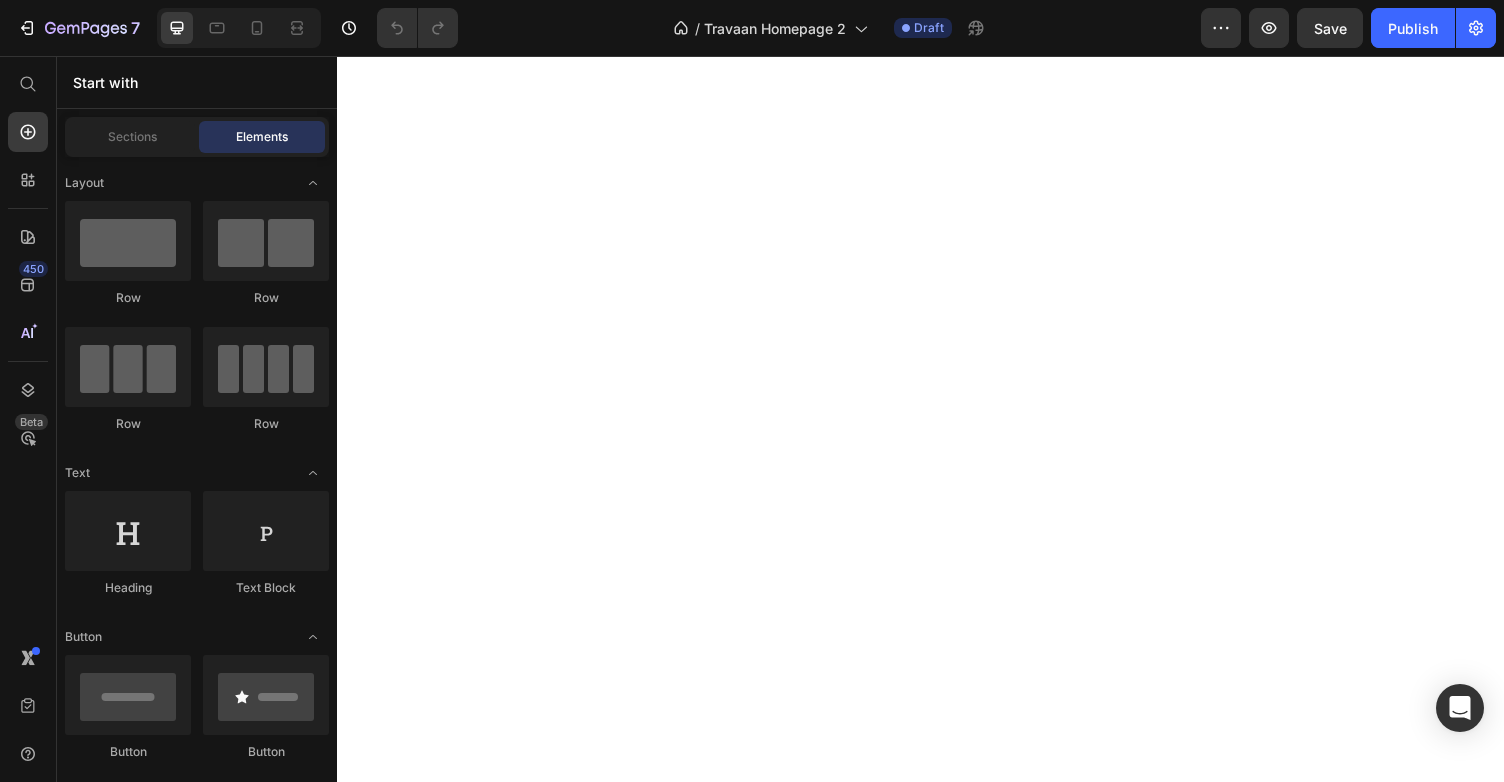 scroll, scrollTop: 0, scrollLeft: 0, axis: both 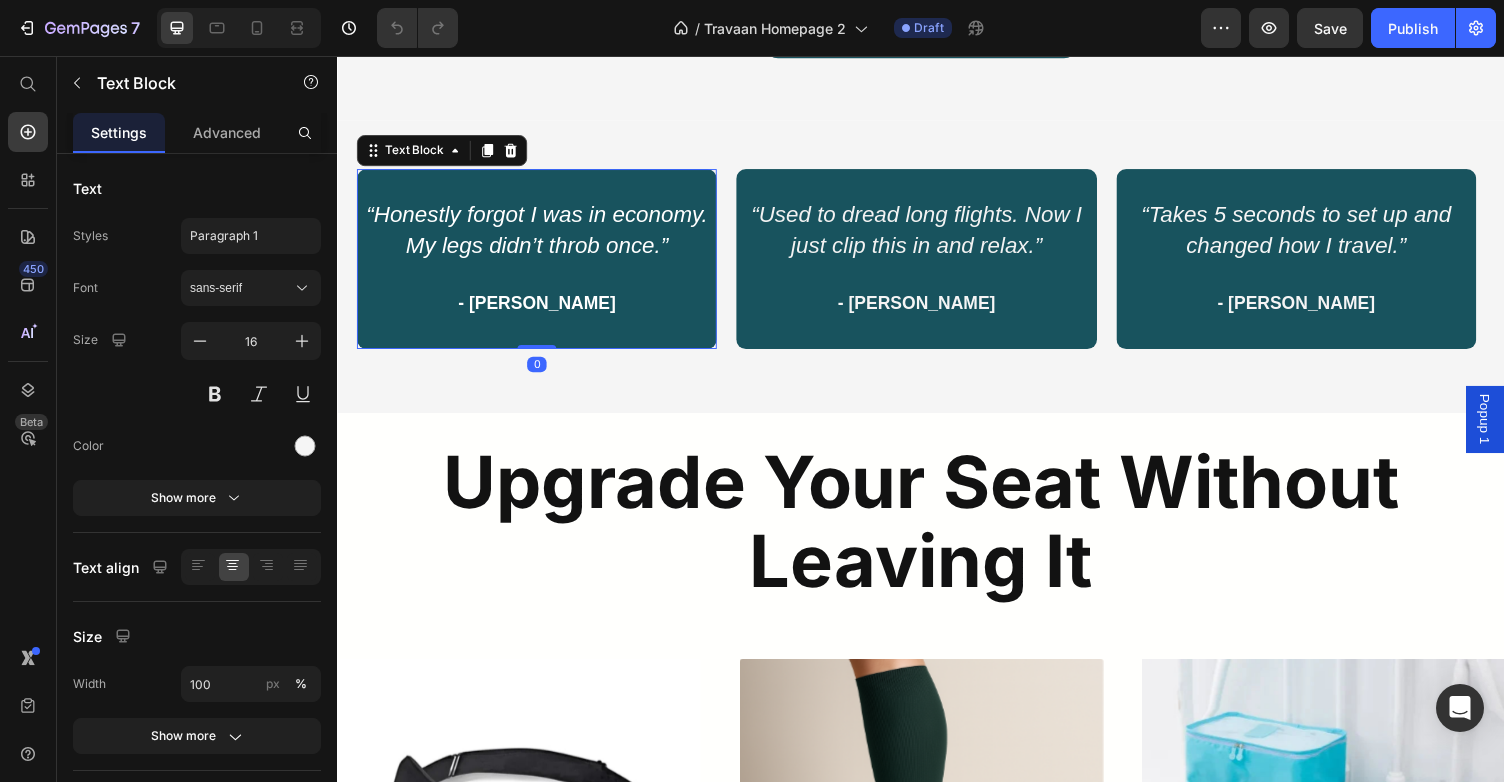 click on "- [PERSON_NAME]" at bounding box center (542, 325) 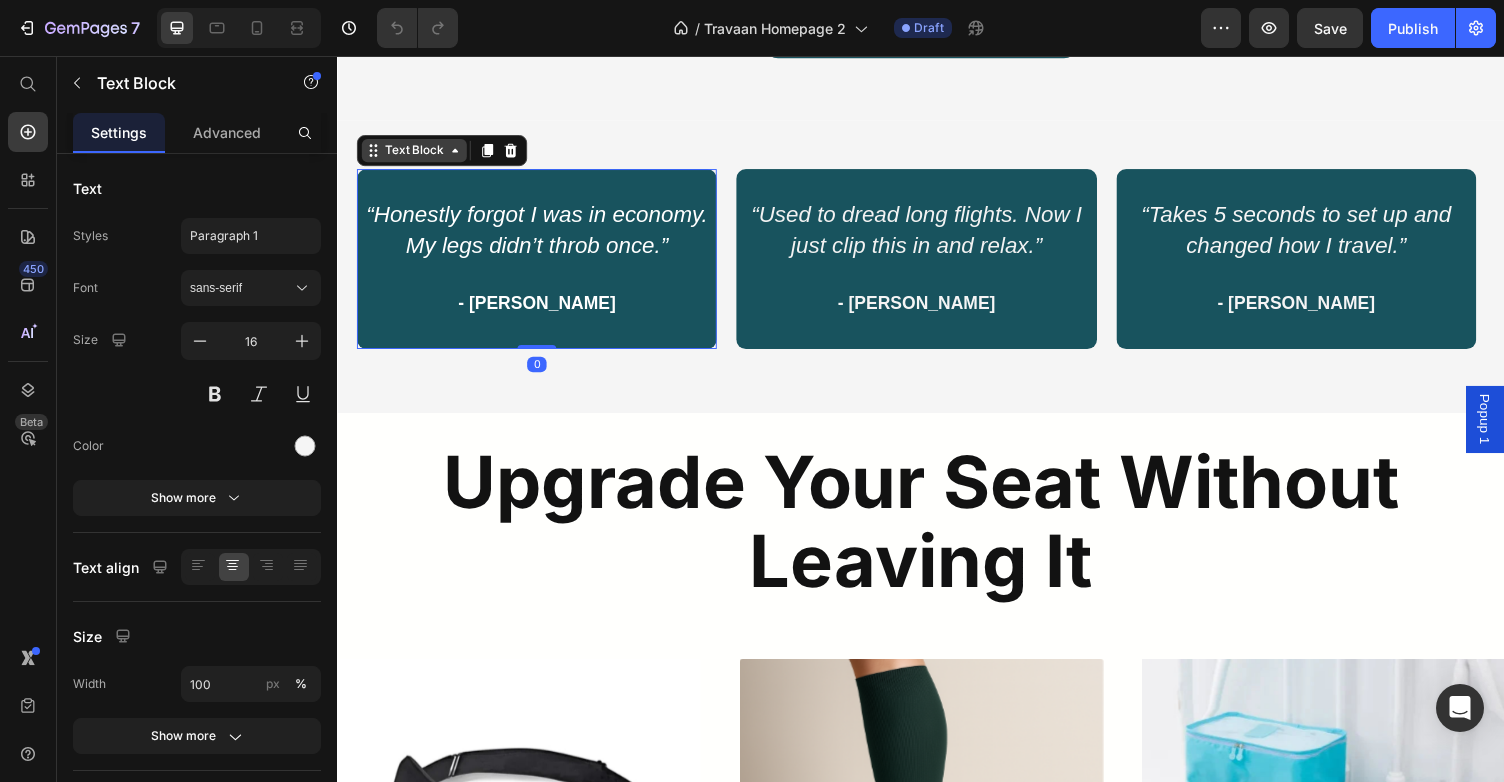click on "Text Block" at bounding box center [416, 153] 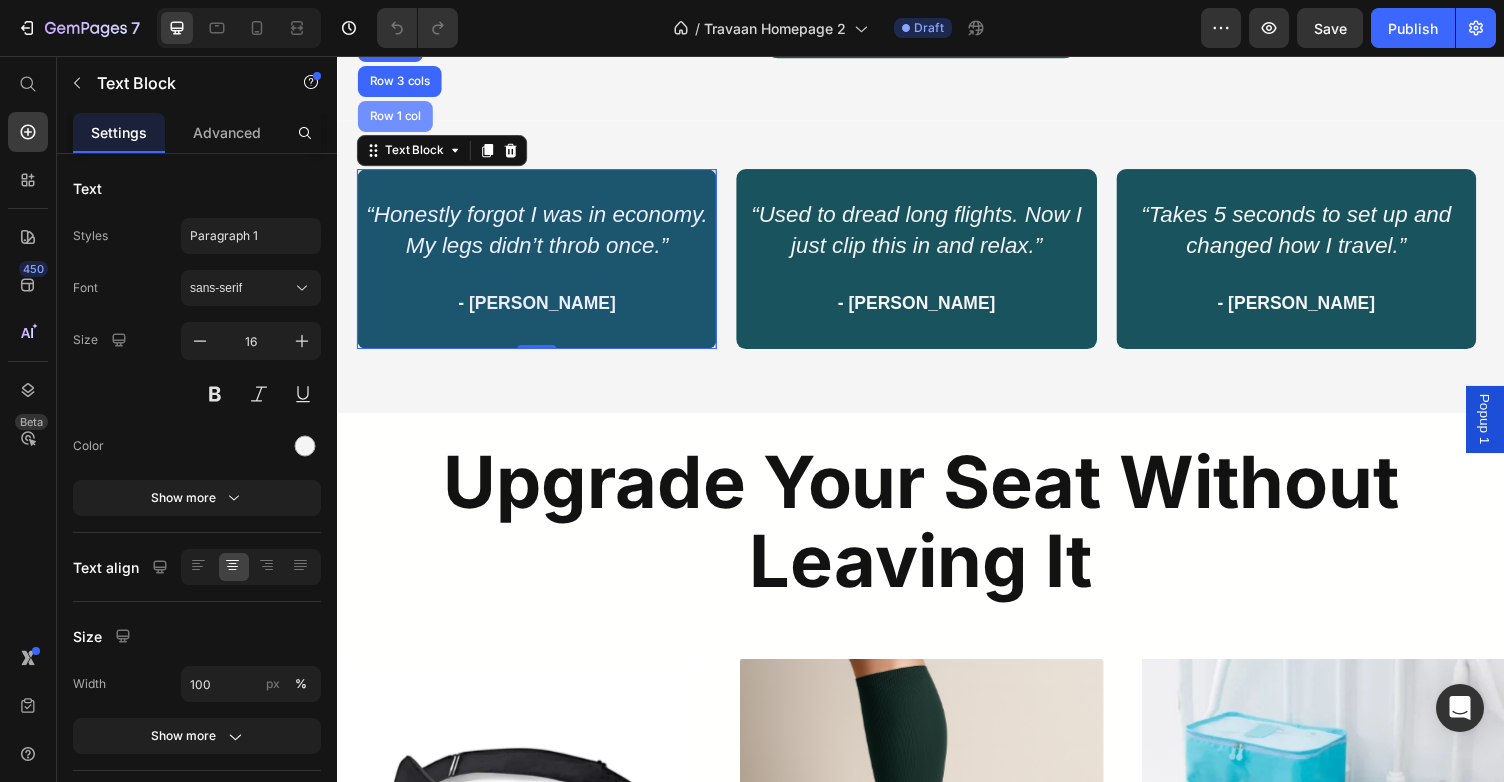 click on "Row 1 col" at bounding box center [396, 118] 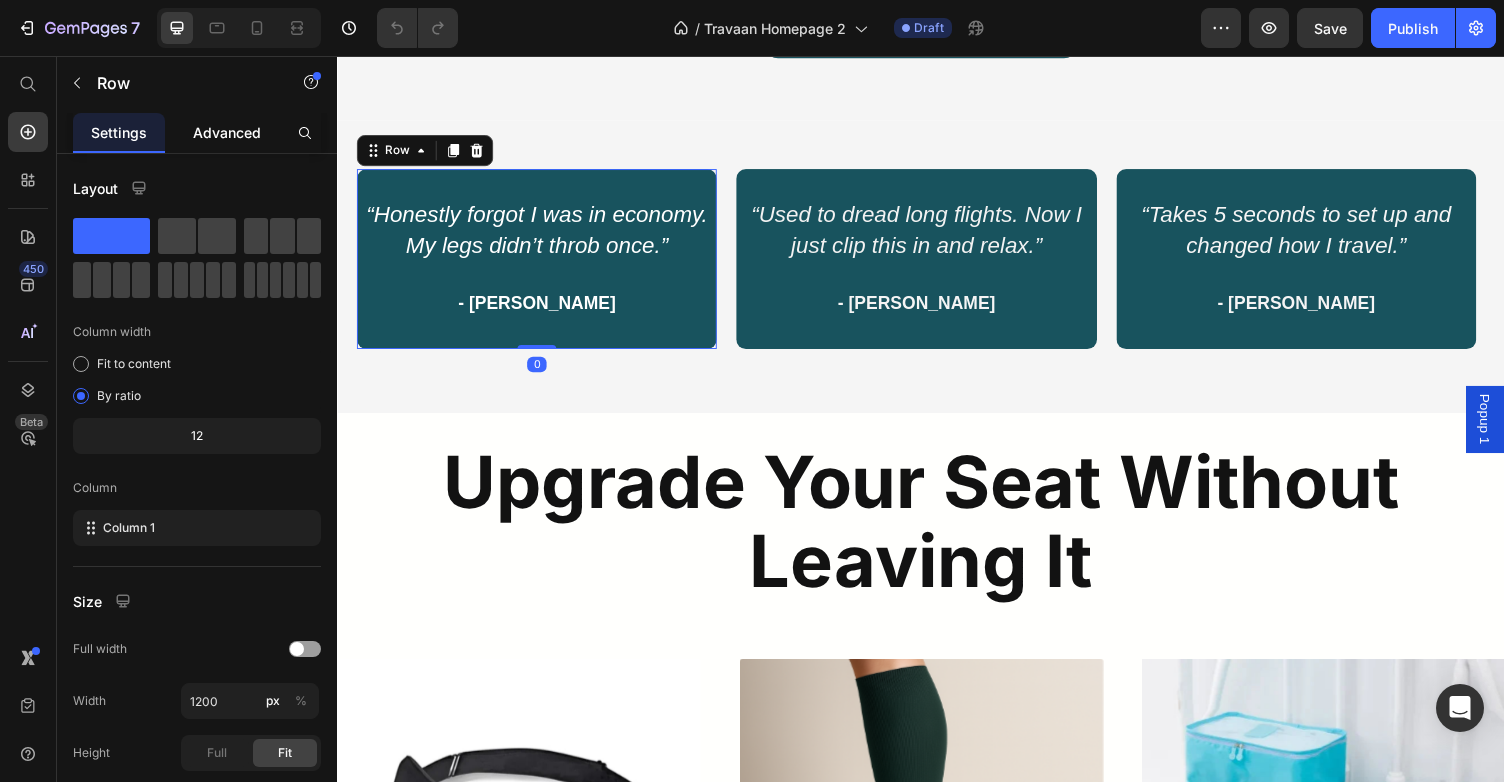 click on "Advanced" 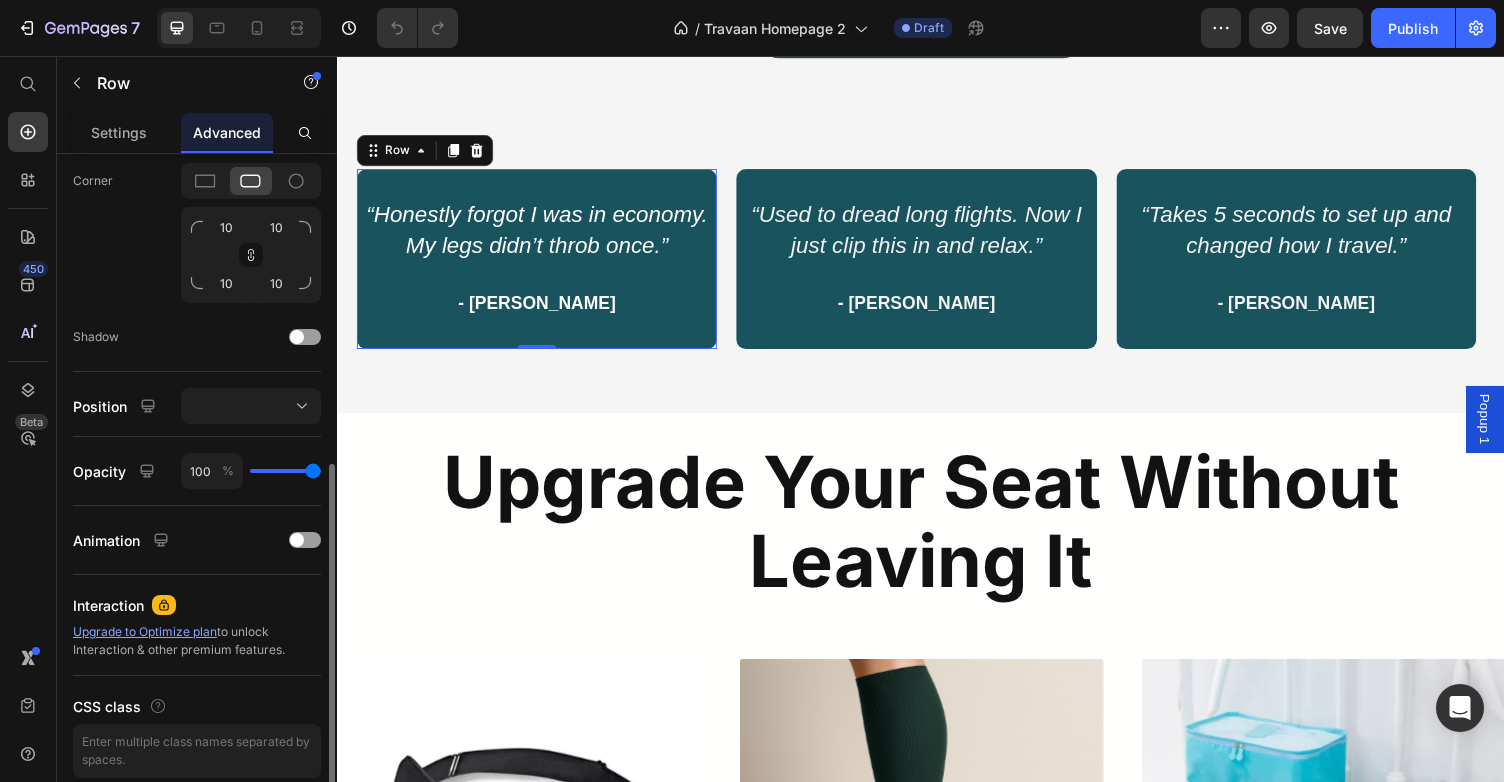 scroll, scrollTop: 688, scrollLeft: 0, axis: vertical 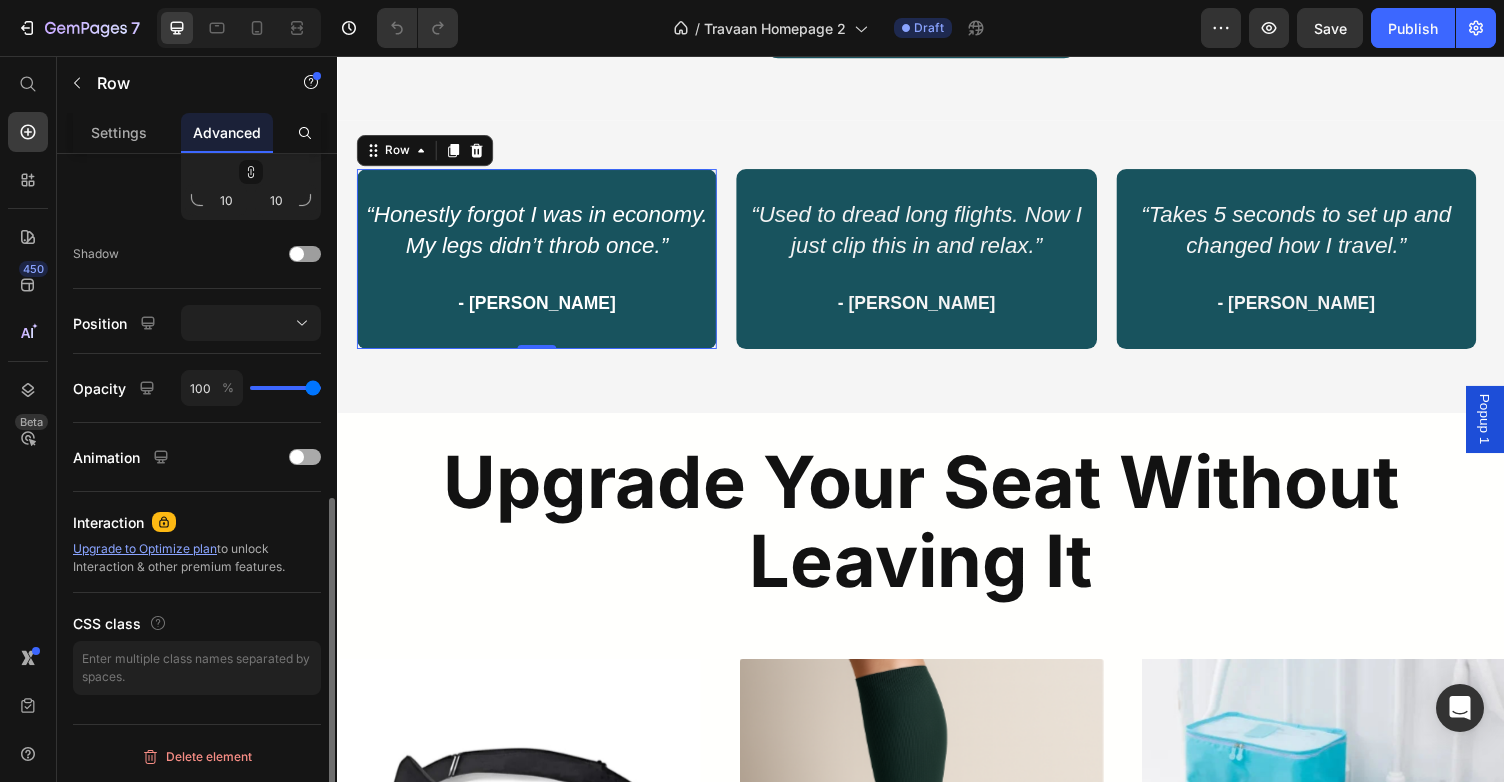 click at bounding box center [305, 457] 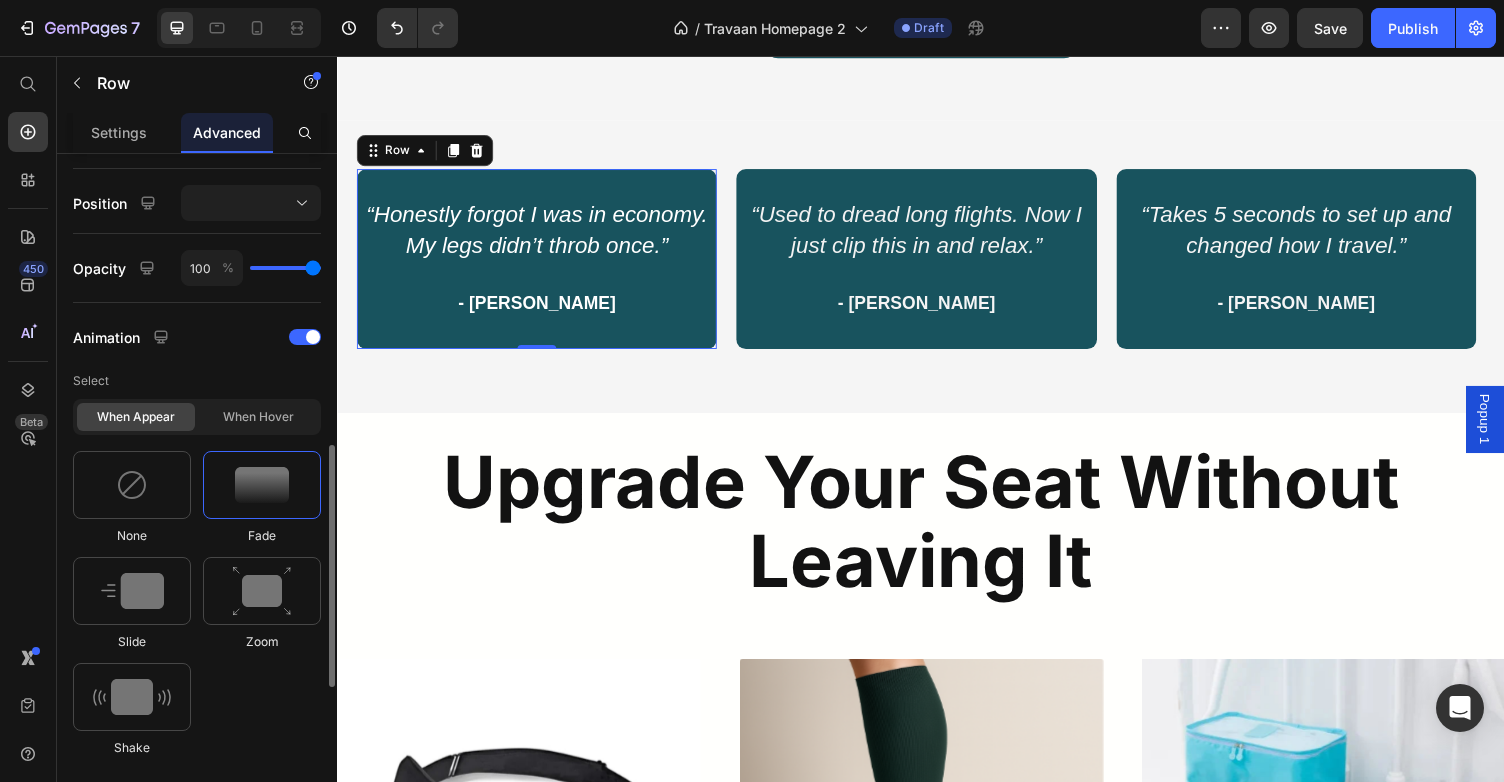 scroll, scrollTop: 811, scrollLeft: 0, axis: vertical 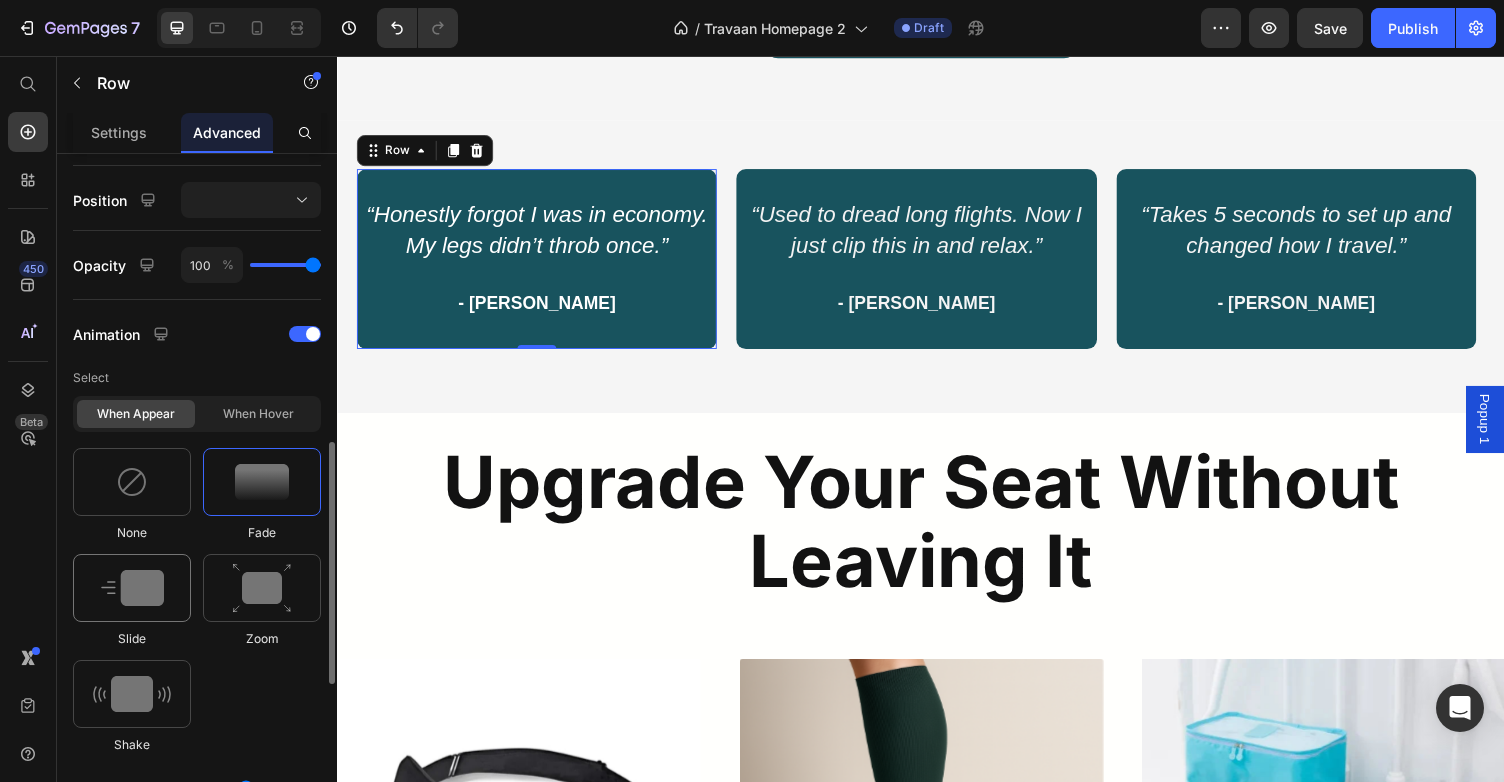 click at bounding box center [132, 588] 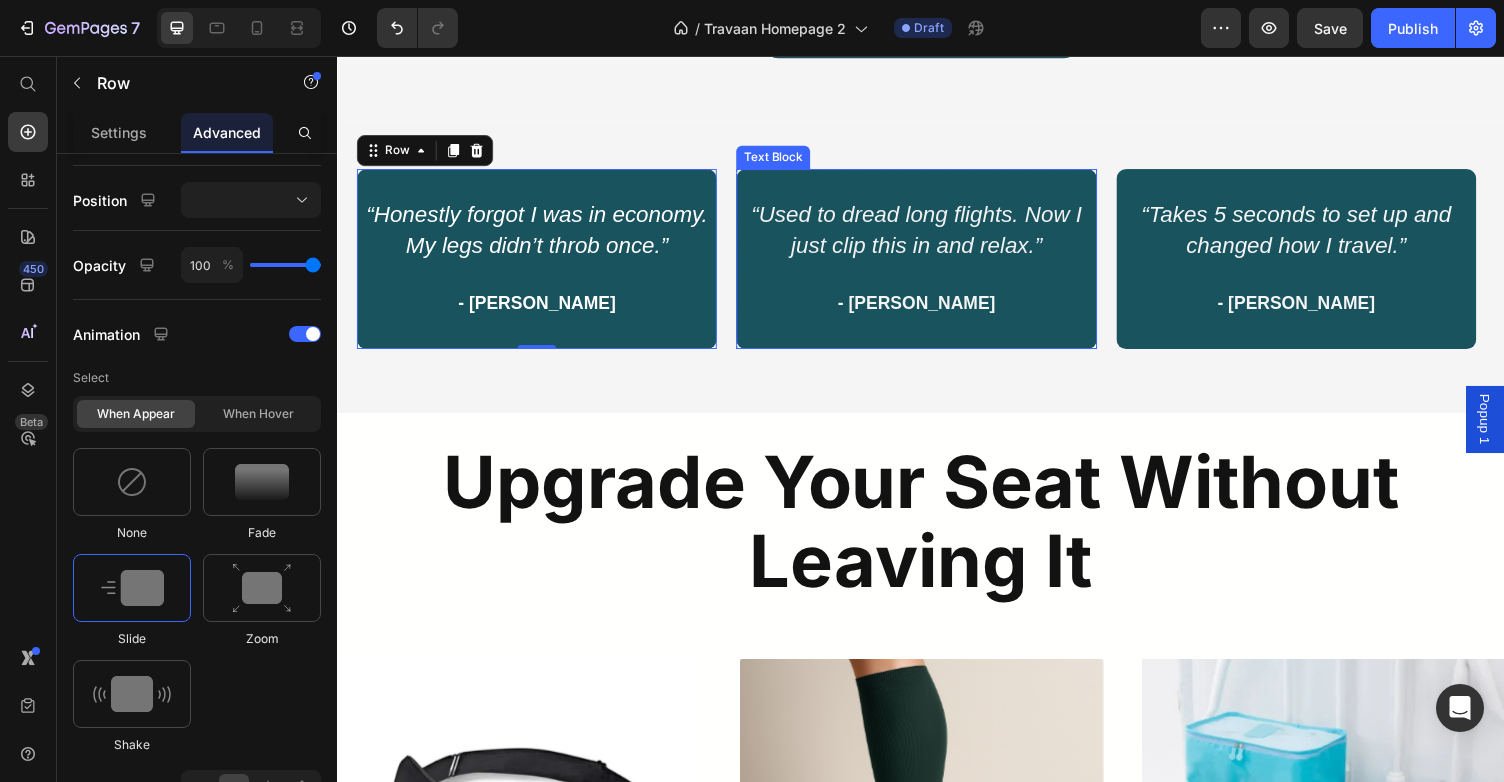 click on "- [PERSON_NAME]" at bounding box center [932, 325] 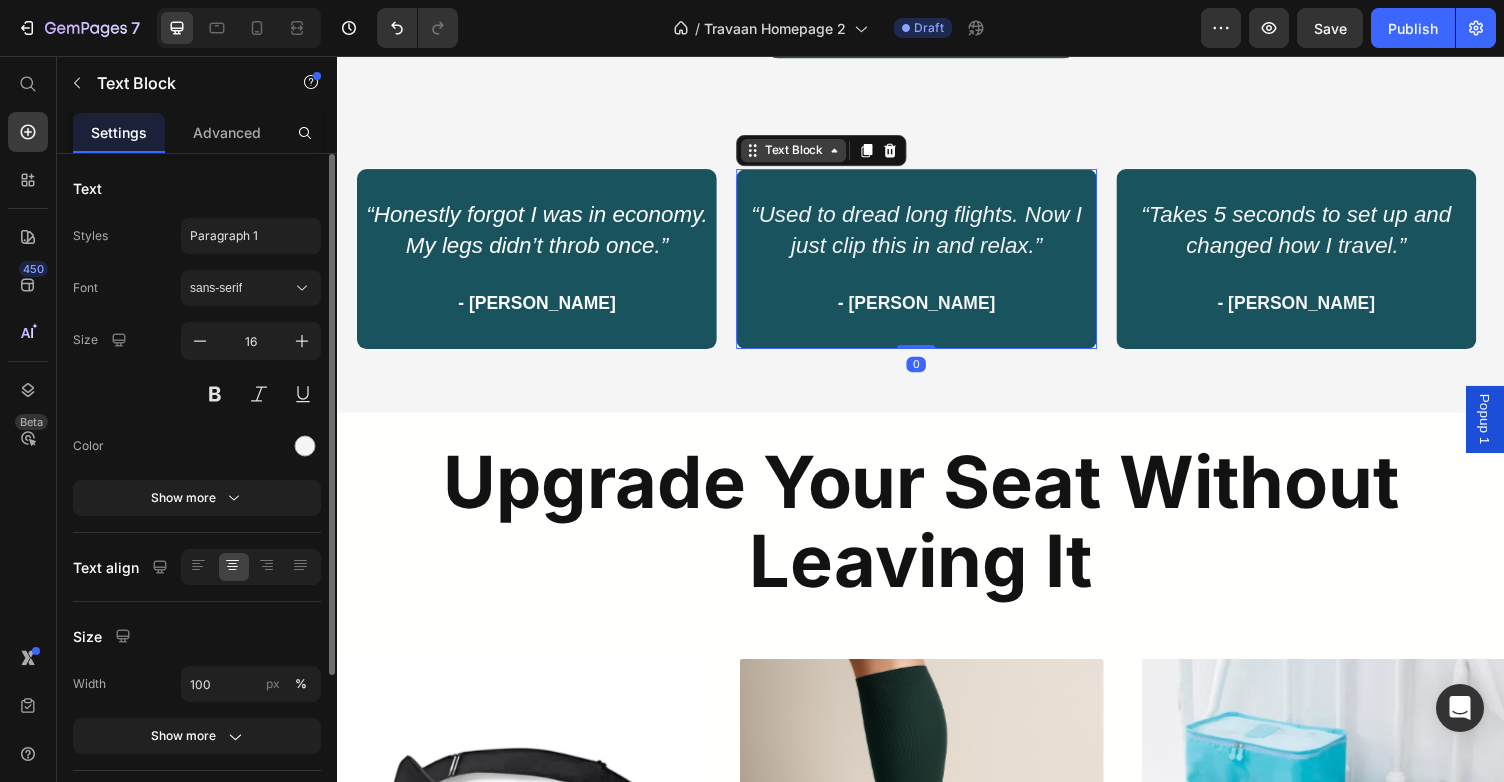 click on "Text Block" at bounding box center [806, 153] 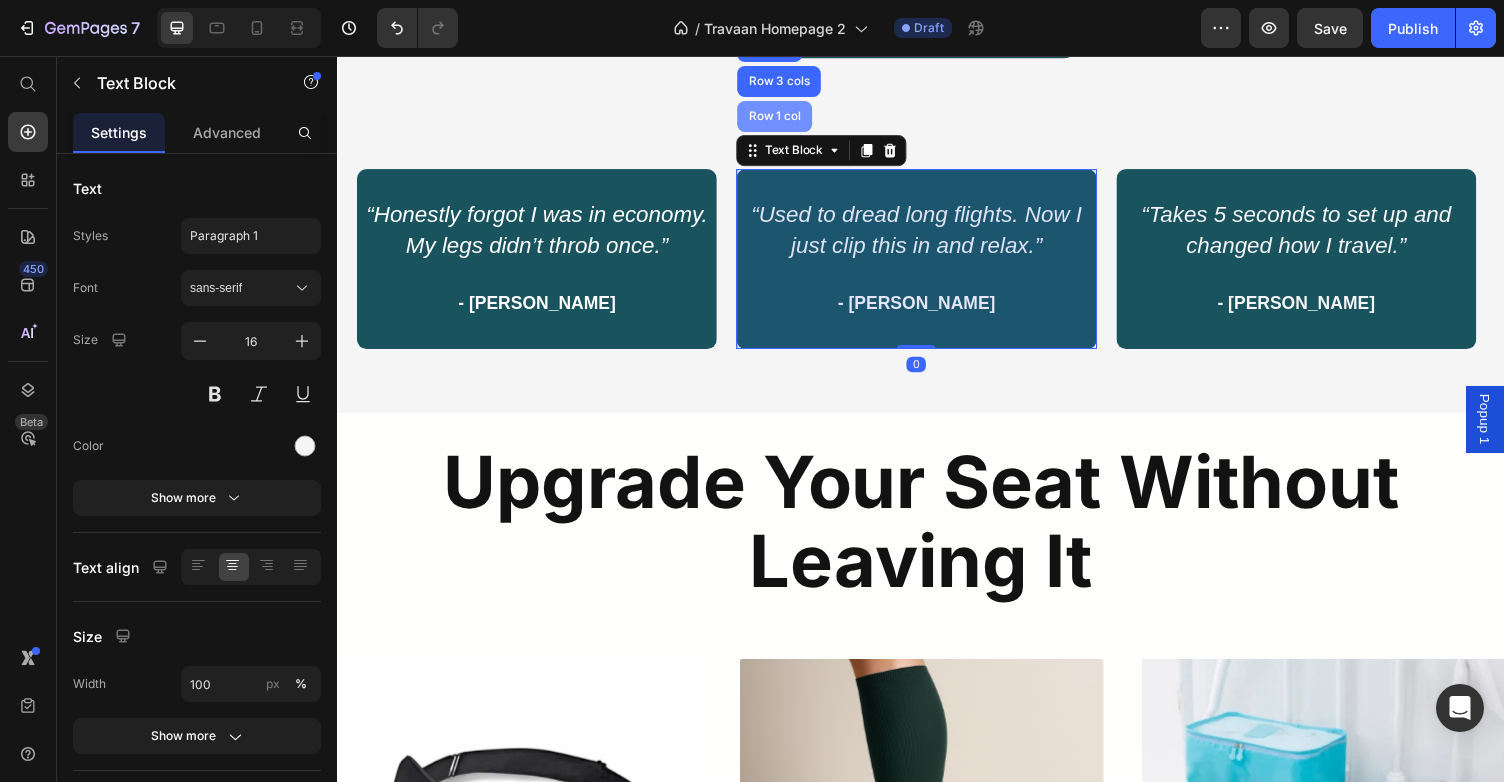click on "Row 1 col" at bounding box center (786, 118) 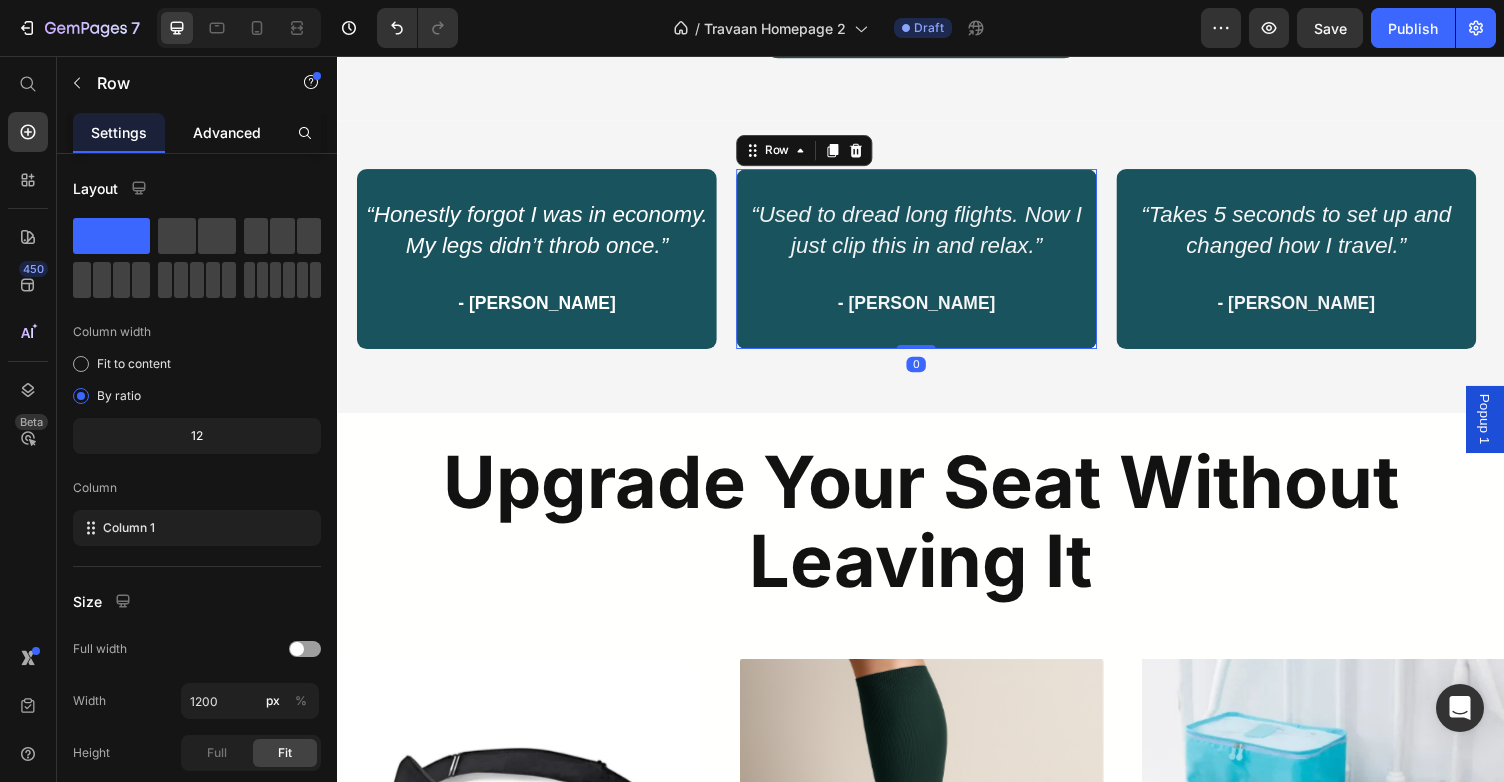 click on "Advanced" at bounding box center [227, 132] 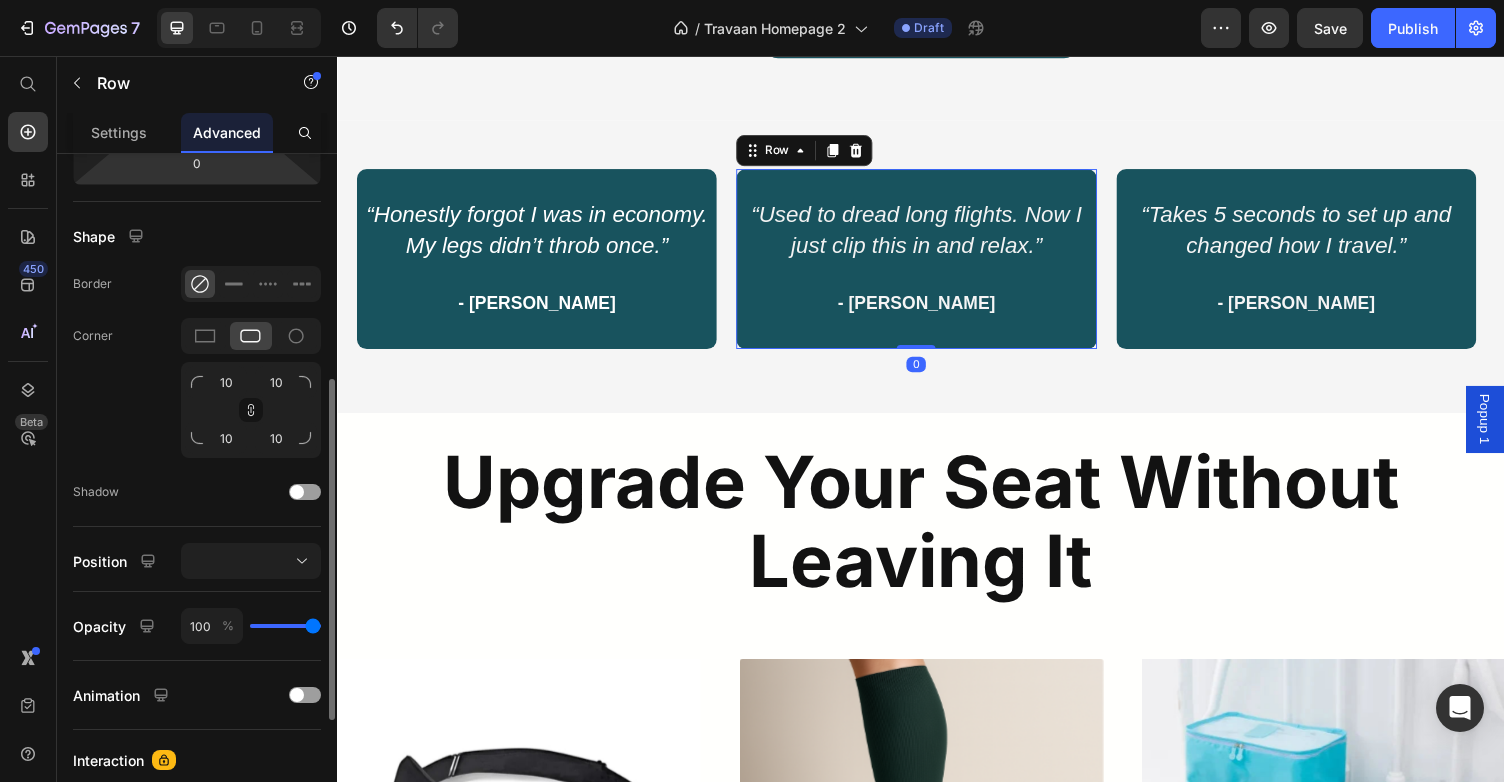 scroll, scrollTop: 688, scrollLeft: 0, axis: vertical 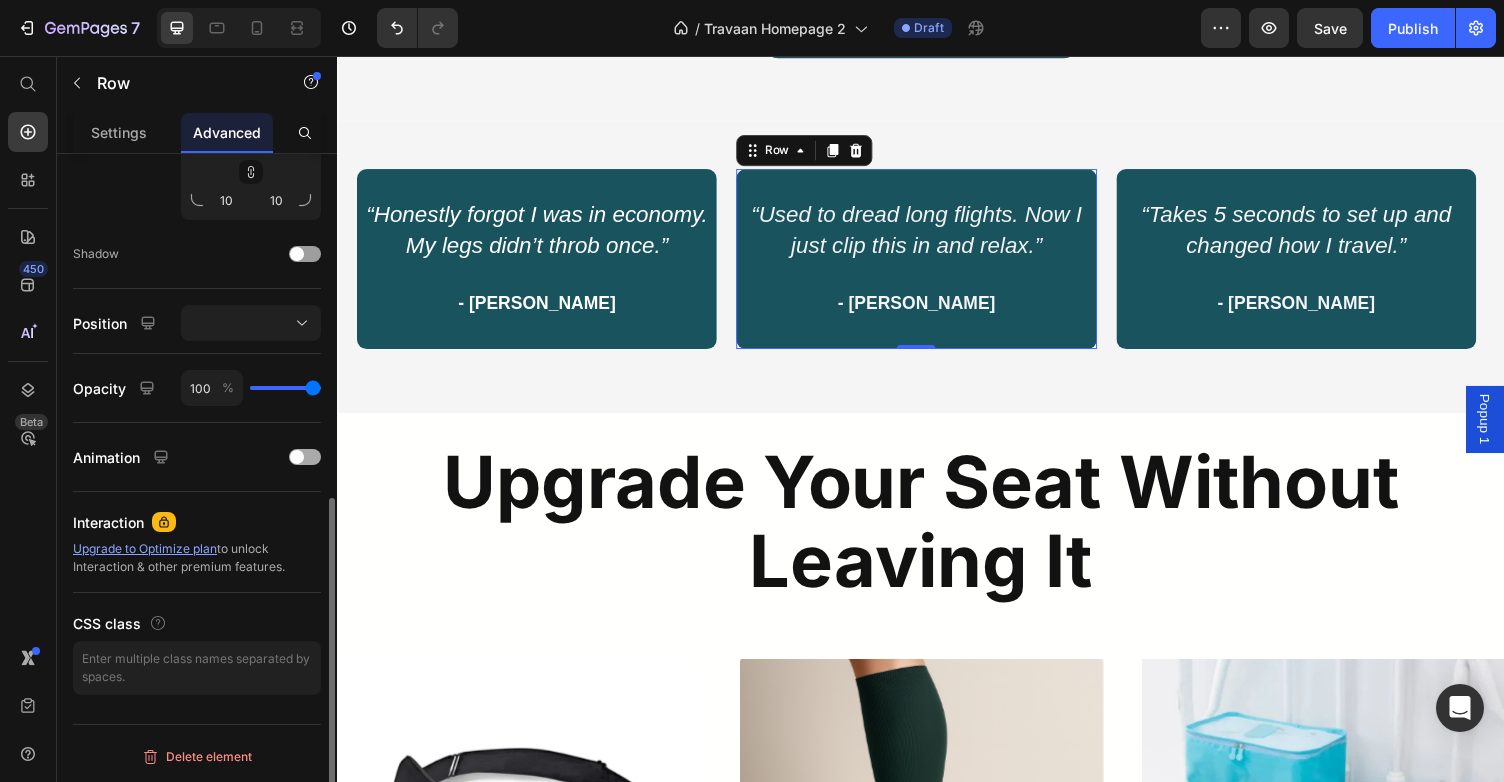 click at bounding box center [297, 457] 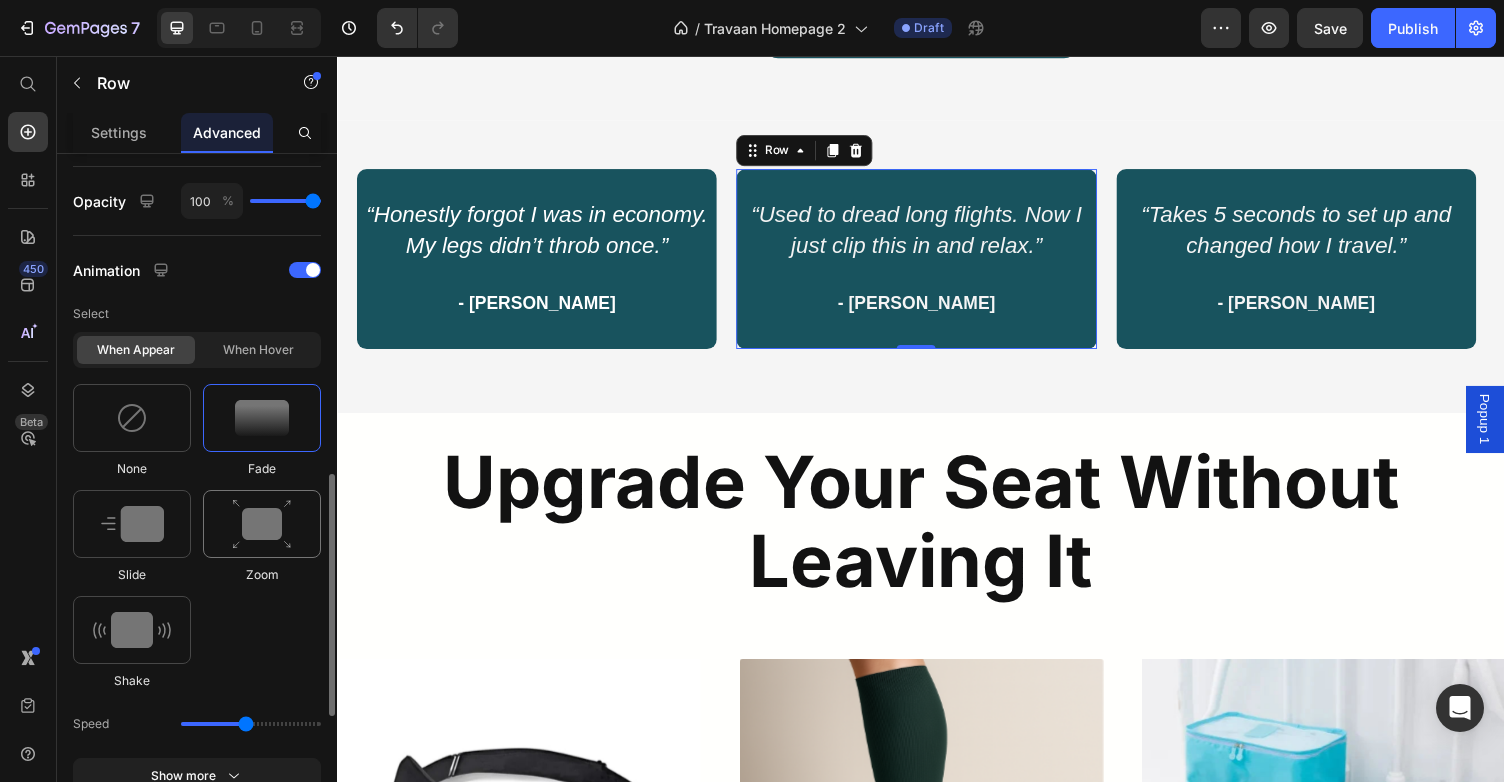 scroll, scrollTop: 882, scrollLeft: 0, axis: vertical 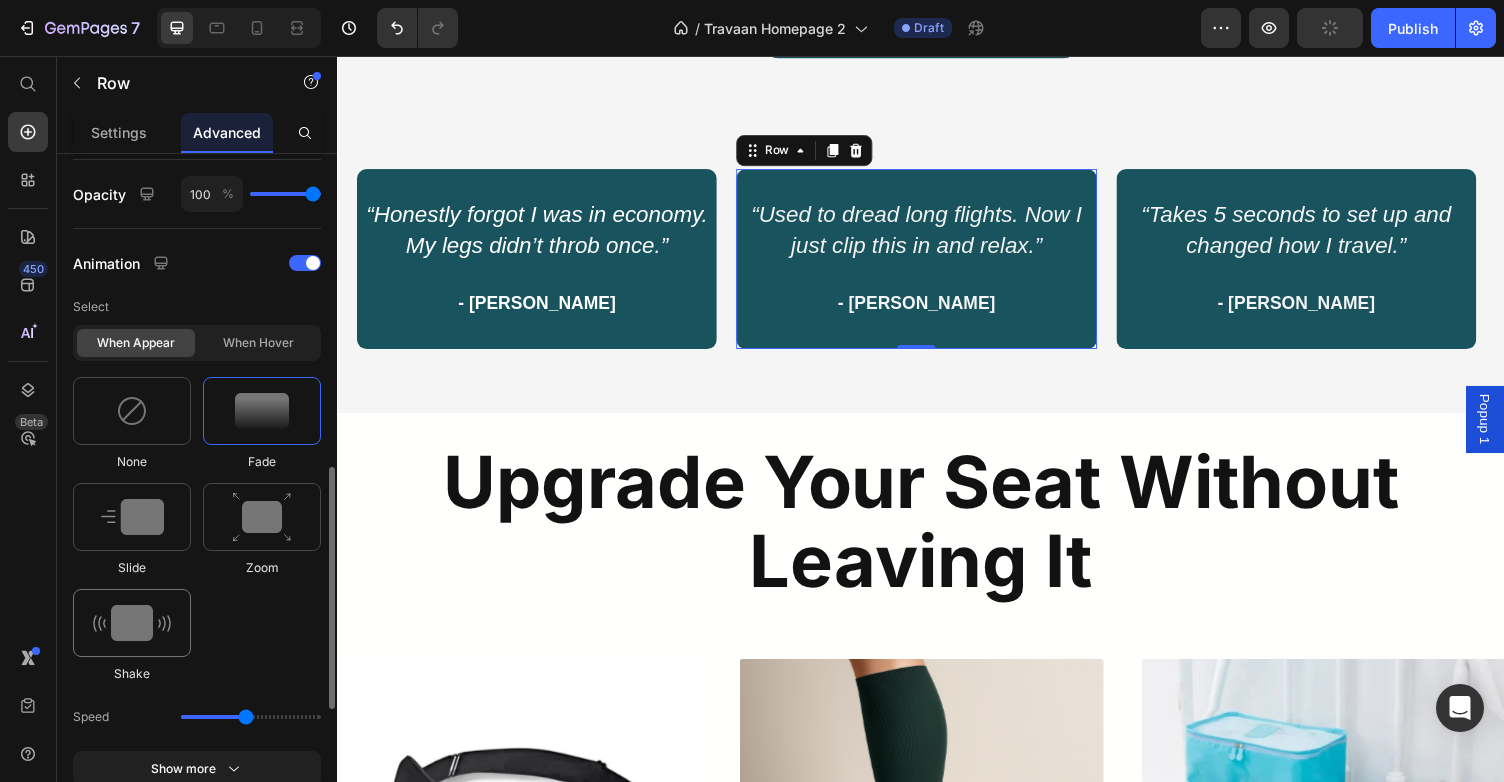 click at bounding box center [132, 623] 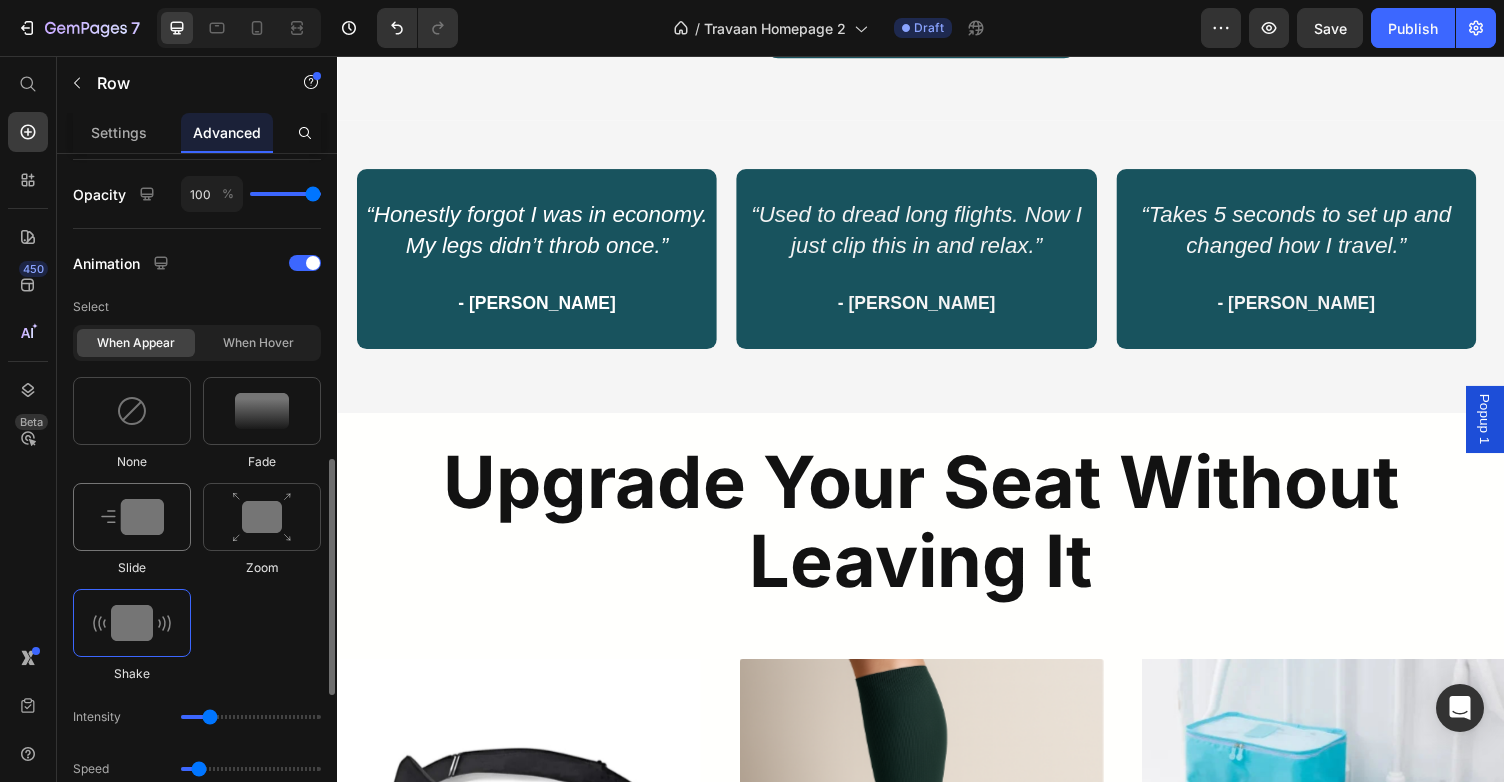 click at bounding box center [132, 517] 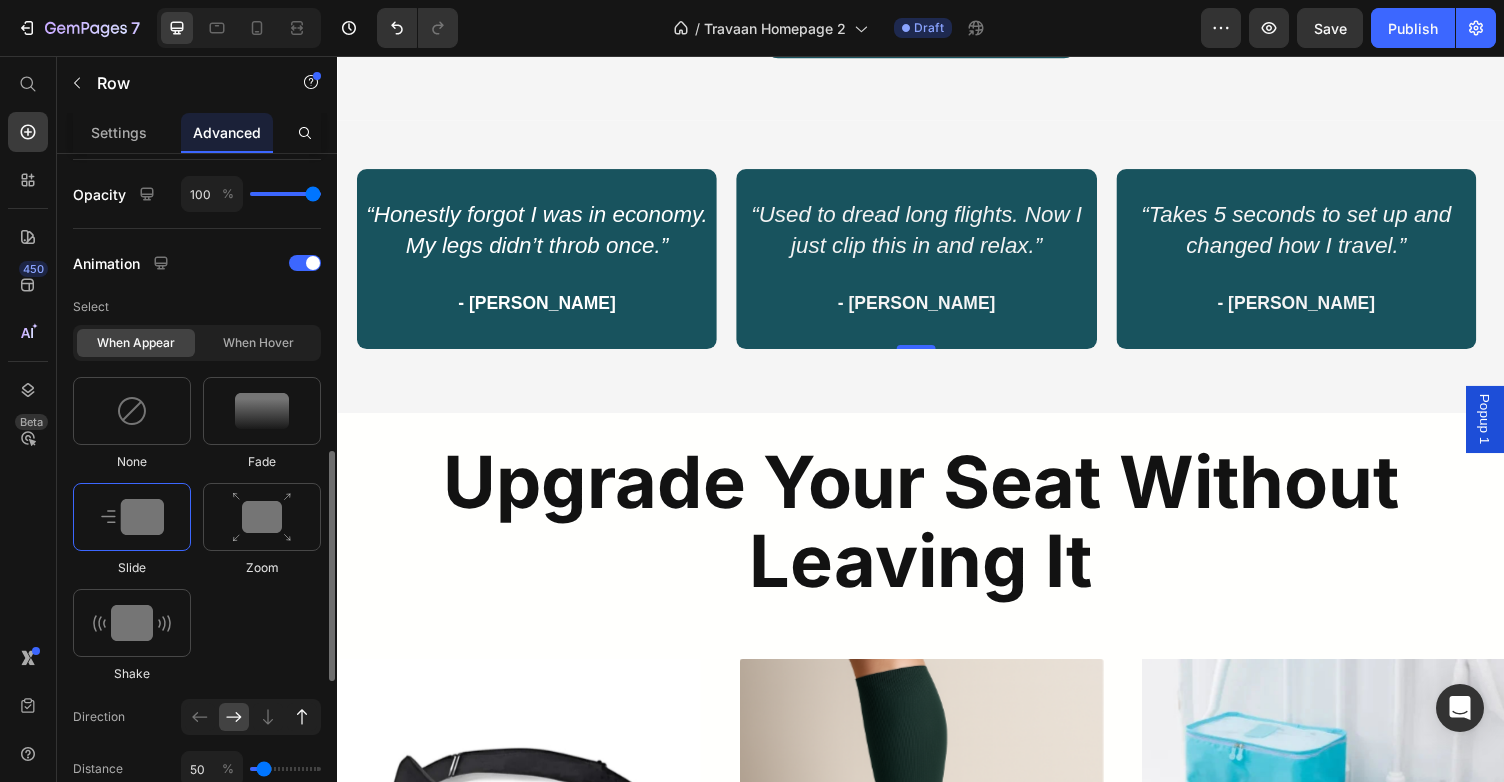 click 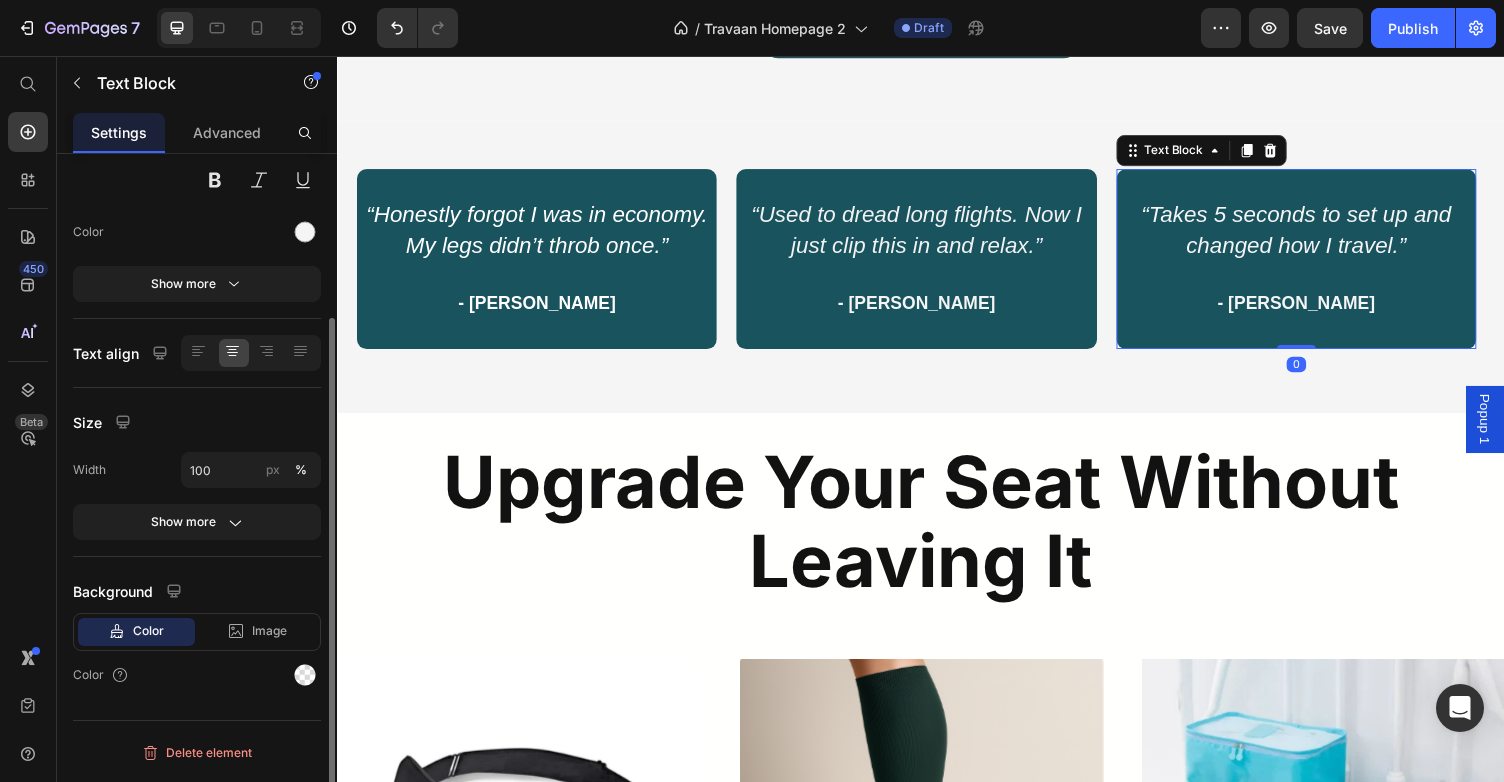 click at bounding box center [1323, 281] 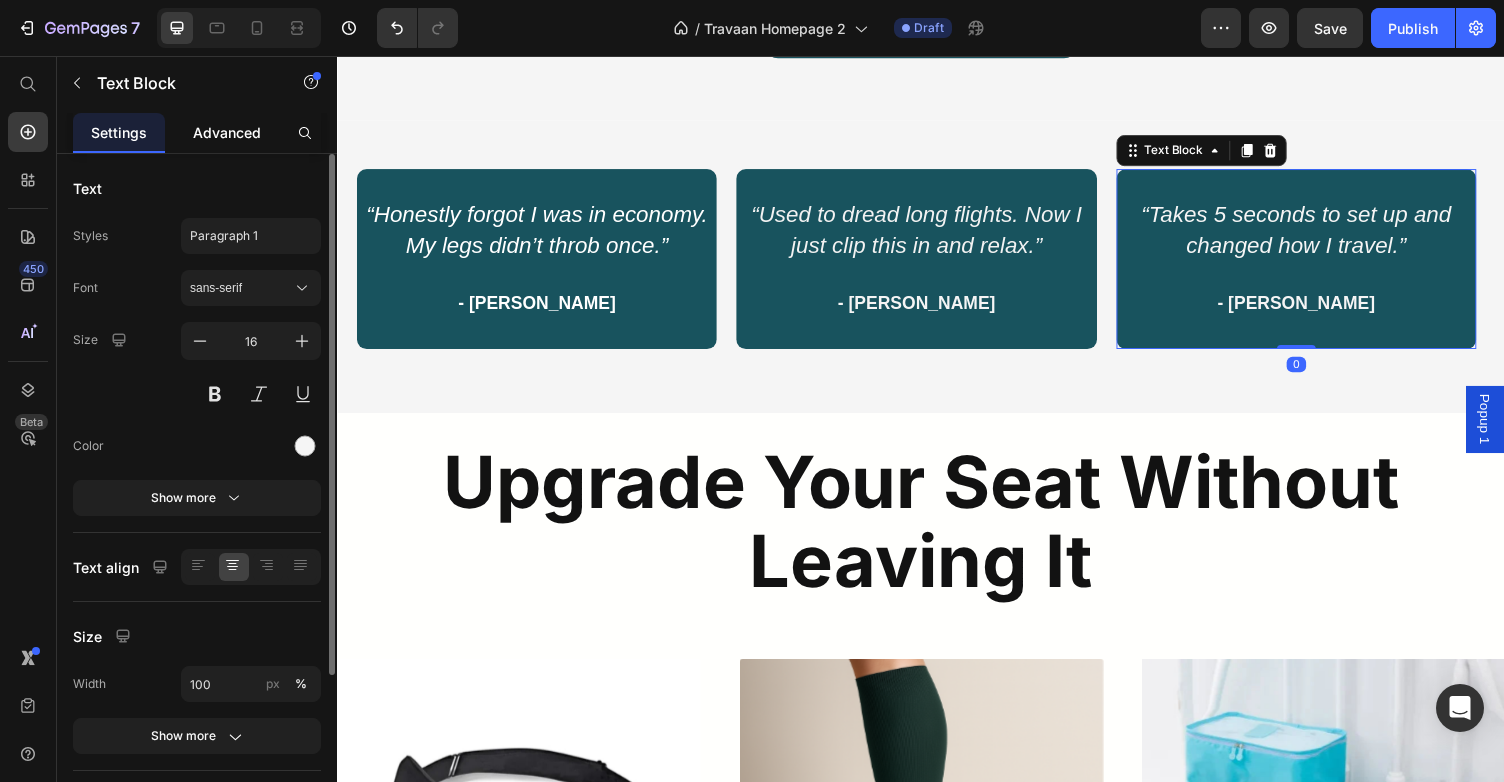 click on "Advanced" at bounding box center (227, 132) 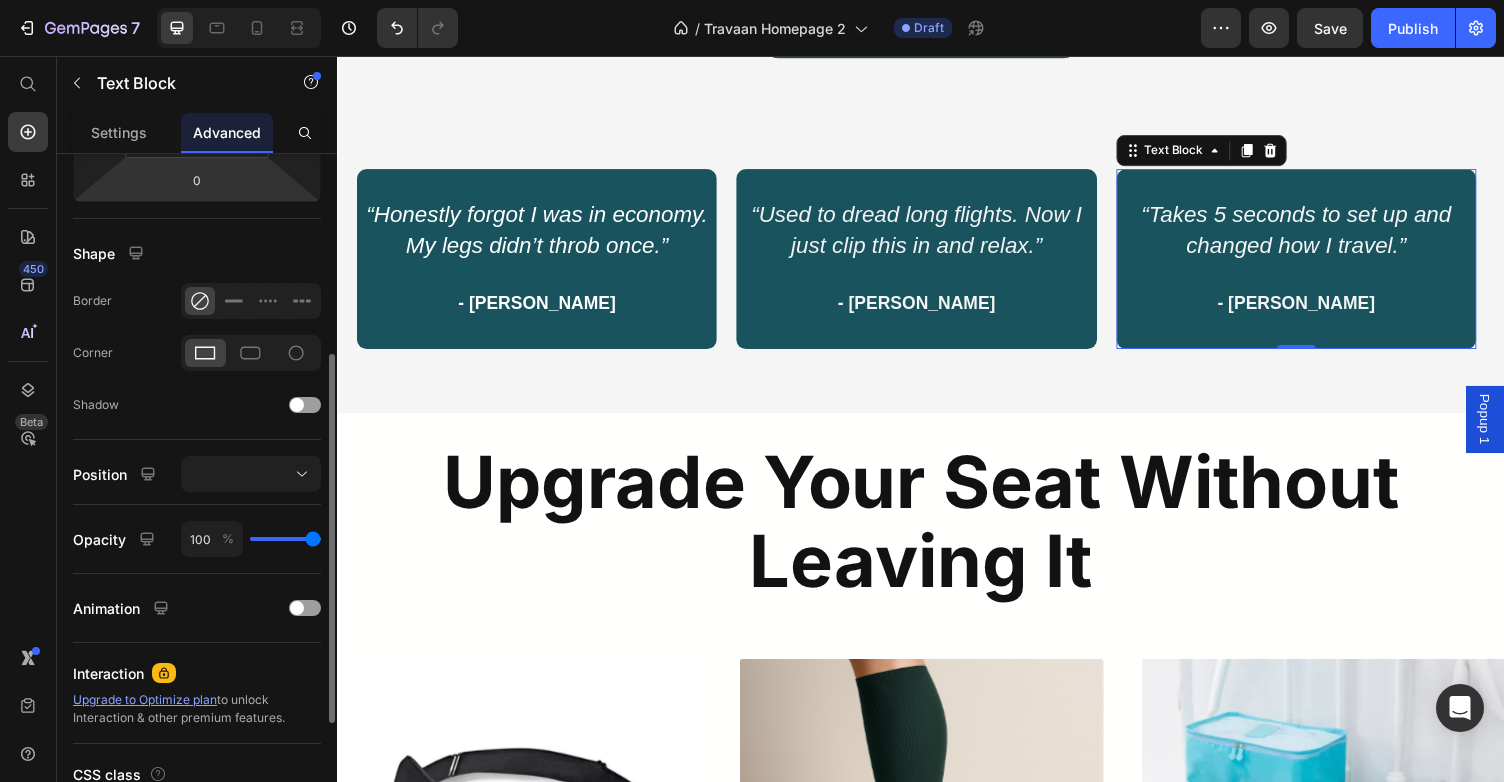 scroll, scrollTop: 584, scrollLeft: 0, axis: vertical 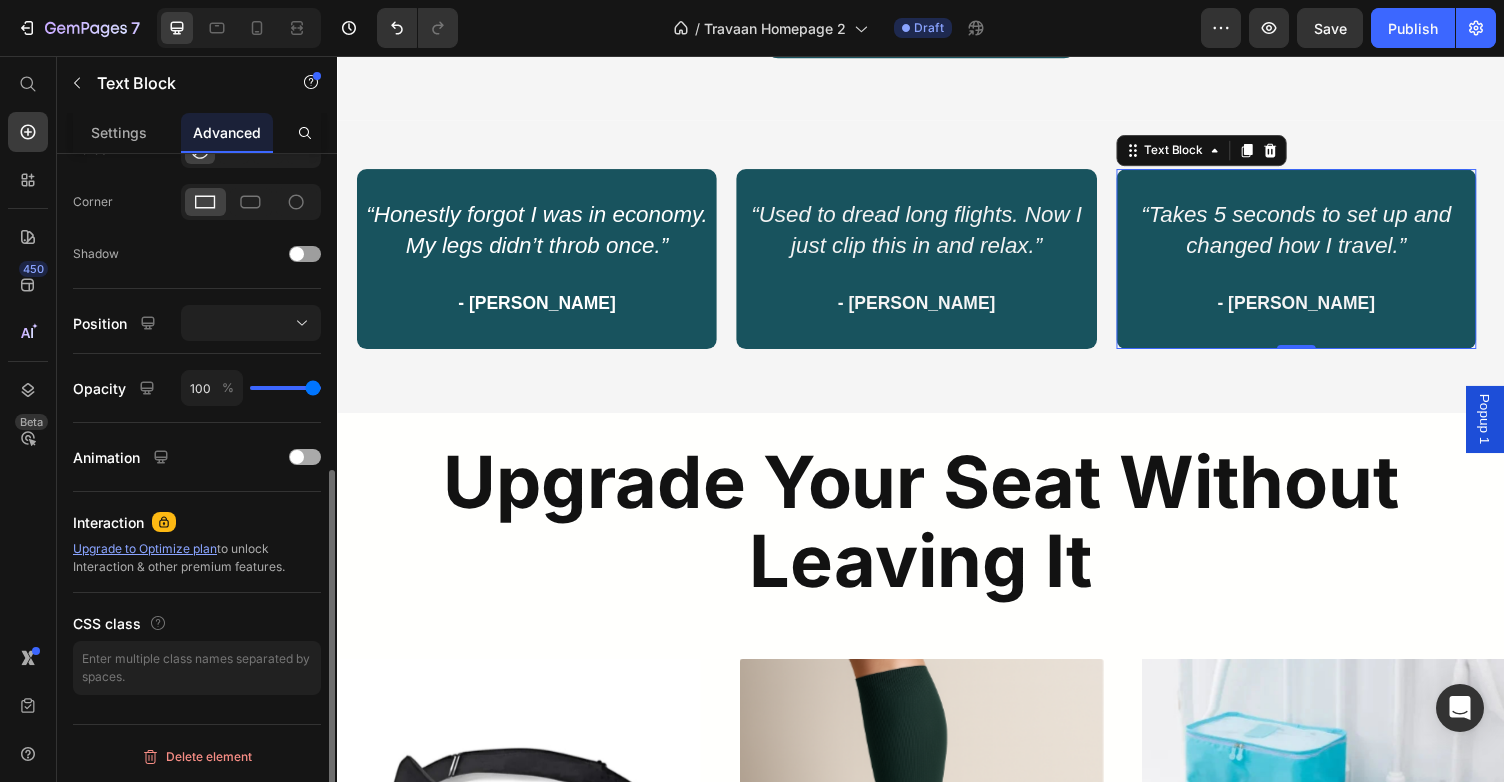click on "Animation" at bounding box center [197, 457] 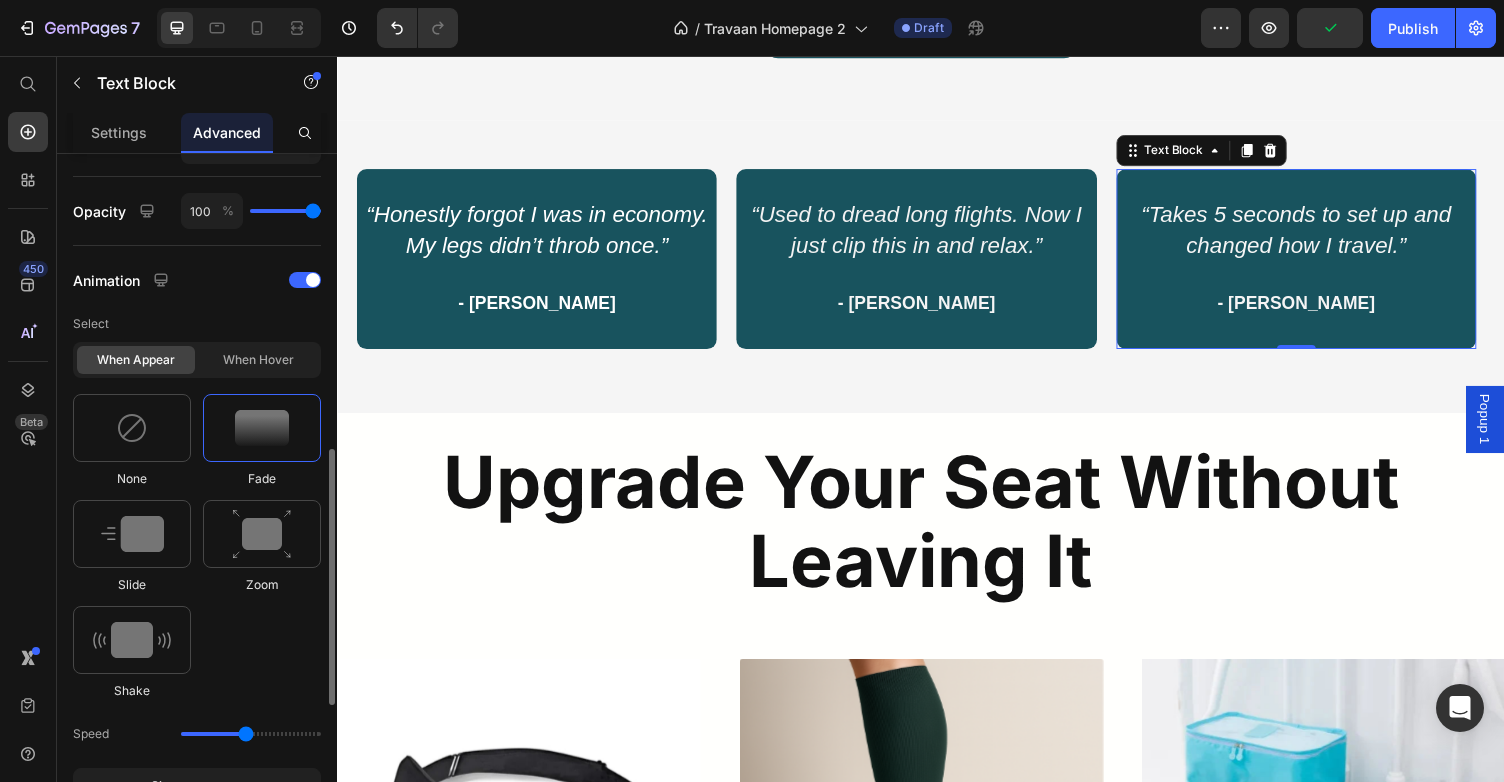 scroll, scrollTop: 768, scrollLeft: 0, axis: vertical 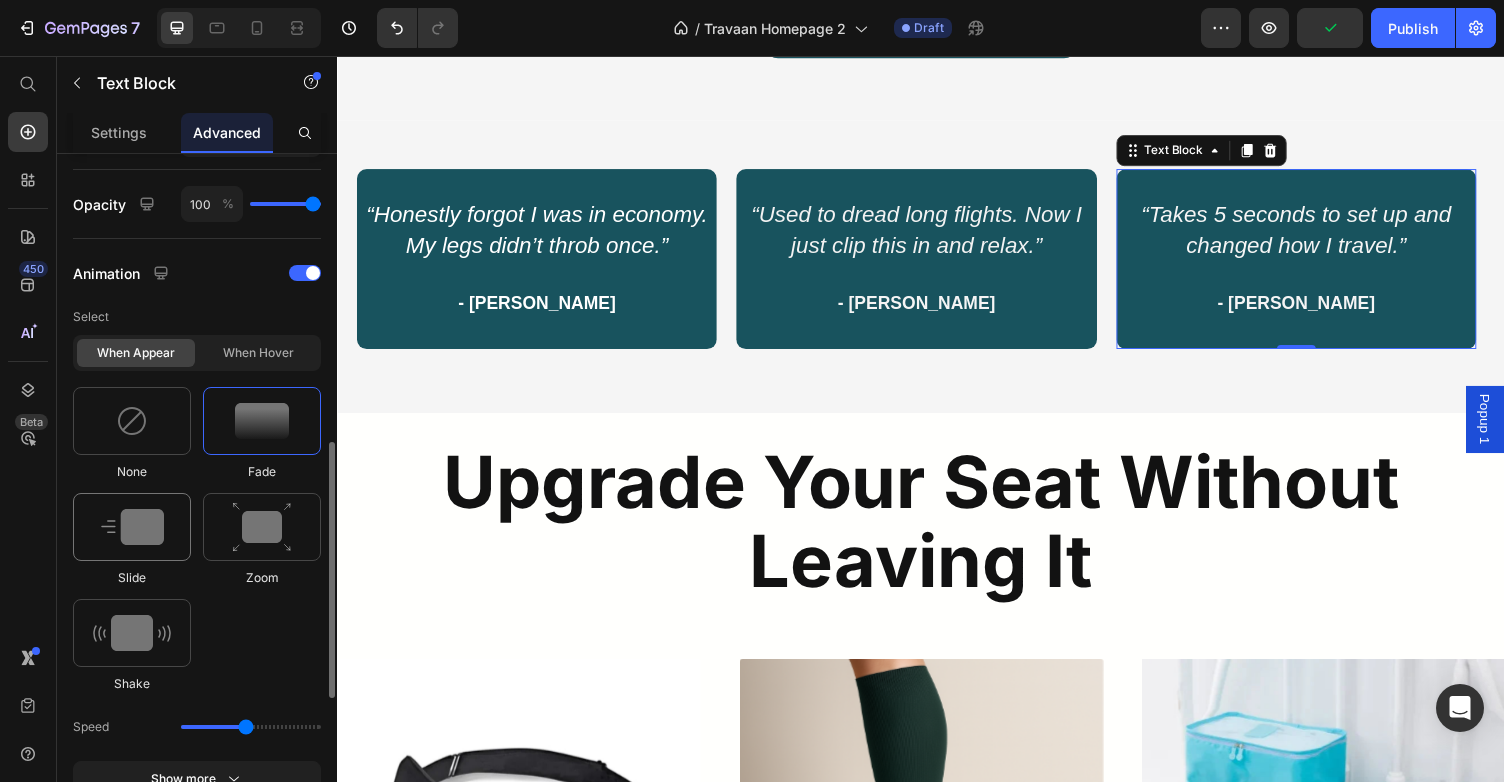 click at bounding box center (132, 527) 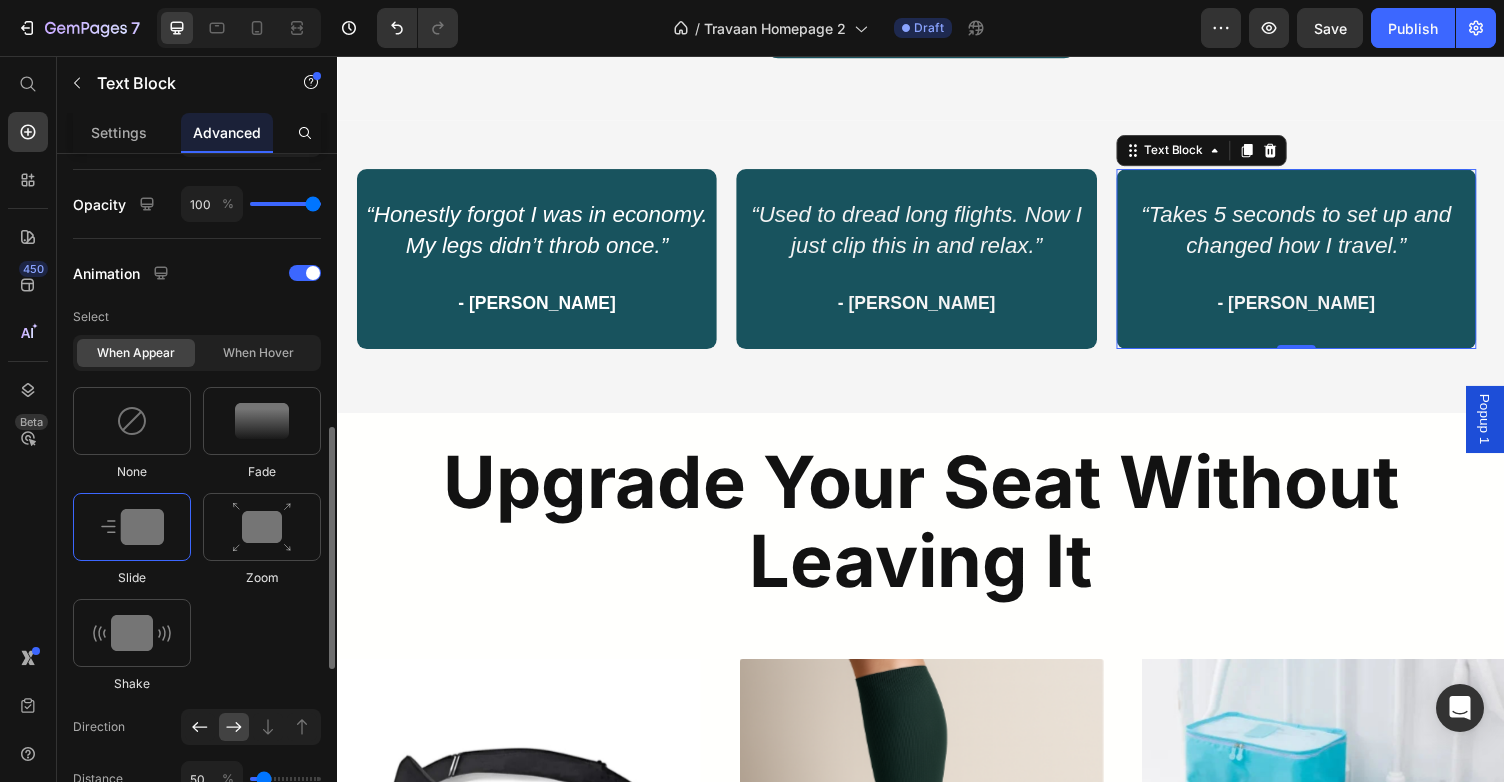 click 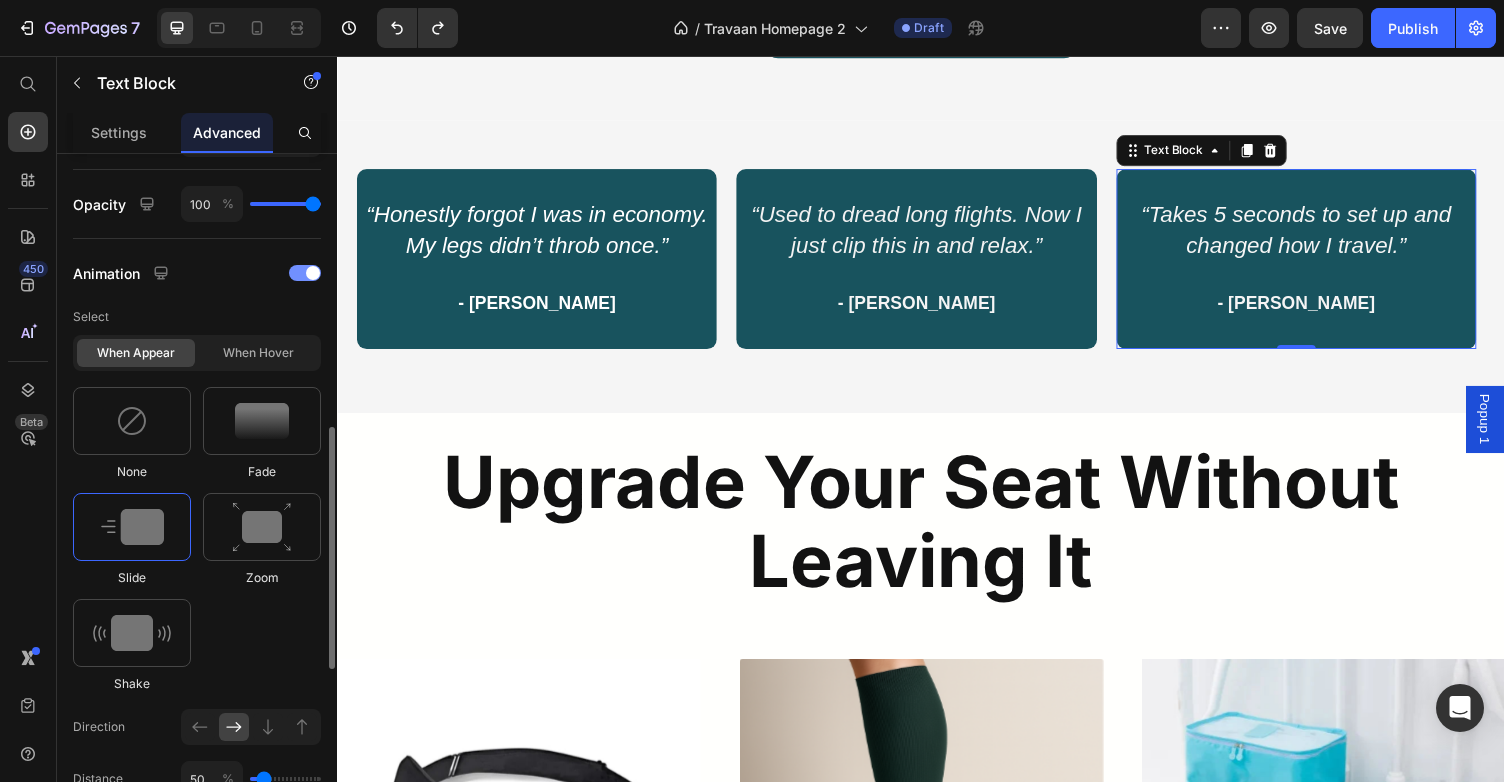 click at bounding box center (305, 273) 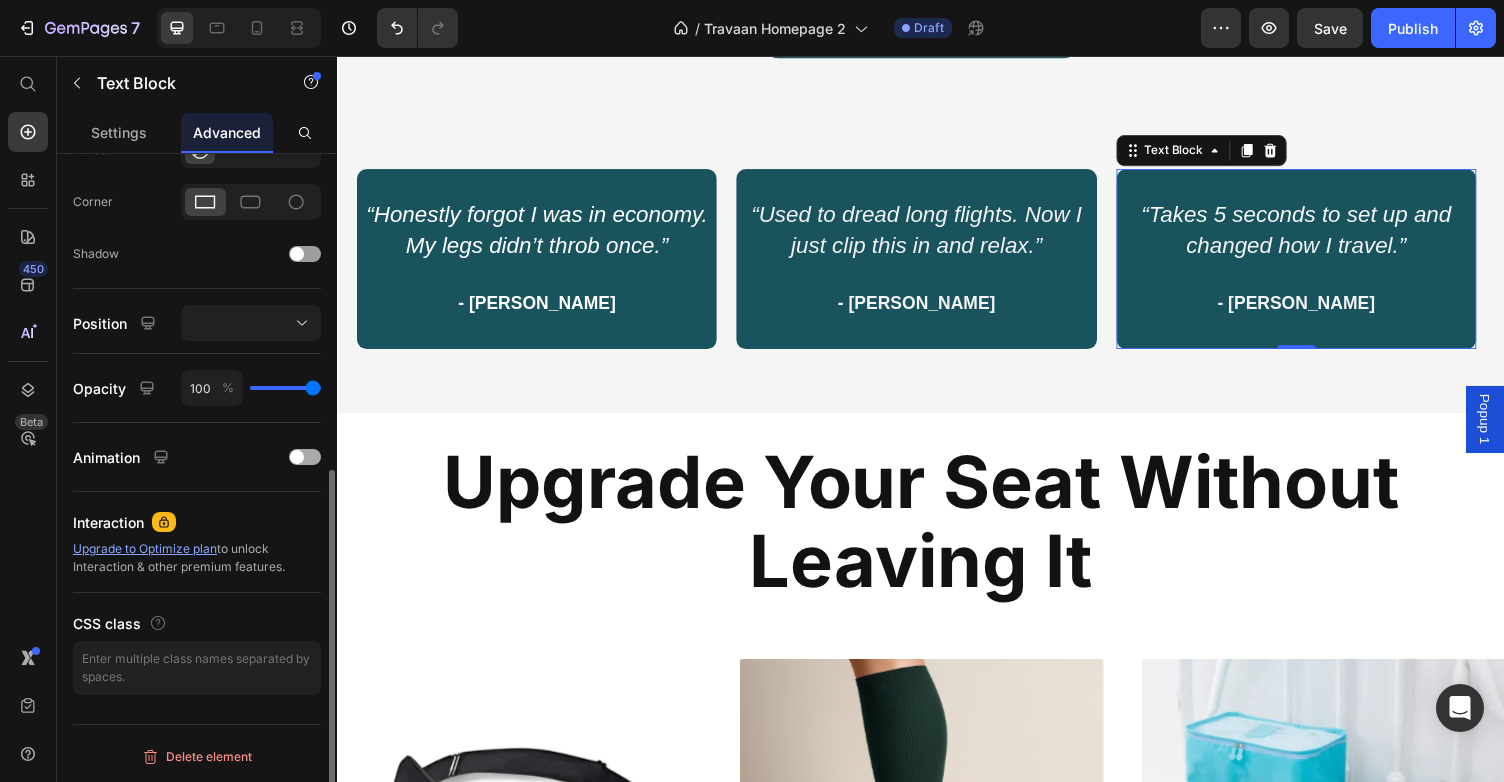 scroll, scrollTop: 584, scrollLeft: 0, axis: vertical 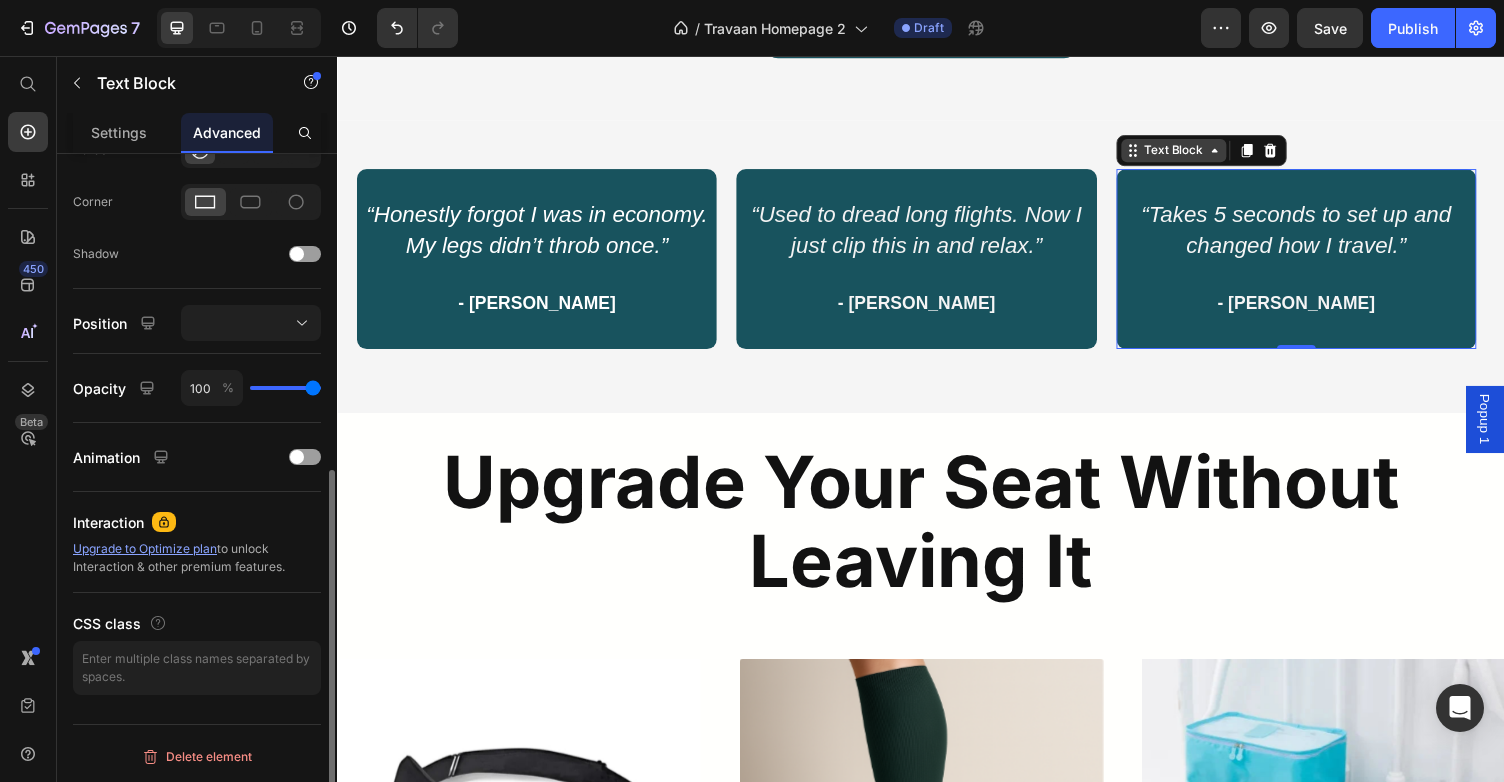 click on "Text Block" at bounding box center [1197, 153] 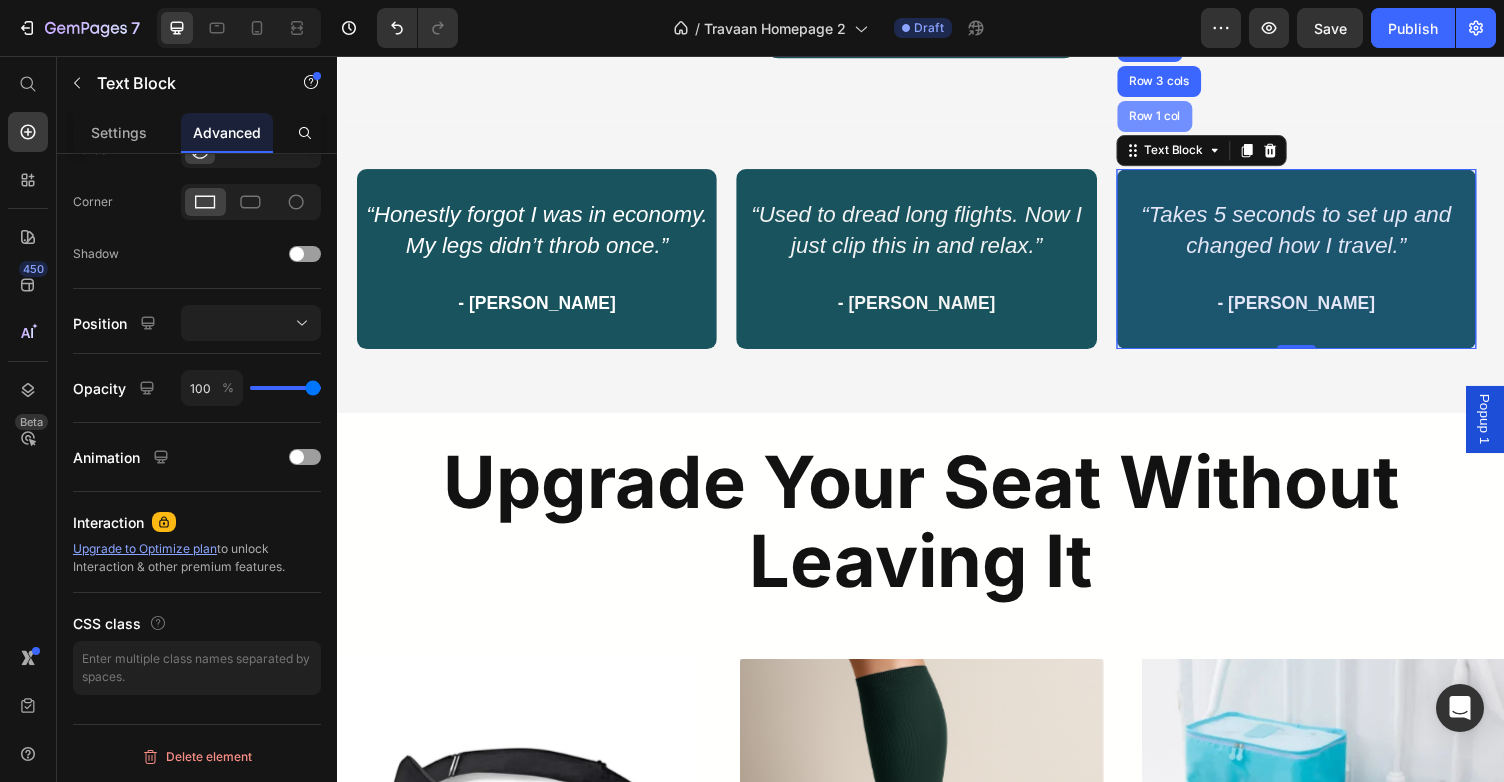 click on "Row 1 col" at bounding box center (1177, 118) 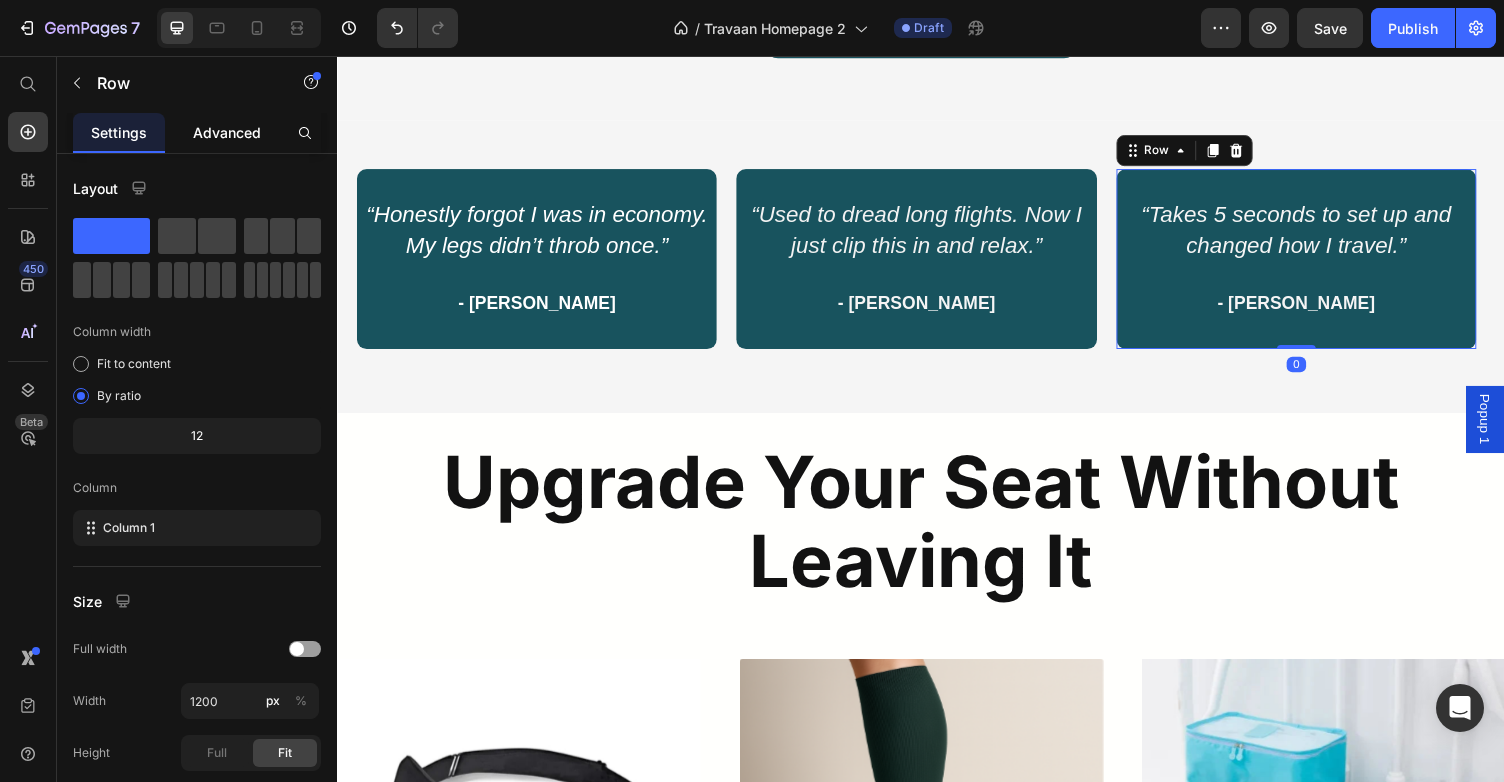 click on "Advanced" at bounding box center [227, 132] 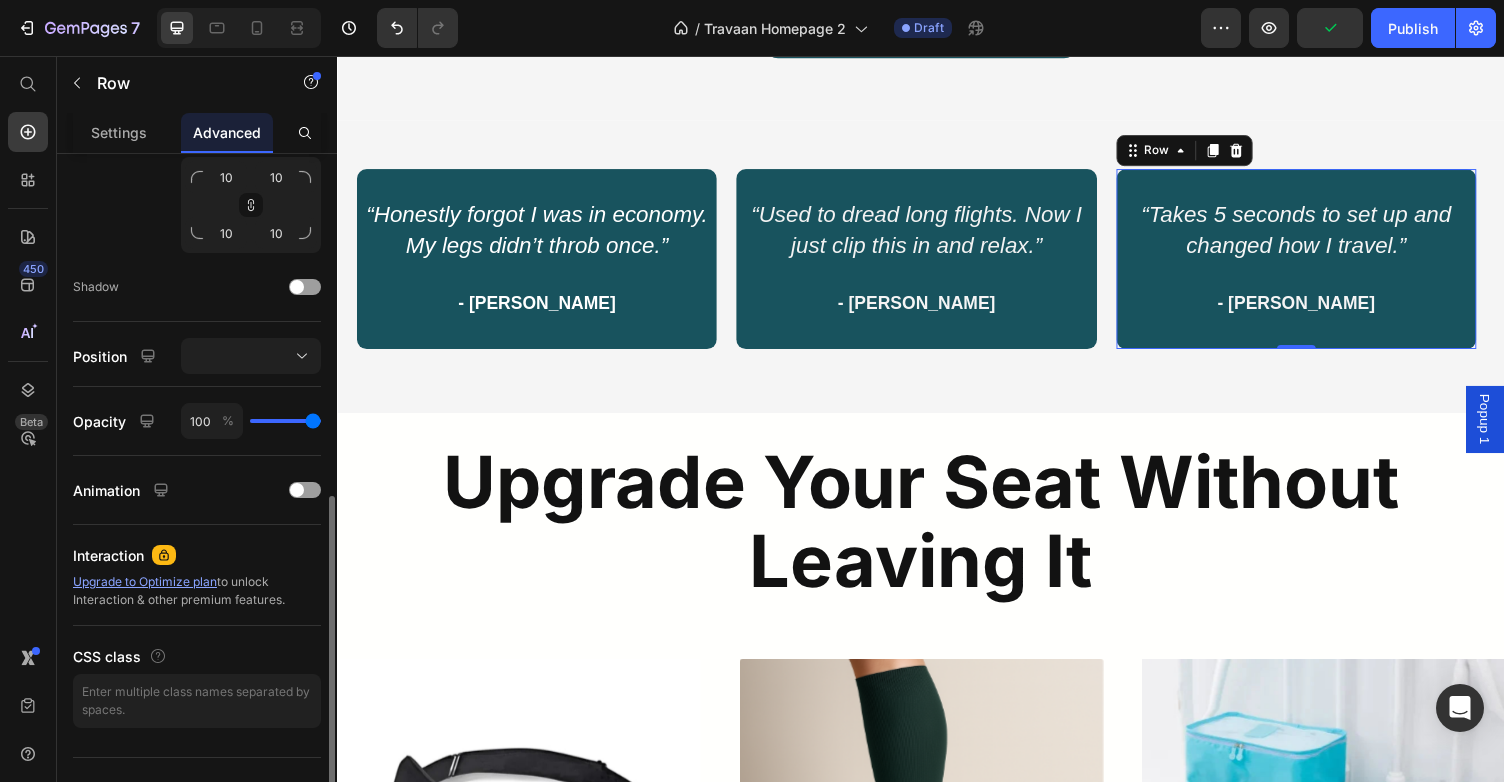 scroll, scrollTop: 664, scrollLeft: 0, axis: vertical 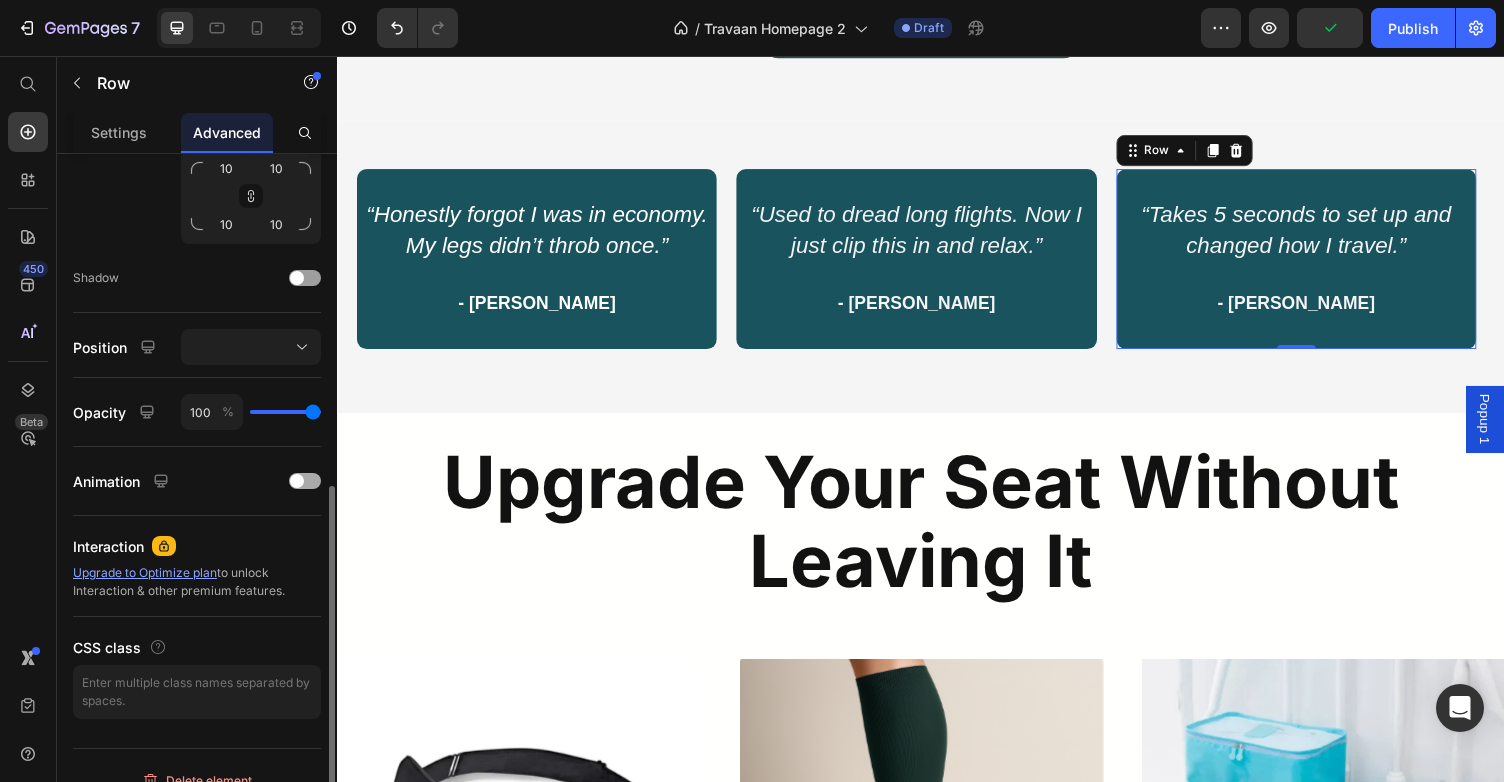 click on "Animation" at bounding box center [197, 481] 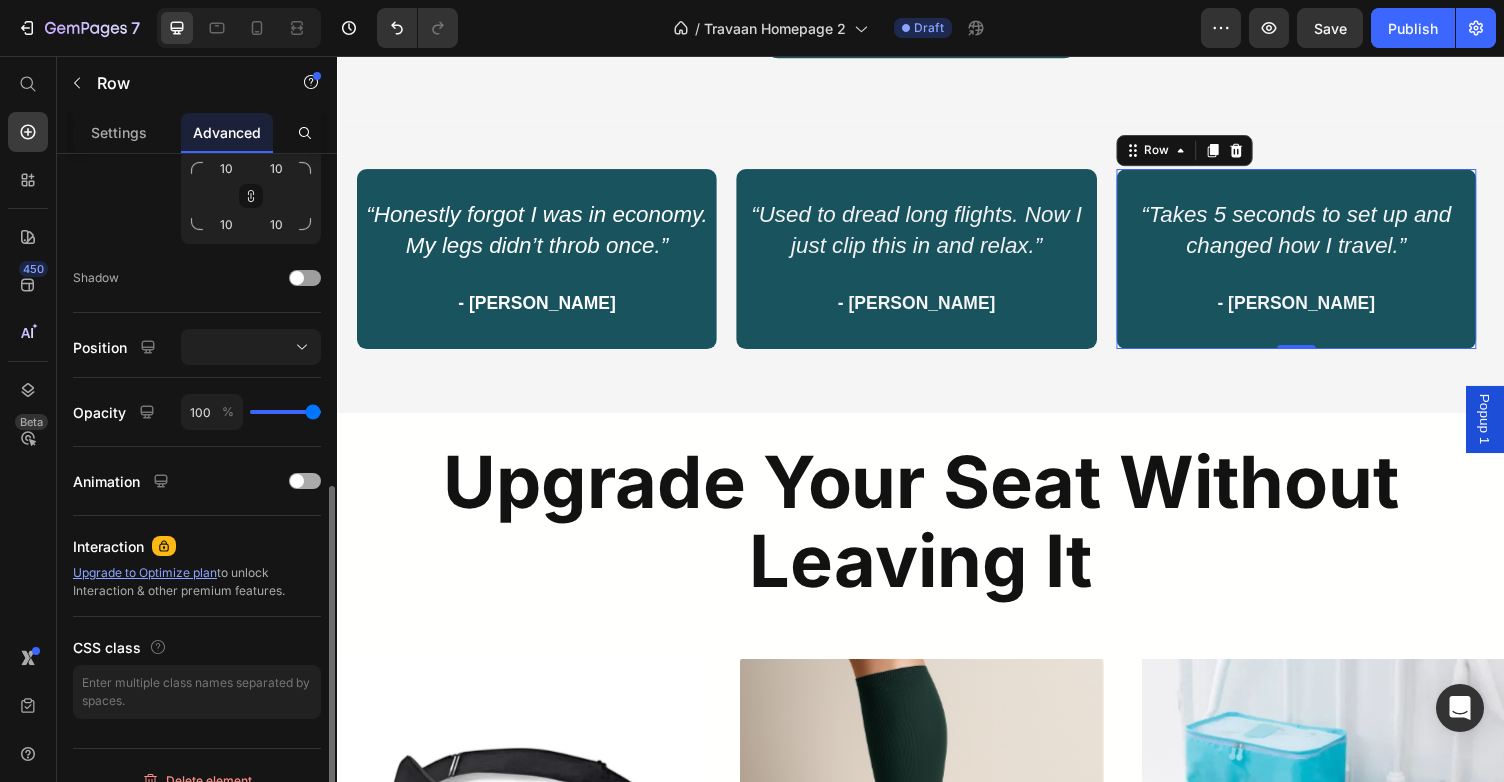 click at bounding box center [297, 481] 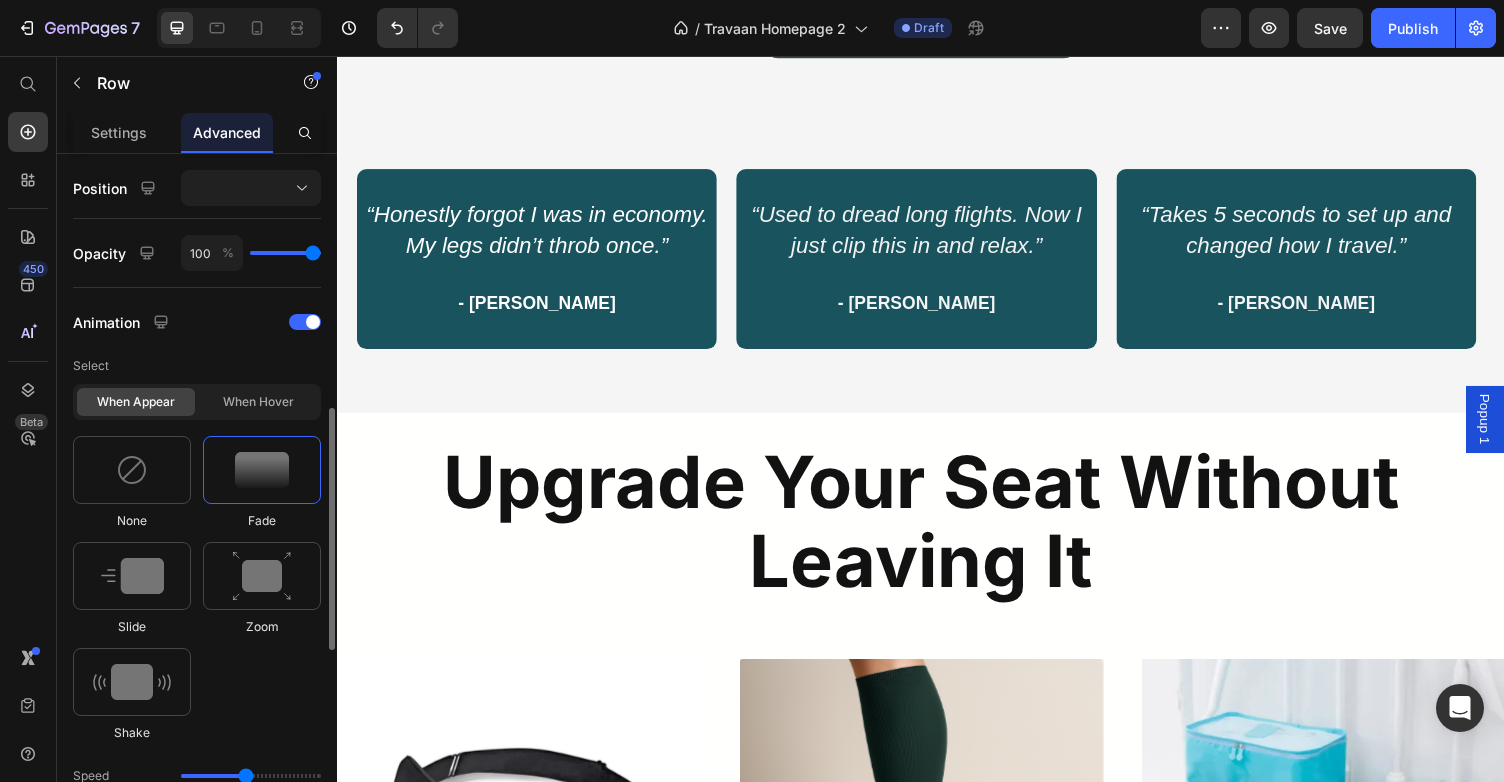 scroll, scrollTop: 850, scrollLeft: 0, axis: vertical 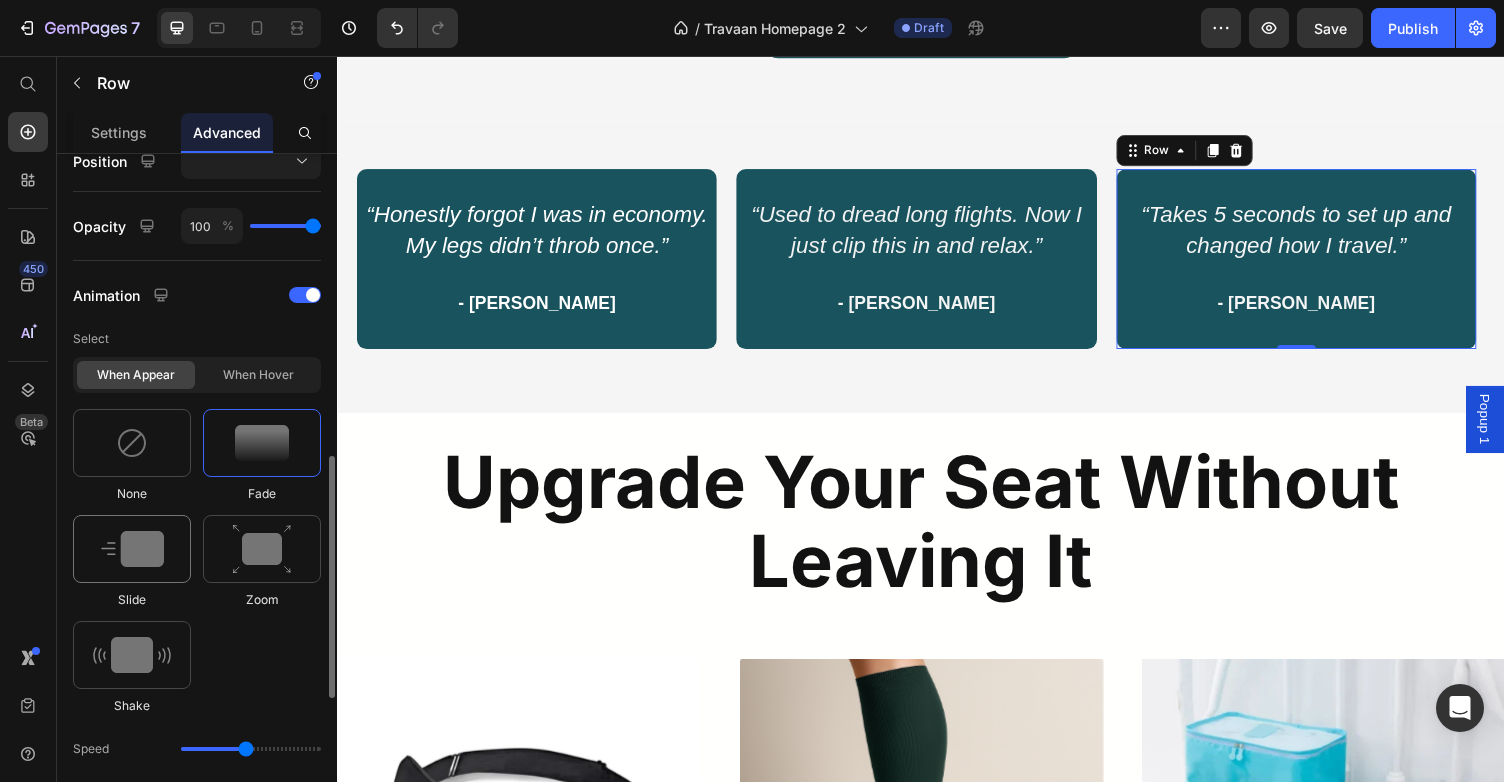 click at bounding box center (132, 549) 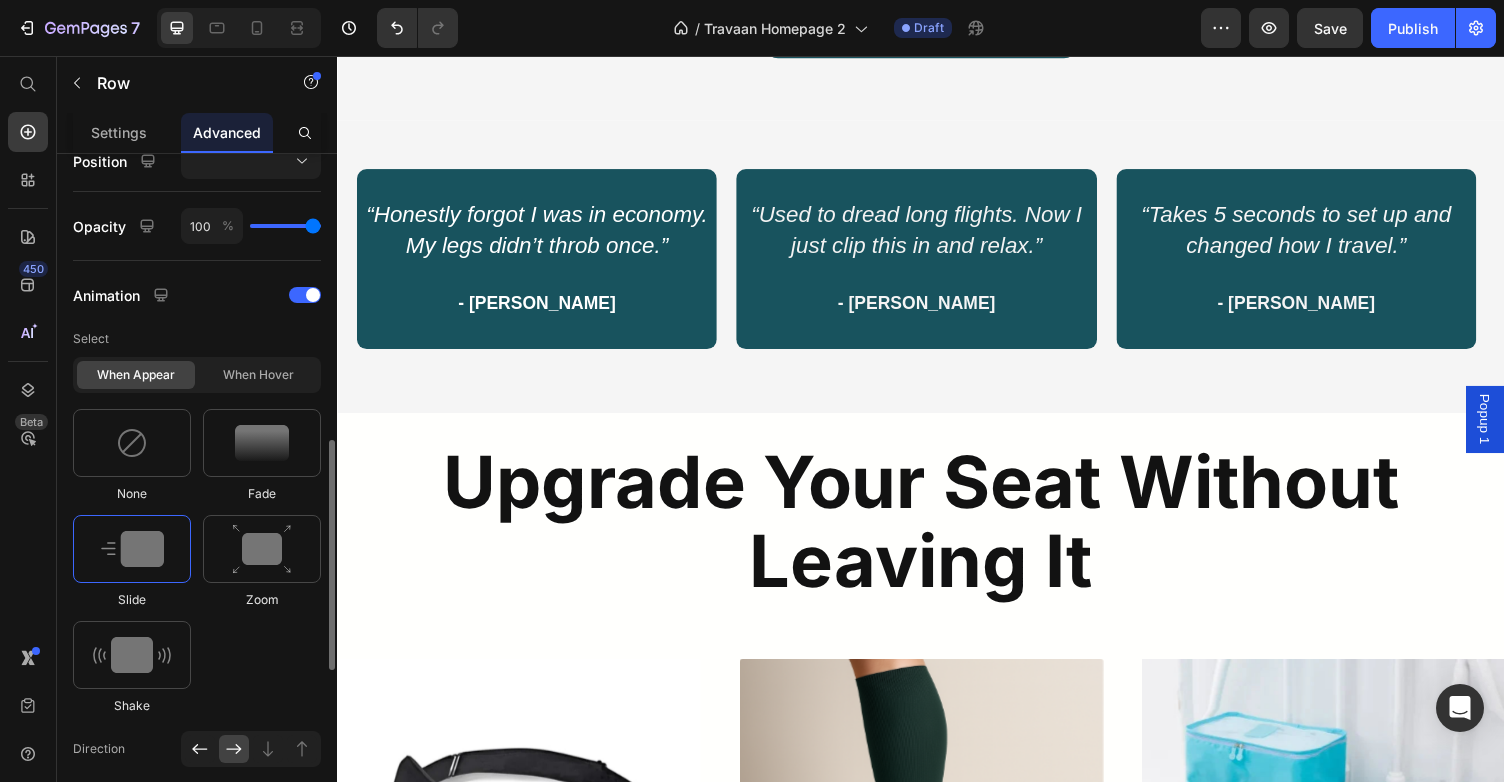 click 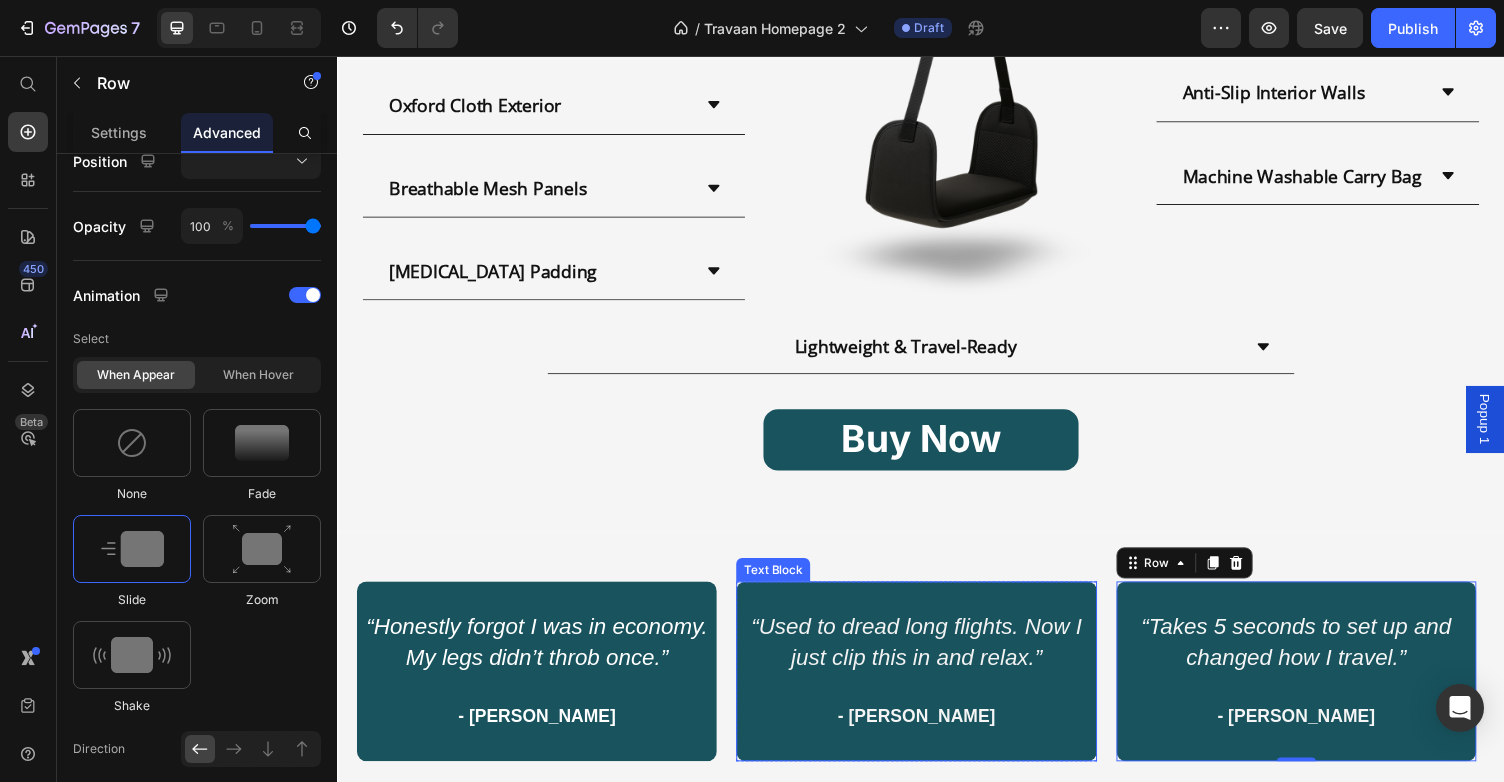 scroll, scrollTop: 1829, scrollLeft: 0, axis: vertical 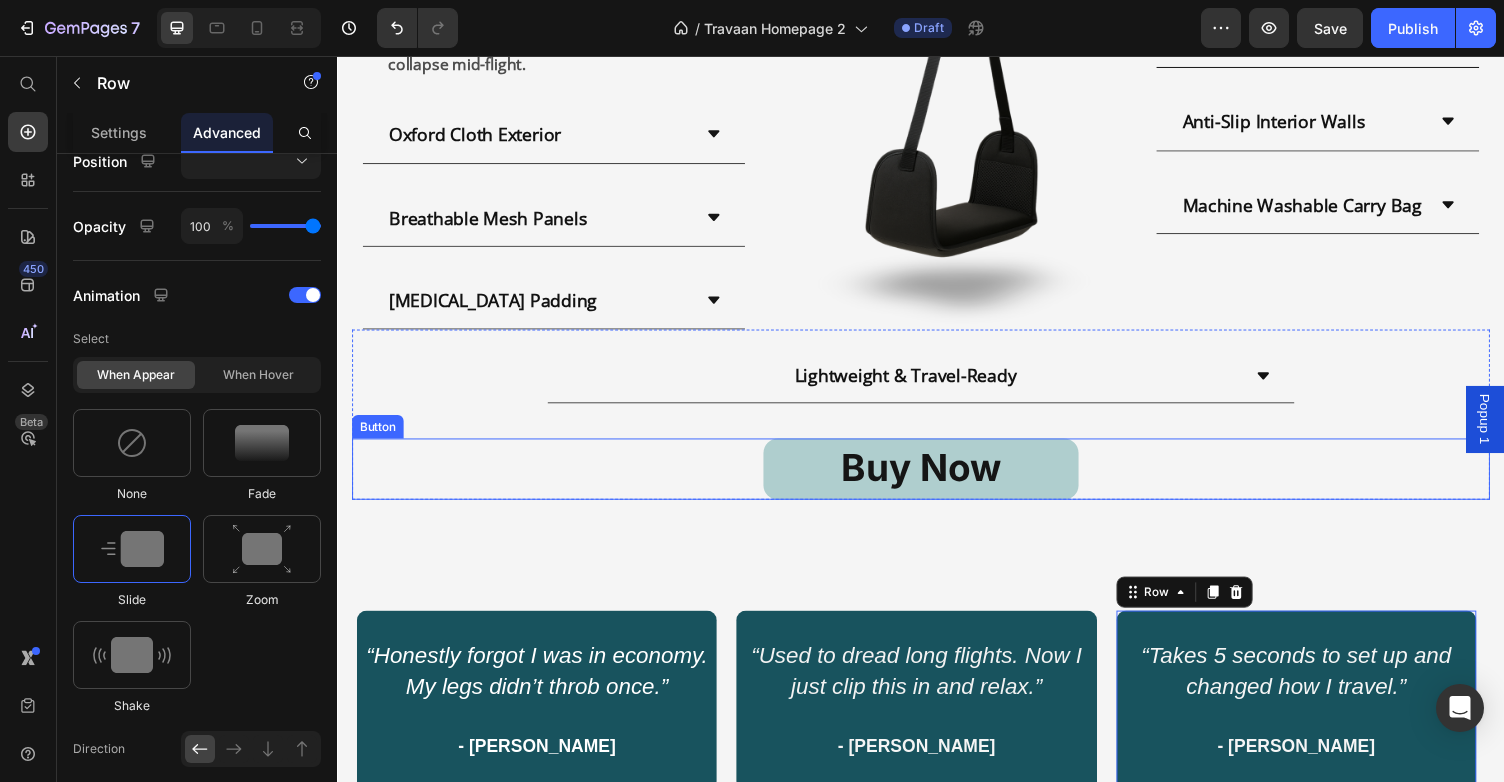 click on "Buy Now" at bounding box center (937, 481) 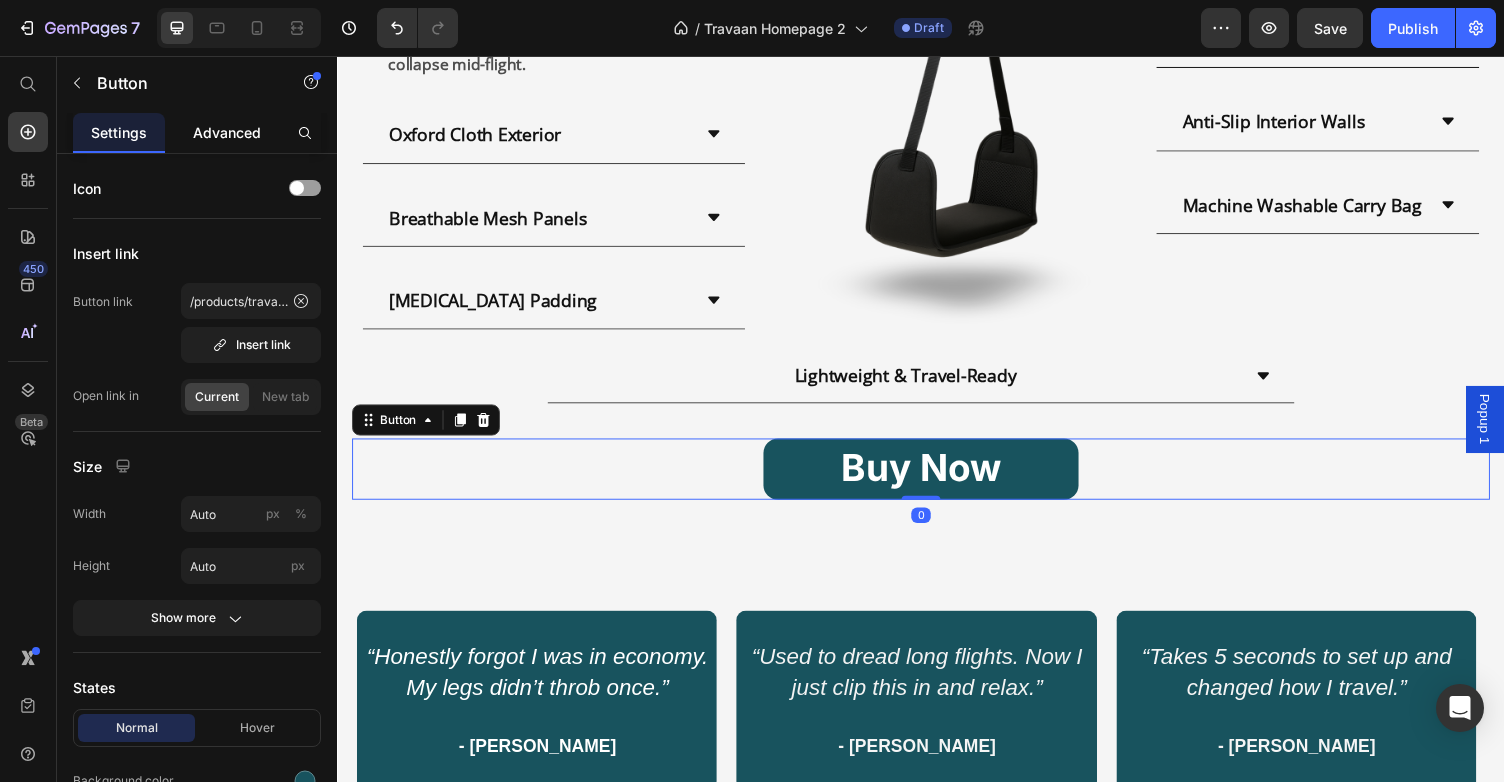 click on "Advanced" at bounding box center (227, 132) 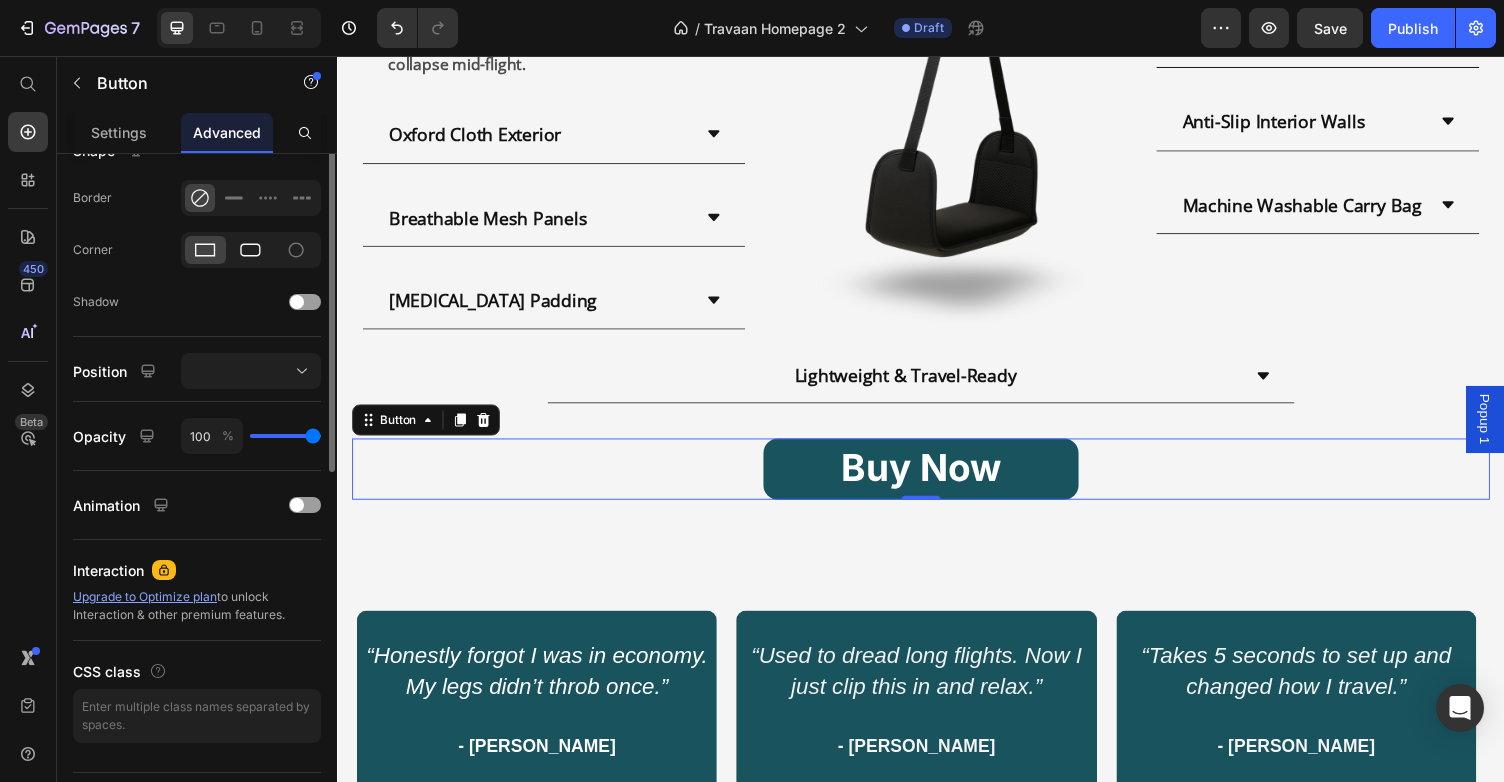scroll, scrollTop: 584, scrollLeft: 0, axis: vertical 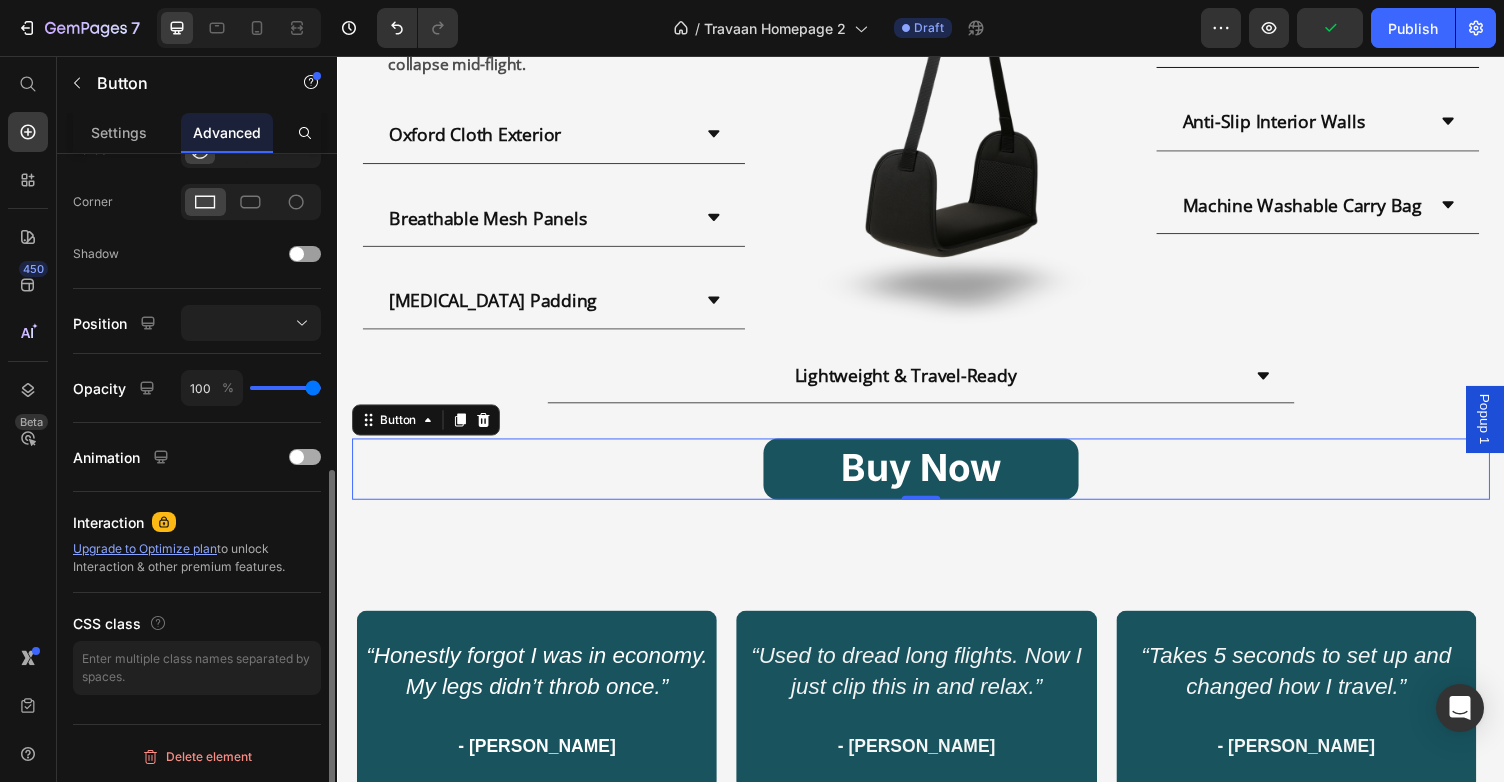 click at bounding box center [297, 457] 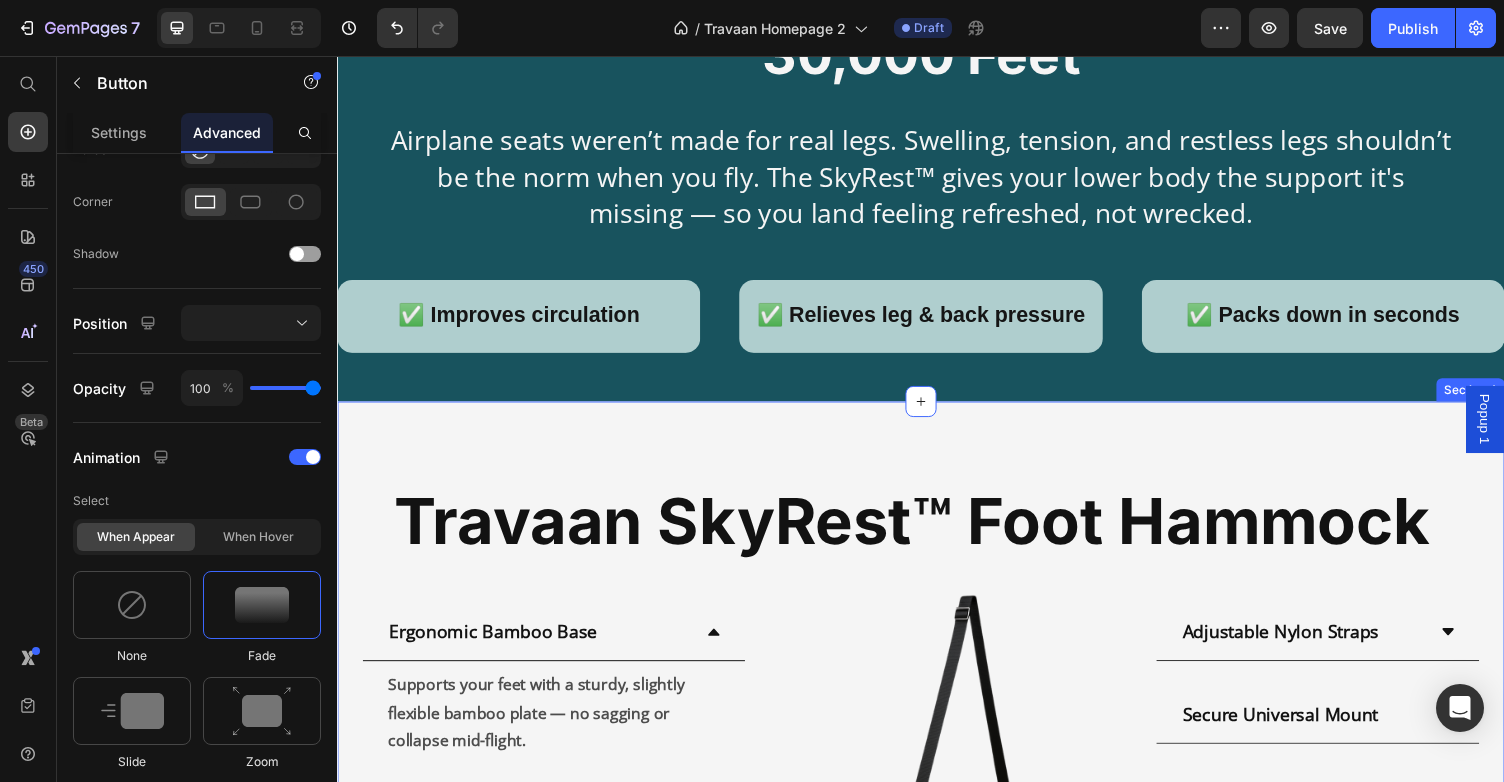 scroll, scrollTop: 1205, scrollLeft: 0, axis: vertical 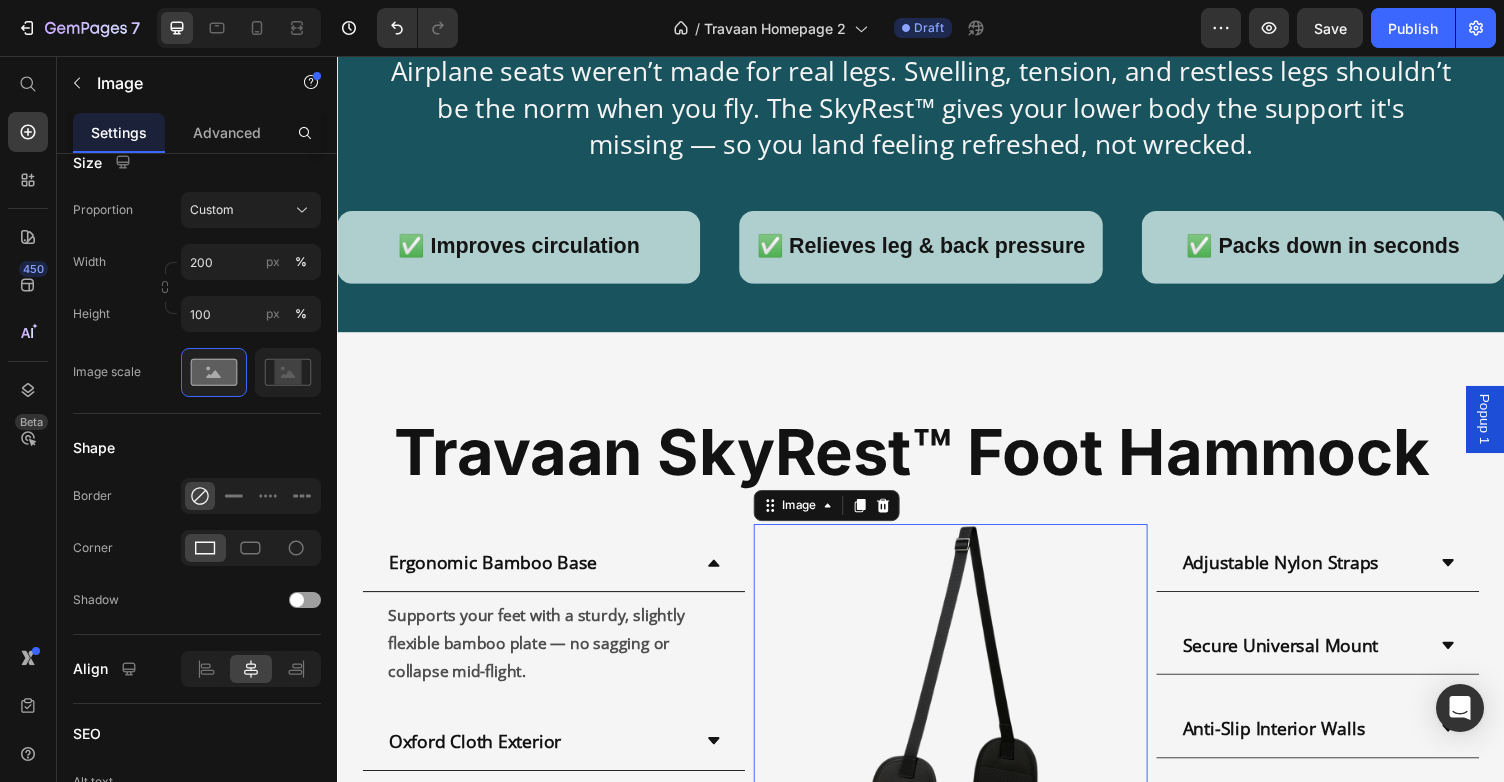 click at bounding box center [967, 749] 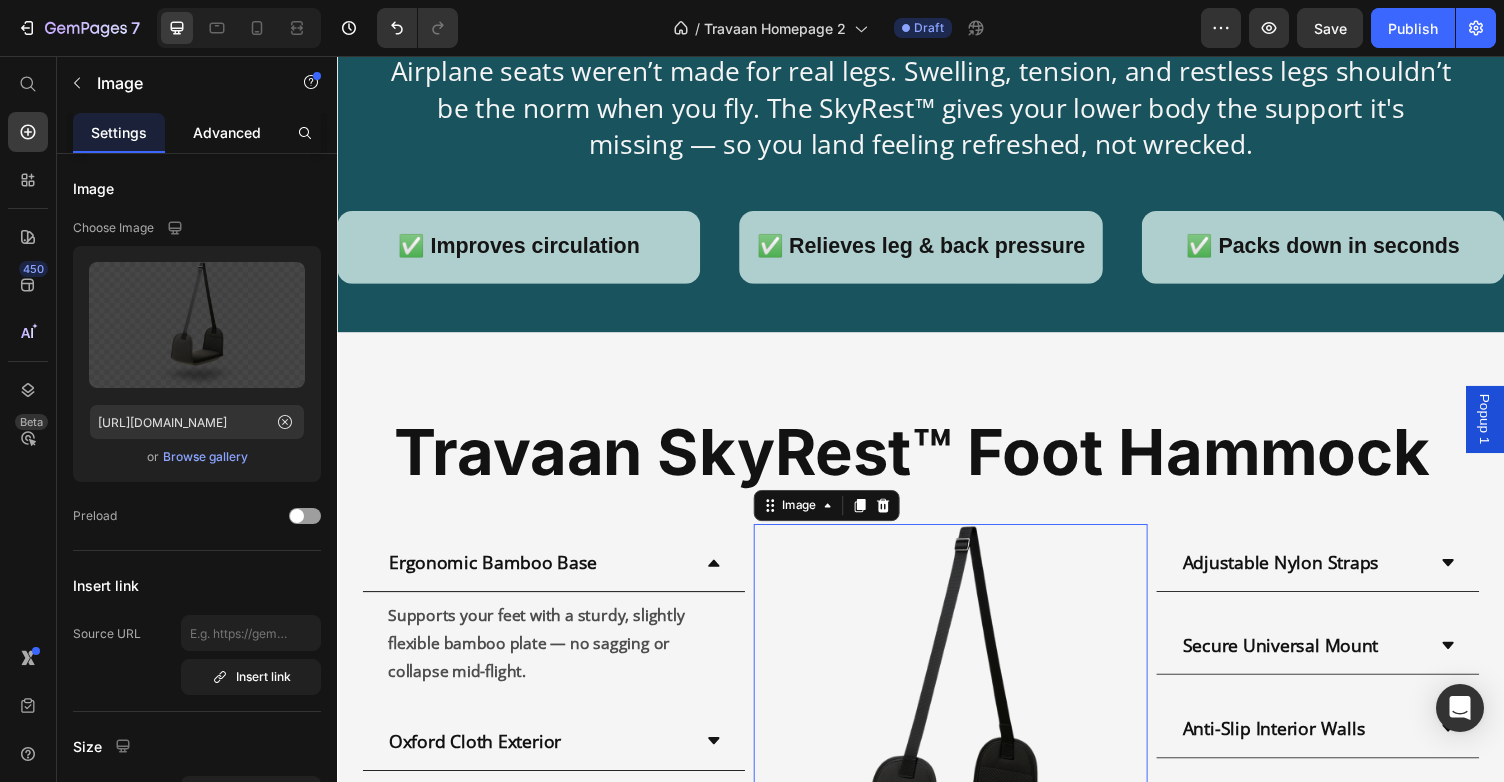 click on "Advanced" at bounding box center [227, 132] 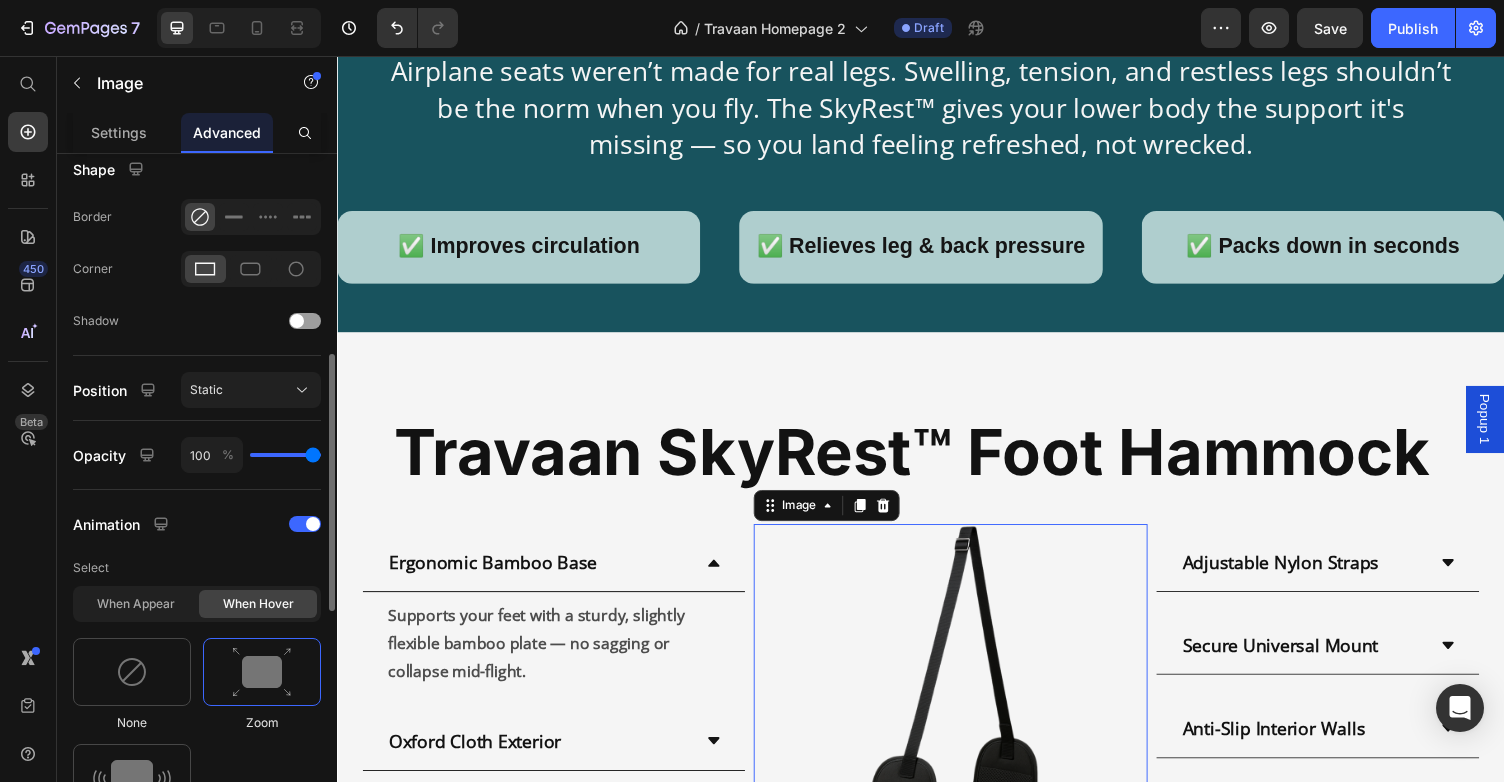 scroll, scrollTop: 522, scrollLeft: 0, axis: vertical 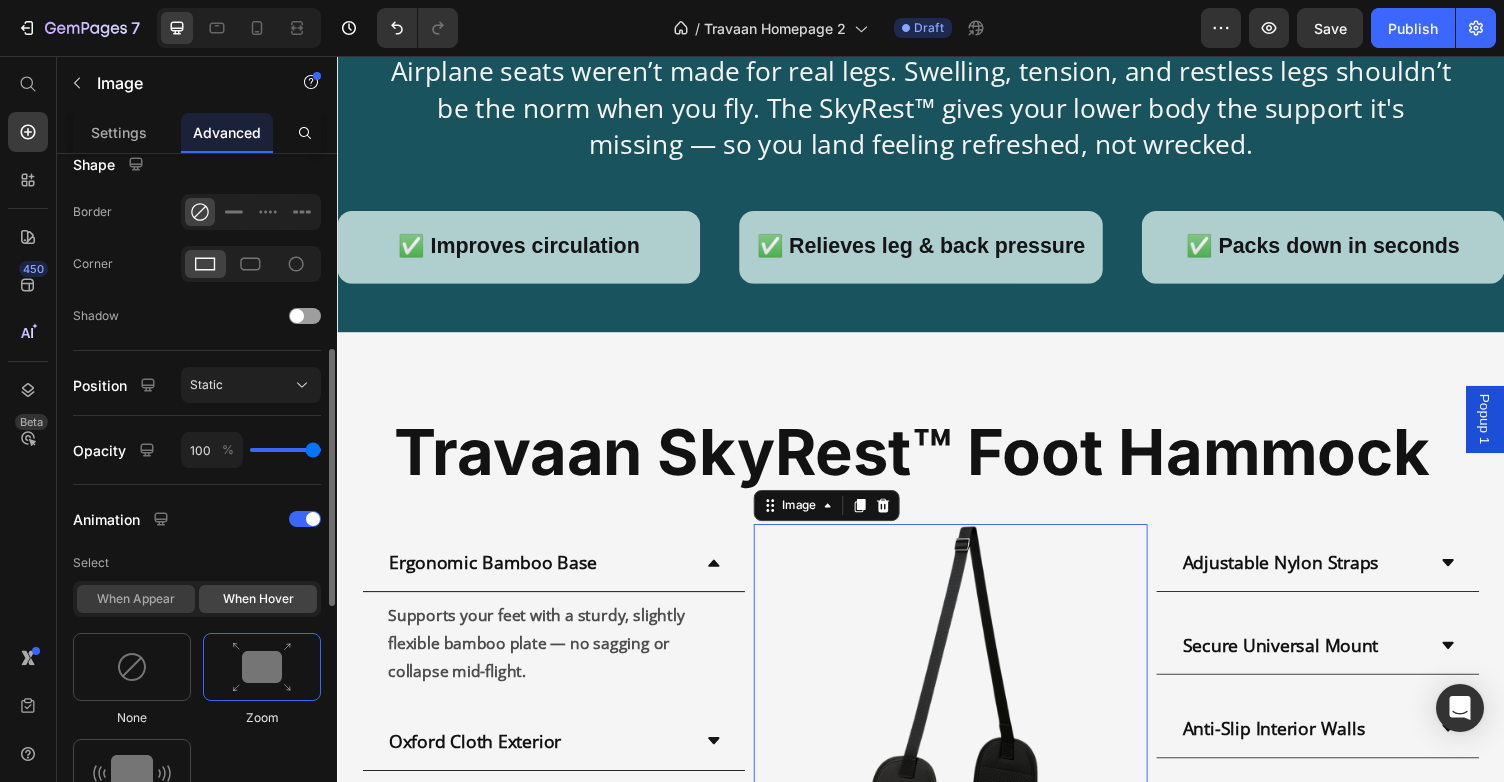 click on "When appear" 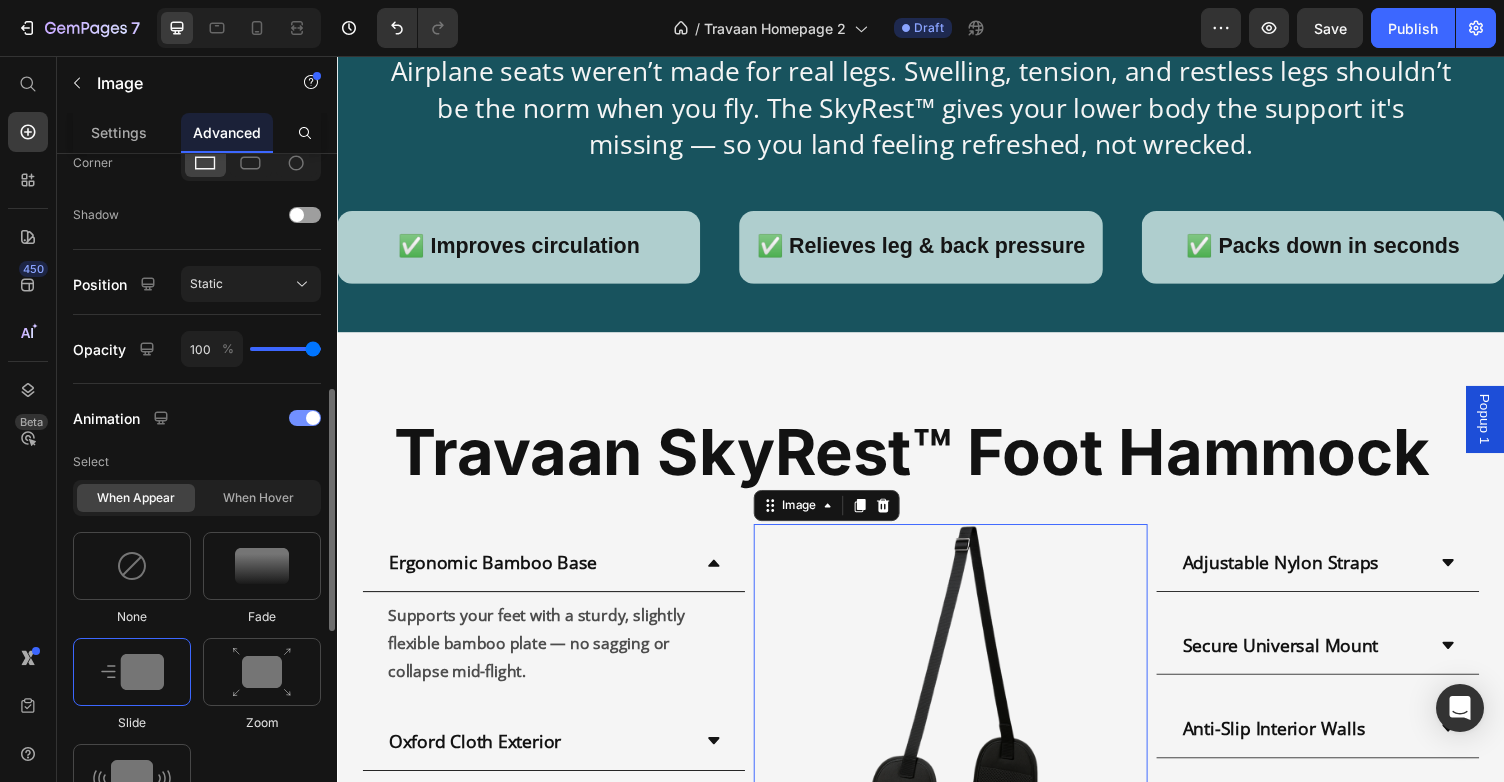 scroll, scrollTop: 633, scrollLeft: 0, axis: vertical 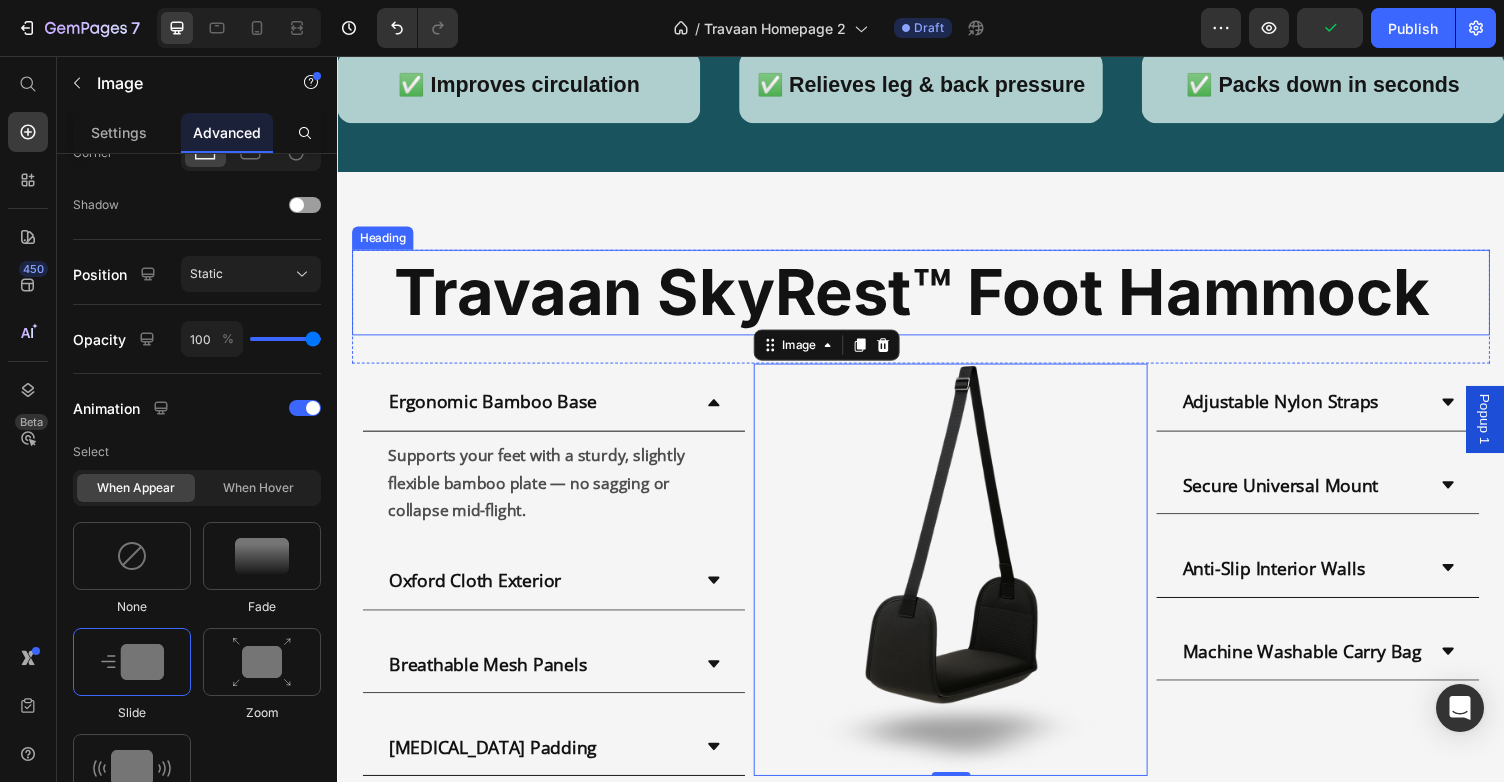 click on "Supports your feet with a sturdy, slightly flexible bamboo plate — no sagging or collapse mid-flight." at bounding box center [559, 495] 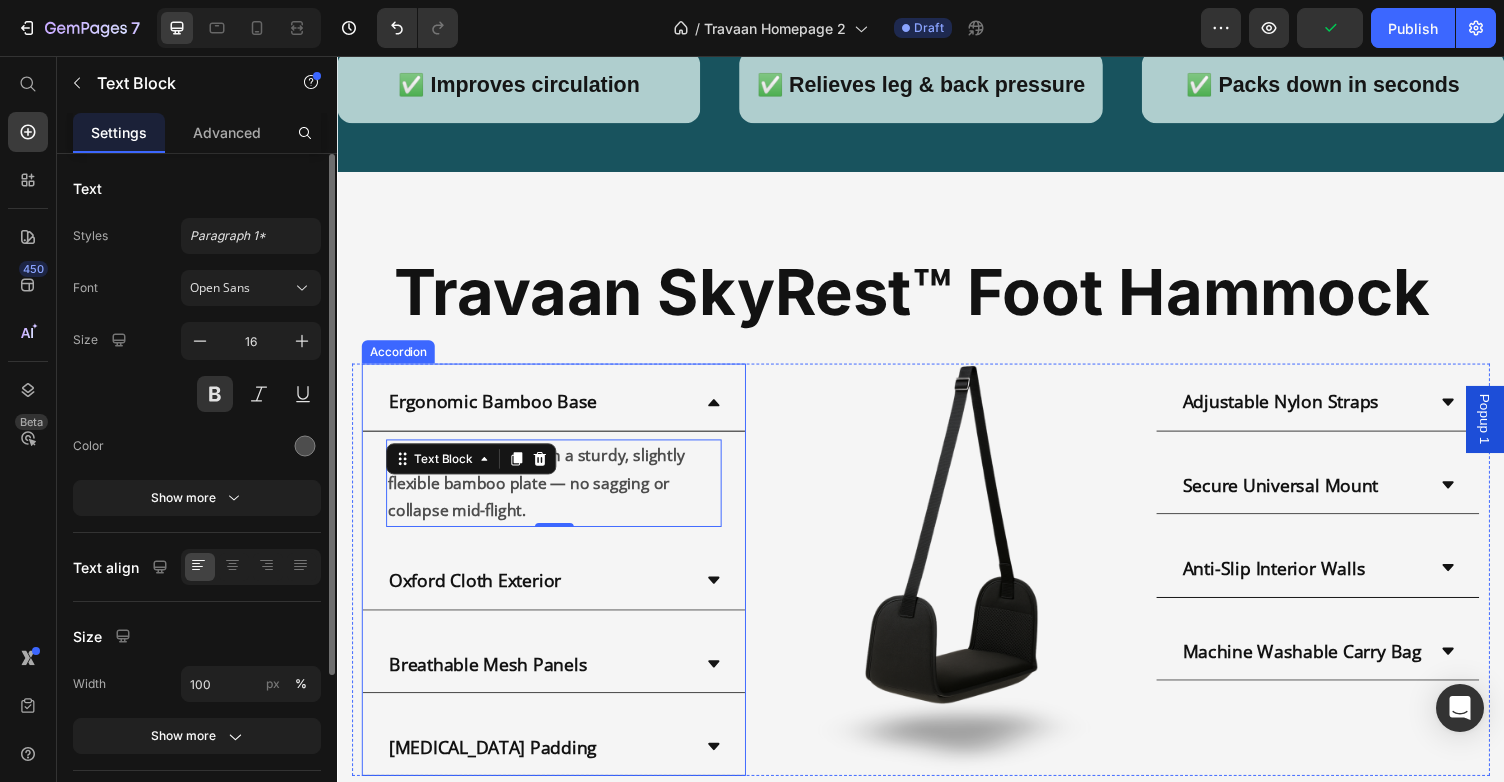 click on "Ergonomic Bamboo Base" at bounding box center [543, 411] 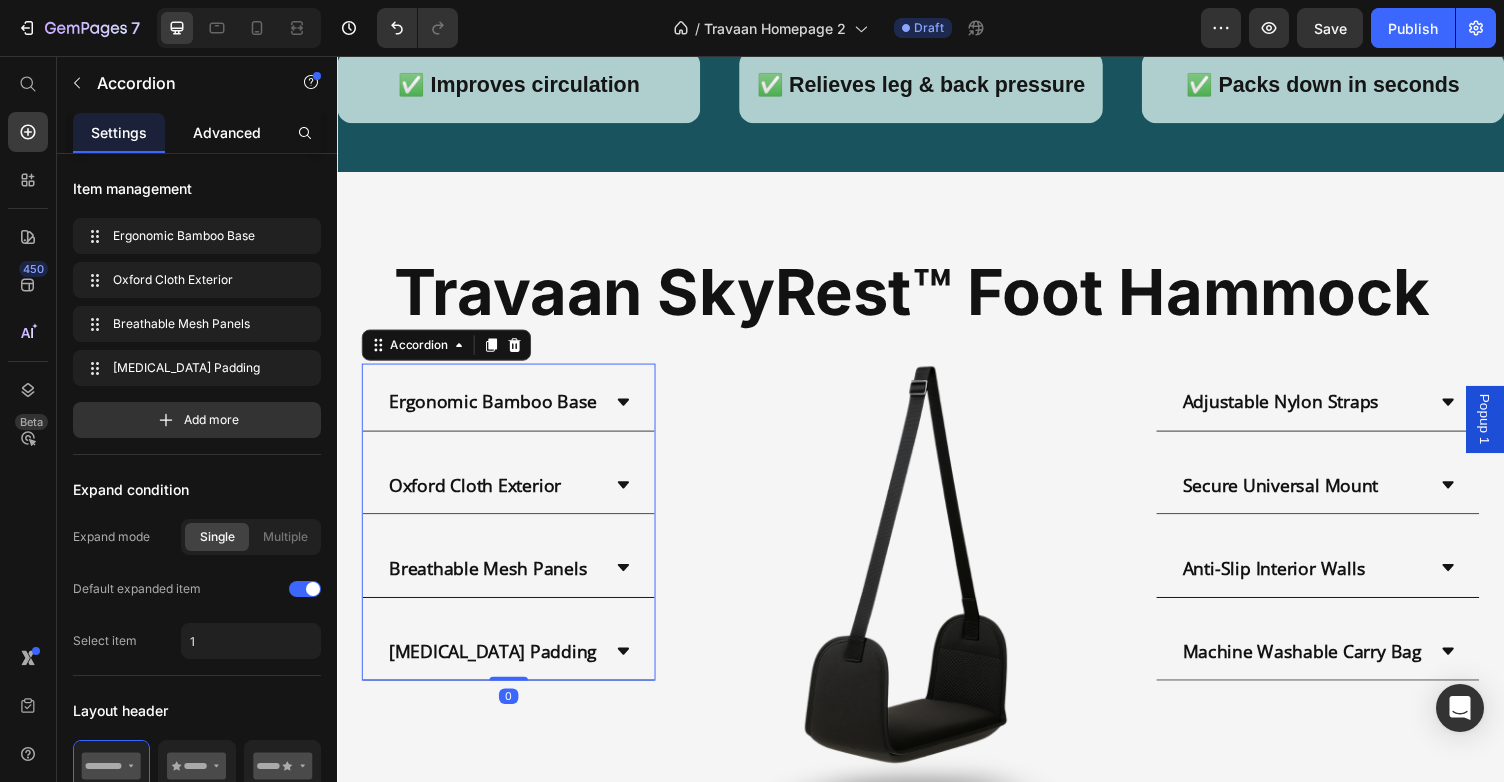 click on "Advanced" at bounding box center (227, 132) 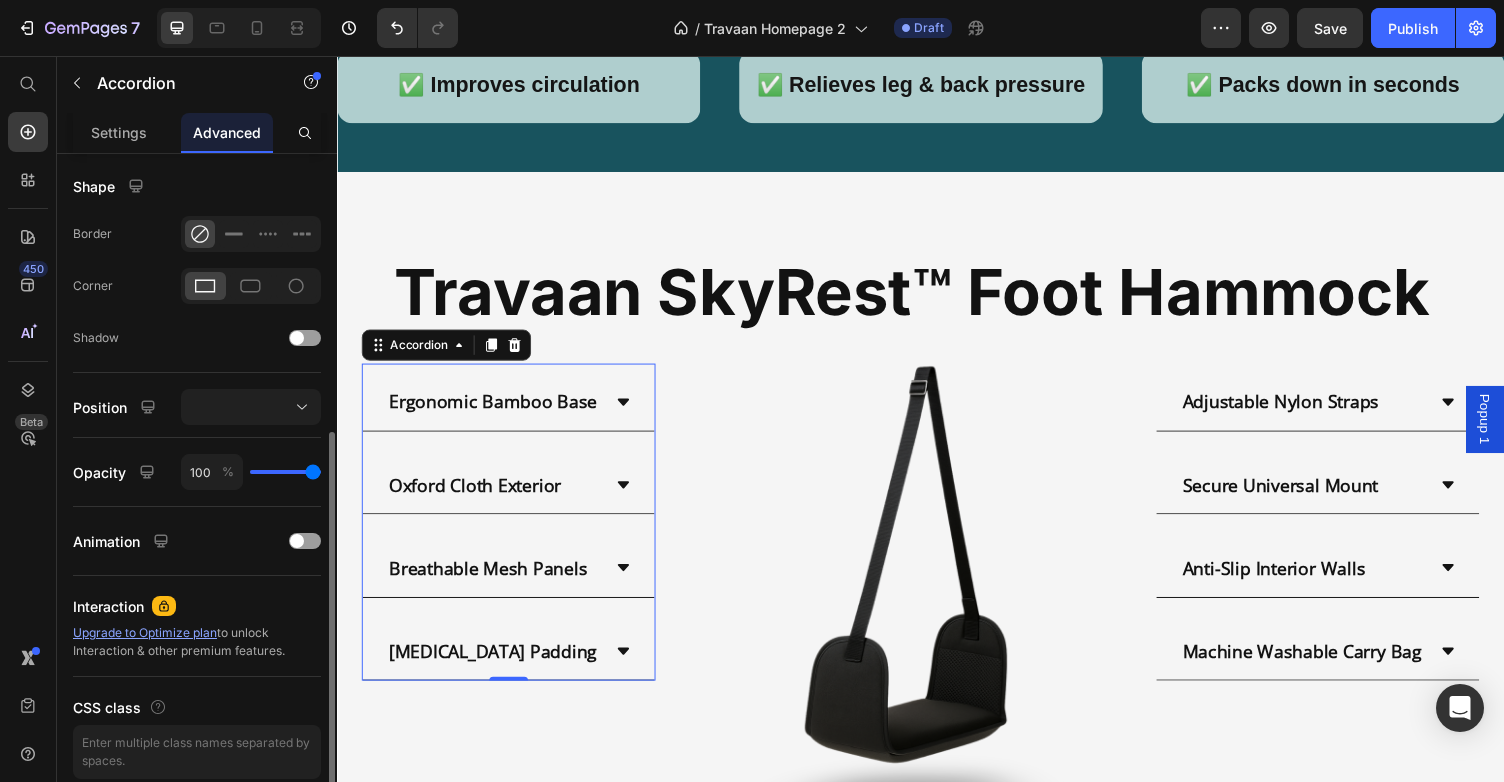 scroll, scrollTop: 505, scrollLeft: 0, axis: vertical 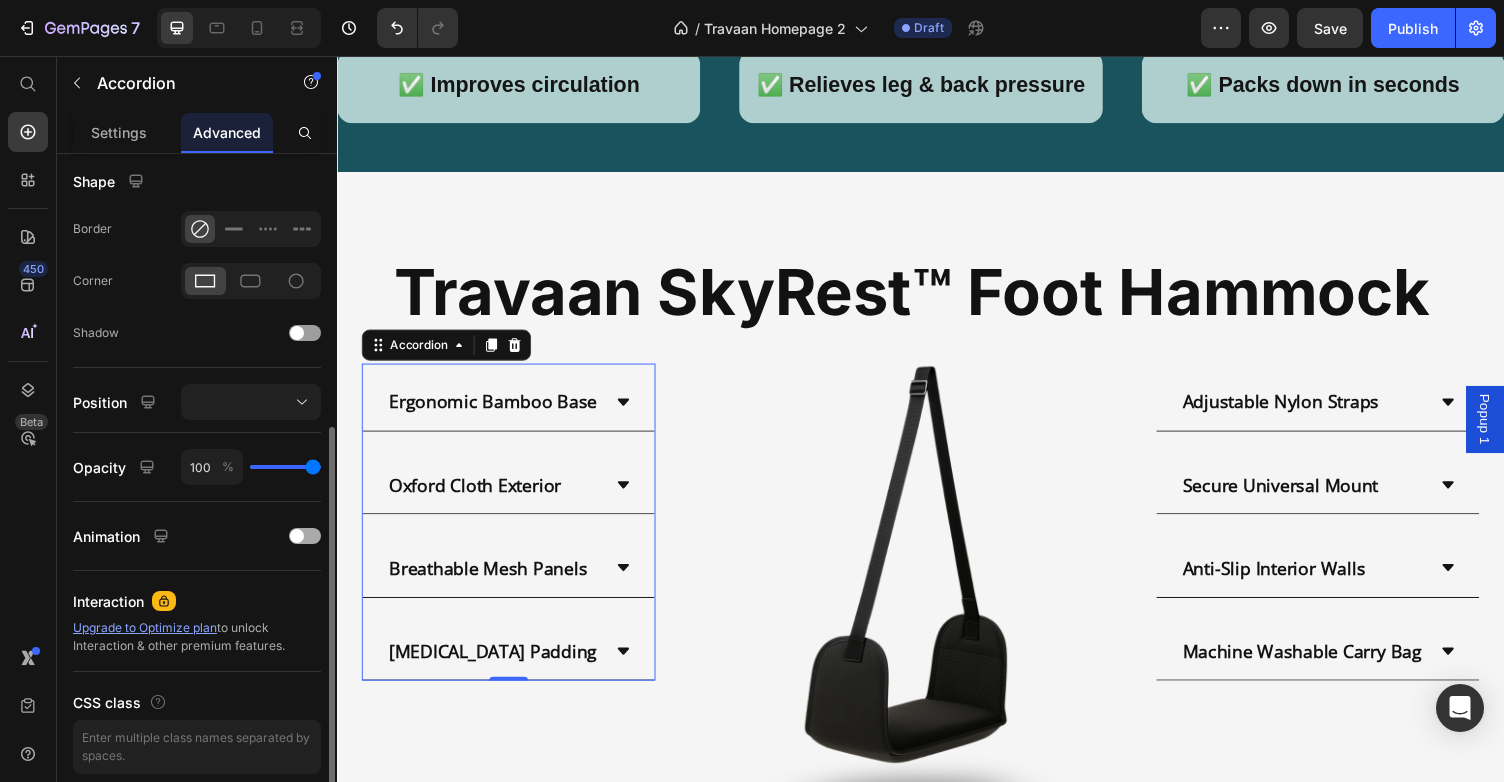 click at bounding box center (297, 536) 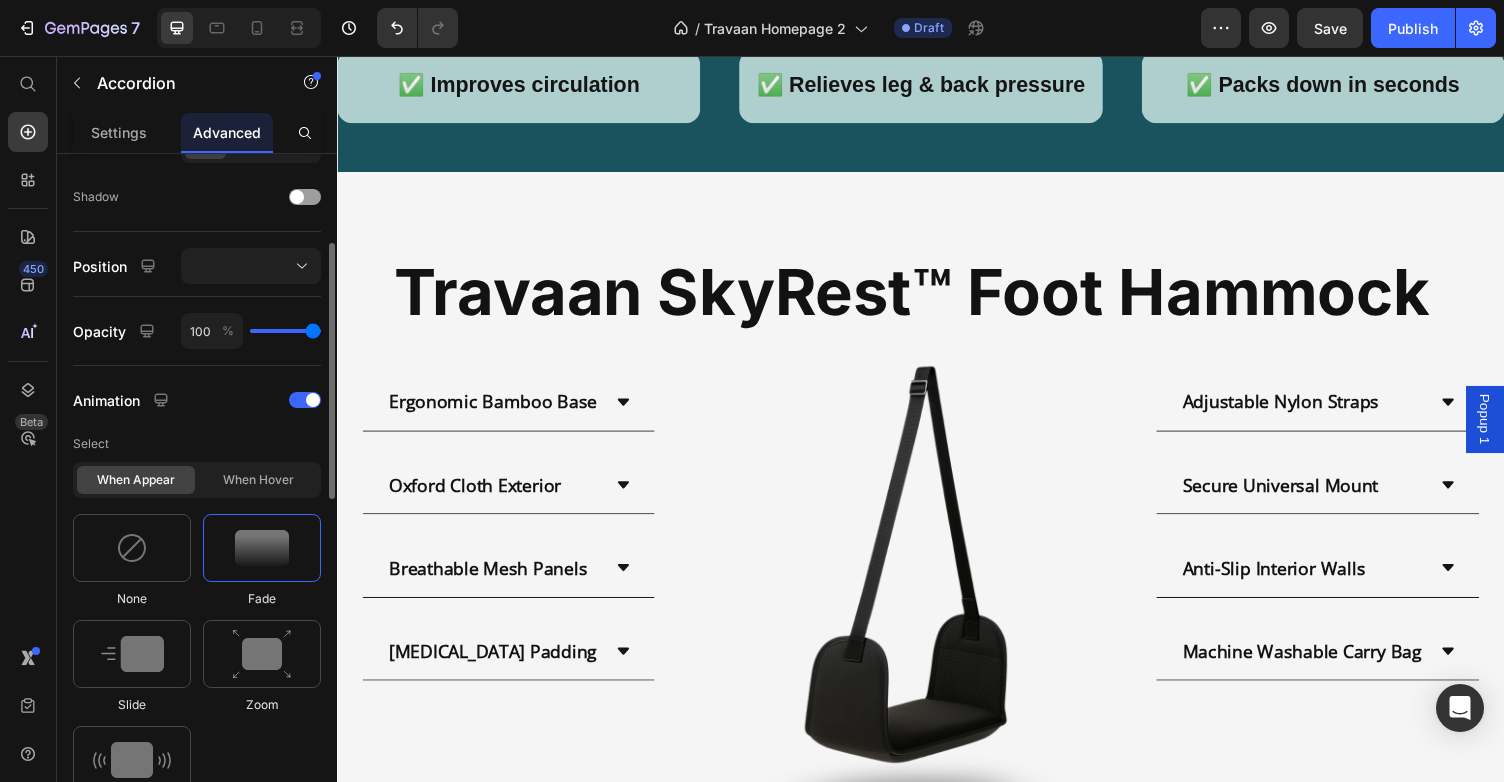 scroll, scrollTop: 655, scrollLeft: 0, axis: vertical 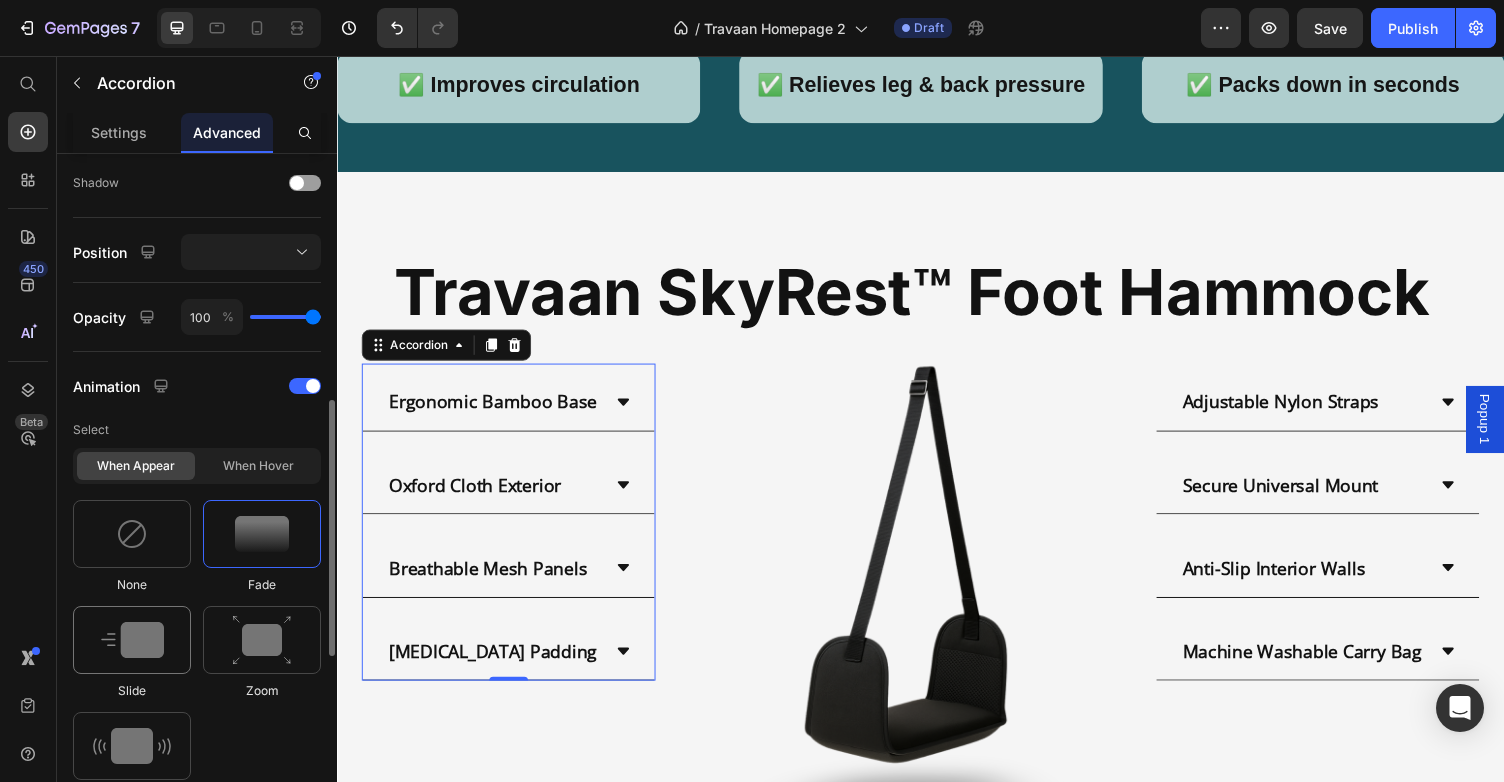click at bounding box center (132, 640) 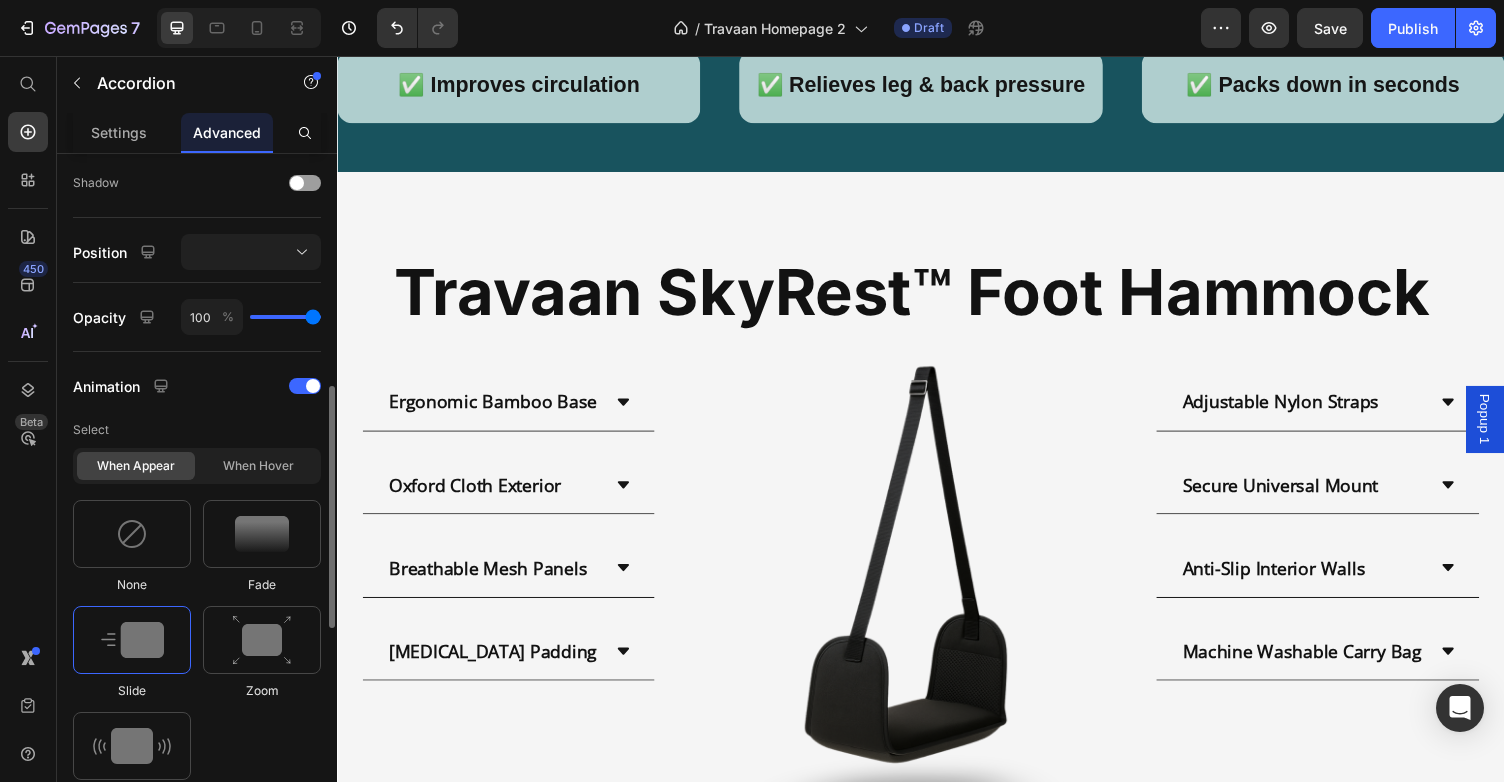 scroll, scrollTop: 656, scrollLeft: 0, axis: vertical 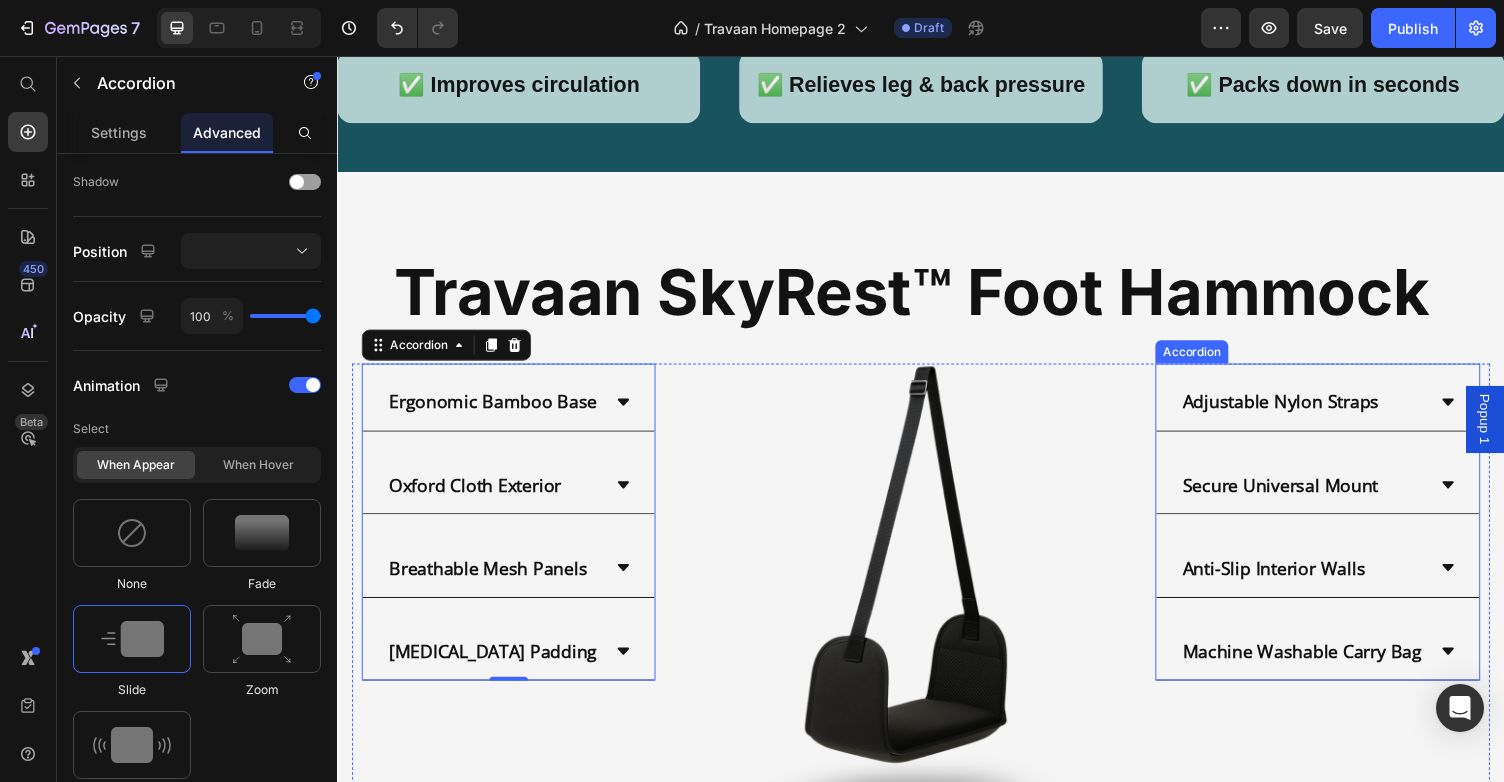 click on "Adjustable Nylon Straps" at bounding box center [1345, 406] 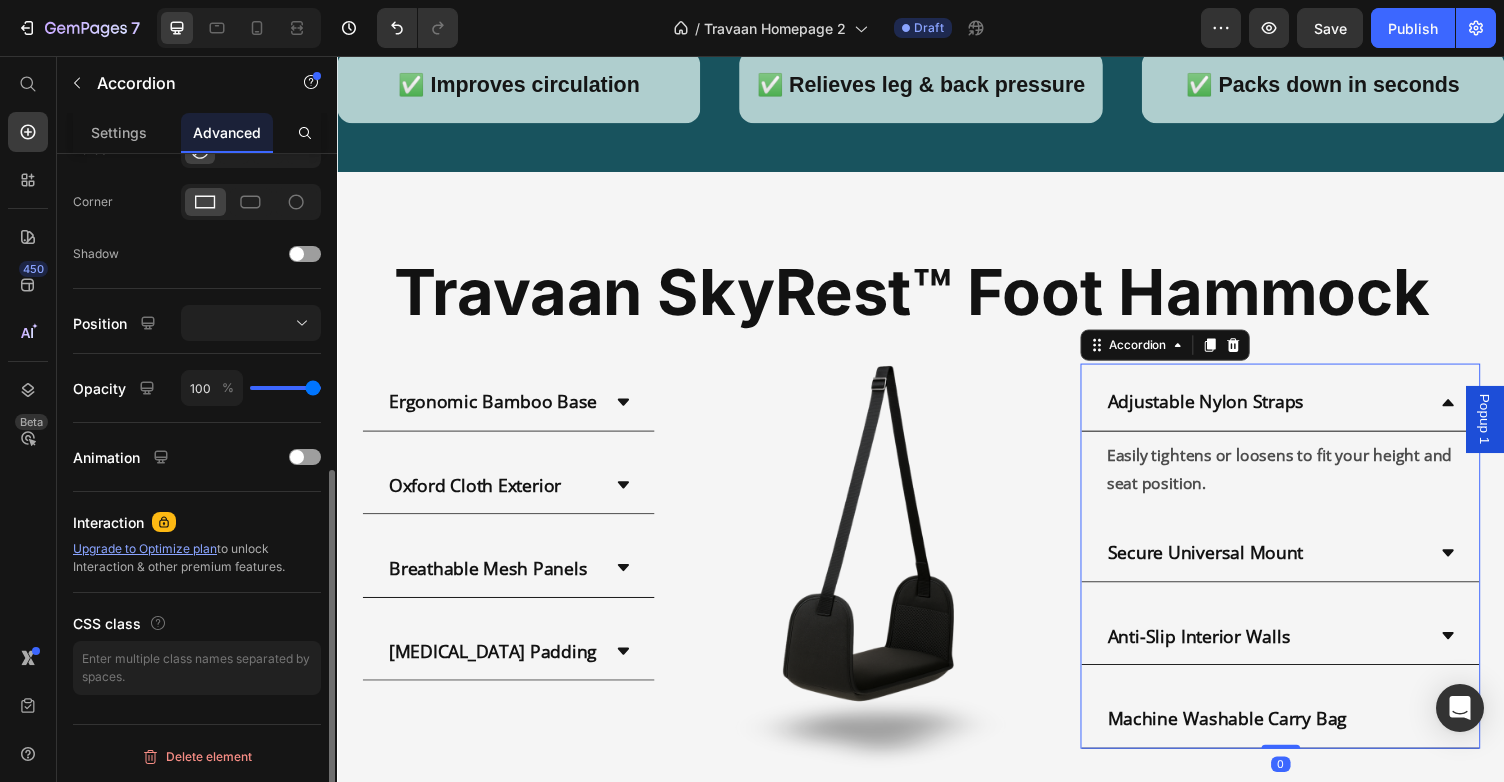 scroll, scrollTop: 584, scrollLeft: 0, axis: vertical 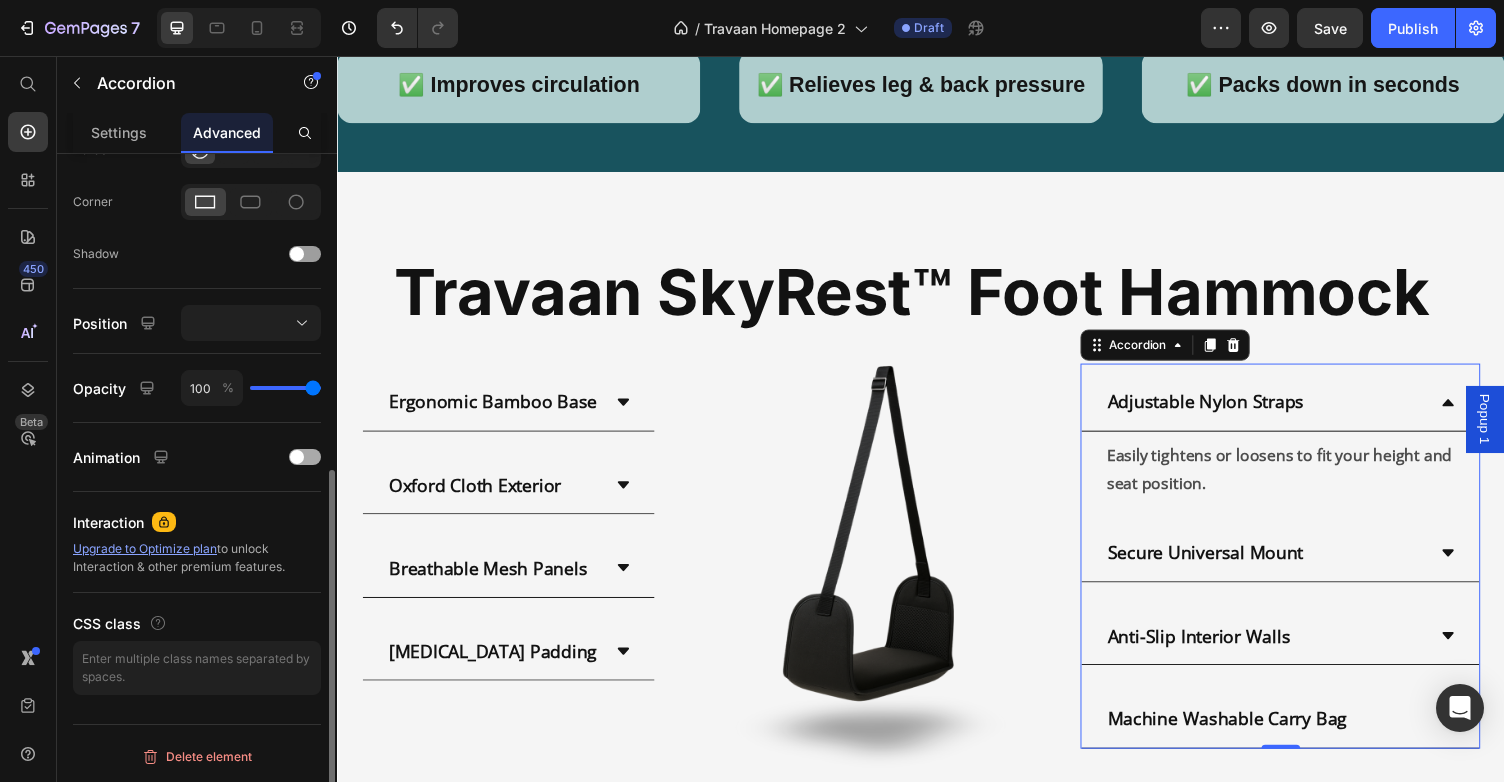 click at bounding box center (297, 457) 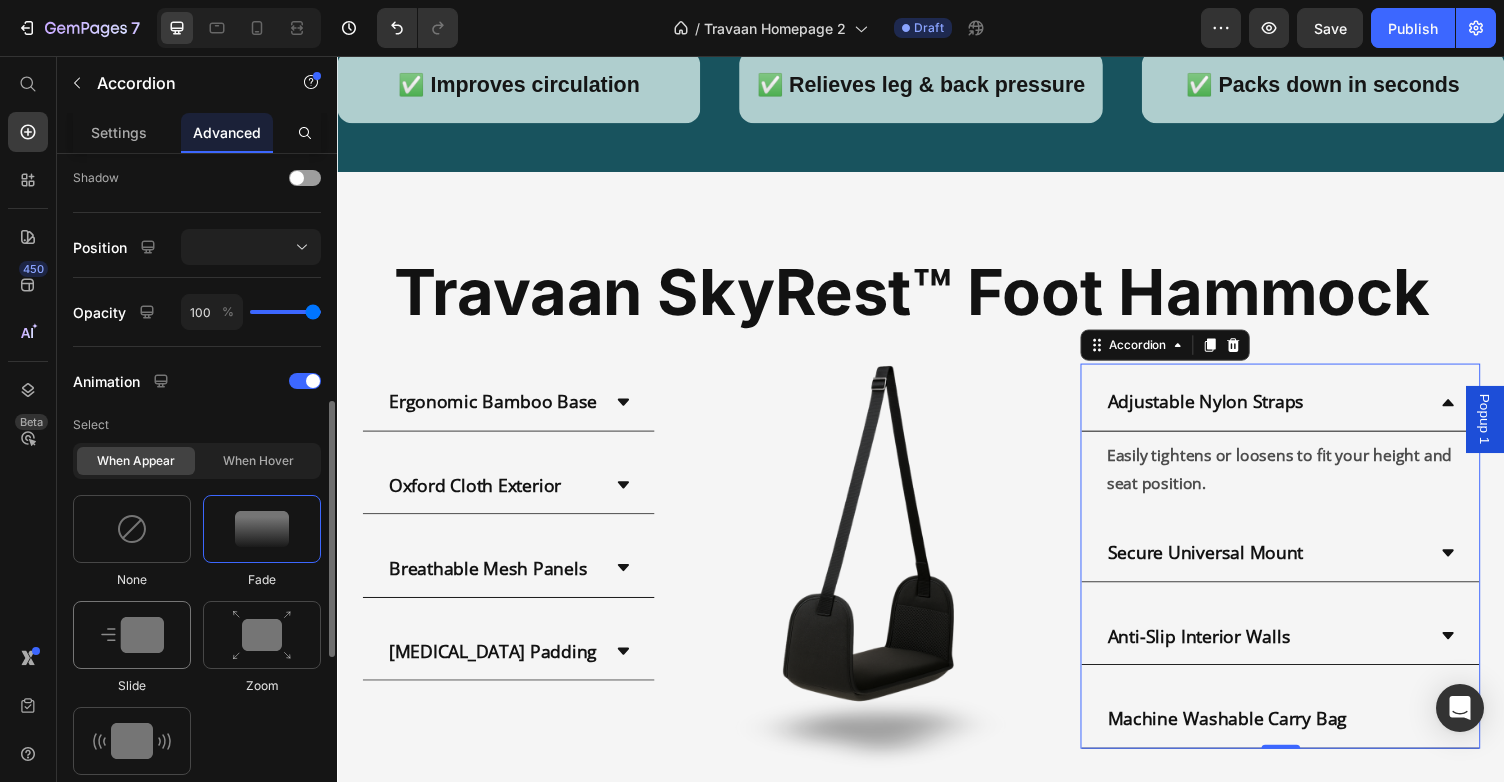 click at bounding box center (132, 635) 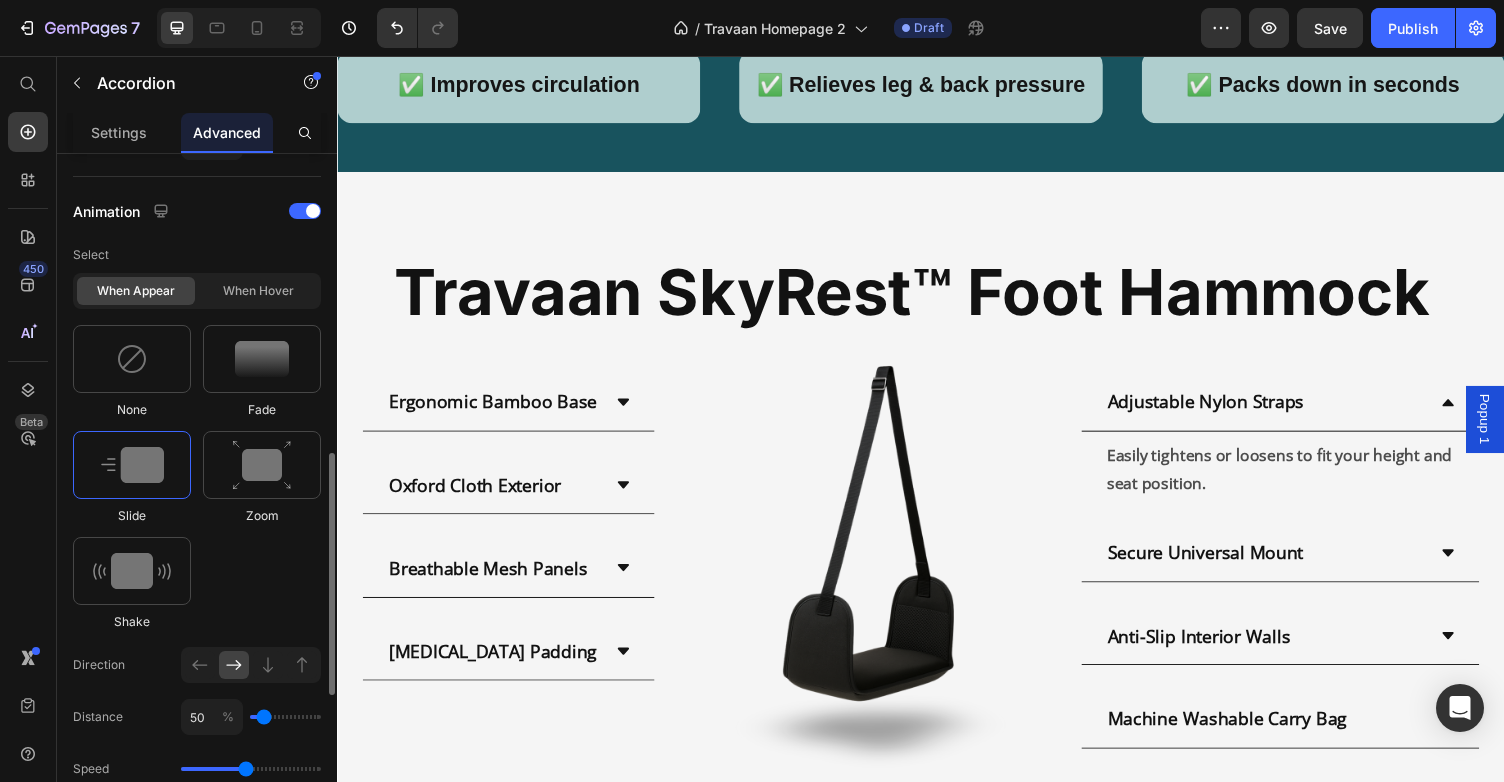 scroll, scrollTop: 854, scrollLeft: 0, axis: vertical 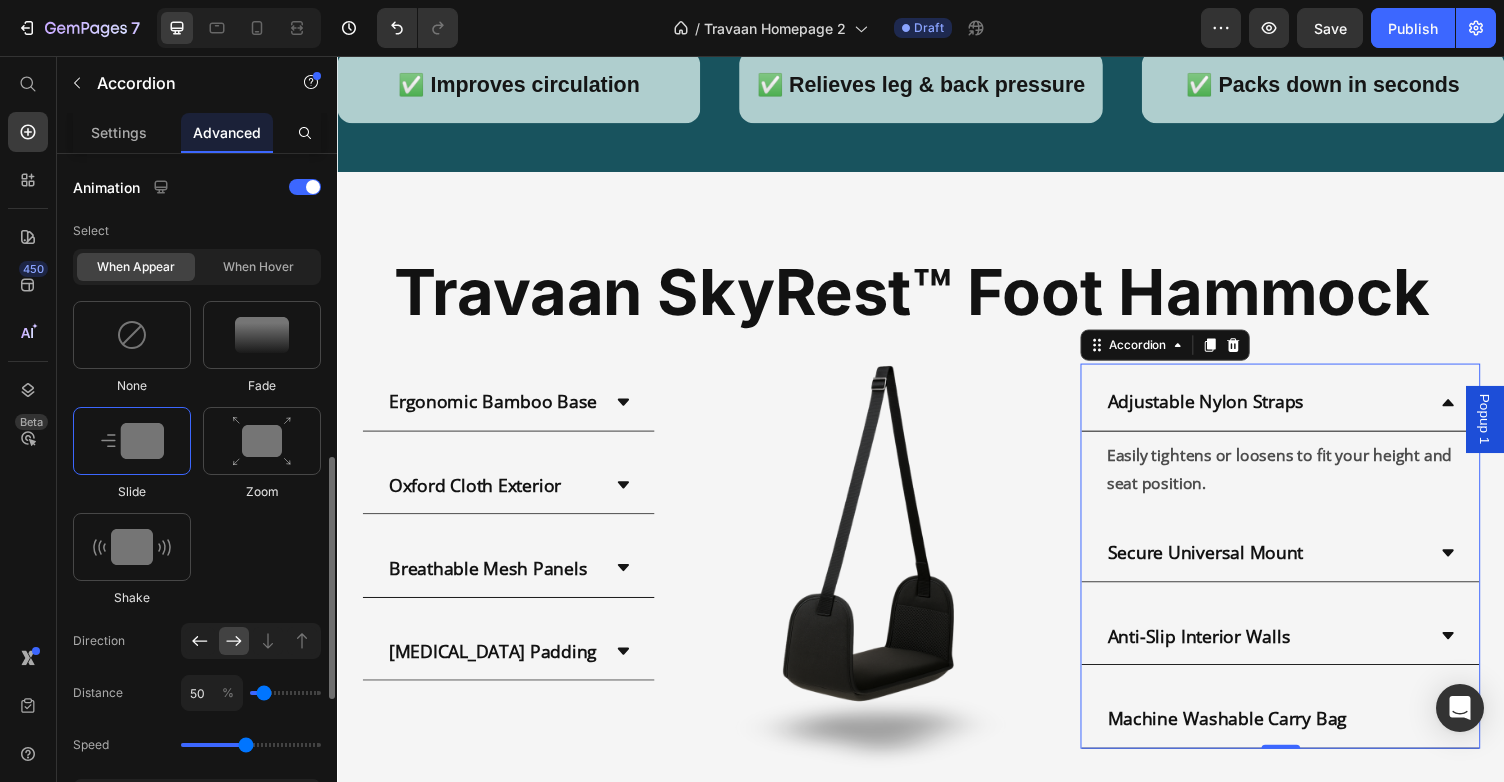 click 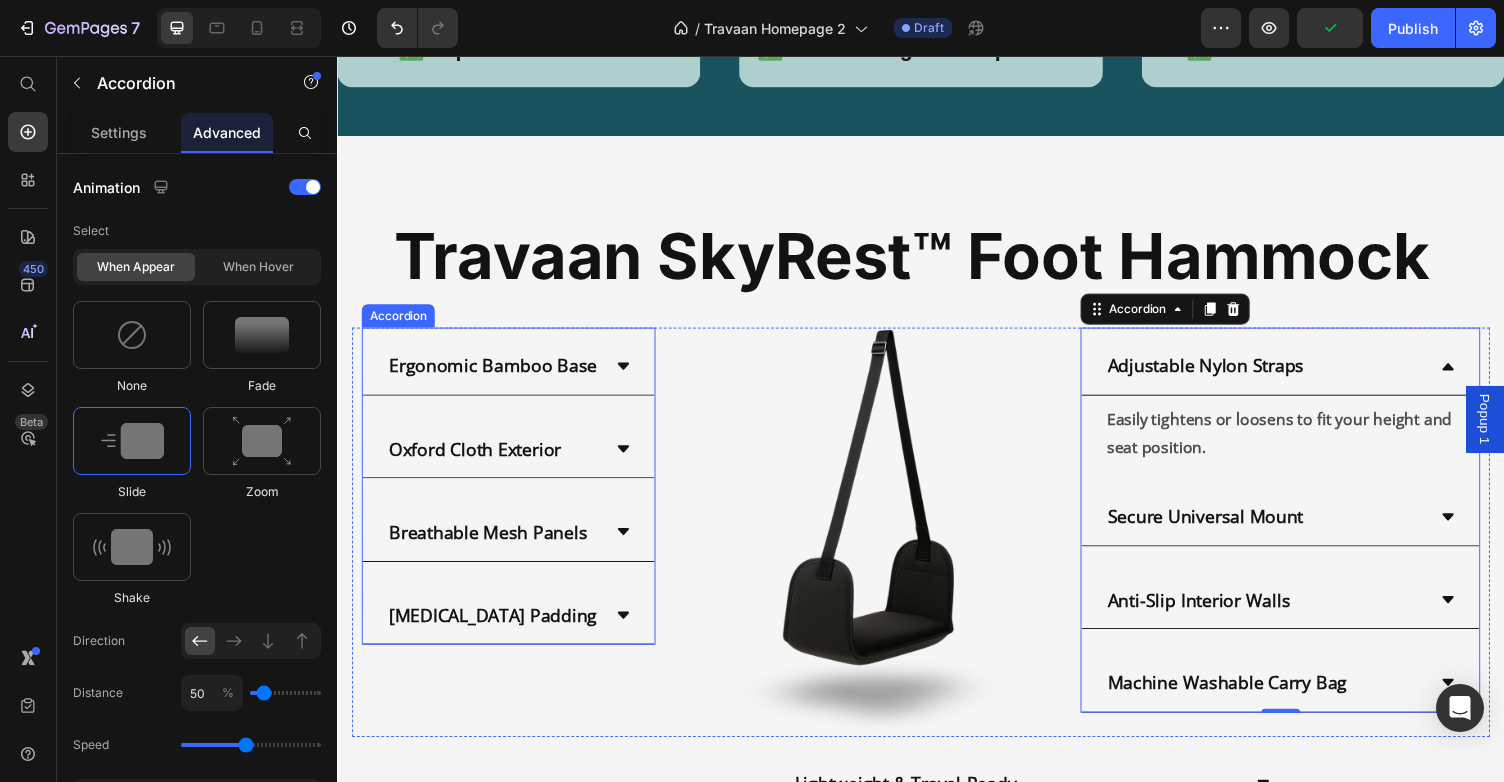 scroll, scrollTop: 1659, scrollLeft: 0, axis: vertical 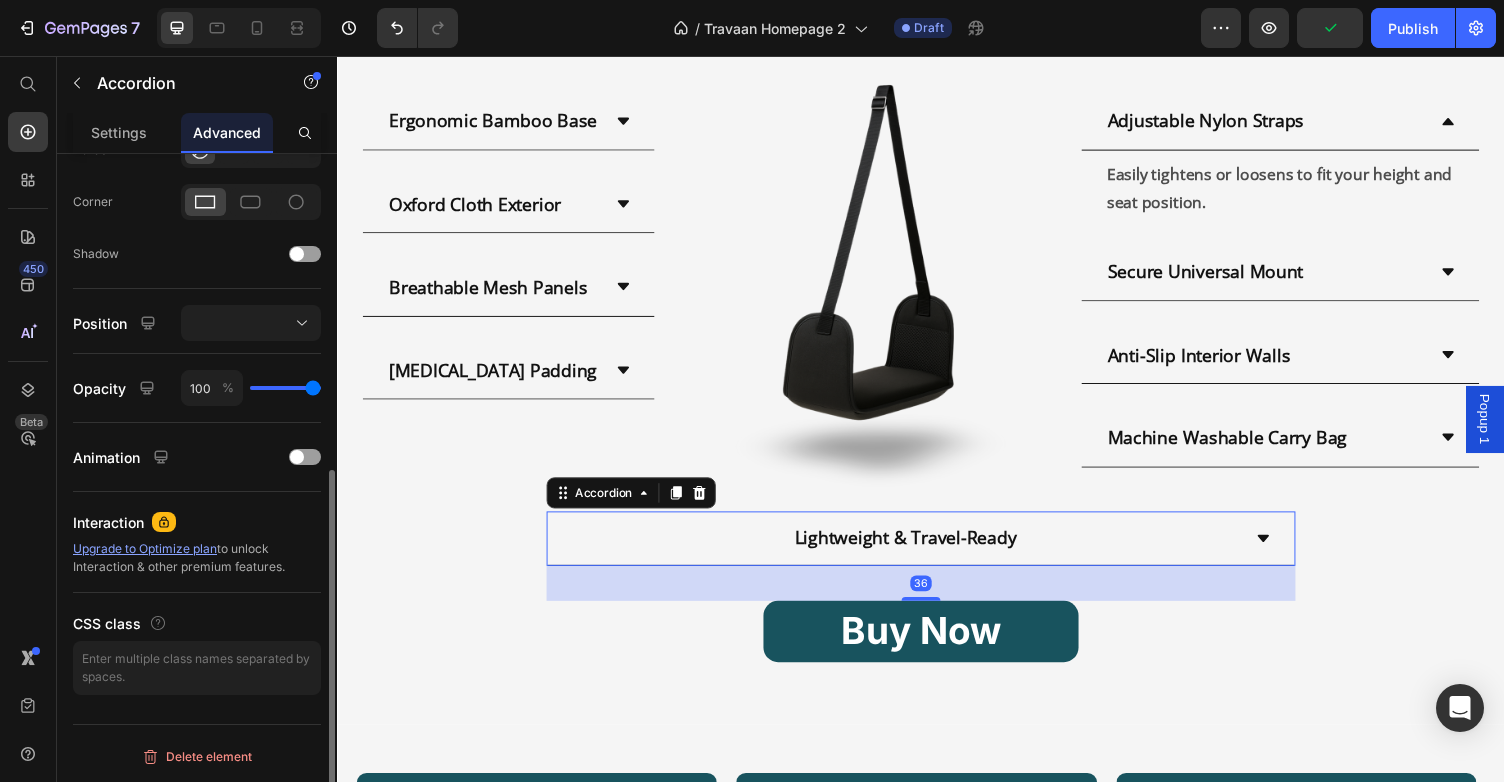 click on "Lightweight & Travel-Ready" at bounding box center (921, 551) 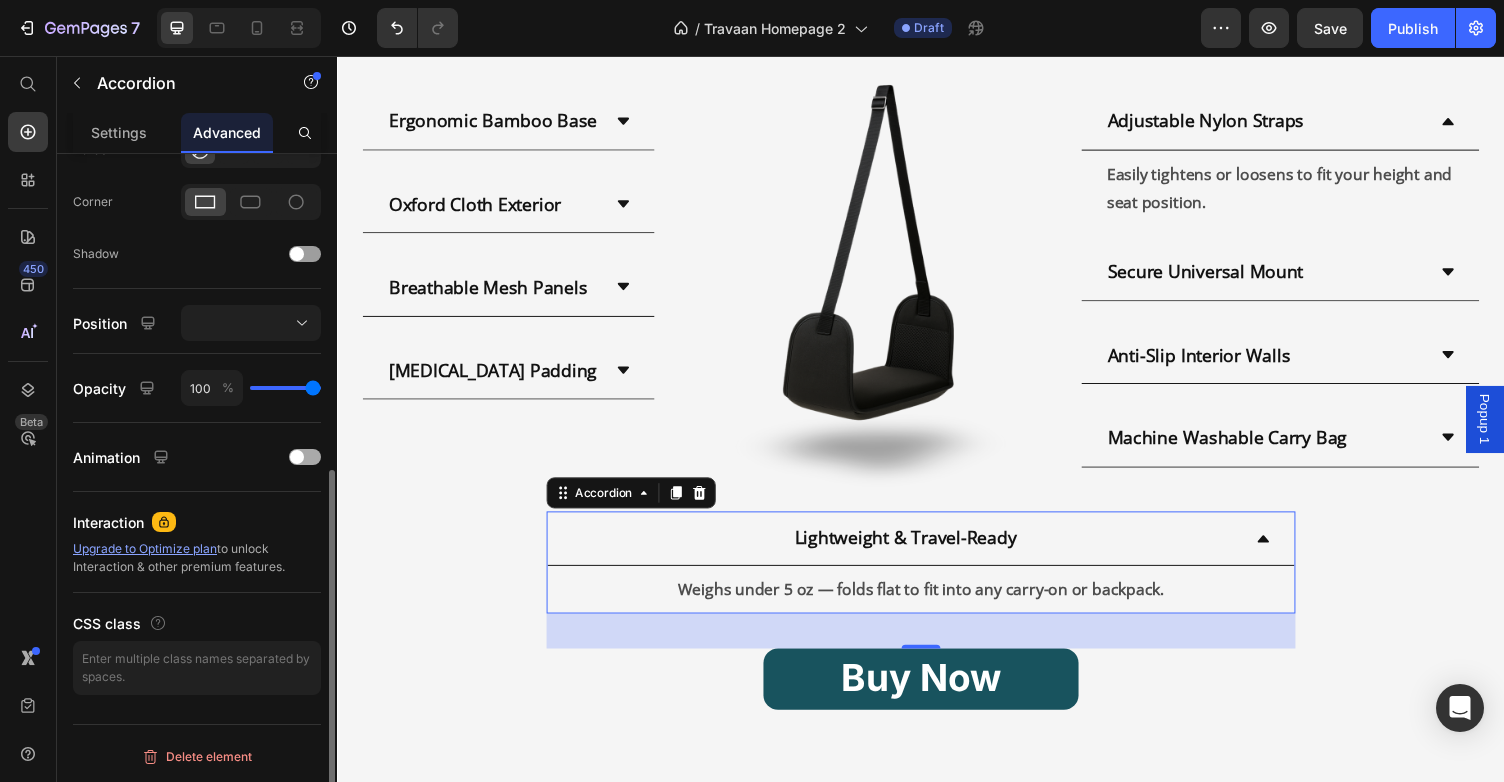 click at bounding box center [305, 457] 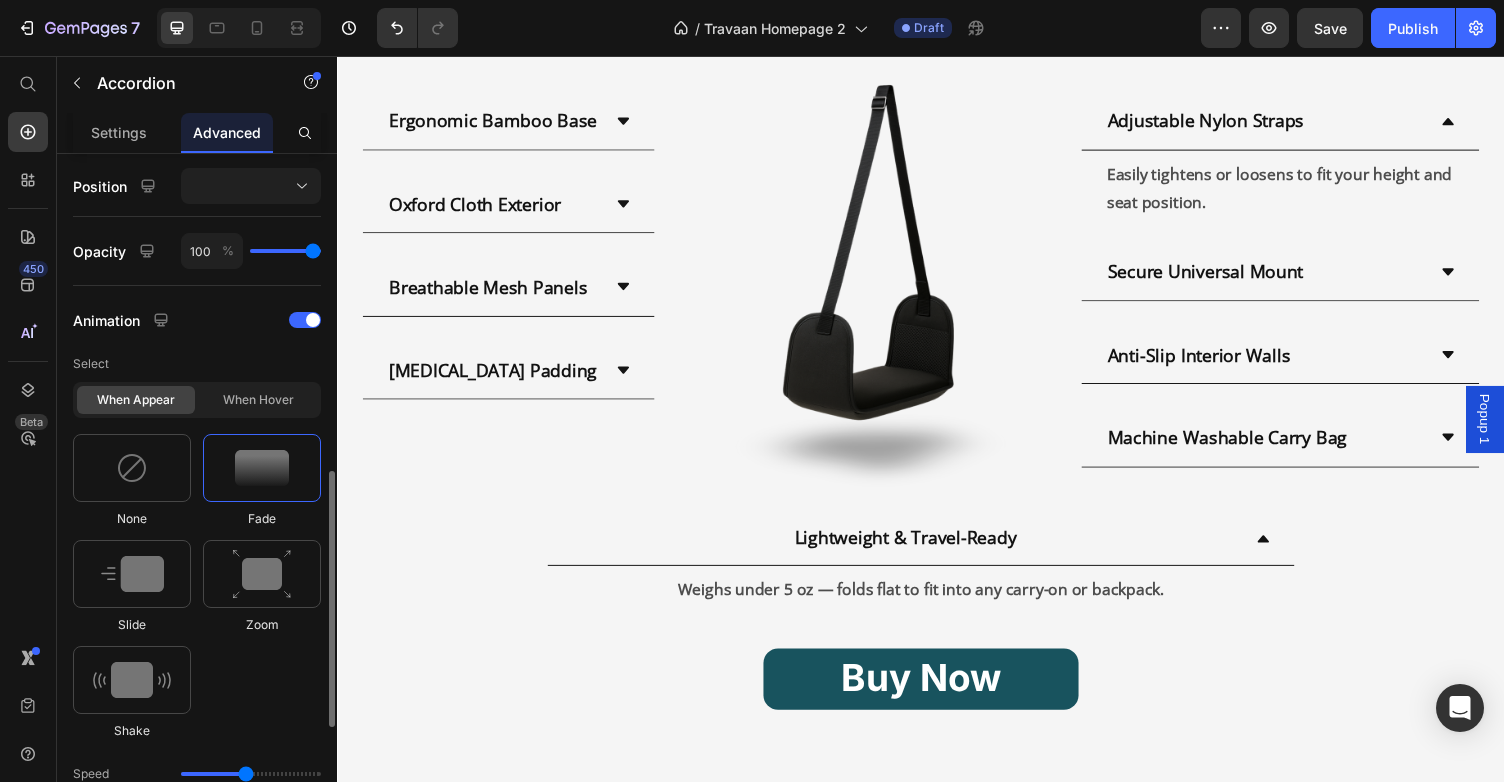 scroll, scrollTop: 768, scrollLeft: 0, axis: vertical 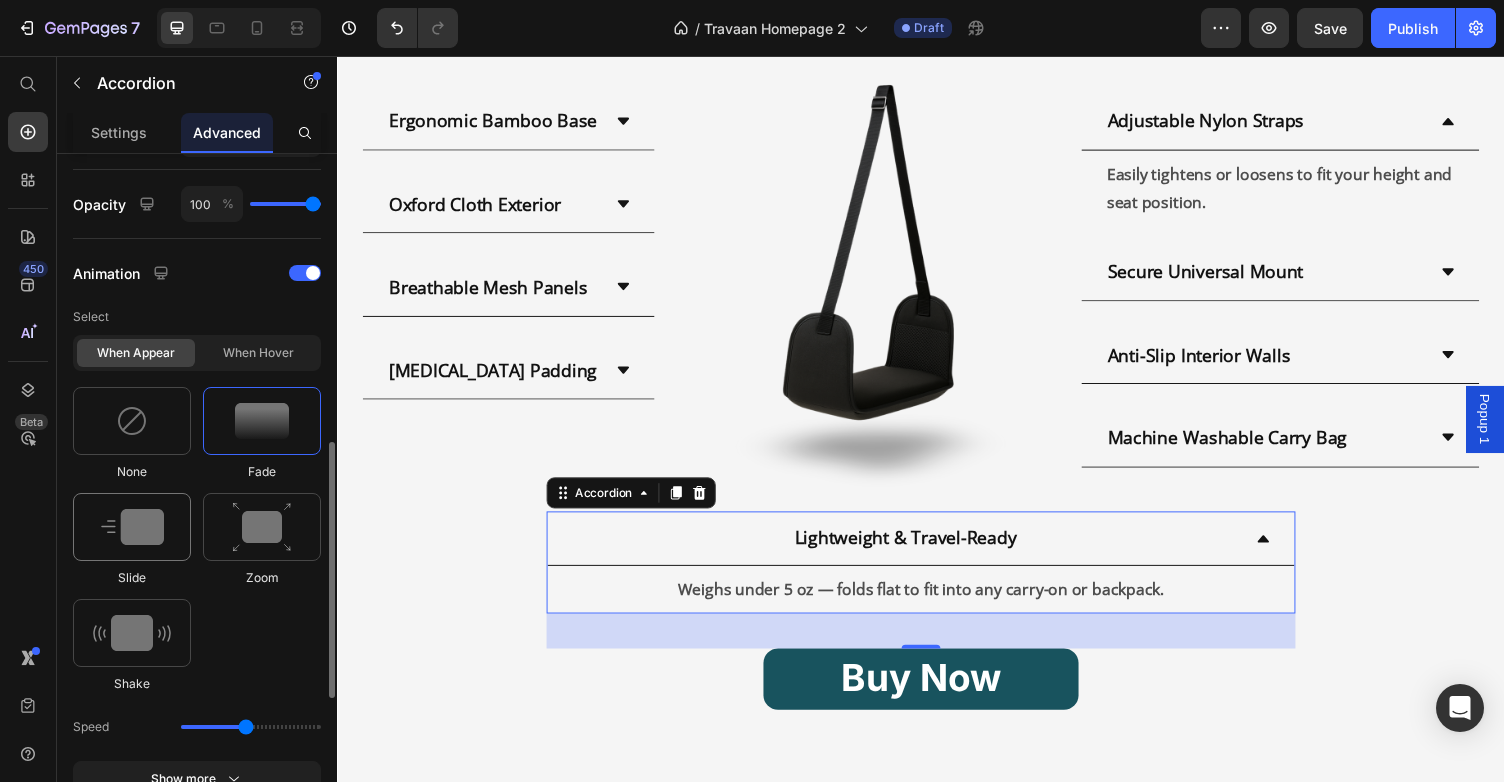 click at bounding box center (132, 527) 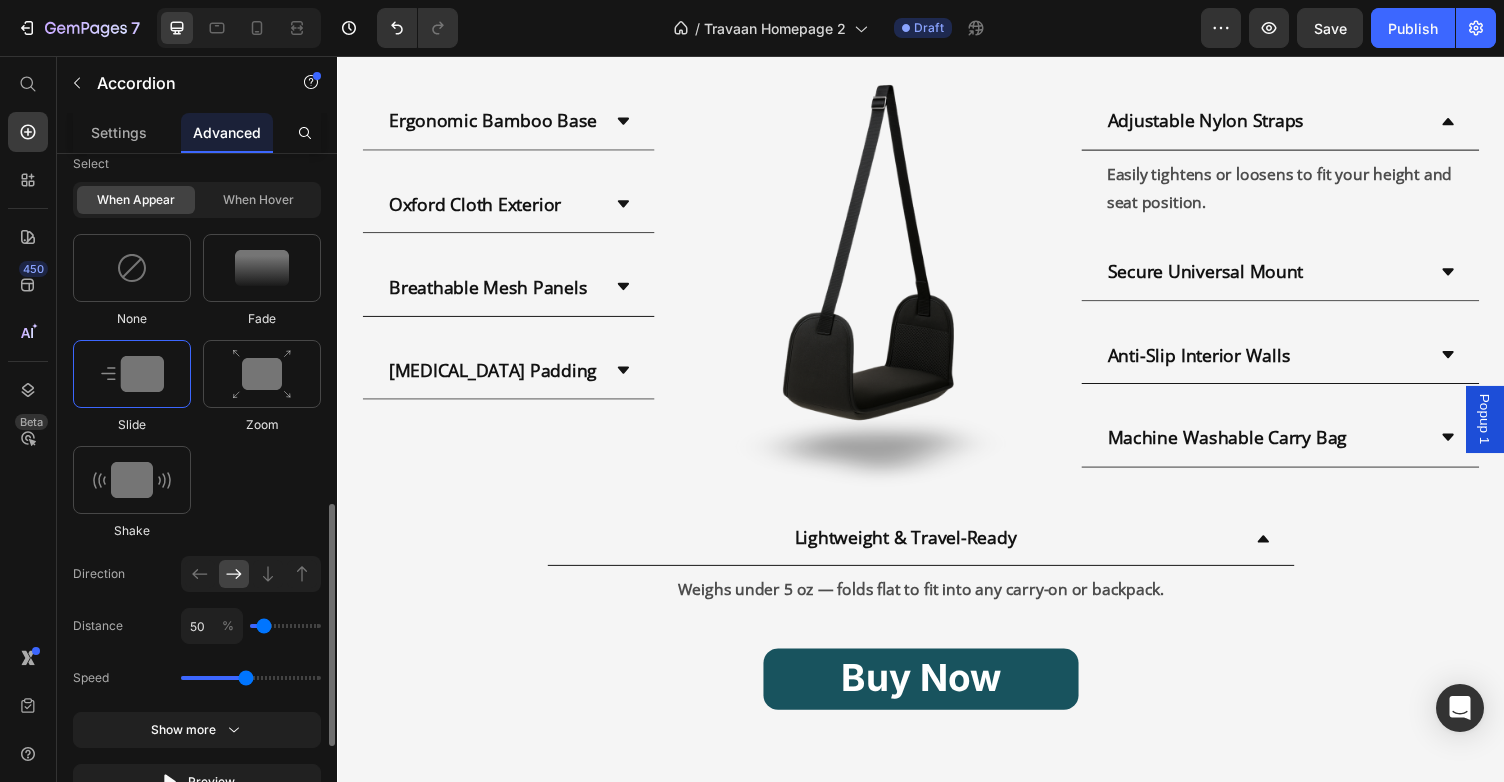 scroll, scrollTop: 972, scrollLeft: 0, axis: vertical 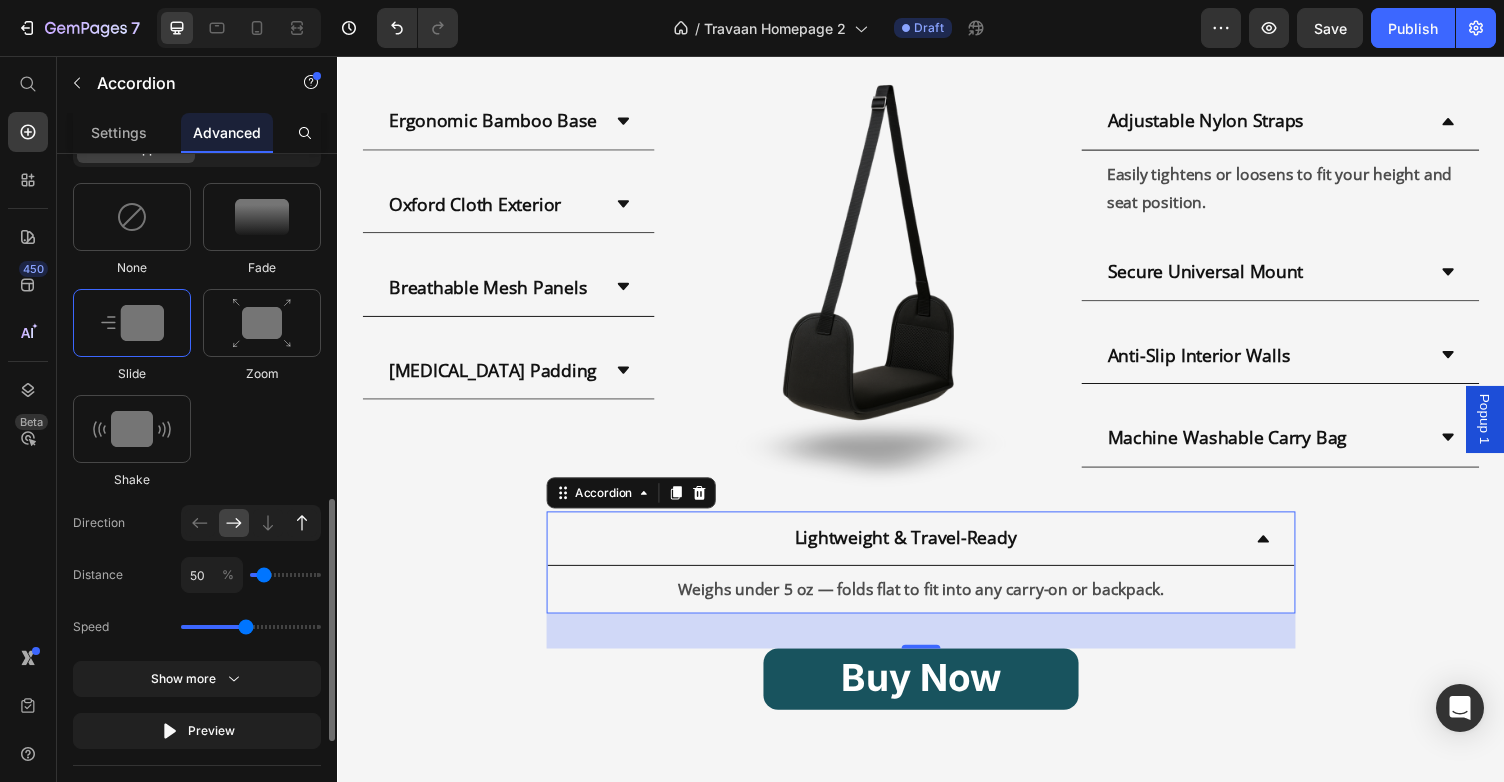 click 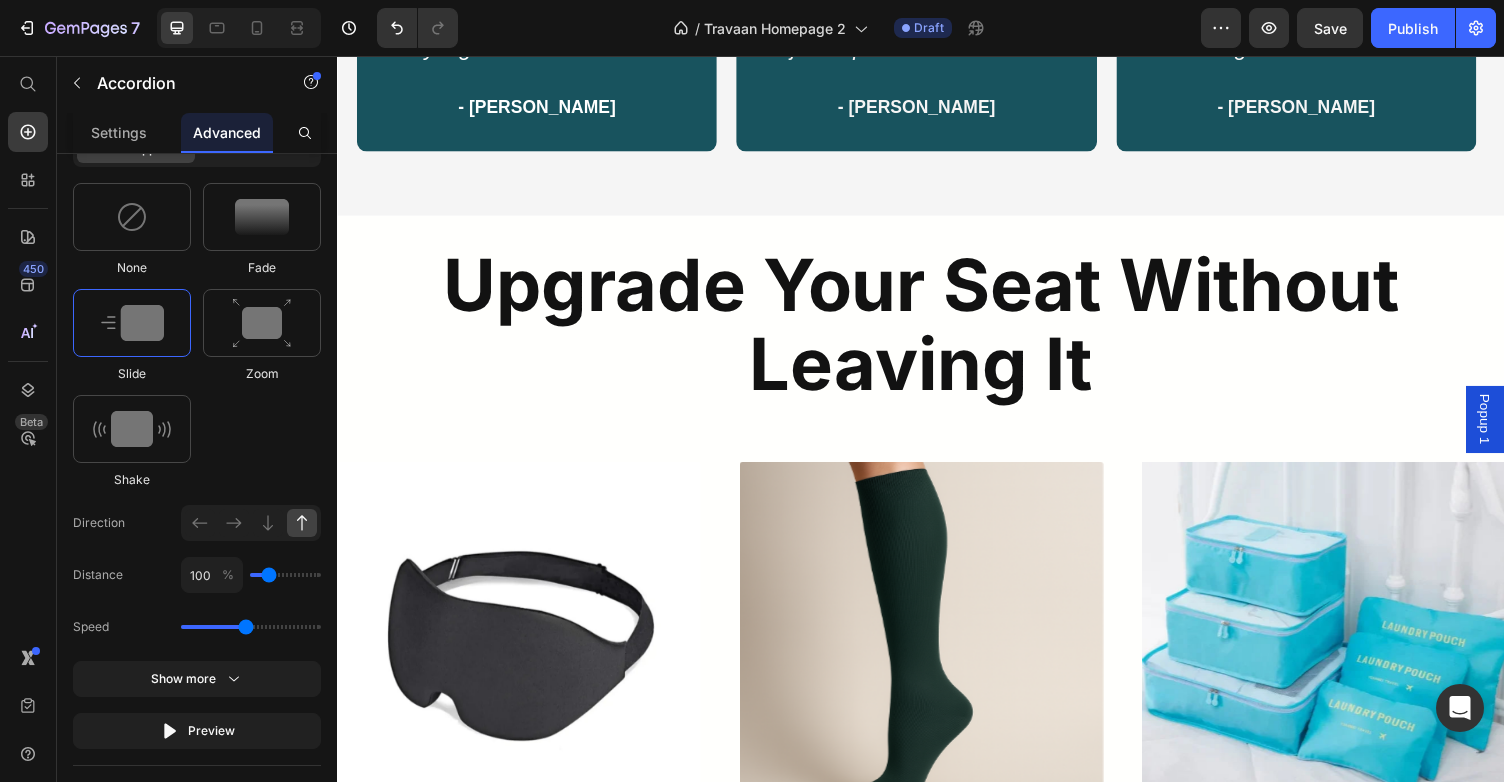 scroll, scrollTop: 2541, scrollLeft: 0, axis: vertical 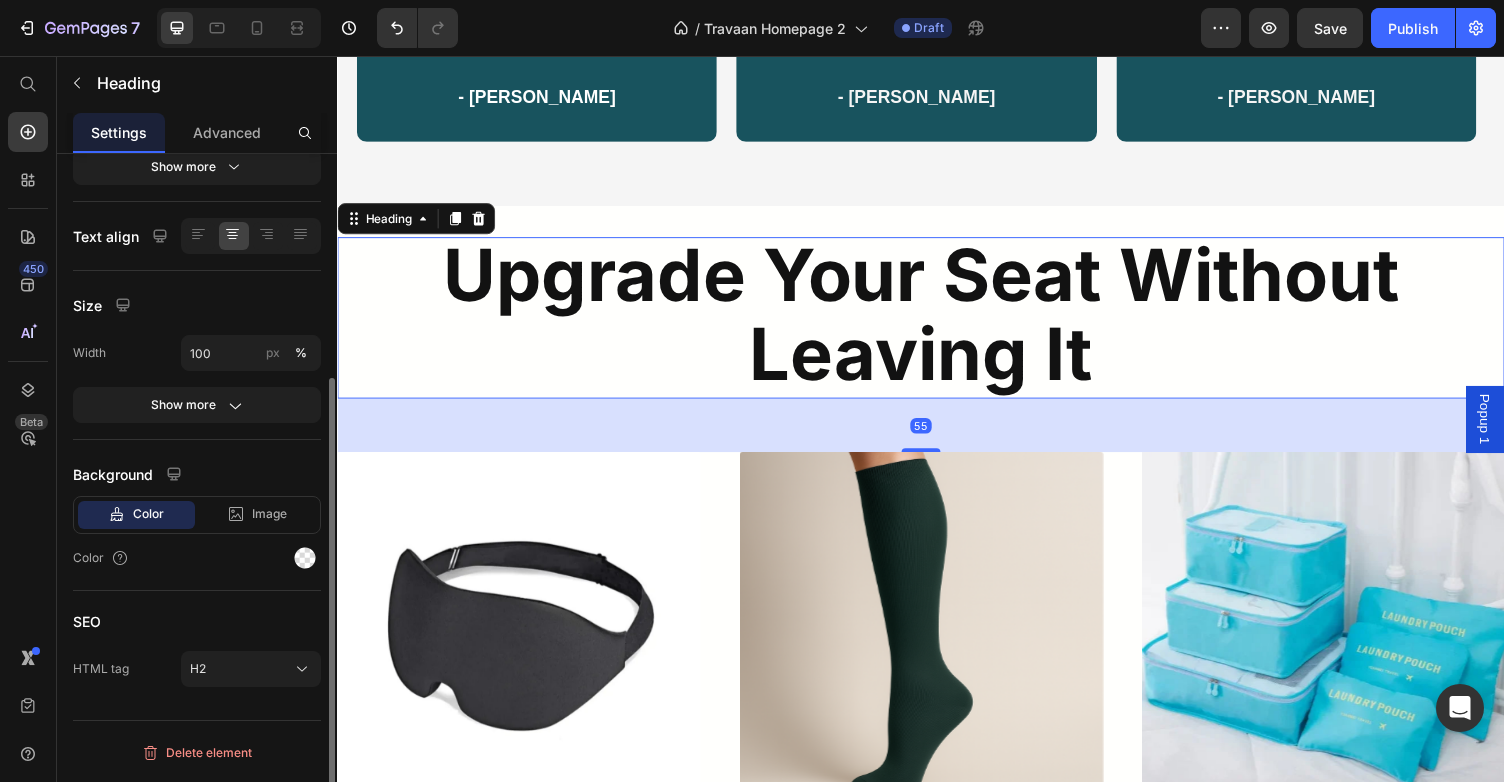 click on "Upgrade Your Seat Without Leaving It" at bounding box center (937, 325) 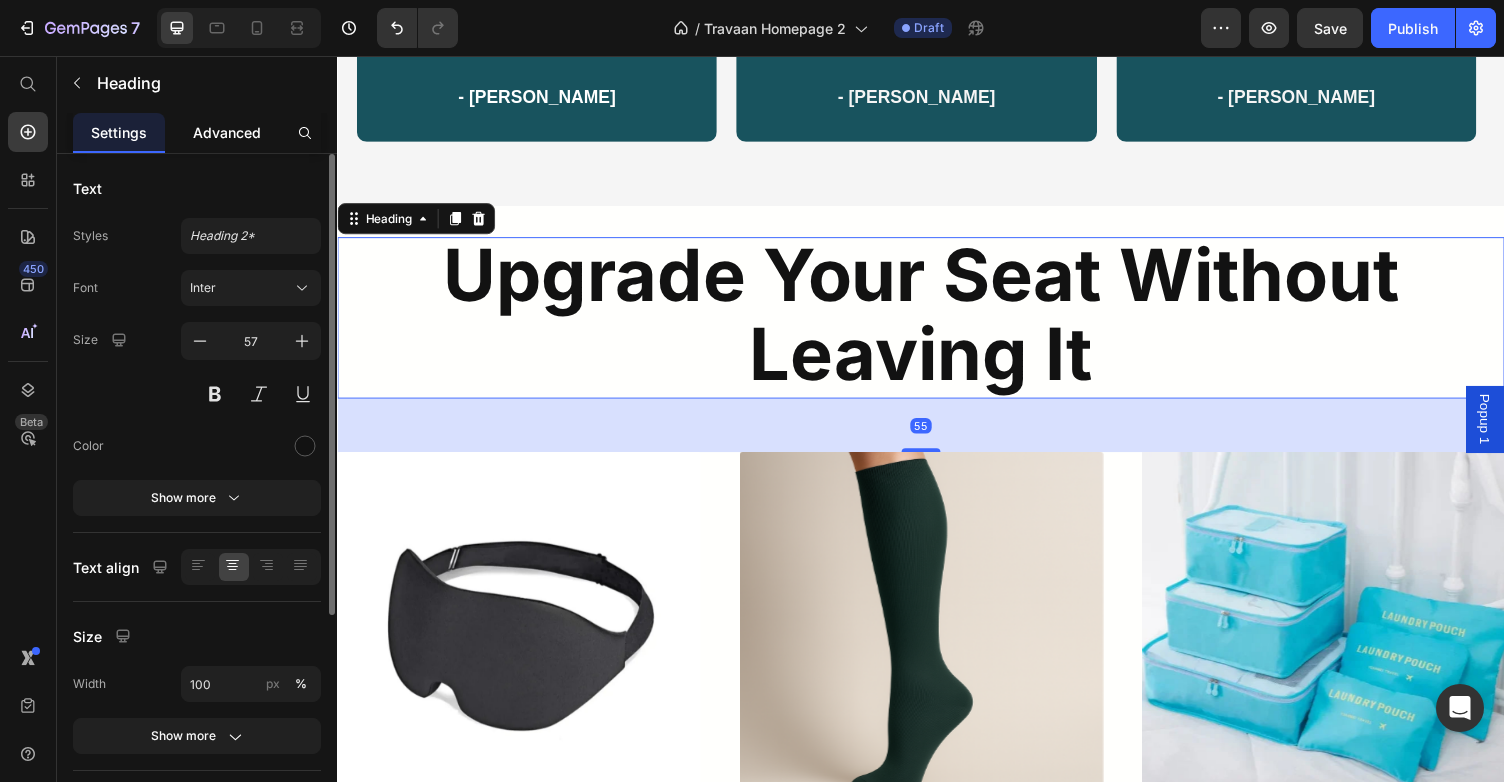 click on "Advanced" at bounding box center (227, 132) 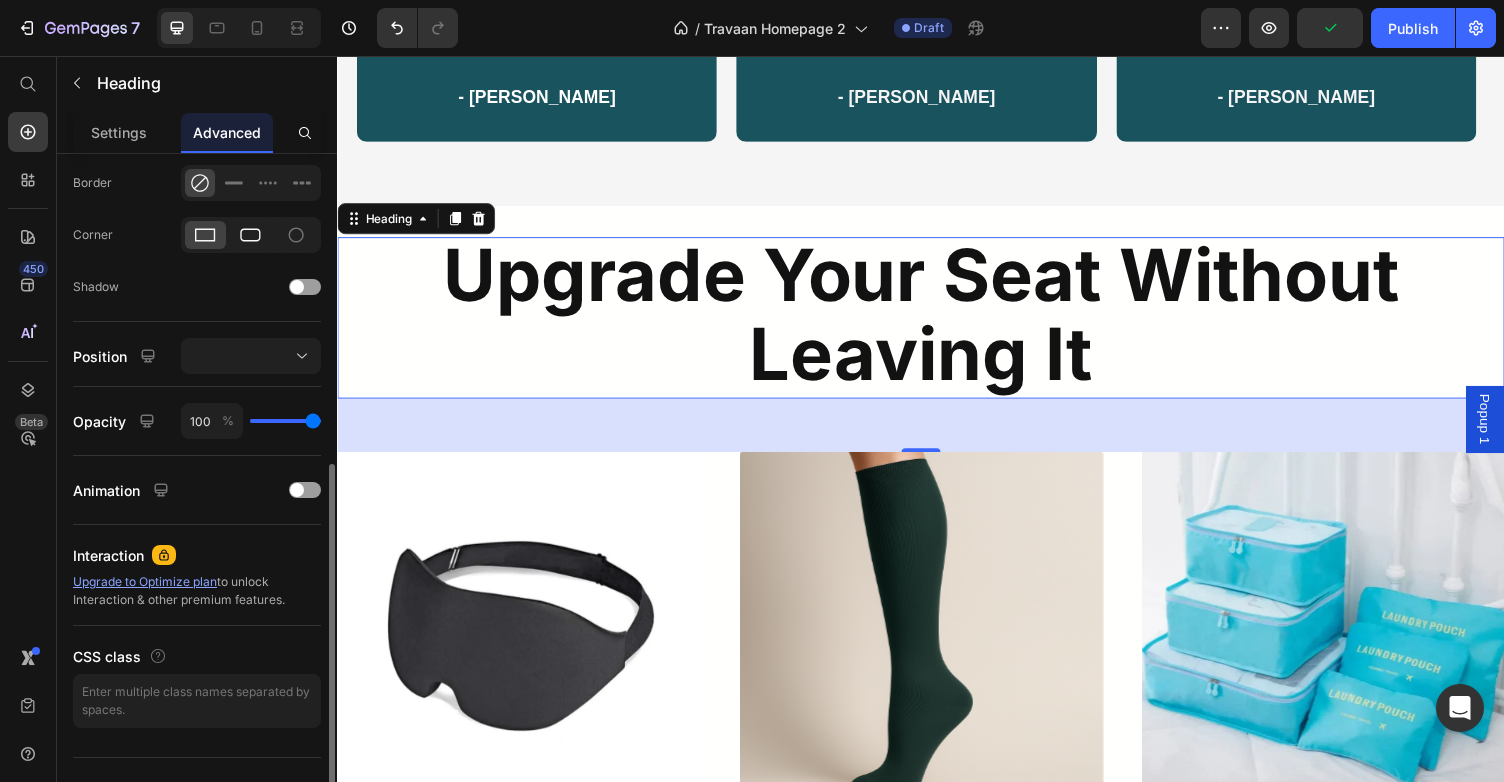 scroll, scrollTop: 559, scrollLeft: 0, axis: vertical 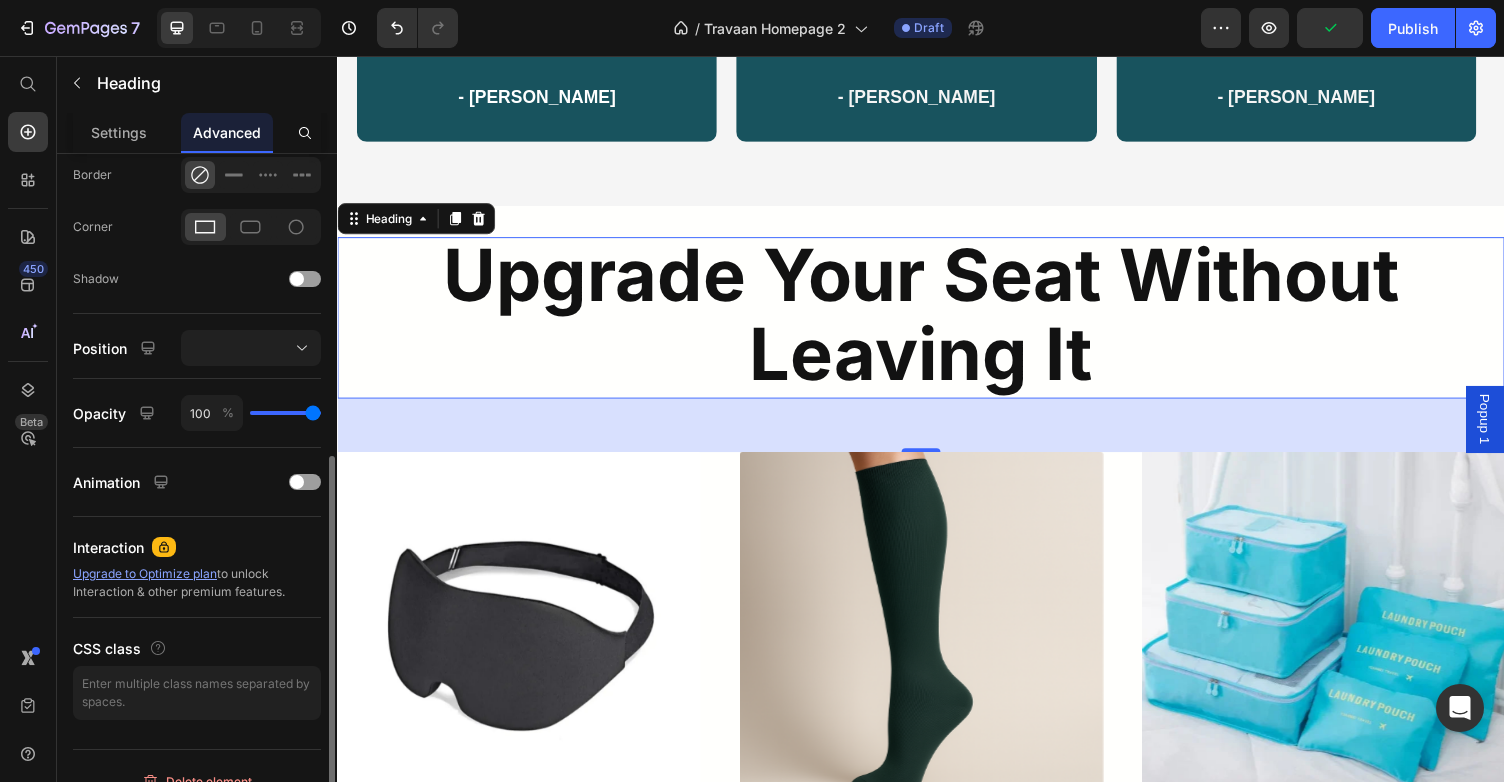 click on "Display on Desktop Tablet Mobile Spacing (px) 0 0 55 0 0 0 0 0 Shape Border Corner Shadow Position Opacity 100 % Animation Interaction Upgrade to Optimize plan  to unlock Interaction & other premium features. CSS class" at bounding box center (197, 180) 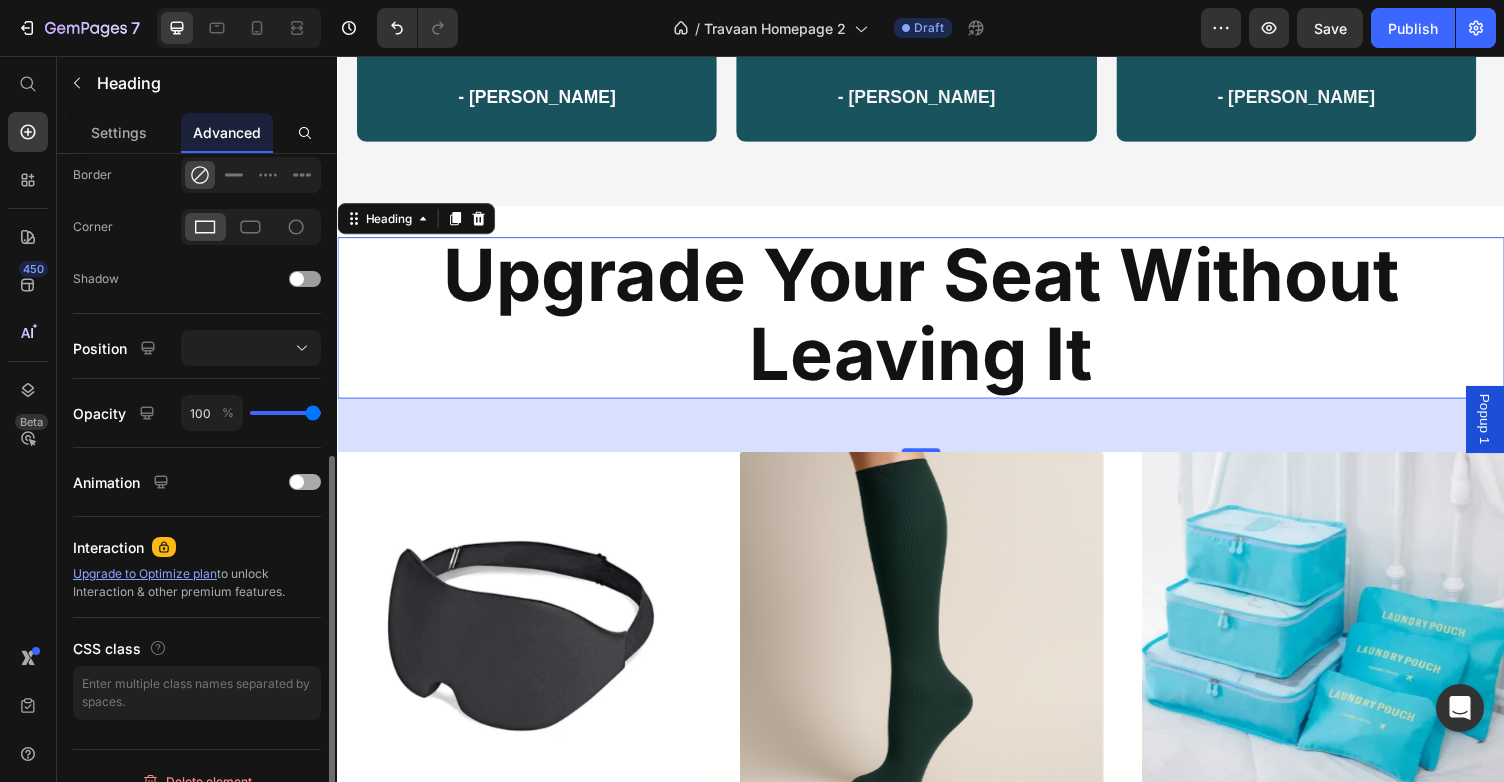 click on "Animation" at bounding box center (197, 482) 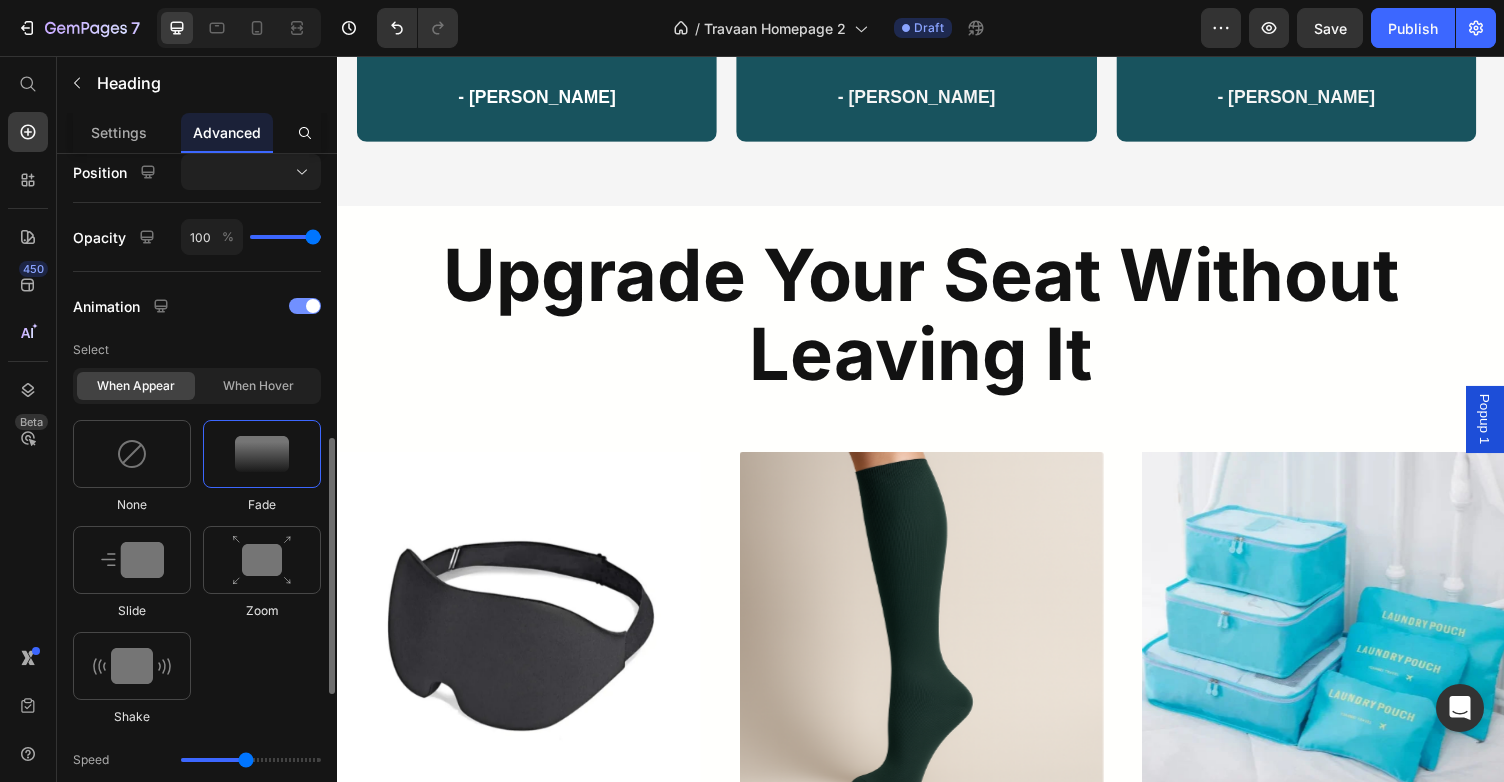 scroll, scrollTop: 762, scrollLeft: 0, axis: vertical 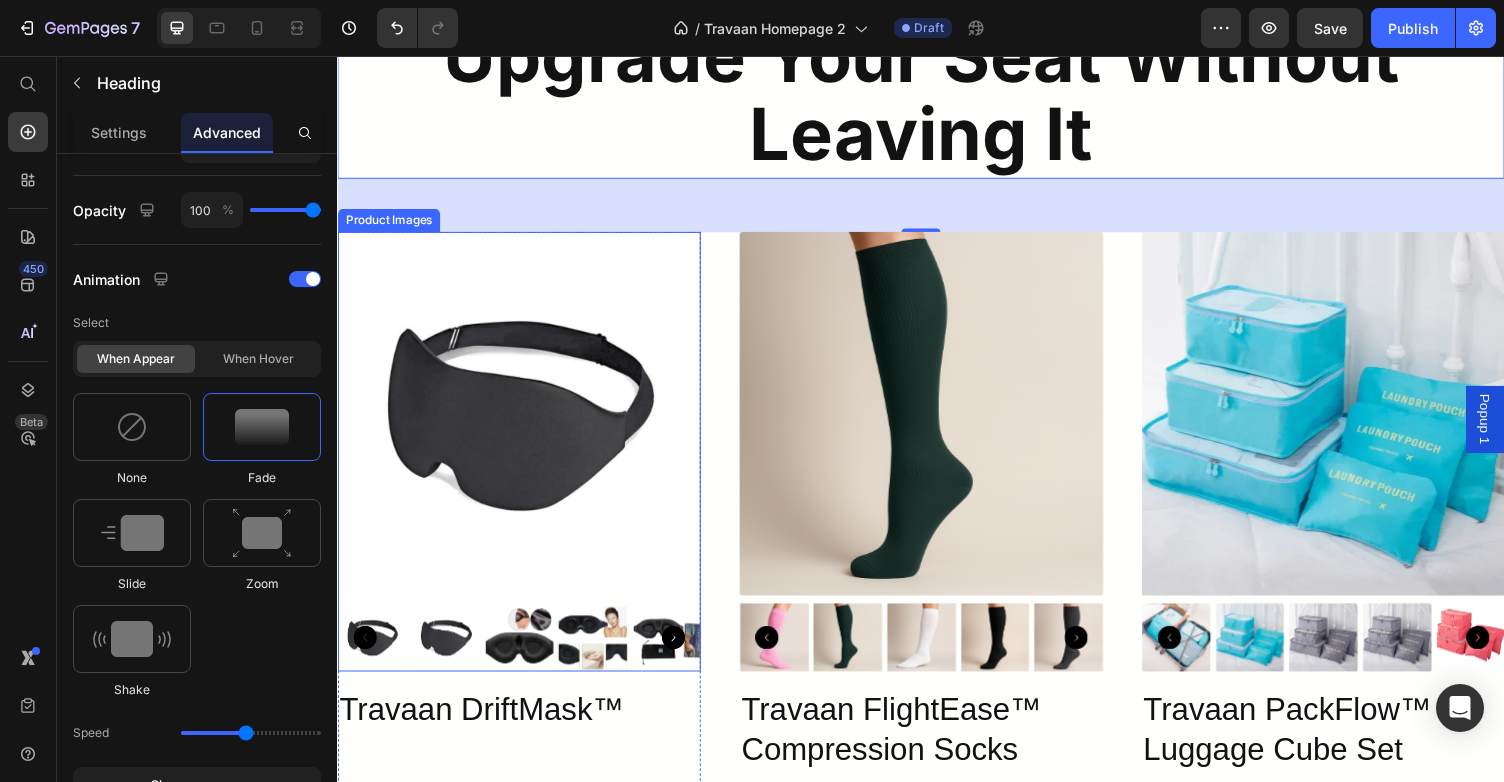 click at bounding box center [523, 423] 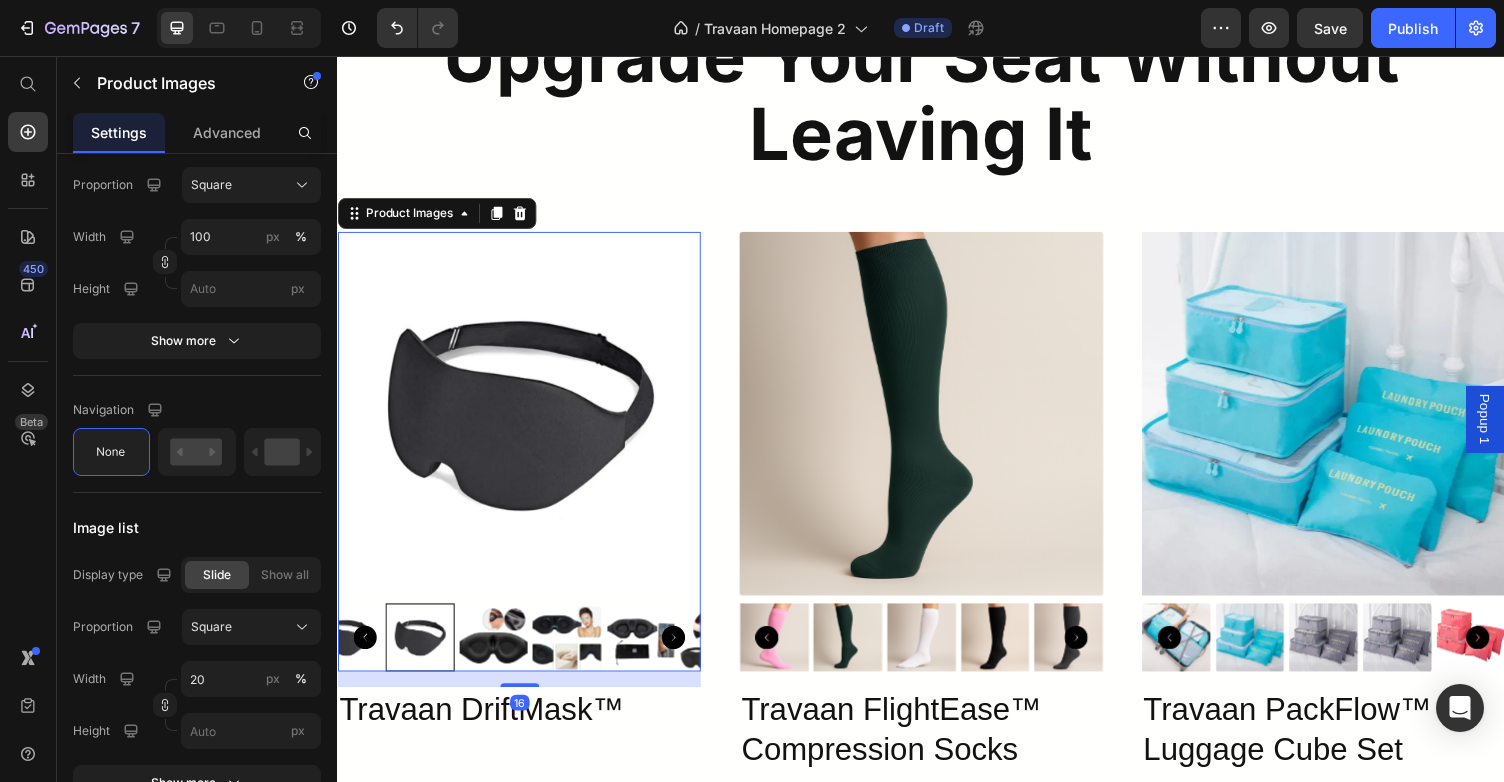 scroll, scrollTop: 0, scrollLeft: 0, axis: both 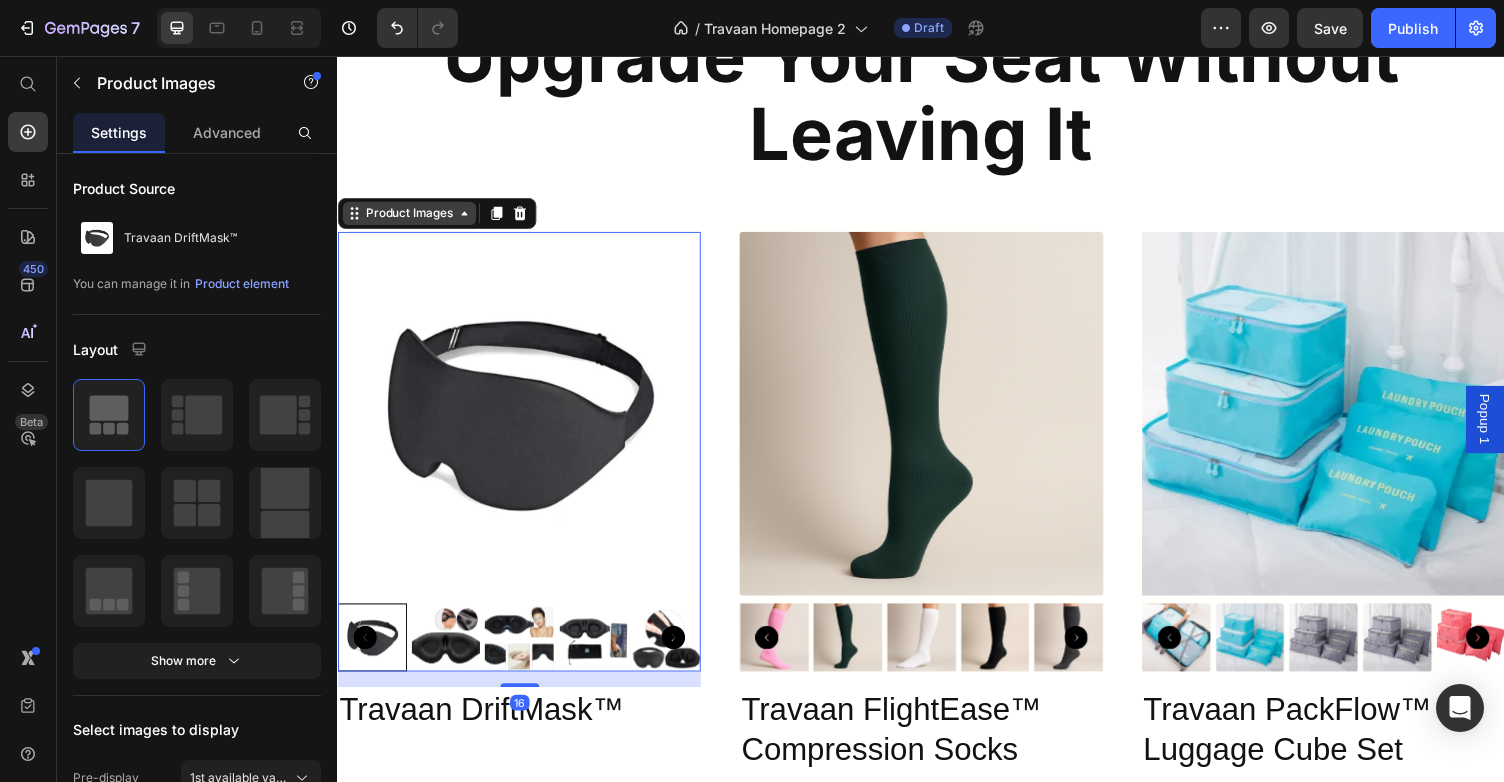 click on "Product Images" at bounding box center [410, 218] 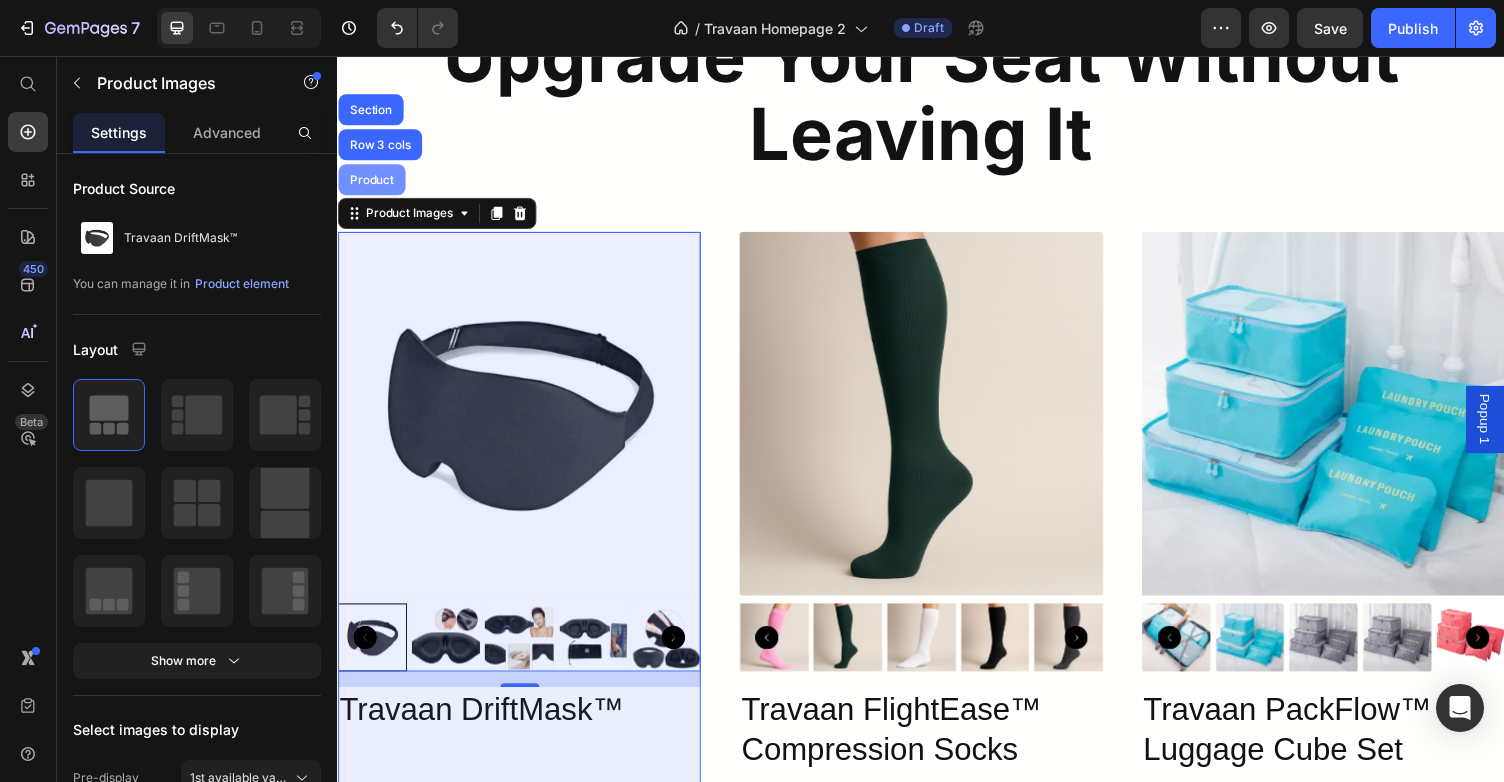 click on "Product" at bounding box center [372, 183] 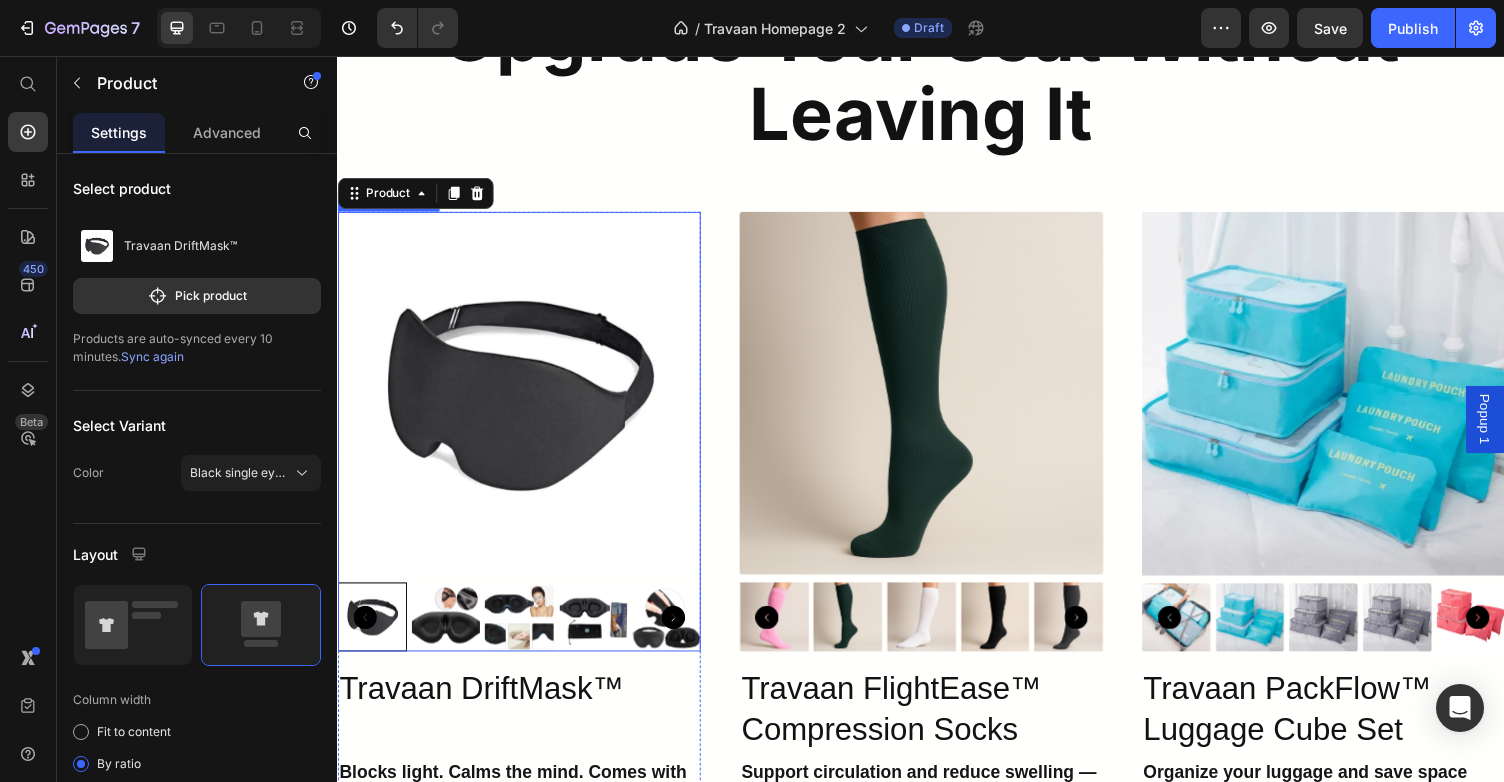 scroll, scrollTop: 2846, scrollLeft: 0, axis: vertical 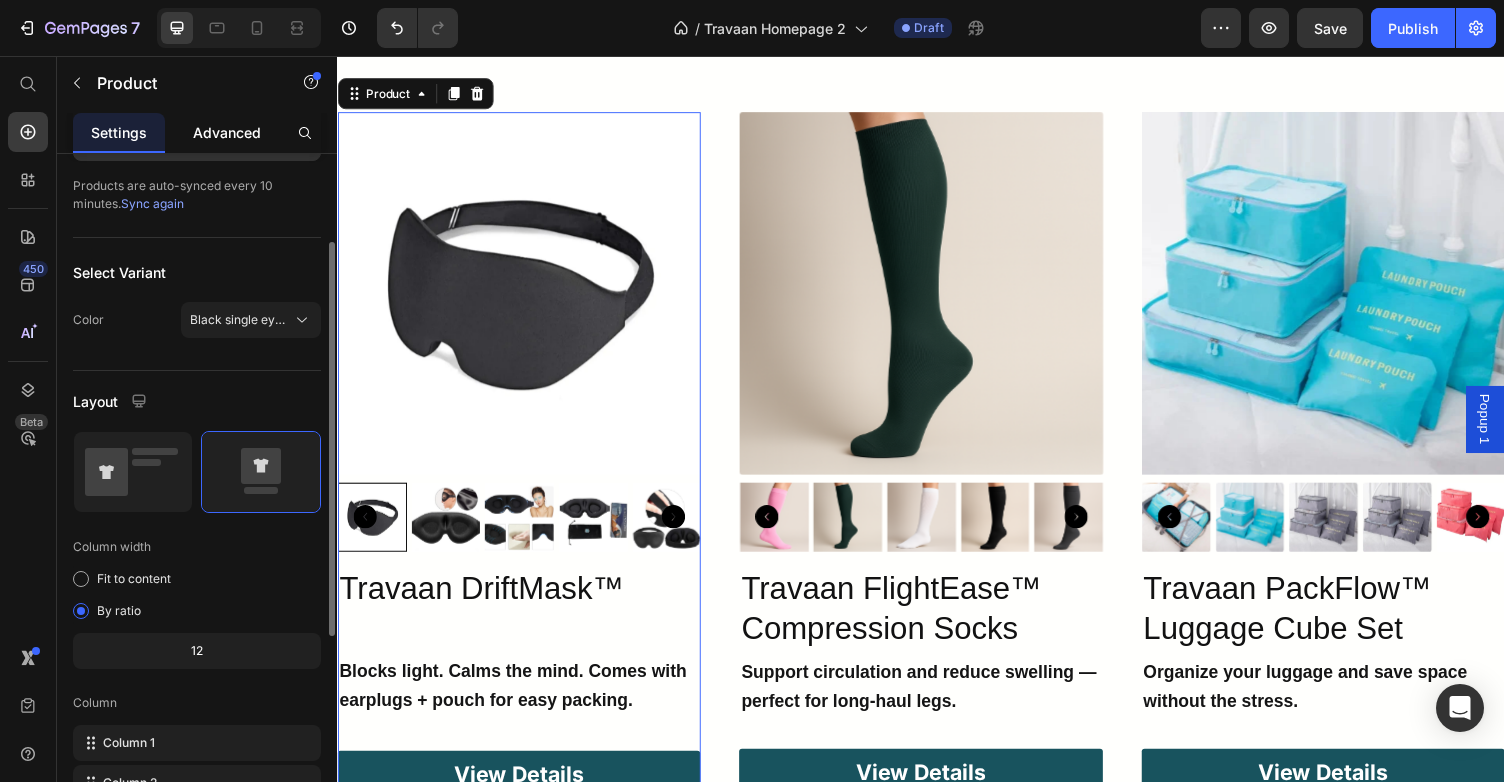 click on "Advanced" at bounding box center (227, 132) 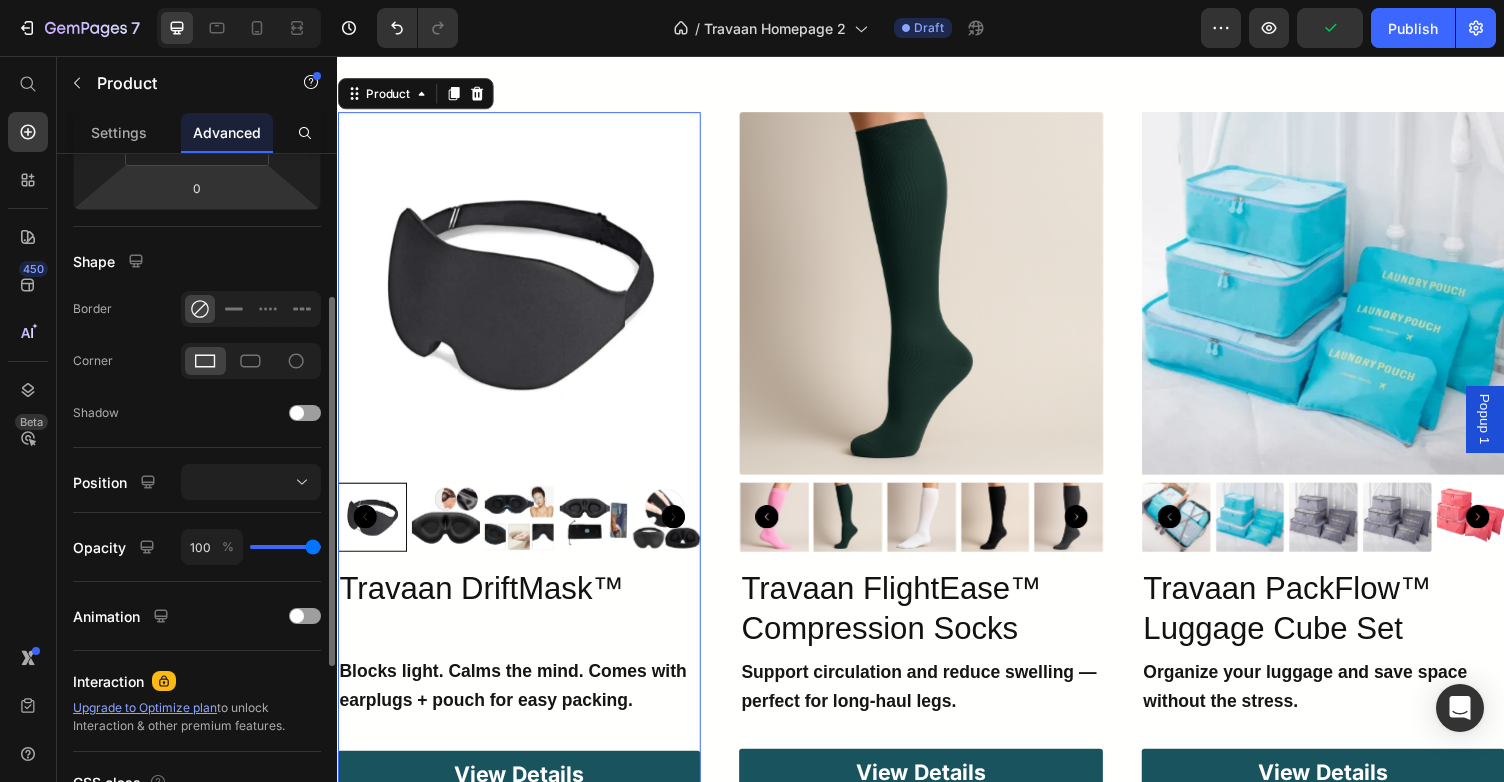 scroll, scrollTop: 584, scrollLeft: 0, axis: vertical 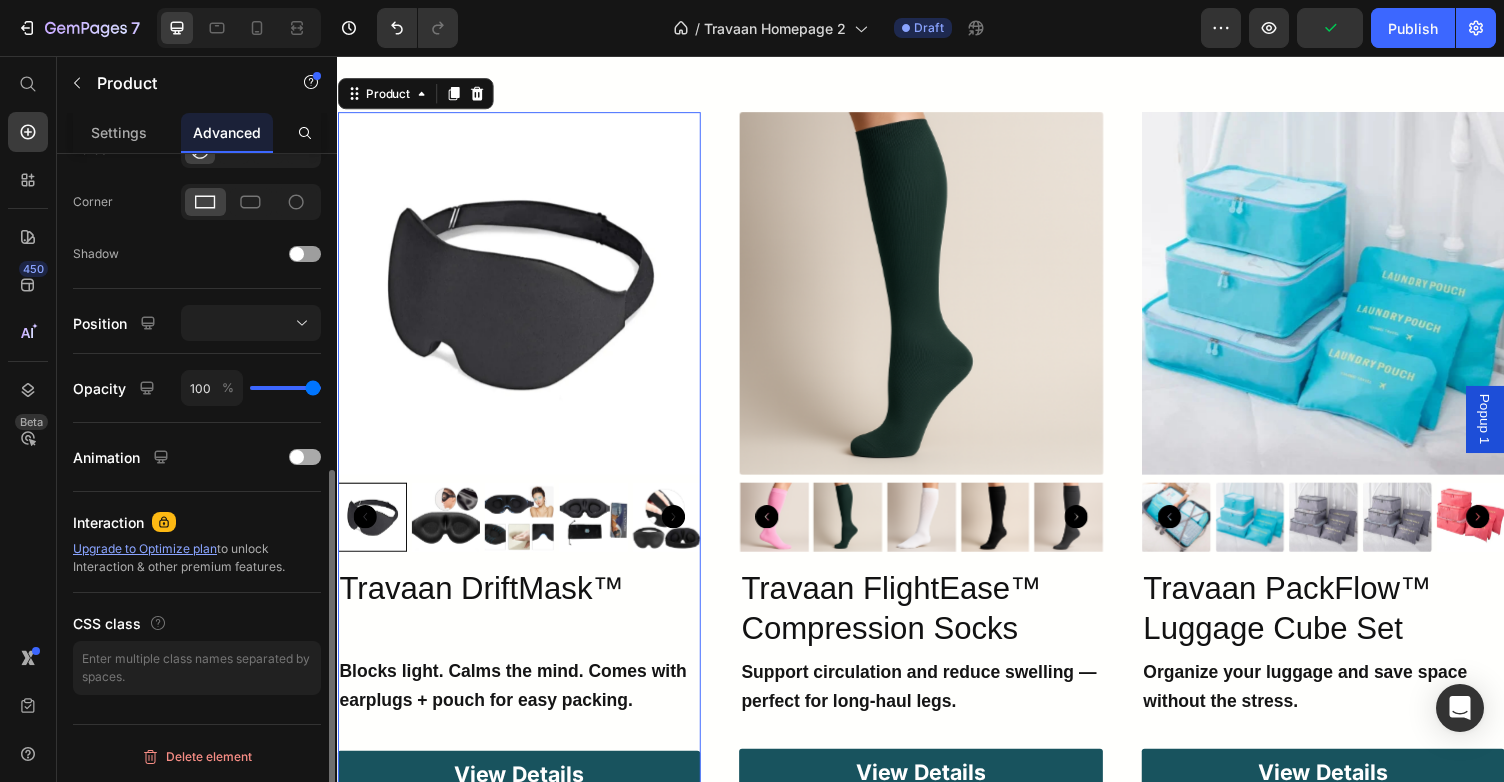 click at bounding box center [305, 457] 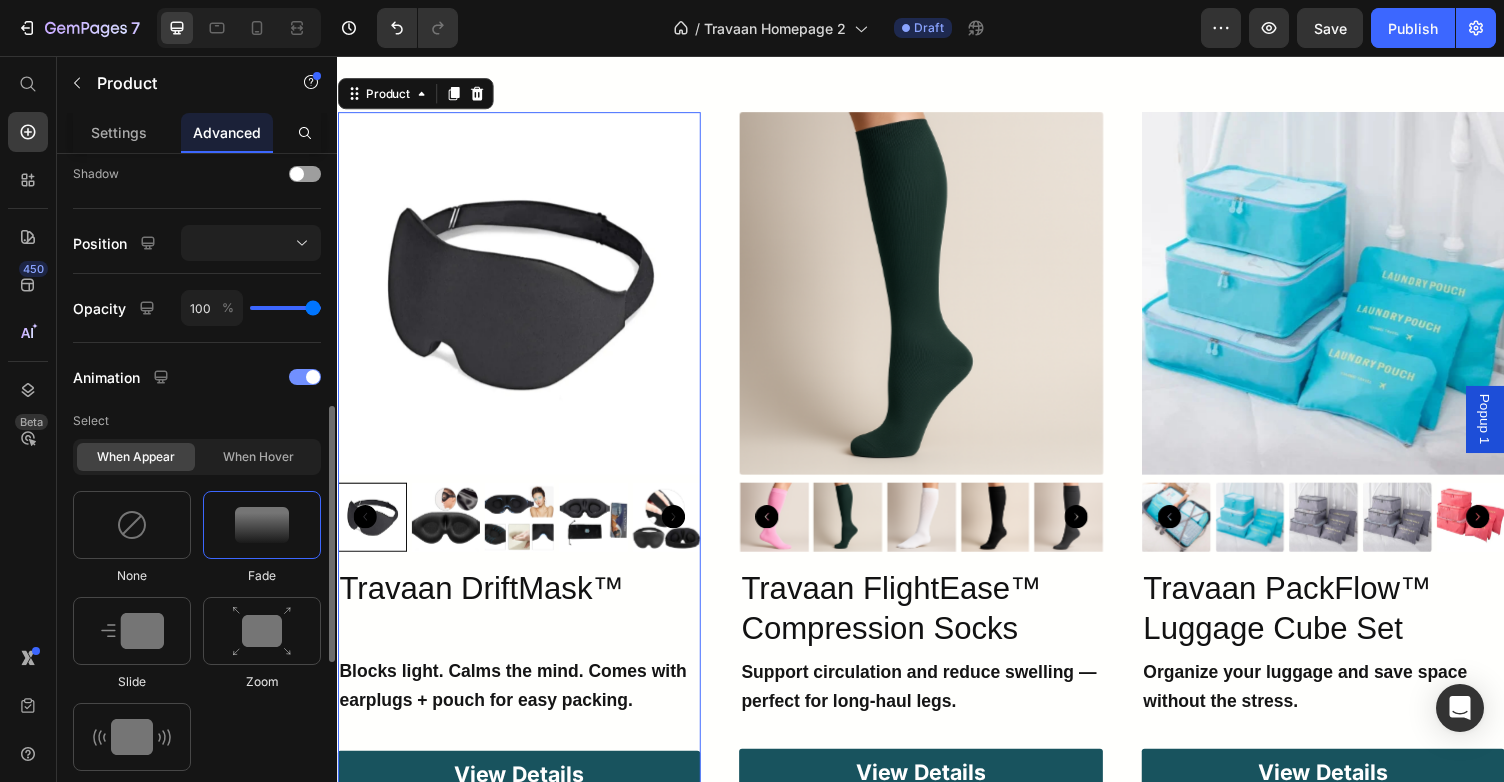 scroll, scrollTop: 681, scrollLeft: 0, axis: vertical 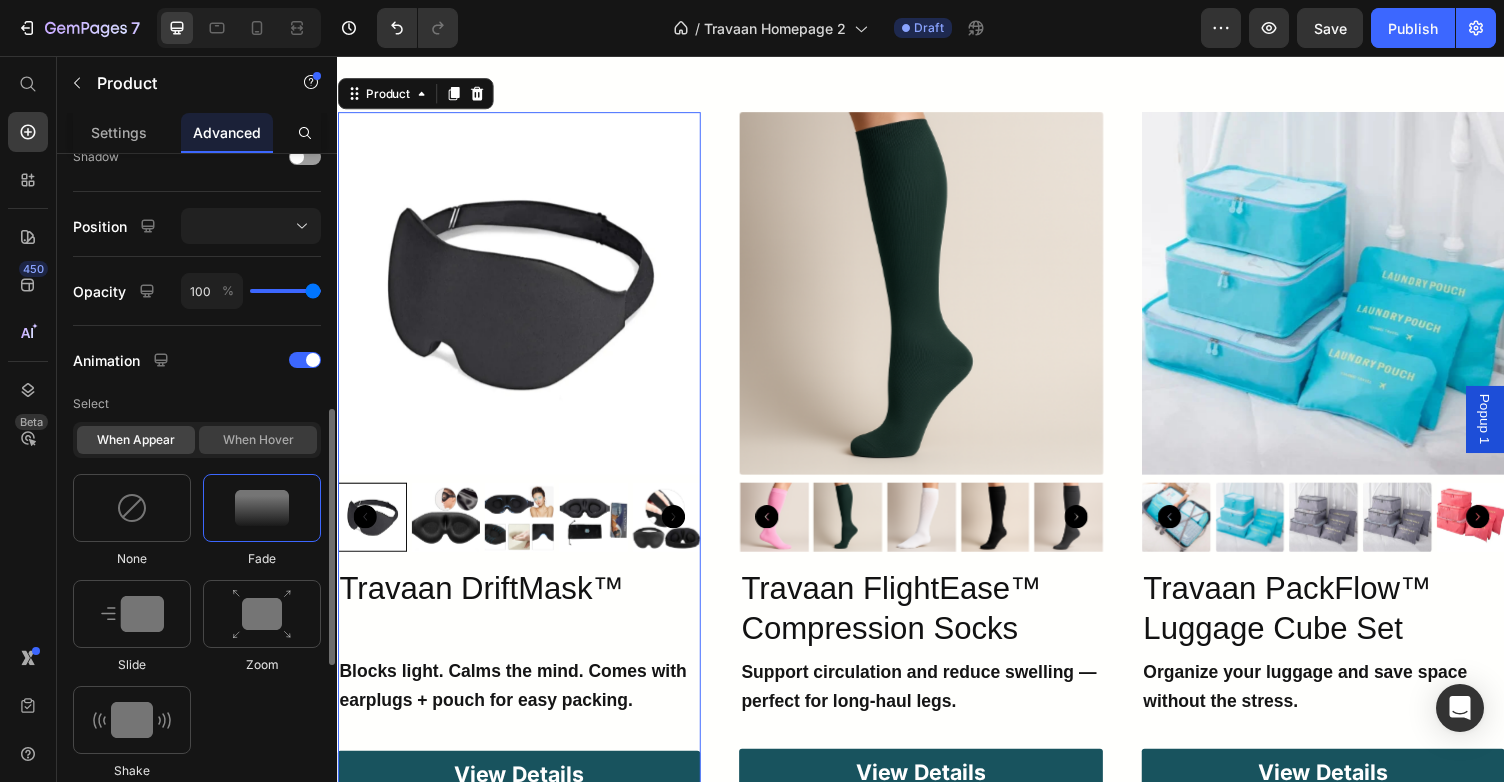 click on "When hover" 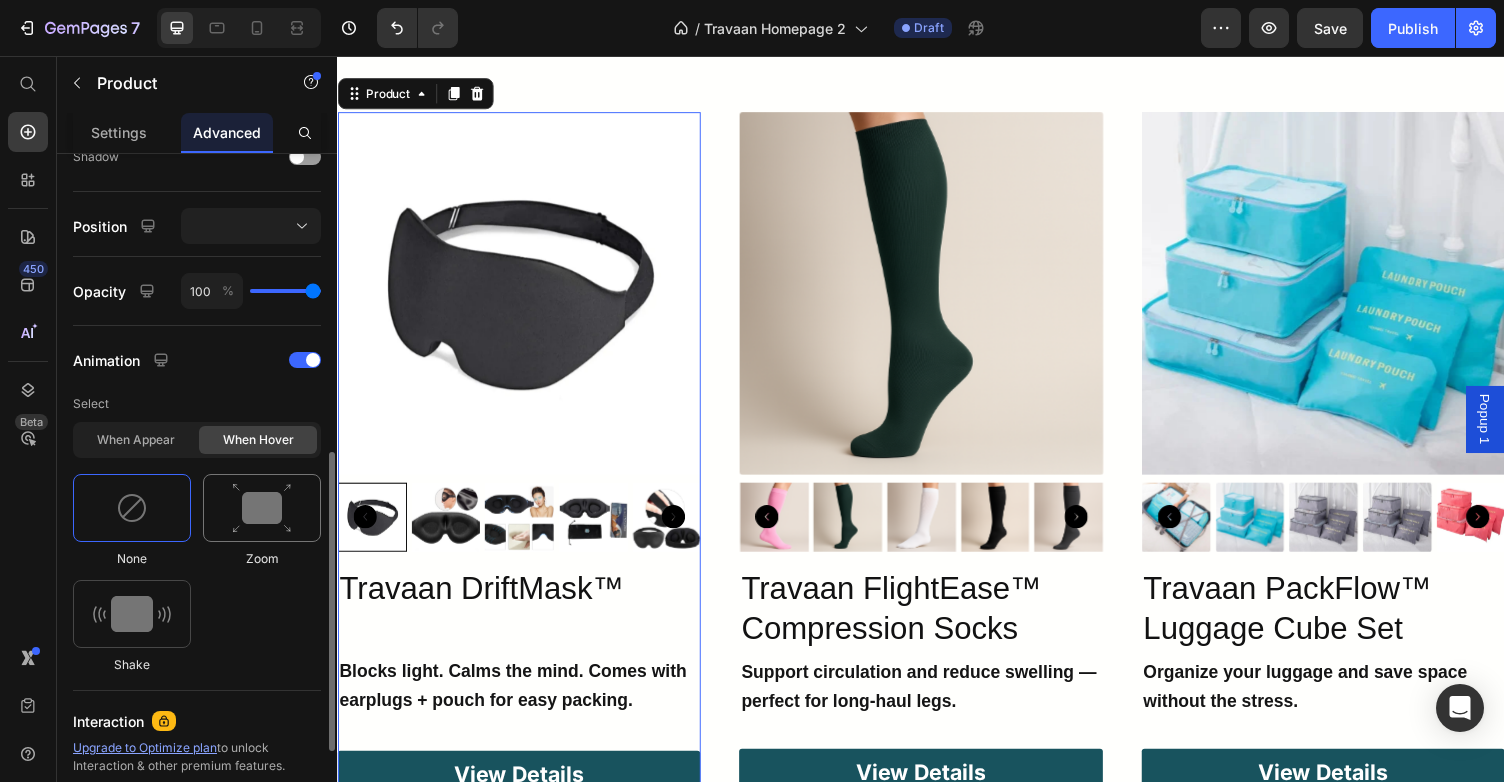 click at bounding box center [262, 508] 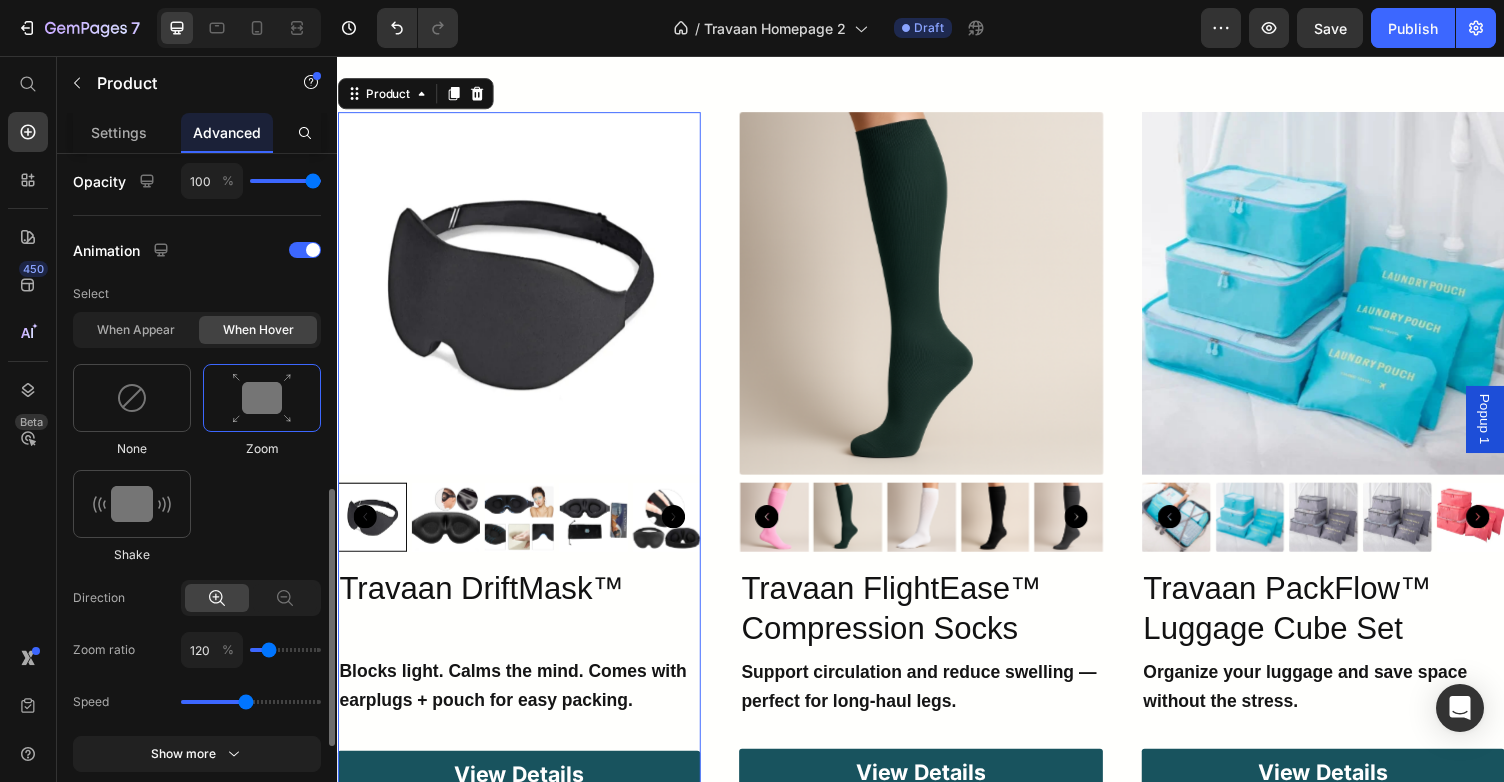 scroll, scrollTop: 837, scrollLeft: 0, axis: vertical 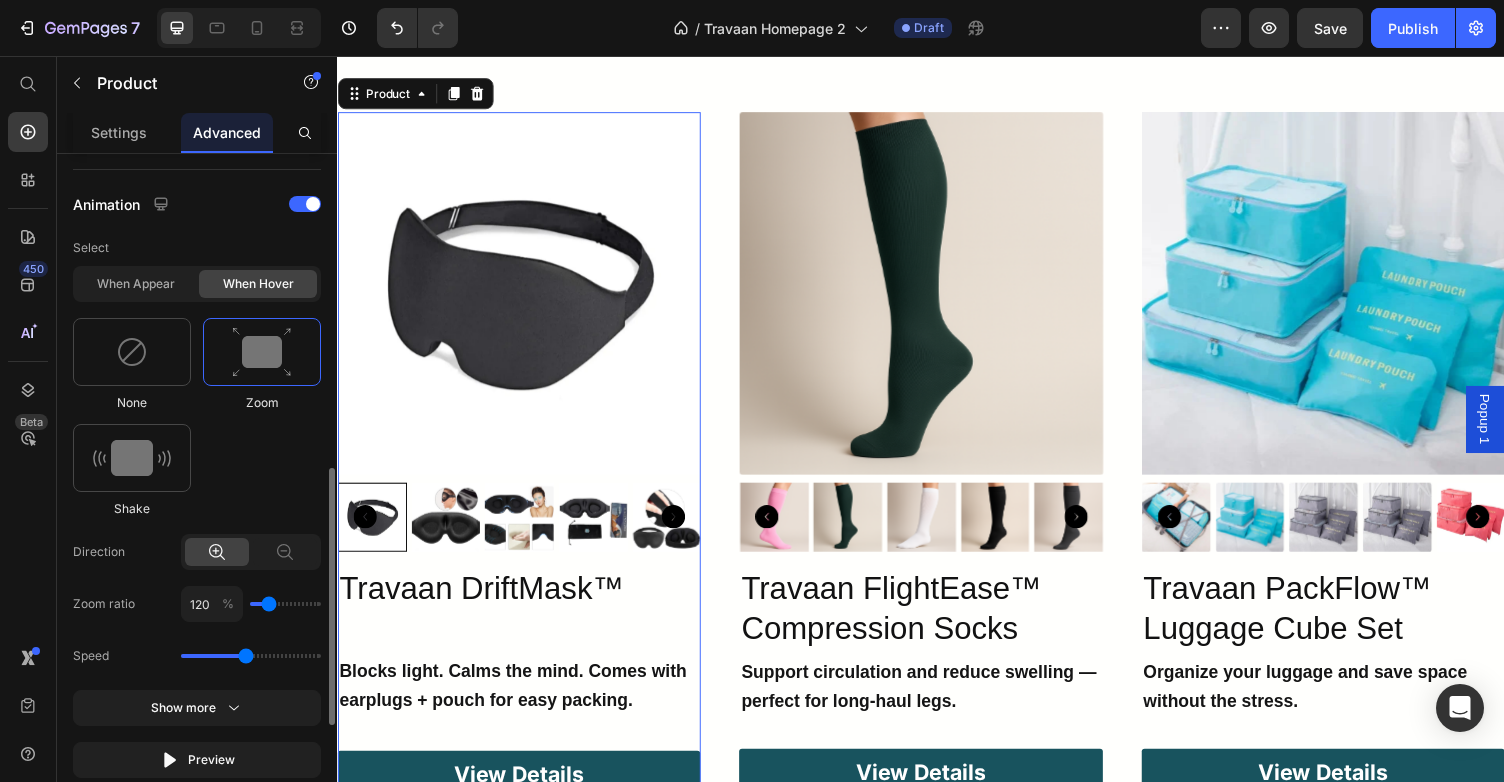 type on "110" 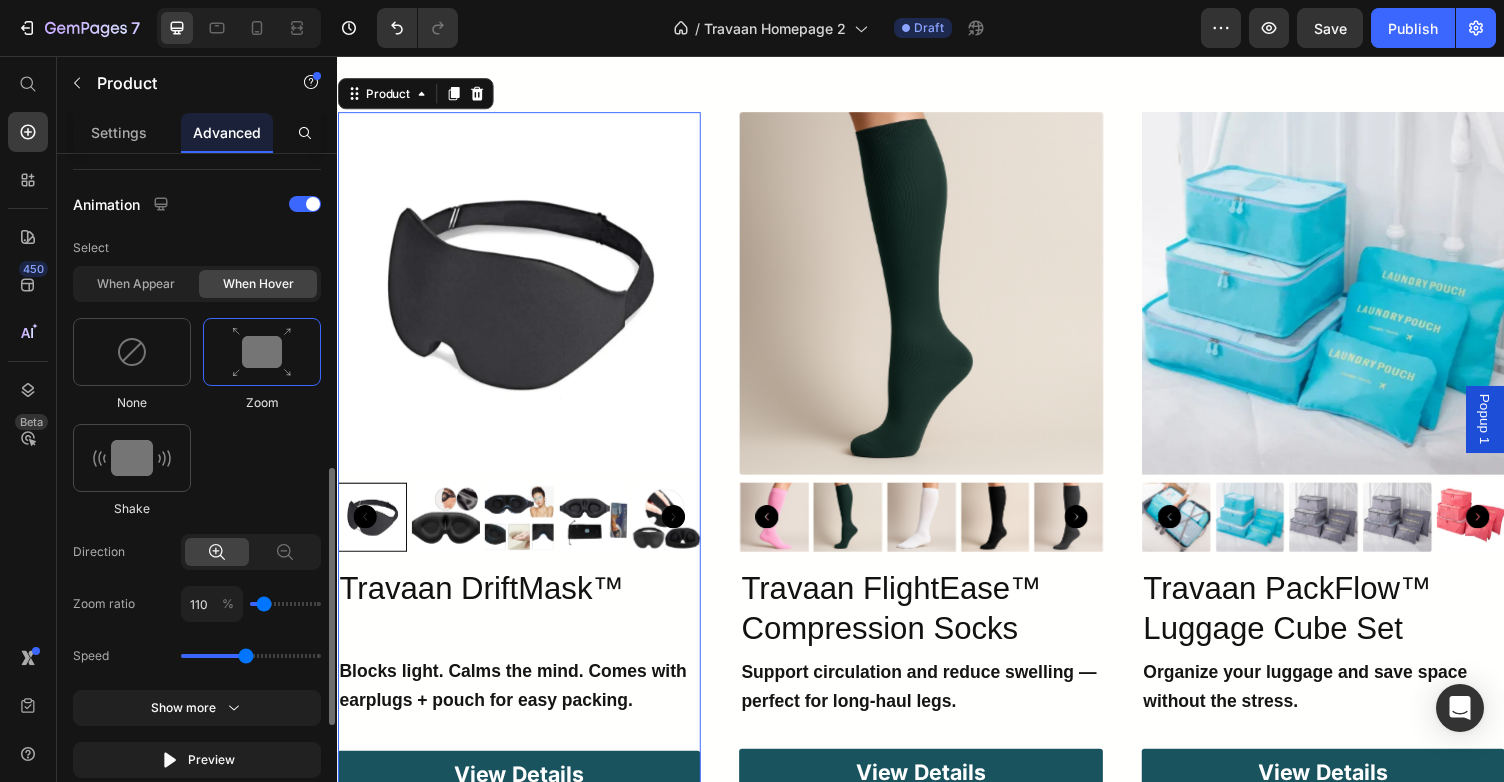 type on "100" 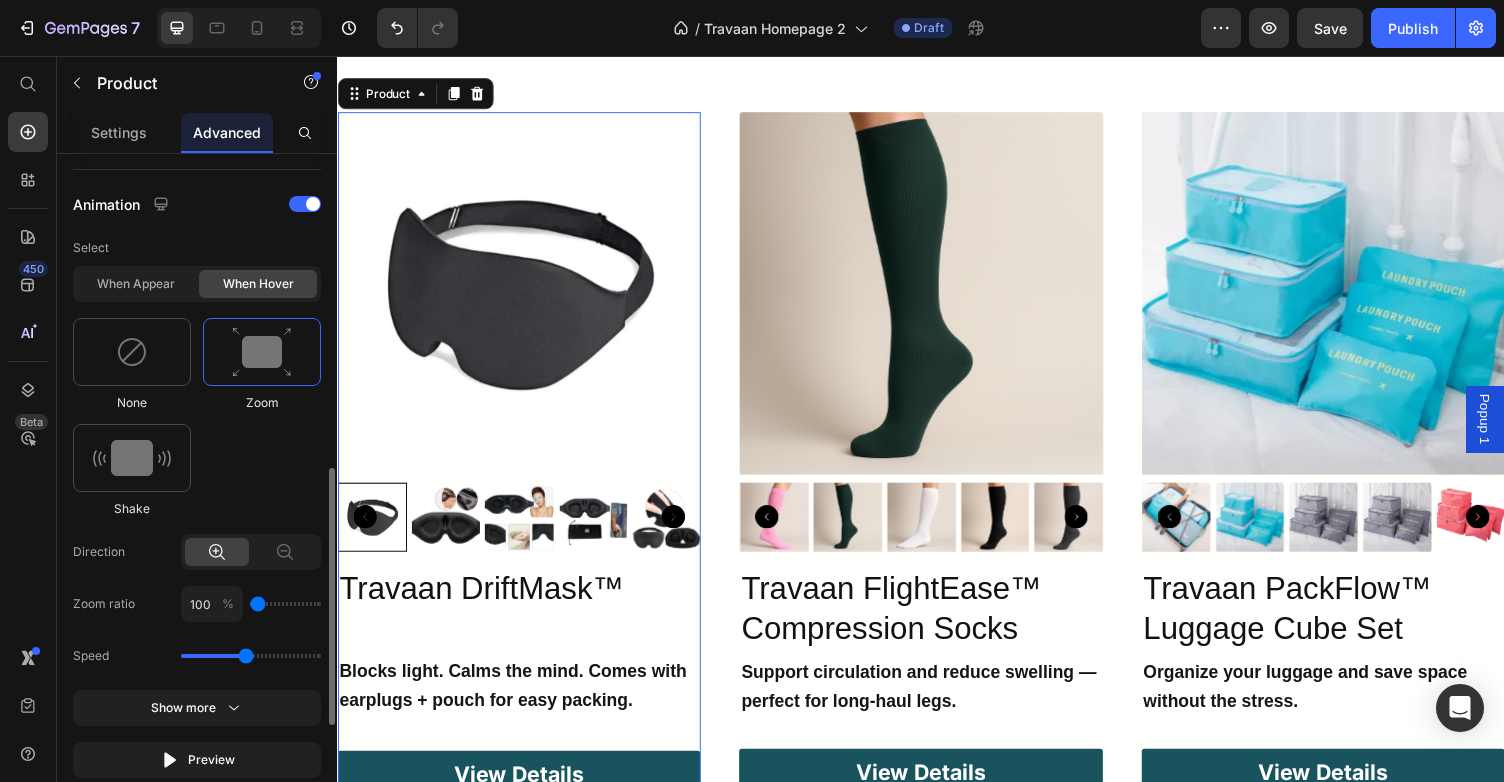 drag, startPoint x: 268, startPoint y: 604, endPoint x: 256, endPoint y: 607, distance: 12.369317 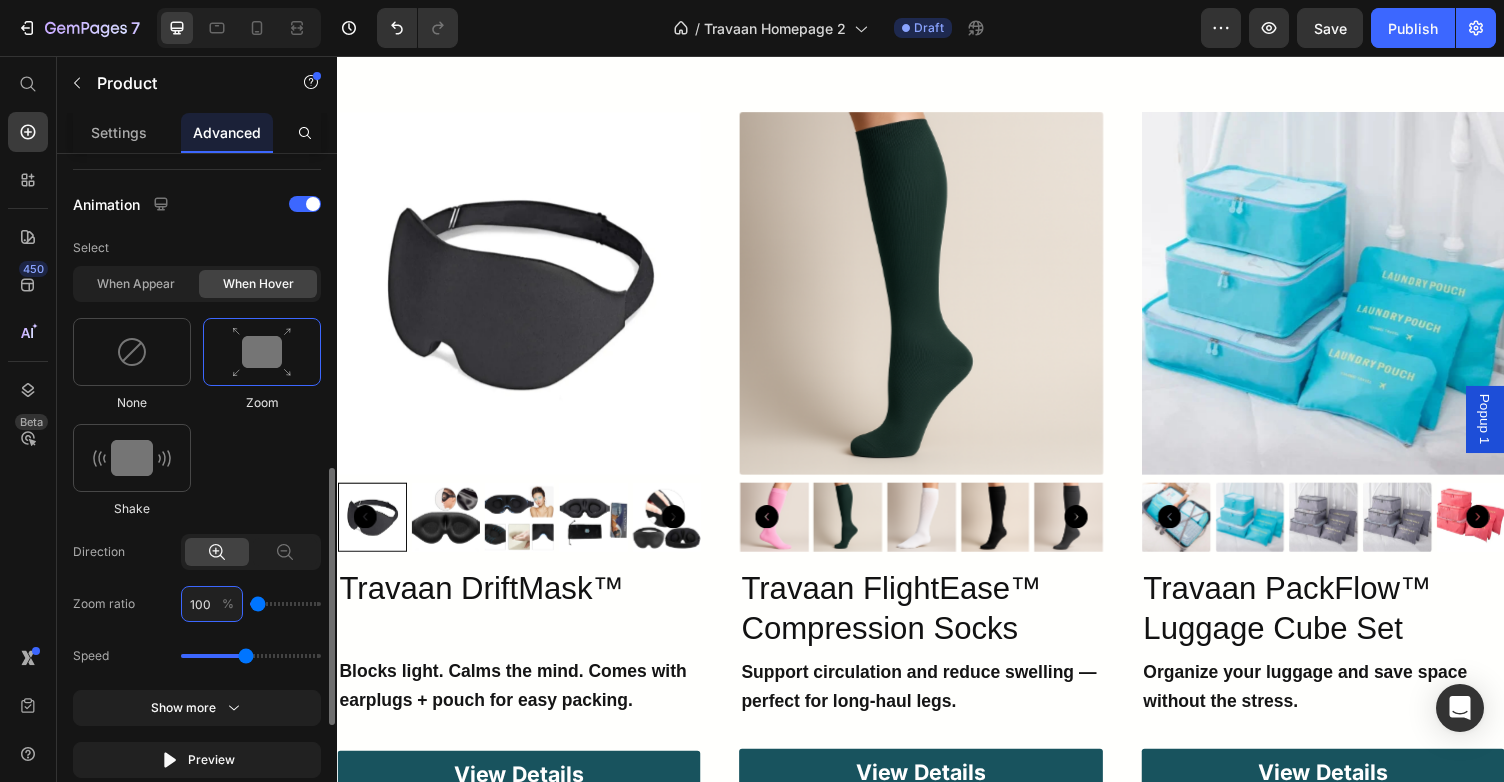 click on "100" at bounding box center (212, 604) 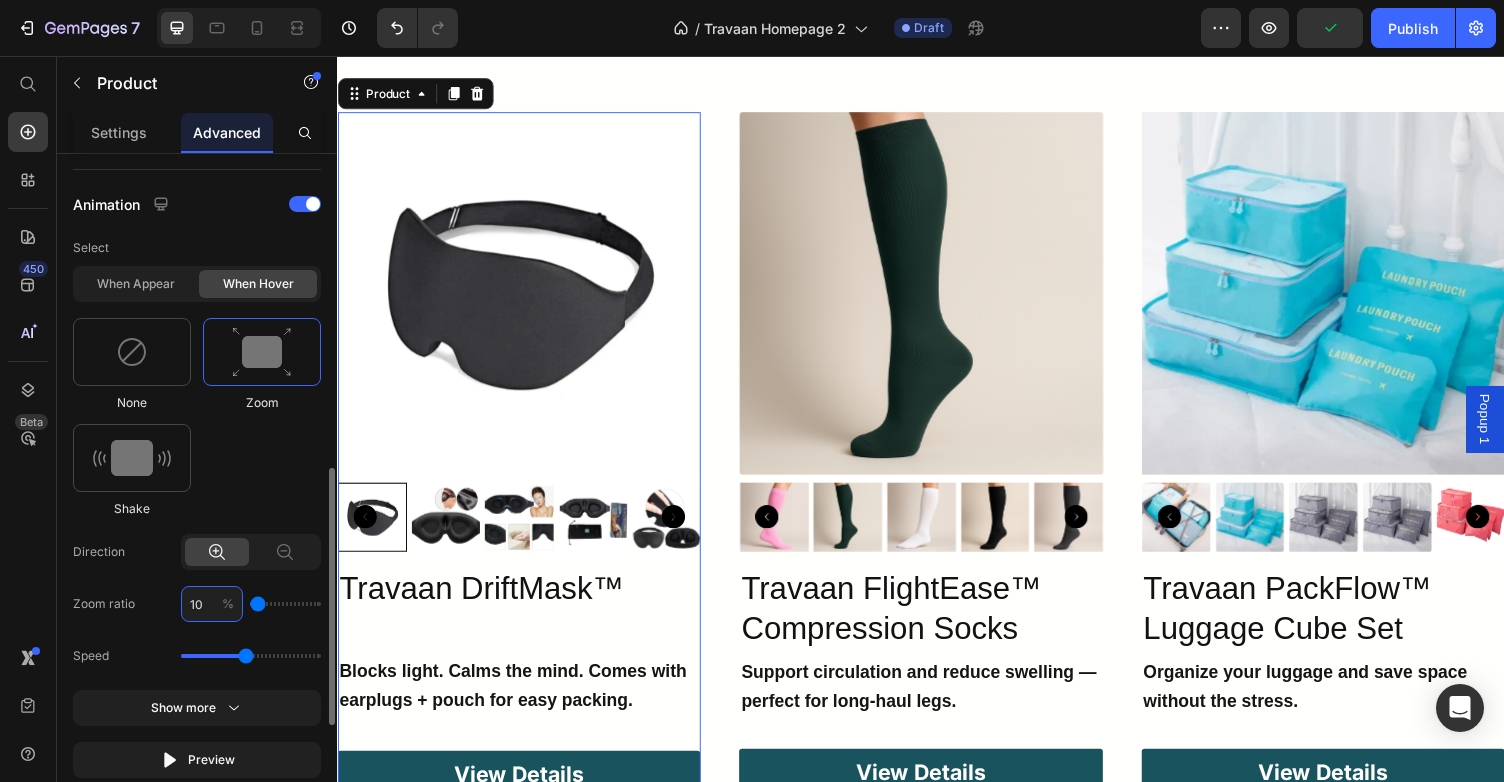 type on "105" 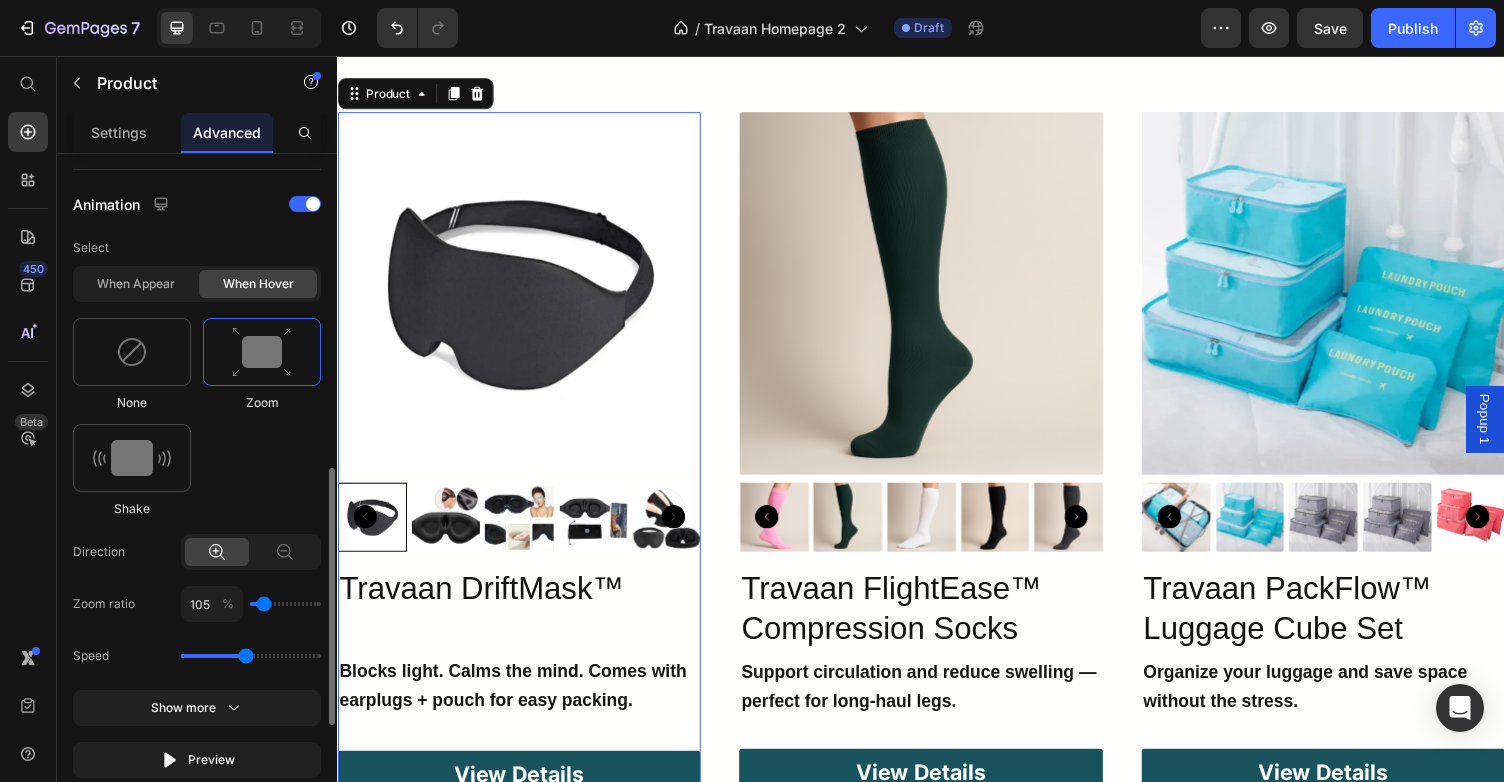 click on "None Zoom Shake" at bounding box center (197, 418) 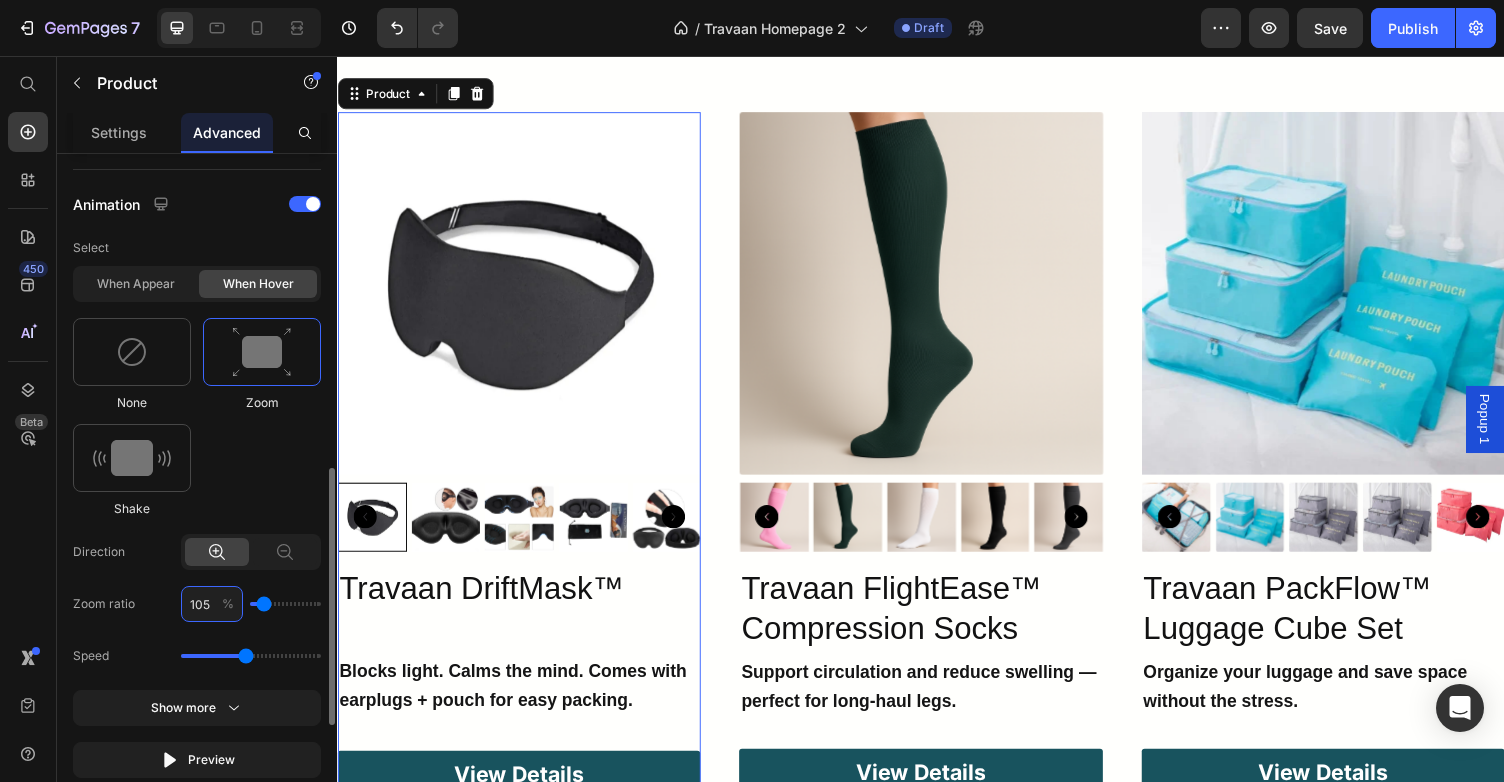 click on "105" at bounding box center (212, 604) 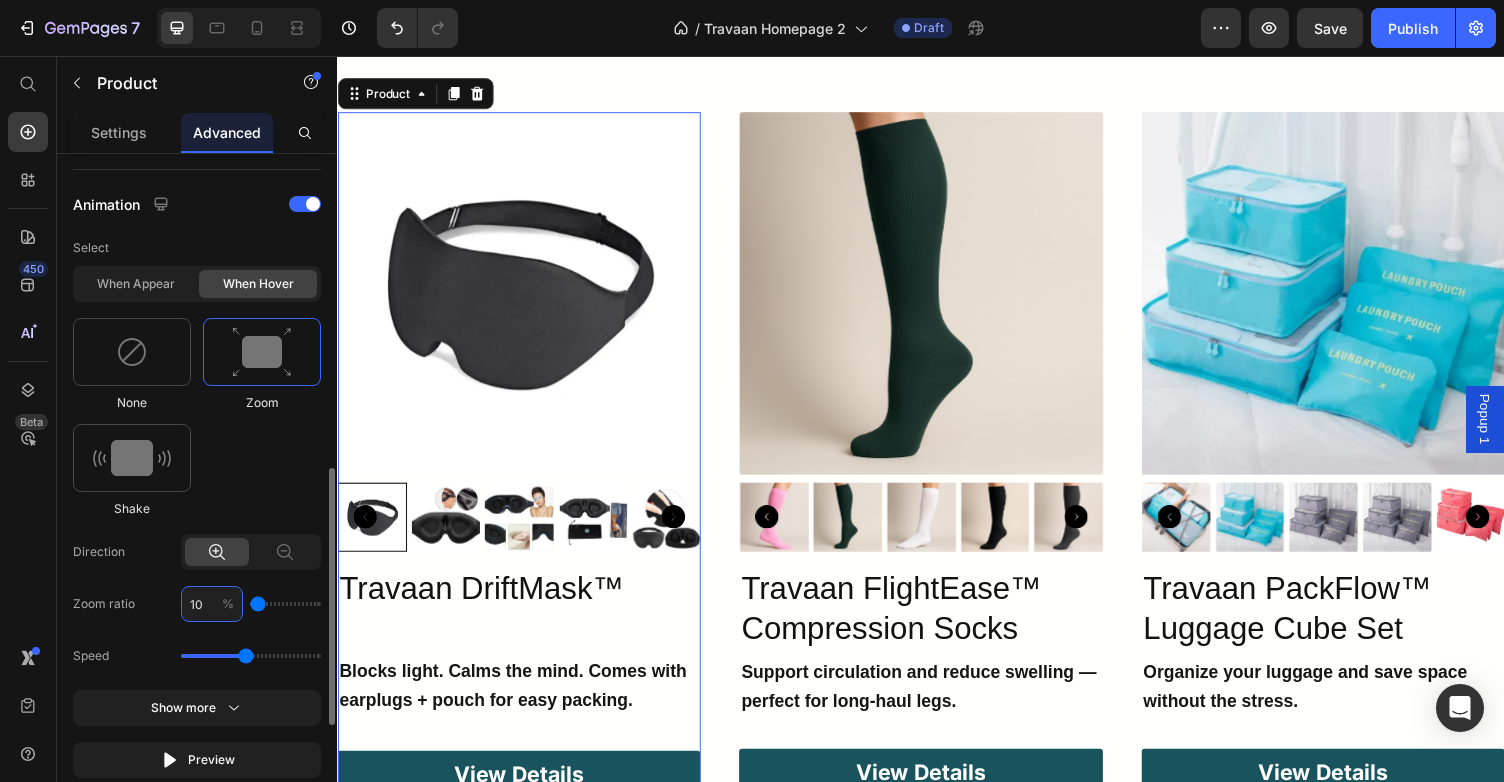 type on "102" 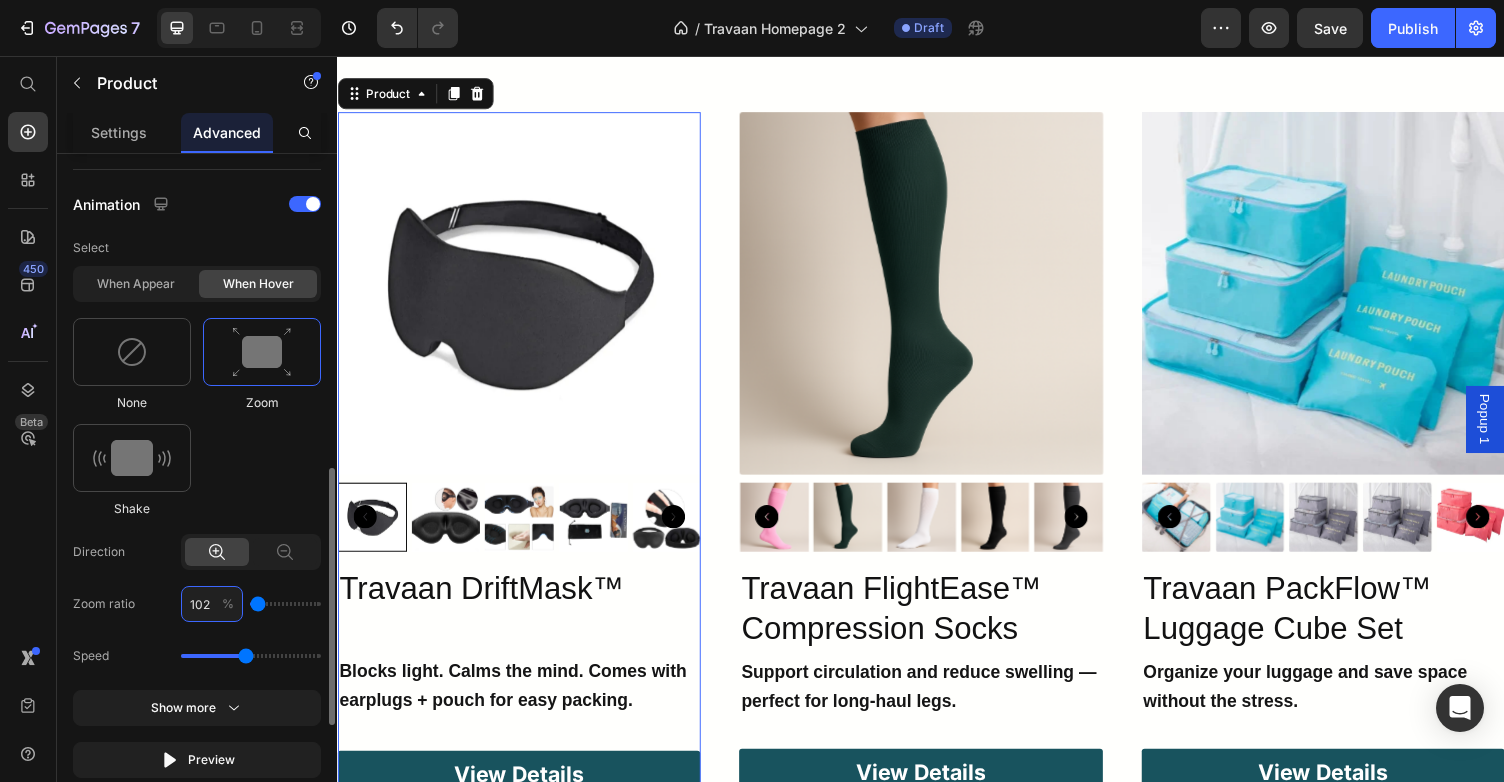 type on "102" 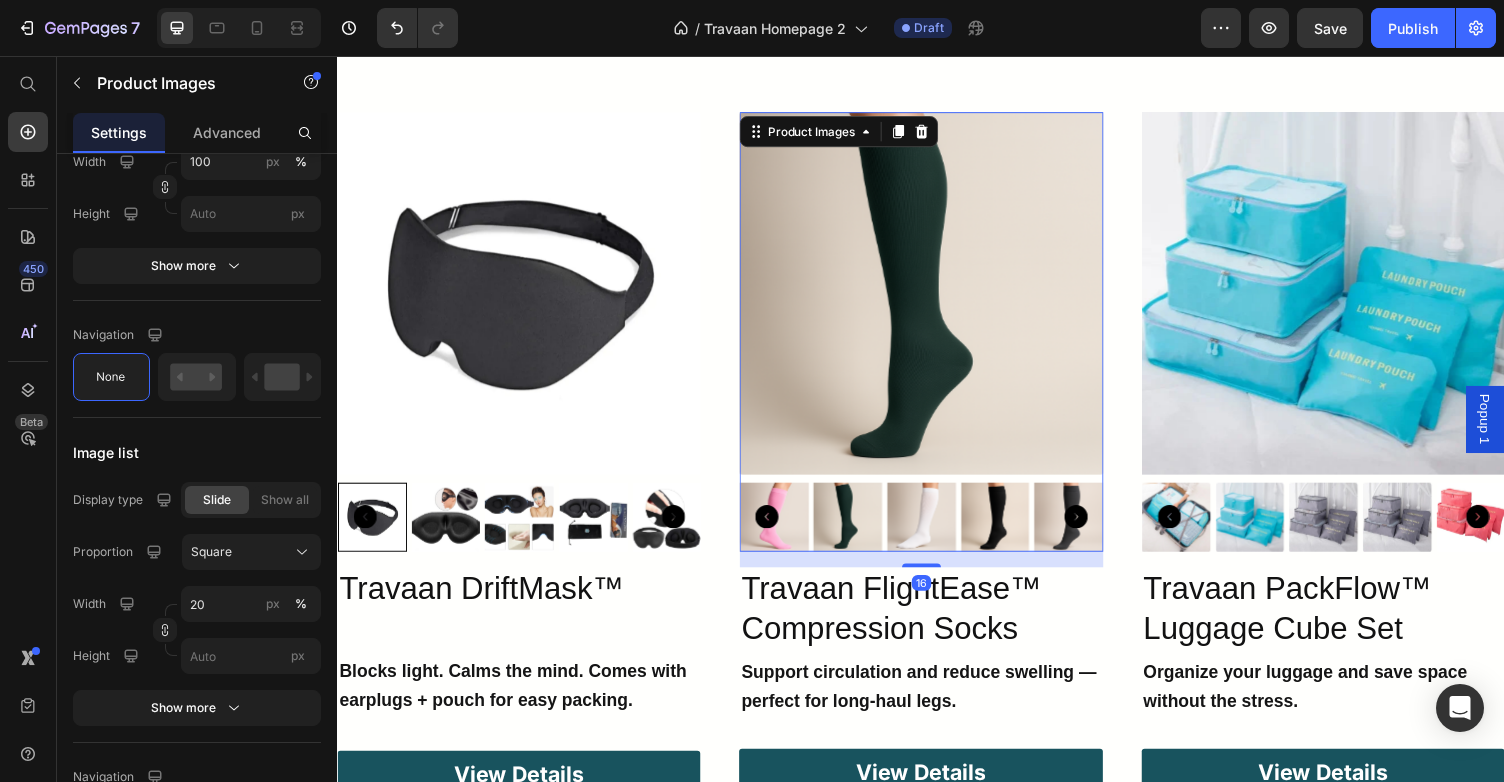 click at bounding box center (936, 299) 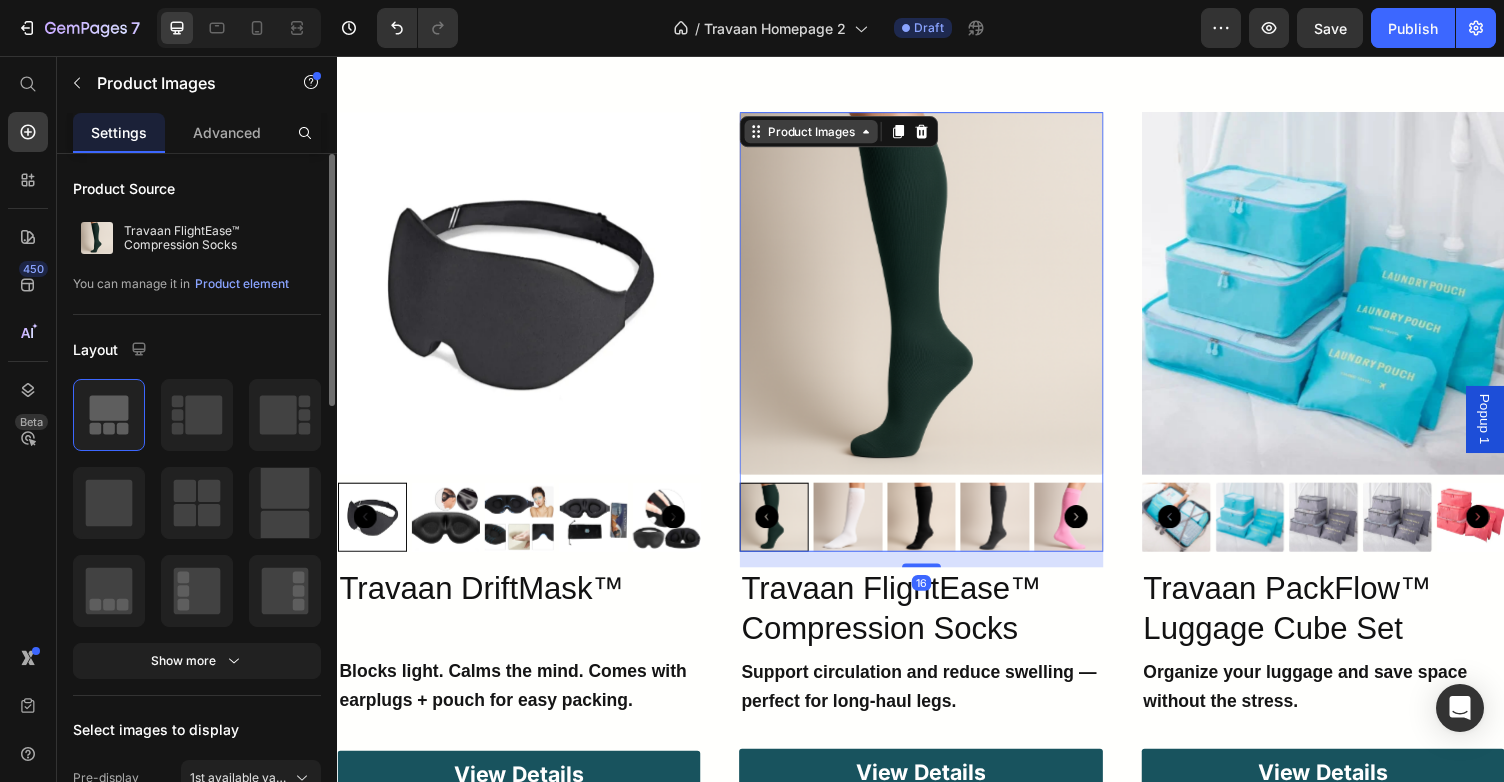 click on "Product Images" at bounding box center (823, 133) 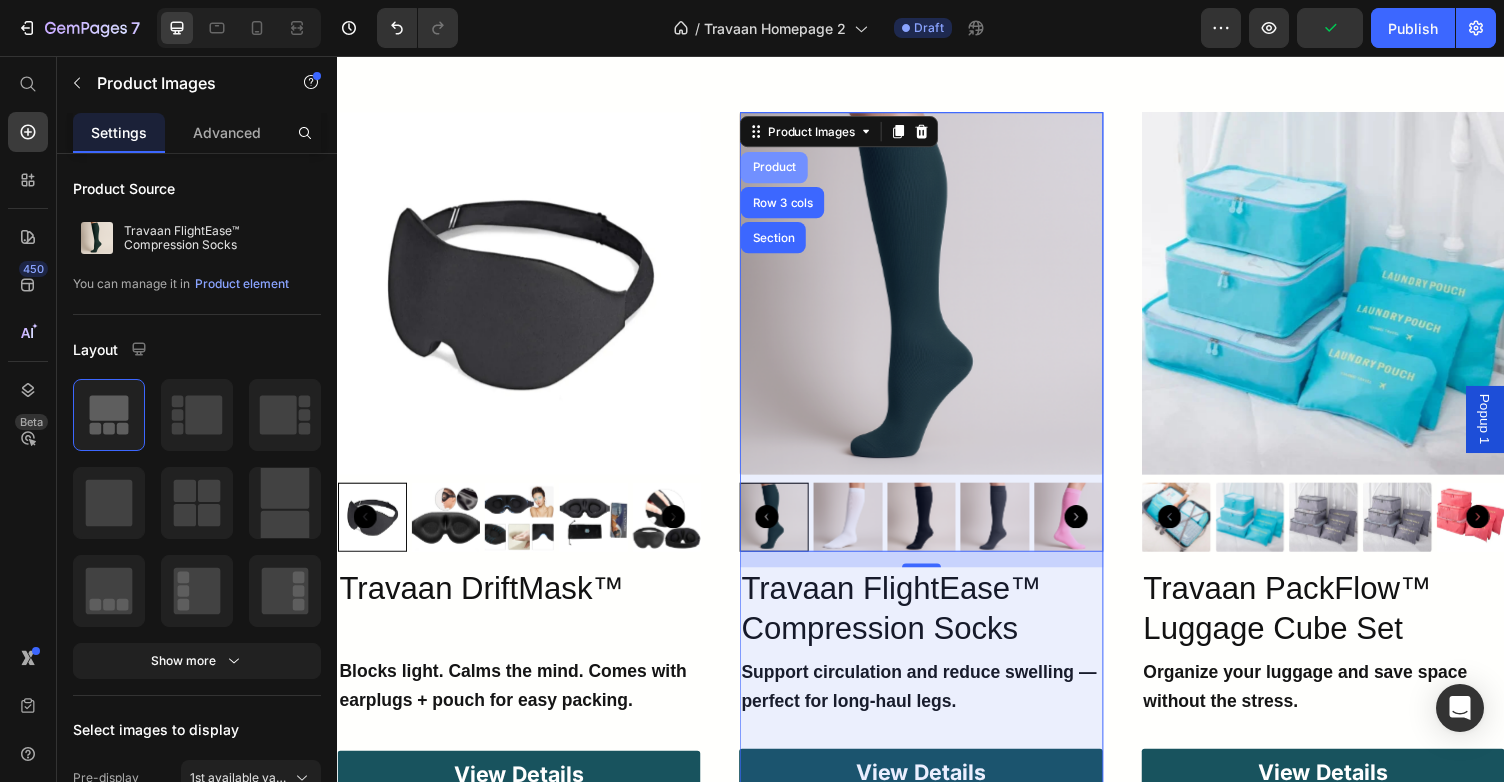 click on "Product" at bounding box center [785, 170] 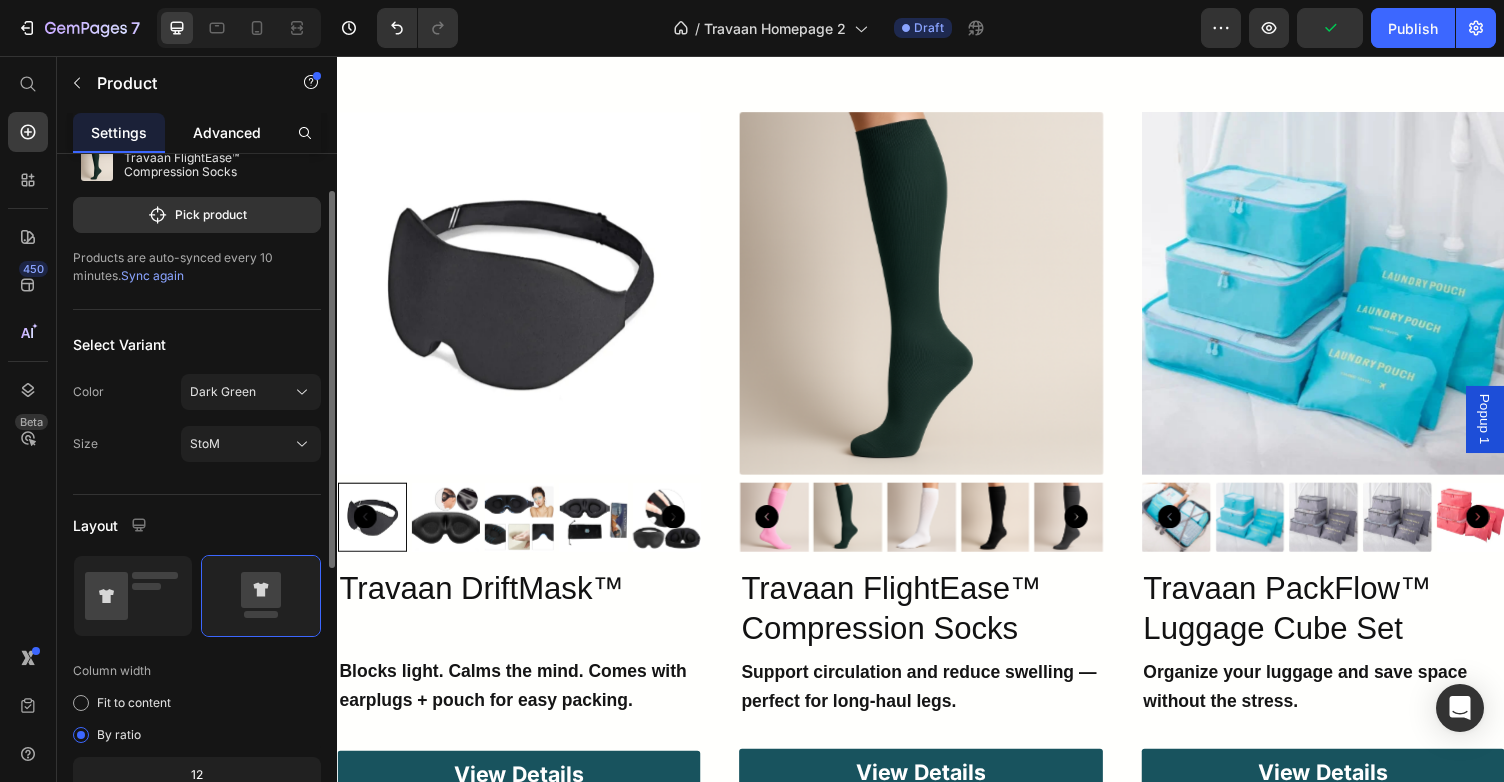 scroll, scrollTop: 82, scrollLeft: 0, axis: vertical 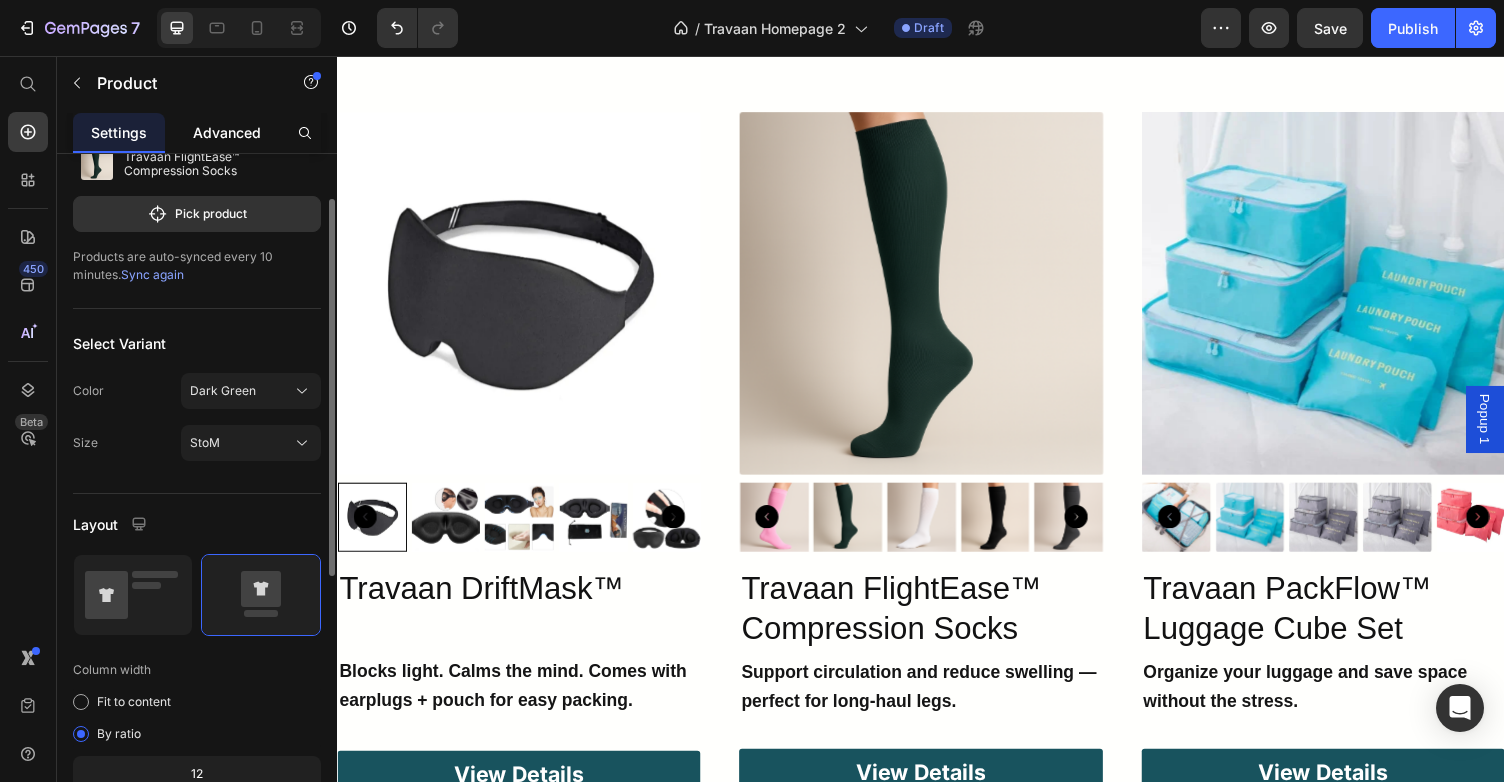 click on "Advanced" at bounding box center [227, 132] 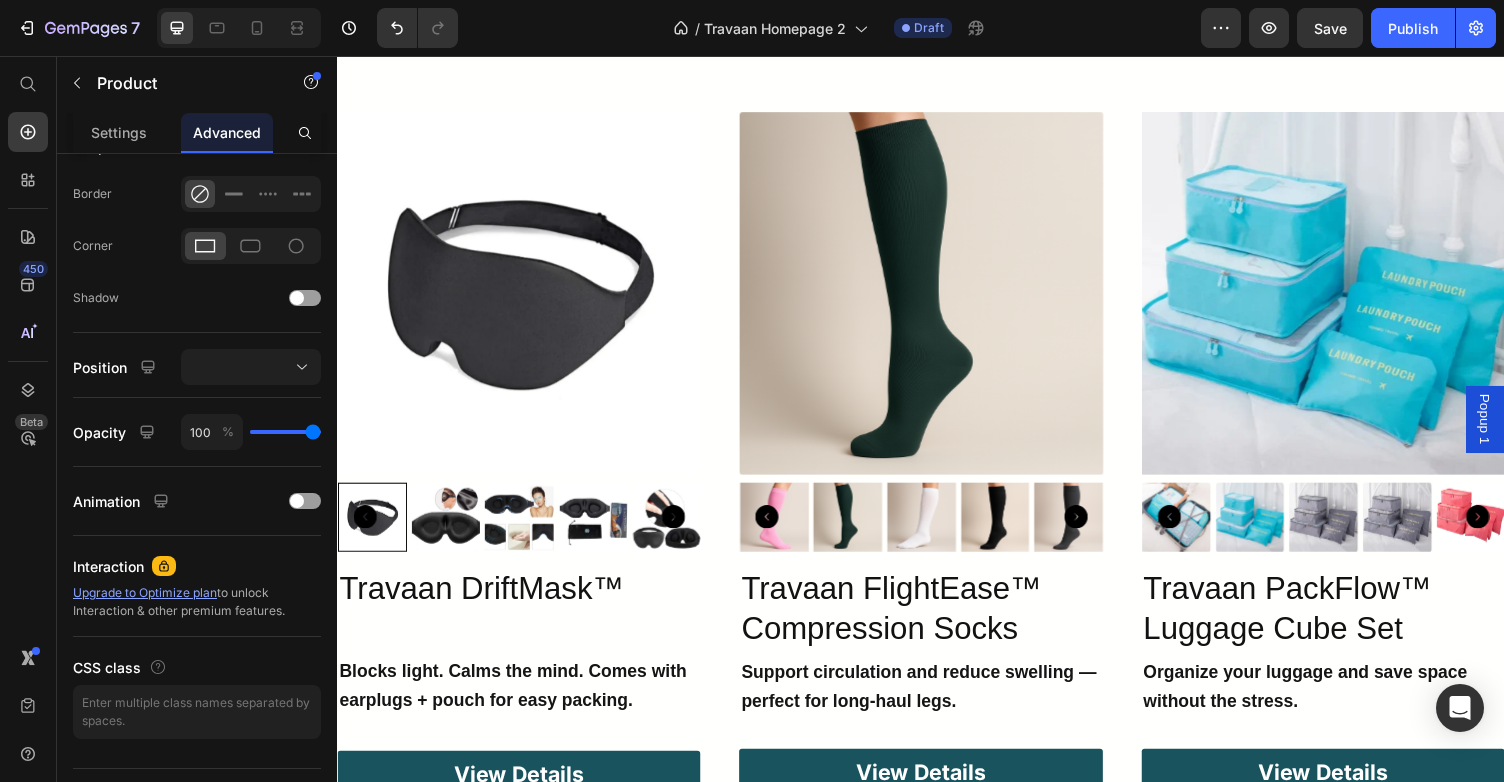 scroll, scrollTop: 584, scrollLeft: 0, axis: vertical 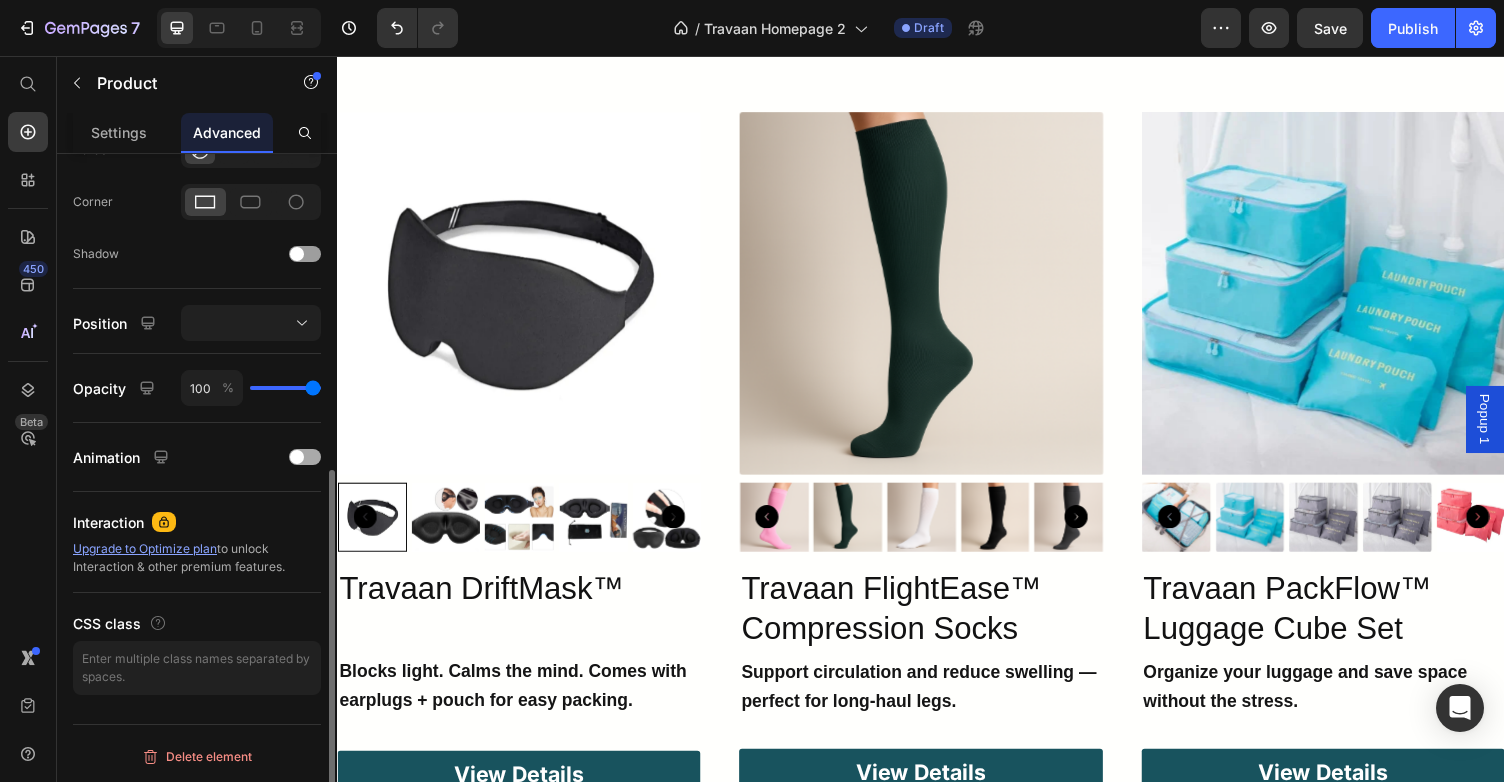 click on "Animation" at bounding box center (197, 457) 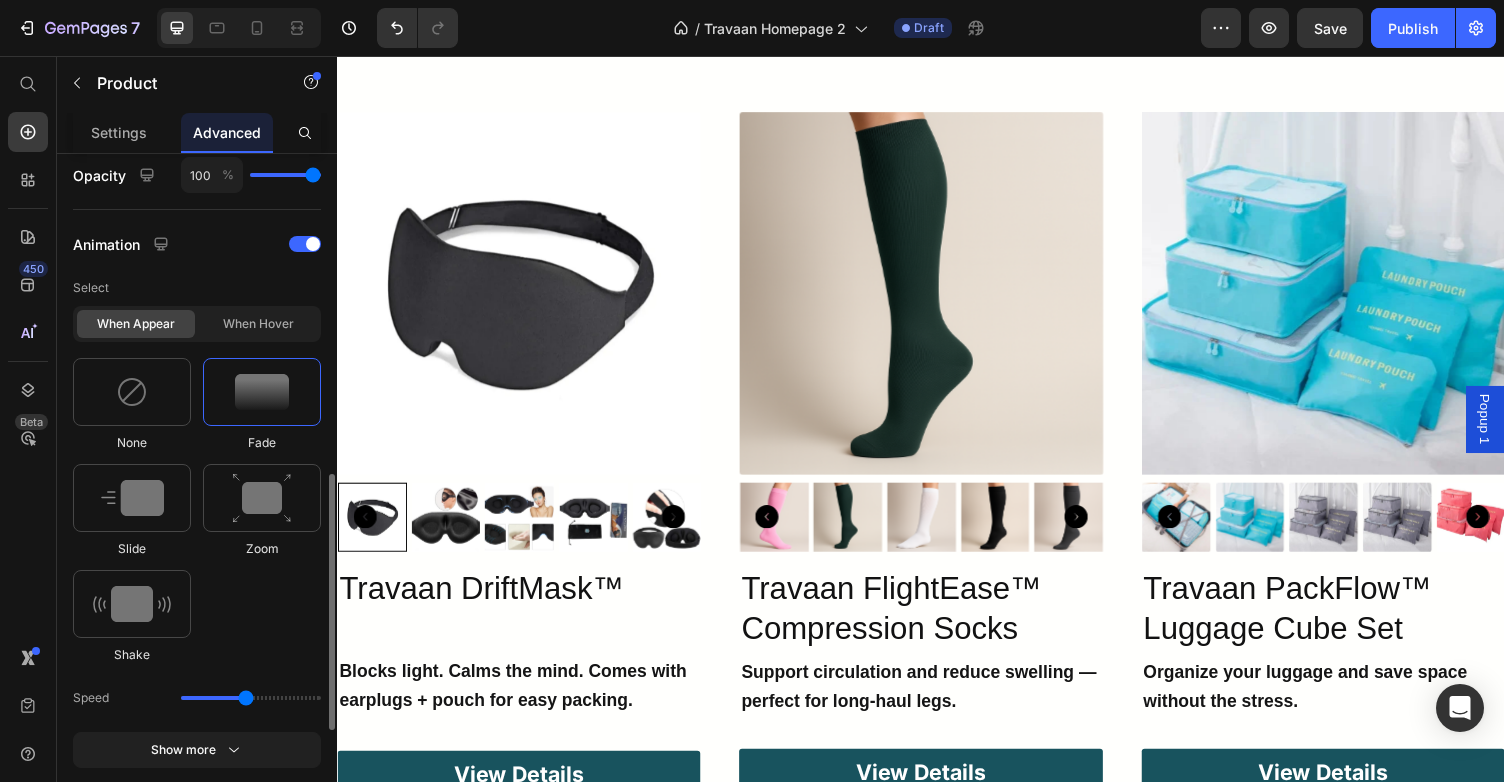 scroll, scrollTop: 818, scrollLeft: 0, axis: vertical 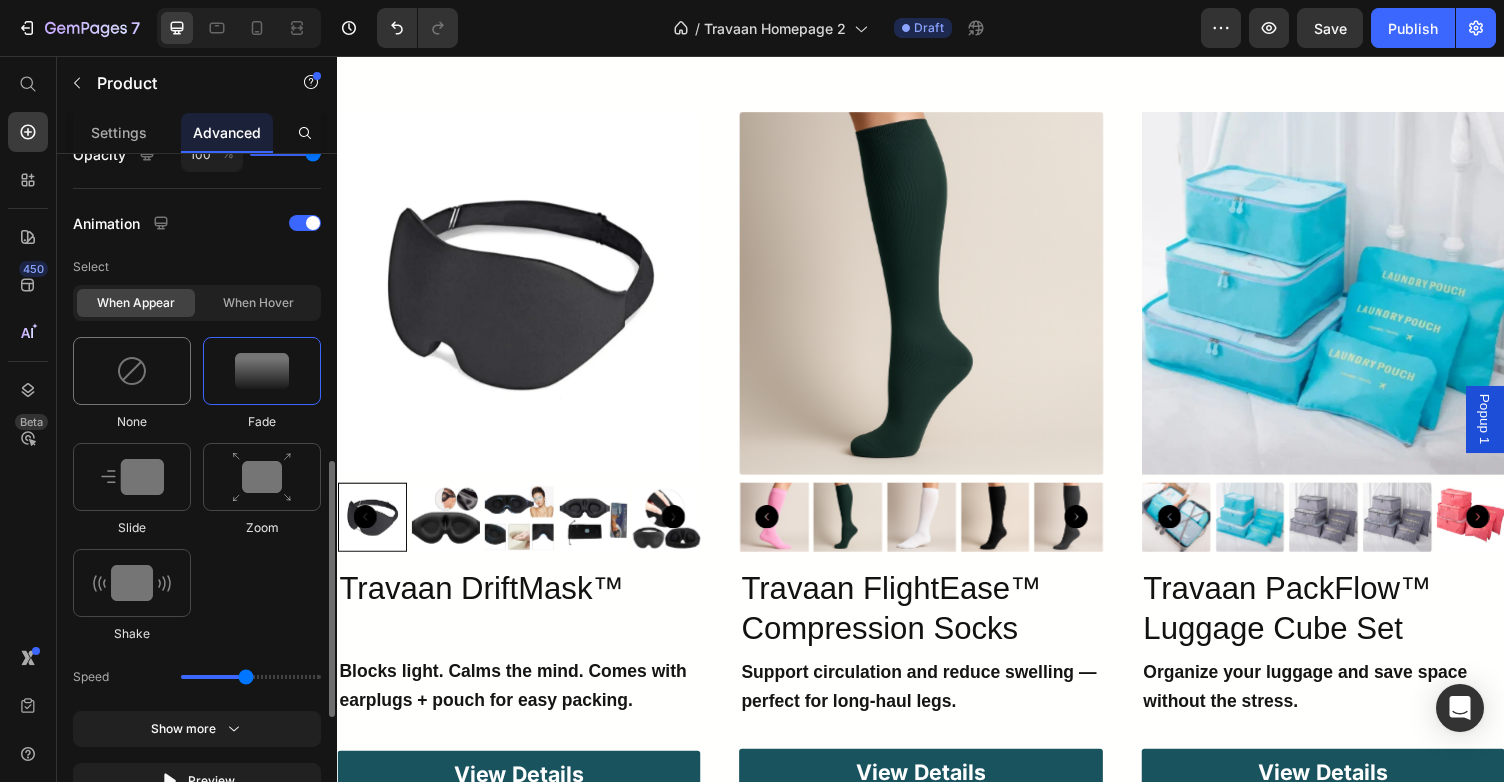 click at bounding box center (132, 371) 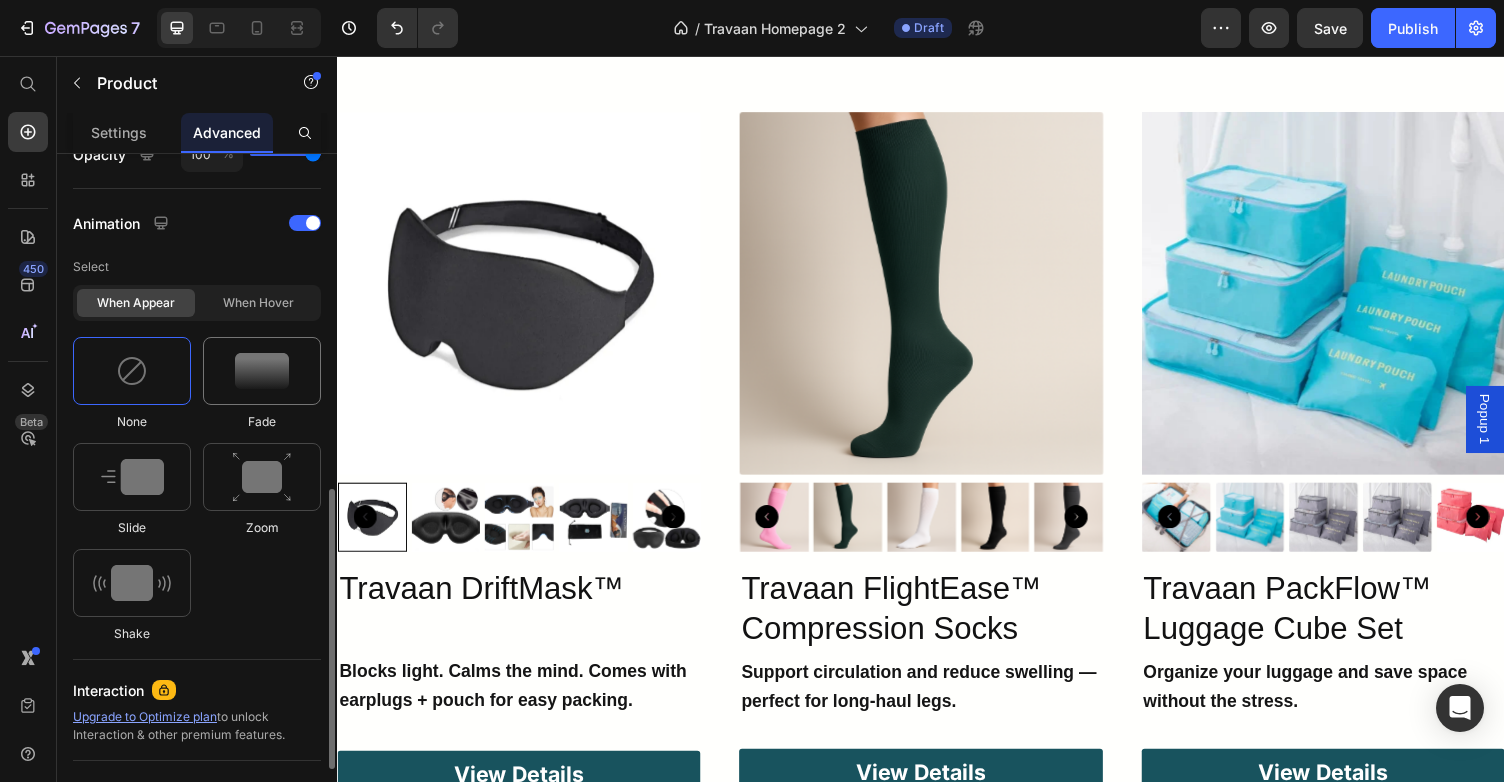 click at bounding box center (262, 371) 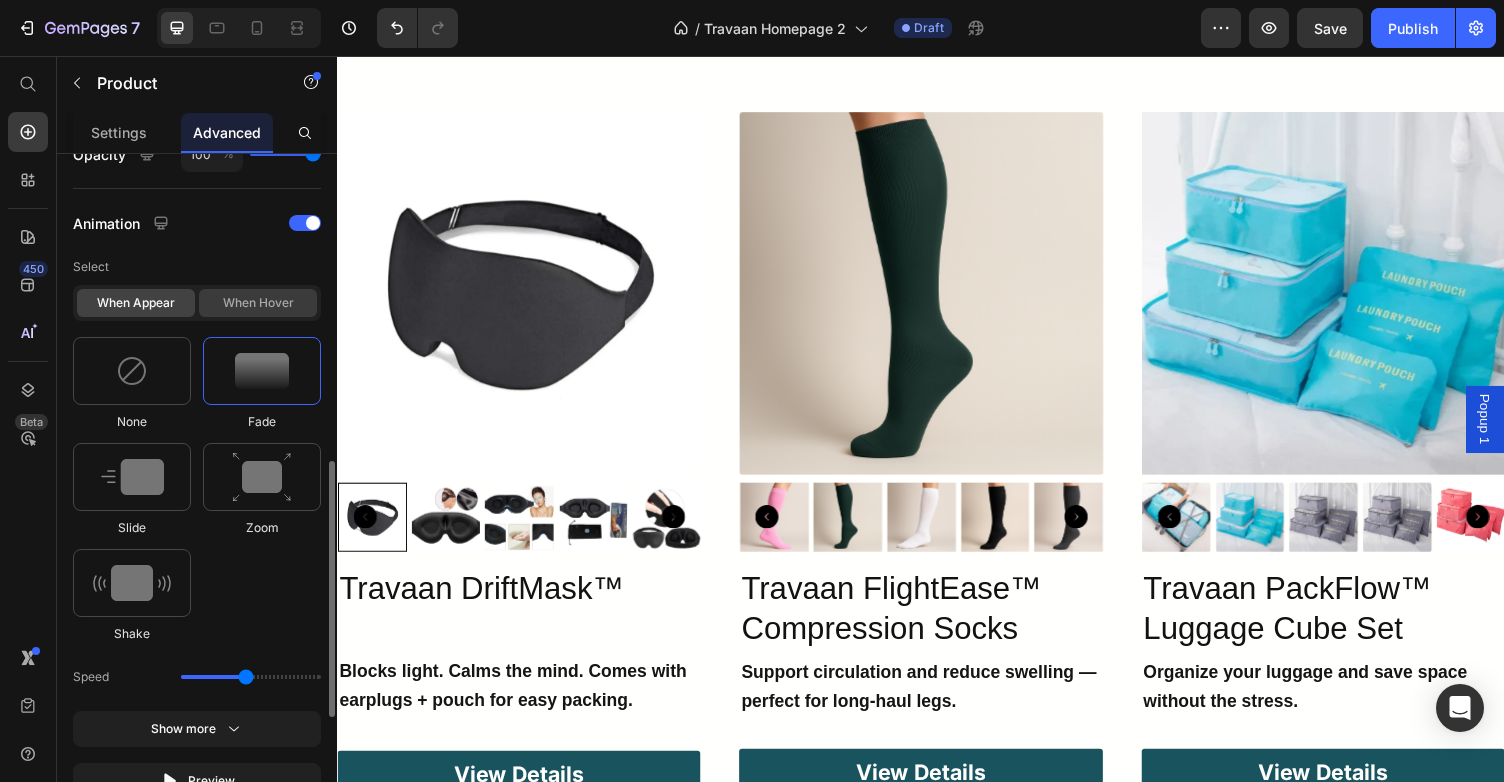 click on "When hover" 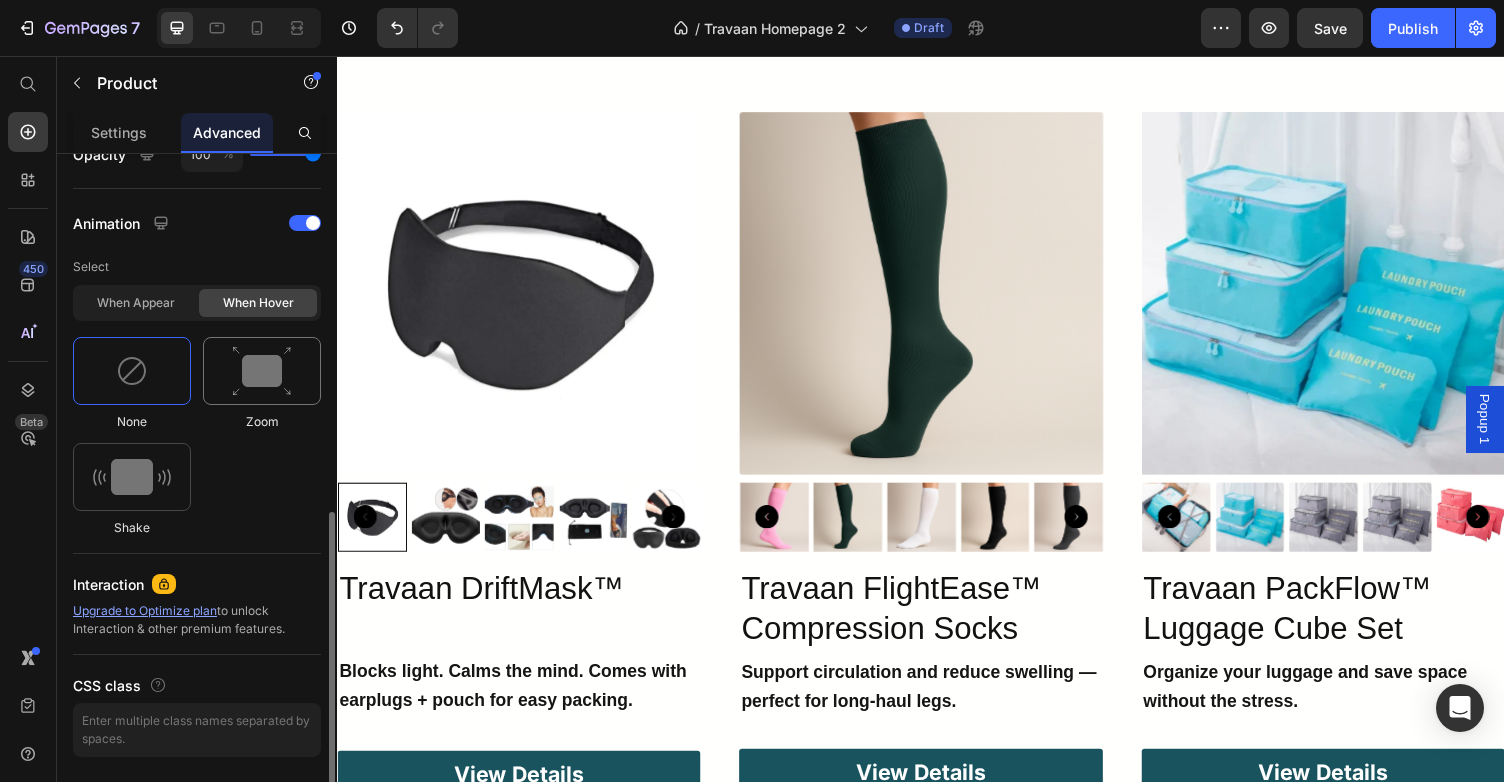 click at bounding box center [262, 371] 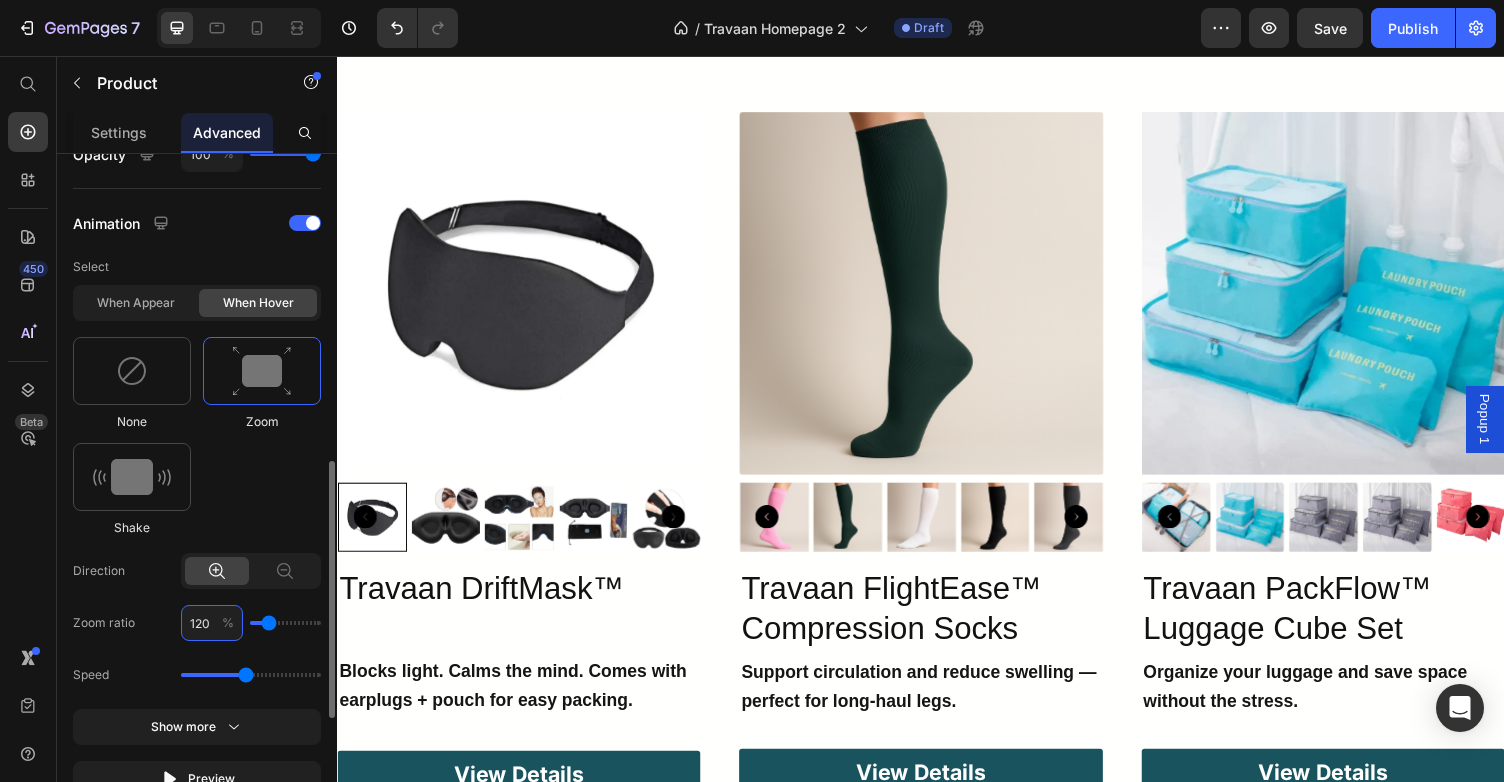 click on "120" at bounding box center [212, 623] 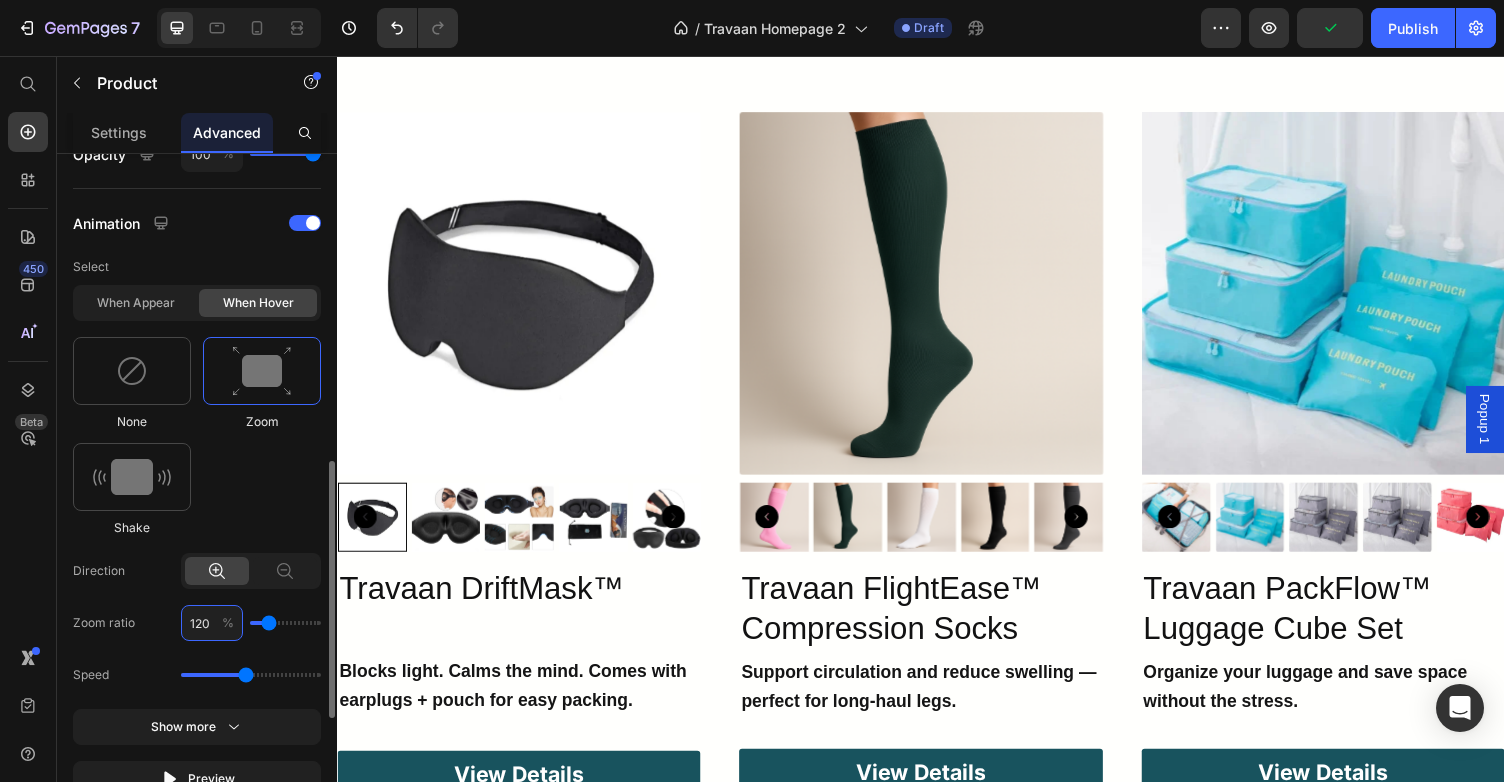click on "120" at bounding box center [212, 623] 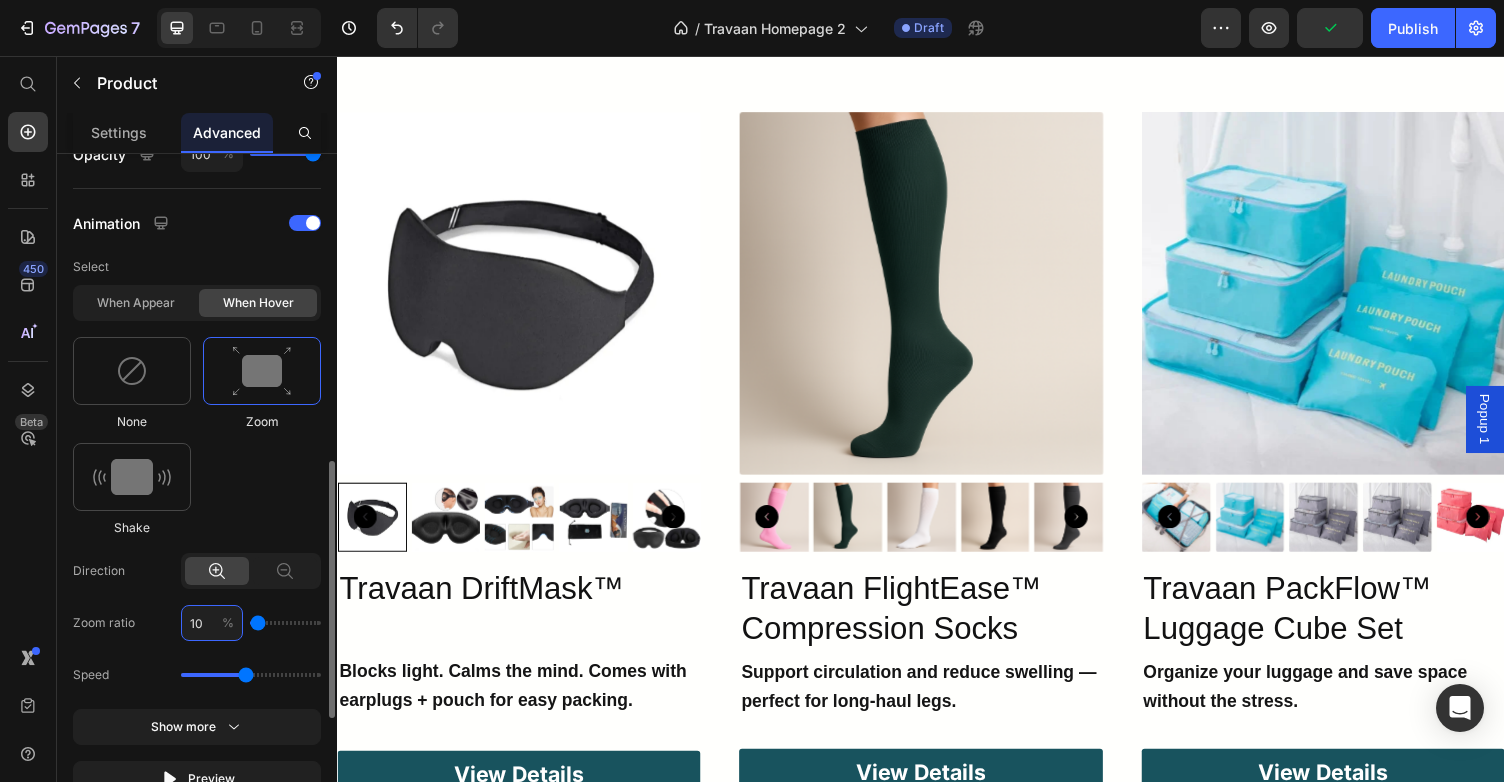 type on "102" 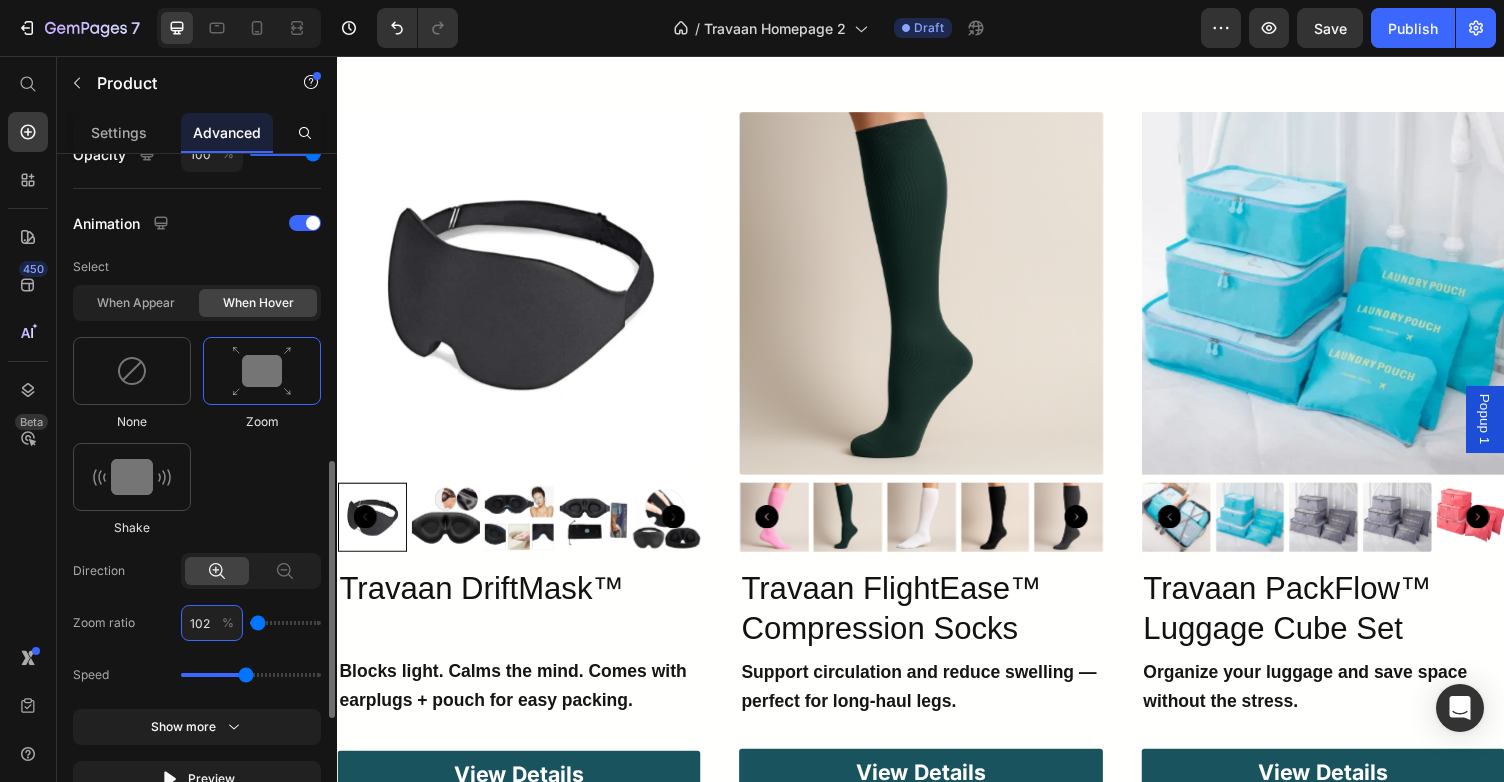 type on "102" 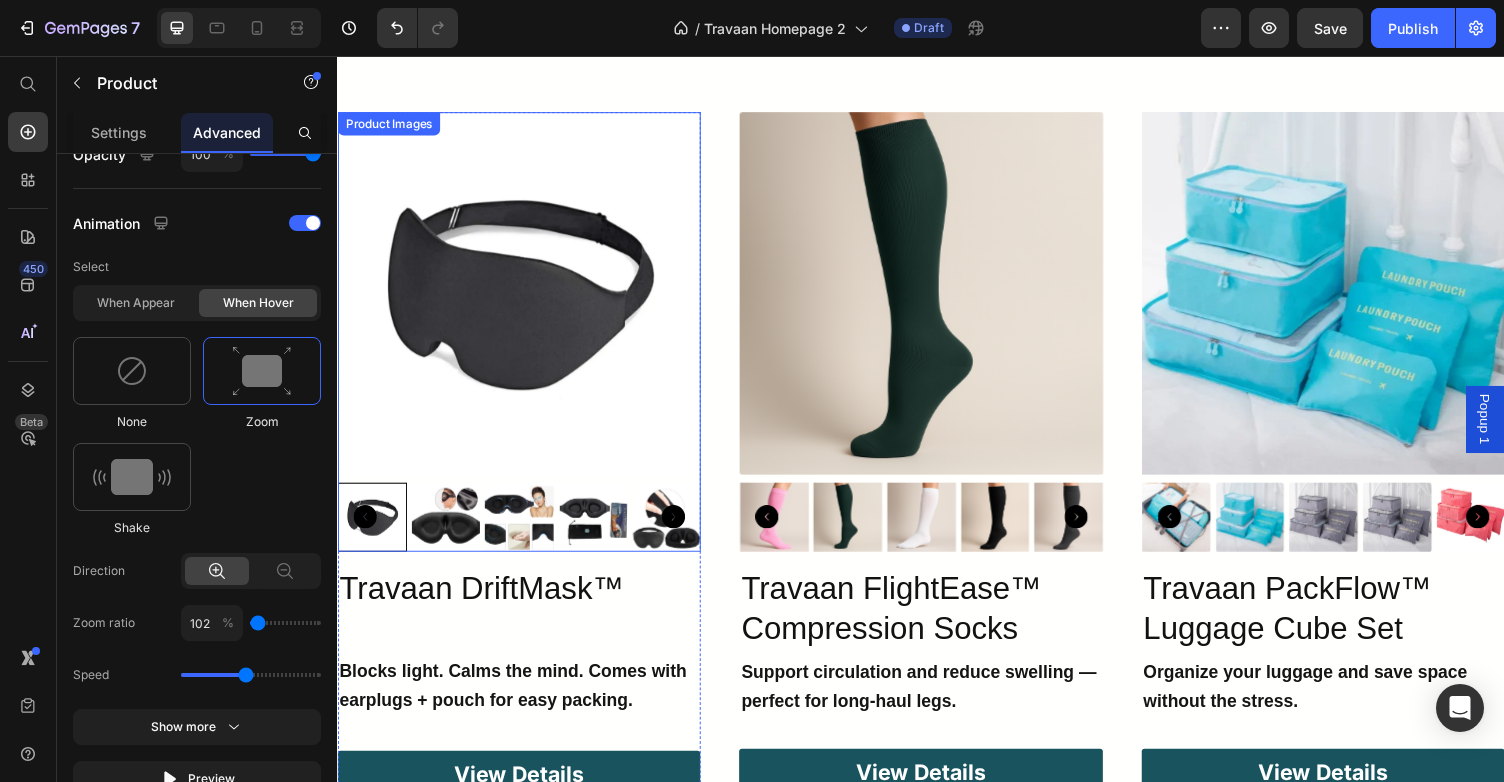 click at bounding box center [523, 299] 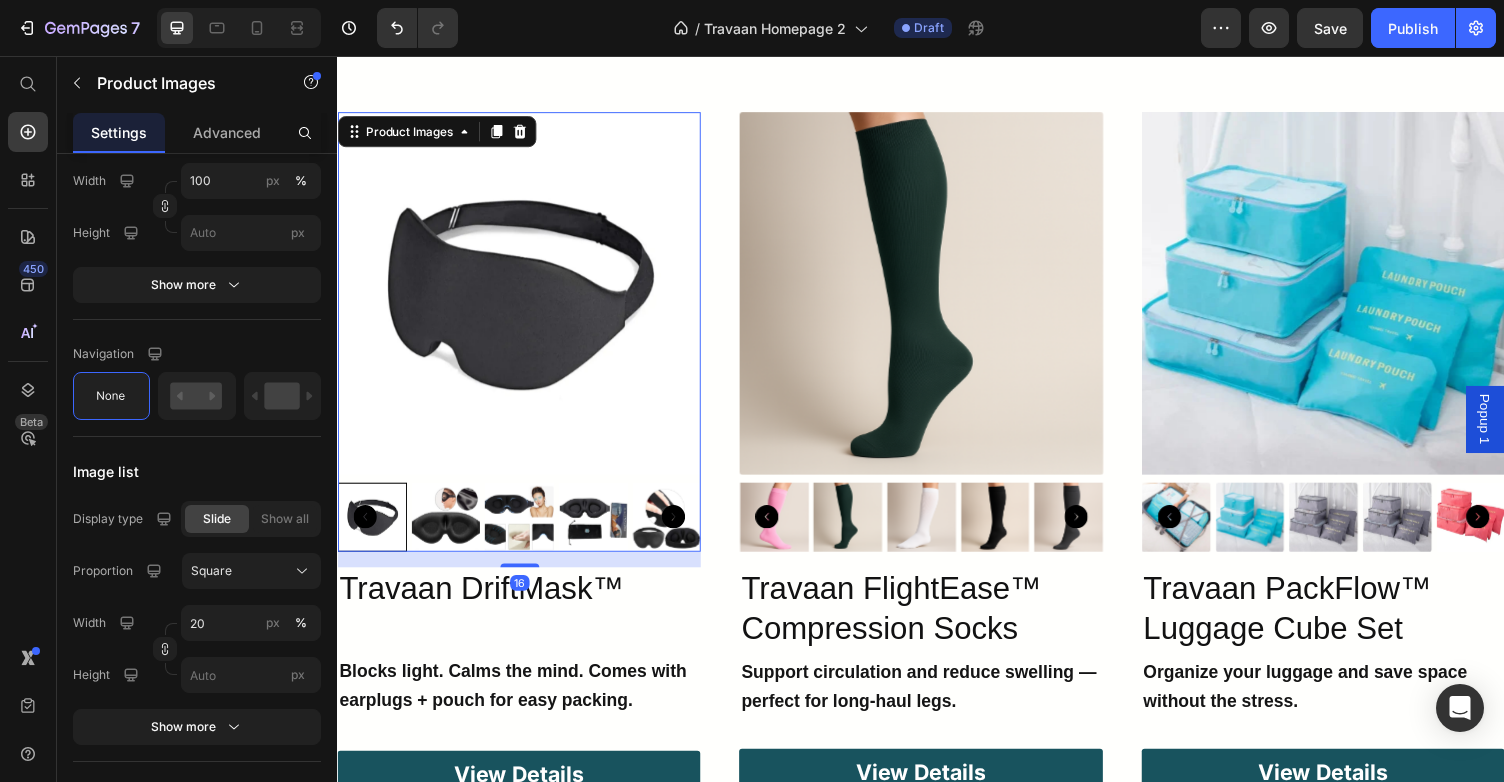 scroll, scrollTop: 0, scrollLeft: 0, axis: both 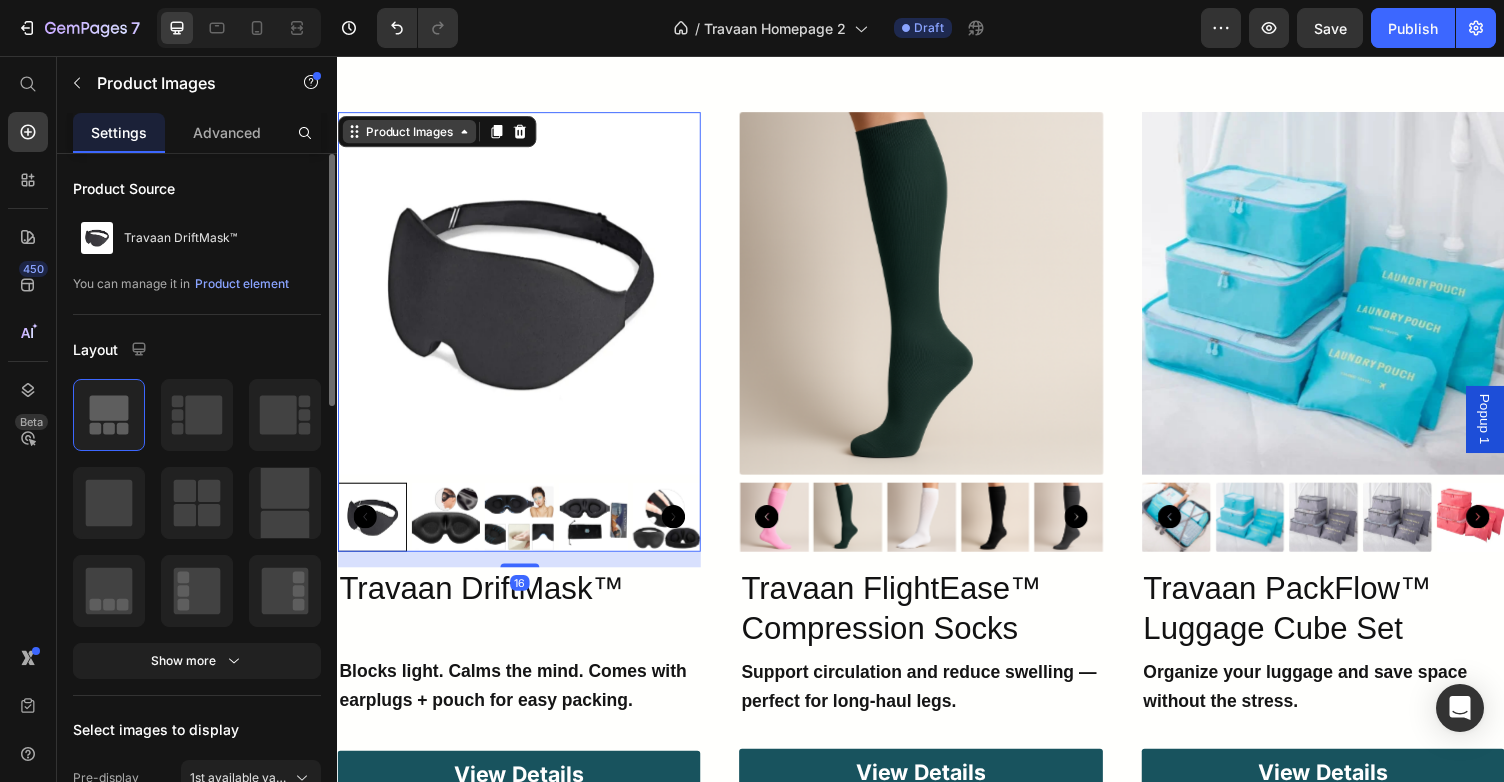 click on "Product Images" at bounding box center [410, 133] 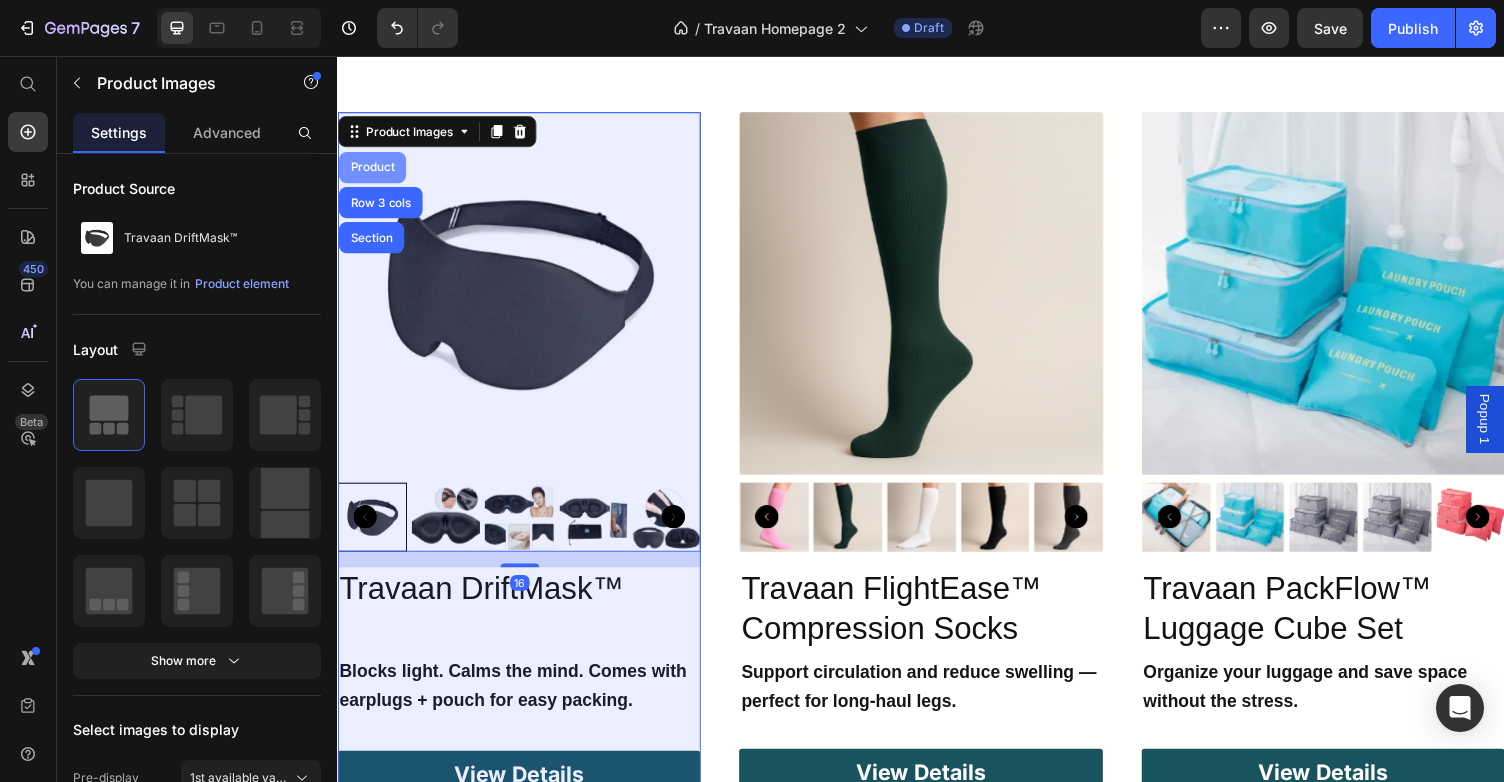 click on "Product" at bounding box center [372, 170] 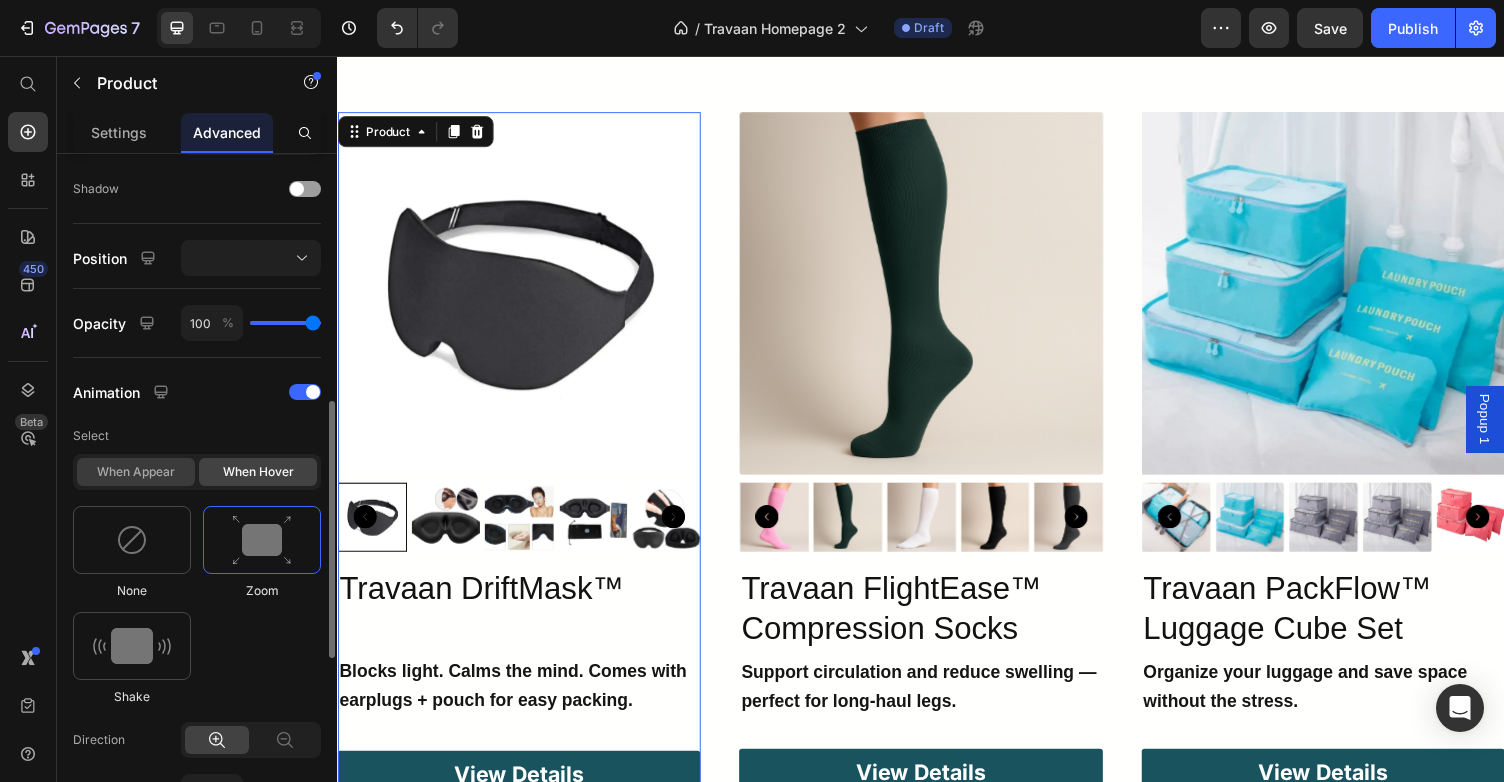 scroll, scrollTop: 652, scrollLeft: 0, axis: vertical 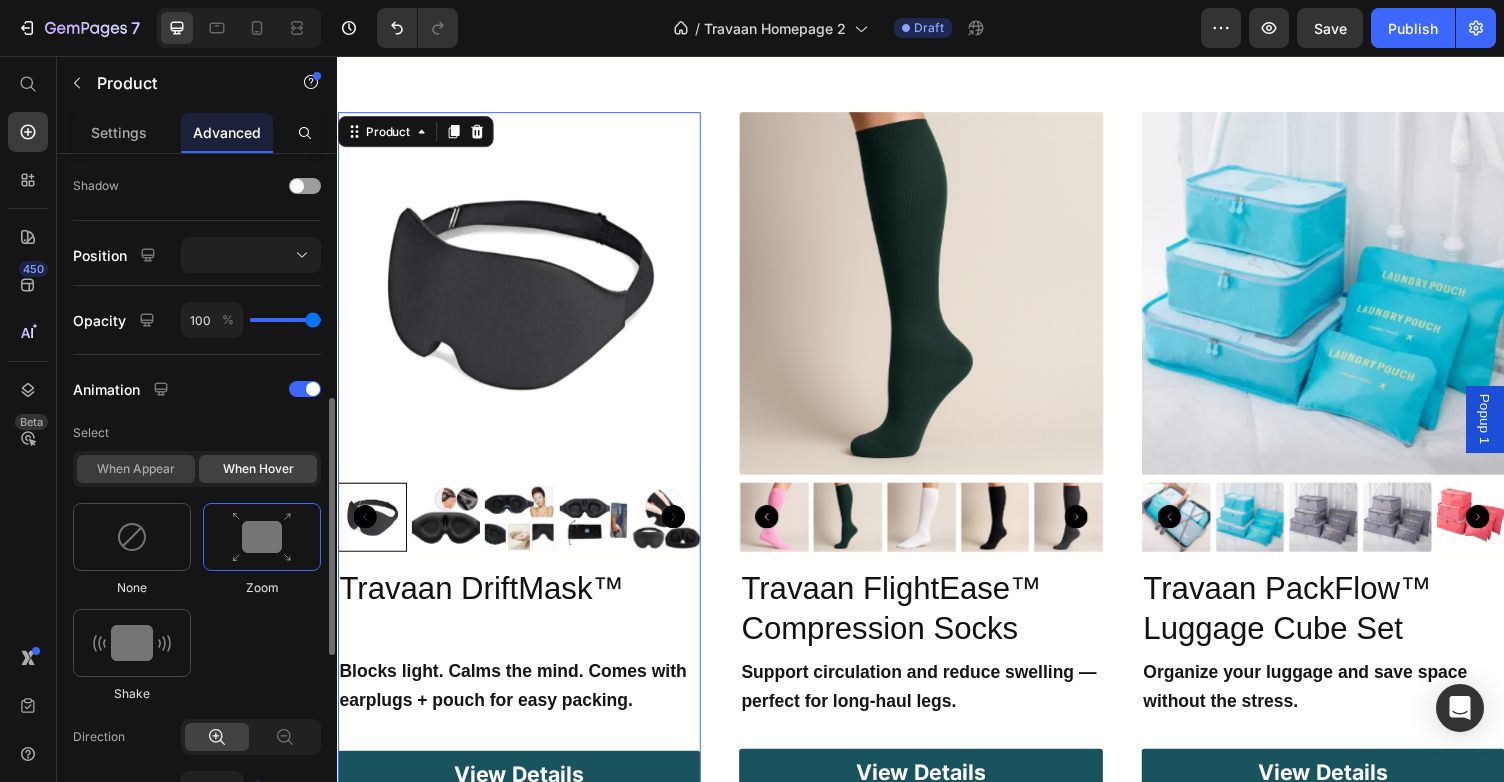 click on "When appear" 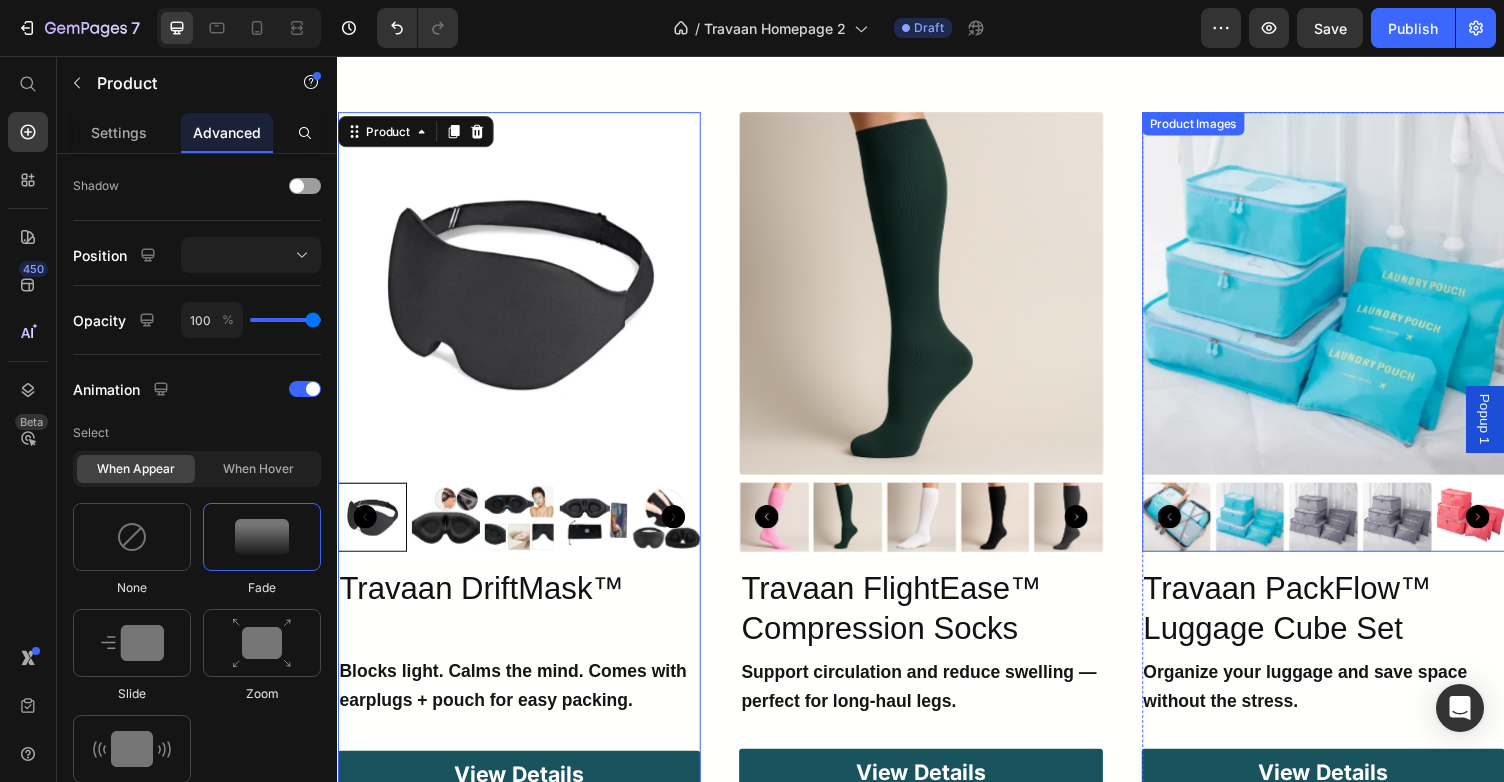 click at bounding box center [1350, 299] 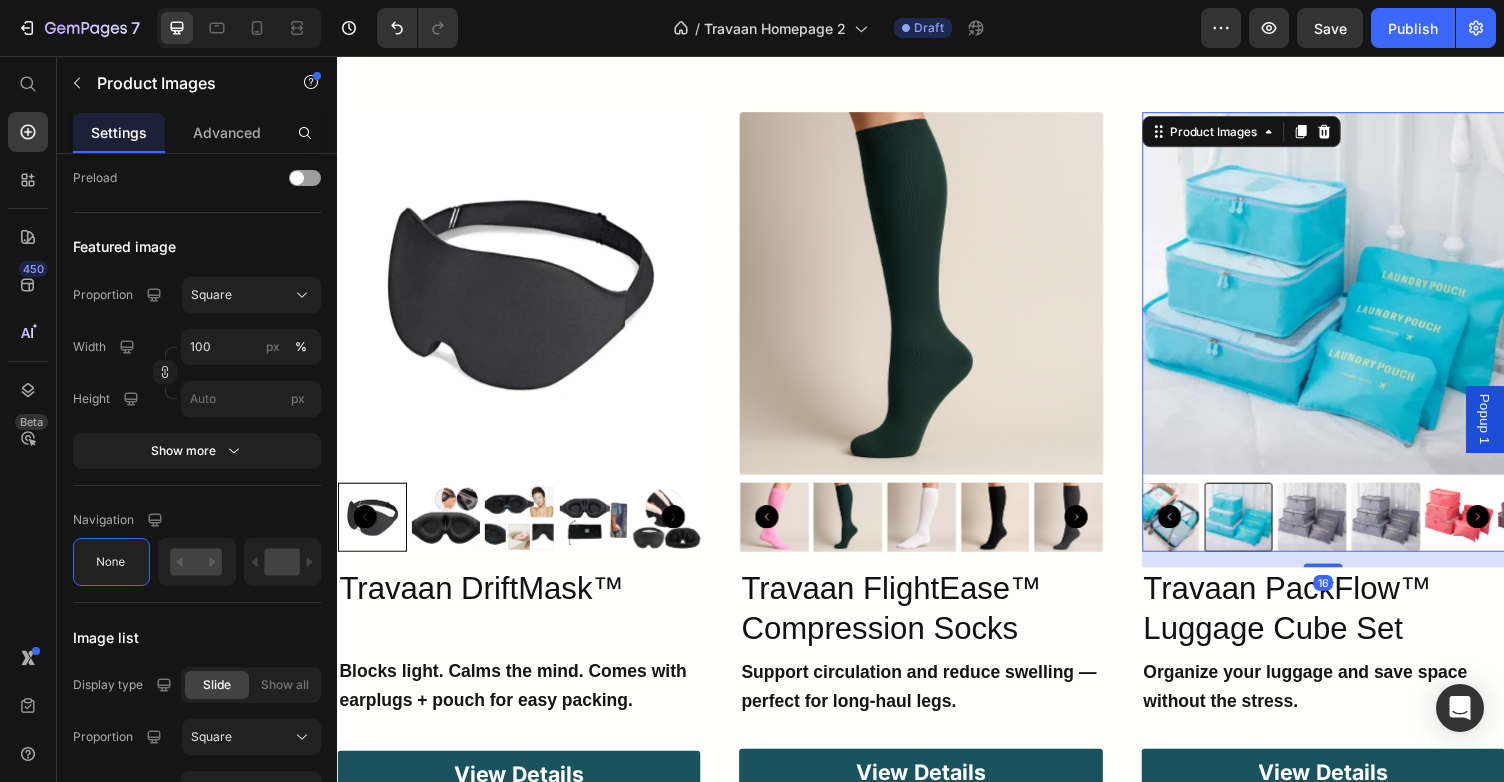 scroll, scrollTop: 0, scrollLeft: 0, axis: both 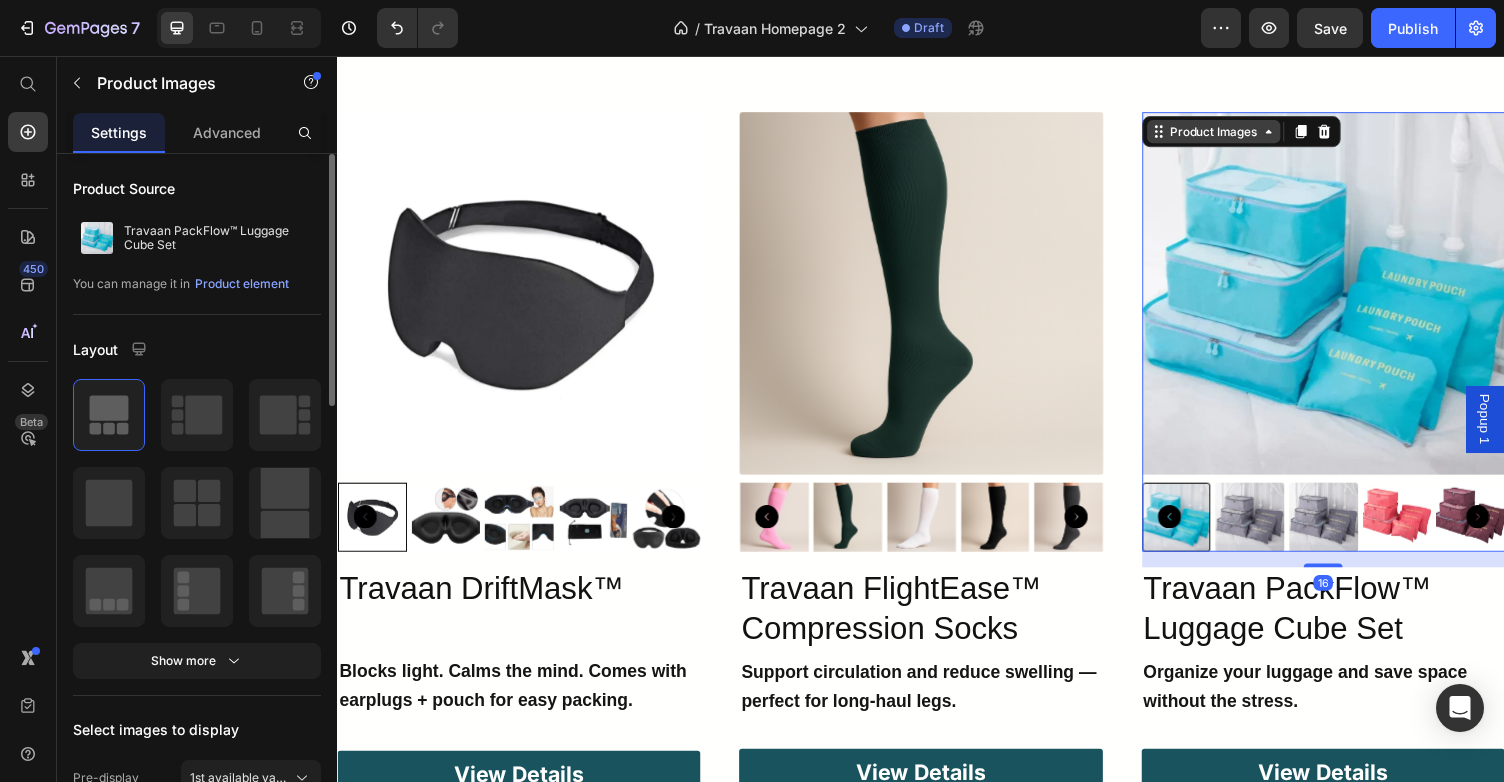 click on "Product Images" at bounding box center [1237, 133] 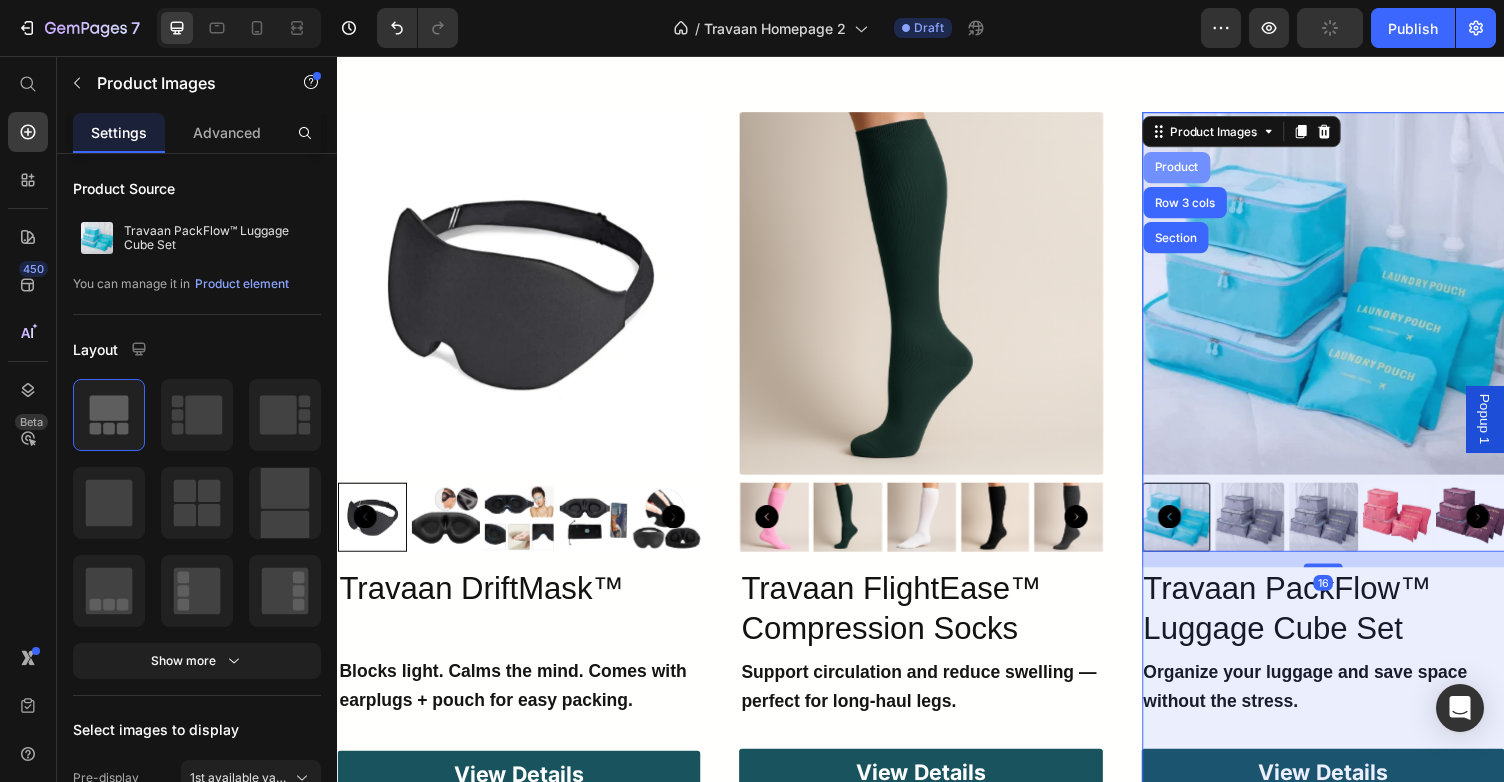click on "Product" at bounding box center [1199, 170] 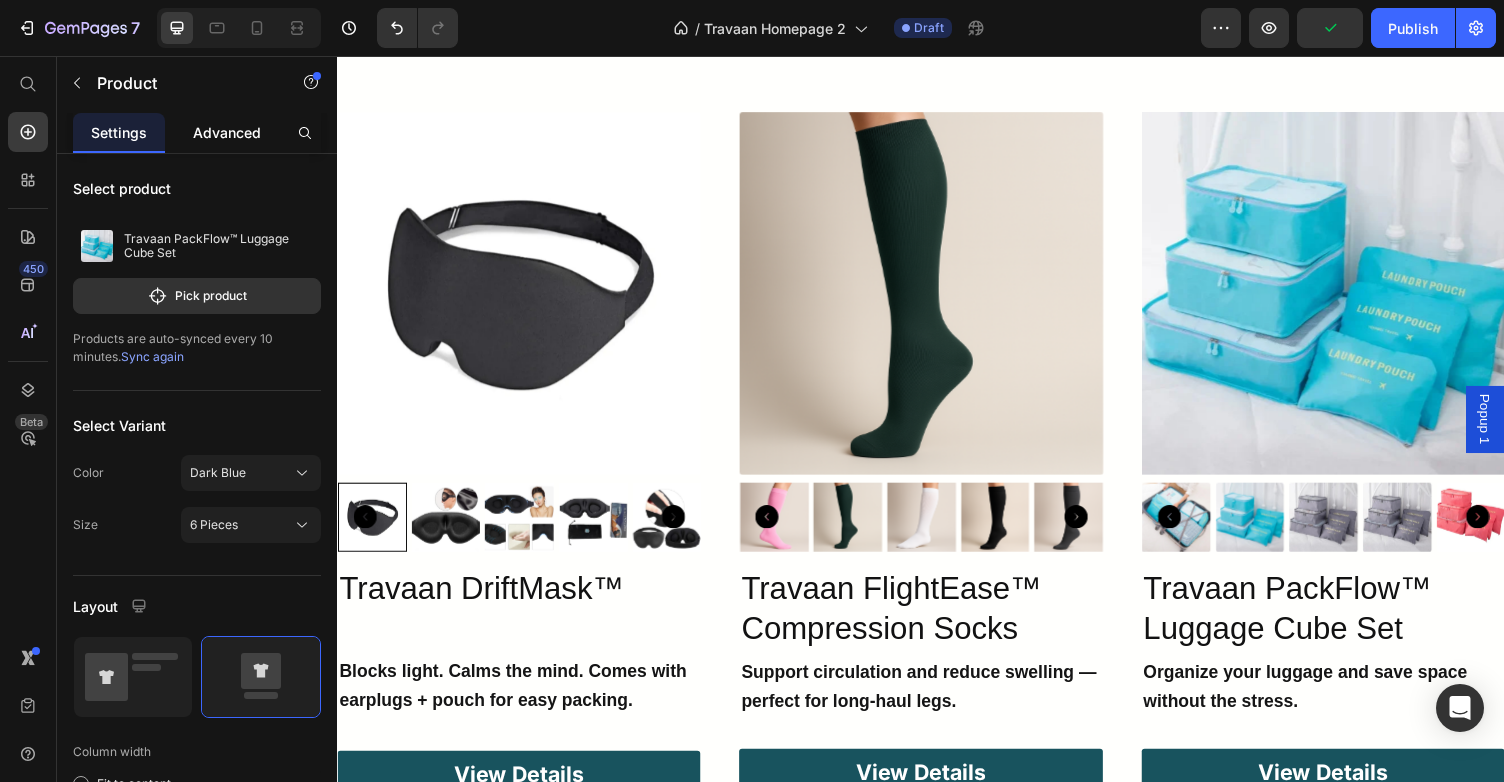 click on "Advanced" at bounding box center [227, 132] 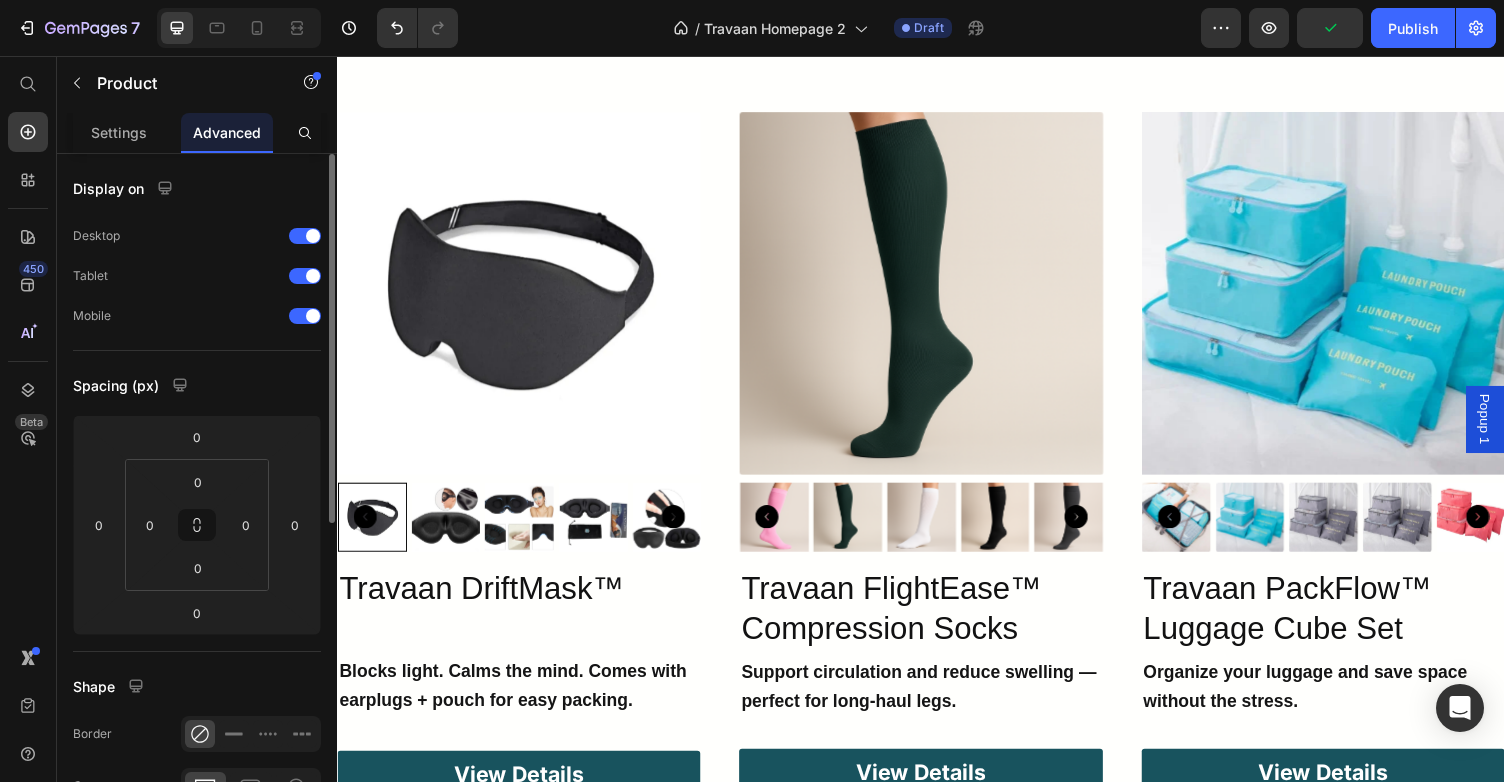 scroll, scrollTop: 584, scrollLeft: 0, axis: vertical 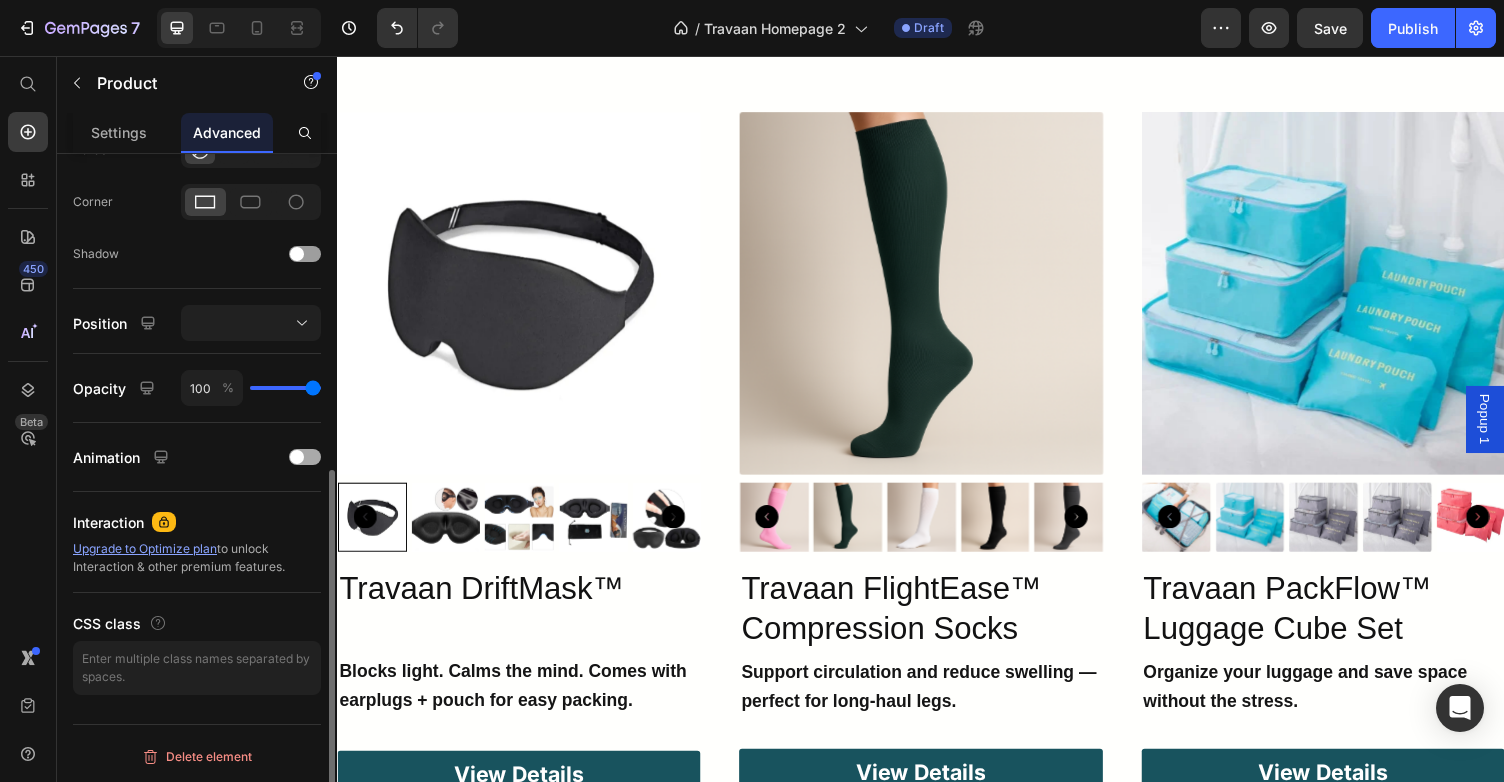 click at bounding box center (297, 457) 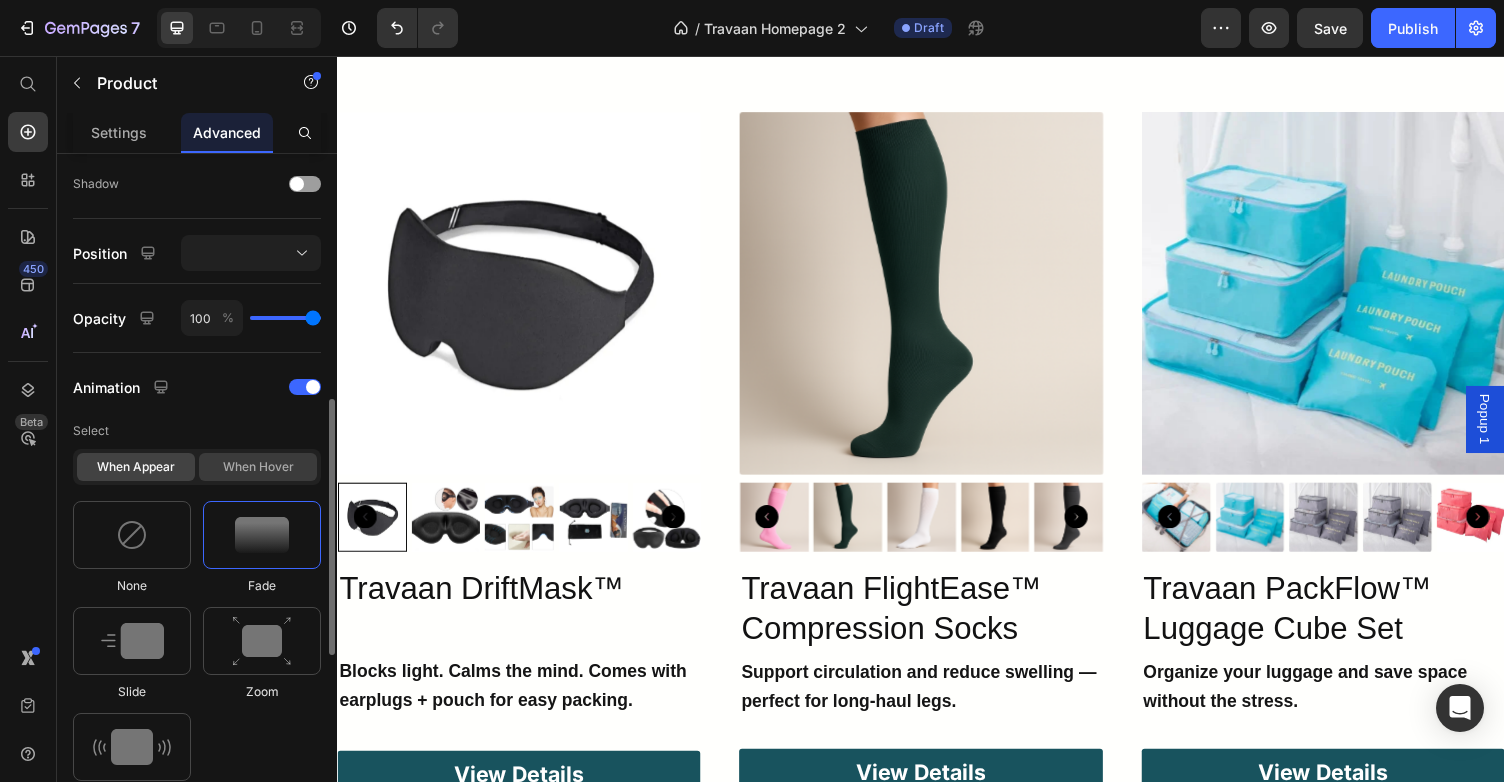 click on "When hover" 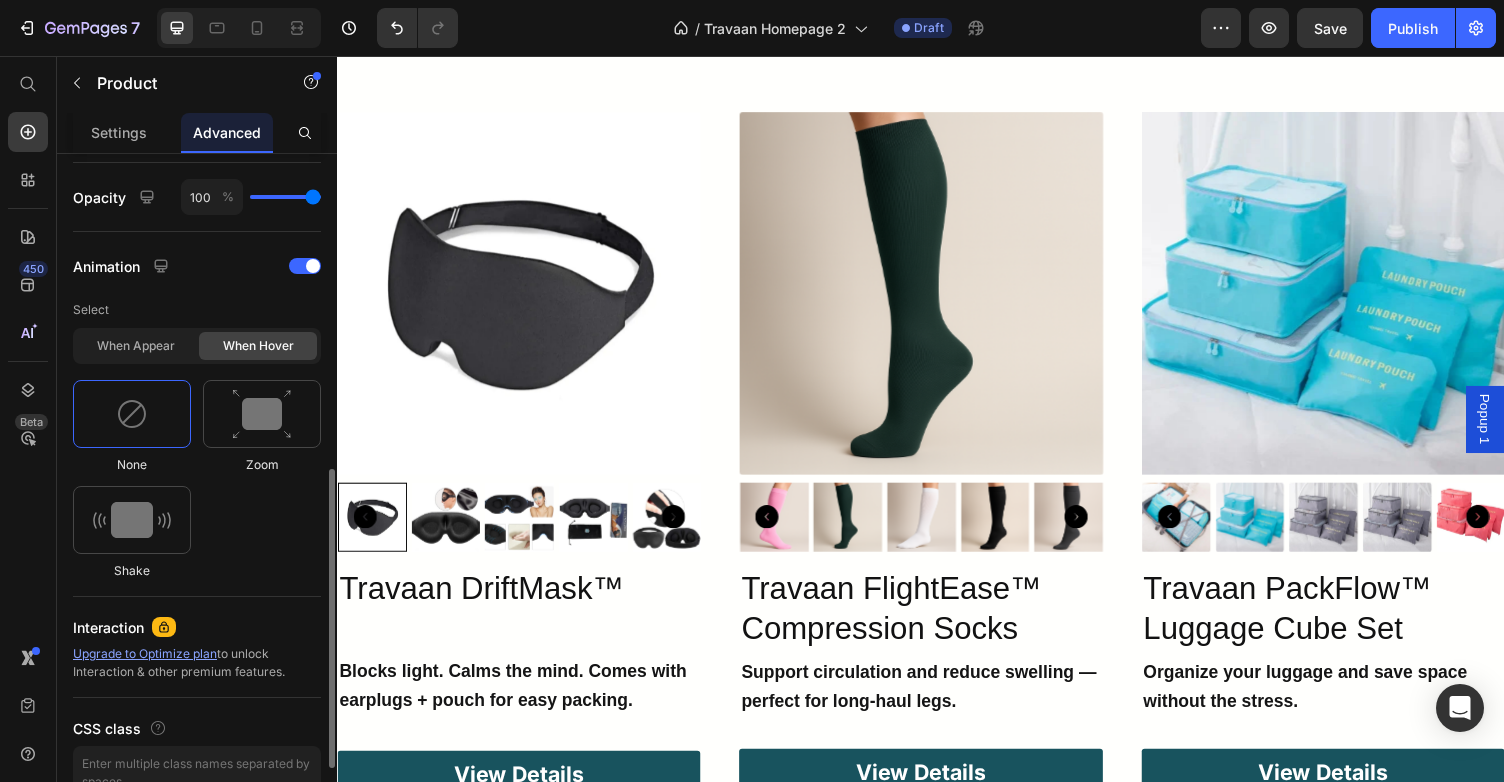 scroll, scrollTop: 807, scrollLeft: 0, axis: vertical 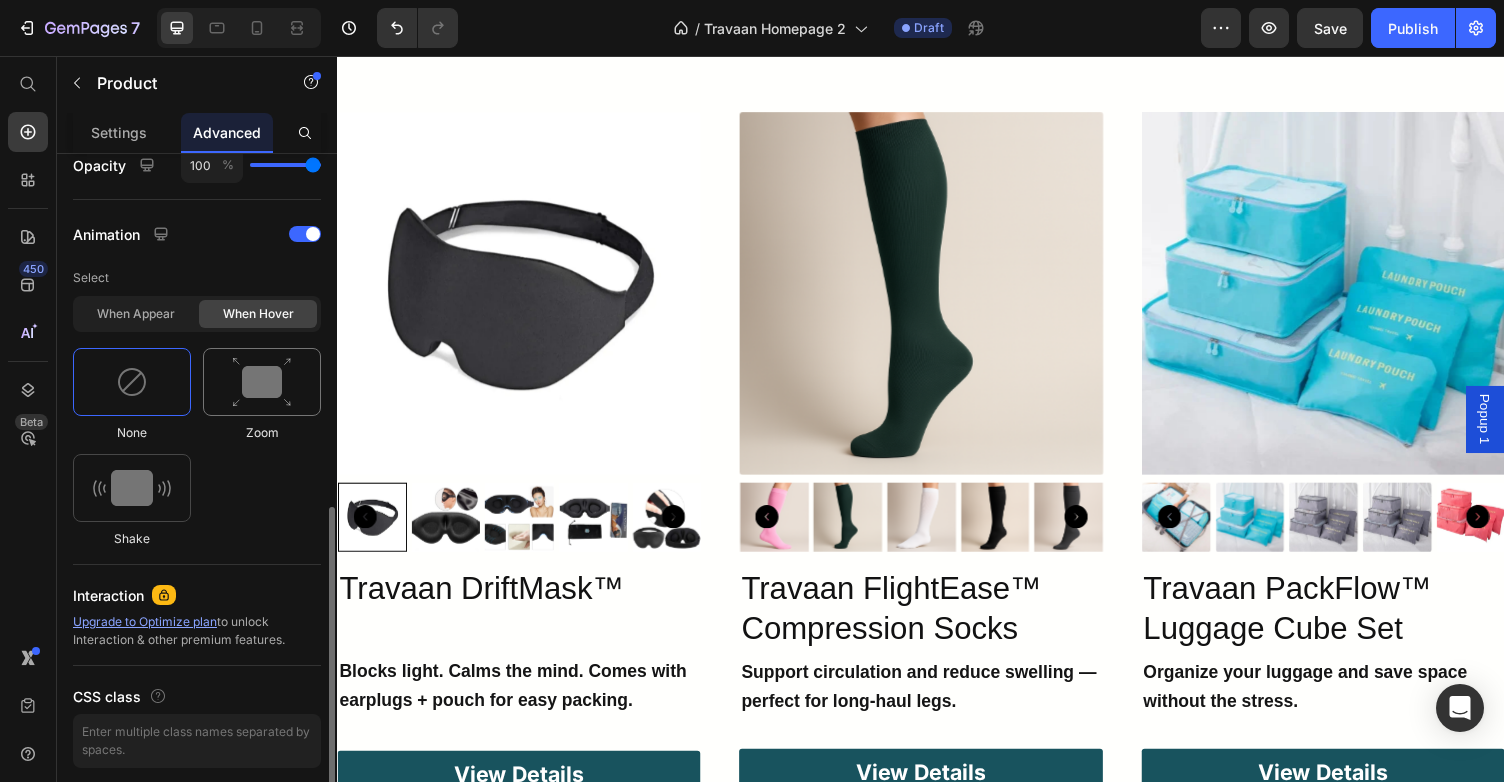 click at bounding box center (262, 382) 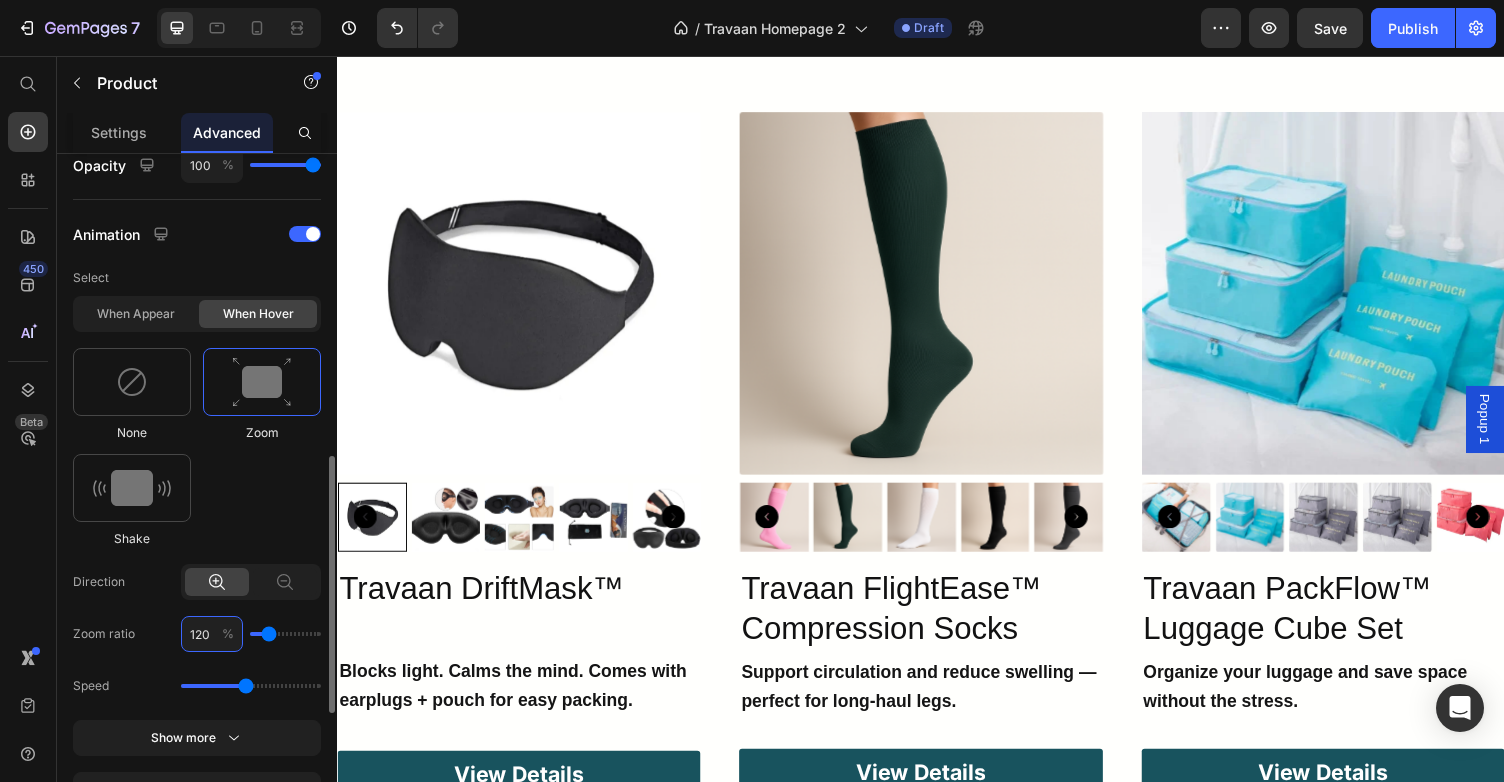 click on "120" at bounding box center (212, 634) 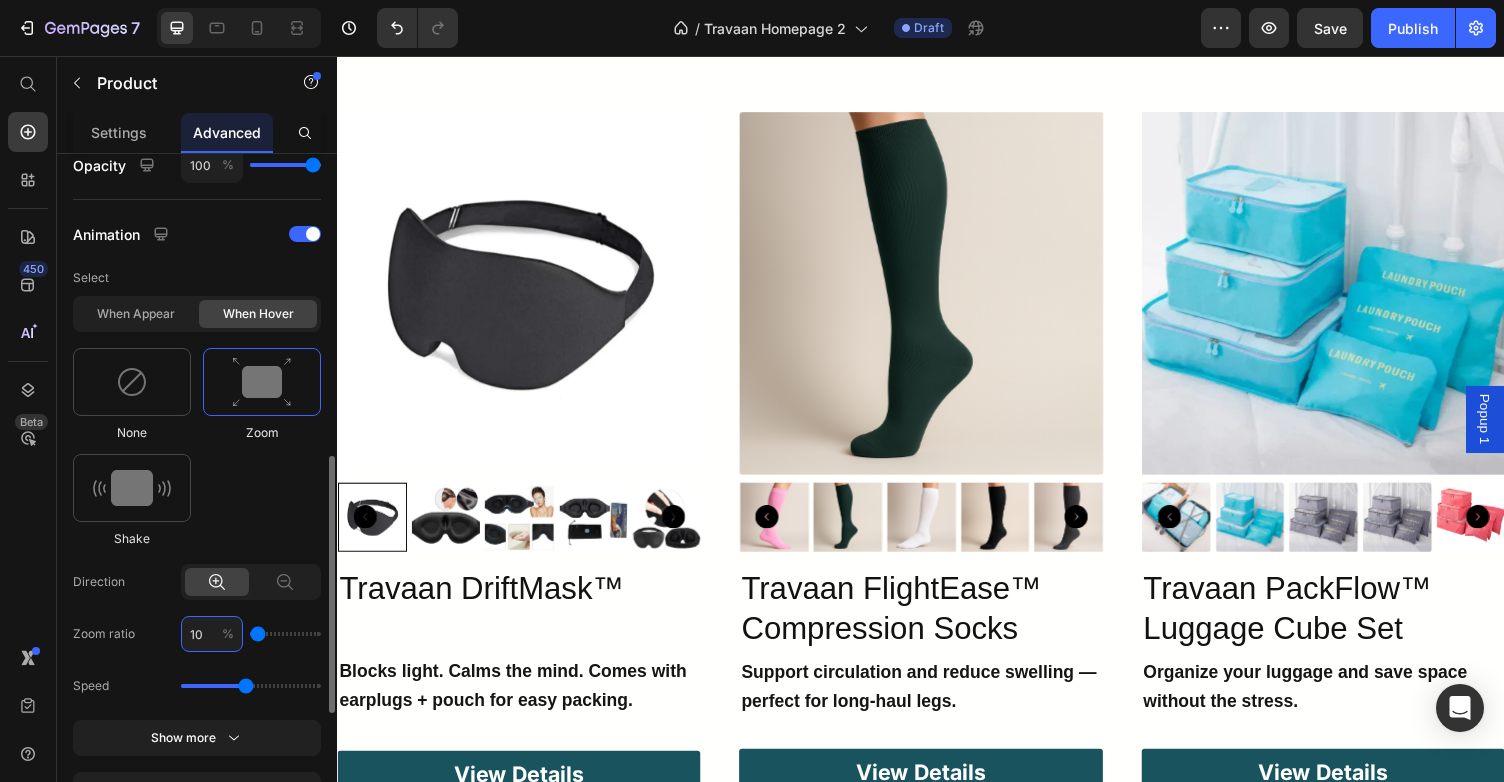 type on "102" 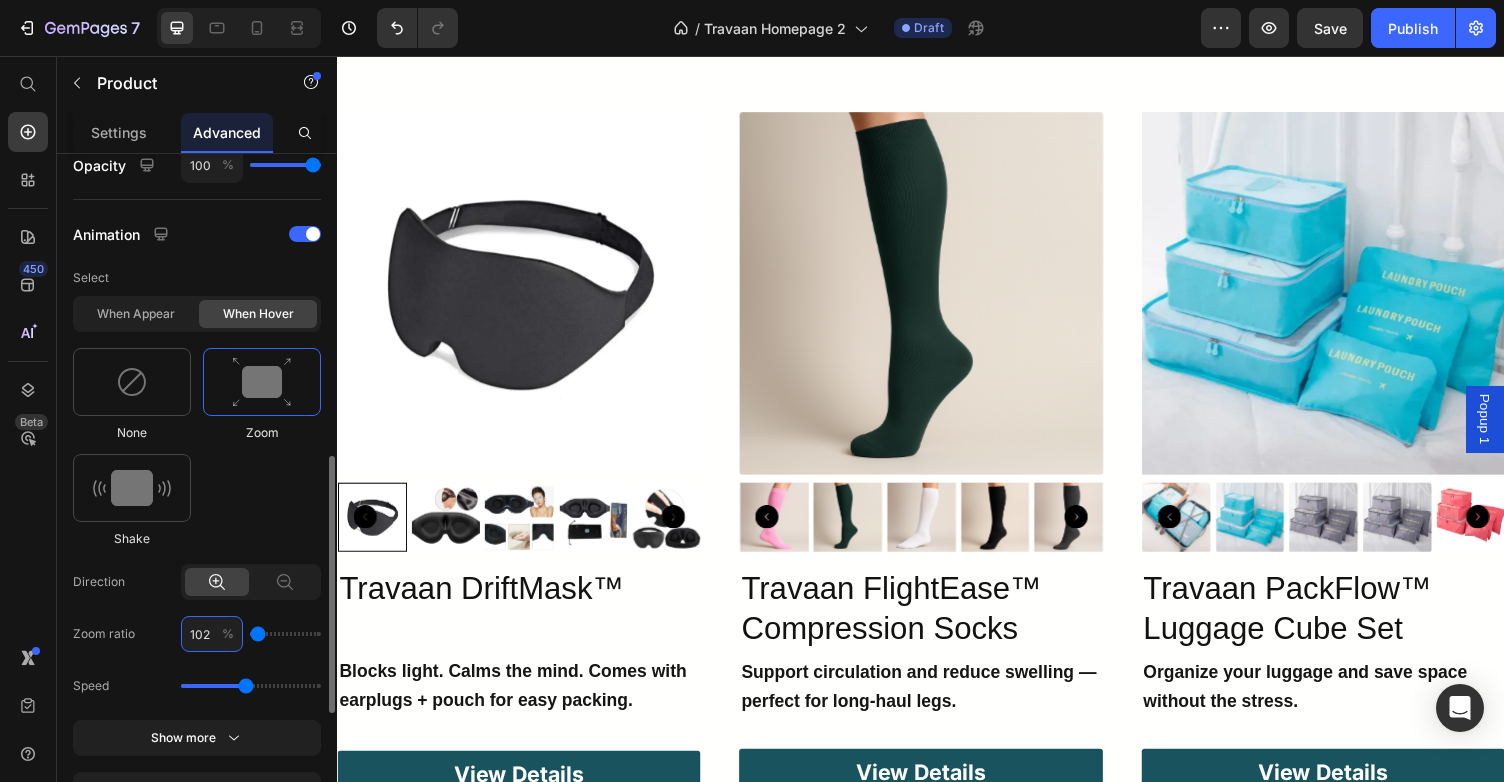 type on "102" 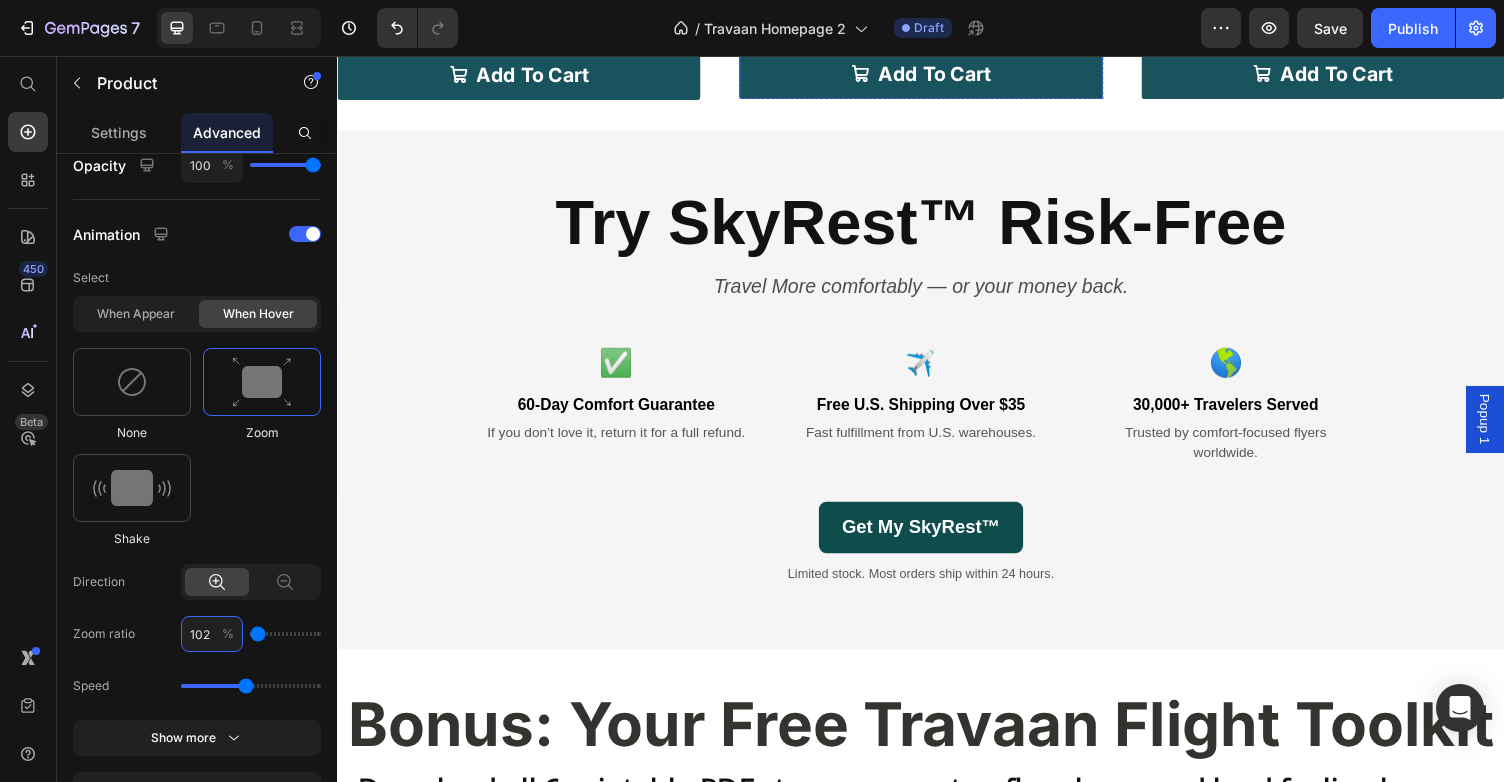 scroll, scrollTop: 3653, scrollLeft: 0, axis: vertical 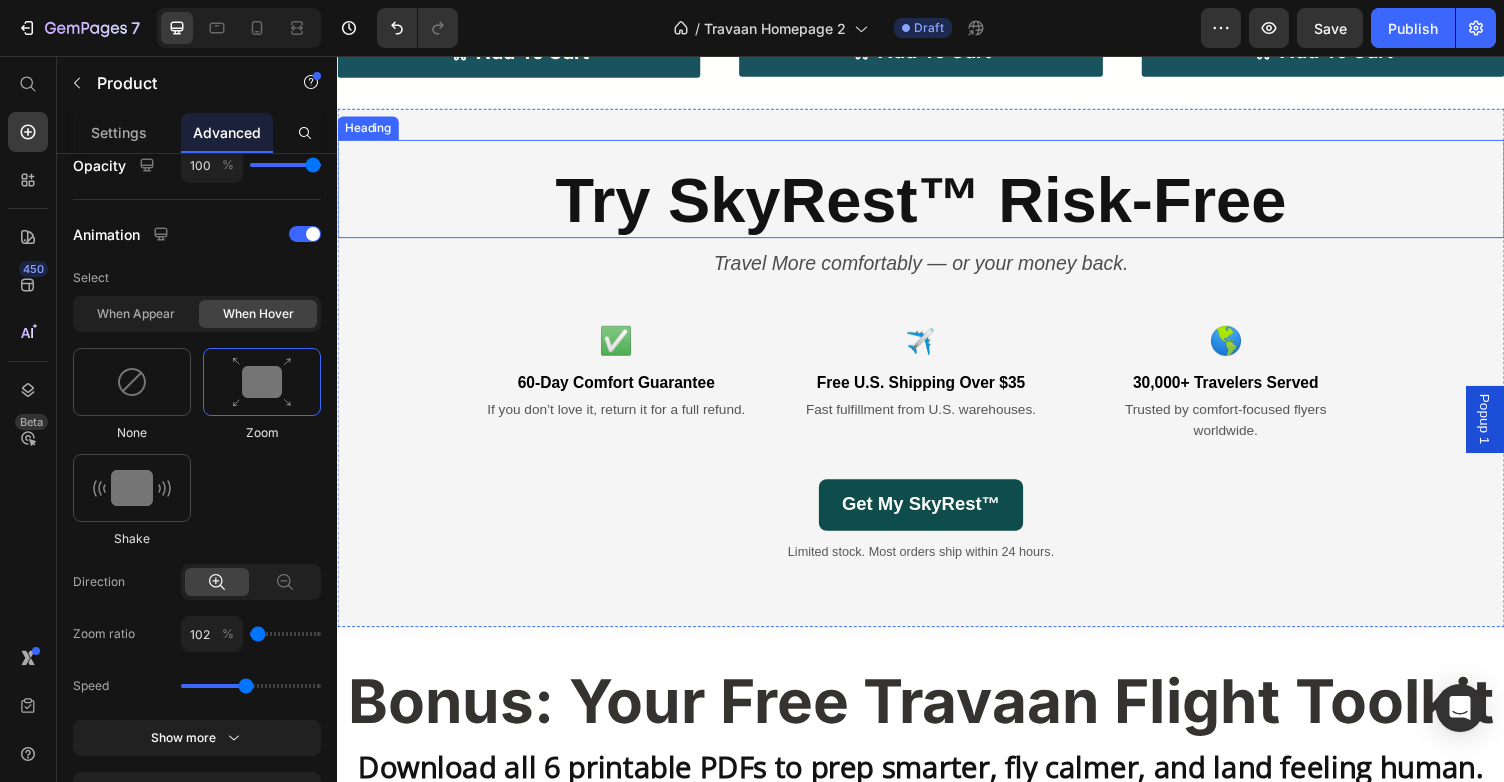 click on "Try SkyRest™ Risk-Free" at bounding box center (937, 207) 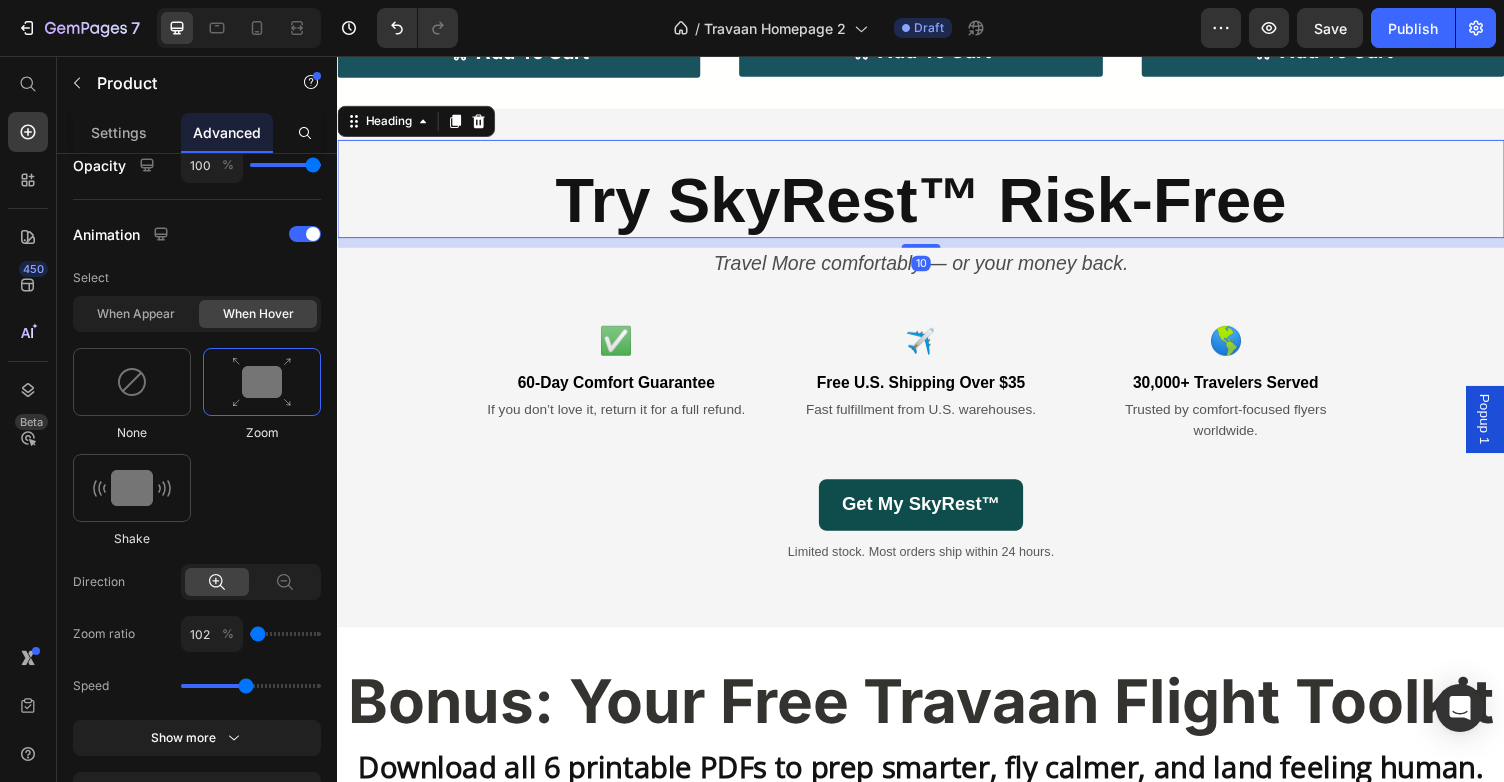 scroll, scrollTop: 0, scrollLeft: 0, axis: both 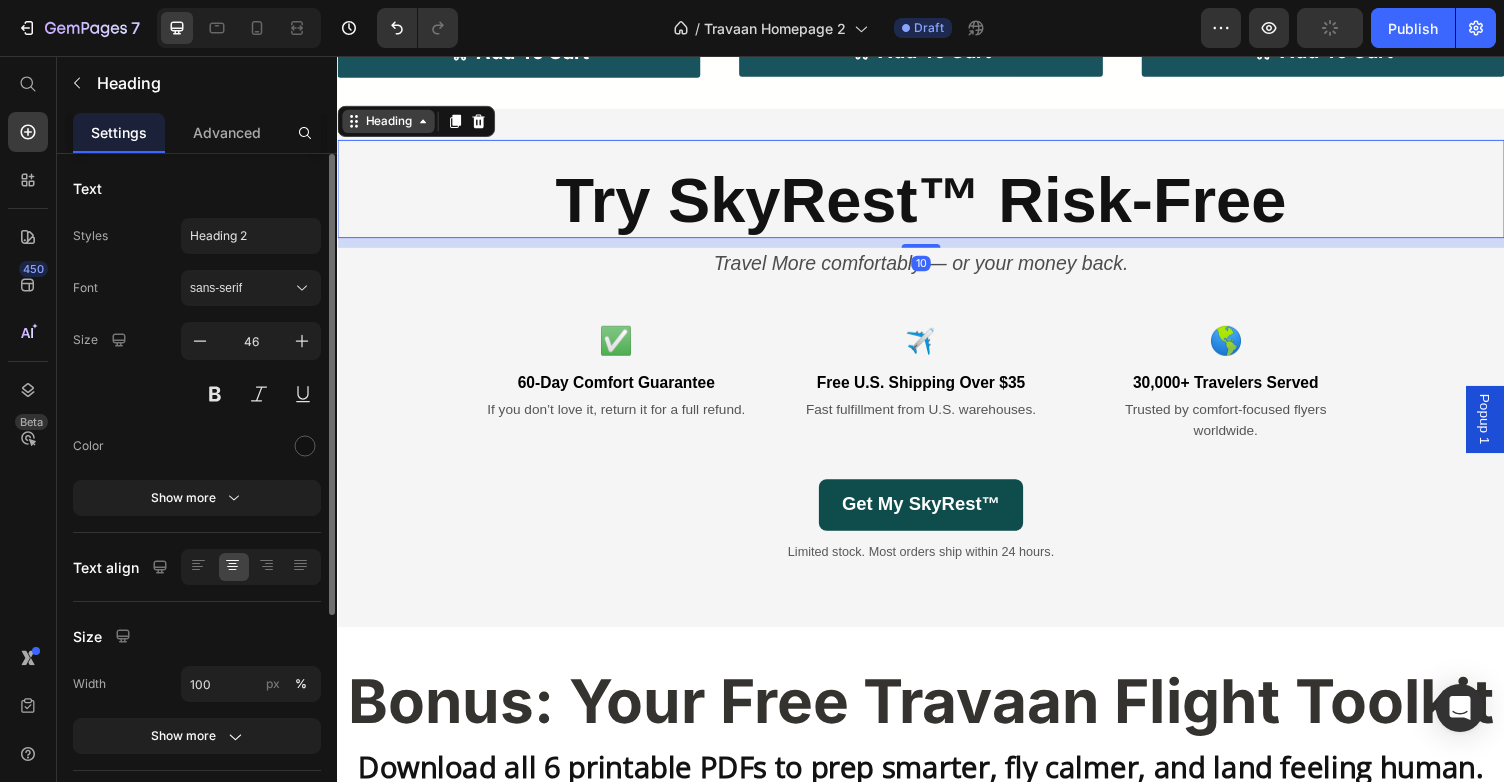 click on "Heading" at bounding box center (389, 123) 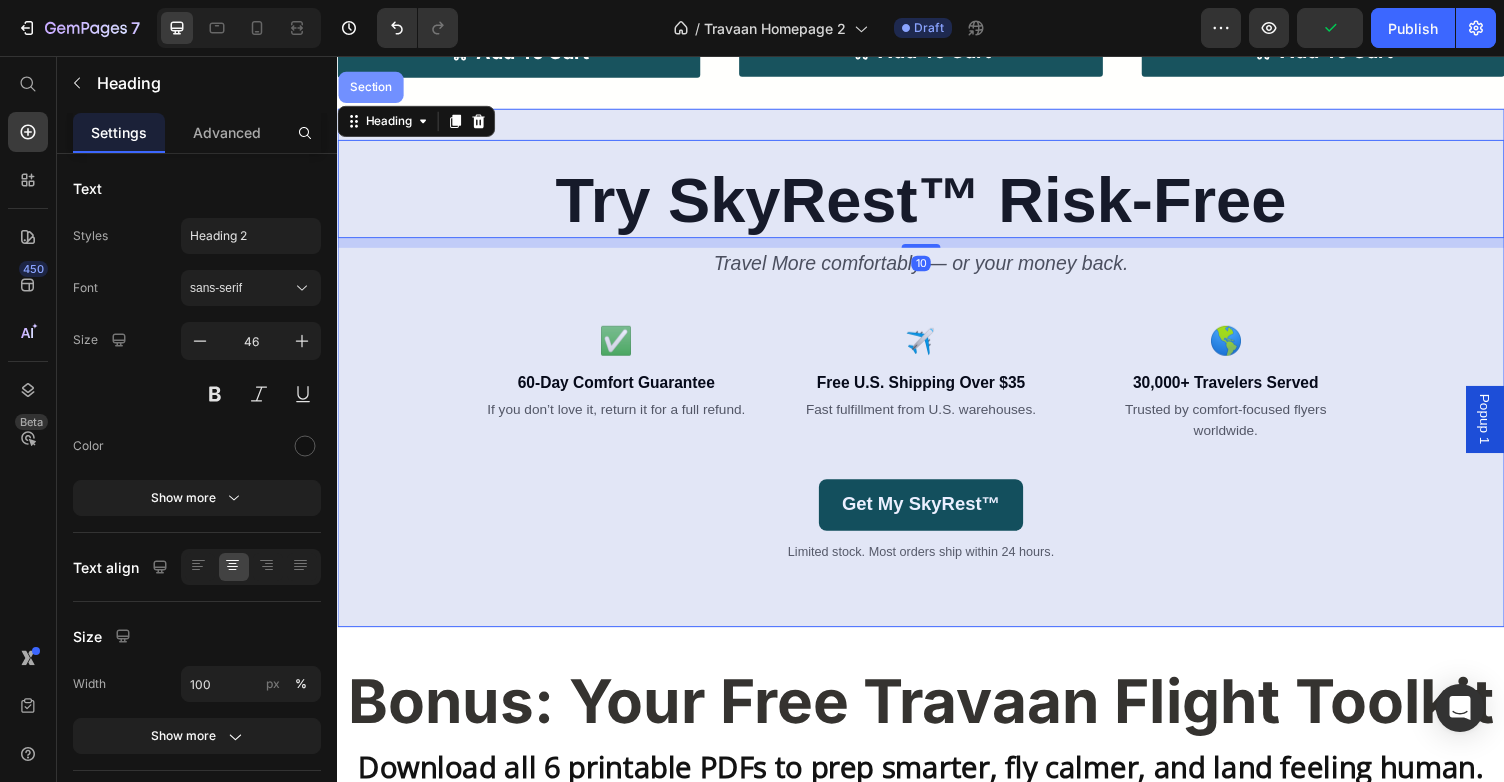 click on "Section" at bounding box center (371, 88) 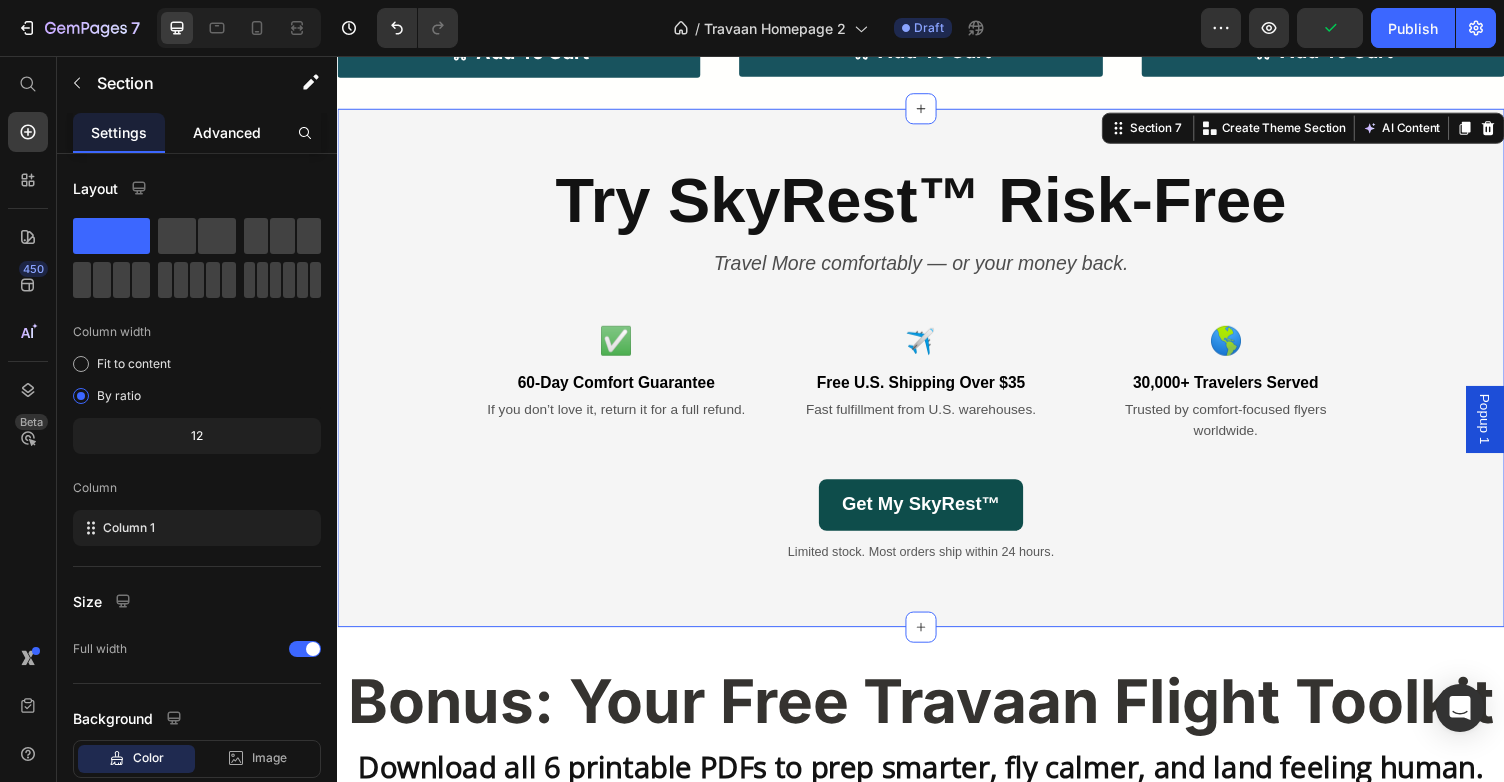click on "Advanced" at bounding box center [227, 132] 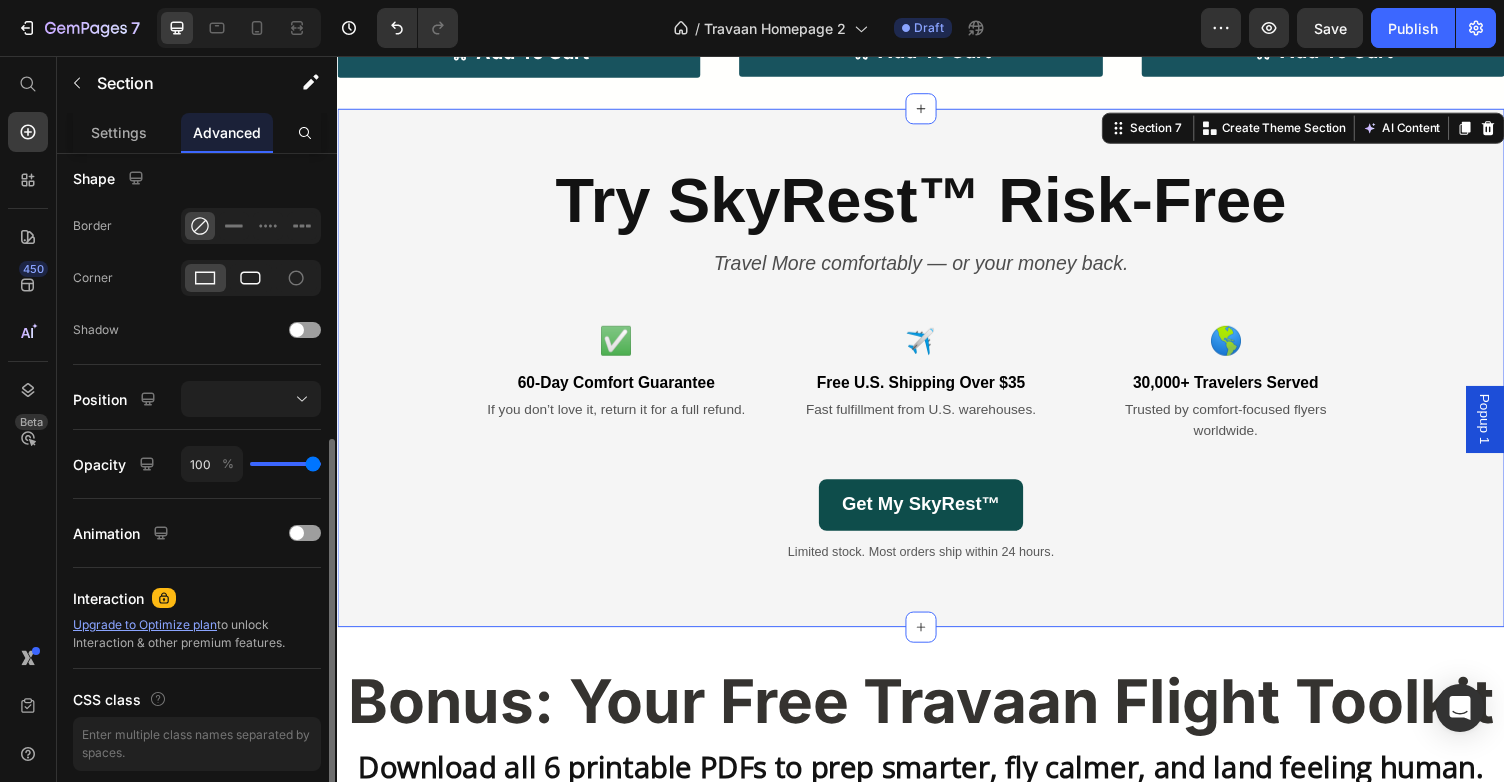 scroll, scrollTop: 552, scrollLeft: 0, axis: vertical 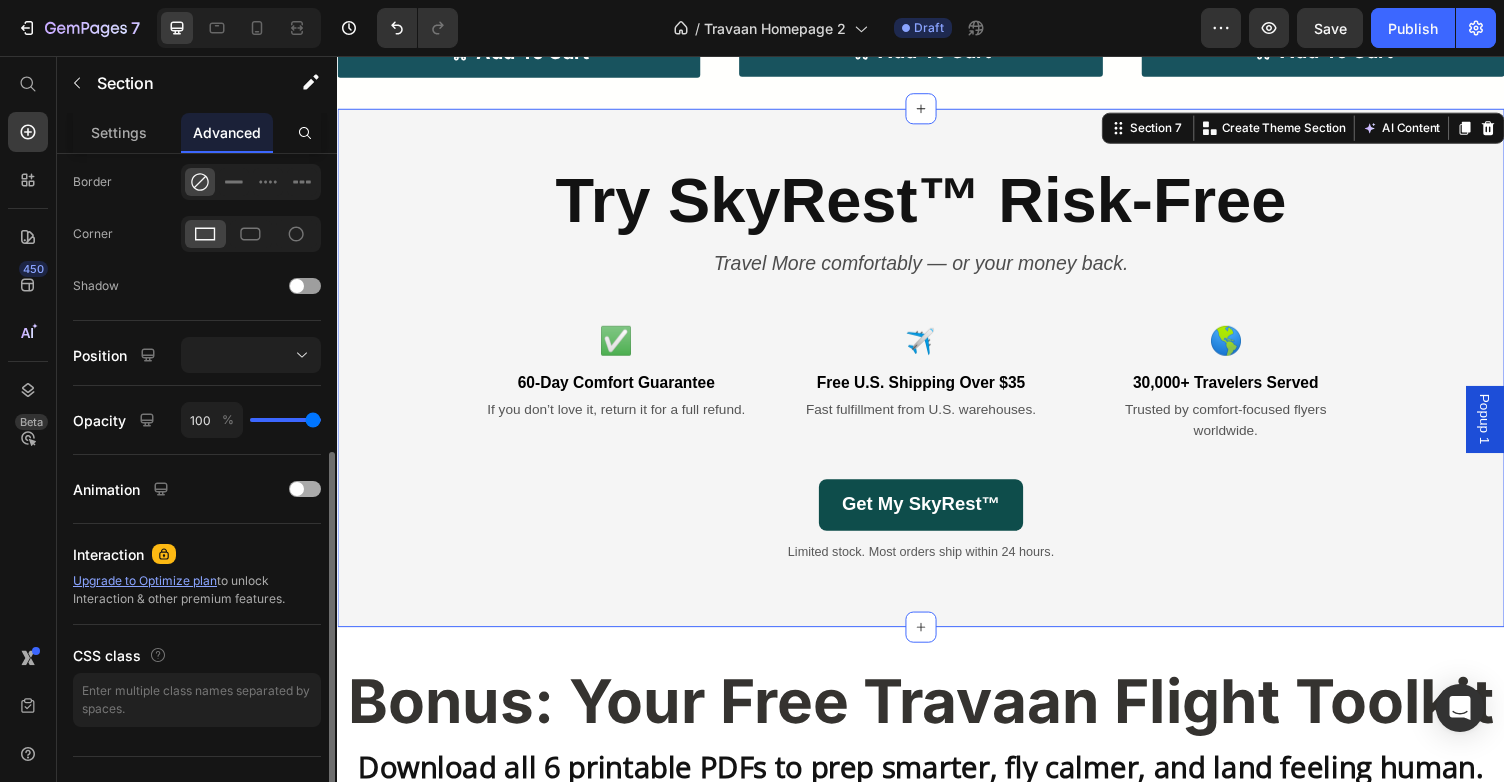 click on "Animation" at bounding box center [197, 489] 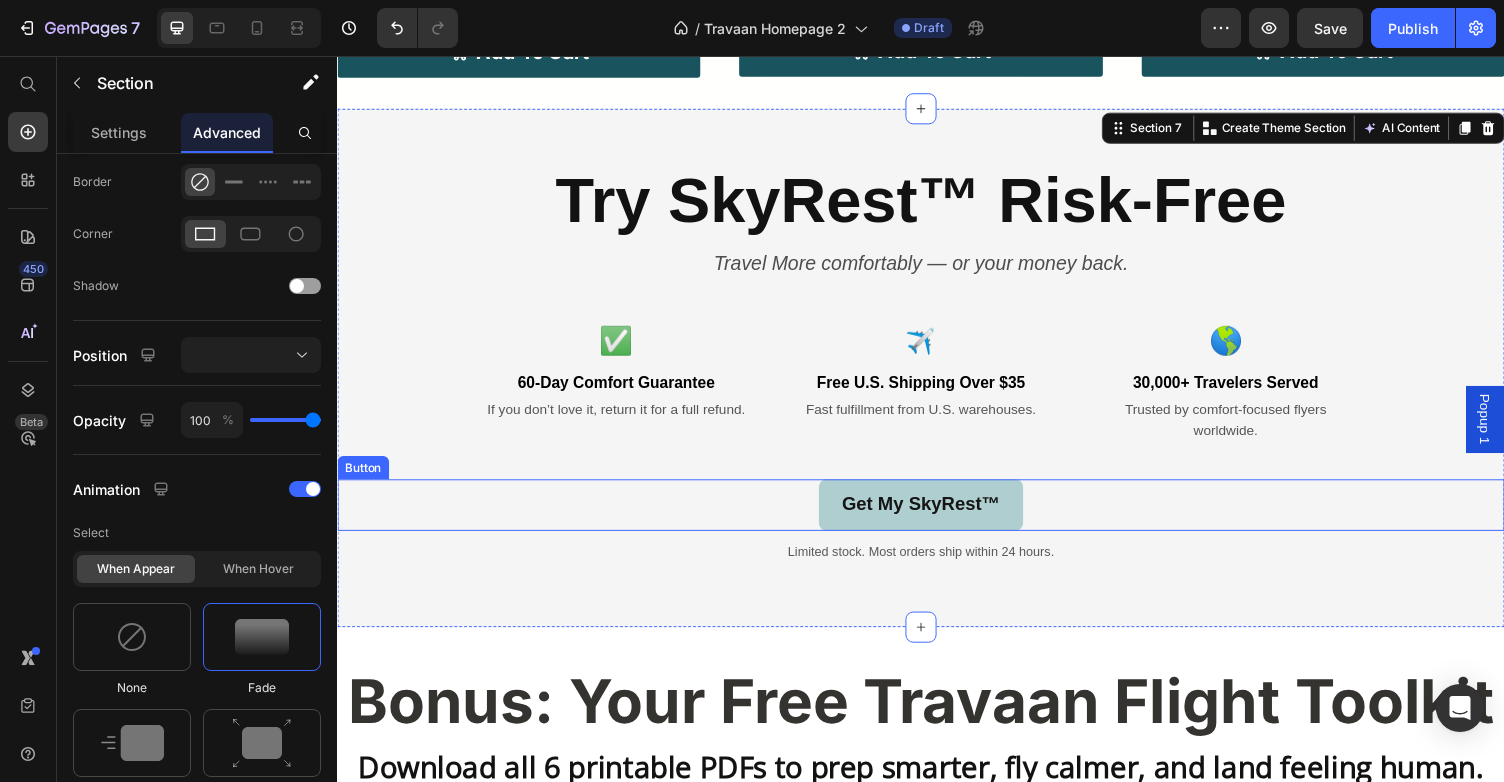 click on "Get My SkyRest™" at bounding box center [937, 518] 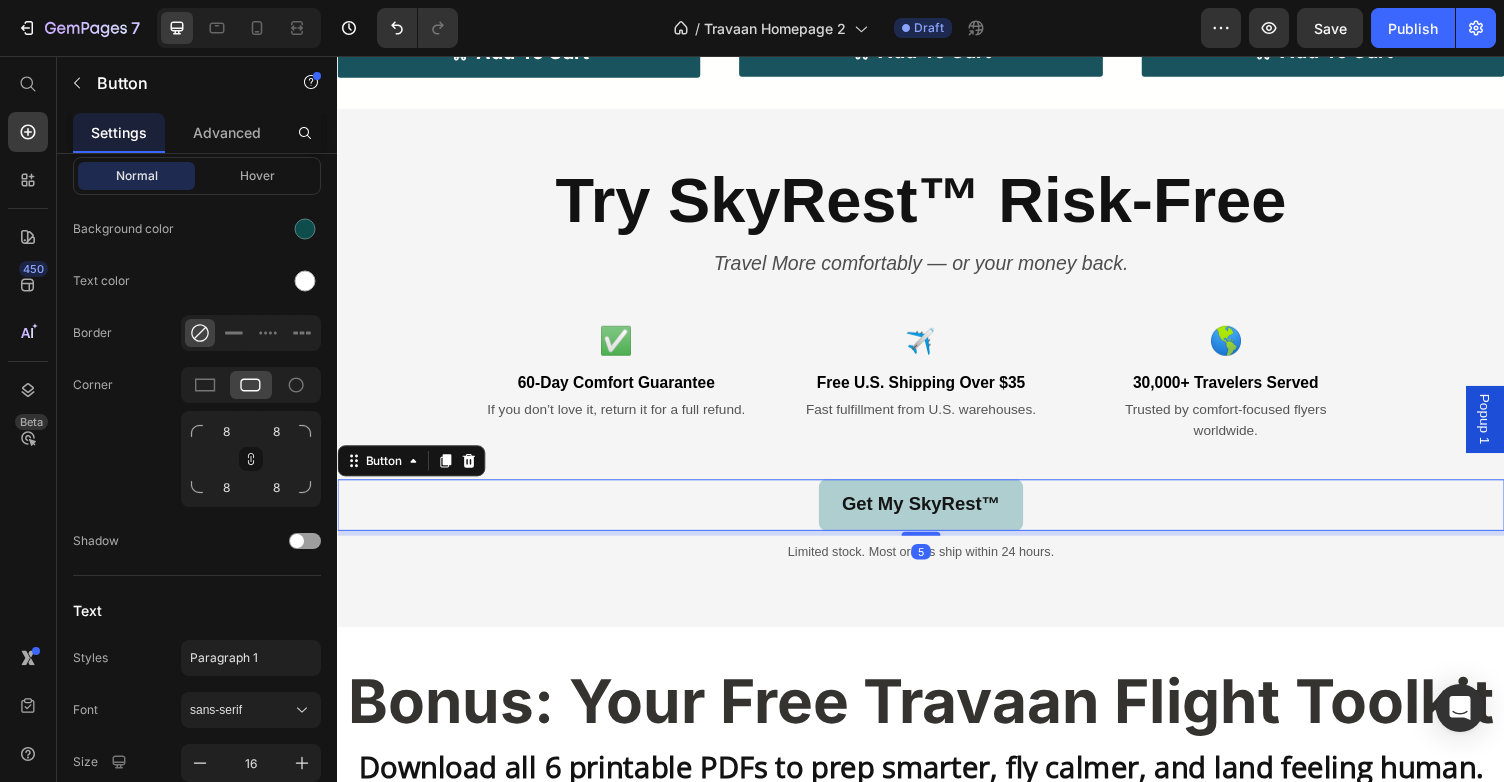 scroll, scrollTop: 0, scrollLeft: 0, axis: both 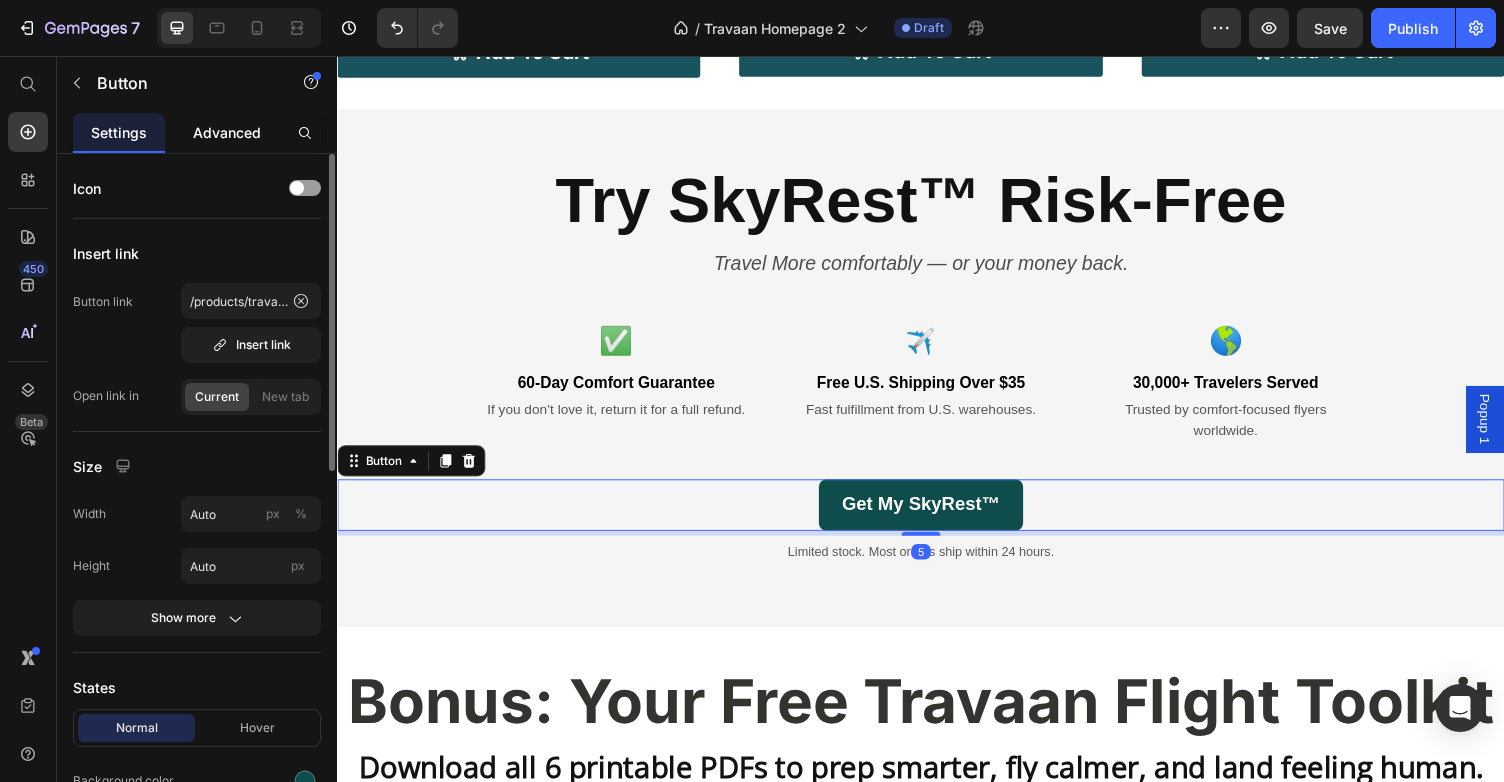 click on "Advanced" at bounding box center [227, 132] 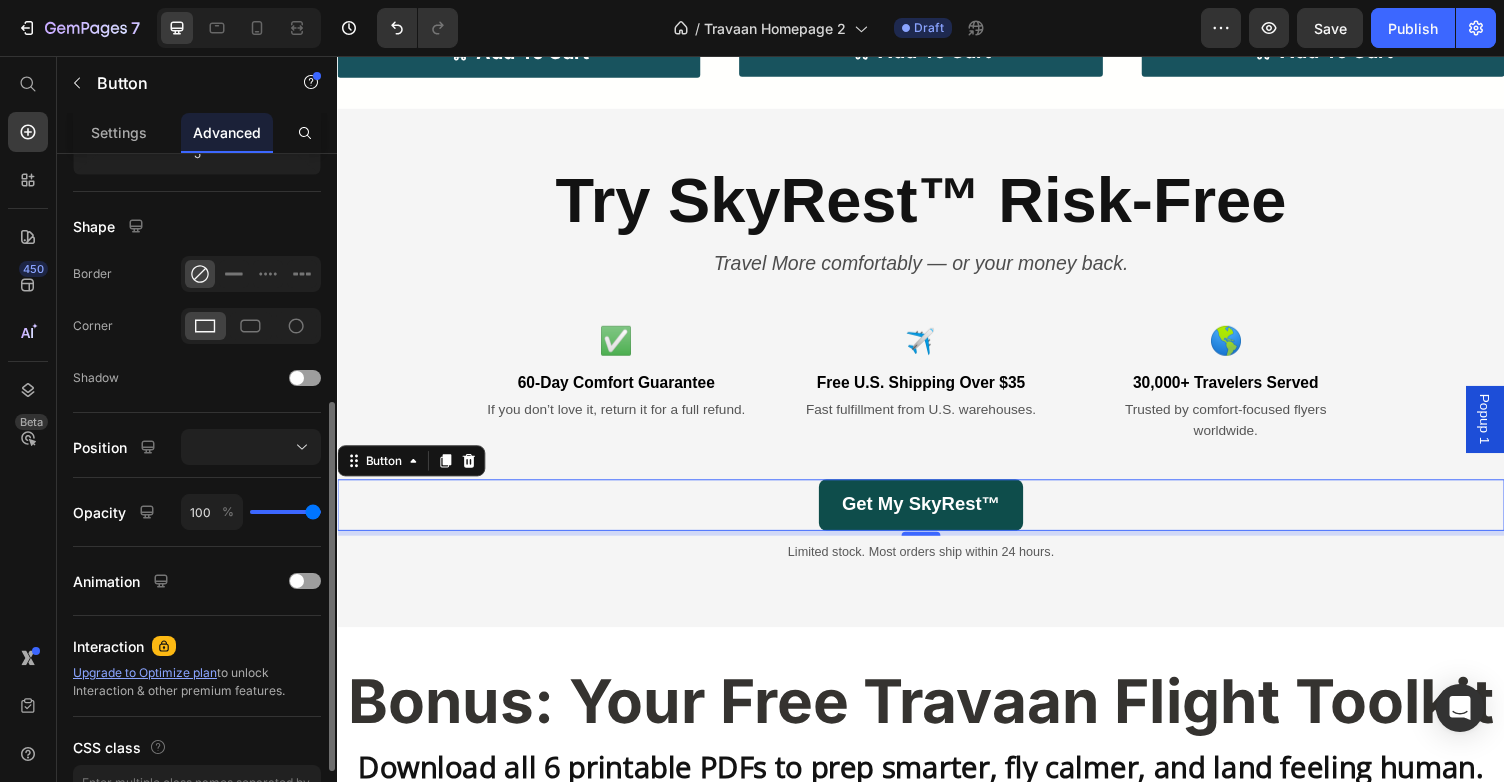 scroll, scrollTop: 517, scrollLeft: 0, axis: vertical 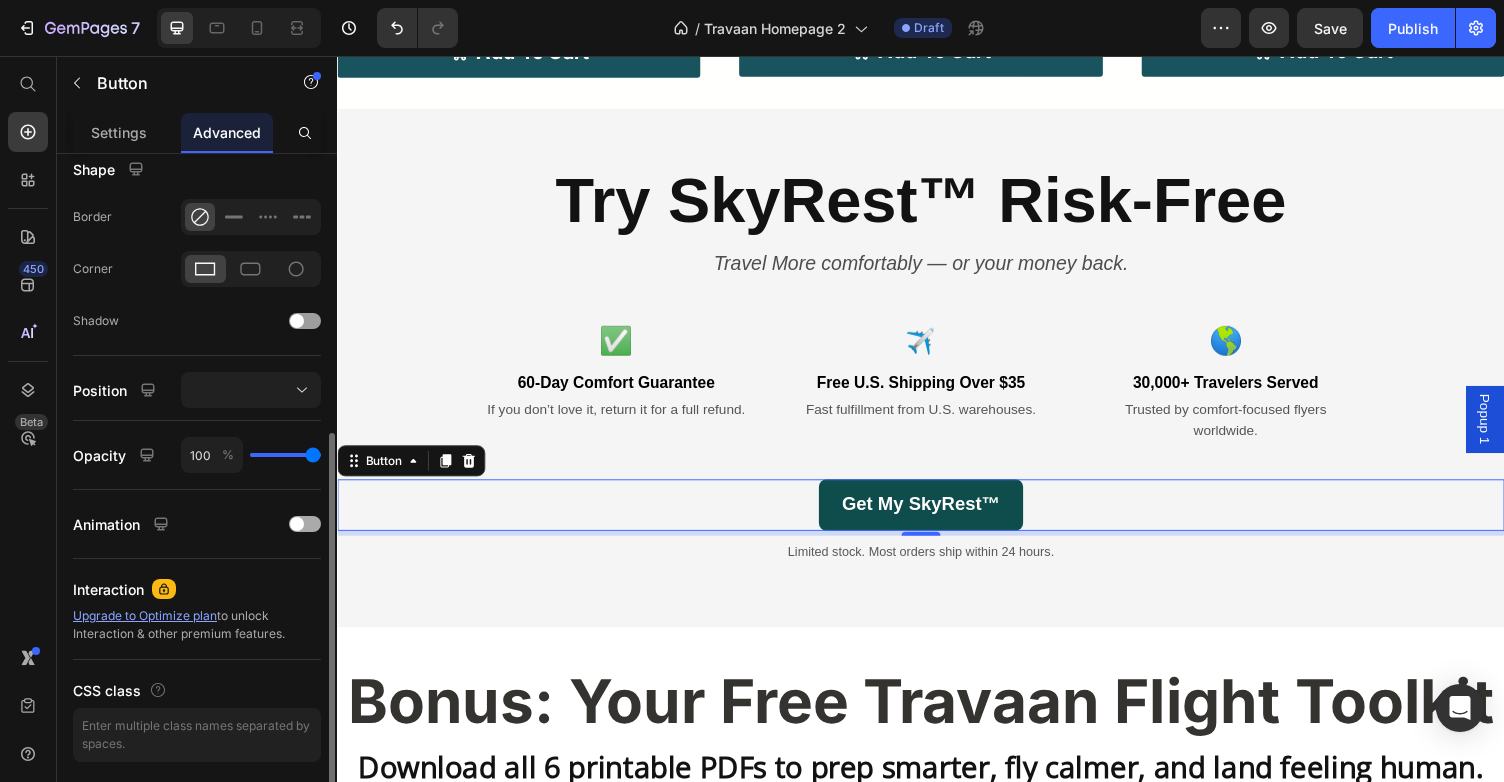 click at bounding box center [297, 524] 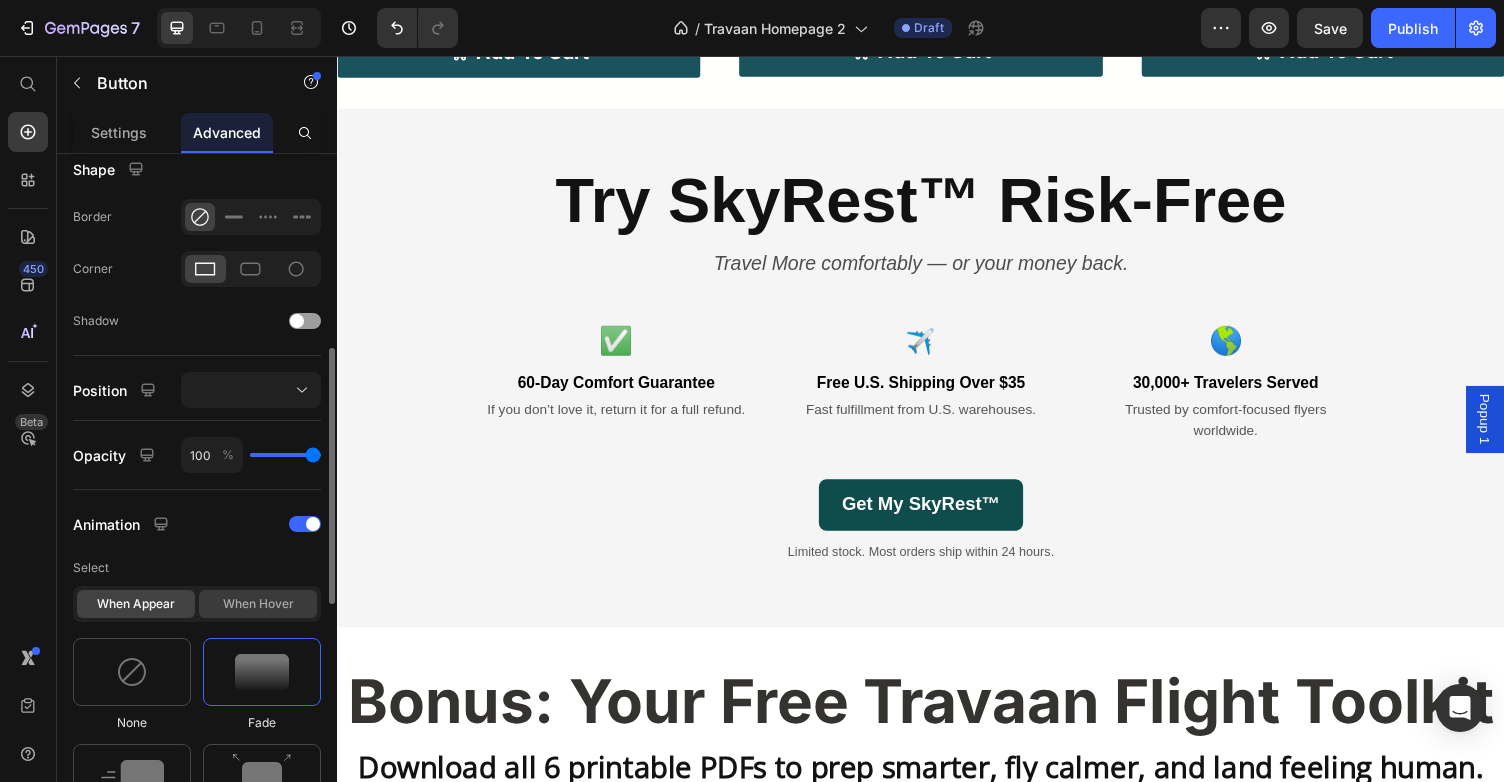 click on "When hover" 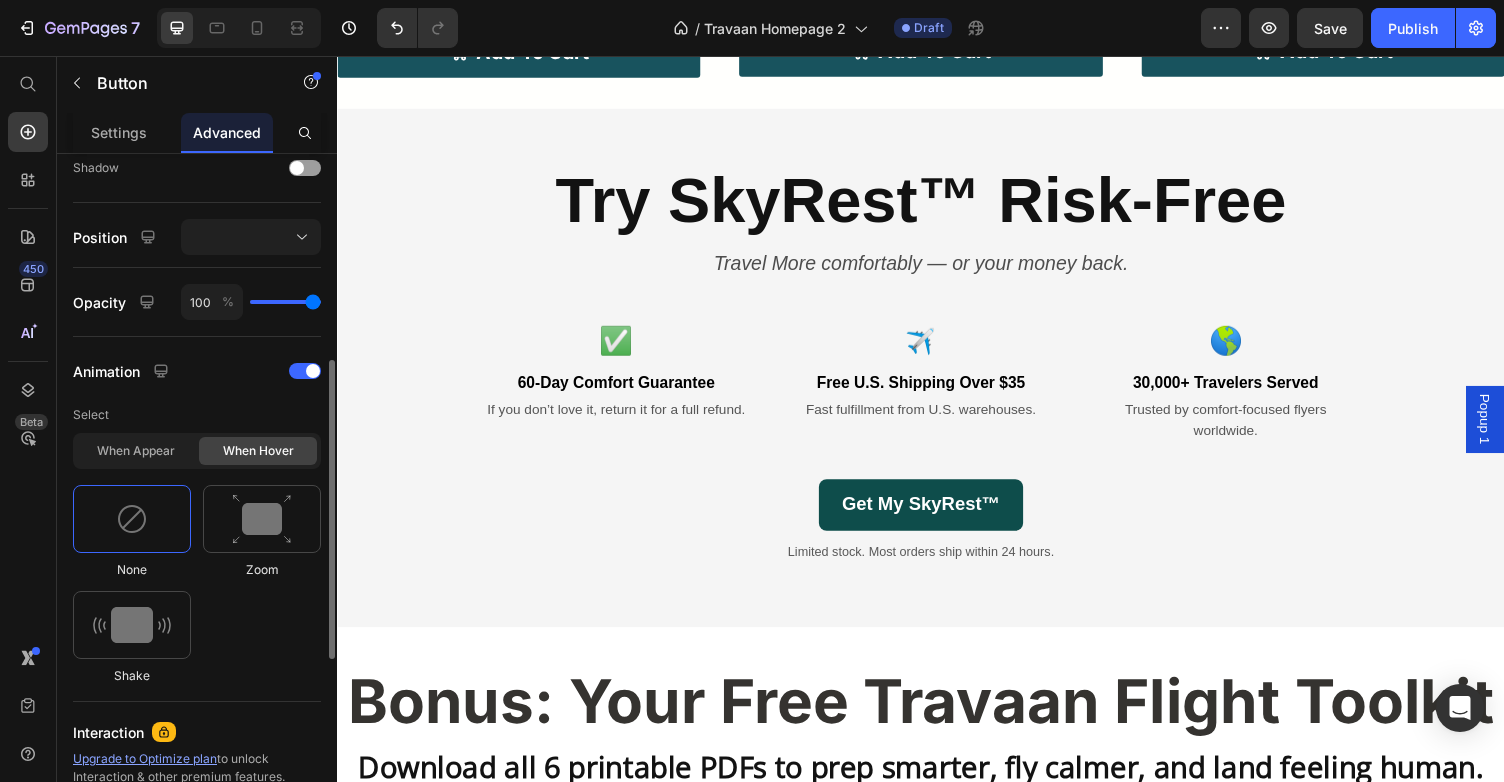 scroll, scrollTop: 673, scrollLeft: 0, axis: vertical 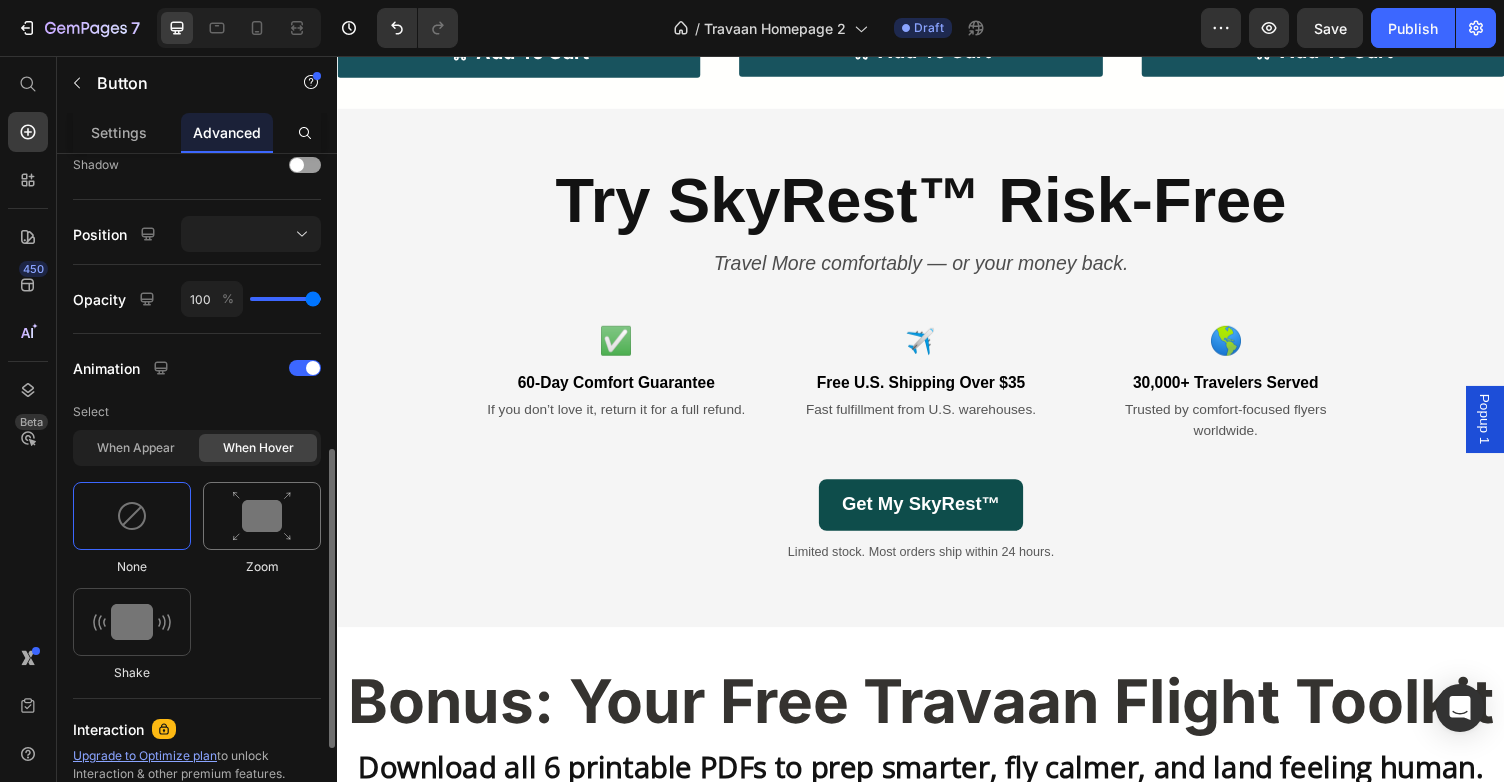 click at bounding box center [262, 516] 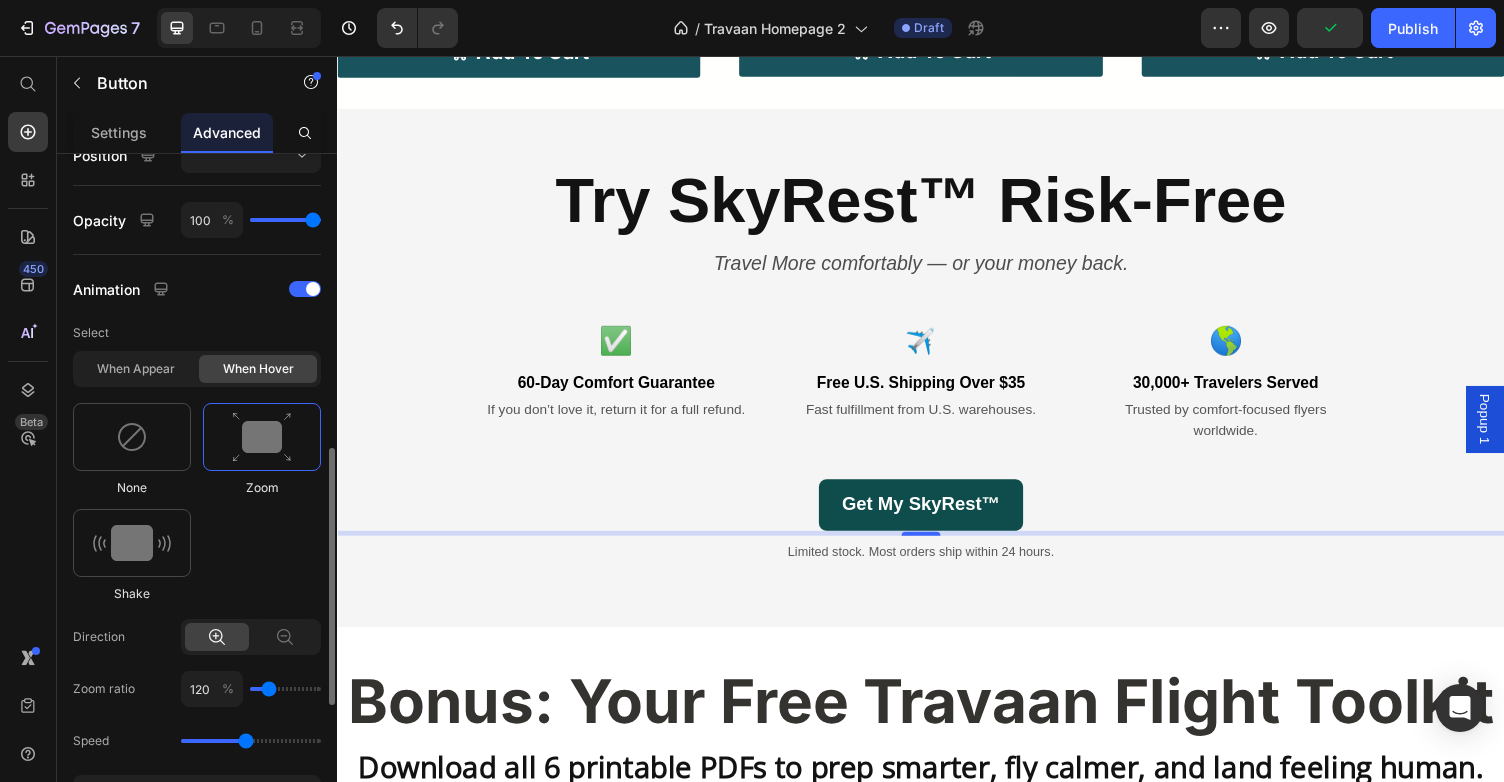scroll, scrollTop: 764, scrollLeft: 0, axis: vertical 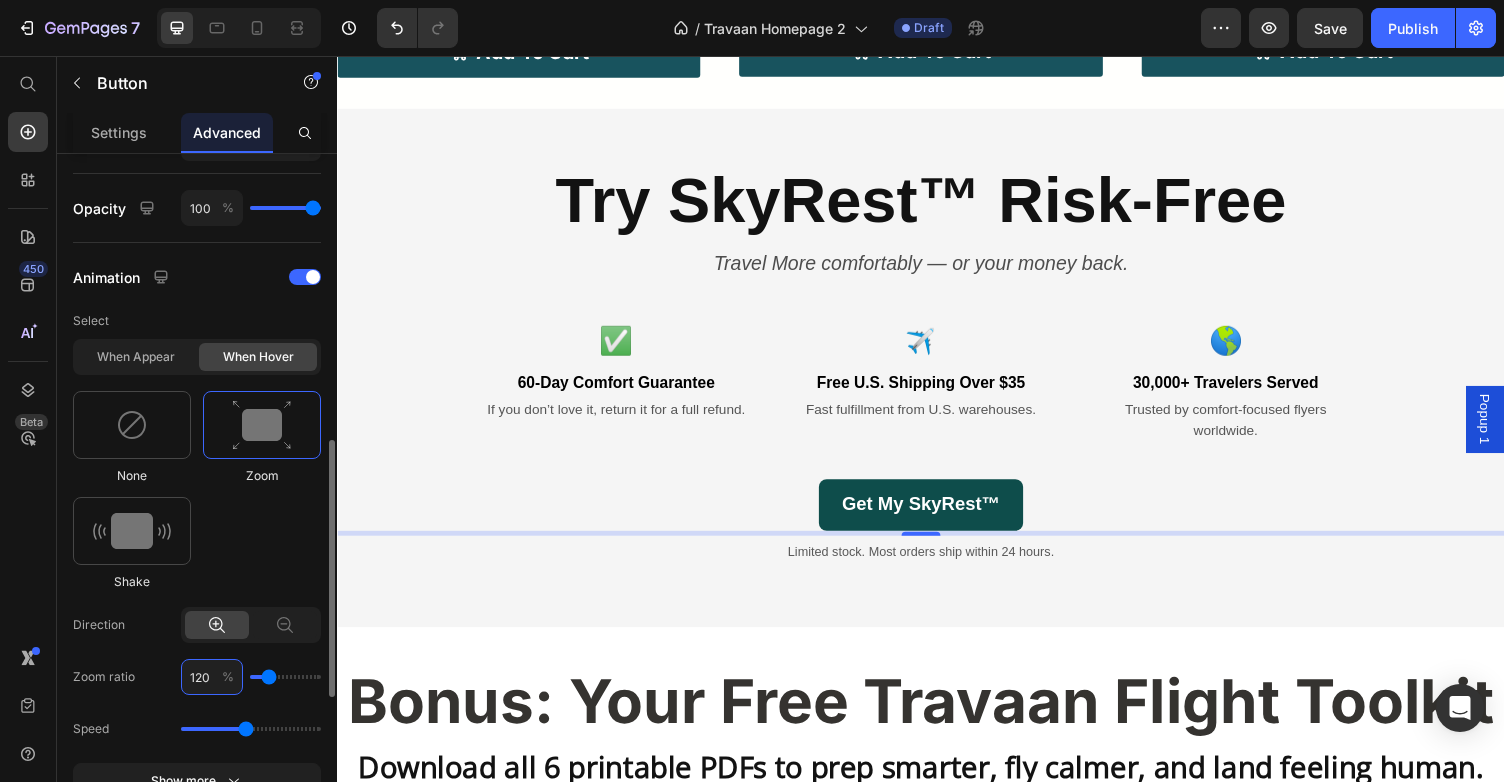 click on "120" at bounding box center (212, 677) 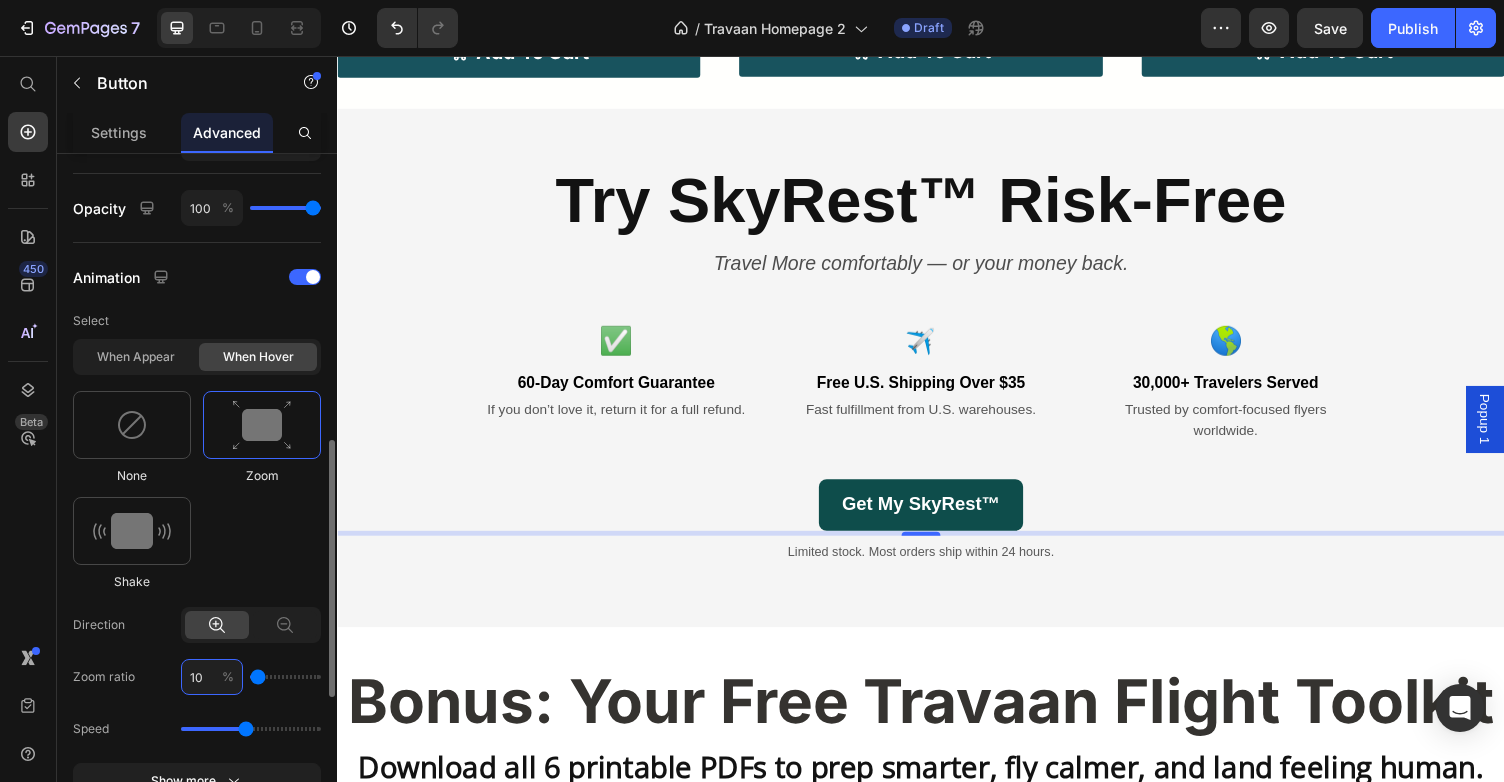 type on "102" 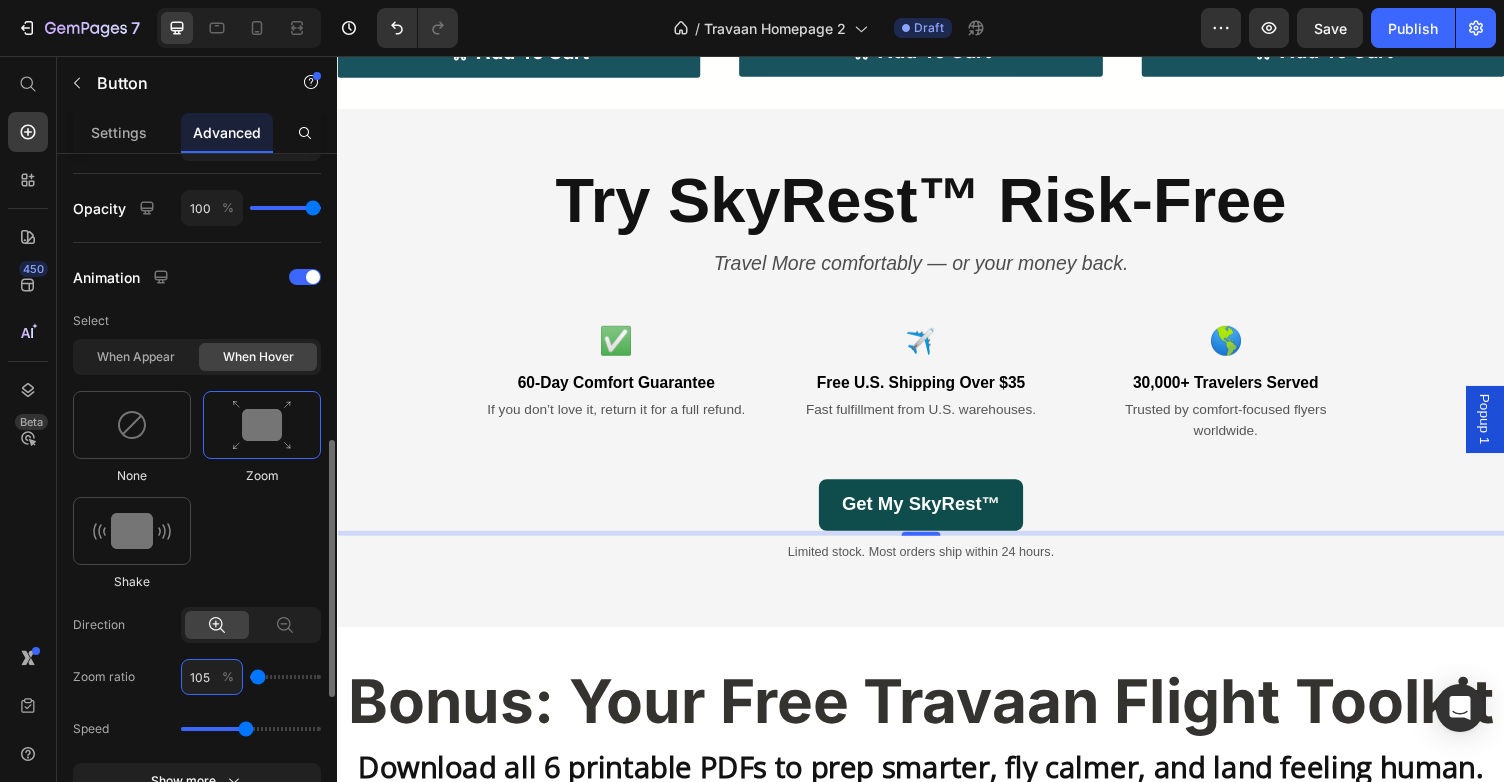 type on "110" 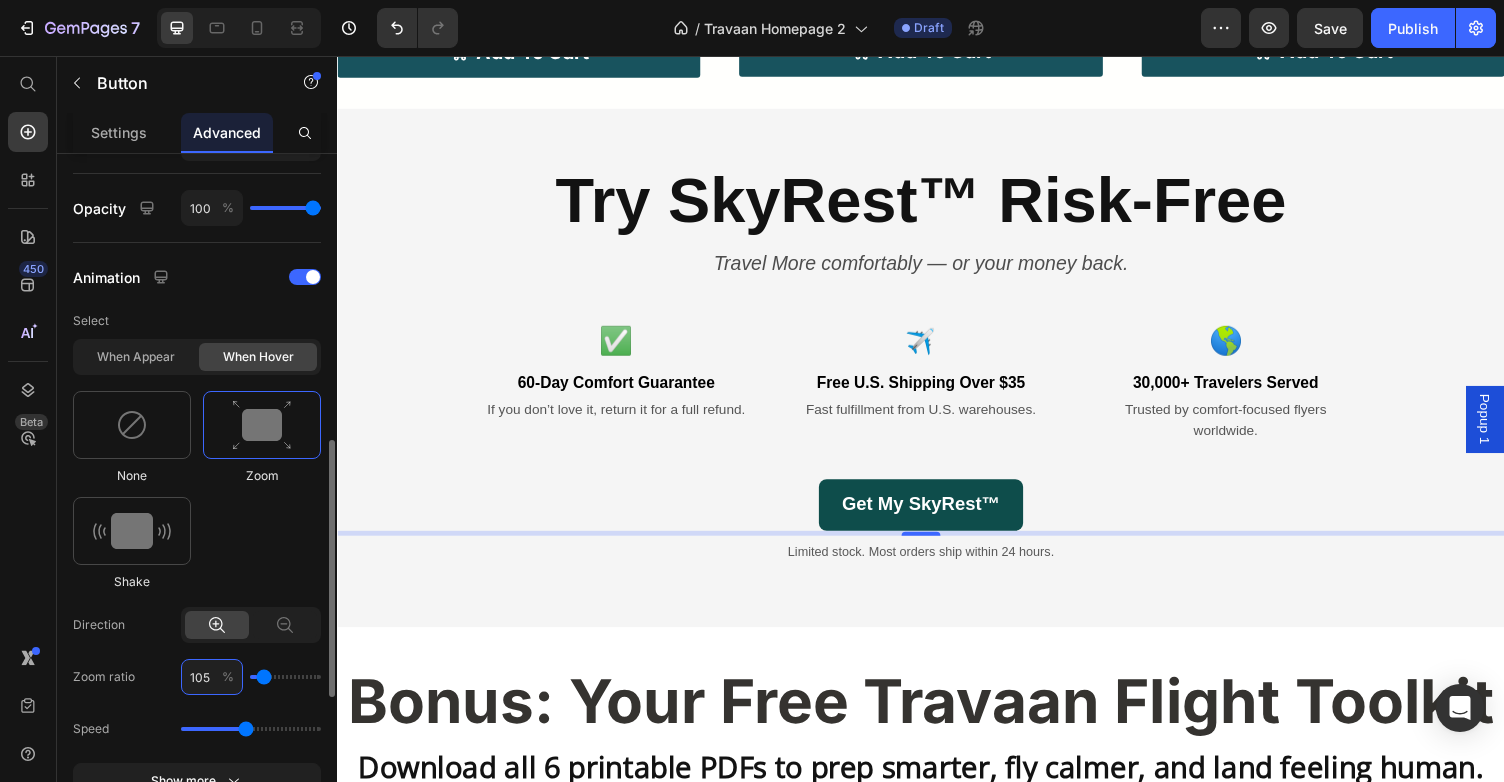type on "105" 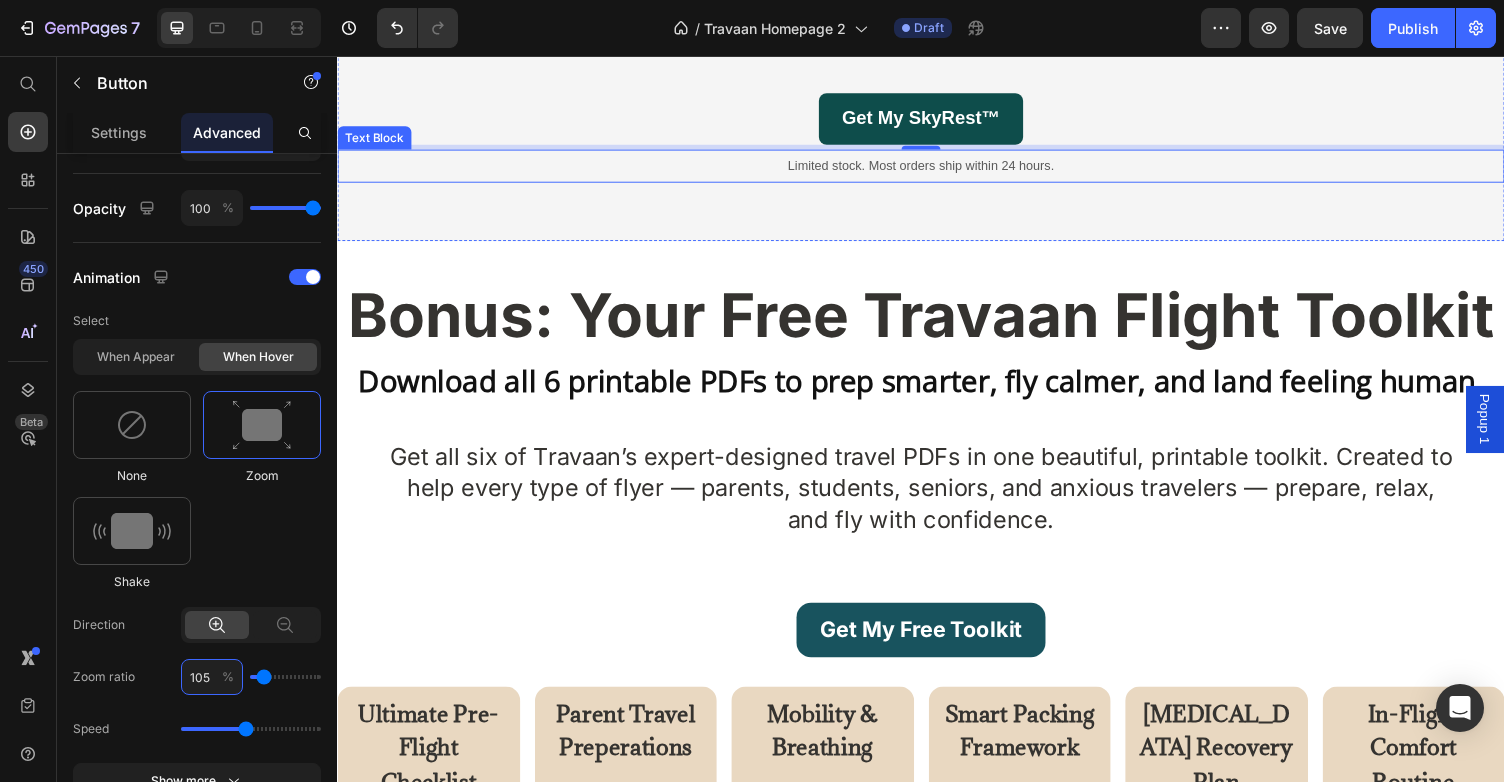 scroll, scrollTop: 4067, scrollLeft: 0, axis: vertical 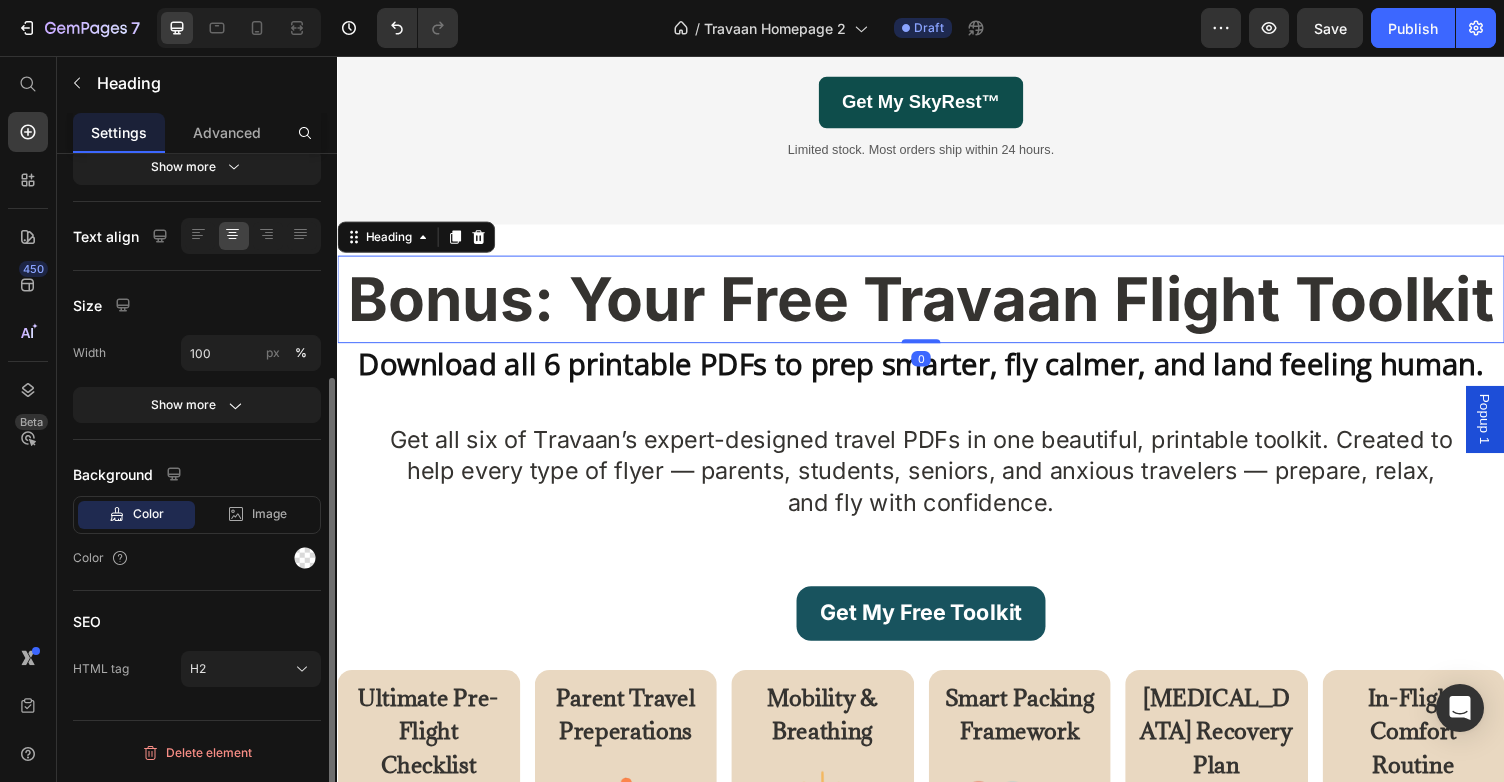 click on "Bonus: Your Free Travaan Flight Toolkit" at bounding box center [937, 305] 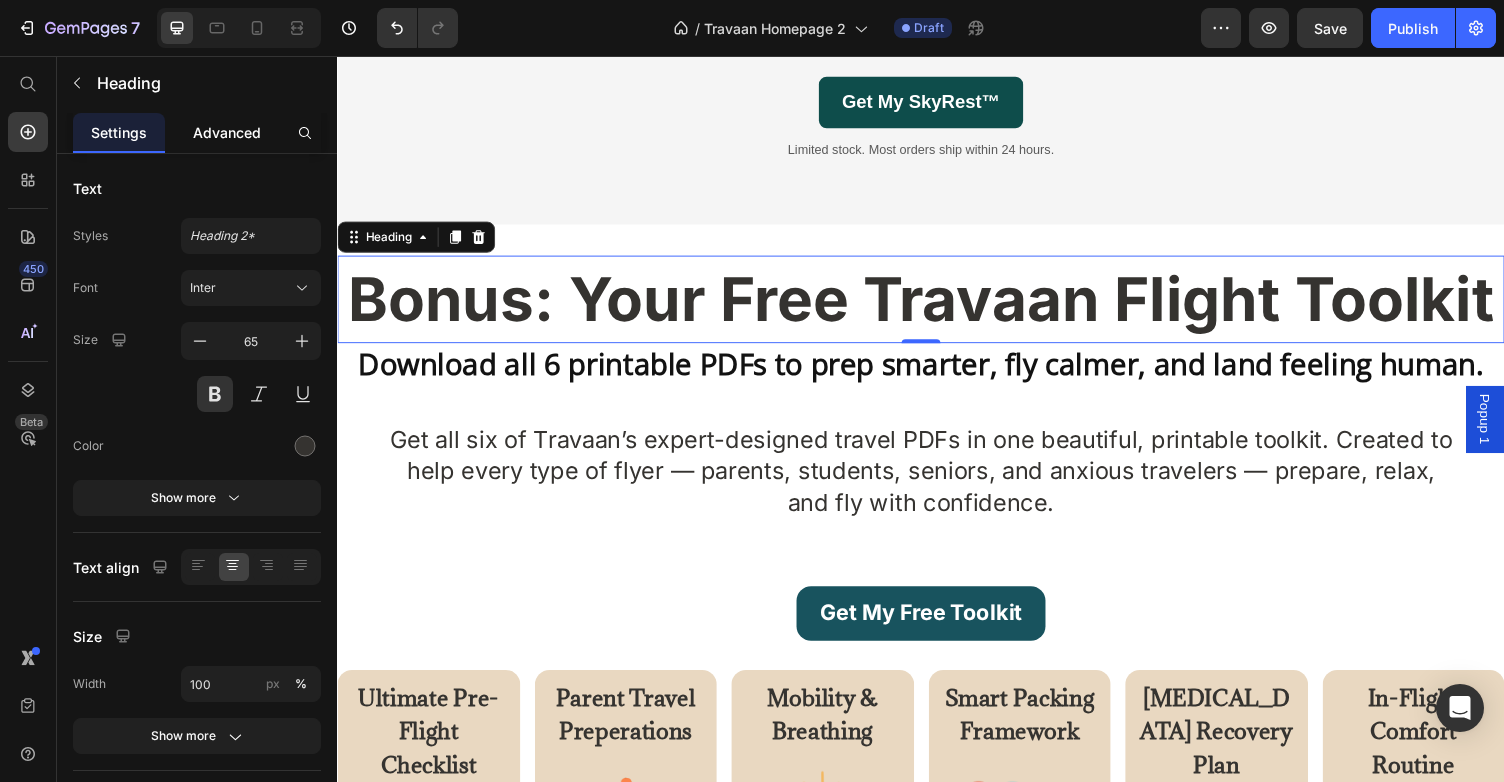 click on "Advanced" at bounding box center [227, 132] 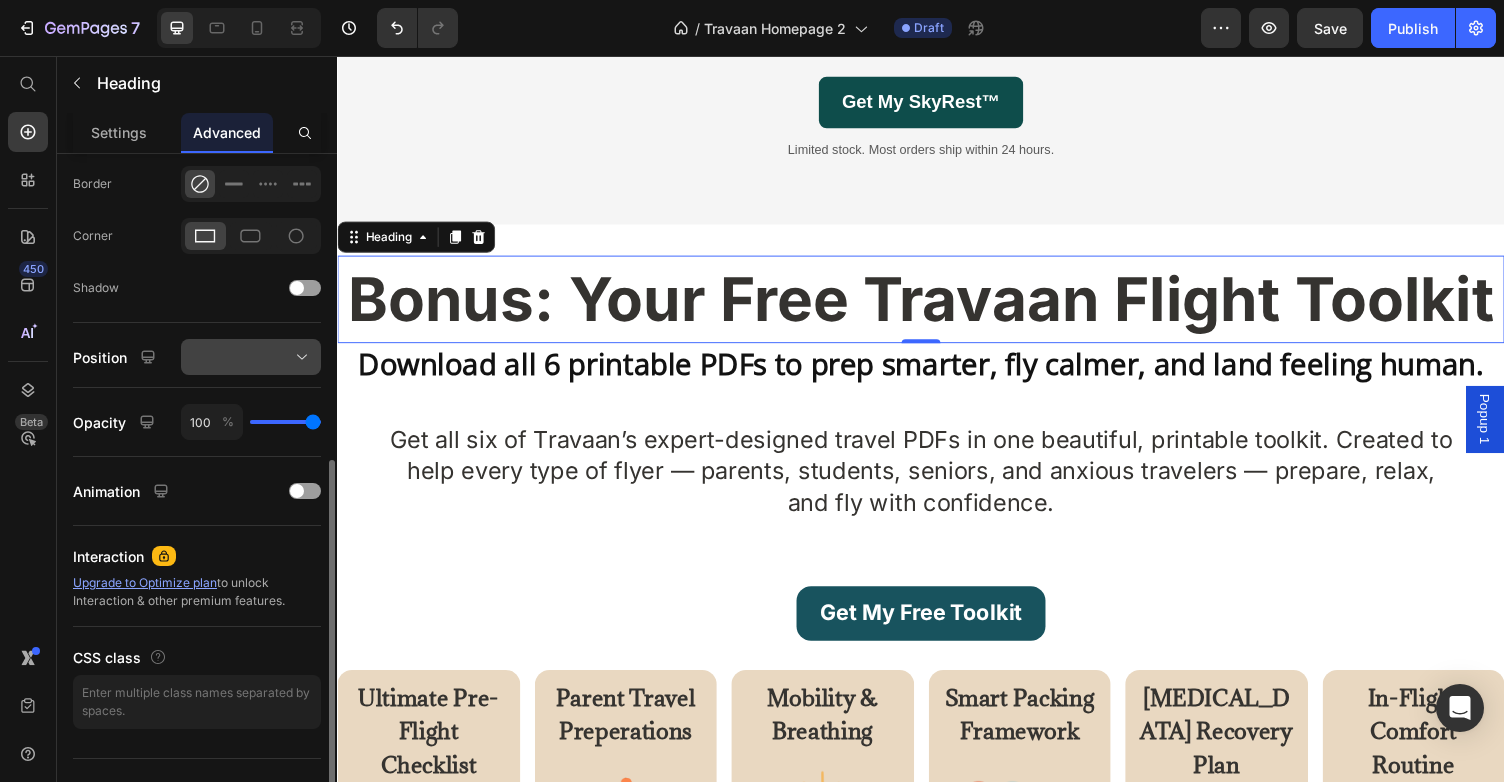 scroll, scrollTop: 584, scrollLeft: 0, axis: vertical 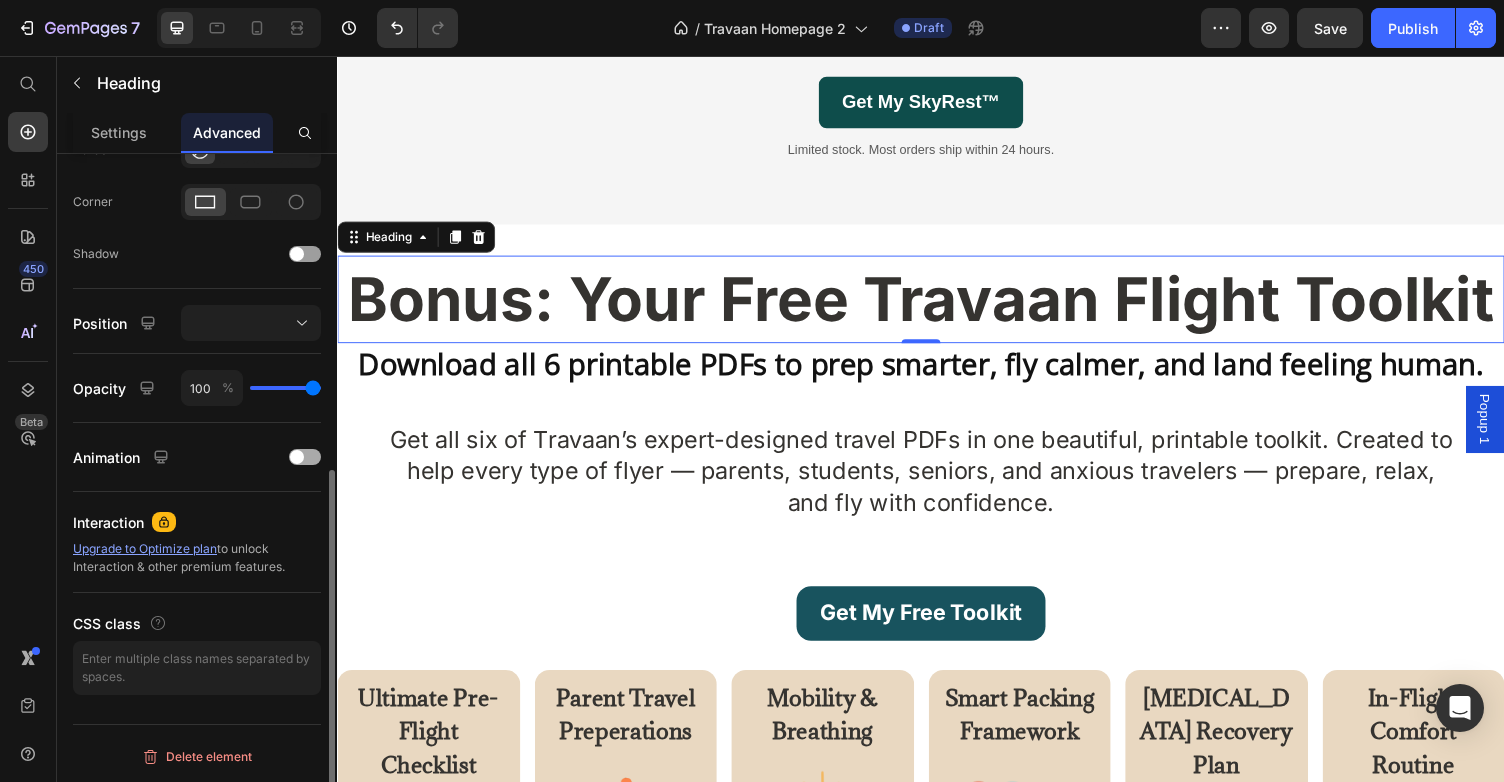 click at bounding box center (297, 457) 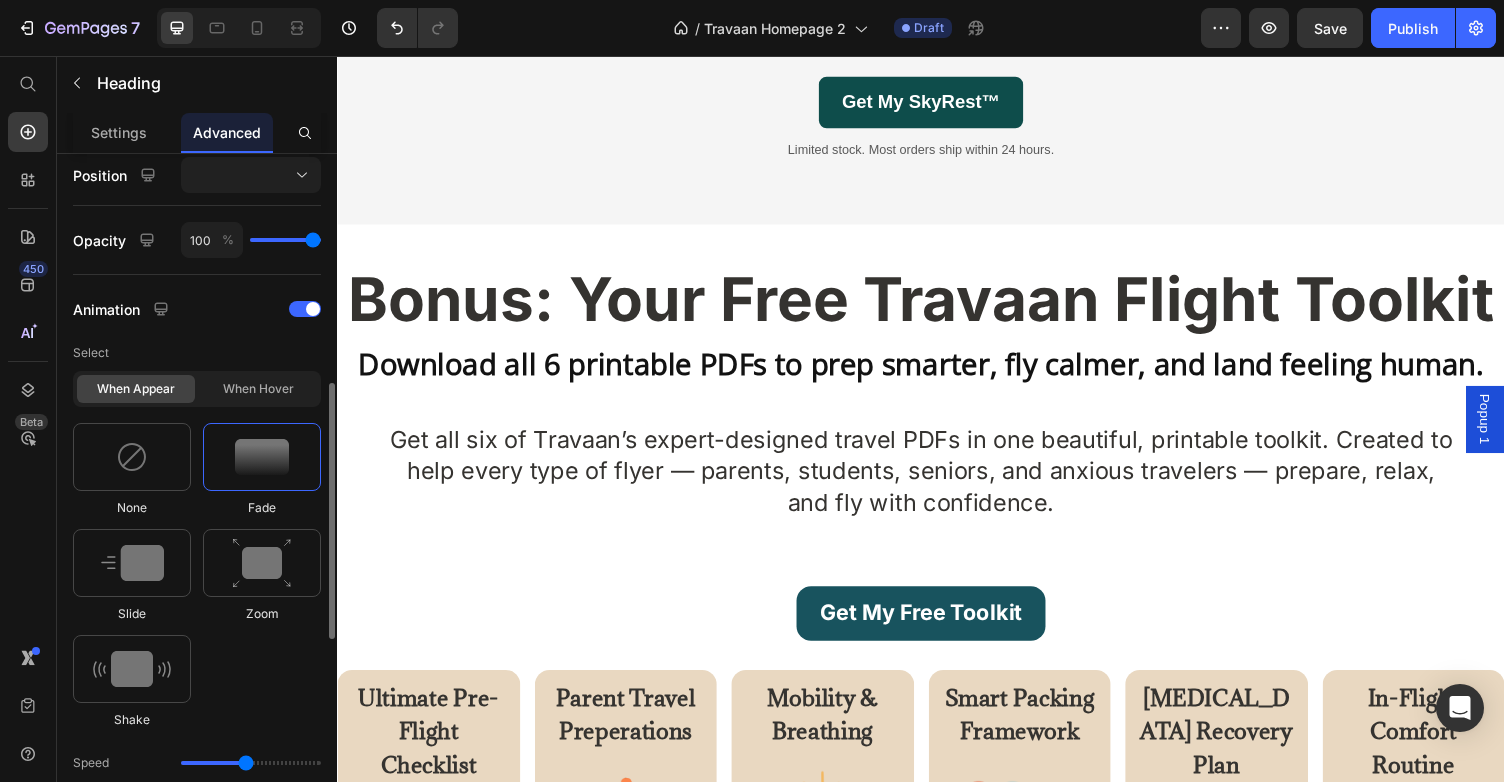 scroll, scrollTop: 756, scrollLeft: 0, axis: vertical 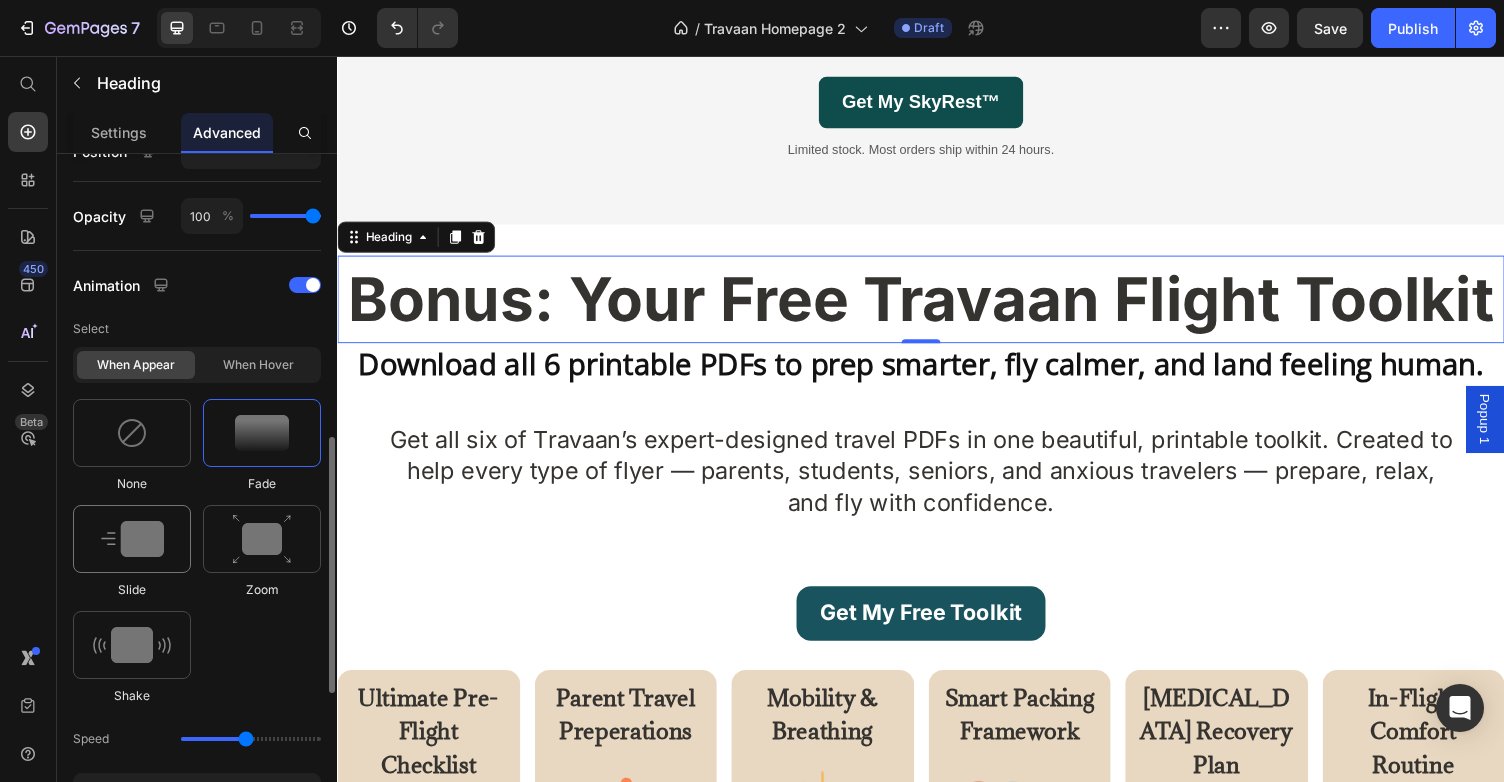 click at bounding box center [132, 539] 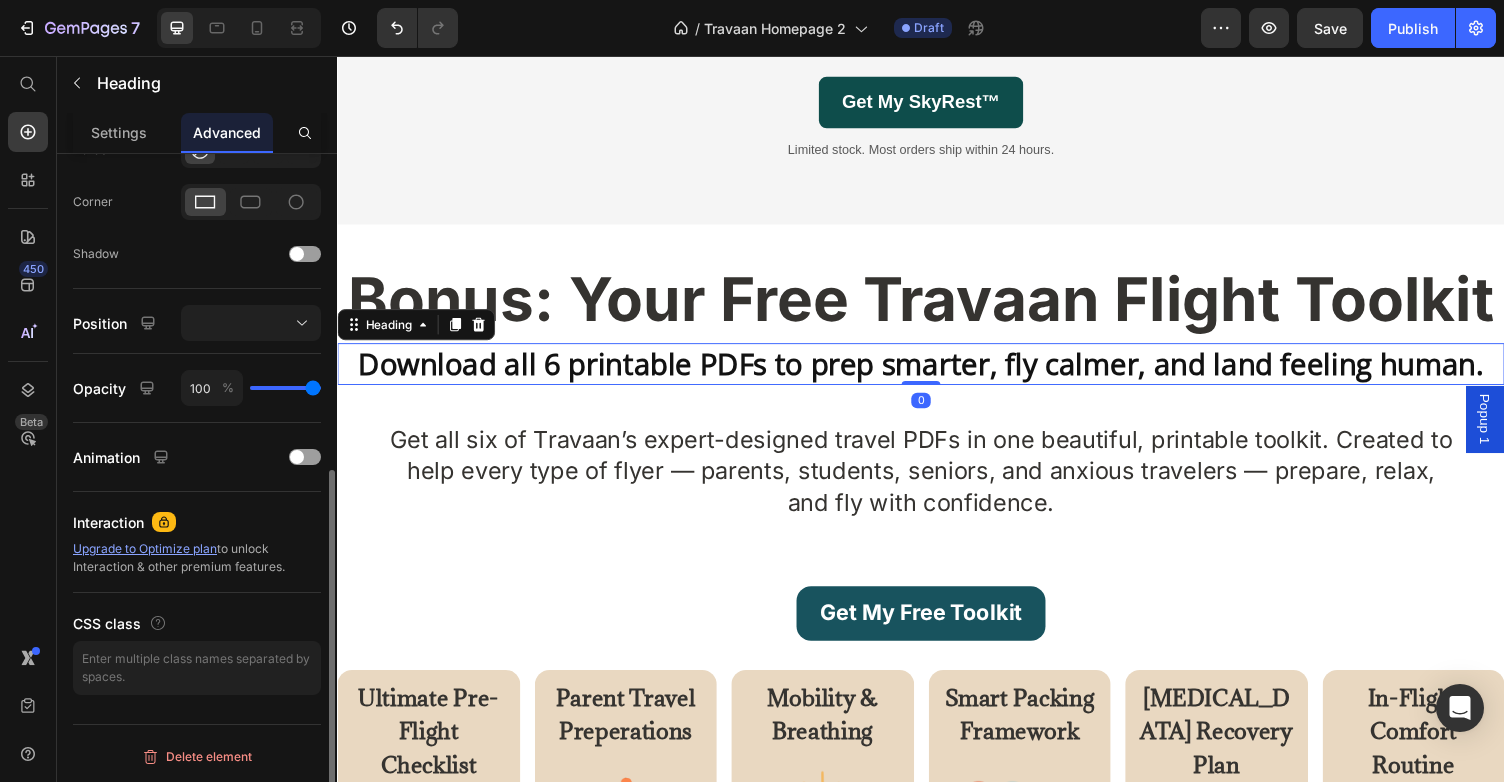 click on "Download all 6 printable PDFs to prep smarter, fly calmer, and land feeling human." at bounding box center [937, 372] 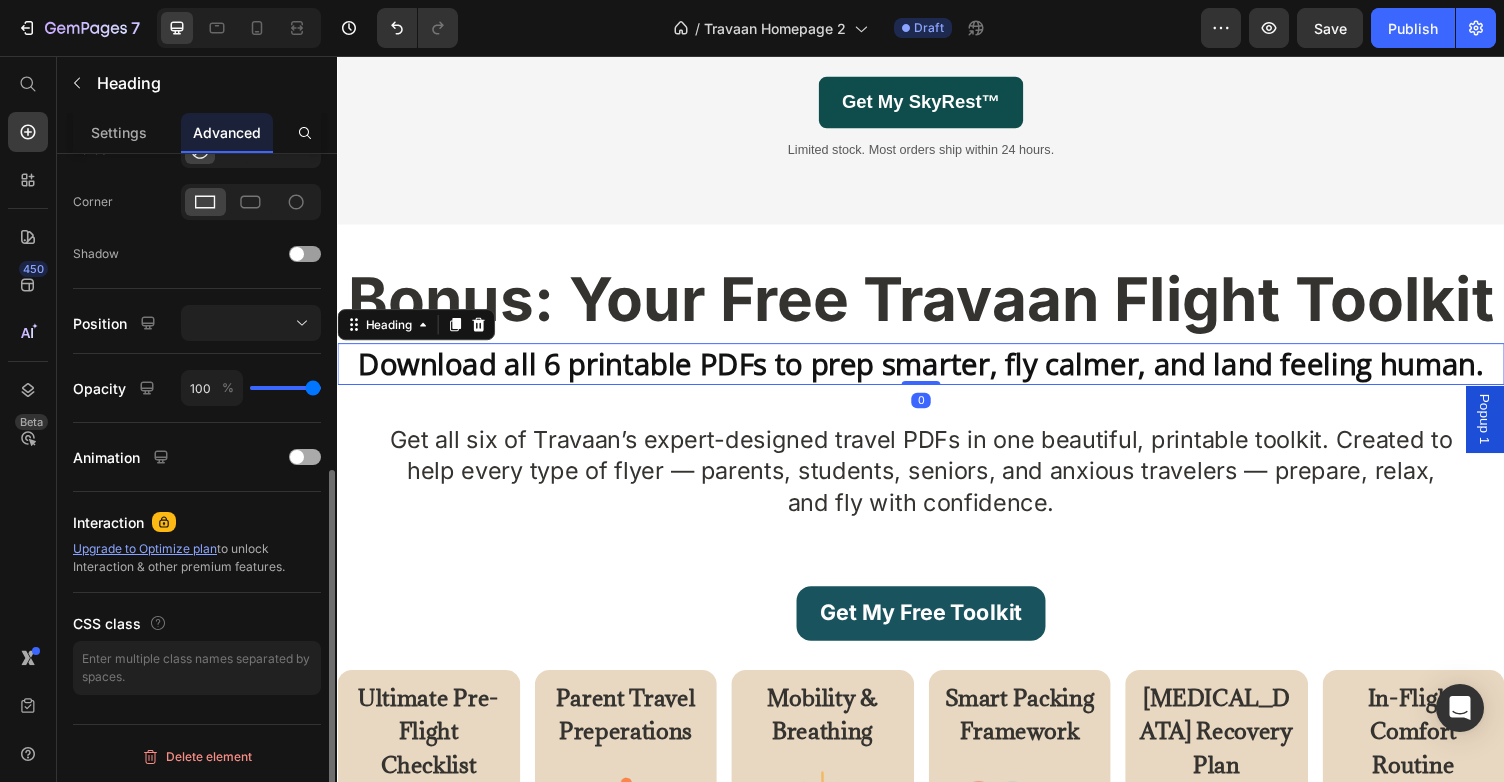 click at bounding box center [297, 457] 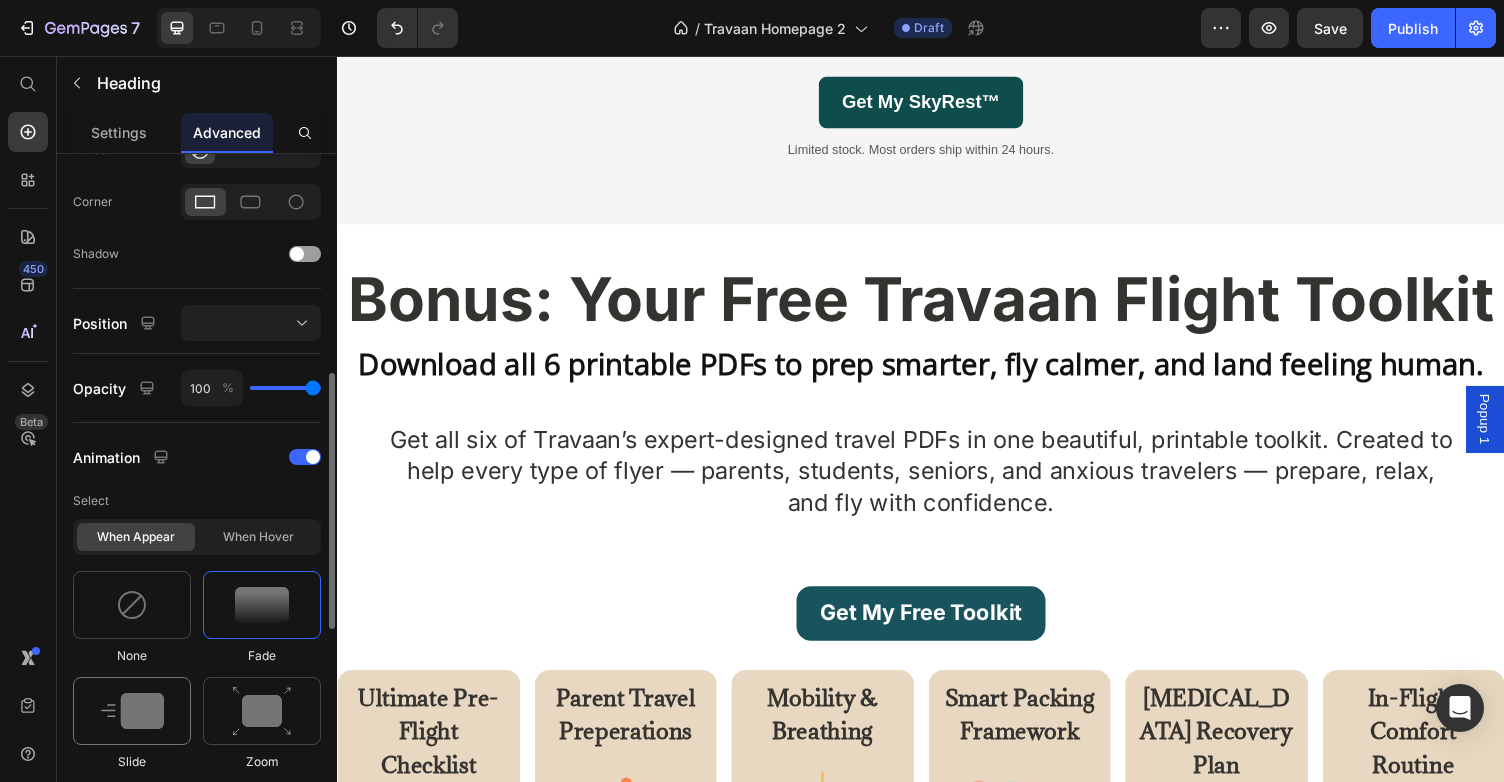click at bounding box center [132, 711] 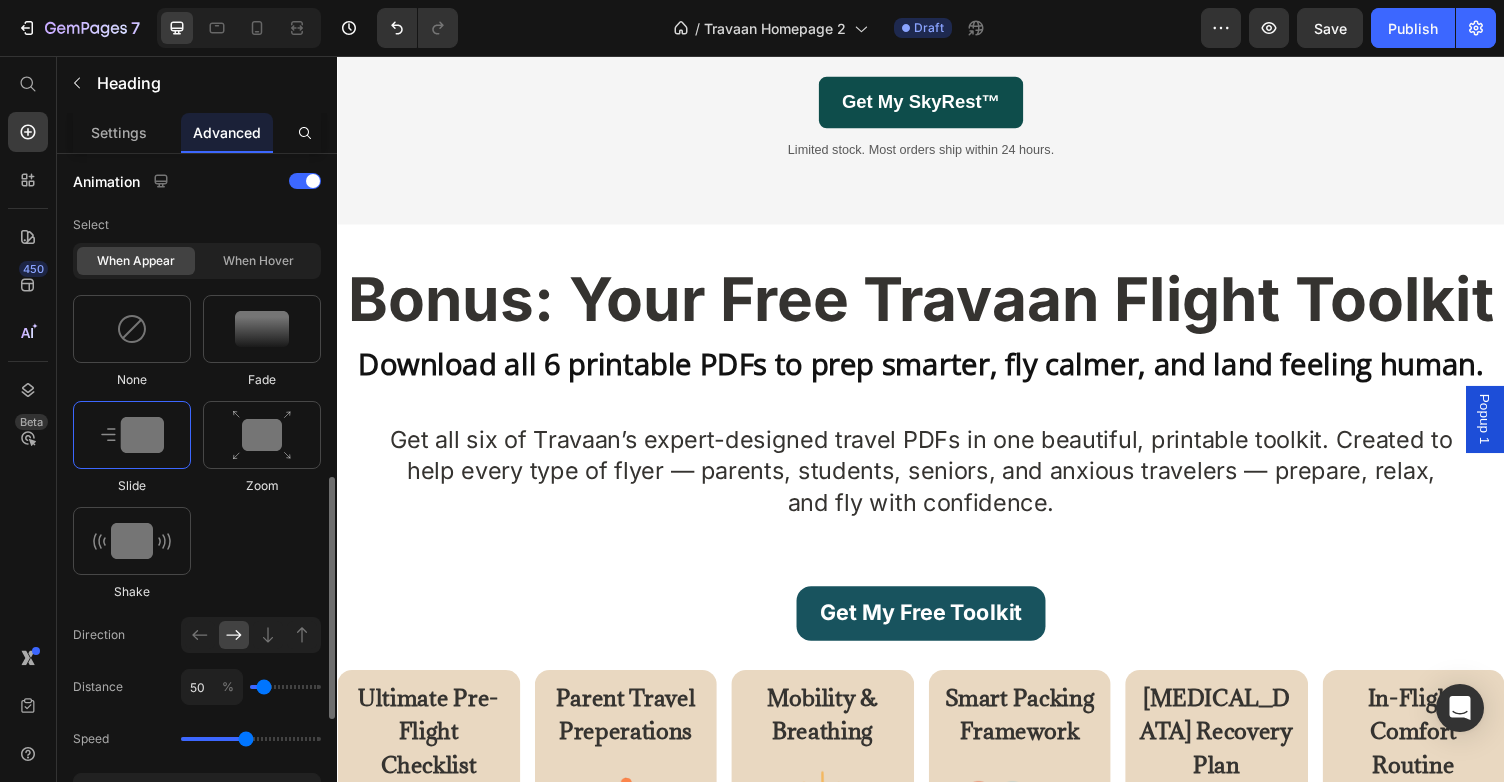 scroll, scrollTop: 875, scrollLeft: 0, axis: vertical 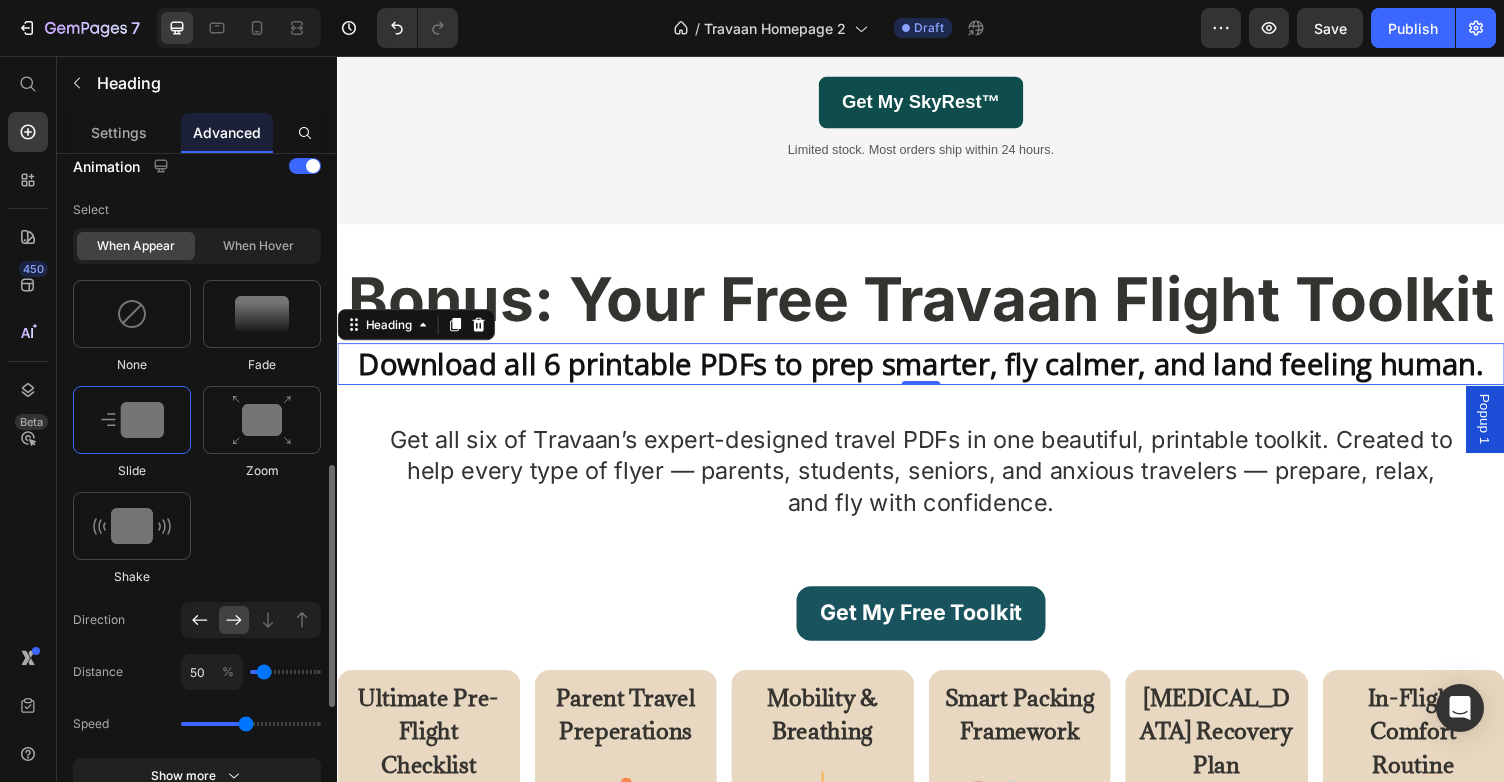 click 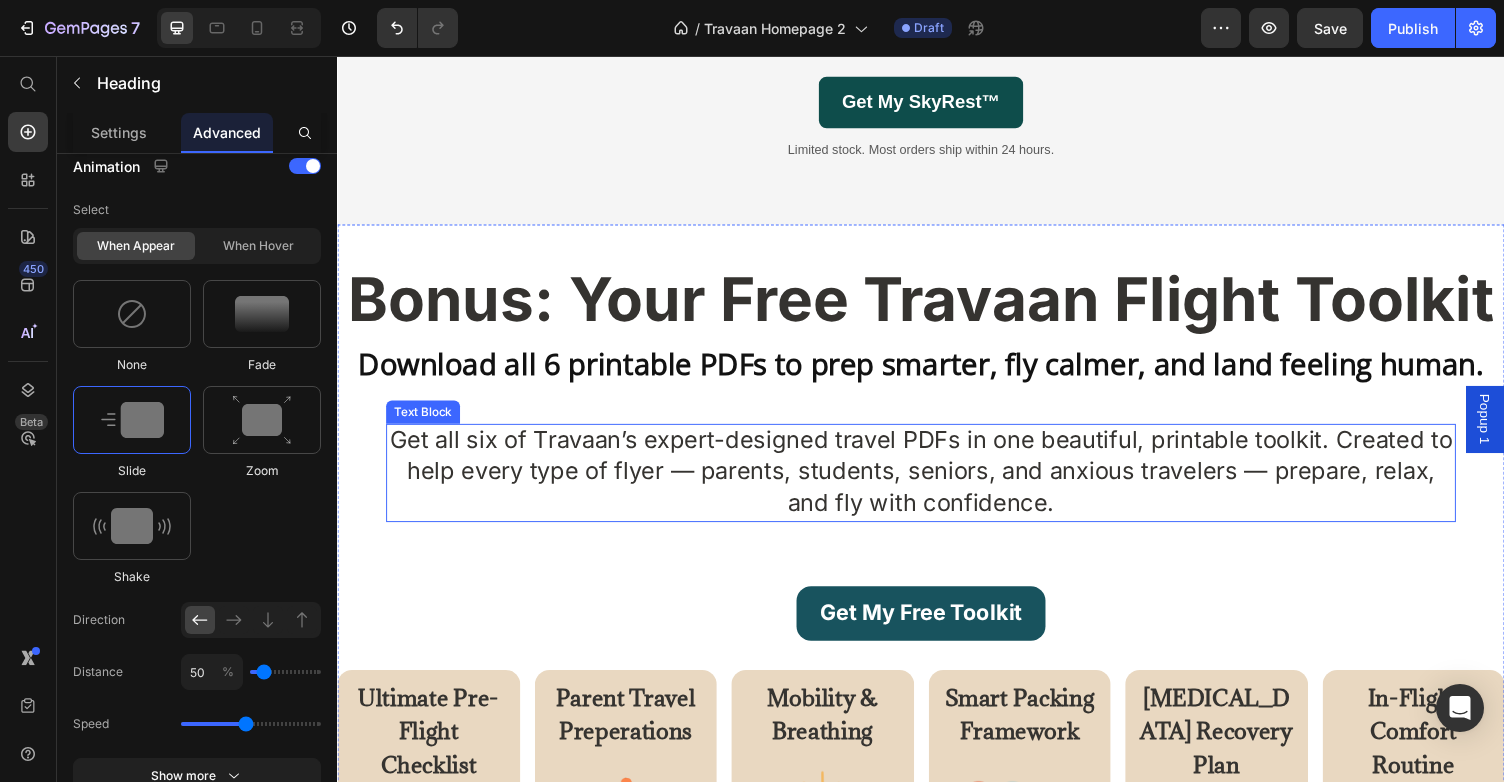 click on "Get all six of Travaan’s expert-designed travel PDFs in one beautiful, printable toolkit. Created to help every type of flyer — parents, students, seniors, and anxious travelers — prepare, relax, and fly with confidence." at bounding box center (937, 483) 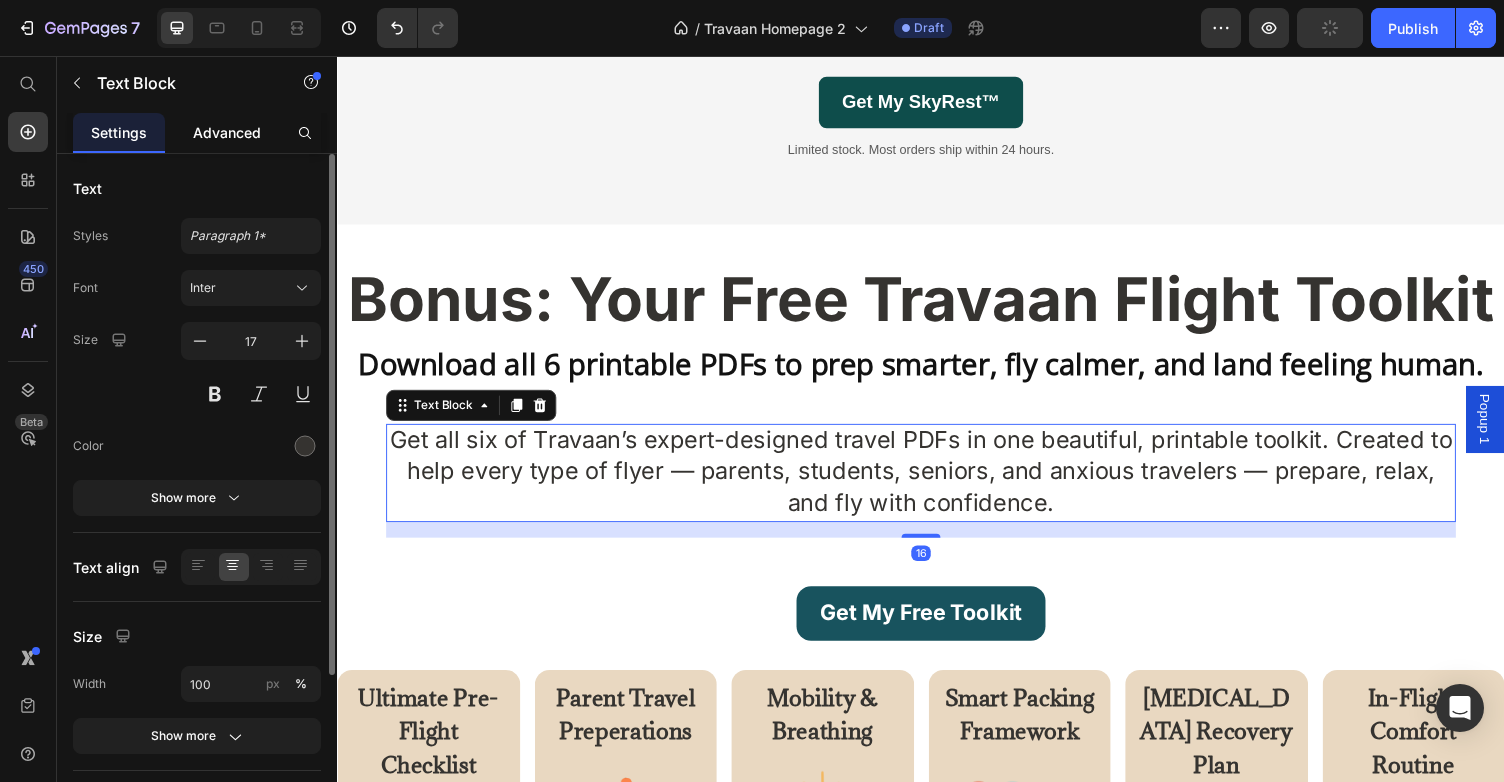 click on "Advanced" at bounding box center [227, 132] 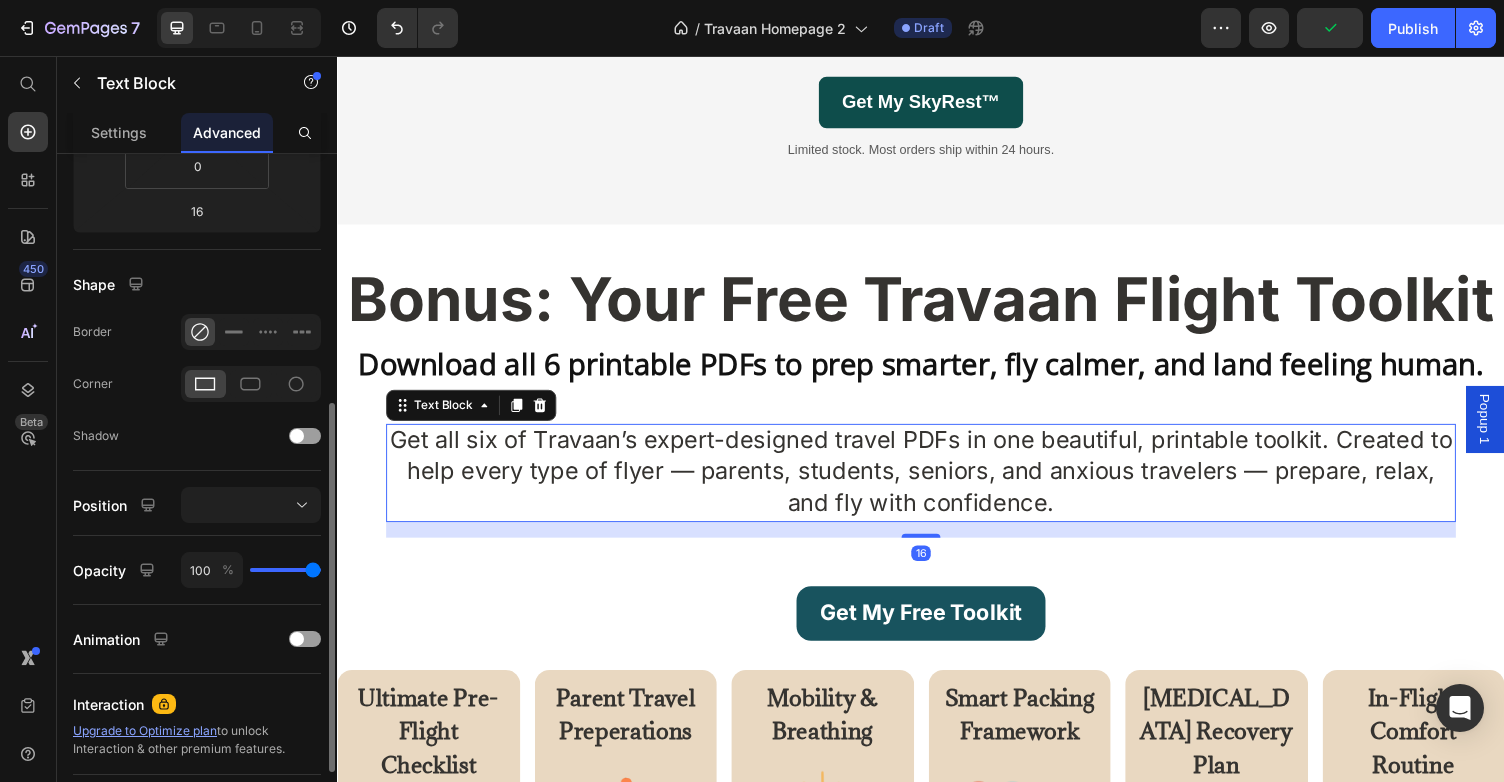 scroll, scrollTop: 423, scrollLeft: 0, axis: vertical 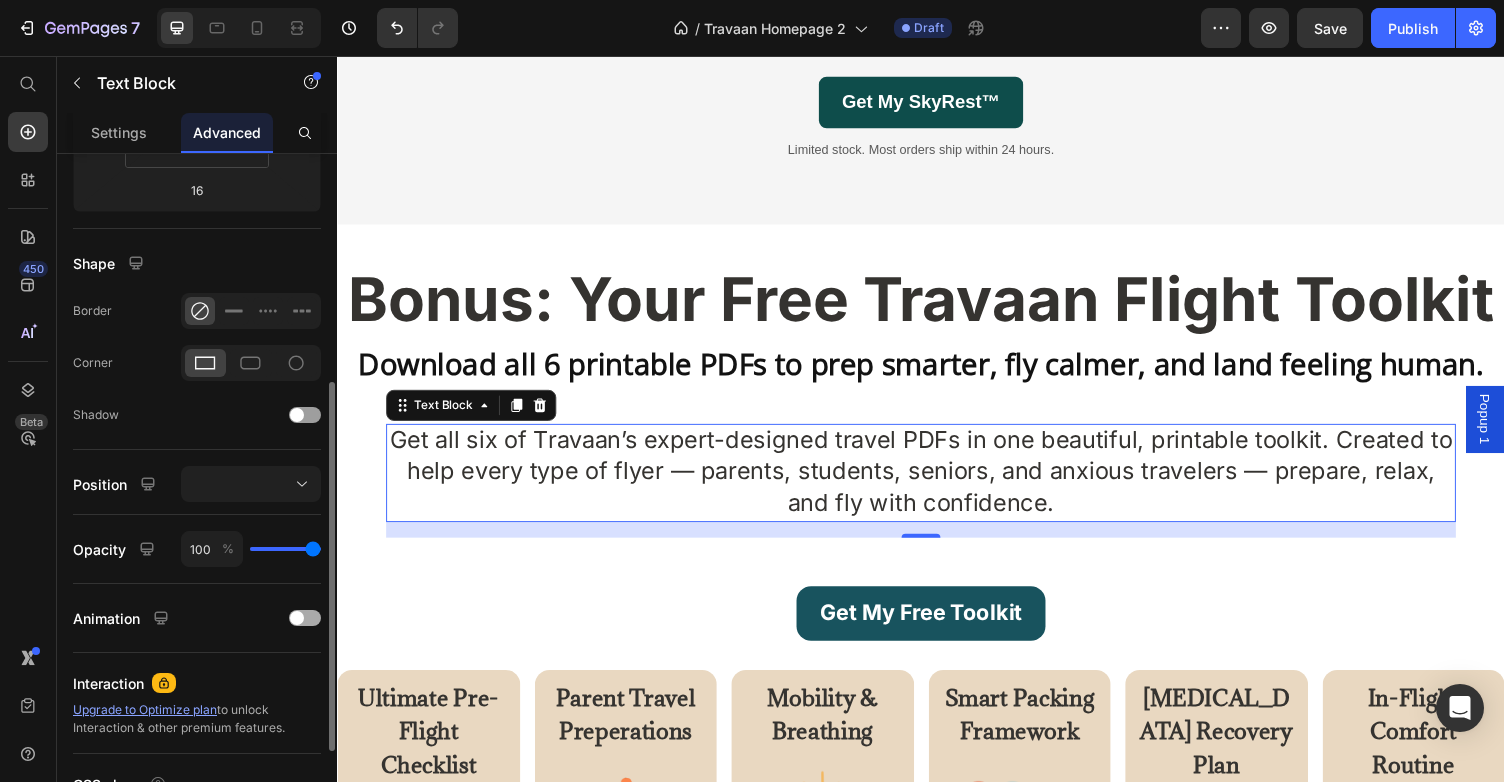 click at bounding box center (305, 618) 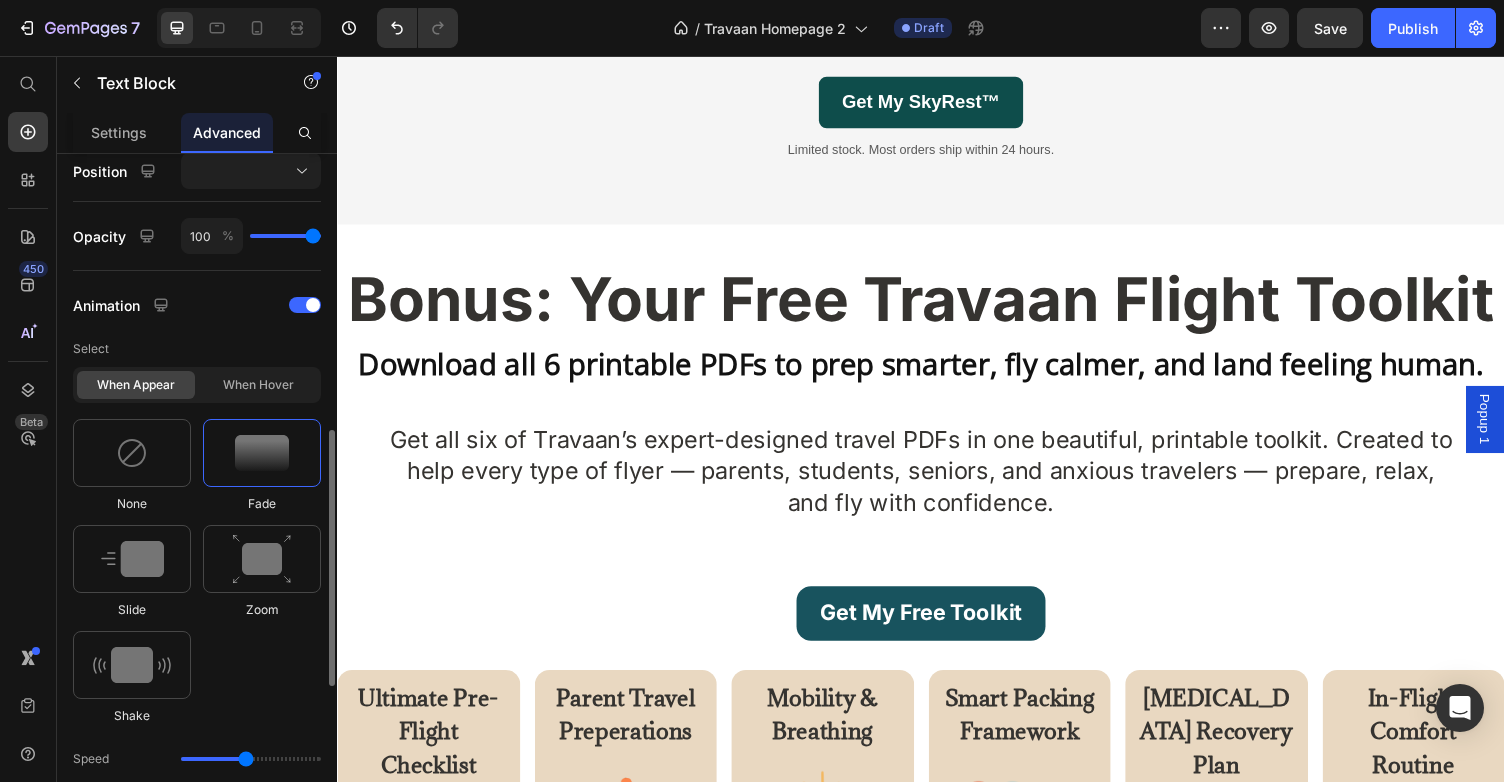 scroll, scrollTop: 745, scrollLeft: 0, axis: vertical 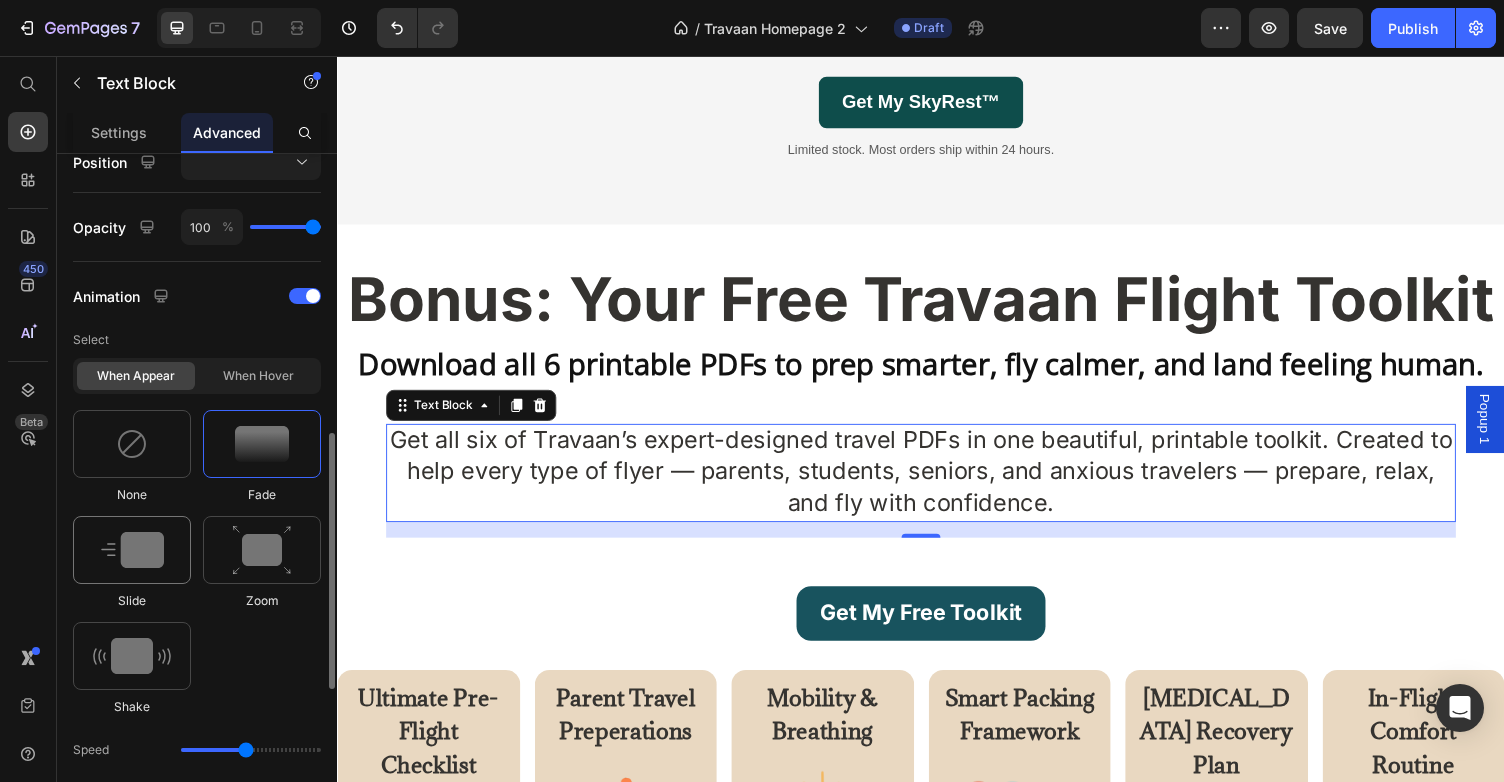 click at bounding box center (132, 550) 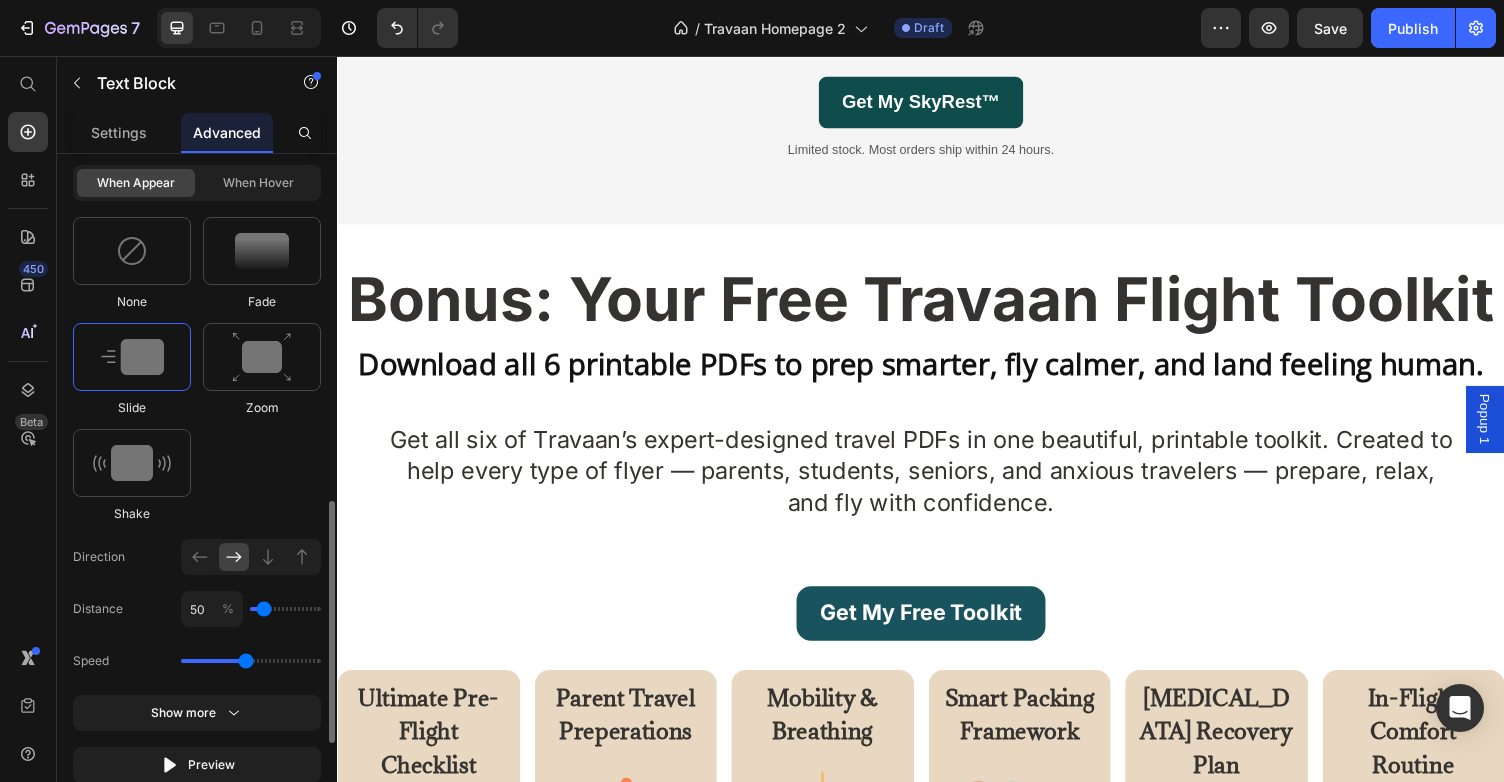 scroll, scrollTop: 948, scrollLeft: 0, axis: vertical 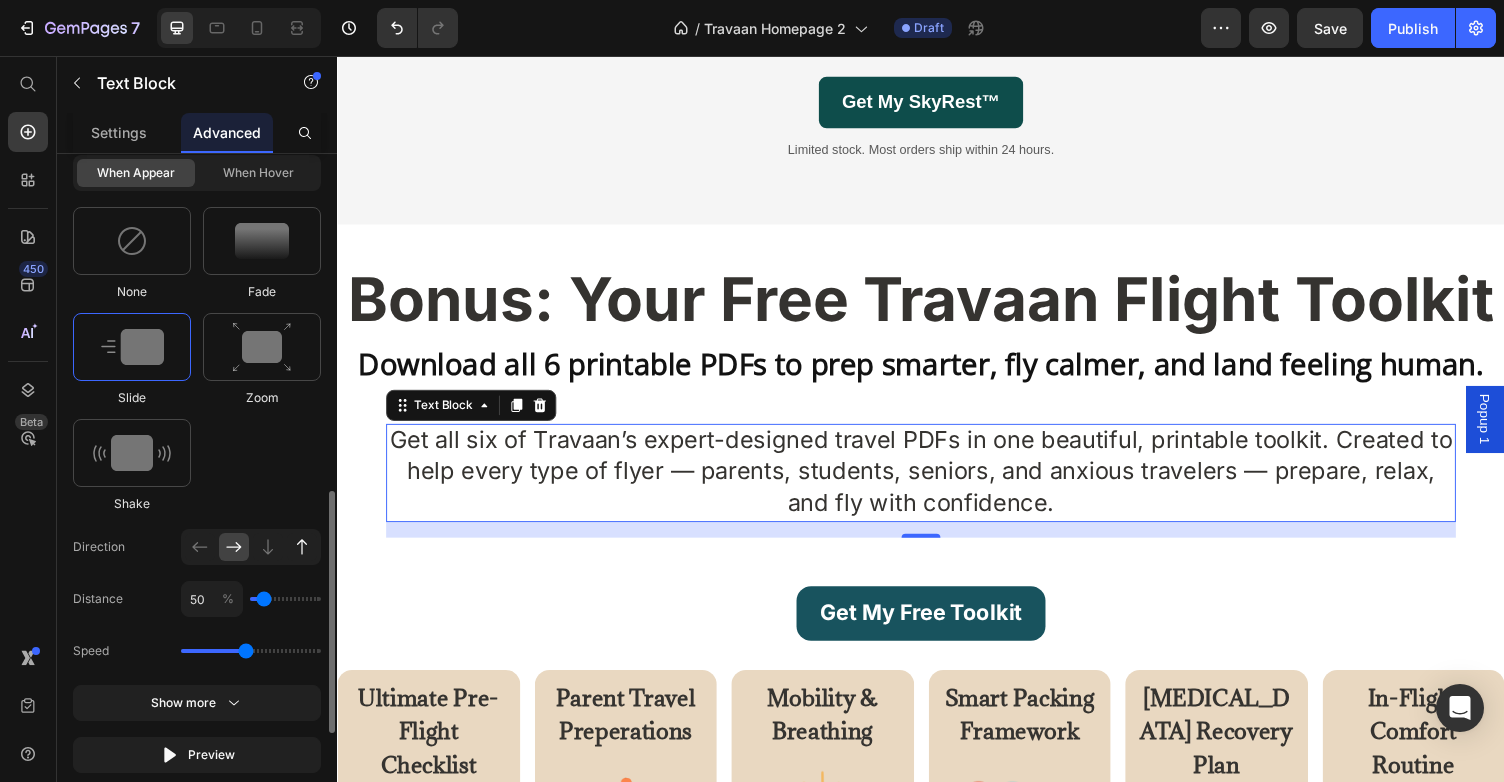 click 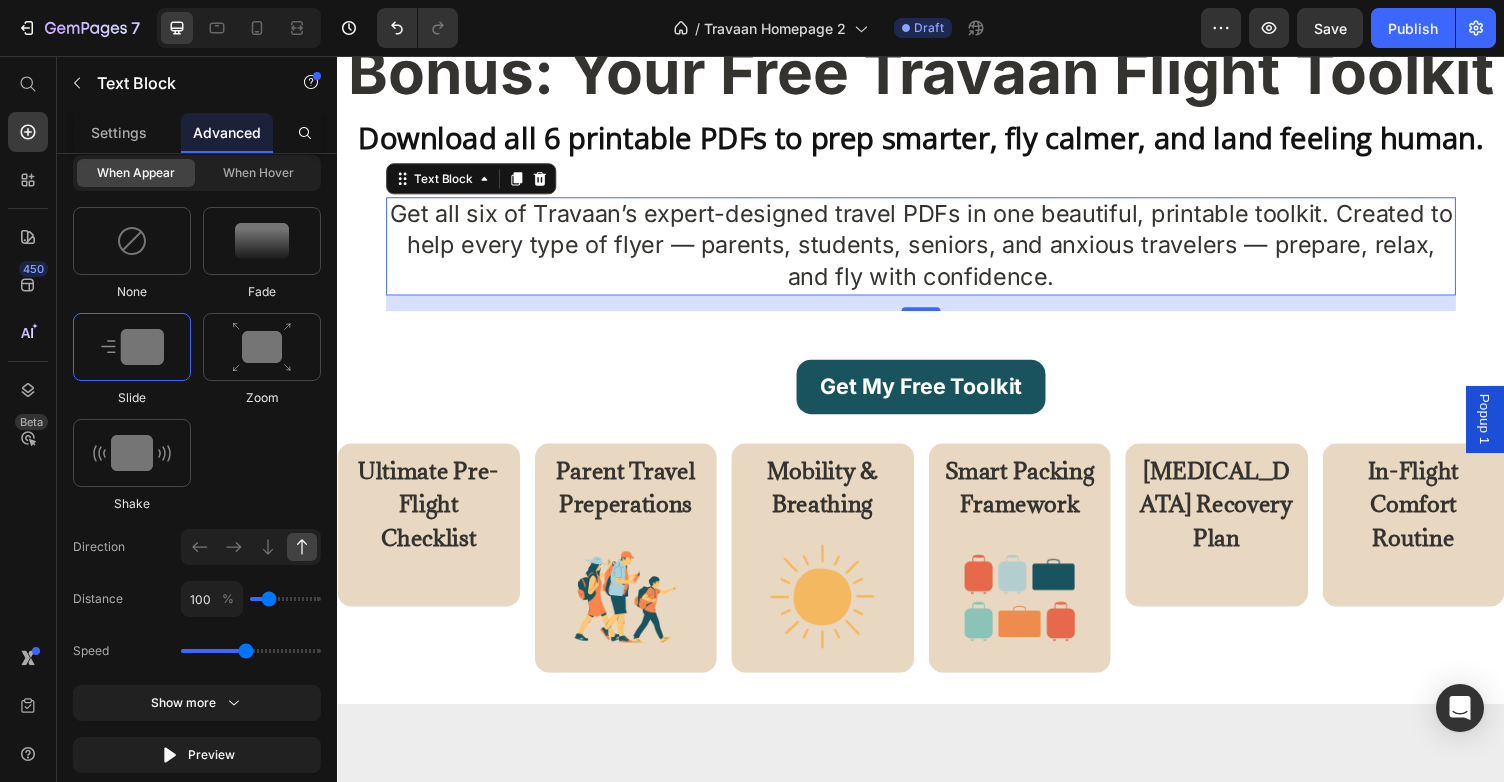 scroll, scrollTop: 4328, scrollLeft: 0, axis: vertical 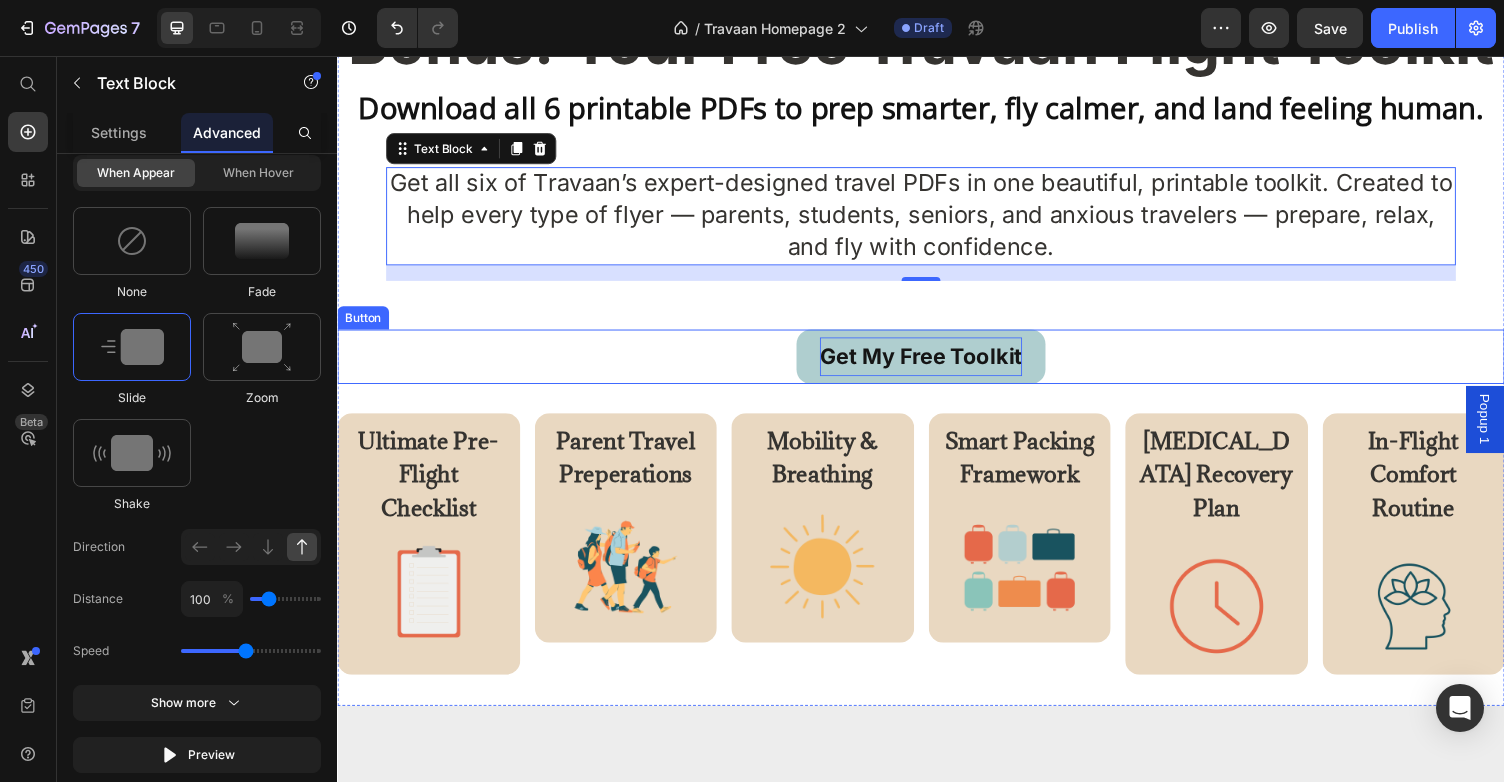 click on "Get My Free Toolkit" at bounding box center [937, 365] 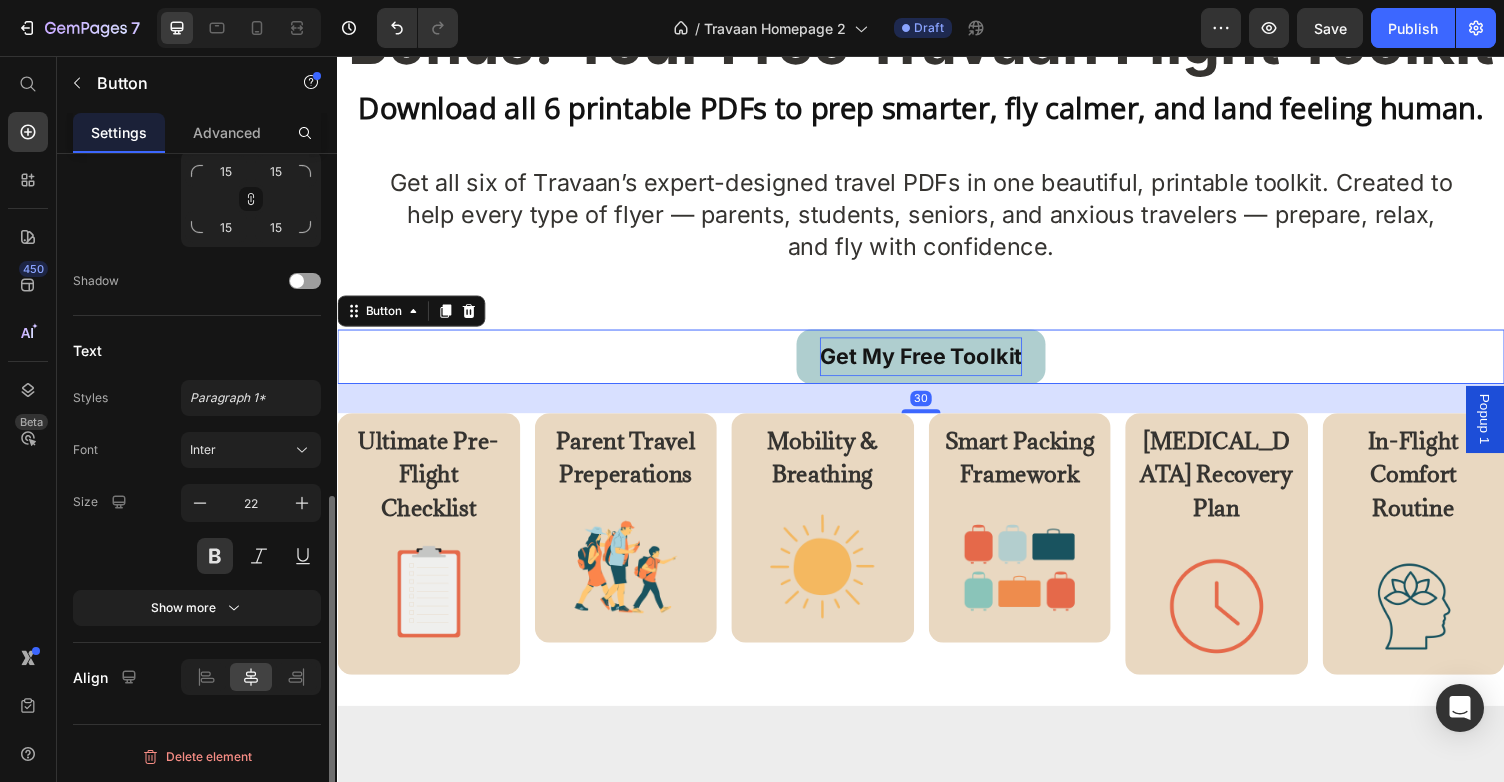 scroll, scrollTop: 0, scrollLeft: 0, axis: both 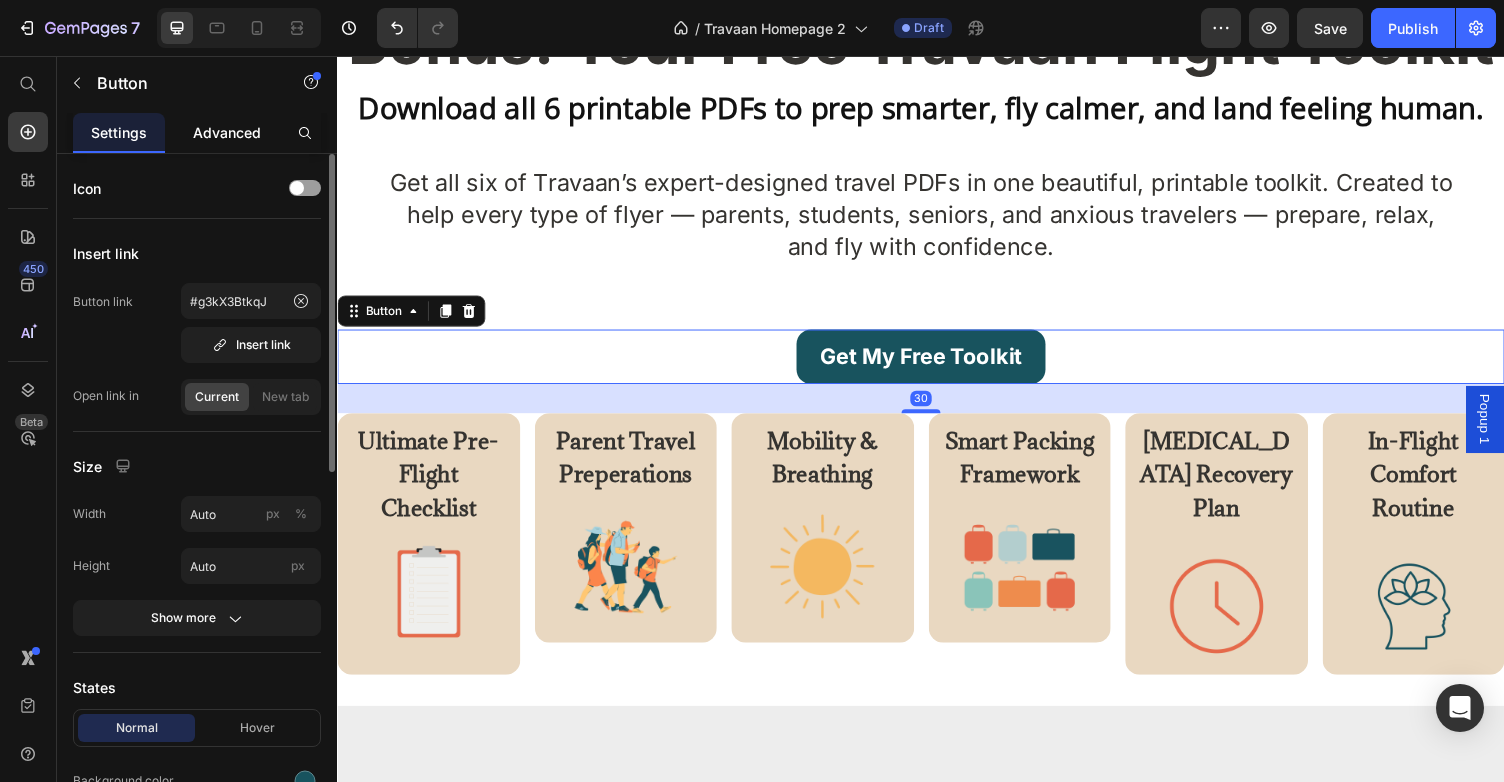 click on "Advanced" at bounding box center (227, 132) 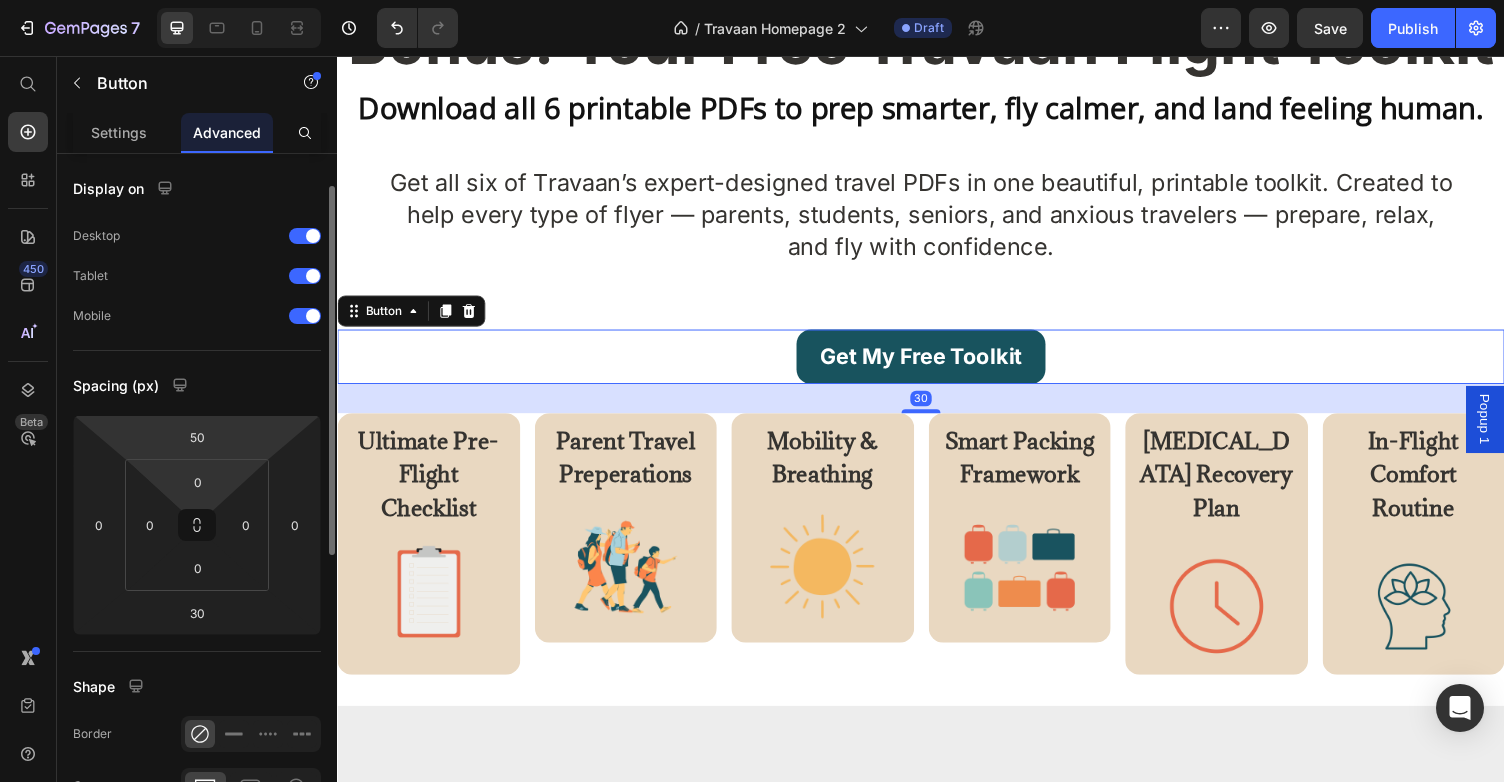 scroll, scrollTop: 584, scrollLeft: 0, axis: vertical 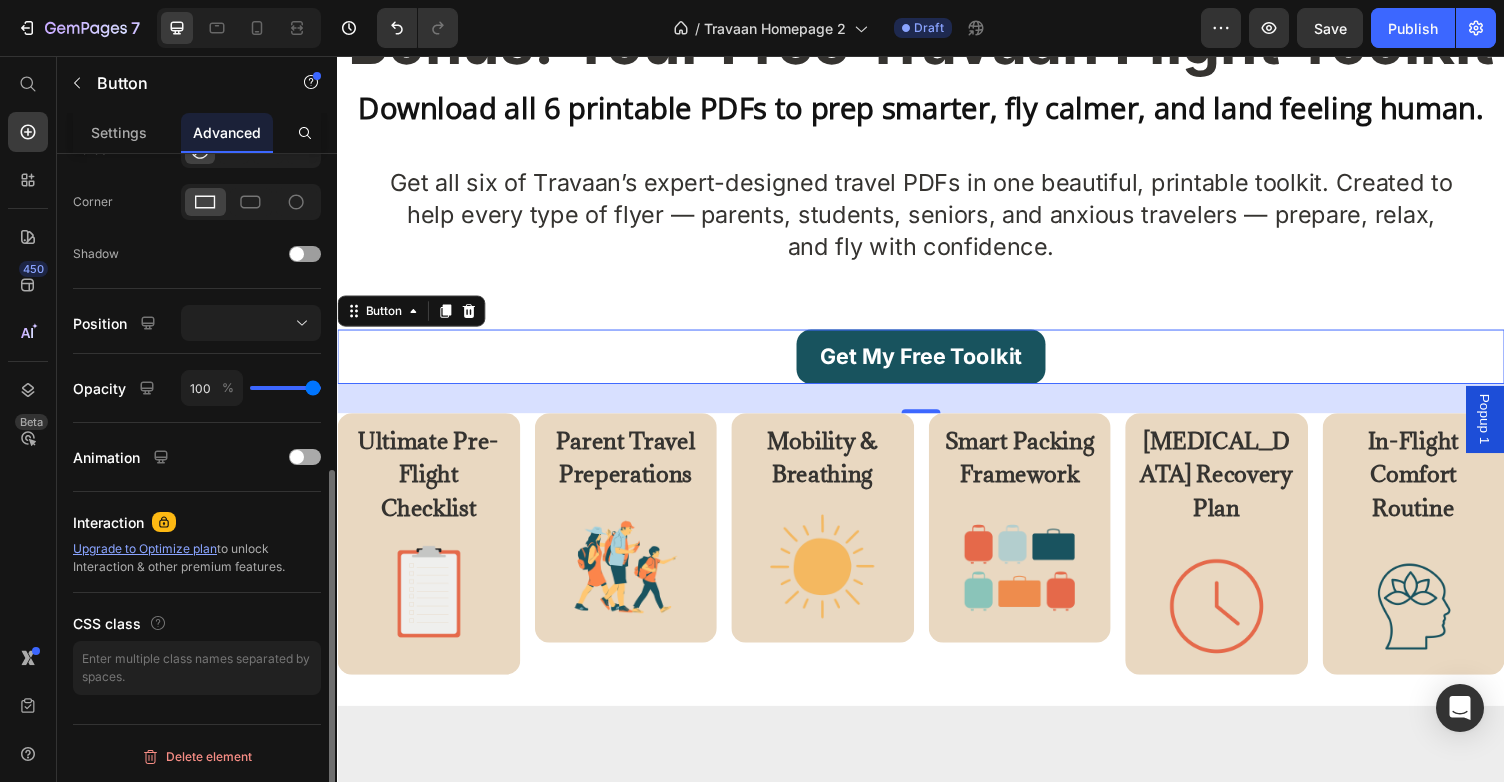 click at bounding box center (305, 457) 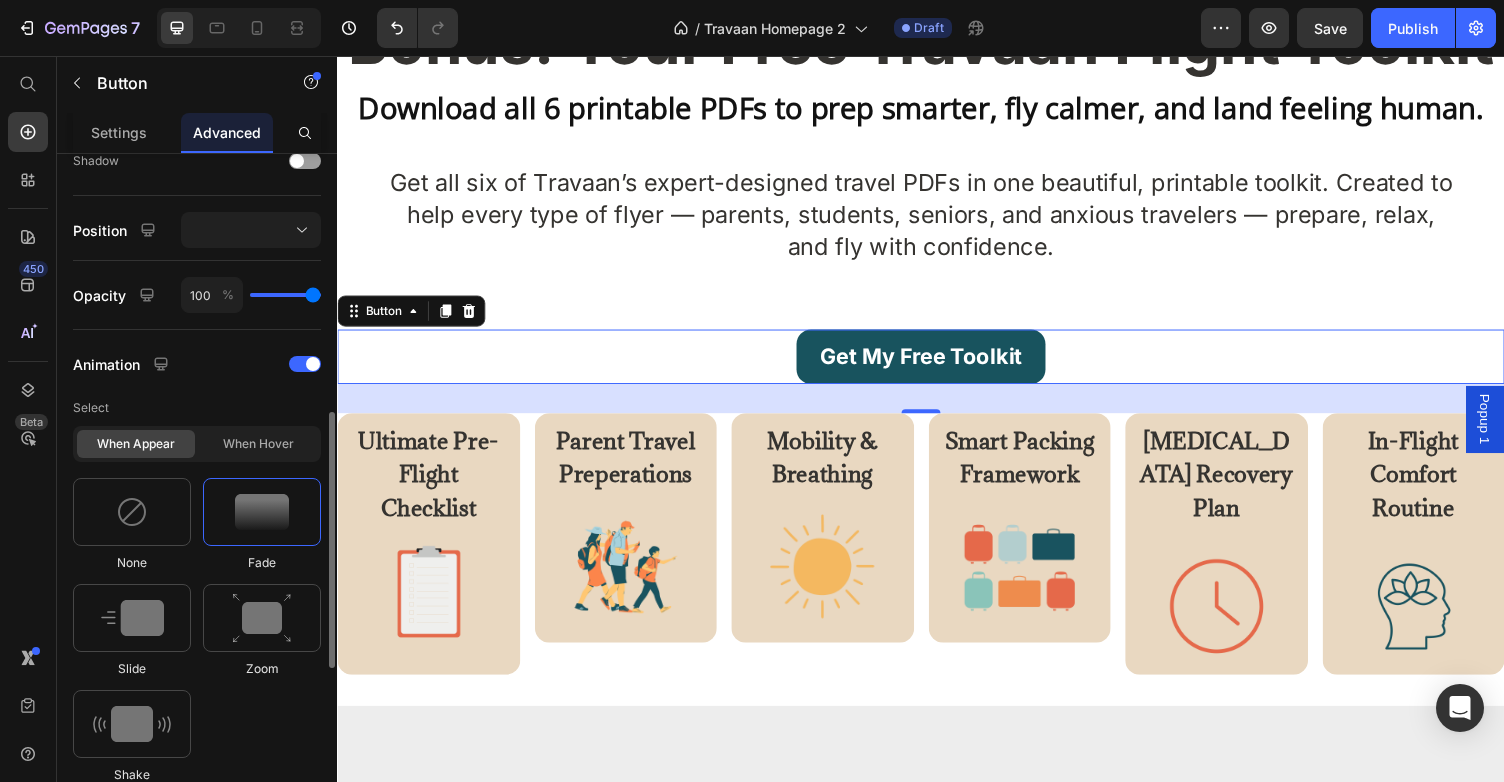 scroll, scrollTop: 680, scrollLeft: 0, axis: vertical 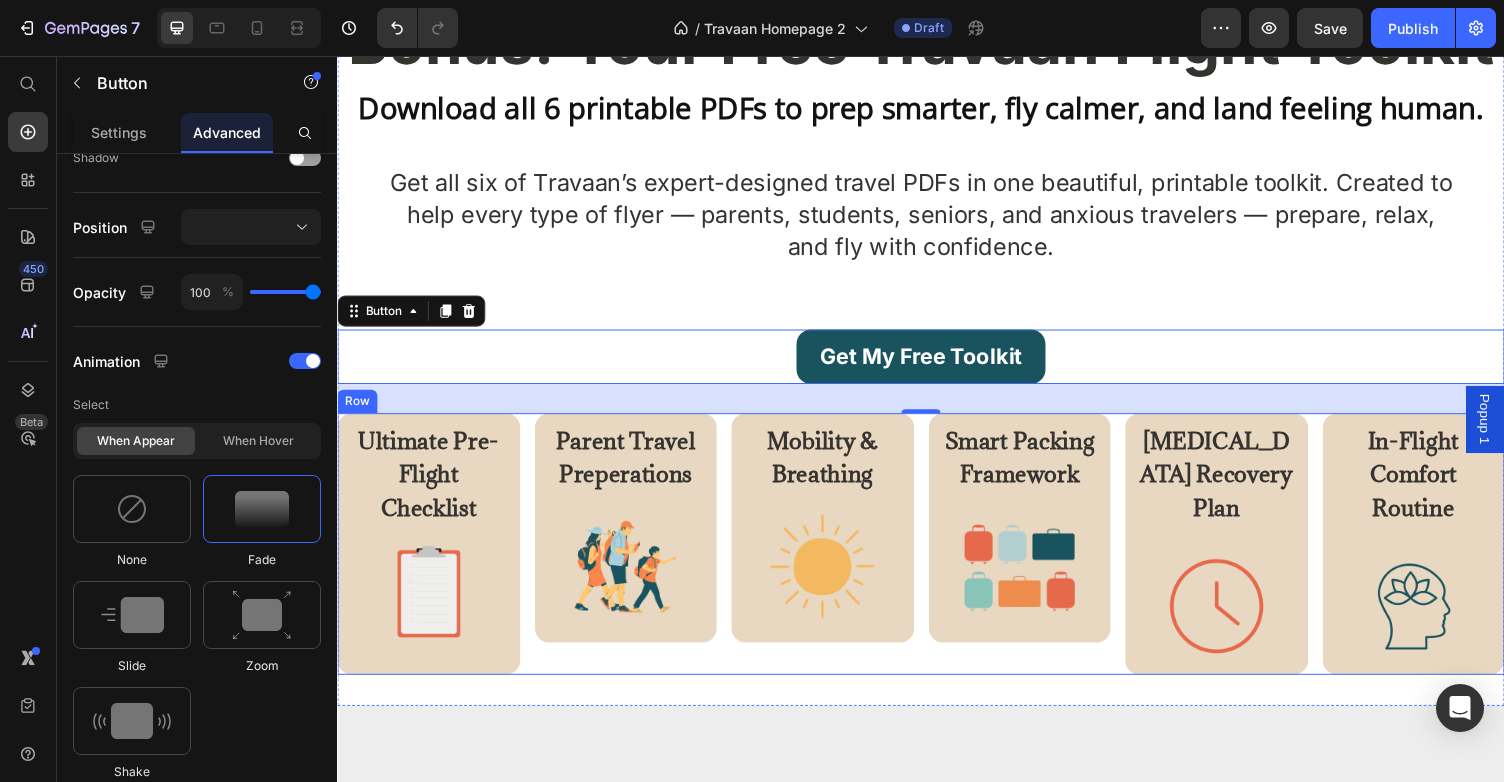 click on "Ultimate Pre-Flight Checklist Text Block Image Row Parent Travel Preperations Text Block Image Row Mobility & Breathing Text Block Image Row Smart Packing Framework Text Block Image Row Jet Lag Recovery Plan Text Block Image Row In-Flight Comfort Routine Text Block Image Row Row" at bounding box center [937, 557] 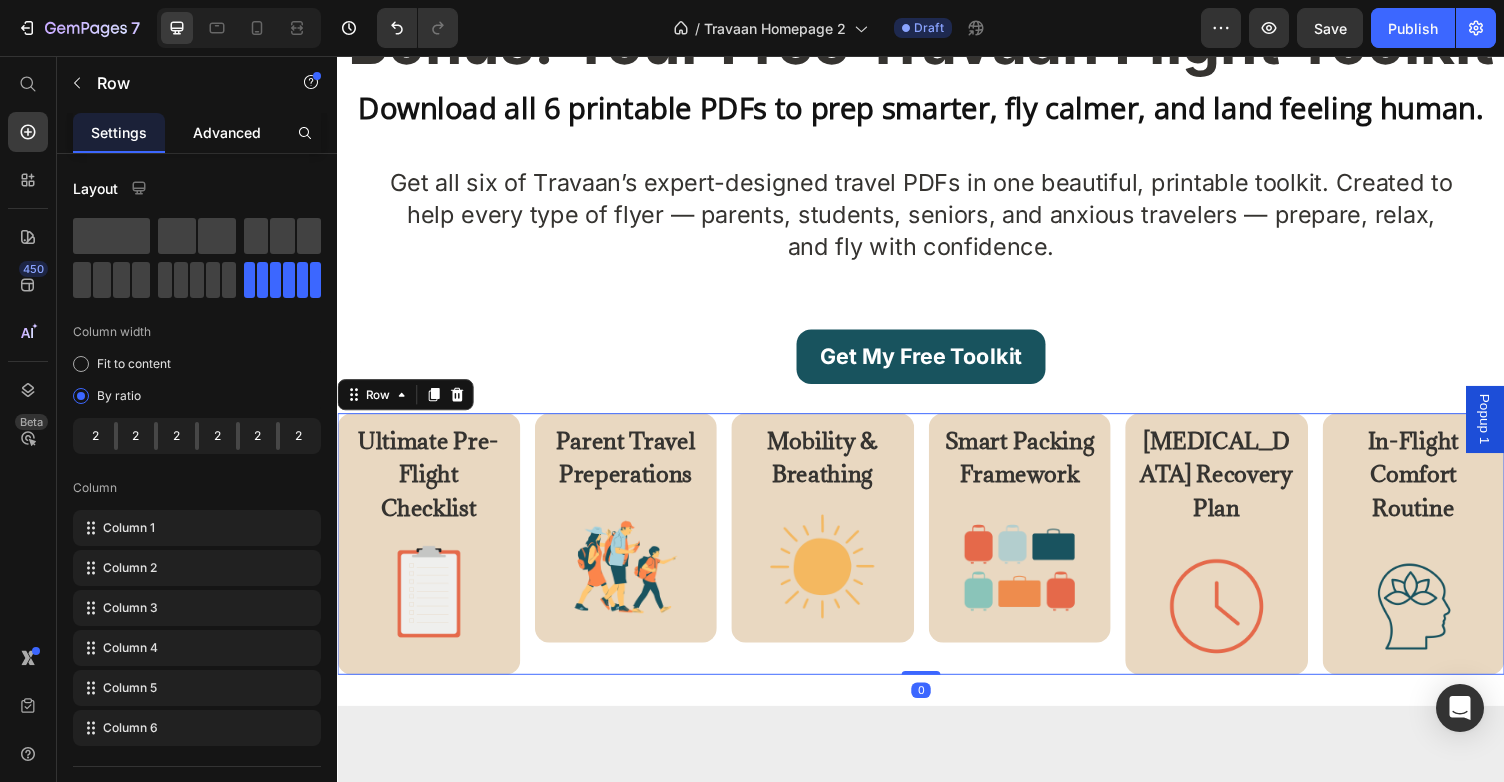 click on "Advanced" at bounding box center [227, 132] 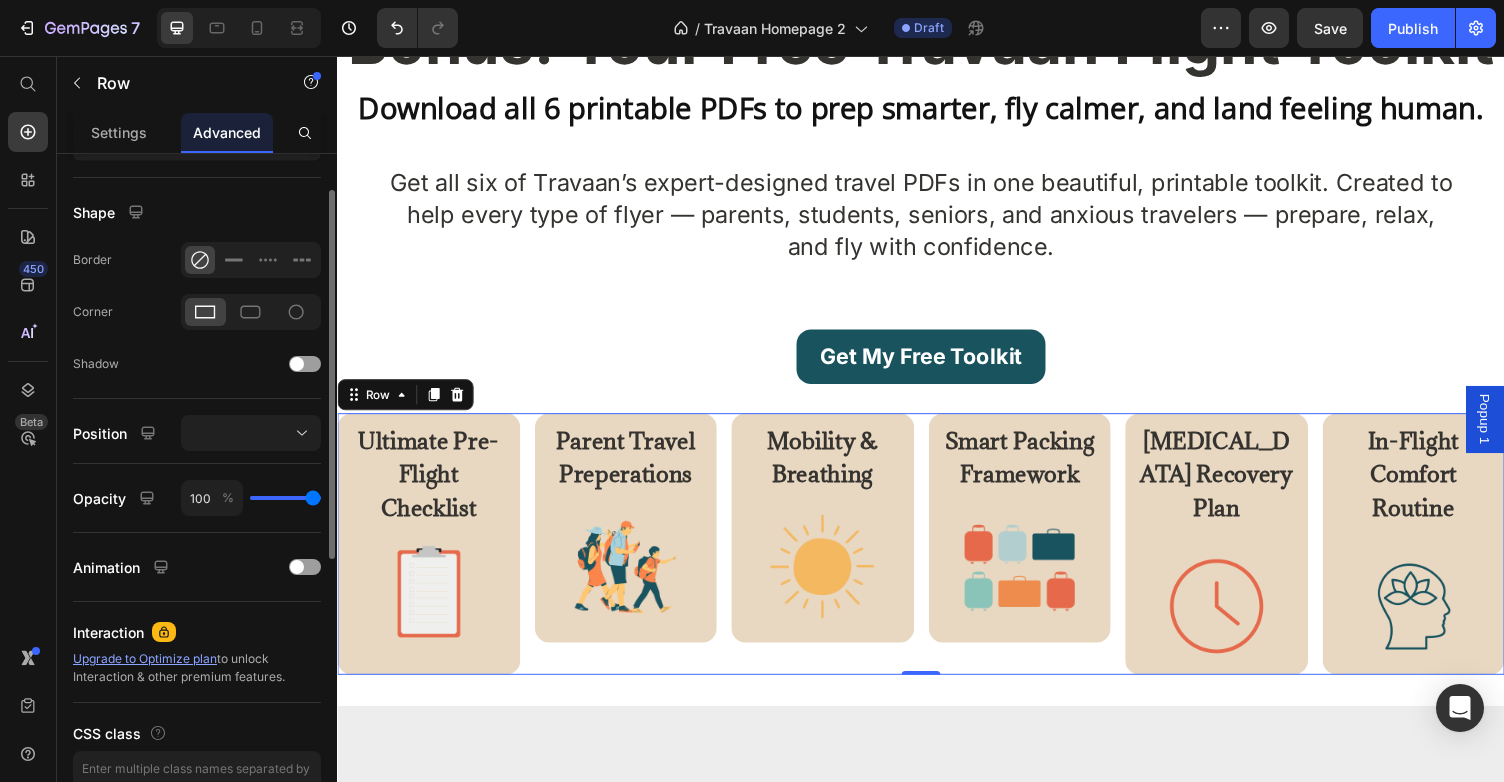 scroll, scrollTop: 536, scrollLeft: 0, axis: vertical 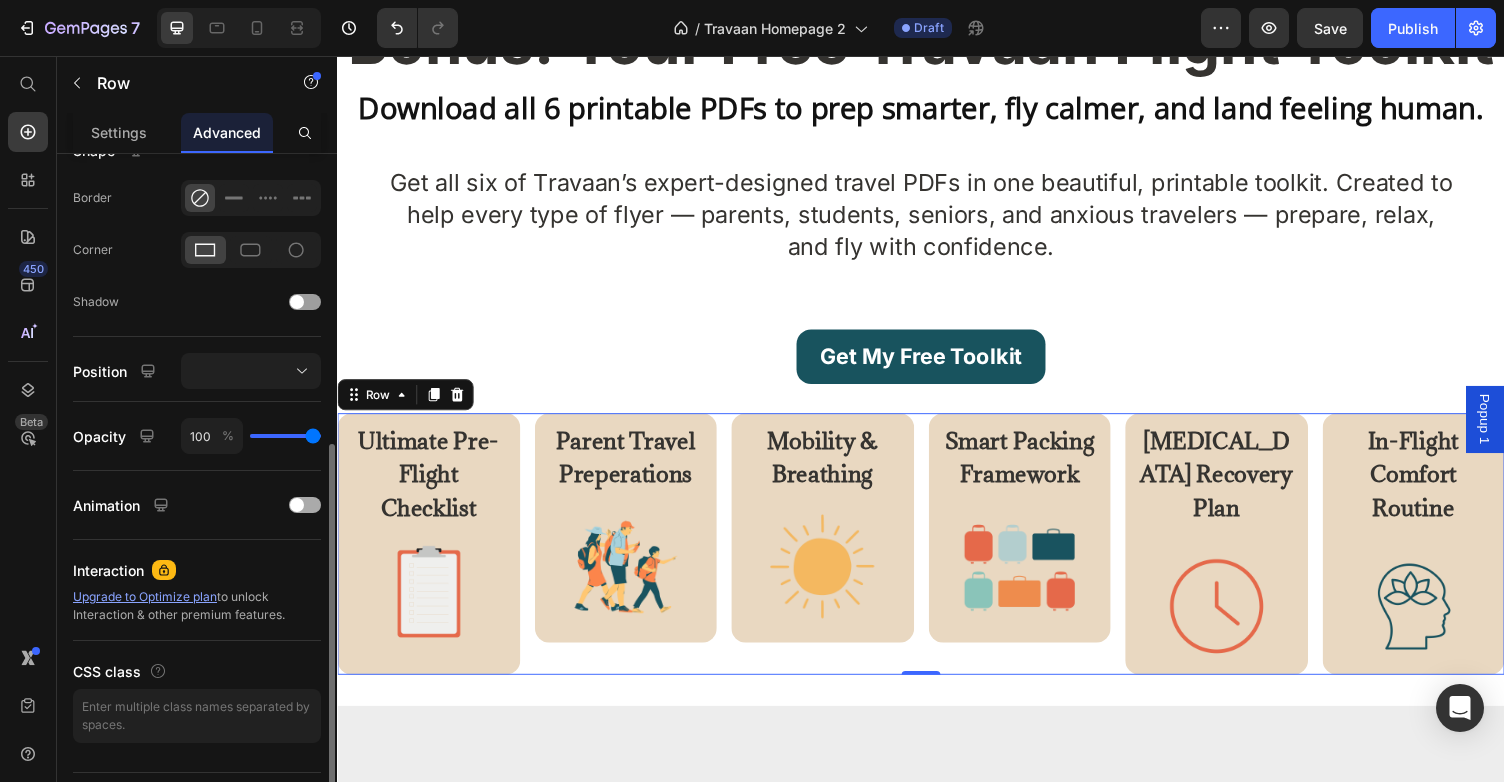 click at bounding box center (297, 505) 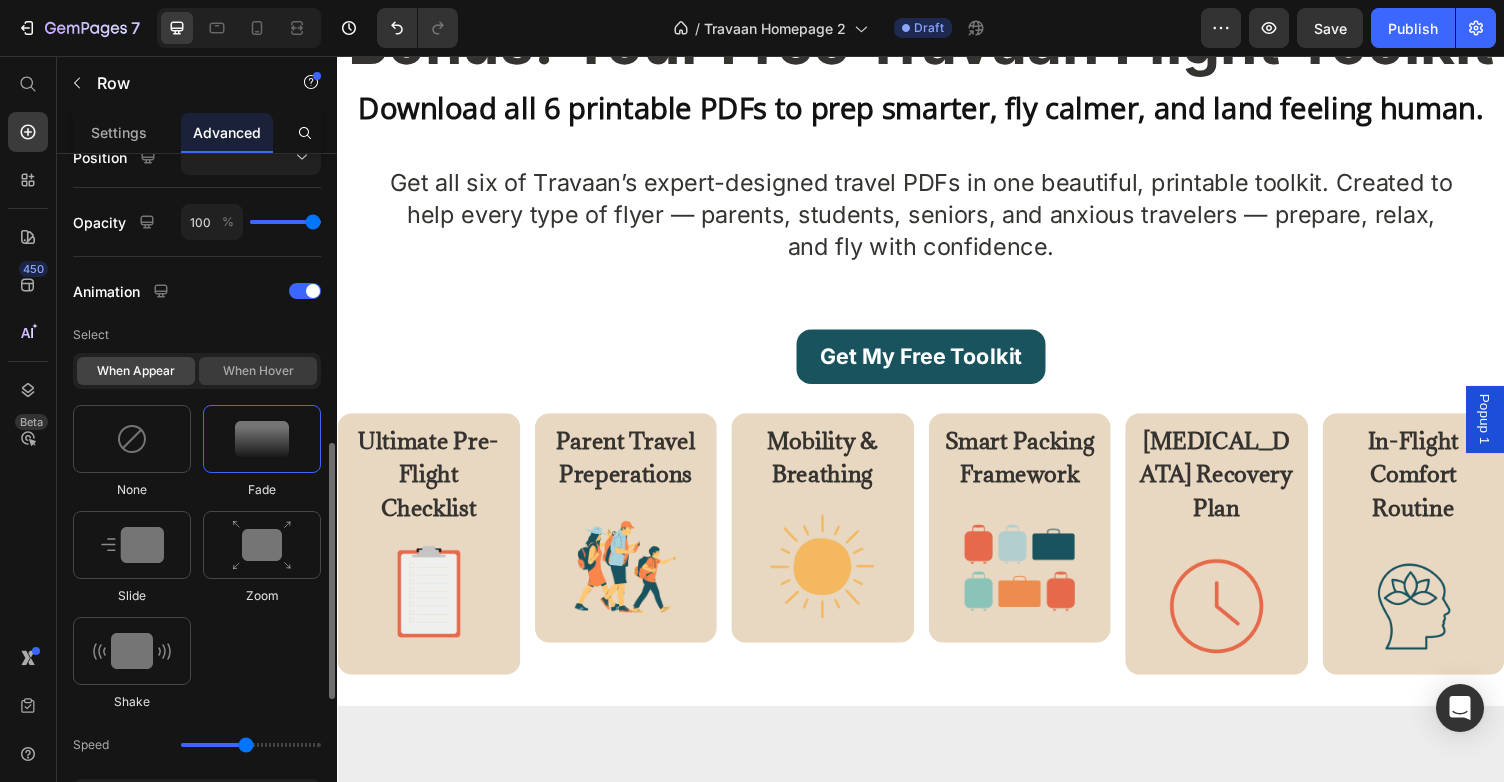 scroll, scrollTop: 756, scrollLeft: 0, axis: vertical 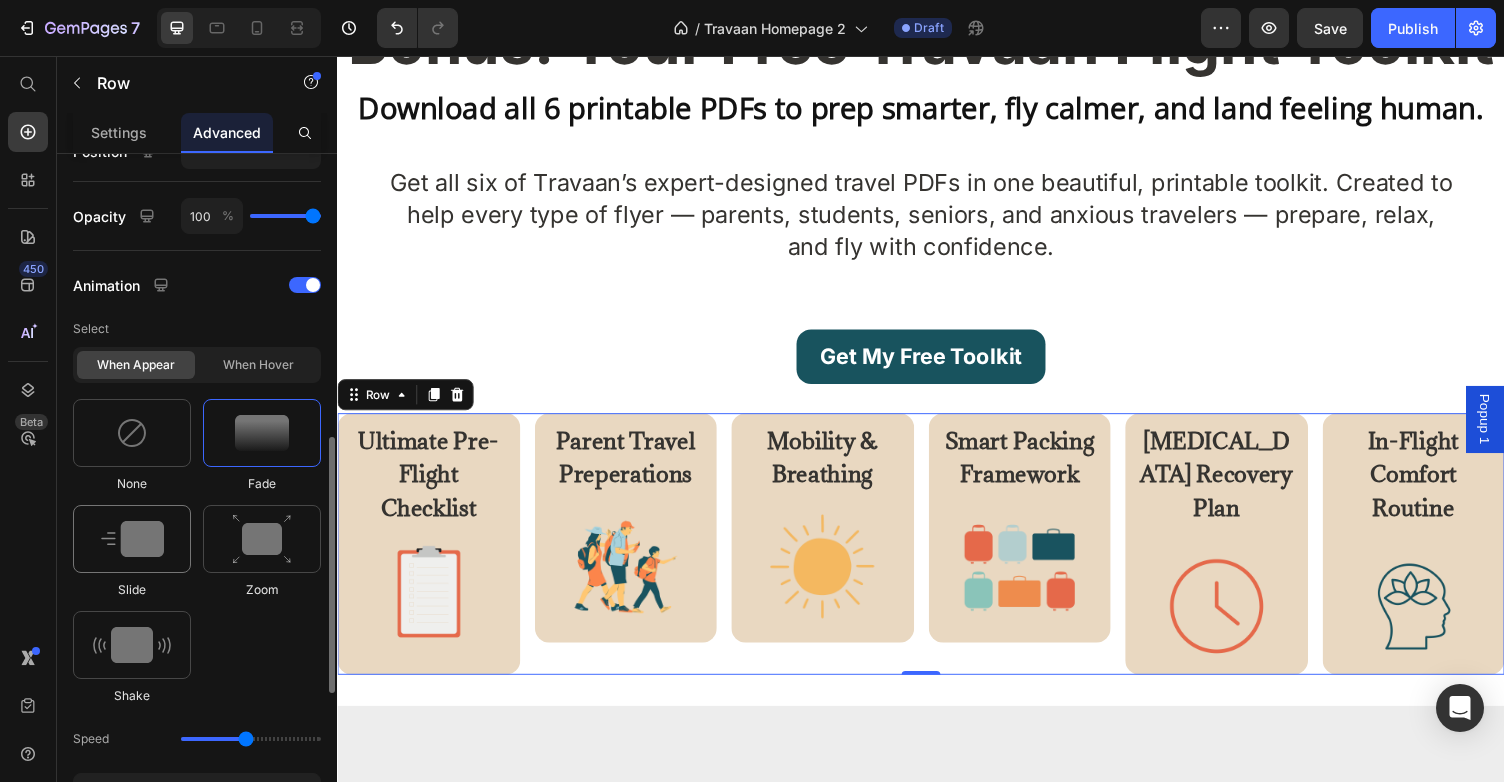 click at bounding box center (132, 539) 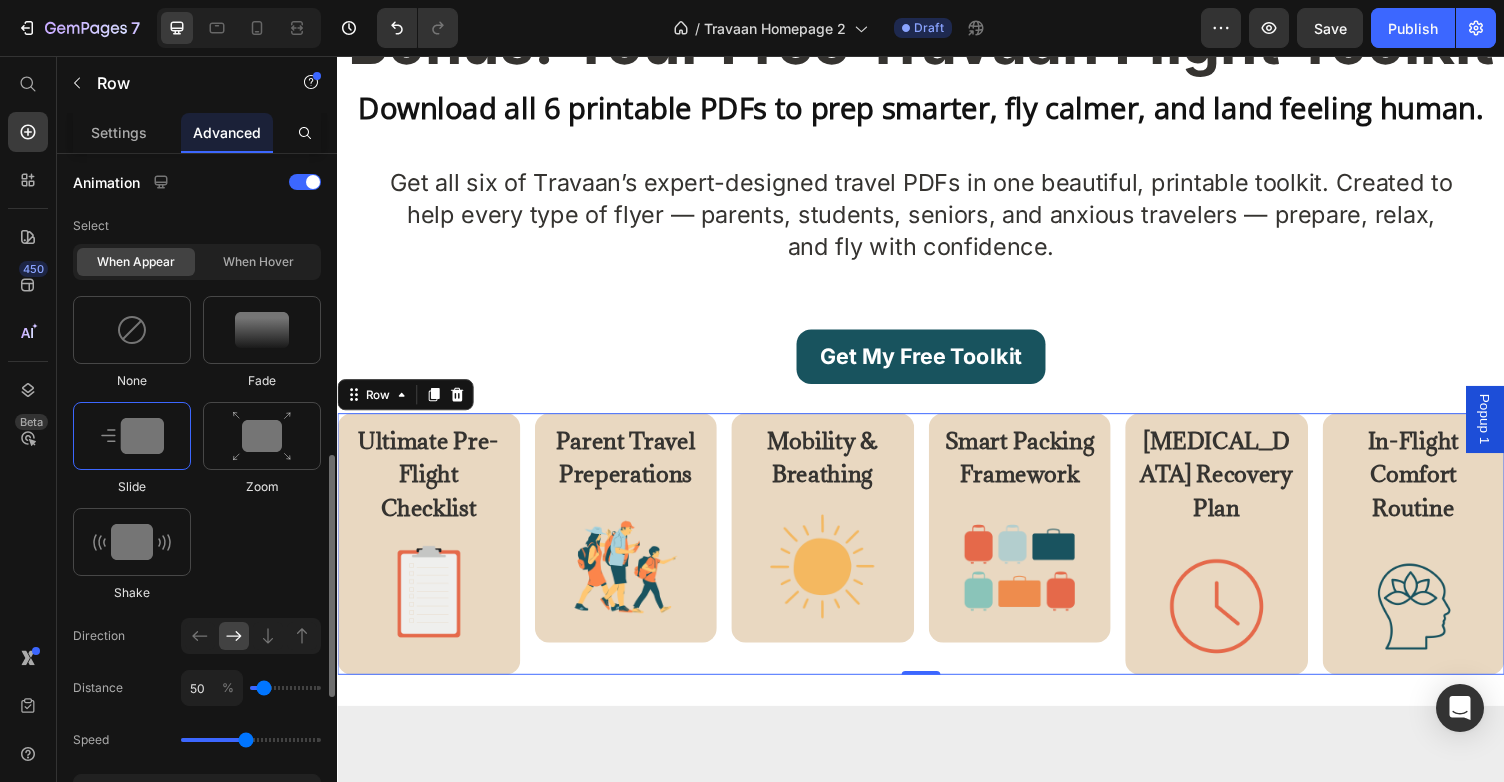 scroll, scrollTop: 872, scrollLeft: 0, axis: vertical 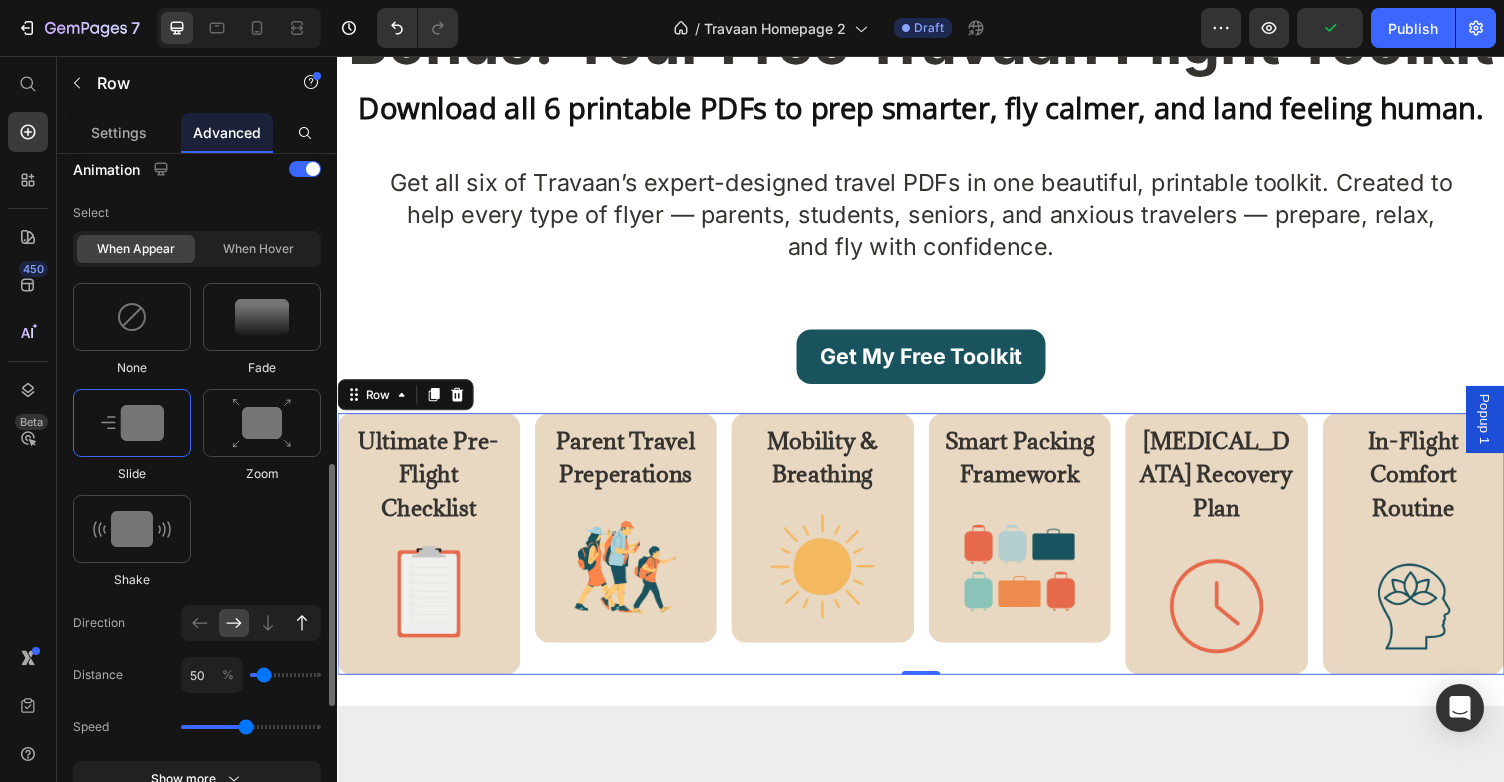 click 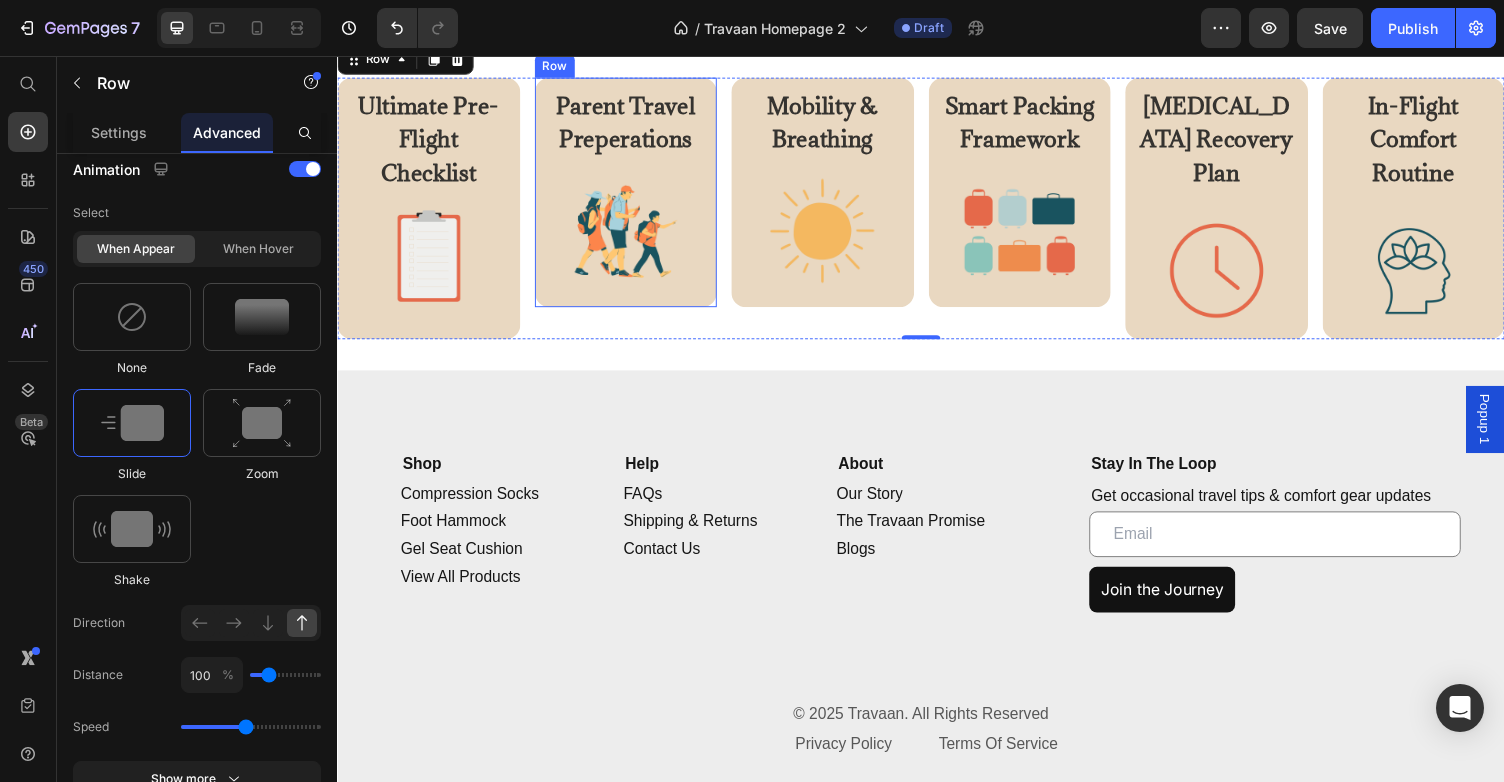 scroll, scrollTop: 4674, scrollLeft: 0, axis: vertical 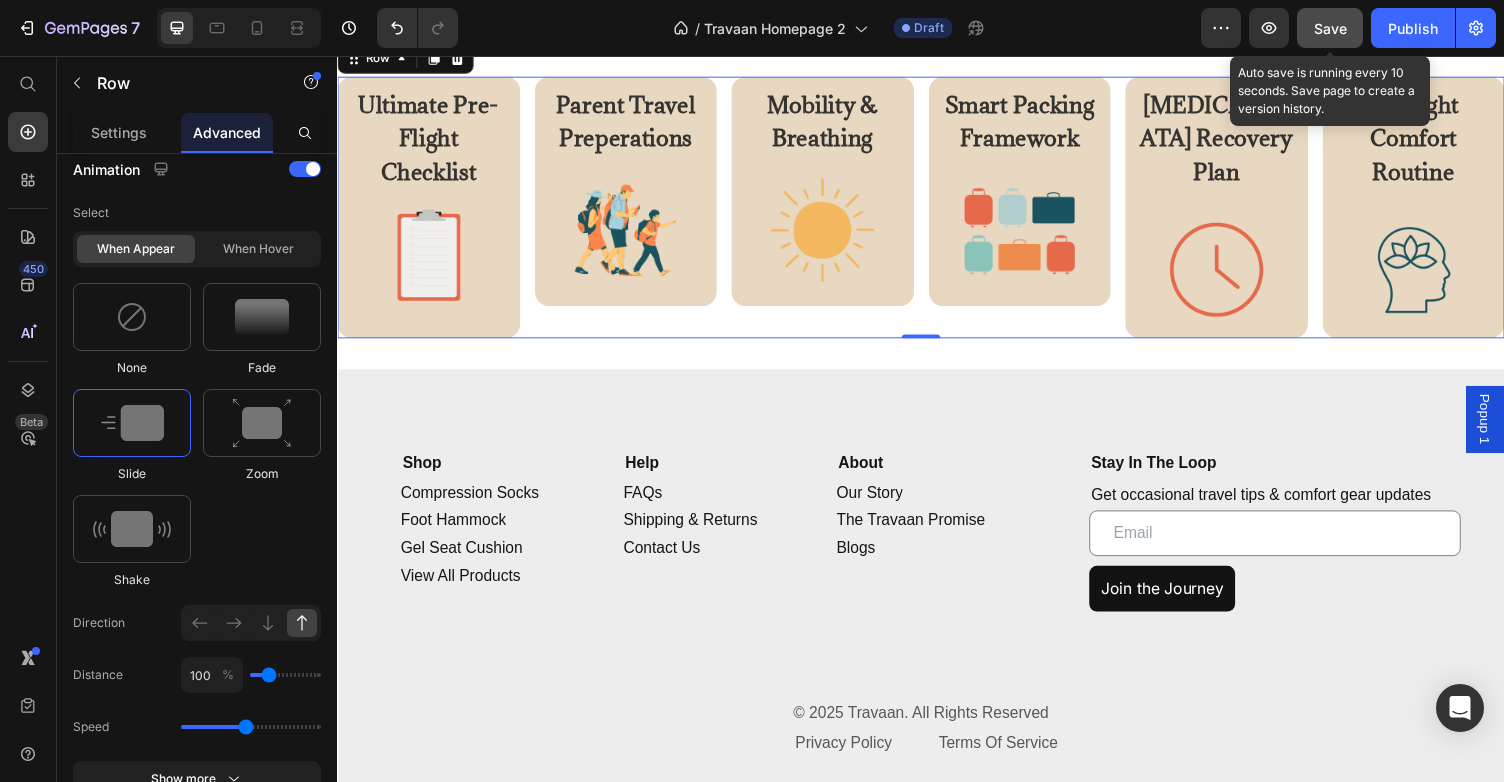 click on "Save" at bounding box center (1330, 28) 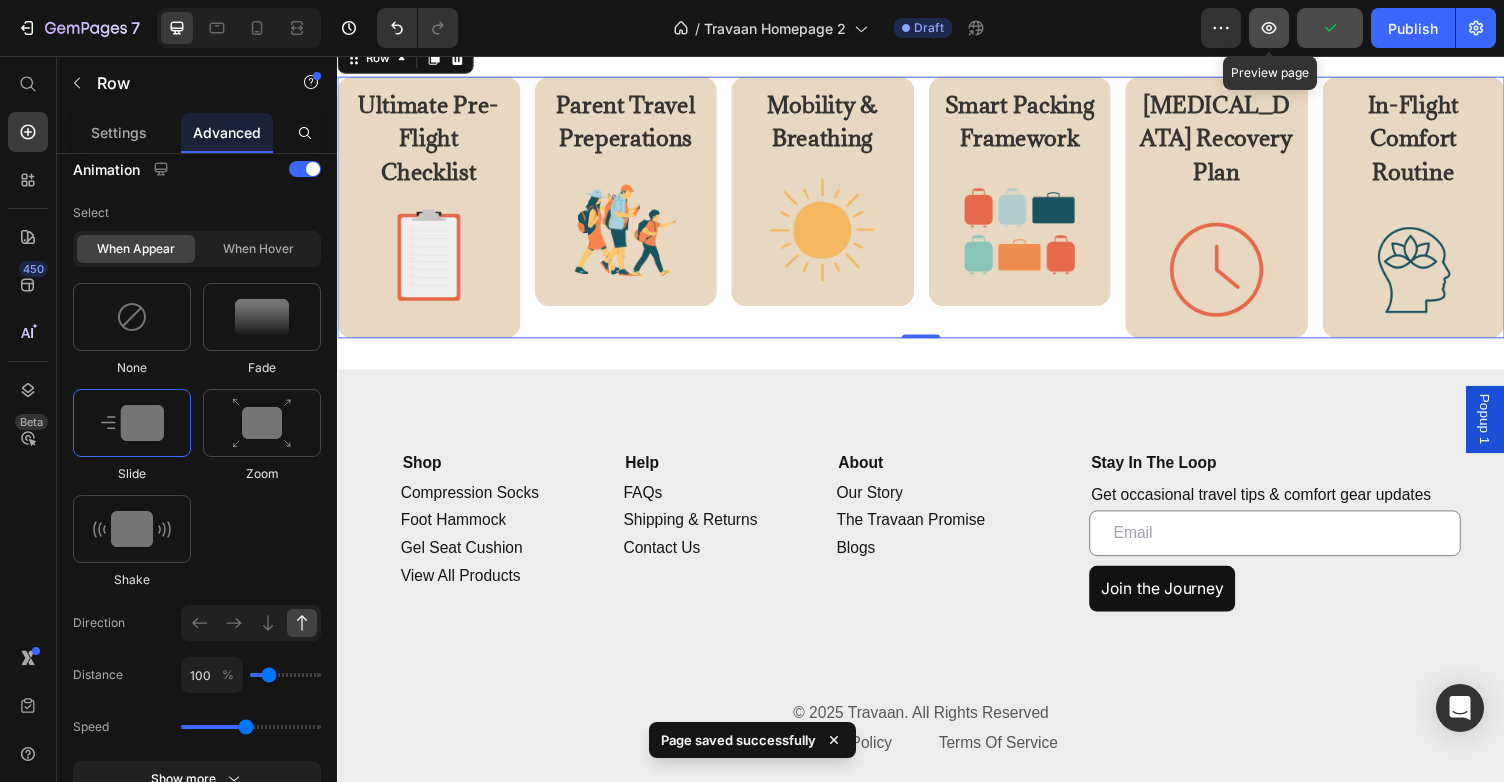 click 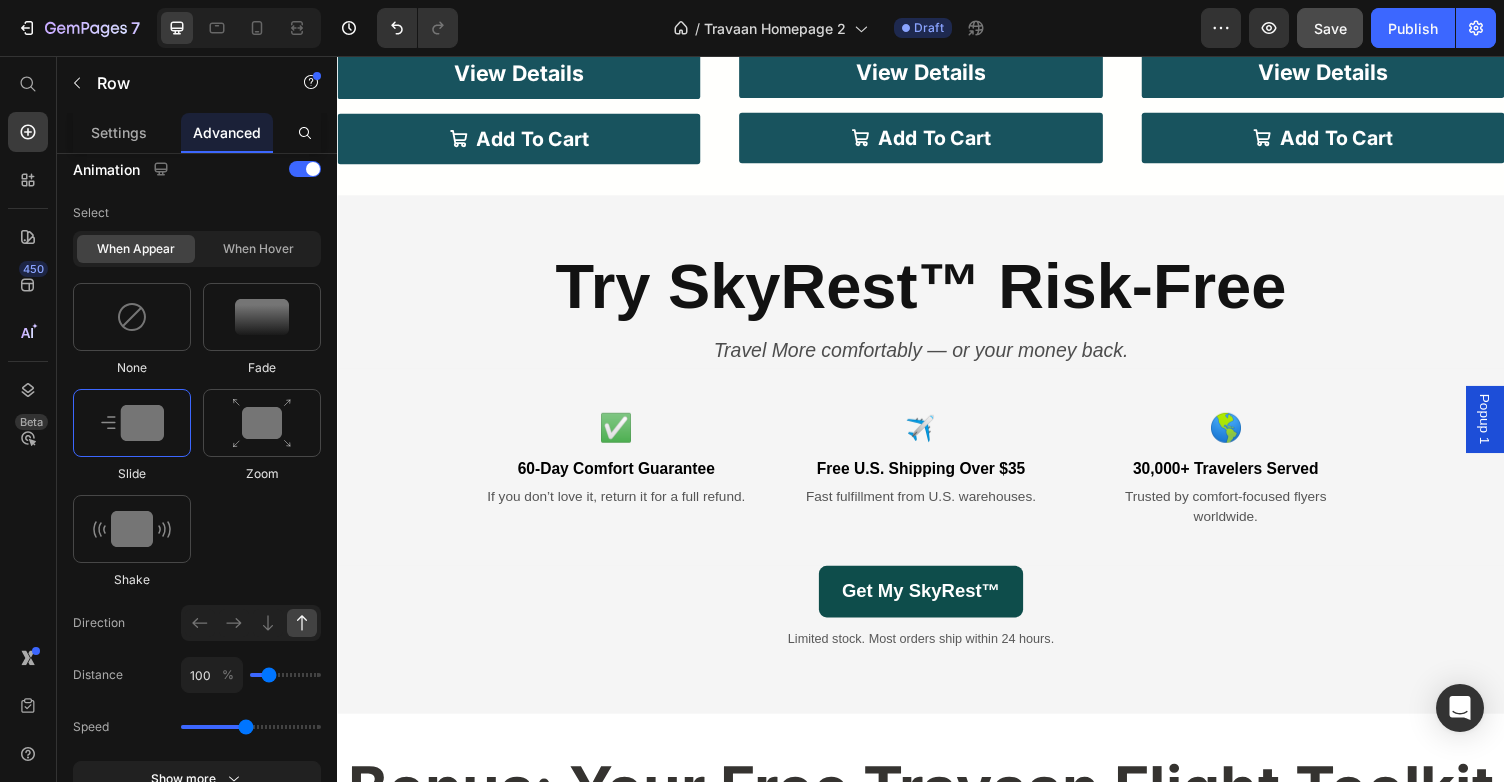 scroll, scrollTop: 3617, scrollLeft: 0, axis: vertical 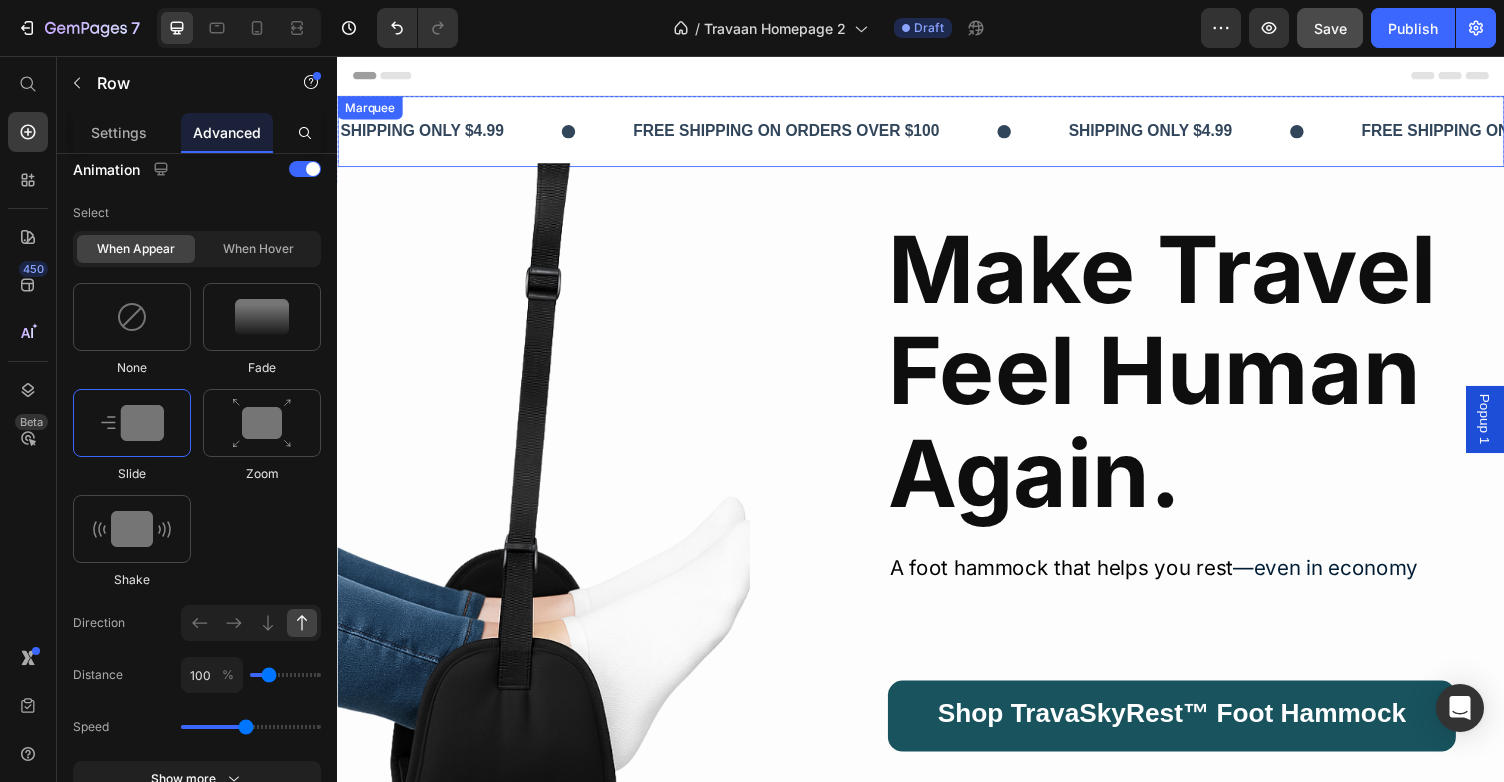 click on "SHIPPING ONLY $4.99 Text" at bounding box center [488, 133] 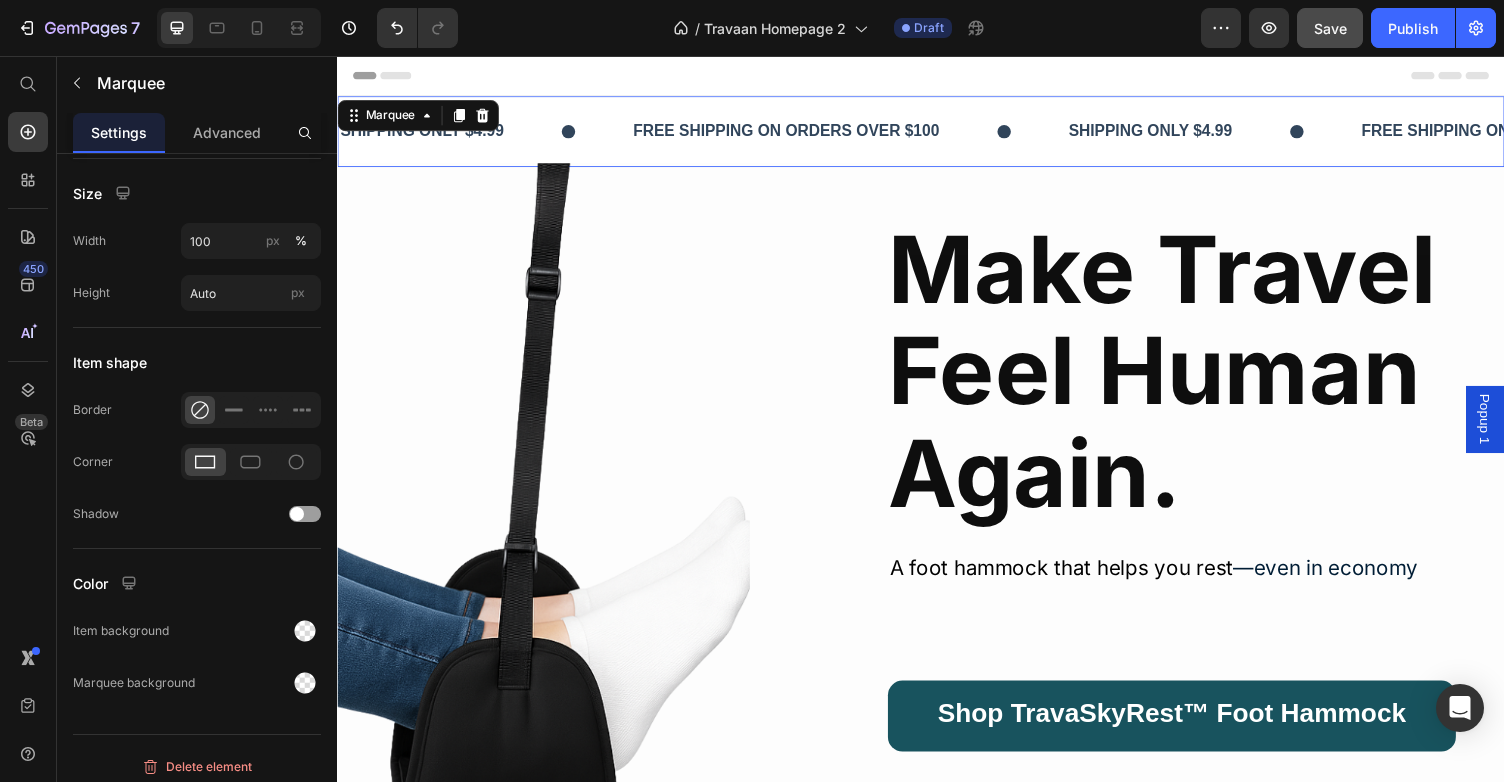 scroll, scrollTop: 0, scrollLeft: 0, axis: both 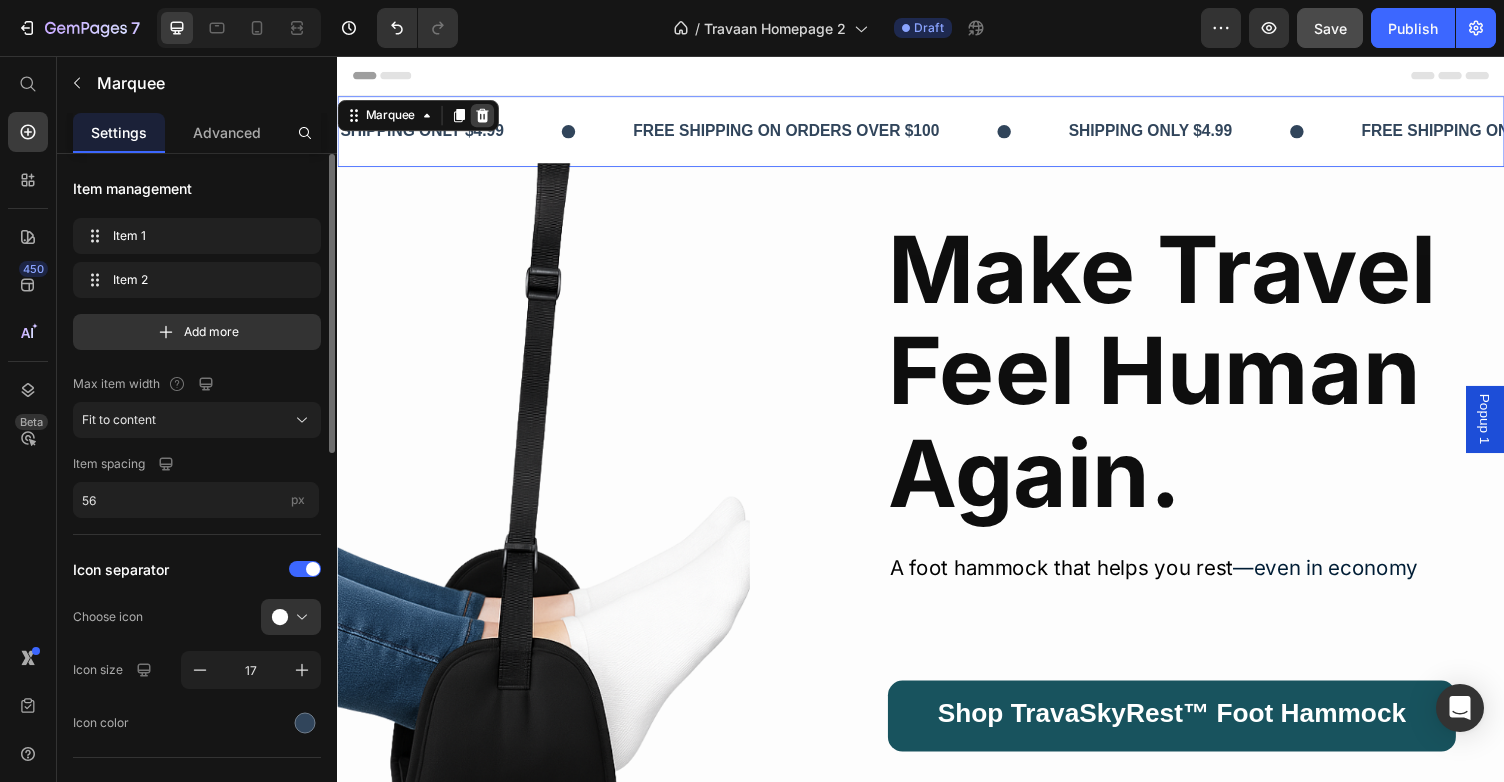 click 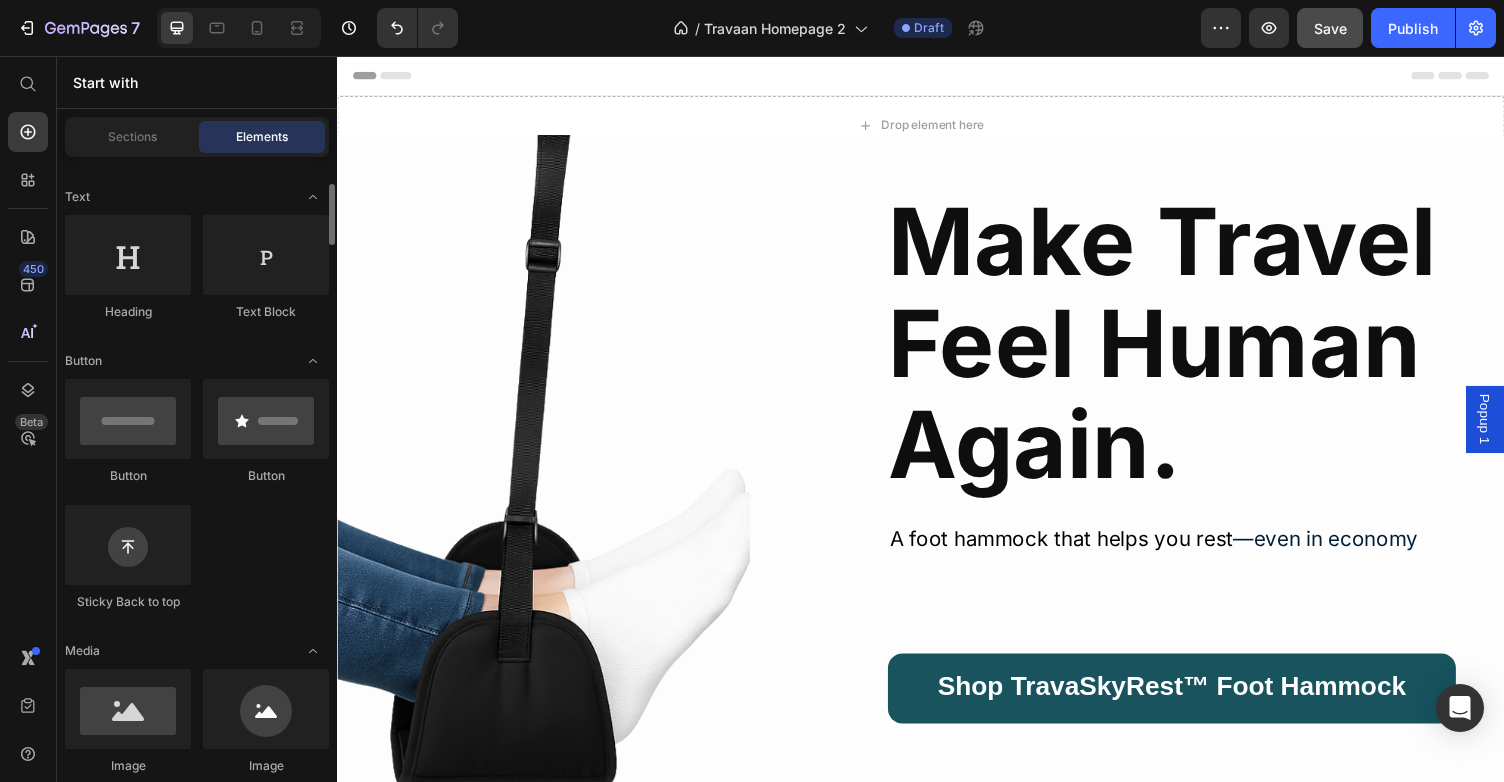 scroll, scrollTop: 274, scrollLeft: 0, axis: vertical 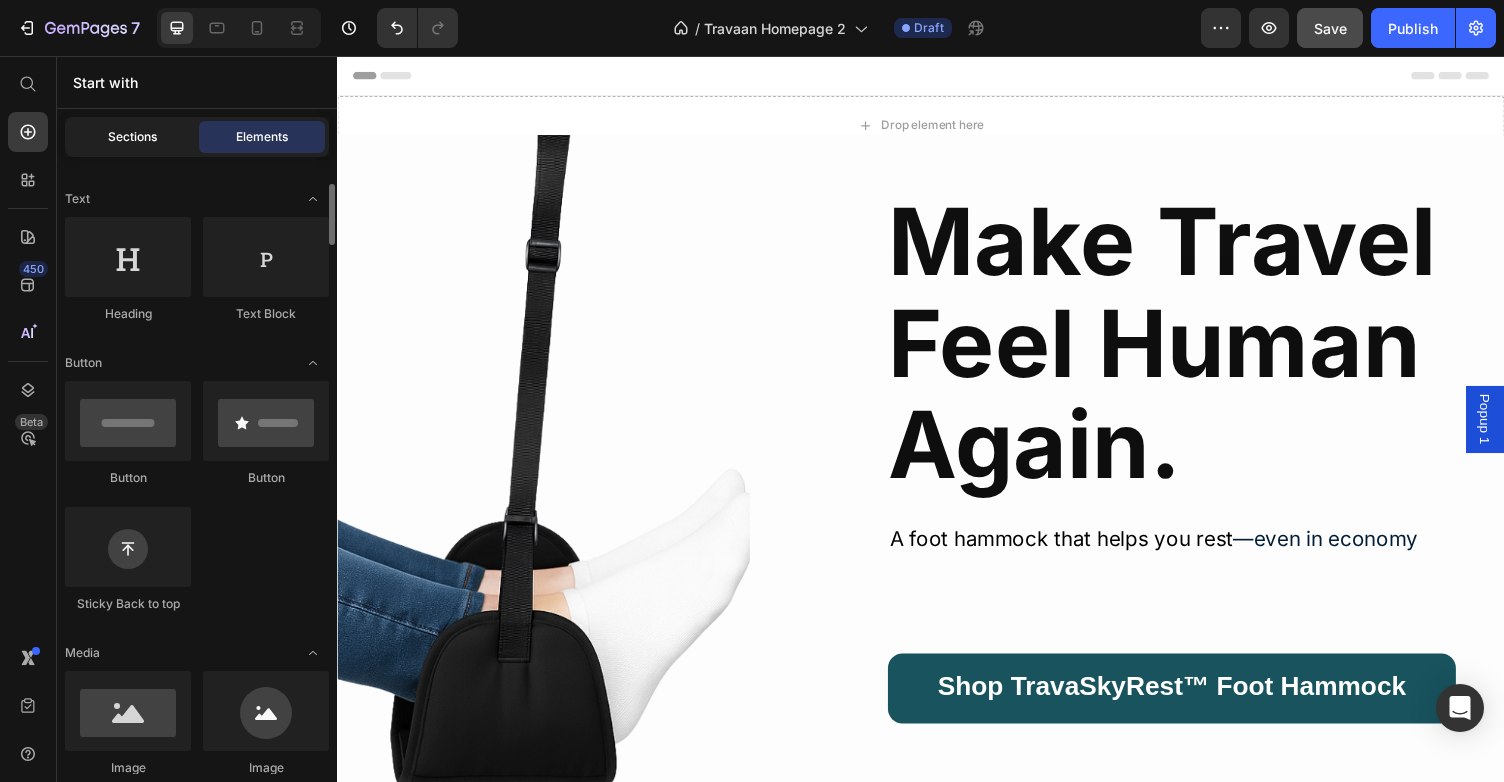 click on "Sections" at bounding box center [132, 137] 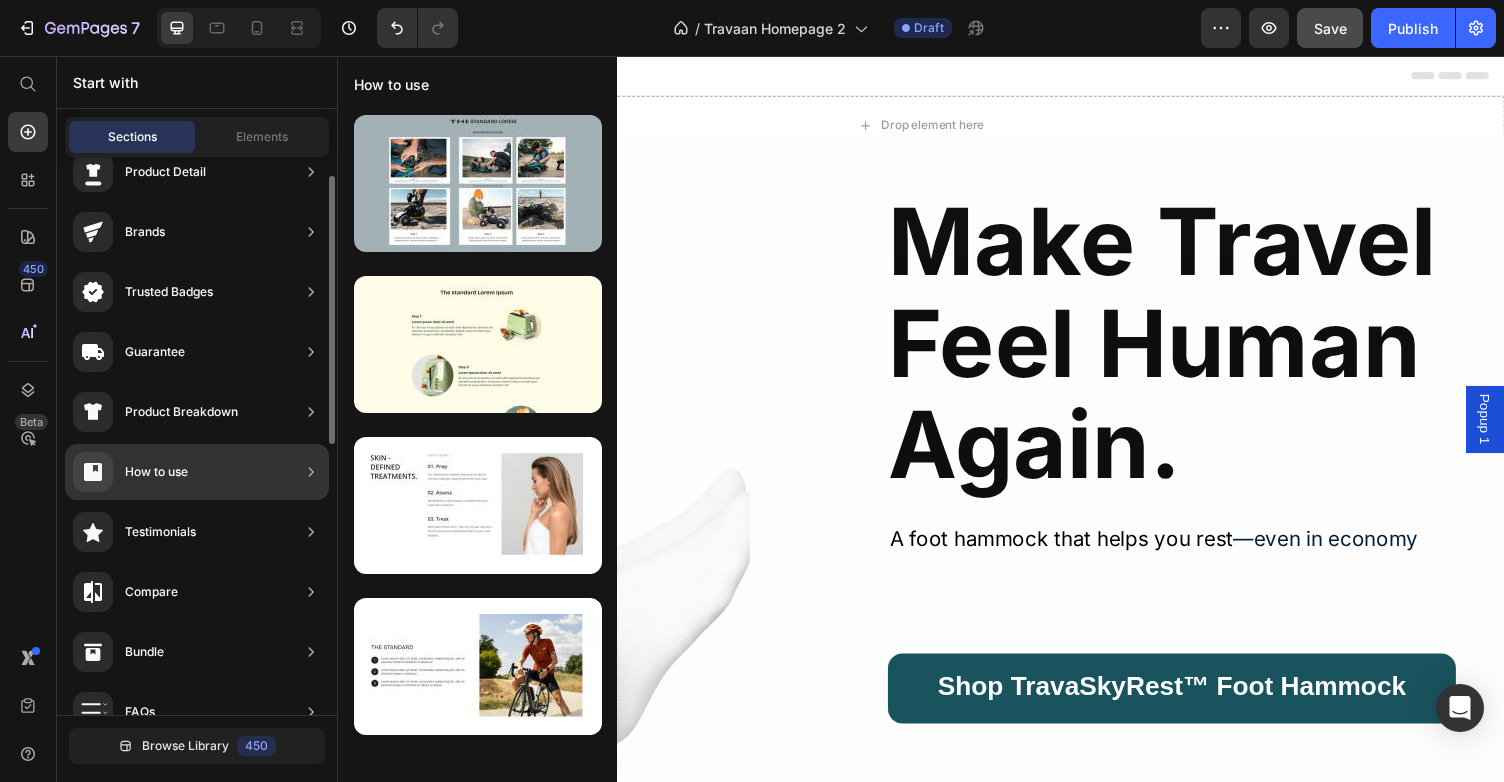 scroll, scrollTop: 91, scrollLeft: 0, axis: vertical 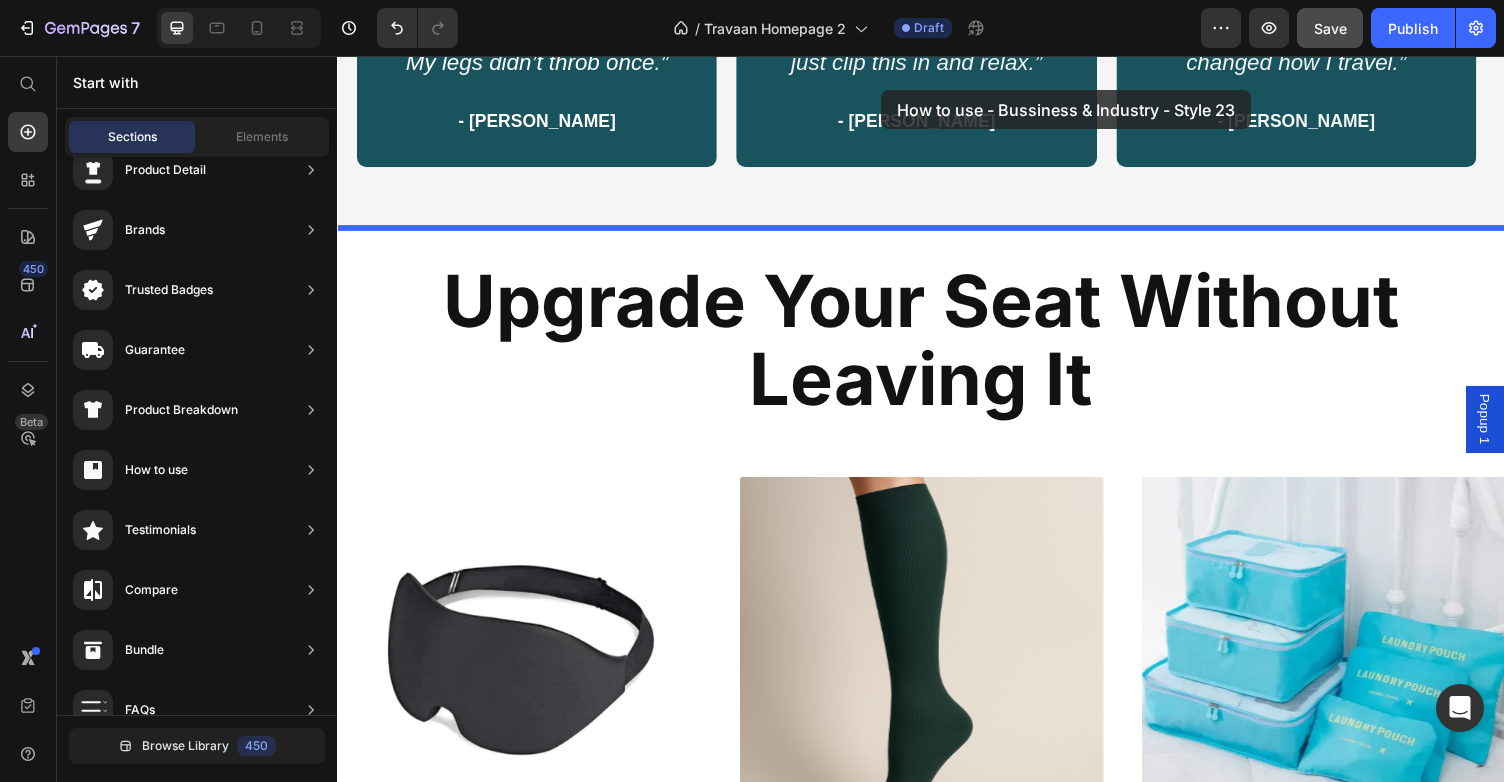 drag, startPoint x: 771, startPoint y: 417, endPoint x: 896, endPoint y: 92, distance: 348.20972 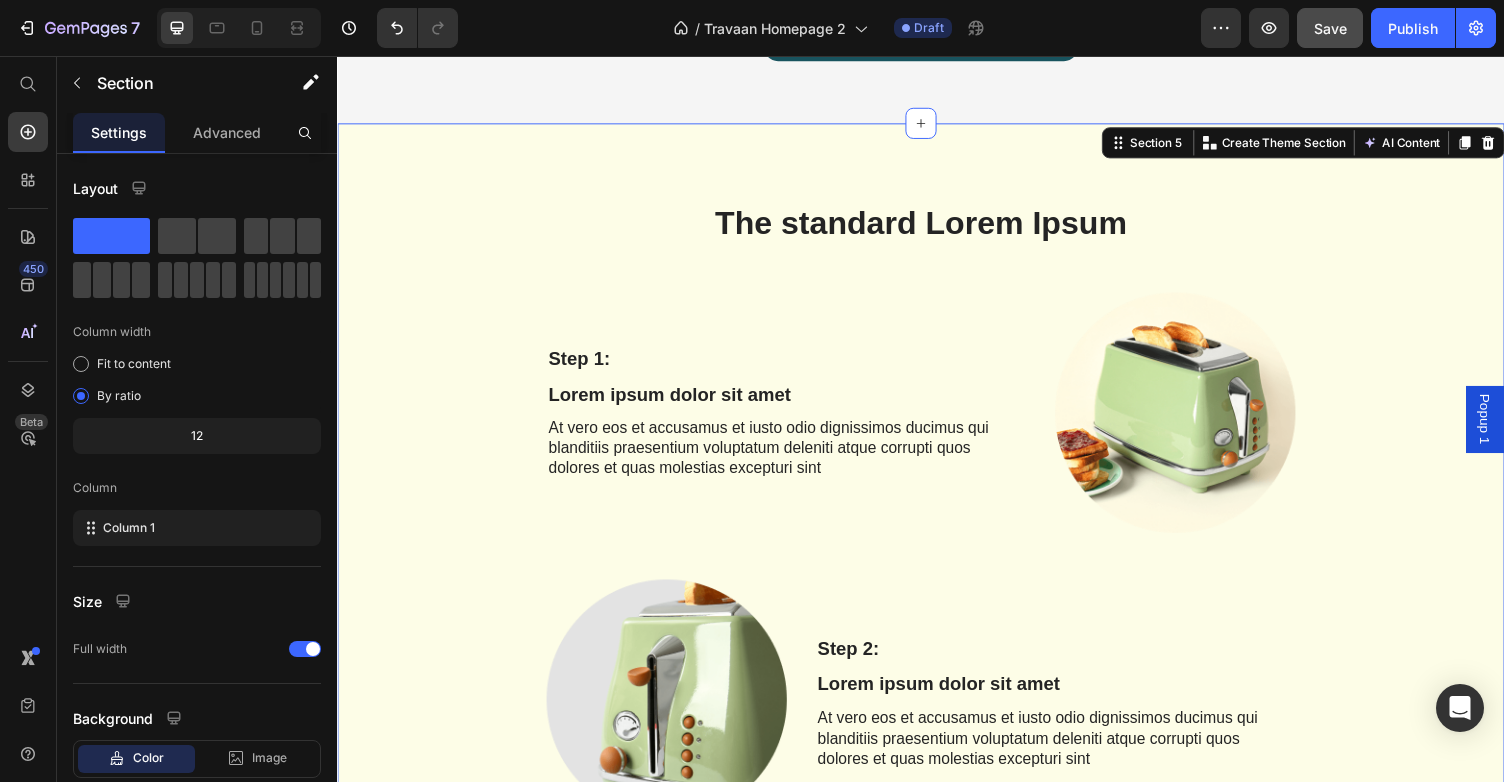 scroll, scrollTop: 2249, scrollLeft: 0, axis: vertical 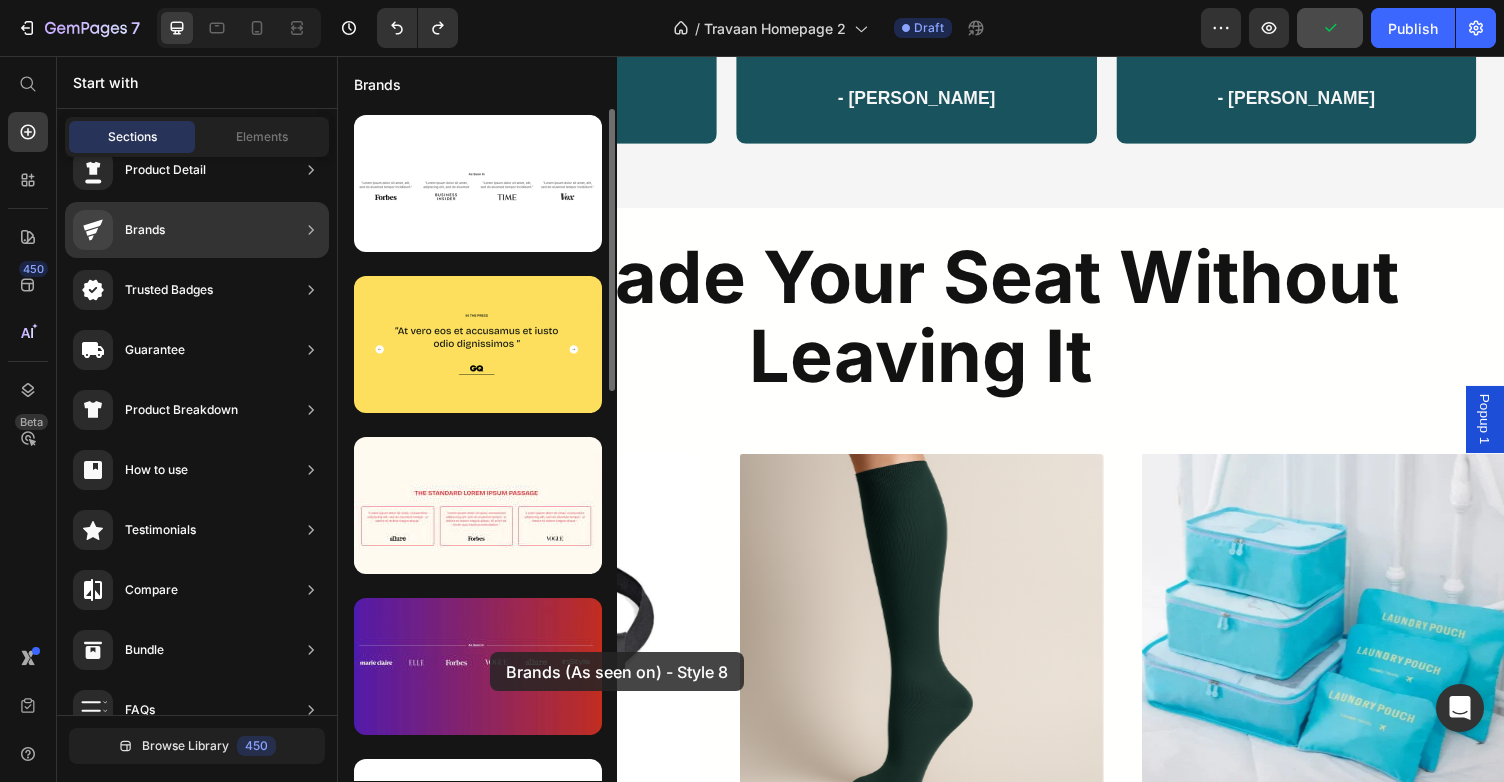 drag, startPoint x: 516, startPoint y: 651, endPoint x: 490, endPoint y: 650, distance: 26.019224 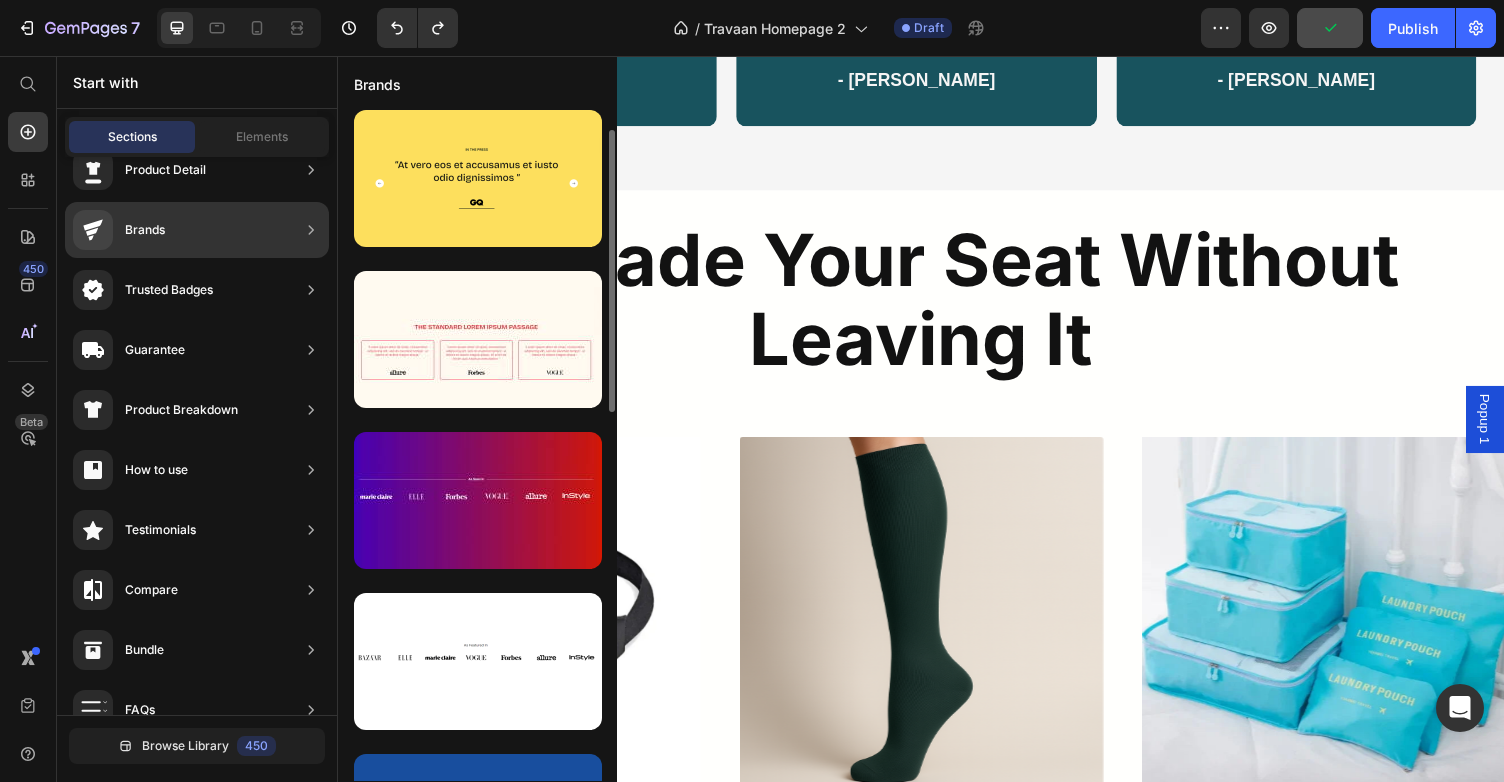 scroll, scrollTop: 176, scrollLeft: 0, axis: vertical 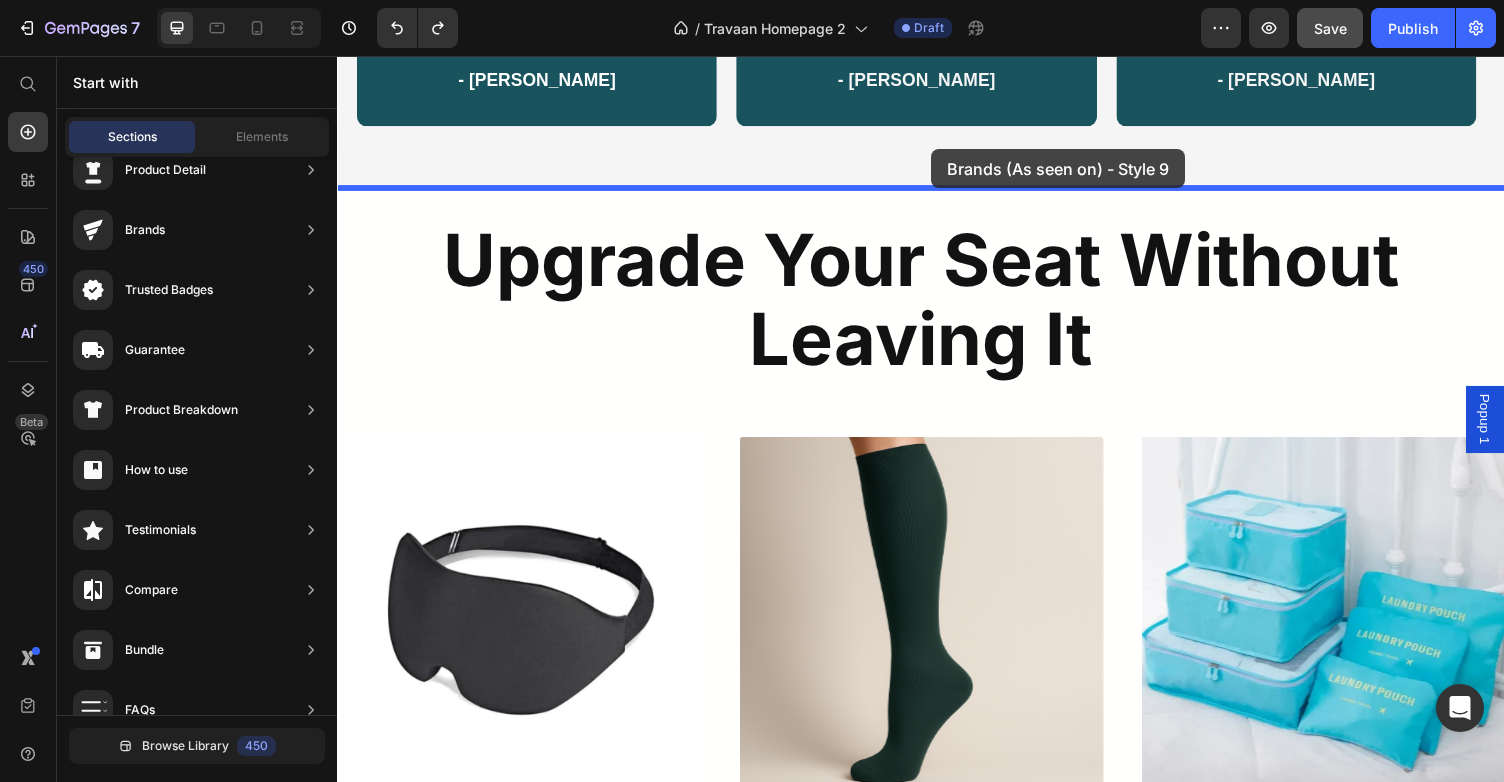 drag, startPoint x: 827, startPoint y: 725, endPoint x: 945, endPoint y: 167, distance: 570.3403 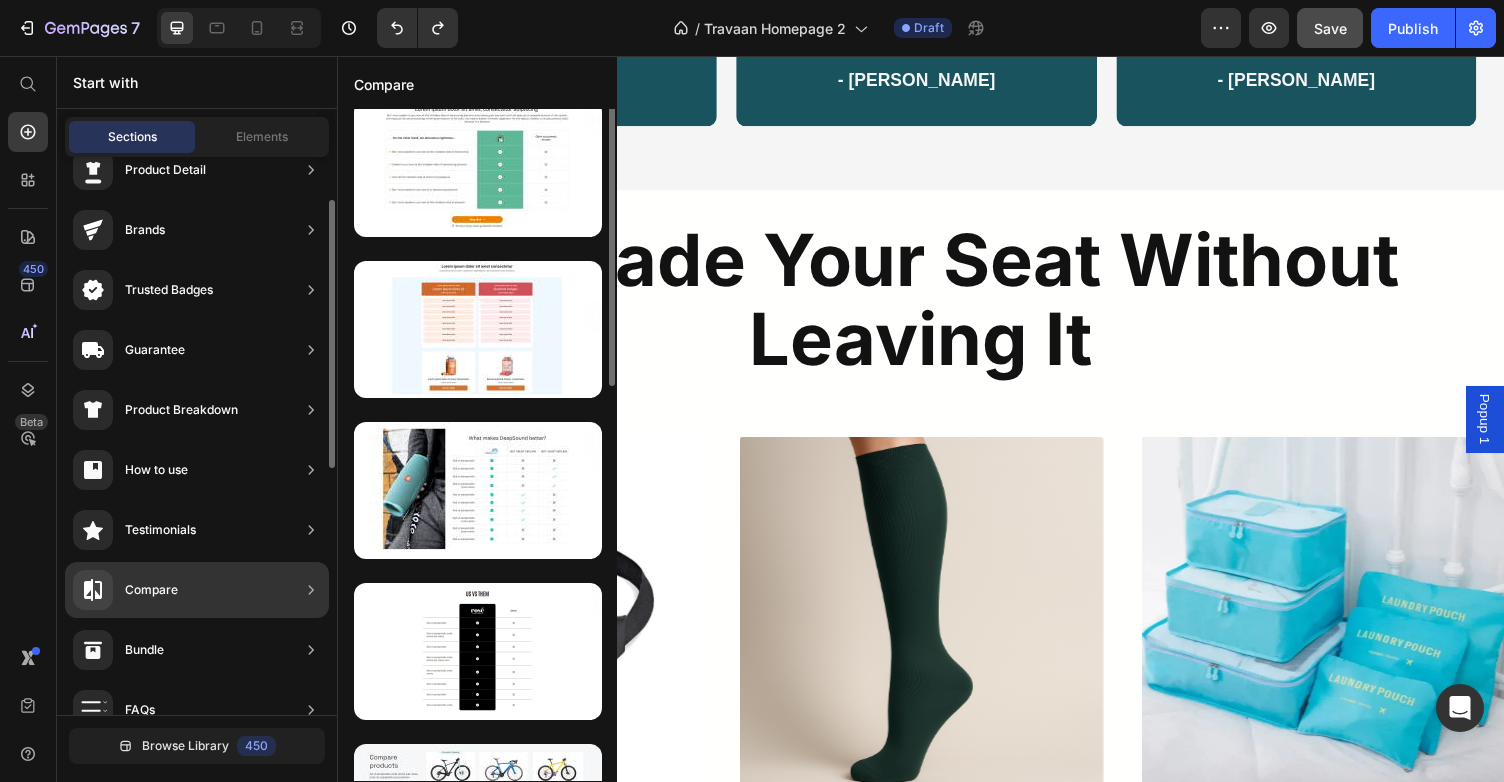 scroll, scrollTop: 121, scrollLeft: 0, axis: vertical 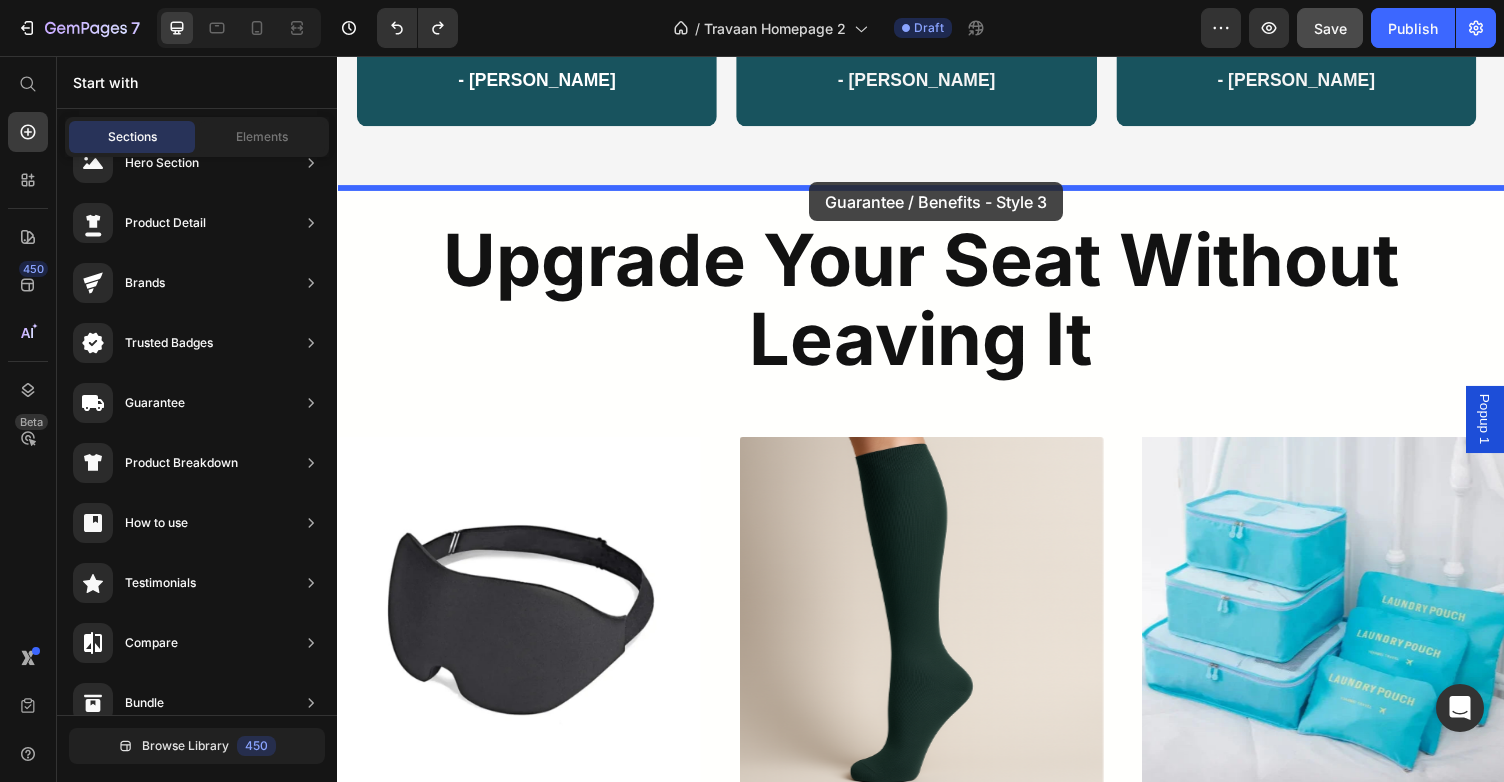 drag, startPoint x: 744, startPoint y: 404, endPoint x: 815, endPoint y: 180, distance: 234.98297 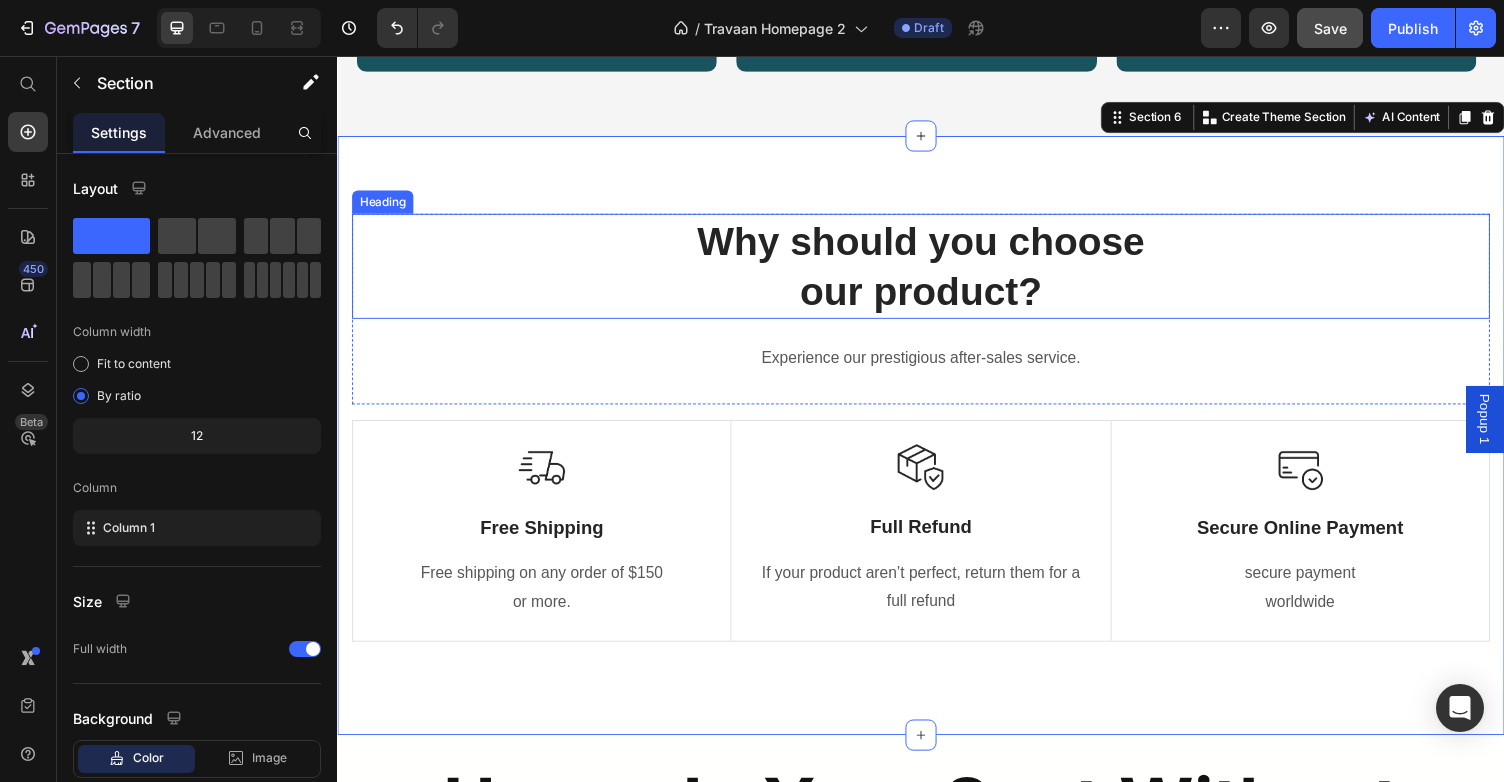 scroll, scrollTop: 2542, scrollLeft: 0, axis: vertical 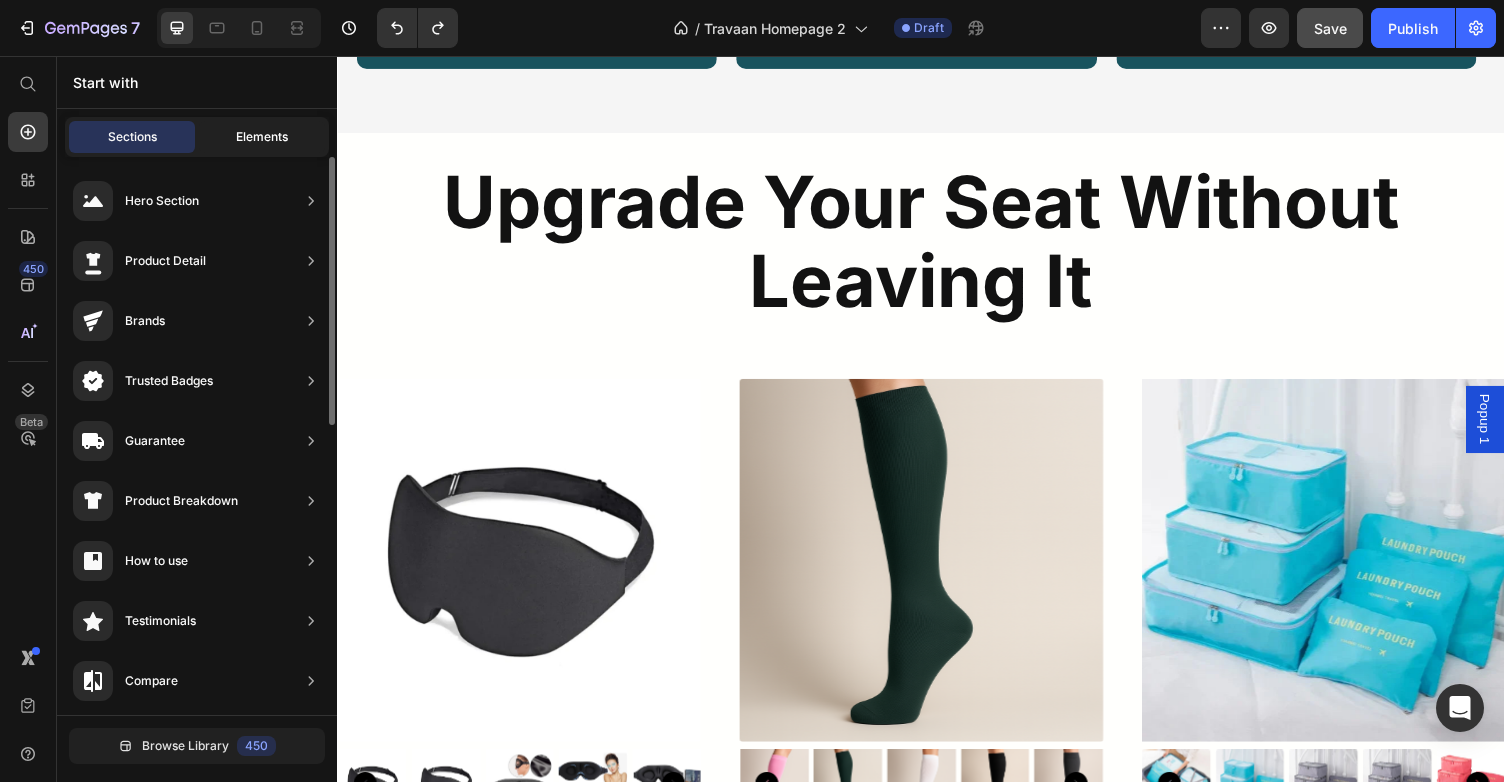 click on "Elements" 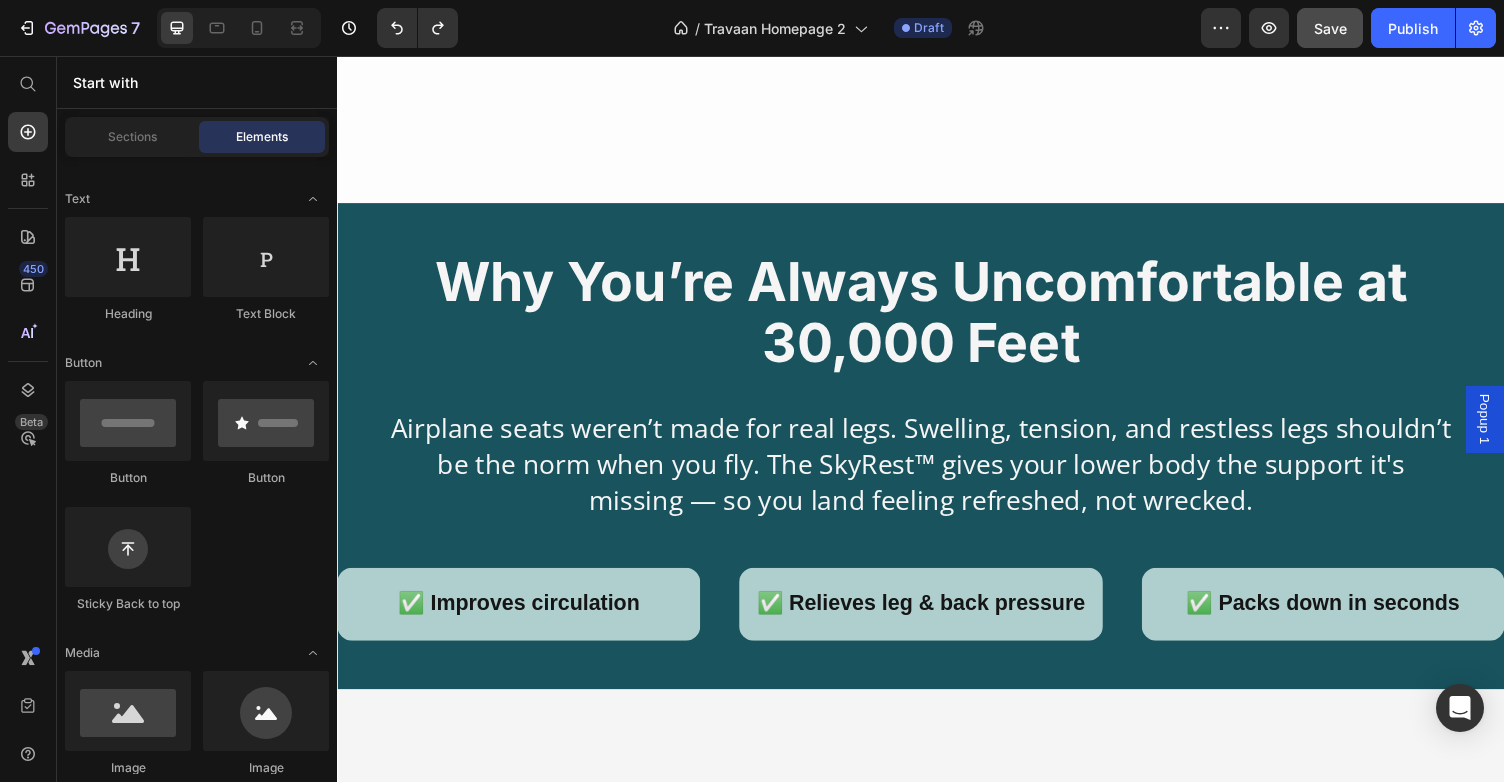 scroll, scrollTop: 606, scrollLeft: 0, axis: vertical 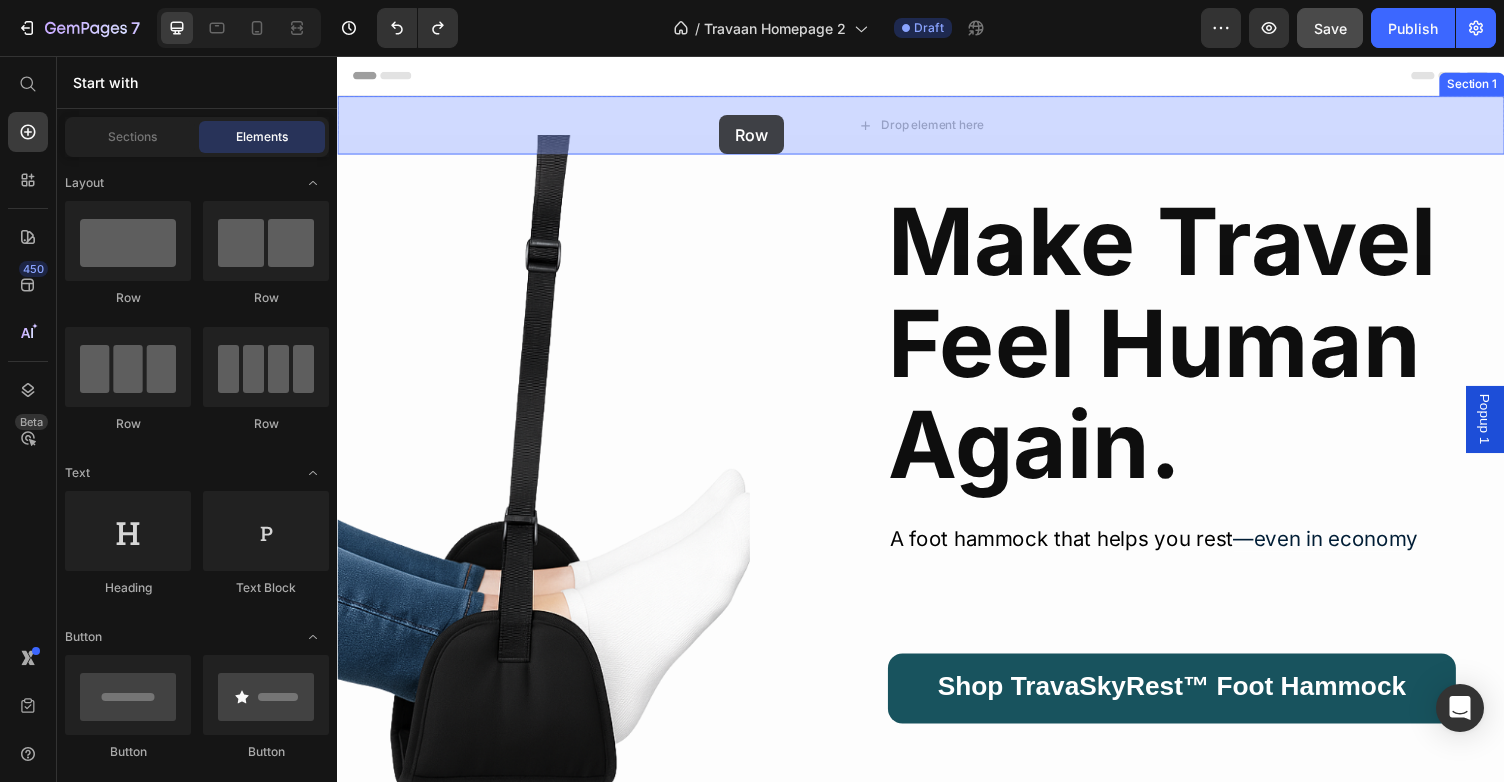drag, startPoint x: 482, startPoint y: 314, endPoint x: 730, endPoint y: 116, distance: 317.34525 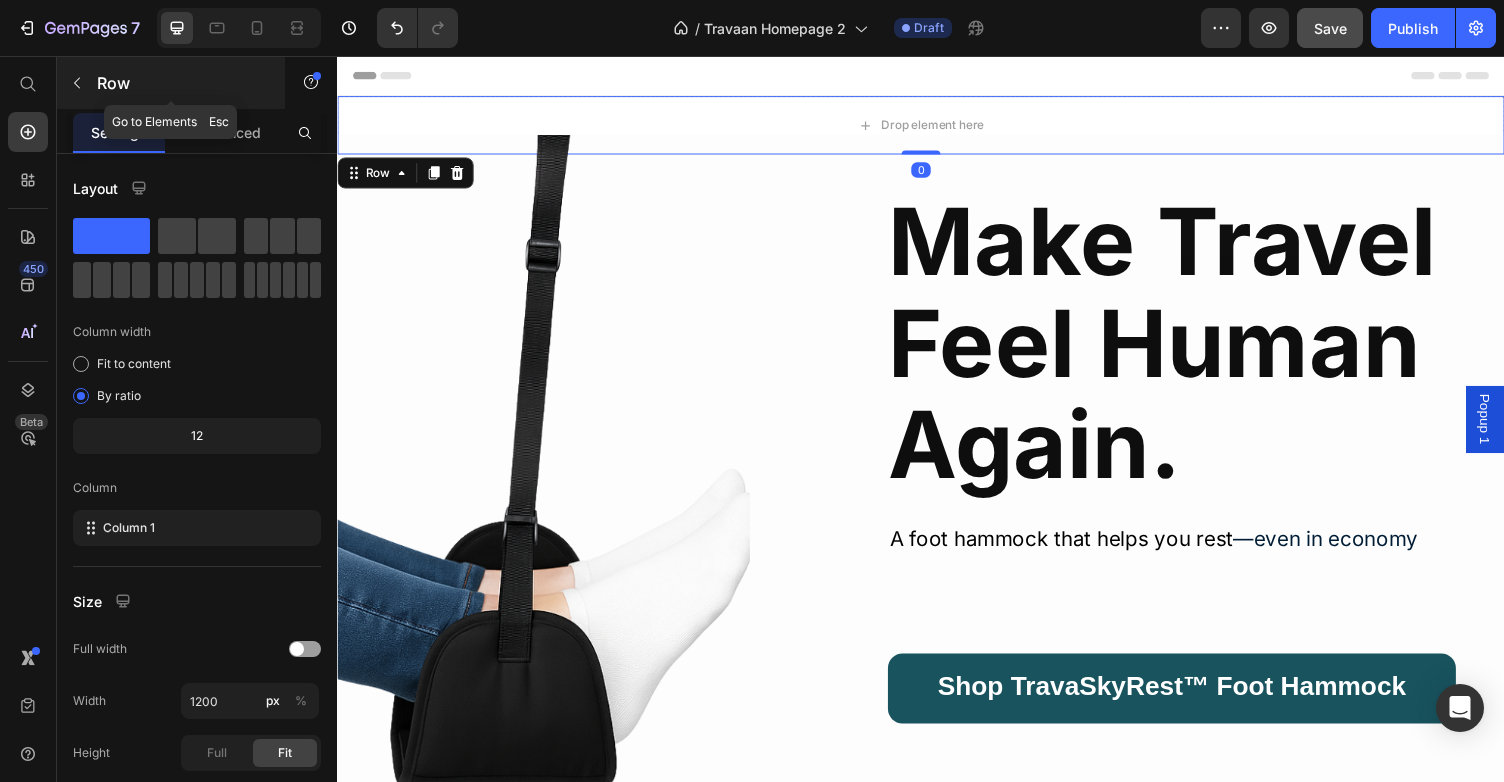 click on "Row" at bounding box center [182, 83] 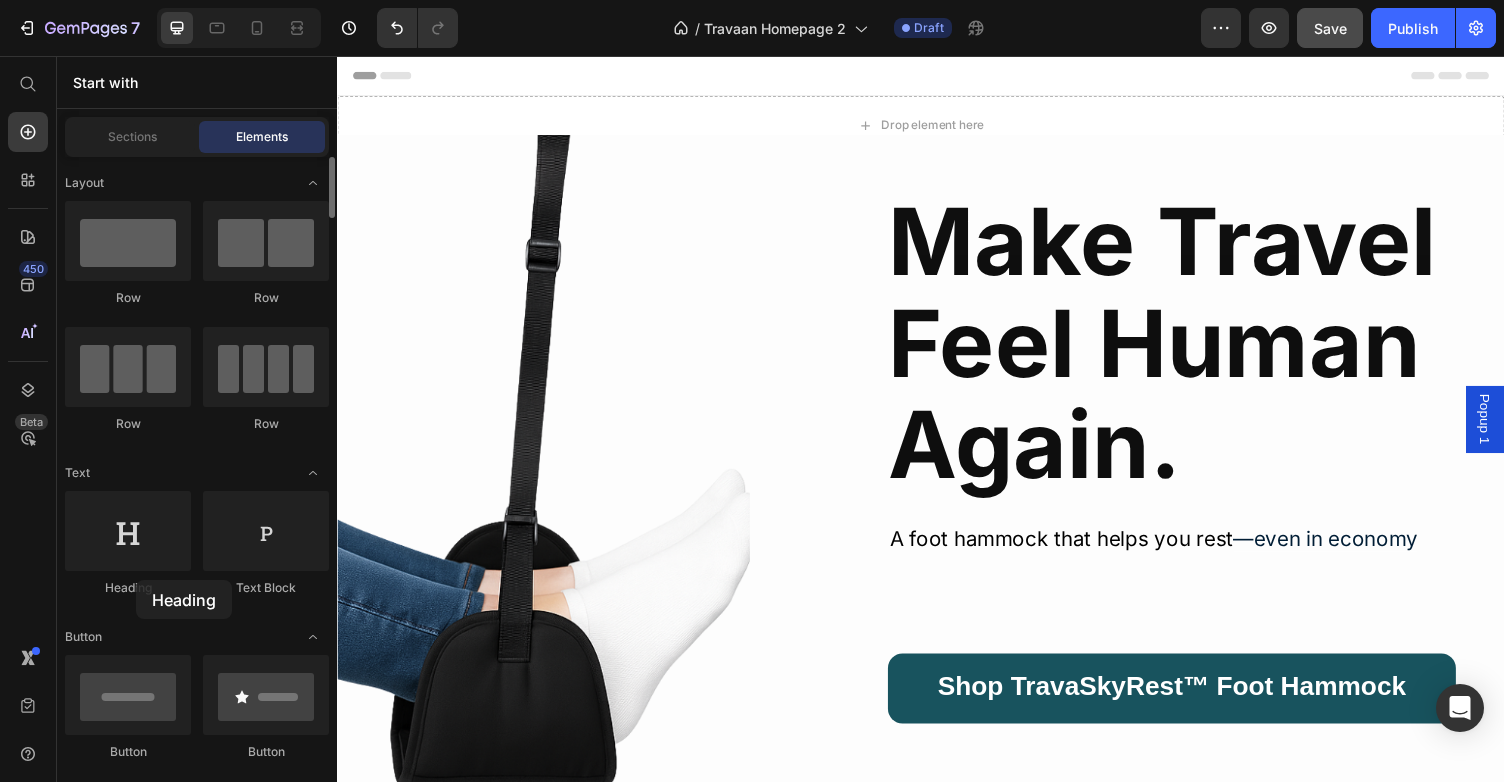 drag, startPoint x: 121, startPoint y: 591, endPoint x: 134, endPoint y: 580, distance: 17.029387 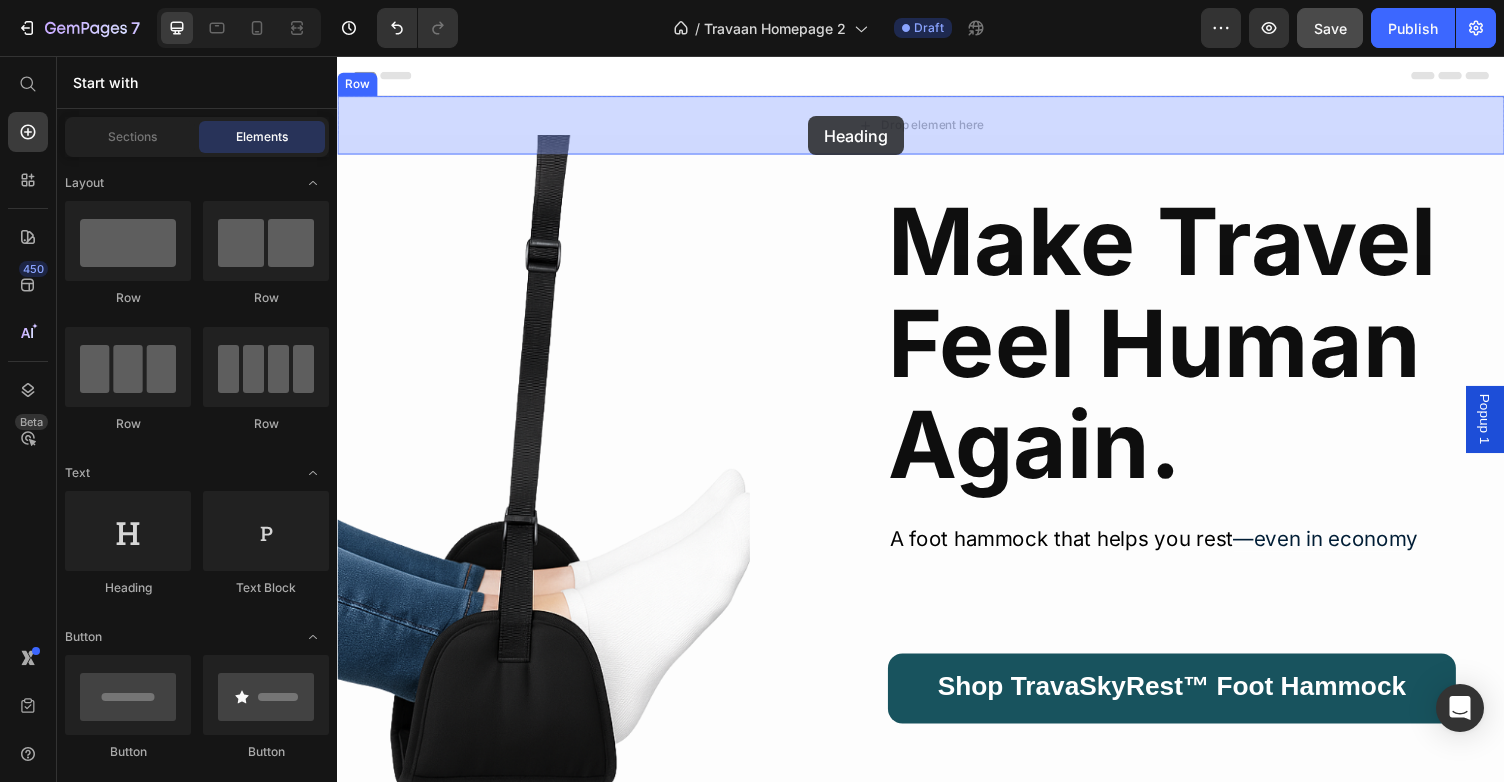 drag, startPoint x: 435, startPoint y: 580, endPoint x: 821, endPoint y: 118, distance: 602.0299 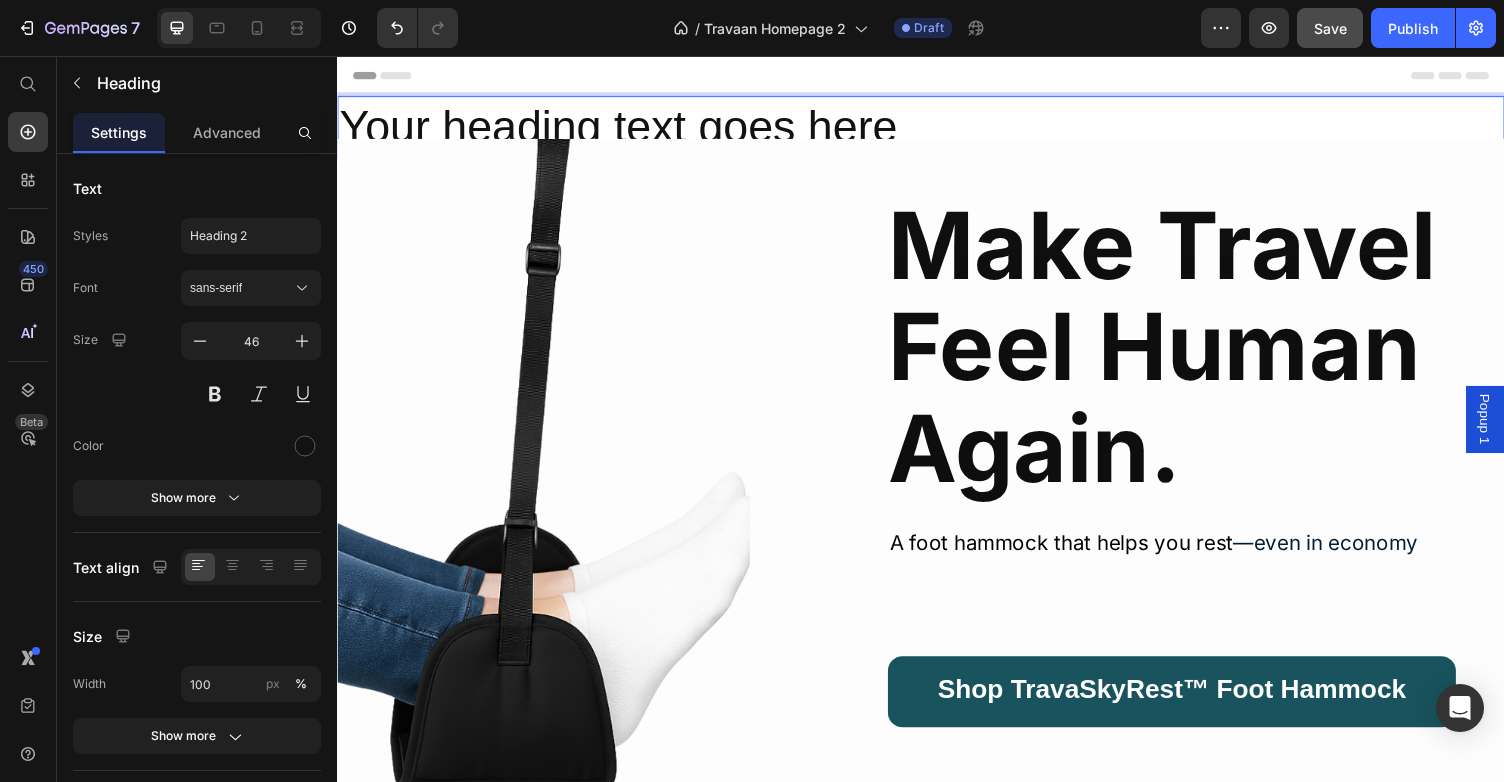 click on "Your heading text goes here" at bounding box center (937, 129) 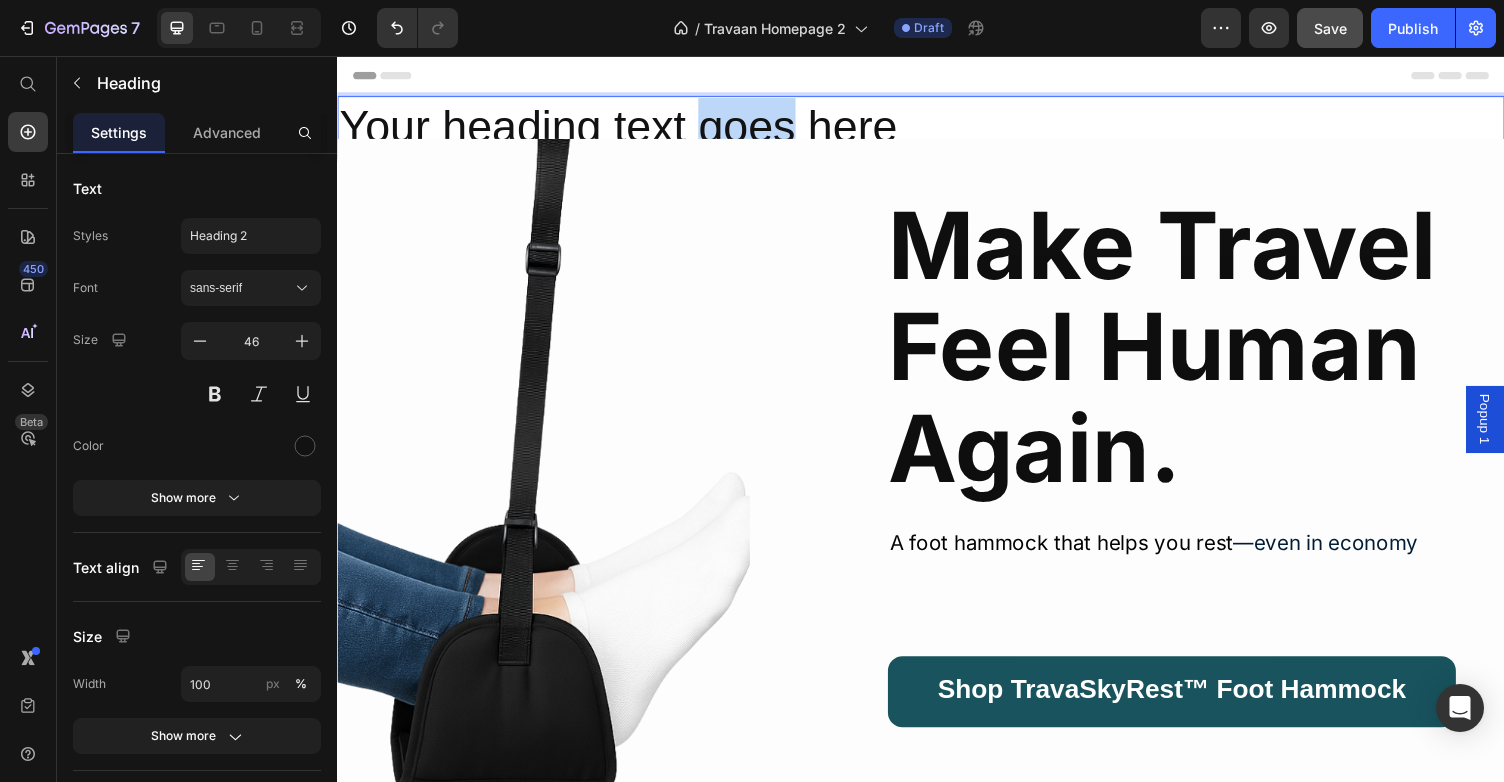 click on "Your heading text goes here" at bounding box center (937, 129) 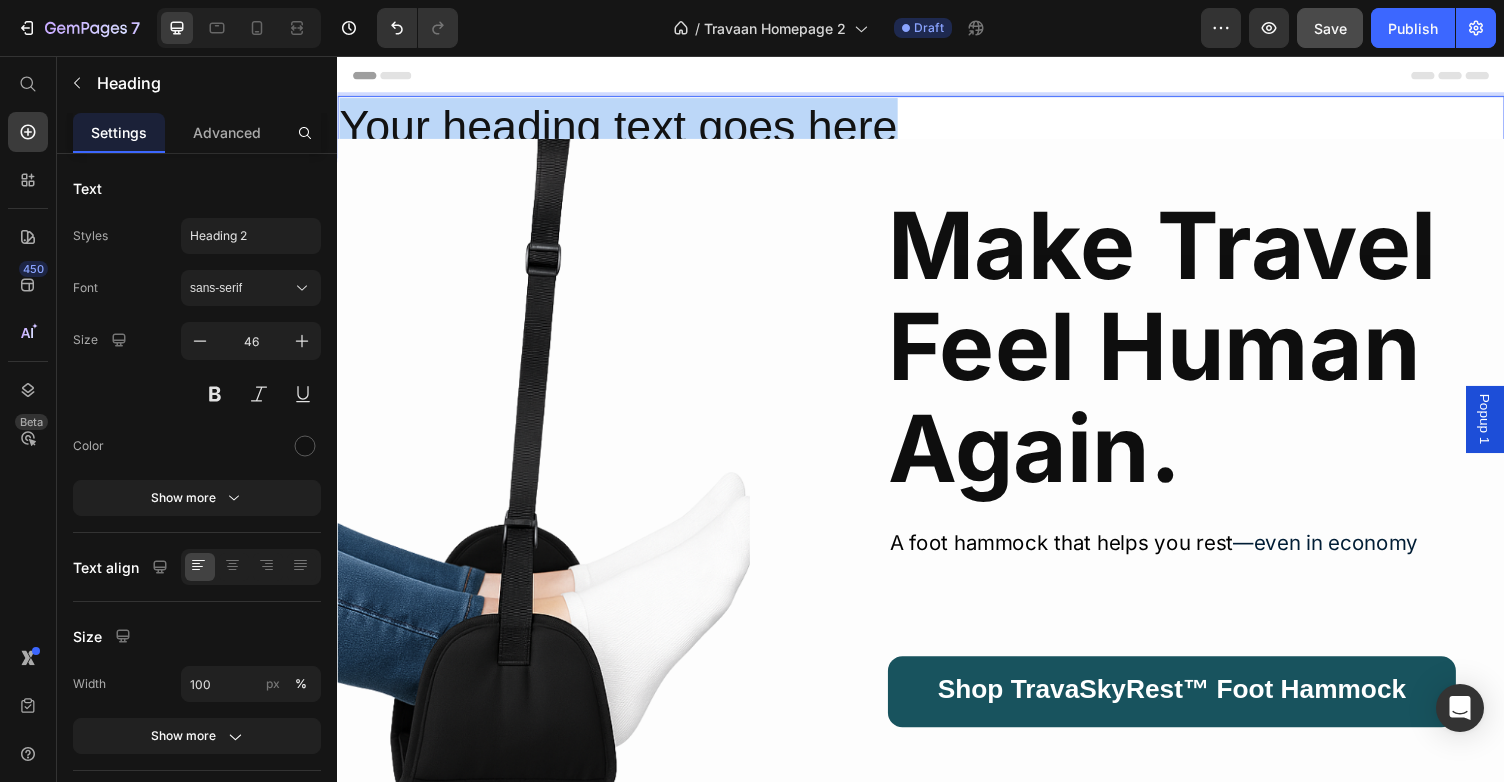 click on "Your heading text goes here" at bounding box center (937, 129) 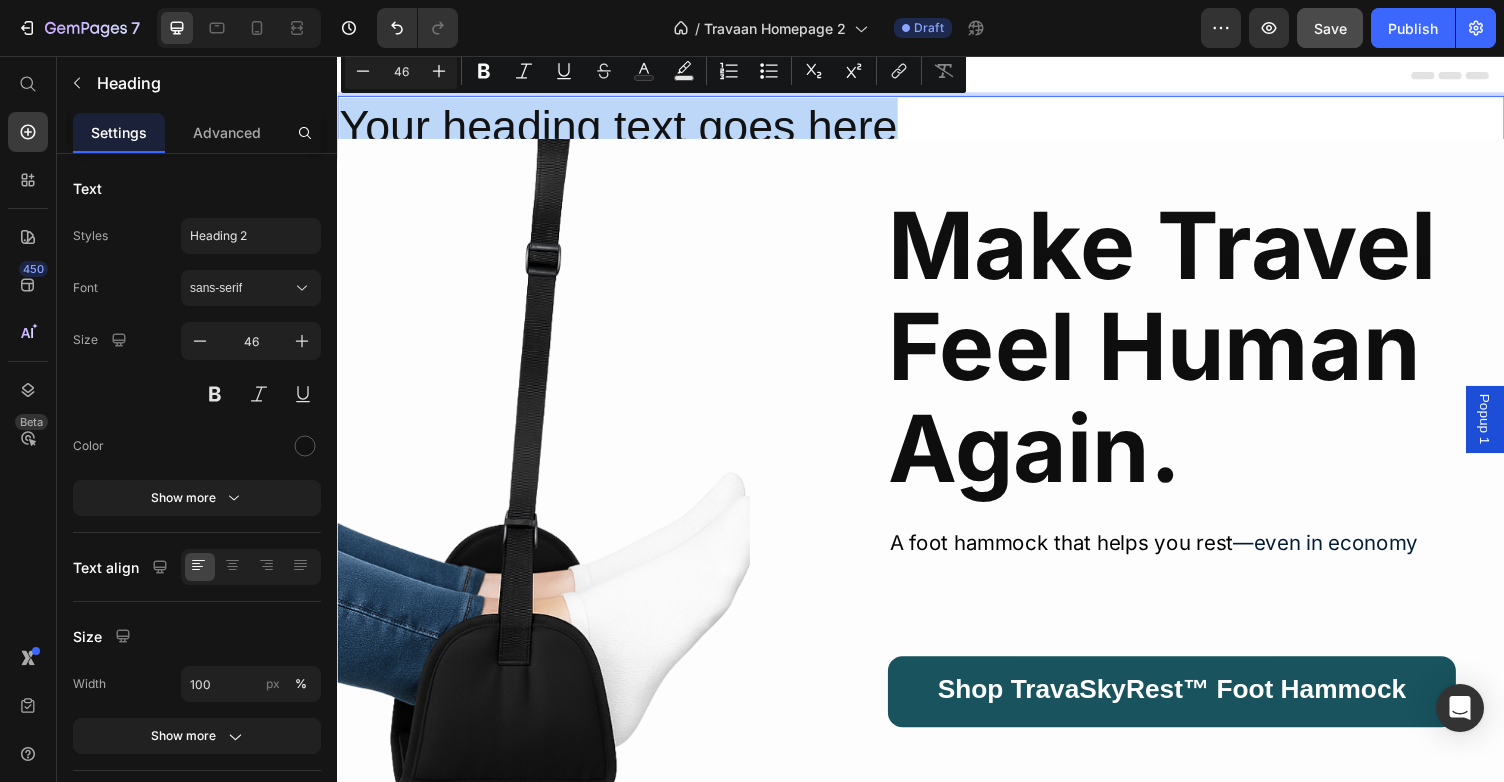 click on "Your heading text goes here" at bounding box center [937, 129] 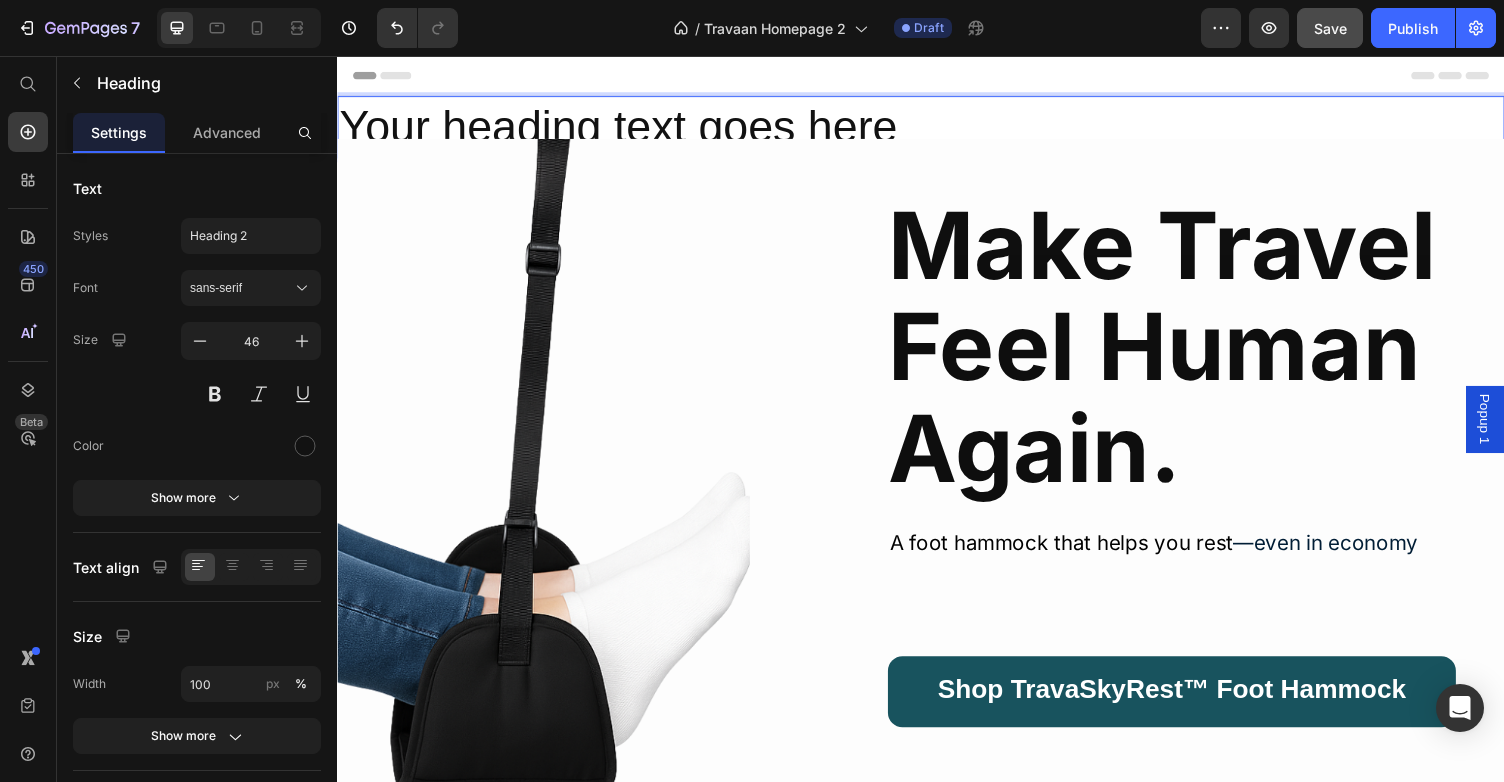 click on "Your heading text goes here" at bounding box center [937, 129] 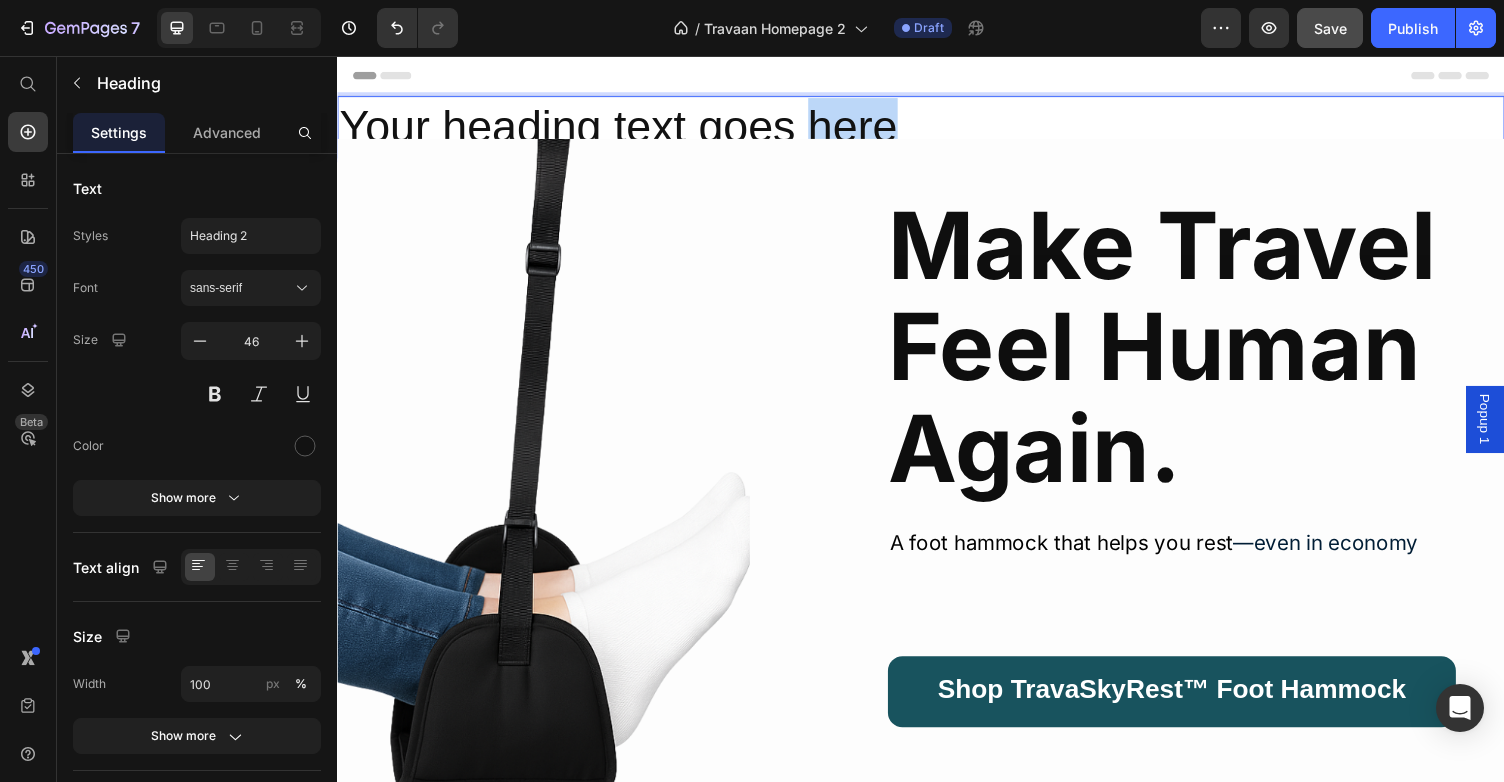 click on "Your heading text goes here" at bounding box center [937, 129] 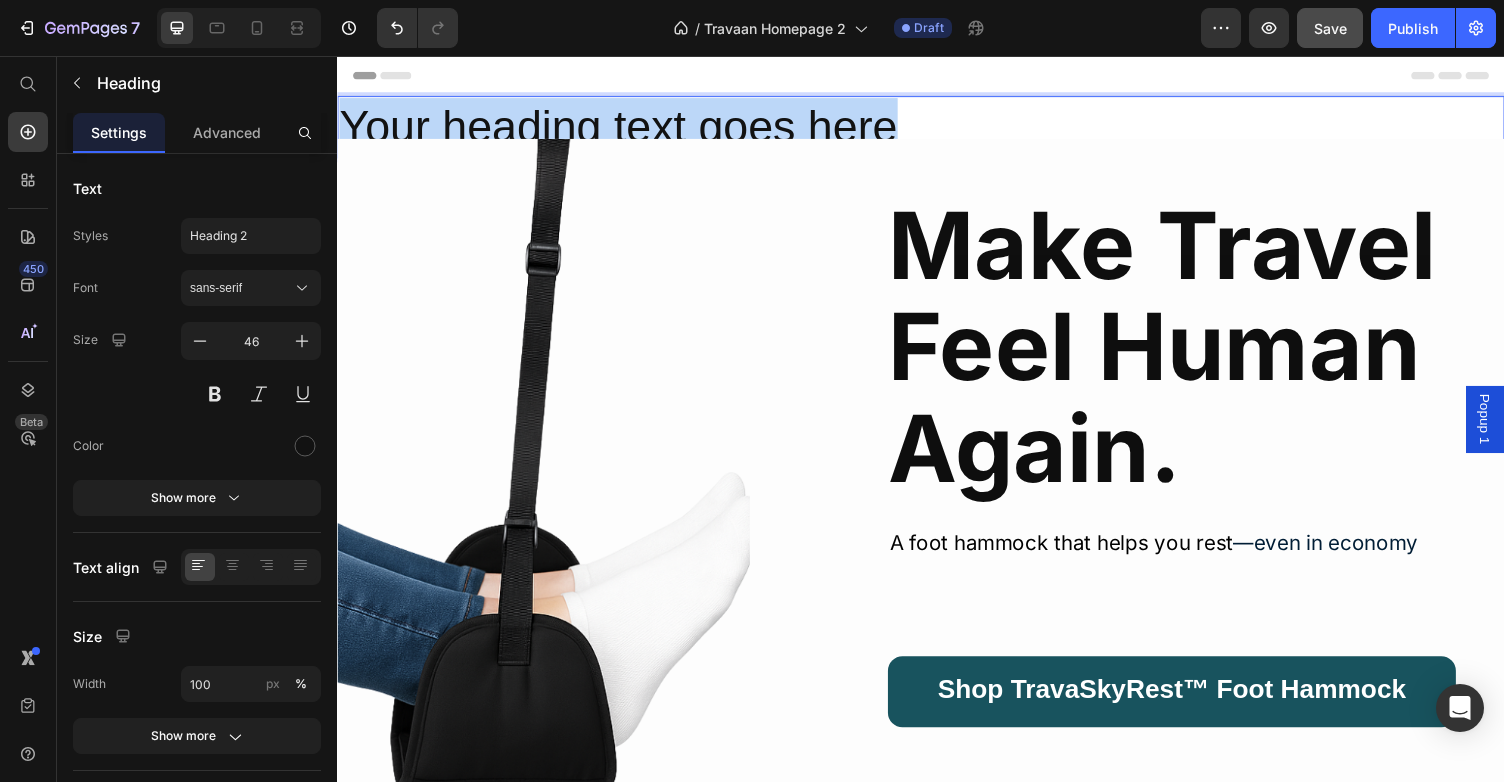 click on "Your heading text goes here" at bounding box center (937, 129) 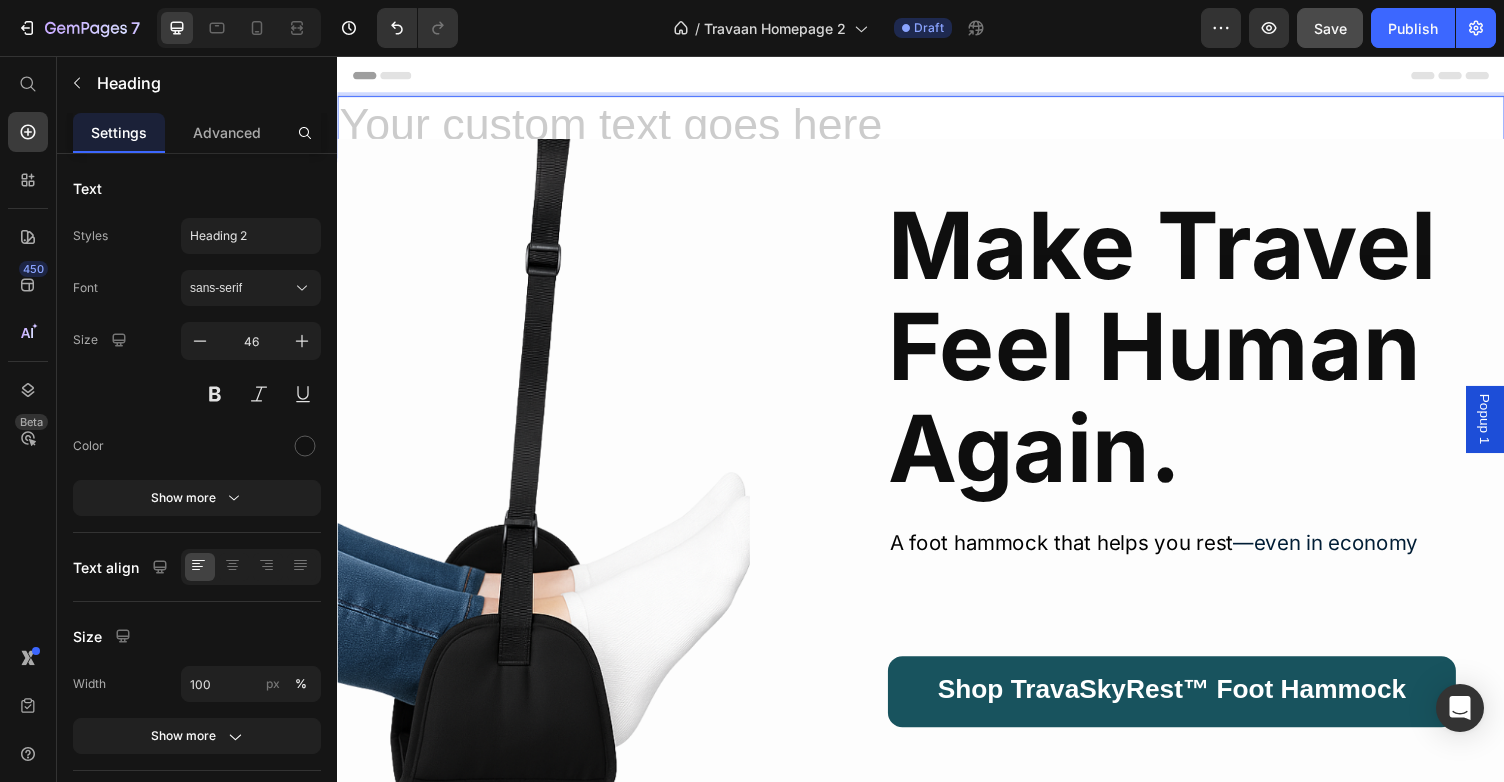 click at bounding box center (937, 129) 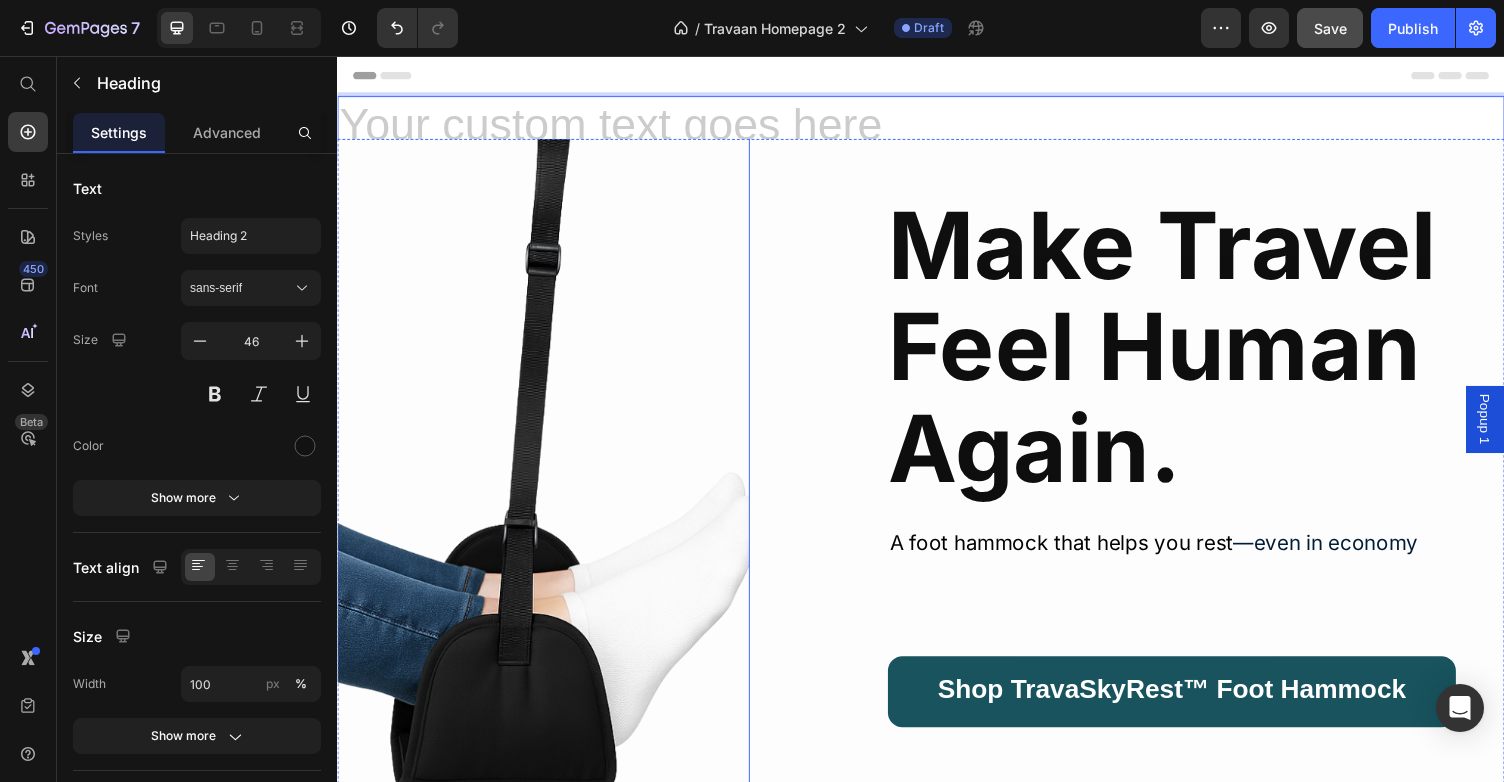 click at bounding box center [469, 529] 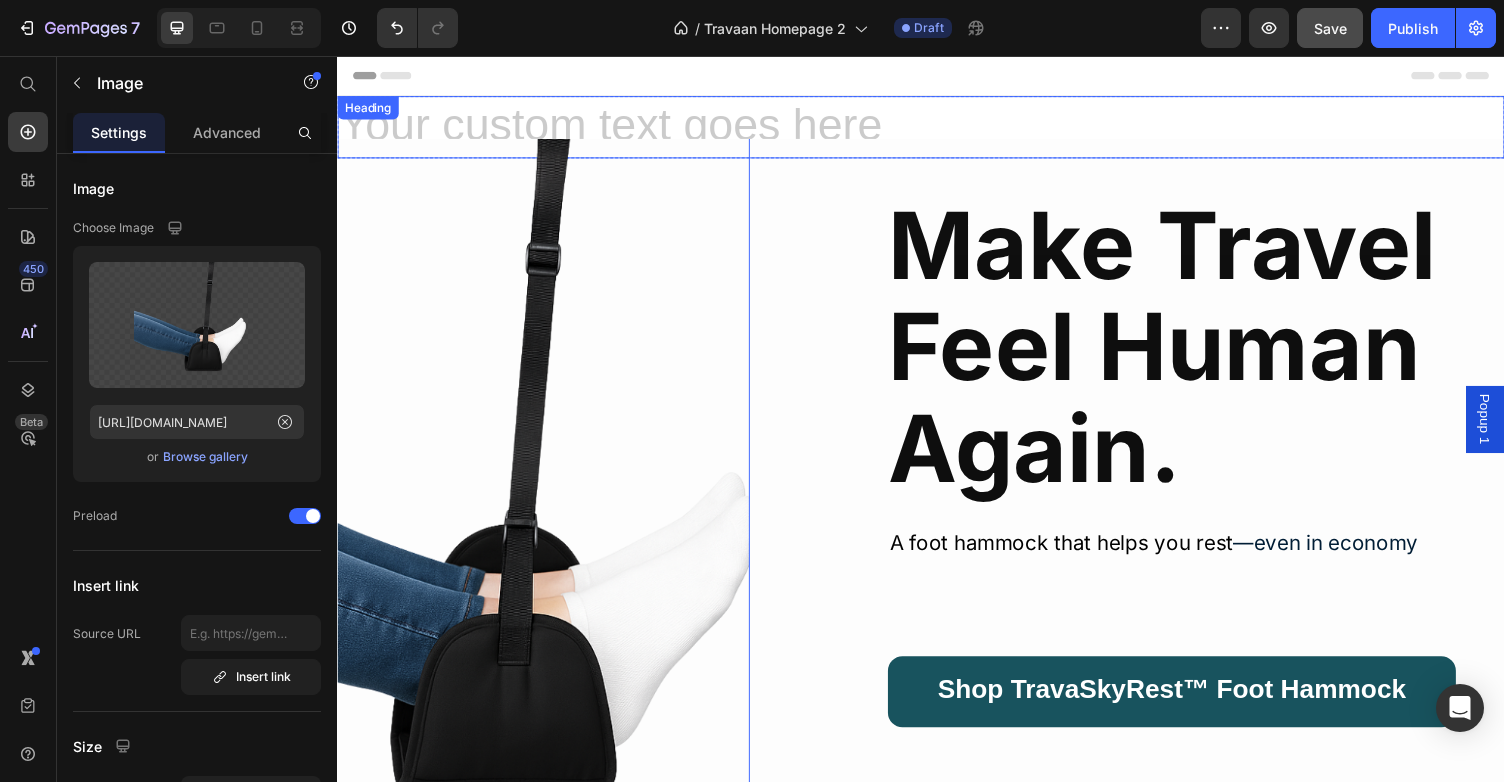 click at bounding box center (937, 129) 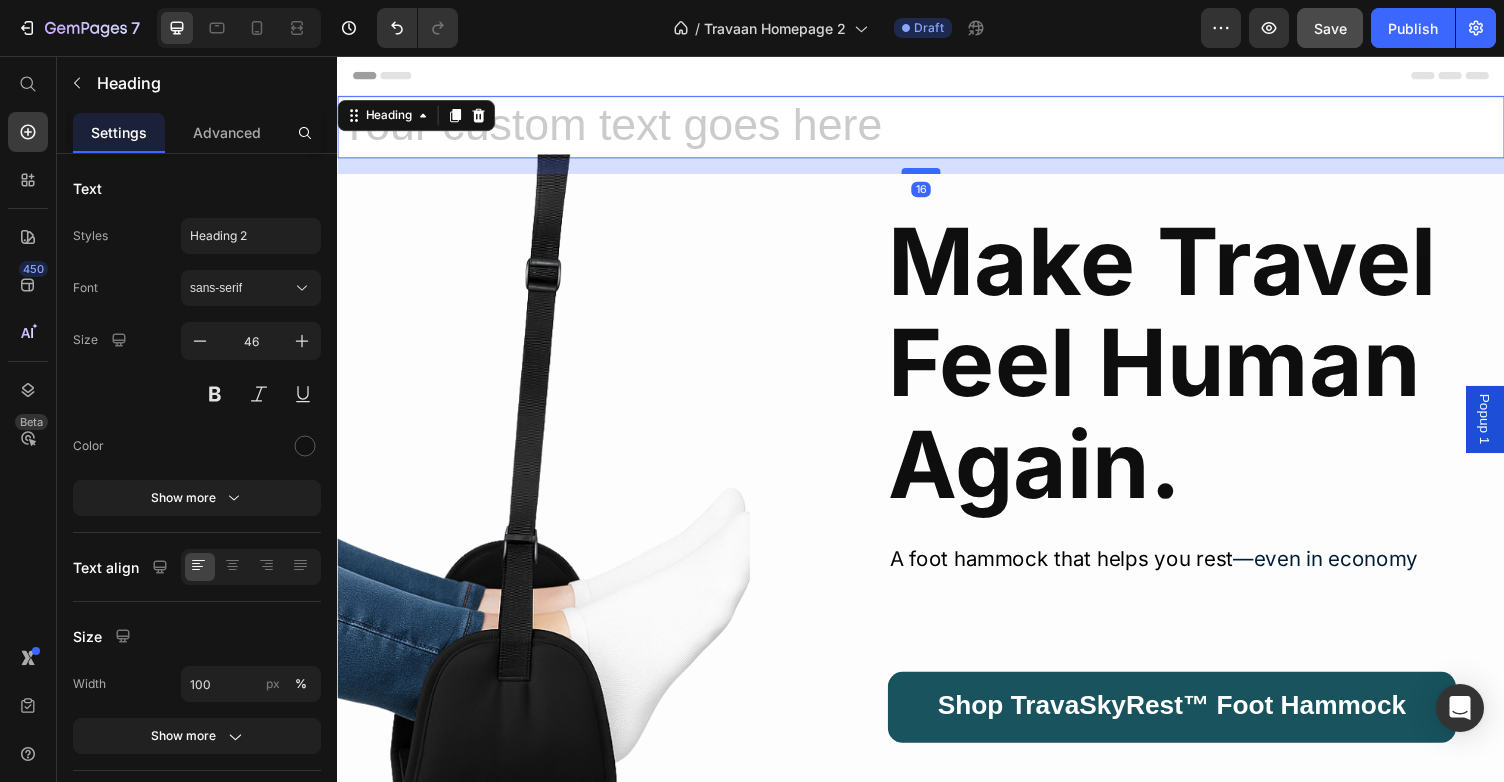 drag, startPoint x: 928, startPoint y: 158, endPoint x: 928, endPoint y: 174, distance: 16 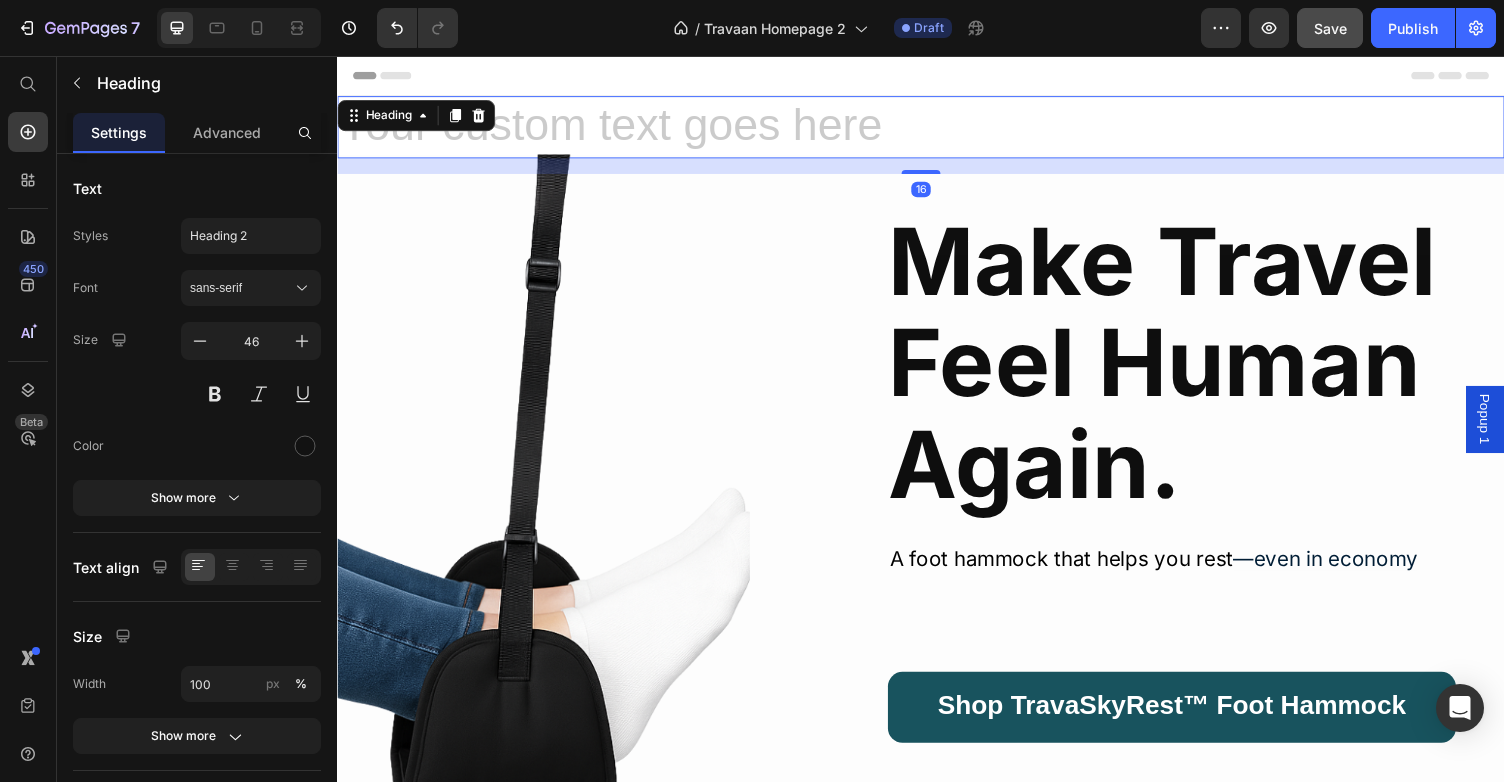 click at bounding box center (937, 129) 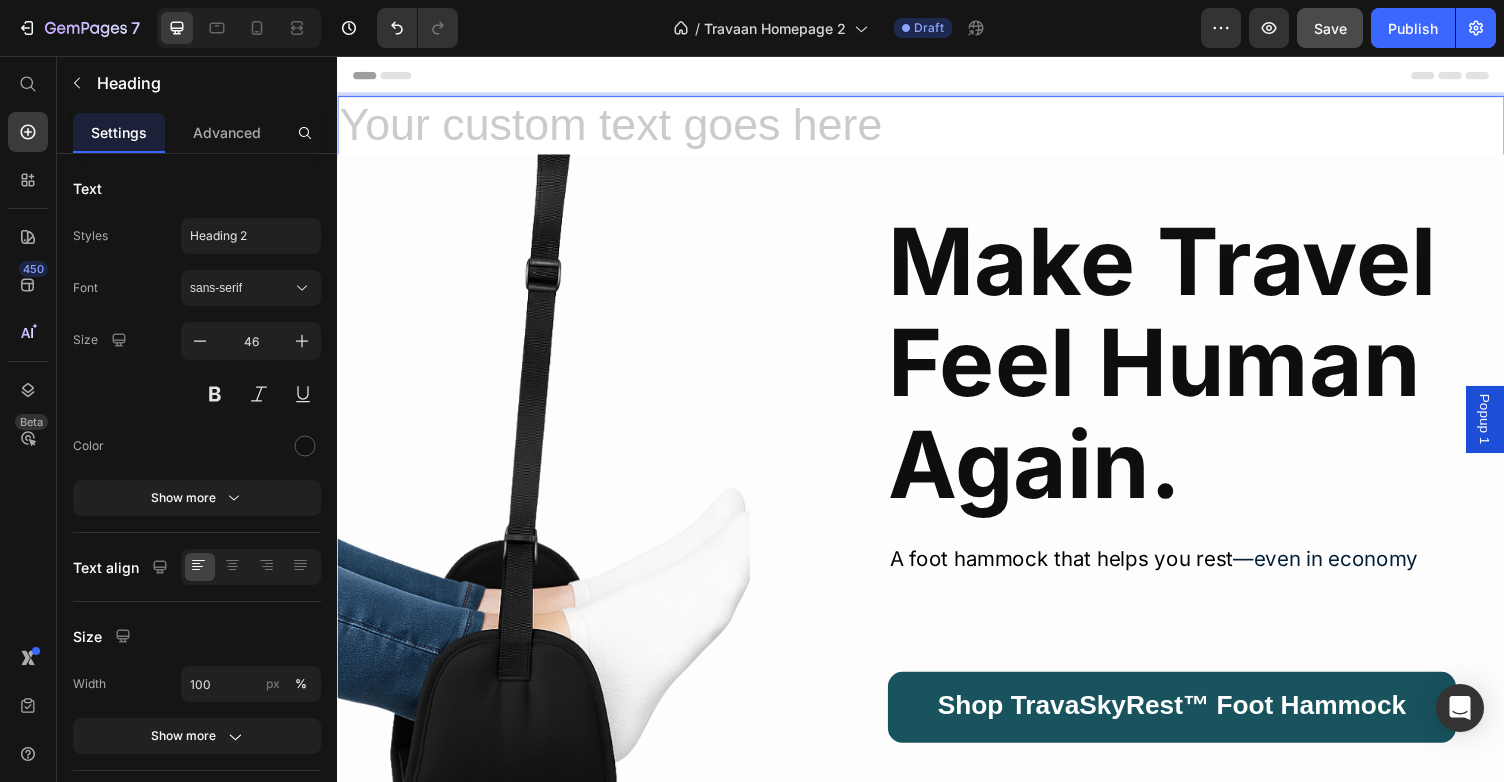 click at bounding box center (937, 129) 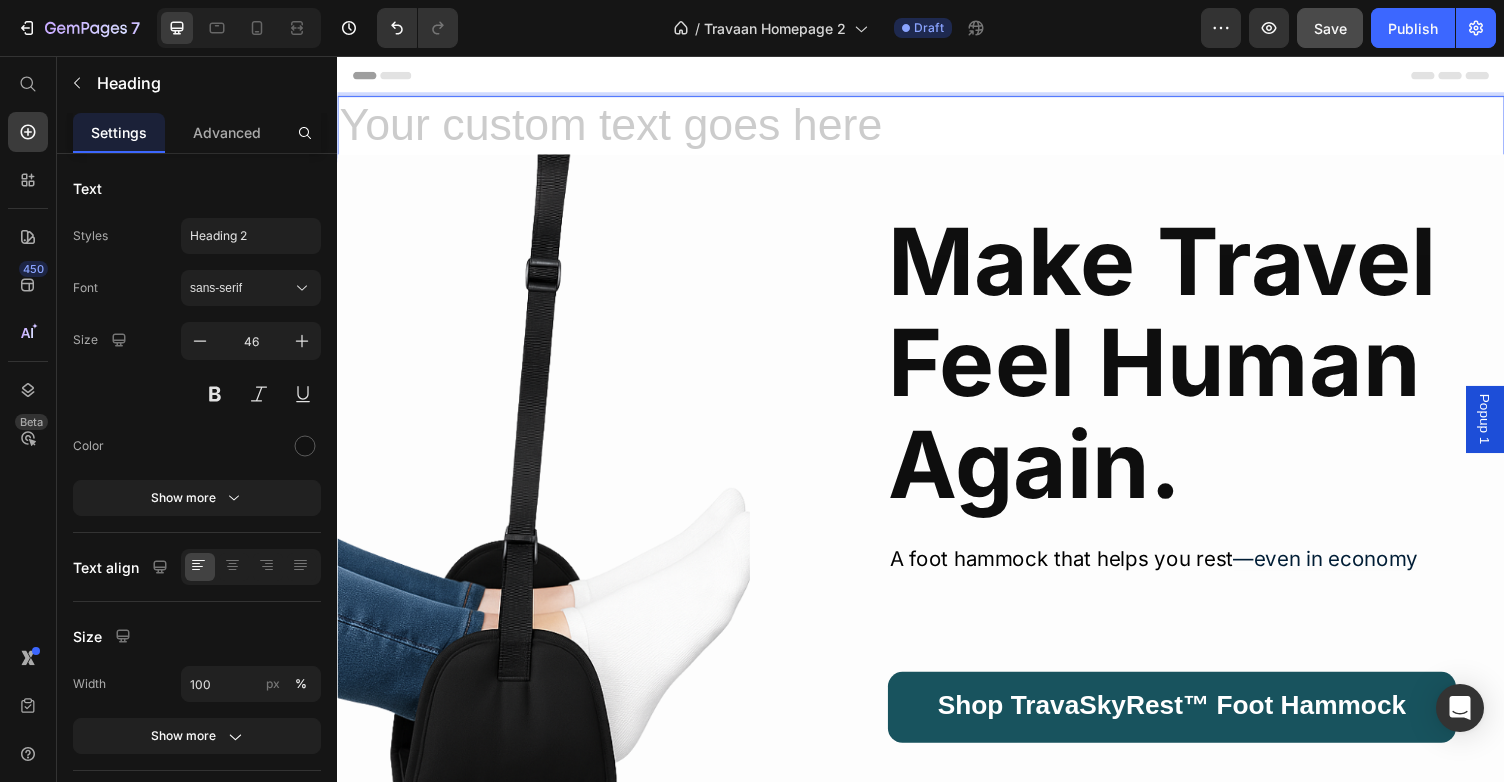 click at bounding box center [937, 129] 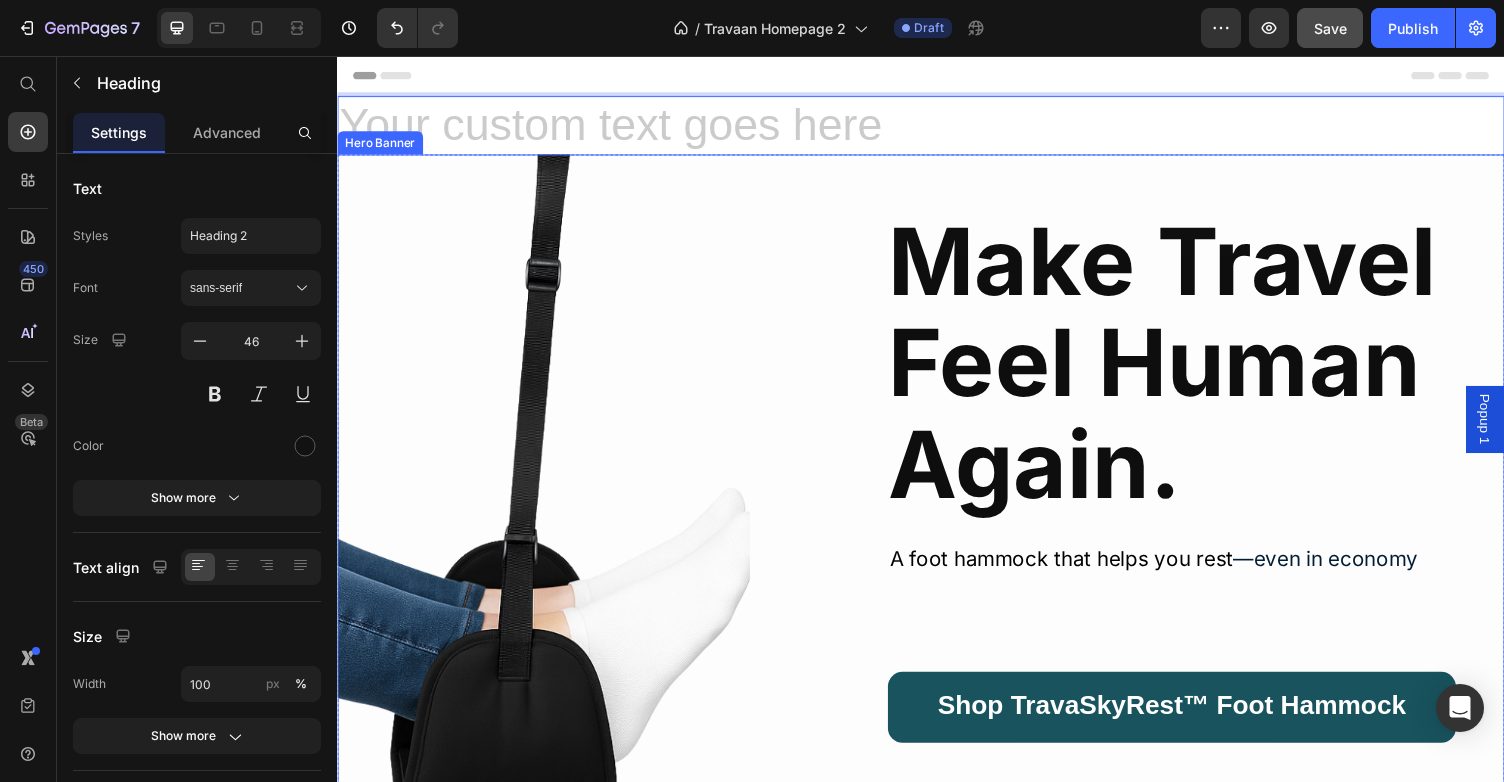 click at bounding box center [937, 129] 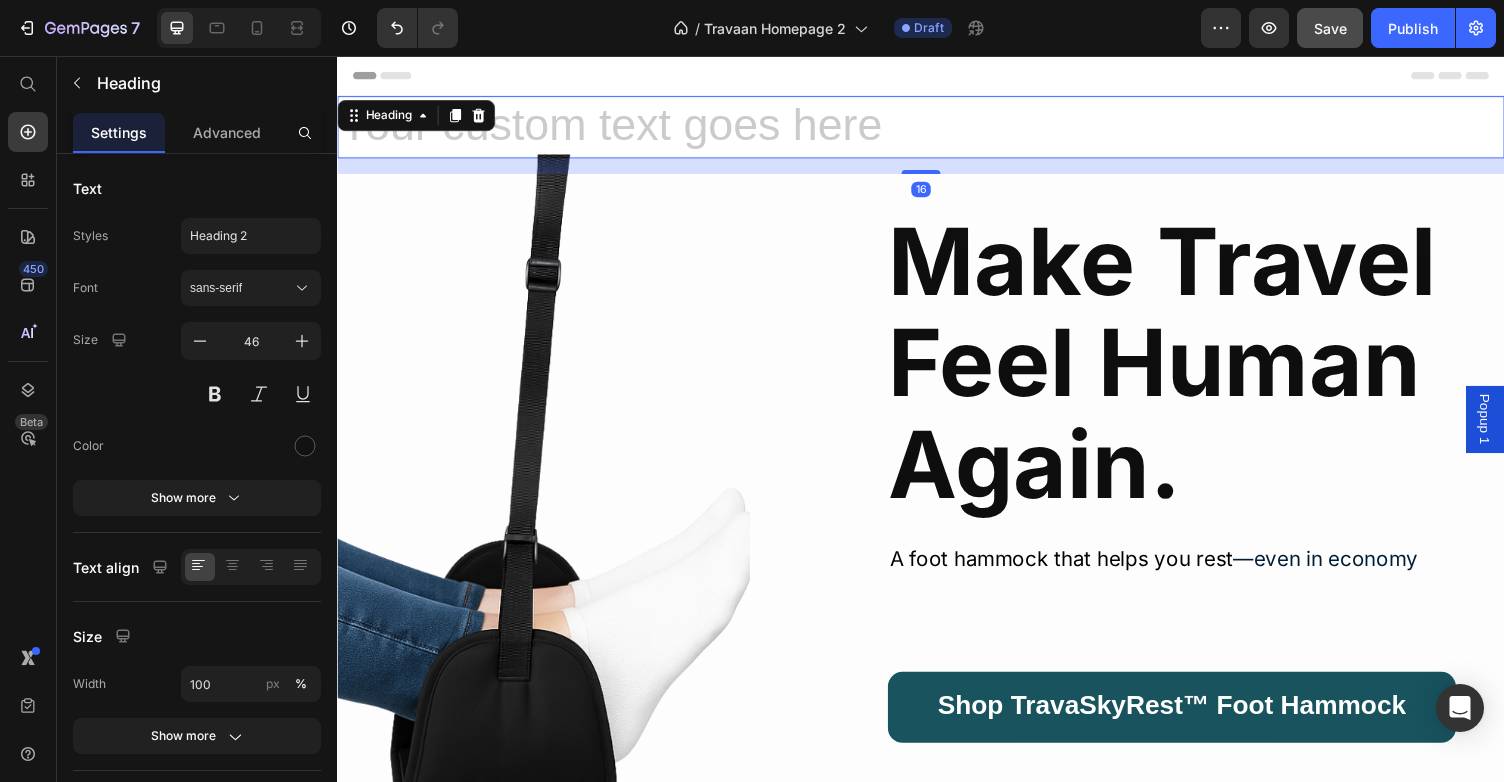 click at bounding box center [937, 129] 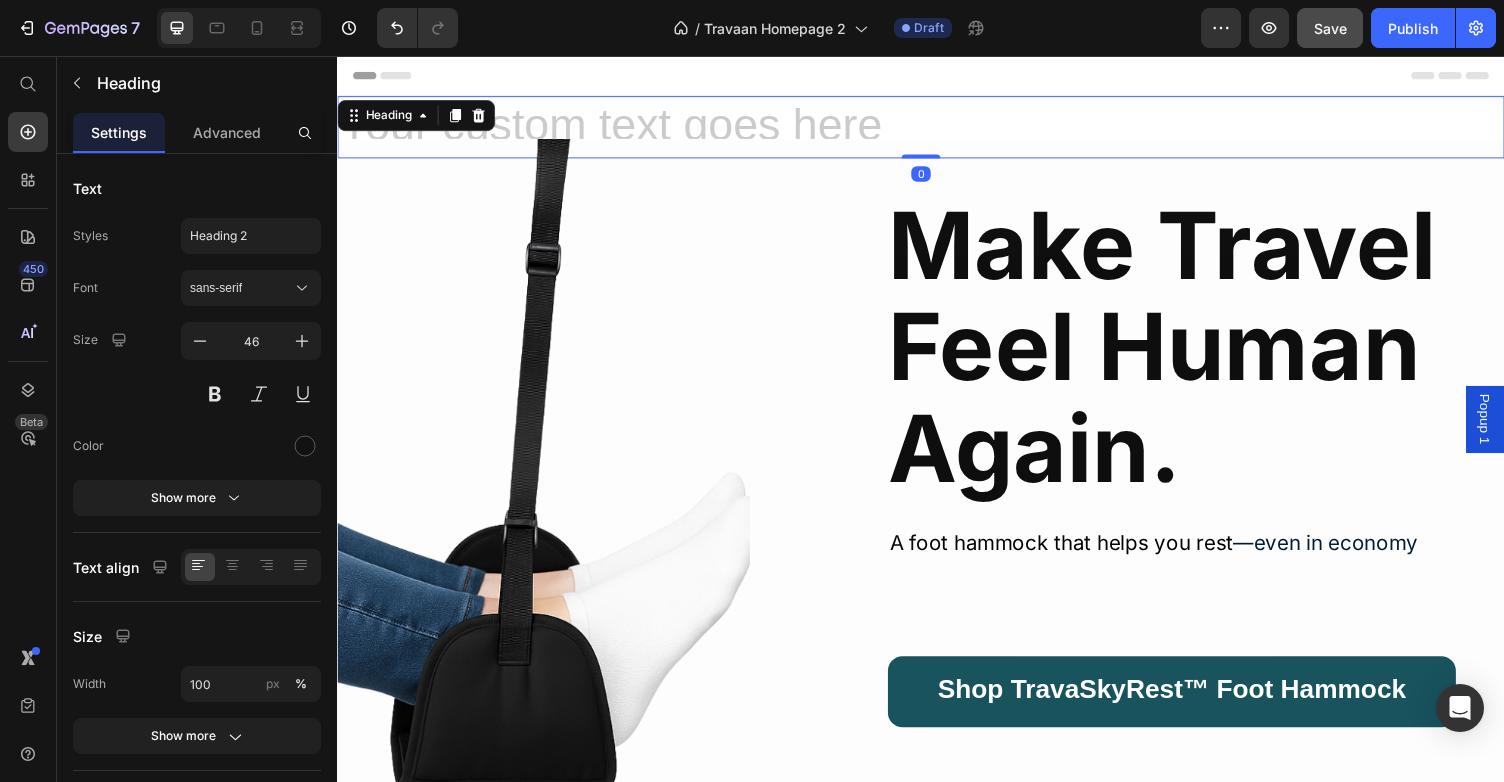 drag, startPoint x: 934, startPoint y: 175, endPoint x: 935, endPoint y: 145, distance: 30.016663 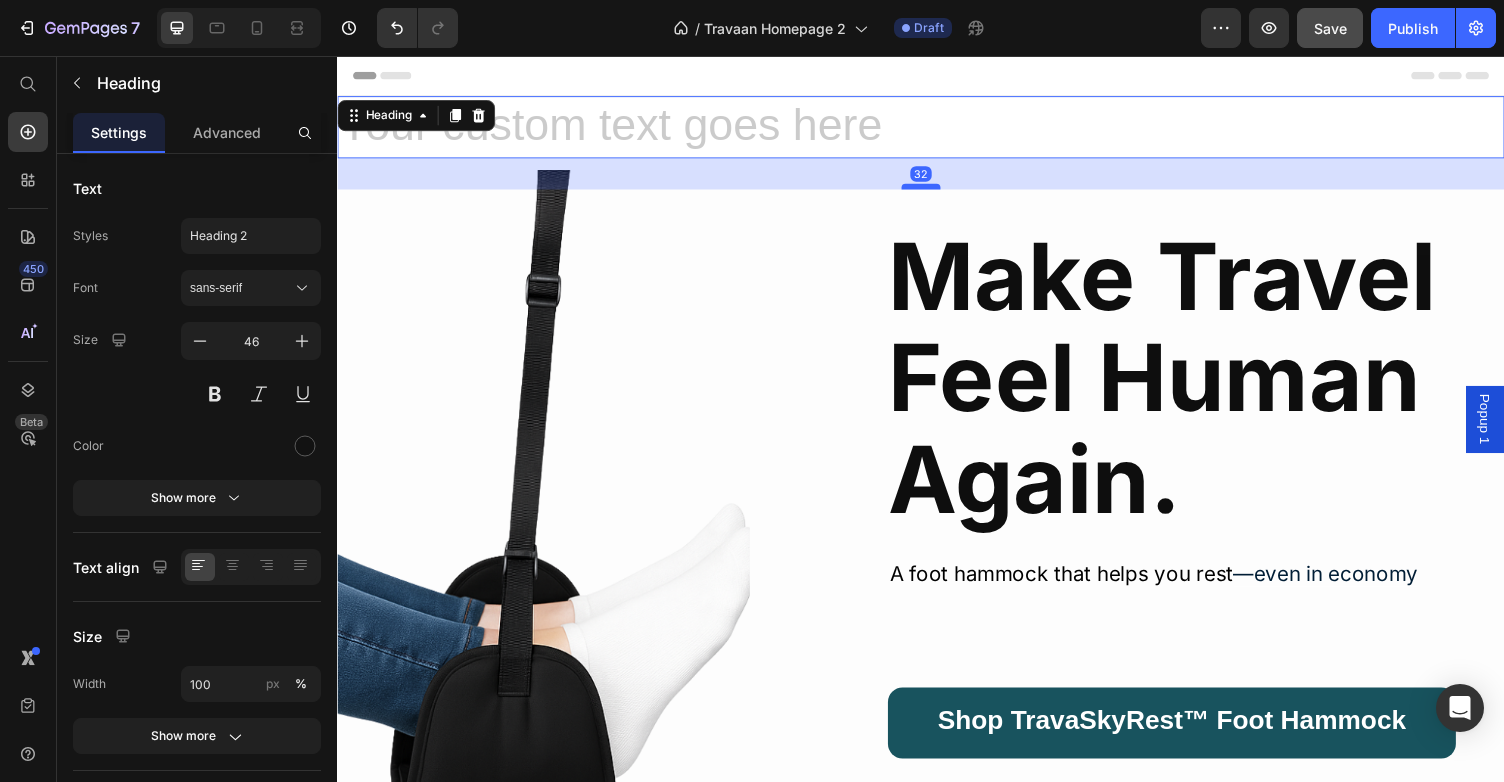 drag, startPoint x: 937, startPoint y: 158, endPoint x: 940, endPoint y: 189, distance: 31.144823 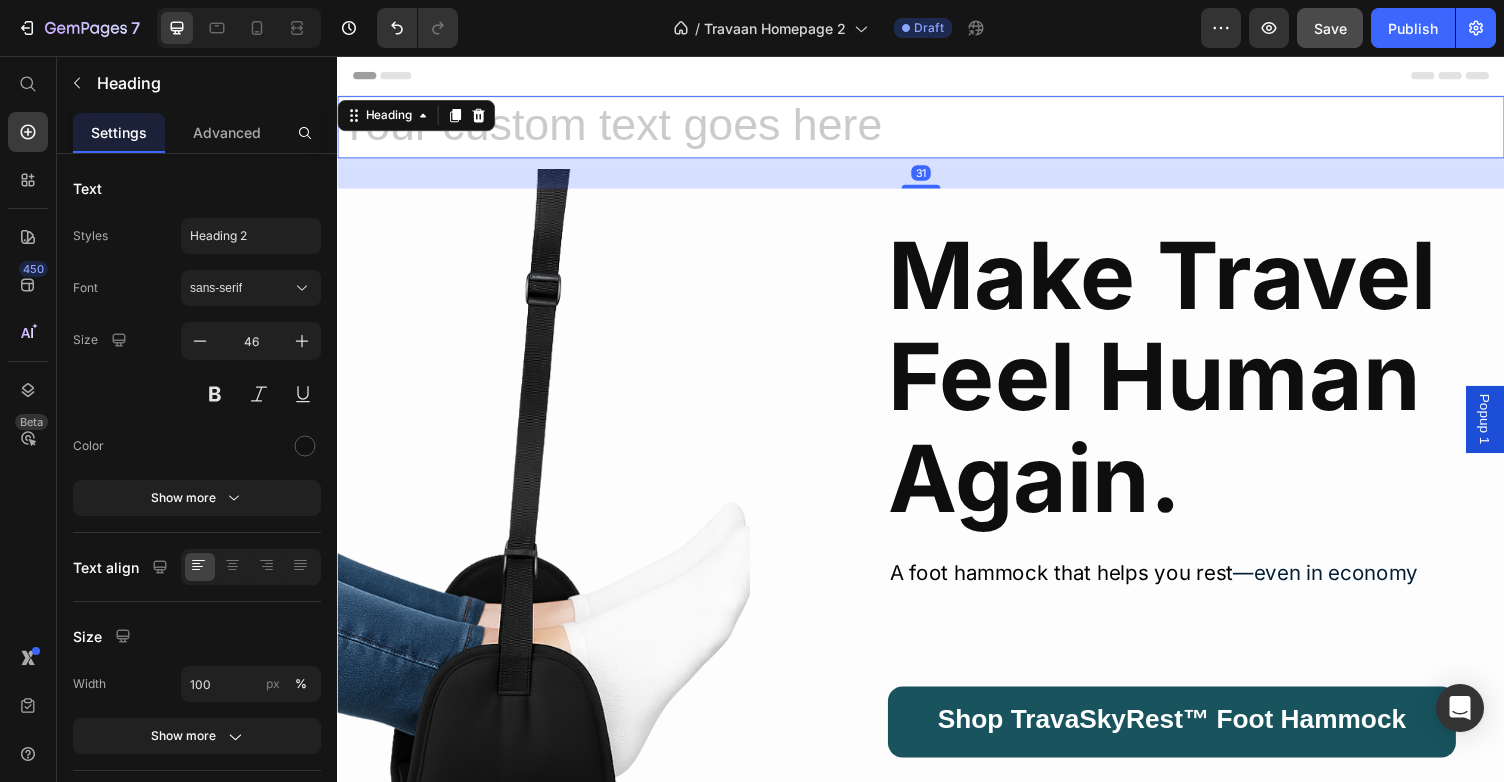 click at bounding box center (937, 129) 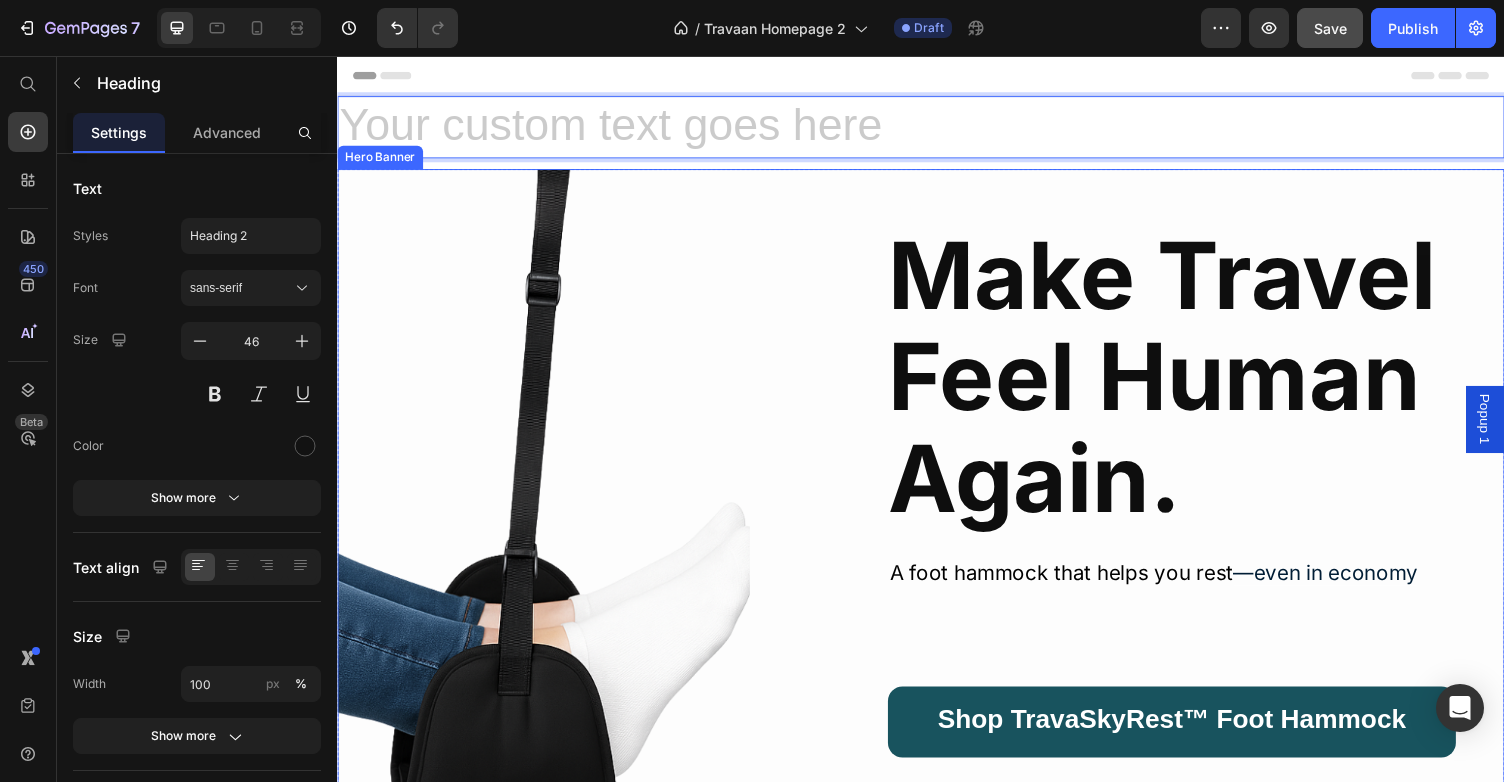 click on "Image" at bounding box center (629, 590) 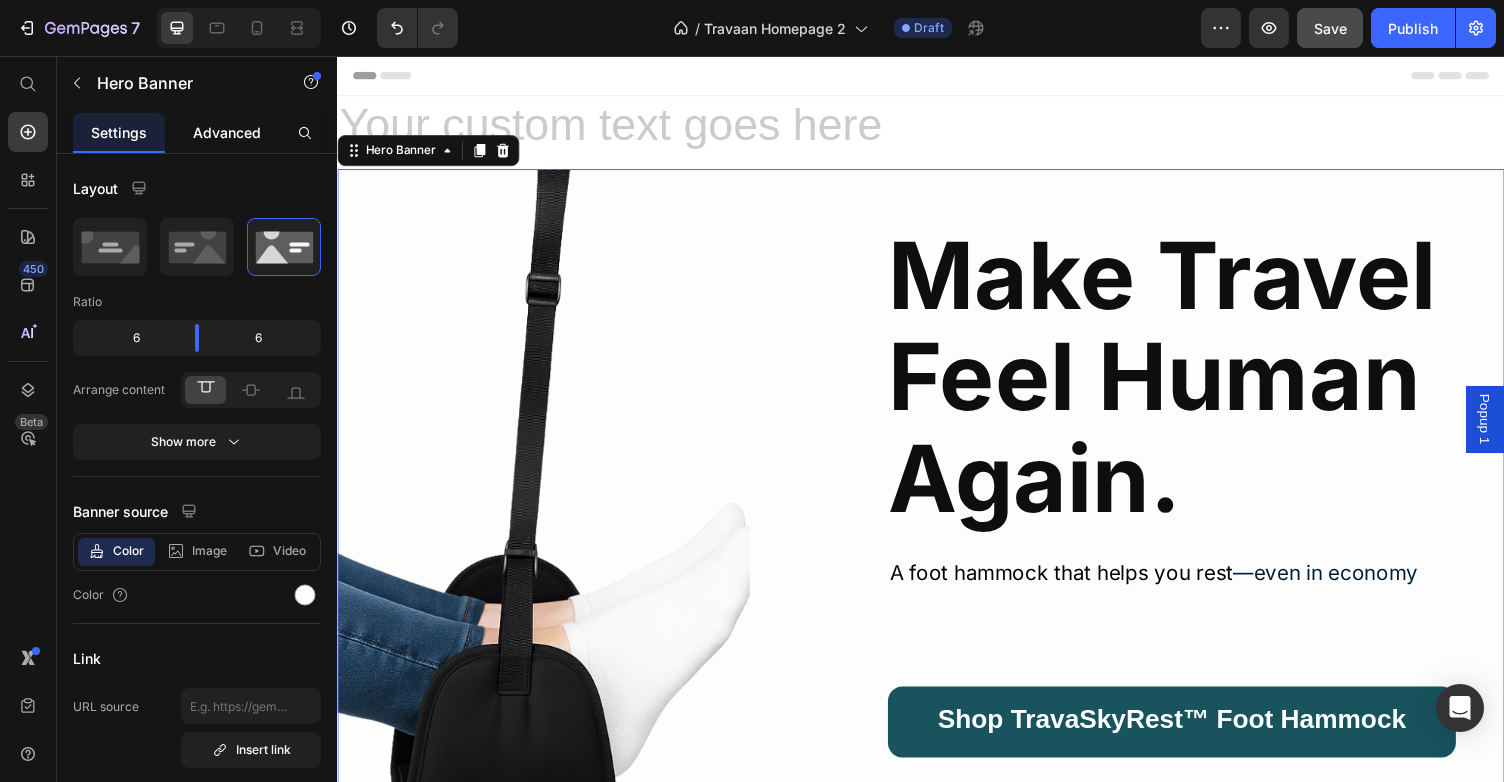 click on "Advanced" at bounding box center (227, 132) 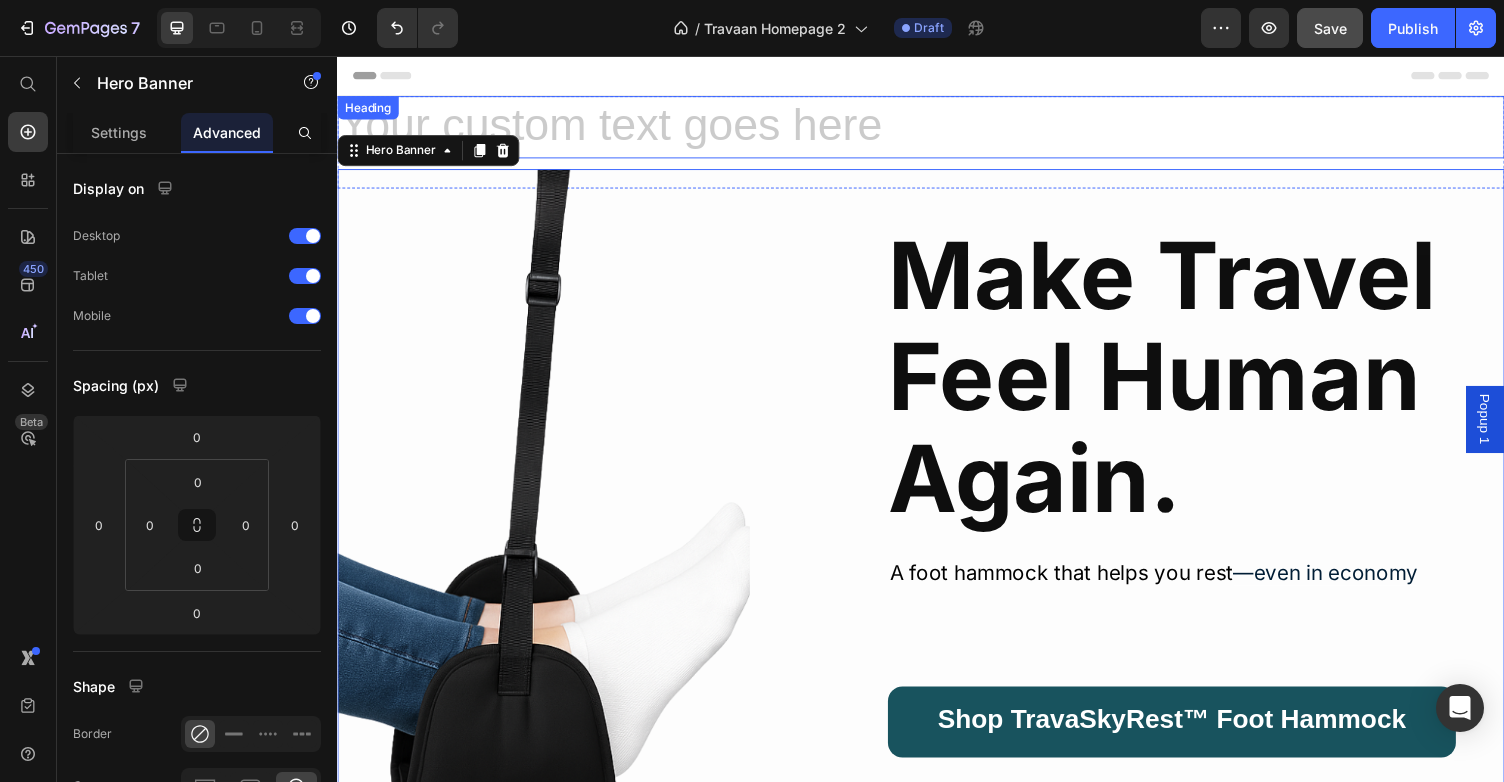 click at bounding box center [937, 129] 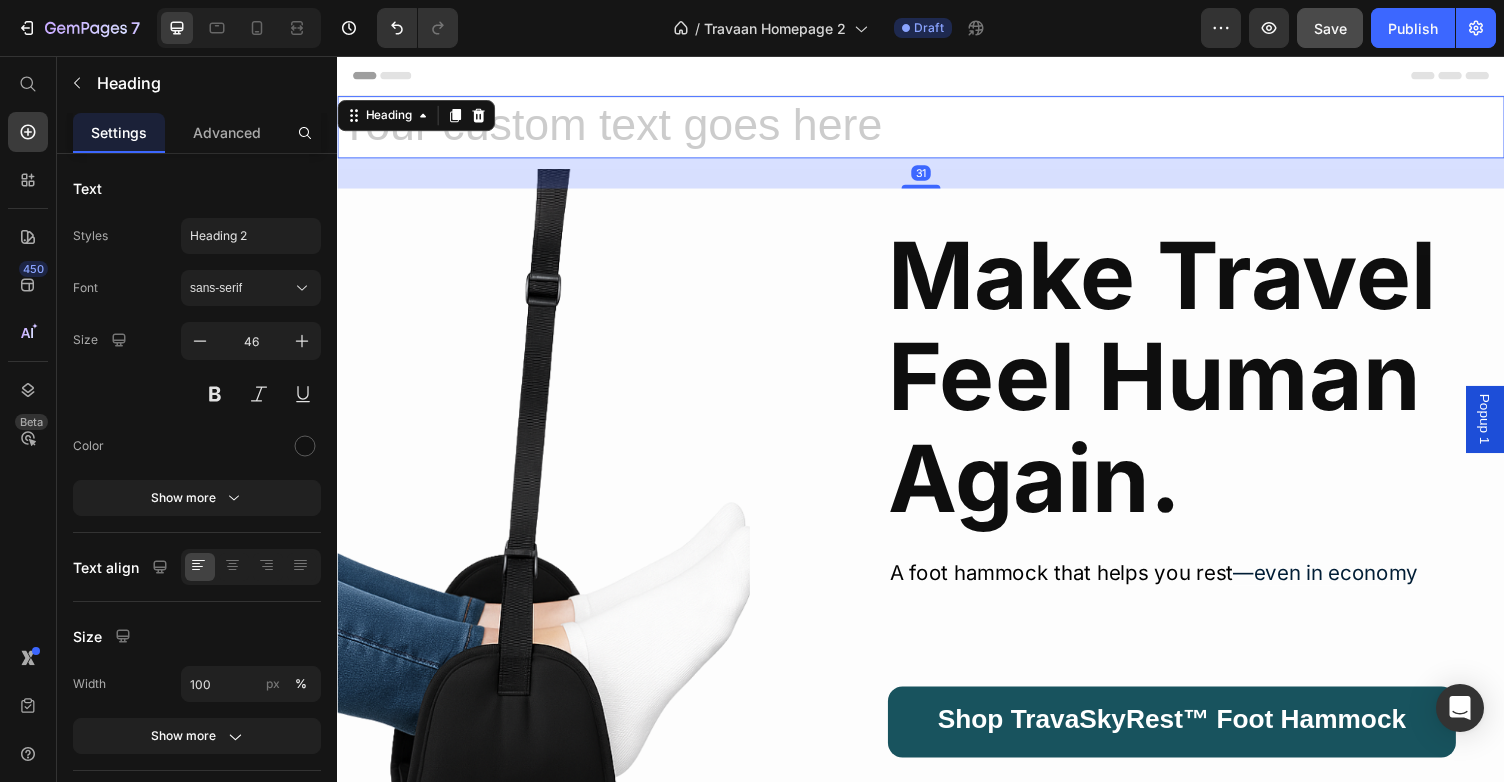 click at bounding box center [937, 129] 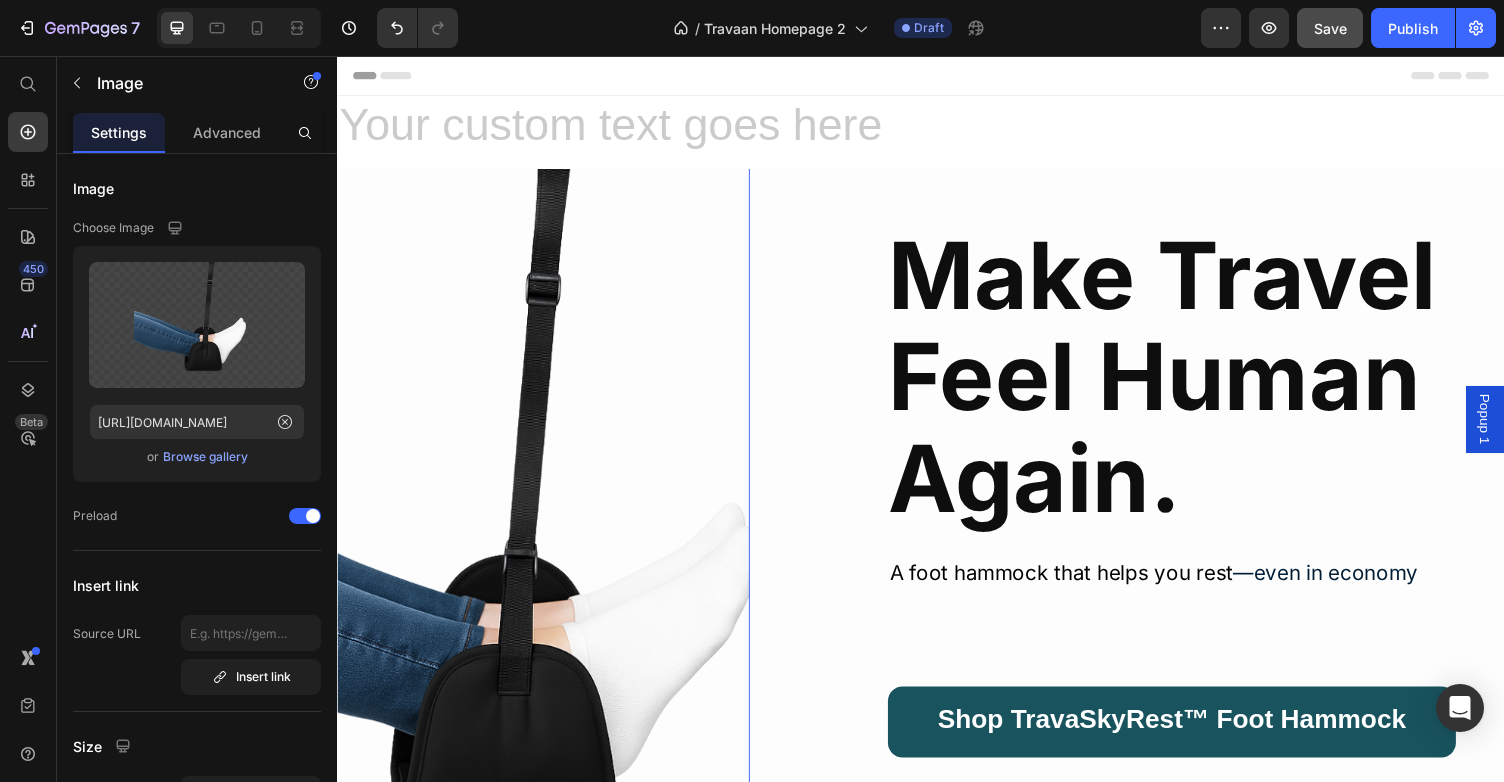 click at bounding box center (469, 560) 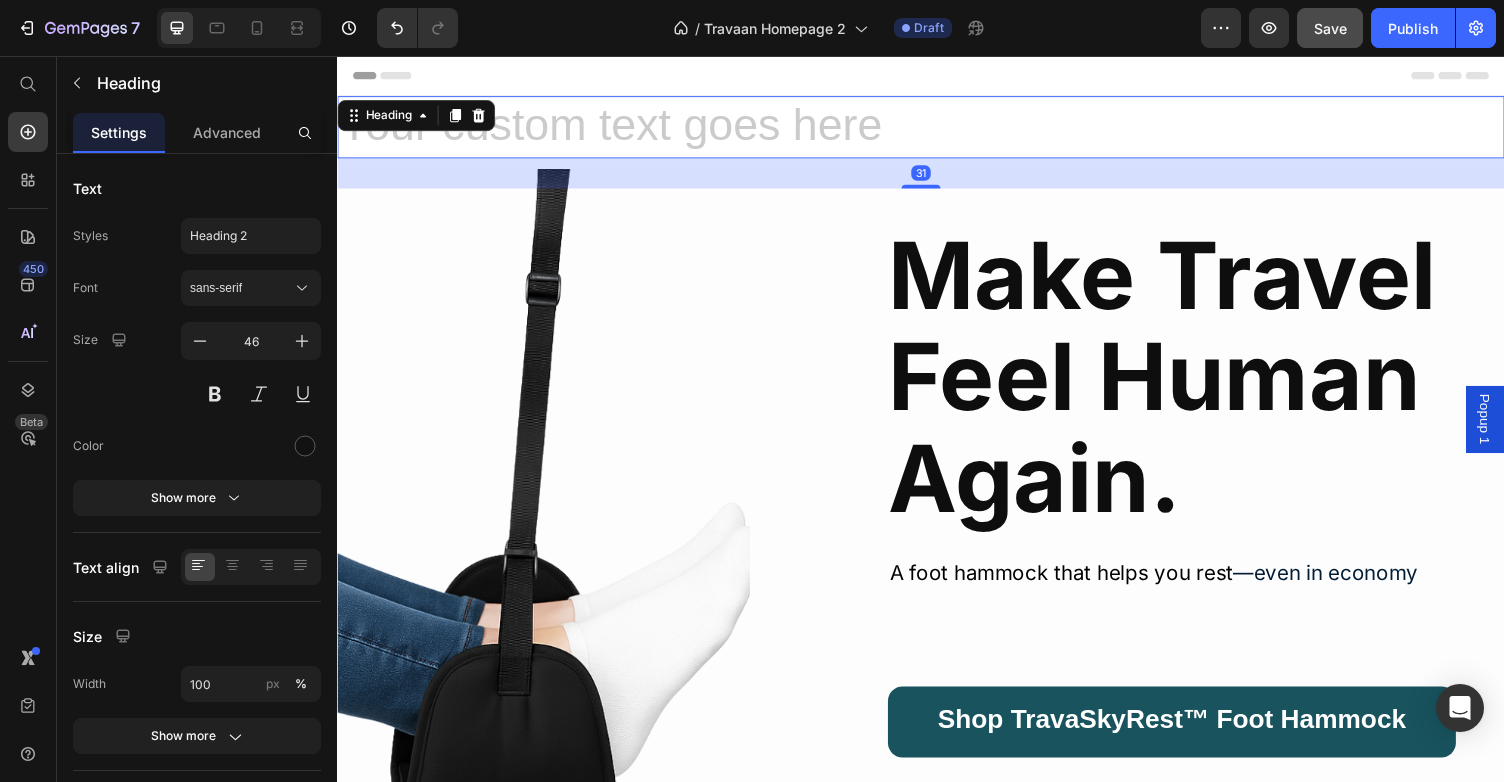 click at bounding box center [937, 129] 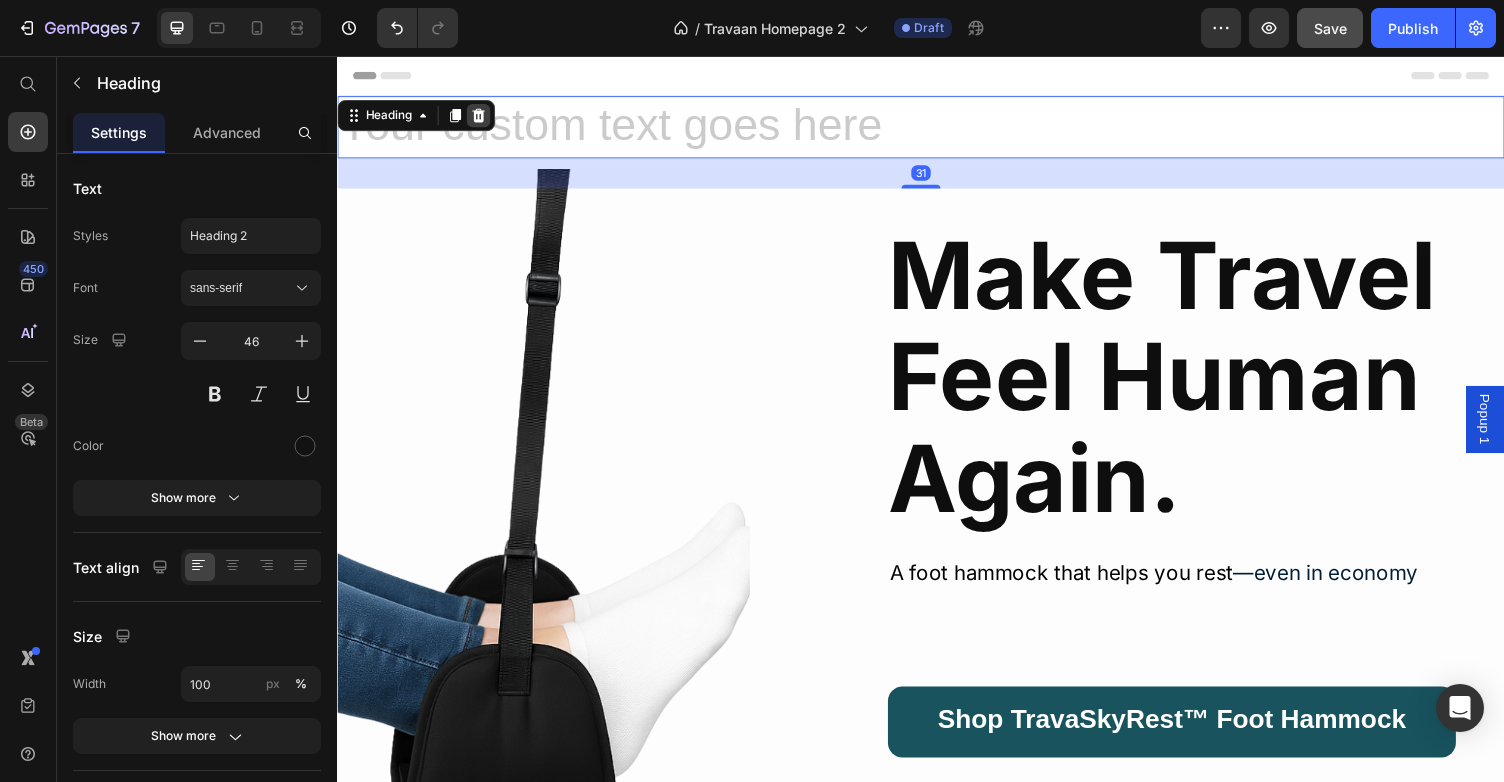 click 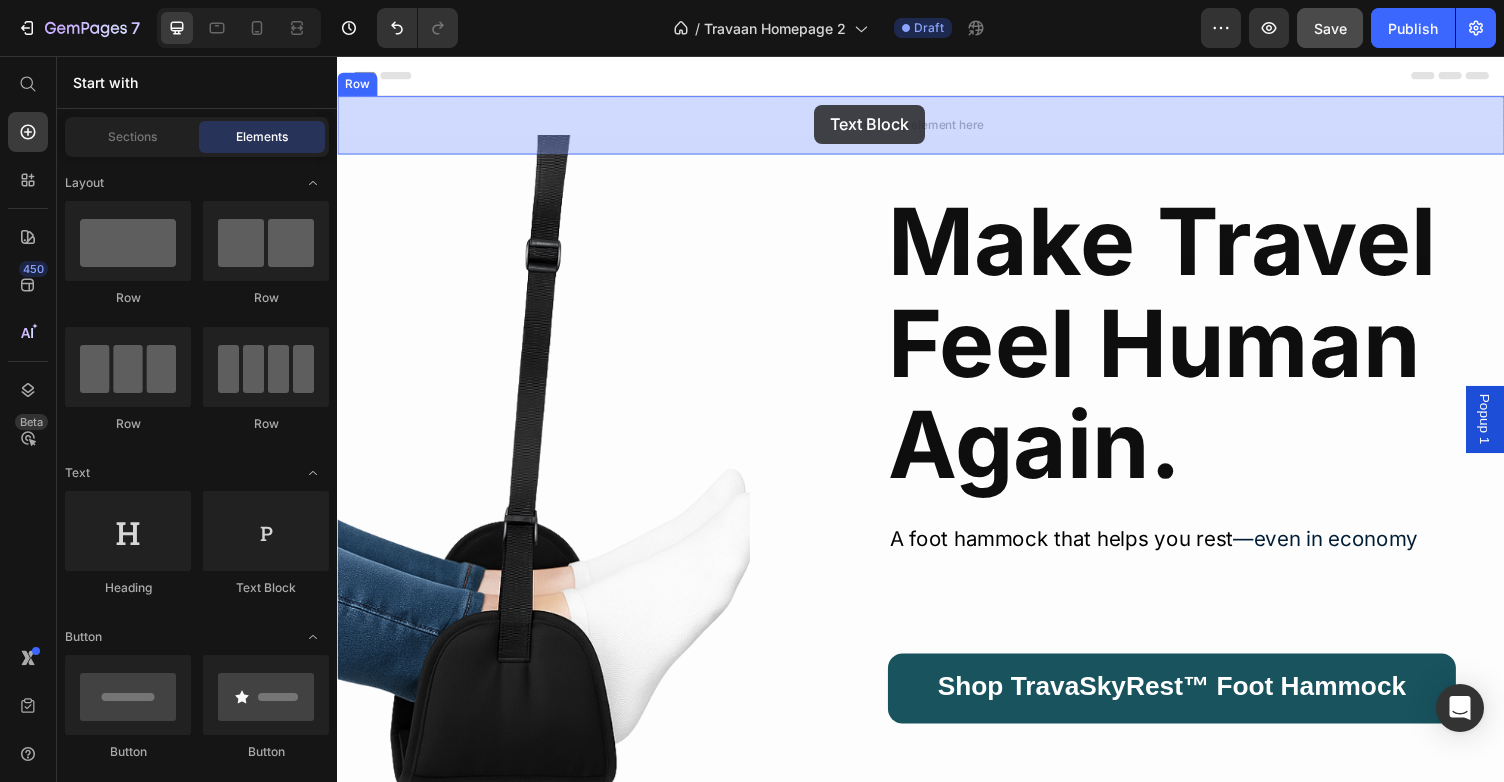 drag, startPoint x: 406, startPoint y: 439, endPoint x: 827, endPoint y: 106, distance: 536.7774 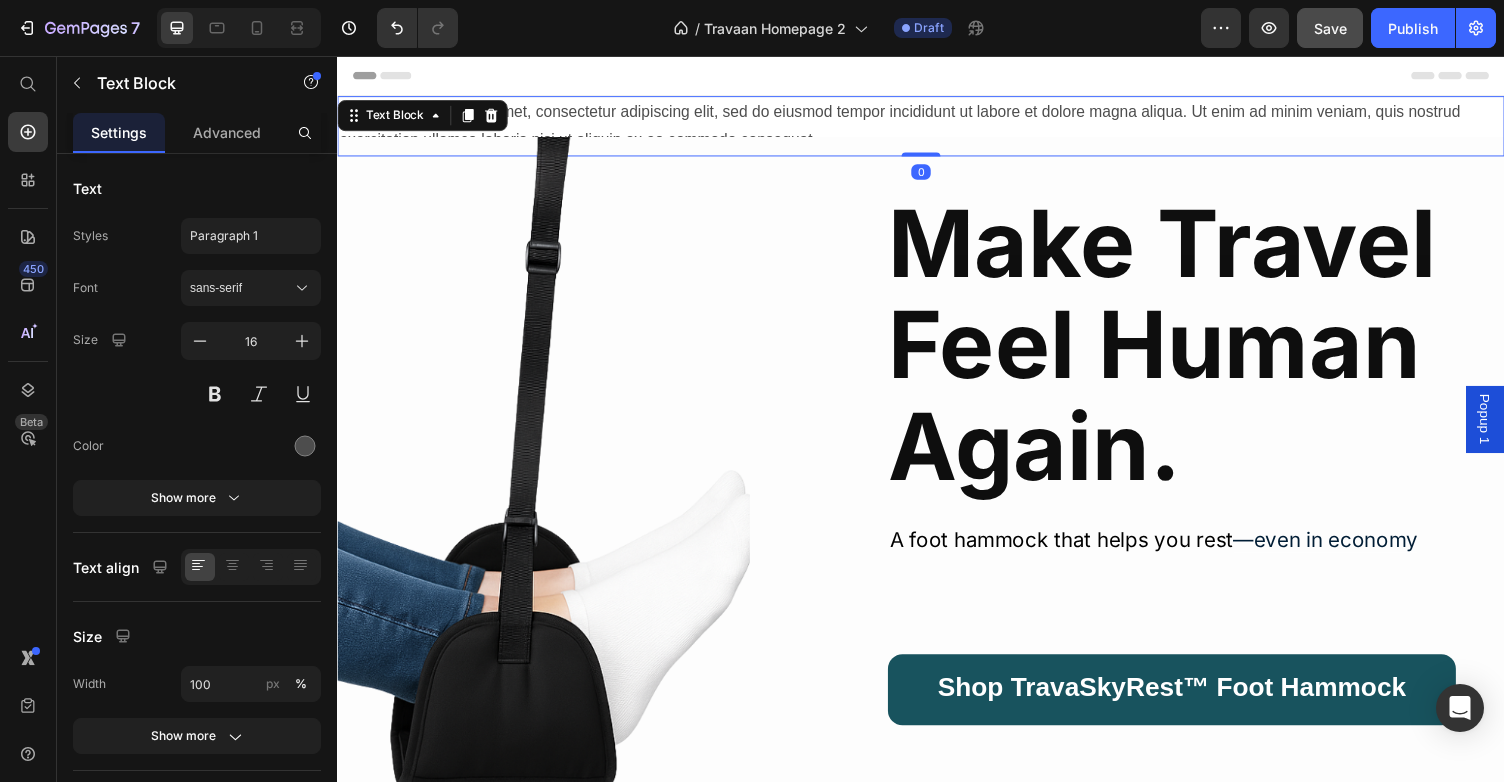 click on "Lorem ipsum dolor sit amet, consectetur adipiscing elit, sed do eiusmod tempor incididunt ut labore et dolore magna aliqua. Ut enim ad minim veniam, quis nostrud exercitation ullamco laboris nisi ut aliquip ex ea commodo consequat." at bounding box center [937, 128] 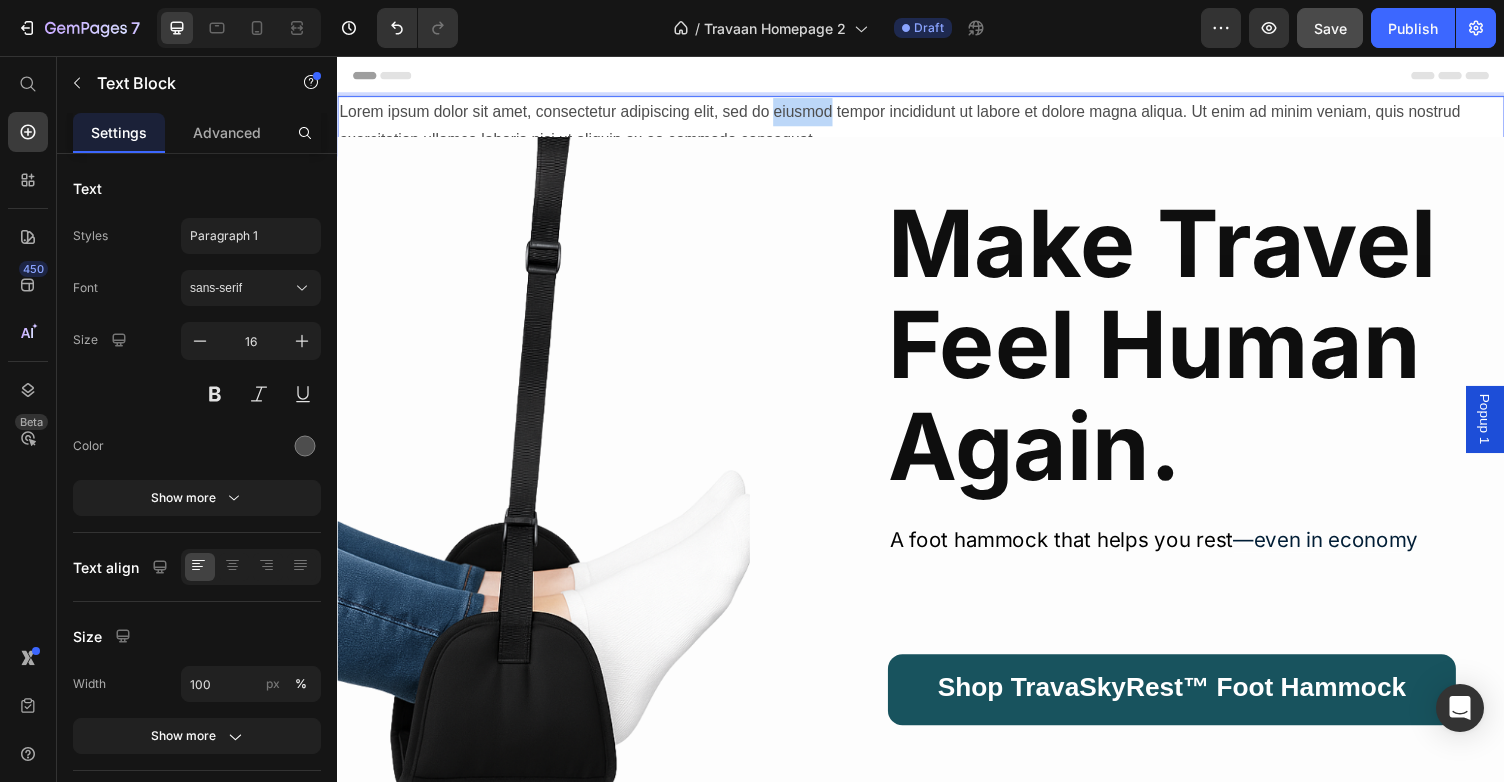 click on "Lorem ipsum dolor sit amet, consectetur adipiscing elit, sed do eiusmod tempor incididunt ut labore et dolore magna aliqua. Ut enim ad minim veniam, quis nostrud exercitation ullamco laboris nisi ut aliquip ex ea commodo consequat." at bounding box center [937, 128] 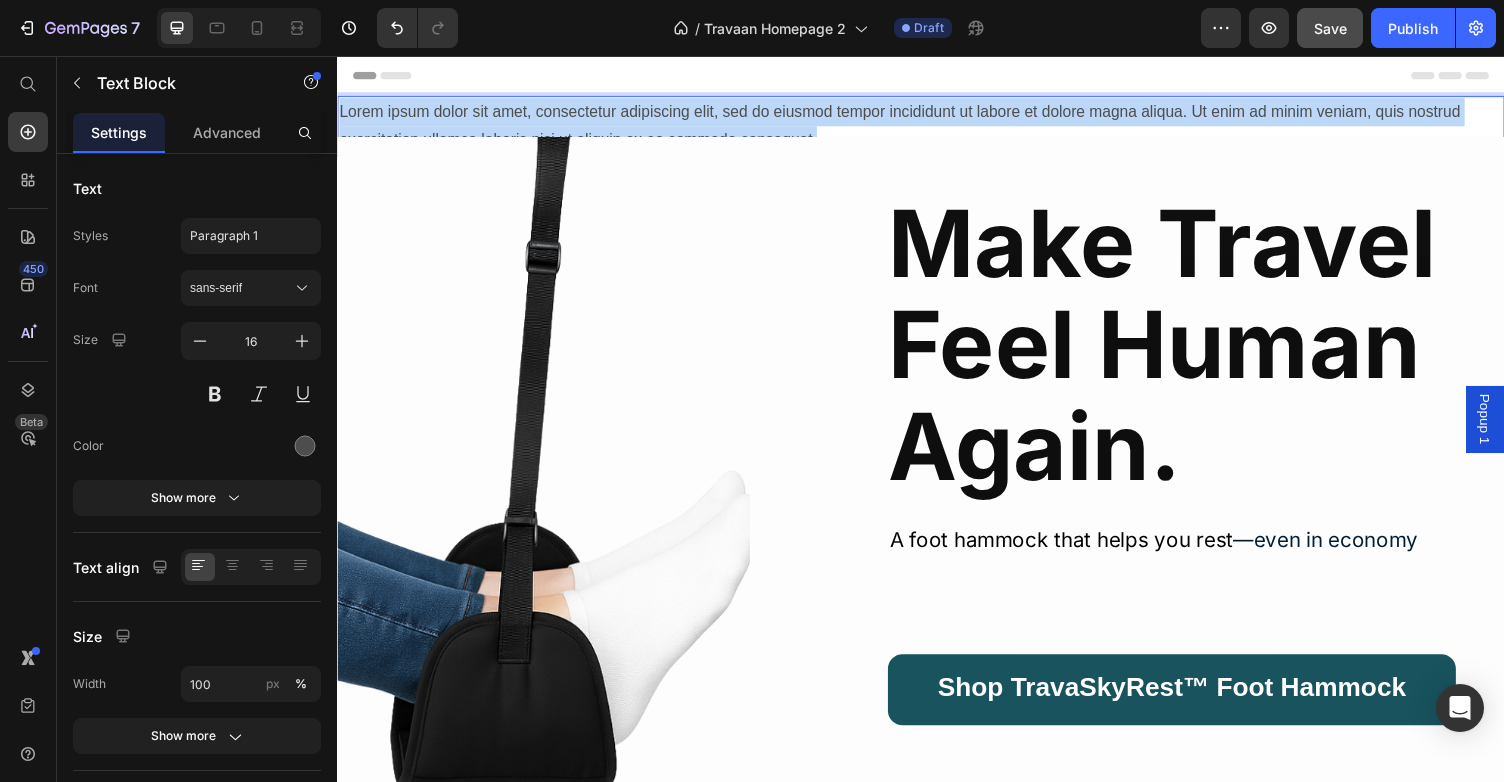 click on "Lorem ipsum dolor sit amet, consectetur adipiscing elit, sed do eiusmod tempor incididunt ut labore et dolore magna aliqua. Ut enim ad minim veniam, quis nostrud exercitation ullamco laboris nisi ut aliquip ex ea commodo consequat." at bounding box center [937, 128] 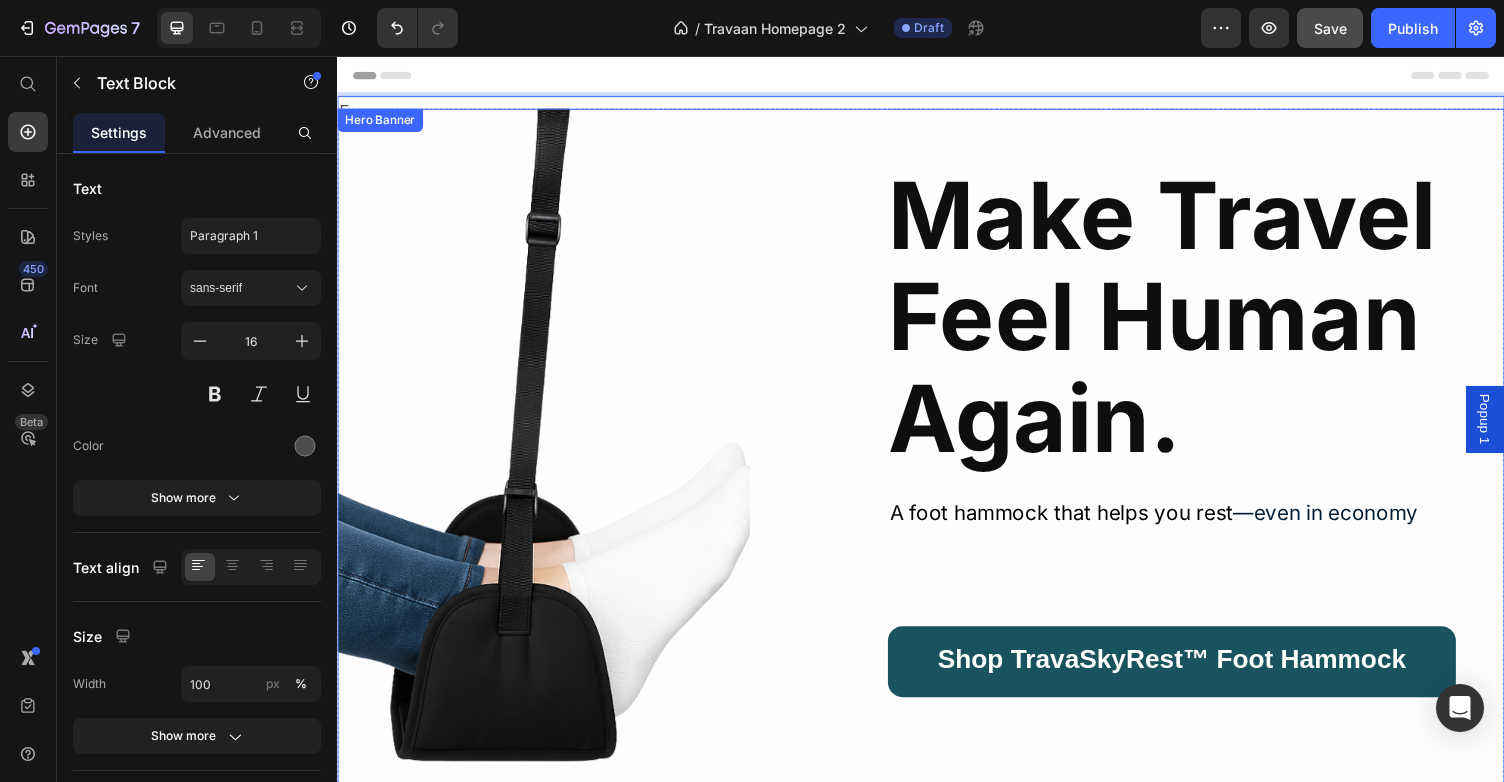 click on "Image" at bounding box center (629, 528) 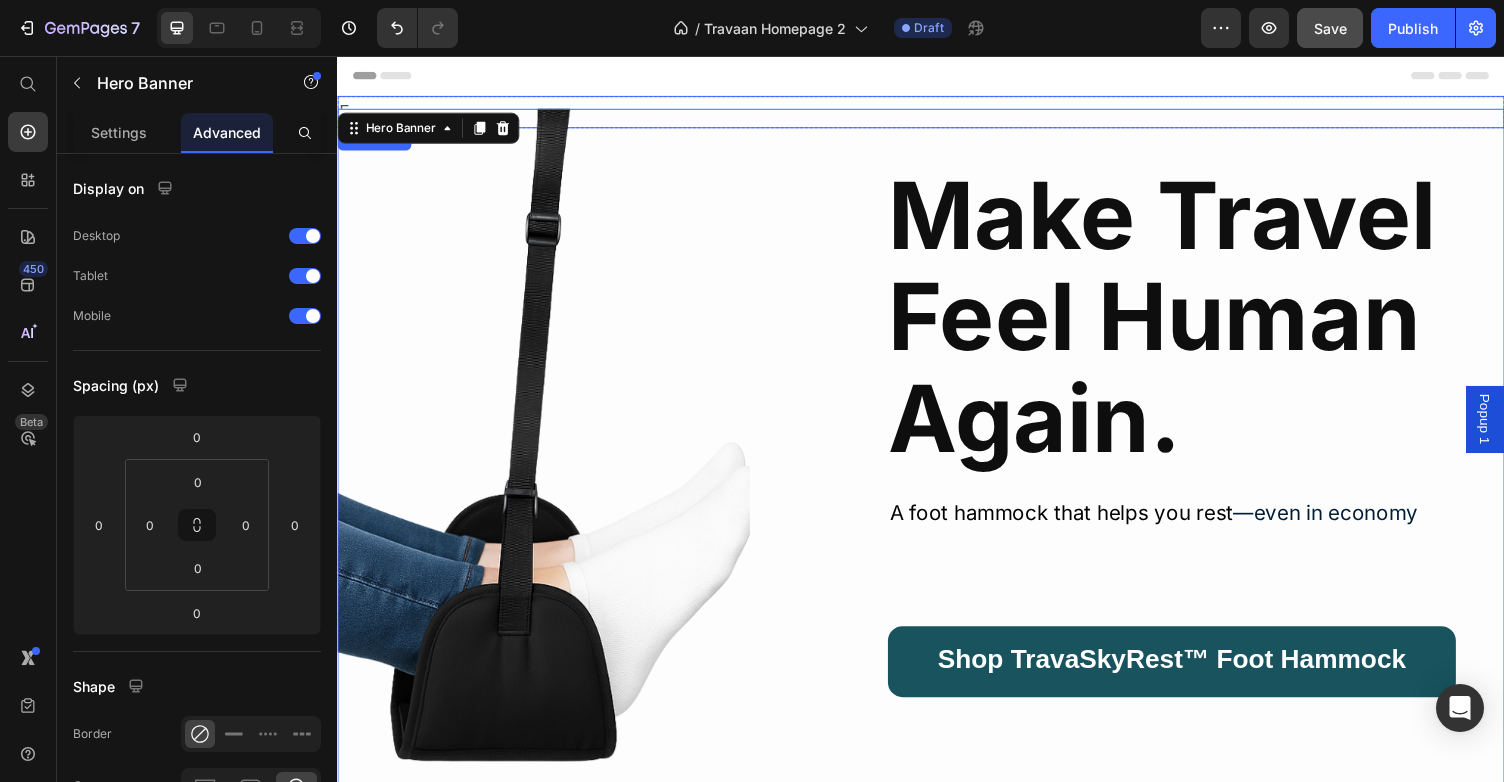 click on "F" at bounding box center [937, 113] 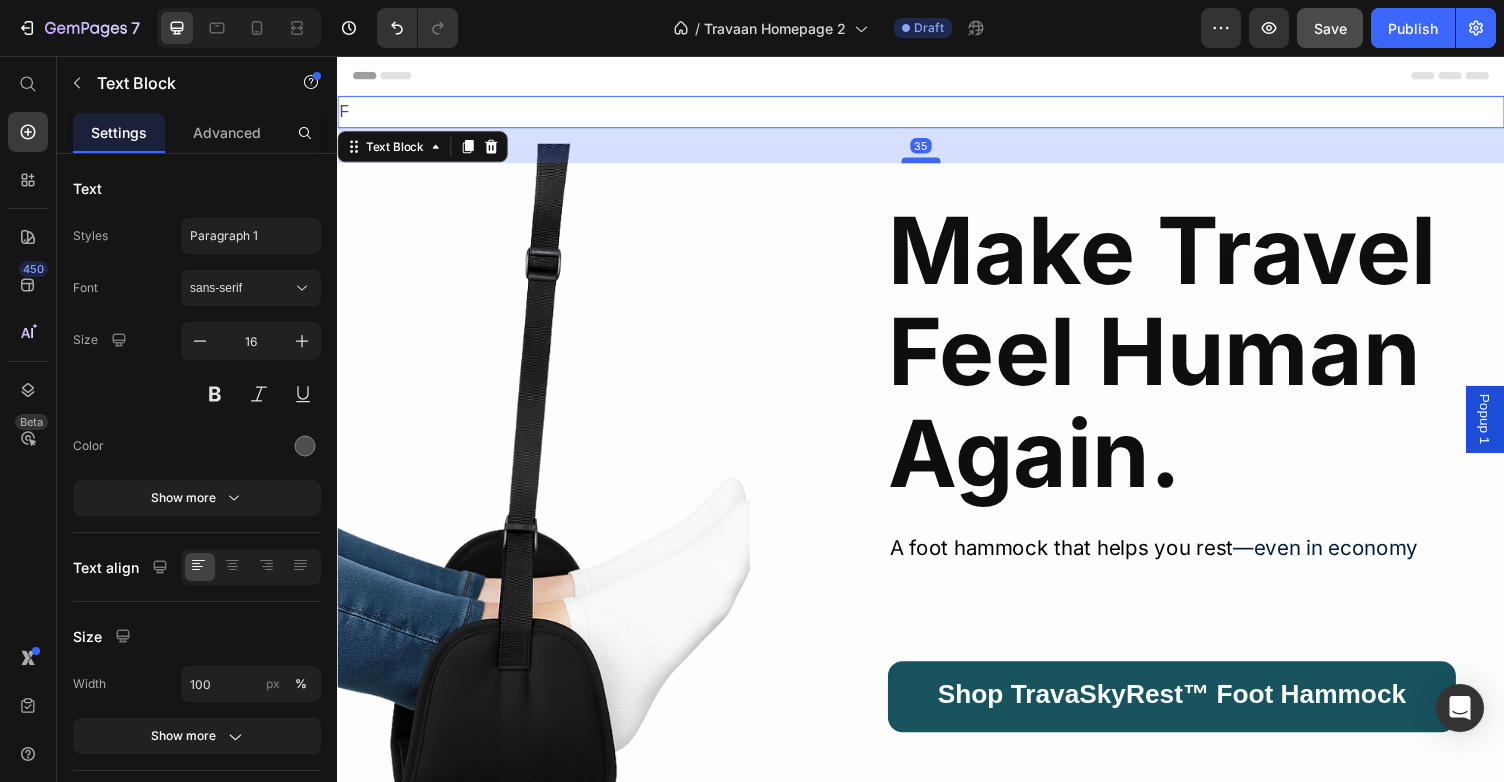 drag, startPoint x: 930, startPoint y: 127, endPoint x: 930, endPoint y: 164, distance: 37 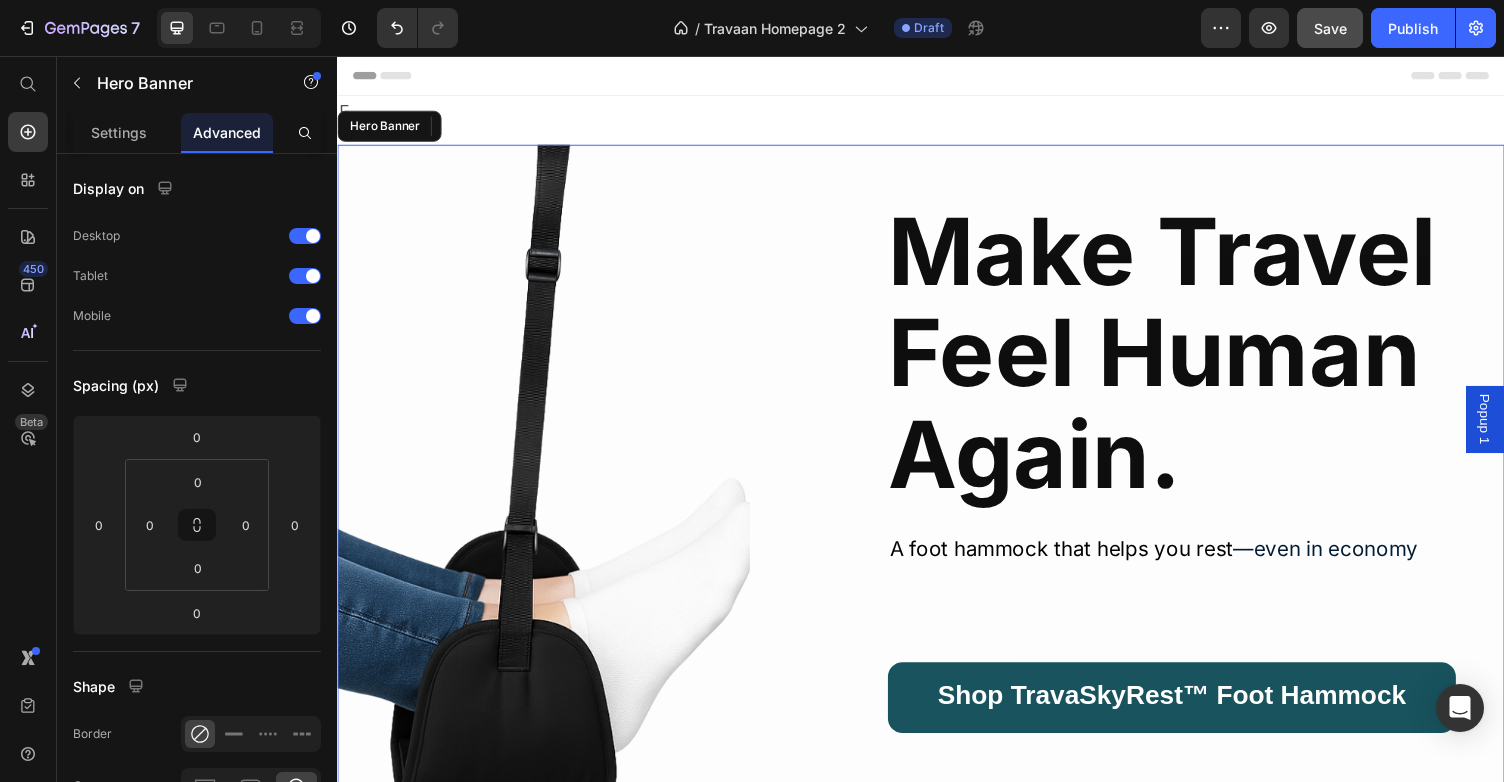 click on "Image" at bounding box center (629, 565) 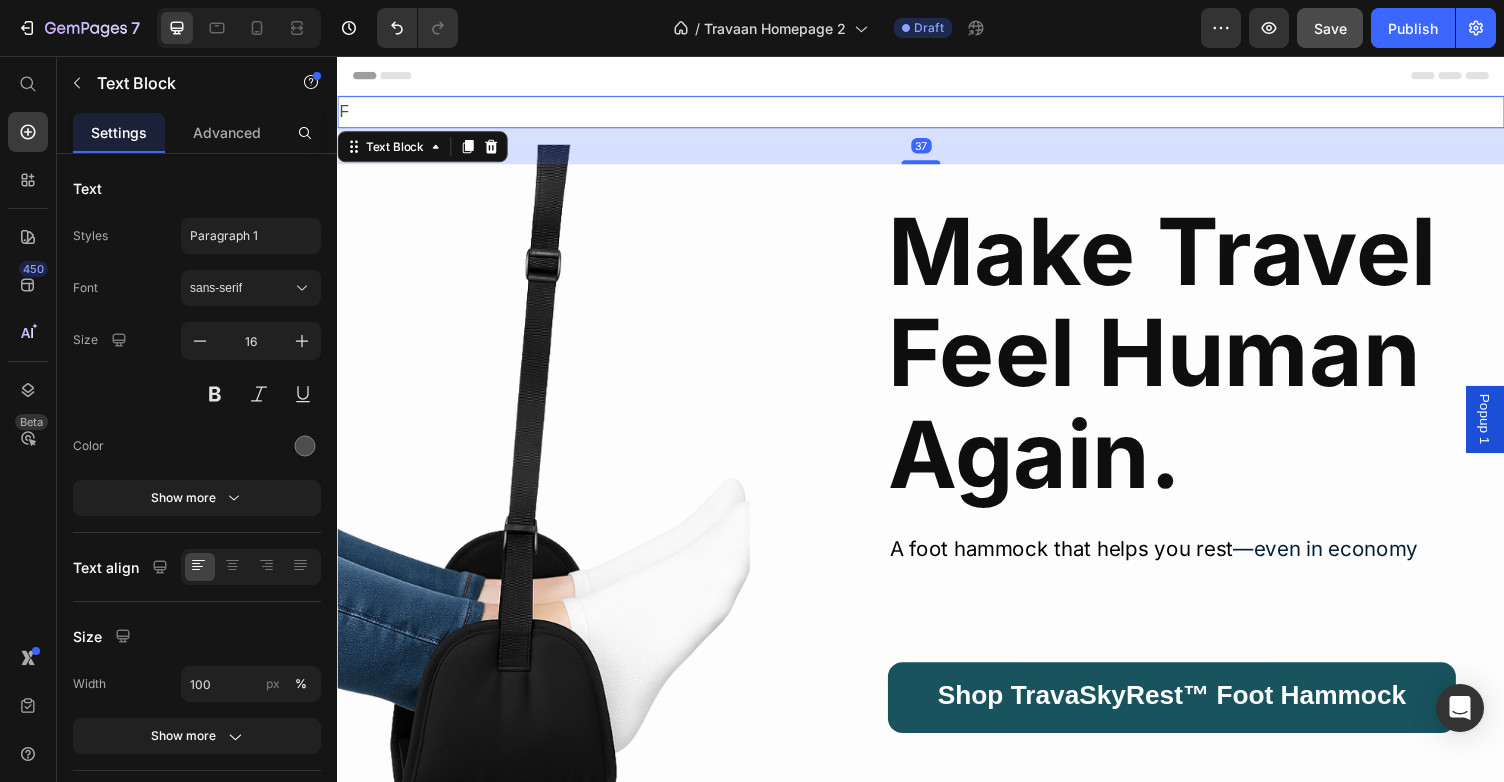 click on "F" at bounding box center [937, 113] 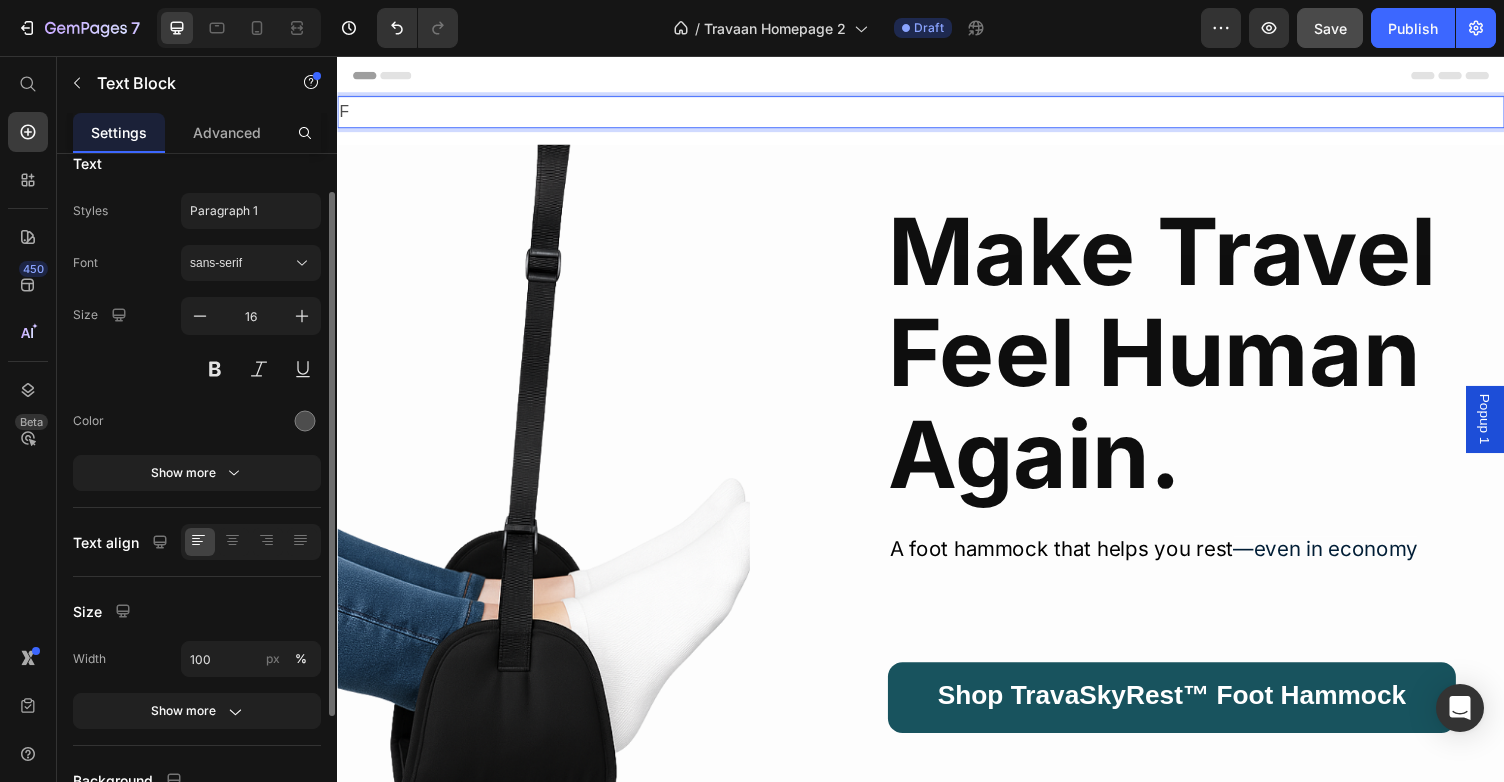 scroll, scrollTop: 37, scrollLeft: 0, axis: vertical 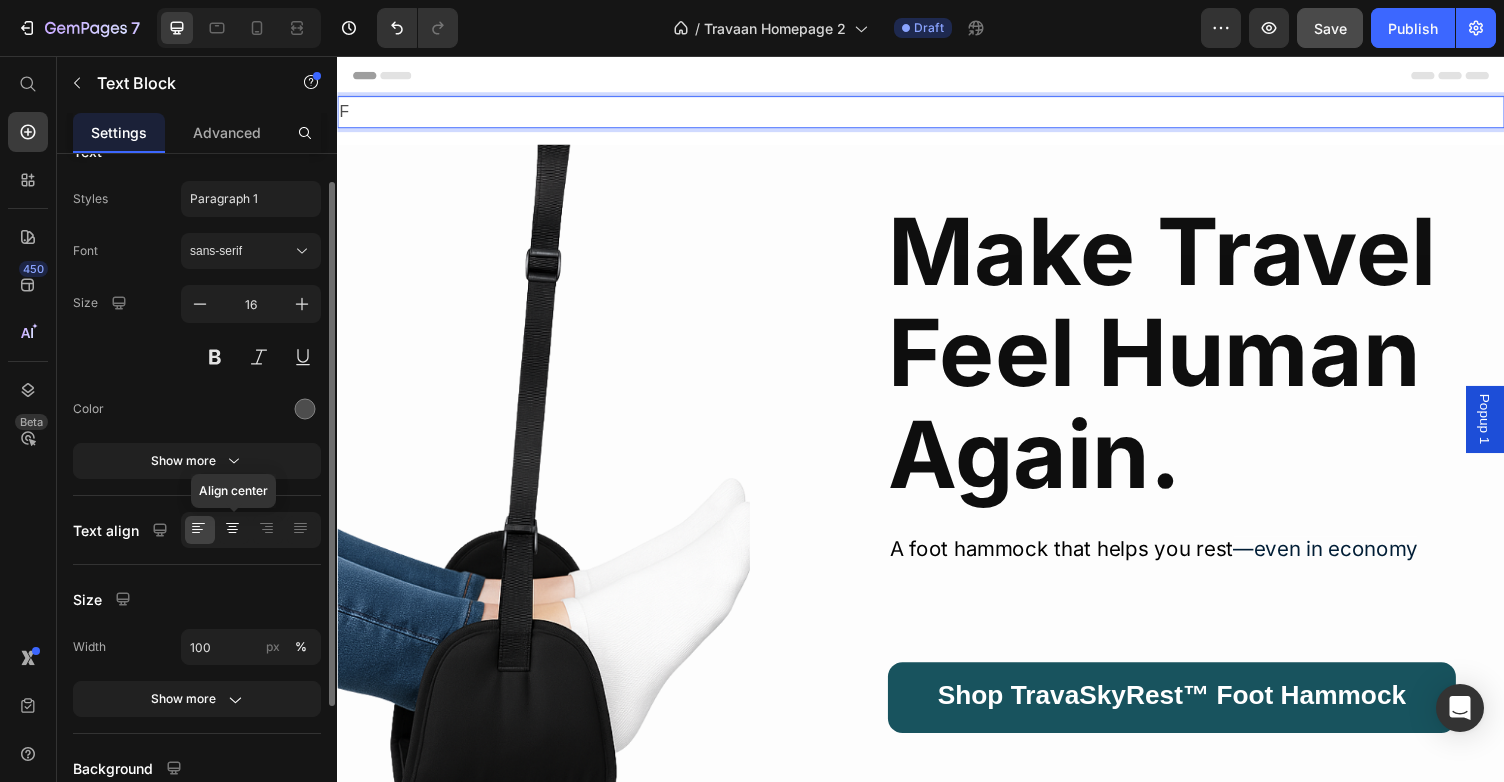 click 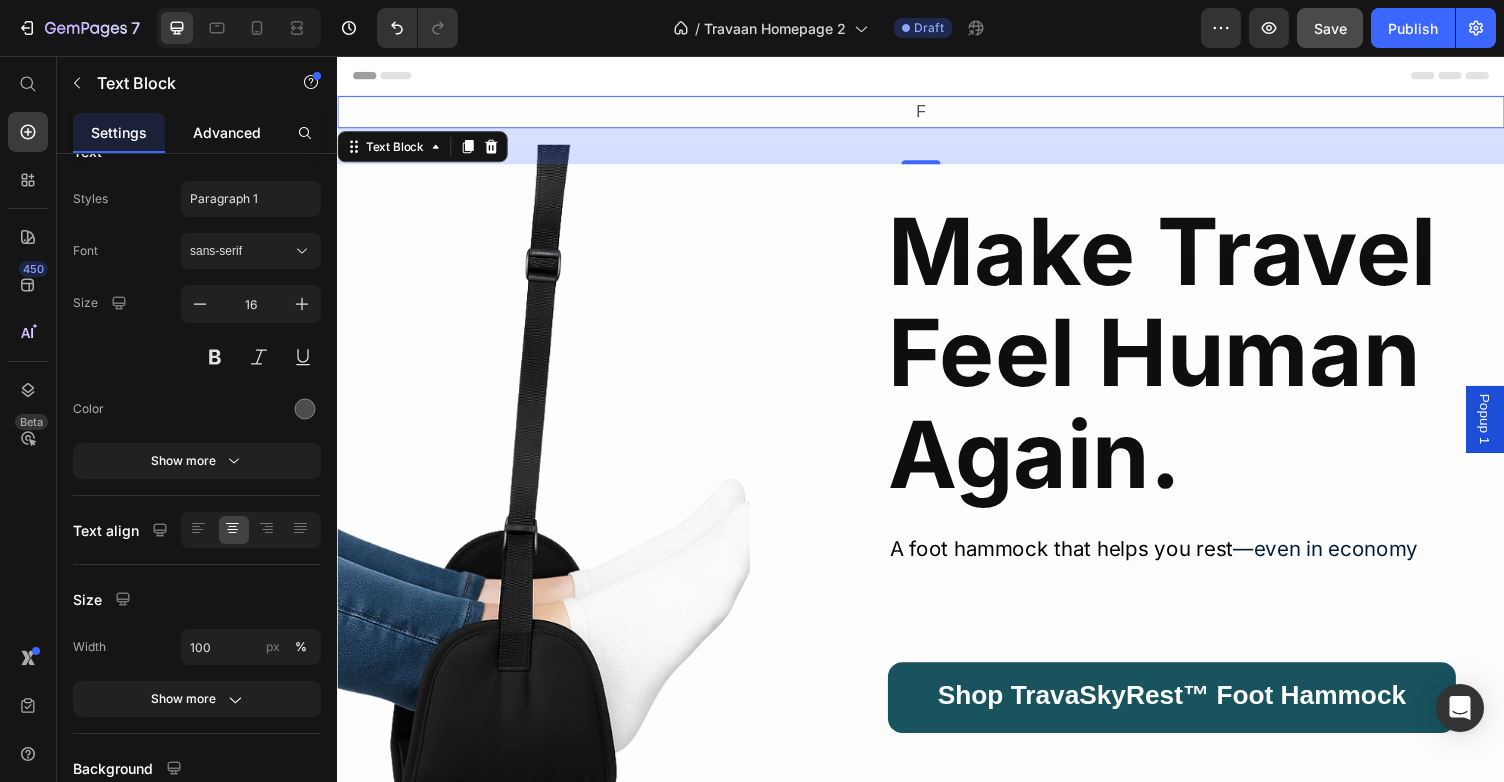 click on "Advanced" at bounding box center (227, 132) 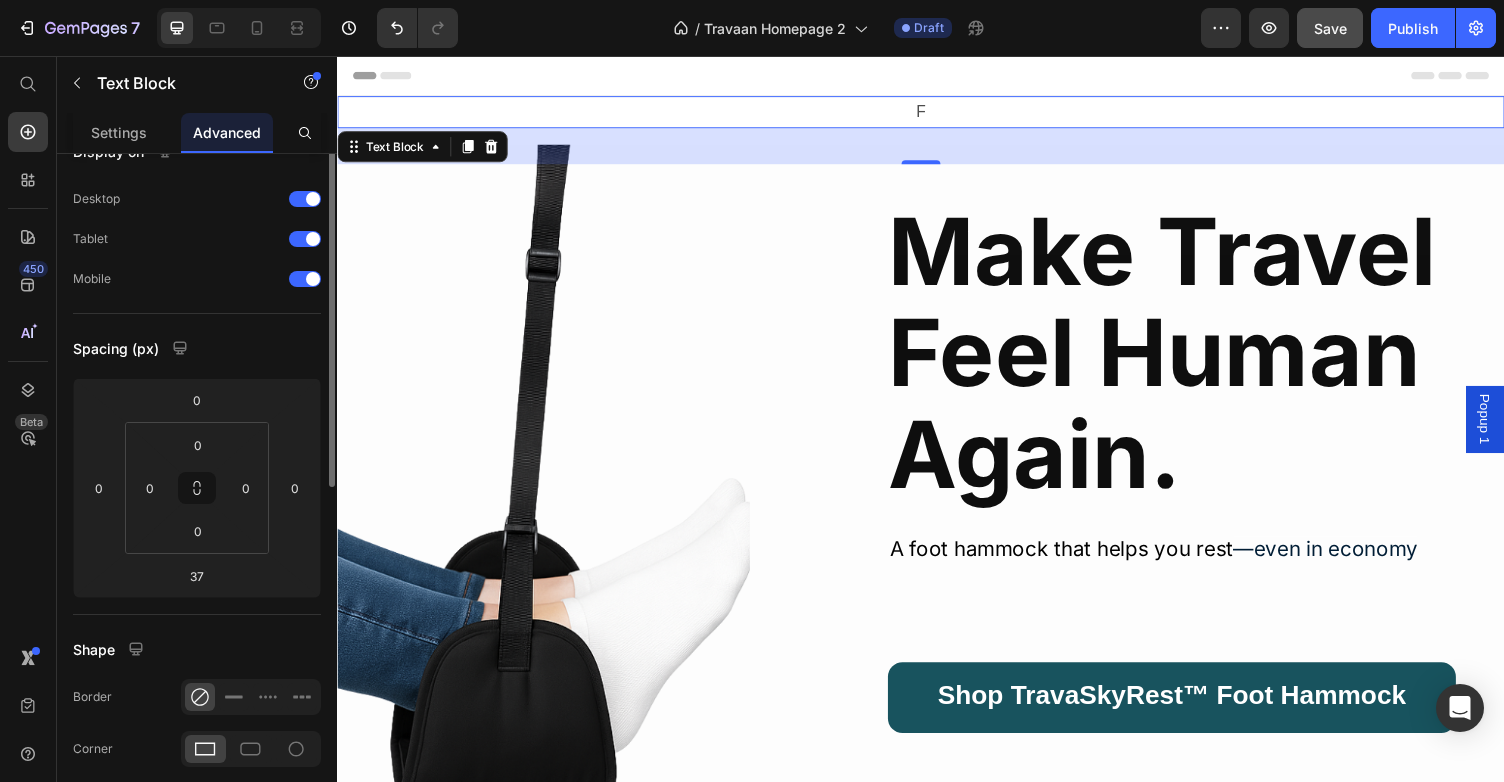 scroll, scrollTop: 0, scrollLeft: 0, axis: both 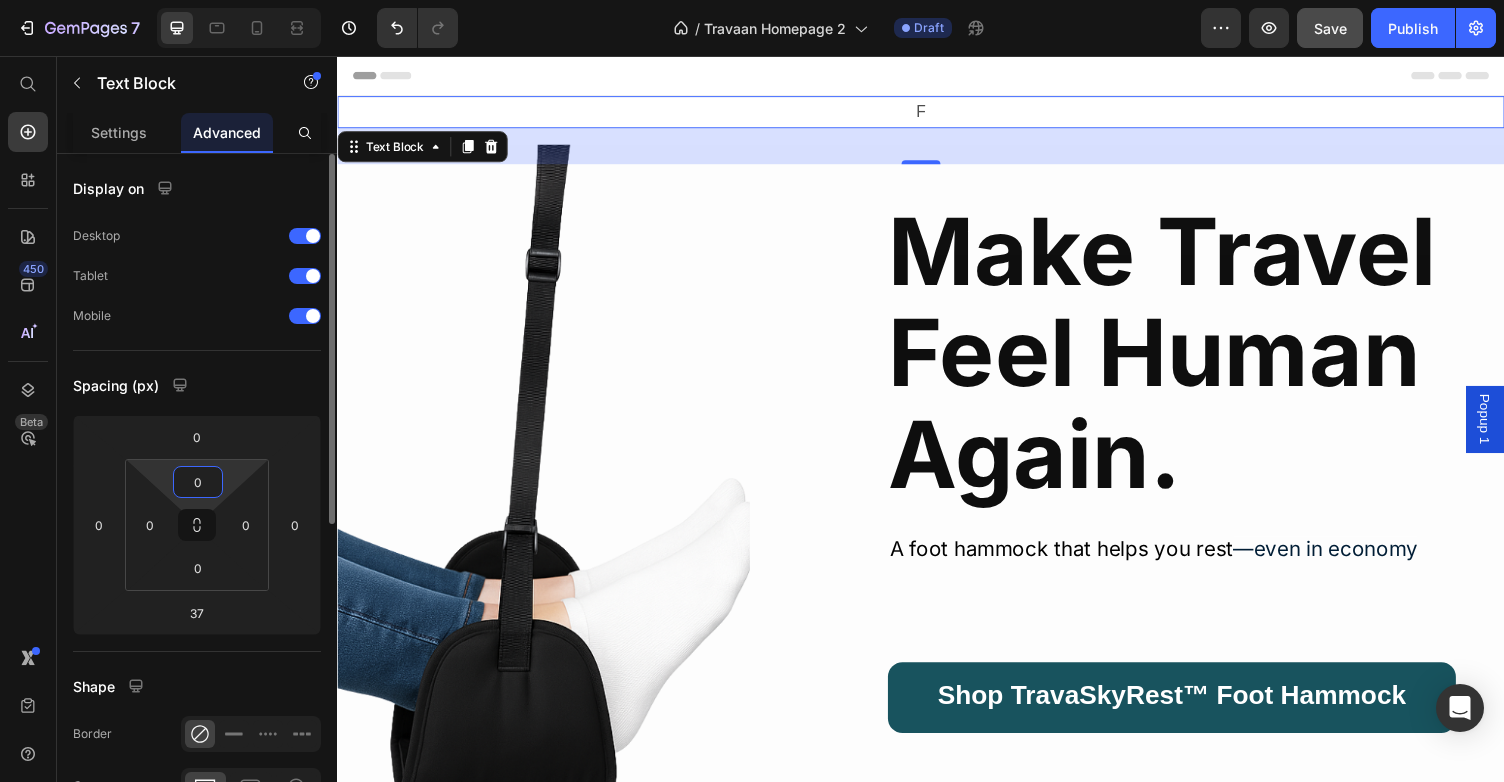 click on "0" at bounding box center (198, 482) 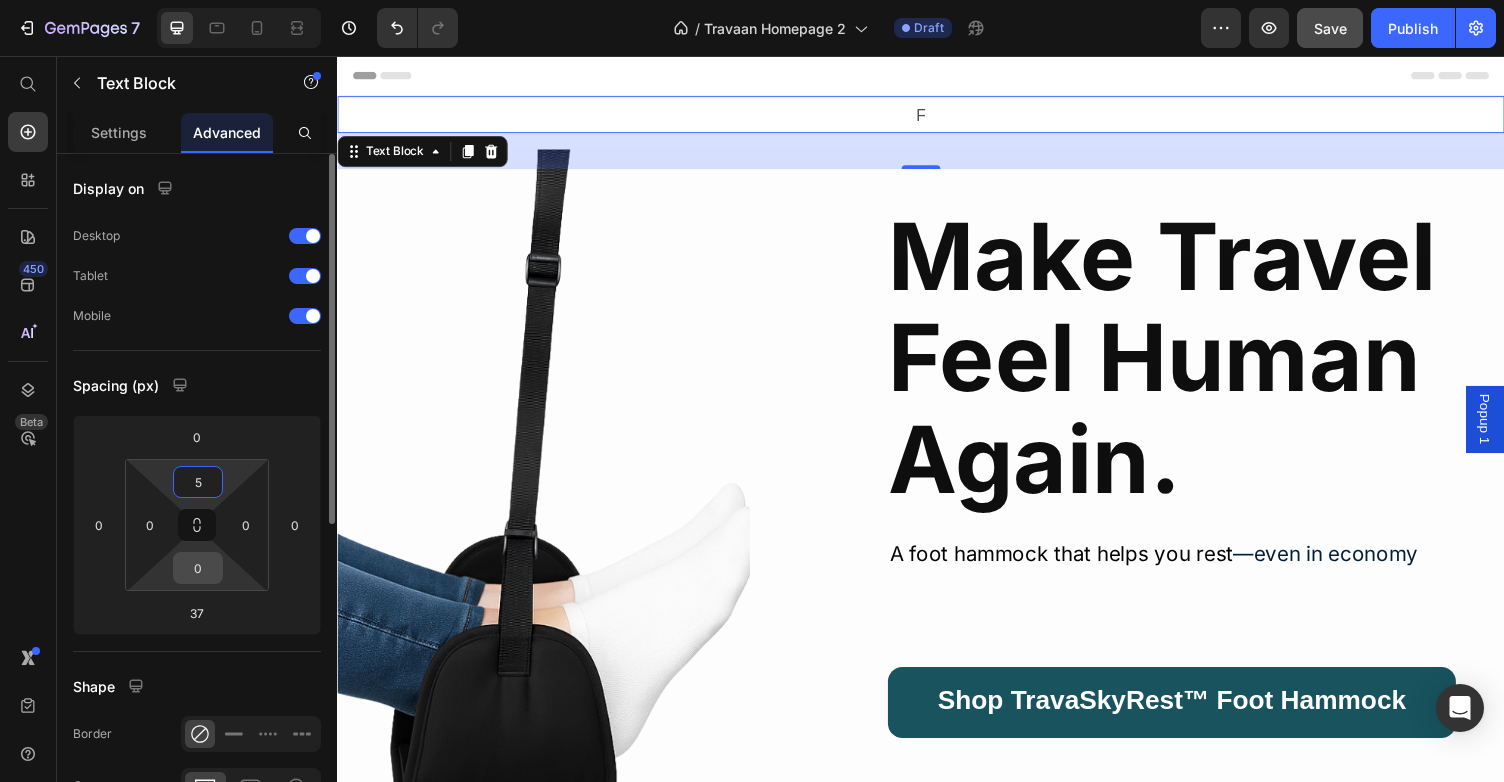 type on "5" 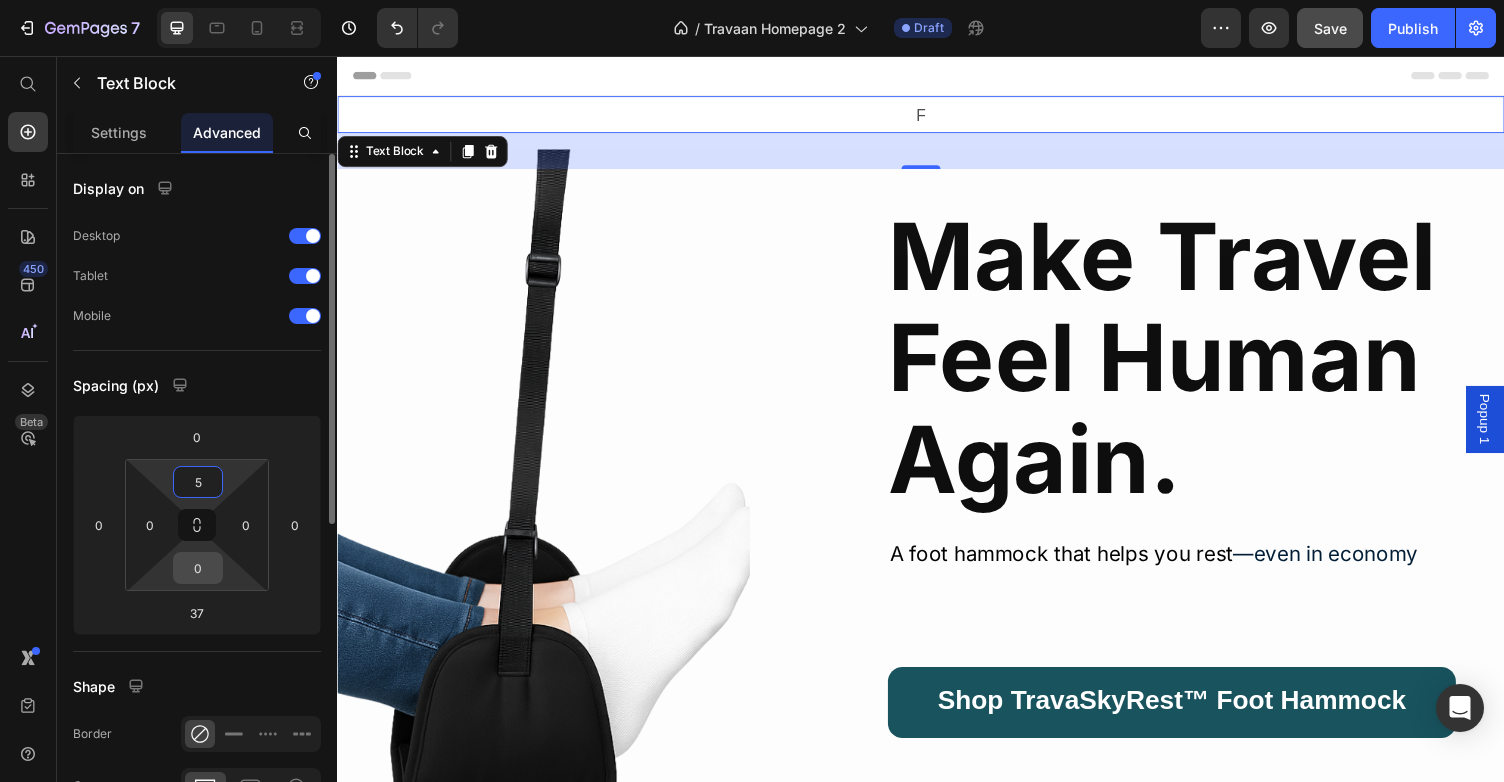click on "0" at bounding box center [198, 568] 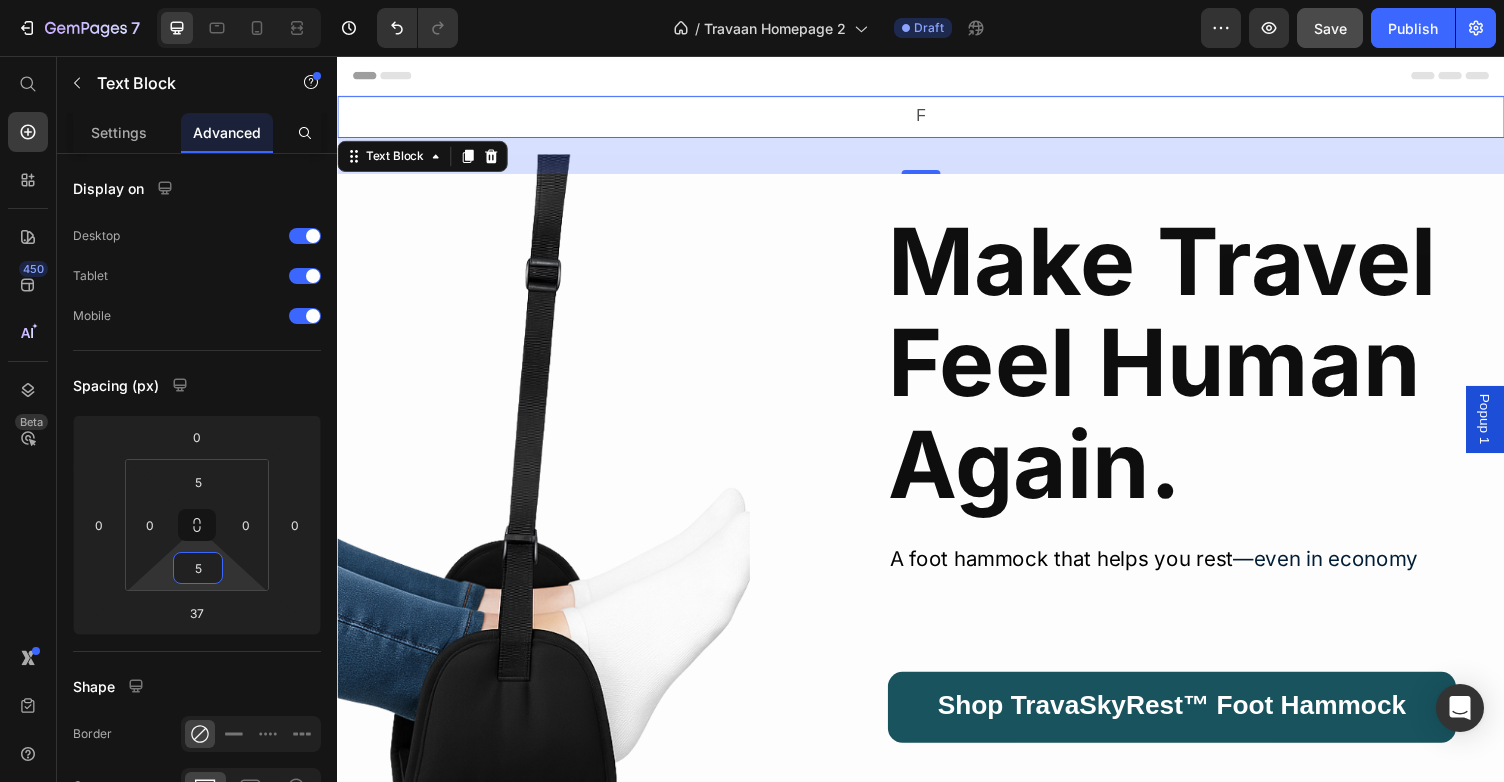 type on "5" 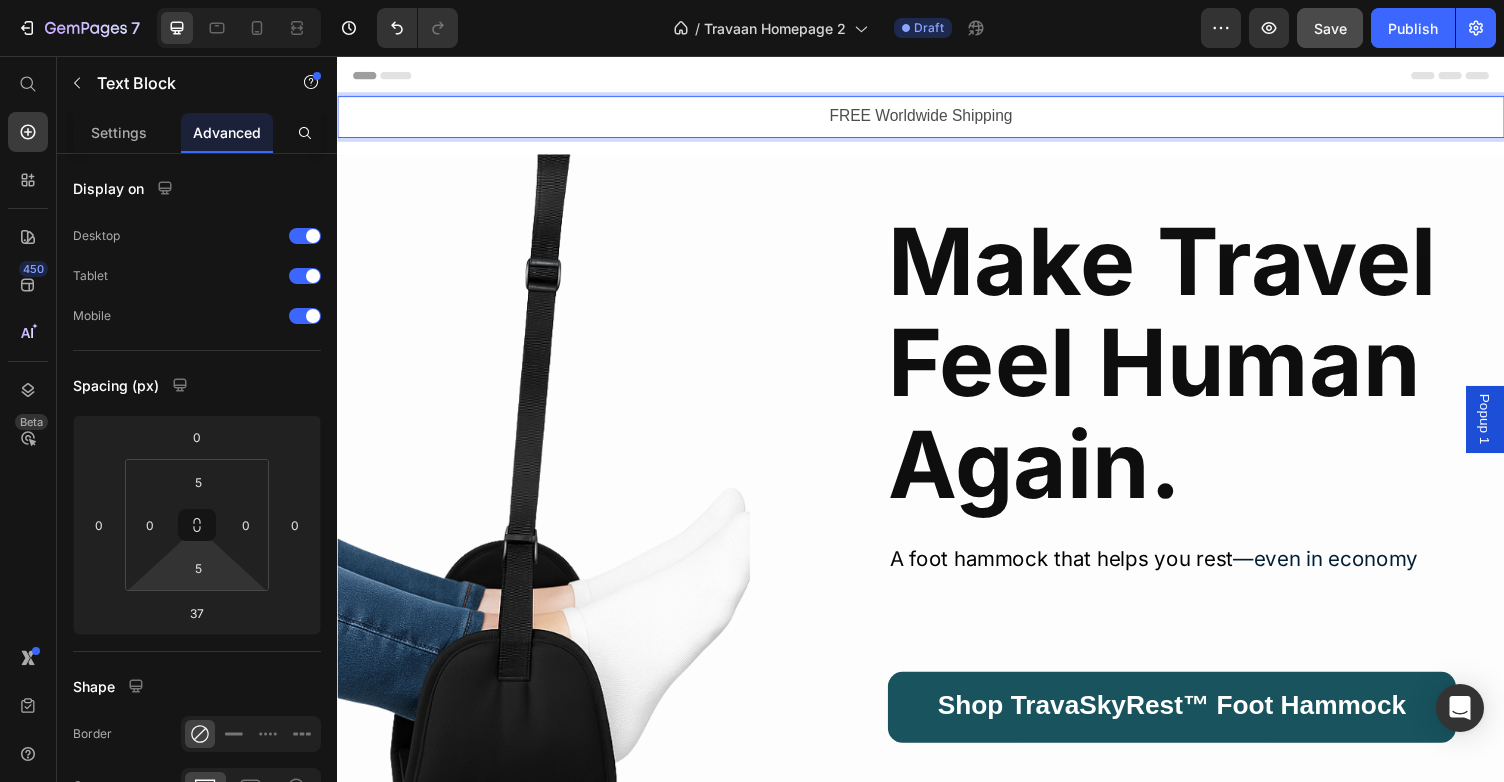 click on "FREE Worldwide Shipping" at bounding box center [937, 118] 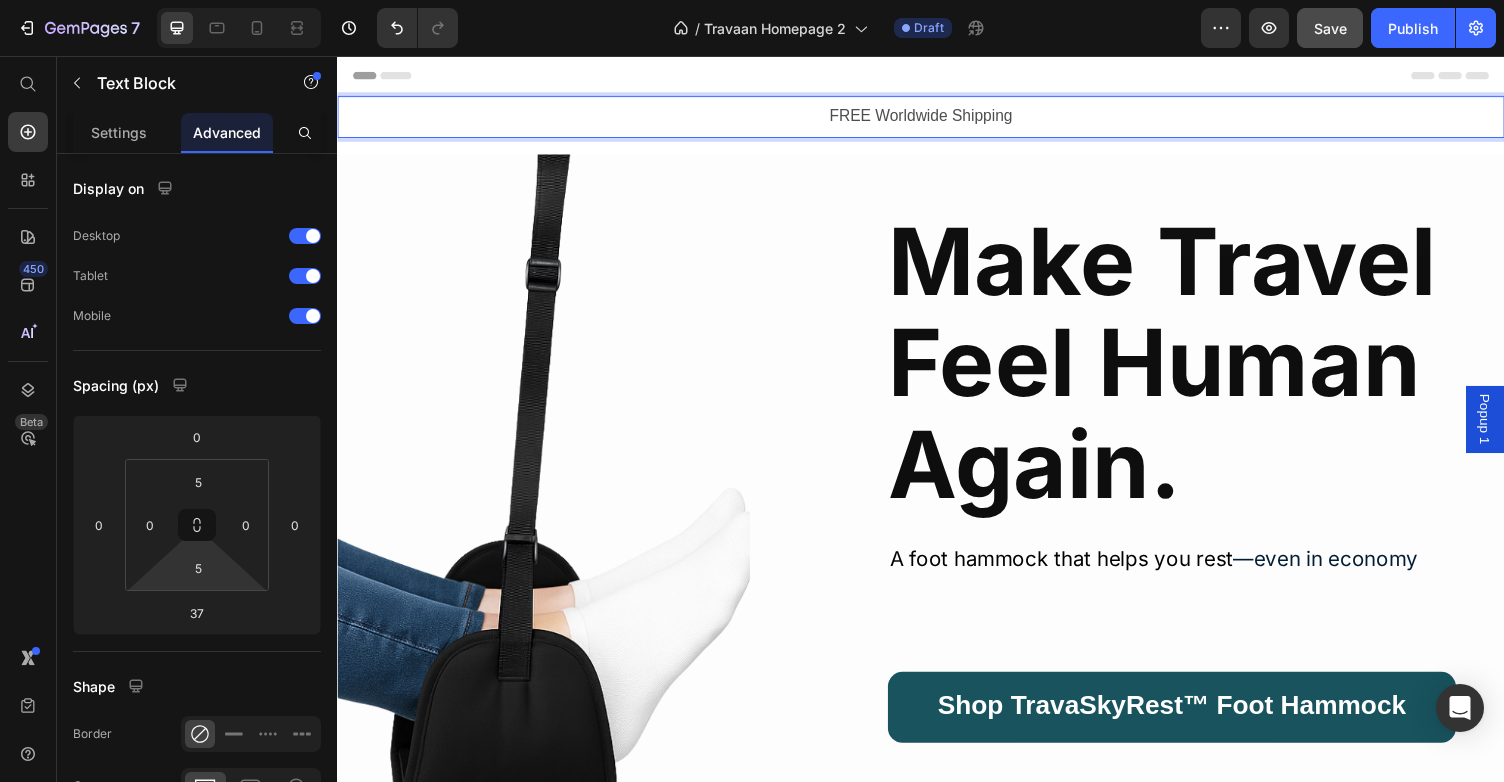 click on "FREE Worldwide Shipping" at bounding box center (937, 118) 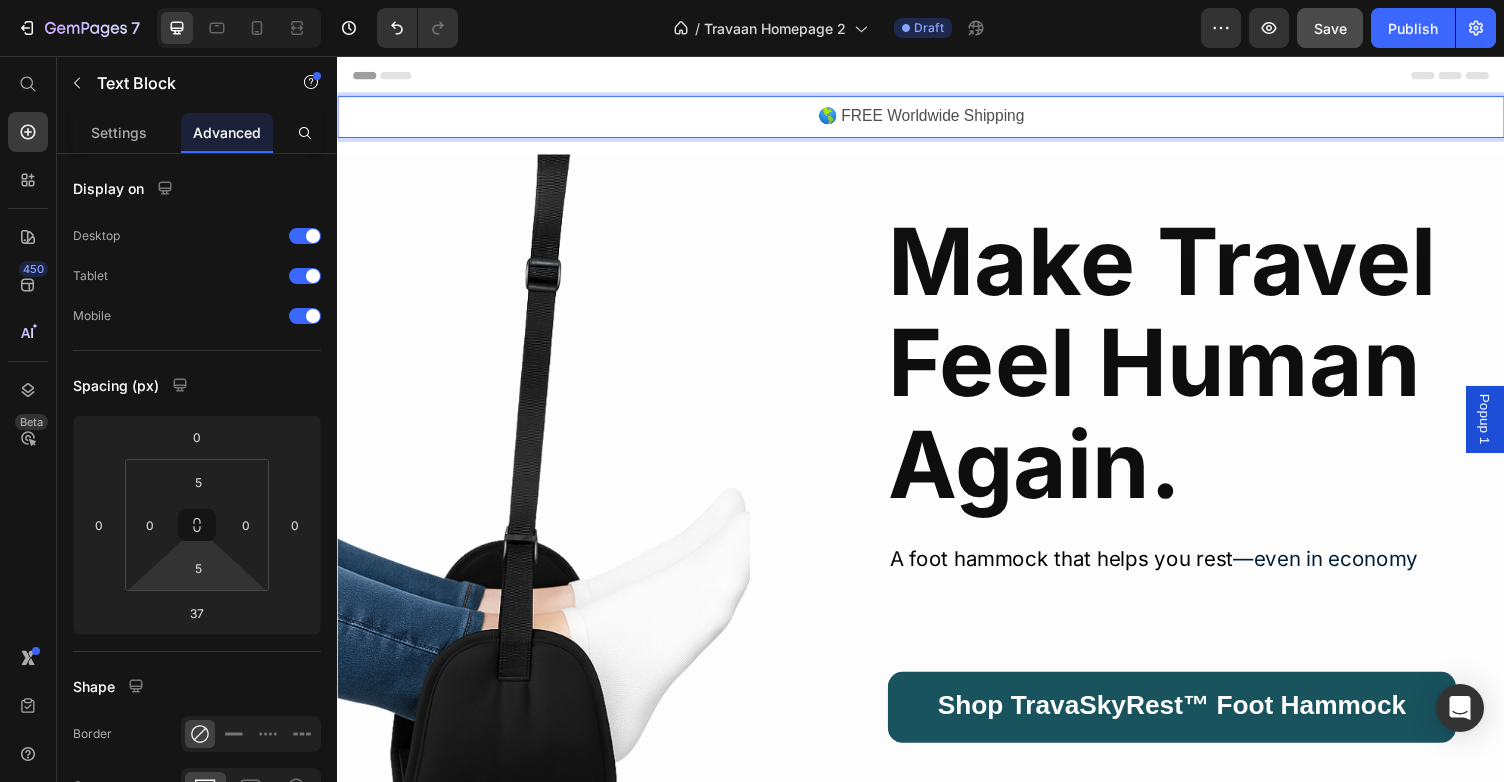 click on "🌎 FREE Worldwide Shipping" at bounding box center [937, 118] 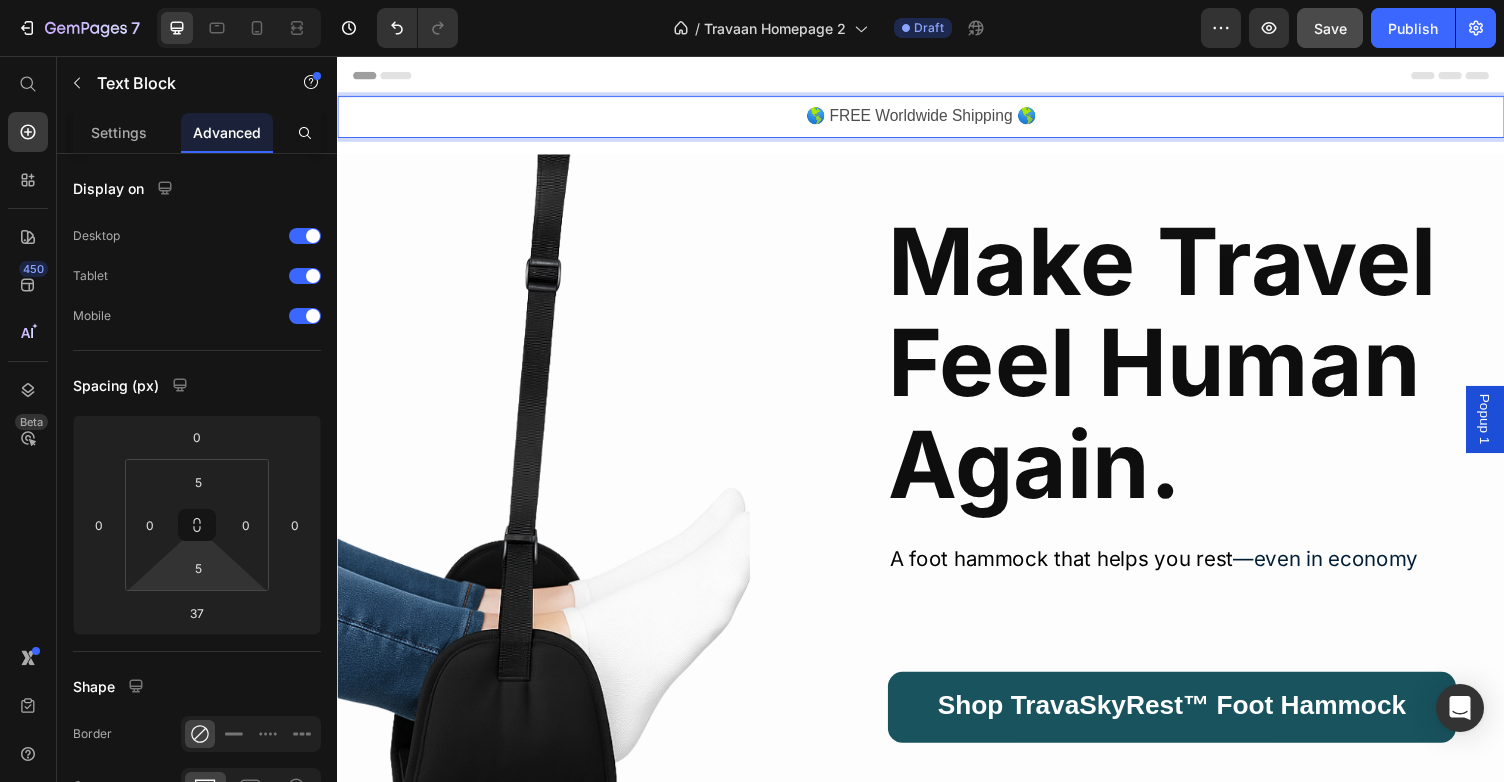 click on "🌎 FREE Worldwide Shipping 🌎" at bounding box center [937, 118] 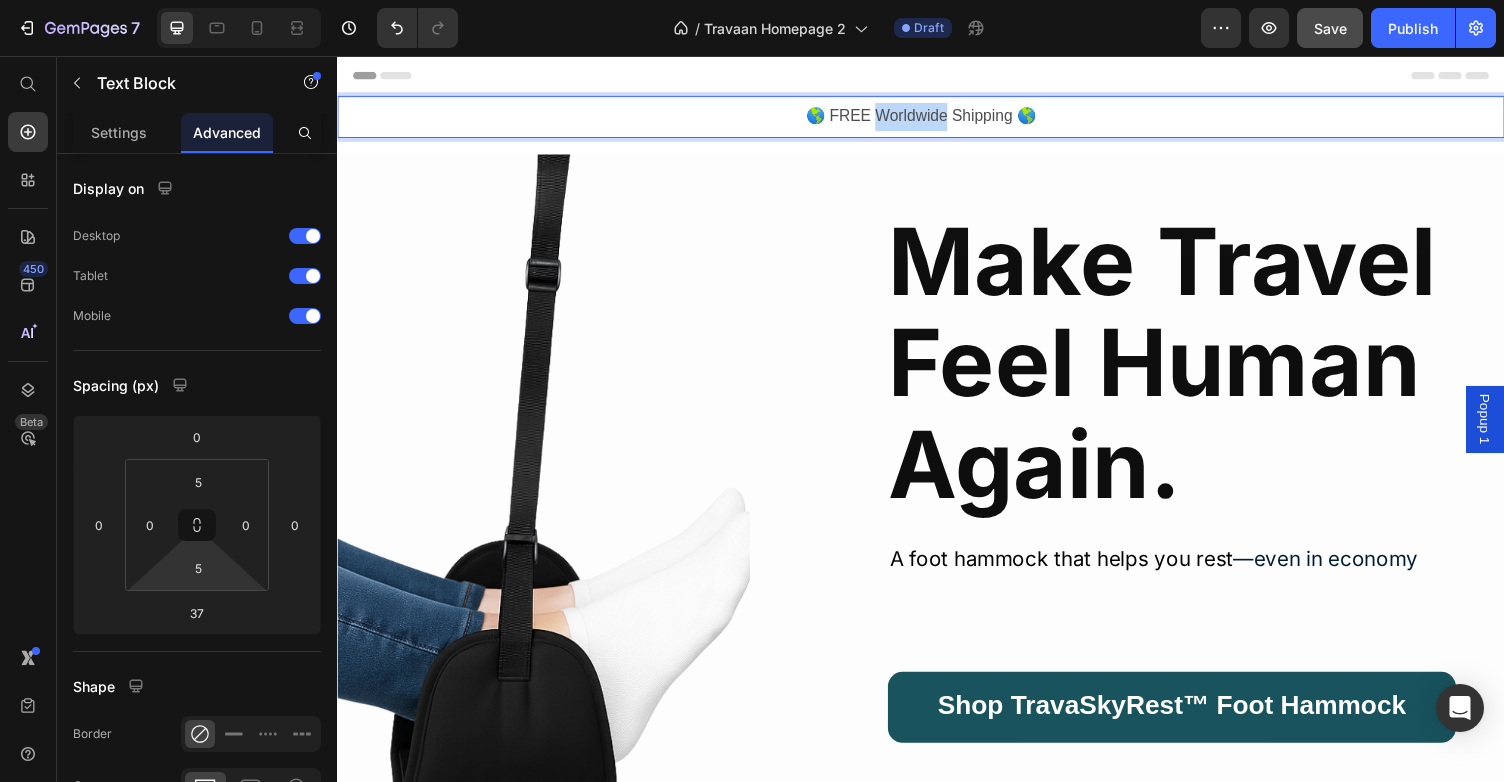 click on "🌎 FREE Worldwide Shipping 🌎" at bounding box center [937, 118] 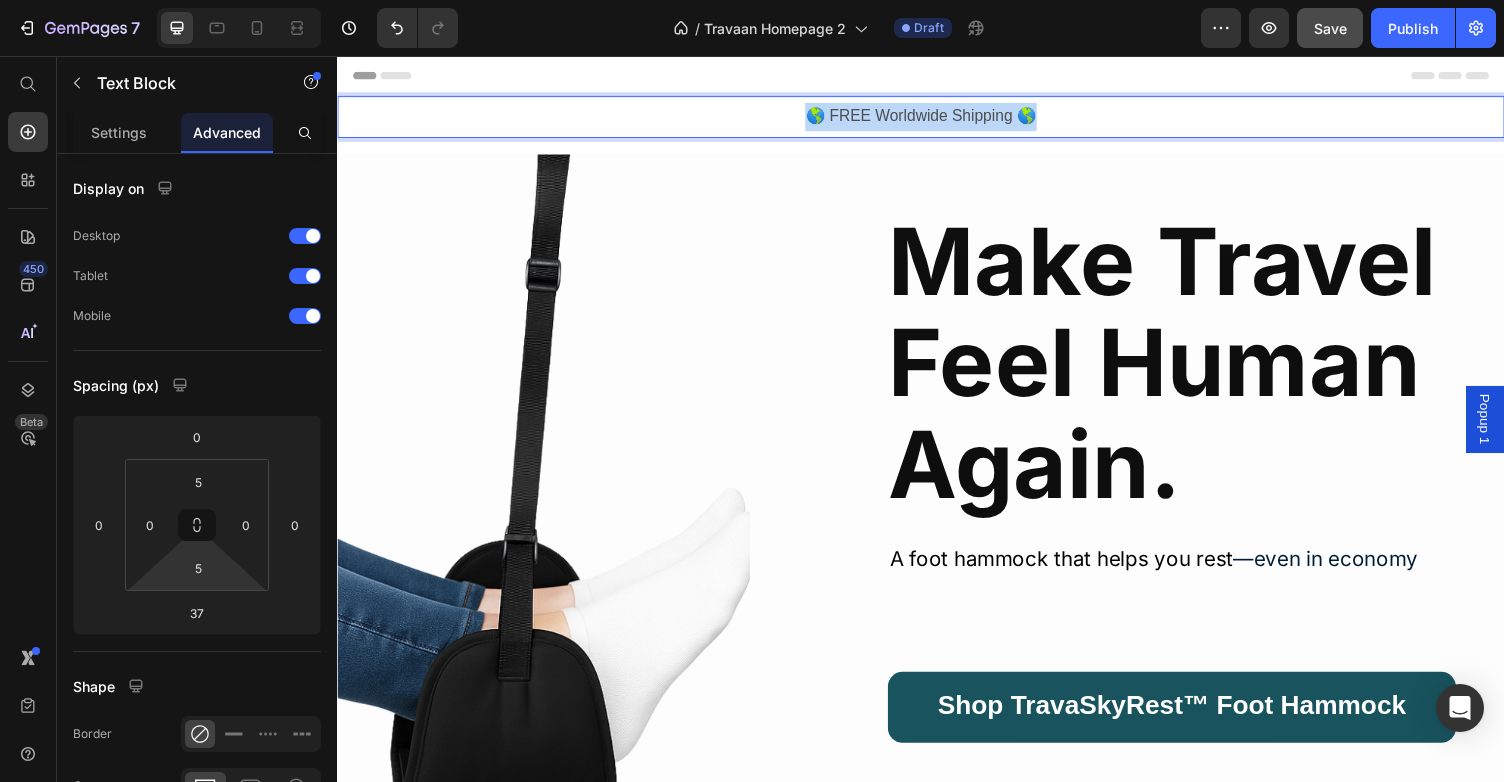 click on "🌎 FREE Worldwide Shipping 🌎" at bounding box center [937, 118] 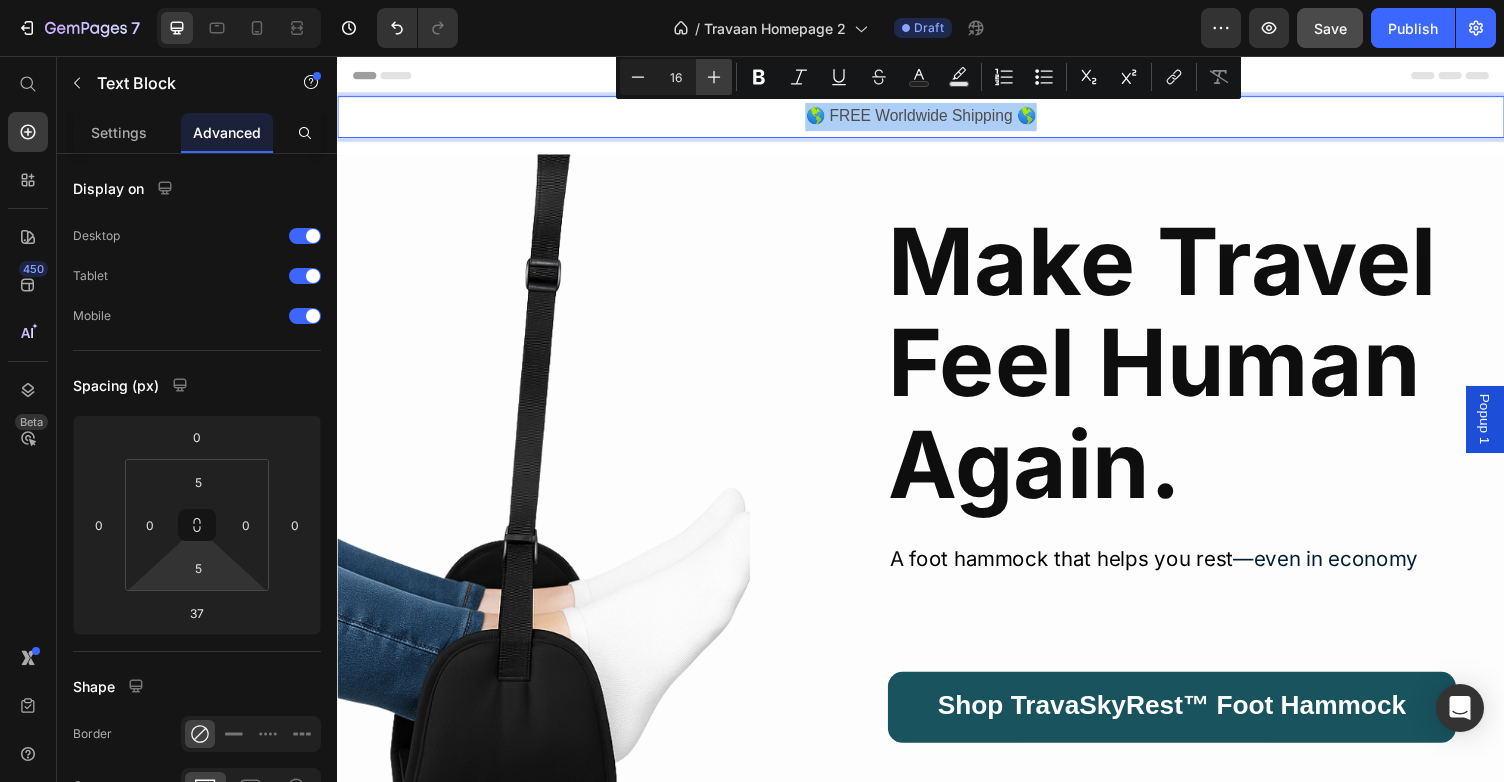 click 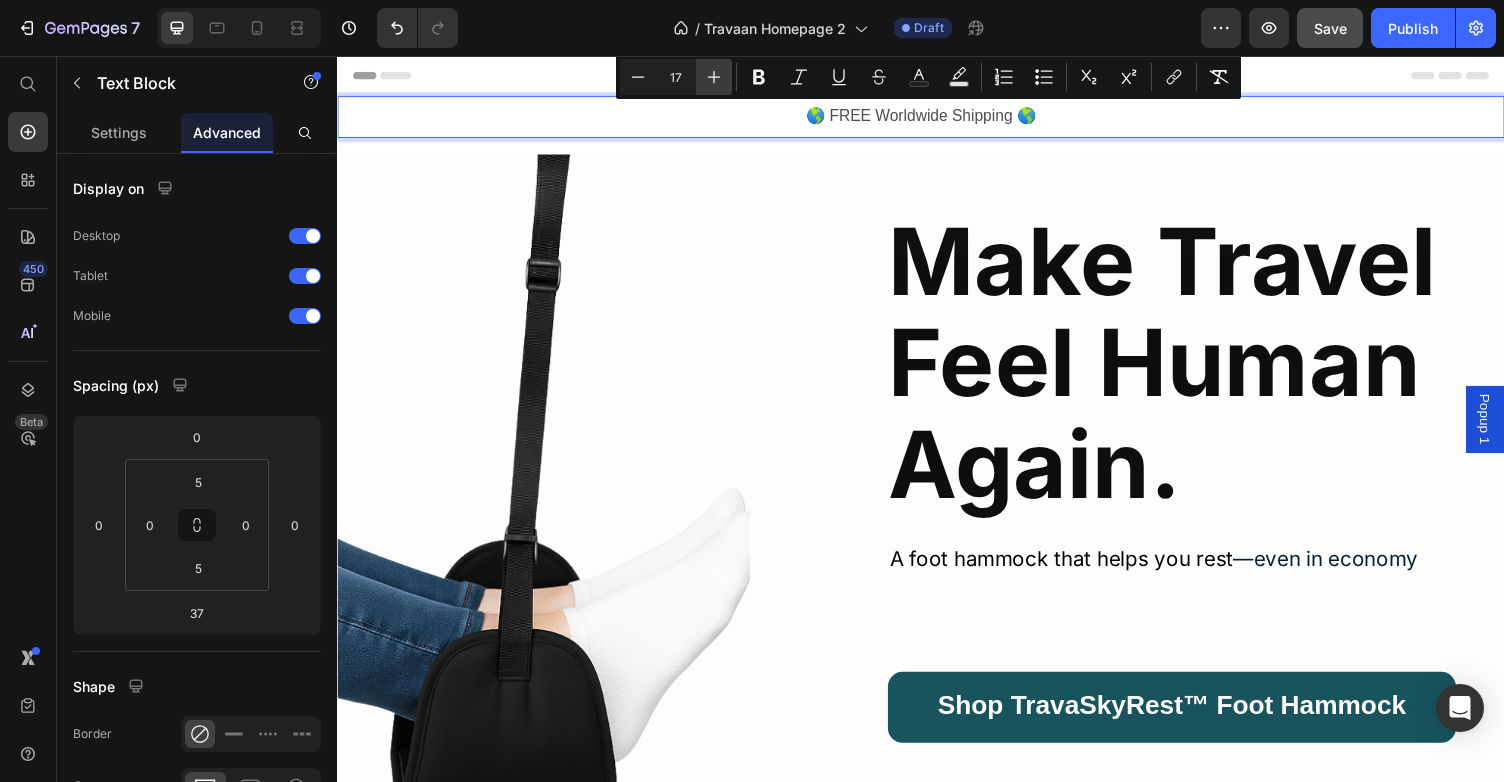 click 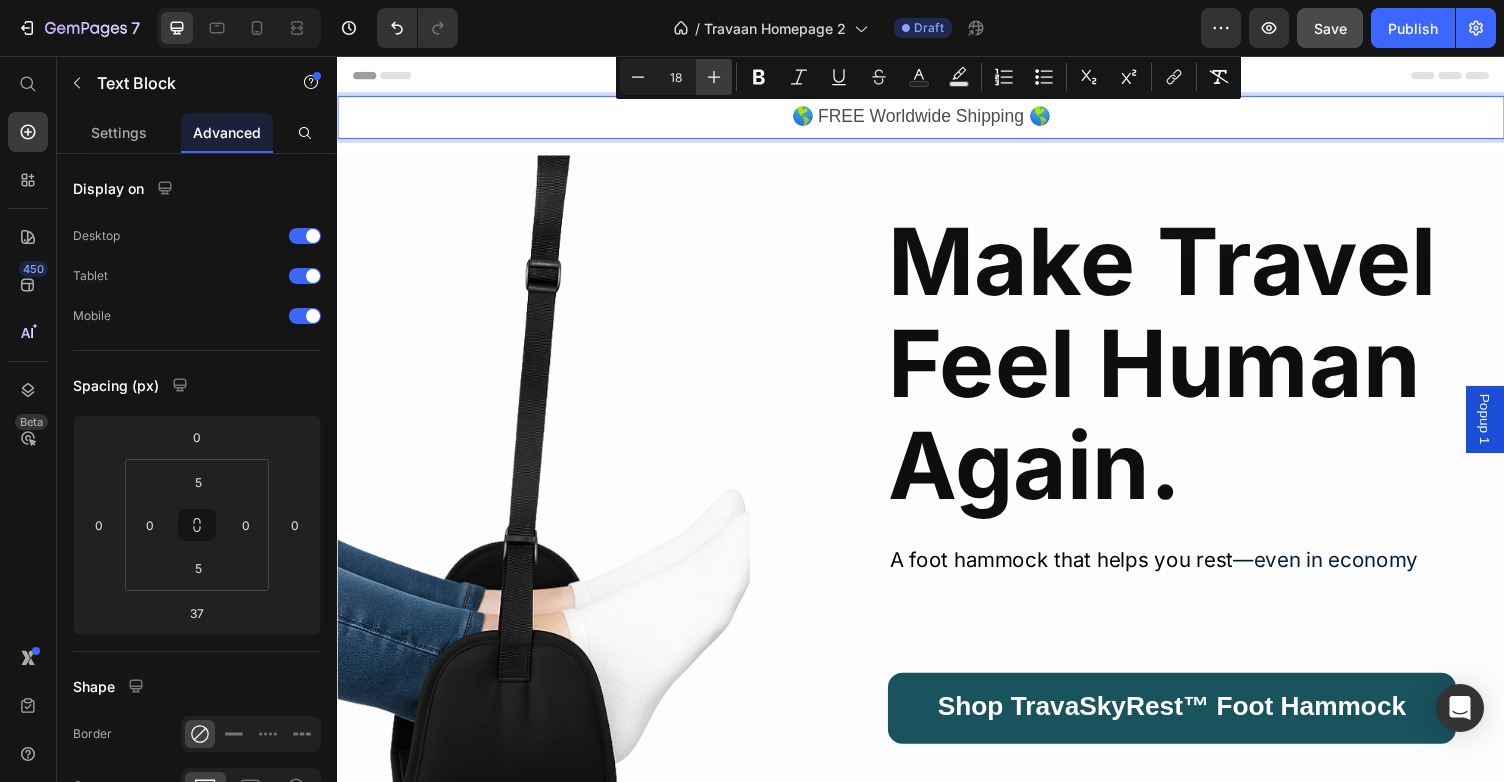 click 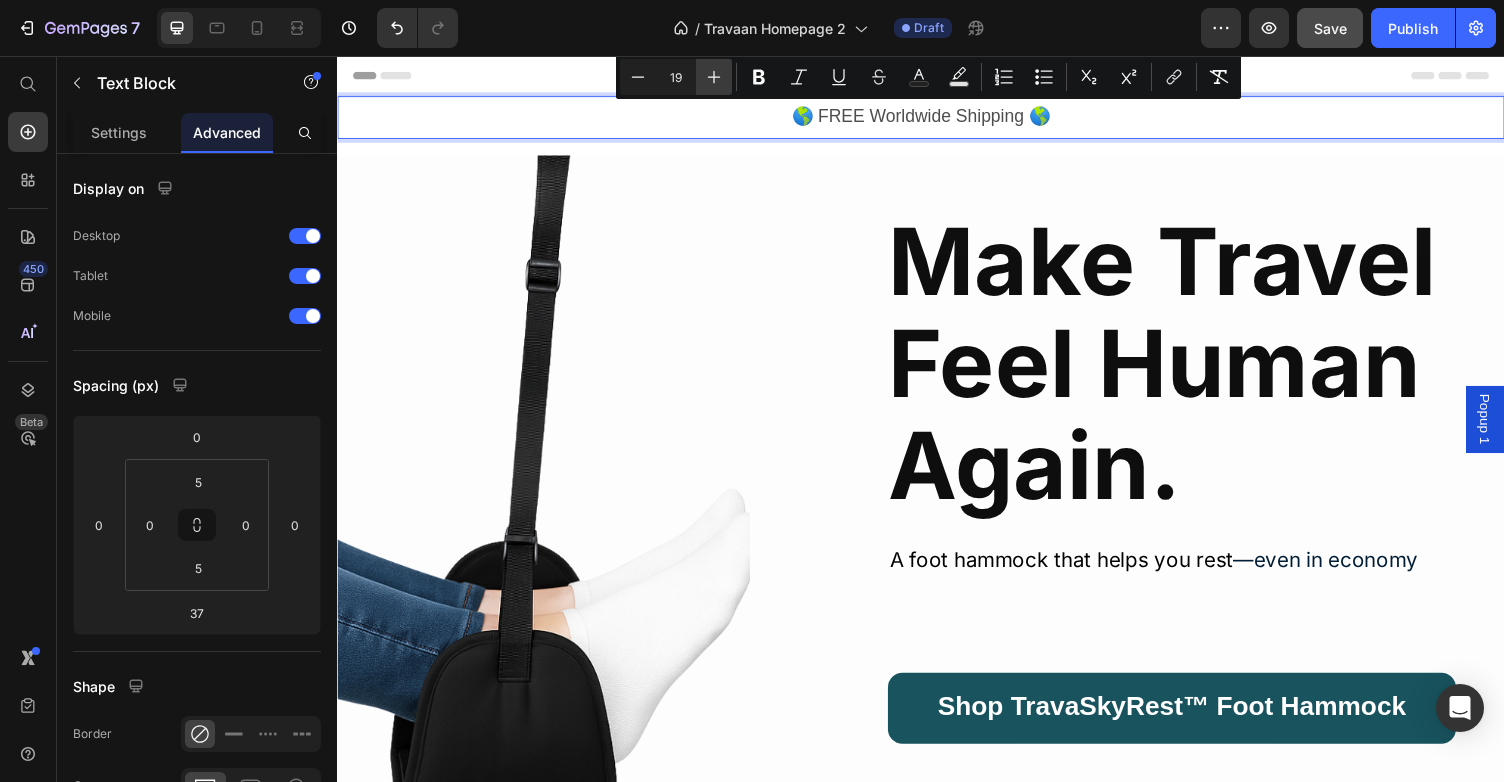 click 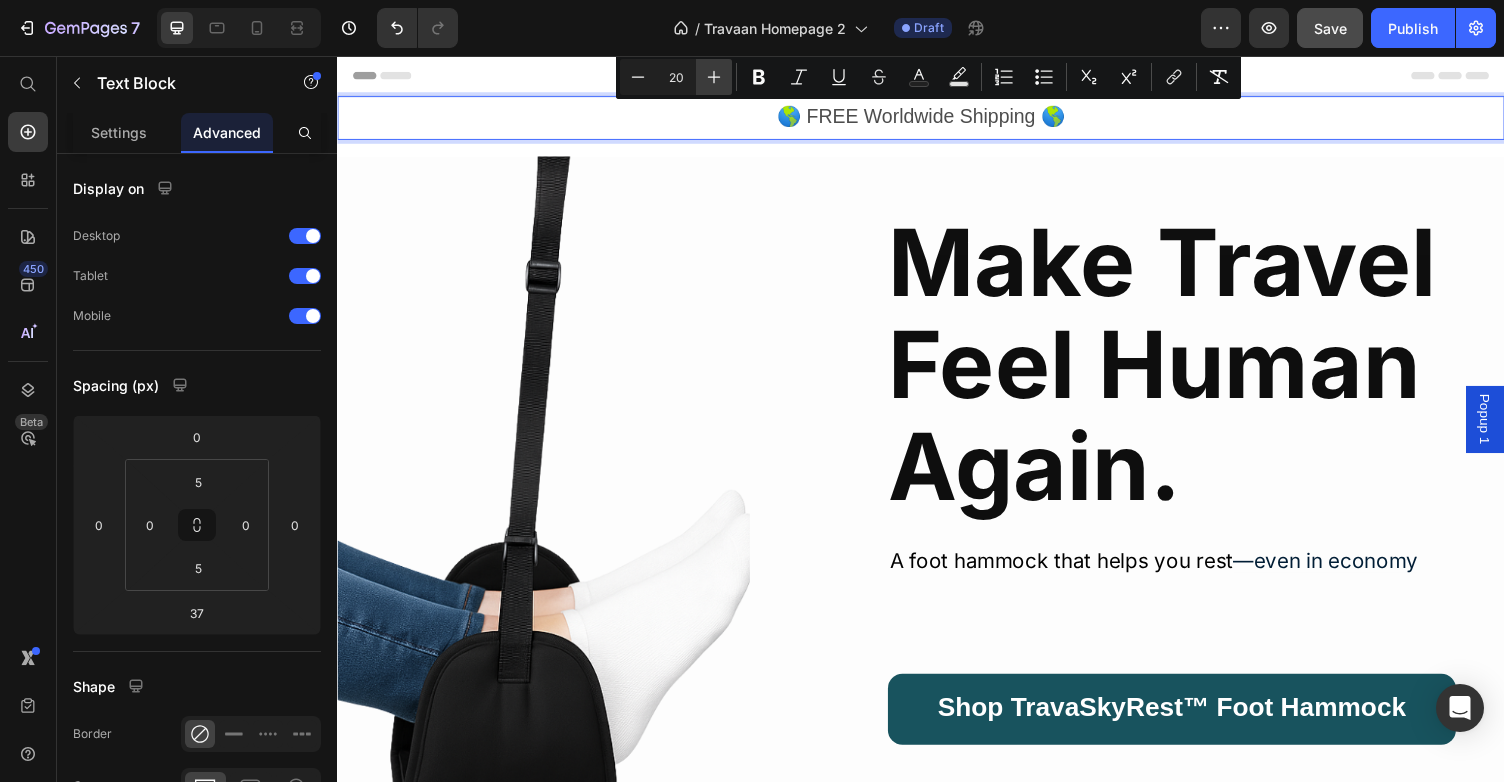 click 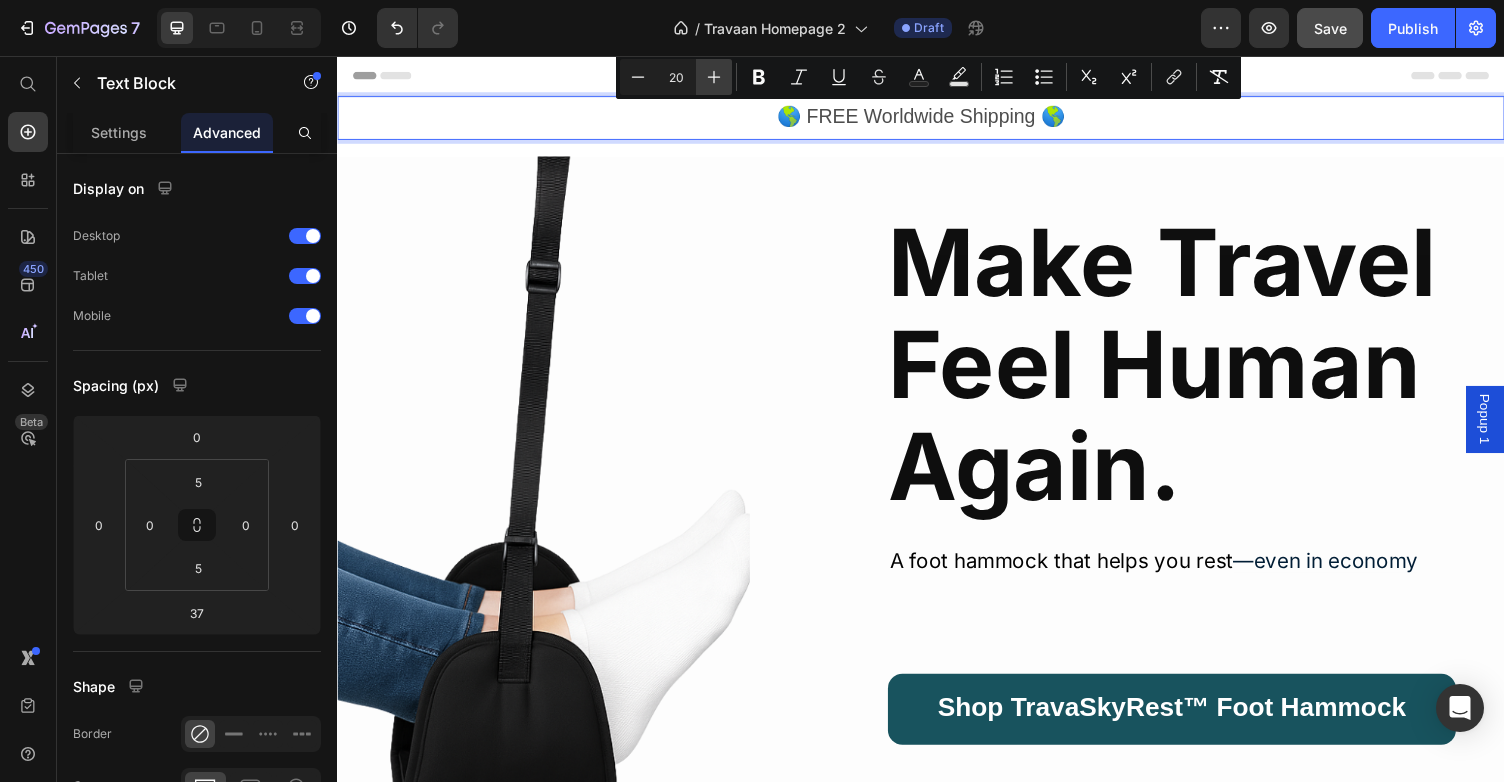 type on "21" 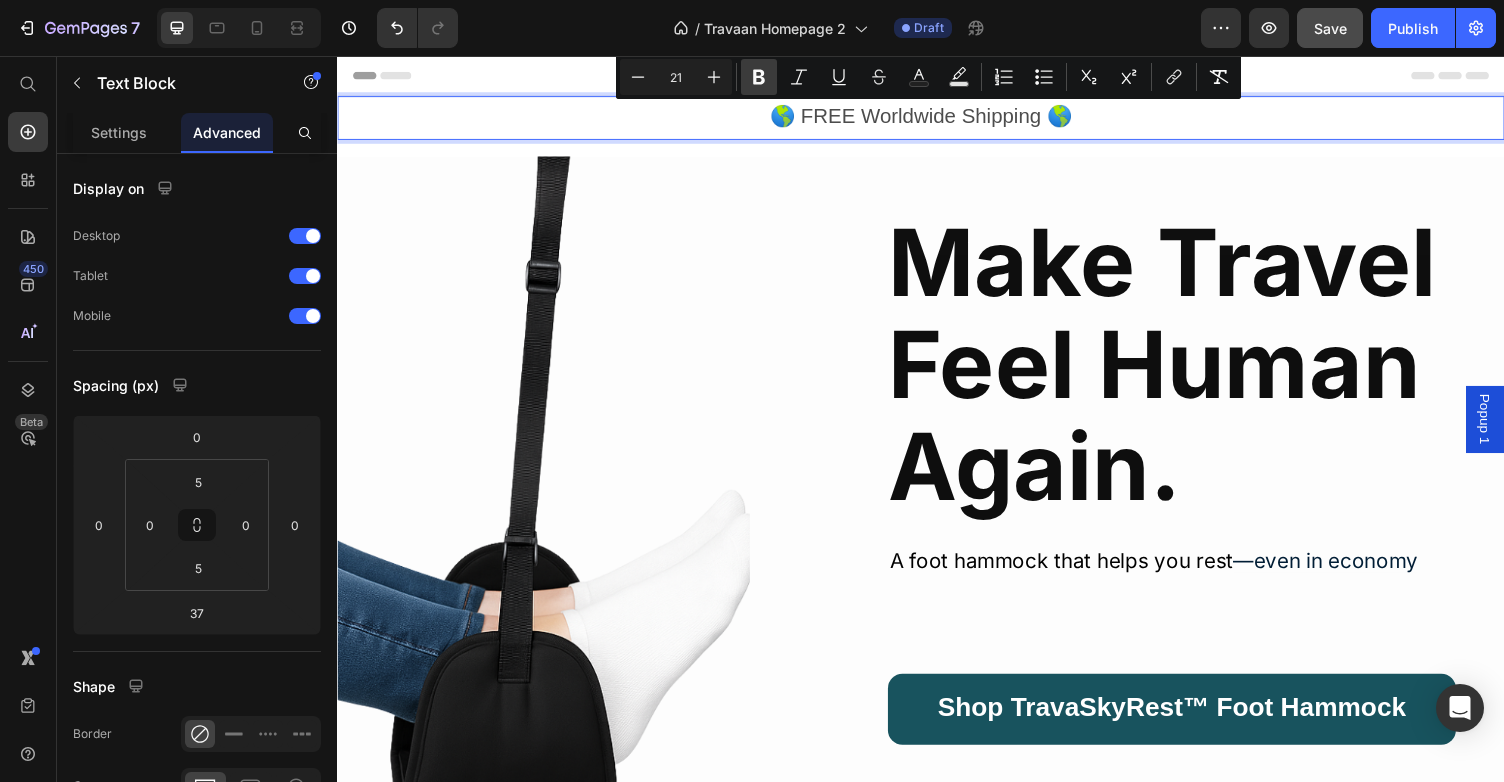 click on "Bold" at bounding box center (759, 77) 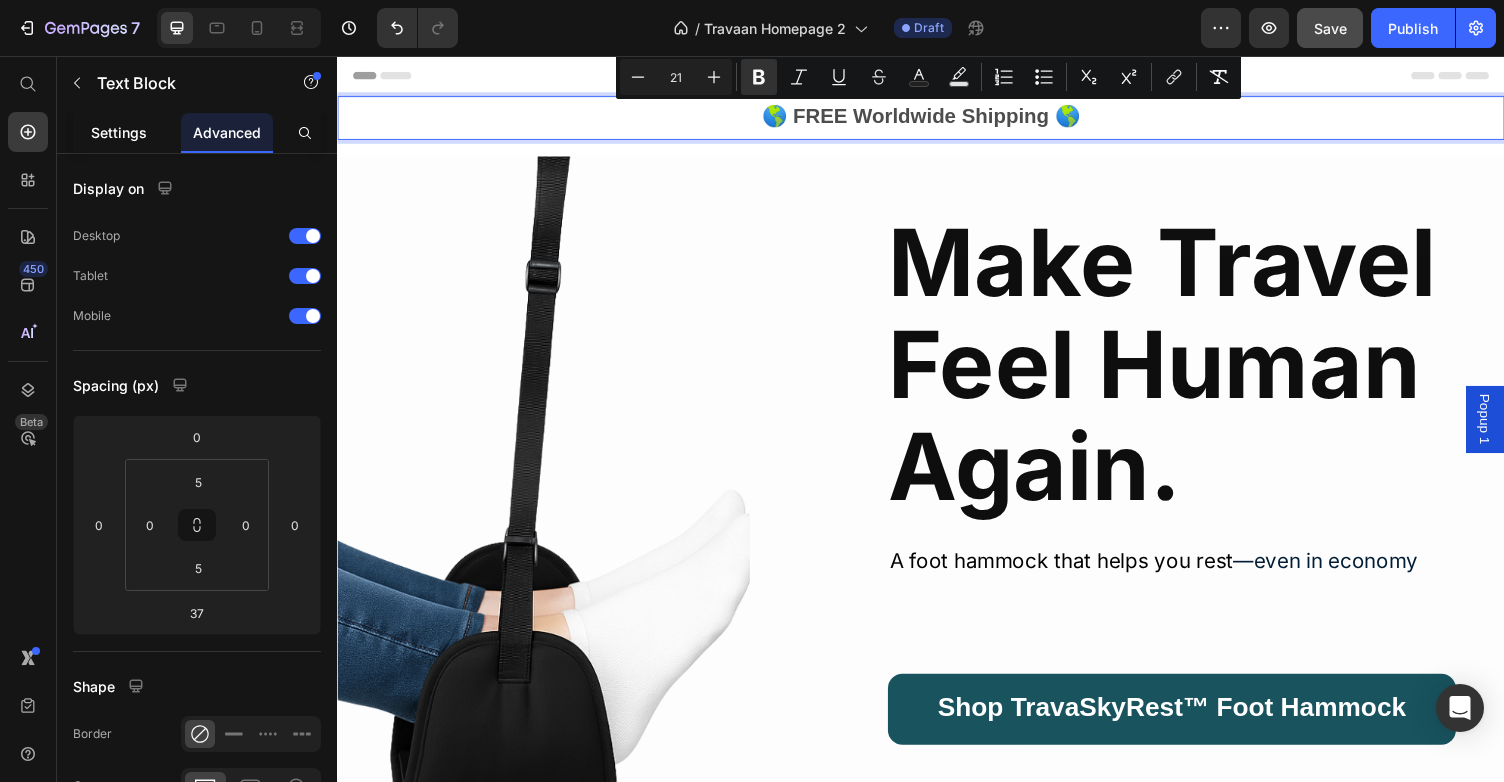 click on "Settings" 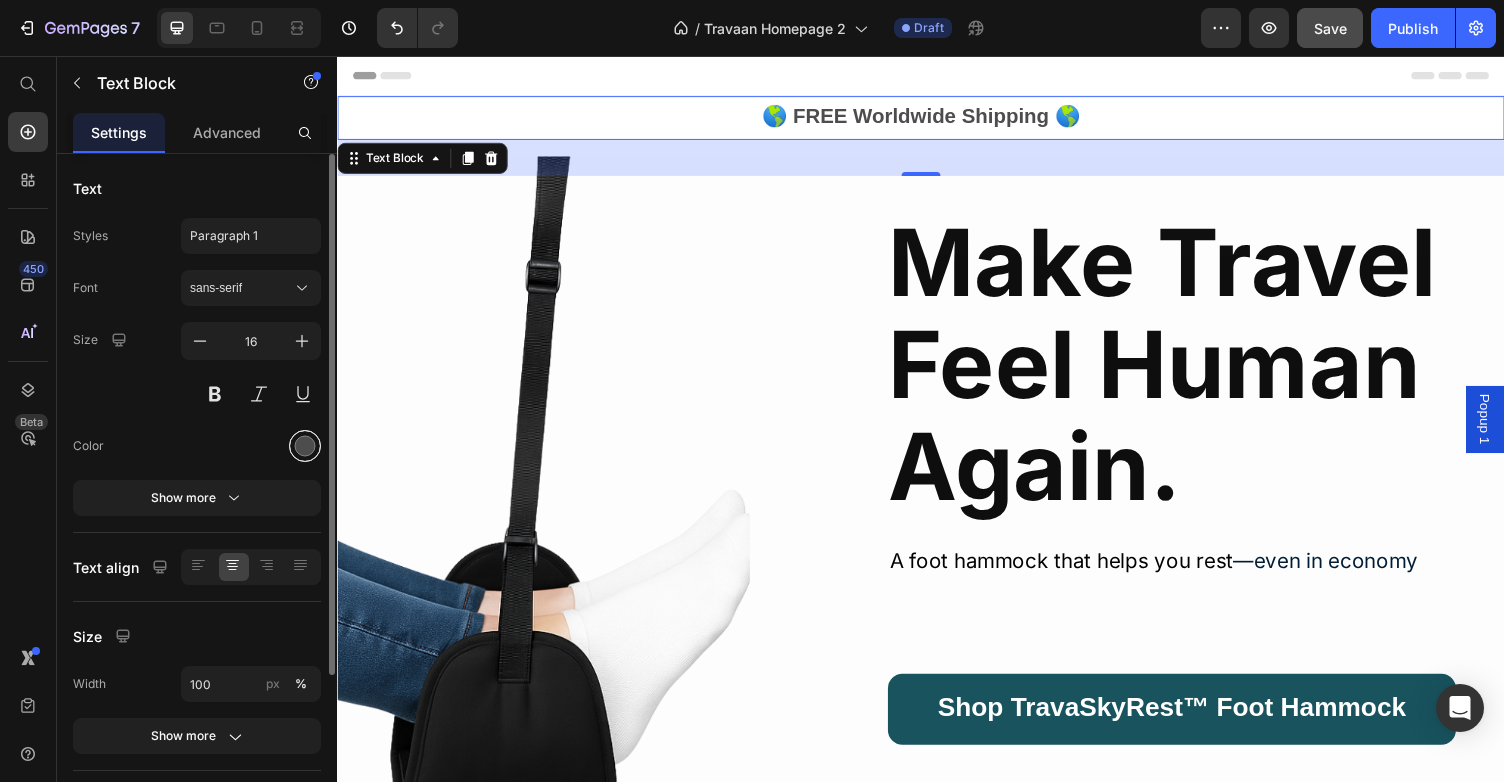 click at bounding box center (305, 446) 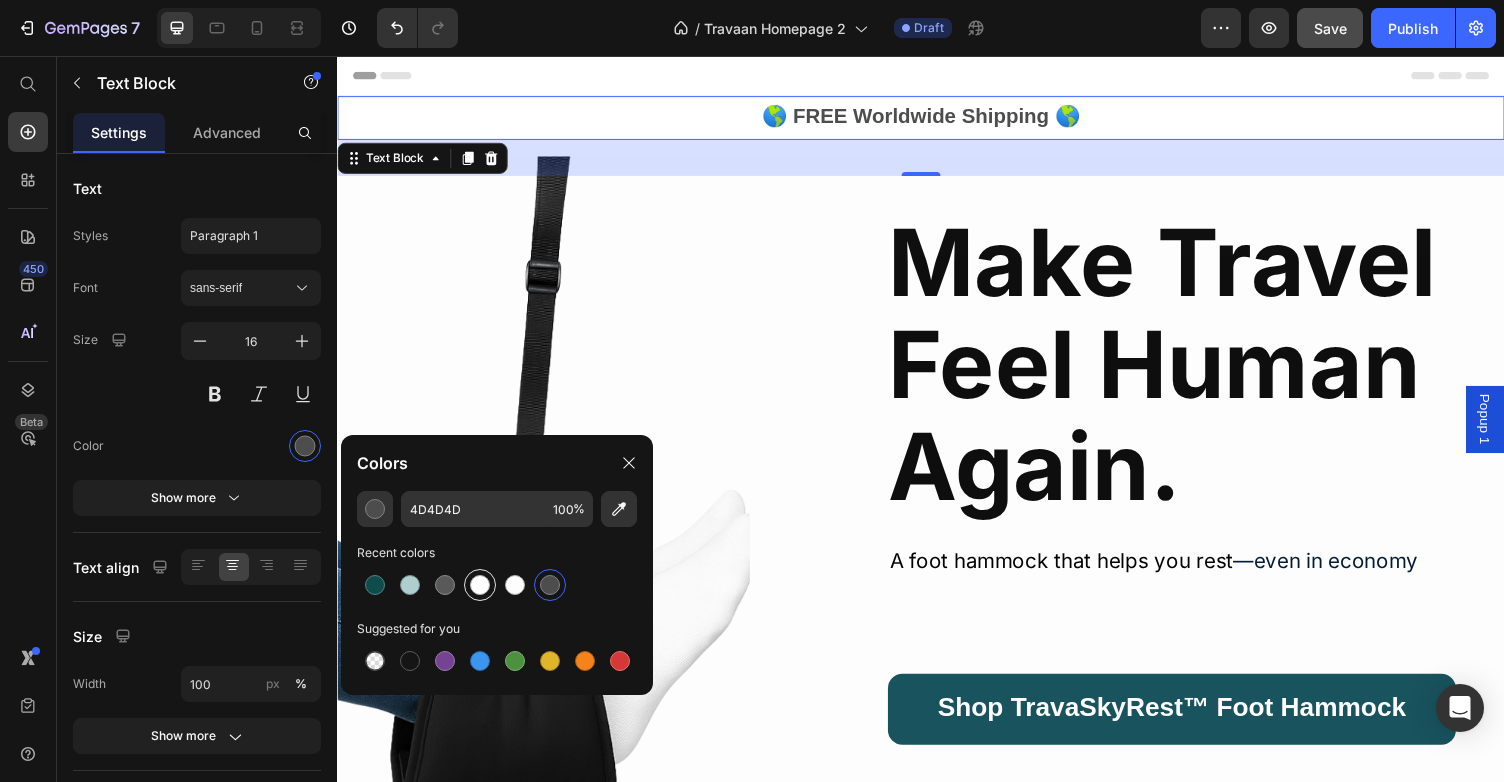 click at bounding box center [480, 585] 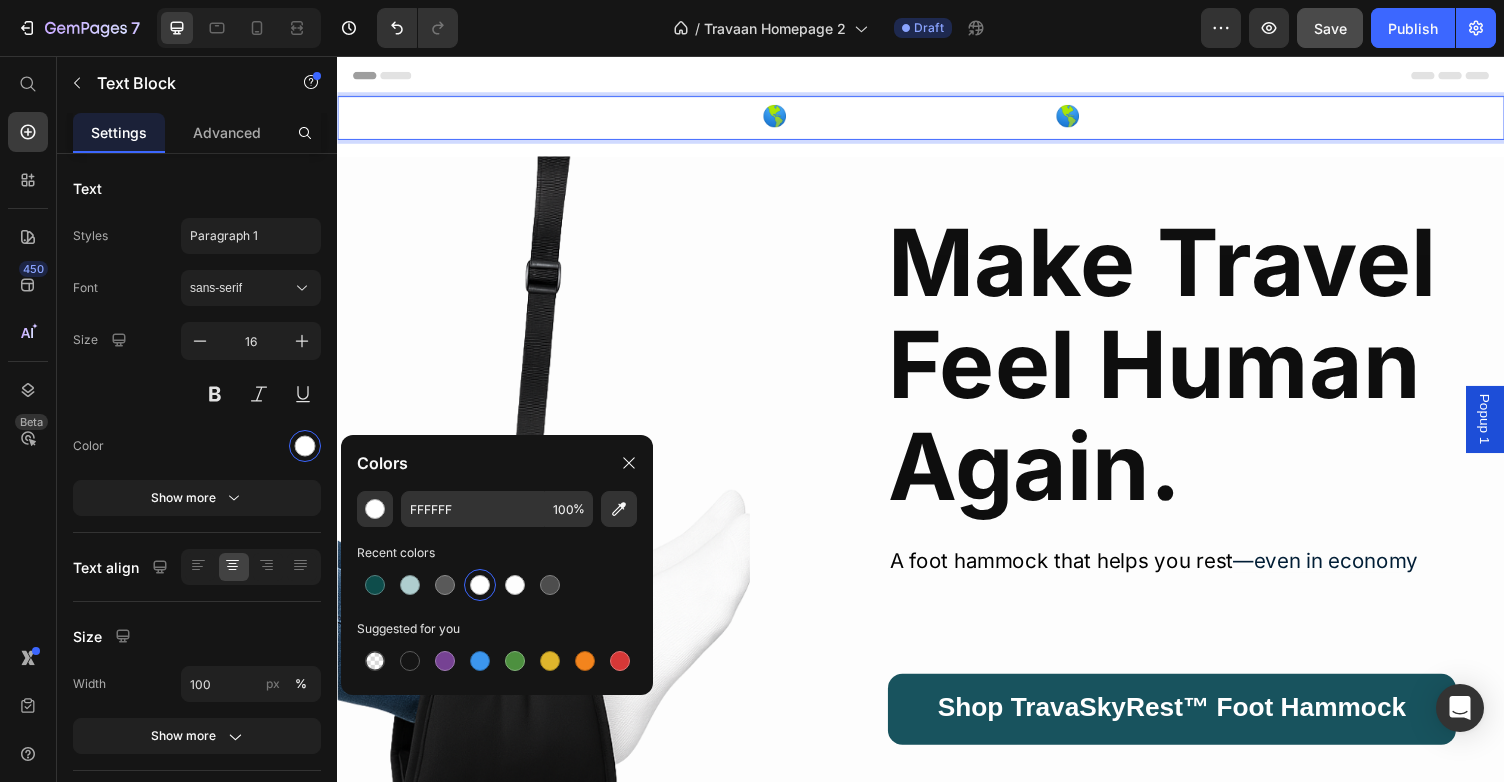 click on "🌎 FREE Worldwide Shipping 🌎" at bounding box center [937, 119] 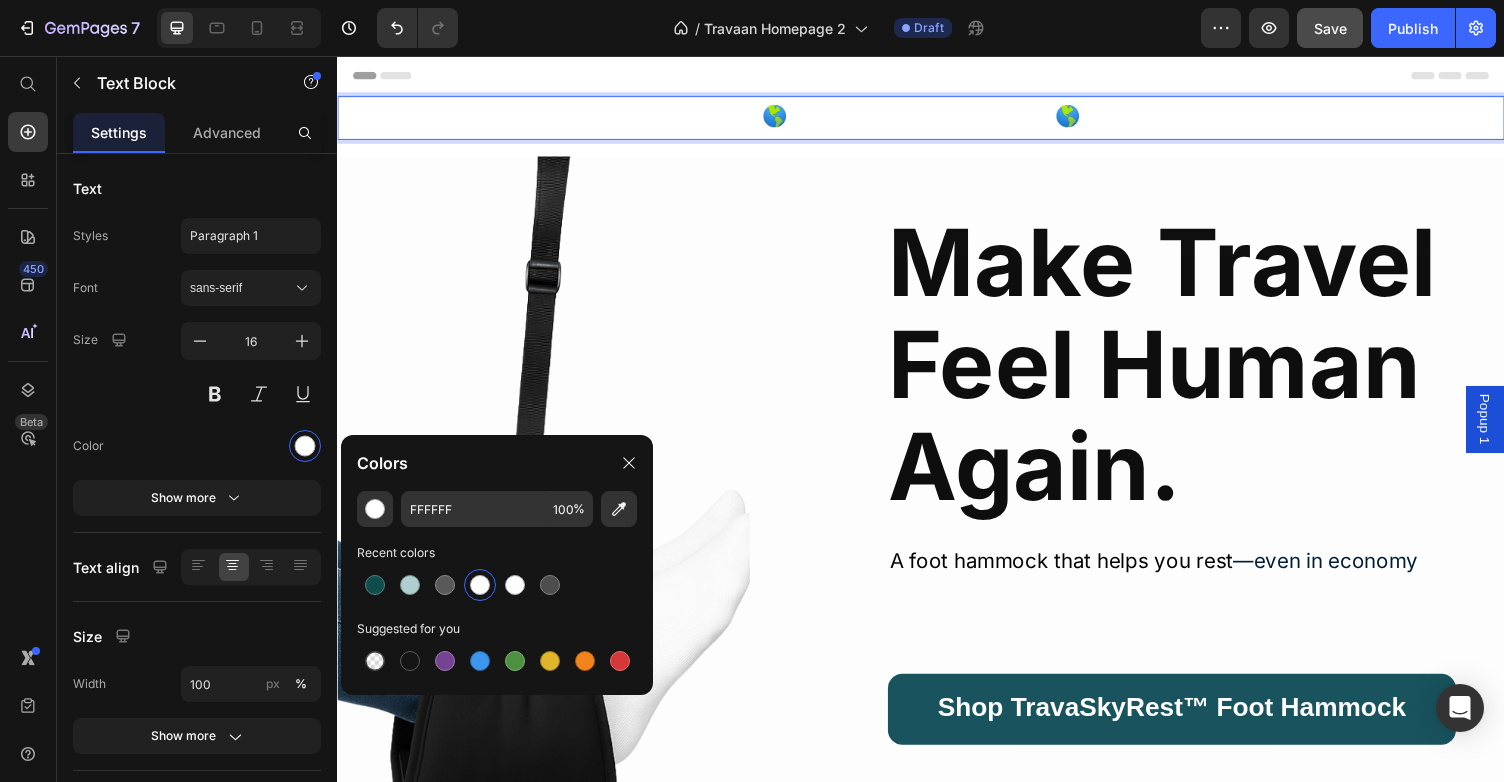 click at bounding box center (469, 547) 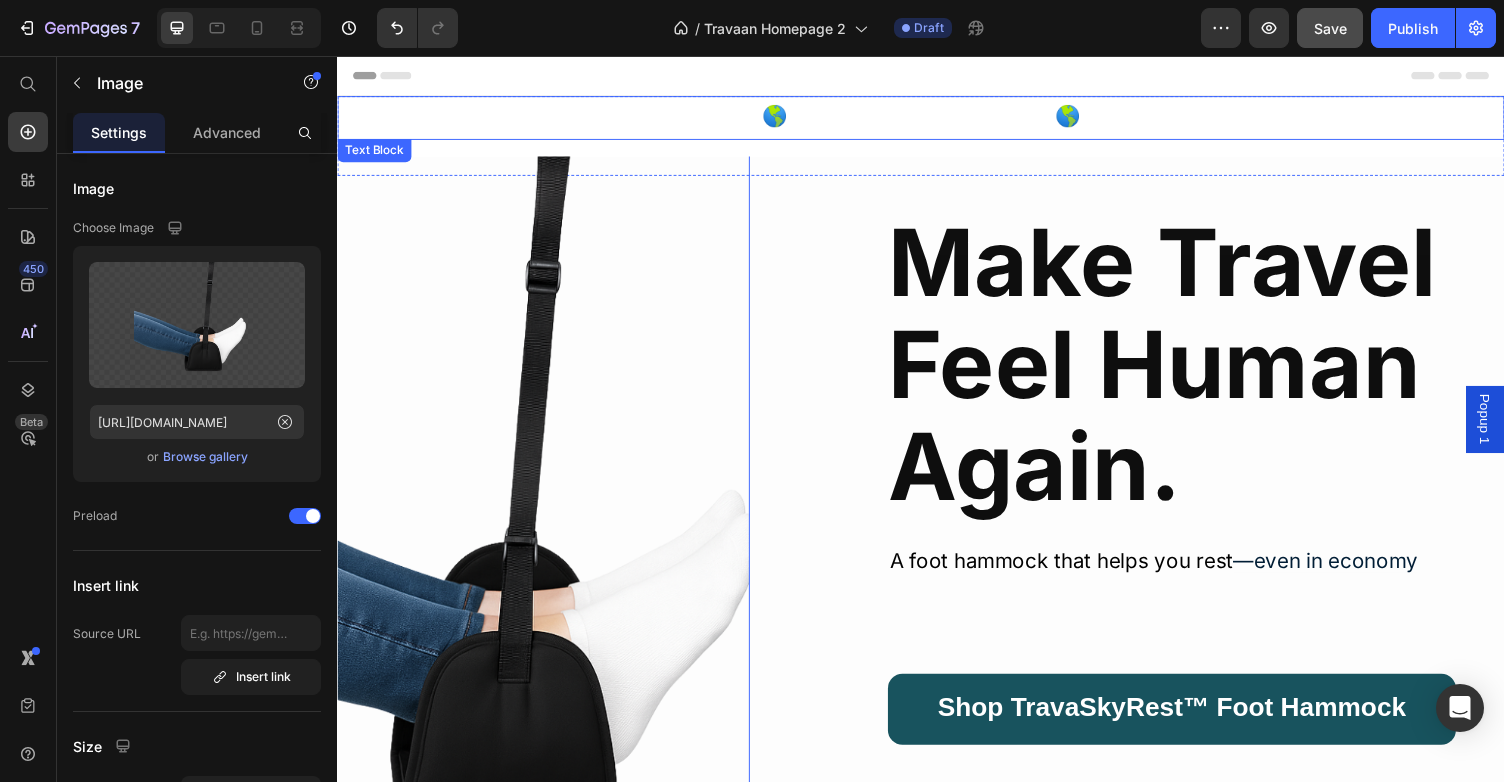 click on "🌎 FREE Worldwide Shipping 🌎" at bounding box center [937, 119] 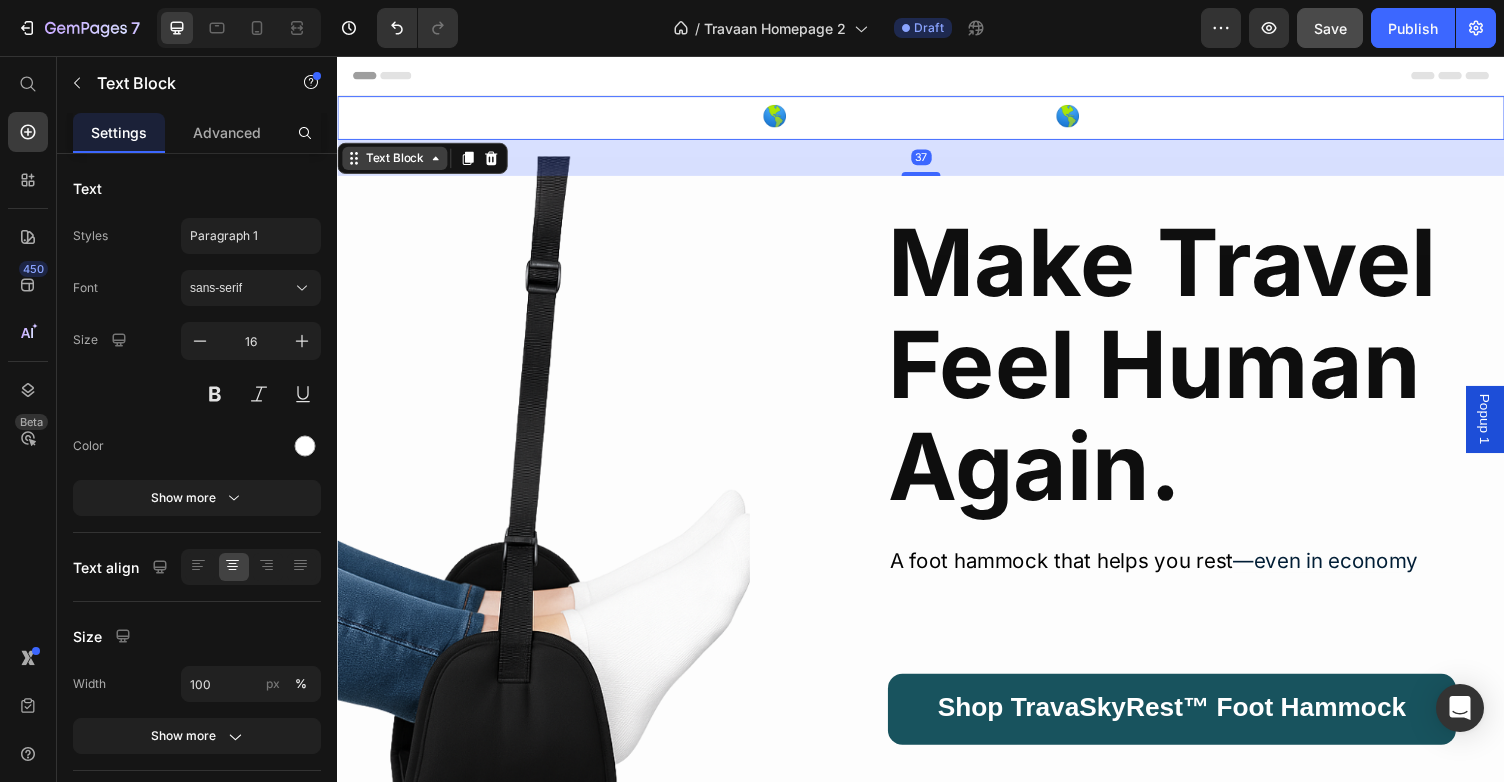 click on "Text Block" at bounding box center [396, 161] 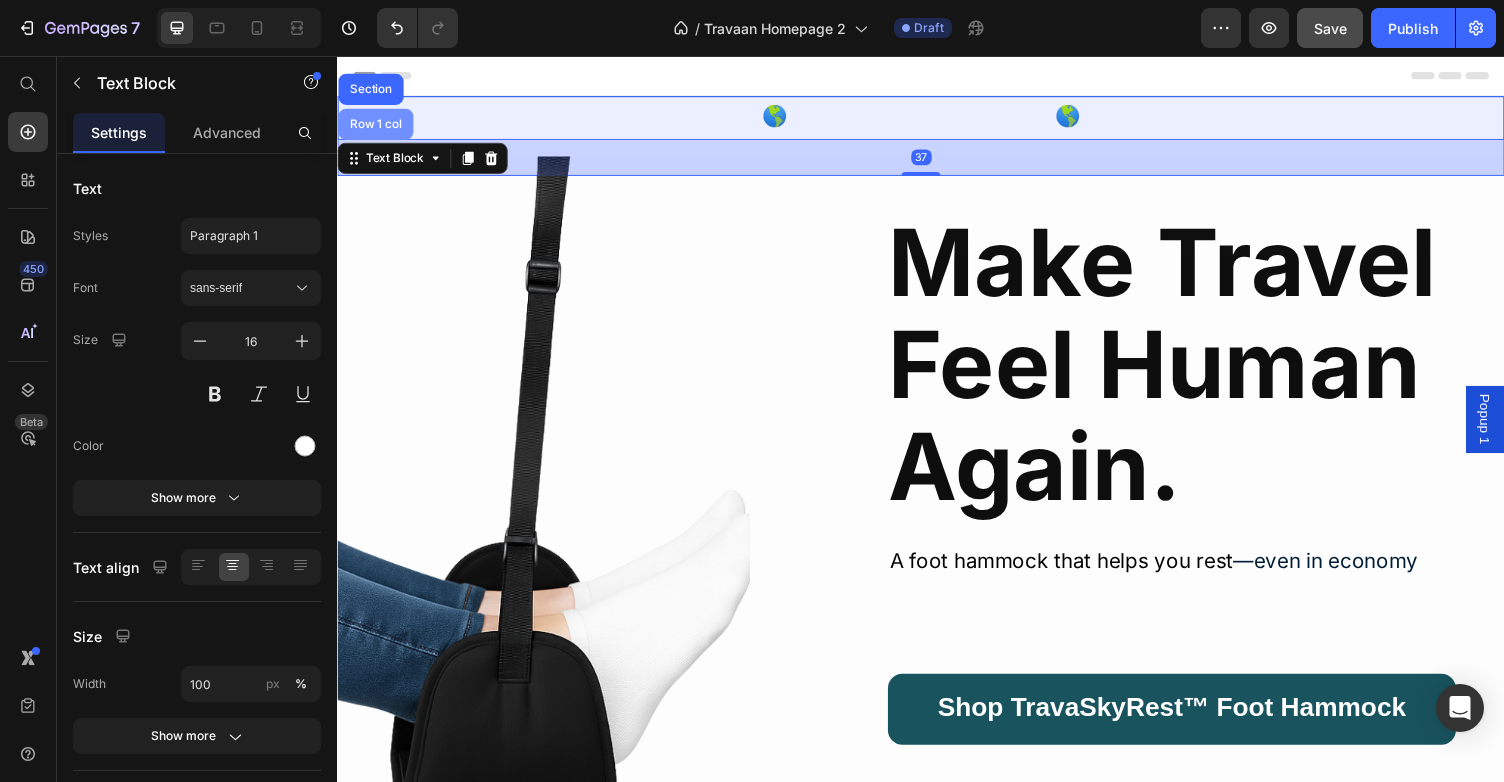 click on "Row 1 col" at bounding box center (376, 126) 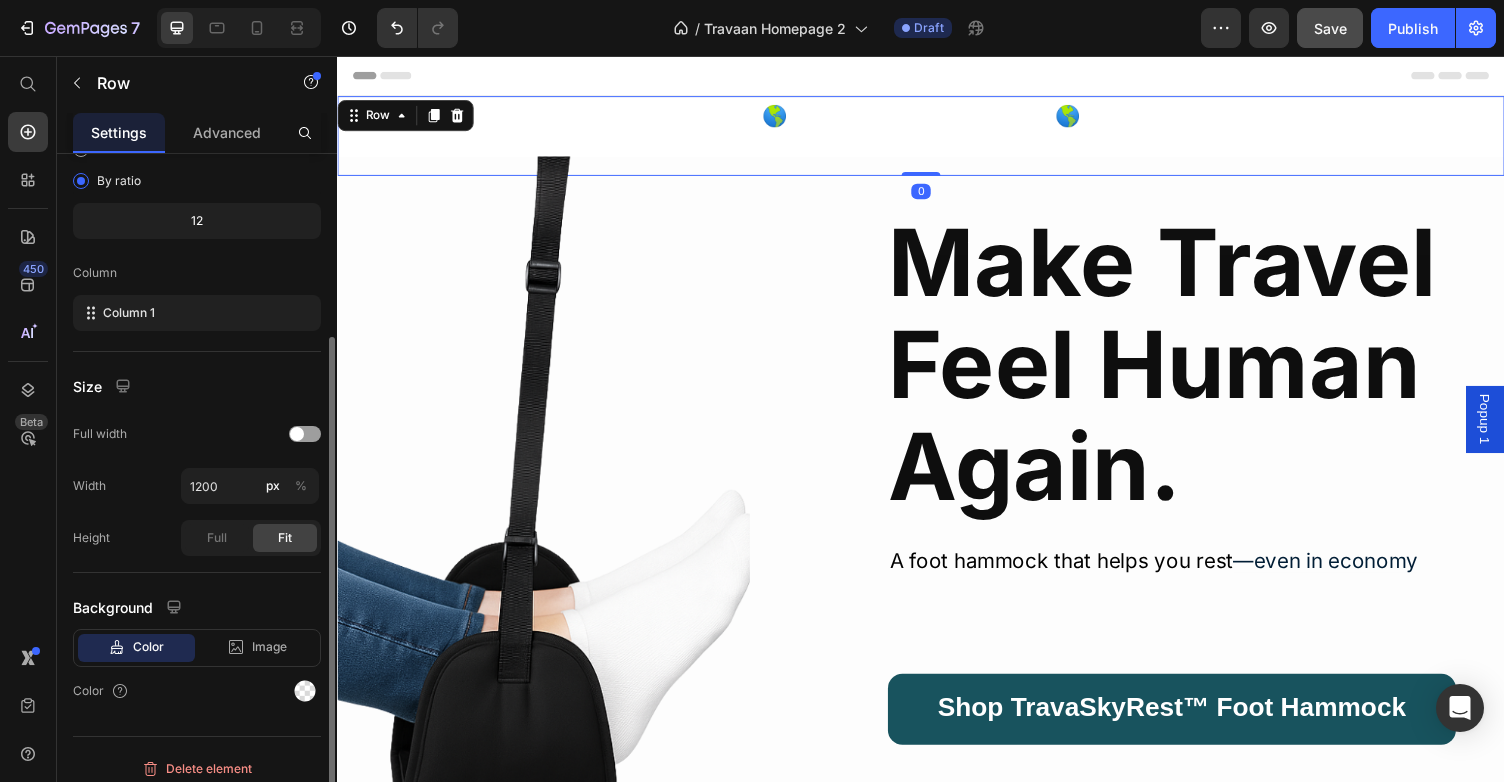 scroll, scrollTop: 227, scrollLeft: 0, axis: vertical 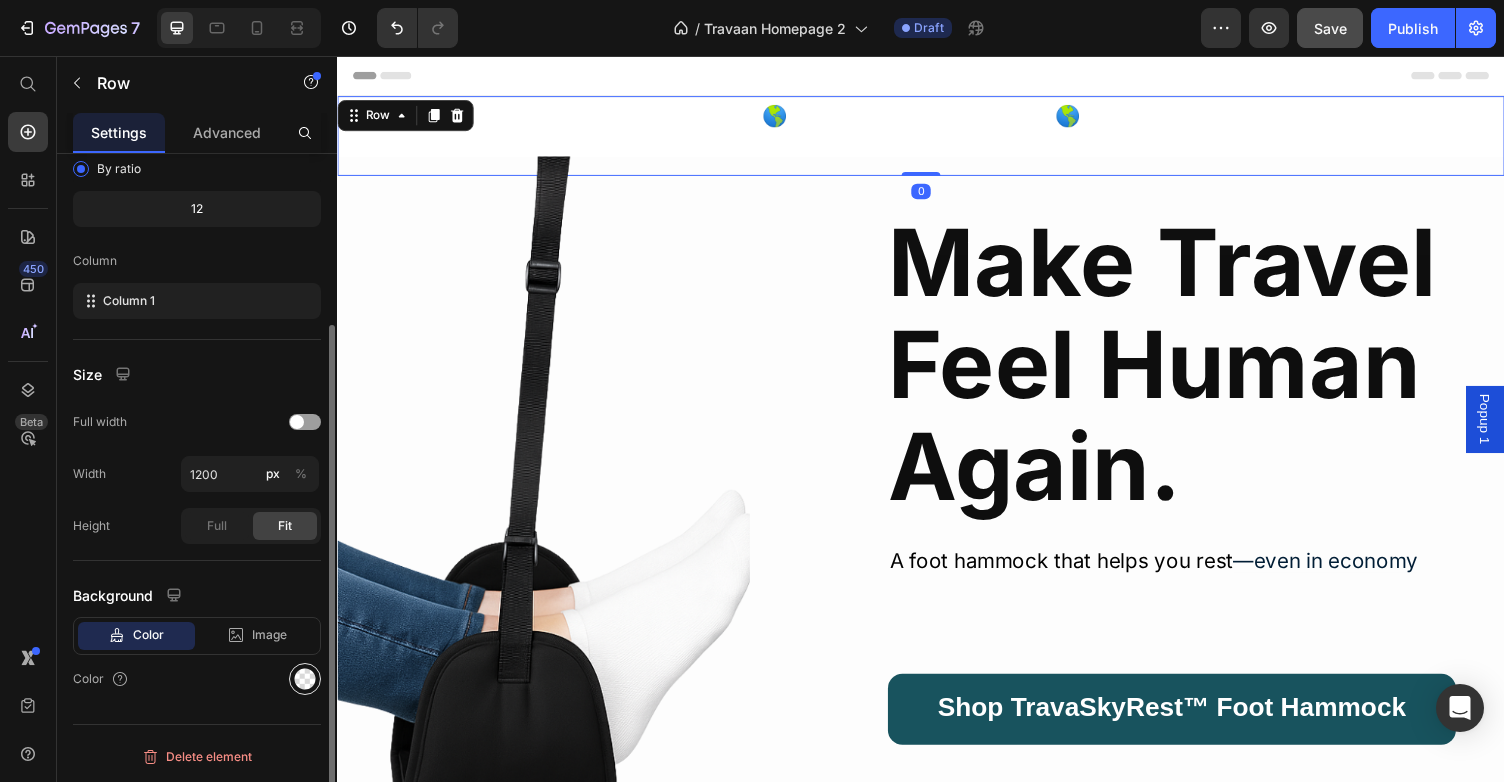 click at bounding box center [305, 679] 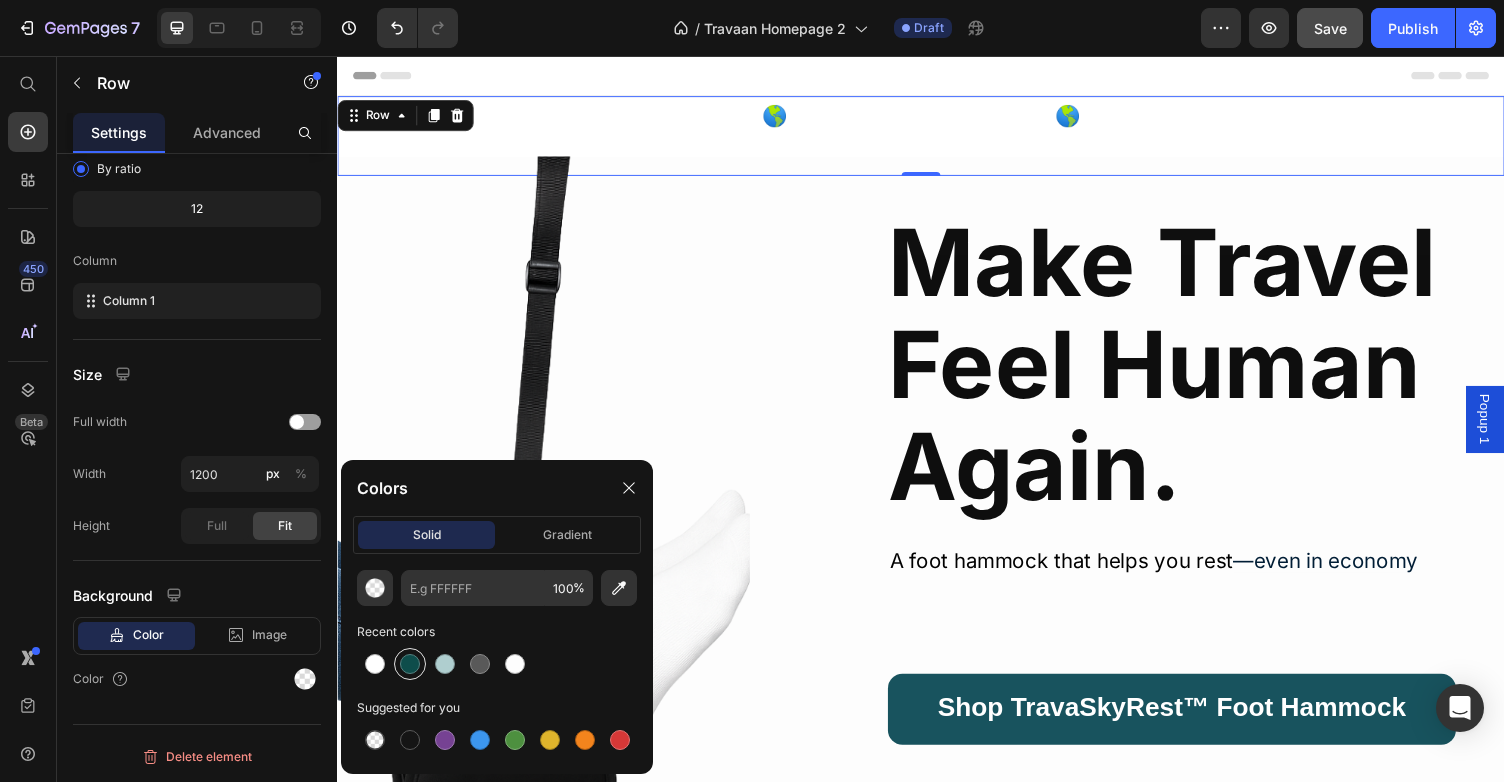 click at bounding box center (410, 664) 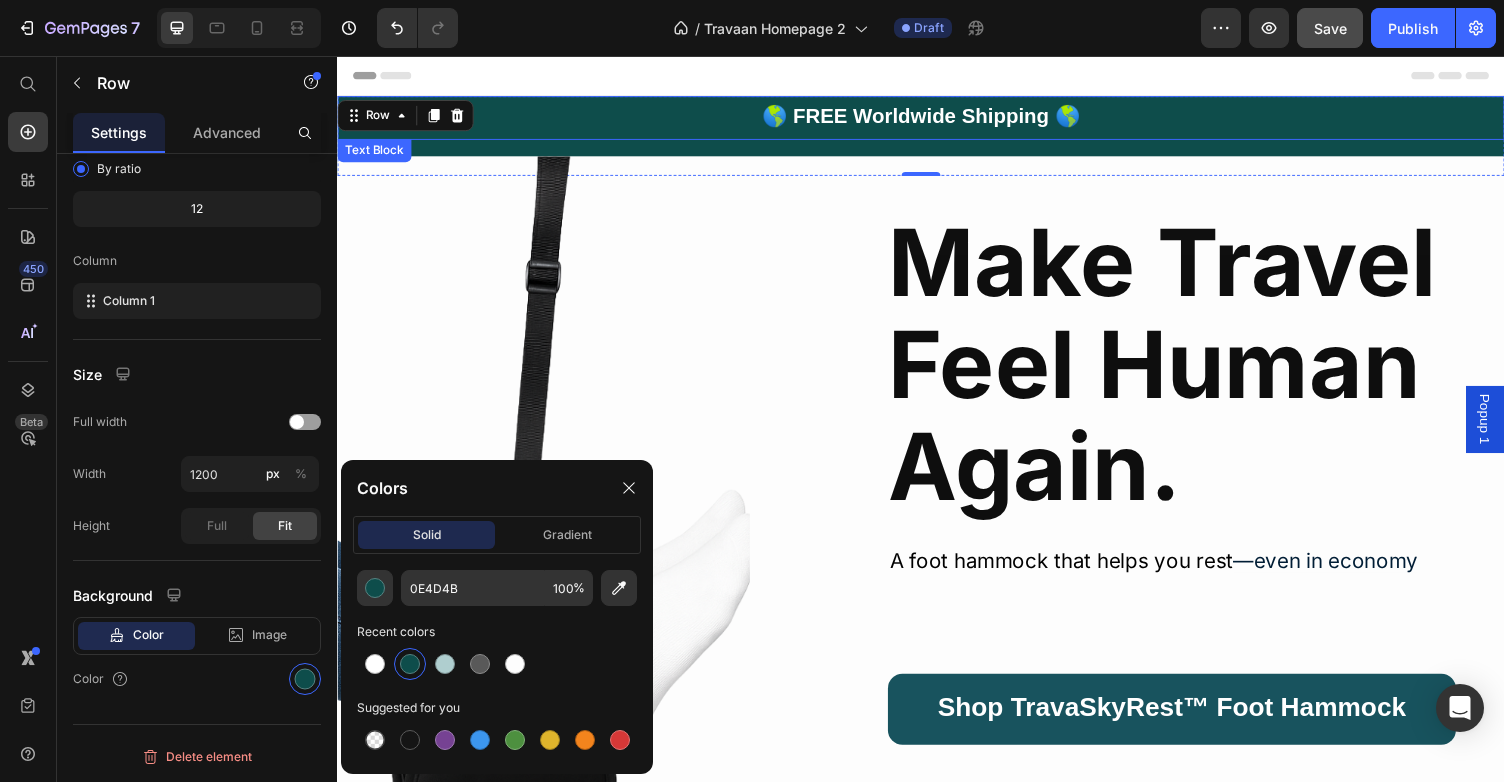 click on "🌎 FREE Worldwide Shipping 🌎" at bounding box center [937, 119] 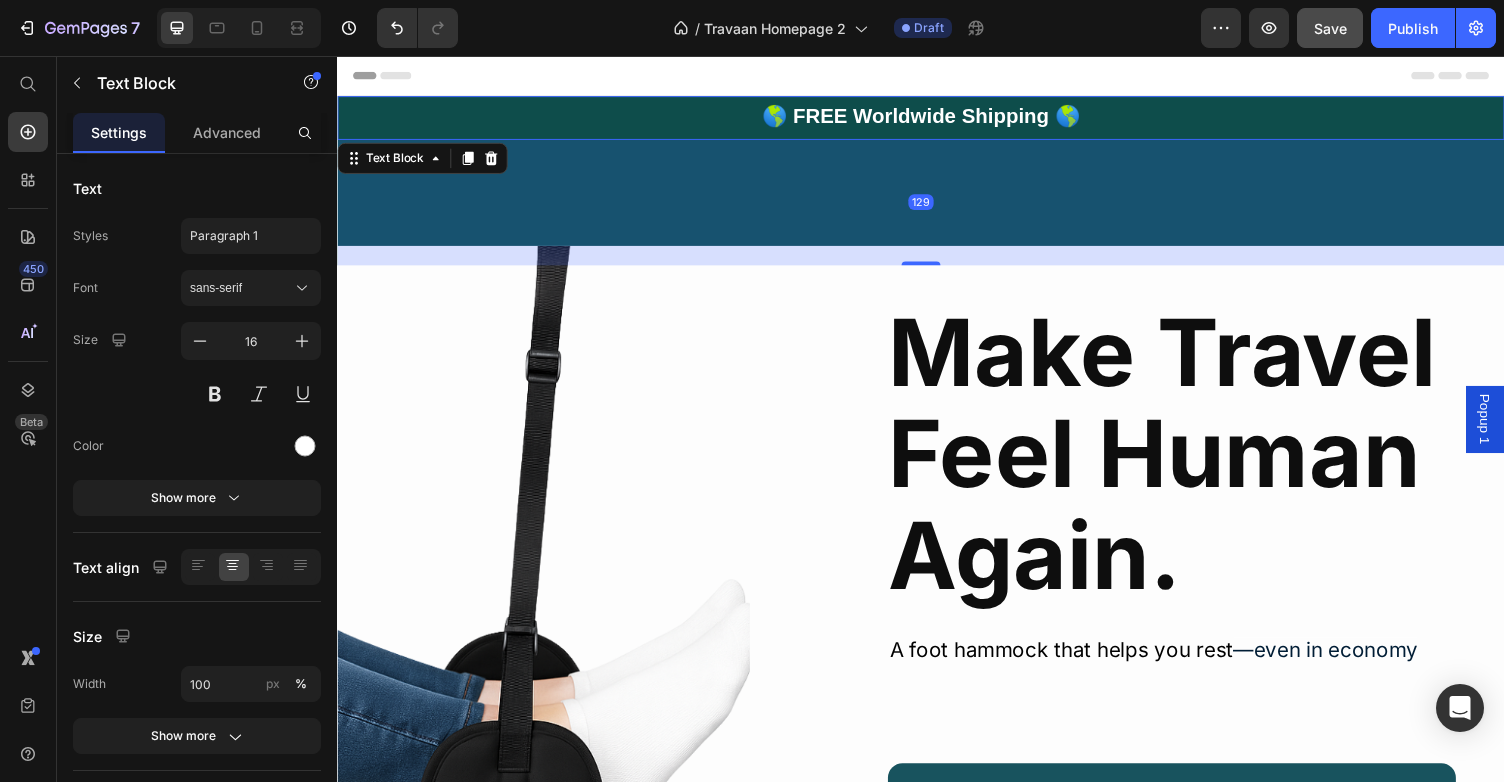 drag, startPoint x: 936, startPoint y: 174, endPoint x: 897, endPoint y: 268, distance: 101.76935 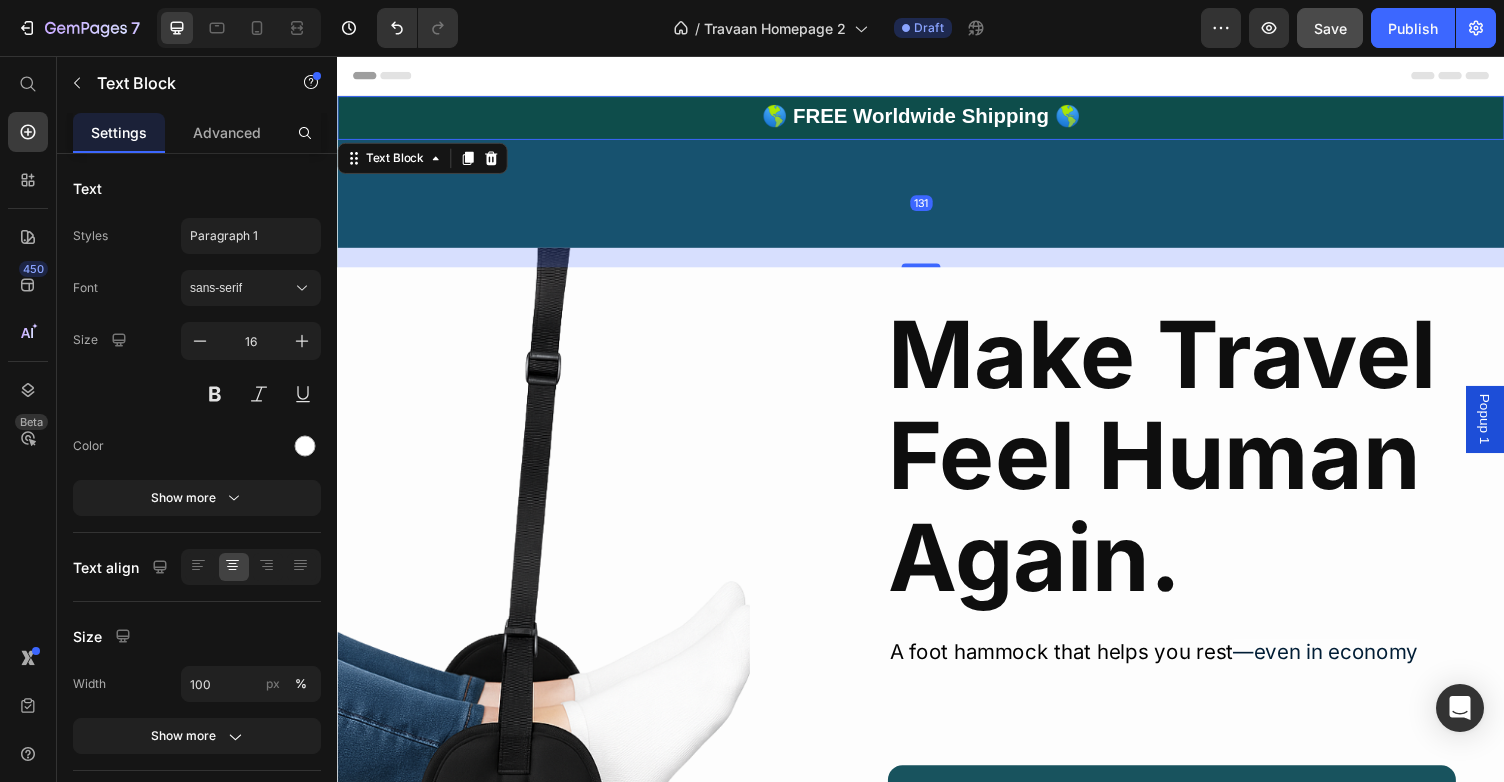 click on "131" at bounding box center (937, 207) 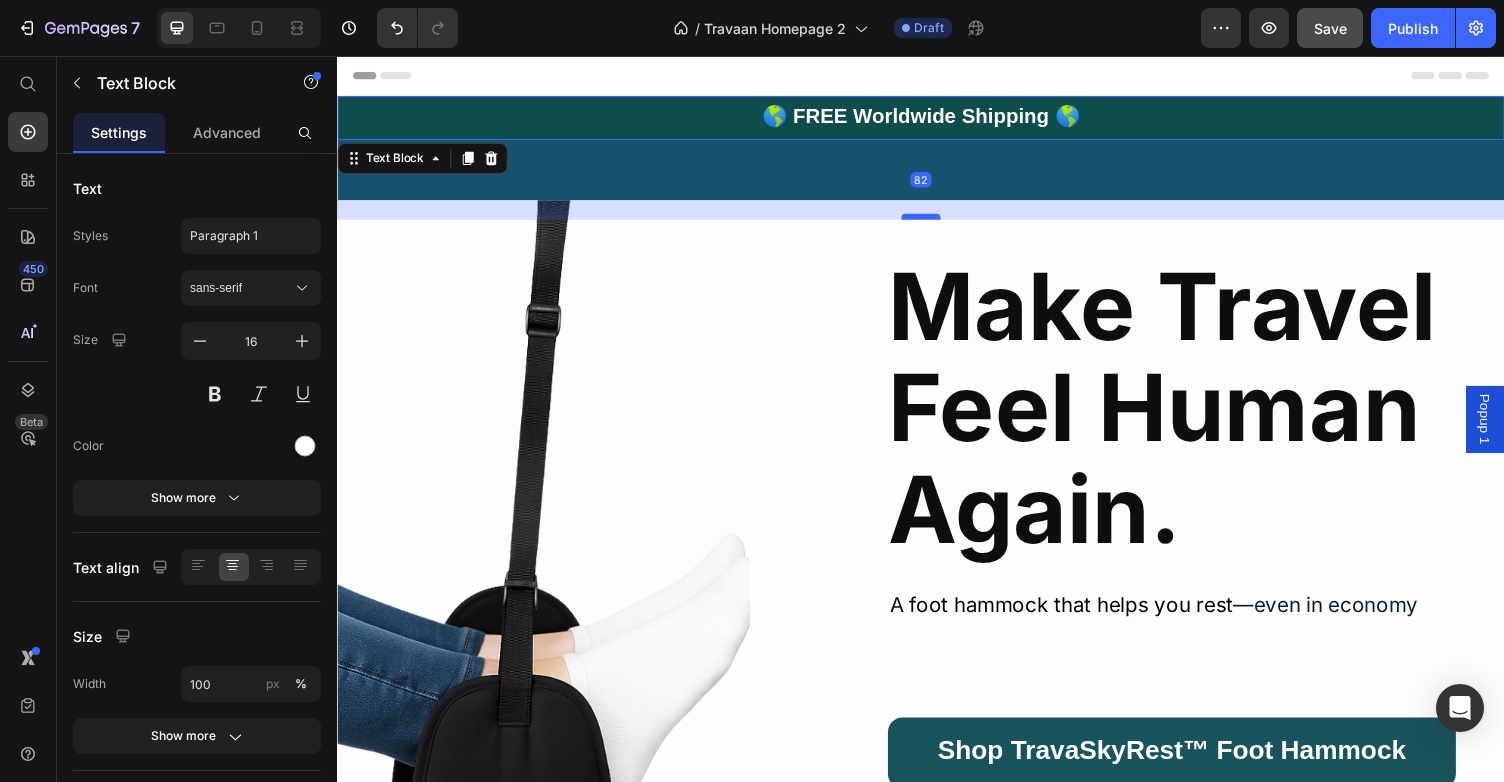 drag, startPoint x: 938, startPoint y: 270, endPoint x: 939, endPoint y: 216, distance: 54.00926 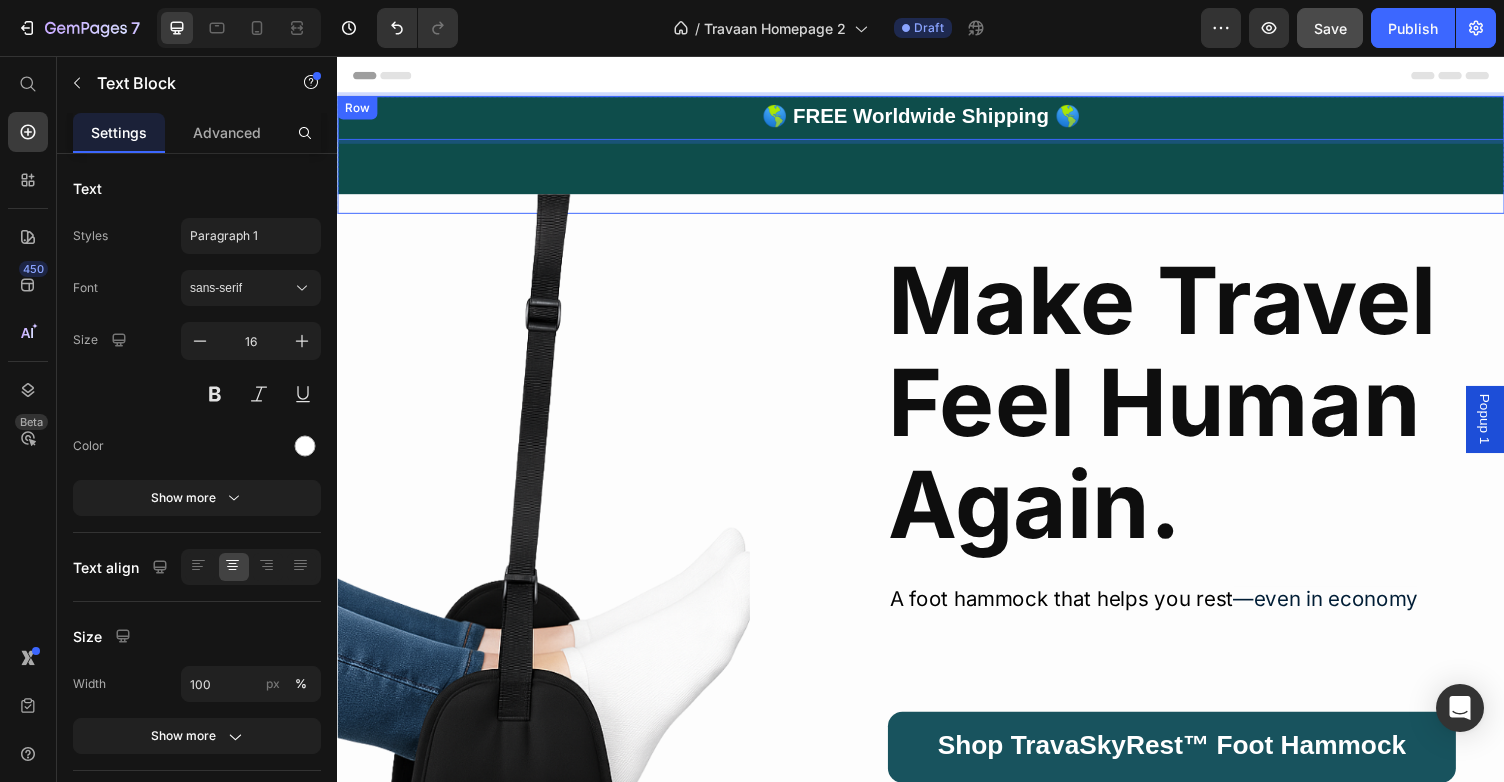 click at bounding box center [469, 586] 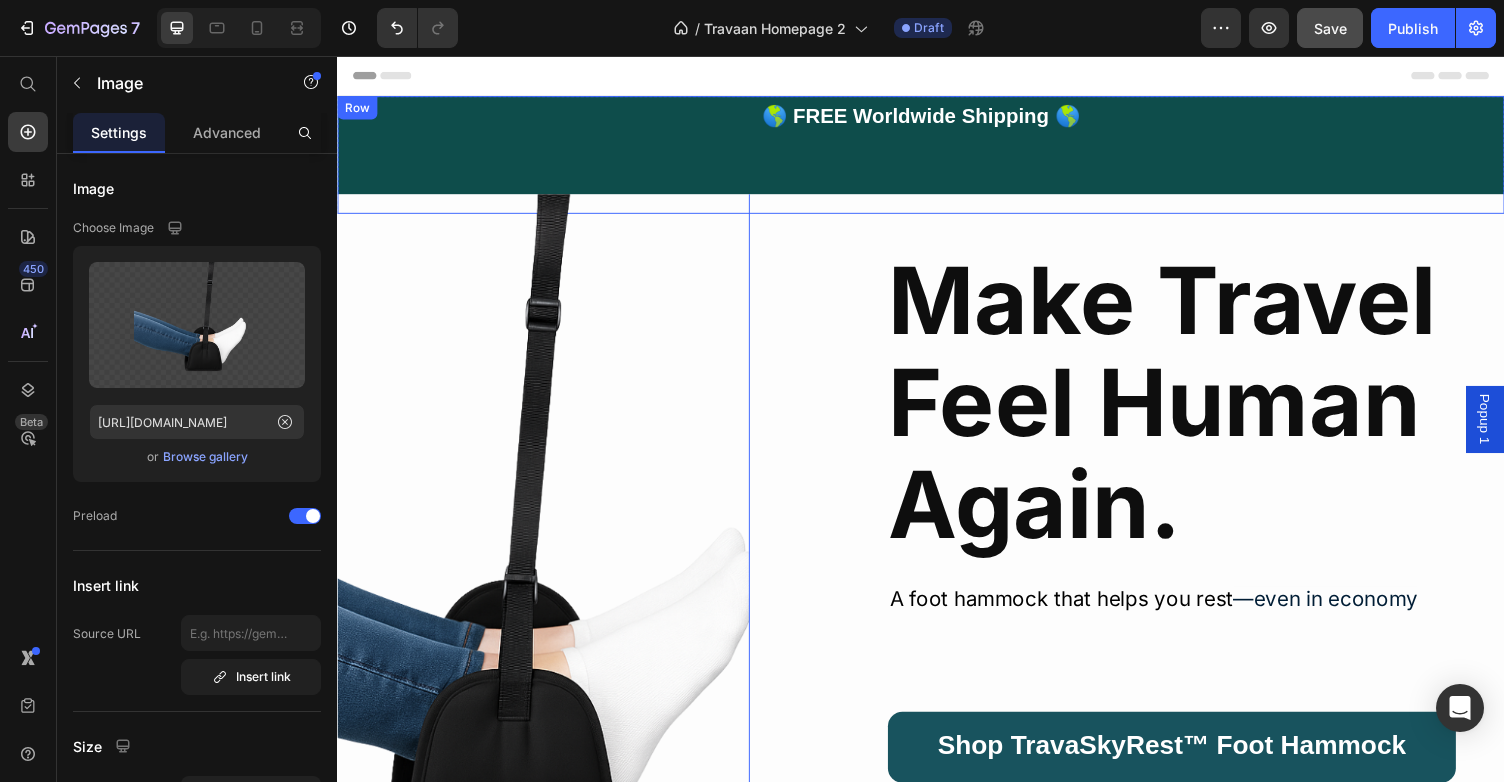 click on "🌎 FREE Worldwide Shipping 🌎 Text Block" at bounding box center [937, 157] 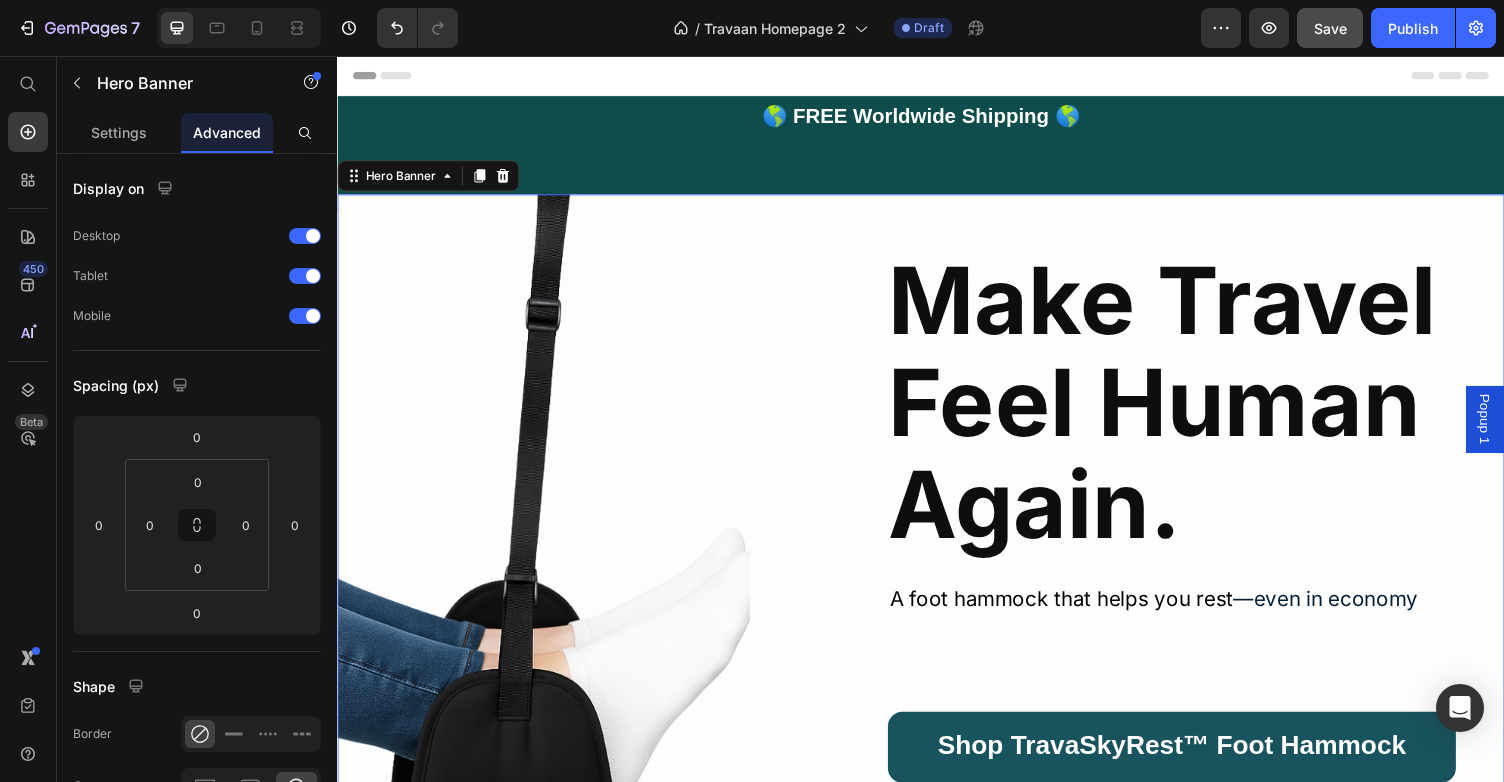 click on "Make Travel Feel Human Again. Heading A foot hammock that helps you rest —even in economy Text Block Row Shop TravaSkyRest™ Foot Hammock Button Image" at bounding box center (937, 637) 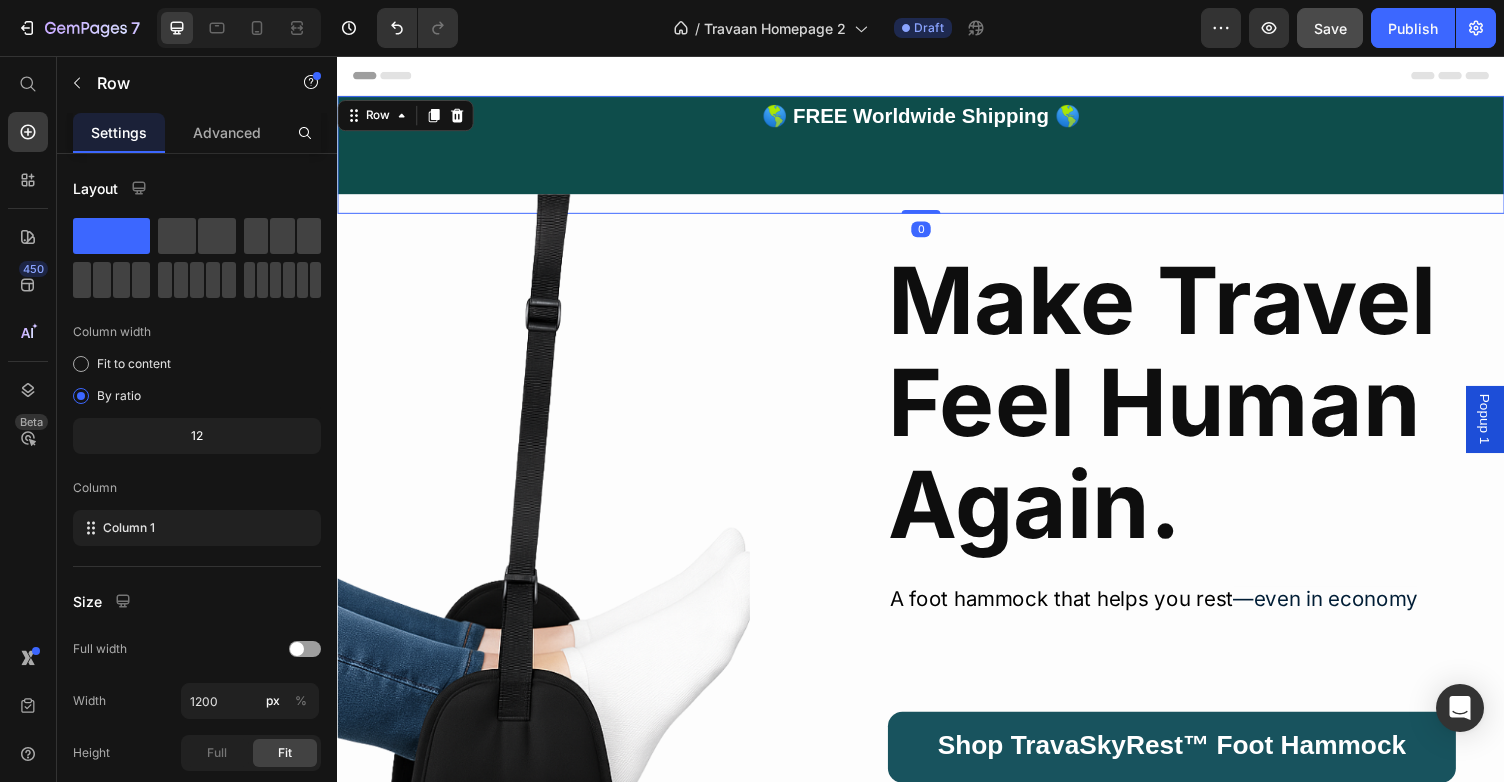 click on "🌎 FREE Worldwide Shipping 🌎 Text Block" at bounding box center (937, 157) 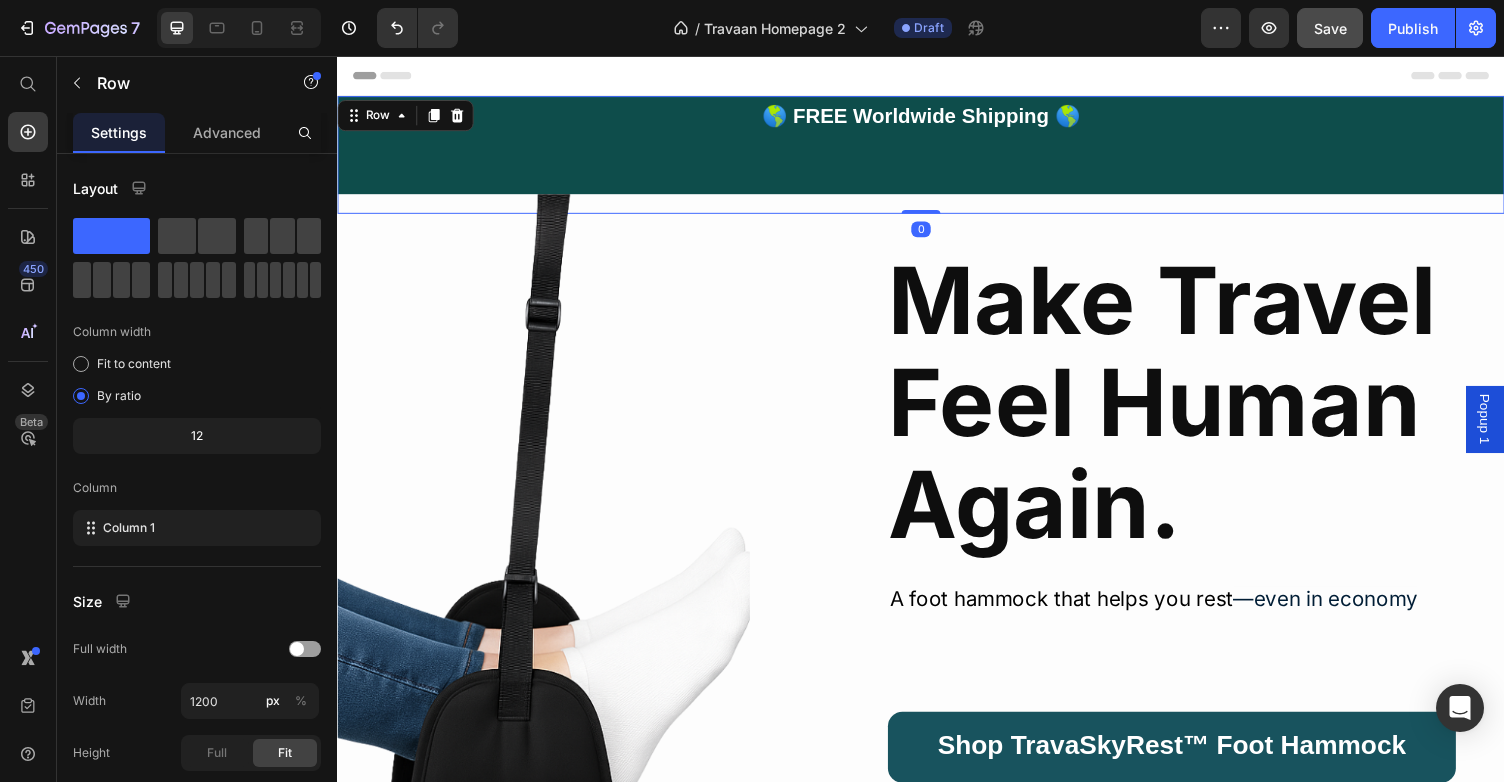 drag, startPoint x: 944, startPoint y: 215, endPoint x: 944, endPoint y: 200, distance: 15 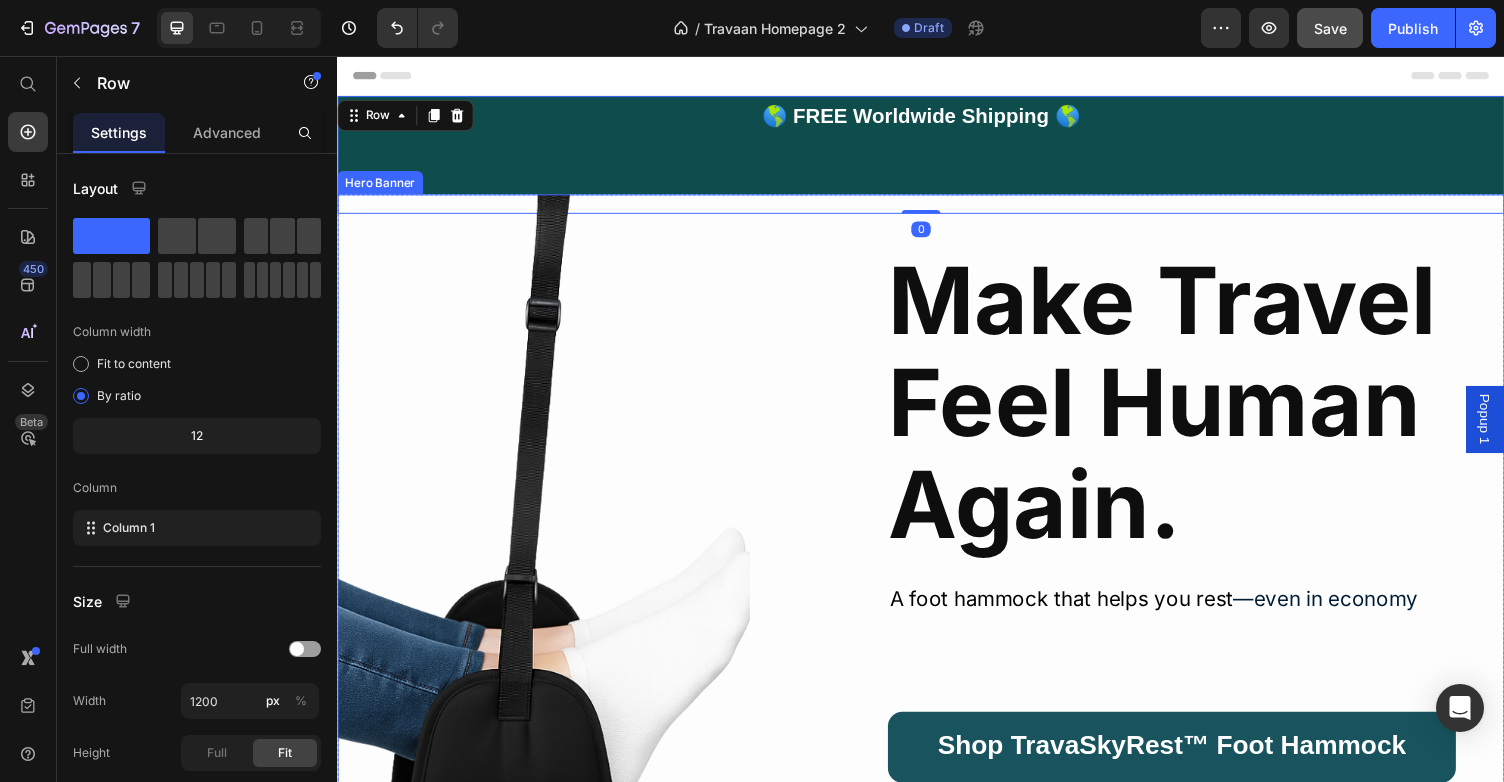 click on "Image" at bounding box center (629, 616) 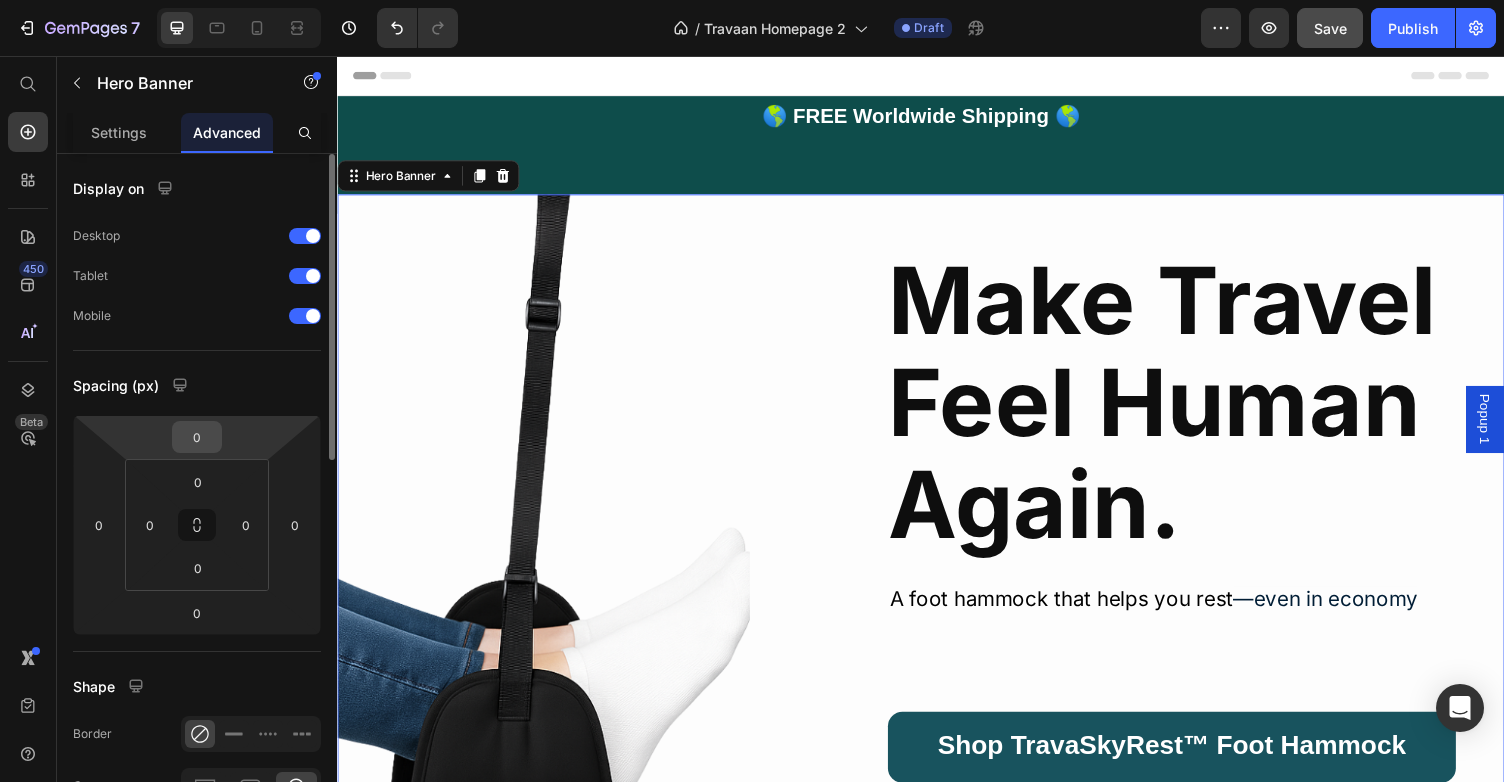 click on "0" at bounding box center [197, 437] 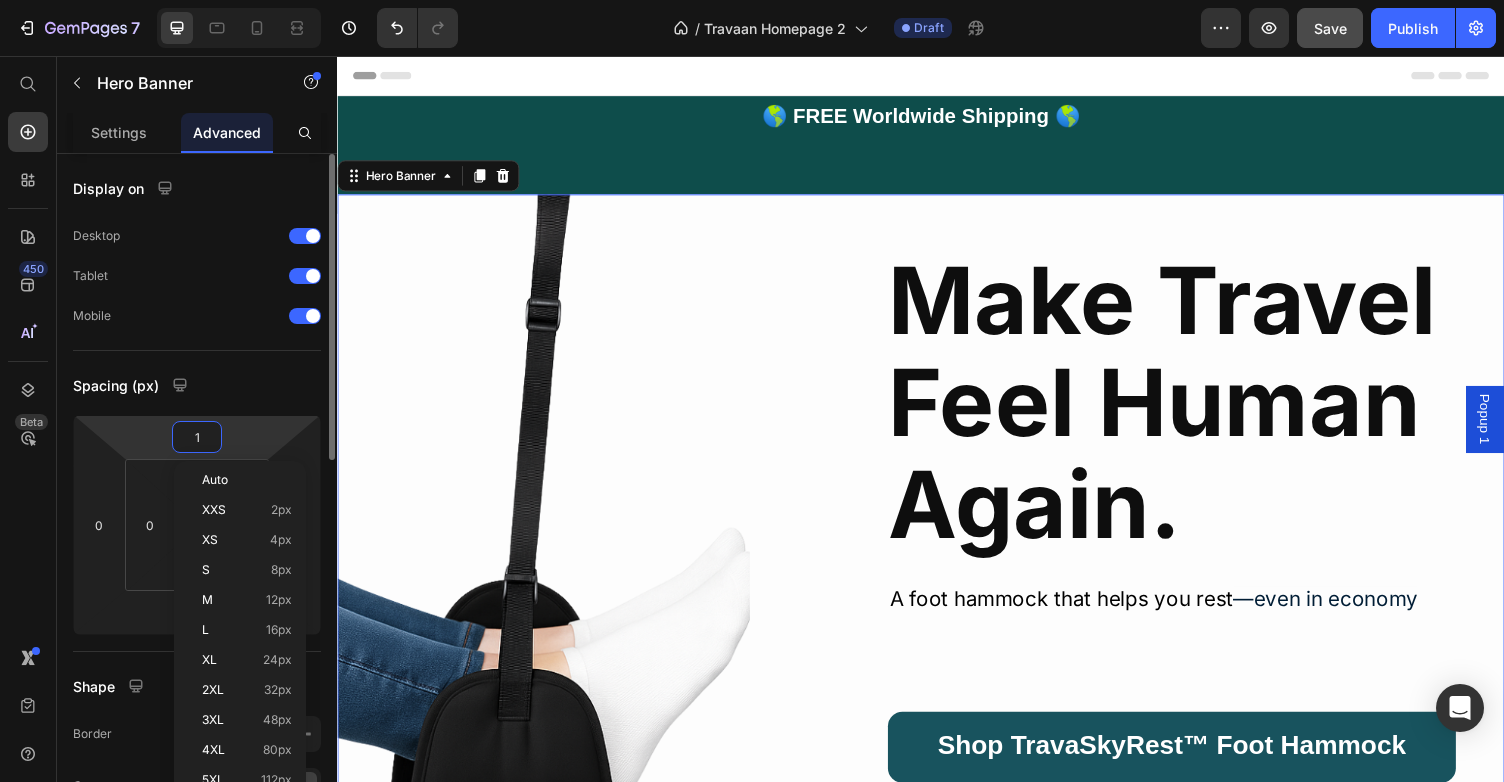 type on "10" 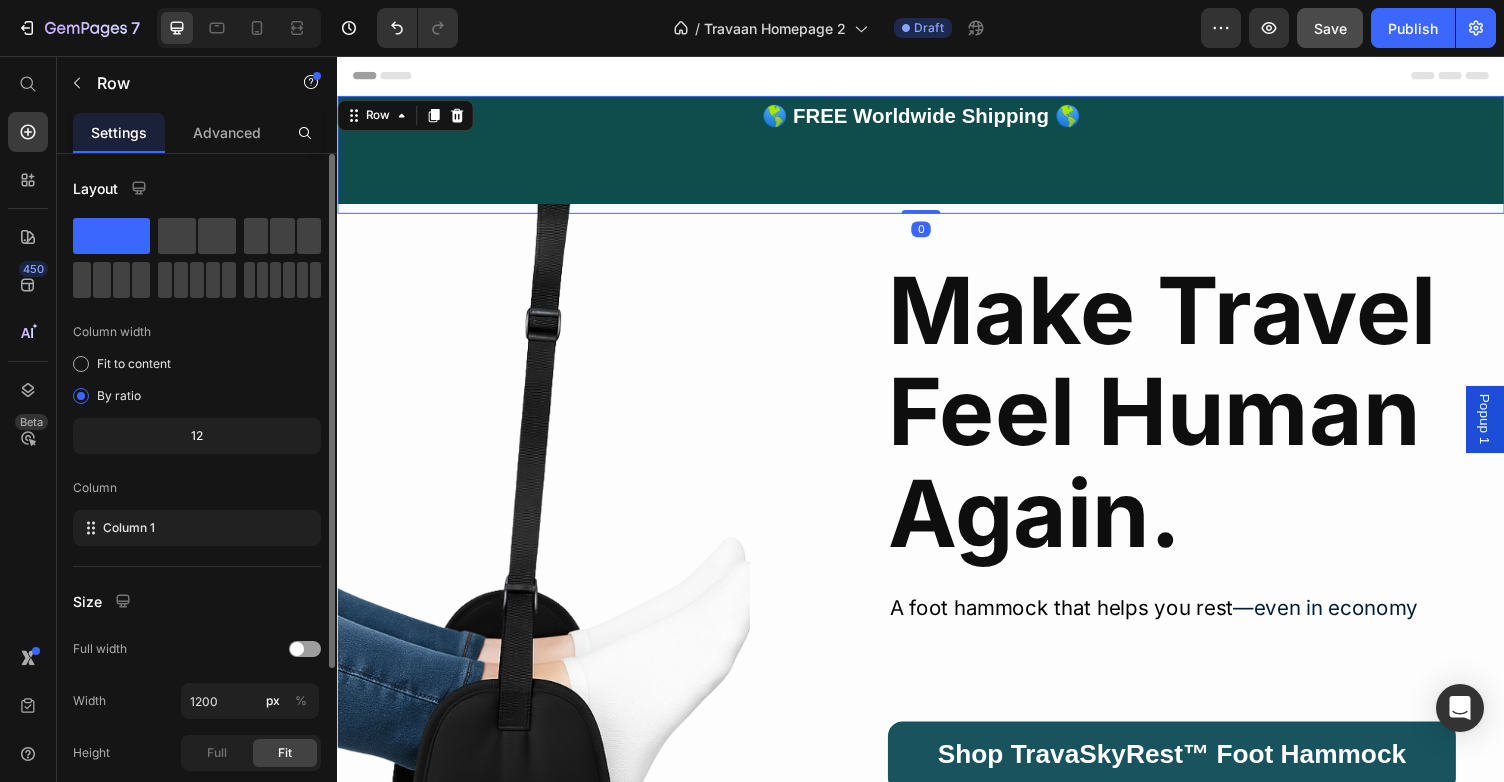 click on "🌎 FREE Worldwide Shipping 🌎 Text Block" at bounding box center [937, 157] 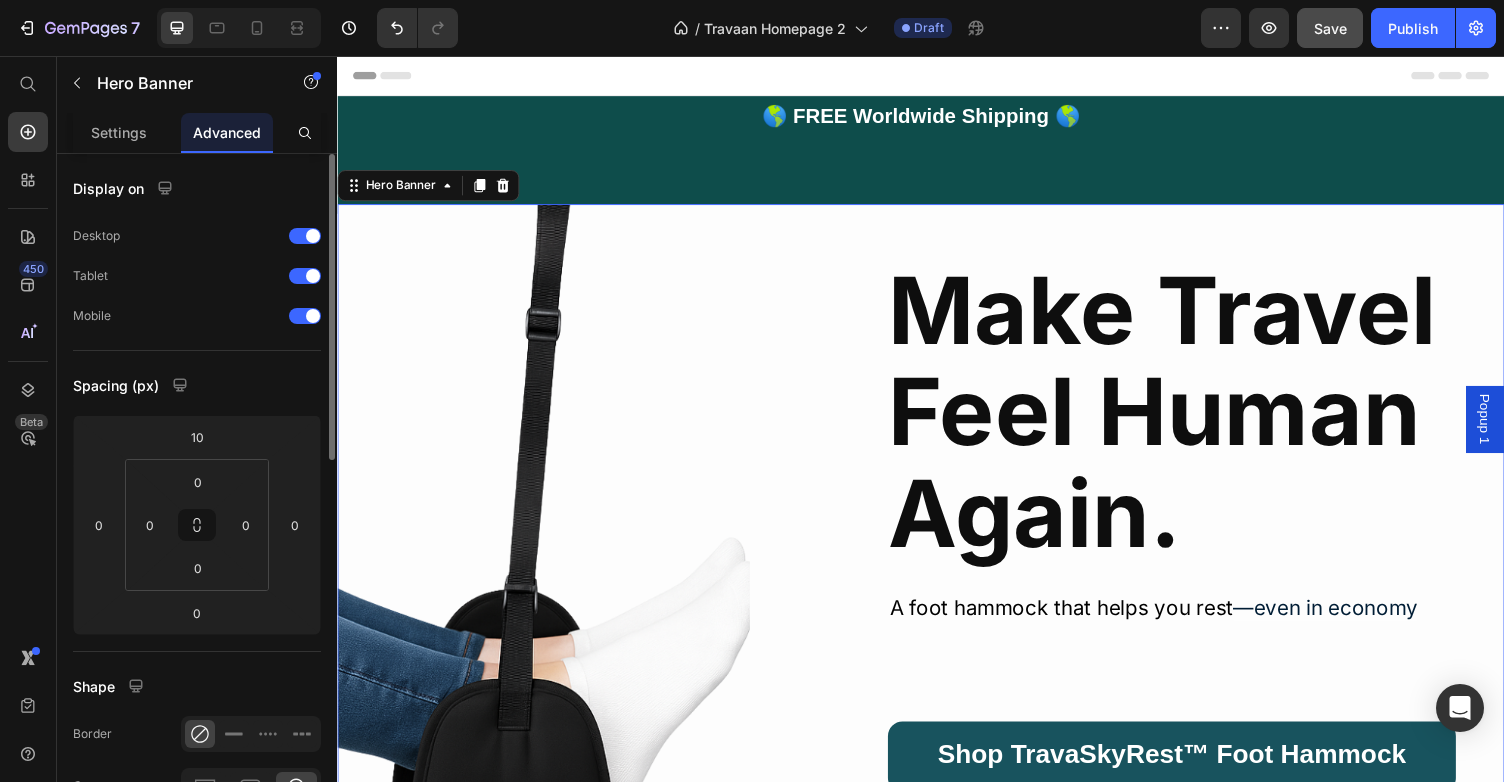 click on "Make Travel Feel Human Again. Heading A foot hammock that helps you rest —even in economy Text Block Row Shop TravaSkyRest™ Foot Hammock Button Image" at bounding box center [937, 647] 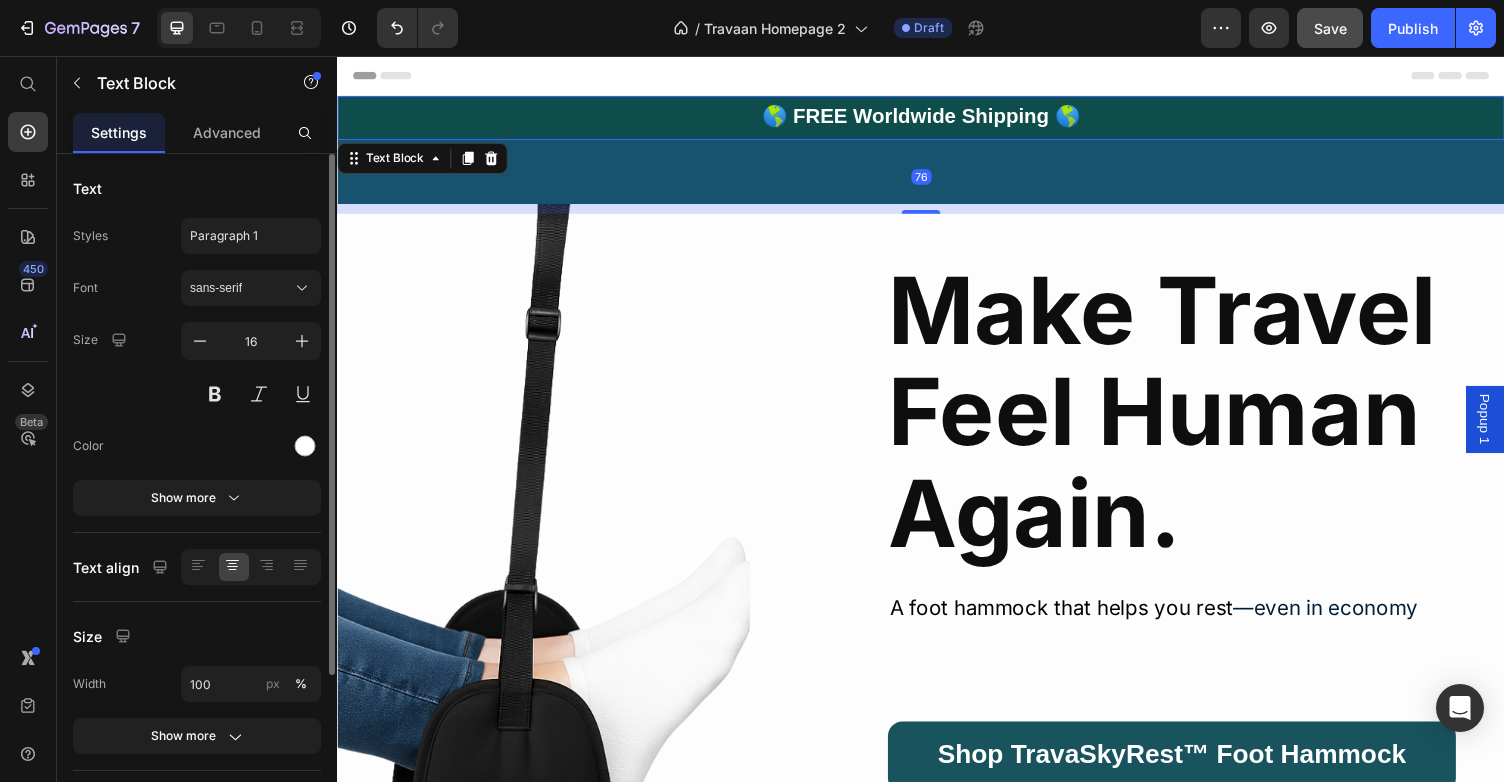 click on "🌎 FREE Worldwide Shipping 🌎" at bounding box center (937, 117) 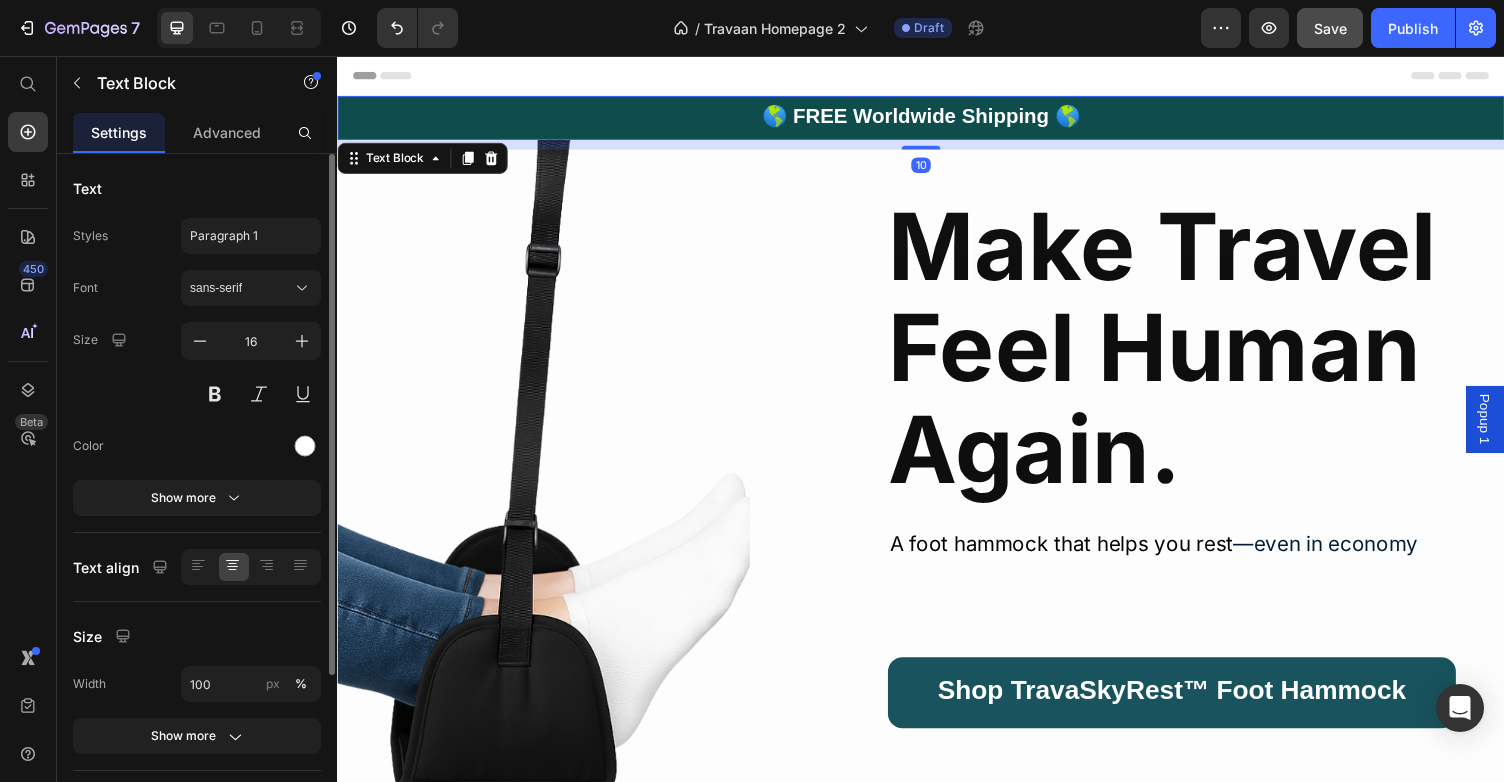drag, startPoint x: 943, startPoint y: 215, endPoint x: 965, endPoint y: 149, distance: 69.57011 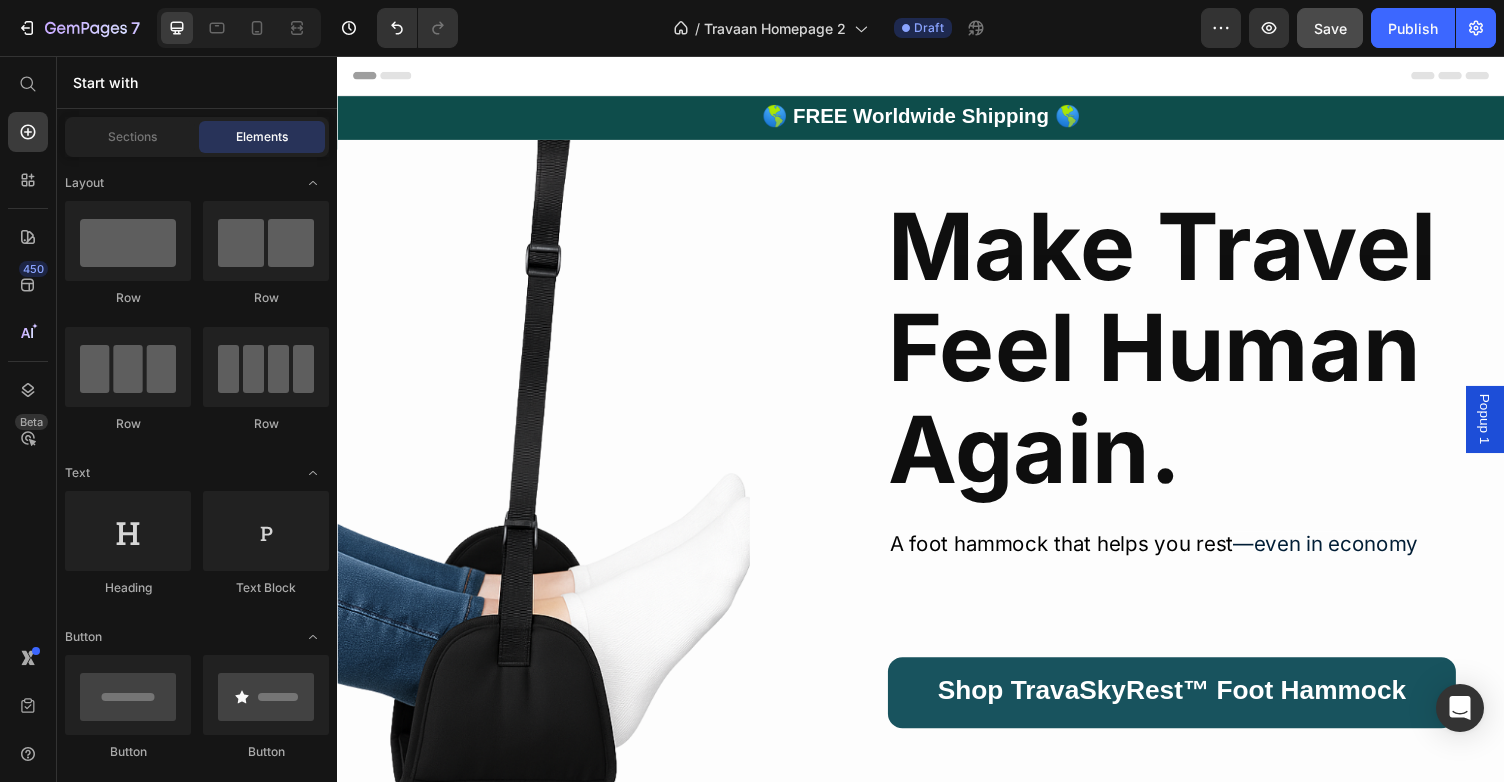 click on "Header" at bounding box center (937, 76) 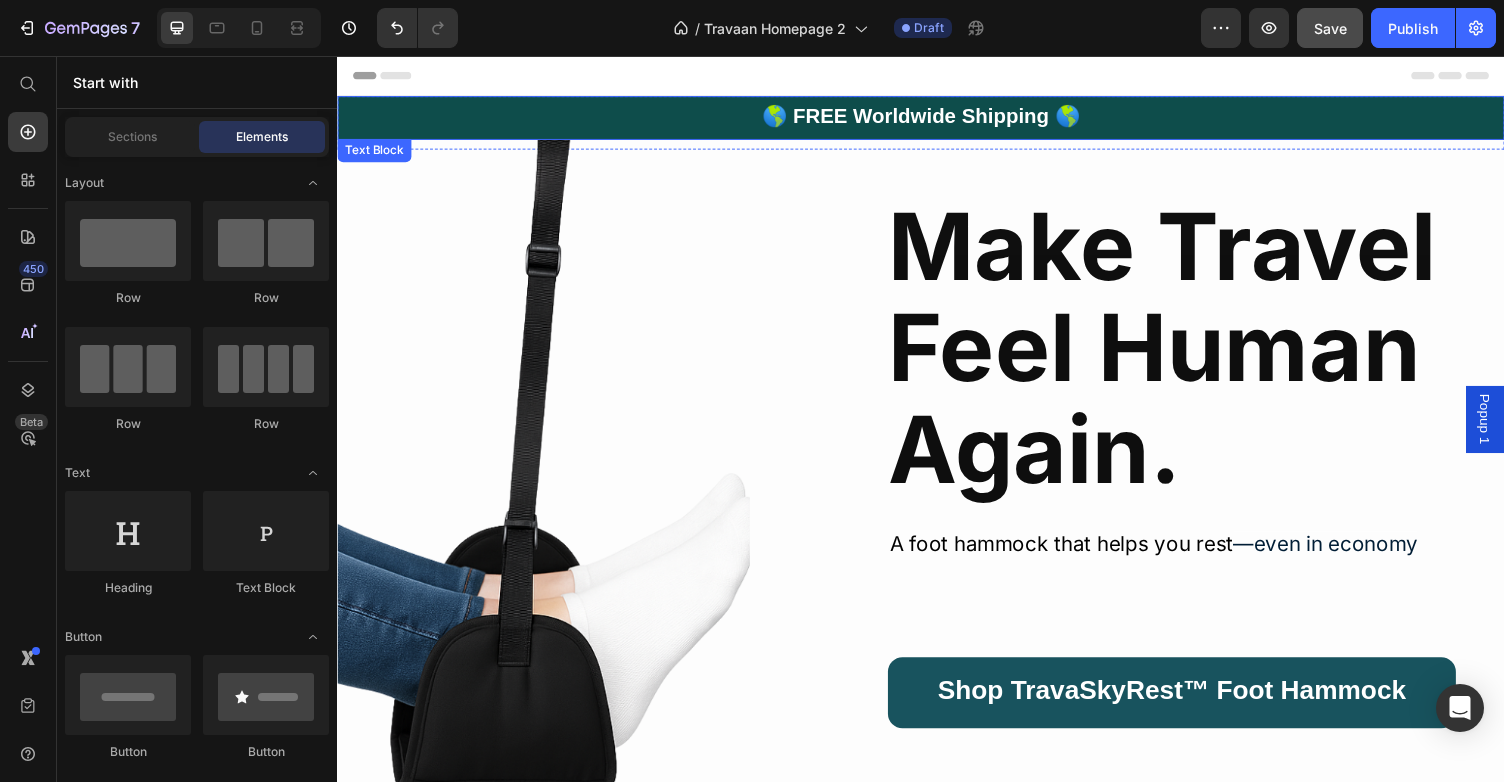 click on "🌎 FREE Worldwide Shipping 🌎" at bounding box center (937, 119) 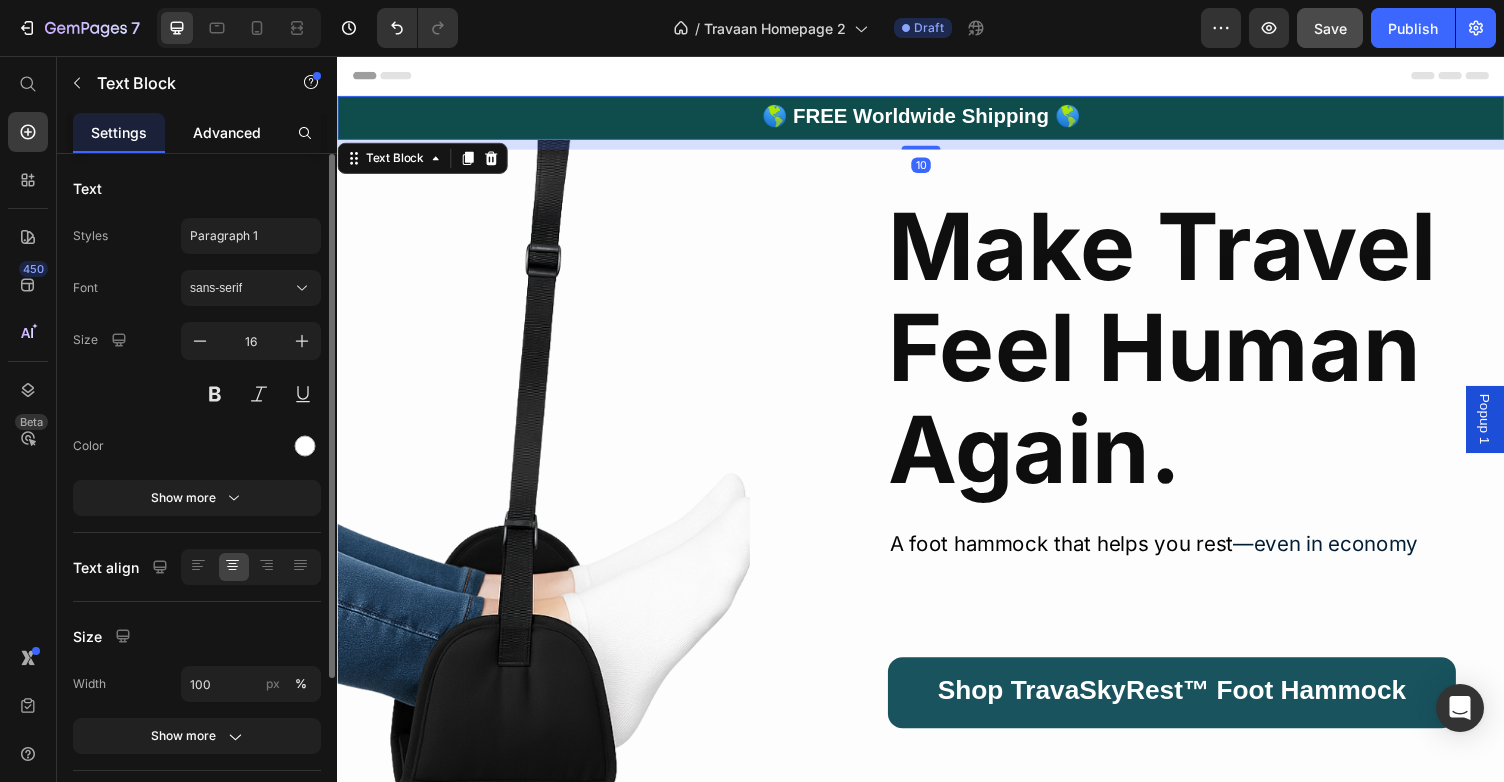 click on "Advanced" at bounding box center [227, 132] 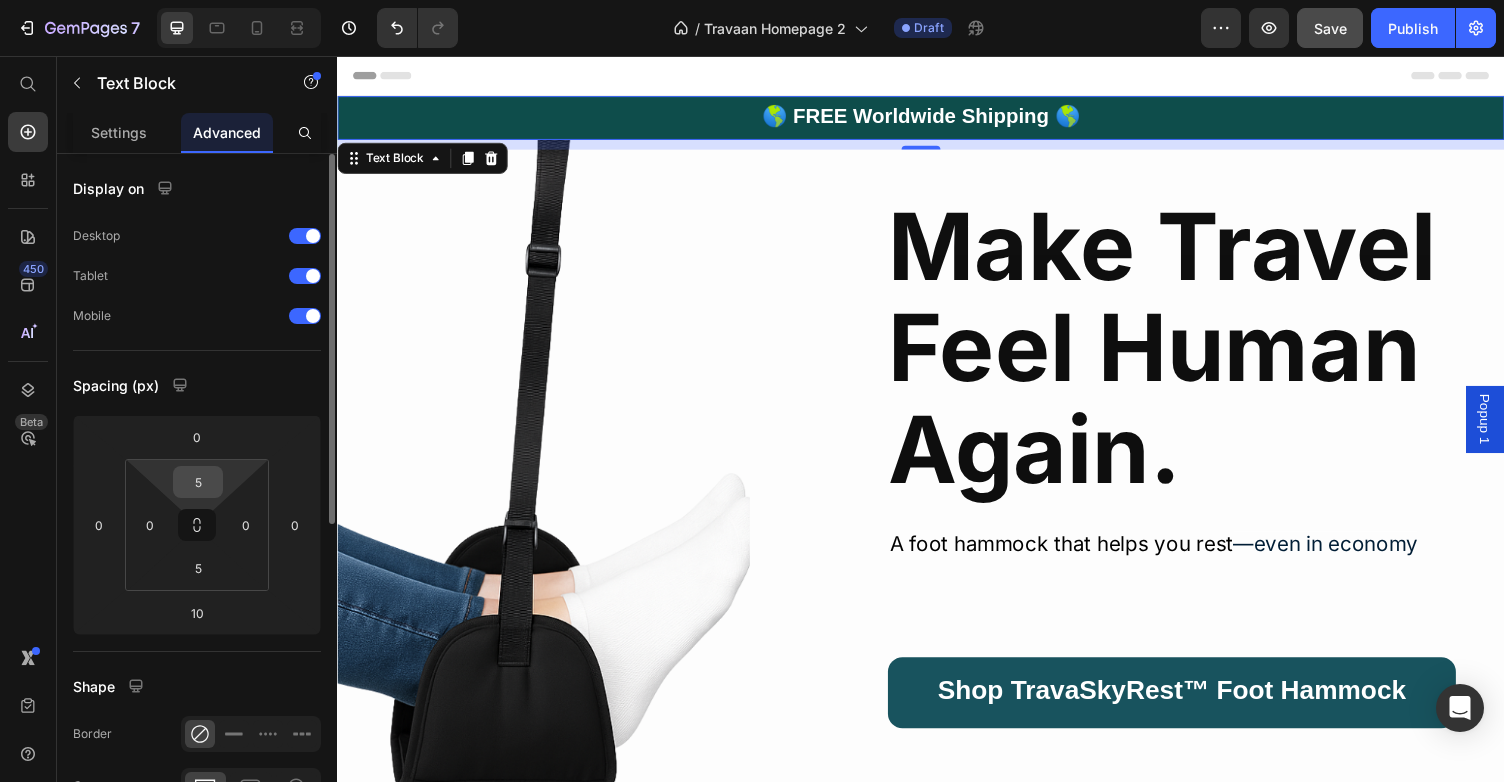 click on "5" at bounding box center (198, 482) 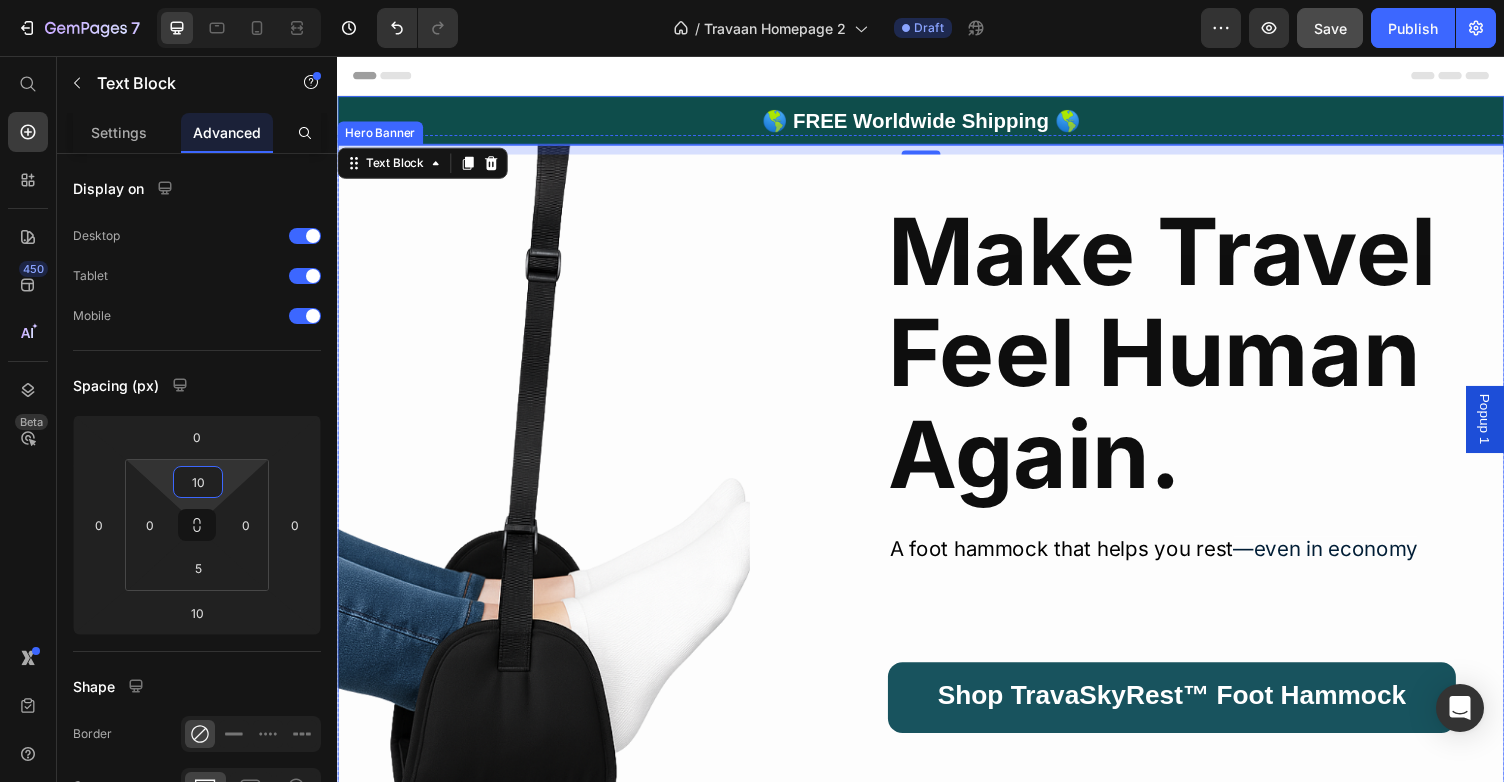 type on "10" 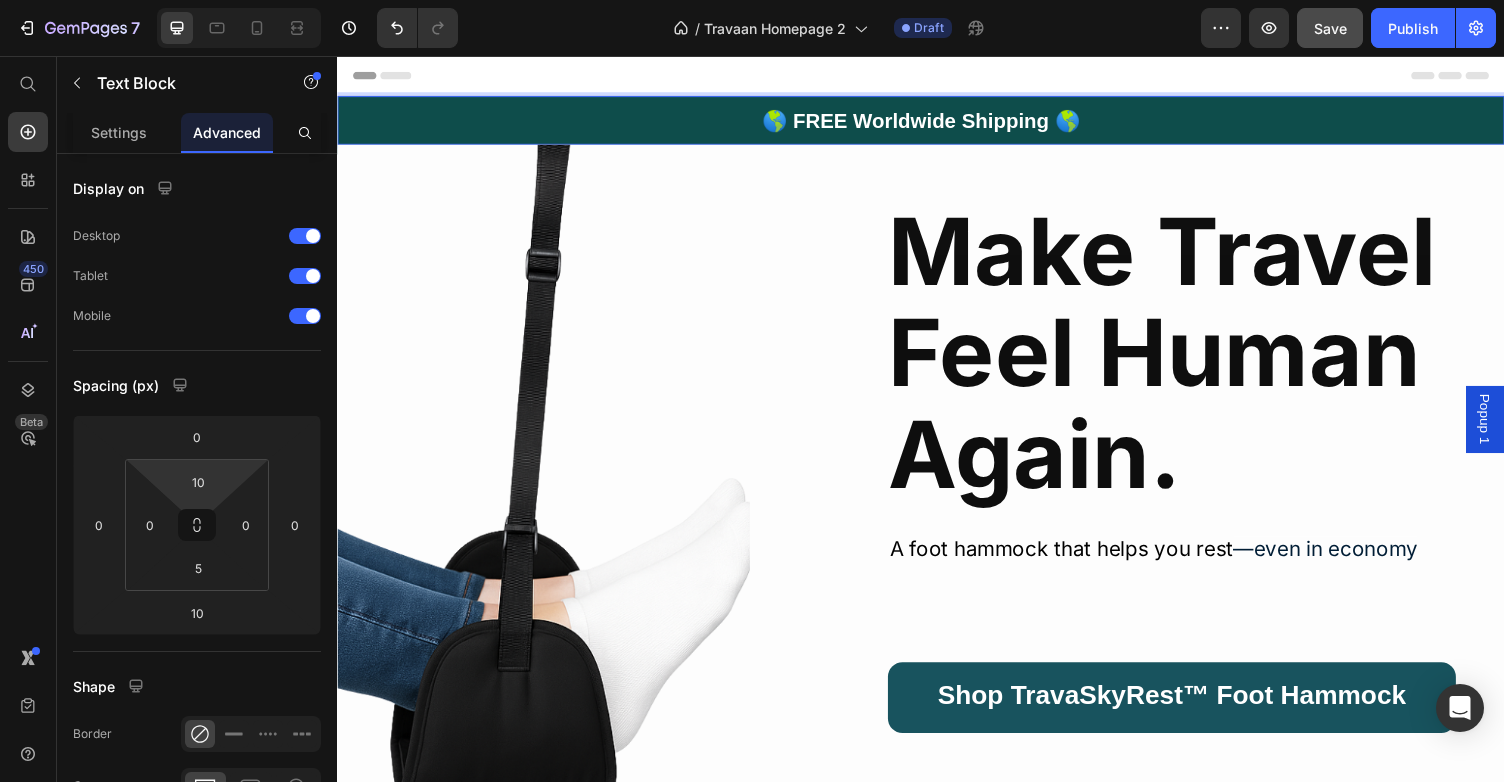click on "🌎 FREE Worldwide Shipping 🌎" at bounding box center (937, 124) 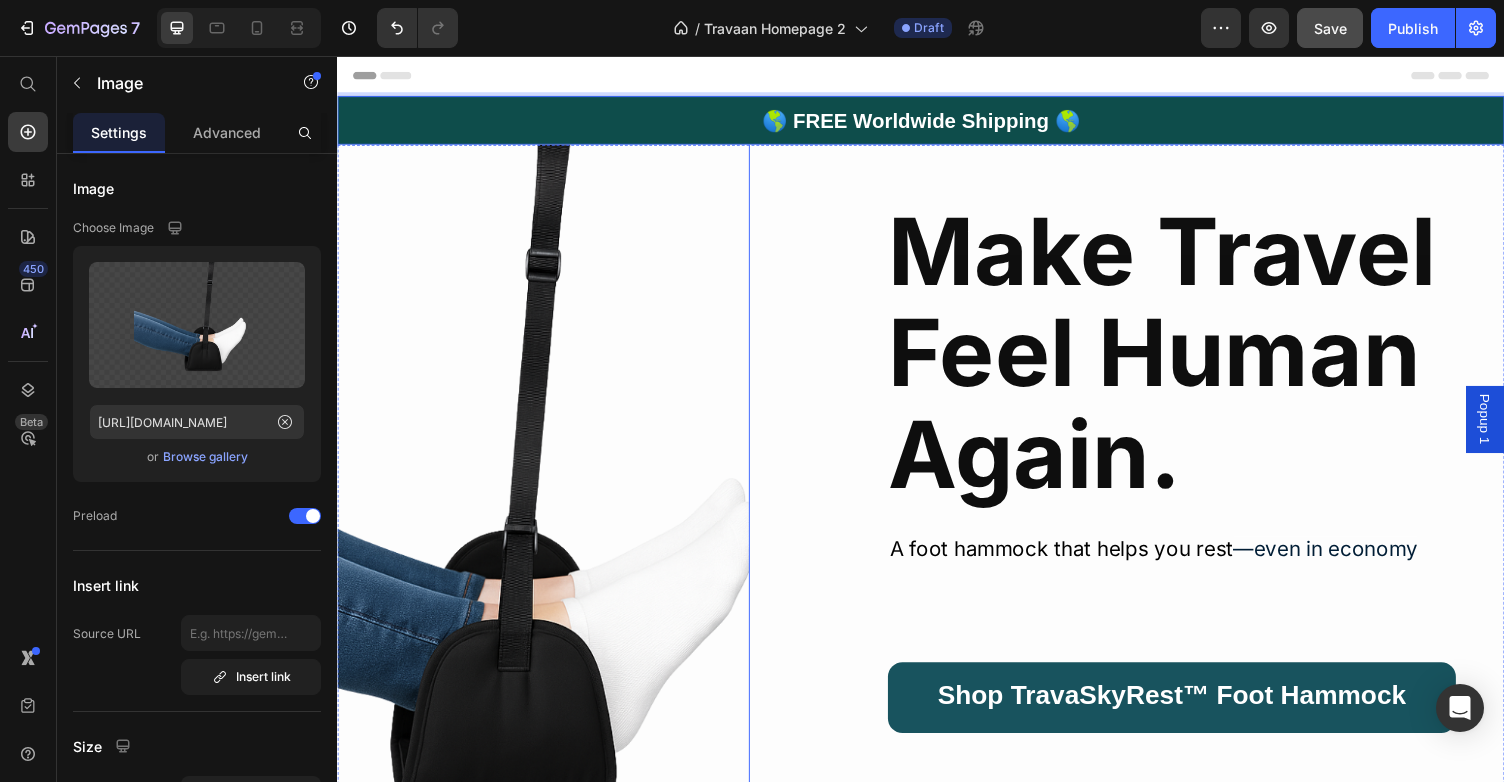 click at bounding box center [469, 535] 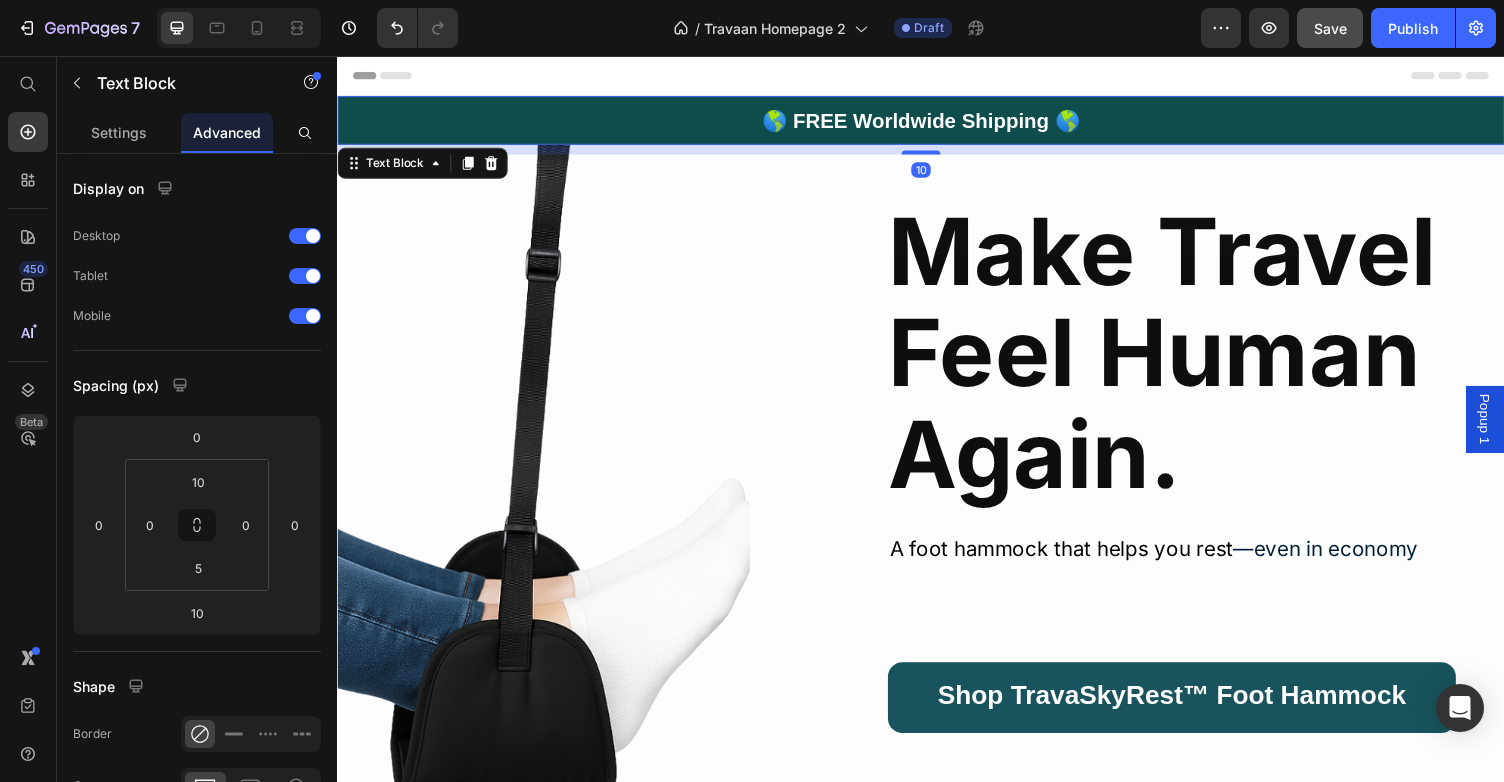 click on "🌎 FREE Worldwide Shipping 🌎" at bounding box center (937, 124) 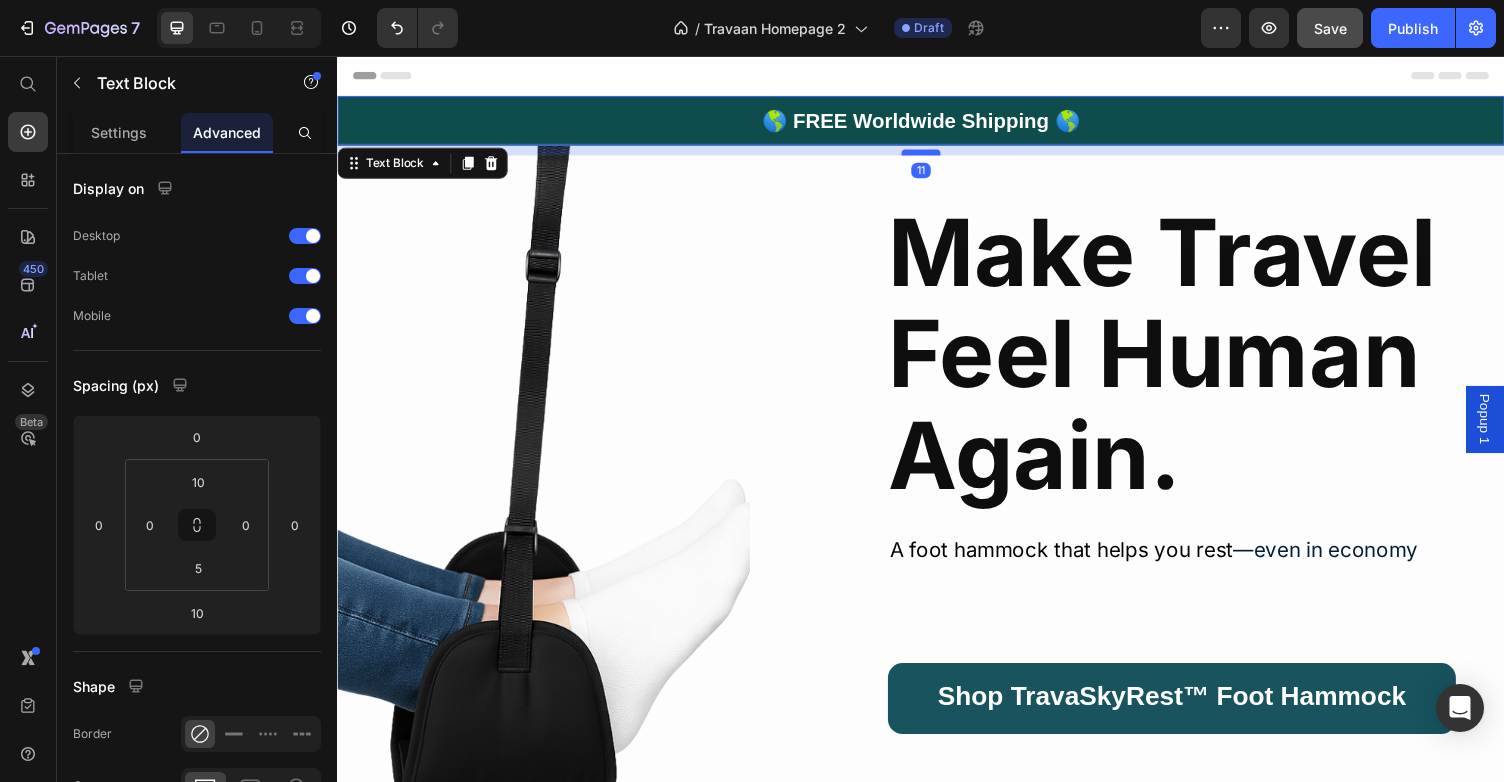 click at bounding box center (937, 155) 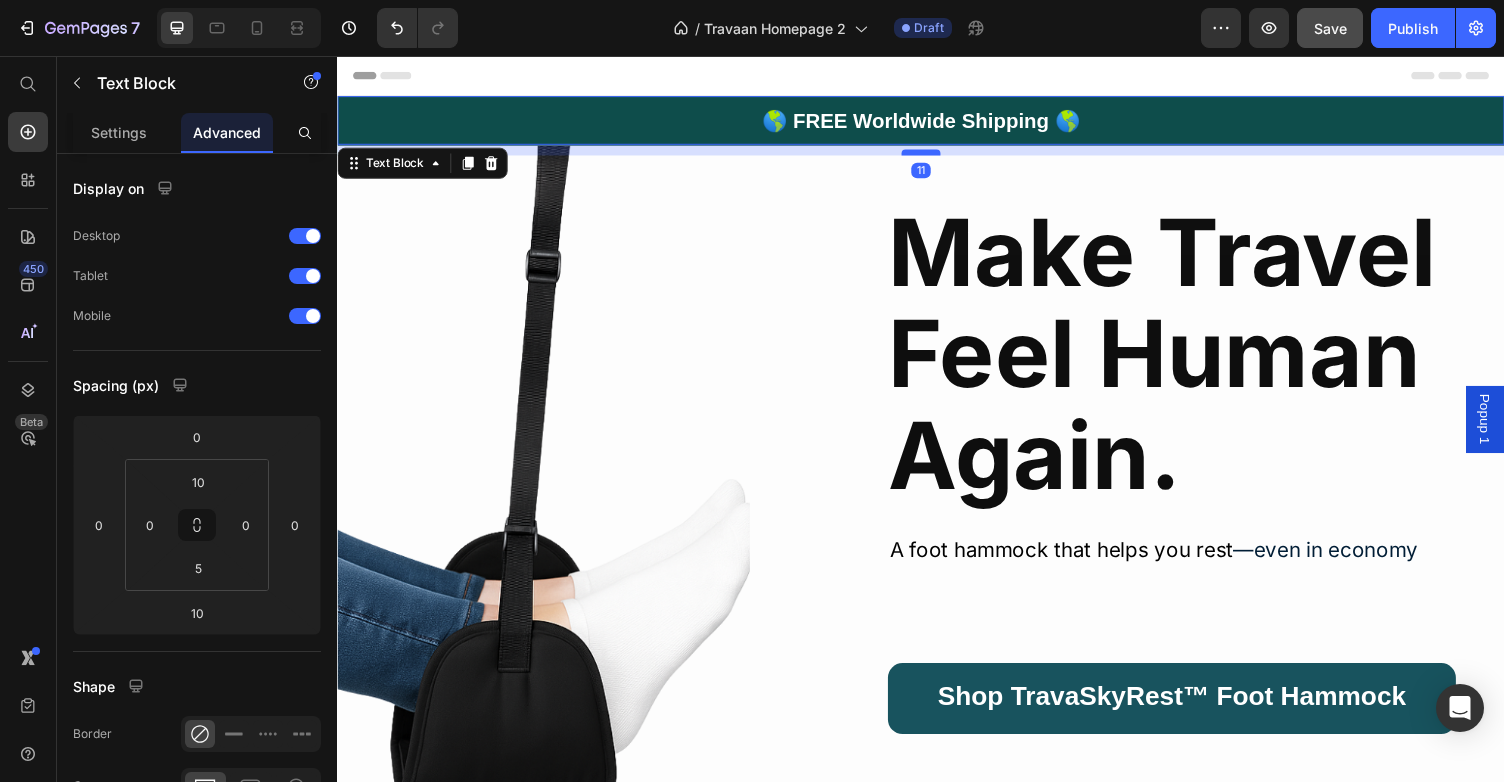 type on "12" 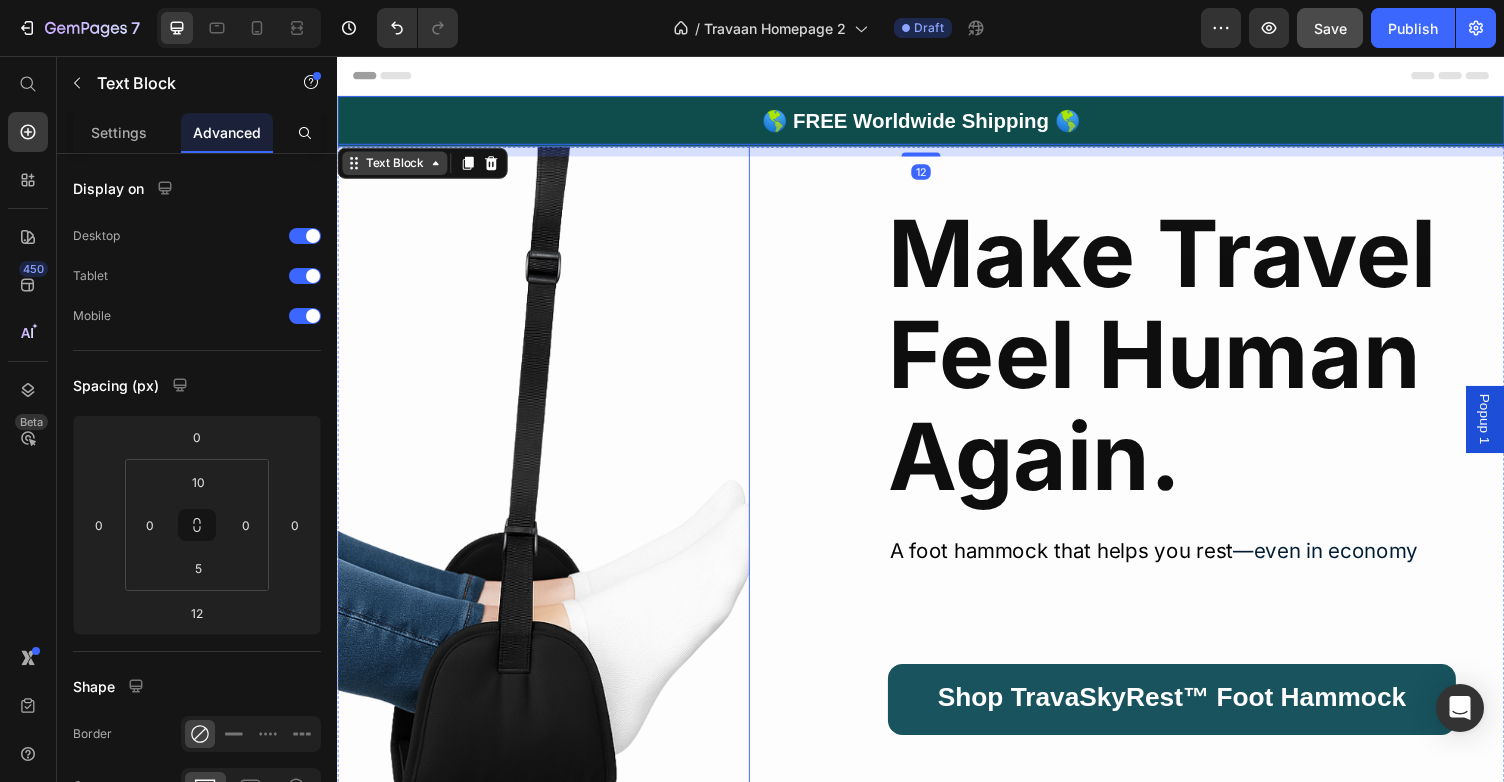 click on "Text Block" at bounding box center [396, 166] 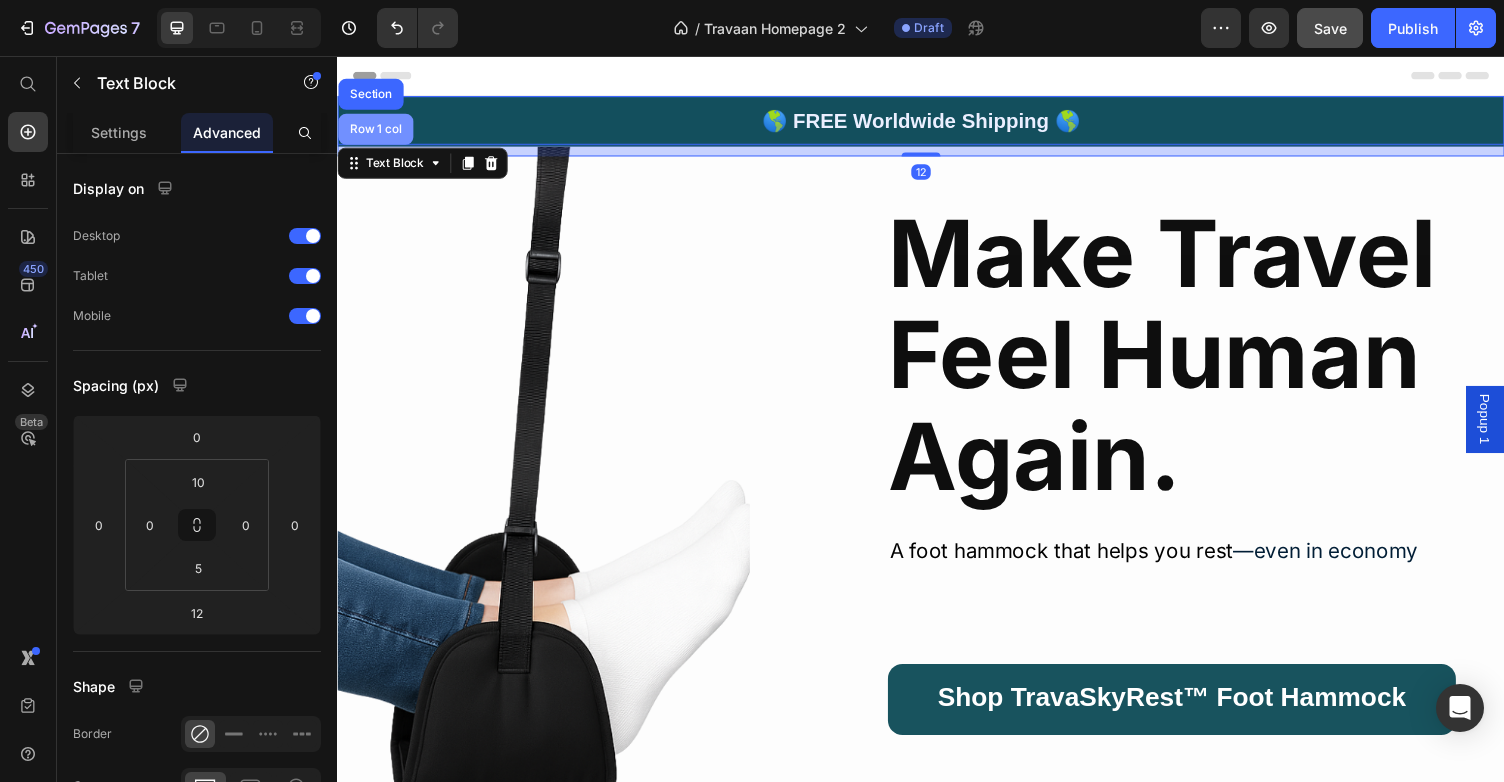 click on "Row 1 col" at bounding box center [376, 131] 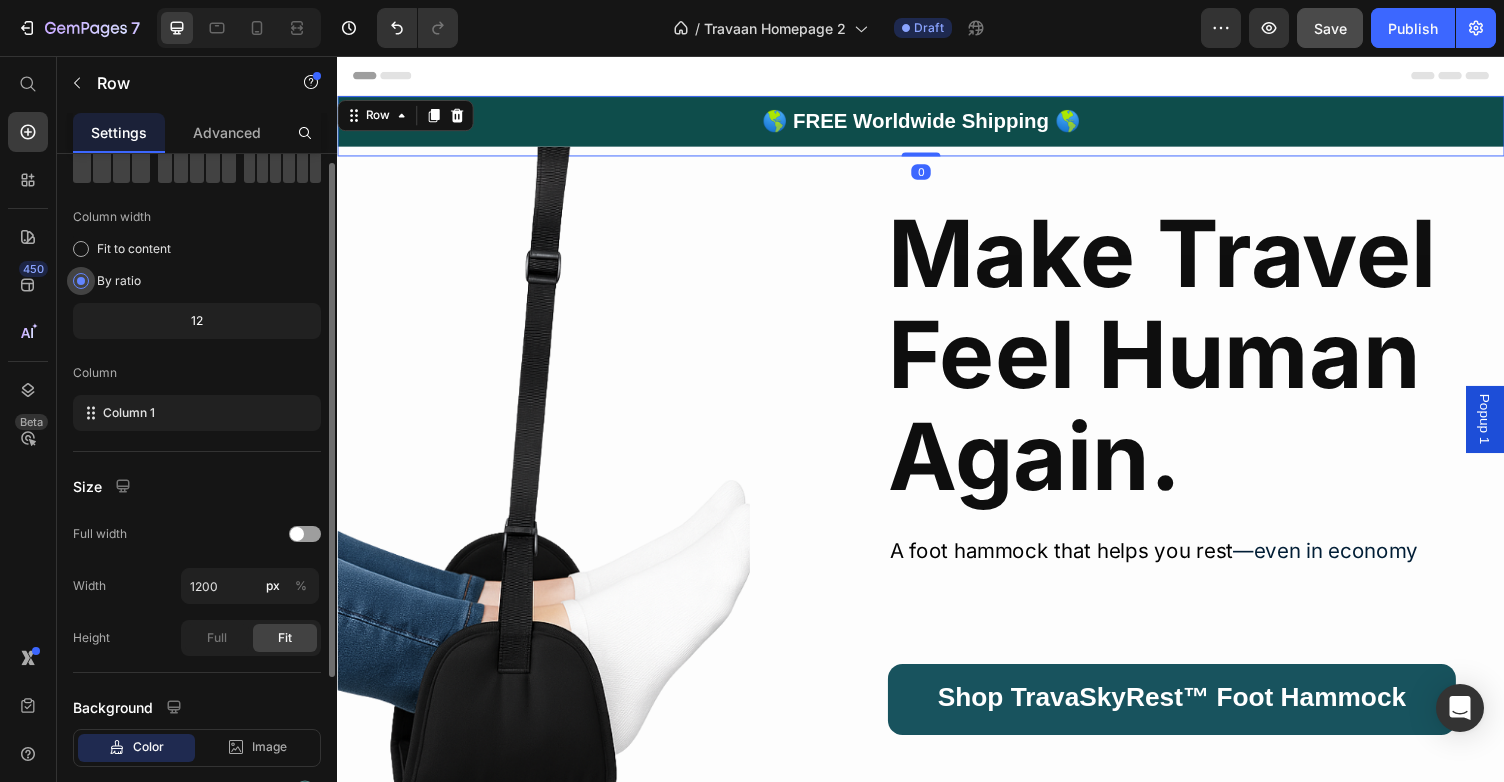scroll, scrollTop: 132, scrollLeft: 0, axis: vertical 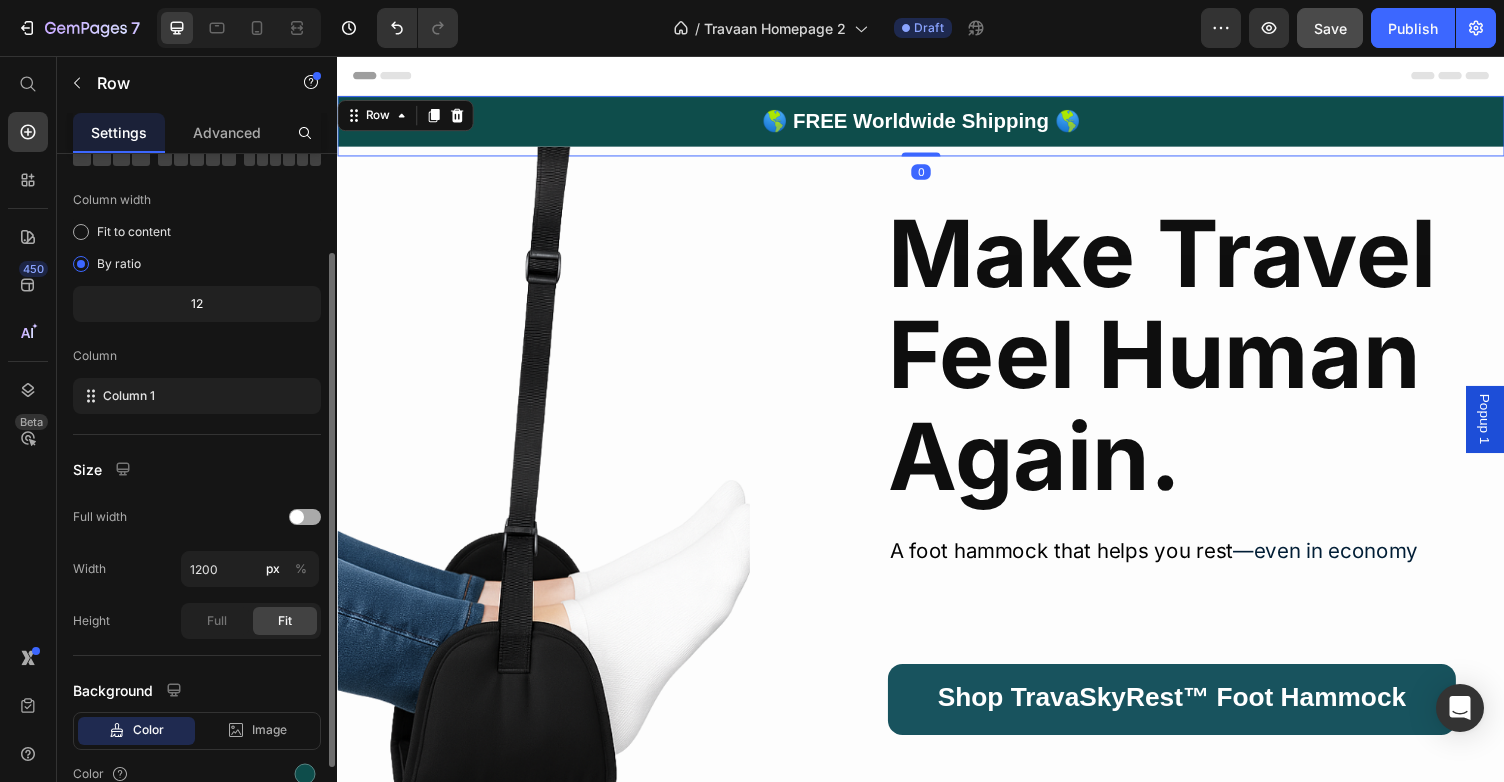 click at bounding box center [305, 517] 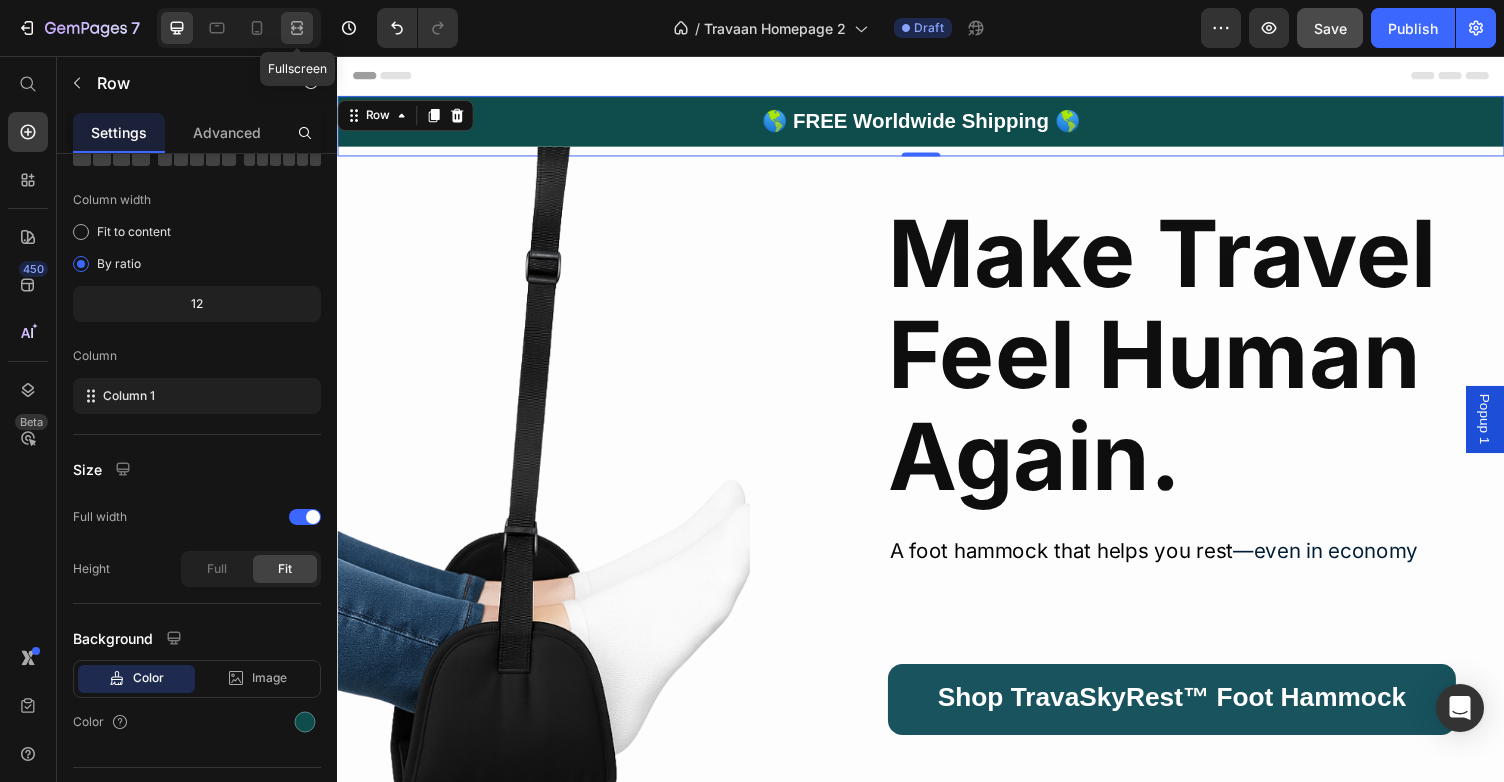 click 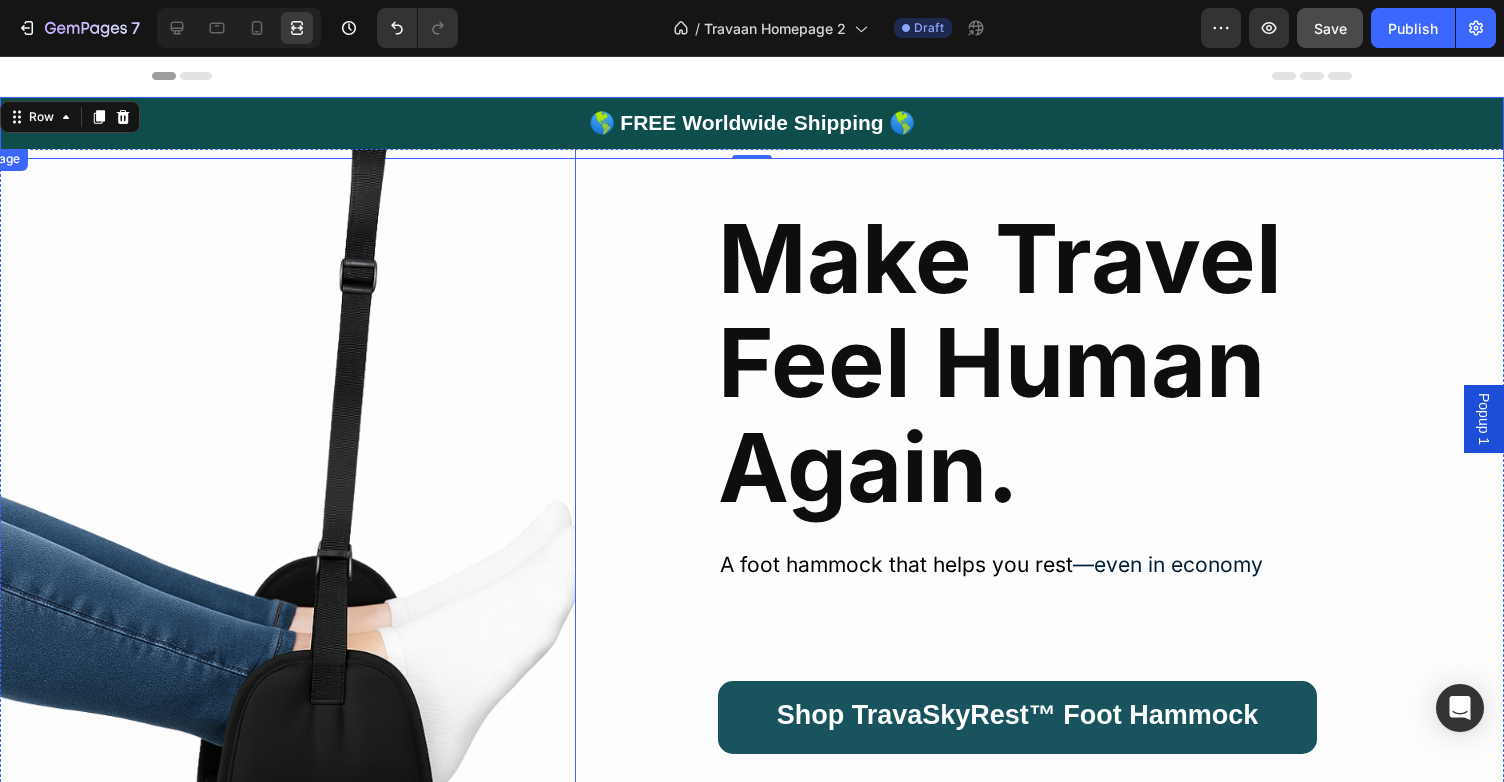click at bounding box center (276, 547) 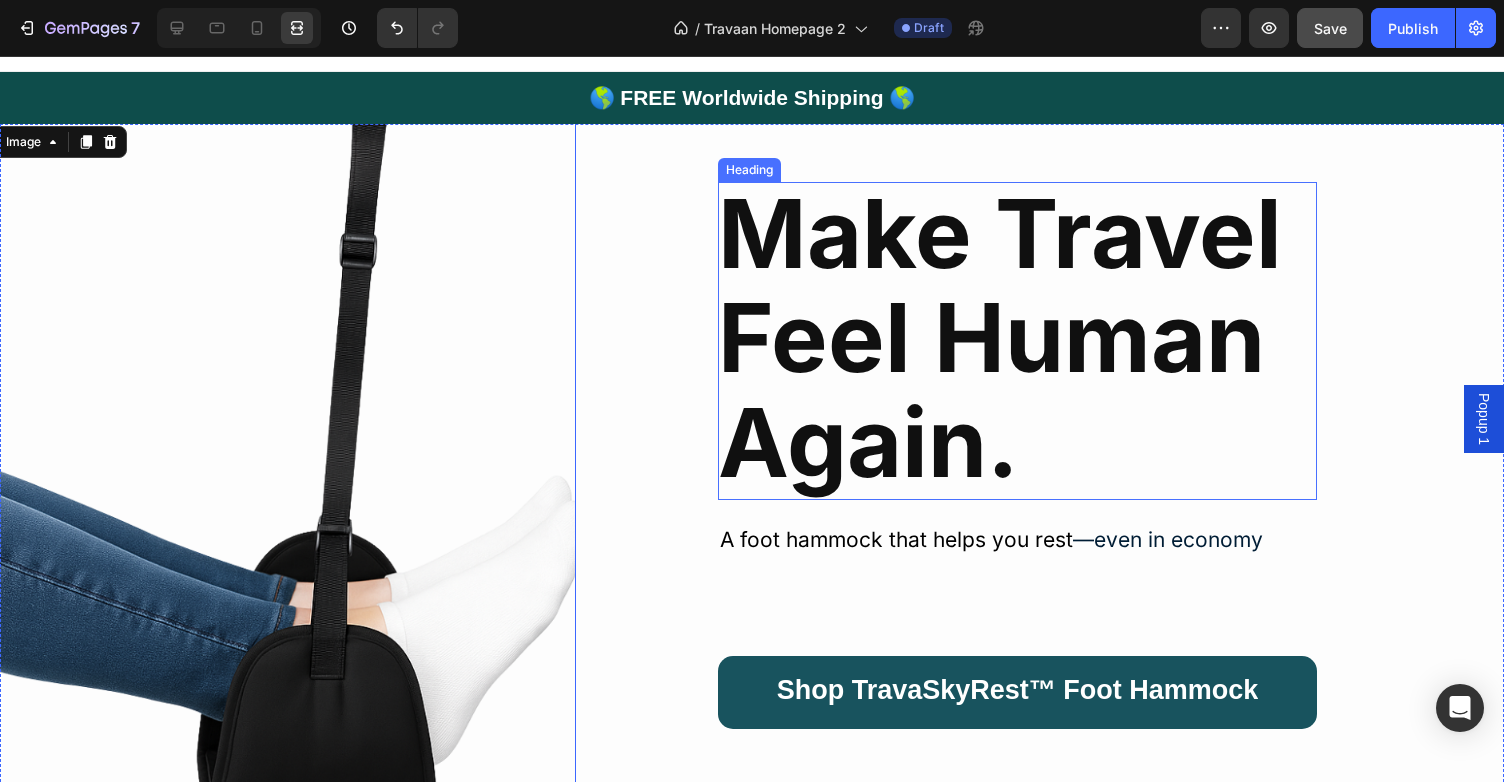scroll, scrollTop: 0, scrollLeft: 0, axis: both 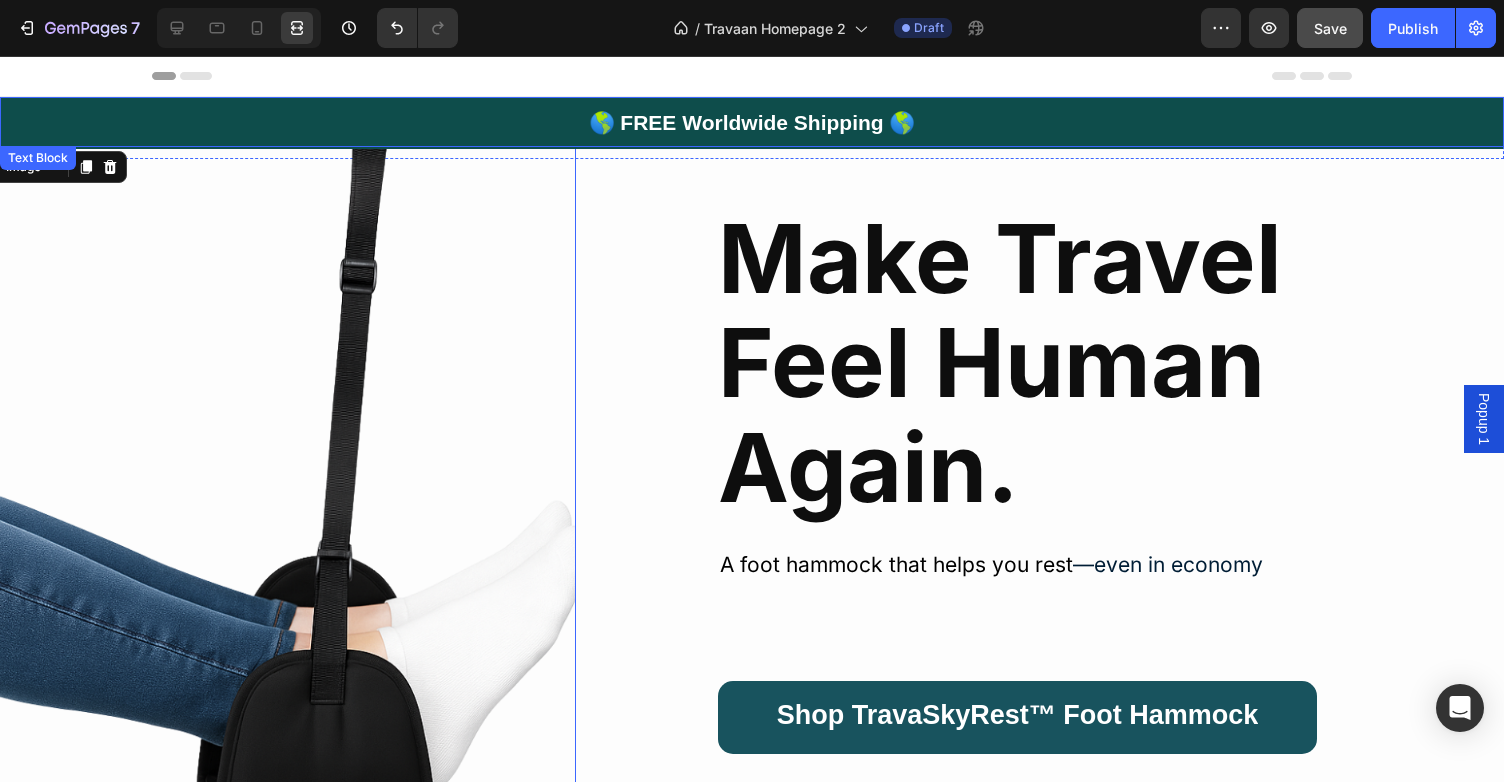 click on "🌎 FREE Worldwide Shipping 🌎" at bounding box center (752, 122) 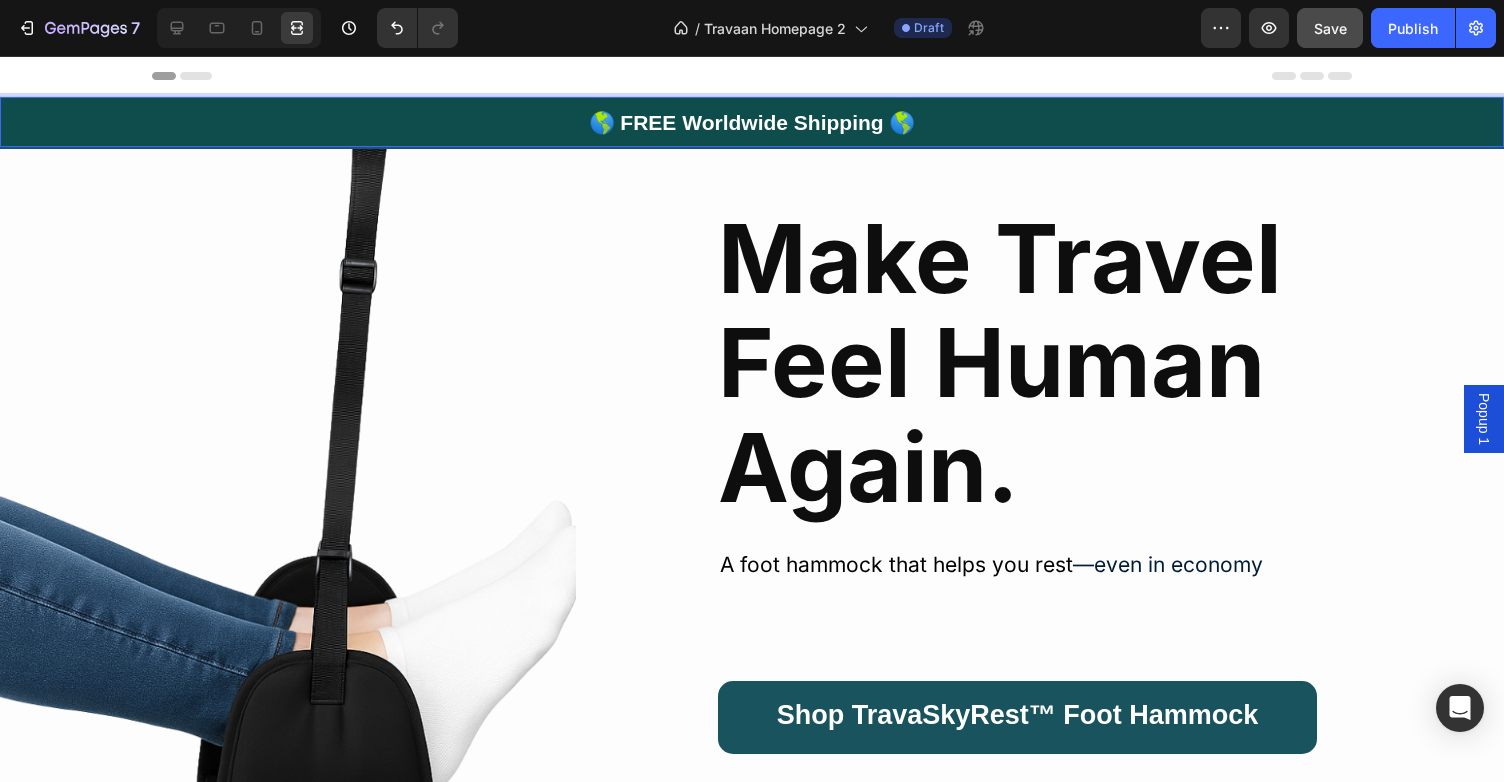 click on "🌎 FREE Worldwide Shipping 🌎" at bounding box center [752, 124] 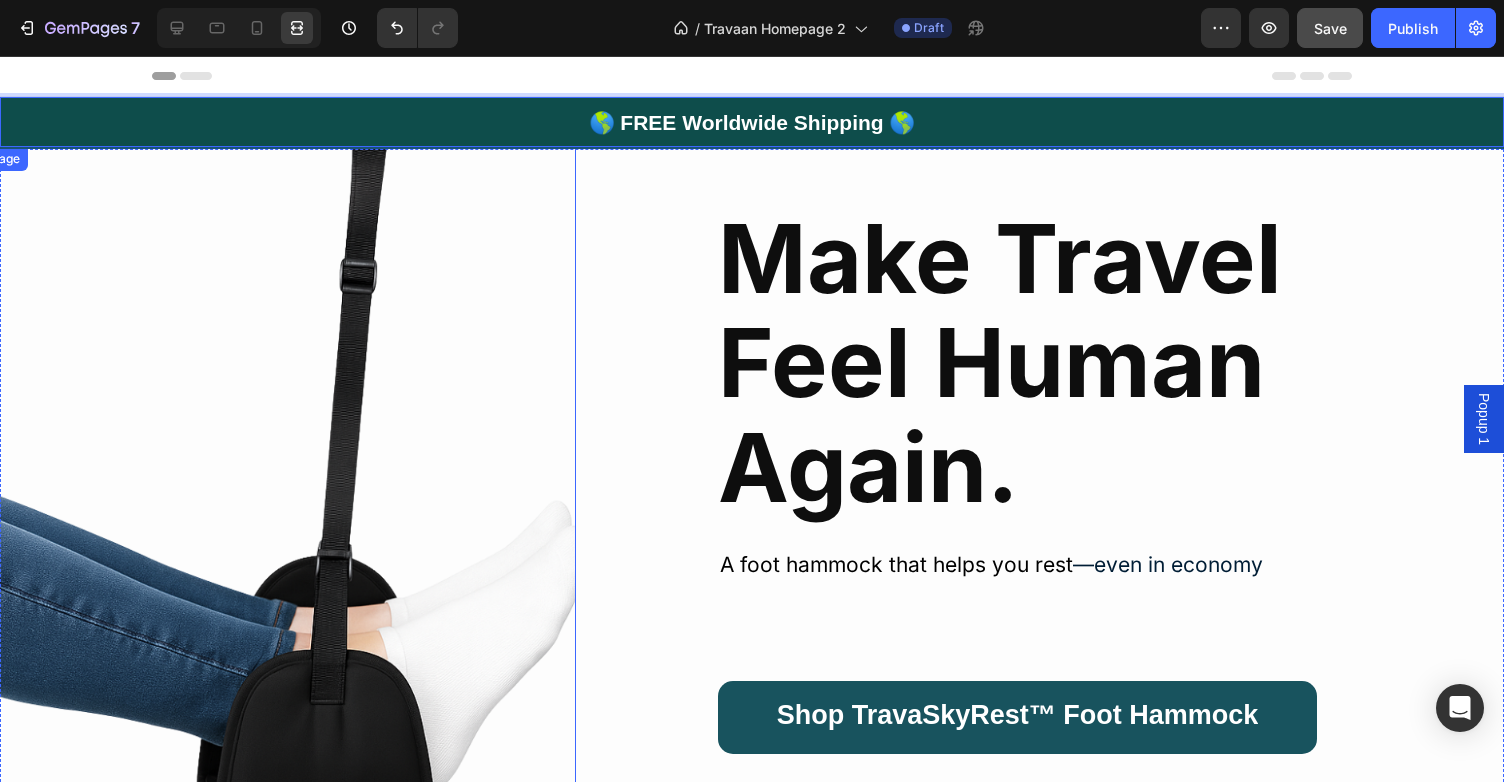 click at bounding box center [276, 547] 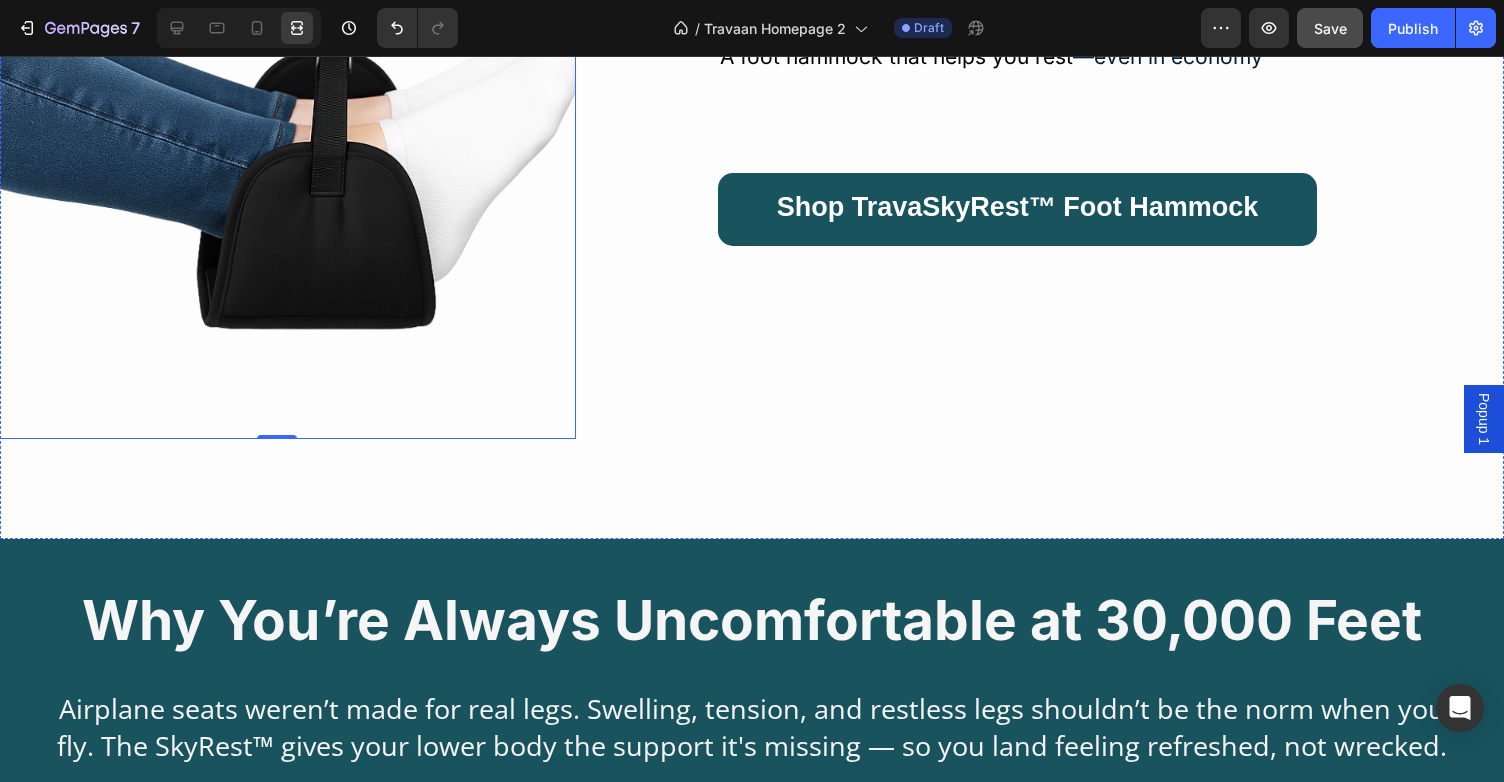 scroll, scrollTop: 511, scrollLeft: 0, axis: vertical 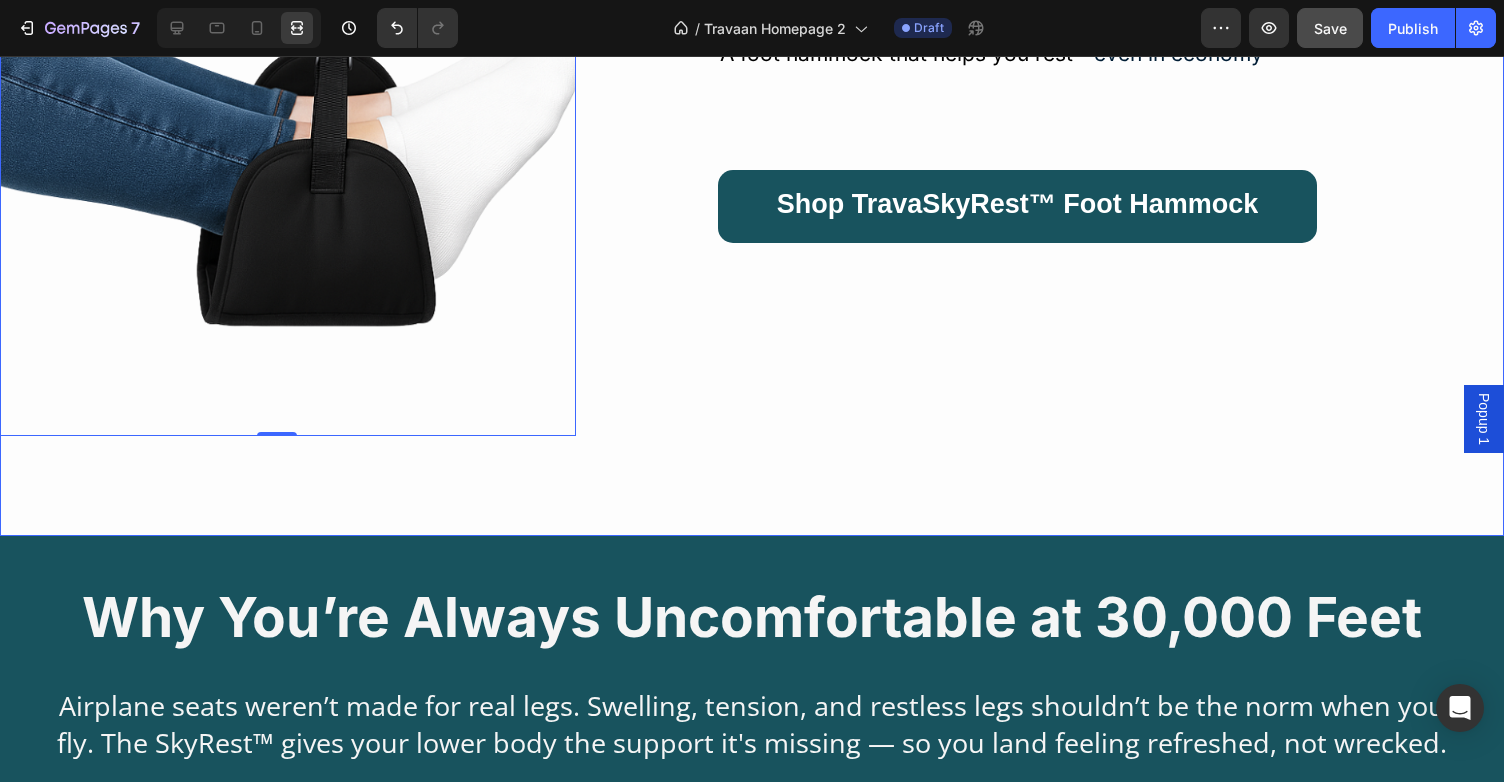 click on "Image   0" at bounding box center (436, 66) 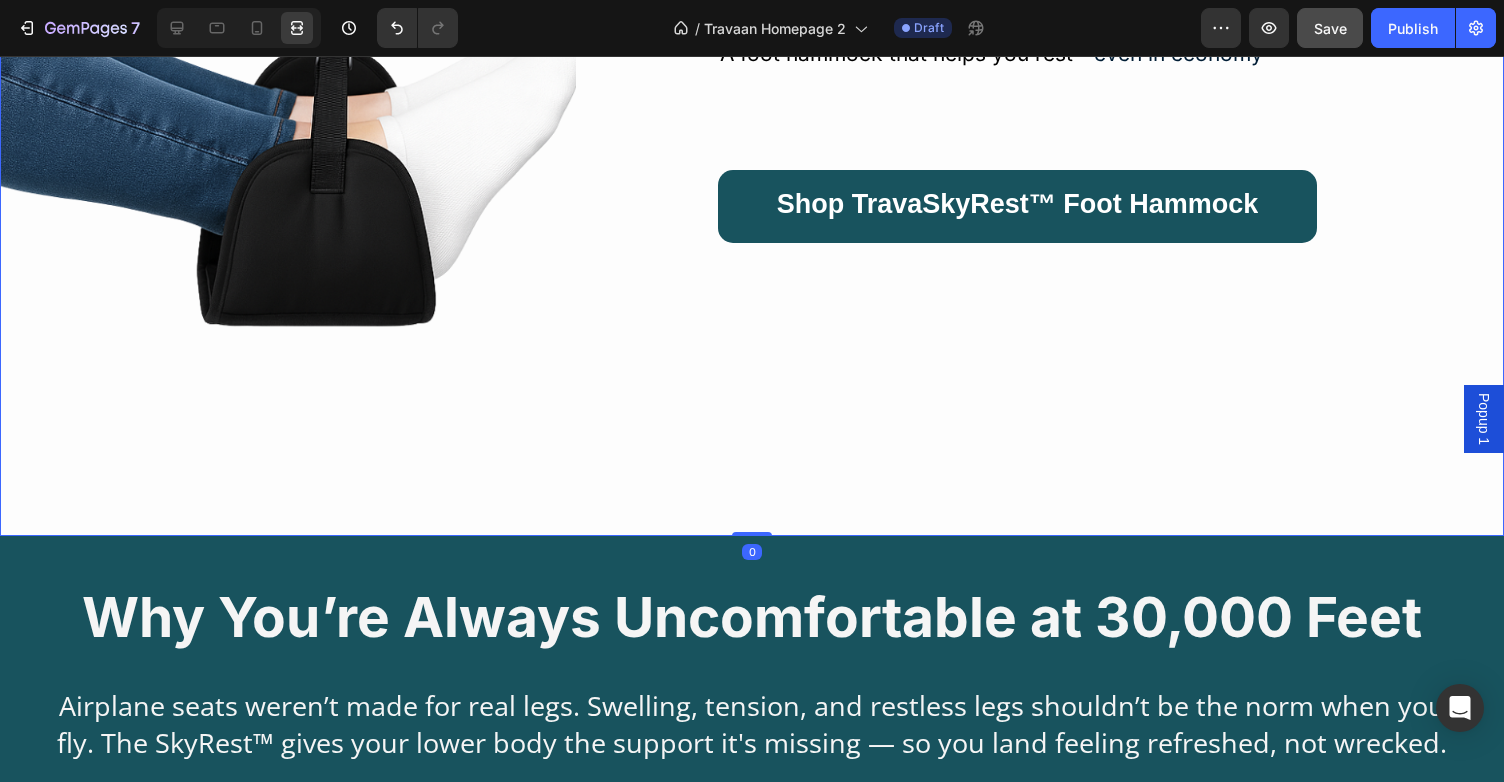 click on "Image" at bounding box center [436, 66] 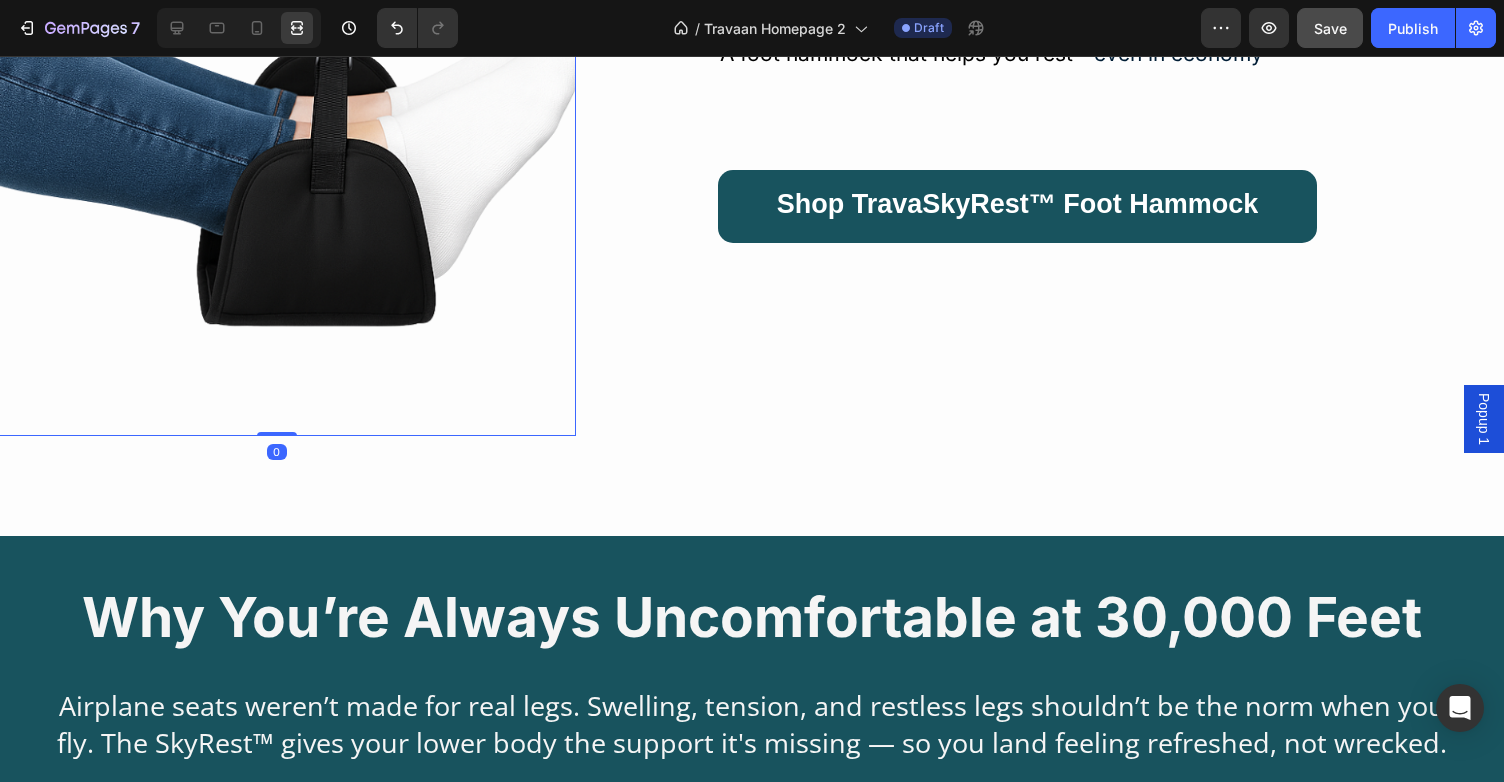 click at bounding box center [276, 36] 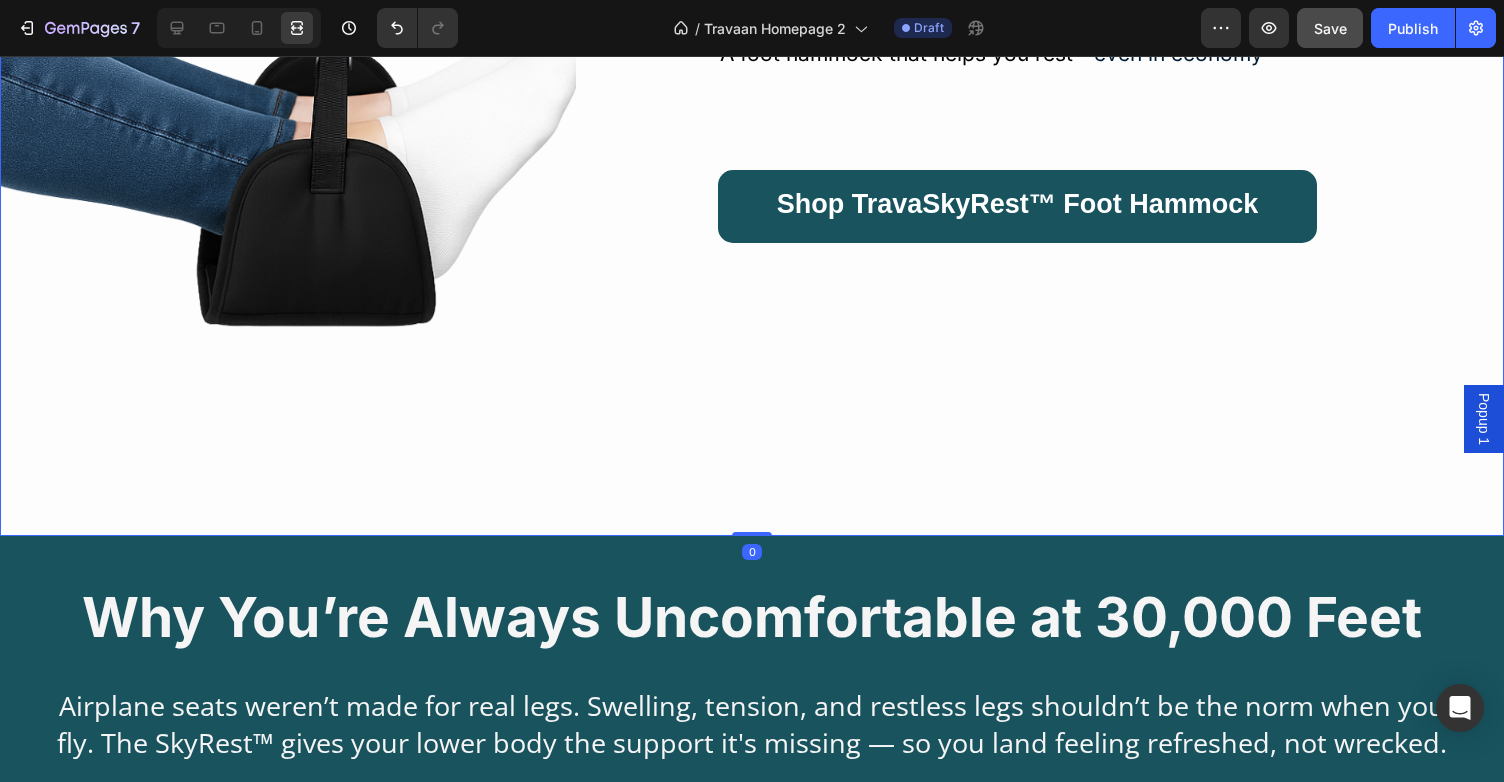 click on "Make Travel Feel Human Again. Heading A foot hammock that helps you rest —even in economy Text Block Row Shop TravaSkyRest™ Foot Hammock Button" at bounding box center [1067, 66] 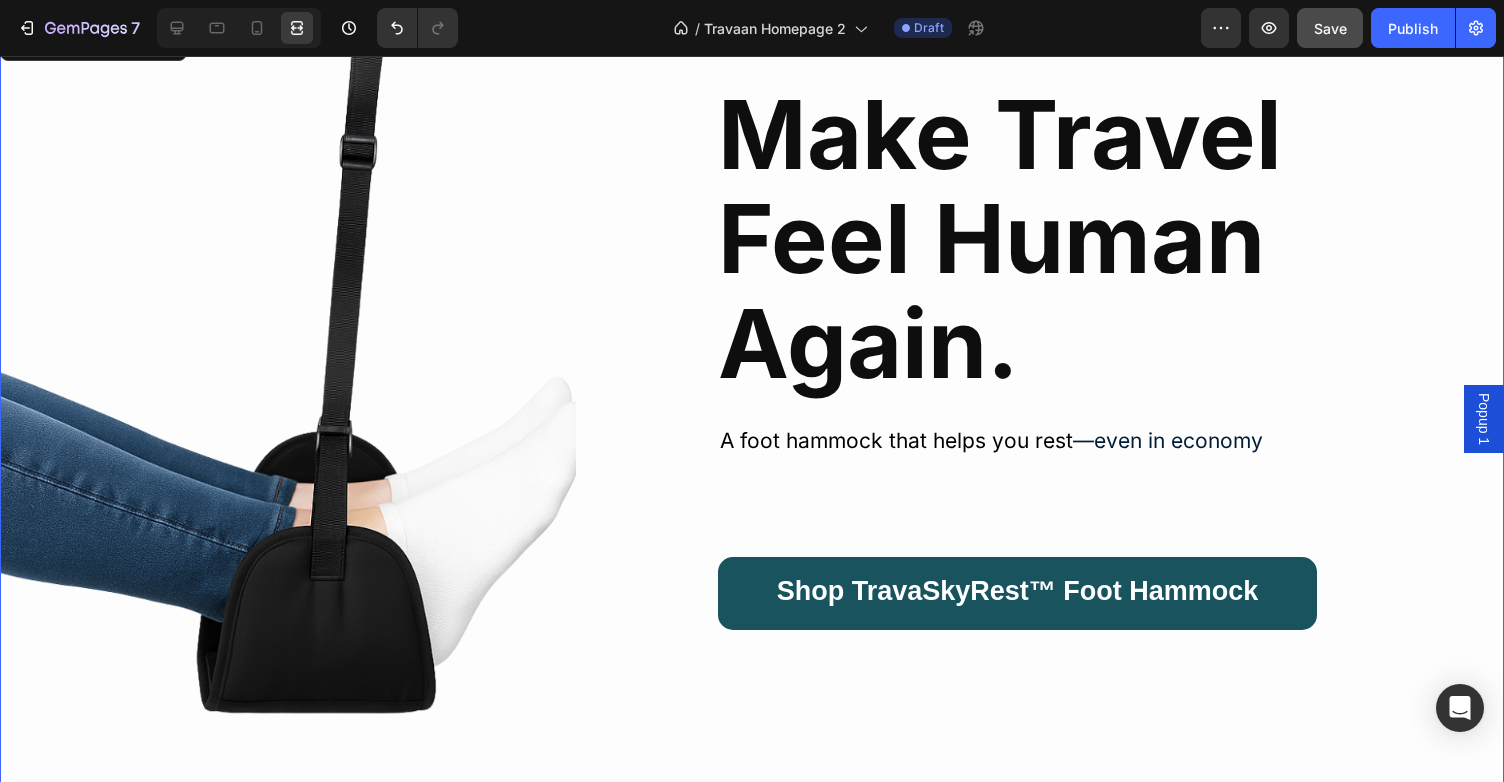 scroll, scrollTop: 0, scrollLeft: 0, axis: both 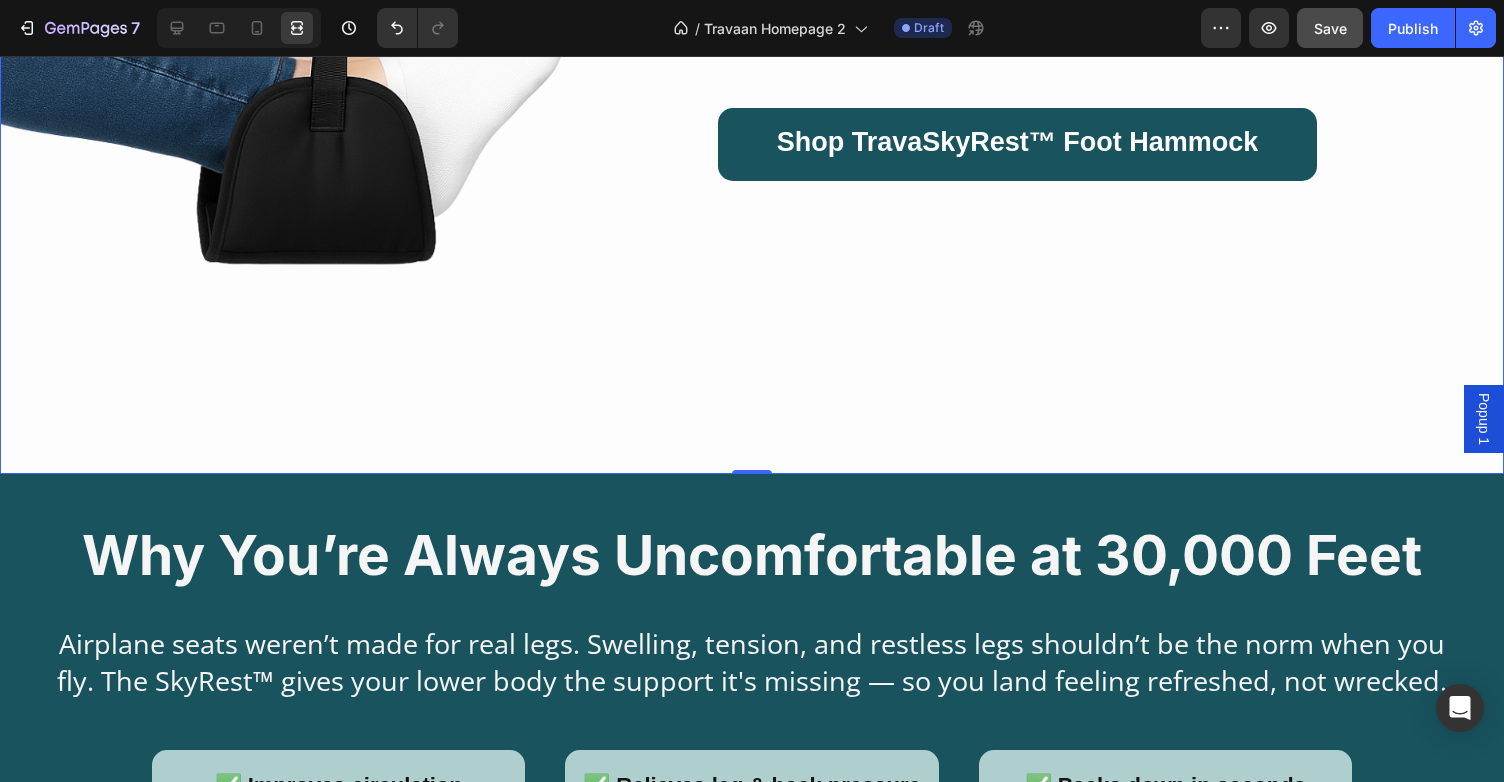 click on "Make Travel Feel Human Again. Heading A foot hammock that helps you rest —even in economy Text Block Row Shop TravaSkyRest™ Foot Hammock Button Image" at bounding box center (752, 25) 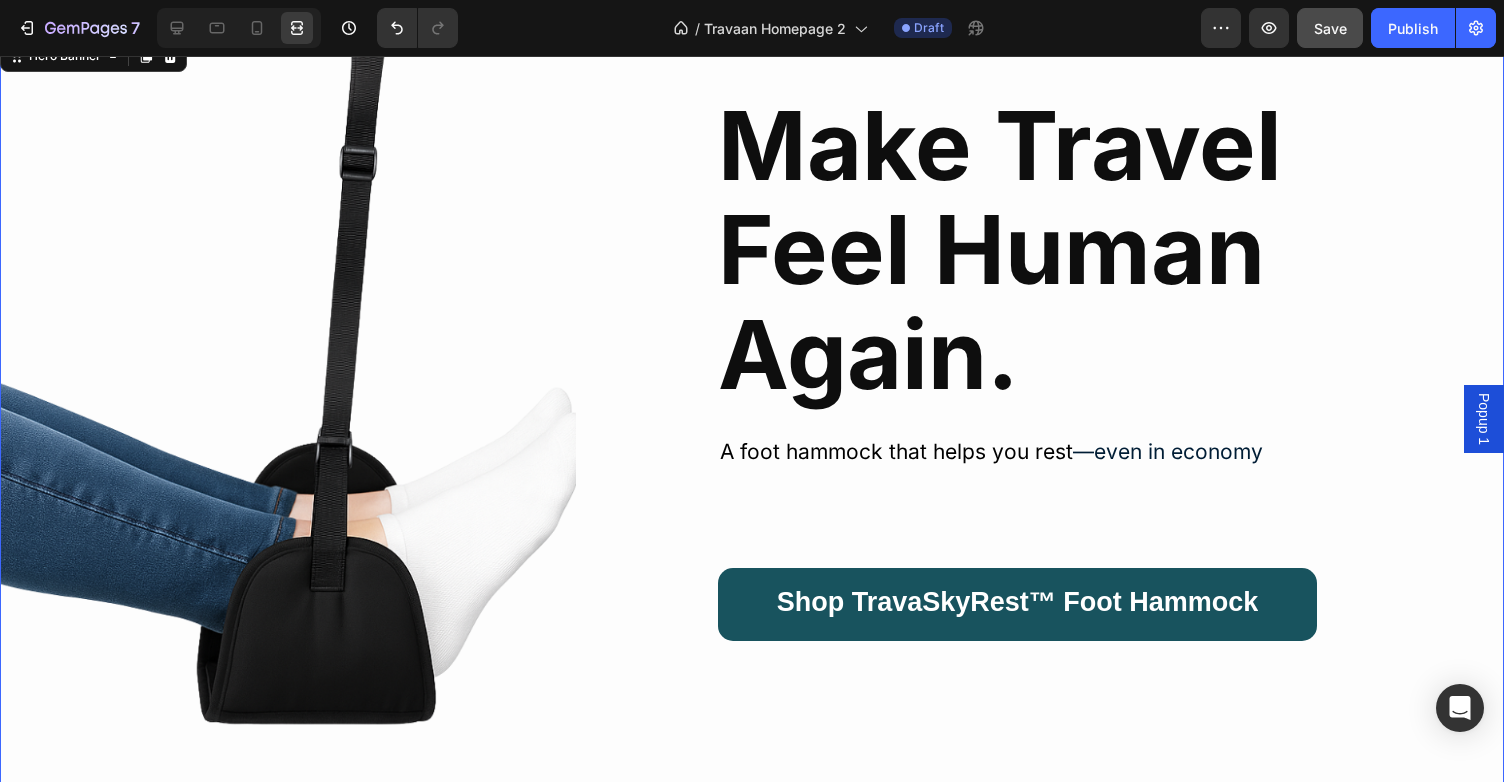 scroll, scrollTop: 0, scrollLeft: 0, axis: both 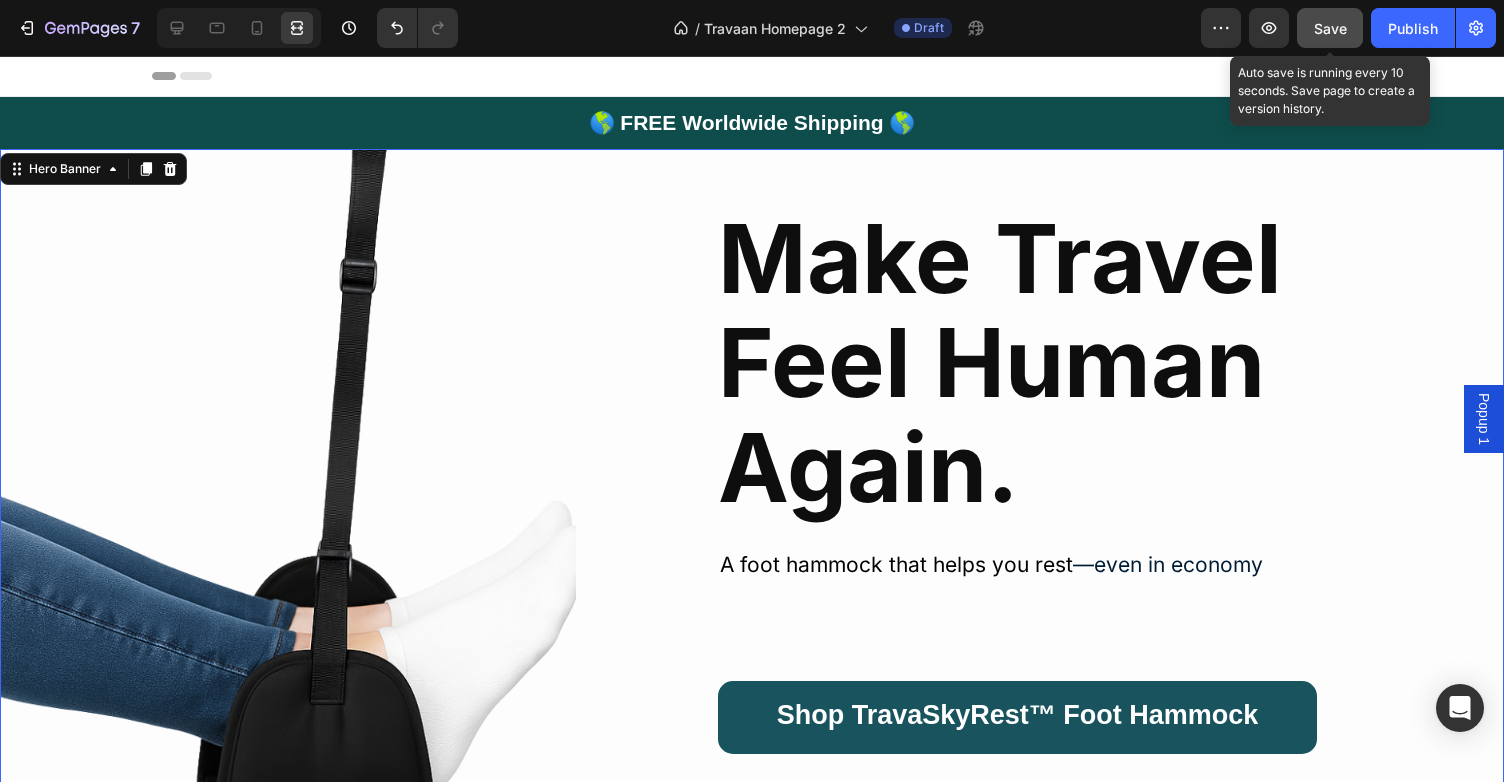click on "Save" 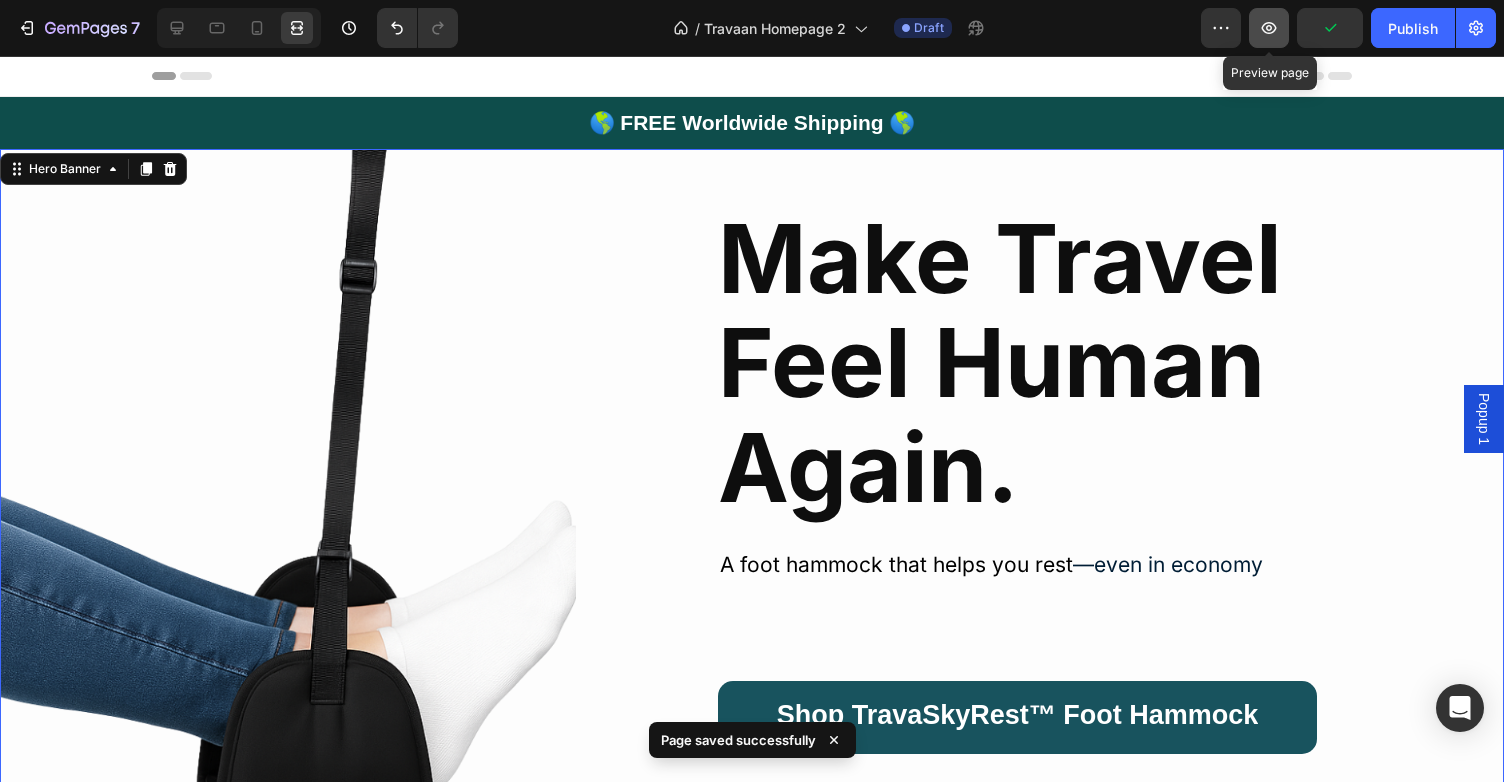 click 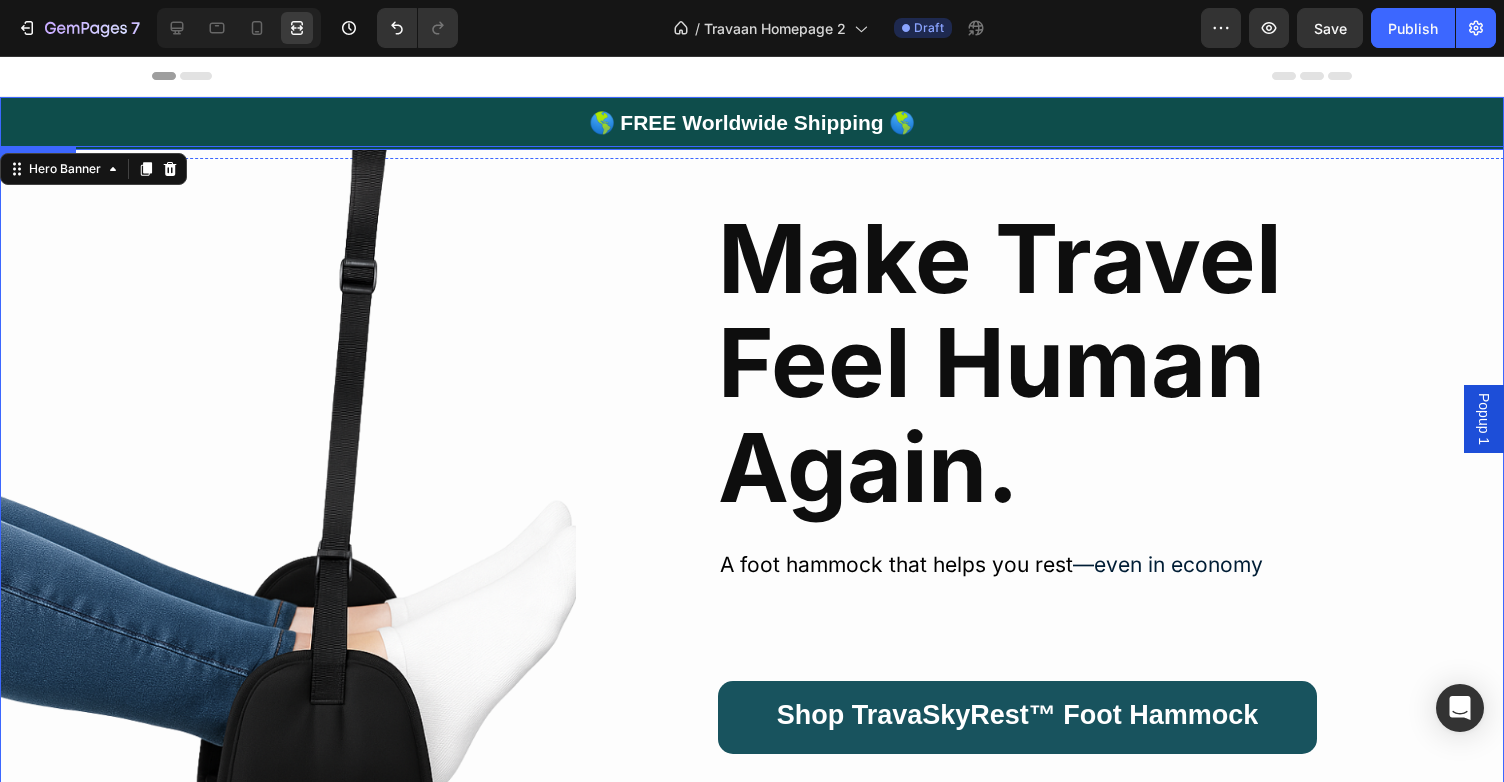 click on "🌎 FREE Worldwide Shipping 🌎" at bounding box center [752, 124] 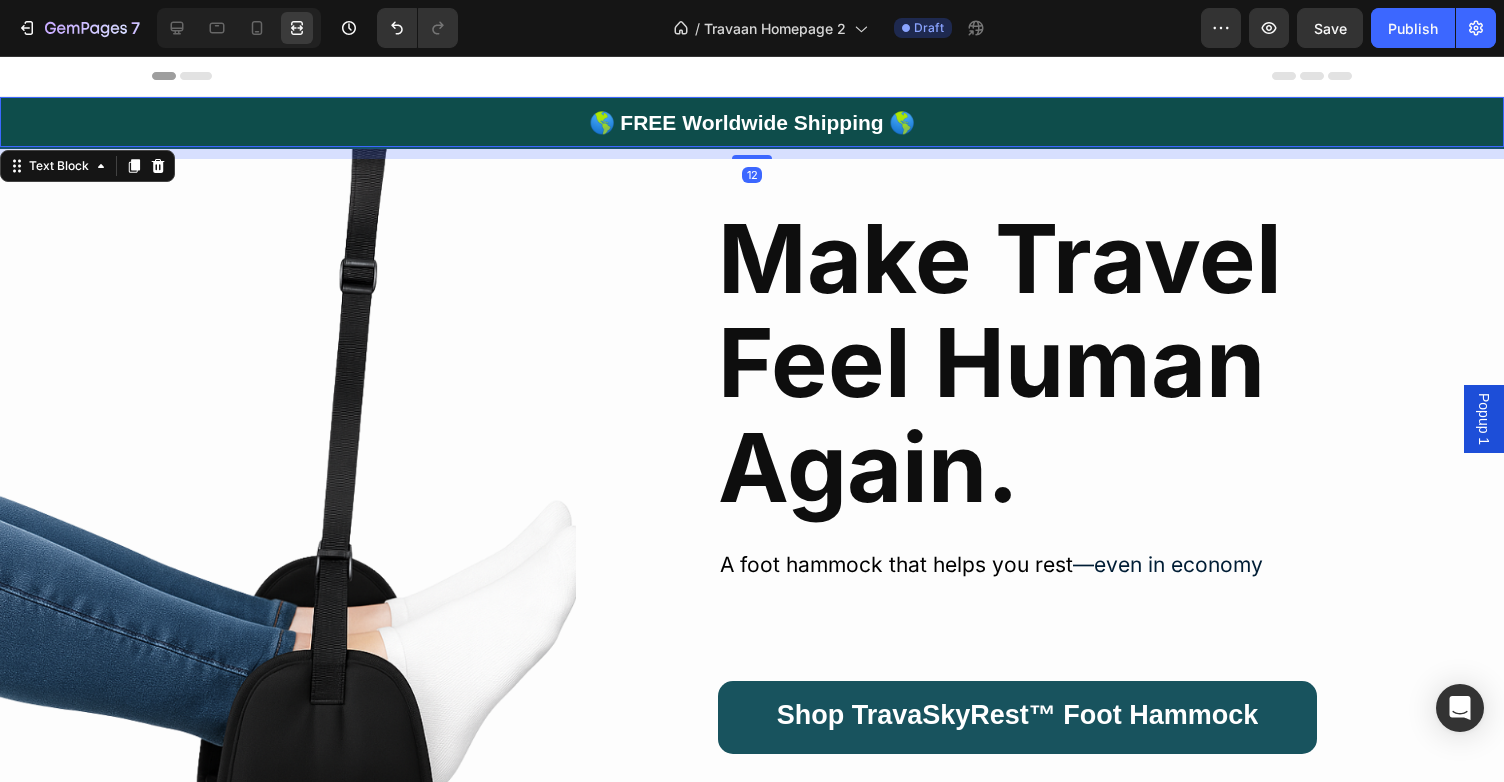 click on "🌎 FREE Worldwide Shipping 🌎 Text Block   12" at bounding box center [752, 122] 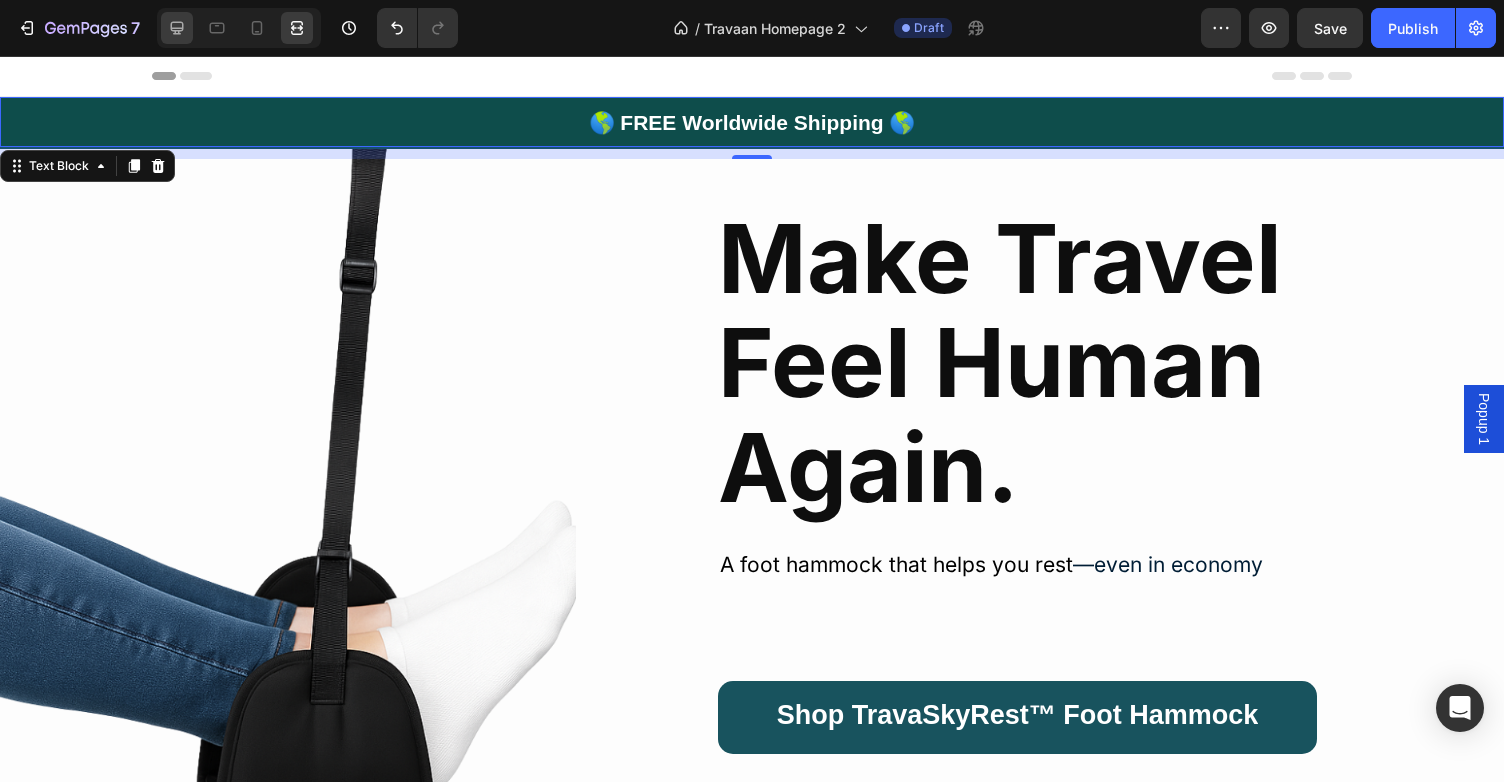click 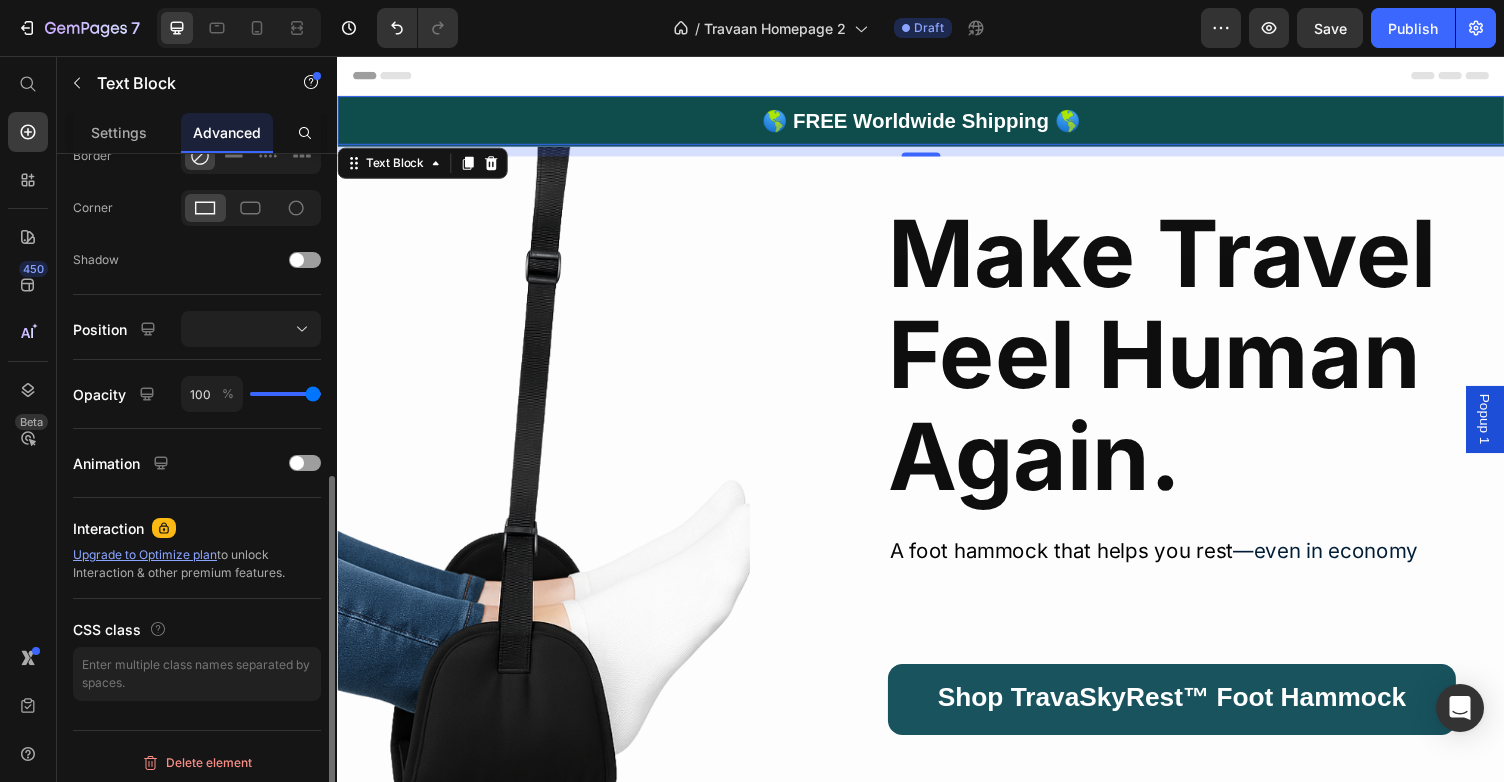 scroll, scrollTop: 584, scrollLeft: 0, axis: vertical 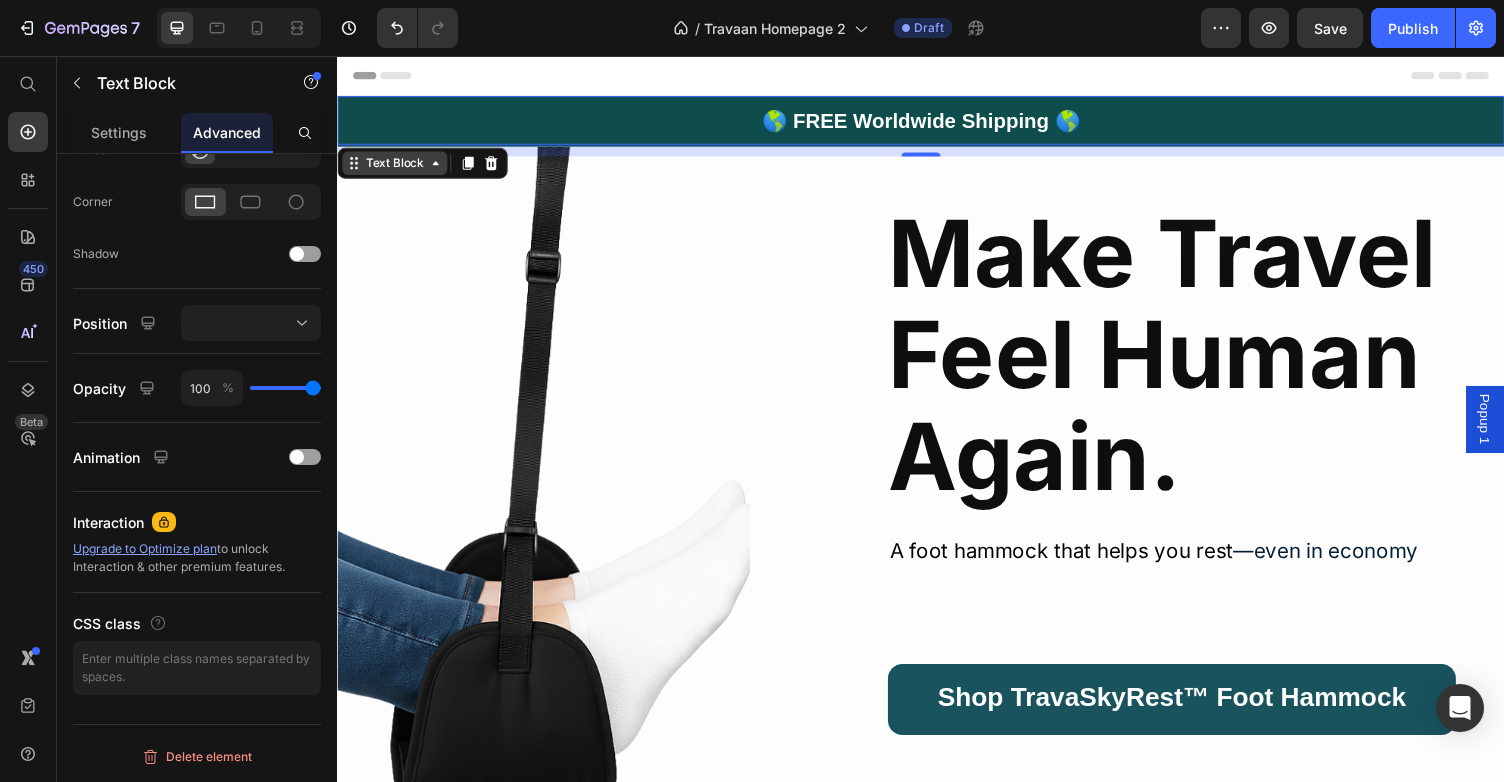 click on "Text Block" at bounding box center [396, 166] 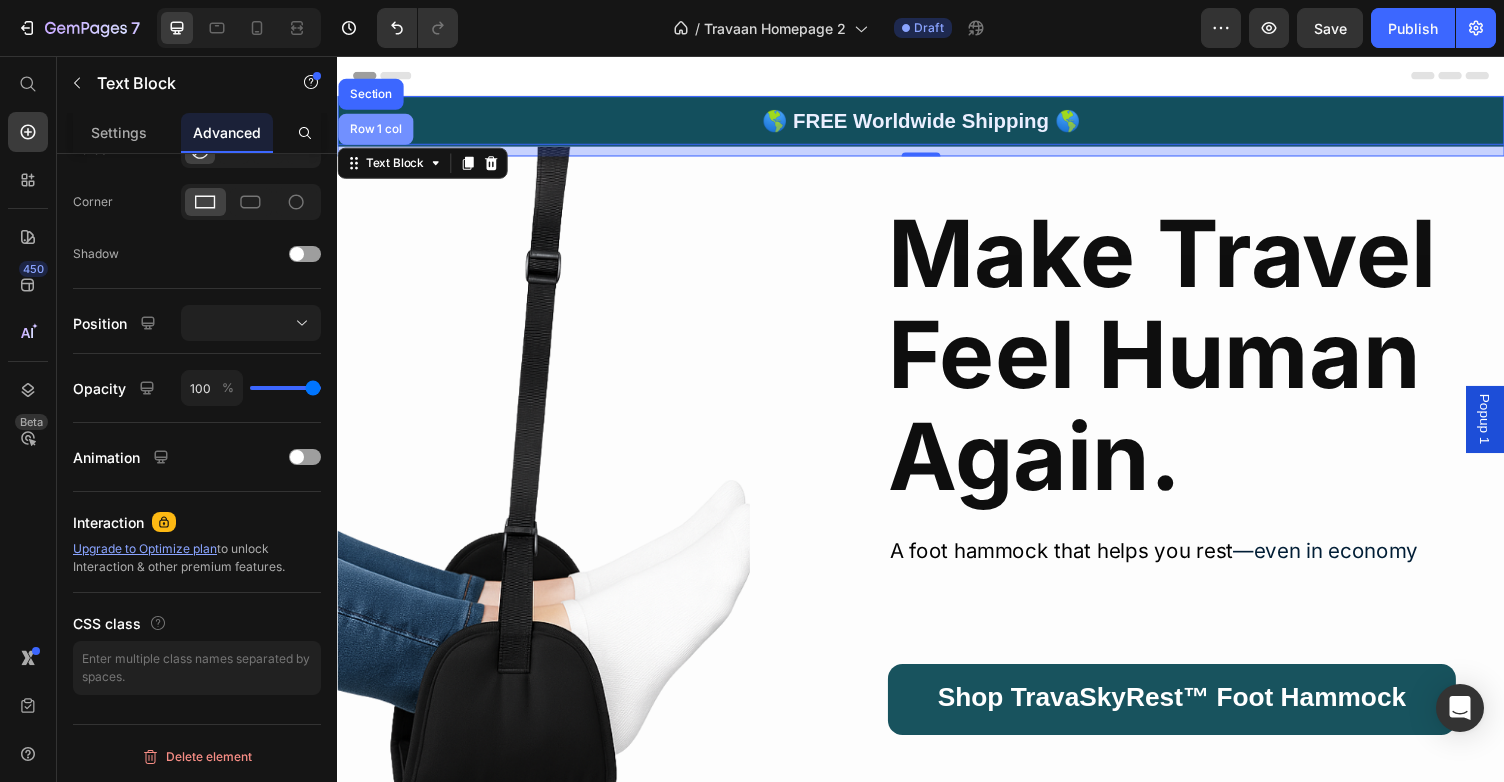 click on "Row 1 col" at bounding box center (376, 131) 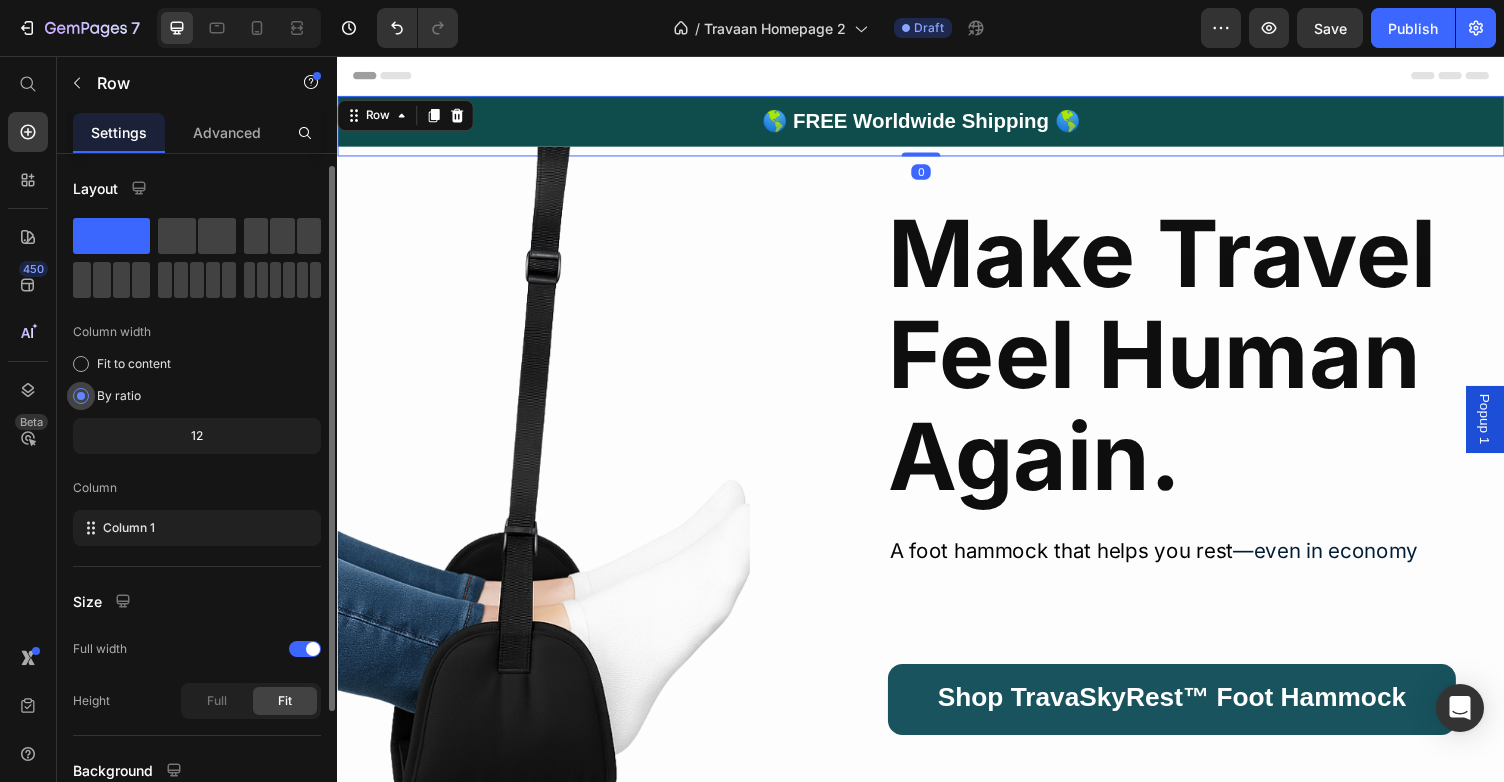 scroll, scrollTop: 175, scrollLeft: 0, axis: vertical 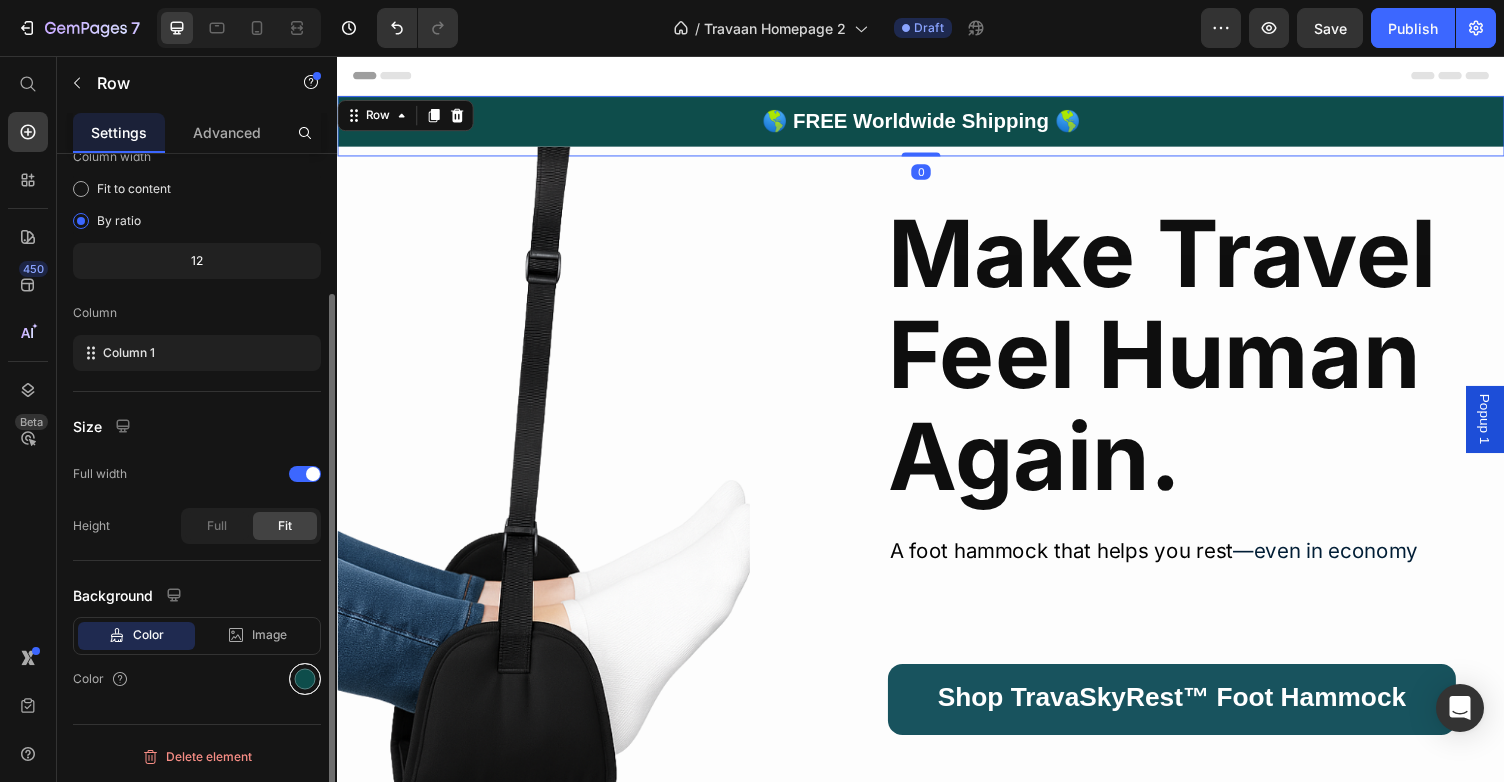 click at bounding box center [305, 679] 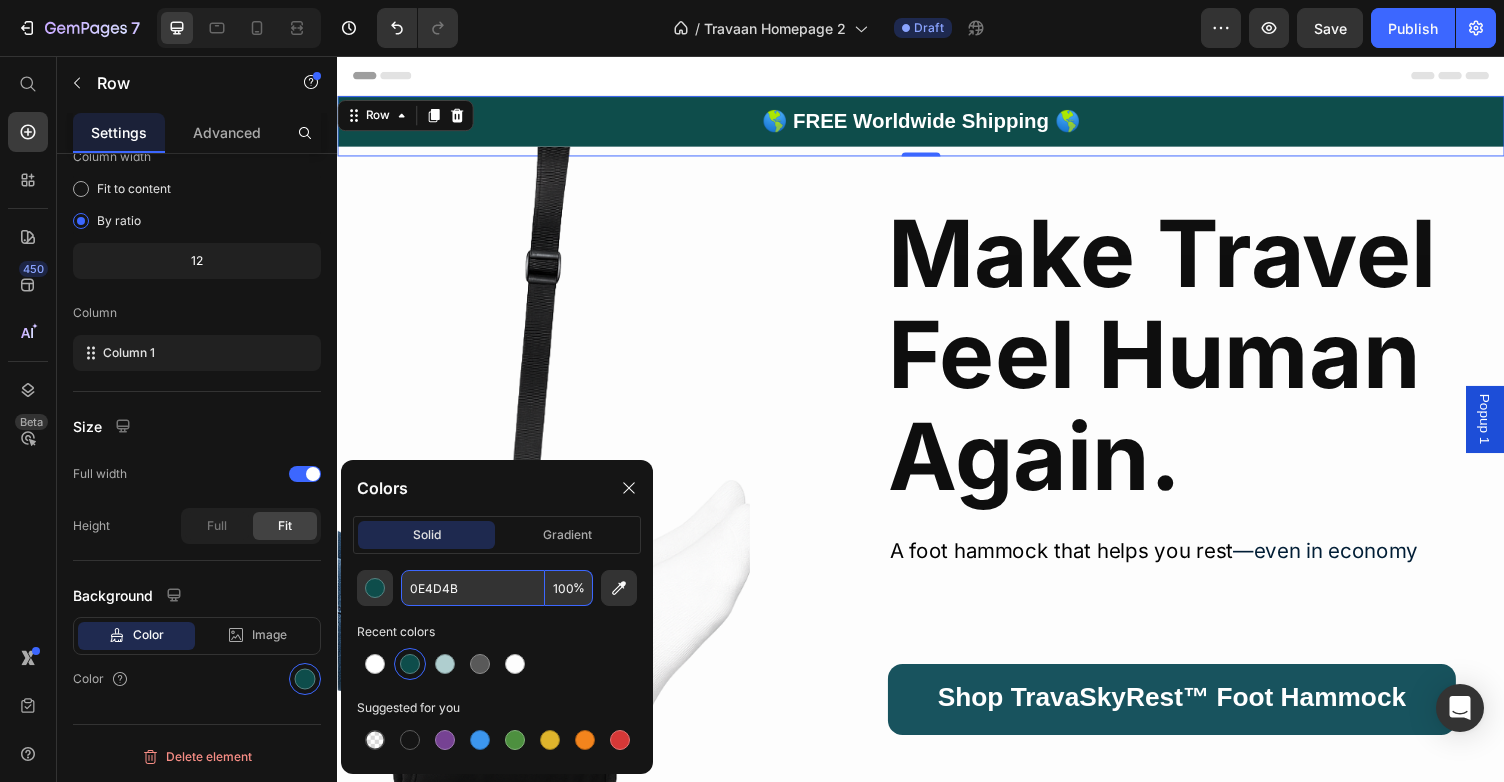 click on "0E4D4B" at bounding box center [473, 588] 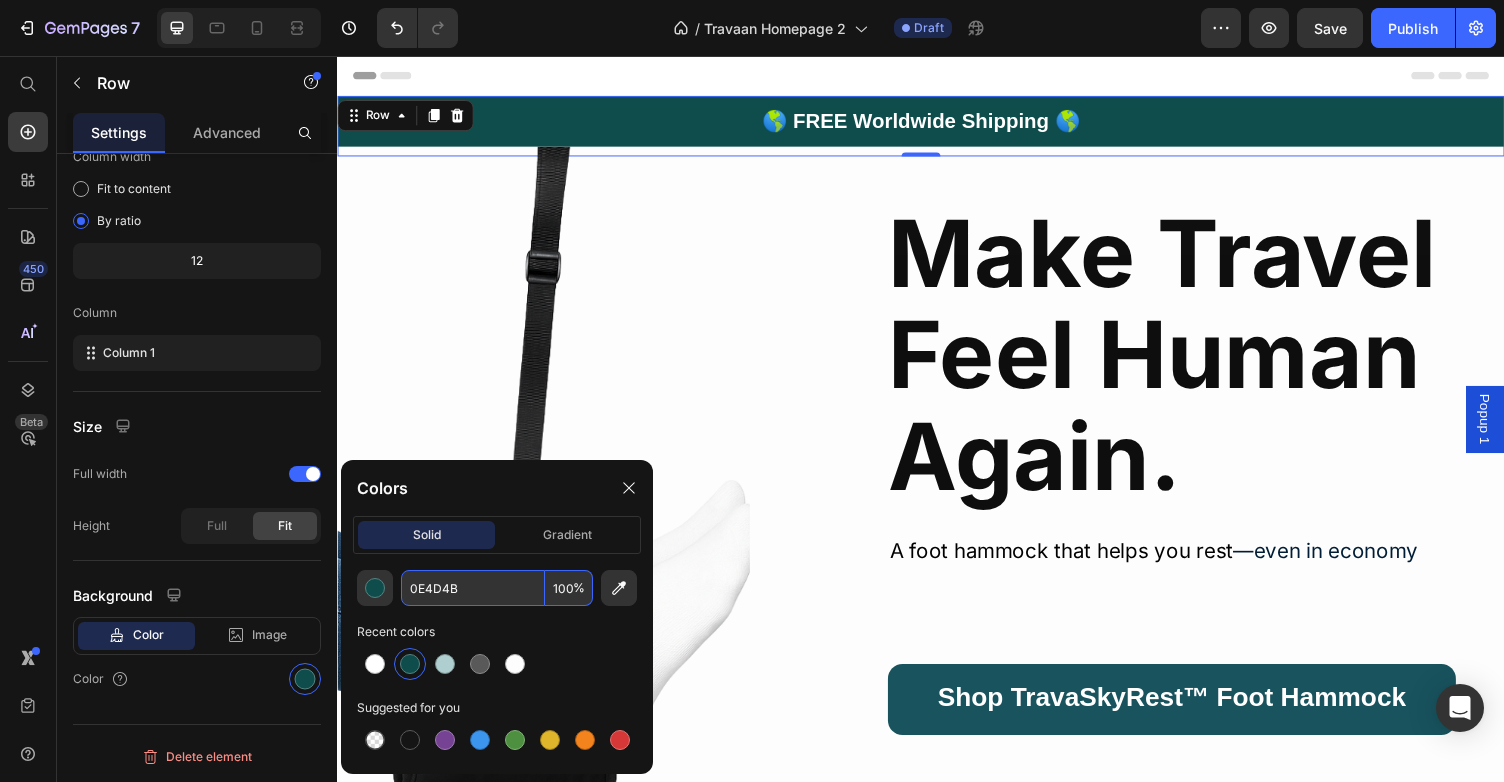 click on "Header" at bounding box center (937, 76) 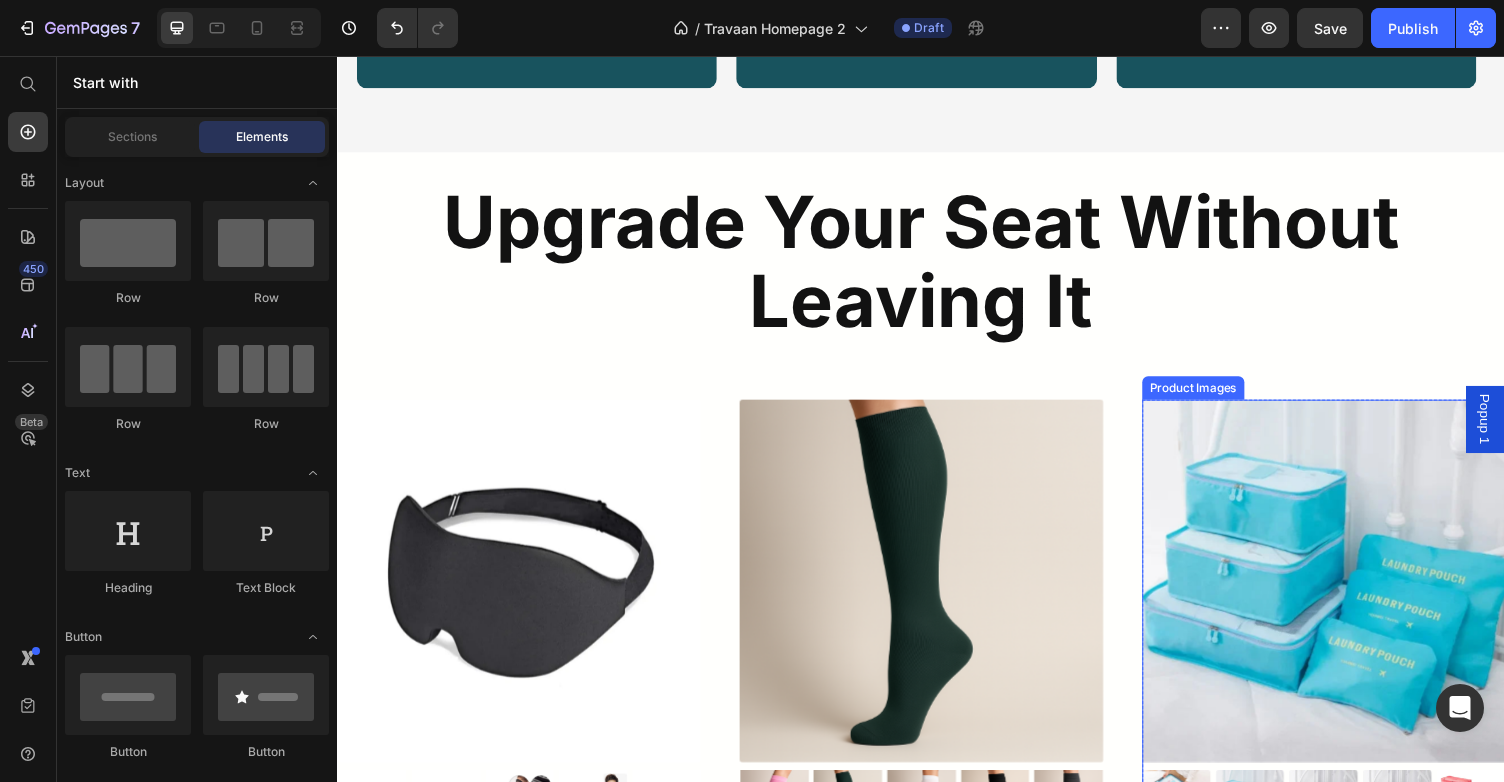 scroll, scrollTop: 2554, scrollLeft: 0, axis: vertical 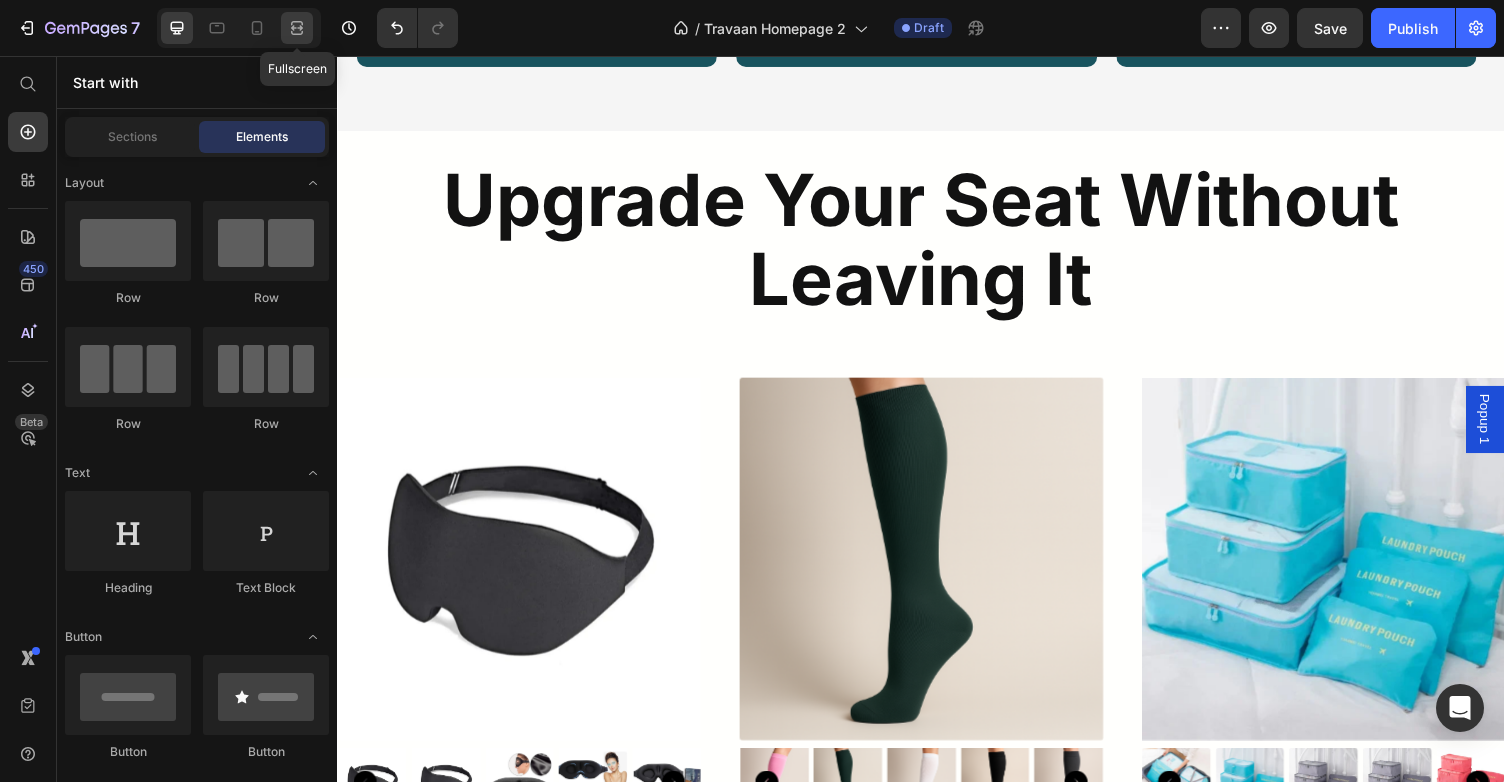 click 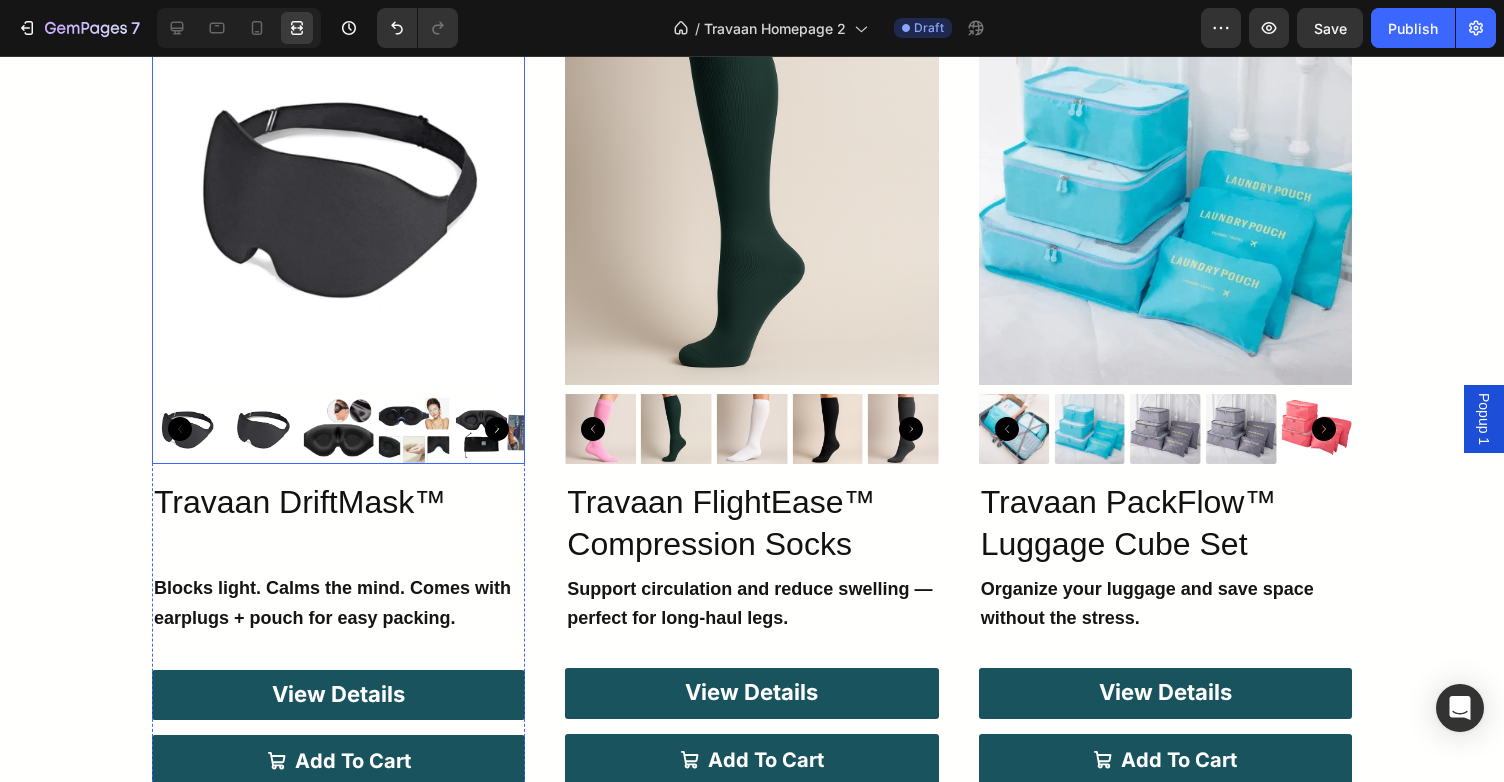 scroll, scrollTop: 2987, scrollLeft: 0, axis: vertical 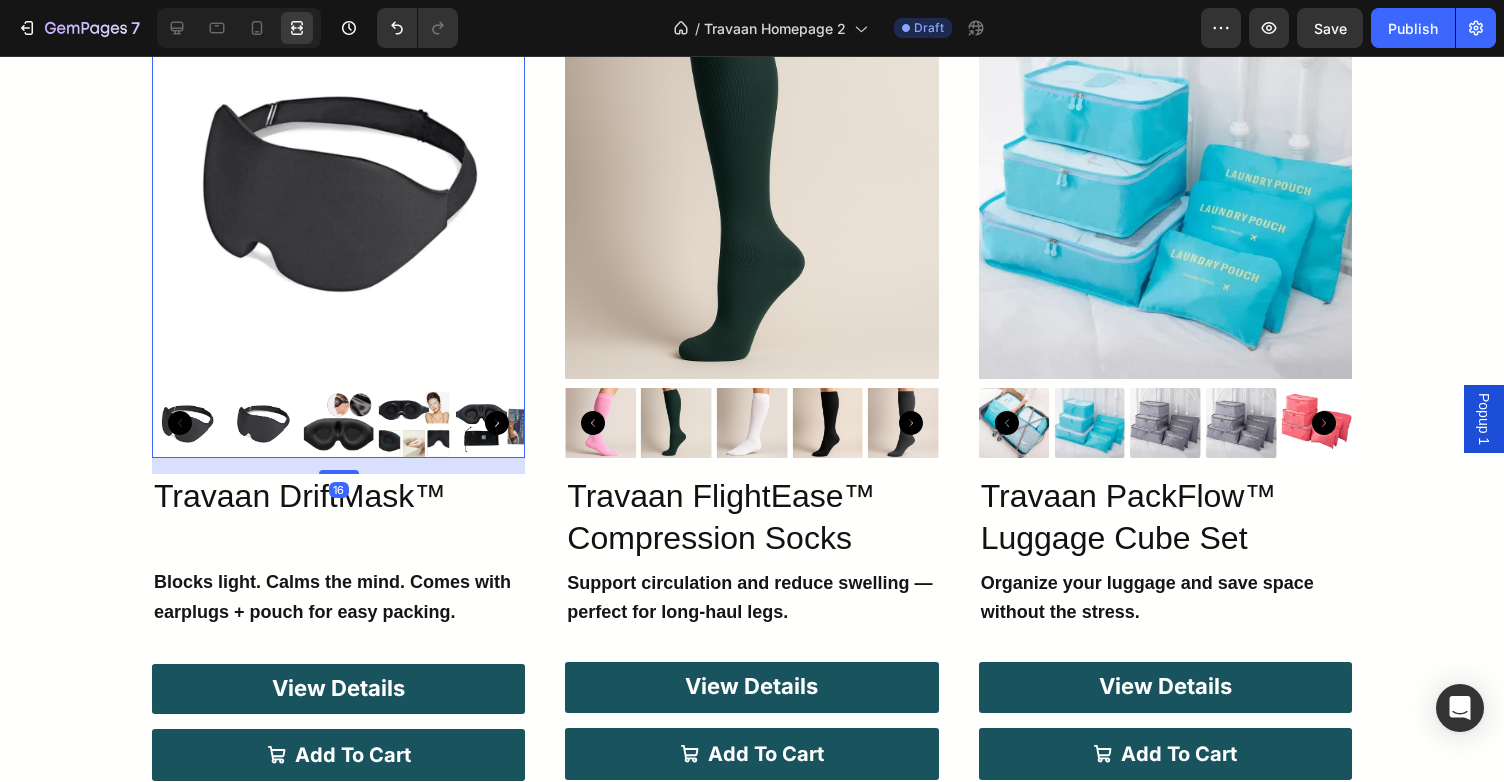 click at bounding box center (414, 423) 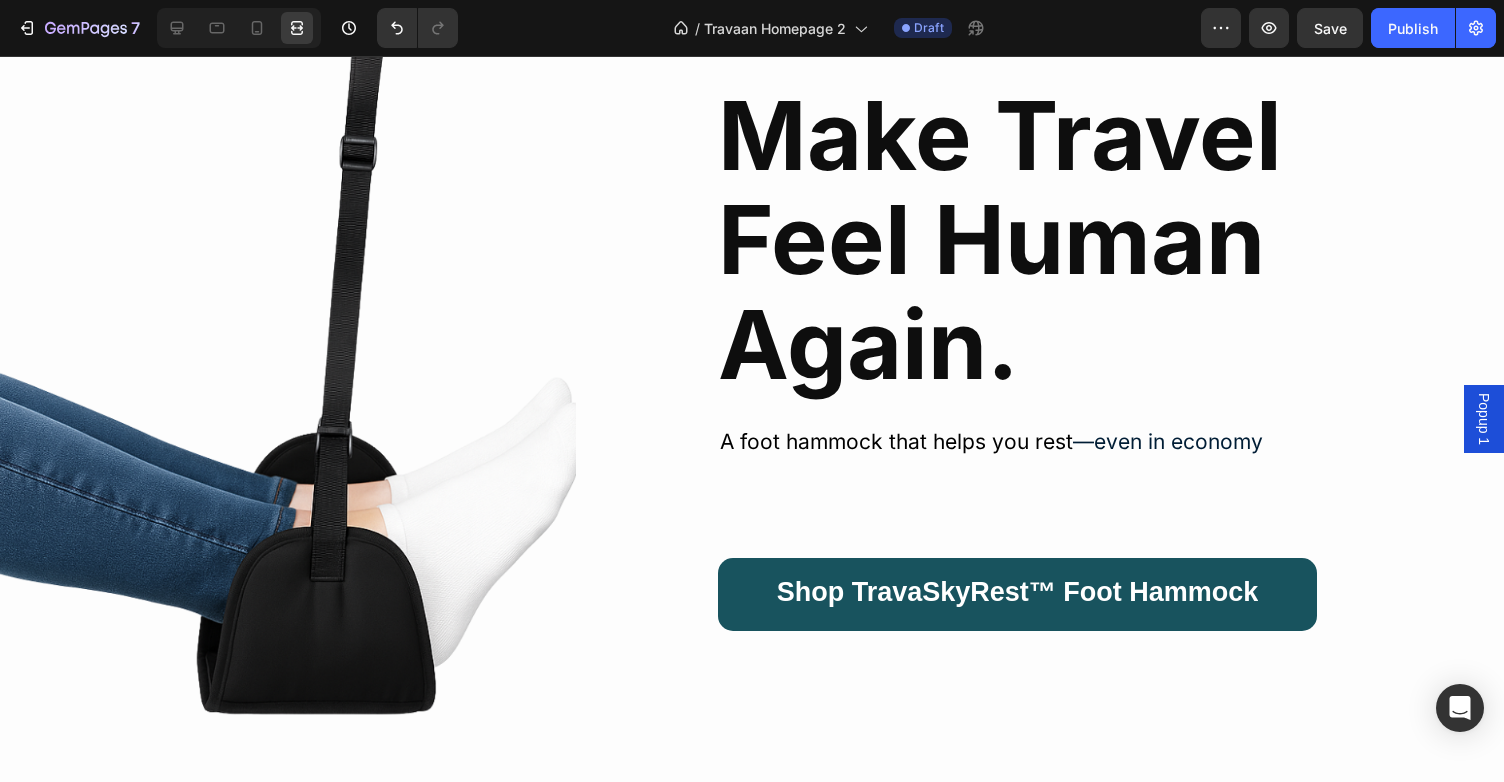 scroll, scrollTop: 0, scrollLeft: 0, axis: both 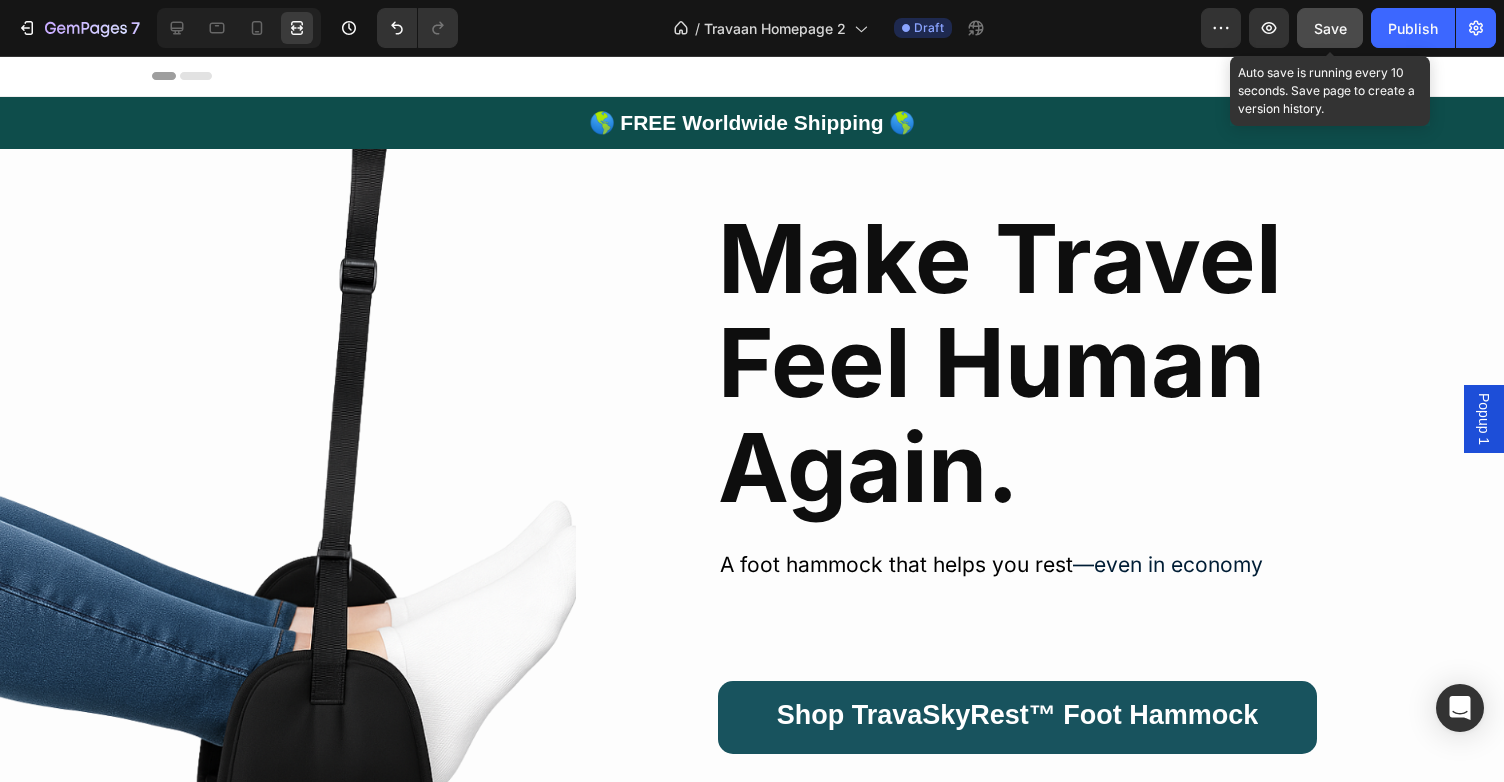 click on "Save" 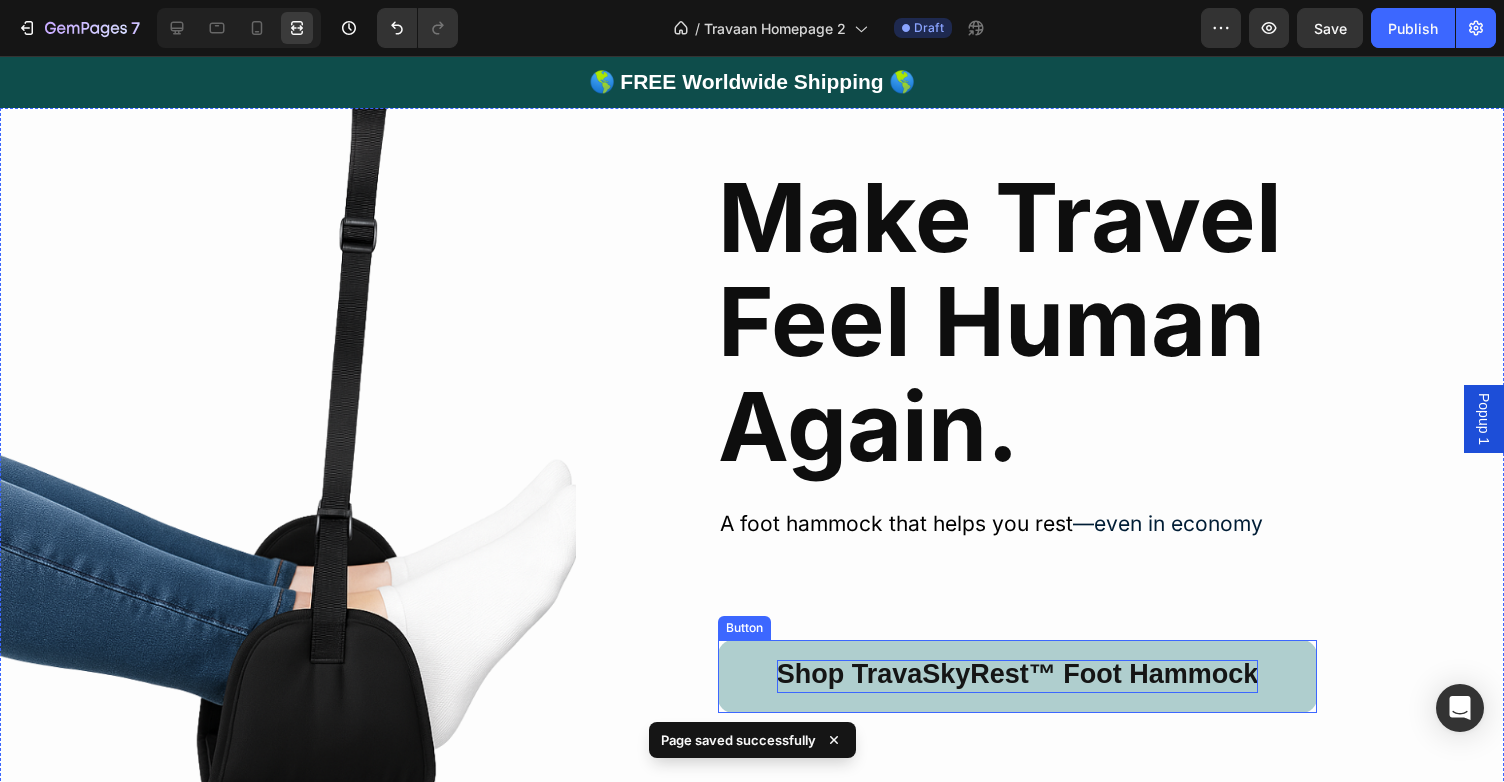 scroll, scrollTop: 64, scrollLeft: 0, axis: vertical 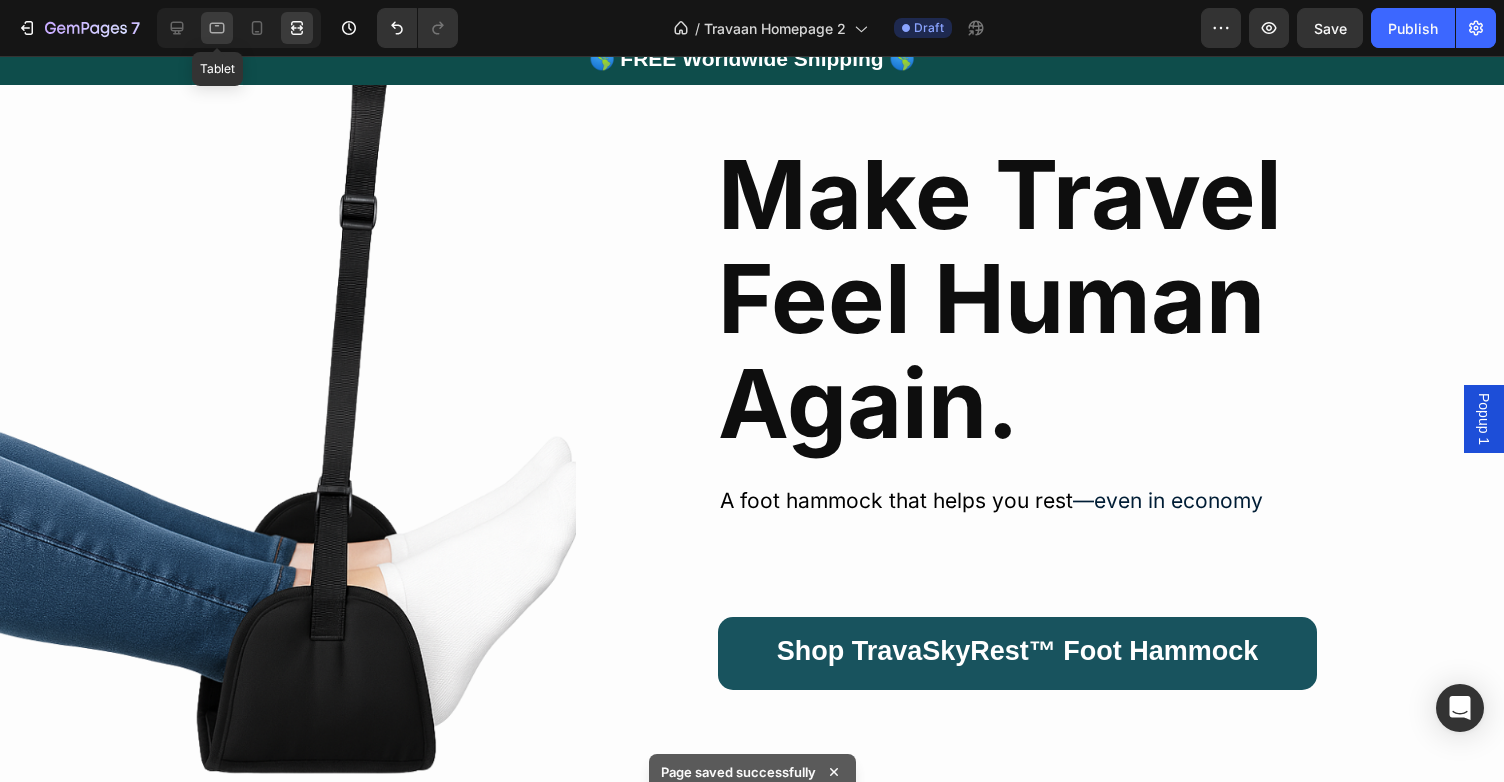 click 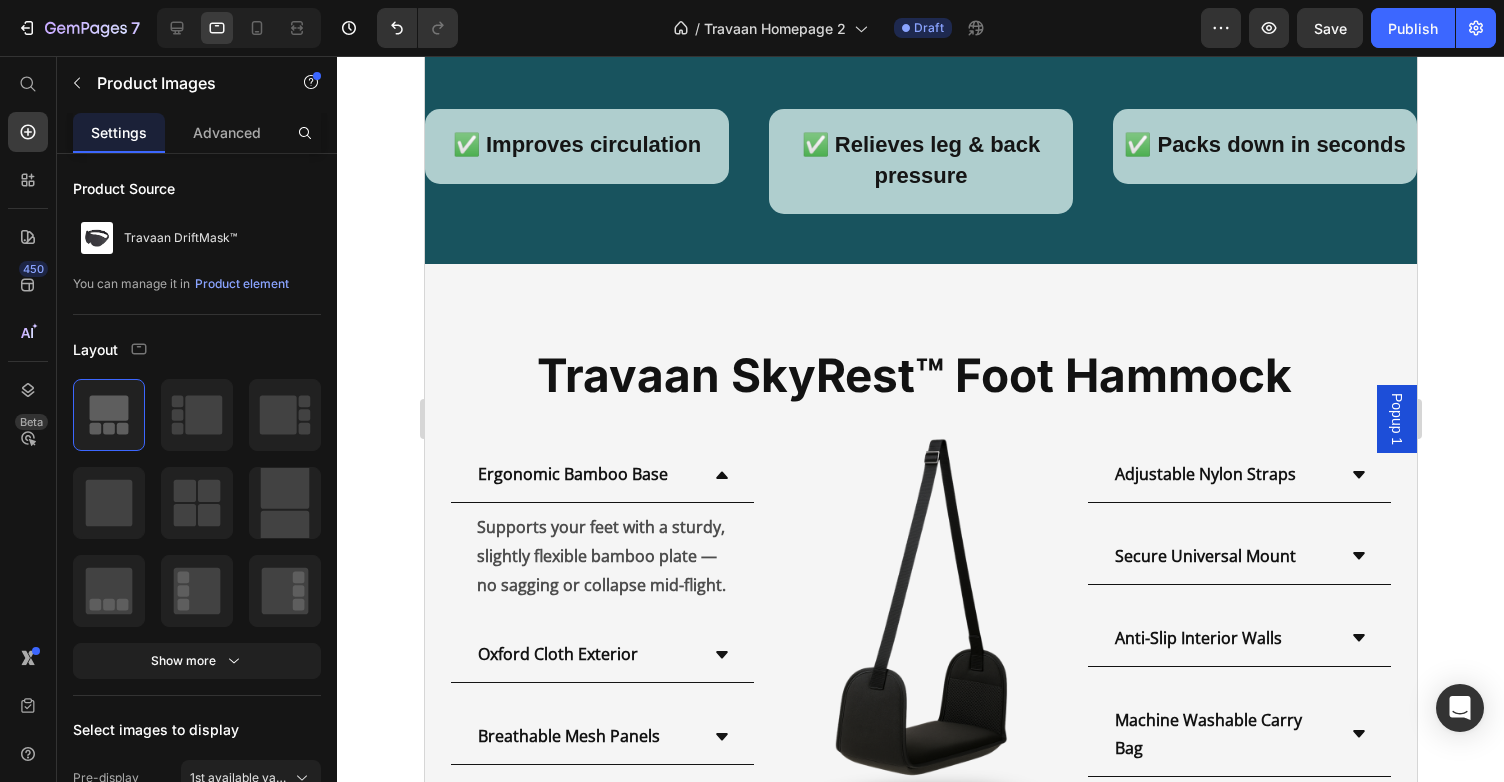 scroll, scrollTop: 1104, scrollLeft: 0, axis: vertical 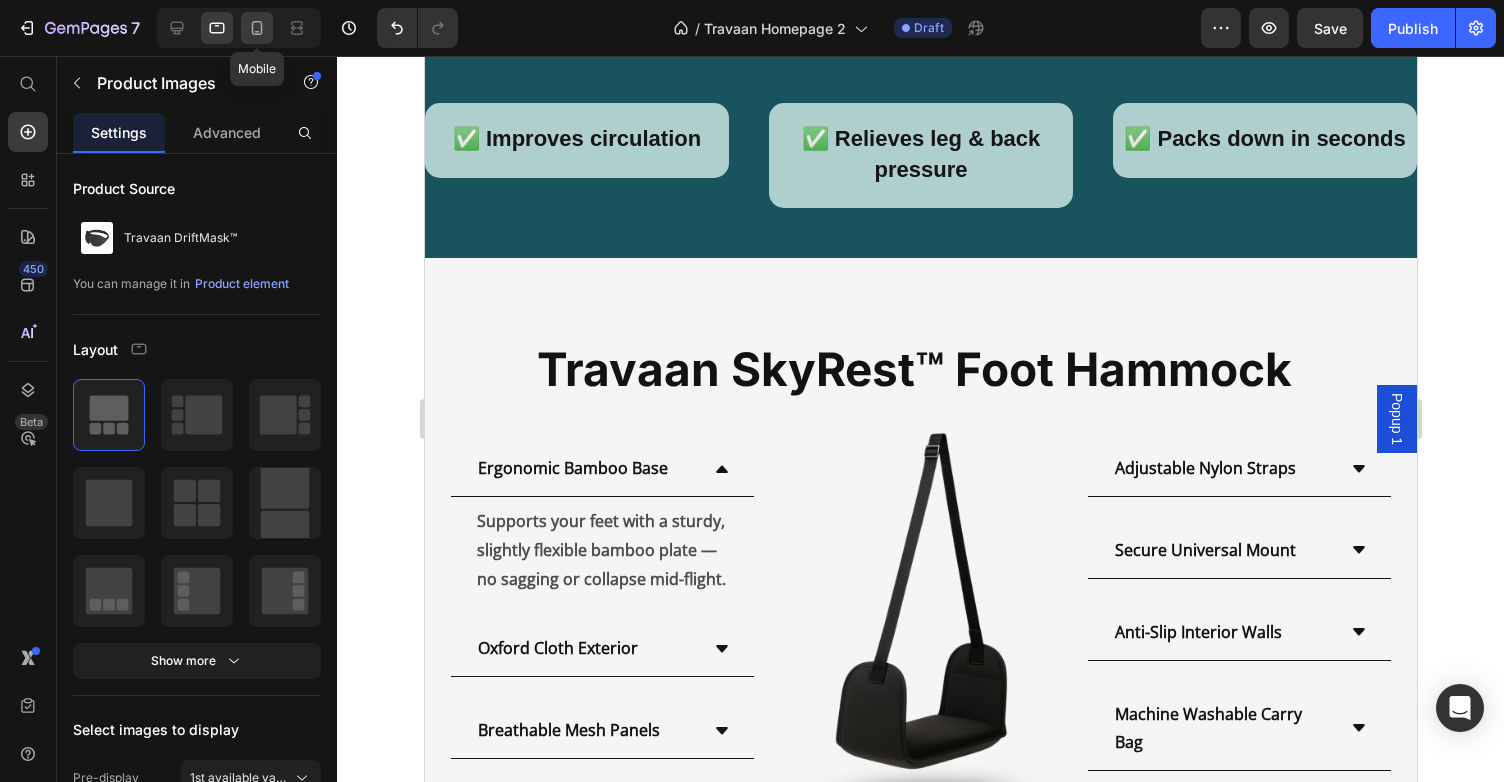 click 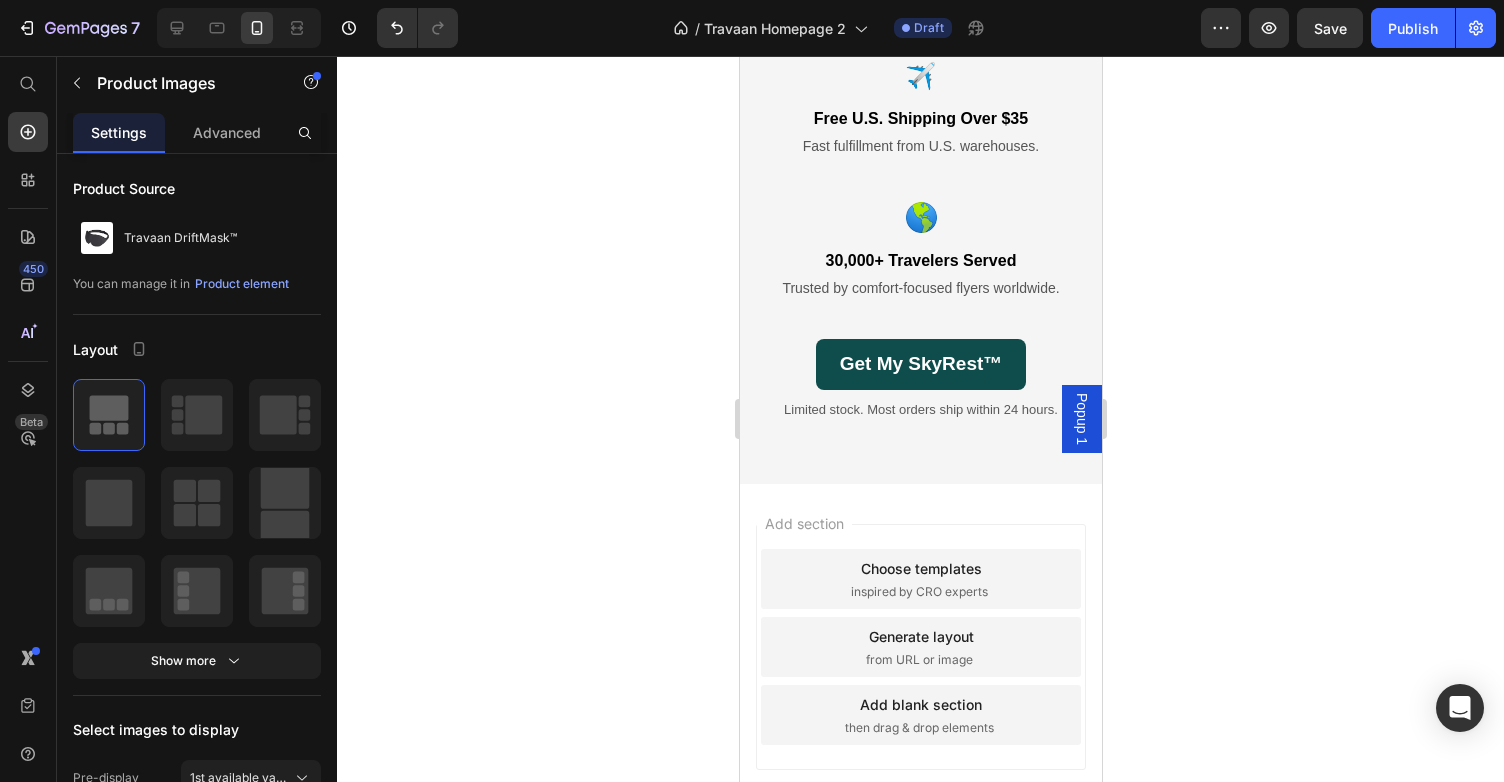 scroll, scrollTop: 9522, scrollLeft: 0, axis: vertical 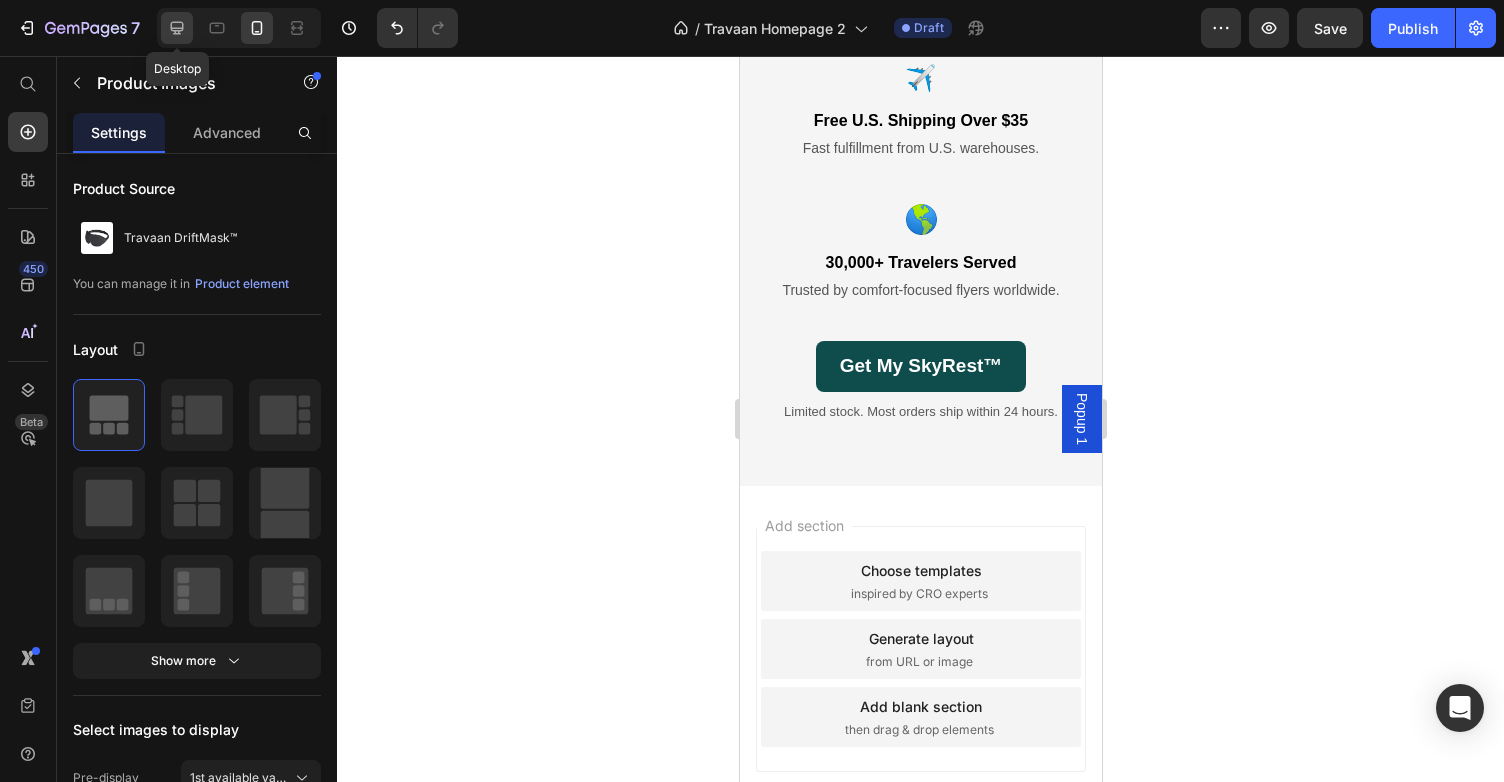 click 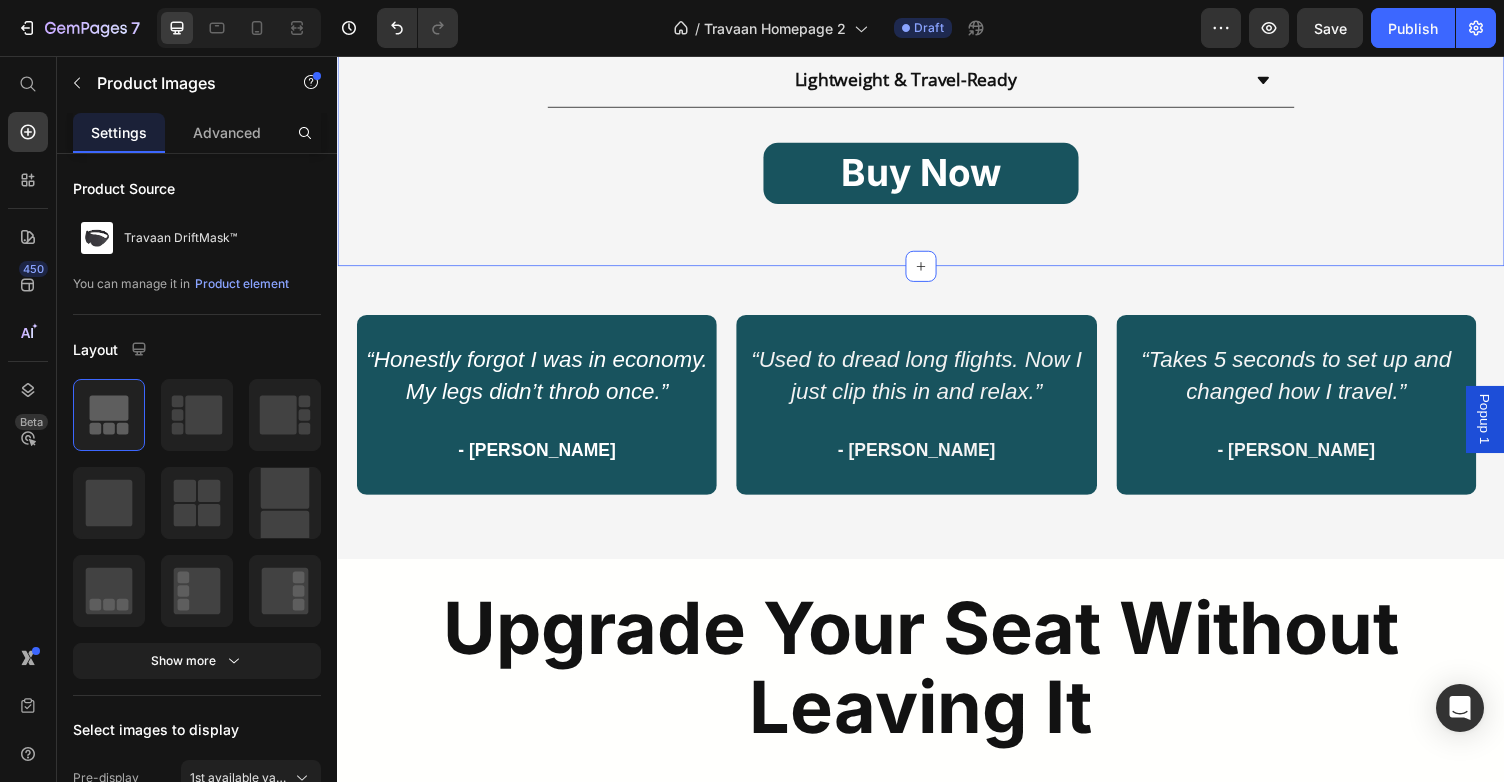 scroll, scrollTop: 2124, scrollLeft: 0, axis: vertical 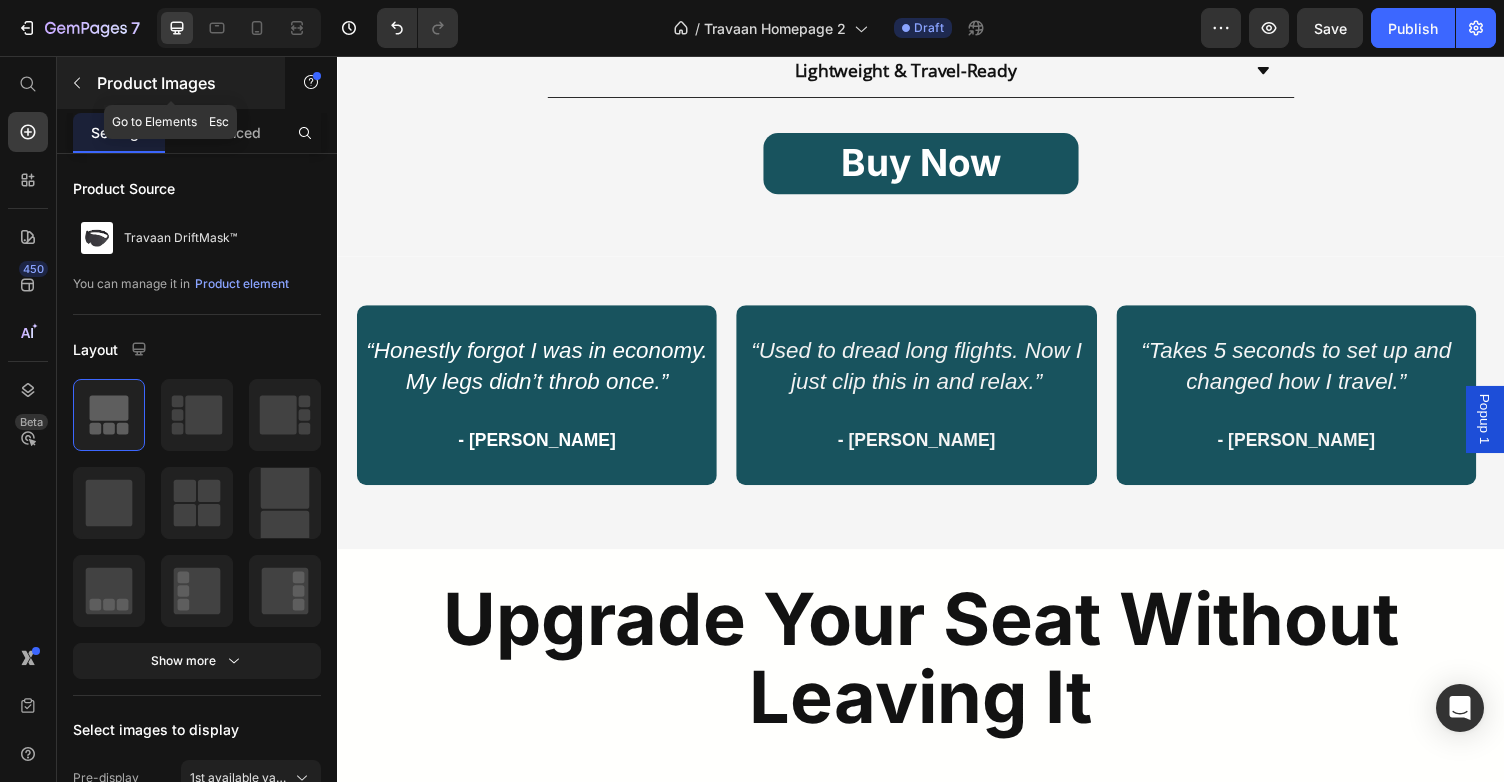click on "Product Images" at bounding box center (182, 83) 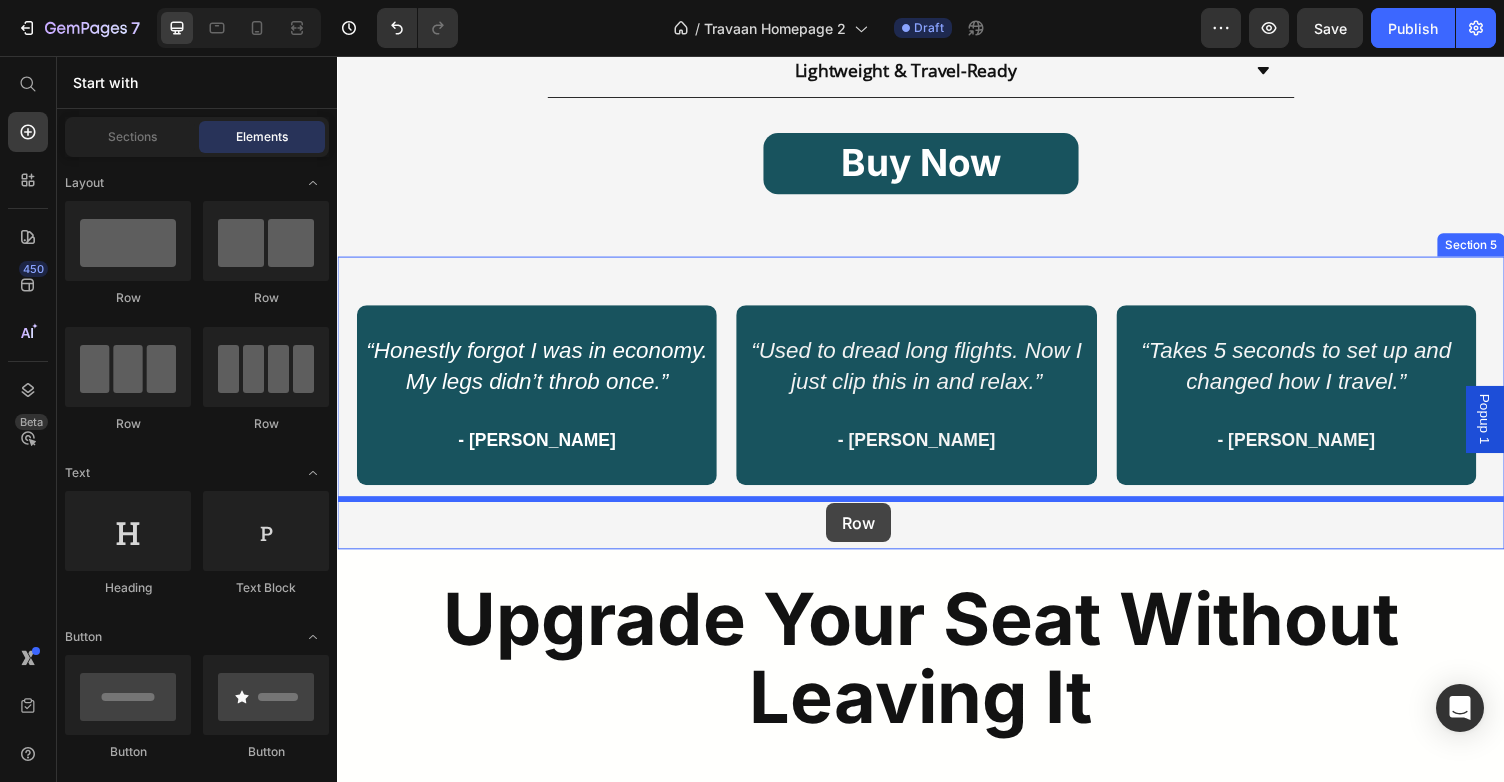 drag, startPoint x: 474, startPoint y: 435, endPoint x: 840, endPoint y: 516, distance: 374.856 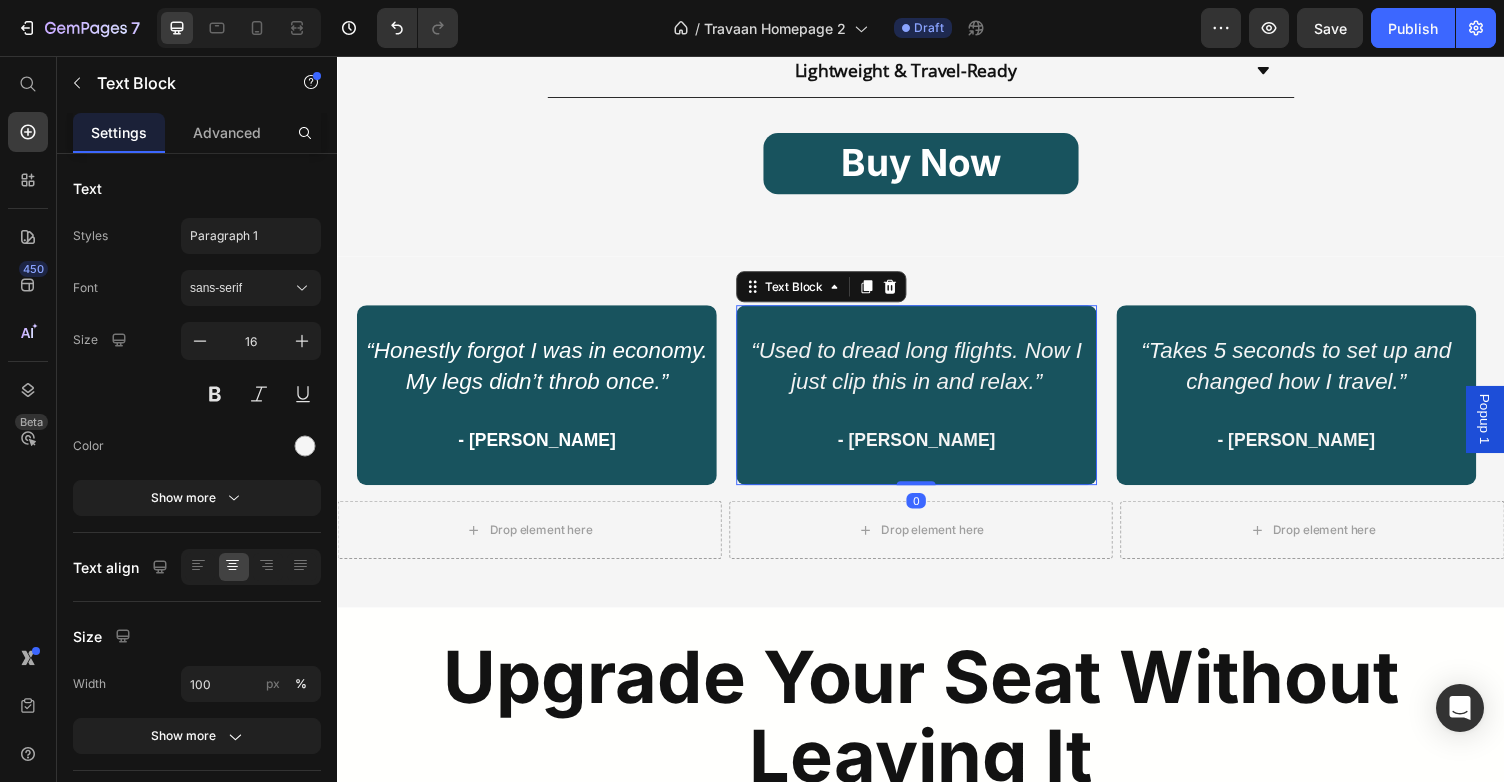 click on "- [PERSON_NAME]" at bounding box center (932, 466) 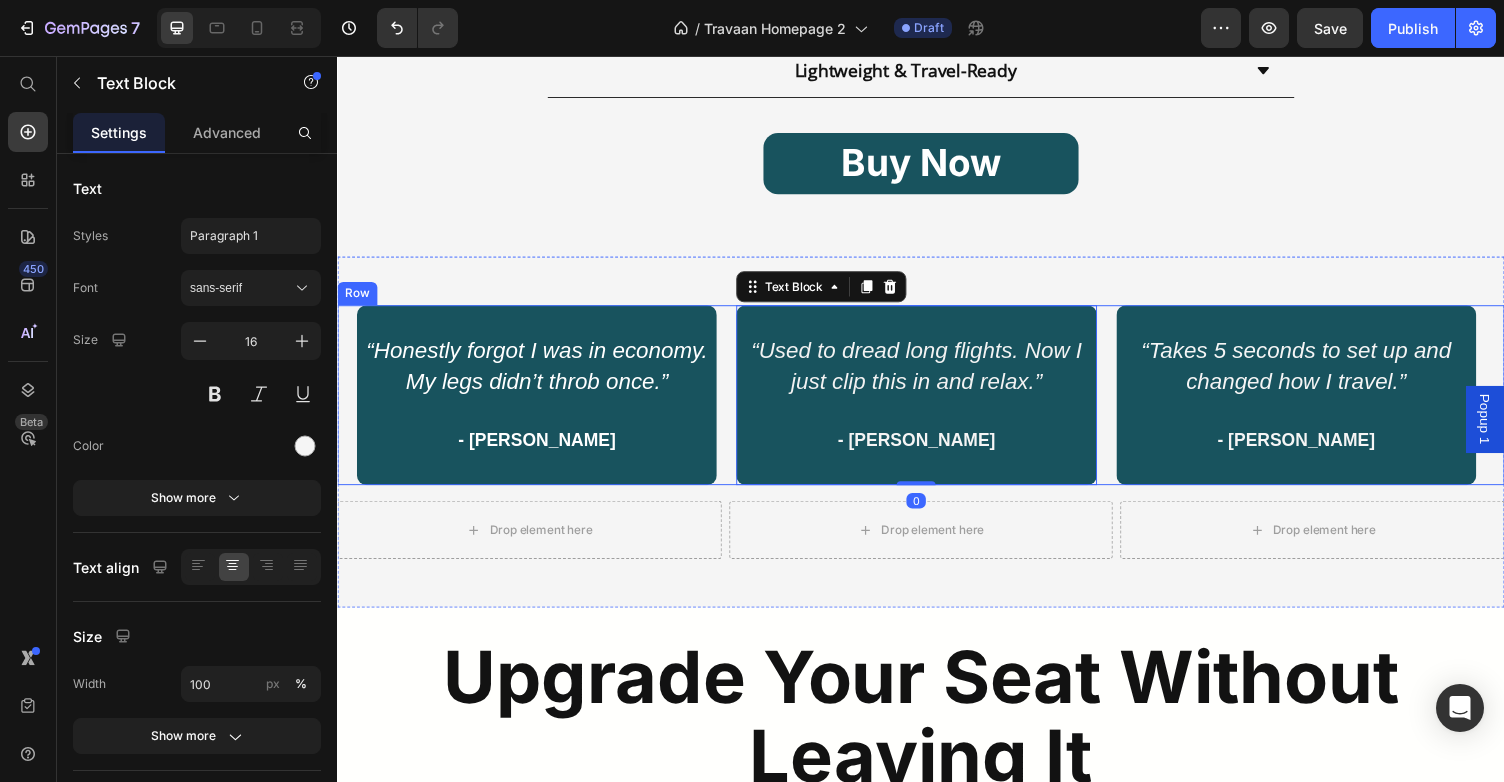 click on "“Honestly forgot I was in economy. My legs didn’t throb once.”   - [PERSON_NAME]   Text Block Row “Used to dread long flights. Now I just clip this in and relax.”   - [PERSON_NAME]   Text Block   0 Row “Takes 5 seconds to set up and changed how I travel.”   - [PERSON_NAME]   Text Block Row Row" at bounding box center [937, 404] 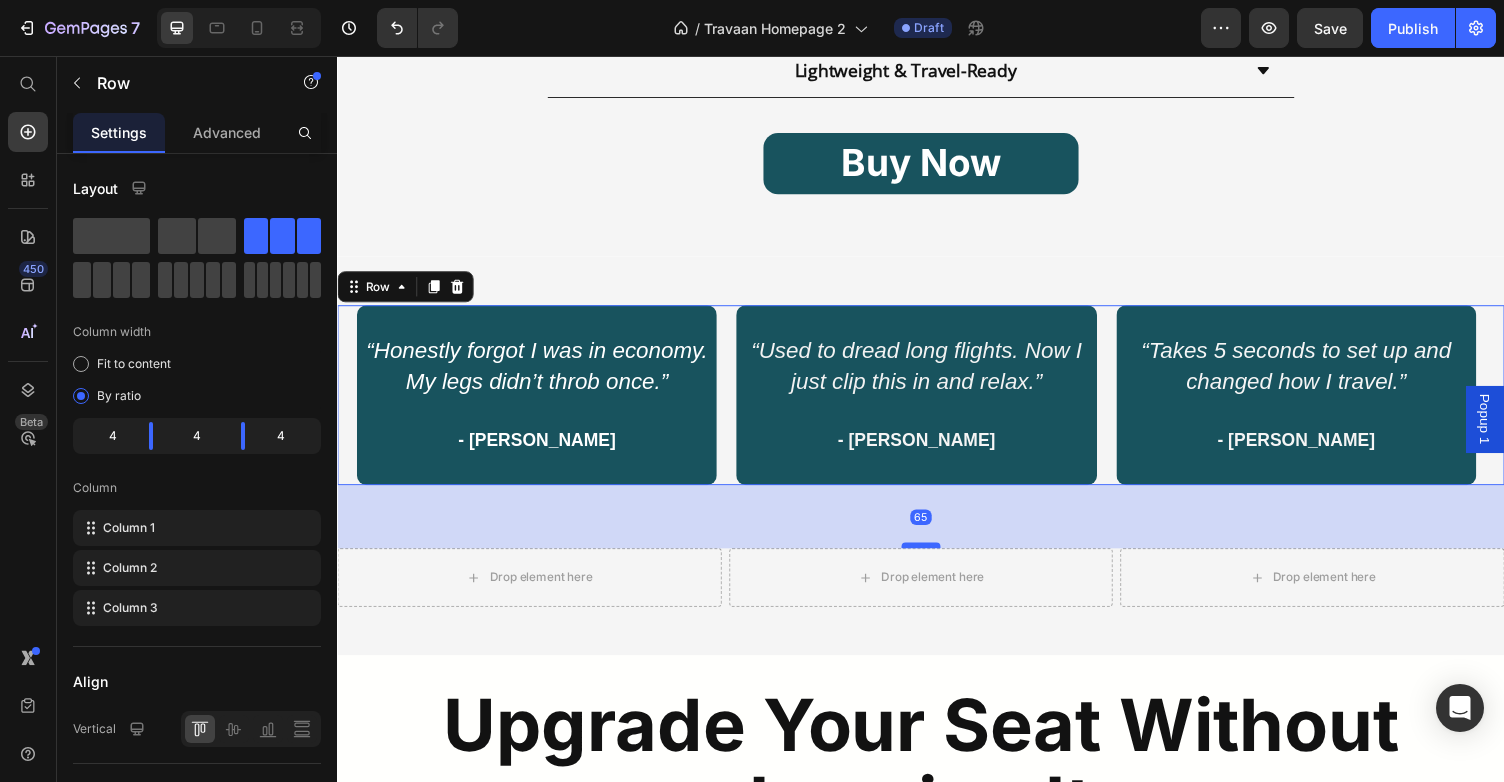 drag, startPoint x: 930, startPoint y: 507, endPoint x: 936, endPoint y: 556, distance: 49.365982 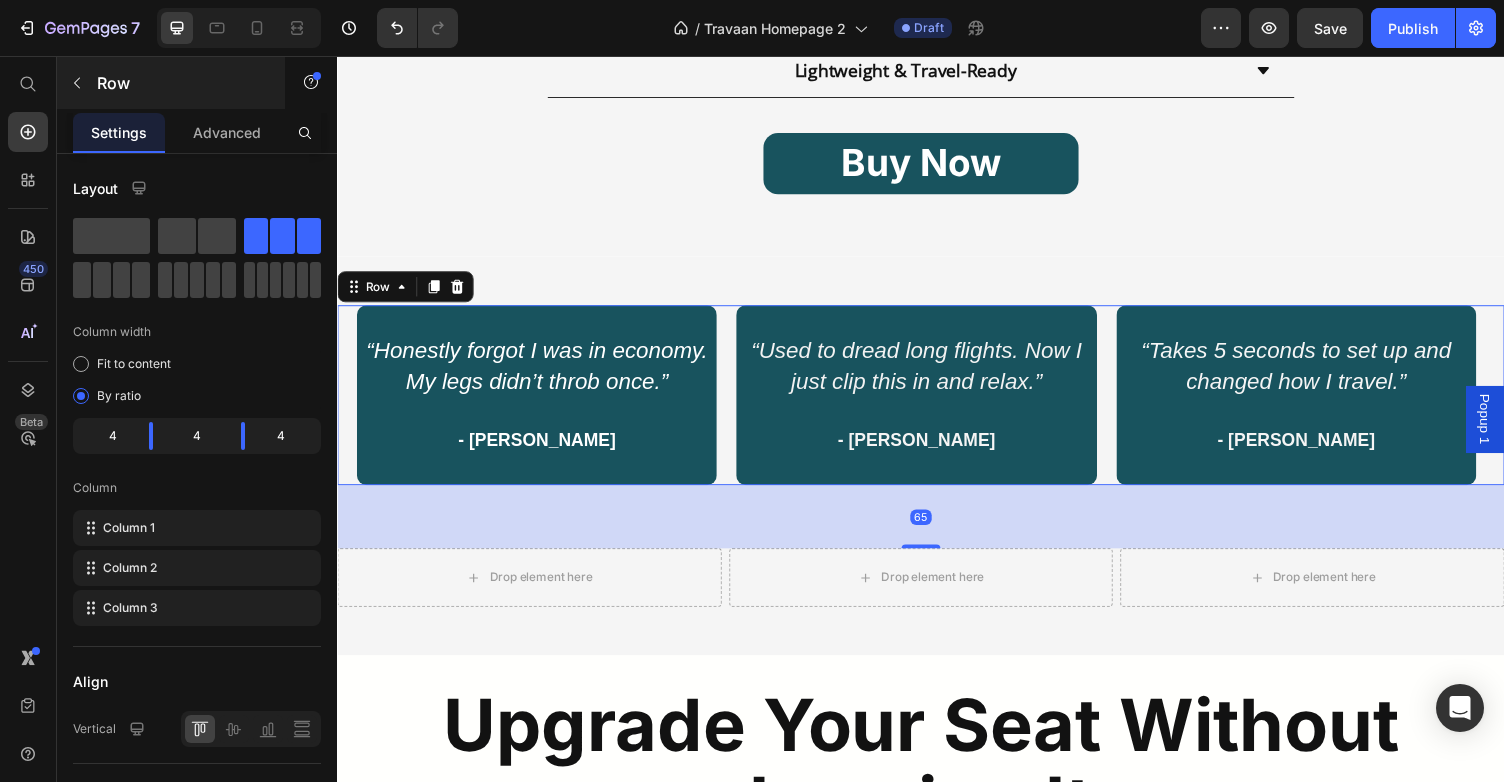 click on "Row" at bounding box center [182, 83] 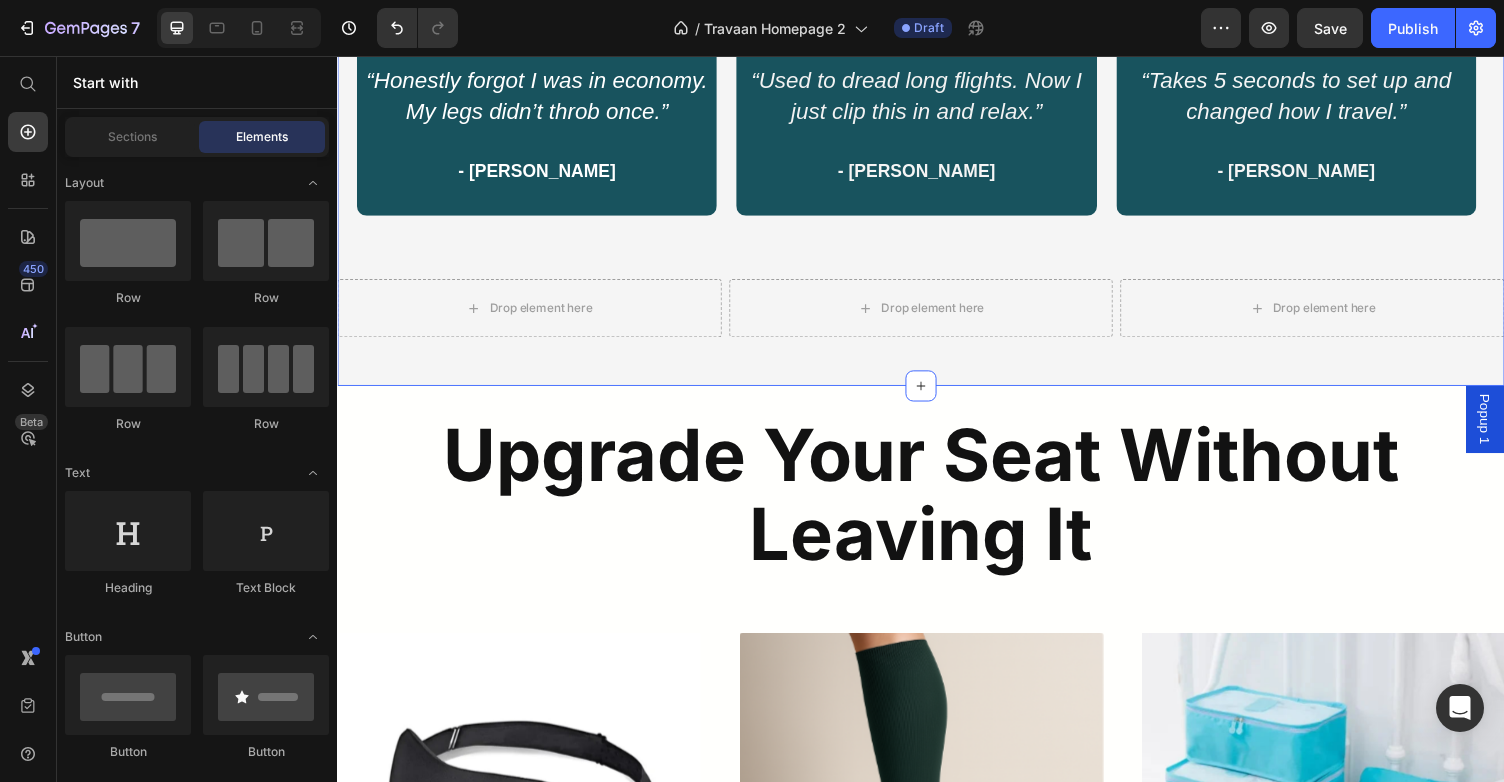 scroll, scrollTop: 2436, scrollLeft: 0, axis: vertical 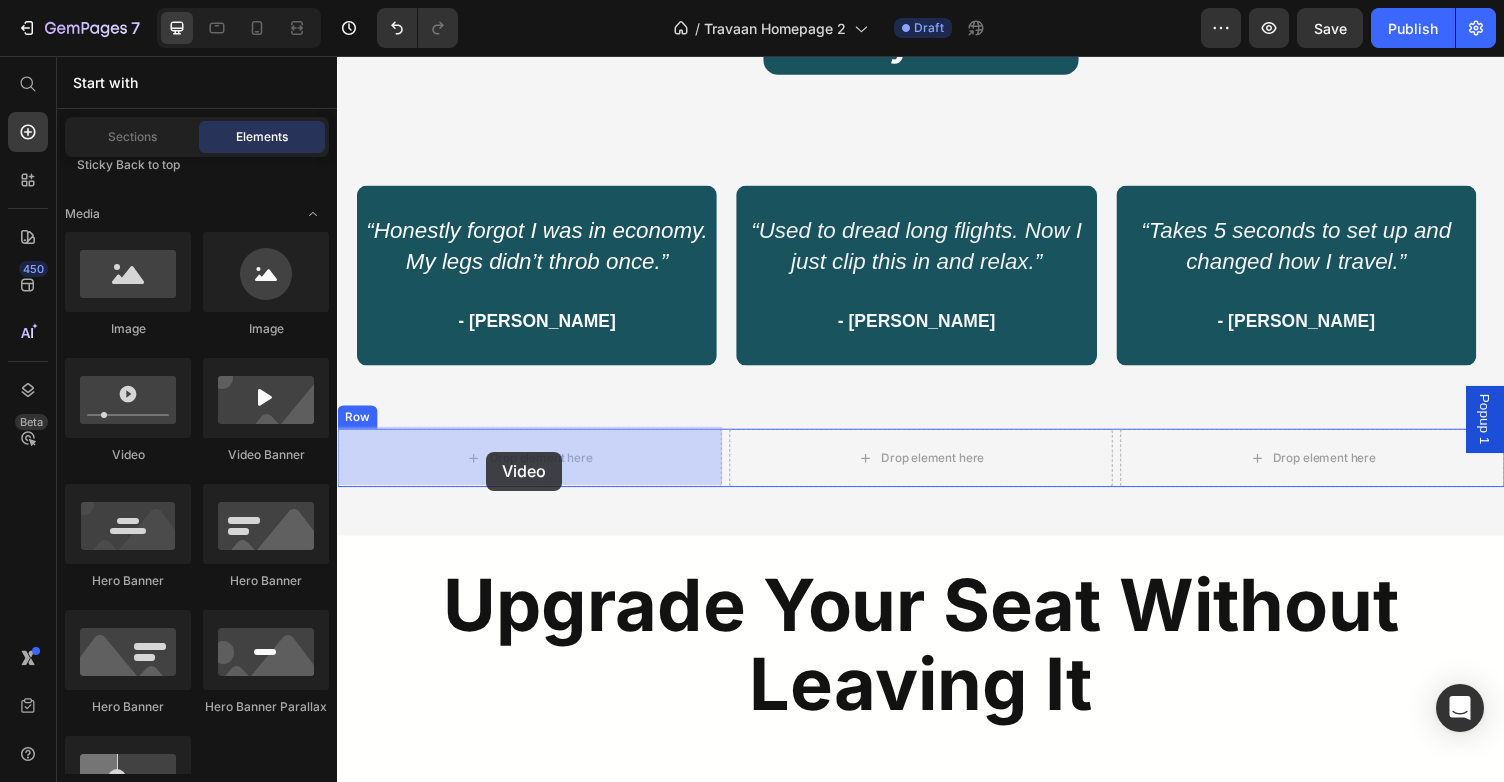 drag, startPoint x: 476, startPoint y: 459, endPoint x: 490, endPoint y: 463, distance: 14.56022 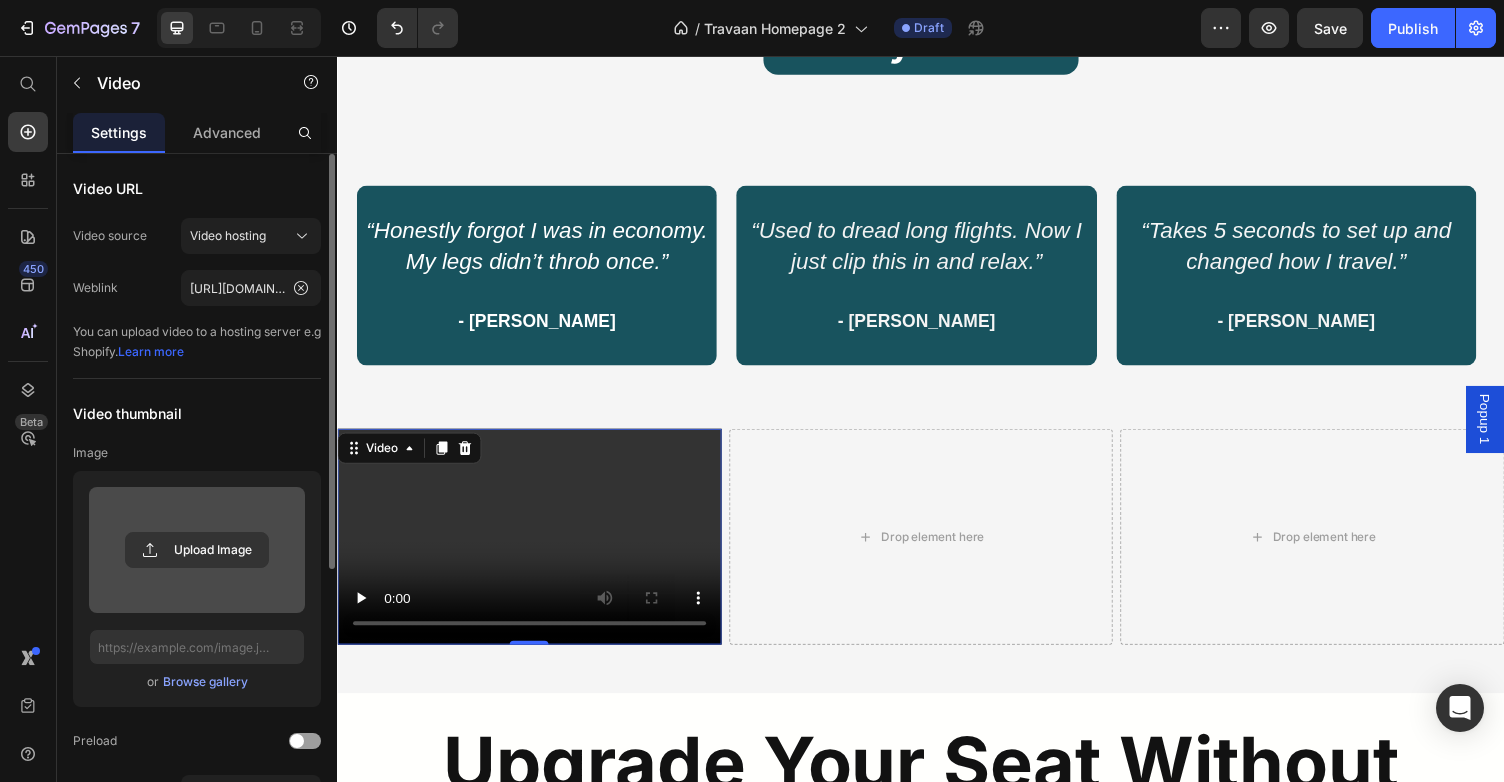 click at bounding box center (197, 550) 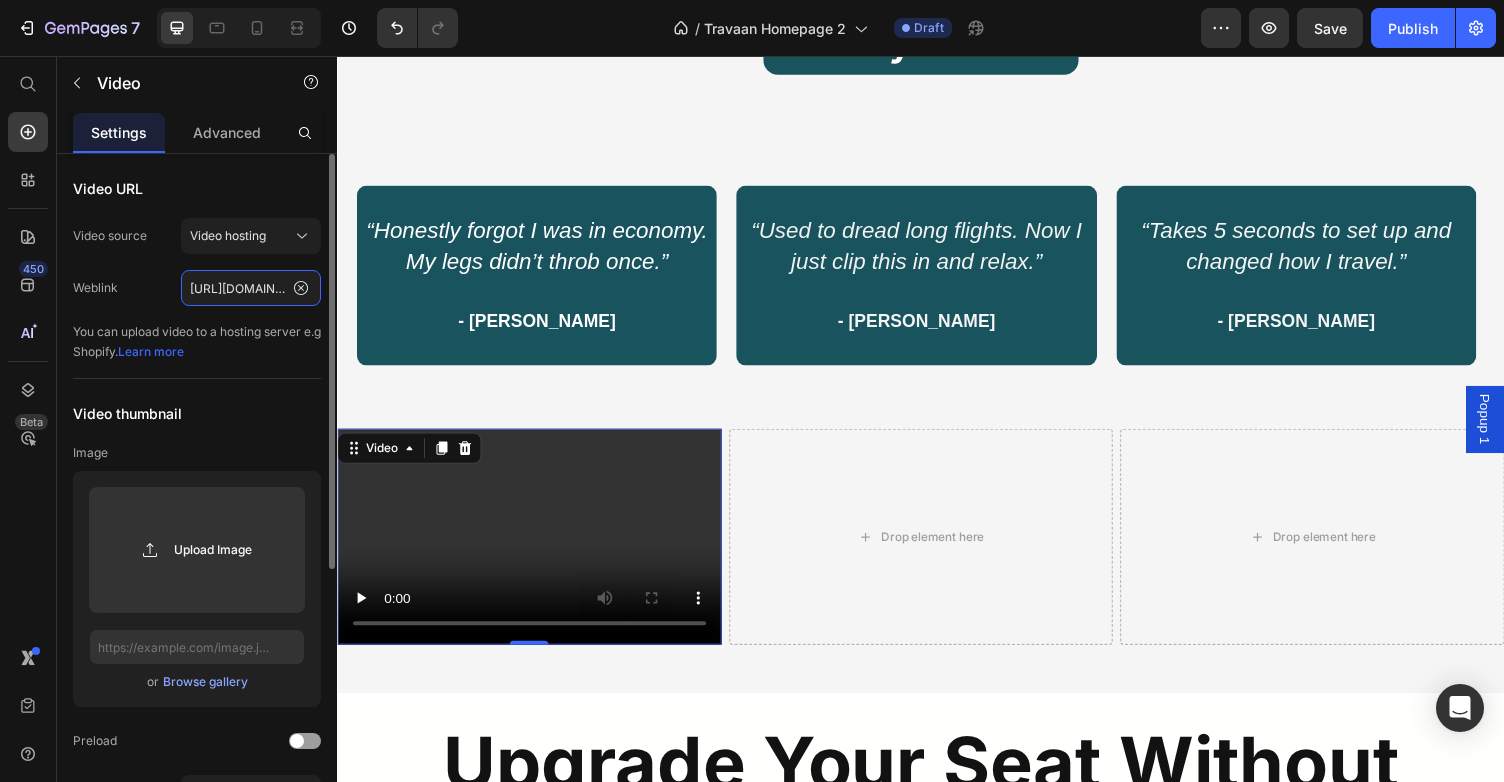 click on "https://media.w3.org/2010/05/sintel/trailer.mp4" 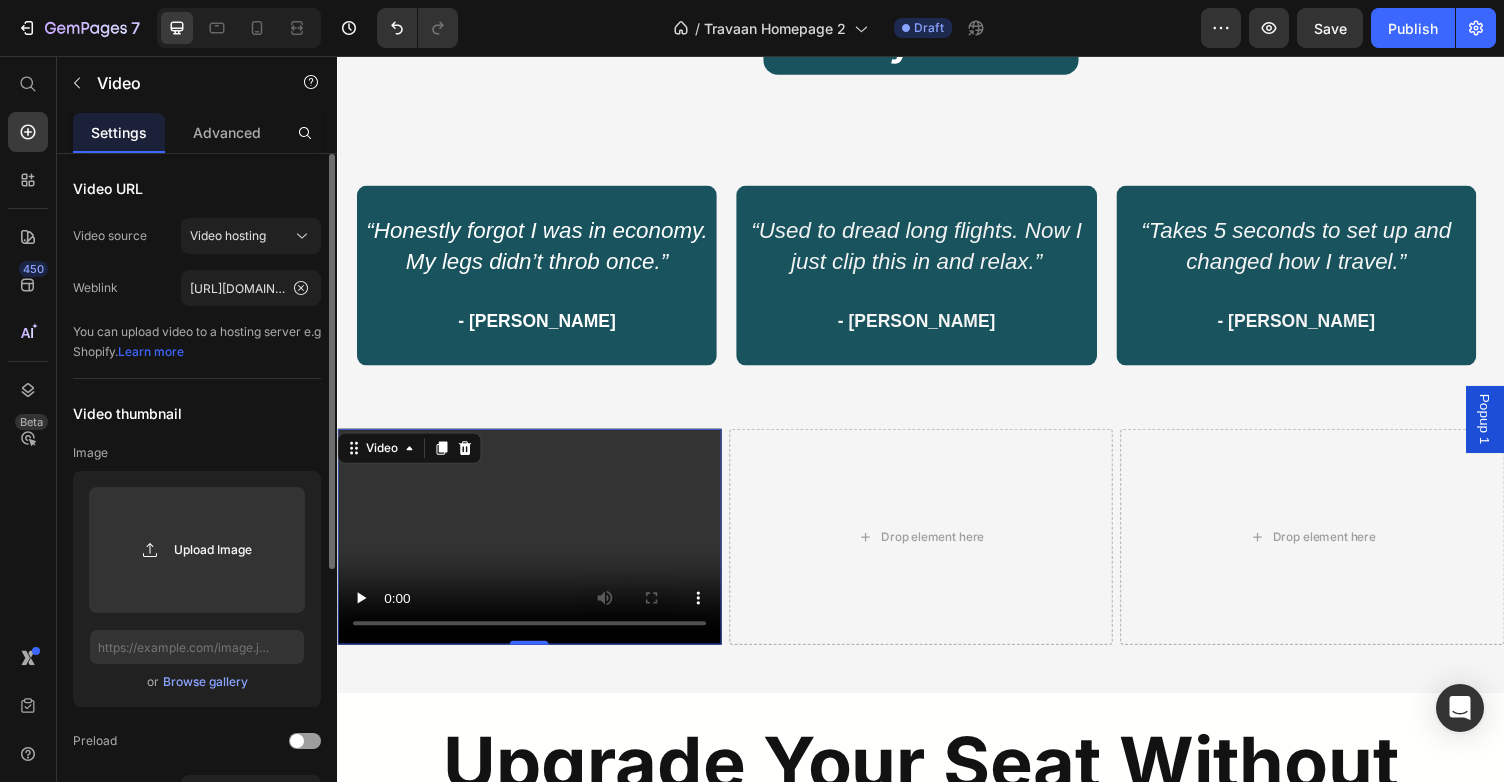click on "Video thumbnail" at bounding box center [197, 413] 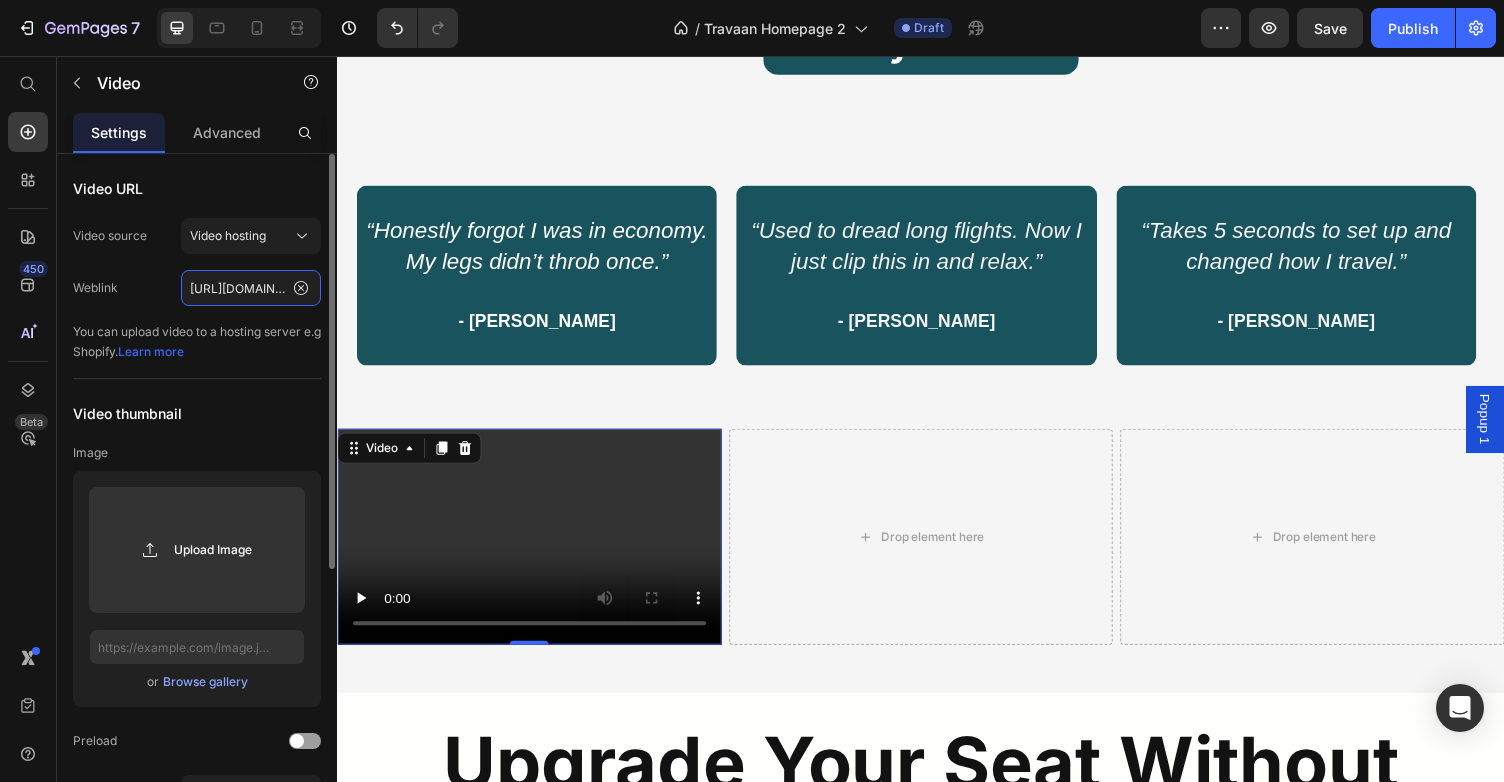 click on "https://media.w3.org/2010/05/sintel/trailer.mp4" 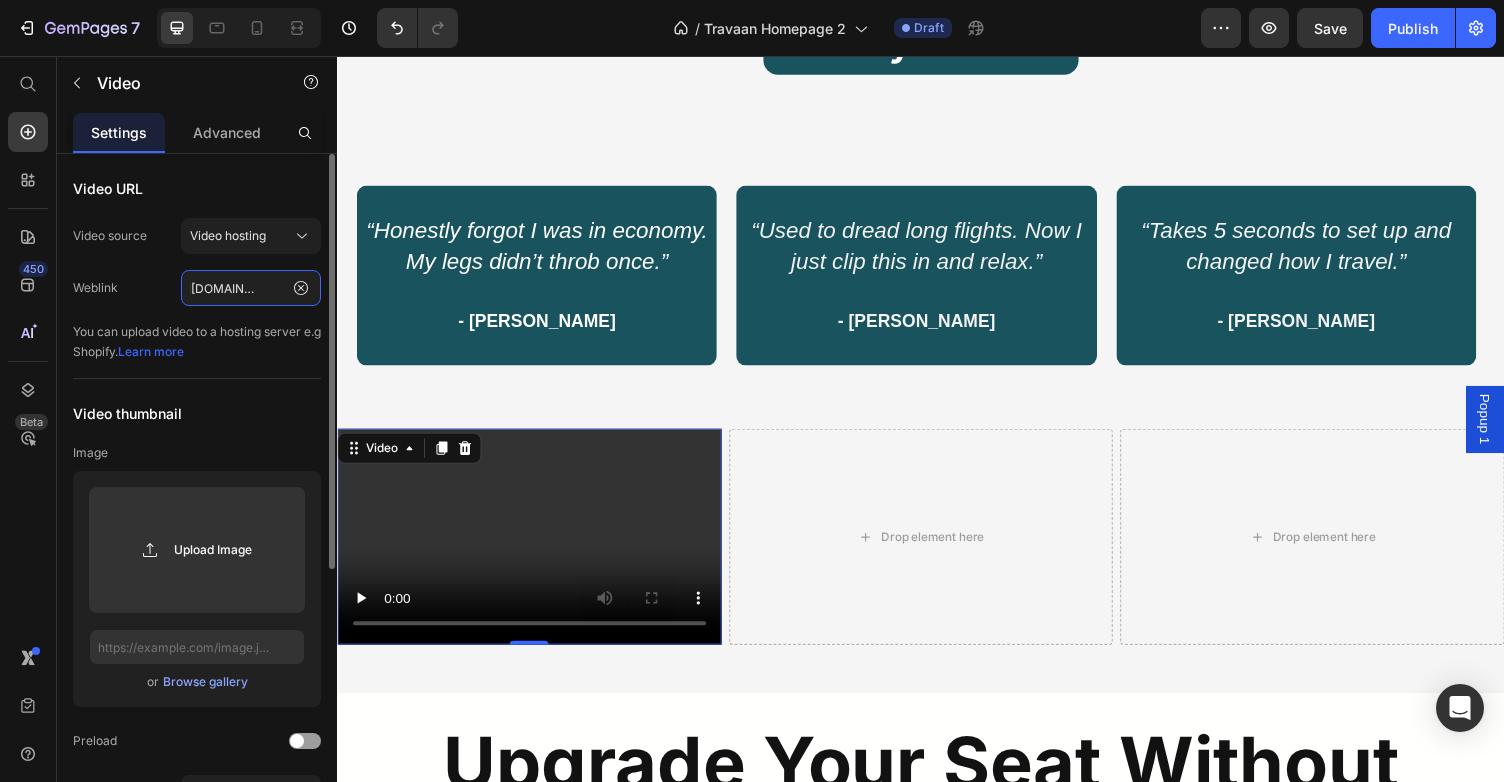 type on "https://www.tiktok.com/@dzunglewis/video/7378265201621355822?q=flight%20foot%20hammock&t=1752163188961" 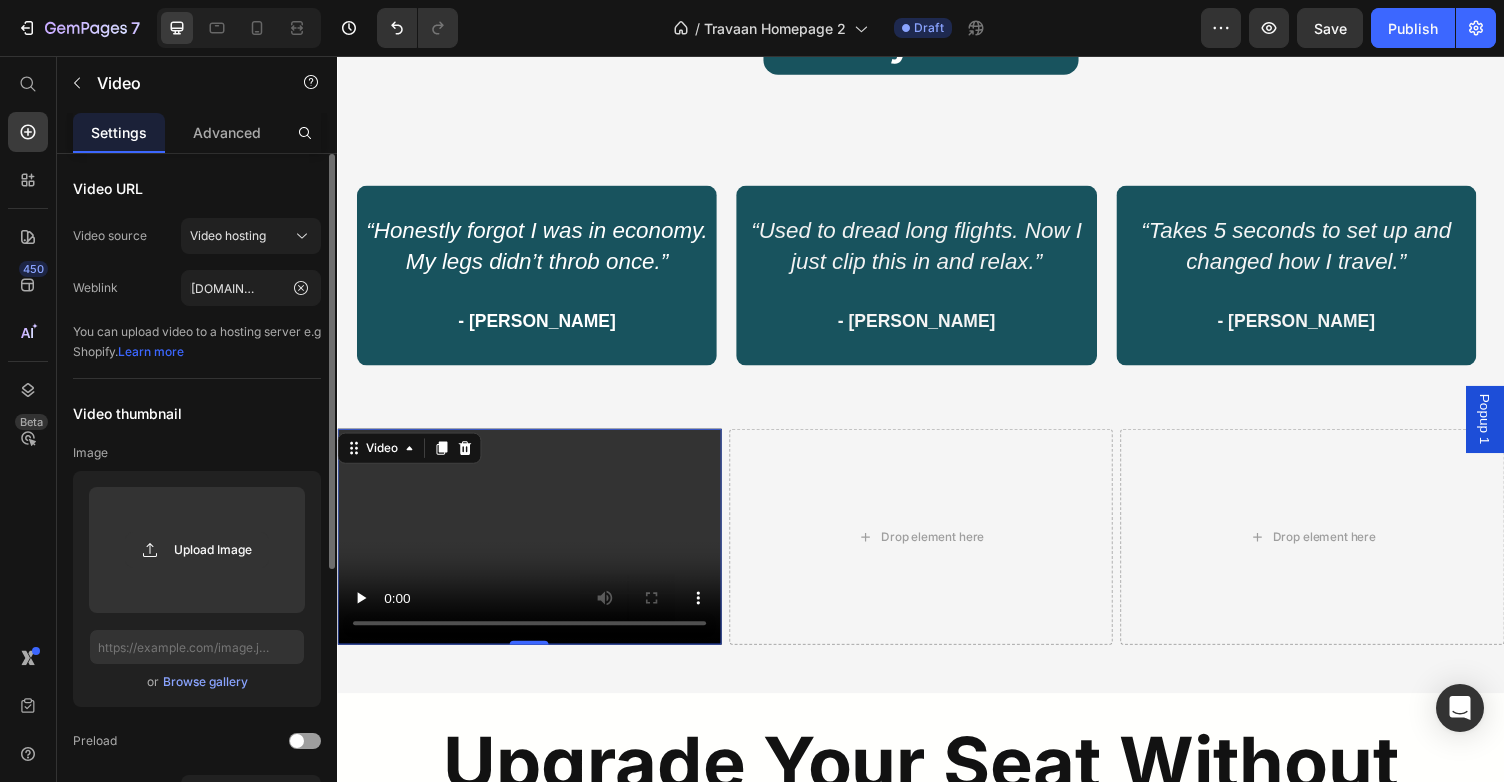 click on "Video URL Video source Video hosting Weblink https://www.tiktok.com/@dzunglewis/video/7378265201621355822?q=flight%20foot%20hammock&t=1752163188961 You can upload video to a hosting server e.g Shopify.   Learn more Video thumbnail Image Upload Image  or   Browse gallery  Preload Ratio 16:9 Options Autoplay Enable sound Loop video Show control bar Lazy load" at bounding box center (197, 669) 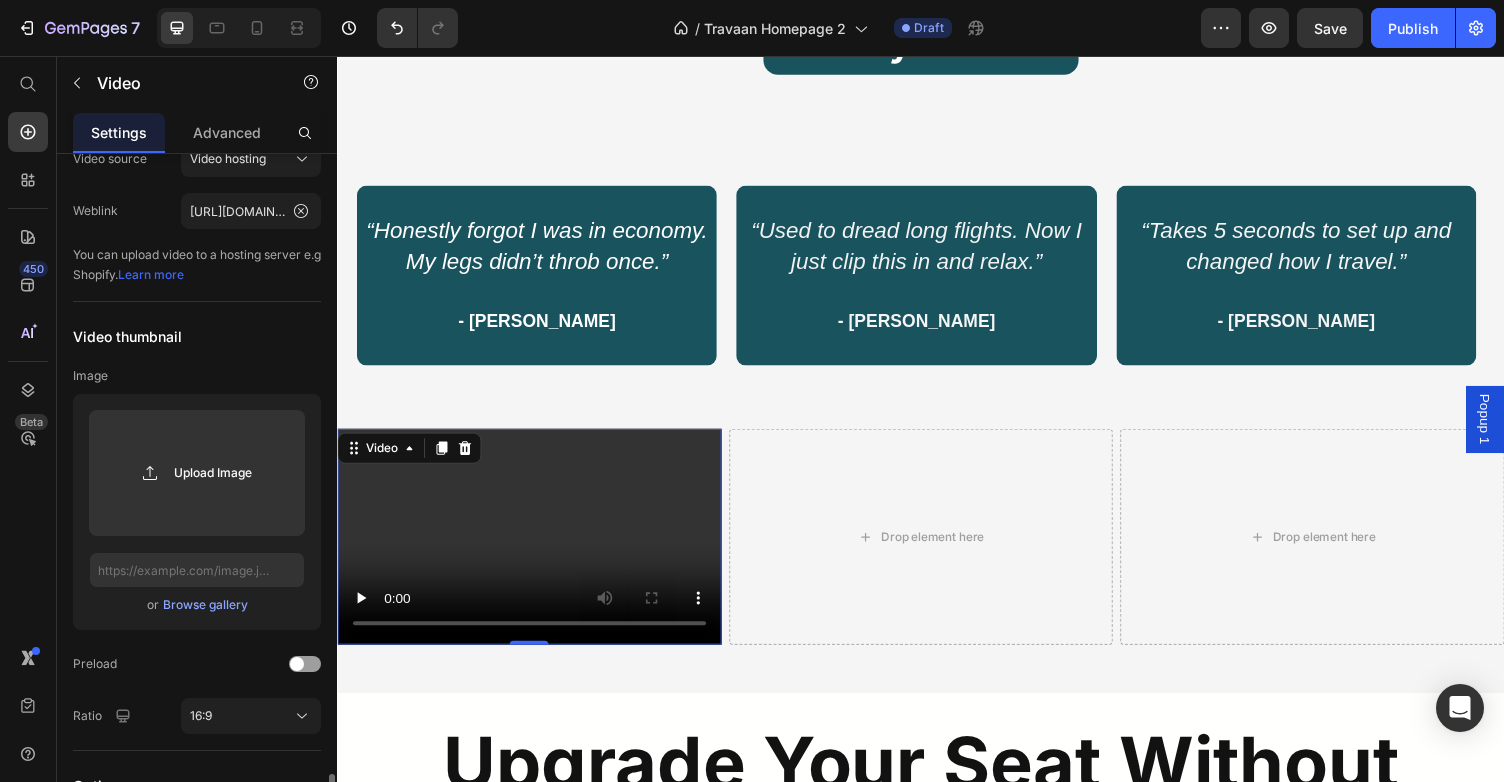scroll, scrollTop: 0, scrollLeft: 0, axis: both 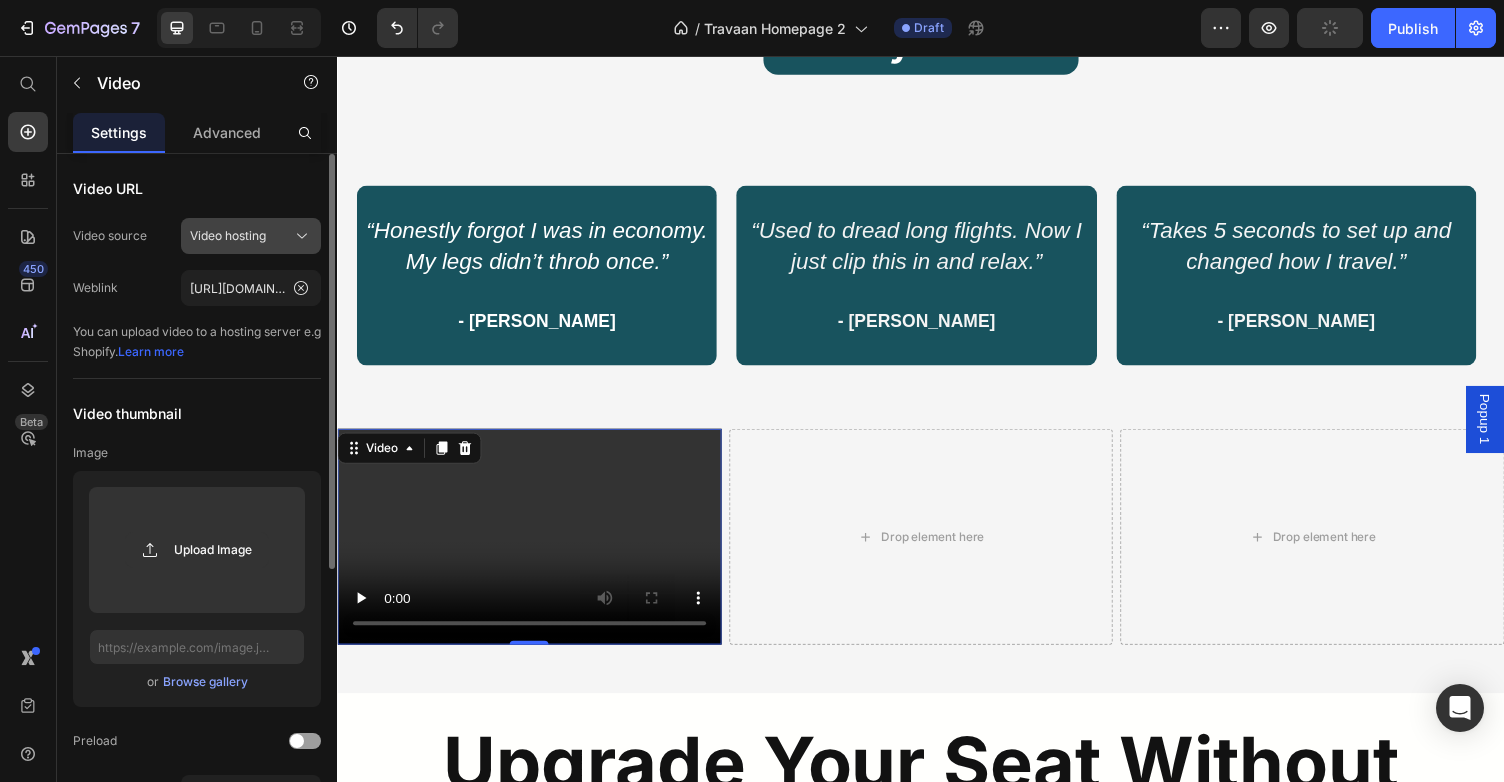 click on "Video hosting" at bounding box center (228, 236) 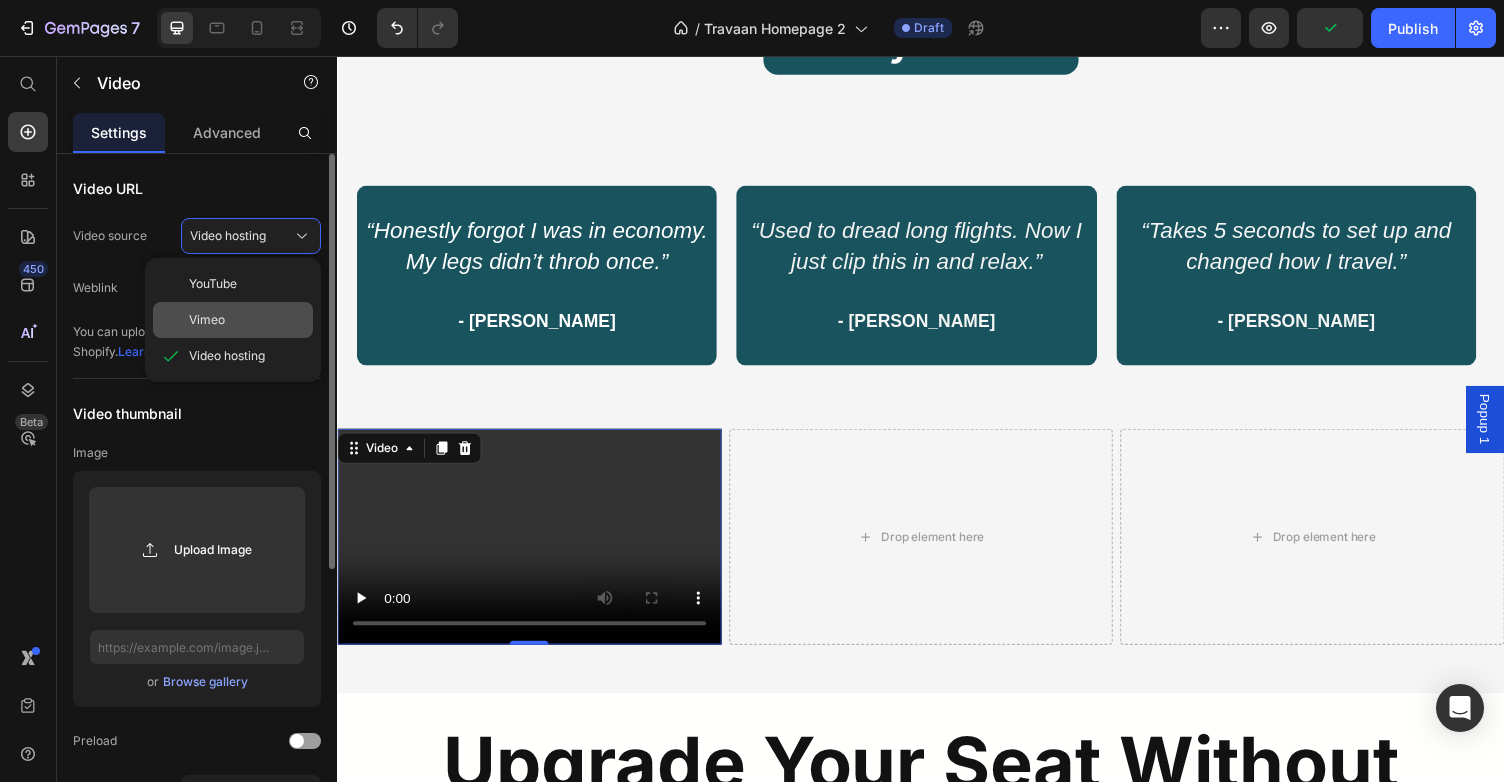 click on "Vimeo" 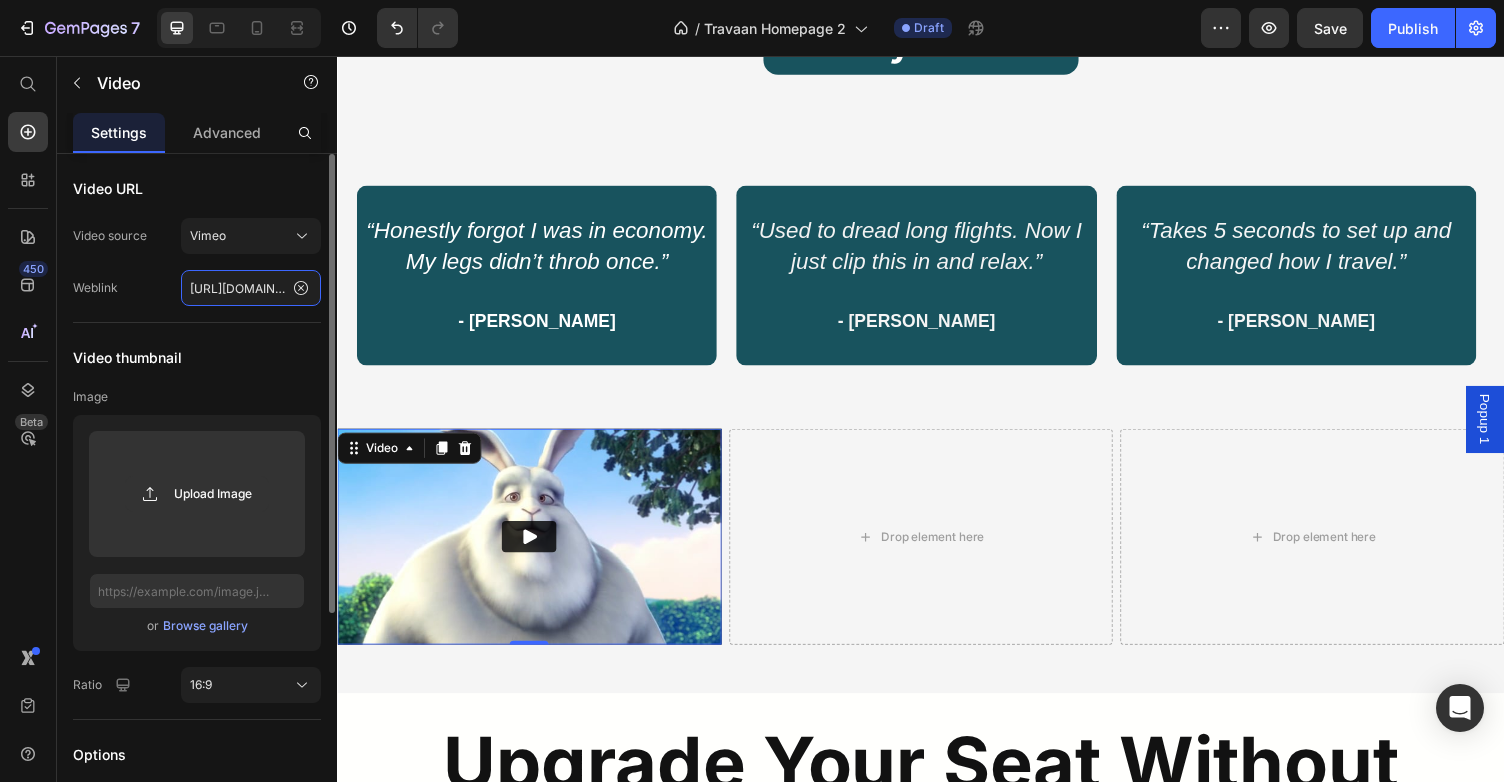click on "https://vimeo.com/347119375" 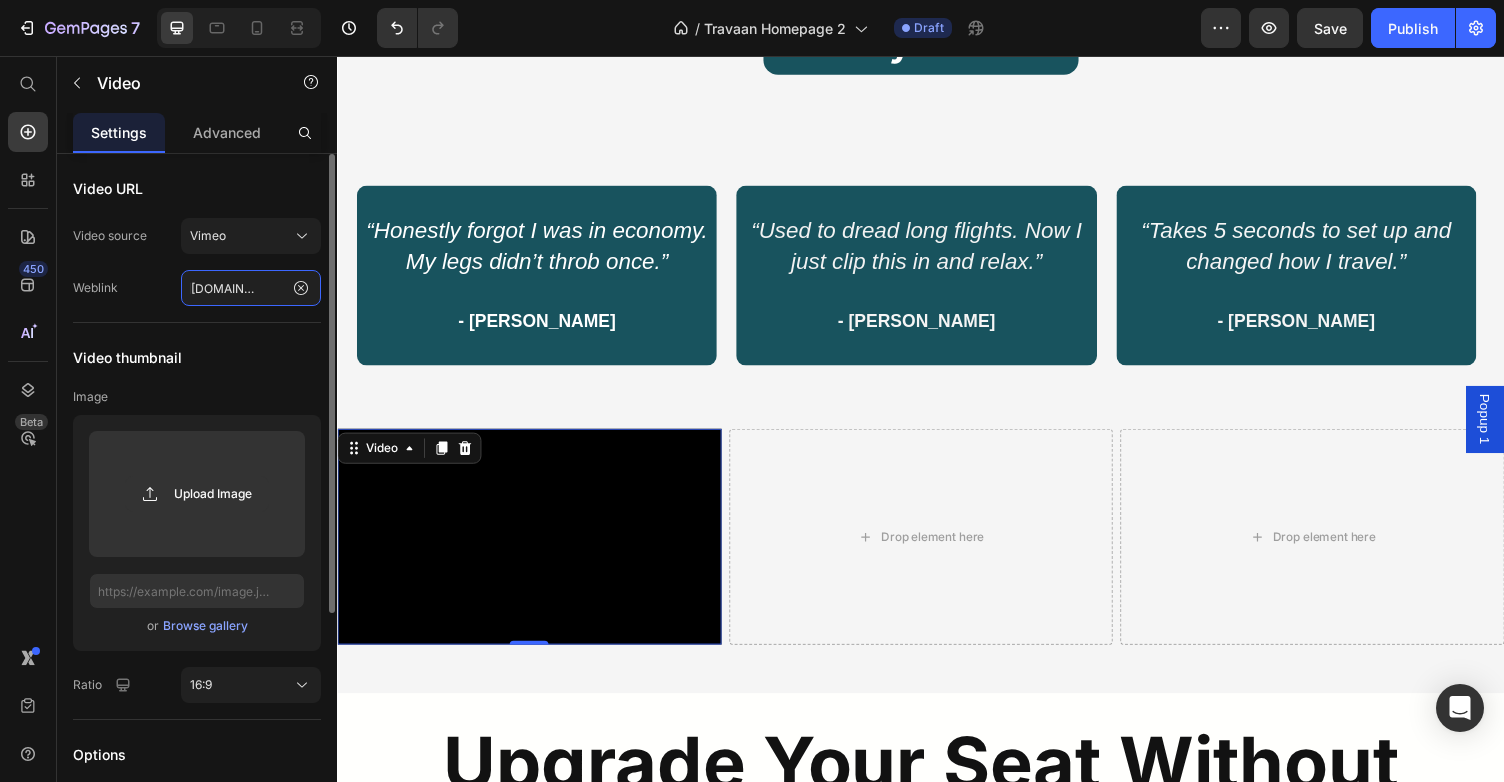 type on "https://www.tiktok.com/@dzunglewis/video/7378265201621355822?q=flight%20foot%20hammock&t=1752163188961" 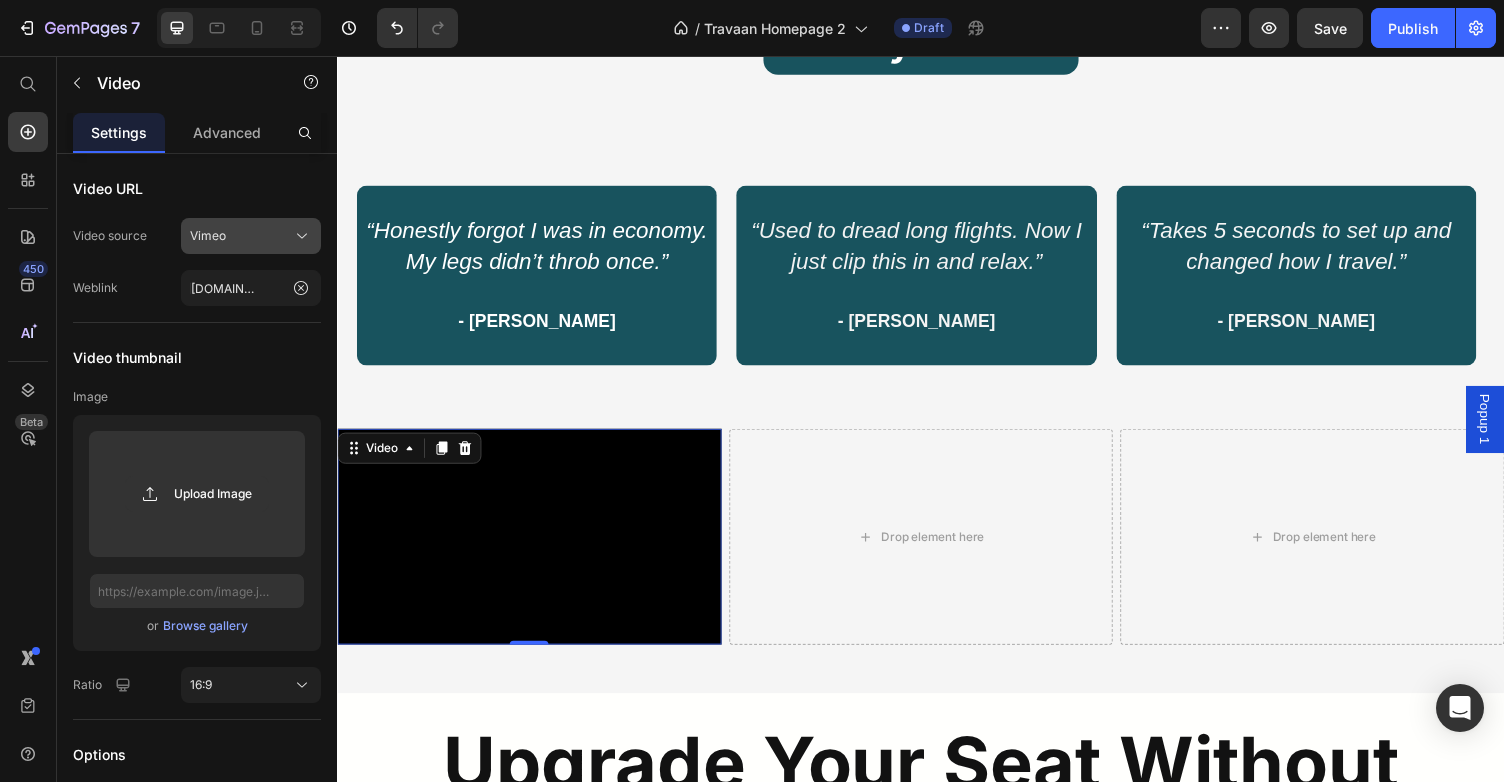 click on "Vimeo" at bounding box center (251, 236) 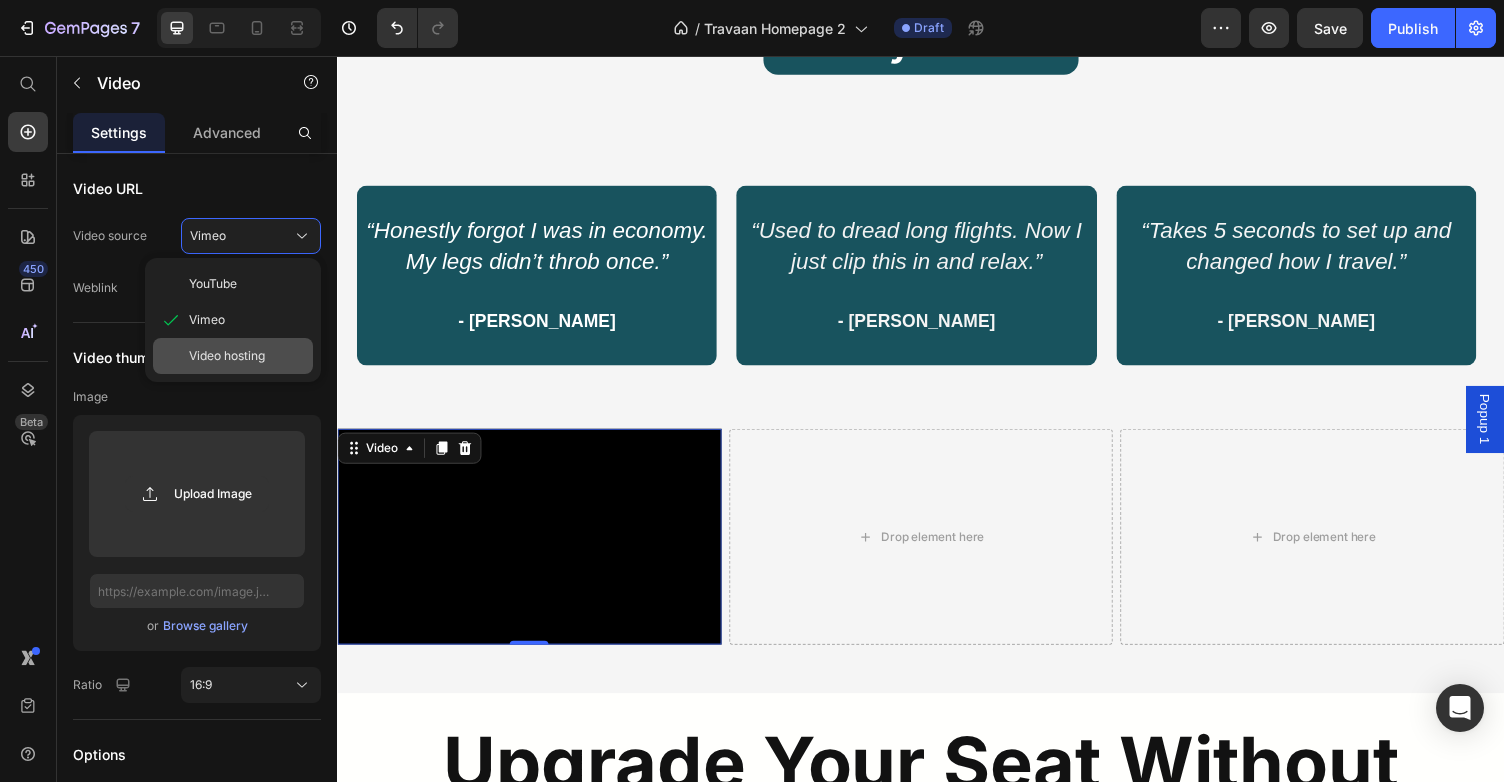 click on "Video hosting" at bounding box center (227, 356) 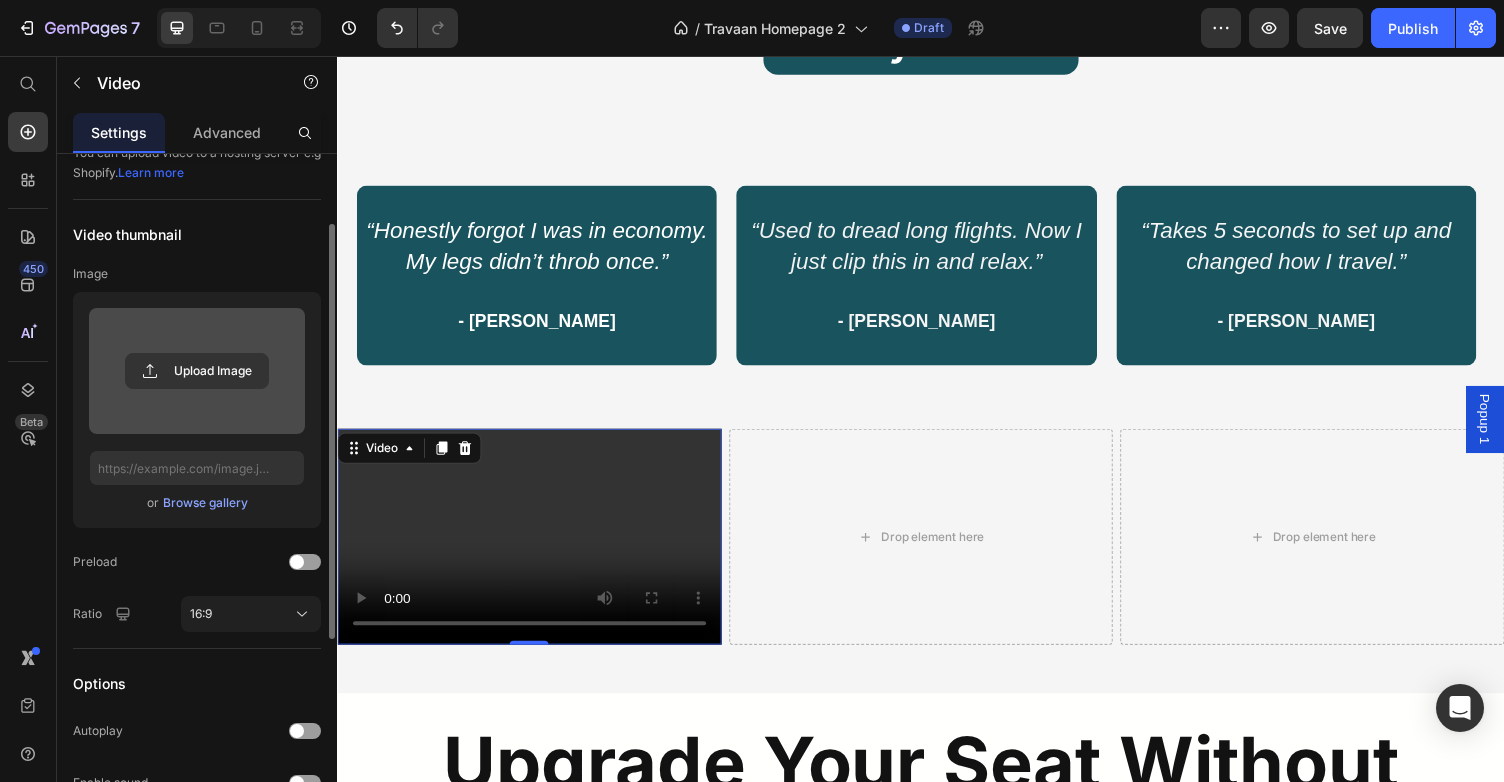 scroll, scrollTop: 184, scrollLeft: 0, axis: vertical 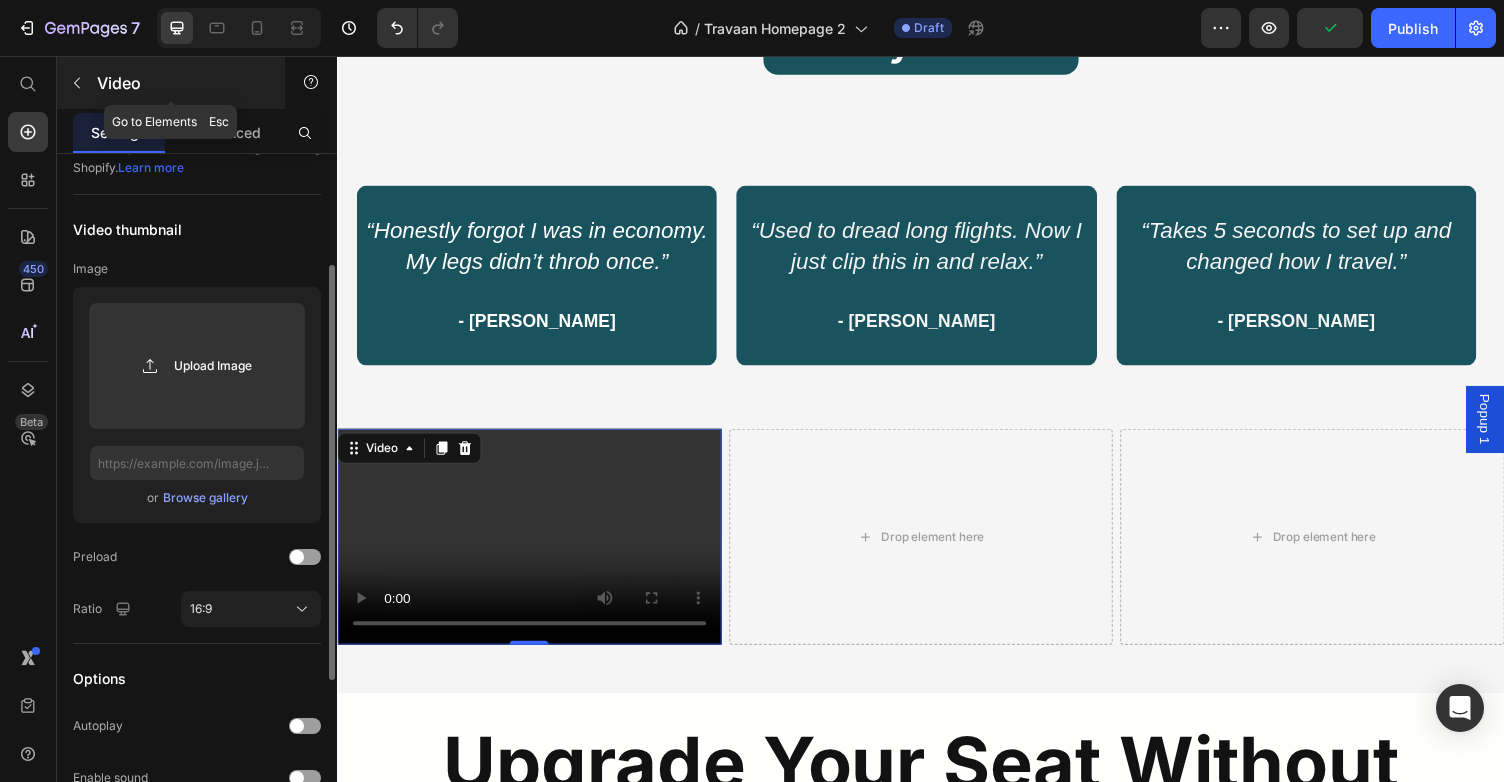 click 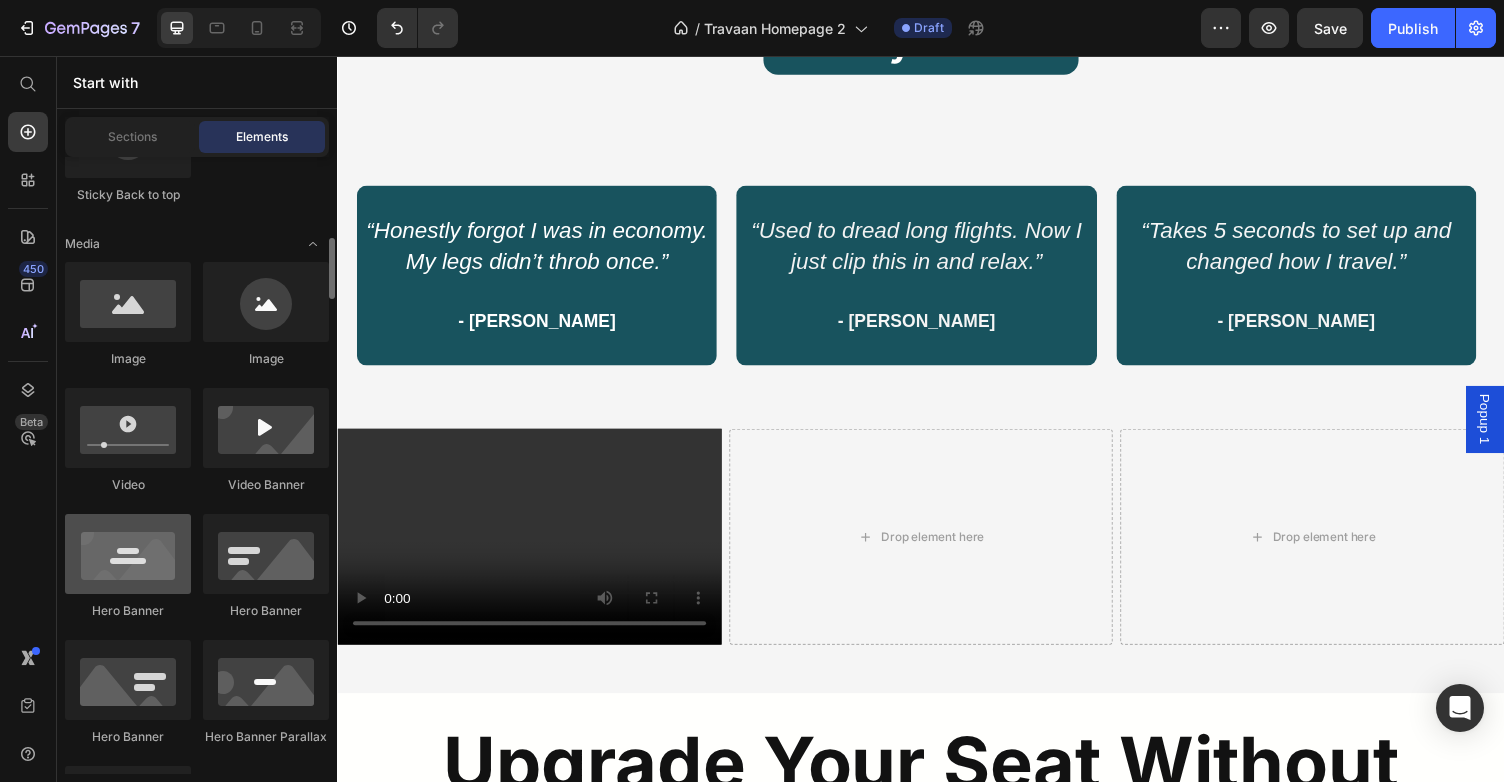 scroll, scrollTop: 652, scrollLeft: 0, axis: vertical 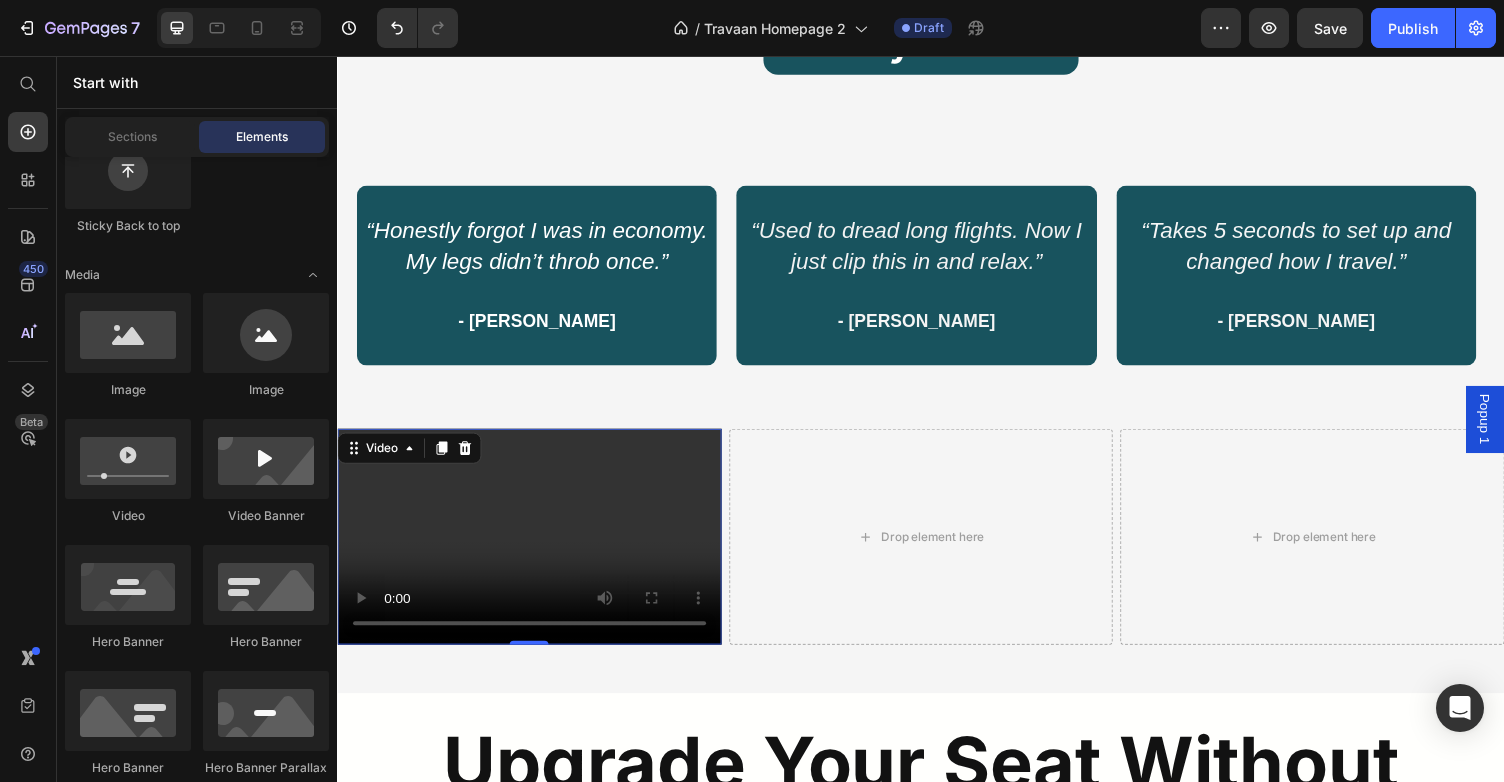 click at bounding box center [534, 550] 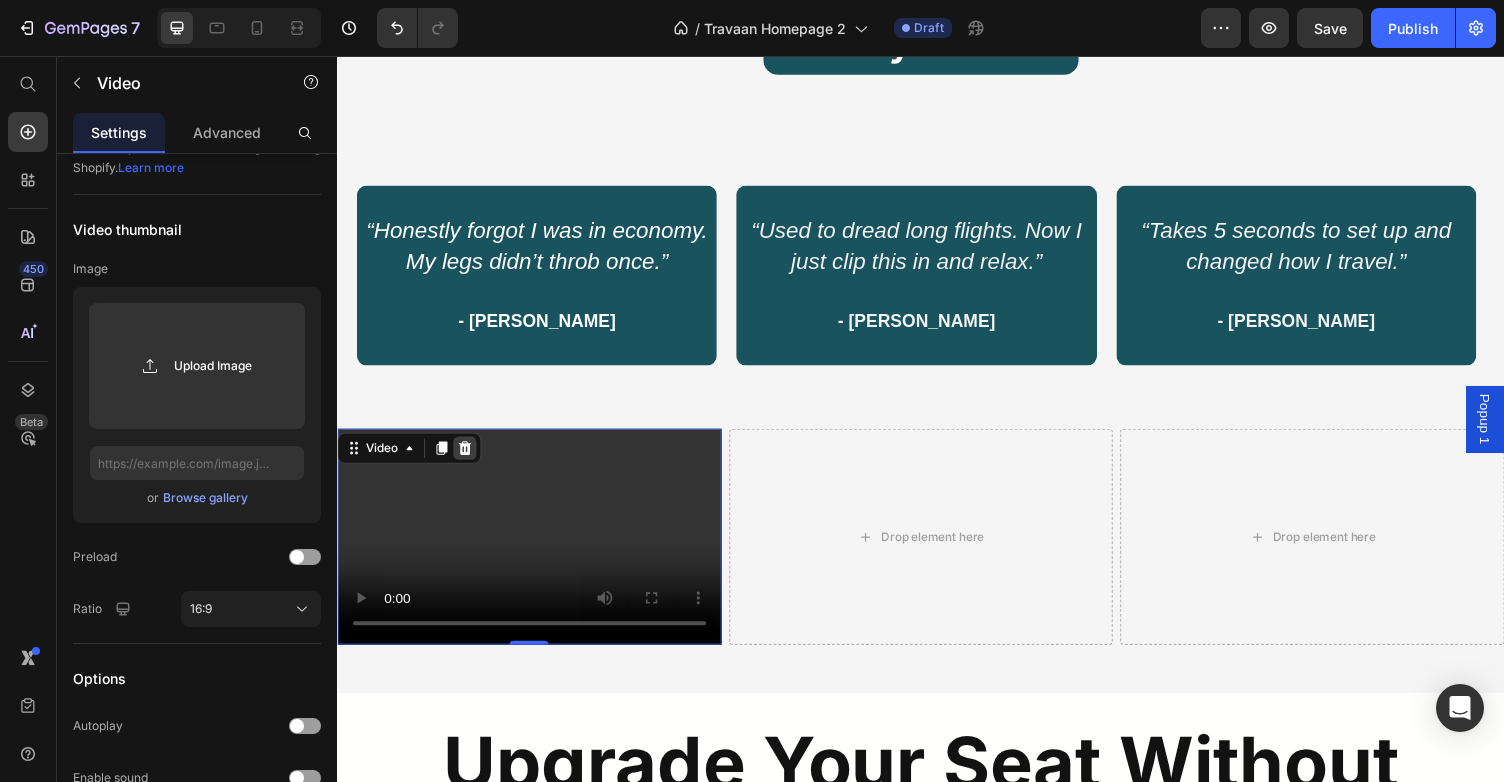 click 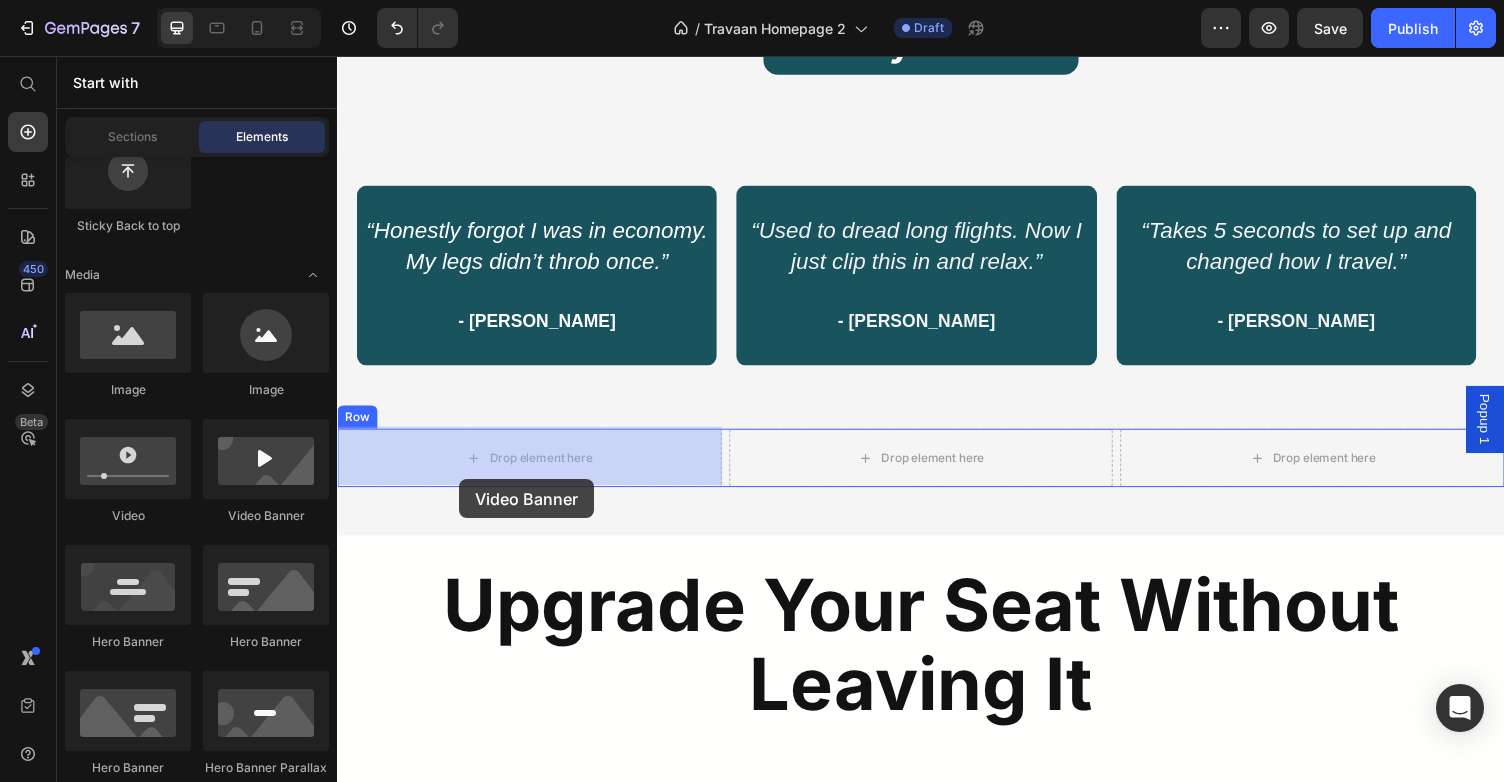 drag, startPoint x: 579, startPoint y: 540, endPoint x: 462, endPoint y: 468, distance: 137.37904 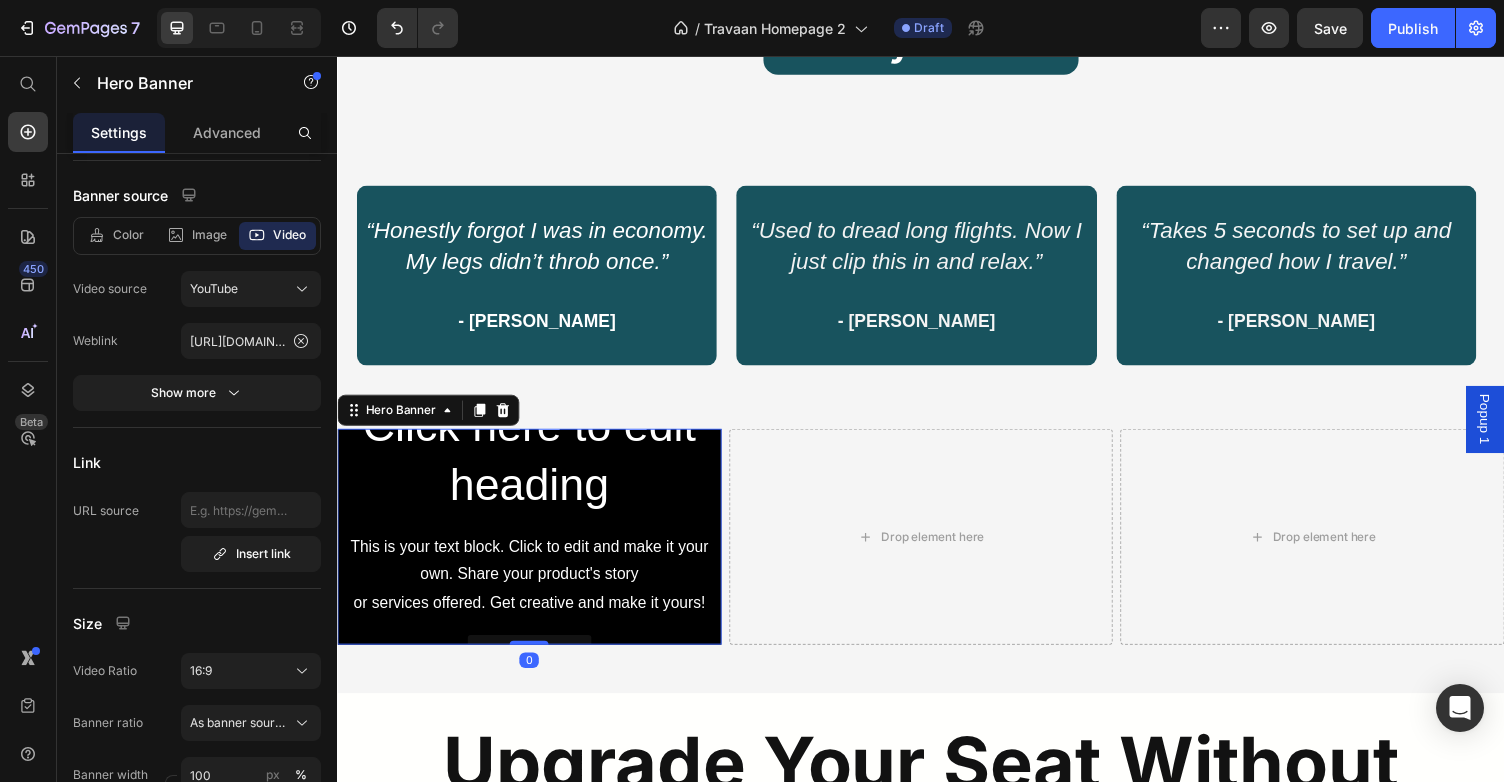 scroll, scrollTop: 0, scrollLeft: 0, axis: both 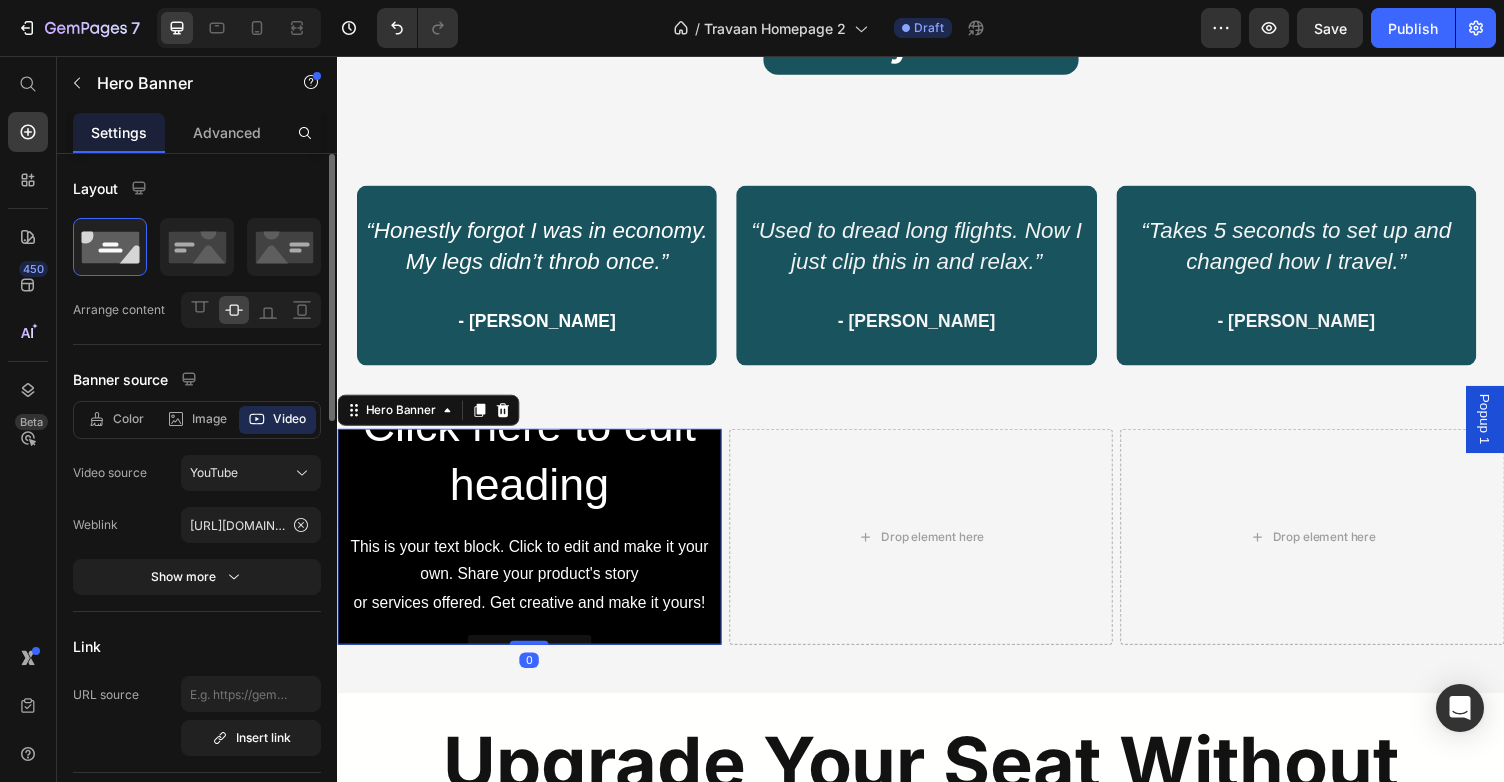 click on "Click here to edit heading Heading This is your text block. Click to edit and make it your own. Share your product's story                   or services offered. Get creative and make it yours! Text Block Get started Button" at bounding box center [534, 550] 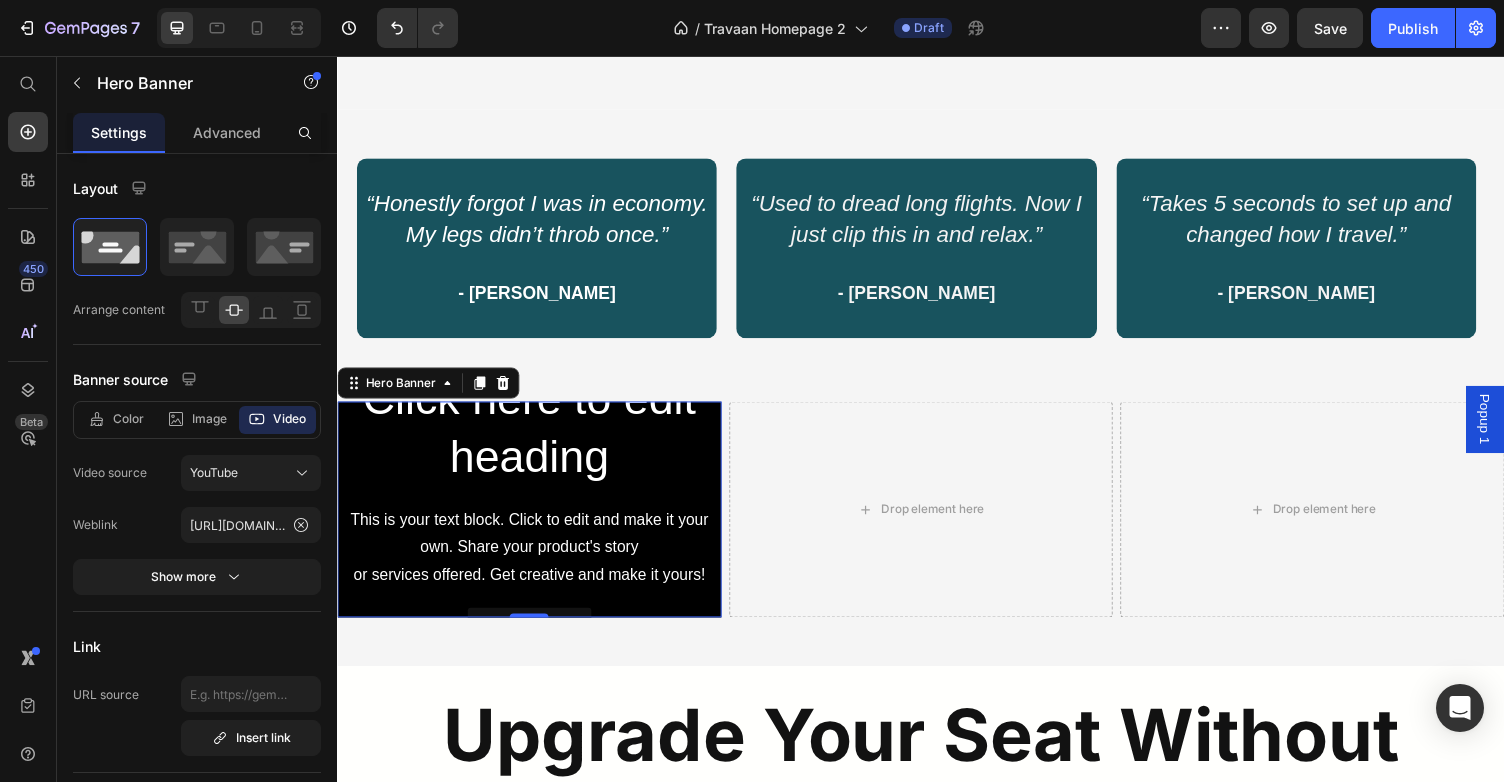 scroll, scrollTop: 2277, scrollLeft: 0, axis: vertical 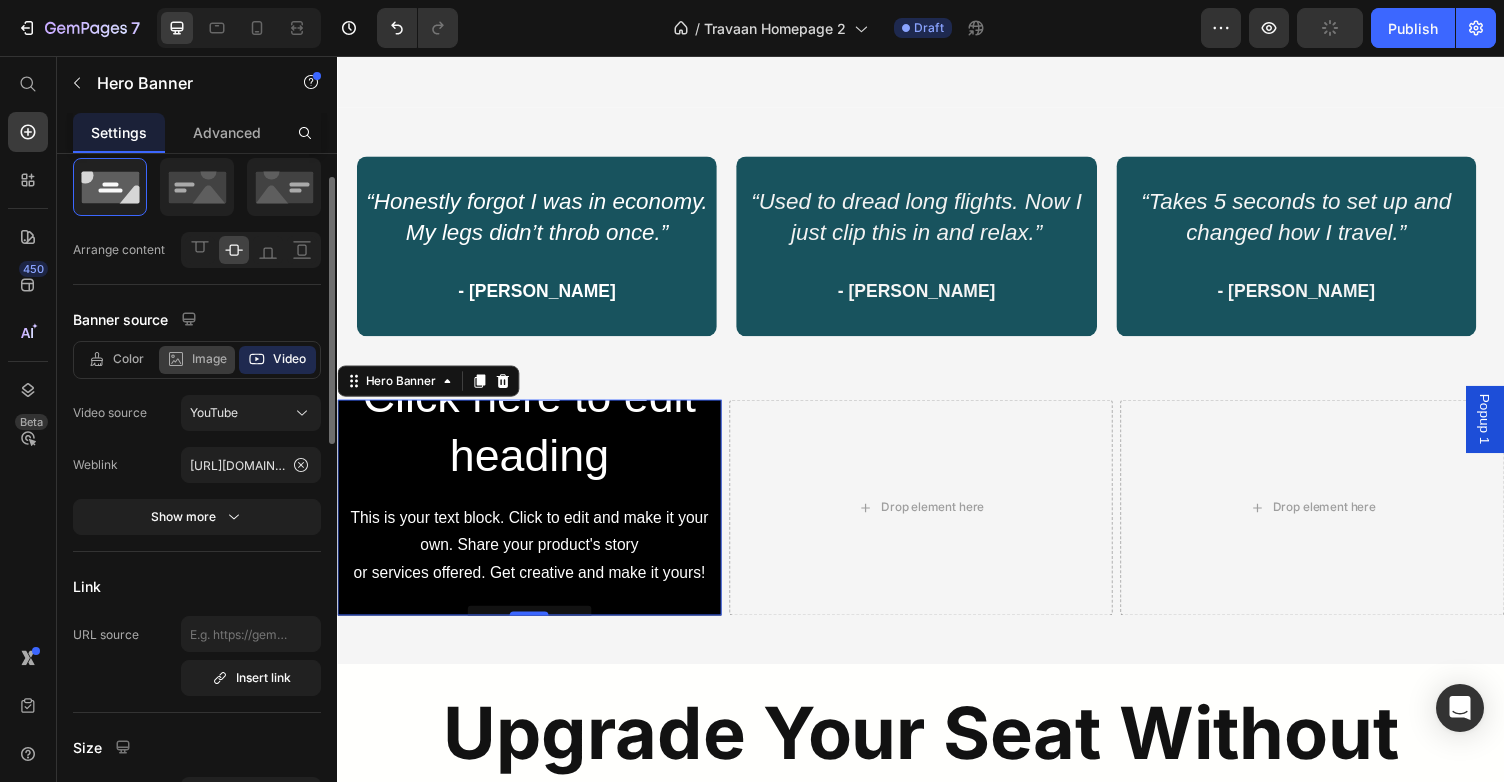 click on "Image" at bounding box center [209, 359] 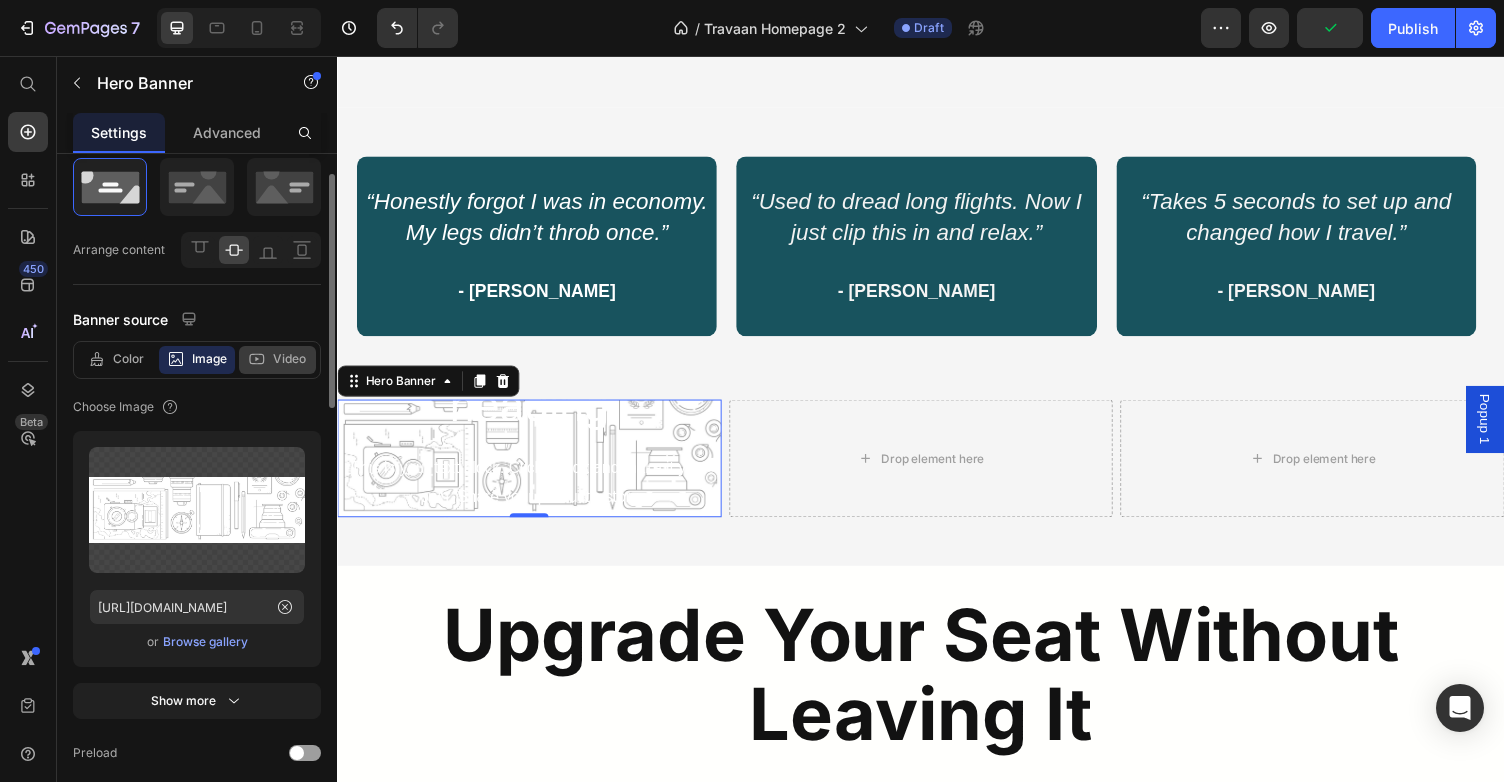 click on "Video" at bounding box center [289, 359] 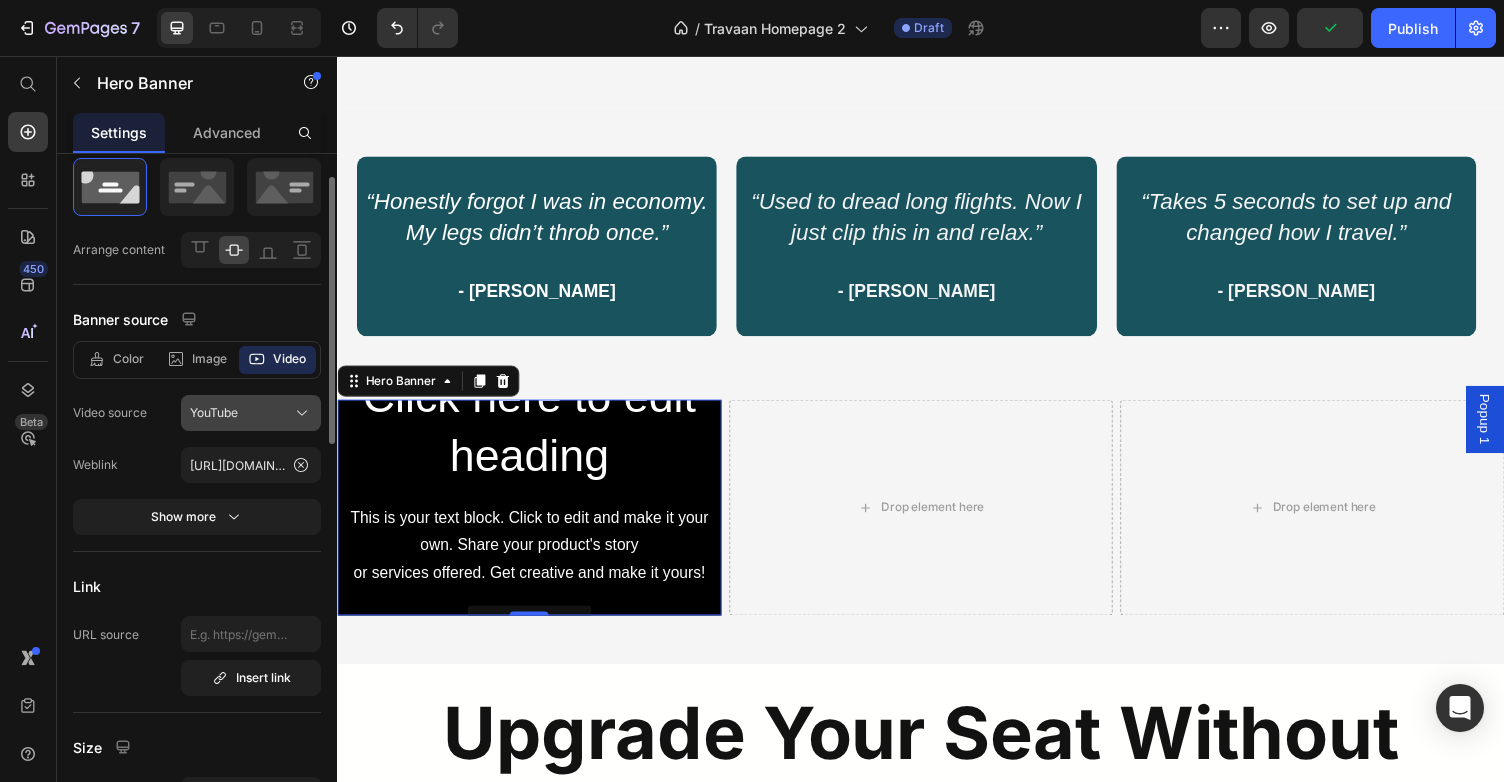 click on "YouTube" 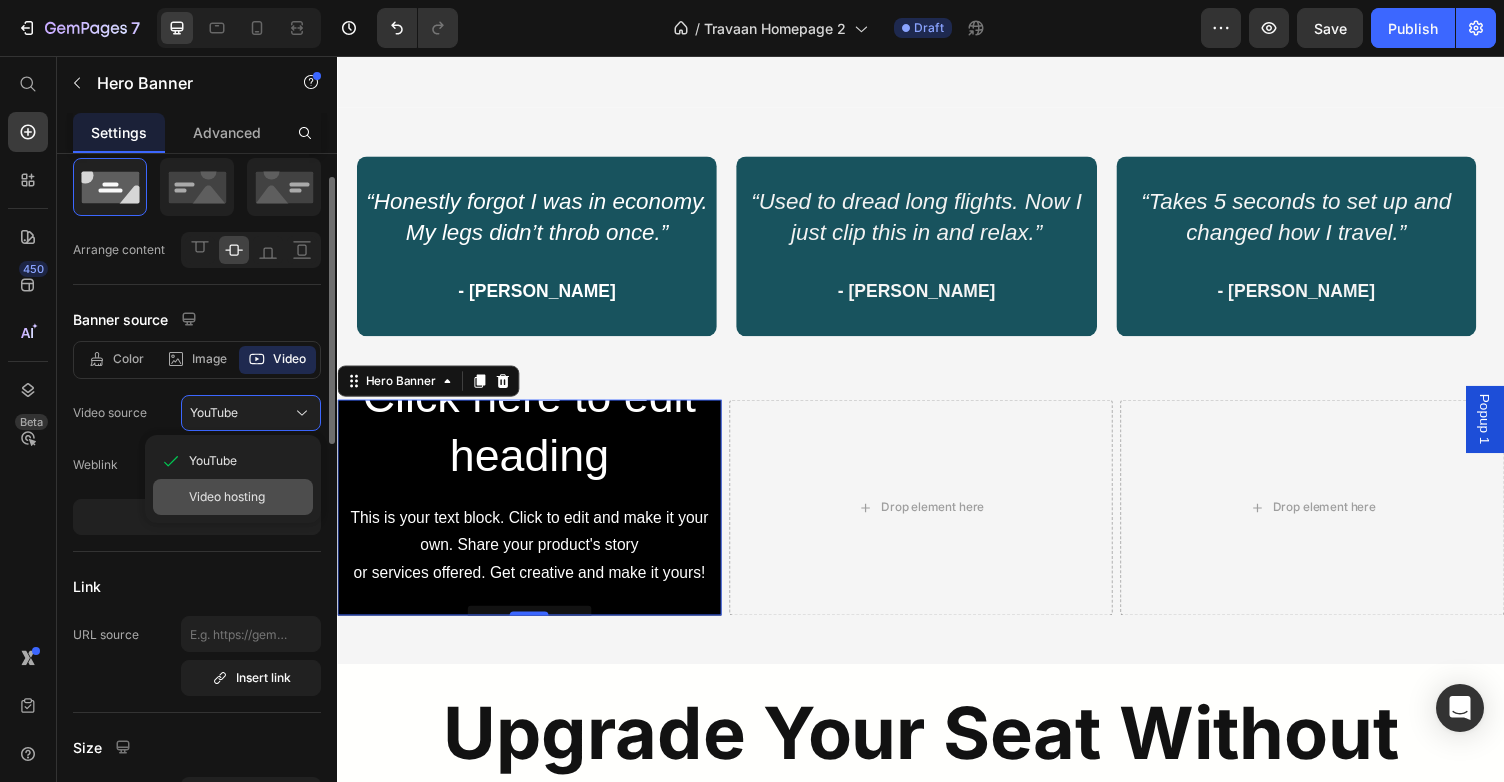 click on "Video hosting" at bounding box center [227, 497] 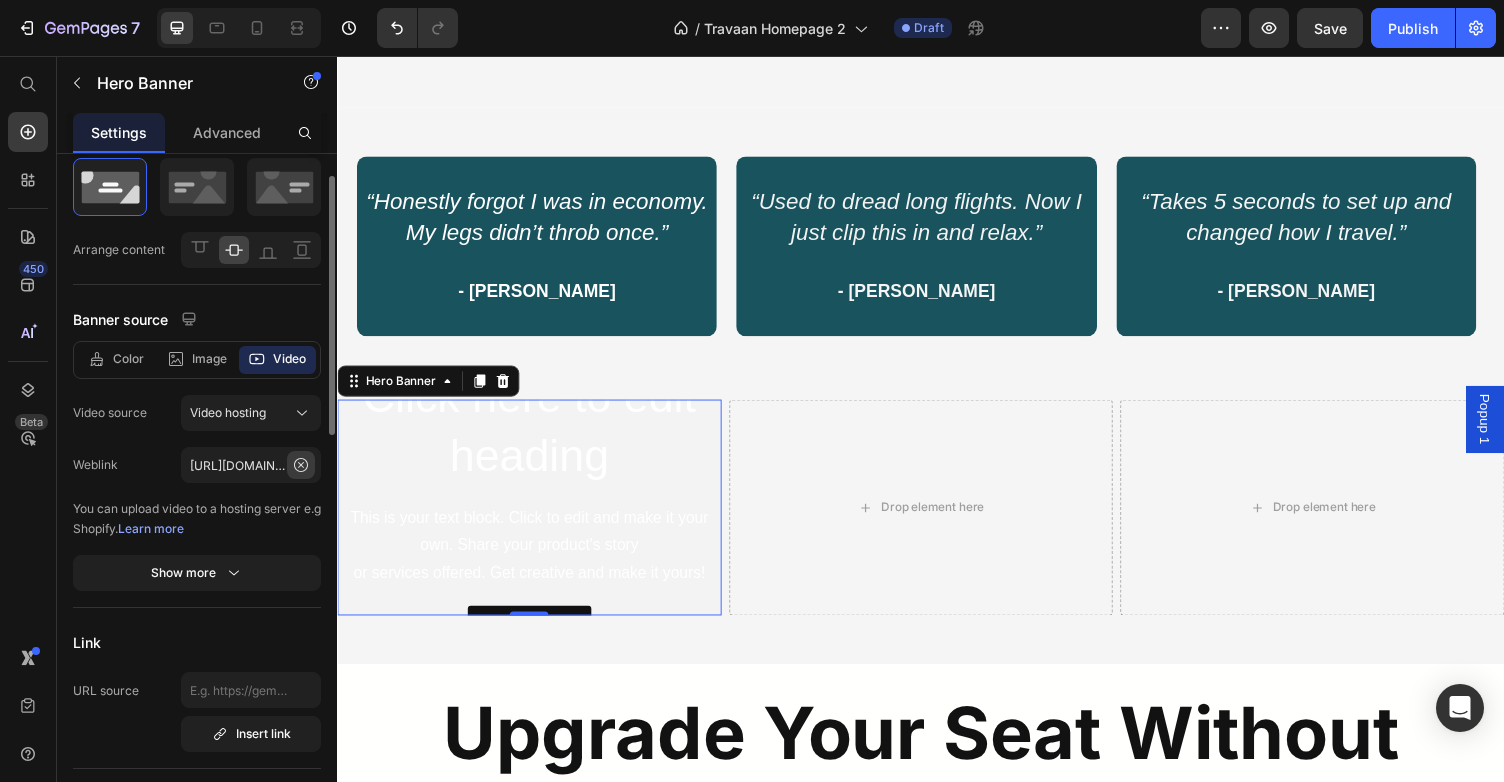 click 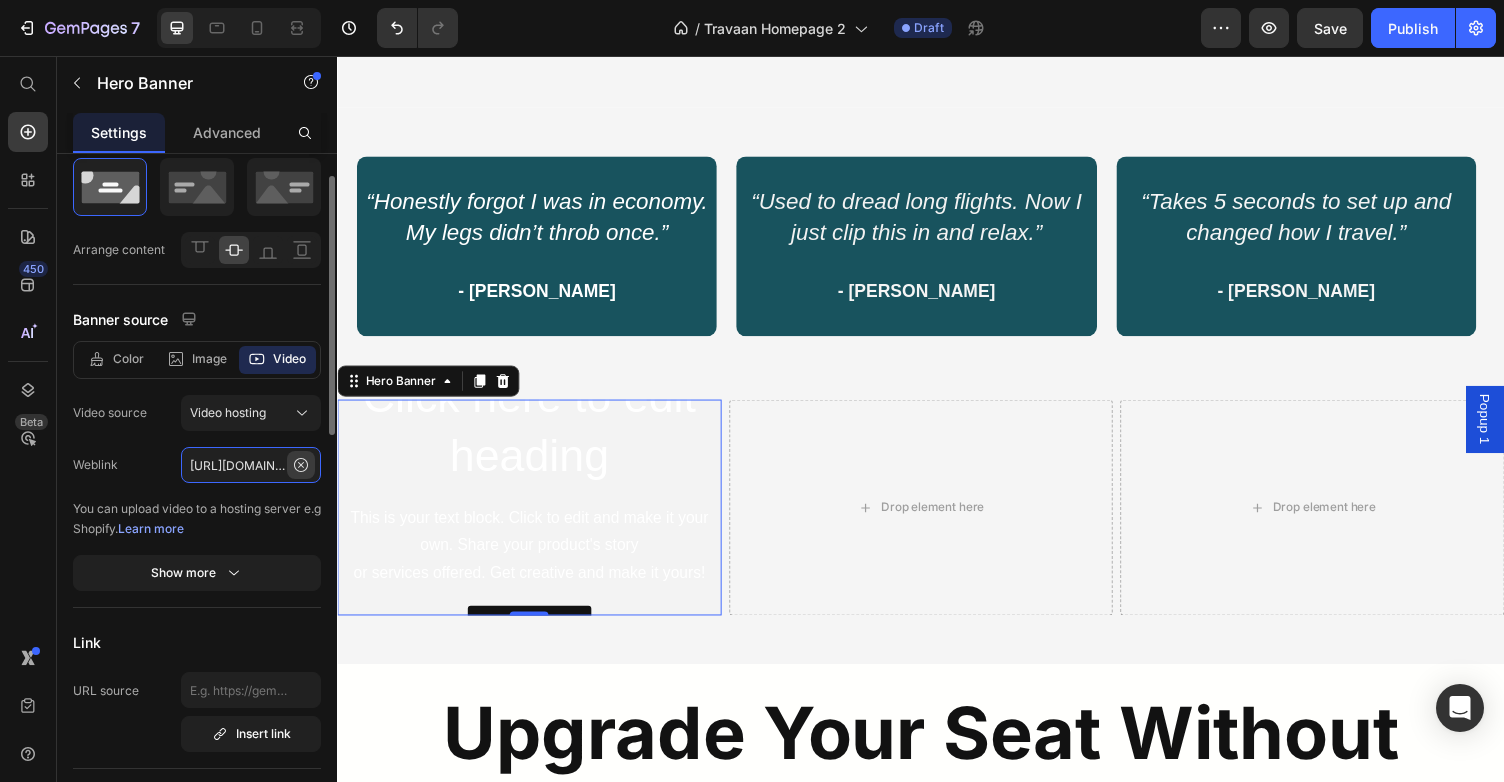 type 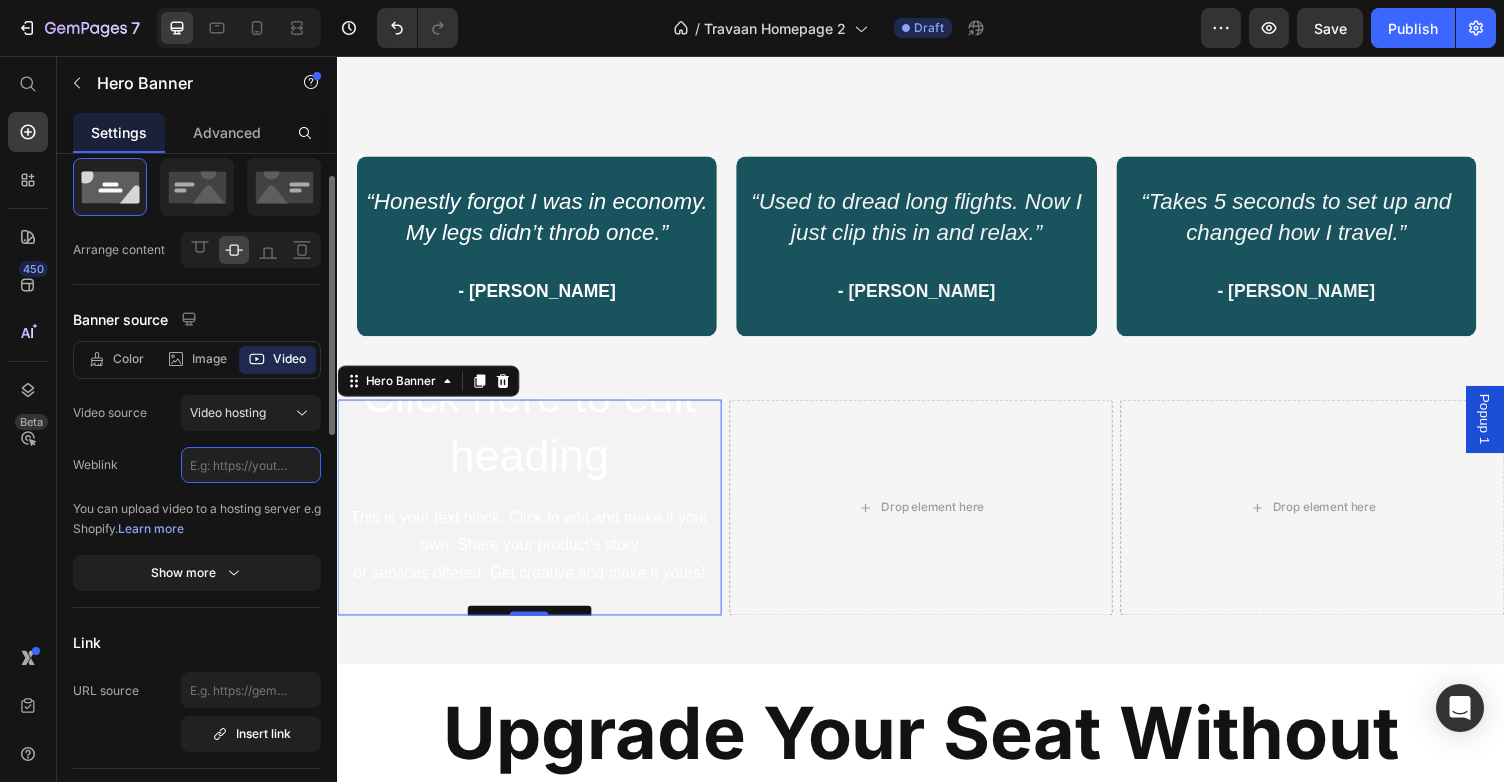 scroll, scrollTop: 0, scrollLeft: 0, axis: both 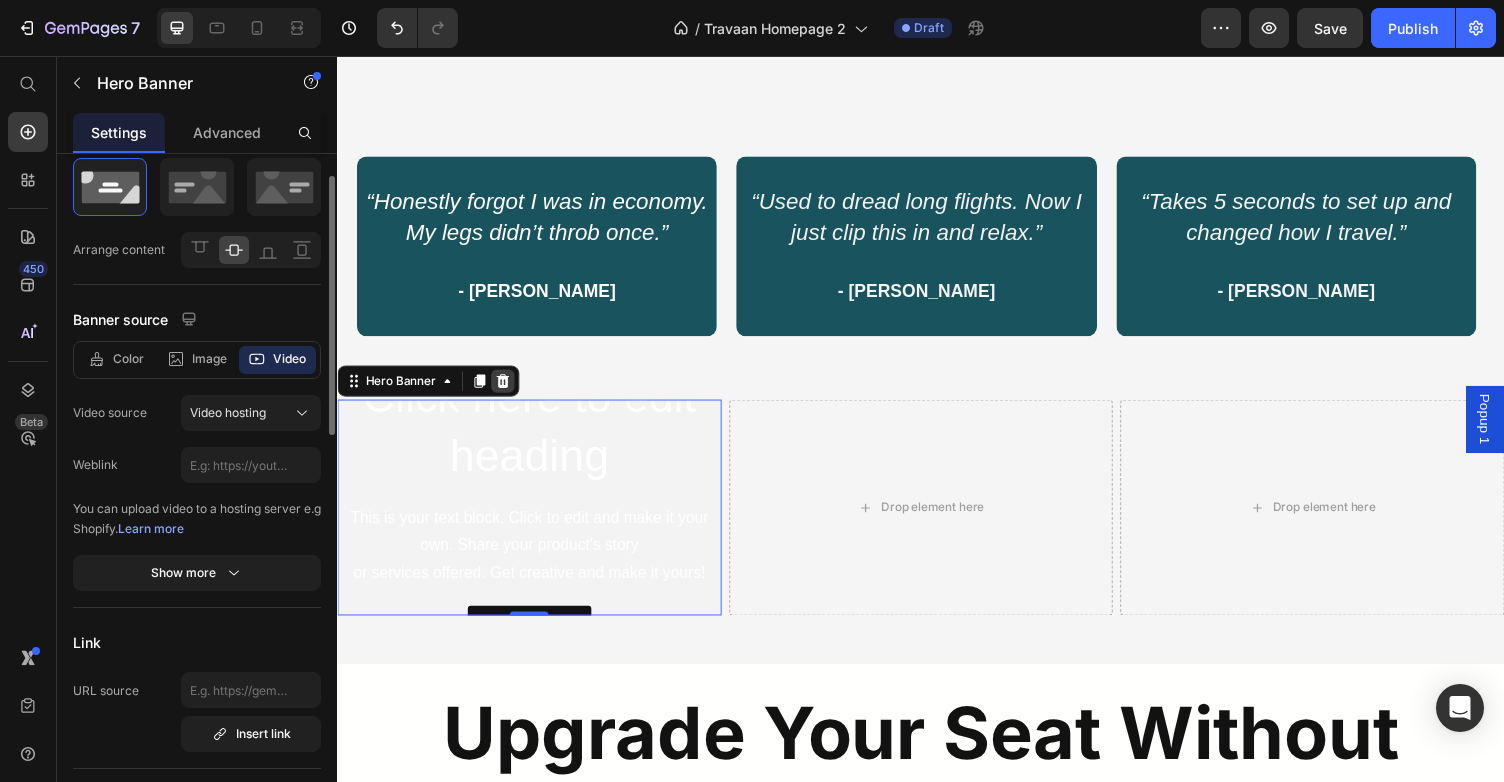 click 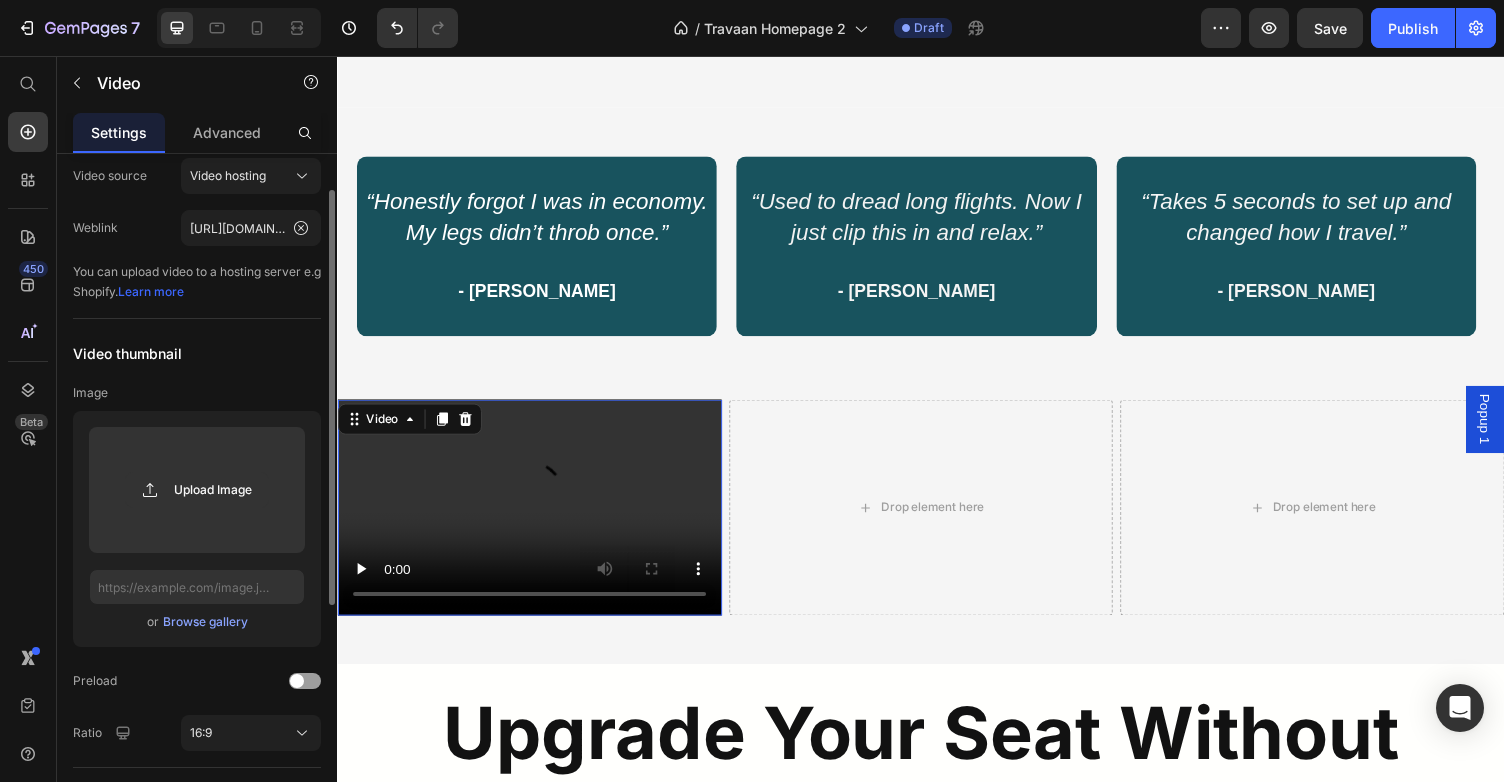 scroll, scrollTop: 0, scrollLeft: 0, axis: both 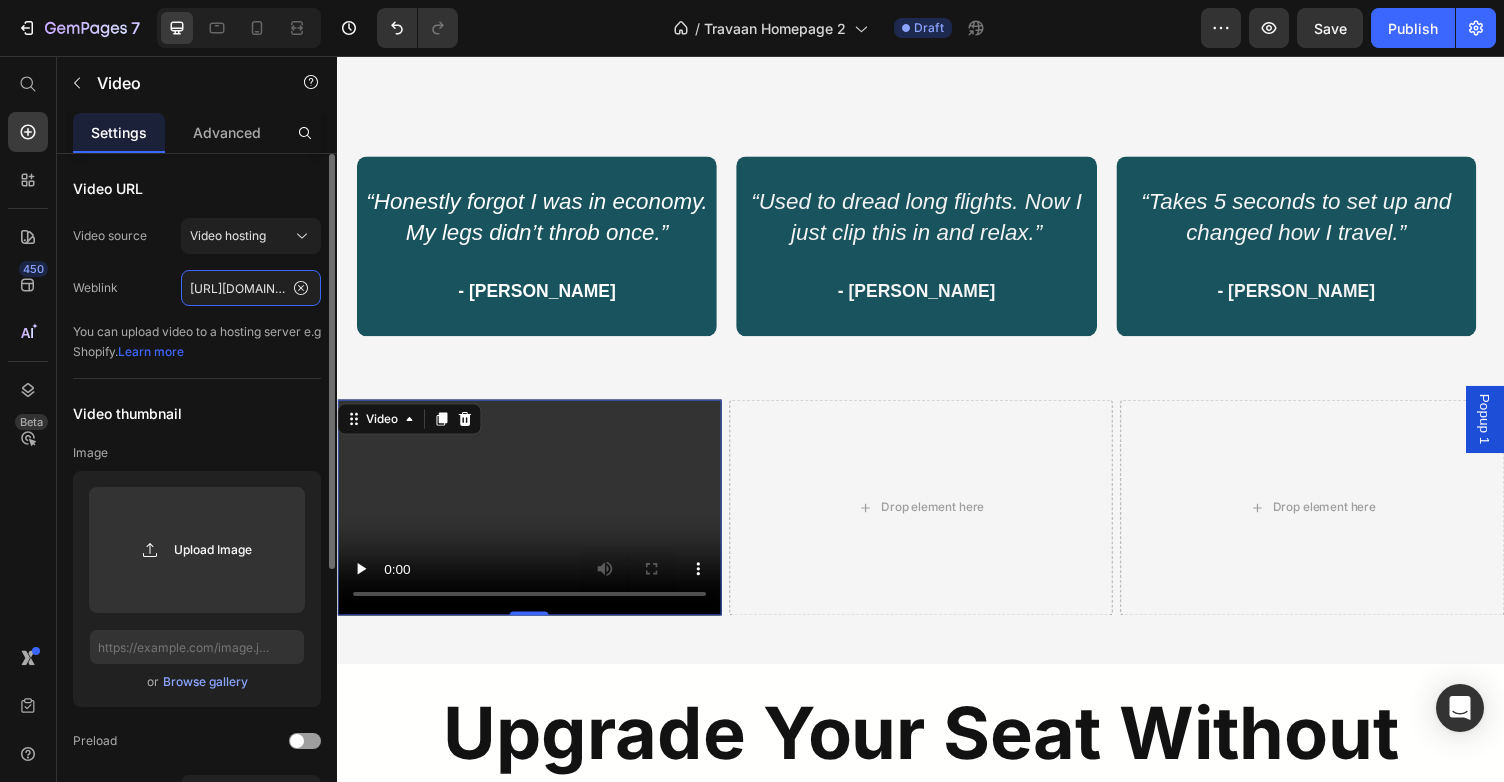 click on "https://media.w3.org/2010/05/sintel/trailer.mp4" 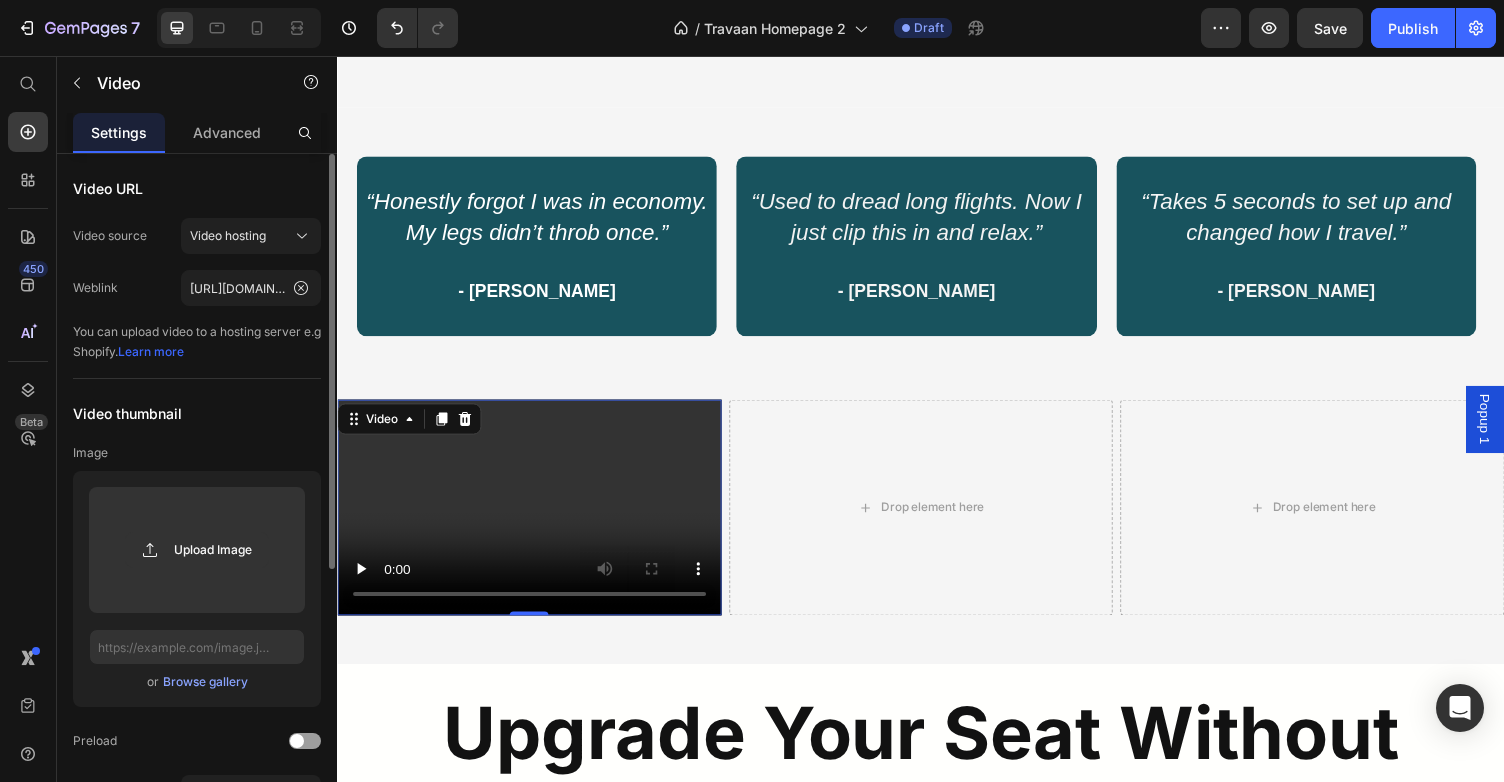 click on "Weblink https://media.w3.org/2010/05/sintel/trailer.mp4" 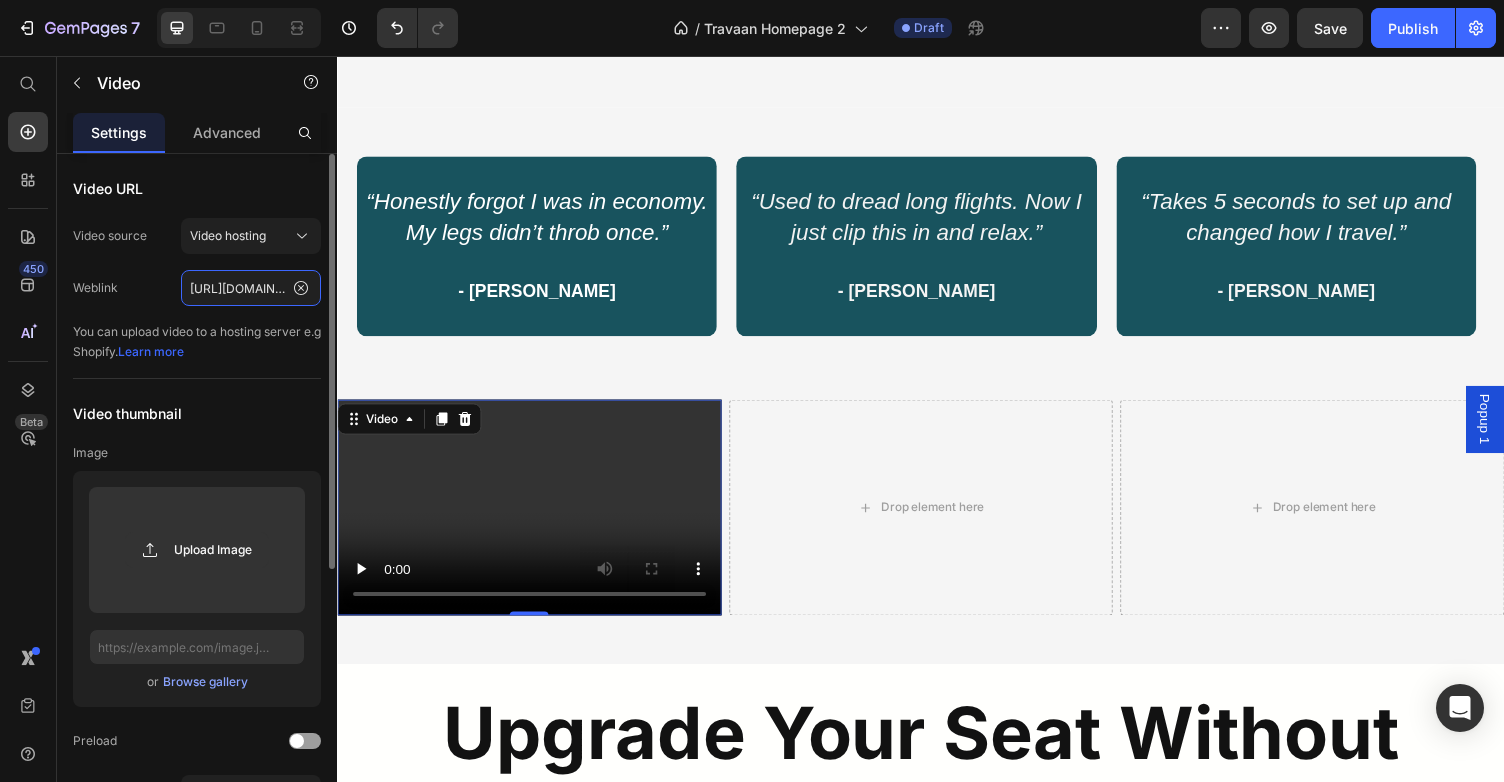 click on "https://media.w3.org/2010/05/sintel/trailer.mp4" 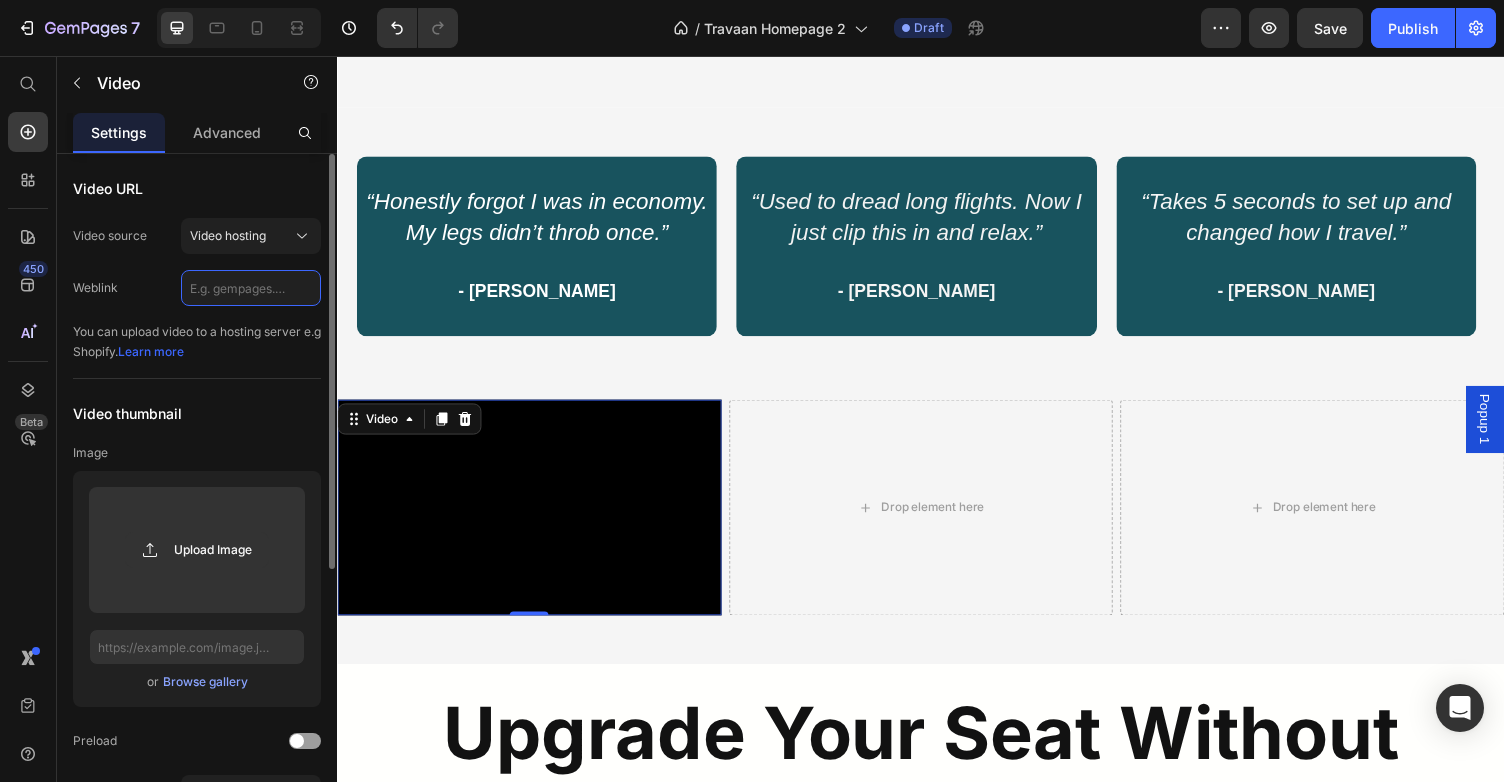 paste on "https://admin.shopify.com/store/ep1v8k-qd/content/files/37473153482969?selectedView=all" 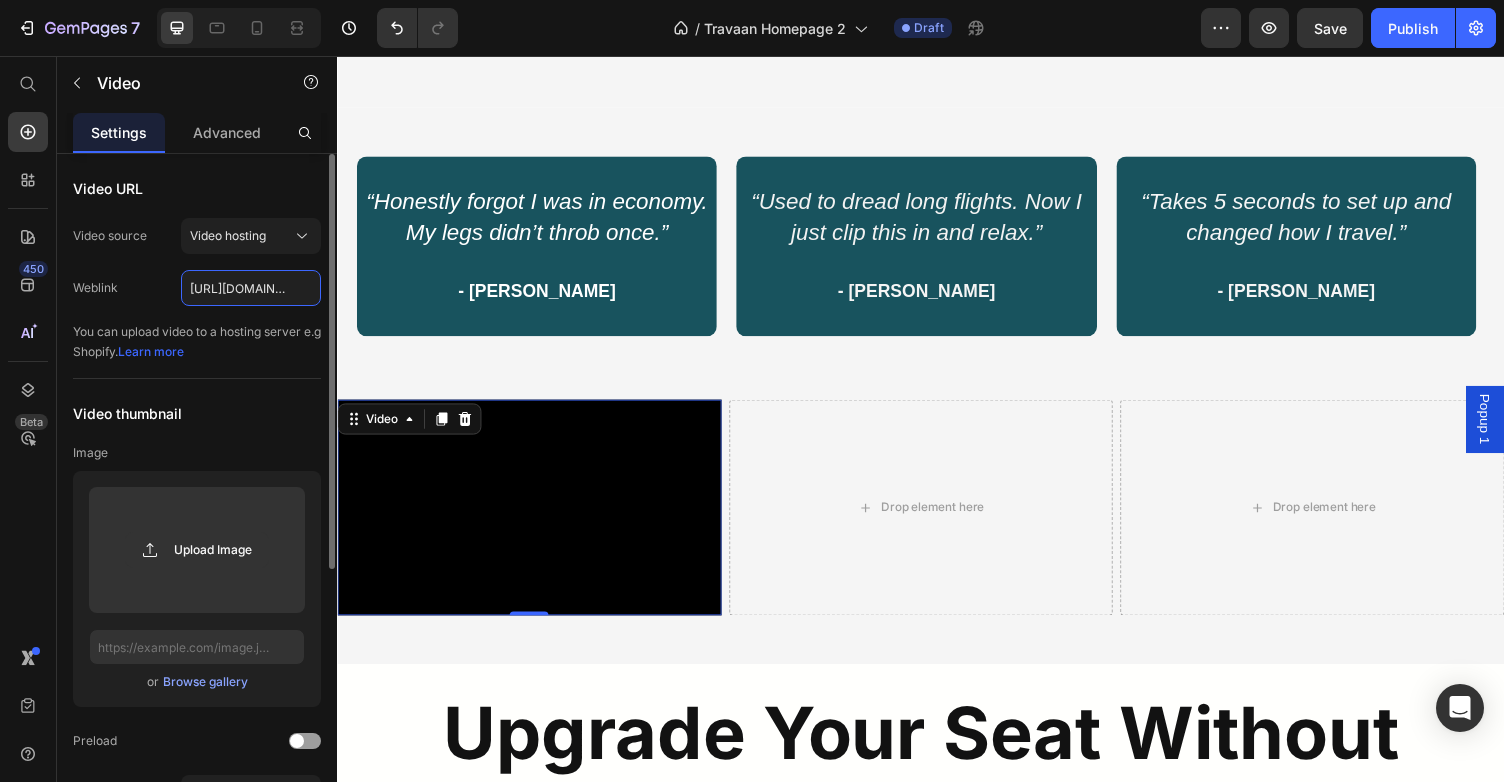 scroll, scrollTop: 0, scrollLeft: 428, axis: horizontal 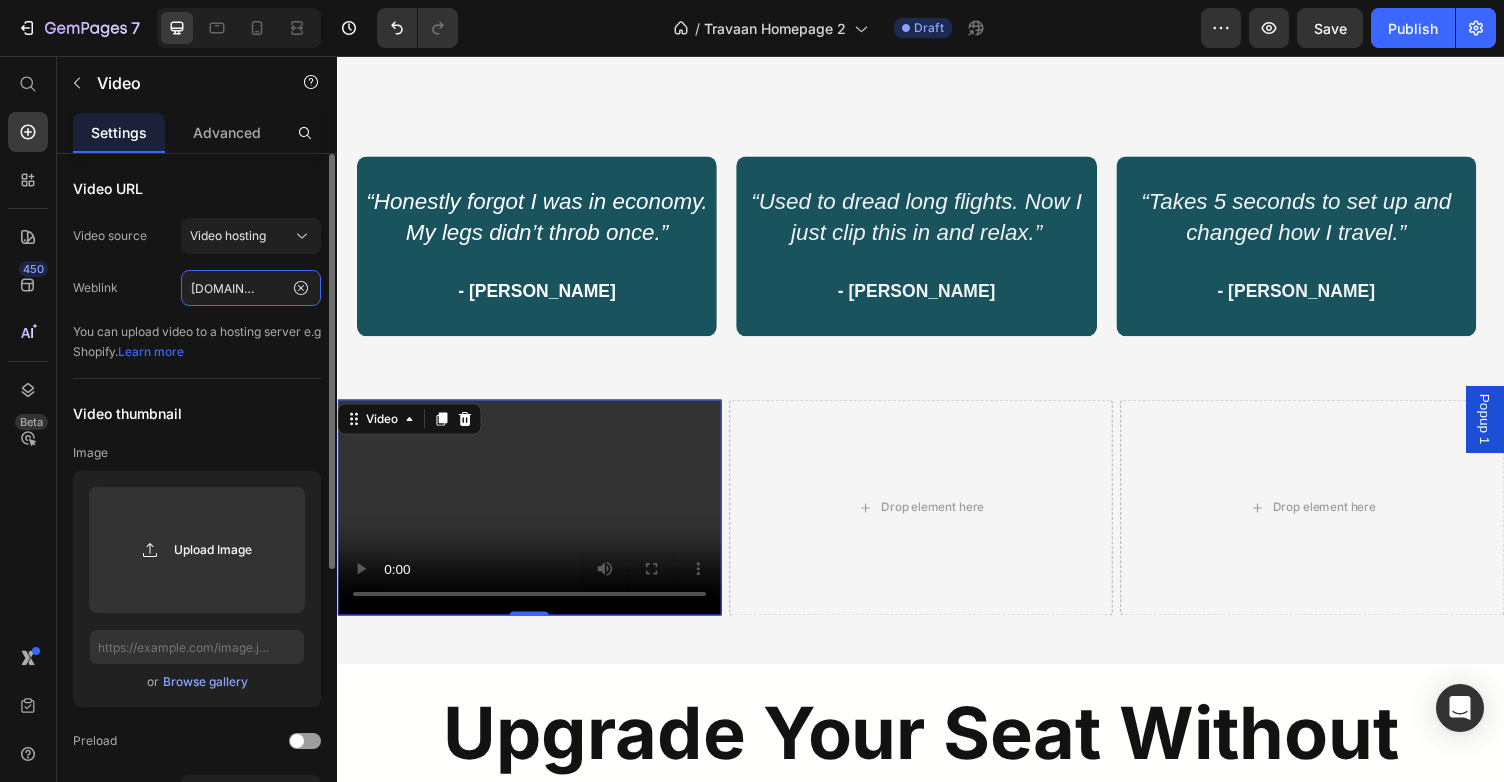 type on "https://admin.shopify.com/store/ep1v8k-qd/content/files/37473153482969?selectedView=all" 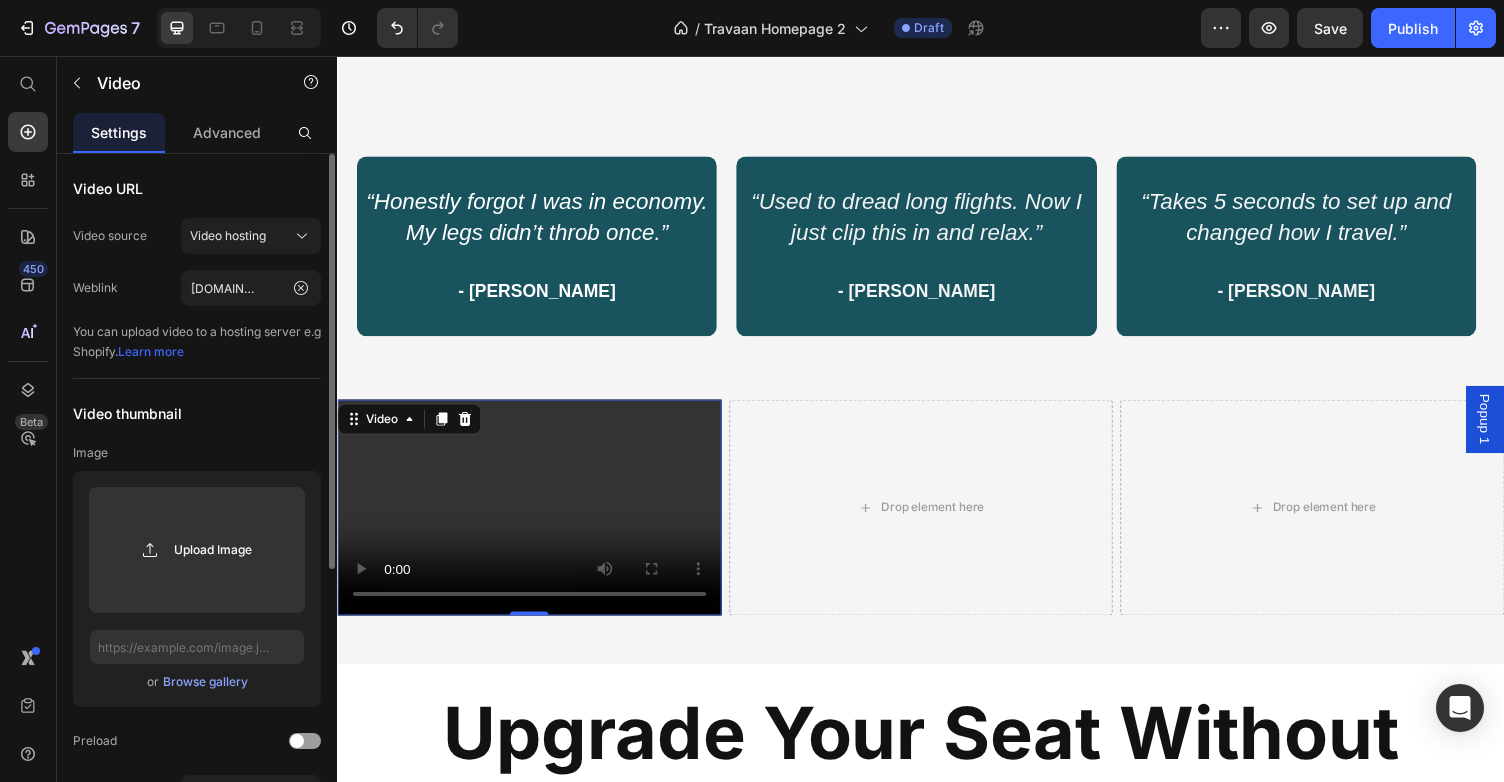 click on "You can upload video to a hosting server e.g Shopify.   Learn more" at bounding box center [197, 342] 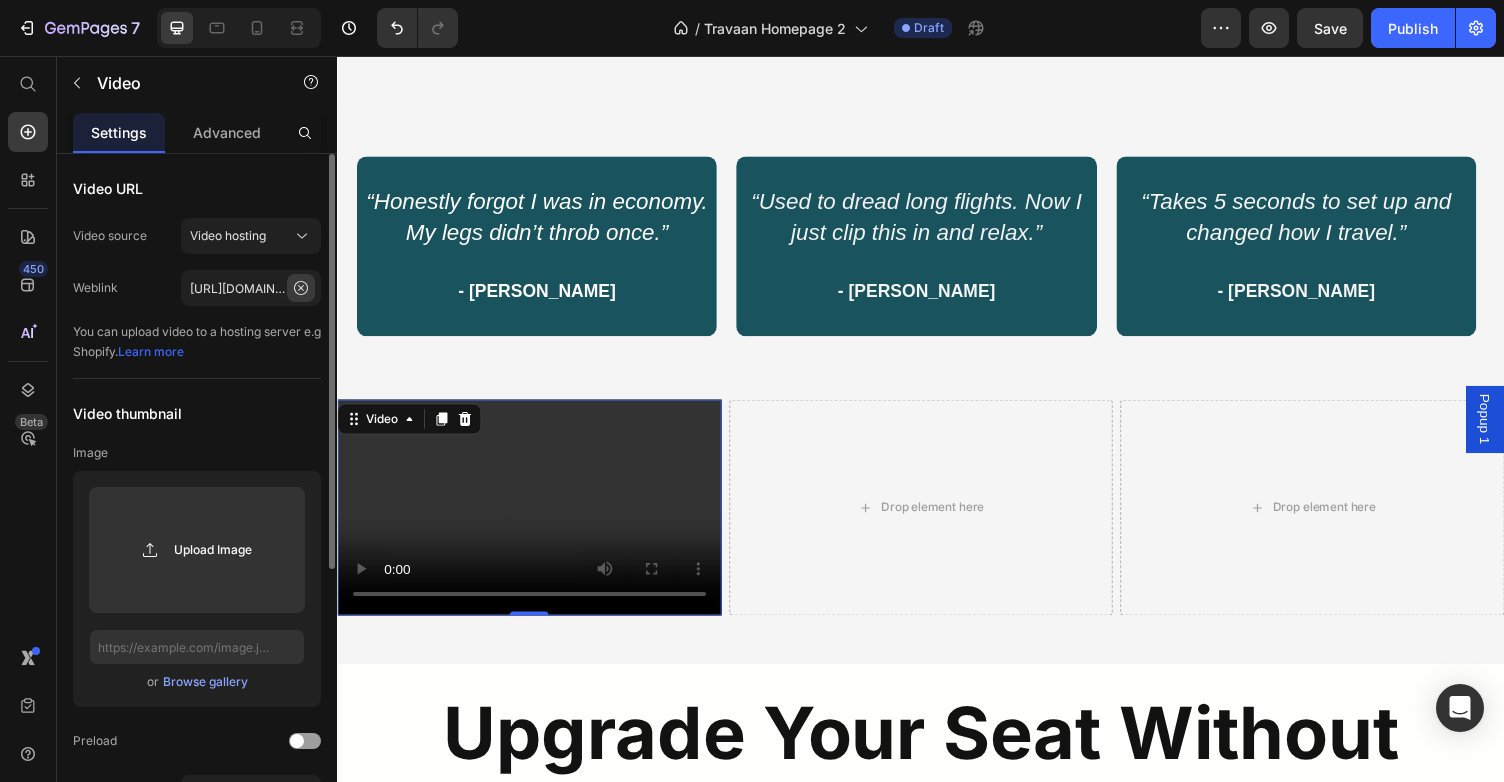 click 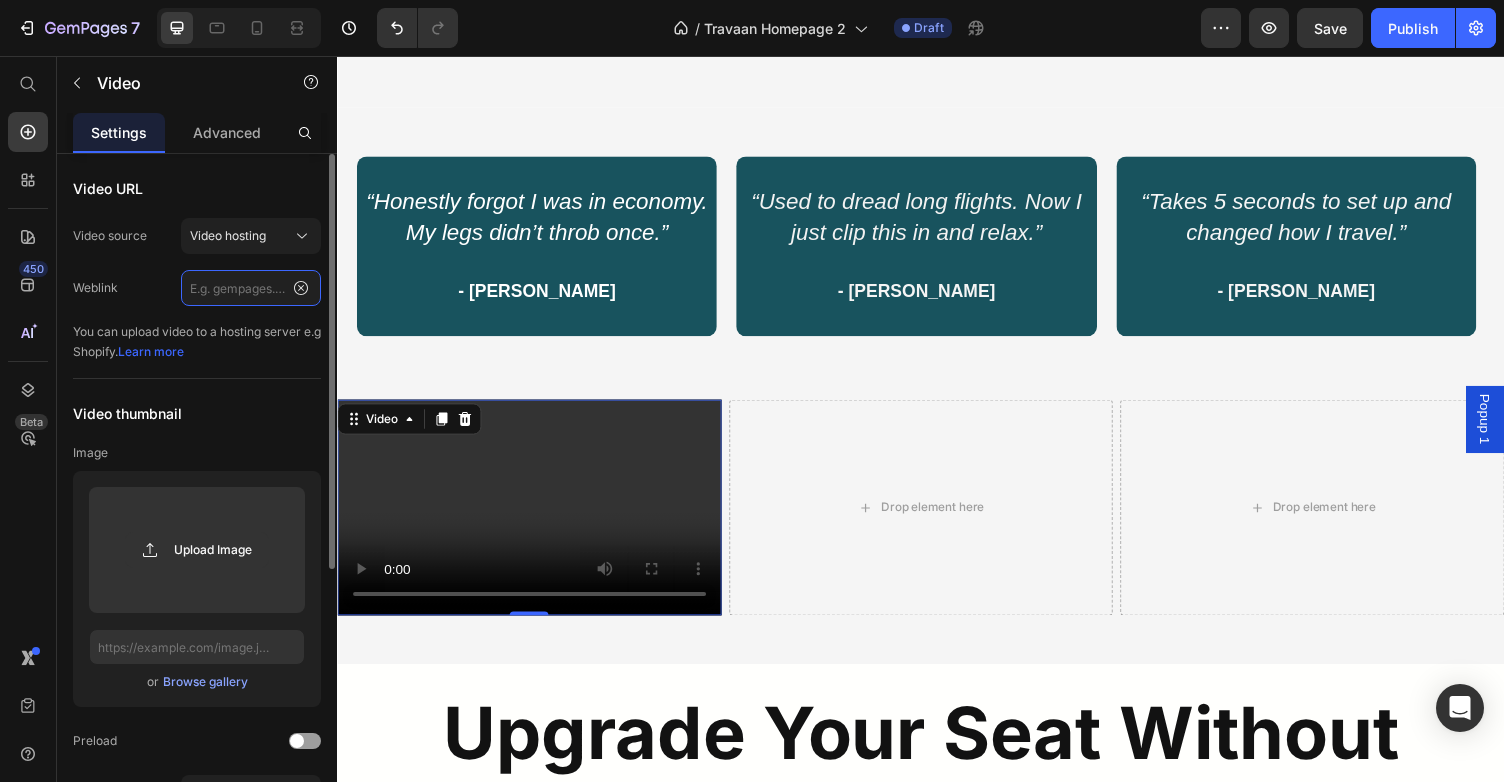 scroll, scrollTop: 0, scrollLeft: 0, axis: both 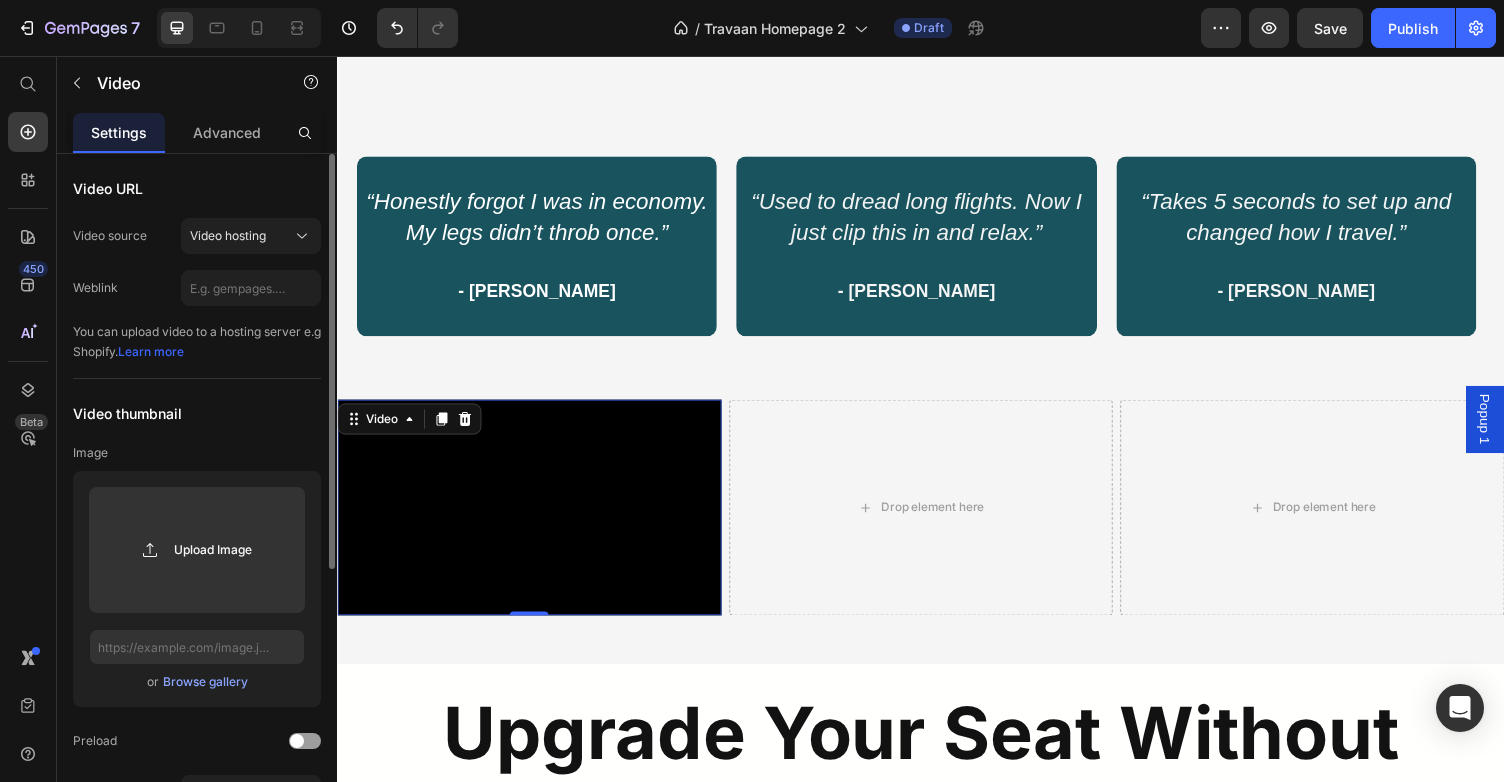 click on "Learn more" at bounding box center [151, 351] 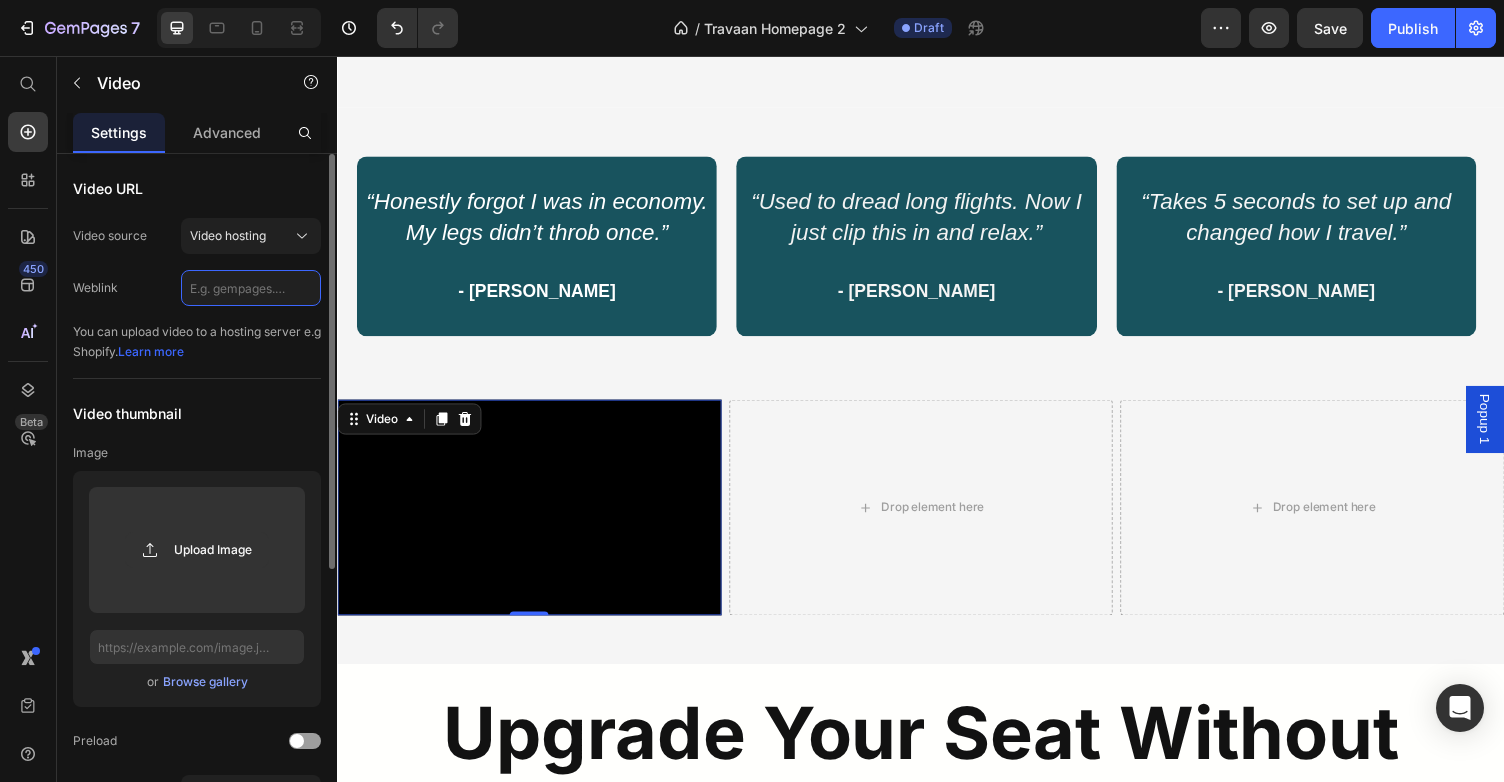 click 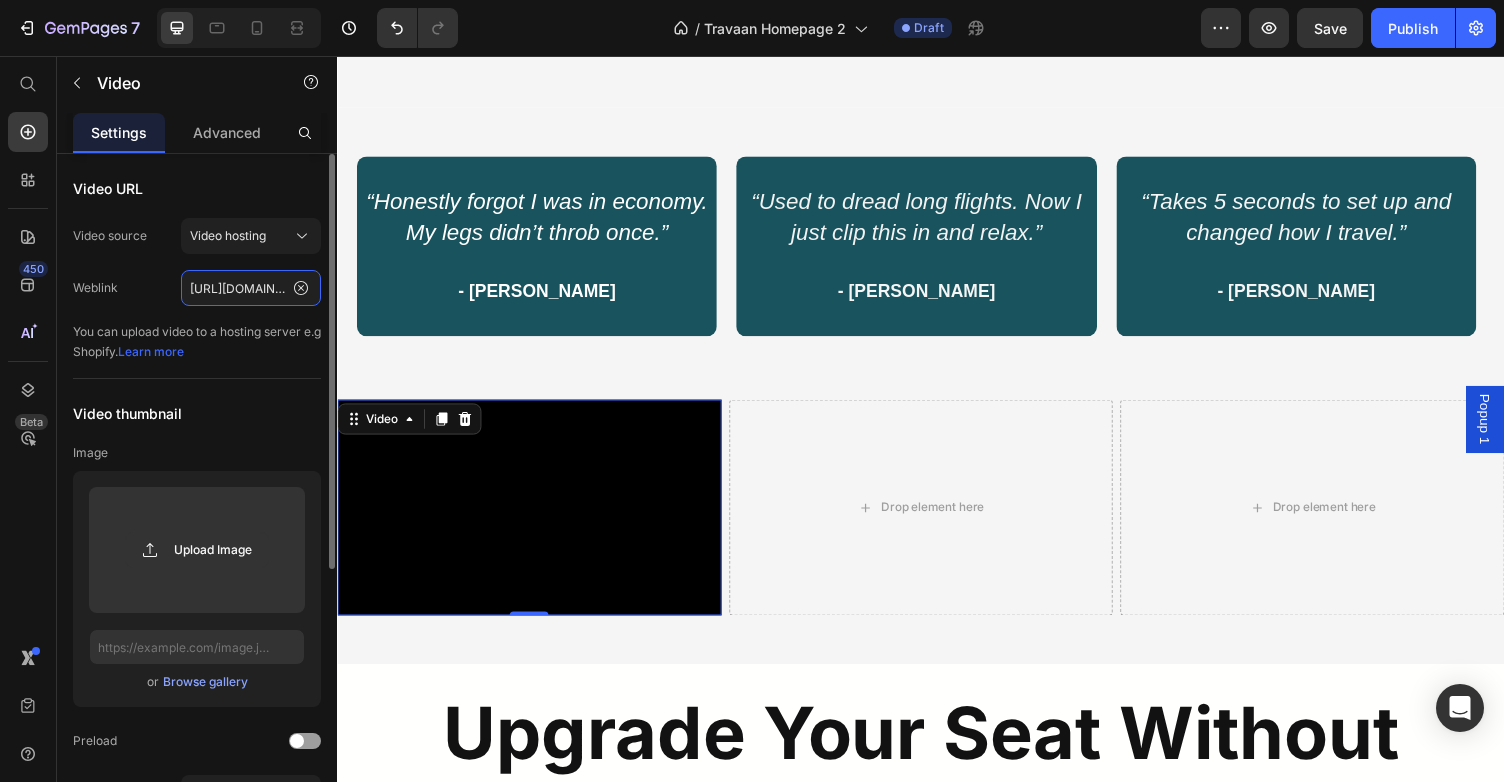 scroll, scrollTop: 0, scrollLeft: 365, axis: horizontal 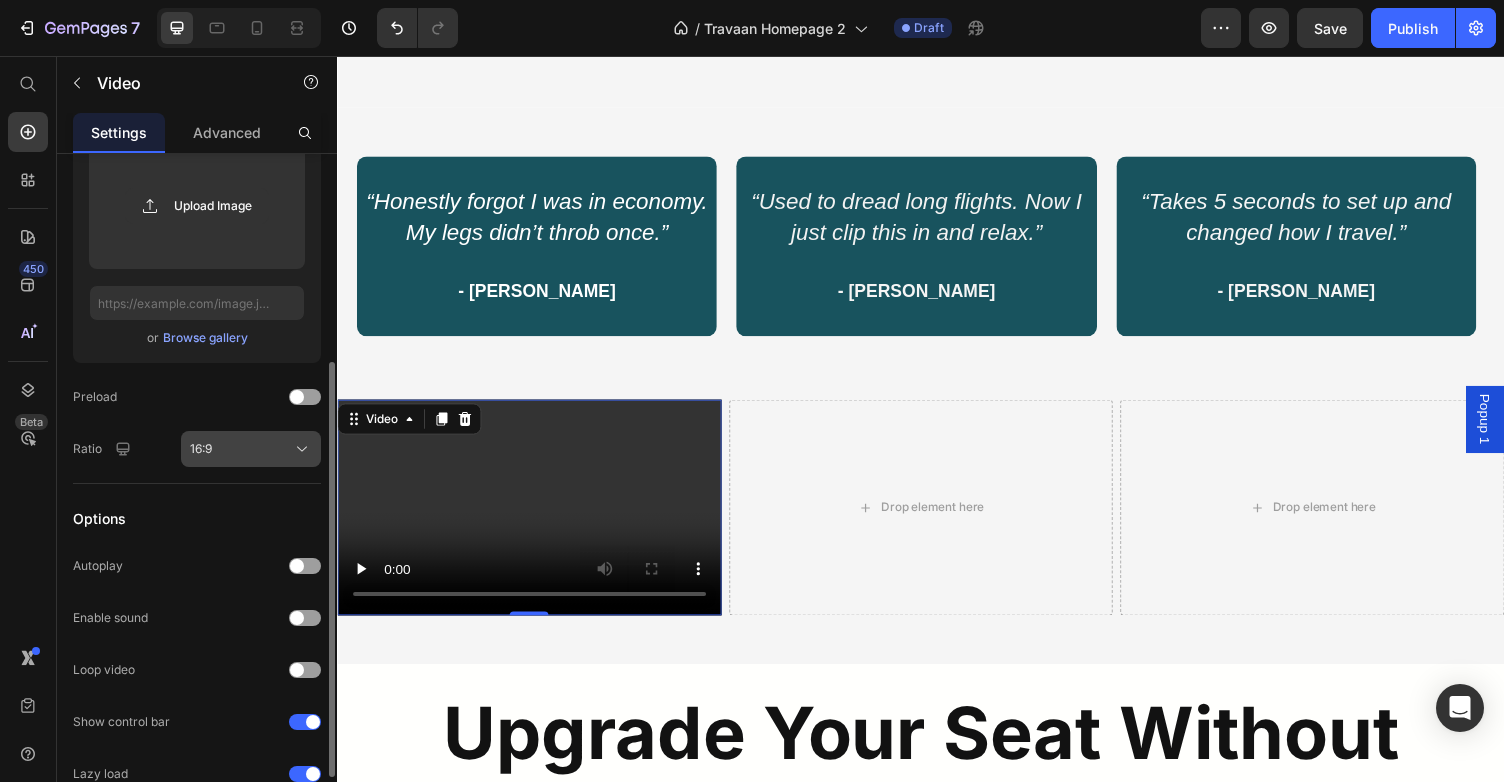 type on "[URL][DOMAIN_NAME]" 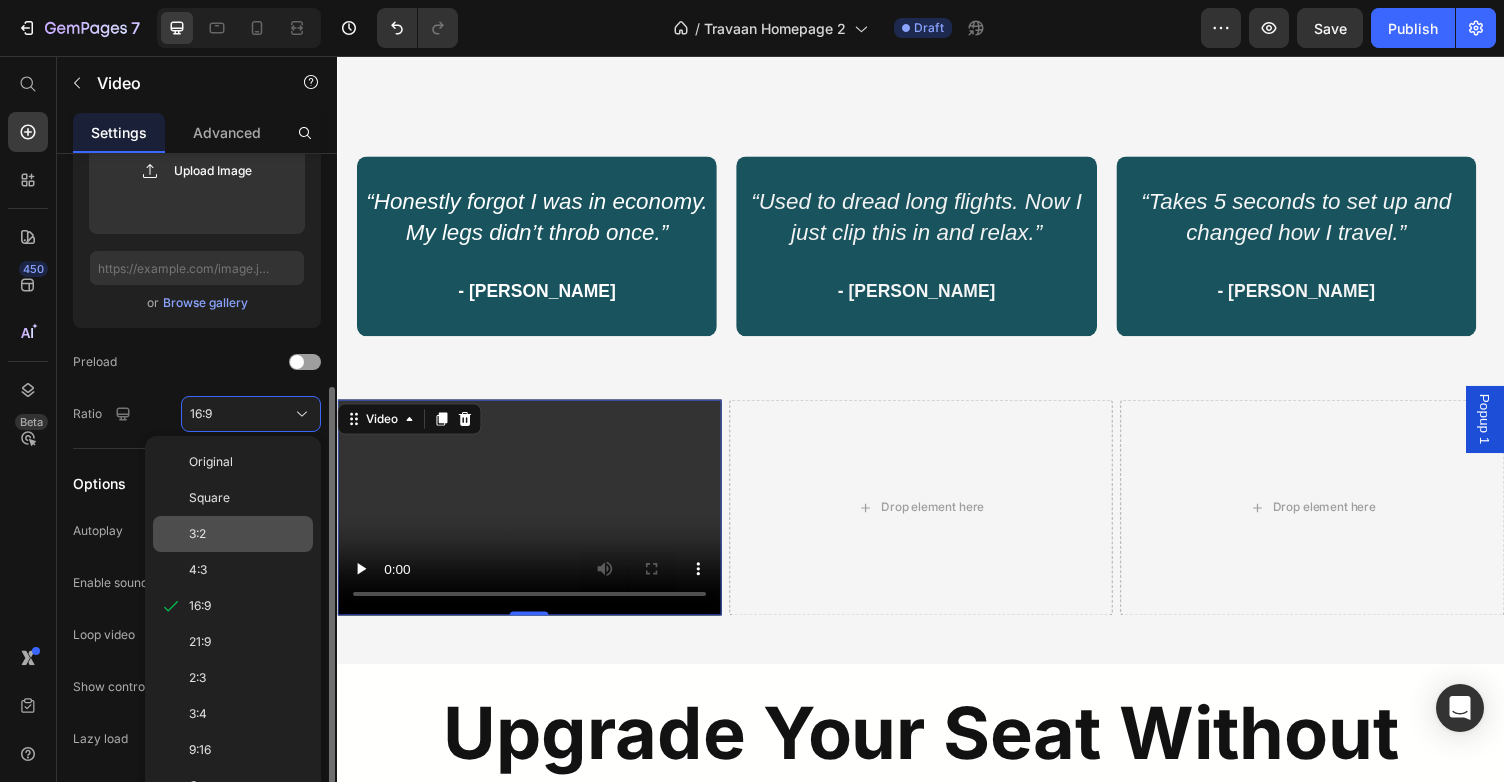 scroll, scrollTop: 404, scrollLeft: 0, axis: vertical 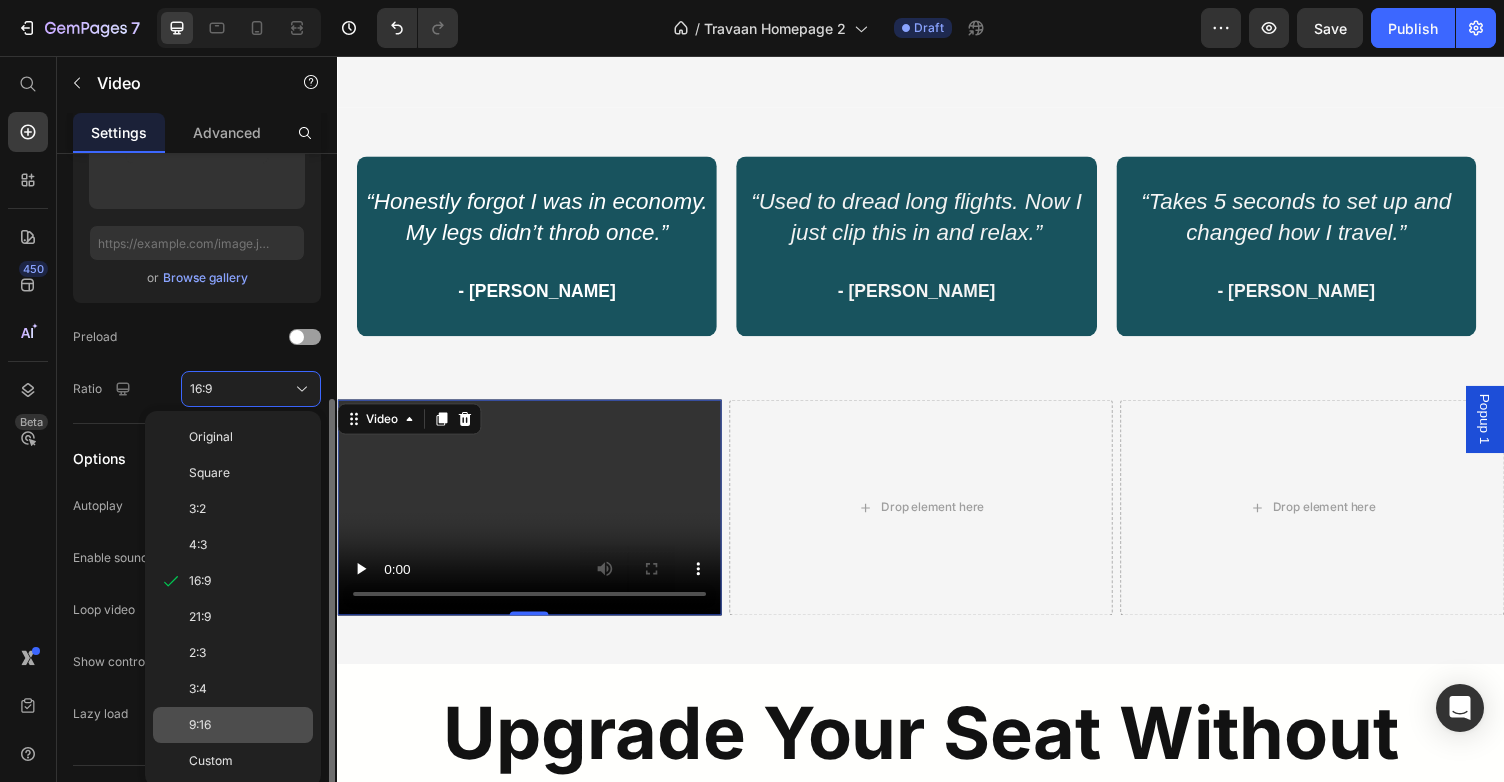 click on "9:16" 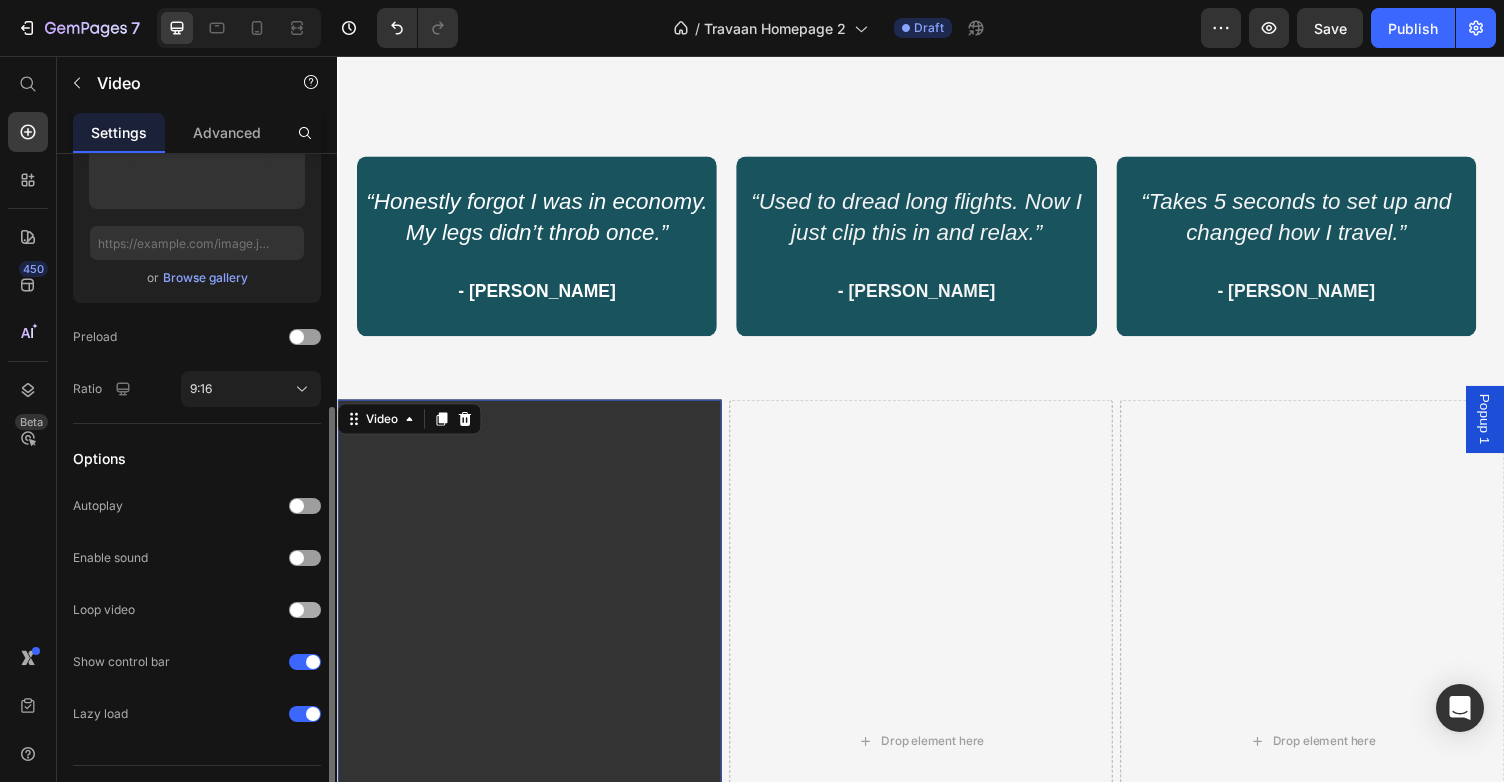 scroll, scrollTop: 445, scrollLeft: 0, axis: vertical 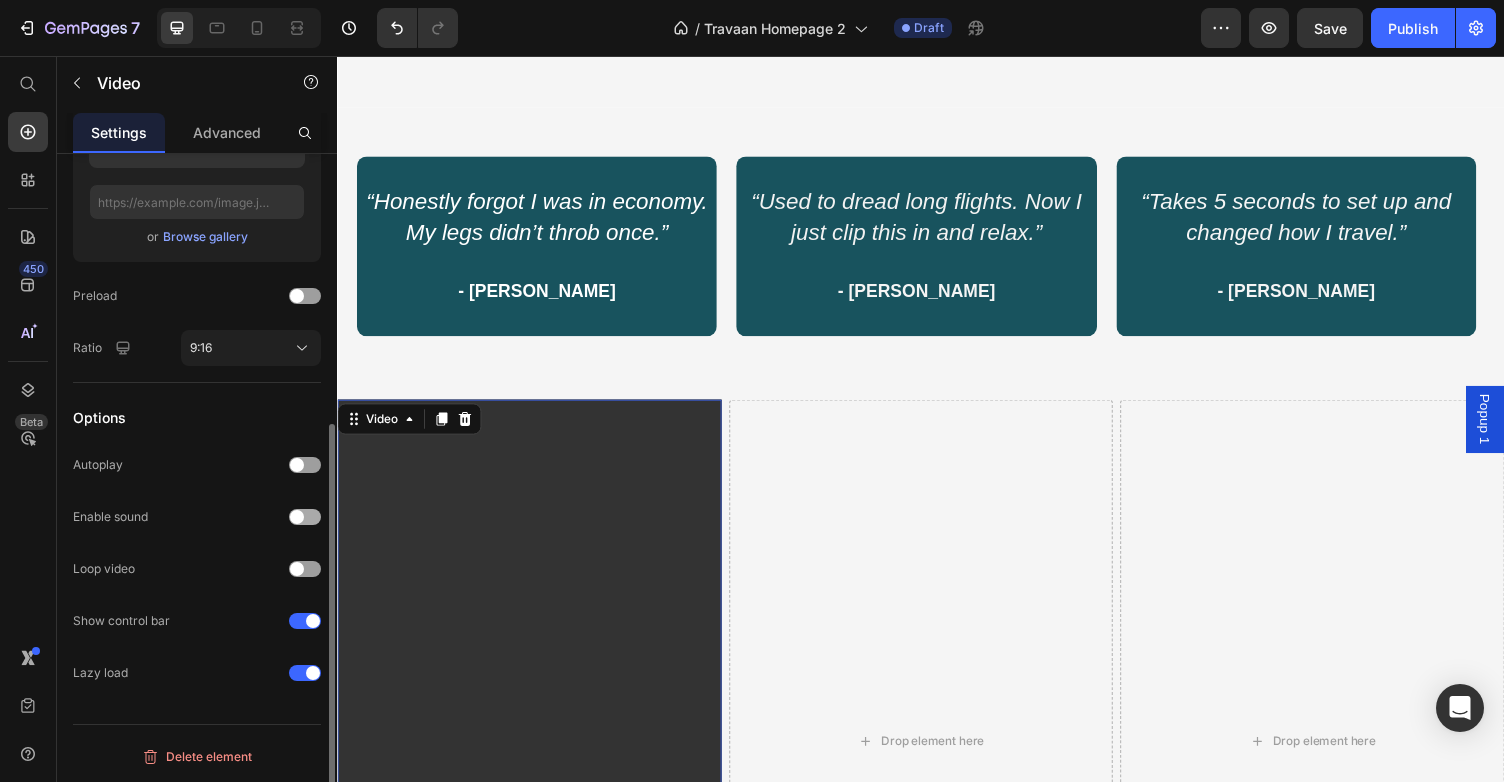 click at bounding box center [297, 517] 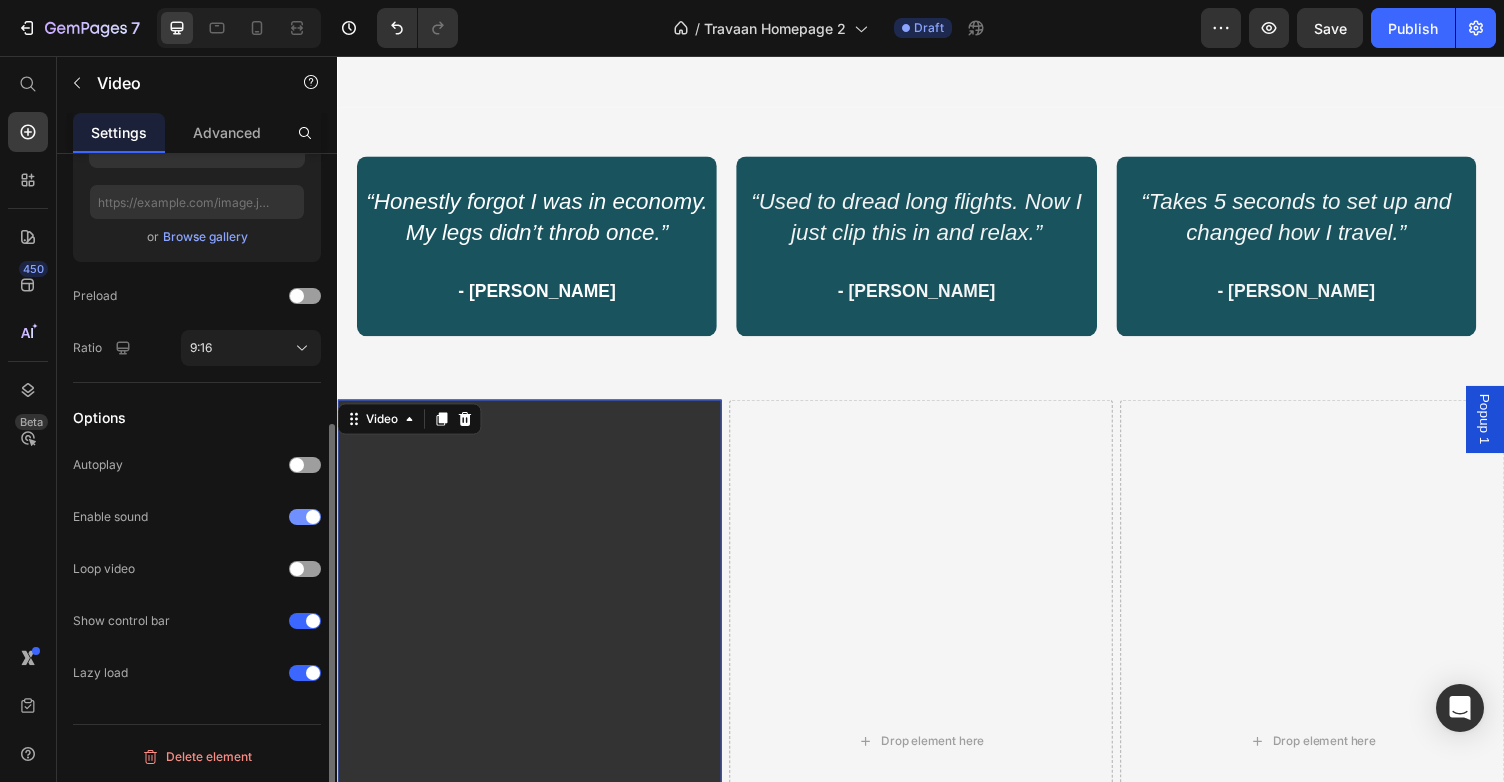 click at bounding box center (305, 517) 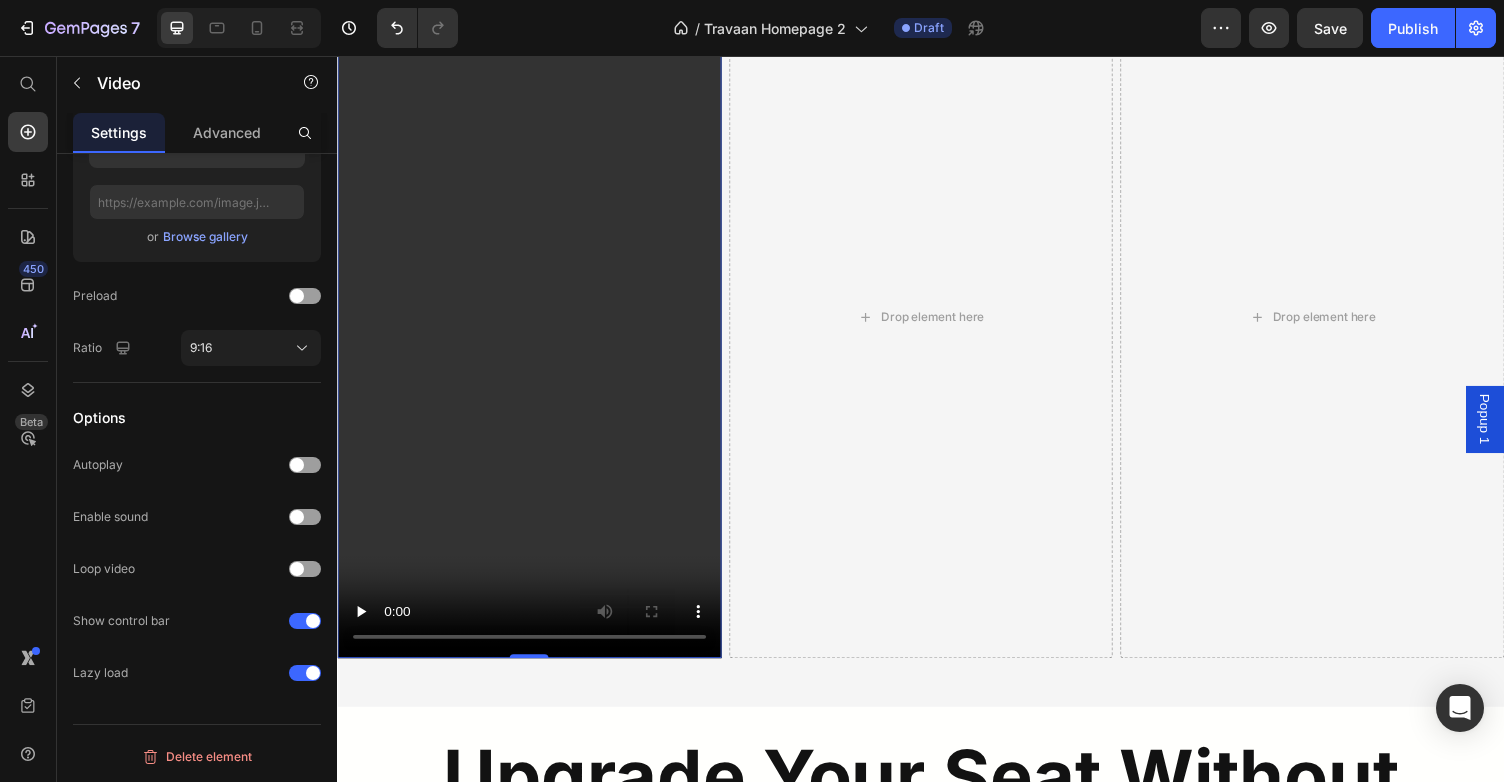 scroll, scrollTop: 2717, scrollLeft: 0, axis: vertical 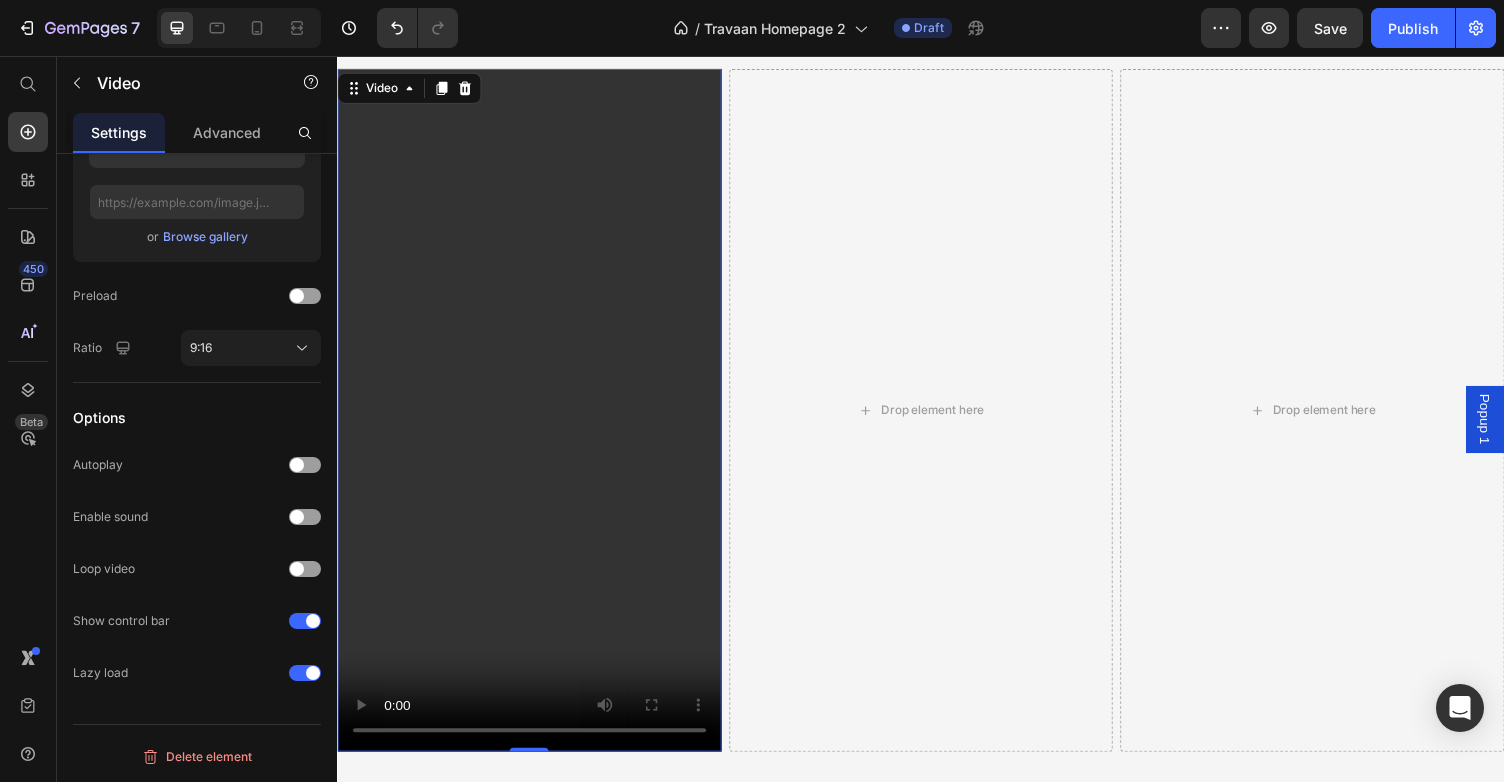 click at bounding box center (534, 420) 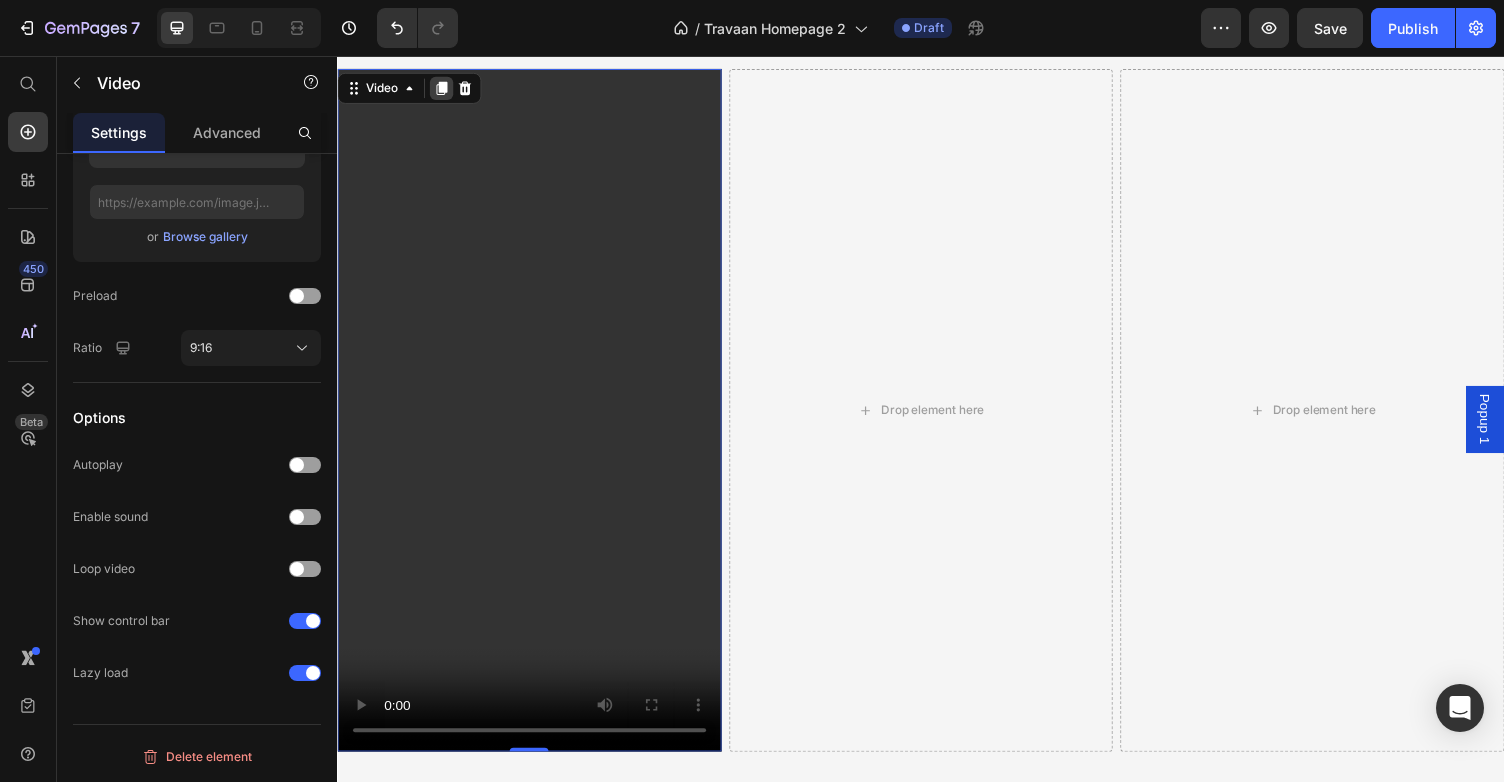 click at bounding box center [444, 89] 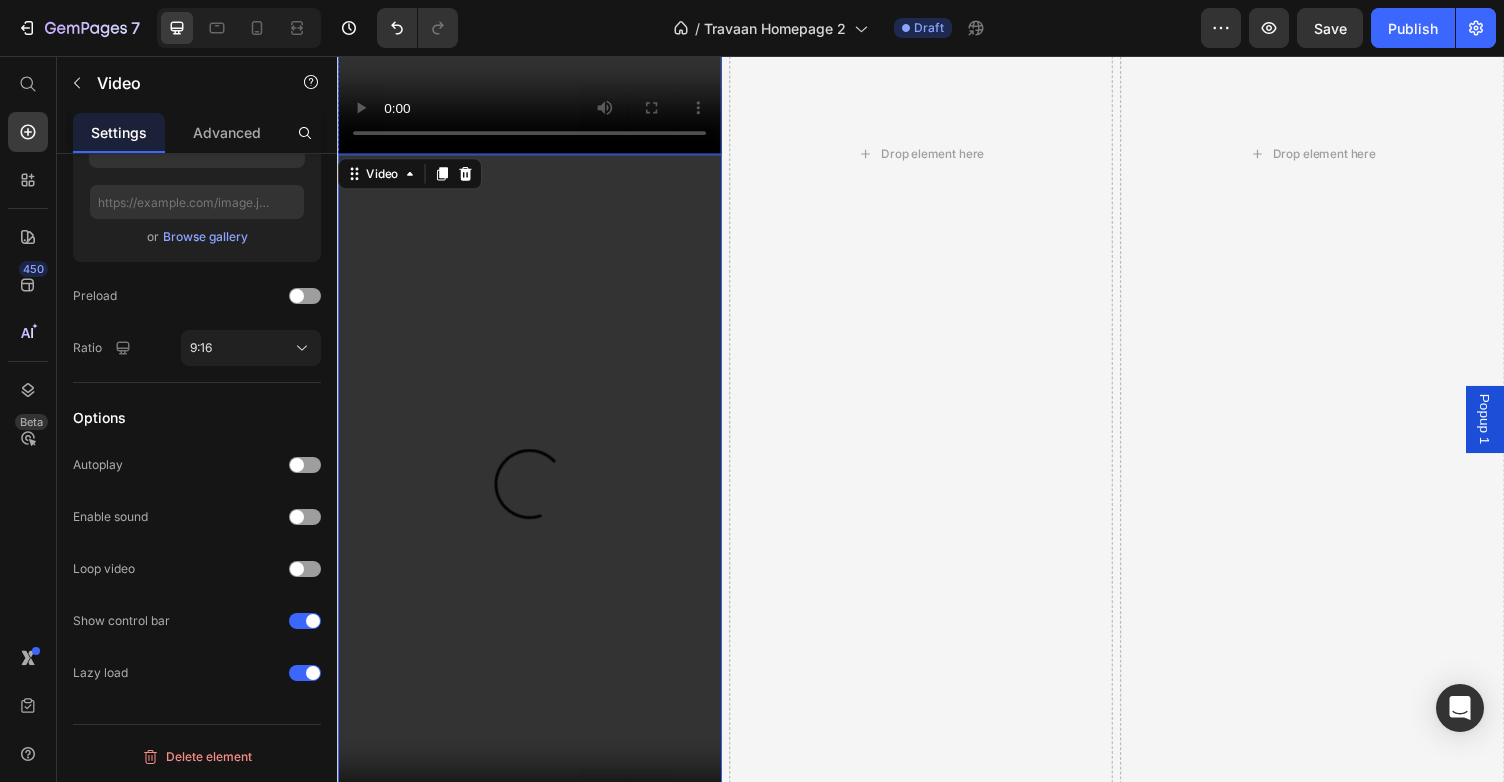 scroll, scrollTop: 3259, scrollLeft: 0, axis: vertical 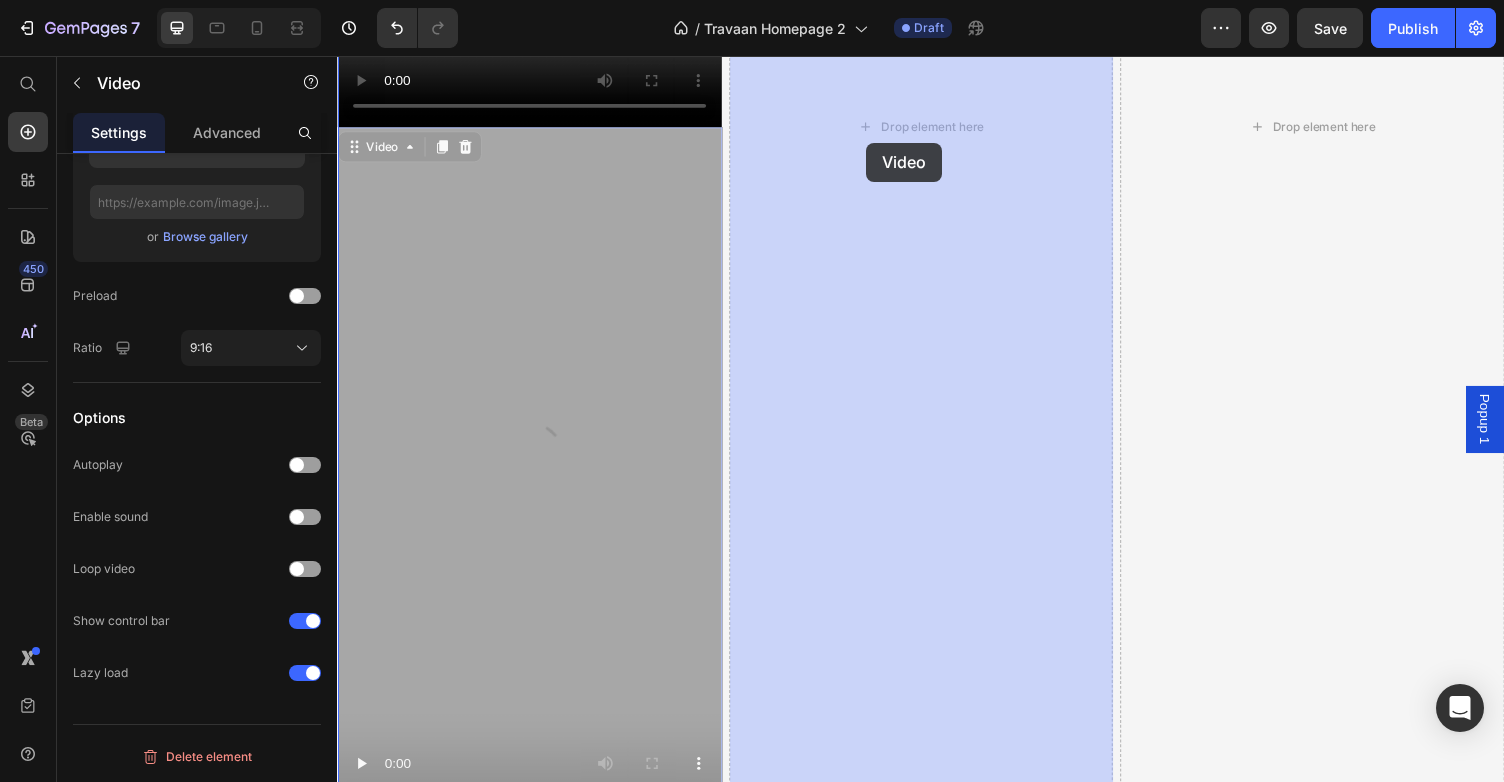 drag, startPoint x: 370, startPoint y: 143, endPoint x: 879, endPoint y: 145, distance: 509.00394 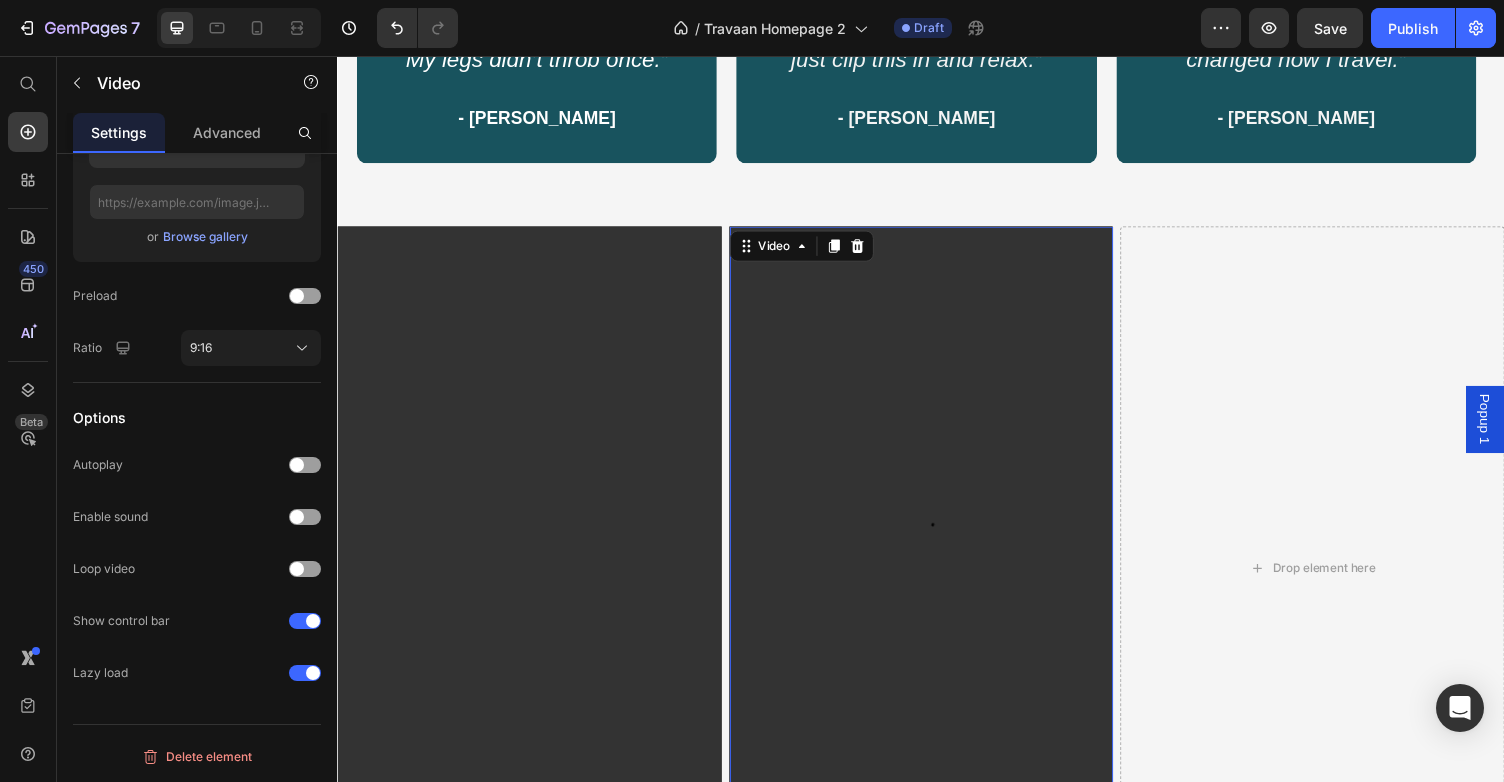 scroll, scrollTop: 2412, scrollLeft: 0, axis: vertical 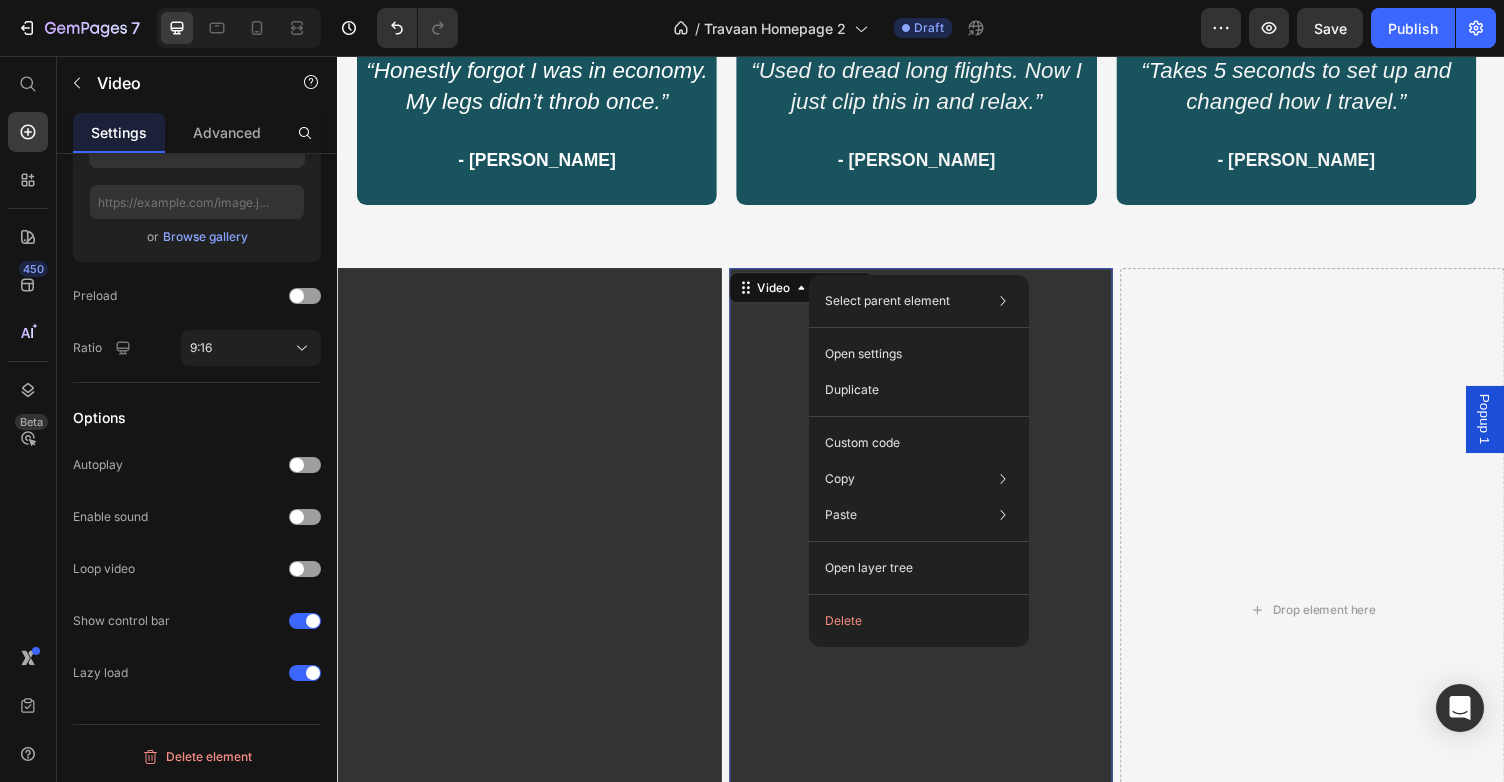 click on "Select parent element Section Row 3 cols Video Open settings Duplicate Custom code Copy Copy element  Cmd + C Copy style  Copy class  .gjGjSr46-E Paste Paste element  Cmd + V Paste style  Cmd + Shift + V Open layer tree  Delete" at bounding box center (919, 461) 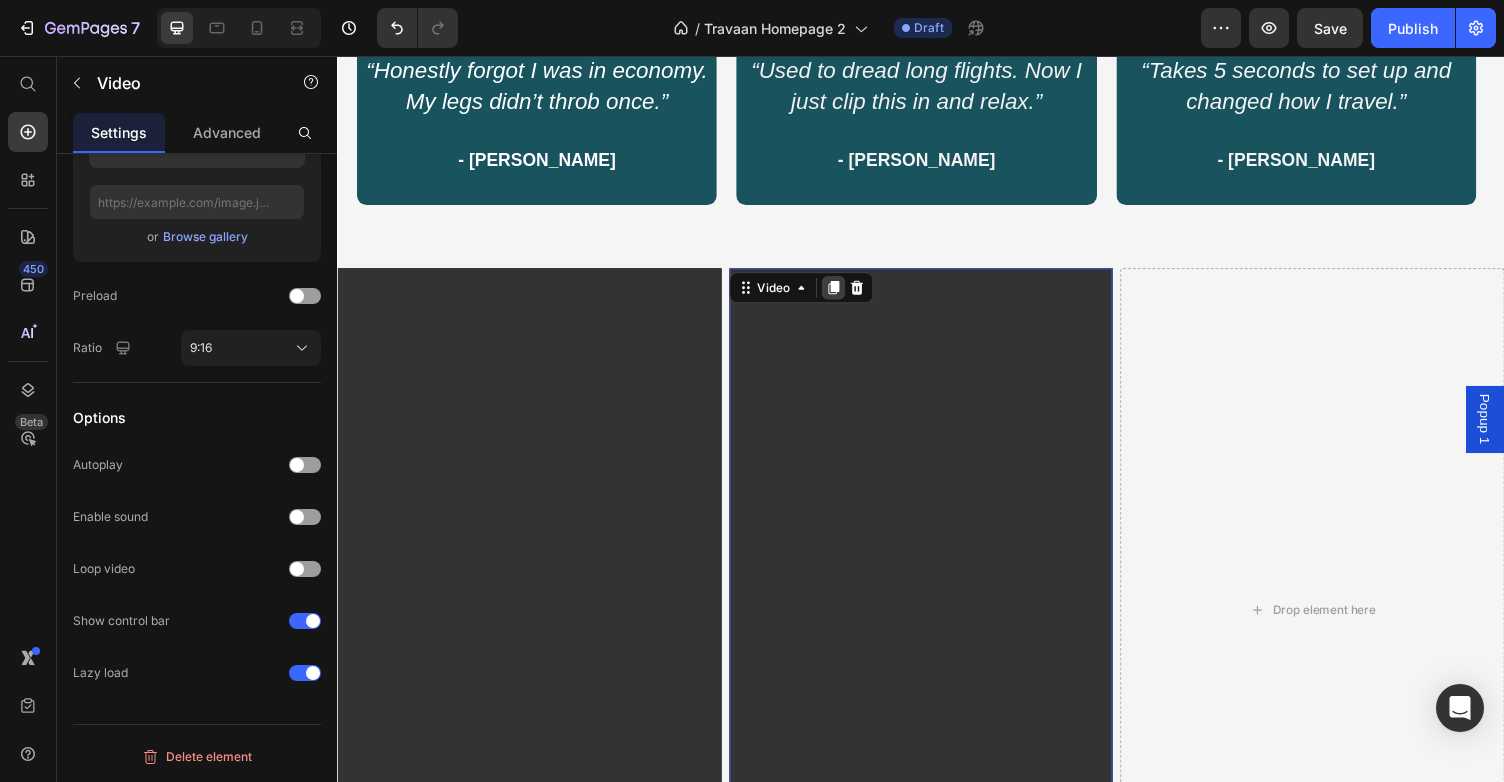 click 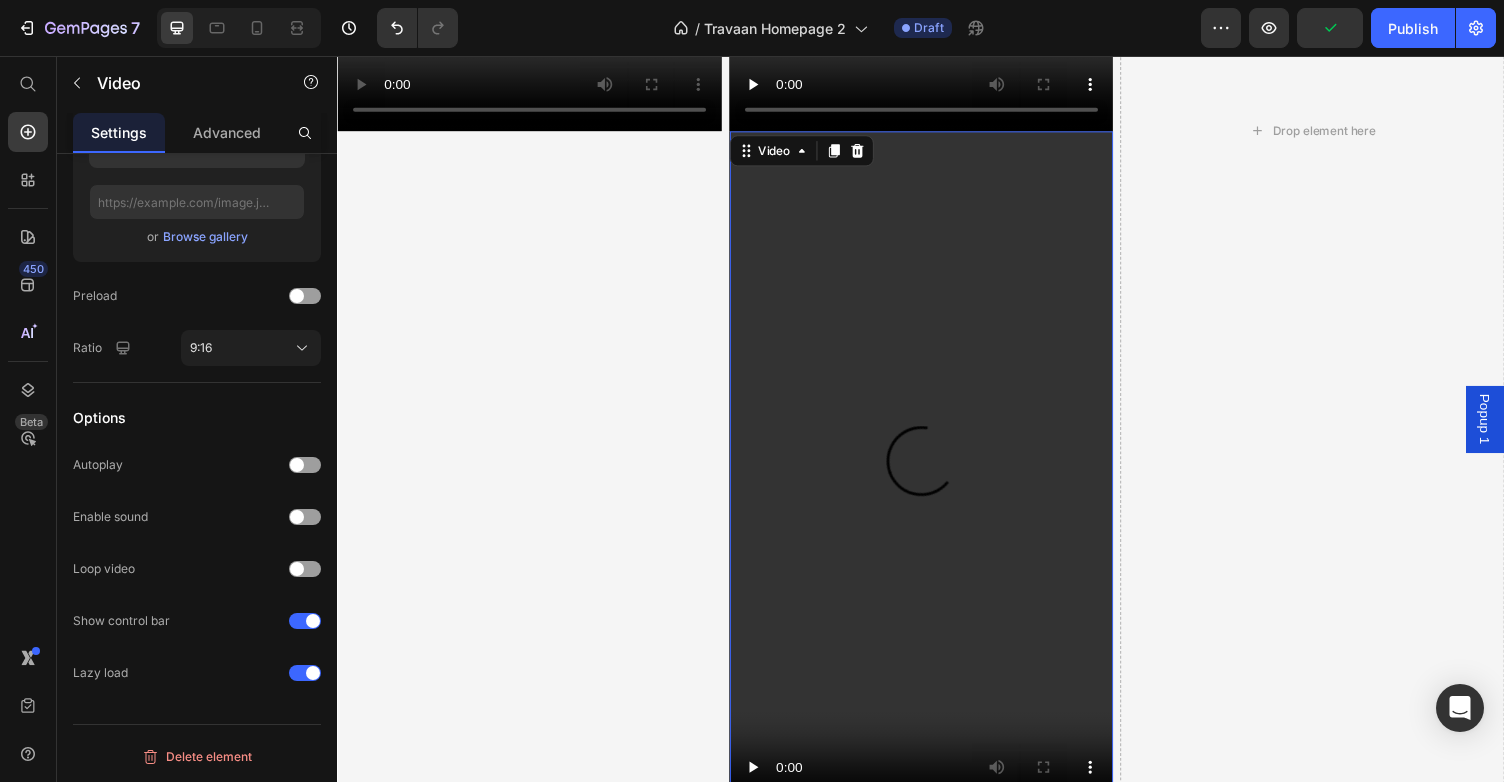 scroll, scrollTop: 3259, scrollLeft: 0, axis: vertical 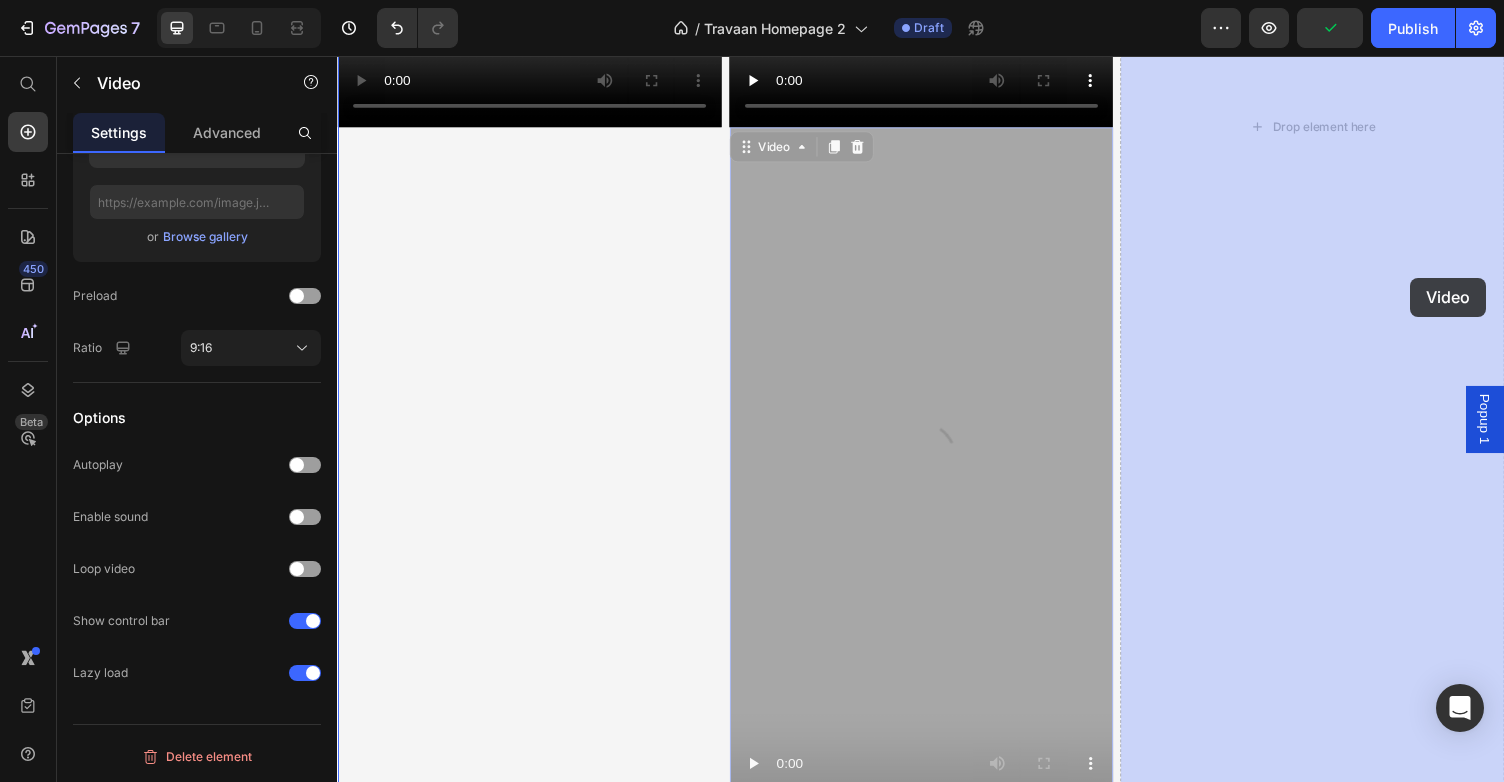drag, startPoint x: 758, startPoint y: 140, endPoint x: 1436, endPoint y: 282, distance: 692.71063 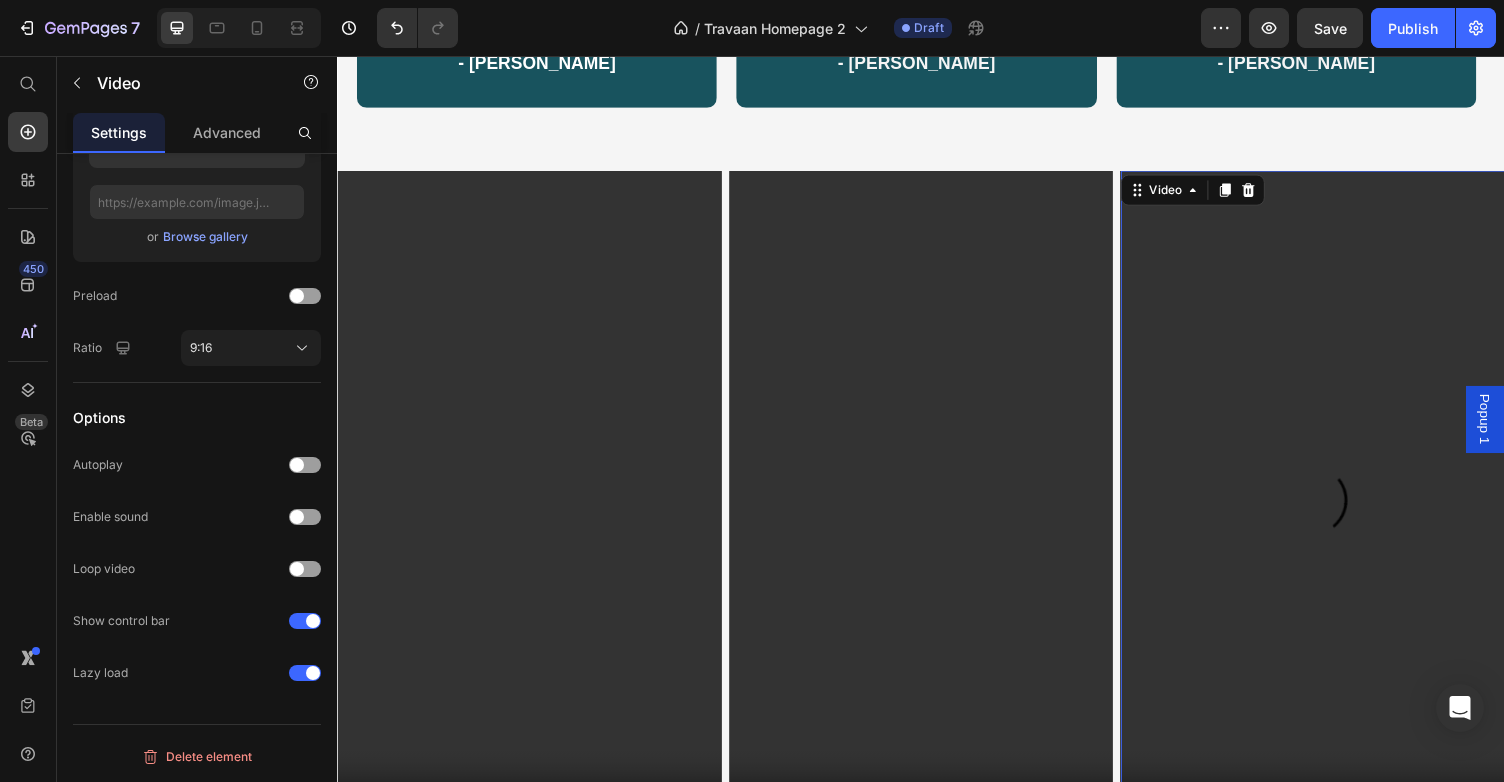 scroll, scrollTop: 2511, scrollLeft: 0, axis: vertical 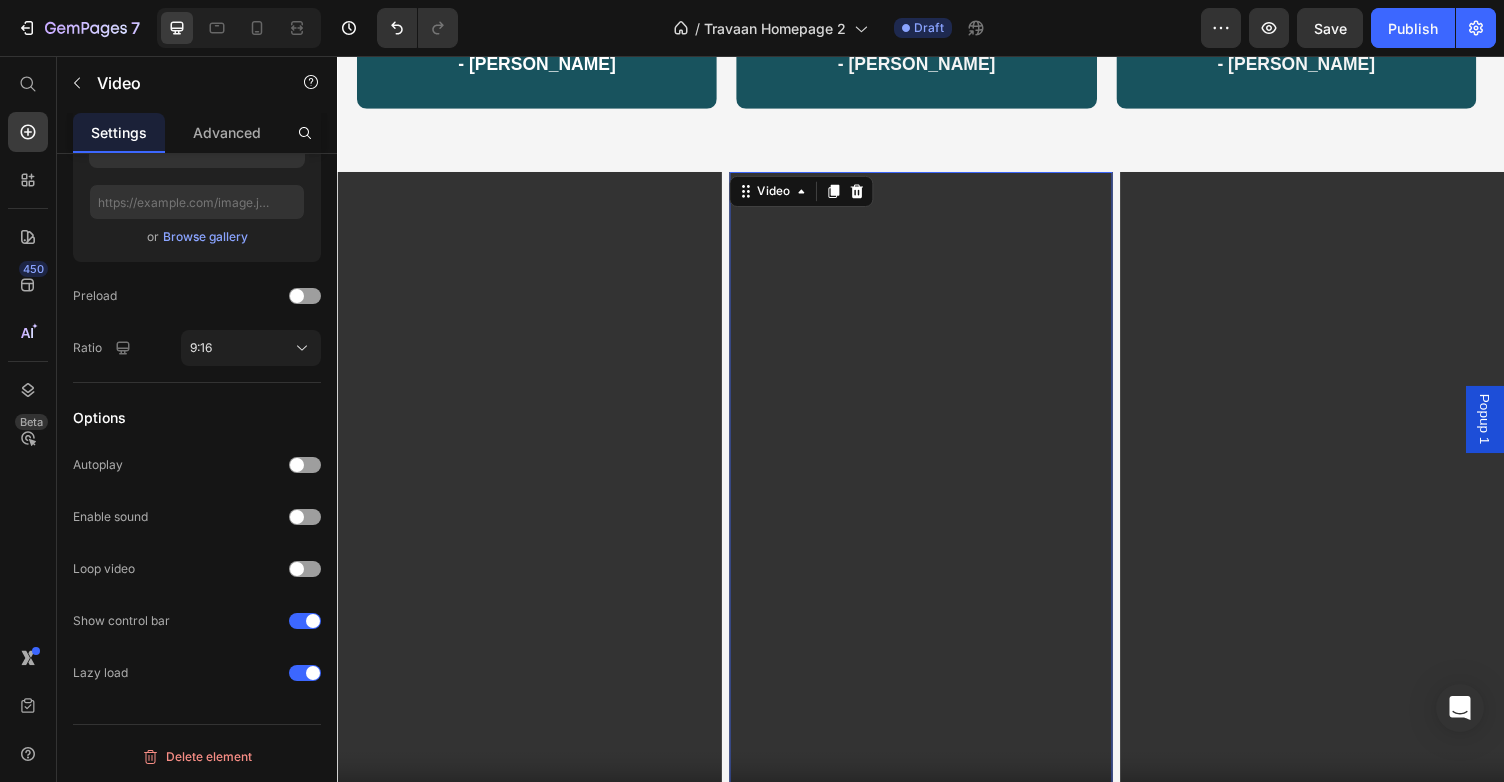 click at bounding box center (937, 526) 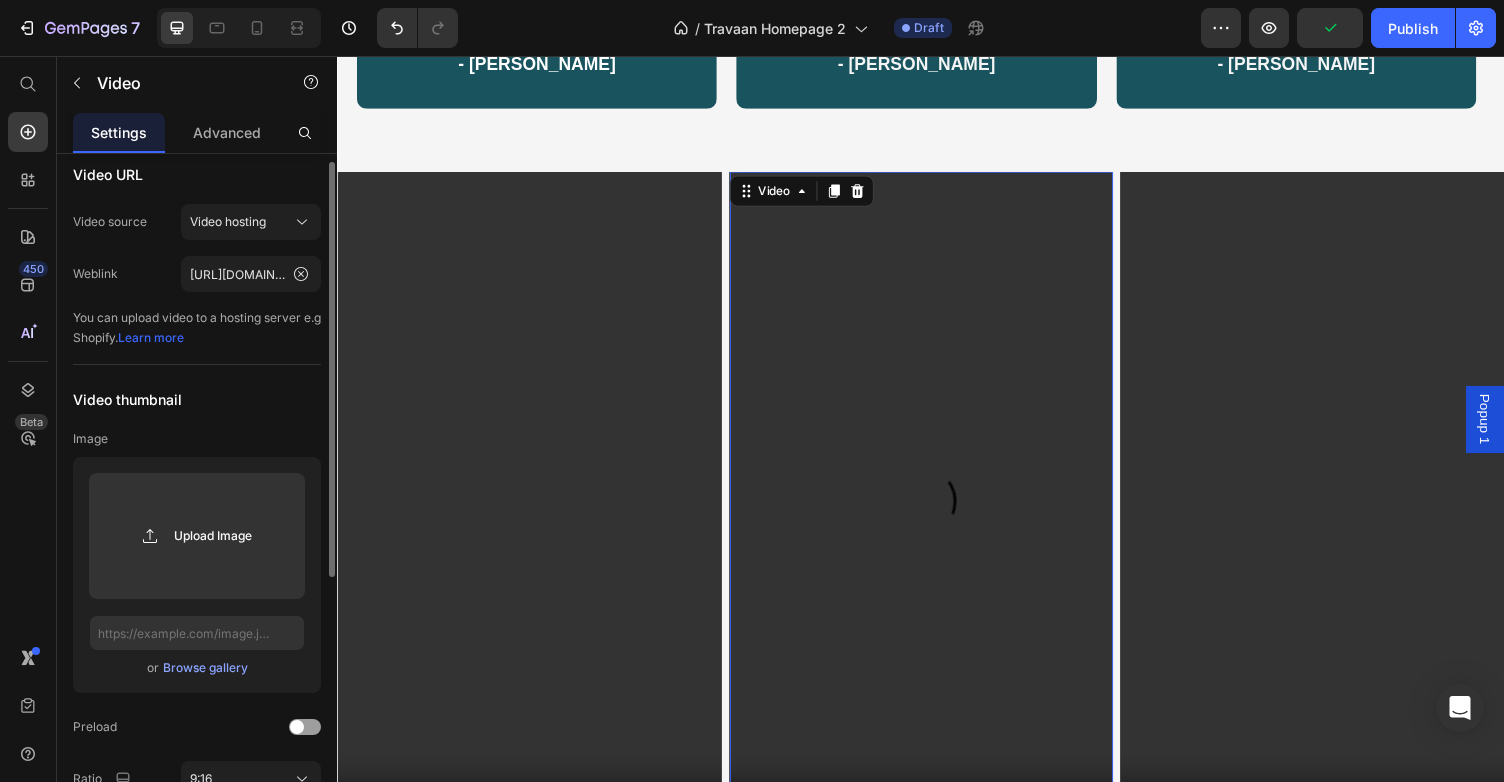 scroll, scrollTop: 0, scrollLeft: 0, axis: both 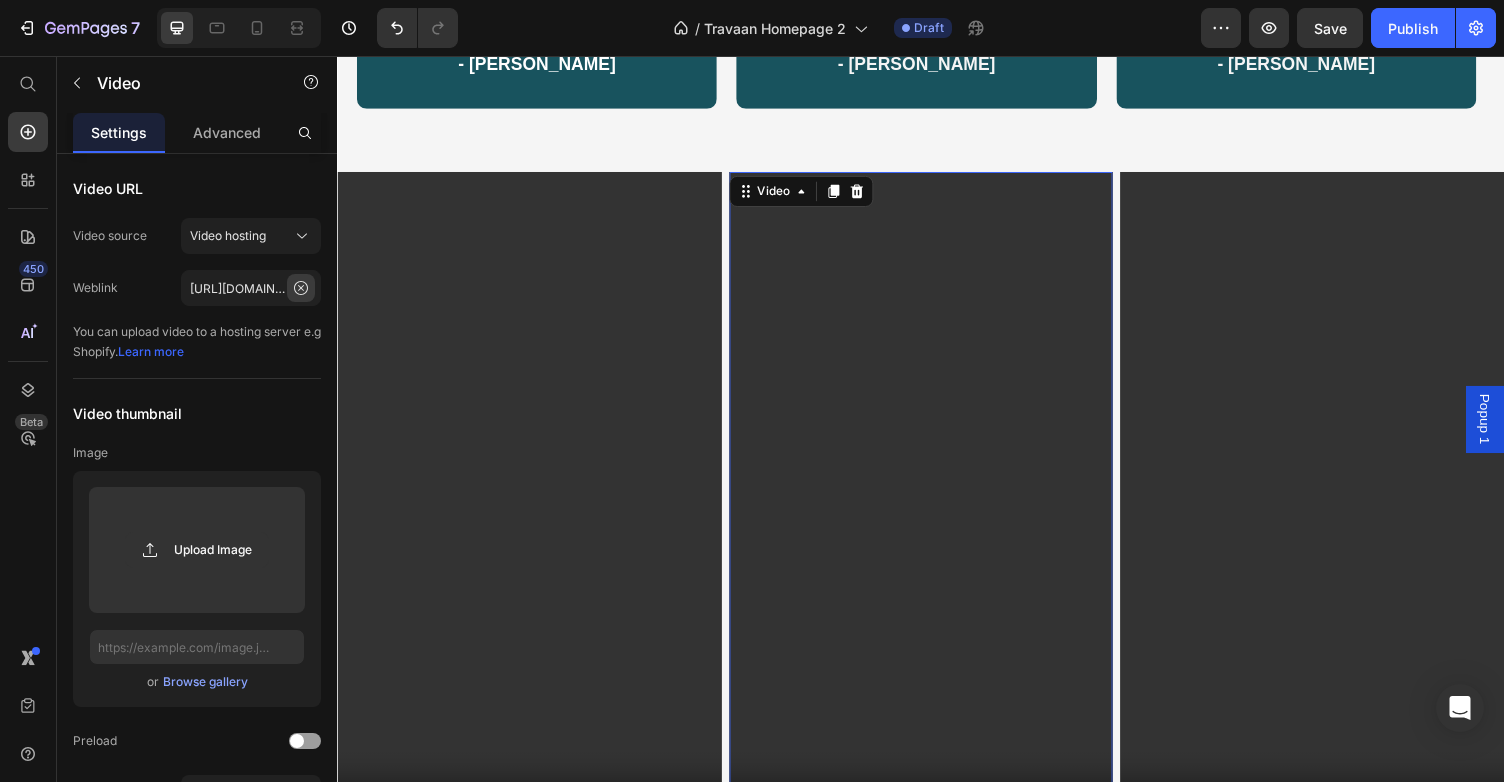 click 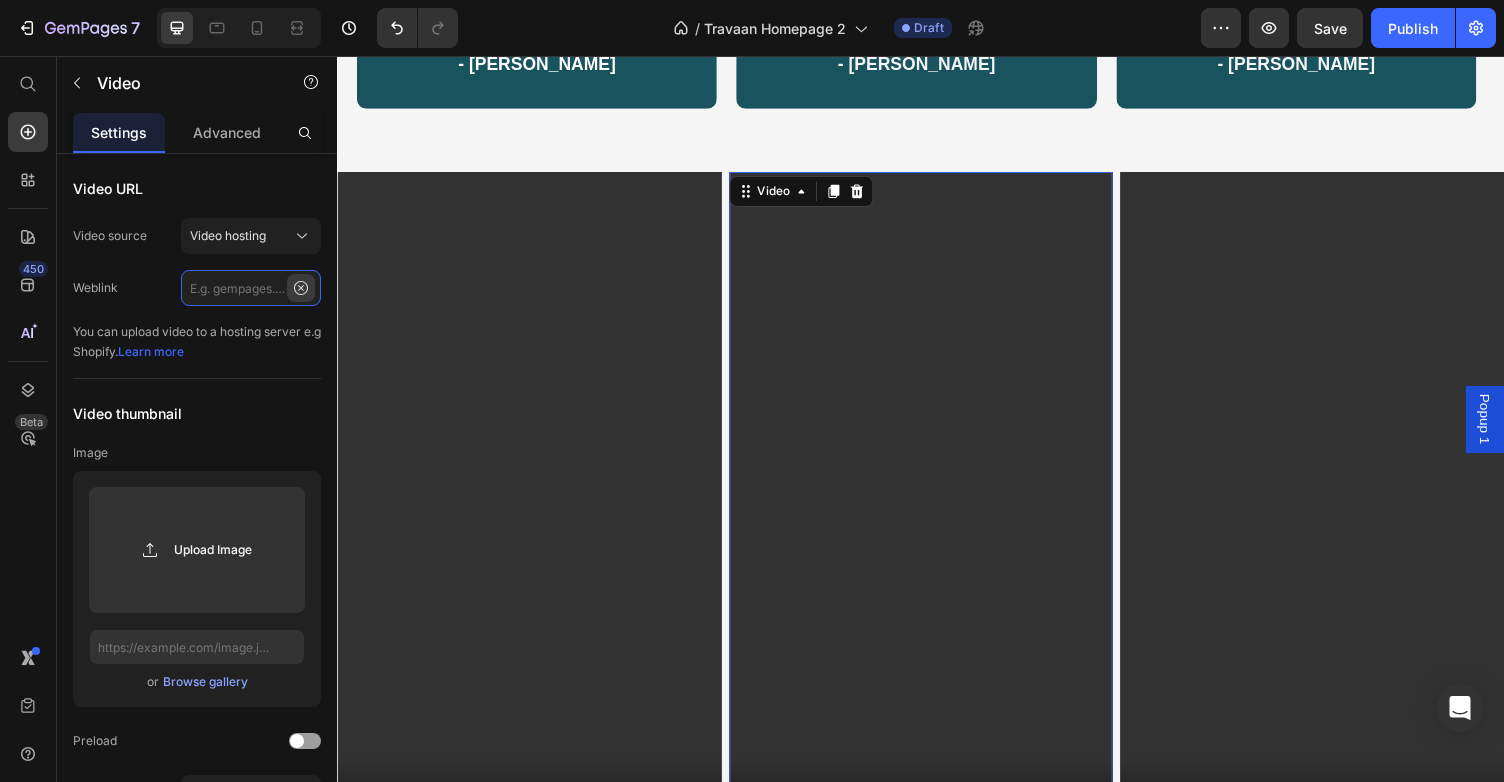 scroll, scrollTop: 0, scrollLeft: 0, axis: both 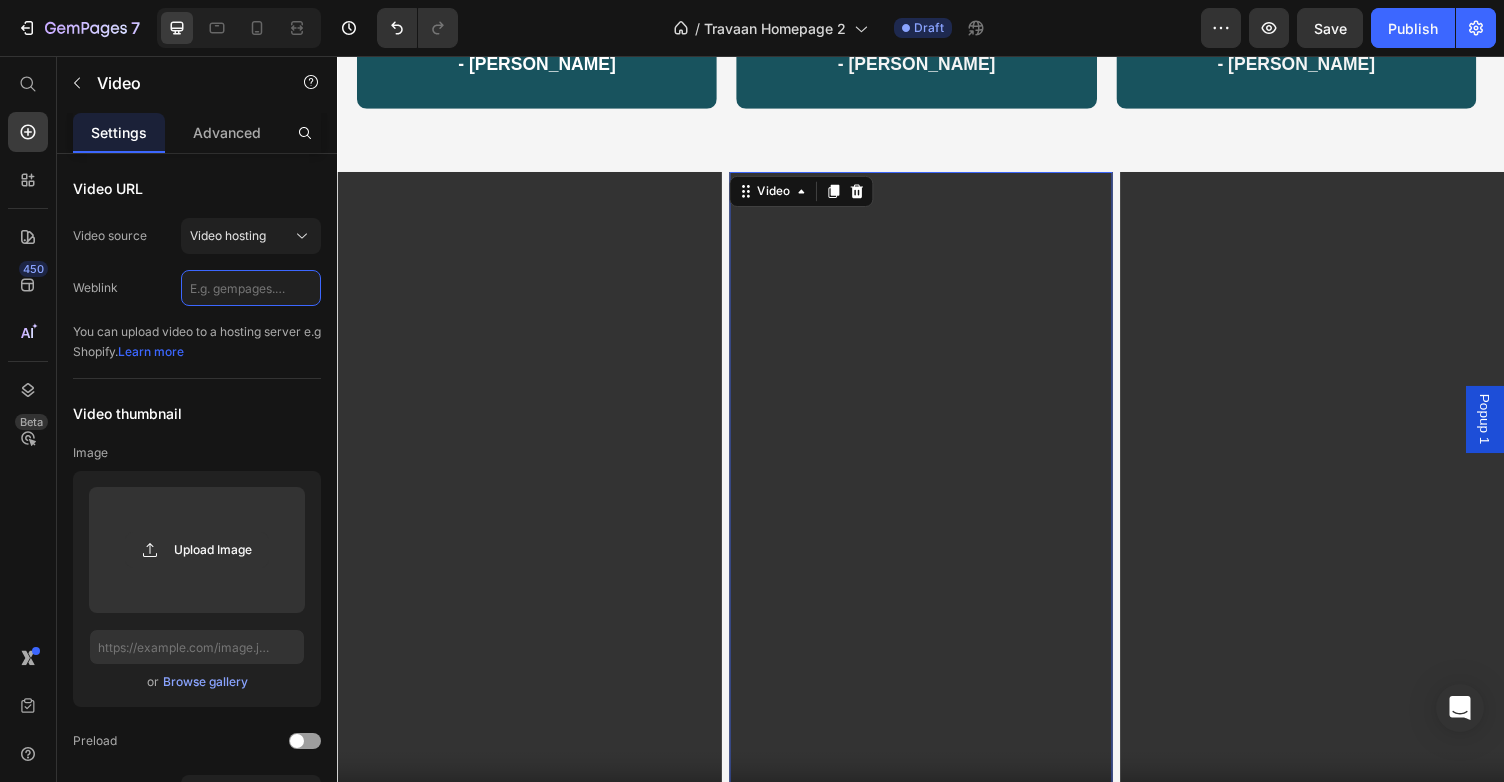 paste on "[URL][DOMAIN_NAME]" 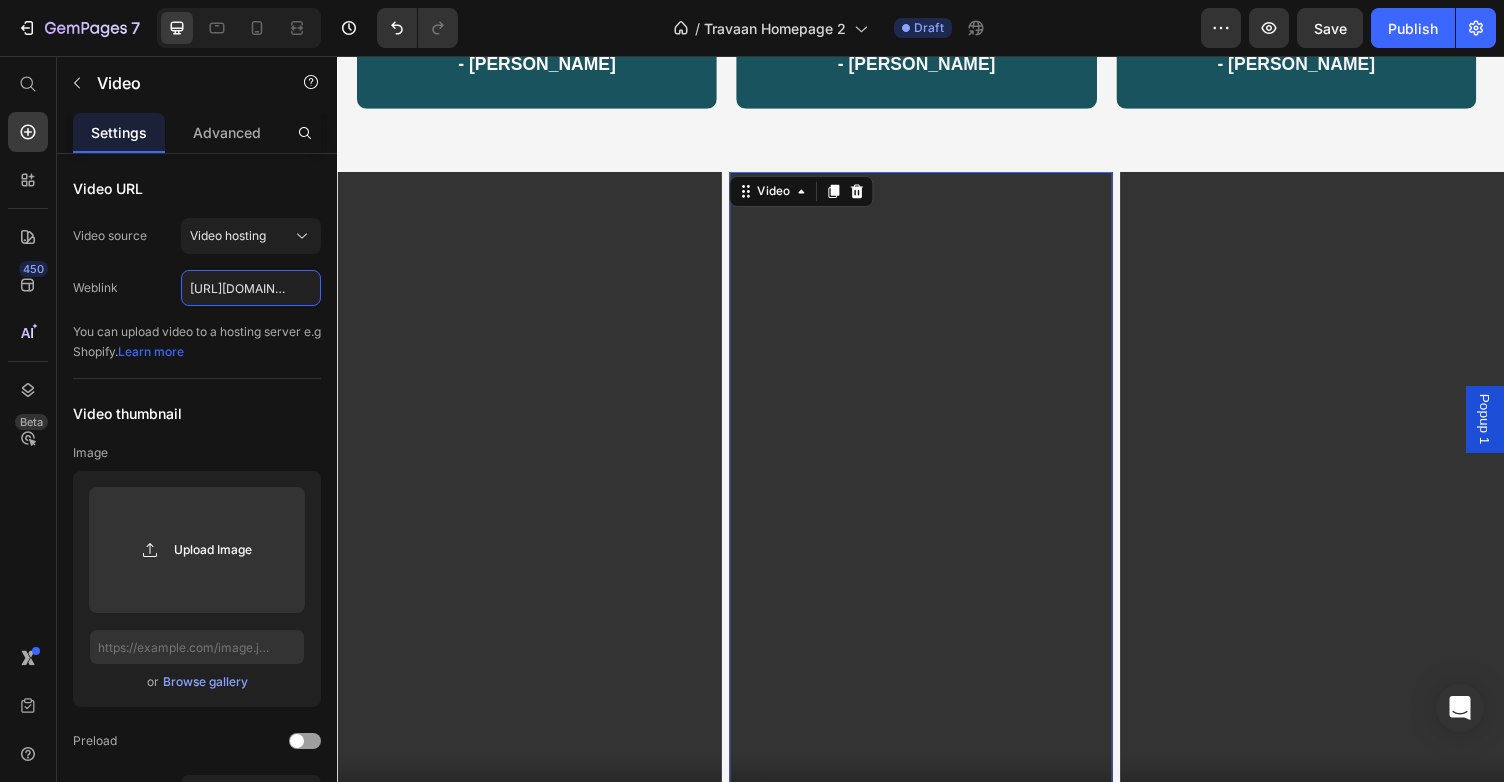 scroll, scrollTop: 0, scrollLeft: 368, axis: horizontal 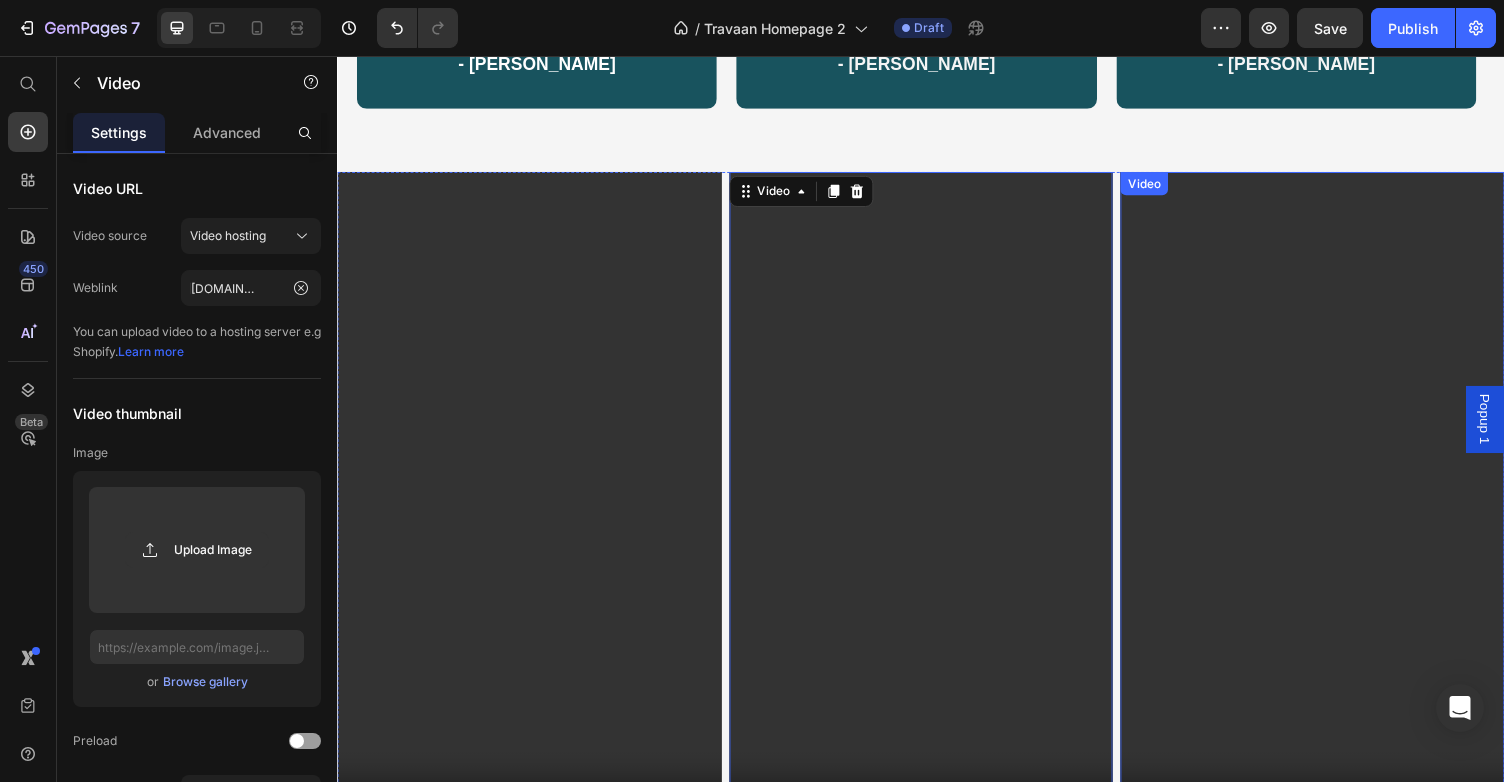 click at bounding box center (1339, 526) 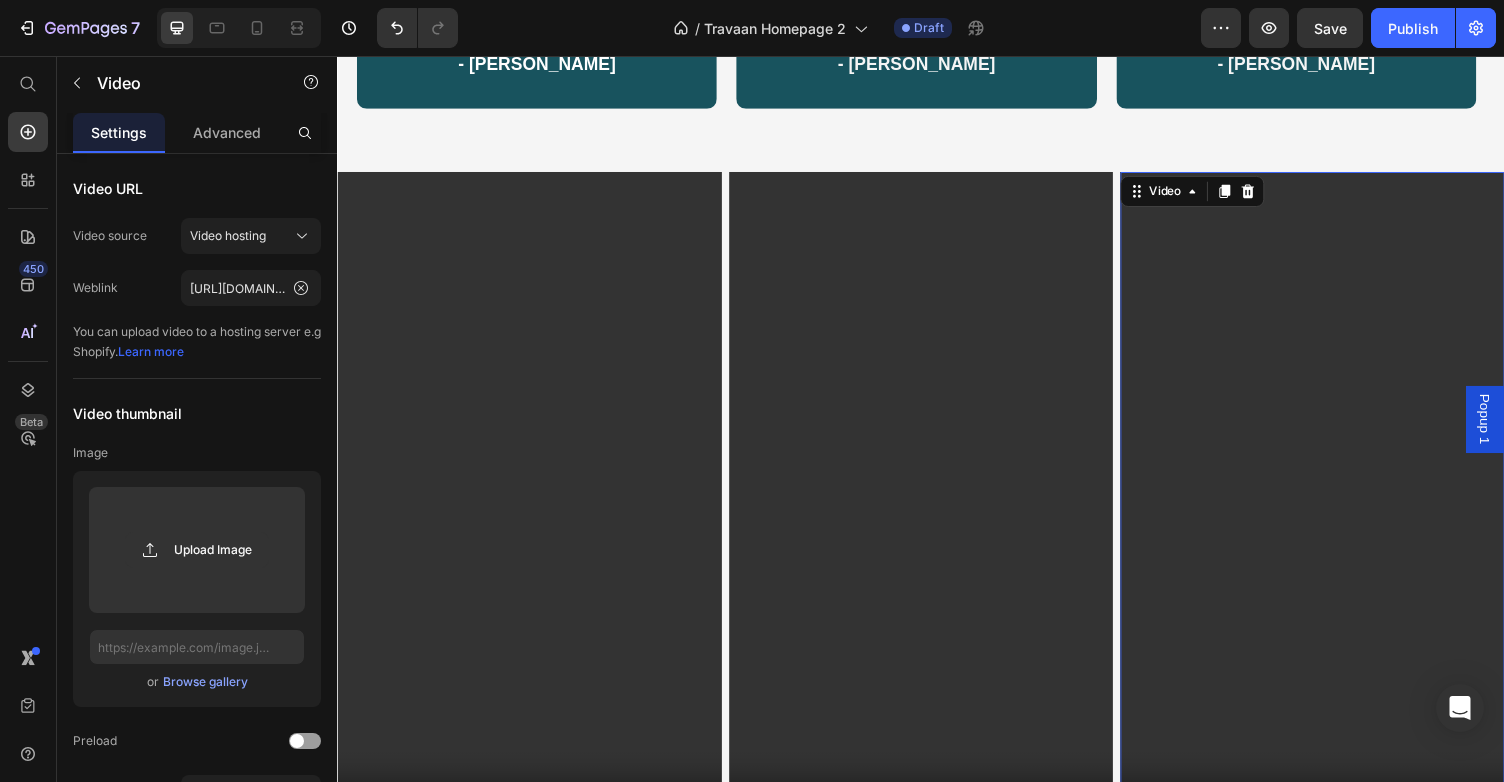 click at bounding box center (1339, 526) 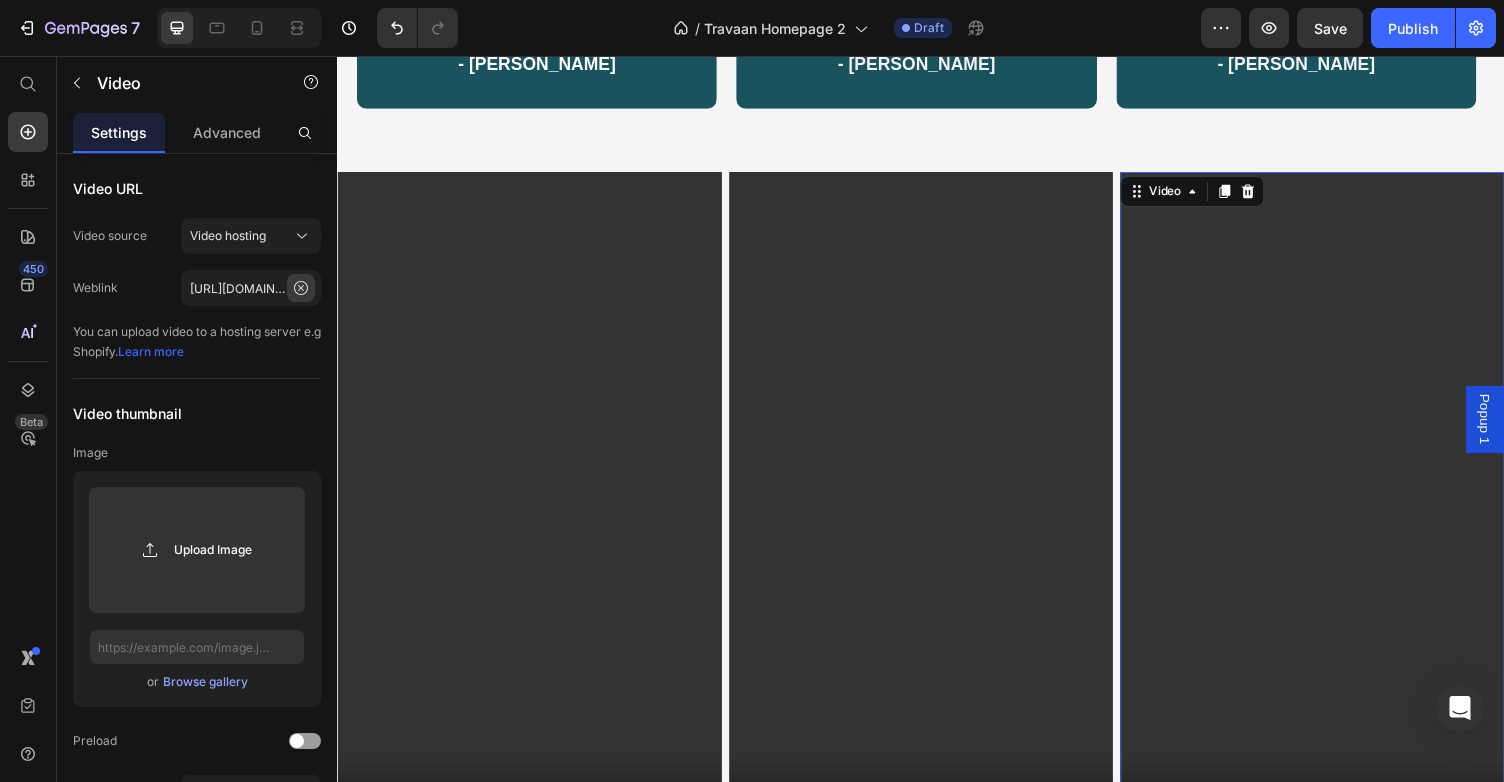 click 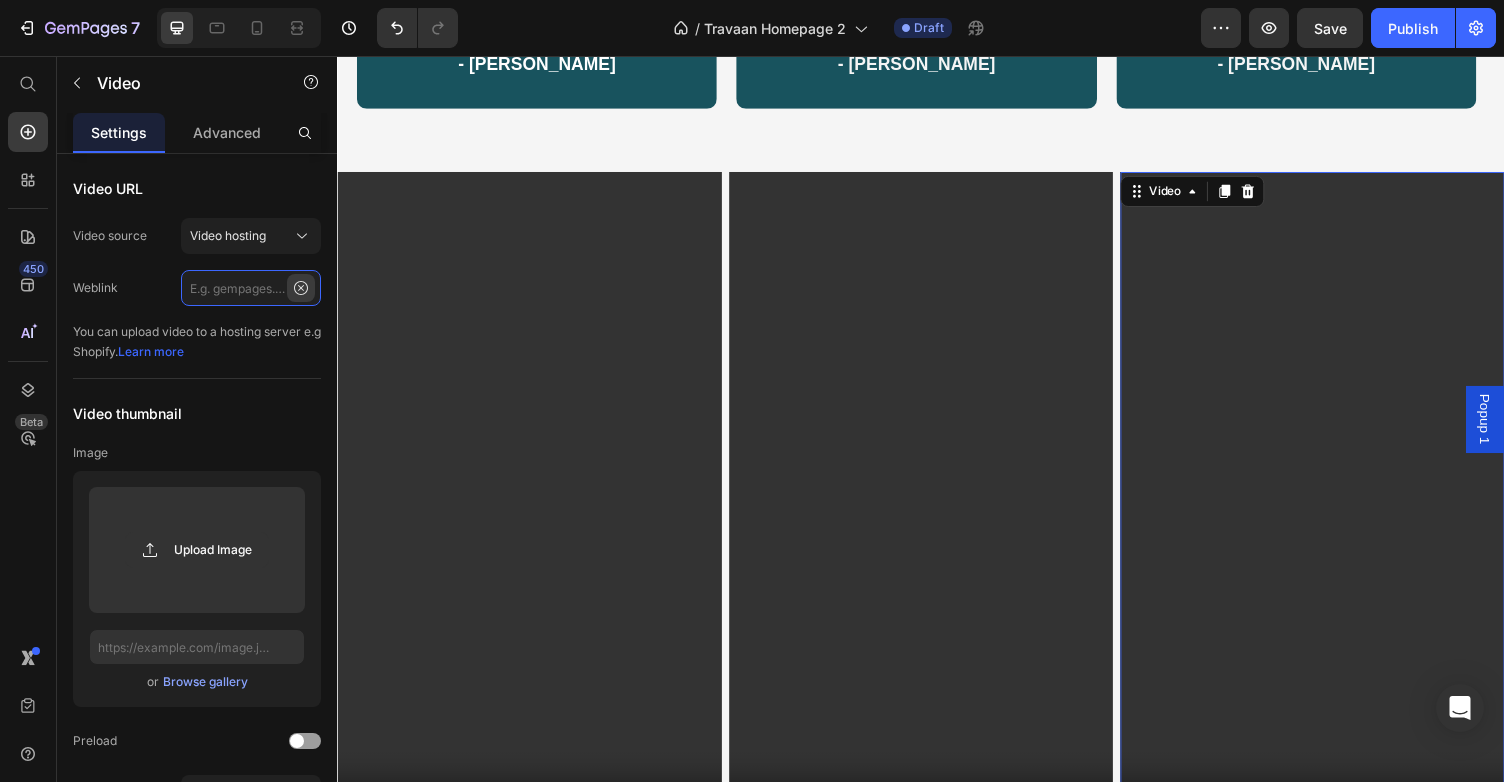 scroll, scrollTop: 0, scrollLeft: 0, axis: both 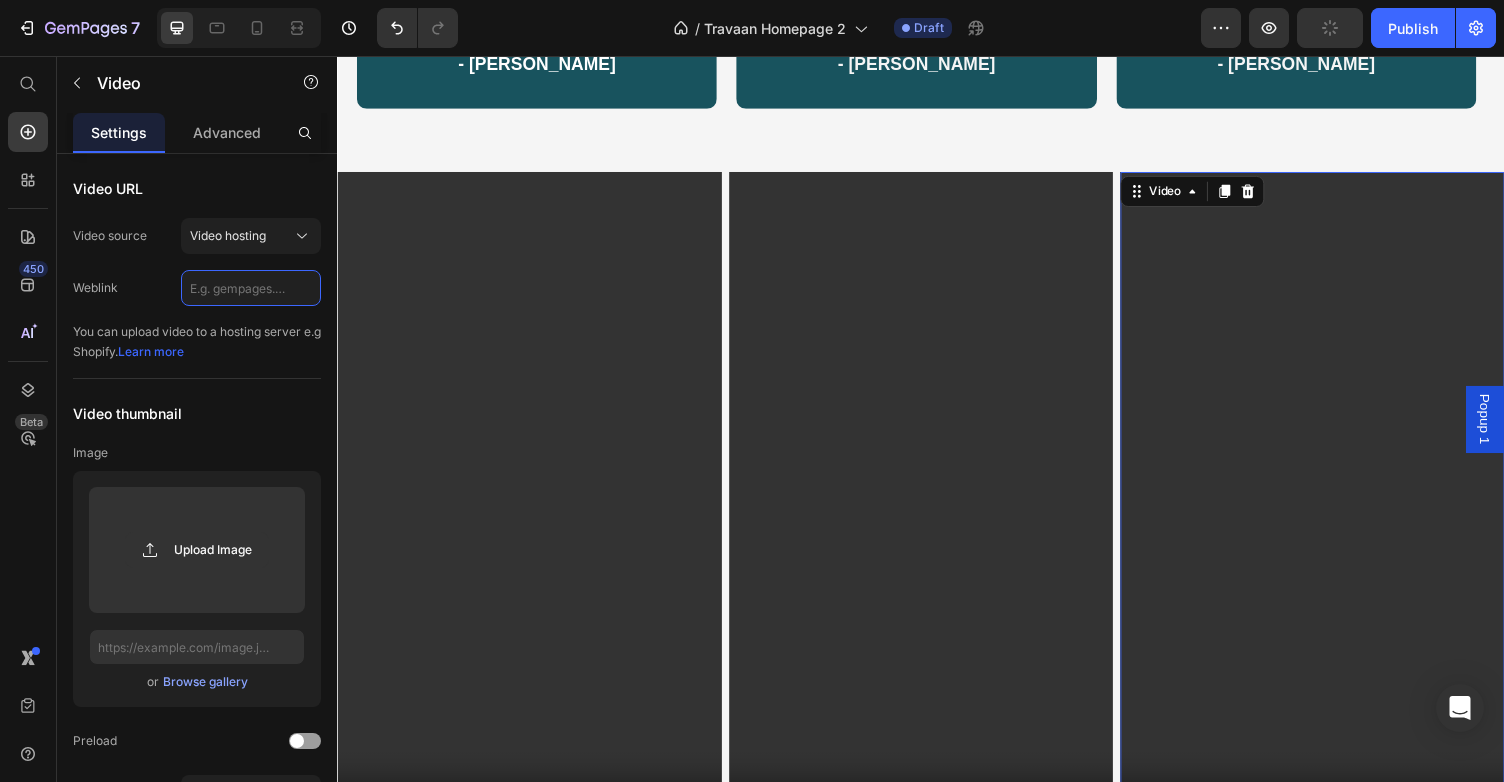 paste on "[URL][DOMAIN_NAME]" 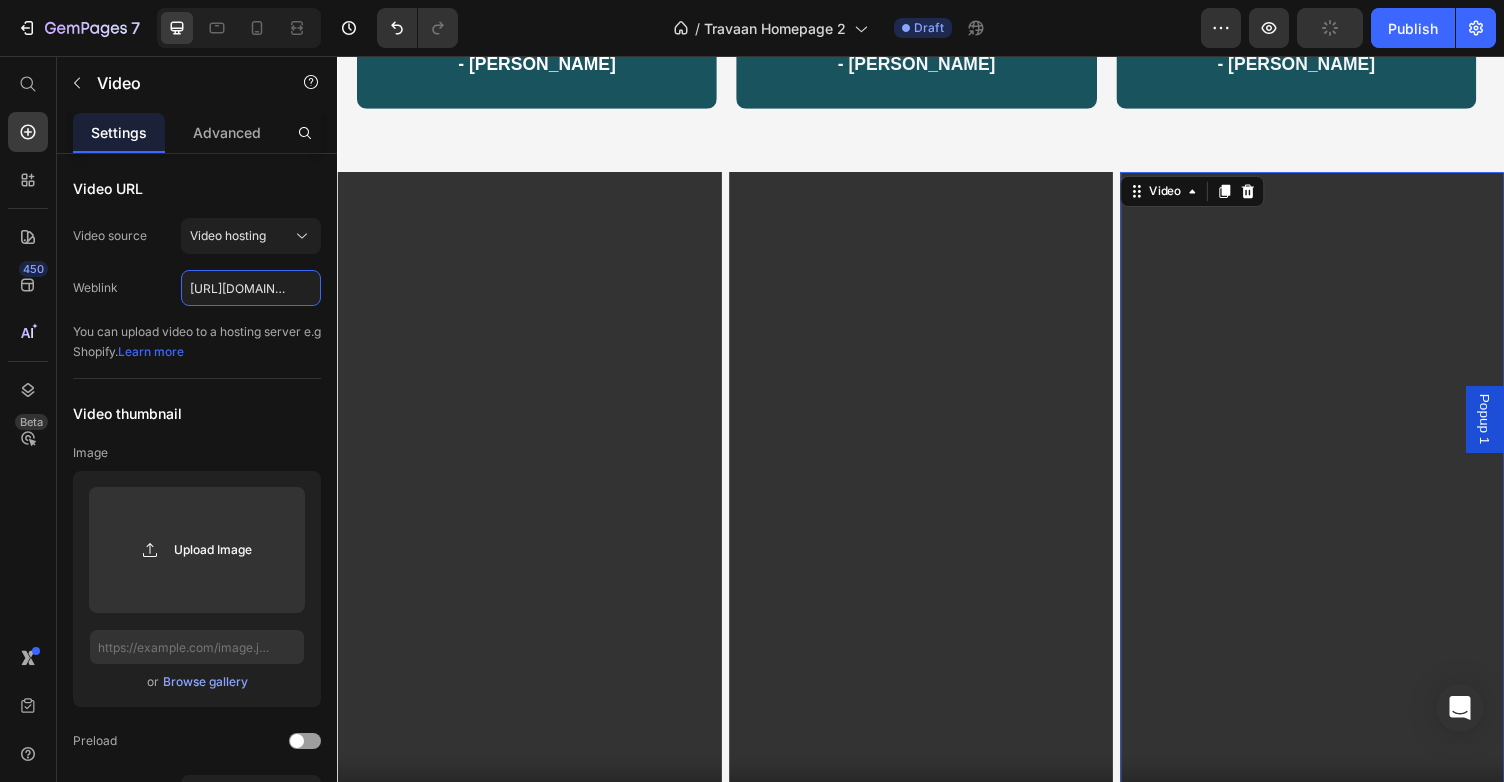 scroll, scrollTop: 0, scrollLeft: 358, axis: horizontal 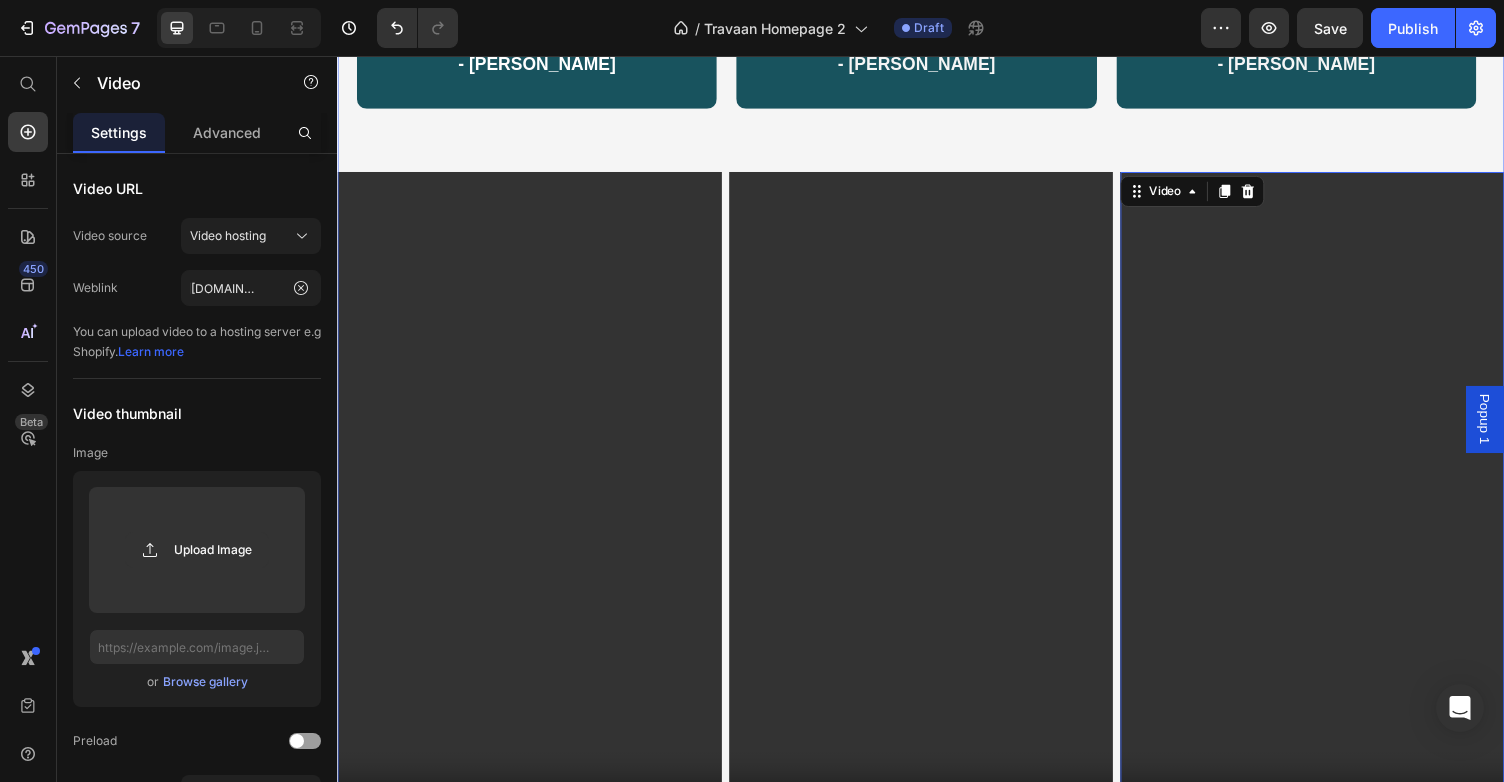 click on "“Honestly forgot I was in economy. My legs didn’t throb once.”   - Jason L.   Text Block Row “Used to dread long flights. Now I just clip this in and relax.”   - Sophie K.   Text Block Row “Takes 5 seconds to set up and changed how I travel.”   - Maya T.   Text Block Row Row Video Video Video   0 Row" at bounding box center [937, 401] 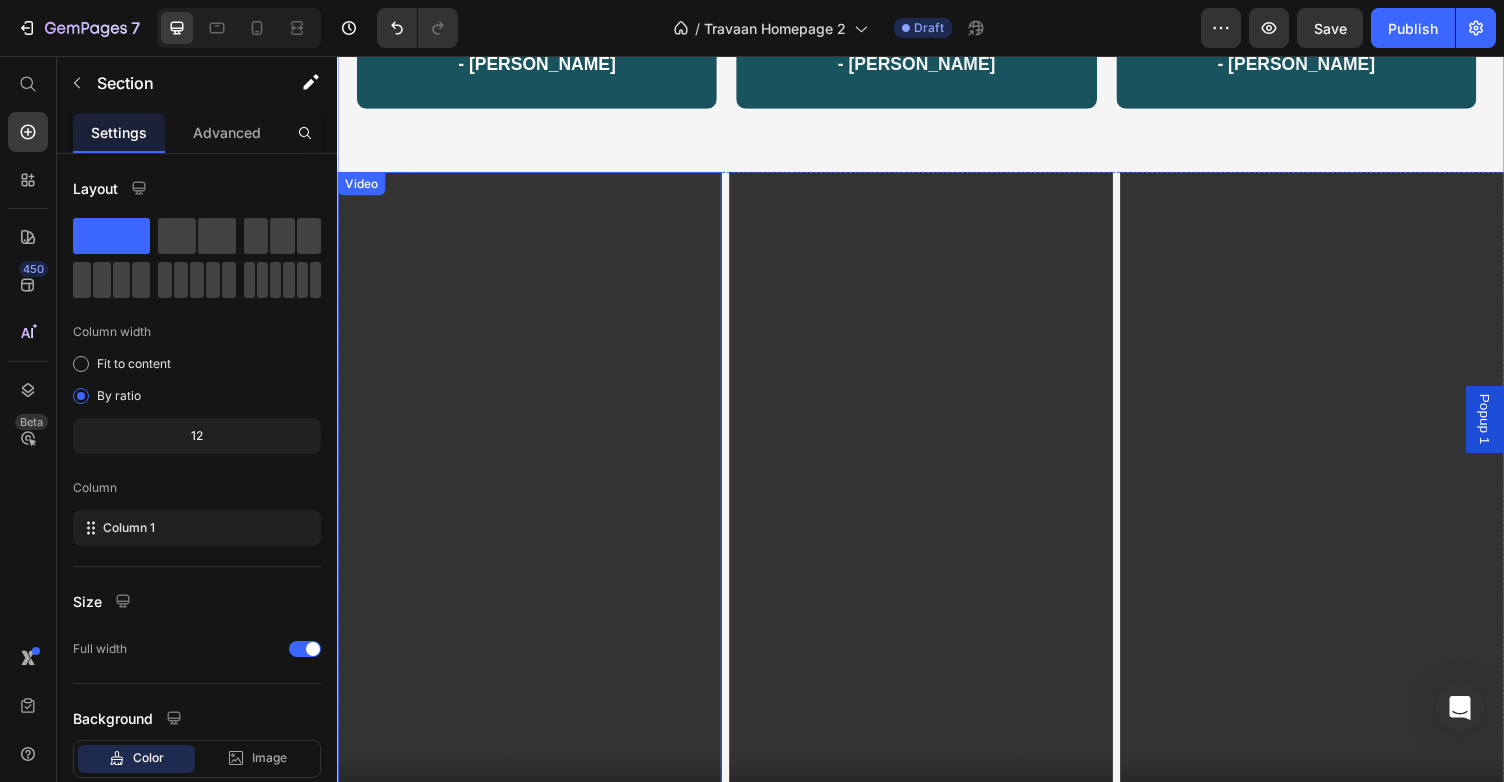 click at bounding box center [534, 526] 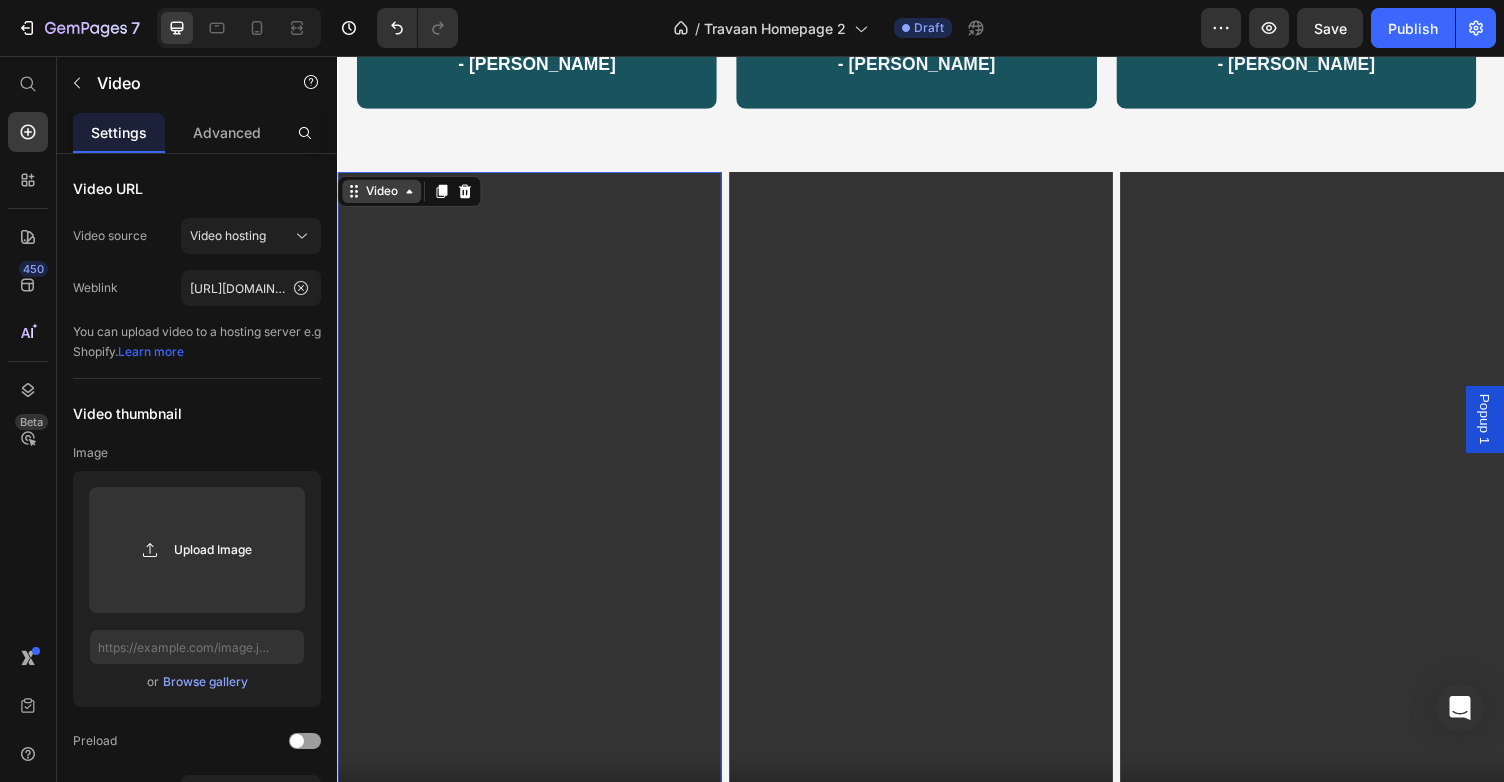 click on "Video" at bounding box center [382, 195] 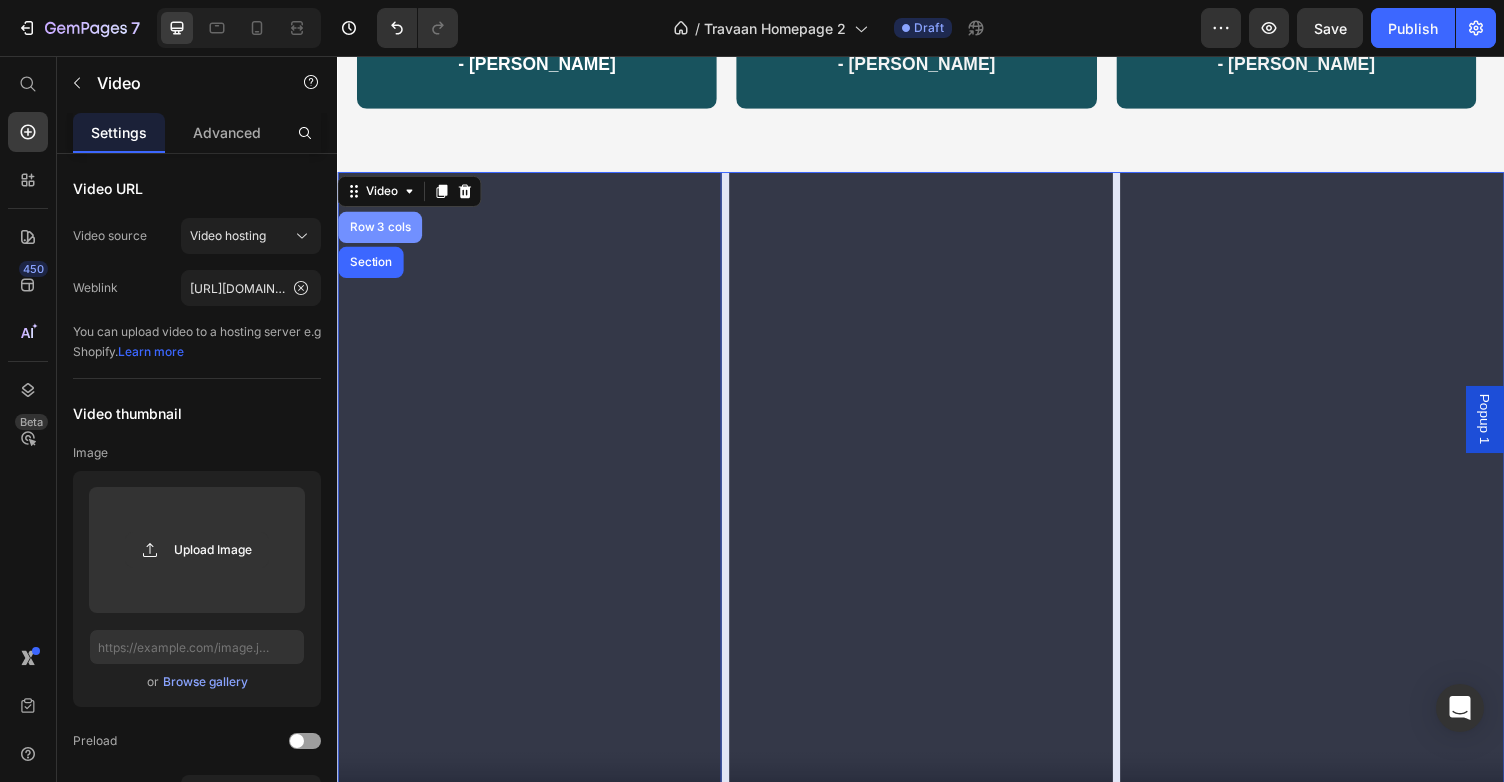 click on "Row 3 cols" at bounding box center (381, 232) 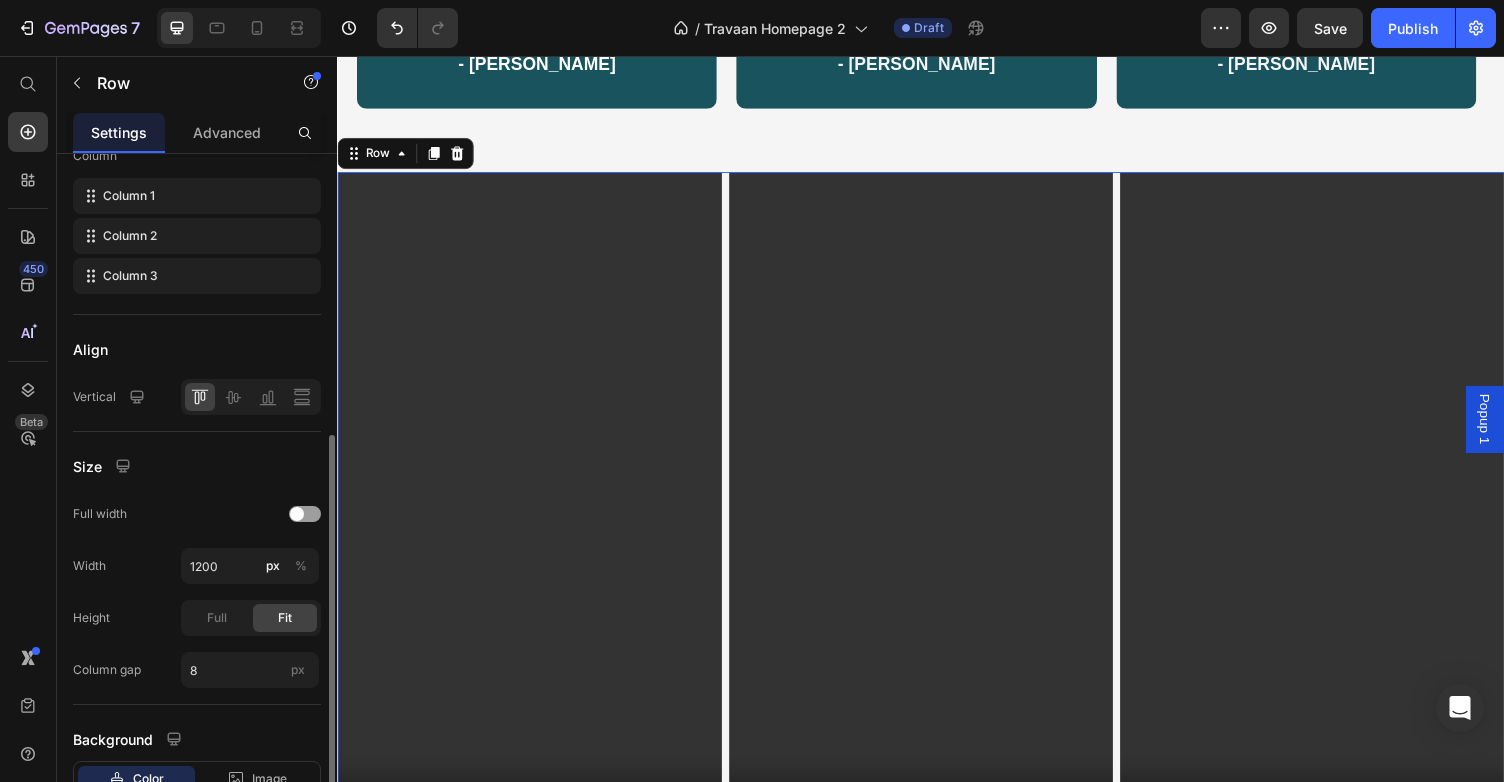 scroll, scrollTop: 476, scrollLeft: 0, axis: vertical 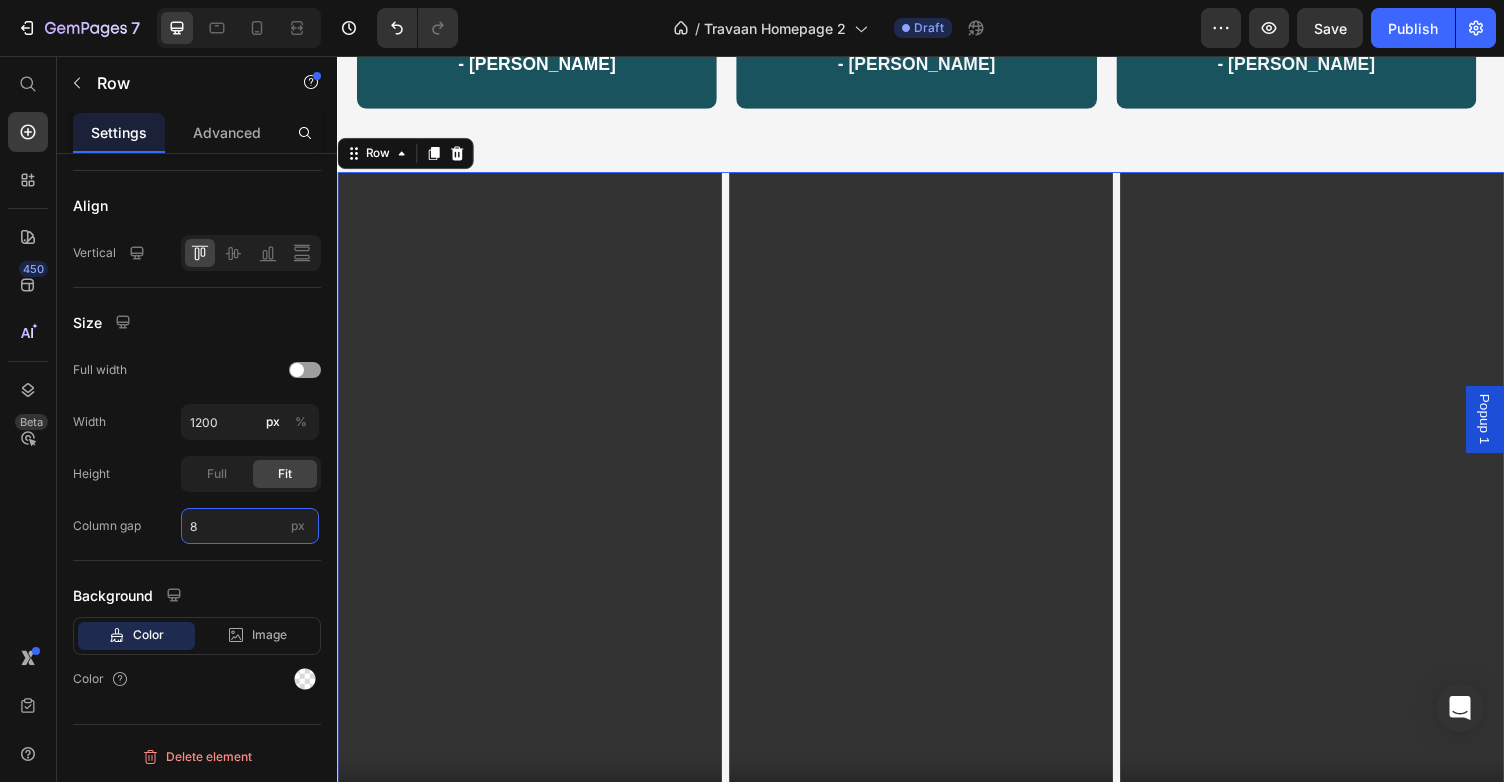 click on "8" at bounding box center (250, 526) 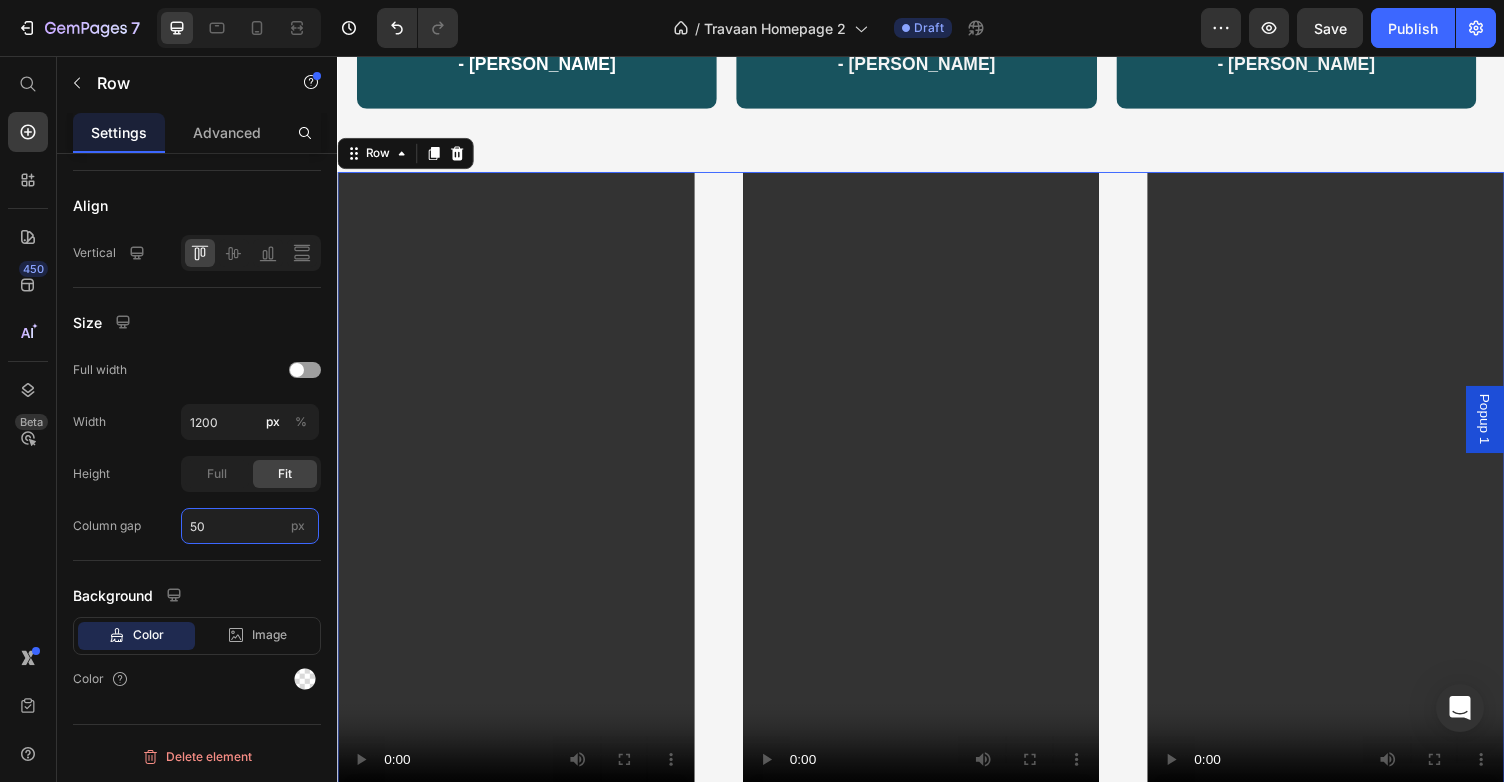 type on "5" 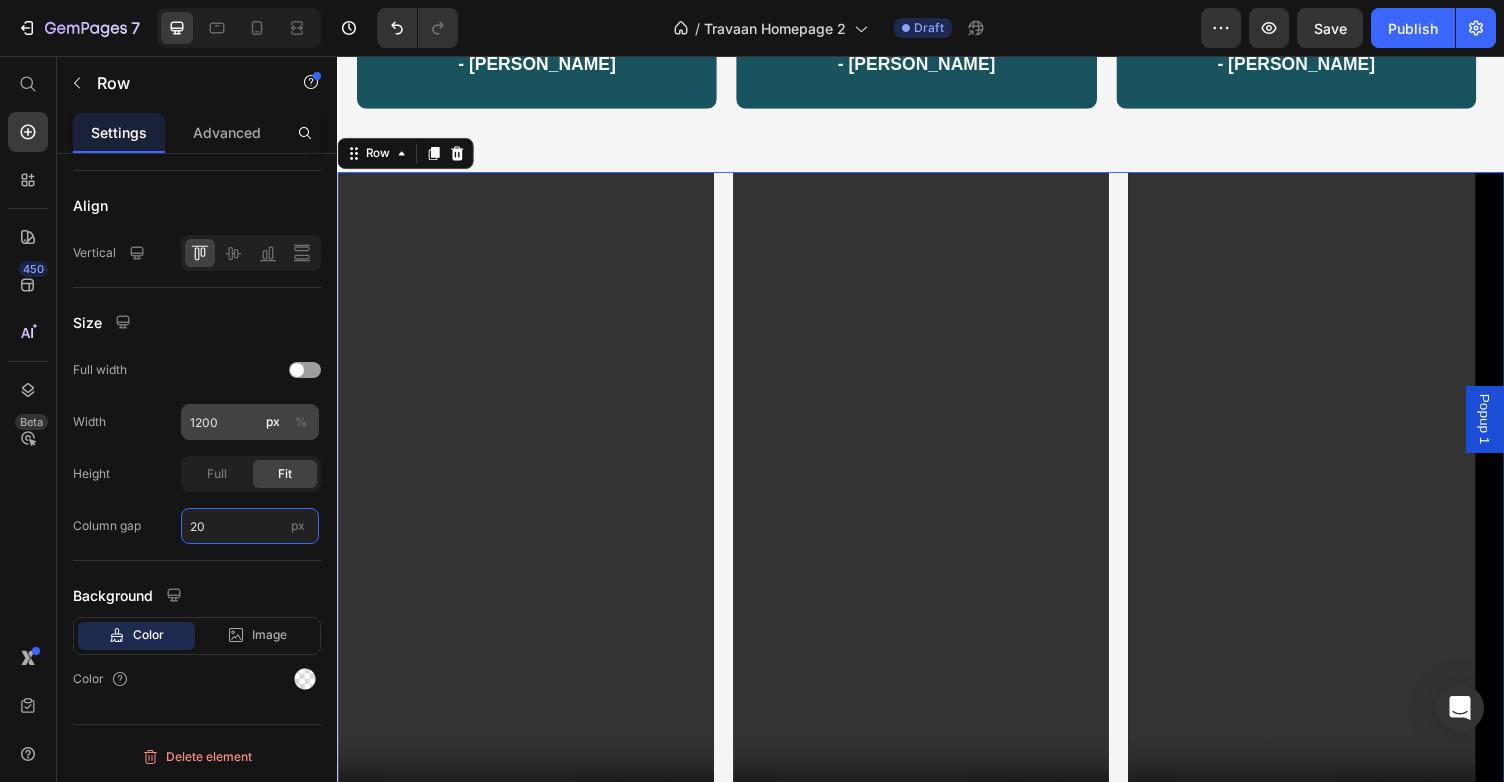 type on "20" 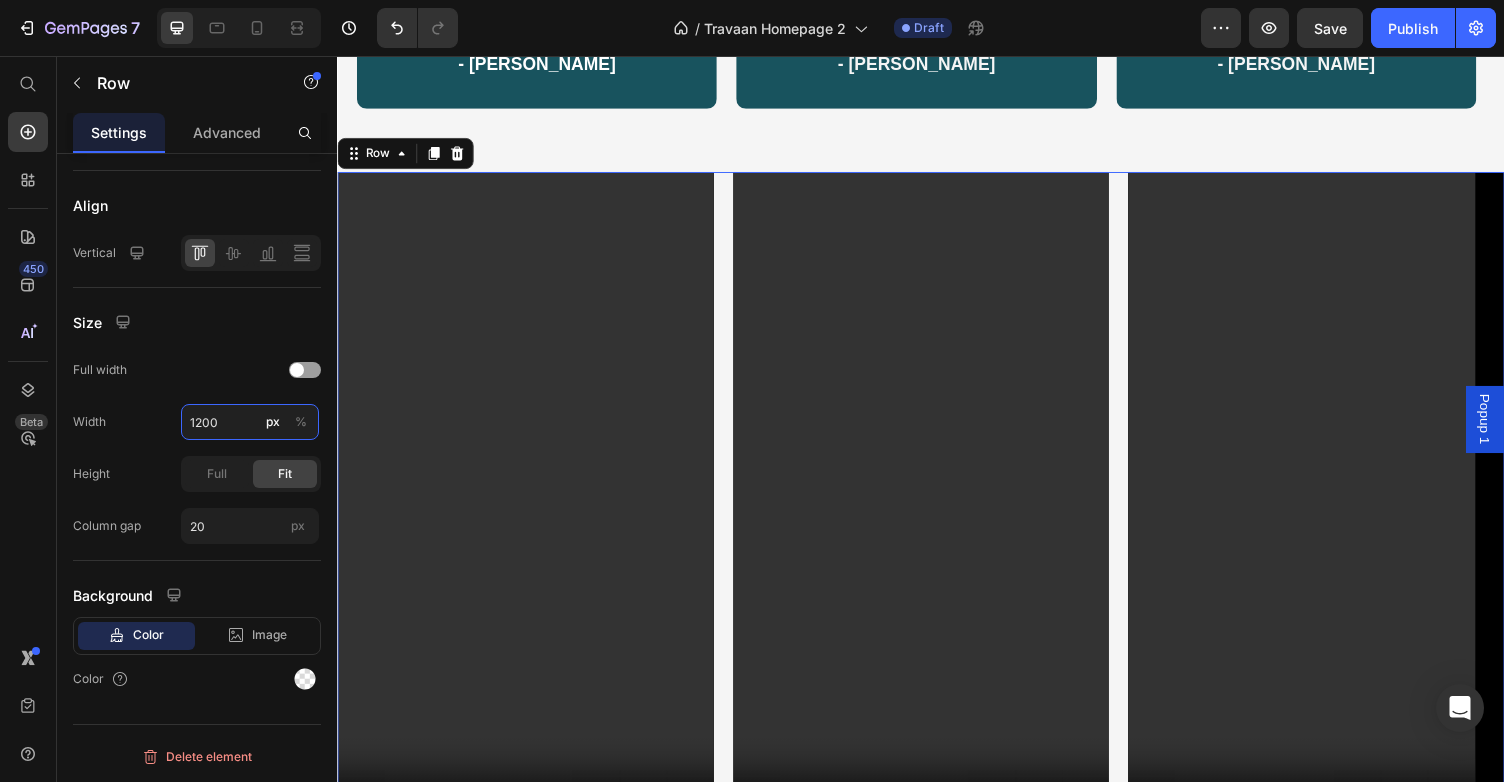click on "1200" at bounding box center (250, 422) 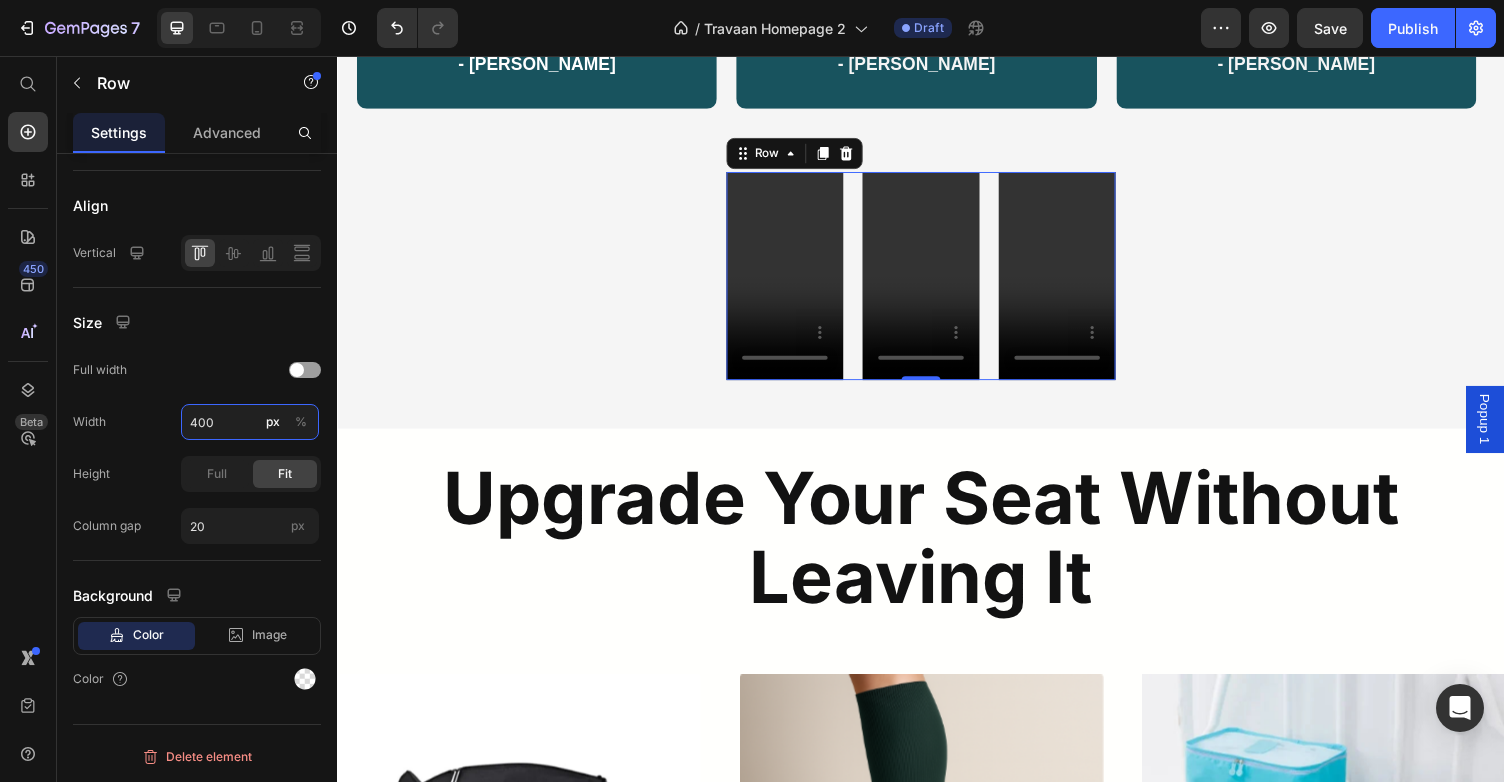click on "400" at bounding box center (250, 422) 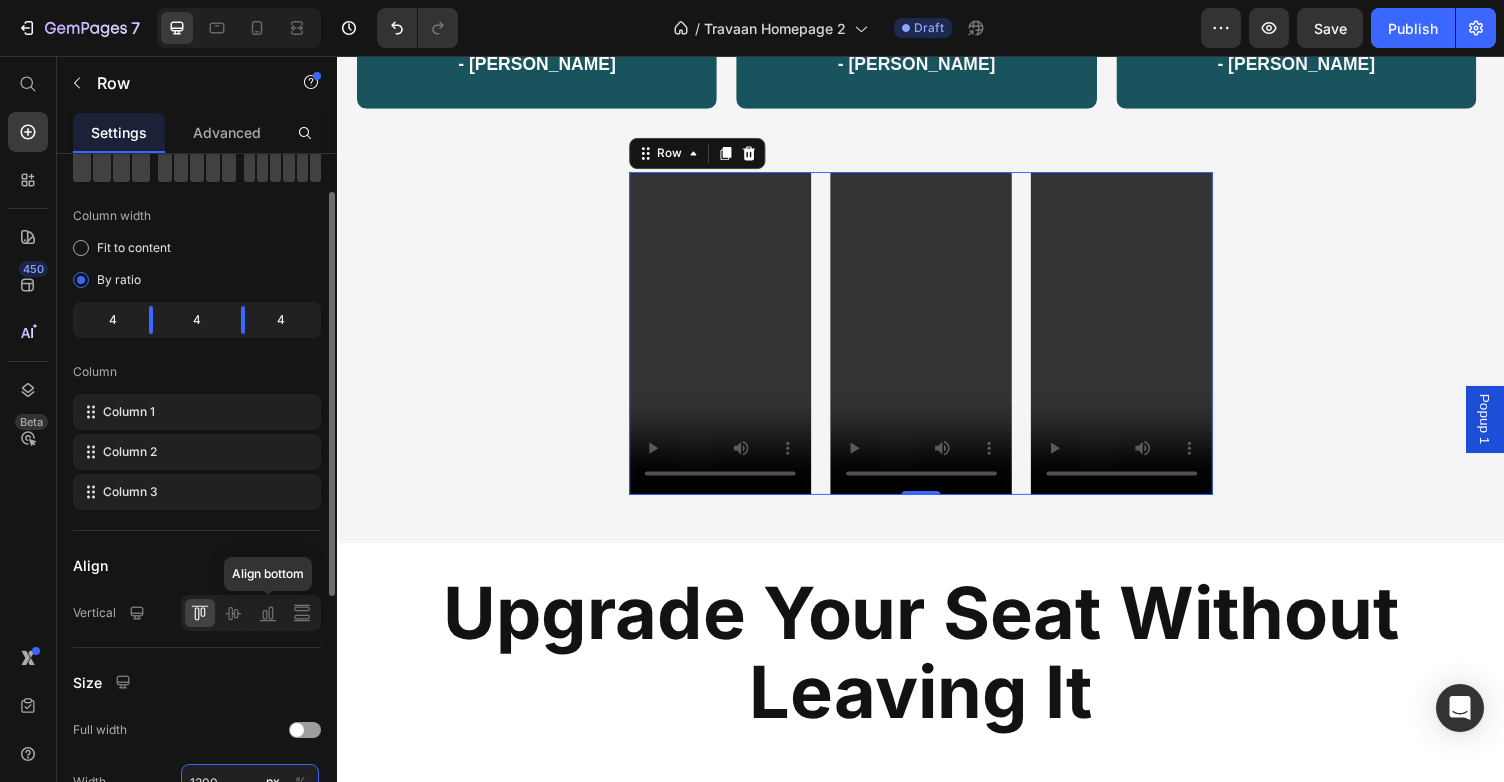 scroll, scrollTop: 130, scrollLeft: 0, axis: vertical 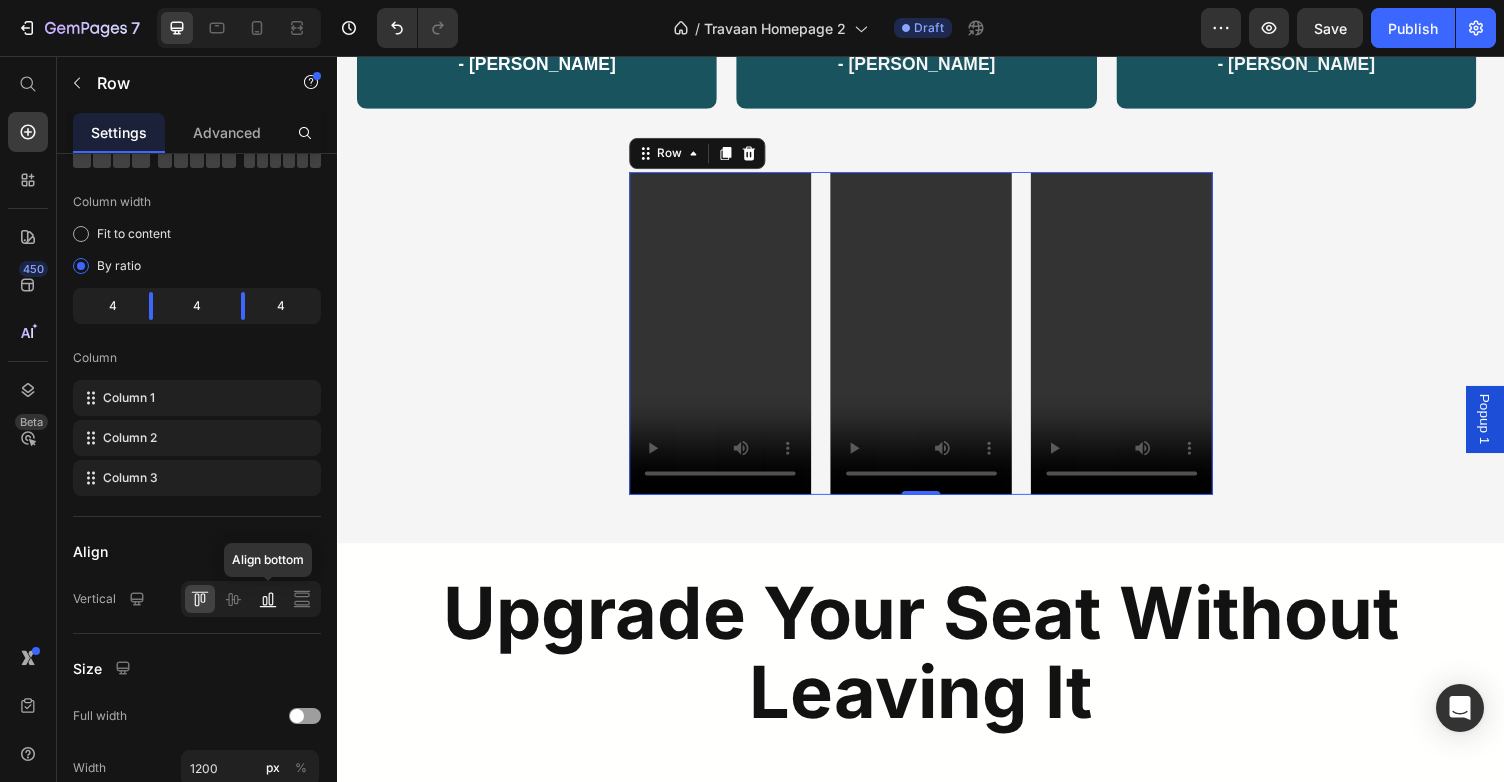 click 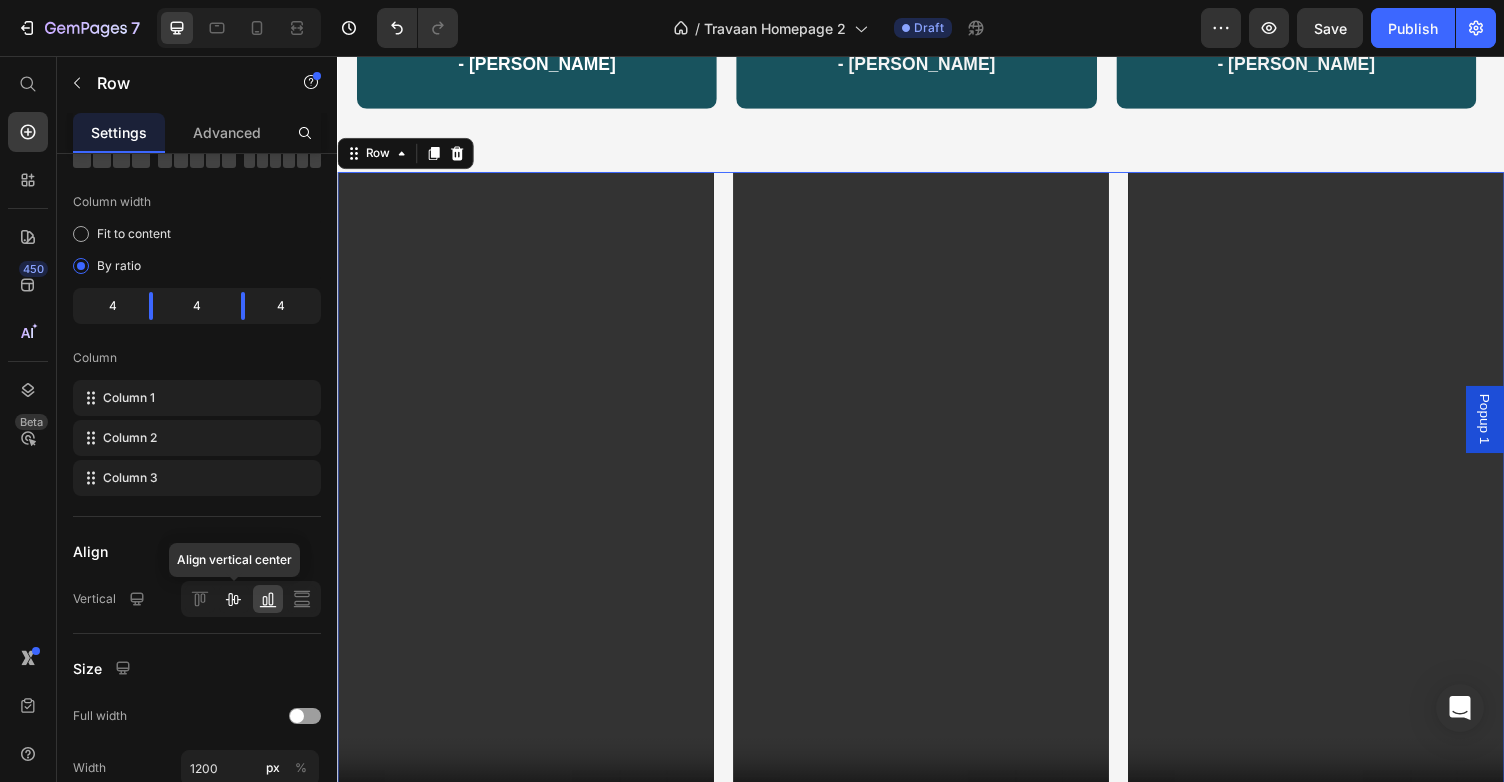 click 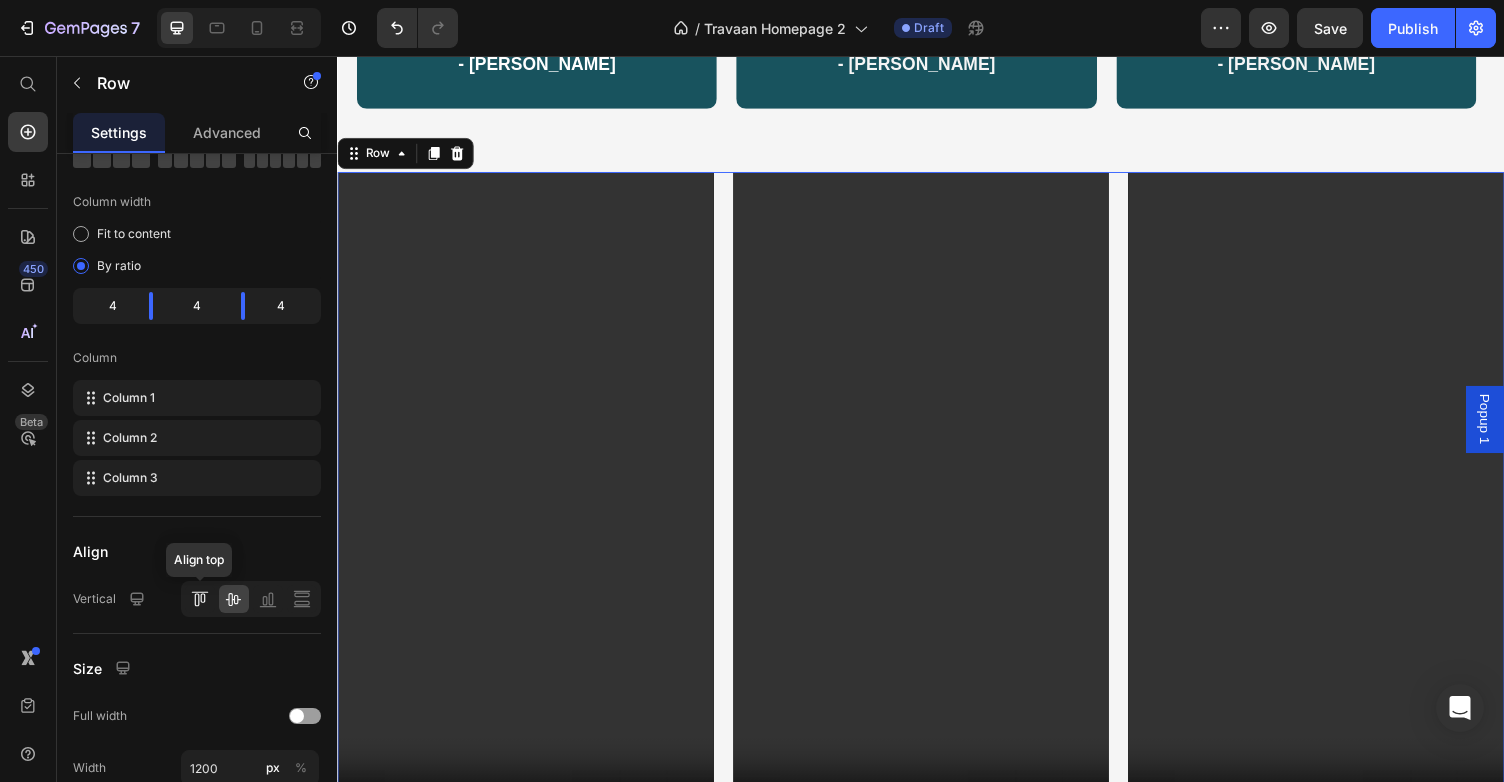 click 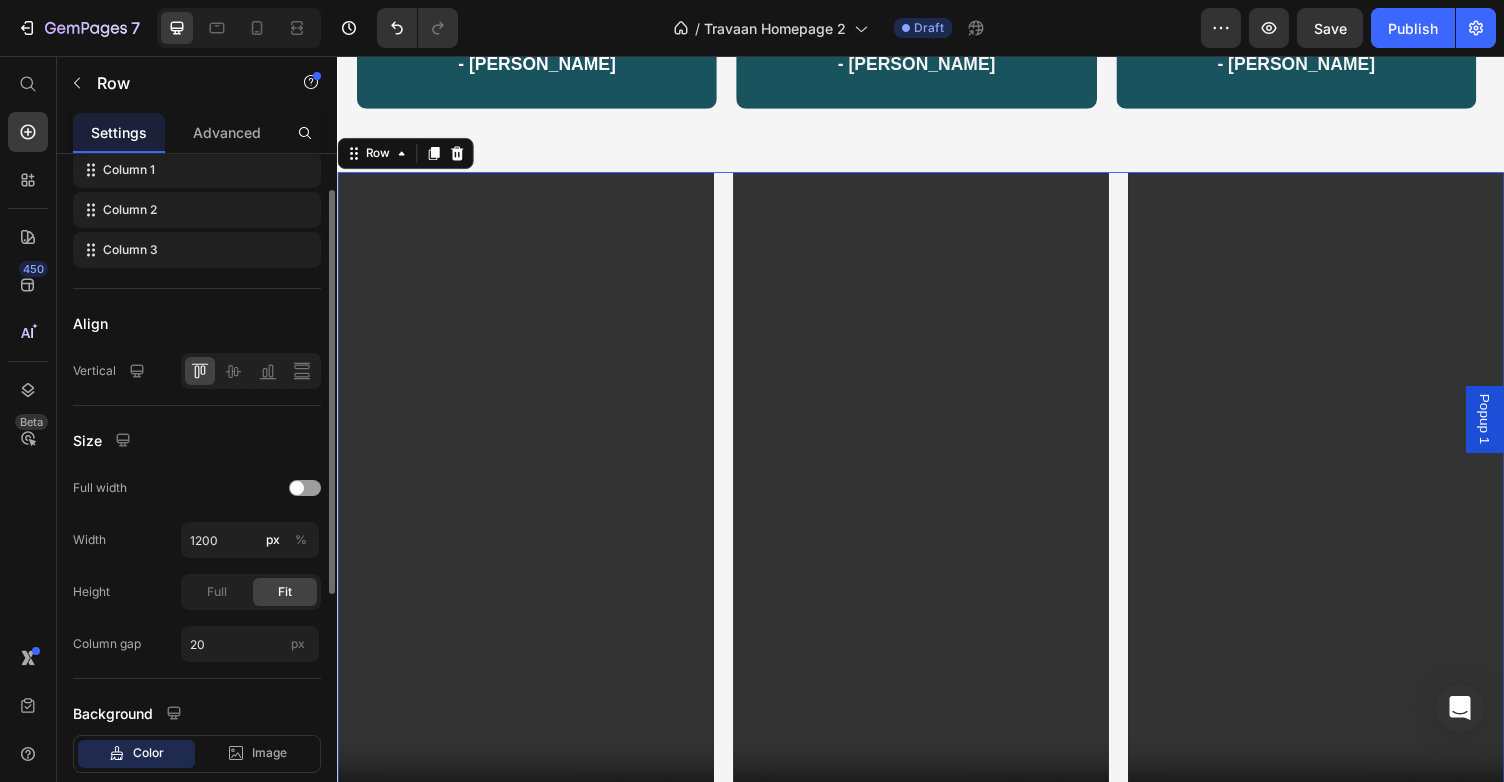 scroll, scrollTop: 393, scrollLeft: 0, axis: vertical 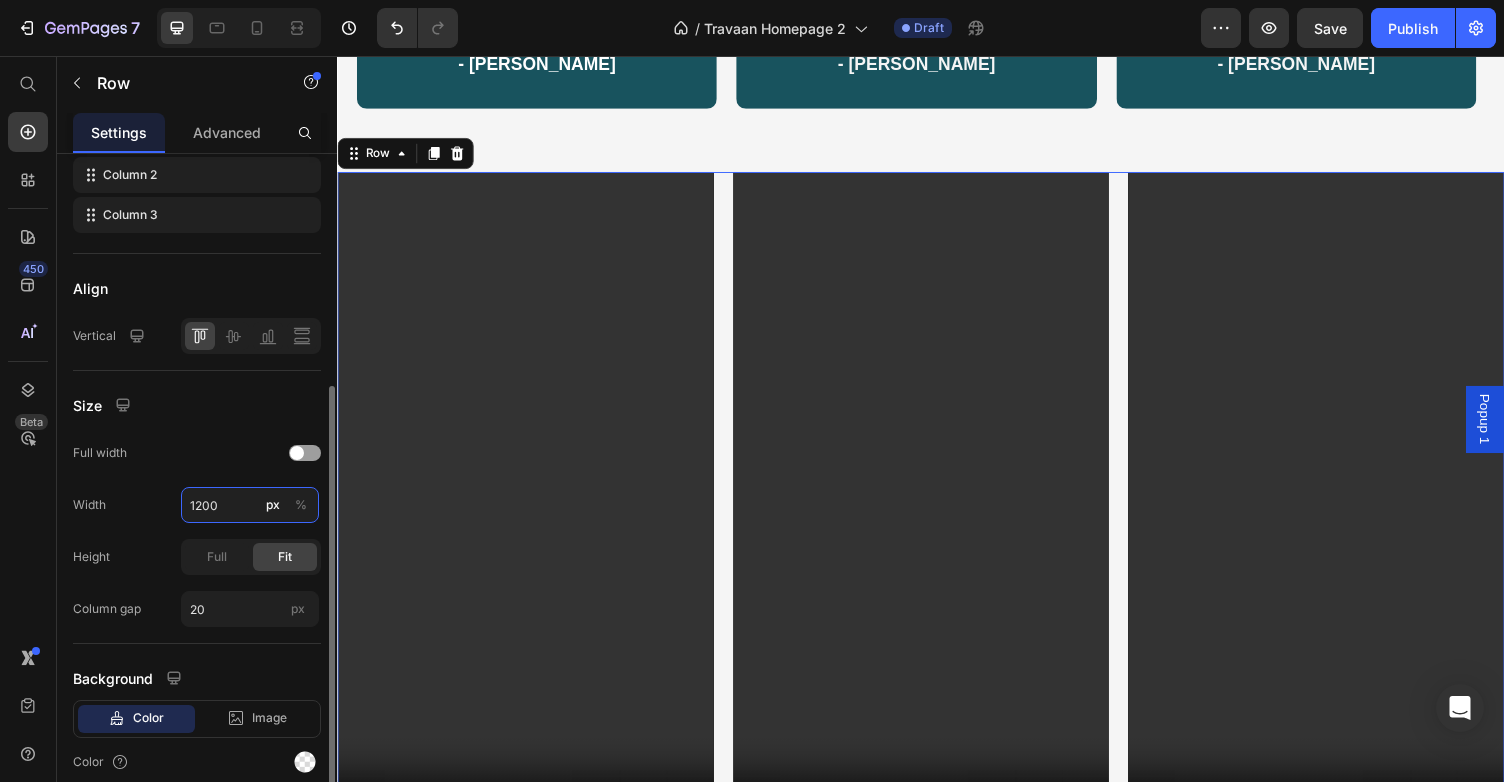 click on "1200" at bounding box center [250, 505] 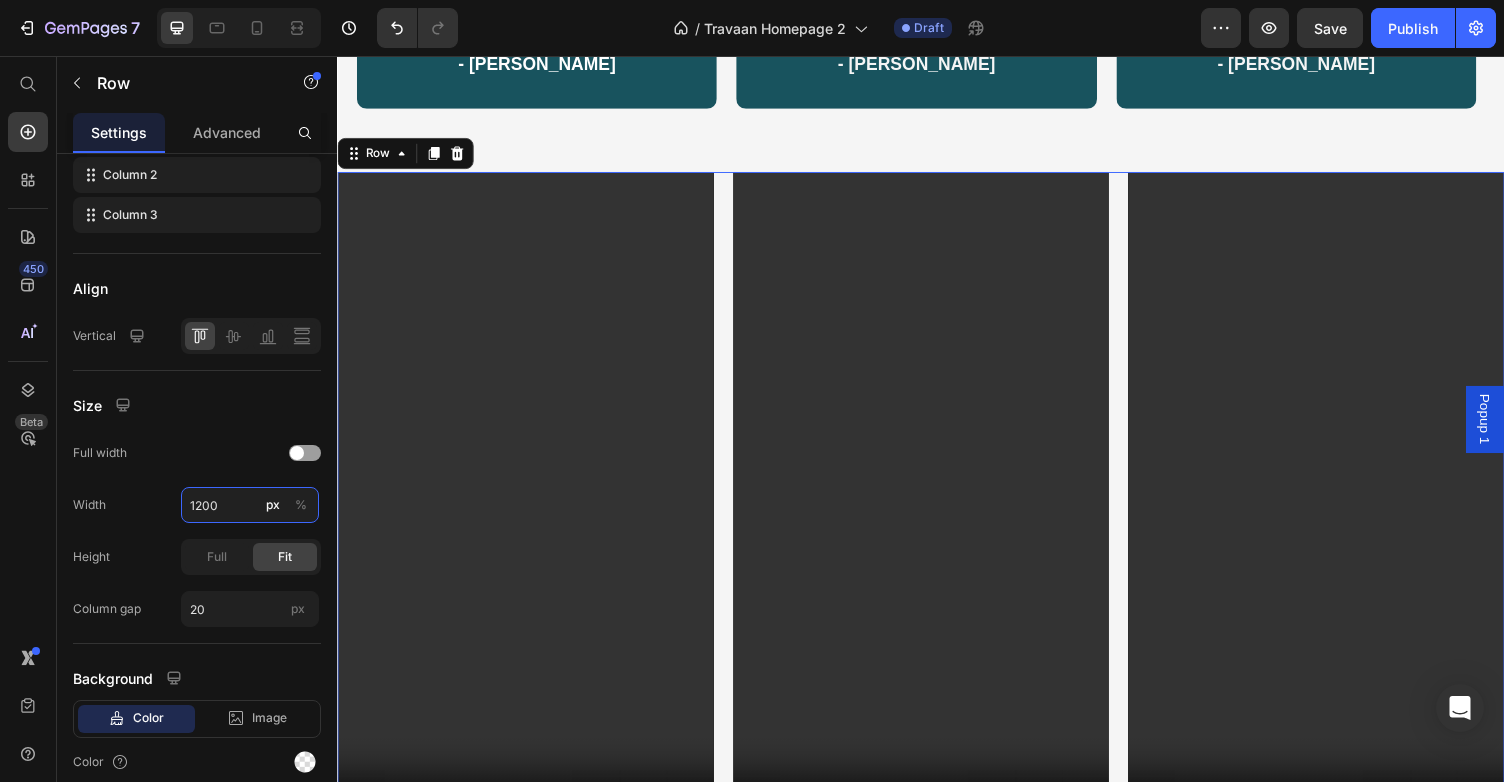 drag, startPoint x: 226, startPoint y: 509, endPoint x: 175, endPoint y: 509, distance: 51 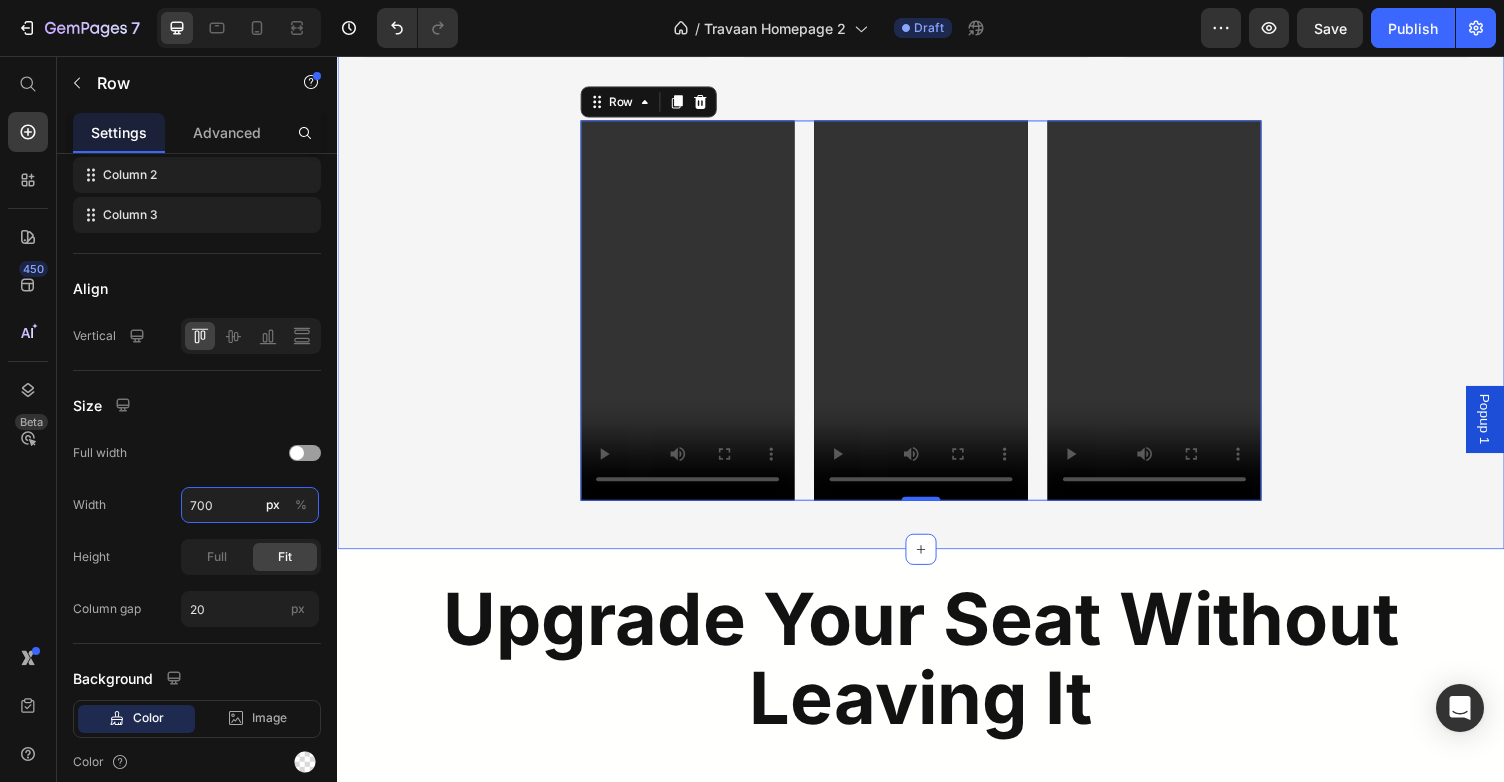 scroll, scrollTop: 2580, scrollLeft: 0, axis: vertical 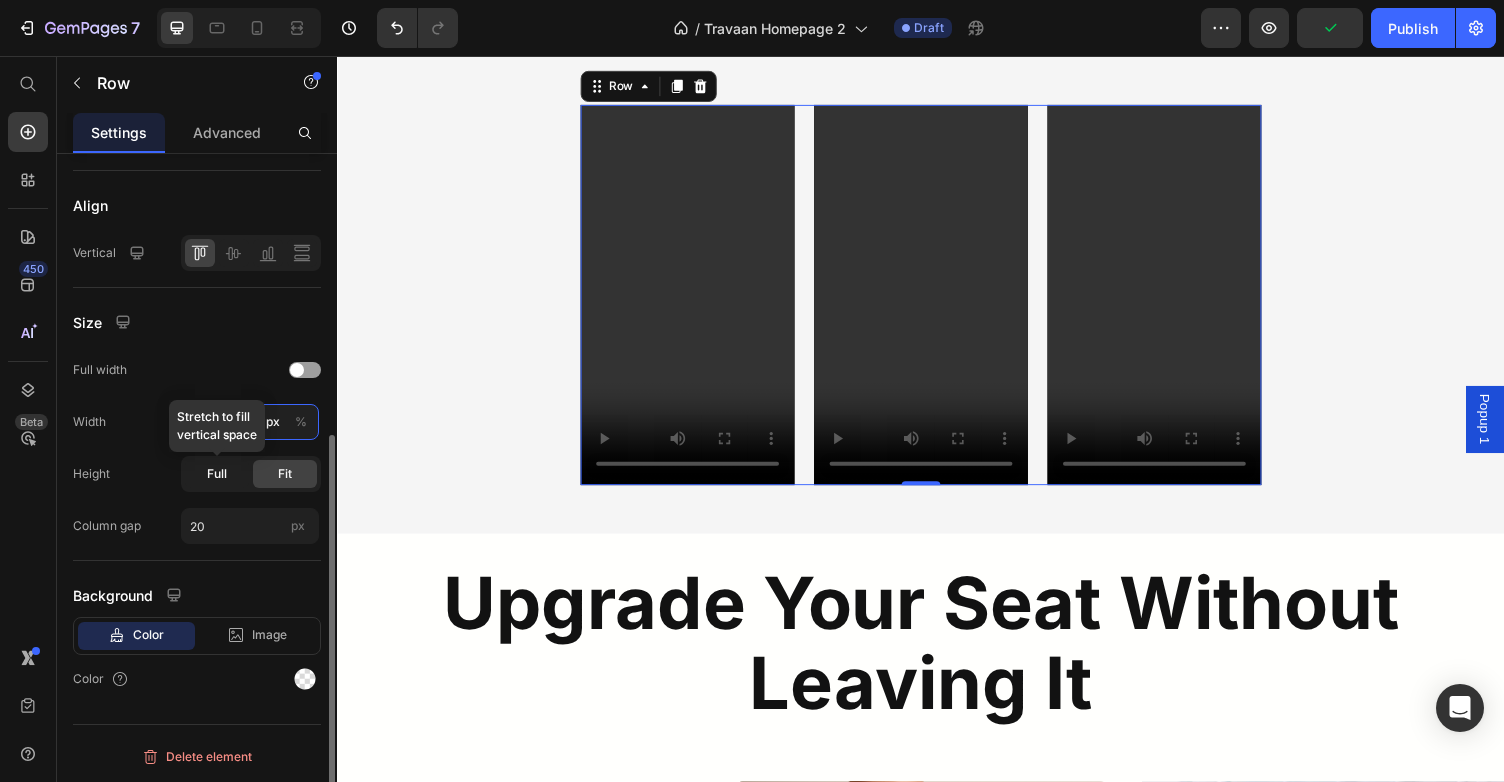 type on "700" 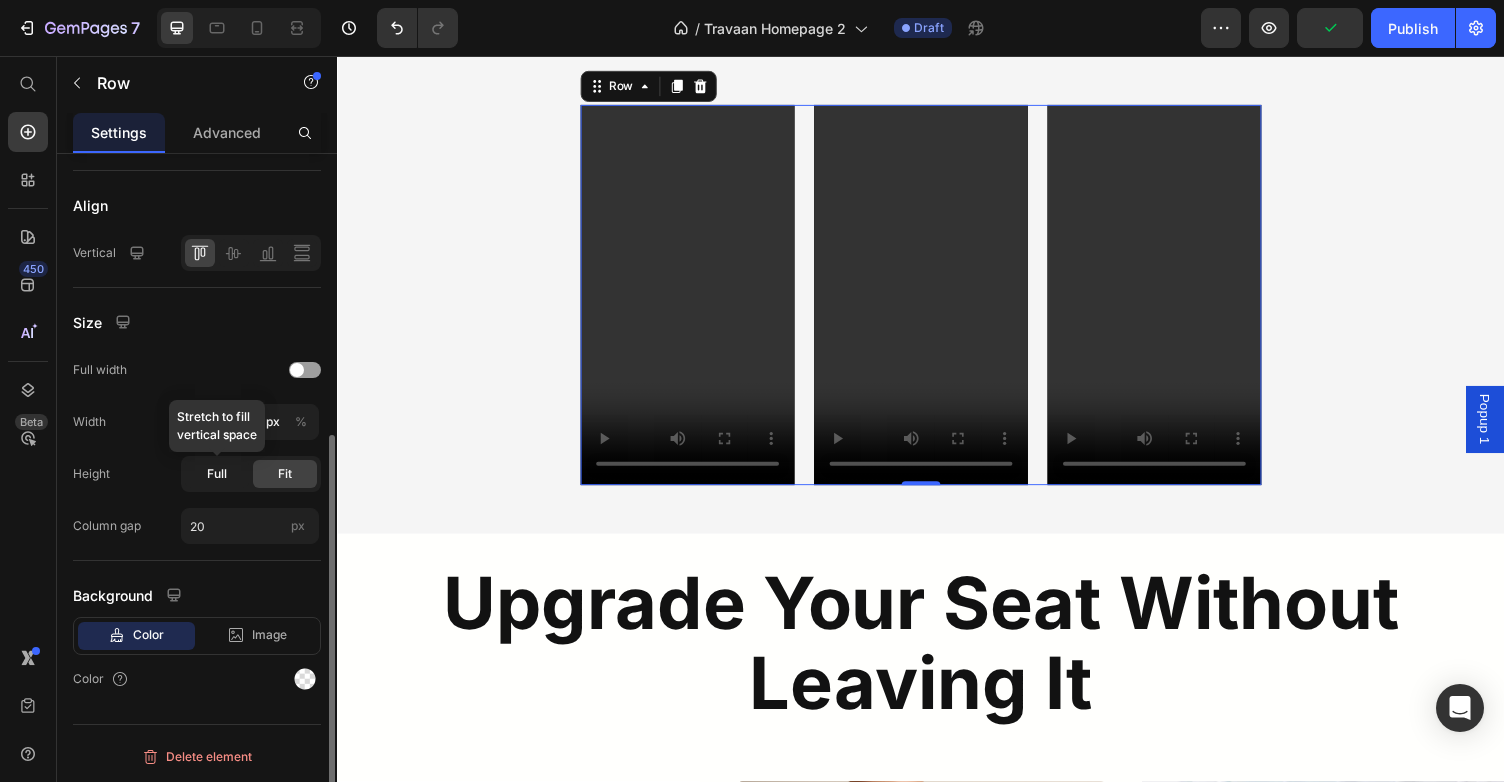 click on "Full" 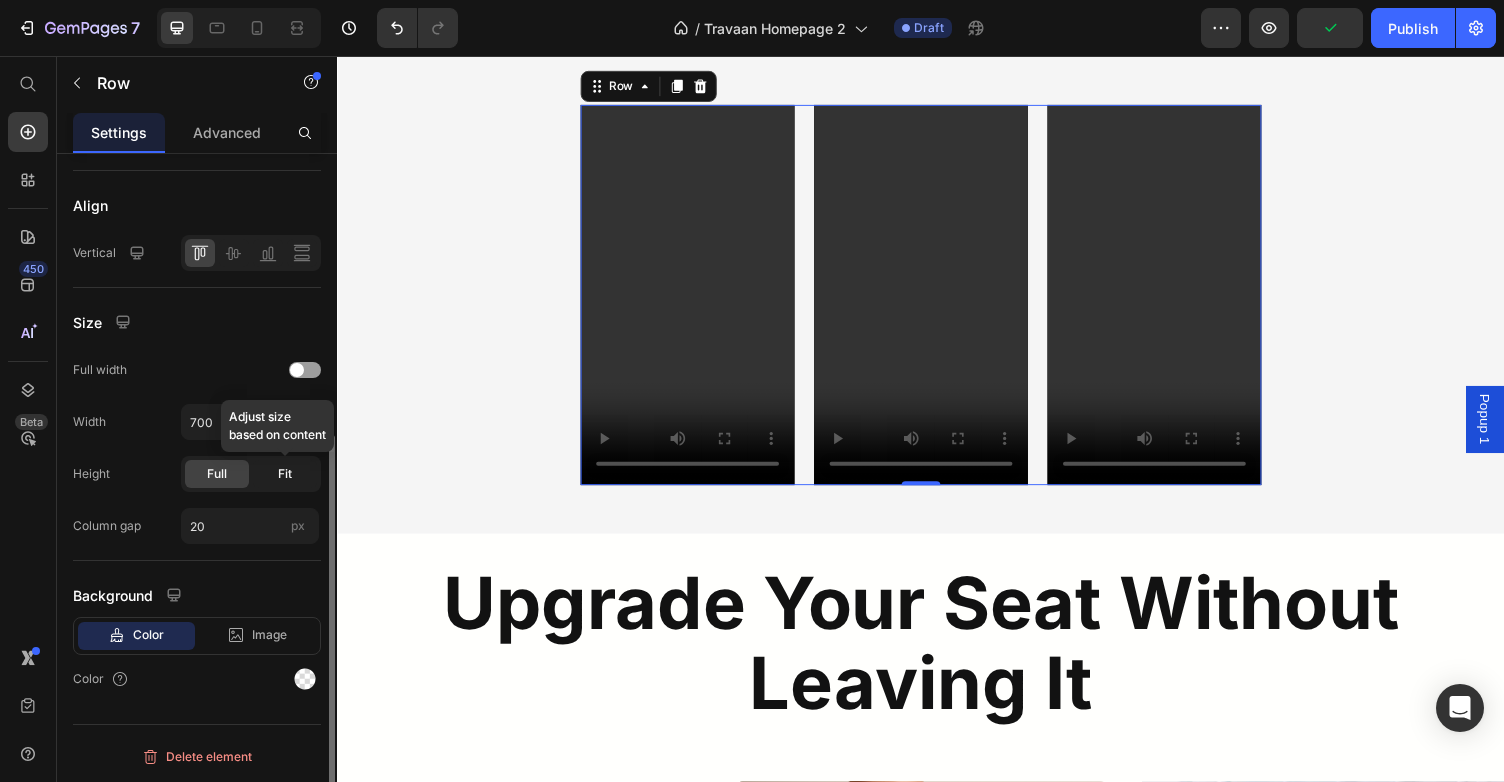 click on "Fit" 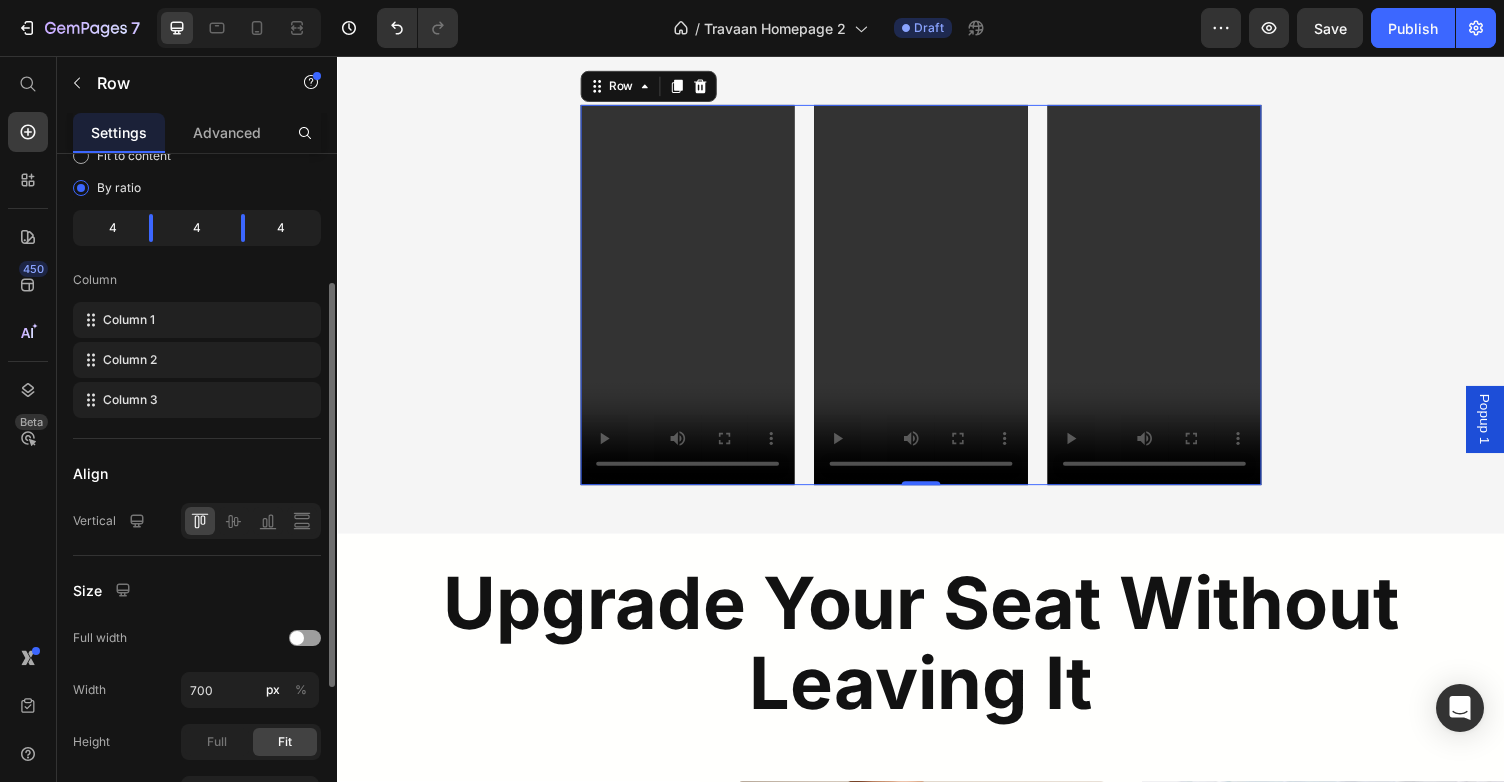 scroll, scrollTop: 173, scrollLeft: 0, axis: vertical 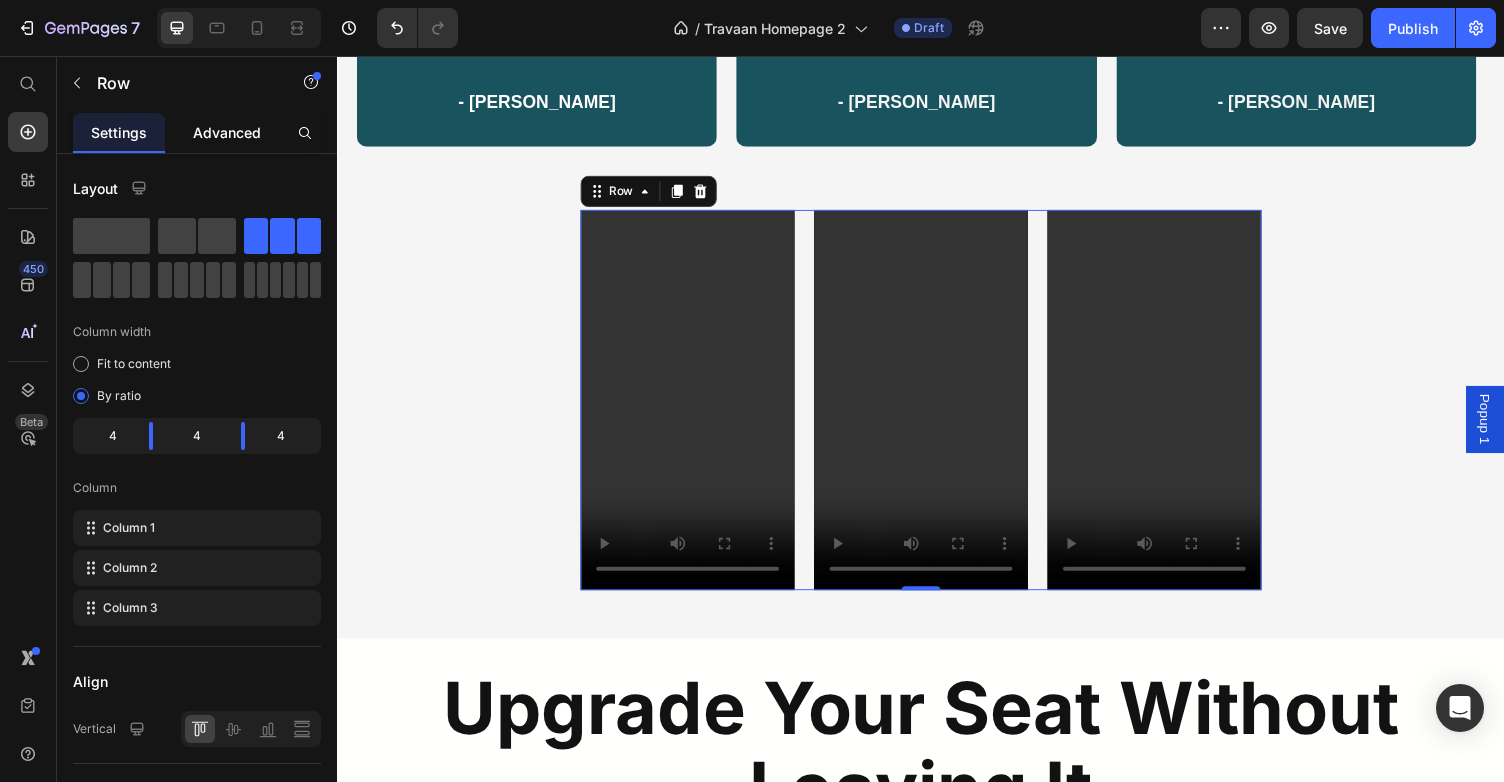 click on "Advanced" at bounding box center (227, 132) 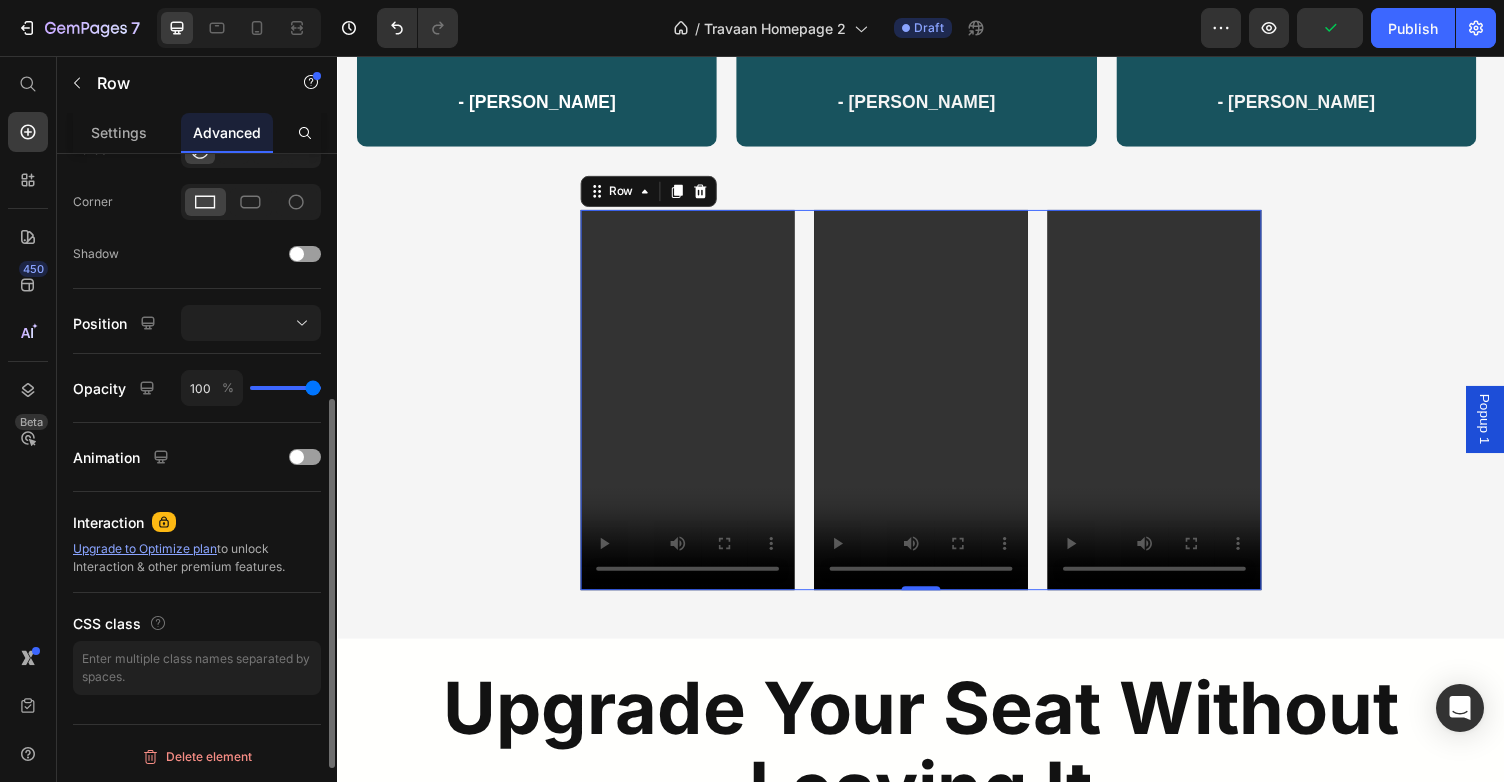 scroll, scrollTop: 0, scrollLeft: 0, axis: both 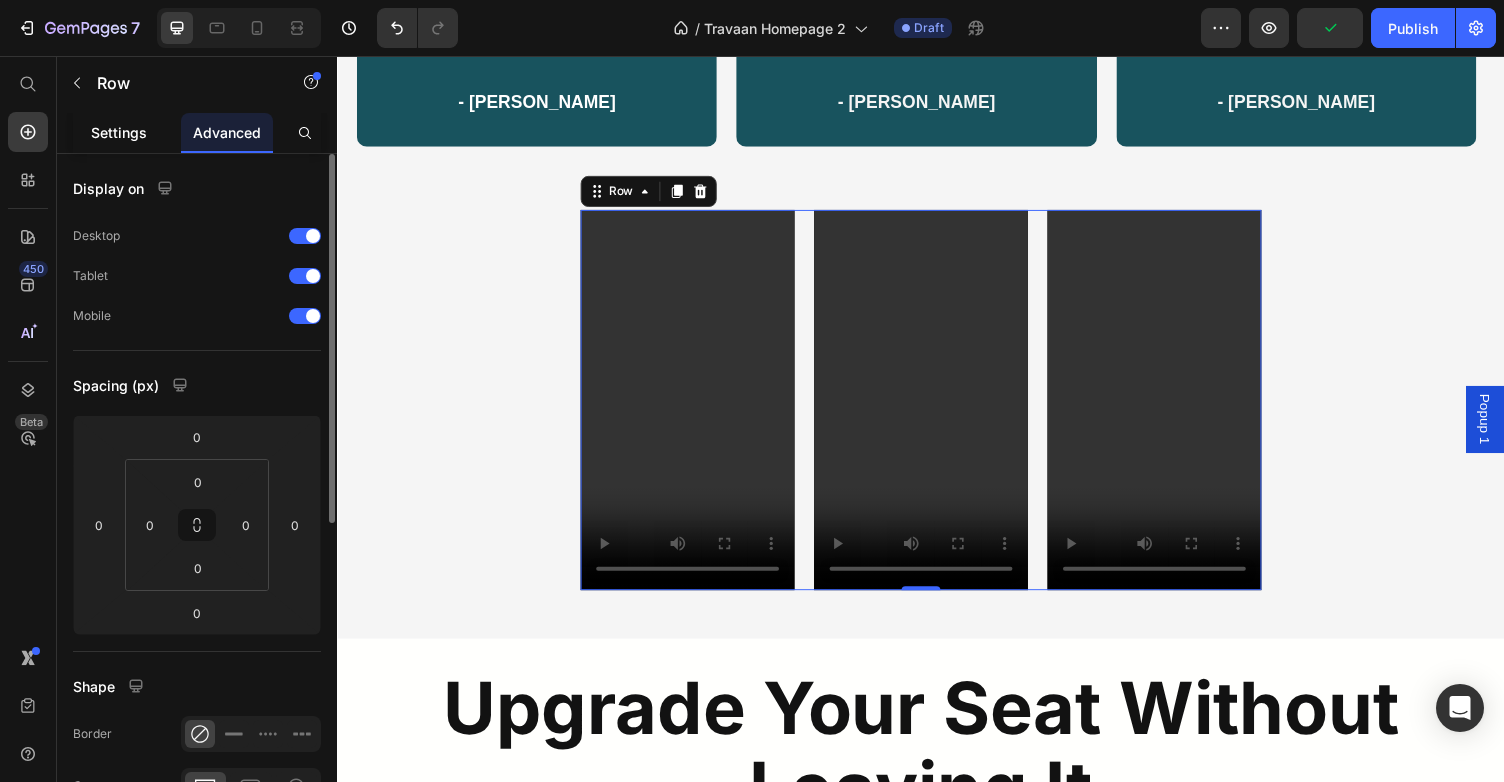 click on "Settings" at bounding box center (119, 132) 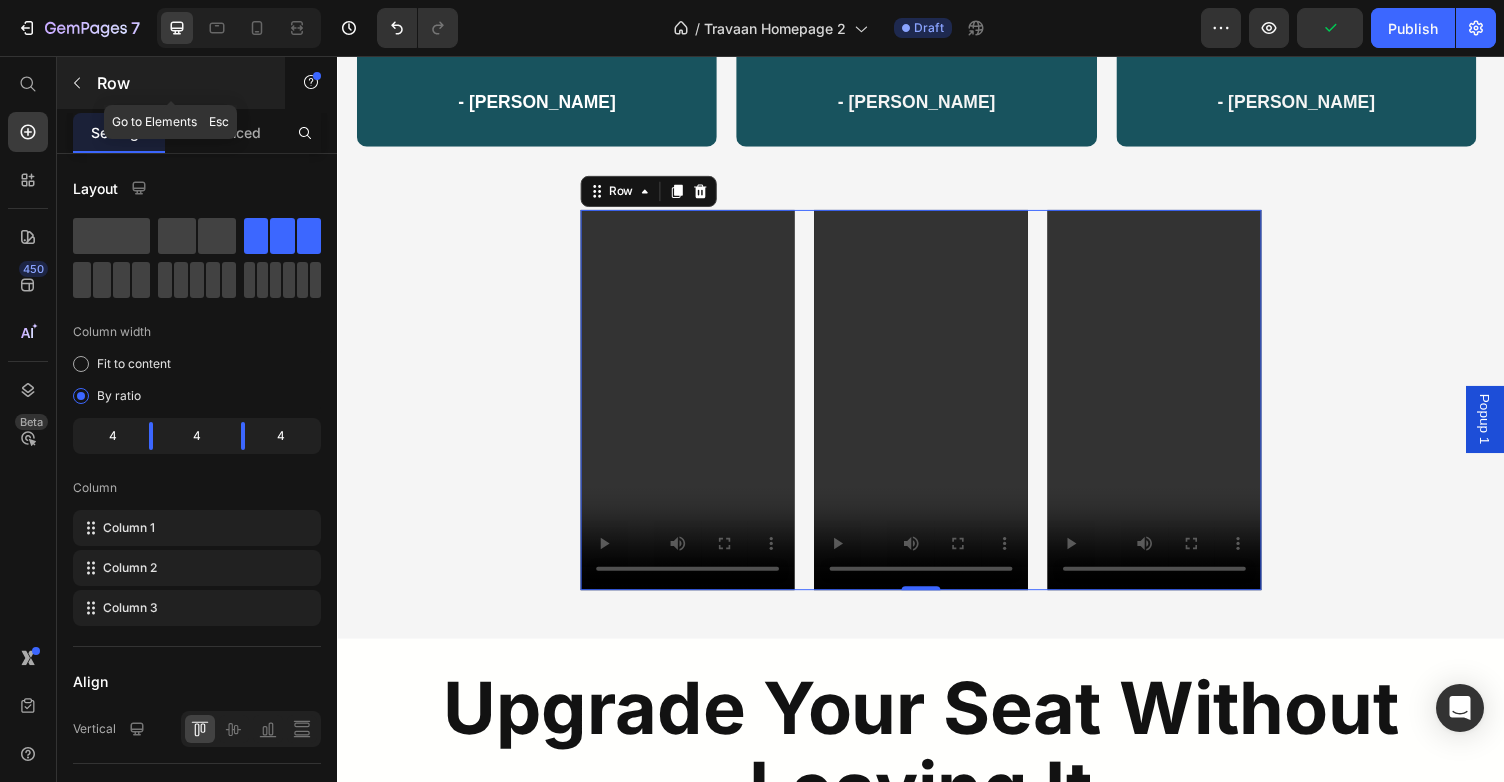 click on "Row" at bounding box center [171, 83] 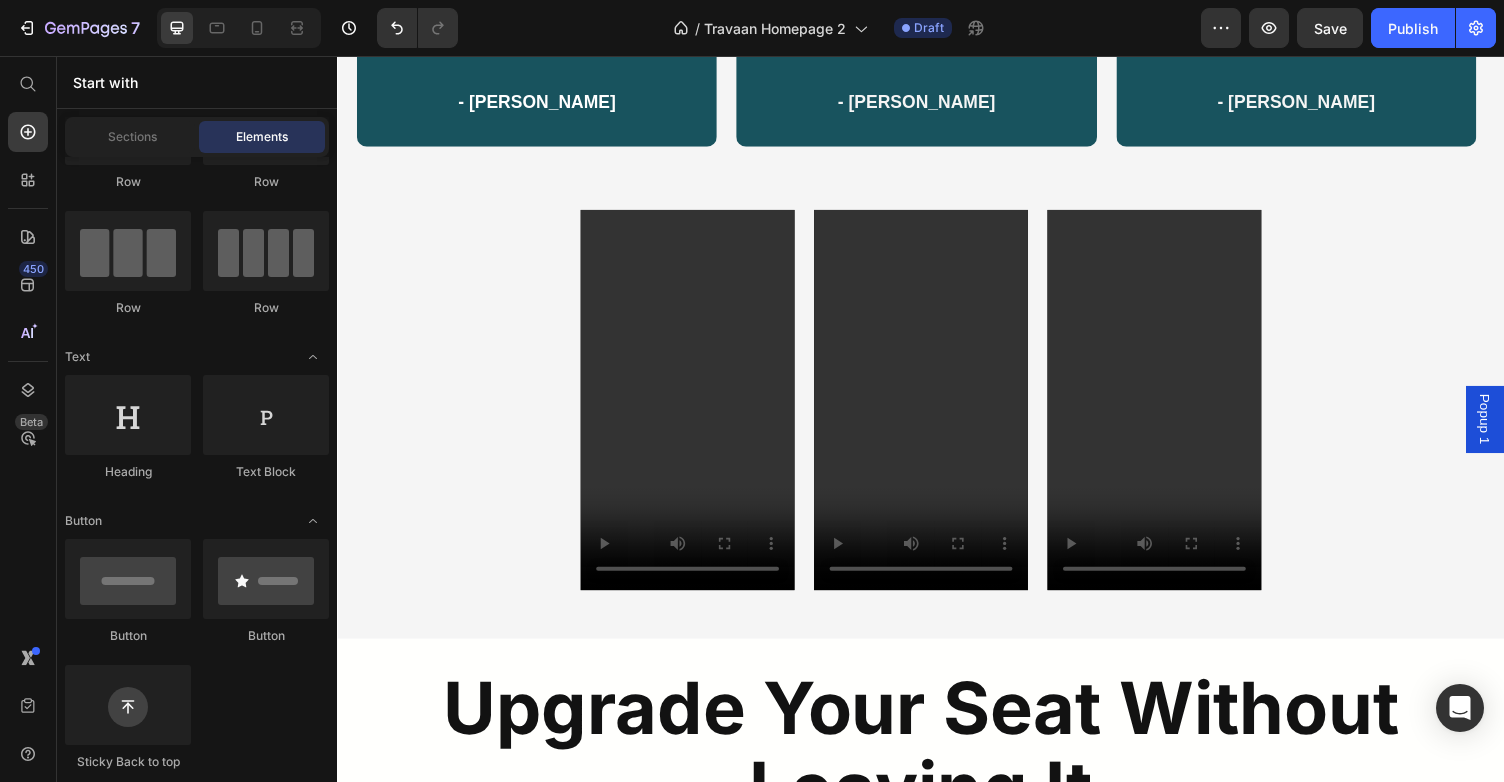 scroll, scrollTop: 0, scrollLeft: 0, axis: both 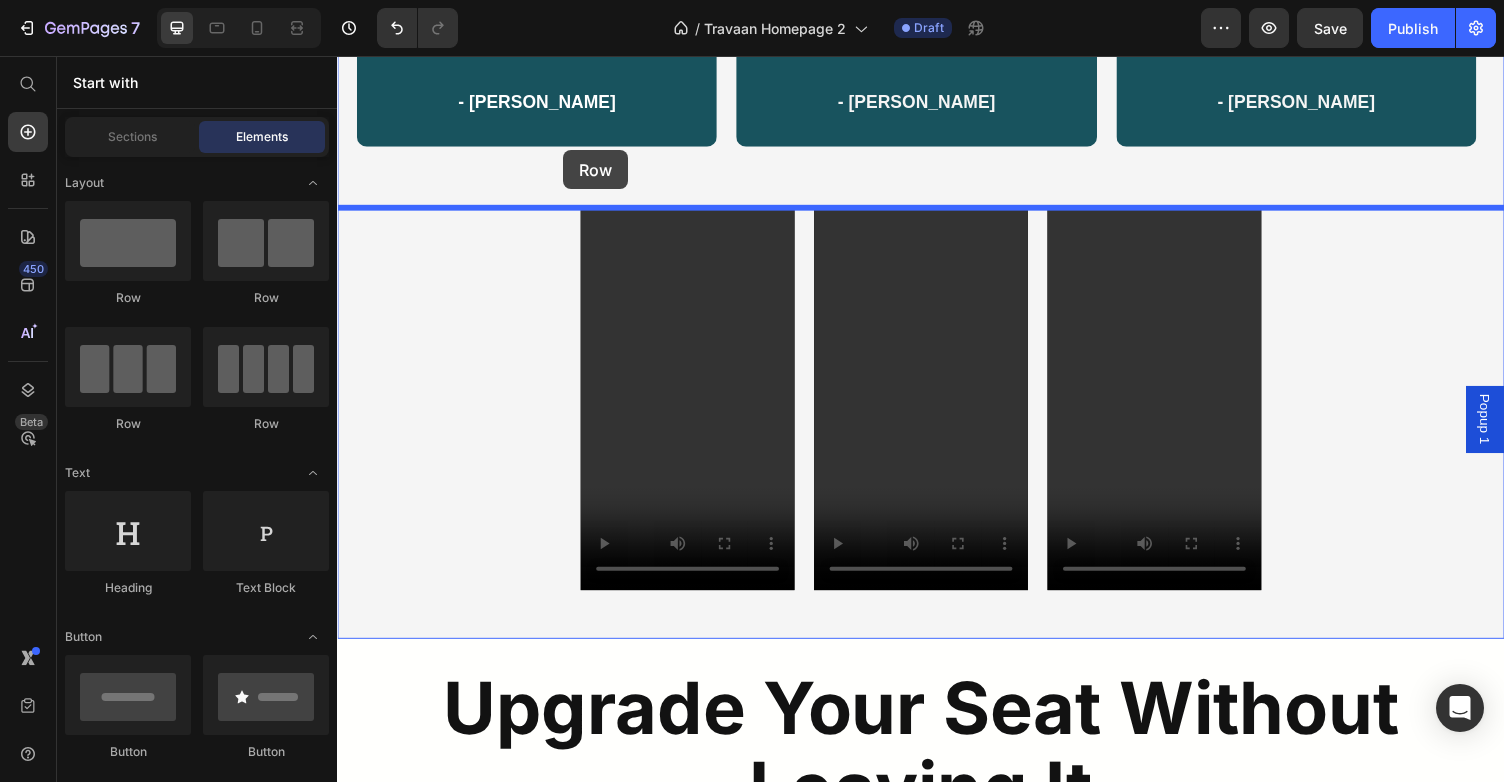 drag, startPoint x: 470, startPoint y: 296, endPoint x: 569, endPoint y: 154, distance: 173.10402 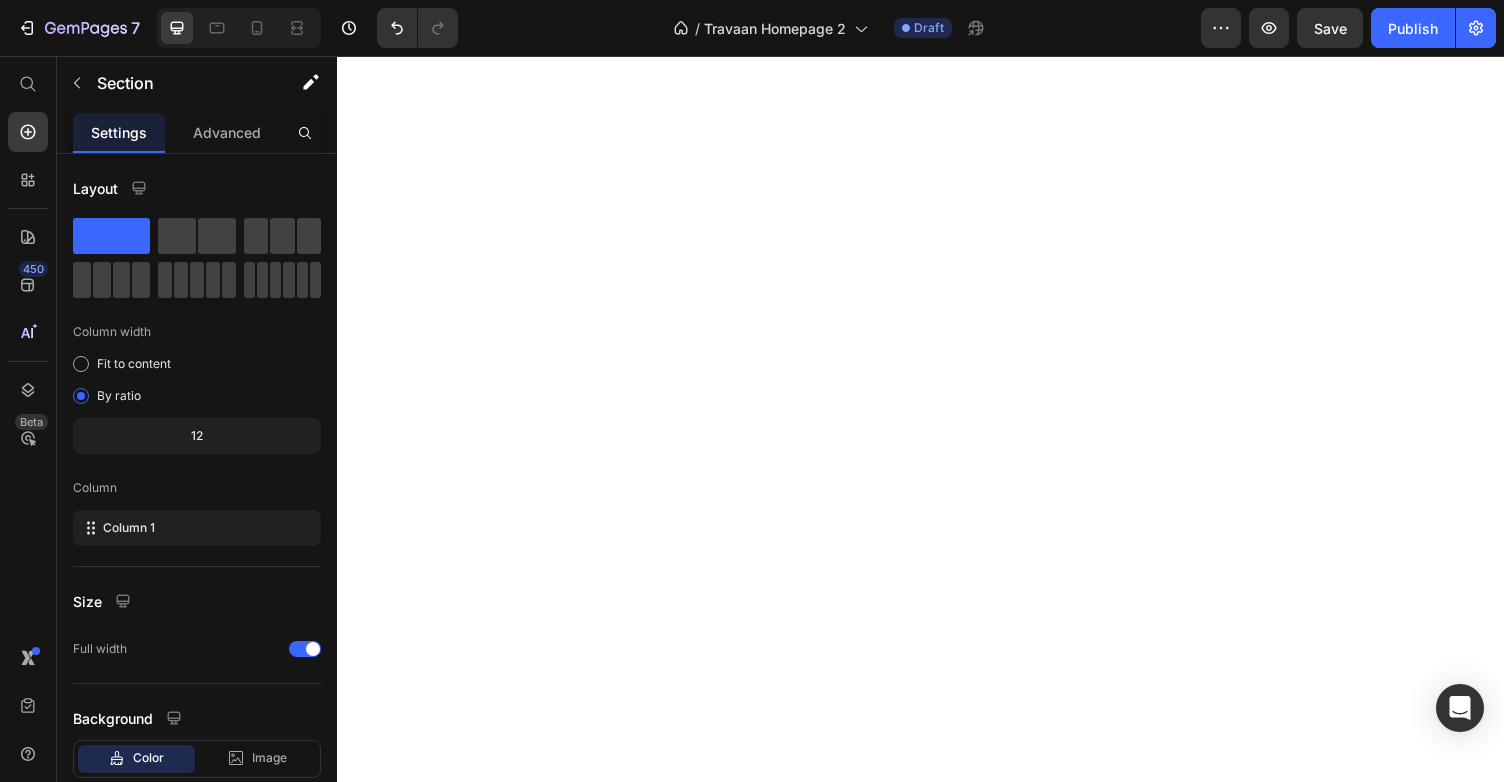 scroll, scrollTop: 0, scrollLeft: 0, axis: both 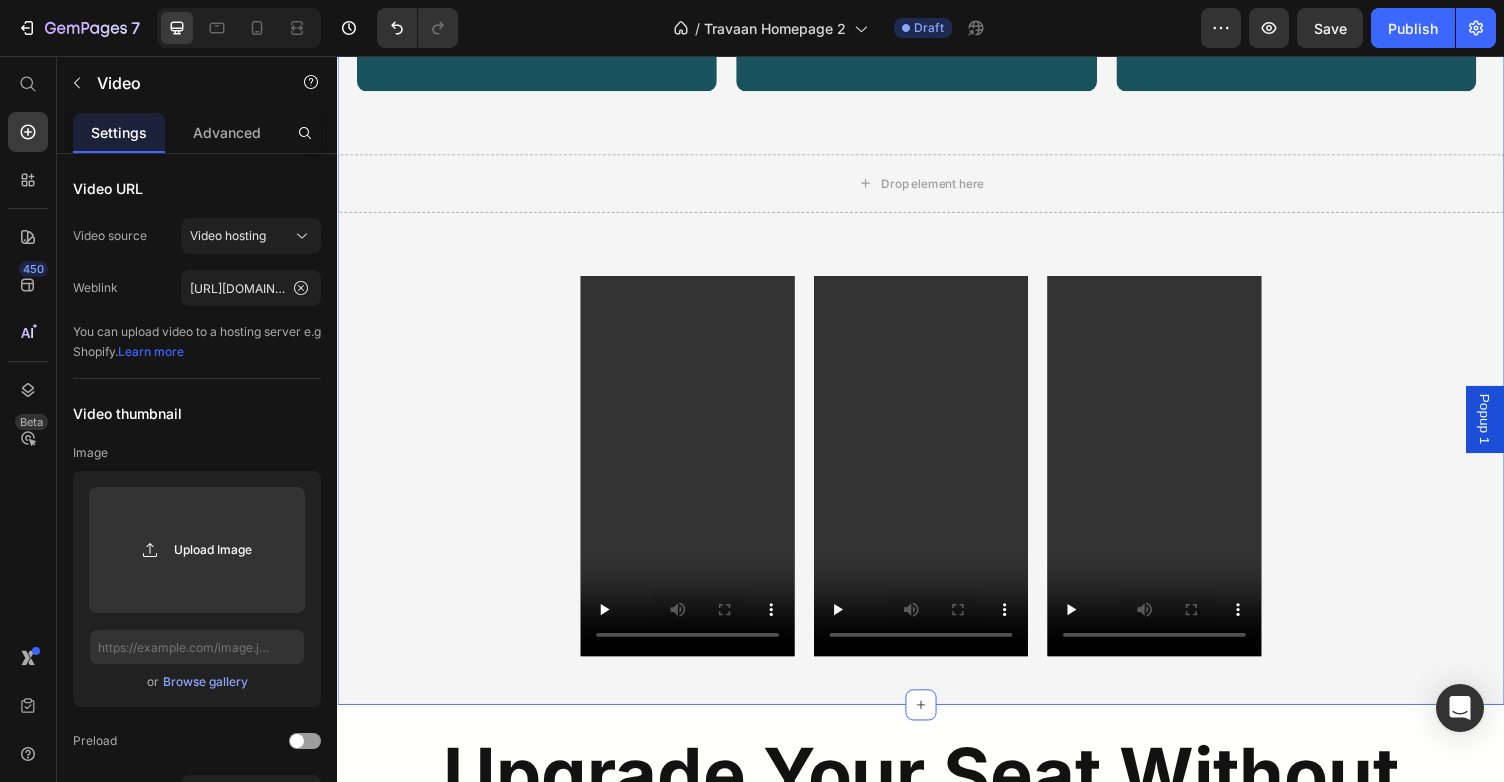 click on "Video" at bounding box center (697, 477) 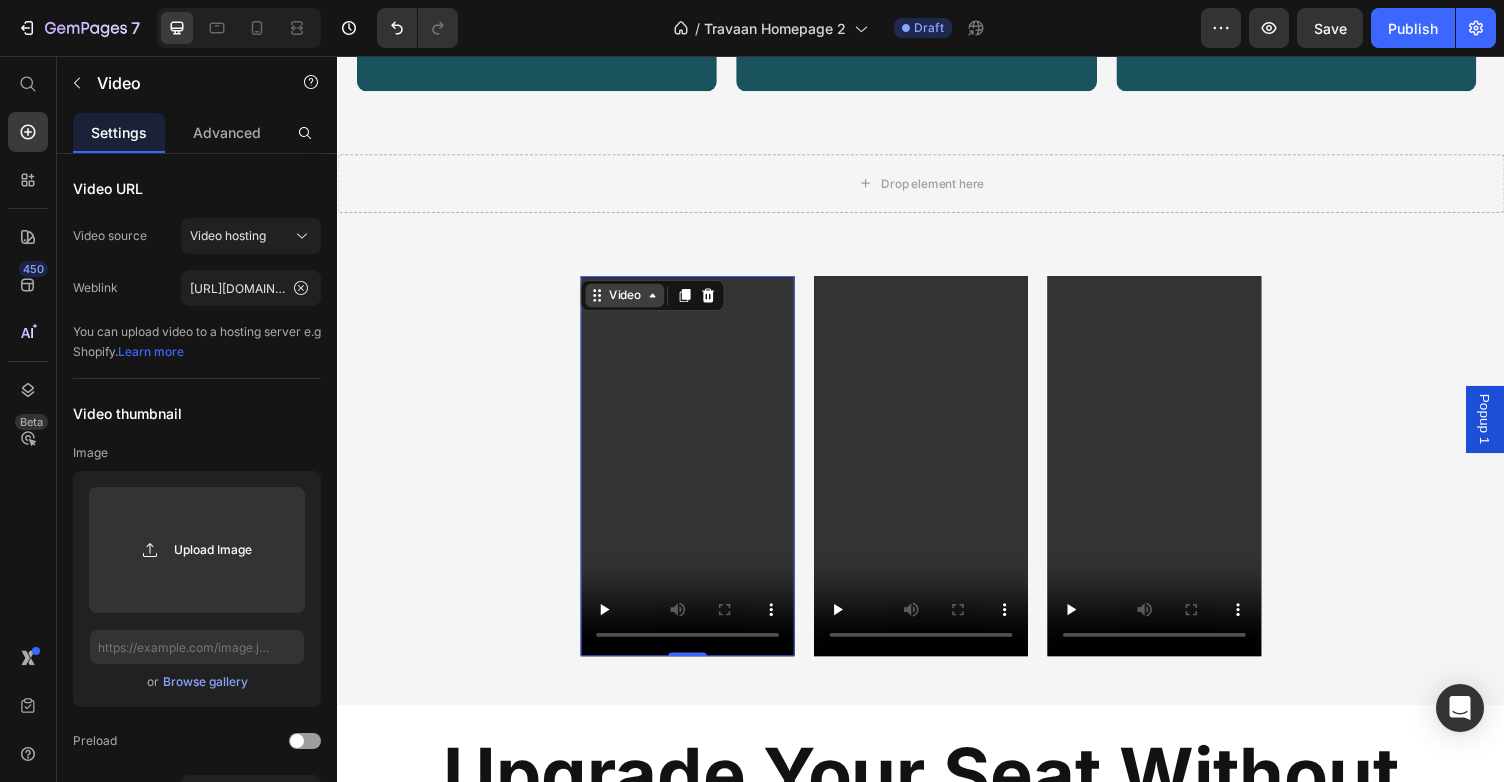 click on "Video" at bounding box center (632, 302) 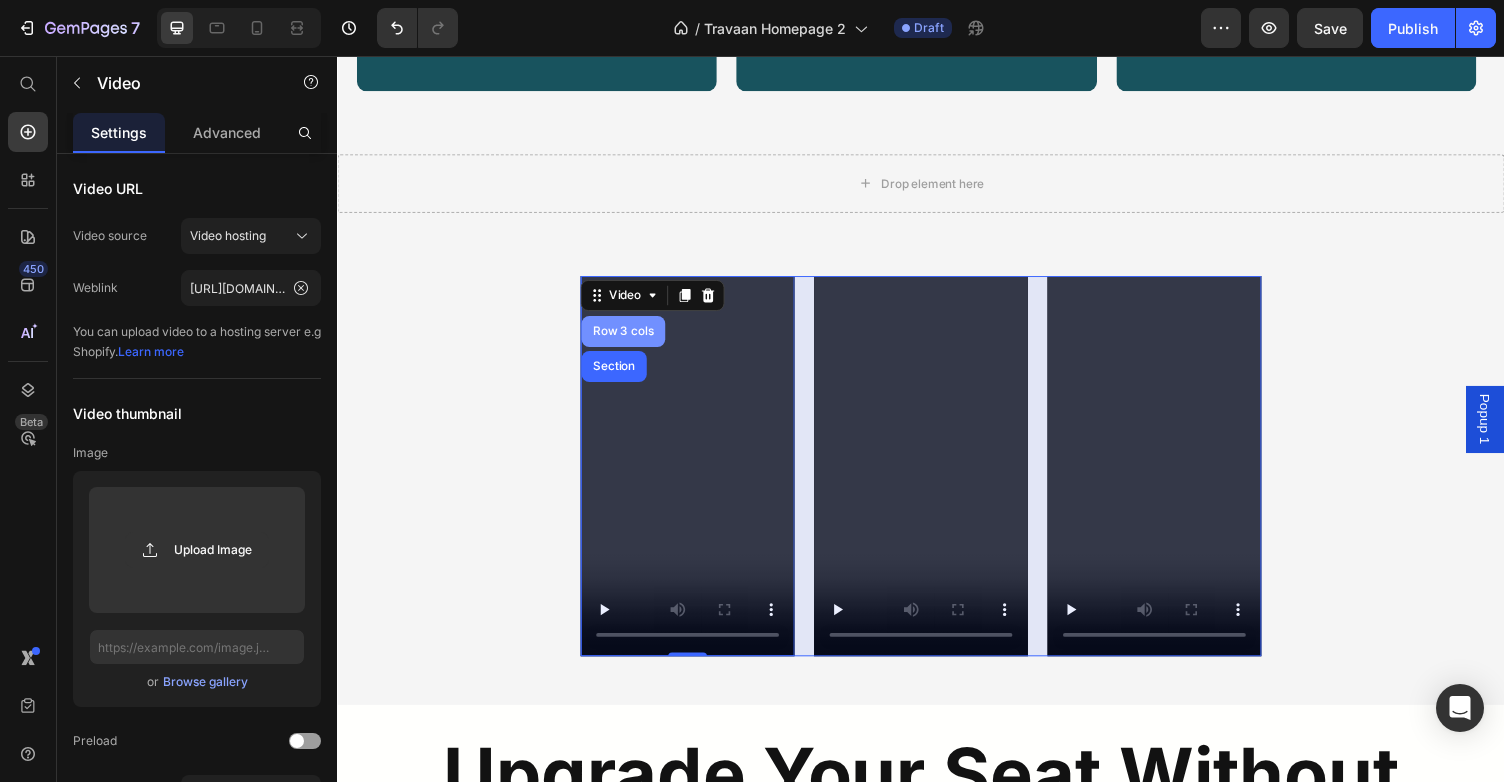click on "Row 3 cols" at bounding box center (631, 339) 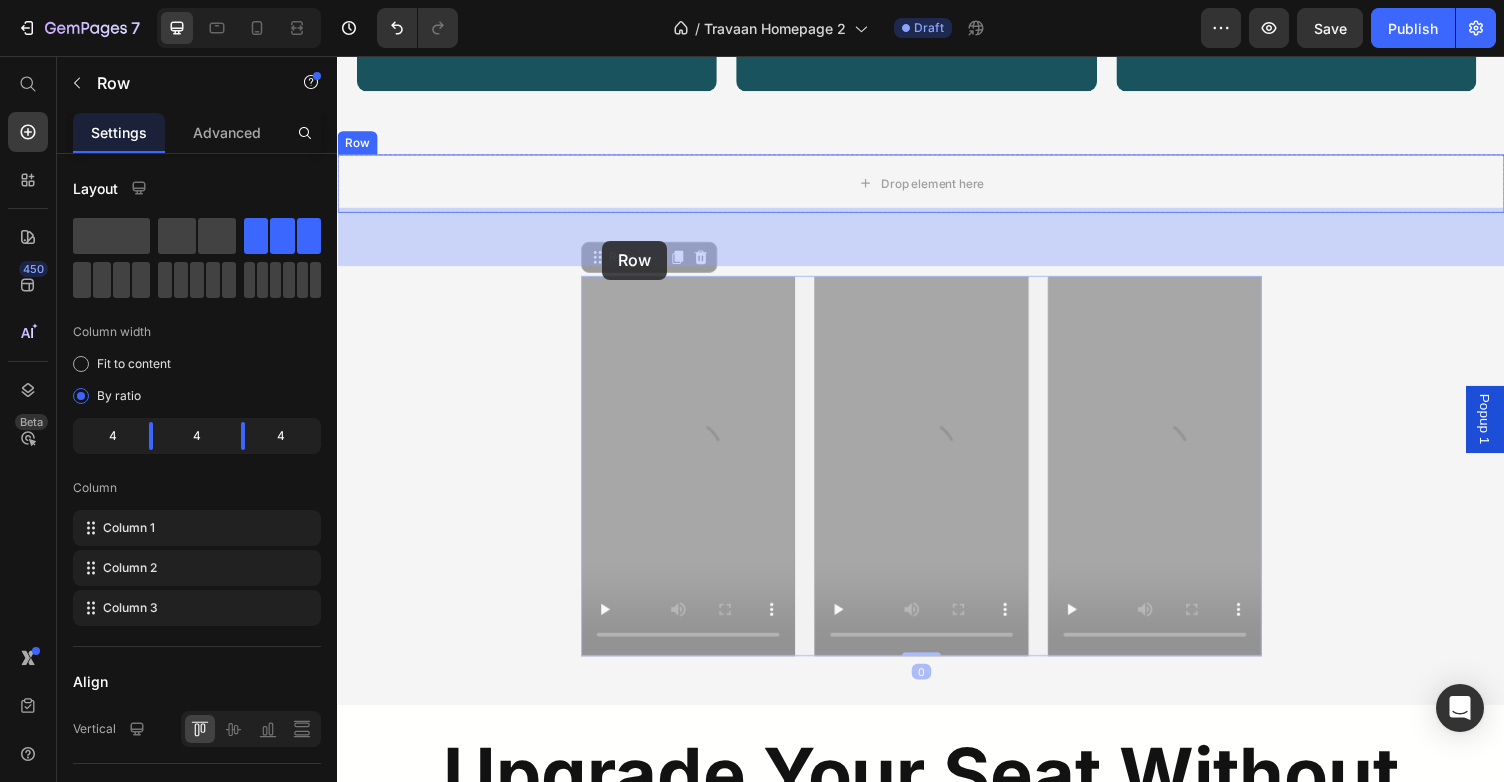 drag, startPoint x: 612, startPoint y: 322, endPoint x: 610, endPoint y: 247, distance: 75.026665 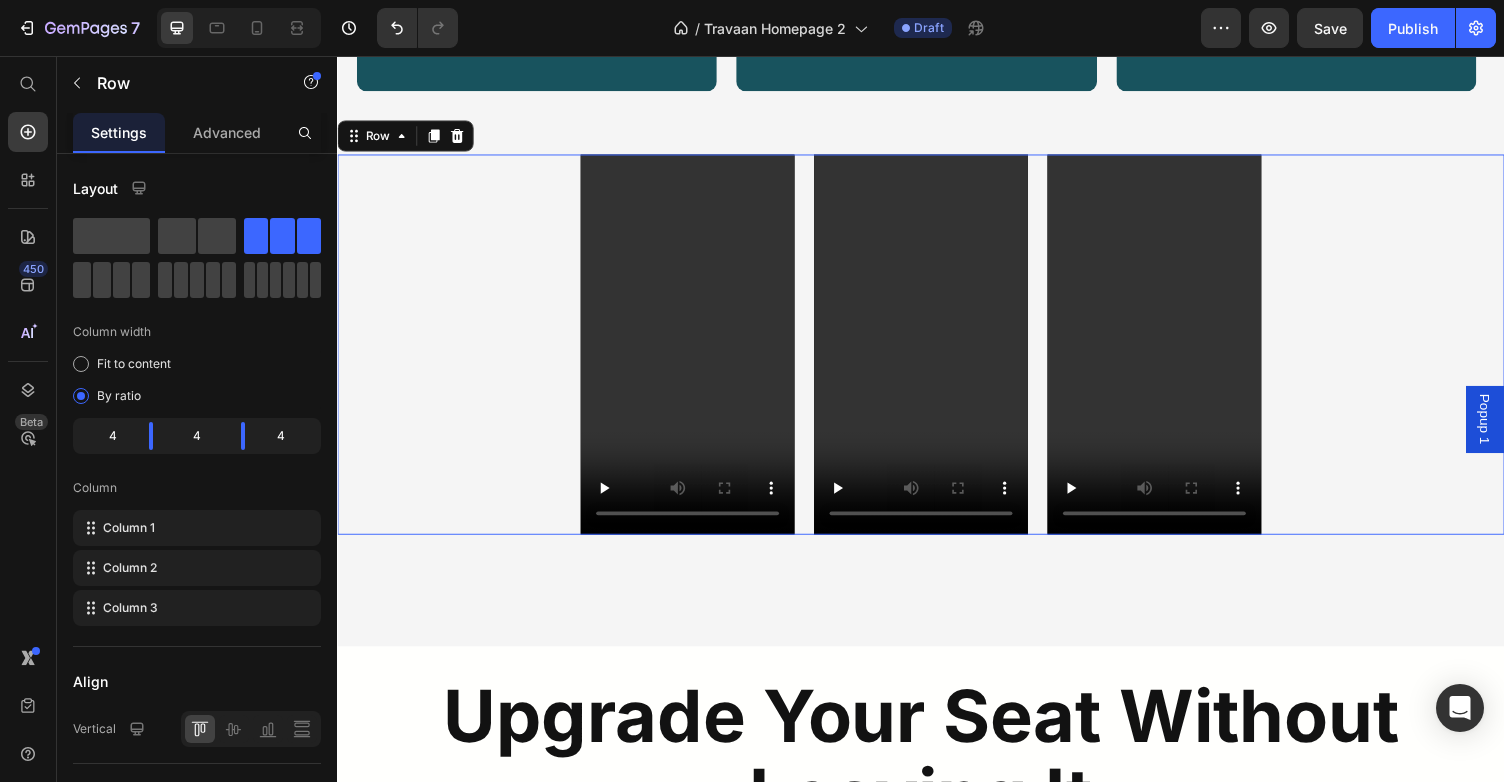click on "Video Video Video Row" at bounding box center (937, 352) 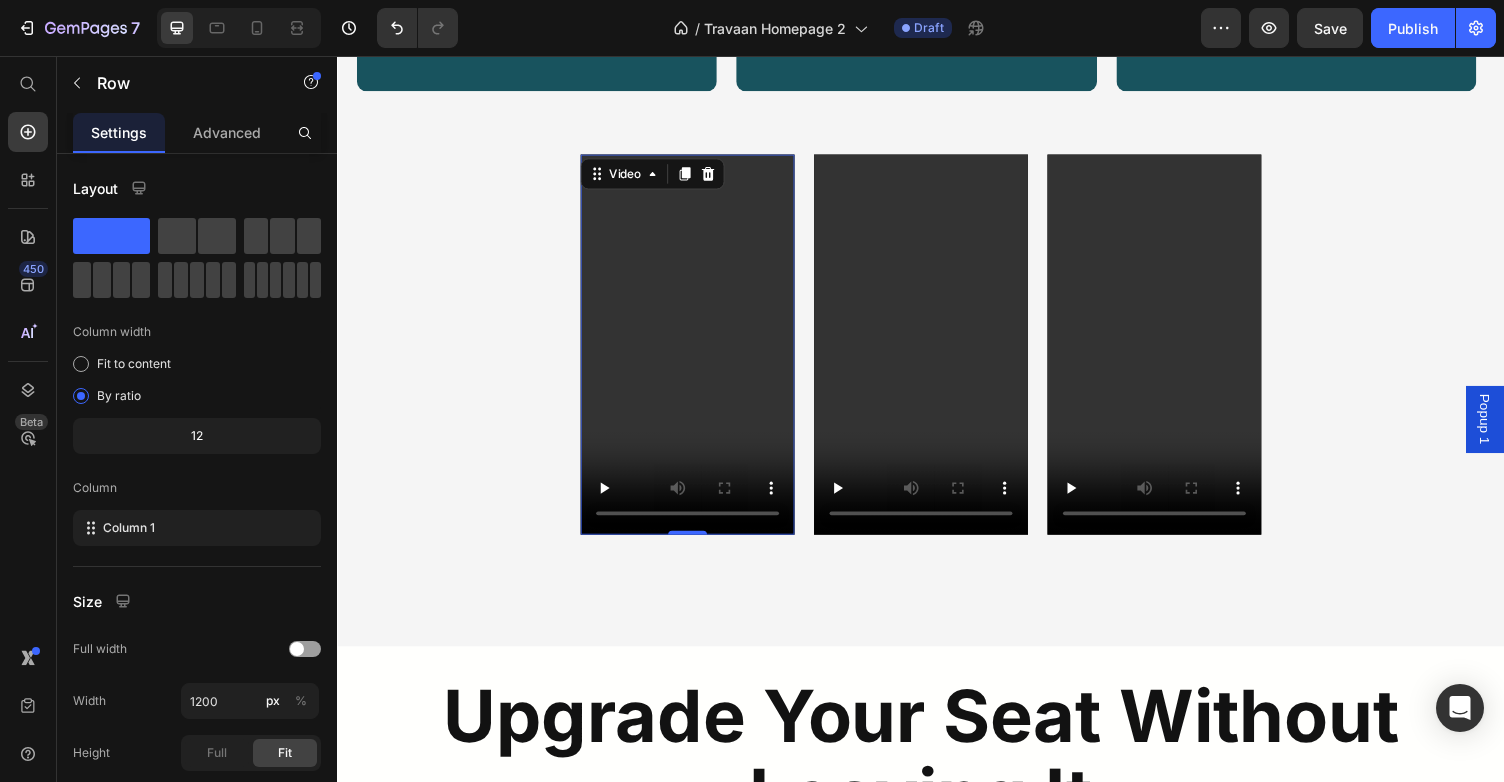 click at bounding box center (697, 352) 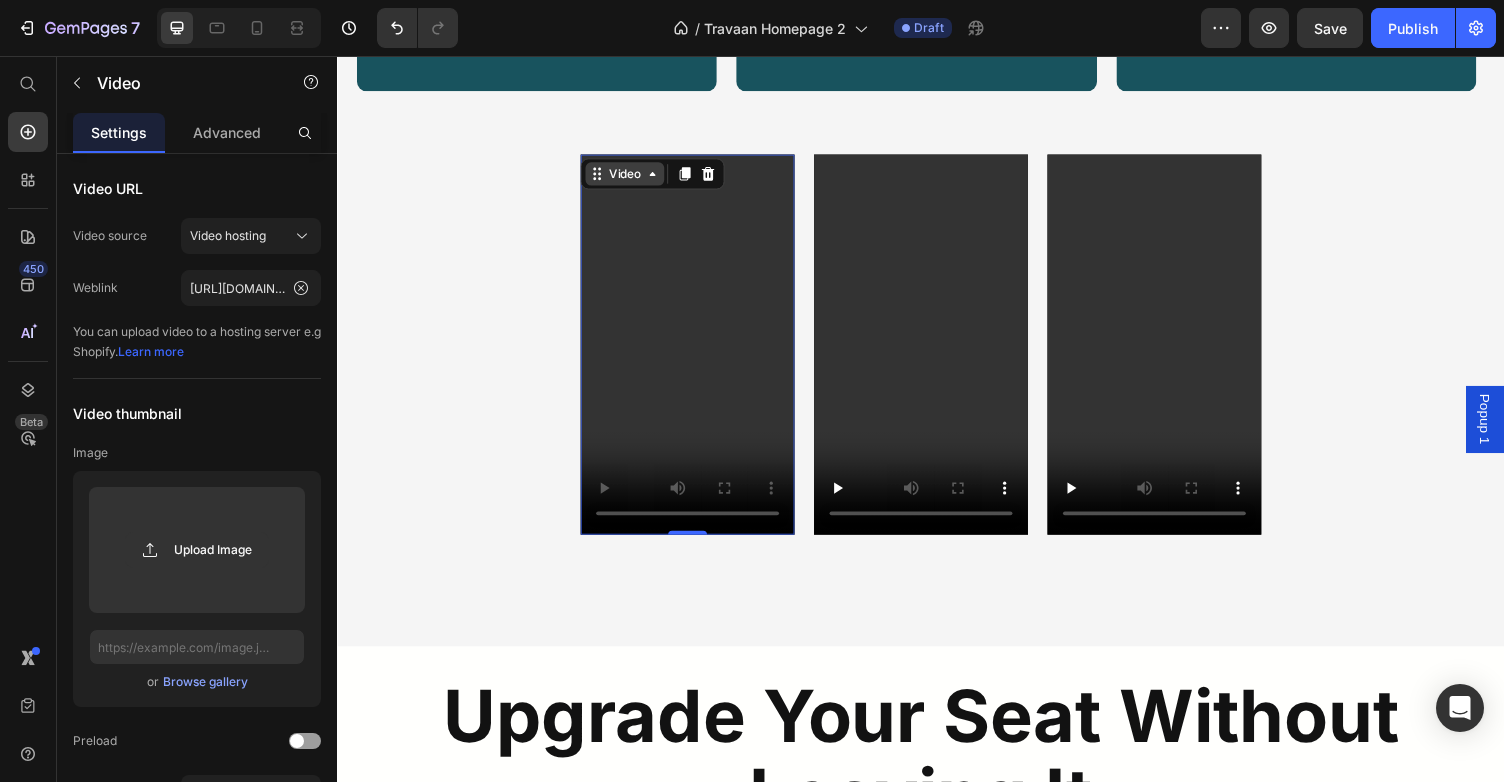 click on "Video" at bounding box center (632, 177) 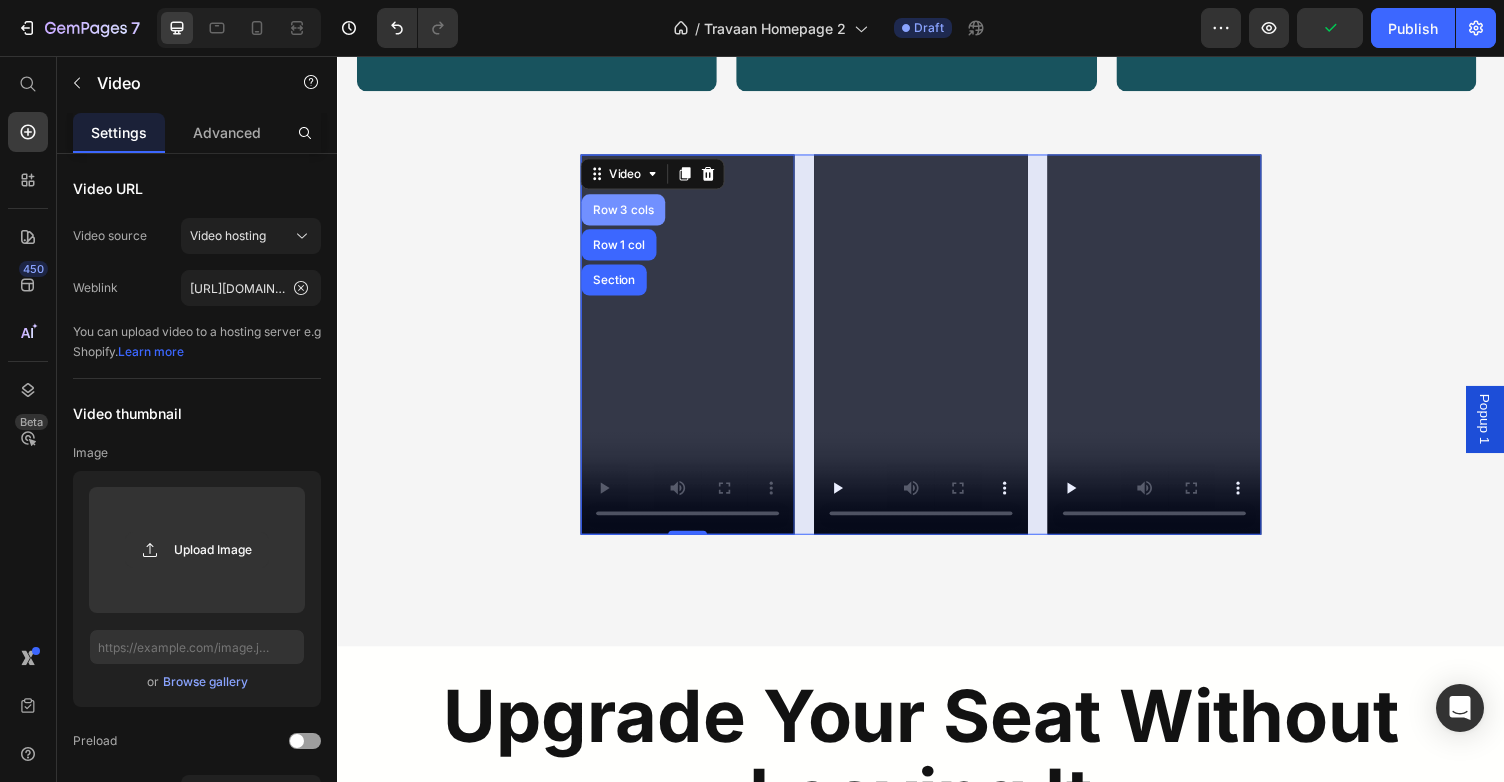 click on "Row 3 cols" at bounding box center (631, 214) 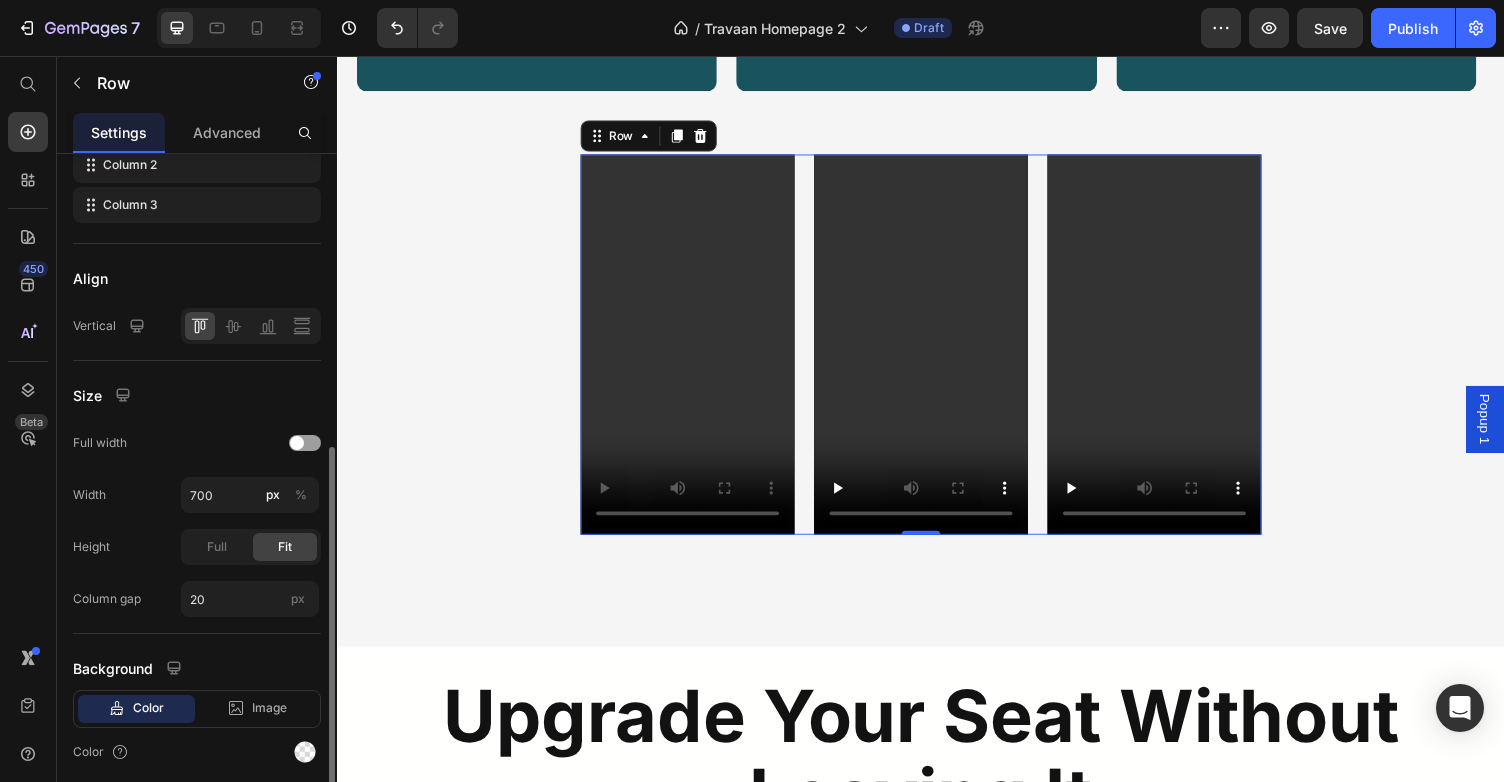 scroll, scrollTop: 476, scrollLeft: 0, axis: vertical 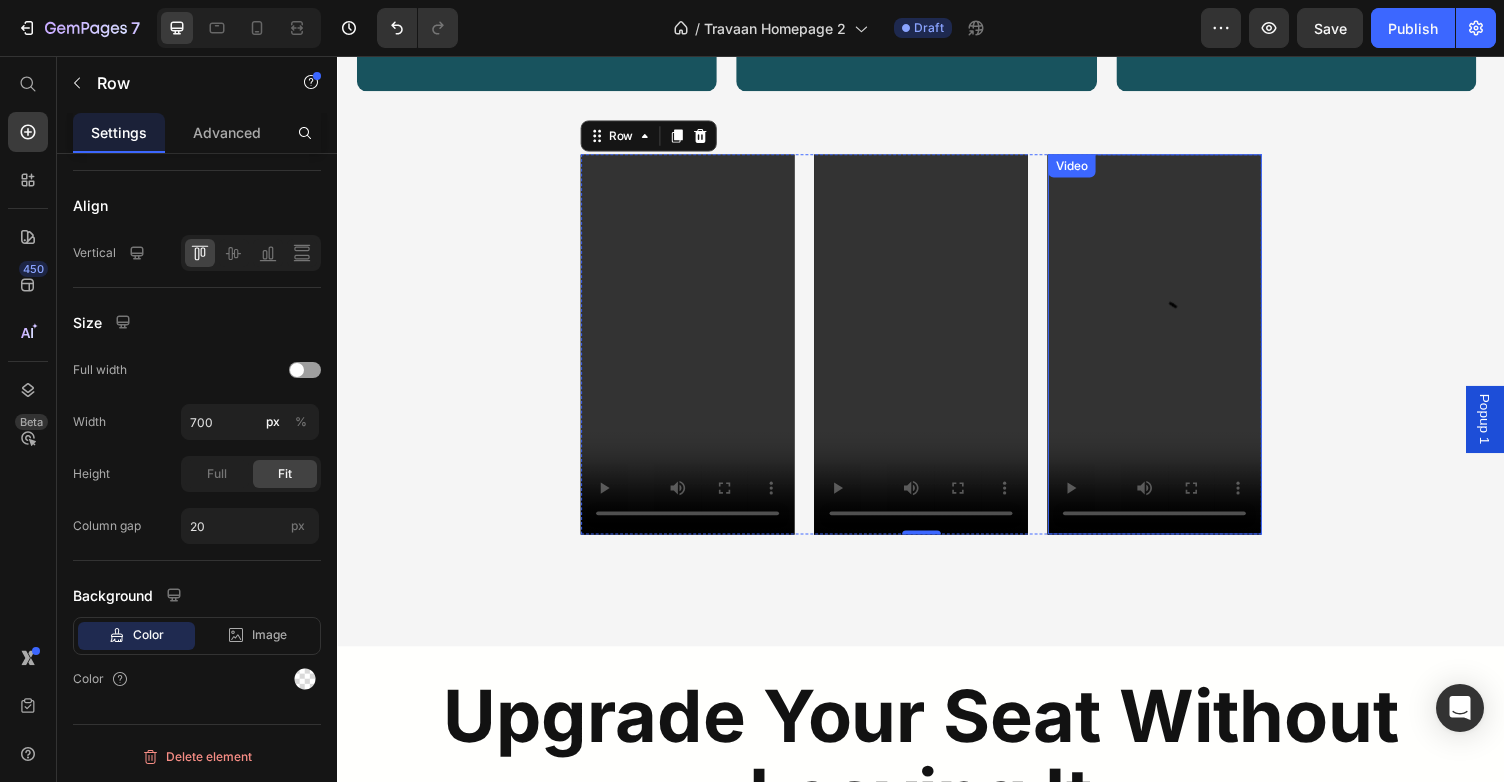 type 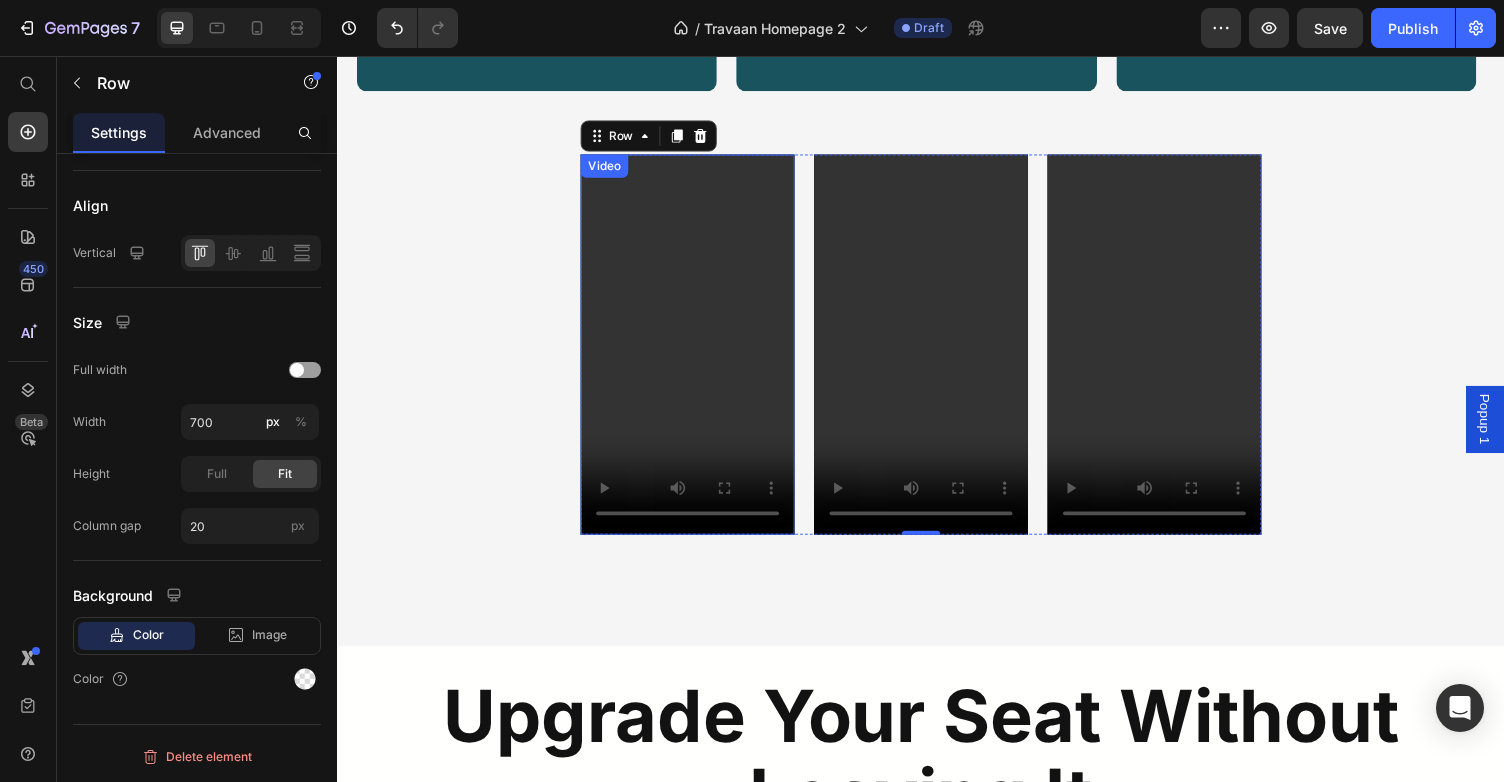 type 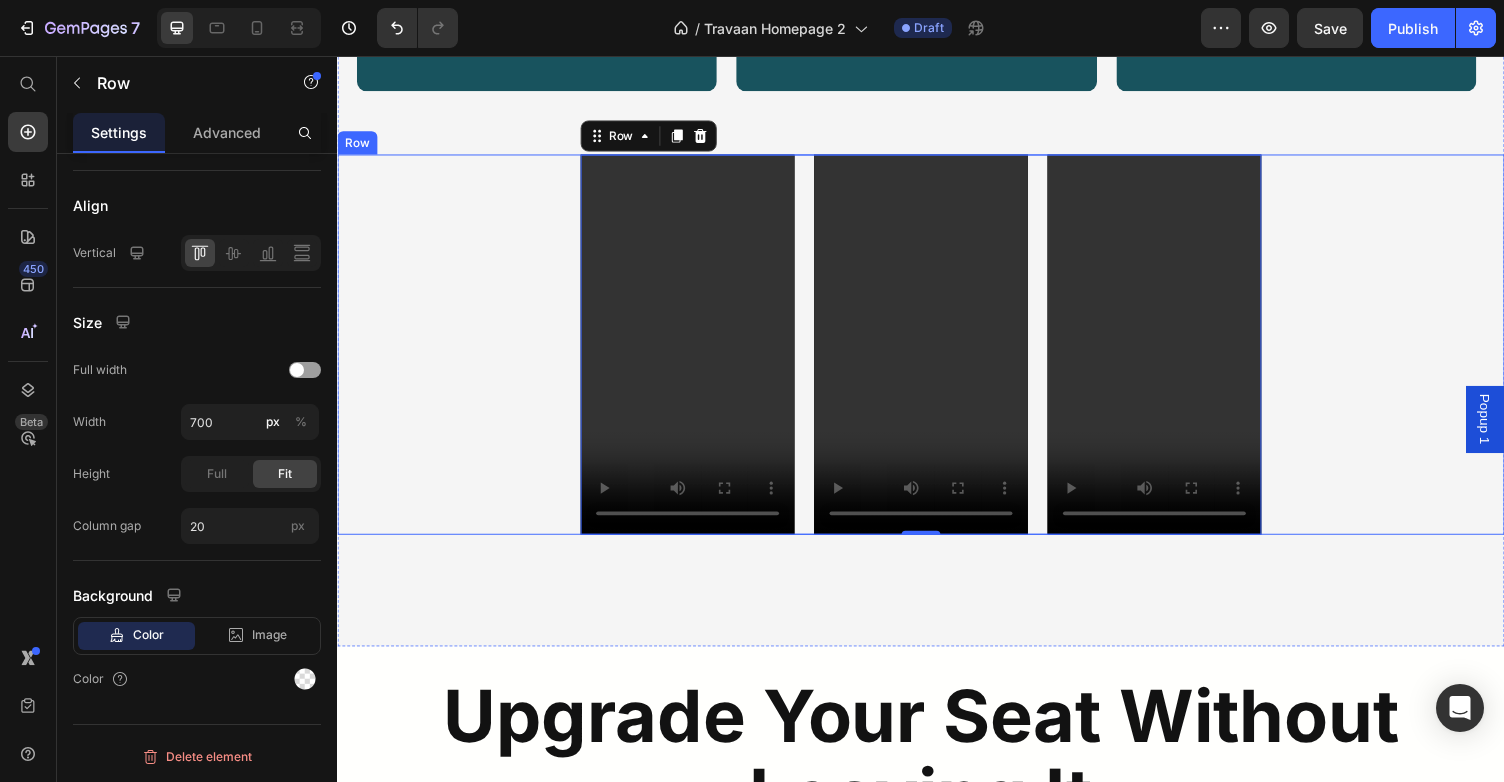 click on "Video Video Video Row   0" at bounding box center [937, 352] 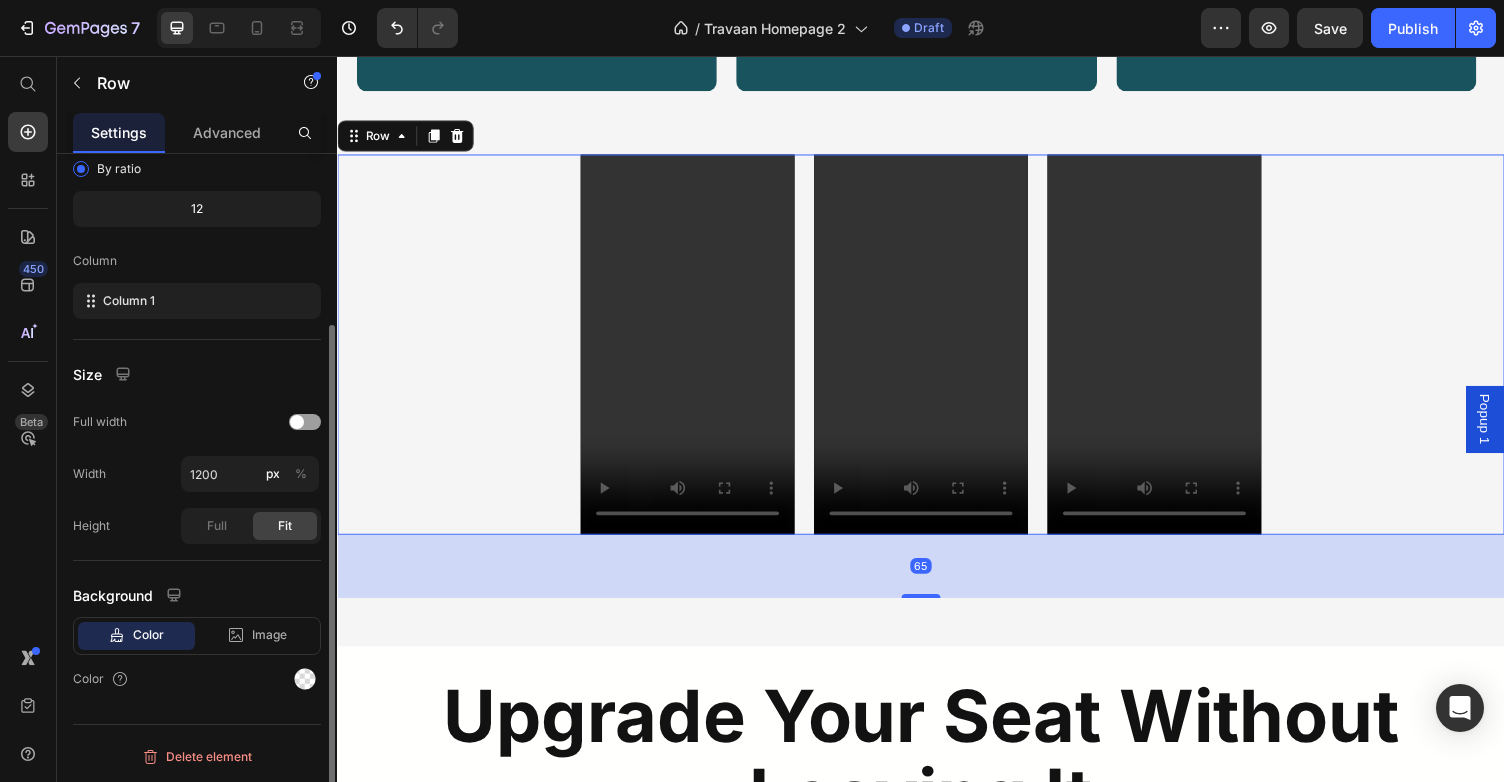 scroll, scrollTop: 227, scrollLeft: 0, axis: vertical 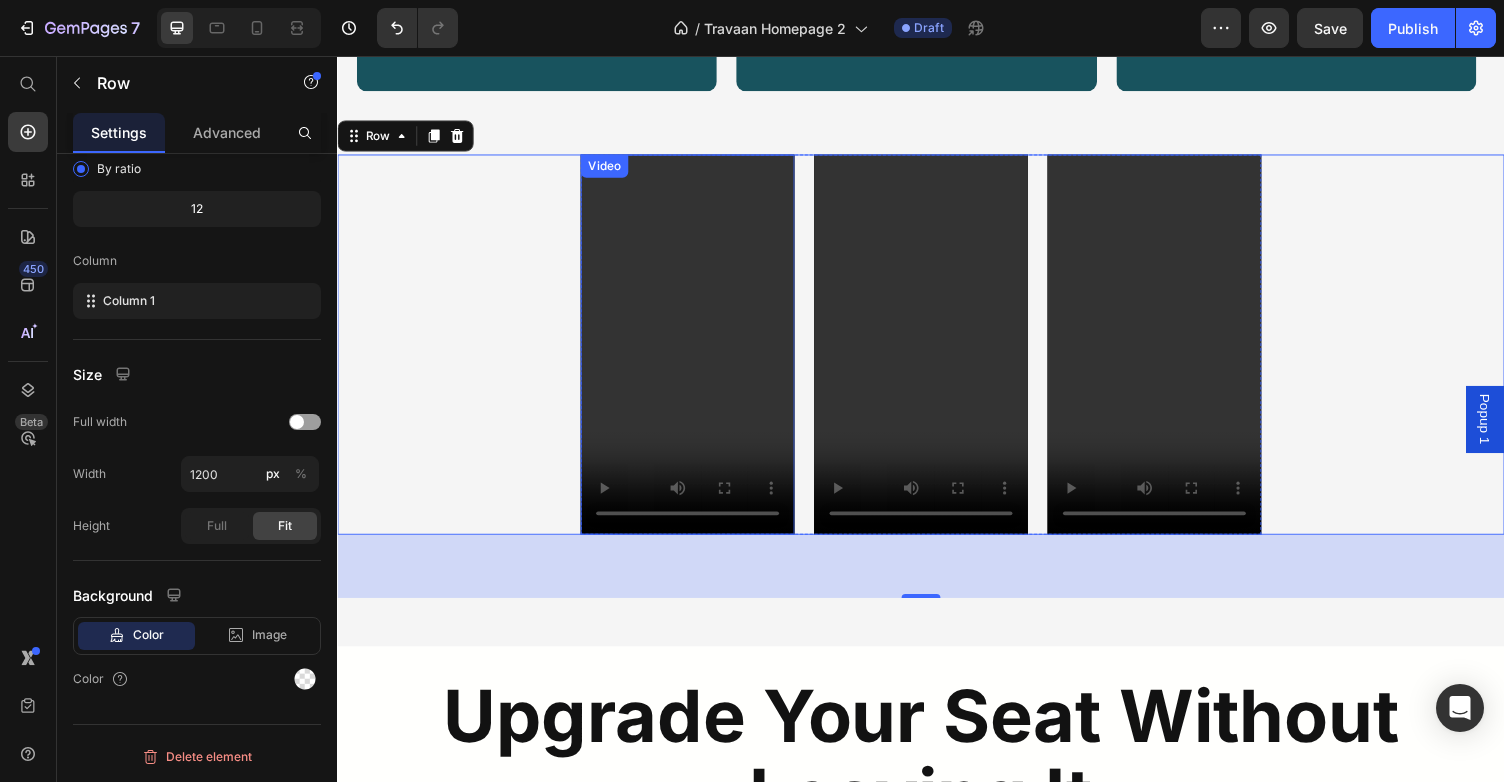 click on "Video Video Video Row" at bounding box center [937, 352] 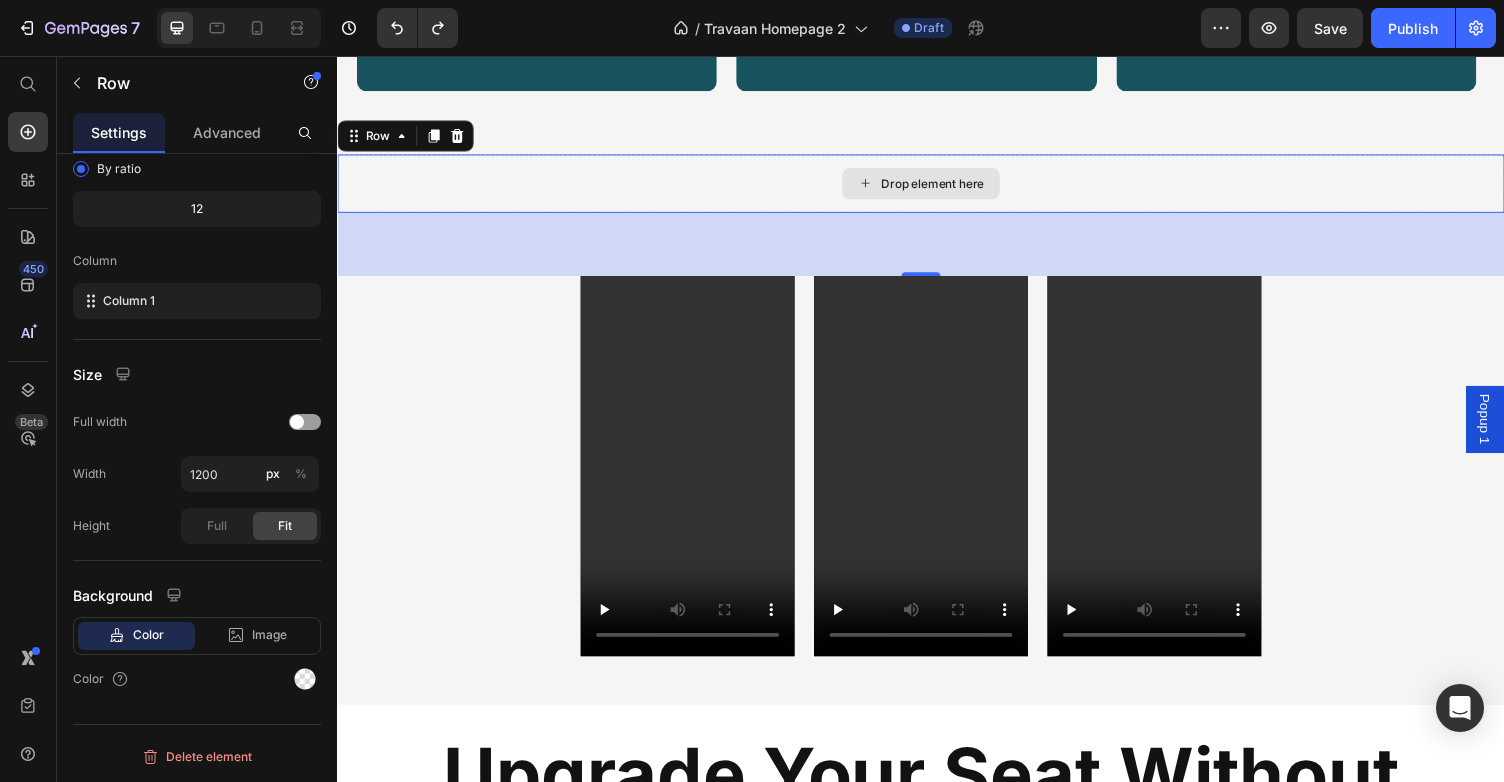 click on "Drop element here" at bounding box center [937, 187] 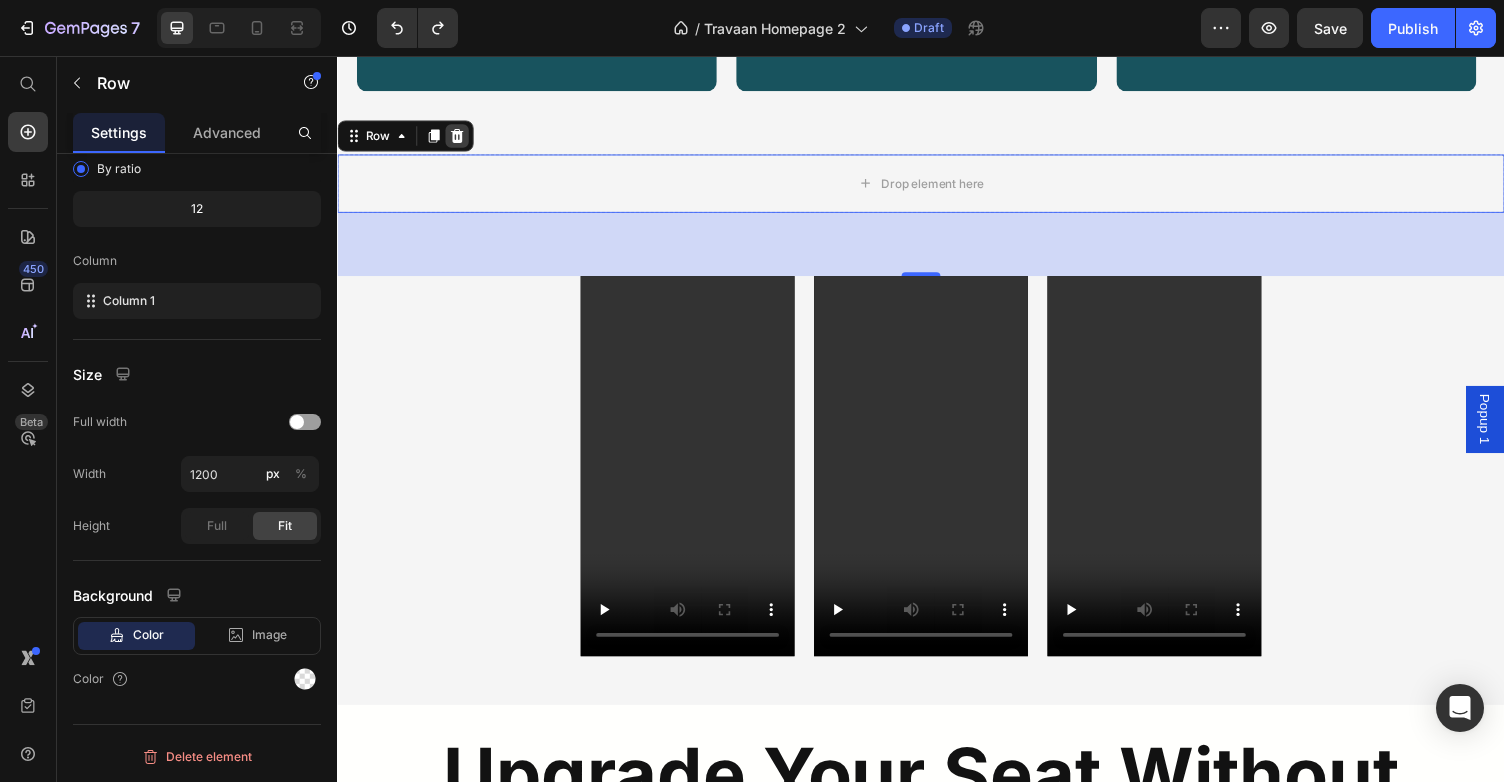 click at bounding box center (460, 138) 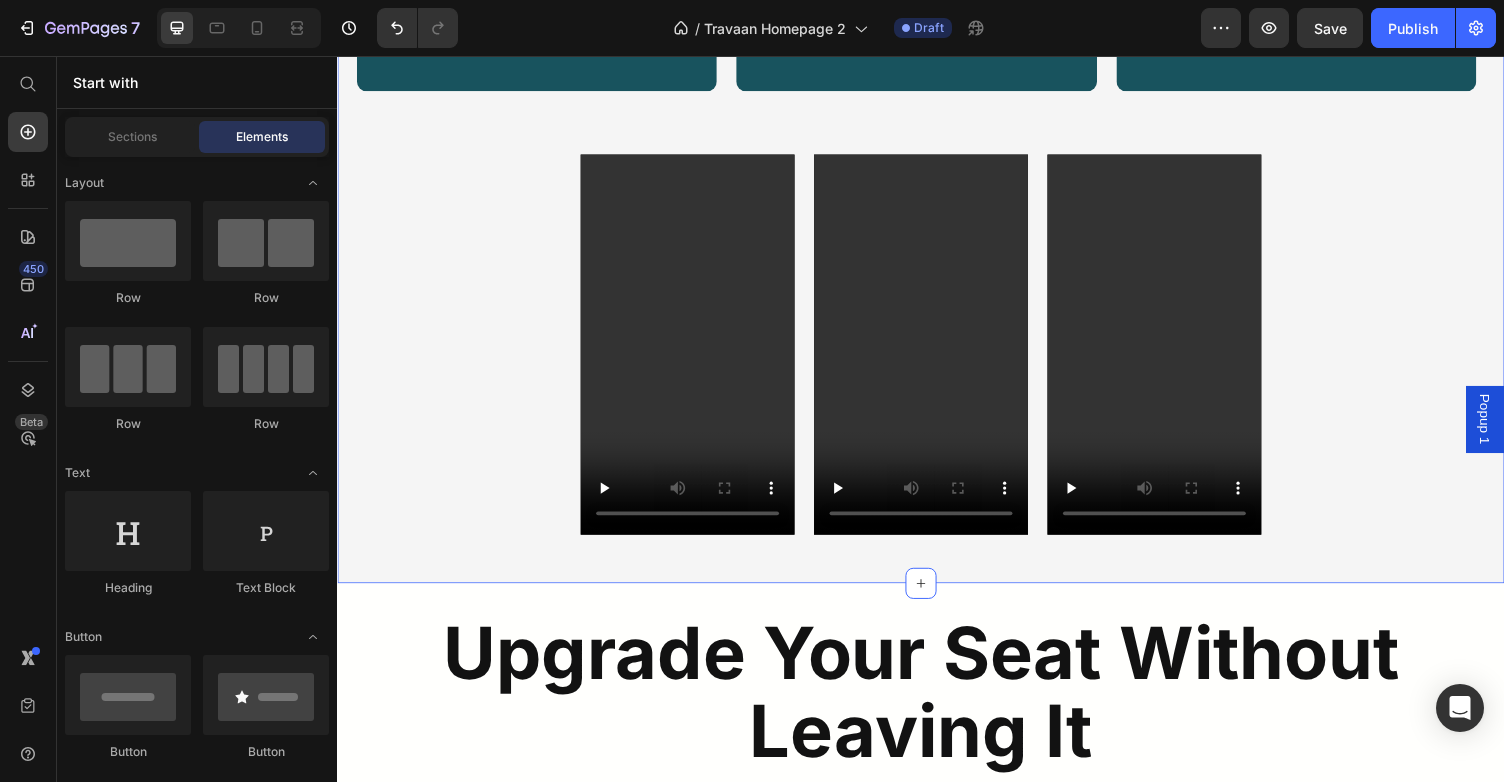 click on "“Honestly forgot I was in economy. My legs didn’t throb once.”   - [PERSON_NAME]   Text Block Row “Used to dread long flights. Now I just clip this in and relax.”   - [PERSON_NAME]   Text Block Row “Takes 5 seconds to set up and changed how I travel.”   - [PERSON_NAME]   Text Block Row Row Video Video Video Row" at bounding box center (937, 227) 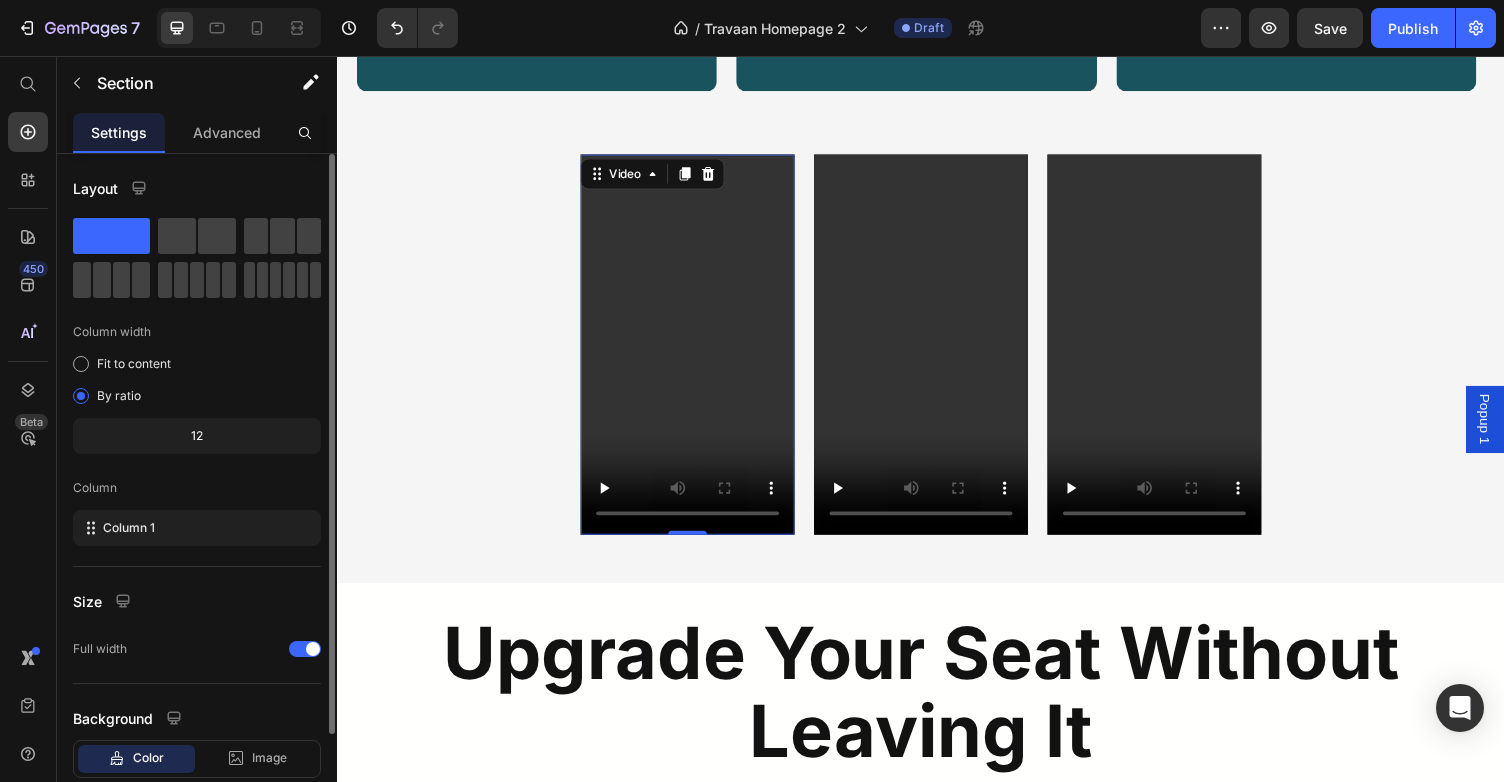 click at bounding box center [697, 352] 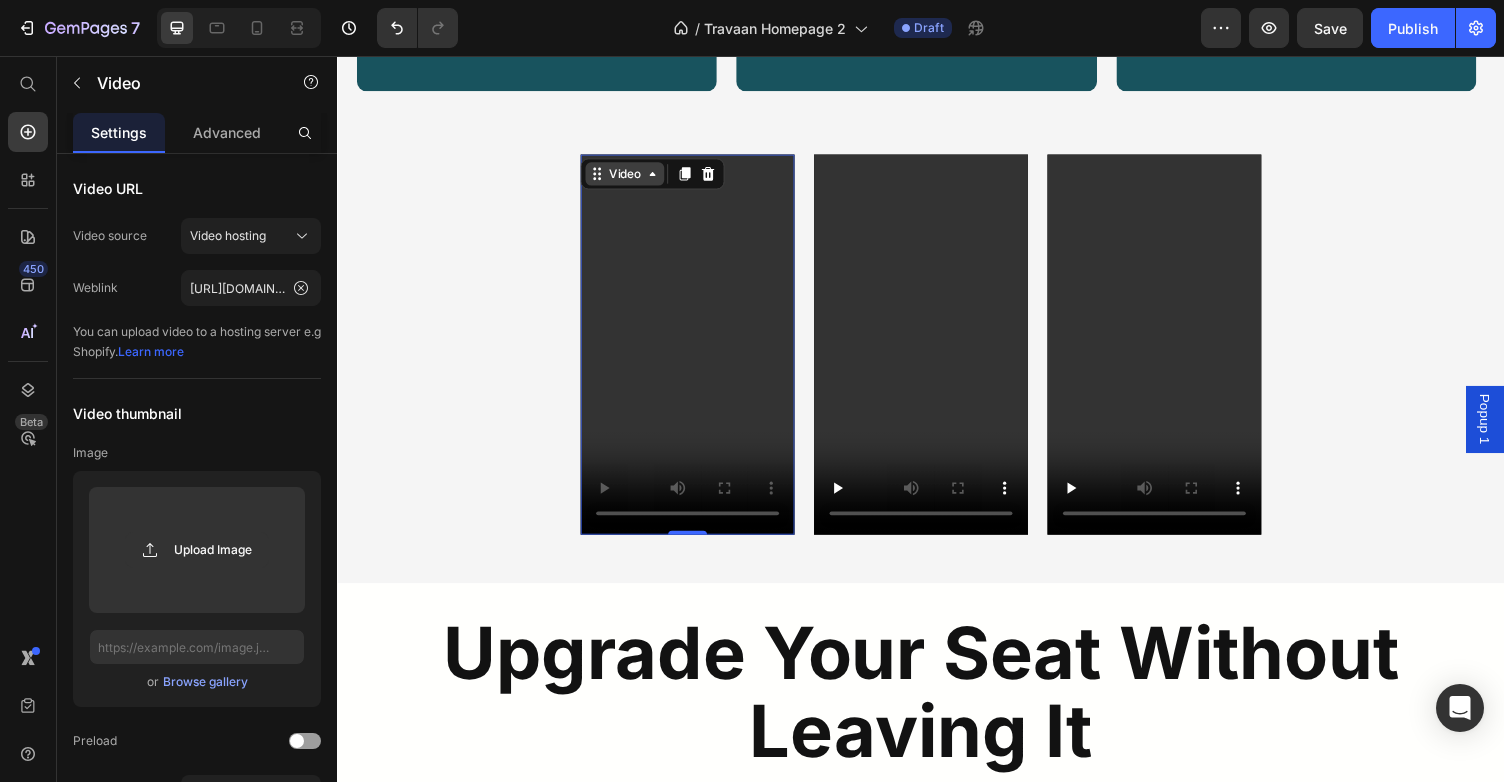 click on "Video" at bounding box center [632, 177] 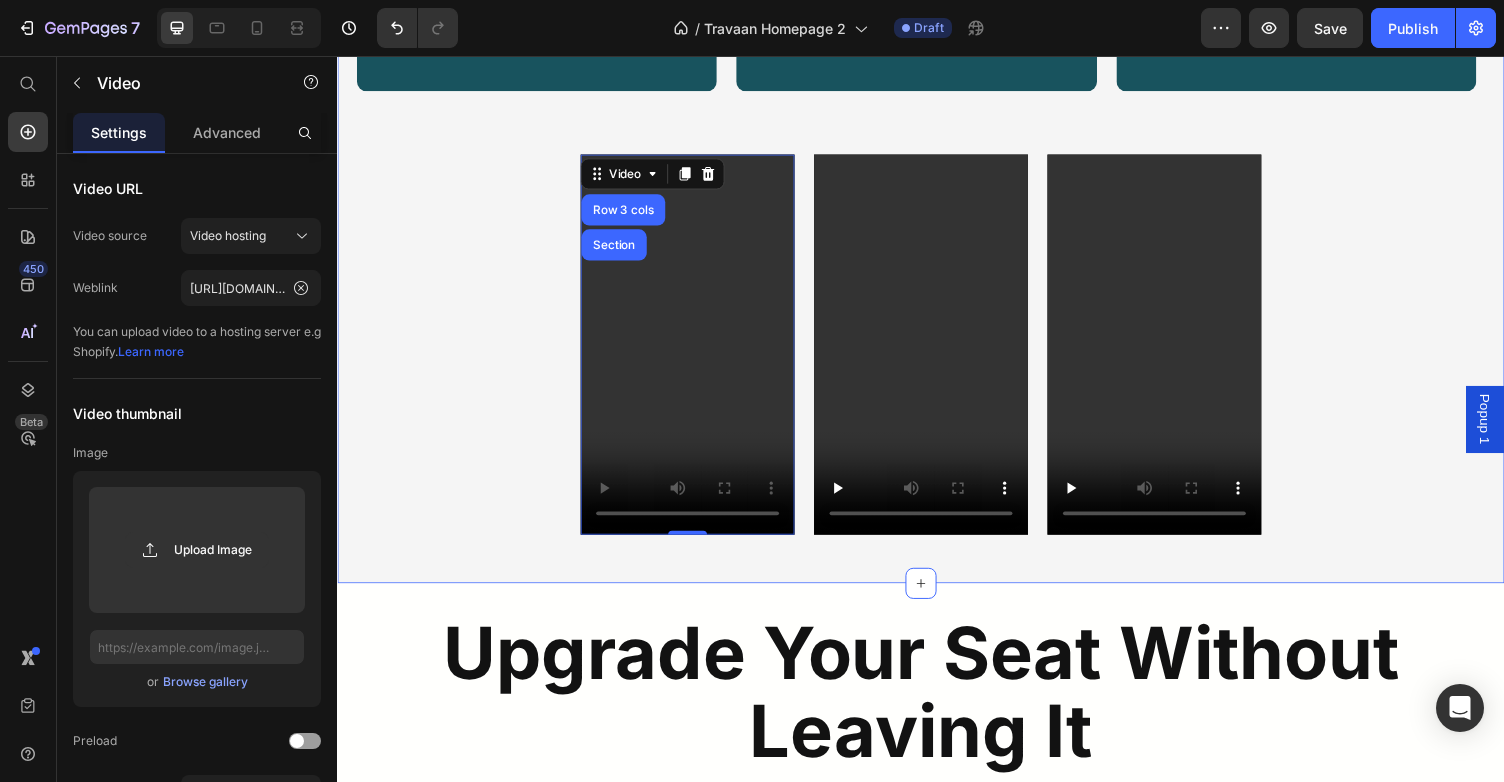 click on "“Honestly forgot I was in economy. My legs didn’t throb once.”   - [PERSON_NAME]   Text Block Row “Used to dread long flights. Now I just clip this in and relax.”   - [PERSON_NAME]   Text Block Row “Takes 5 seconds to set up and changed how I travel.”   - [PERSON_NAME]   Text Block Row Row Video Row 3 cols Section   0 Video Video Row" at bounding box center (937, 227) 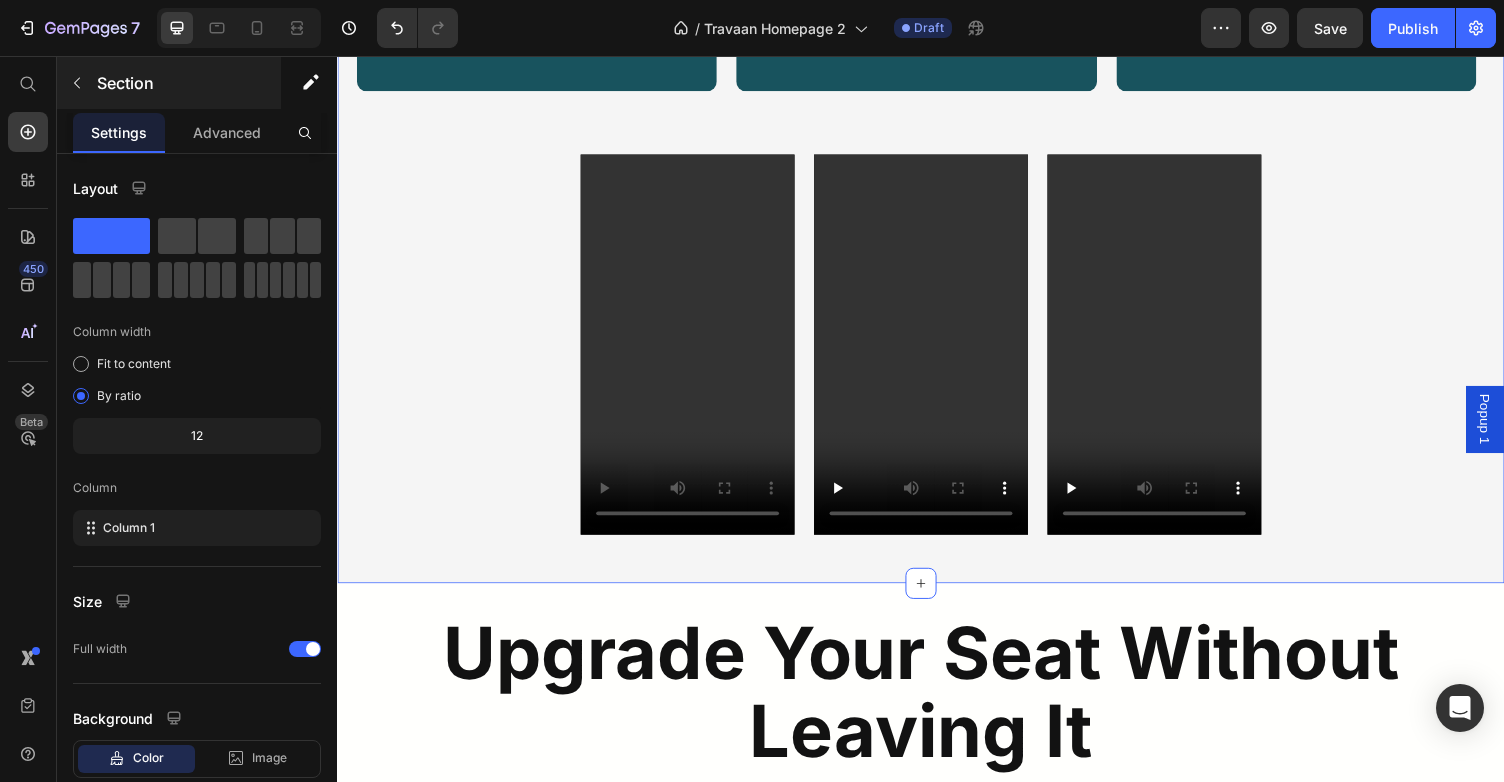 click on "Section" at bounding box center [187, 83] 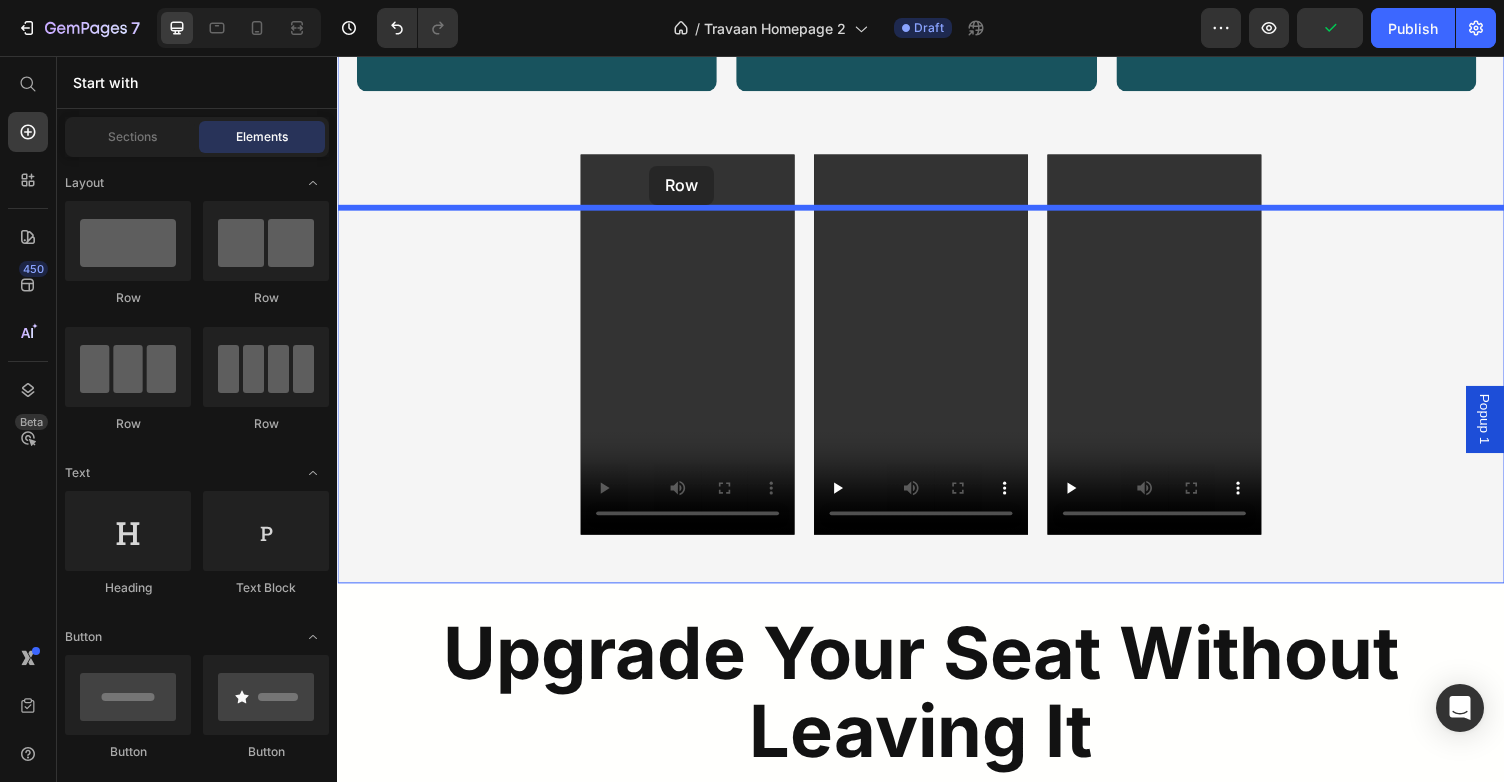 drag, startPoint x: 599, startPoint y: 304, endPoint x: 658, endPoint y: 169, distance: 147.32956 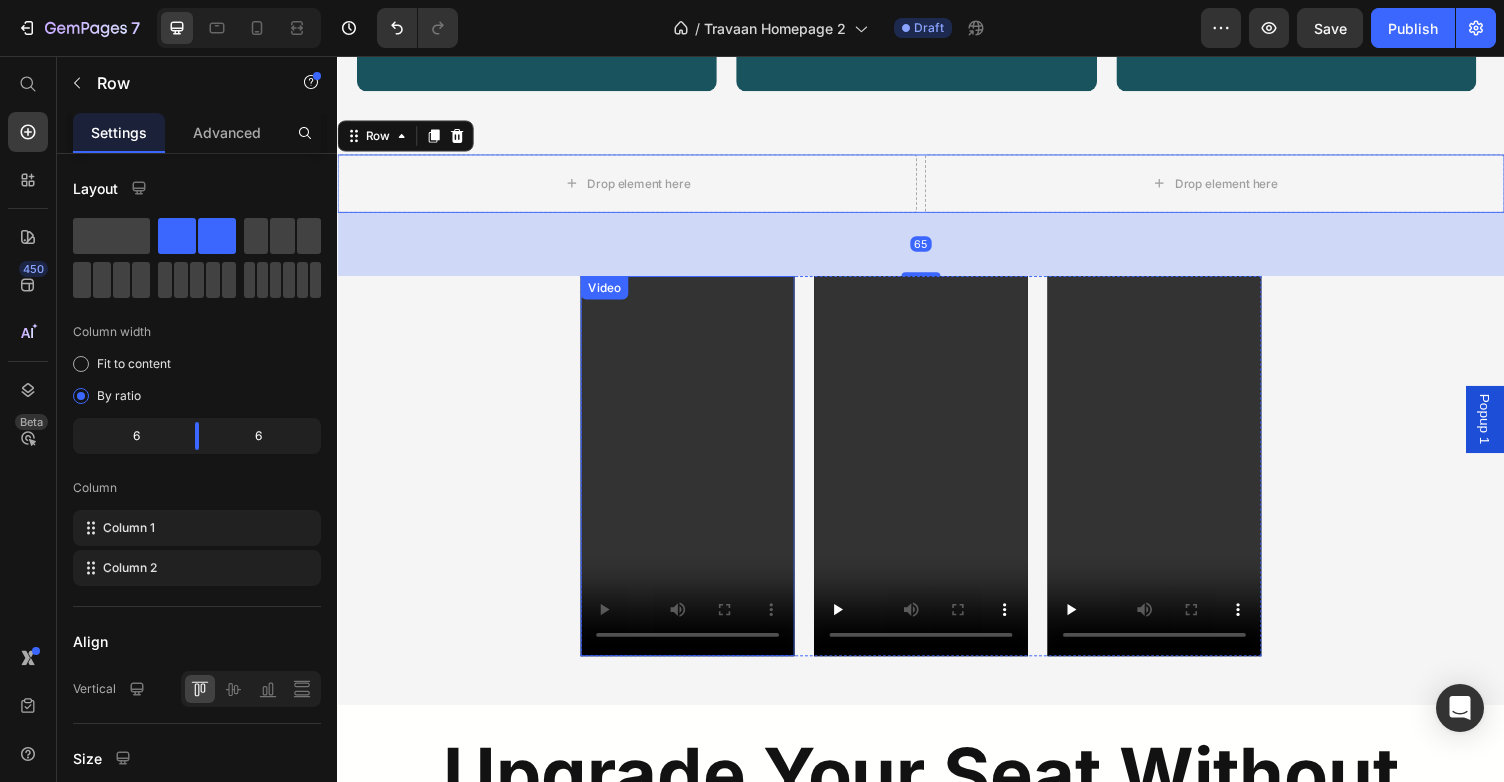 click at bounding box center [697, 477] 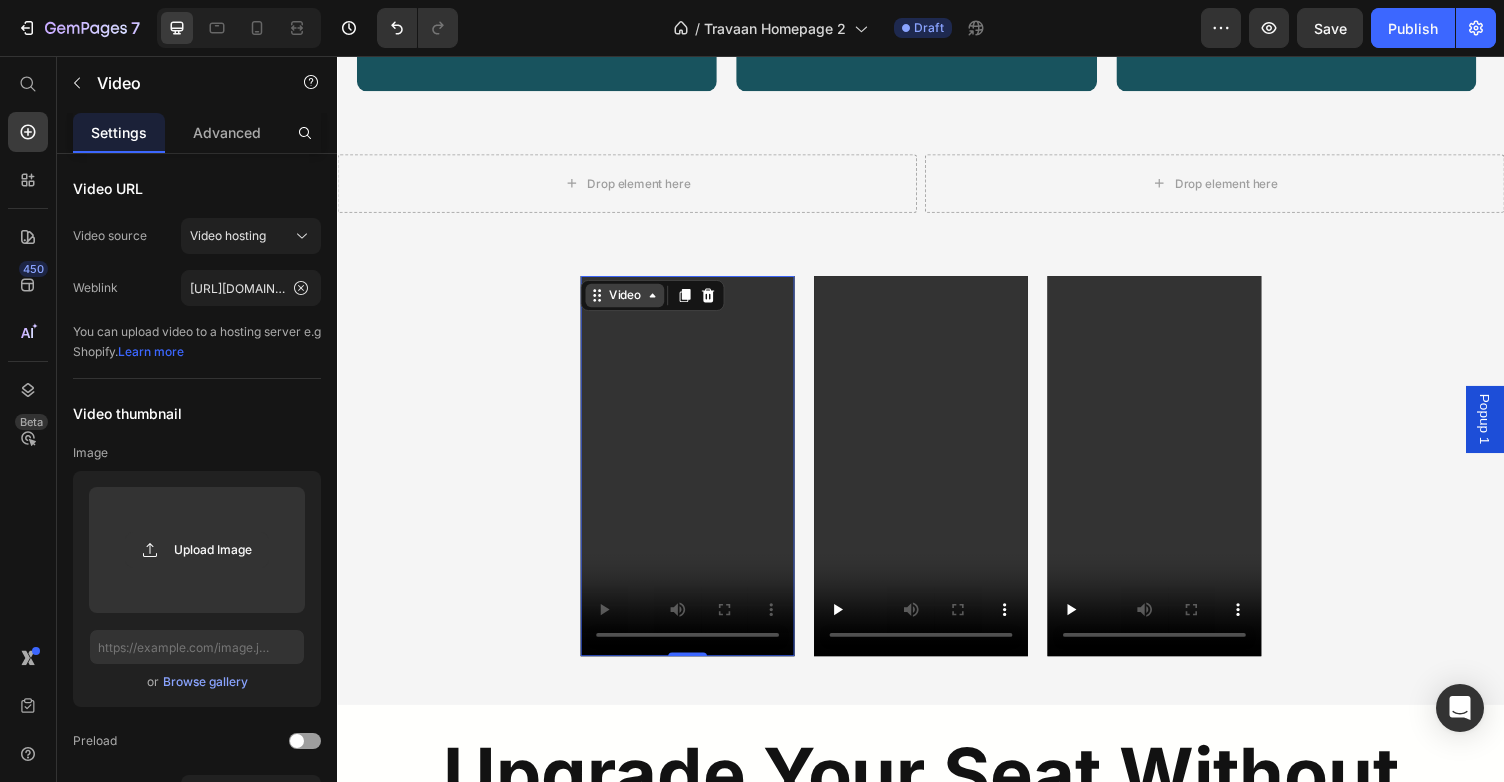click 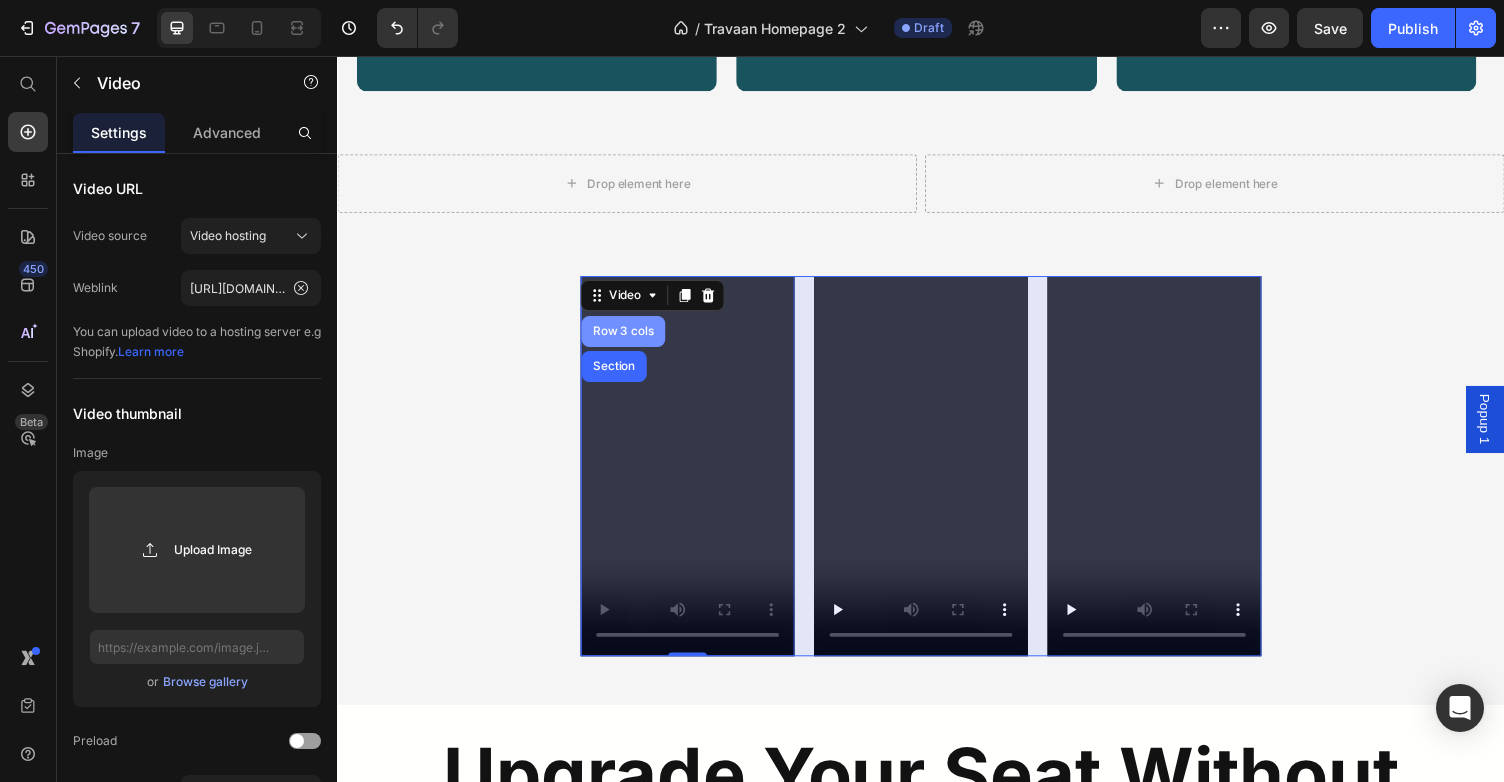 click on "Row 3 cols" at bounding box center (631, 339) 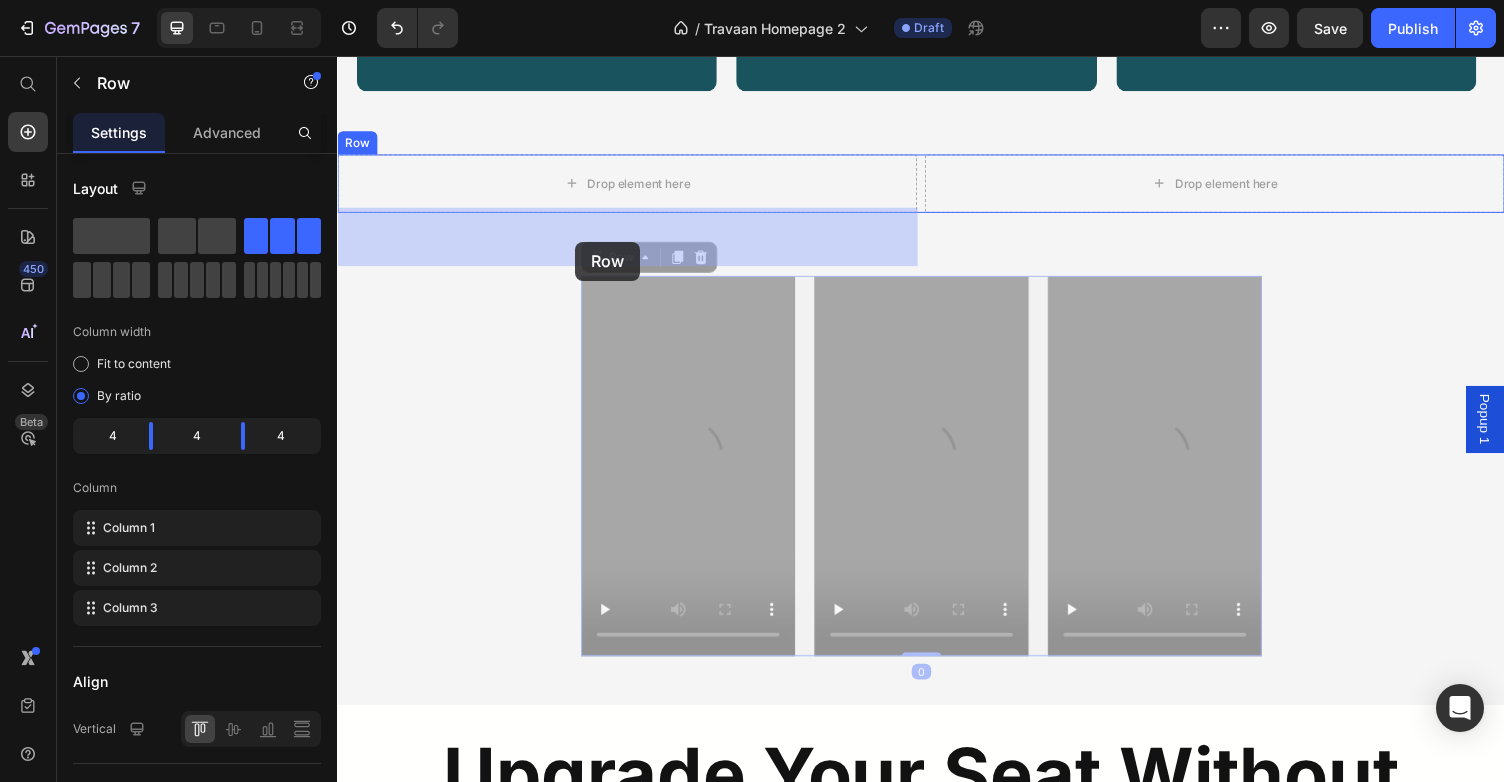 drag, startPoint x: 620, startPoint y: 316, endPoint x: 576, endPoint y: 242, distance: 86.09297 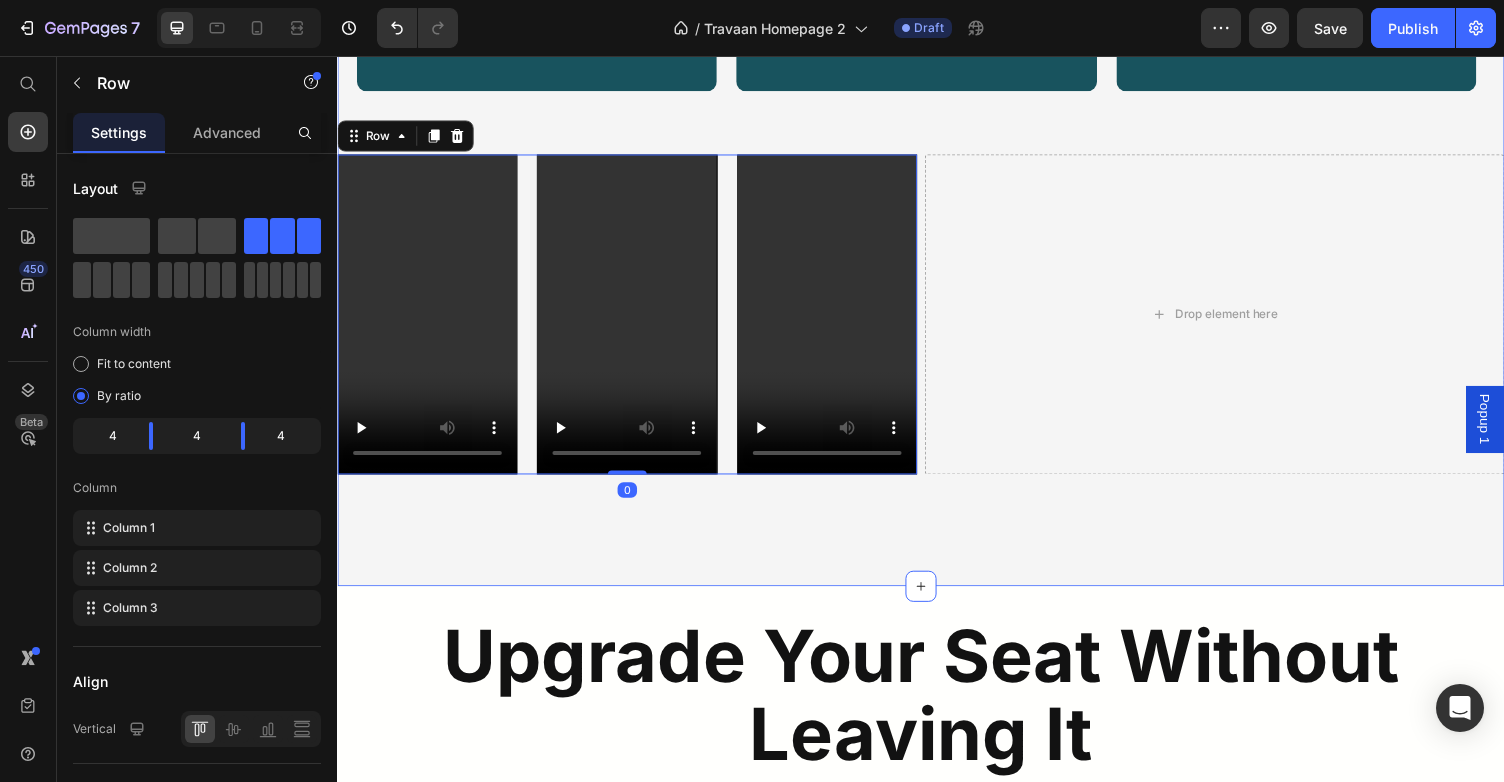 click on "“Honestly forgot I was in economy. My legs didn’t throb once.”   - [PERSON_NAME]   Text Block Row “Used to dread long flights. Now I just clip this in and relax.”   - [PERSON_NAME]   Text Block Row “Takes 5 seconds to set up and changed how I travel.”   - [PERSON_NAME]   Text Block Row Row Video Video Video Row   0
Drop element here Row Section 5" at bounding box center (937, 229) 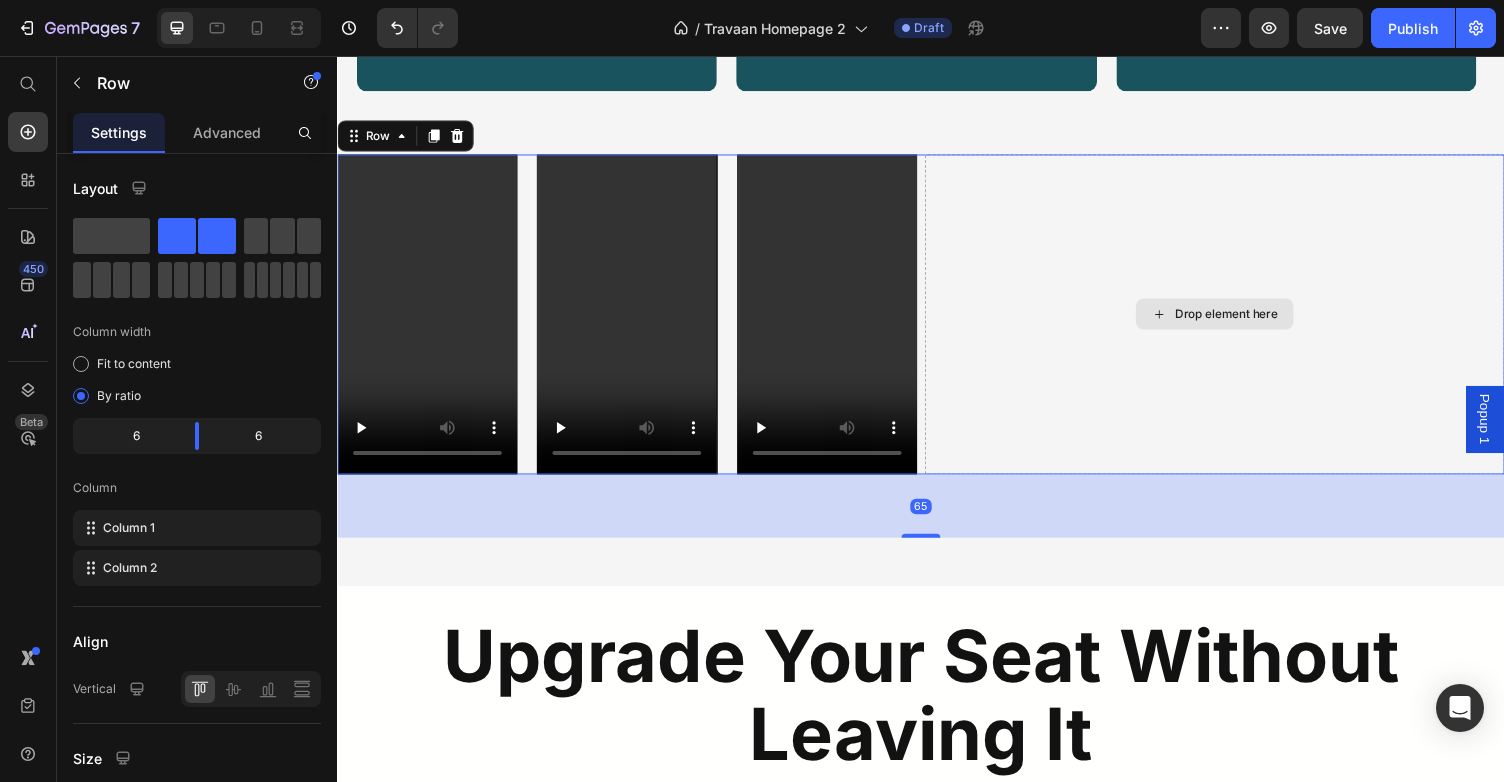 click on "Drop element here" at bounding box center [1239, 321] 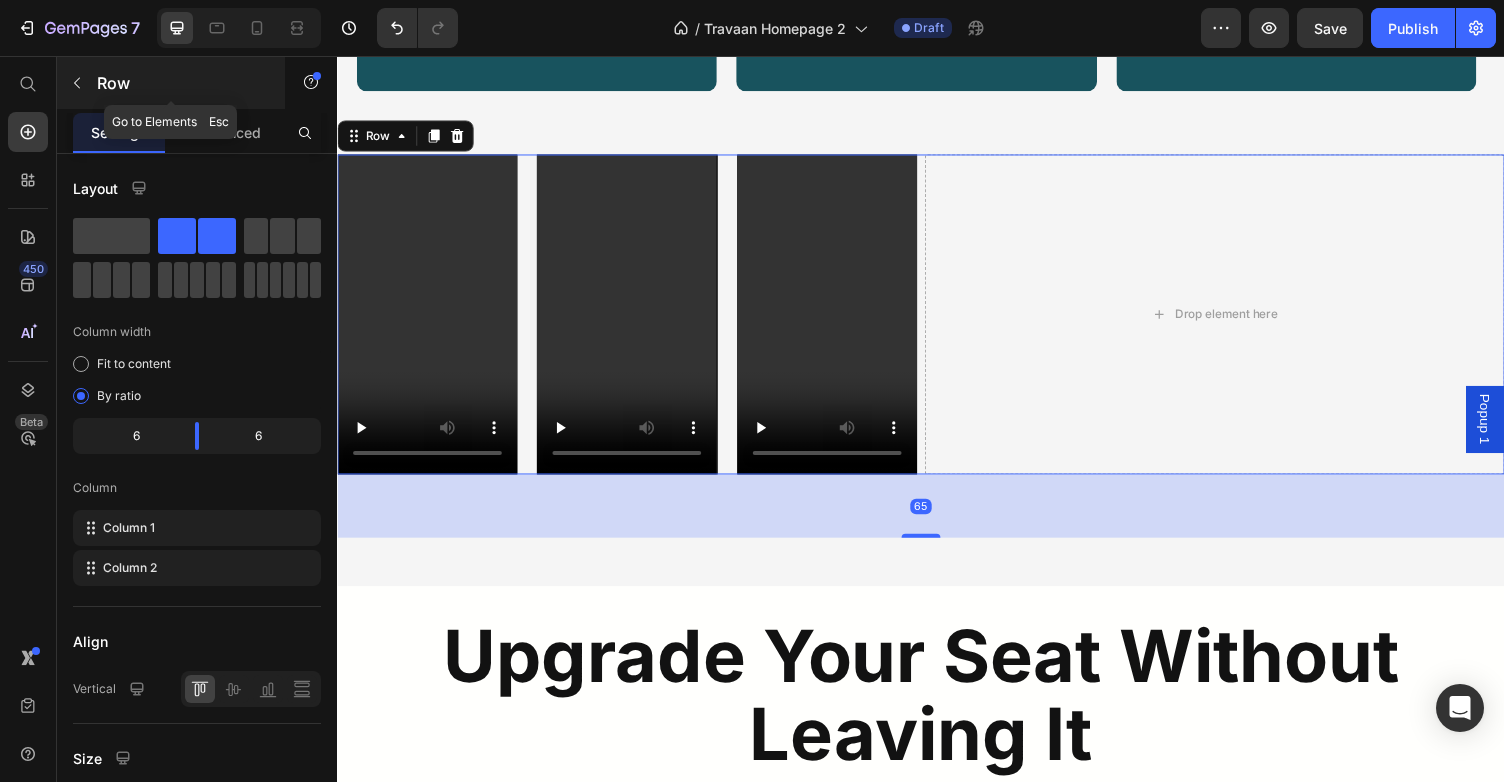 click on "Row" at bounding box center (182, 83) 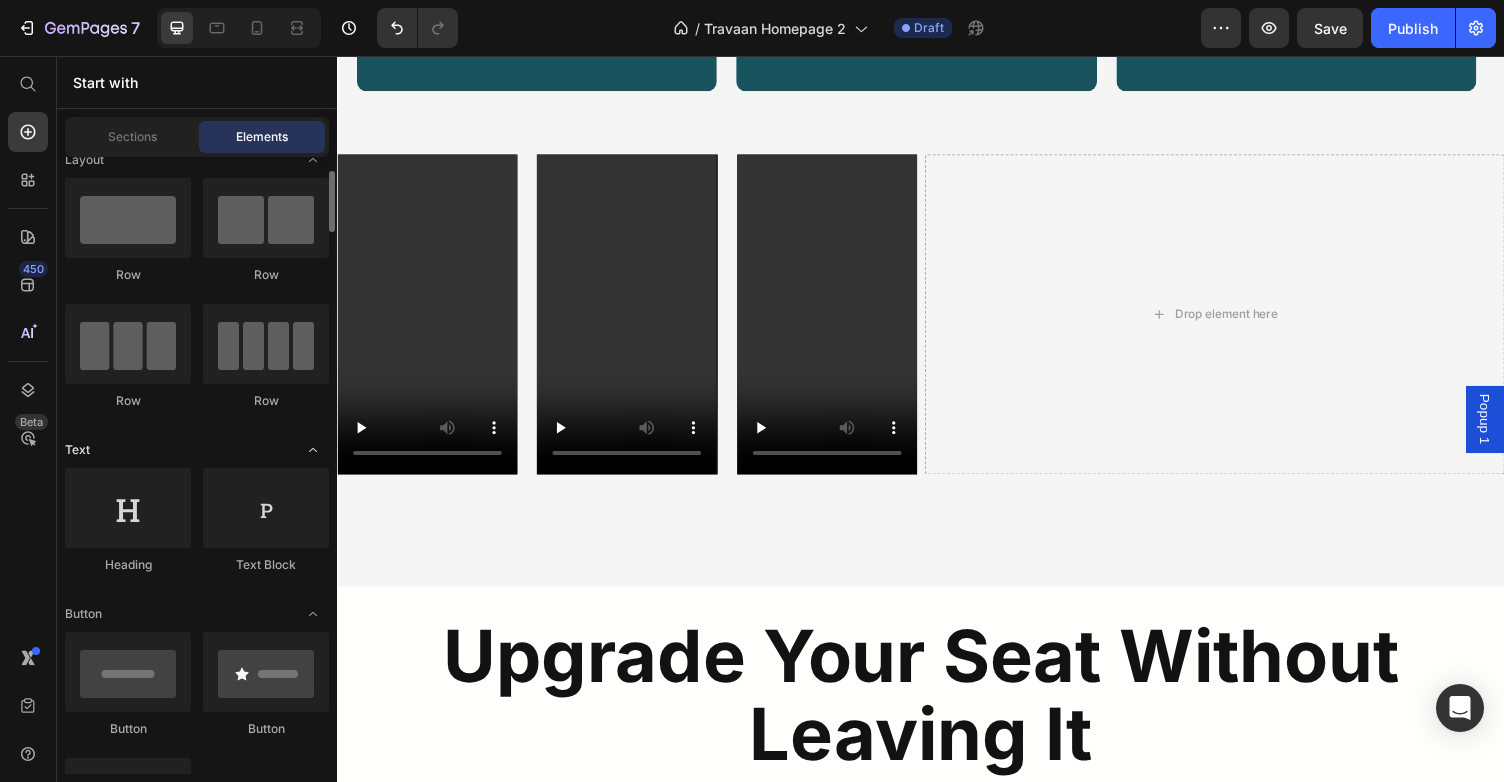 scroll, scrollTop: 37, scrollLeft: 0, axis: vertical 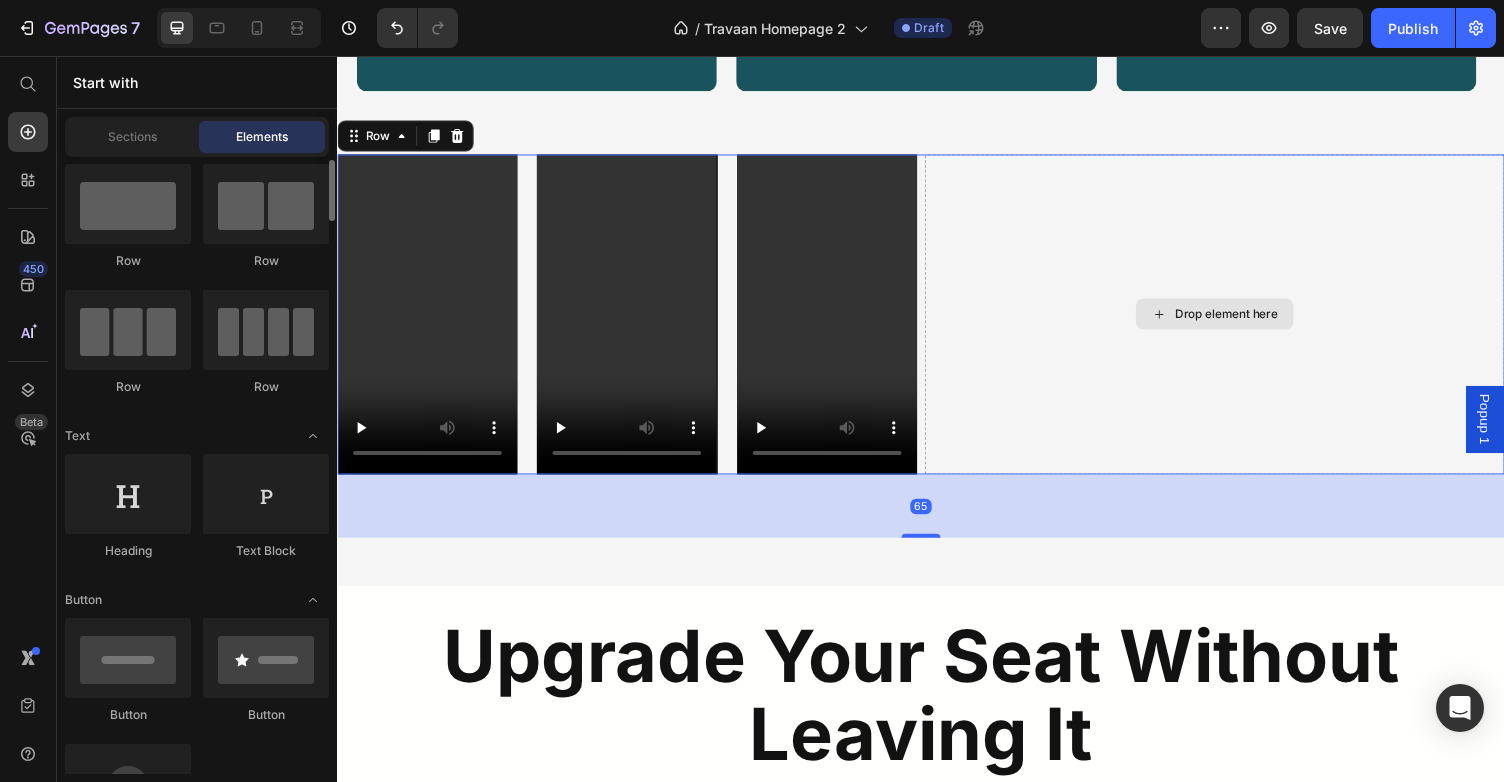 click on "Drop element here" at bounding box center (1239, 321) 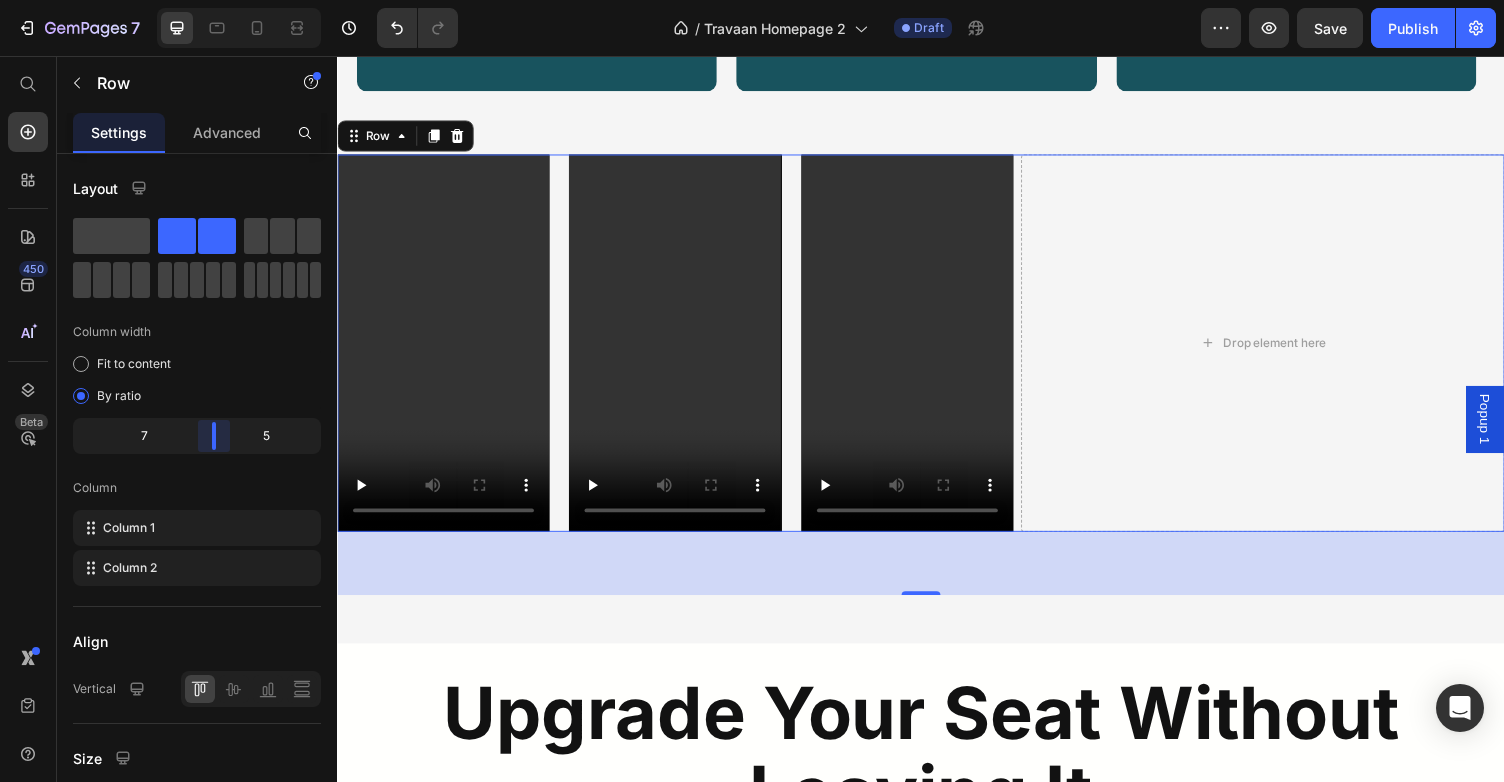 drag, startPoint x: 196, startPoint y: 433, endPoint x: 227, endPoint y: 433, distance: 31 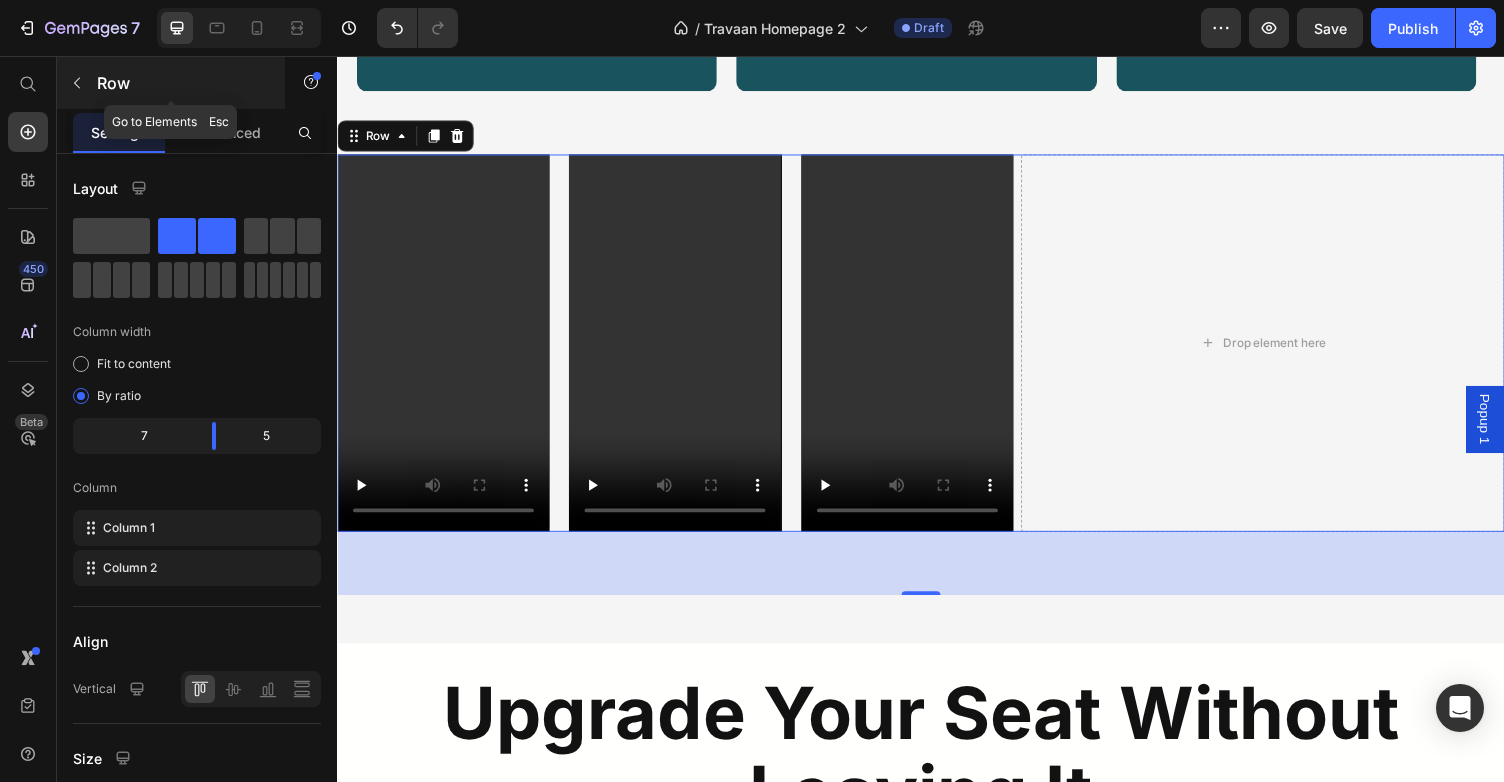 click on "Row" at bounding box center [171, 83] 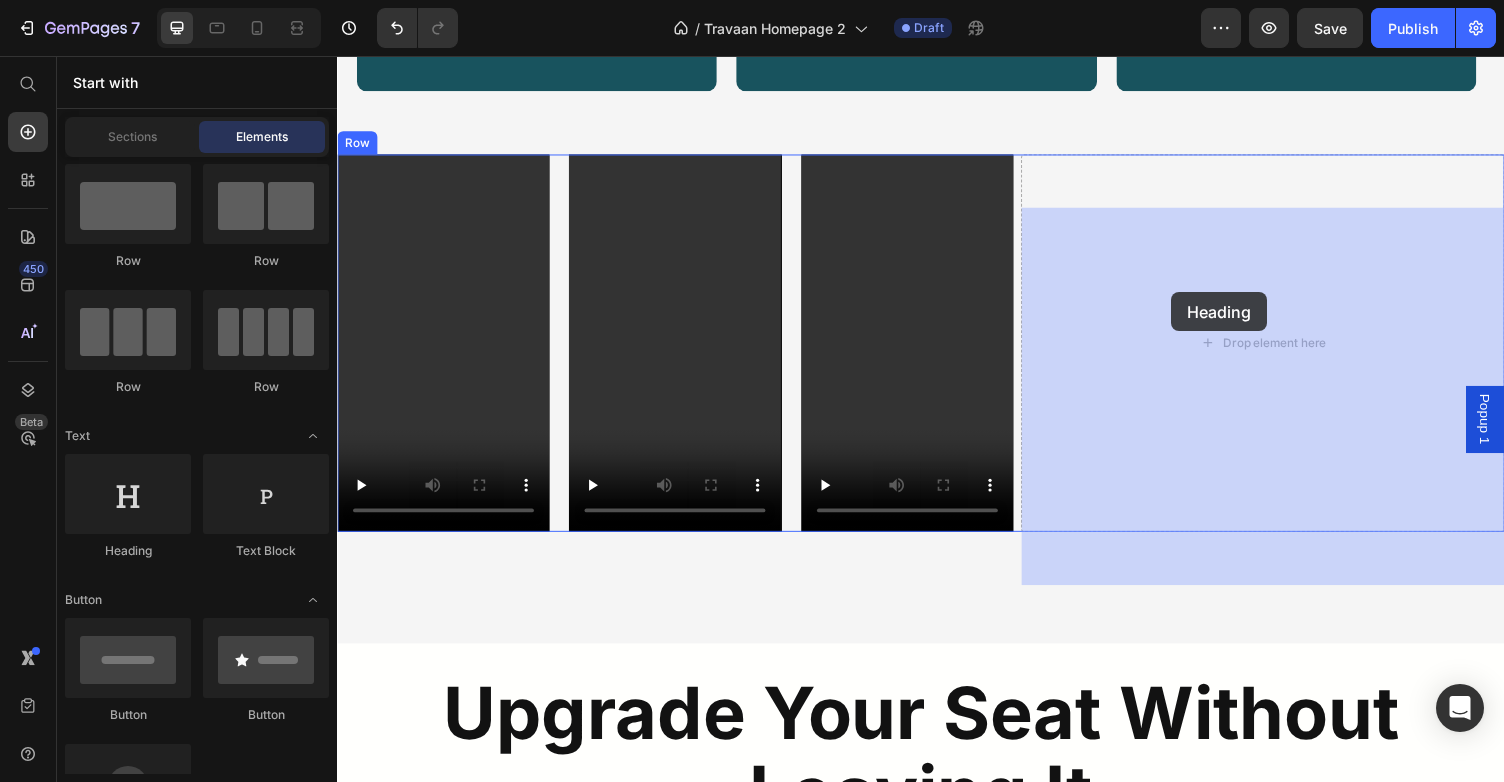 drag, startPoint x: 446, startPoint y: 569, endPoint x: 1195, endPoint y: 300, distance: 795.84045 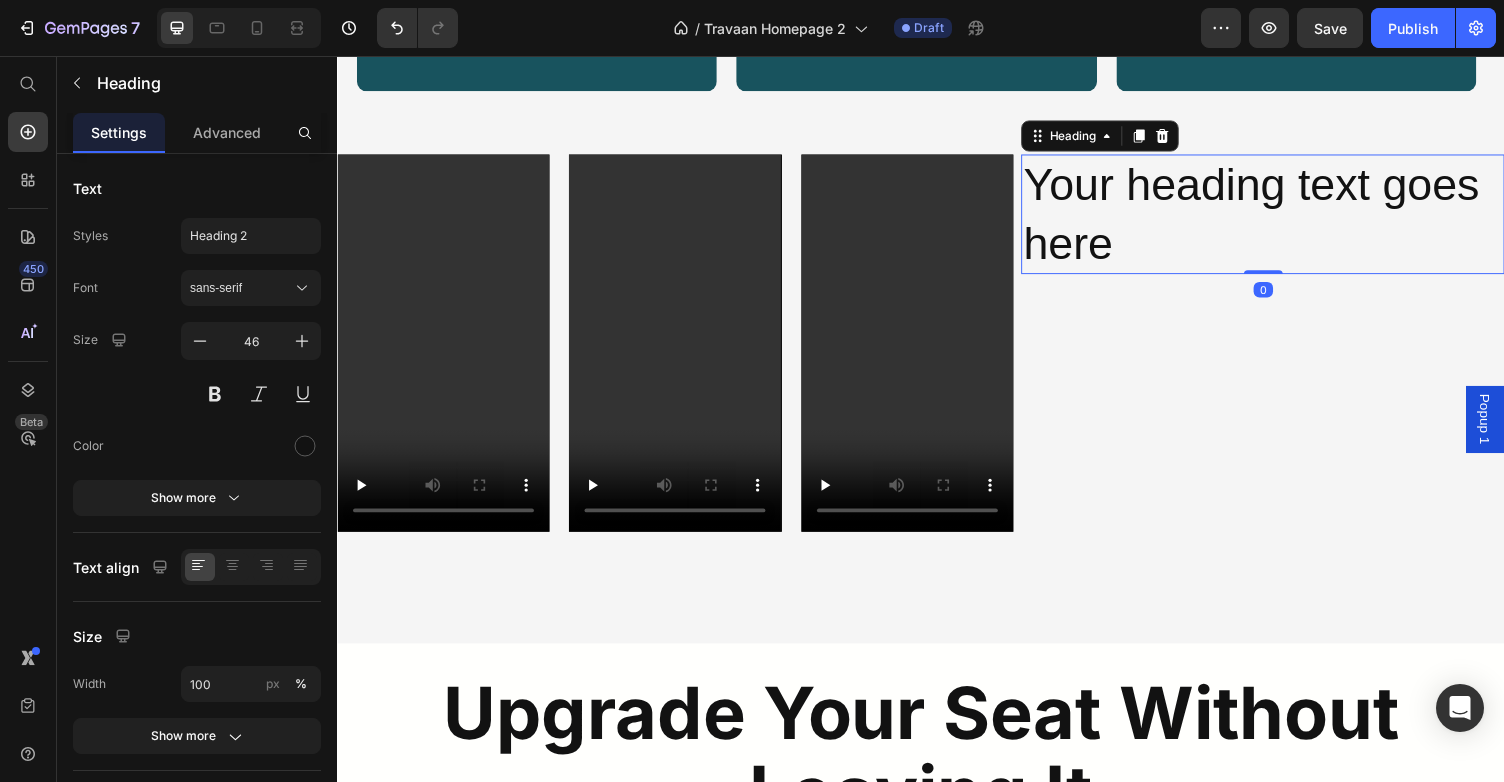 click on "Your heading text goes here" at bounding box center (1288, 219) 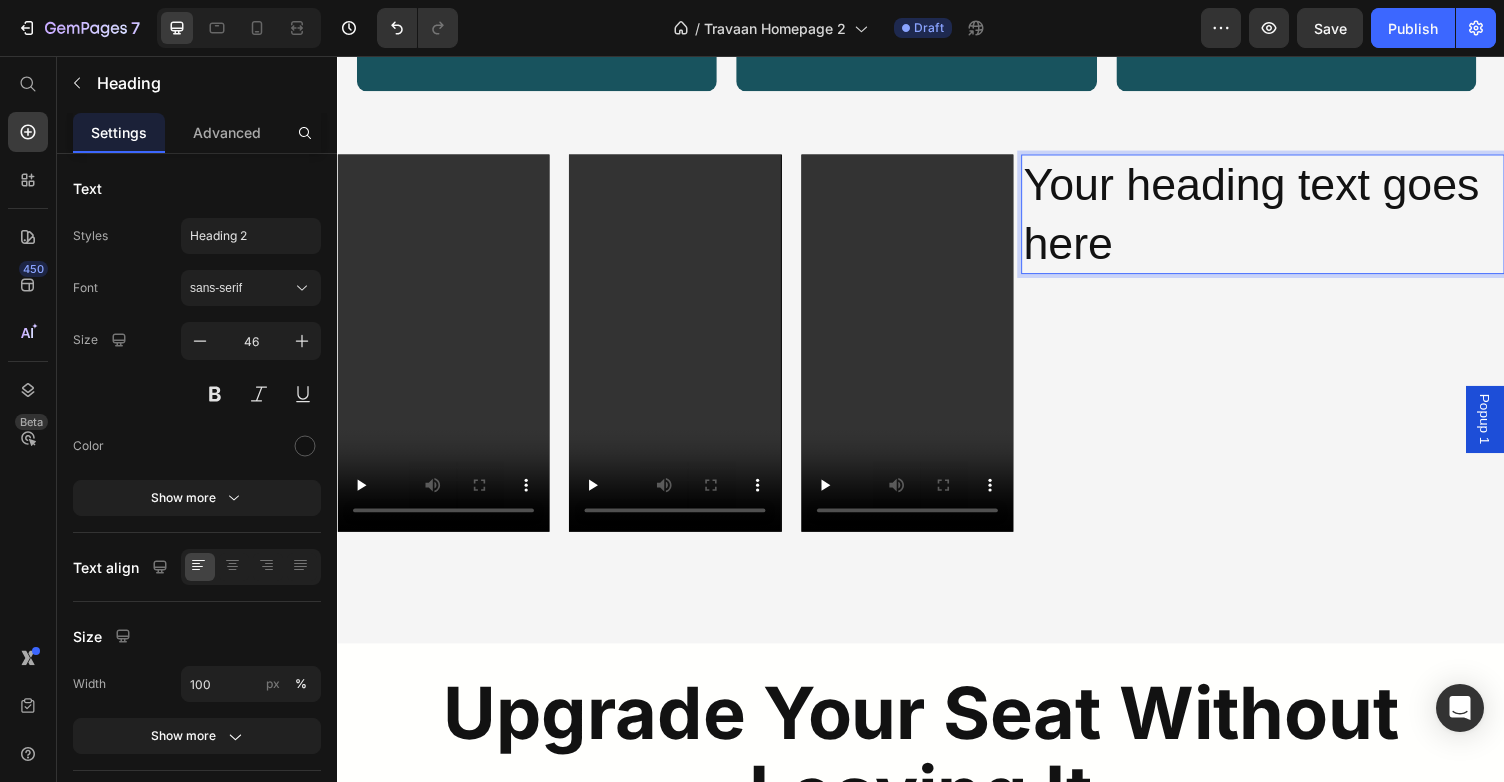 click on "Your heading text goes here" at bounding box center [1288, 219] 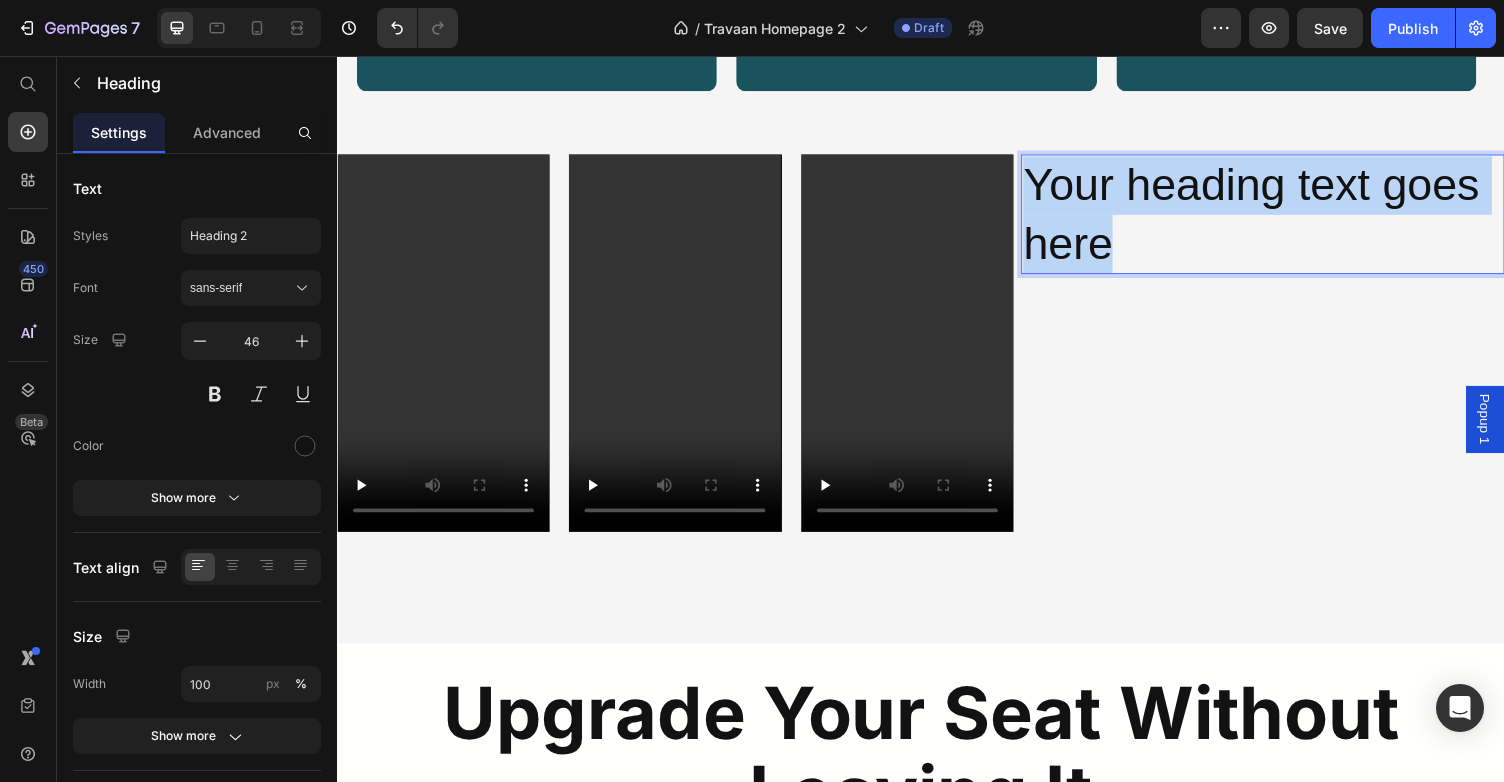 click on "Your heading text goes here" at bounding box center (1288, 219) 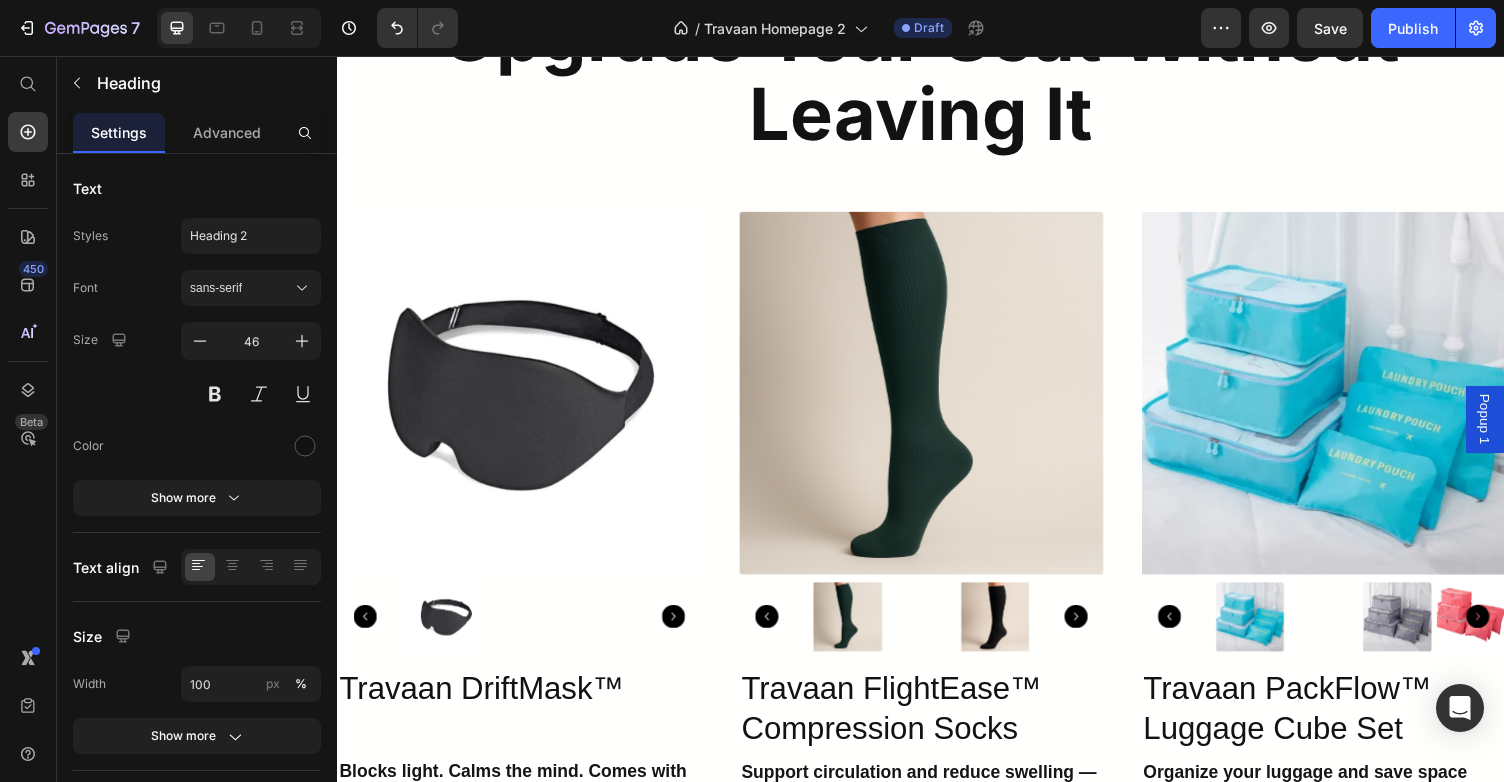 type on "16" 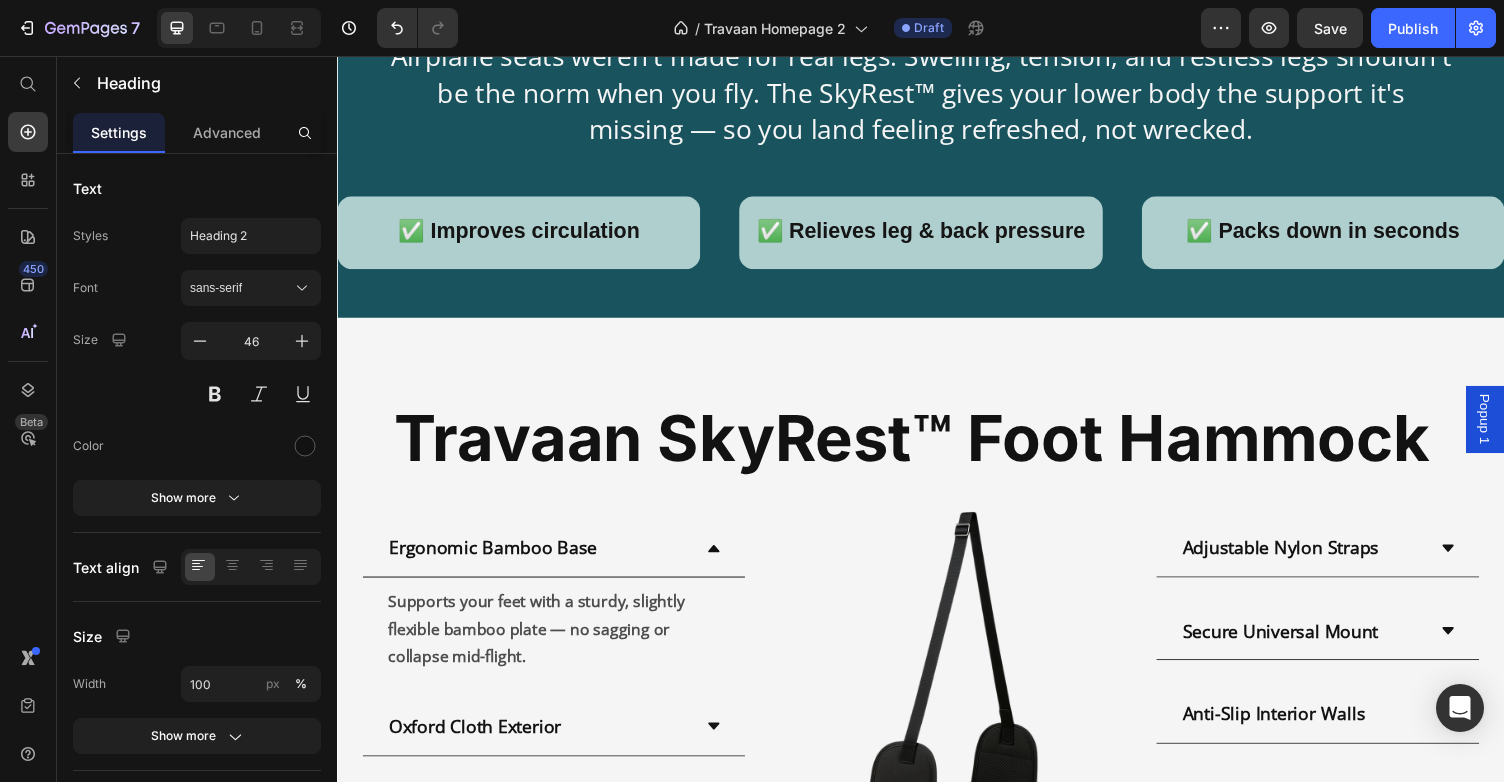 scroll, scrollTop: 1208, scrollLeft: 0, axis: vertical 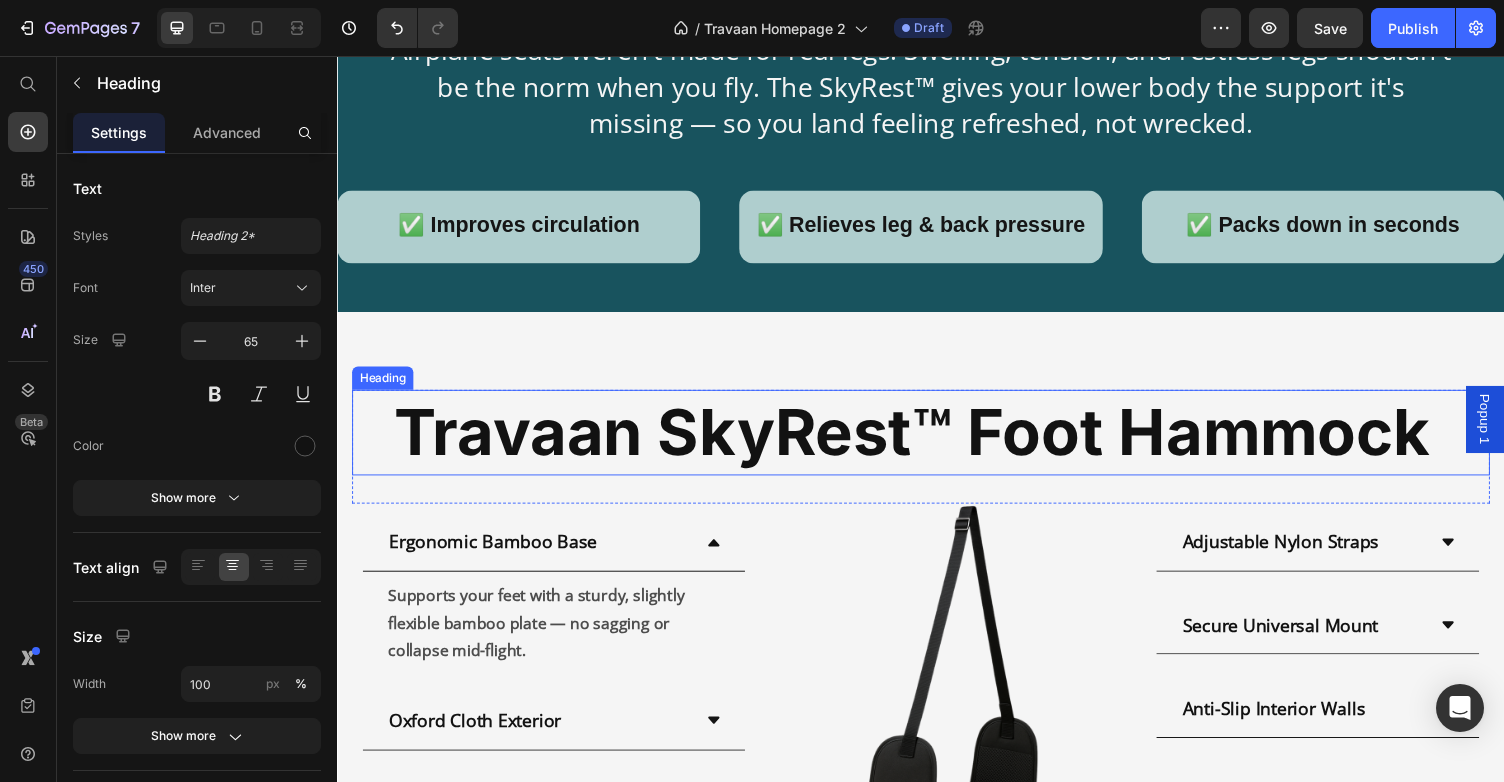 click on "Travaan SkyRest™ Foot Hammock" at bounding box center (928, 442) 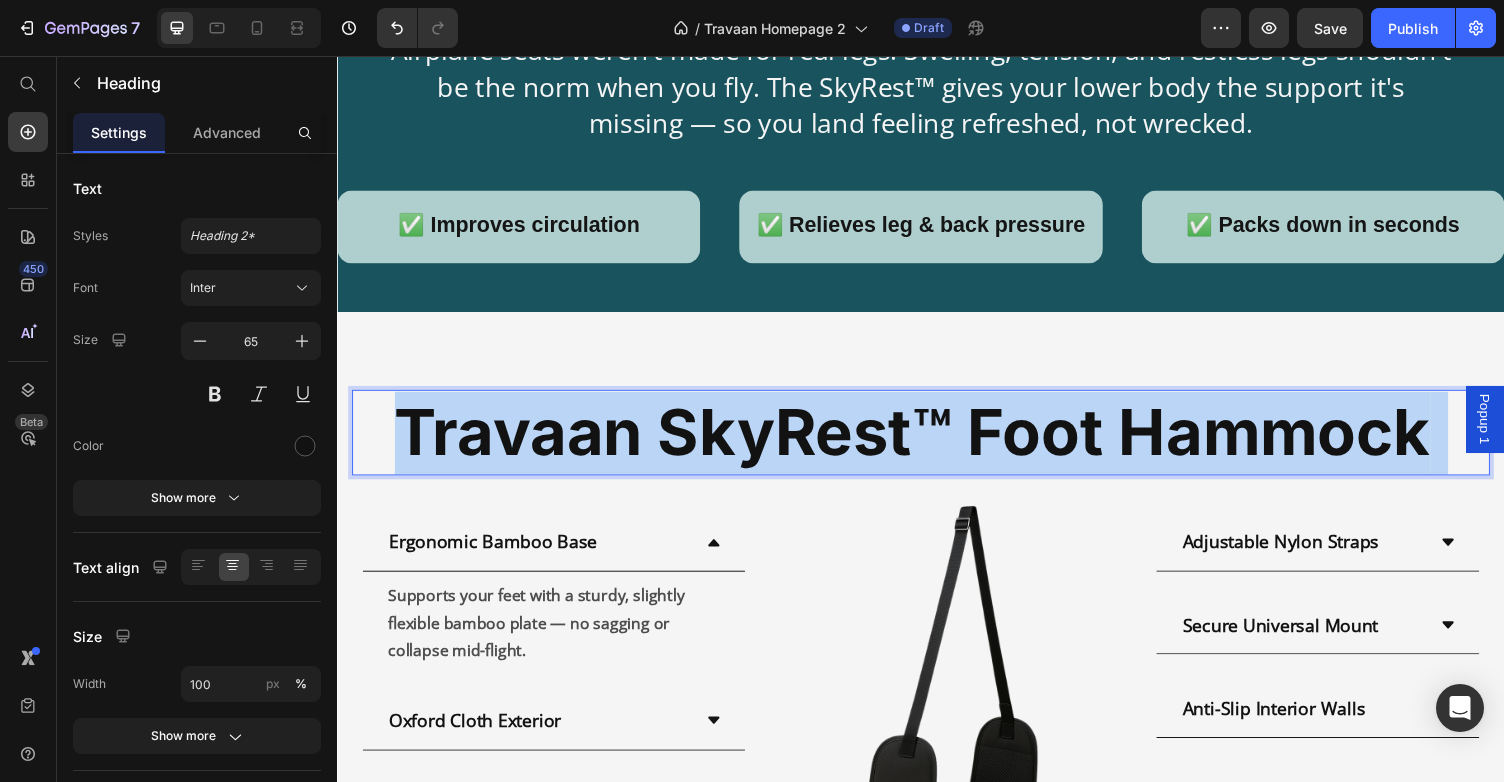 click on "Travaan SkyRest™ Foot Hammock" at bounding box center (928, 442) 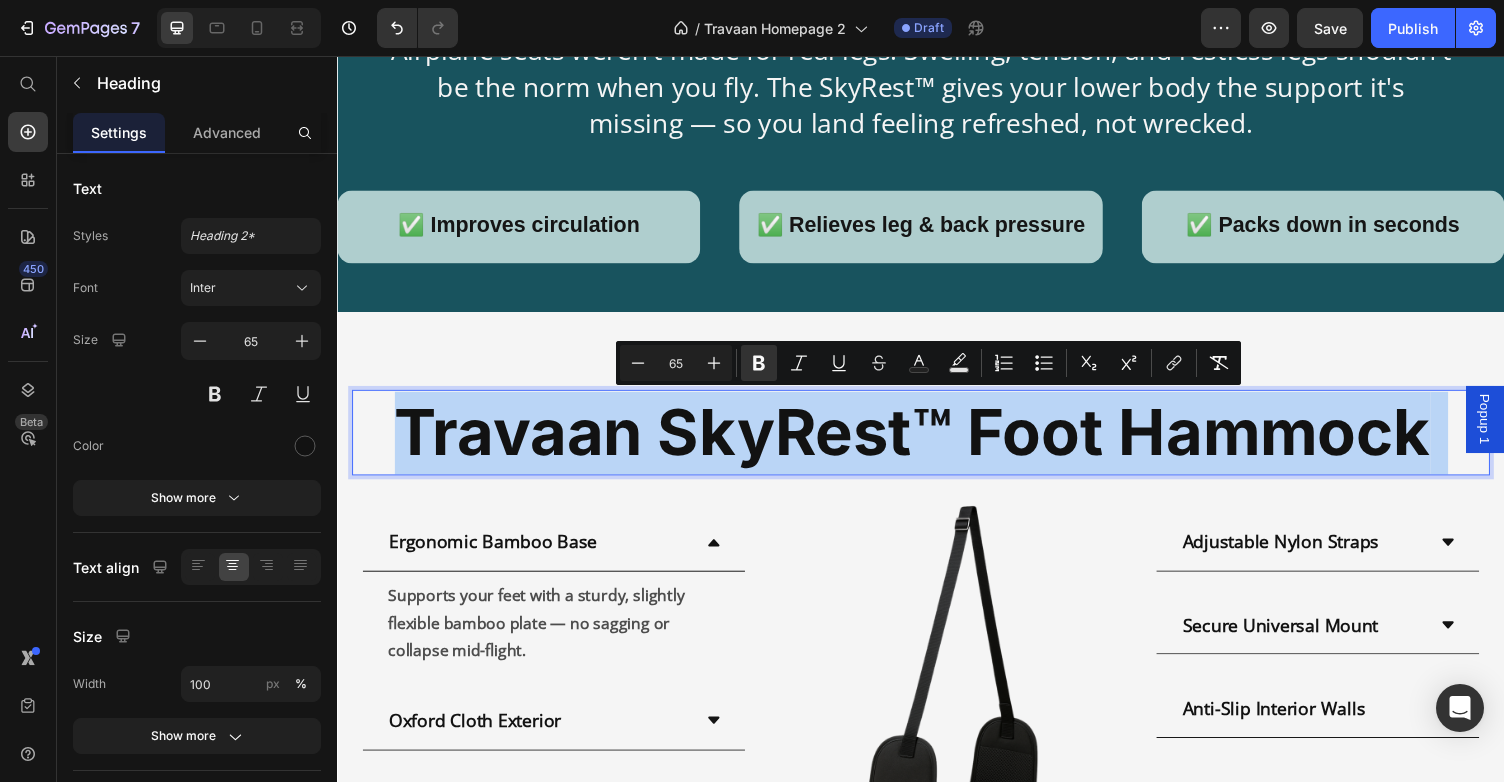 click on "Travaan SkyRest™ Foot Hammock" at bounding box center (928, 442) 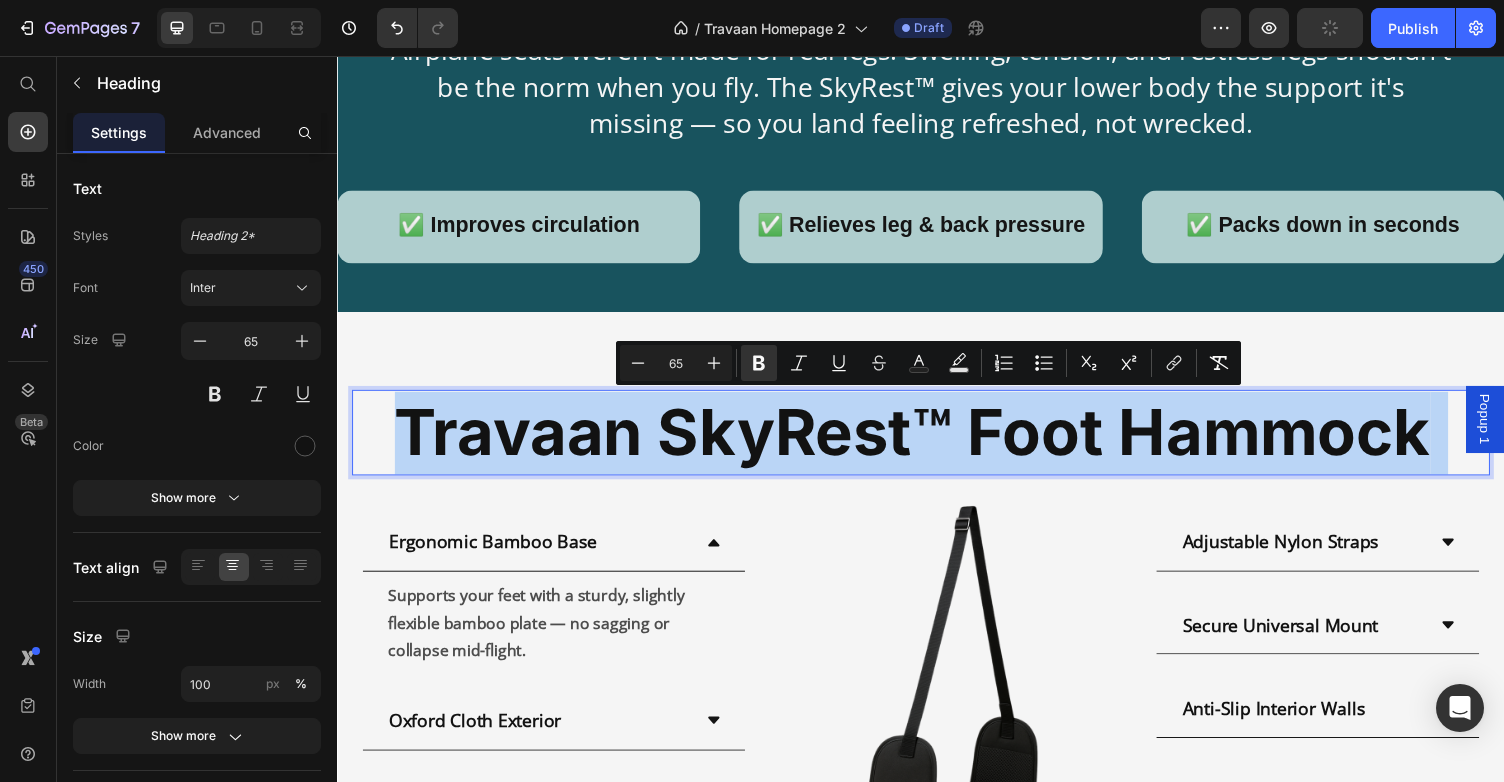 click on "Travaan SkyRest™ Foot Hammock" at bounding box center (928, 442) 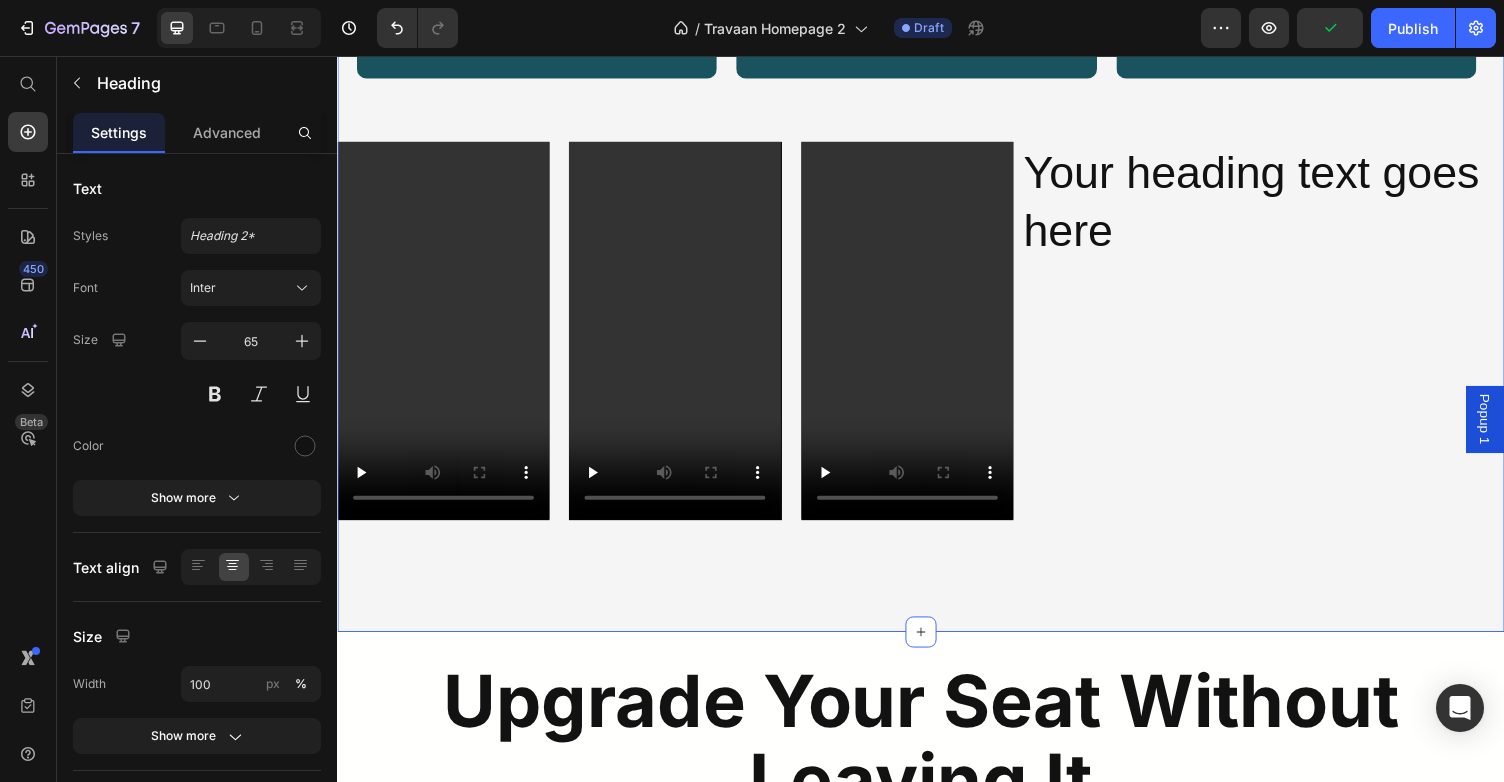 scroll, scrollTop: 2495, scrollLeft: 0, axis: vertical 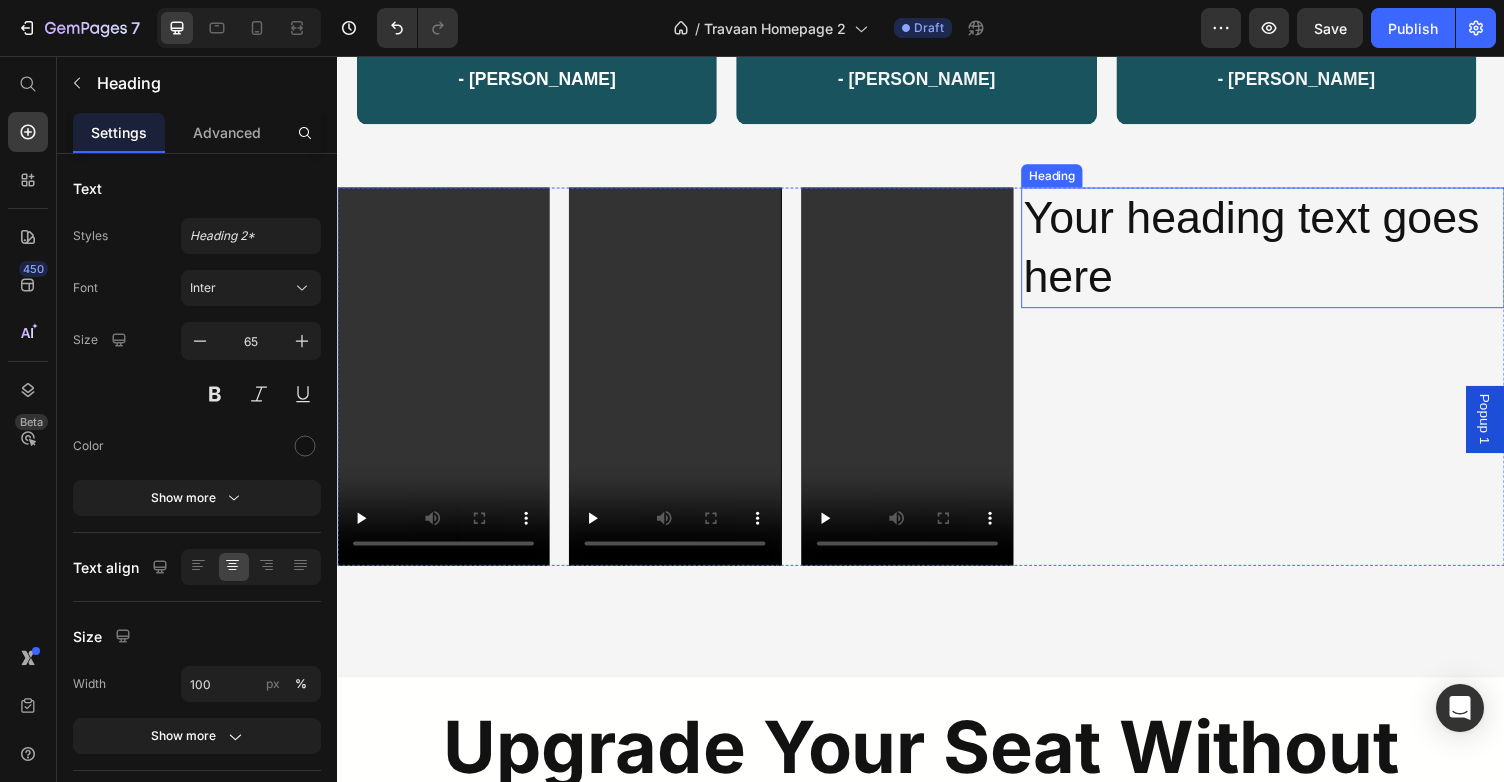 click on "Your heading text goes here" at bounding box center [1288, 253] 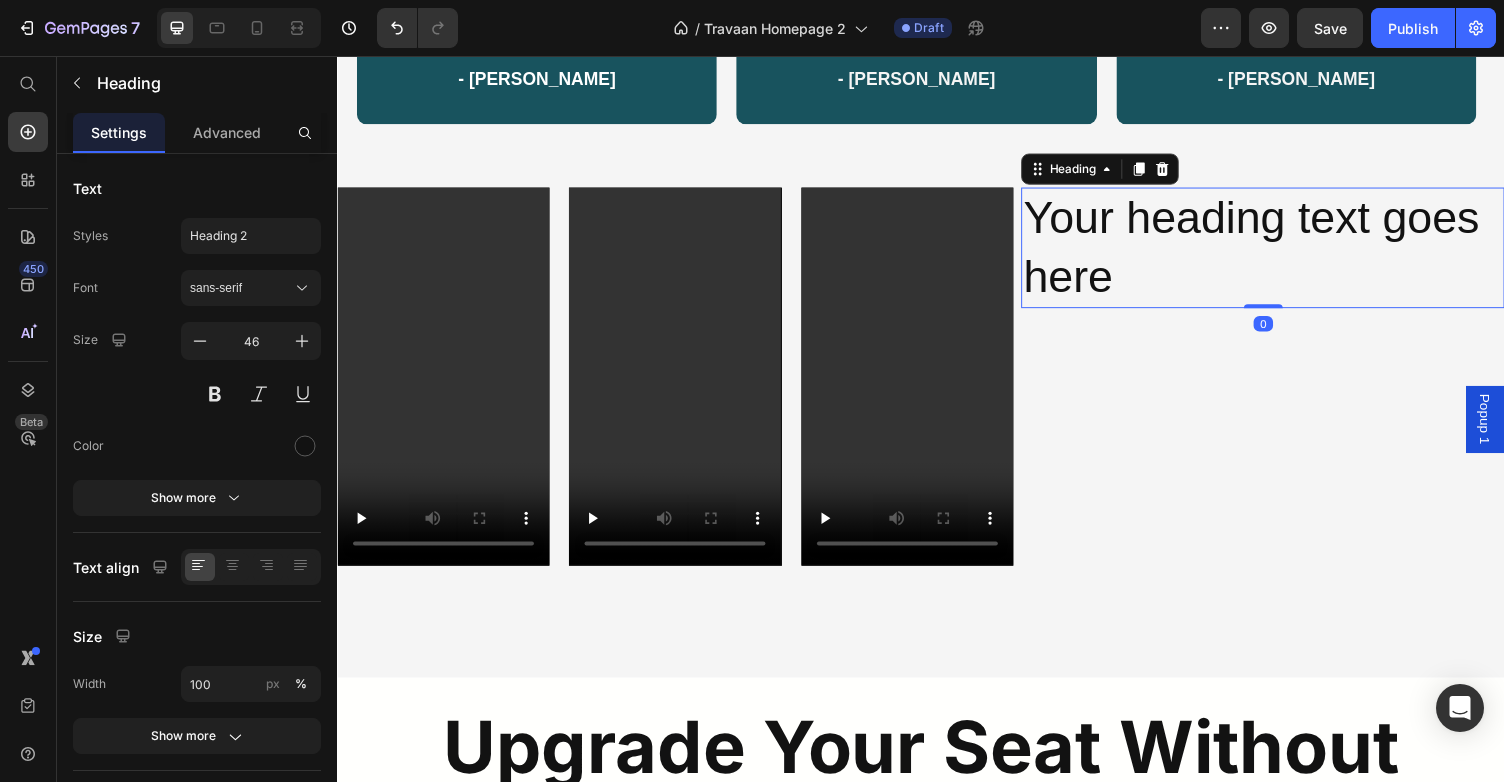 click on "Your heading text goes here" at bounding box center (1288, 253) 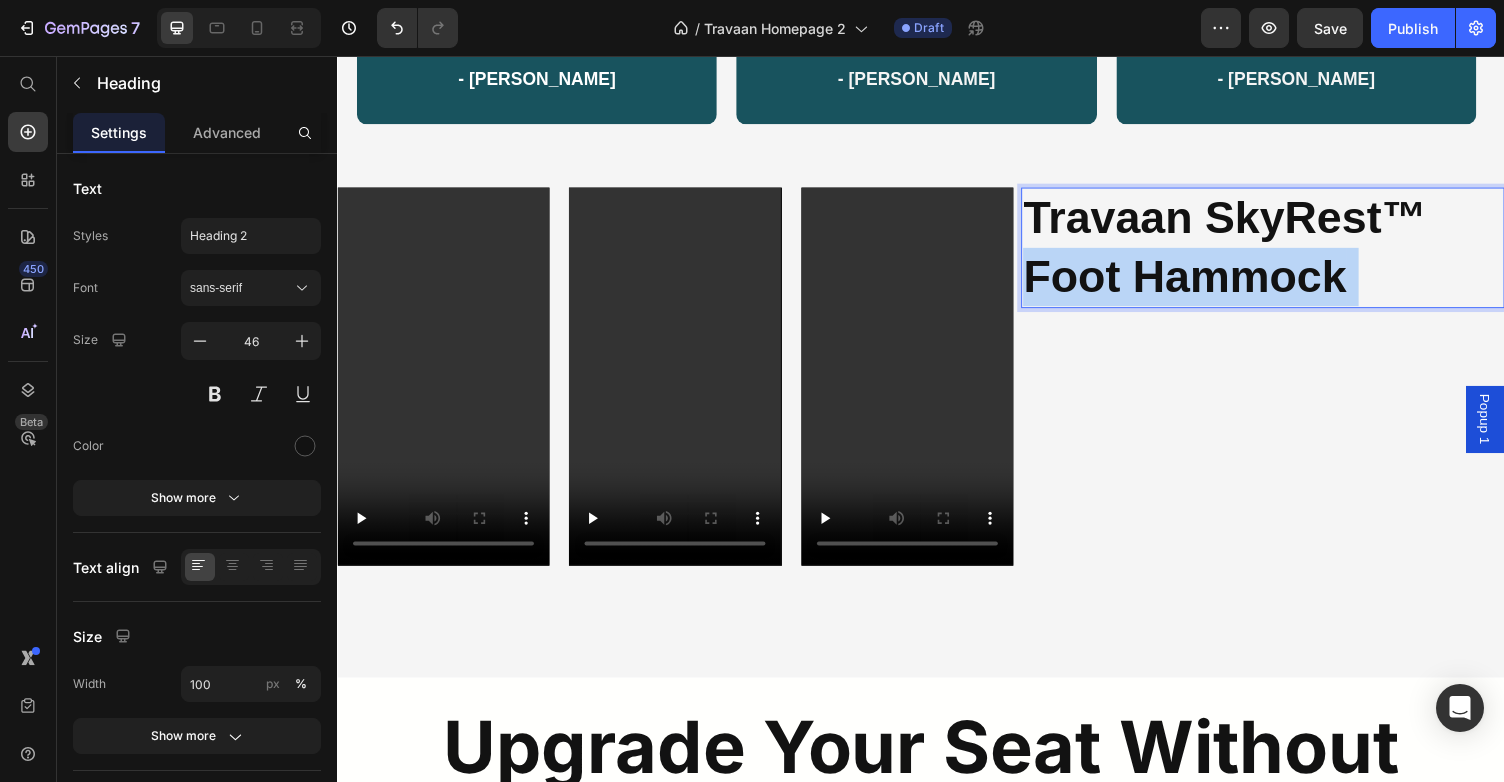 drag, startPoint x: 1403, startPoint y: 272, endPoint x: 1042, endPoint y: 262, distance: 361.1385 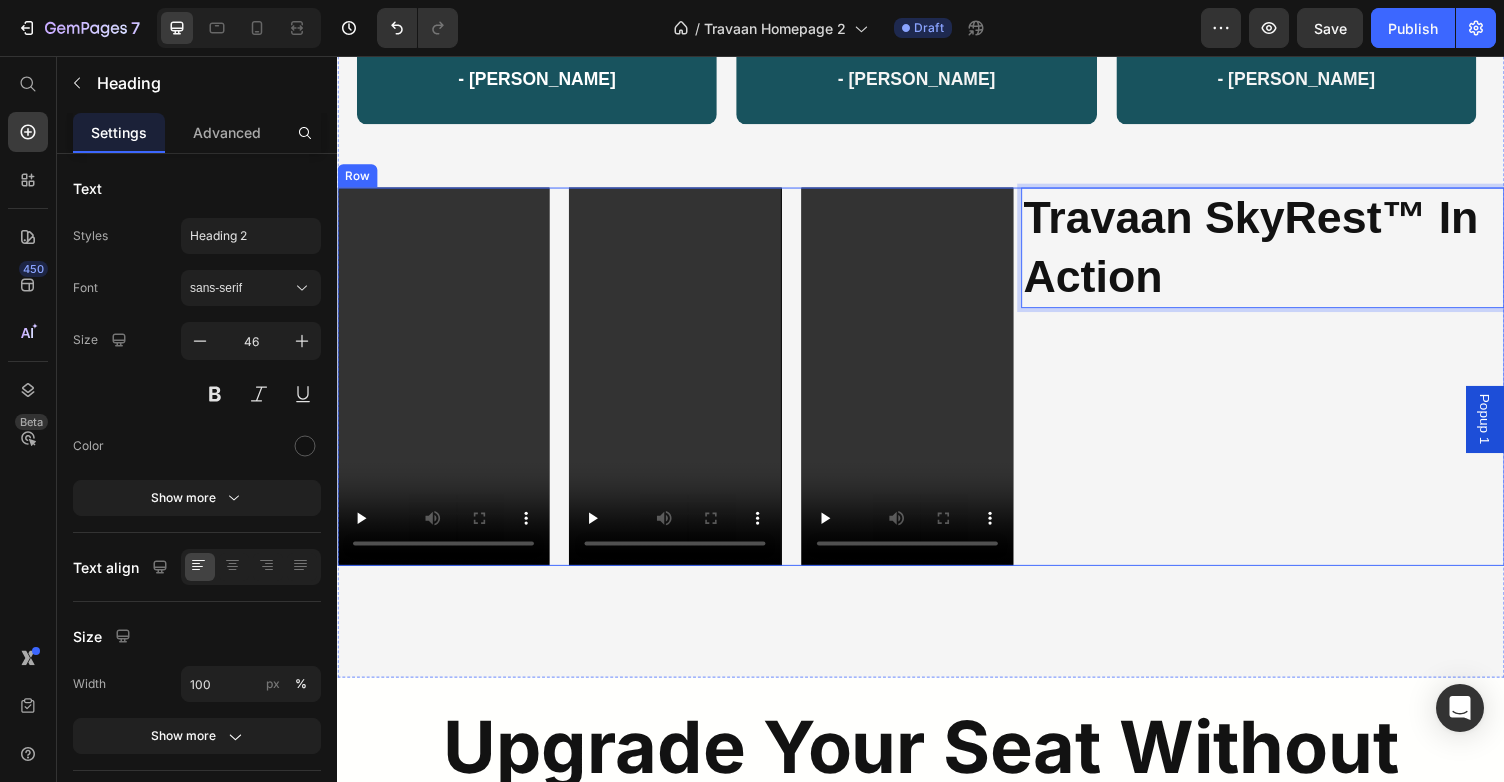 click on "Travaan SkyRest™ In Action Heading   0" at bounding box center [1288, 385] 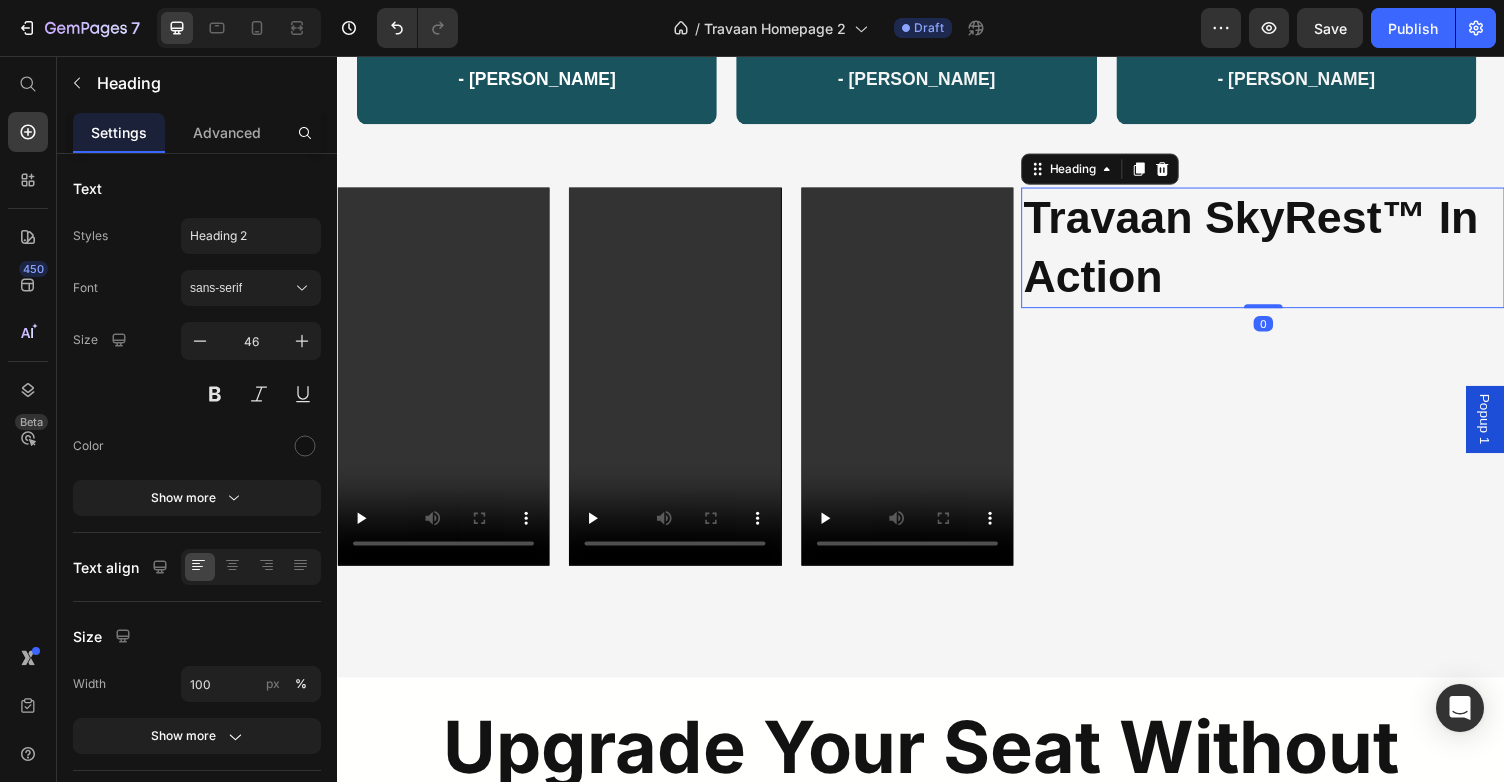click on "Travaan SkyRest™ In Action" at bounding box center (1276, 252) 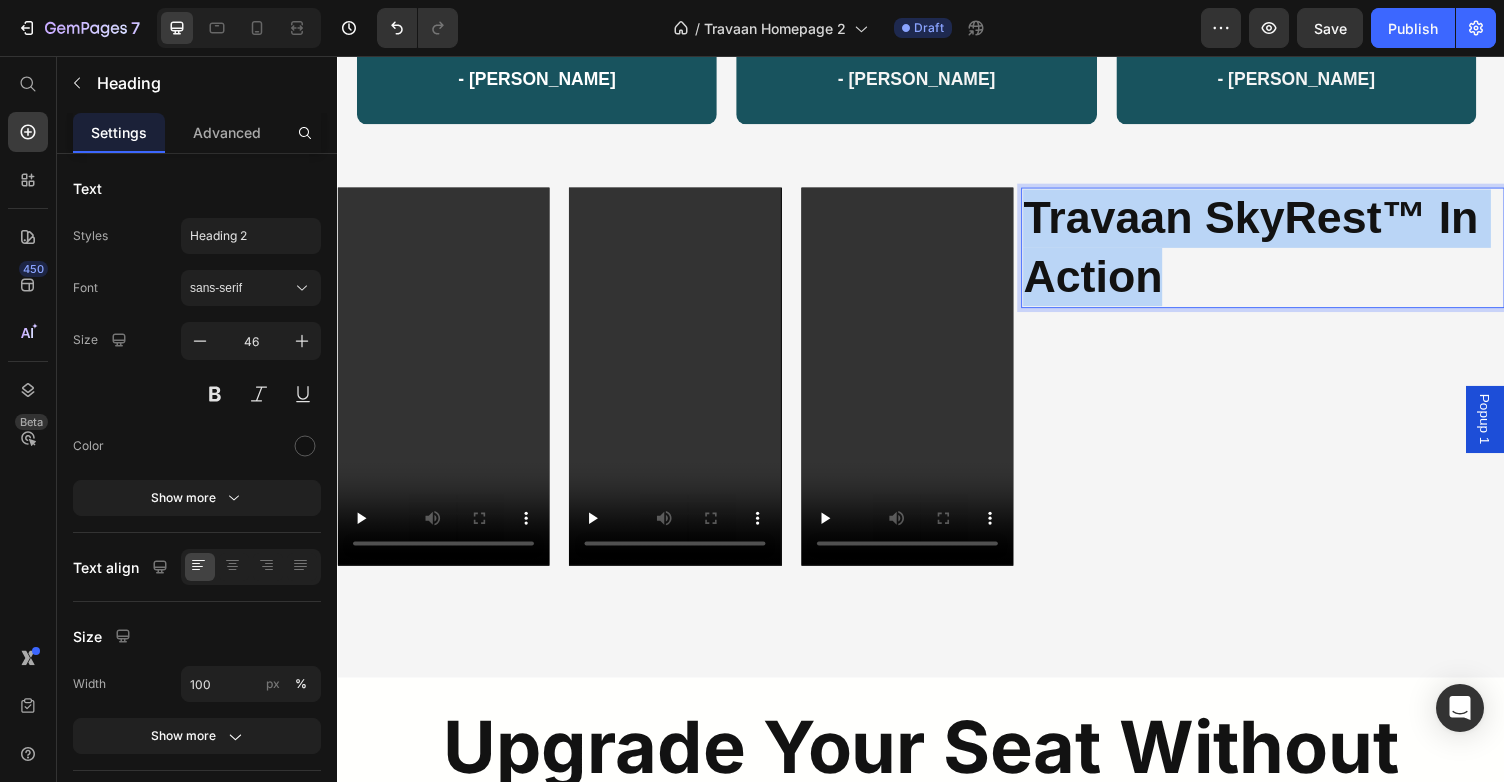 click on "Travaan SkyRest™ In Action" at bounding box center [1276, 252] 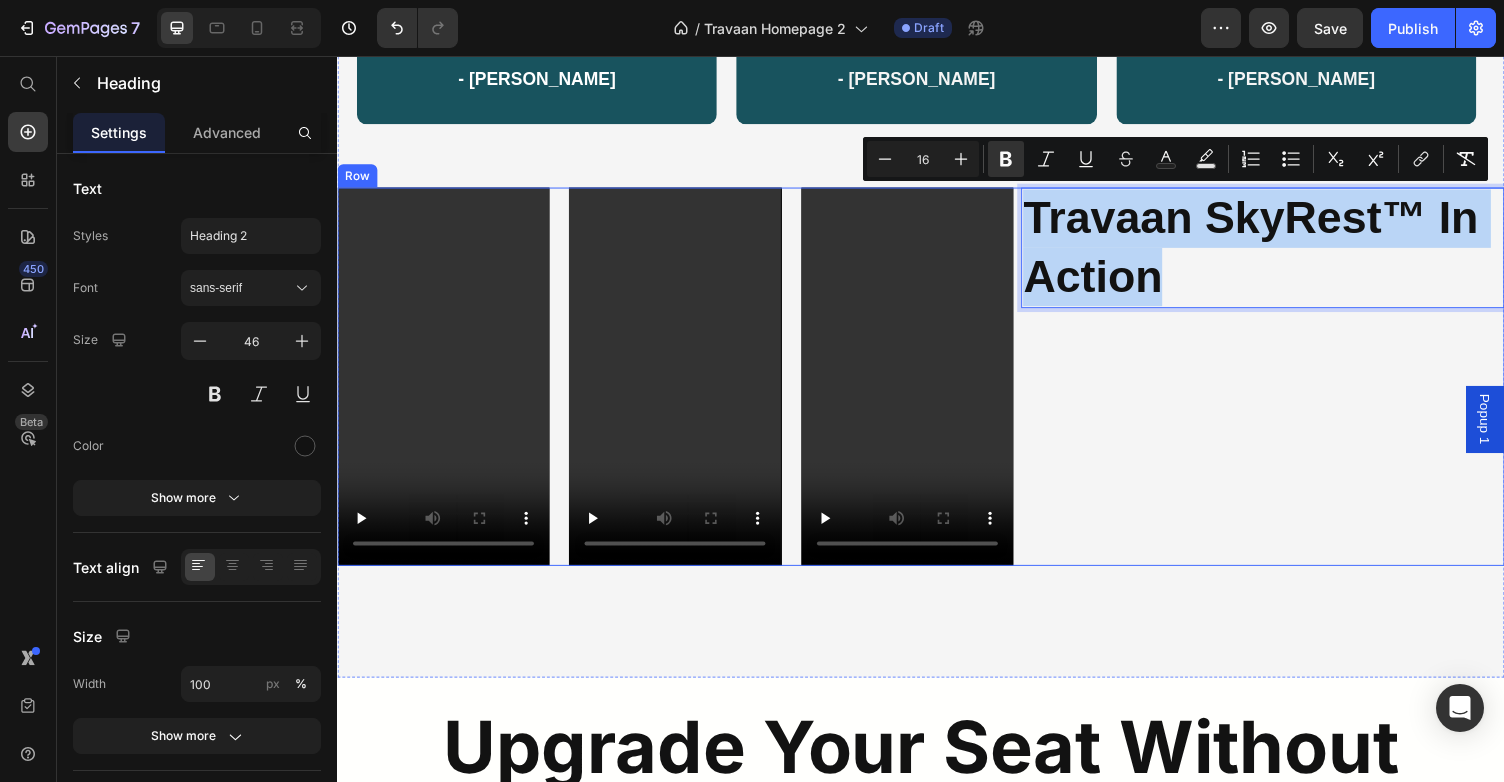 click on "Travaan SkyRest™ In Action Heading   0" at bounding box center (1288, 385) 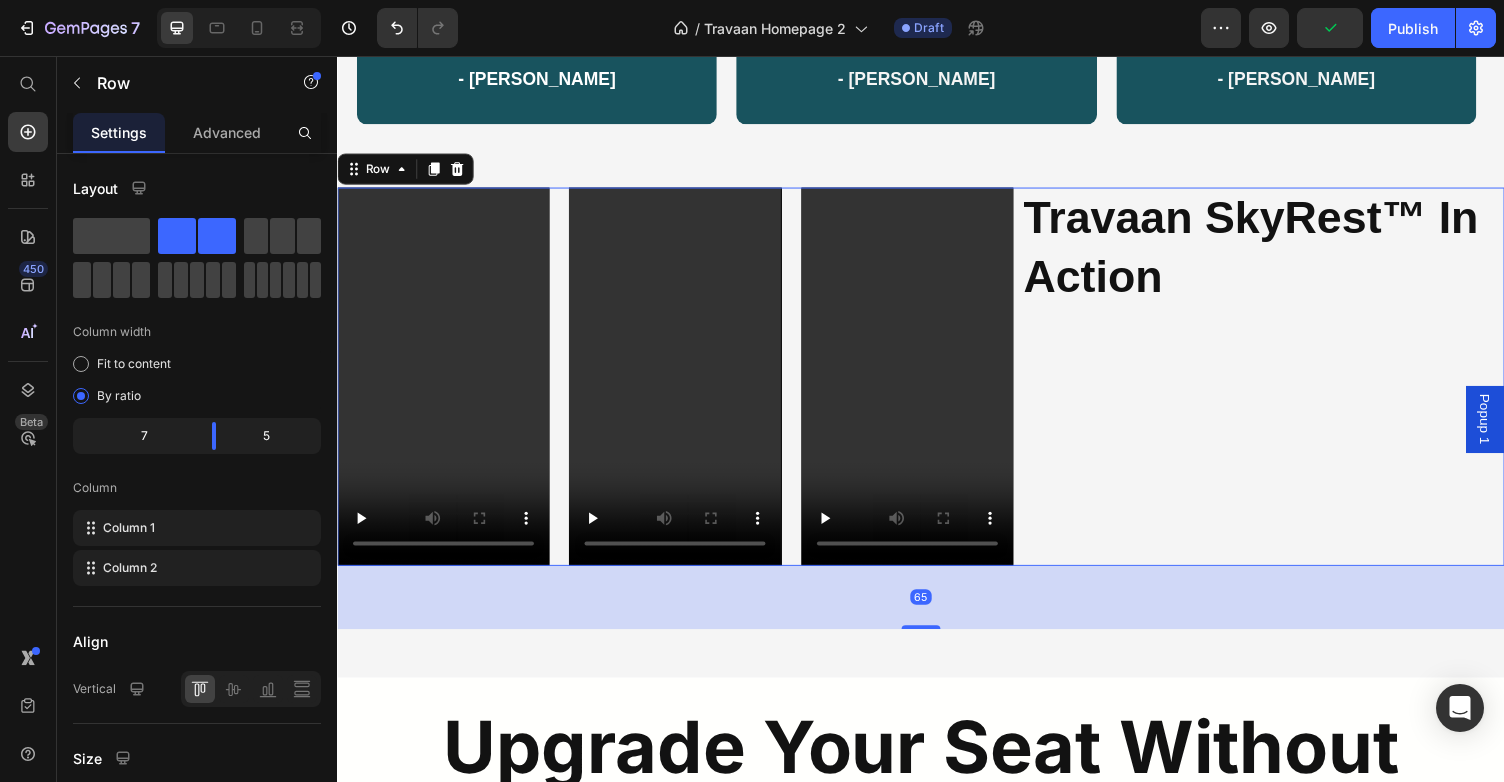 click on "⁠⁠⁠⁠⁠⁠⁠ Travaan SkyRest™ In Action Heading" at bounding box center [1288, 385] 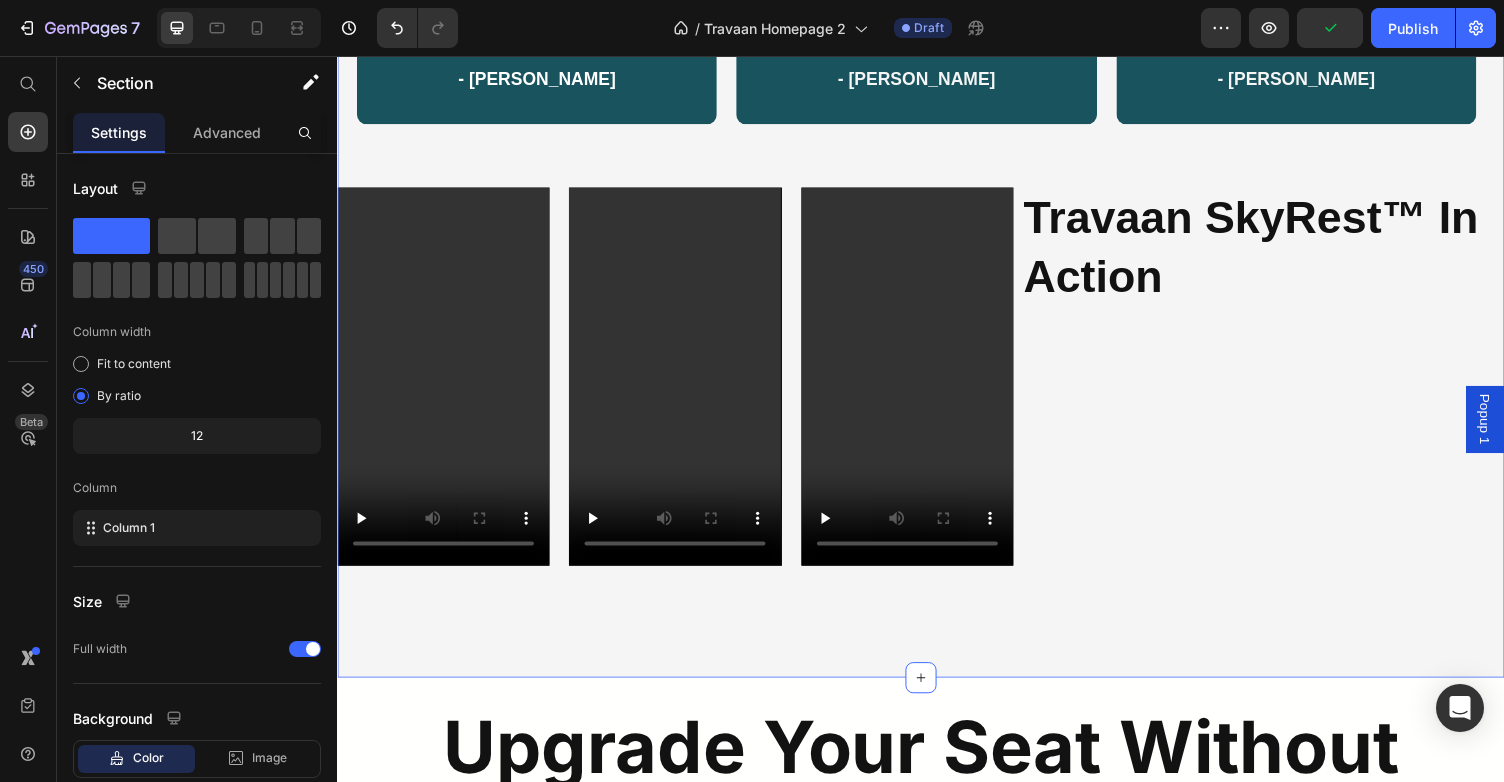 click on "“Honestly forgot I was in economy. My legs didn’t throb once.”   - [PERSON_NAME]   Text Block Row “Used to dread long flights. Now I just clip this in and relax.”   - [PERSON_NAME]   Text Block Row “Takes 5 seconds to set up and changed how I travel.”   - [PERSON_NAME]   Text Block Row Row Video Video Video Row ⁠⁠⁠⁠⁠⁠⁠ Travaan SkyRest™ In Action Heading Row Section 5   Create Theme Section AI Content Write with GemAI What would you like to describe here? Tone and Voice Persuasive Product Travaan DriftMask™ Show more Generate" at bounding box center (937, 292) 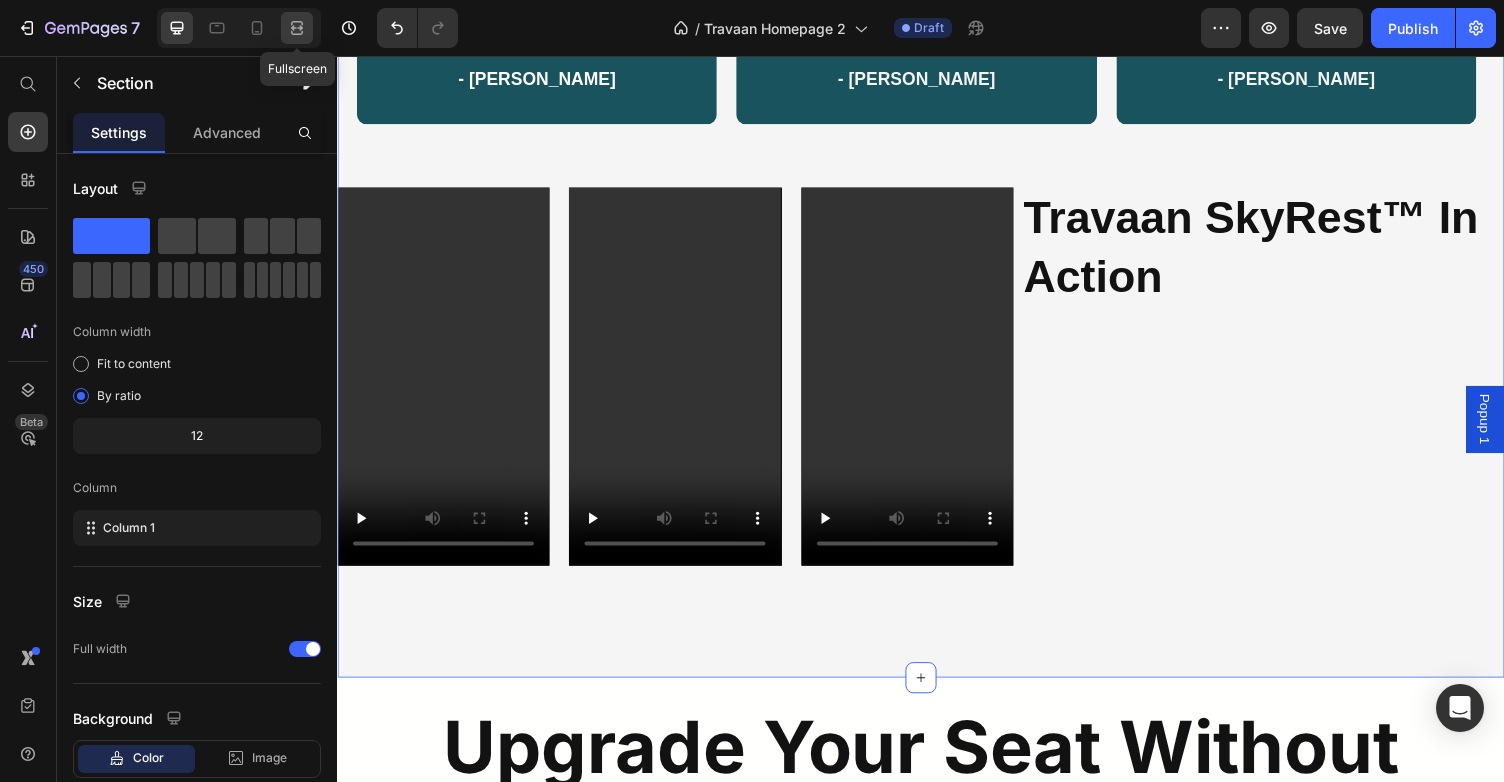click 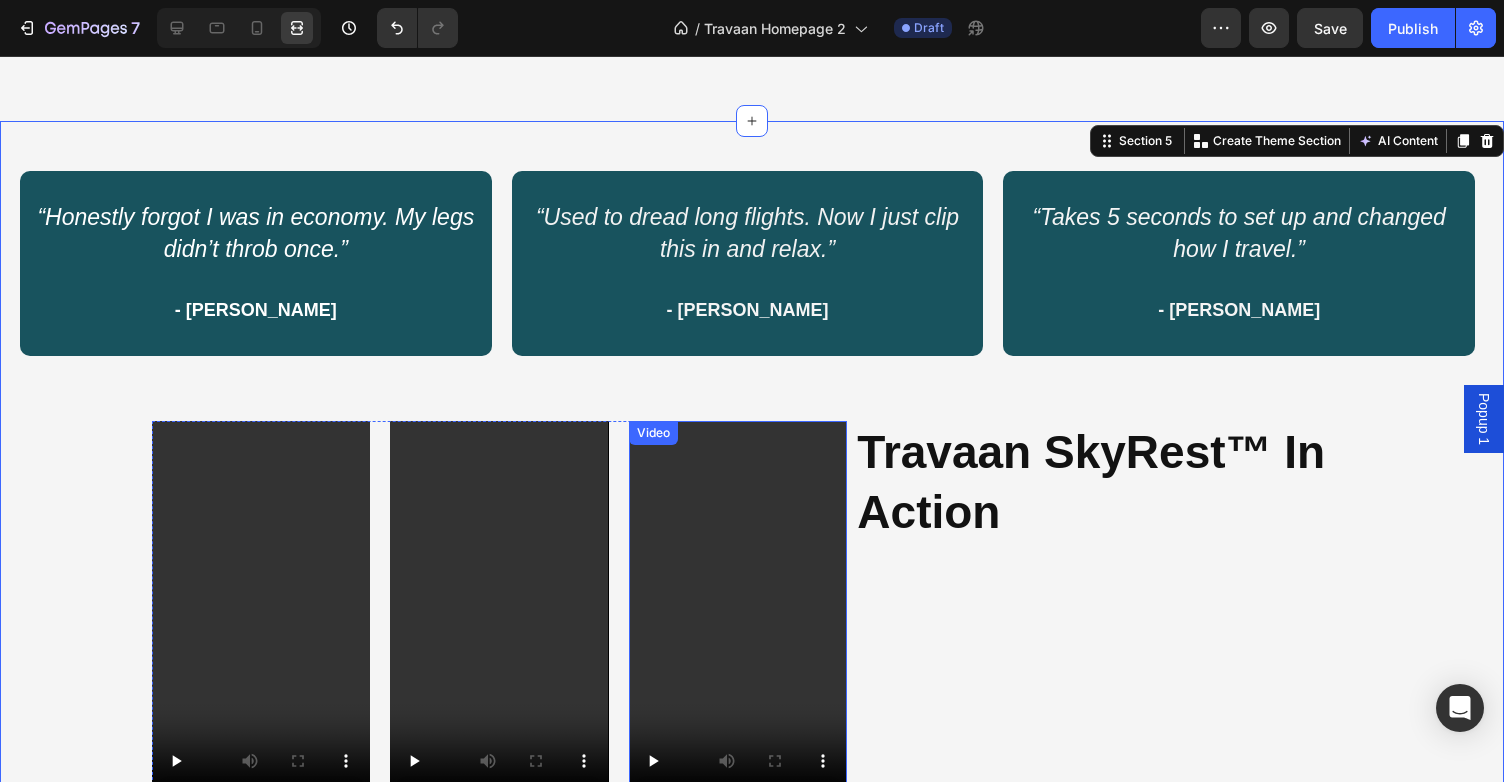 scroll, scrollTop: 2425, scrollLeft: 0, axis: vertical 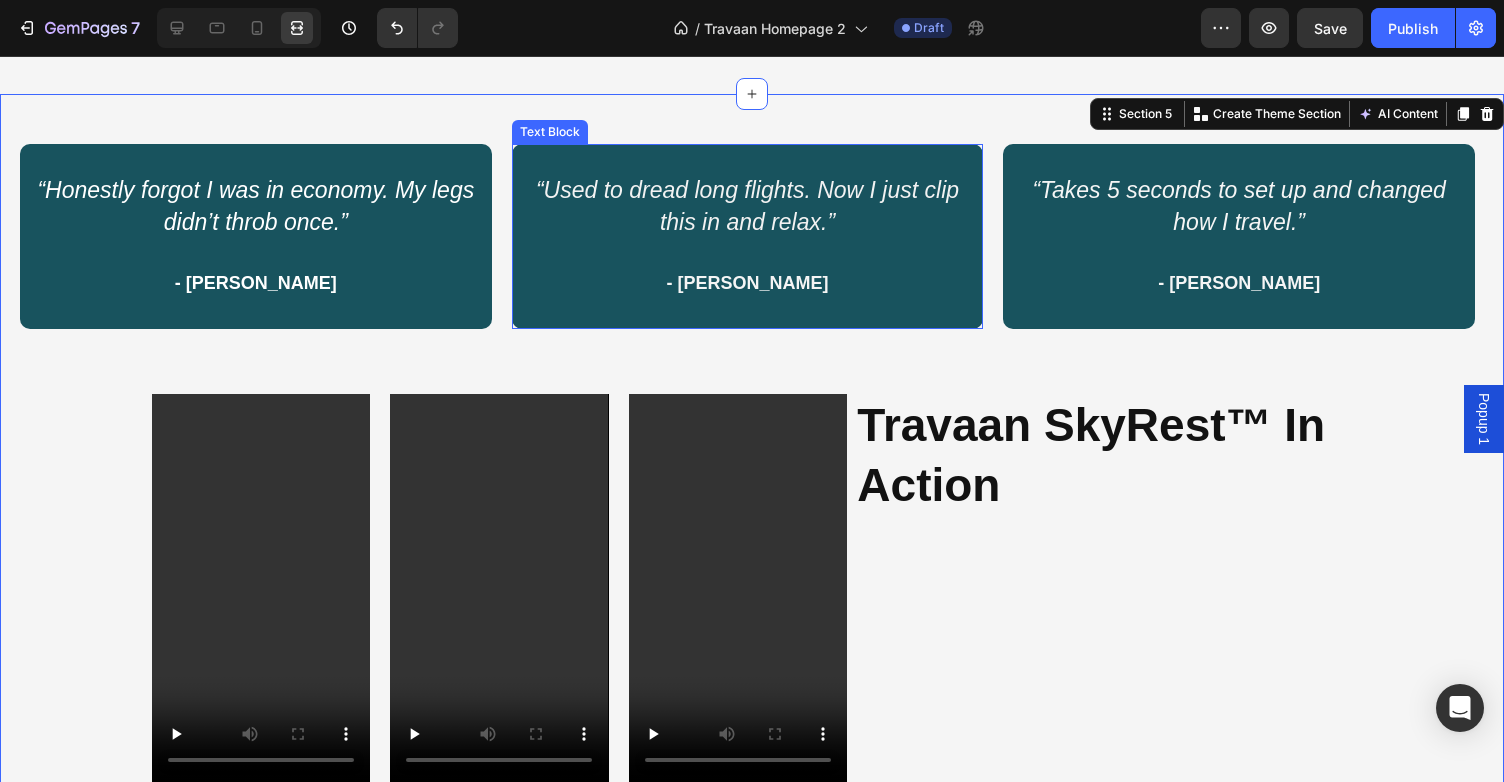 click on "- [PERSON_NAME]" at bounding box center (748, 298) 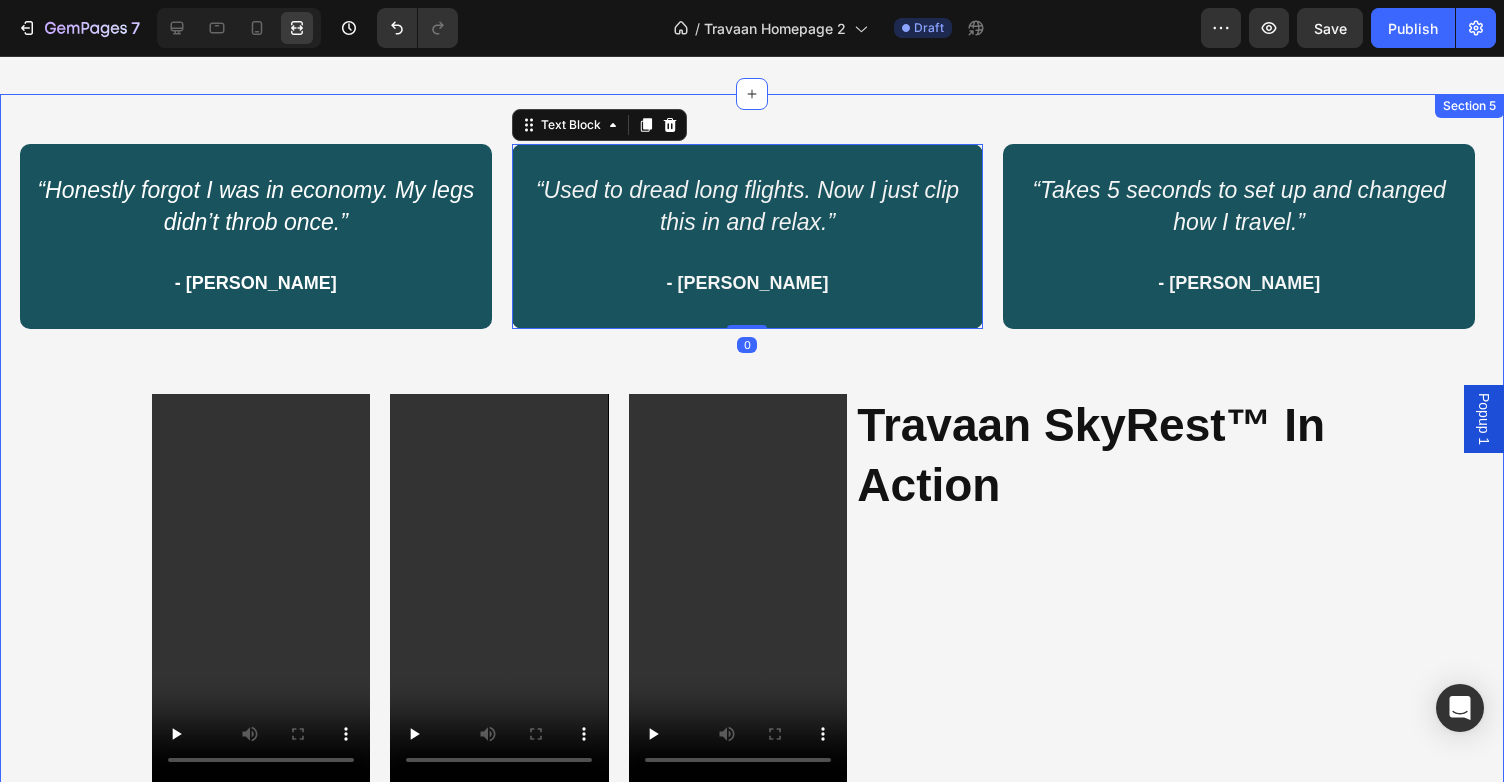 click on "“Honestly forgot I was in economy. My legs didn’t throb once.”   - [PERSON_NAME]   Text Block Row “Used to dread long flights. Now I just clip this in and relax.”   - [PERSON_NAME]   Text Block   0 Row “Takes 5 seconds to set up and changed how I travel.”   - [PERSON_NAME]   Text Block Row Row Video Video Video Row ⁠⁠⁠⁠⁠⁠⁠ Travaan SkyRest™ In Action Heading Row" at bounding box center [752, 495] 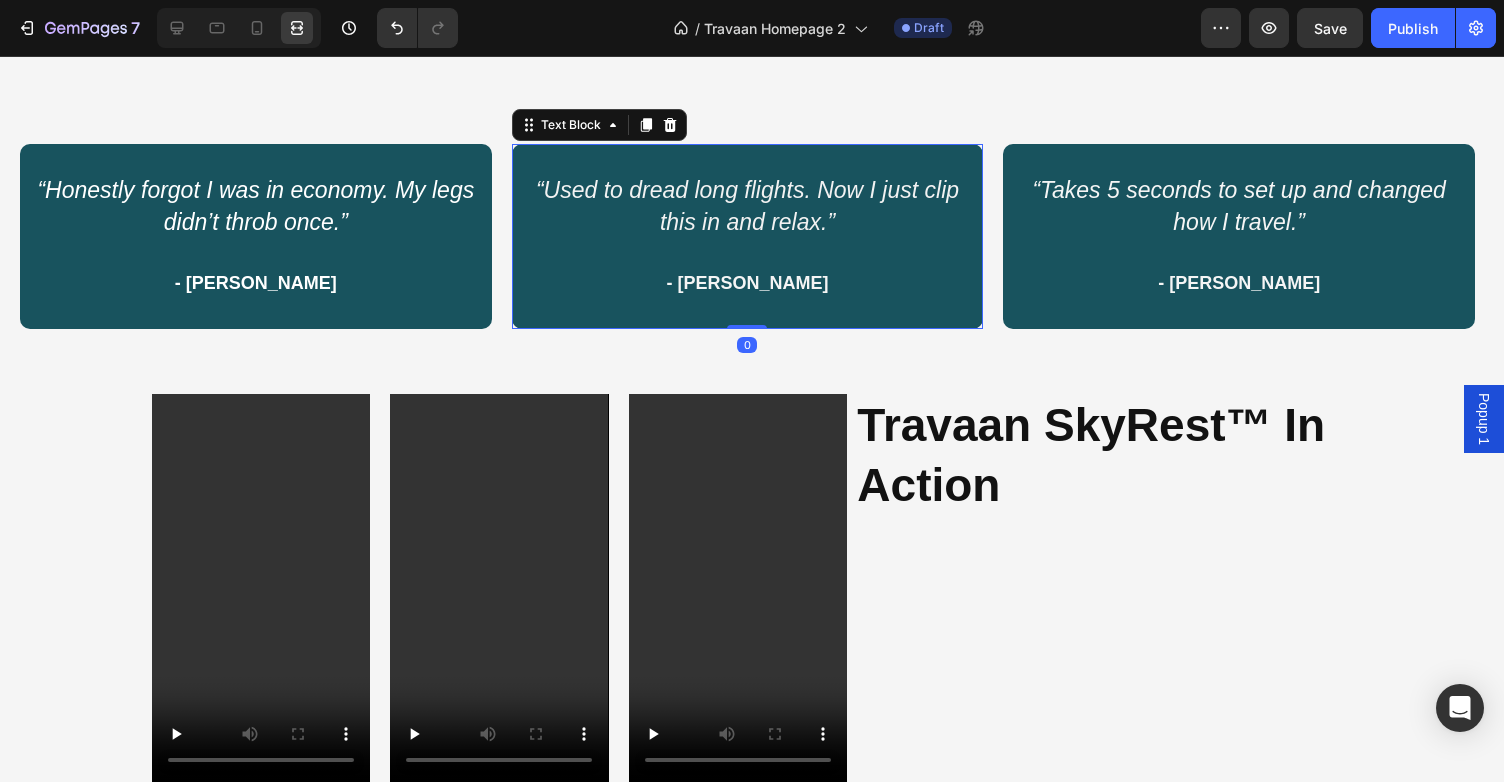 click on "“Used to dread long flights. Now I just clip this in and relax.”" at bounding box center [748, 208] 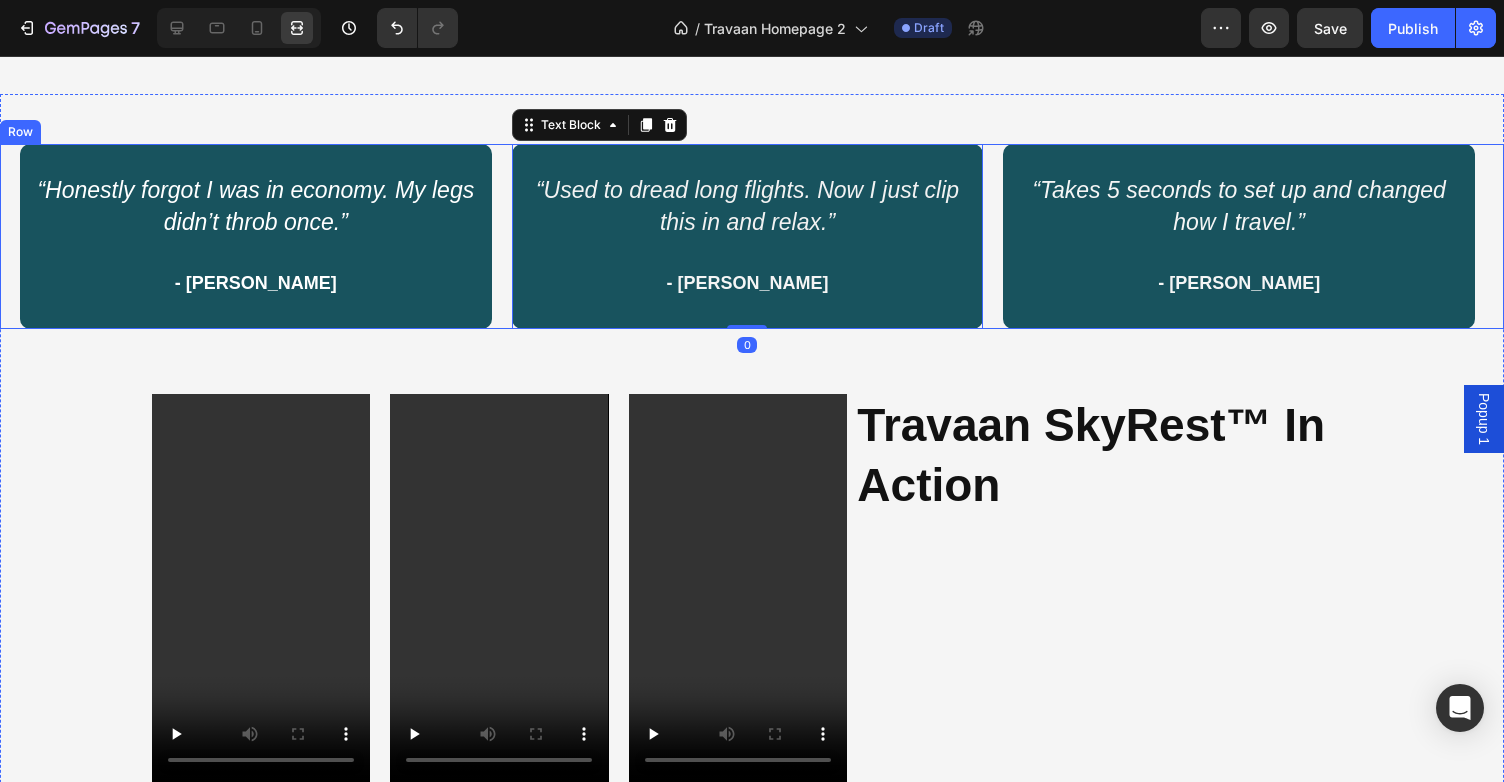 click on "“Honestly forgot I was in economy. My legs didn’t throb once.”   - [PERSON_NAME]   Text Block Row “Used to dread long flights. Now I just clip this in and relax.”   - [PERSON_NAME]   Text Block   0 Row “Takes 5 seconds to set up and changed how I travel.”   - [PERSON_NAME]   Text Block Row Row" at bounding box center (752, 236) 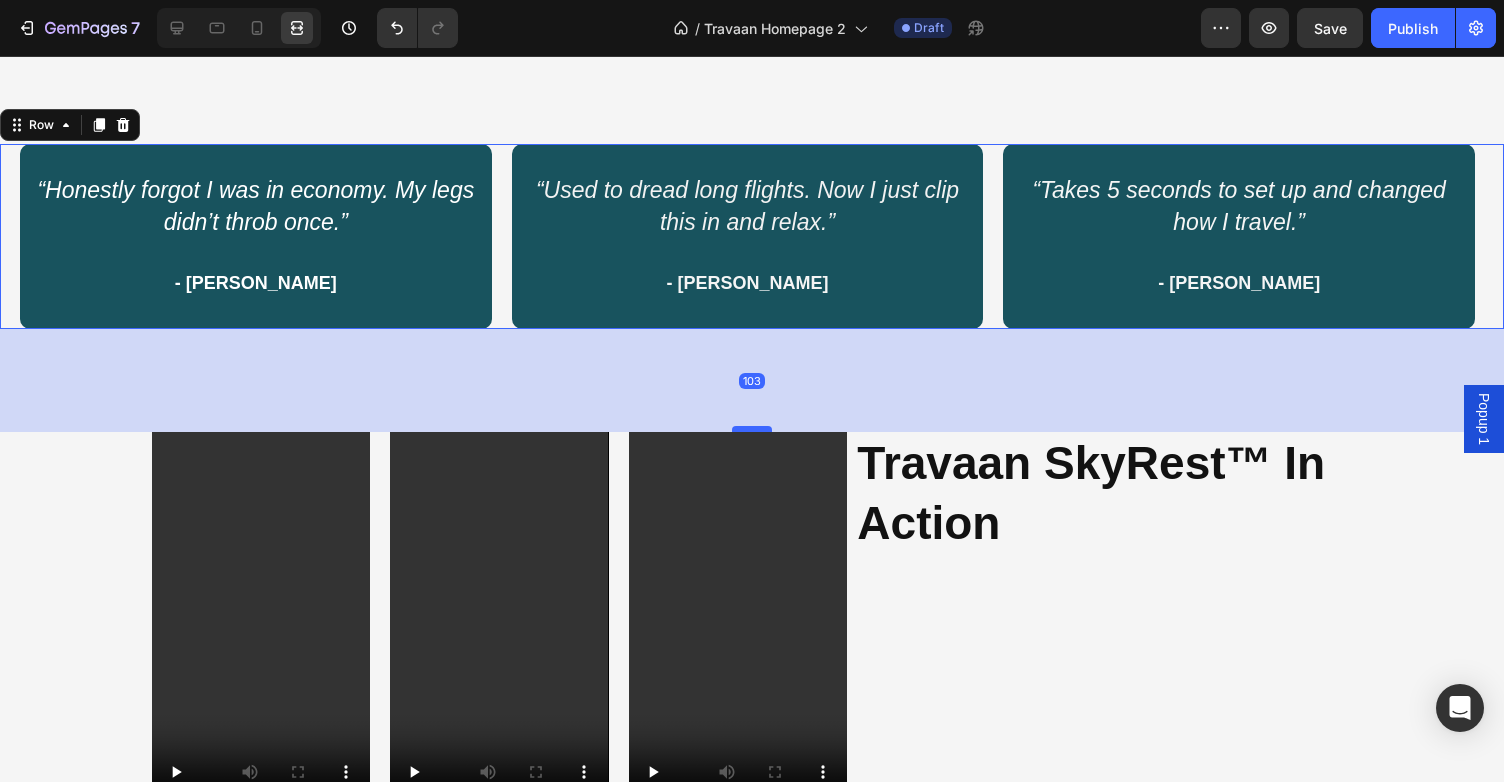 drag, startPoint x: 745, startPoint y: 391, endPoint x: 748, endPoint y: 432, distance: 41.109608 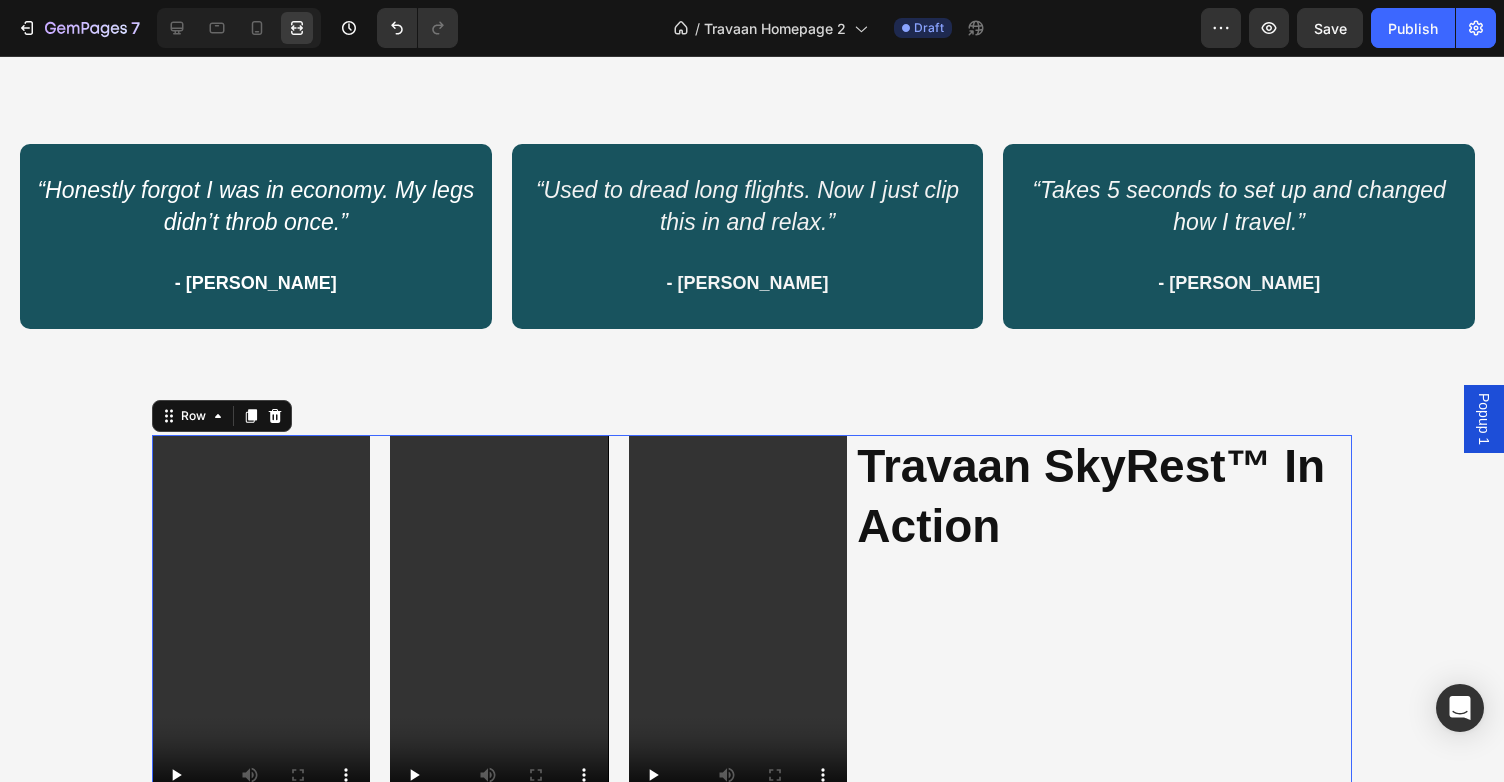 click on "⁠⁠⁠⁠⁠⁠⁠ Travaan SkyRest™ In Action Heading" at bounding box center [1103, 629] 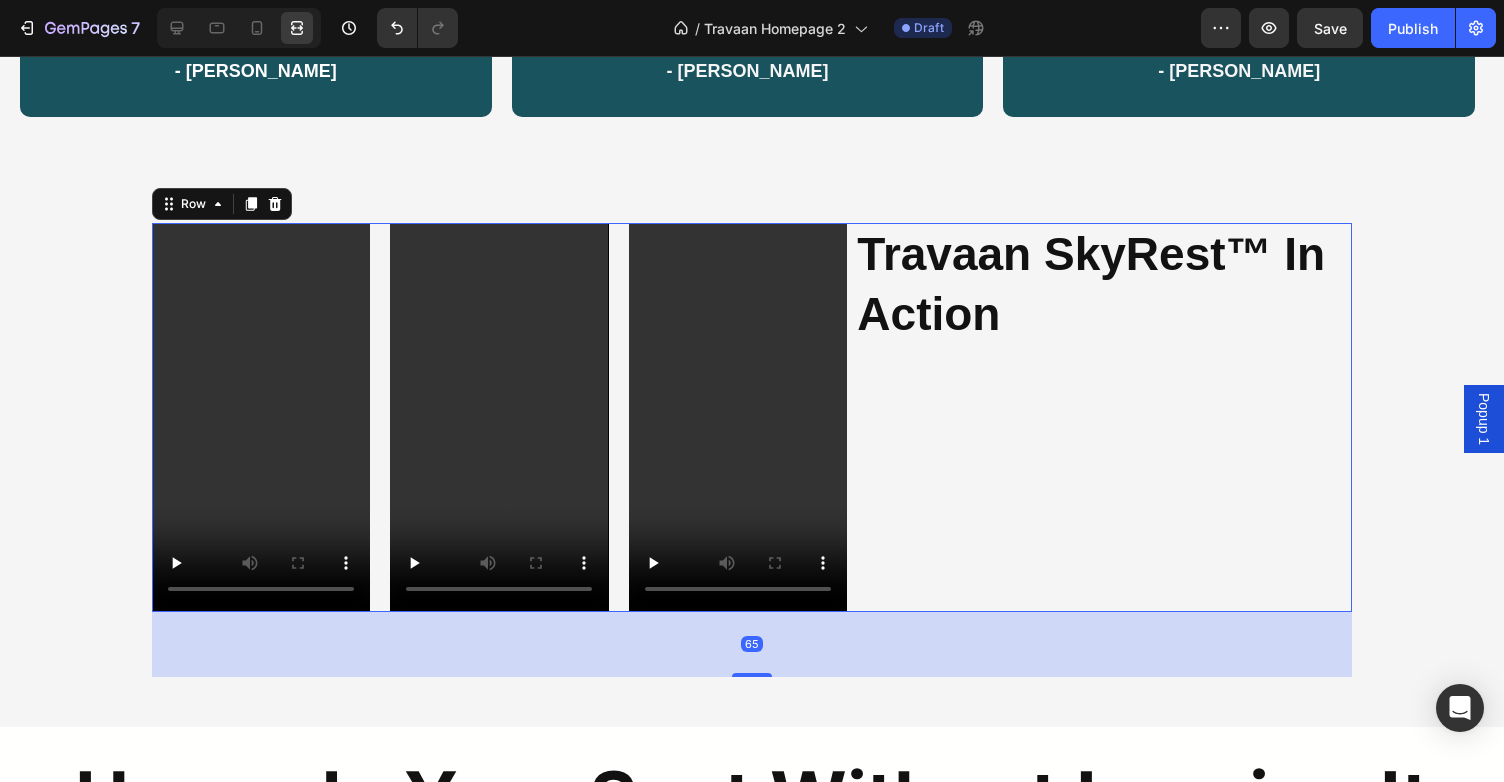 scroll, scrollTop: 2653, scrollLeft: 0, axis: vertical 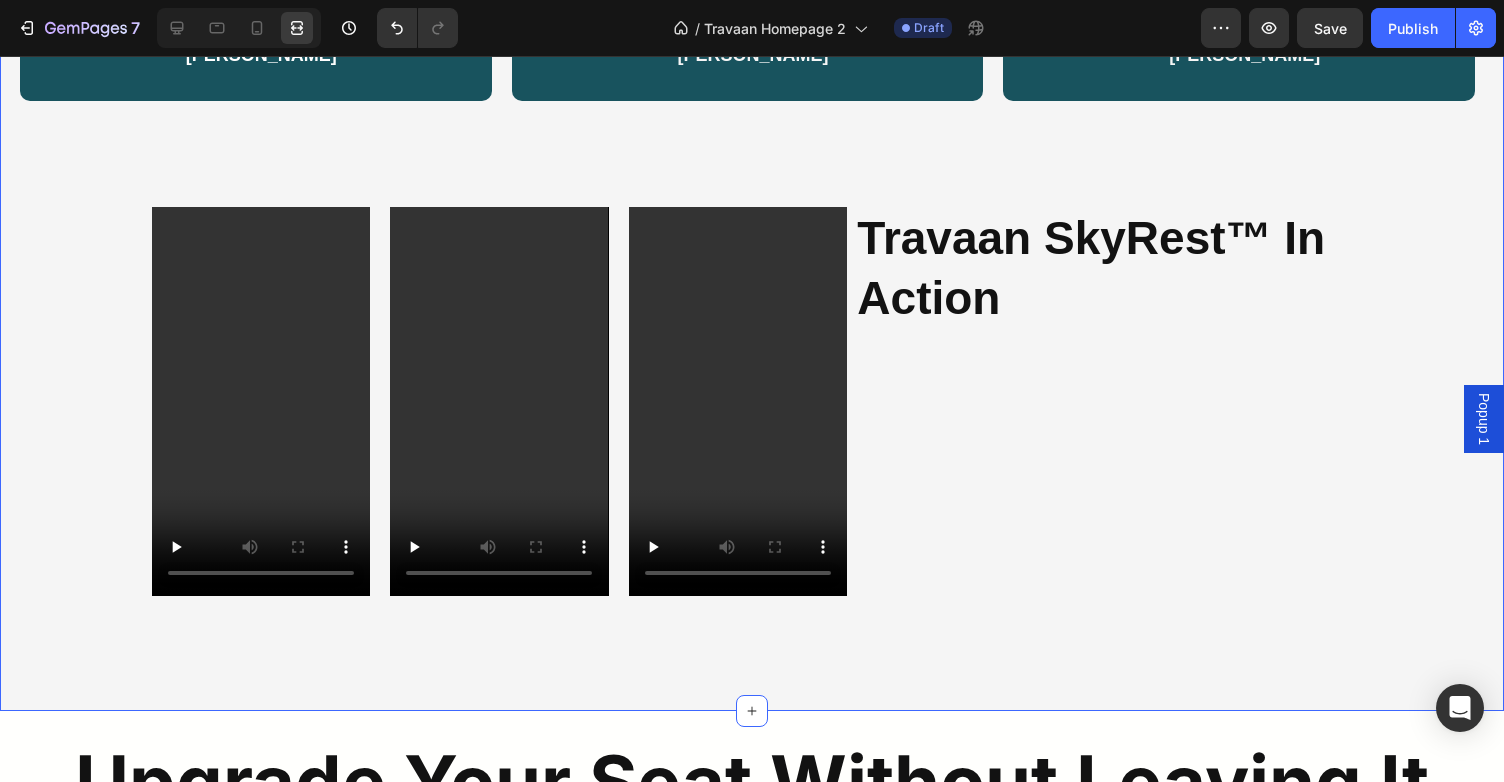 click on "“Honestly forgot I was in economy. My legs didn’t throb once.”   - [PERSON_NAME]   Text Block Row “Used to dread long flights. Now I just clip this in and relax.”   - [PERSON_NAME]   Text Block Row “Takes 5 seconds to set up and changed how I travel.”   - [PERSON_NAME]   Text Block Row Row Video Video Video Row ⁠⁠⁠⁠⁠⁠⁠ Travaan SkyRest™ In Action Heading Row" at bounding box center [752, 288] 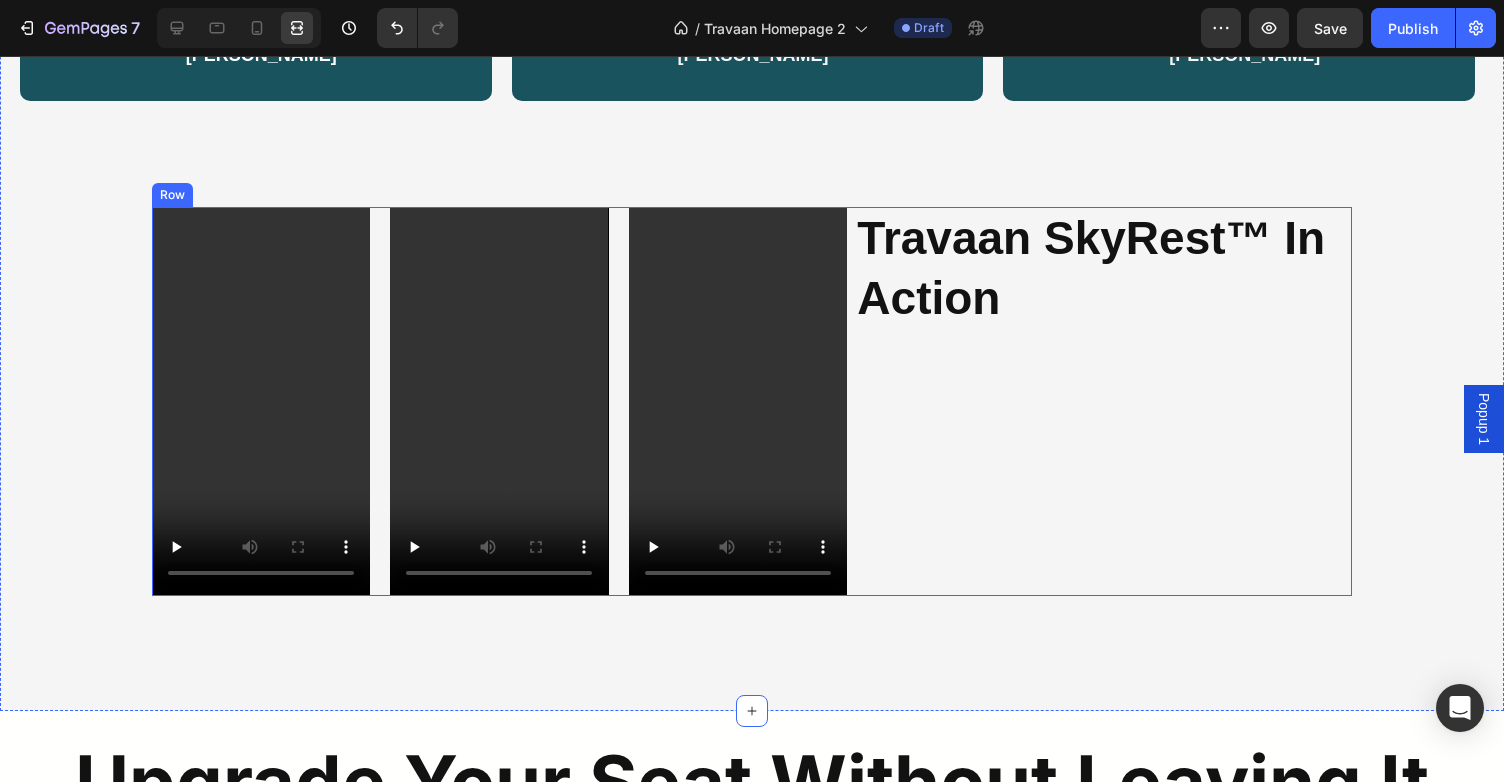 click on "⁠⁠⁠⁠⁠⁠⁠ Travaan SkyRest™ In Action Heading" at bounding box center [1103, 401] 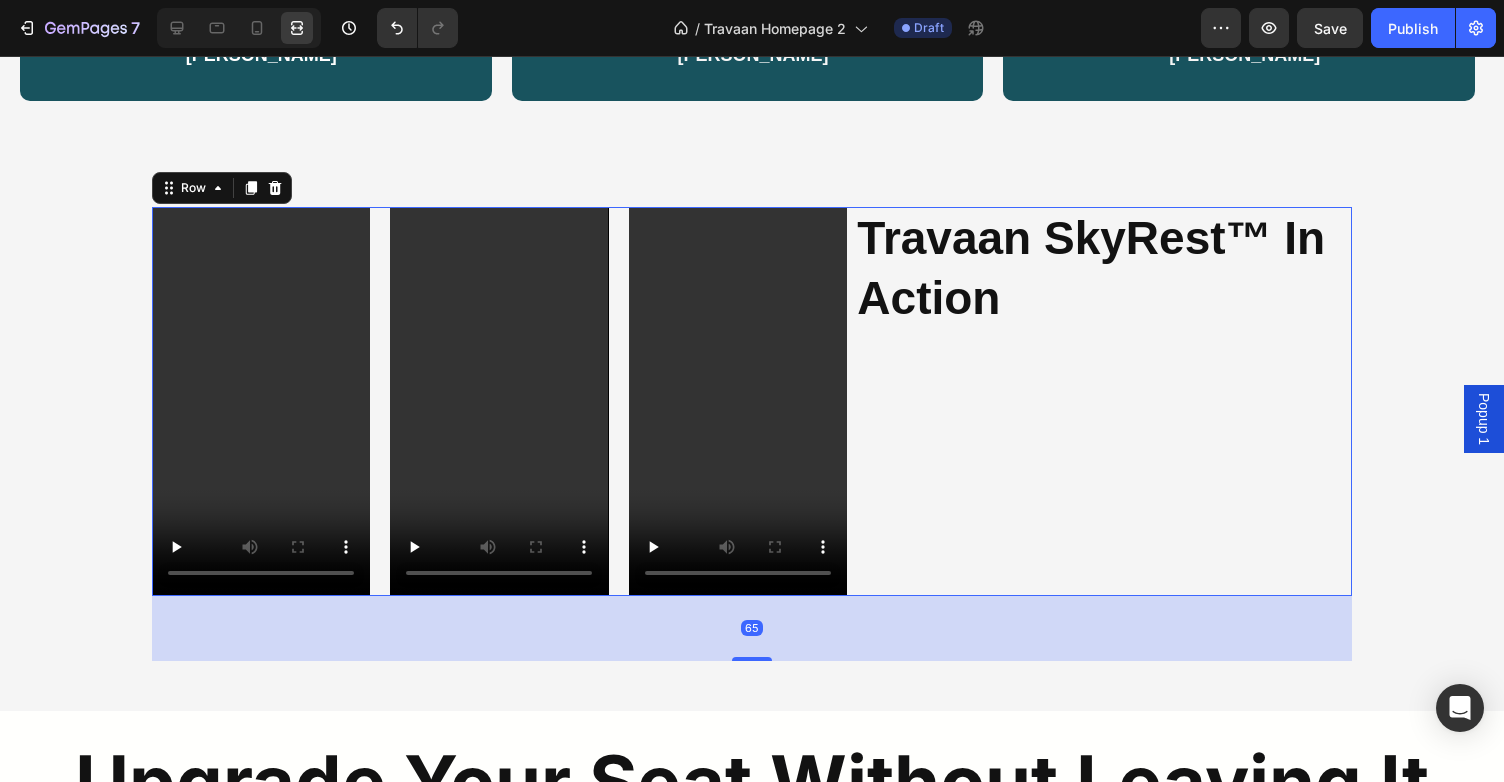 click on "⁠⁠⁠⁠⁠⁠⁠ Travaan SkyRest™ In Action Heading" at bounding box center [1103, 401] 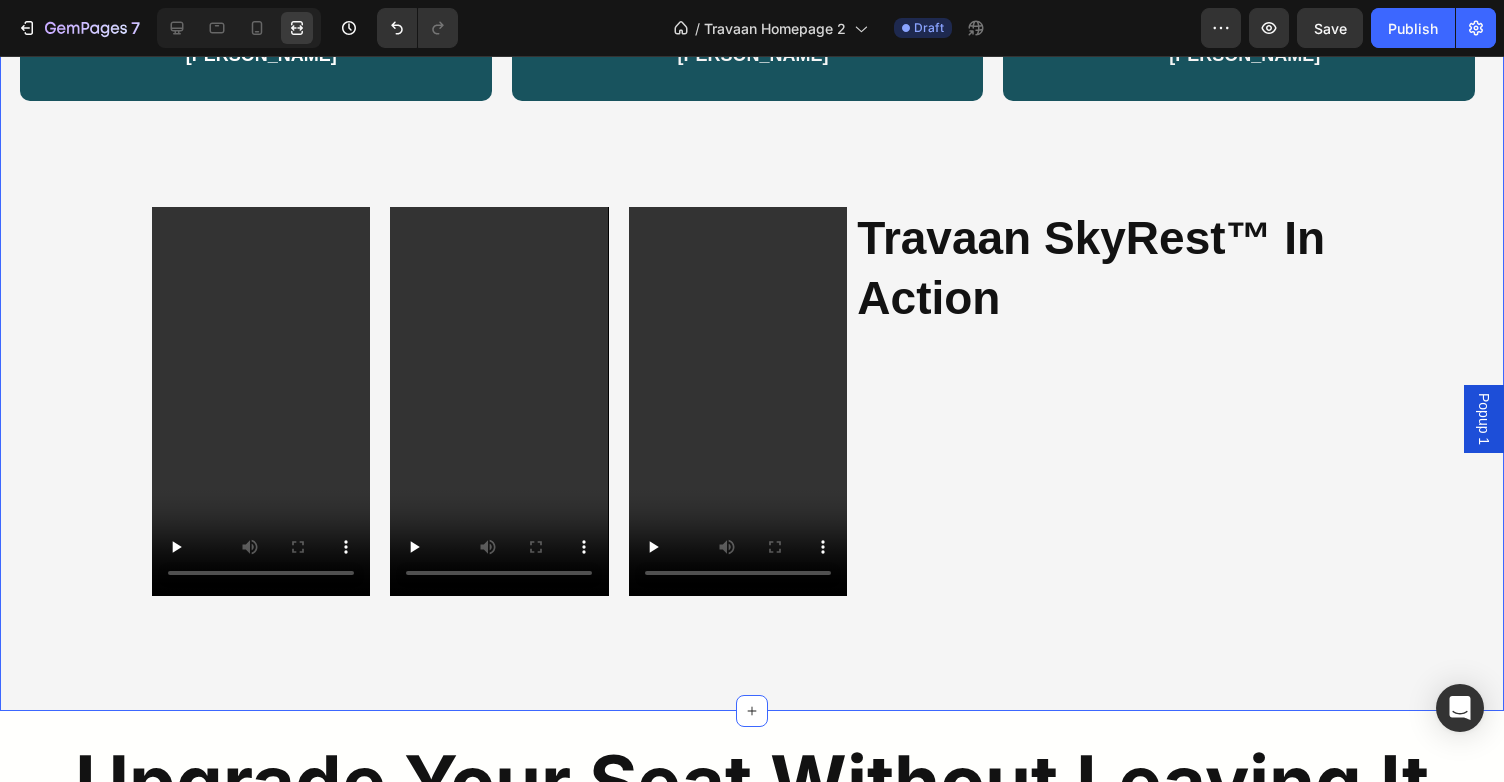 click on "“Honestly forgot I was in economy. My legs didn’t throb once.”   - [PERSON_NAME]   Text Block Row “Used to dread long flights. Now I just clip this in and relax.”   - [PERSON_NAME]   Text Block Row “Takes 5 seconds to set up and changed how I travel.”   - [PERSON_NAME]   Text Block Row Row Video Video Video Row ⁠⁠⁠⁠⁠⁠⁠ Travaan SkyRest™ In Action Heading Row" at bounding box center (752, 288) 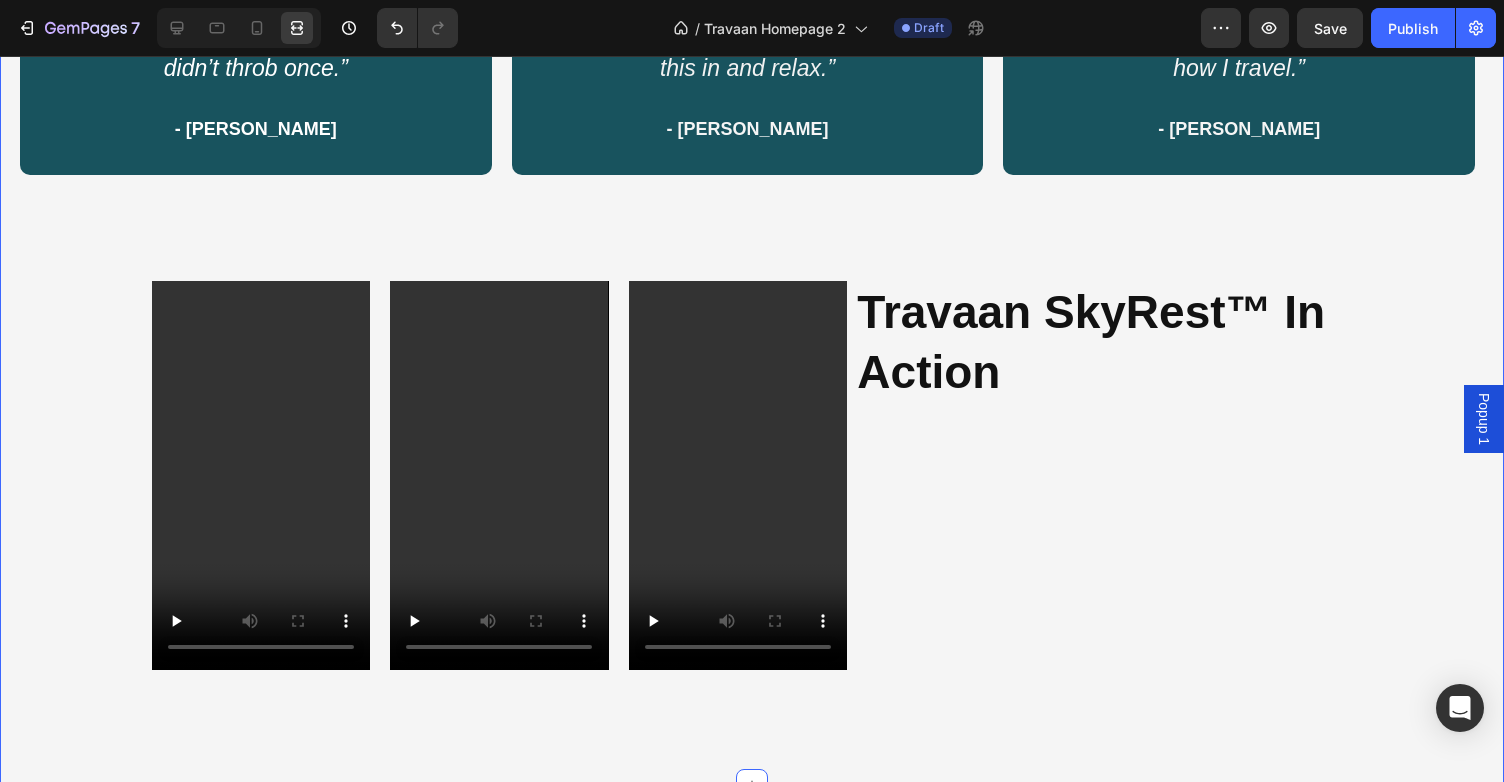 scroll, scrollTop: 2561, scrollLeft: 0, axis: vertical 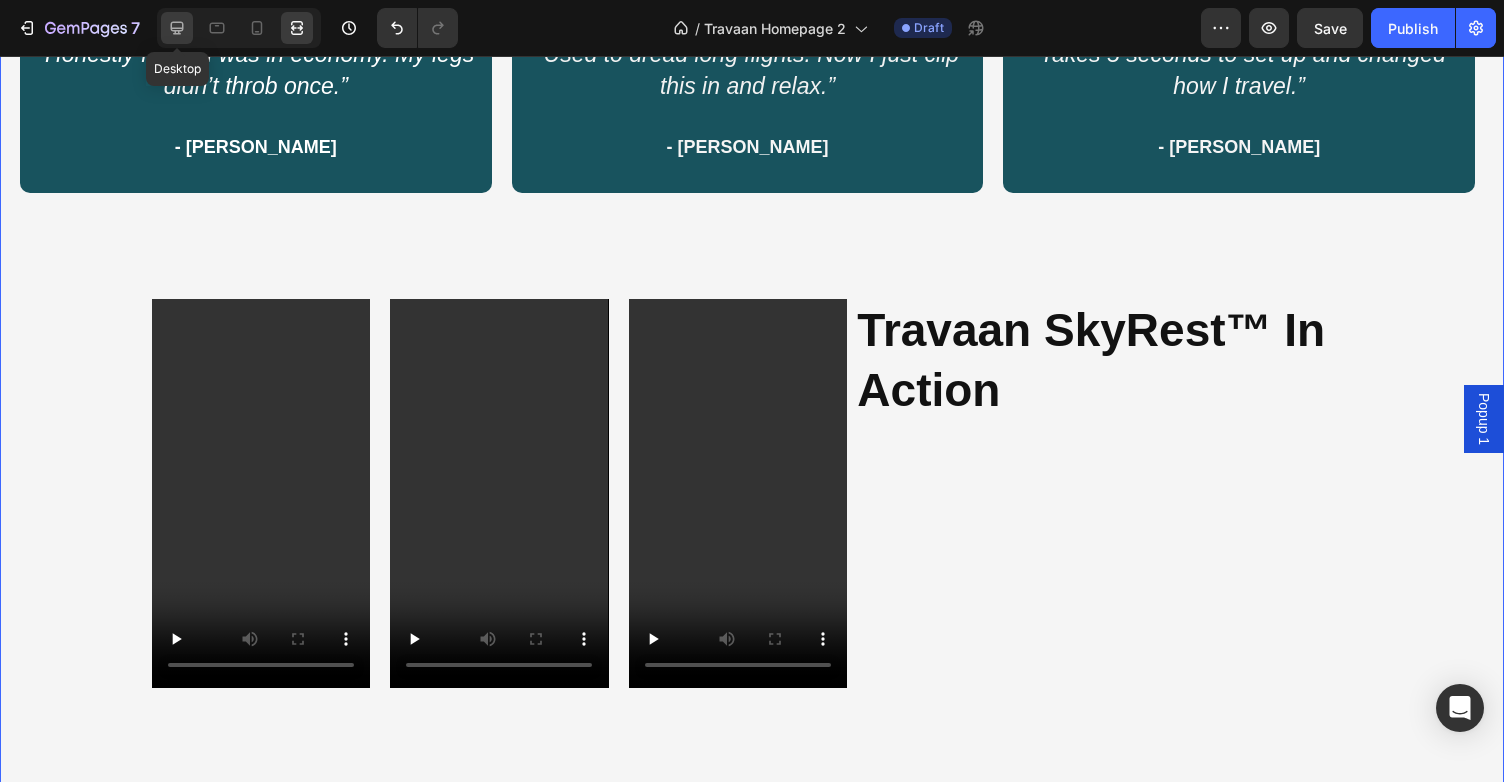 click 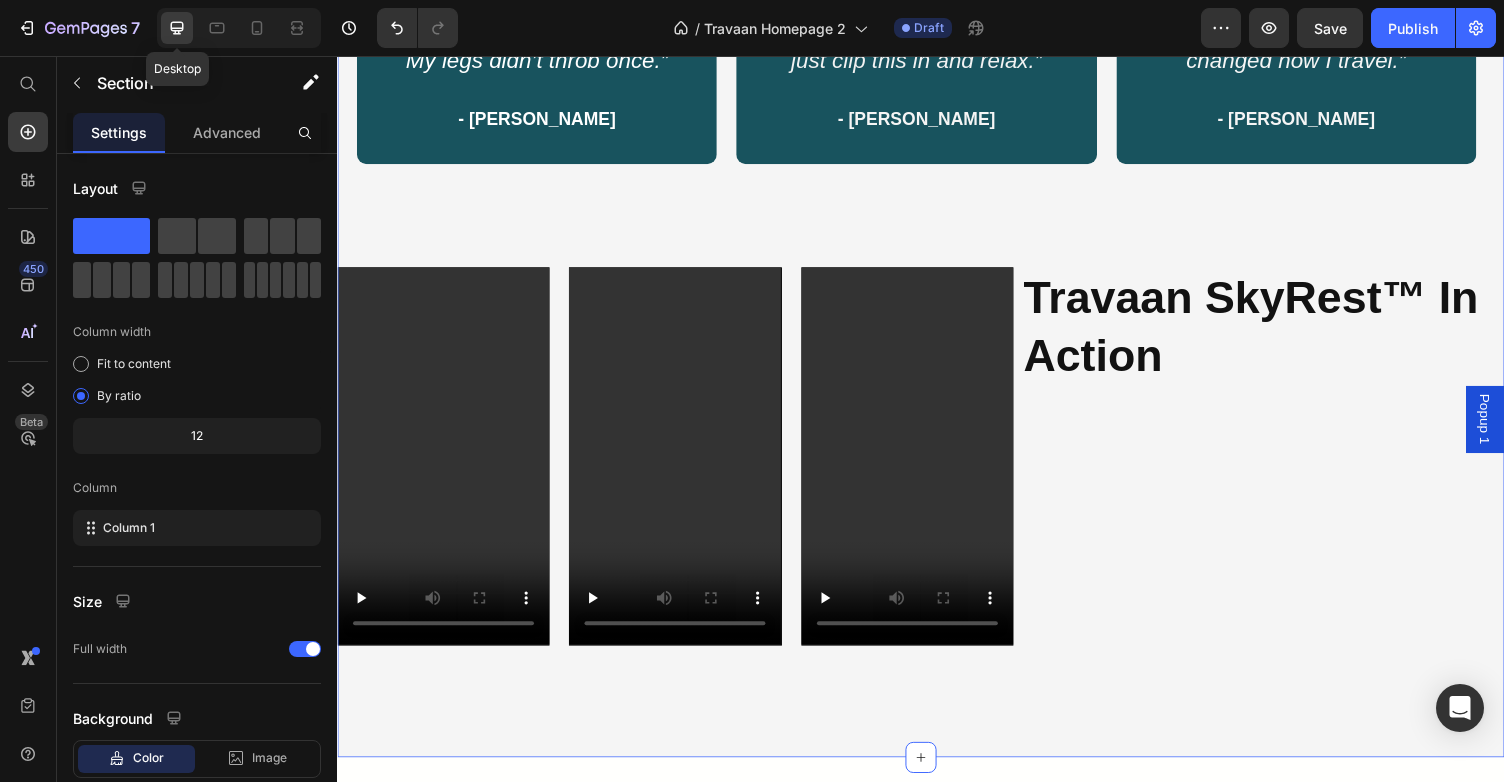 scroll, scrollTop: 2427, scrollLeft: 0, axis: vertical 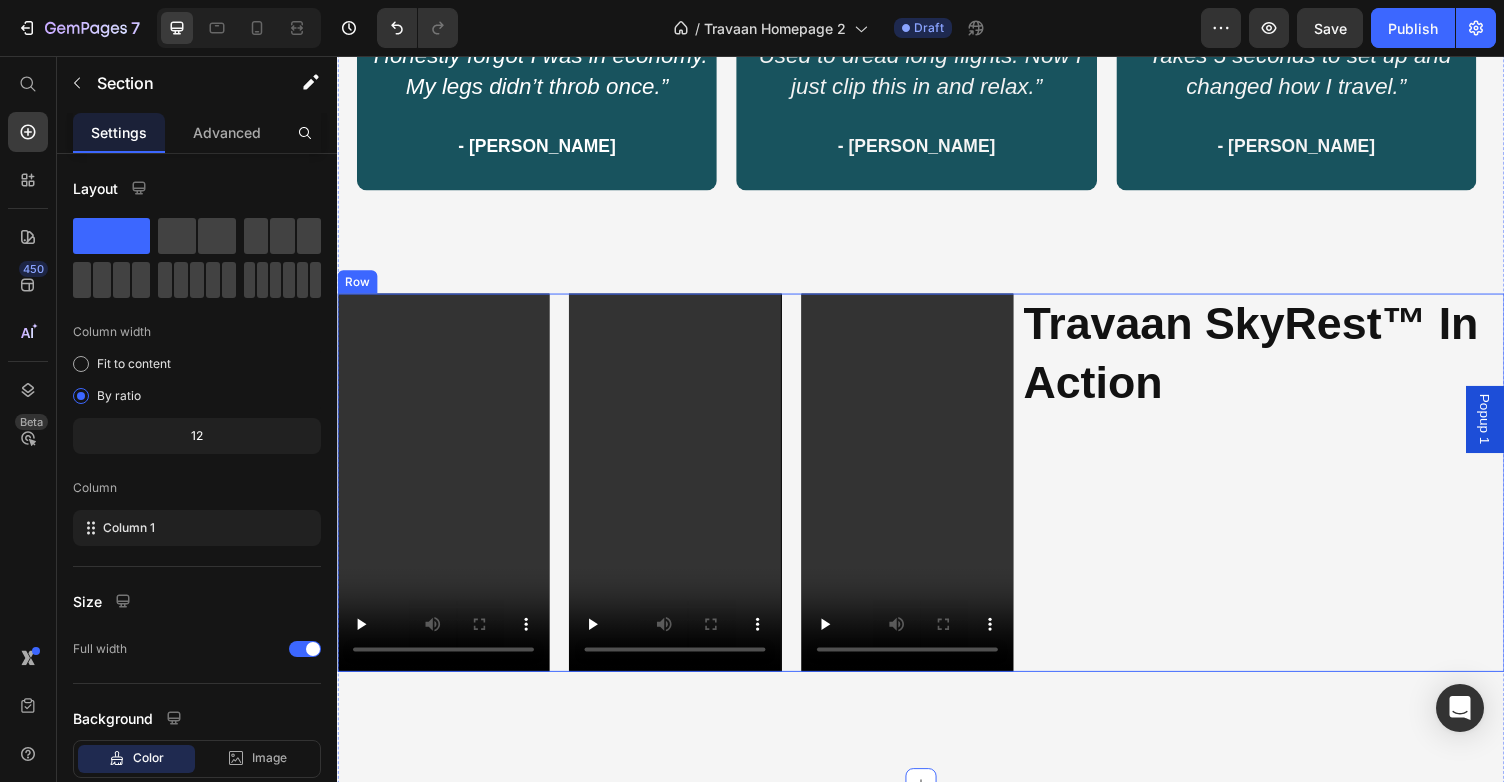 click on "⁠⁠⁠⁠⁠⁠⁠ Travaan SkyRest™ In Action Heading" at bounding box center [1288, 494] 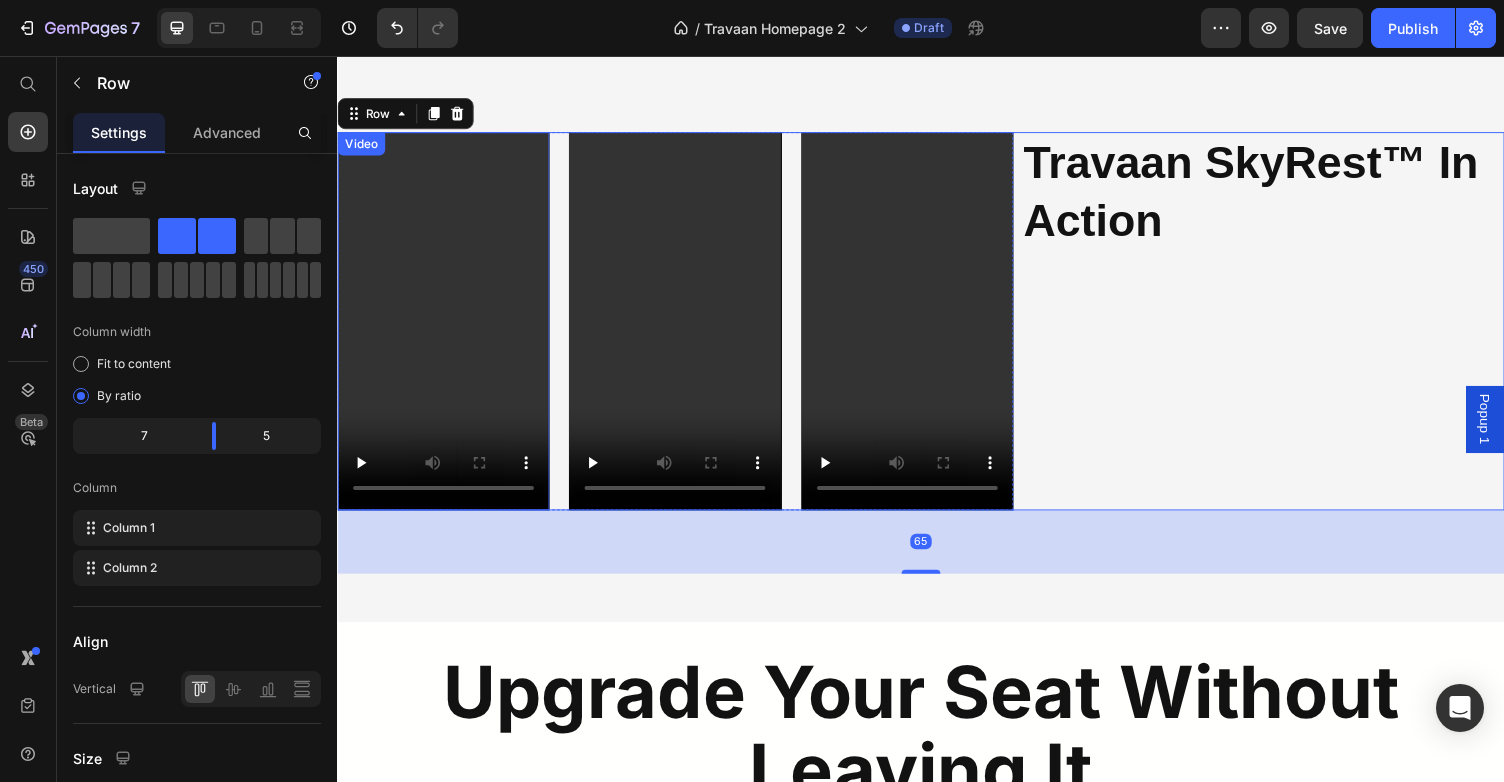 scroll, scrollTop: 2718, scrollLeft: 0, axis: vertical 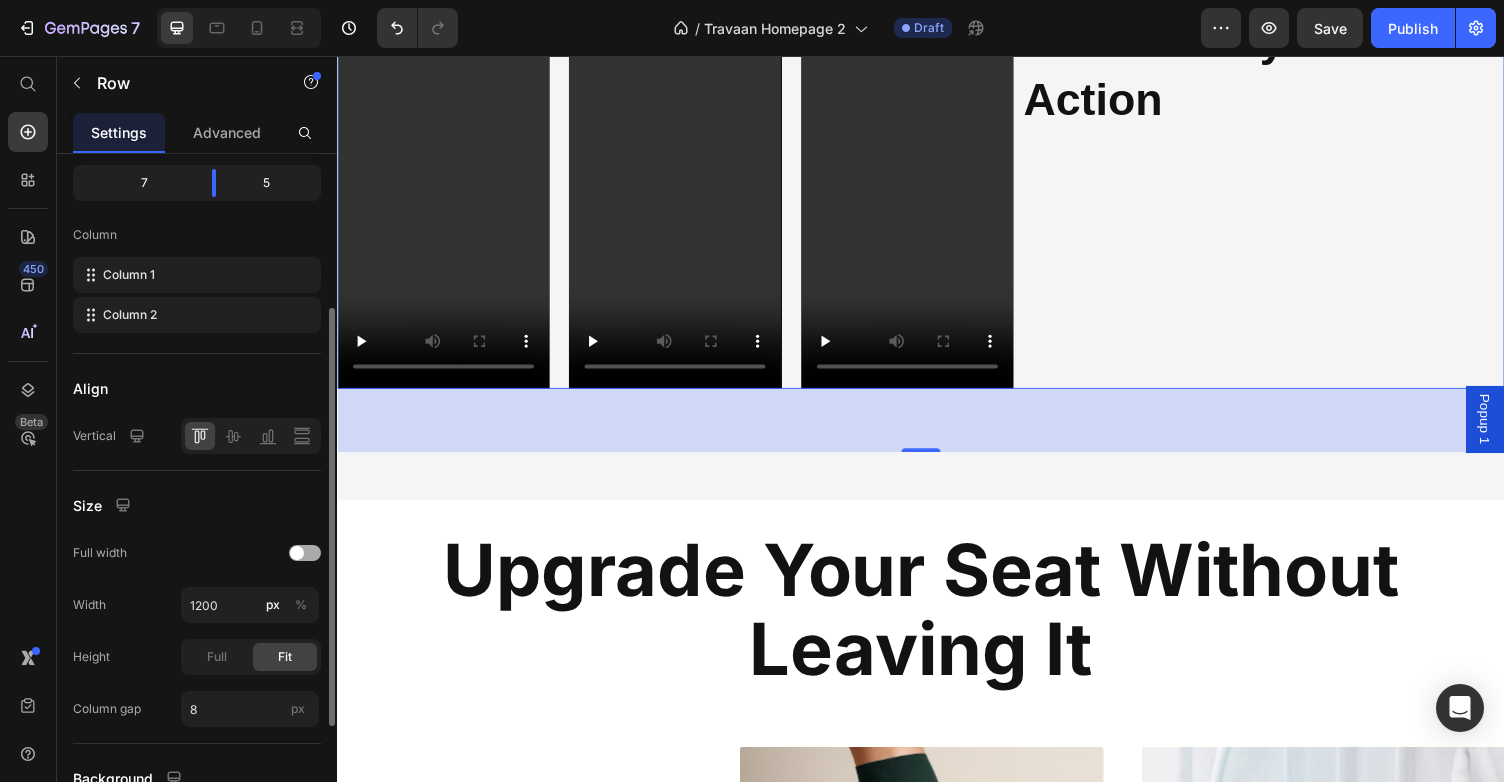 click at bounding box center [297, 553] 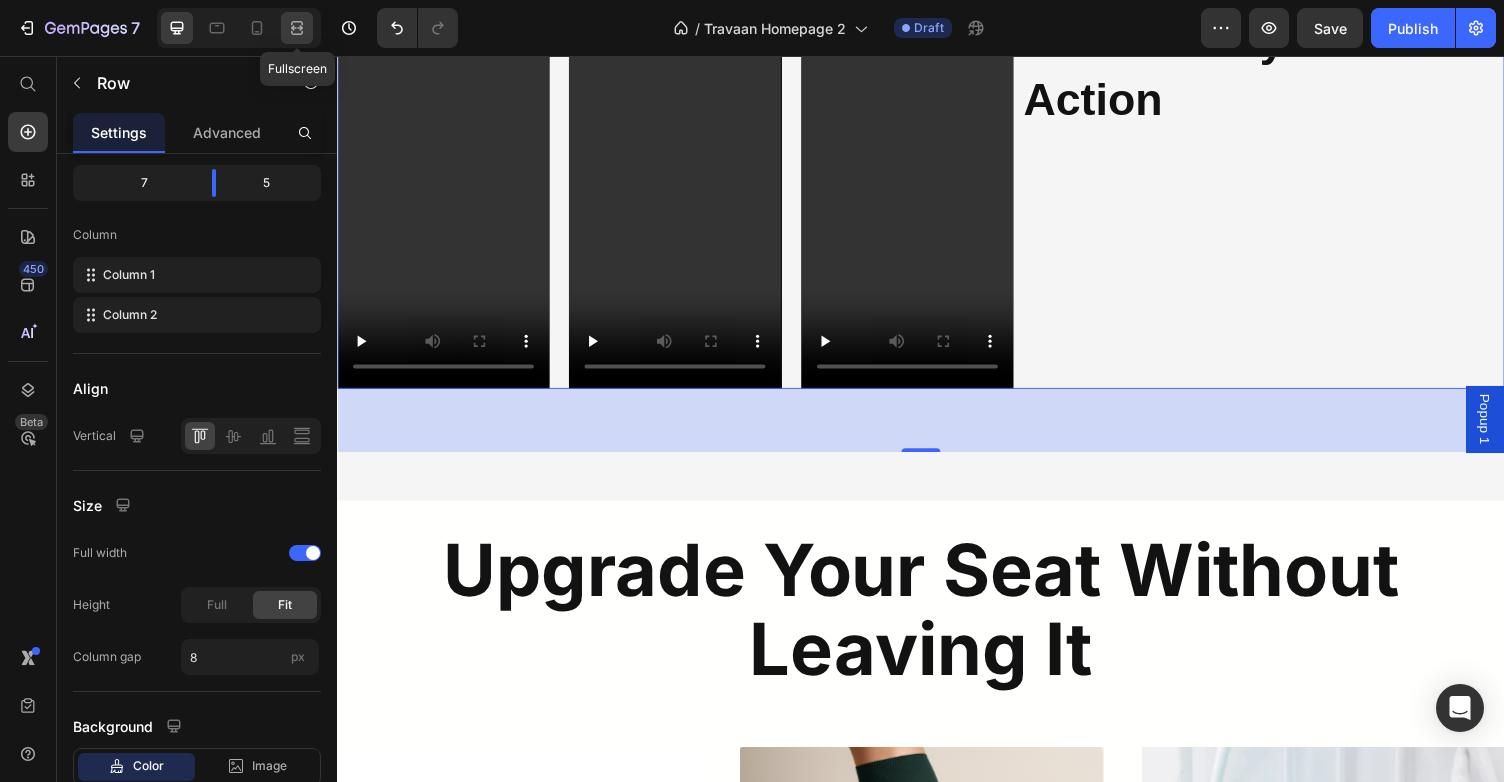 click 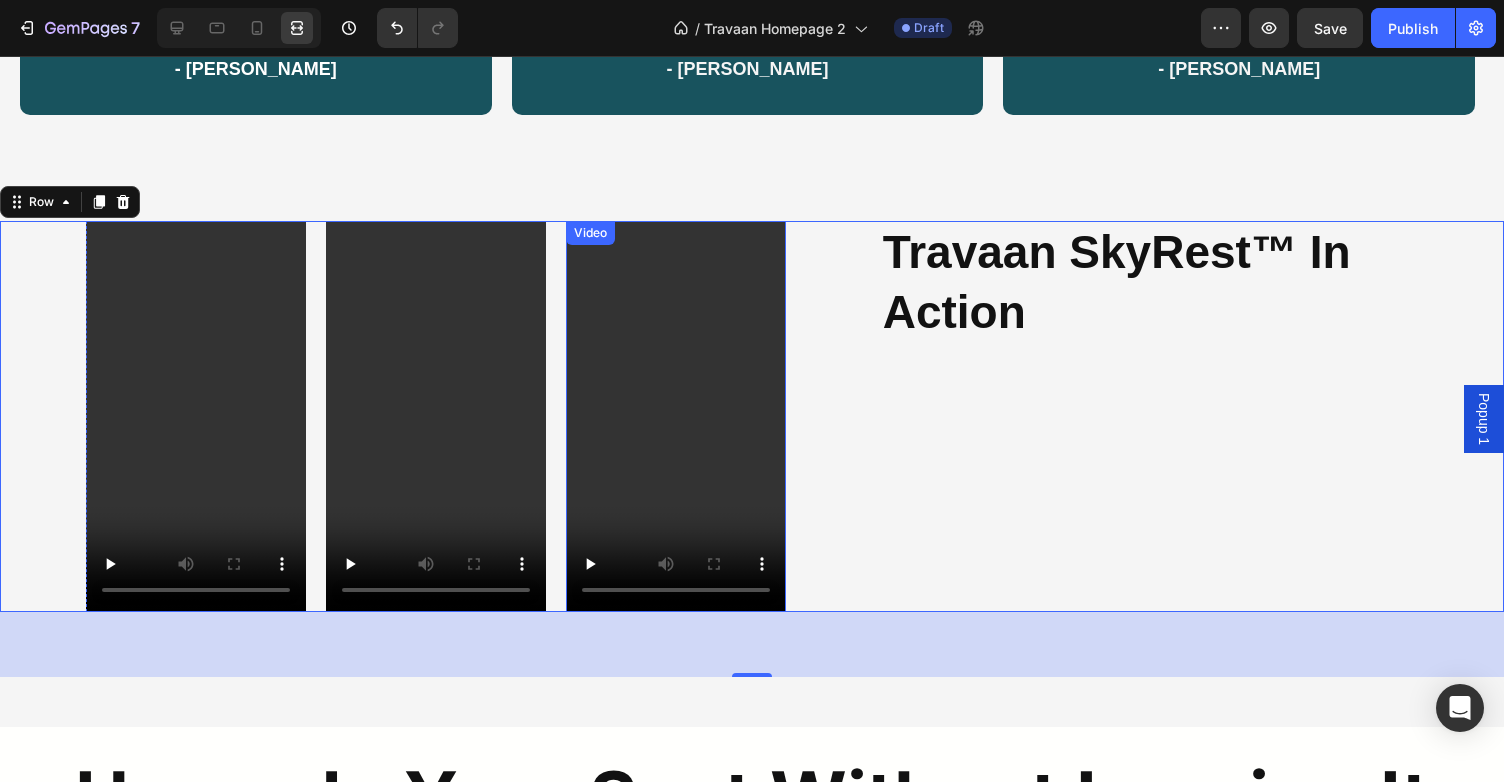 scroll, scrollTop: 2563, scrollLeft: 0, axis: vertical 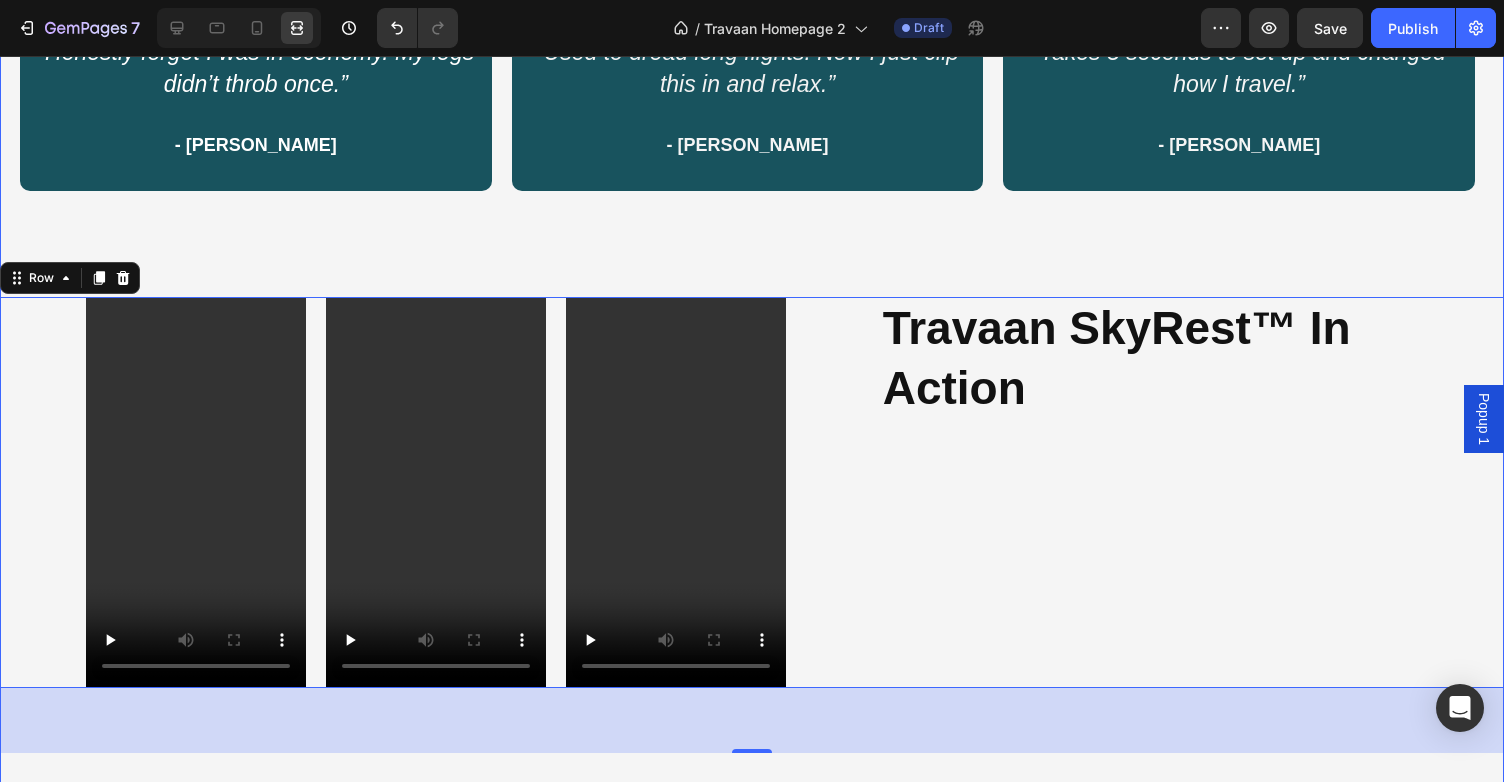 click on "“Honestly forgot I was in economy. My legs didn’t throb once.”   - [PERSON_NAME]   Text Block Row “Used to dread long flights. Now I just clip this in and relax.”   - [PERSON_NAME]   Text Block Row “Takes 5 seconds to set up and changed how I travel.”   - [PERSON_NAME]   Text Block Row Row Video Video Video Row ⁠⁠⁠⁠⁠⁠⁠ Travaan SkyRest™ In Action Heading Row   65" at bounding box center (752, 379) 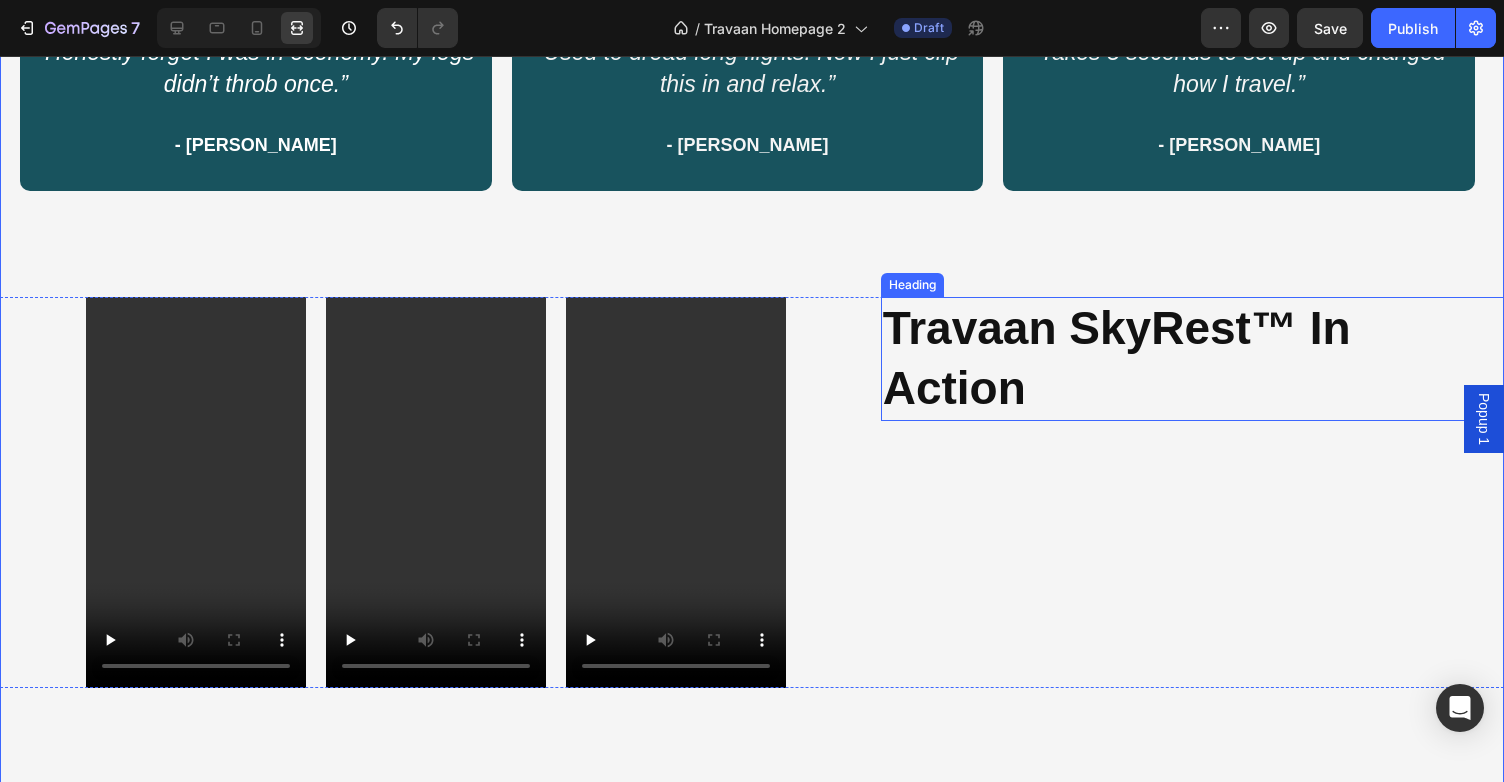 click on "Travaan SkyRest™ In Action" at bounding box center (1117, 358) 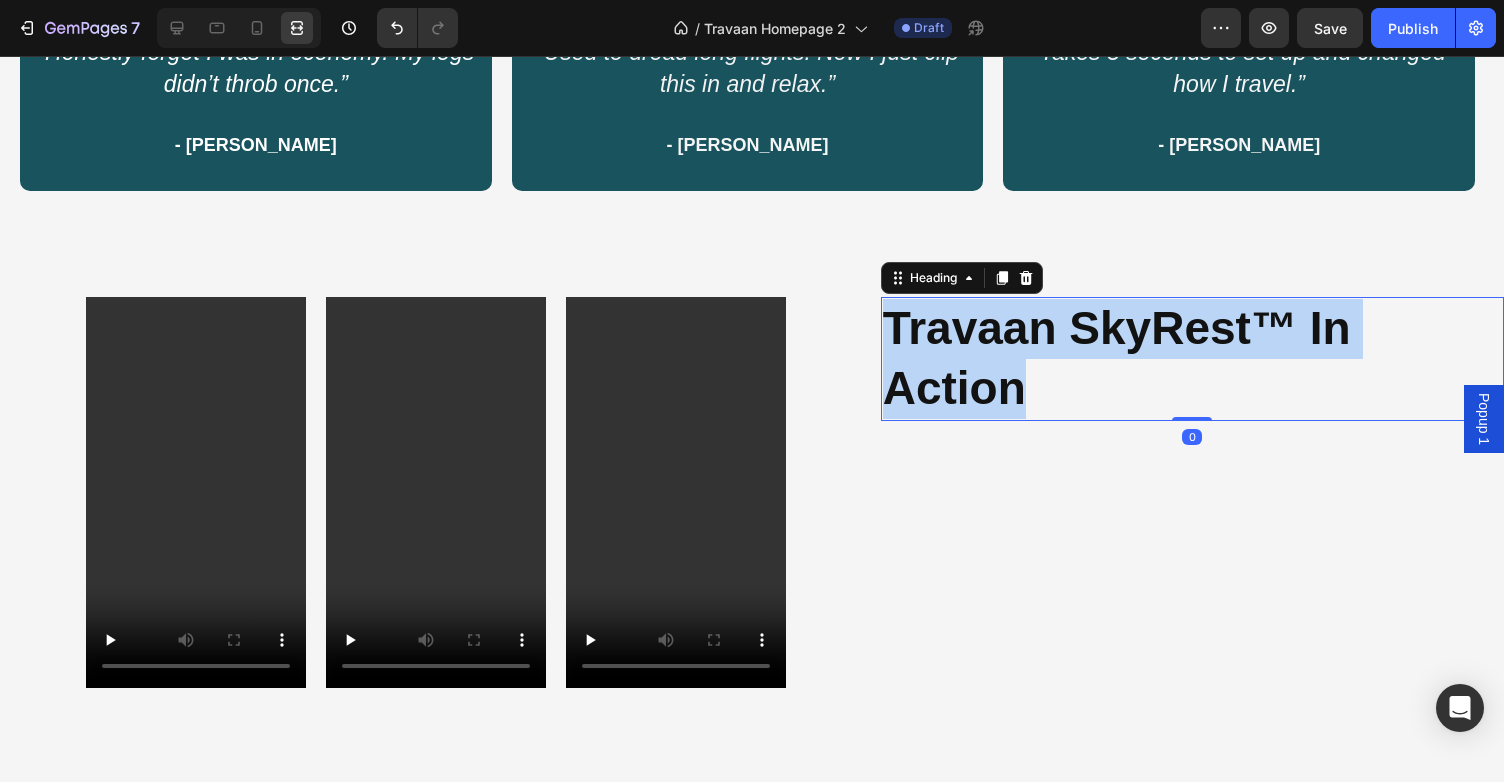 click on "Travaan SkyRest™ In Action" at bounding box center [1117, 358] 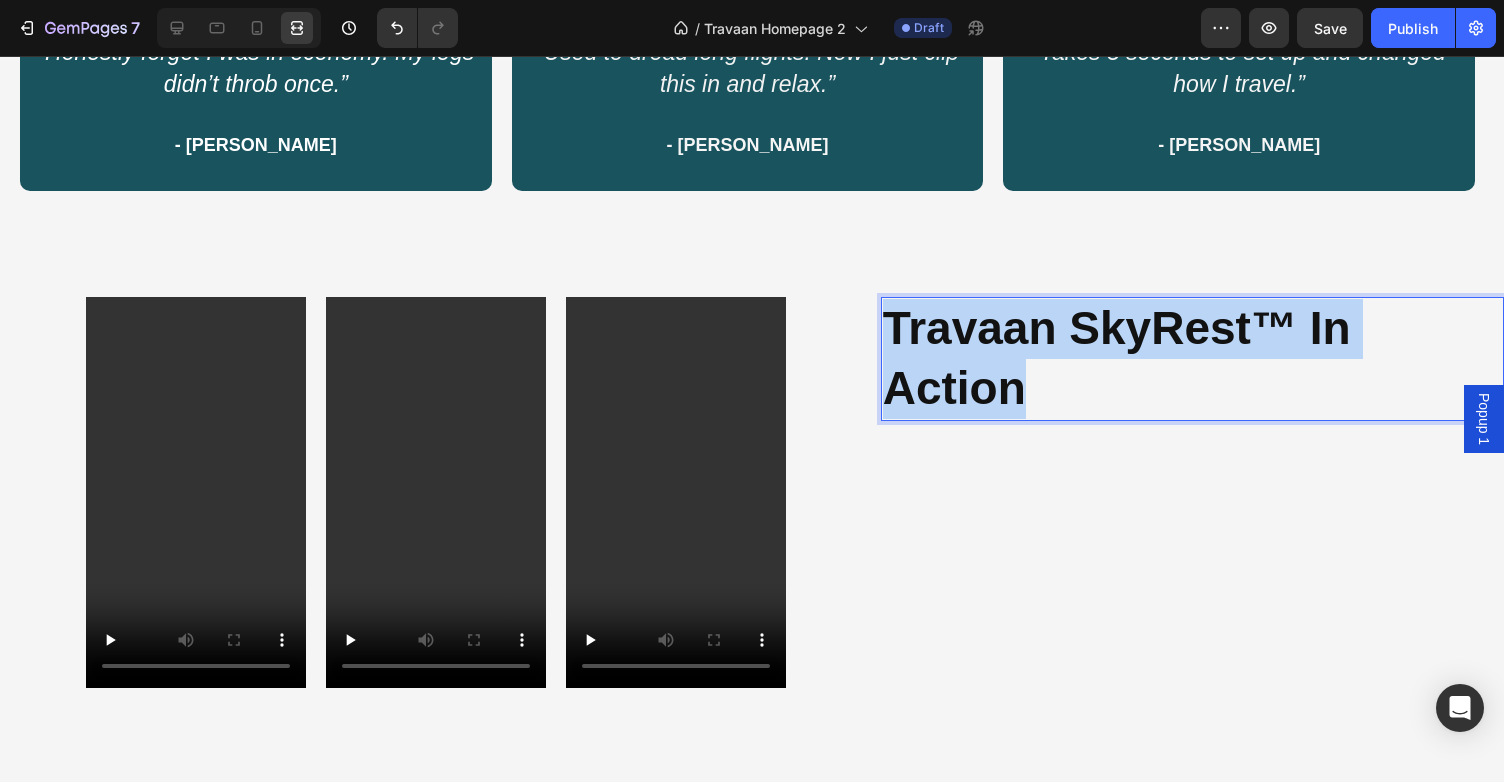 click on "Travaan SkyRest™ In Action" at bounding box center (1117, 358) 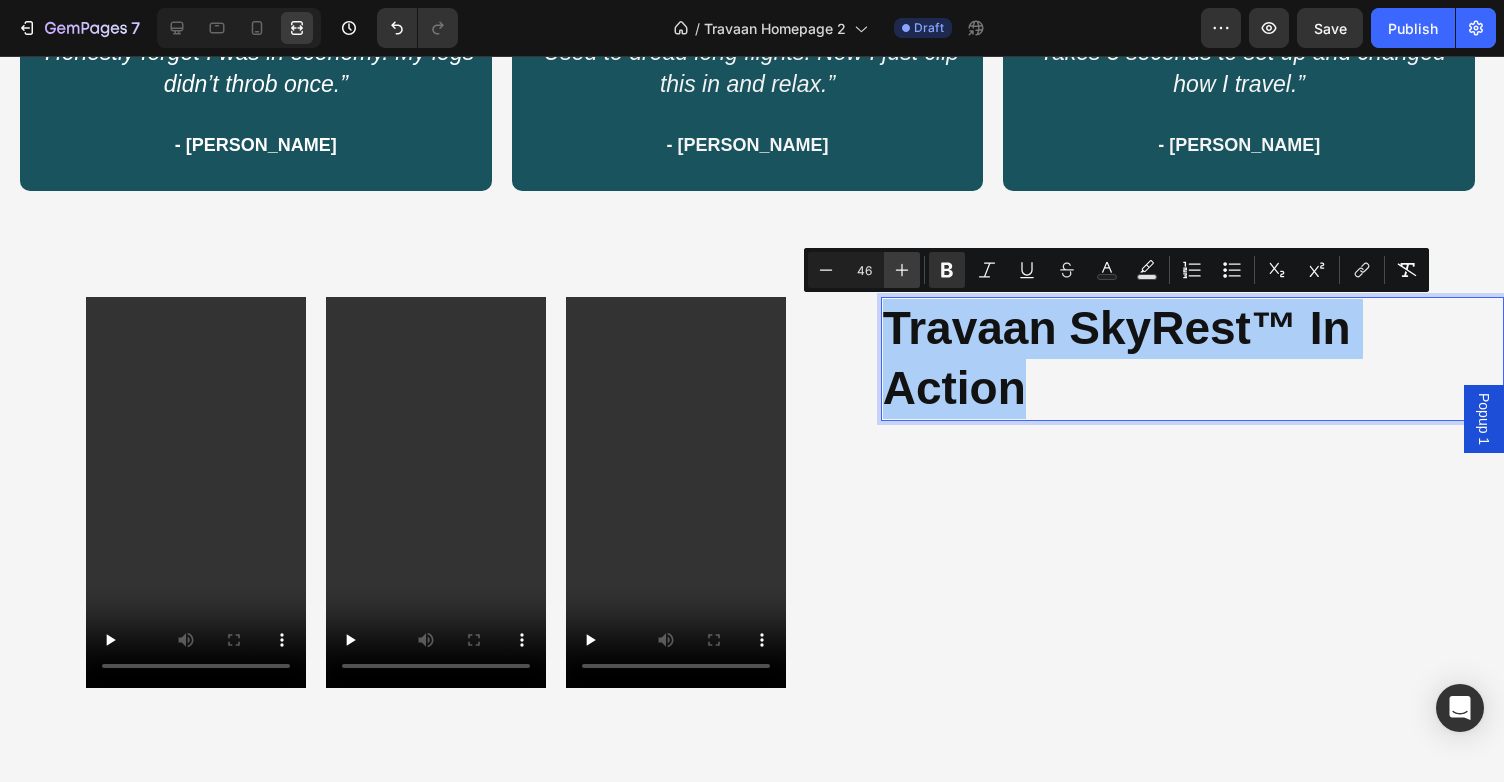 click 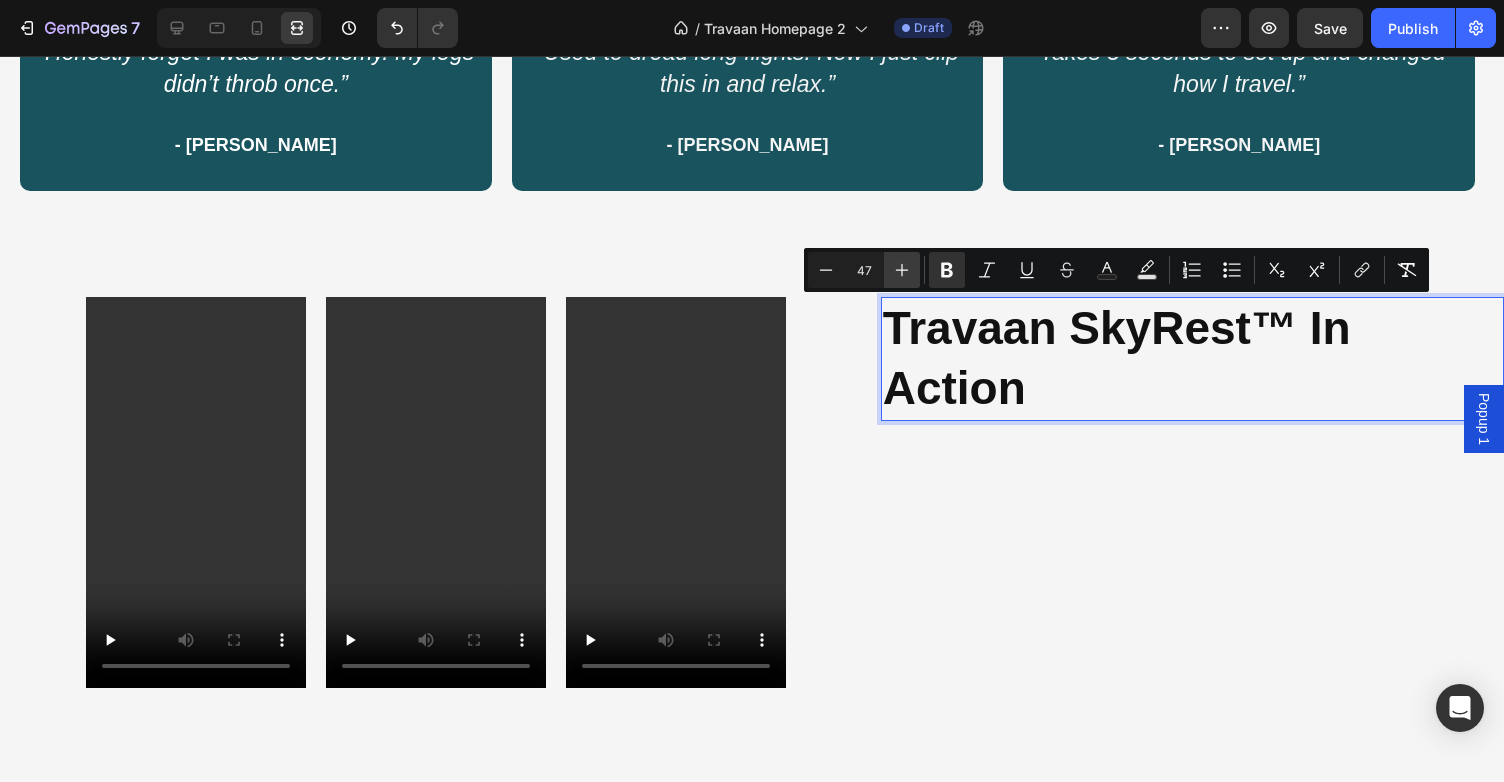 click 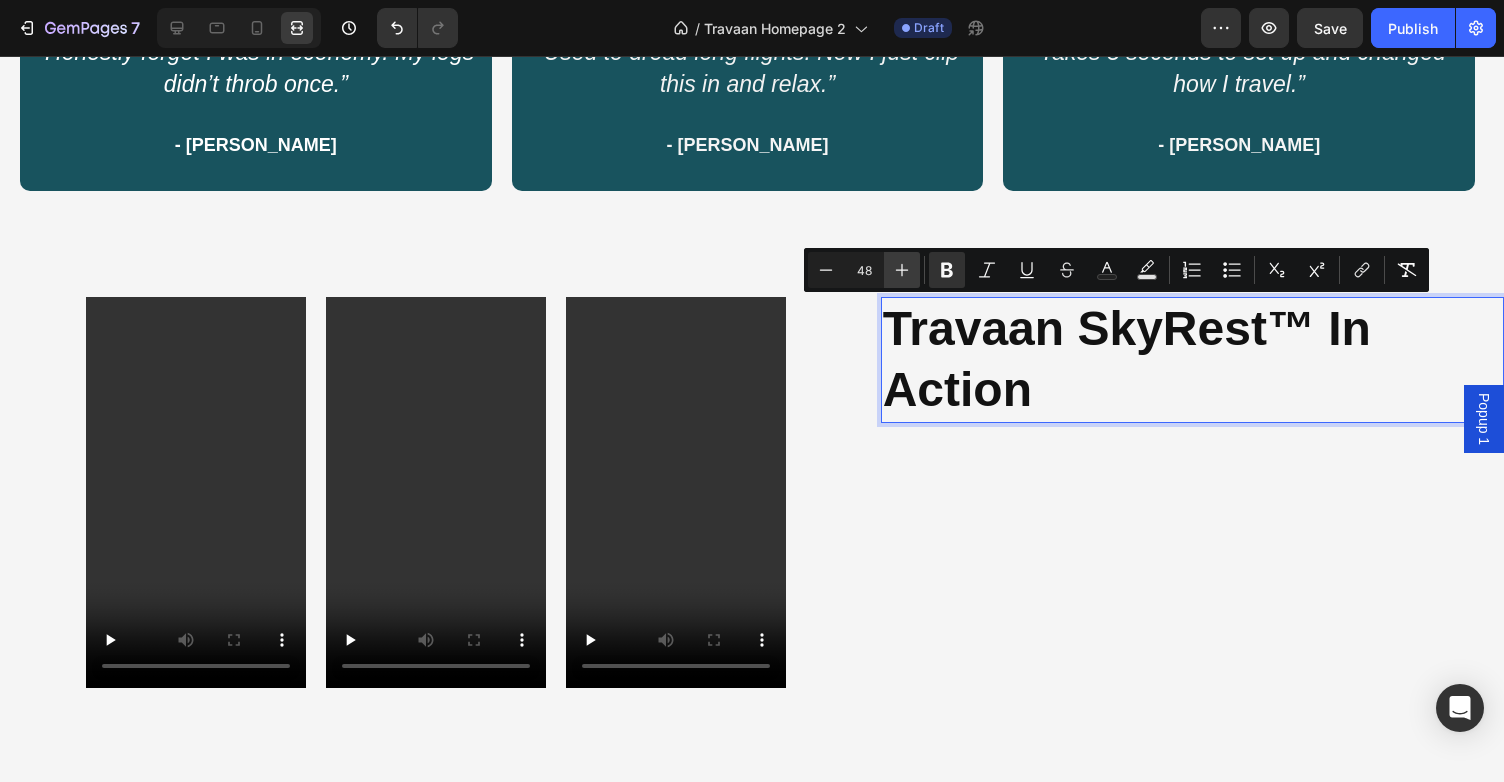 click 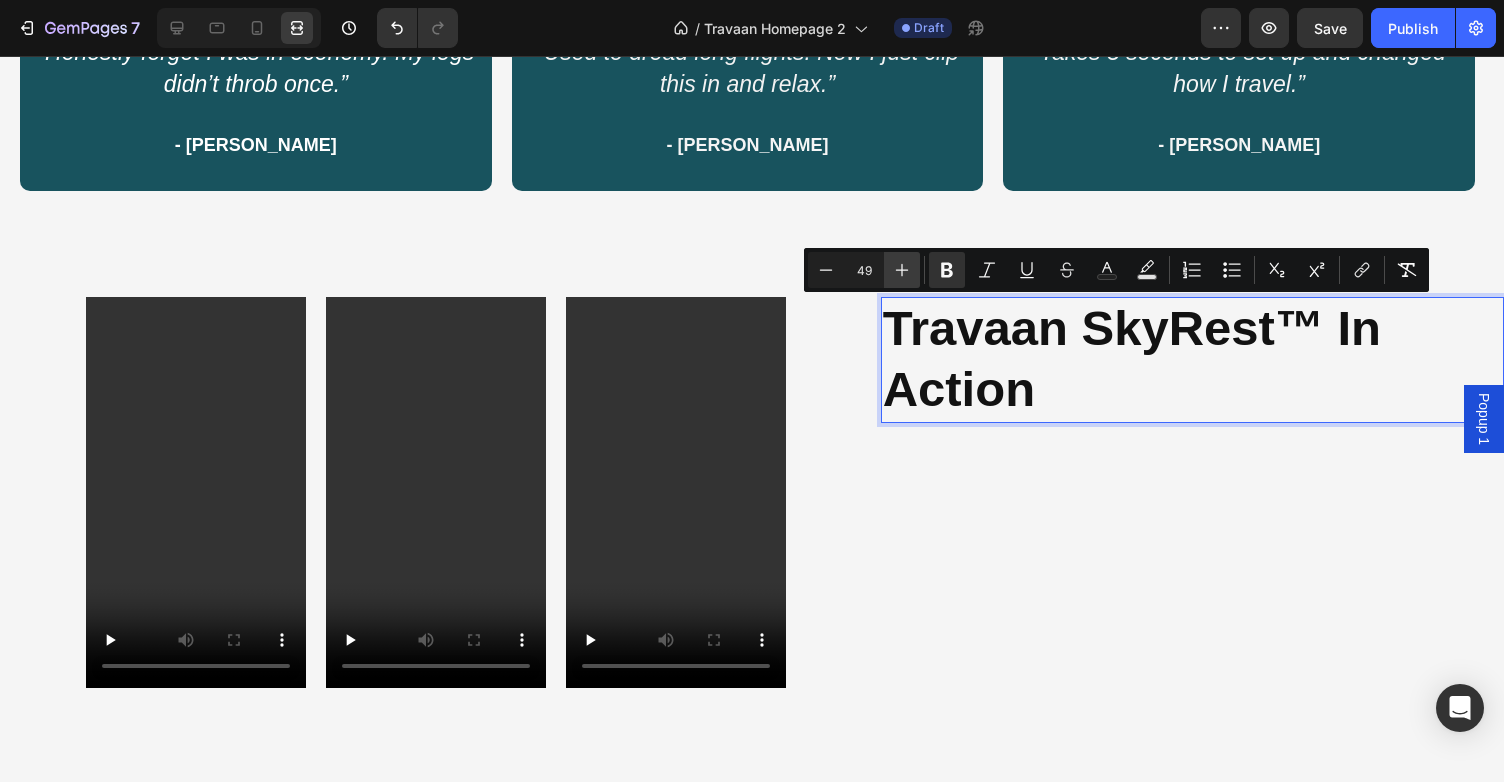 click 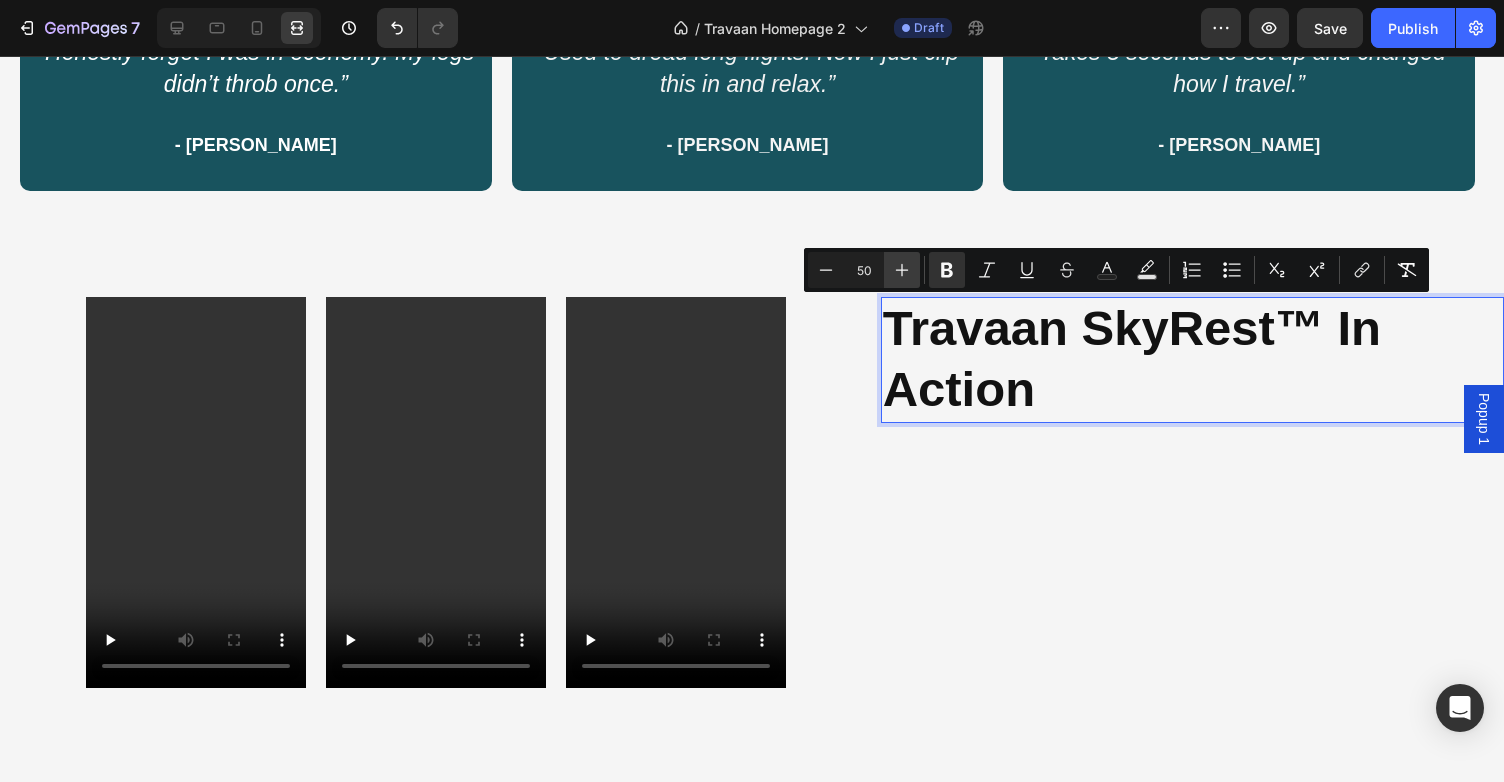 click 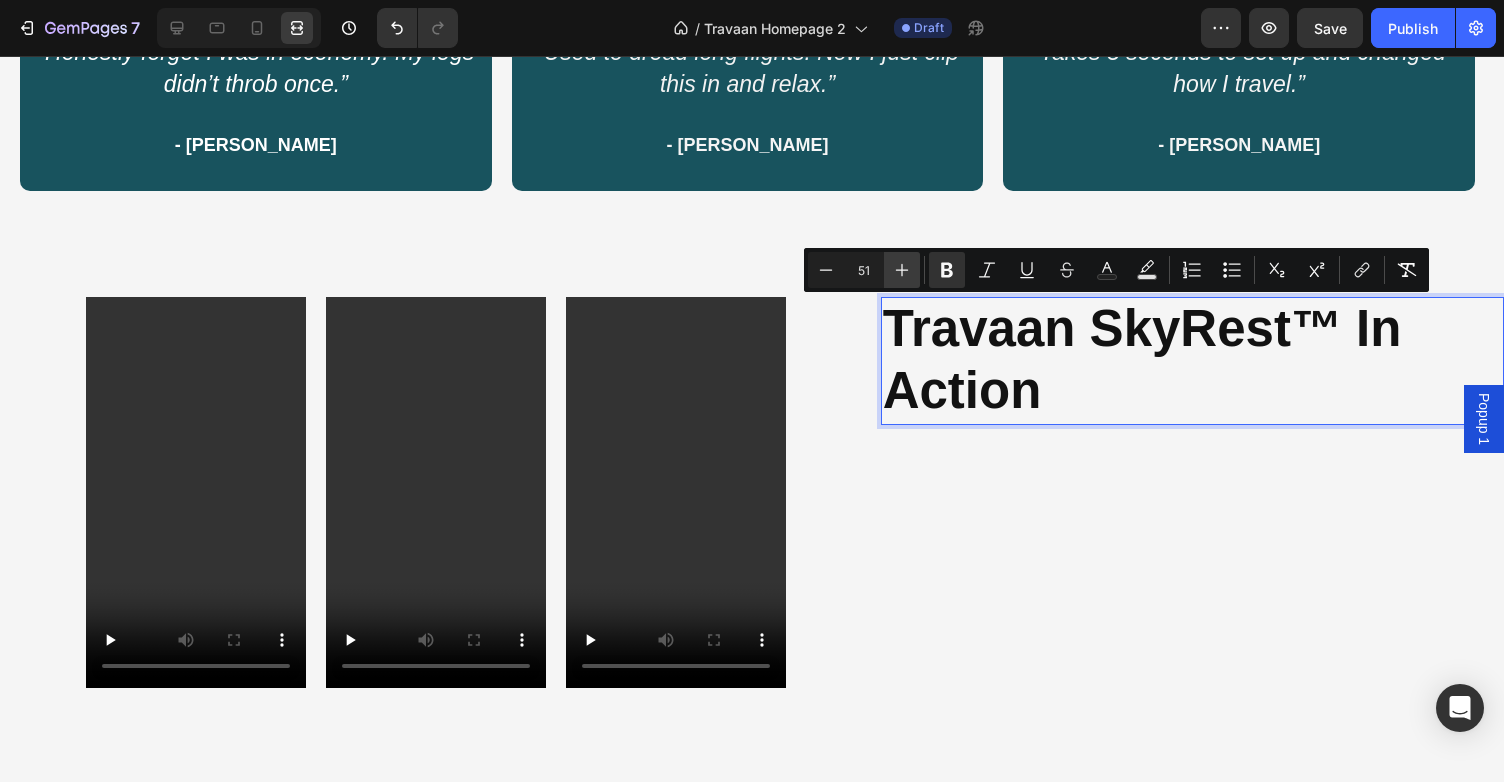 click 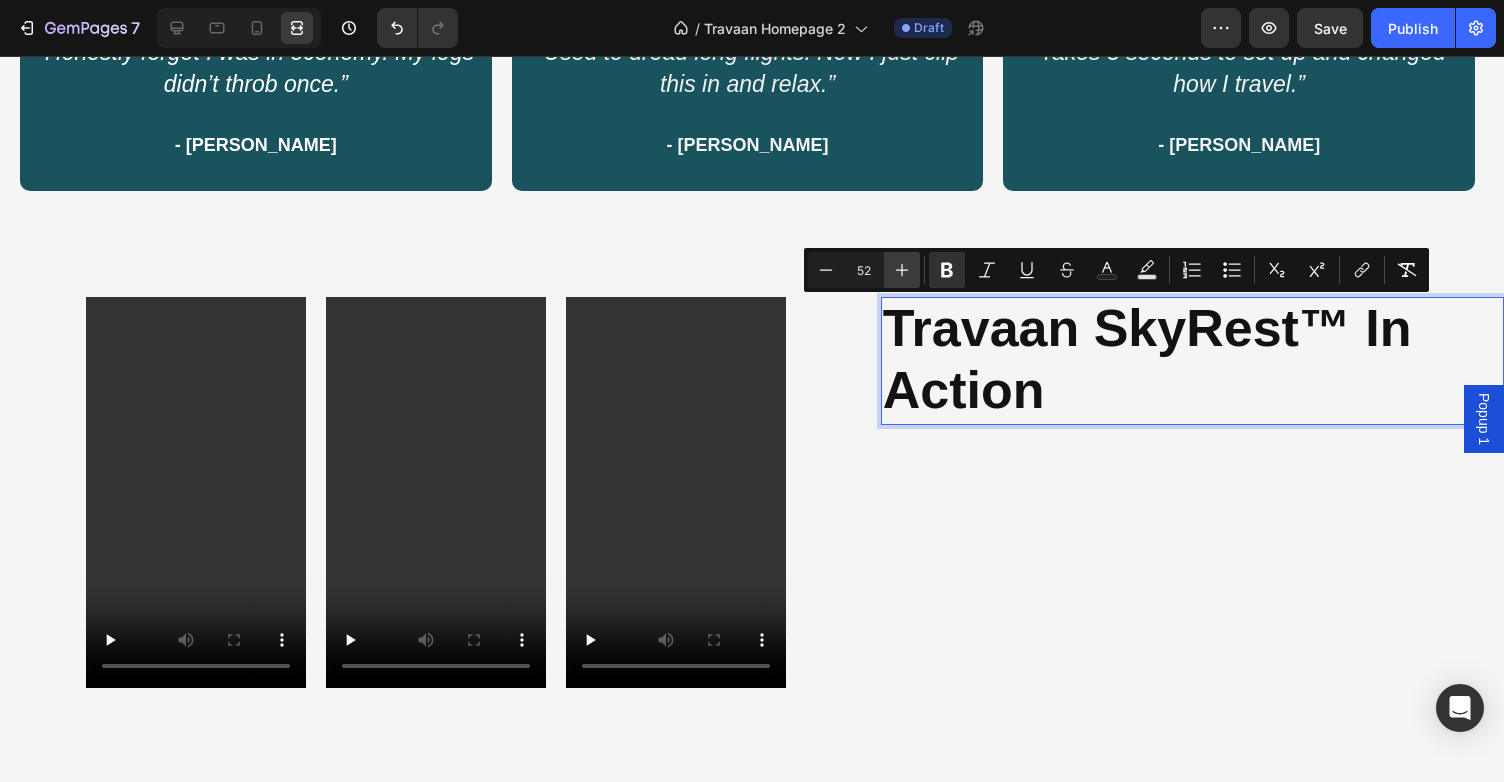 click 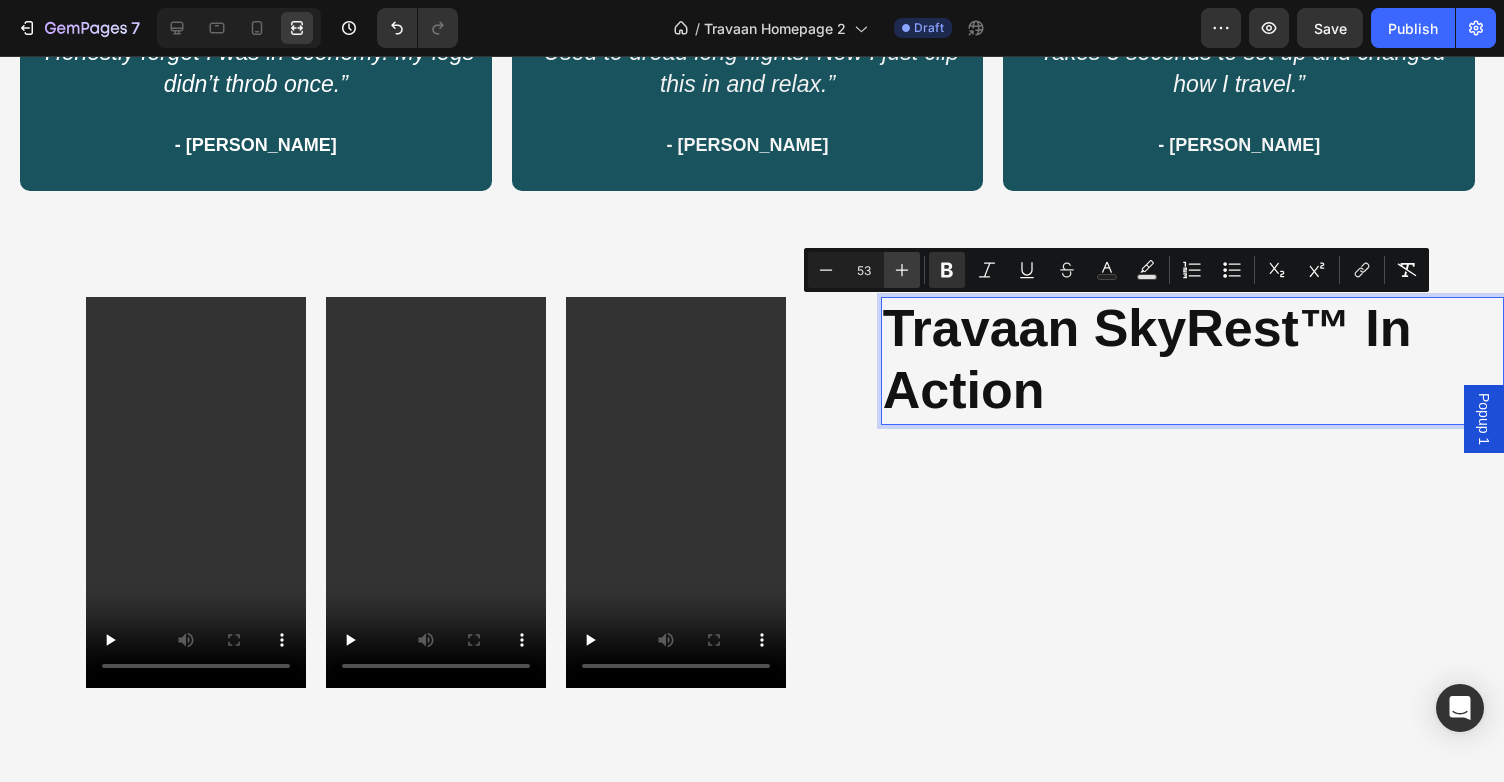 click 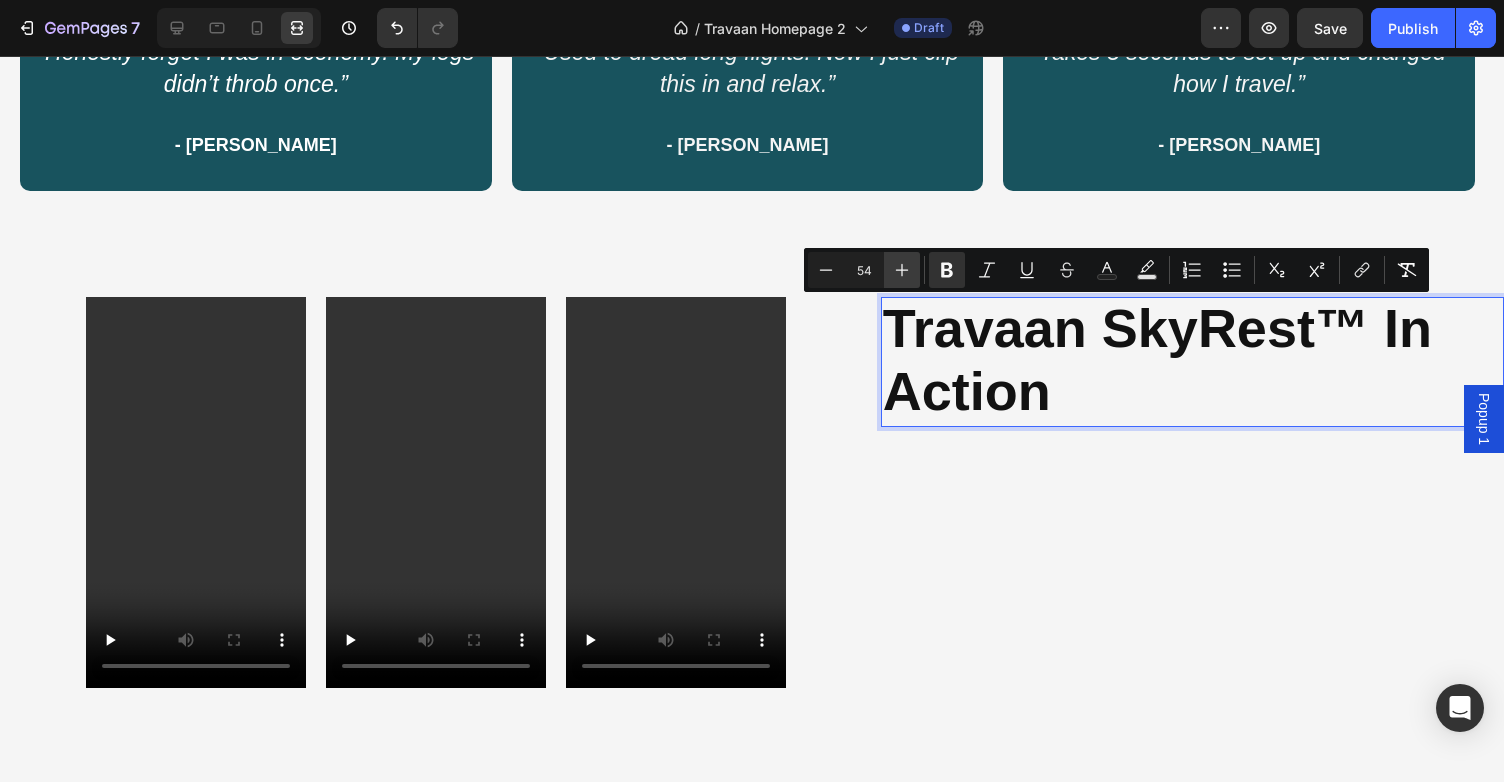 click 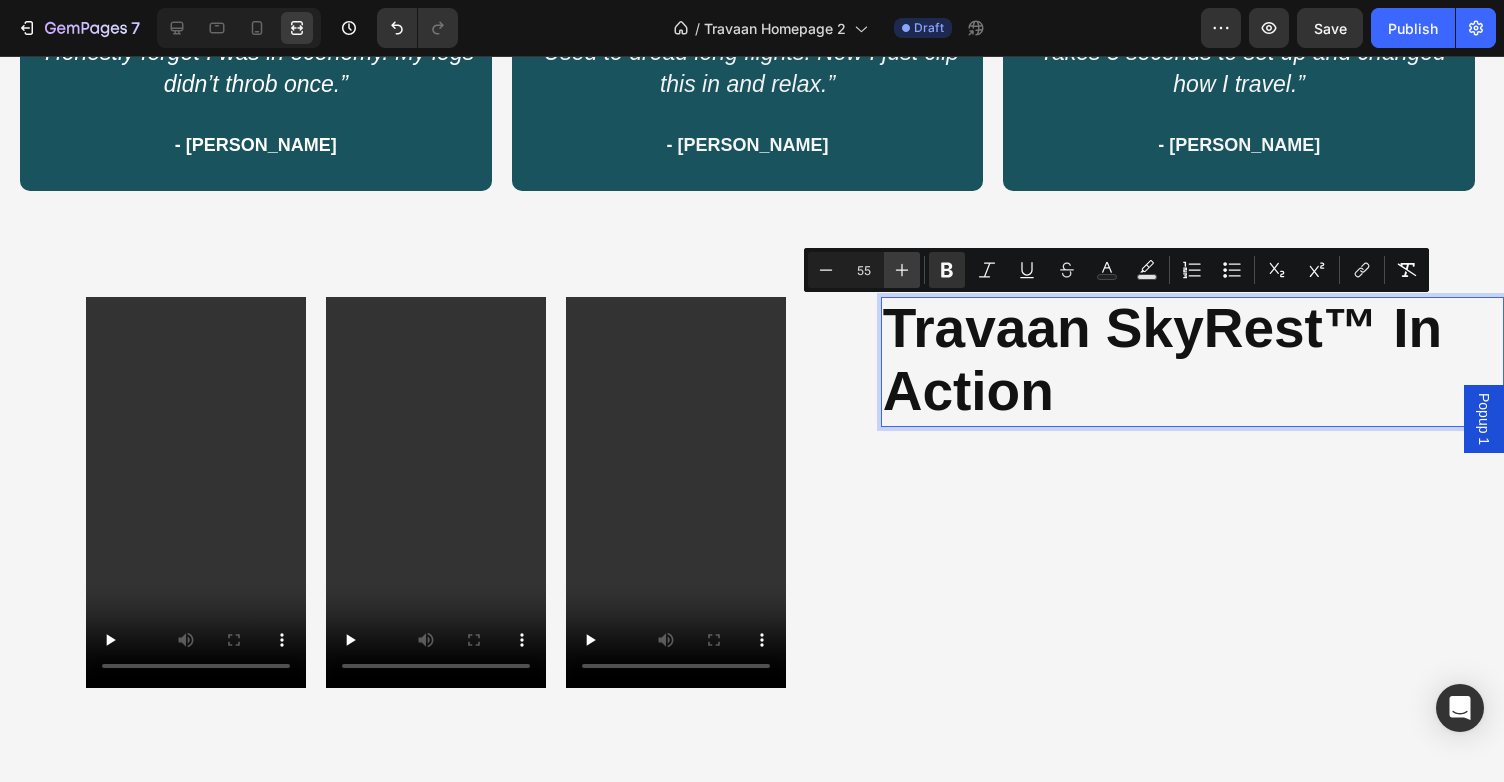 click 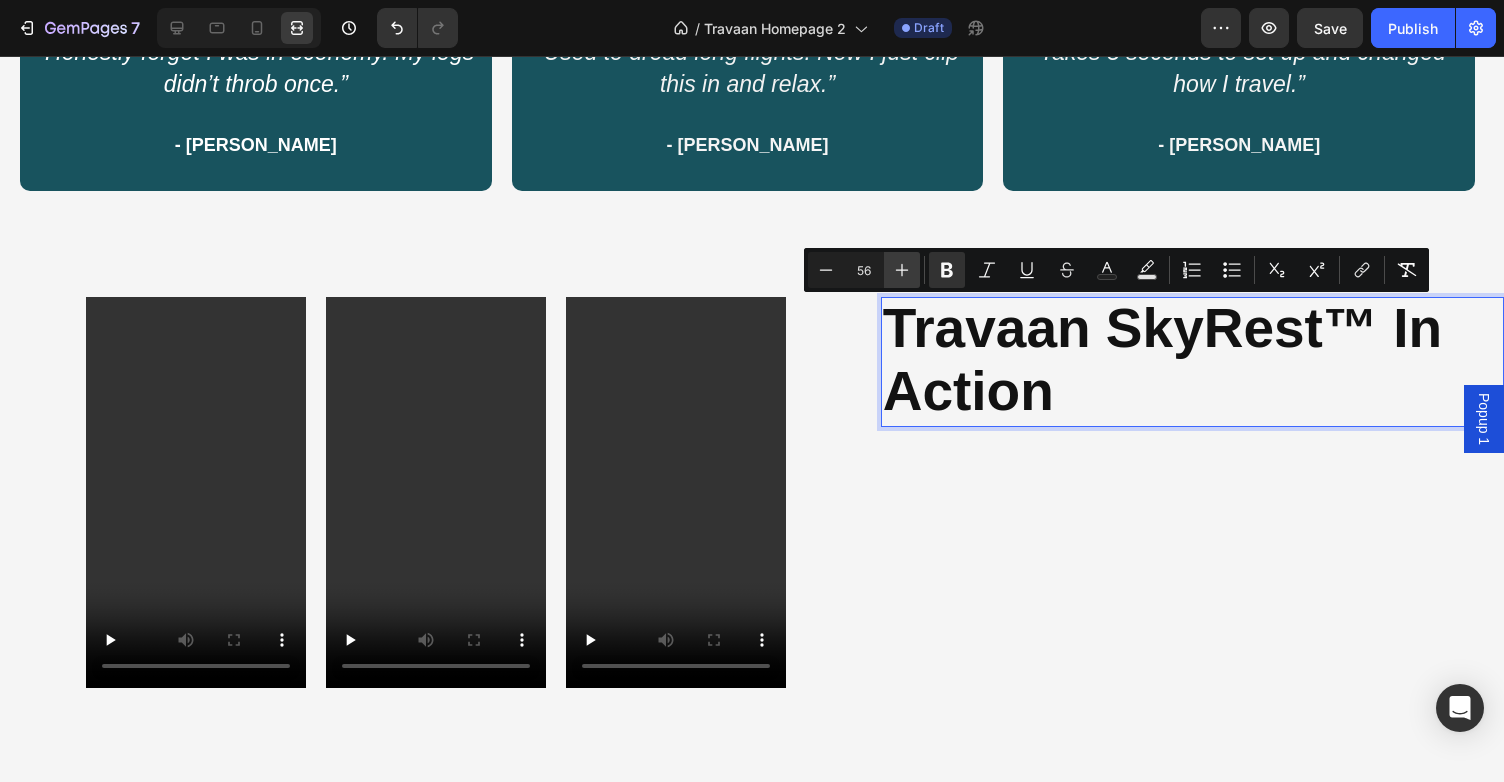 click 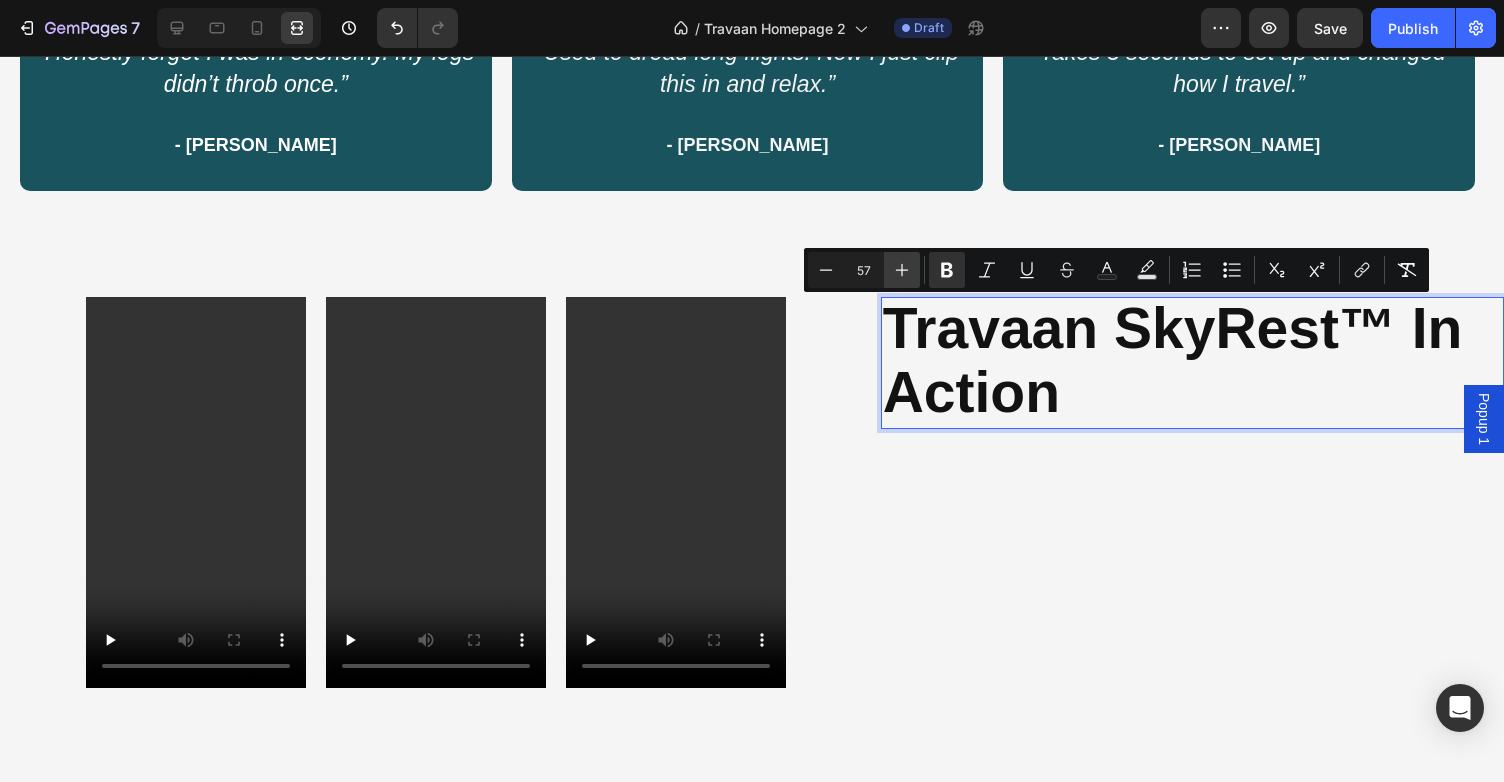 click 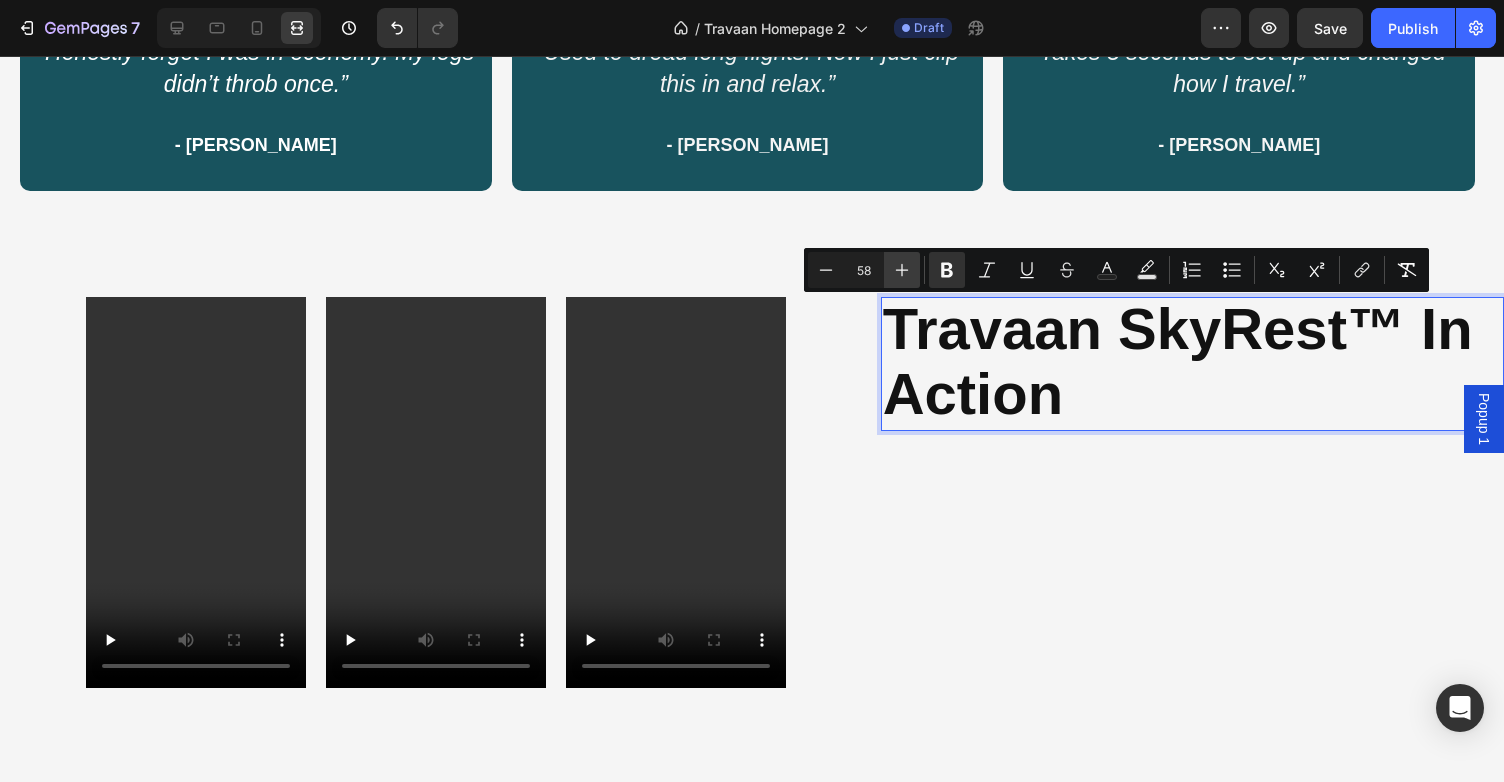 click 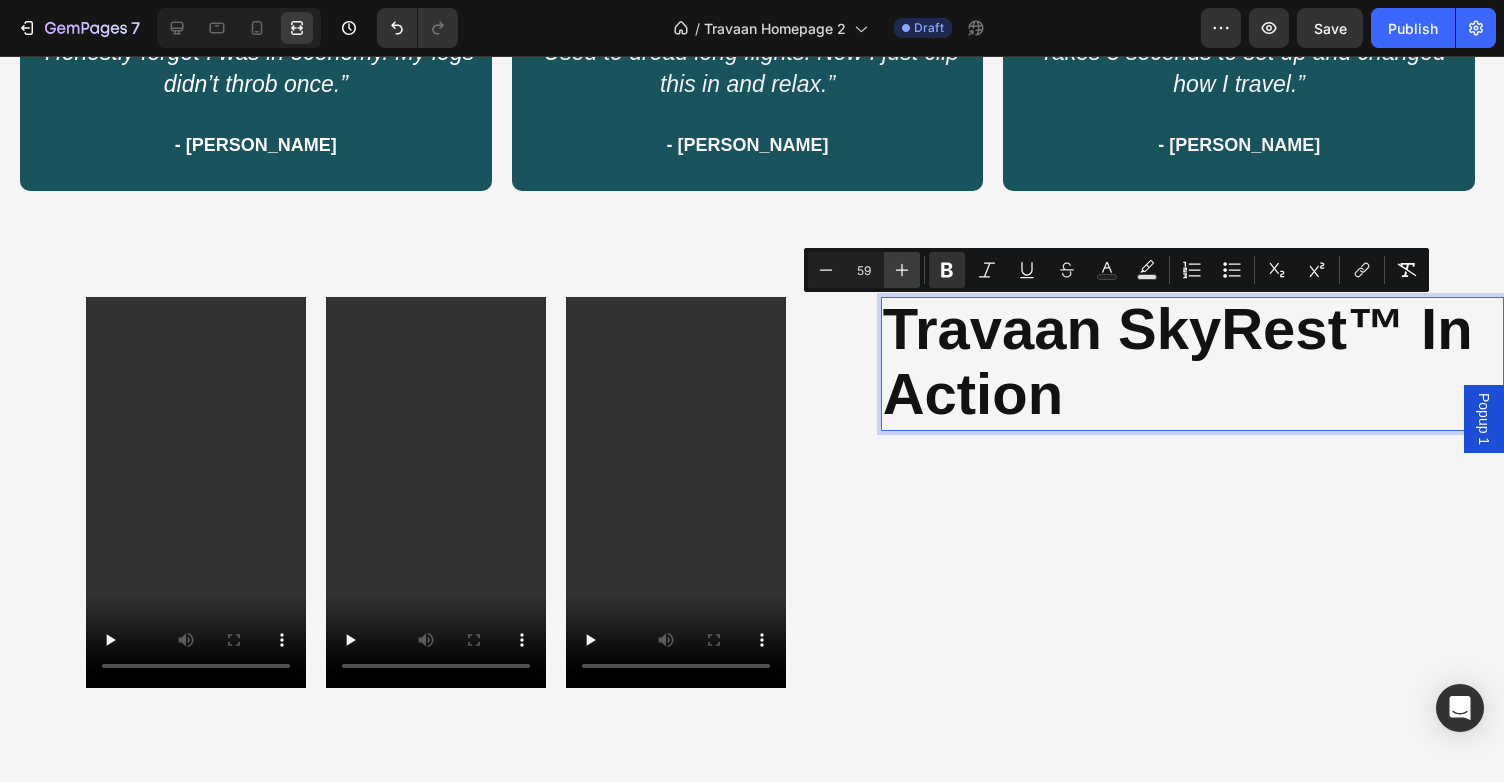 click 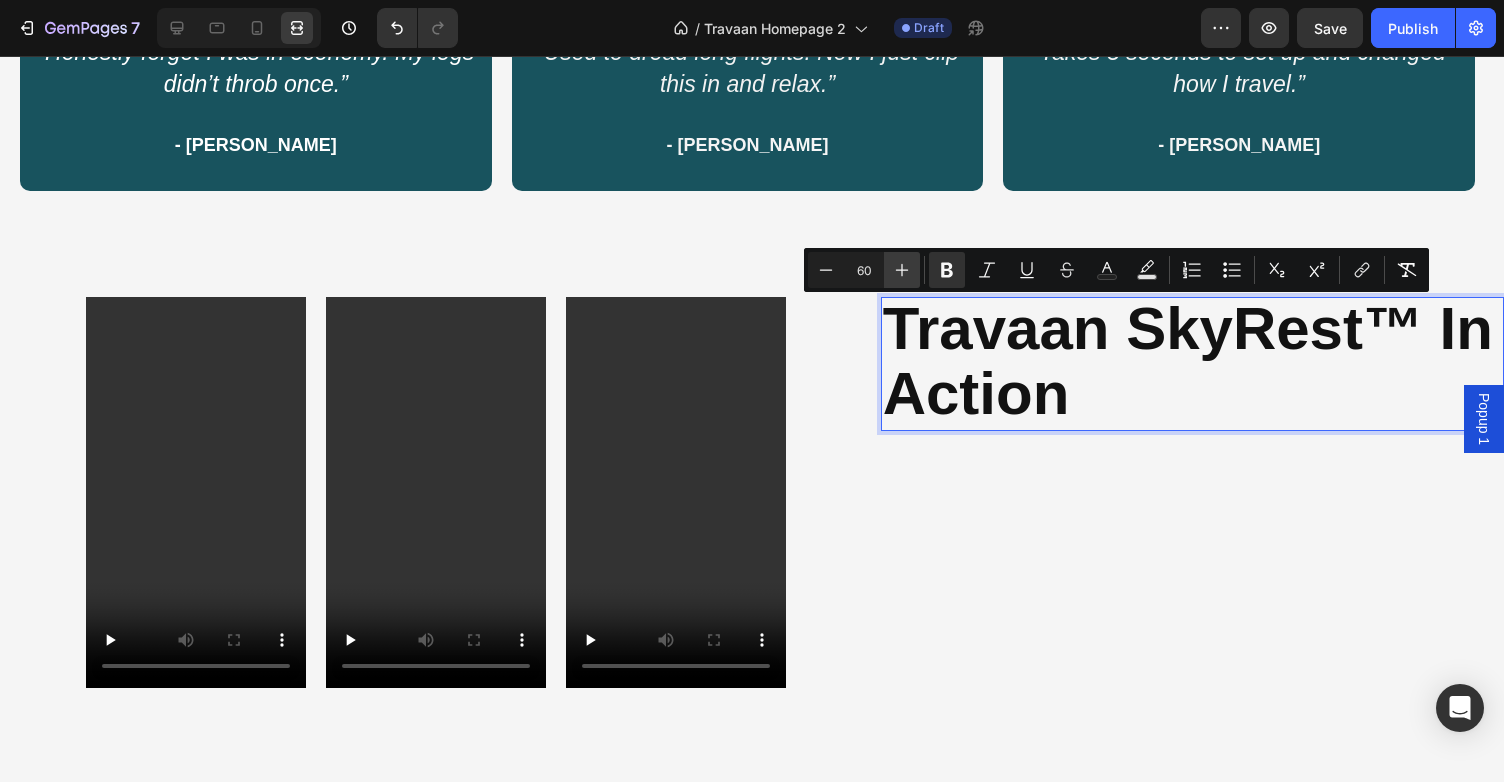 click 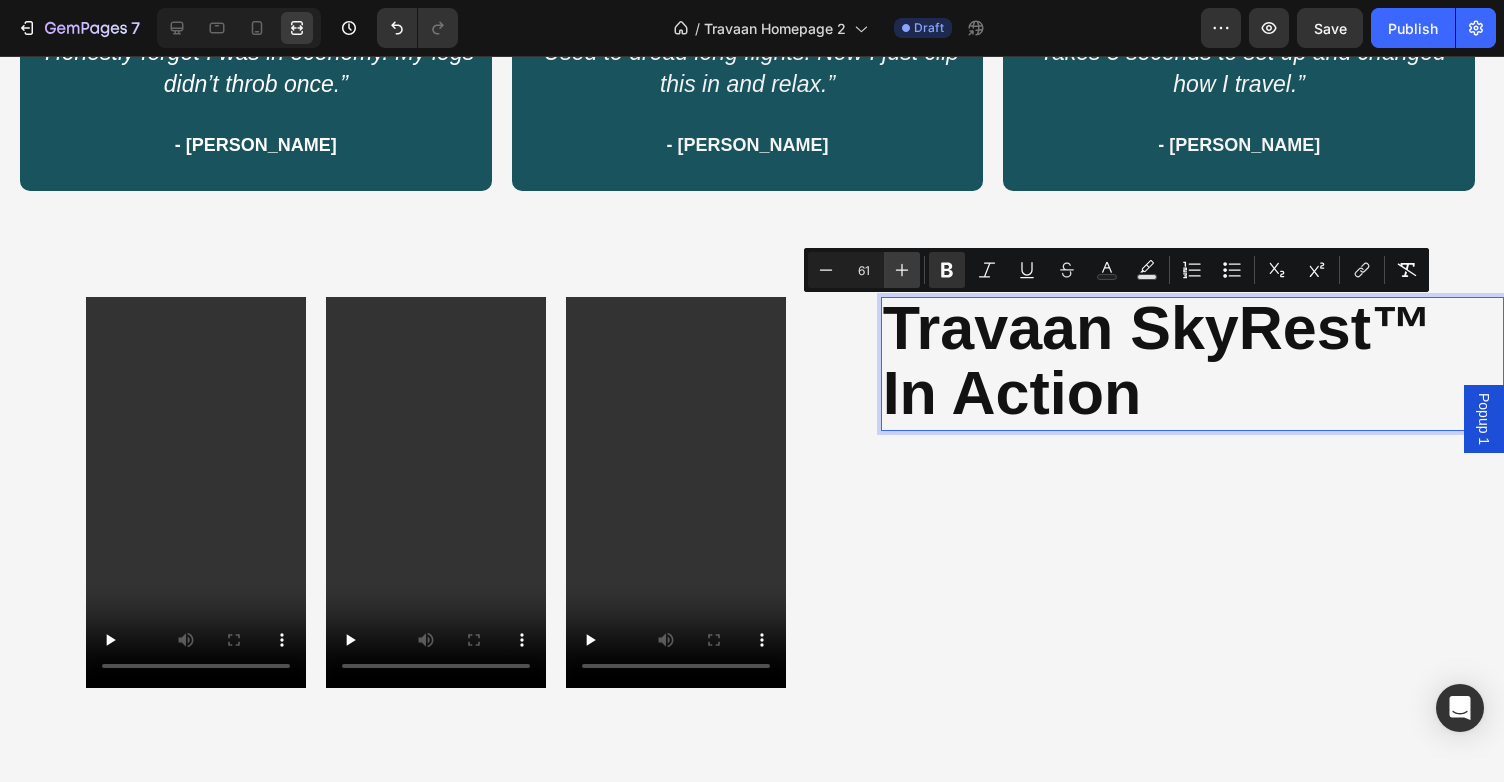 click 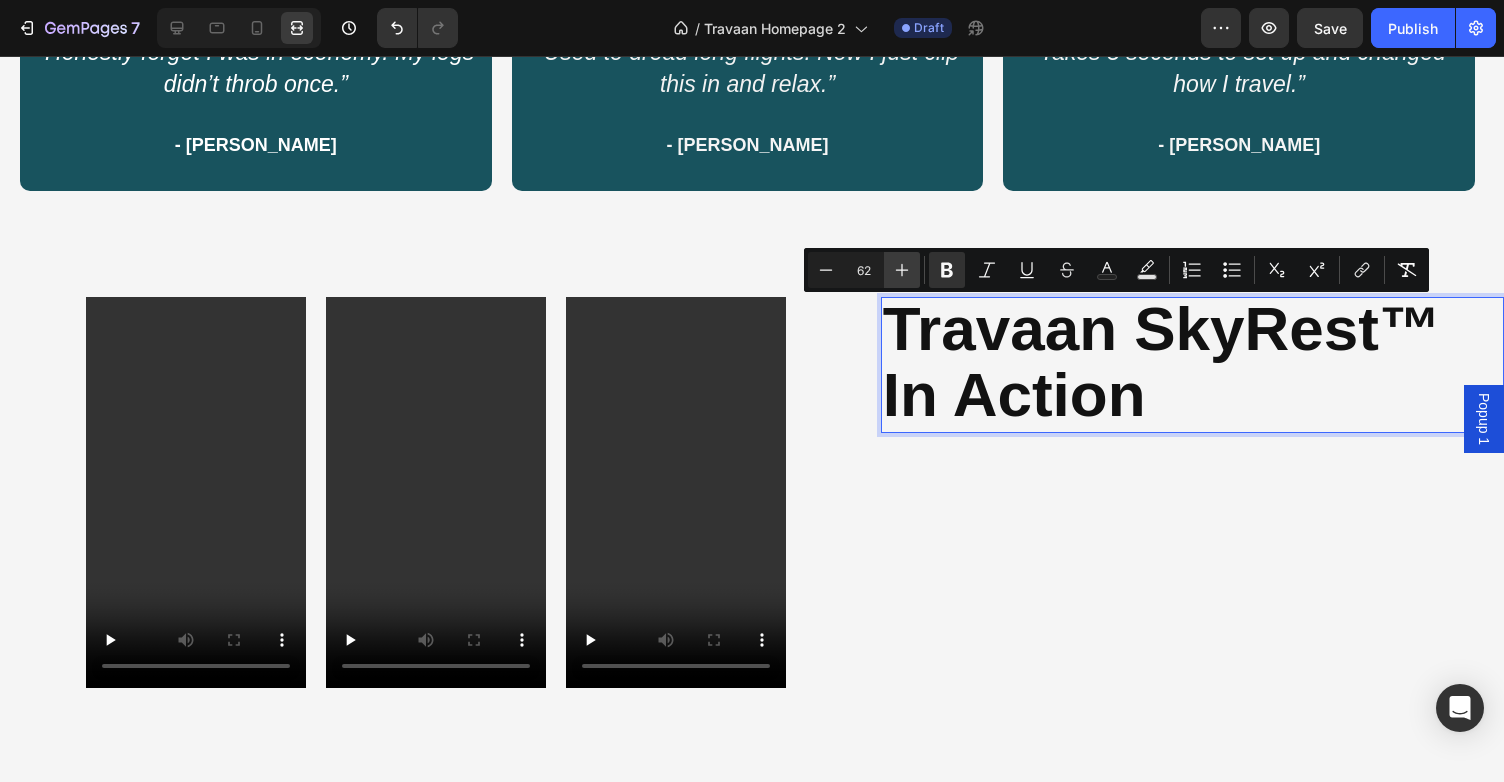 click 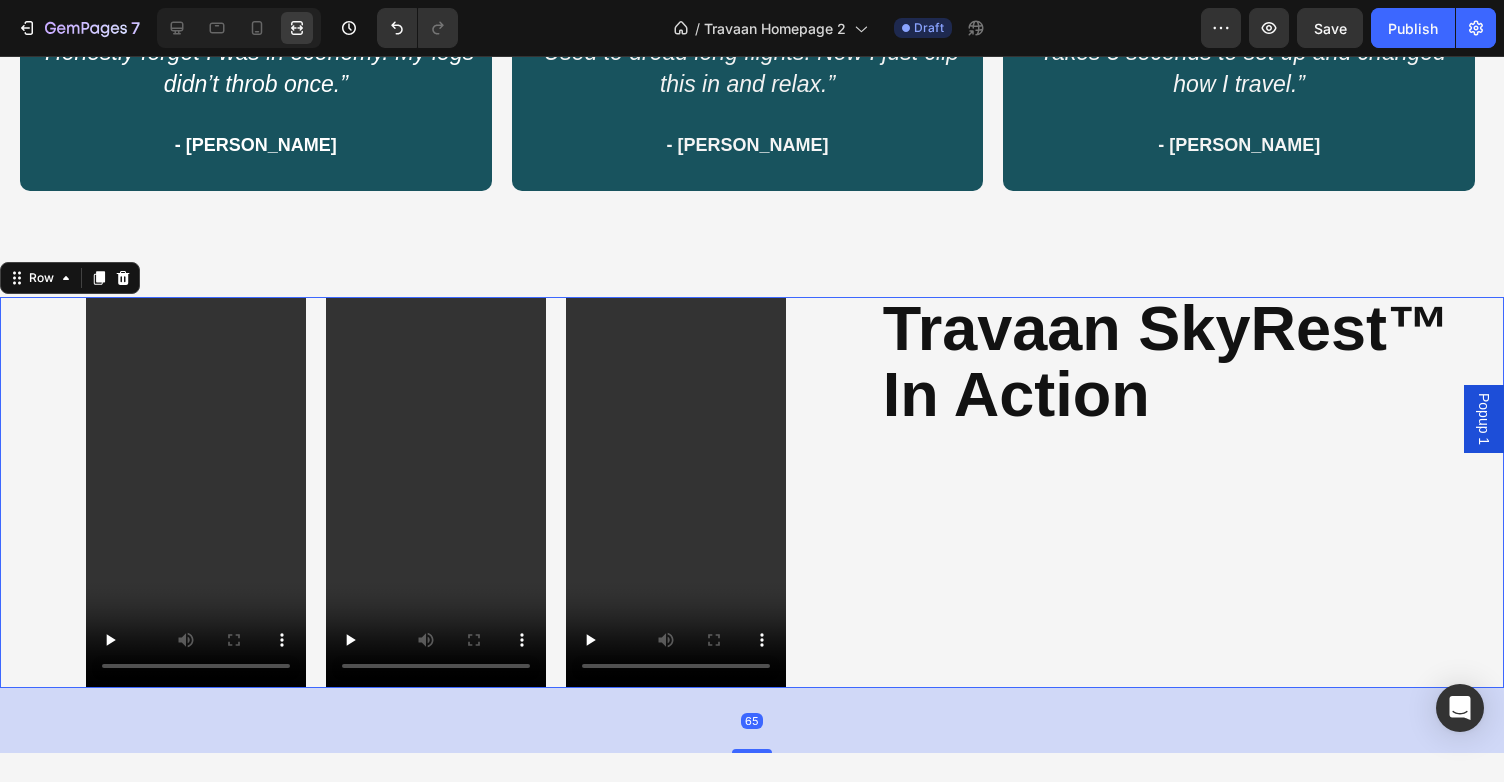 click on "⁠⁠⁠⁠⁠⁠⁠ Travaan SkyRest™ In Action Heading" at bounding box center (1192, 492) 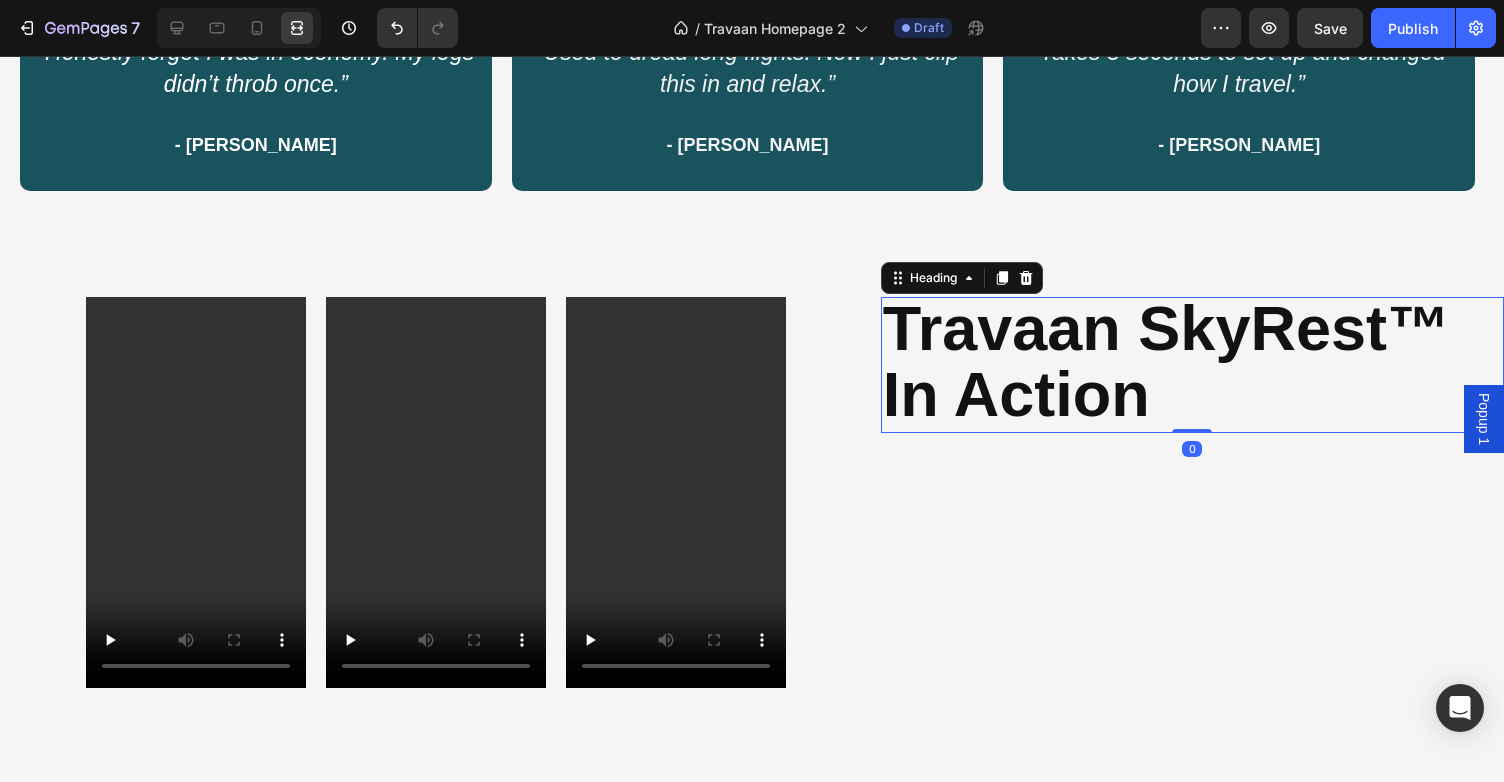 click on "Travaan SkyRest™ In Action" at bounding box center [1166, 361] 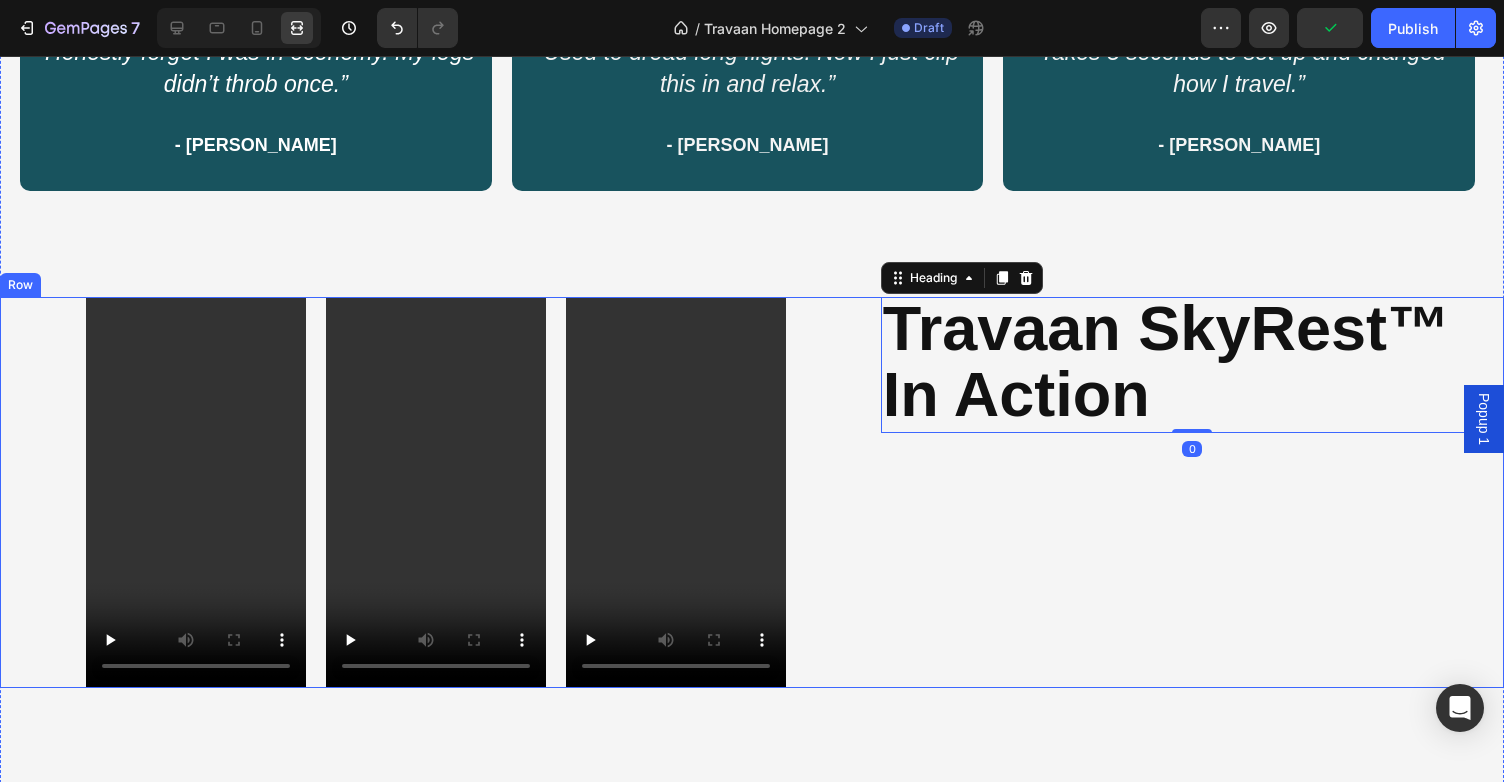click on "⁠⁠⁠⁠⁠⁠⁠ Travaan SkyRest™ In Action Heading   0" at bounding box center [1192, 492] 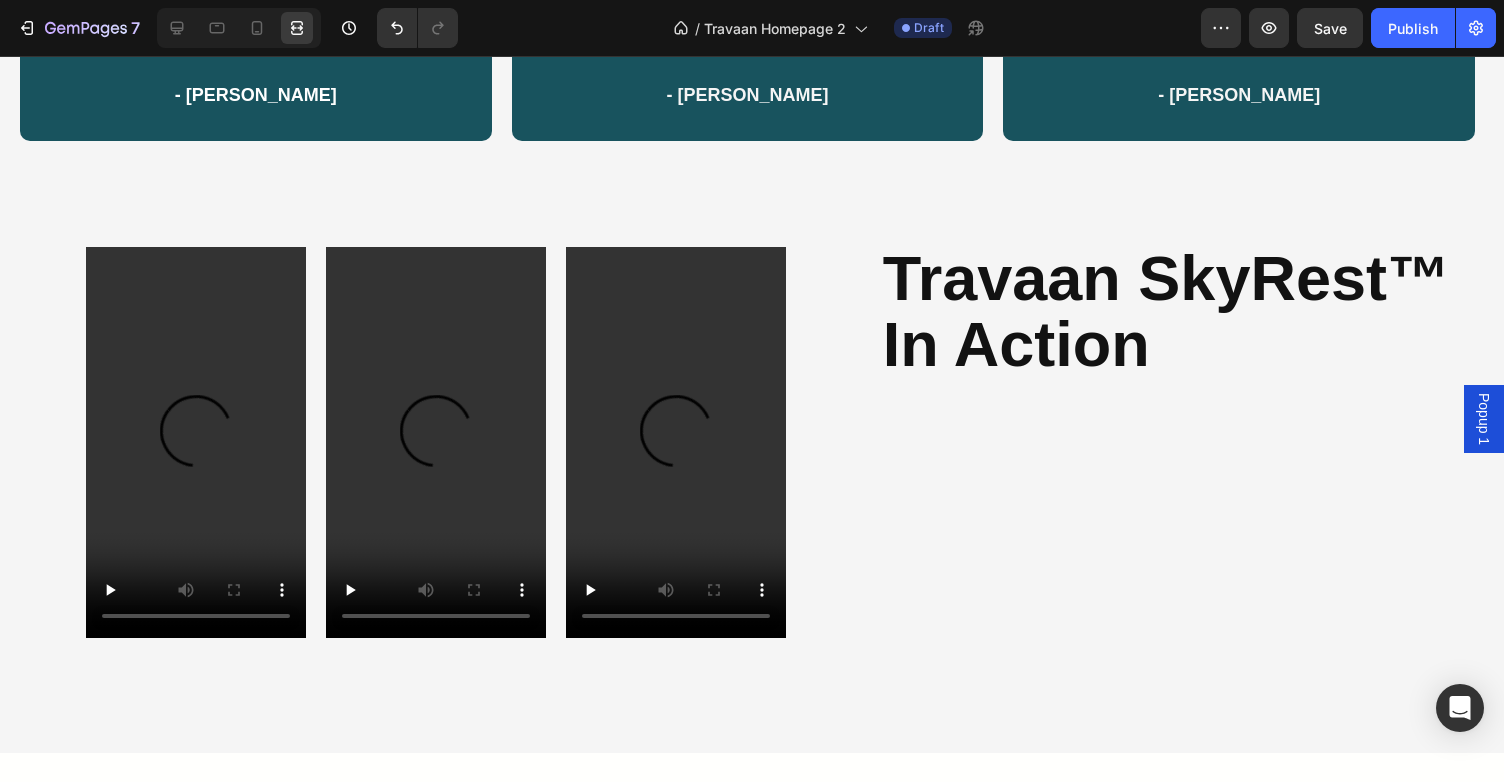 scroll, scrollTop: 2550, scrollLeft: 0, axis: vertical 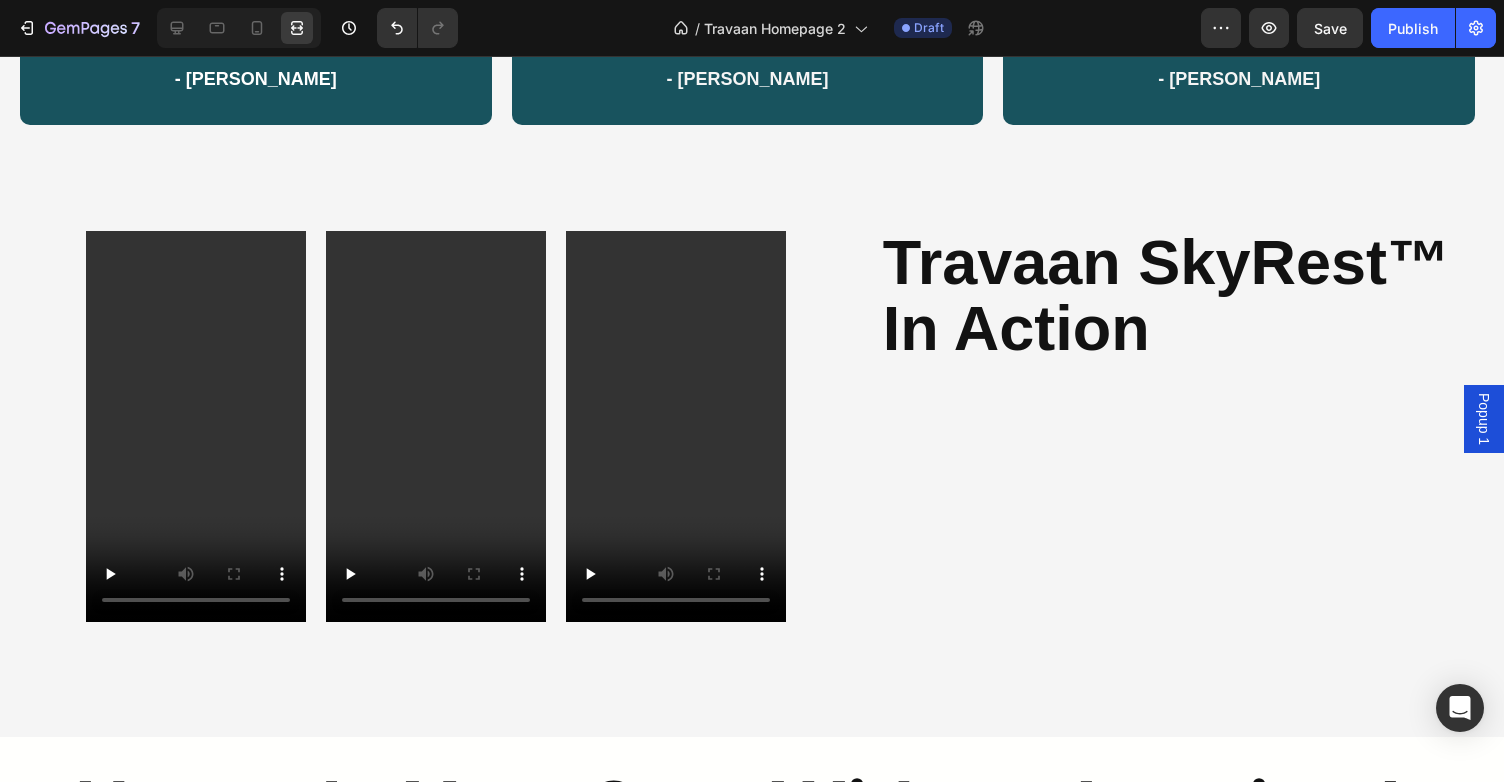 click at bounding box center [676, 426] 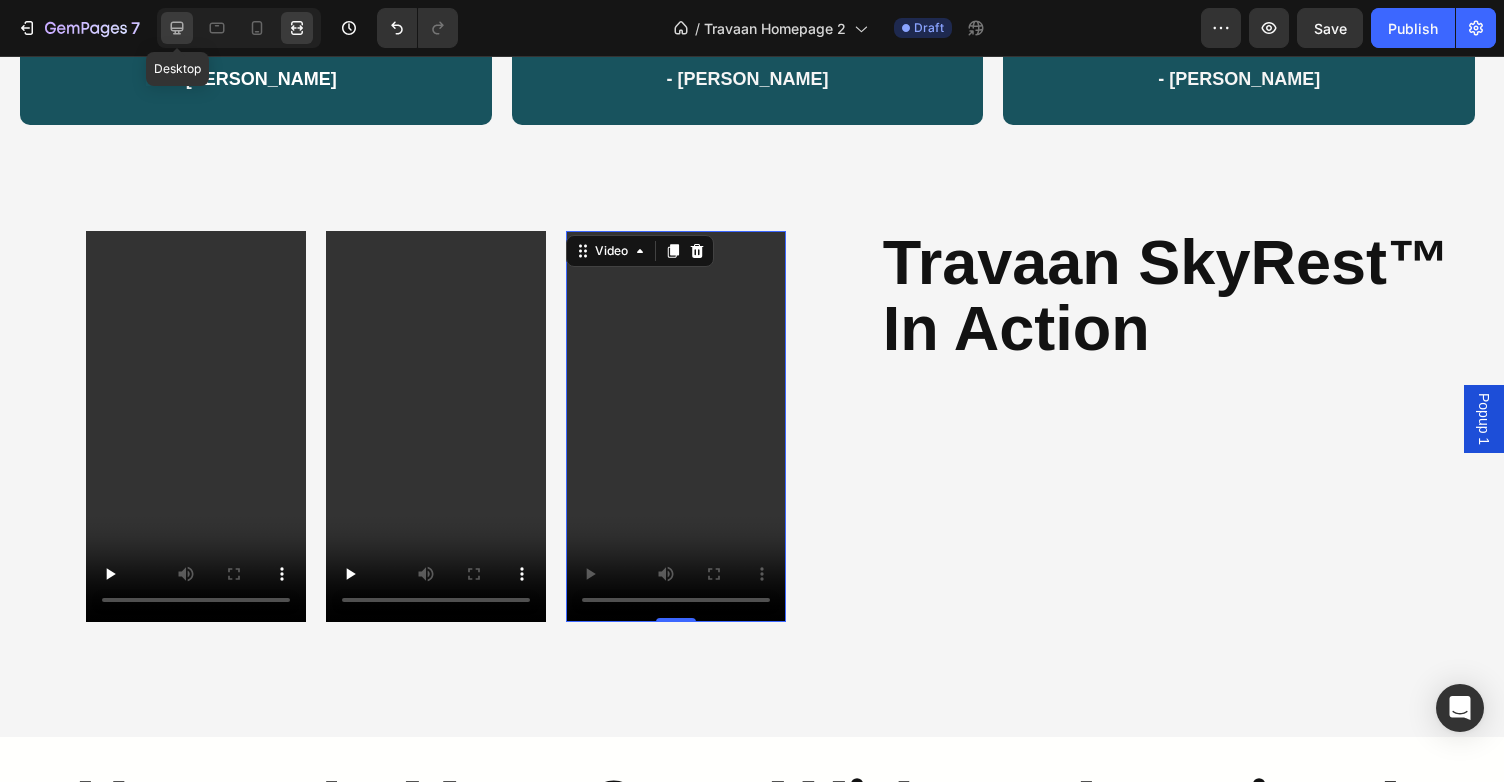 click 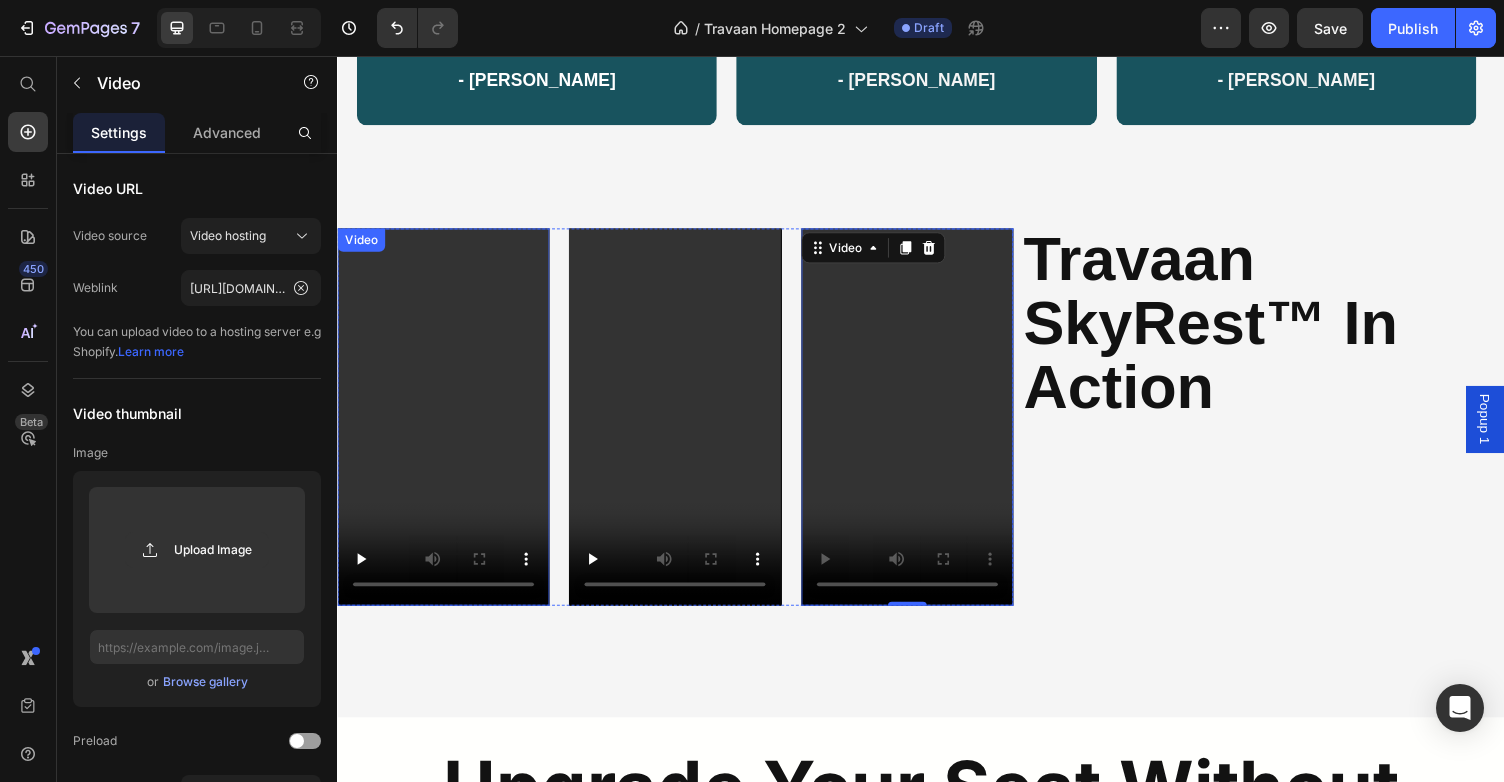 click at bounding box center (446, 427) 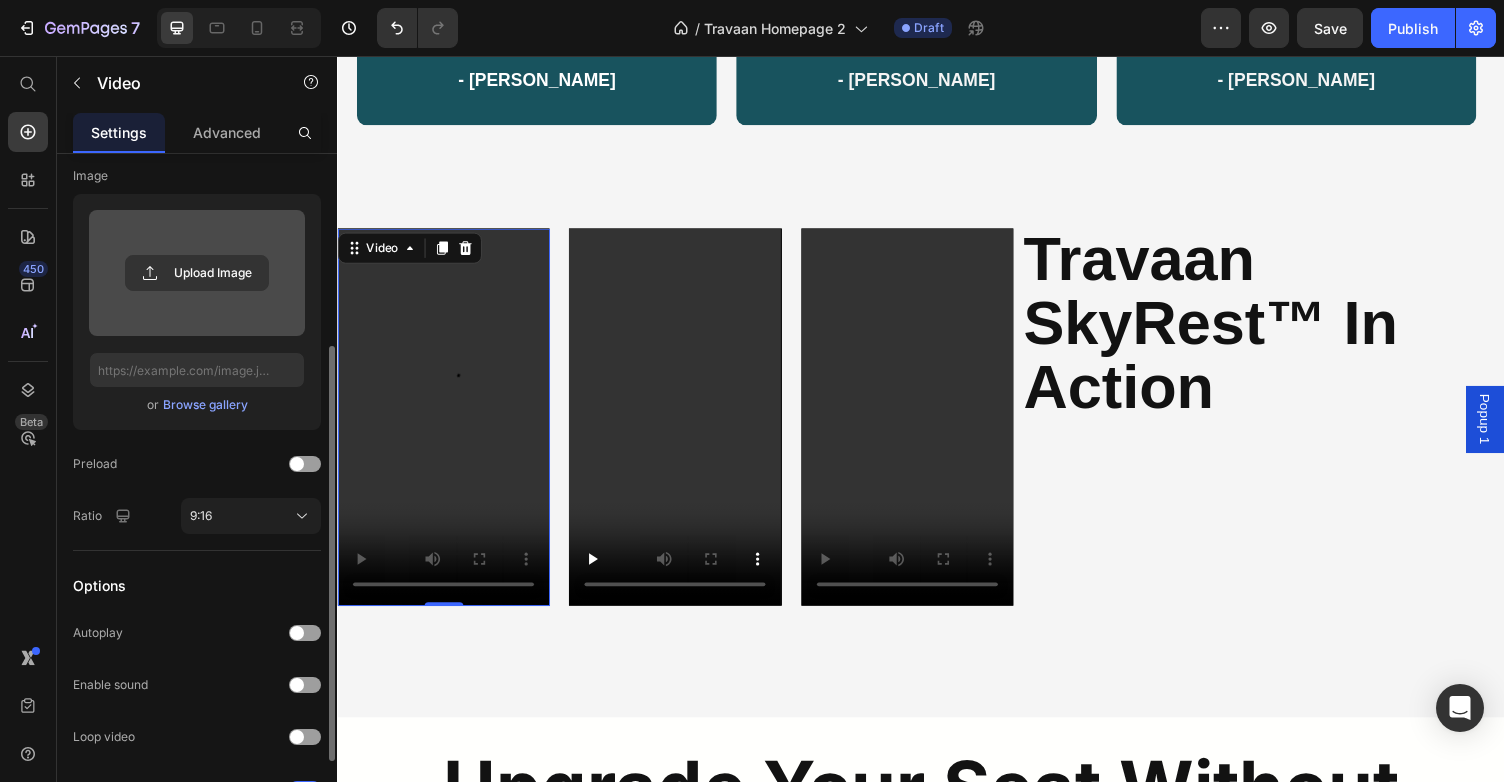 scroll, scrollTop: 445, scrollLeft: 0, axis: vertical 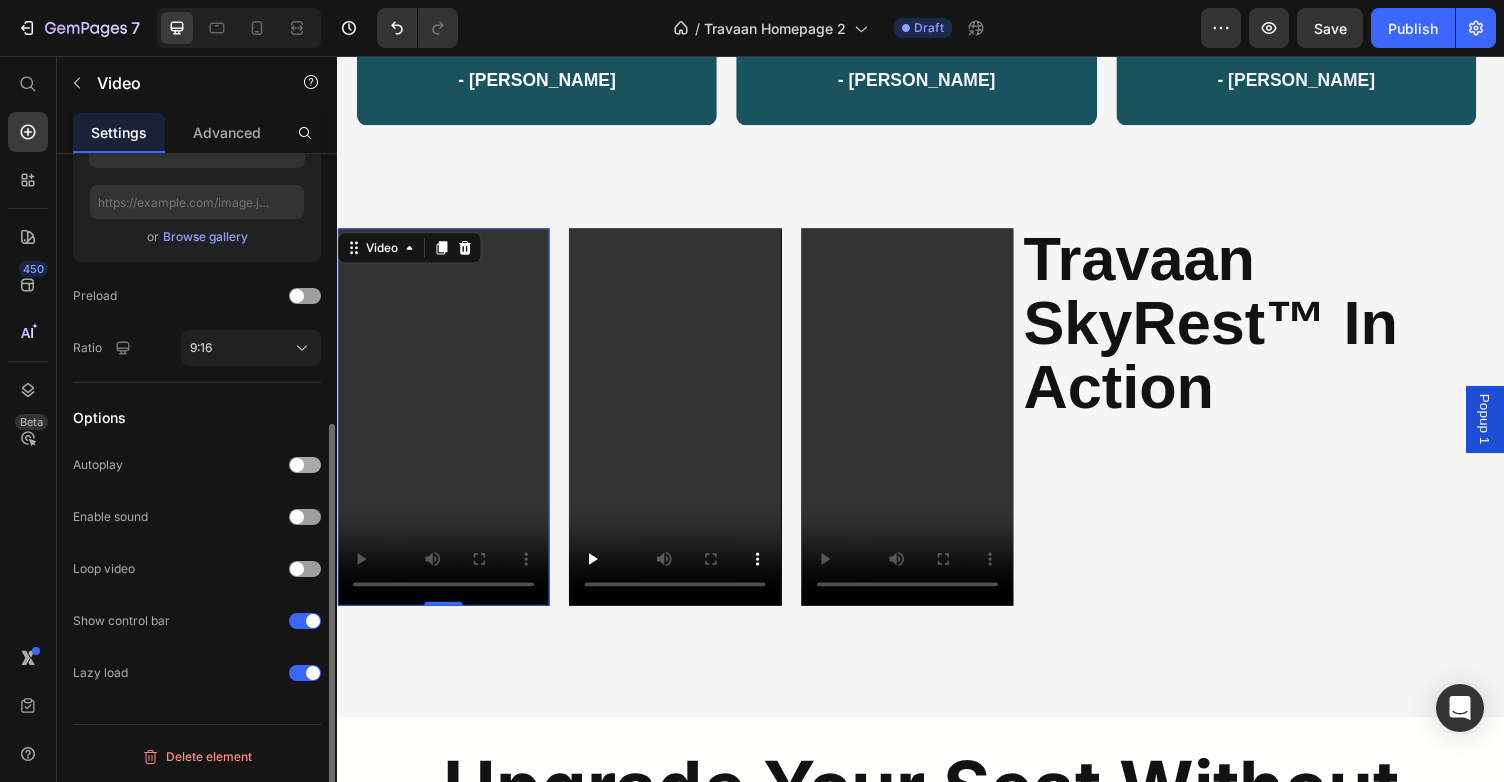 click at bounding box center [297, 465] 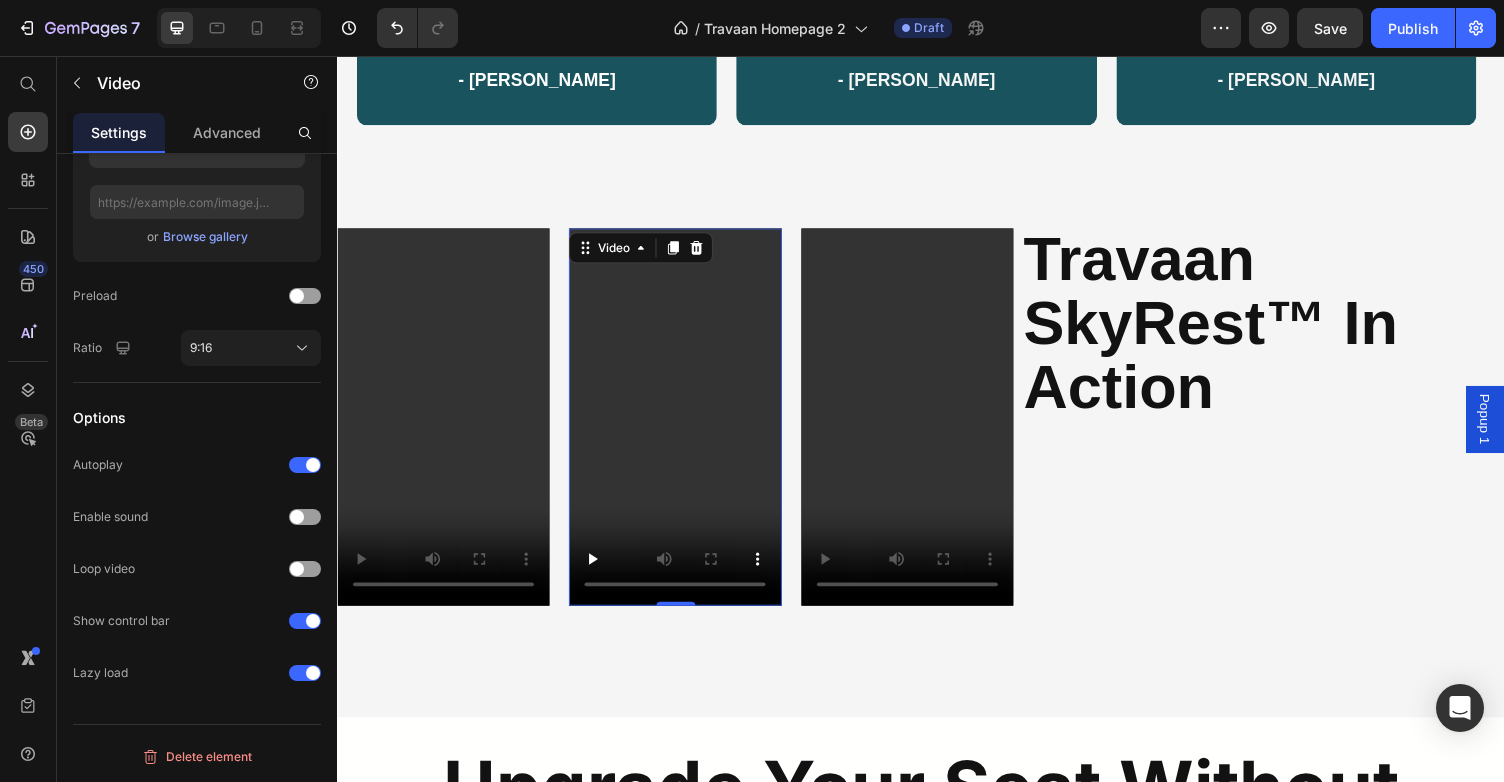click at bounding box center (684, 427) 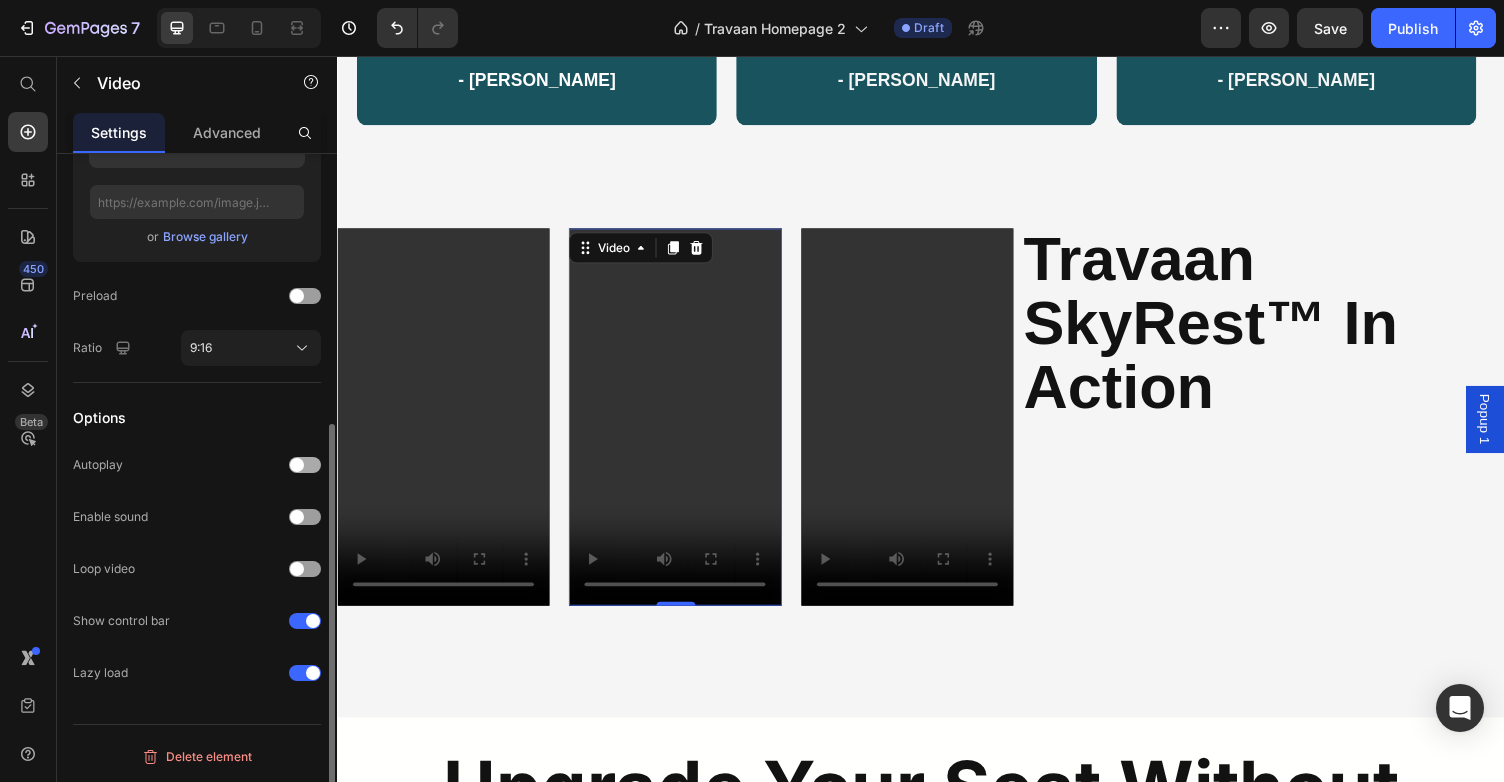 click at bounding box center [297, 465] 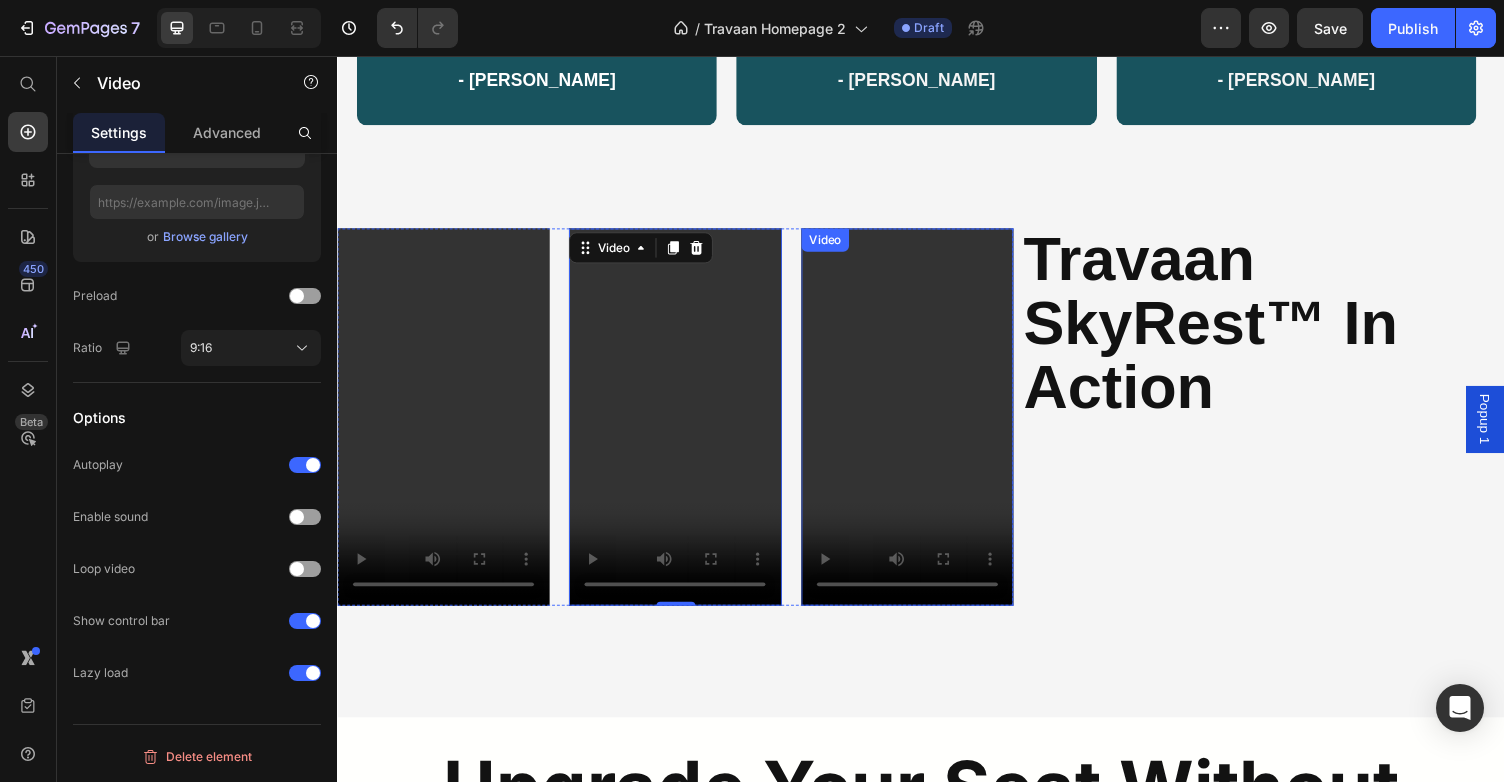 click at bounding box center [923, 427] 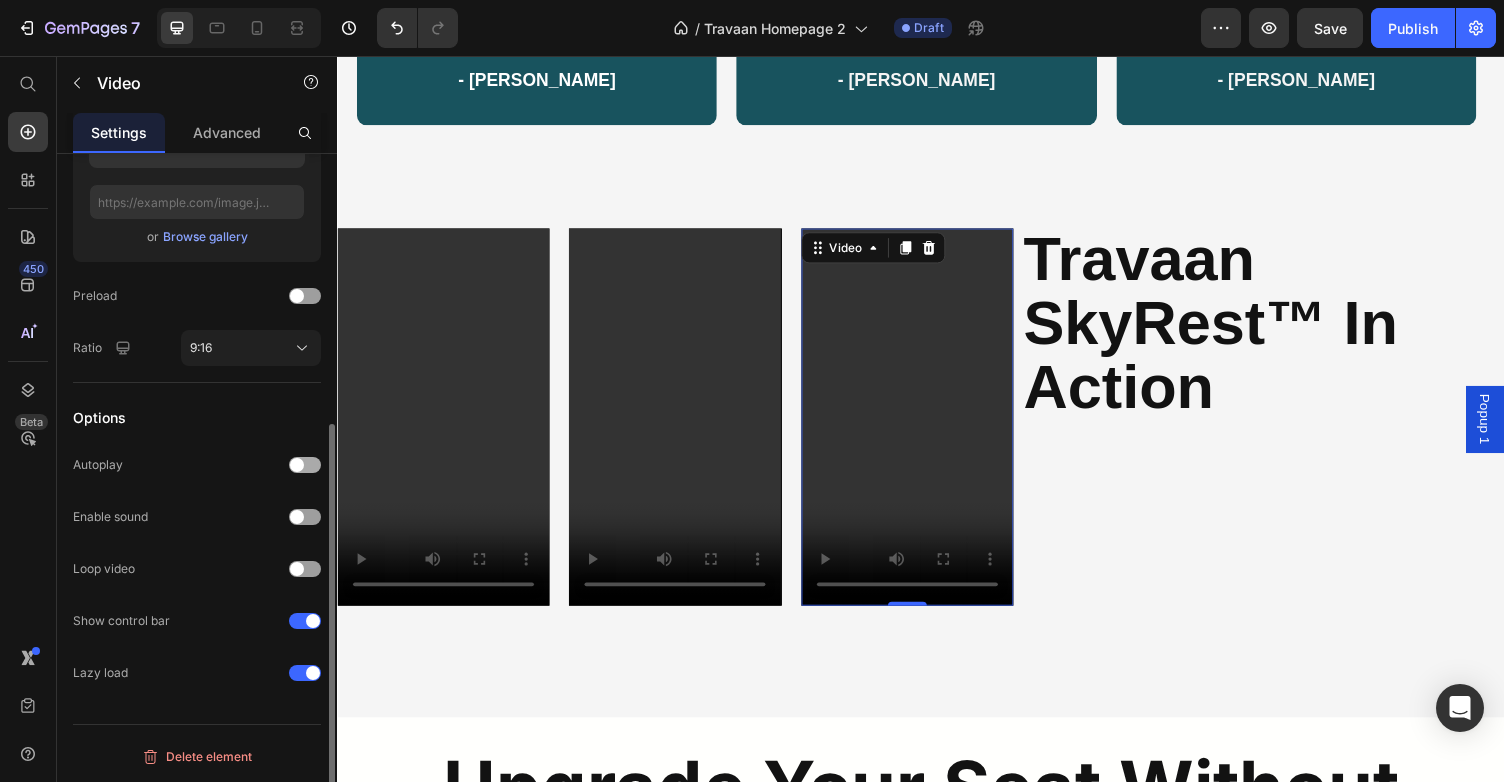 click at bounding box center (297, 465) 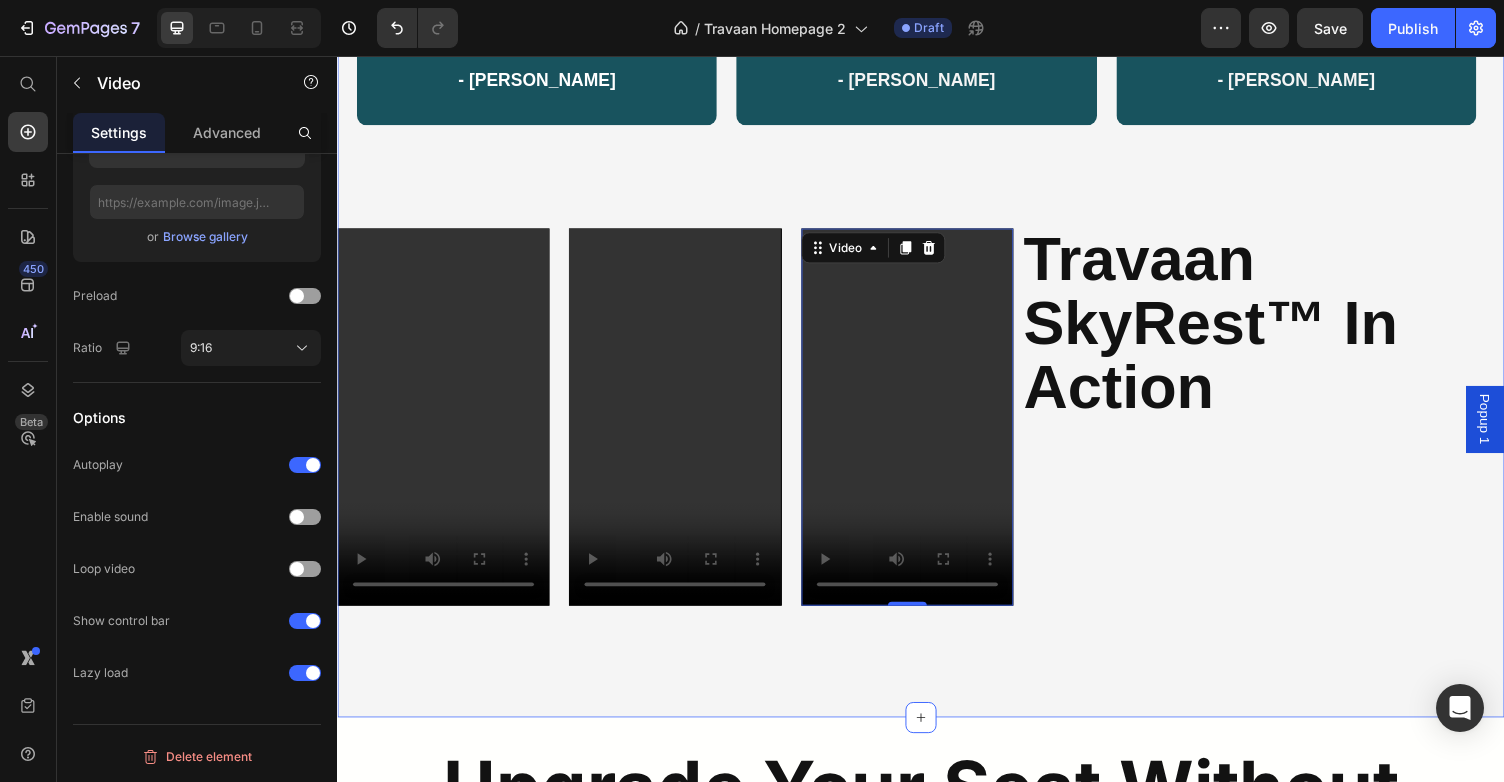 click on "“Honestly forgot I was in economy. My legs didn’t throb once.”   - [PERSON_NAME]   Text Block Row “Used to dread long flights. Now I just clip this in and relax.”   - [PERSON_NAME]   Text Block Row “Takes 5 seconds to set up and changed how I travel.”   - [PERSON_NAME]   Text Block Row Row Video Video Video   0 Row Travaan SkyRest™ In Action Heading Row Section 5" at bounding box center [937, 314] 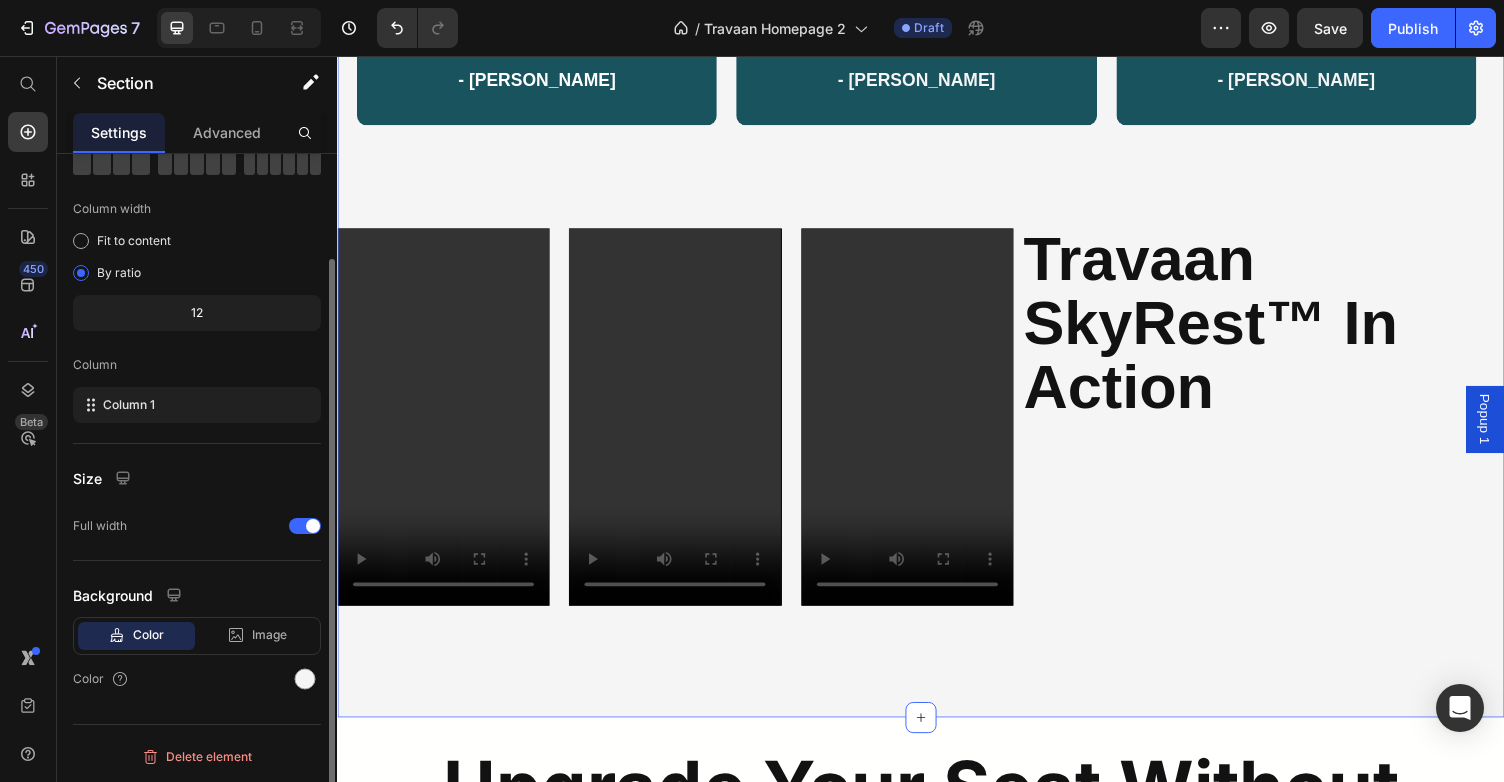 scroll, scrollTop: 0, scrollLeft: 0, axis: both 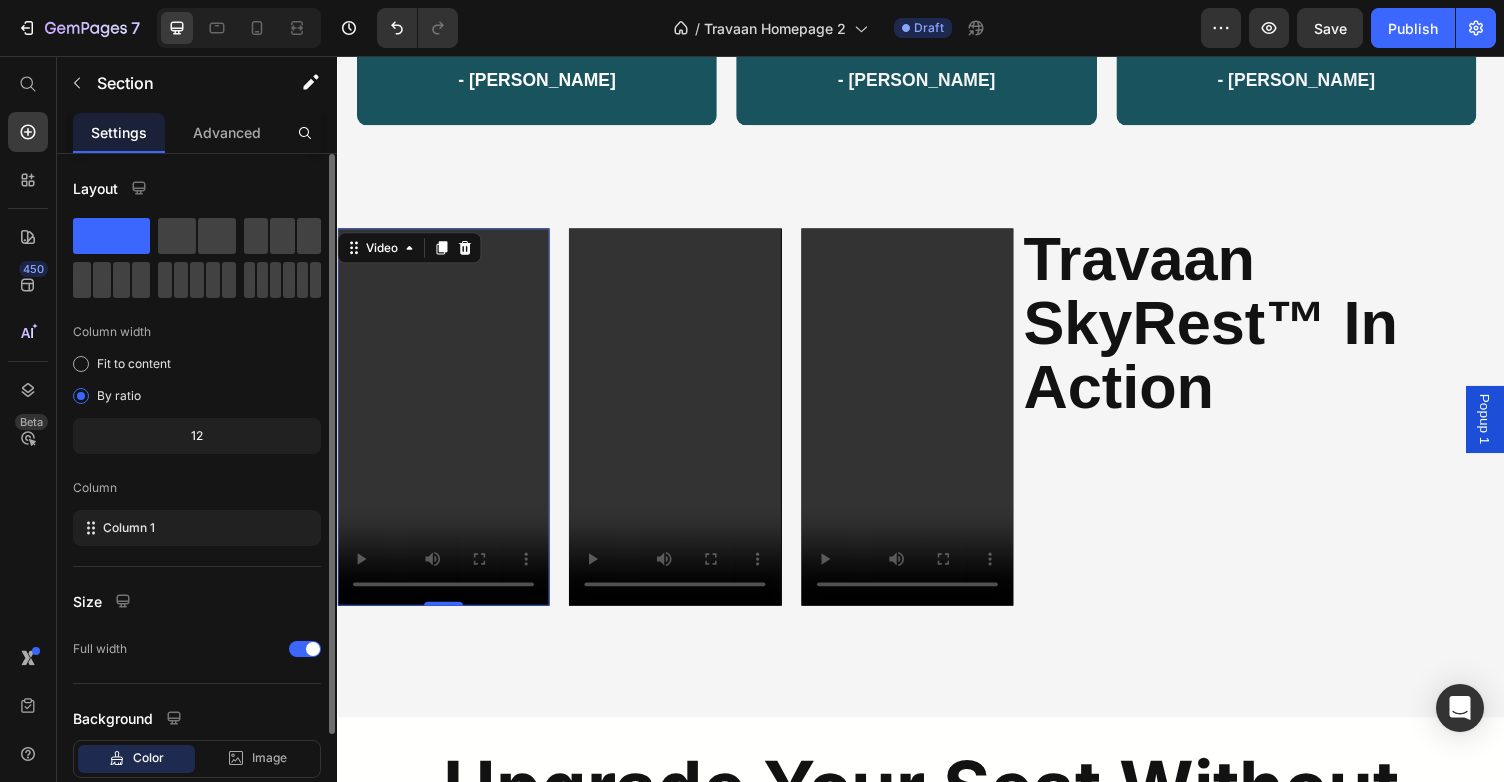 click at bounding box center [446, 427] 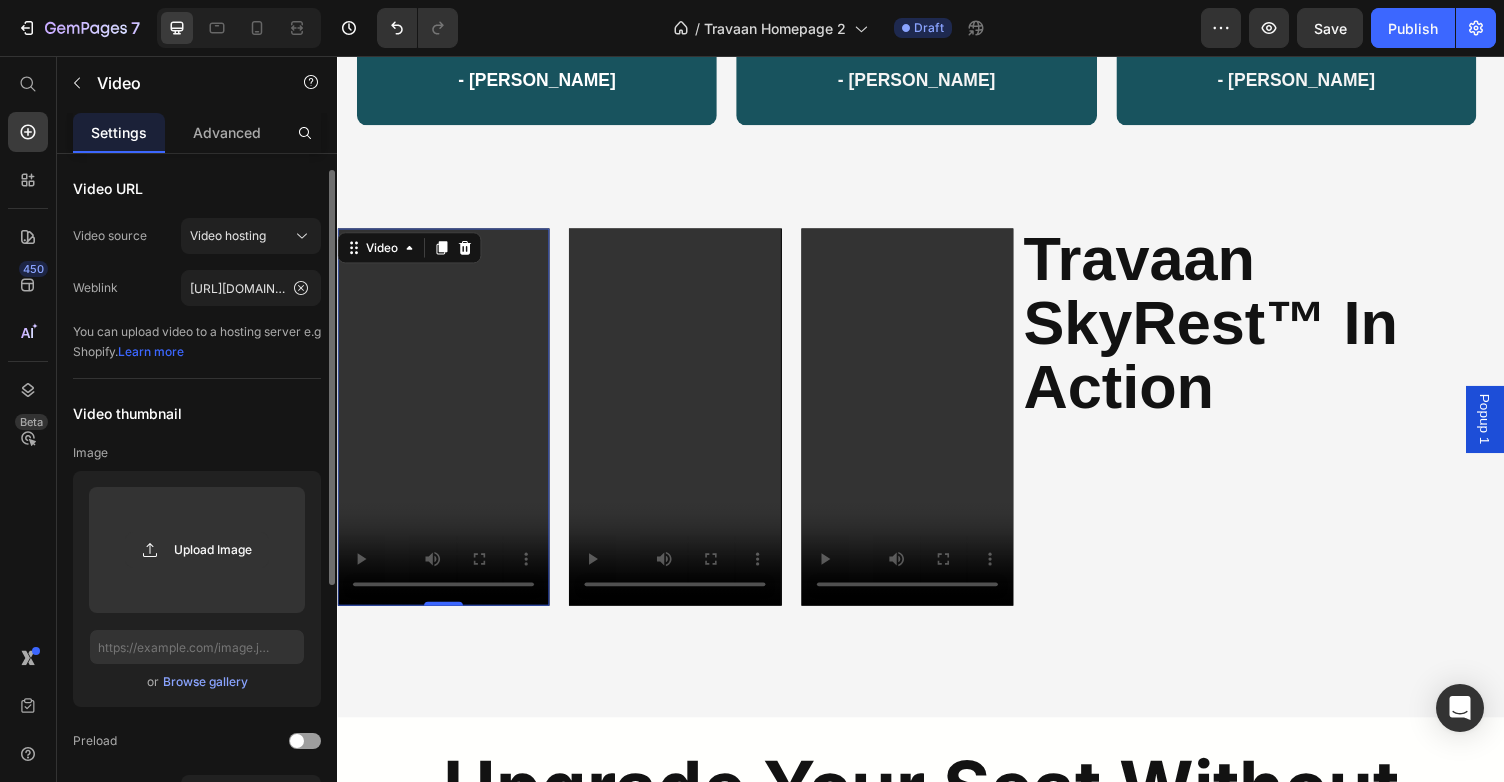 scroll, scrollTop: 445, scrollLeft: 0, axis: vertical 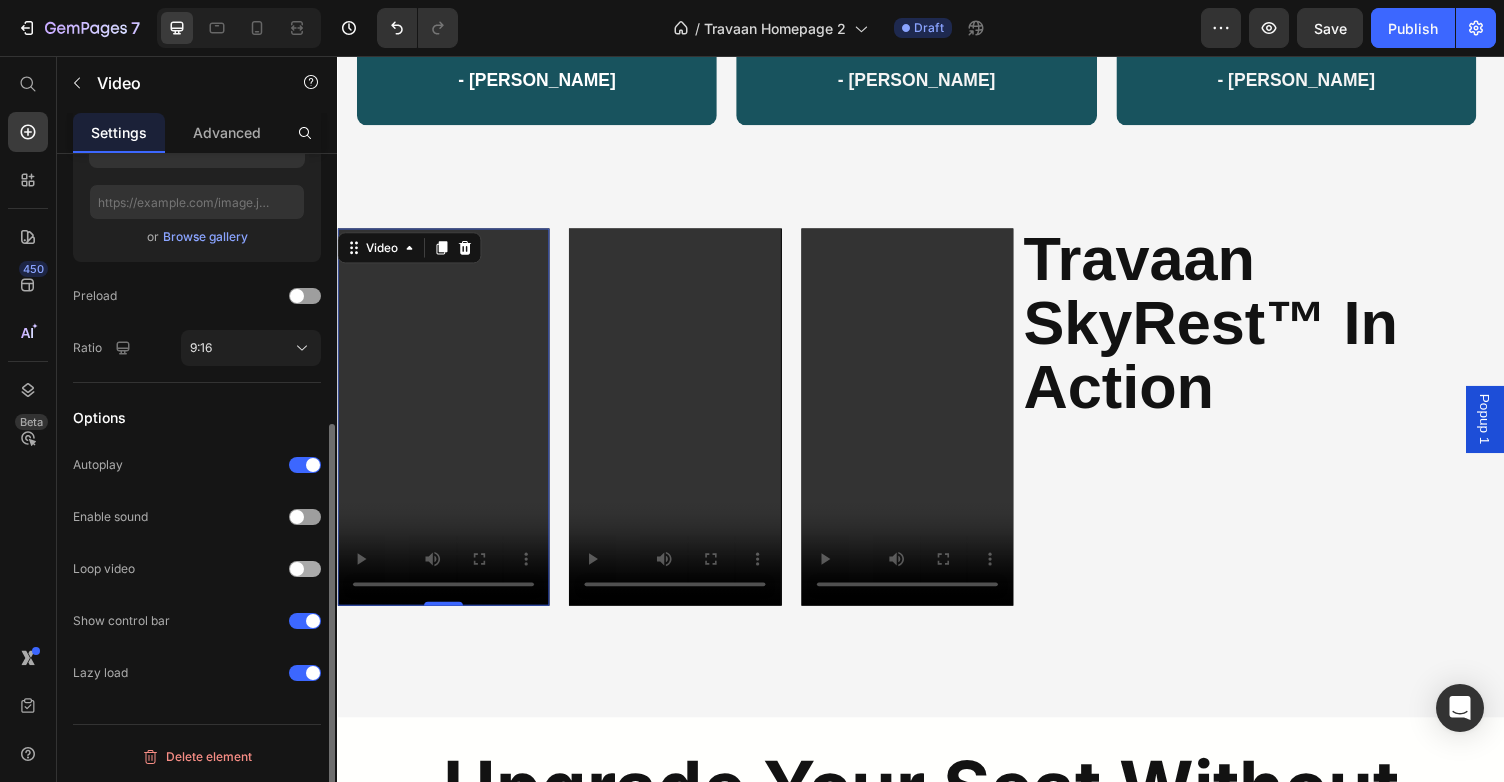 click at bounding box center [297, 569] 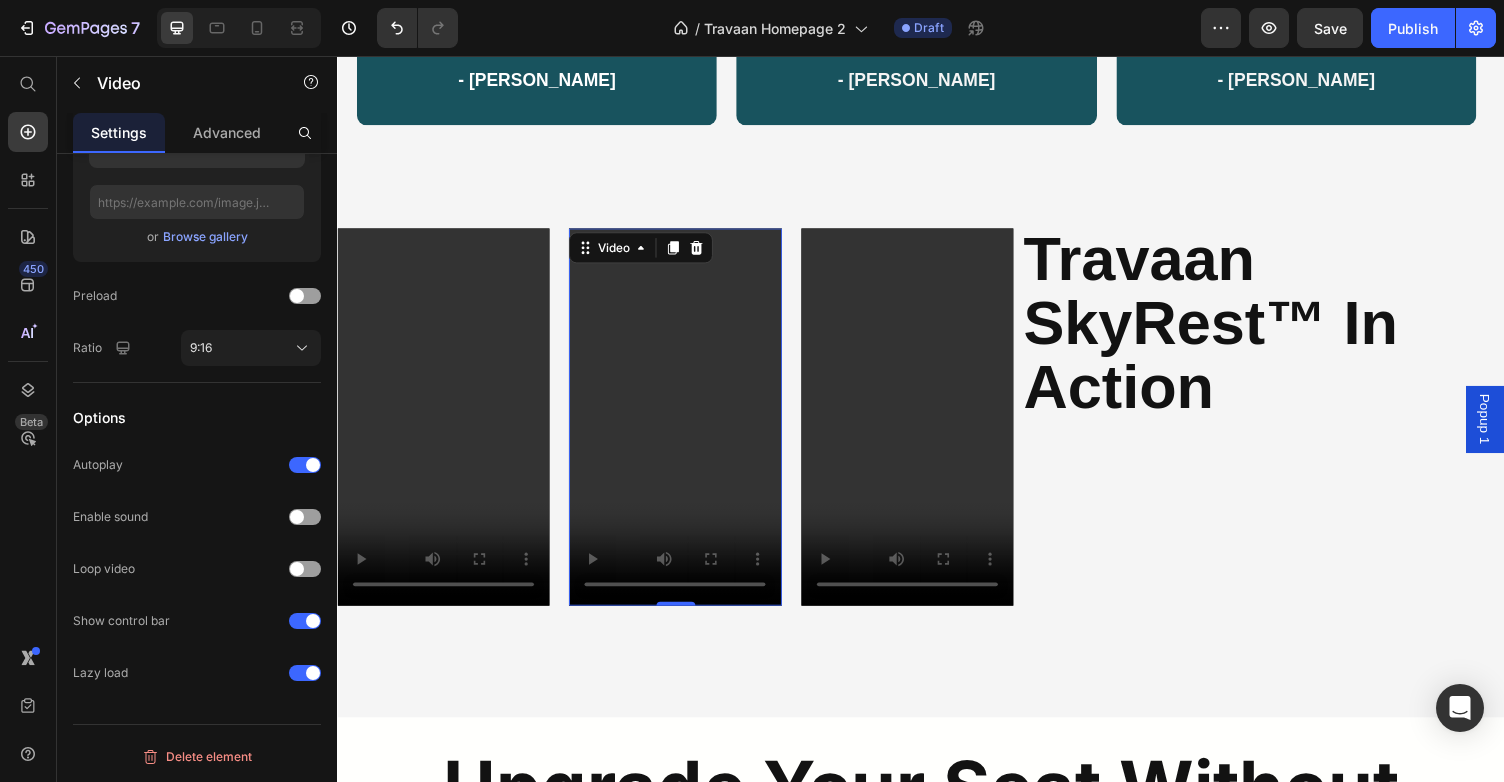 click at bounding box center (684, 427) 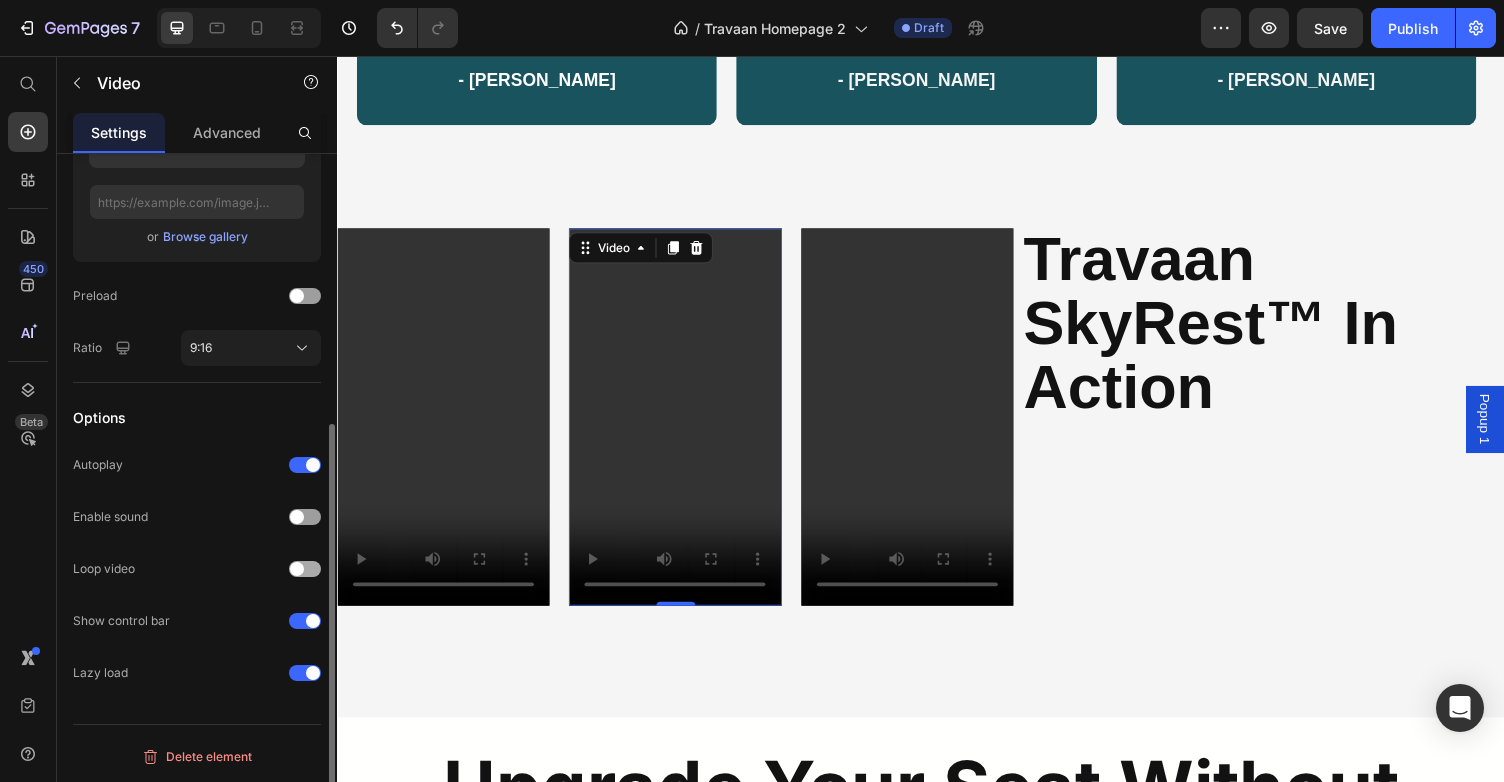 click at bounding box center (305, 569) 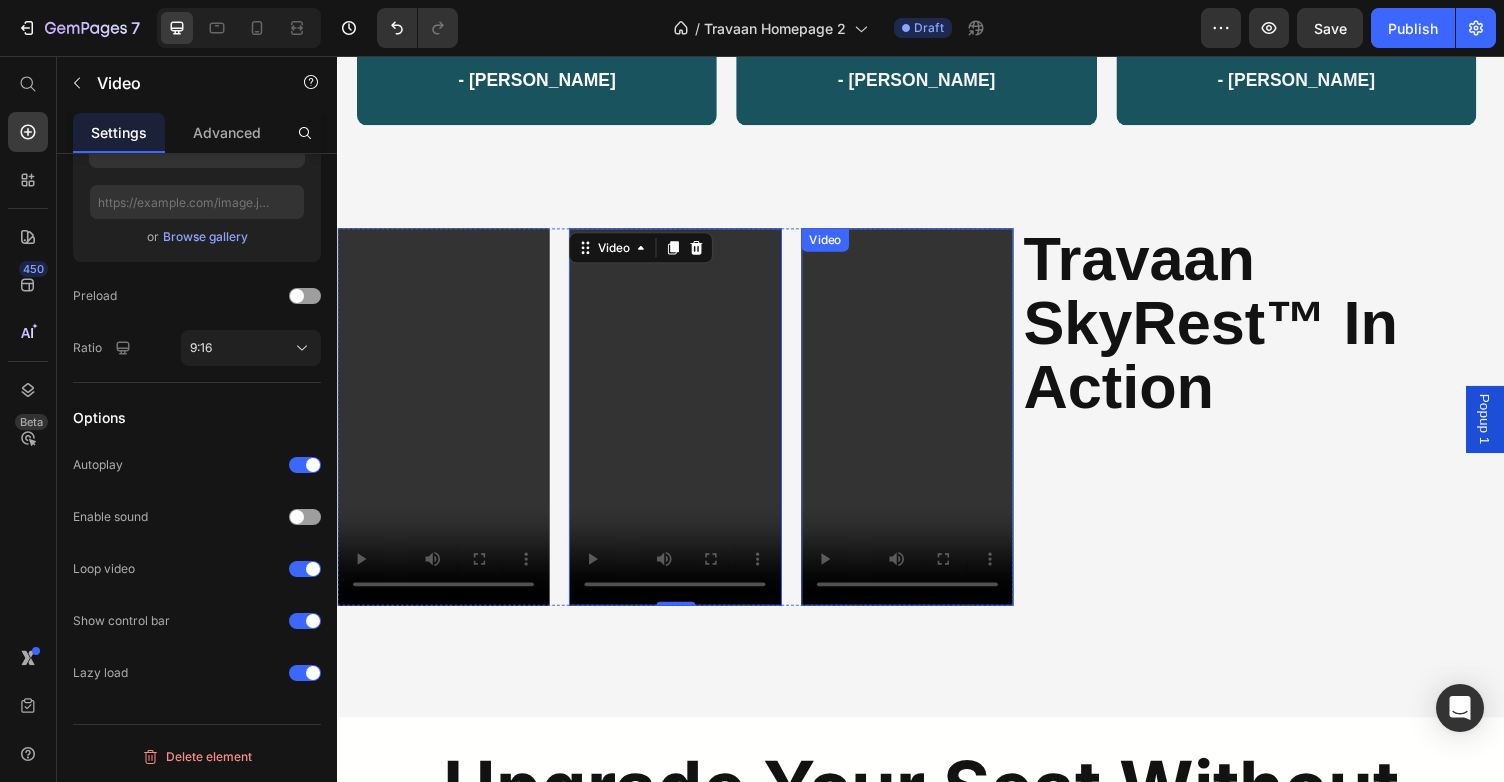 click at bounding box center [923, 427] 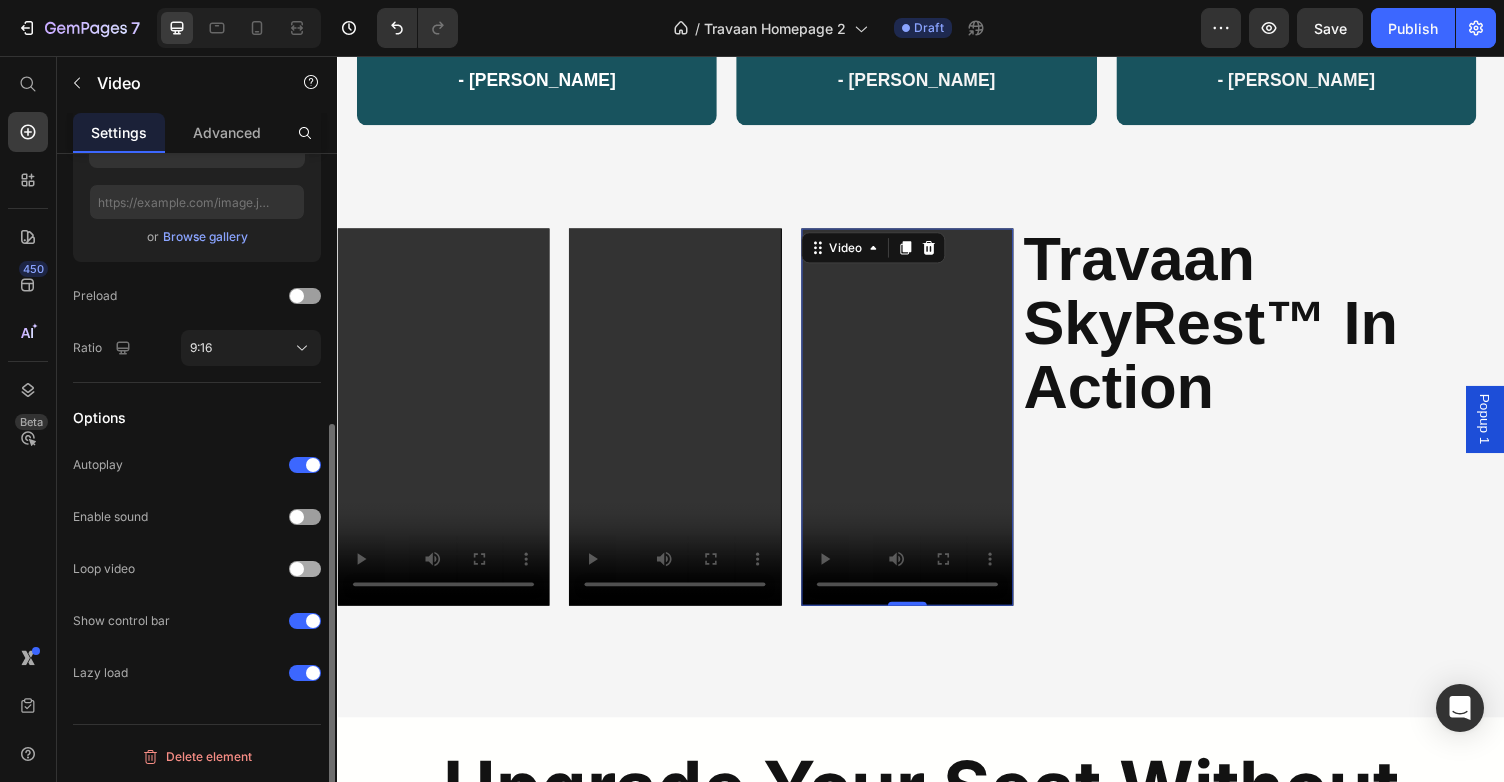 click at bounding box center [297, 569] 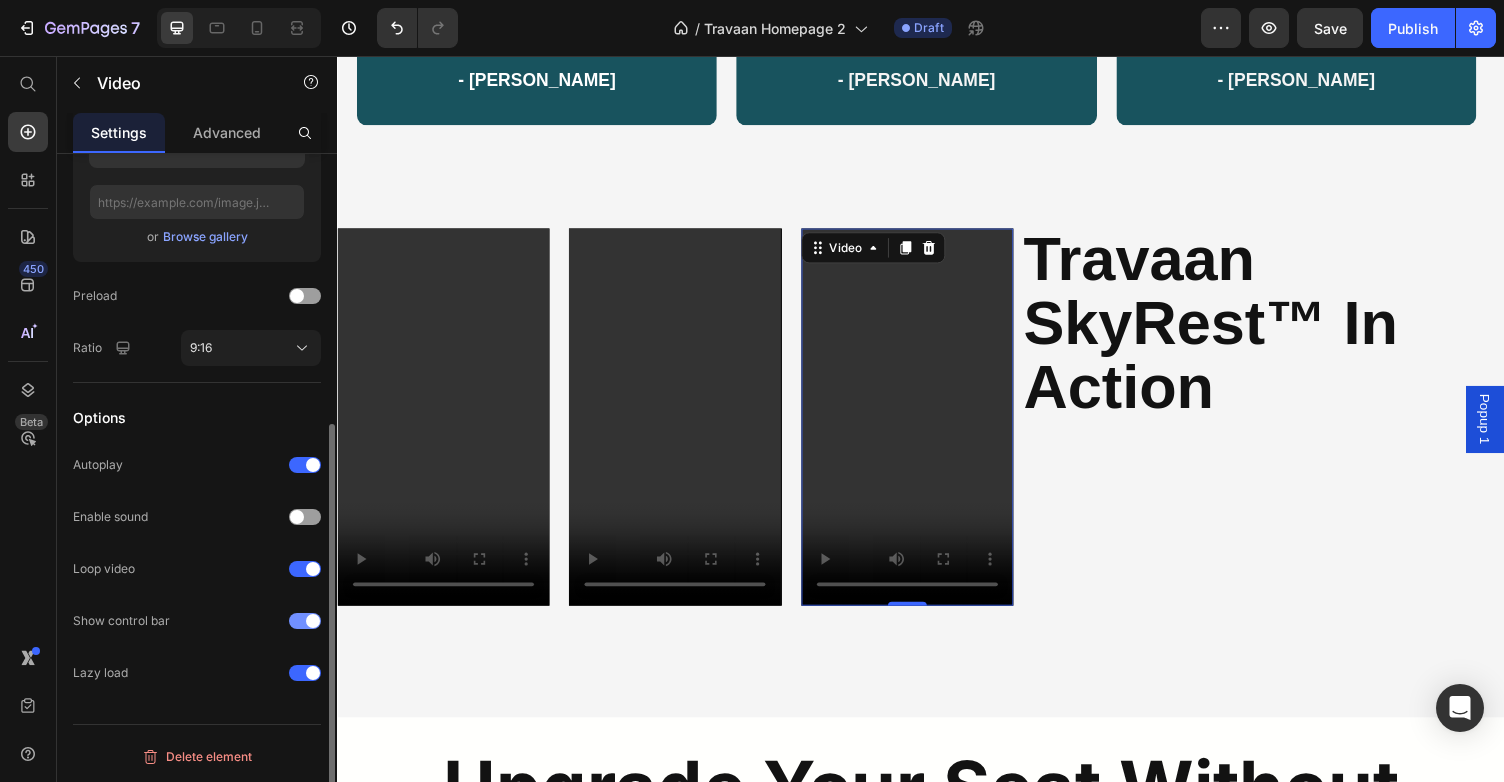 click at bounding box center [305, 621] 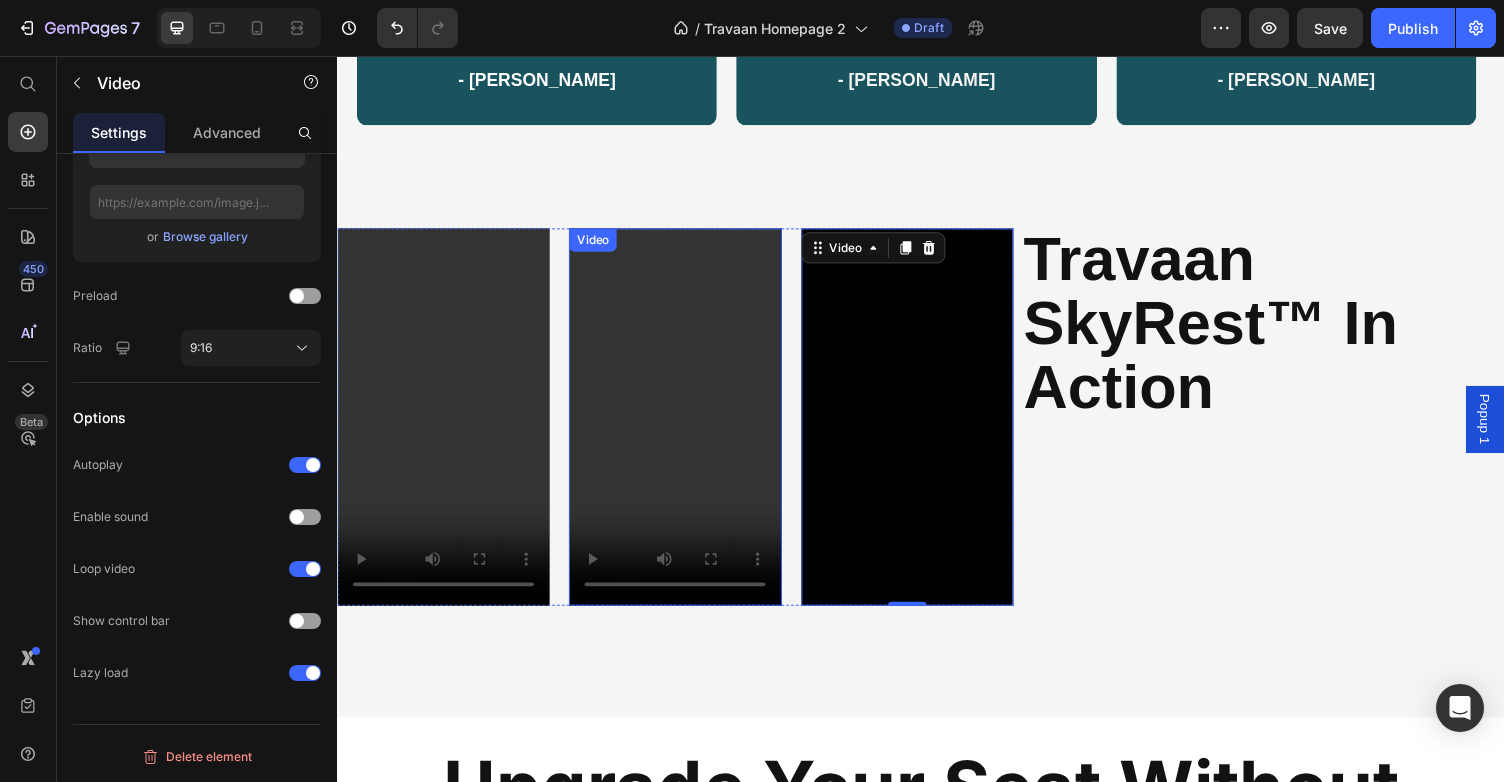 click at bounding box center (684, 427) 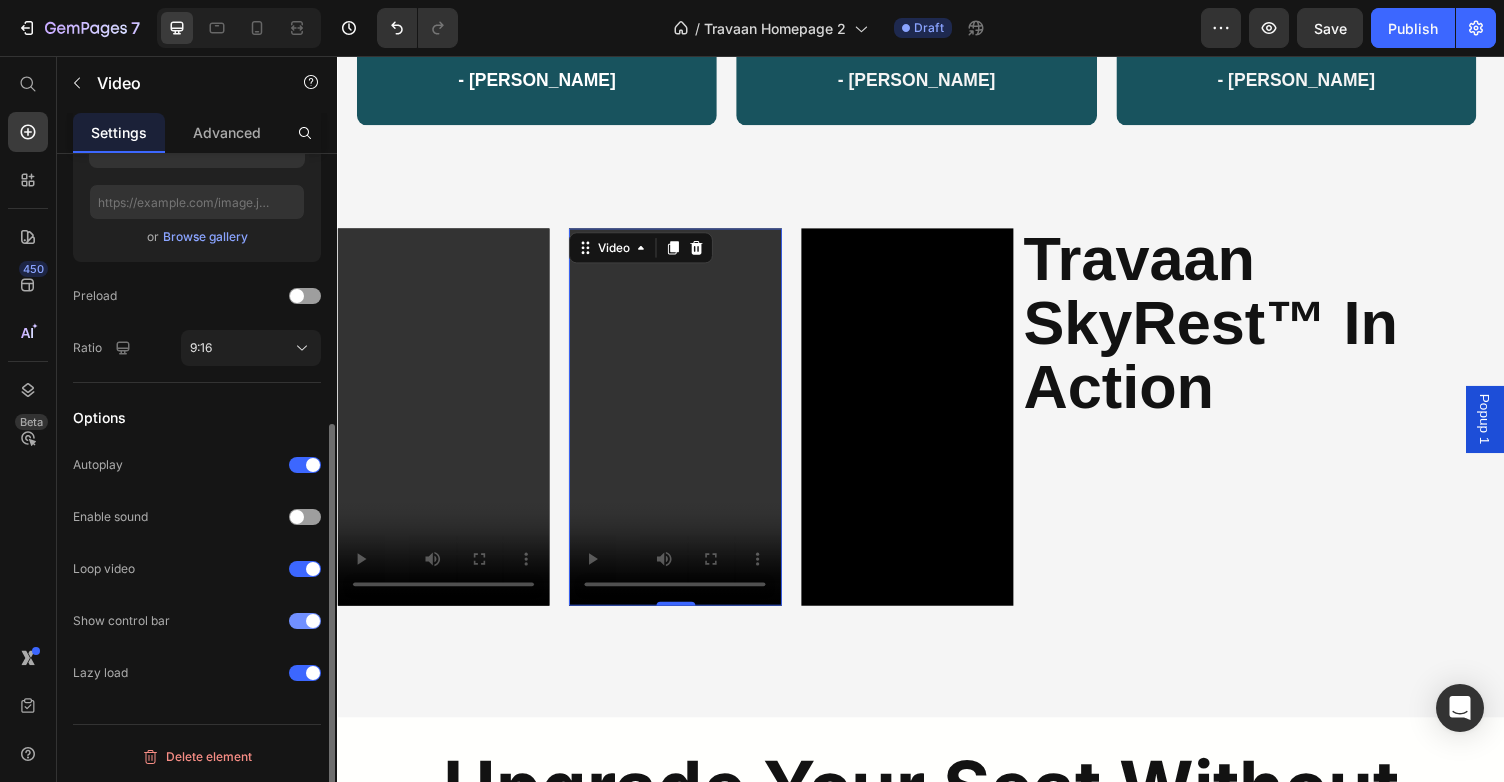 click on "Show control bar" 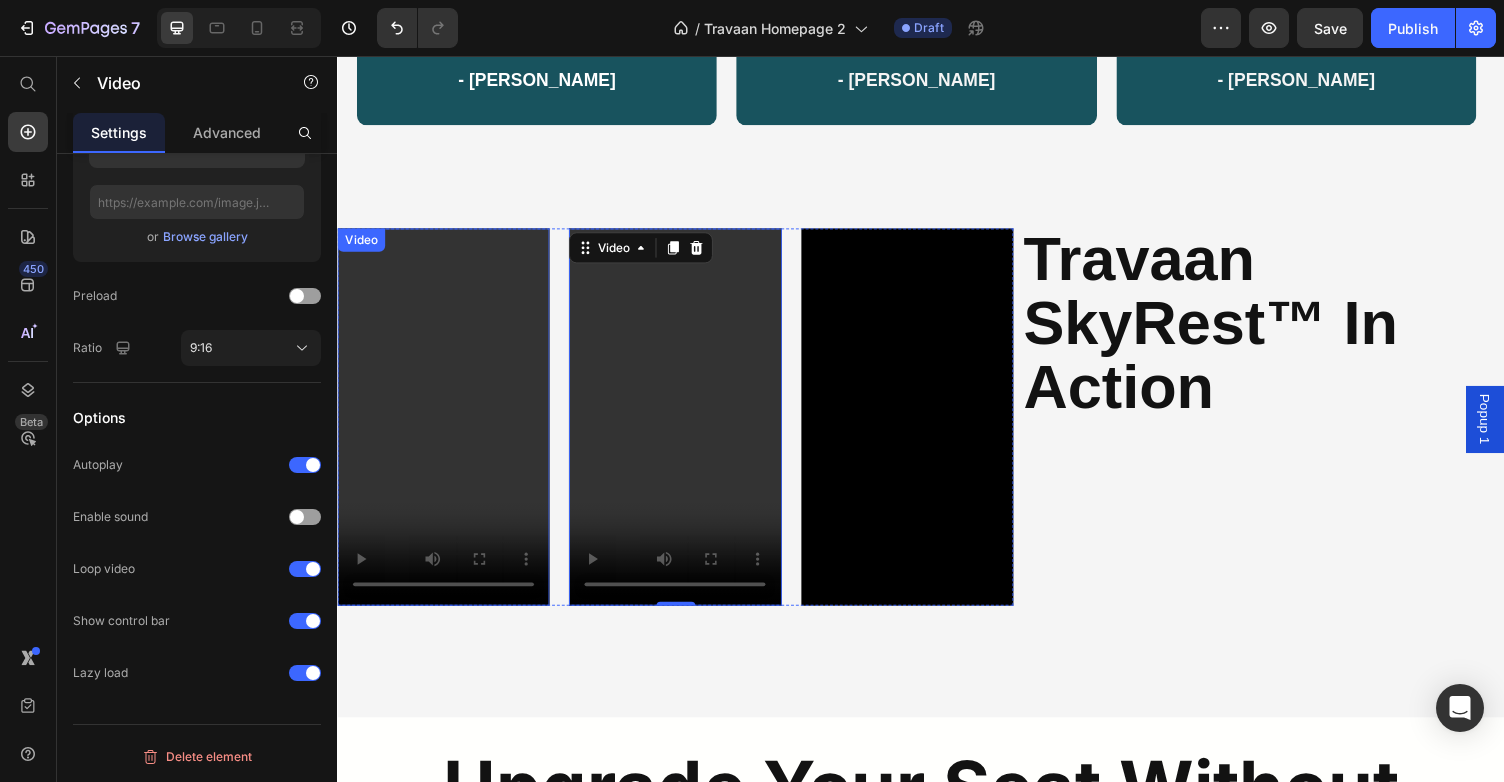 click at bounding box center [446, 427] 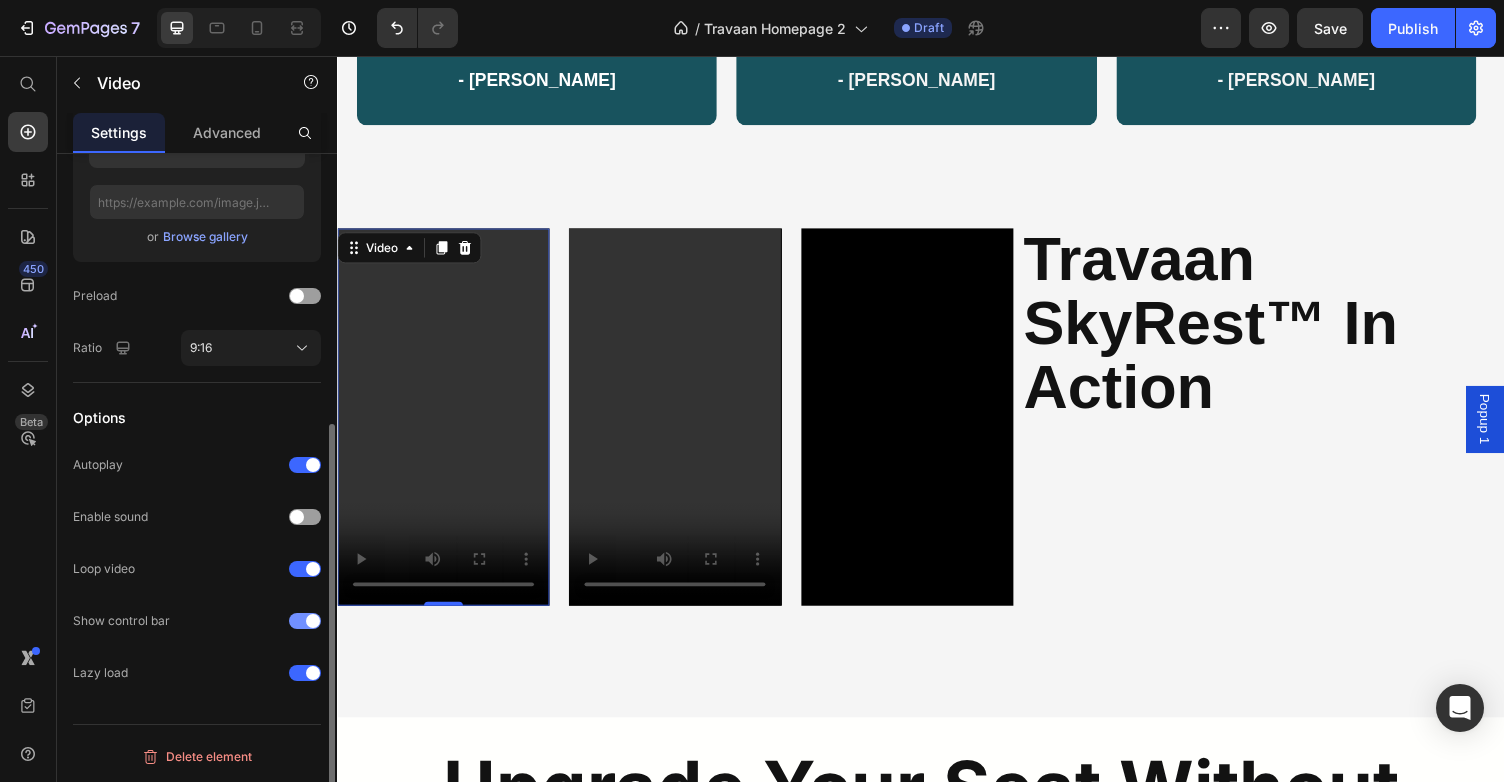 click on "Show control bar" 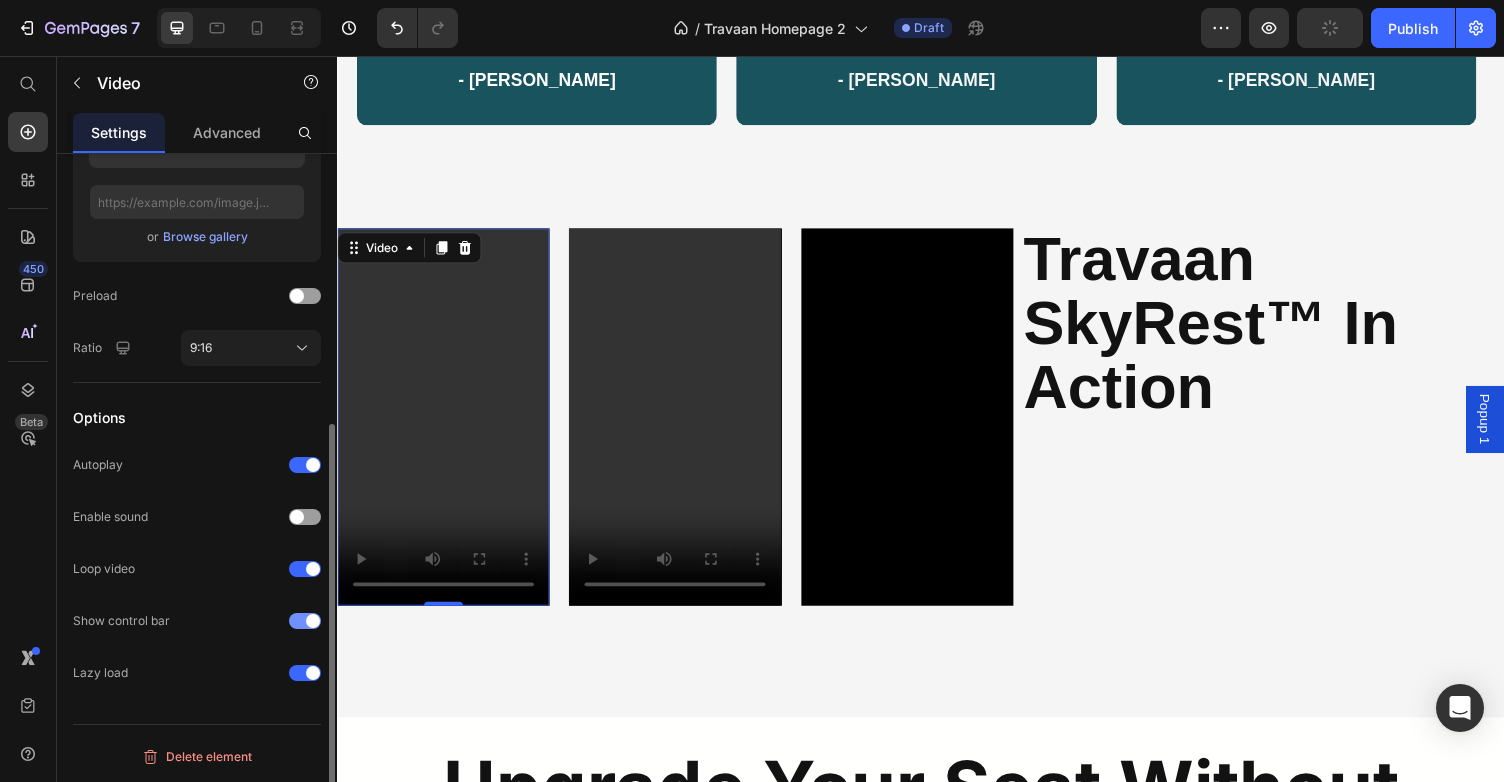 click at bounding box center (313, 621) 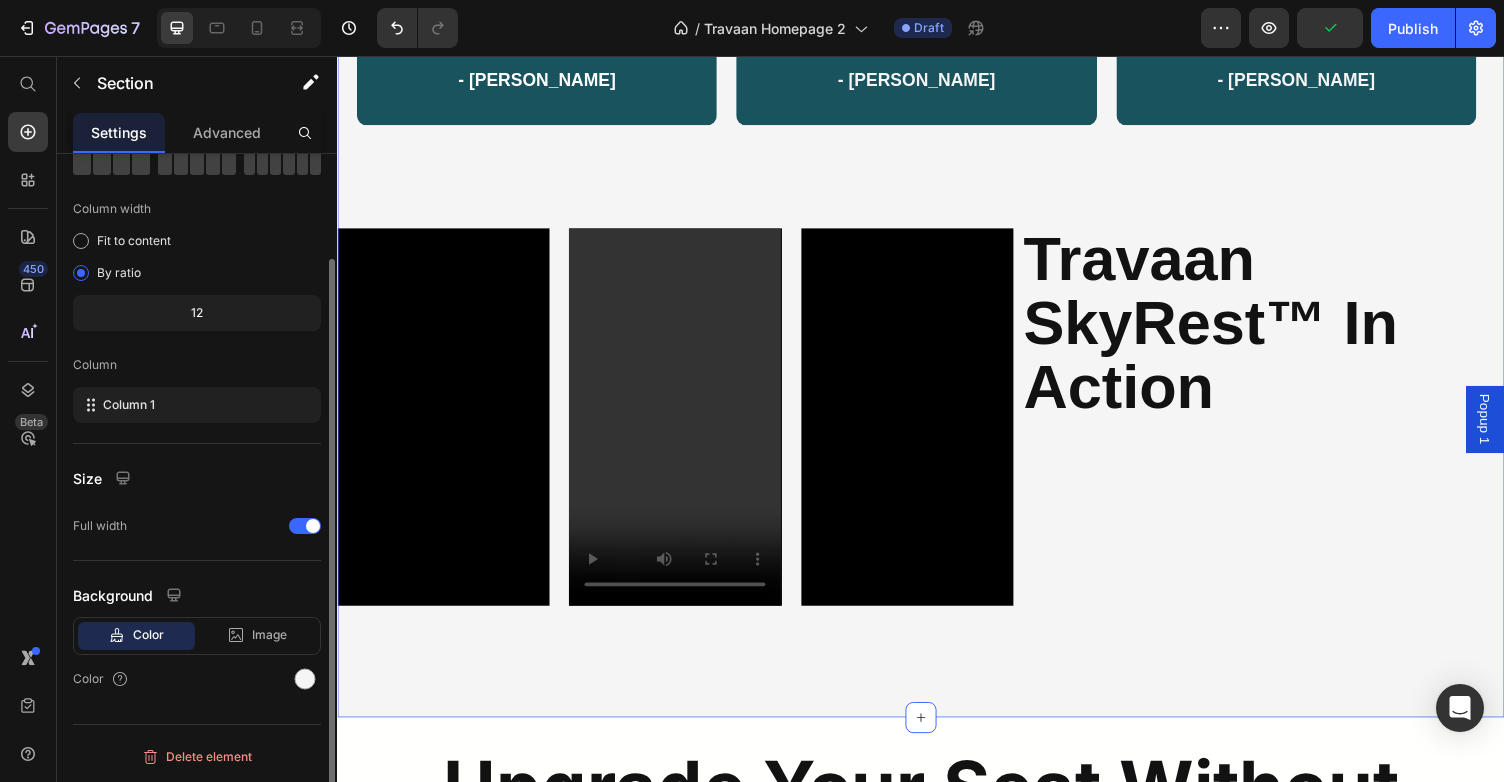 click on "“Honestly forgot I was in economy. My legs didn’t throb once.”   - [PERSON_NAME]   Text Block Row “Used to dread long flights. Now I just clip this in and relax.”   - [PERSON_NAME]   Text Block Row “Takes 5 seconds to set up and changed how I travel.”   - [PERSON_NAME]   Text Block Row Row Video Video Video Row Travaan SkyRest™ In Action Heading Row Section 5   Create Theme Section AI Content Write with GemAI What would you like to describe here? Tone and Voice Persuasive Product Travaan DriftMask™ Show more Generate" at bounding box center (937, 314) 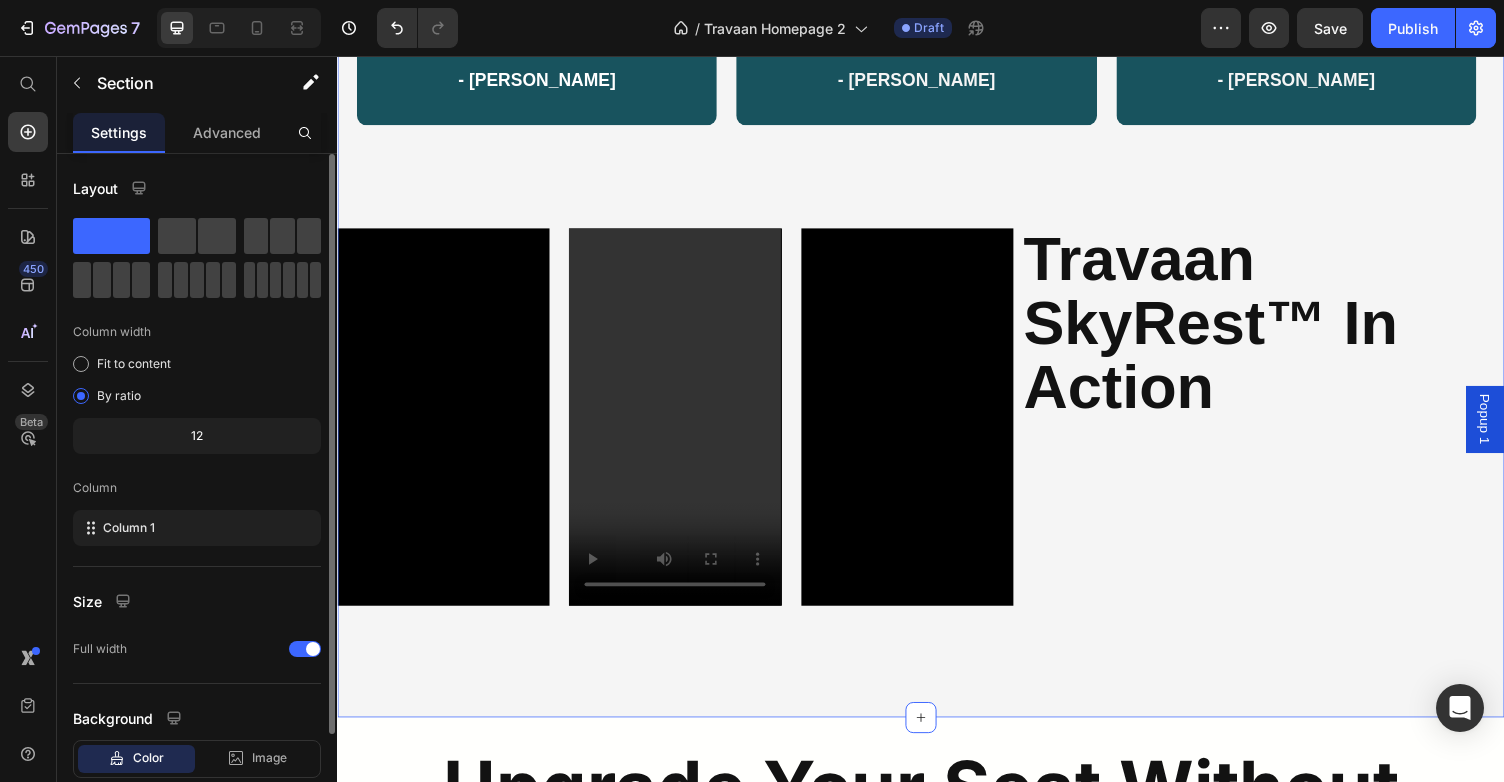 click on "Upgrade Your Seat Without Leaving It" at bounding box center (937, 847) 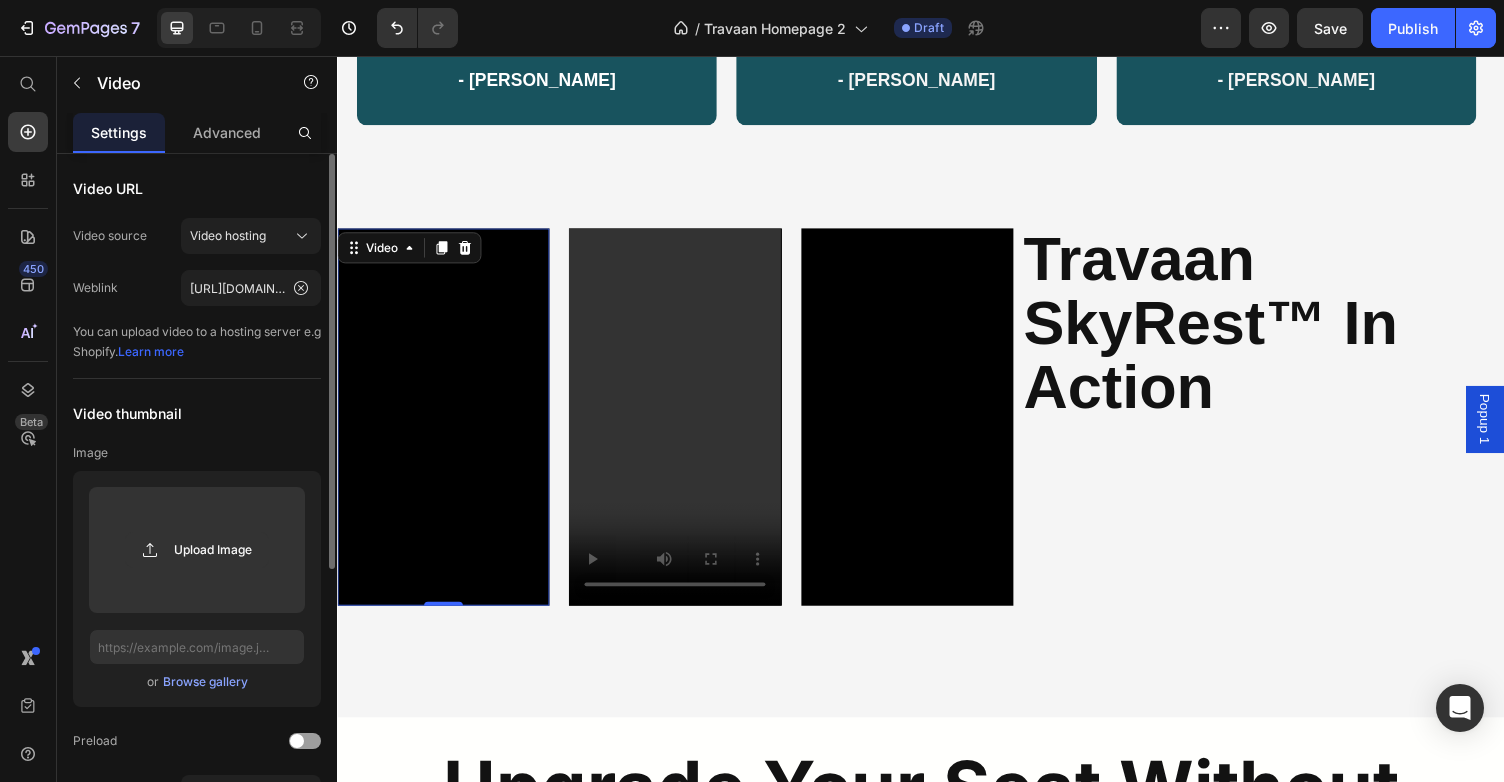 click at bounding box center [446, 427] 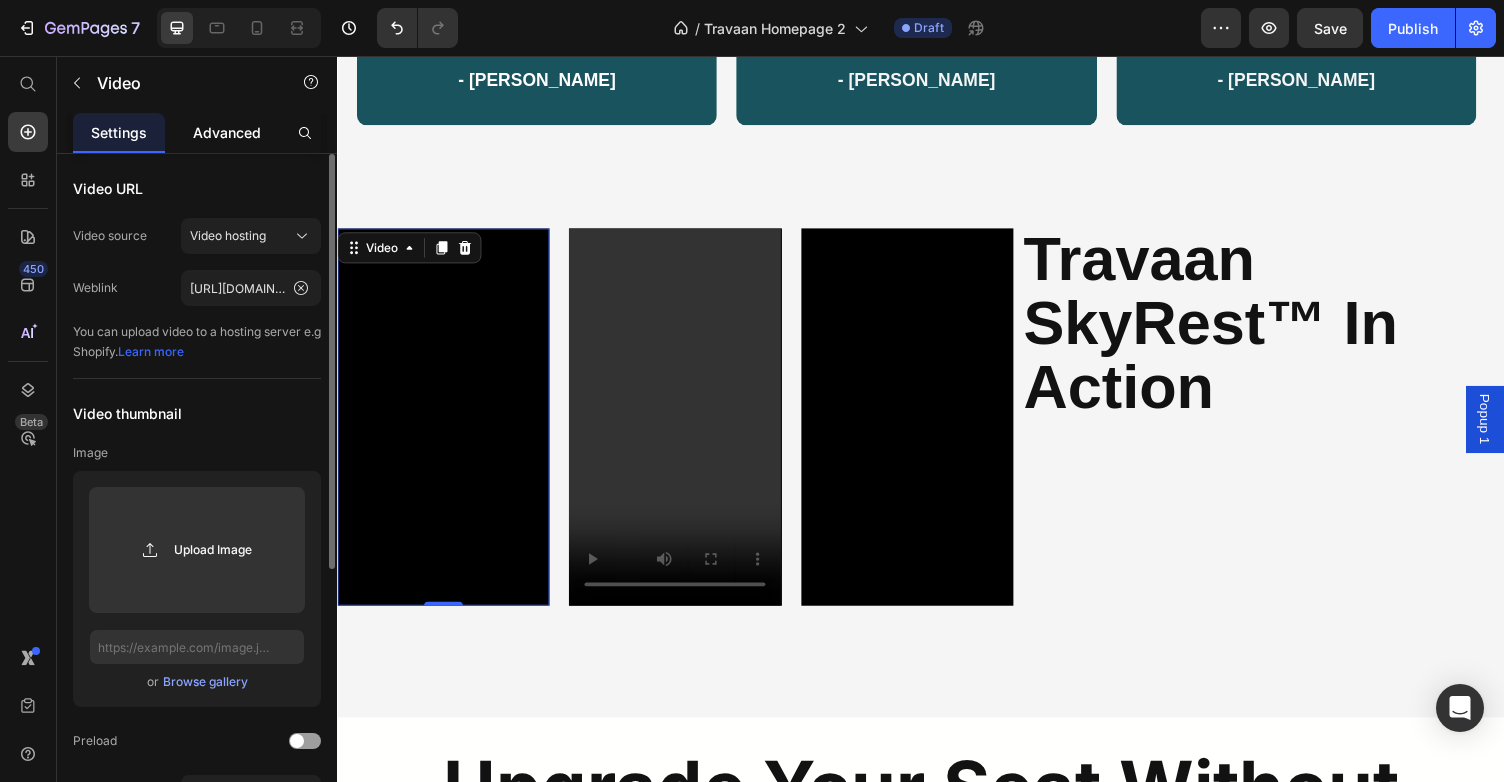 click on "Advanced" at bounding box center (227, 132) 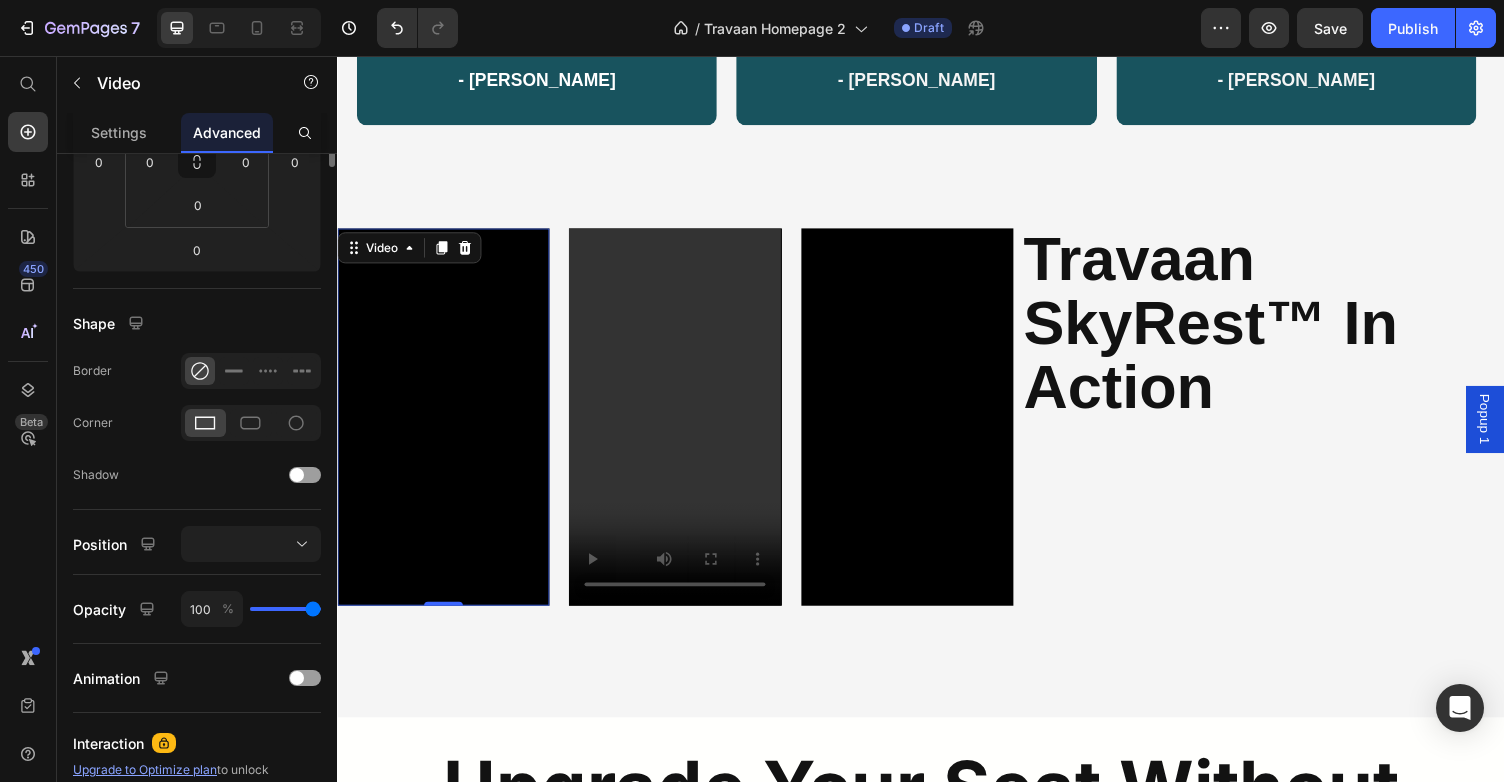 scroll, scrollTop: 584, scrollLeft: 0, axis: vertical 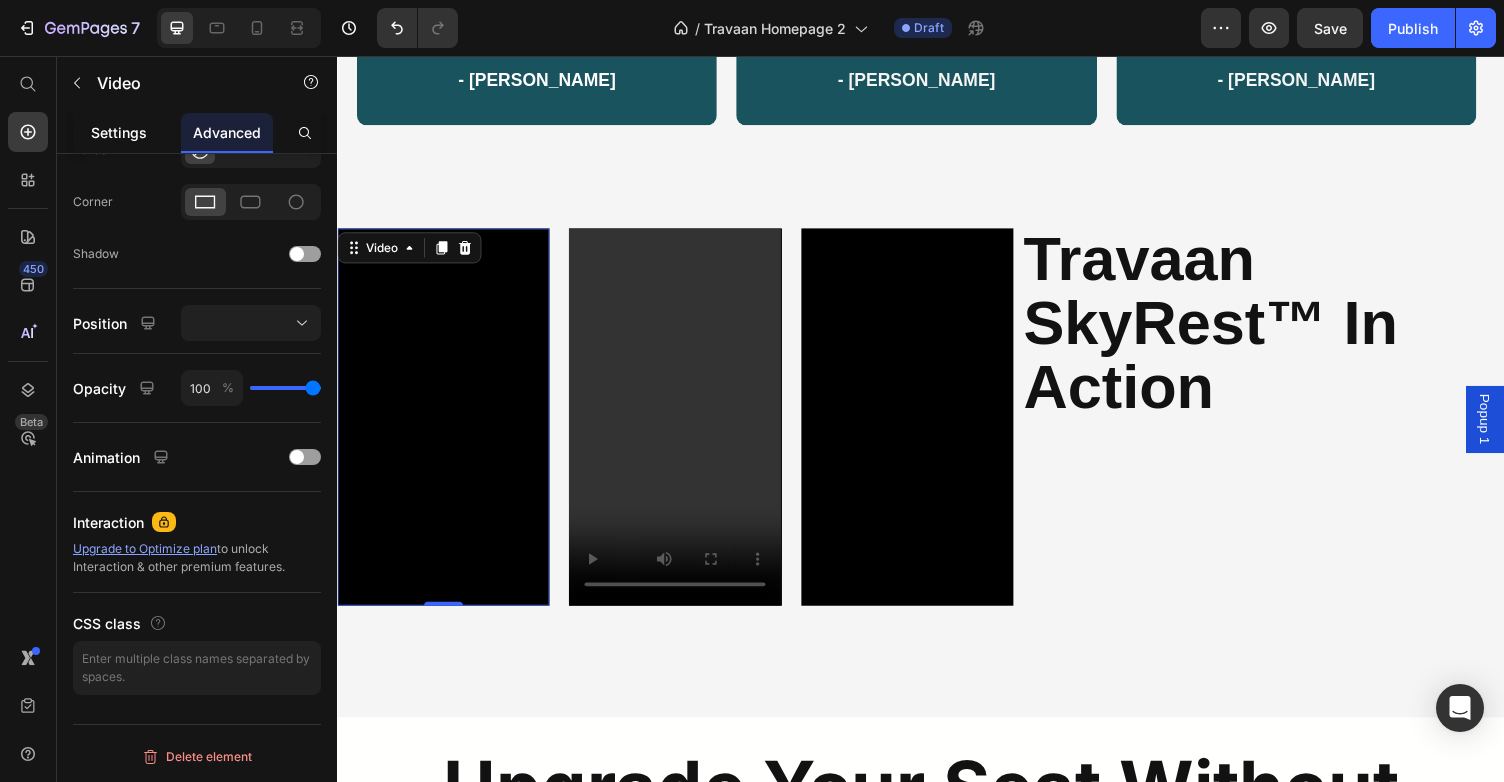 click on "Settings" at bounding box center (119, 132) 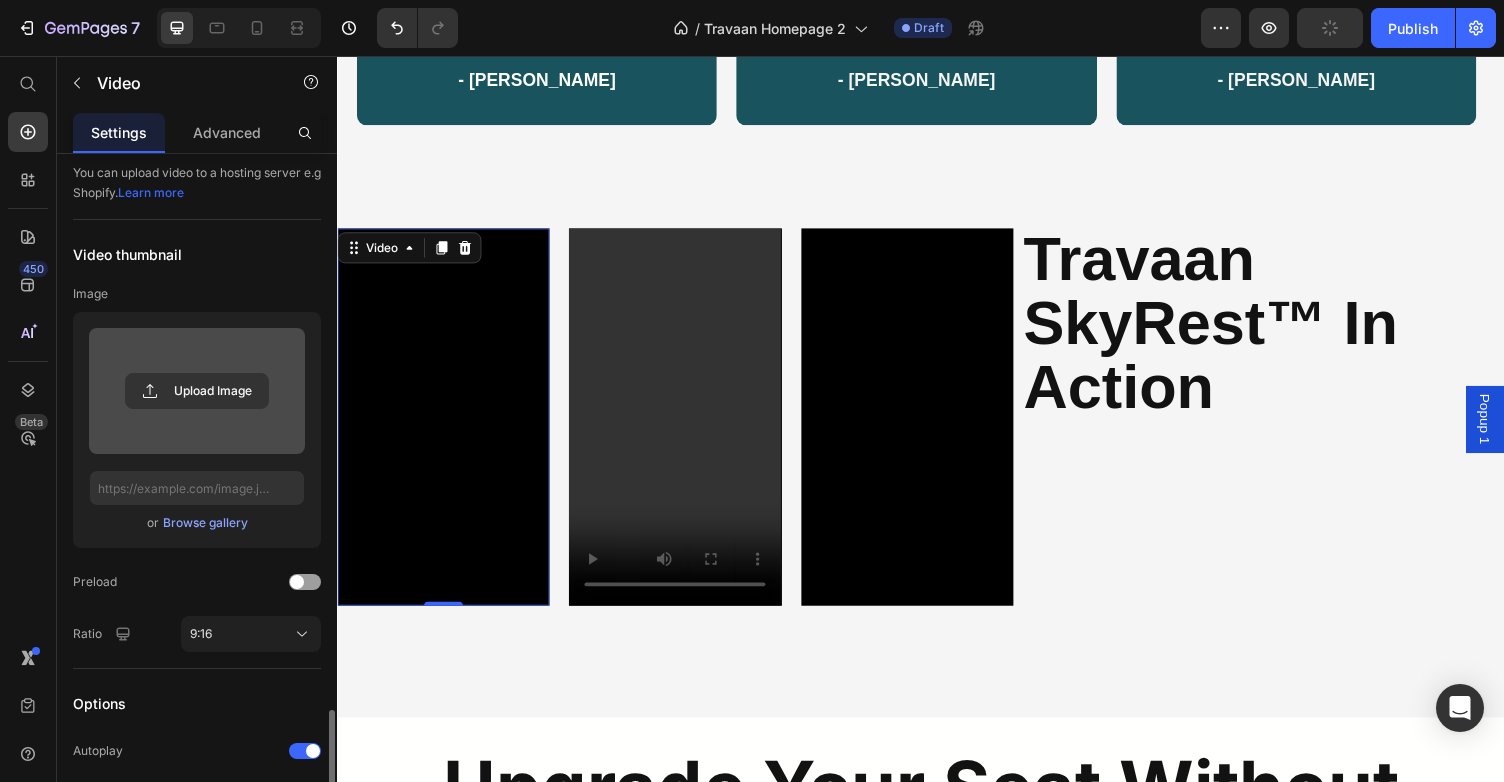 scroll, scrollTop: 445, scrollLeft: 0, axis: vertical 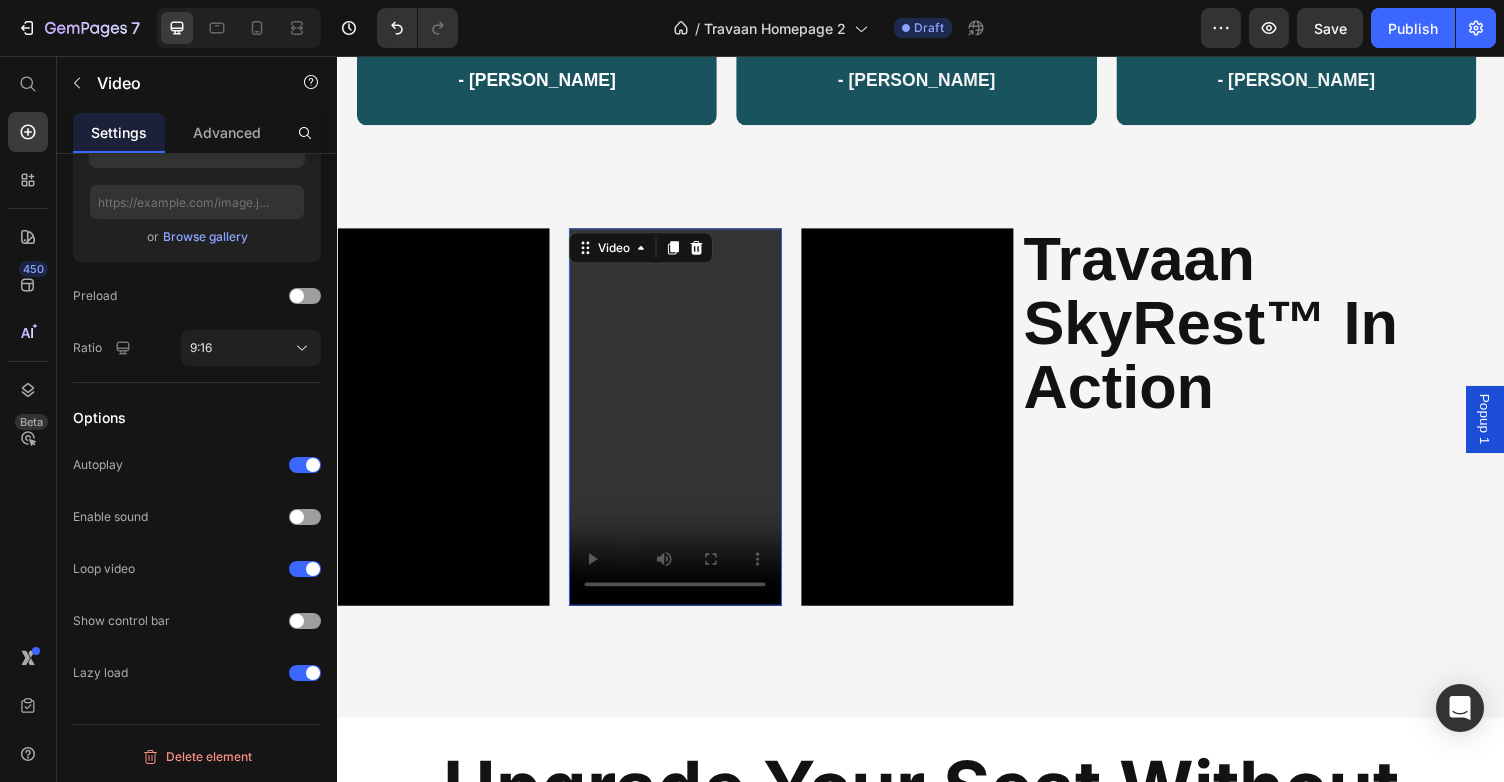 click at bounding box center (684, 427) 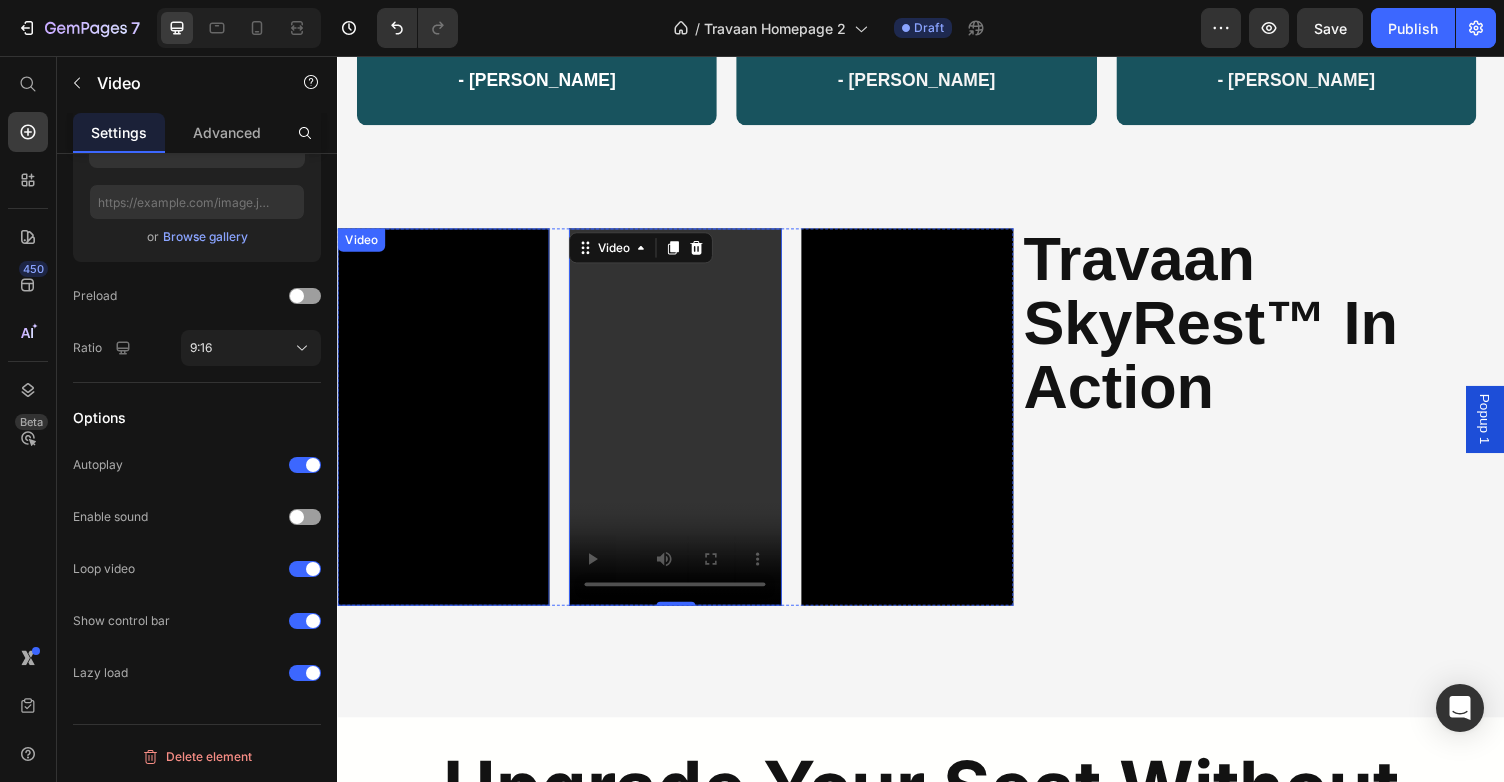 click at bounding box center (446, 427) 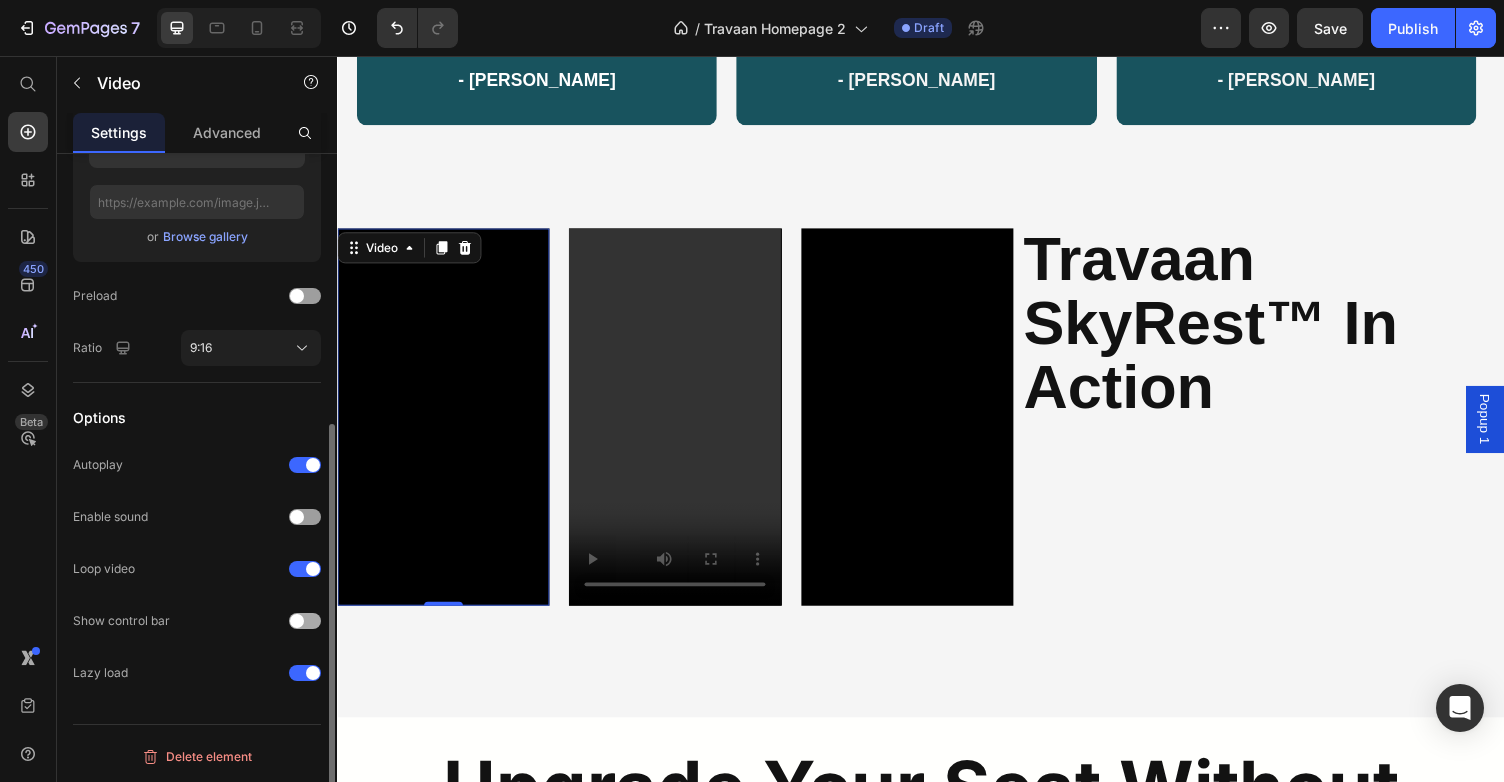 click at bounding box center (305, 621) 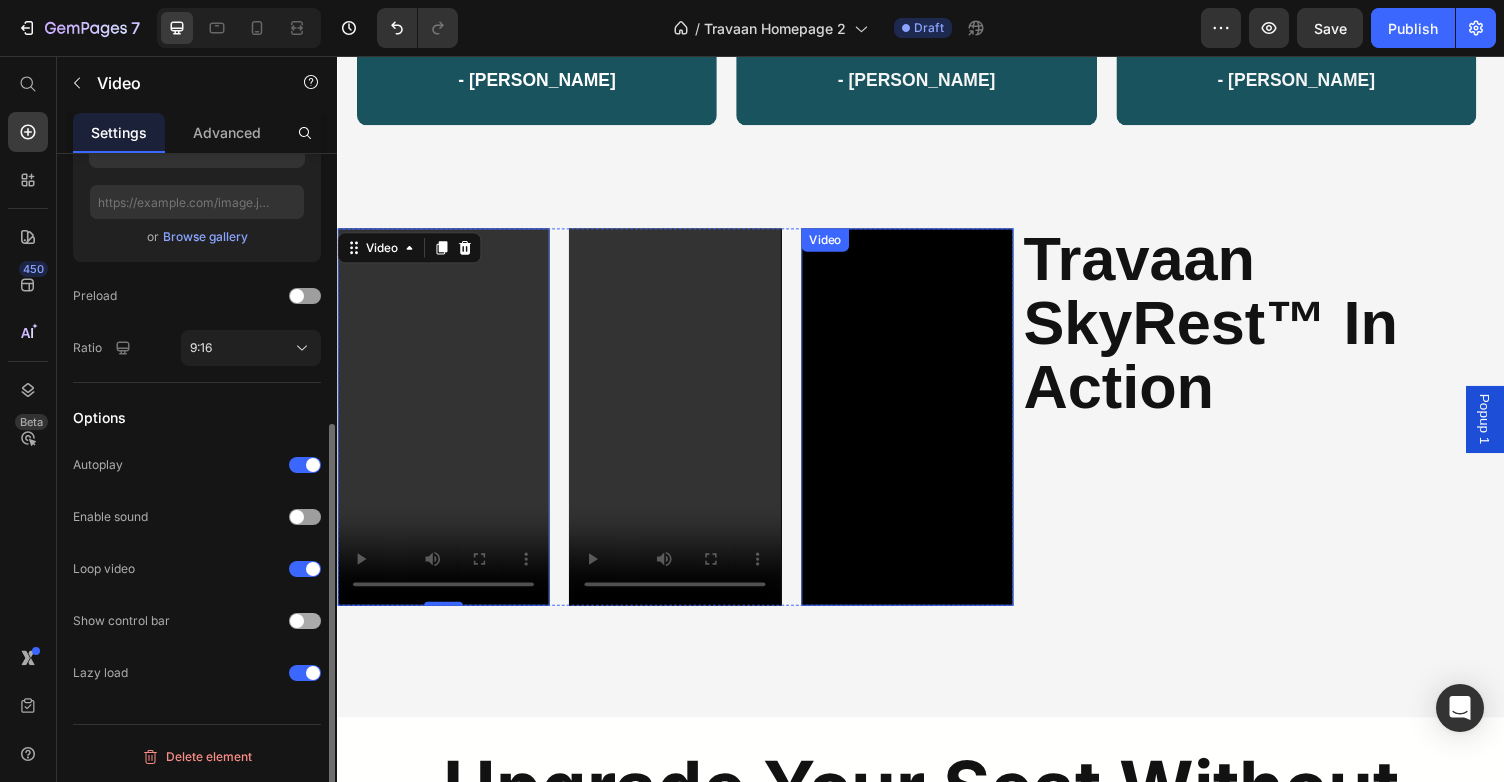 click at bounding box center (923, 427) 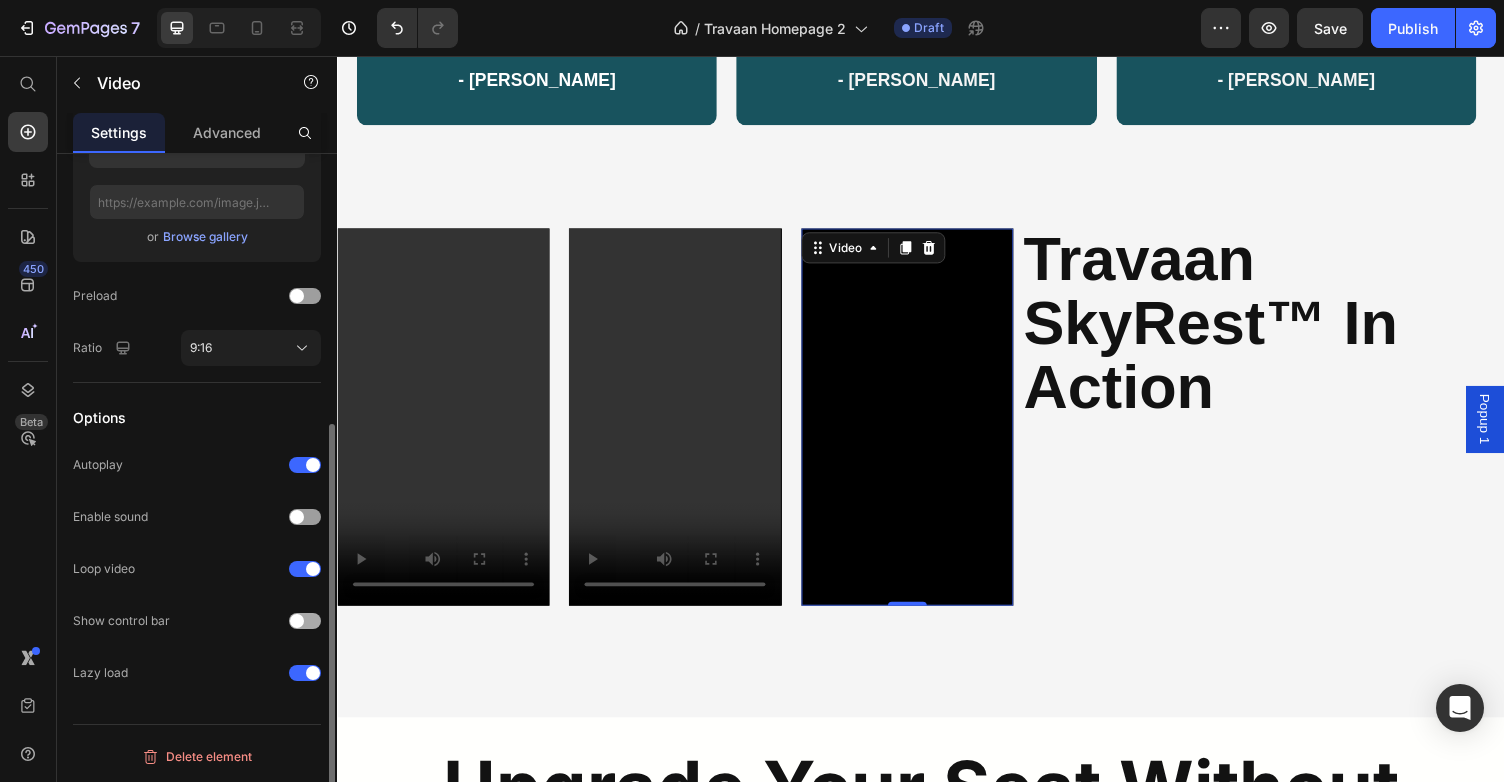 click at bounding box center [297, 621] 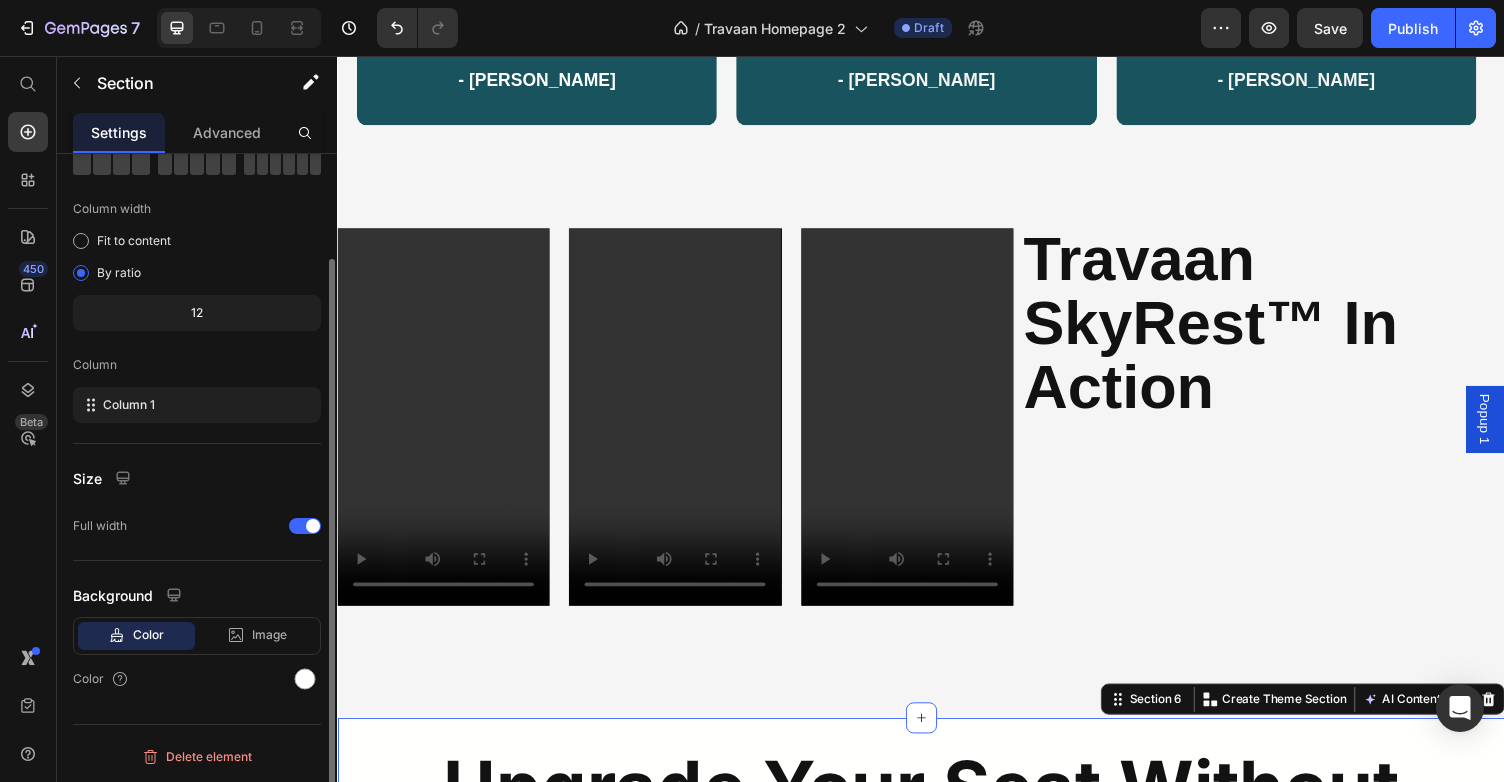 click on "Upgrade Your Seat Without Leaving It Heading
Product Images Travaan DriftMask™ Product Title Blocks light. Calms the mind. Comes with earplugs + pouch for easy packing. Text Block View Details Button
Add To Cart Add to Cart Product
Product Images Travaan FlightEase™ Compression Socks Product Title Support circulation and reduce swelling — perfect for long-haul legs. Text Block View Details Button
Add To Cart Add to Cart Product
Product Images Travaan PackFlow™ Luggage Cube Set Product Title Organize your luggage and save space without the stress. Text Block View Details Button
Add To Cart Add to Cart Product Row Section 6   Create Theme Section AI Content Write with GemAI What would you like to describe here? Tone and Voice Persuasive Product Travaan DriftMask™ Show more Generate" at bounding box center [937, 1266] 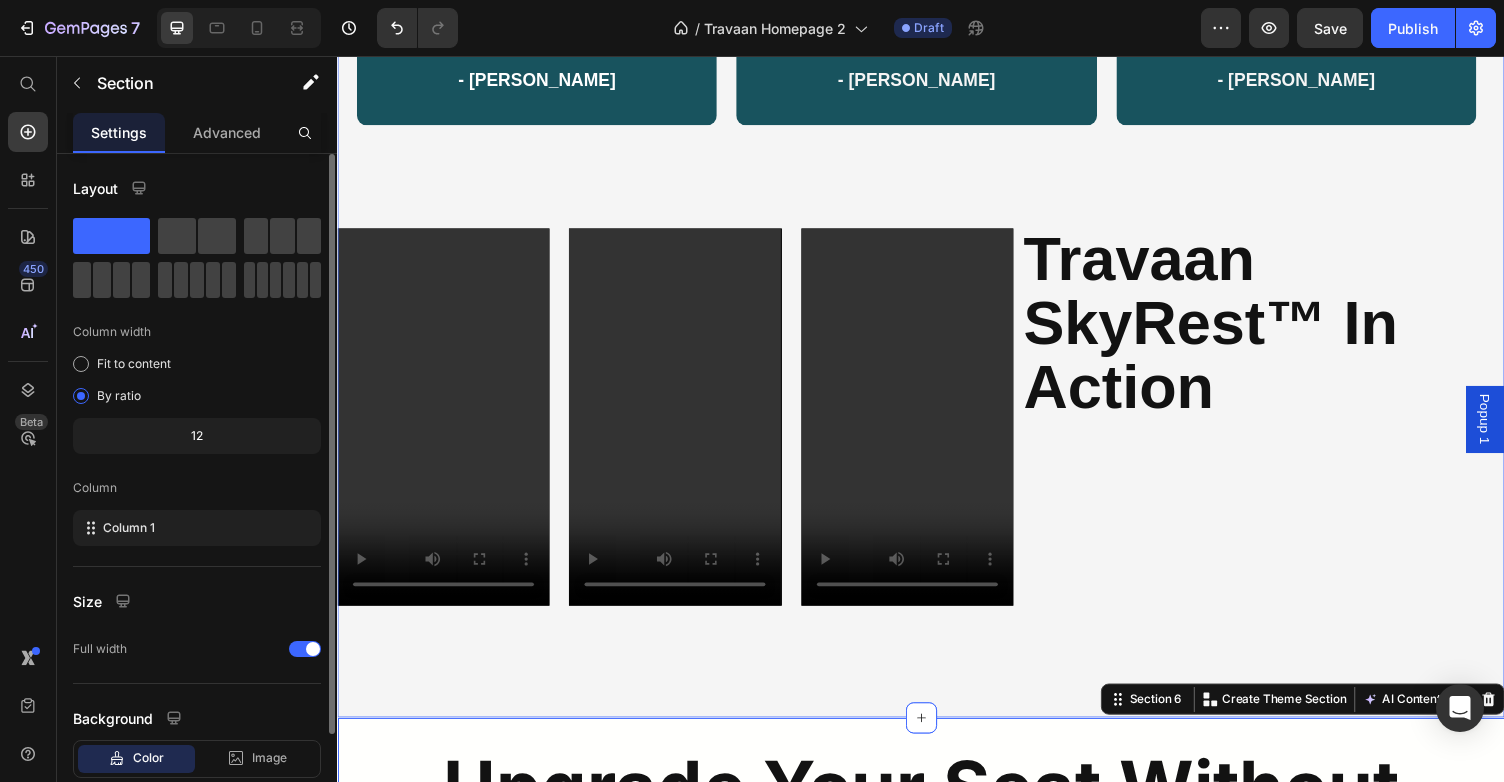 click on "“Honestly forgot I was in economy. My legs didn’t throb once.”   - [PERSON_NAME]   Text Block Row “Used to dread long flights. Now I just clip this in and relax.”   - [PERSON_NAME]   Text Block Row “Takes 5 seconds to set up and changed how I travel.”   - [PERSON_NAME]   Text Block Row Row Video Video Video Row Travaan SkyRest™ In Action Heading Row Section 5" at bounding box center (937, 314) 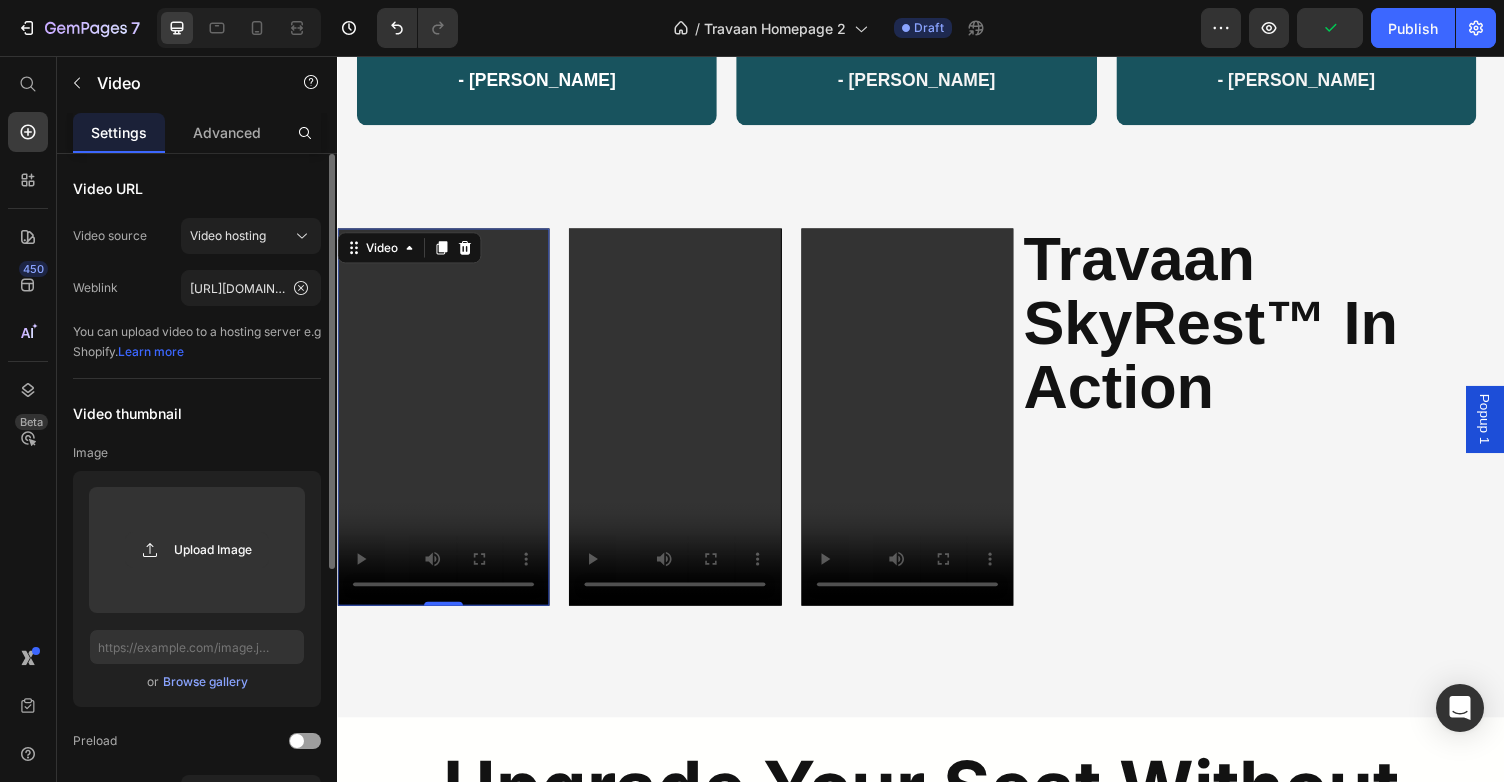 click at bounding box center [446, 427] 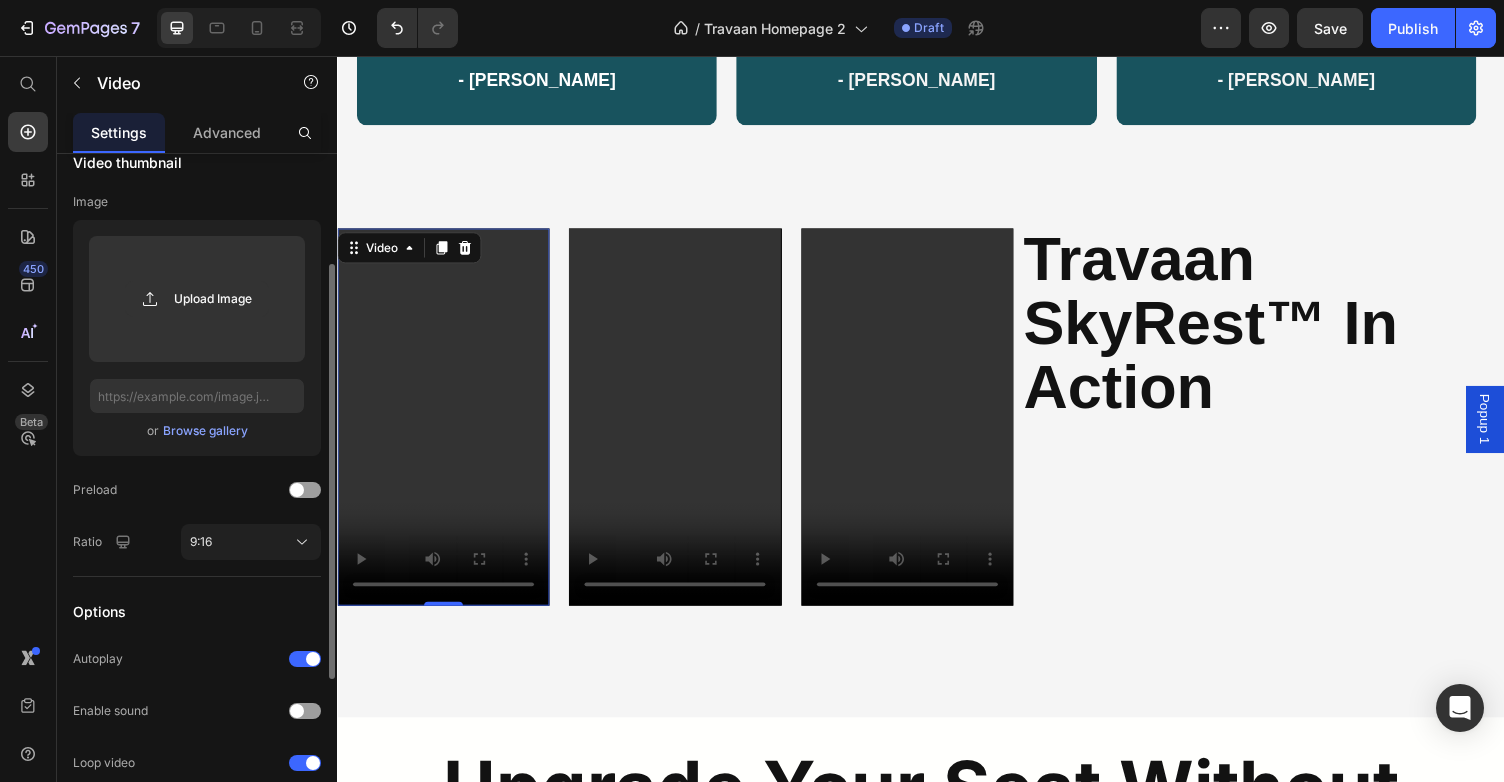 scroll, scrollTop: 445, scrollLeft: 0, axis: vertical 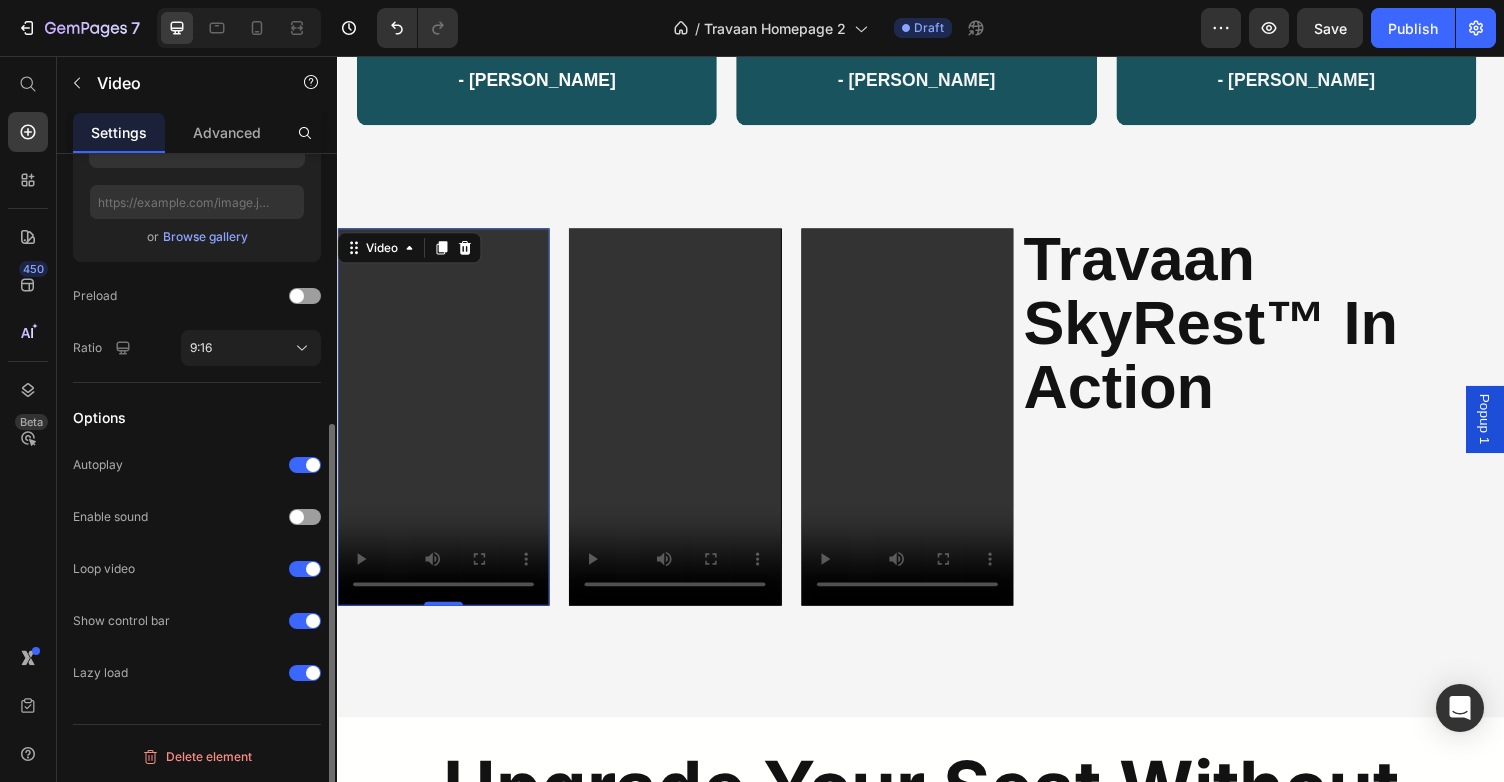 click on "Autoplay" 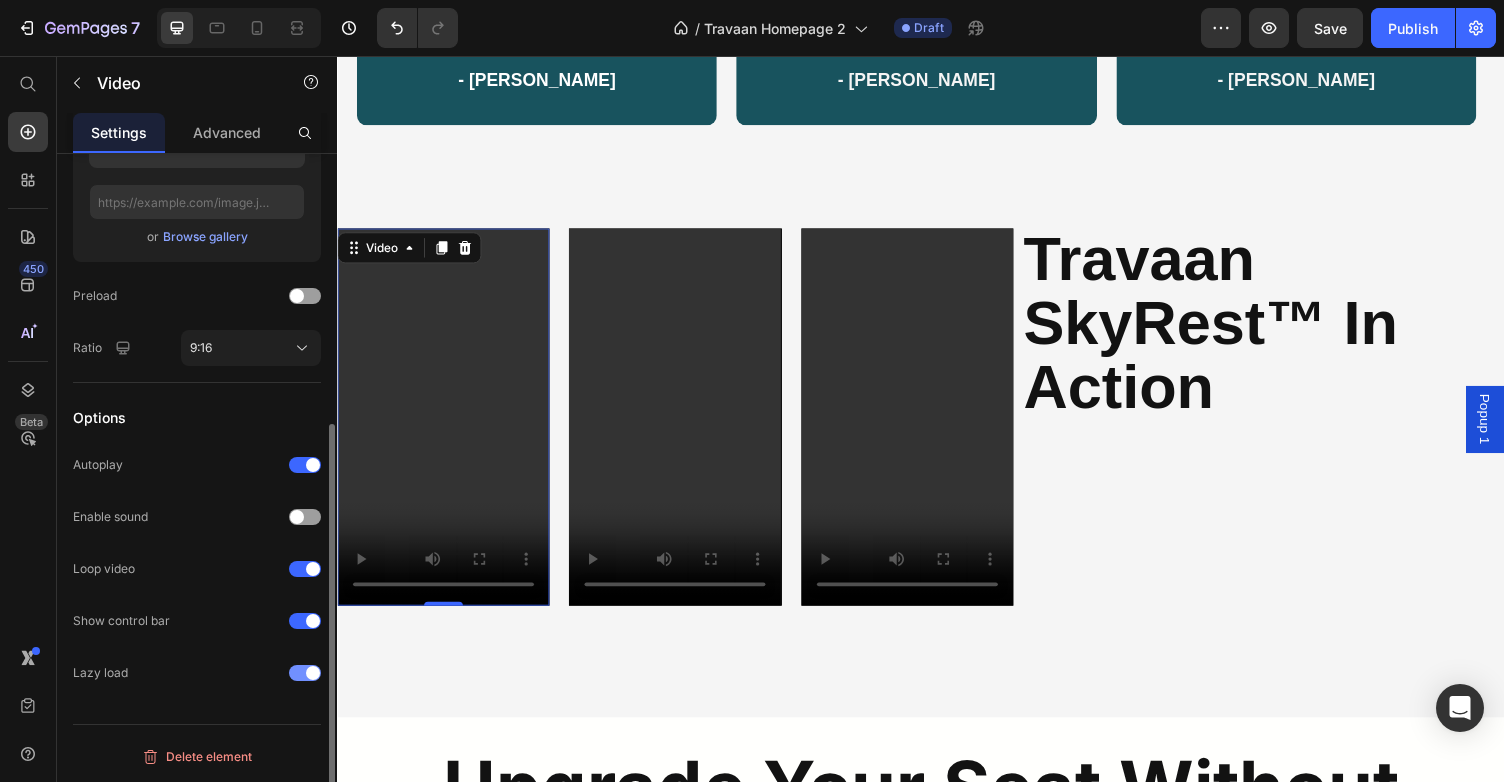 click at bounding box center (305, 673) 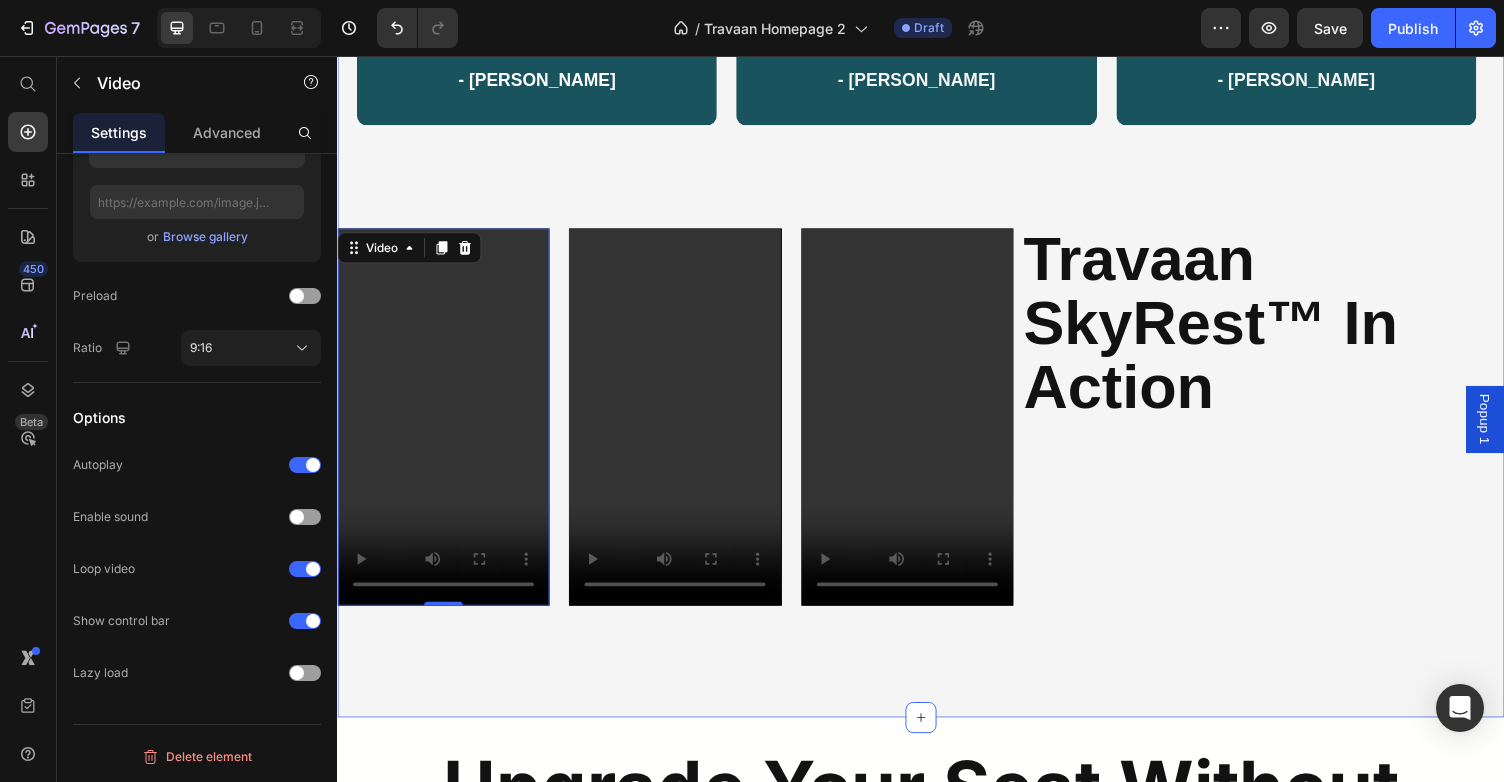 click on "“Honestly forgot I was in economy. My legs didn’t throb once.”   - [PERSON_NAME]   Text Block Row “Used to dread long flights. Now I just clip this in and relax.”   - [PERSON_NAME]   Text Block Row “Takes 5 seconds to set up and changed how I travel.”   - [PERSON_NAME]   Text Block Row Row Video   0 Video Video Row Travaan SkyRest™ In Action Heading Row Section 5" at bounding box center [937, 314] 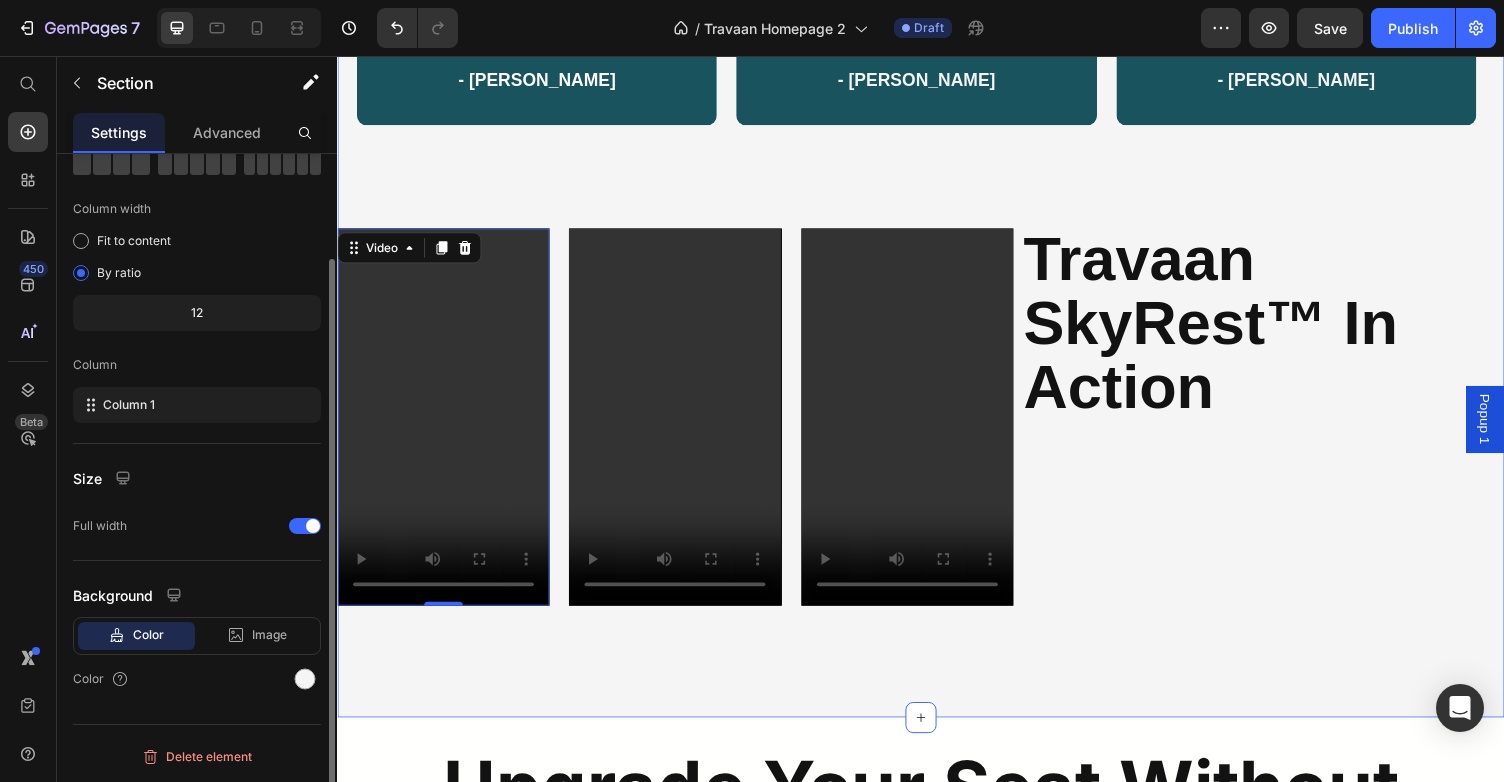 scroll, scrollTop: 0, scrollLeft: 0, axis: both 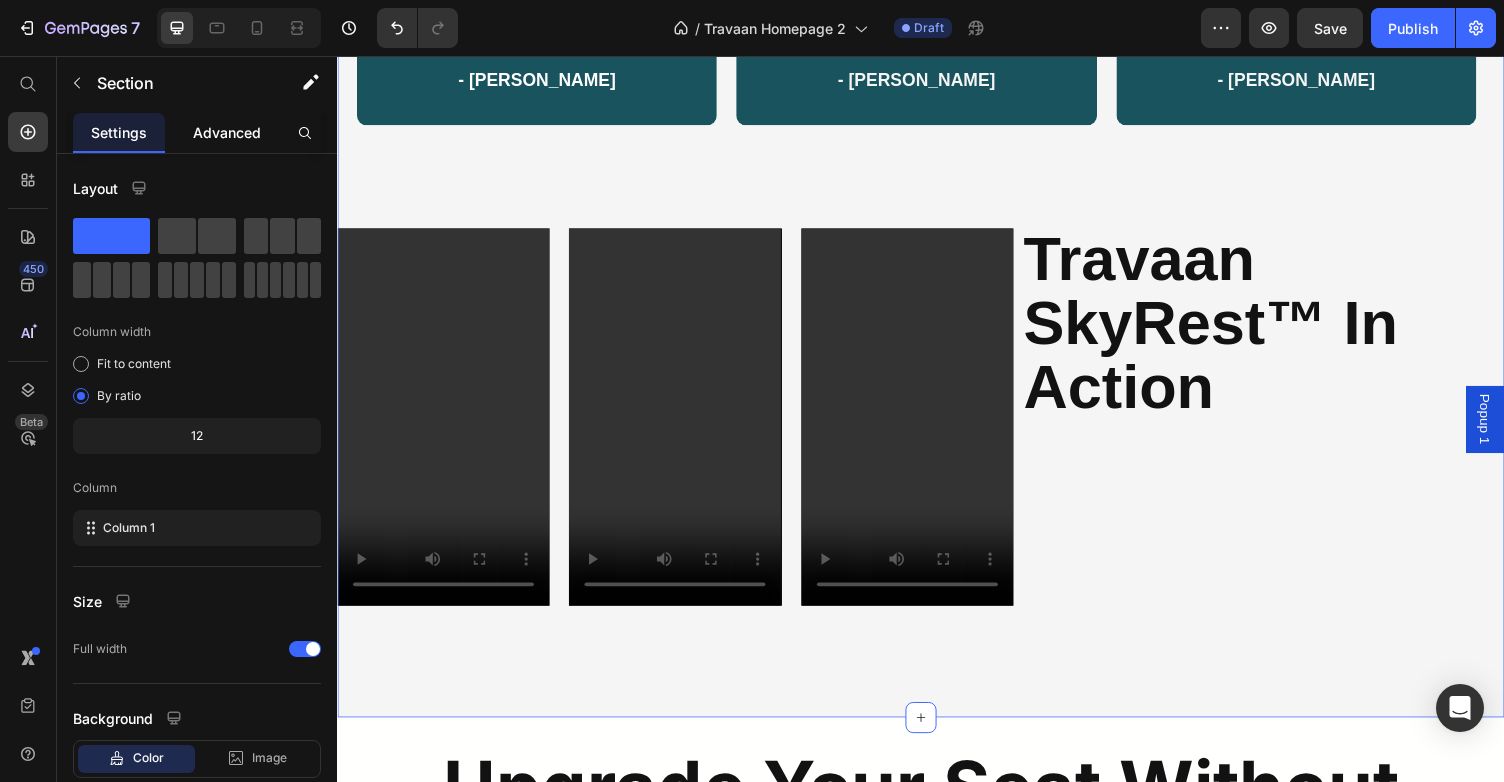 click on "Advanced" 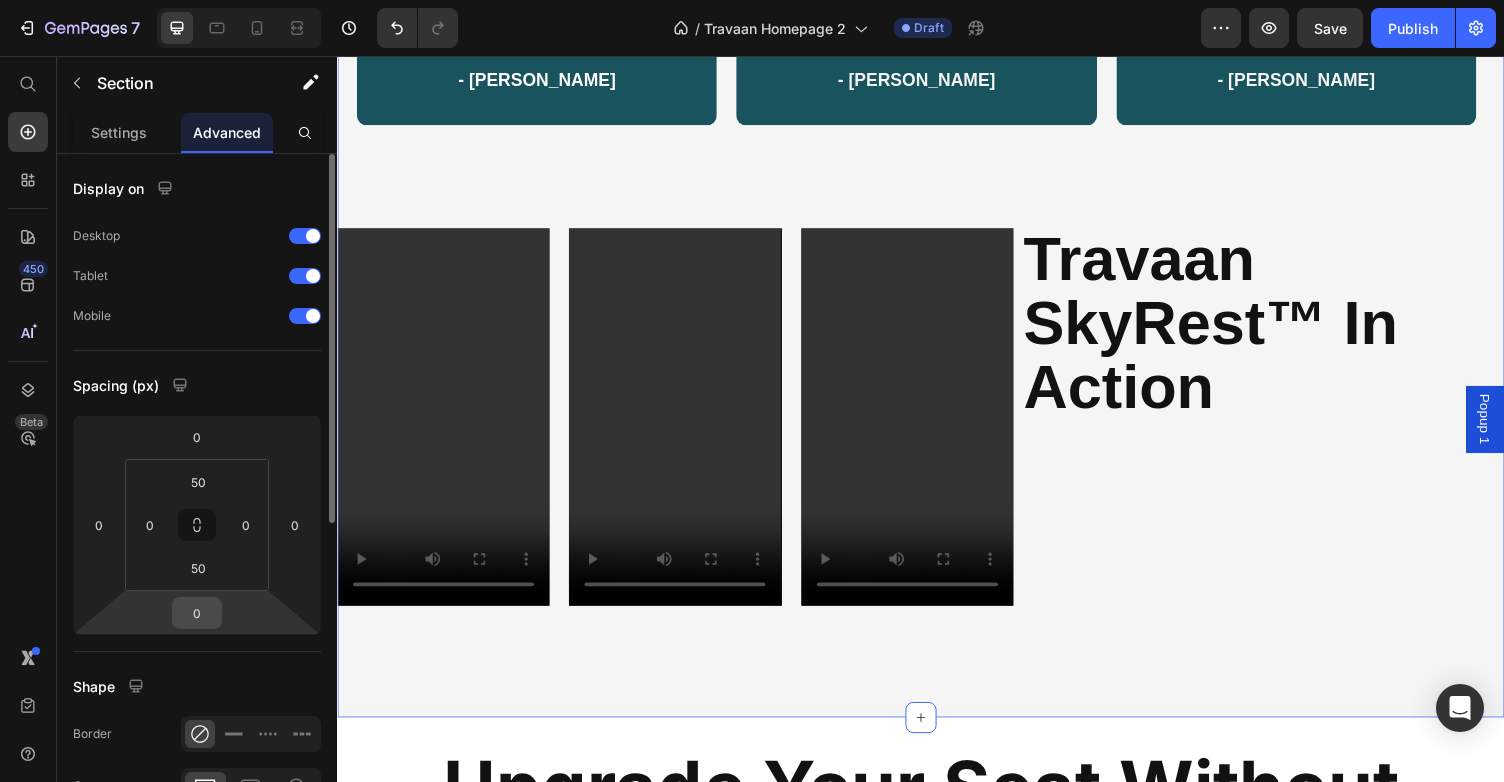 scroll, scrollTop: 584, scrollLeft: 0, axis: vertical 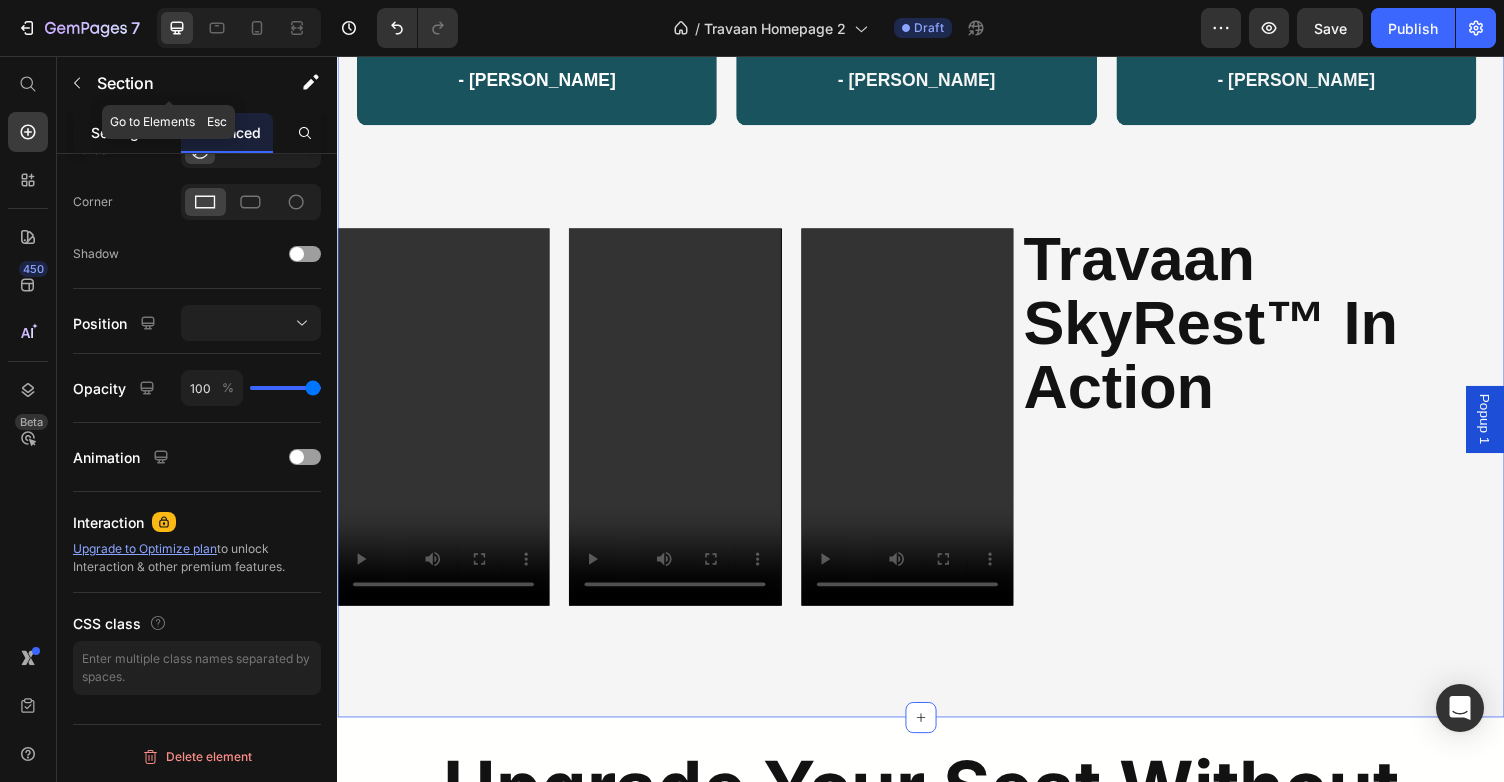 click on "Settings" at bounding box center (119, 132) 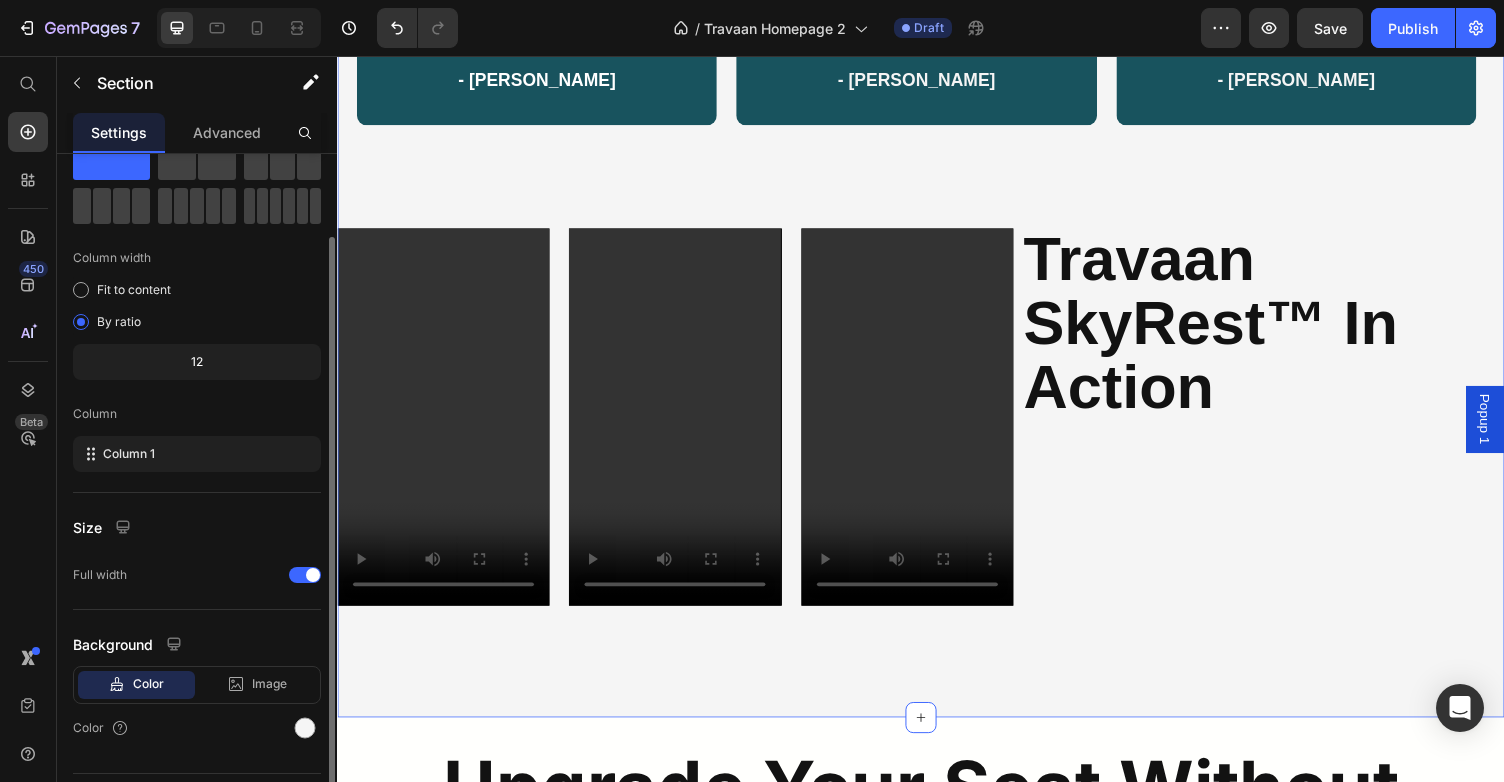 scroll, scrollTop: 57, scrollLeft: 0, axis: vertical 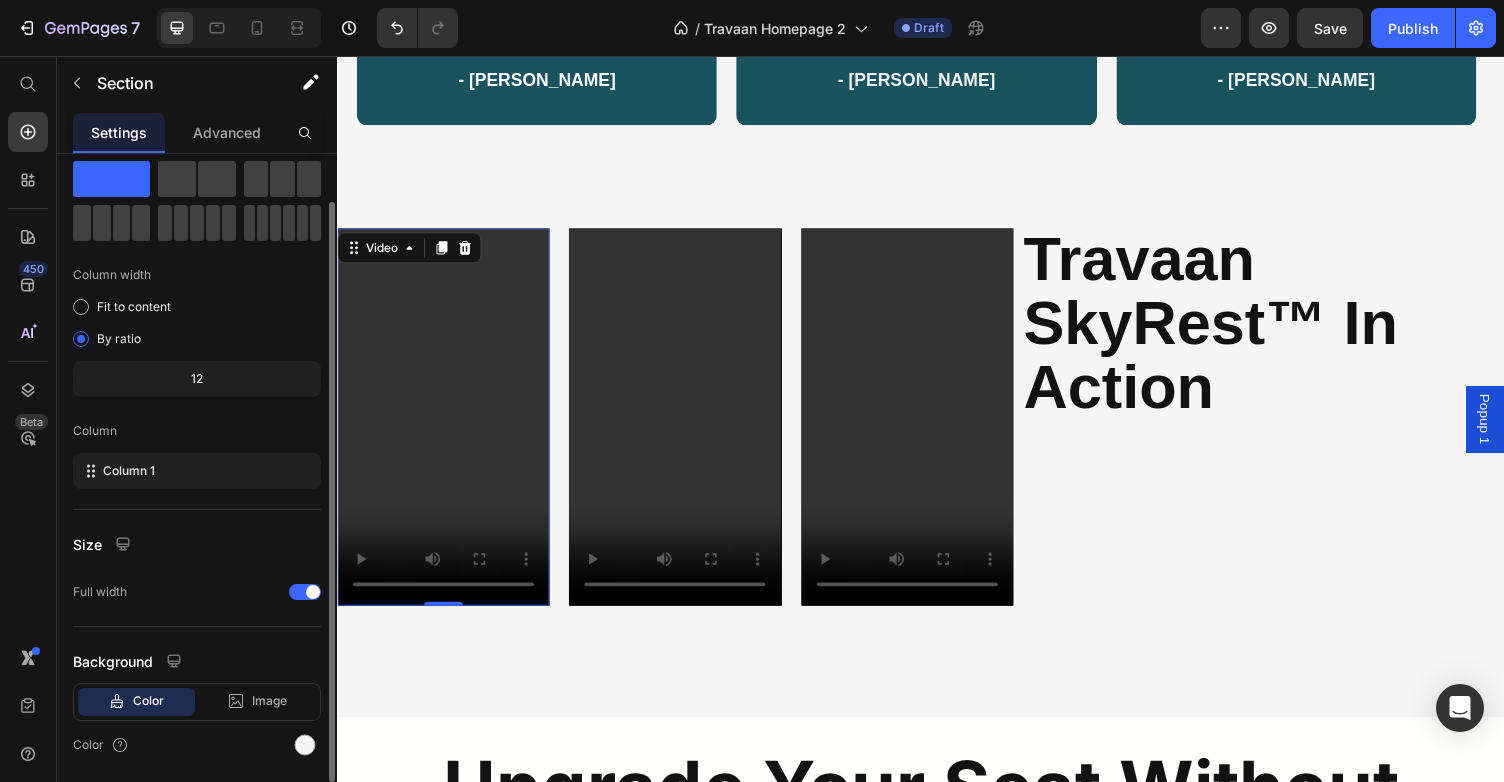 click at bounding box center (446, 427) 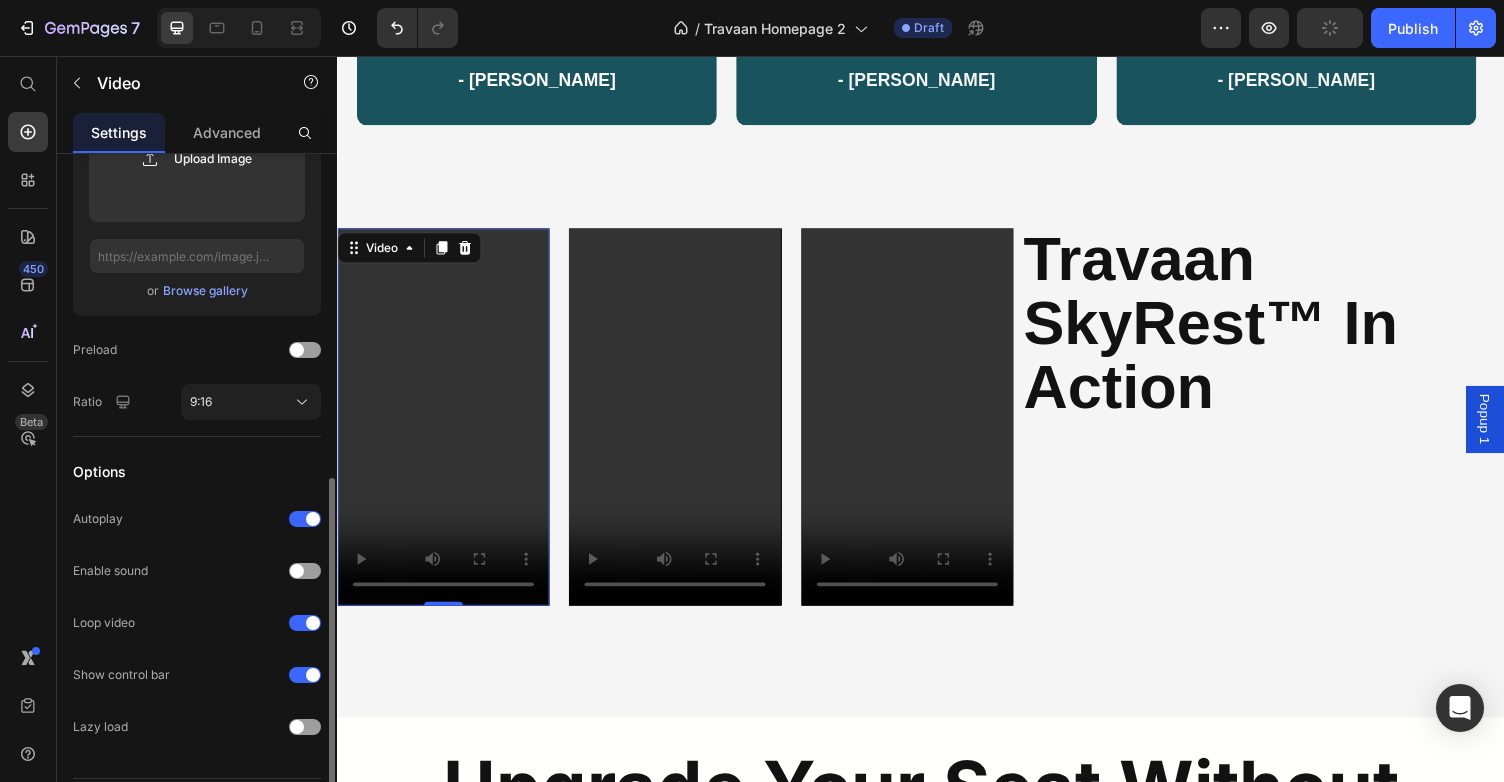 scroll, scrollTop: 445, scrollLeft: 0, axis: vertical 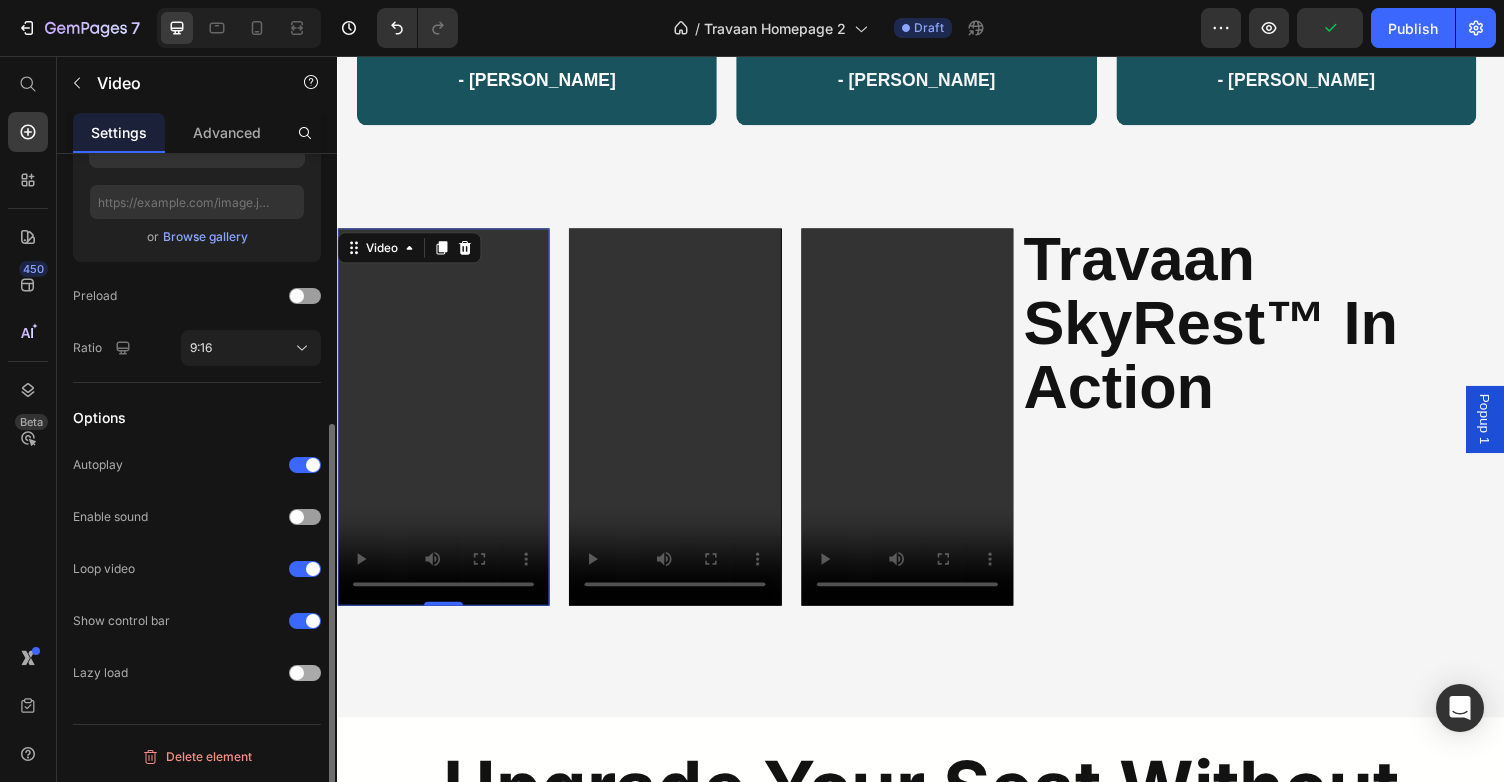click at bounding box center [297, 673] 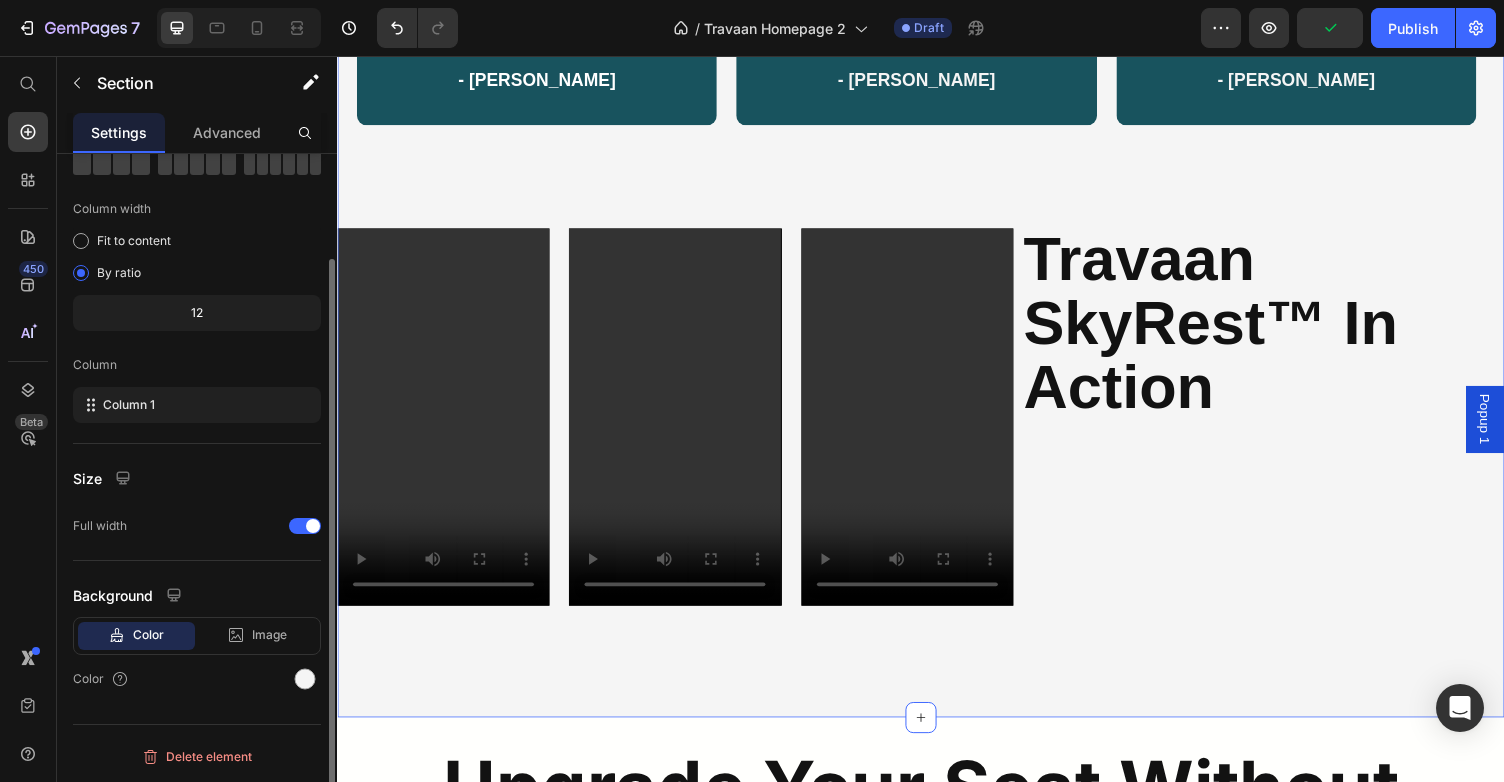 click on "“Honestly forgot I was in economy. My legs didn’t throb once.”   - [PERSON_NAME]   Text Block Row “Used to dread long flights. Now I just clip this in and relax.”   - [PERSON_NAME]   Text Block Row “Takes 5 seconds to set up and changed how I travel.”   - [PERSON_NAME]   Text Block Row Row Video Video Video Row Travaan SkyRest™ In Action Heading Row Section 5   Create Theme Section AI Content Write with GemAI What would you like to describe here? Tone and Voice Persuasive Product Travaan DriftMask™ Show more Generate" at bounding box center [937, 314] 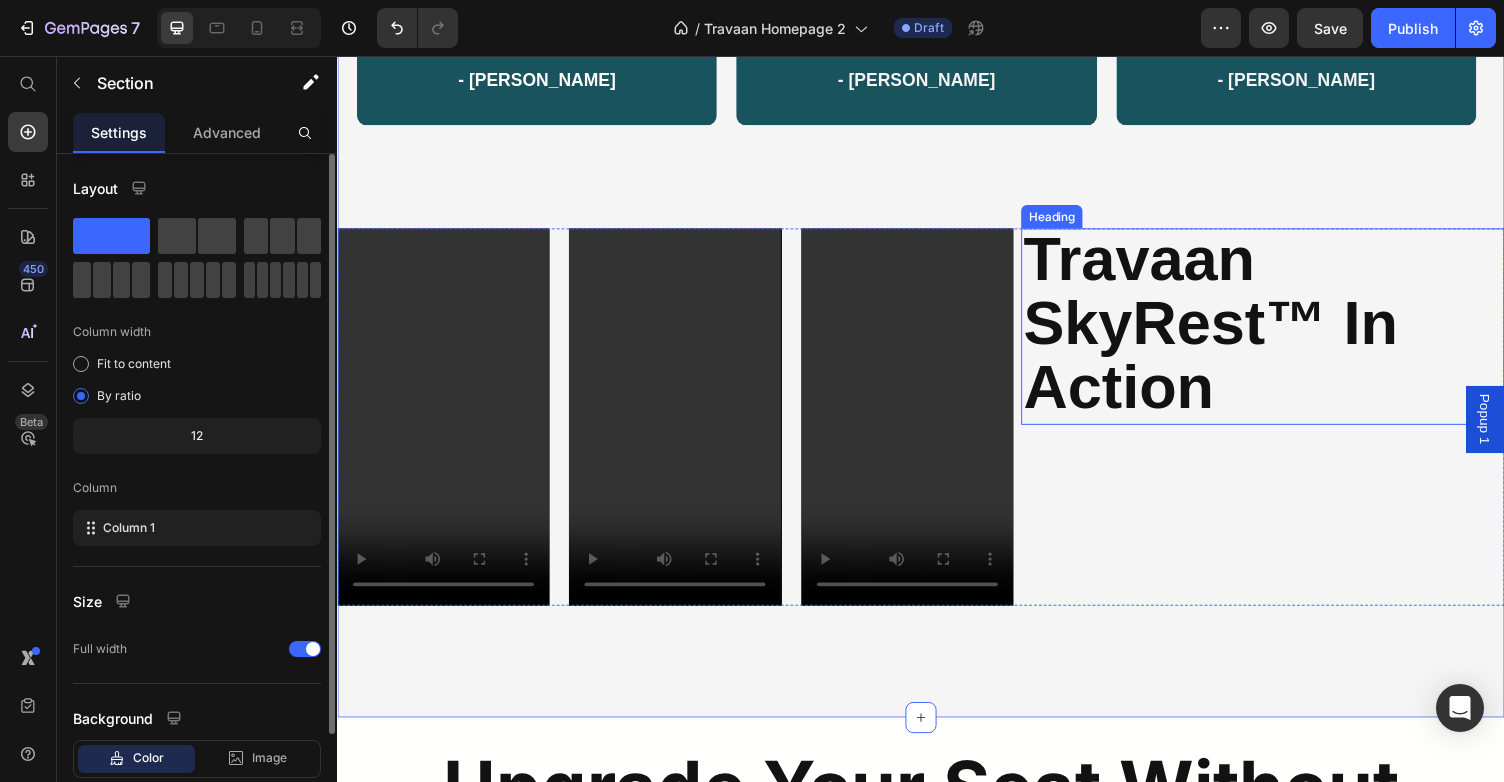 click on "Travaan SkyRest™ In Action" at bounding box center [1234, 330] 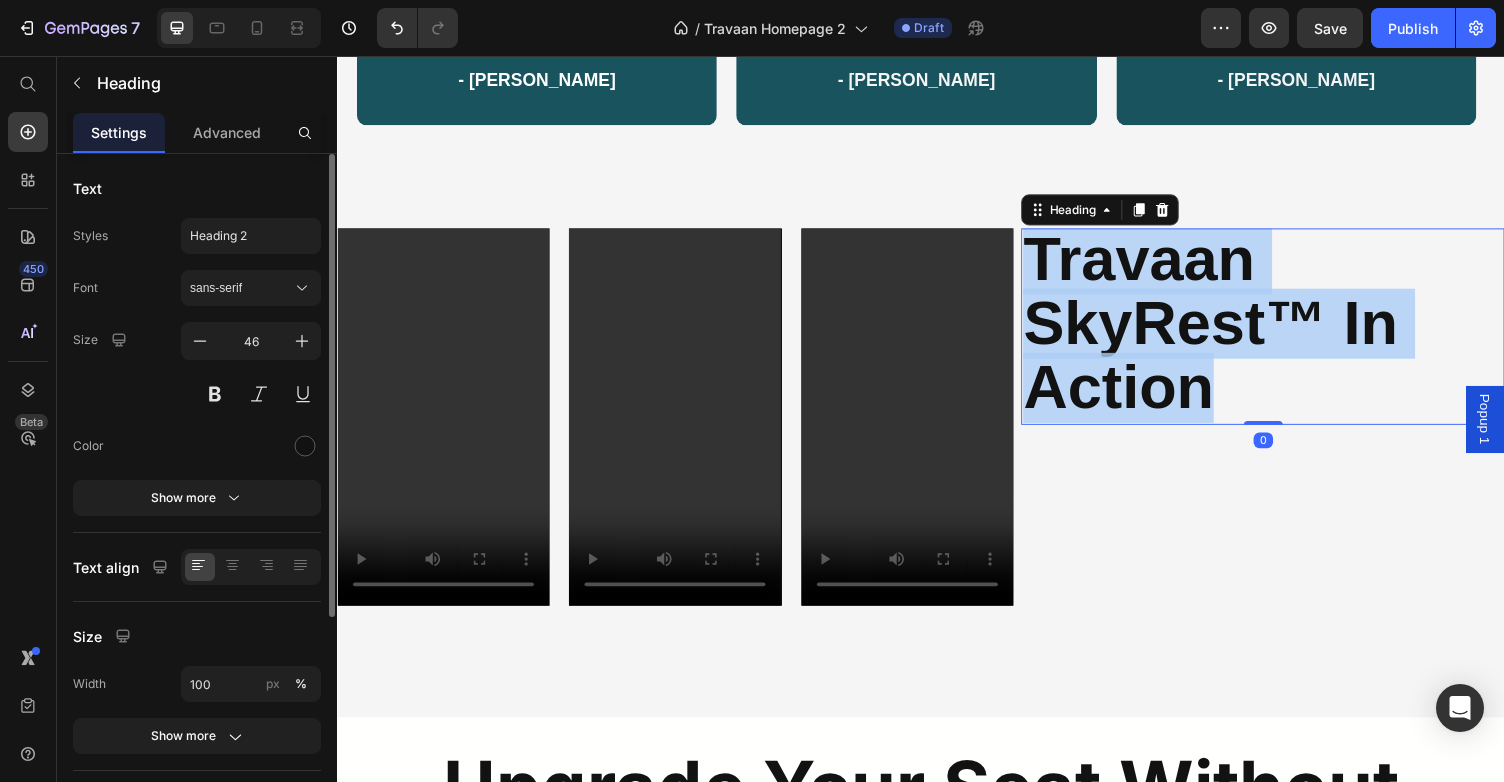 click on "Travaan SkyRest™ In Action" at bounding box center (1234, 330) 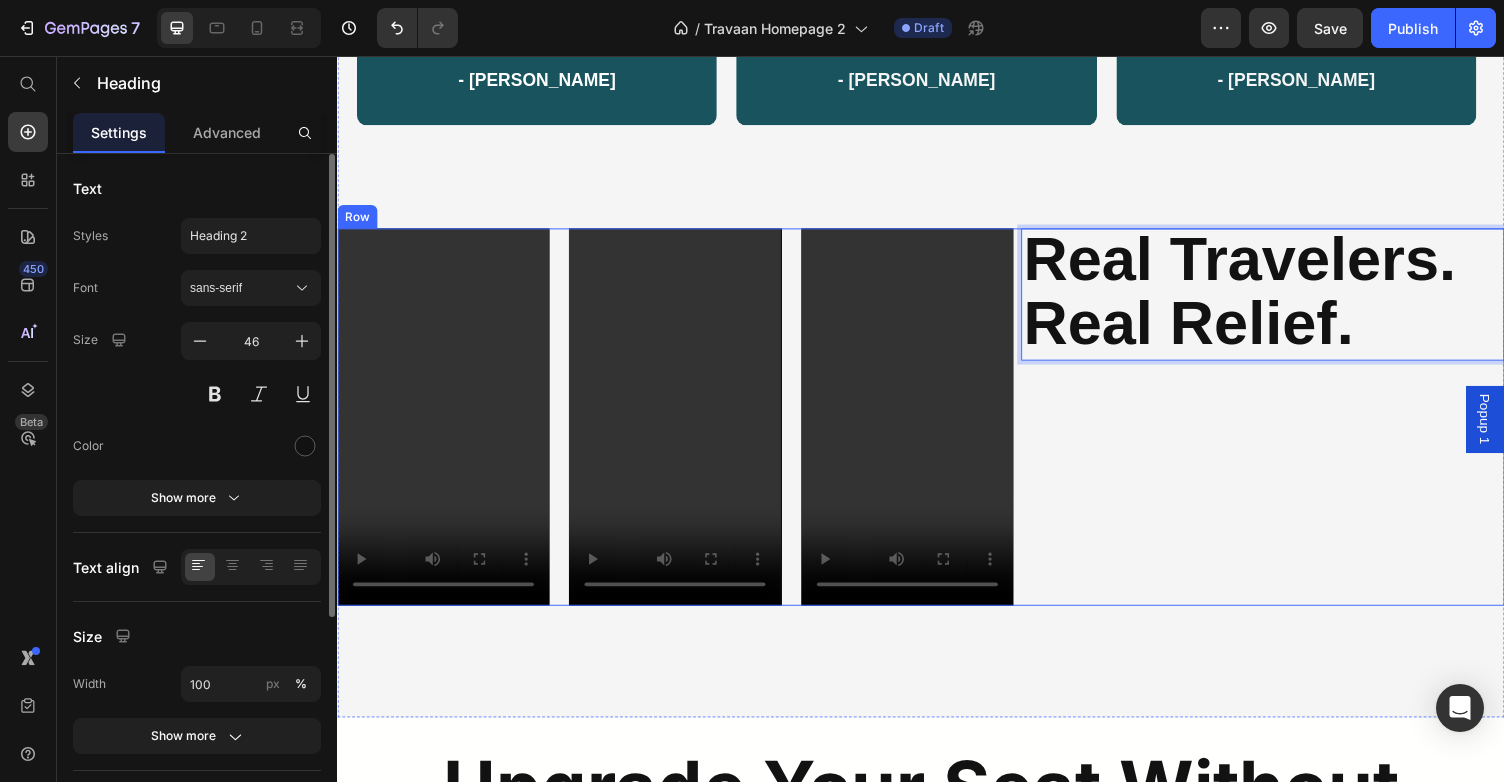 click on "Real Travelers. Real Relief. Heading   0" at bounding box center (1288, 427) 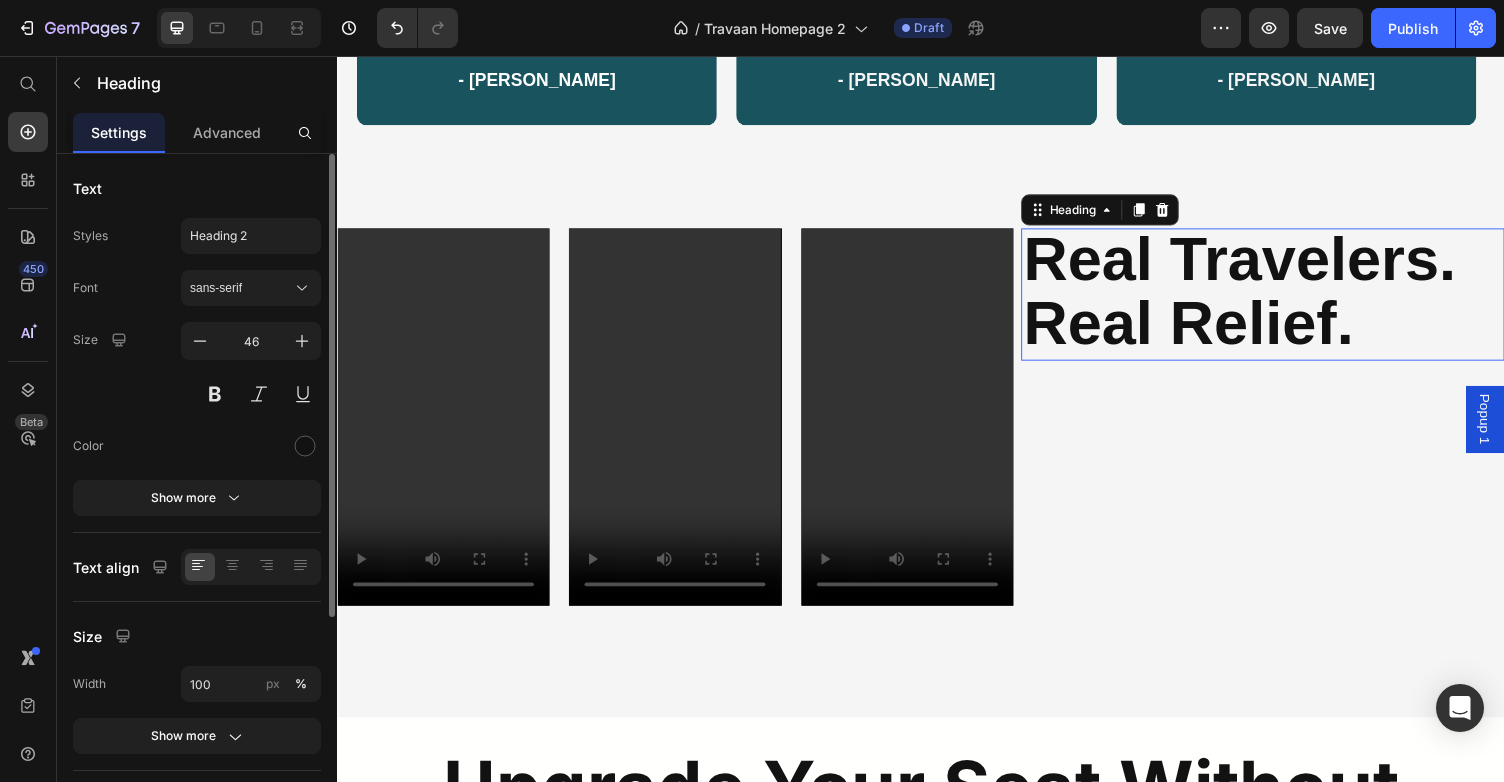 click on "Real Travelers. Real Relief." at bounding box center [1264, 297] 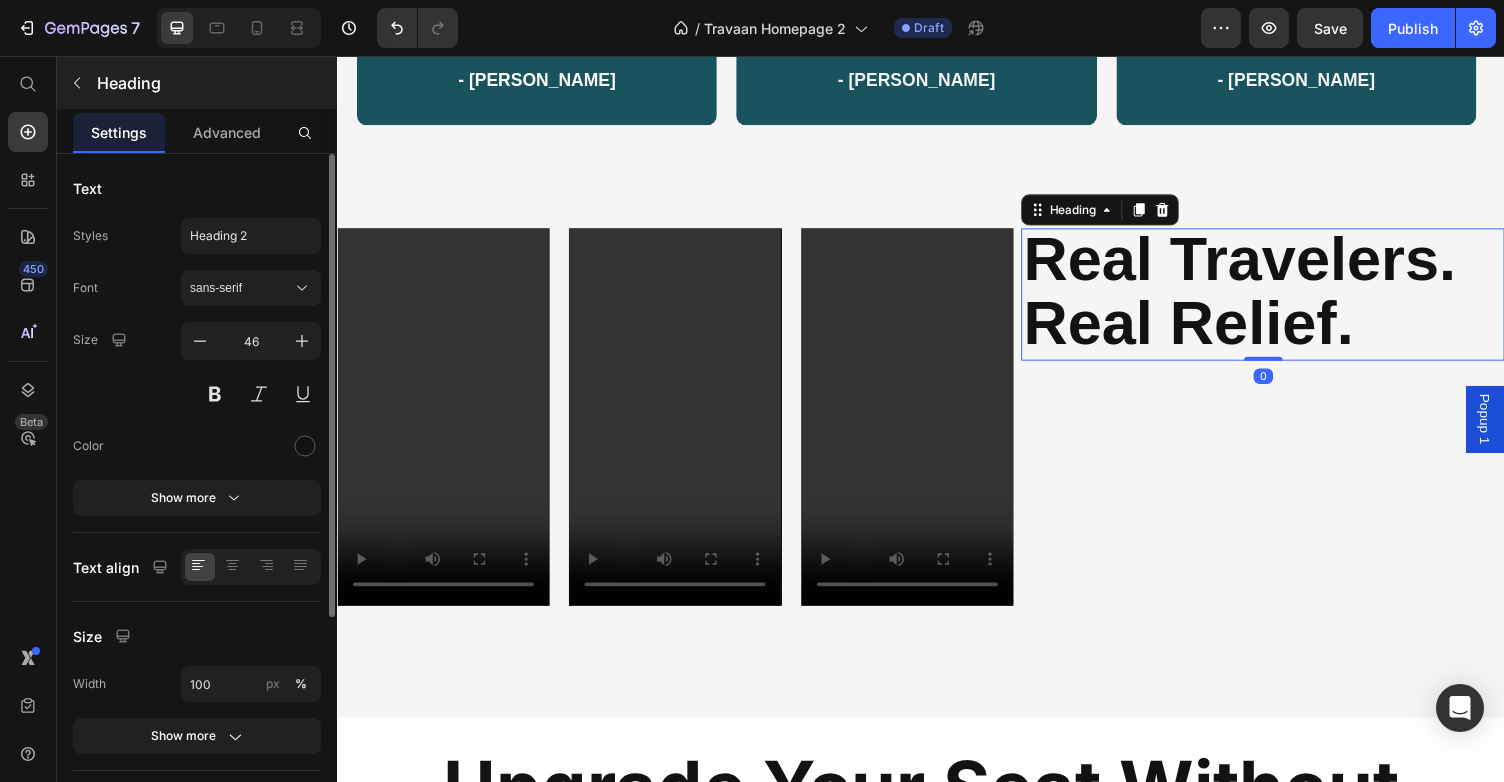 click on "Heading" at bounding box center (215, 83) 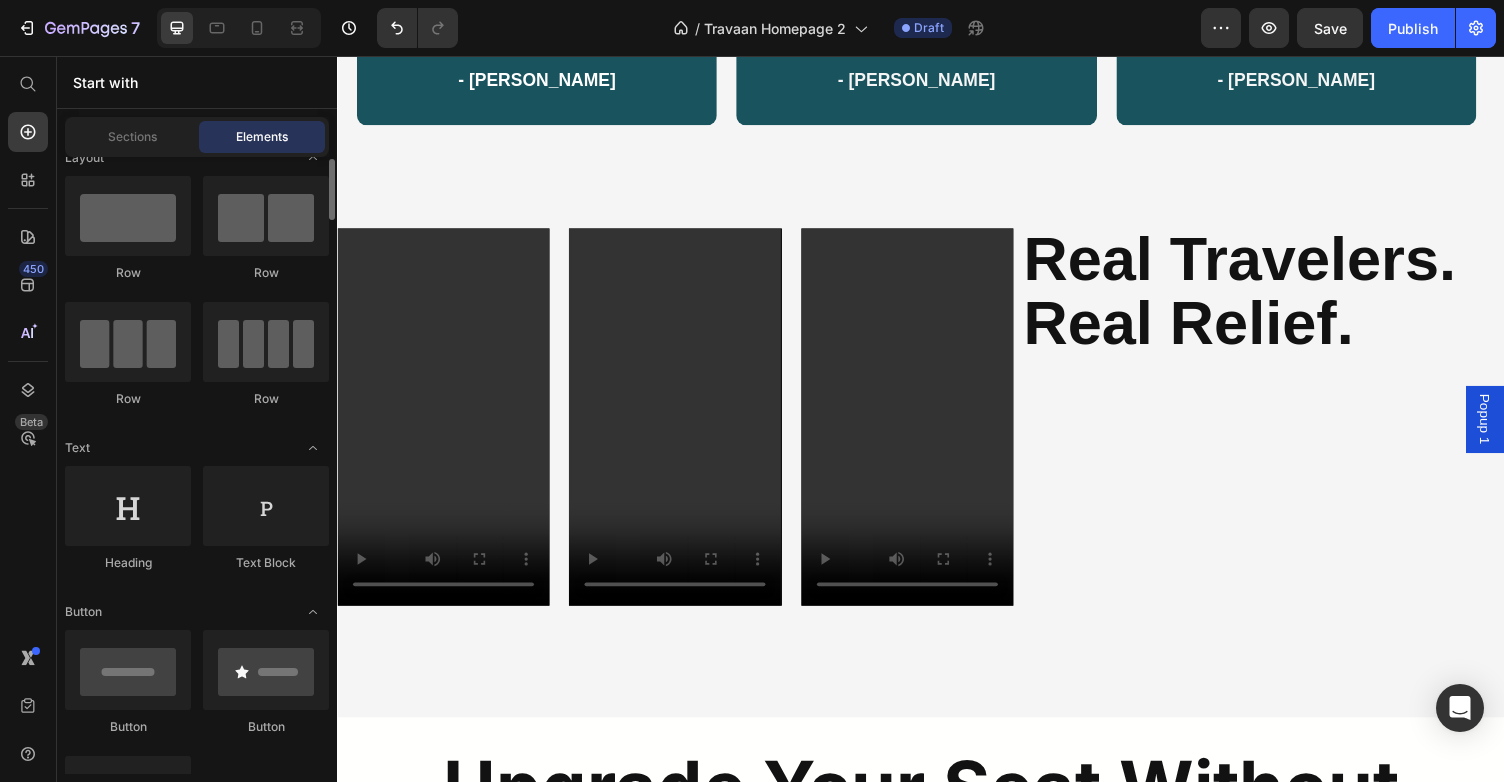 scroll, scrollTop: 20, scrollLeft: 0, axis: vertical 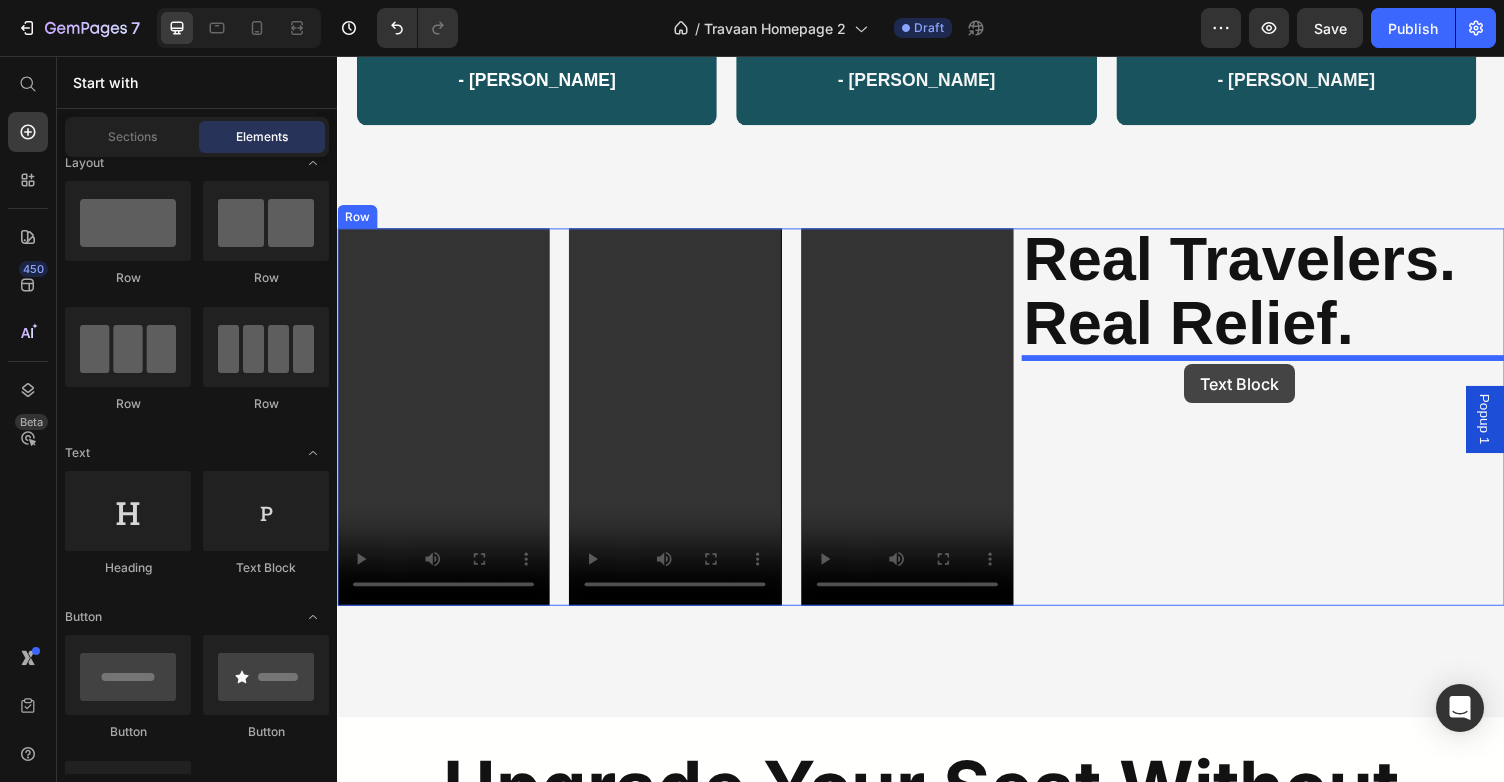 drag, startPoint x: 613, startPoint y: 591, endPoint x: 1197, endPoint y: 372, distance: 623.7123 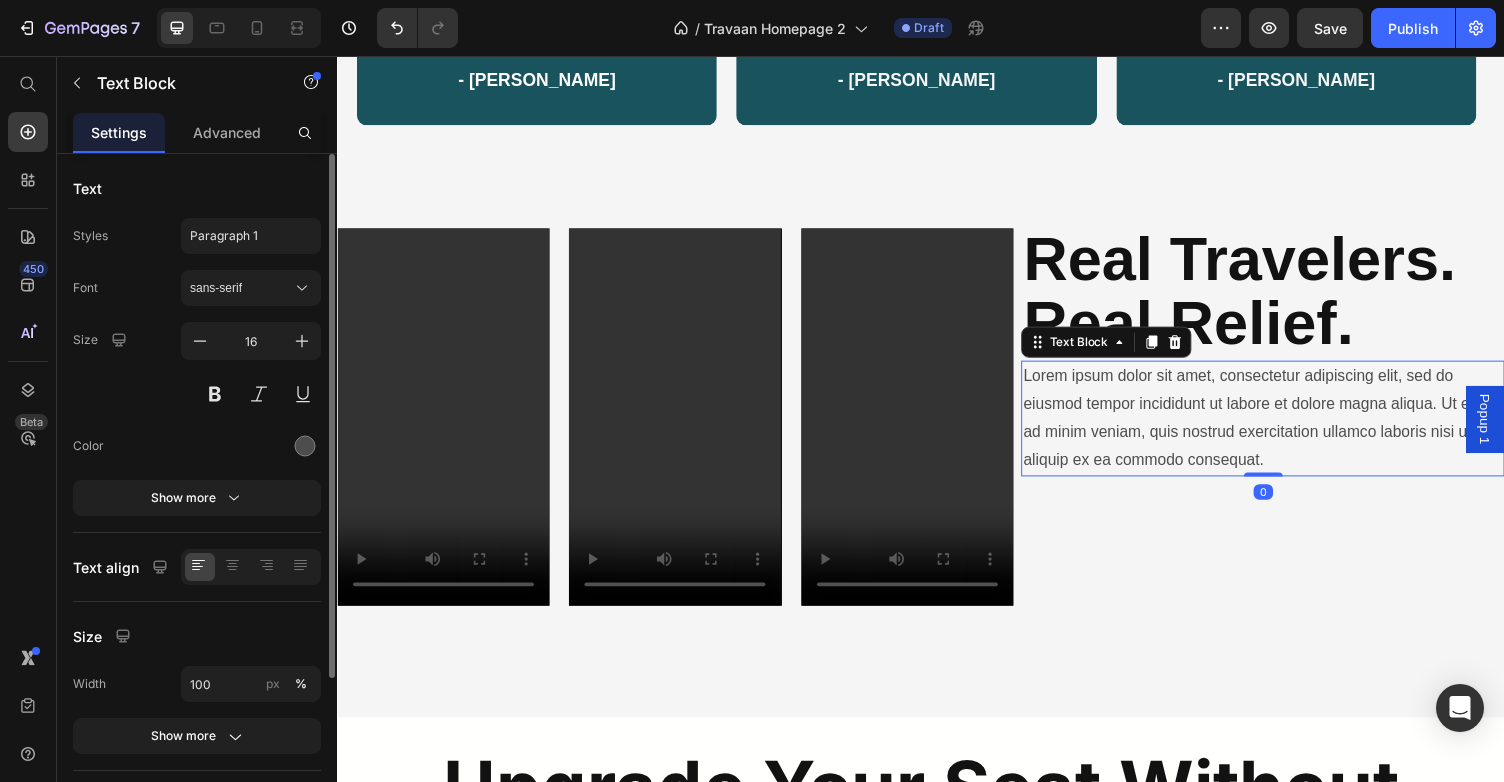 click on "Lorem ipsum dolor sit amet, consectetur adipiscing elit, sed do eiusmod tempor incididunt ut labore et dolore magna aliqua. Ut enim ad minim veniam, quis nostrud exercitation ullamco laboris nisi ut aliquip ex ea commodo consequat." at bounding box center (1288, 428) 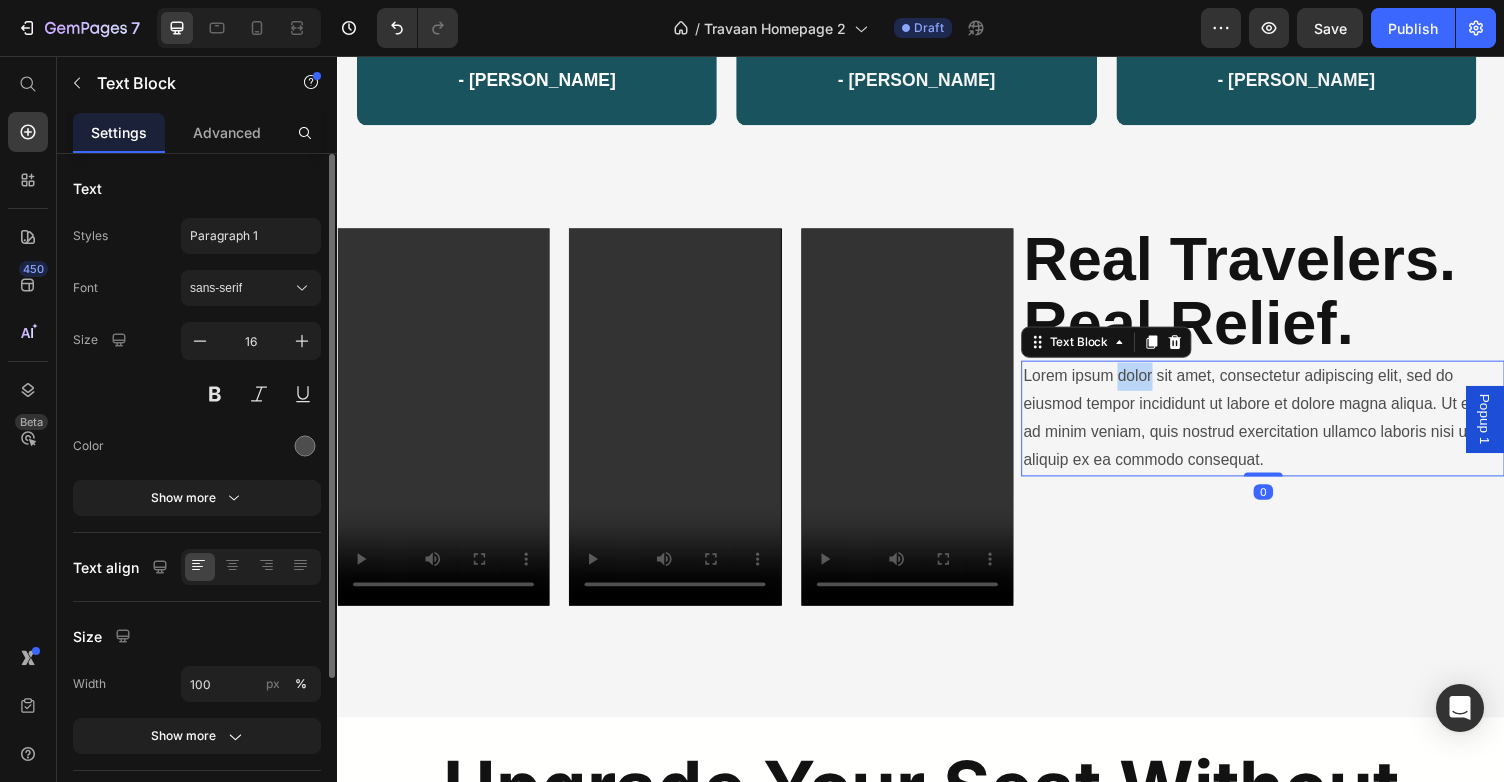 click on "Lorem ipsum dolor sit amet, consectetur adipiscing elit, sed do eiusmod tempor incididunt ut labore et dolore magna aliqua. Ut enim ad minim veniam, quis nostrud exercitation ullamco laboris nisi ut aliquip ex ea commodo consequat." at bounding box center [1288, 428] 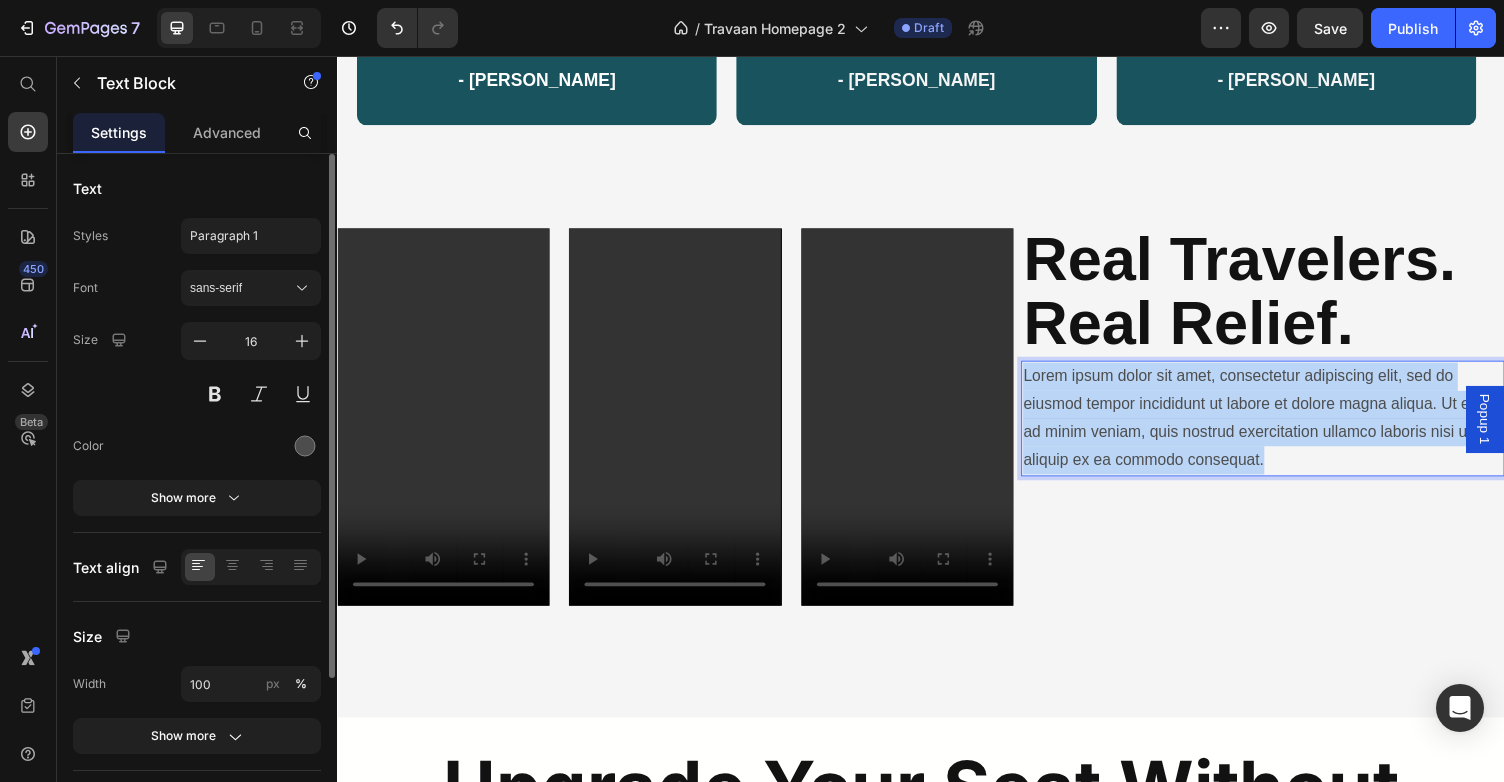 click on "Lorem ipsum dolor sit amet, consectetur adipiscing elit, sed do eiusmod tempor incididunt ut labore et dolore magna aliqua. Ut enim ad minim veniam, quis nostrud exercitation ullamco laboris nisi ut aliquip ex ea commodo consequat." at bounding box center (1288, 428) 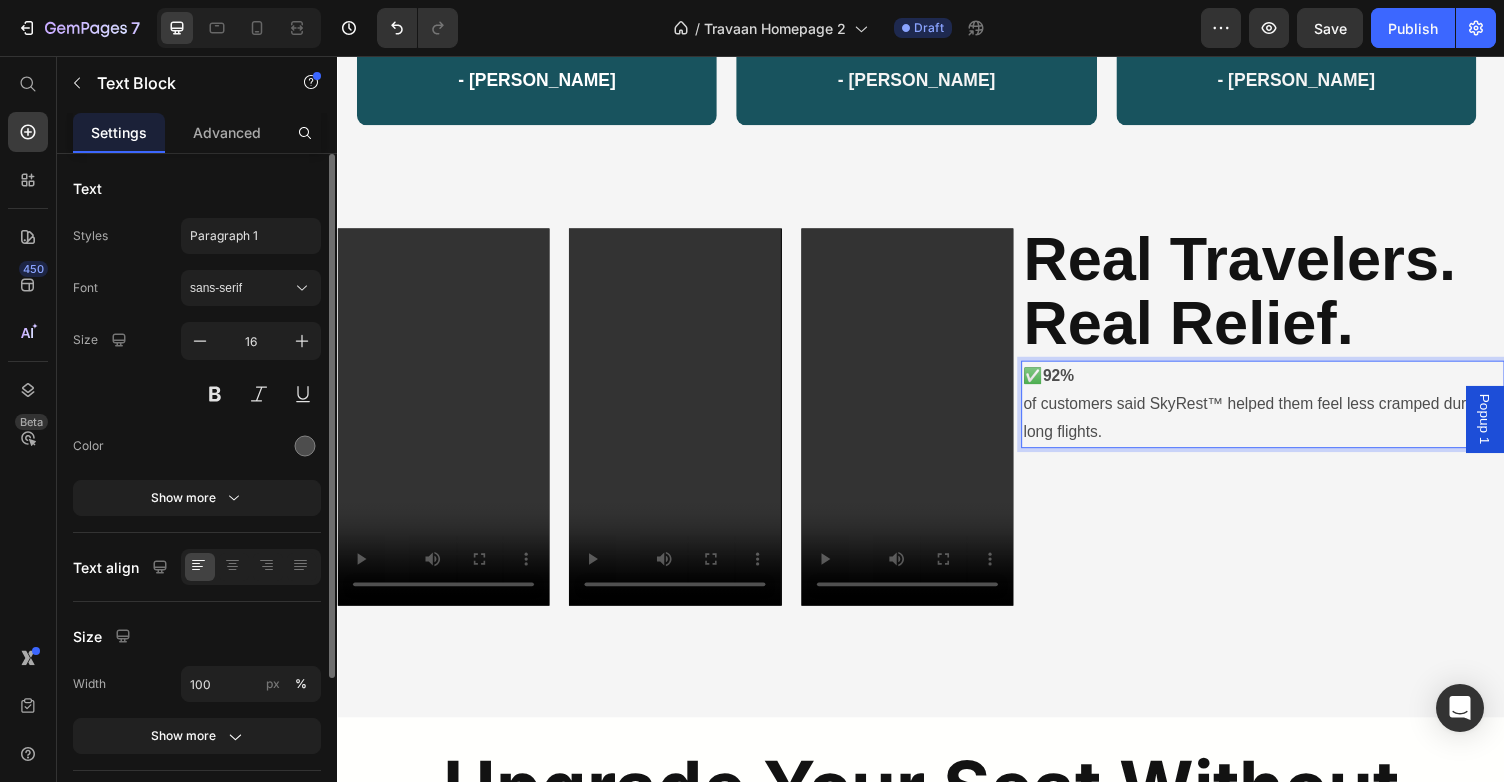 click on "✅  92% of customers said SkyRest™ helped them feel less cramped during long flights." at bounding box center [1288, 414] 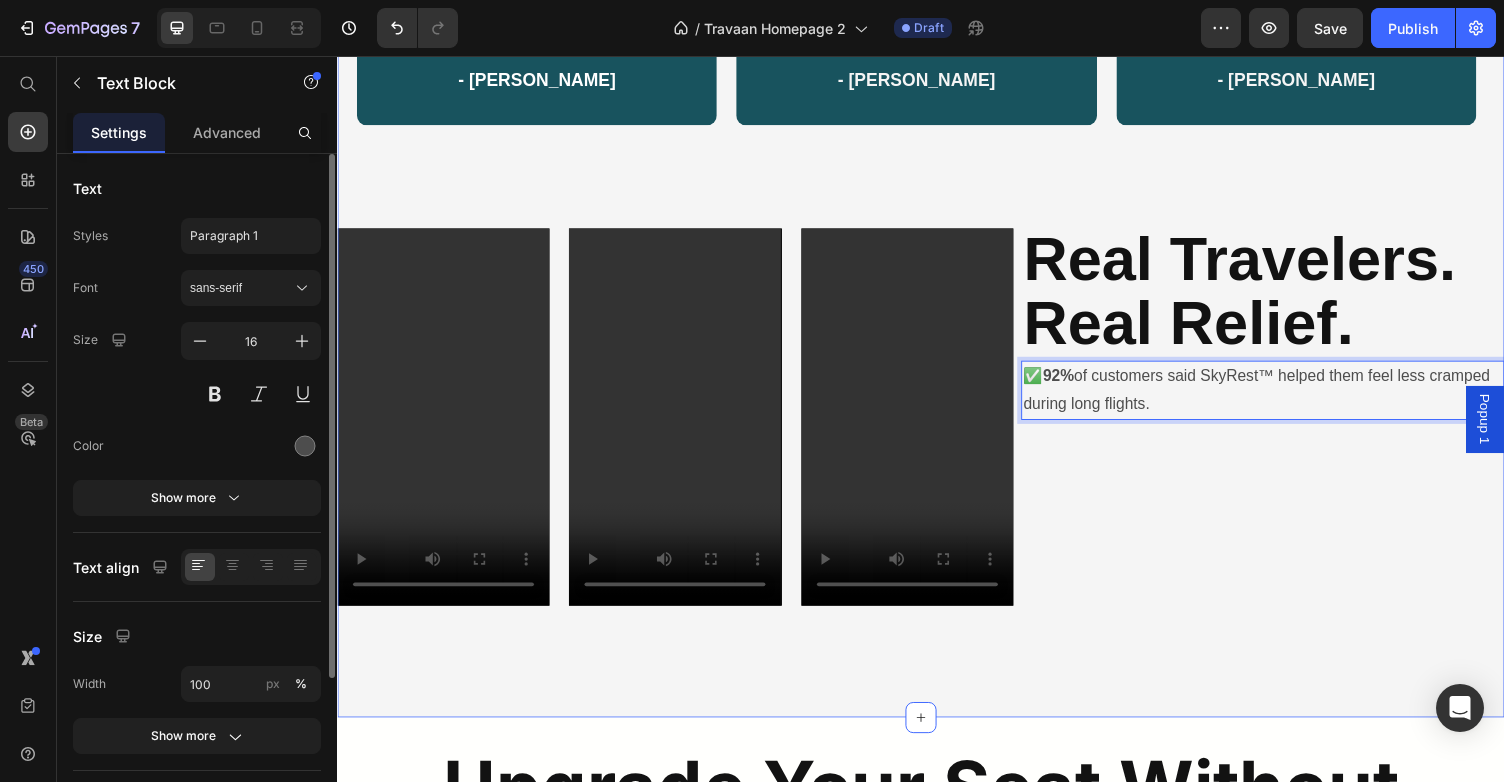 click on "“Honestly forgot I was in economy. My legs didn’t throb once.”   - [PERSON_NAME]   Text Block Row “Used to dread long flights. Now I just clip this in and relax.”   - [PERSON_NAME]   Text Block Row “Takes 5 seconds to set up and changed how I travel.”   - [PERSON_NAME]   Text Block Row Row Video Video Video Row ⁠⁠⁠⁠⁠⁠⁠ Real Travelers. Real Relief. Heading ✅  92%  of customers said SkyRest™ helped them feel less cramped during long flights. Text Block   0 Row Section 5" at bounding box center [937, 314] 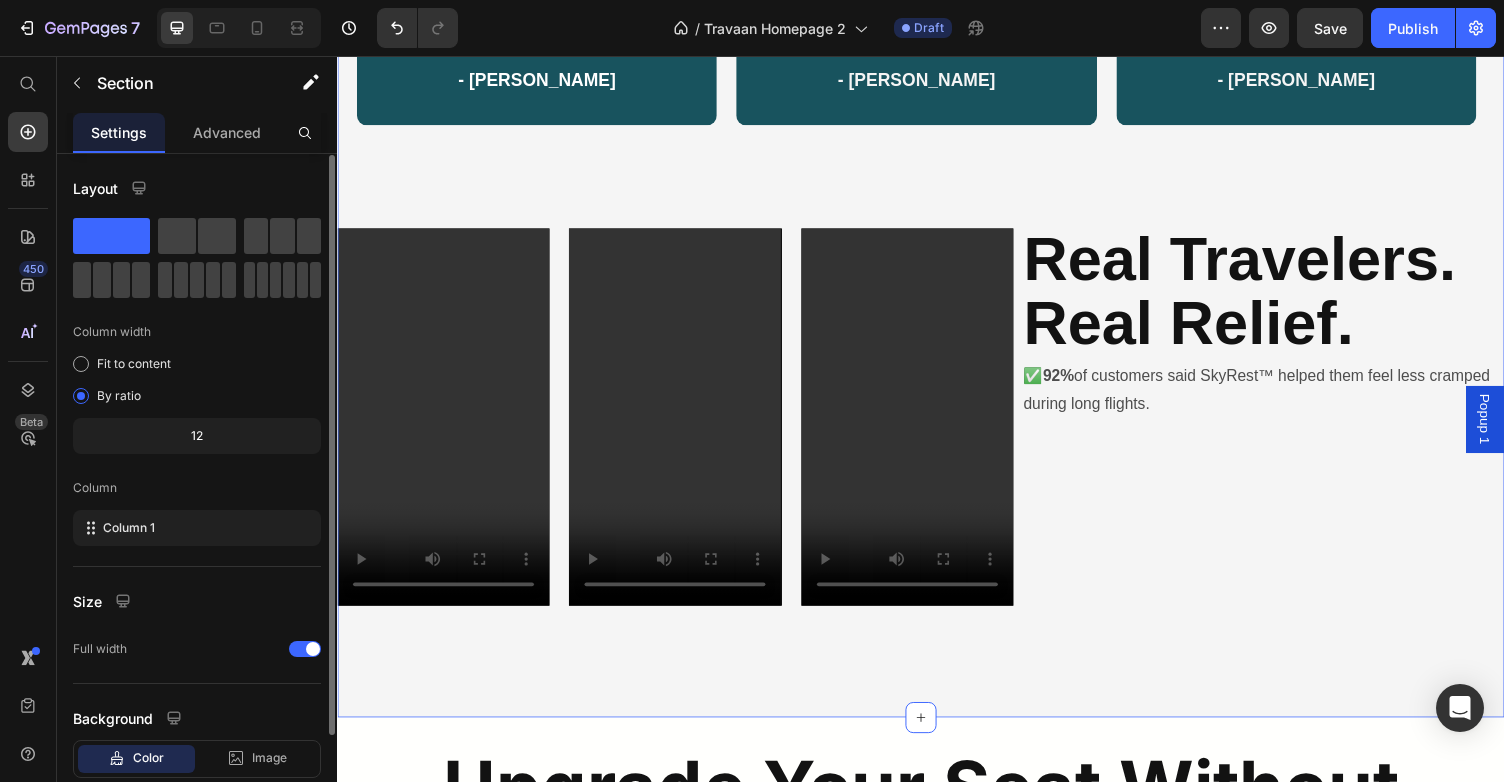 scroll, scrollTop: 123, scrollLeft: 0, axis: vertical 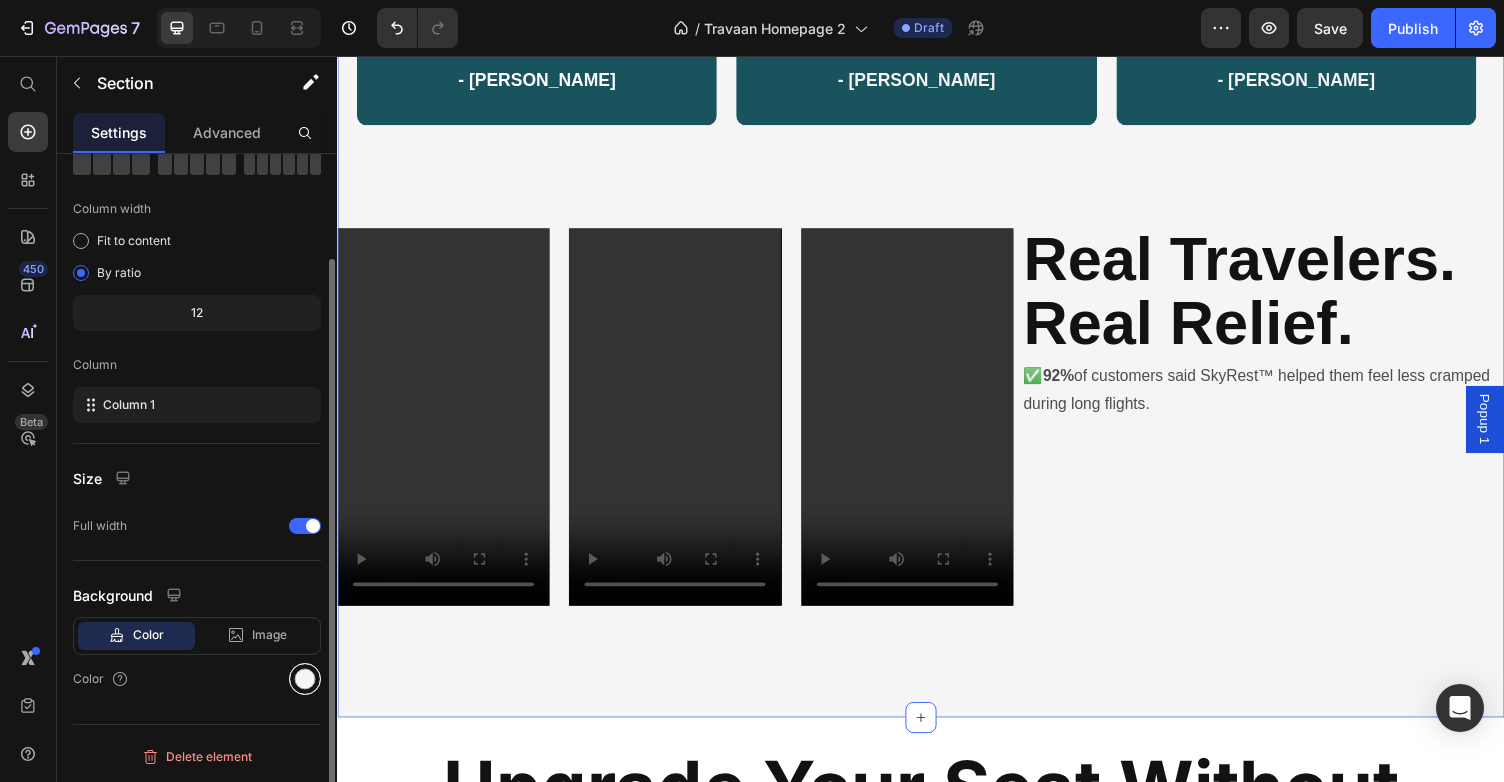 click at bounding box center [305, 679] 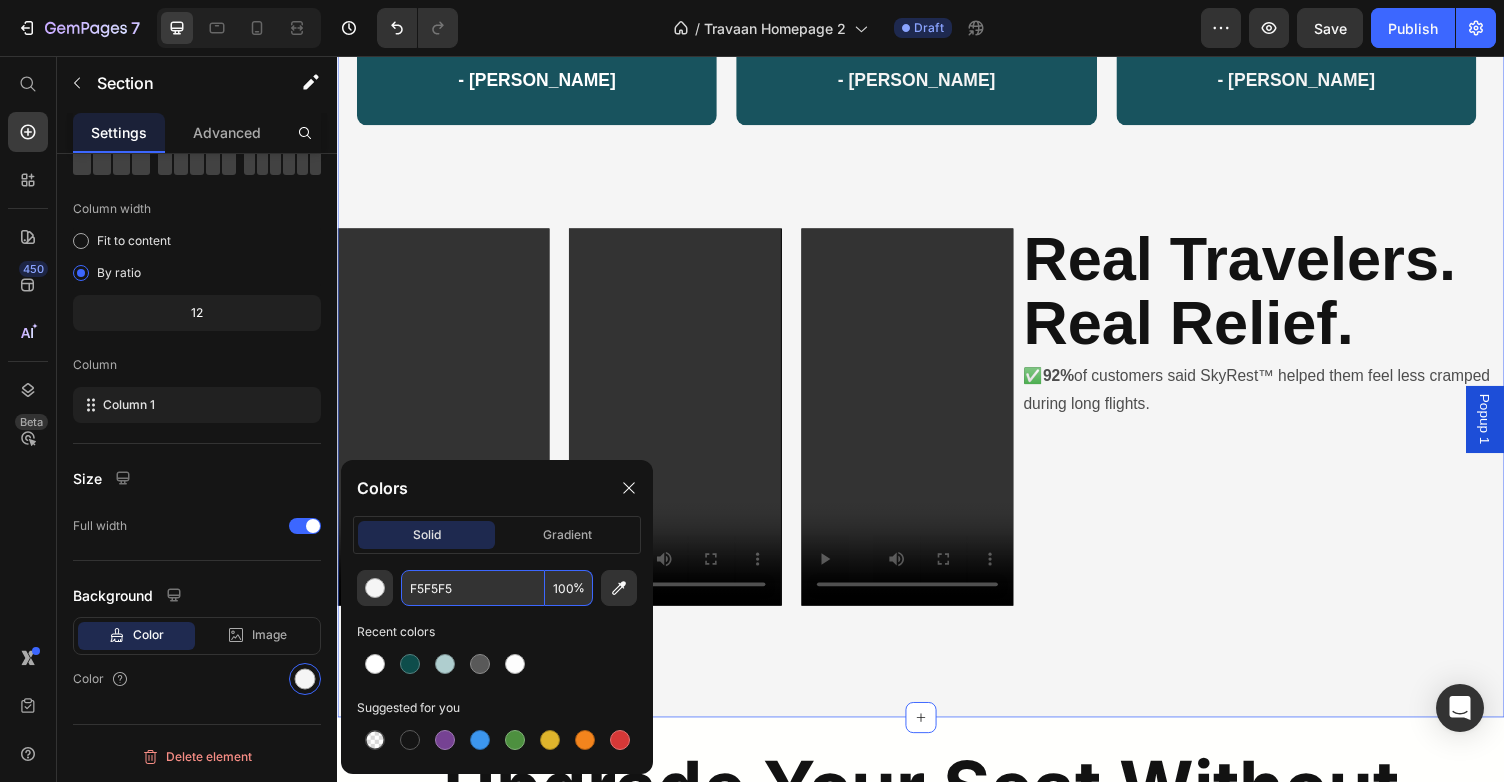 click on "F5F5F5" at bounding box center [473, 588] 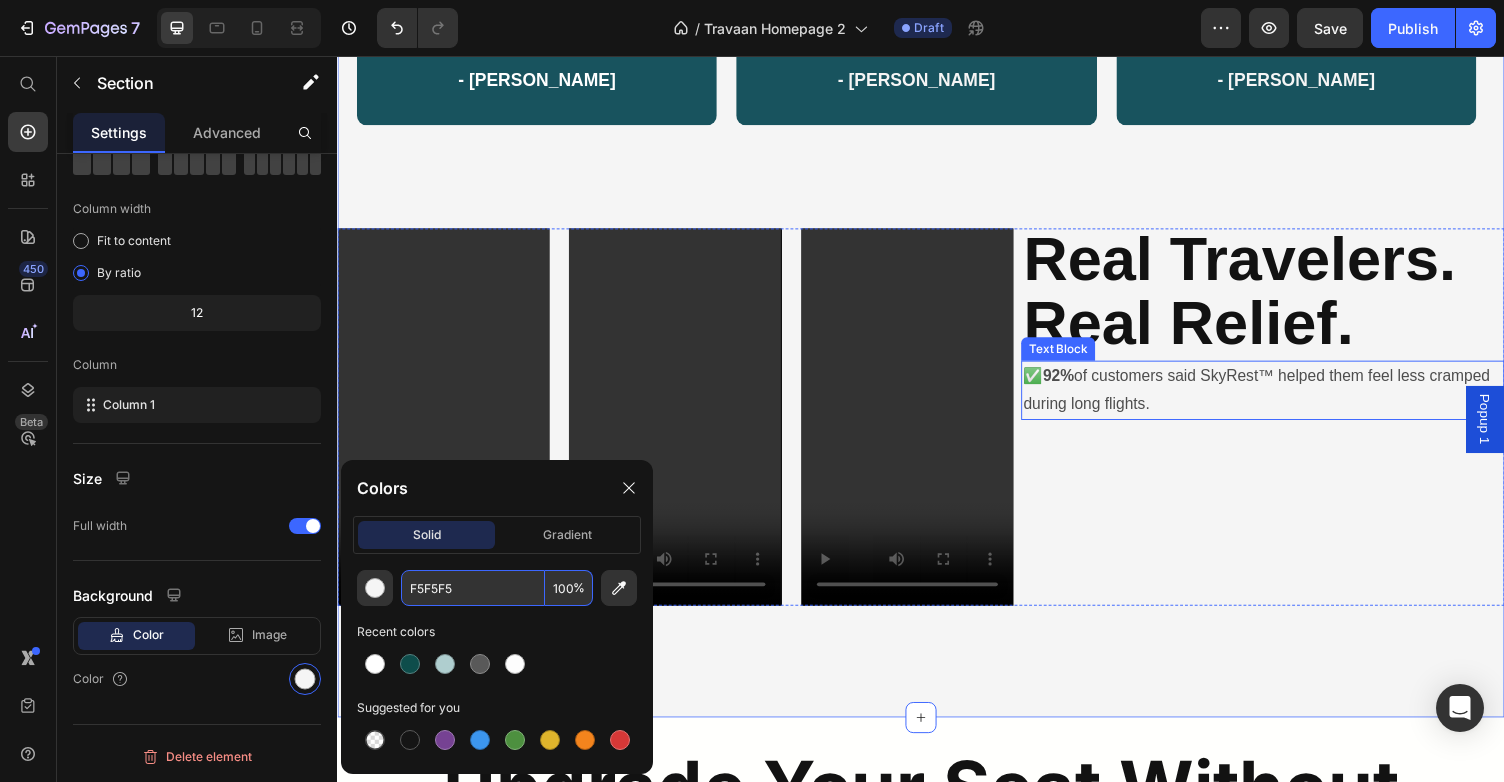 click on "✅  92%  of customers said SkyRest™ helped them feel less cramped during long flights." at bounding box center (1288, 400) 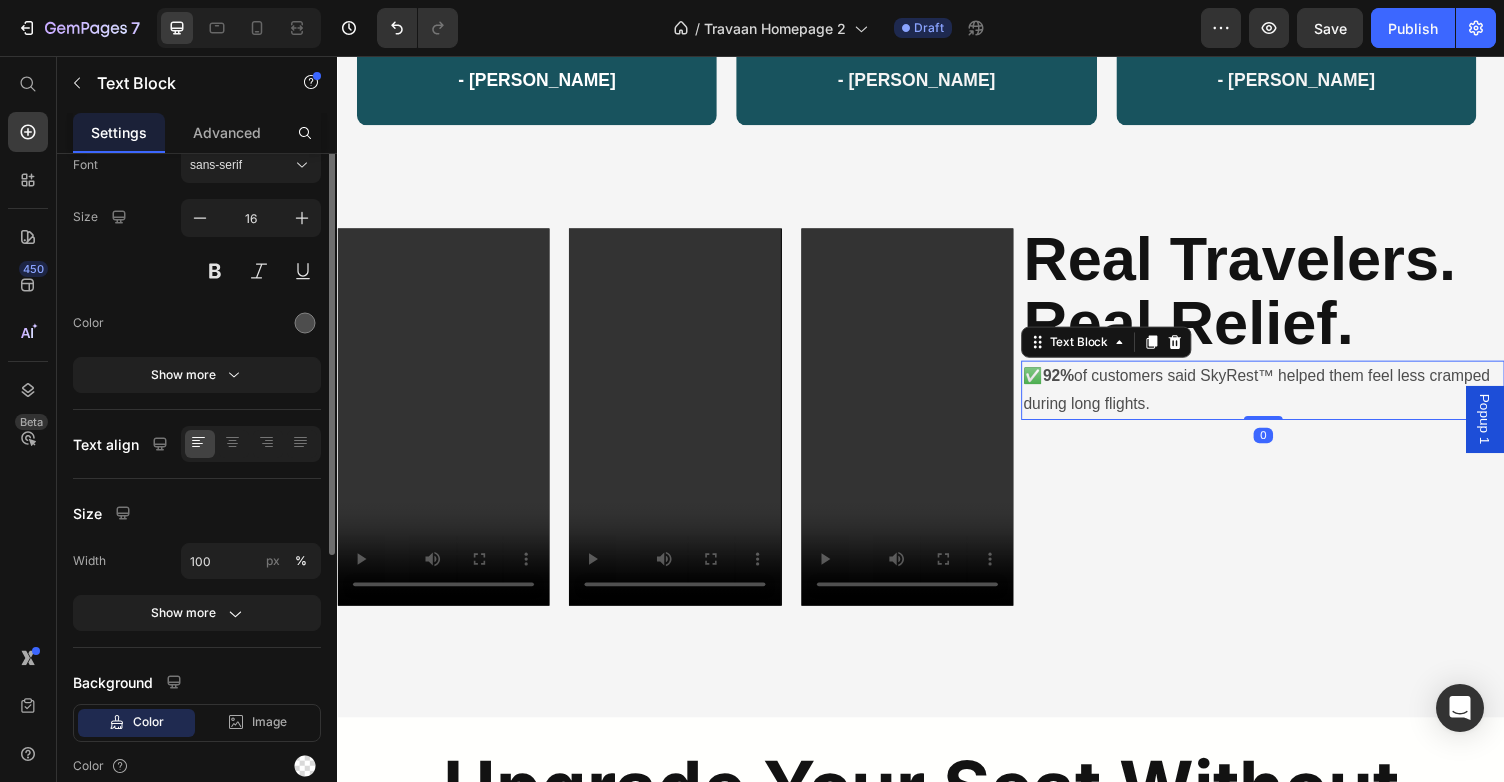scroll, scrollTop: 0, scrollLeft: 0, axis: both 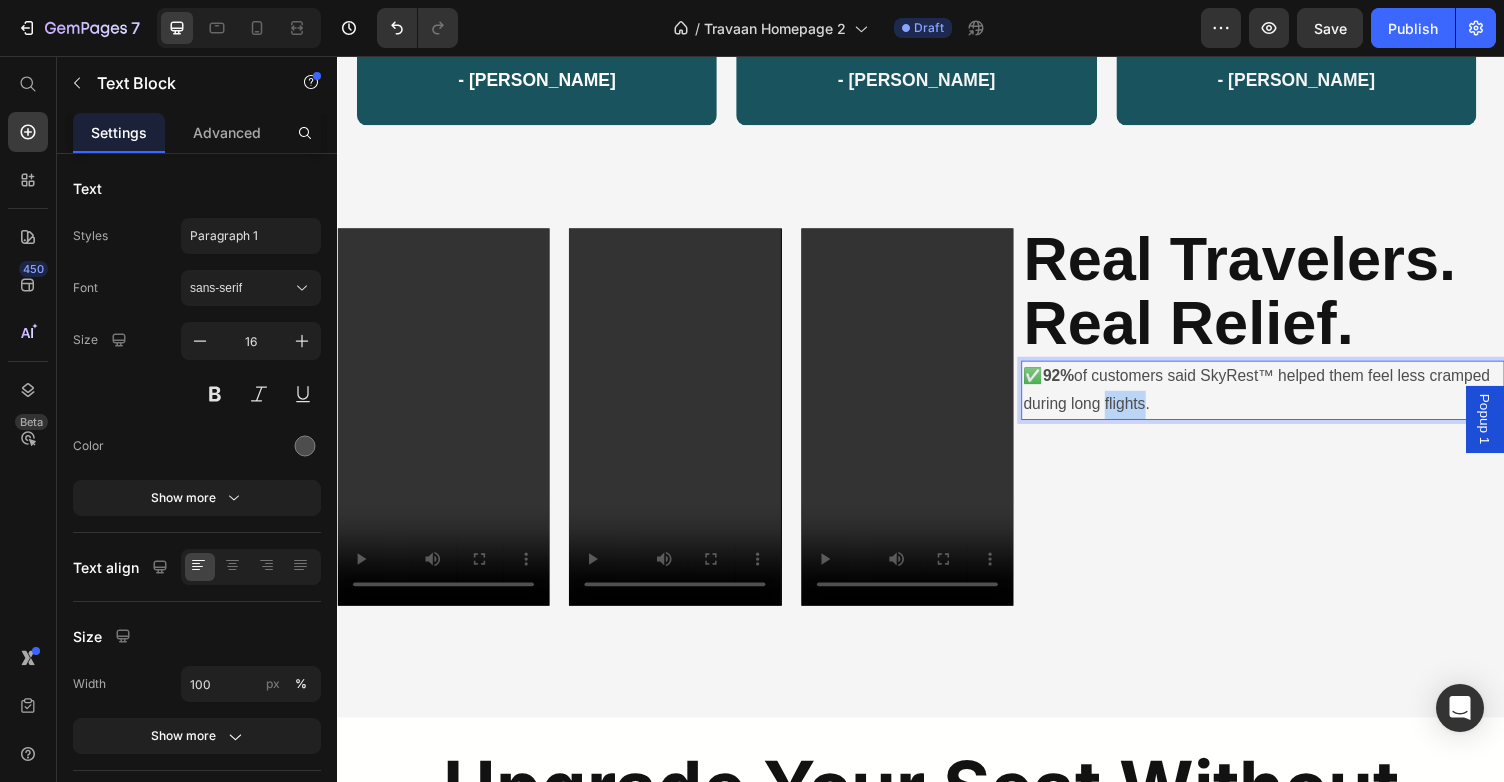 click on "✅  92%  of customers said SkyRest™ helped them feel less cramped during long flights." at bounding box center [1288, 400] 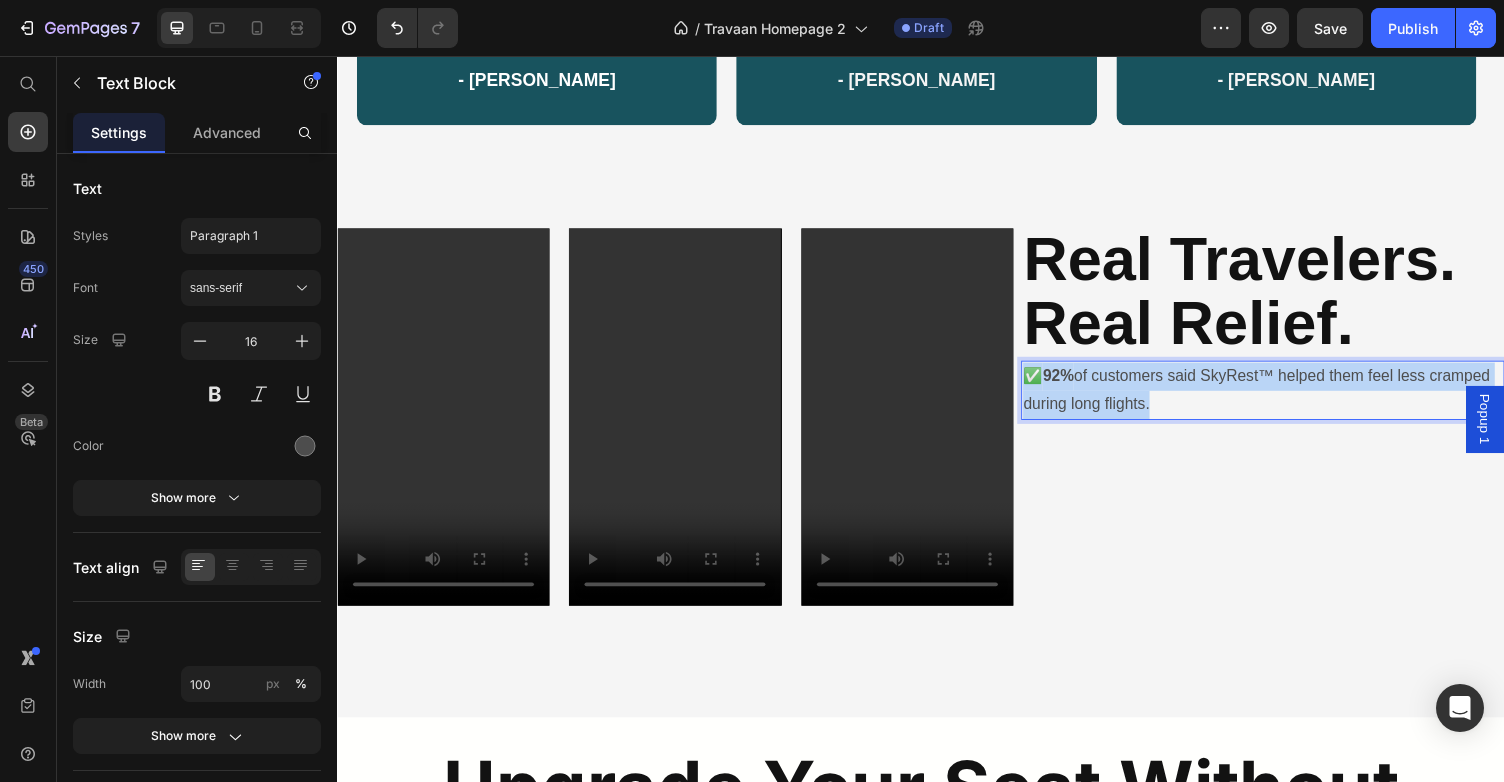 click on "✅  92%  of customers said SkyRest™ helped them feel less cramped during long flights." at bounding box center [1288, 400] 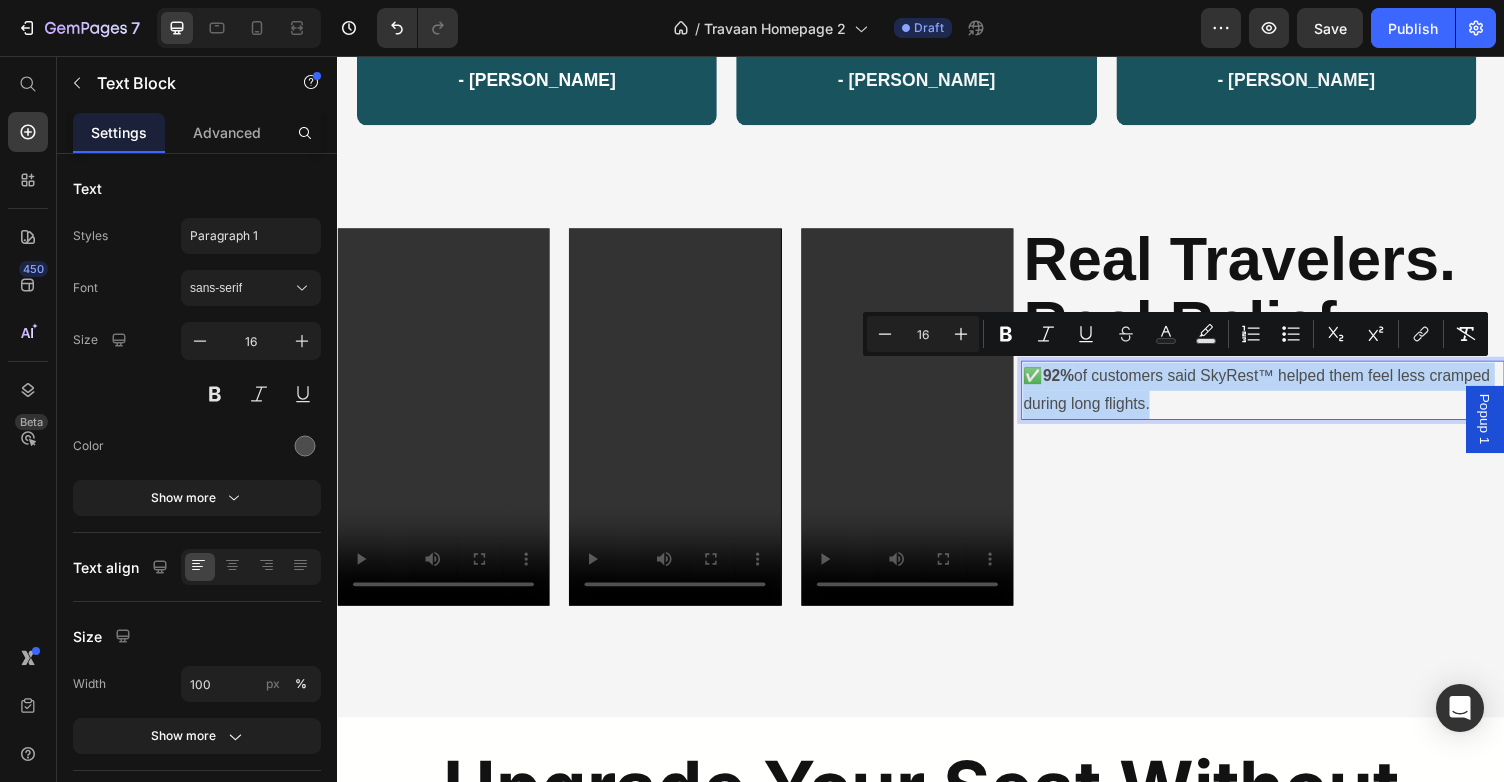 click on "⁠⁠⁠⁠⁠⁠⁠ Real Travelers. Real Relief. Heading ✅  92%  of customers said SkyRest™ helped them feel less cramped during long flights. Text Block   0" at bounding box center [1288, 427] 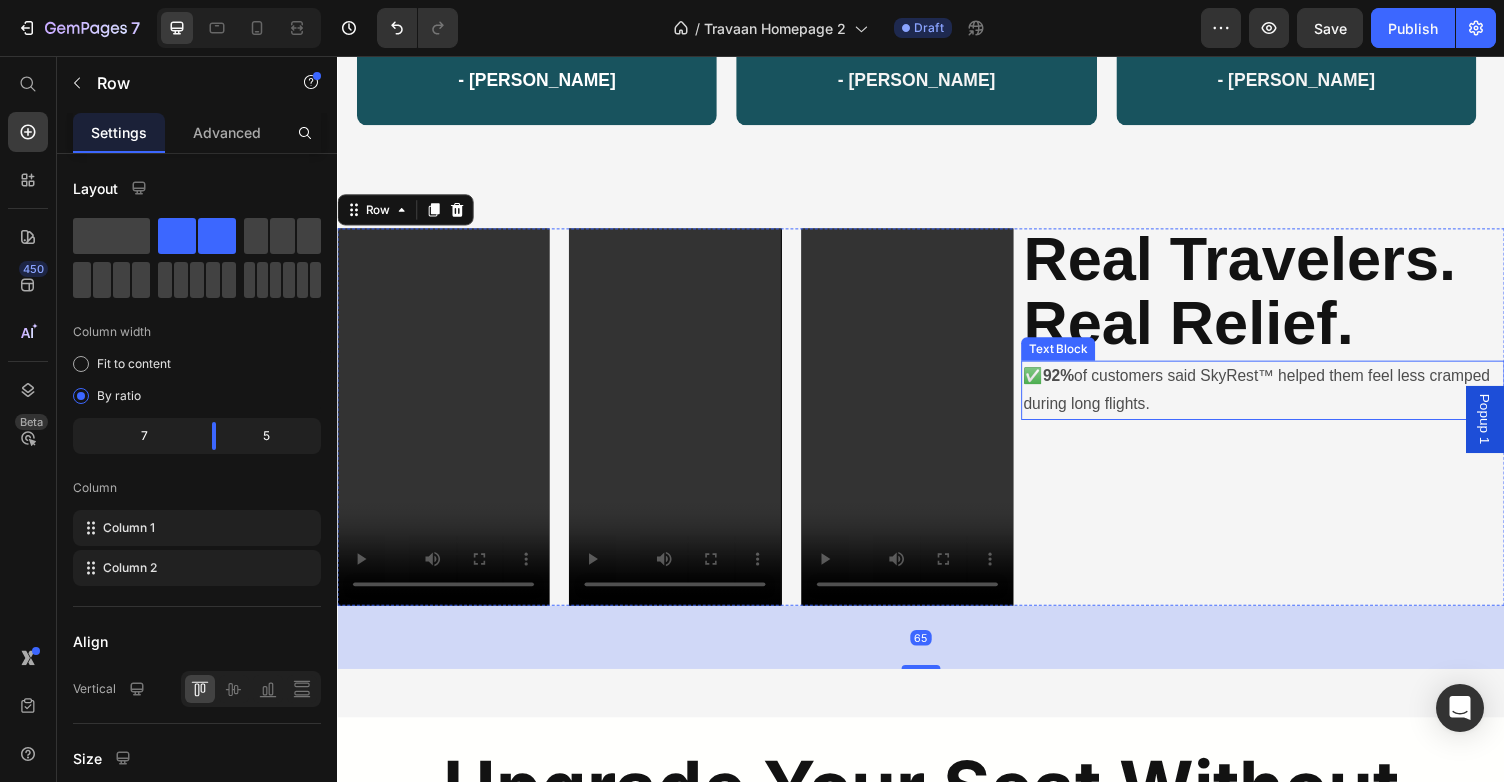 click on "✅  92%  of customers said SkyRest™ helped them feel less cramped during long flights." at bounding box center [1288, 400] 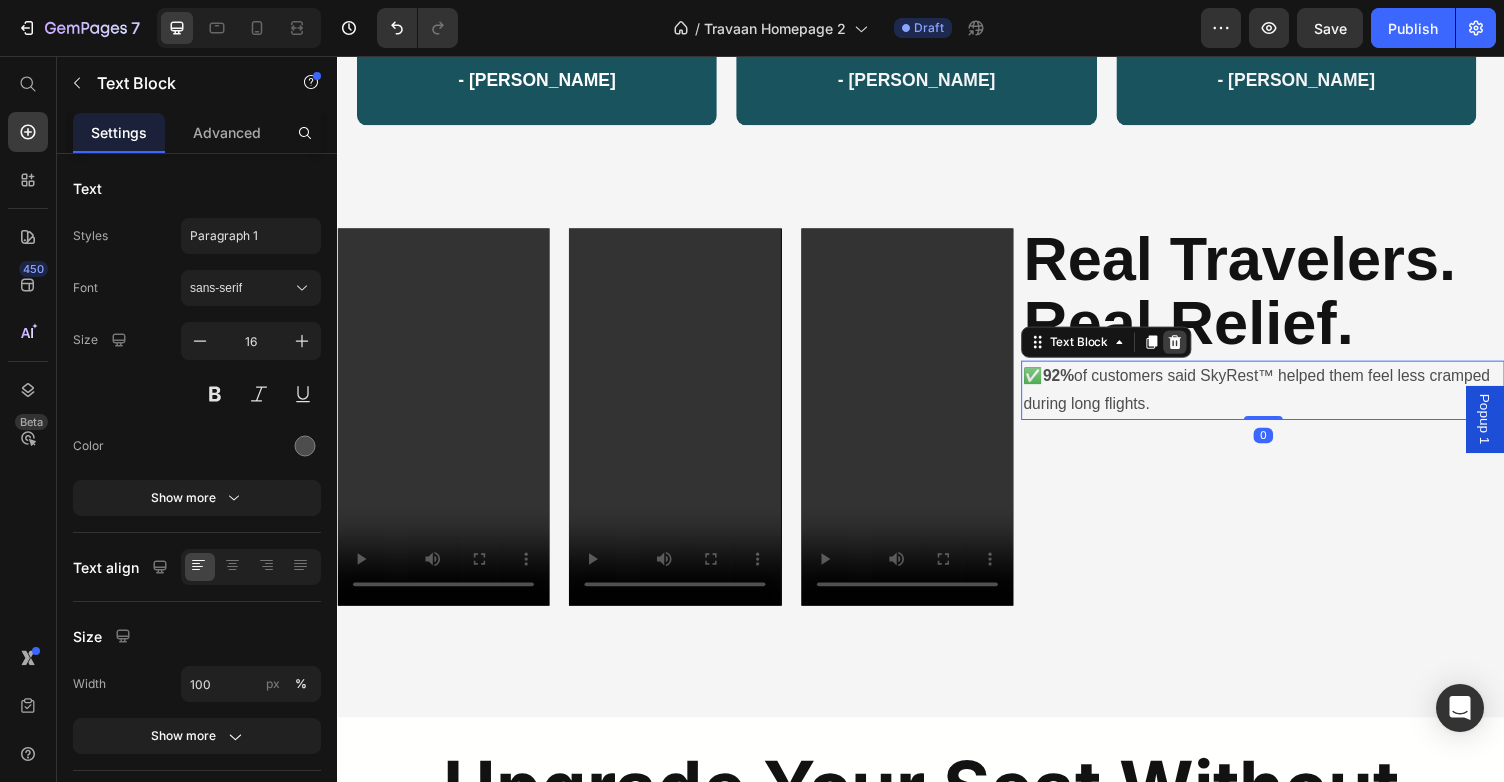 click 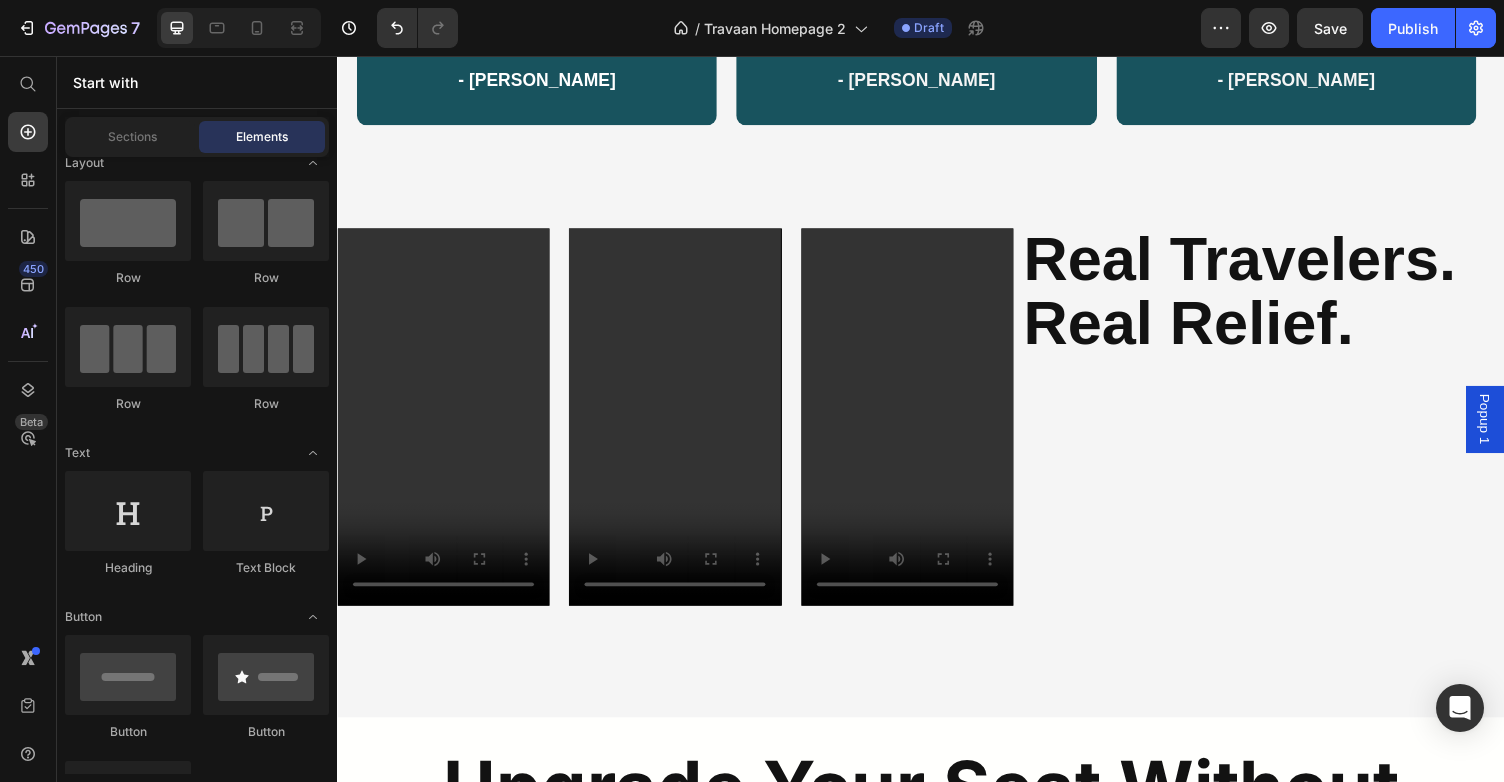 scroll, scrollTop: 0, scrollLeft: 0, axis: both 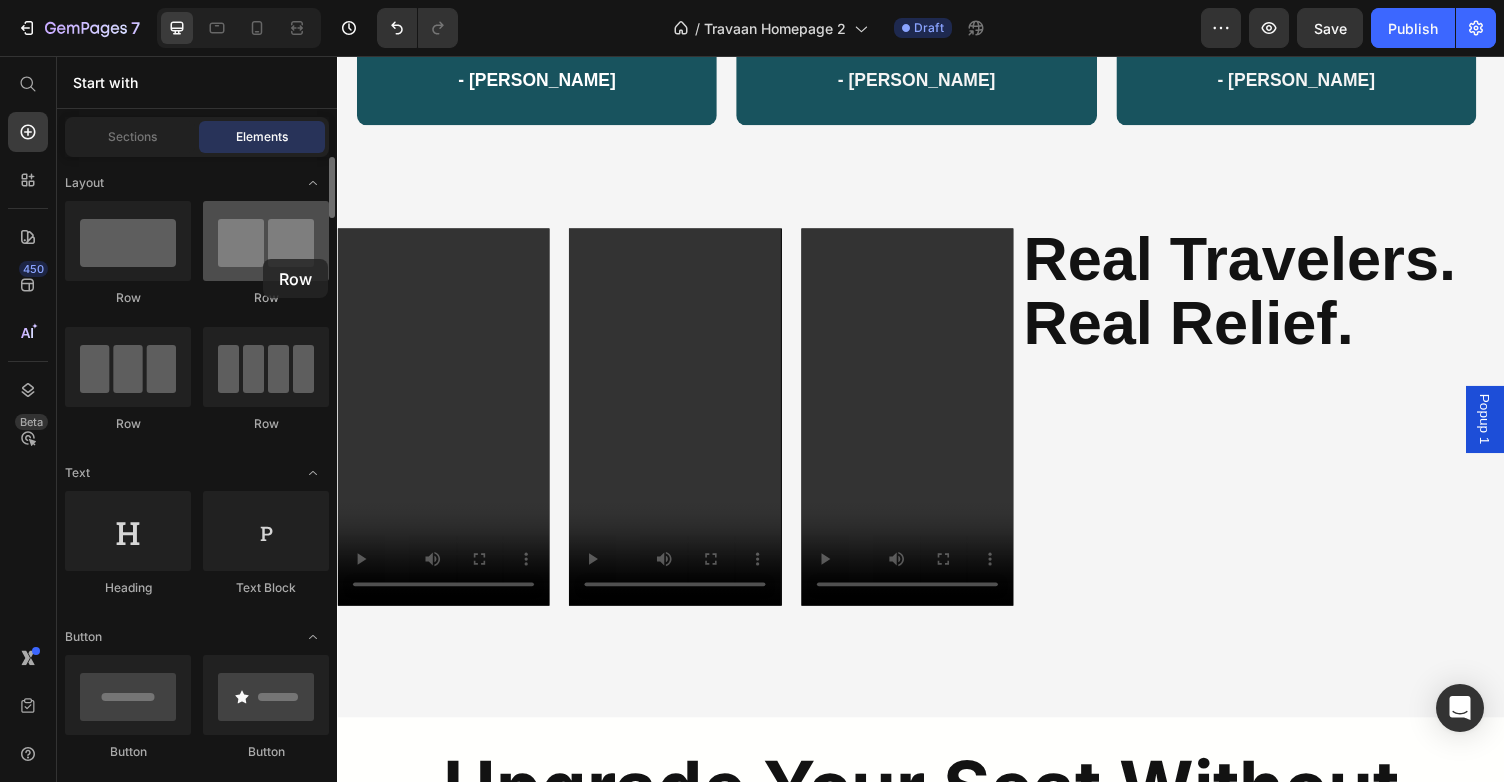 click at bounding box center [266, 241] 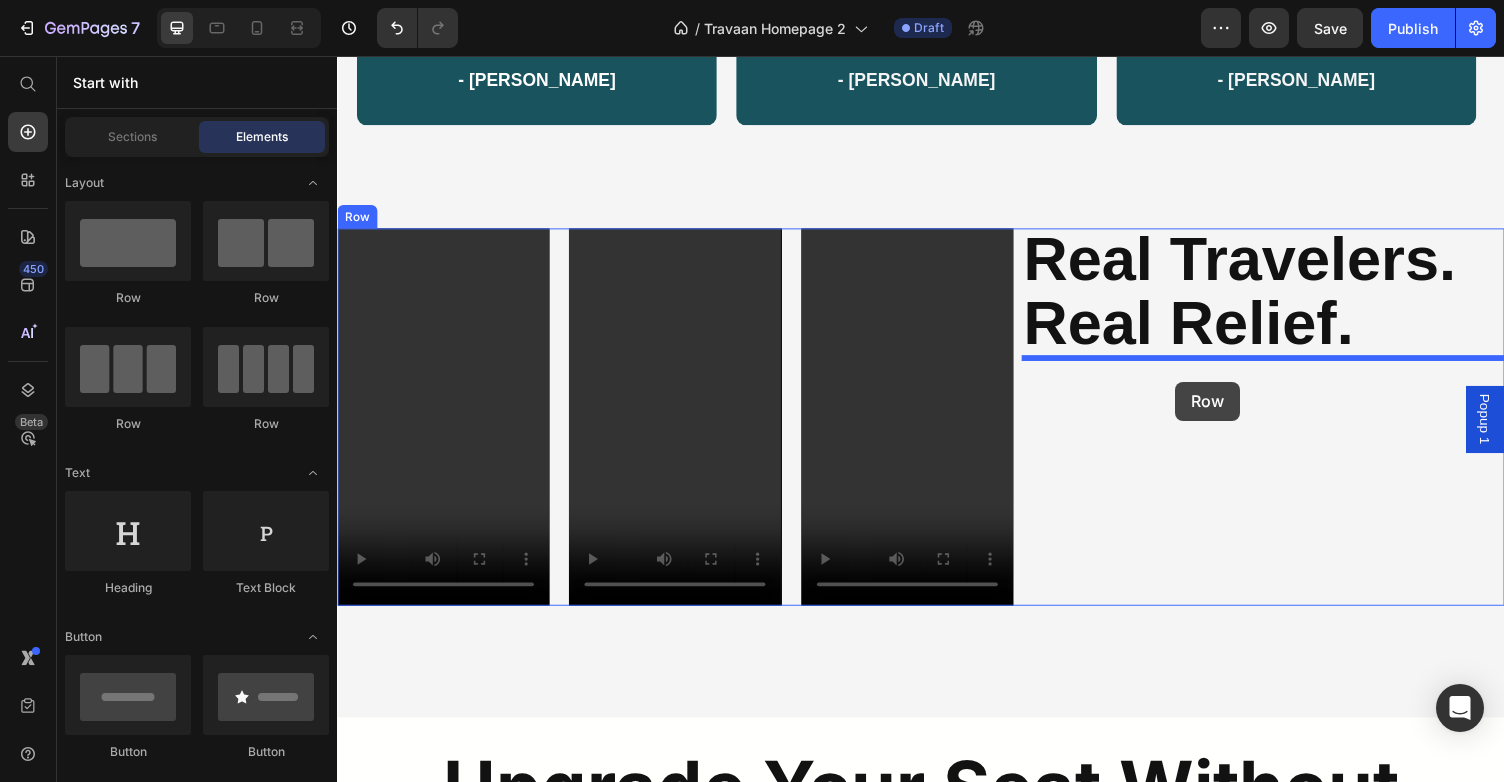 drag, startPoint x: 476, startPoint y: 319, endPoint x: 1199, endPoint y: 388, distance: 726.2851 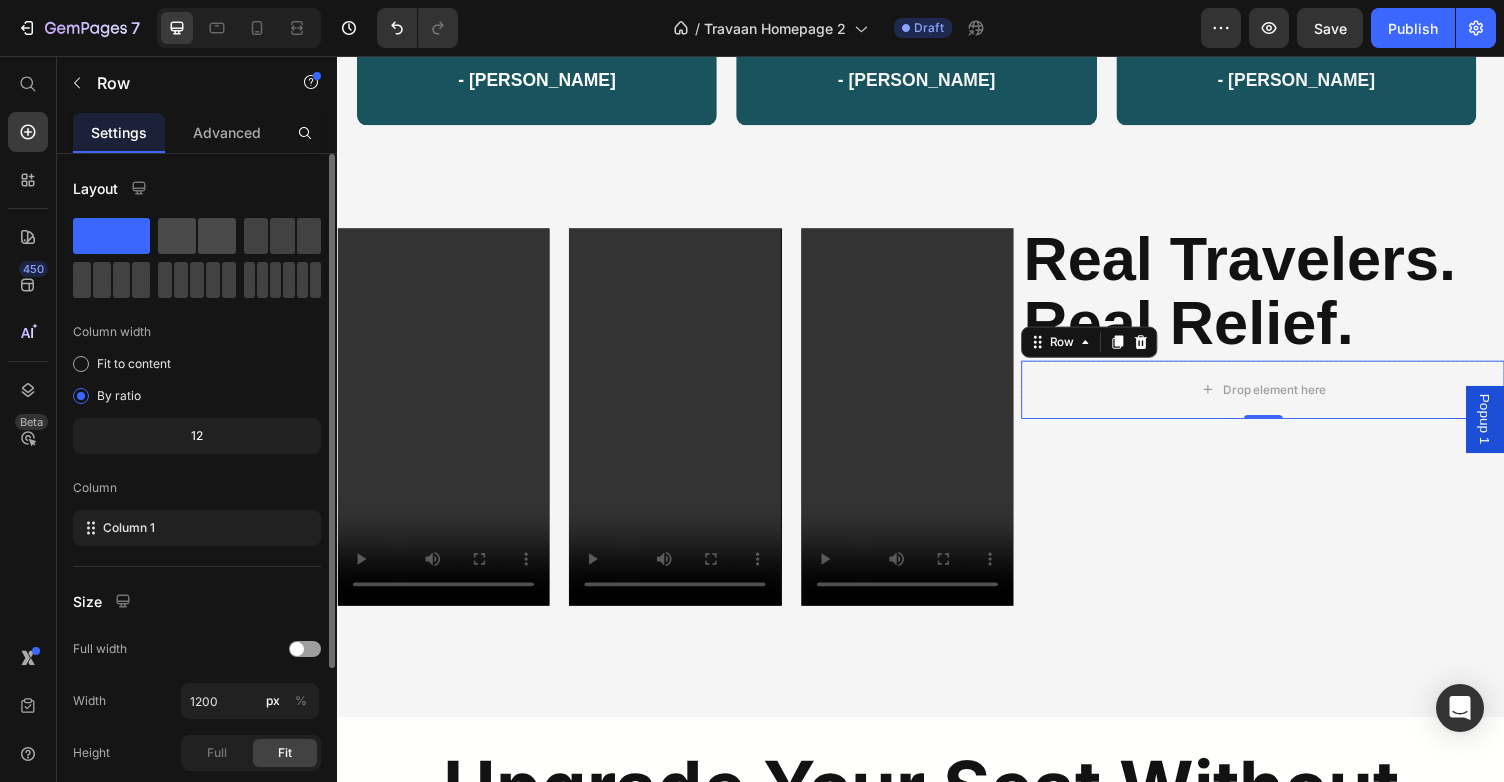 click 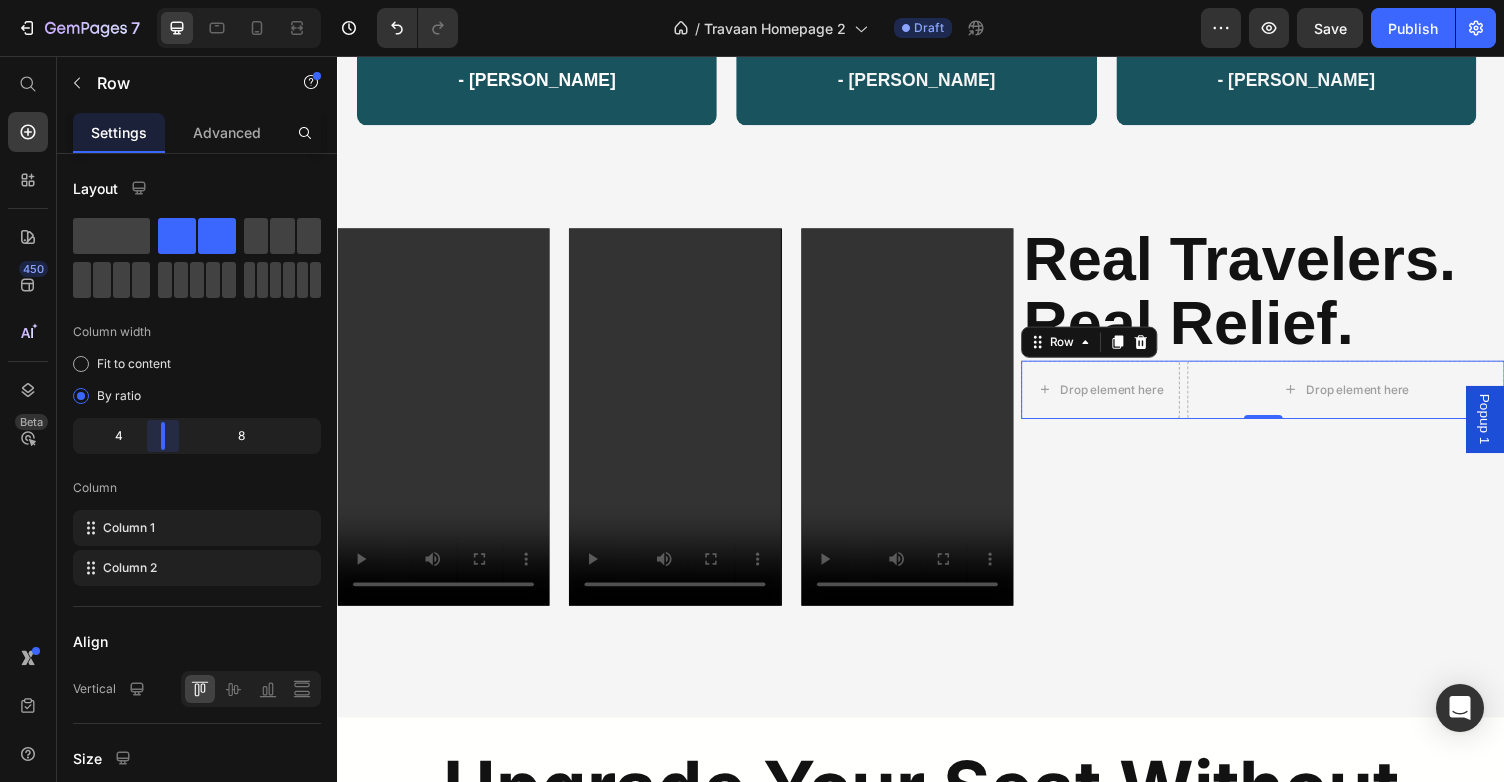 drag, startPoint x: 193, startPoint y: 432, endPoint x: 147, endPoint y: 432, distance: 46 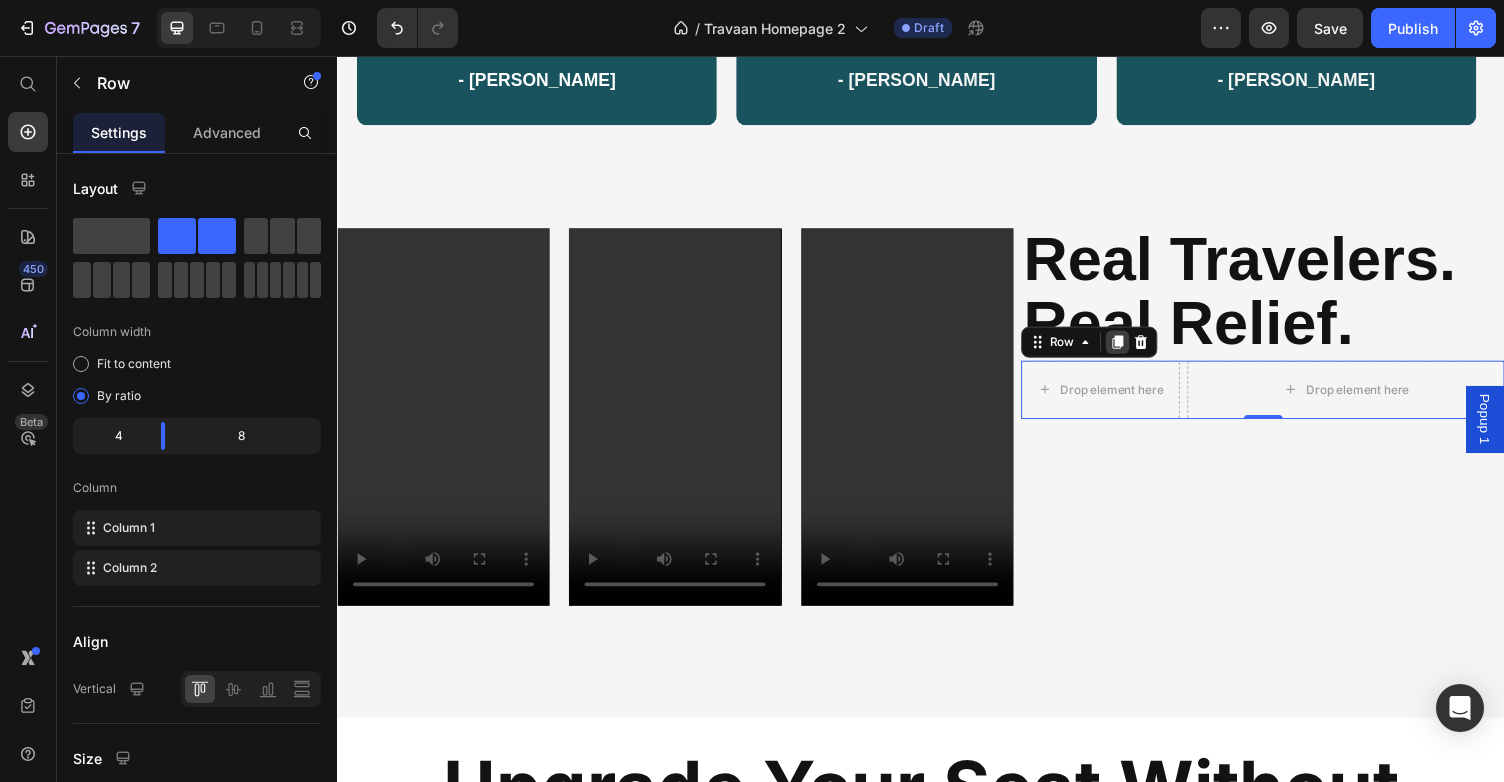 click 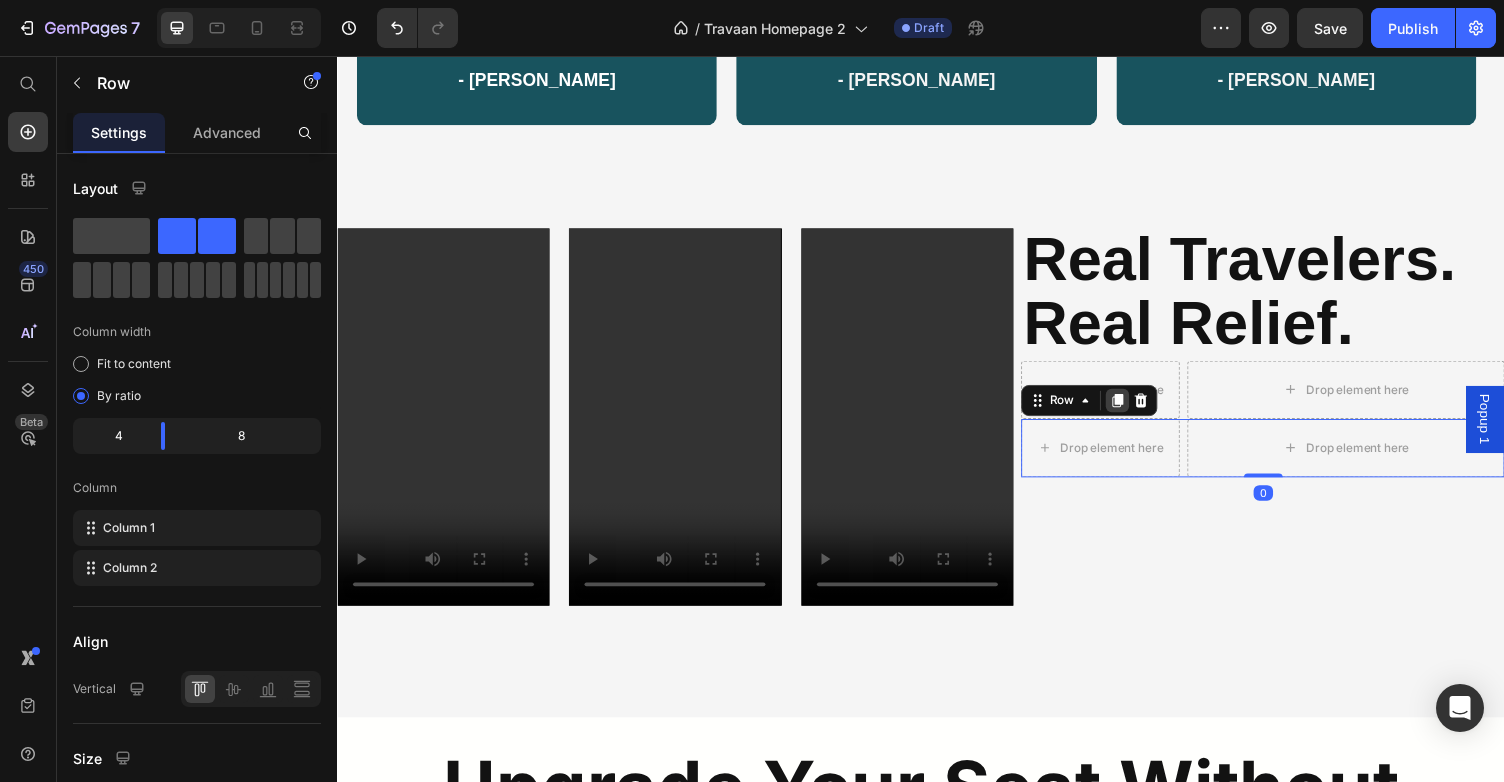 click 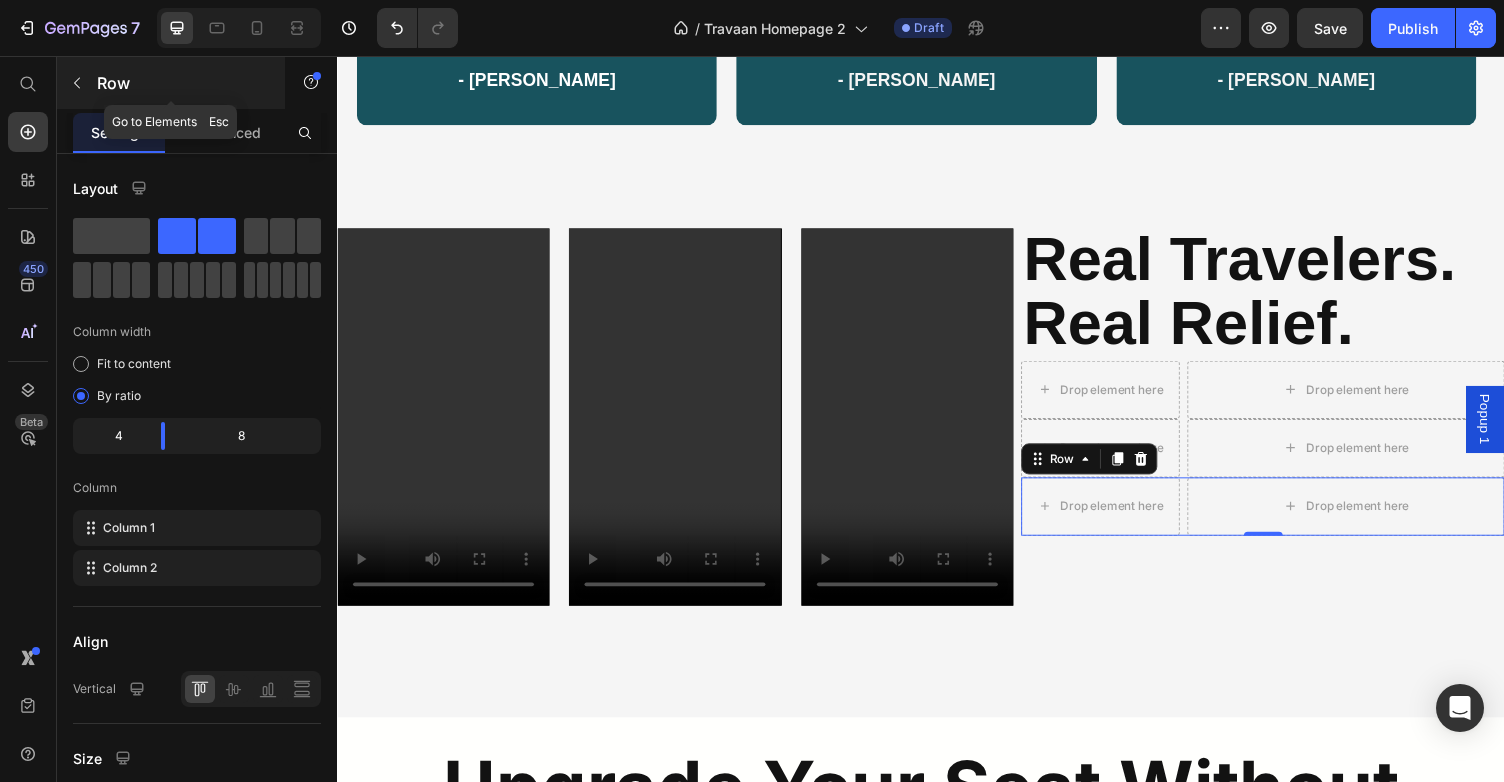 click on "Row" at bounding box center (182, 83) 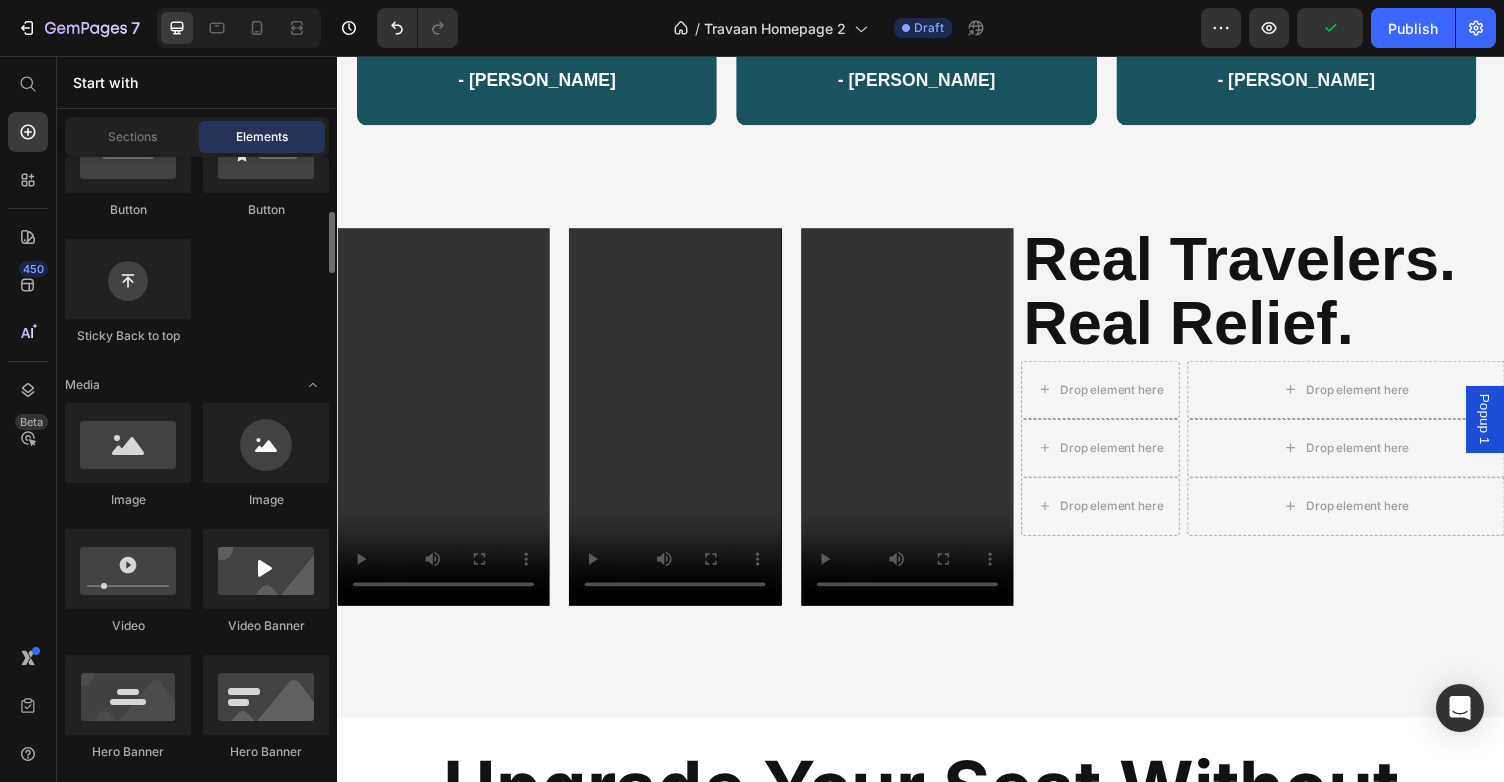 scroll, scrollTop: 545, scrollLeft: 0, axis: vertical 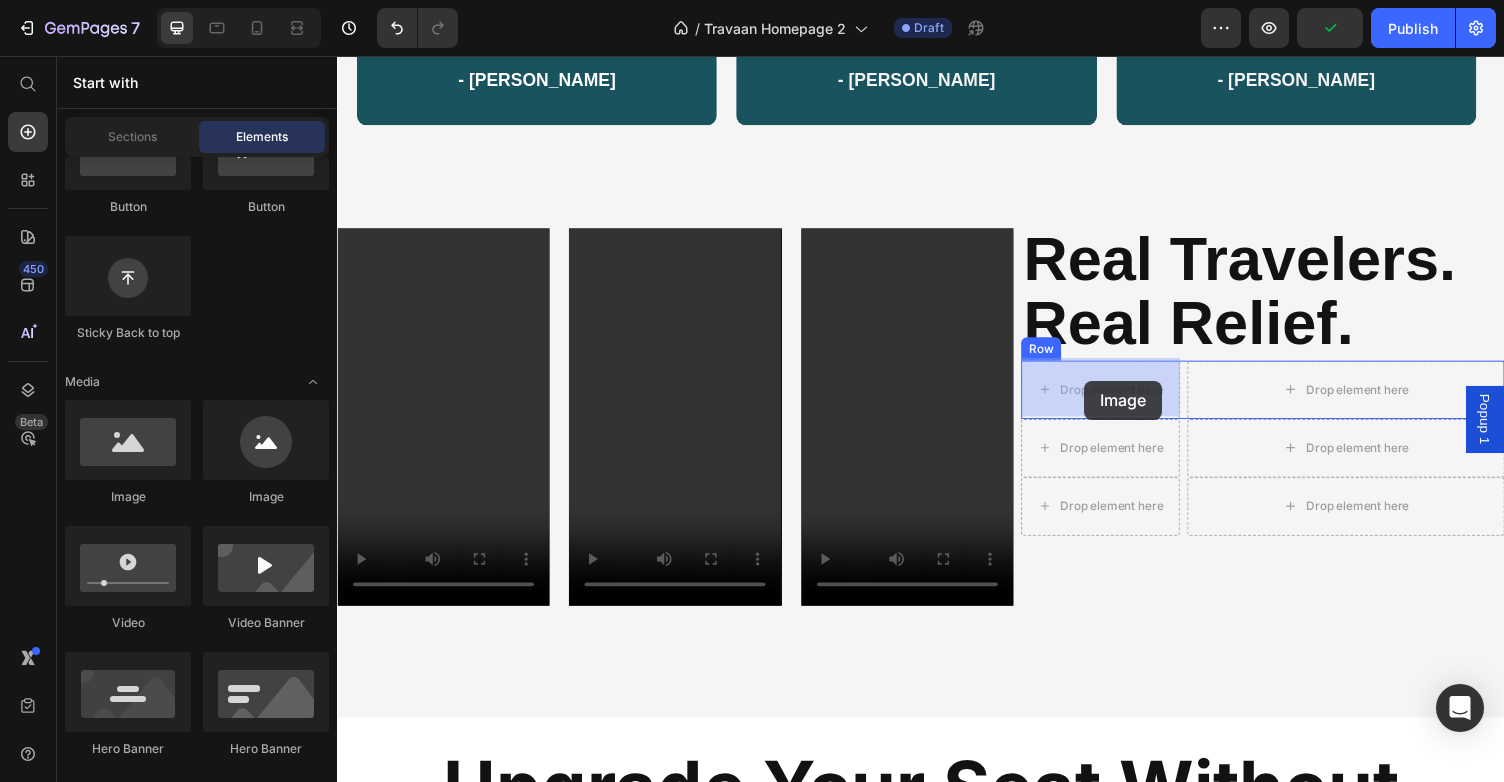 drag, startPoint x: 471, startPoint y: 499, endPoint x: 1105, endPoint y: 388, distance: 643.64355 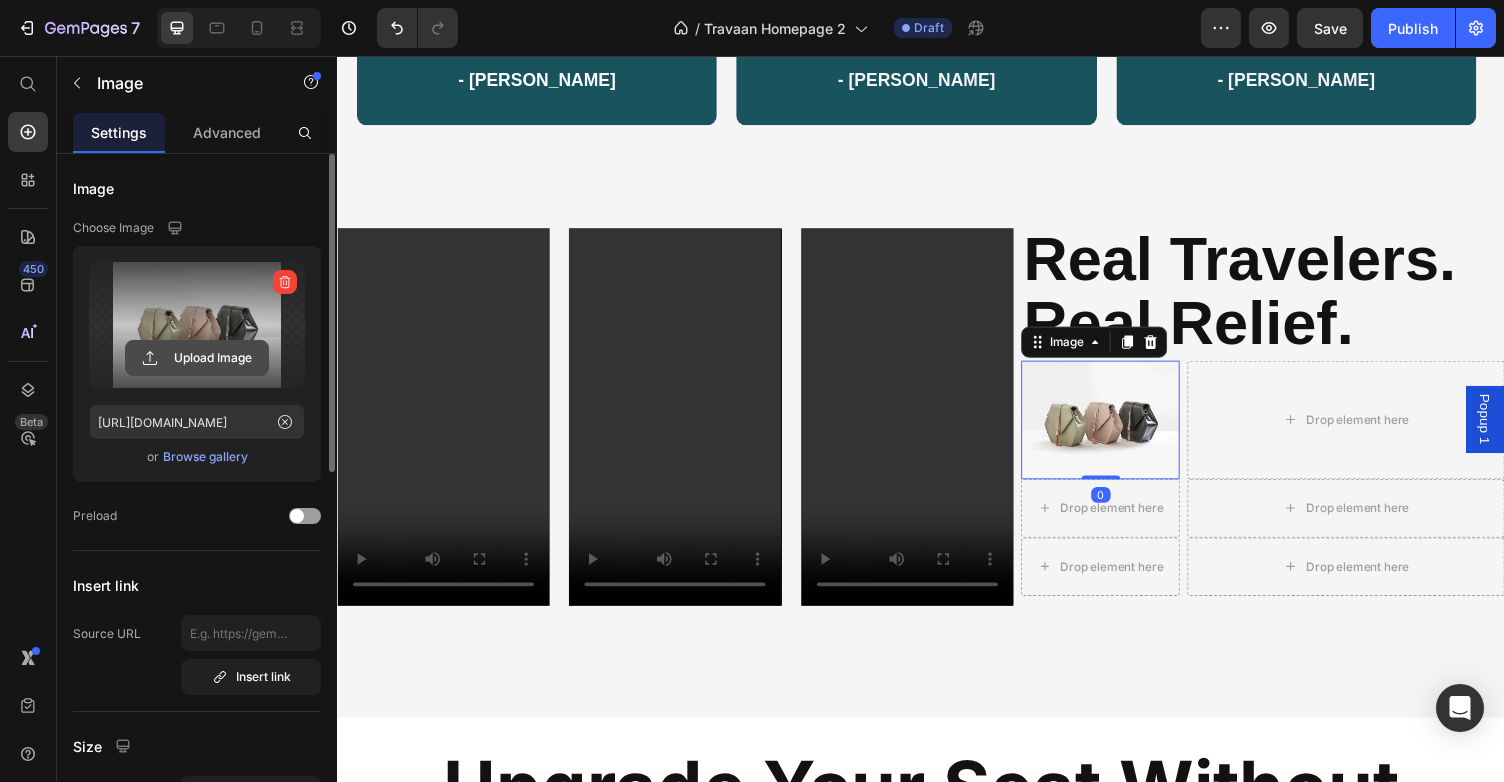 click 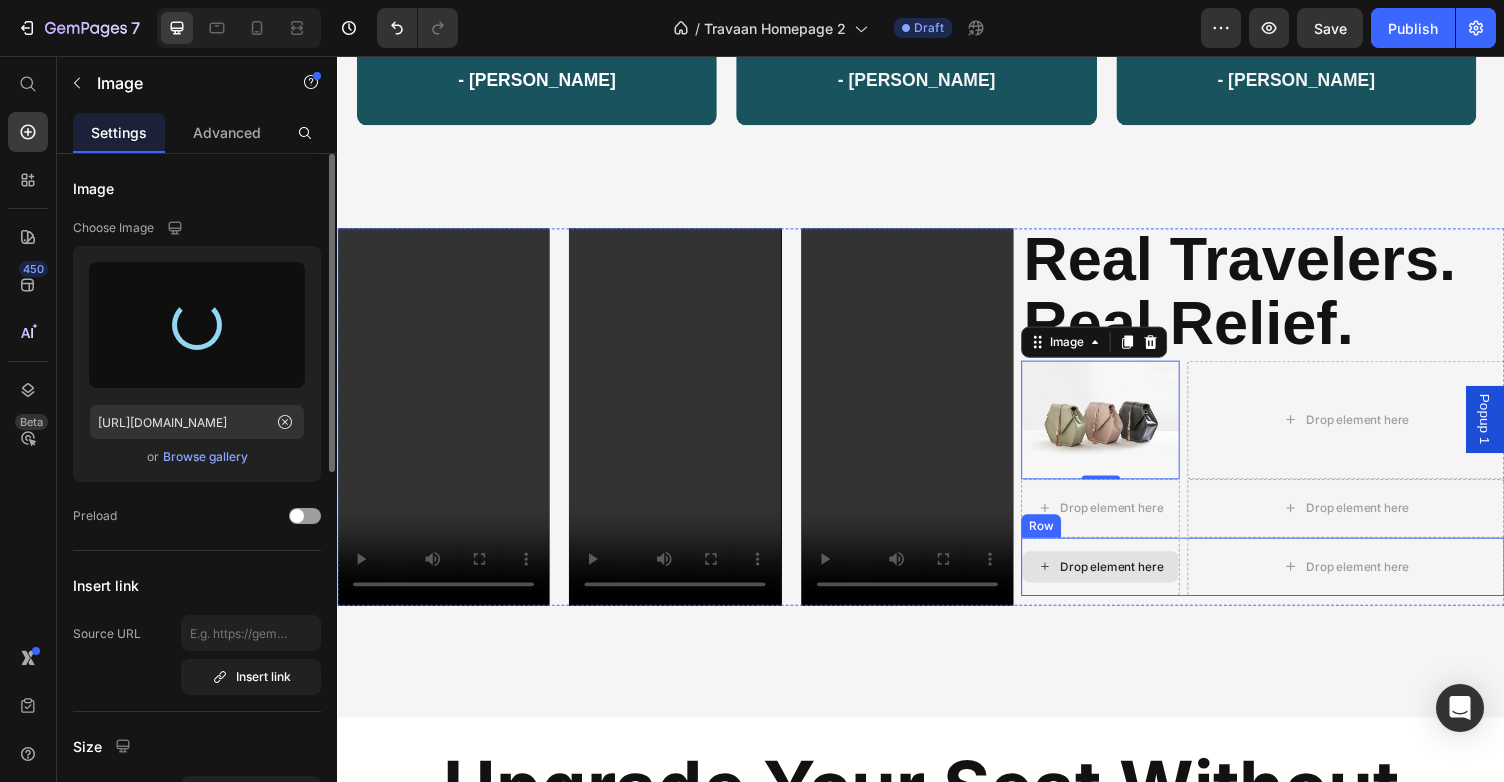 type on "[URL][DOMAIN_NAME]" 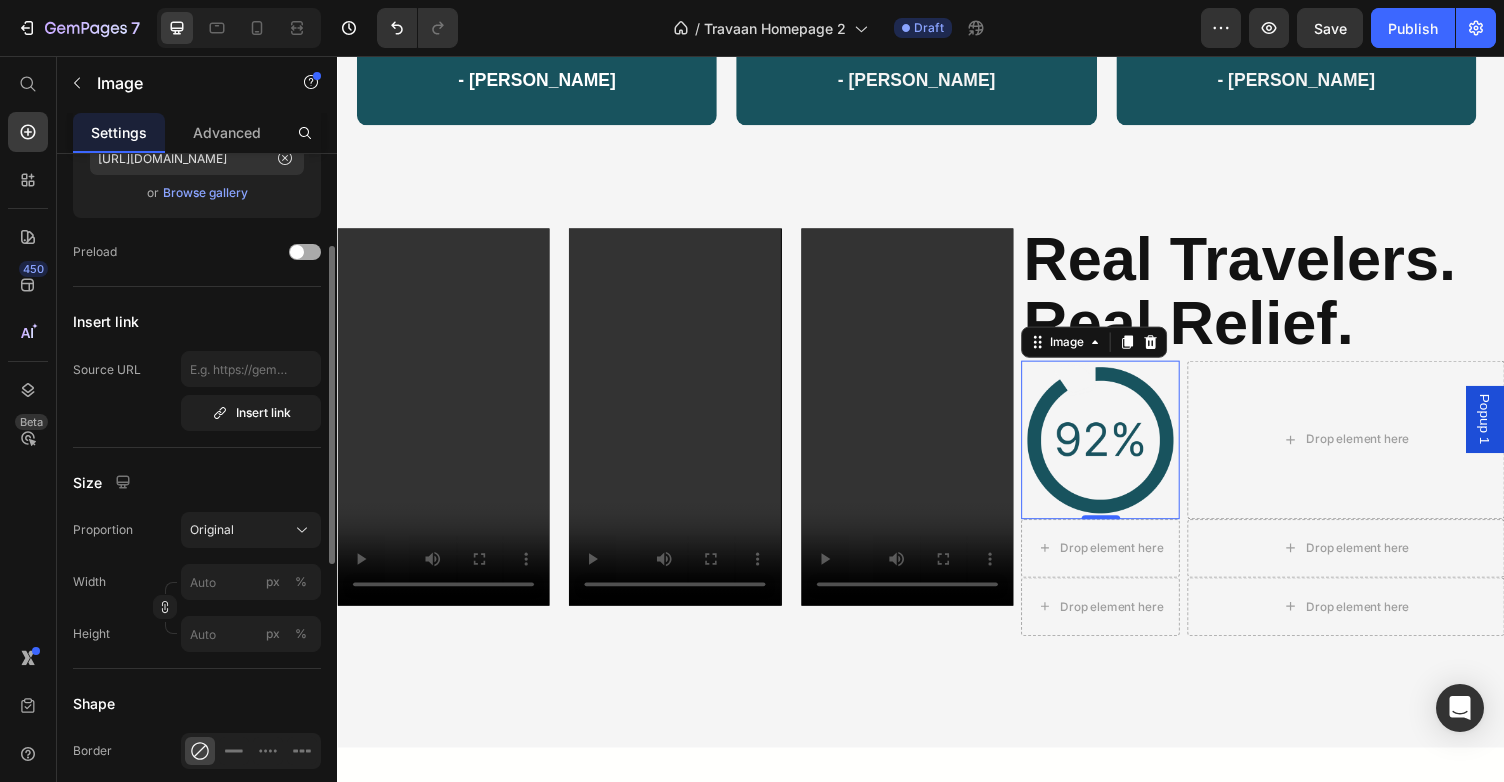 scroll, scrollTop: 268, scrollLeft: 0, axis: vertical 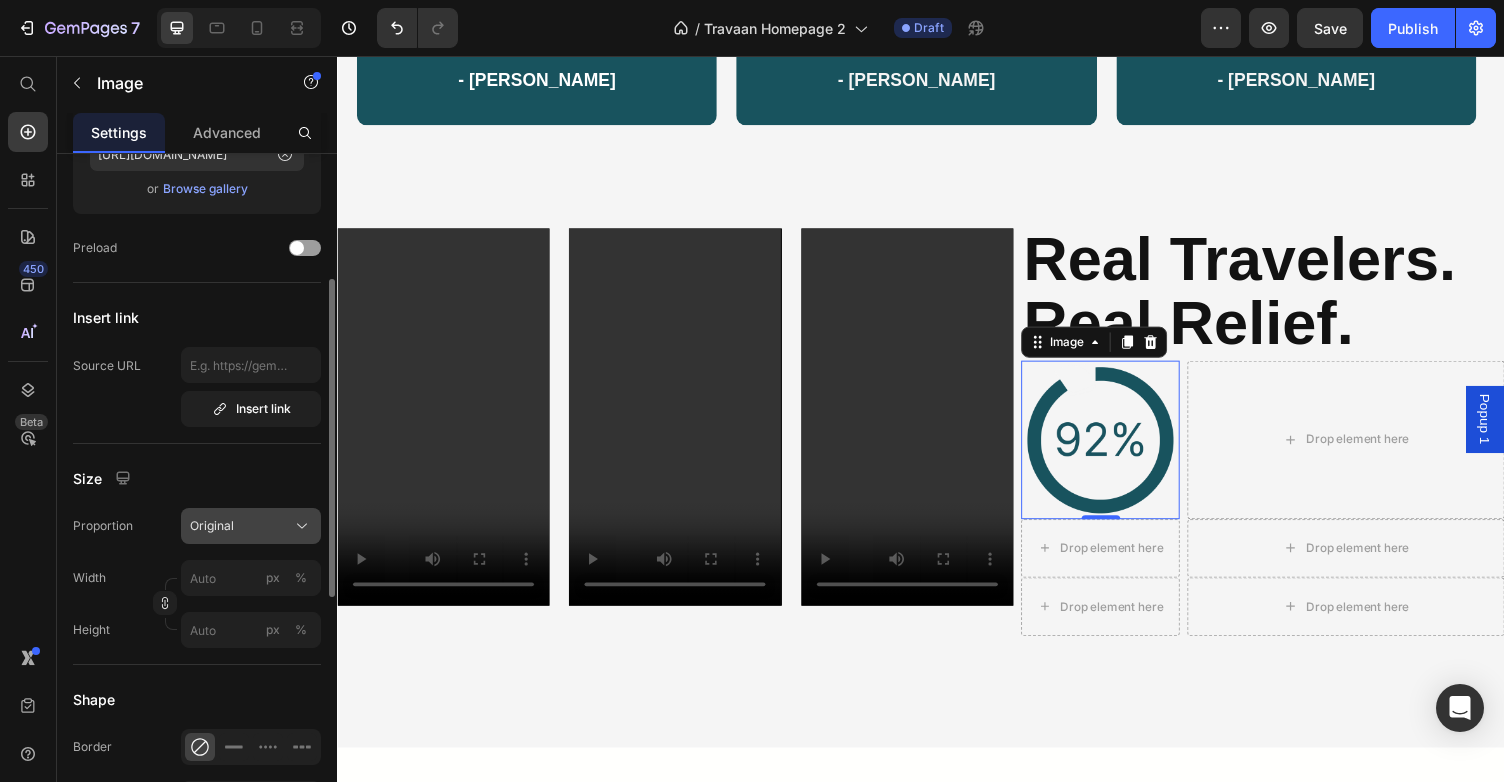 click on "Original" 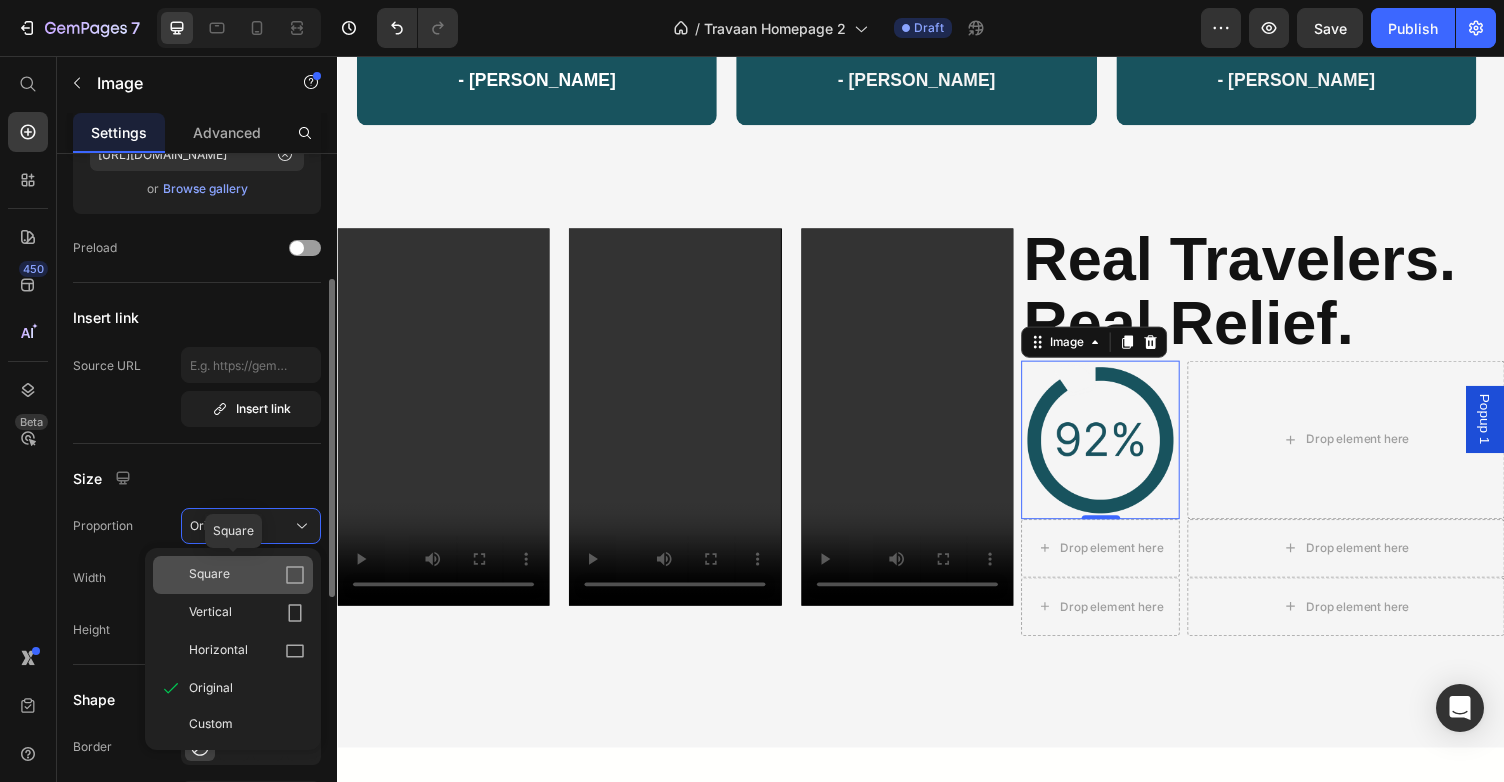 click on "Square" 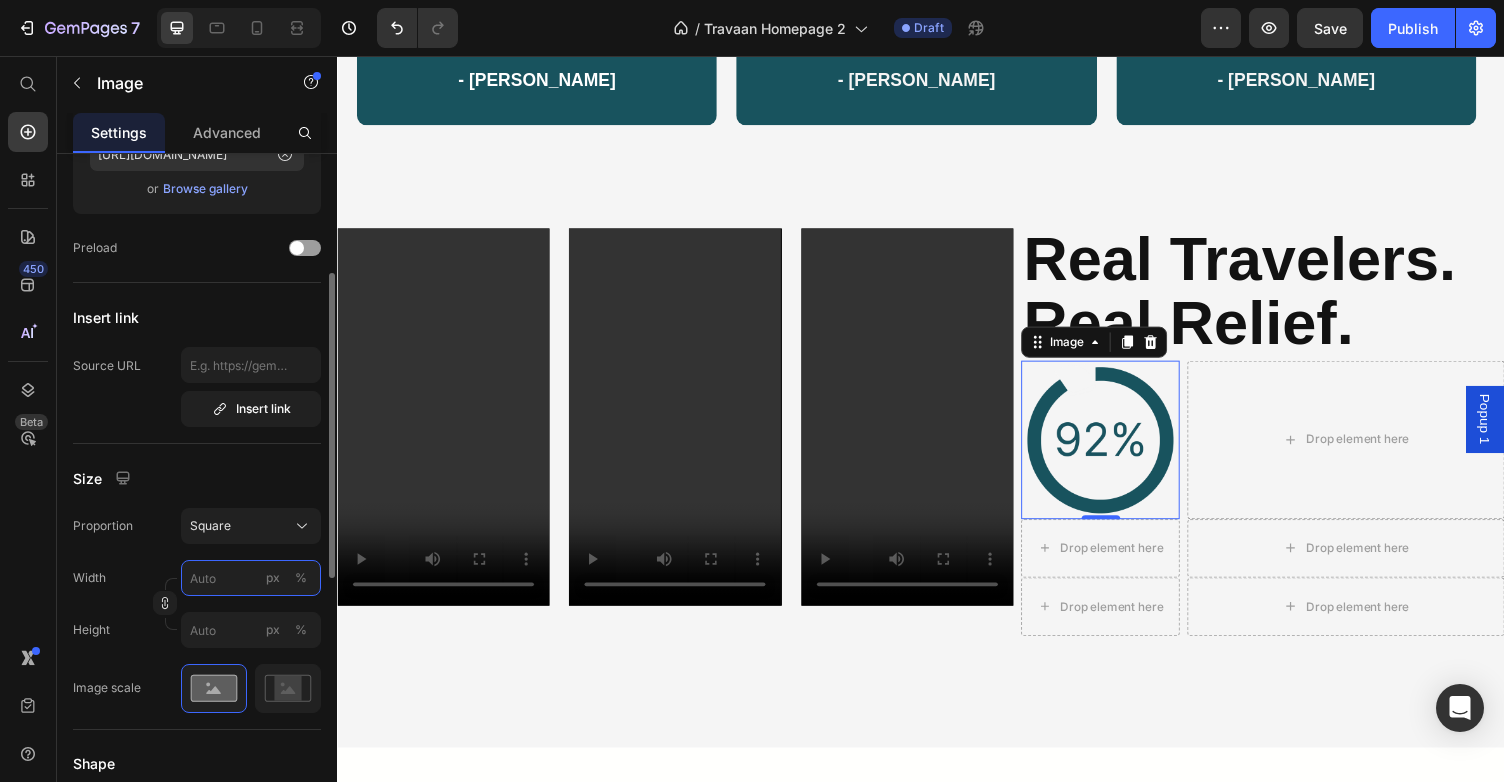 click on "px %" at bounding box center (251, 578) 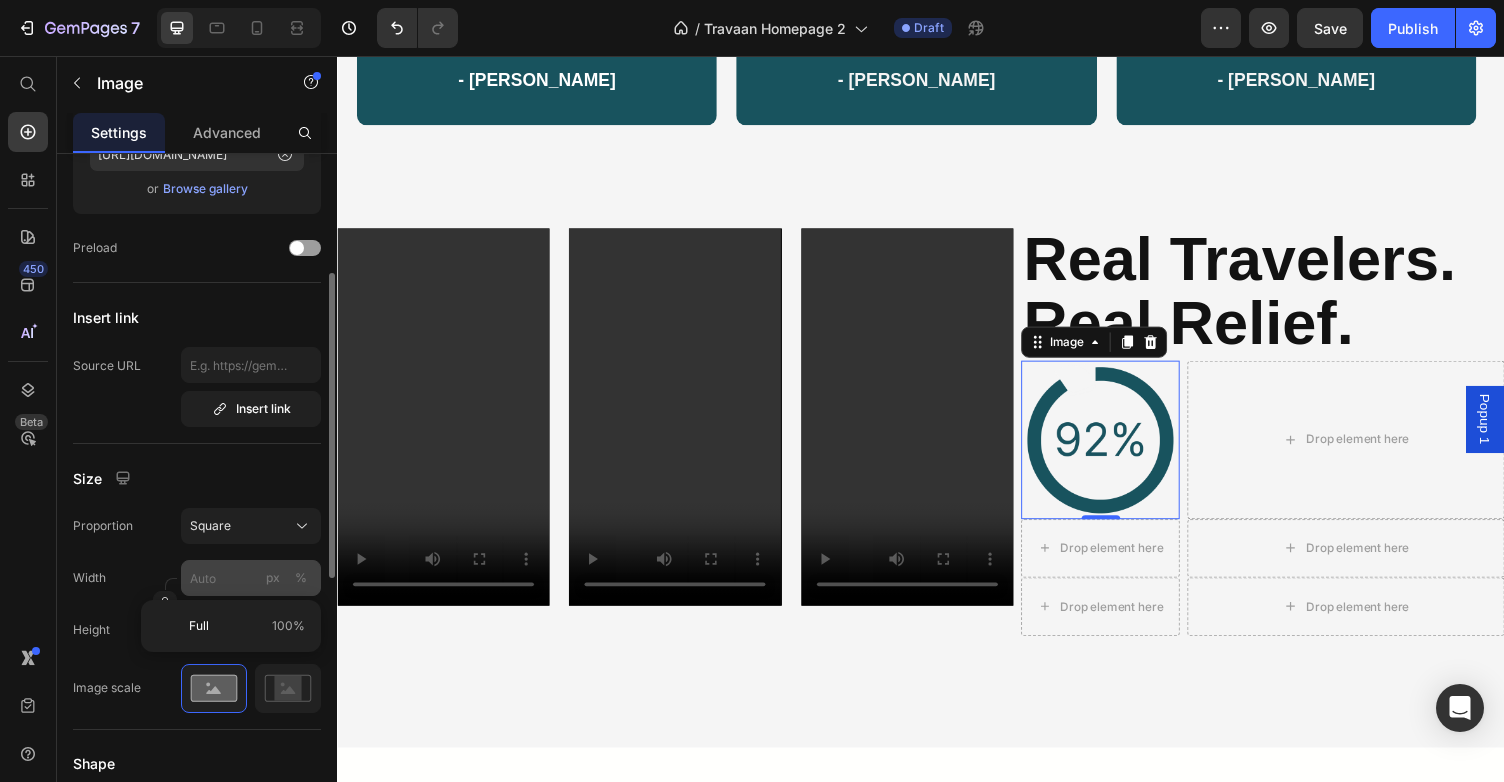 click on "%" 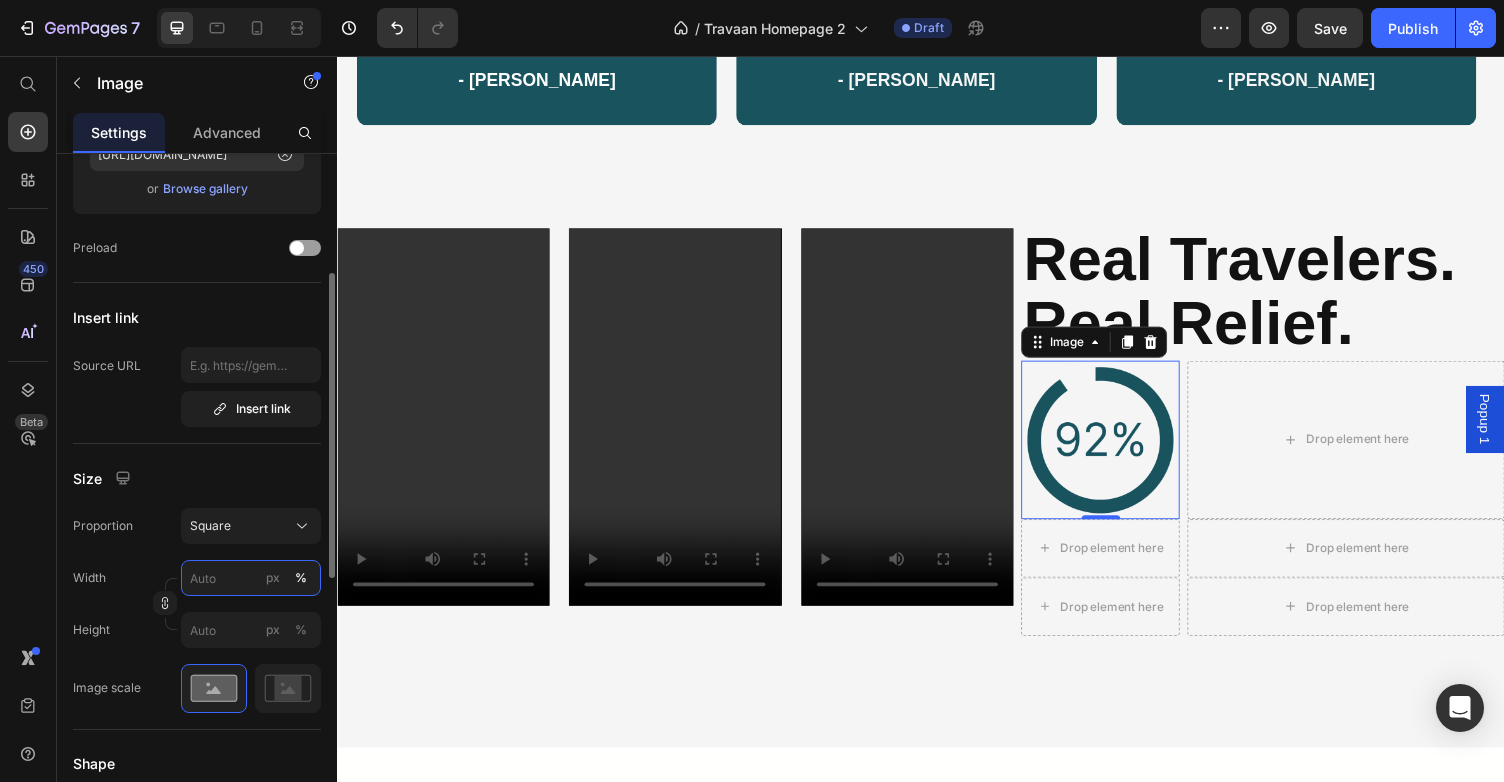 click on "px %" at bounding box center (251, 578) 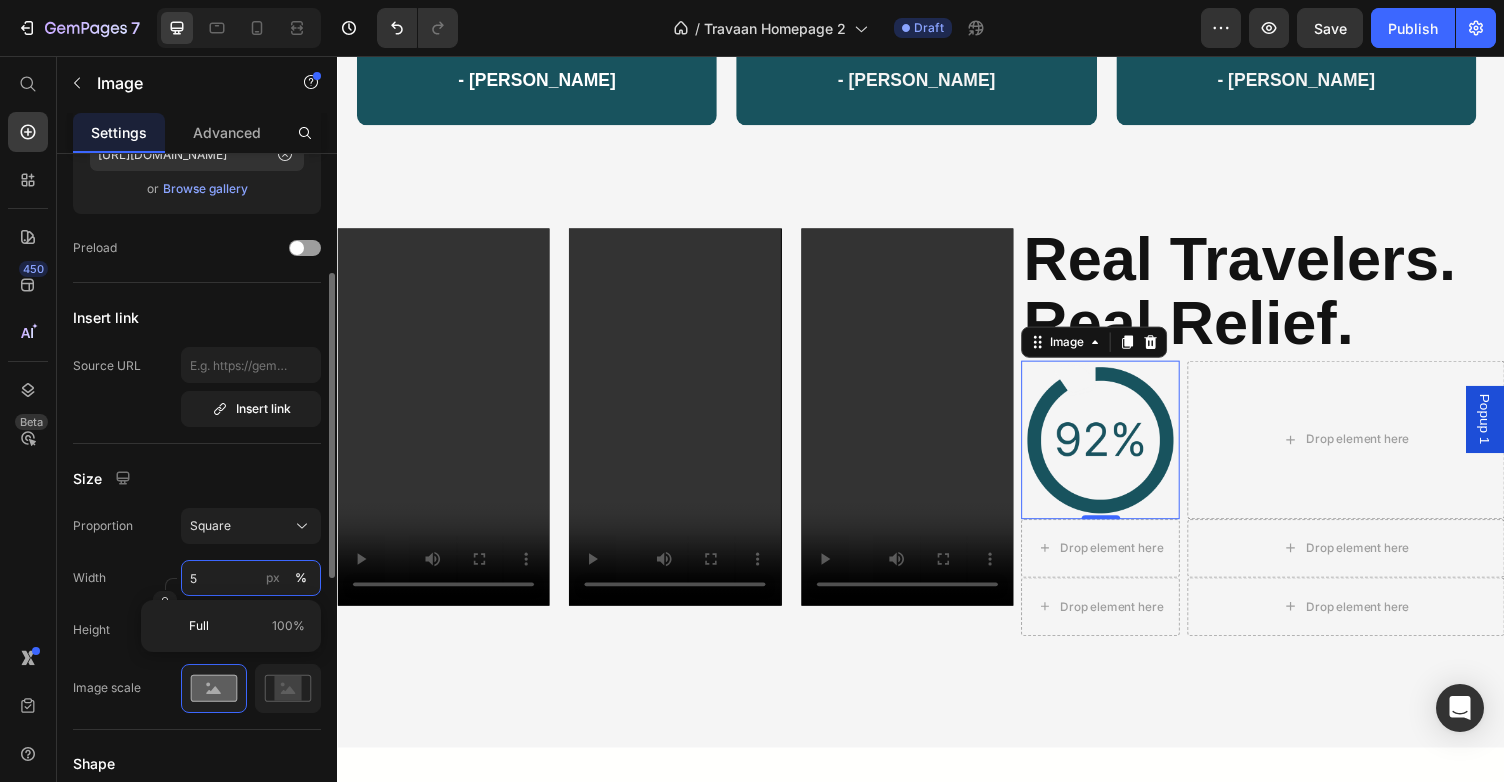 type on "50" 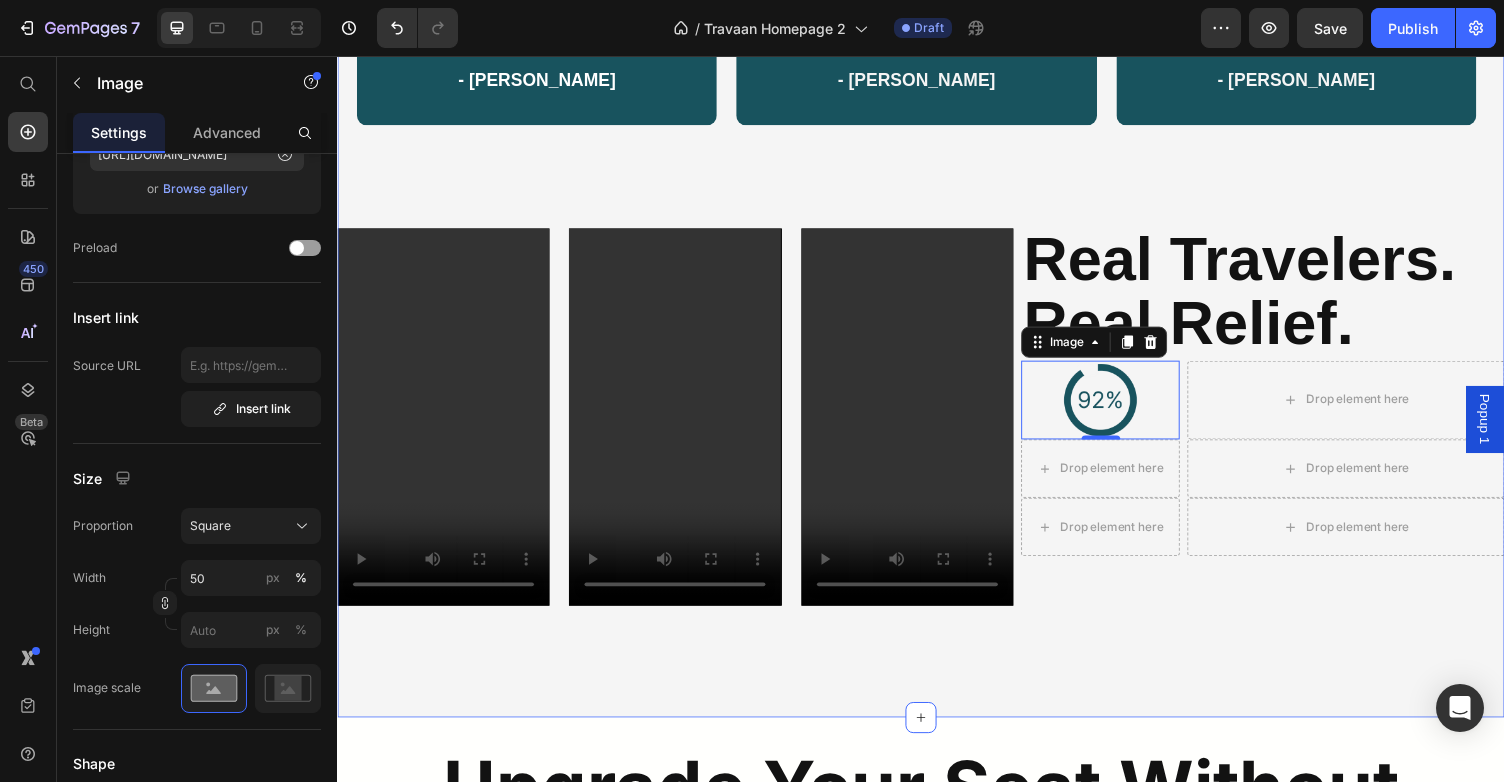click on "“Honestly forgot I was in economy. My legs didn’t throb once.”   - [PERSON_NAME]   Text Block Row “Used to dread long flights. Now I just clip this in and relax.”   - [PERSON_NAME]   Text Block Row “Takes 5 seconds to set up and changed how I travel.”   - [PERSON_NAME]   Text Block Row Row Video Video Video Row ⁠⁠⁠⁠⁠⁠⁠ Real Travelers. Real Relief. Heading Image   0
Drop element here Row
Drop element here
Drop element here Row
Drop element here
Drop element here Row Row" at bounding box center [937, 314] 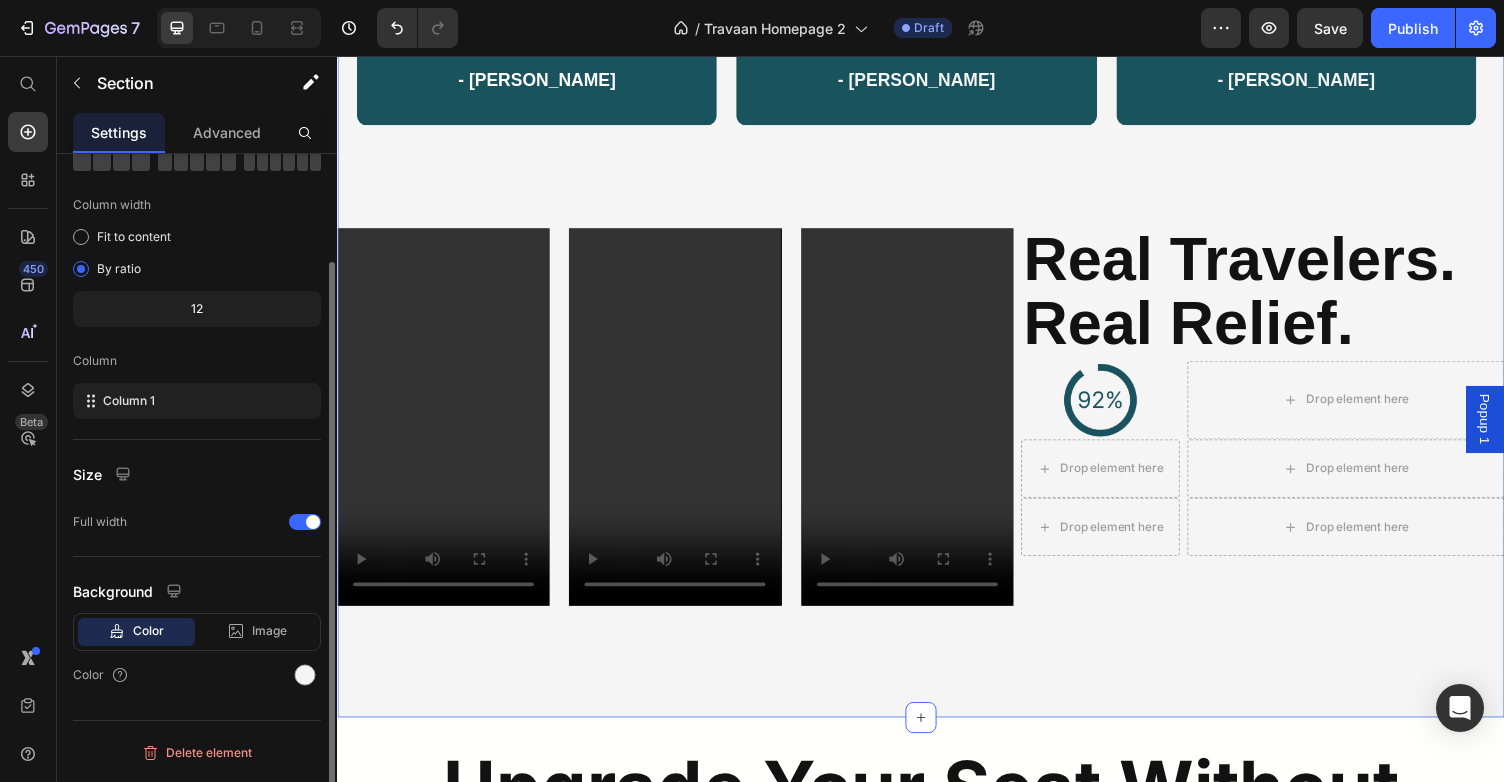 scroll, scrollTop: 0, scrollLeft: 0, axis: both 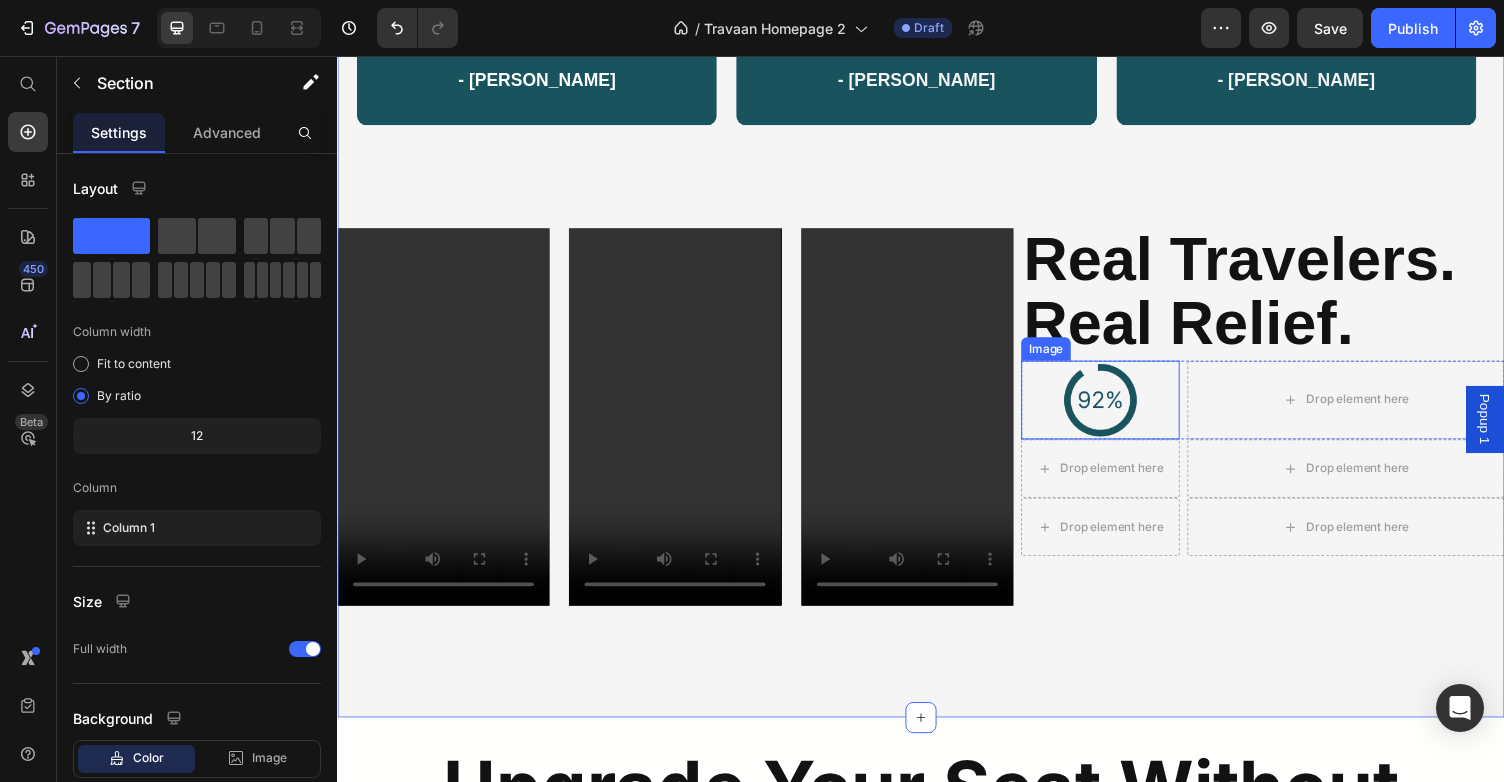 click at bounding box center [1121, 409] 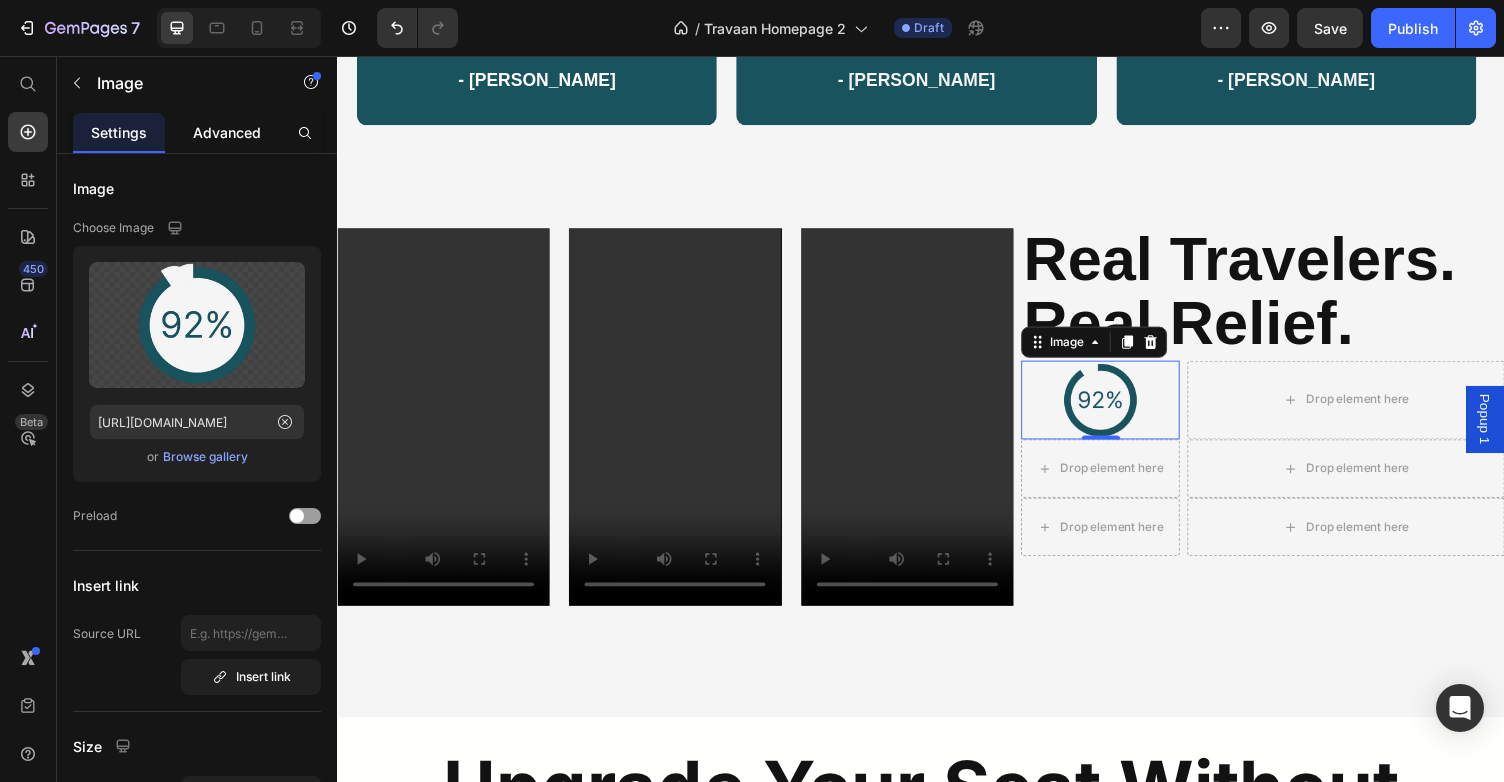 click on "Advanced" at bounding box center [227, 132] 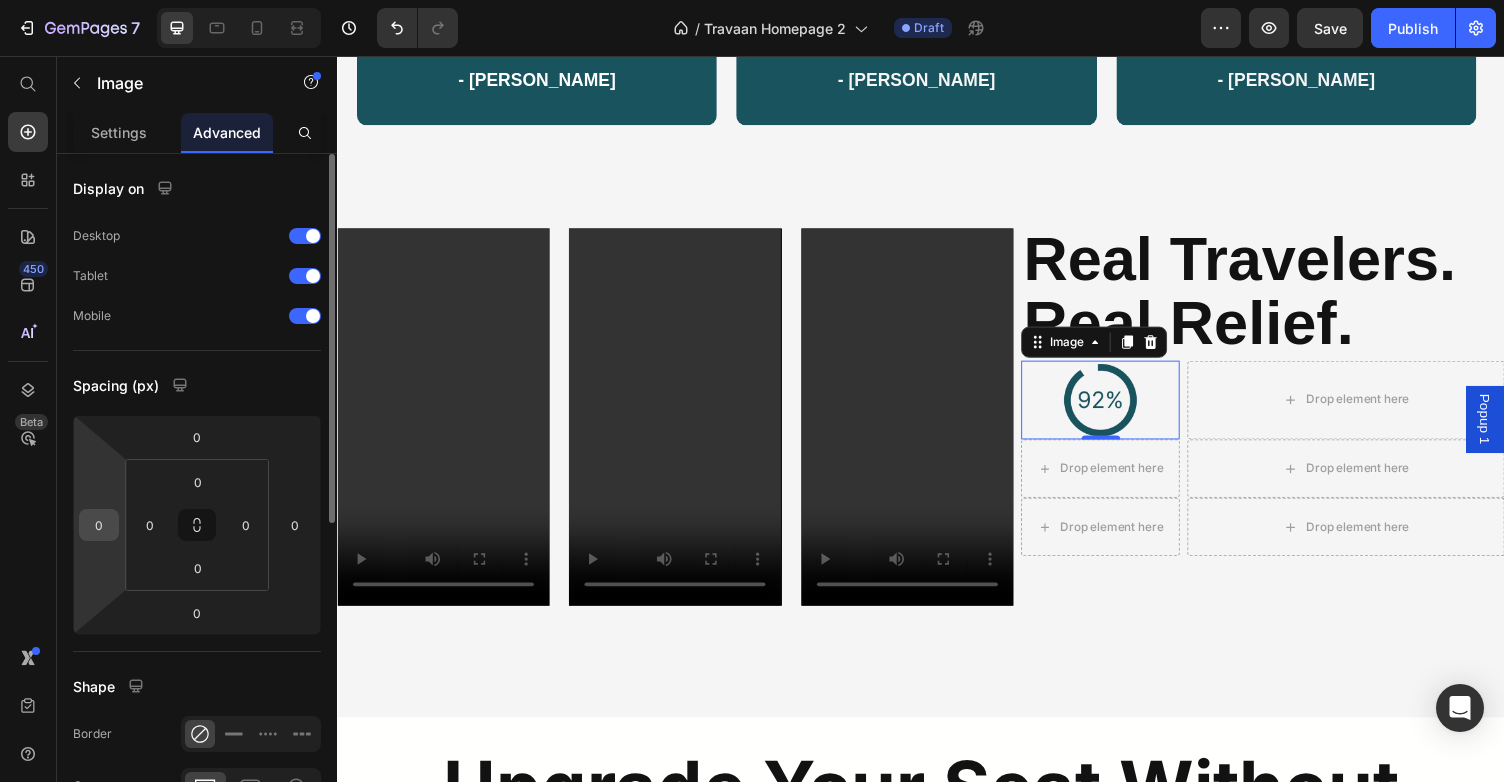 click on "0" at bounding box center (99, 525) 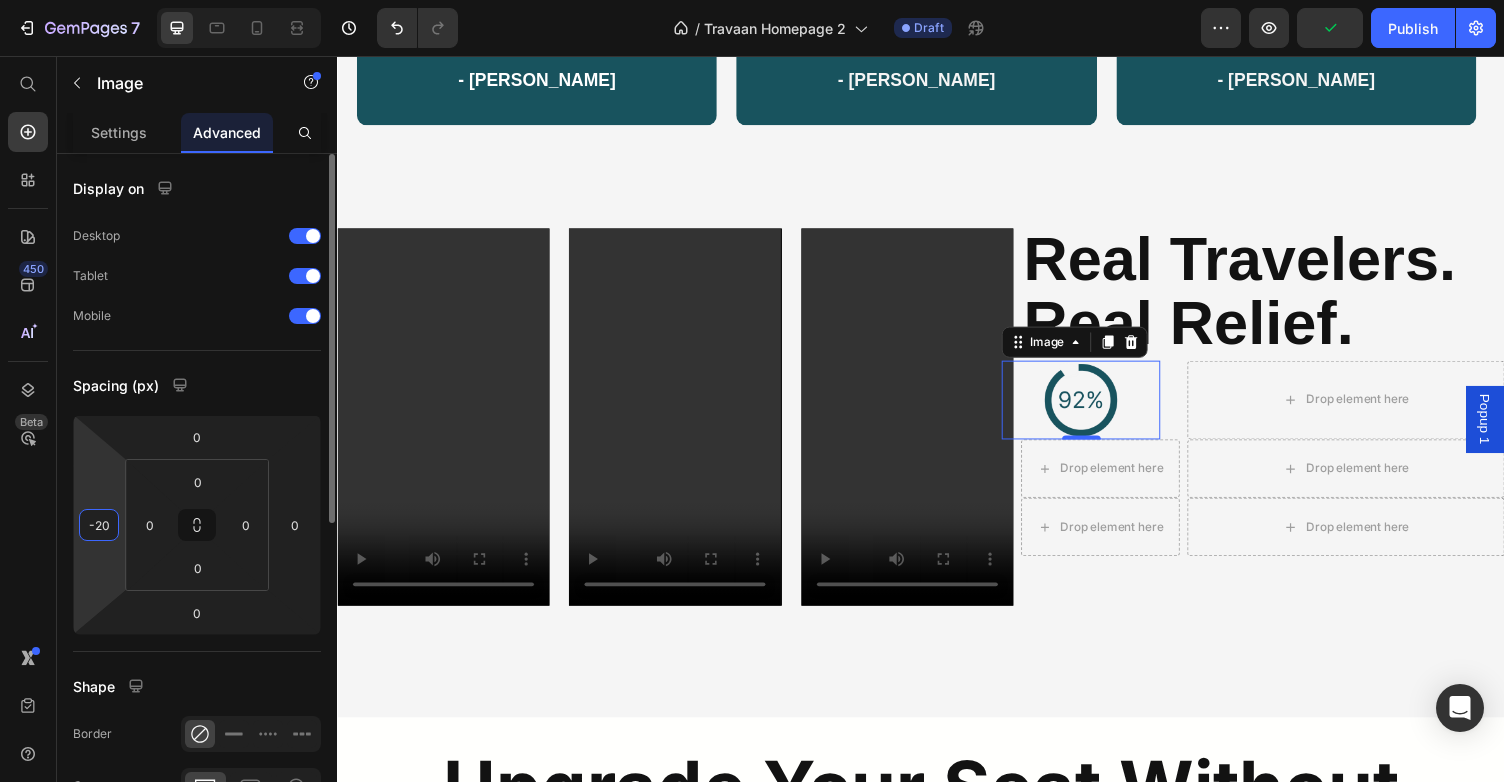 type on "-2" 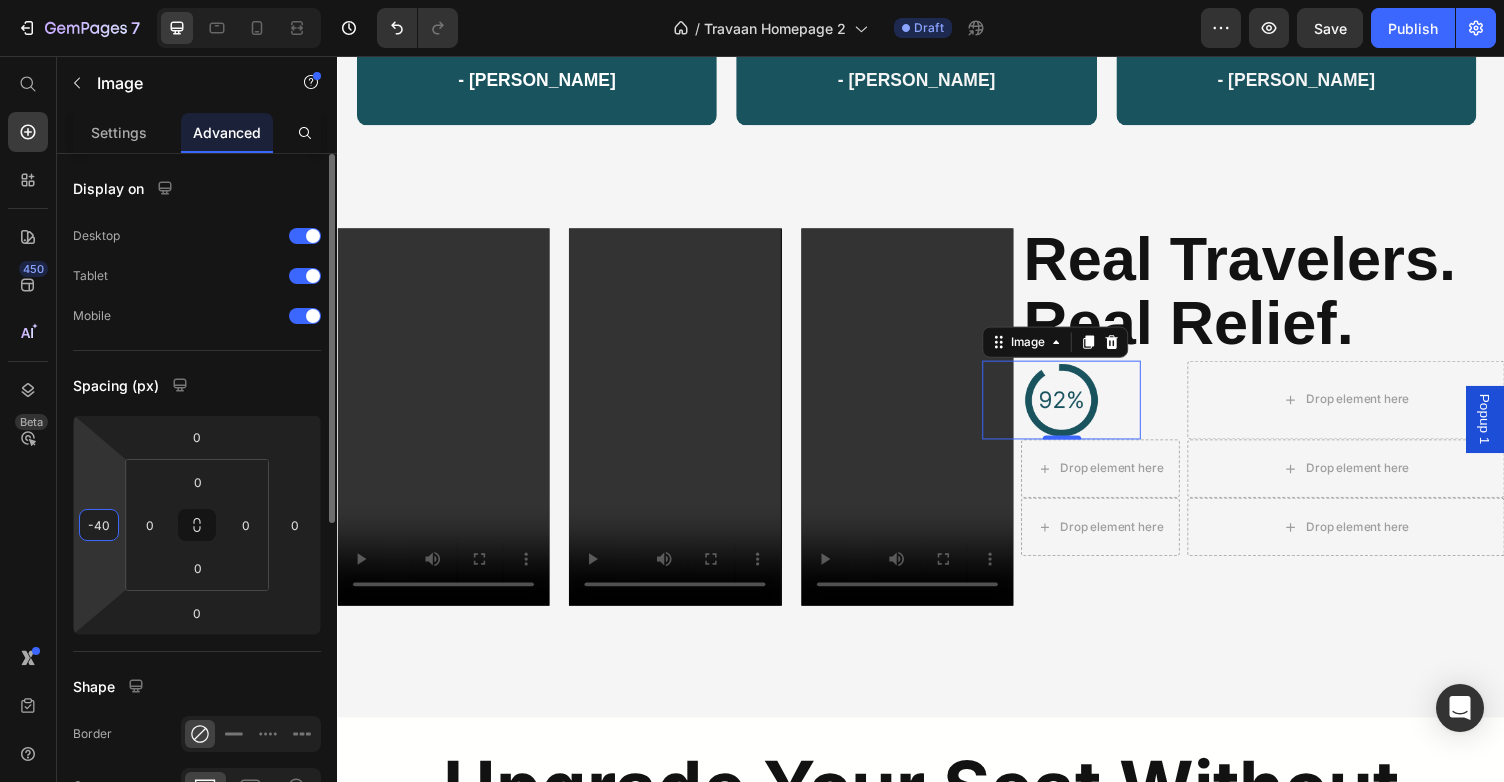 type on "-4" 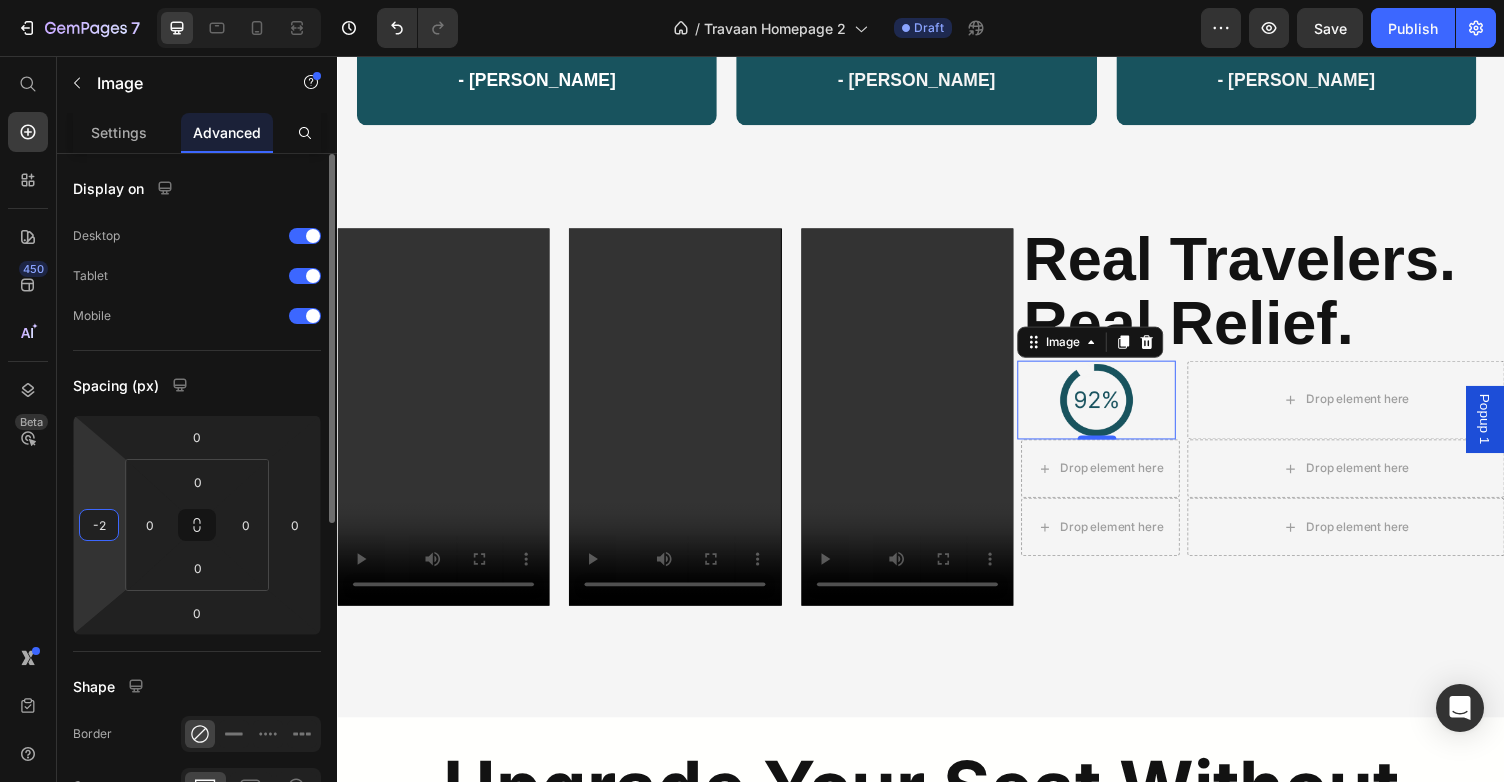 type on "-20" 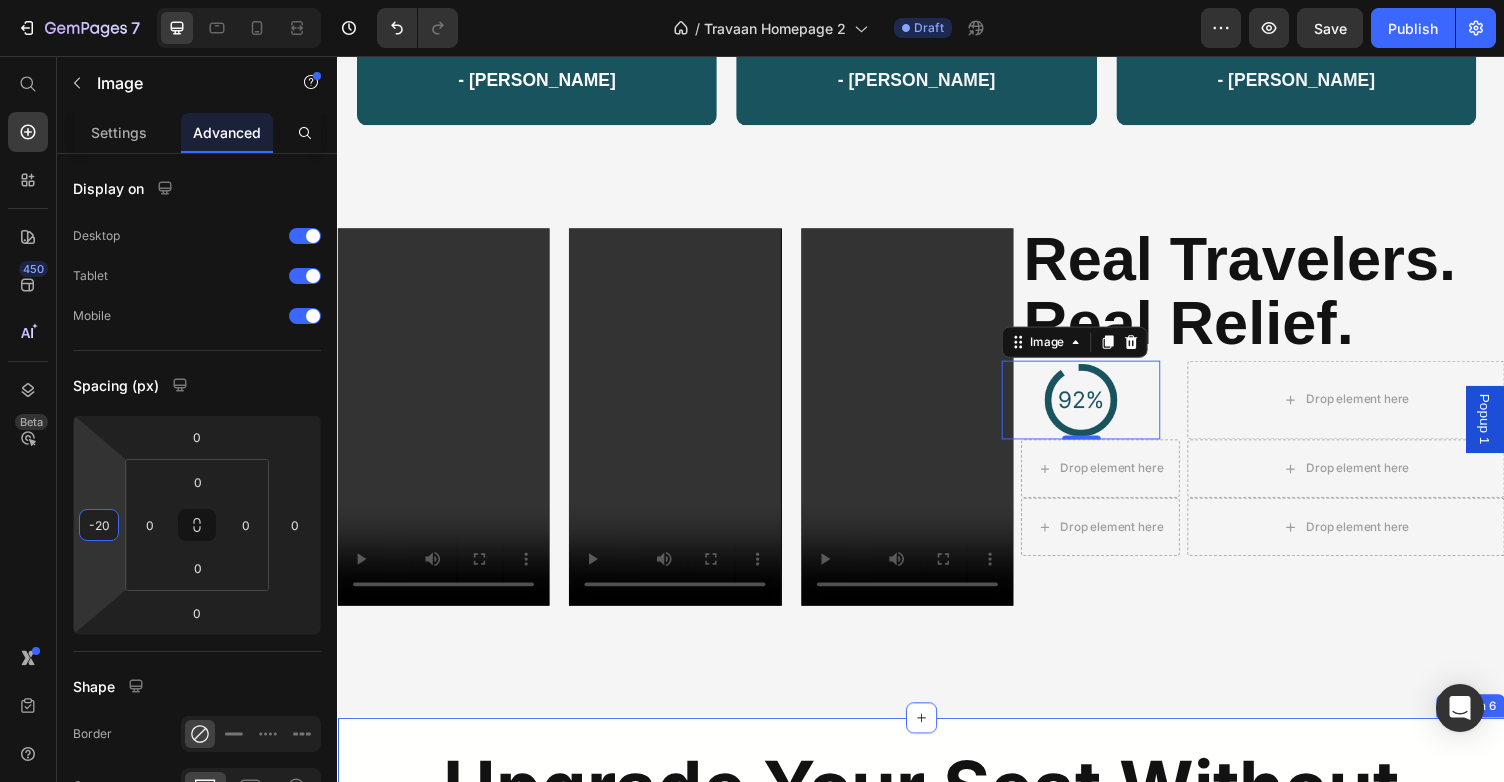 click on "Upgrade Your Seat Without Leaving It" at bounding box center [937, 847] 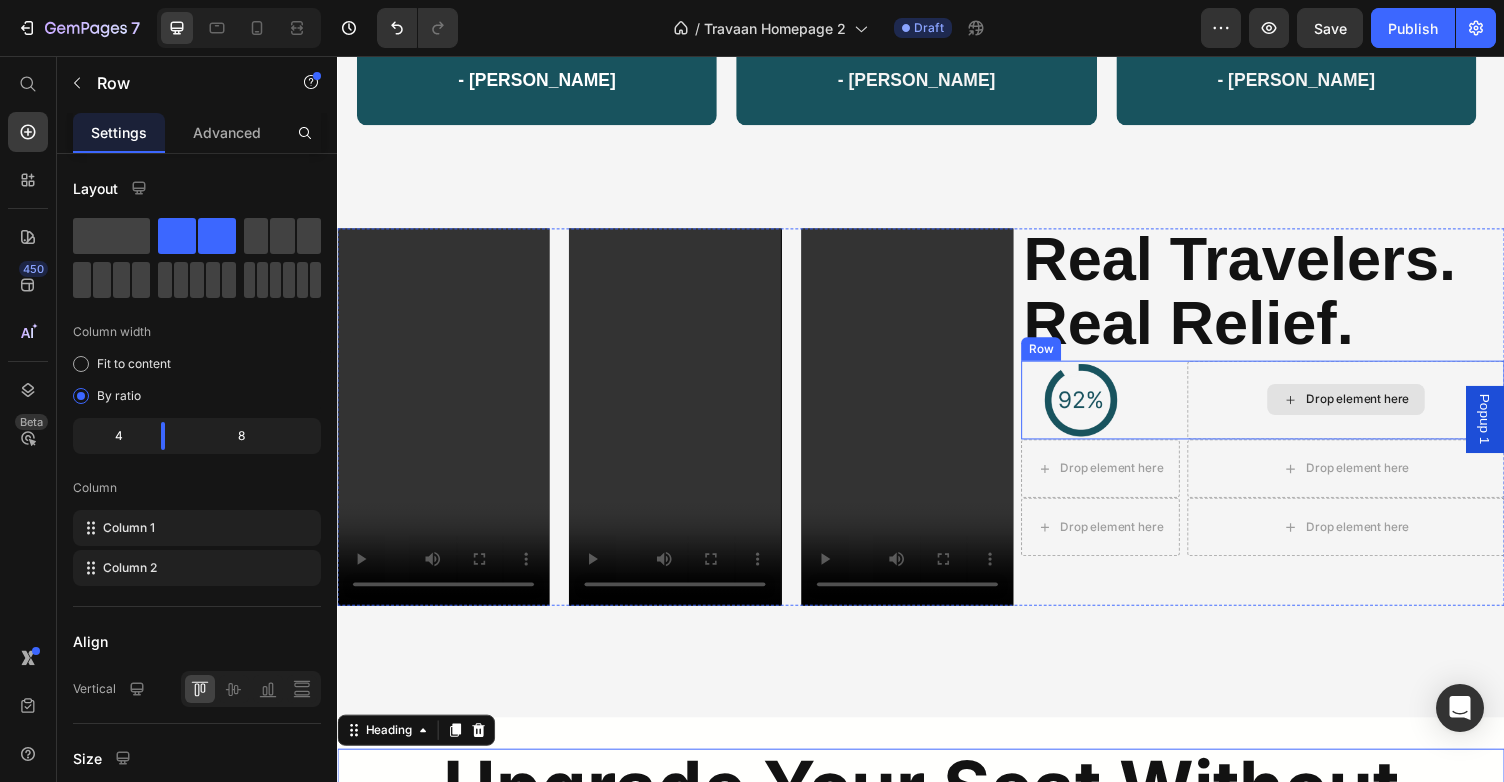 click on "Drop element here" at bounding box center [1374, 409] 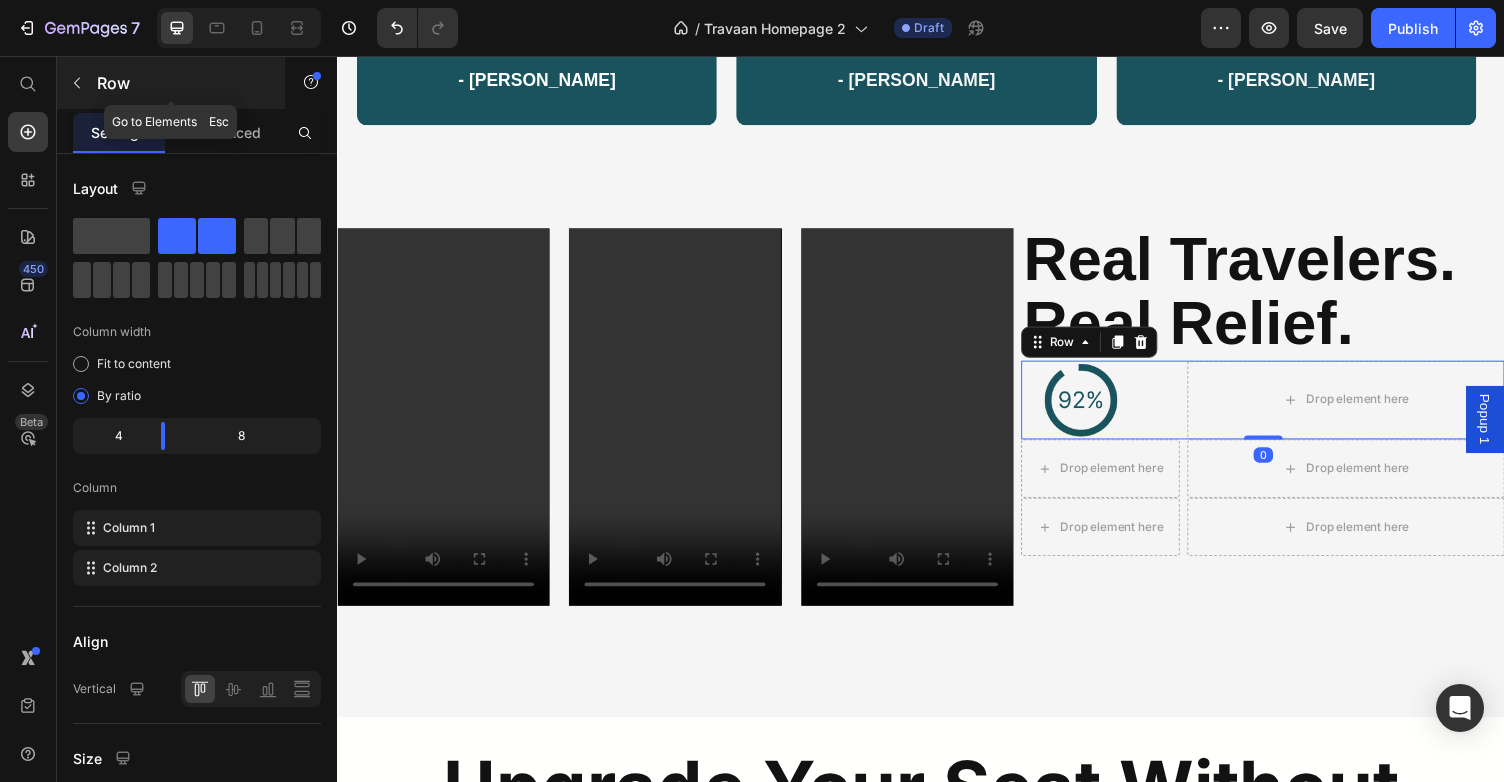 click on "Row" at bounding box center (182, 83) 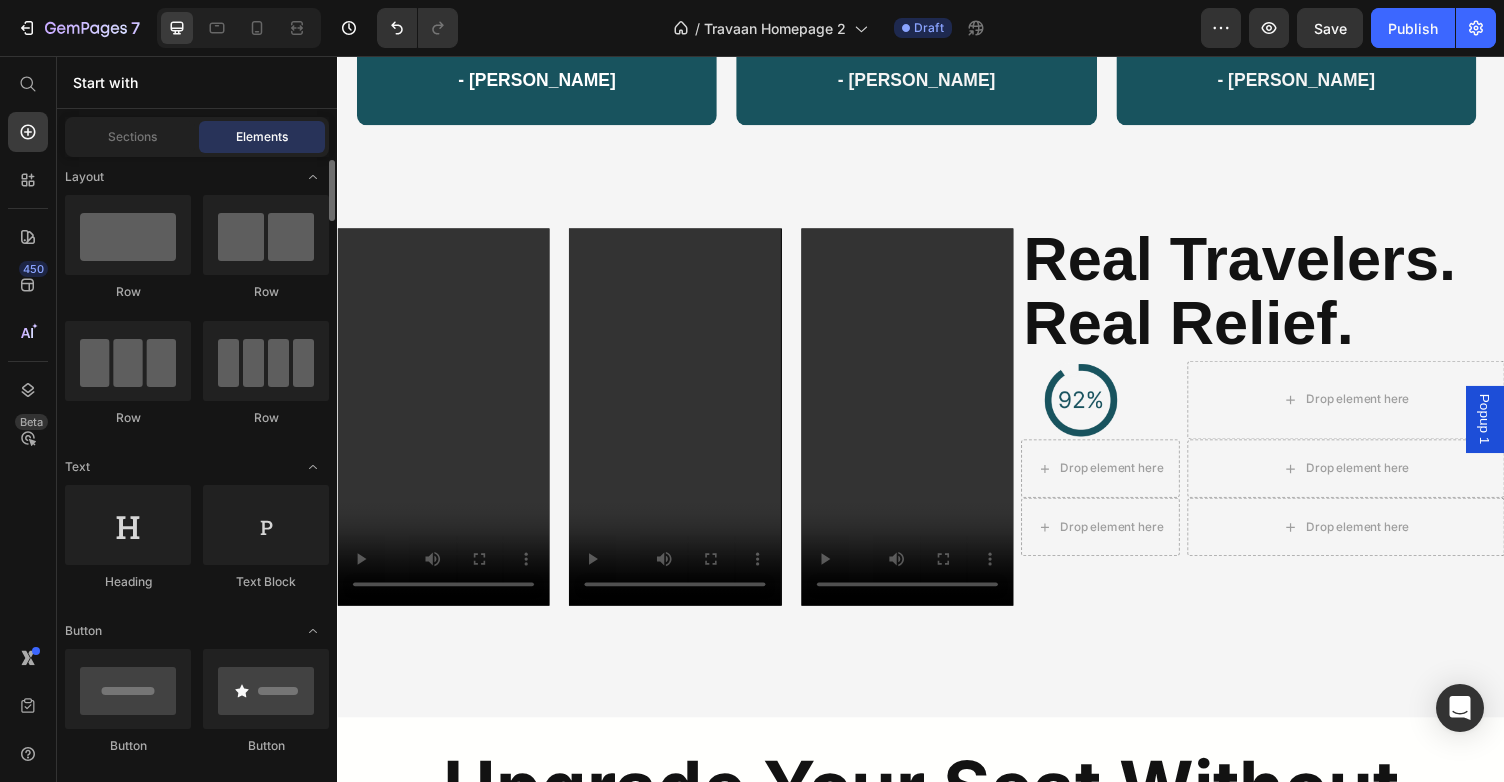scroll, scrollTop: 0, scrollLeft: 0, axis: both 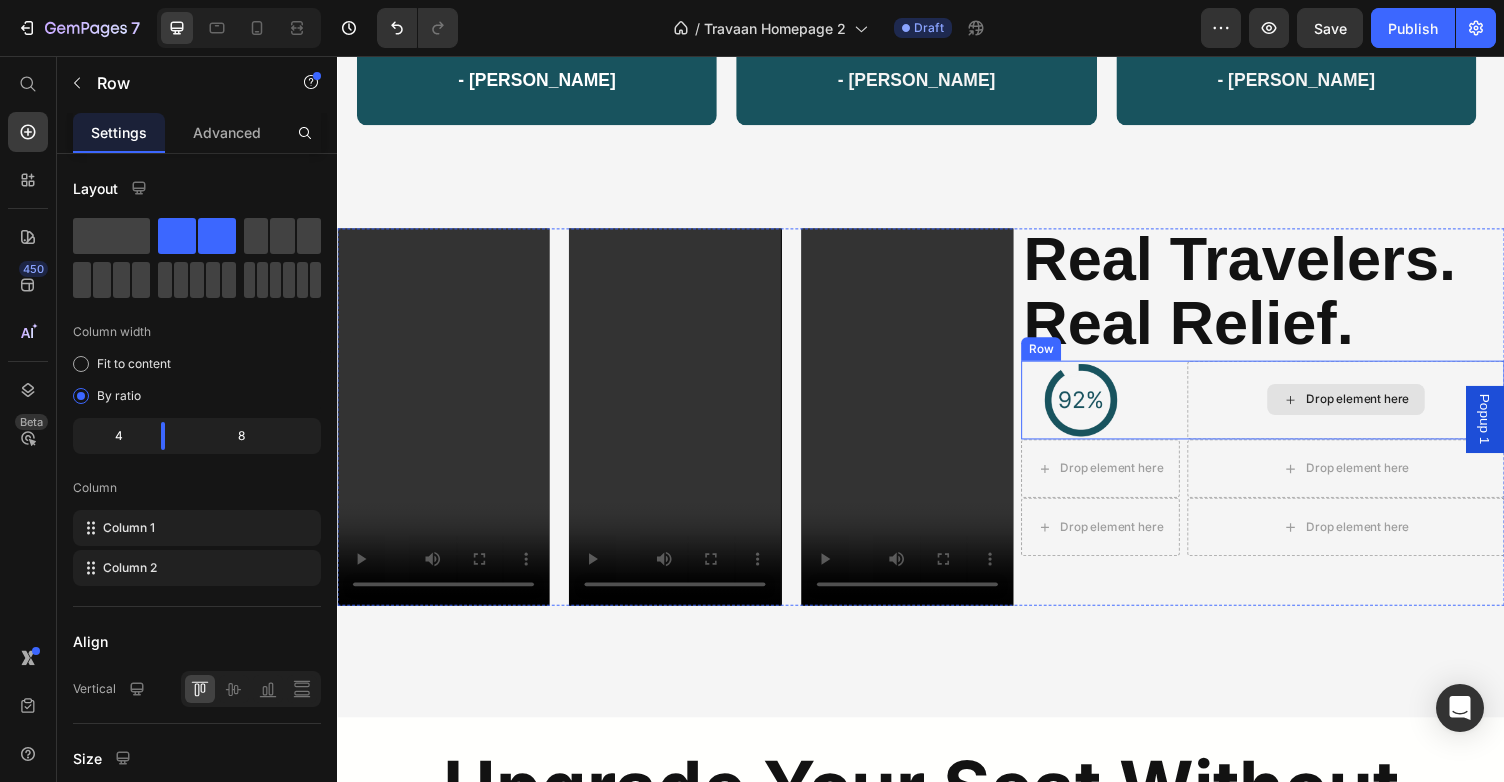 click on "Drop element here" at bounding box center [1374, 409] 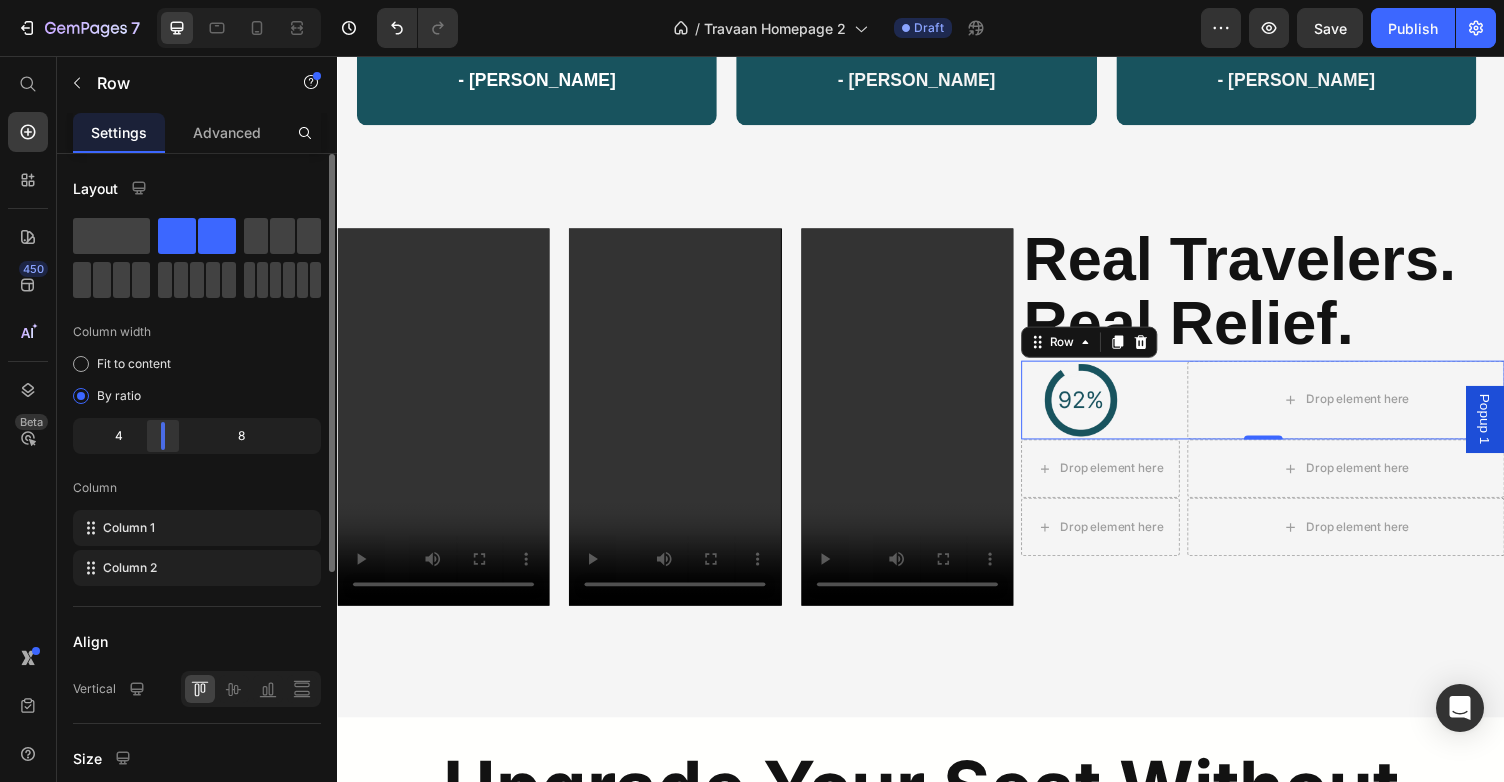 click on "7  Version history  /  Travaan Homepage 2 Draft Preview  Save   Publish  450 Beta Start with Sections Elements Hero Section Product Detail Brands Trusted Badges Guarantee Product Breakdown How to use Testimonials Compare Bundle FAQs Social Proof Brand Story Product List Collection Blog List Contact Sticky Add to Cart Custom Footer Browse Library 450 Layout
Row
Row
Row
Row Text
Heading
Text Block Button
Button
Button
Sticky Back to top Media
Image" at bounding box center (752, 0) 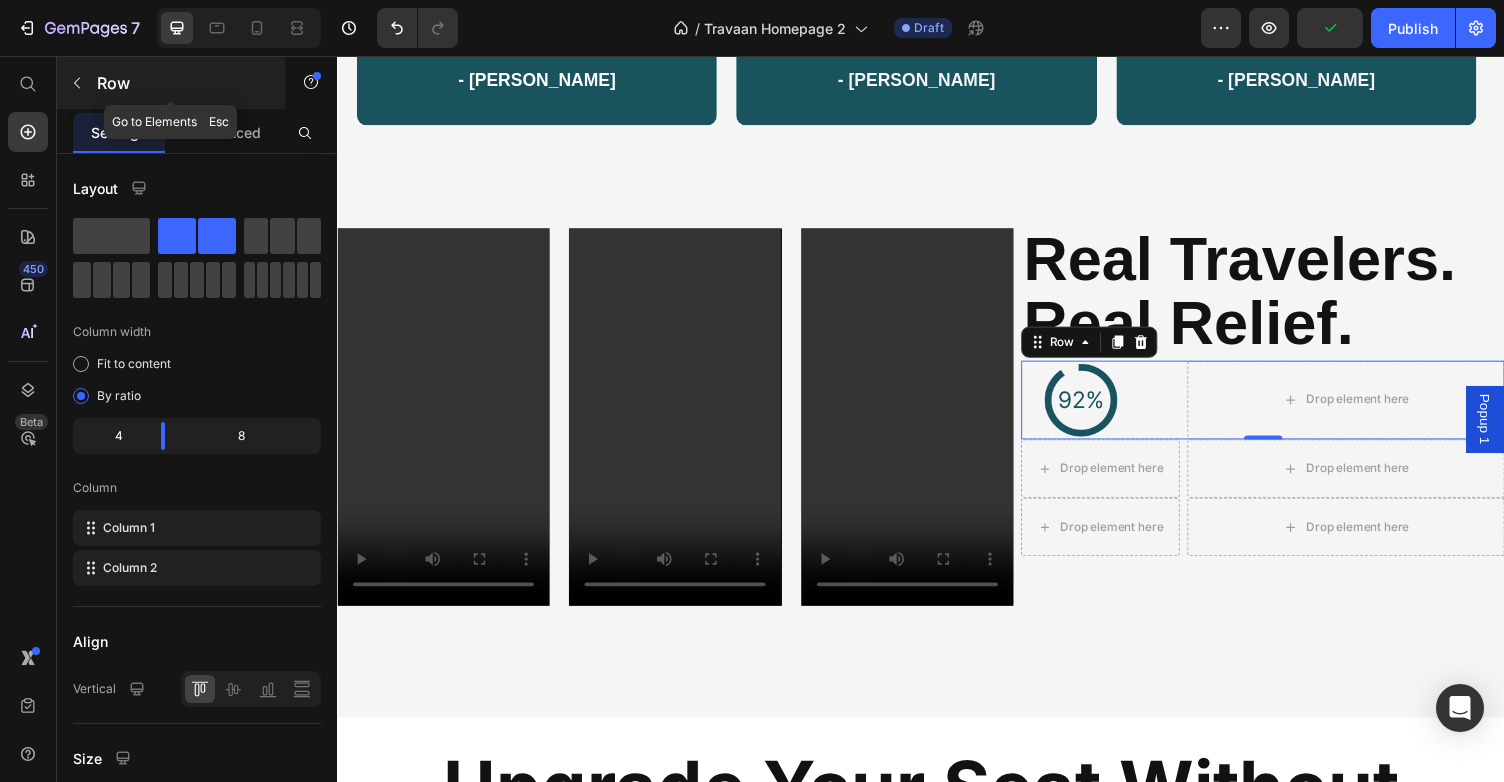 click on "Row" at bounding box center [171, 83] 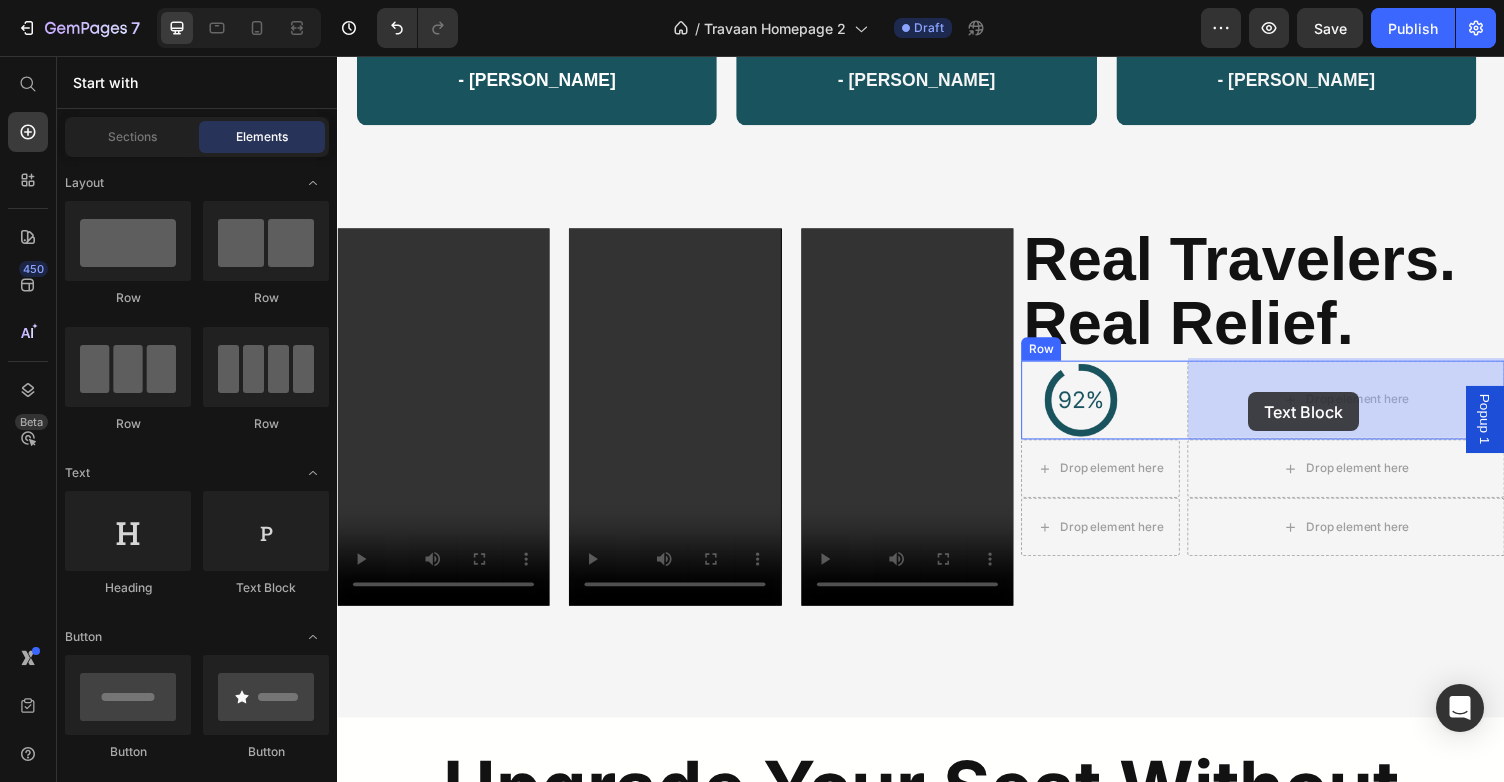 drag, startPoint x: 590, startPoint y: 576, endPoint x: 1274, endPoint y: 402, distance: 705.78467 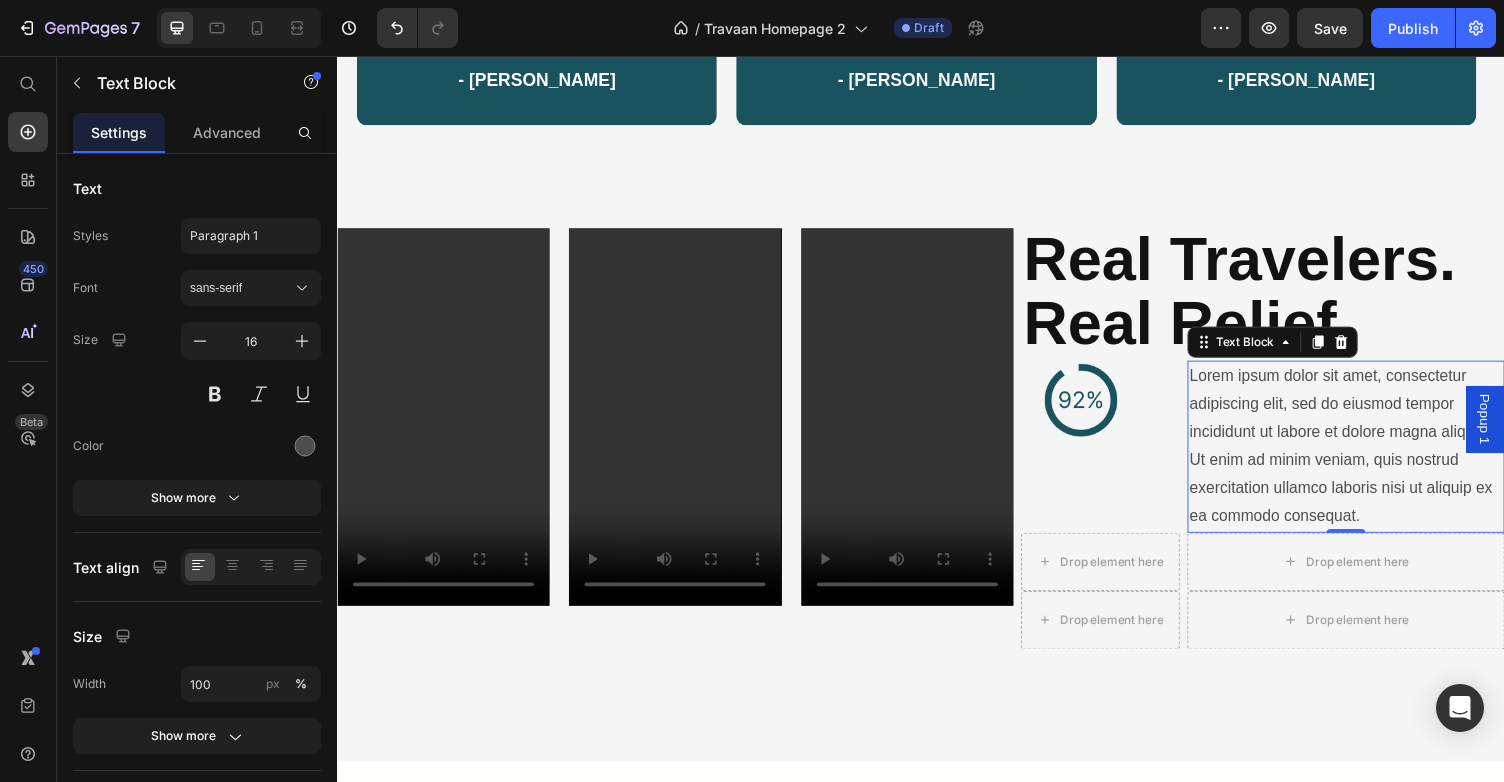 click on "Lorem ipsum dolor sit amet, consectetur adipiscing elit, sed do eiusmod tempor incididunt ut labore et dolore magna aliqua. Ut enim ad minim veniam, quis nostrud exercitation ullamco laboris nisi ut aliquip ex ea commodo consequat." at bounding box center (1374, 457) 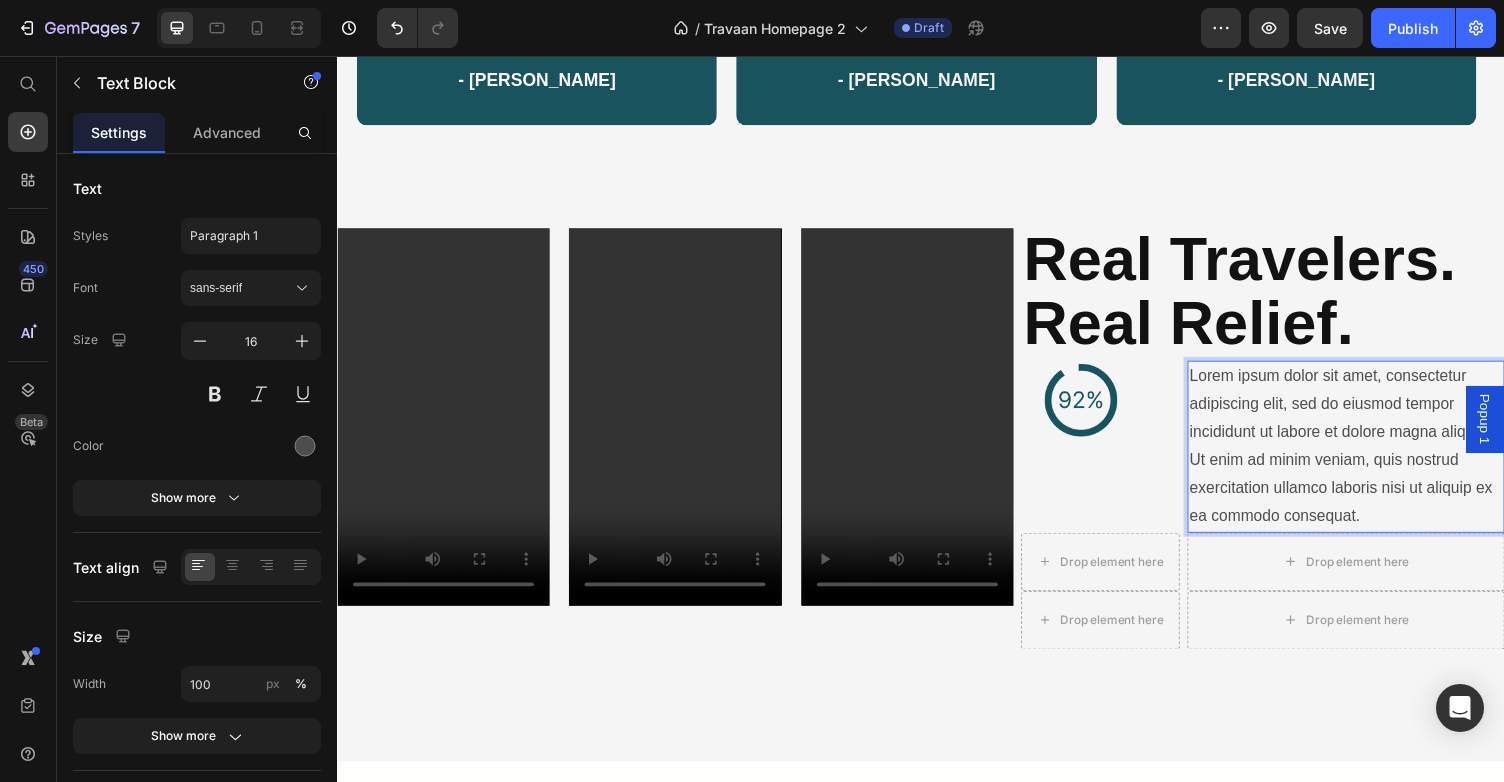 click on "Lorem ipsum dolor sit amet, consectetur adipiscing elit, sed do eiusmod tempor incididunt ut labore et dolore magna aliqua. Ut enim ad minim veniam, quis nostrud exercitation ullamco laboris nisi ut aliquip ex ea commodo consequat." at bounding box center [1374, 457] 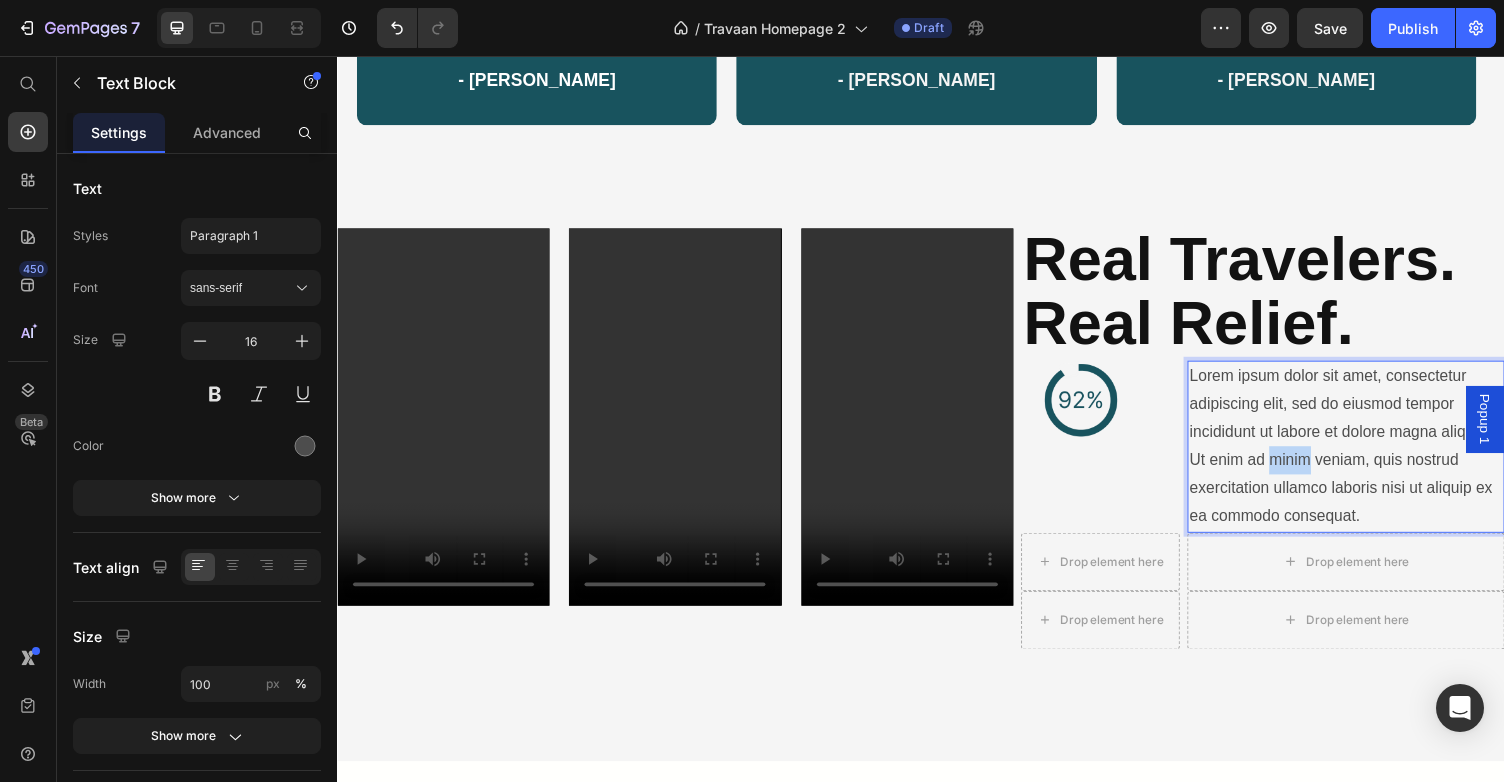 click on "Lorem ipsum dolor sit amet, consectetur adipiscing elit, sed do eiusmod tempor incididunt ut labore et dolore magna aliqua. Ut enim ad minim veniam, quis nostrud exercitation ullamco laboris nisi ut aliquip ex ea commodo consequat." at bounding box center [1374, 457] 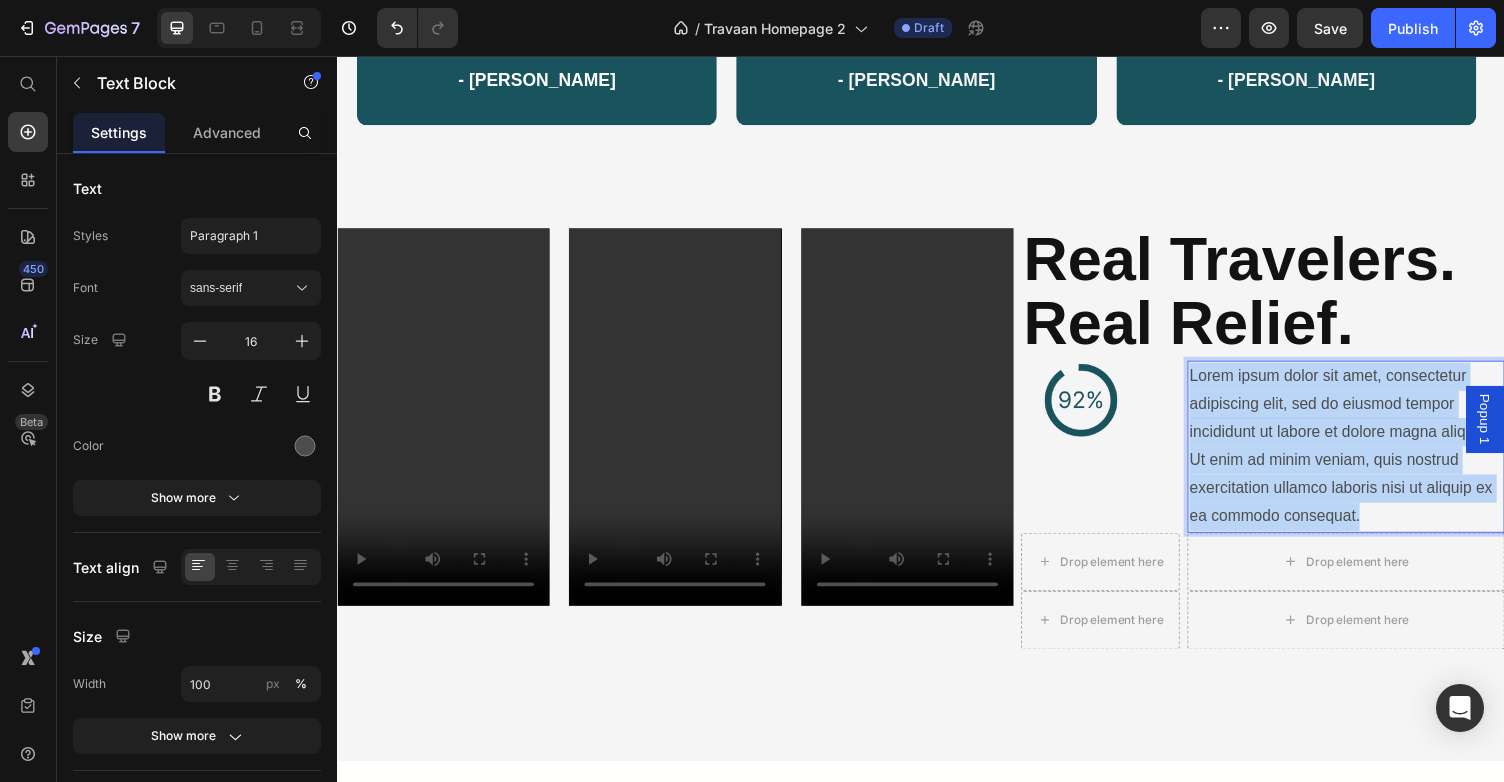 click on "Lorem ipsum dolor sit amet, consectetur adipiscing elit, sed do eiusmod tempor incididunt ut labore et dolore magna aliqua. Ut enim ad minim veniam, quis nostrud exercitation ullamco laboris nisi ut aliquip ex ea commodo consequat." at bounding box center (1374, 457) 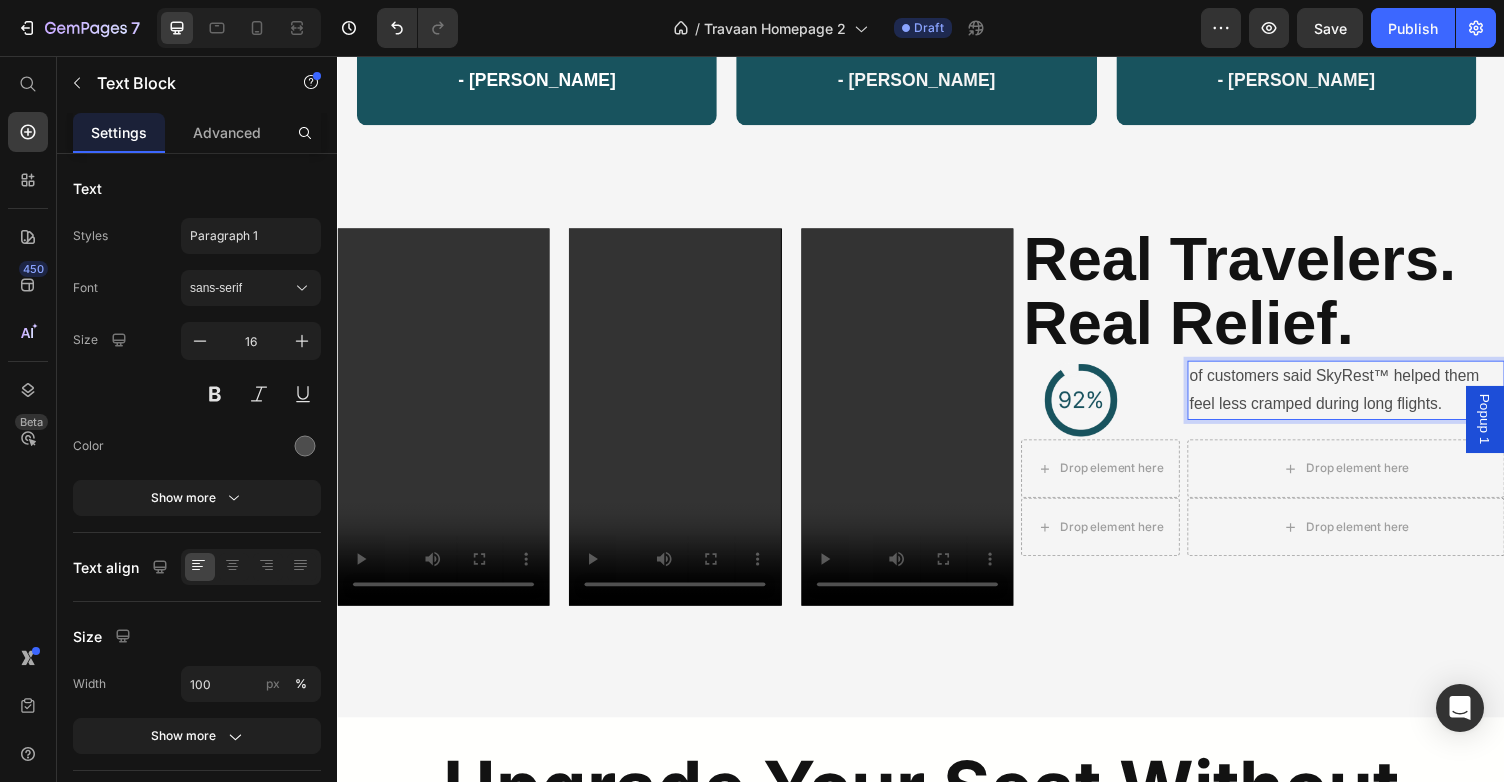 click on "of customers said SkyRest™ helped them feel less cramped during long flights." at bounding box center [1374, 400] 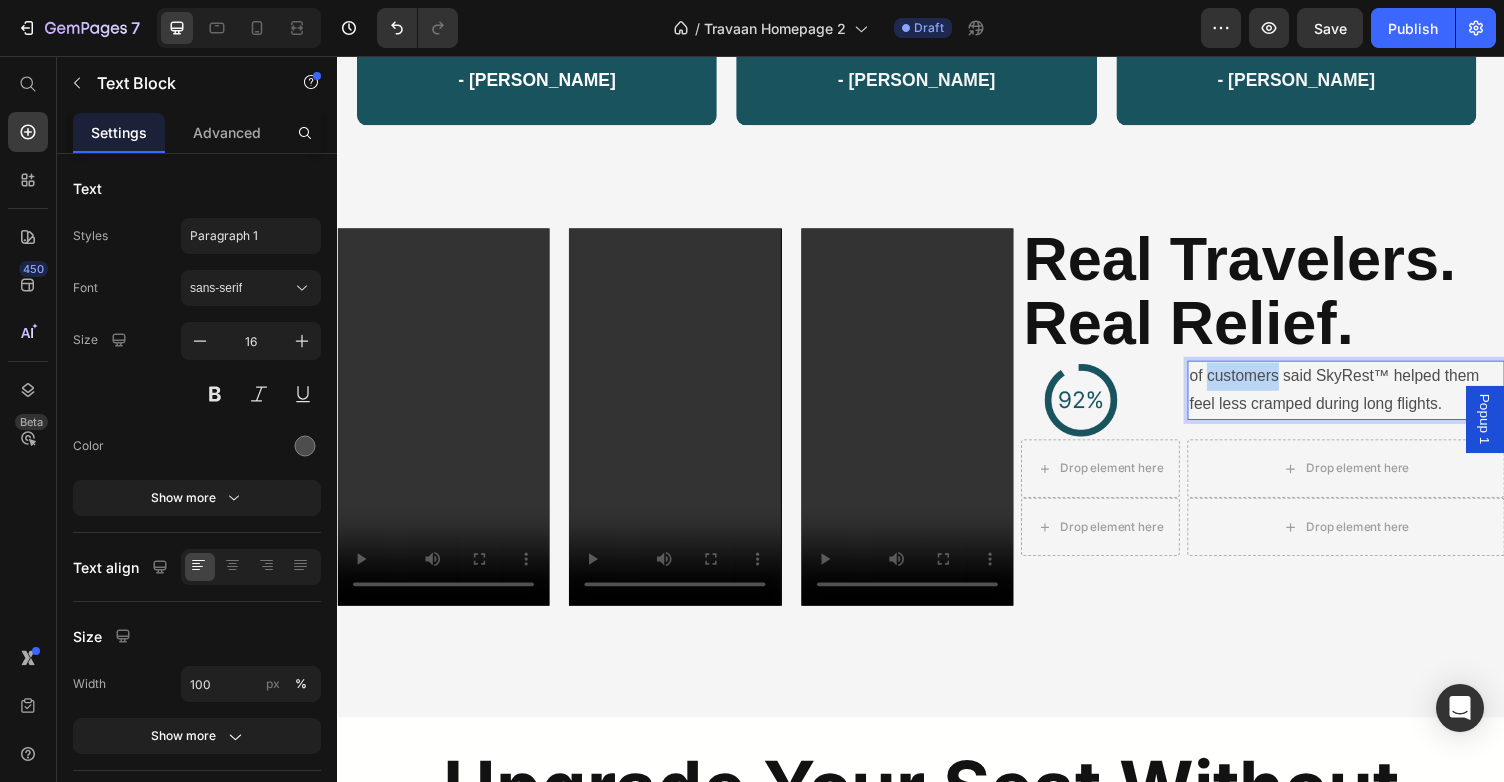 click on "of customers said SkyRest™ helped them feel less cramped during long flights." at bounding box center (1374, 400) 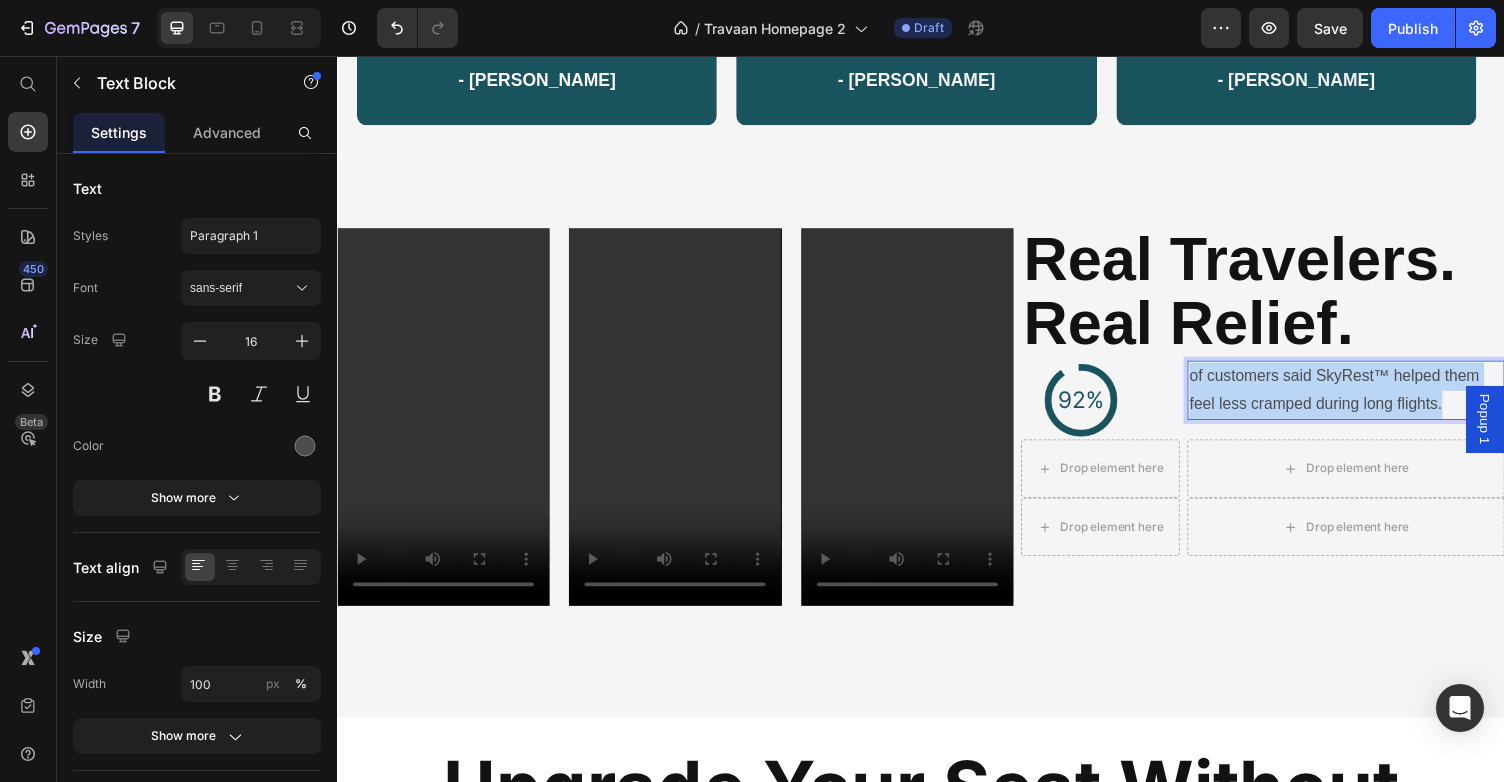 click on "of customers said SkyRest™ helped them feel less cramped during long flights." at bounding box center (1374, 400) 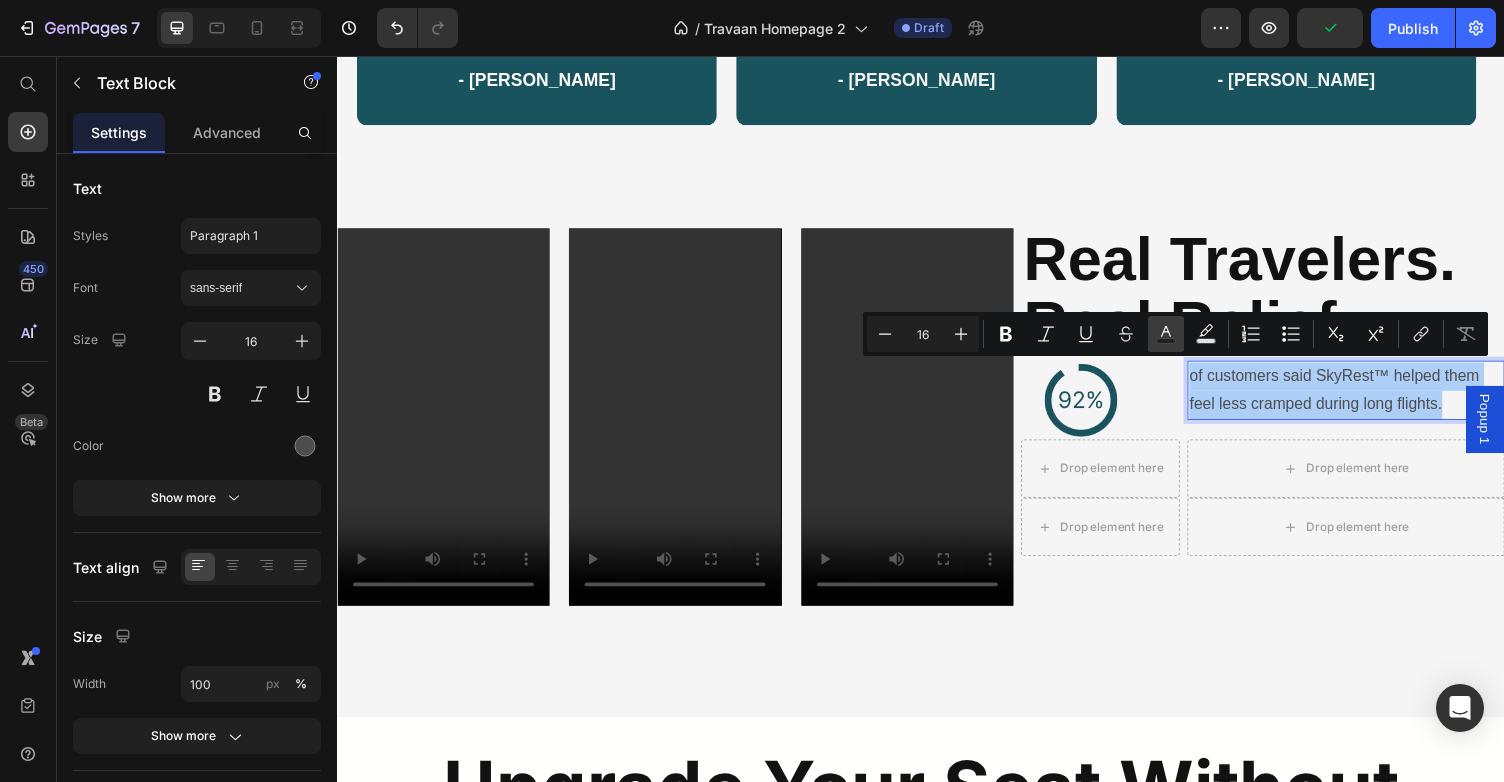 click 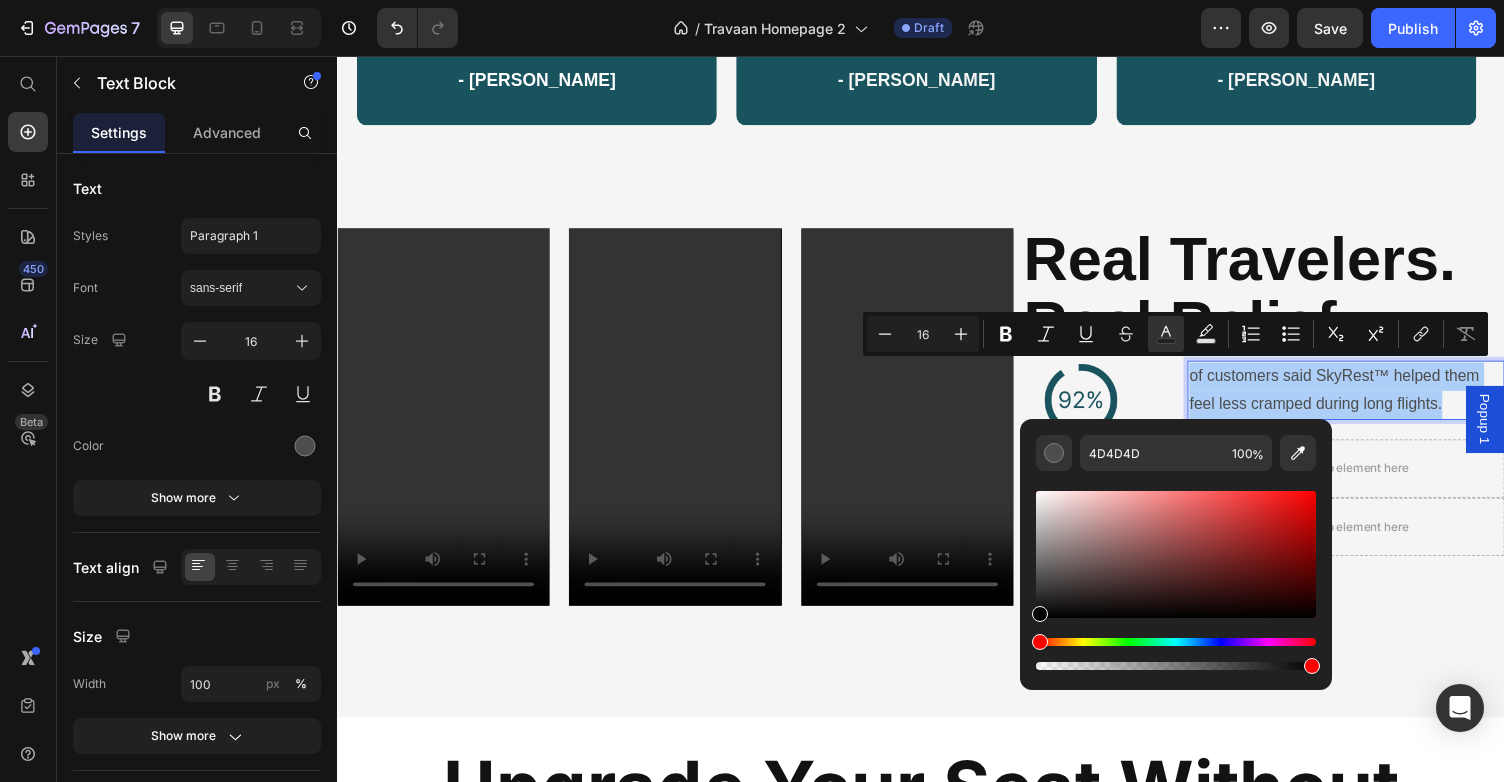 drag, startPoint x: 1041, startPoint y: 583, endPoint x: 1038, endPoint y: 657, distance: 74.06078 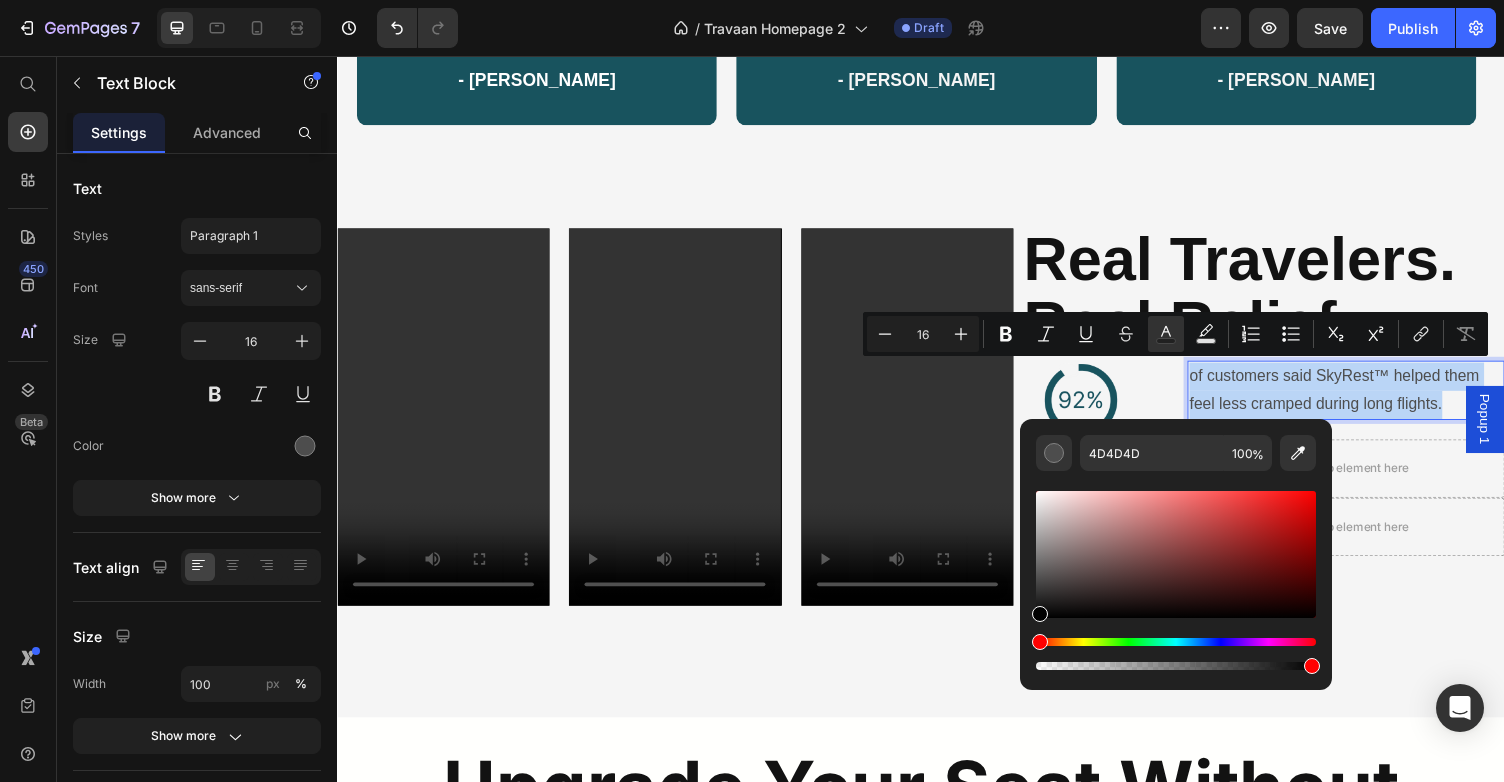 type on "000000" 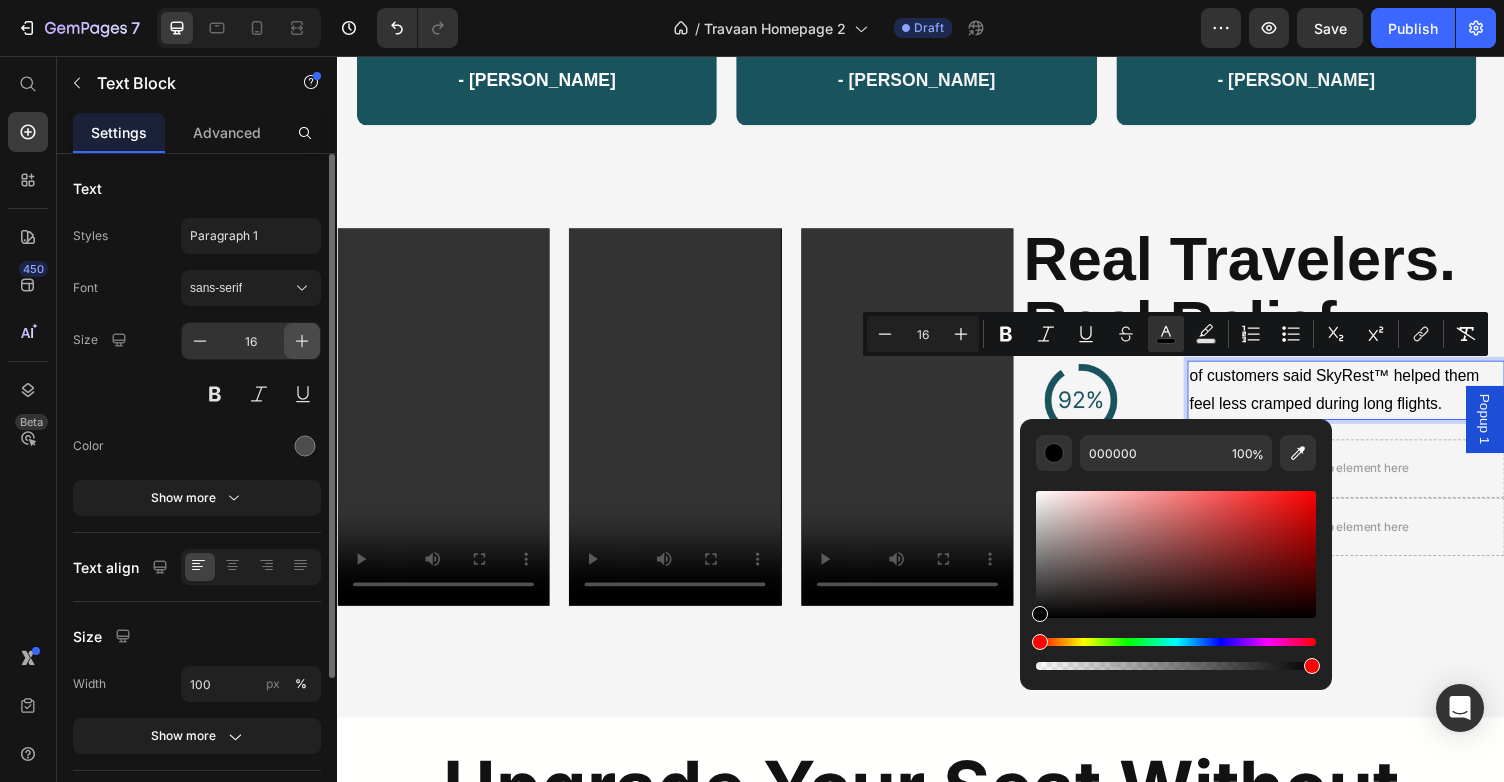 click 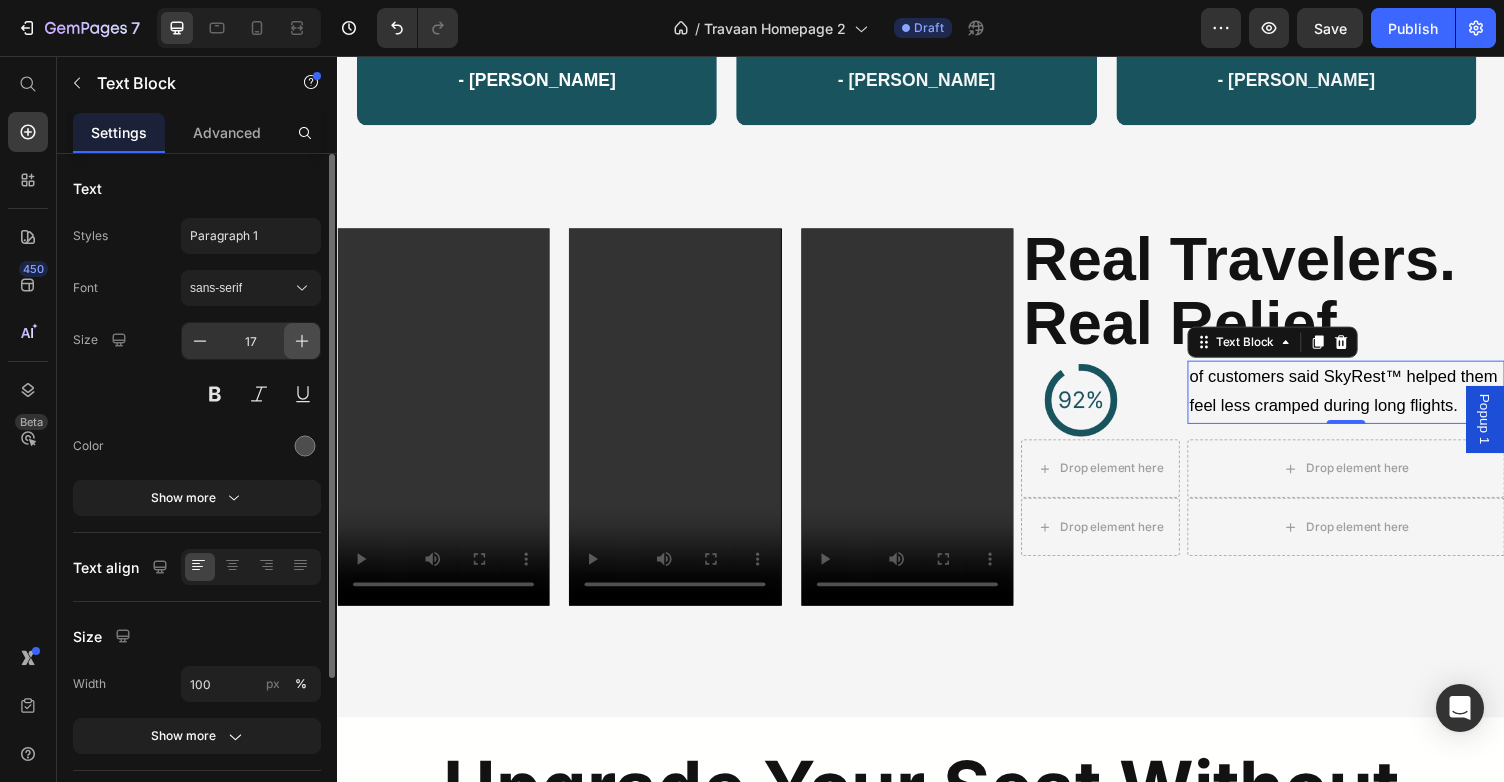 click 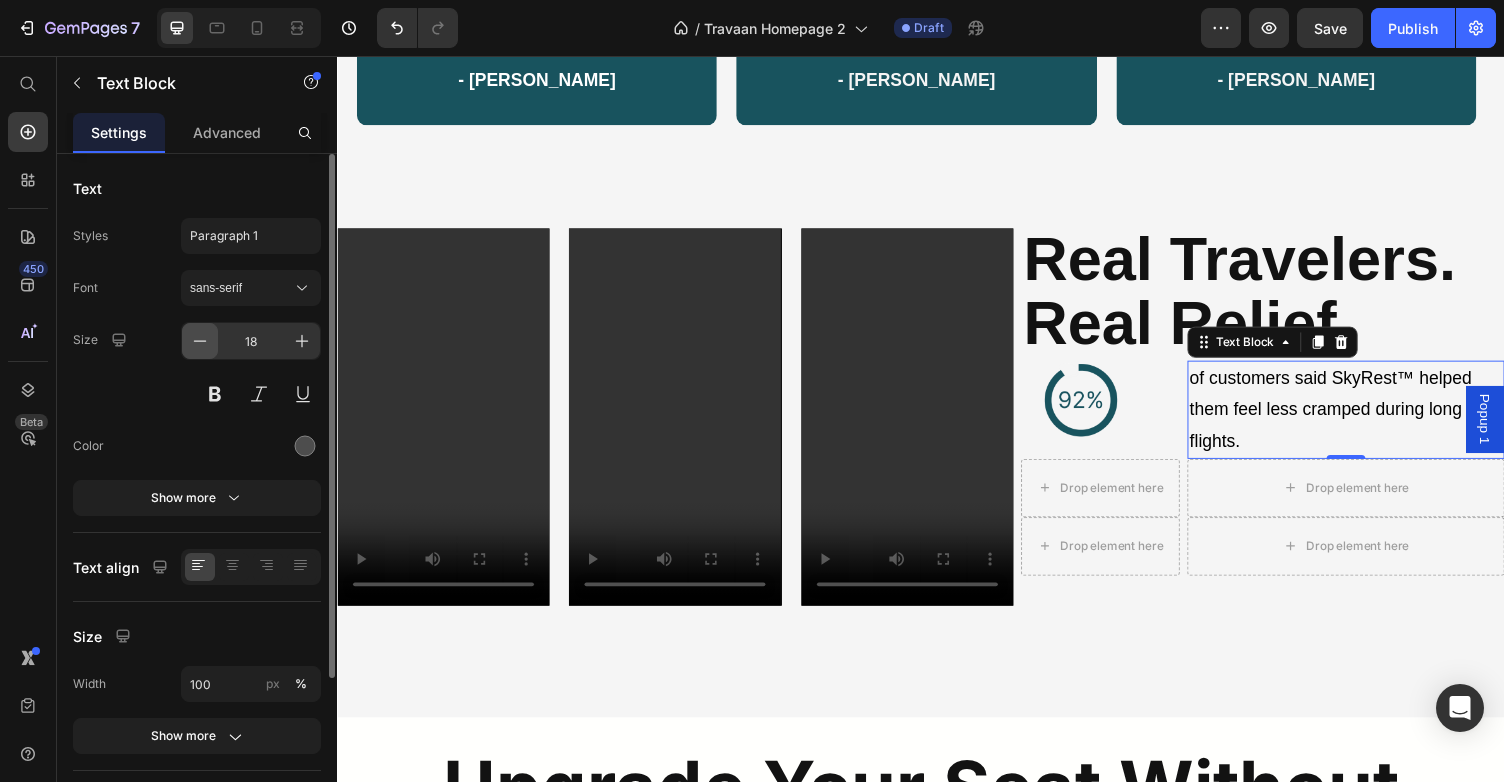 click 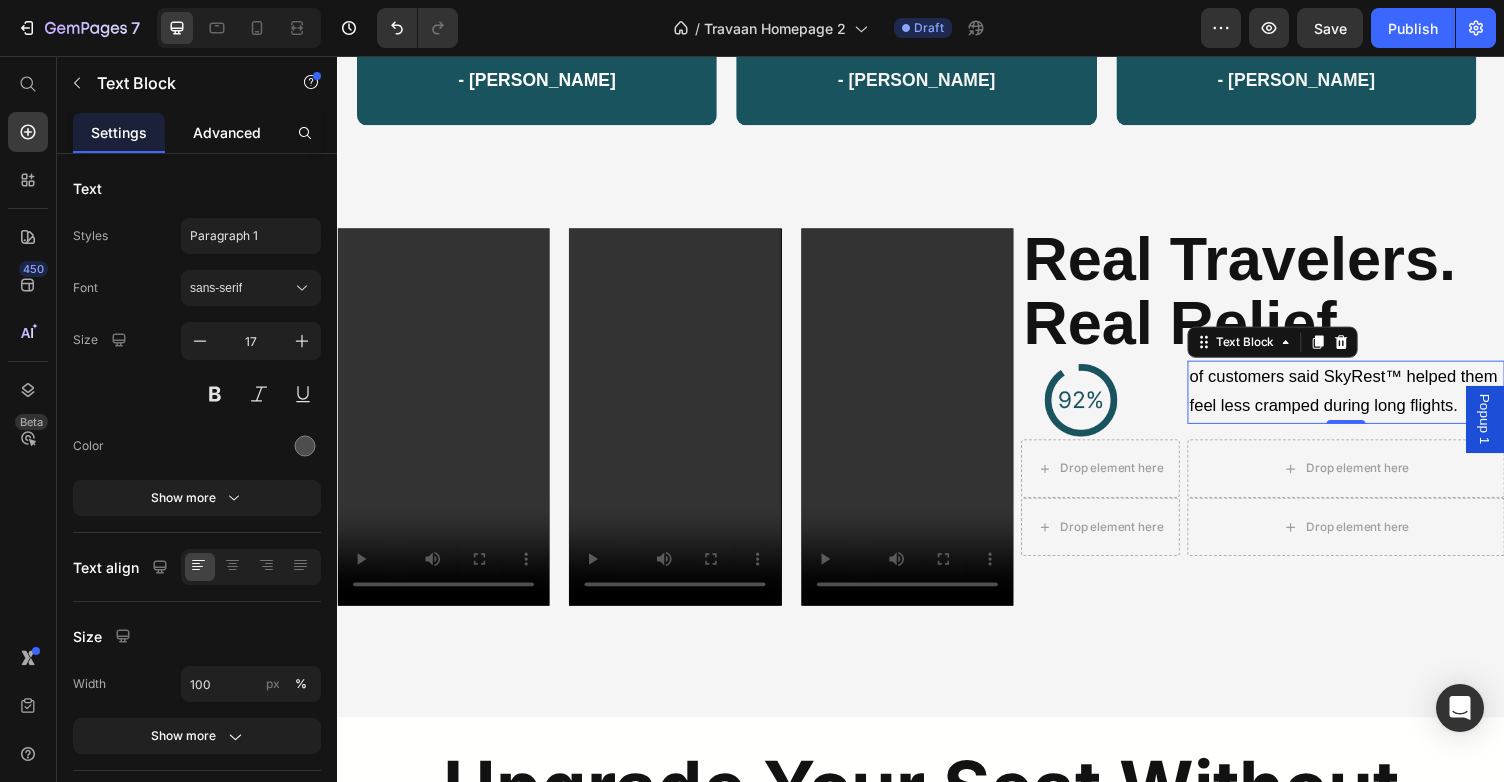 click on "Advanced" at bounding box center (227, 132) 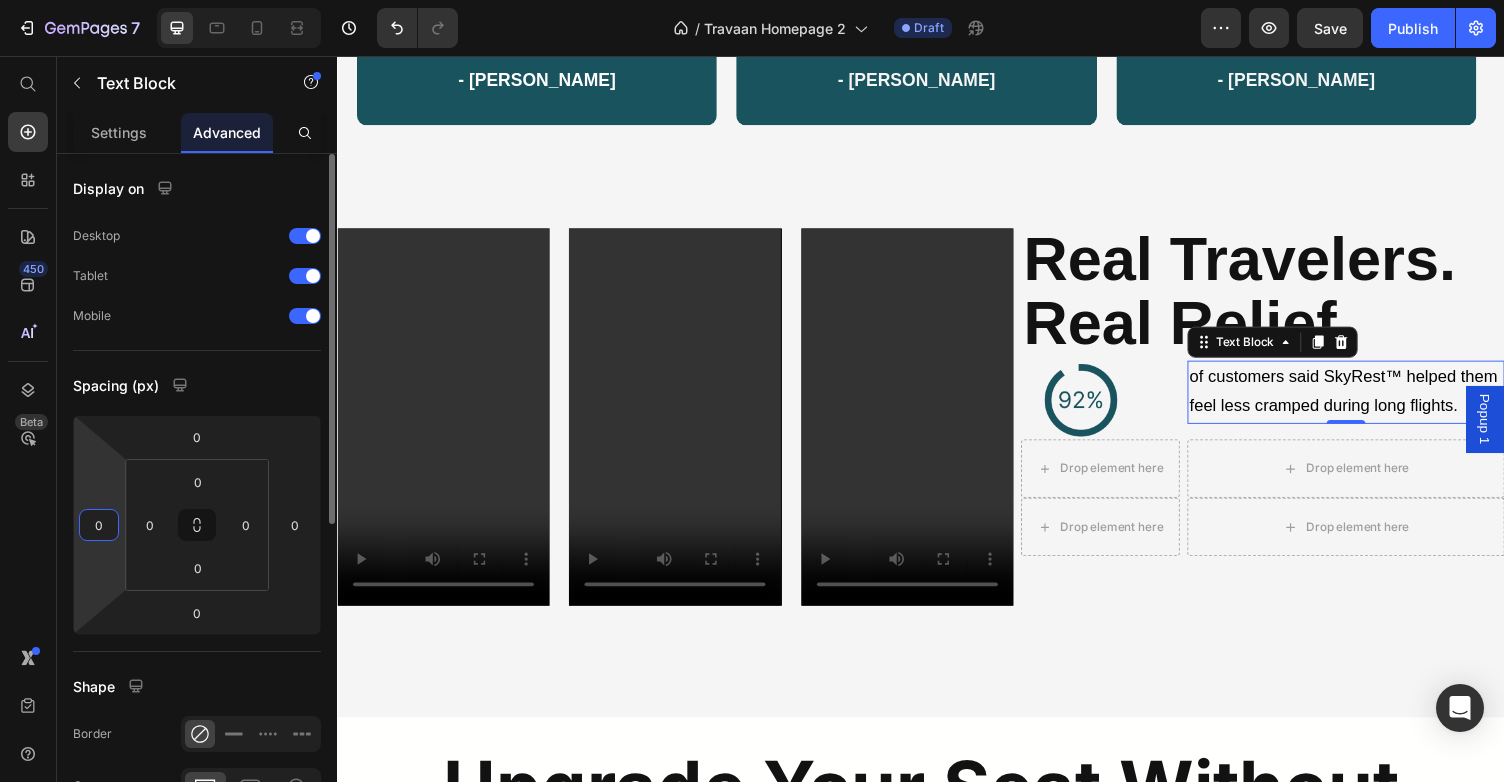 click on "0" at bounding box center [99, 525] 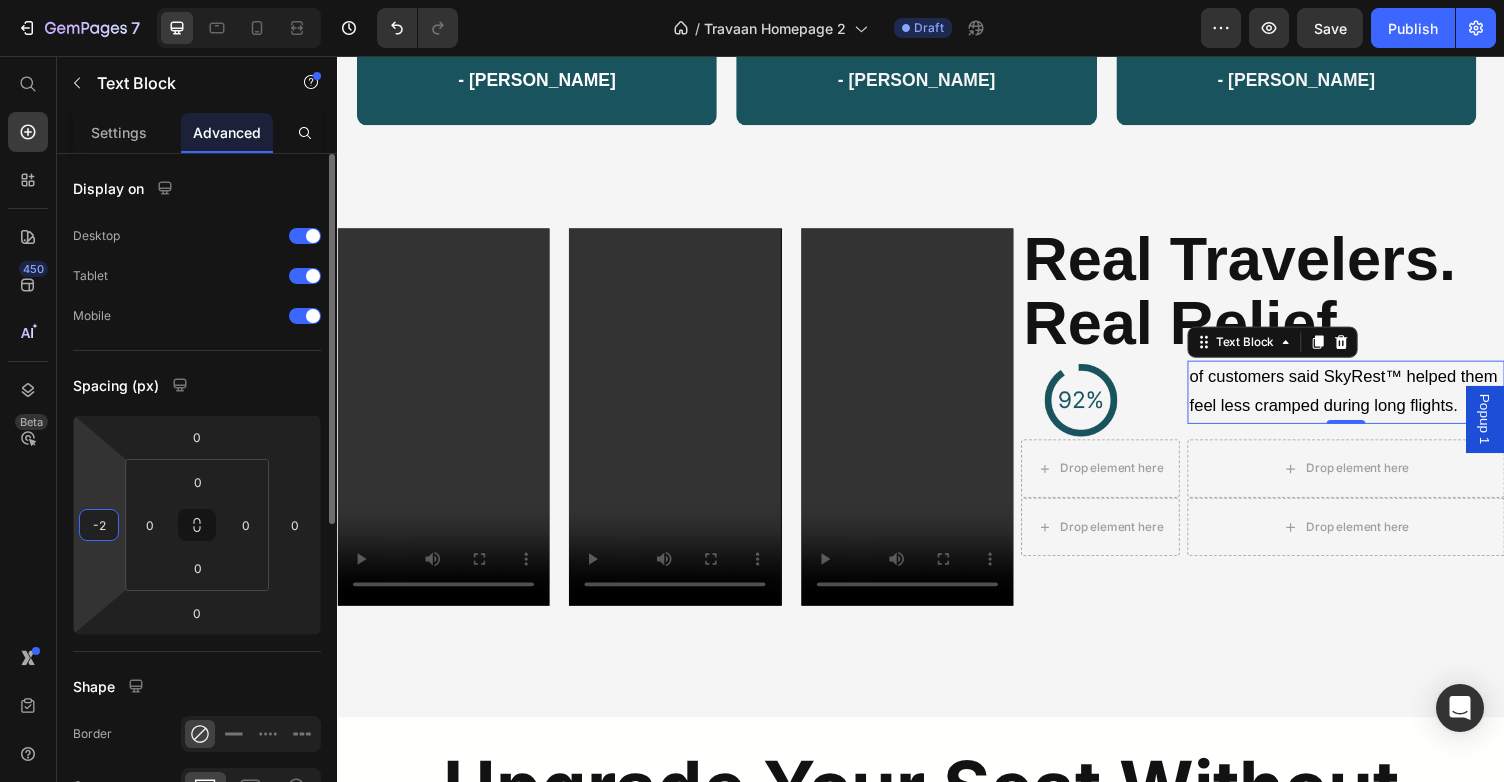 type on "-20" 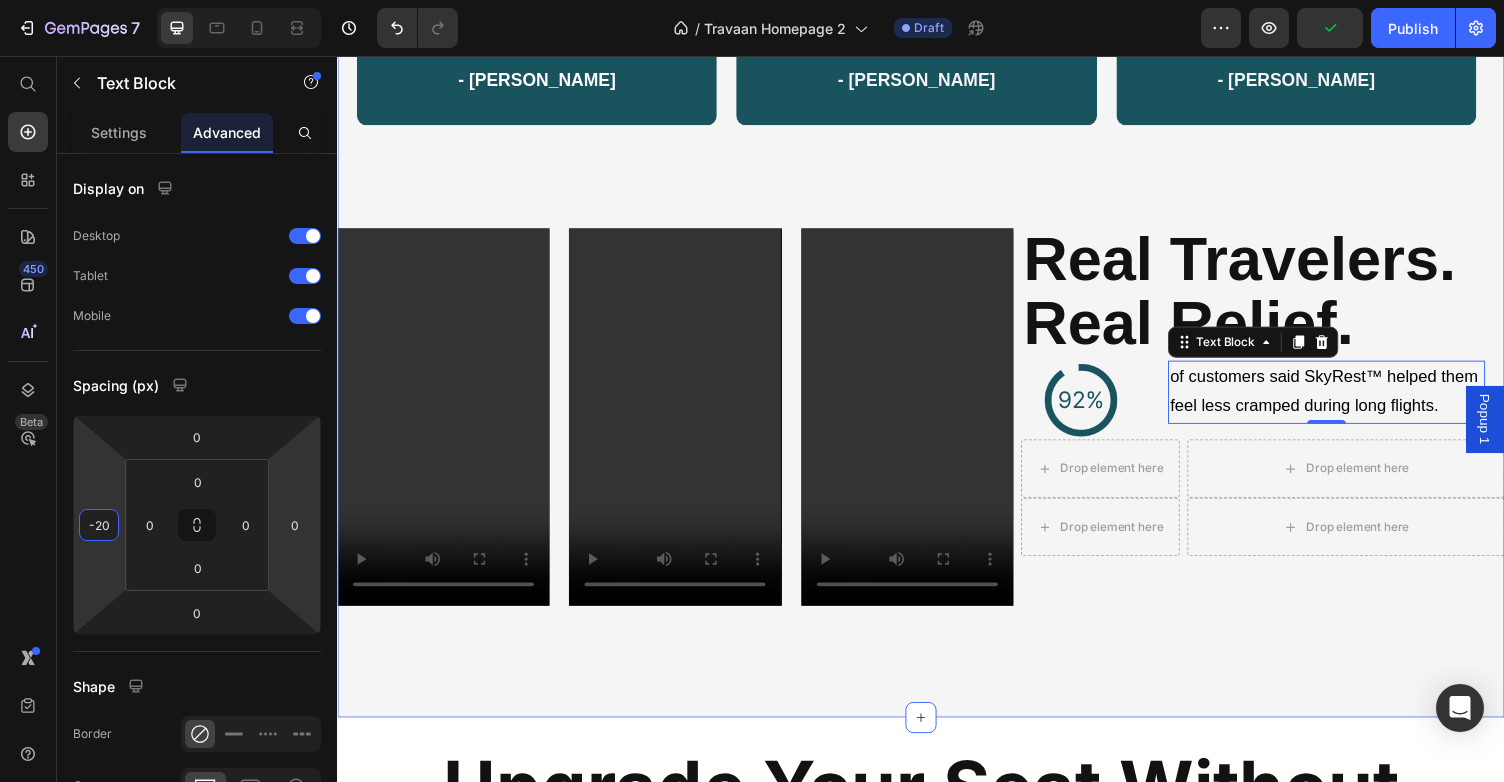 click on "“Honestly forgot I was in economy. My legs didn’t throb once.”   - [PERSON_NAME]   Text Block Row “Used to dread long flights. Now I just clip this in and relax.”   - [PERSON_NAME]   Text Block Row “Takes 5 seconds to set up and changed how I travel.”   - [PERSON_NAME]   Text Block Row Row Video Video Video Row ⁠⁠⁠⁠⁠⁠⁠ Real Travelers. Real Relief. Heading Image of customers said SkyRest™ helped them feel less cramped during long flights. Text Block   0 Row
Drop element here
Drop element here Row
Drop element here
Drop element here Row Row Section 5" at bounding box center (937, 314) 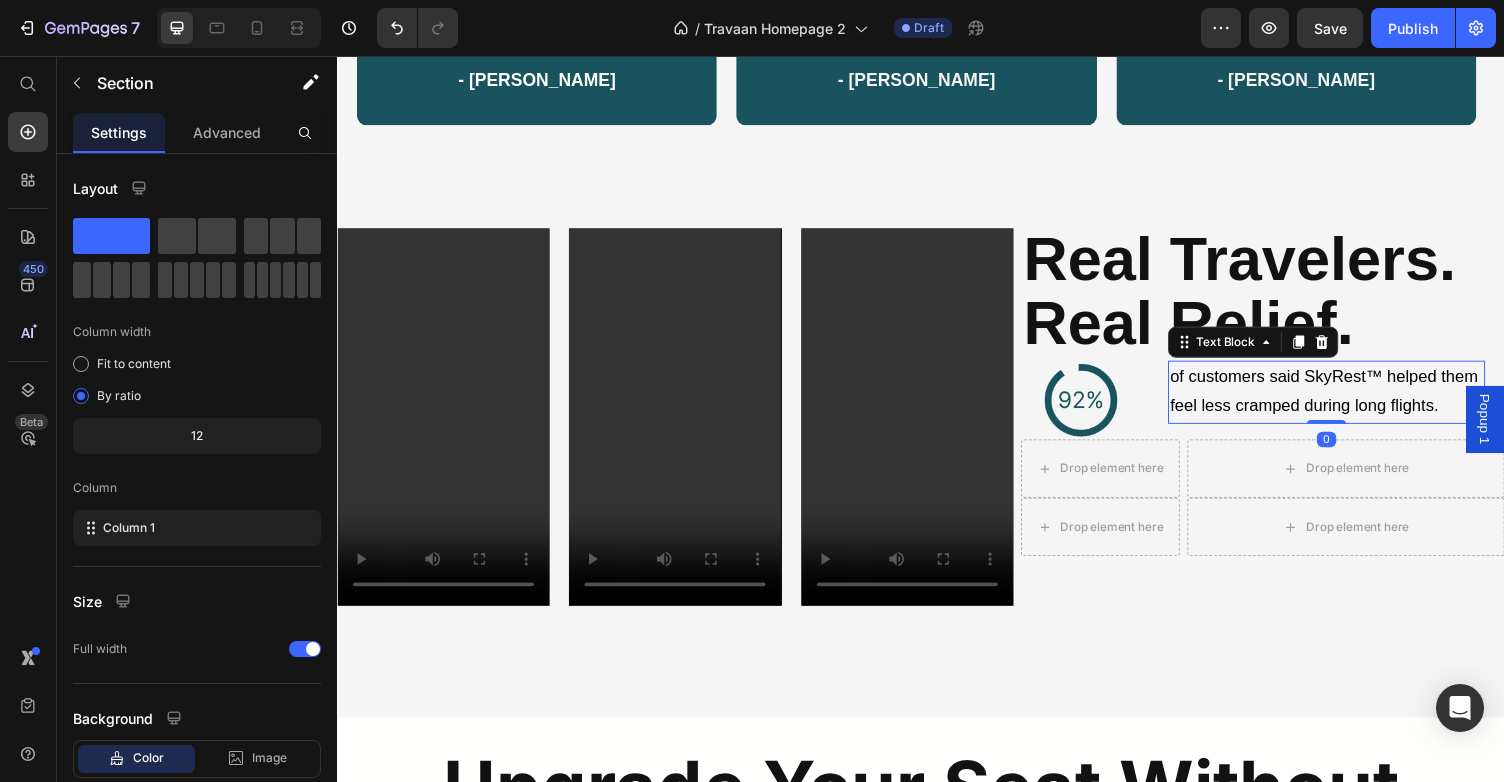 click on "of customers said SkyRest™ helped them feel less cramped during long flights." at bounding box center [1354, 401] 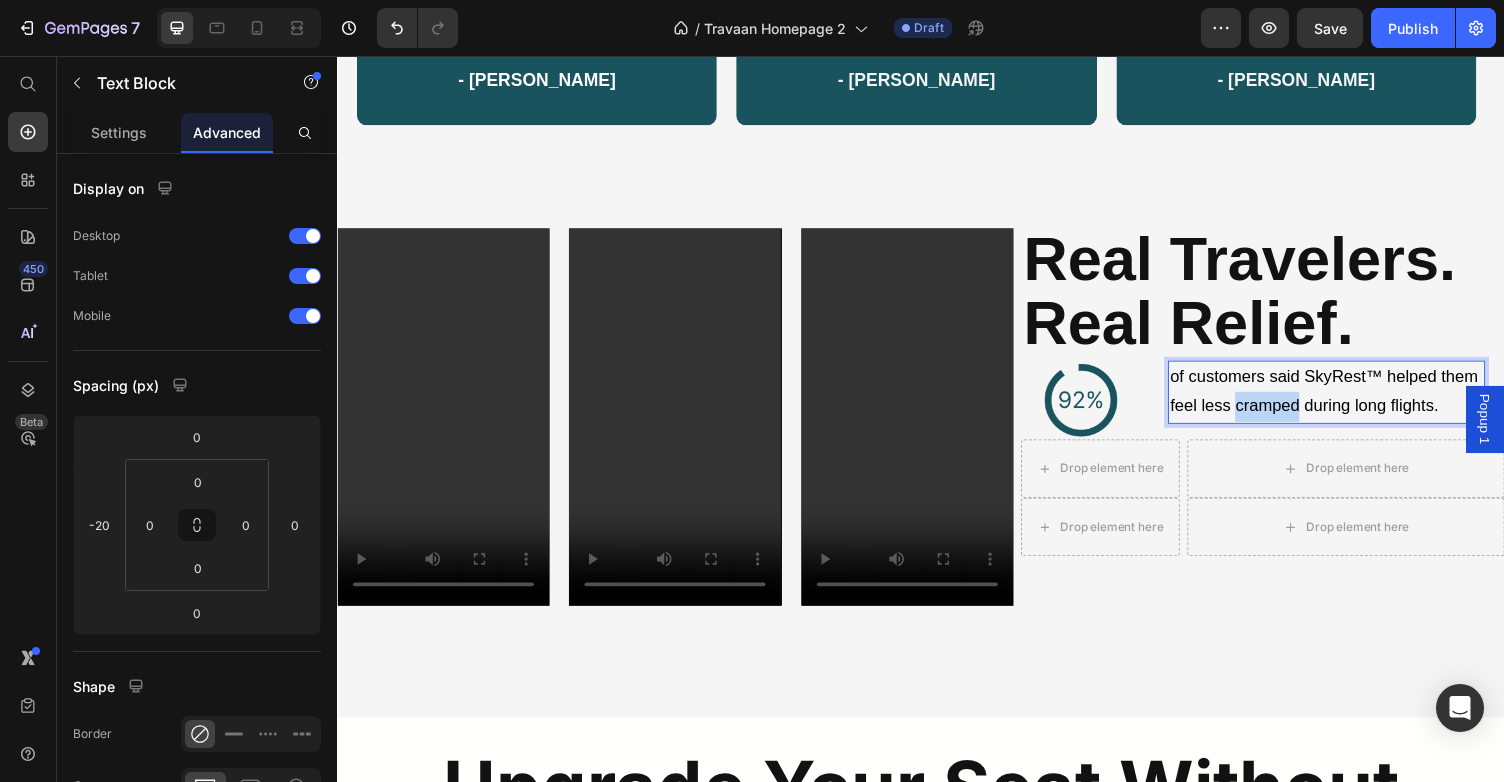click on "of customers said SkyRest™ helped them feel less cramped during long flights." at bounding box center [1351, 401] 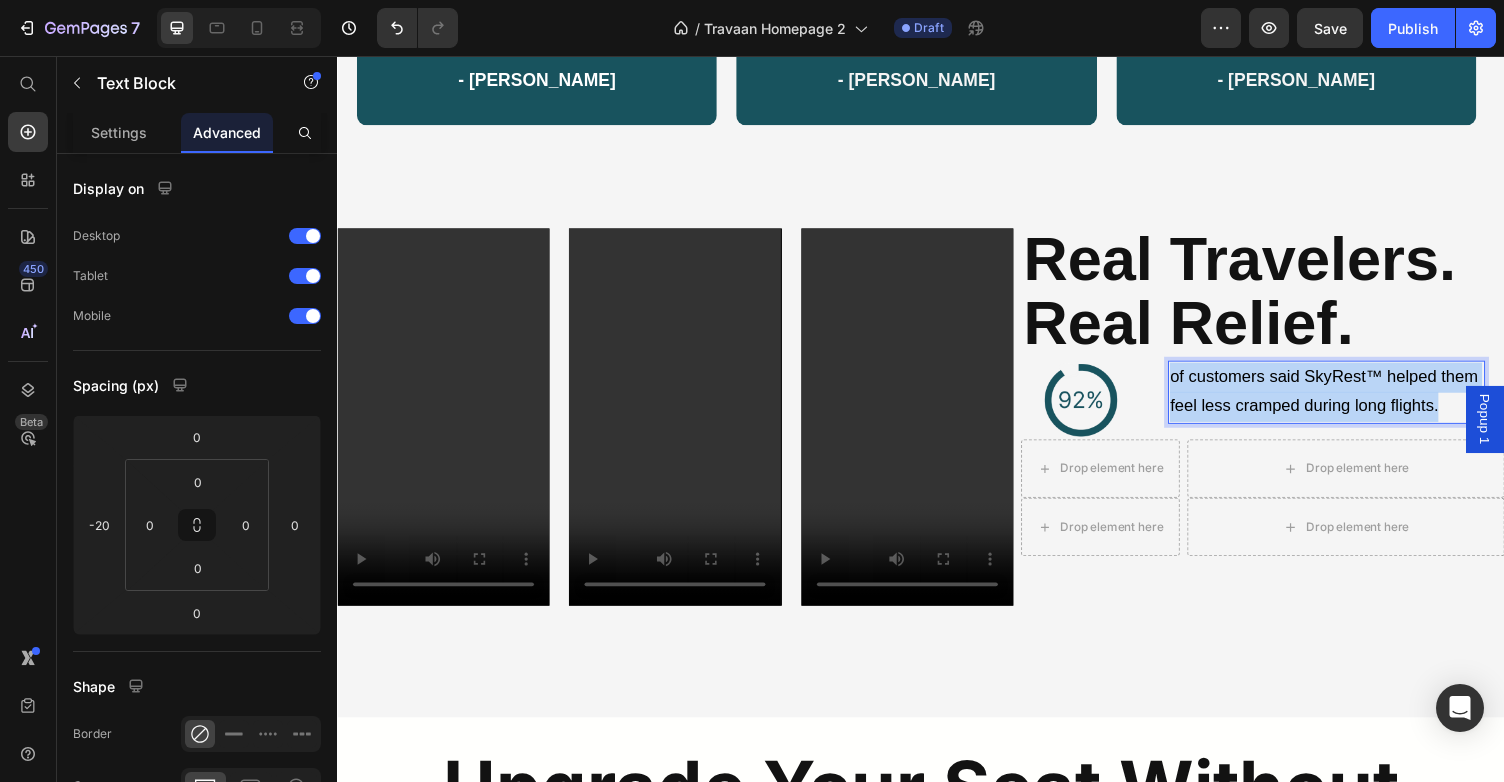 click on "of customers said SkyRest™ helped them feel less cramped during long flights." at bounding box center [1351, 401] 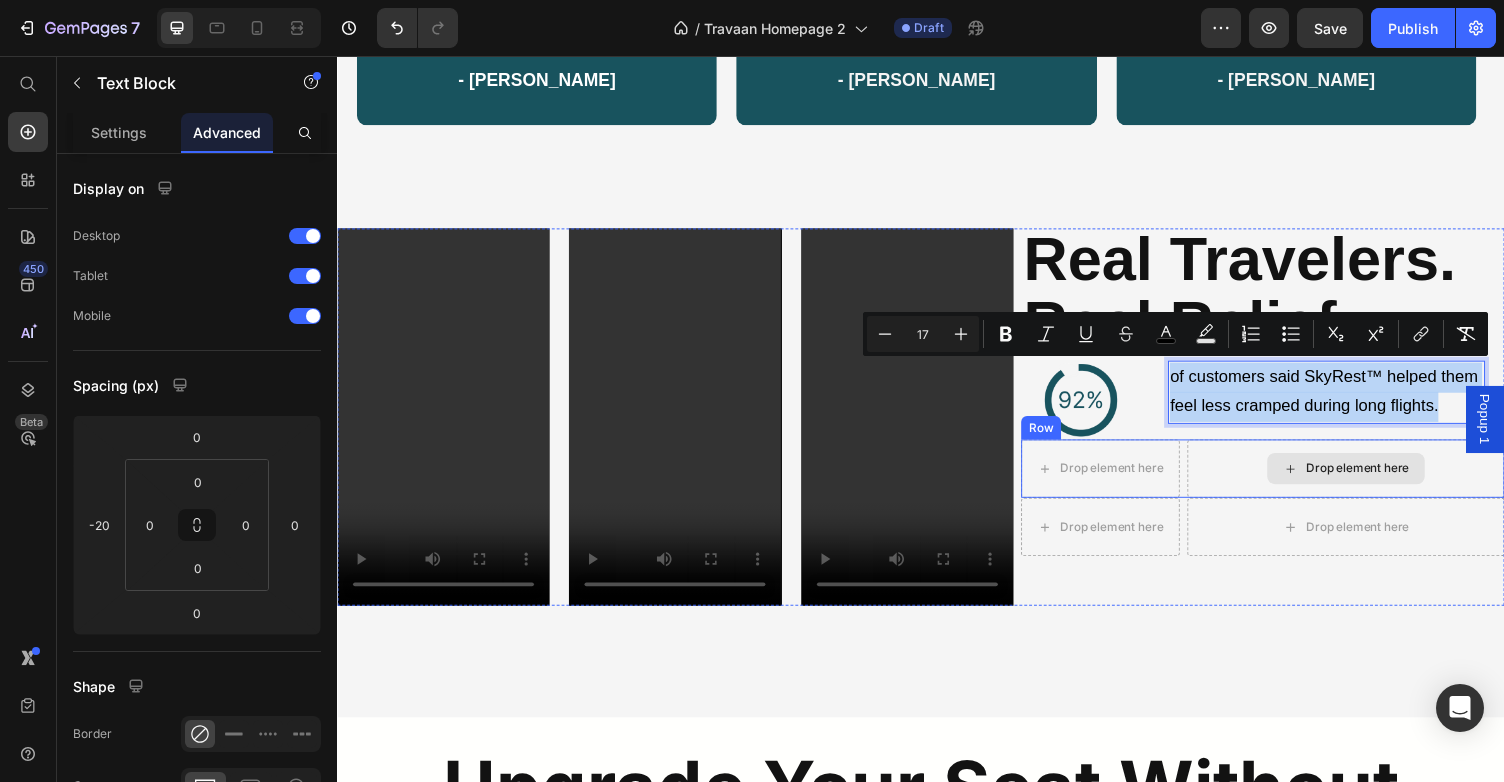 click on "Drop element here" at bounding box center [1121, 480] 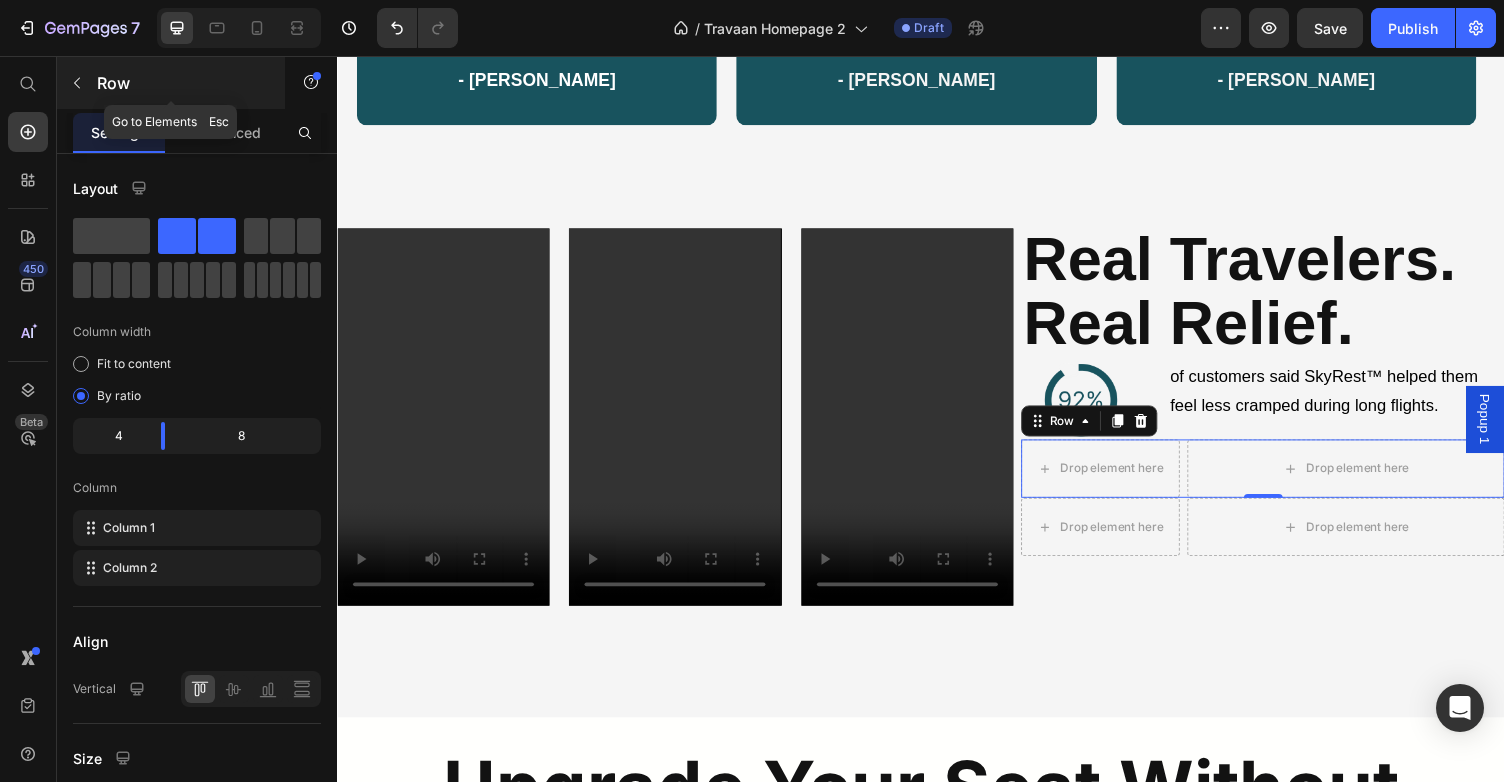 click on "Row" at bounding box center (171, 83) 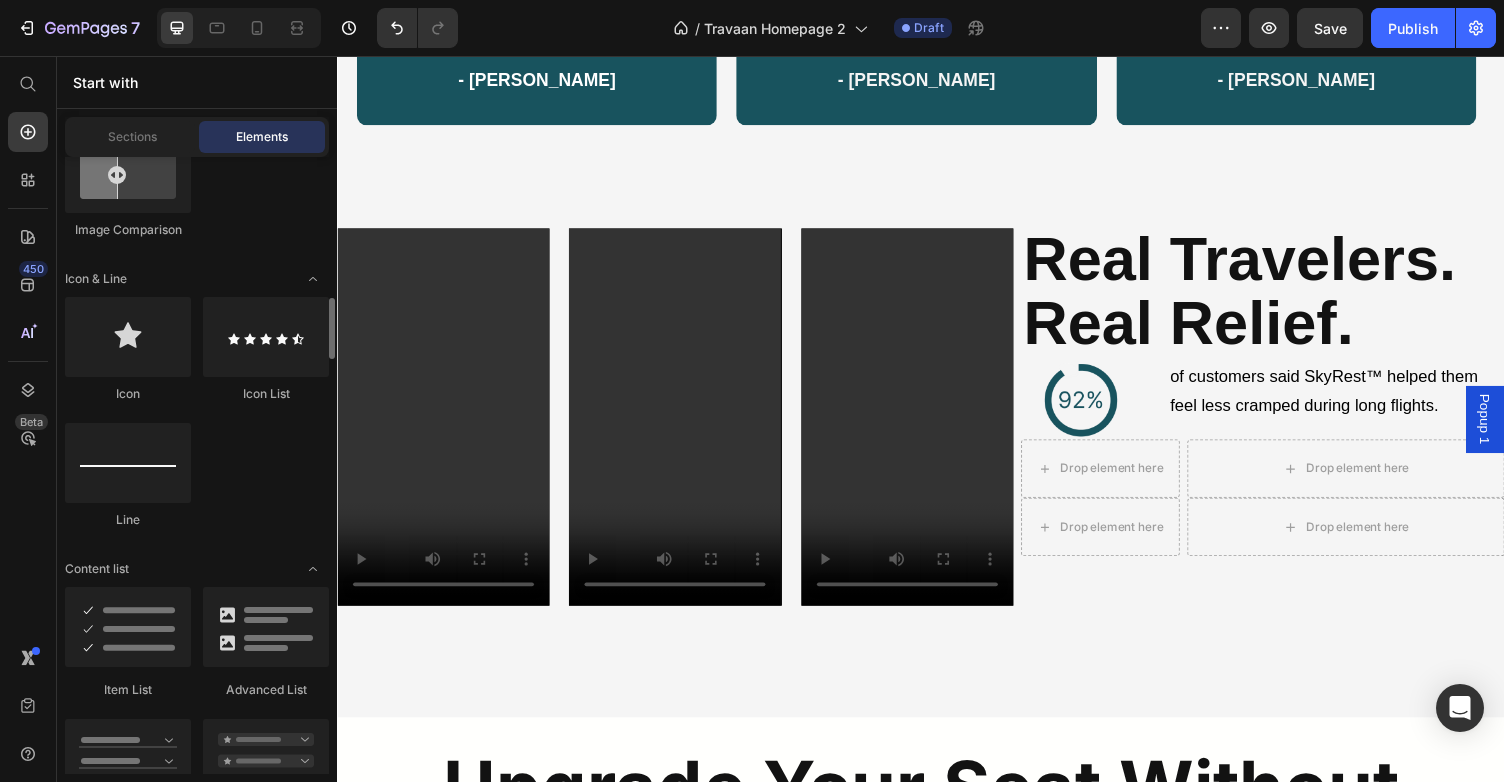 scroll, scrollTop: 1325, scrollLeft: 0, axis: vertical 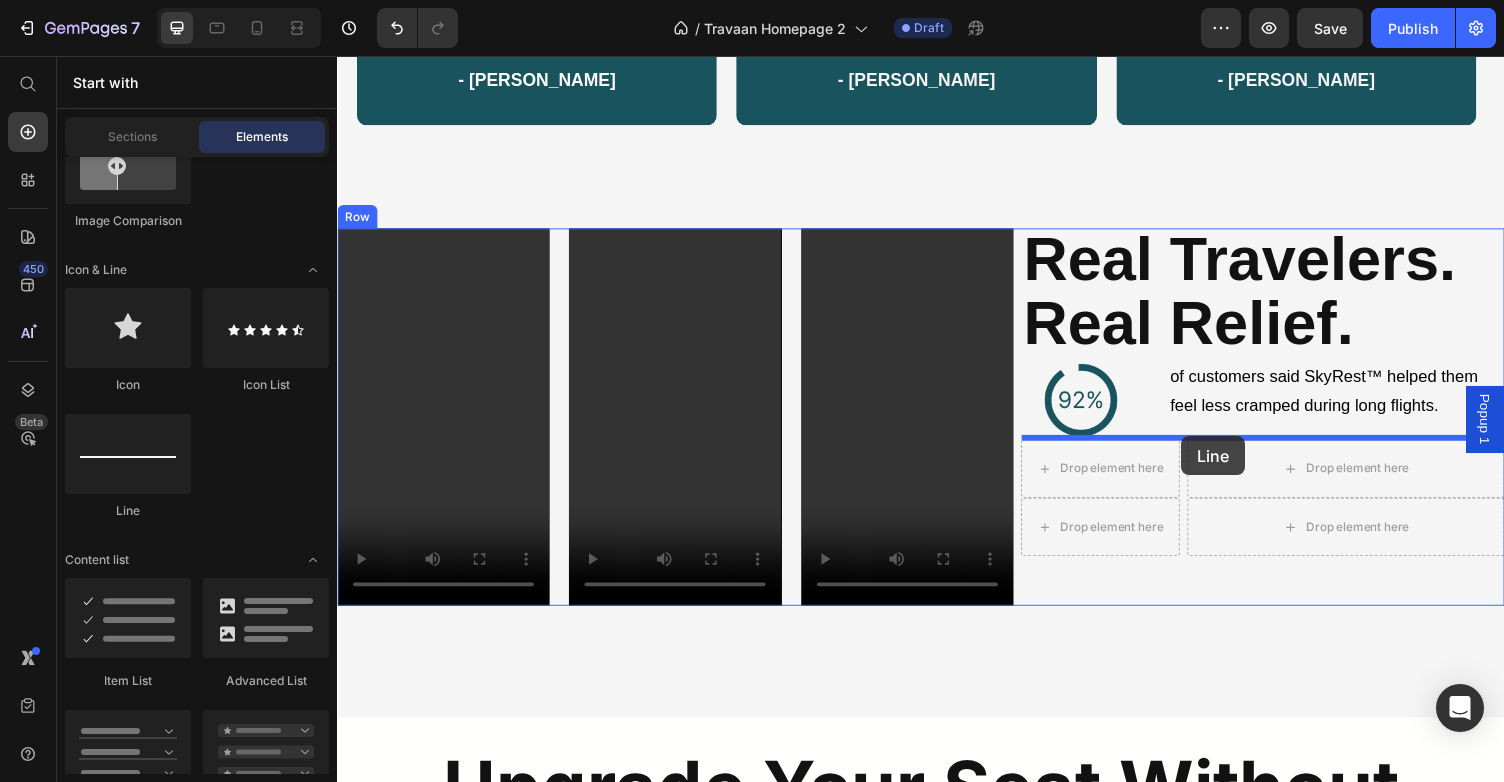 drag, startPoint x: 490, startPoint y: 509, endPoint x: 1205, endPoint y: 447, distance: 717.6831 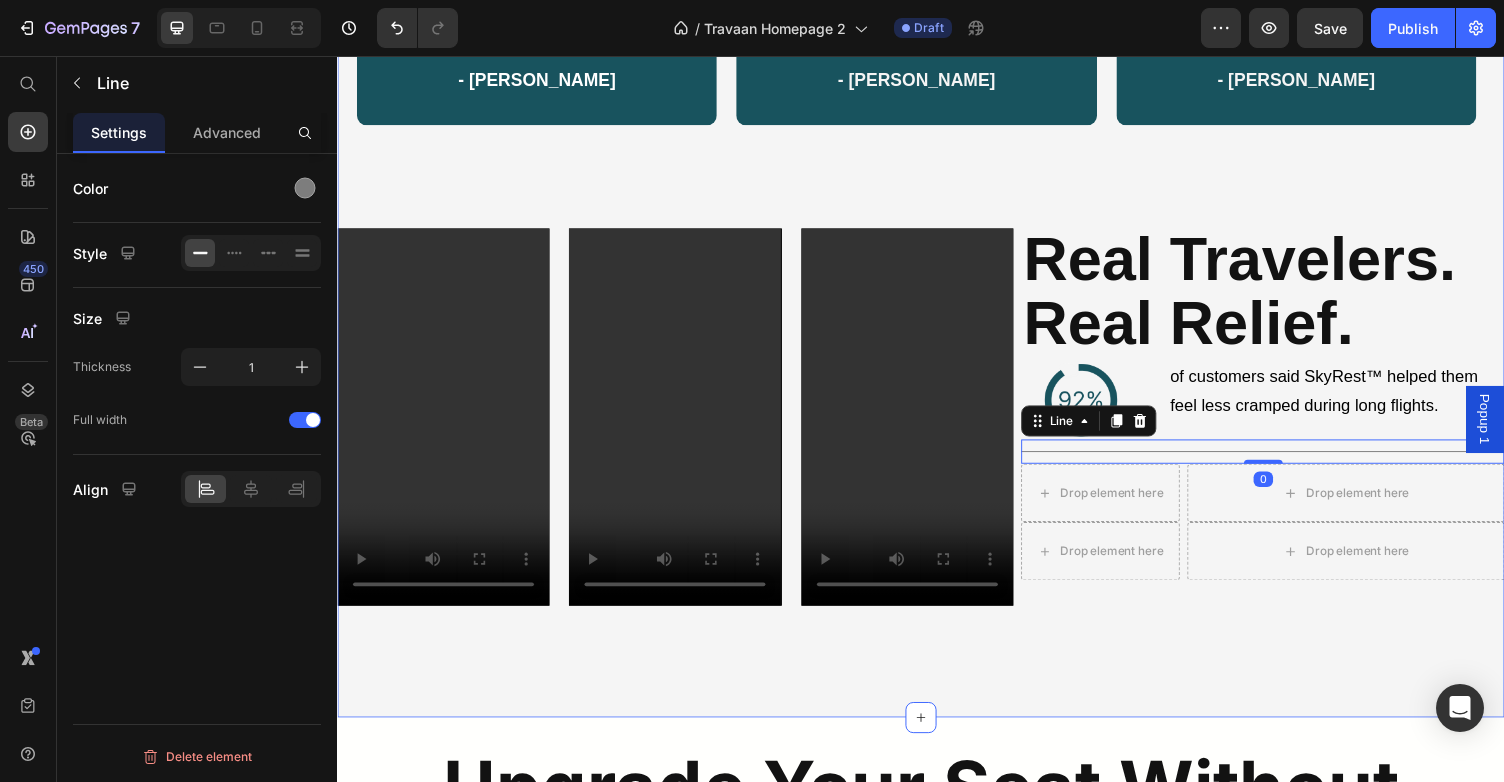 click on "Upgrade Your Seat Without Leaving It Heading
Product Images Travaan DriftMask™ Product Title Blocks light. Calms the mind. Comes with earplugs + pouch for easy packing. Text Block View Details Button
Add To Cart Add to Cart Product
Product Images Travaan FlightEase™ Compression Socks Product Title Support circulation and reduce swelling — perfect for long-haul legs. Text Block View Details Button
Add To Cart Add to Cart Product
Product Images Travaan PackFlow™ Luggage Cube Set Product Title Organize your luggage and save space without the stress. Text Block View Details Button
Add To Cart Add to Cart Product Row Section 6" at bounding box center (937, 1266) 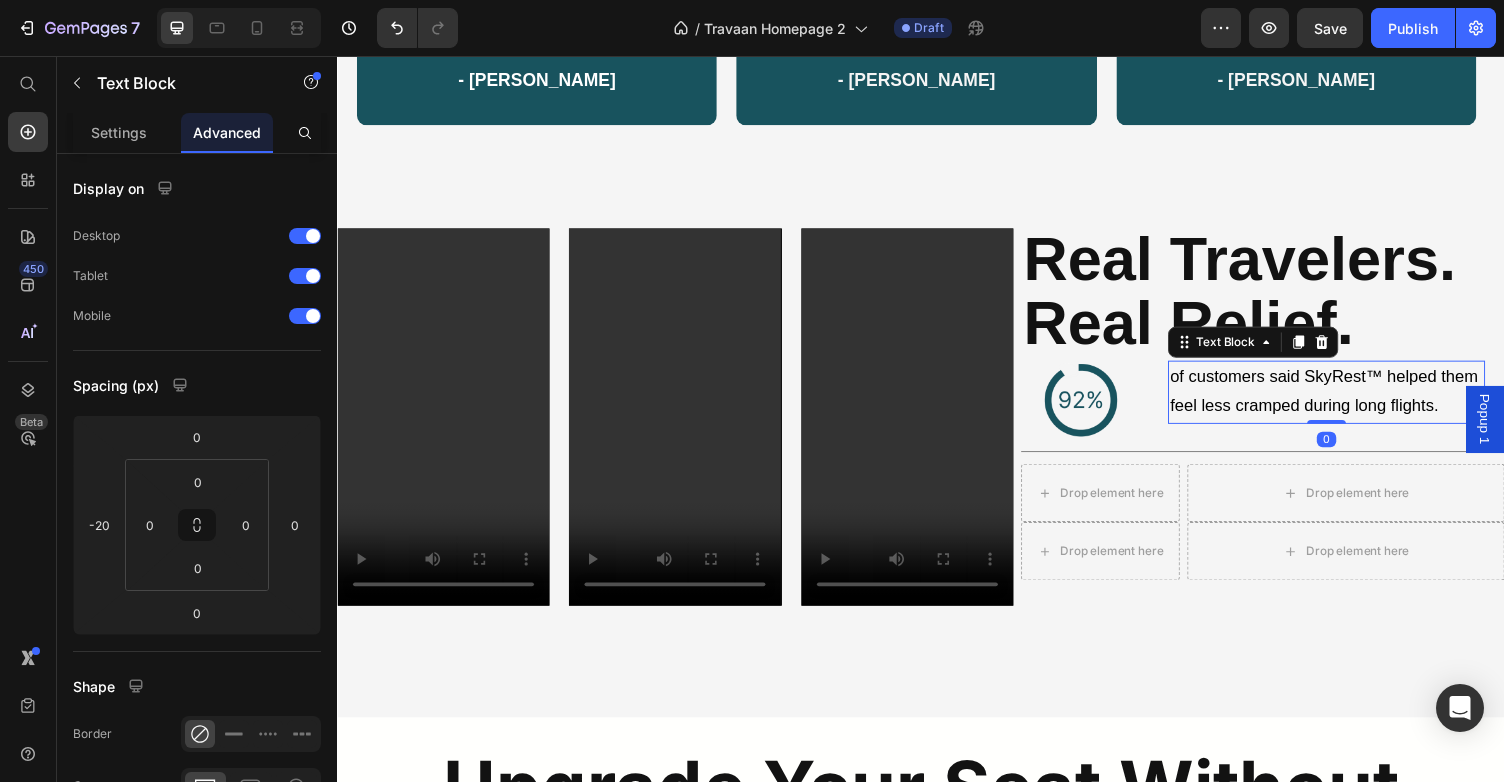 click on "of customers said SkyRest™ helped them feel less cramped during long flights." at bounding box center [1351, 401] 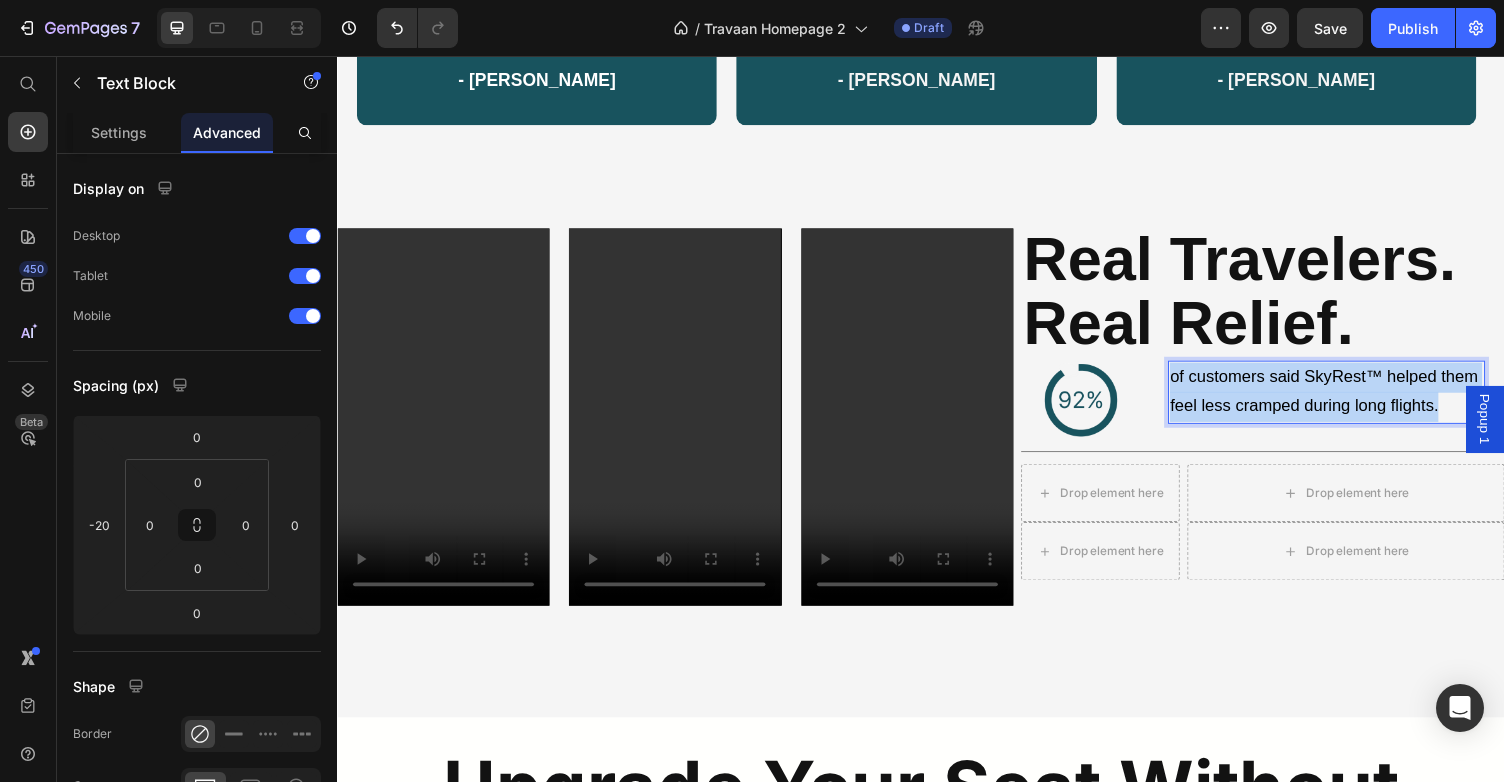 click on "of customers said SkyRest™ helped them feel less cramped during long flights." at bounding box center [1351, 401] 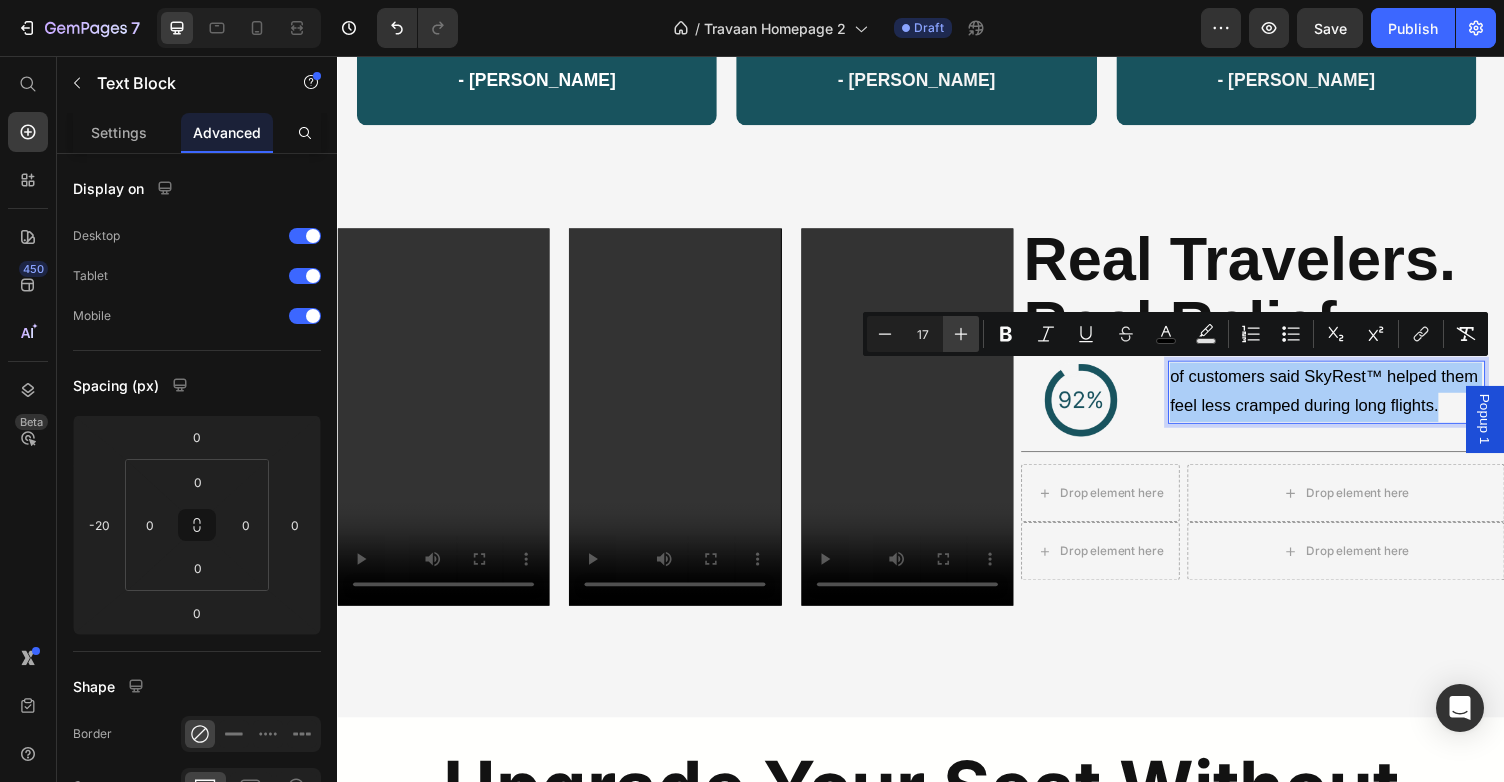 click 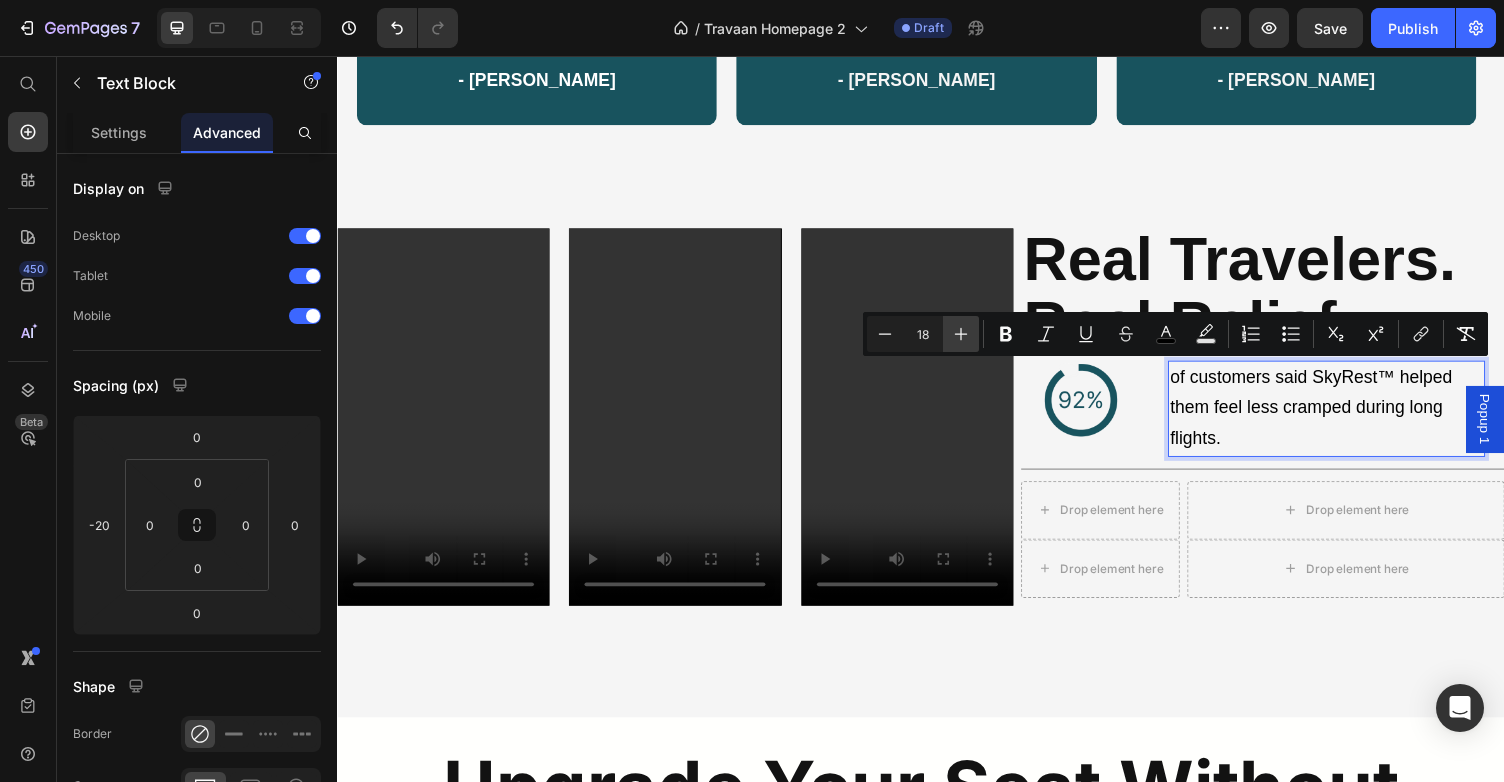 click 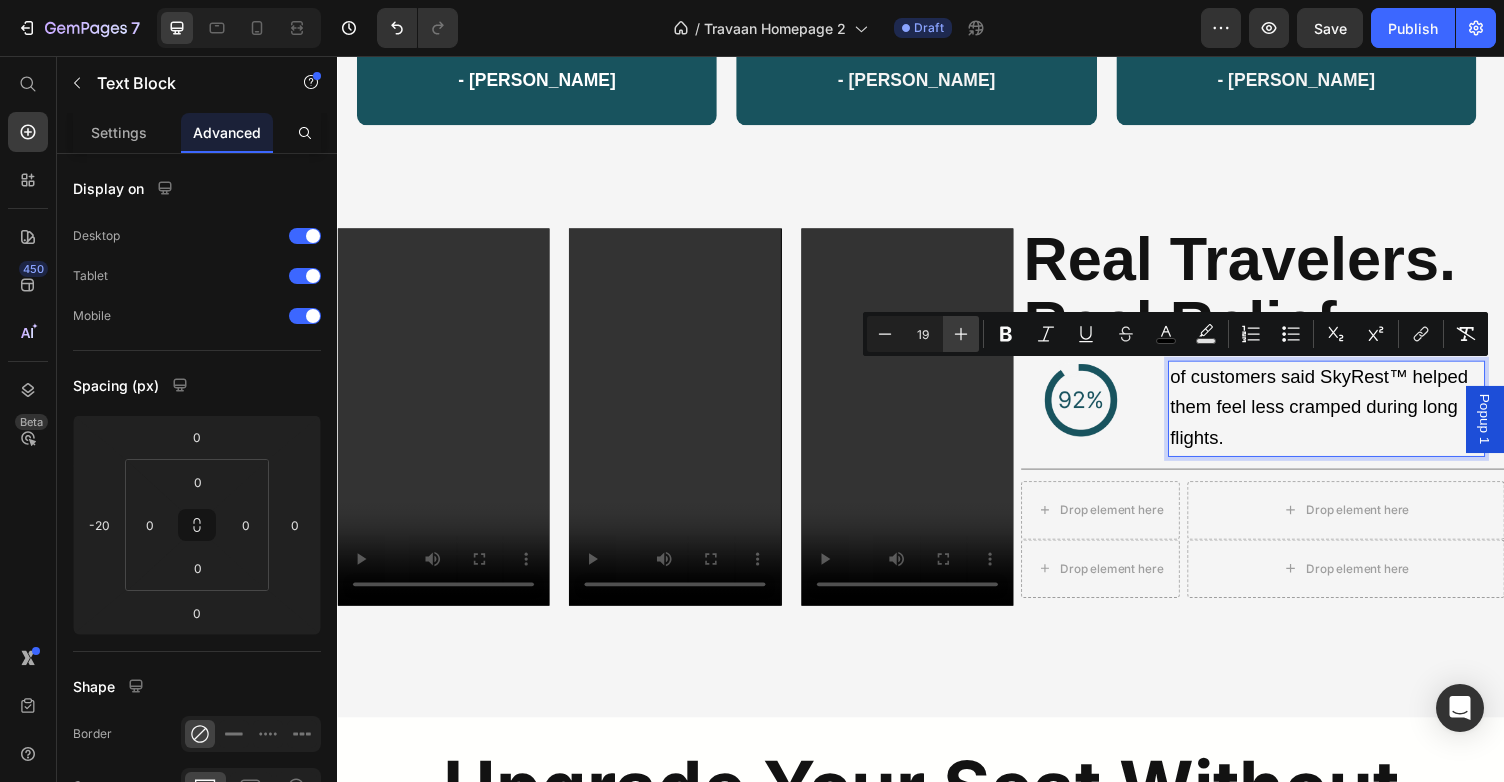 click 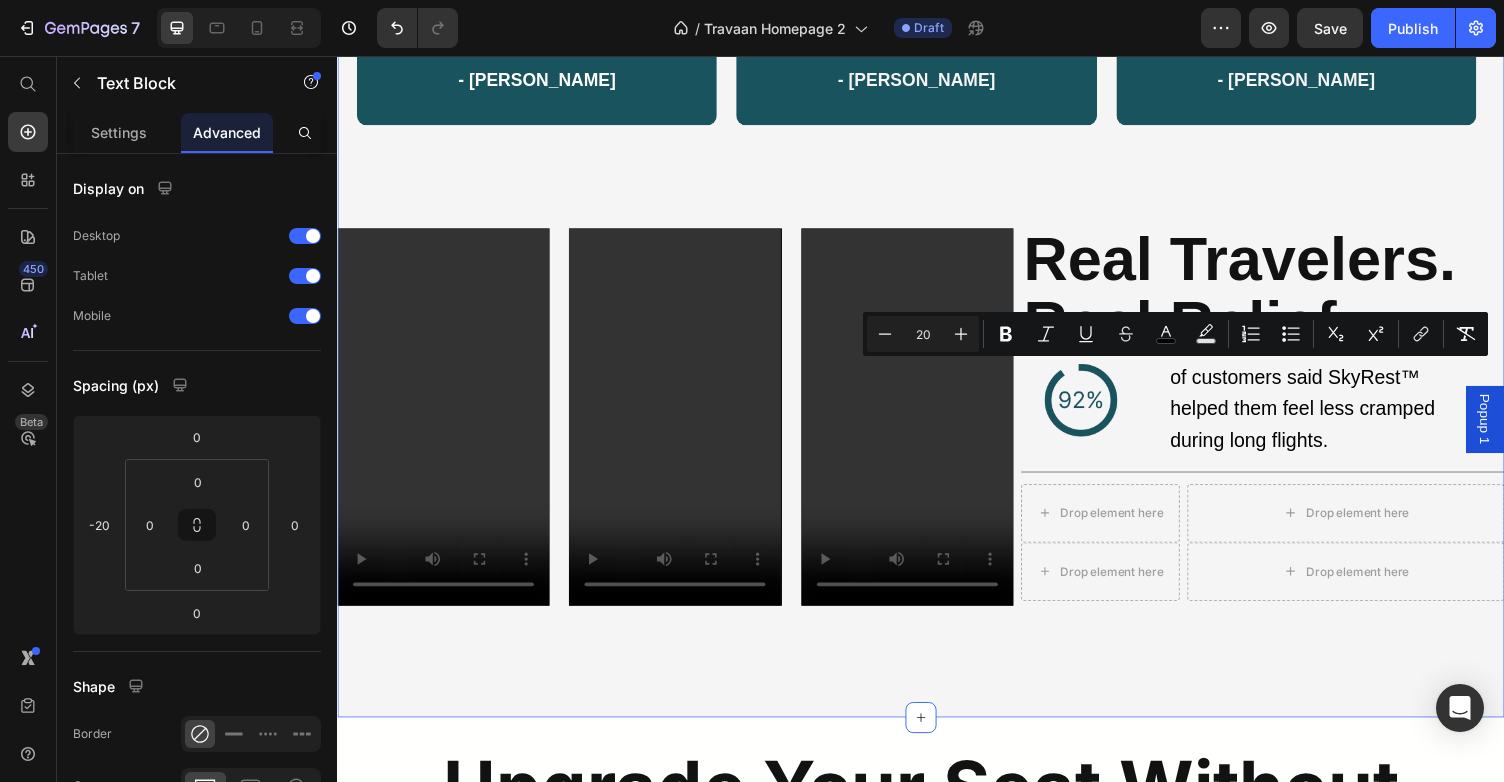 click on "“Honestly forgot I was in economy. My legs didn’t throb once.”   - [PERSON_NAME]   Text Block Row “Used to dread long flights. Now I just clip this in and relax.”   - [PERSON_NAME]   Text Block Row “Takes 5 seconds to set up and changed how I travel.”   - [PERSON_NAME]   Text Block Row Row Video Video Video Row ⁠⁠⁠⁠⁠⁠⁠ Real Travelers. Real Relief. Heading Image of customers said SkyRest™ helped them feel less cramped during long flights. Text Block Row                Title Line
Drop element here
Drop element here Row
Drop element here
Drop element here Row Row Section 5   Create Theme Section AI Content Write with GemAI What would you like to describe here? Tone and Voice Persuasive Product Travaan DriftMask™ Show more Generate" at bounding box center [937, 314] 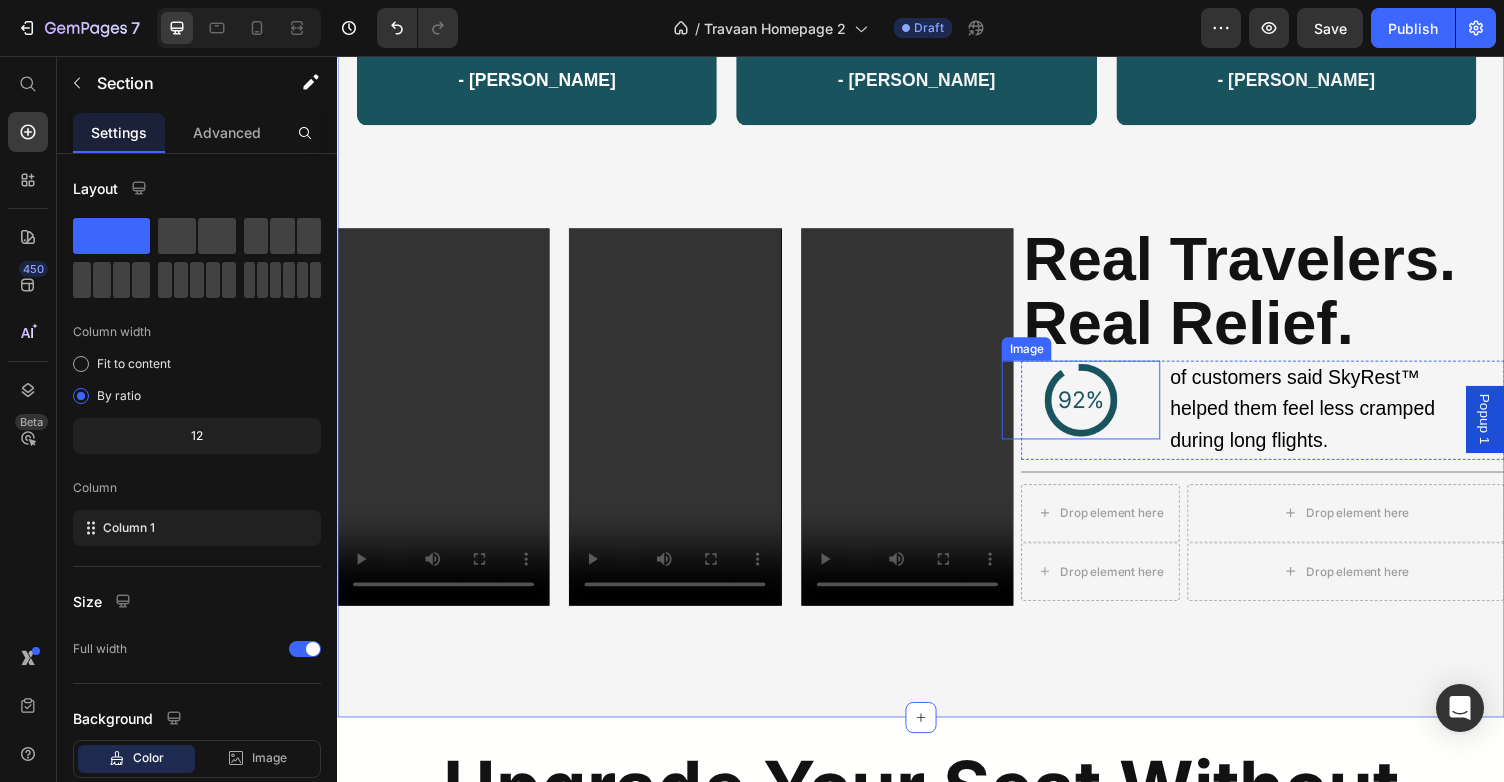 click at bounding box center (1101, 409) 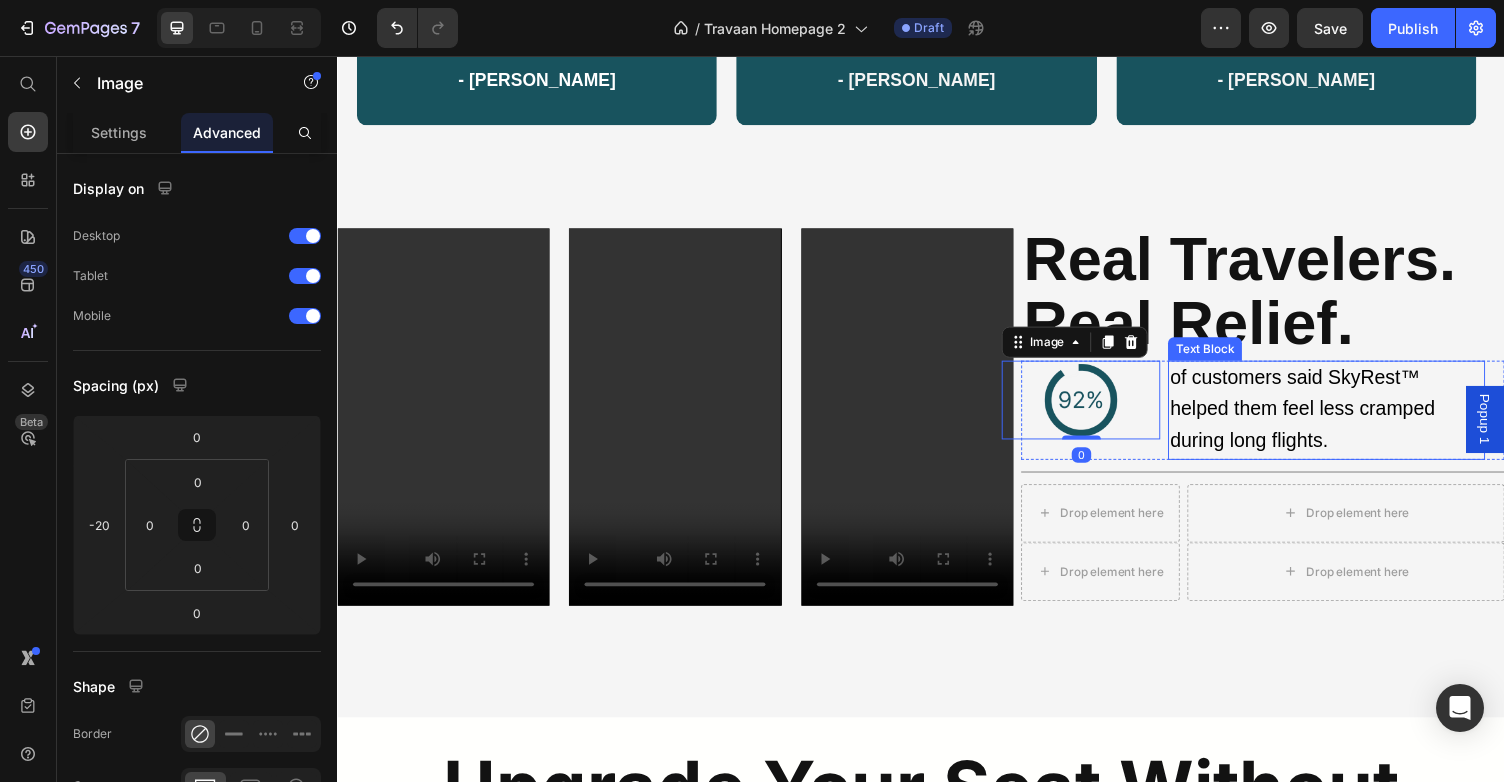 click on "of customers said SkyRest™ helped them feel less cramped during long flights." at bounding box center (1329, 418) 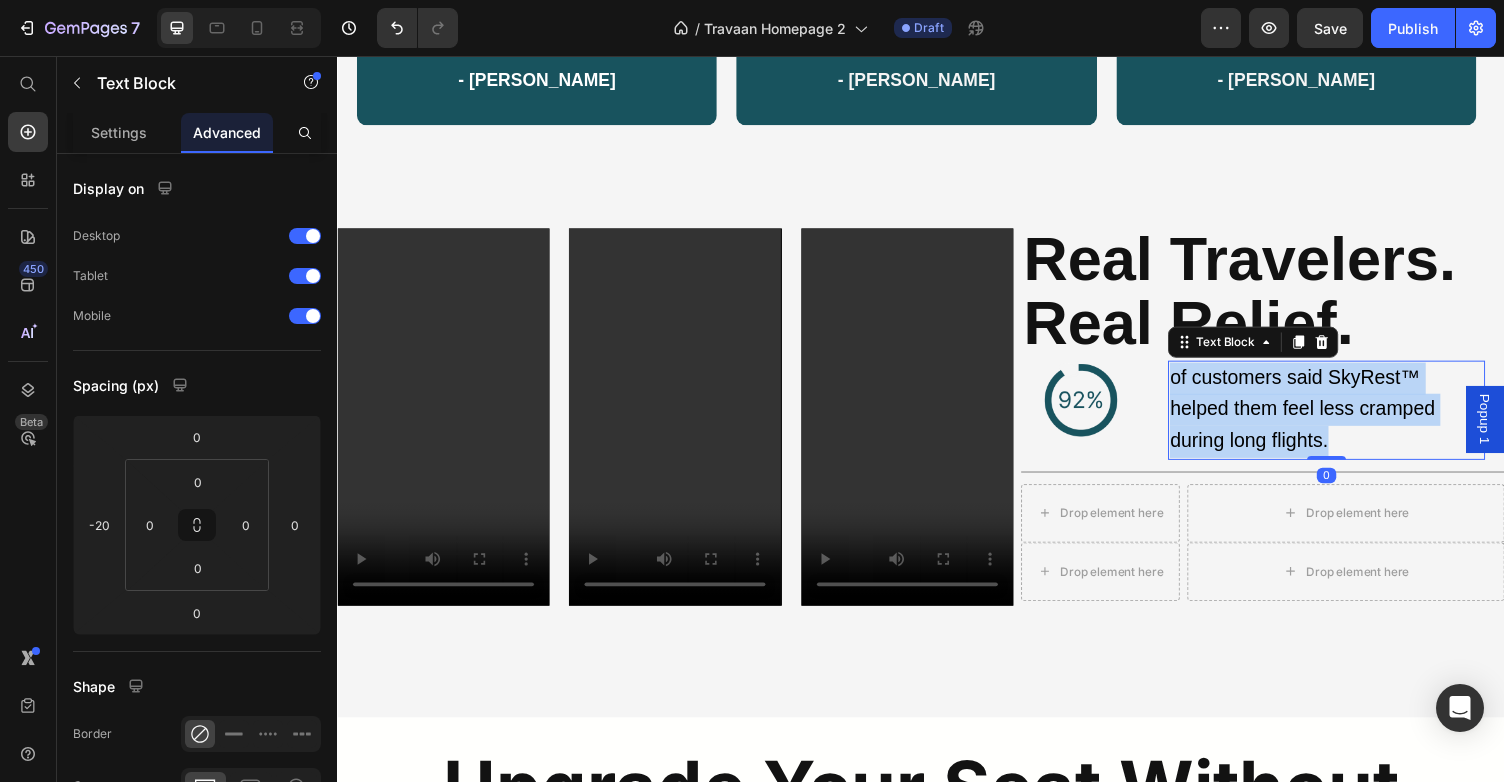 click on "of customers said SkyRest™ helped them feel less cramped during long flights." at bounding box center [1329, 418] 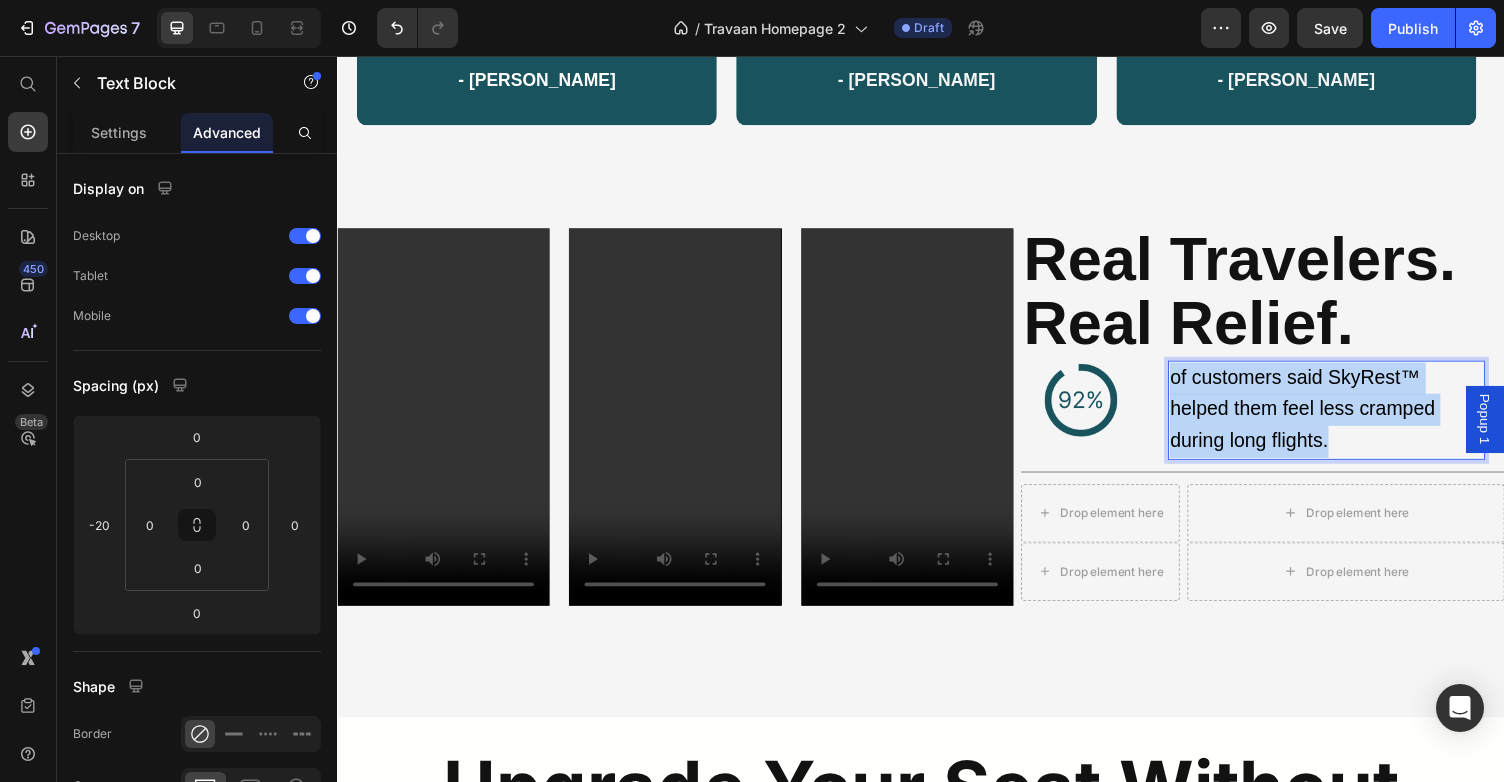 click on "of customers said SkyRest™ helped them feel less cramped during long flights." at bounding box center [1329, 418] 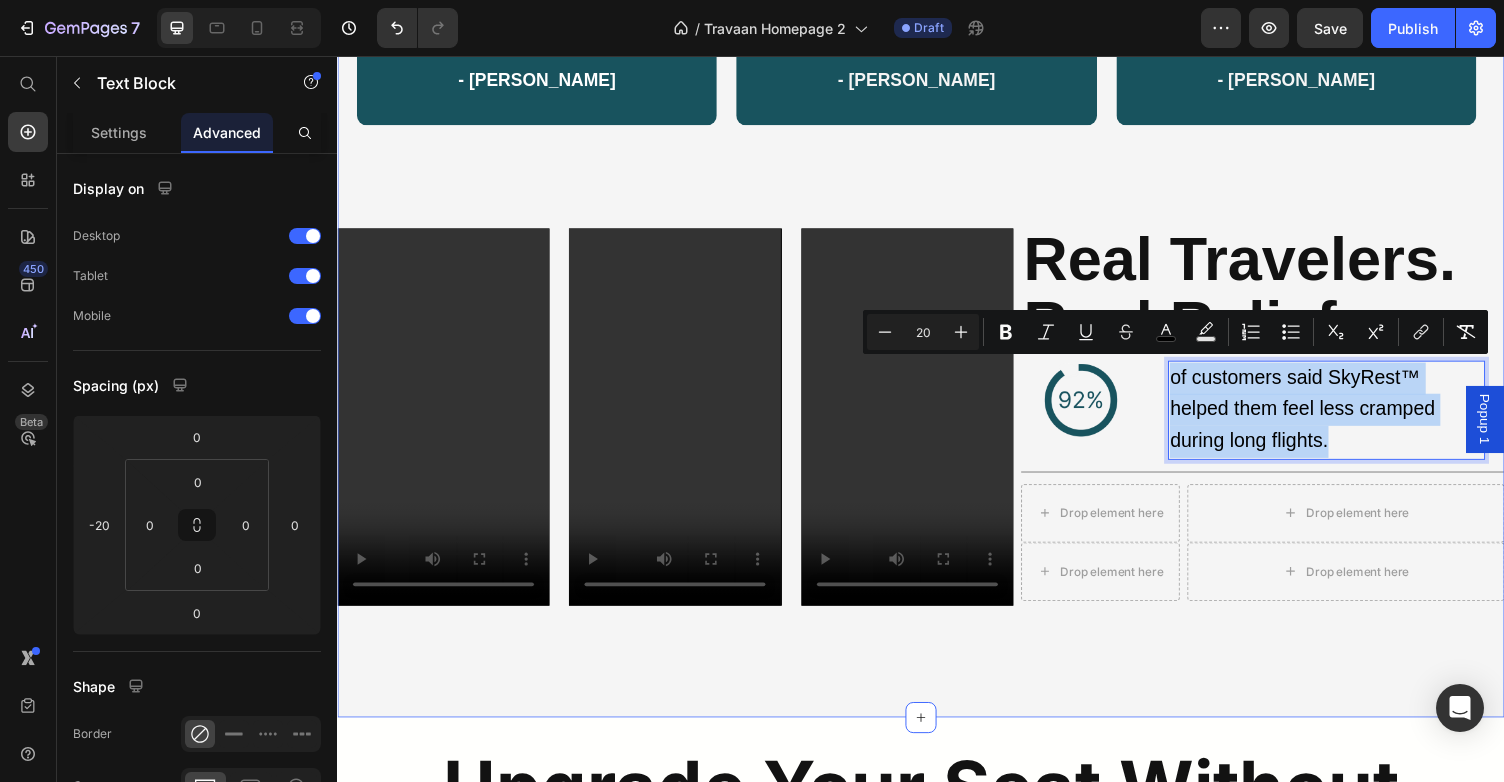click on "“Honestly forgot I was in economy. My legs didn’t throb once.”   - [PERSON_NAME]   Text Block Row “Used to dread long flights. Now I just clip this in and relax.”   - [PERSON_NAME]   Text Block Row “Takes 5 seconds to set up and changed how I travel.”   - [PERSON_NAME]   Text Block Row Row Video Video Video Row ⁠⁠⁠⁠⁠⁠⁠ Real Travelers. Real Relief. Heading Image of customers said SkyRest™ helped them feel less cramped during long flights. Text Block   0 Row                Title Line
Drop element here
Drop element here Row
Drop element here
Drop element here Row Row Section 5" at bounding box center [937, 314] 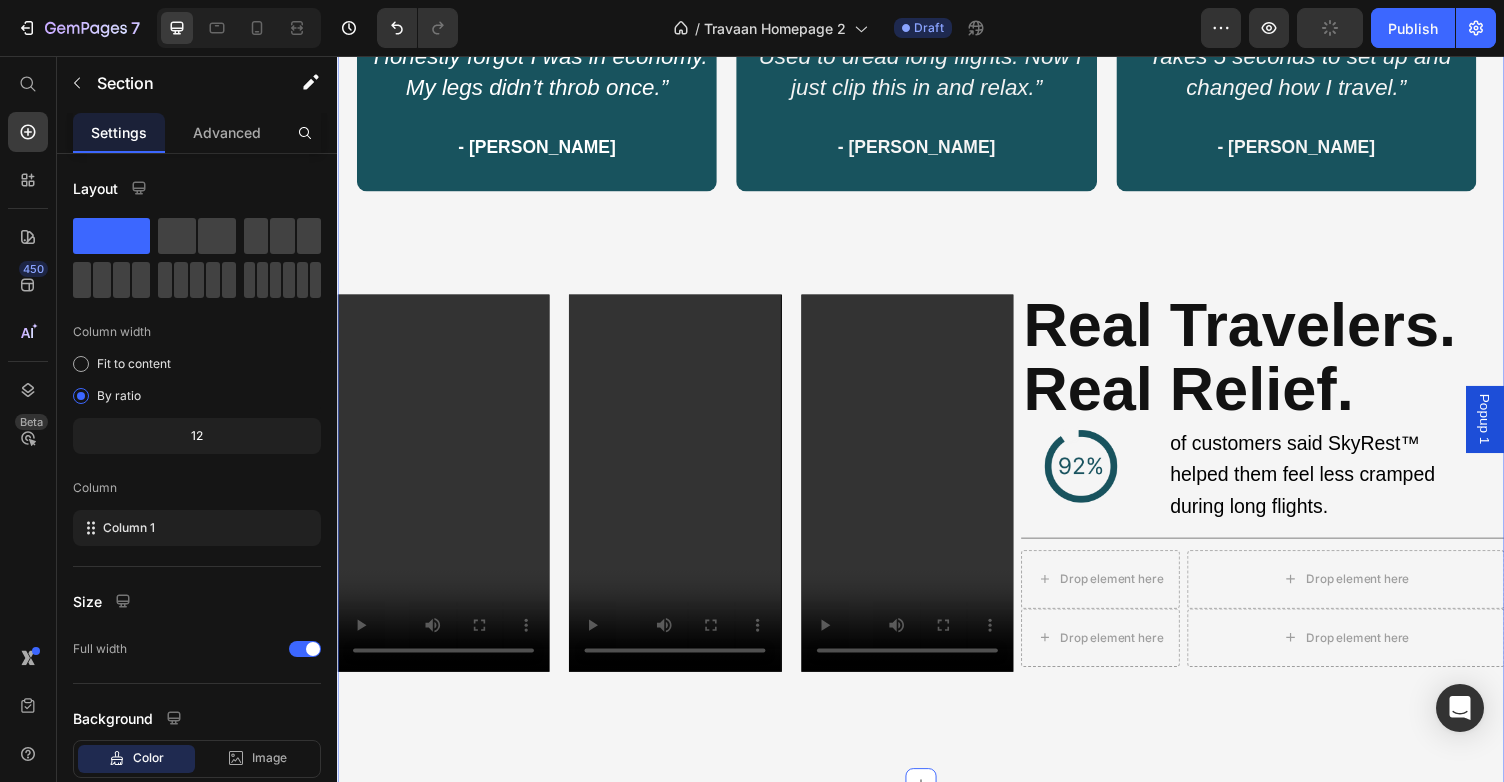 scroll, scrollTop: 2375, scrollLeft: 0, axis: vertical 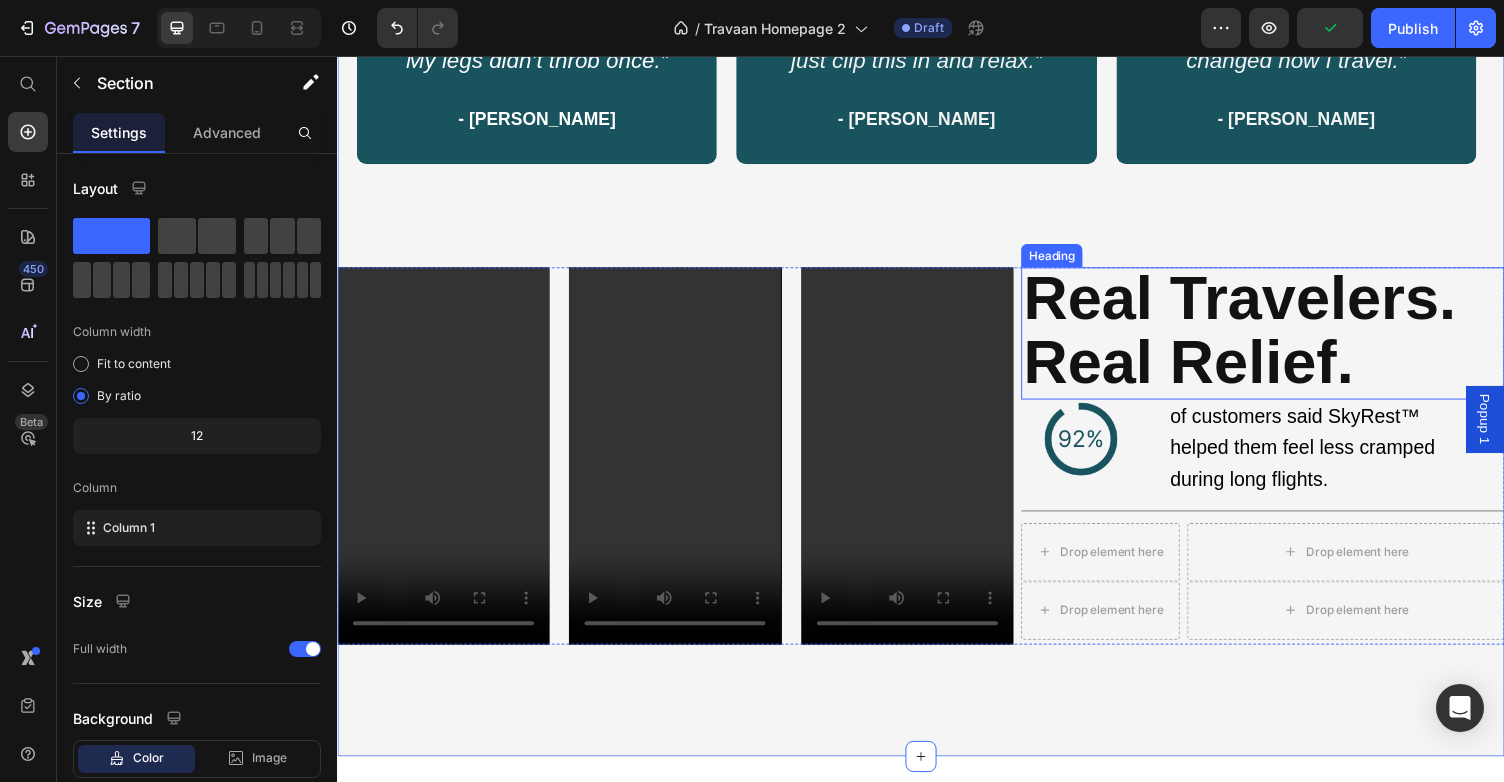 click on "Real Travelers. Real Relief." at bounding box center [1264, 337] 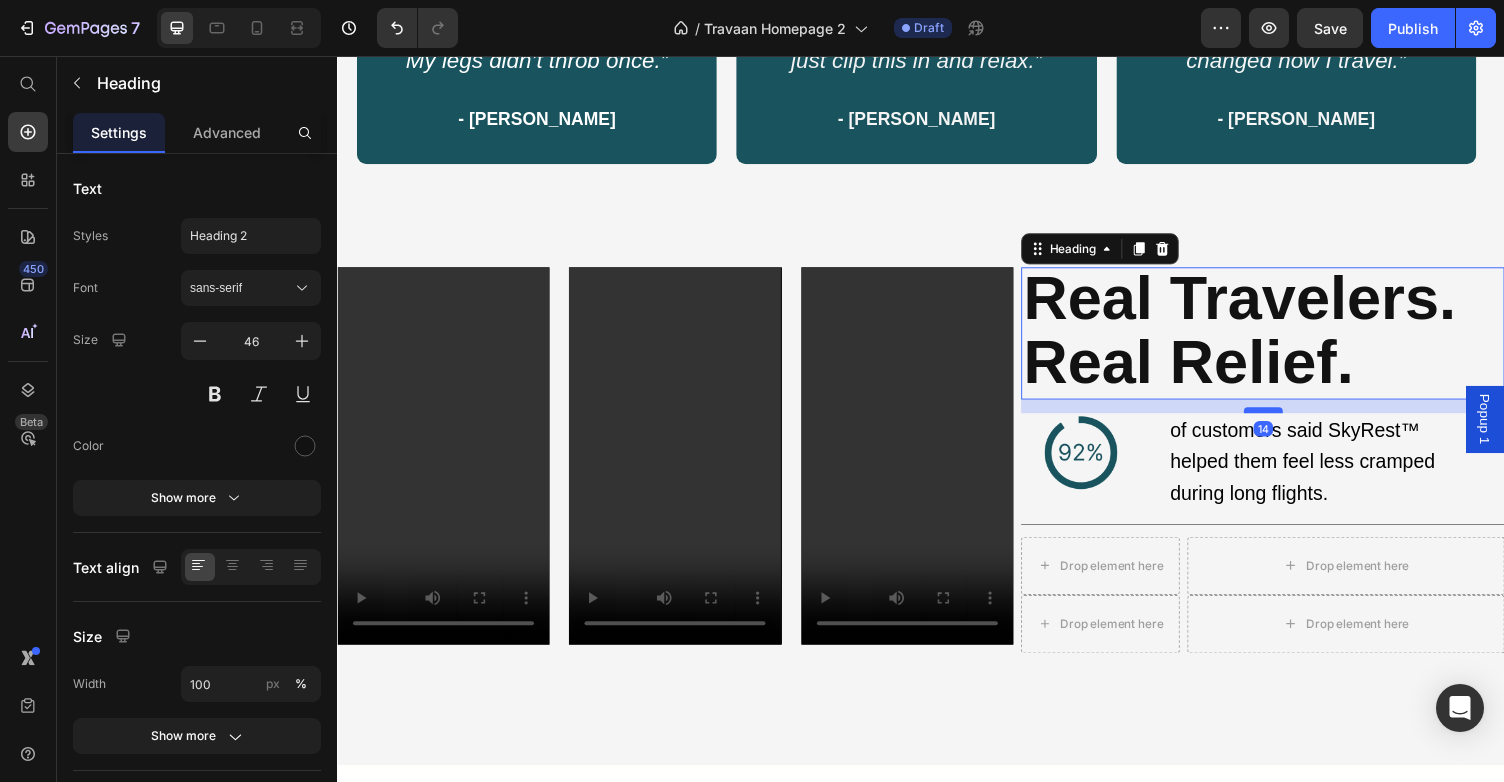 drag, startPoint x: 1283, startPoint y: 400, endPoint x: 1288, endPoint y: 414, distance: 14.866069 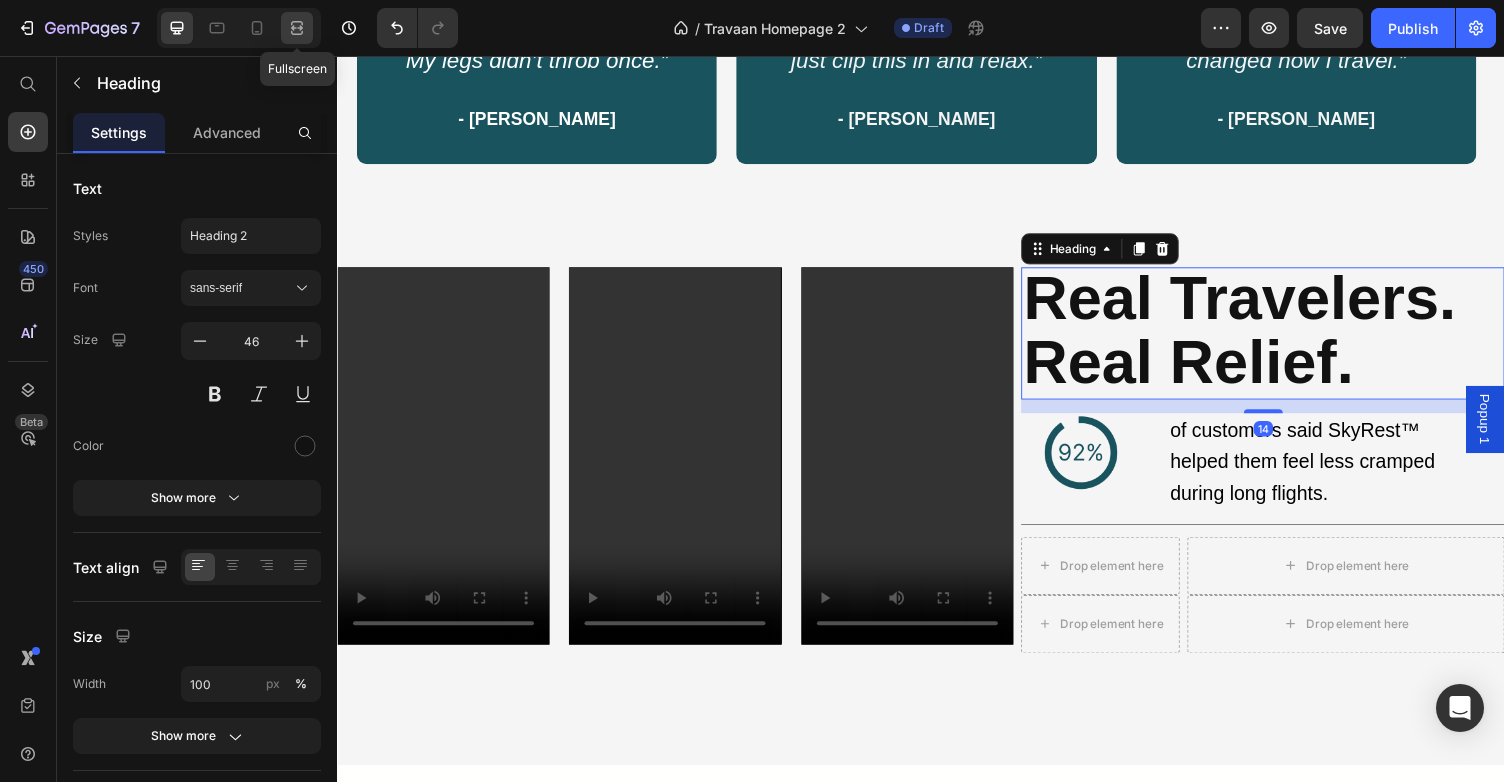 click 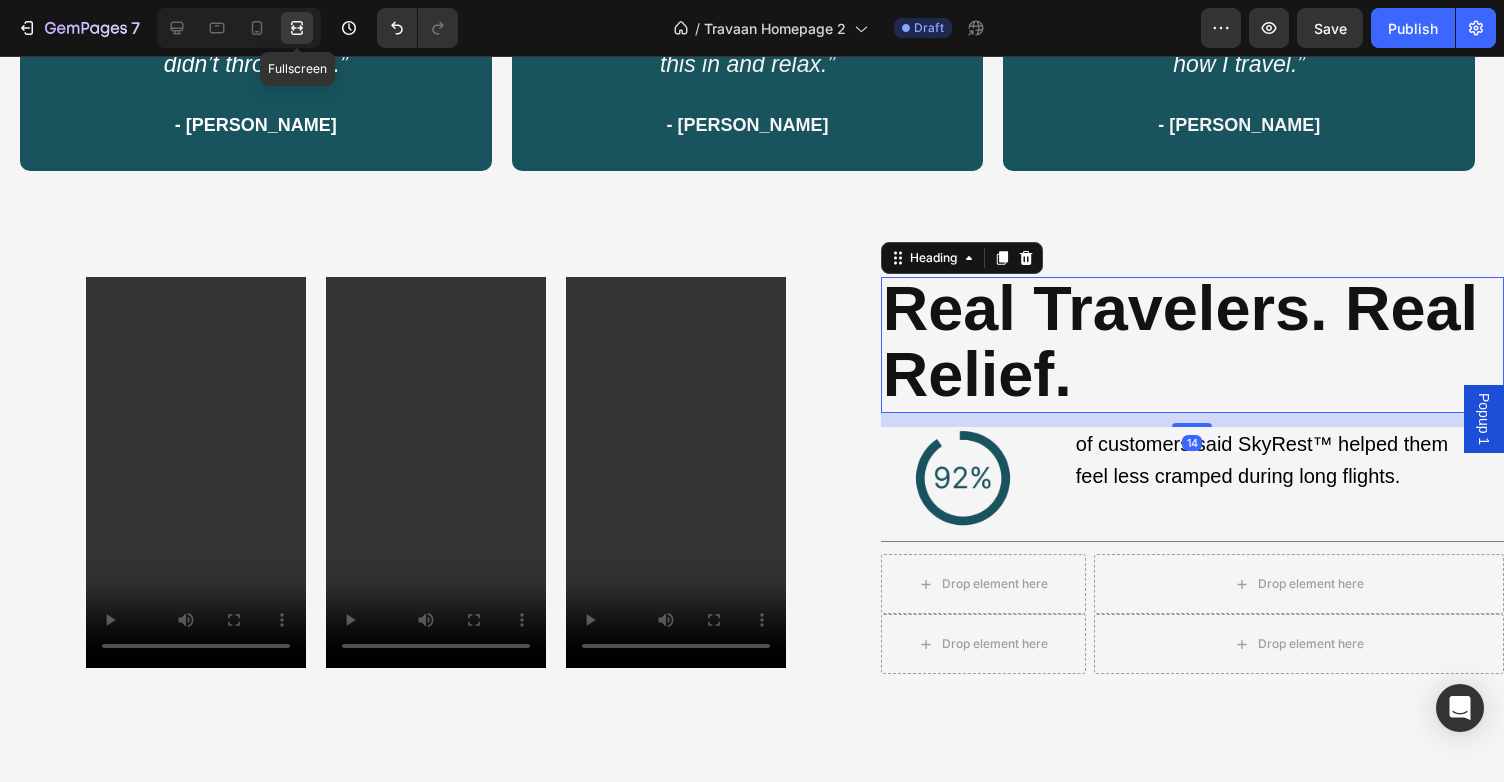 scroll, scrollTop: 2509, scrollLeft: 0, axis: vertical 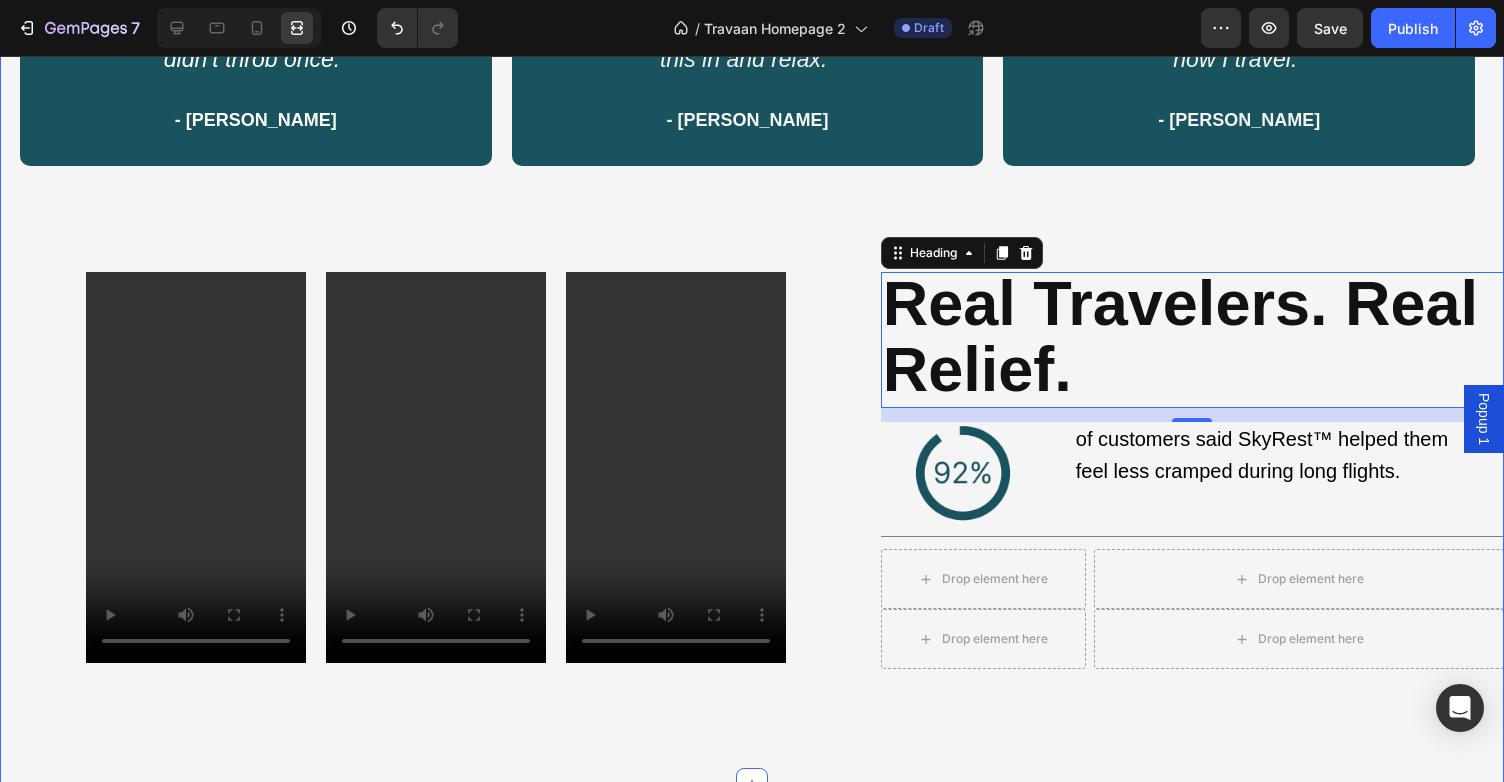 click on "“Honestly forgot I was in economy. My legs didn’t throb once.”   - [PERSON_NAME]   Text Block Row “Used to dread long flights. Now I just clip this in and relax.”   - [PERSON_NAME]   Text Block Row “Takes 5 seconds to set up and changed how I travel.”   - [PERSON_NAME]   Text Block Row Row Video Video Video Row ⁠⁠⁠⁠⁠⁠⁠ Real Travelers. Real Relief. Heading   14 Image of customers said SkyRest™ helped them feel less cramped during long flights. Text Block Row                Title Line
Drop element here
Drop element here Row
Drop element here
Drop element here Row Row" at bounding box center (752, 357) 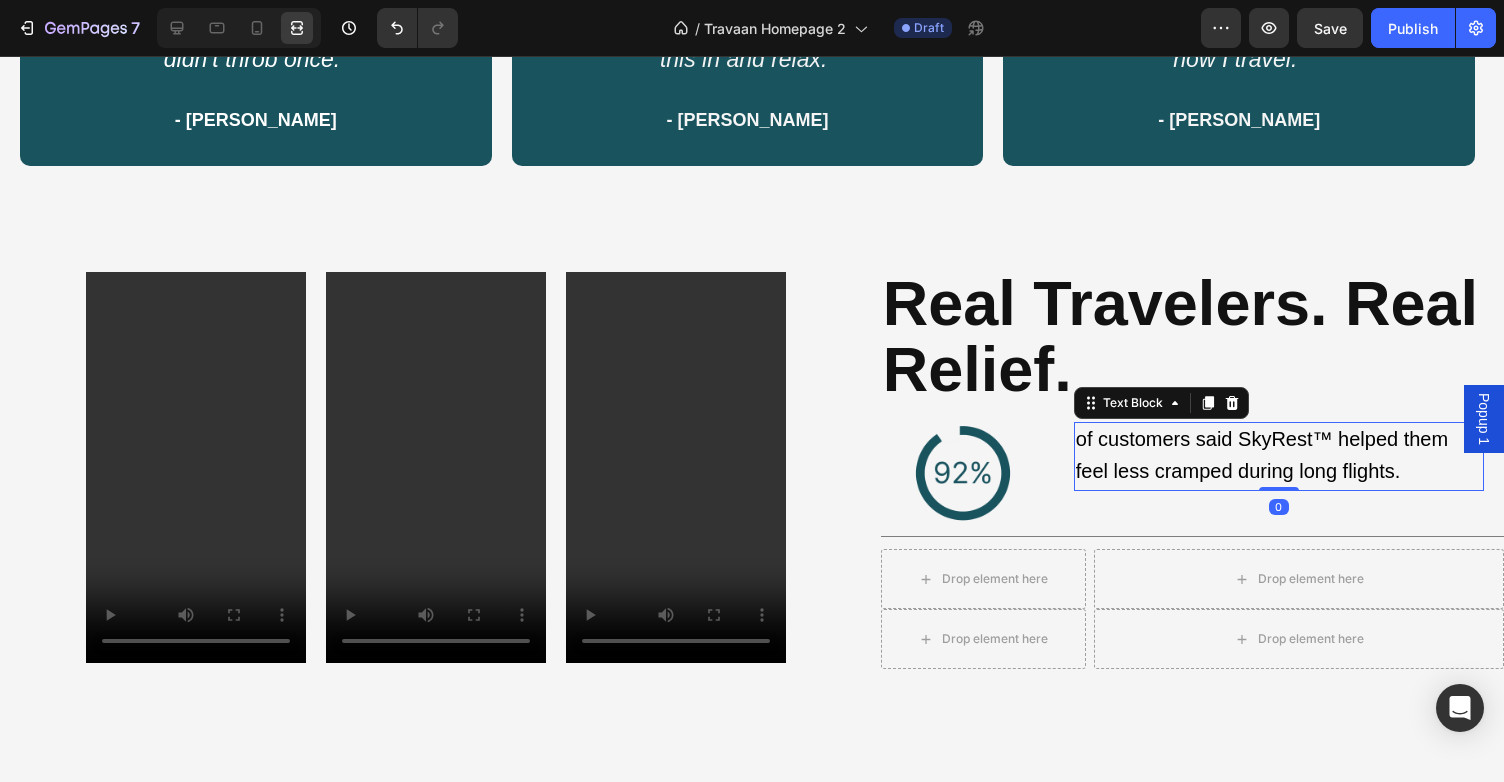 click on "of customers said SkyRest™ helped them feel less cramped during long flights." at bounding box center (1262, 455) 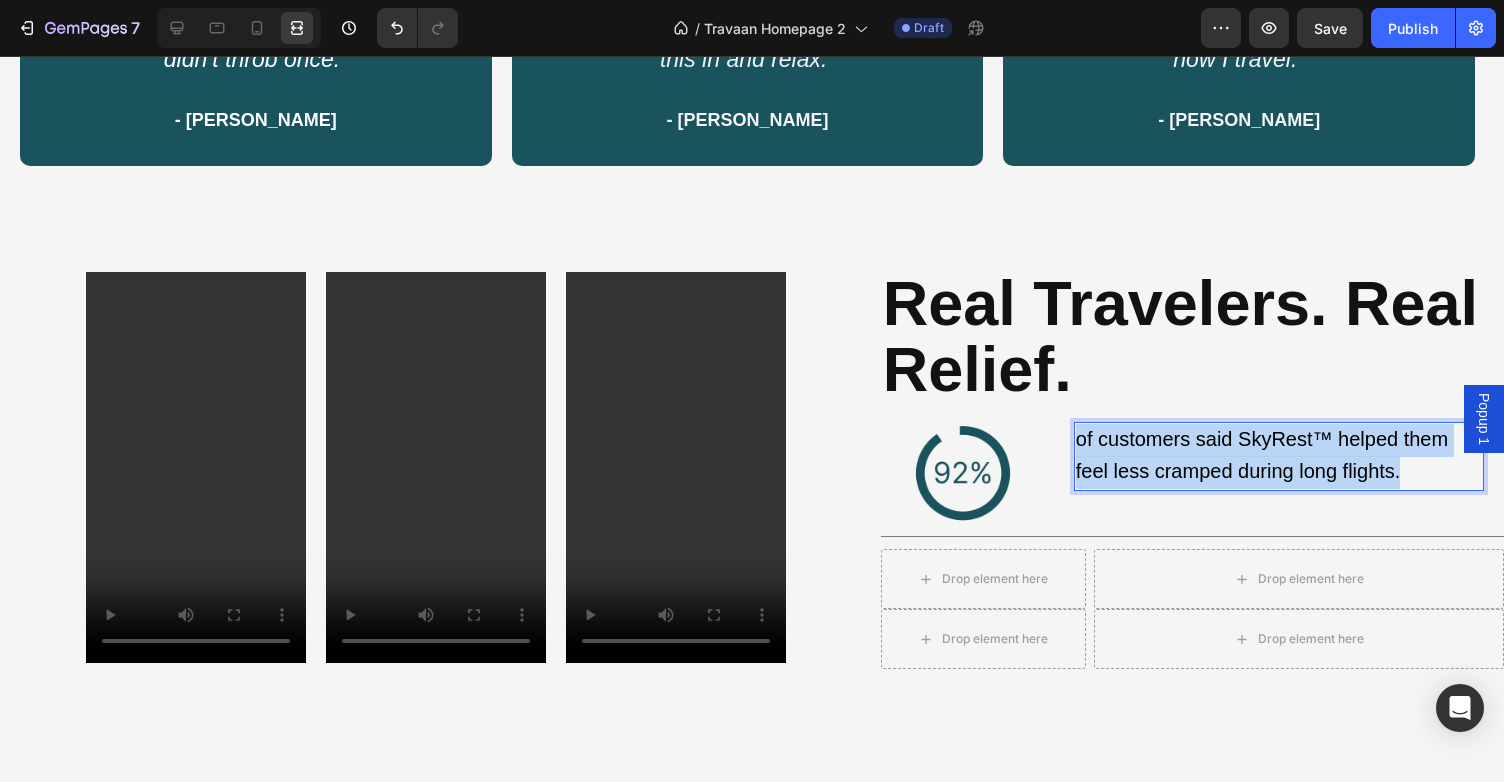 click on "of customers said SkyRest™ helped them feel less cramped during long flights." at bounding box center (1262, 455) 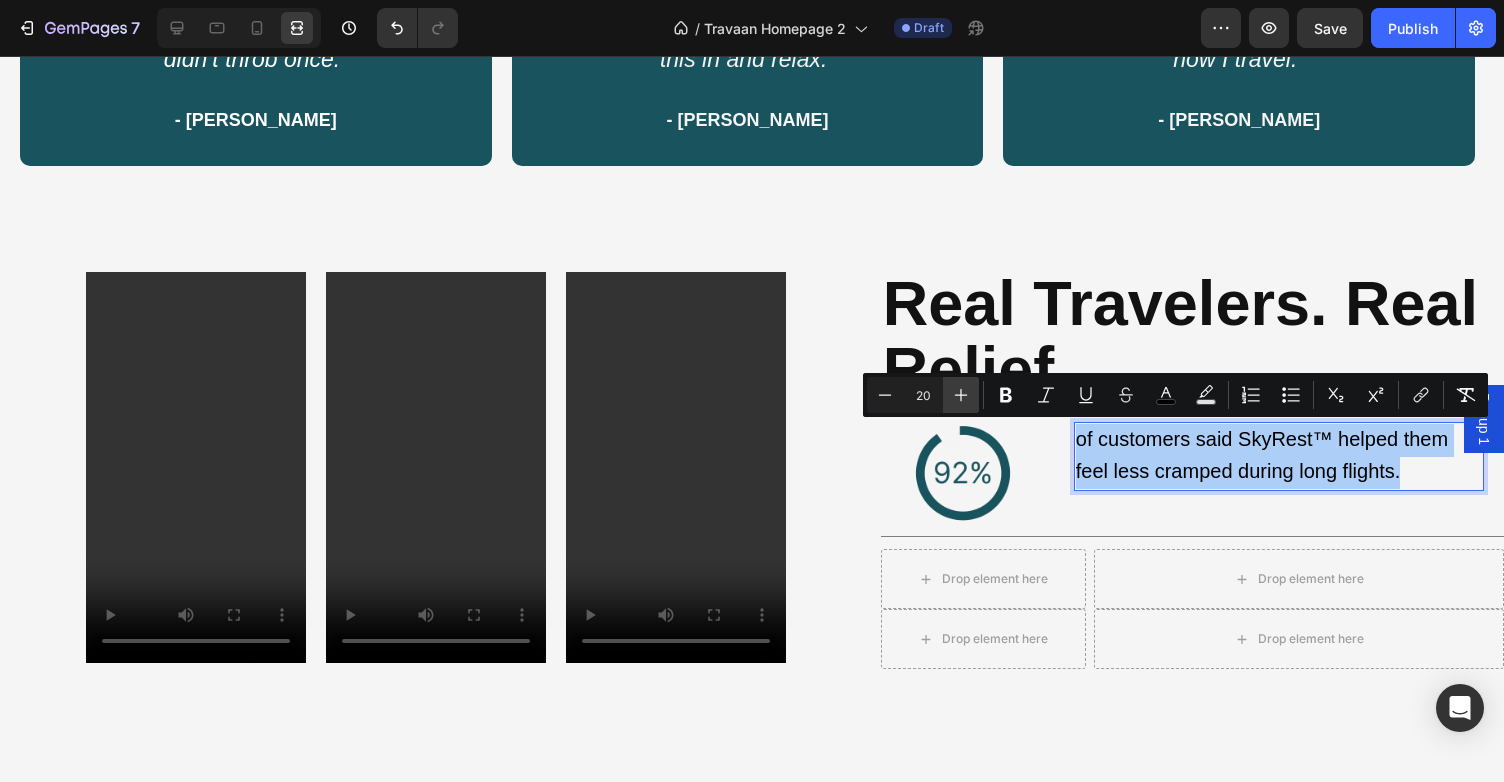 click on "Plus" at bounding box center [961, 395] 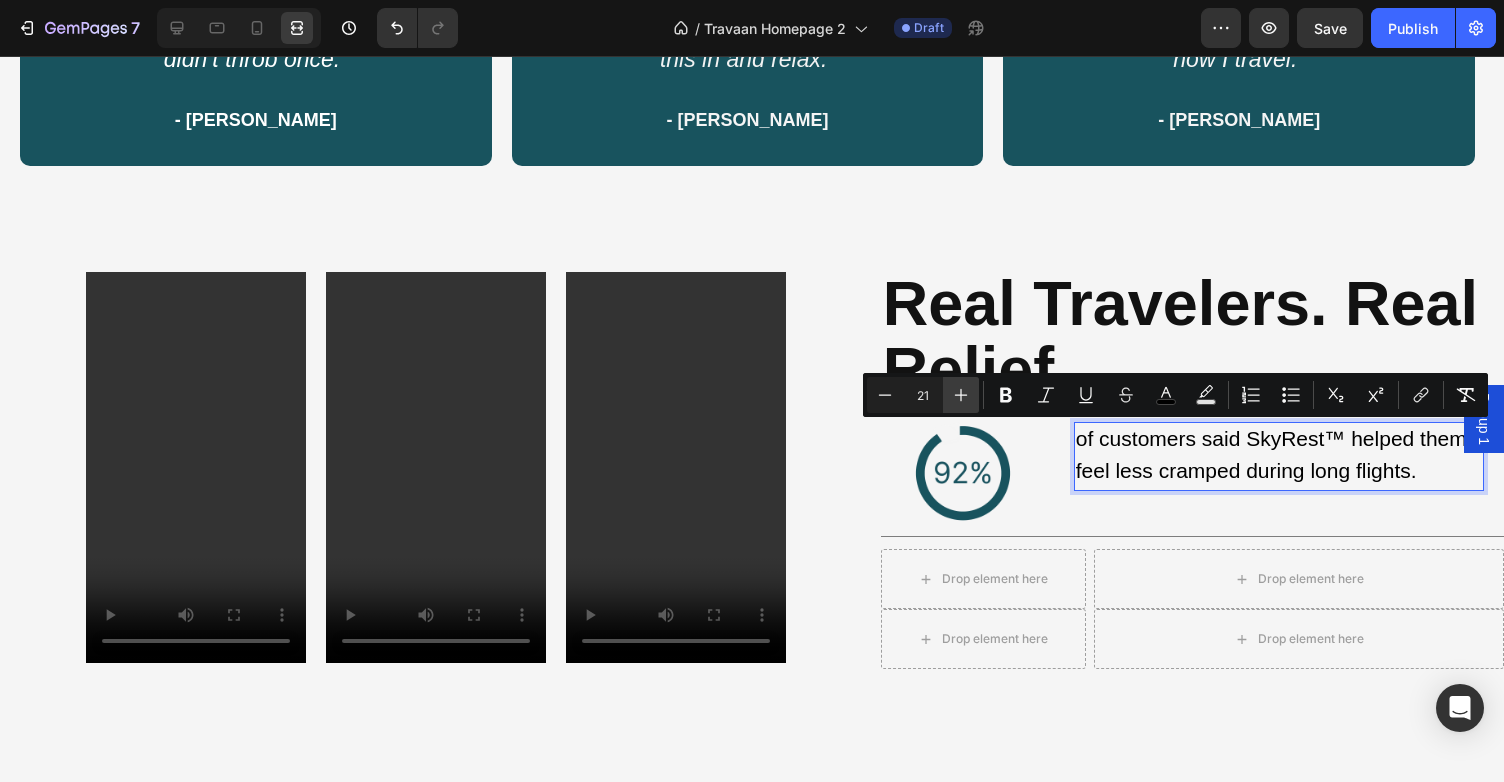 click on "Plus" at bounding box center [961, 395] 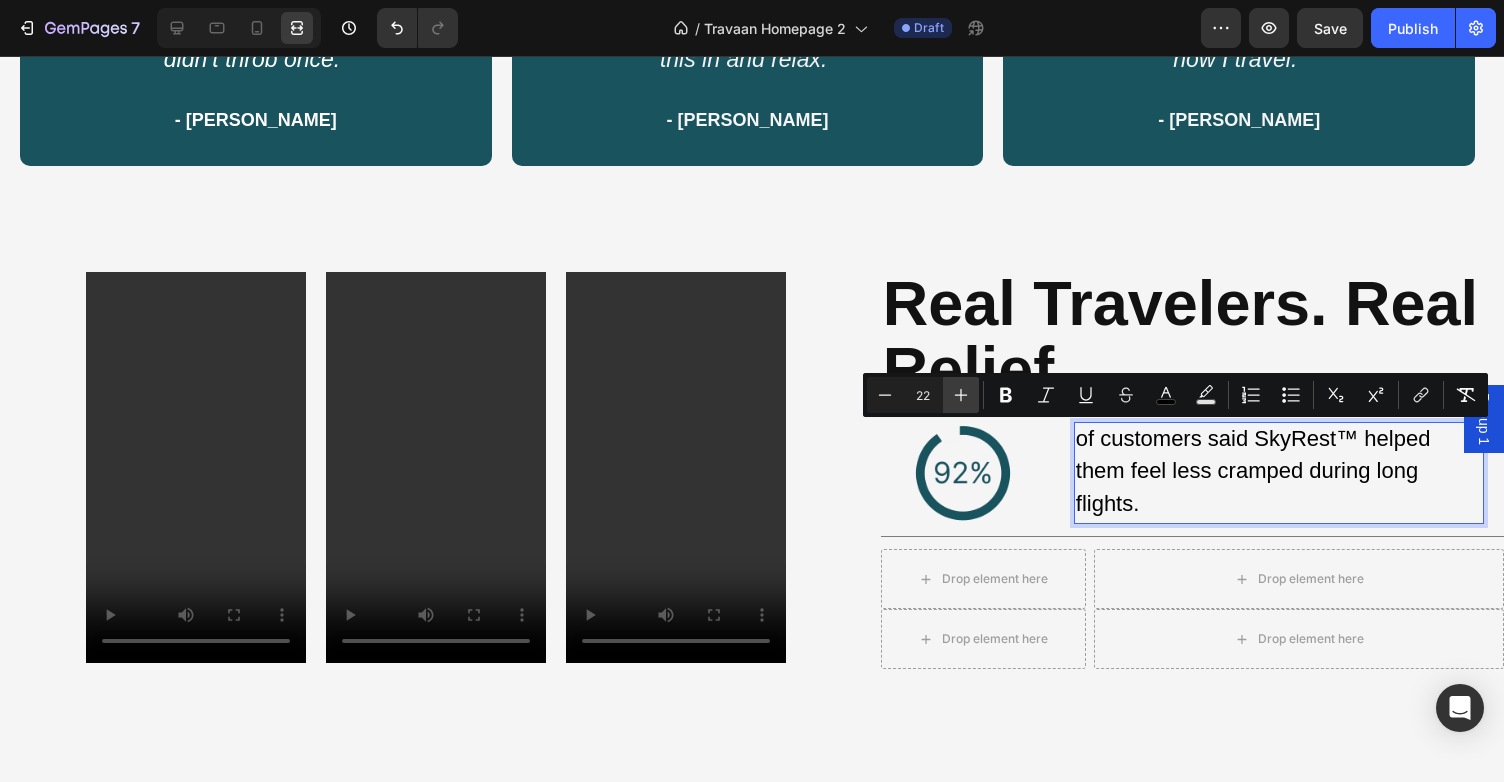 click on "Plus" at bounding box center [961, 395] 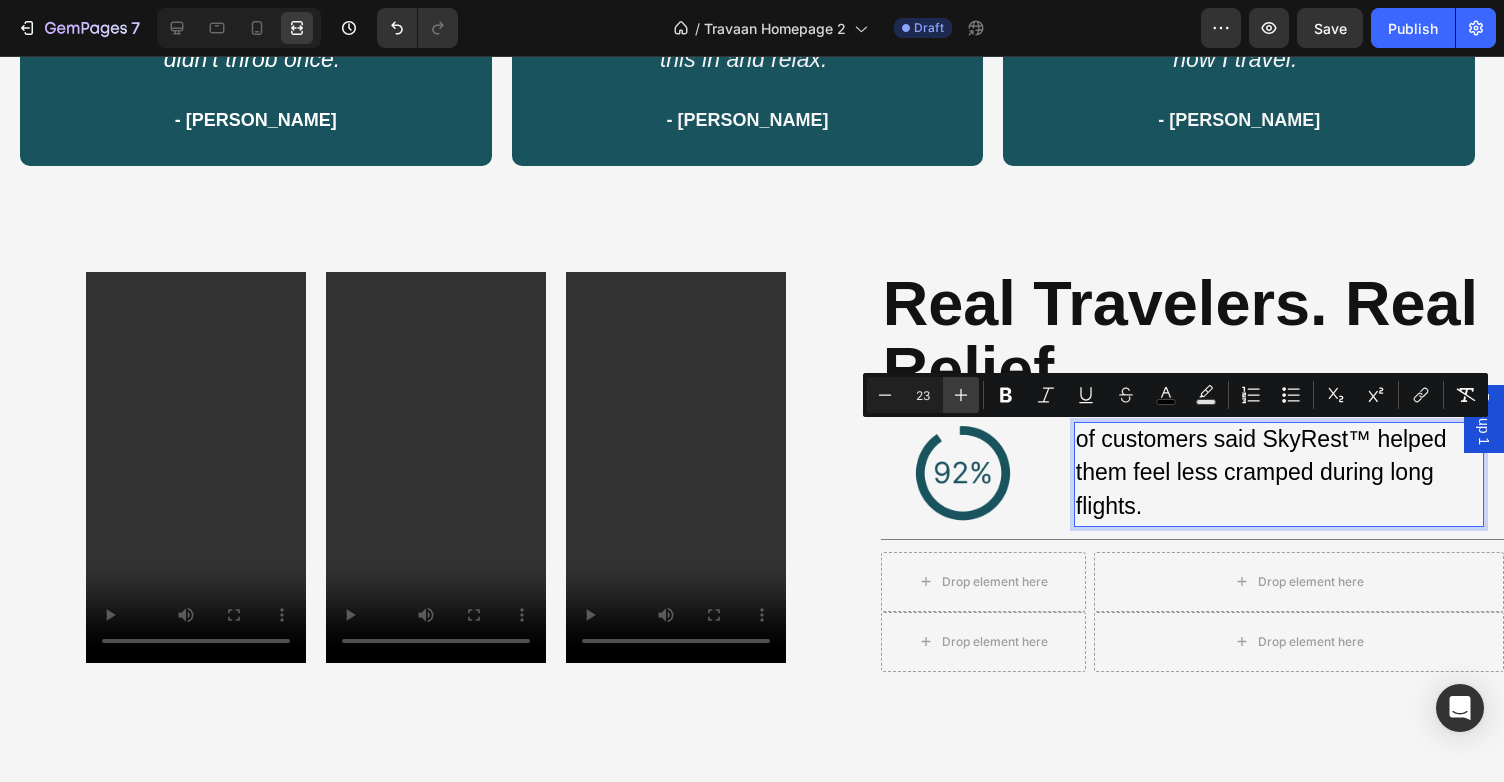 click on "Plus" at bounding box center (961, 395) 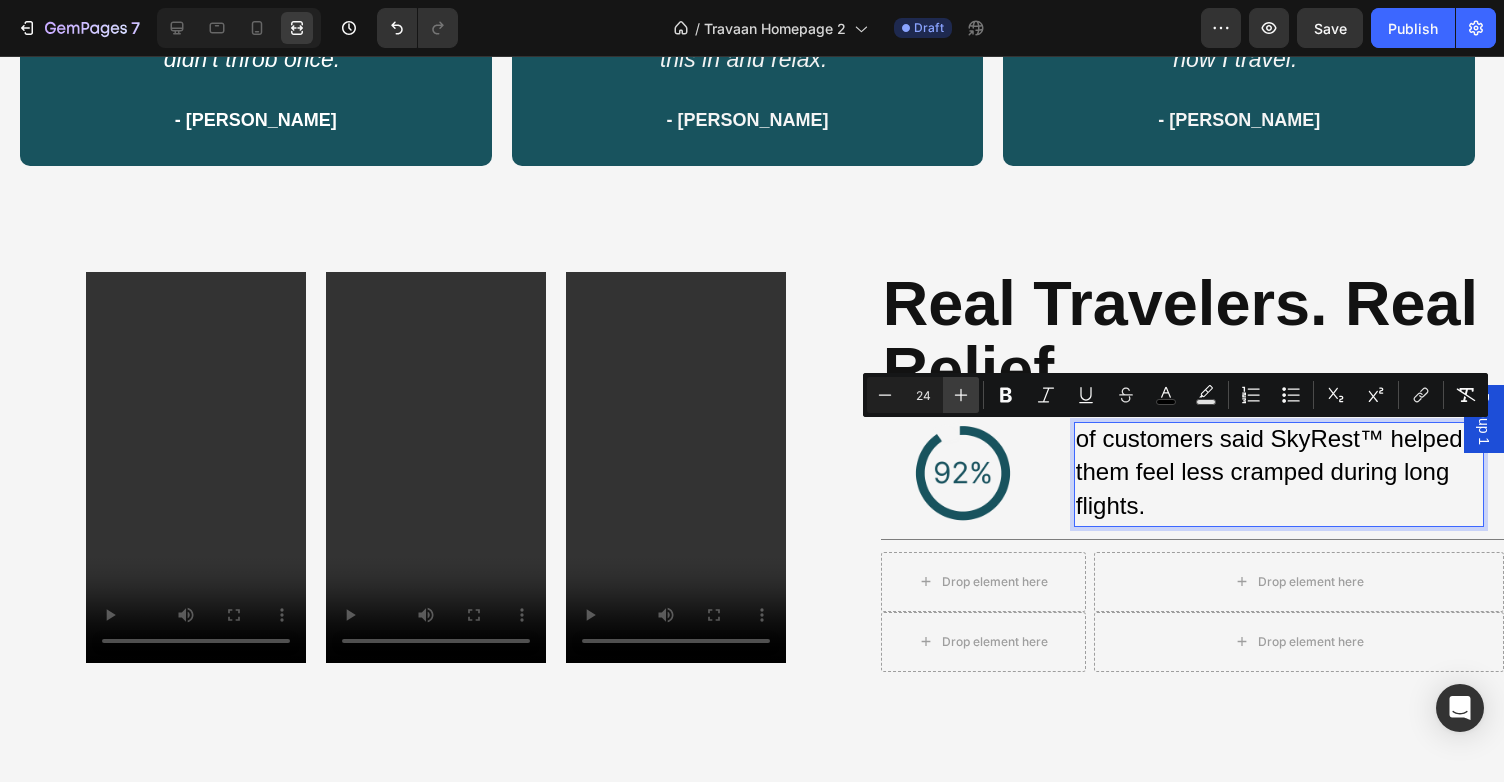 click on "Plus" at bounding box center [961, 395] 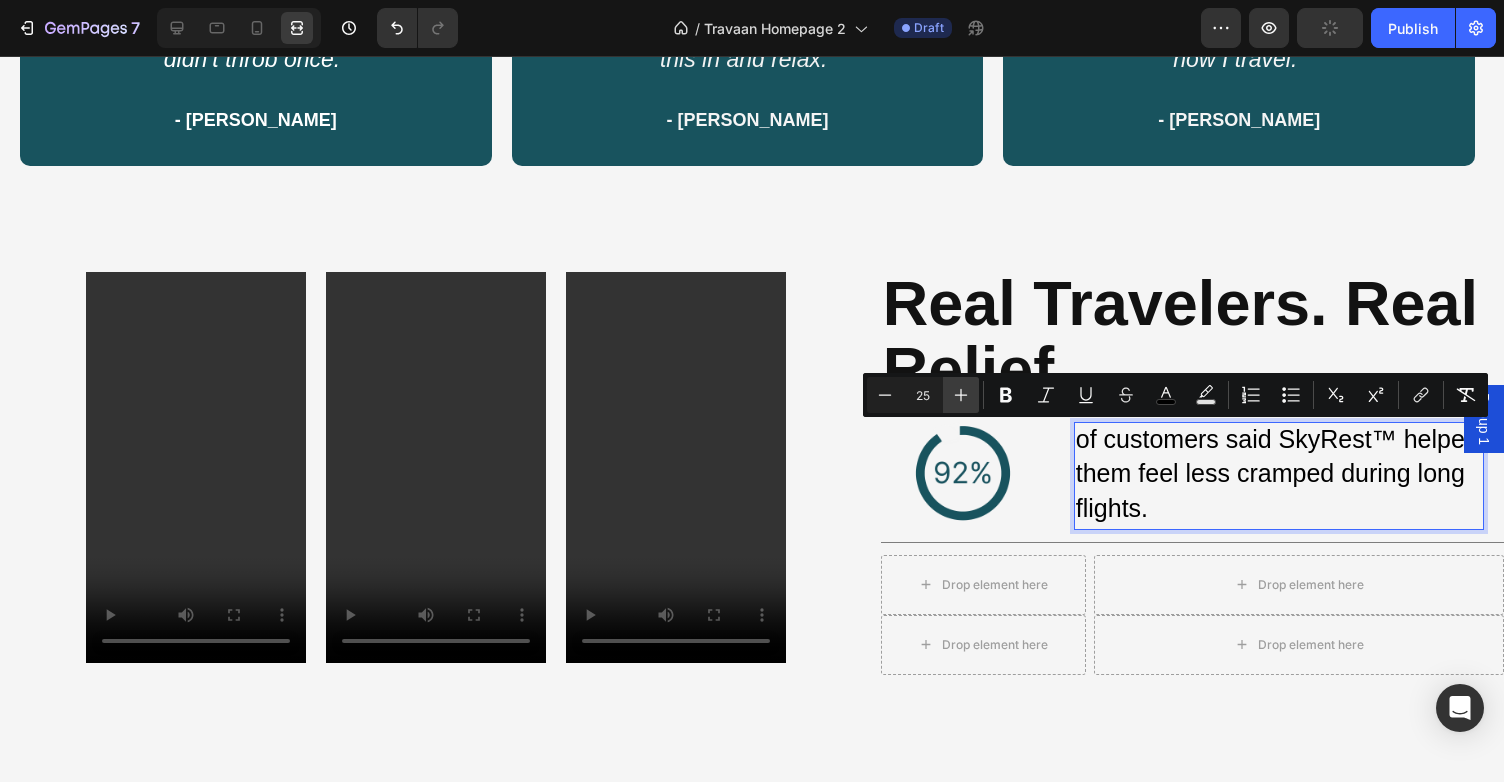 click on "Plus" at bounding box center [961, 395] 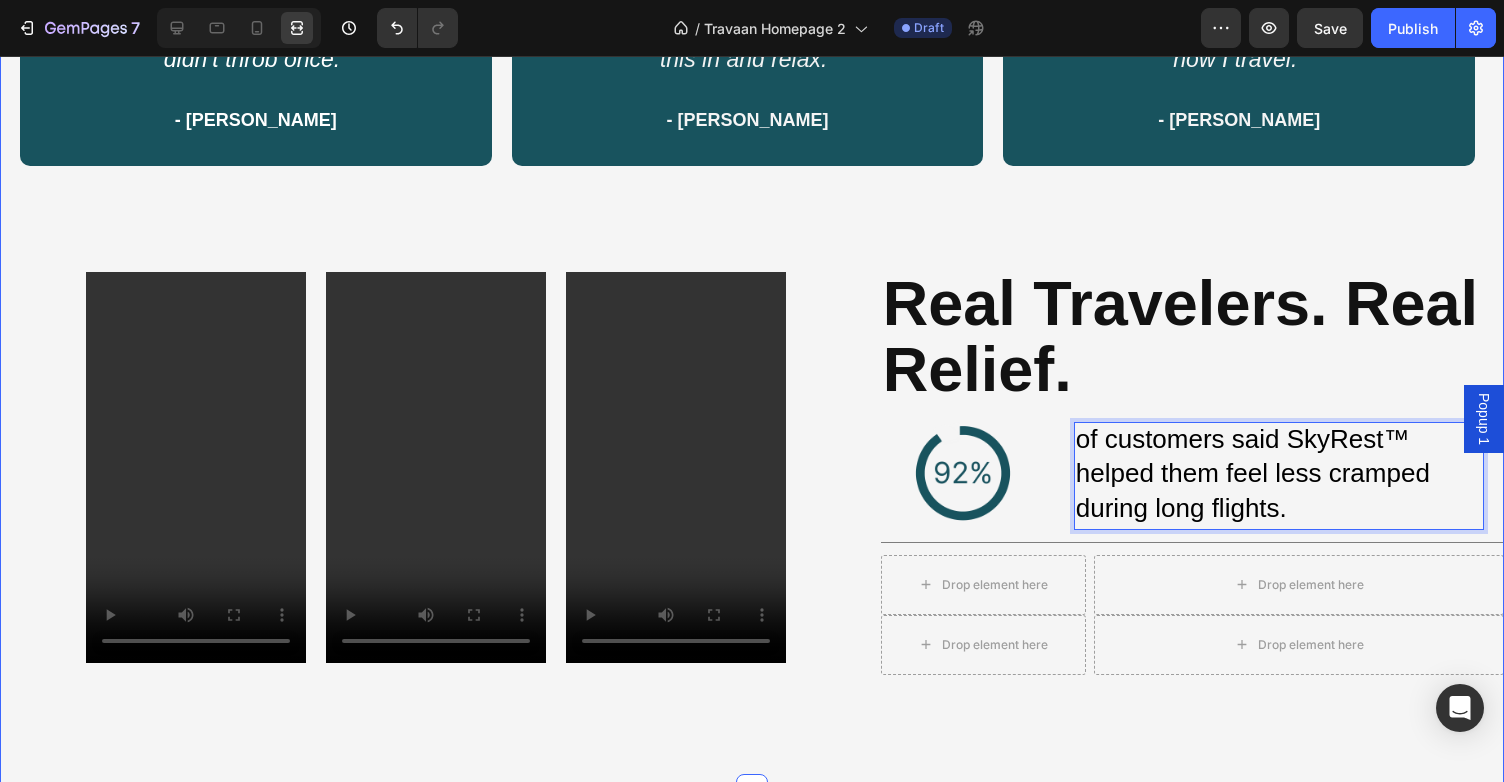 click on "“Honestly forgot I was in economy. My legs didn’t throb once.”   - [PERSON_NAME]   Text Block Row “Used to dread long flights. Now I just clip this in and relax.”   - [PERSON_NAME]   Text Block Row “Takes 5 seconds to set up and changed how I travel.”   - [PERSON_NAME]   Text Block Row Row Video Video Video Row ⁠⁠⁠⁠⁠⁠⁠ Real Travelers. Real Relief. Heading Image of customers said SkyRest™ helped them feel less cramped during long flights. Text Block   0 Row                Title Line
Drop element here
Drop element here Row
Drop element here
Drop element here Row Row" at bounding box center [752, 360] 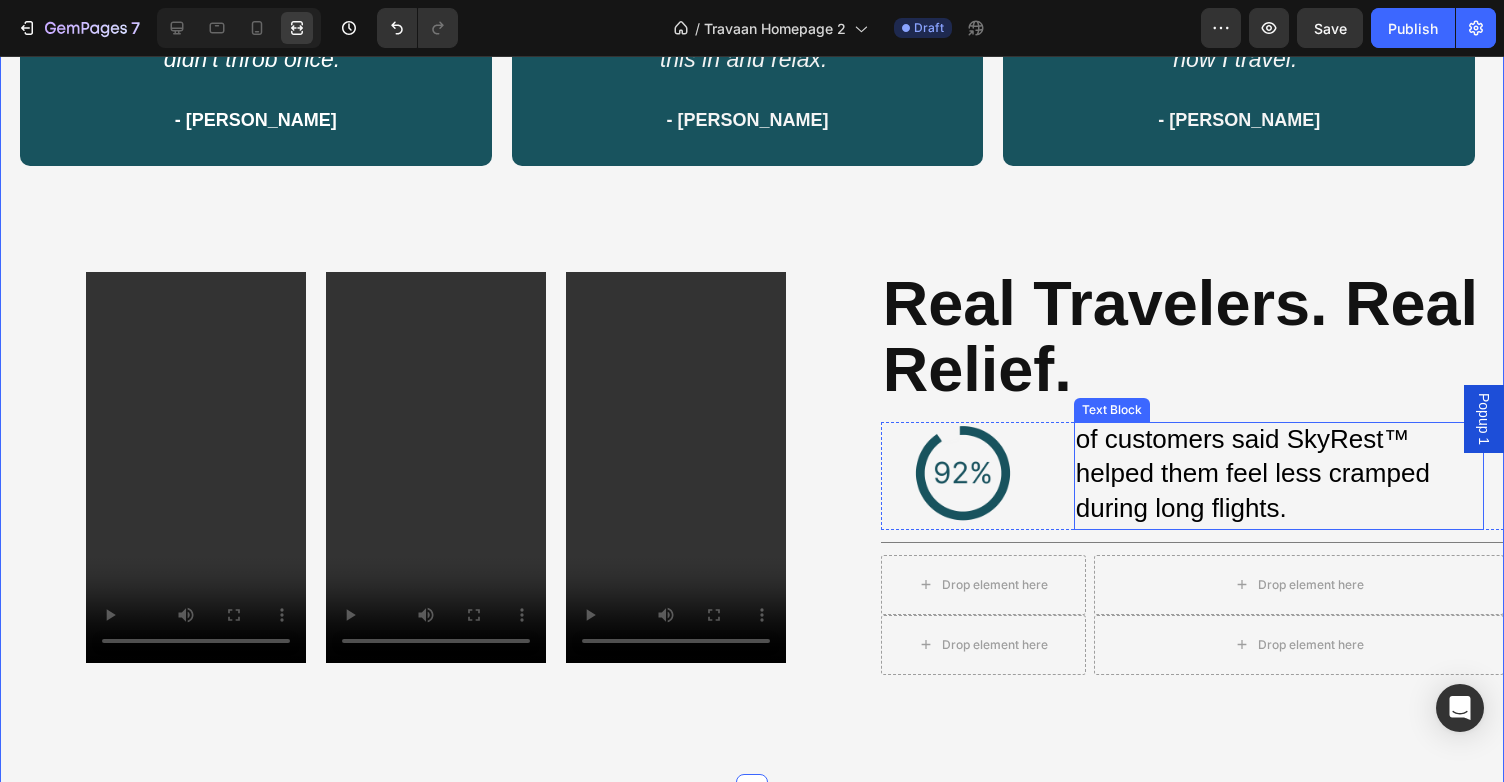 click on "of customers said SkyRest™ helped them feel less cramped during long flights." at bounding box center [1253, 473] 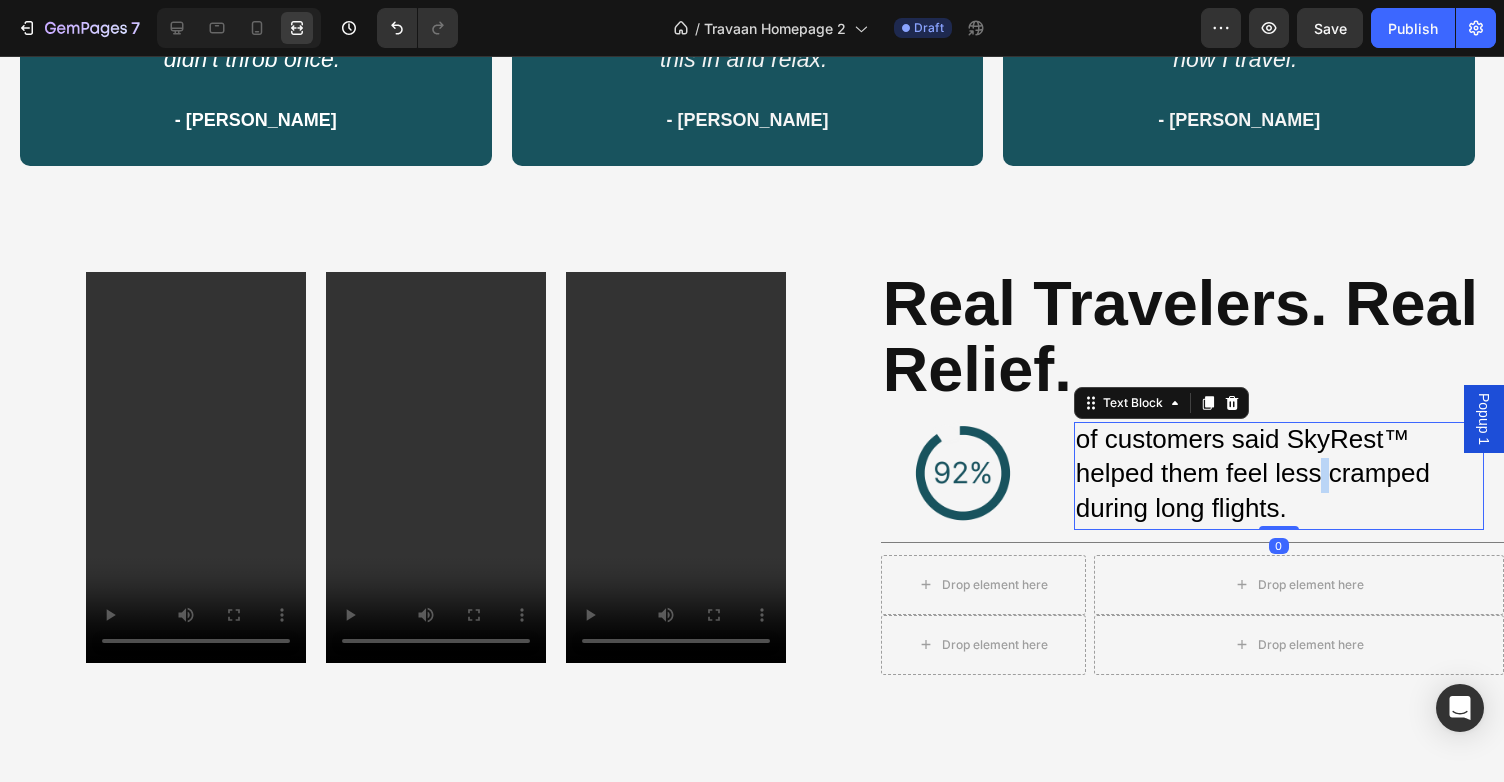 click on "of customers said SkyRest™ helped them feel less cramped during long flights." at bounding box center (1253, 473) 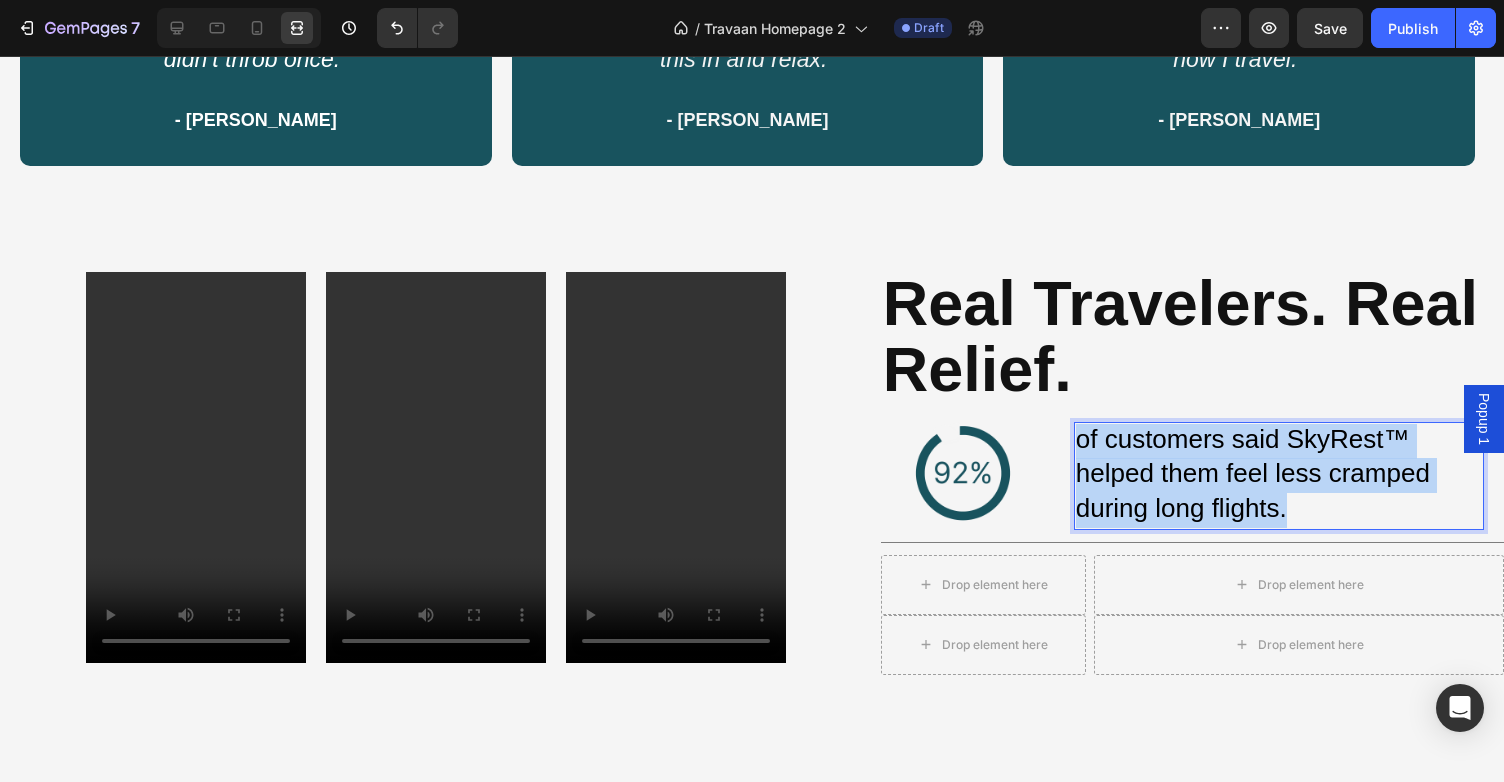 click on "of customers said SkyRest™ helped them feel less cramped during long flights." at bounding box center (1253, 473) 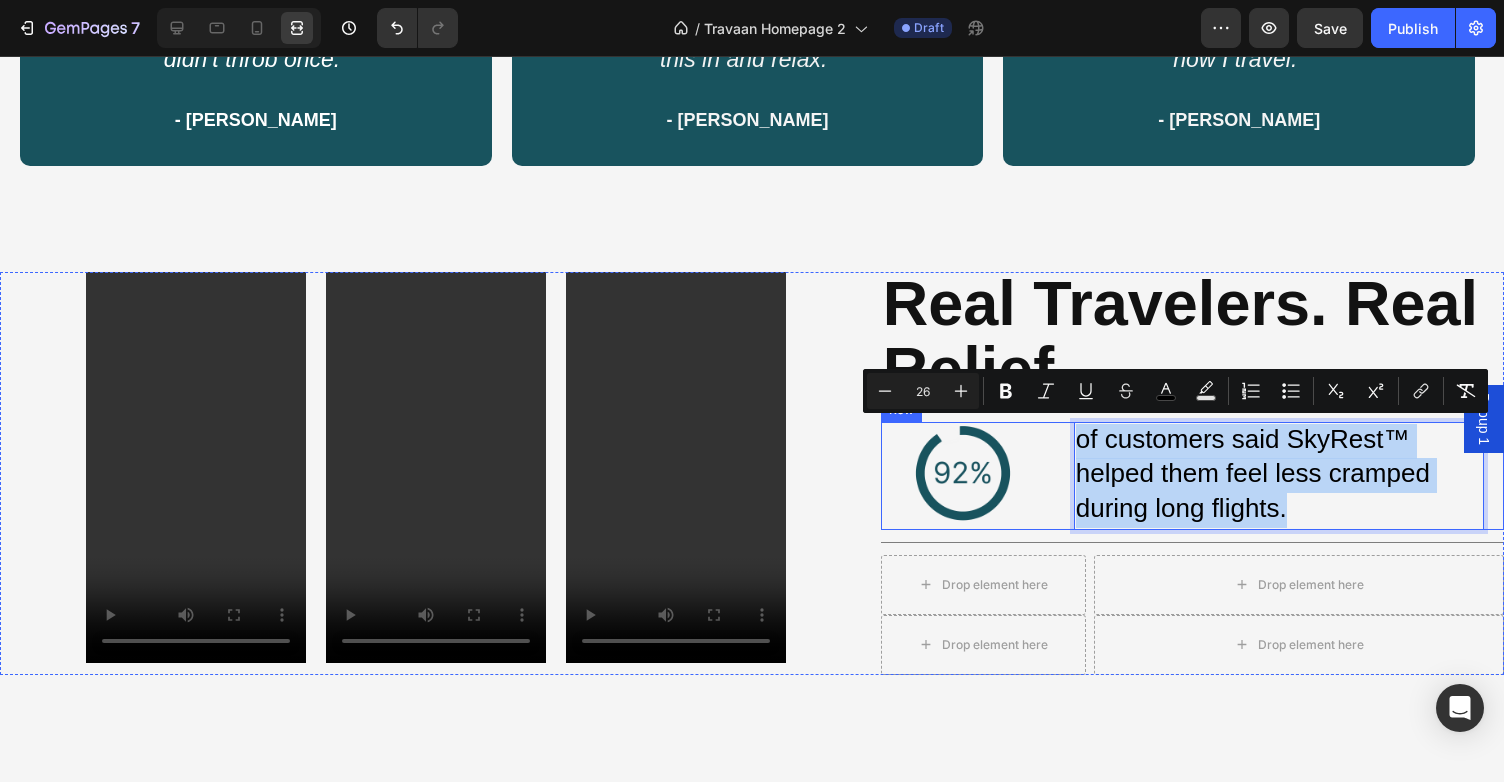 click on "of customers said SkyRest™ helped them feel less cramped during long flights. Text Block   0" at bounding box center (1299, 476) 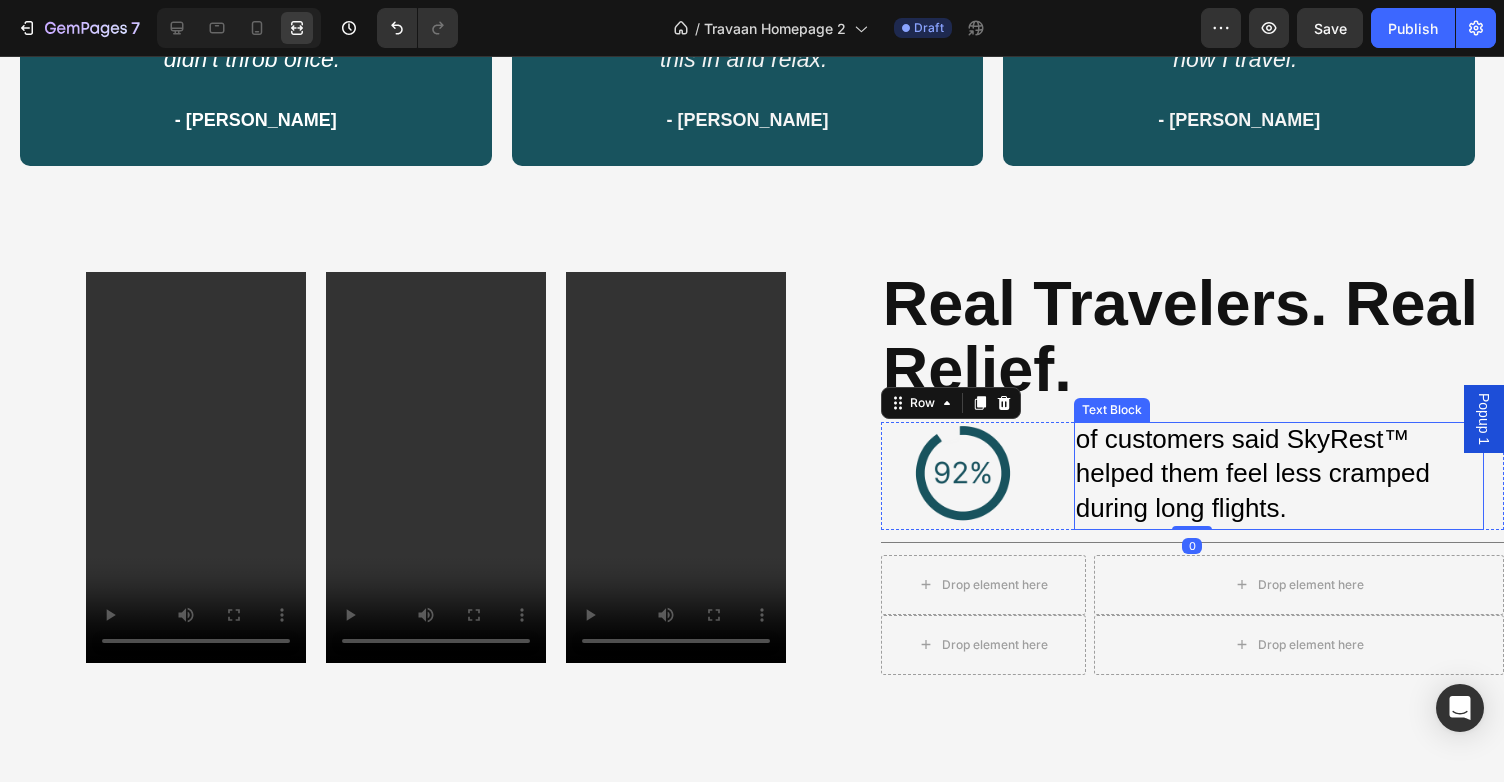 click on "of customers said SkyRest™ helped them feel less cramped during long flights." at bounding box center (1279, 476) 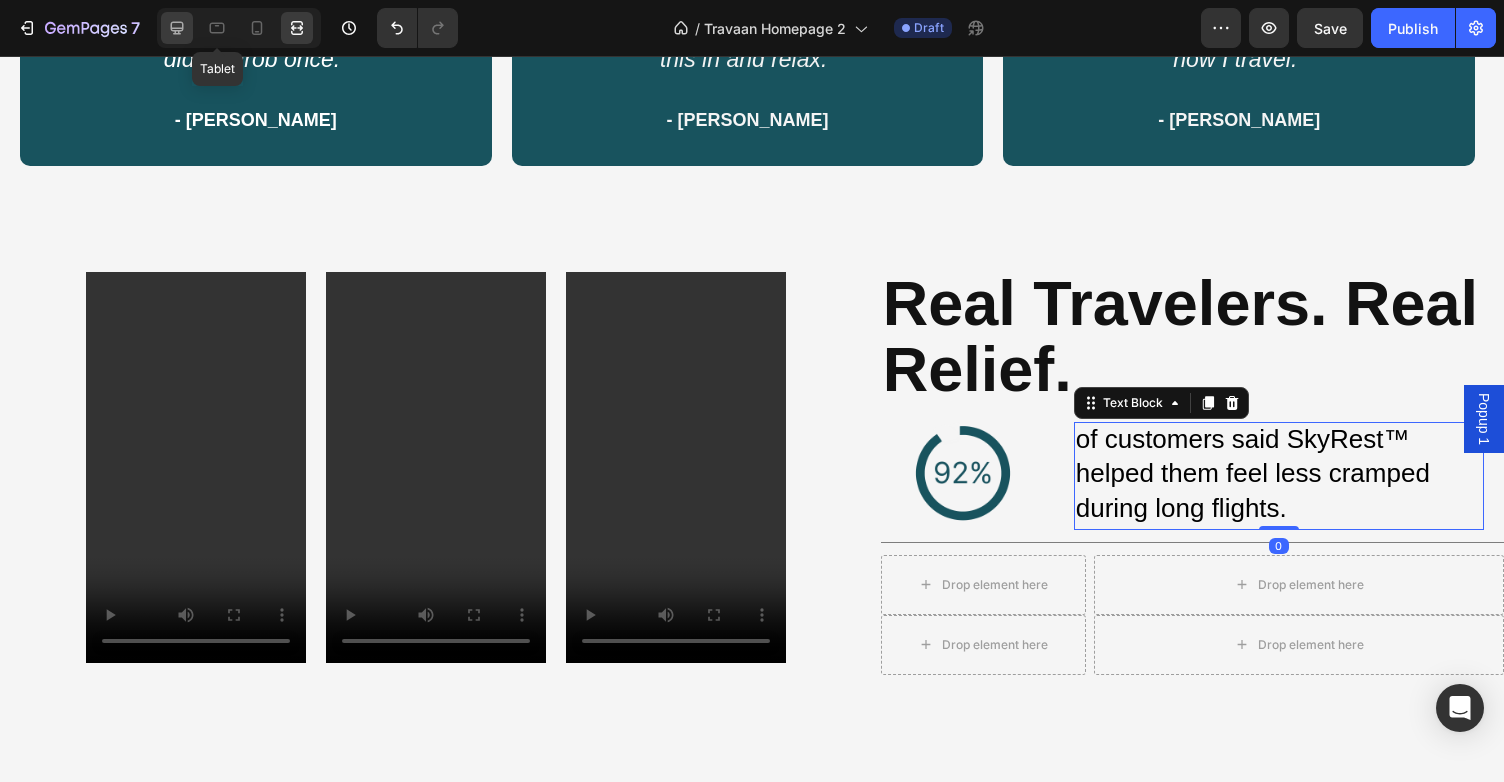 click 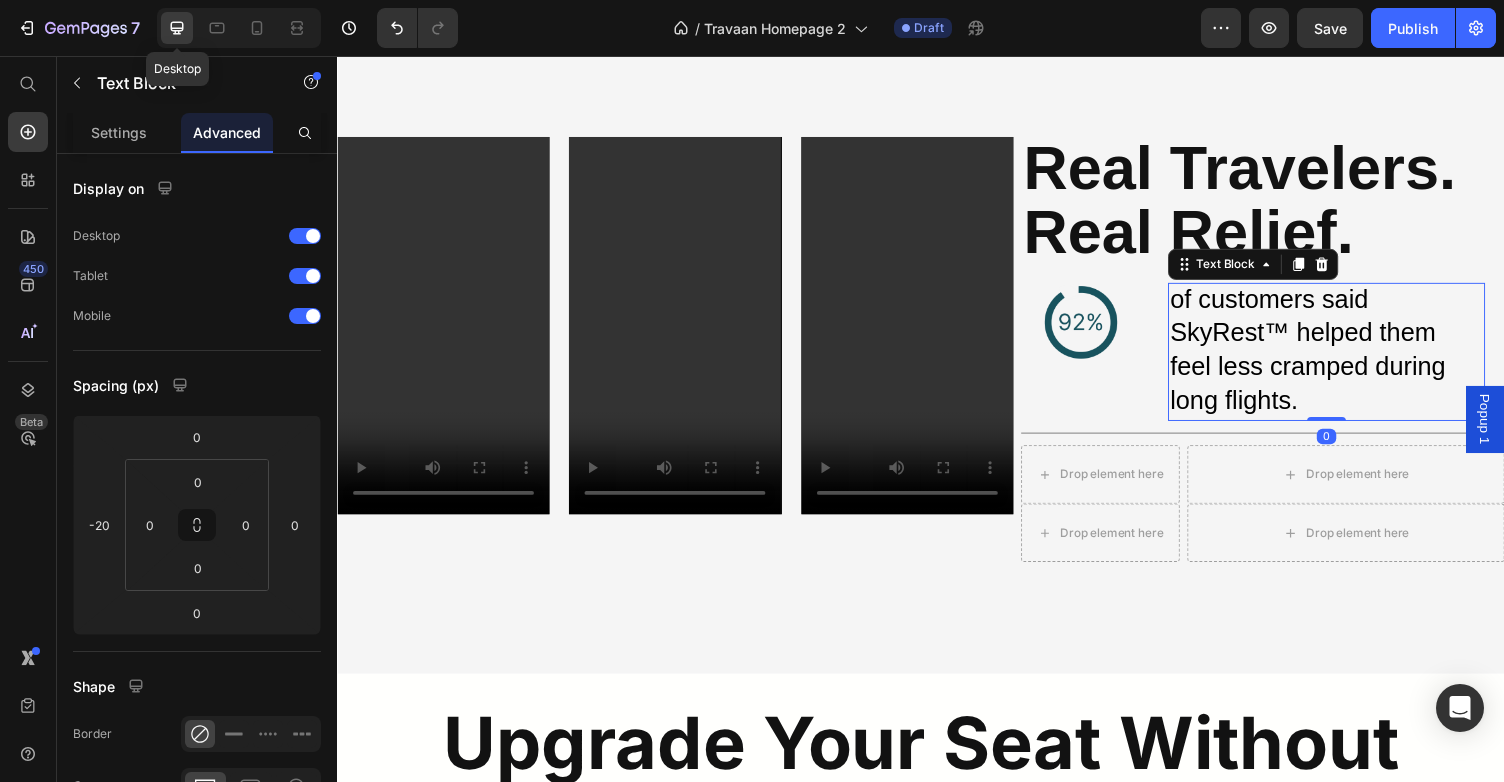 scroll, scrollTop: 2375, scrollLeft: 0, axis: vertical 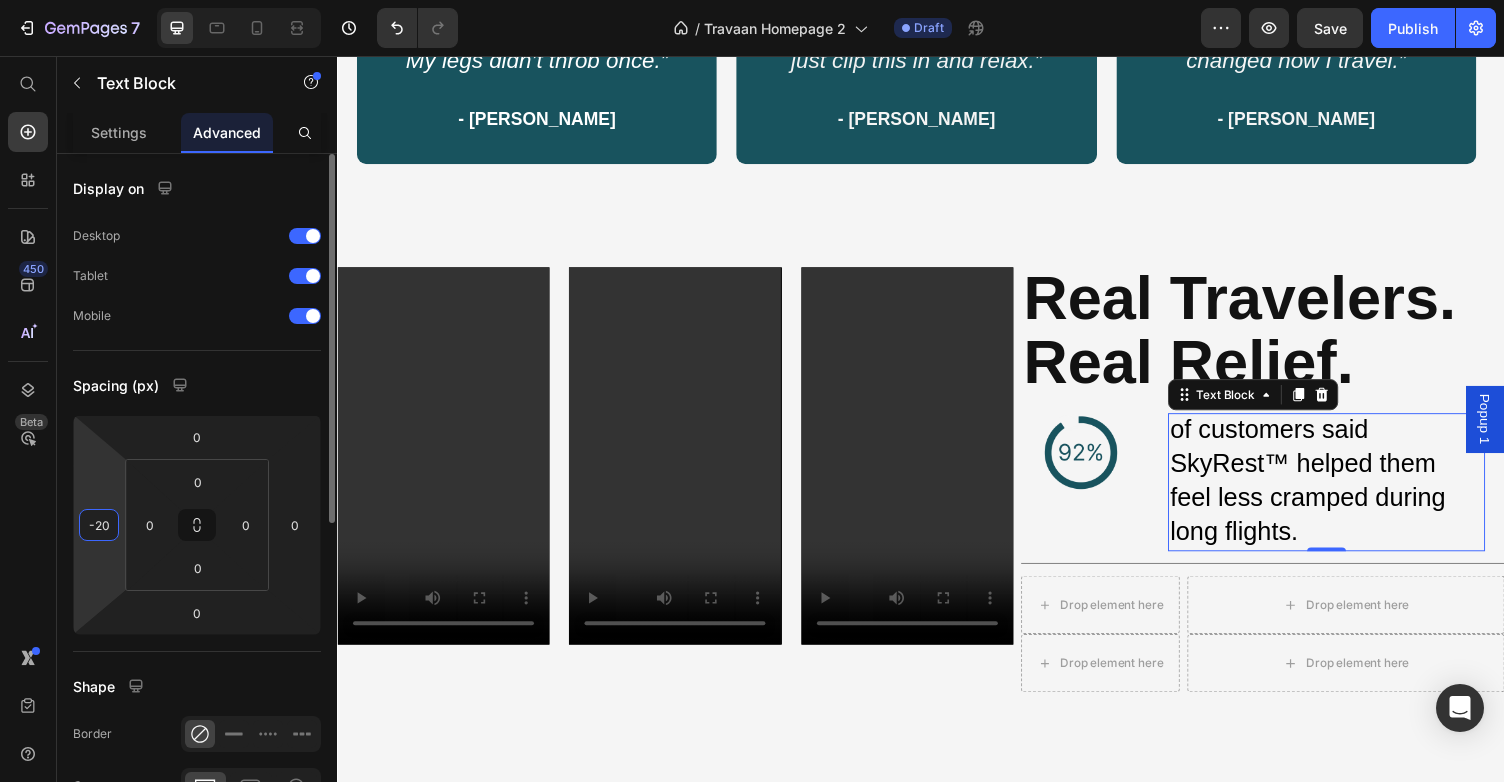 click on "-20" at bounding box center [99, 525] 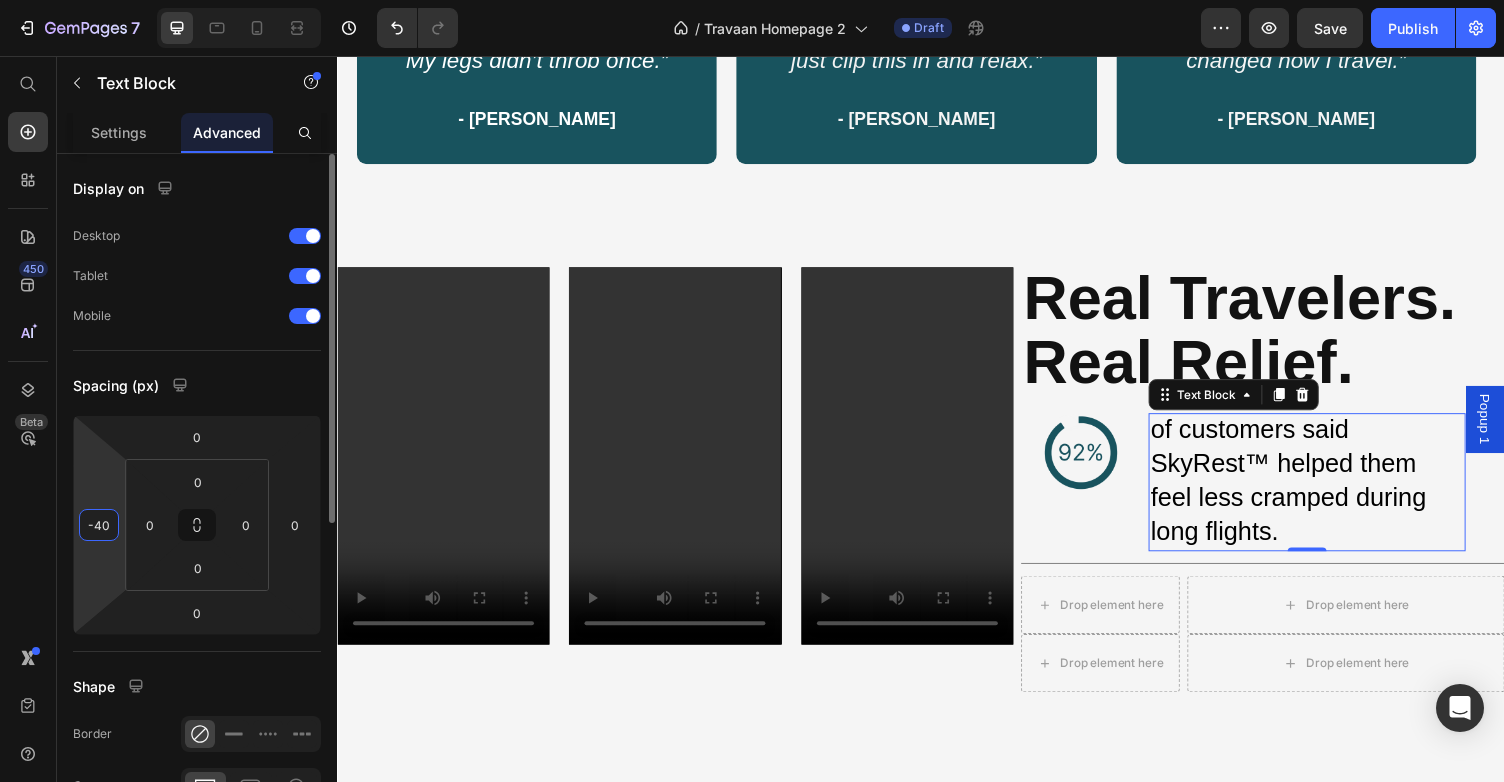 type on "-4" 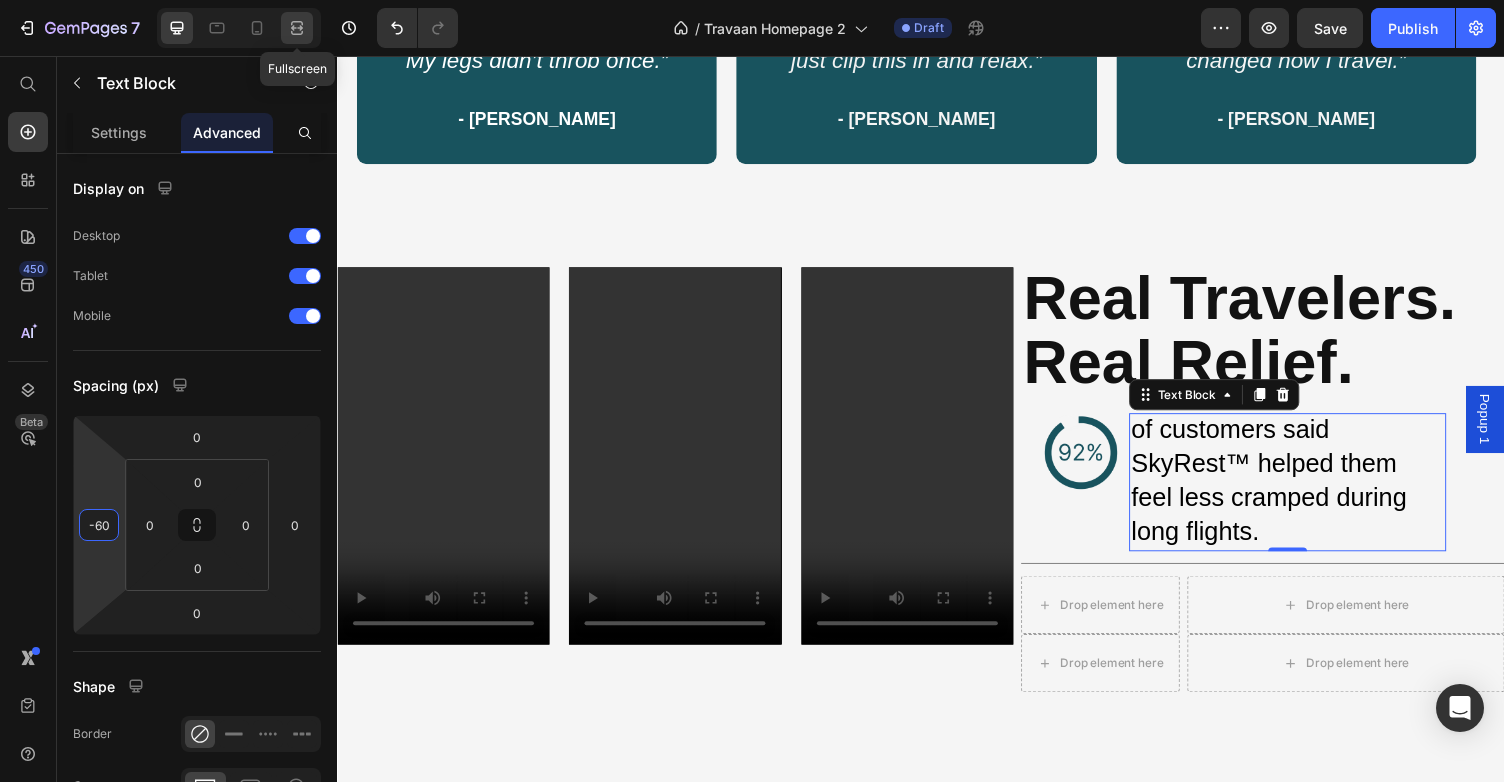 type on "-60" 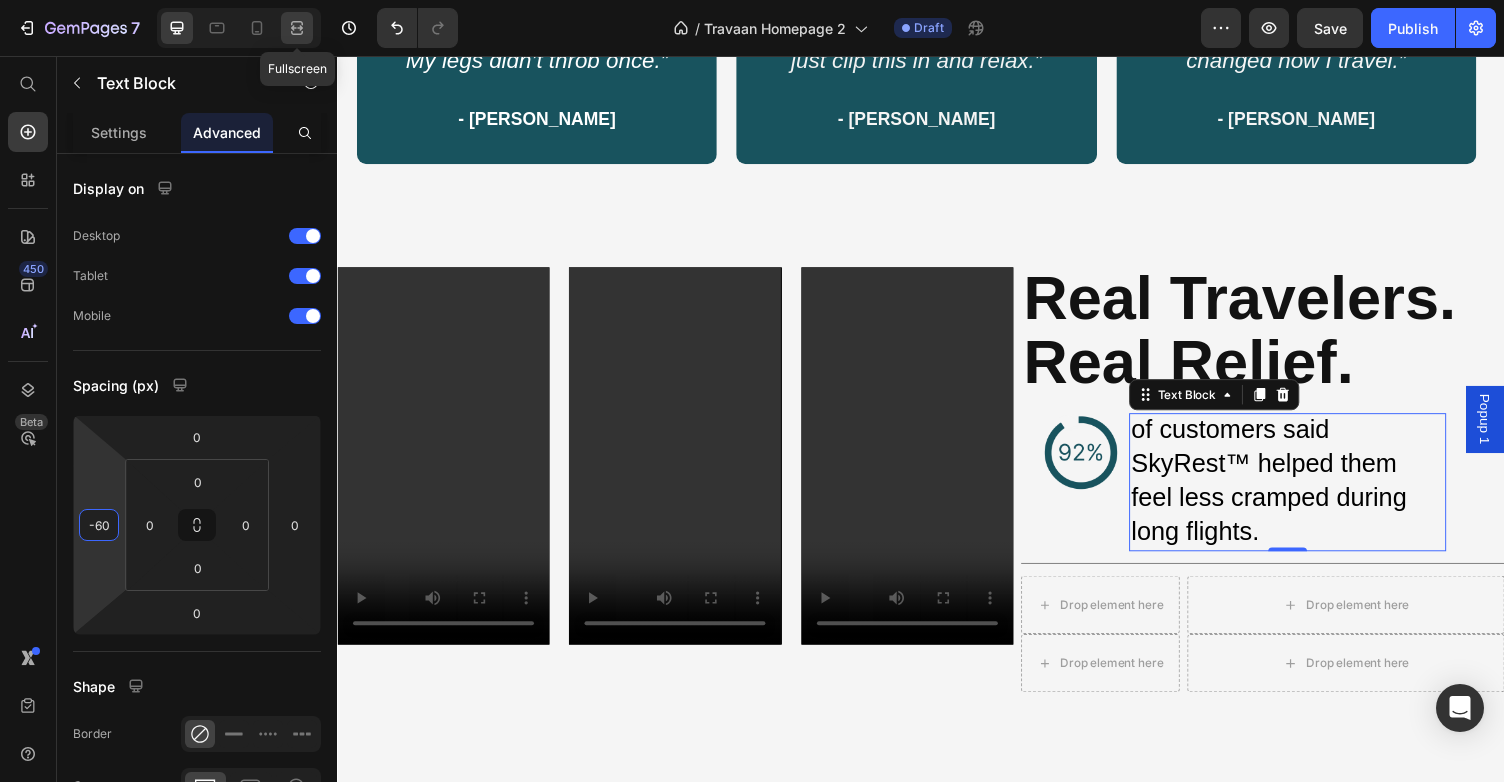 click 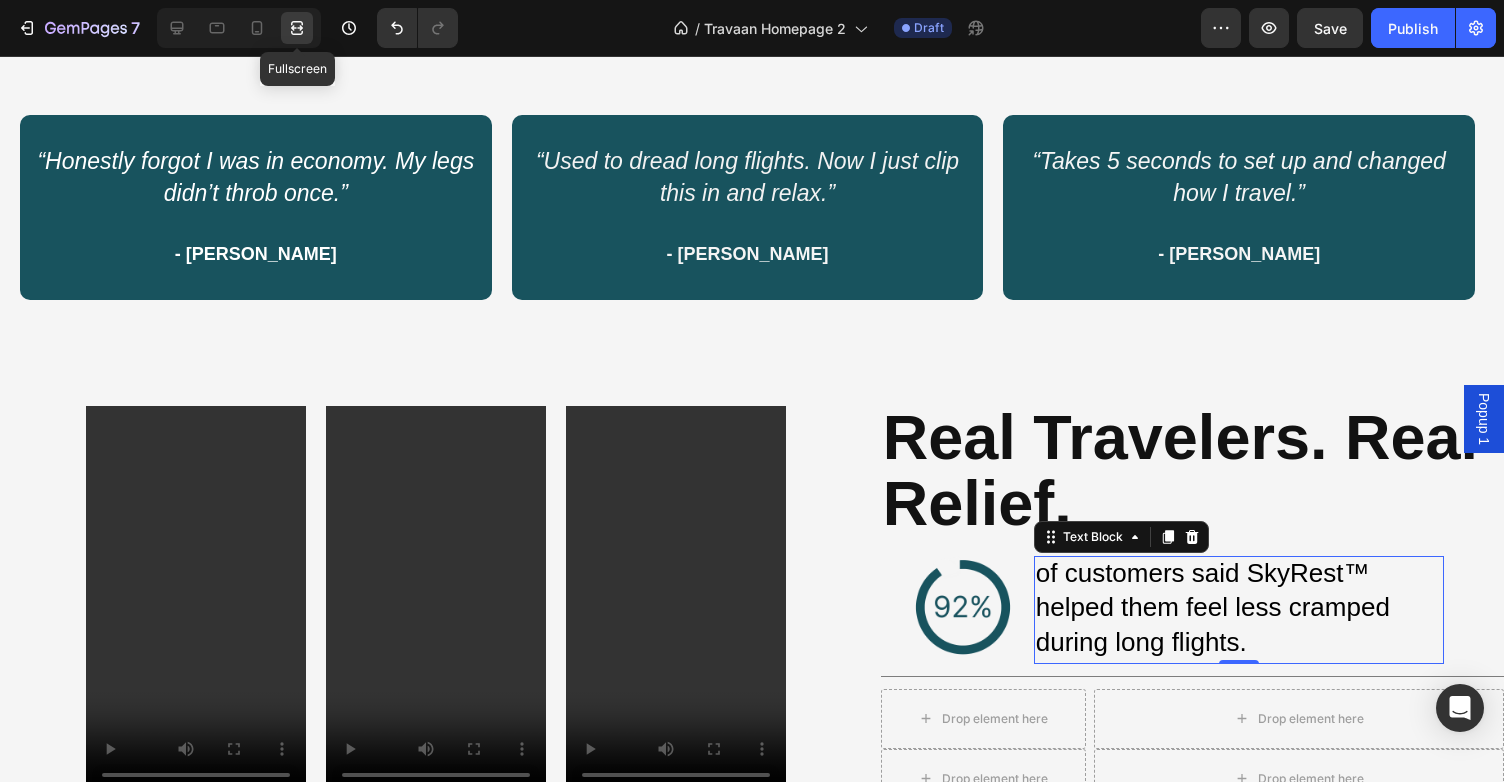 scroll, scrollTop: 2509, scrollLeft: 0, axis: vertical 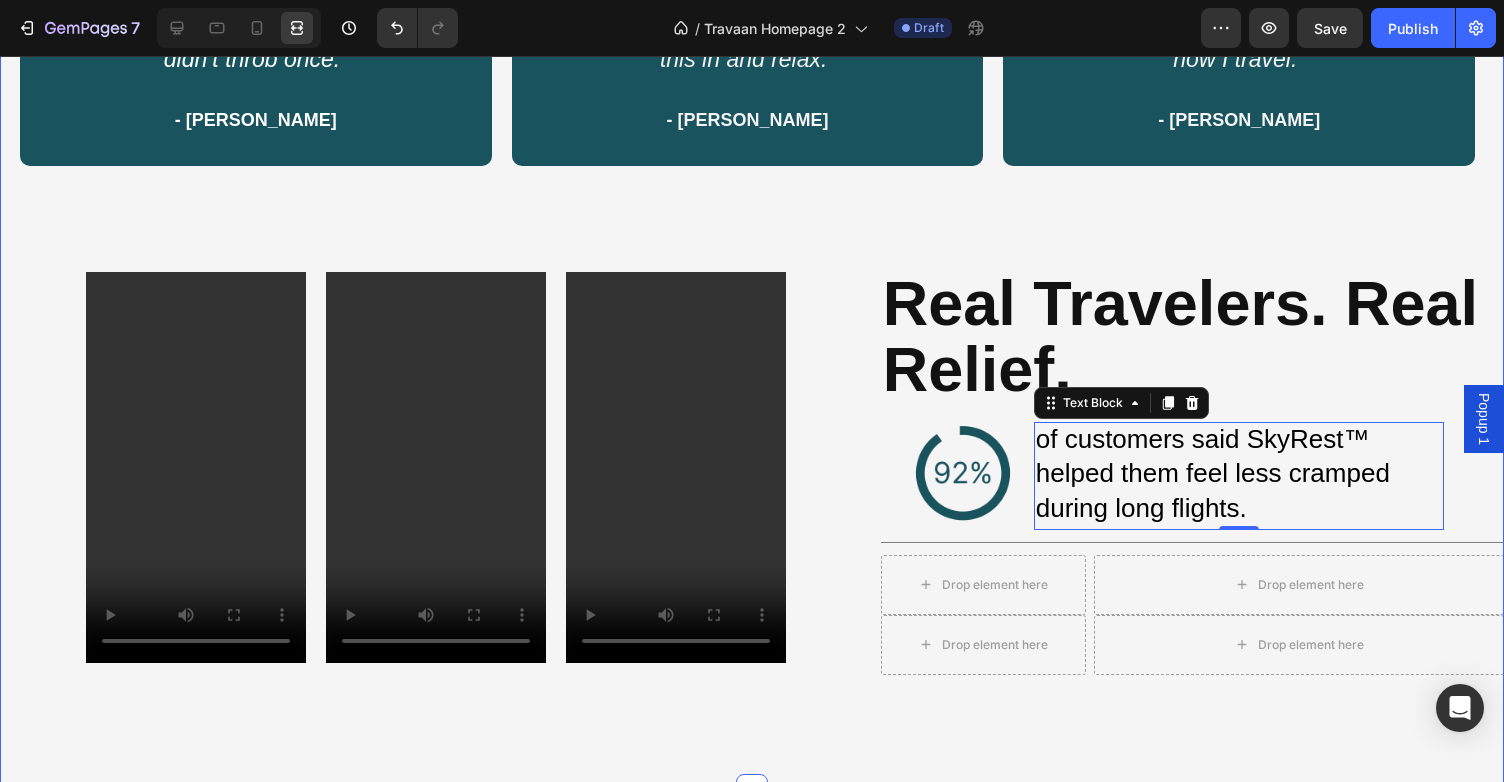 click on "“Honestly forgot I was in economy. My legs didn’t throb once.”   - [PERSON_NAME]   Text Block Row “Used to dread long flights. Now I just clip this in and relax.”   - [PERSON_NAME]   Text Block Row “Takes 5 seconds to set up and changed how I travel.”   - [PERSON_NAME]   Text Block Row Row Video Video Video Row ⁠⁠⁠⁠⁠⁠⁠ Real Travelers. Real Relief. Heading Image of customers said SkyRest™ helped them feel less cramped during long flights. Text Block   0 Row                Title Line
Drop element here
Drop element here Row
Drop element here
Drop element here Row Row" at bounding box center (752, 360) 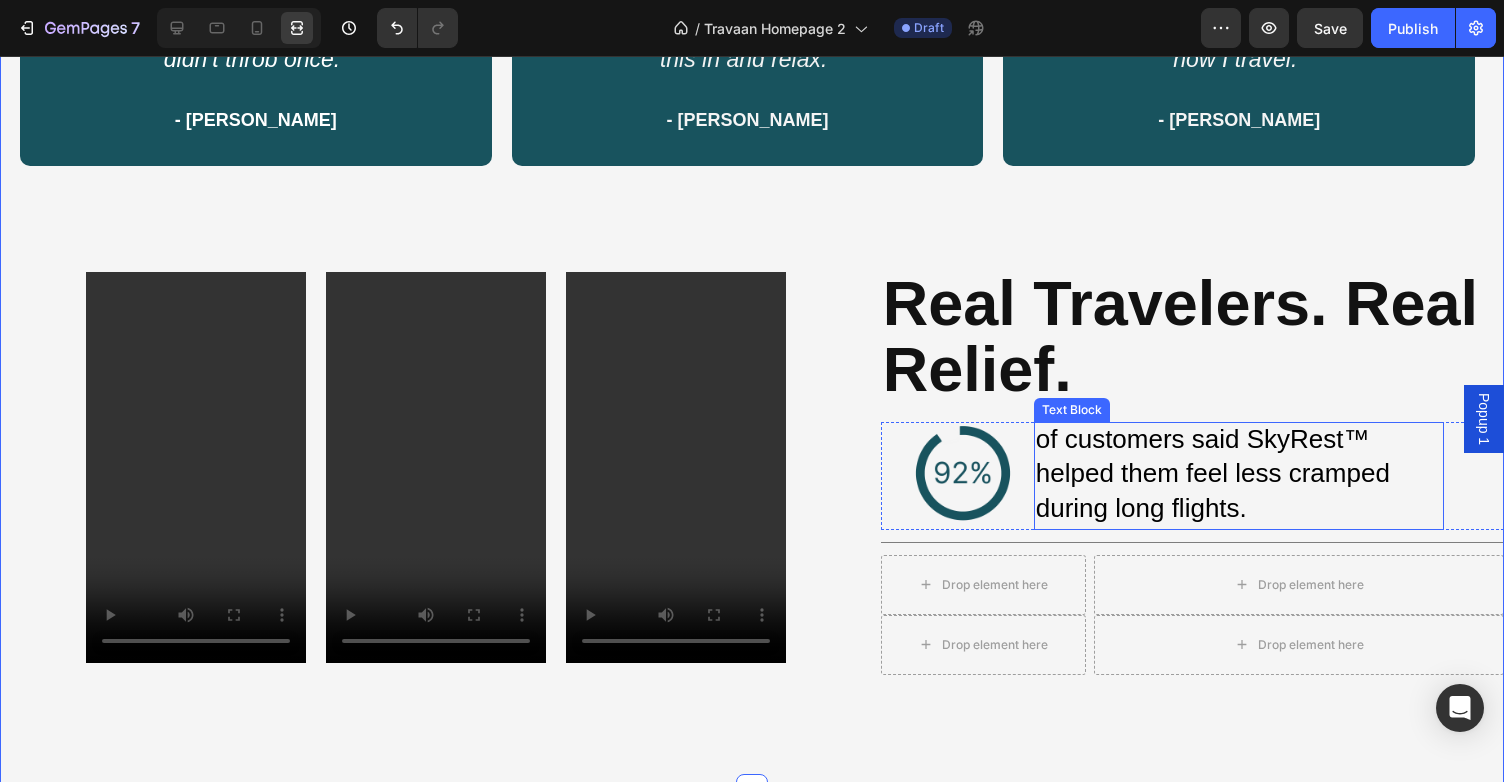 click on "of customers said SkyRest™ helped them feel less cramped during long flights." at bounding box center [1213, 473] 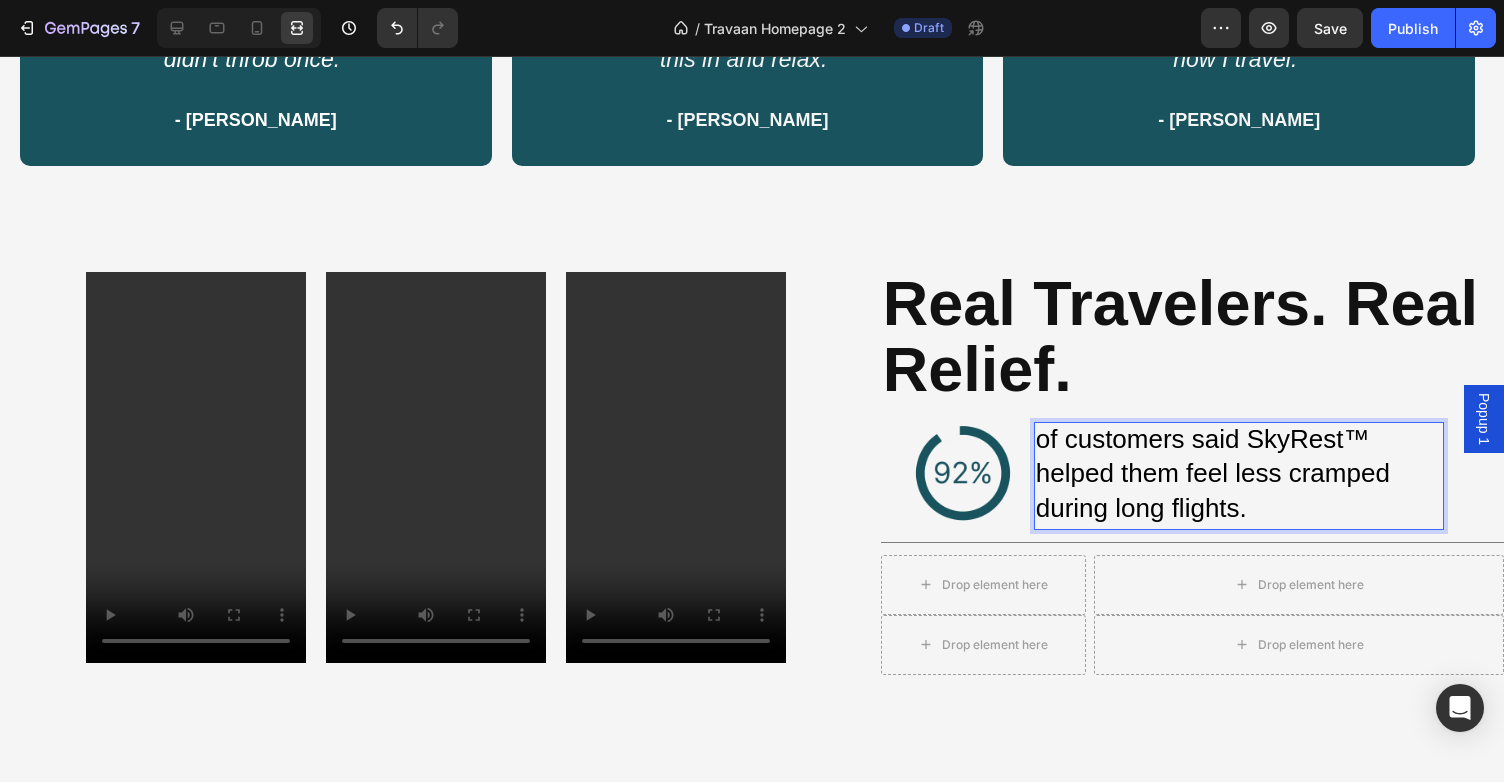 click on "of customers said SkyRest™ helped them feel less cramped during long flights." at bounding box center [1213, 473] 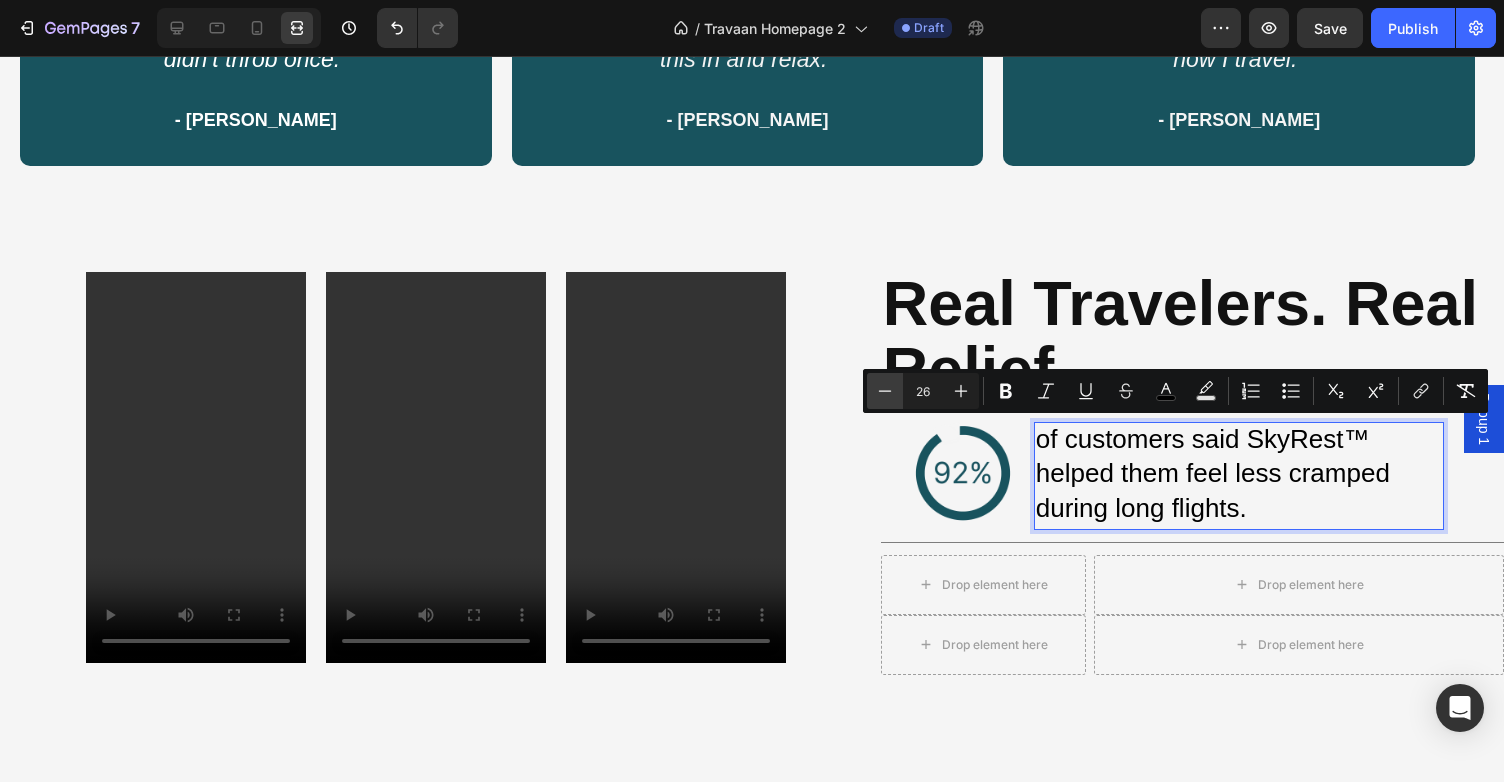 click 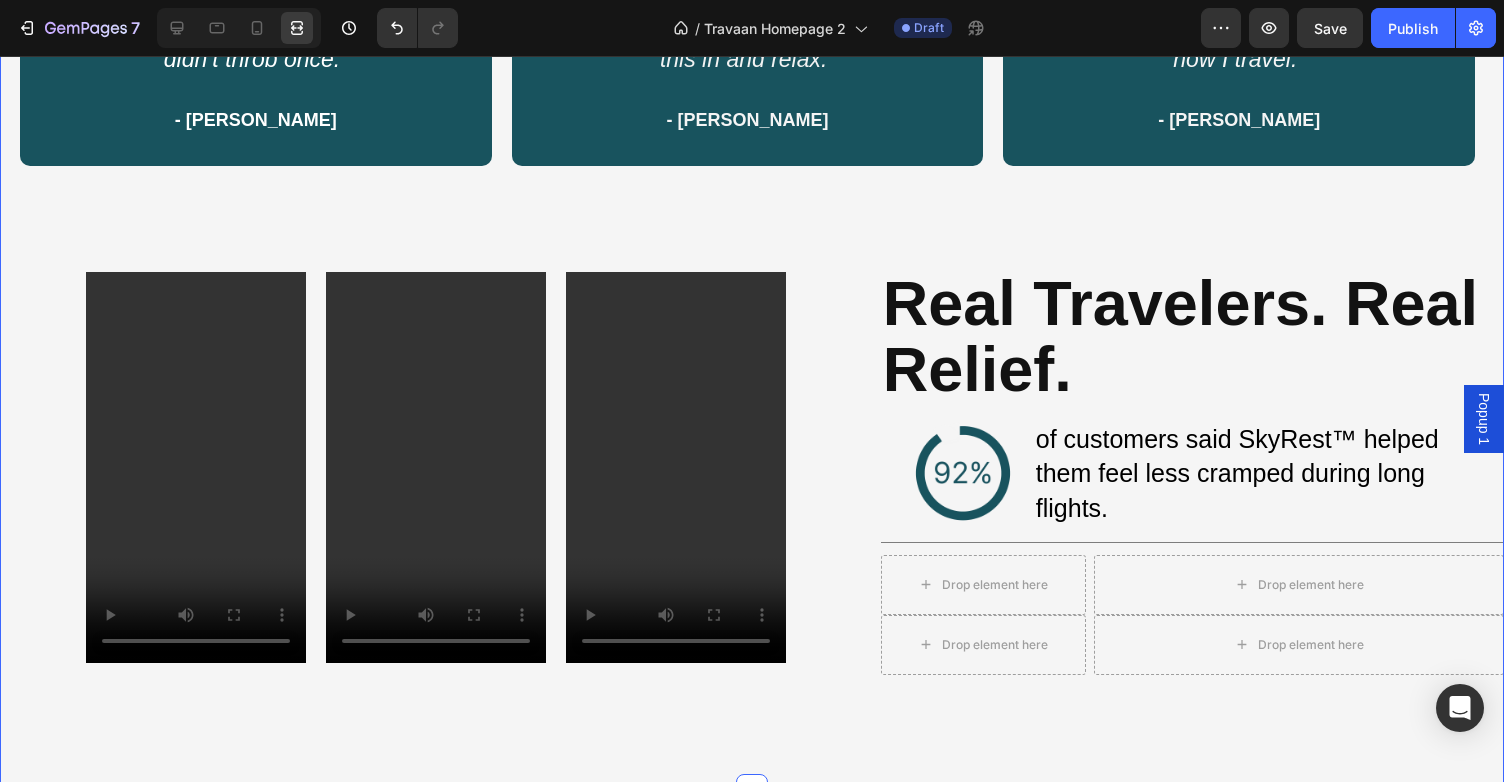 click on "“Honestly forgot I was in economy. My legs didn’t throb once.”   - [PERSON_NAME]   Text Block Row “Used to dread long flights. Now I just clip this in and relax.”   - [PERSON_NAME]   Text Block Row “Takes 5 seconds to set up and changed how I travel.”   - [PERSON_NAME]   Text Block Row Row Video Video Video Row ⁠⁠⁠⁠⁠⁠⁠ Real Travelers. Real Relief. Heading Image of customers said SkyRest™ helped them feel less cramped during long flights. Text Block Row                Title Line
Drop element here
Drop element here Row
Drop element here
Drop element here Row Row Section 5   Create Theme Section AI Content Write with GemAI What would you like to describe here? Tone and Voice Persuasive Product Travaan DriftMask™ Show more Generate" at bounding box center [752, 360] 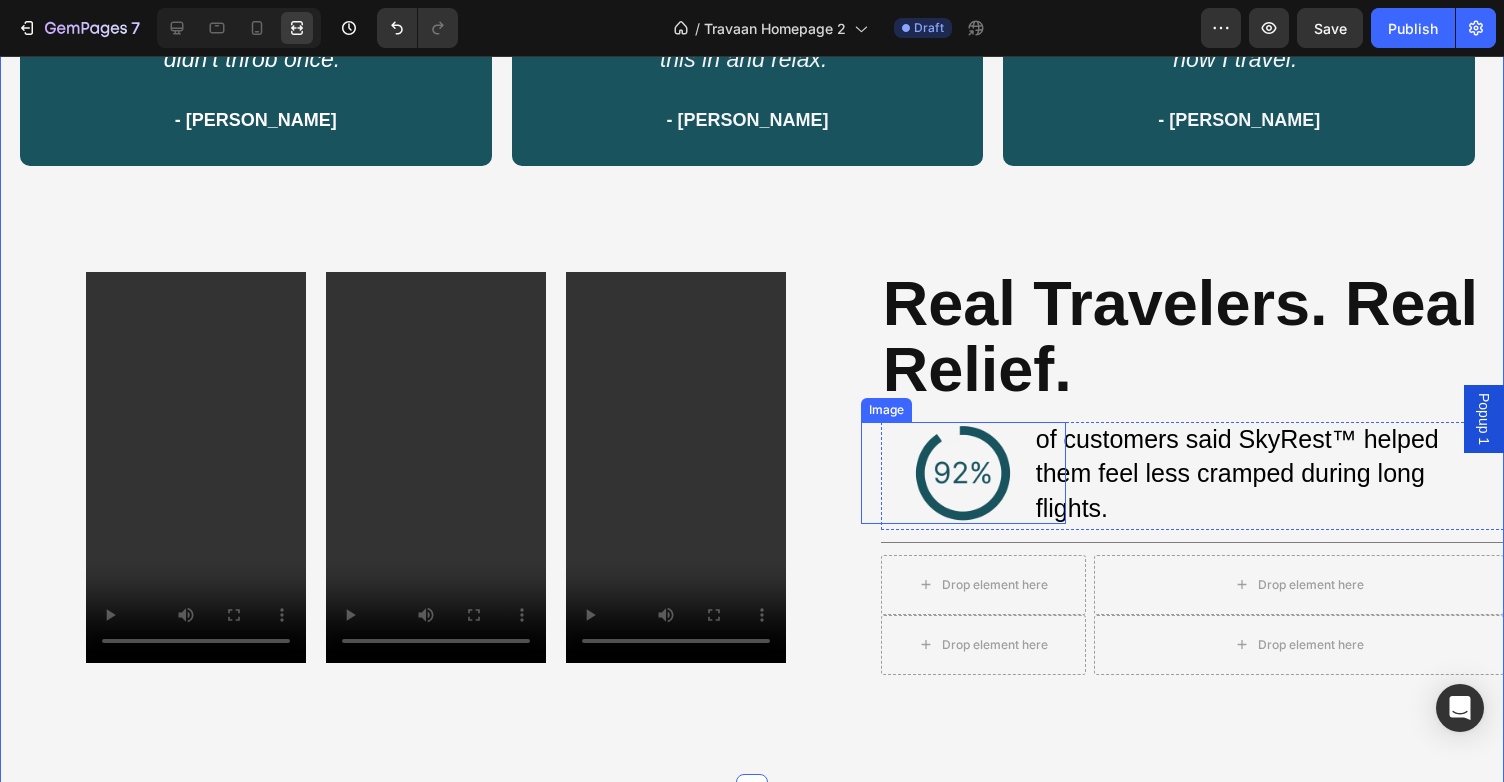 click at bounding box center [963, 473] 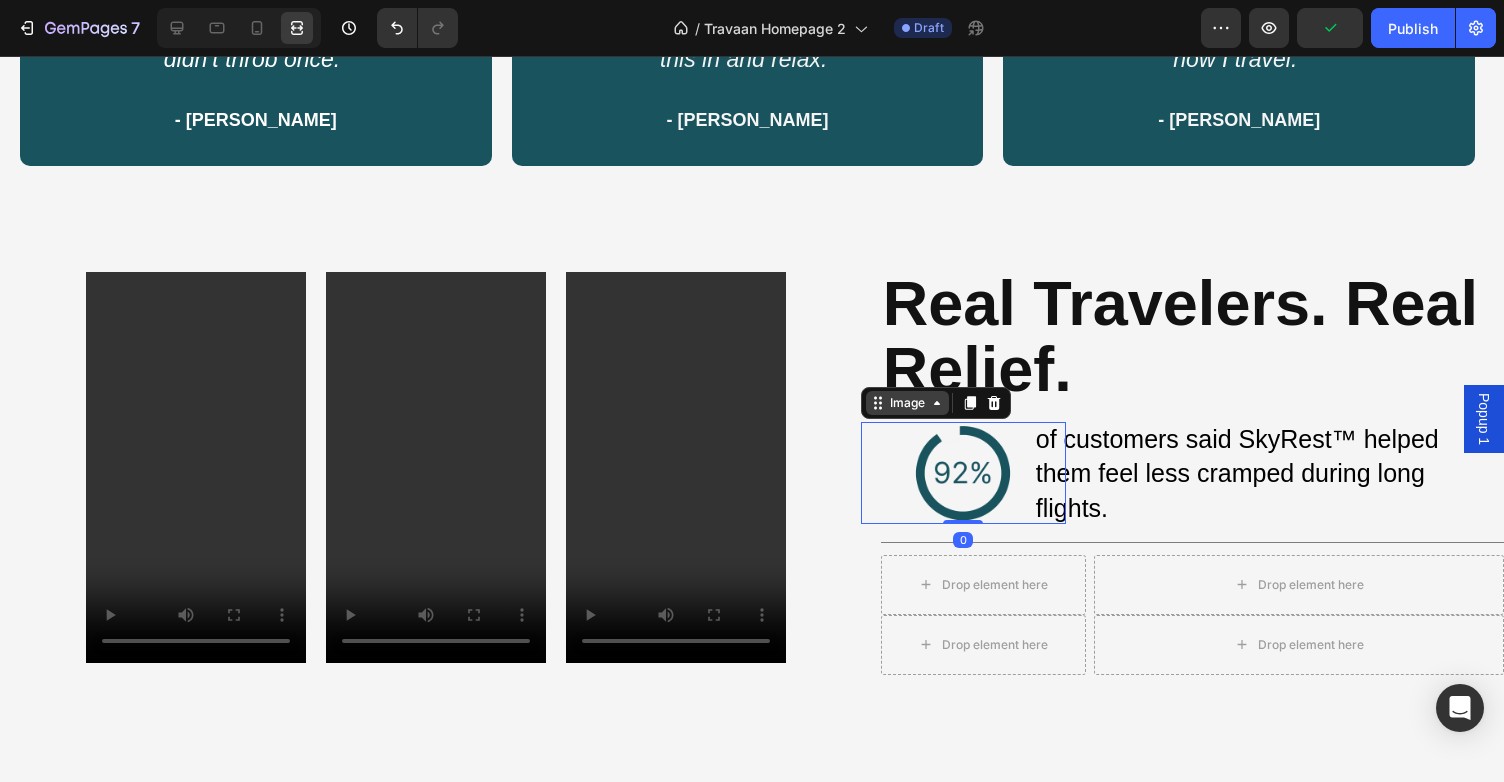 click on "Image" at bounding box center (907, 403) 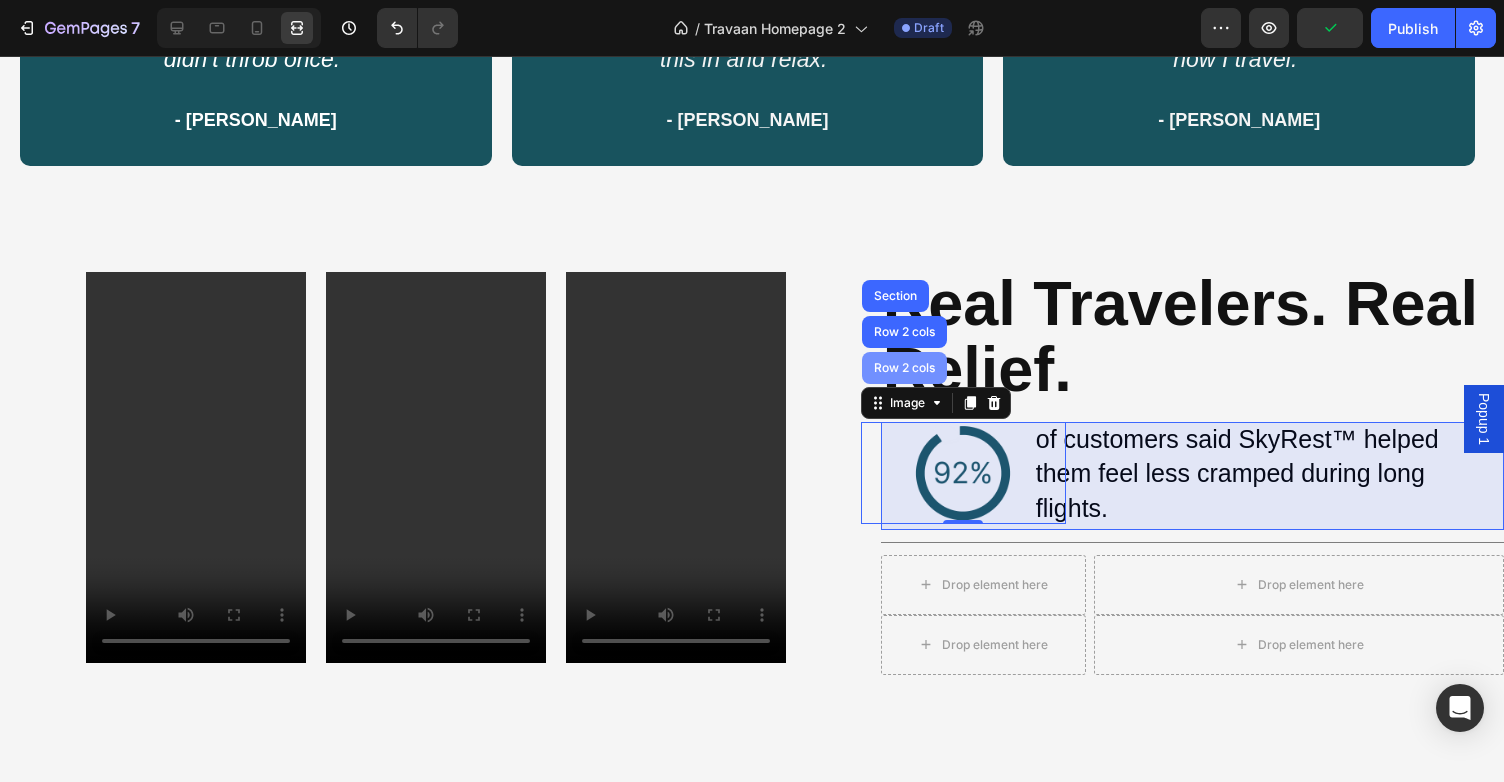 click on "Row 2 cols" at bounding box center (904, 368) 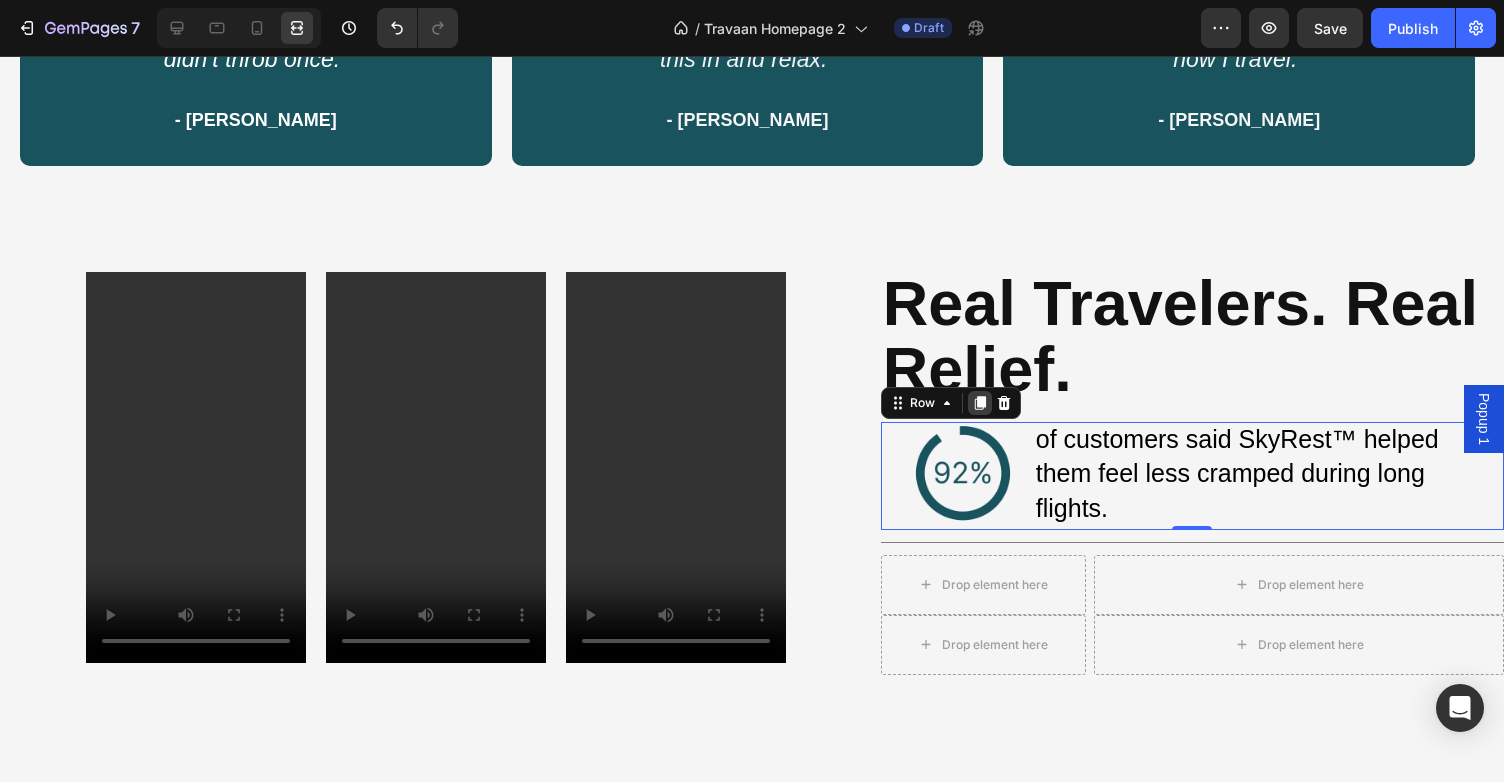 click 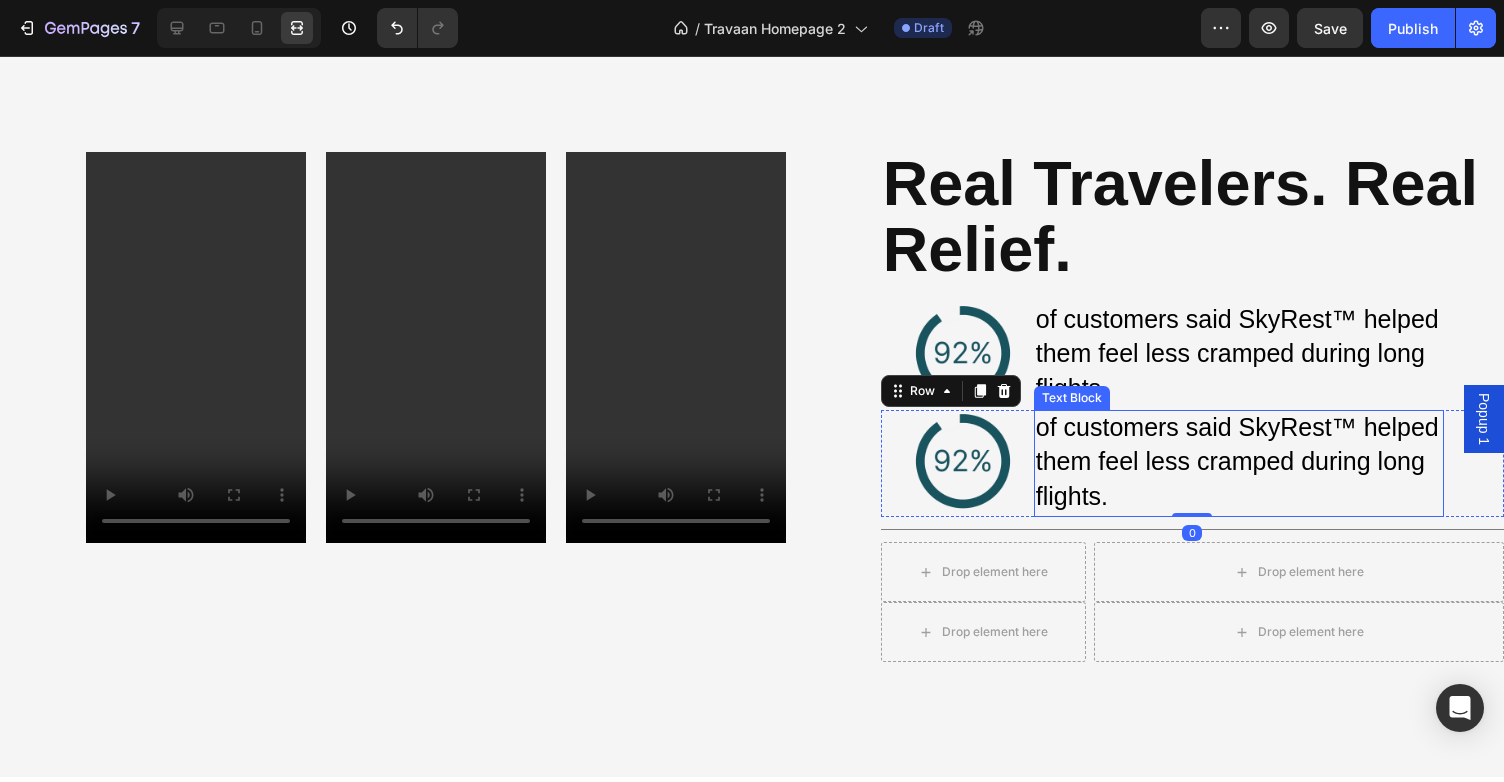 scroll, scrollTop: 2631, scrollLeft: 0, axis: vertical 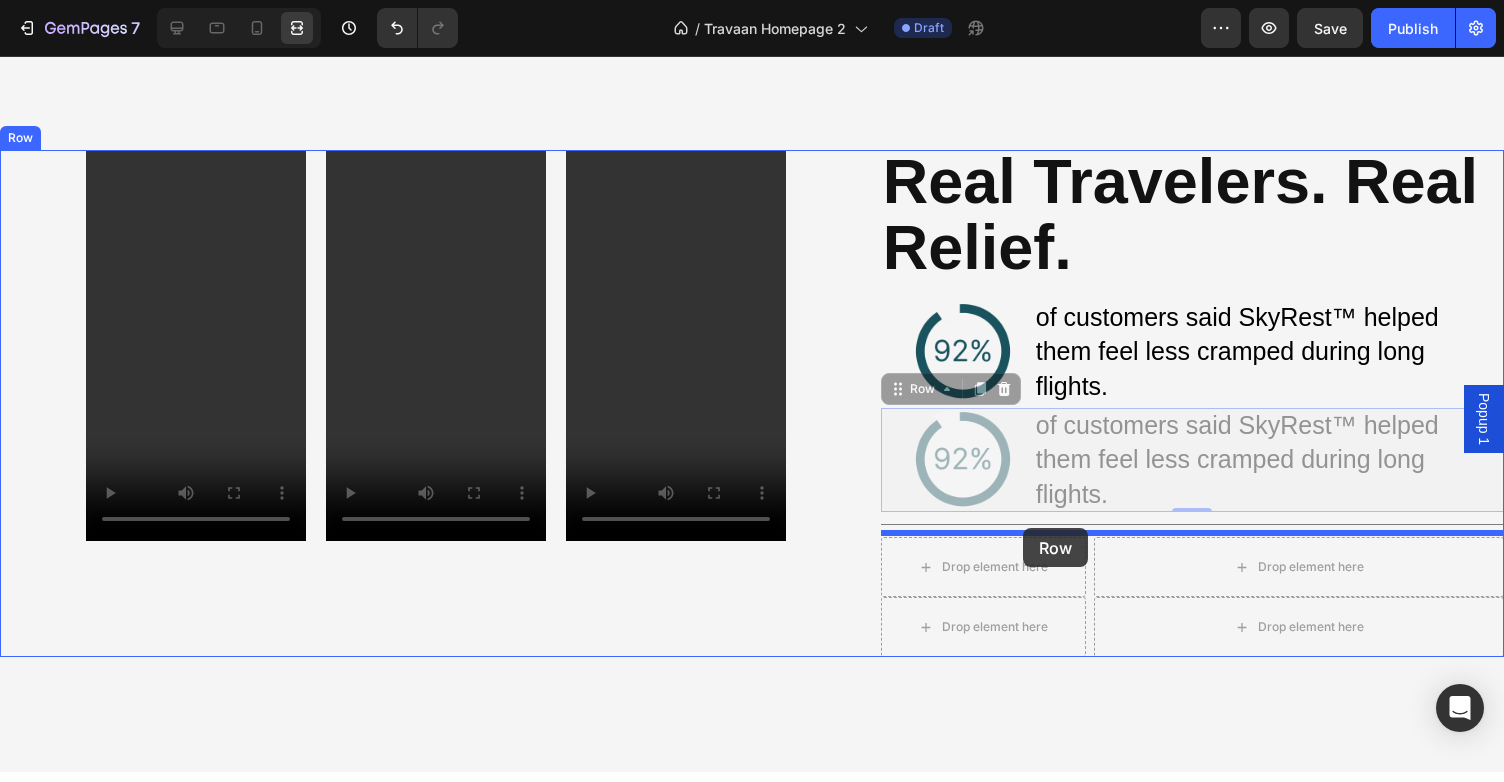 drag, startPoint x: 910, startPoint y: 382, endPoint x: 1025, endPoint y: 529, distance: 186.63869 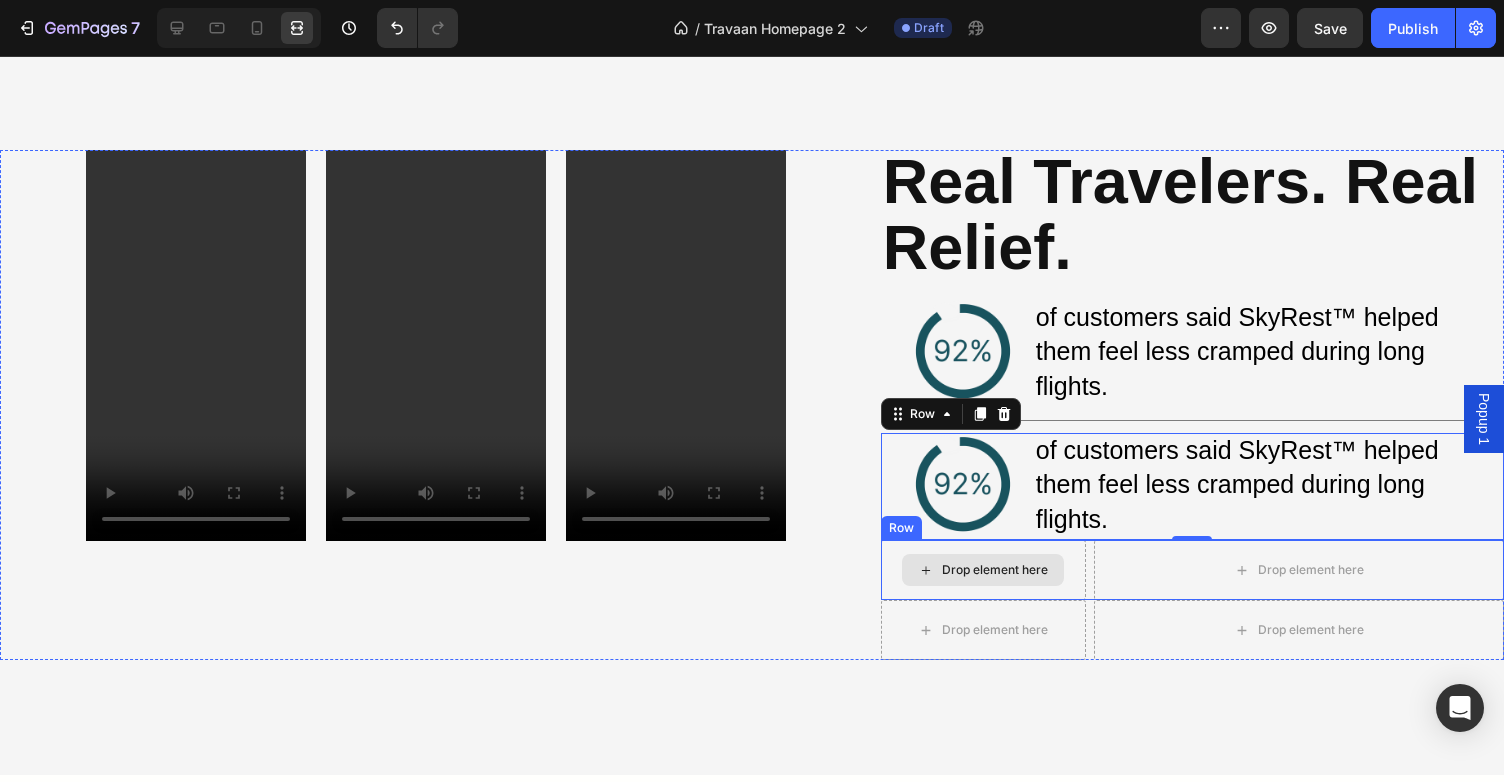 click on "Drop element here" at bounding box center [995, 570] 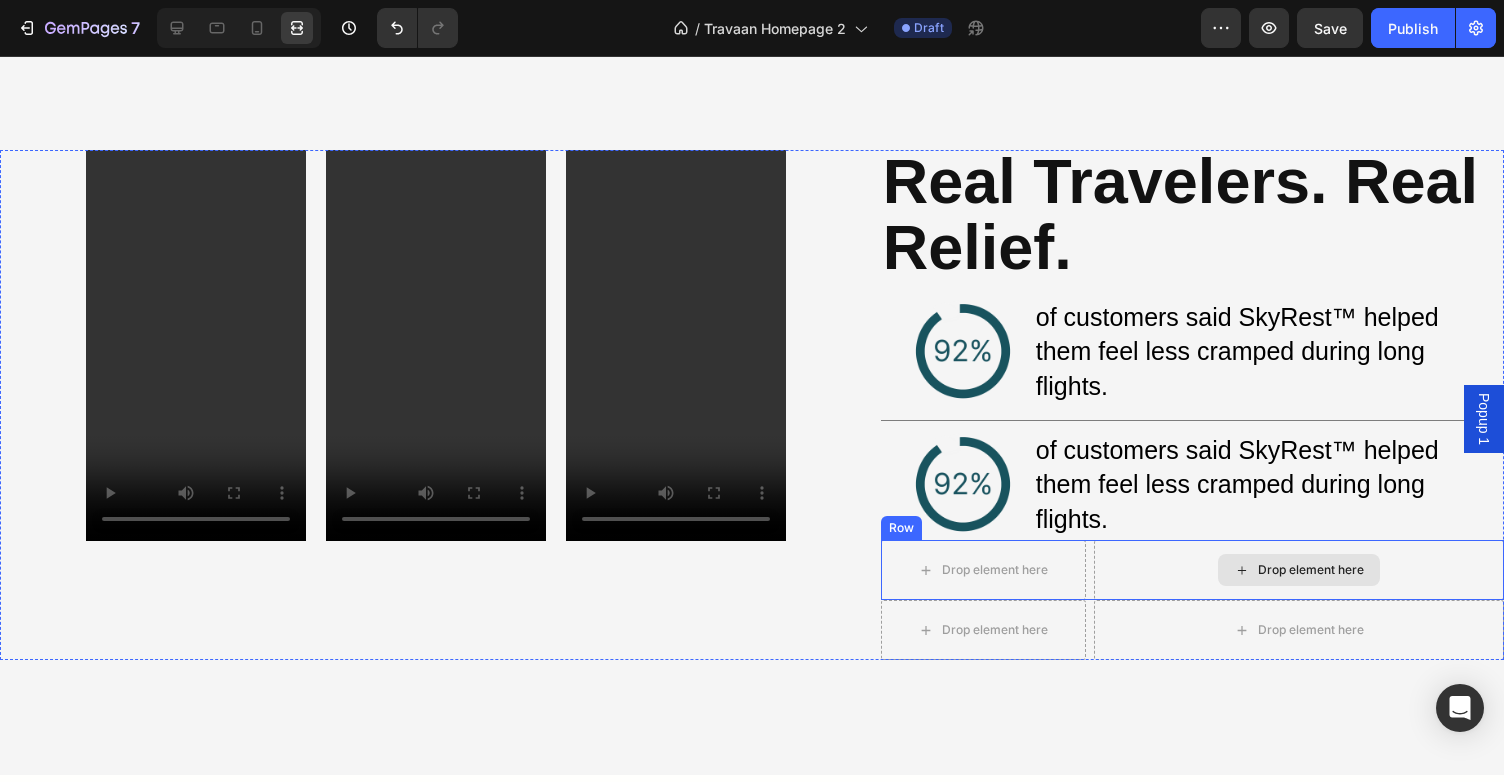 click on "Drop element here" at bounding box center [1299, 570] 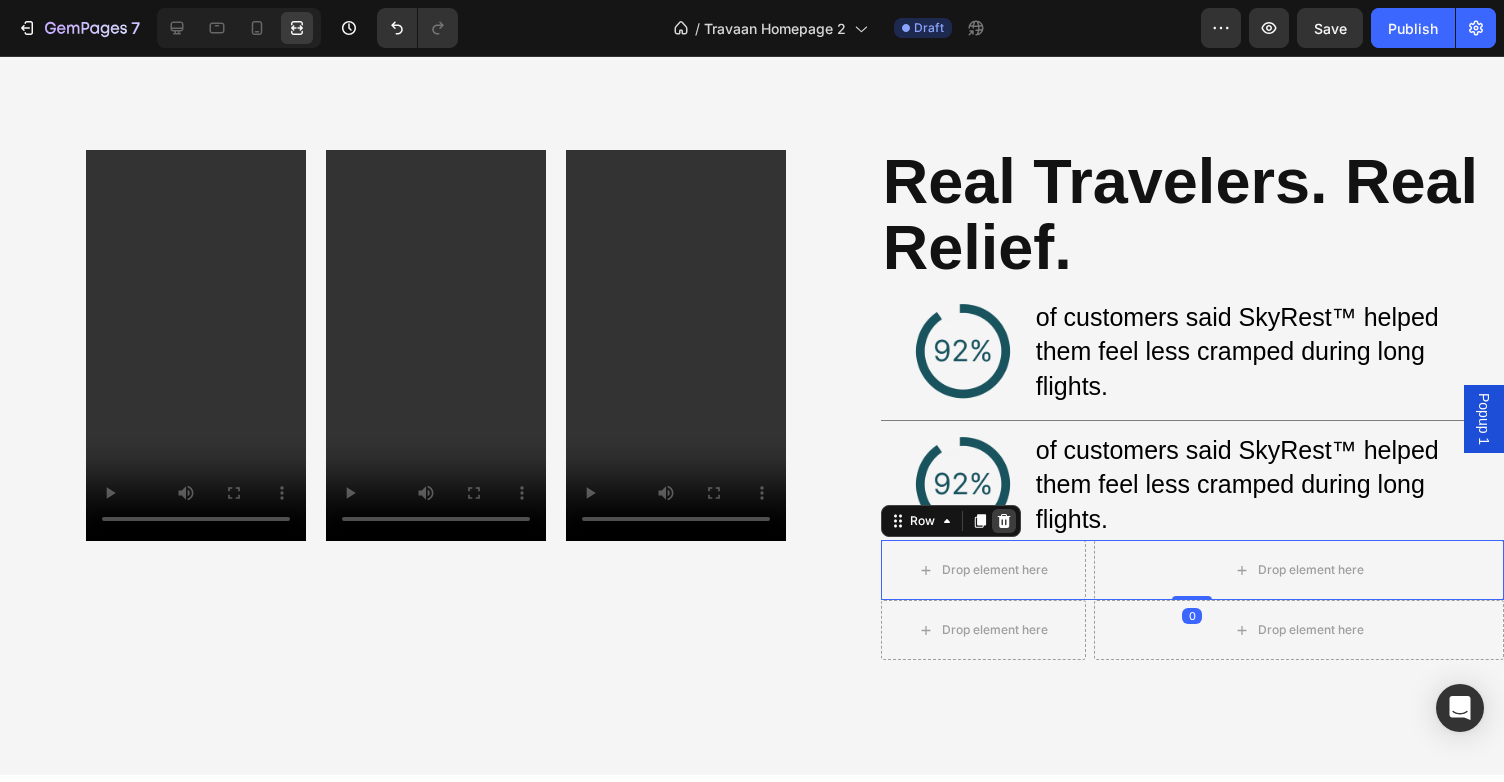 click at bounding box center [1004, 521] 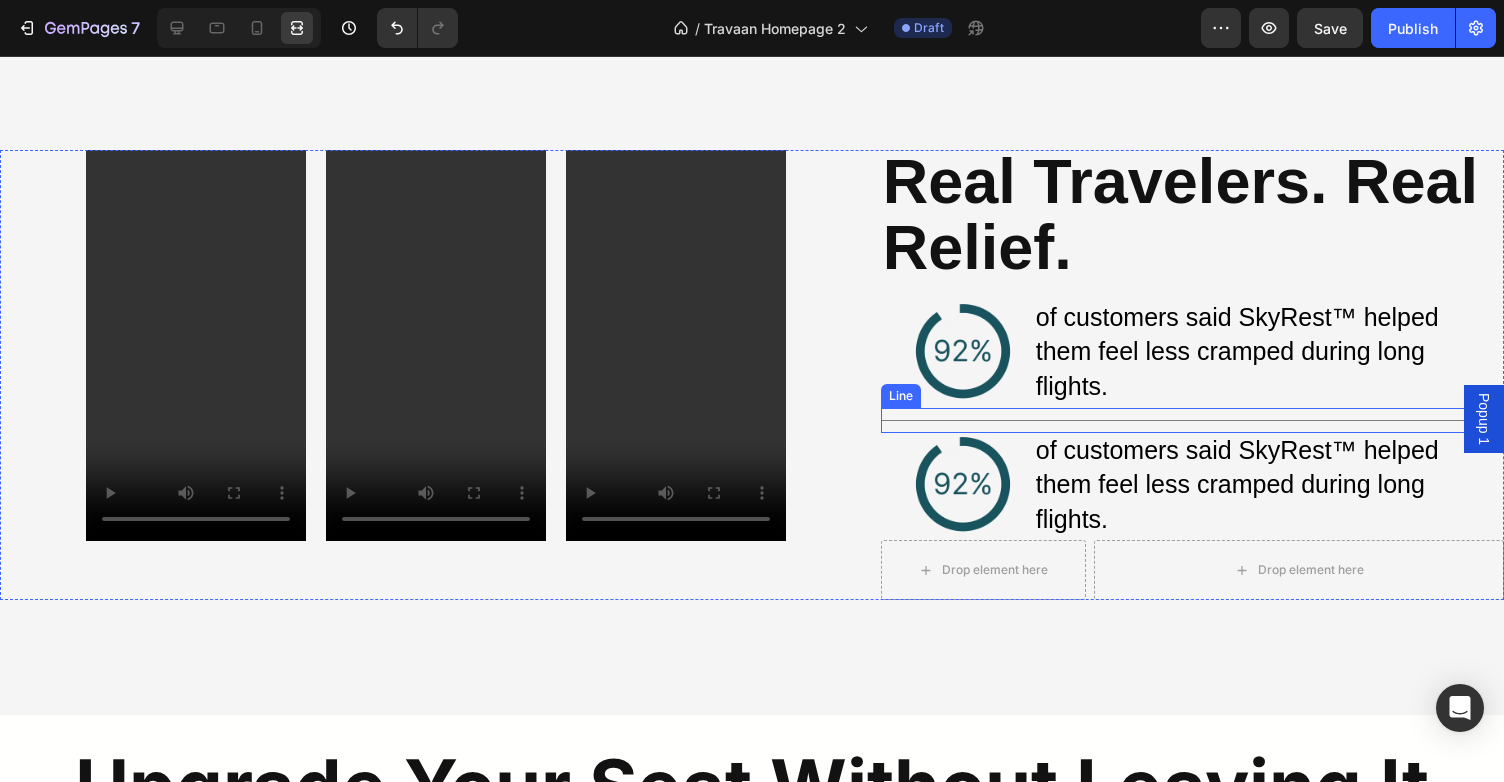 click on "Title Line" at bounding box center [1192, 420] 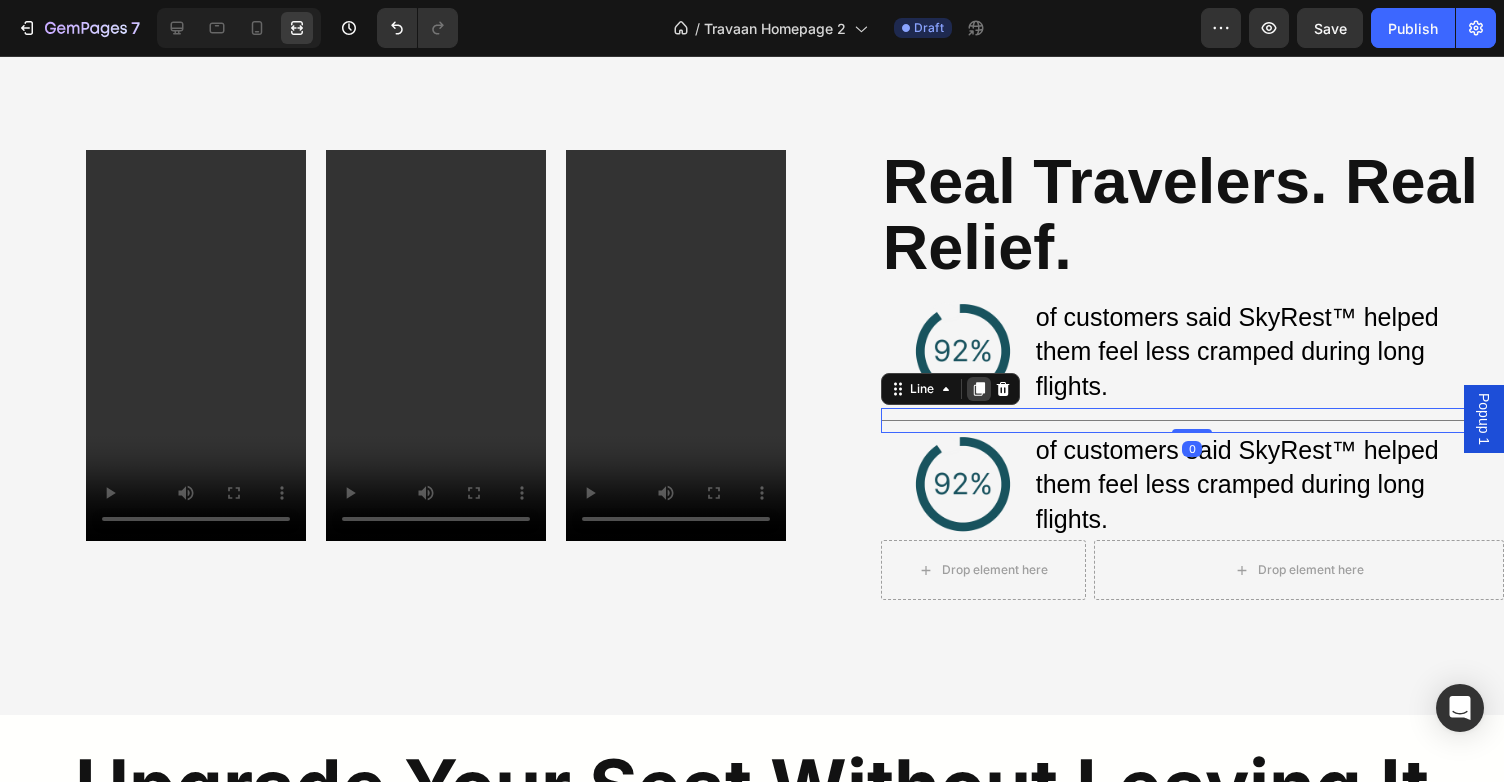 click 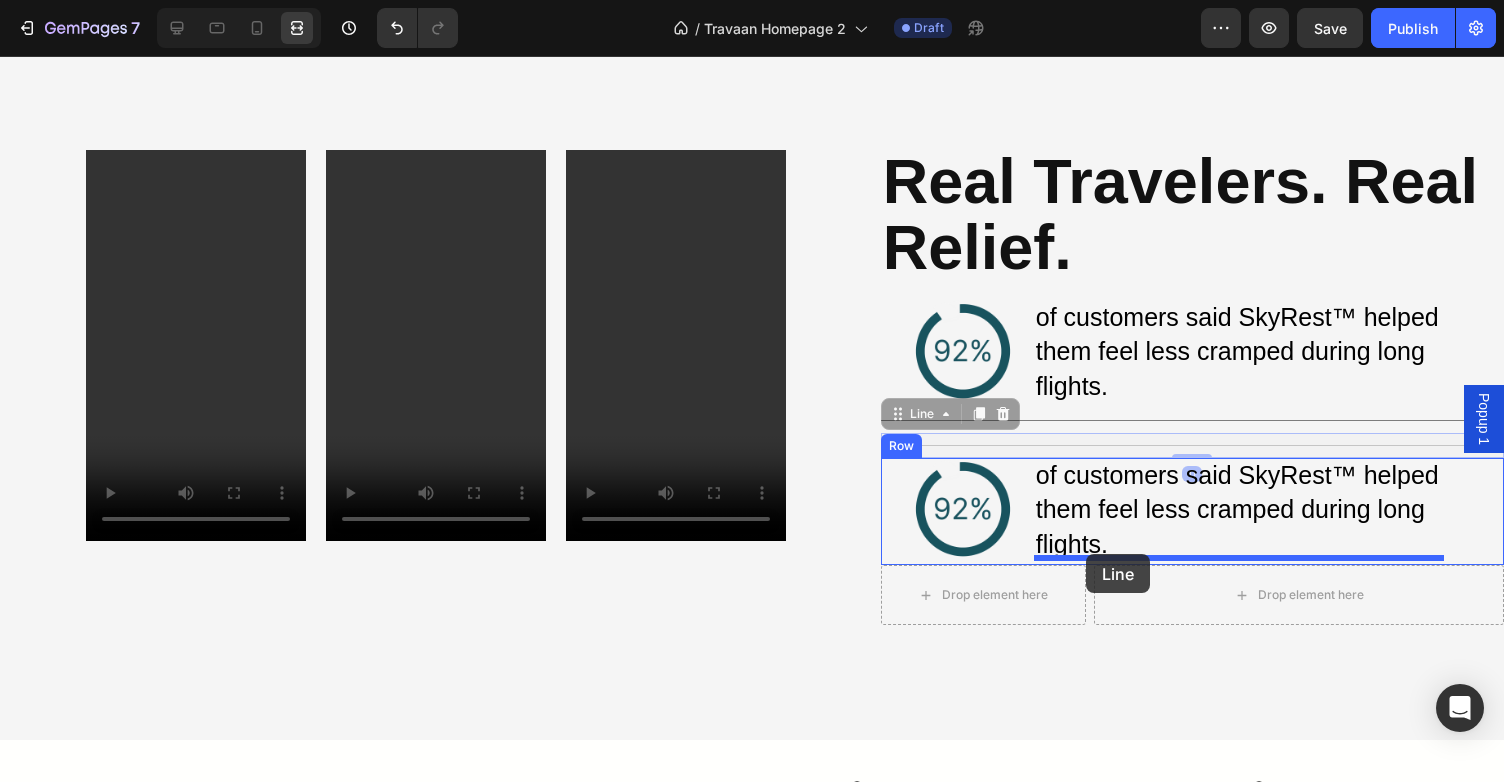 drag, startPoint x: 904, startPoint y: 407, endPoint x: 1086, endPoint y: 554, distance: 233.95085 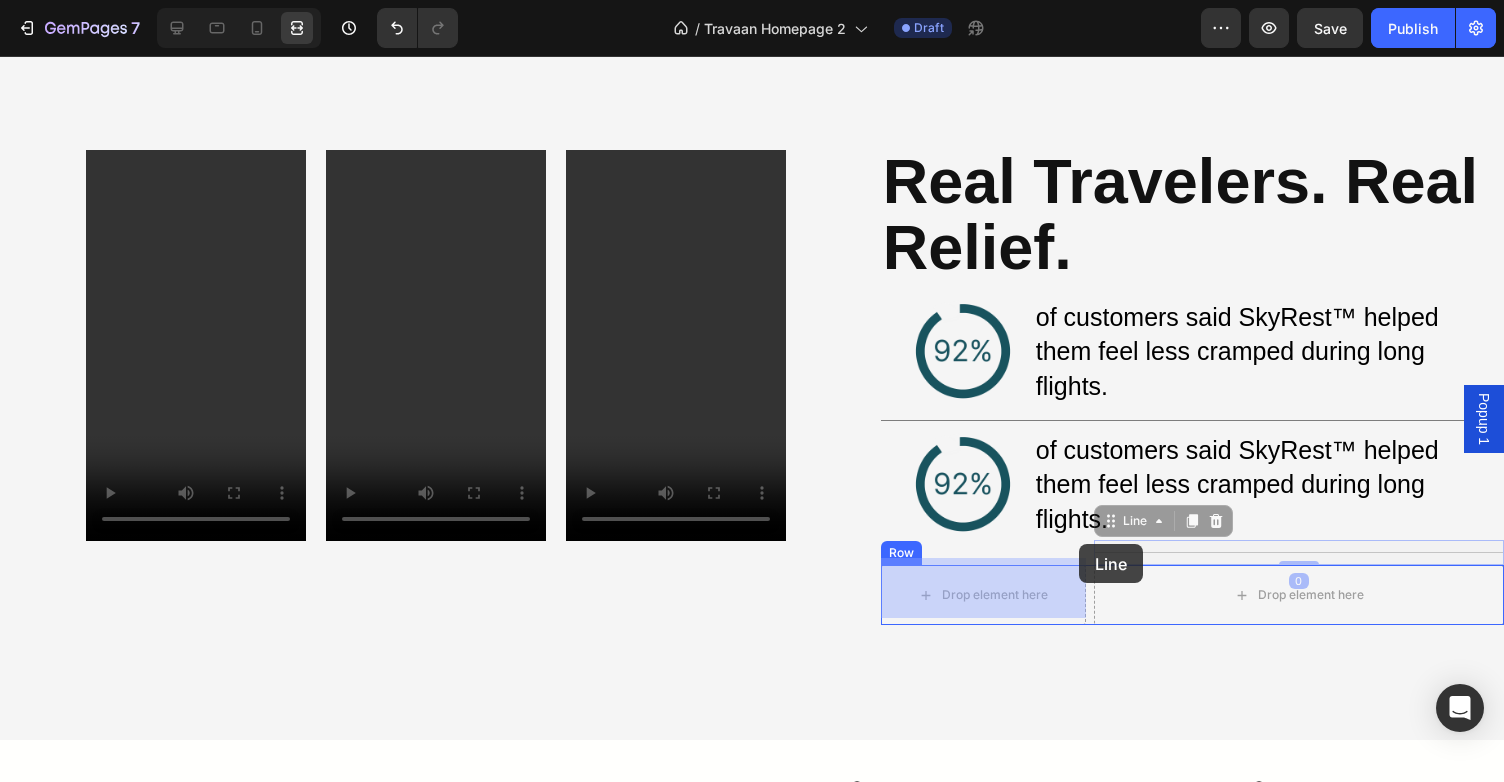 drag, startPoint x: 1108, startPoint y: 521, endPoint x: 1079, endPoint y: 544, distance: 37.01351 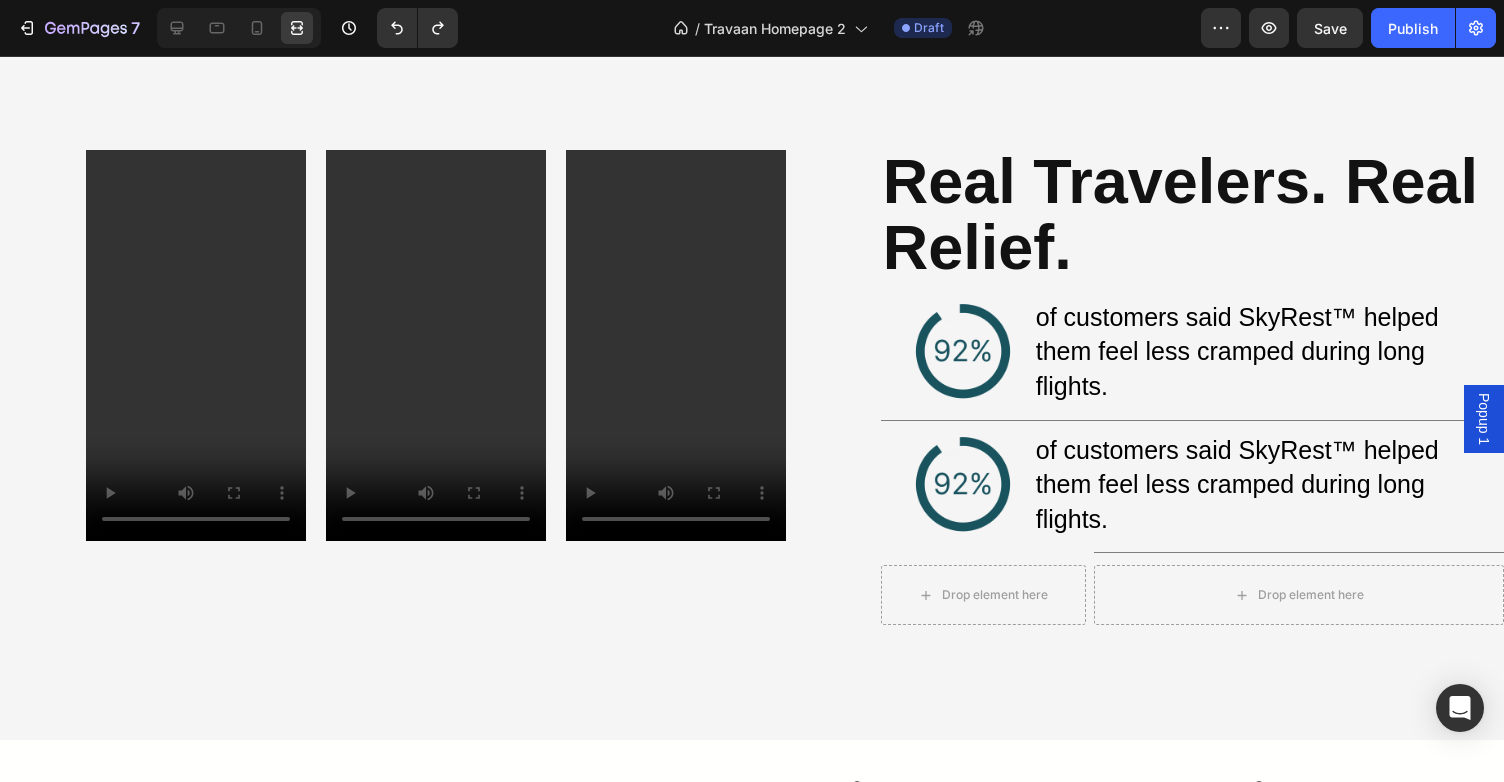 click on "Title Line" at bounding box center (1299, 552) 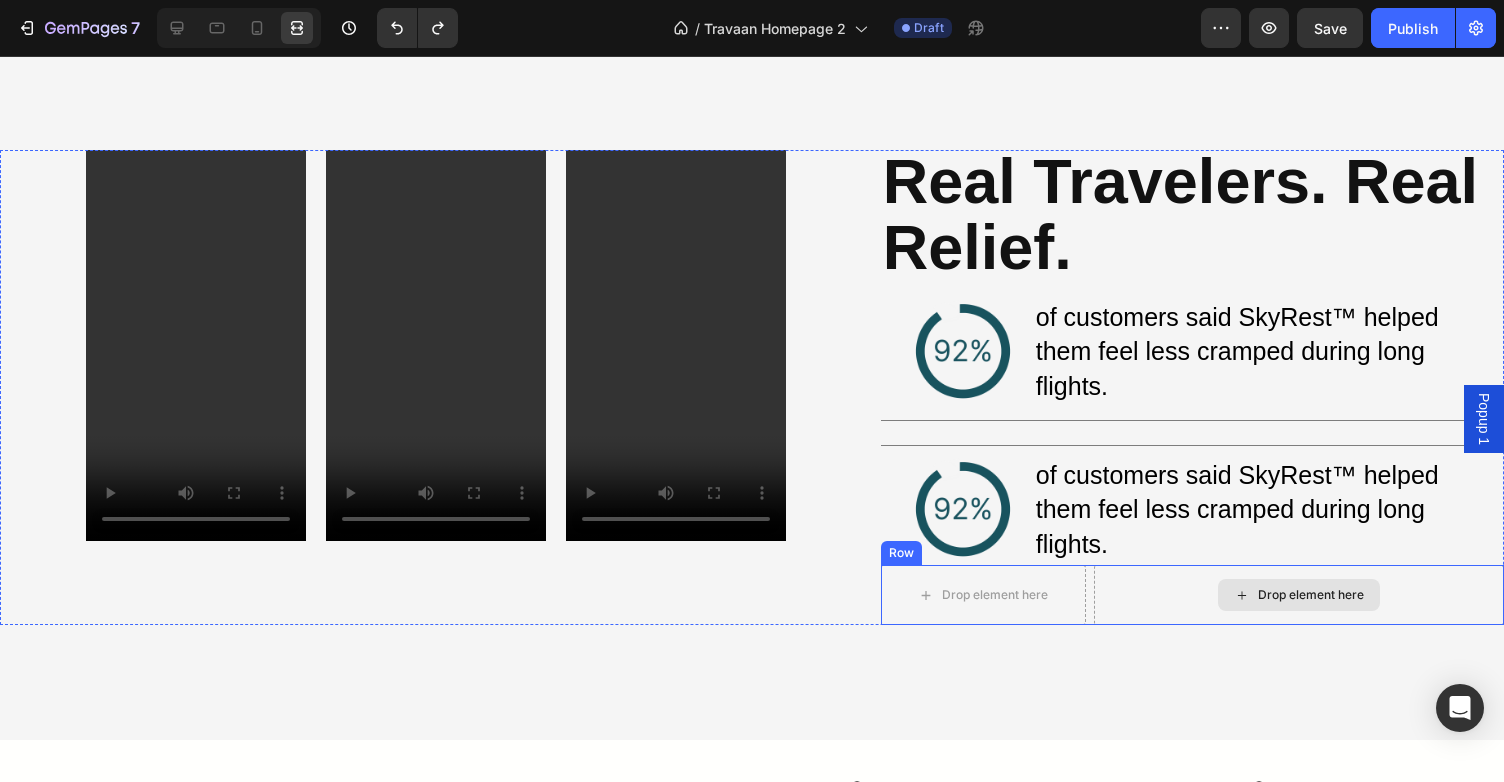 click on "Drop element here" at bounding box center (1299, 595) 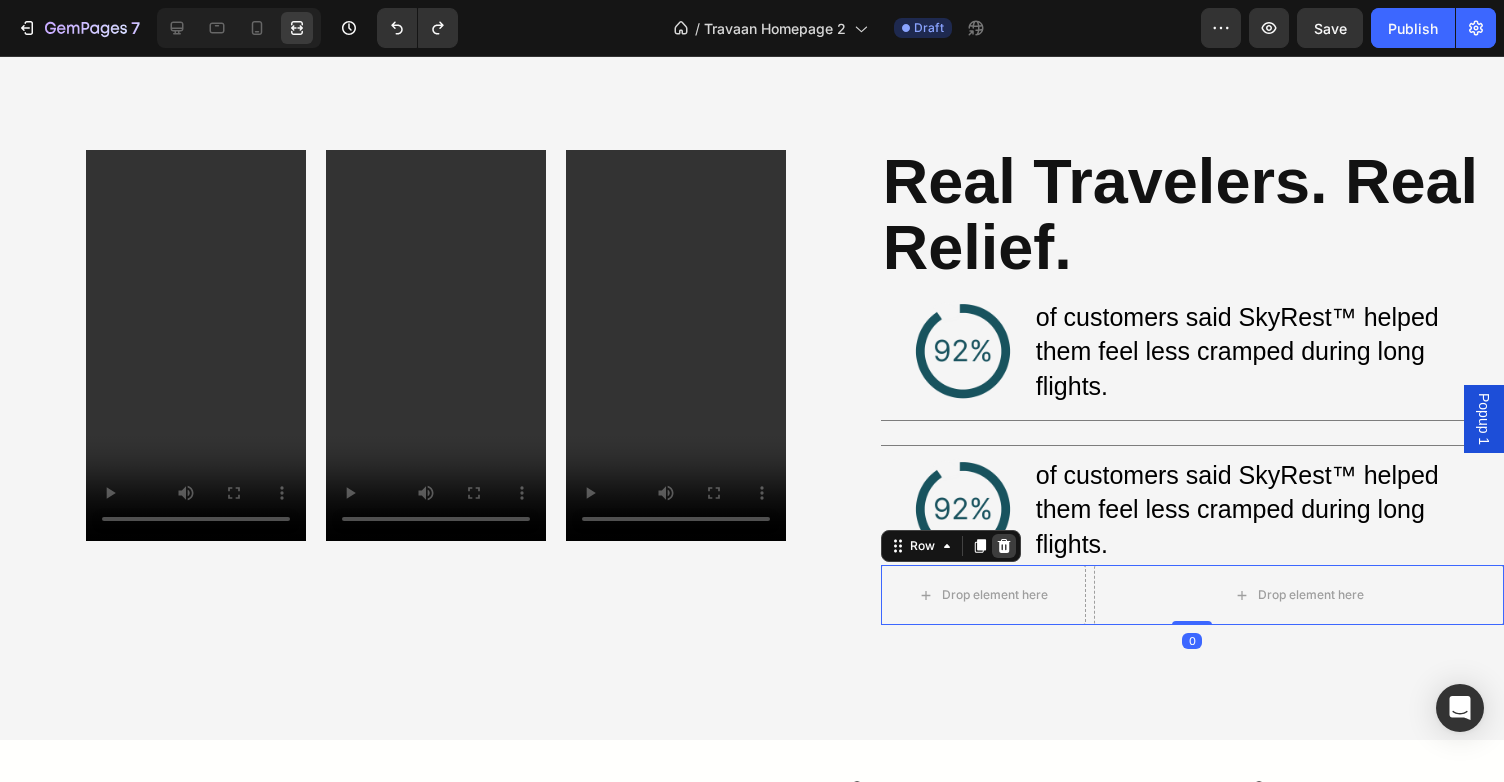 click 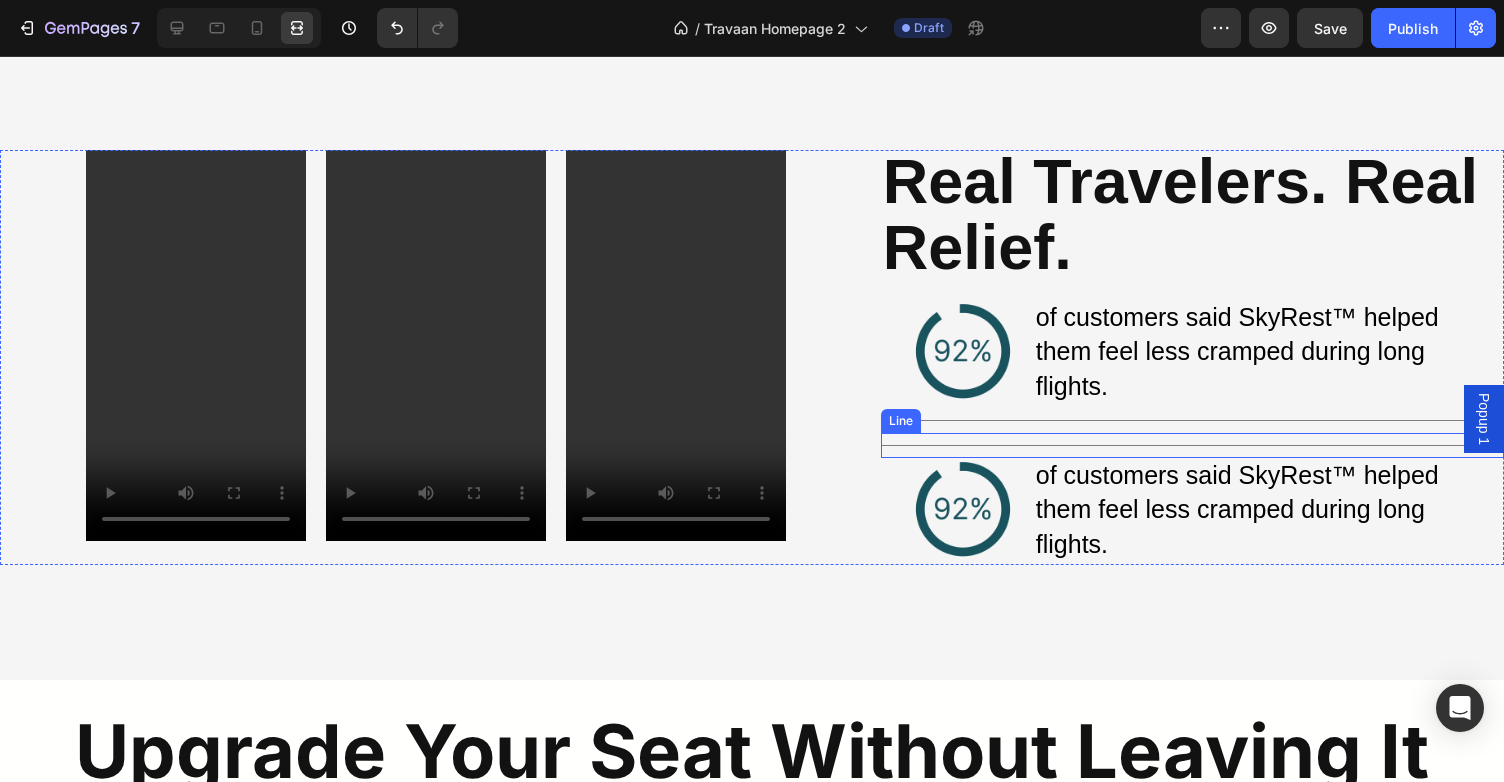 click on "Title Line" at bounding box center (1192, 445) 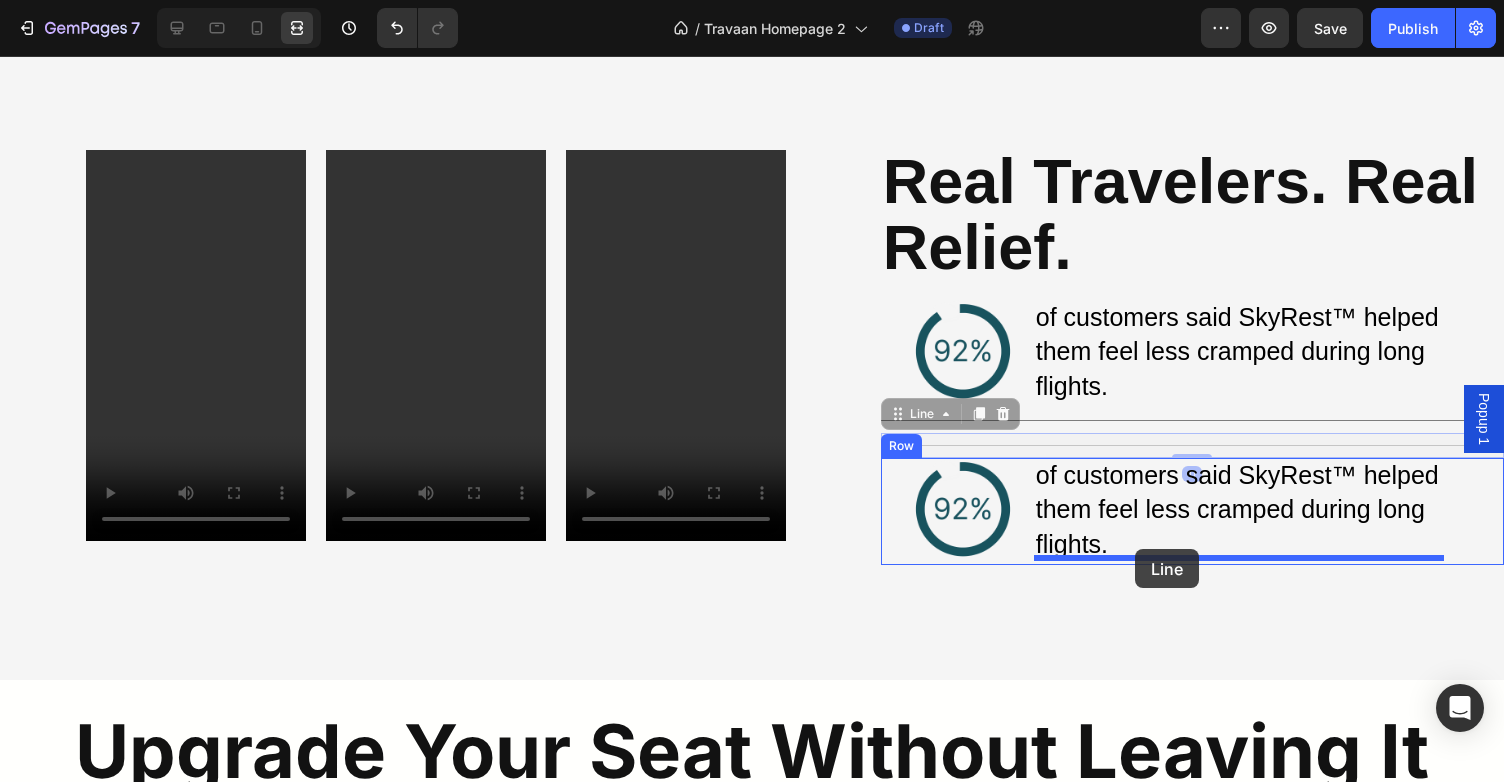 drag, startPoint x: 913, startPoint y: 405, endPoint x: 1135, endPoint y: 549, distance: 264.6129 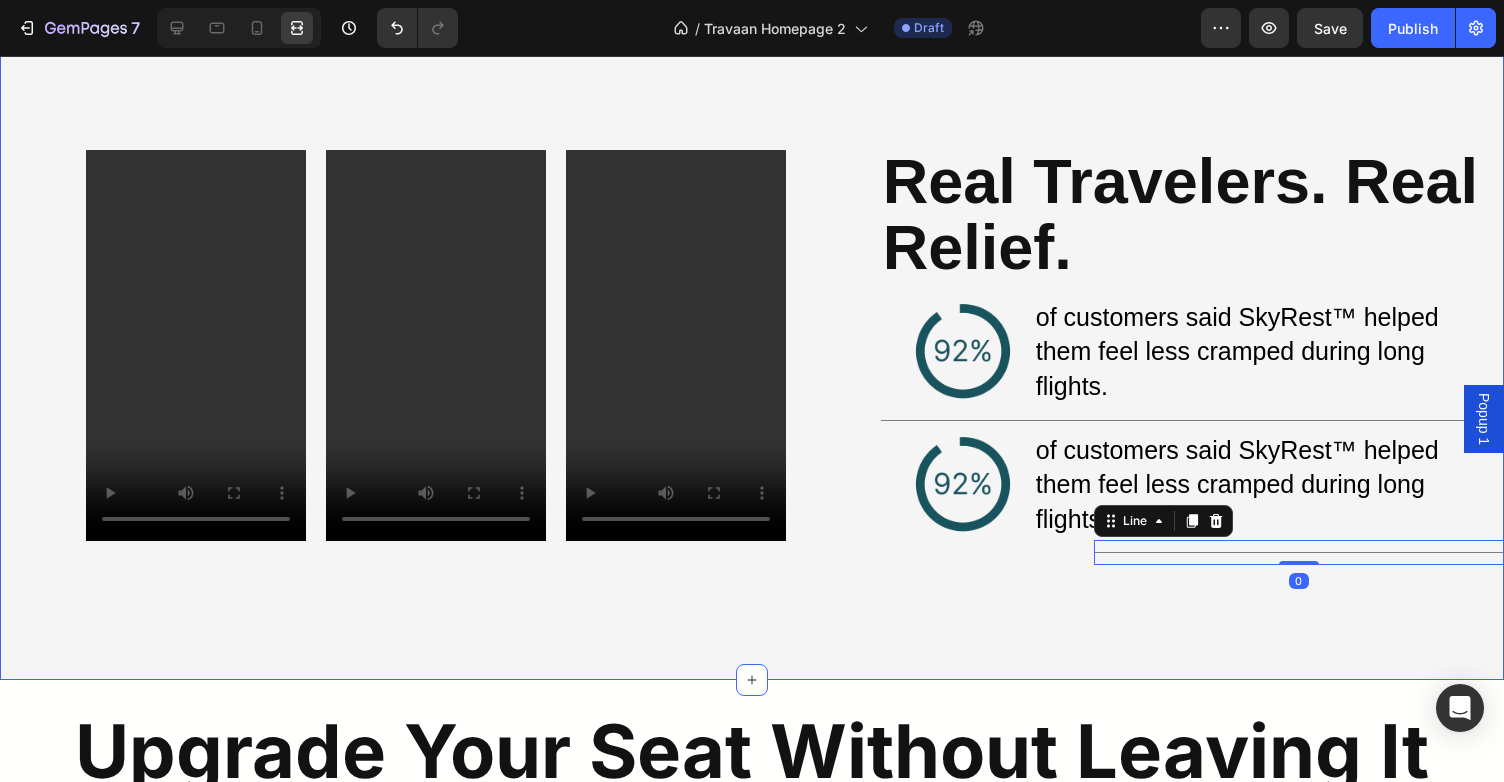 click on "“Honestly forgot I was in economy. My legs didn’t throb once.”   - [PERSON_NAME]   Text Block Row “Used to dread long flights. Now I just clip this in and relax.”   - [PERSON_NAME]   Text Block Row “Takes 5 seconds to set up and changed how I travel.”   - [PERSON_NAME]   Text Block Row Row Video Video Video Row ⁠⁠⁠⁠⁠⁠⁠ Real Travelers. Real Relief. Heading Image of customers said SkyRest™ helped them feel less cramped during long flights. Text Block Row                Title Line Image of customers said SkyRest™ helped them feel less cramped during long flights. Text Block                Title Line   0 Row Row" at bounding box center (752, 244) 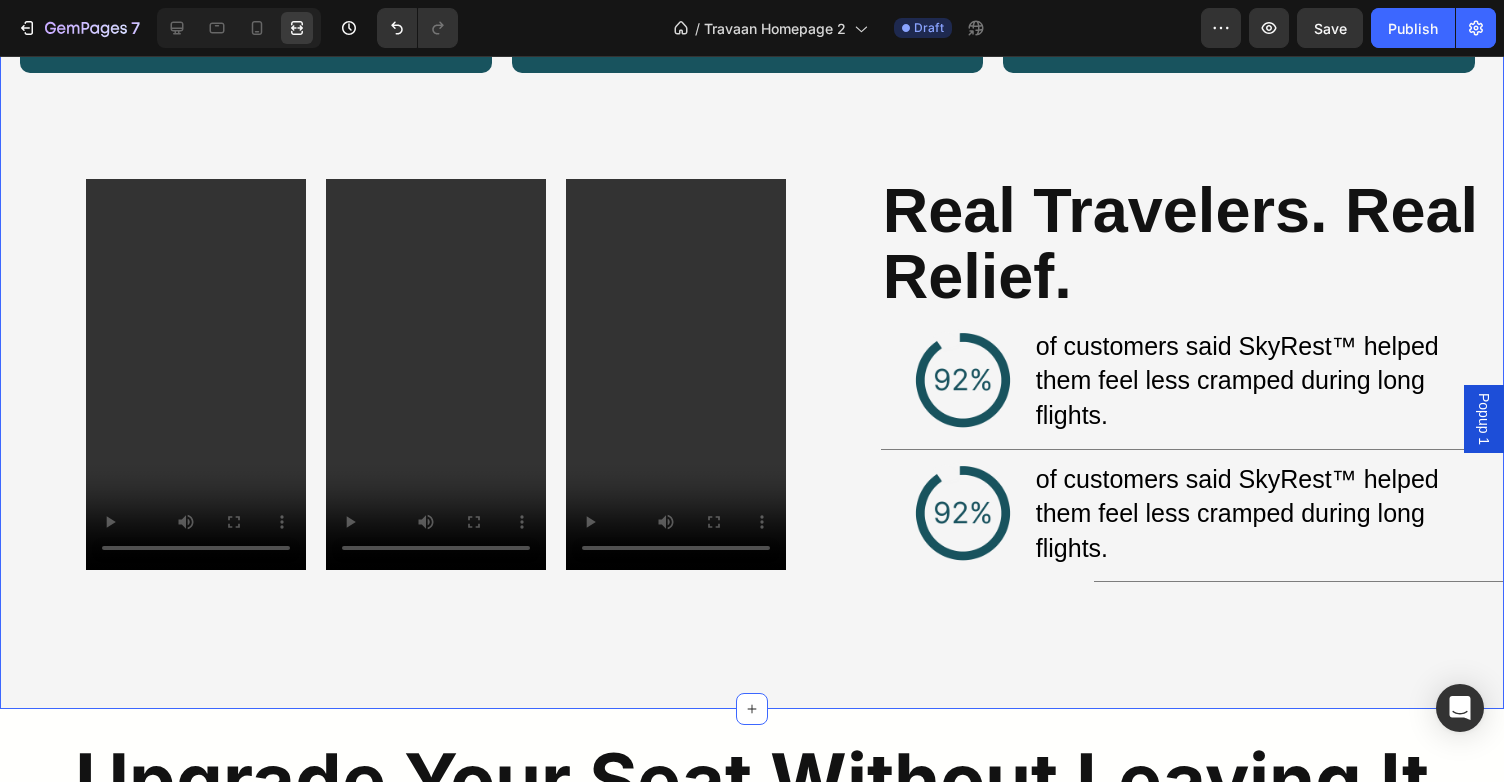 scroll, scrollTop: 2600, scrollLeft: 0, axis: vertical 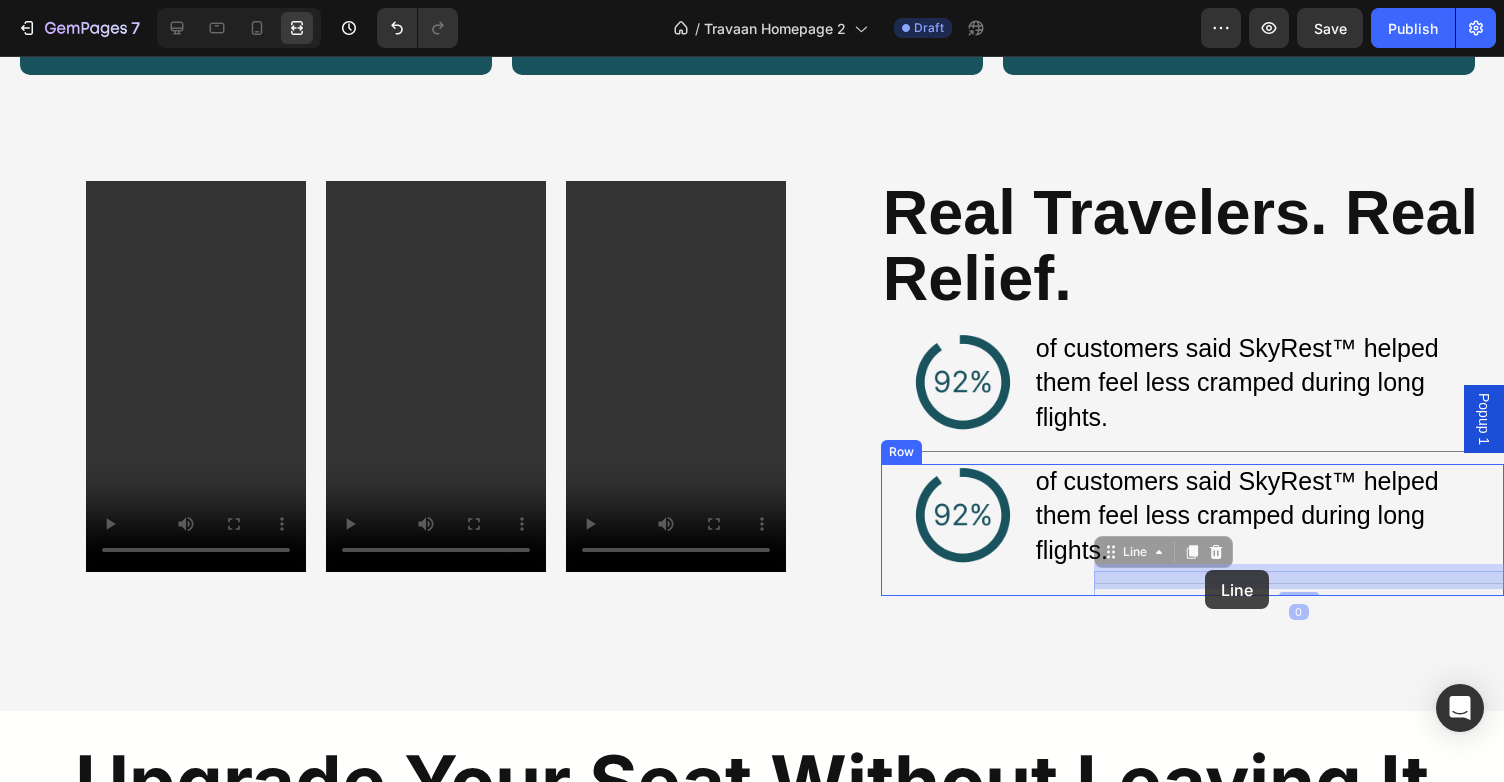 drag, startPoint x: 1121, startPoint y: 578, endPoint x: 1205, endPoint y: 570, distance: 84.38009 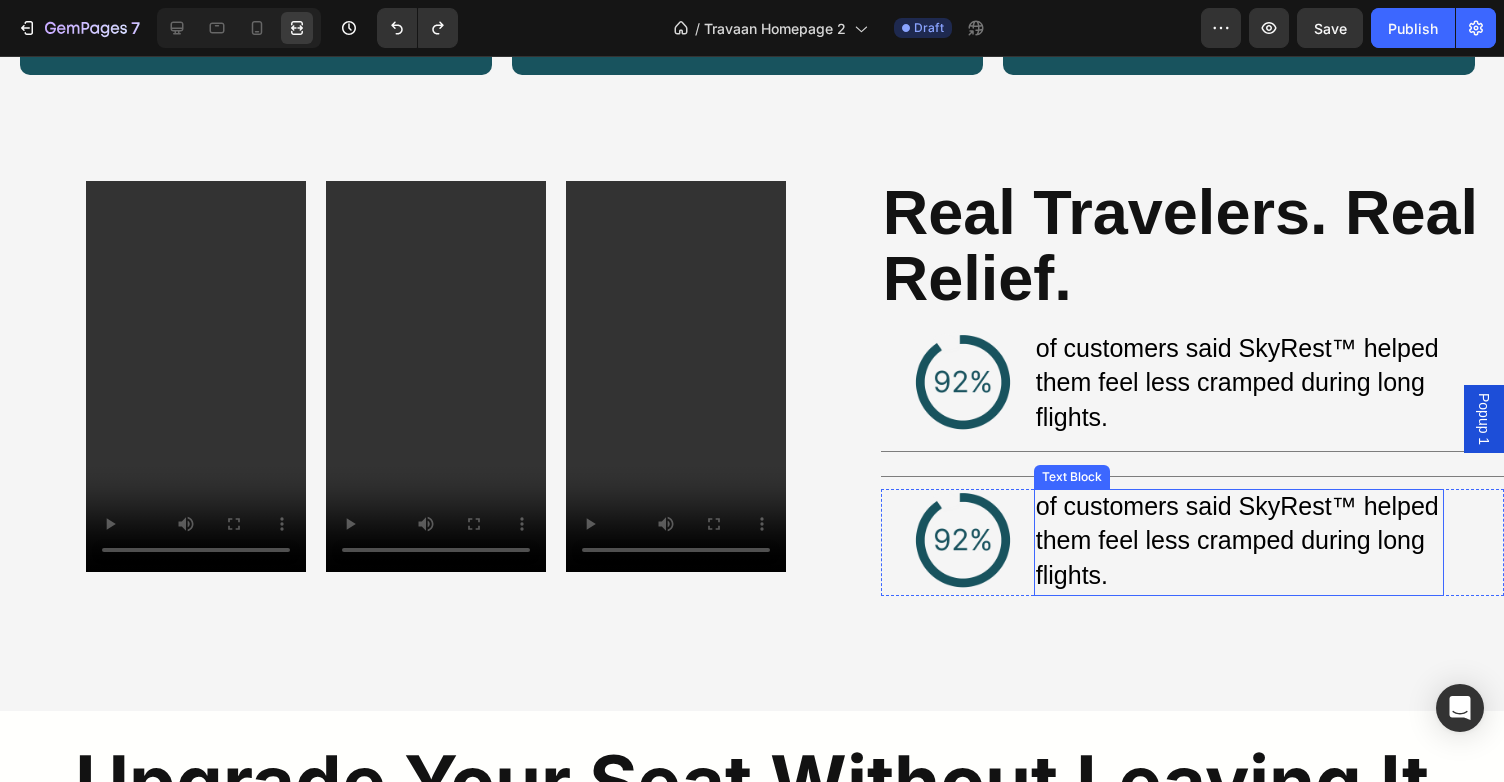 click on "of customers said SkyRest™ helped them feel less cramped during long flights." at bounding box center (1239, 543) 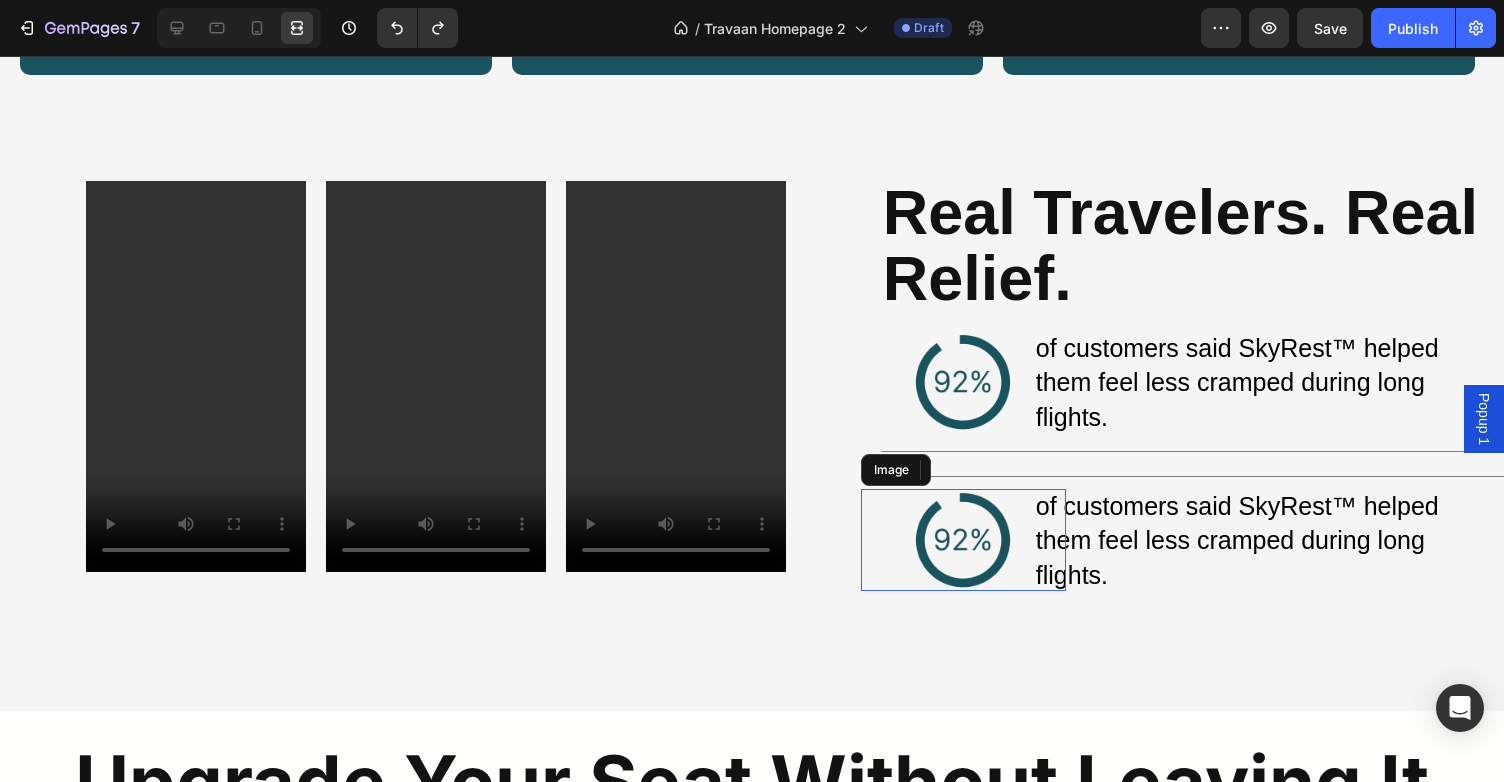 click at bounding box center (963, 540) 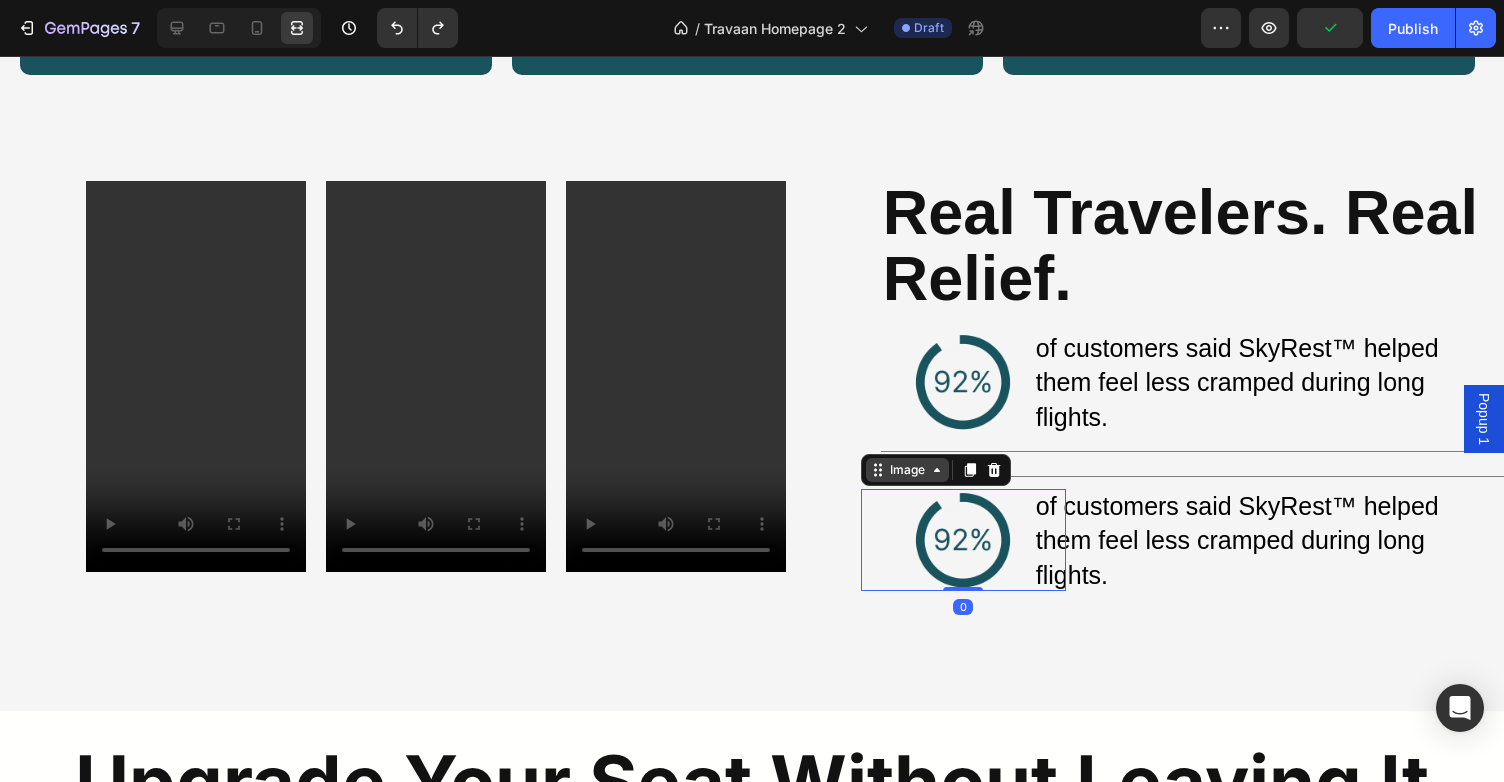 click on "Image" at bounding box center [907, 470] 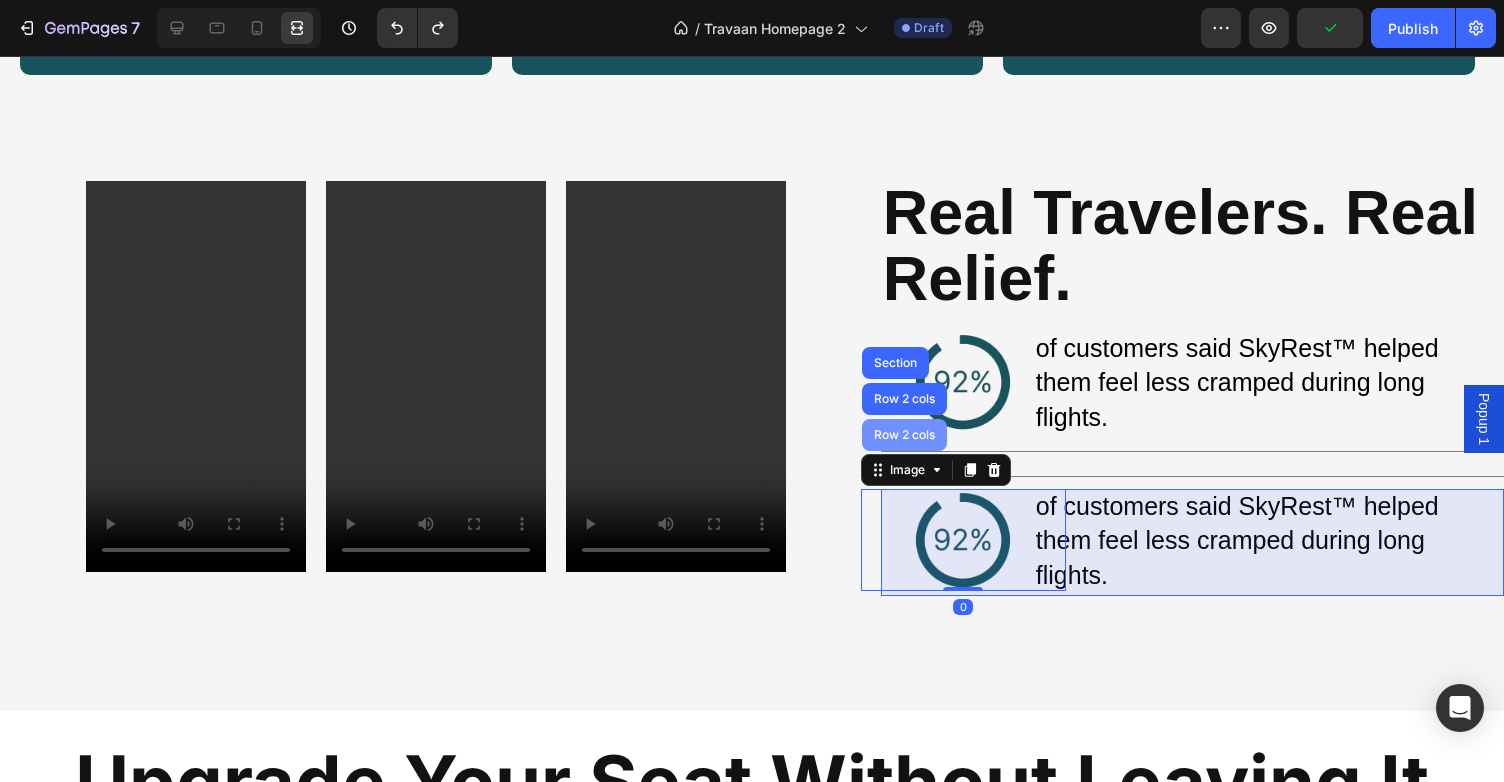 click on "Row 2 cols" at bounding box center (904, 435) 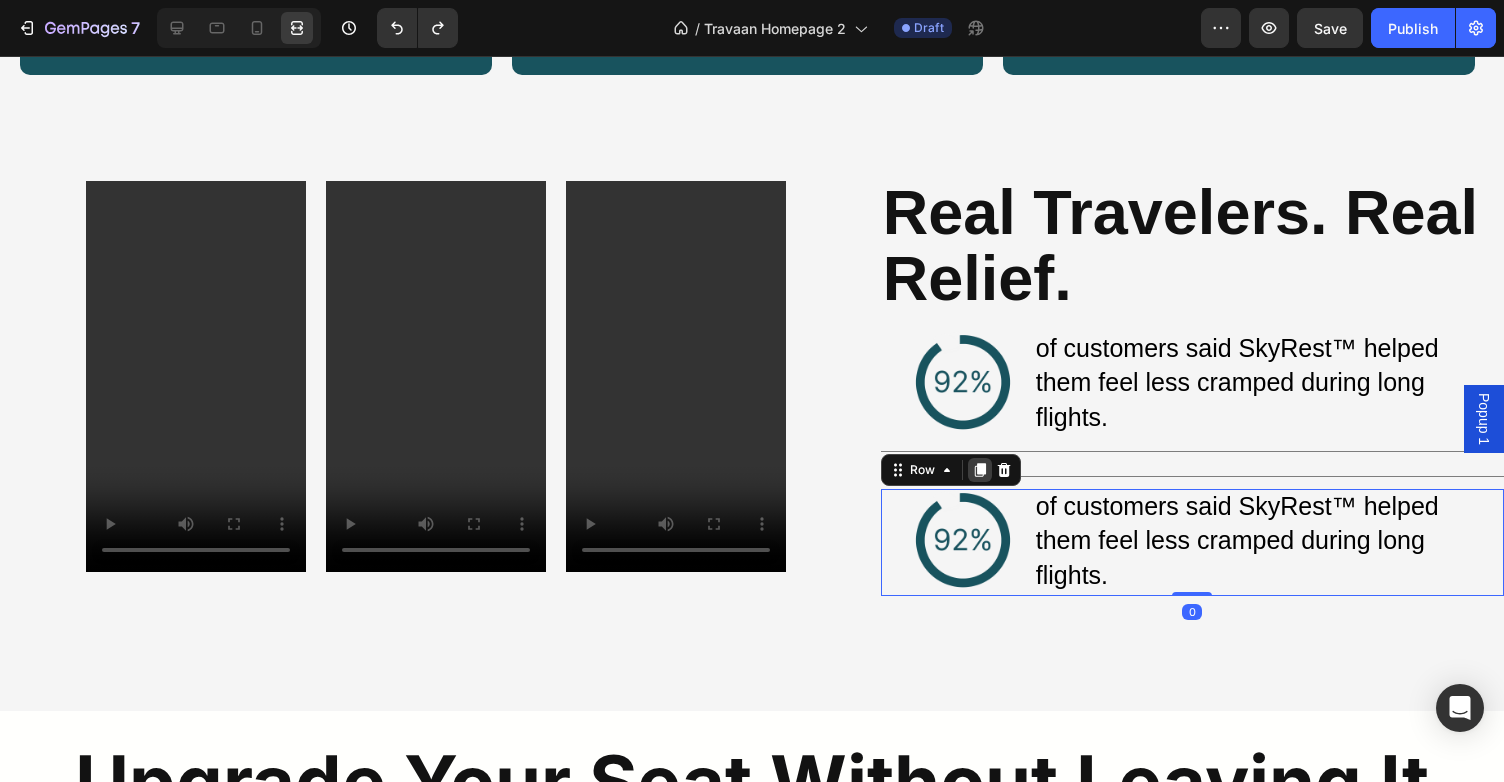 click 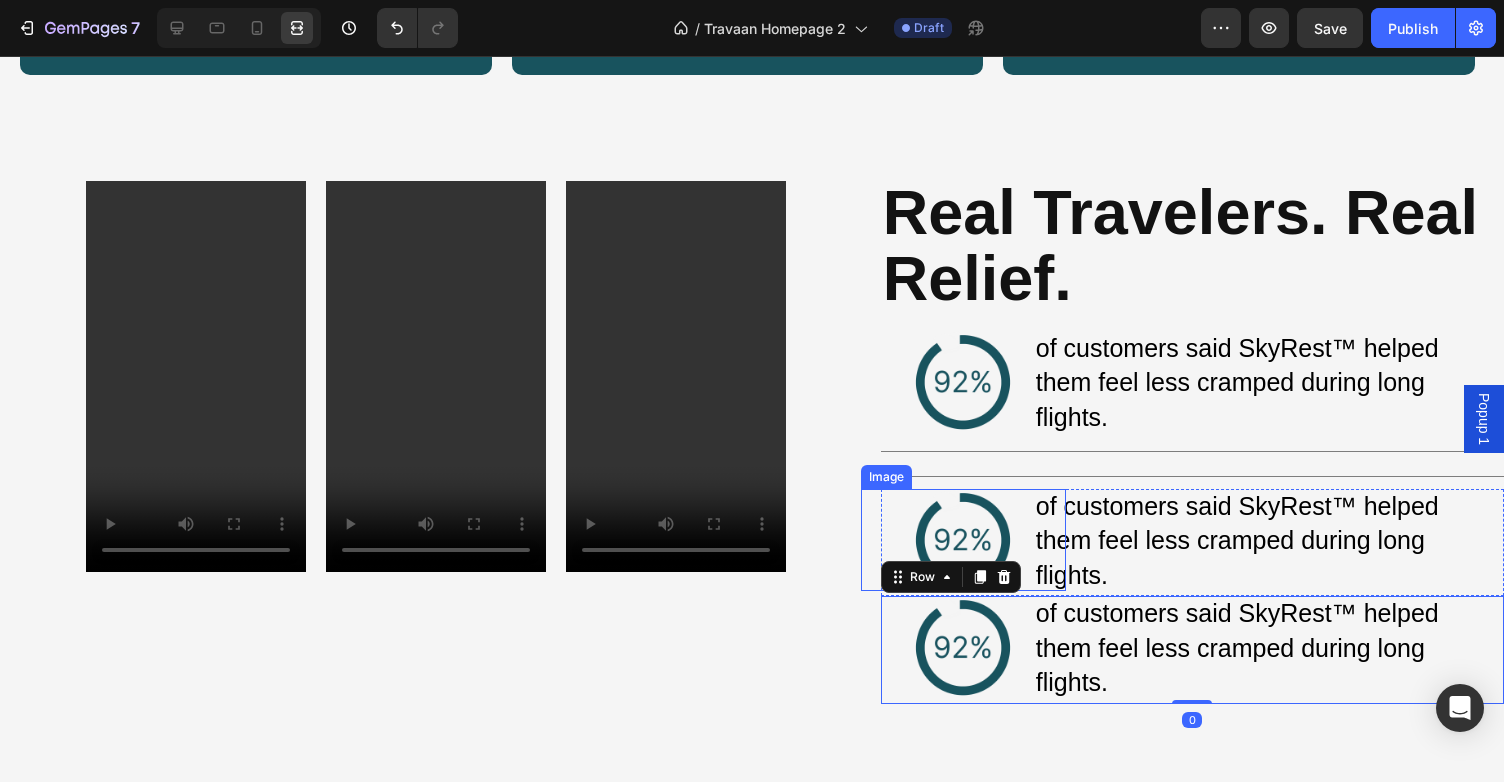 scroll, scrollTop: 2644, scrollLeft: 0, axis: vertical 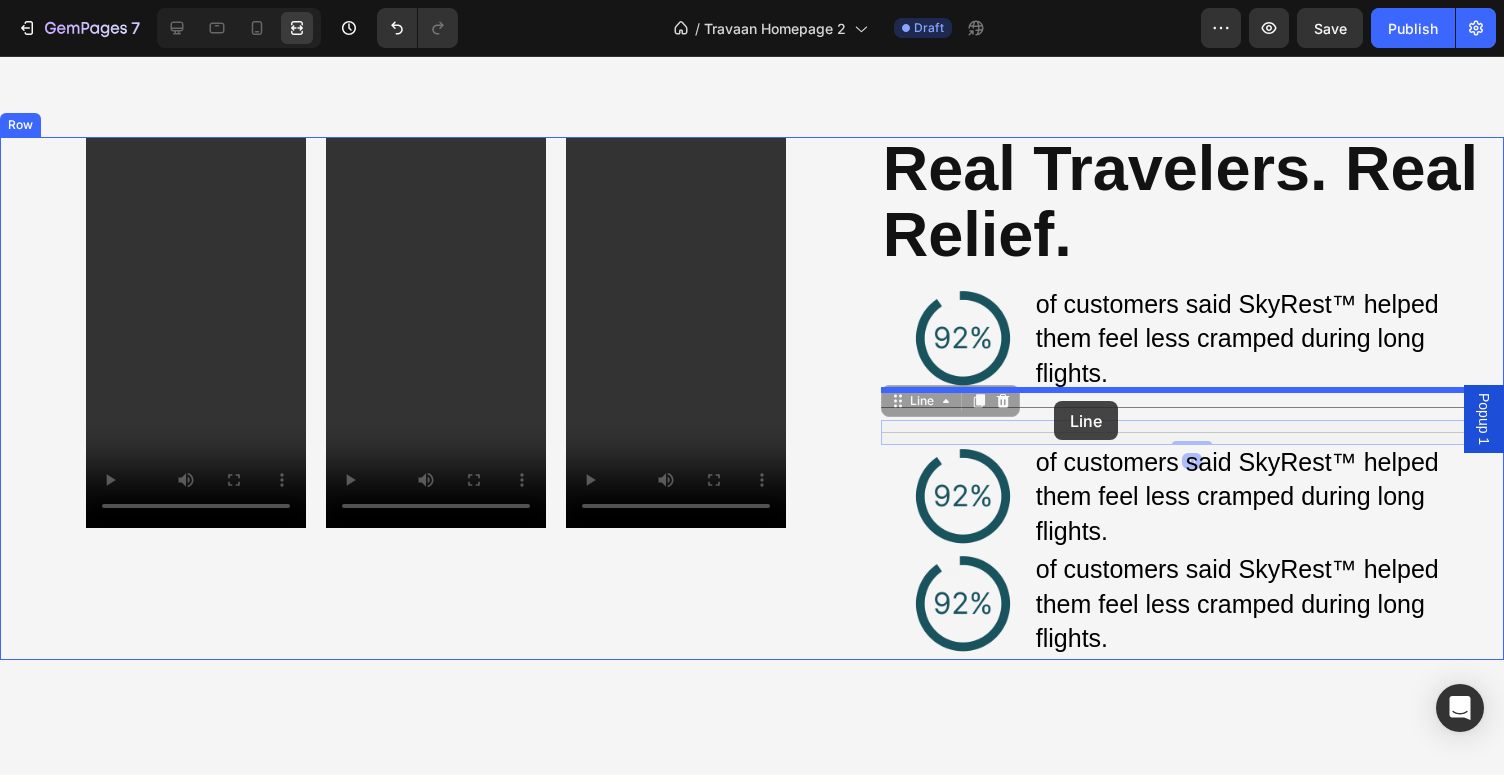 drag, startPoint x: 1005, startPoint y: 428, endPoint x: 1054, endPoint y: 401, distance: 55.946404 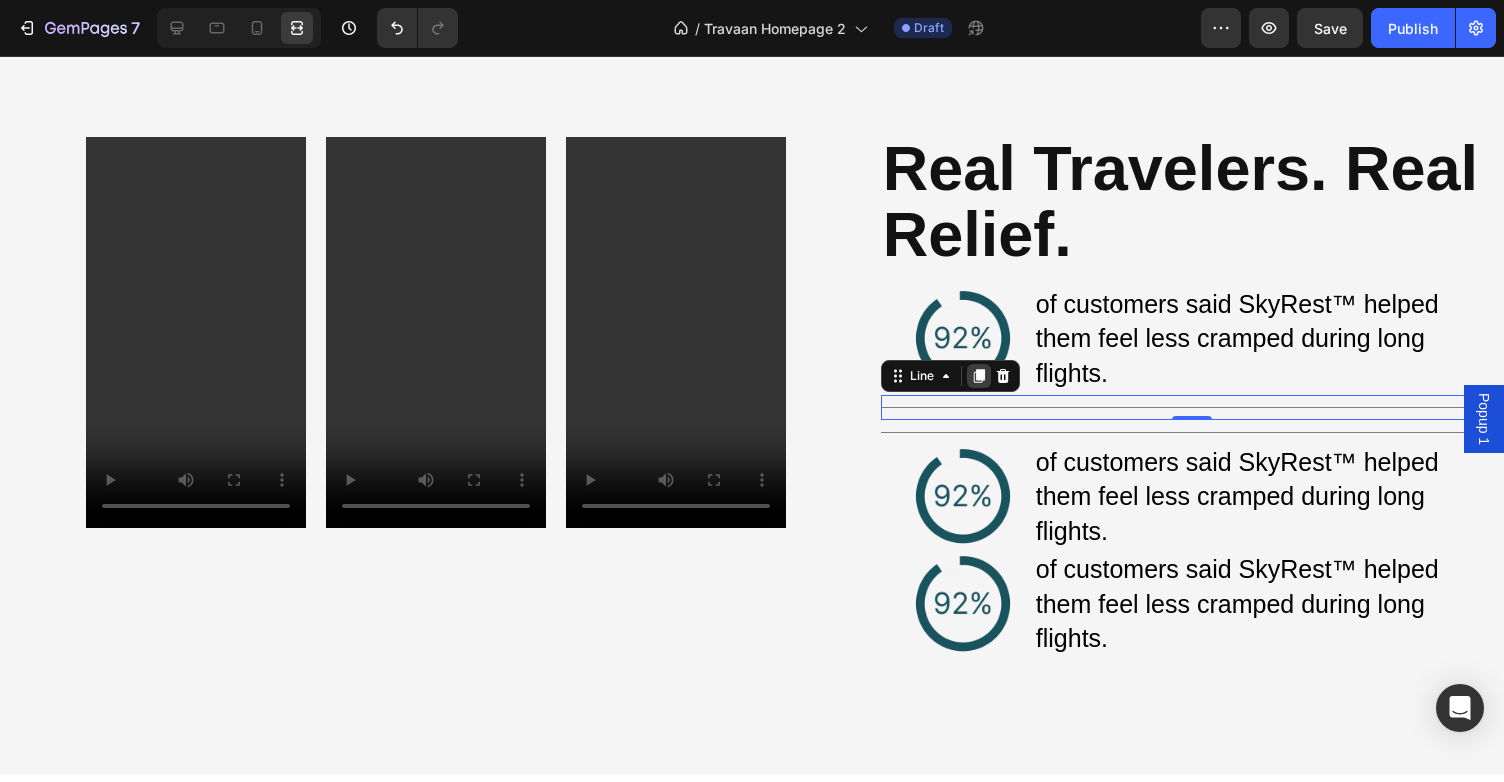 click 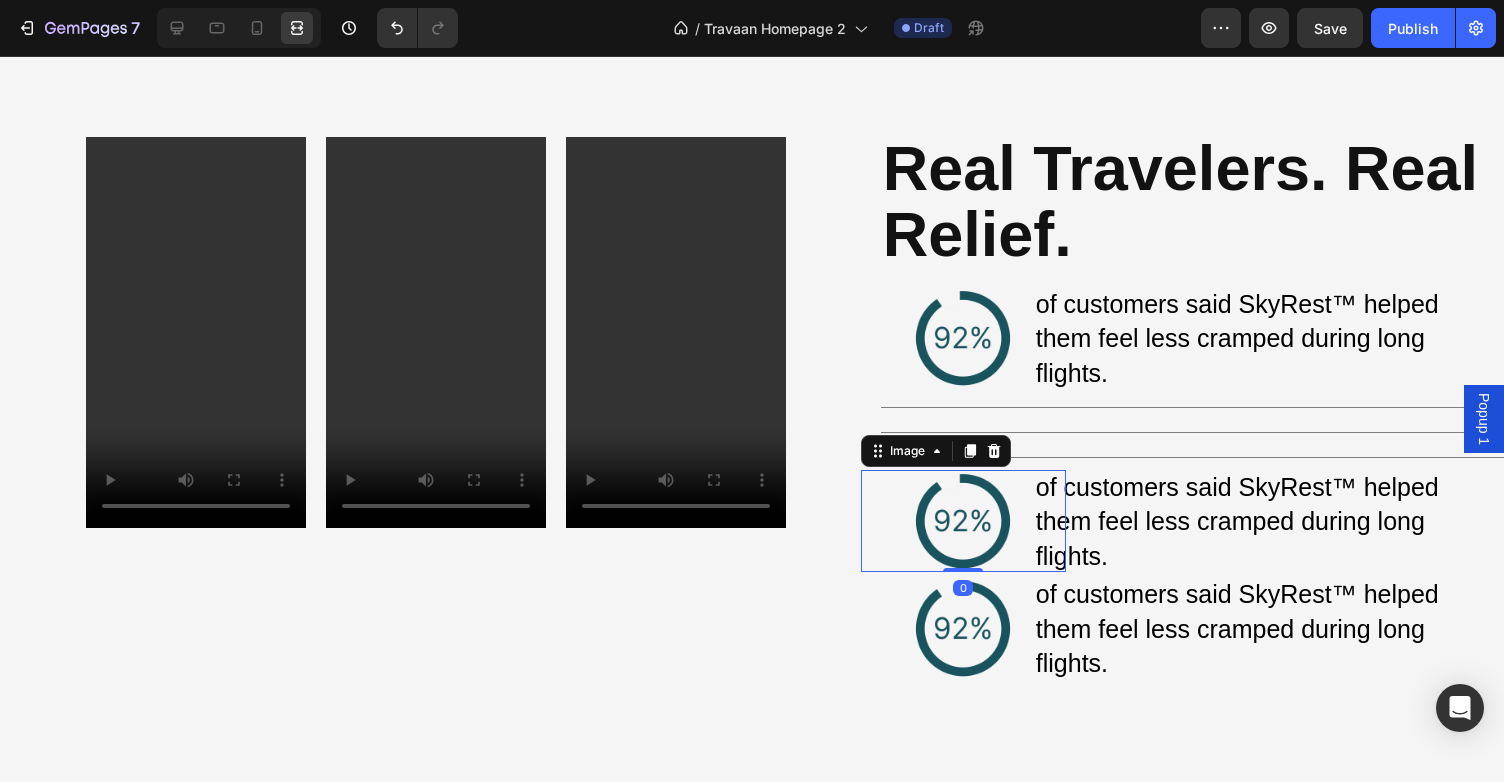 click at bounding box center [963, 521] 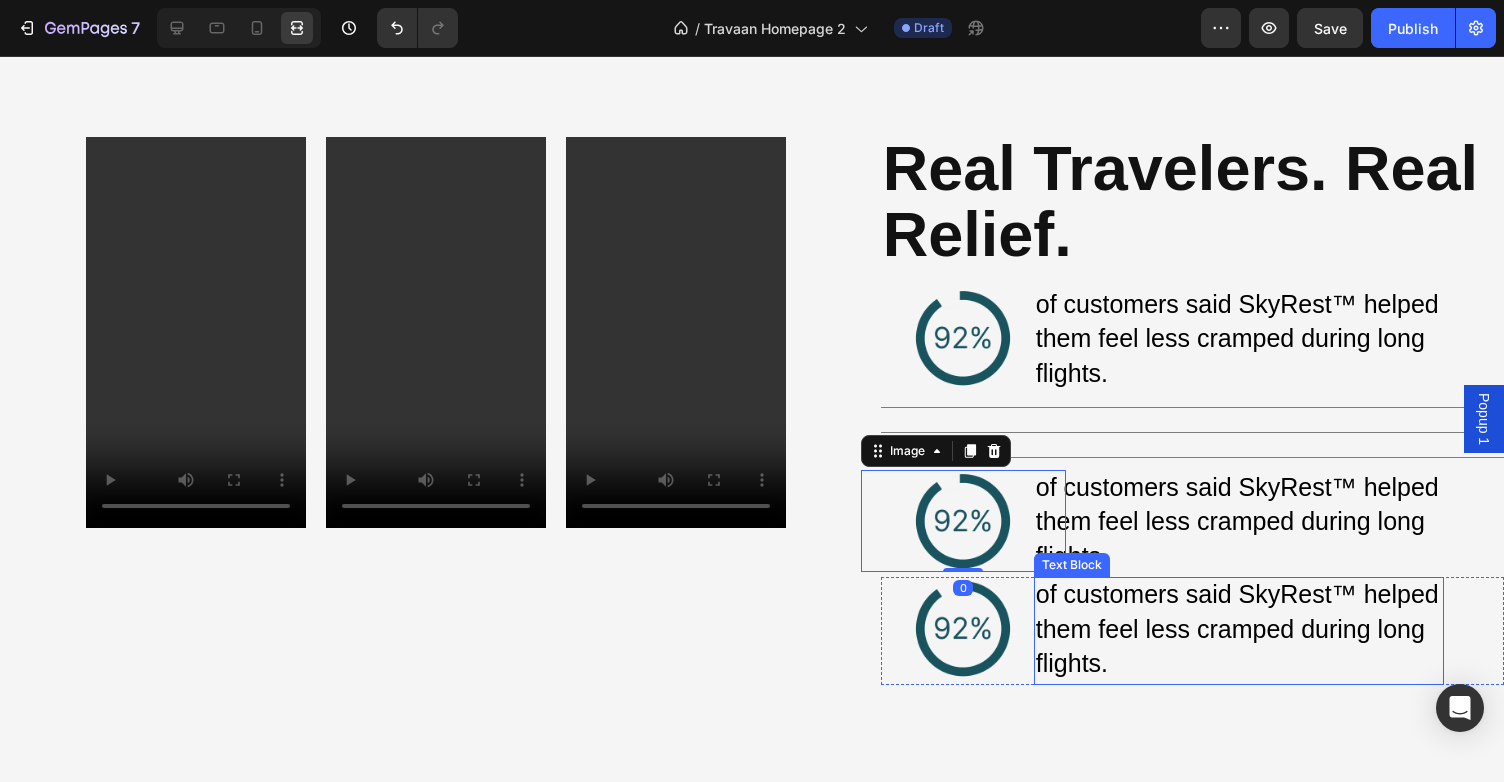 click on "of customers said SkyRest™ helped them feel less cramped during long flights." at bounding box center (1237, 628) 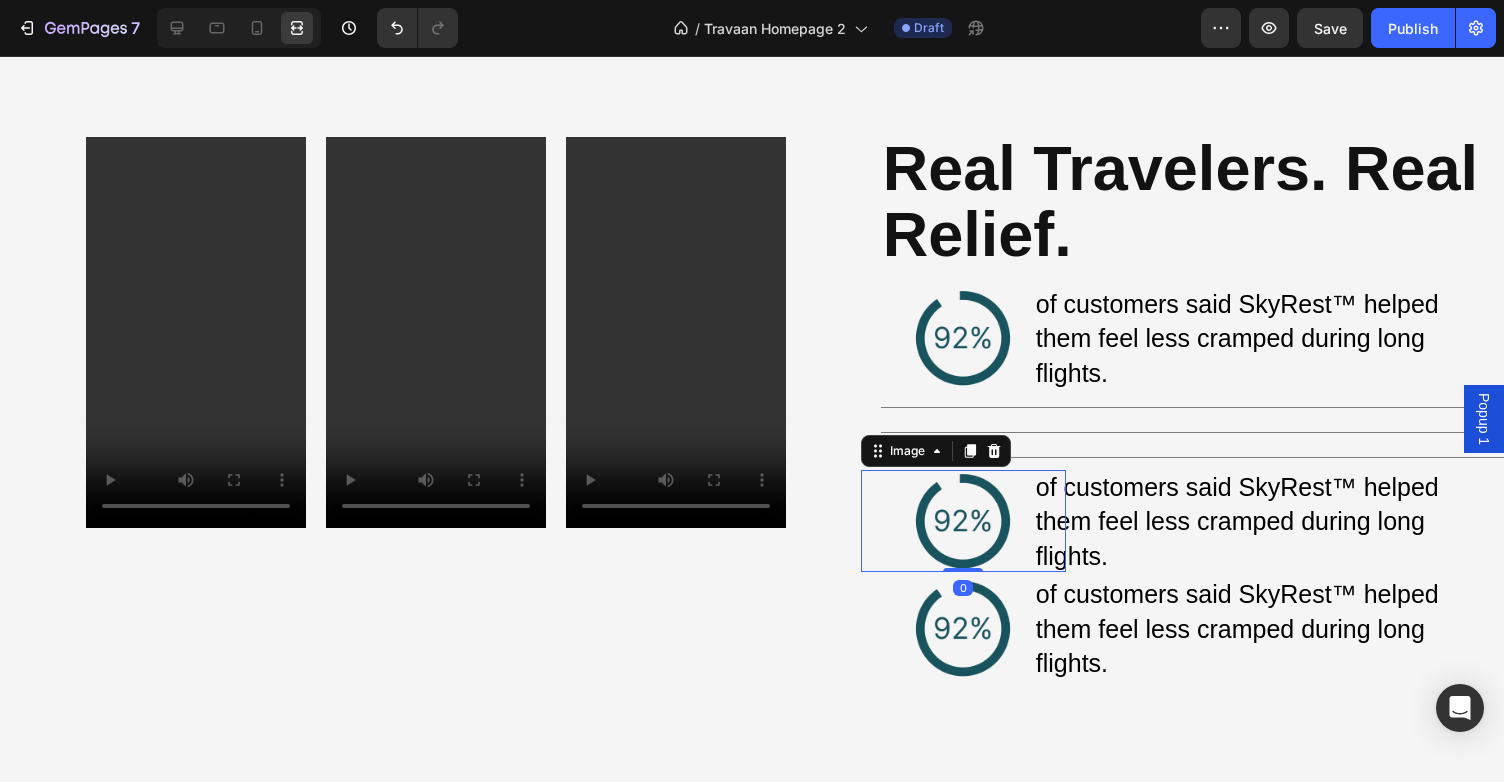 click at bounding box center (963, 521) 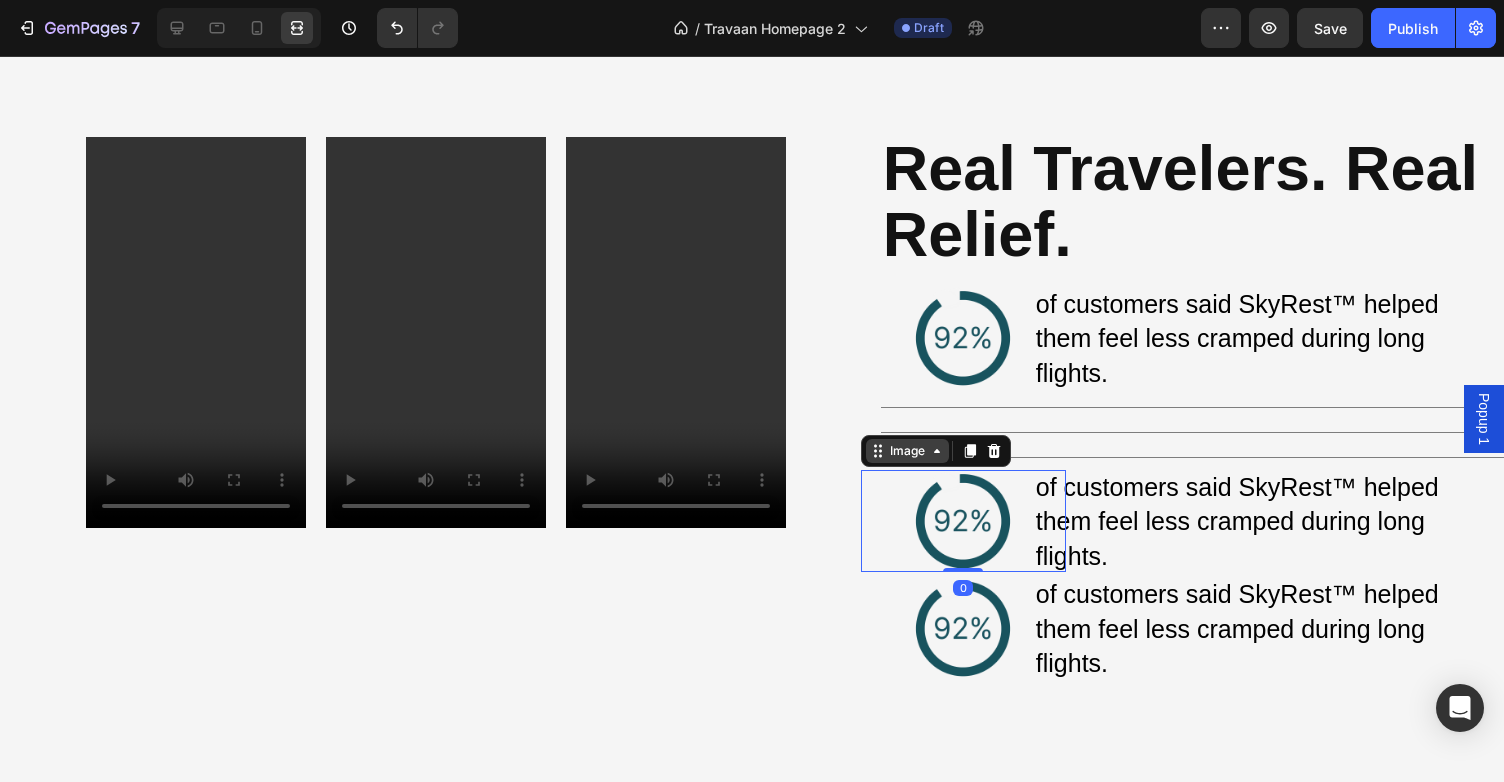 click on "Image" at bounding box center (907, 451) 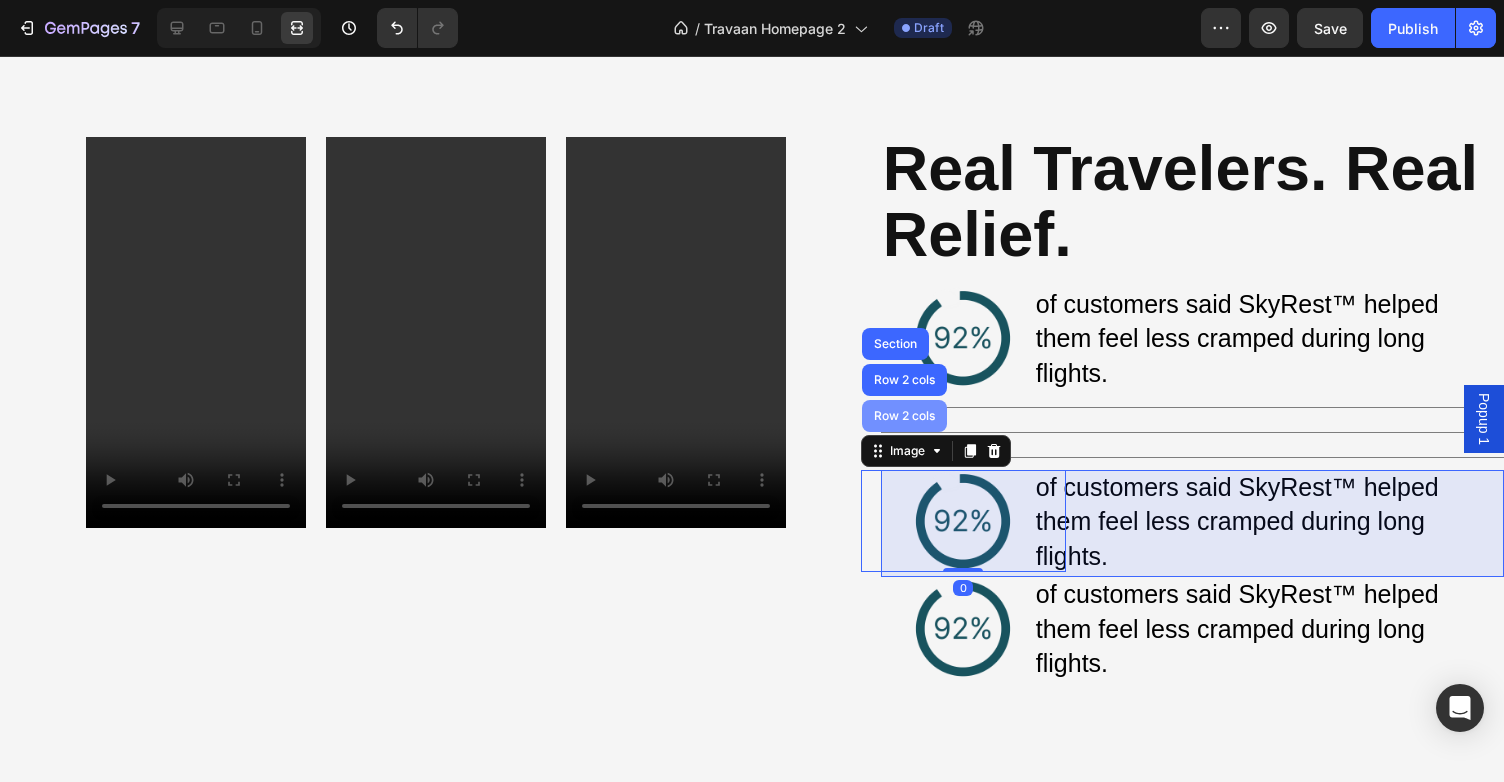 click on "Row 2 cols" at bounding box center [904, 416] 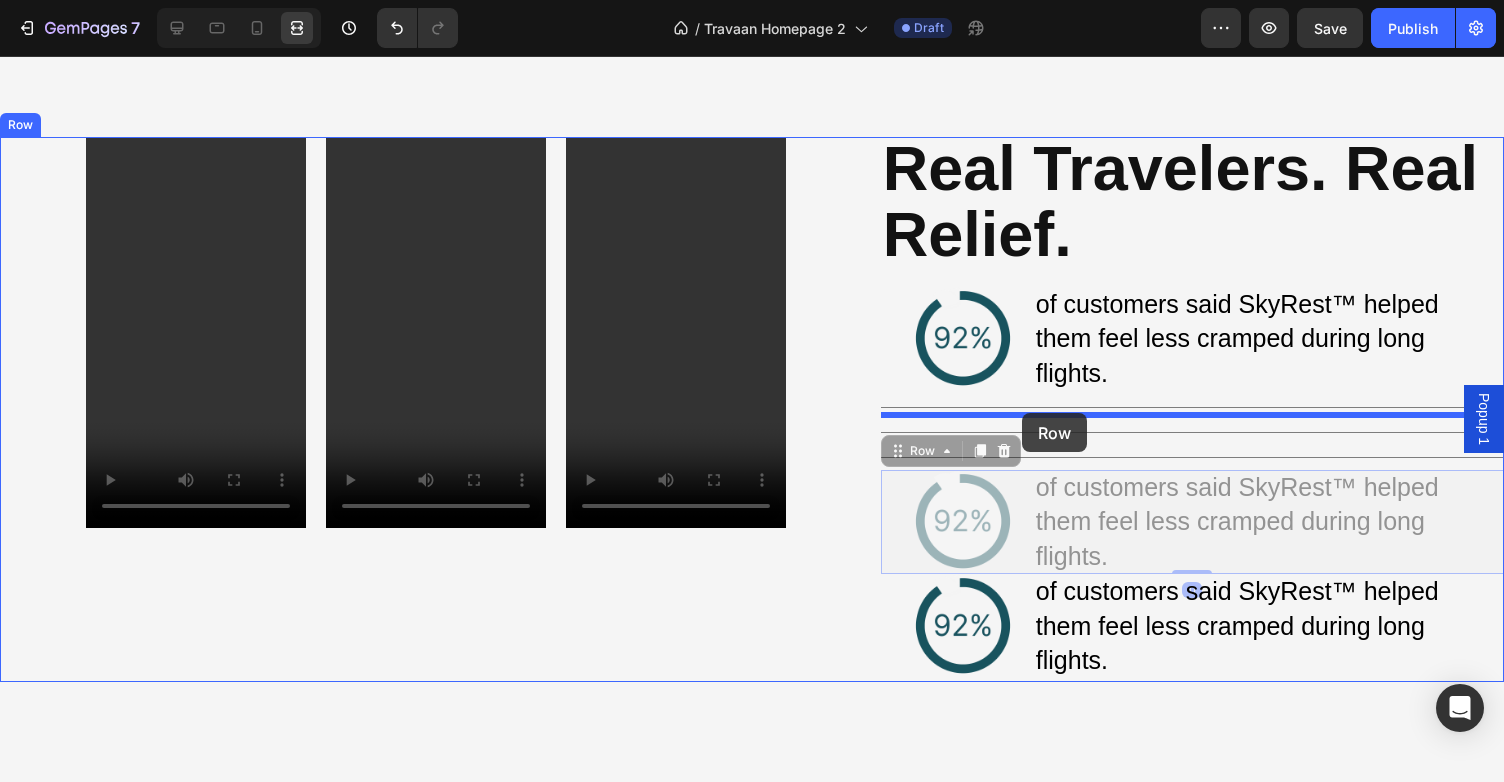 drag, startPoint x: 897, startPoint y: 451, endPoint x: 1023, endPoint y: 413, distance: 131.60547 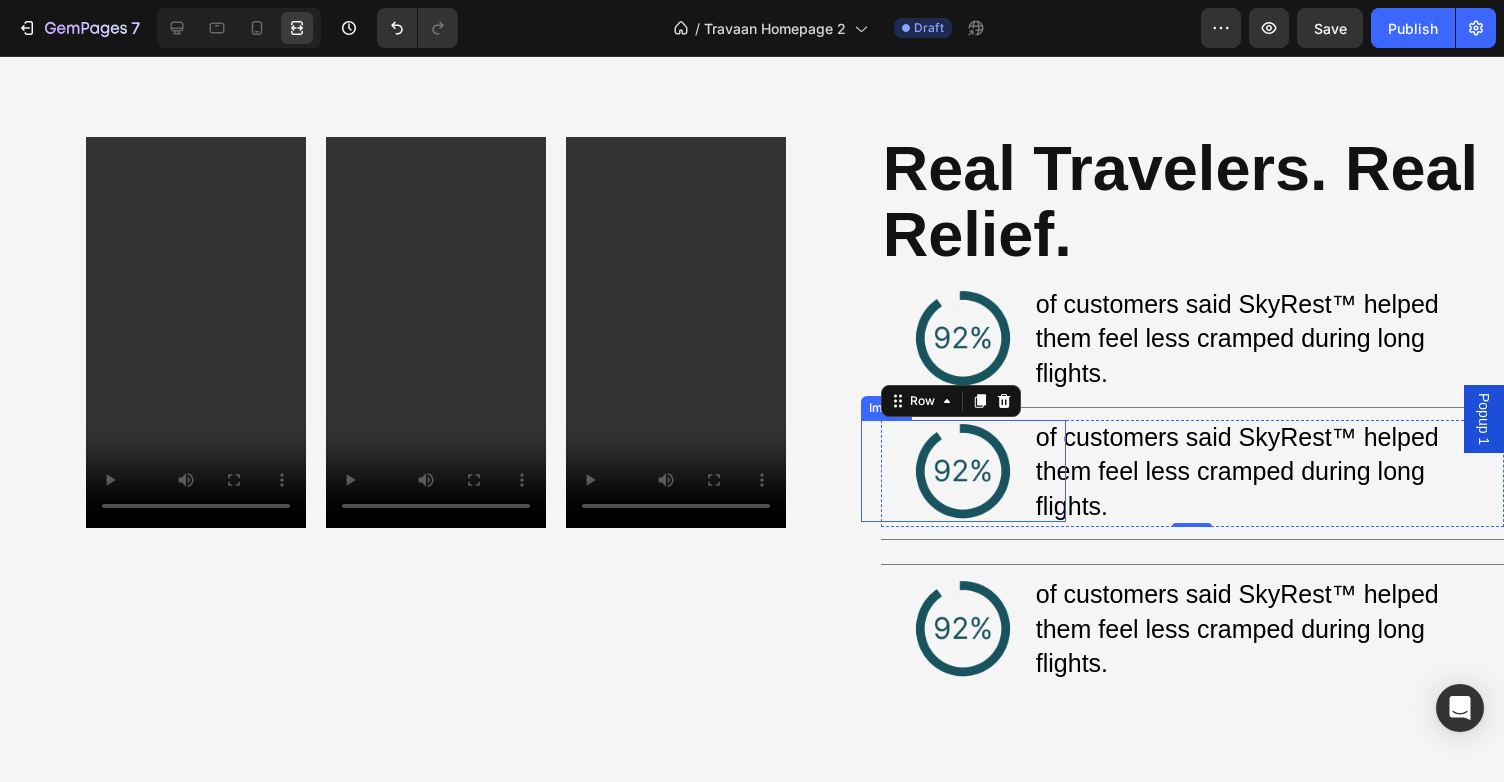 click on "Video Video Video Row" at bounding box center (436, 411) 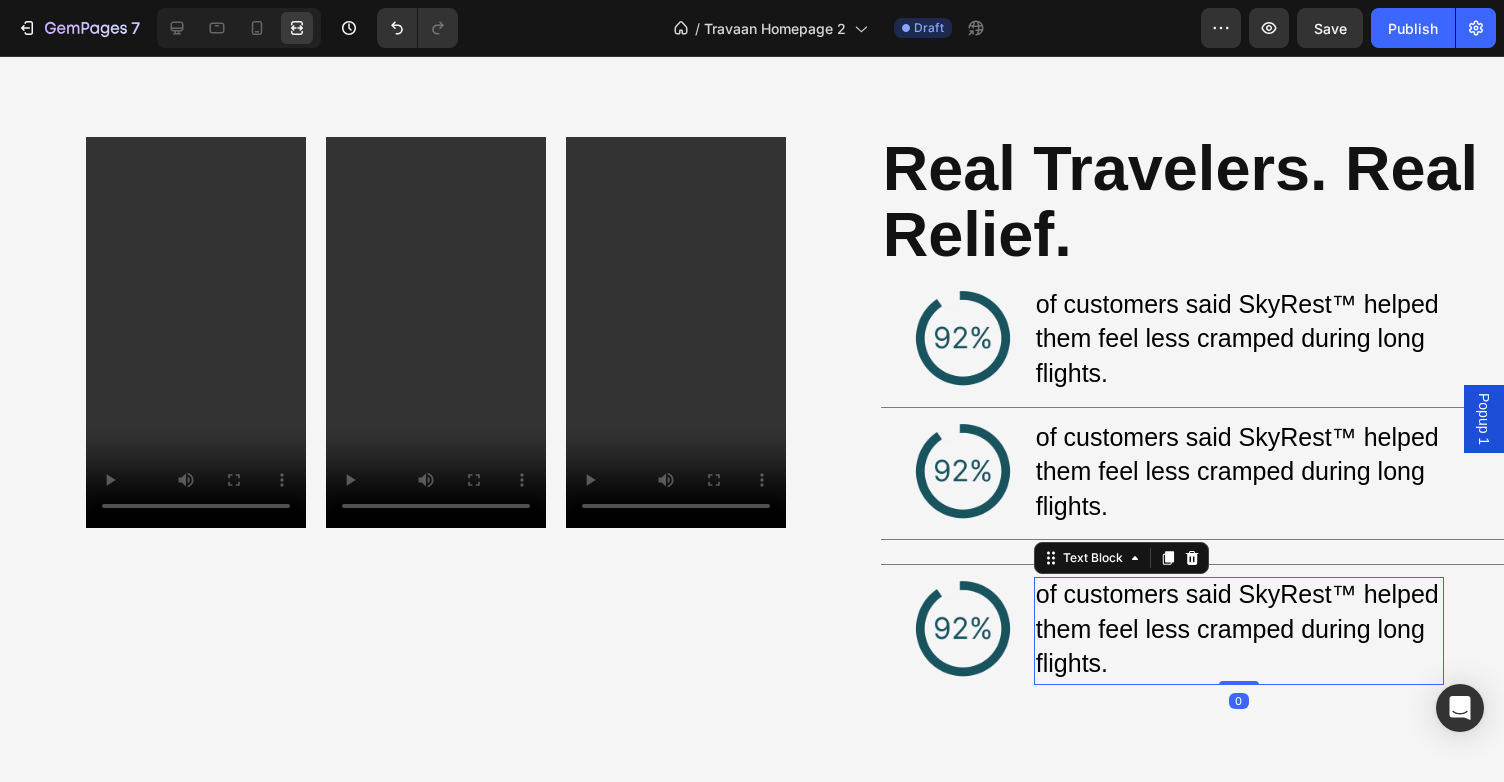 click on "of customers said SkyRest™ helped them feel less cramped during long flights." at bounding box center [1237, 628] 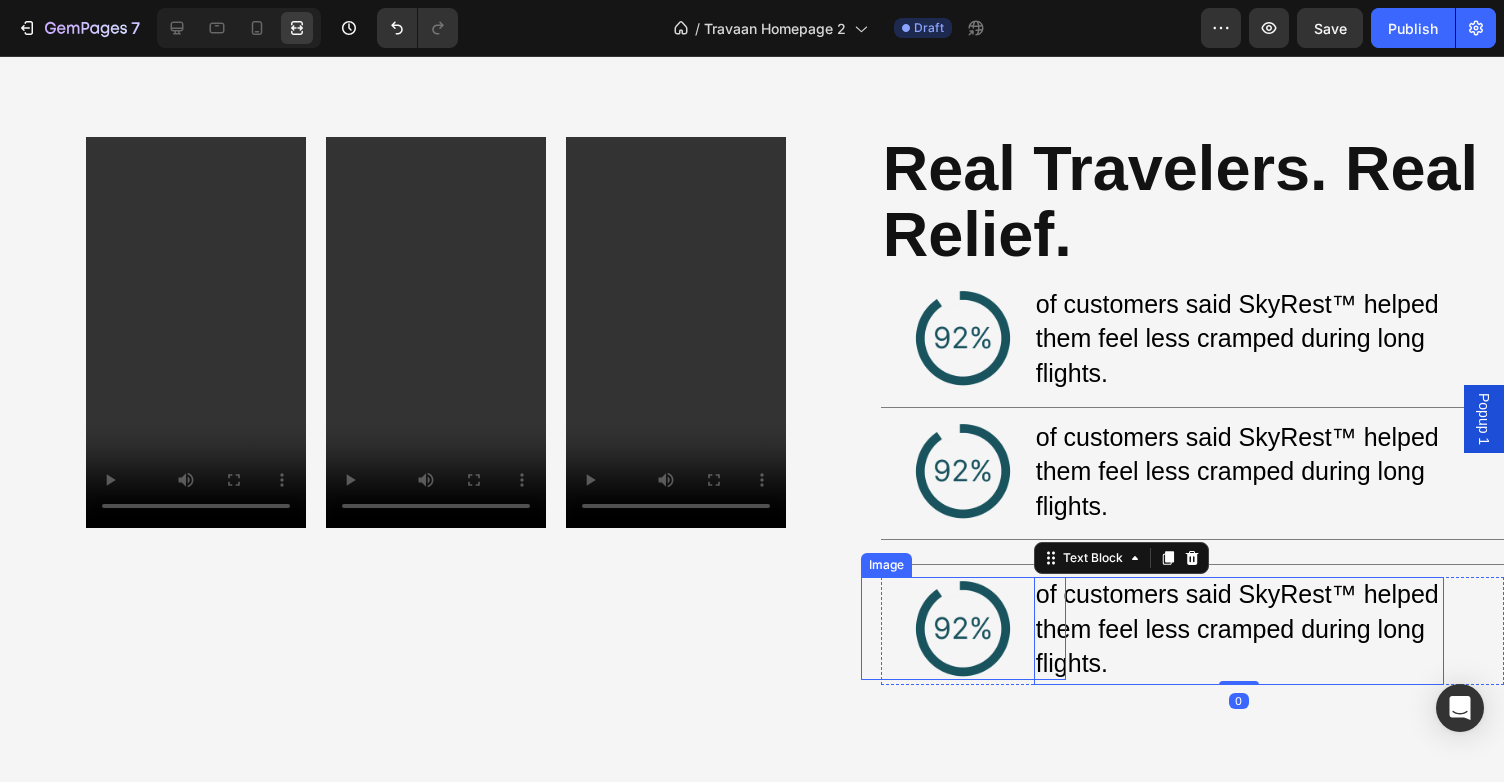 click at bounding box center [963, 628] 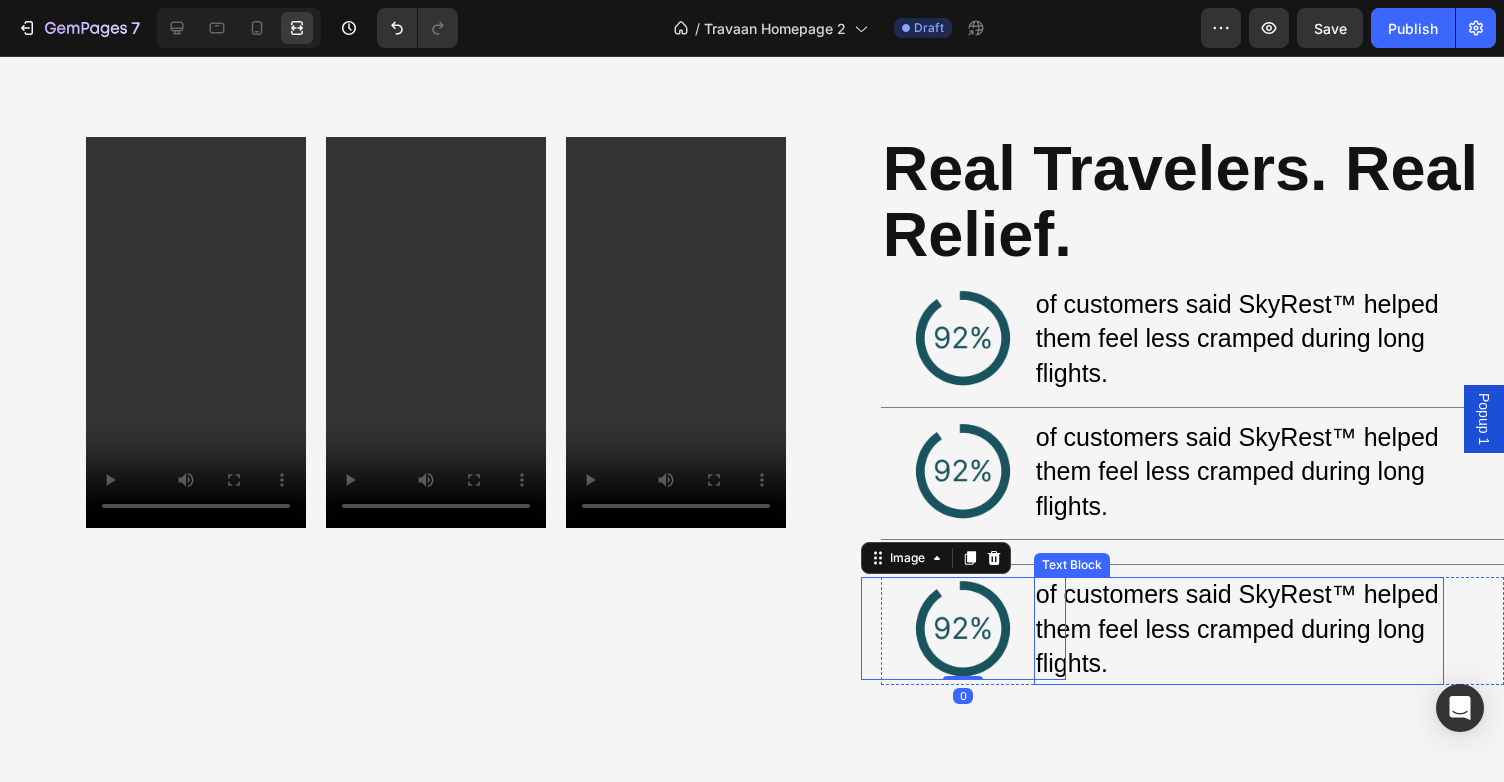 click on "of customers said SkyRest™ helped them feel less cramped during long flights." at bounding box center (1237, 628) 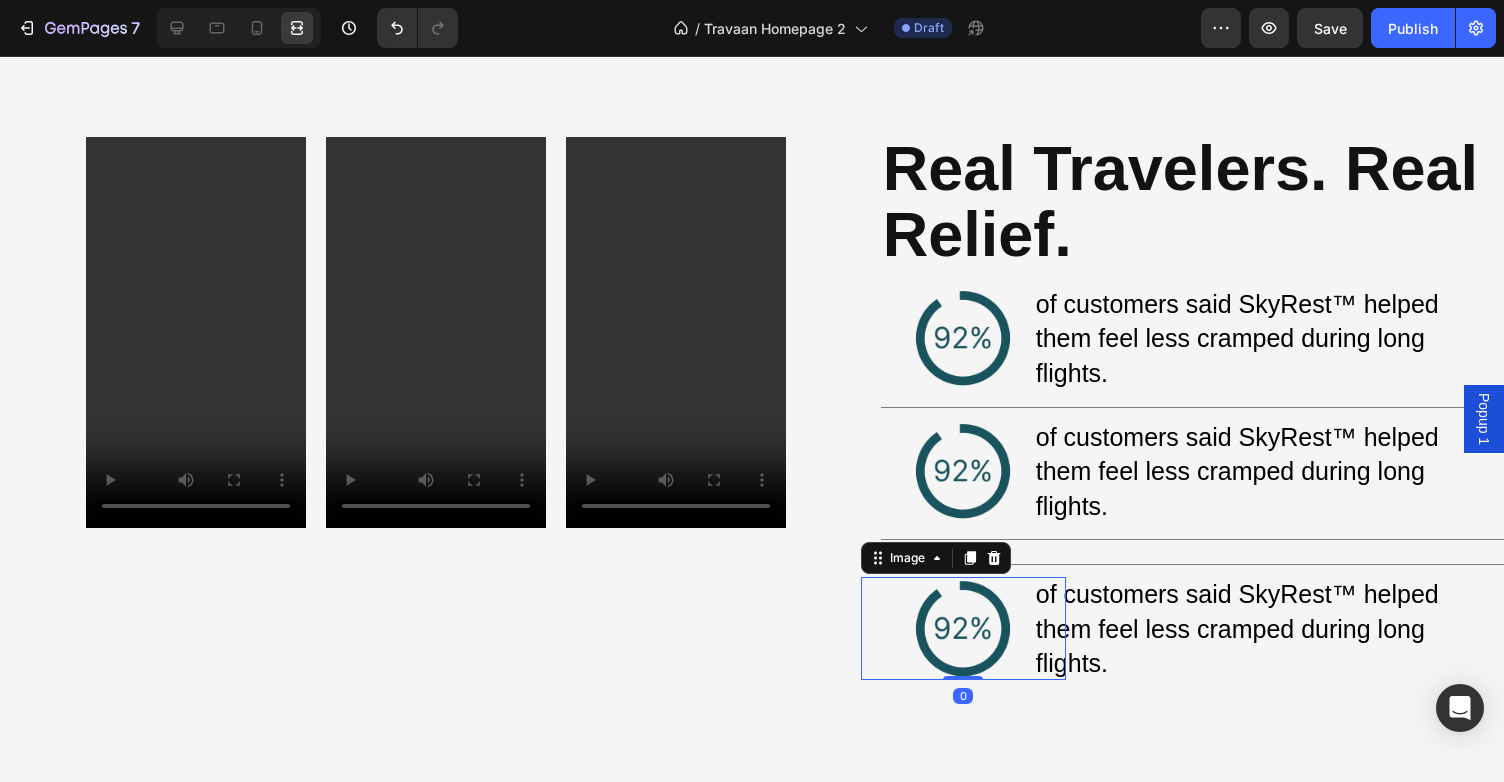 click at bounding box center [963, 628] 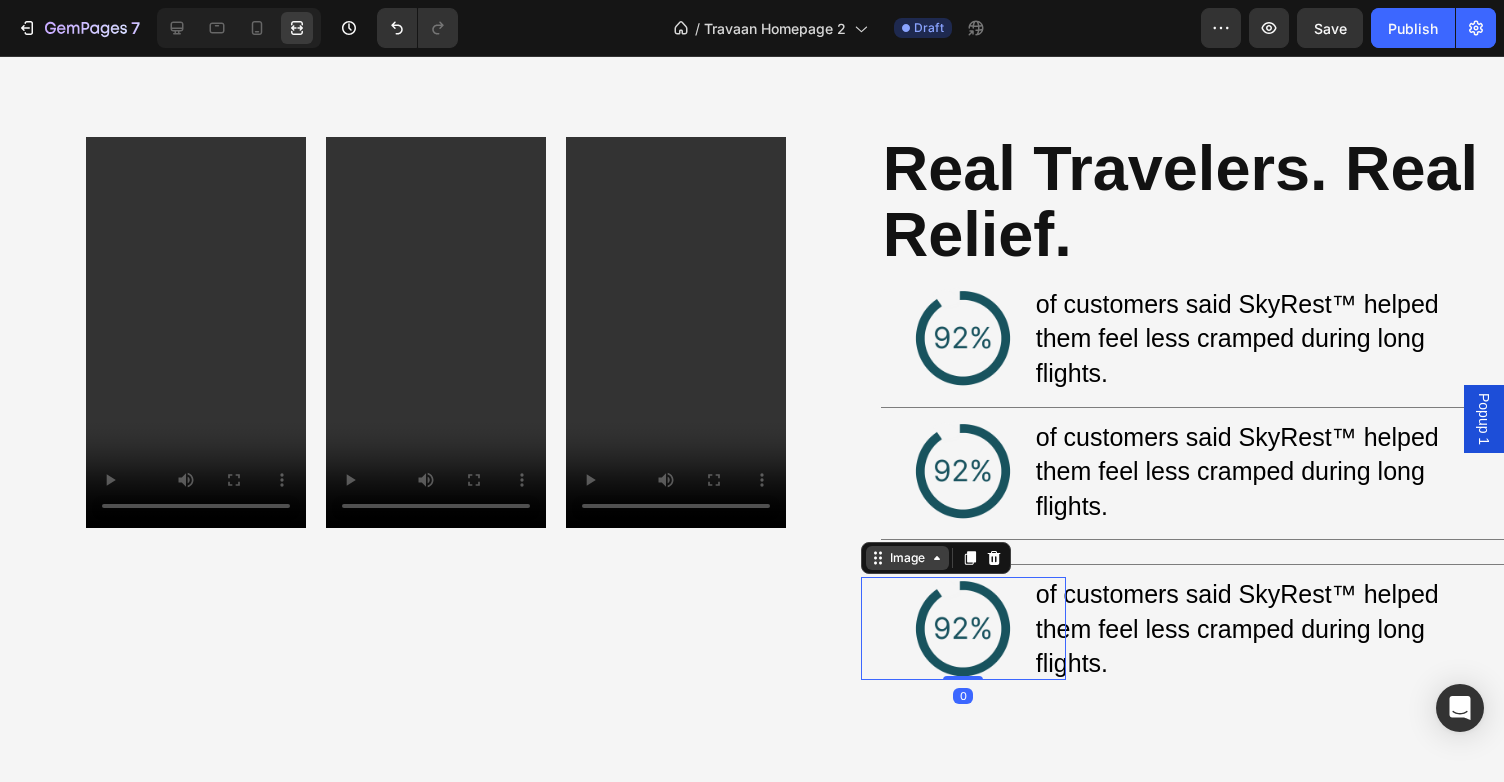 click on "Image" at bounding box center [907, 558] 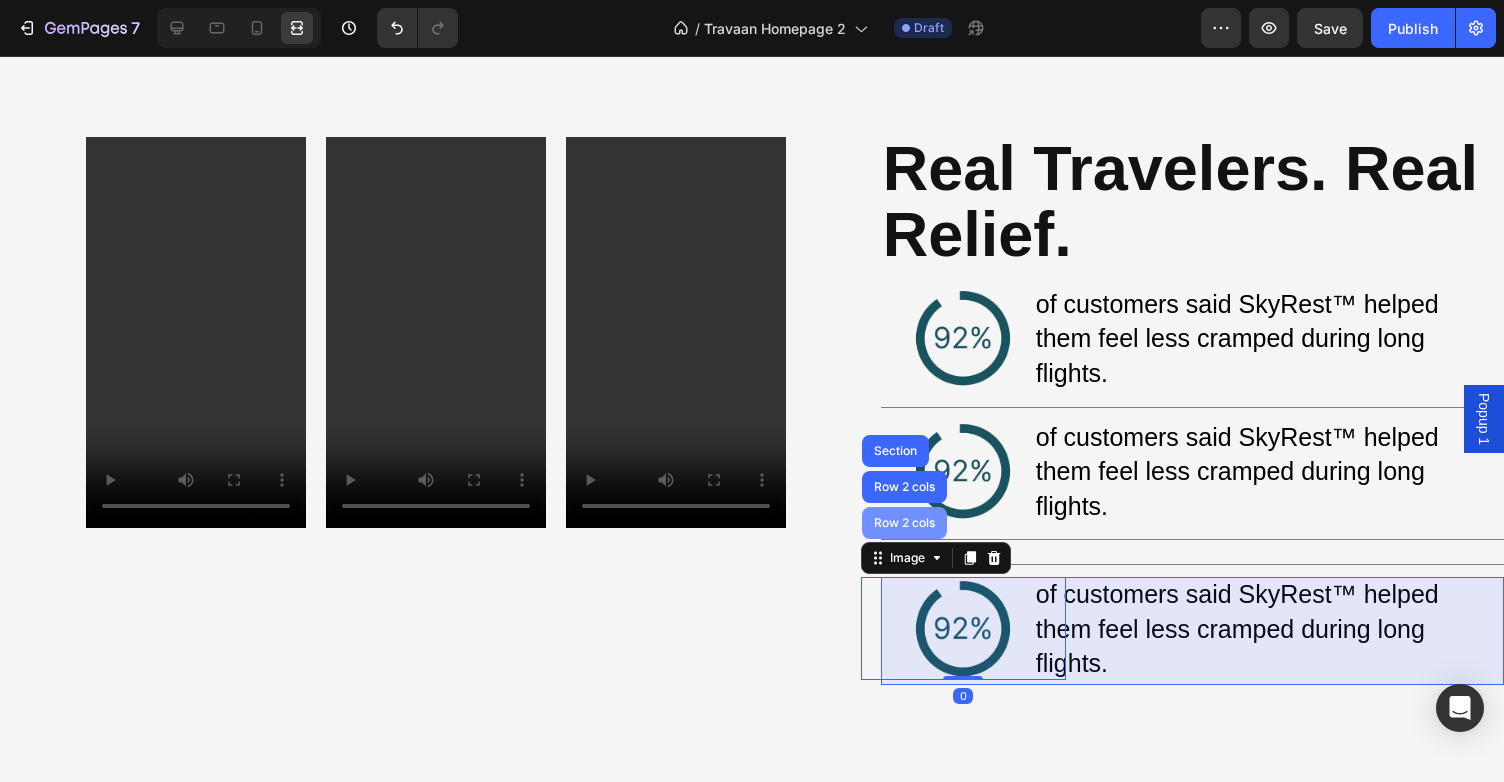 click on "Row 2 cols" at bounding box center (904, 523) 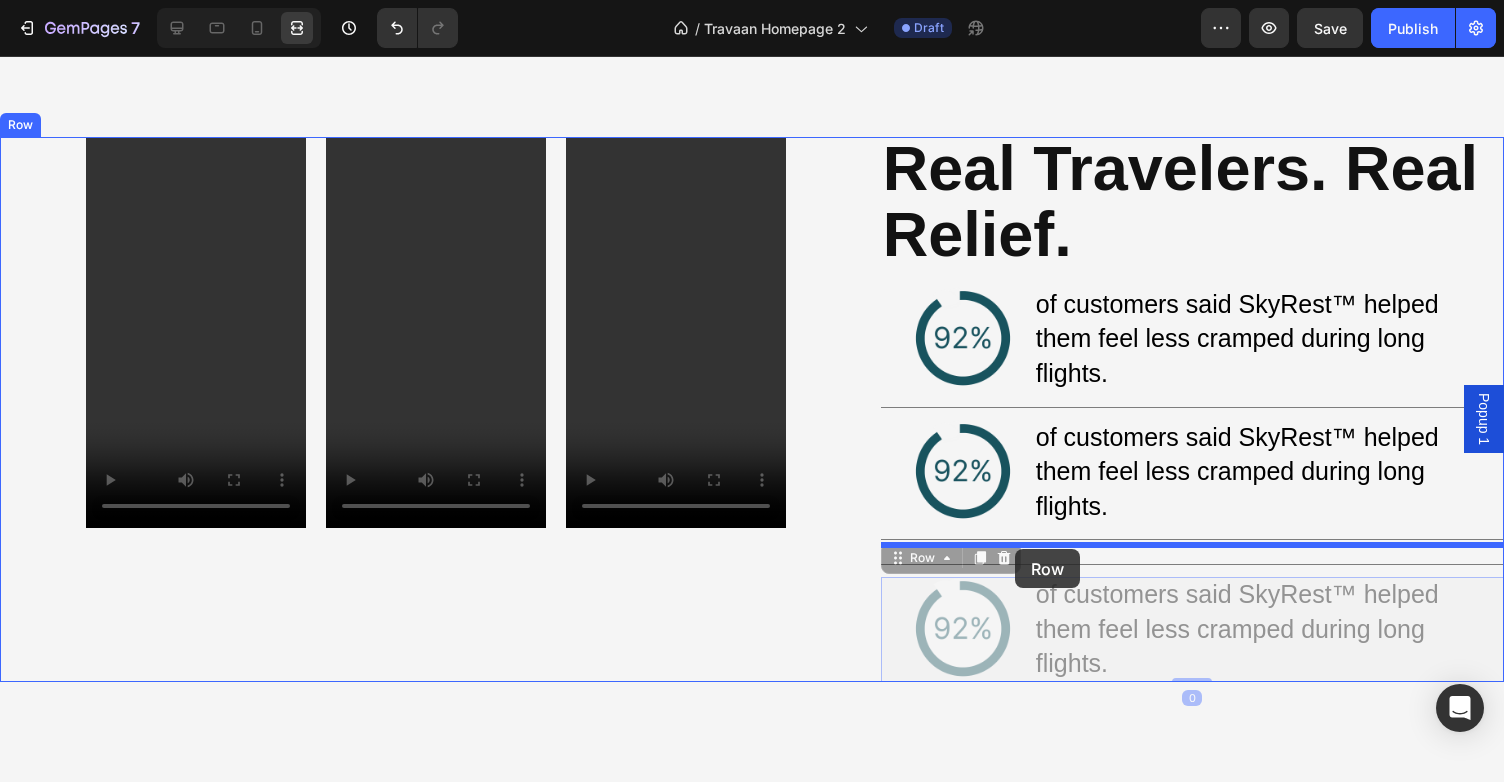 drag, startPoint x: 908, startPoint y: 557, endPoint x: 1022, endPoint y: 549, distance: 114.28036 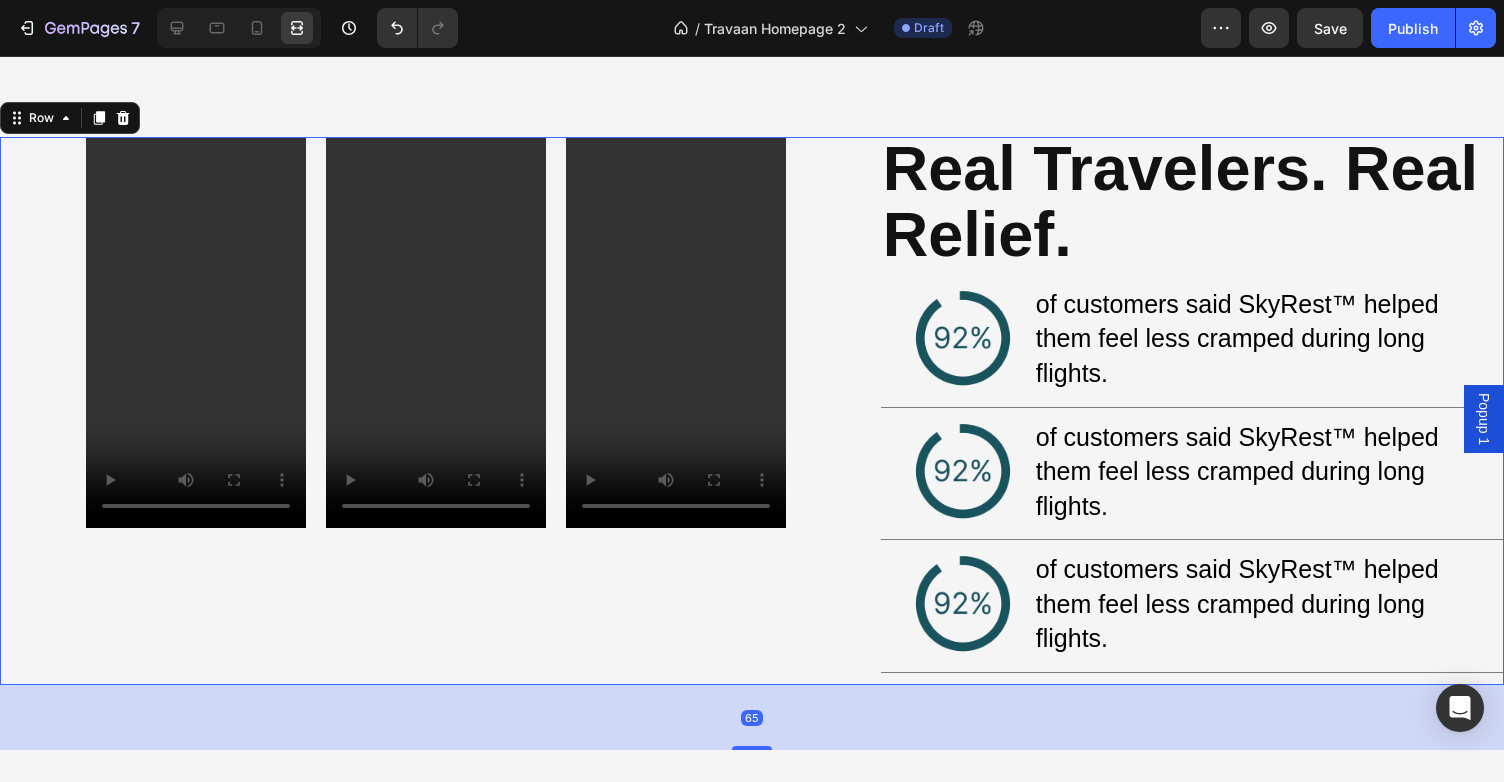 click on "Video Video Video Row" at bounding box center [436, 411] 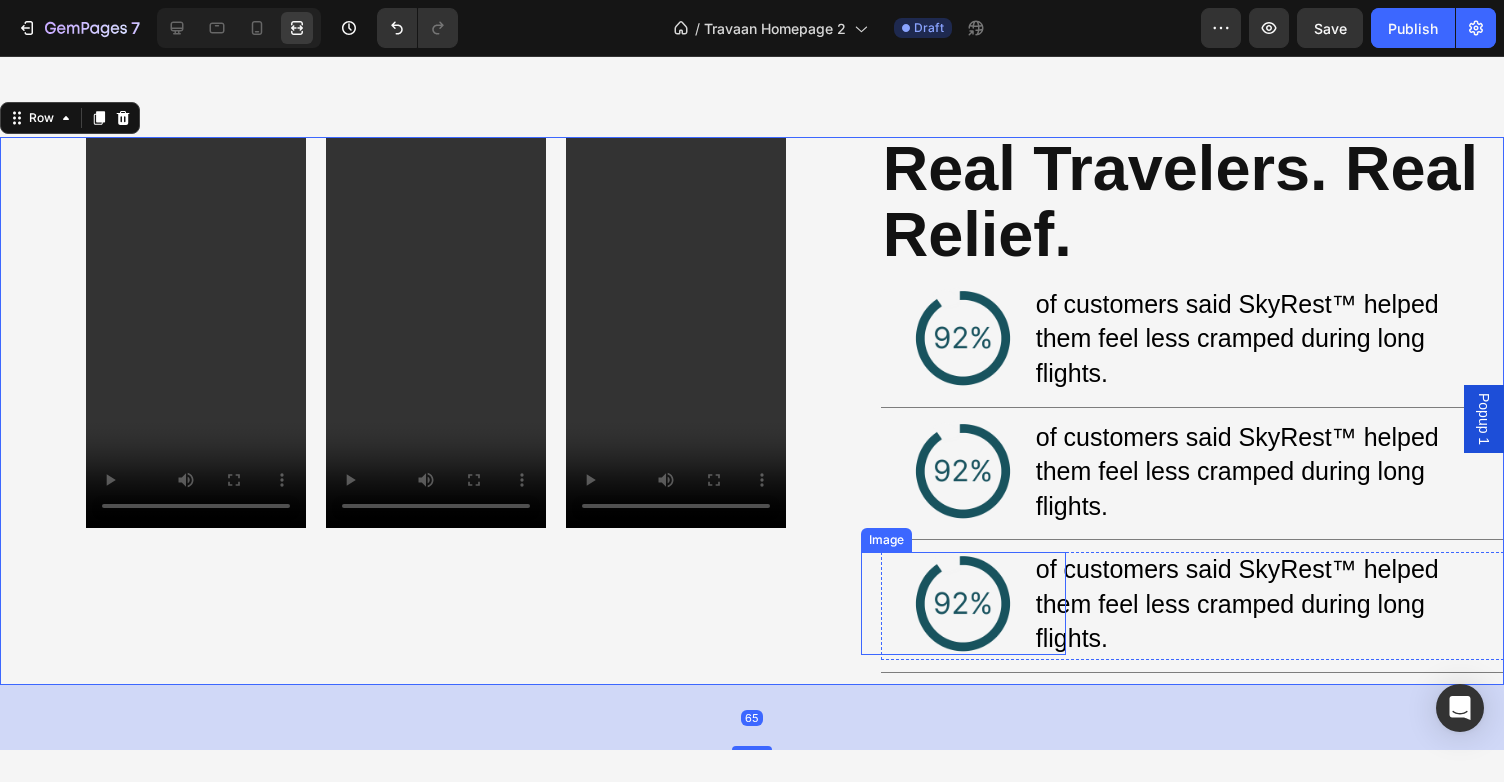 click at bounding box center (963, 603) 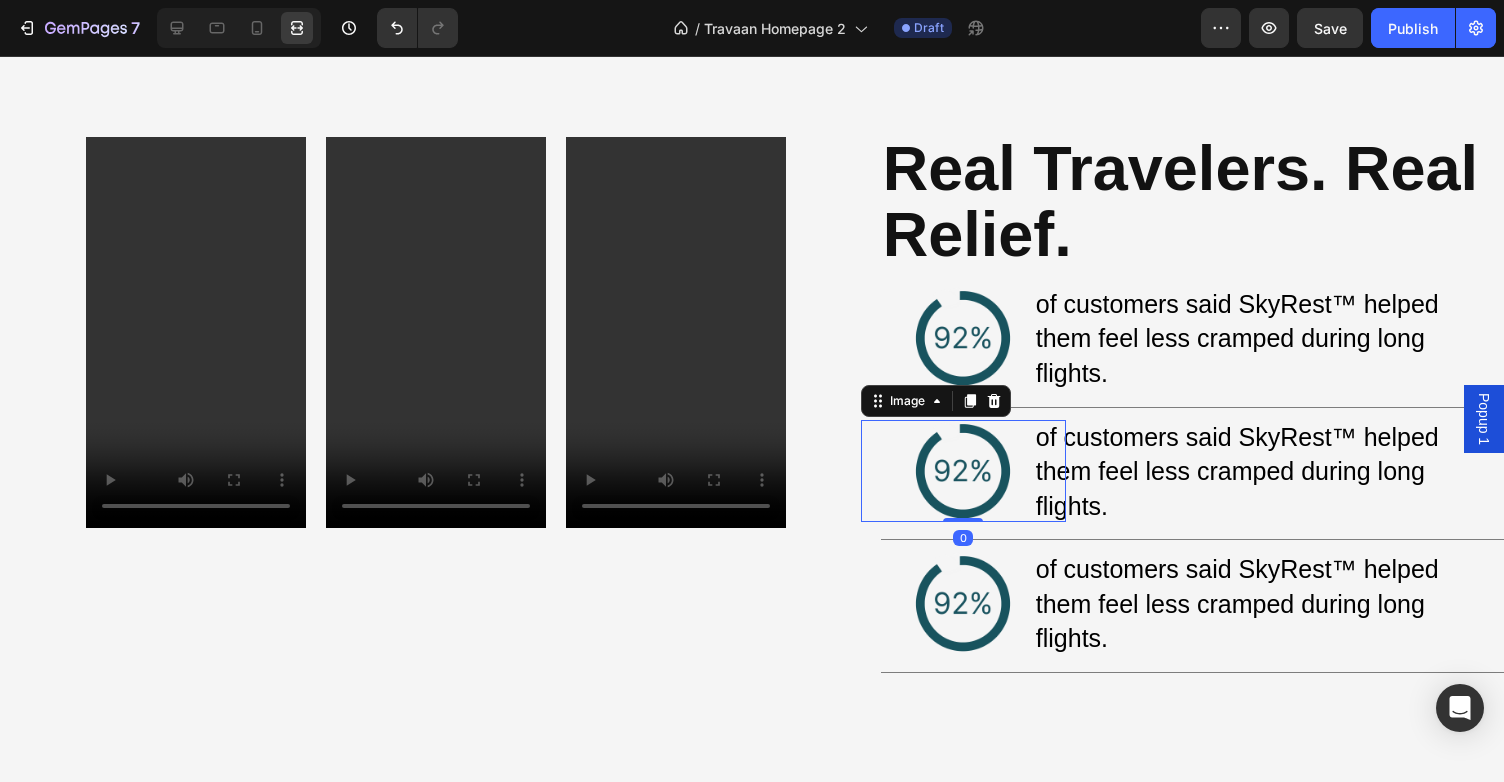 click at bounding box center [963, 471] 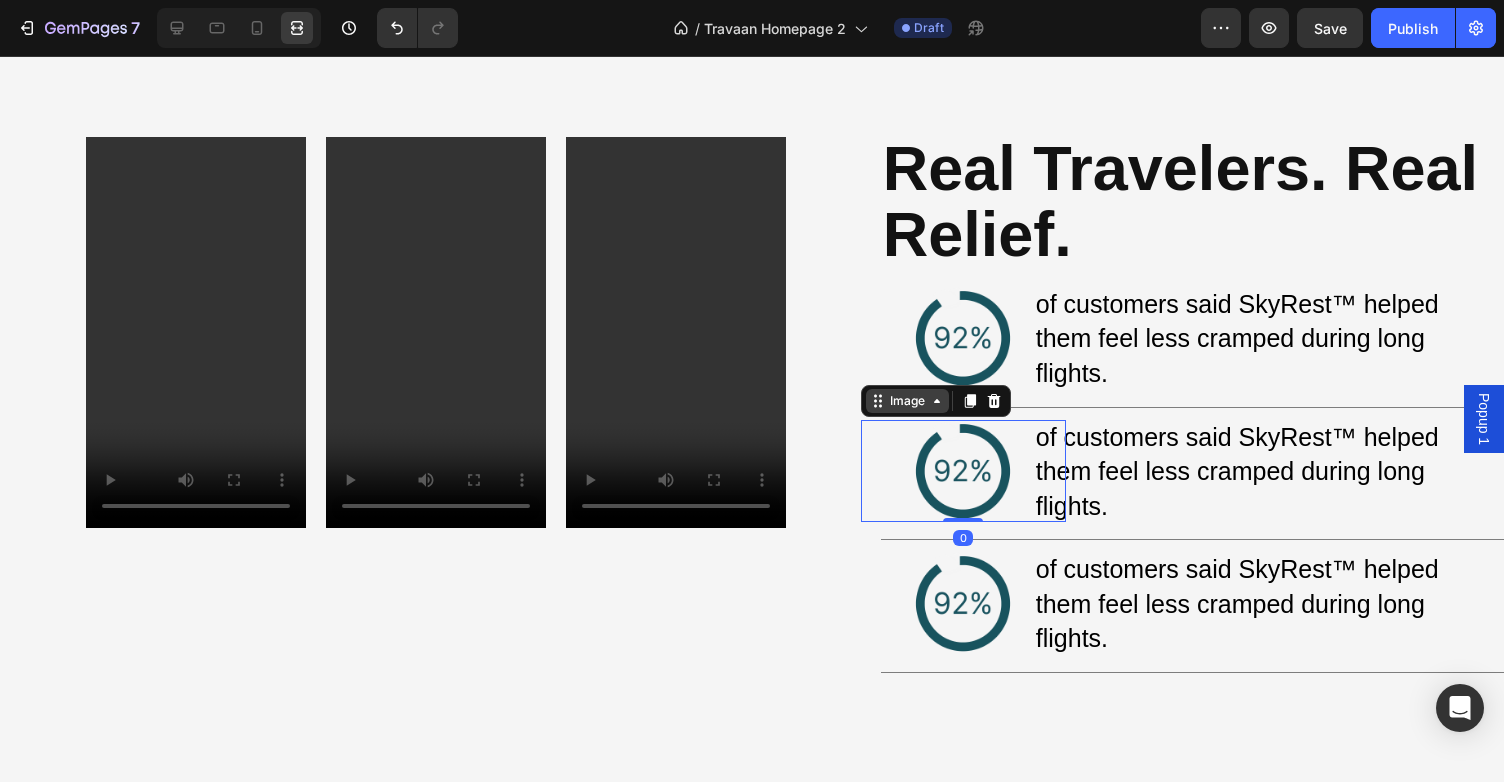 click on "Image" at bounding box center (907, 401) 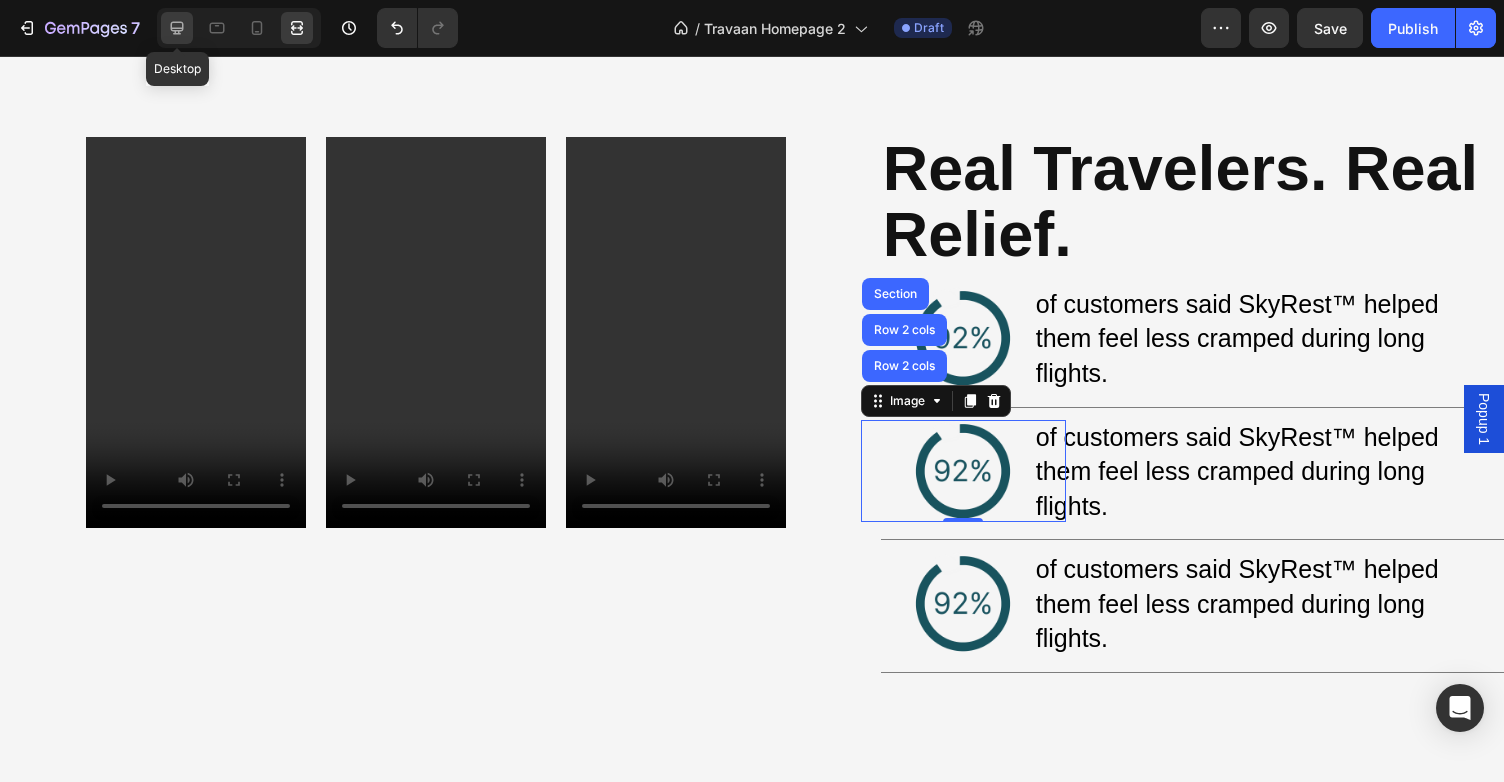 click 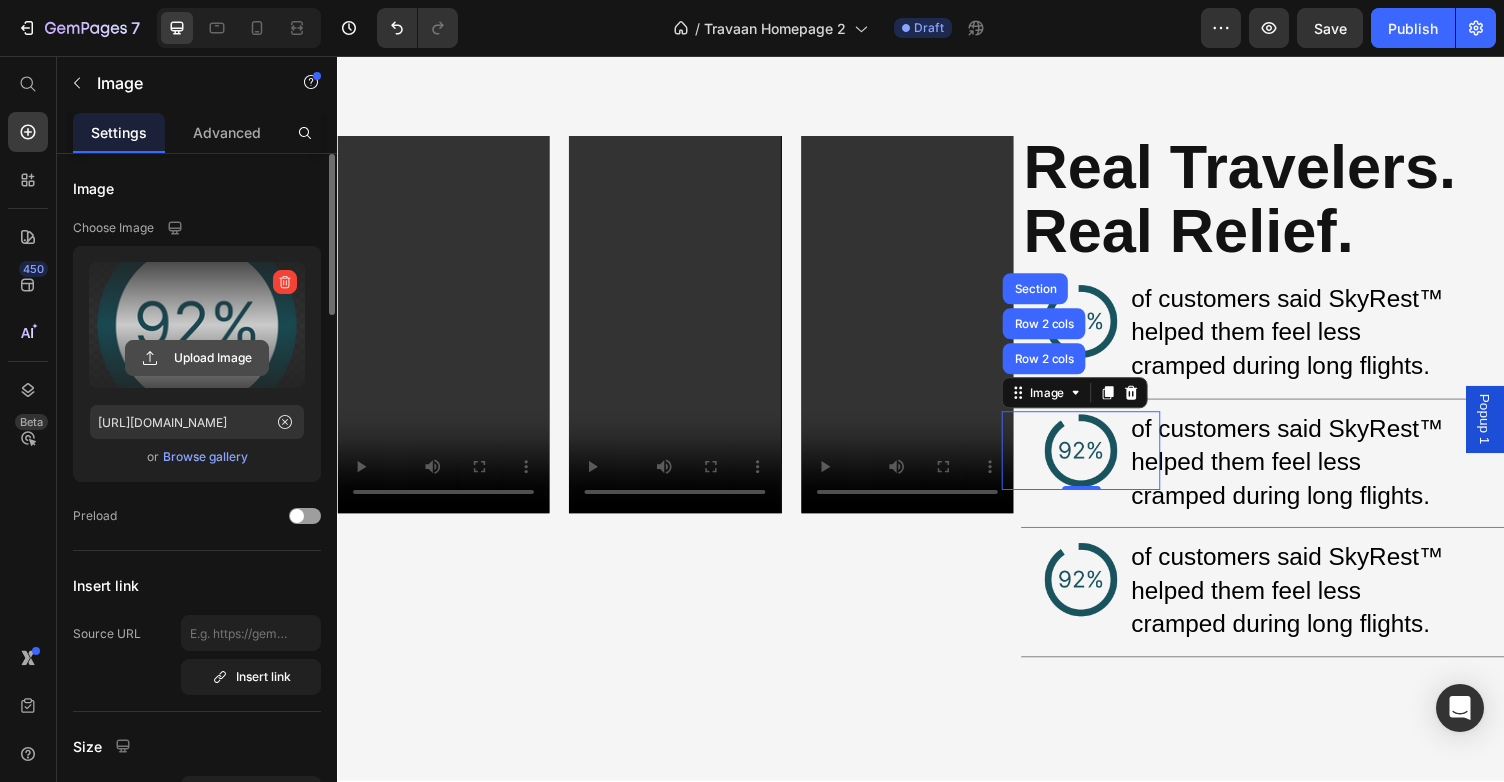 click 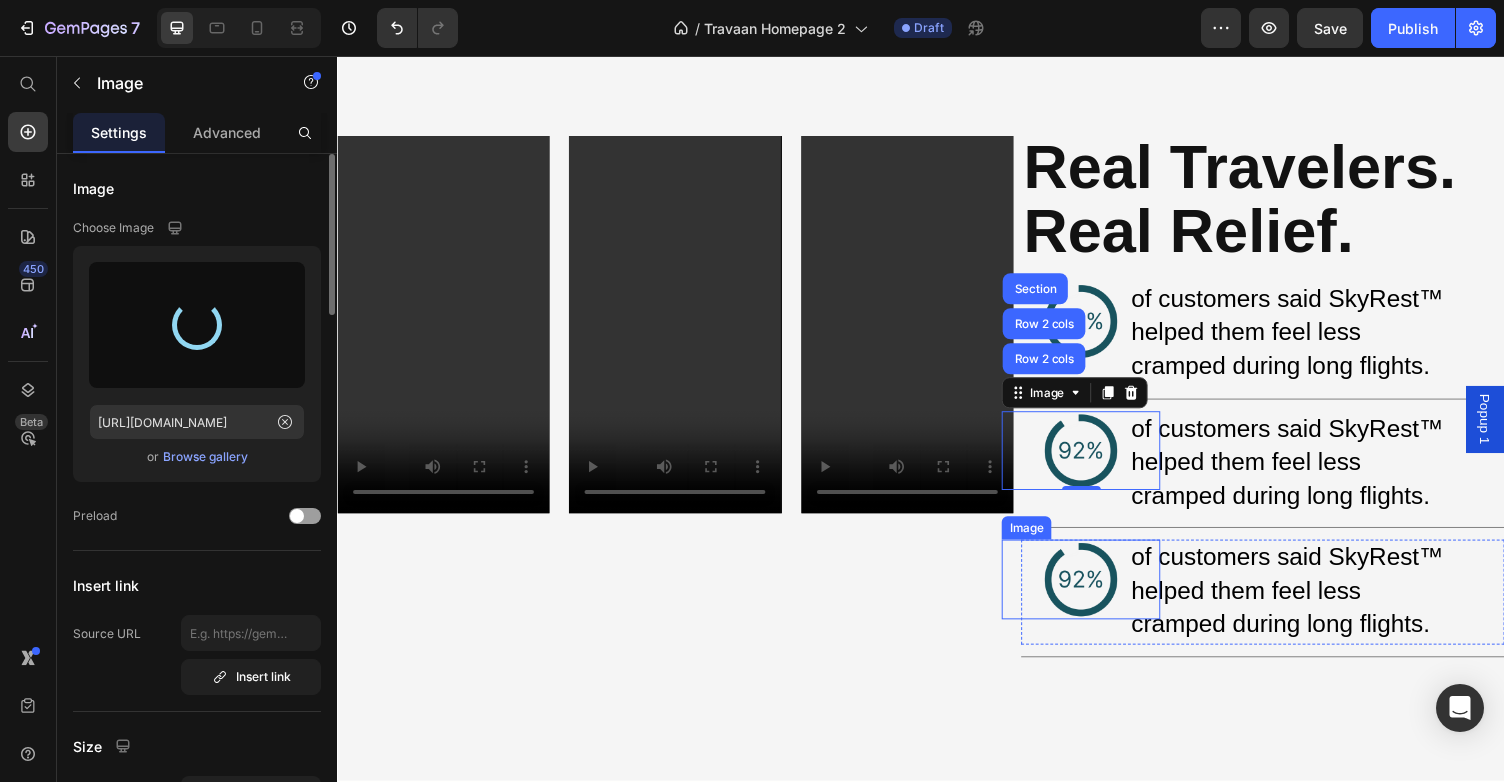 type on "[URL][DOMAIN_NAME]" 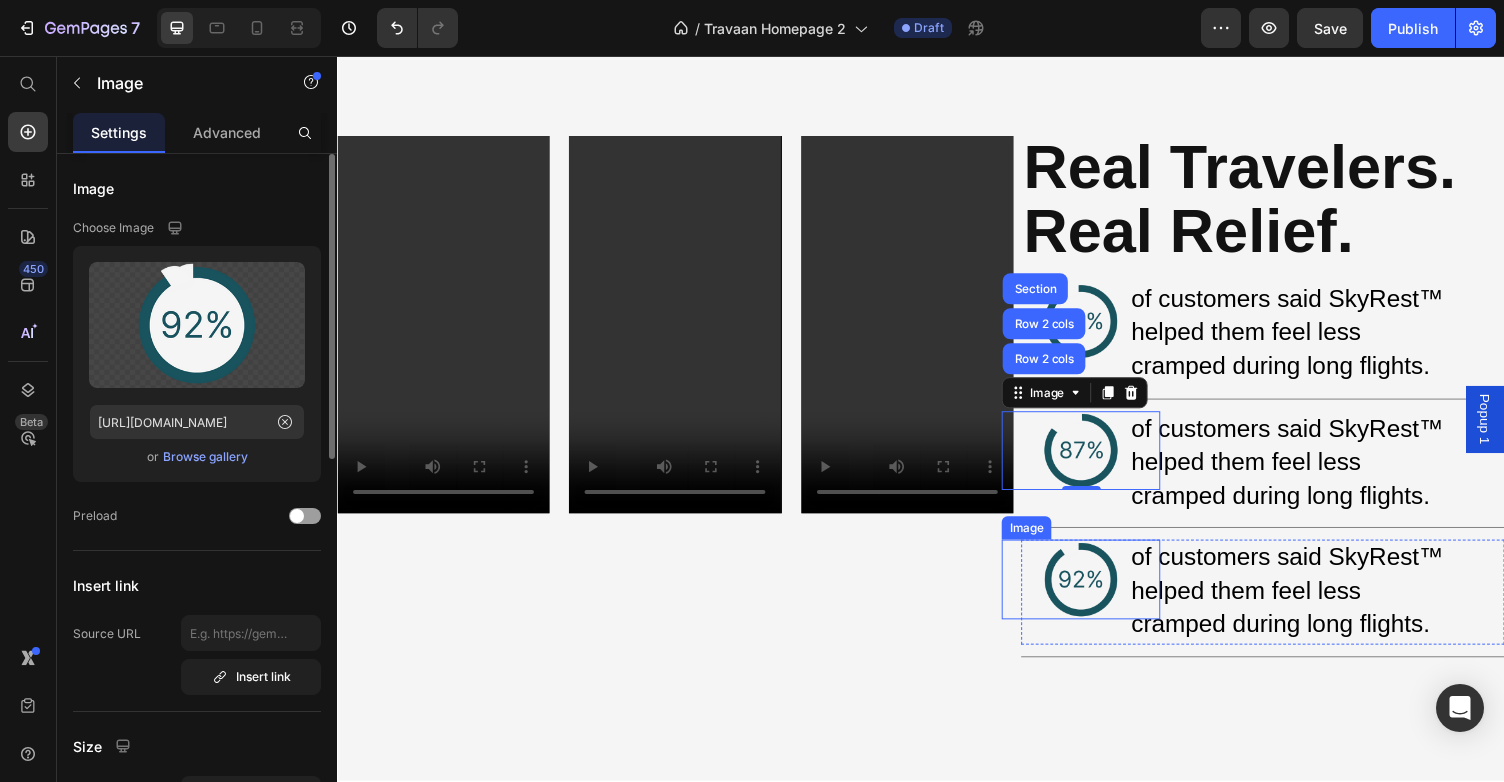 click at bounding box center [1101, 593] 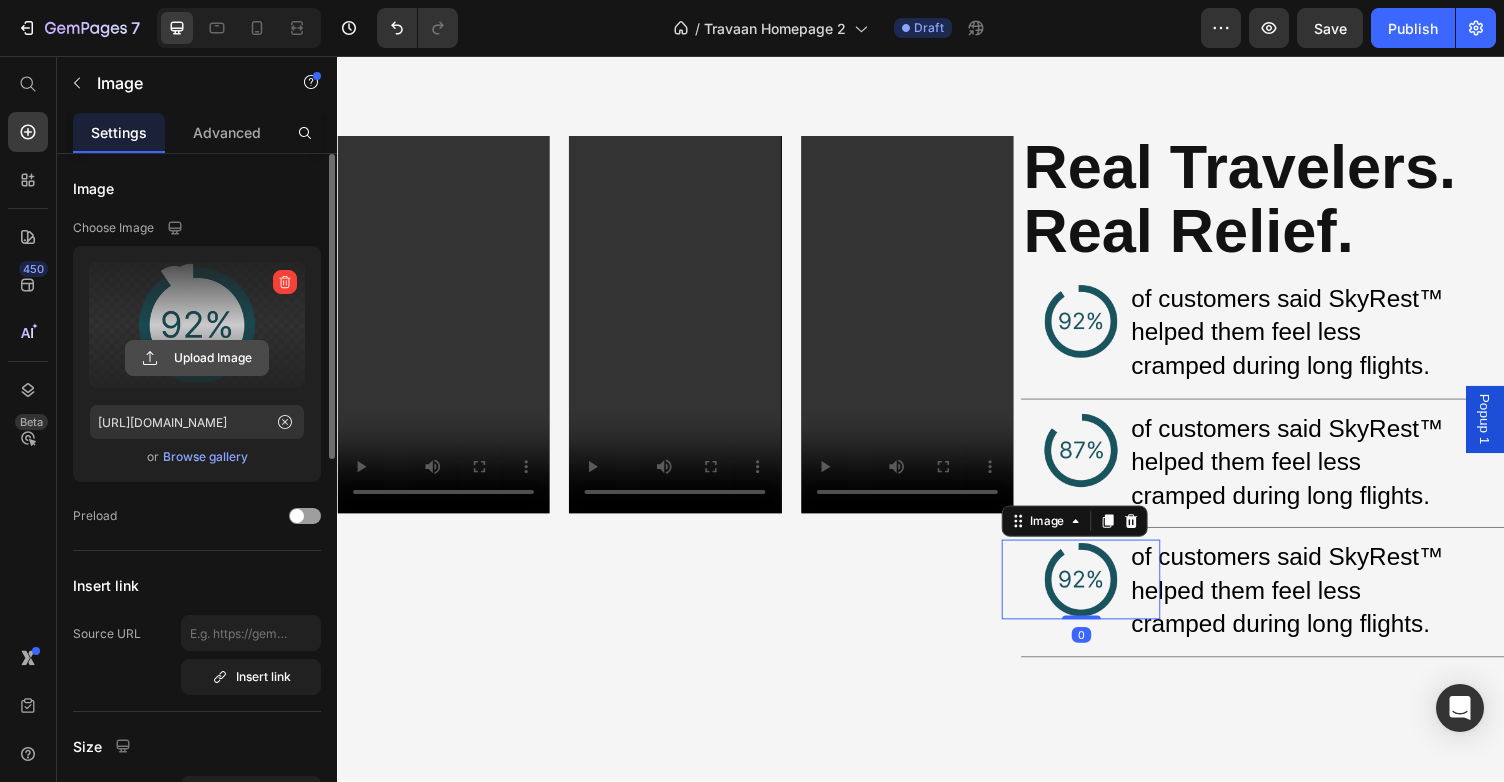 click 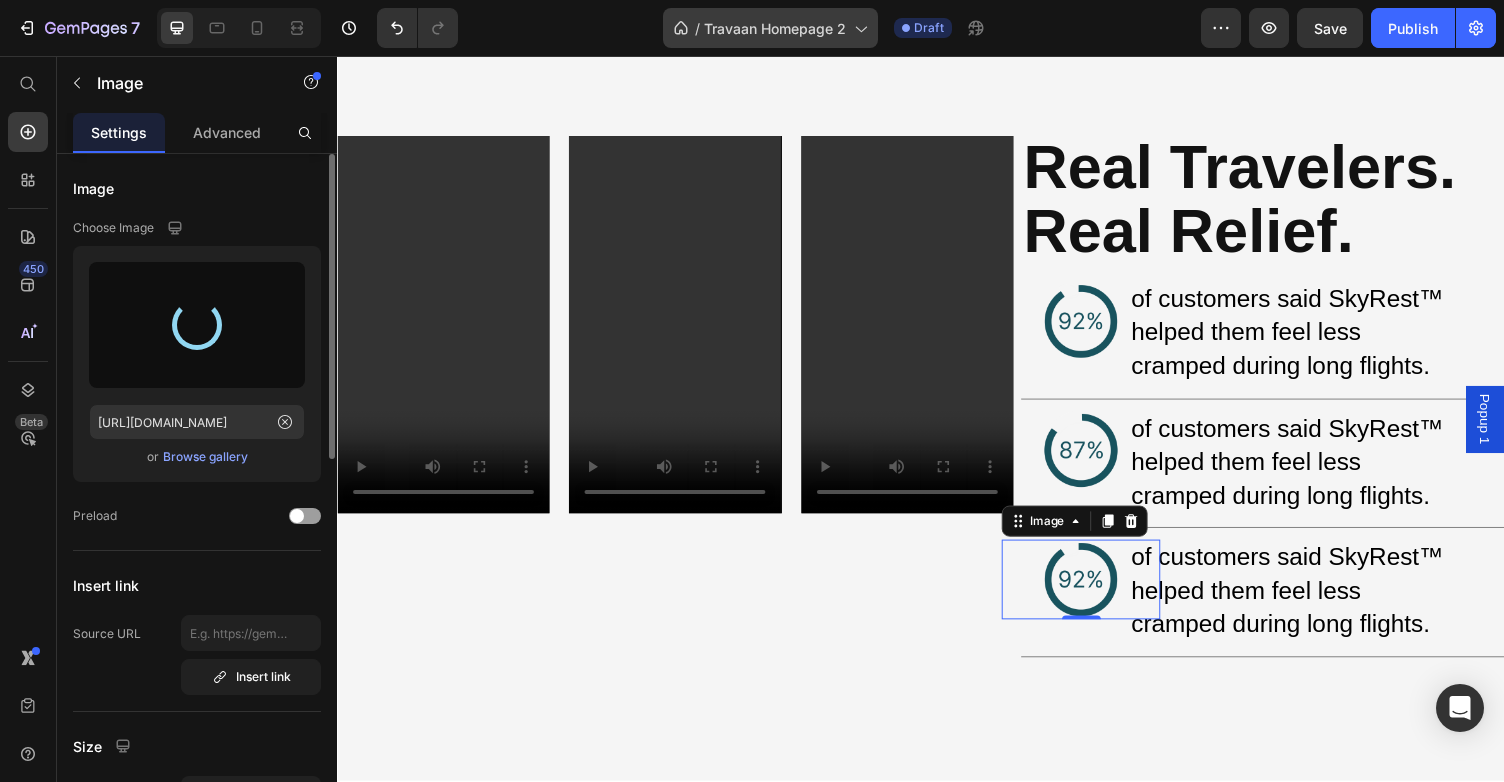 type on "[URL][DOMAIN_NAME]" 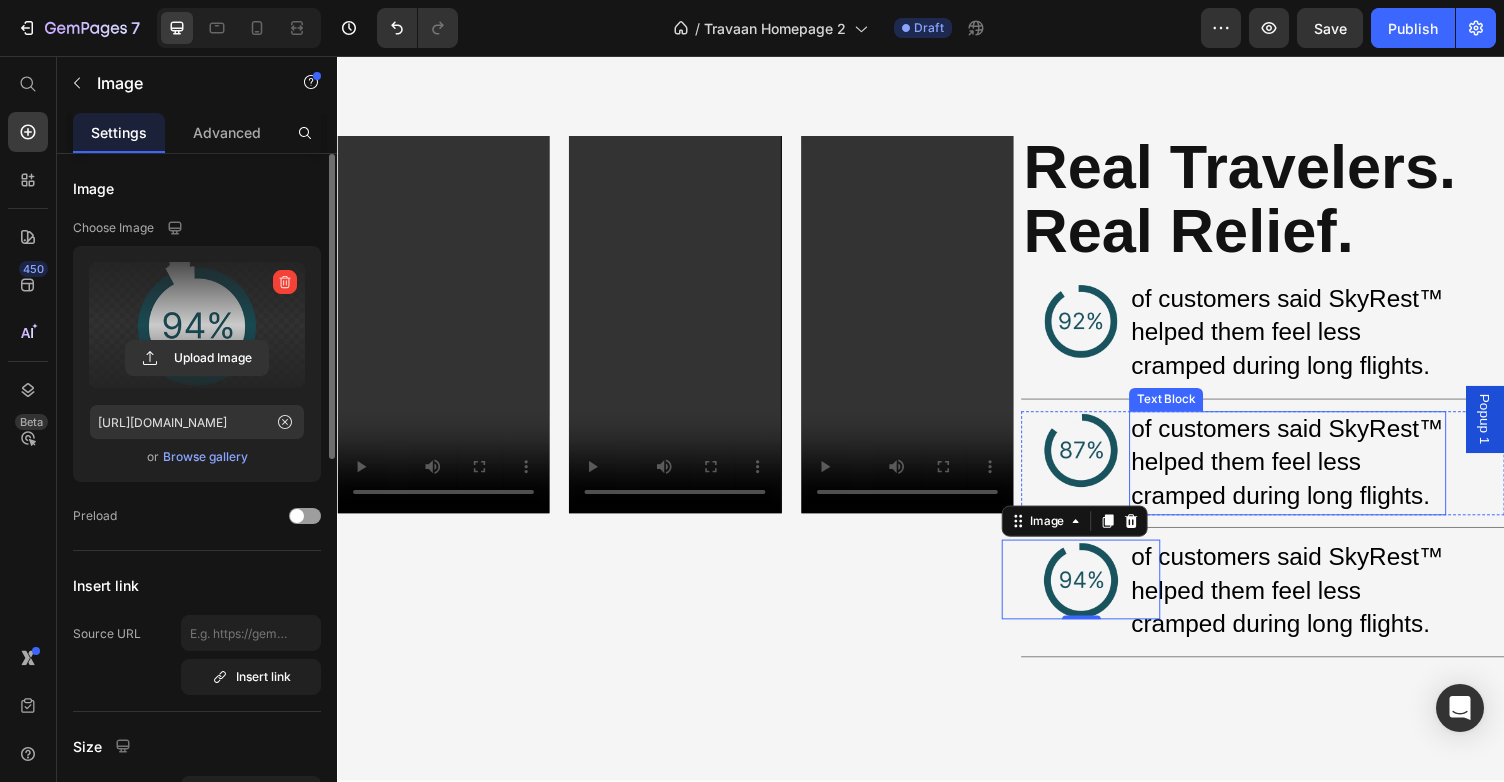 click on "of customers said SkyRest™ helped them feel less cramped during long flights." at bounding box center [1313, 472] 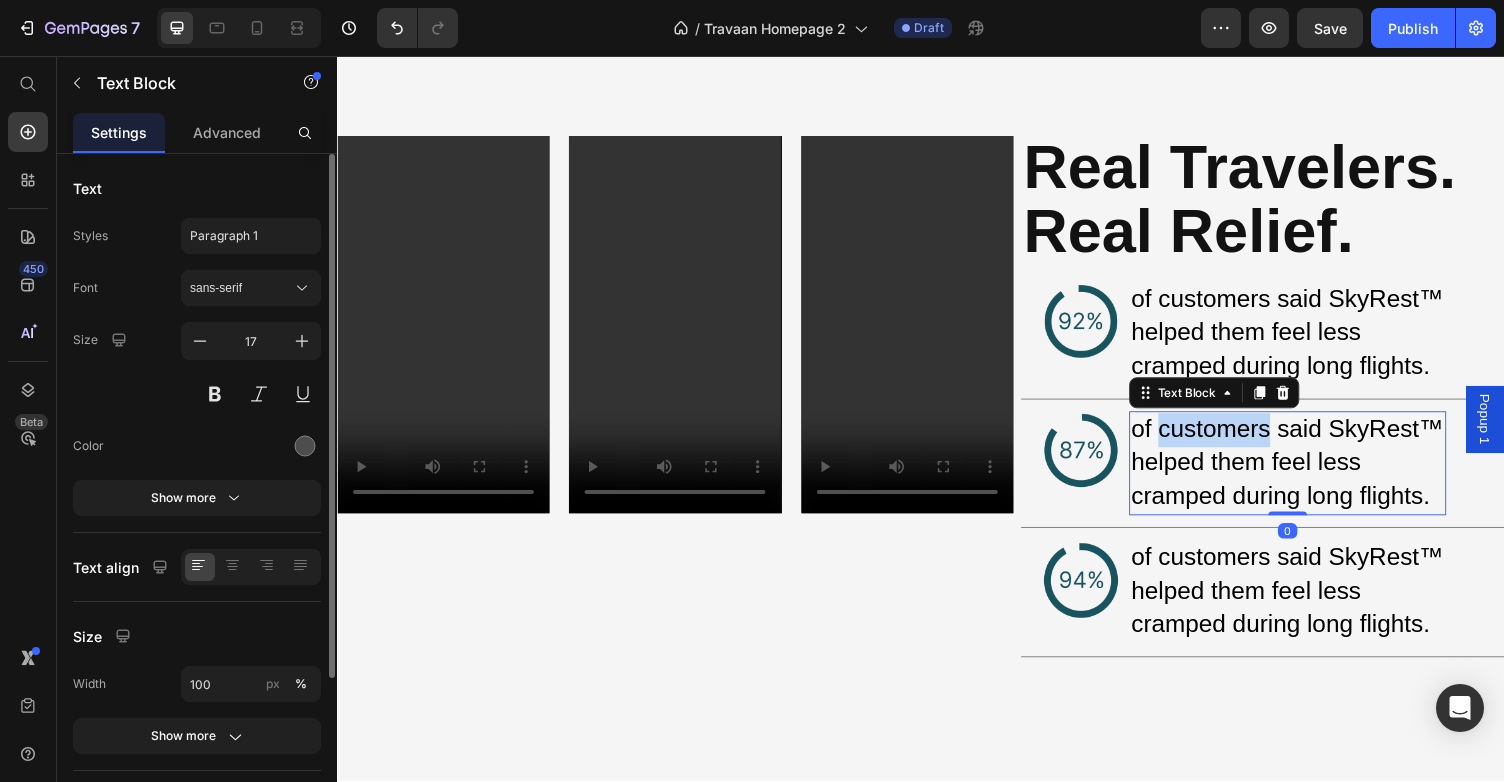 click on "of customers said SkyRest™ helped them feel less cramped during long flights." at bounding box center [1313, 472] 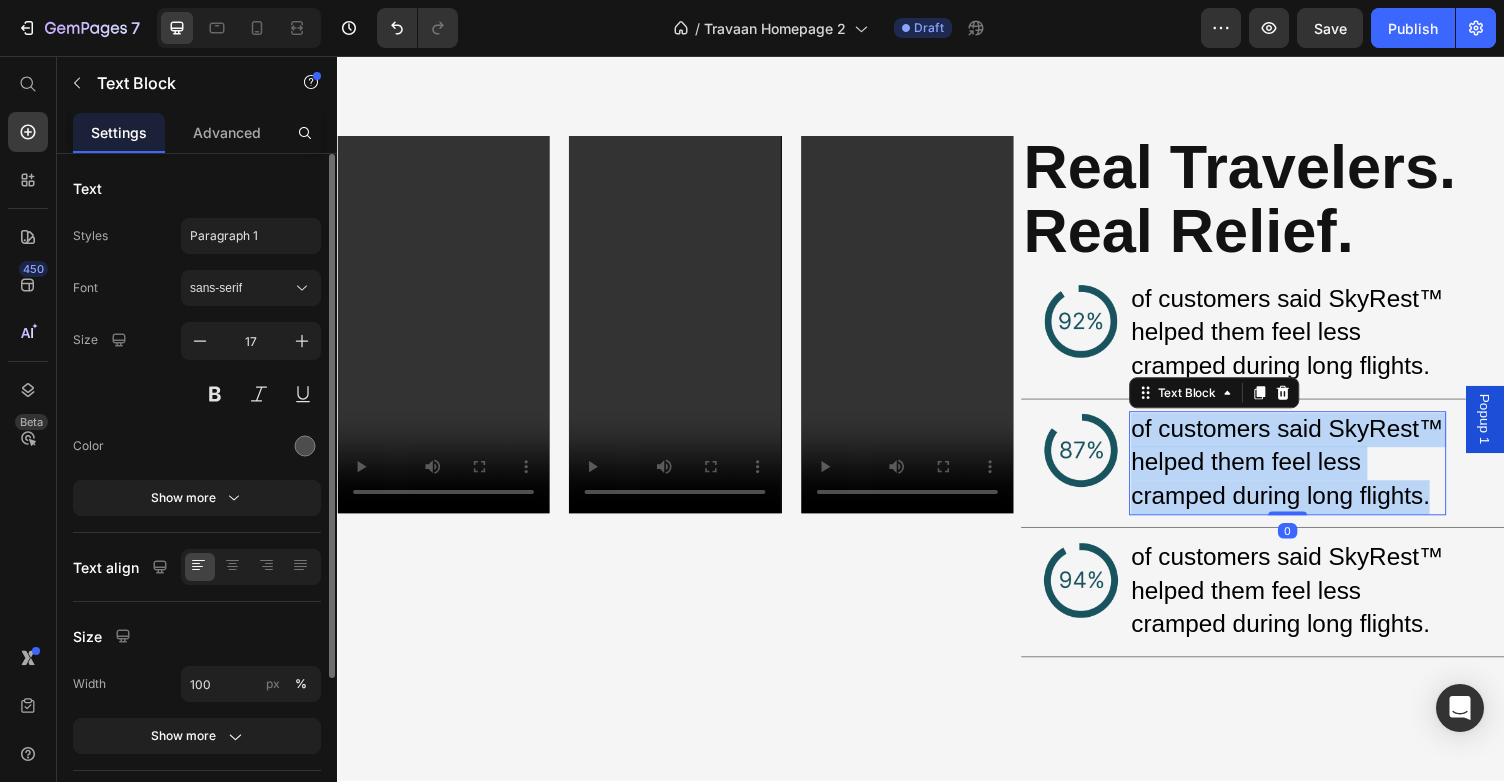 click on "of customers said SkyRest™ helped them feel less cramped during long flights." at bounding box center (1313, 472) 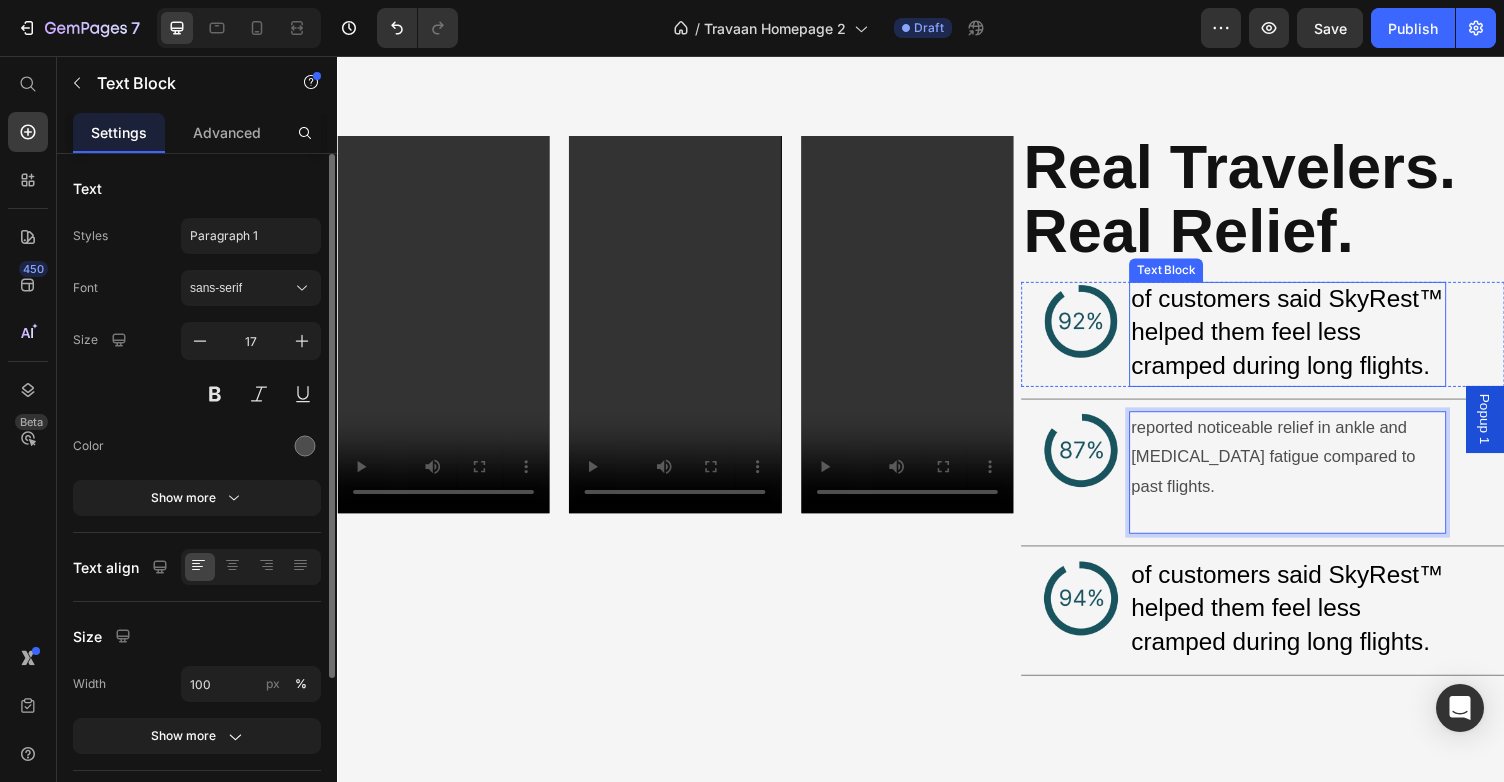 click on "of customers said SkyRest™ helped them feel less cramped during long flights." at bounding box center (1313, 339) 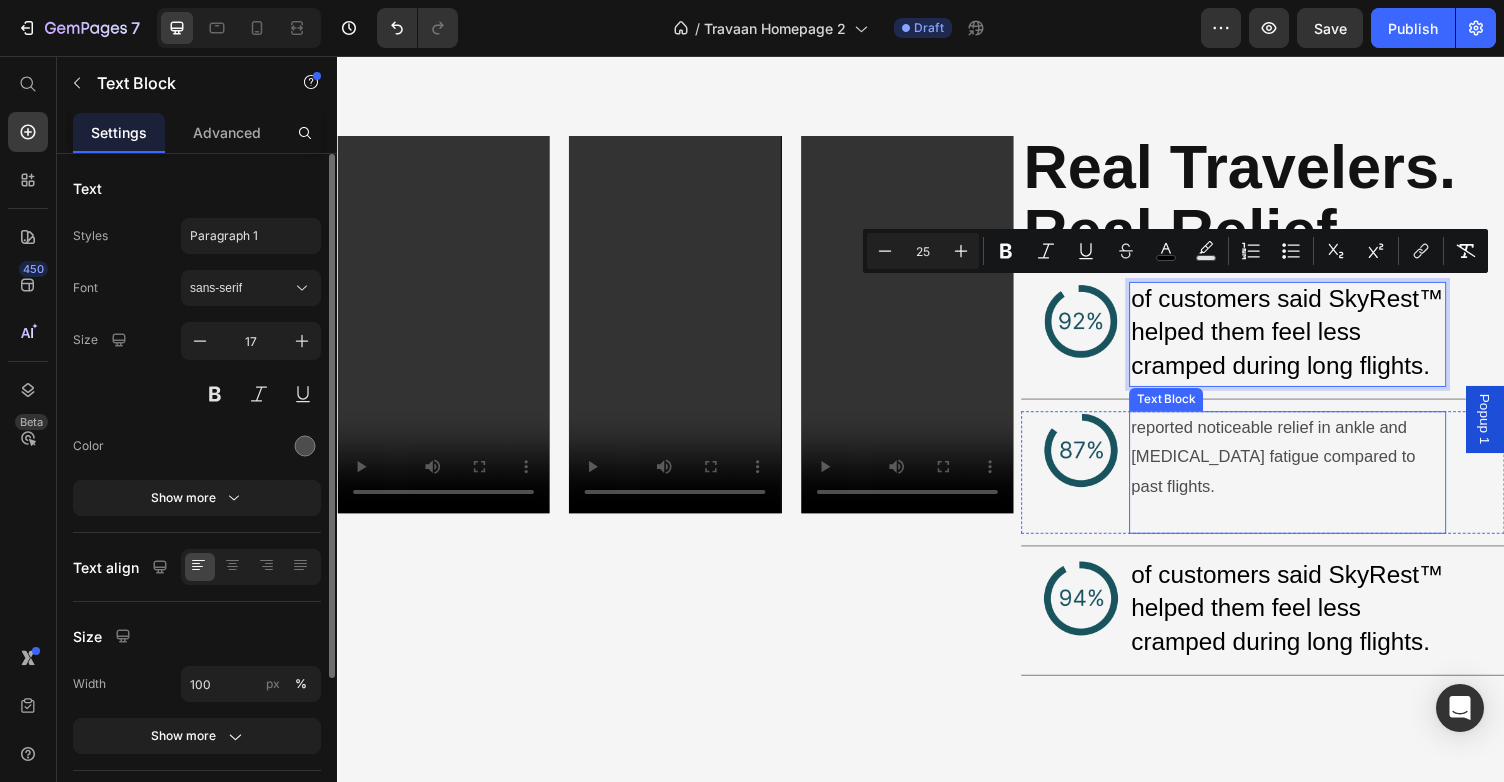 click on "reported noticeable relief in ankle and [MEDICAL_DATA] fatigue compared to past flights." at bounding box center (1314, 469) 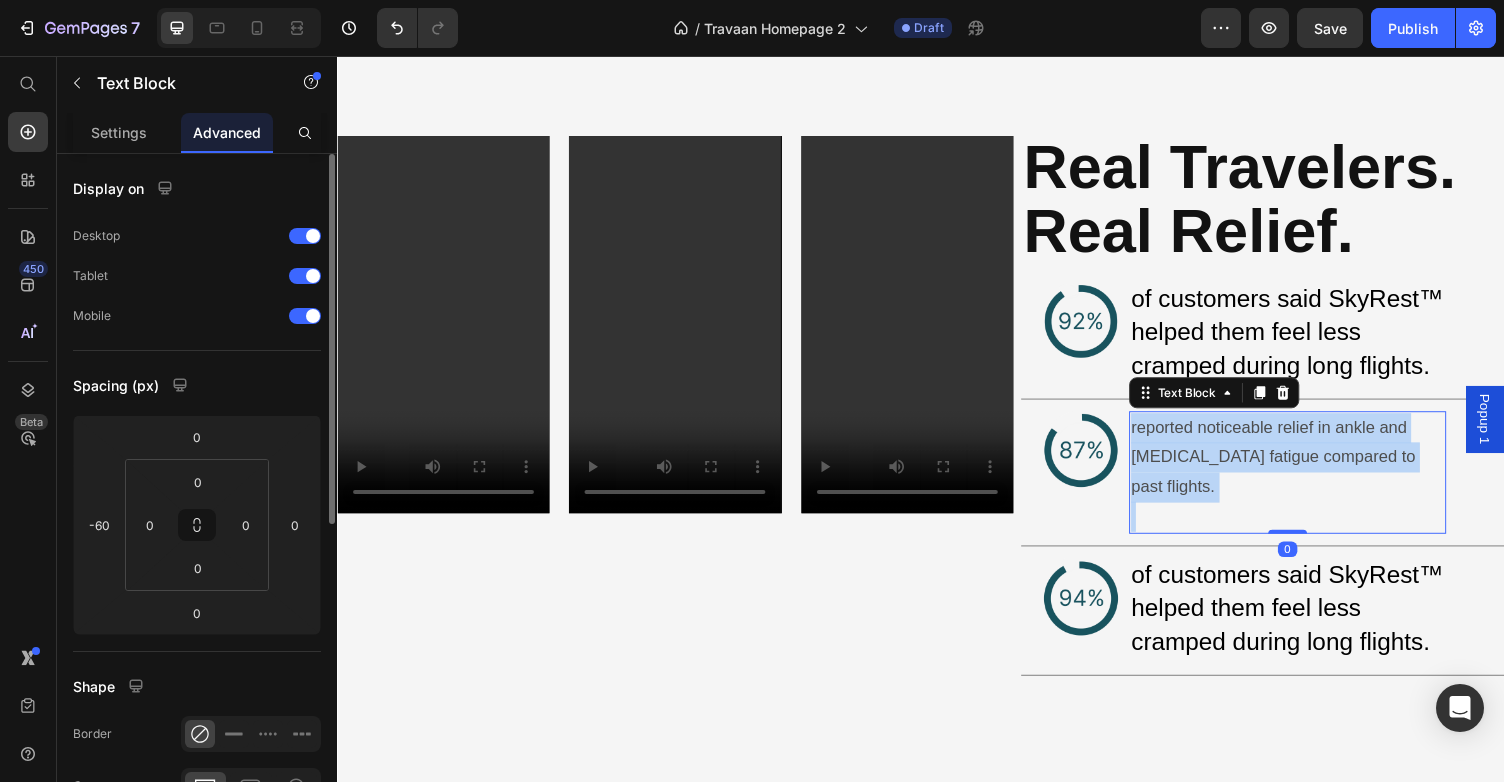 click on "reported noticeable relief in ankle and [MEDICAL_DATA] fatigue compared to past flights." at bounding box center [1314, 469] 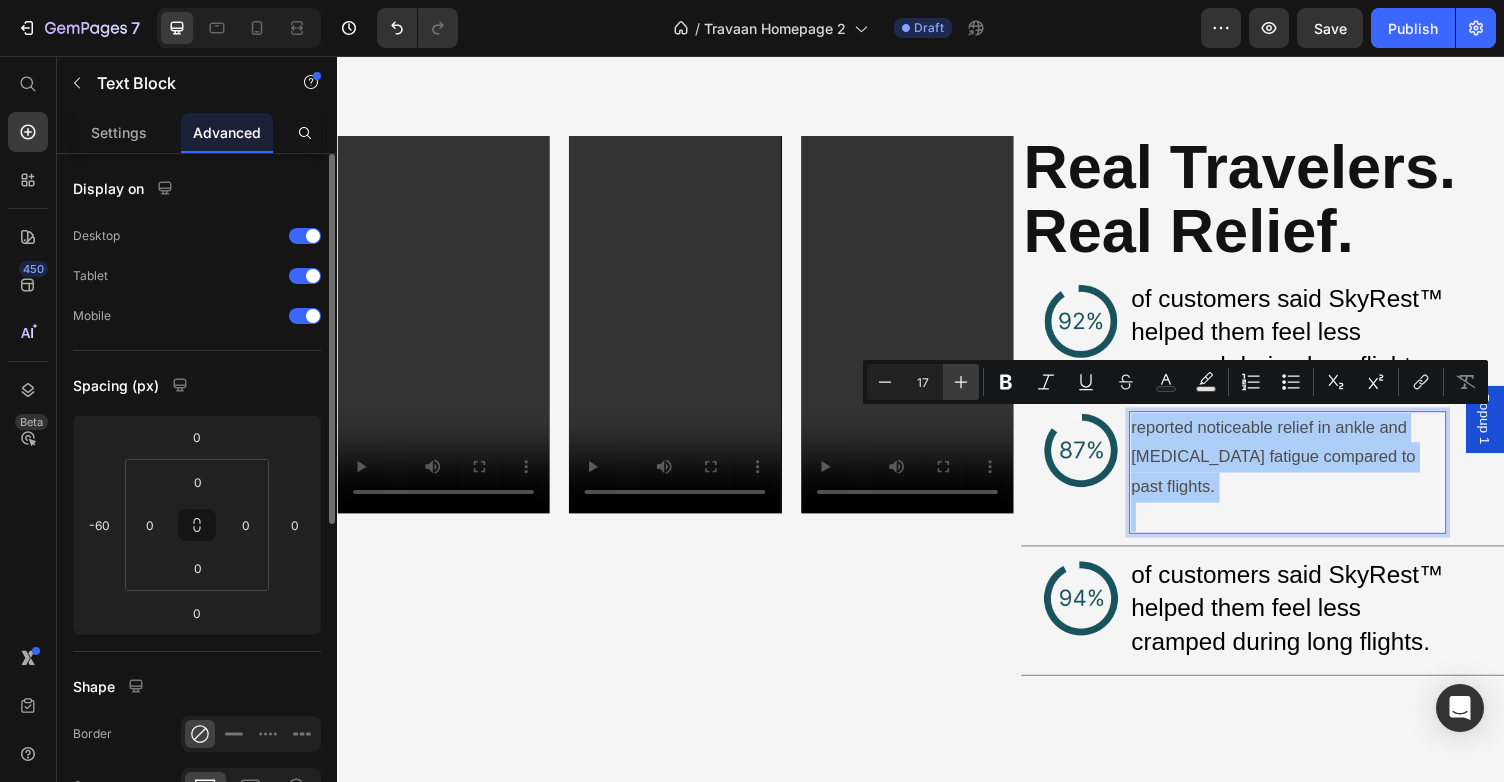 click 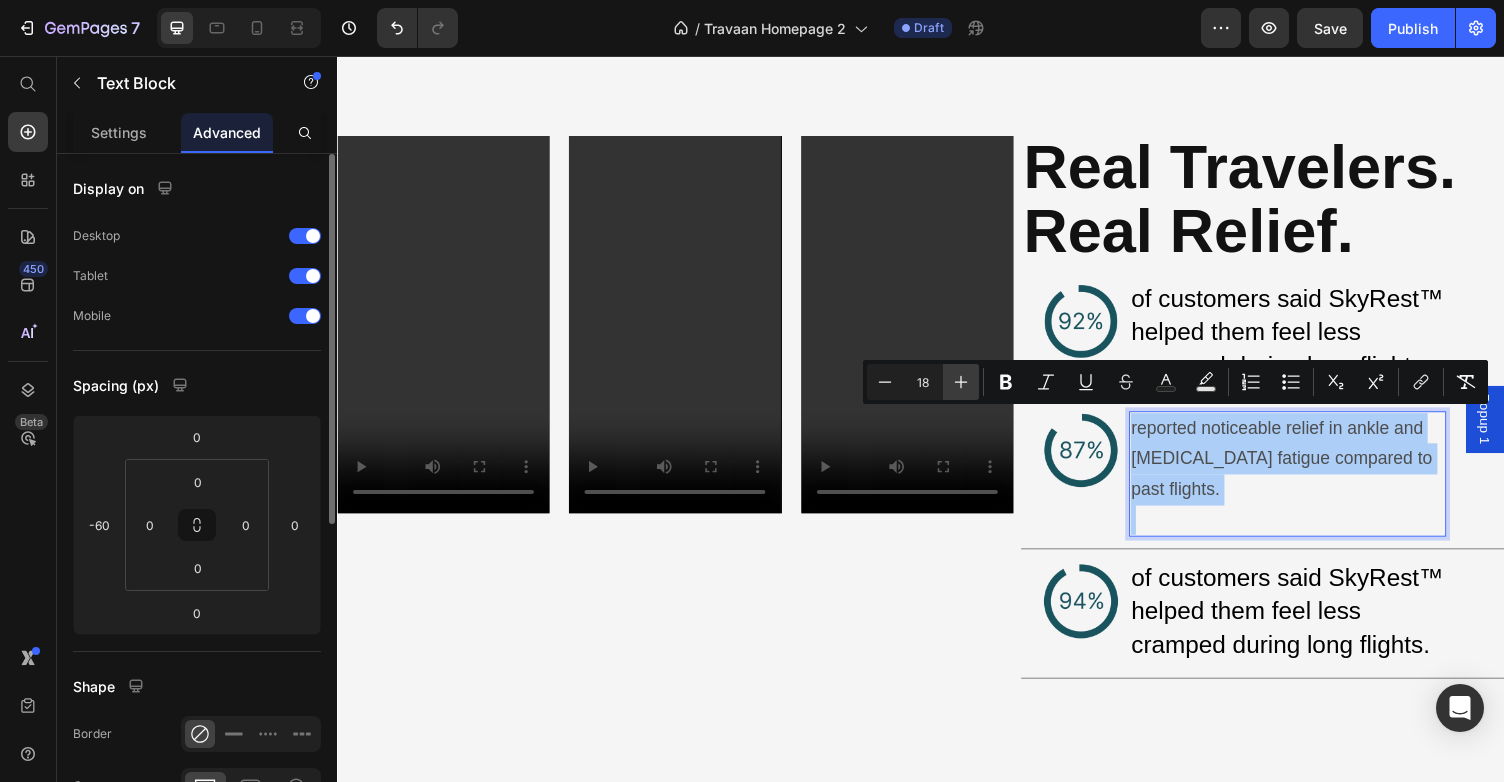 click 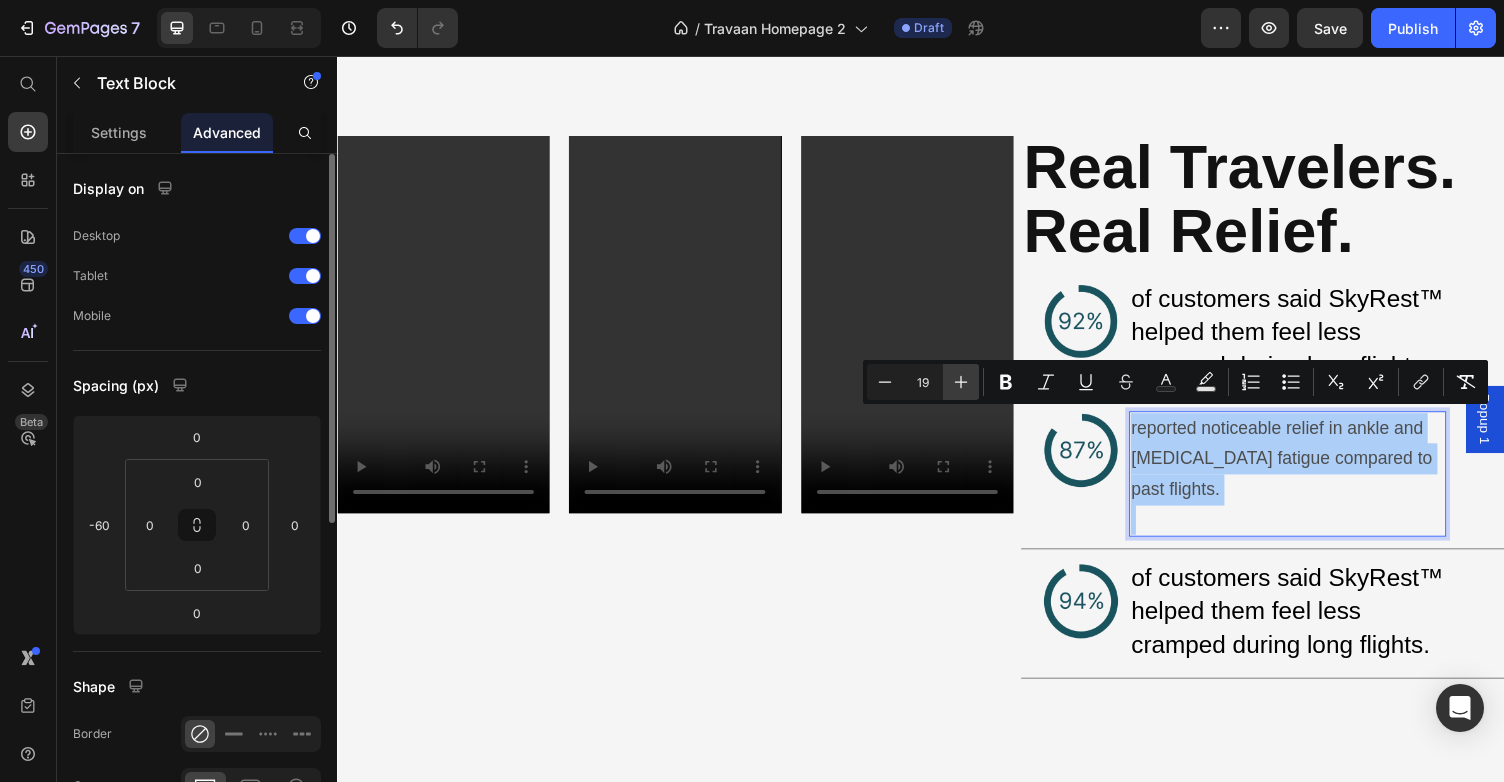 click 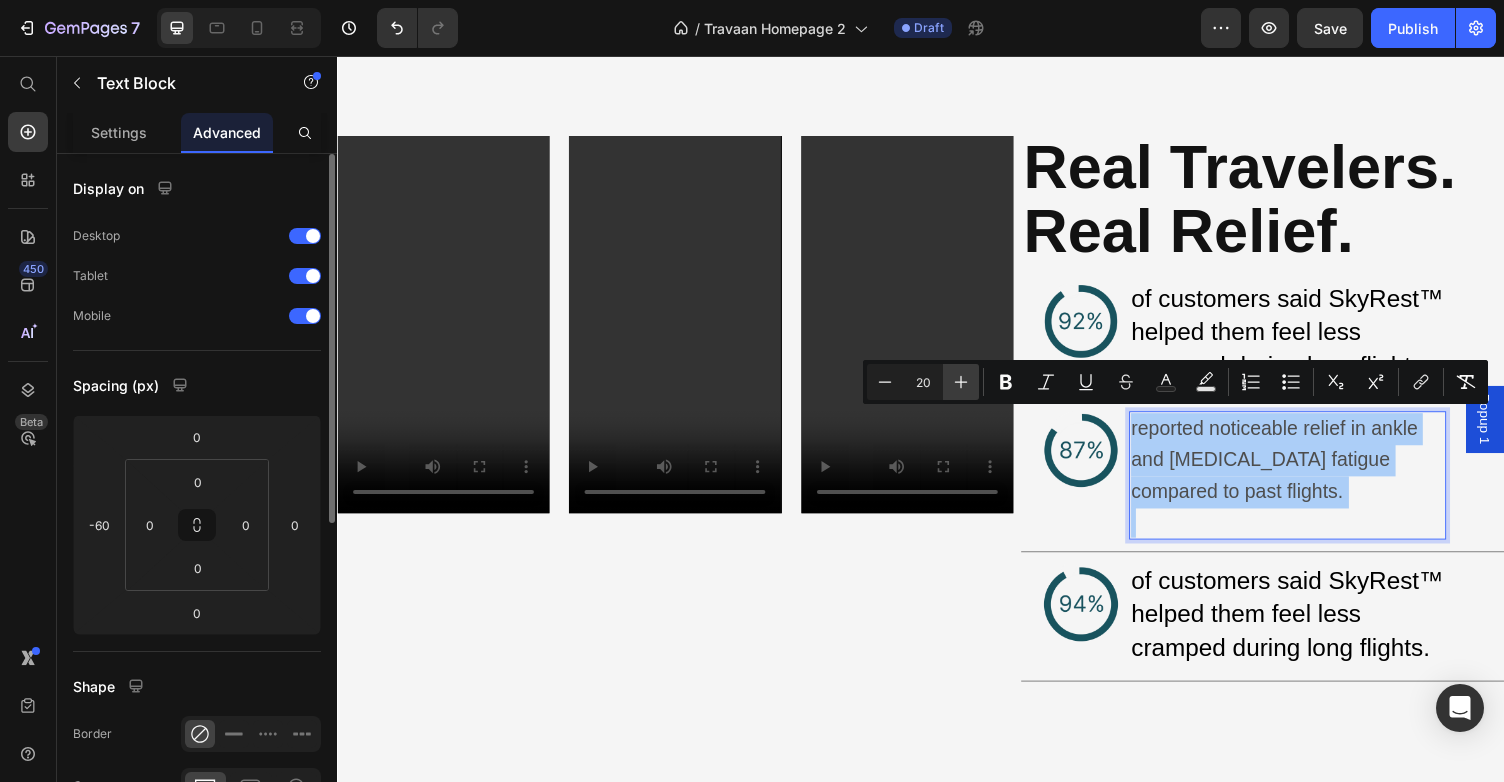 click 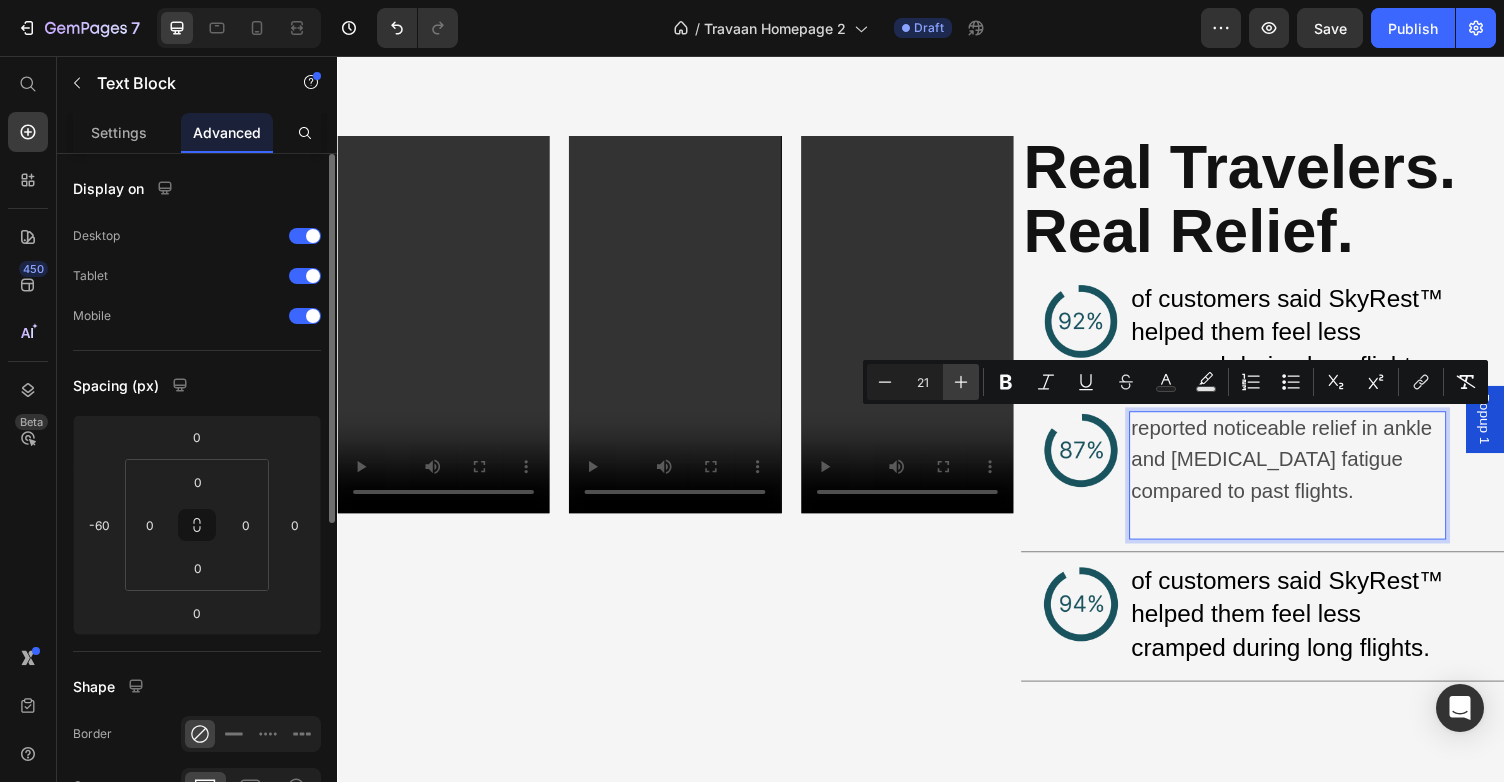 click 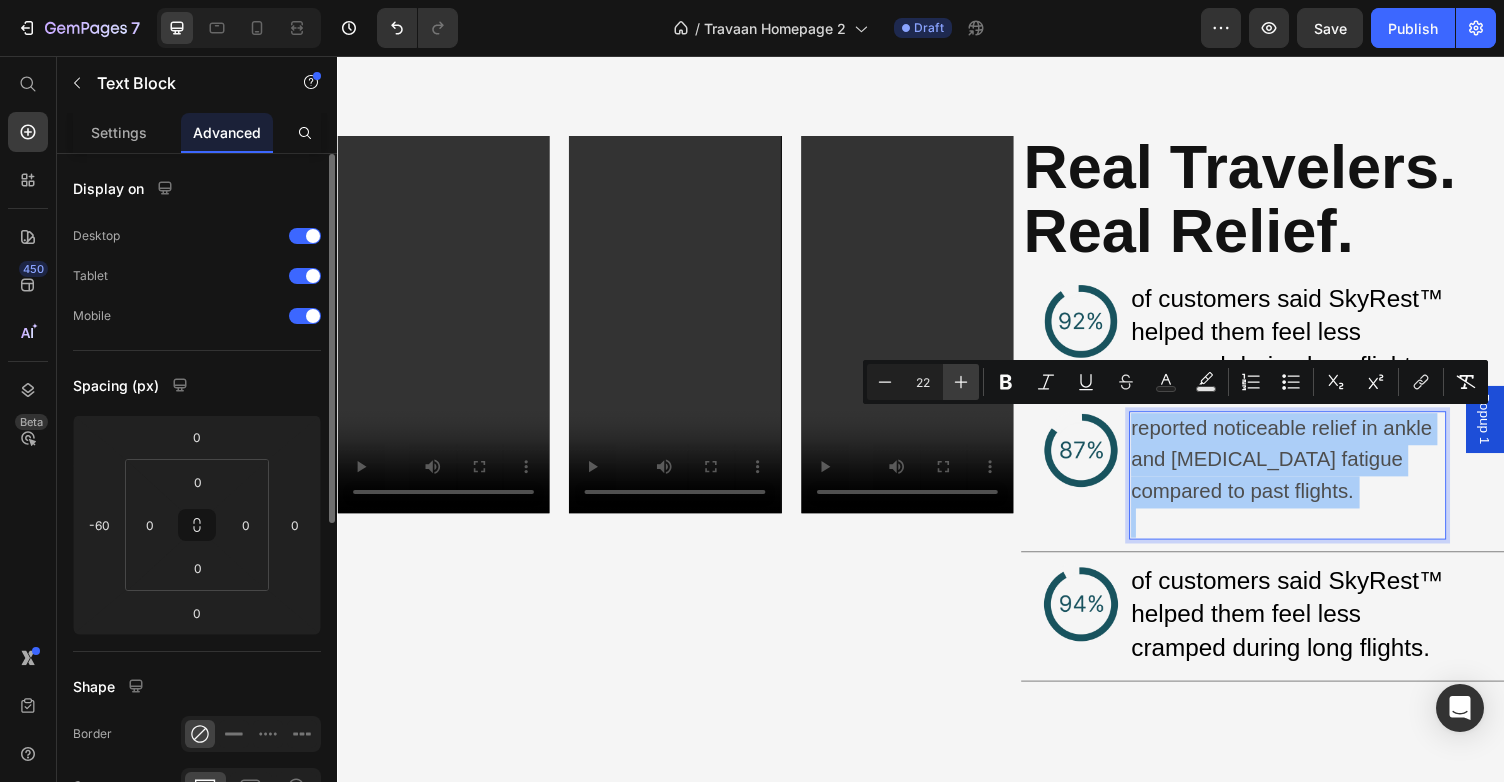 click 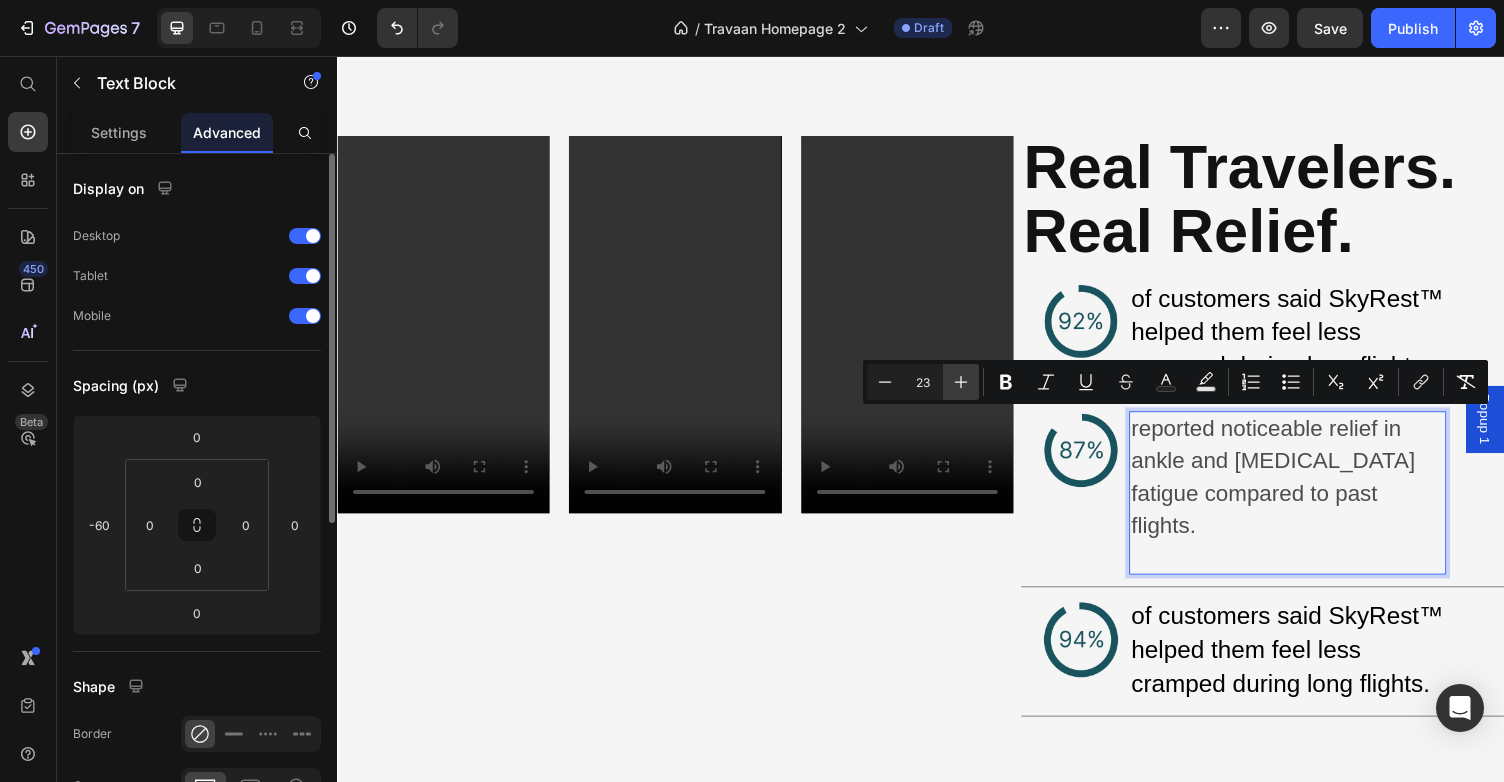 click 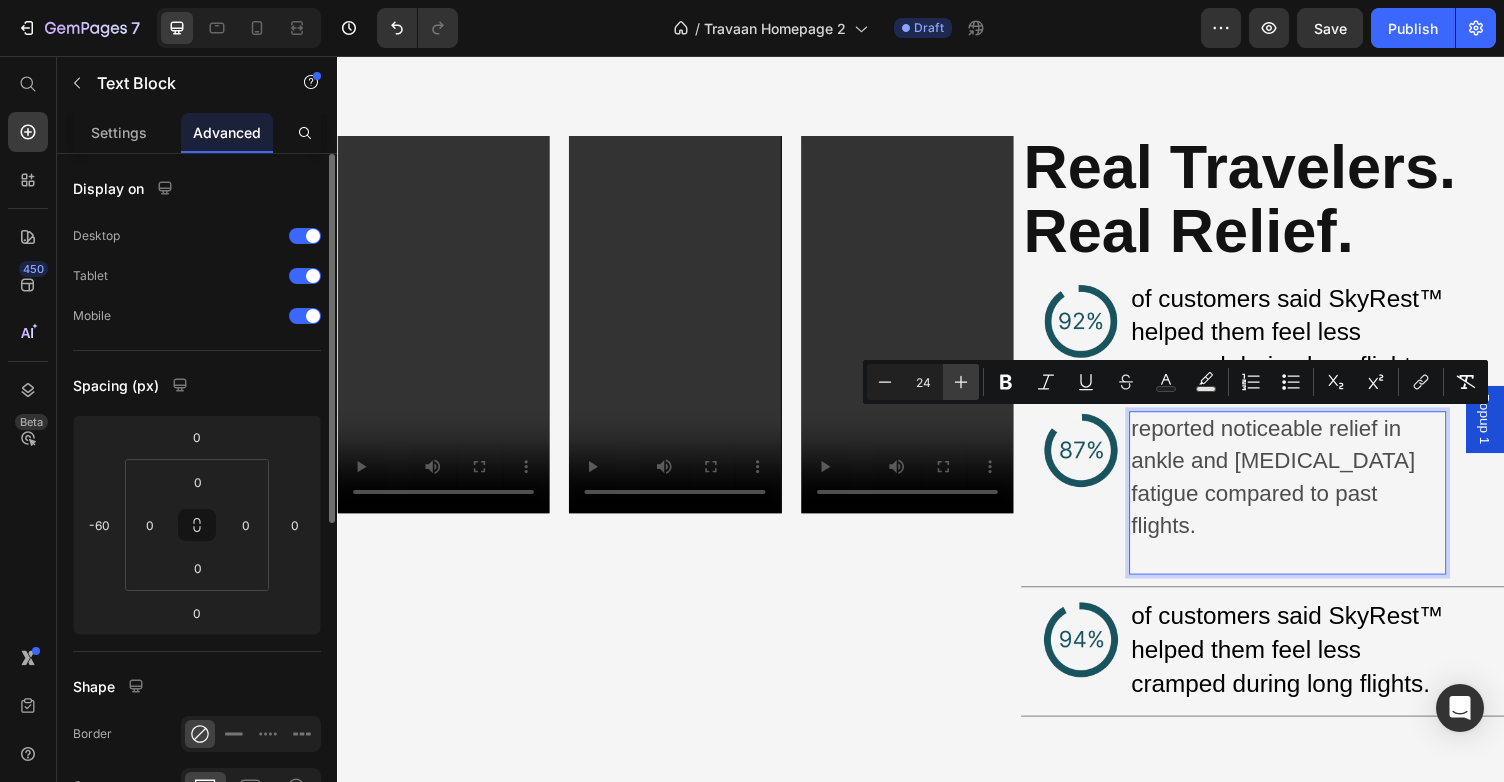 click 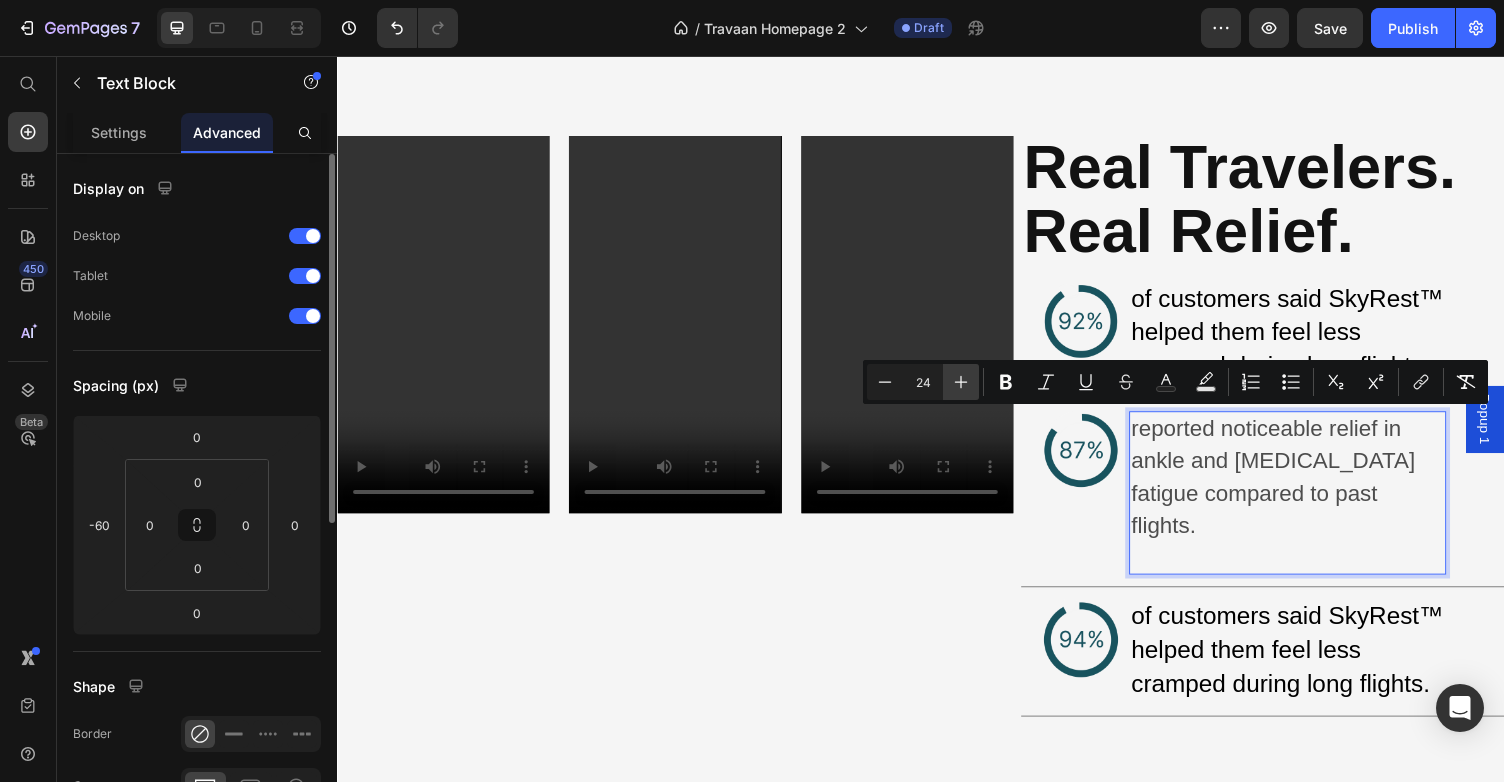 type on "25" 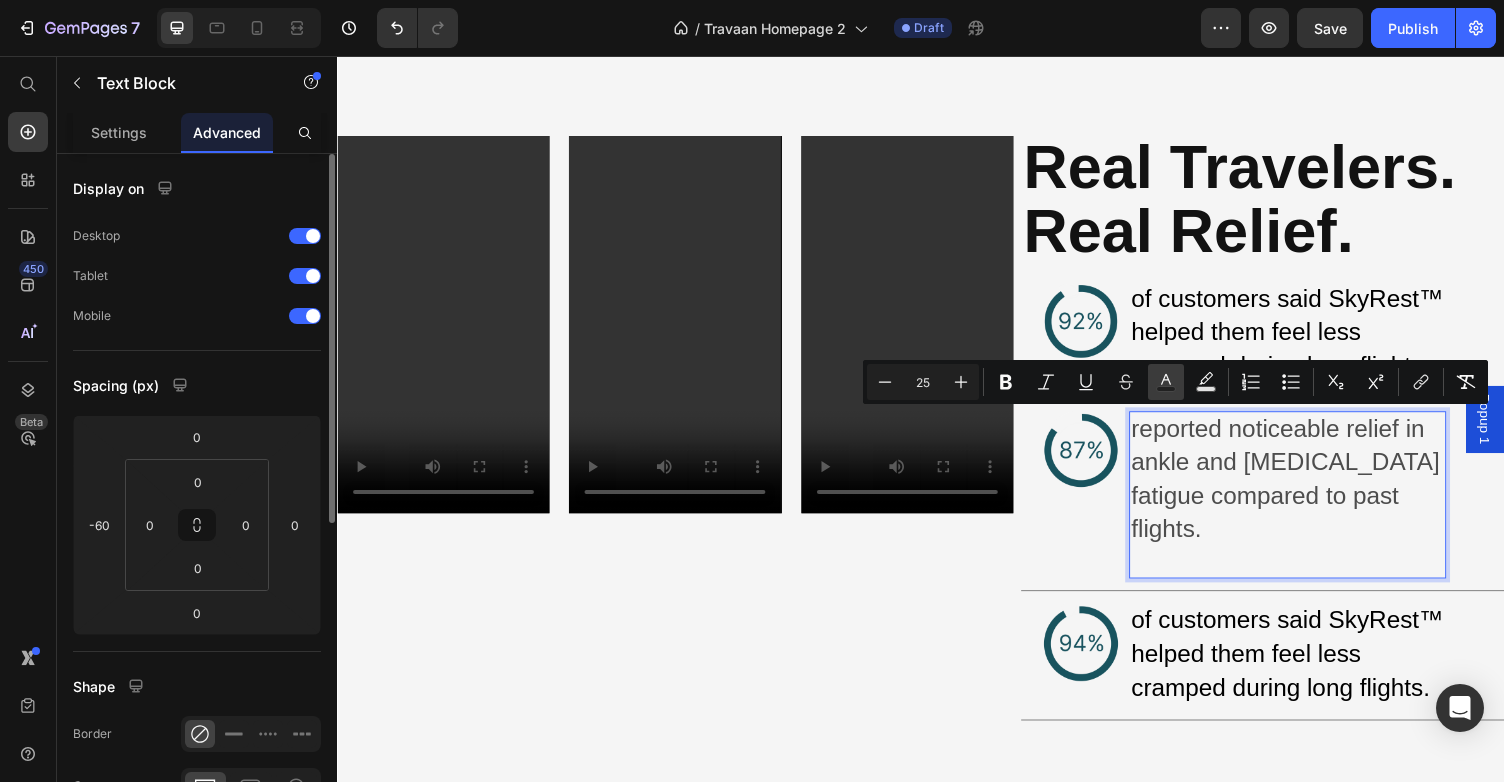 click on "Text Color" at bounding box center (1166, 382) 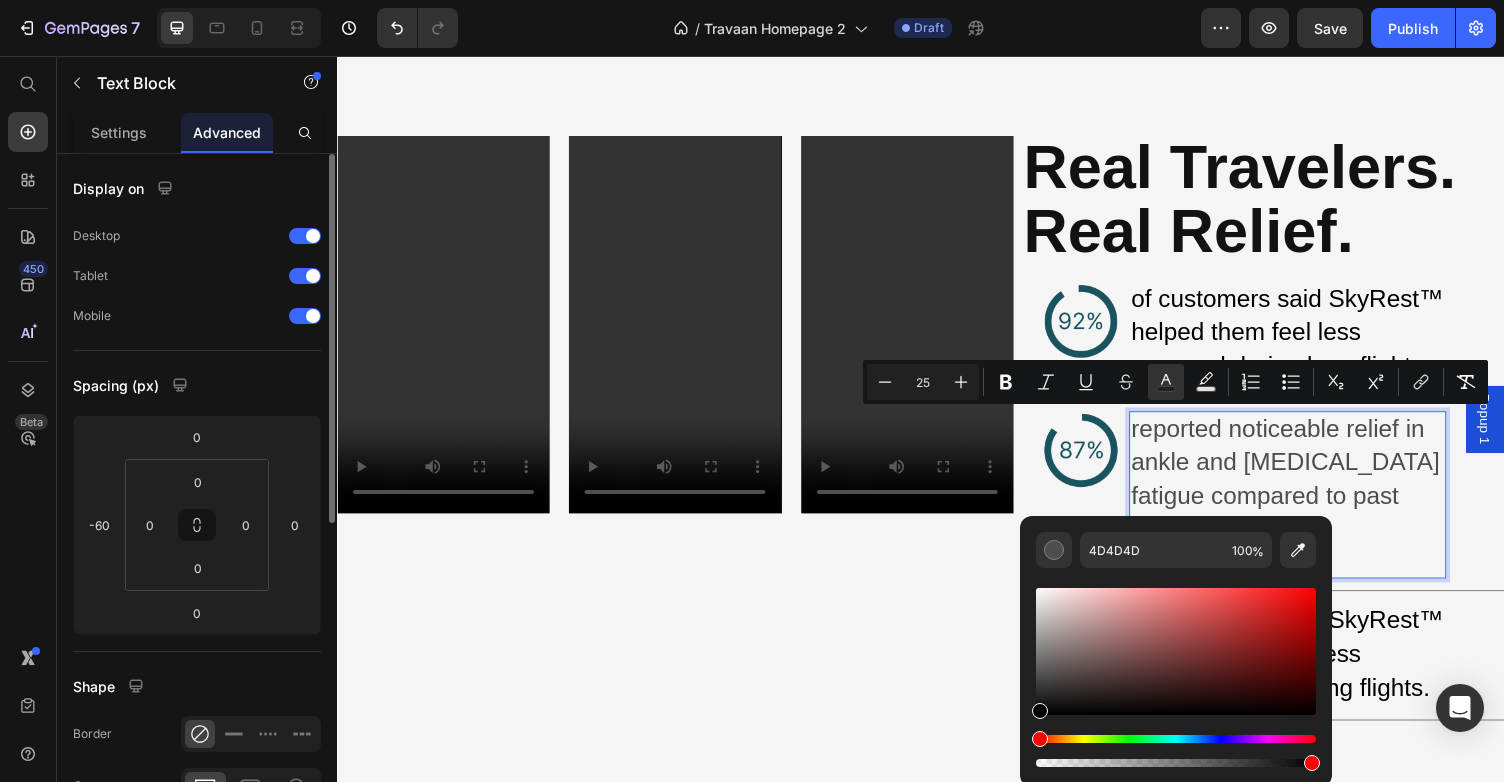 drag, startPoint x: 1034, startPoint y: 678, endPoint x: 1034, endPoint y: 733, distance: 55 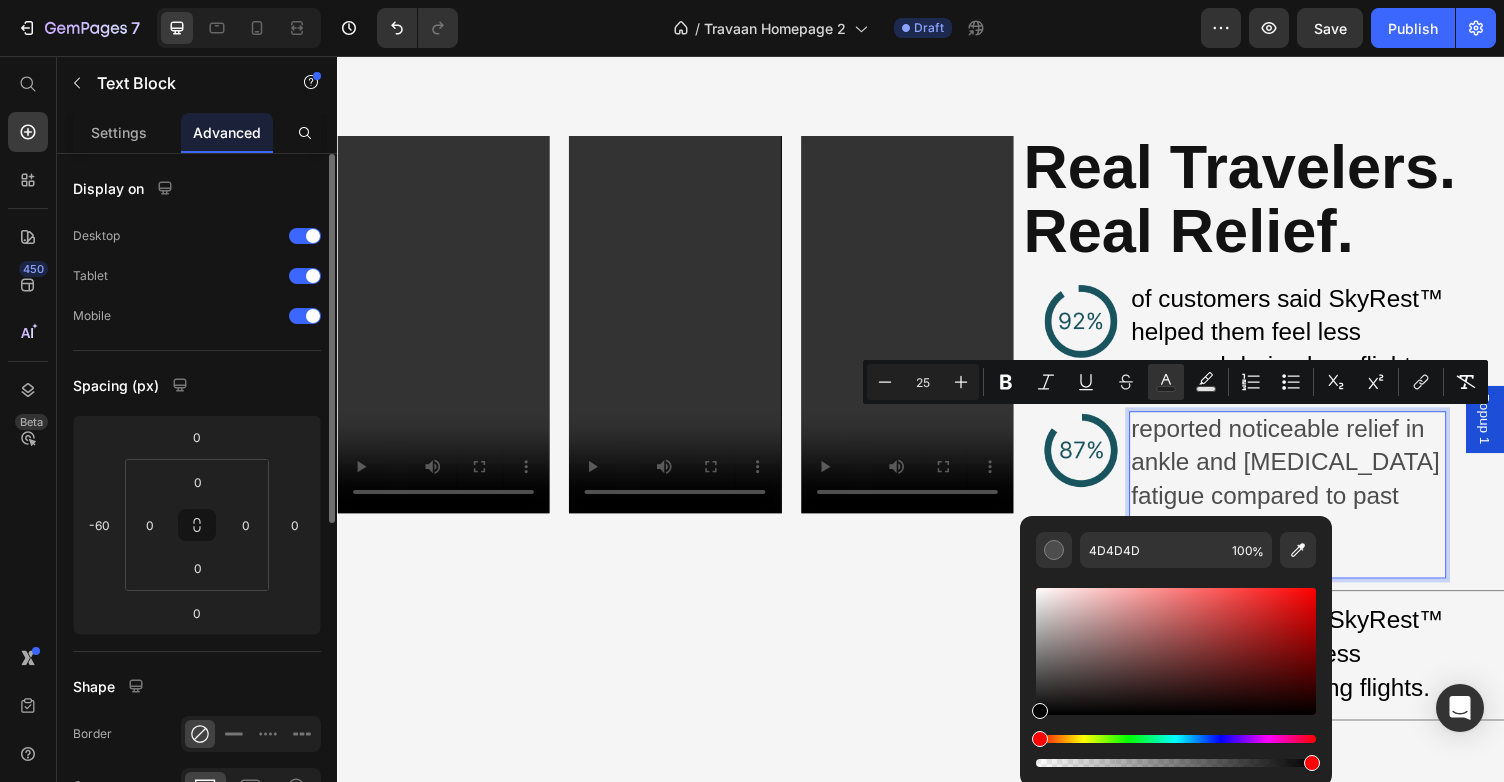 click at bounding box center (1176, 677) 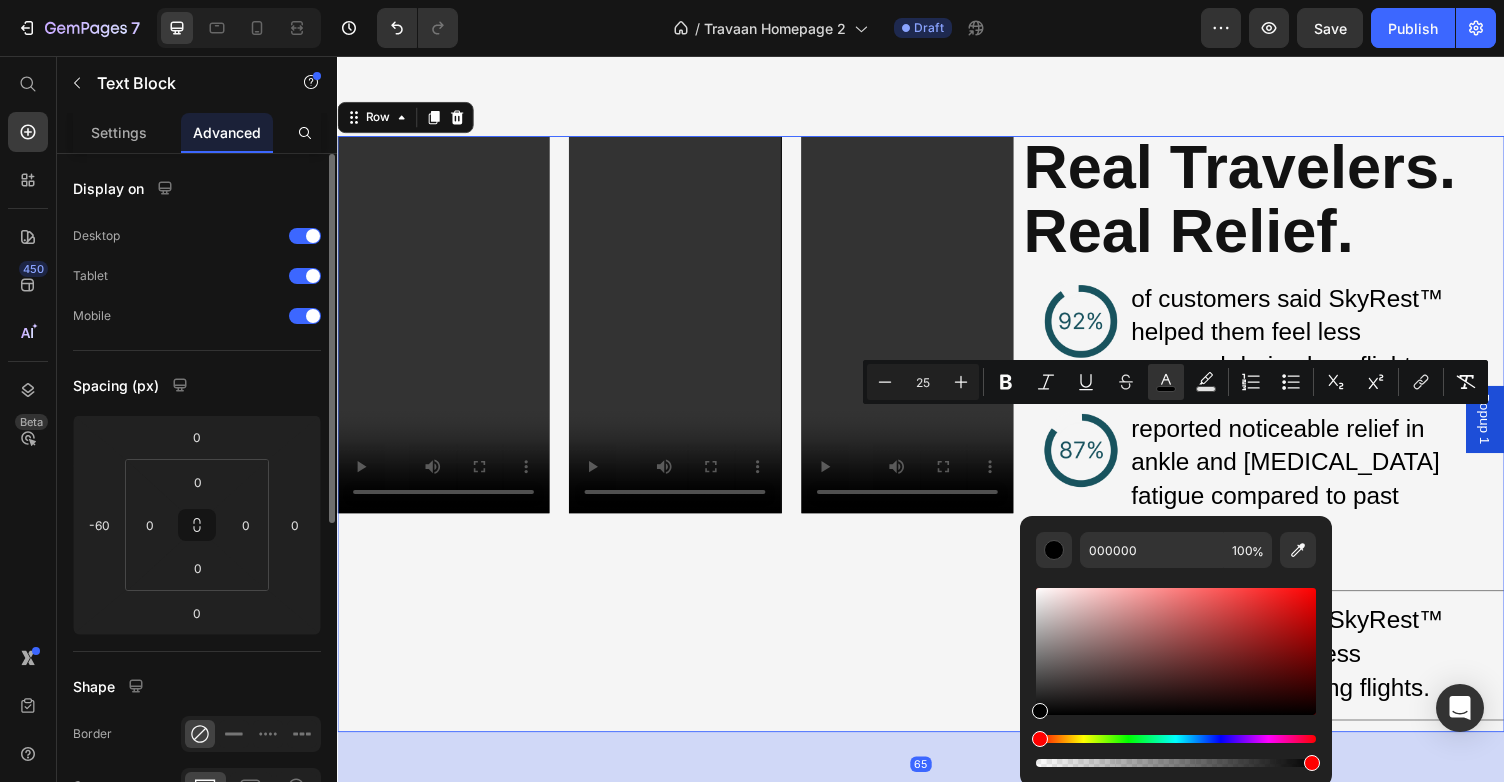 click on "Video Video Video Row" at bounding box center [684, 444] 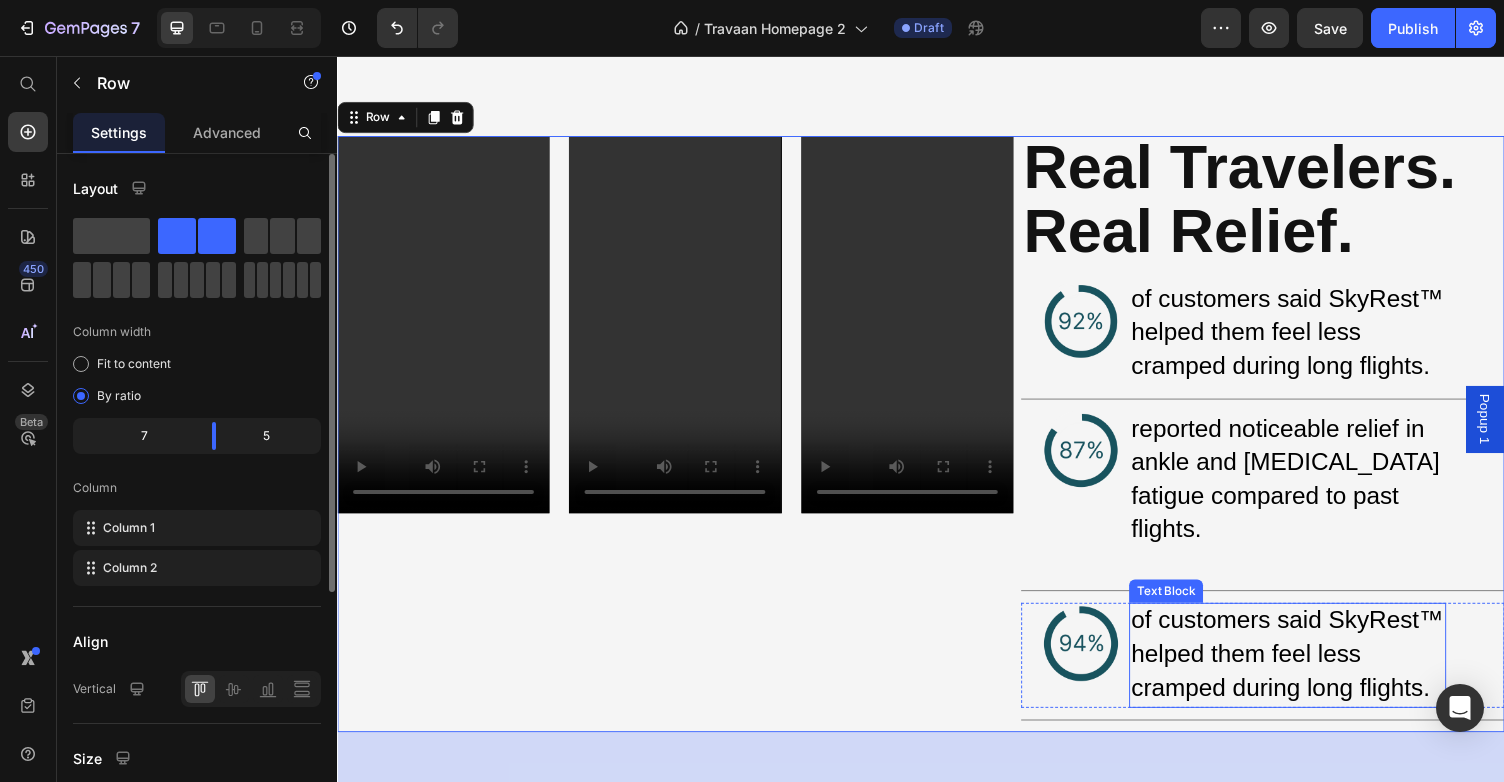 click on "of customers said SkyRest™ helped them feel less cramped during long flights." at bounding box center [1313, 669] 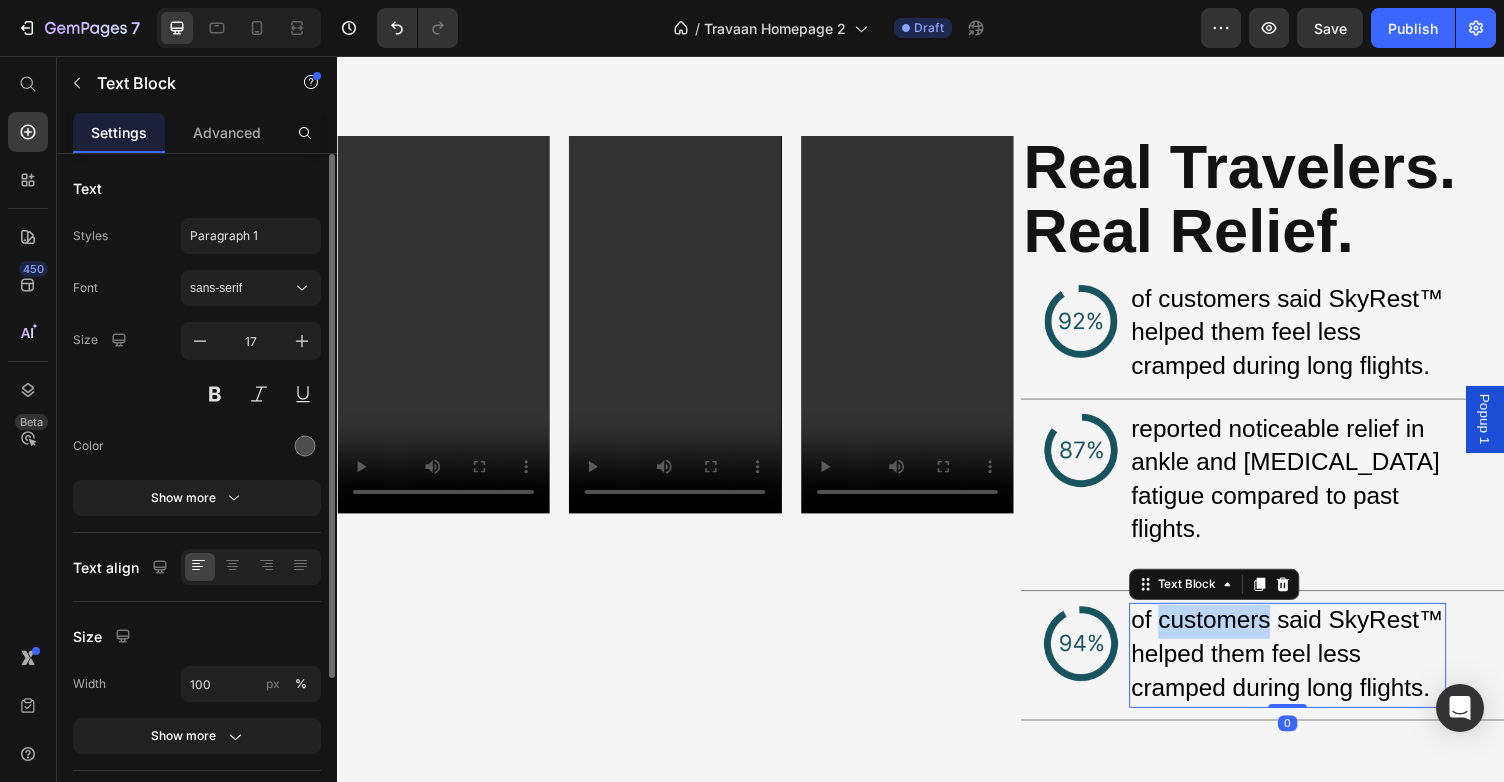 click on "of customers said SkyRest™ helped them feel less cramped during long flights." at bounding box center [1313, 669] 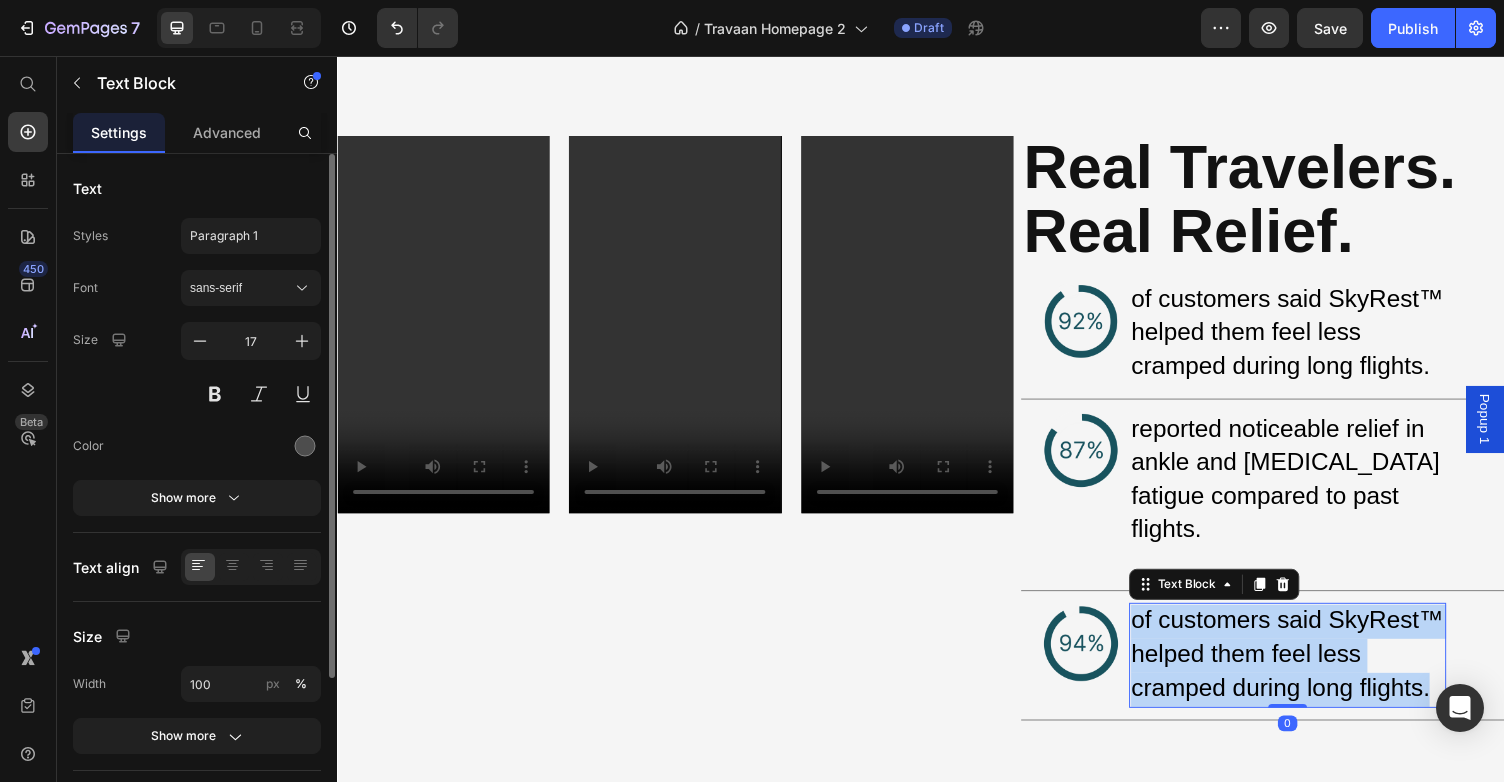 click on "of customers said SkyRest™ helped them feel less cramped during long flights." at bounding box center (1313, 669) 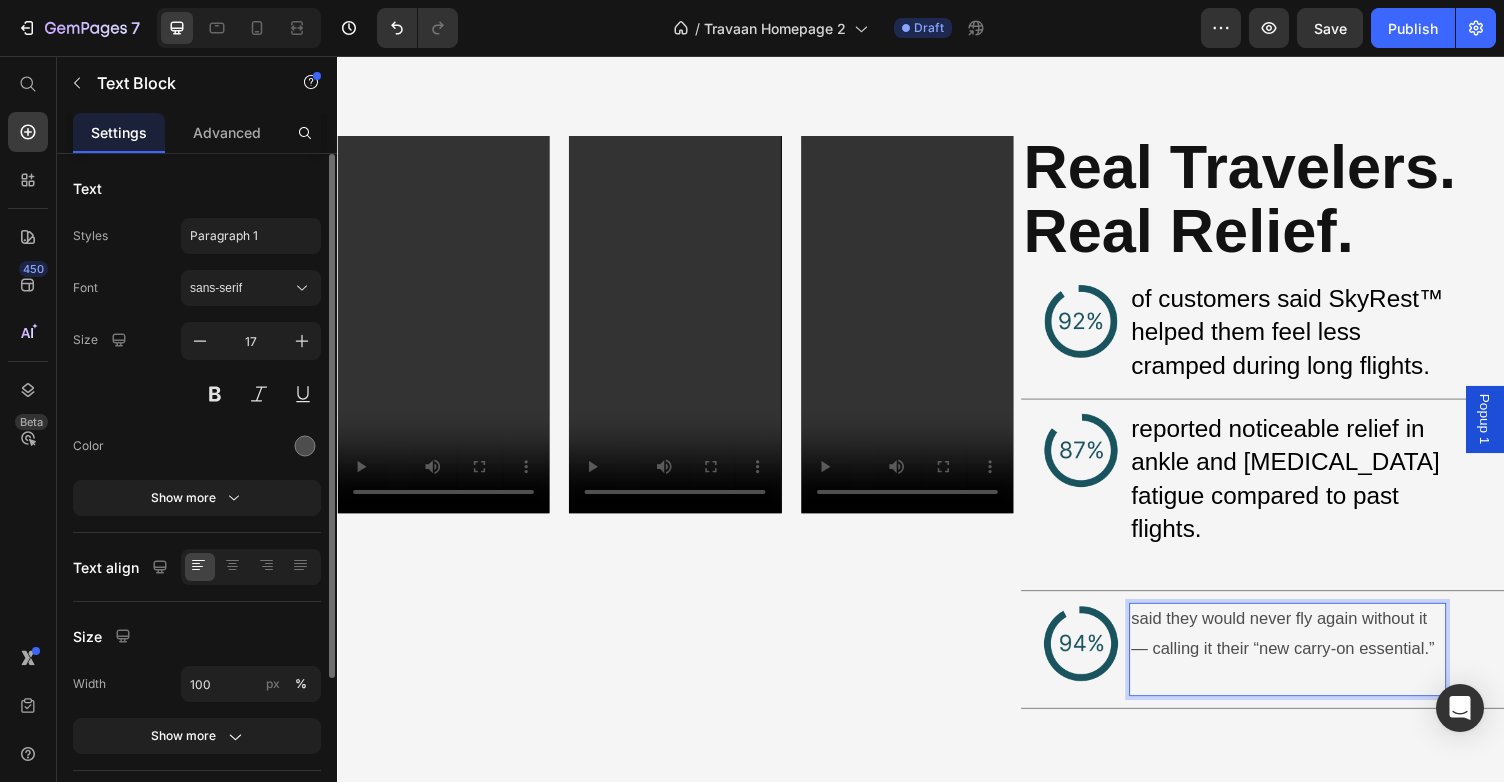 click on "said they would never fly again without it — calling it their “new carry-on essential.”" at bounding box center (1314, 650) 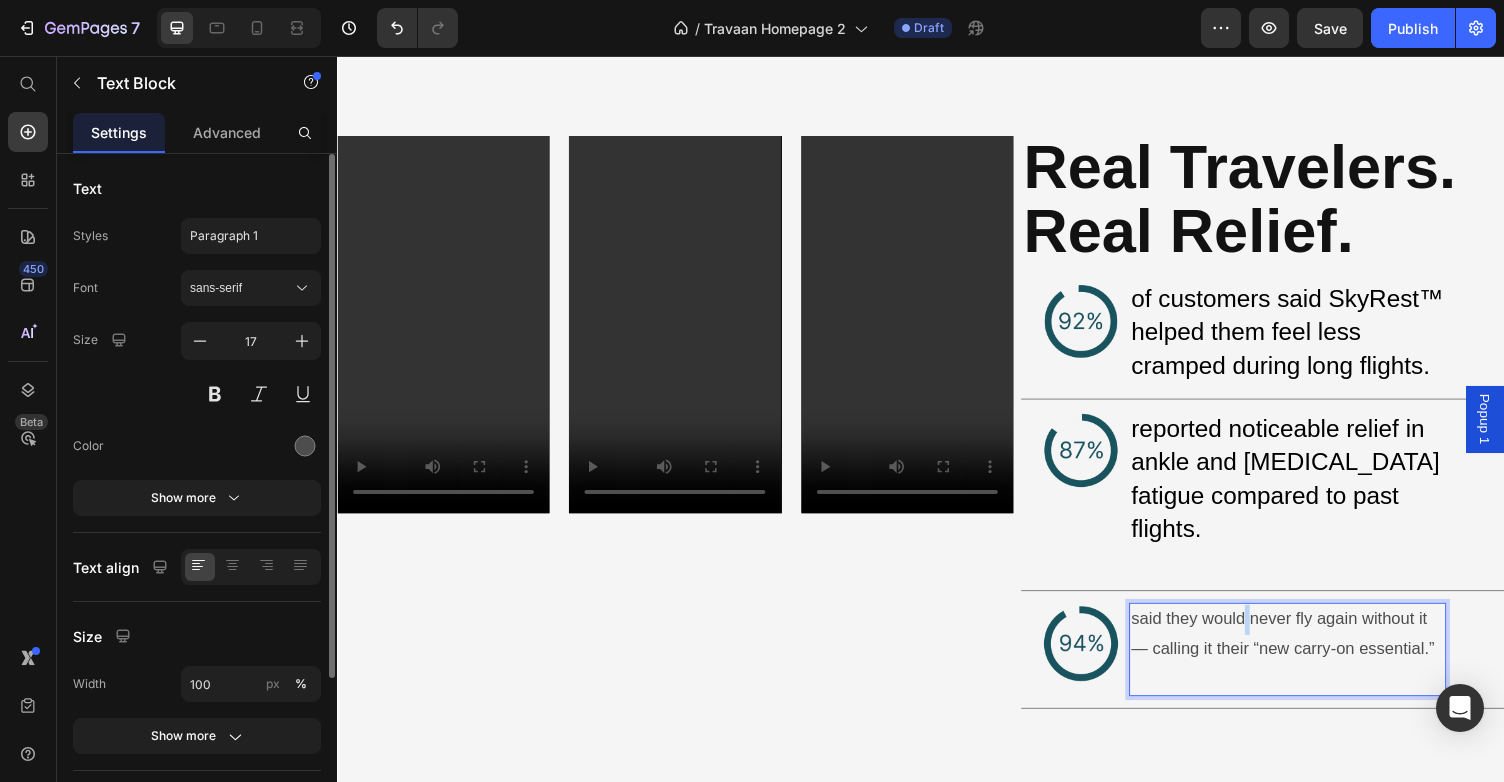 click on "said they would never fly again without it — calling it their “new carry-on essential.”" at bounding box center [1314, 650] 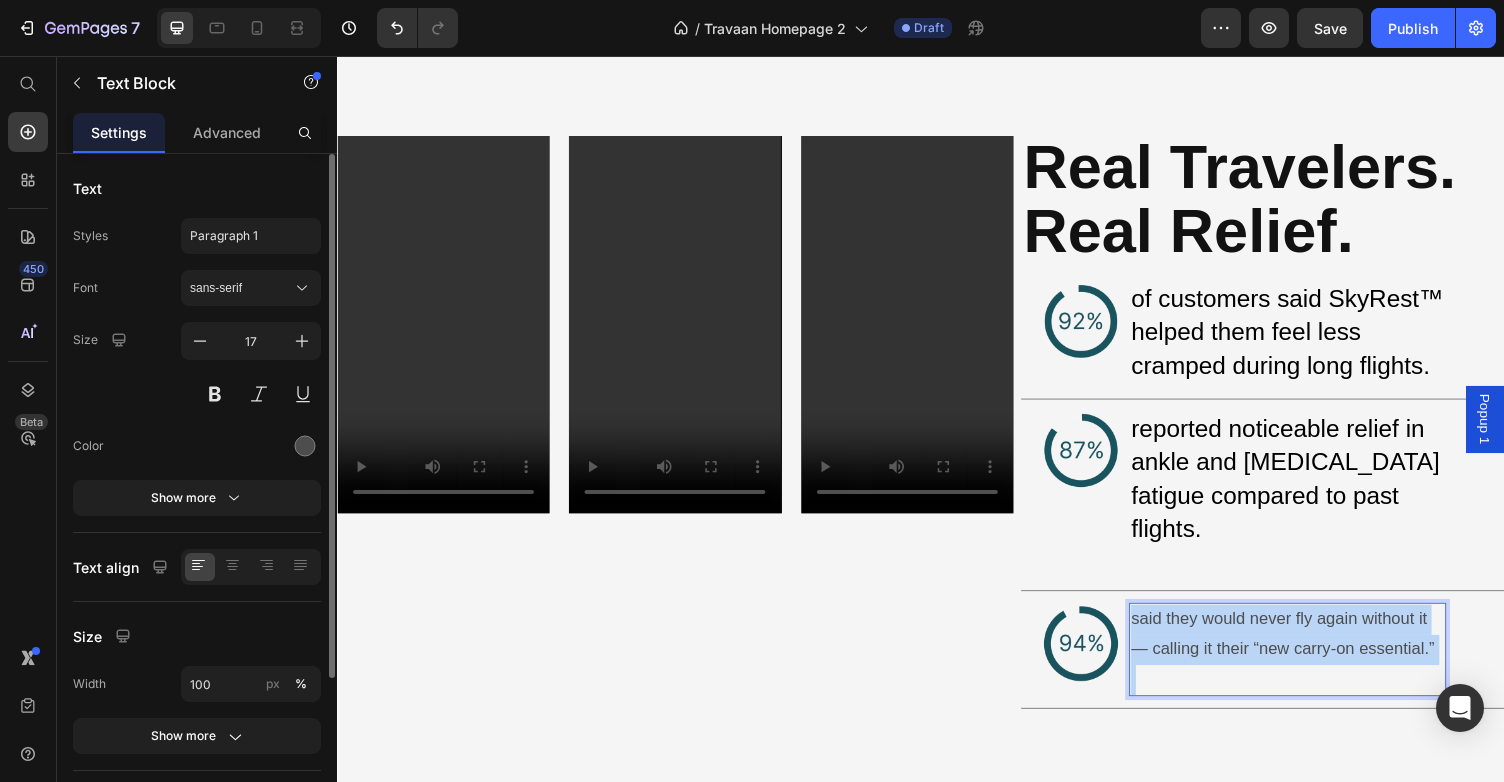 click on "said they would never fly again without it — calling it their “new carry-on essential.”" at bounding box center (1314, 650) 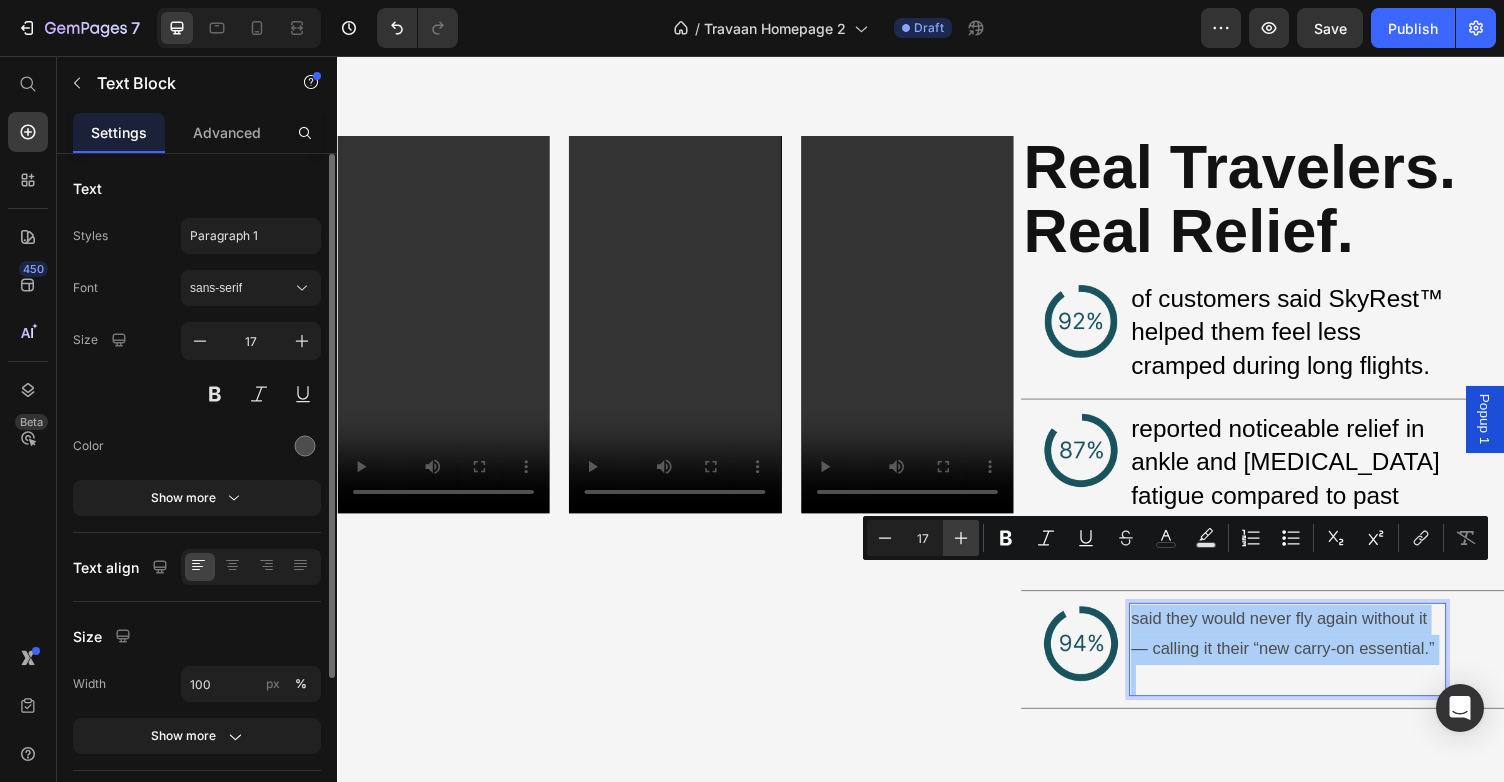 click 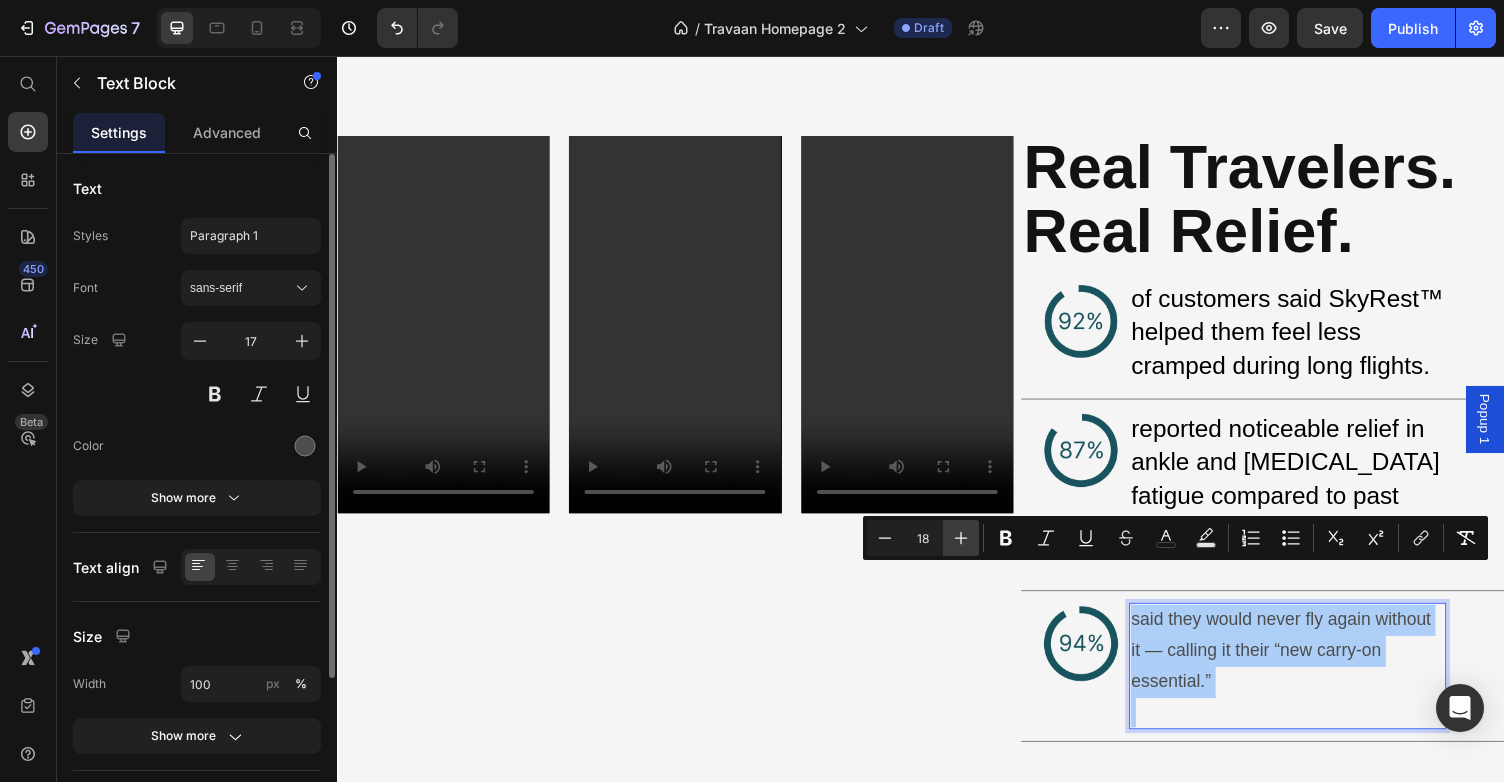 click 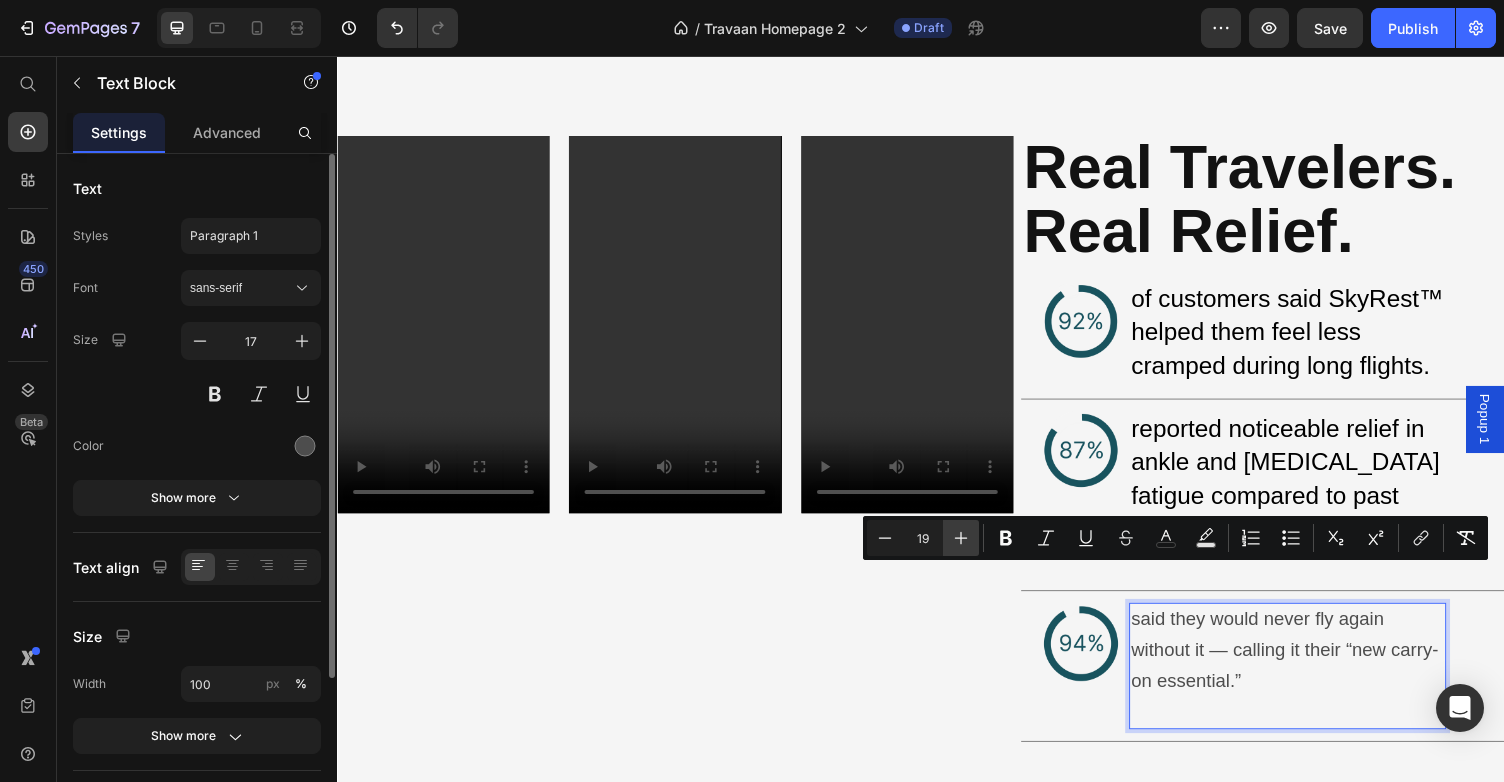 click 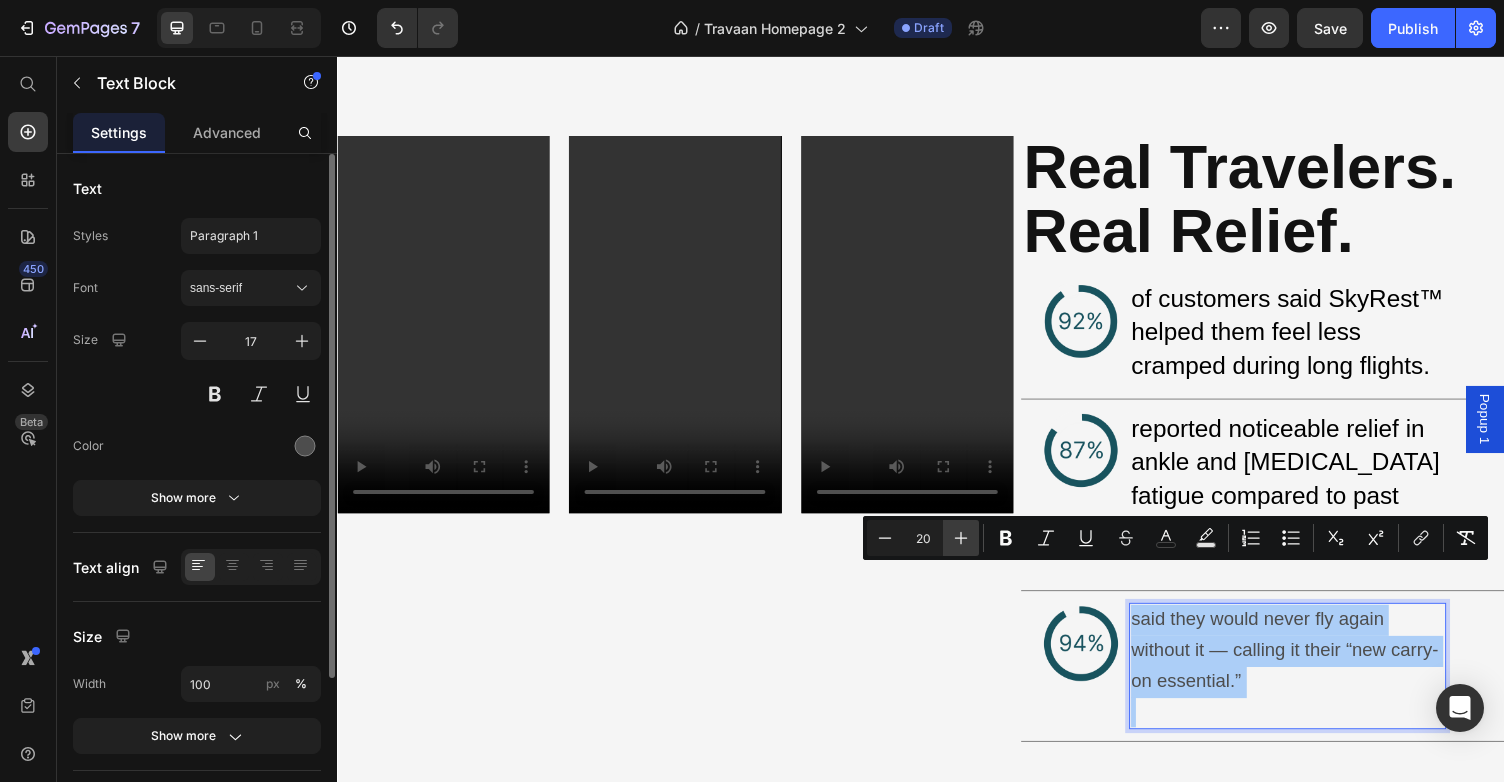 click 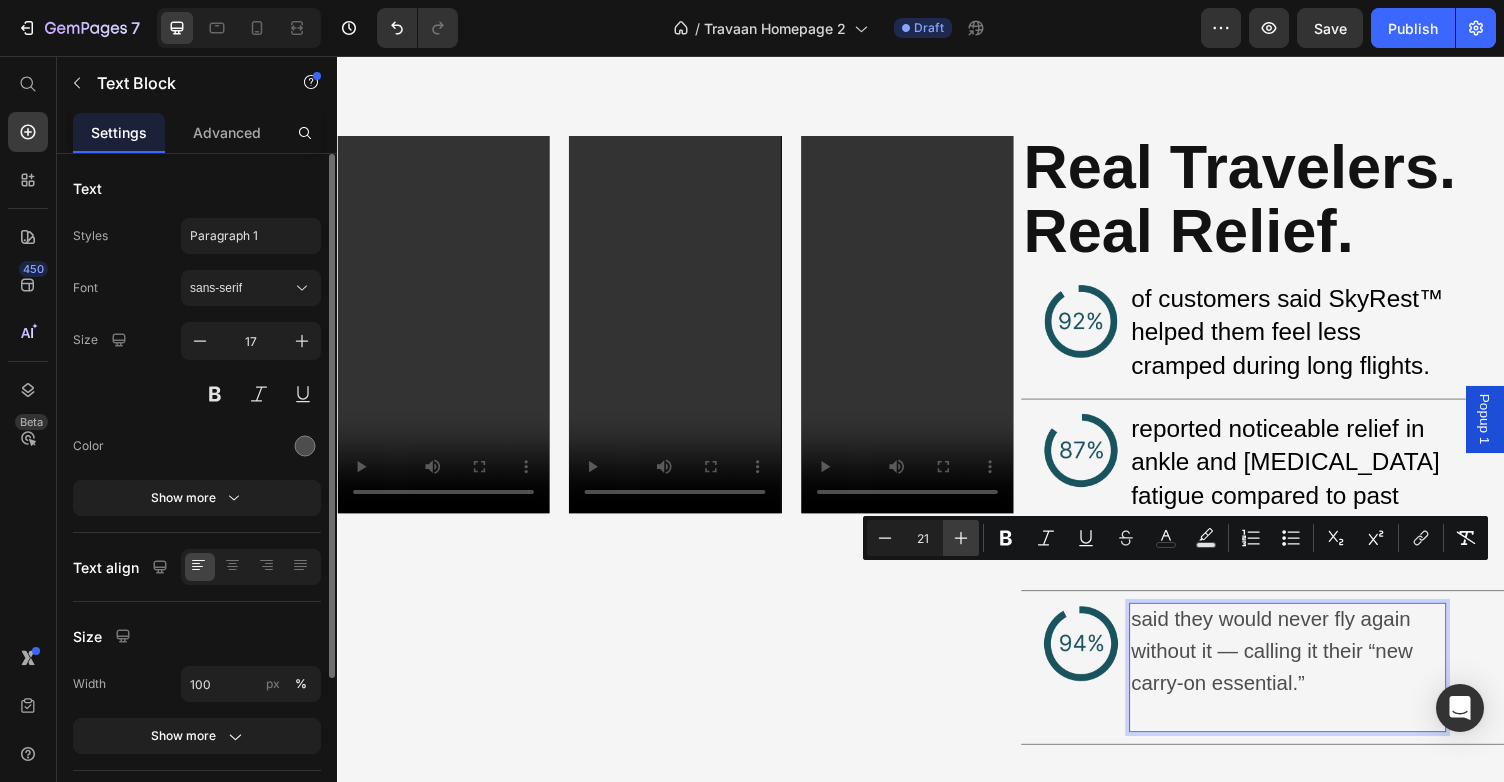 click 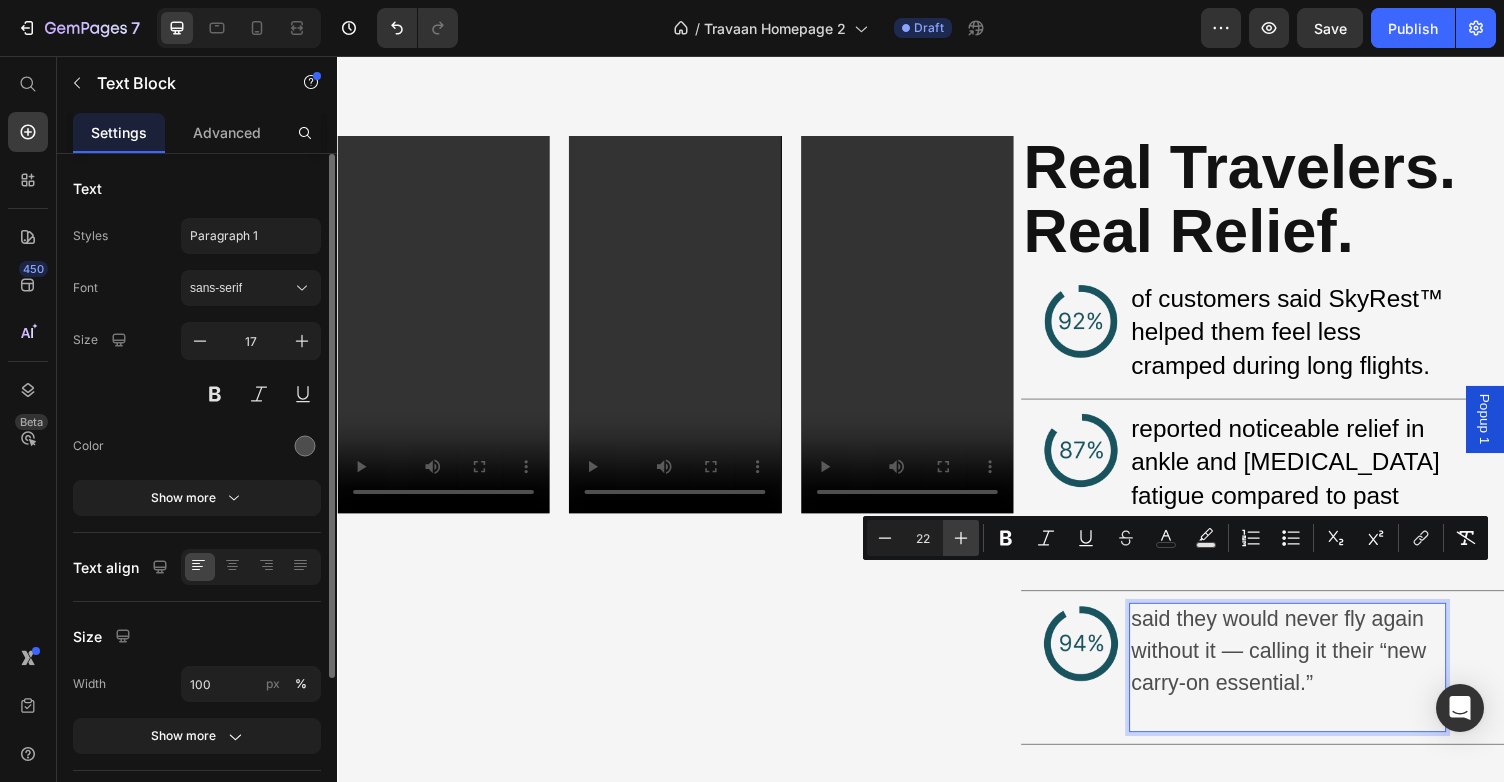 click 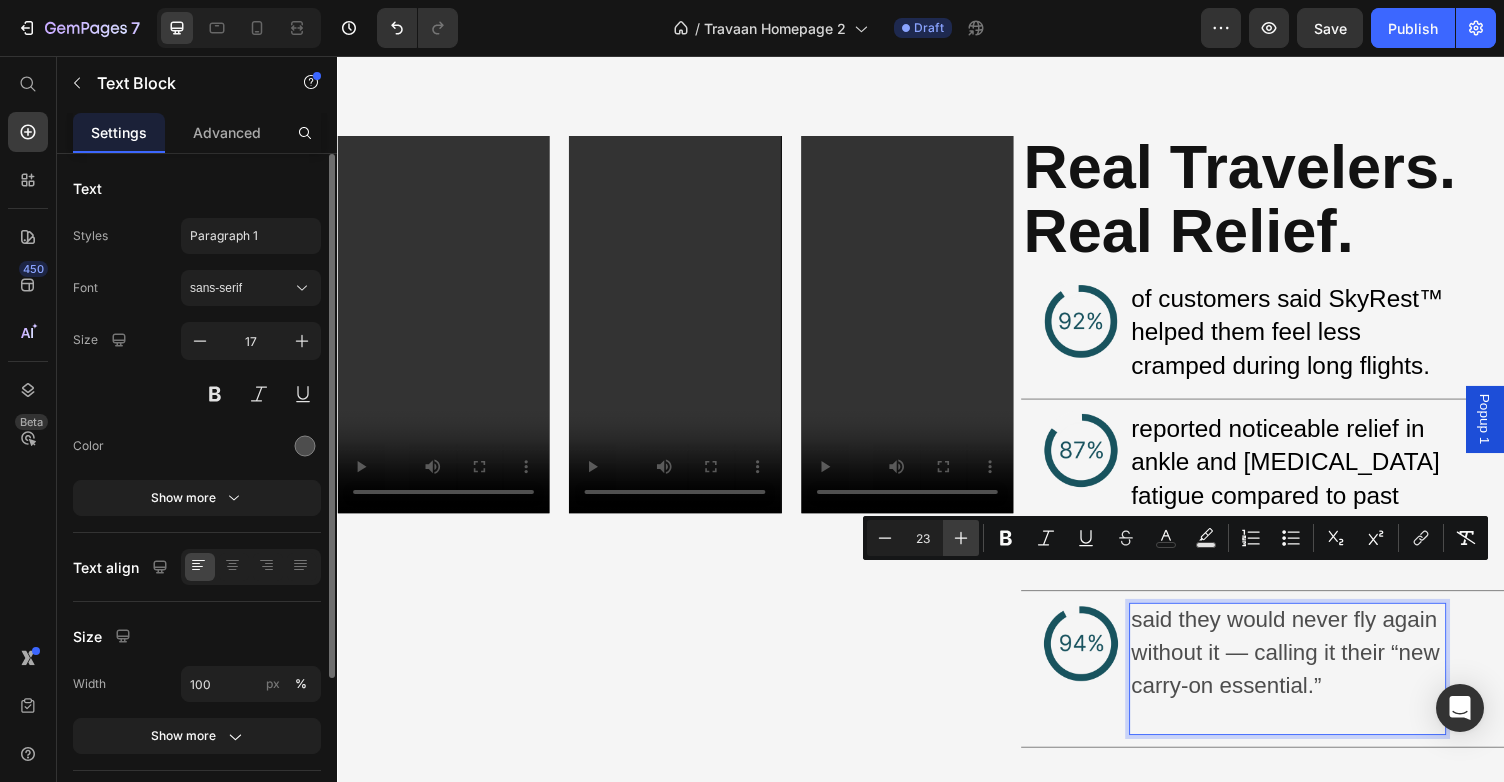 click 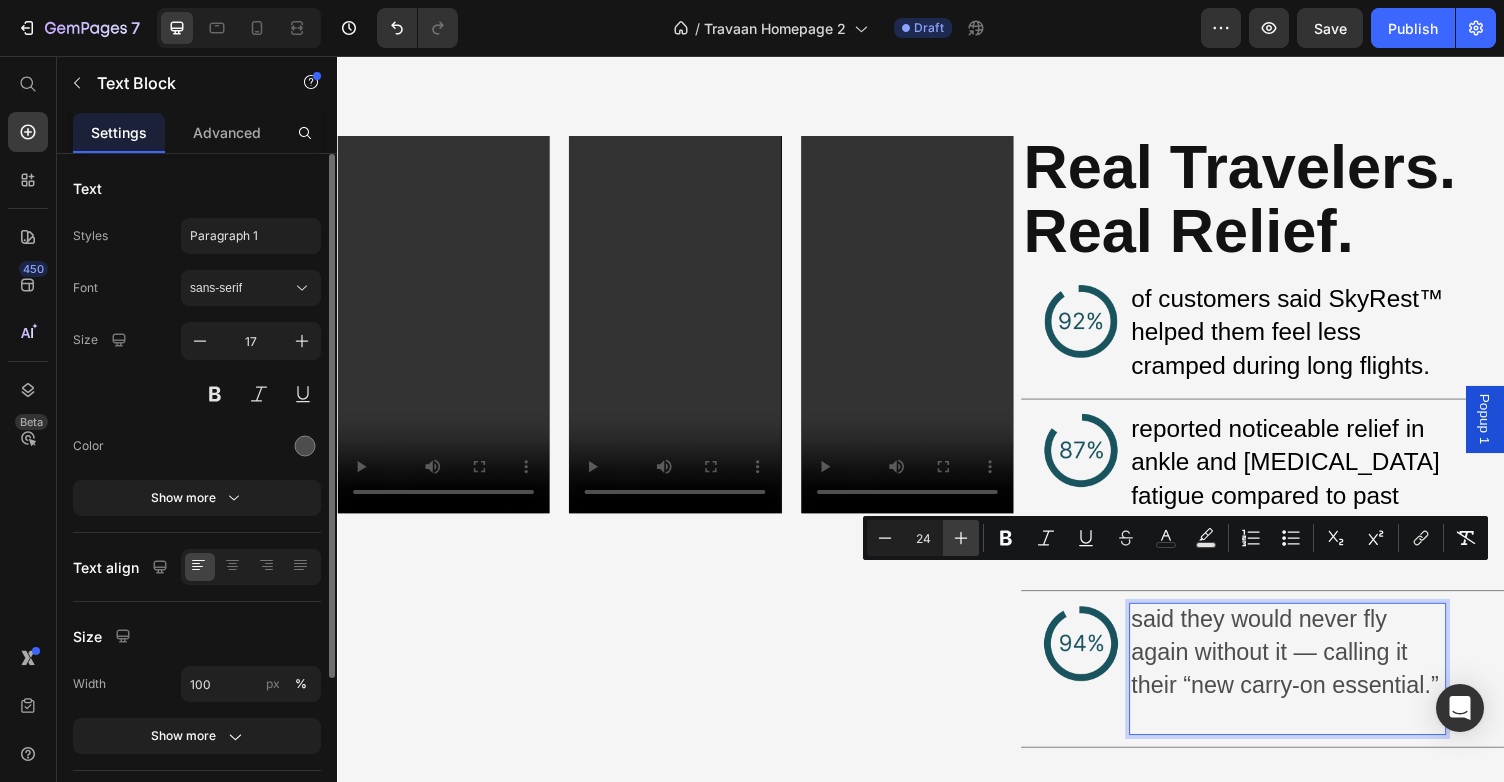 click 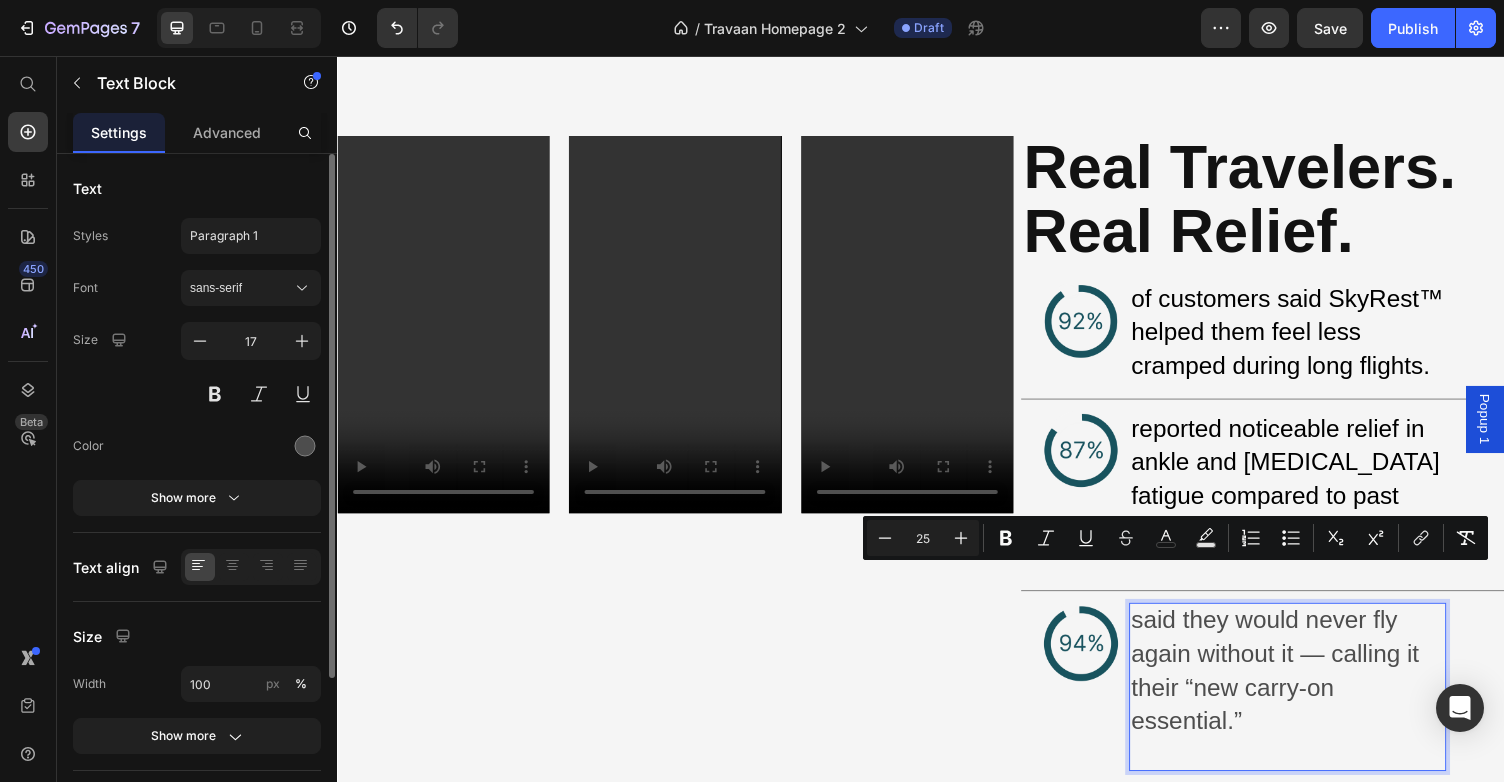 click at bounding box center [1314, 774] 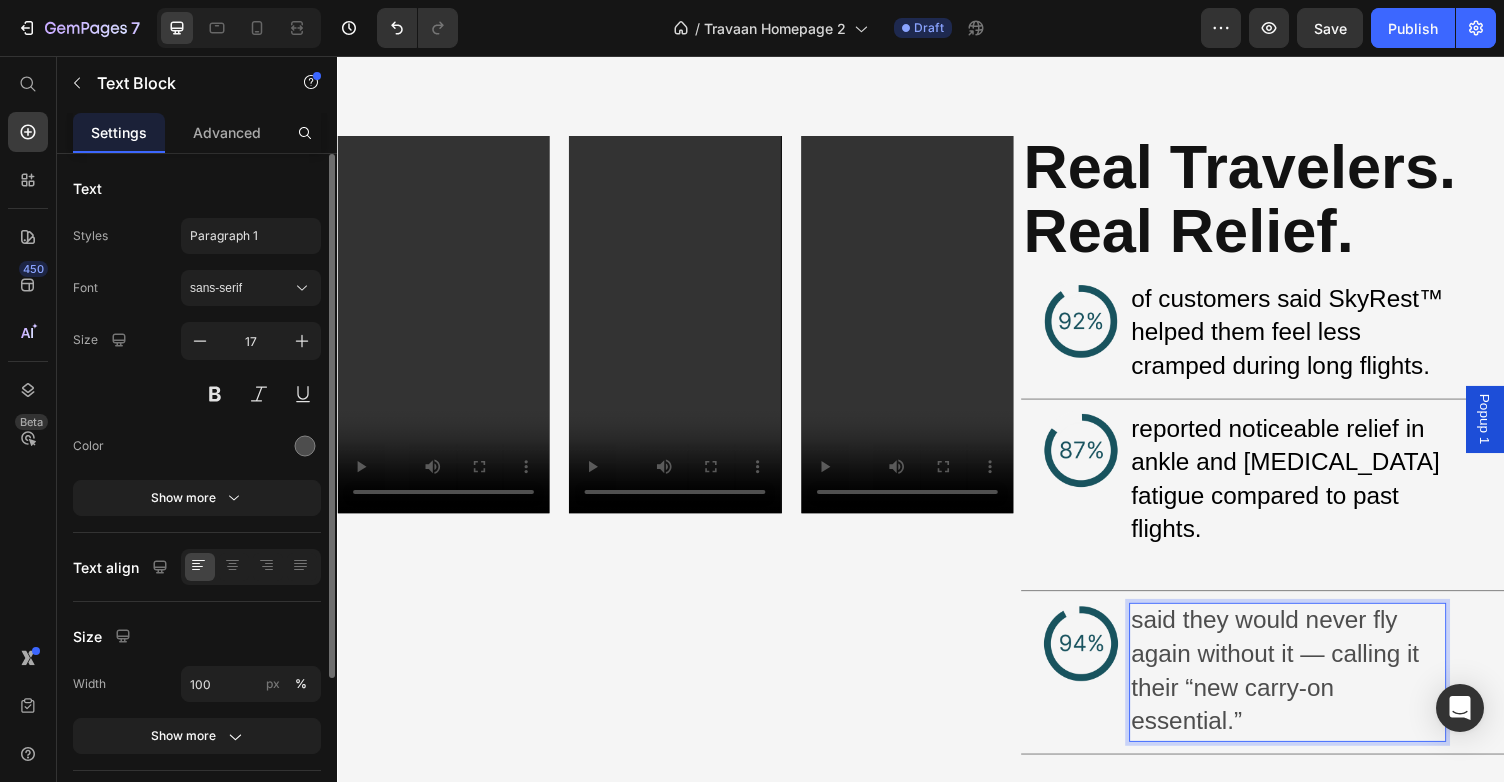 click on "said they would never fly again without it — calling it their “new carry-on essential.”" at bounding box center [1301, 687] 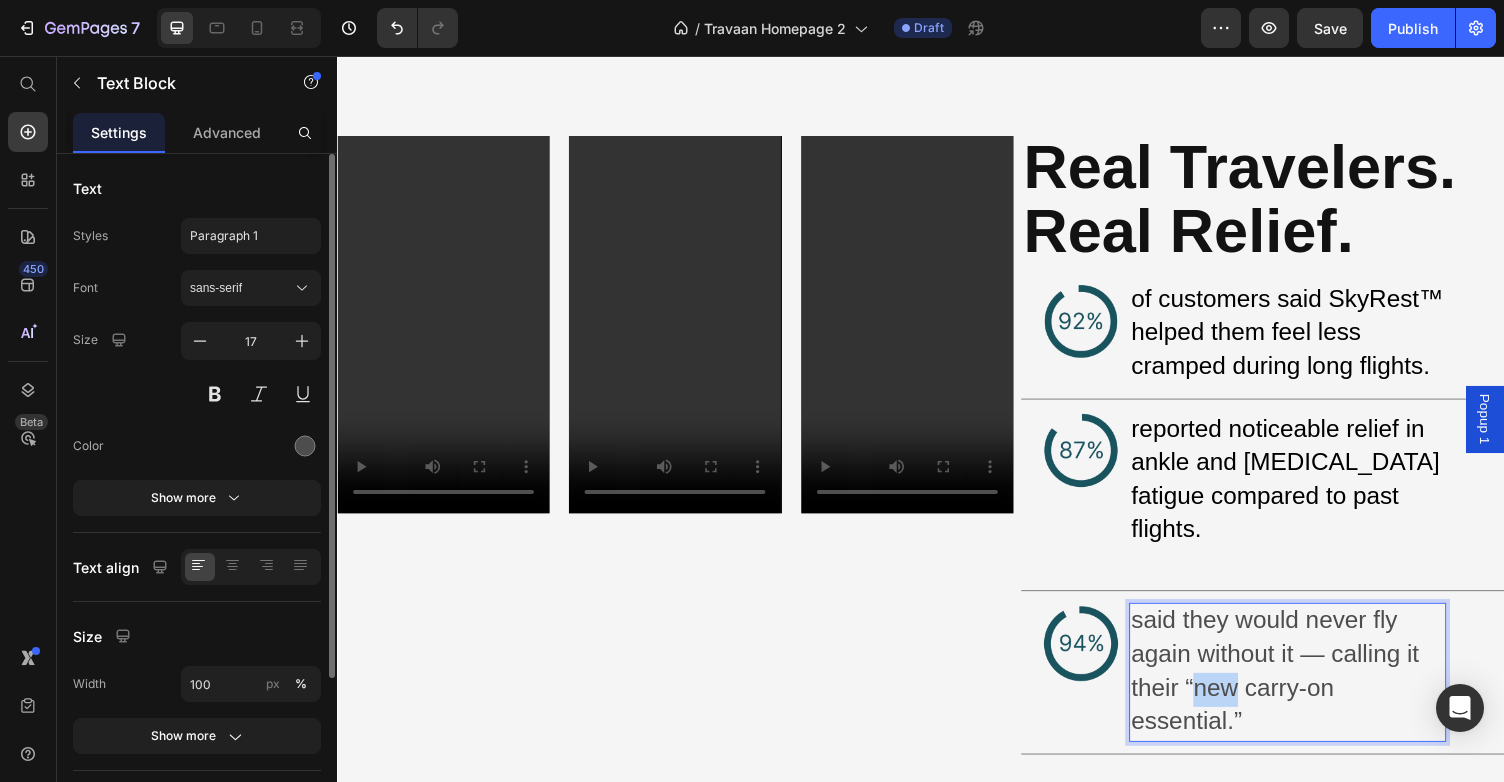 click on "said they would never fly again without it — calling it their “new carry-on essential.”" at bounding box center [1301, 687] 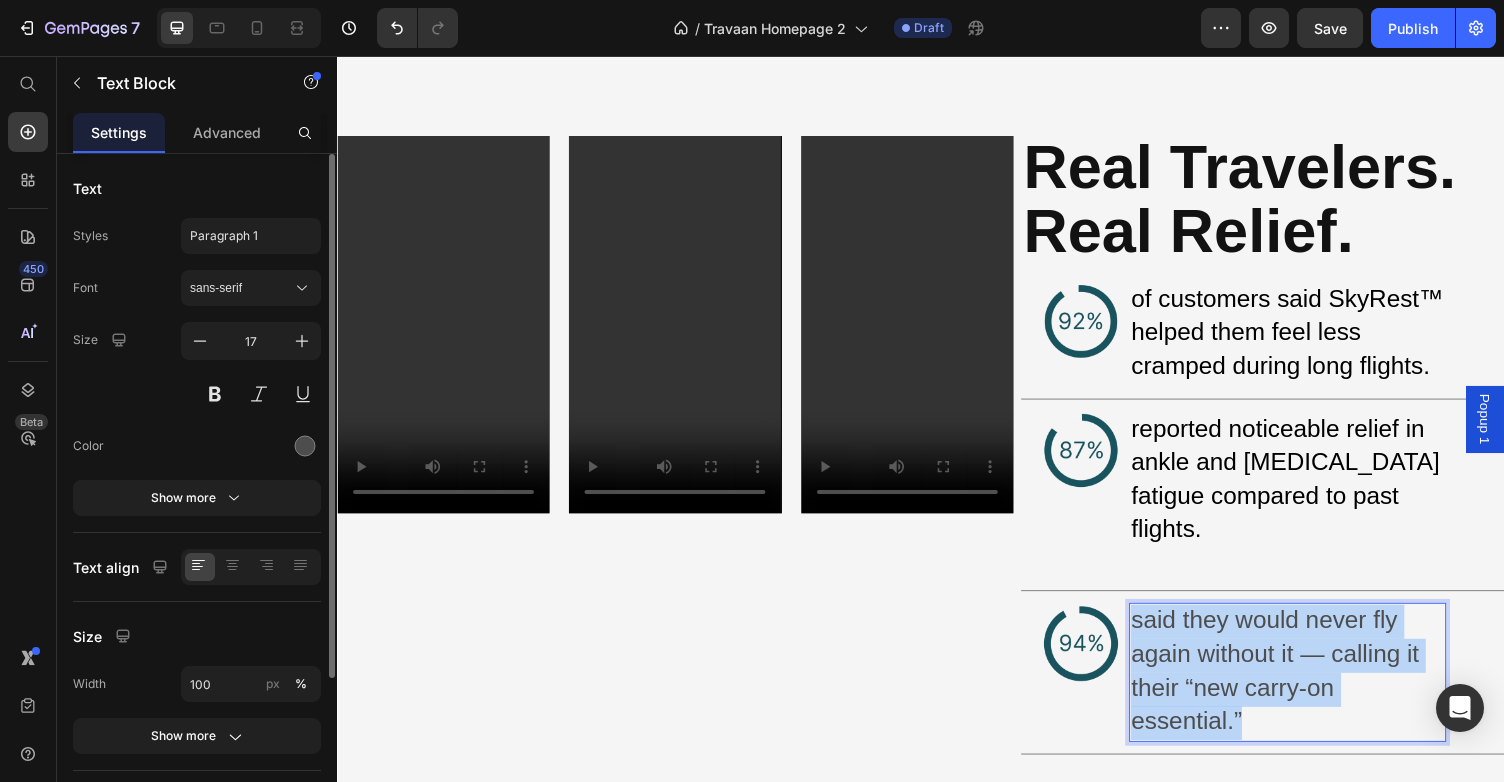 click on "said they would never fly again without it — calling it their “new carry-on essential.”" at bounding box center [1301, 687] 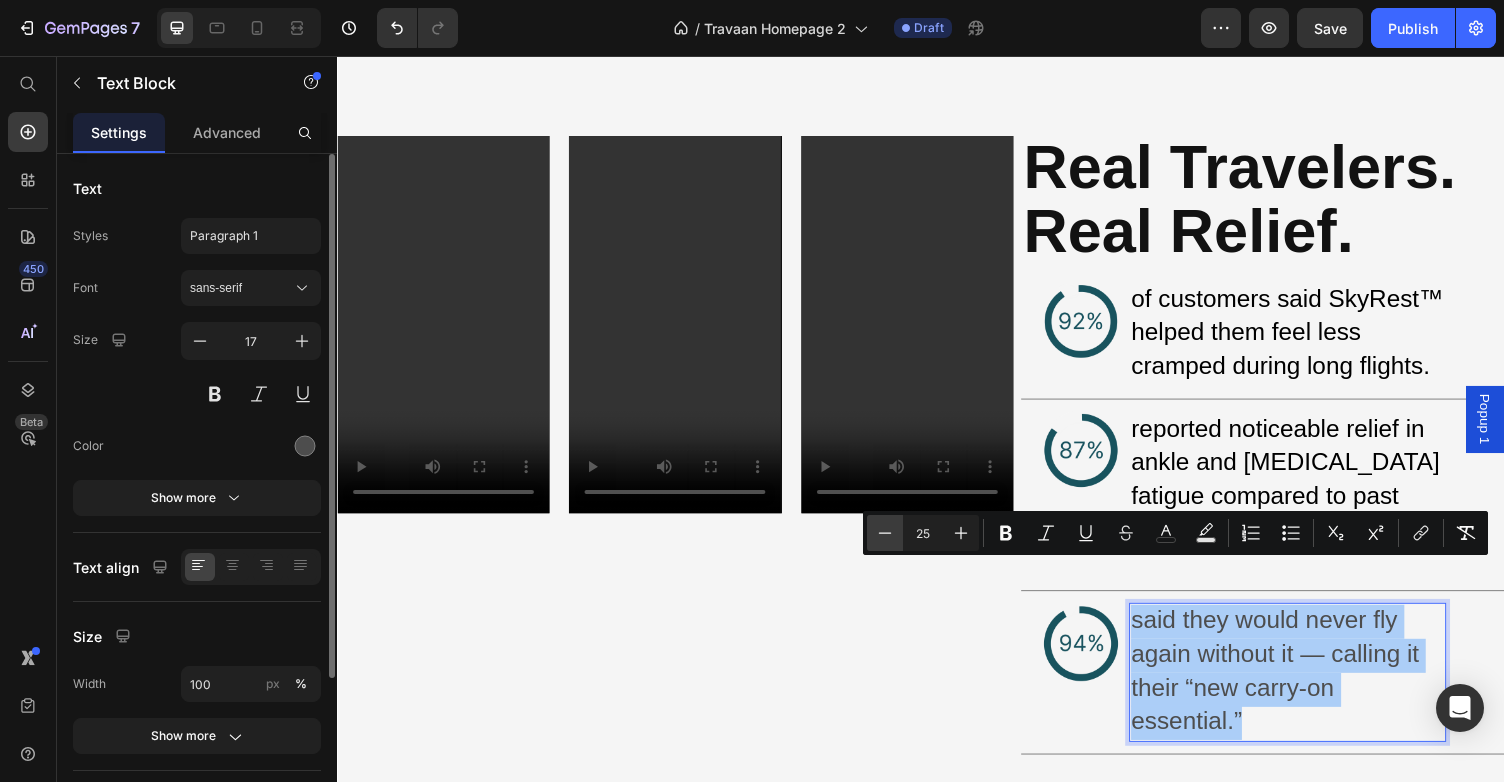 click 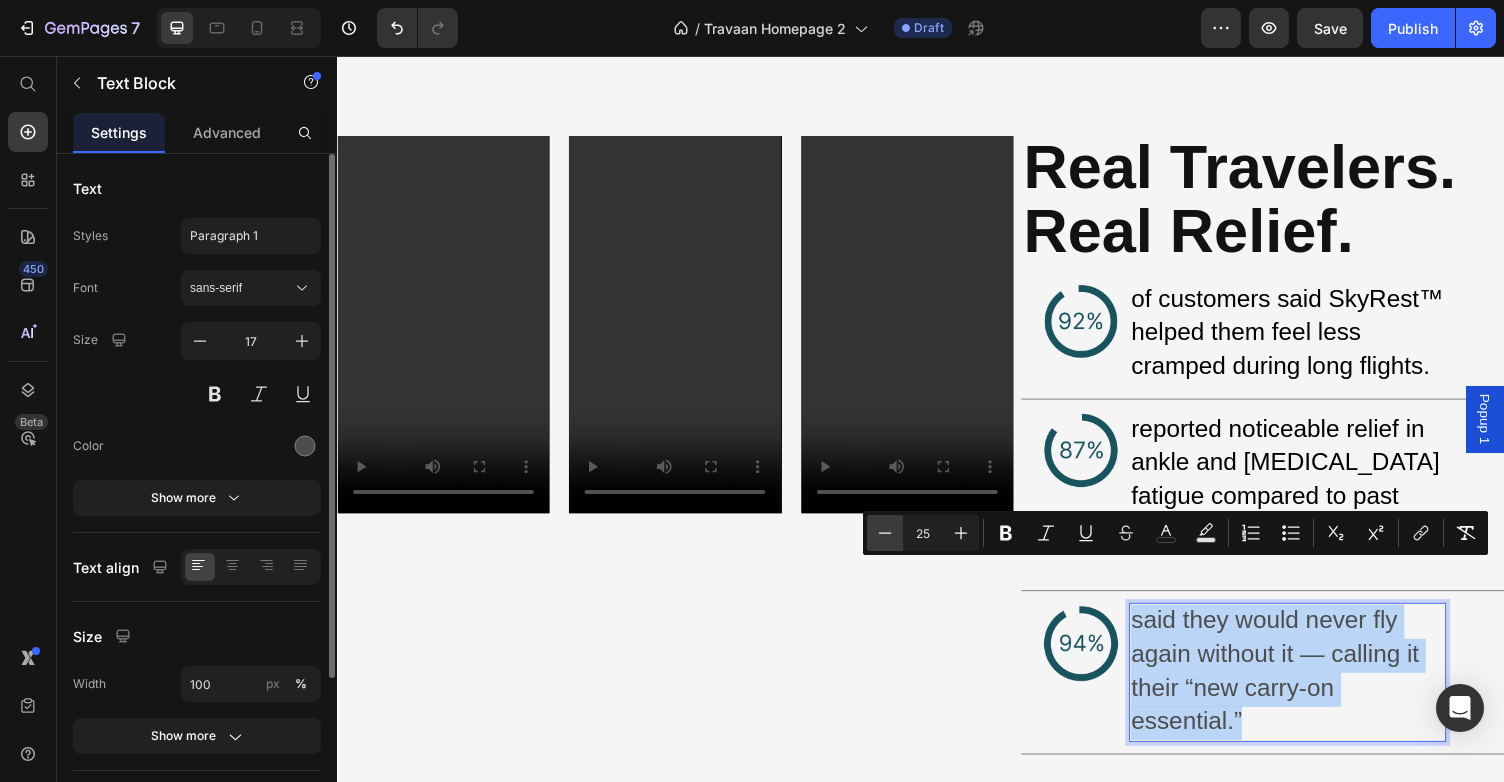 type on "24" 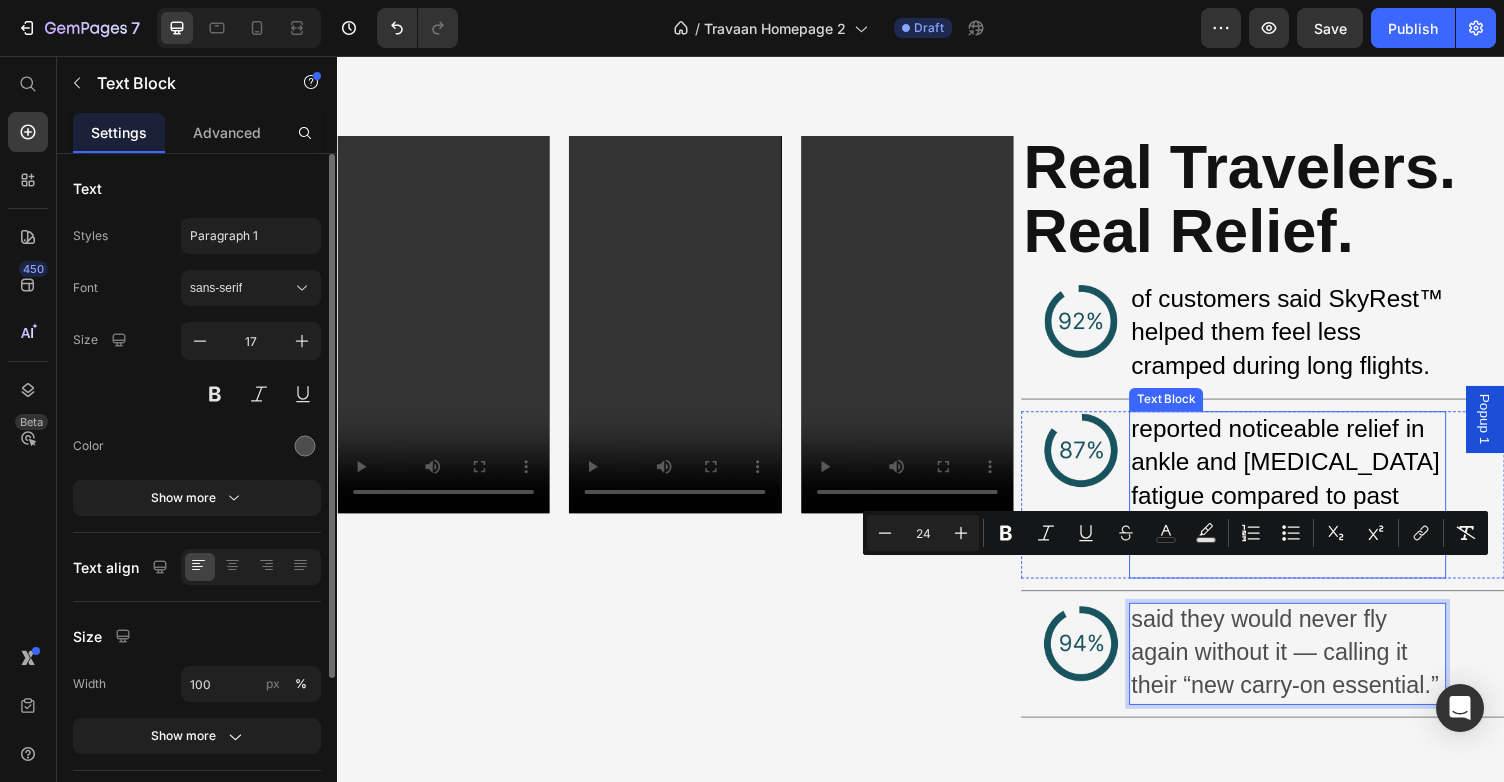click on "reported noticeable relief in ankle and [MEDICAL_DATA] fatigue compared to past flights." at bounding box center (1311, 490) 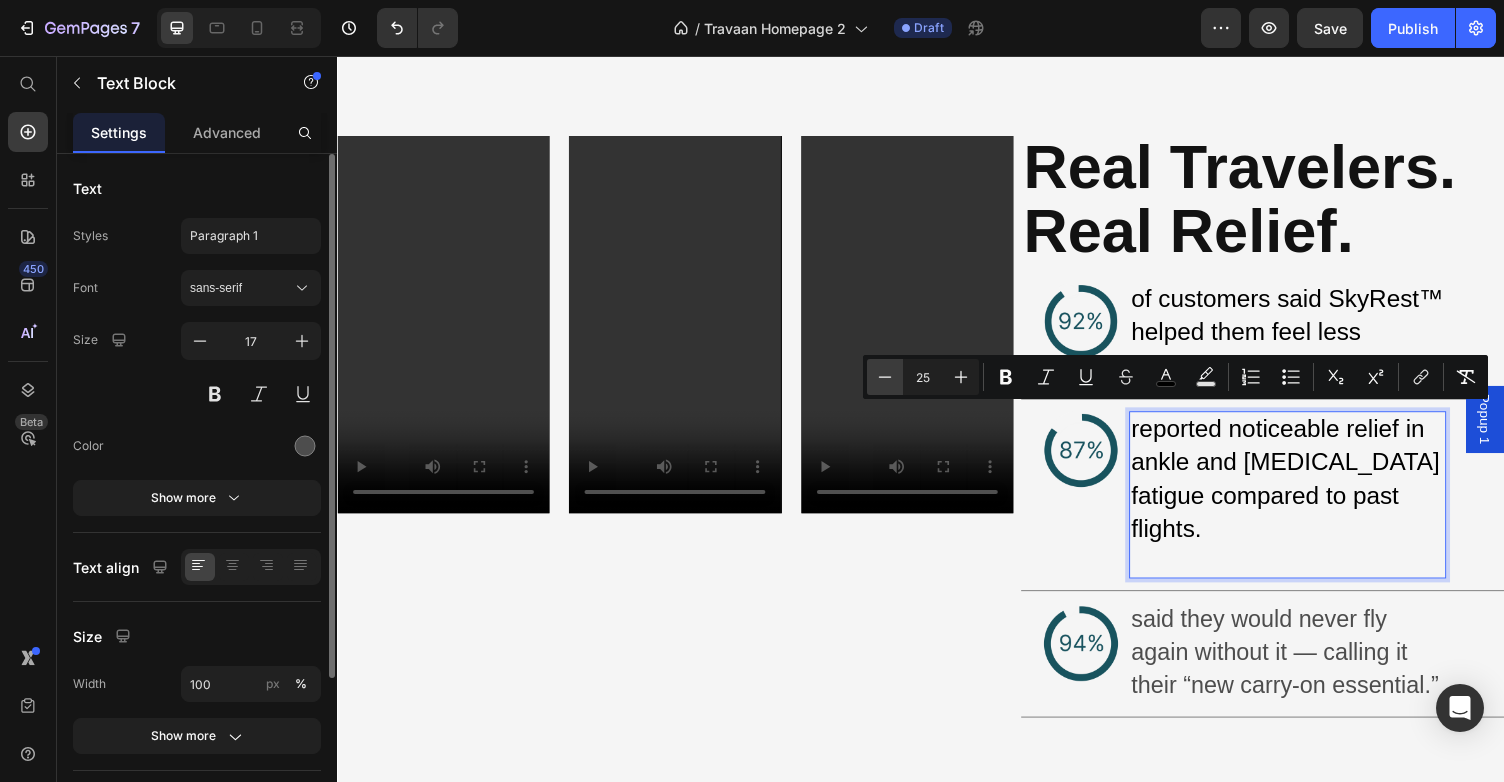 click 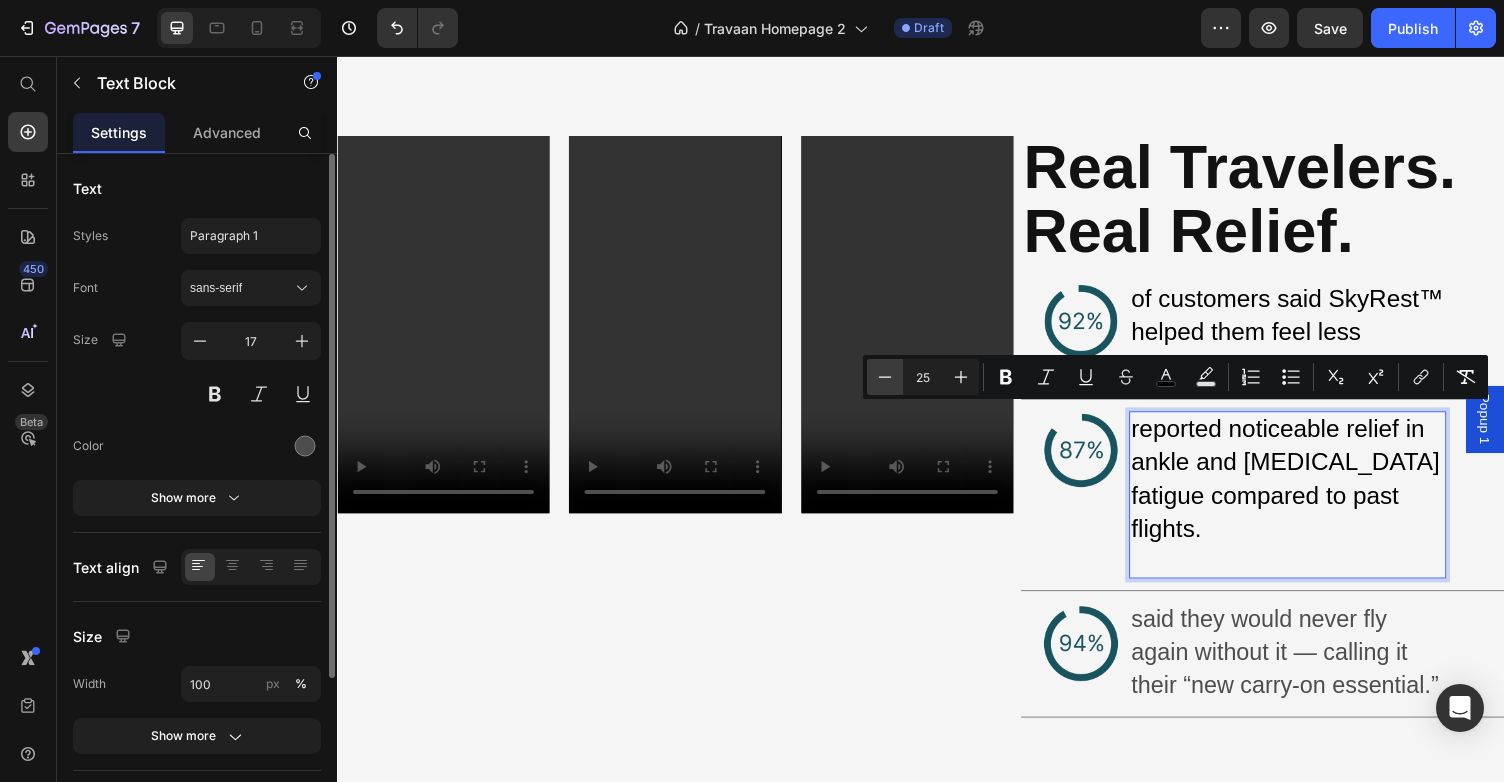 type on "24" 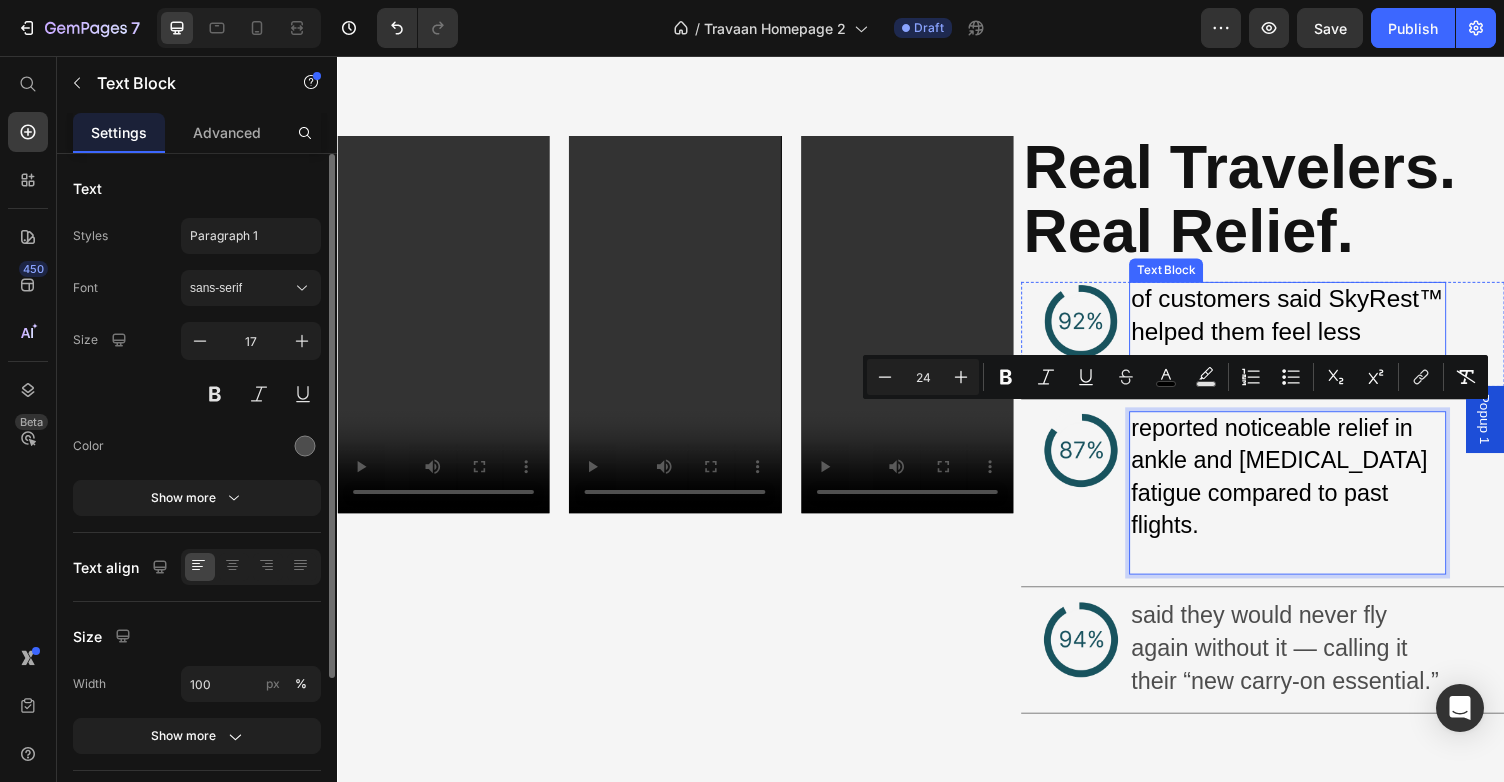 click on "of customers said SkyRest™ helped them feel less cramped during long flights." at bounding box center (1313, 339) 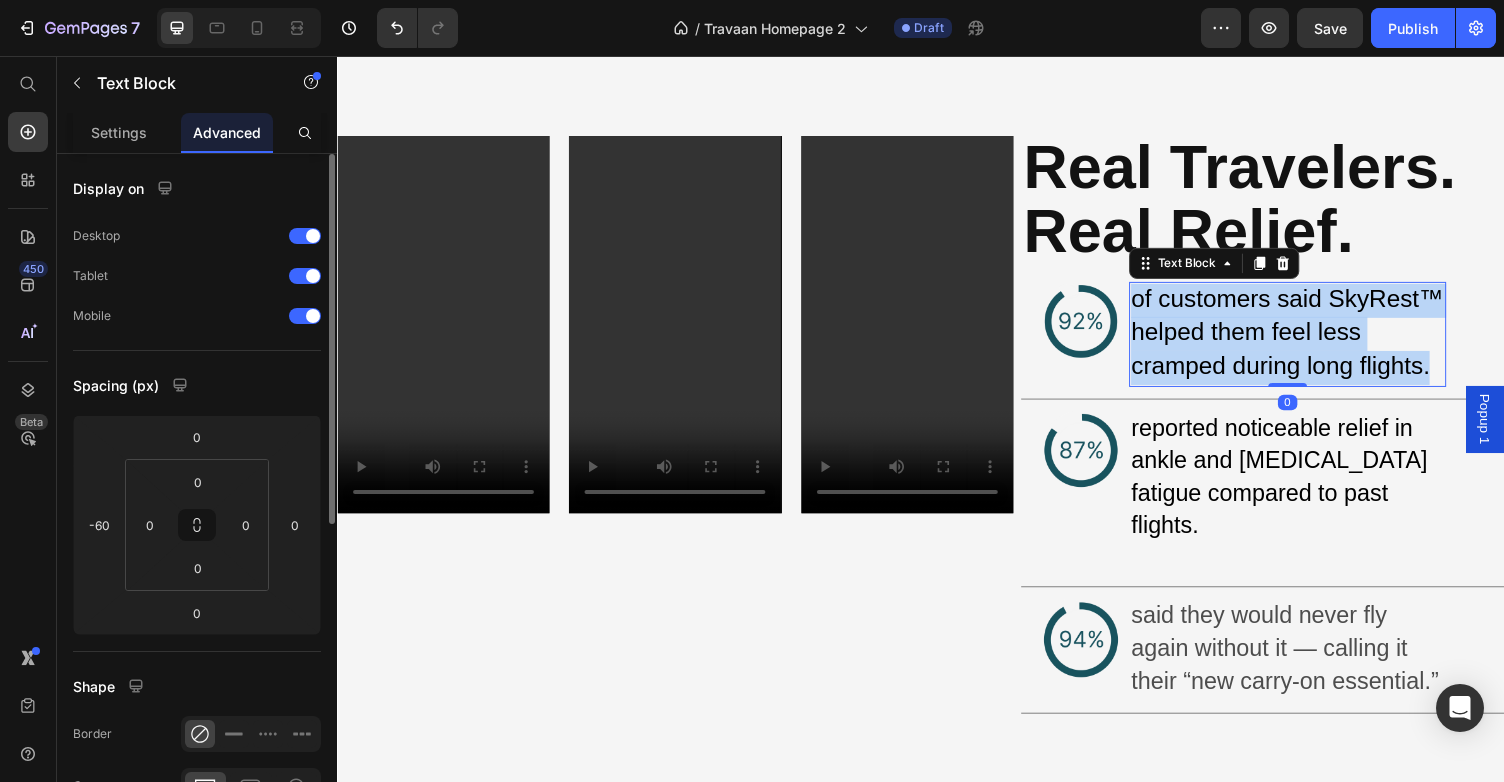 click on "of customers said SkyRest™ helped them feel less cramped during long flights." at bounding box center (1313, 339) 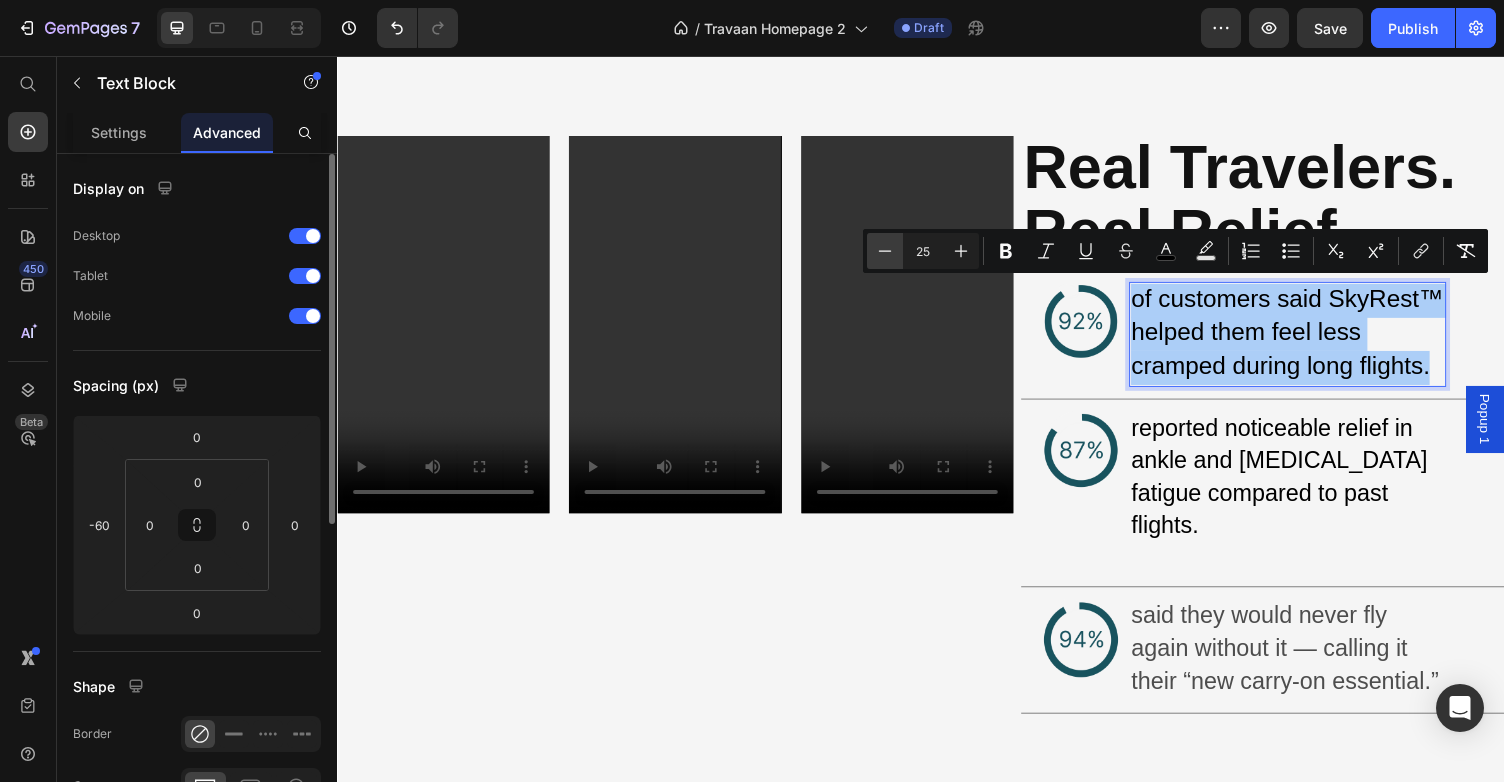click 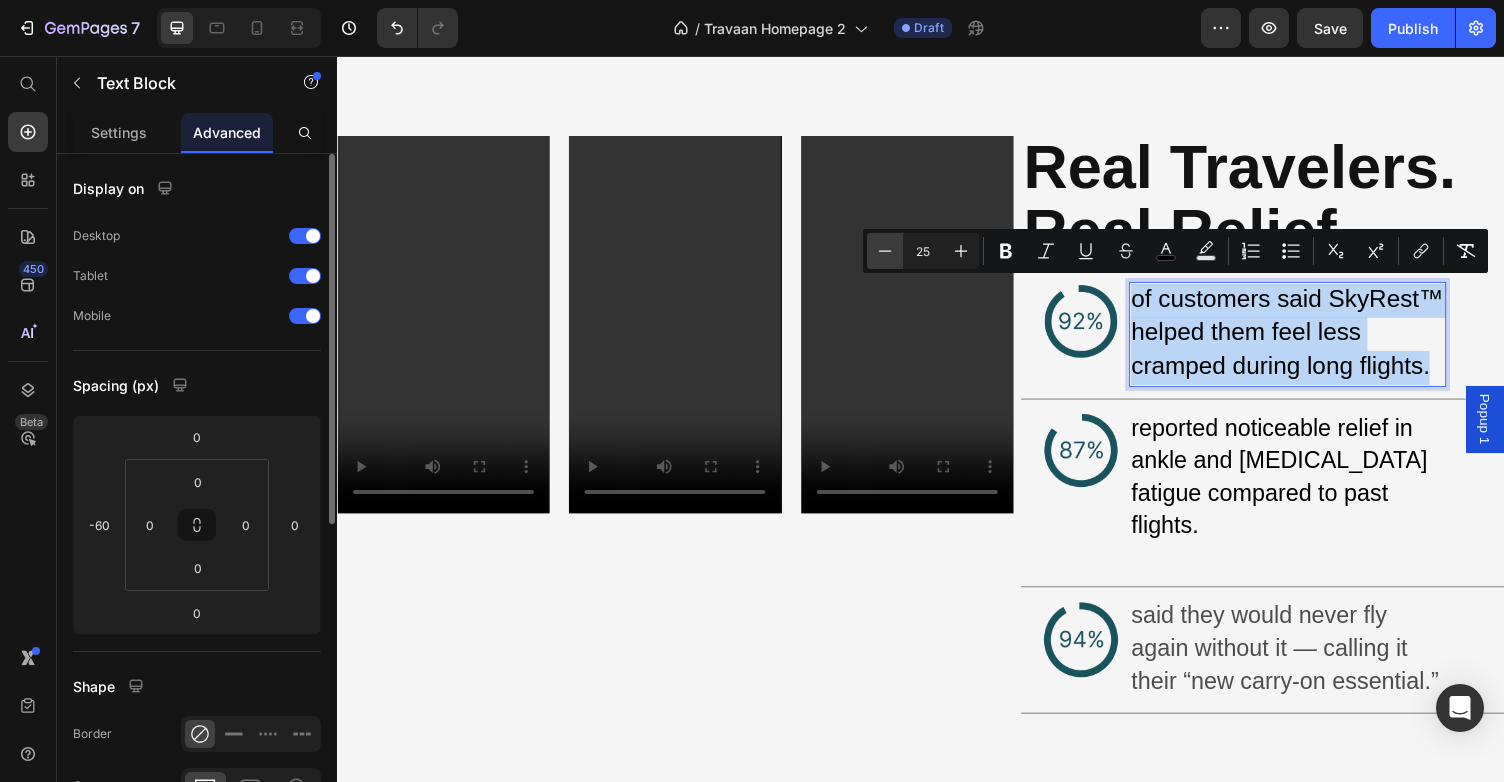 type on "24" 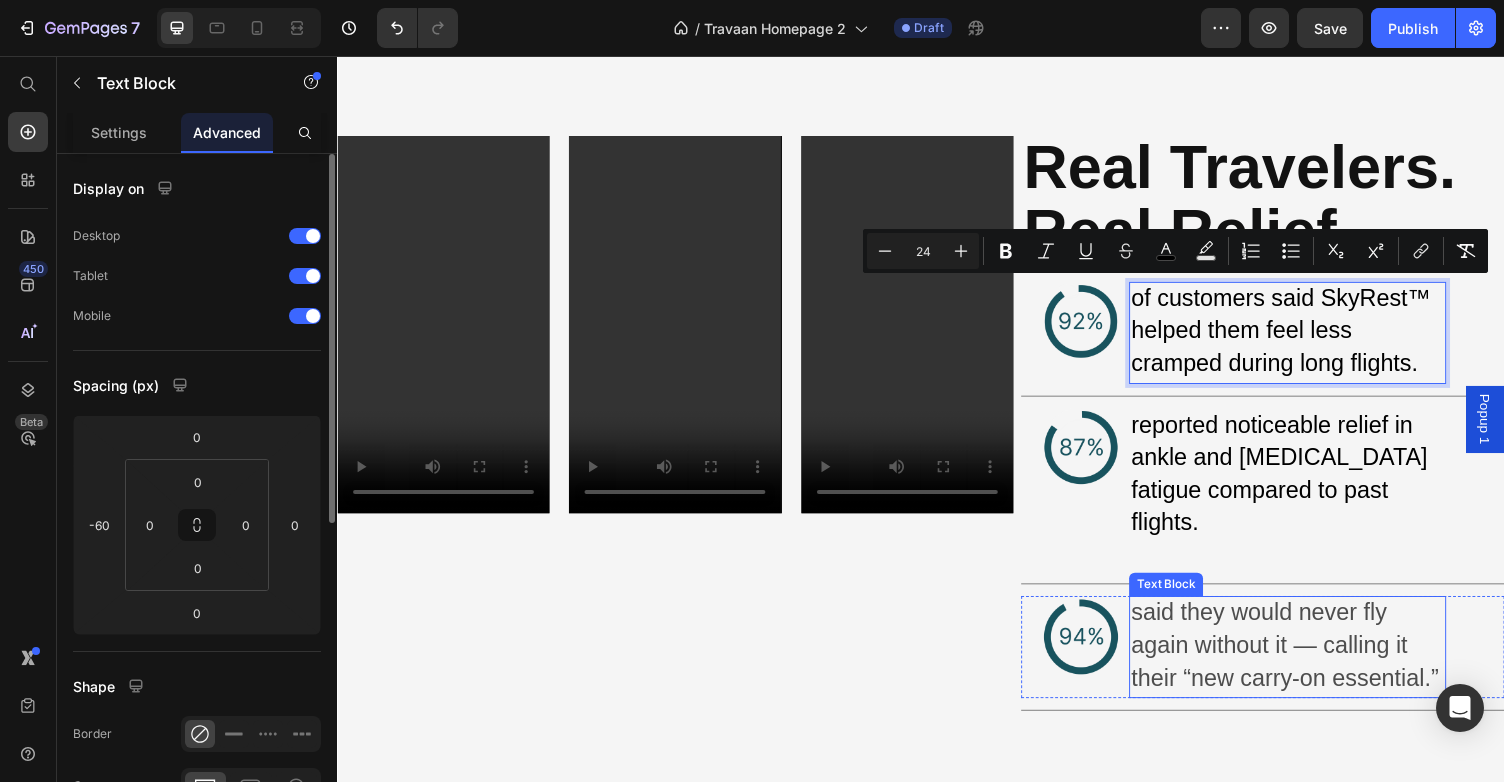 click on "said they would never fly again without it — calling it their “new carry-on essential.”" at bounding box center [1311, 661] 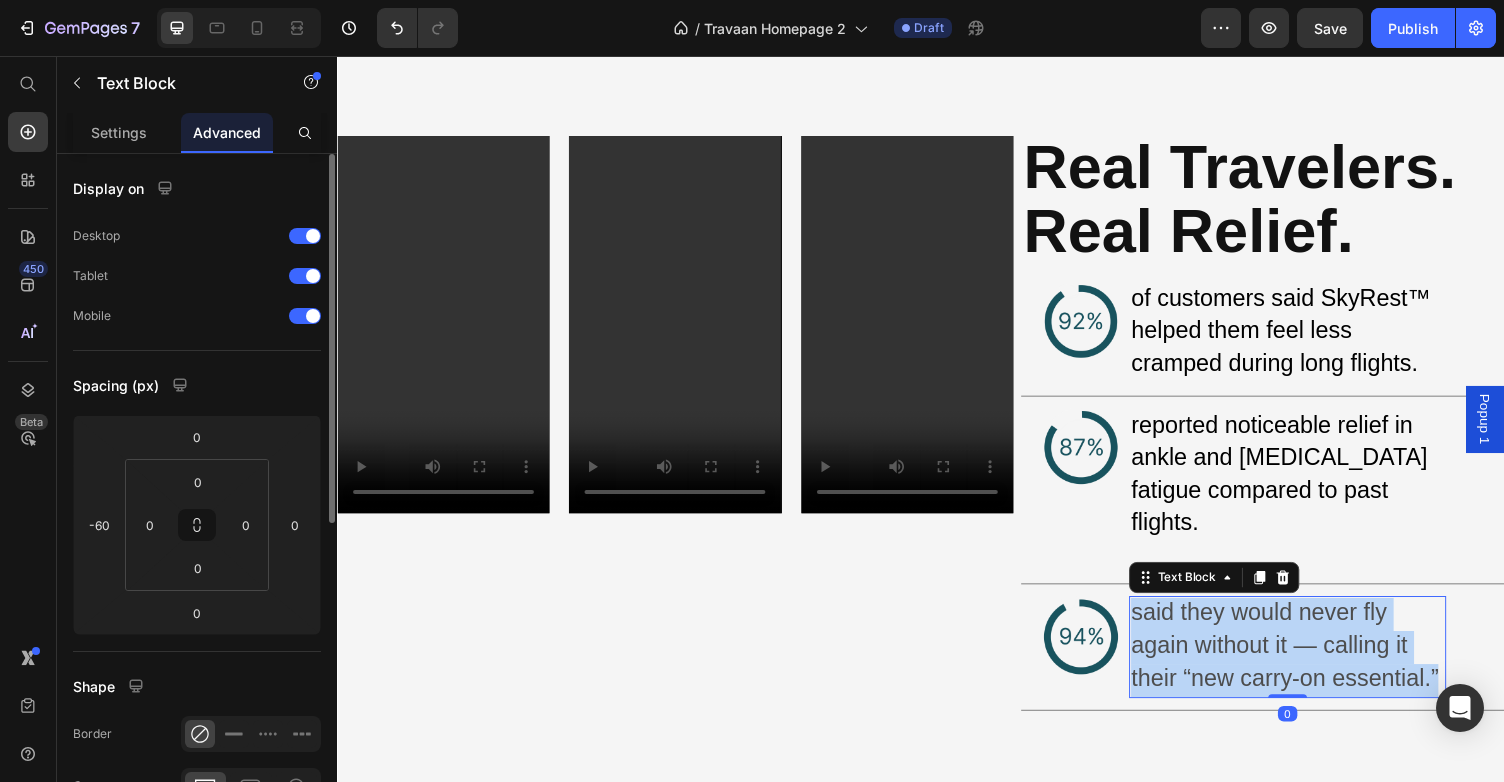 click on "said they would never fly again without it — calling it their “new carry-on essential.”" at bounding box center (1311, 661) 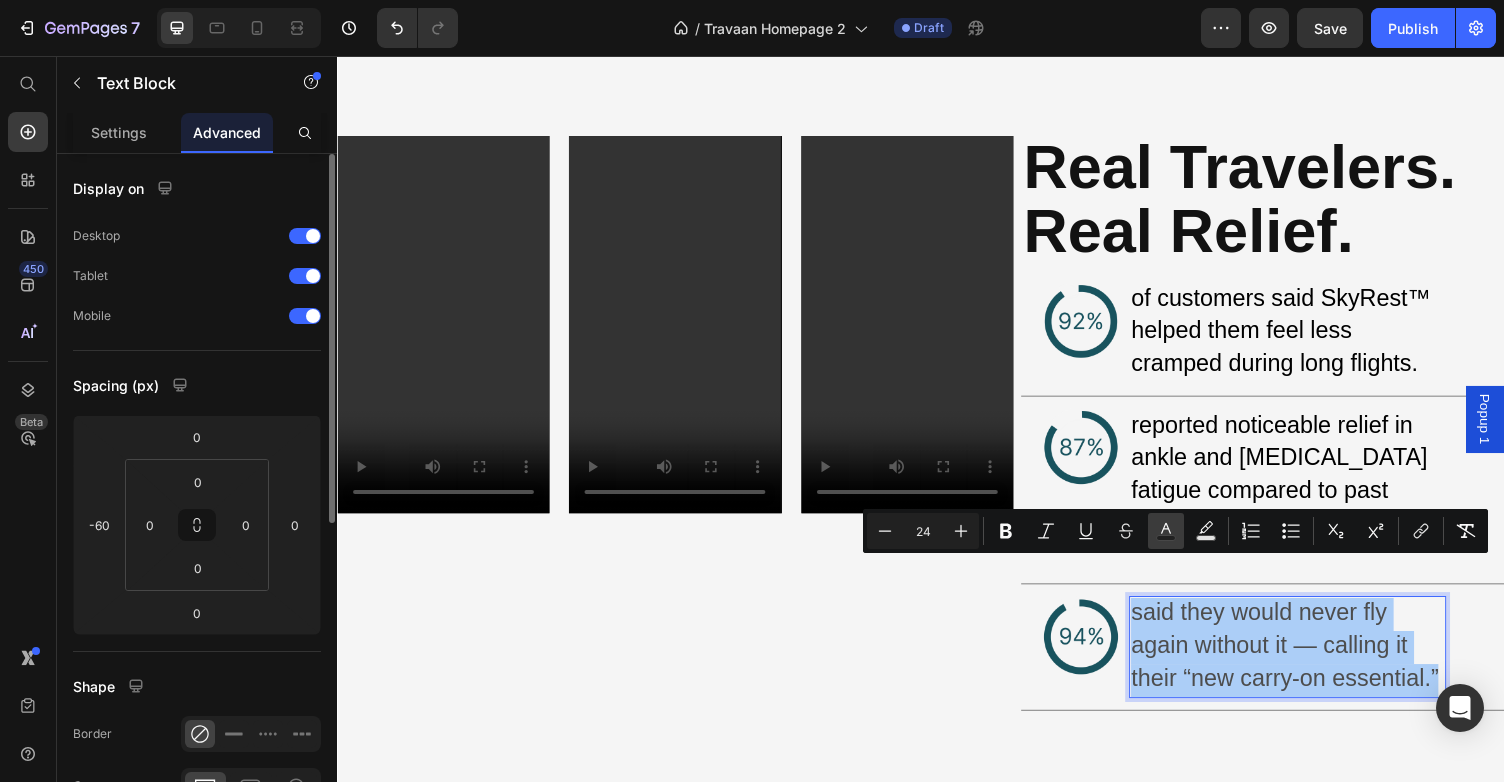 click on "Text Color" at bounding box center [1166, 531] 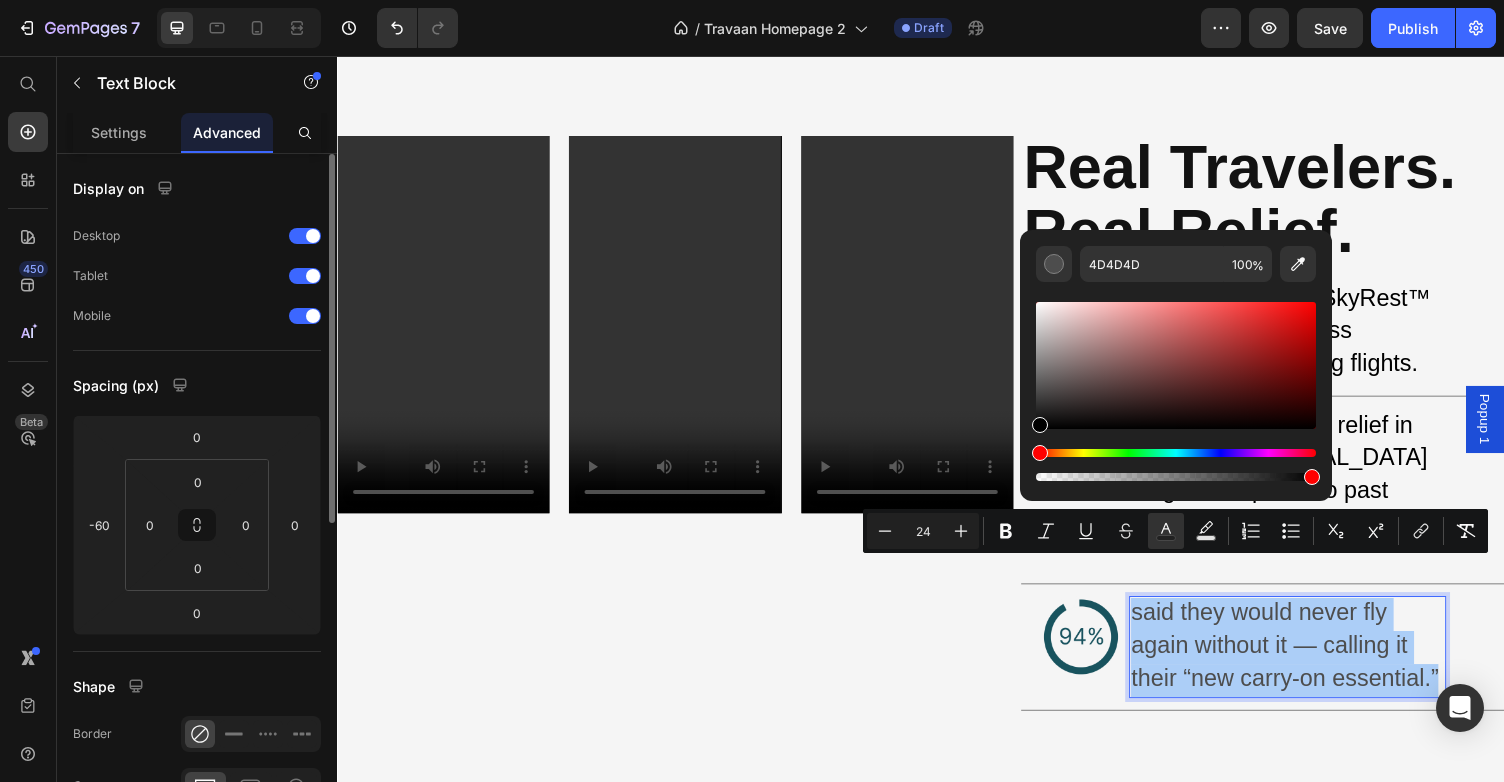drag, startPoint x: 1040, startPoint y: 396, endPoint x: 1031, endPoint y: 471, distance: 75.53807 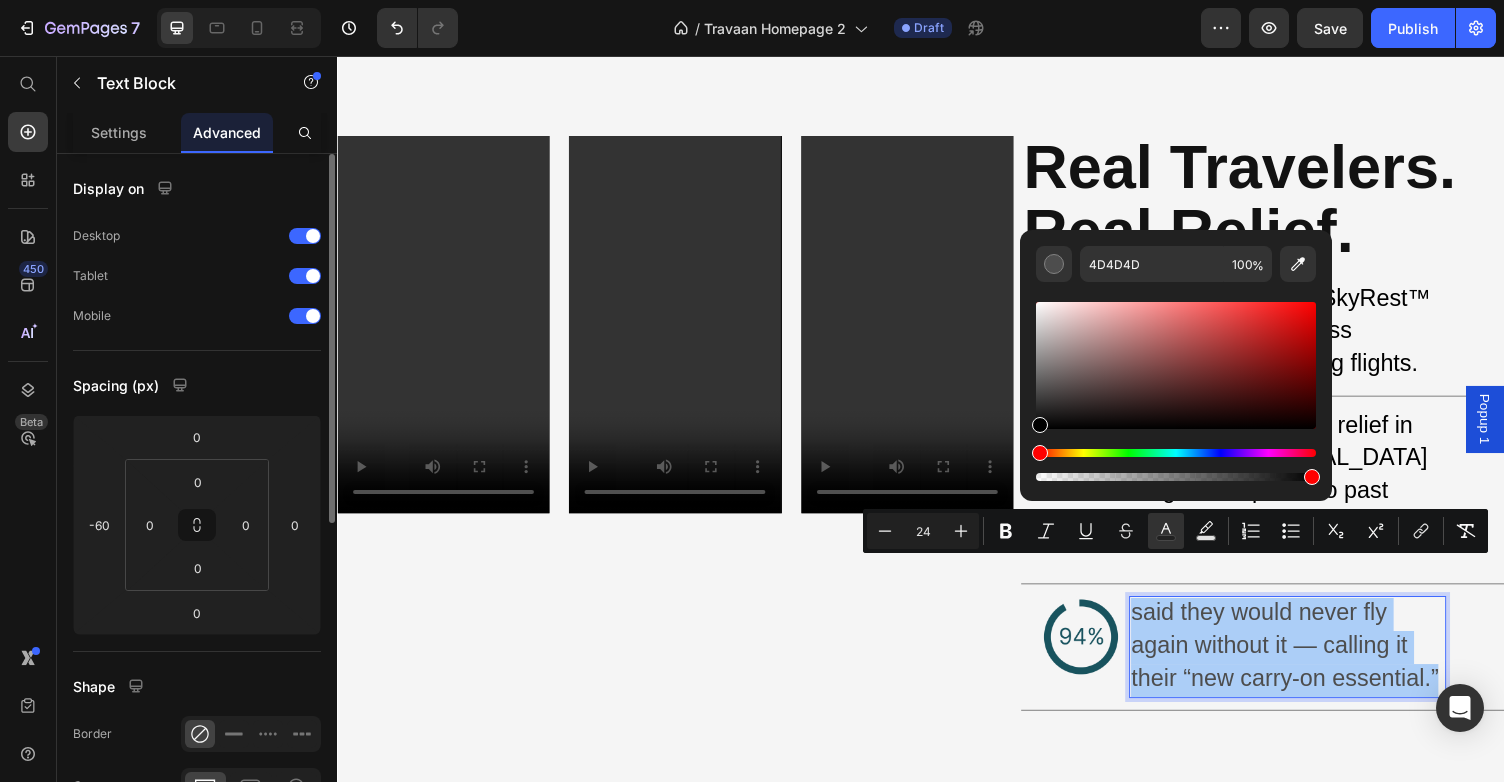 click on "4D4D4D 100 %" at bounding box center (1176, 357) 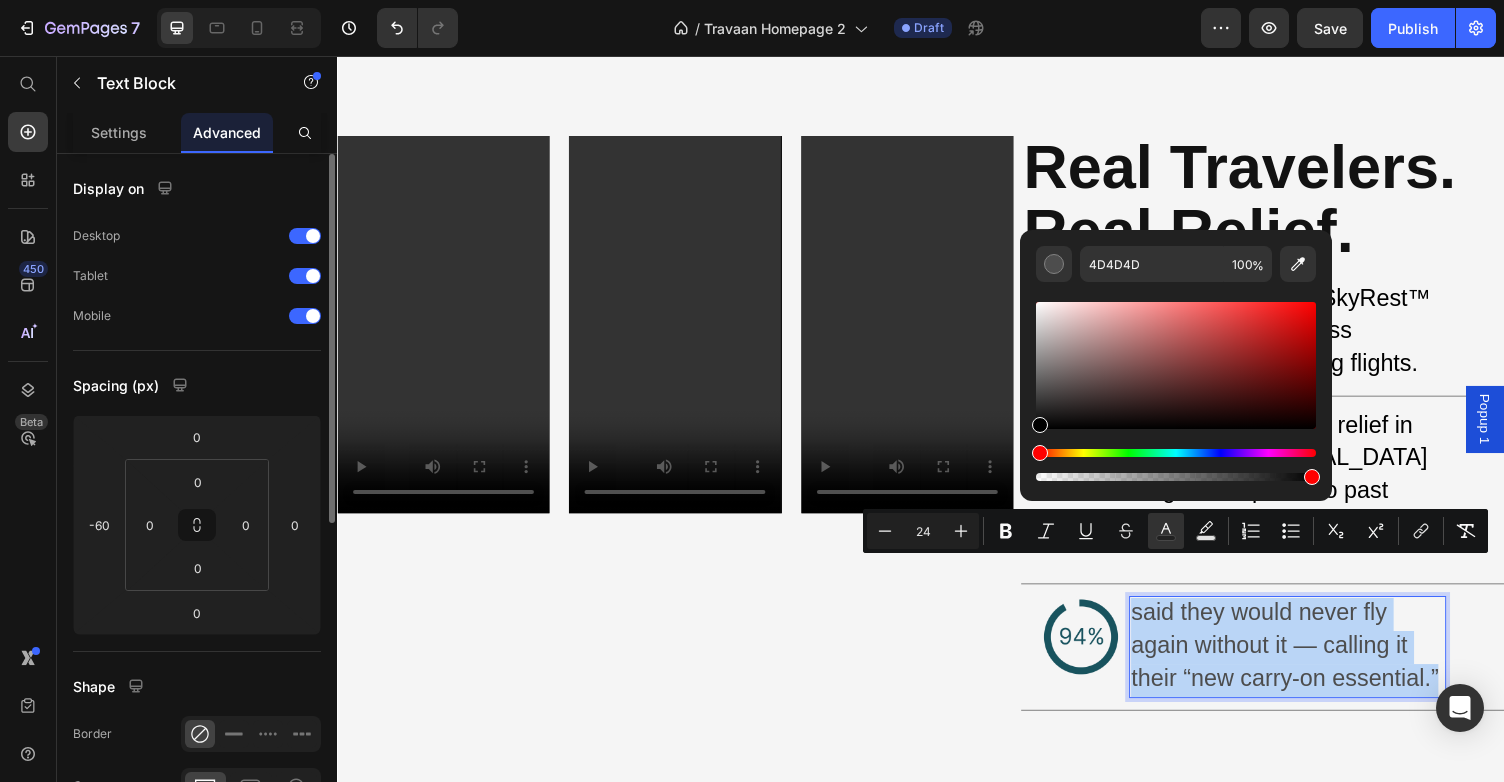 type on "000000" 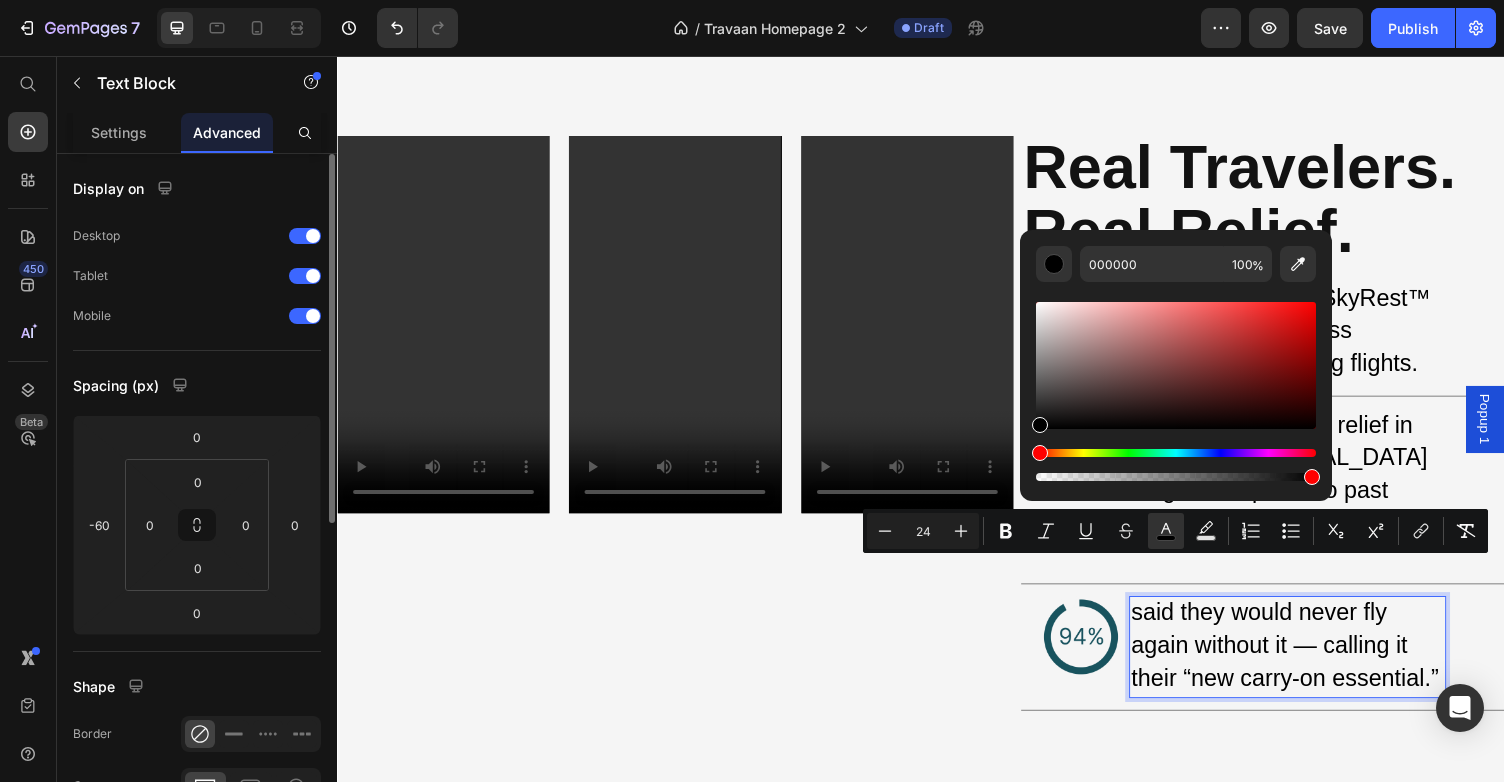 drag, startPoint x: 1303, startPoint y: 593, endPoint x: 751, endPoint y: 707, distance: 563.6488 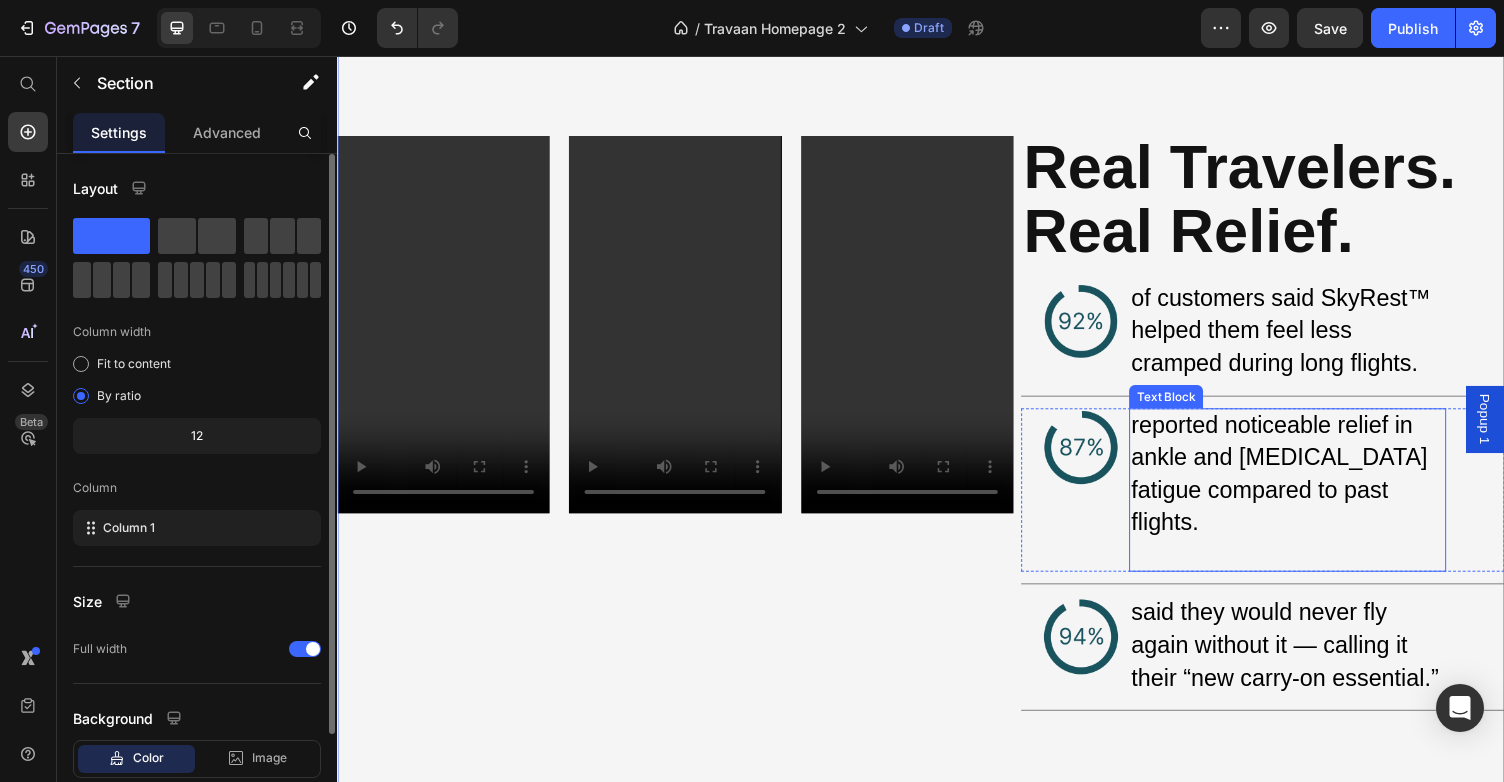 click on "reported noticeable relief in ankle and [MEDICAL_DATA] fatigue compared to past flights." at bounding box center (1305, 485) 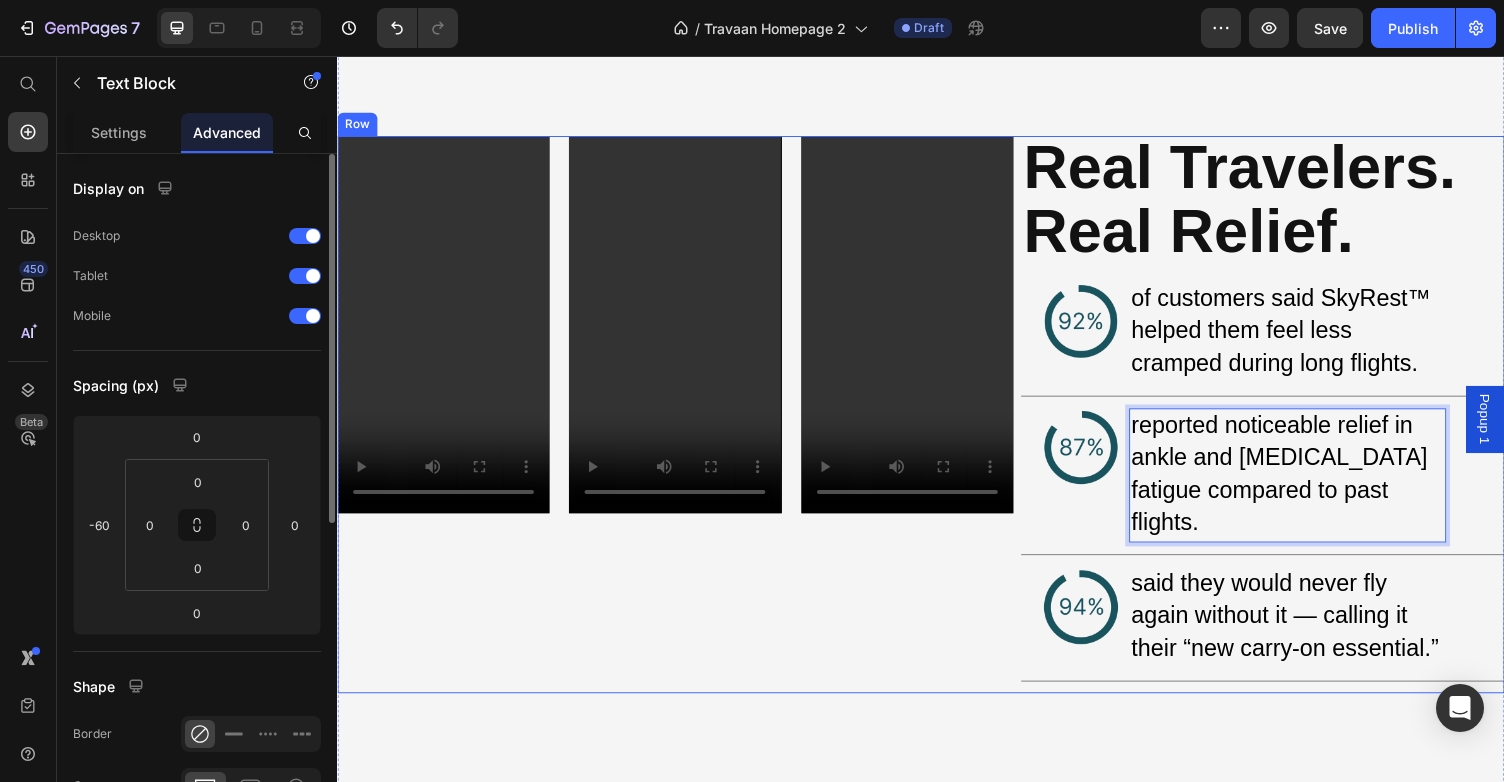 click on "Video Video Video Row" at bounding box center (684, 424) 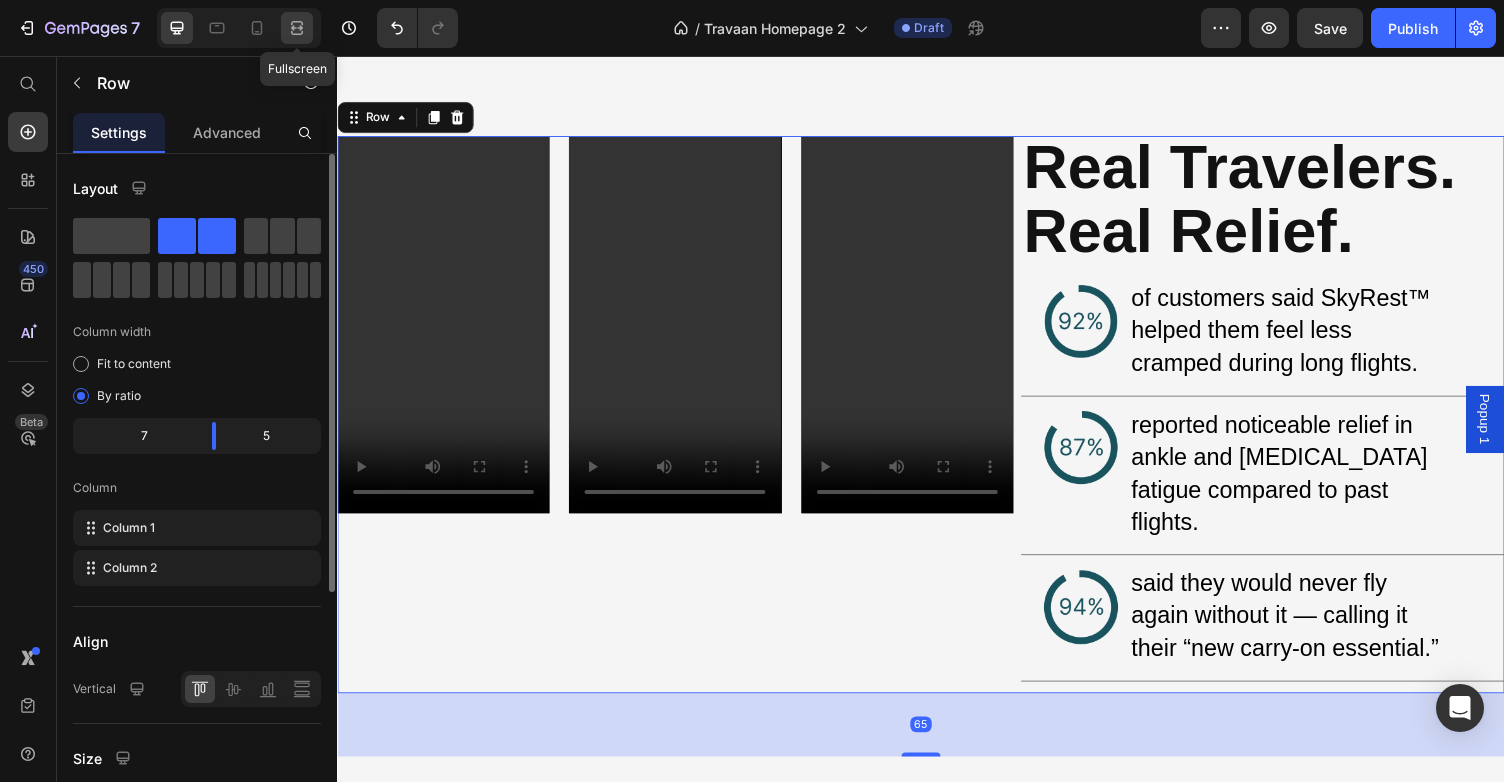 click 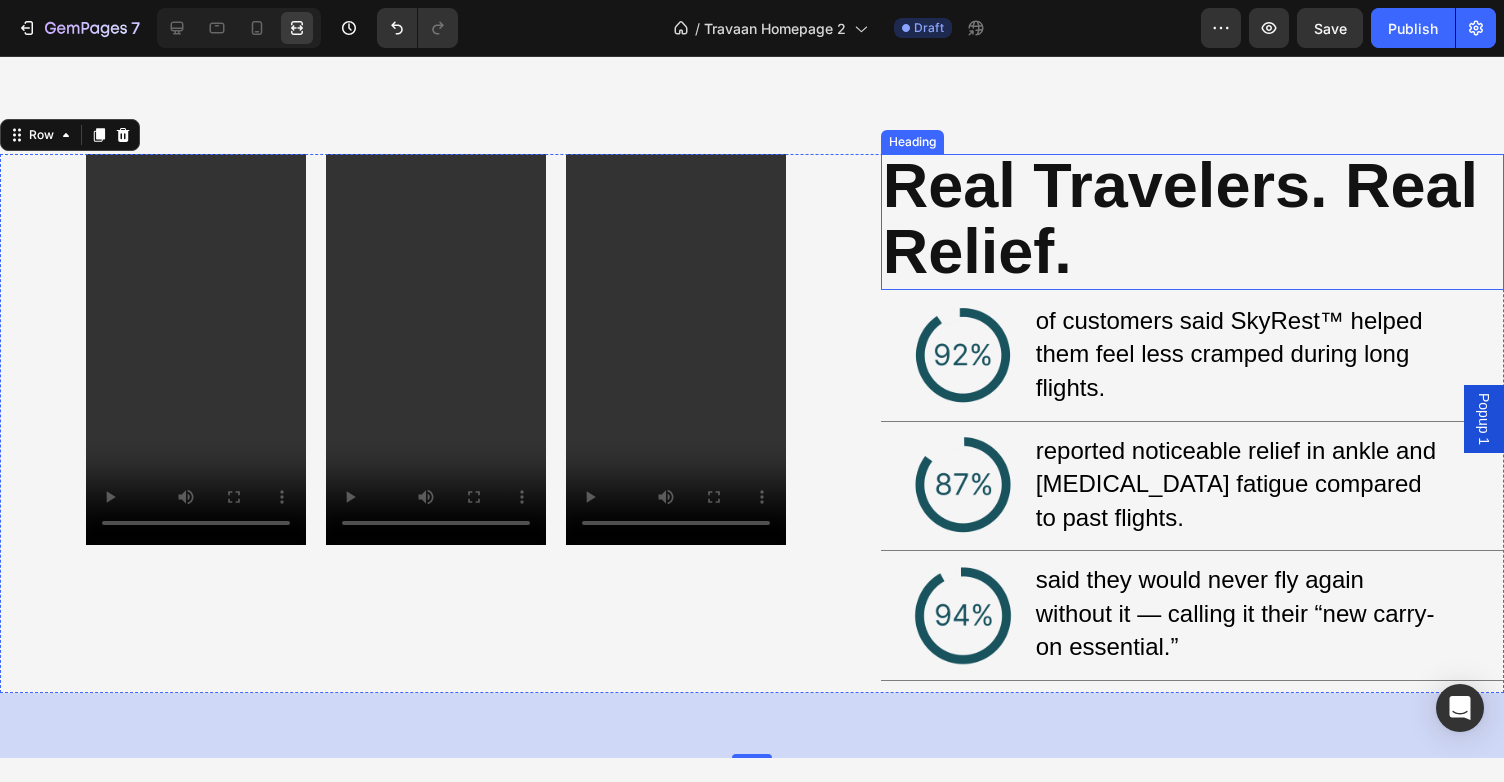 scroll, scrollTop: 2633, scrollLeft: 0, axis: vertical 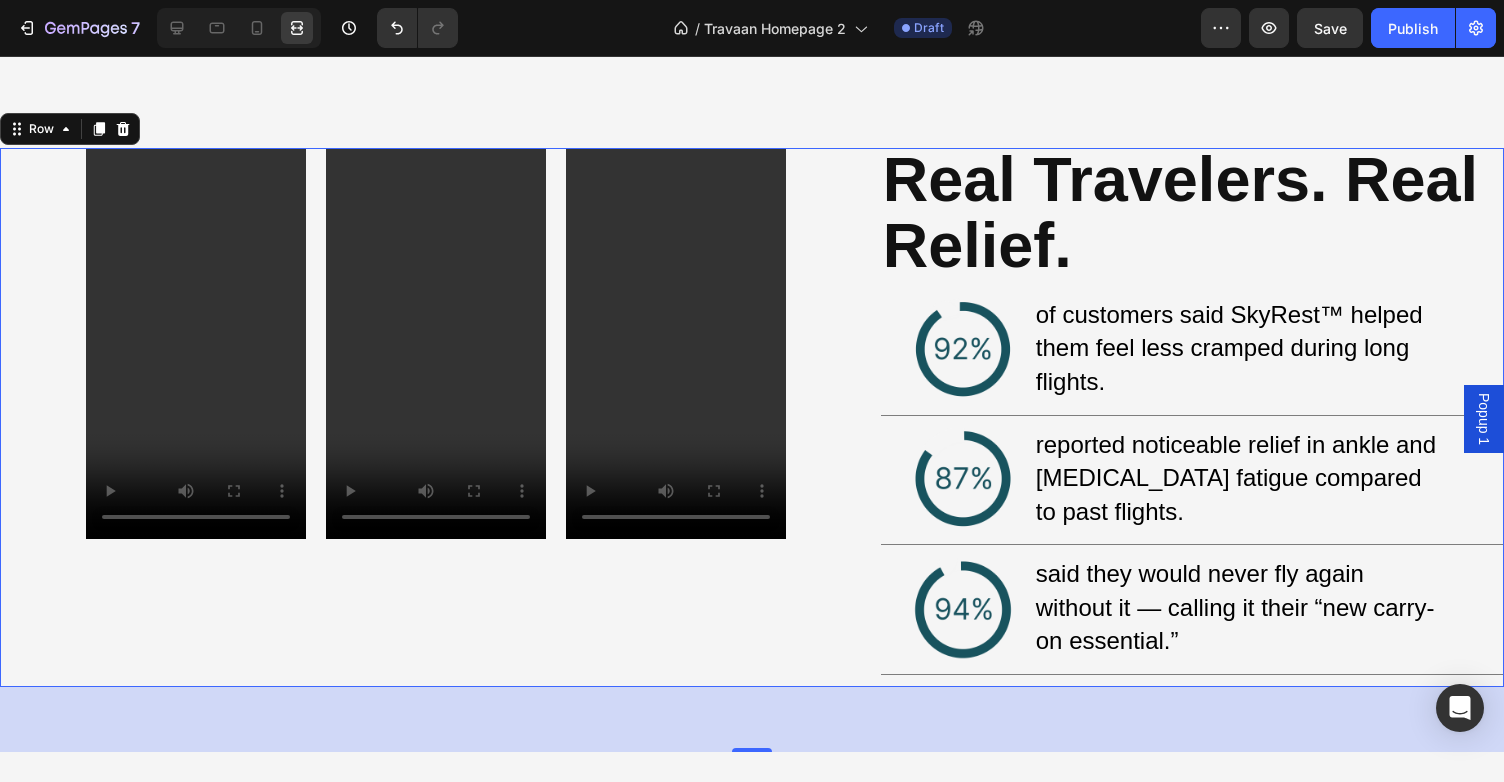 click on "Video Video Video Row" at bounding box center [436, 417] 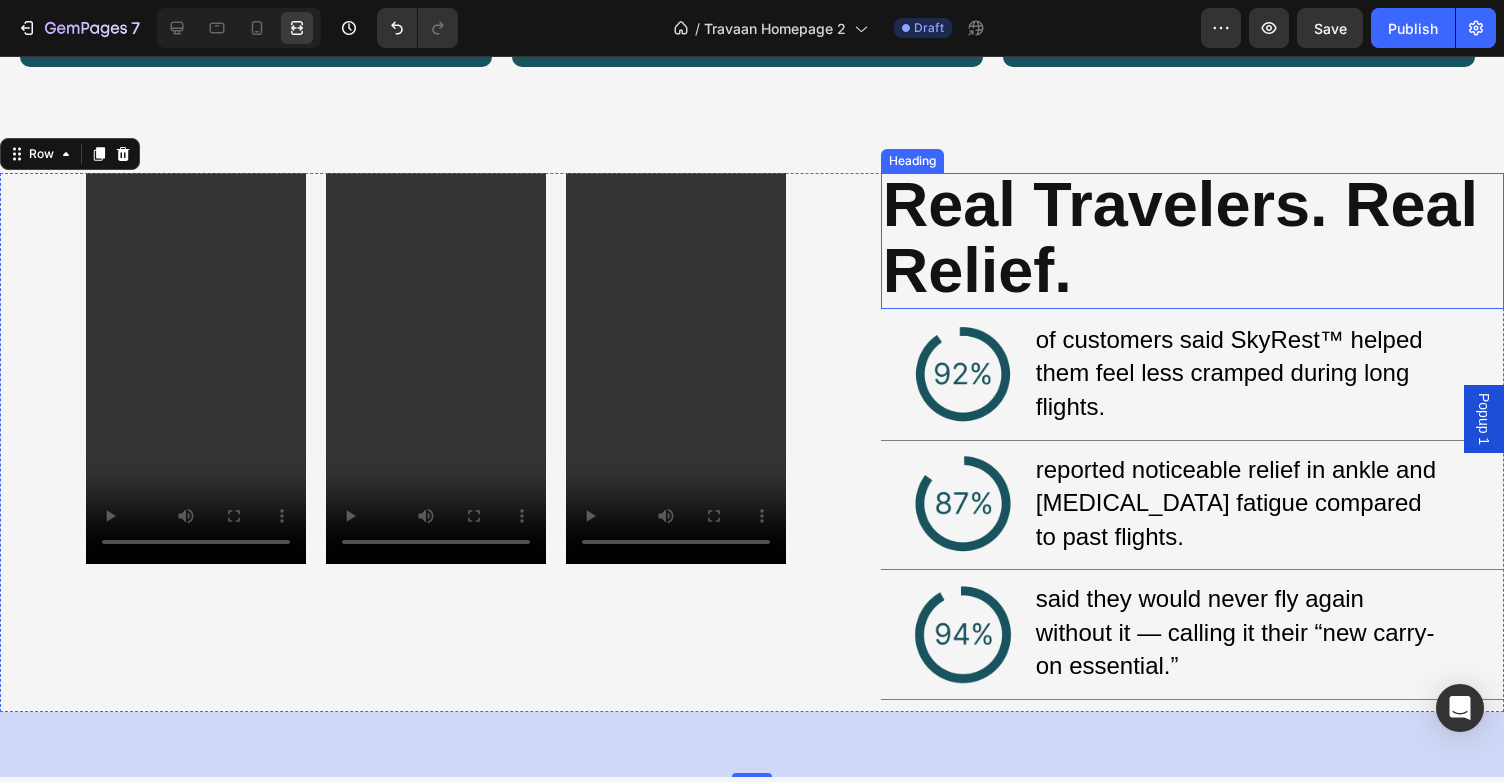 scroll, scrollTop: 2616, scrollLeft: 0, axis: vertical 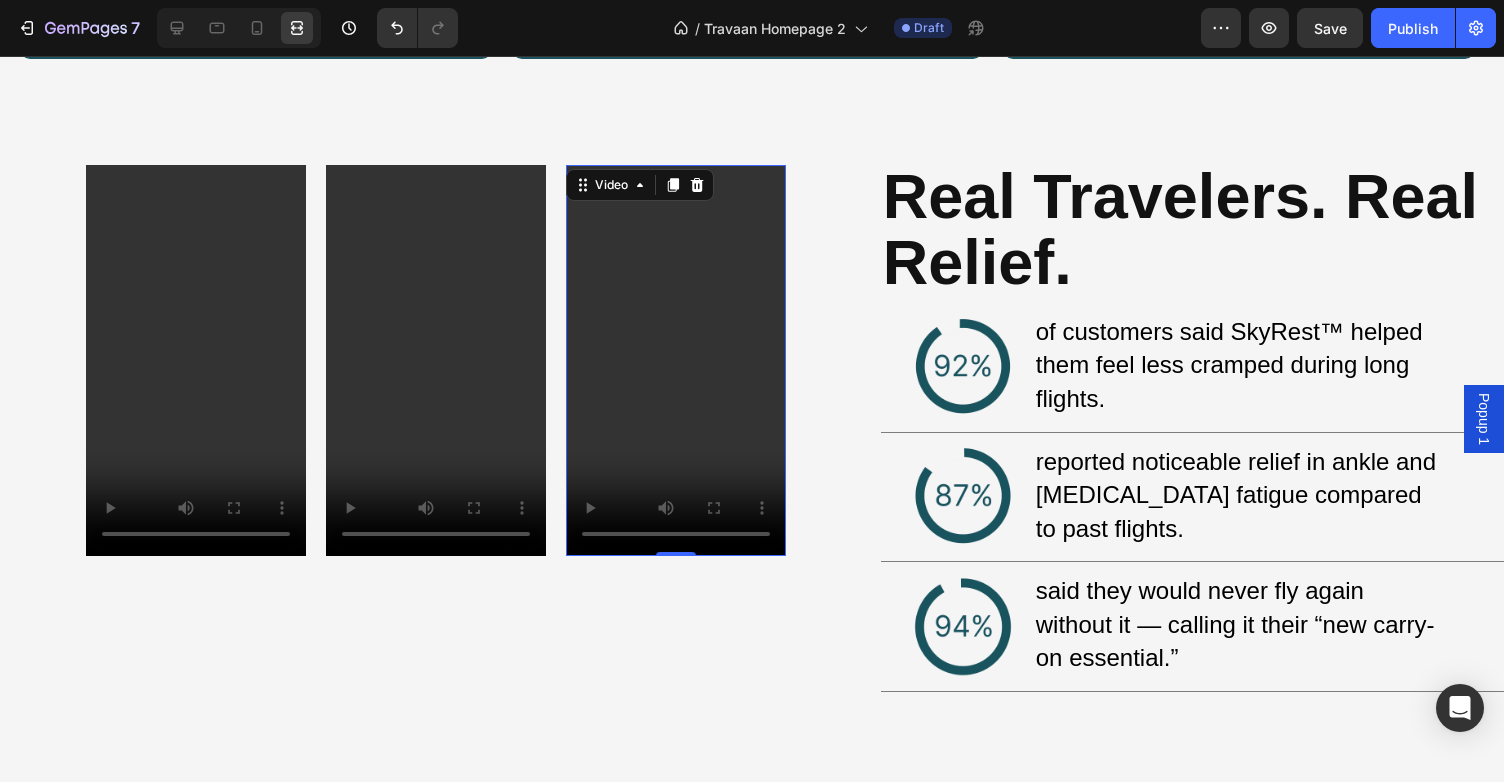 click at bounding box center [676, 360] 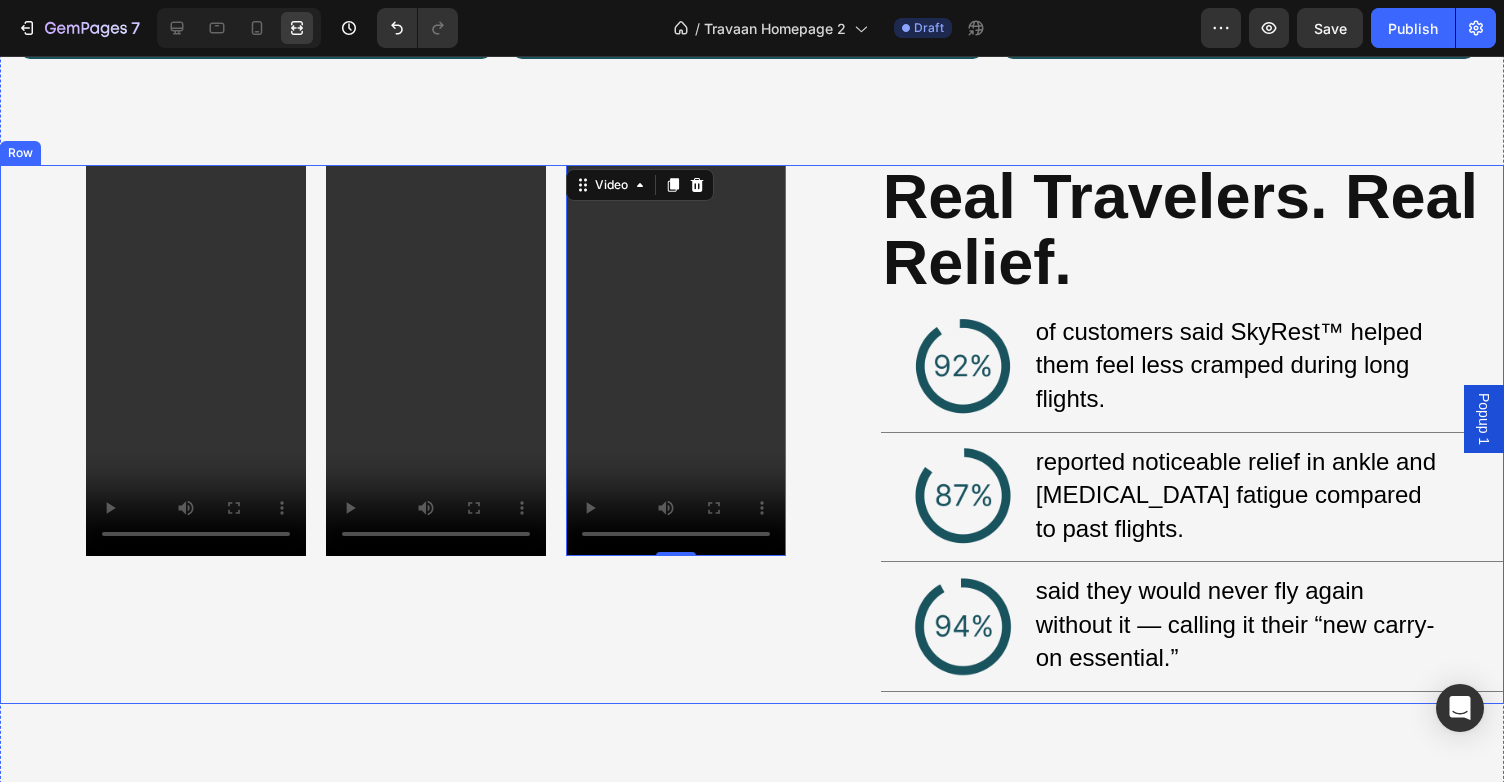 click on "Video Video Video   0 Row" at bounding box center [436, 434] 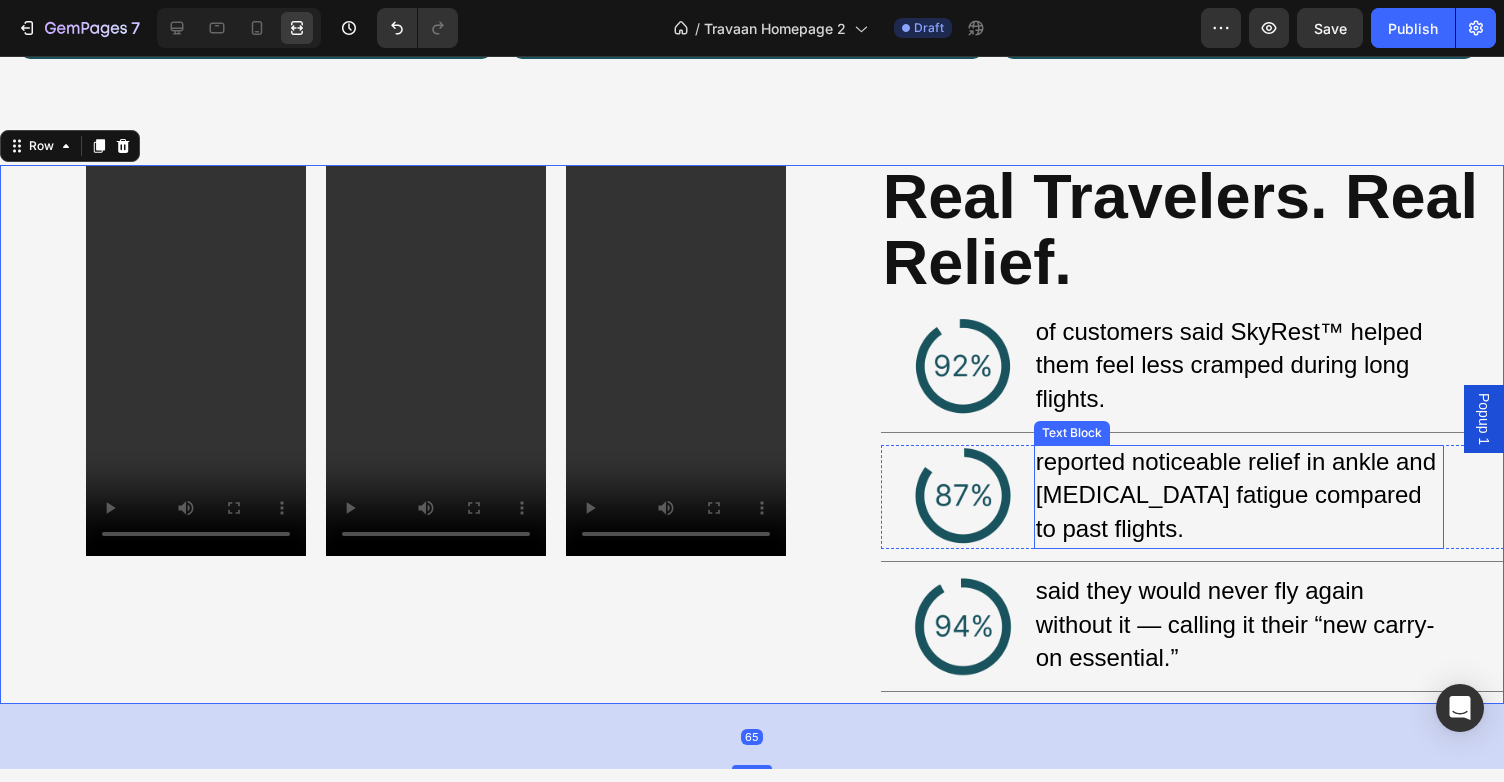 click on "reported noticeable relief in ankle and [MEDICAL_DATA] fatigue compared to past flights." at bounding box center [1236, 495] 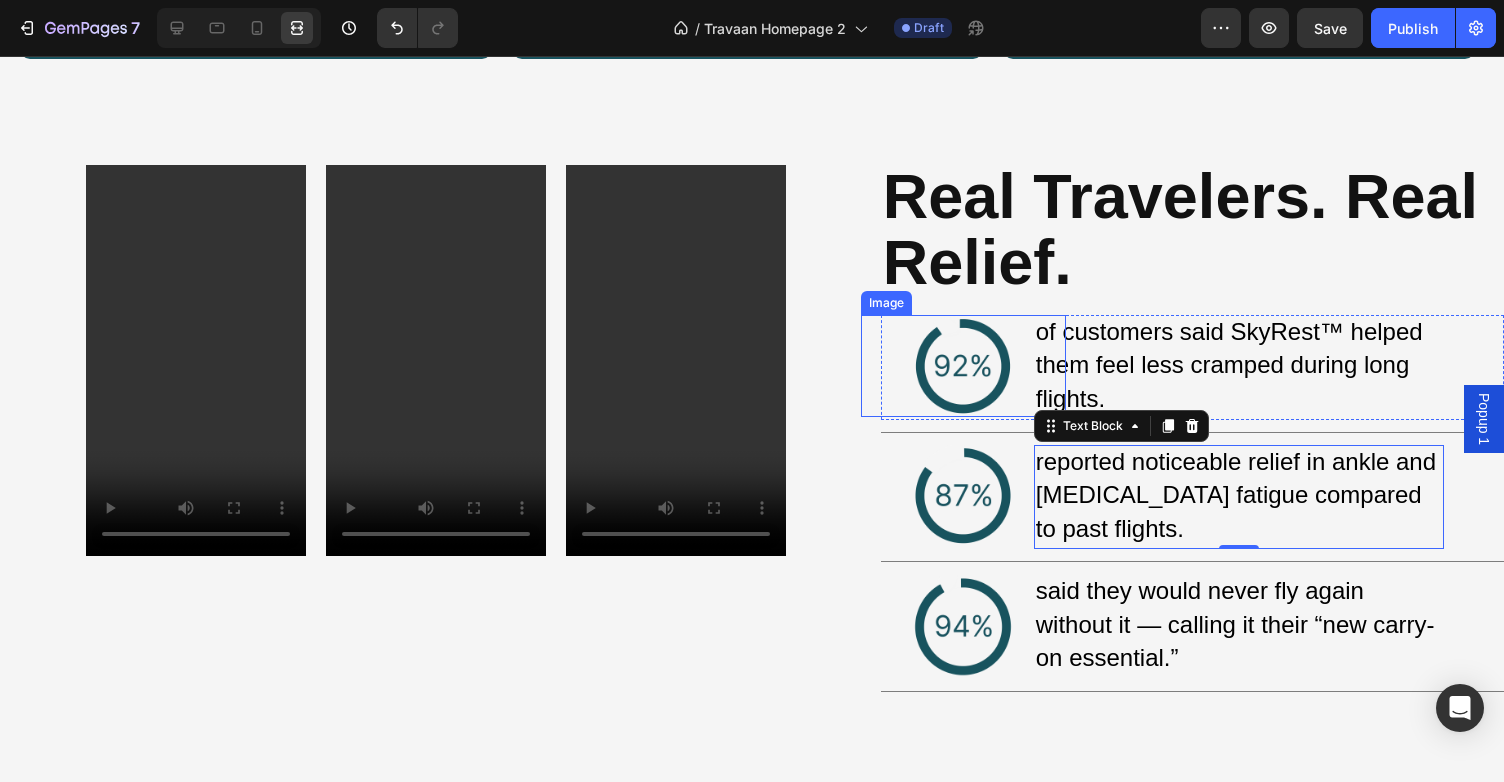 click at bounding box center (963, 366) 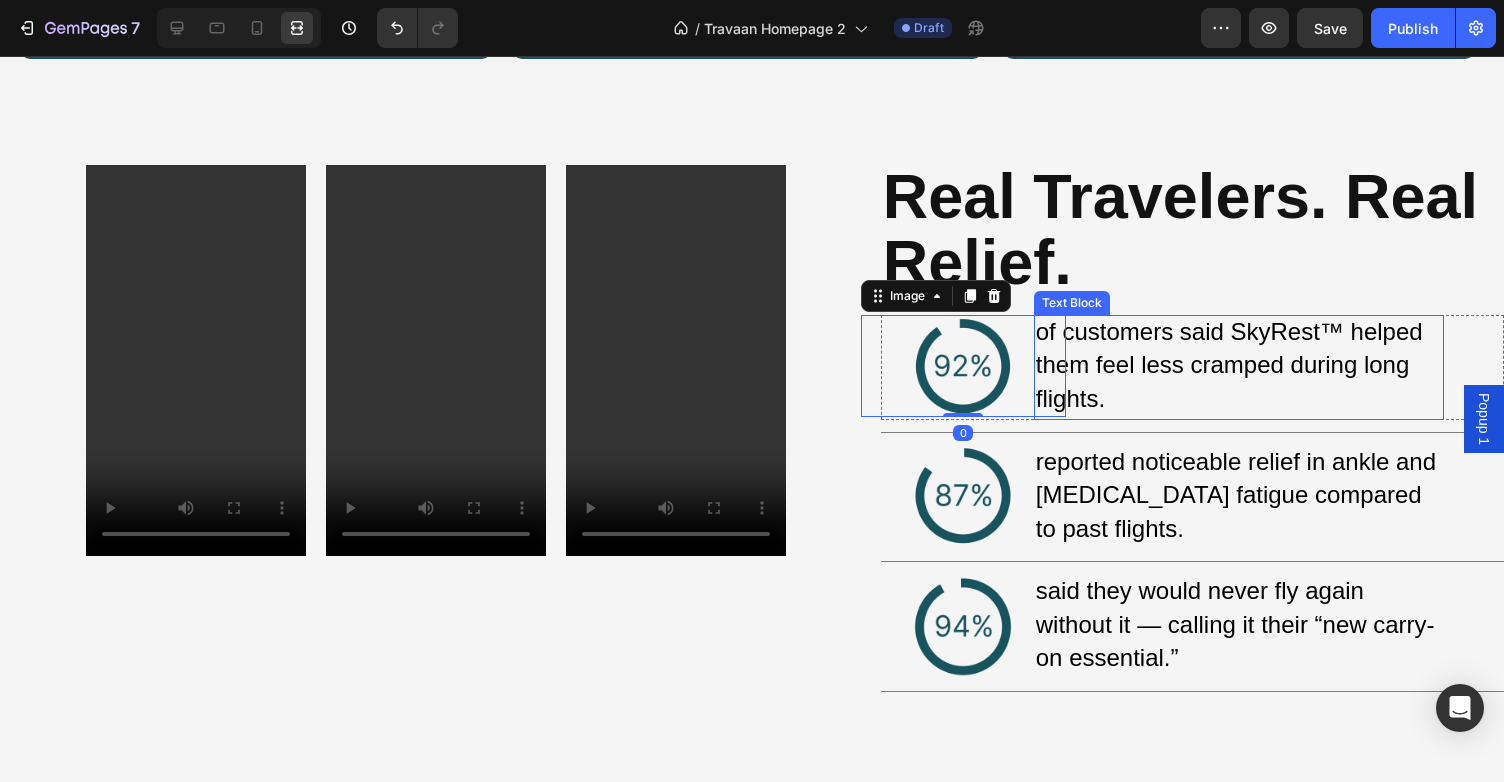 click on "of customers said SkyRest™ helped them feel less cramped during long flights." at bounding box center (1229, 365) 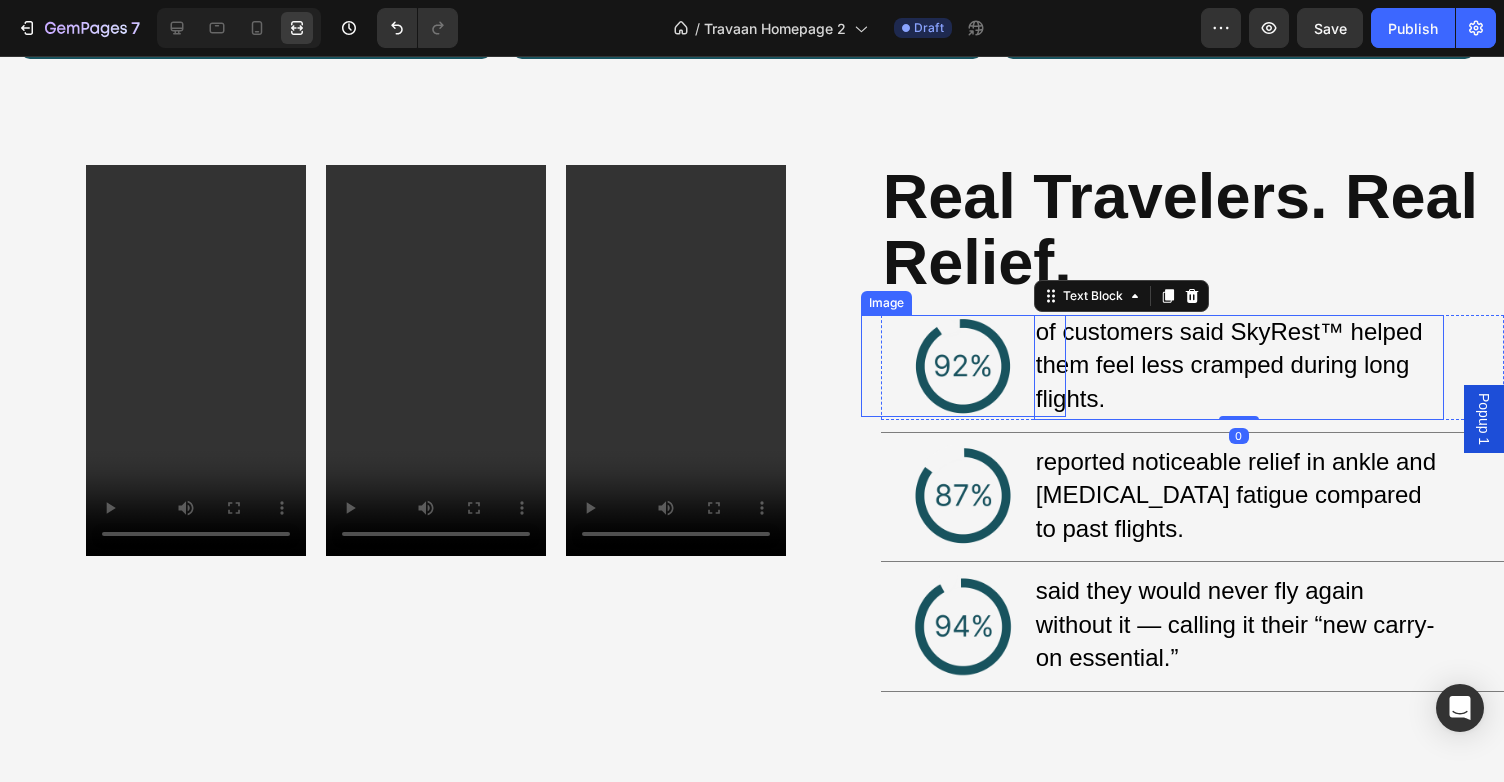 click at bounding box center [963, 366] 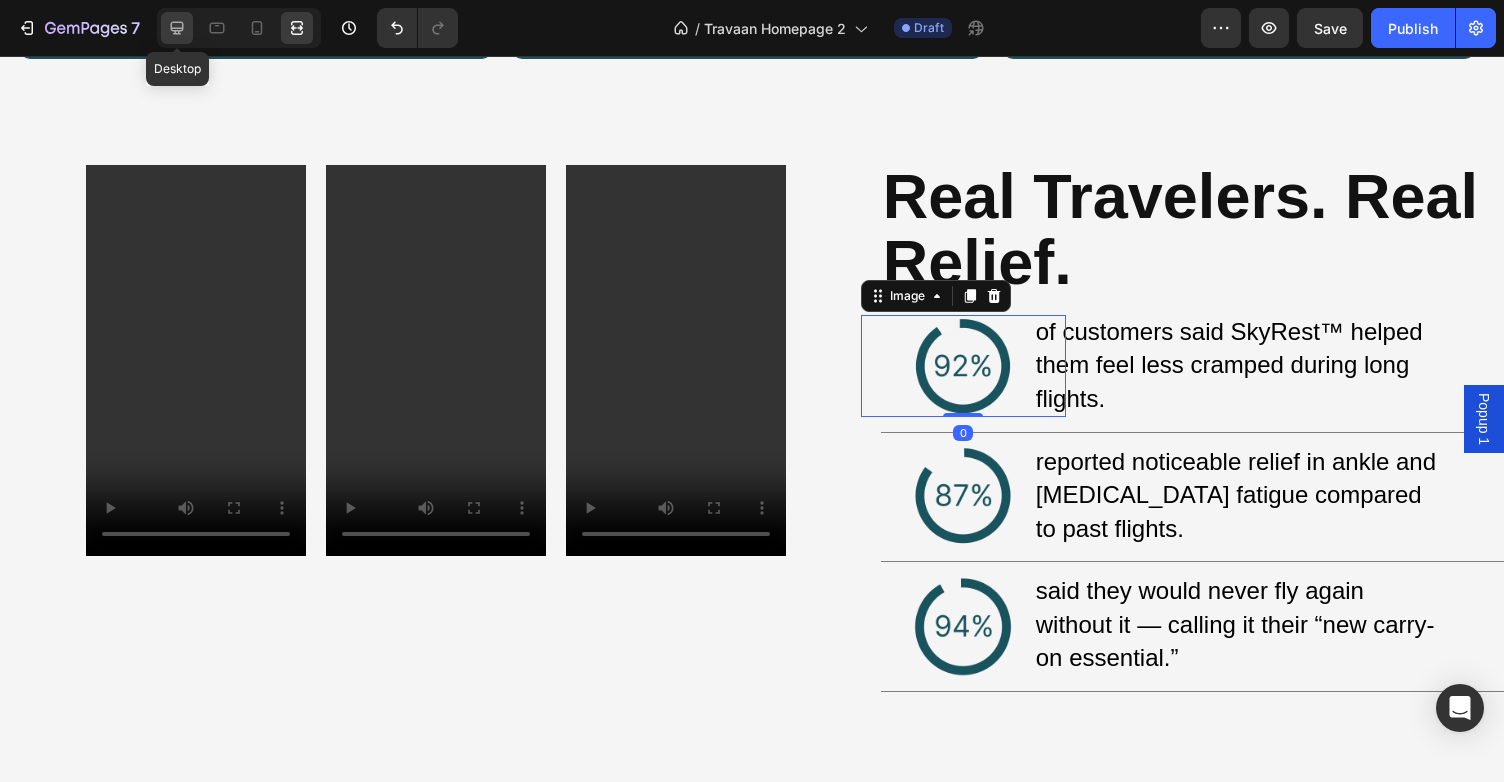 click 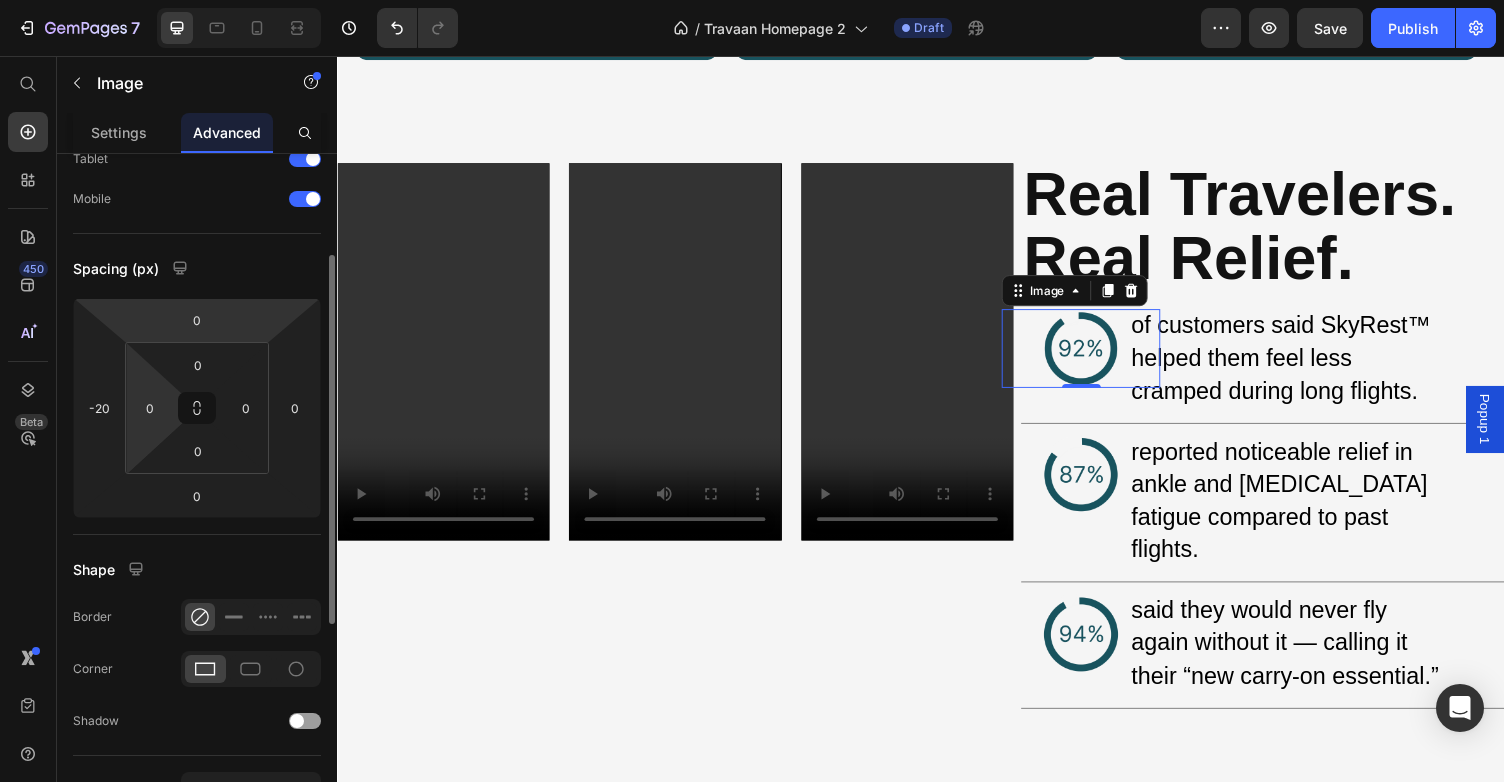 scroll, scrollTop: 161, scrollLeft: 0, axis: vertical 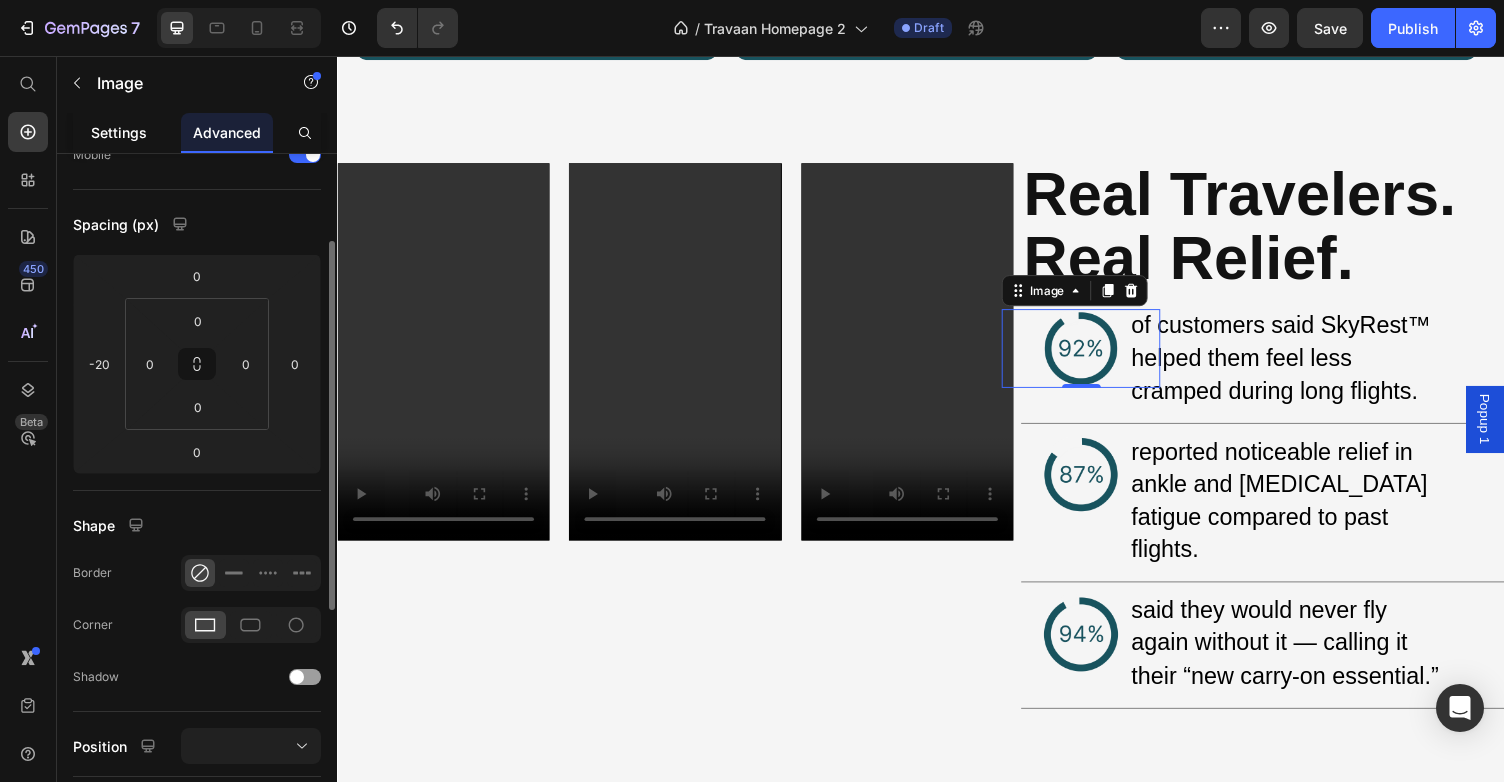 click on "Settings" at bounding box center [119, 132] 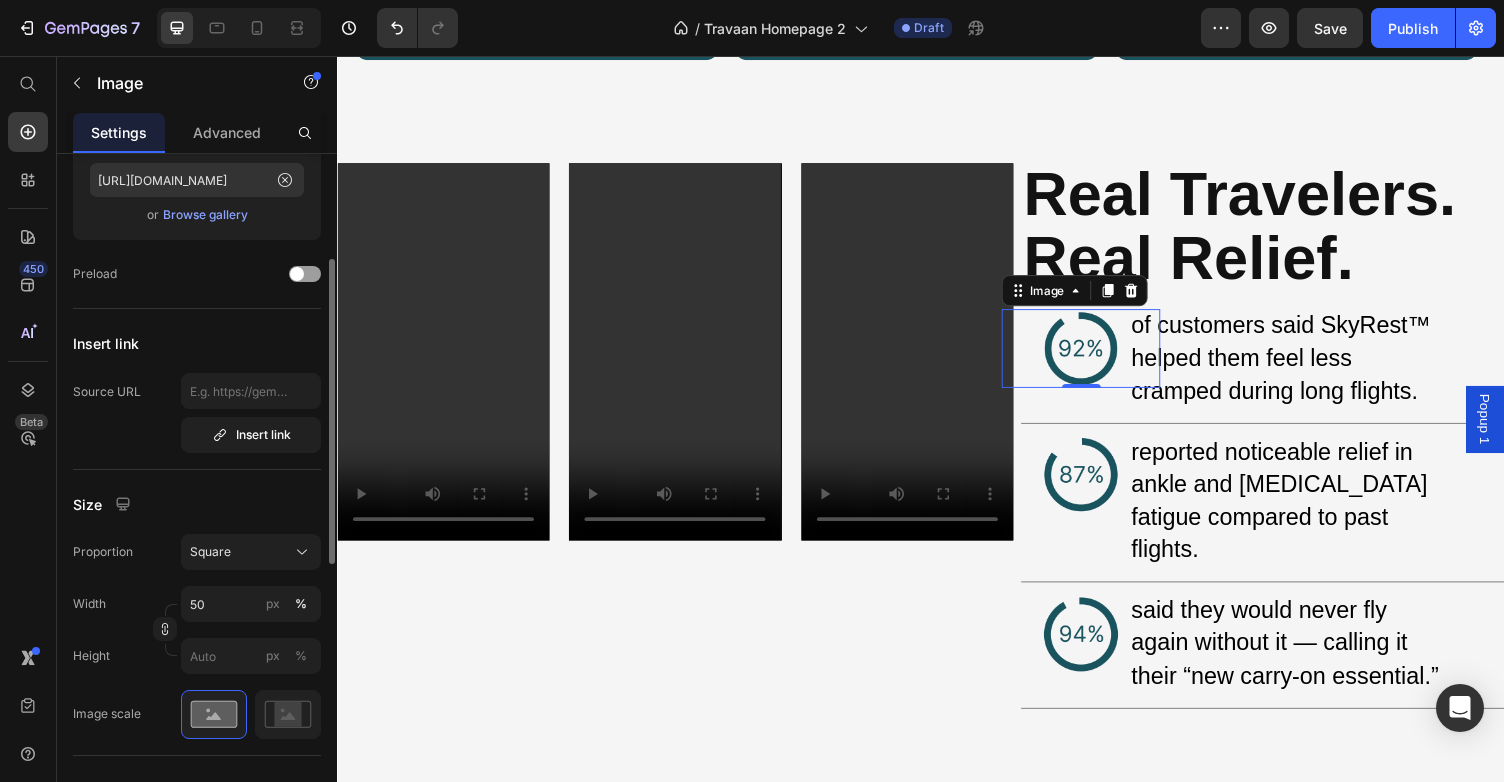 scroll, scrollTop: 249, scrollLeft: 0, axis: vertical 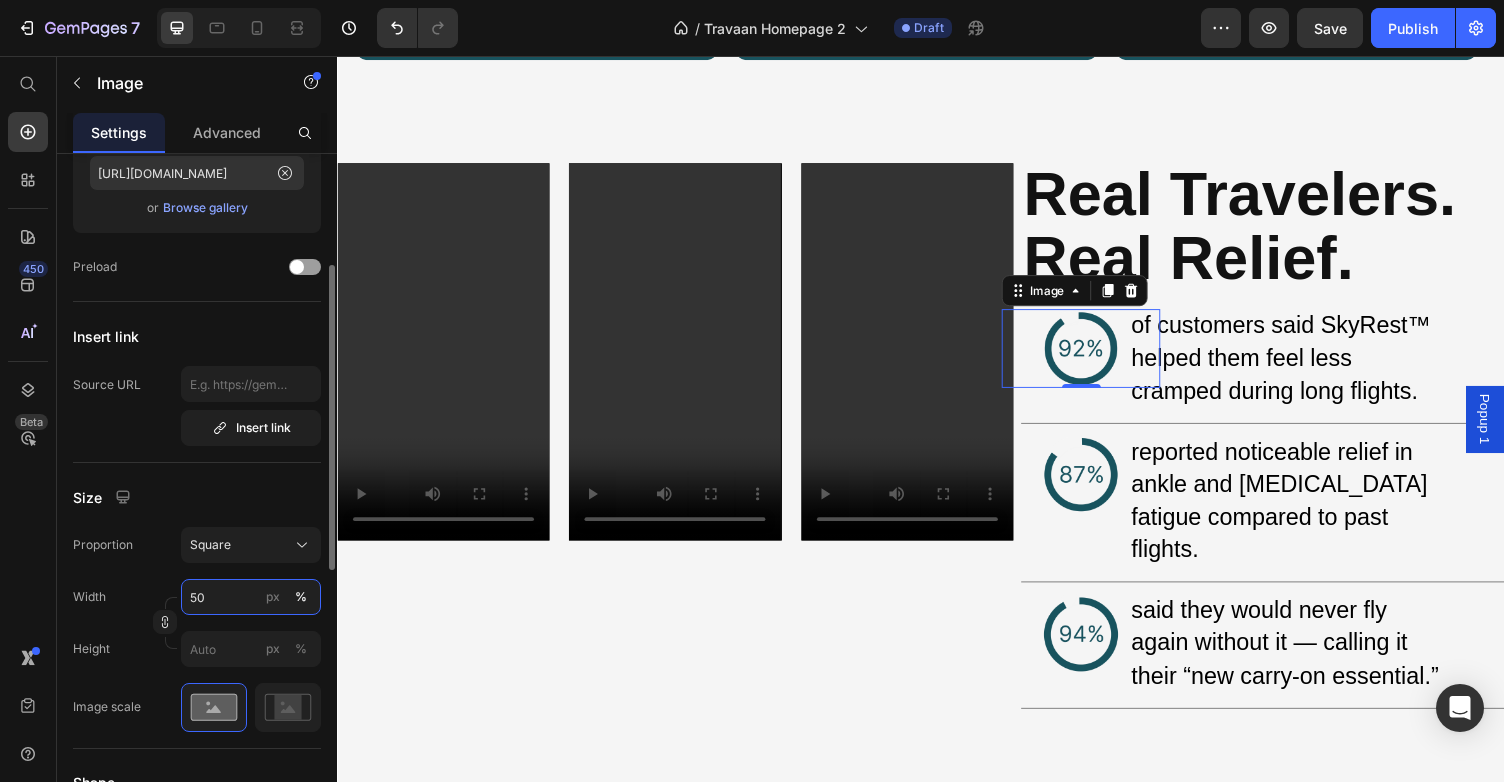click on "50" at bounding box center [251, 597] 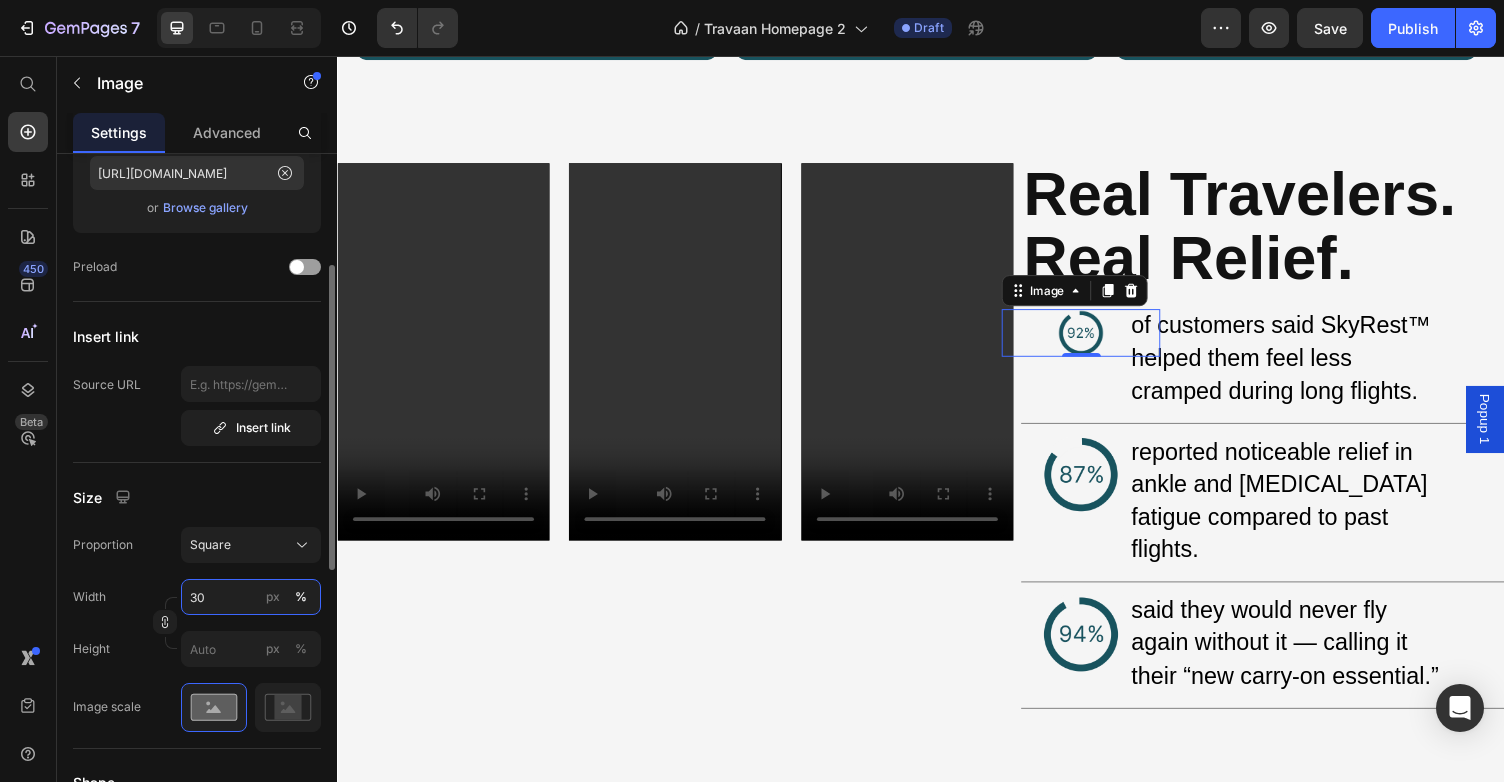 type on "3" 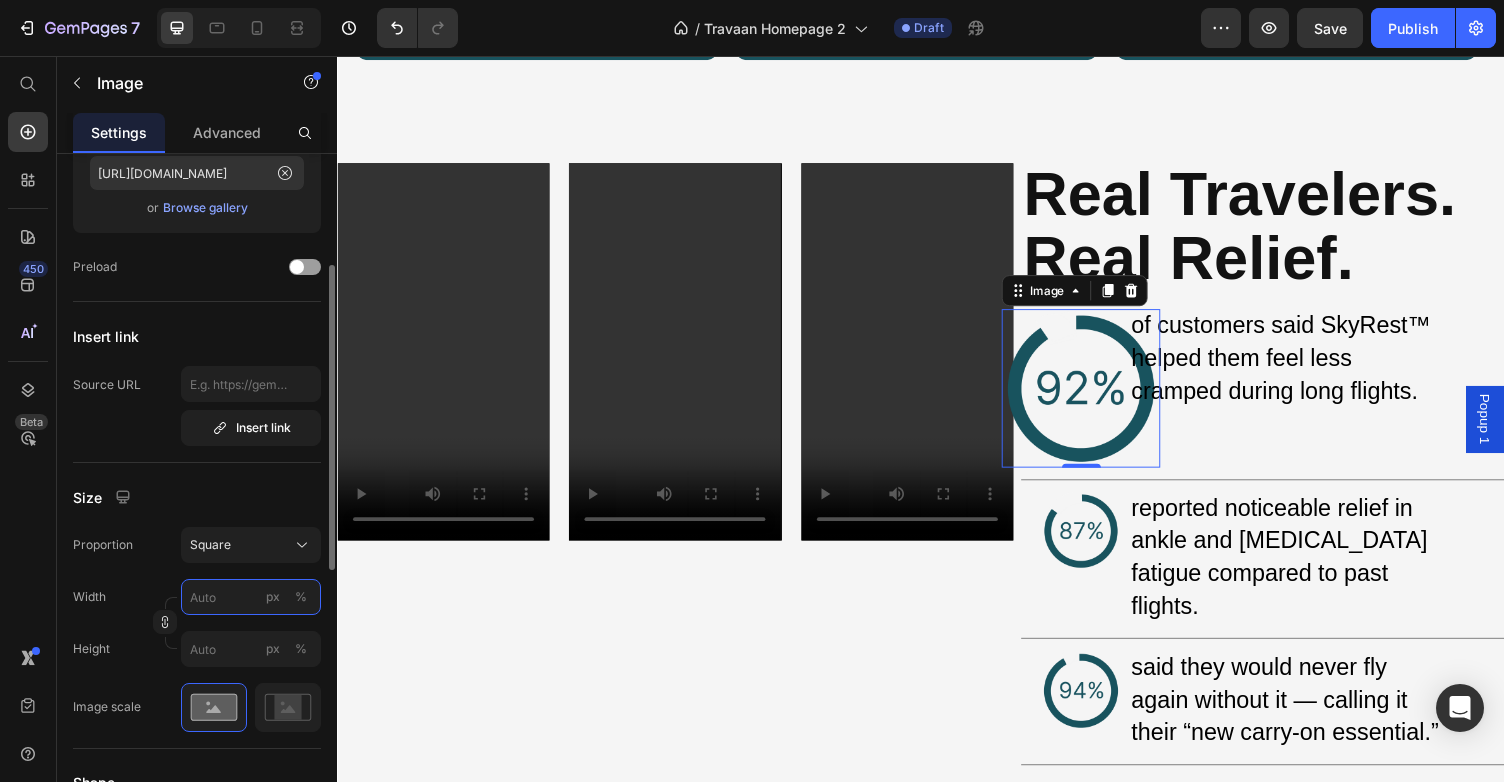 type on "4" 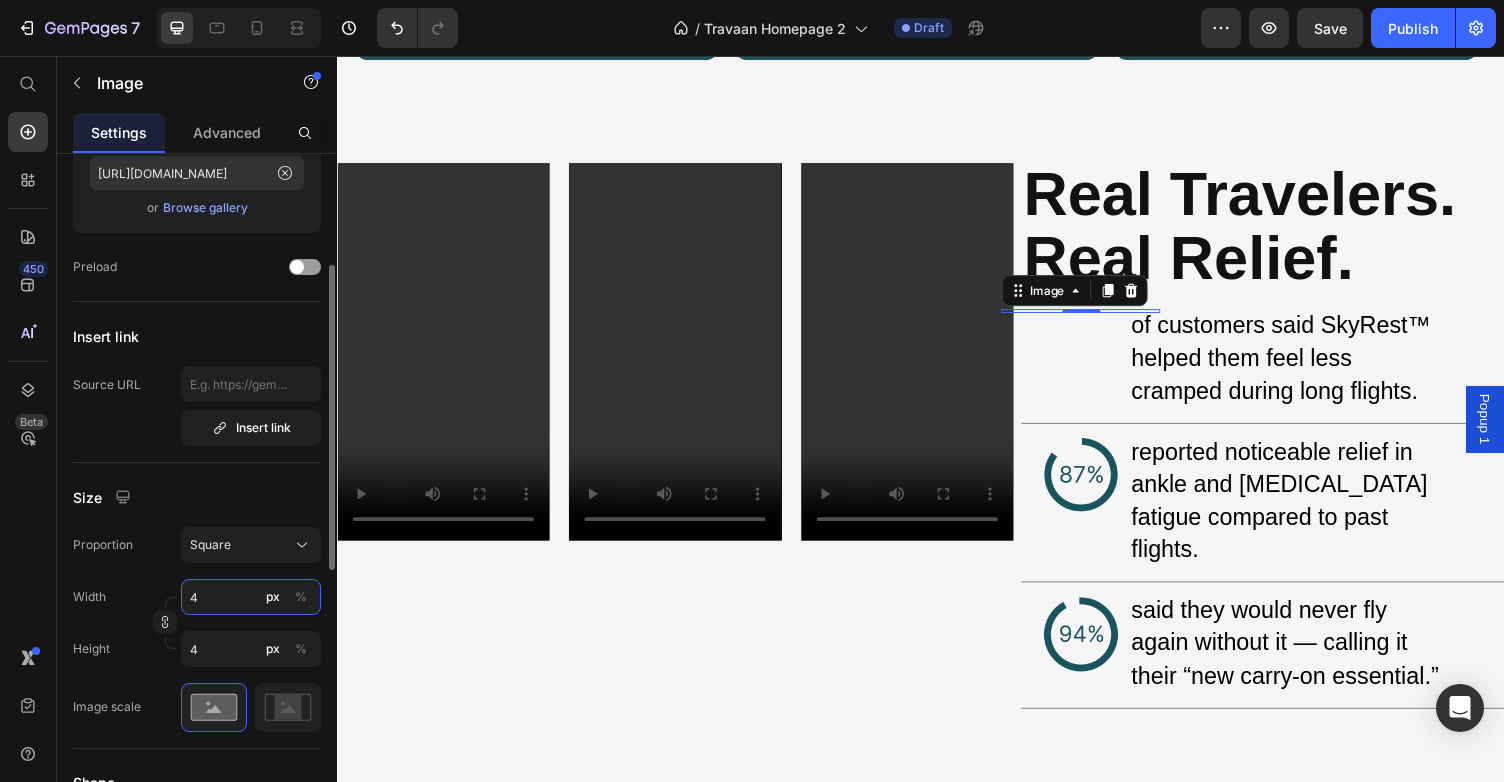type on "40" 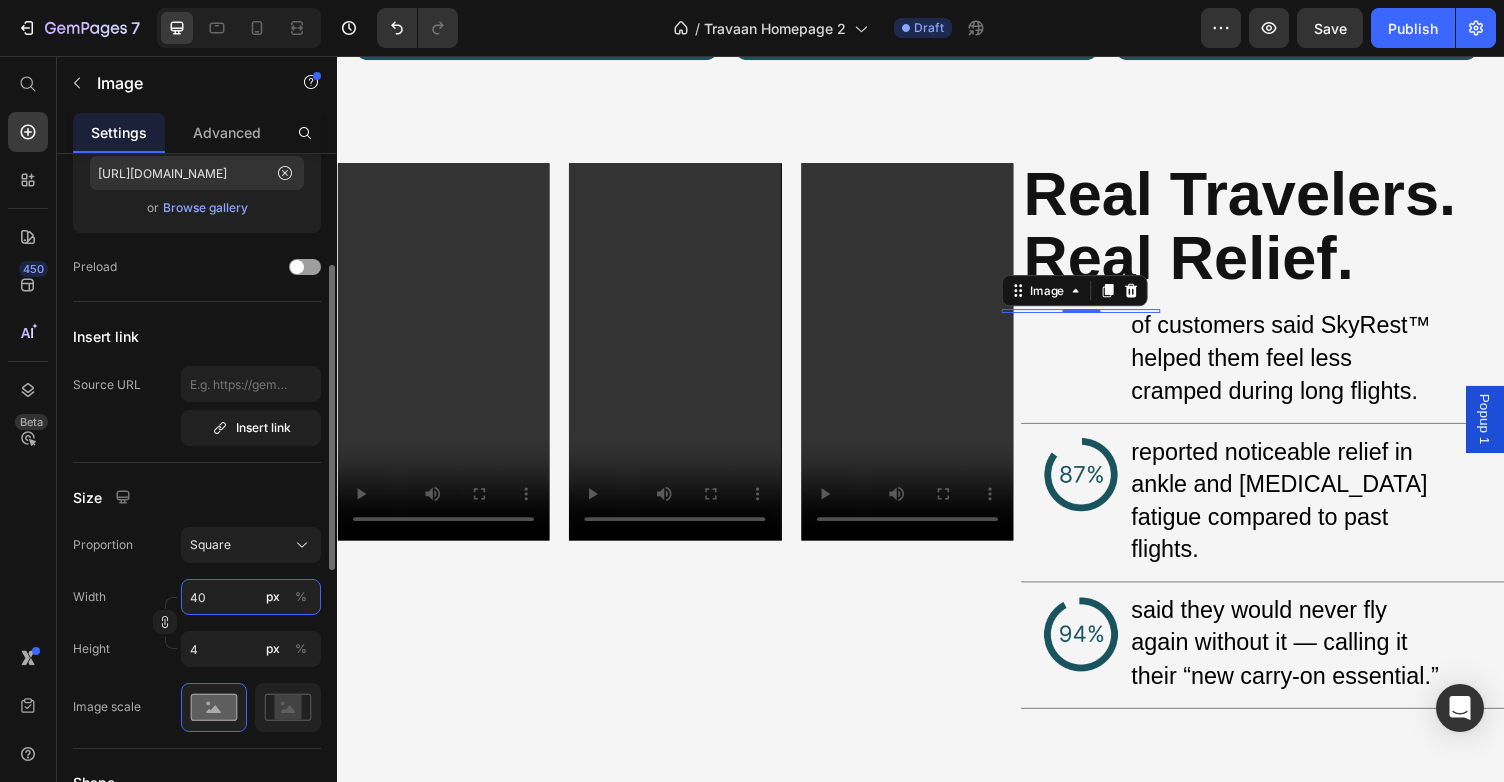 type on "40" 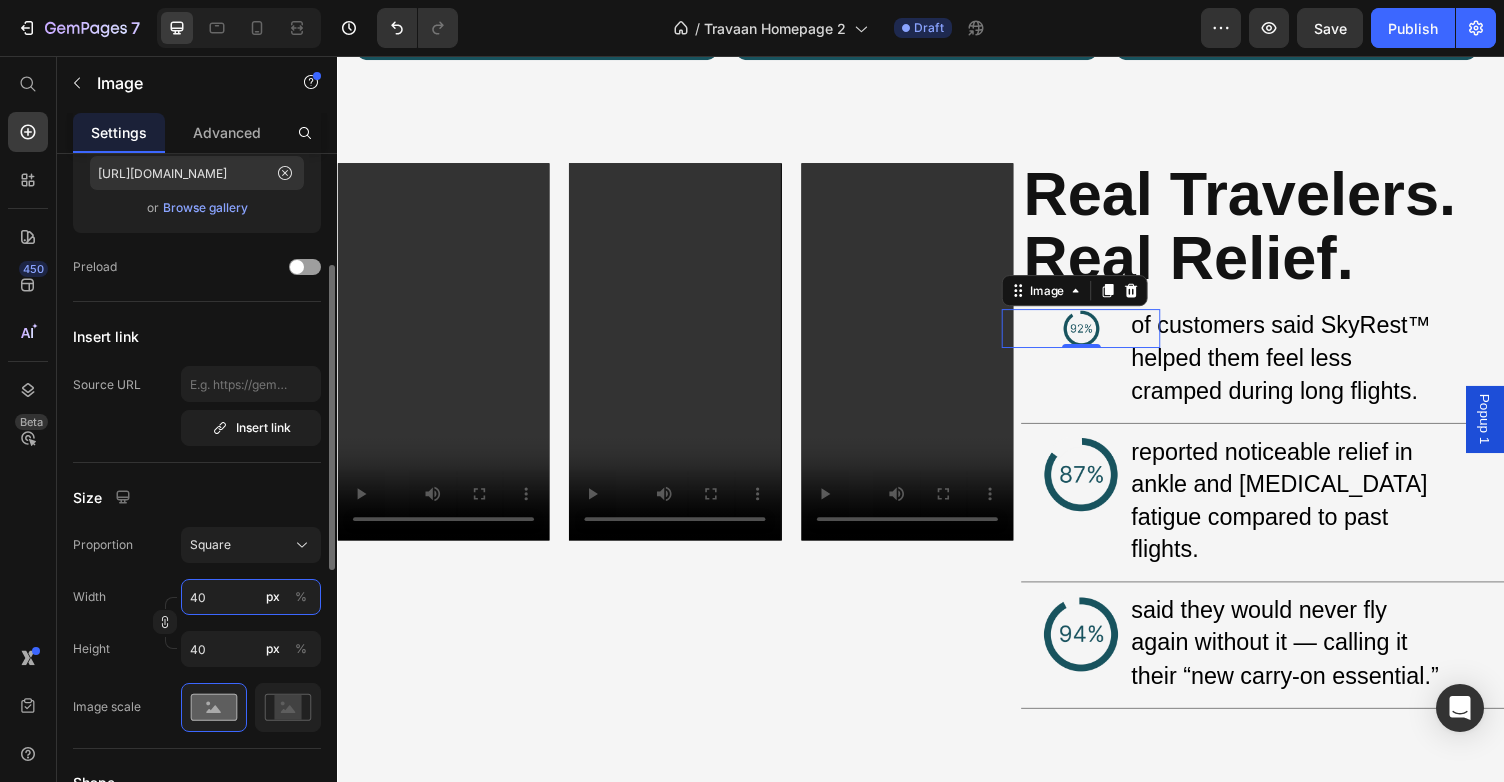 type on "40" 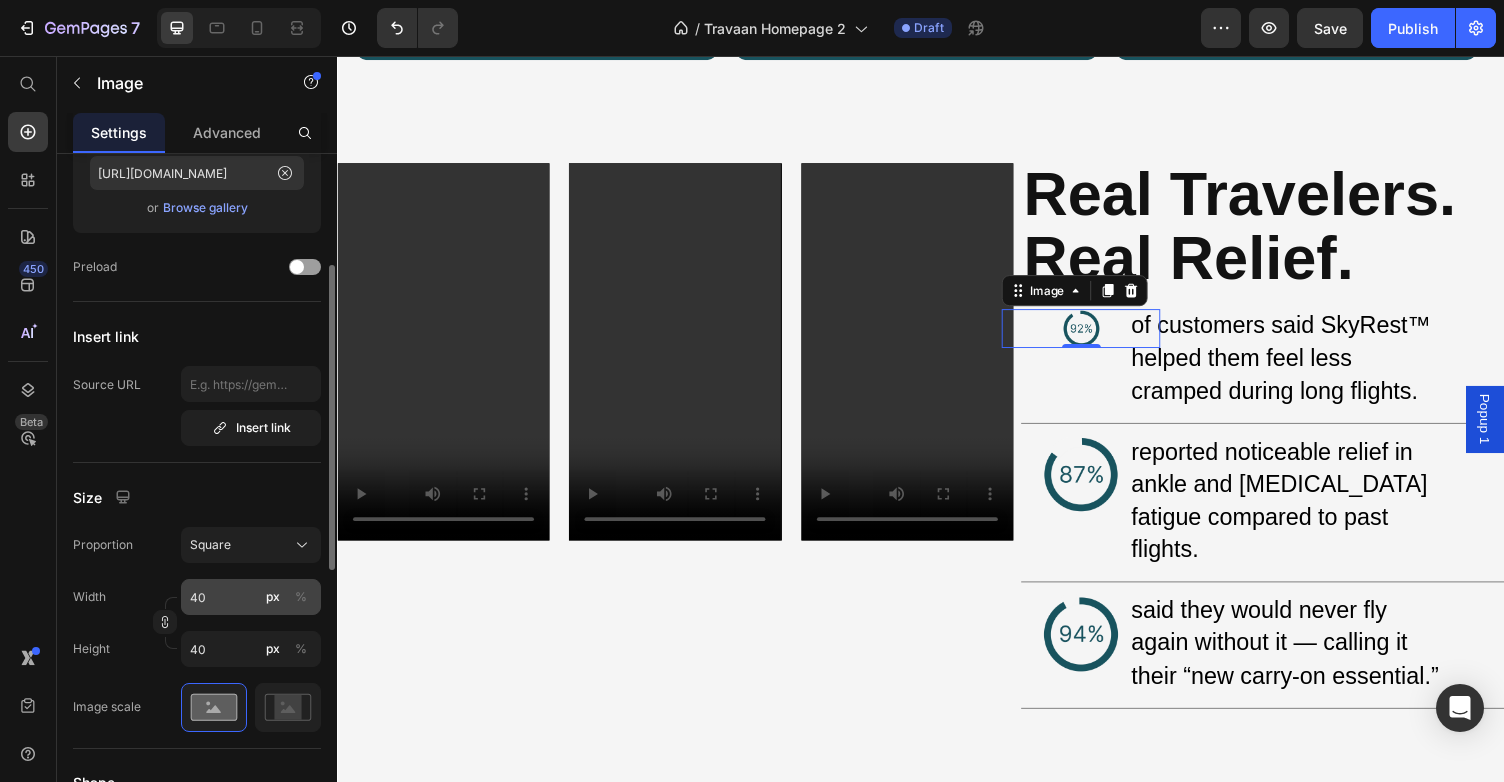 click on "%" 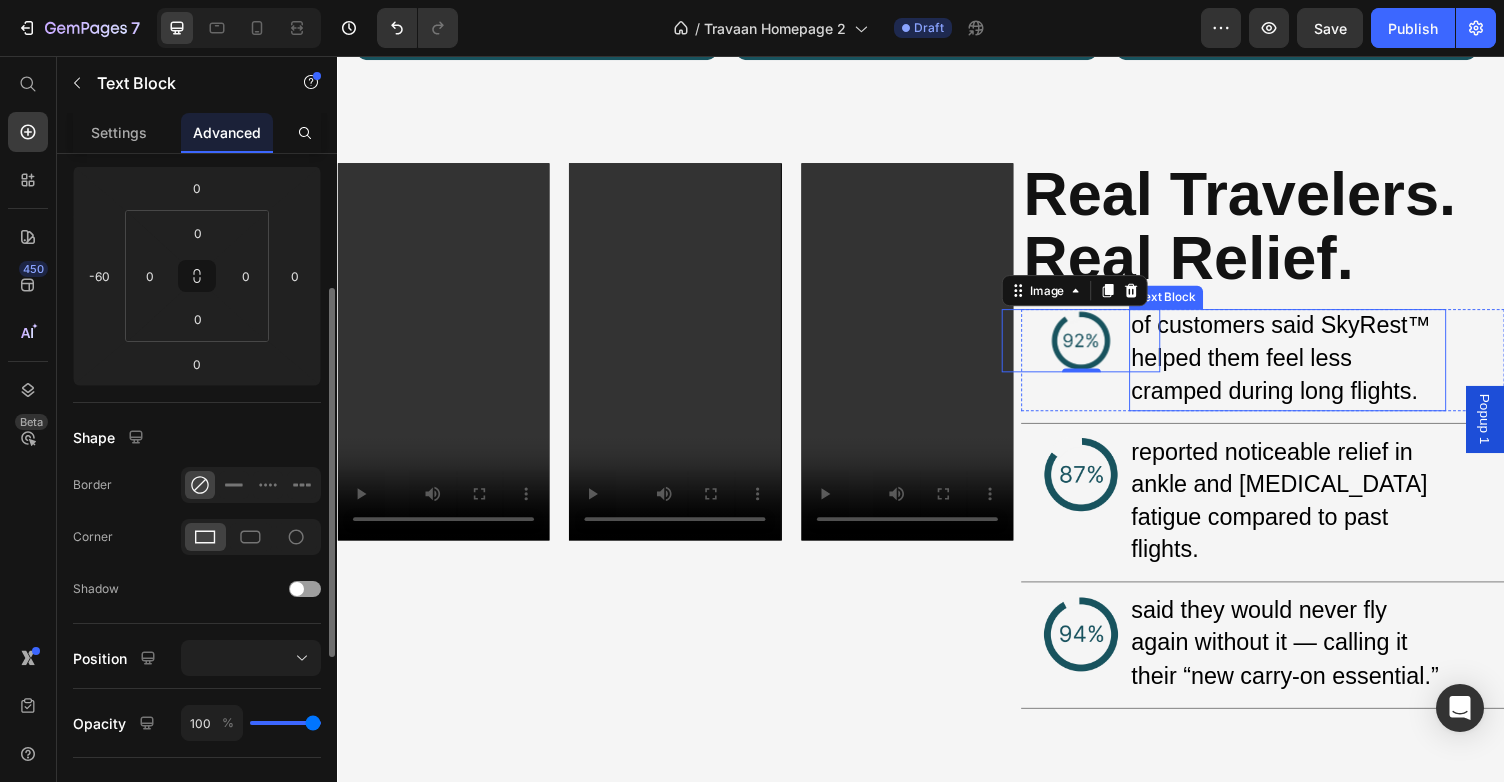click on "of customers said SkyRest™ helped them feel less cramped during long flights." at bounding box center (1307, 366) 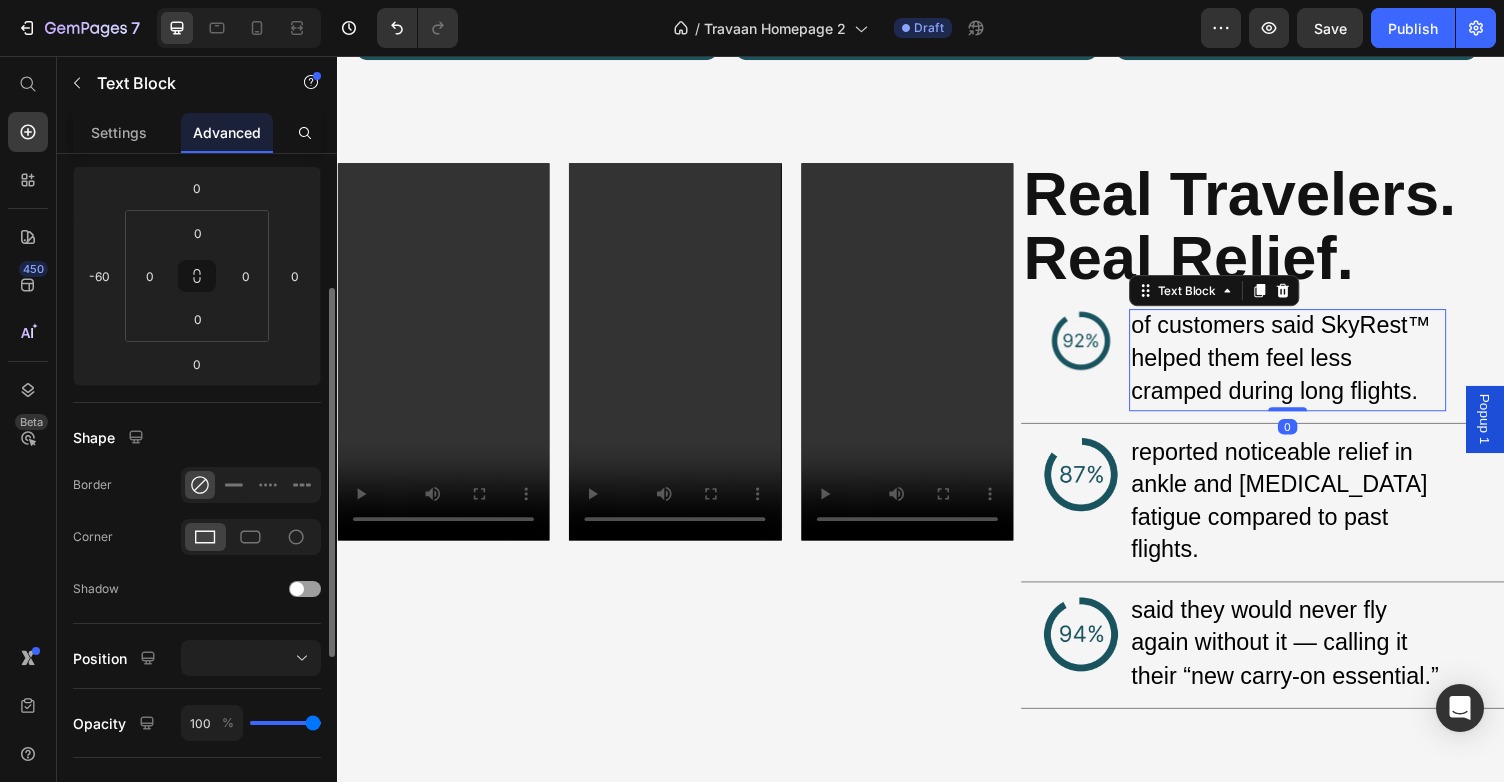 scroll, scrollTop: 0, scrollLeft: 0, axis: both 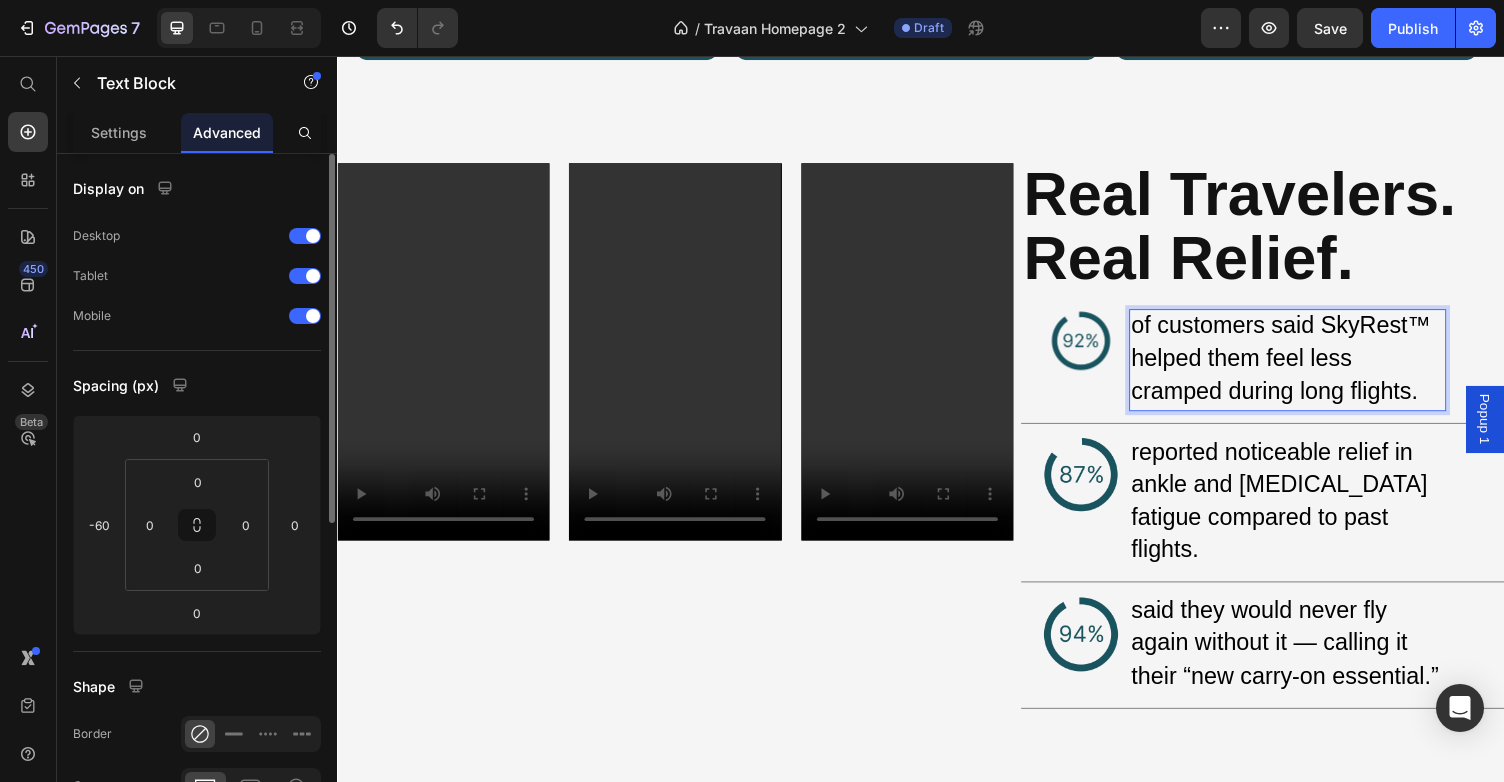 click on "of customers said SkyRest™ helped them feel less cramped during long flights." at bounding box center [1307, 366] 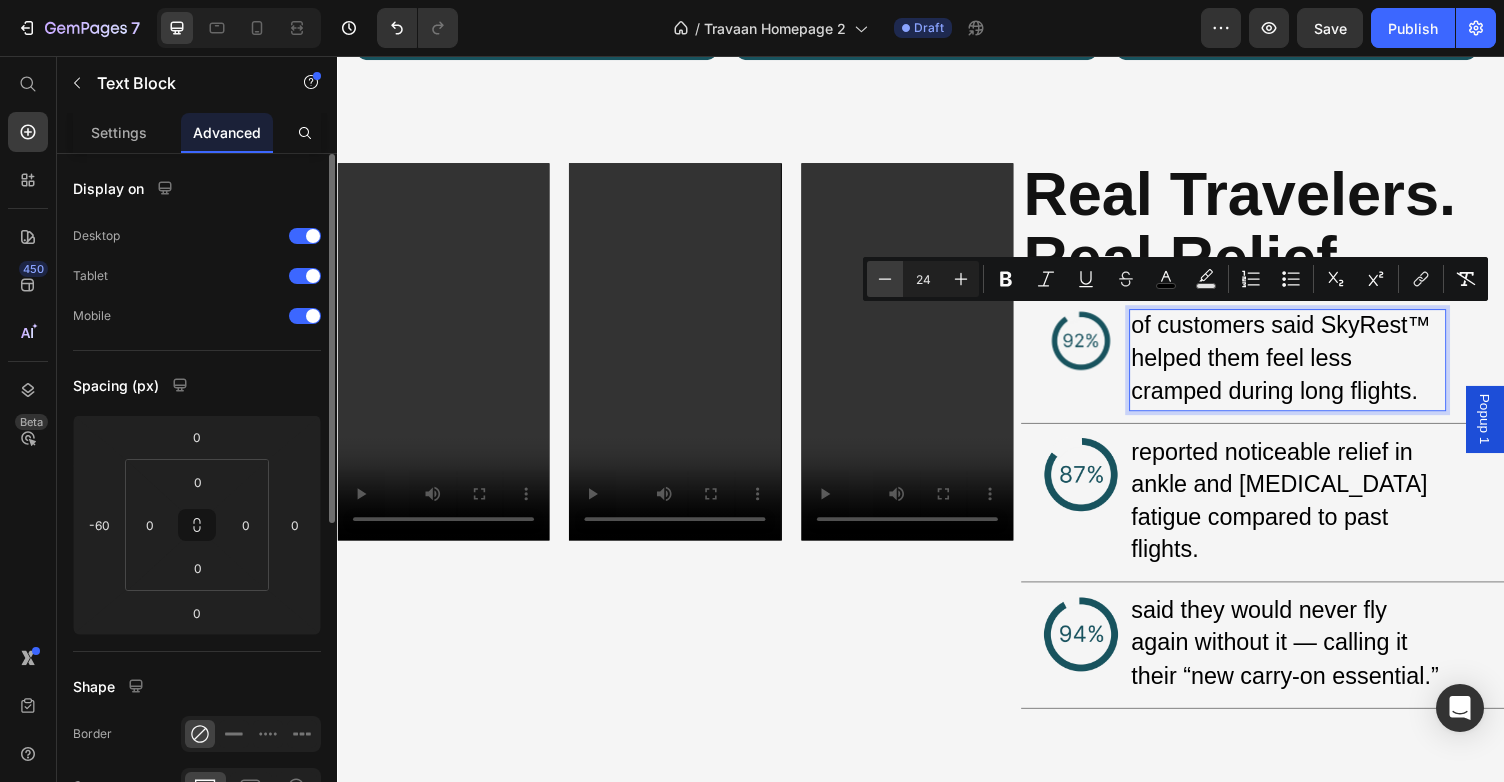 click 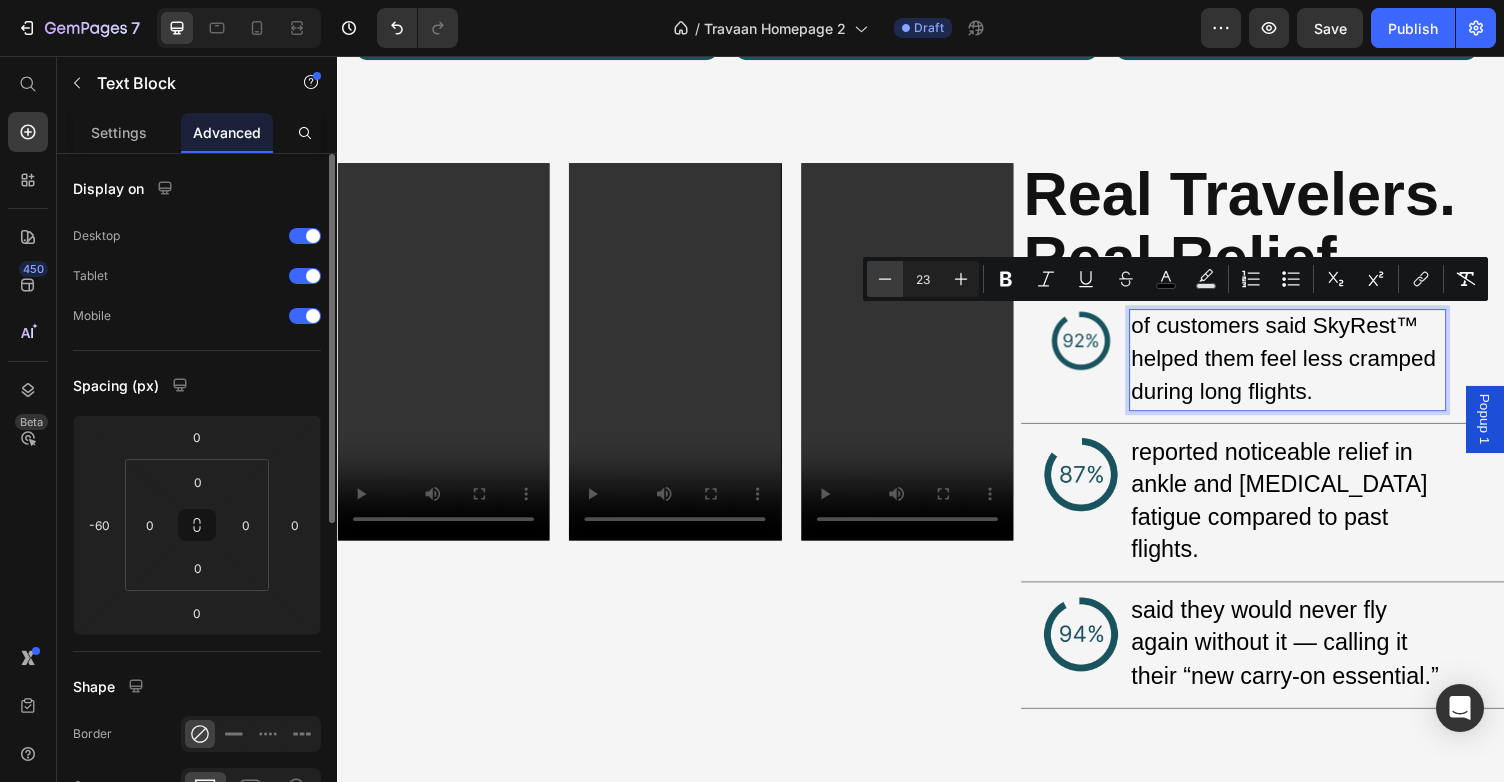 click 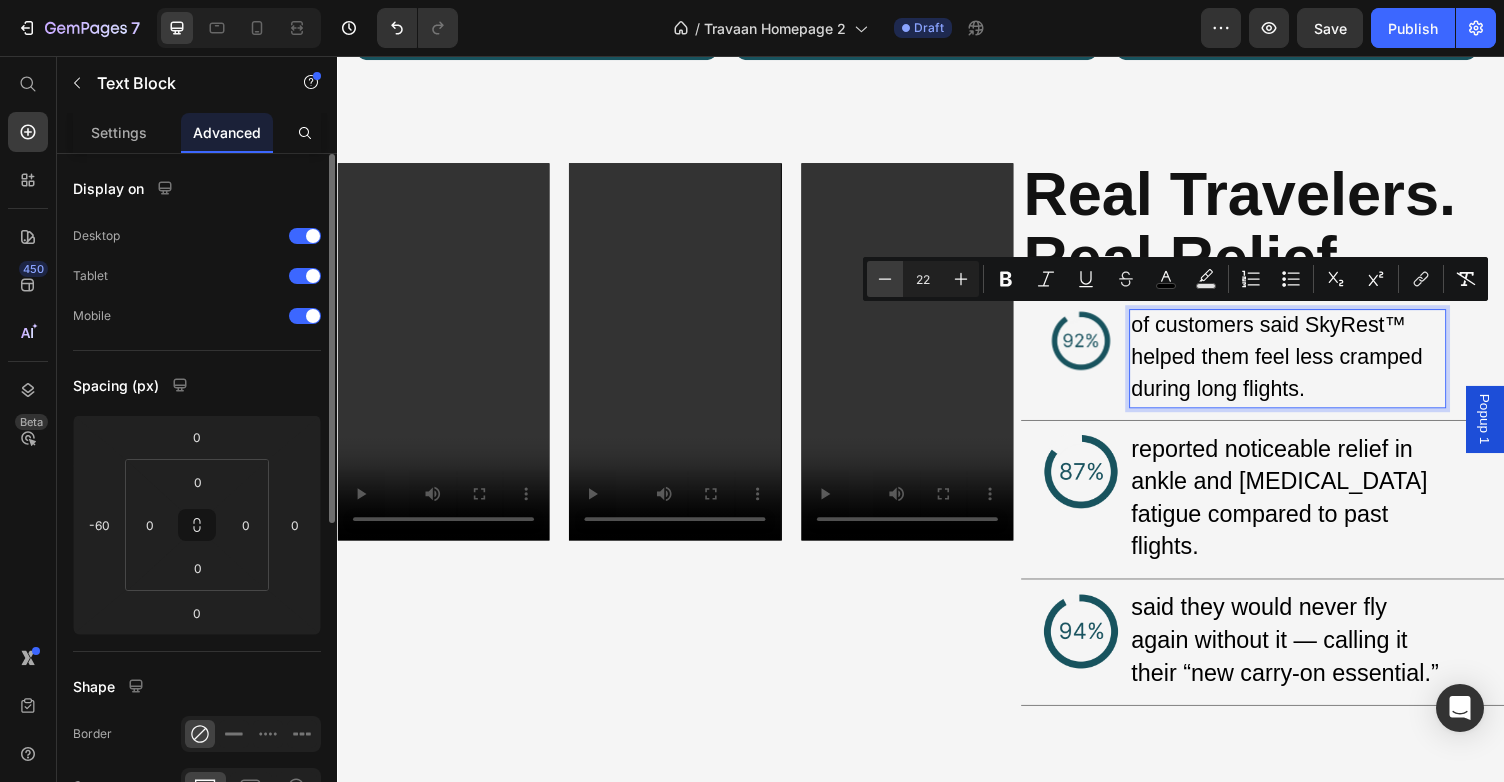 click 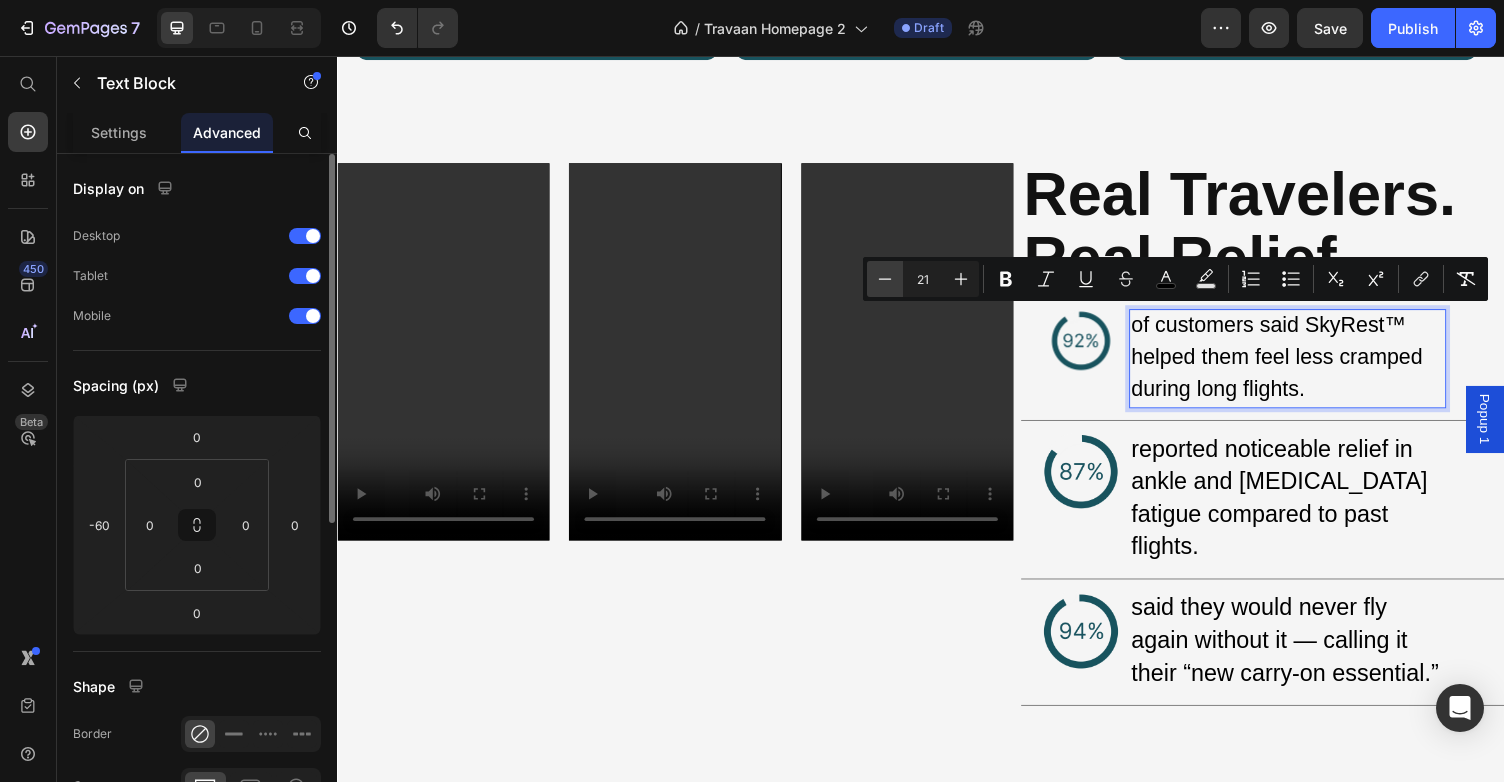 click 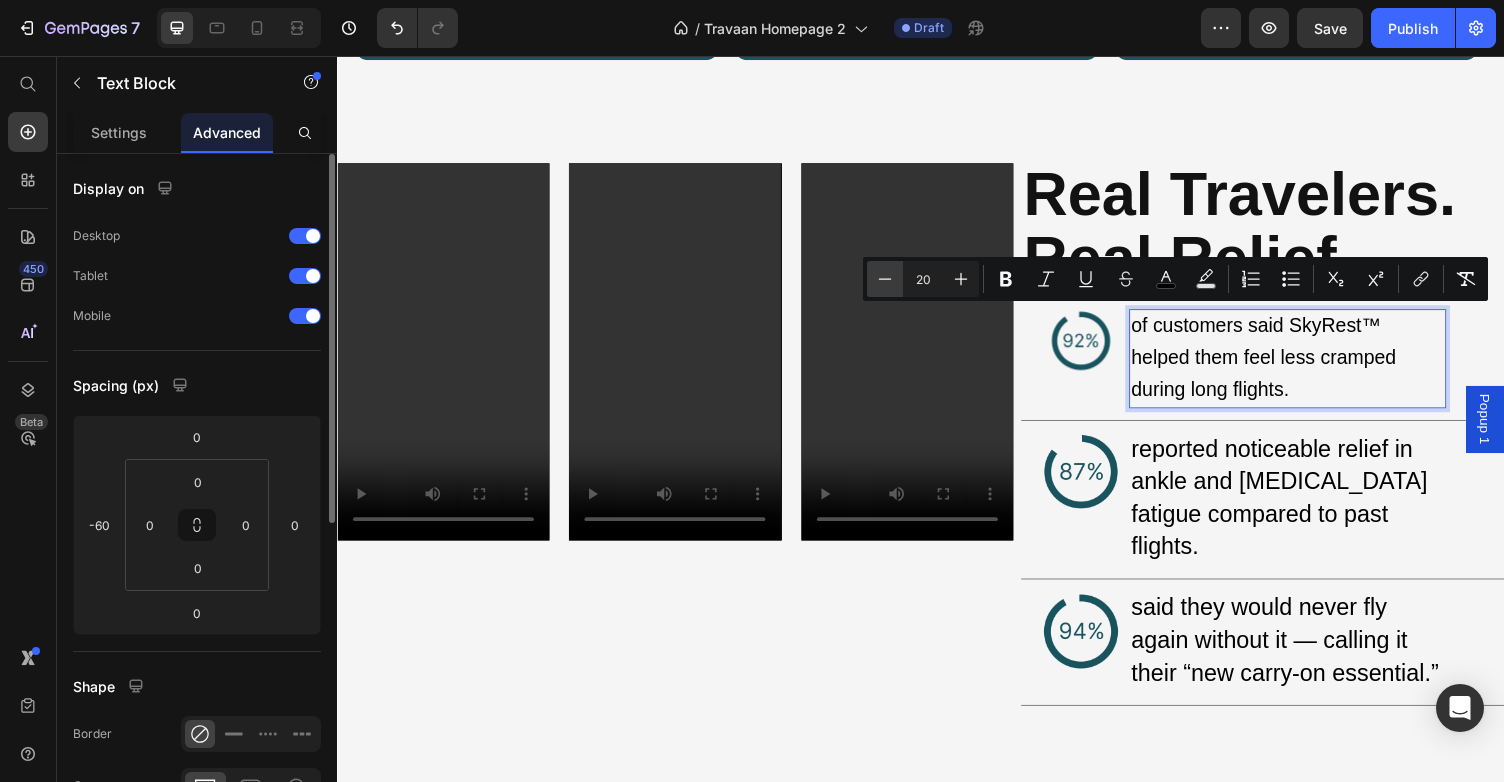 click 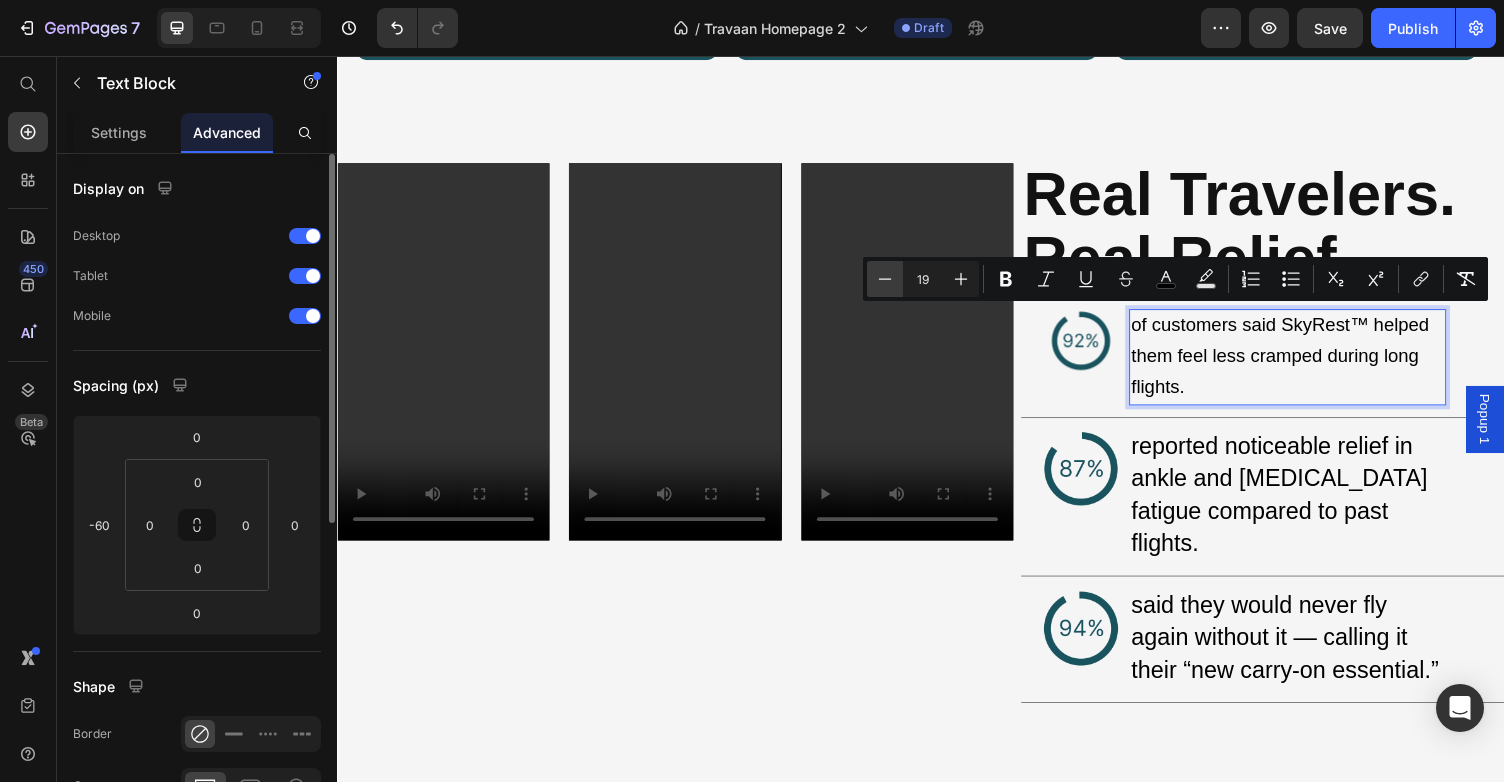 click 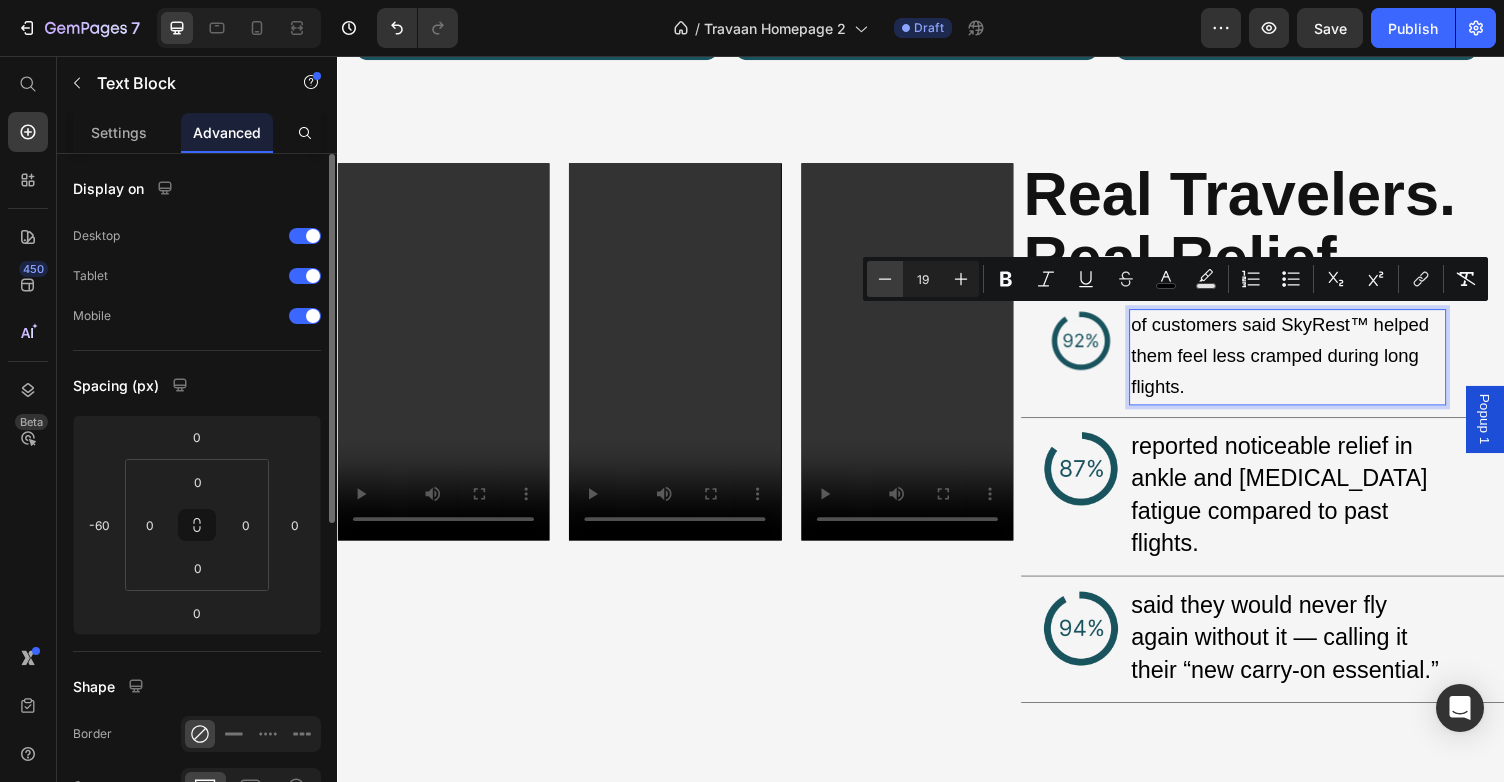 type on "18" 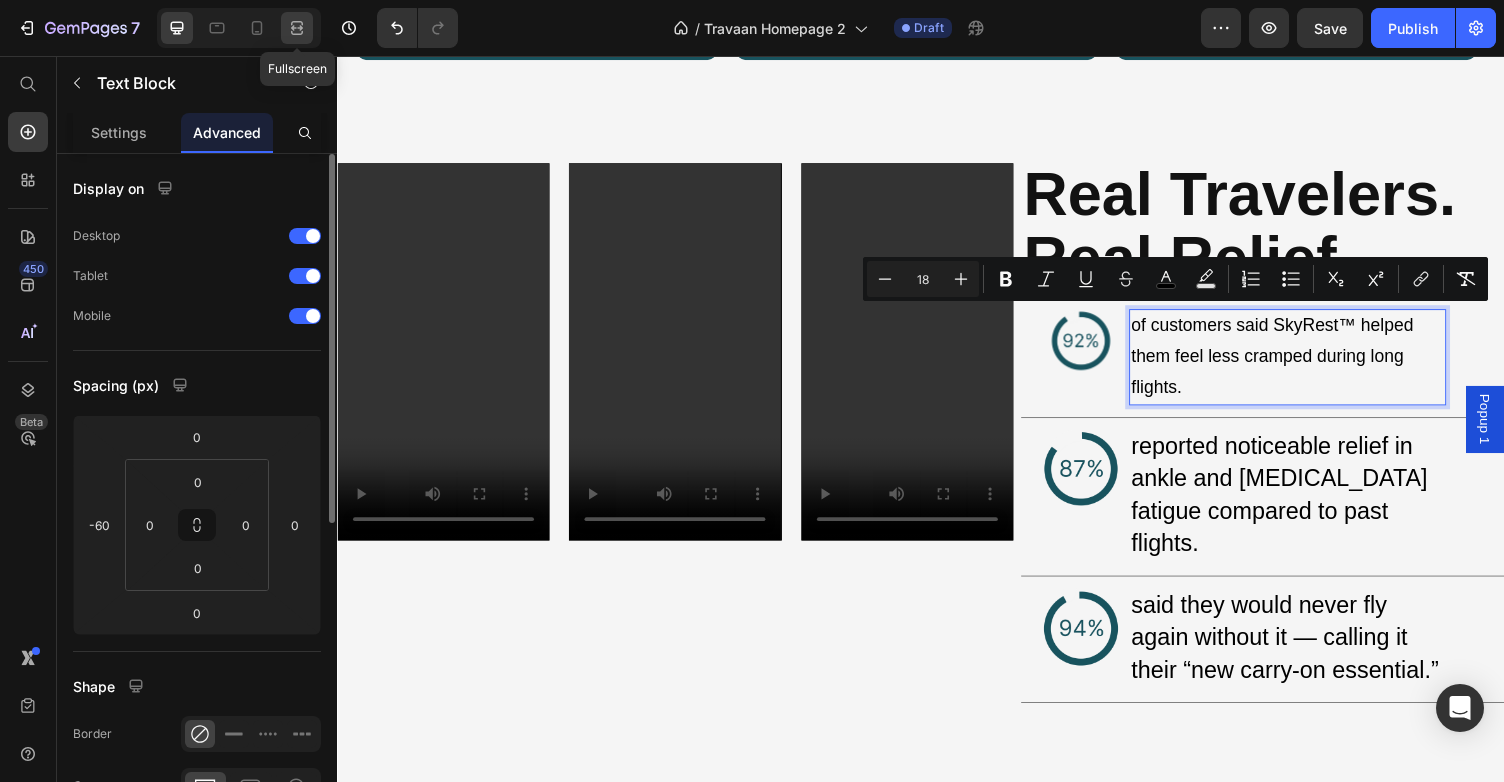 click 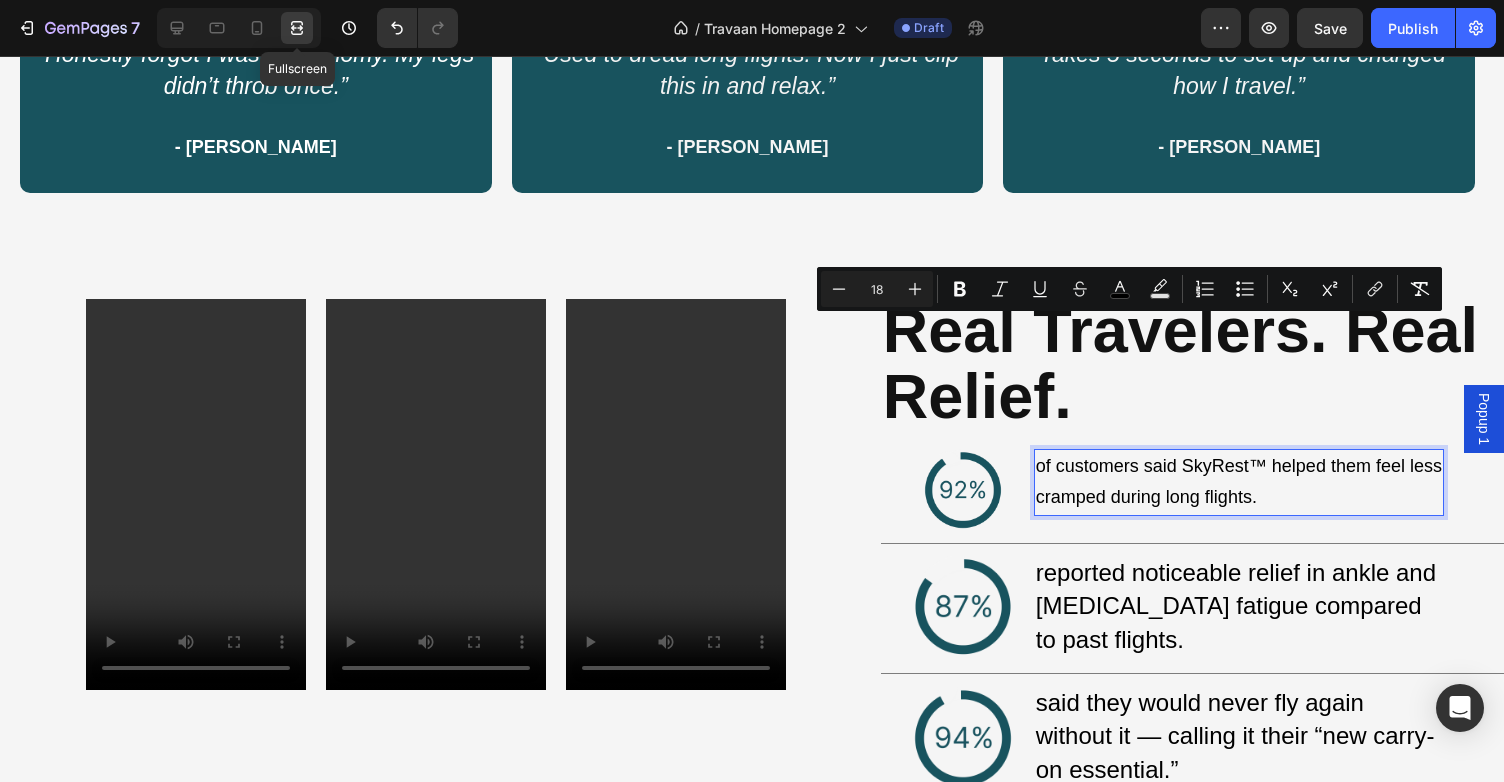 scroll, scrollTop: 2616, scrollLeft: 0, axis: vertical 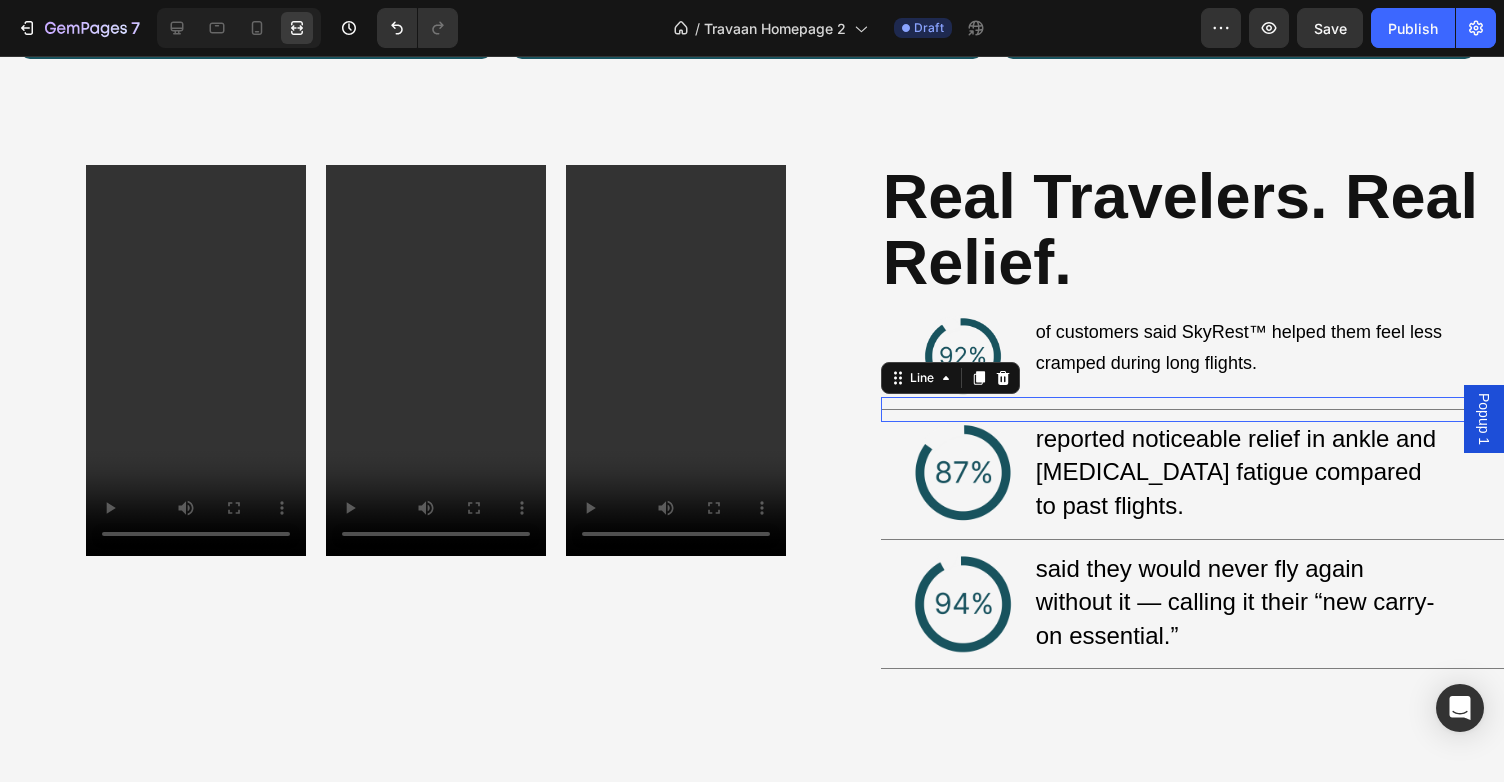click on "Title Line   0" at bounding box center (1192, 409) 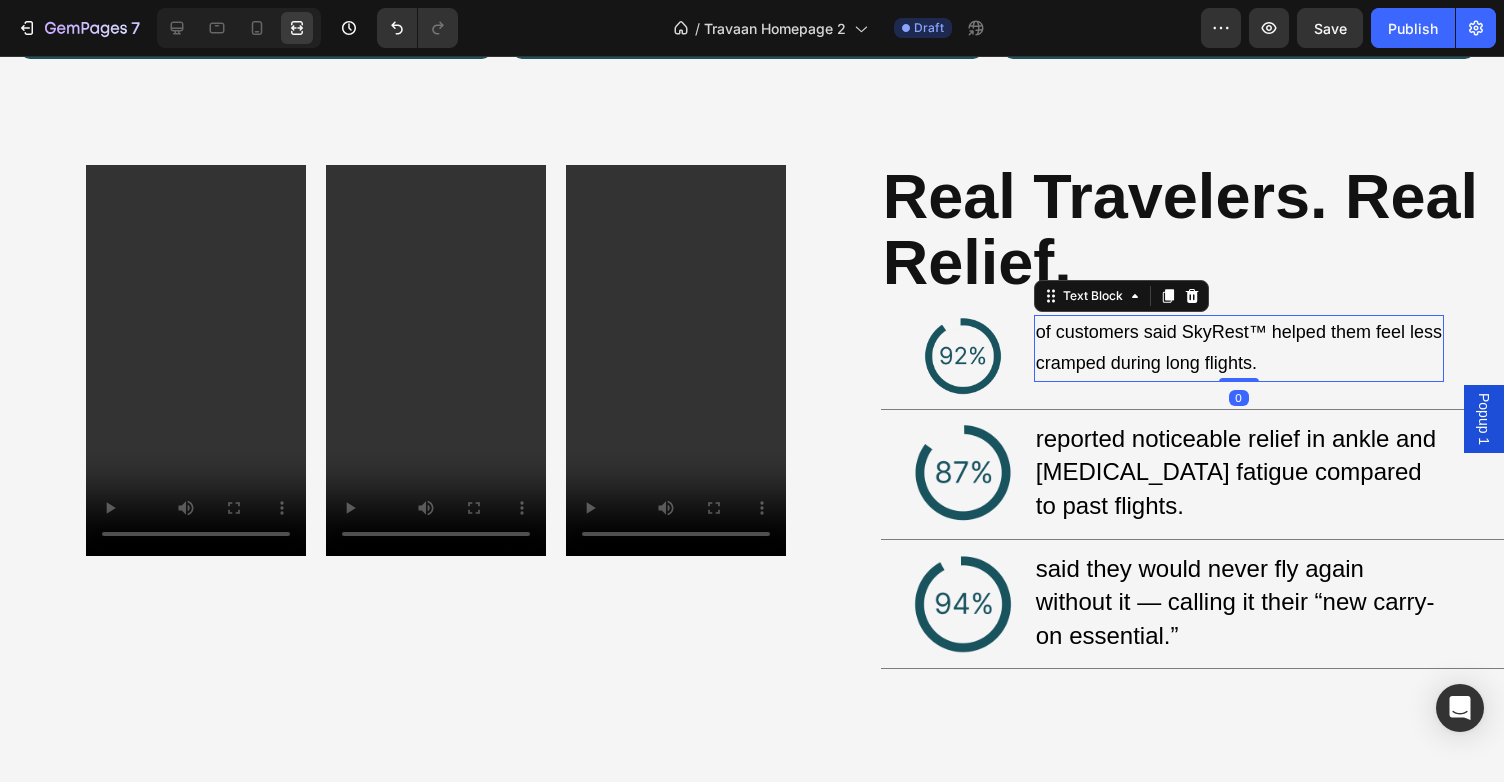 click on "of customers said SkyRest™ helped them feel less cramped during long flights." at bounding box center [1239, 348] 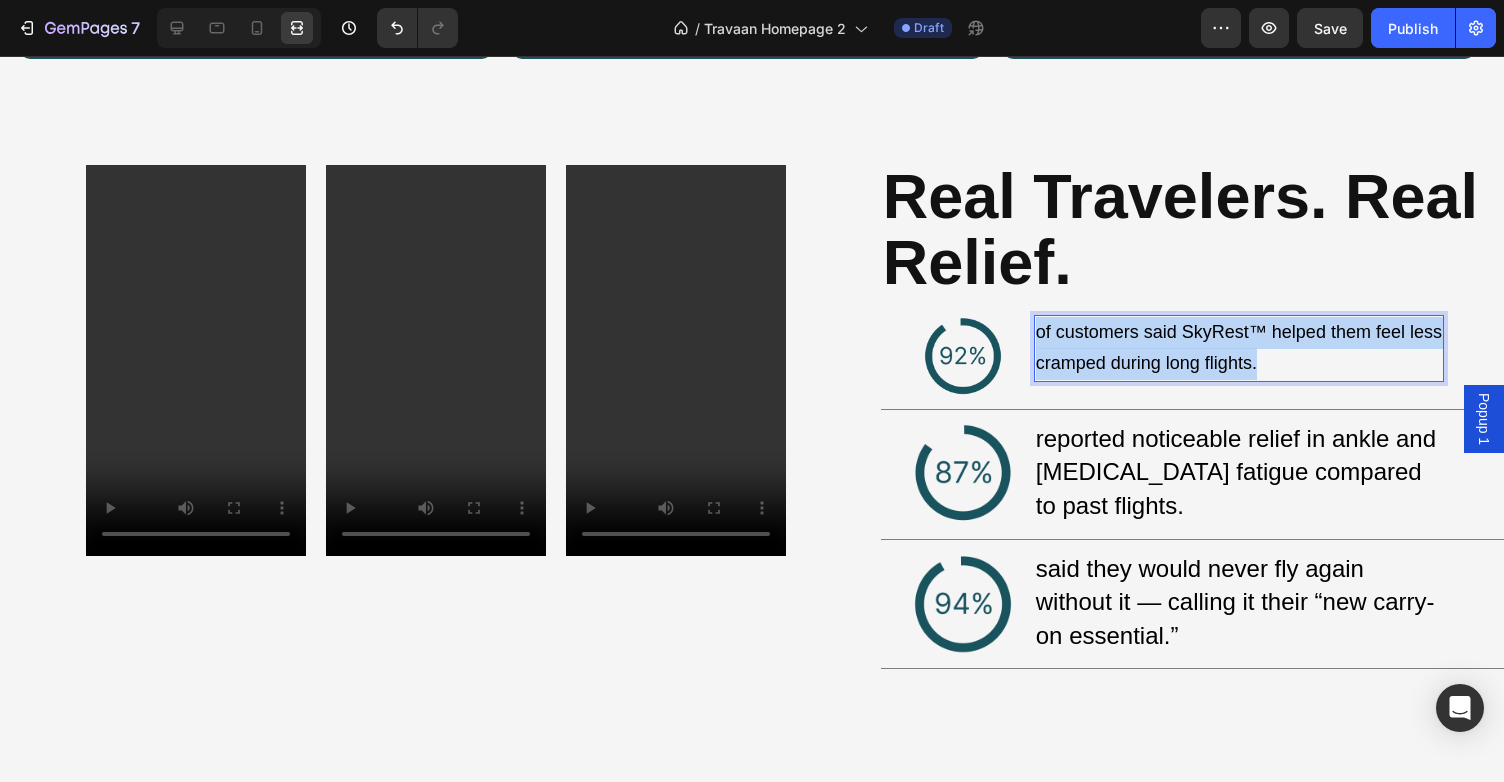 click on "of customers said SkyRest™ helped them feel less cramped during long flights." at bounding box center [1239, 348] 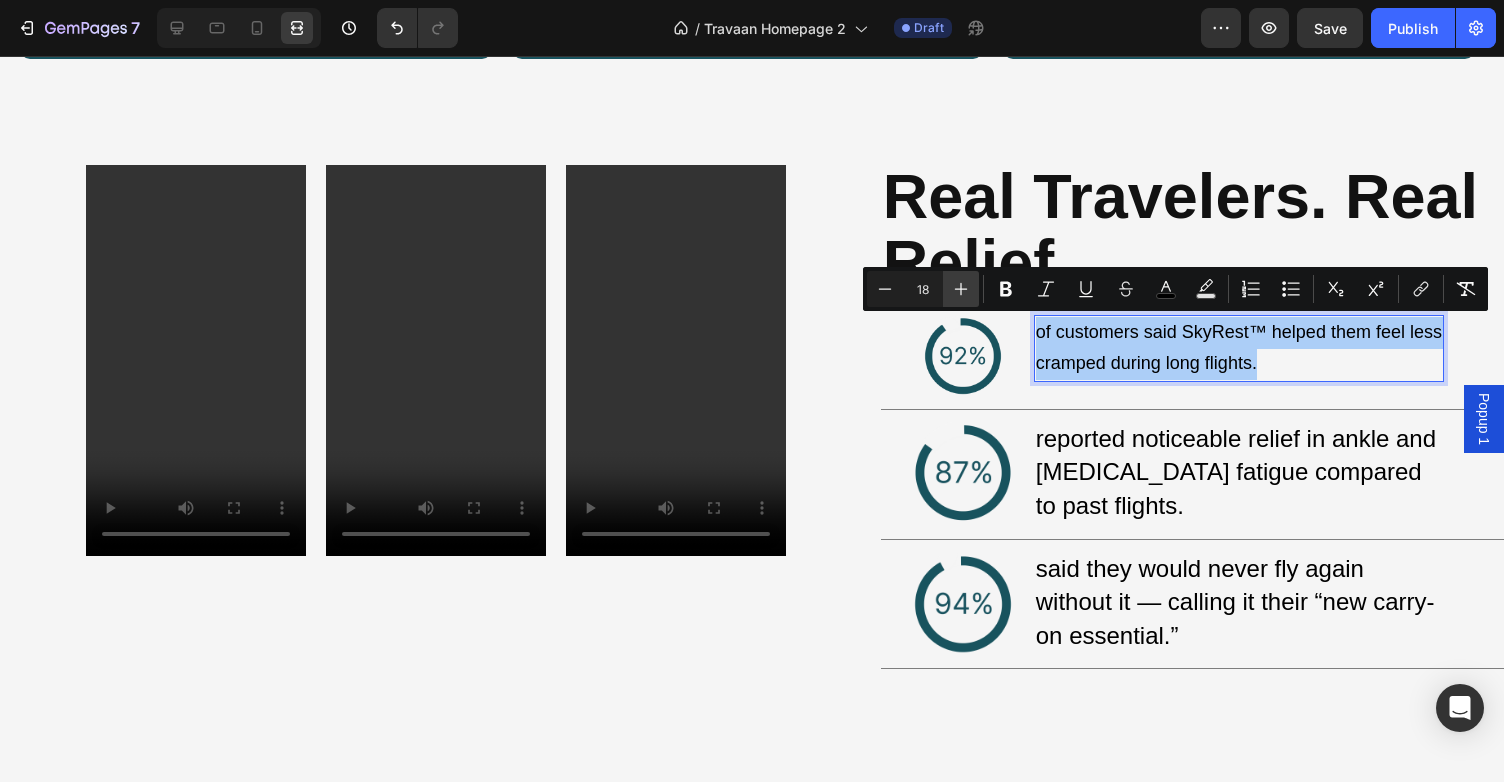 click 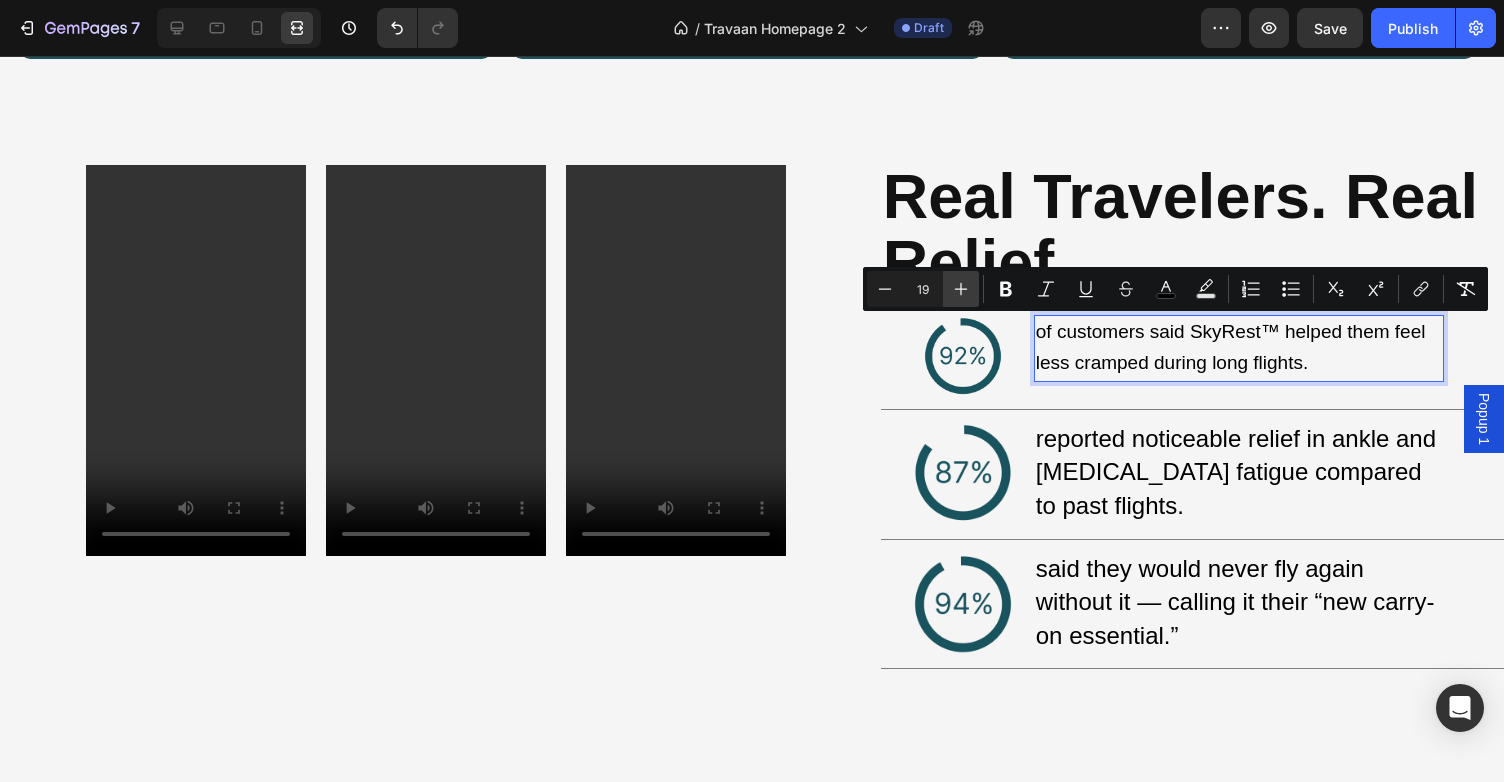 click 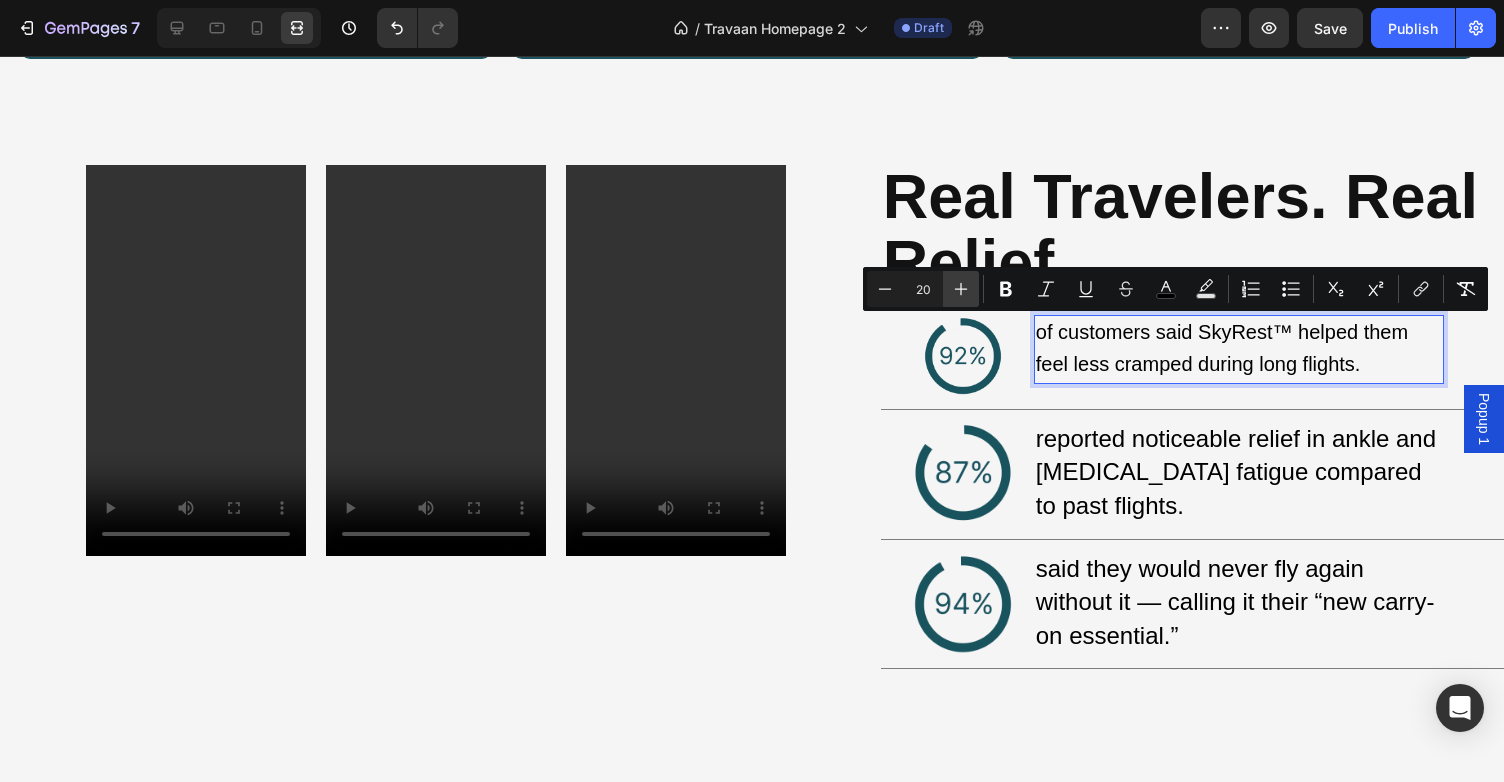 click 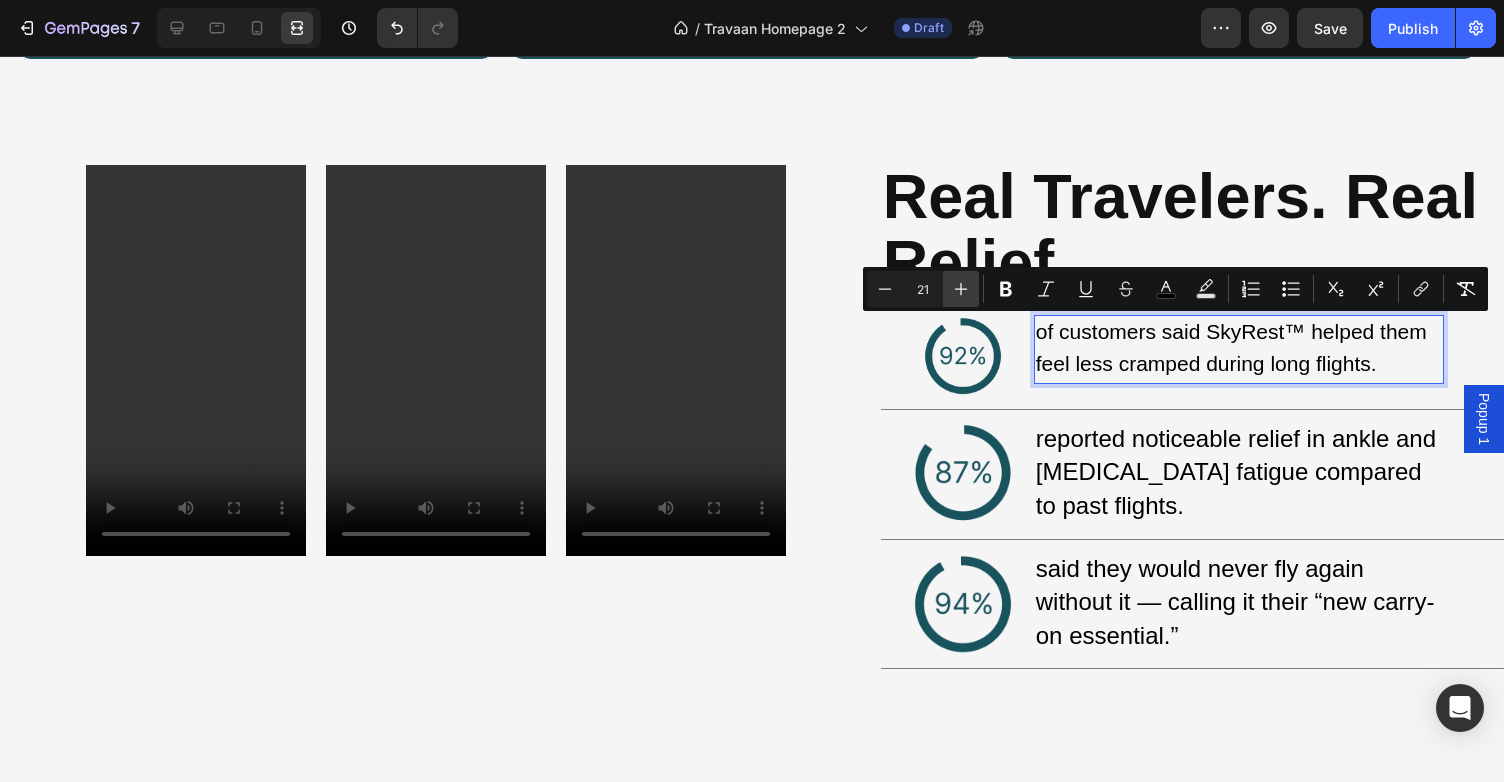 click 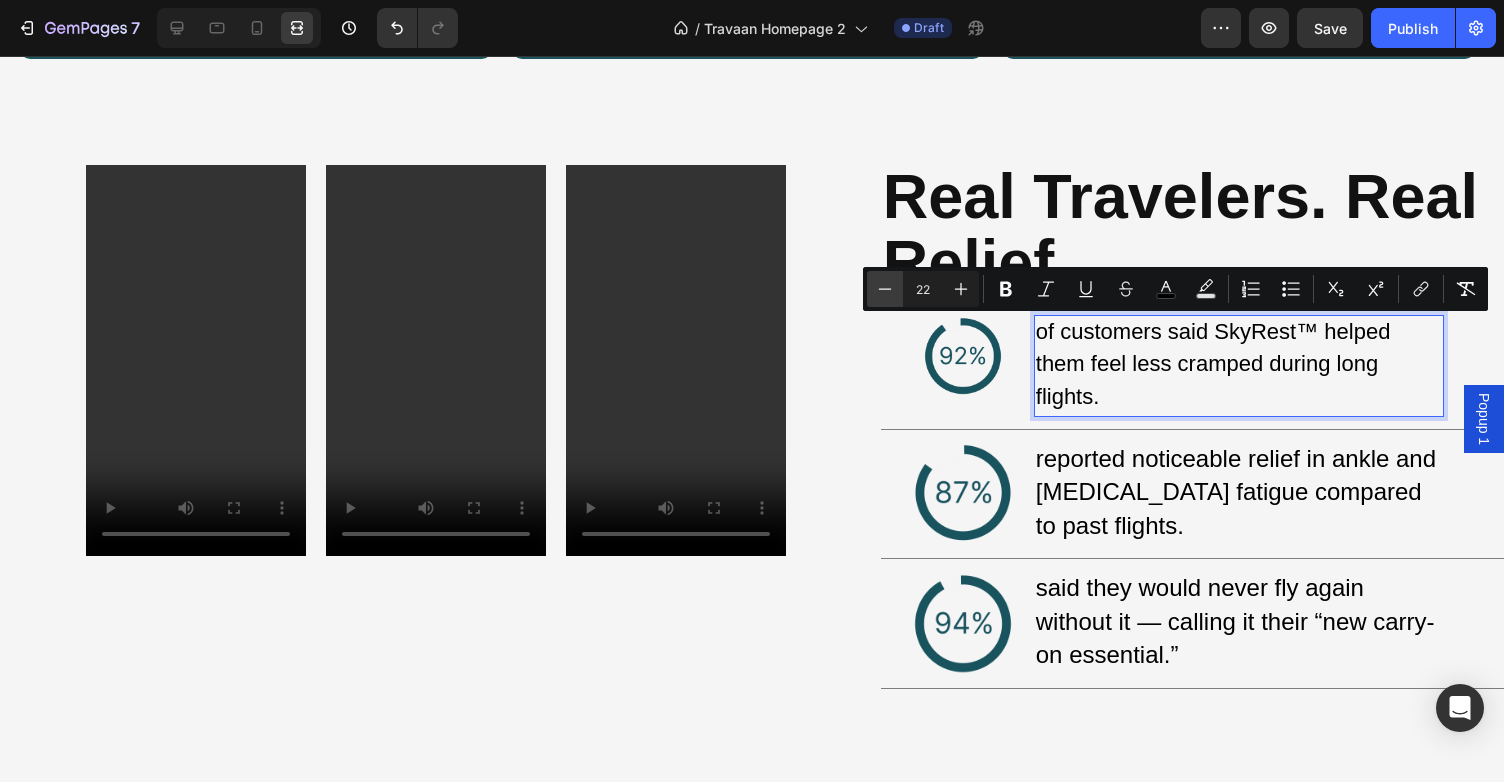 click 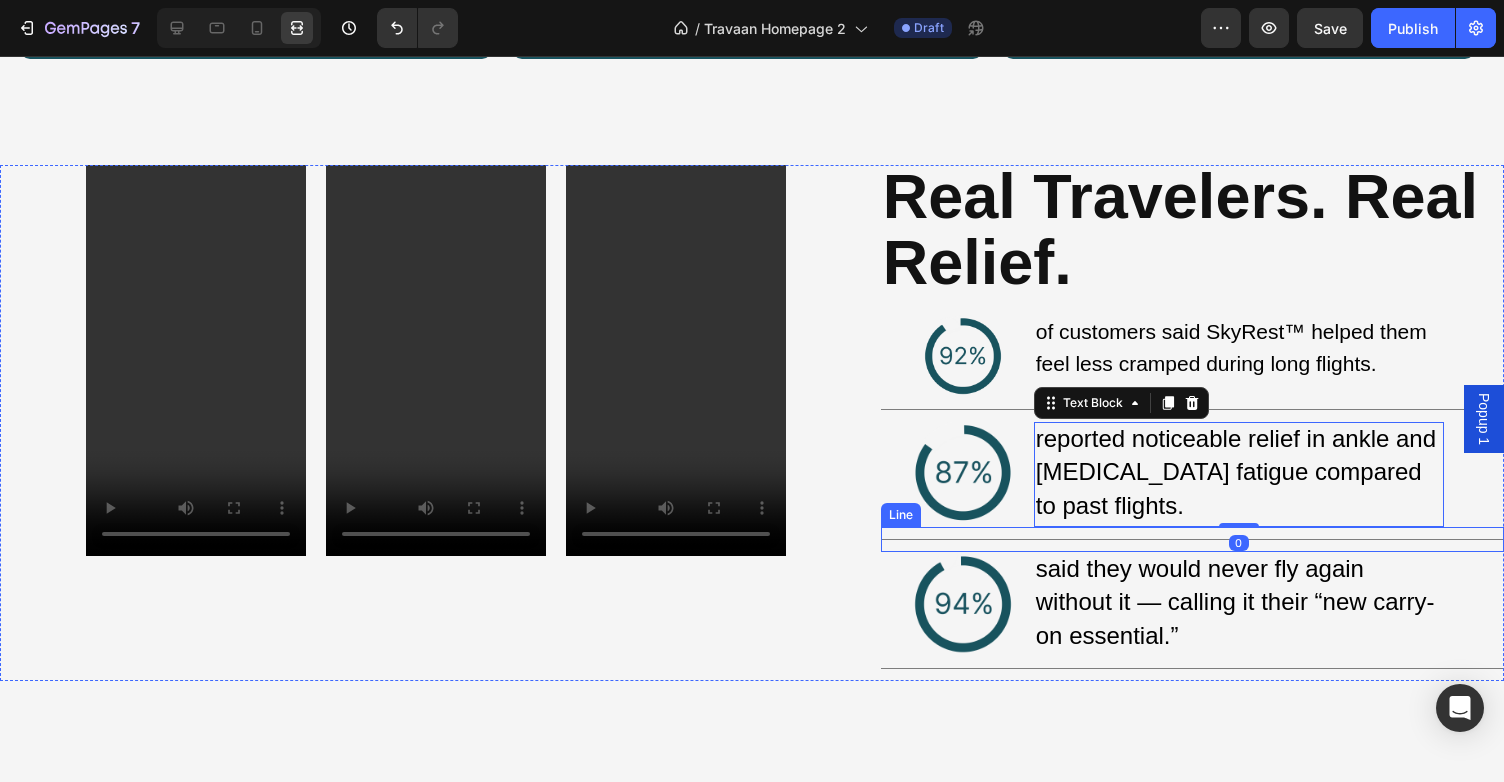 click on "⁠⁠⁠⁠⁠⁠⁠ Real Travelers. Real Relief. Heading Image of customers said SkyRest™ helped them feel less cramped during long flights. Text Block Row                Title Line Image reported noticeable relief in ankle and [MEDICAL_DATA] fatigue compared to past flights. Text Block   0 Row                Title Line Image said they would never fly again without it — calling it their “new carry-on essential.” Text Block Row                Title Line" at bounding box center [1192, 423] 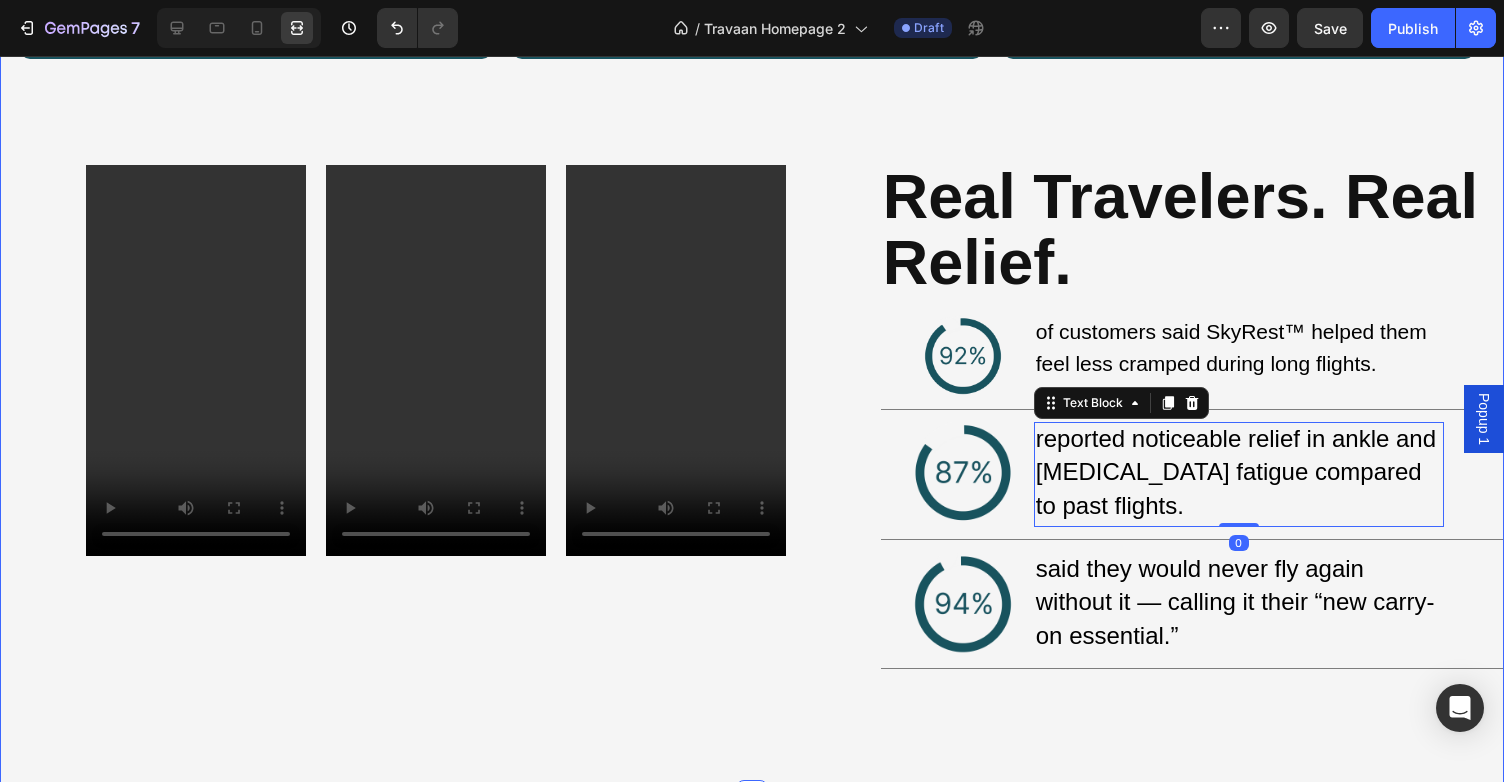 click on "“Honestly forgot I was in economy. My legs didn’t throb once.”   - [PERSON_NAME]   Text Block Row “Used to dread long flights. Now I just clip this in and relax.”   - [PERSON_NAME]   Text Block Row “Takes 5 seconds to set up and changed how I travel.”   - [PERSON_NAME]   Text Block Row Row Video Video Video Row ⁠⁠⁠⁠⁠⁠⁠ Real Travelers. Real Relief. Heading Image of customers said SkyRest™ helped them feel less cramped during long flights. Text Block Row                Title Line Image reported noticeable relief in ankle and [MEDICAL_DATA] fatigue compared to past flights. Text Block   0 Row                Title Line Image said they would never fly again without it — calling it their “new carry-on essential.” Text Block Row                Title Line Row" at bounding box center (752, 310) 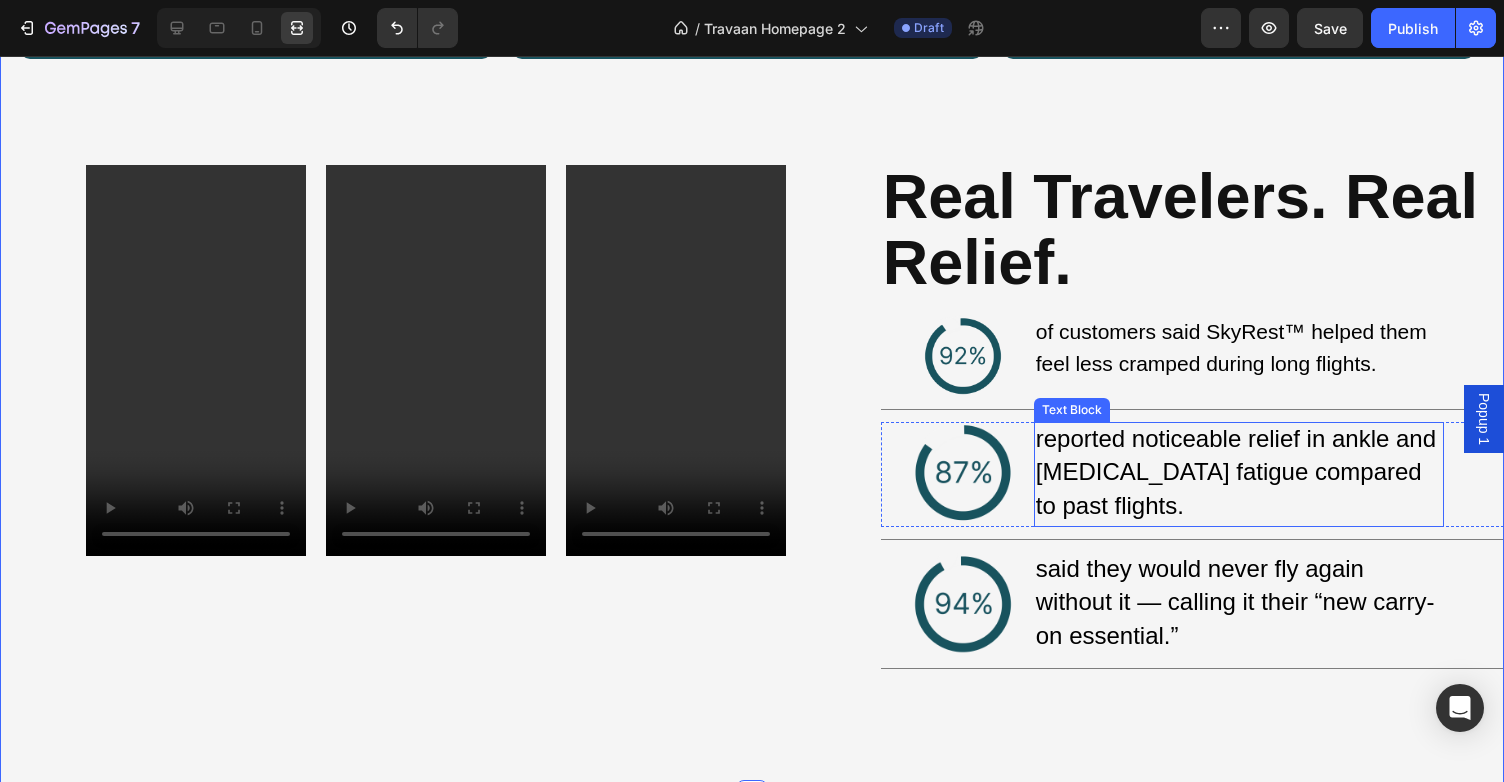 click on "reported noticeable relief in ankle and [MEDICAL_DATA] fatigue compared to past flights." at bounding box center [1236, 472] 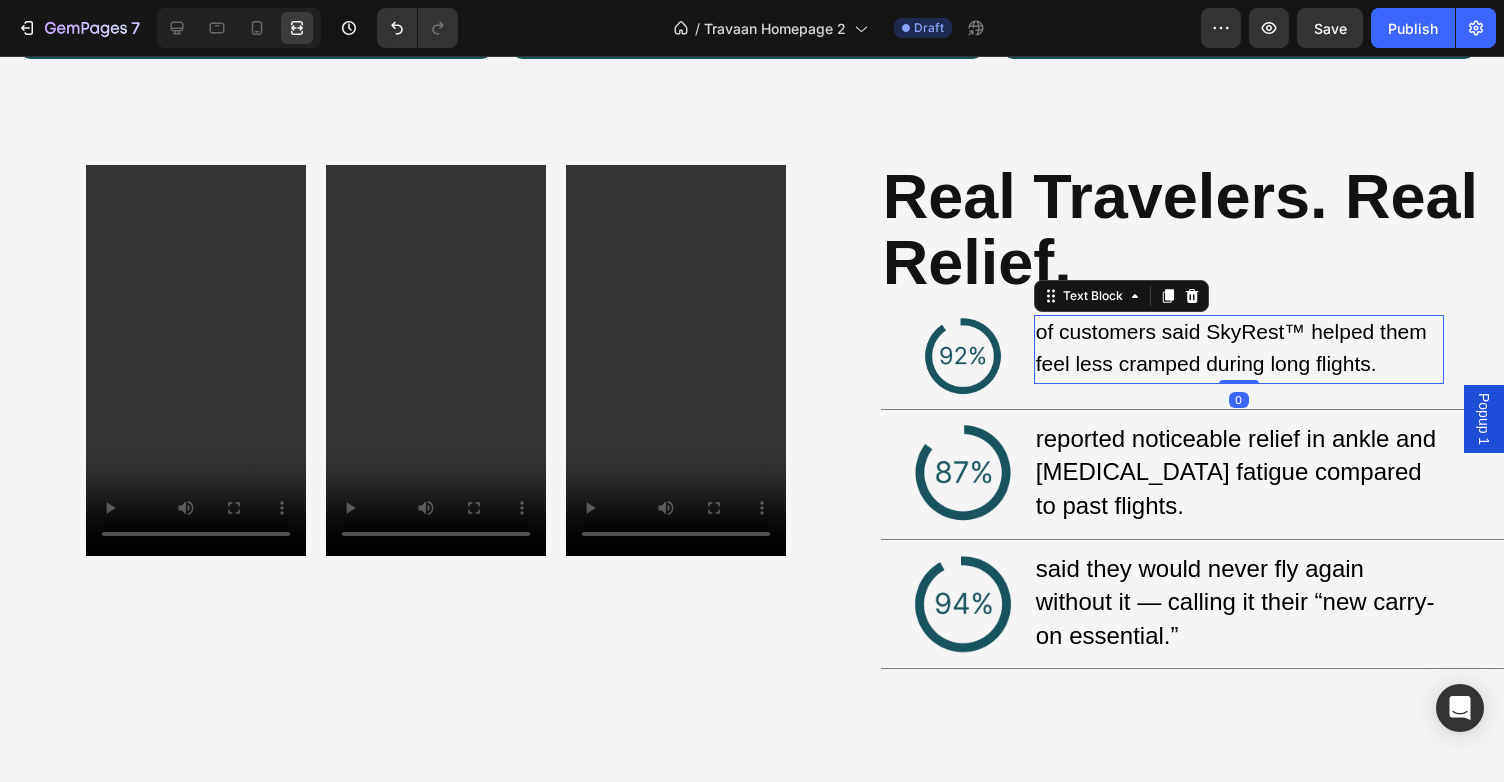 click on "of customers said SkyRest™ helped them feel less cramped during long flights." at bounding box center (1231, 348) 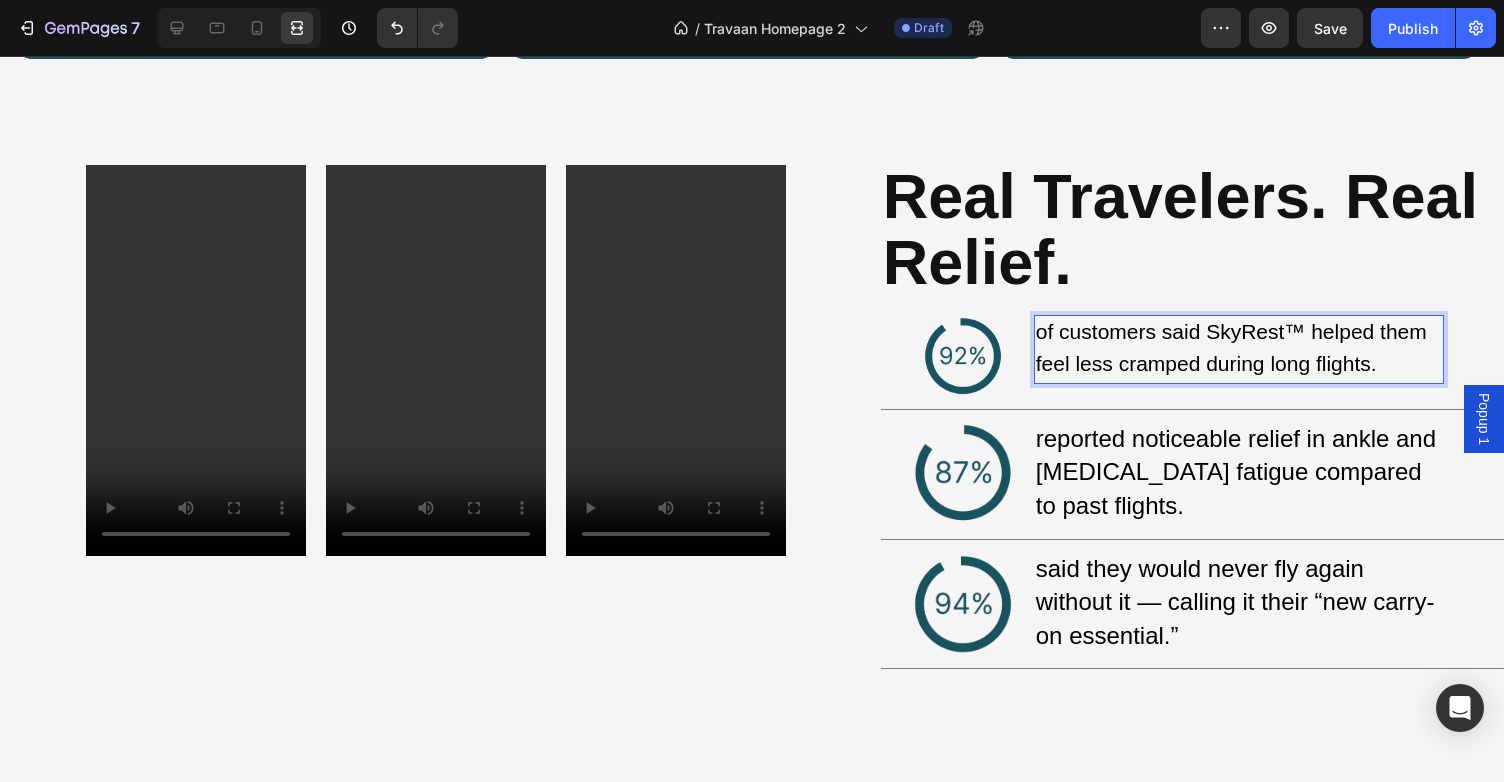 click on "of customers said SkyRest™ helped them feel less cramped during long flights." at bounding box center [1231, 348] 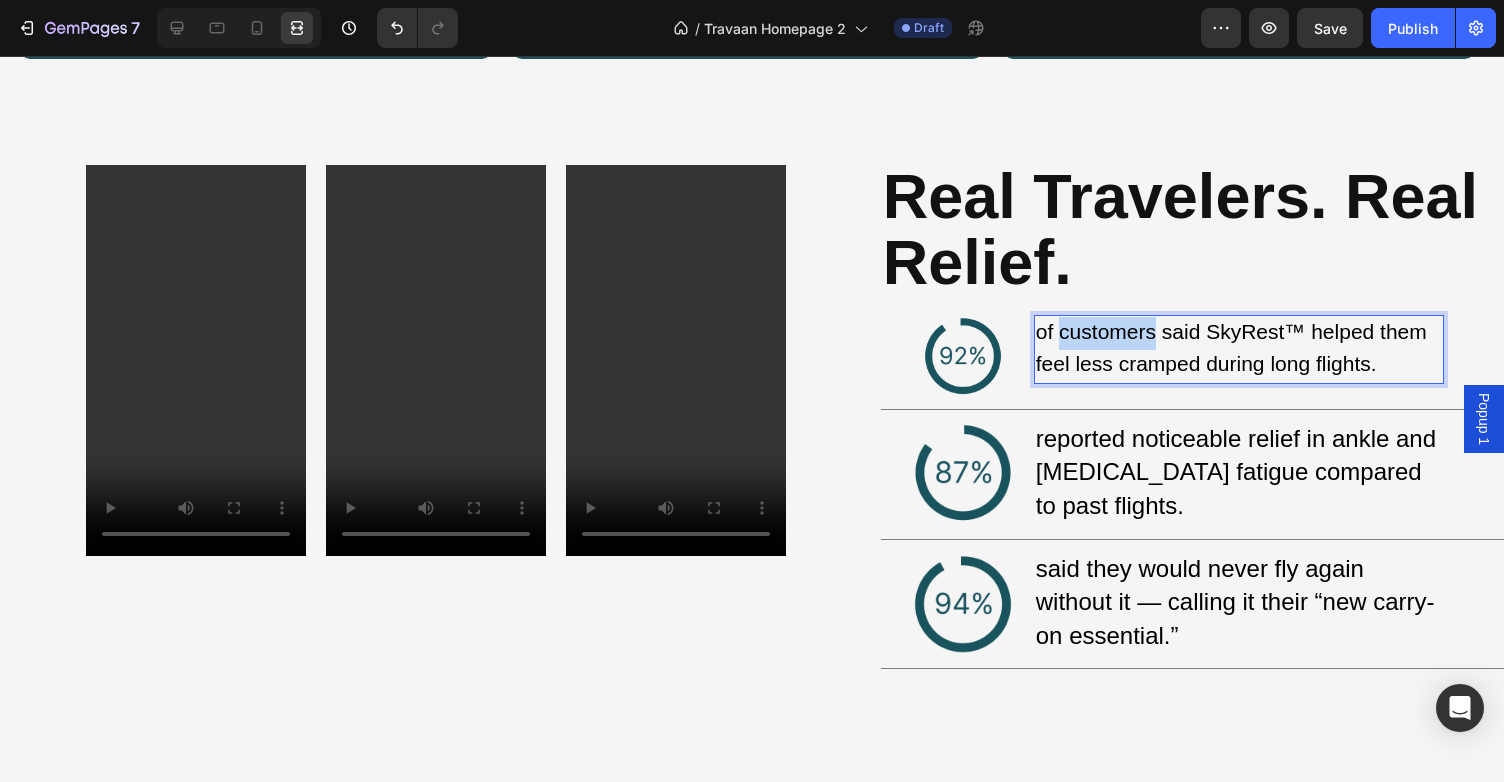 click on "of customers said SkyRest™ helped them feel less cramped during long flights." at bounding box center (1231, 348) 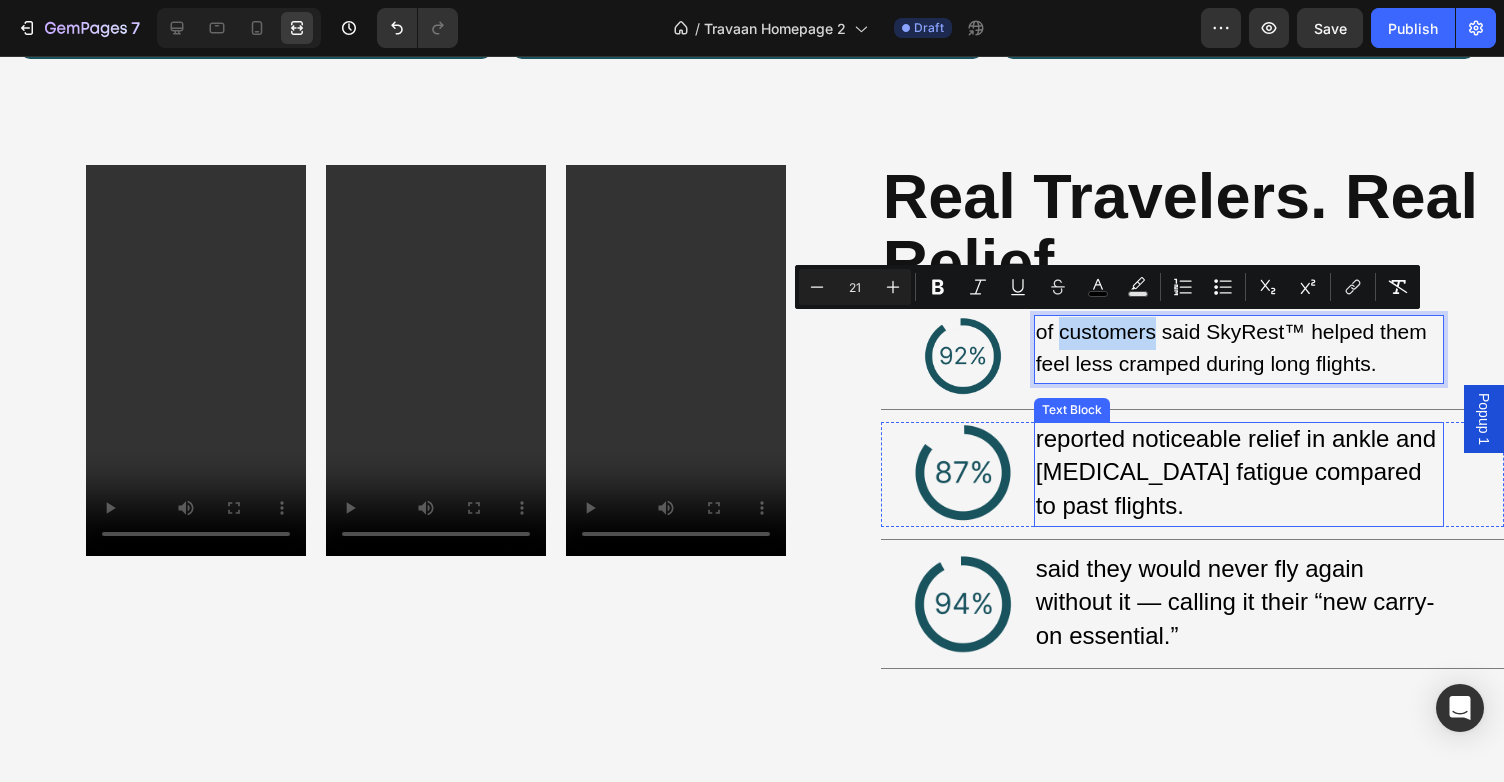 click on "reported noticeable relief in ankle and [MEDICAL_DATA] fatigue compared to past flights." at bounding box center [1236, 472] 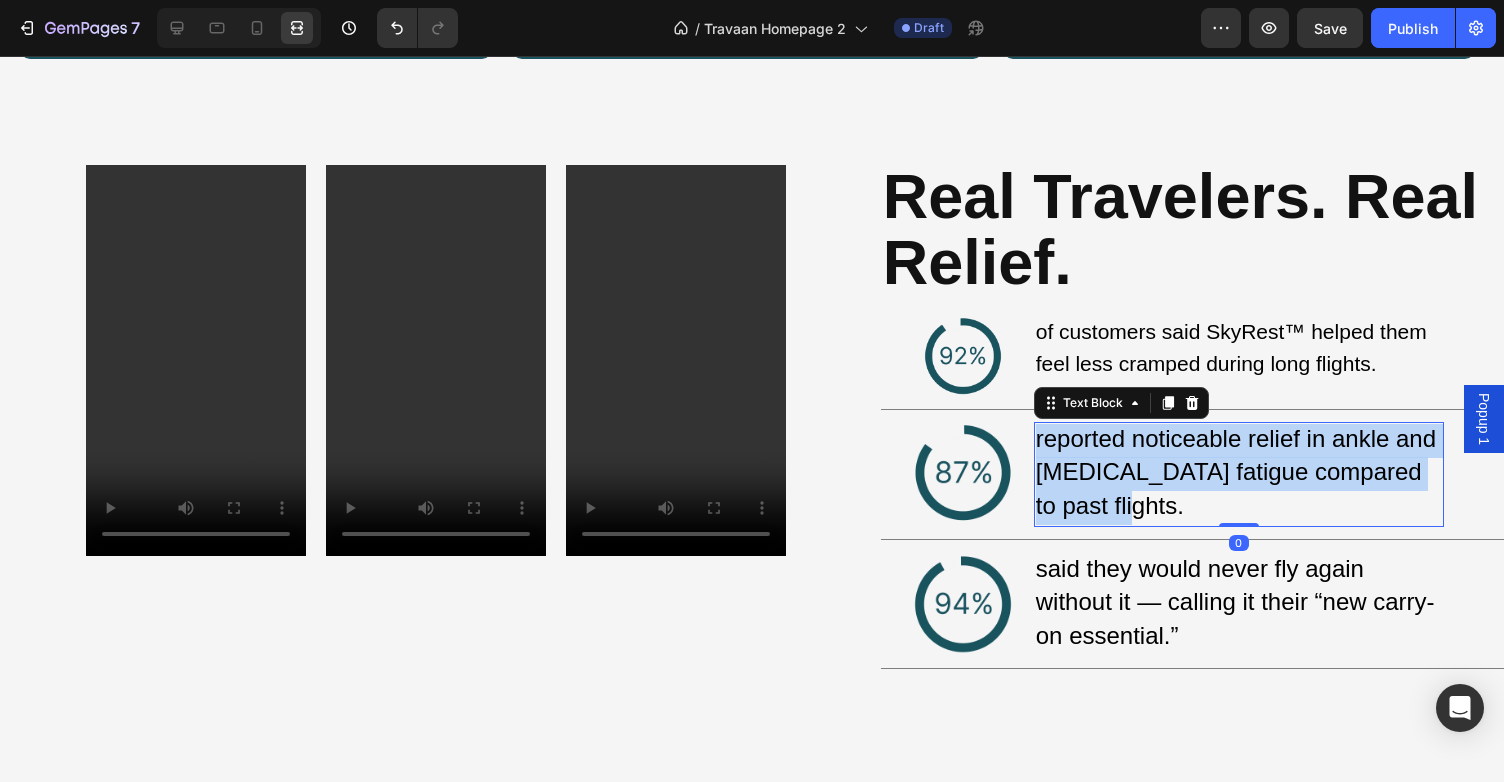 click on "reported noticeable relief in ankle and [MEDICAL_DATA] fatigue compared to past flights." at bounding box center [1236, 472] 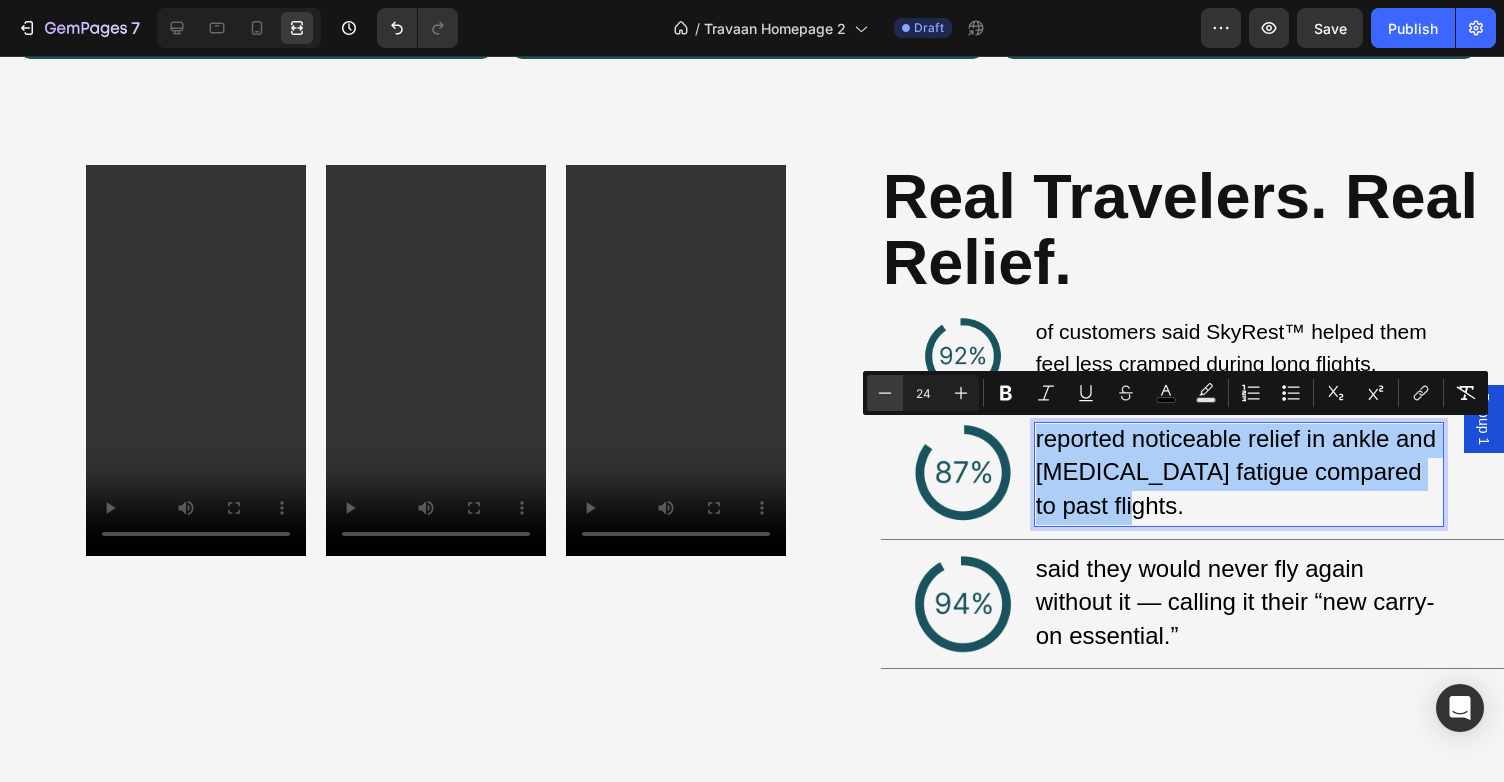 click on "Minus" at bounding box center (885, 393) 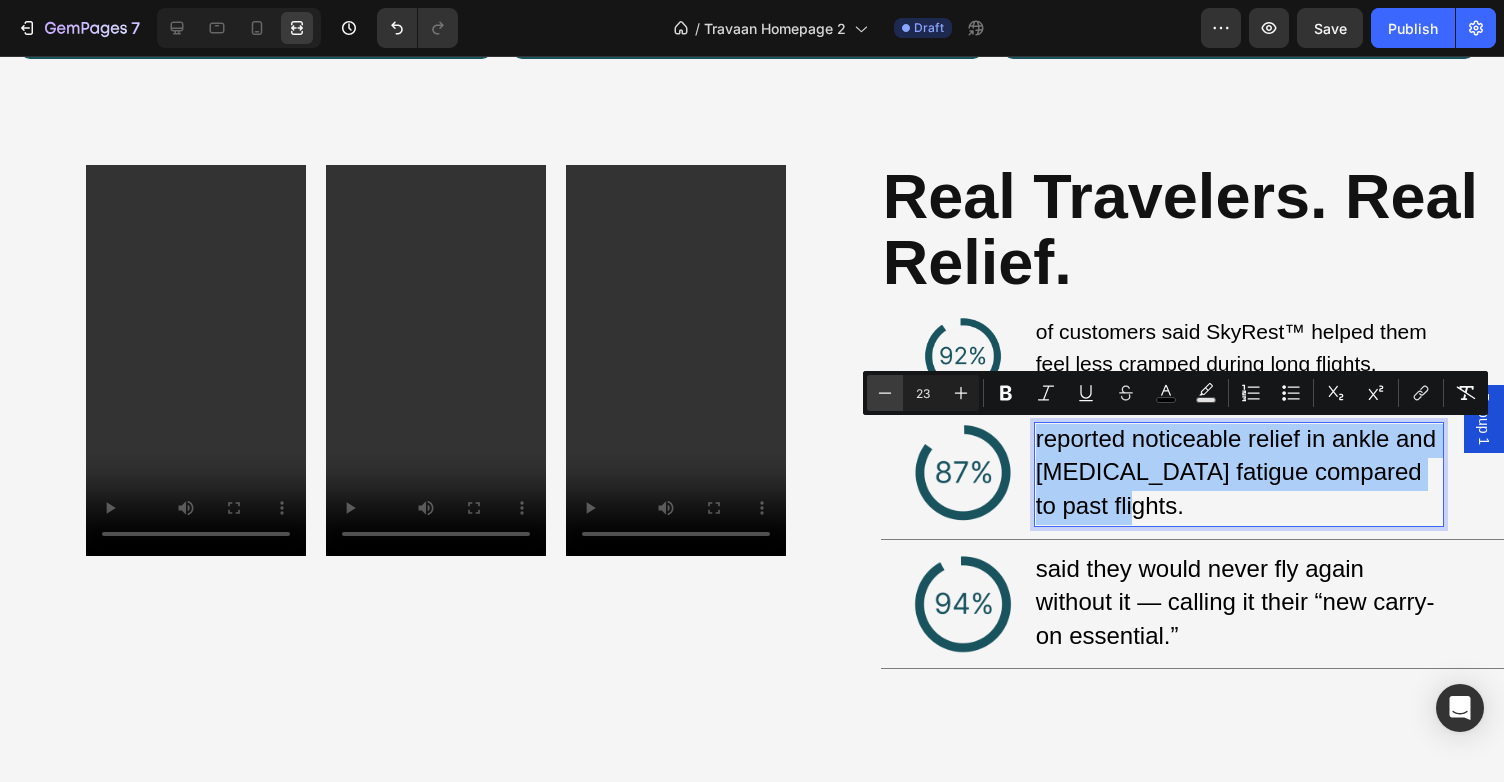 click on "Minus" at bounding box center (885, 393) 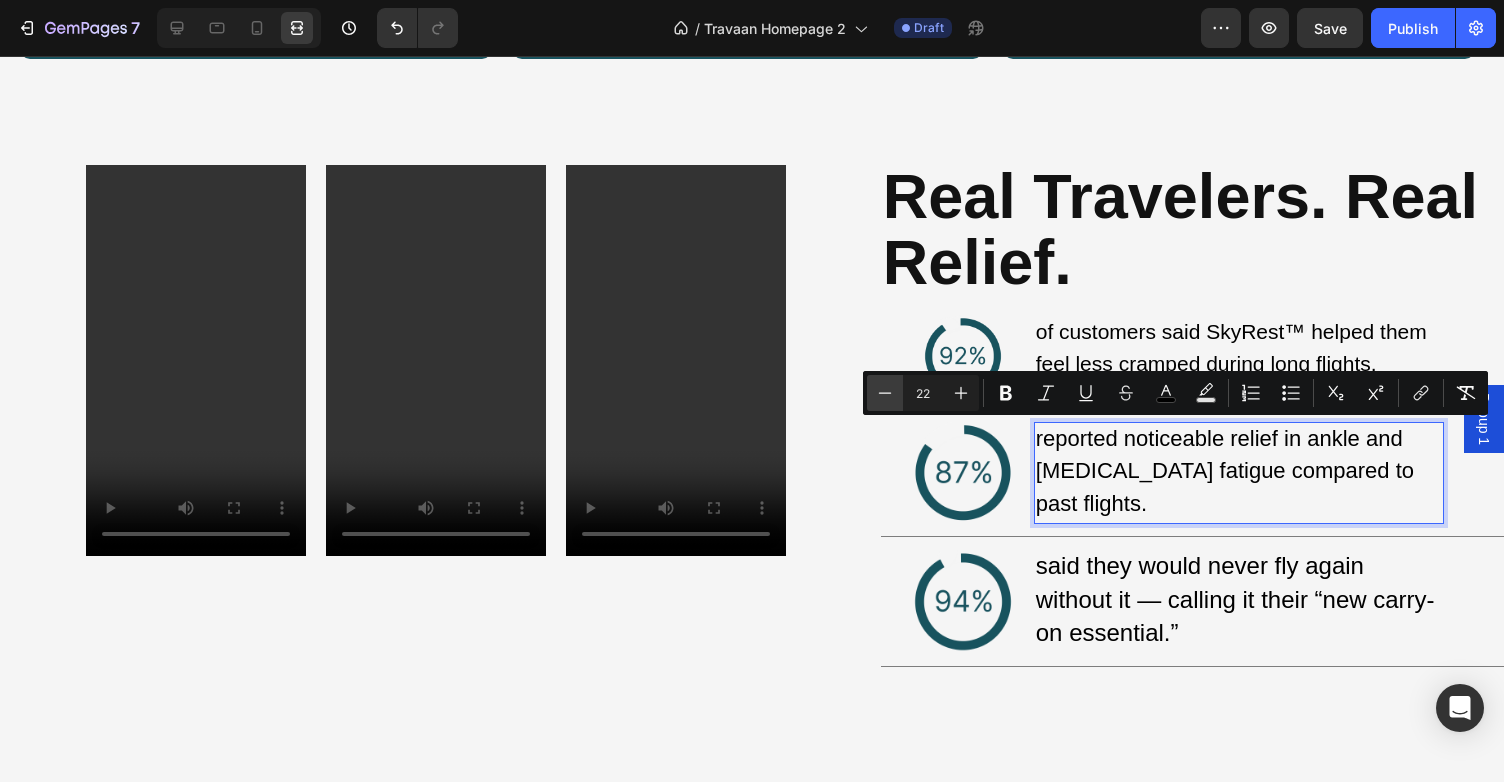 click on "Minus" at bounding box center [885, 393] 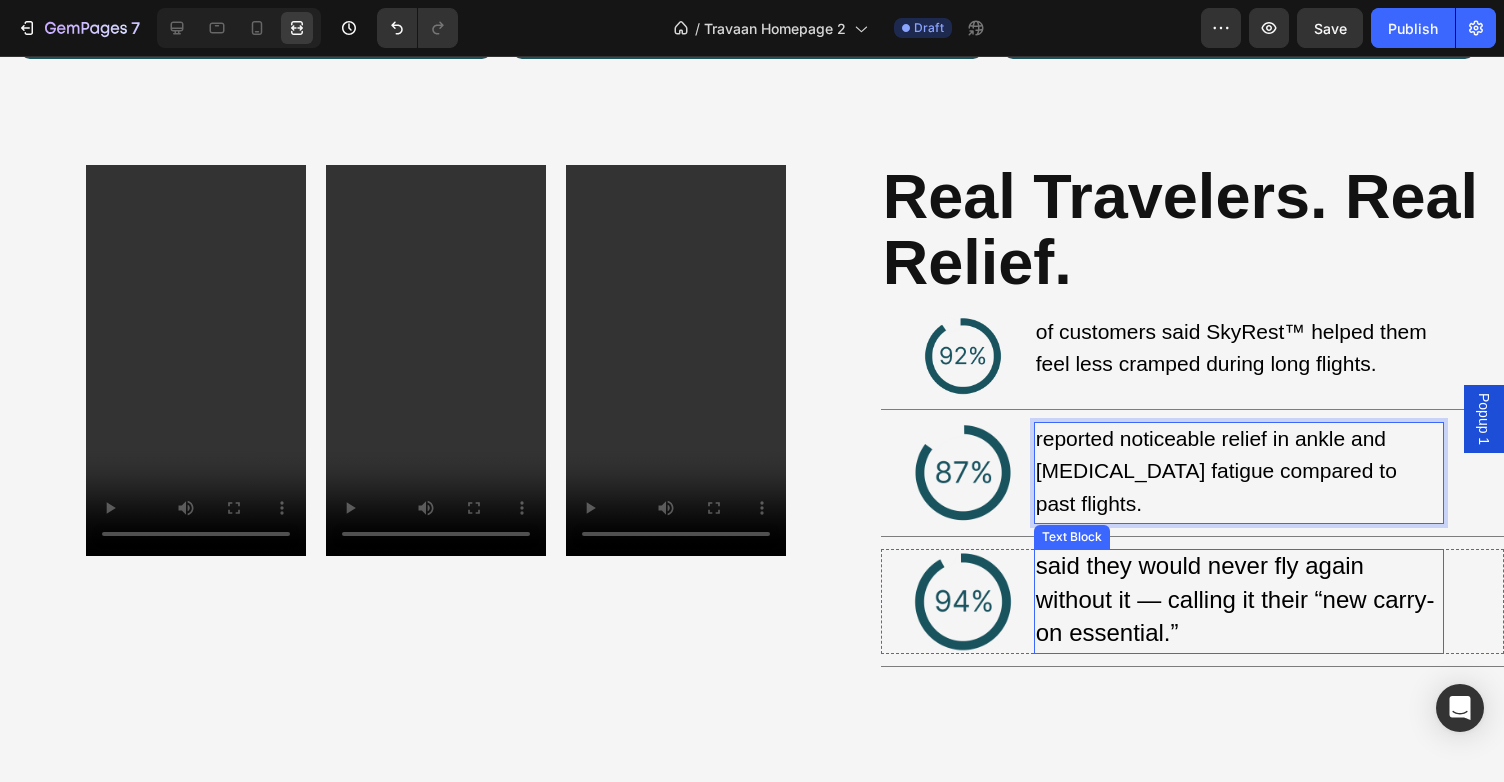 click on "said they would never fly again without it — calling it their “new carry-on essential.”" at bounding box center [1239, 601] 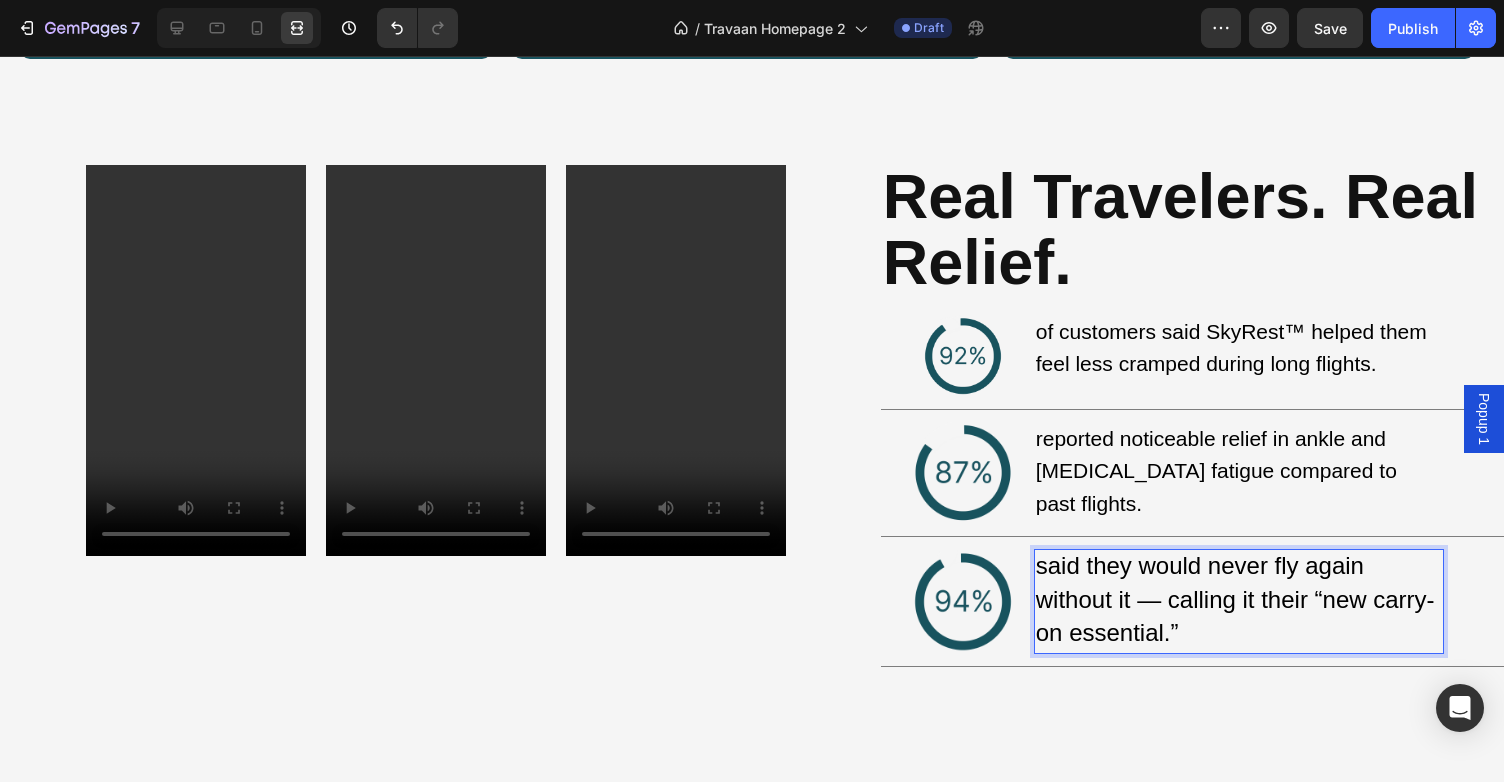 click on "said they would never fly again without it — calling it their “new carry-on essential.”" at bounding box center (1239, 601) 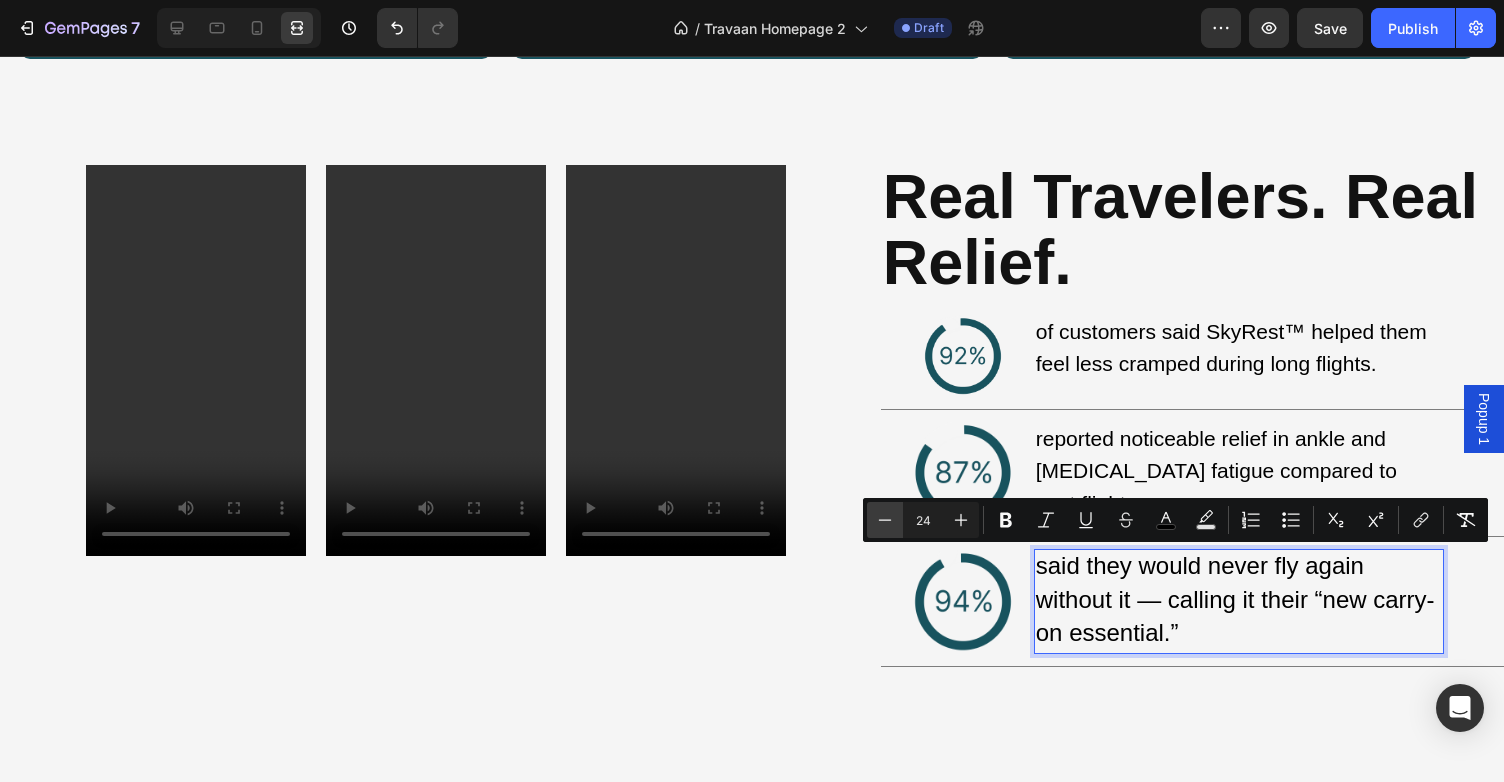click on "Minus" at bounding box center (885, 520) 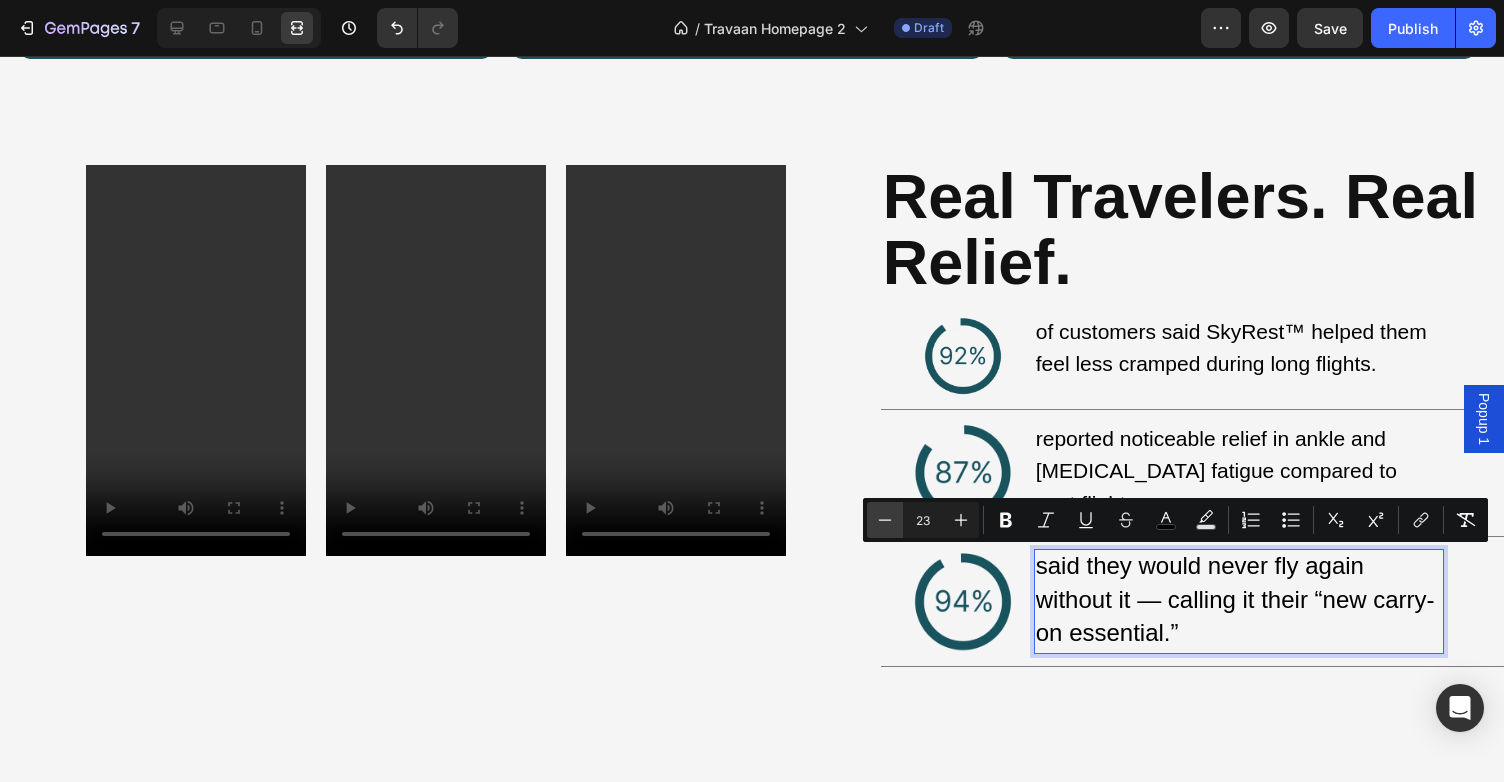 click on "Minus" at bounding box center (885, 520) 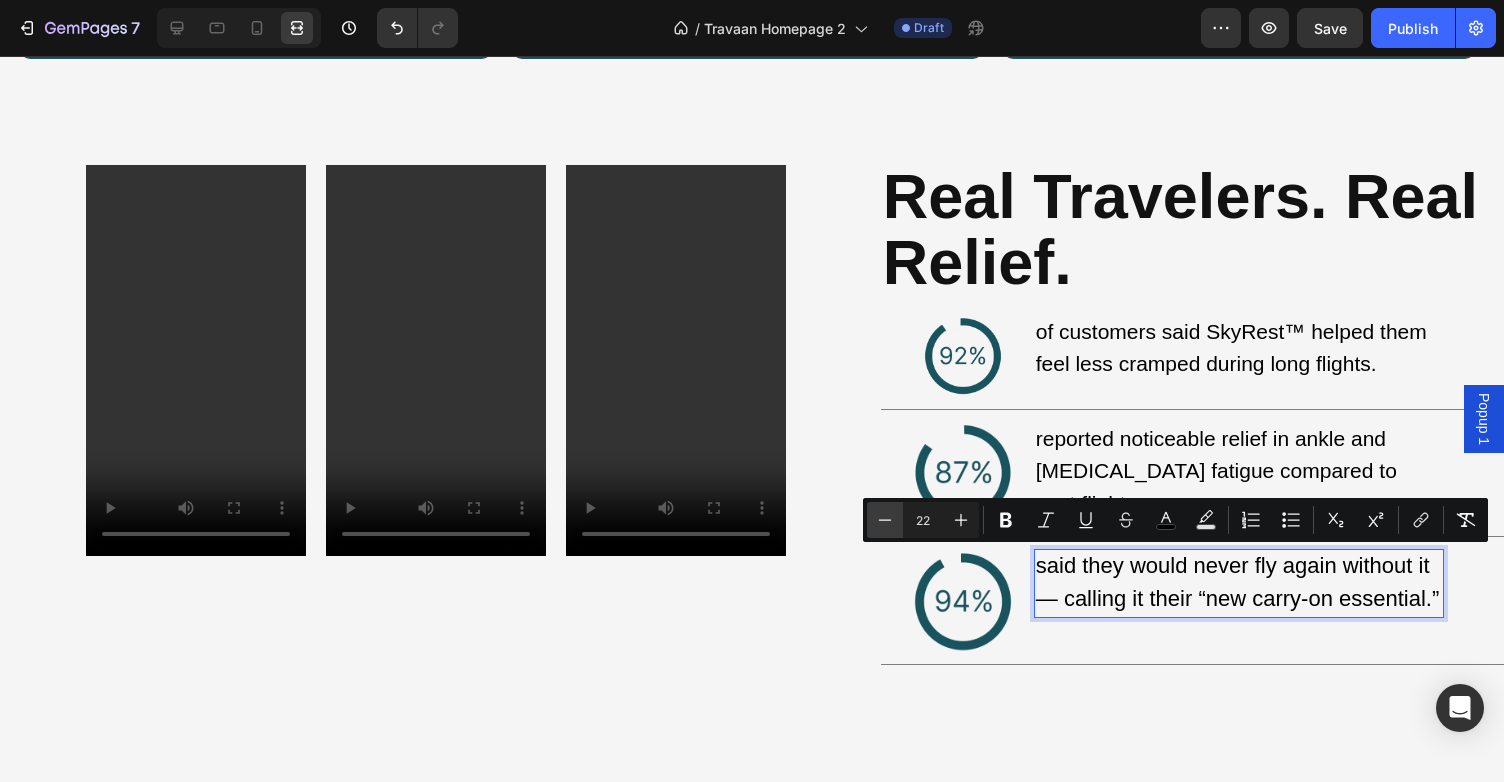 click on "Minus" at bounding box center (885, 520) 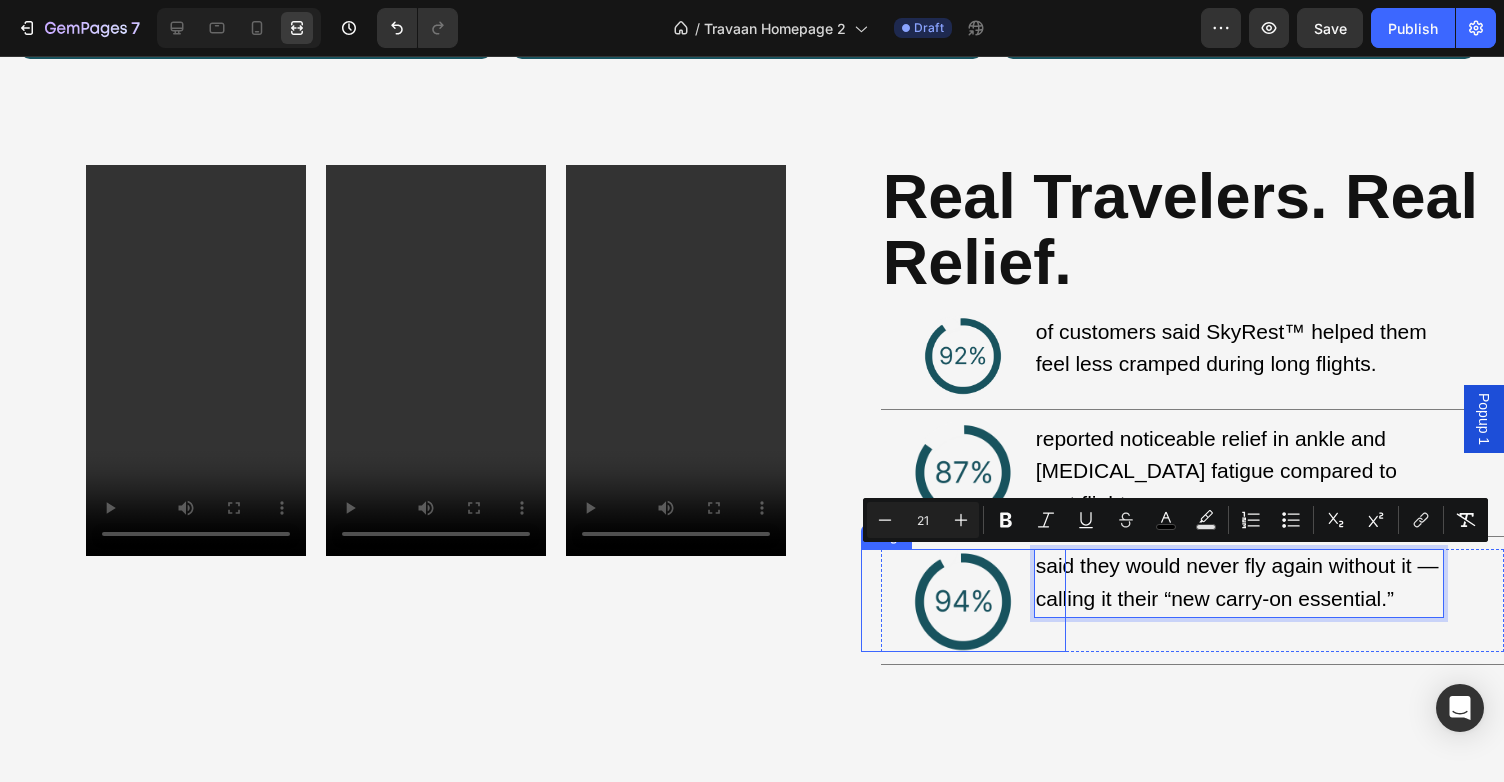 click on "Video Video Video Row" at bounding box center [436, 421] 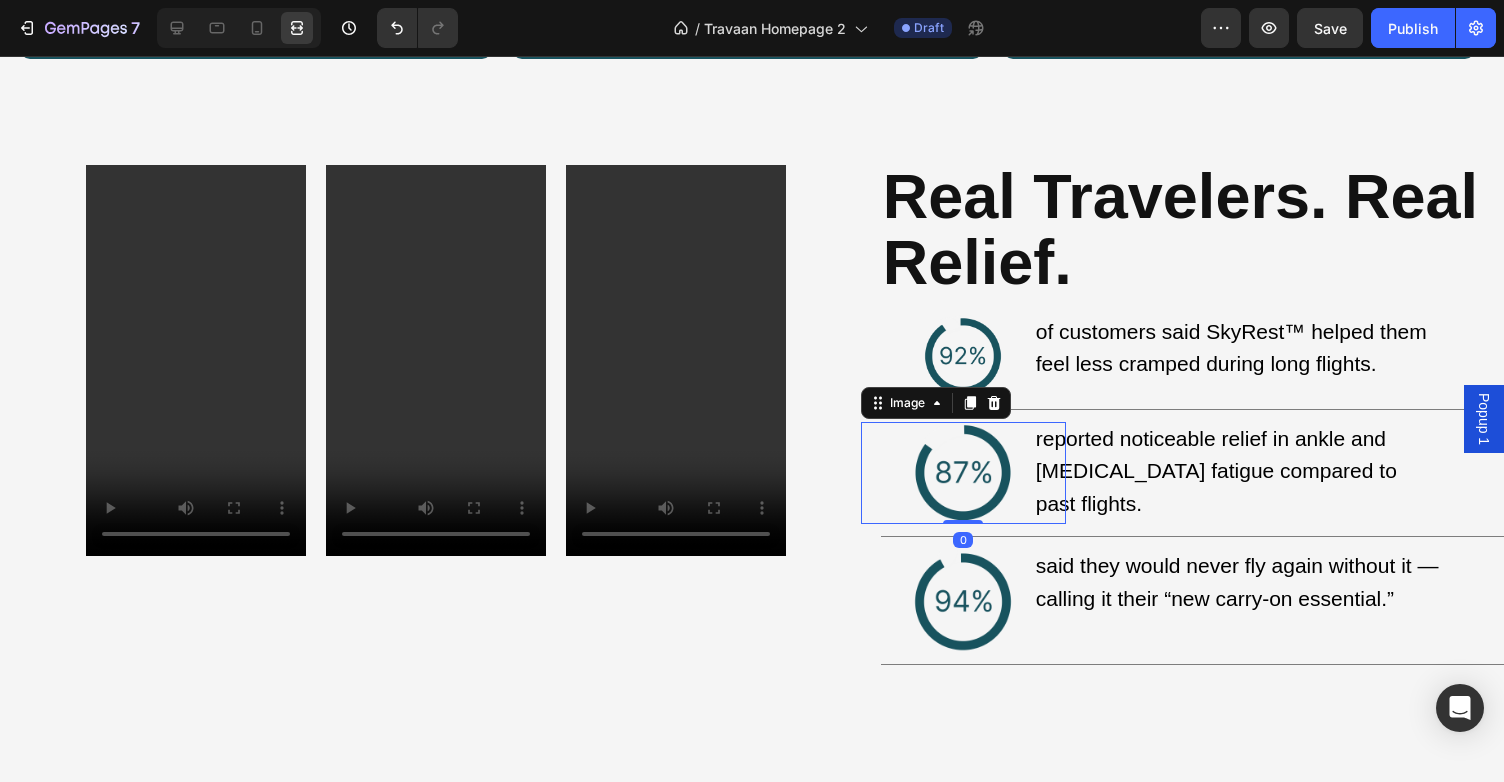 click at bounding box center [963, 473] 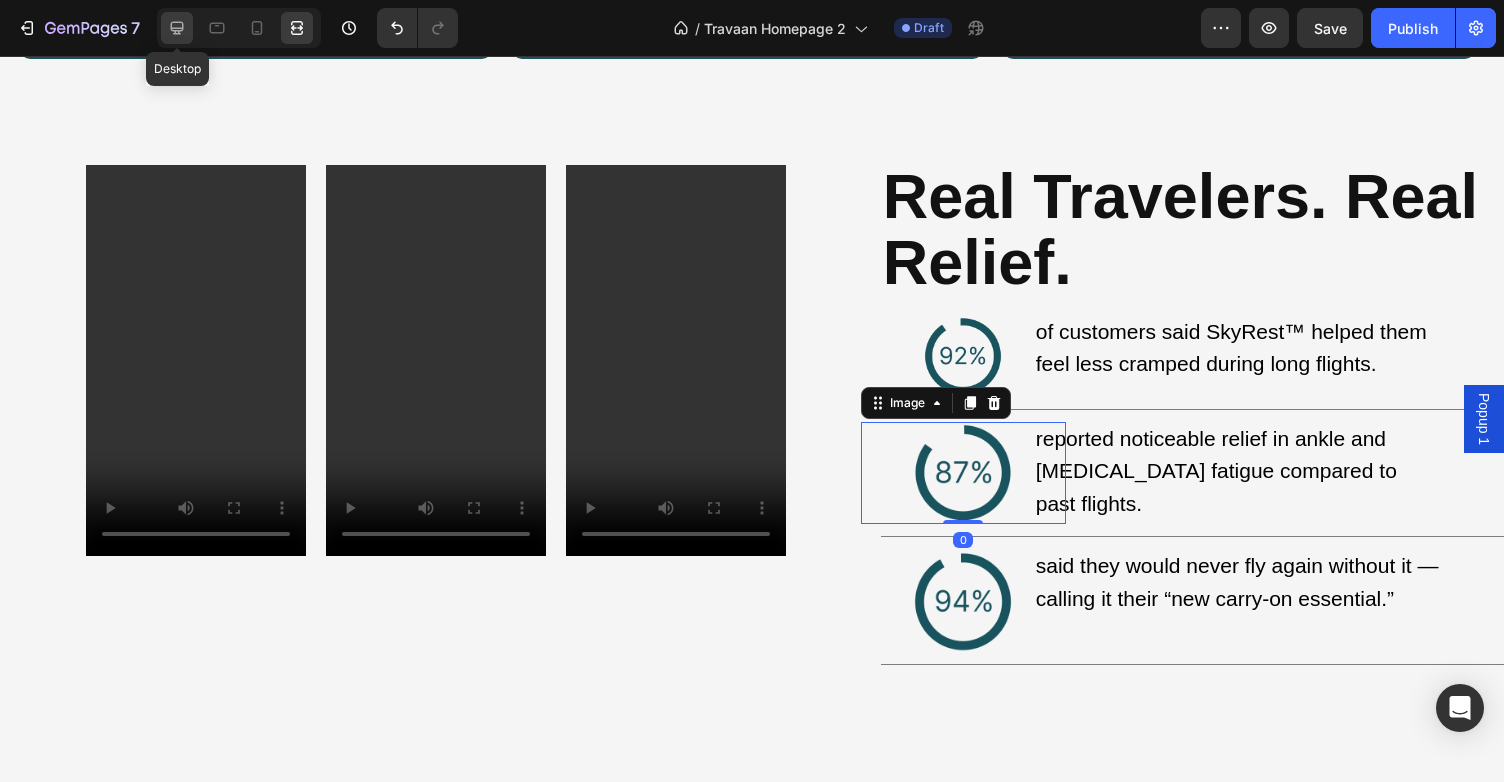 click 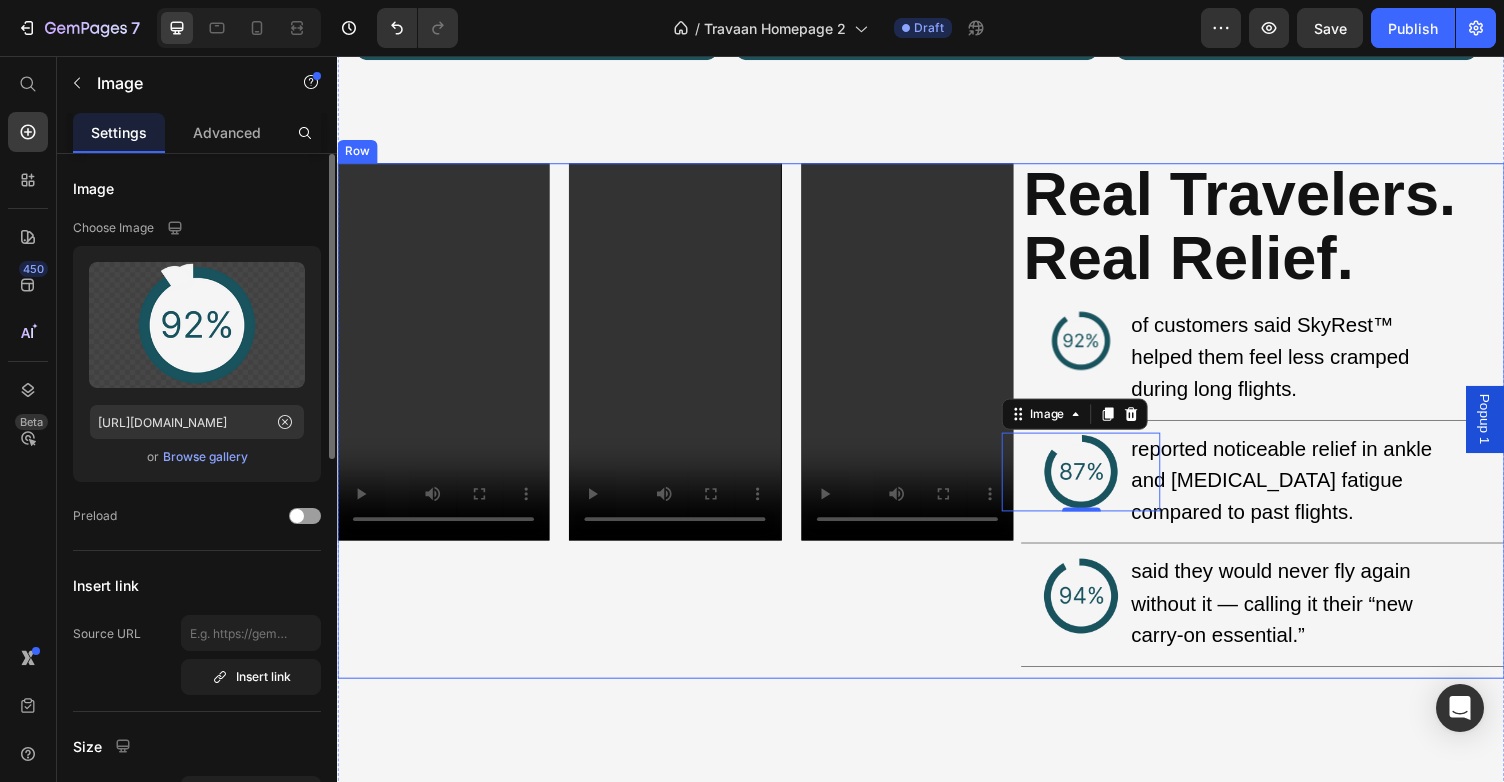 click at bounding box center (1101, 348) 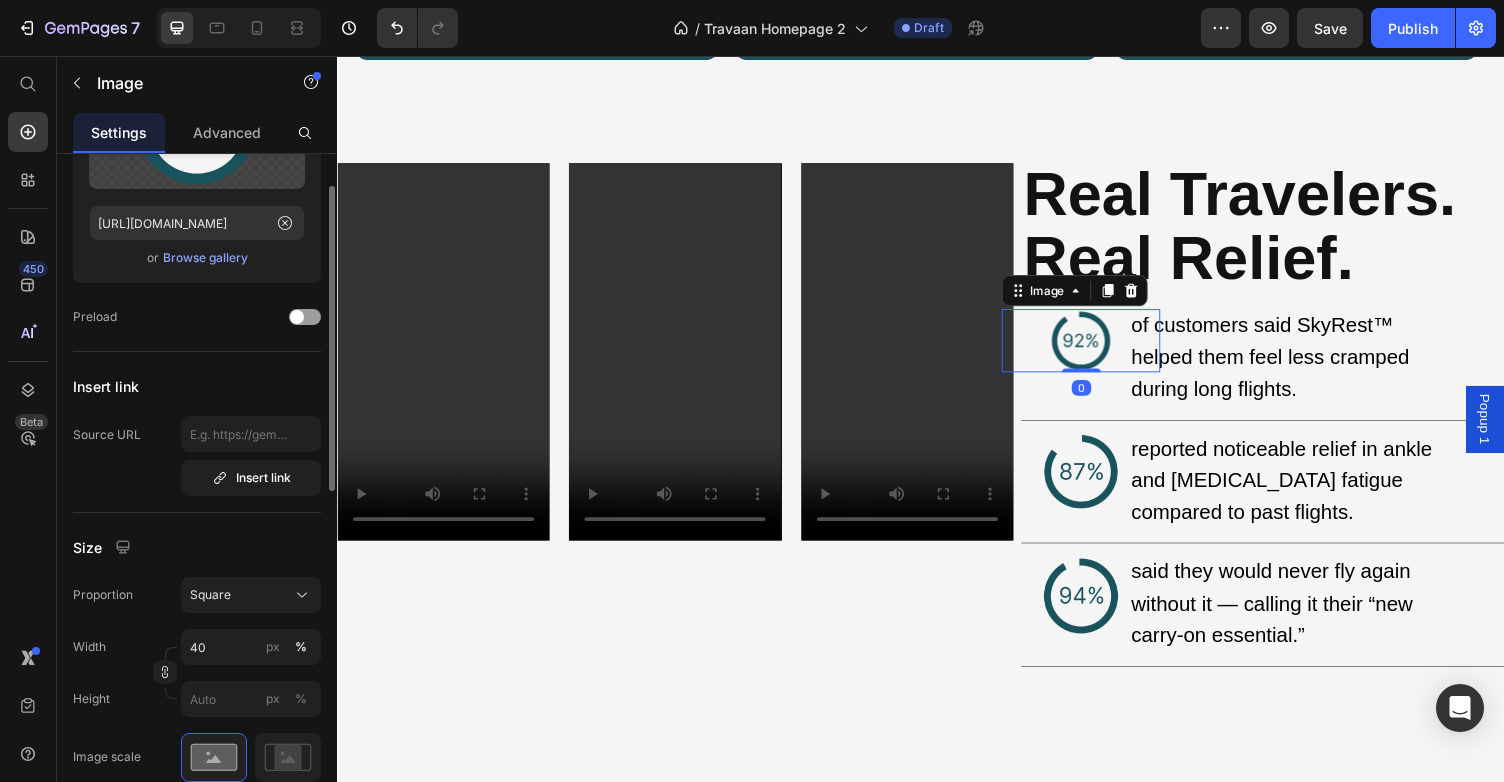 scroll, scrollTop: 216, scrollLeft: 0, axis: vertical 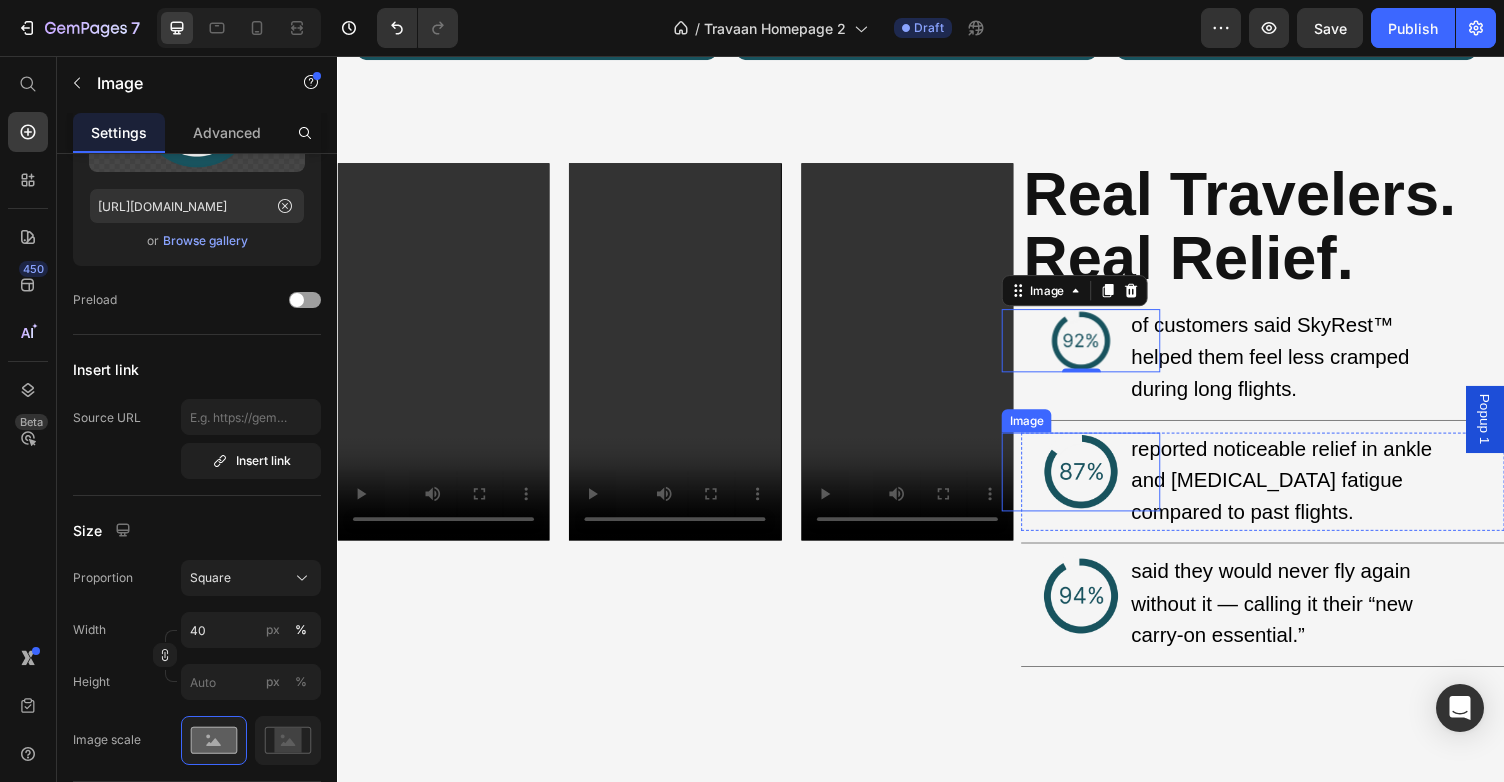 click at bounding box center (1101, 483) 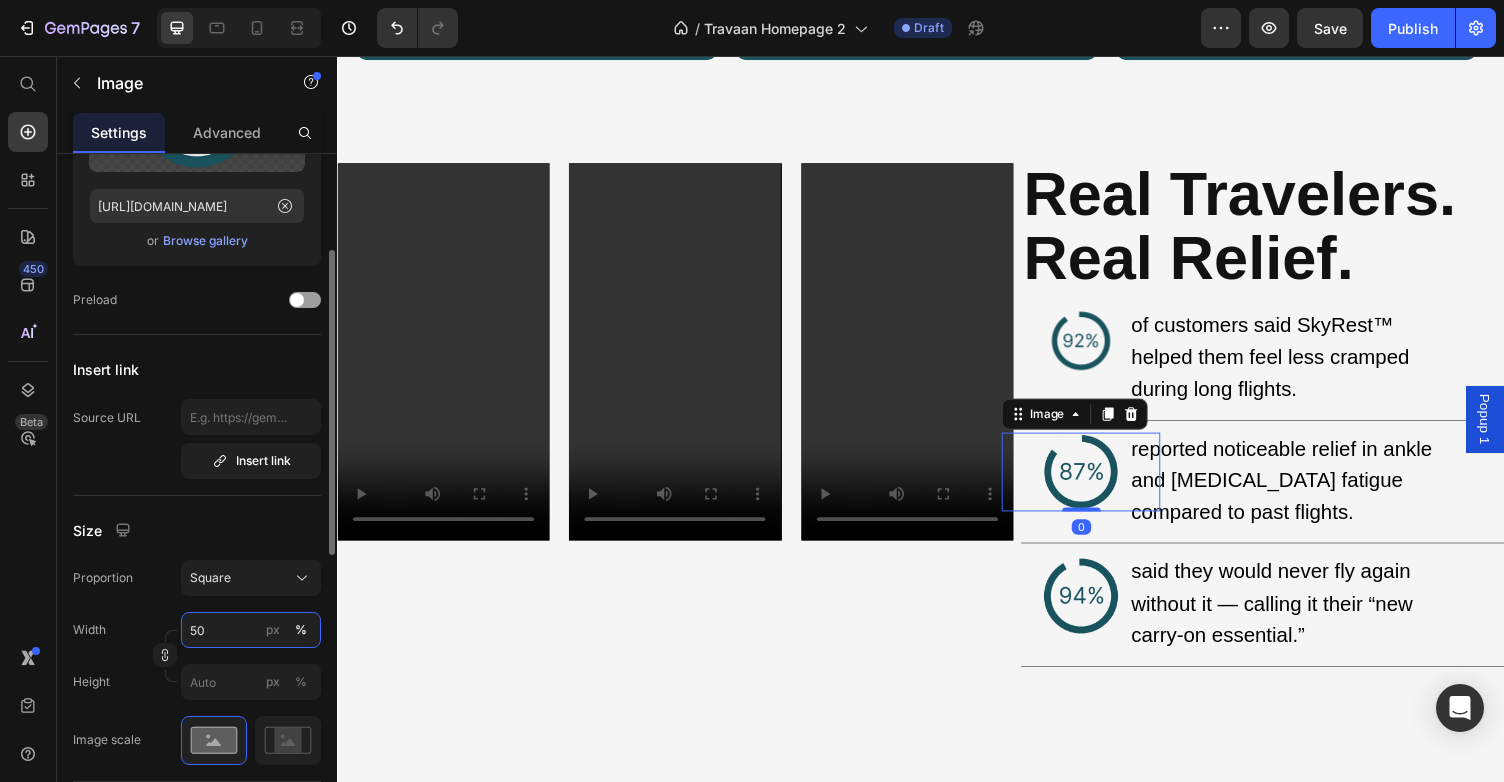 click on "50" at bounding box center [251, 630] 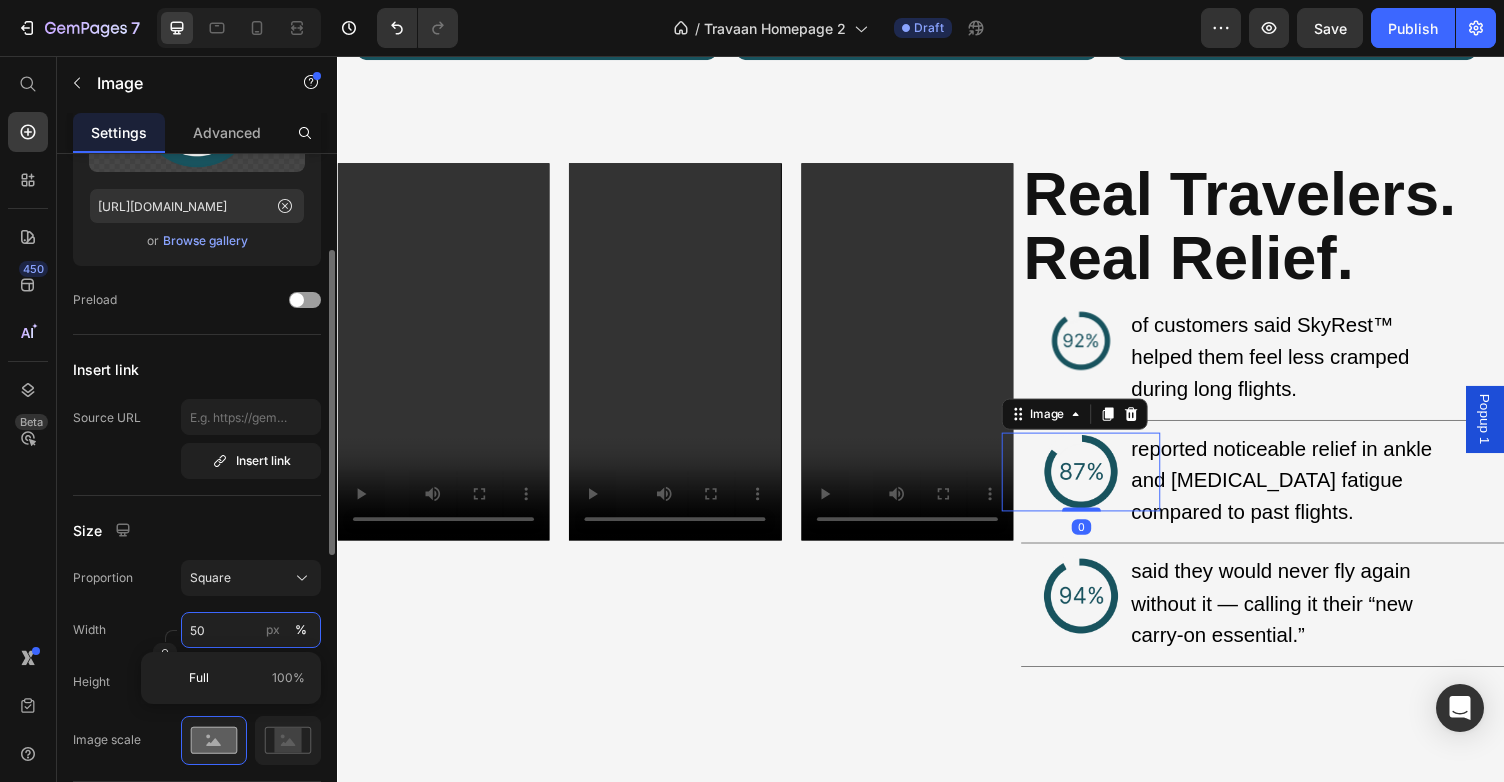 click on "50" at bounding box center (251, 630) 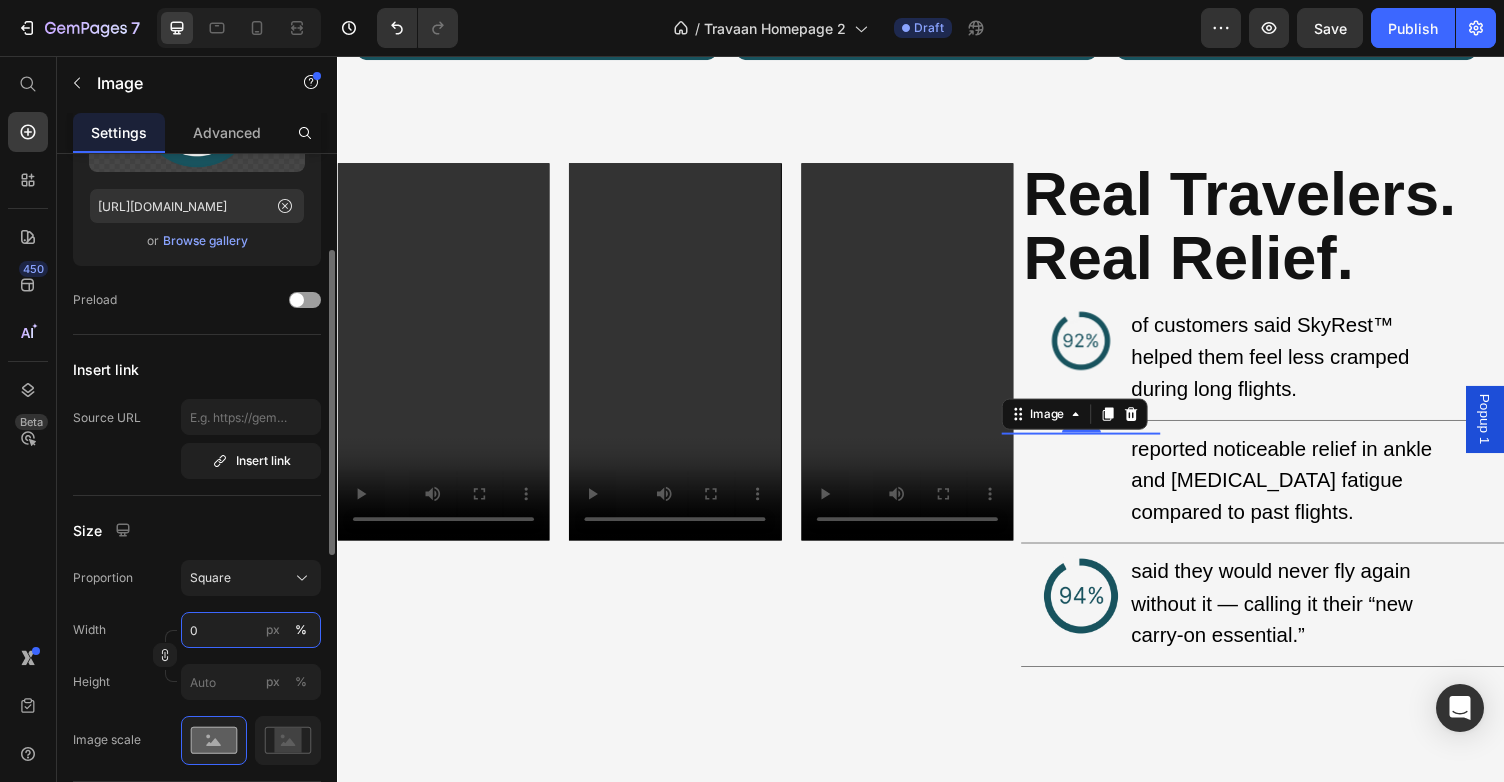 type on "40" 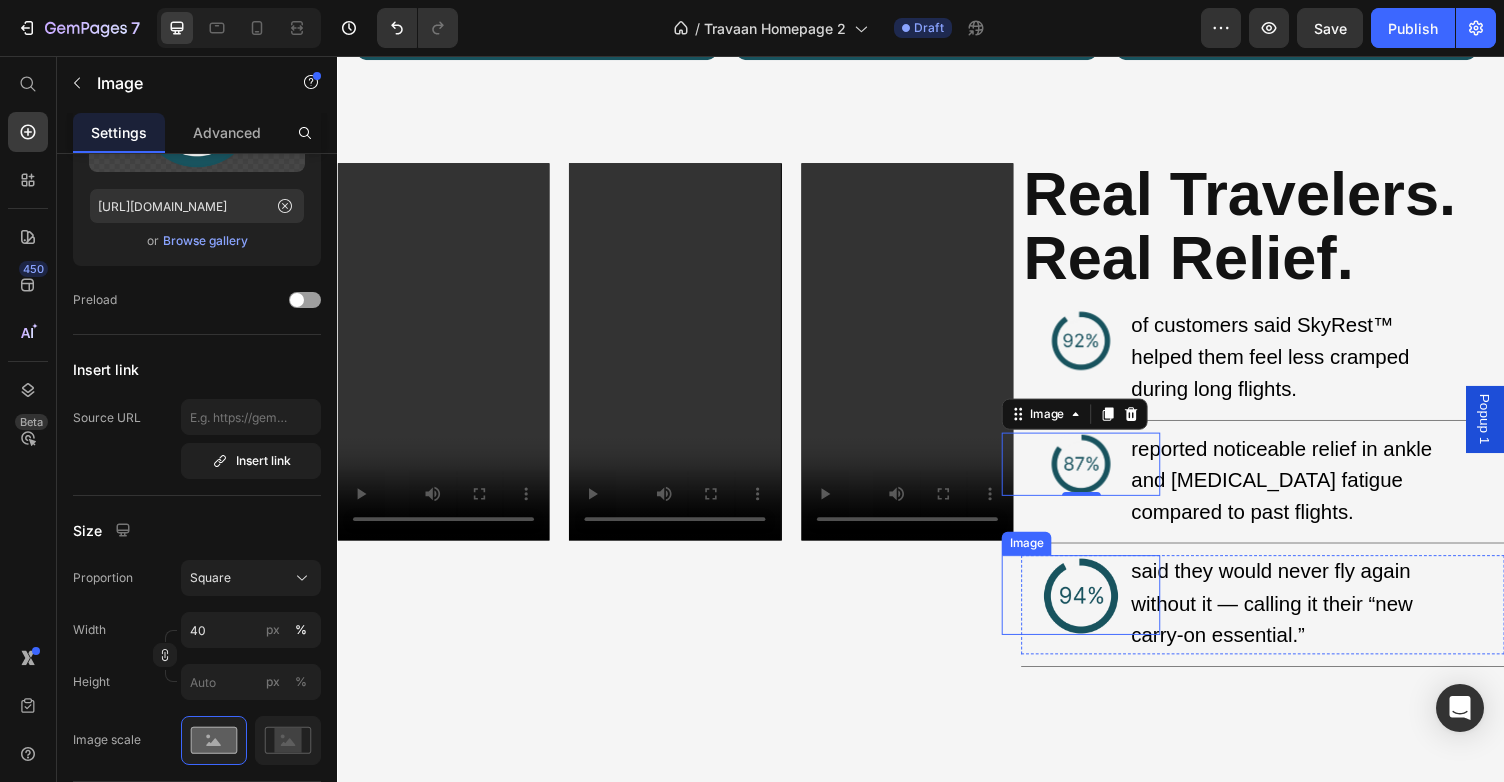 click at bounding box center (1101, 609) 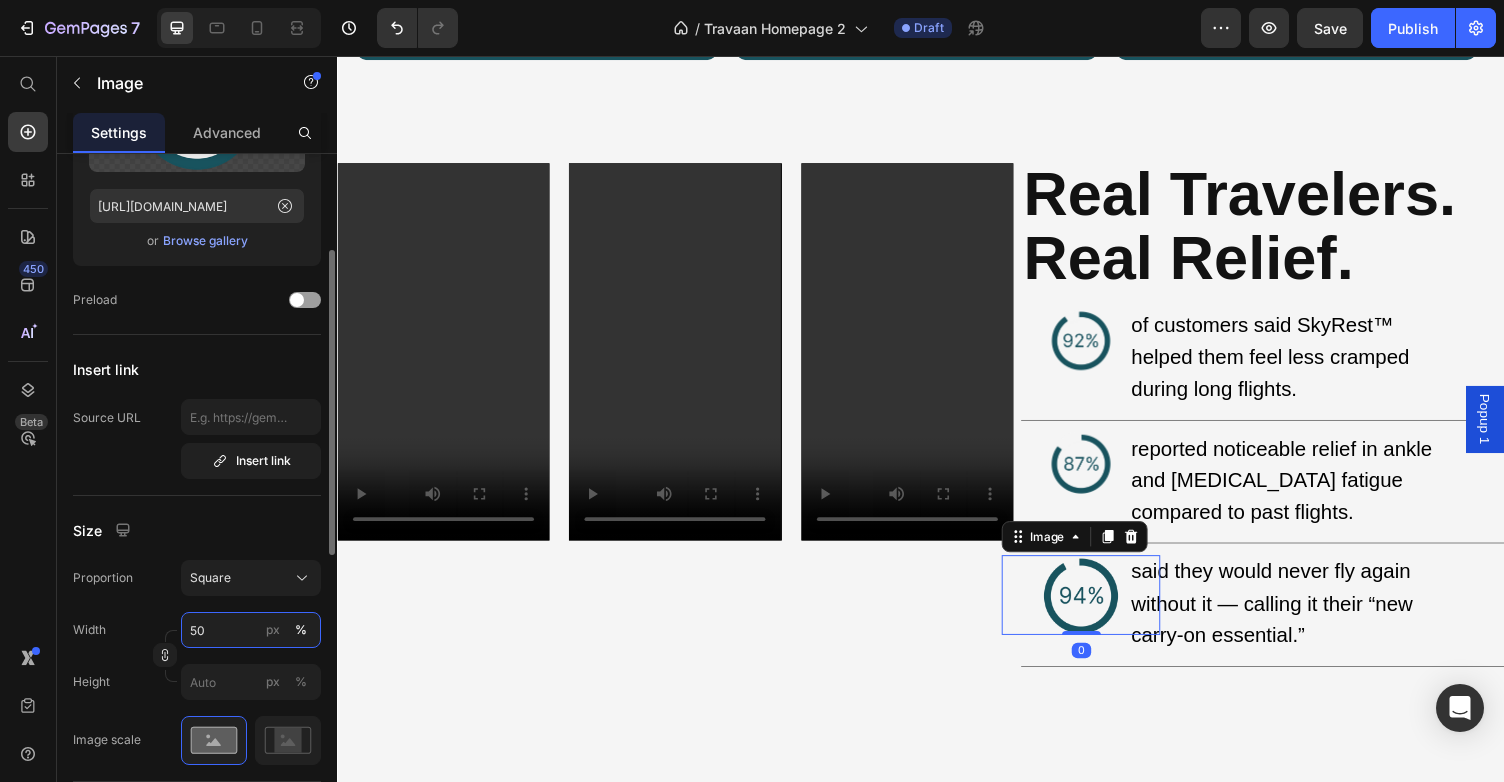 click on "50" at bounding box center (251, 630) 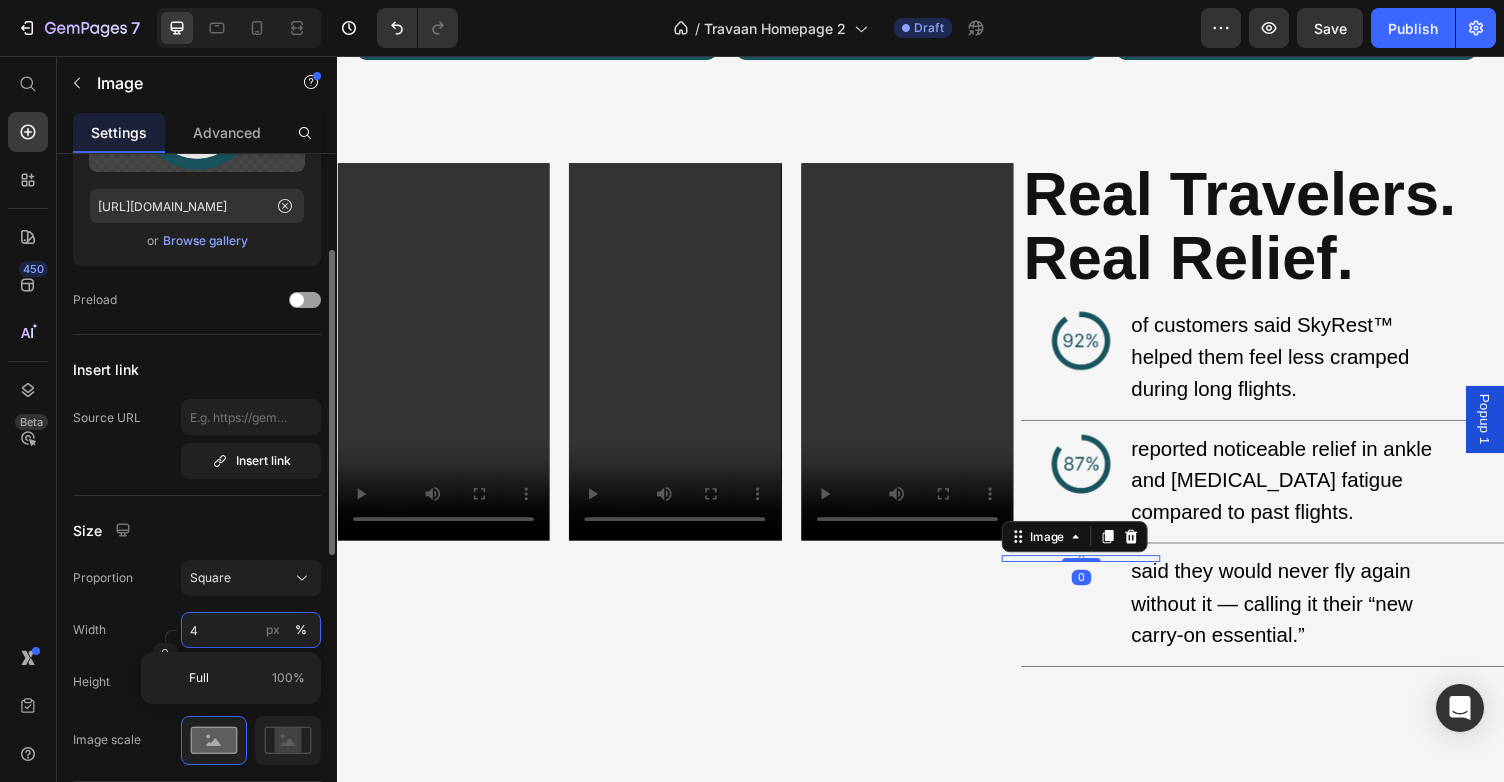 type on "40" 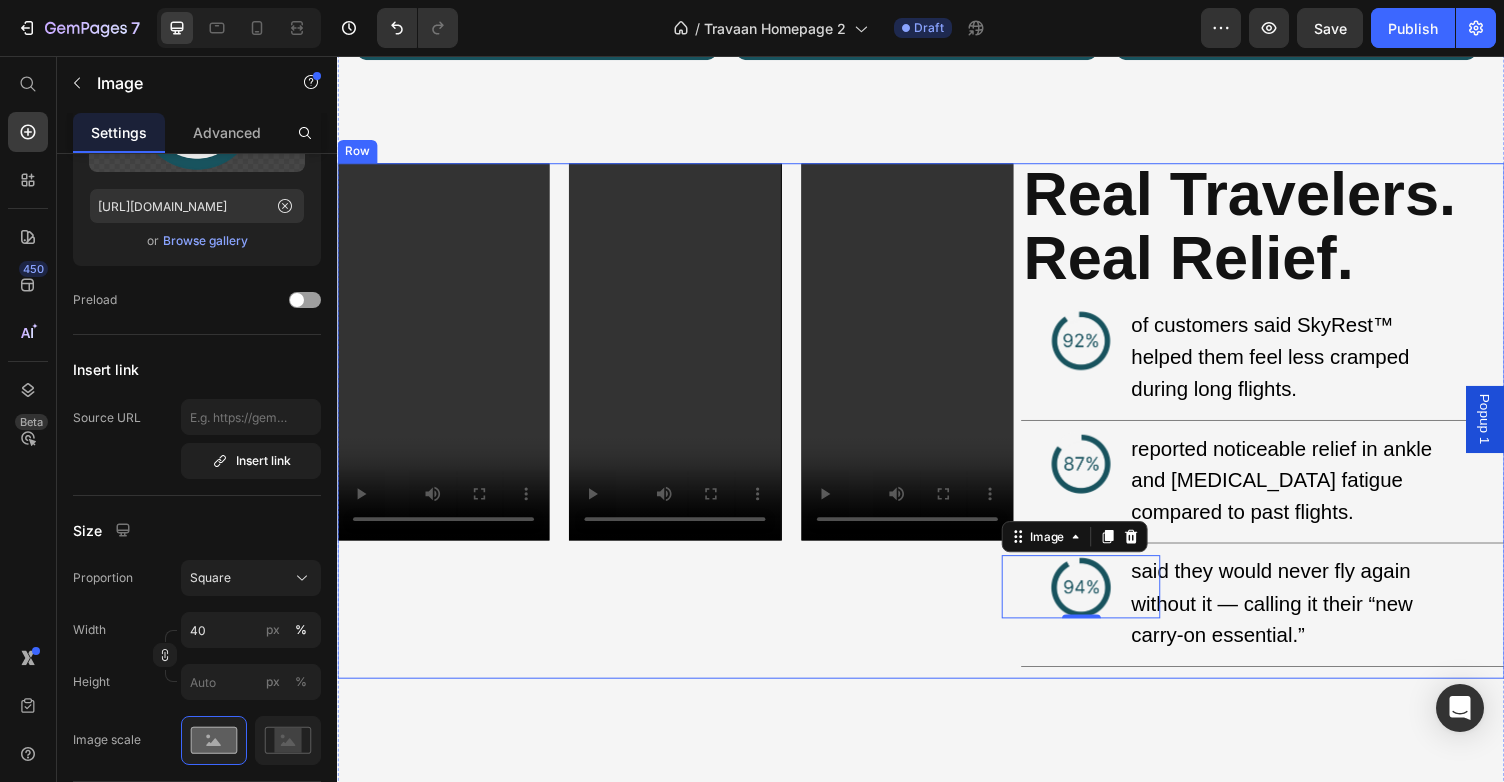 click on "Video Video Video Row" at bounding box center (684, 431) 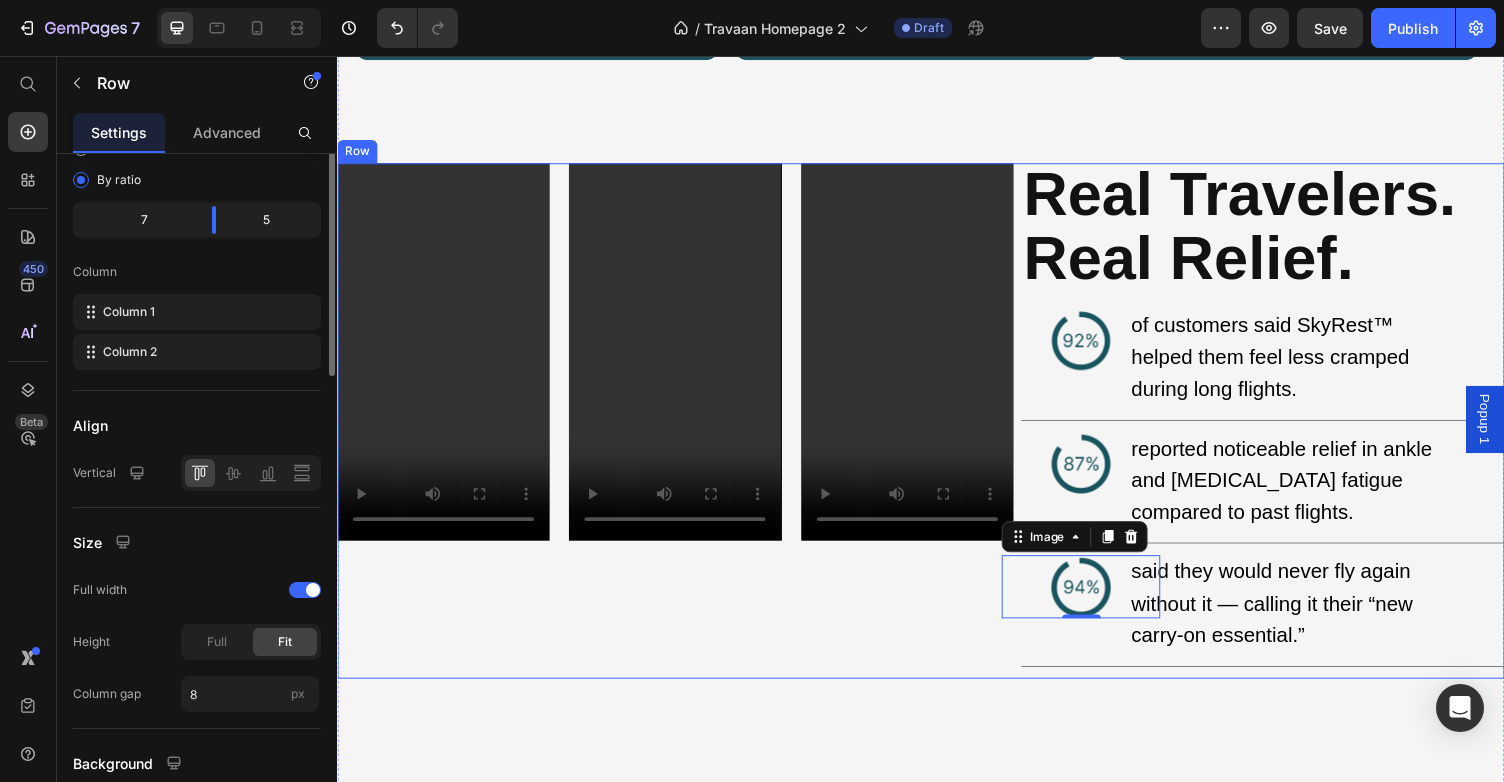 scroll, scrollTop: 0, scrollLeft: 0, axis: both 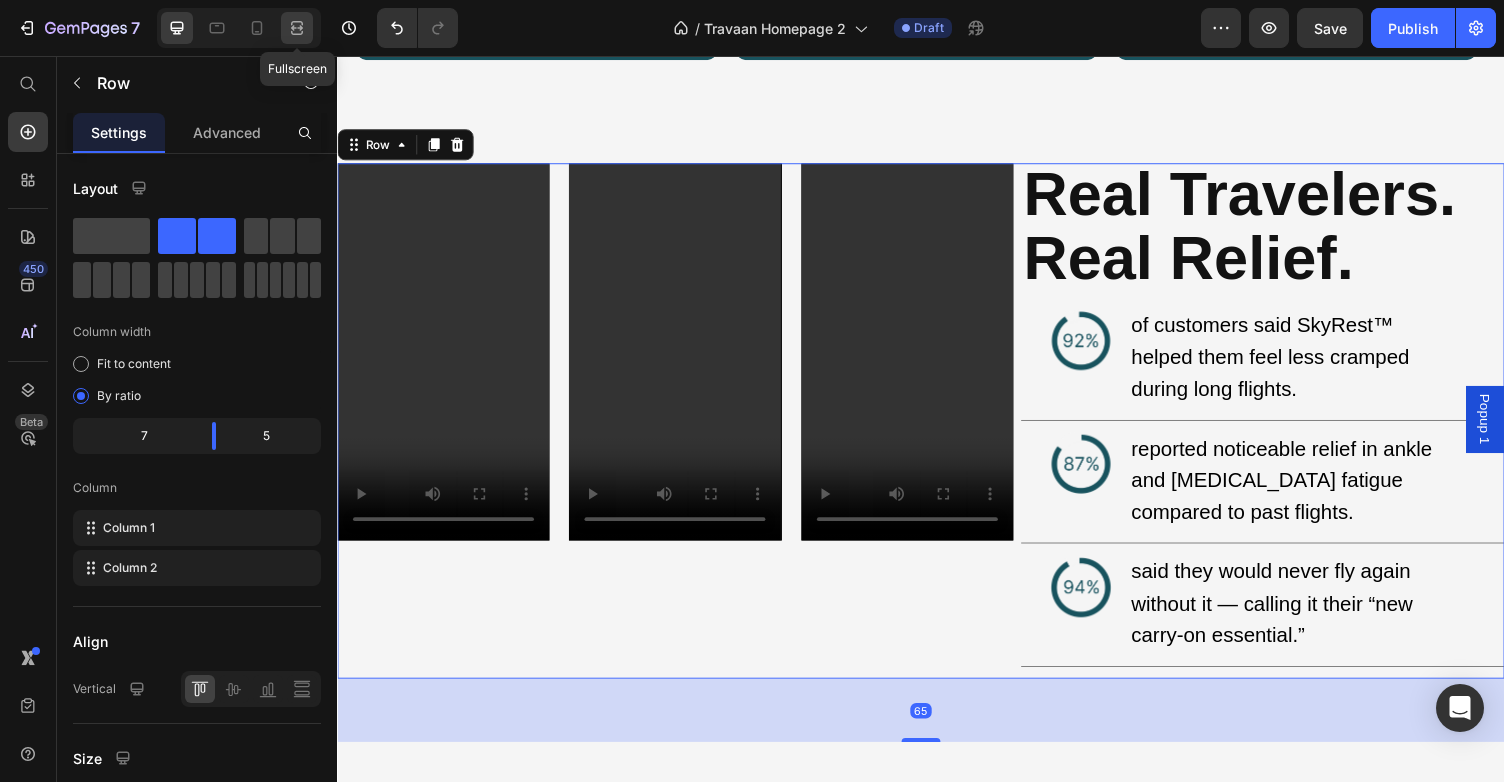 click 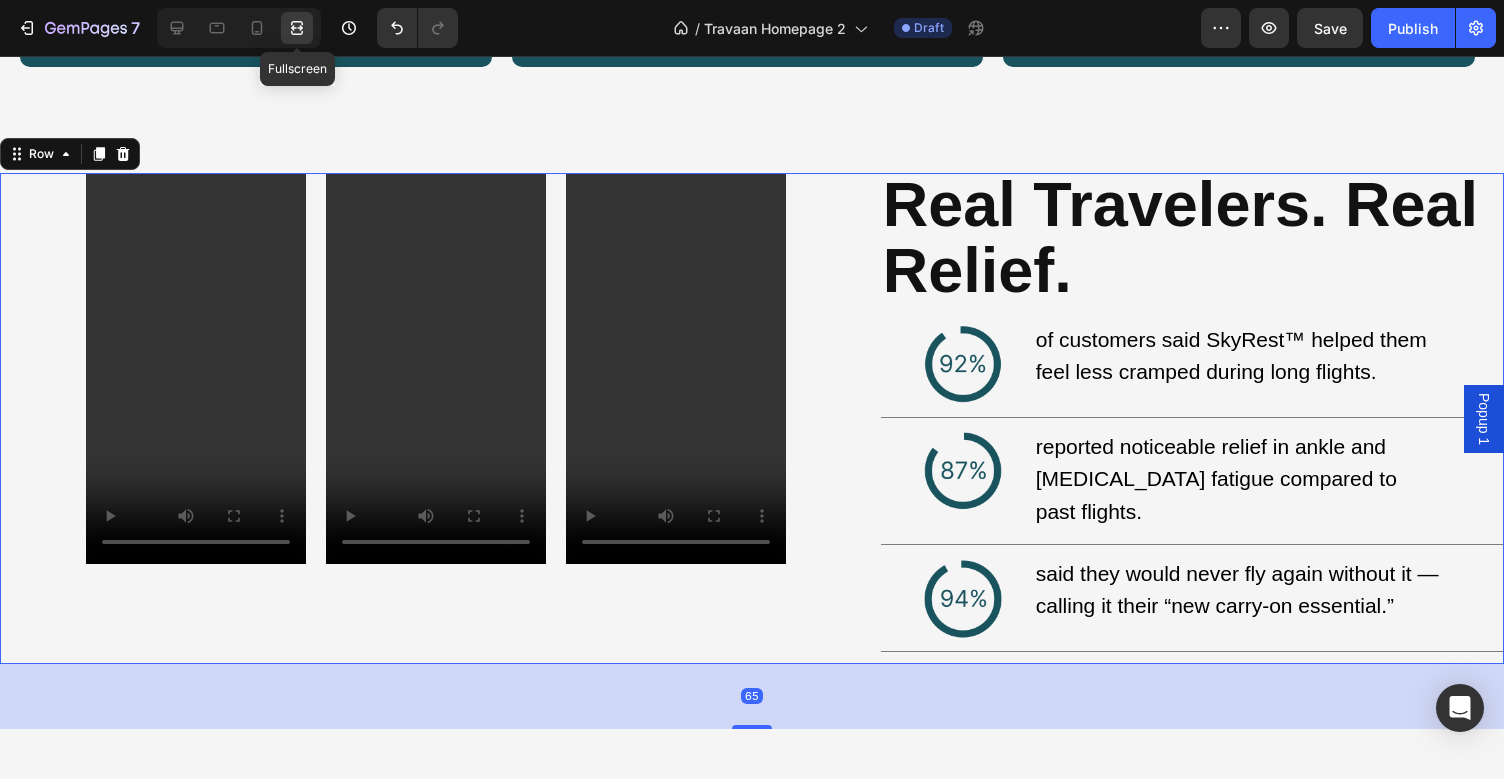 scroll, scrollTop: 2616, scrollLeft: 0, axis: vertical 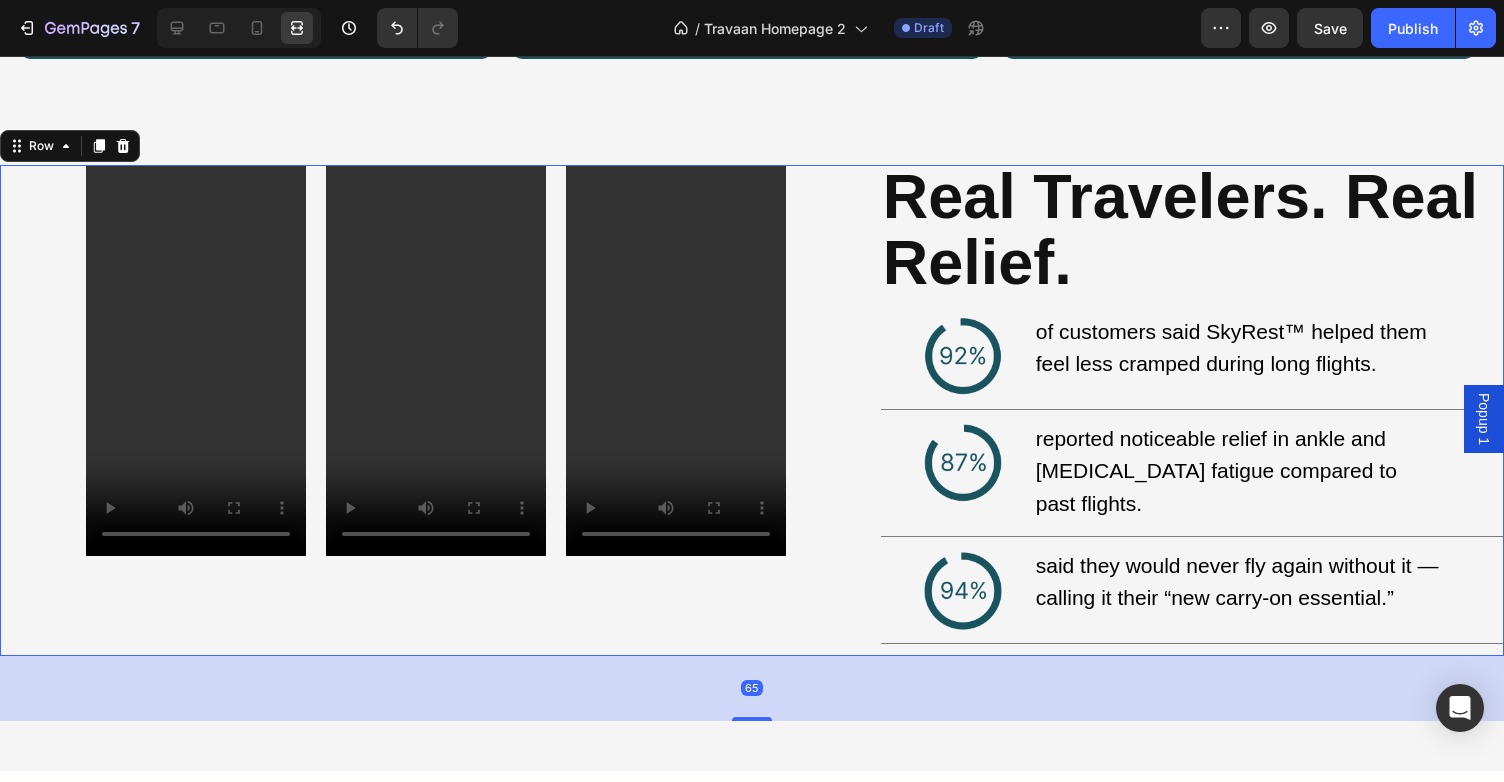 click on "65" at bounding box center [752, 688] 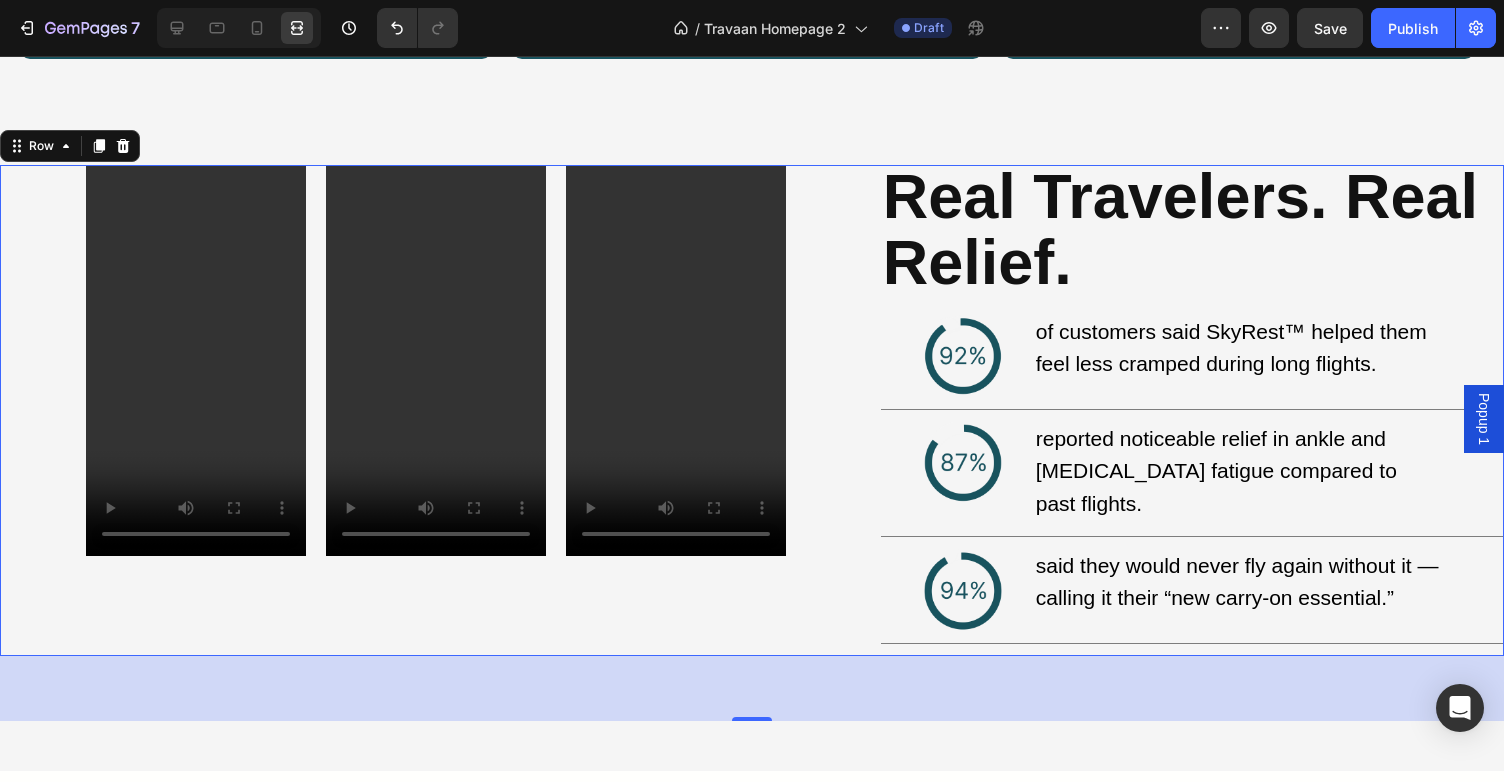 click on "“Honestly forgot I was in economy. My legs didn’t throb once.”   - [PERSON_NAME]   Text Block Row “Used to dread long flights. Now I just clip this in and relax.”   - [PERSON_NAME]   Text Block Row “Takes 5 seconds to set up and changed how I travel.”   - [PERSON_NAME]   Text Block Row Row Video Video Video Row ⁠⁠⁠⁠⁠⁠⁠ Real Travelers. Real Relief. Heading Image of customers said SkyRest™ helped them feel less cramped during long flights. Text Block Row                Title Line Image reported noticeable relief in ankle and [MEDICAL_DATA] fatigue compared to past flights. Text Block Row                Title Line Image said they would never fly again without it — calling it their “new carry-on essential.” Text Block Row                Title Line Row   65 Section 5" at bounding box center [752, 297] 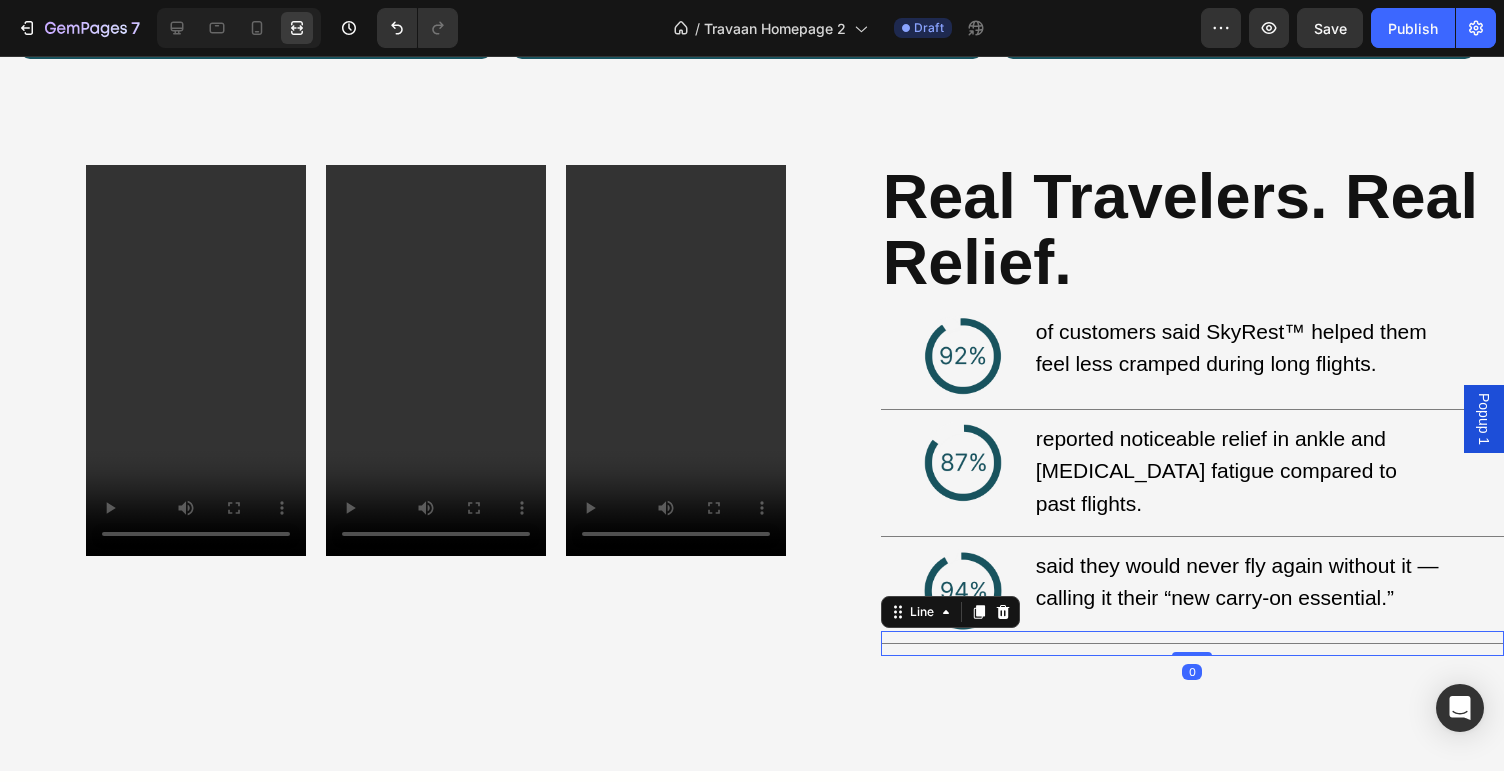 click on "Title Line   0" at bounding box center (1192, 643) 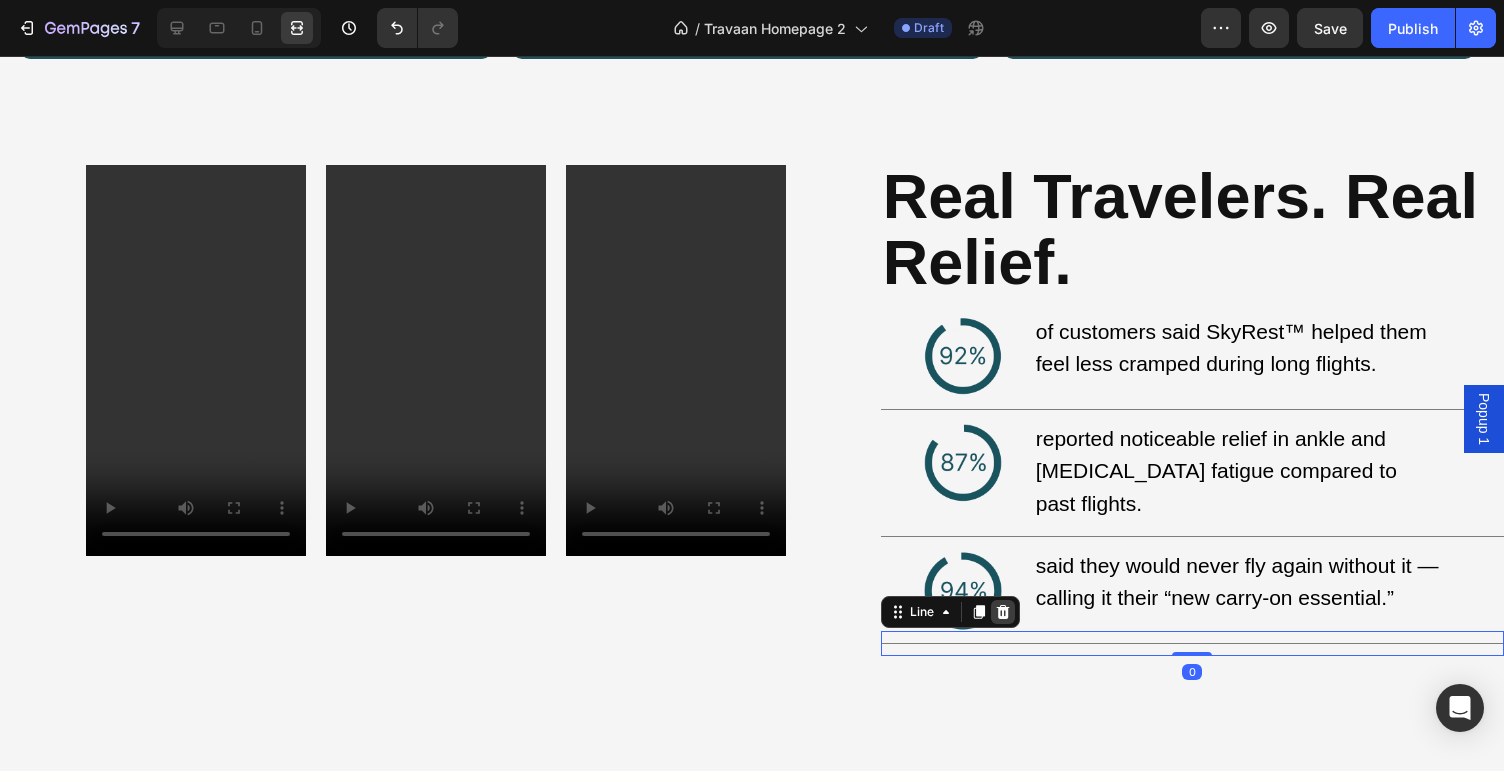 click 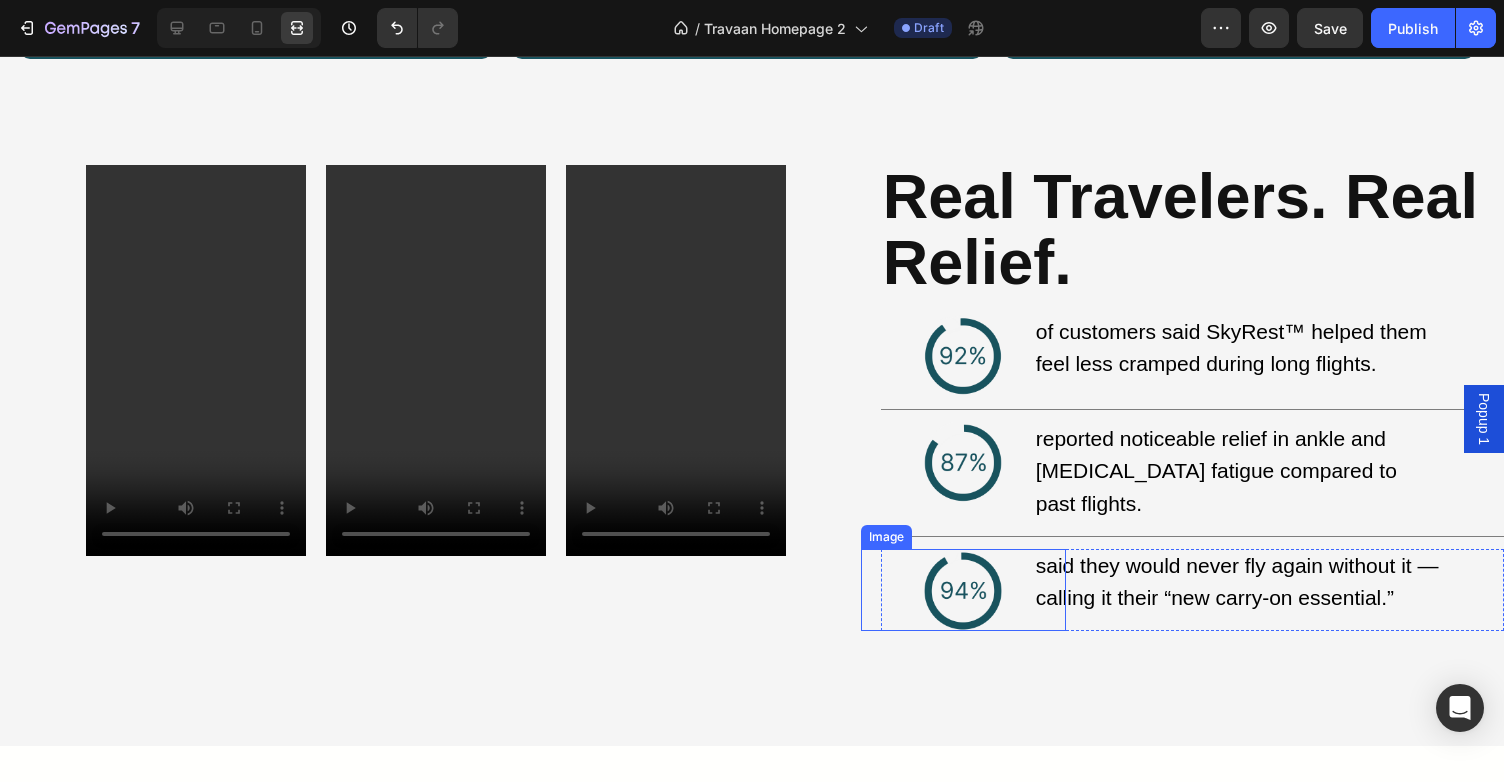 click on "“Honestly forgot I was in economy. My legs didn’t throb once.”   - [PERSON_NAME]   Text Block Row “Used to dread long flights. Now I just clip this in and relax.”   - [PERSON_NAME]   Text Block Row “Takes 5 seconds to set up and changed how I travel.”   - [PERSON_NAME]   Text Block Row Row Video Video Video Row ⁠⁠⁠⁠⁠⁠⁠ Real Travelers. Real Relief. Heading Image of customers said SkyRest™ helped them feel less cramped during long flights. Text Block Row                Title Line Image reported noticeable relief in ankle and [MEDICAL_DATA] fatigue compared to past flights. Text Block Row                Title Line Image said they would never fly again without it — calling it their “new carry-on essential.” Text Block Row Row" at bounding box center [752, 284] 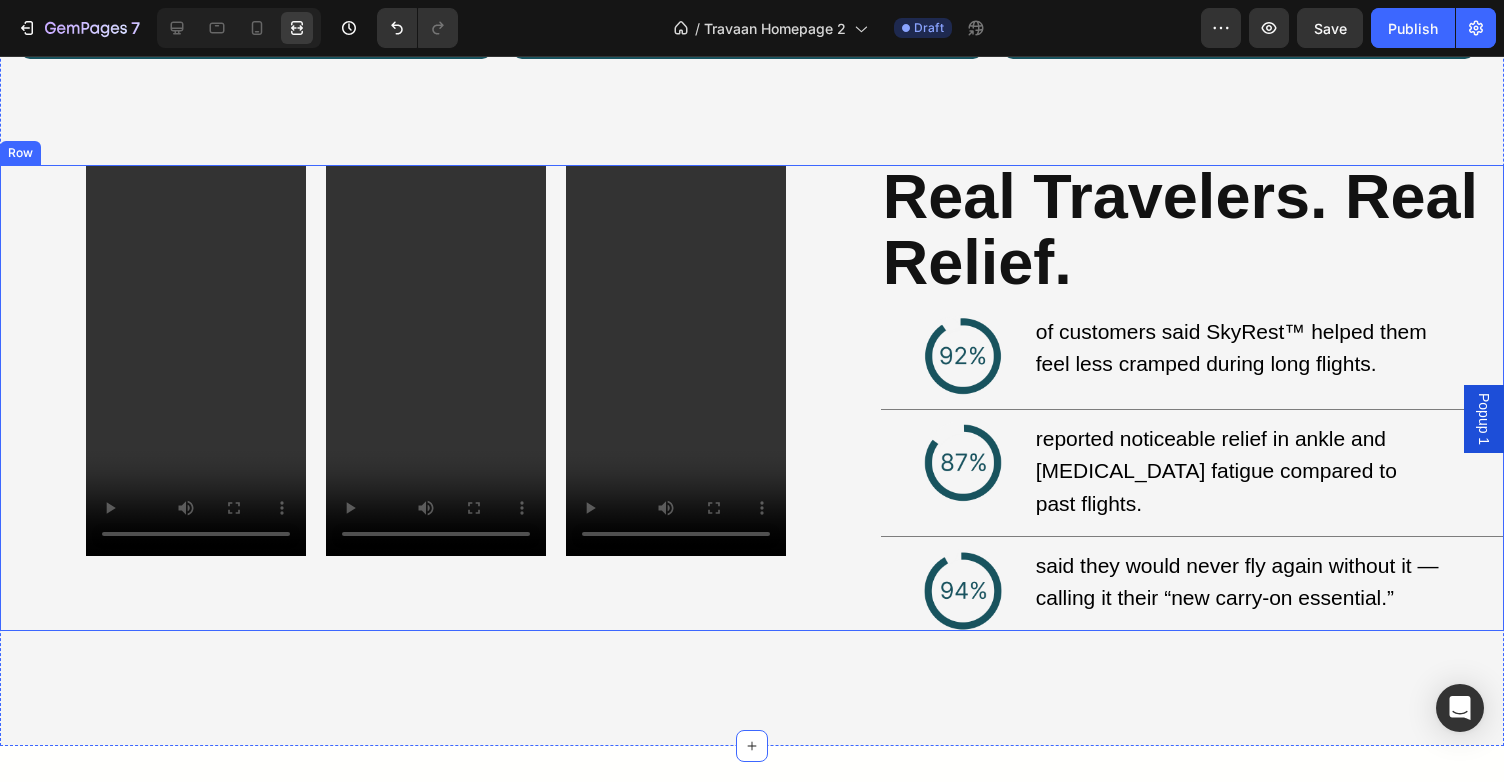click on "Video Video Video Row" at bounding box center (436, 397) 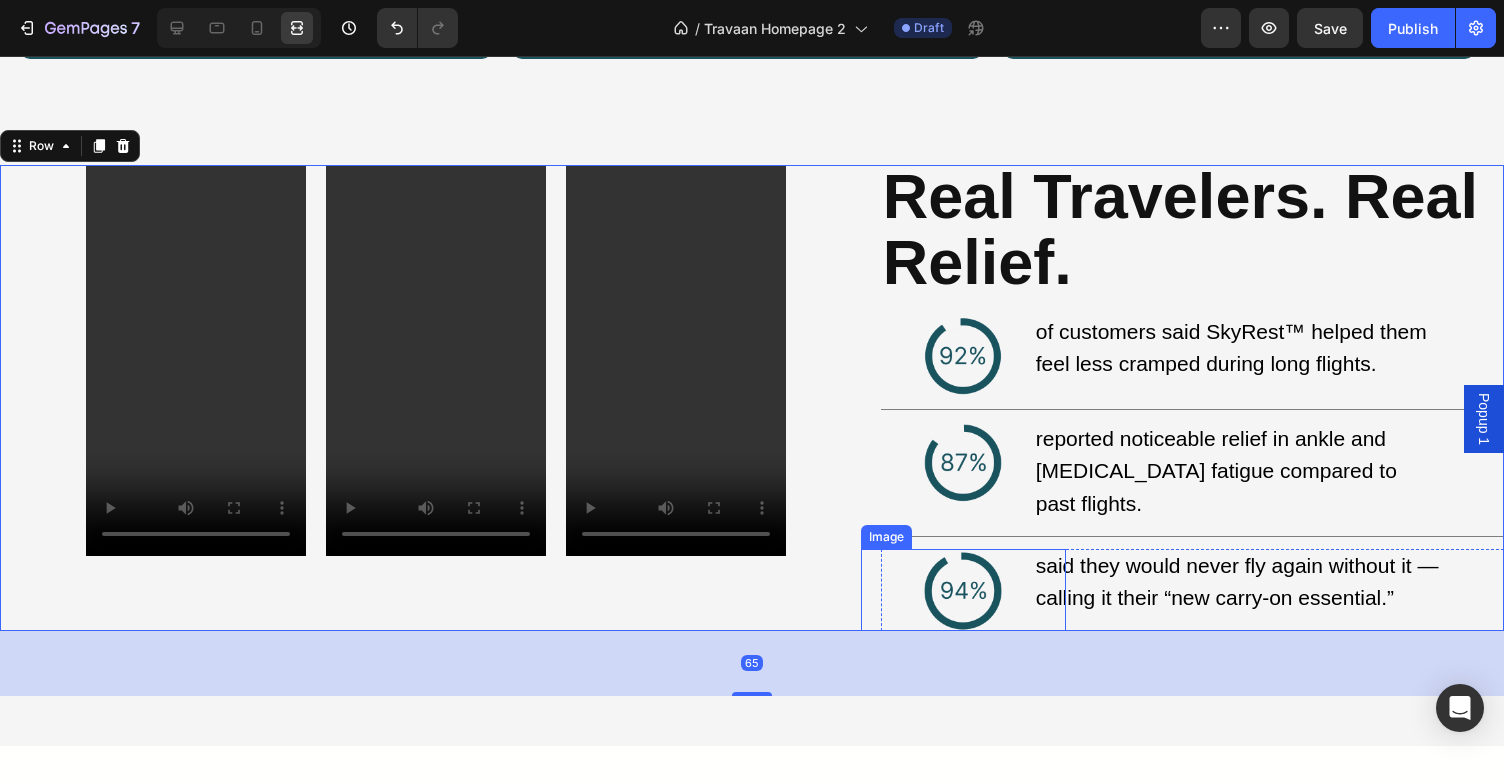 click at bounding box center [963, 590] 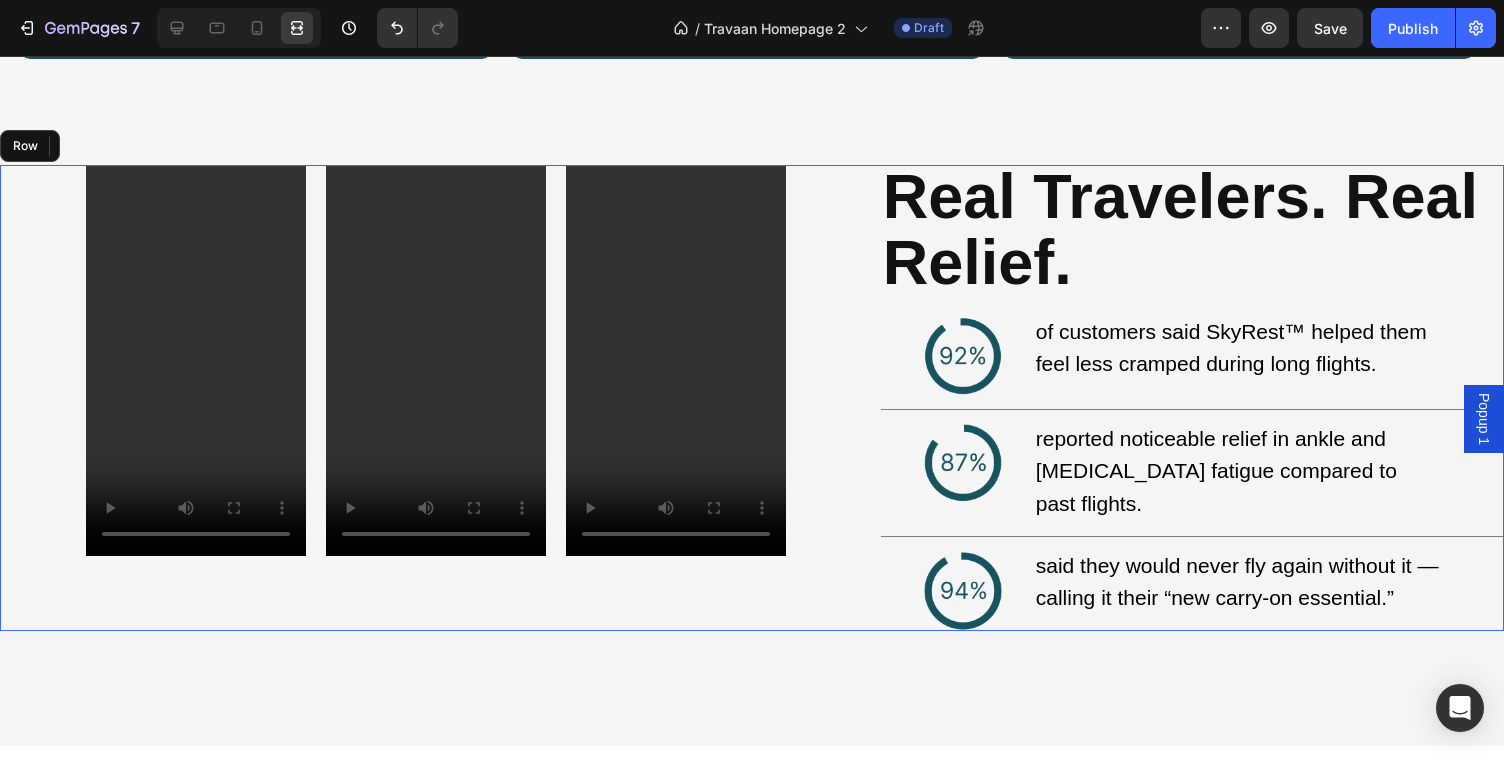 click on "Video Video Video Row" at bounding box center (436, 397) 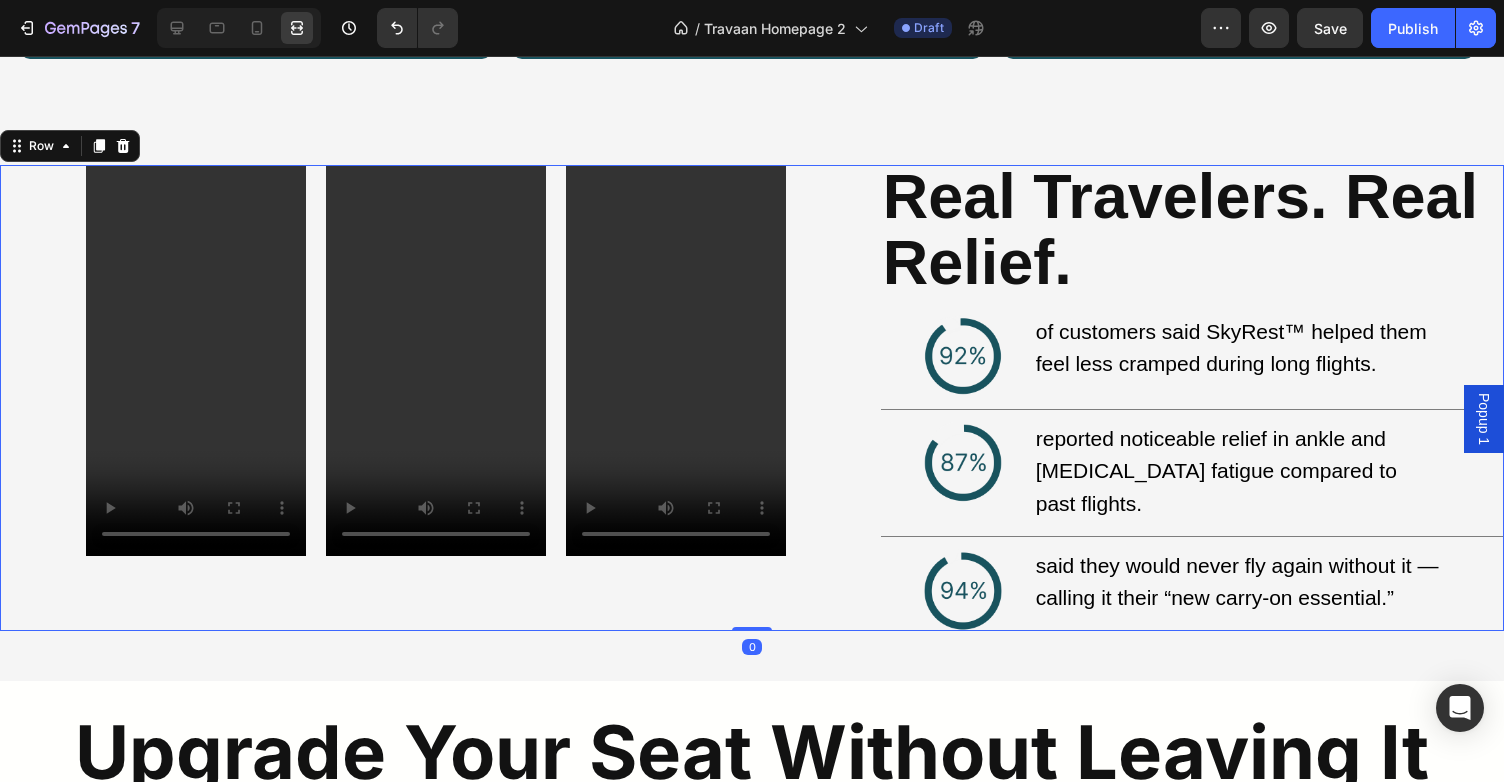 drag, startPoint x: 748, startPoint y: 671, endPoint x: 759, endPoint y: 578, distance: 93.64828 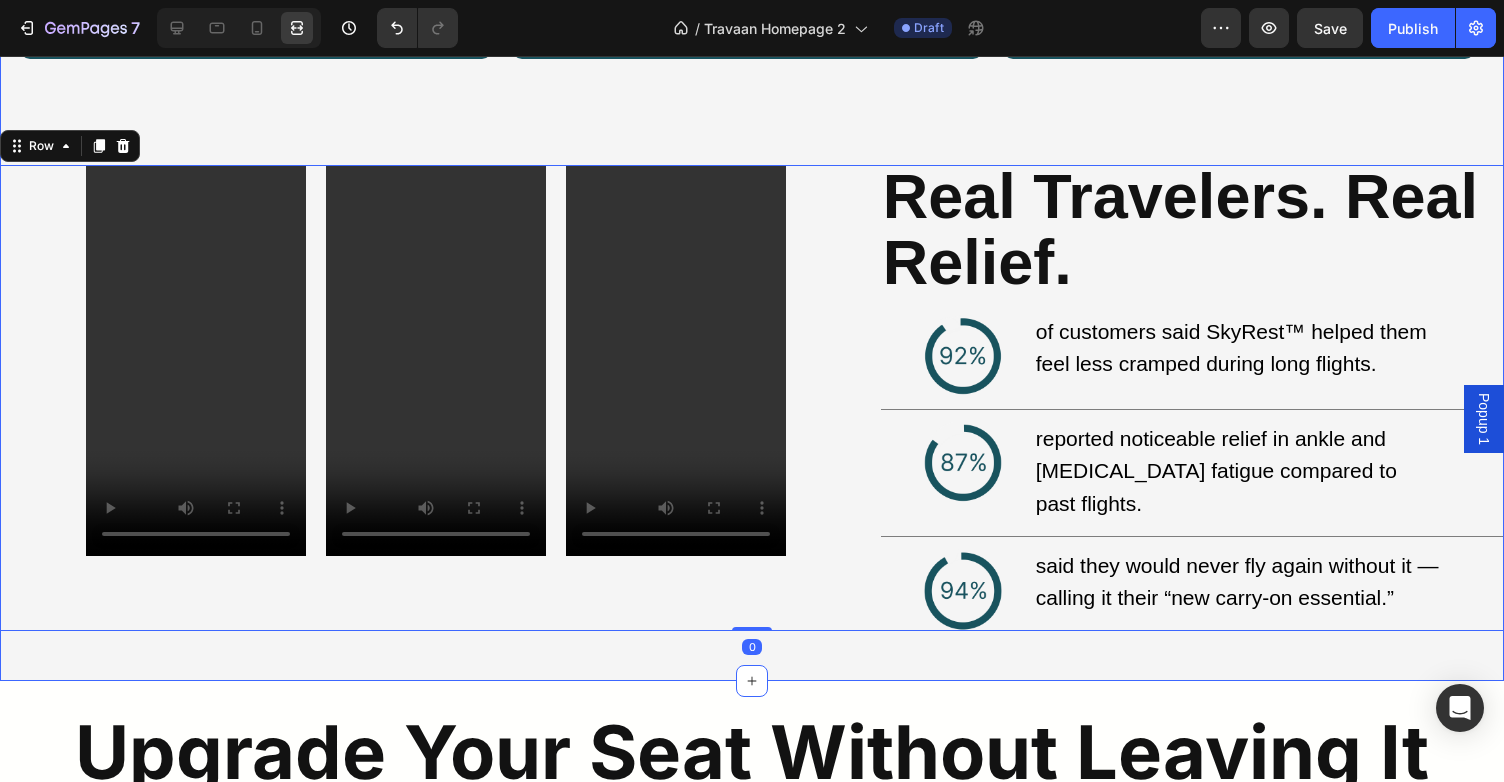 click on "“Honestly forgot I was in economy. My legs didn’t throb once.”   - [PERSON_NAME]   Text Block Row “Used to dread long flights. Now I just clip this in and relax.”   - [PERSON_NAME]   Text Block Row “Takes 5 seconds to set up and changed how I travel.”   - [PERSON_NAME]   Text Block Row Row Video Video Video Row ⁠⁠⁠⁠⁠⁠⁠ Real Travelers. Real Relief. Heading Image of customers said SkyRest™ helped them feel less cramped during long flights. Text Block Row                Title Line Image reported noticeable relief in ankle and [MEDICAL_DATA] fatigue compared to past flights. Text Block Row                Title Line Image said they would never fly again without it — calling it their “new carry-on essential.” Text Block Row Row   0 Section 5" at bounding box center (752, 252) 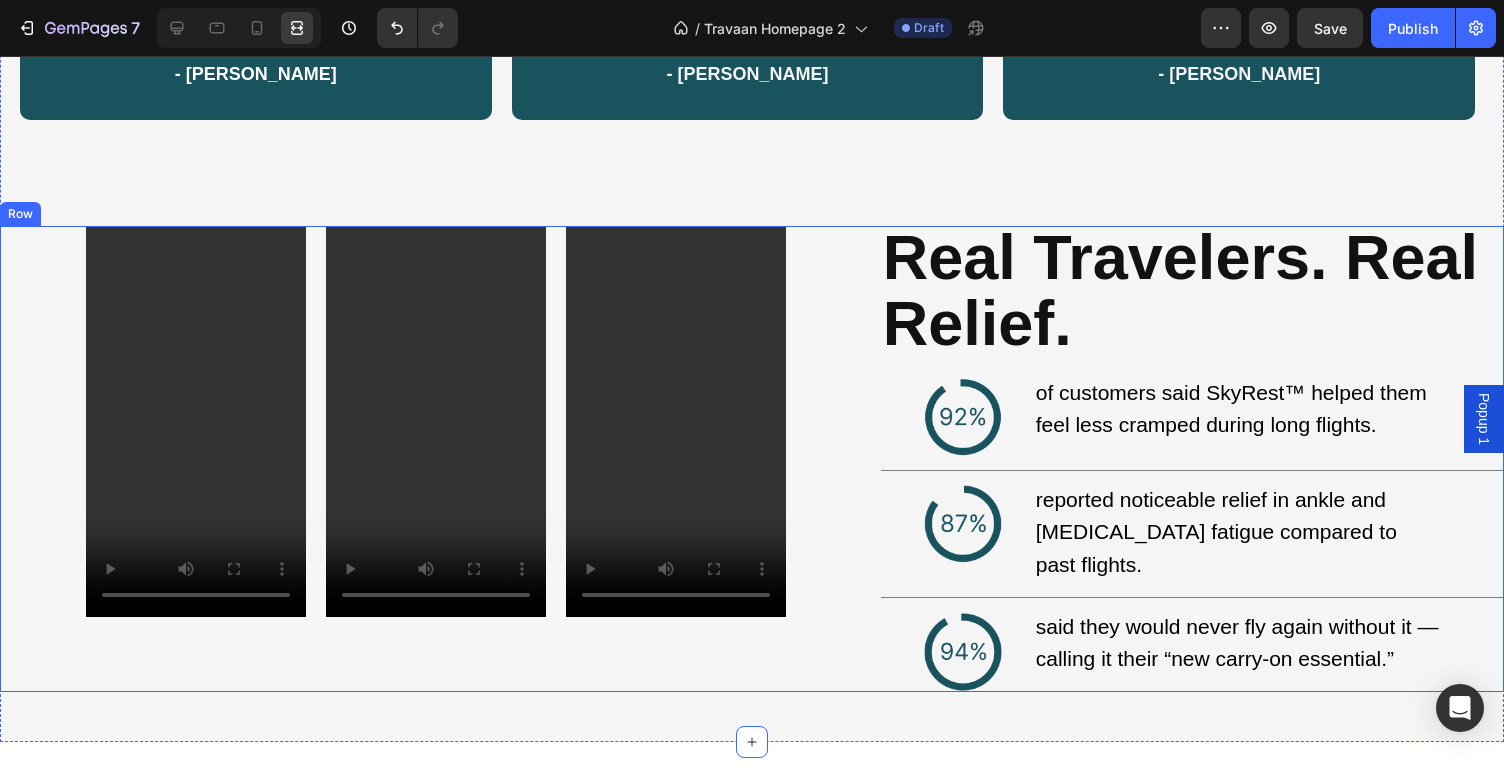 scroll, scrollTop: 2528, scrollLeft: 0, axis: vertical 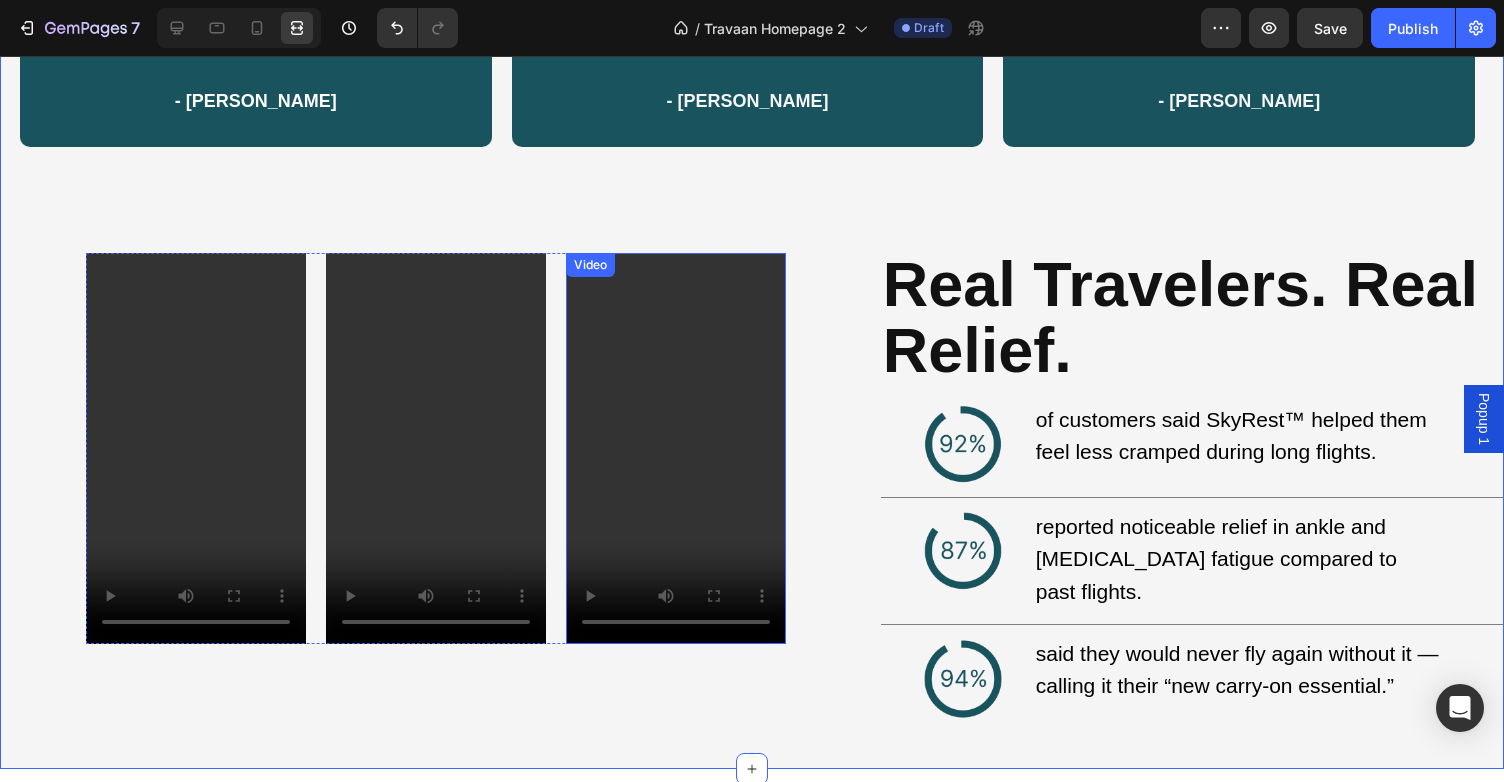 click on "Video" at bounding box center (676, 448) 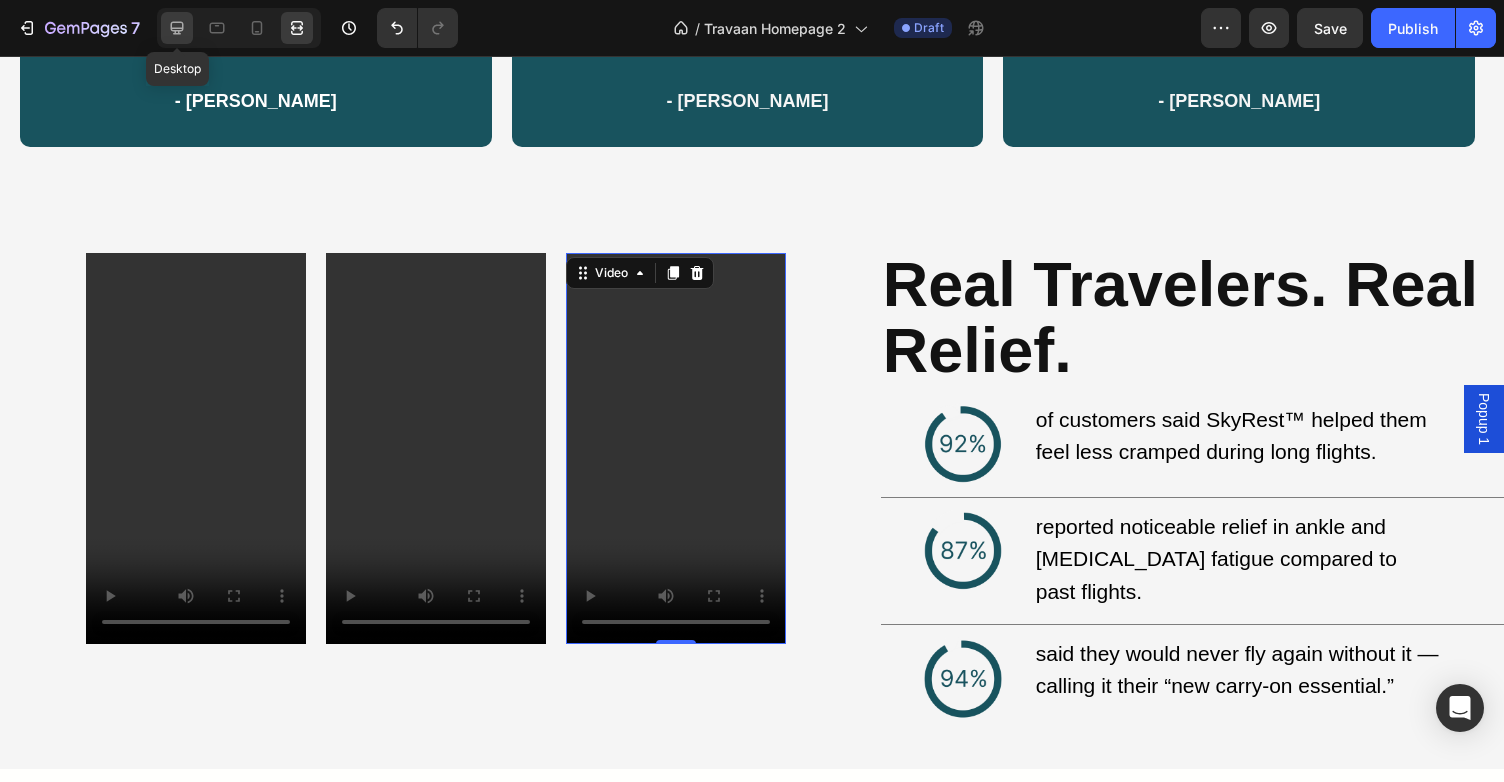 click 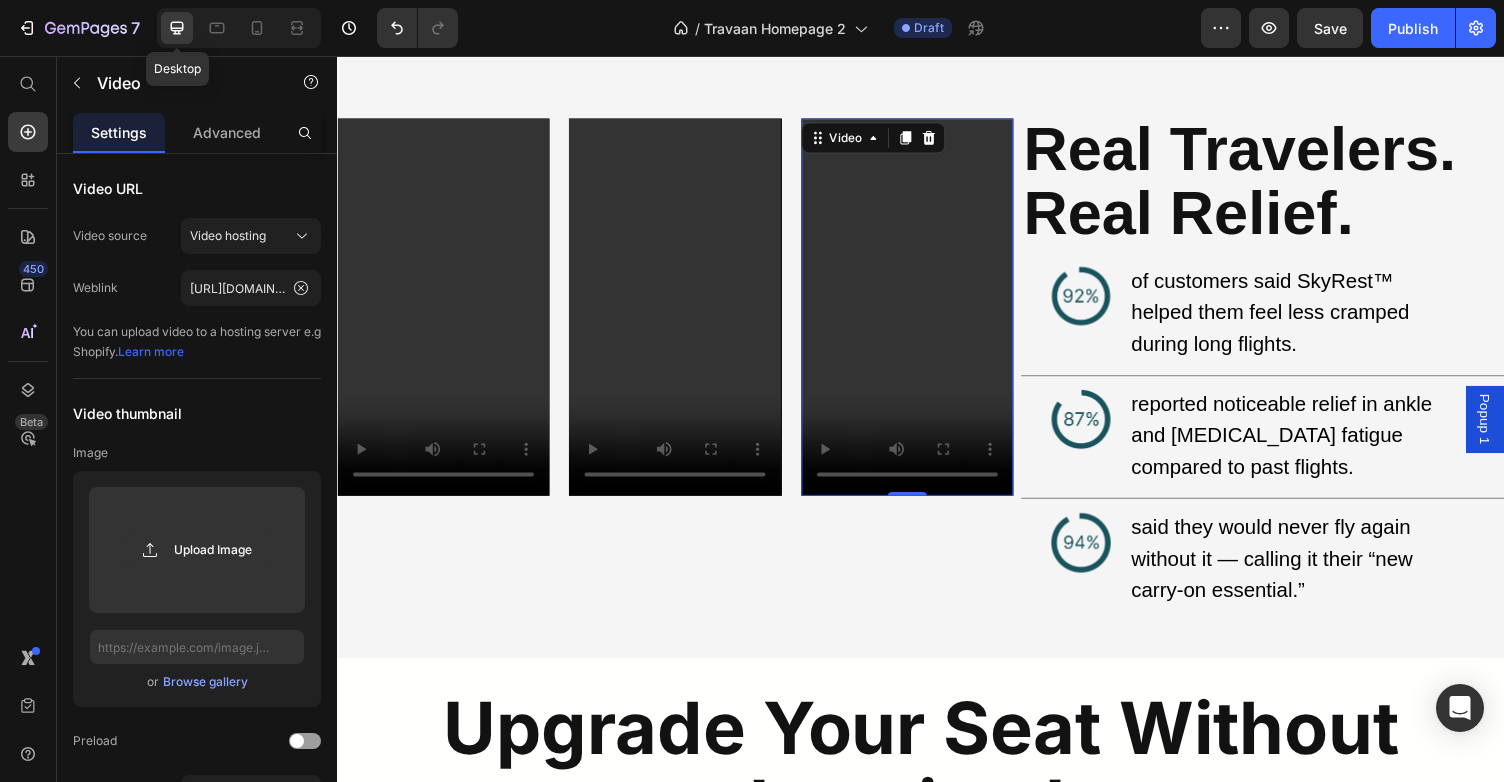 scroll, scrollTop: 2394, scrollLeft: 0, axis: vertical 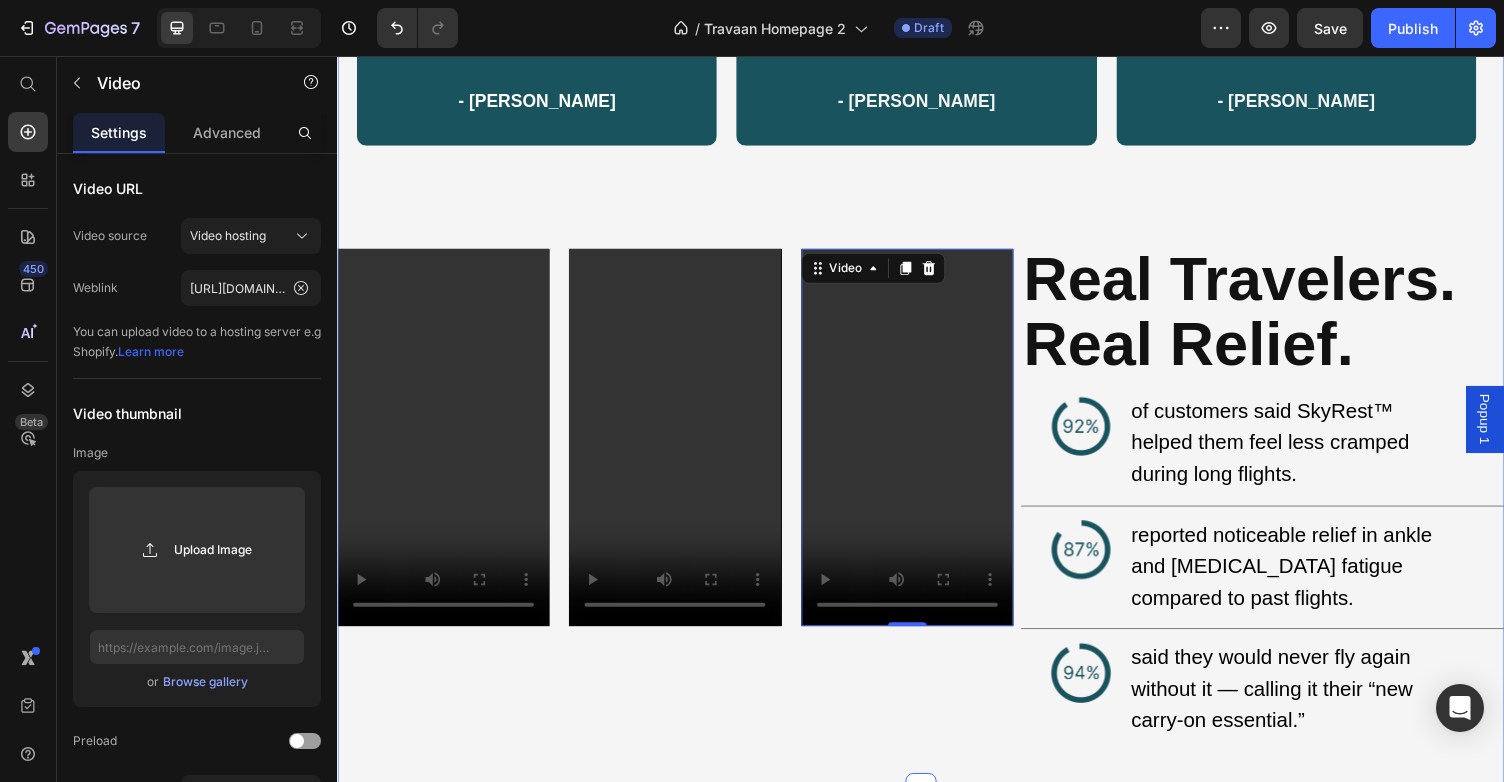 click on "Video" at bounding box center [684, 448] 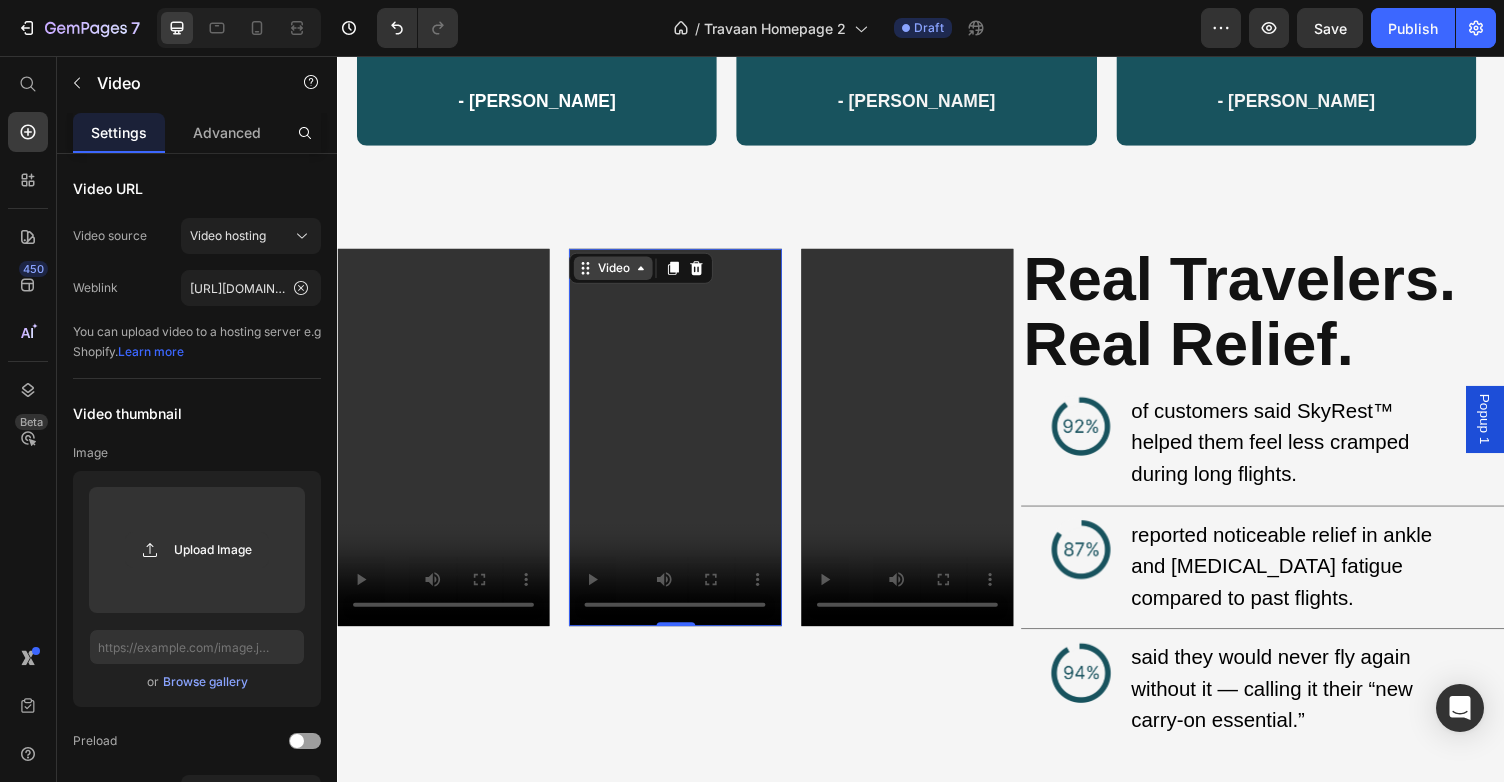 click on "Video" at bounding box center [620, 274] 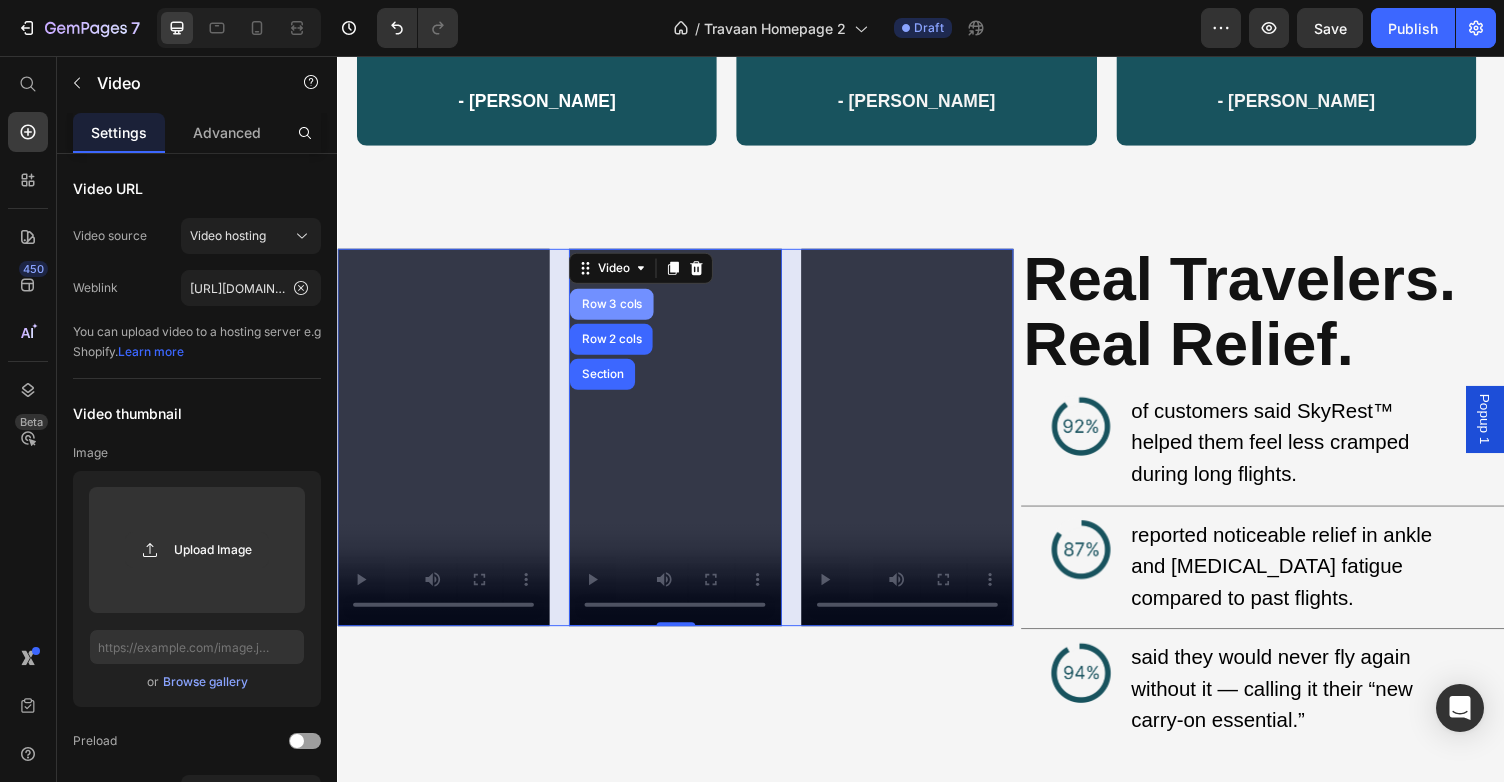 click on "Row 3 cols" at bounding box center [619, 311] 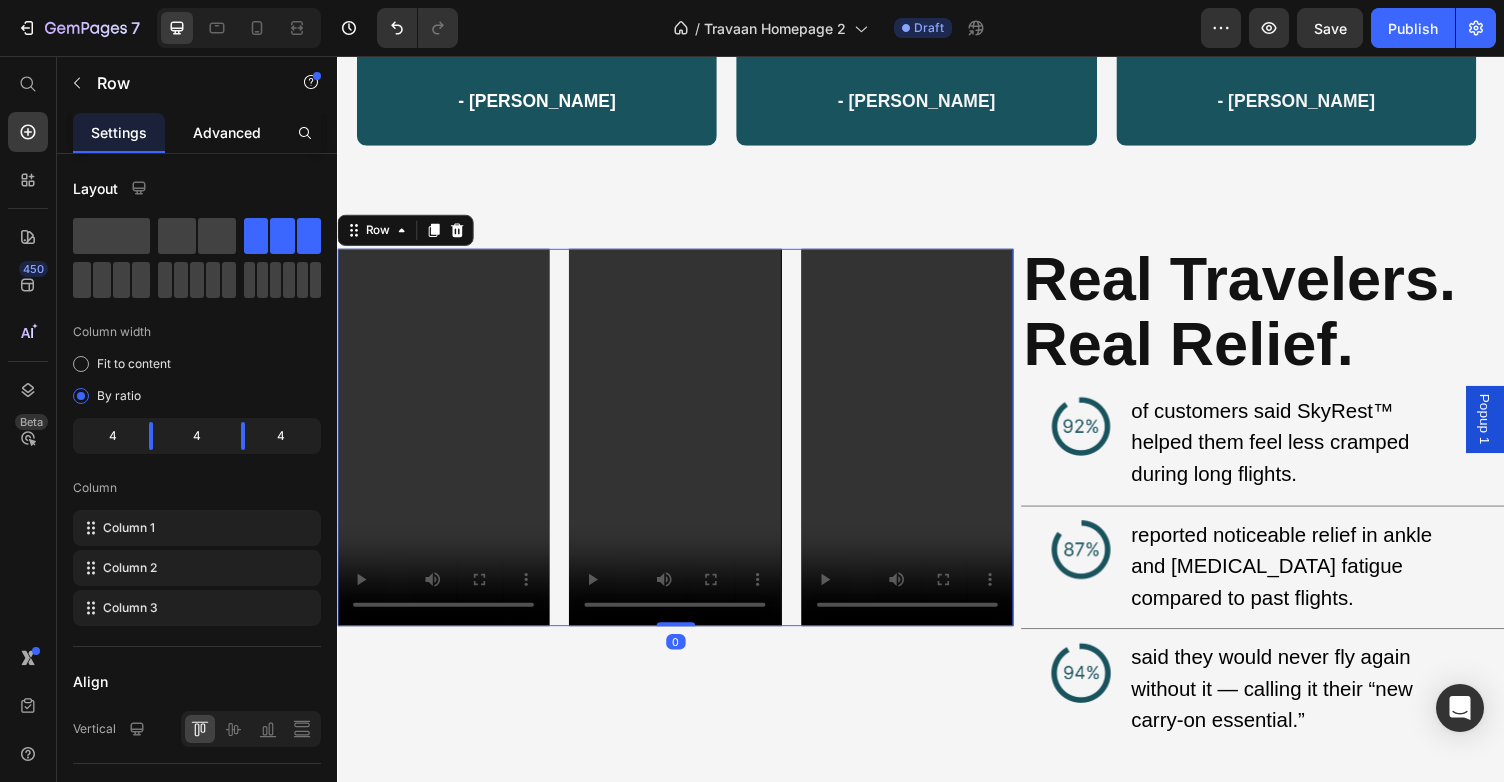 click on "Advanced" at bounding box center [227, 132] 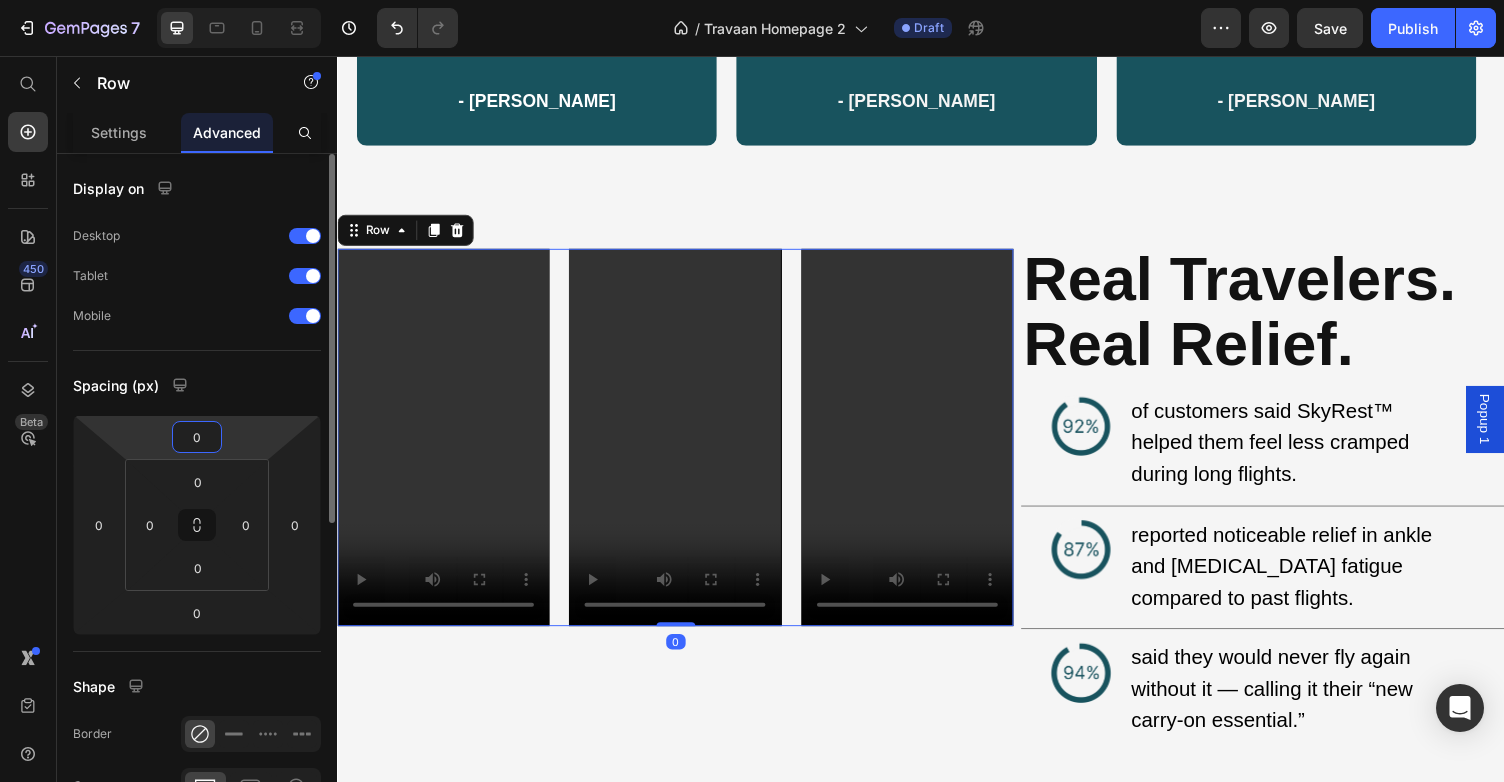click on "0" at bounding box center (197, 437) 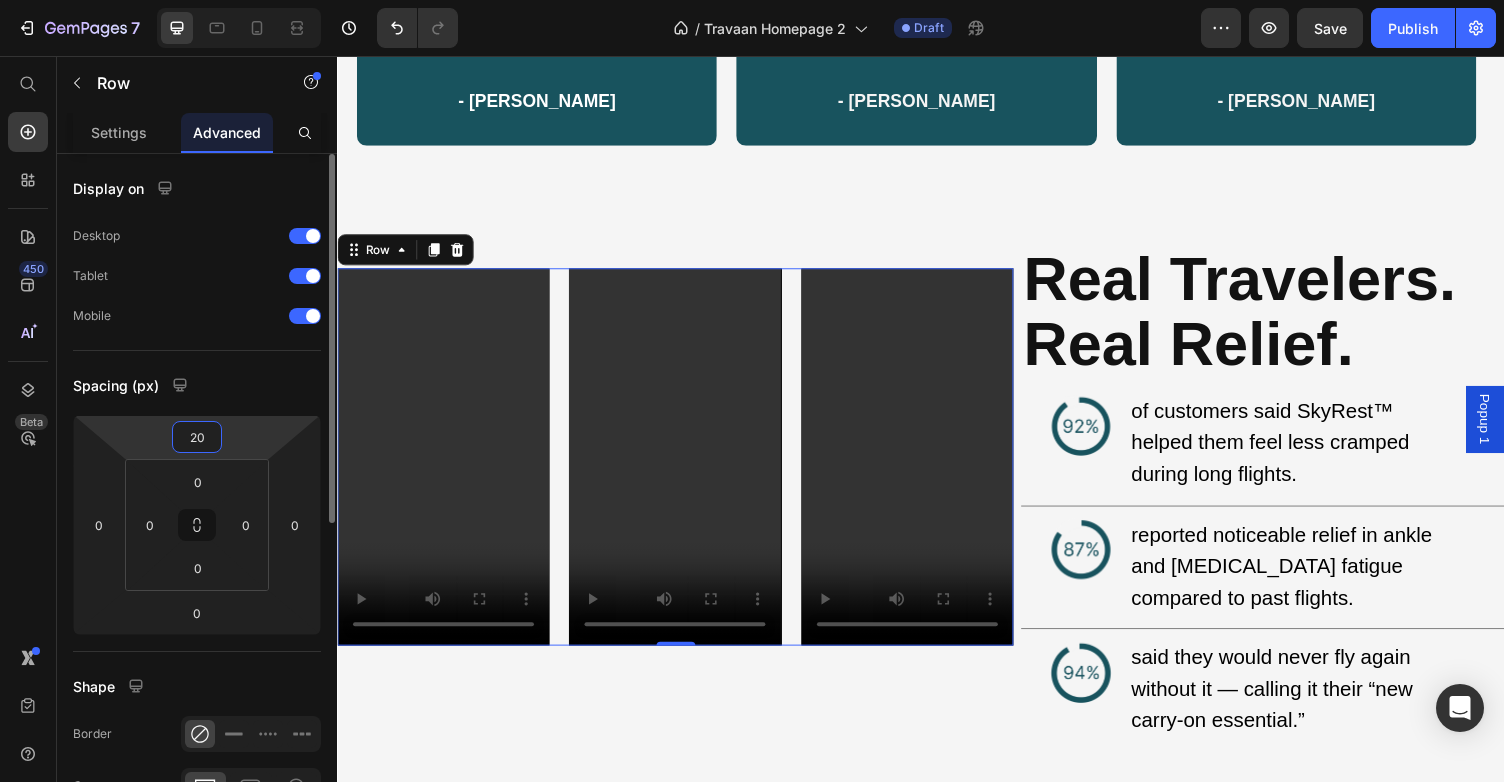 type on "2" 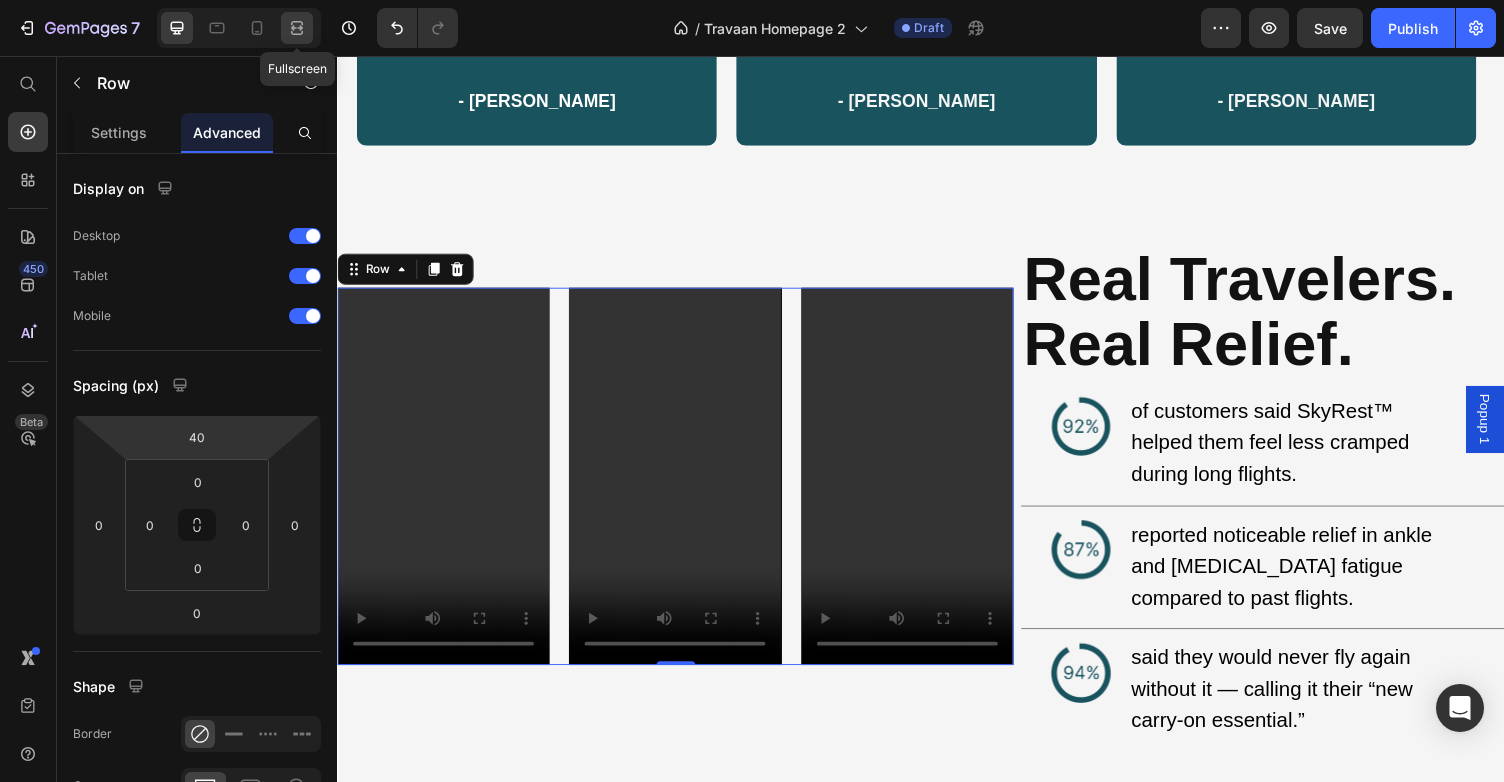 click 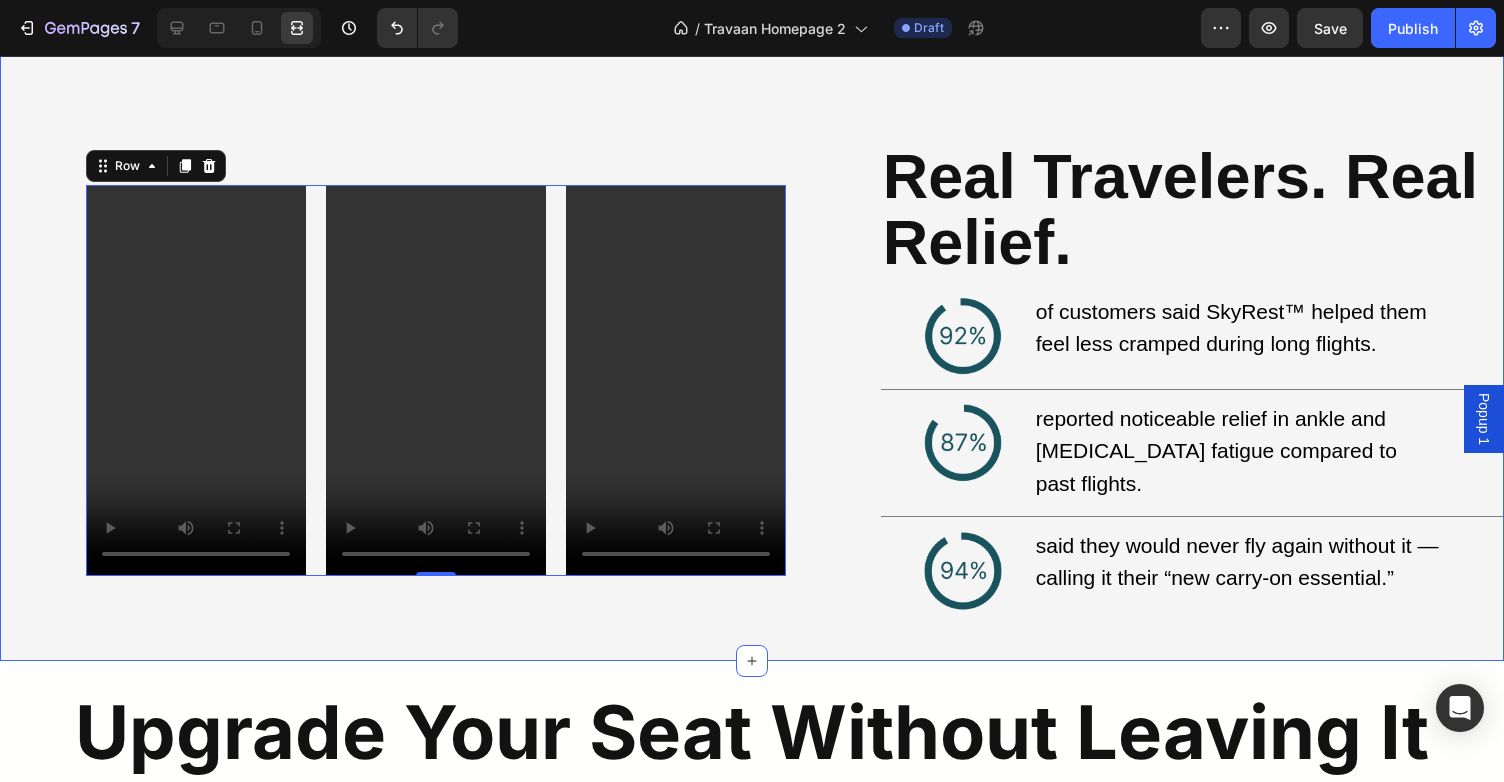 scroll, scrollTop: 2638, scrollLeft: 0, axis: vertical 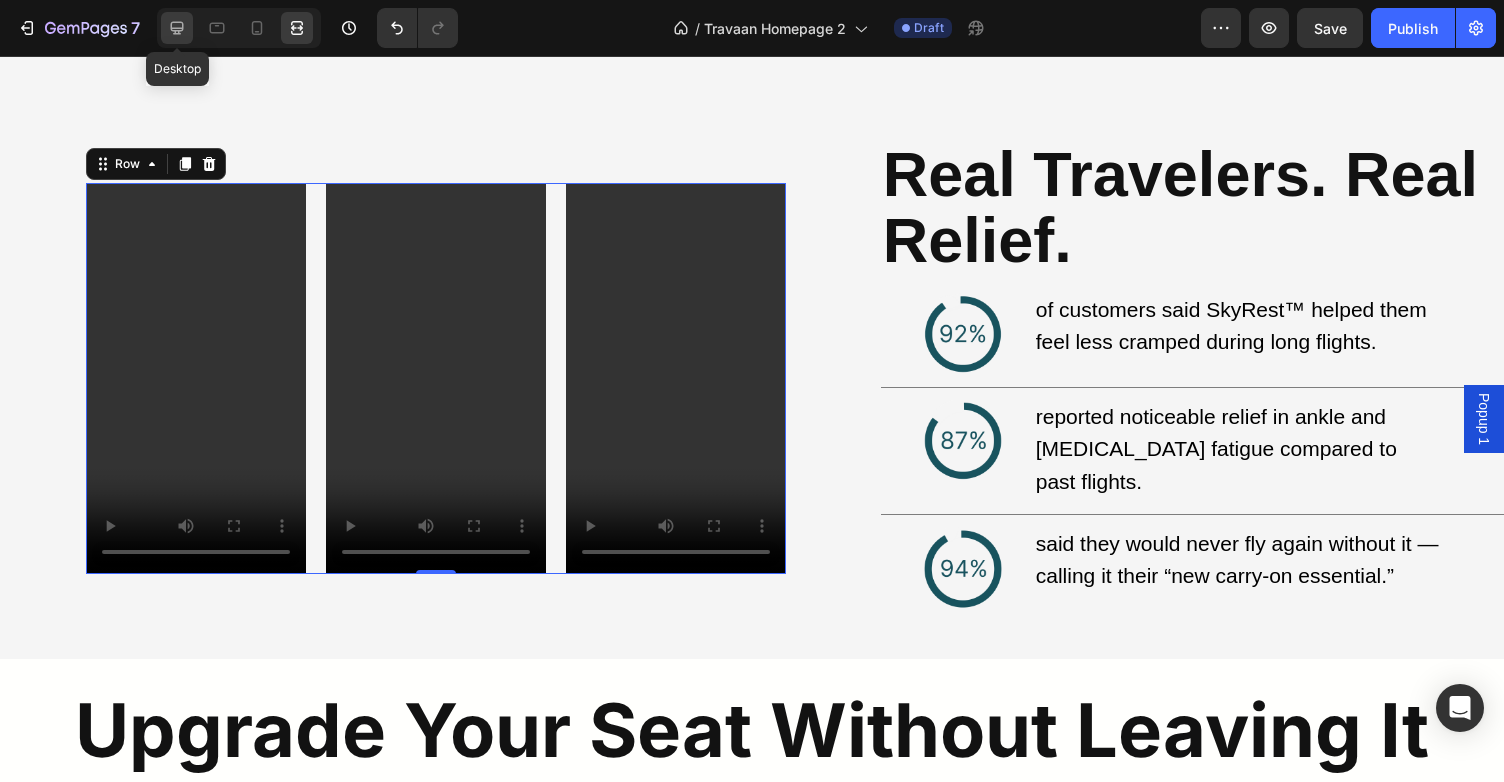click 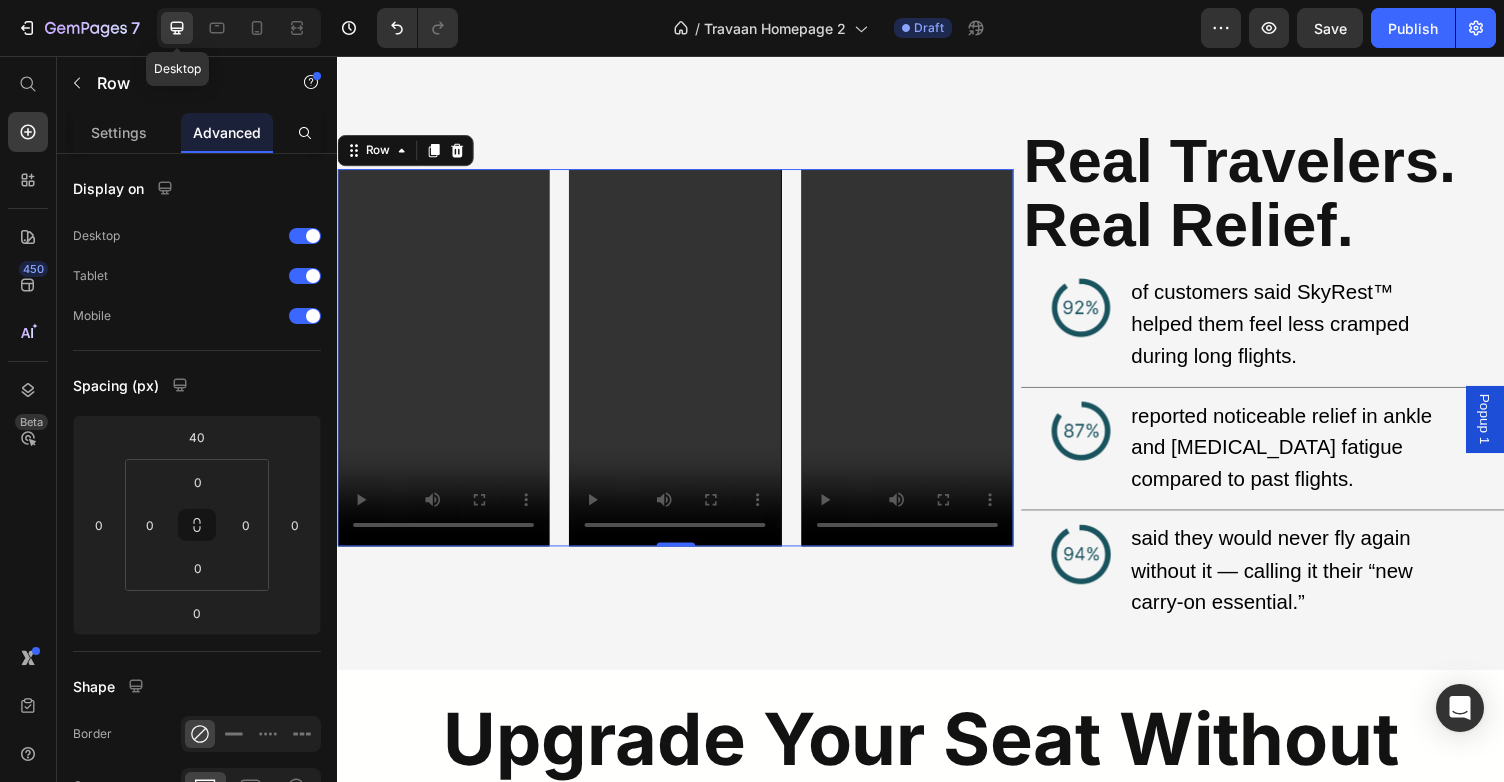 scroll, scrollTop: 2504, scrollLeft: 0, axis: vertical 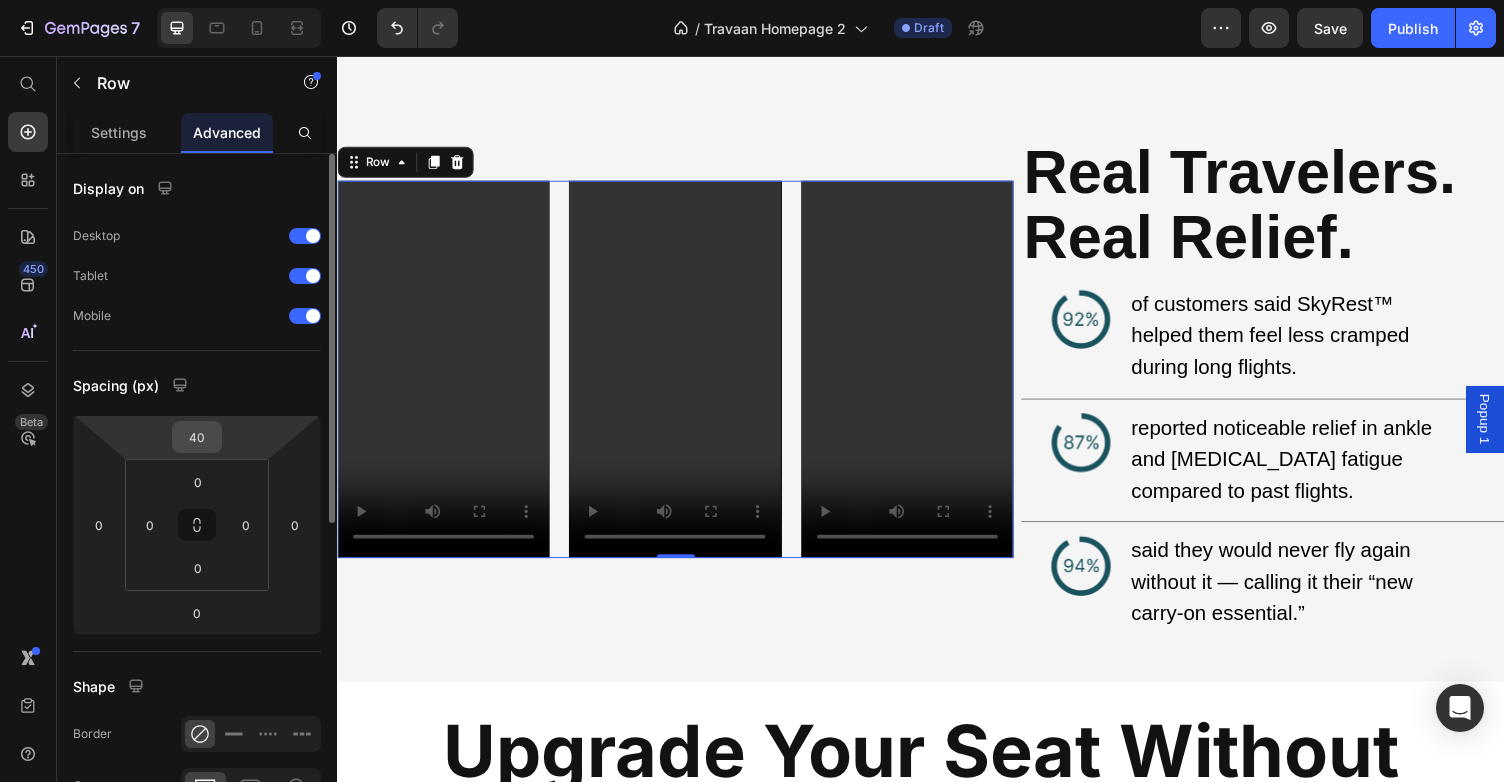 click on "40" at bounding box center (197, 437) 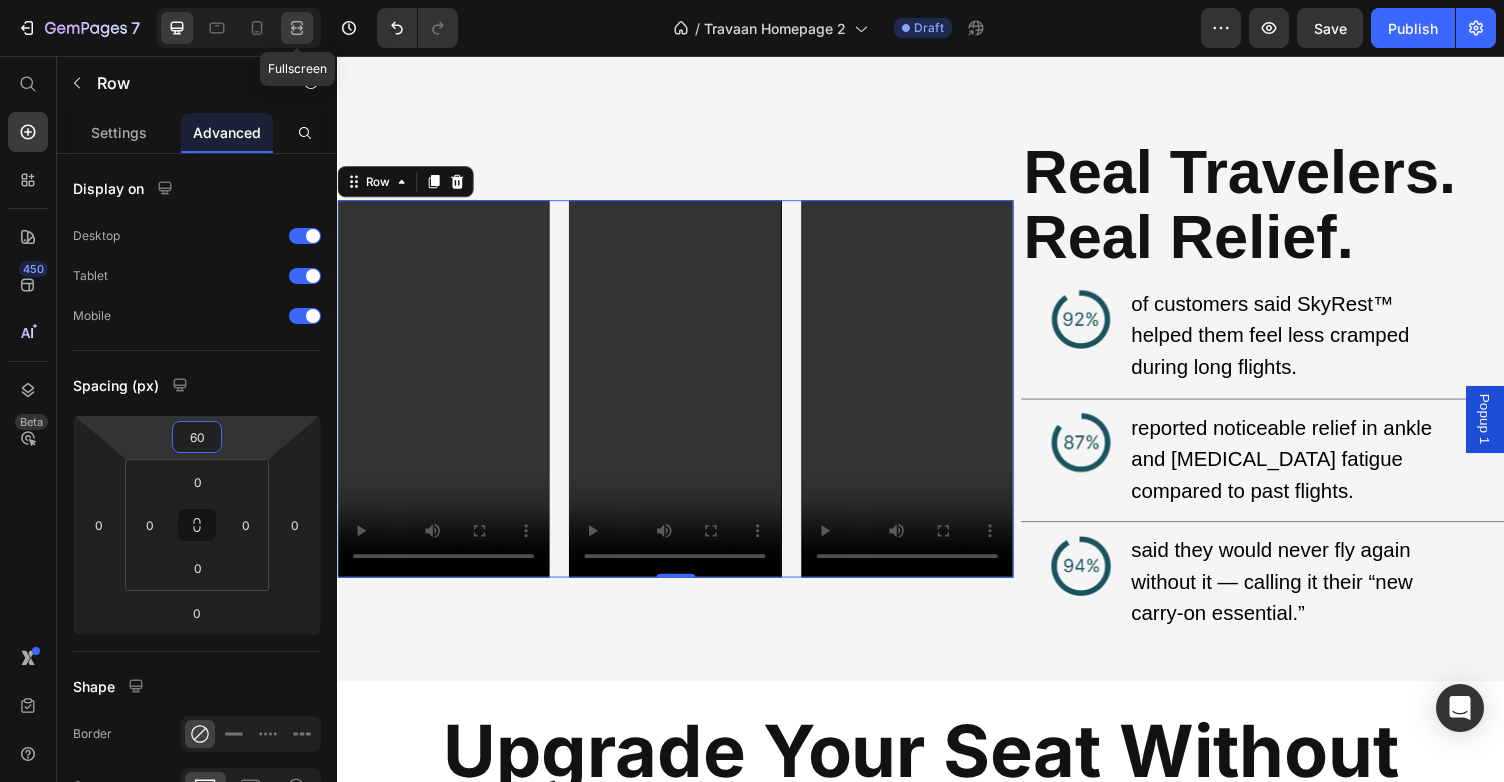 type on "60" 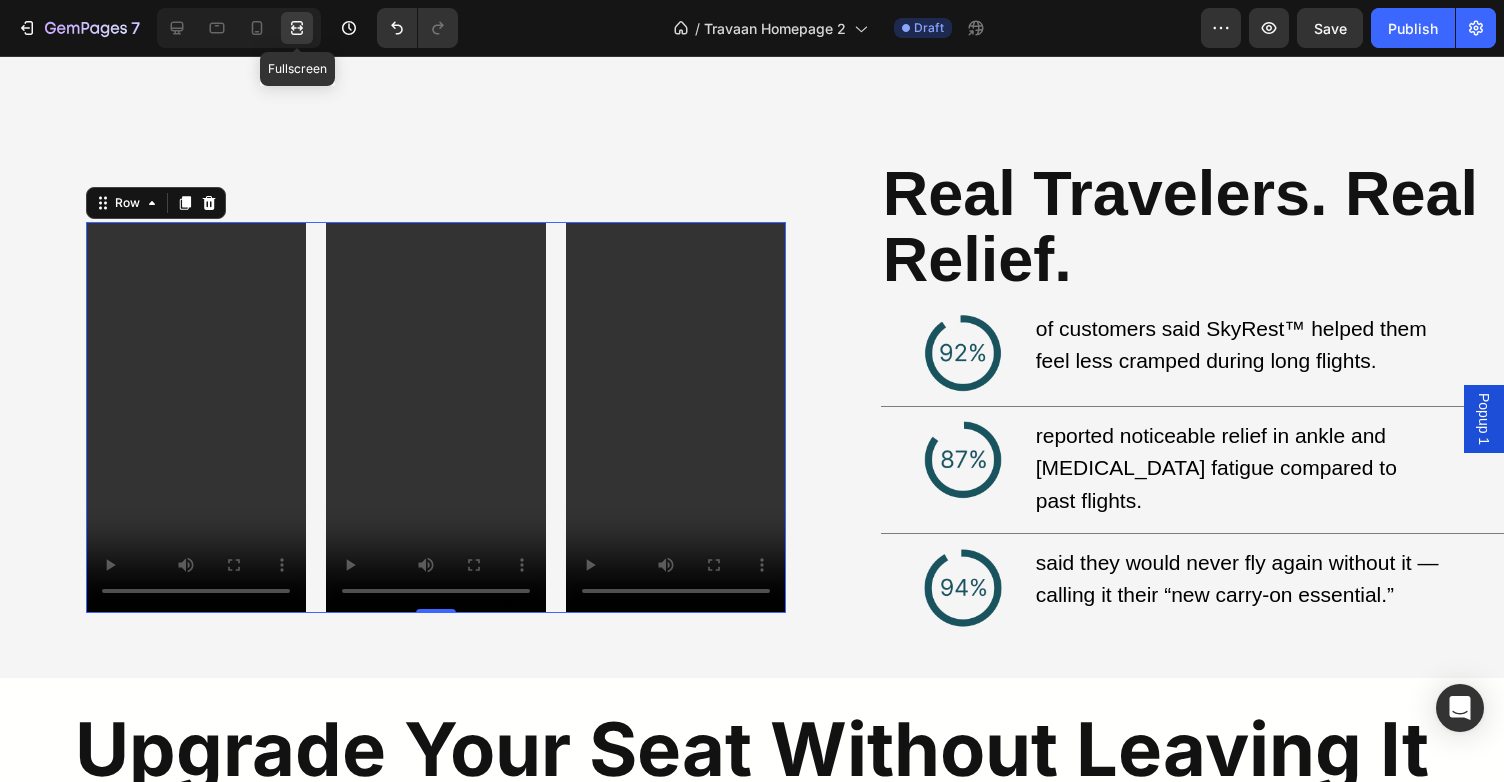 scroll, scrollTop: 2638, scrollLeft: 0, axis: vertical 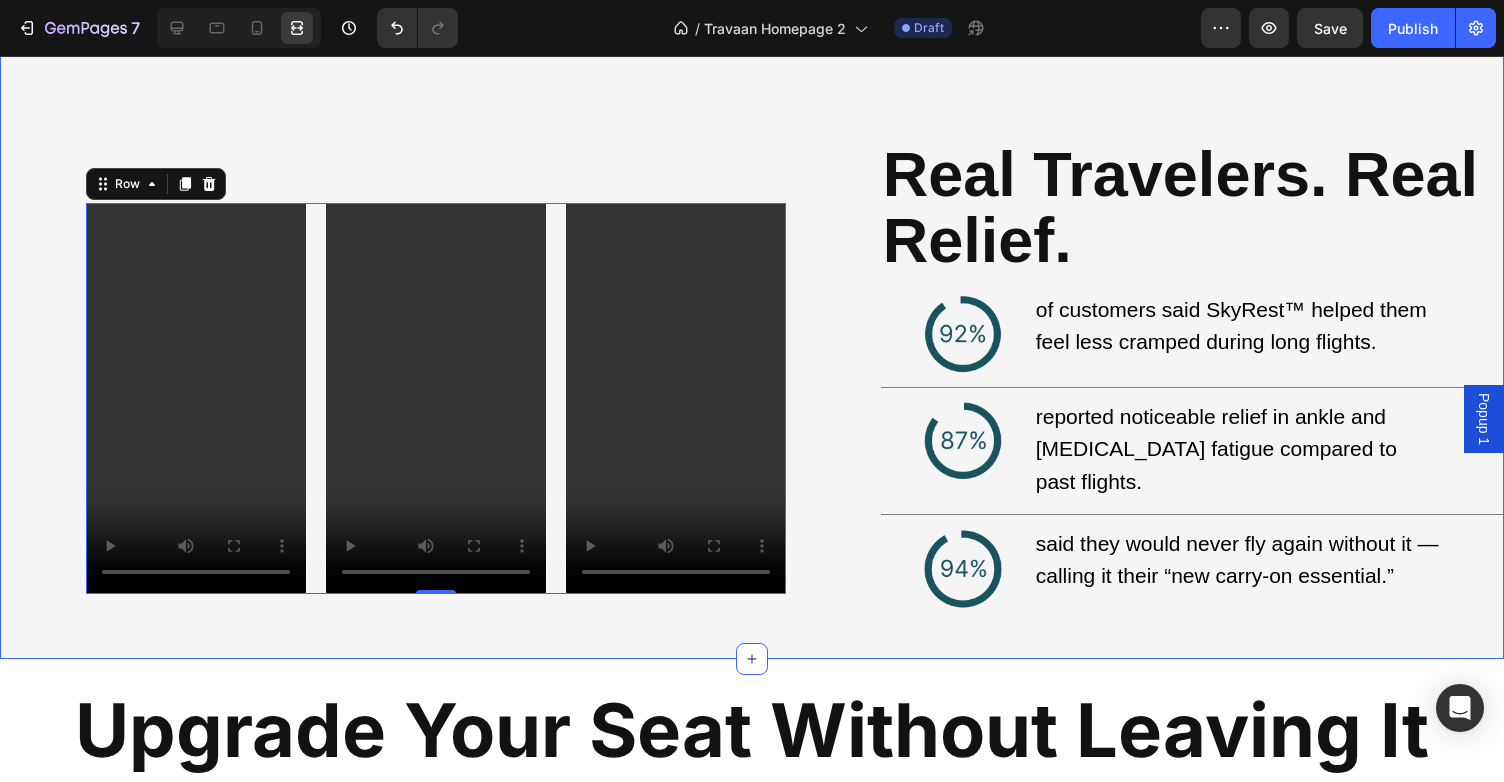 click on "“Honestly forgot I was in economy. My legs didn’t throb once.”   - [PERSON_NAME]   Text Block Row “Used to dread long flights. Now I just clip this in and relax.”   - [PERSON_NAME]   Text Block Row “Takes 5 seconds to set up and changed how I travel.”   - [PERSON_NAME]   Text Block Row Row Video Video Video Row   0 ⁠⁠⁠⁠⁠⁠⁠ Real Travelers. Real Relief. Heading Image of customers said SkyRest™ helped them feel less cramped during long flights. Text Block Row                Title Line Image reported noticeable relief in ankle and [MEDICAL_DATA] fatigue compared to past flights. Text Block Row                Title Line Image said they would never fly again without it — calling it their “new carry-on essential.” Text Block Row Row" at bounding box center (752, 230) 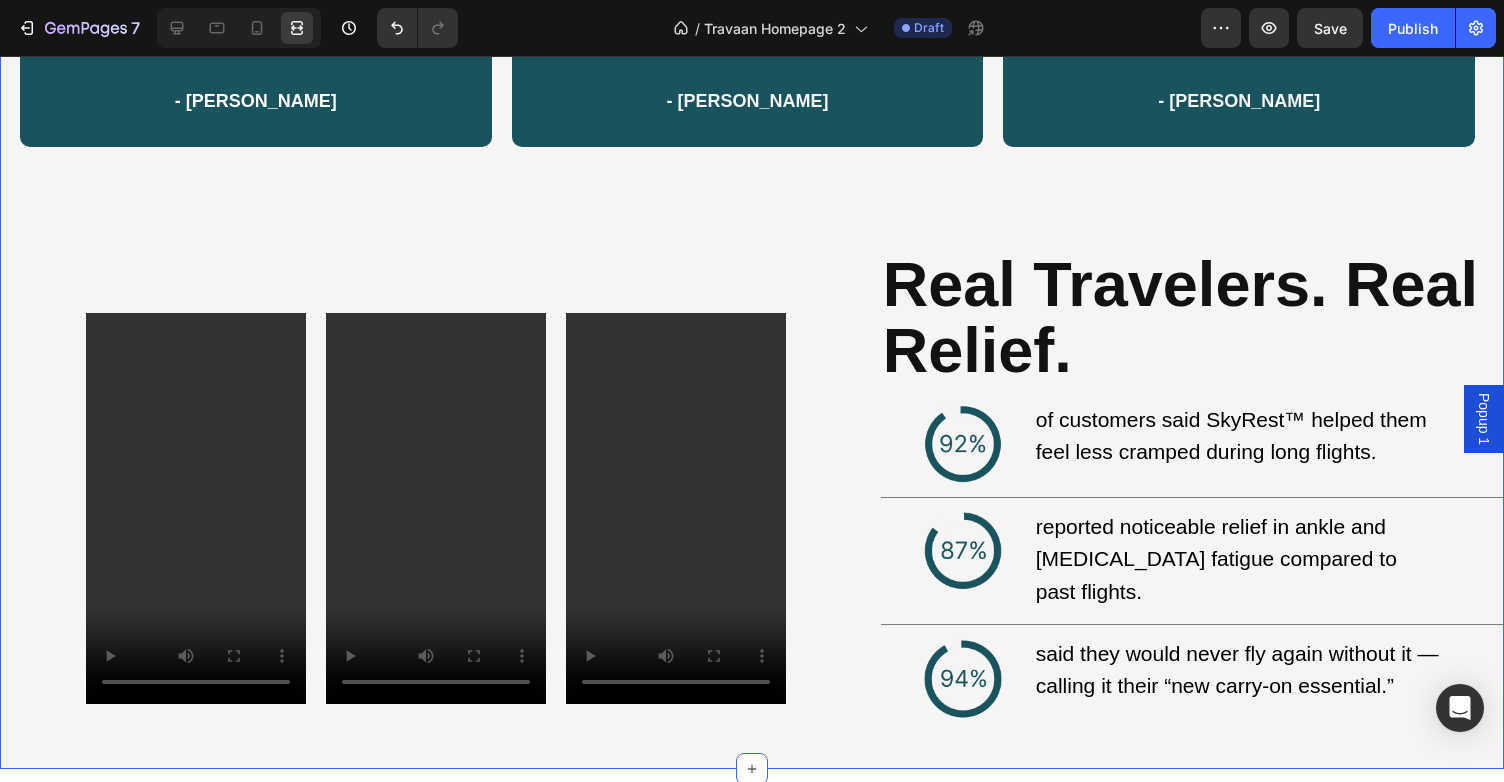 scroll, scrollTop: 2507, scrollLeft: 0, axis: vertical 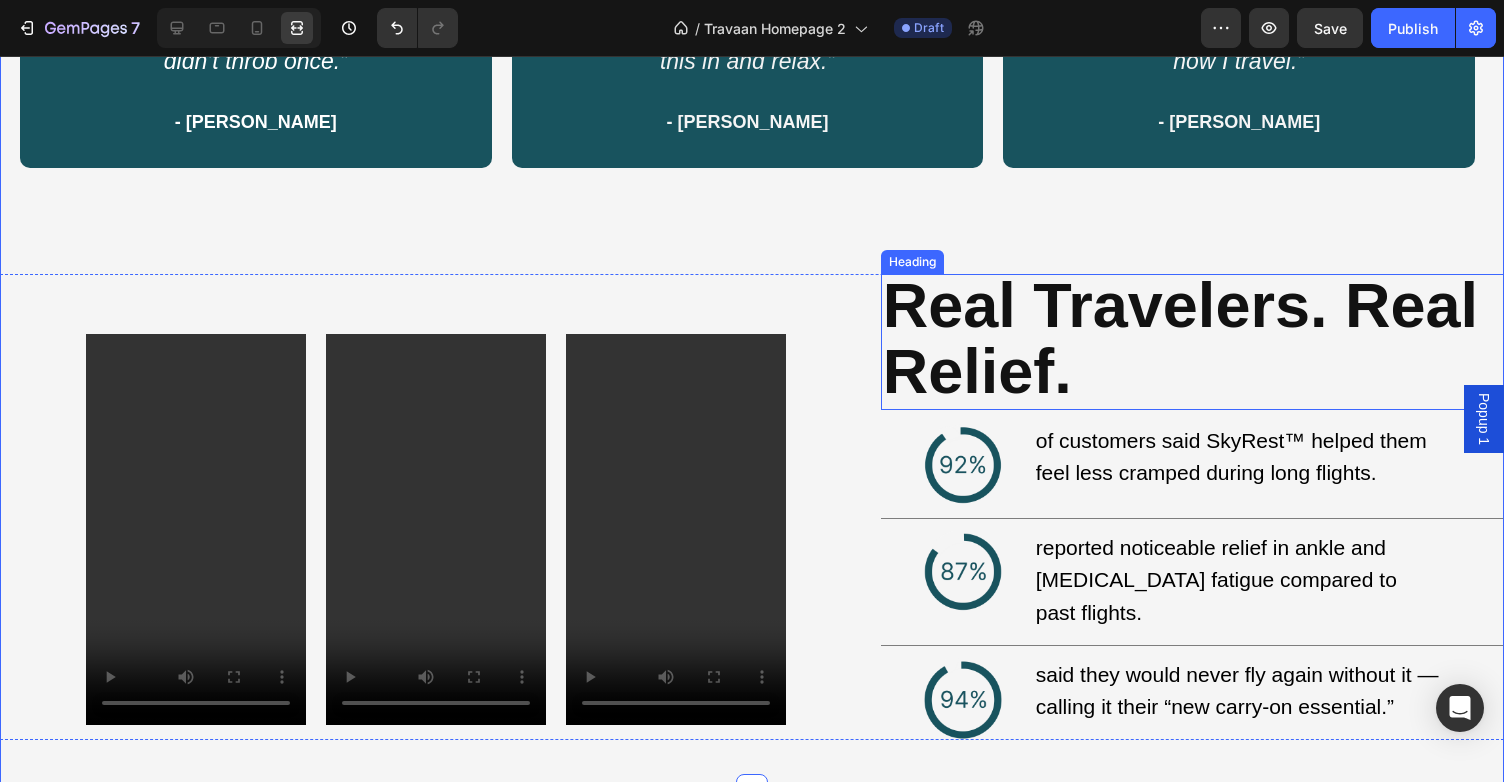 click on "Real Travelers. Real Relief." at bounding box center [1180, 338] 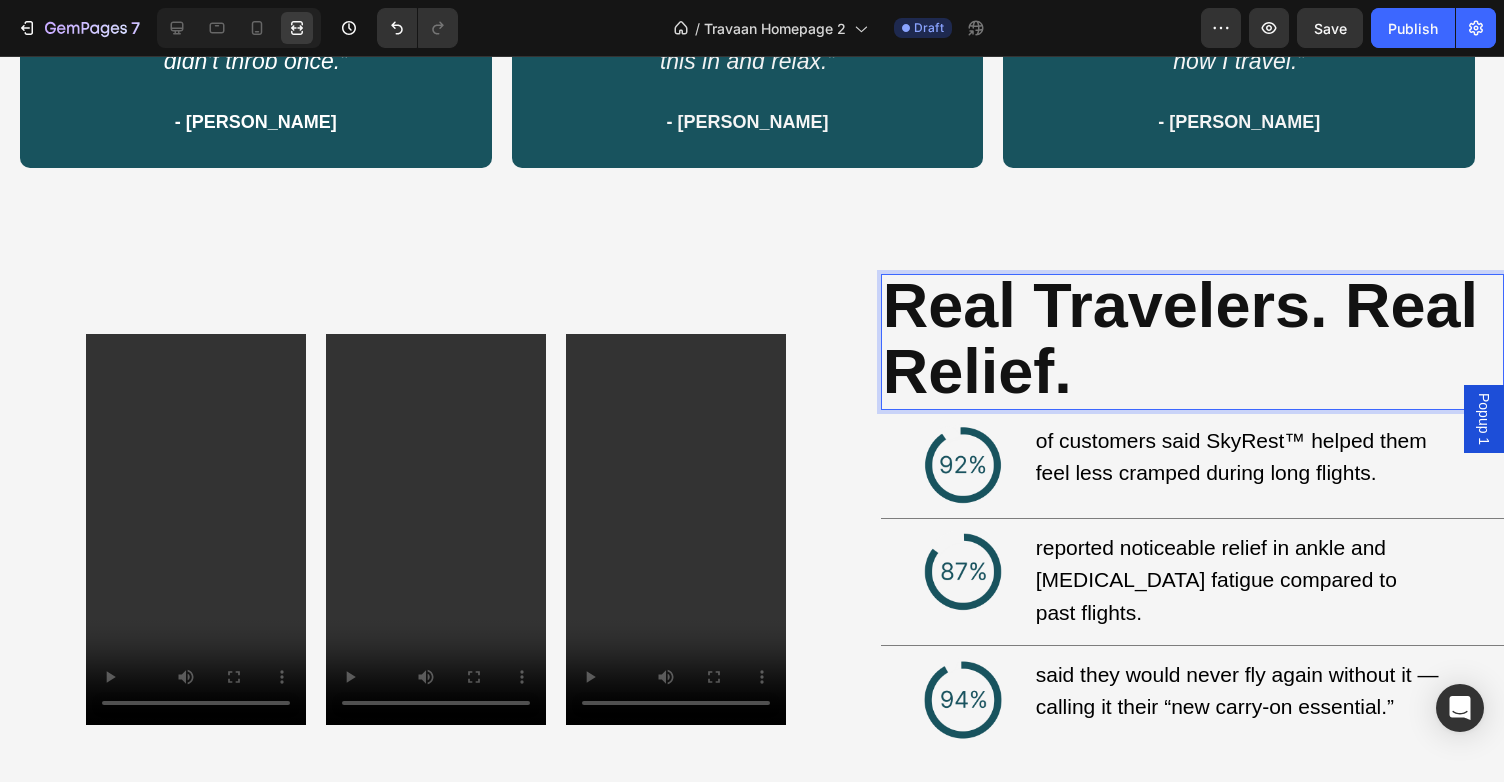 click on "Real Travelers. Real Relief." at bounding box center [1180, 338] 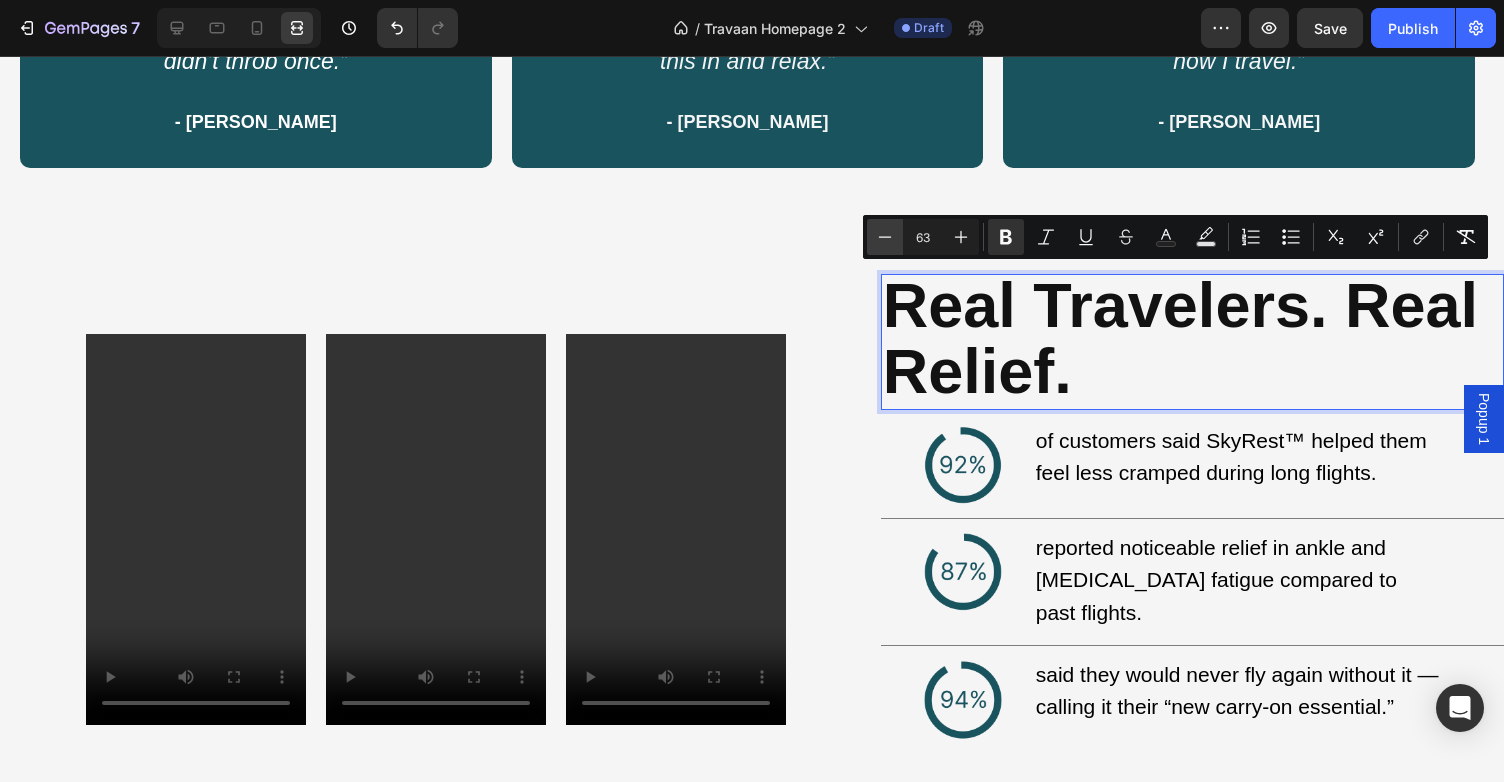 click 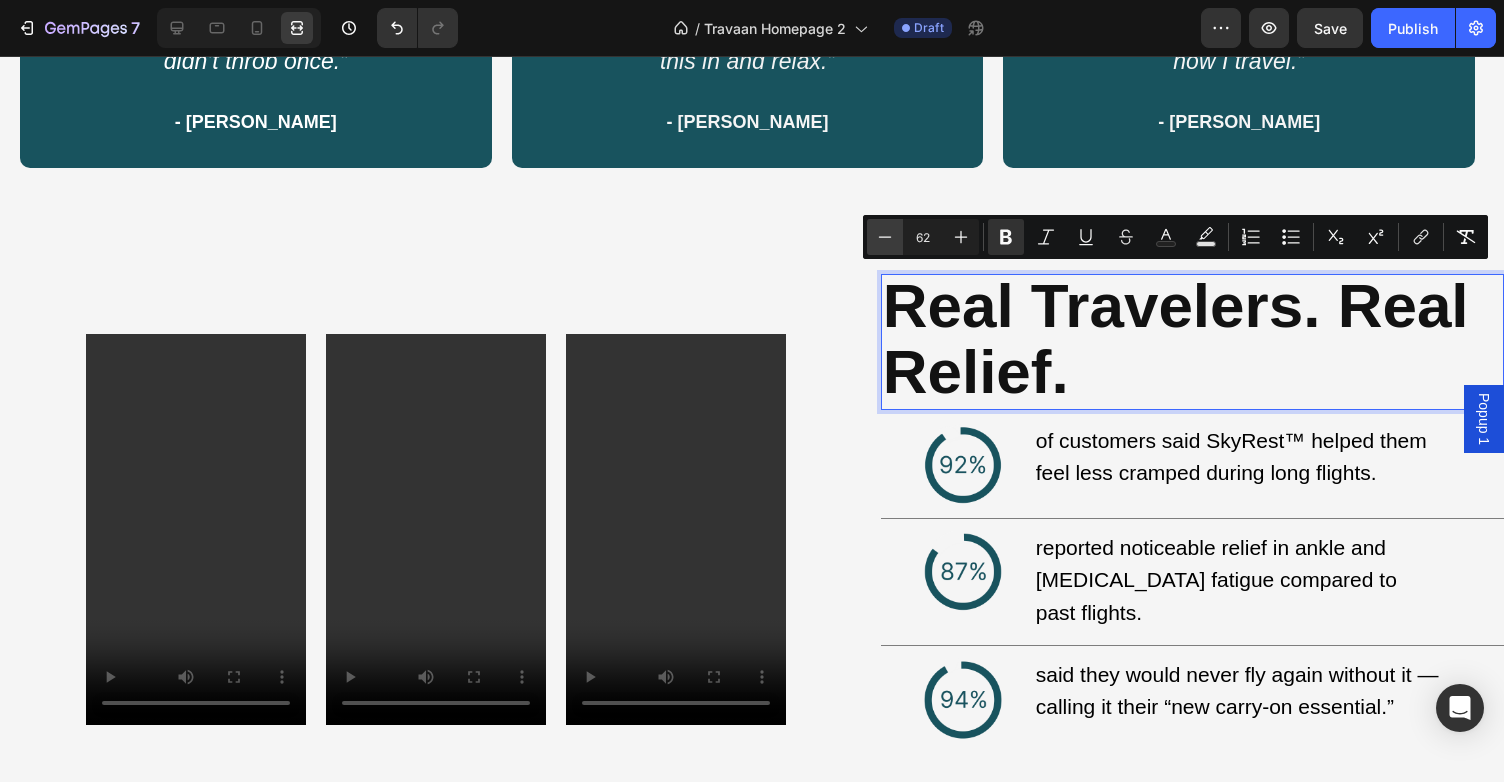 click 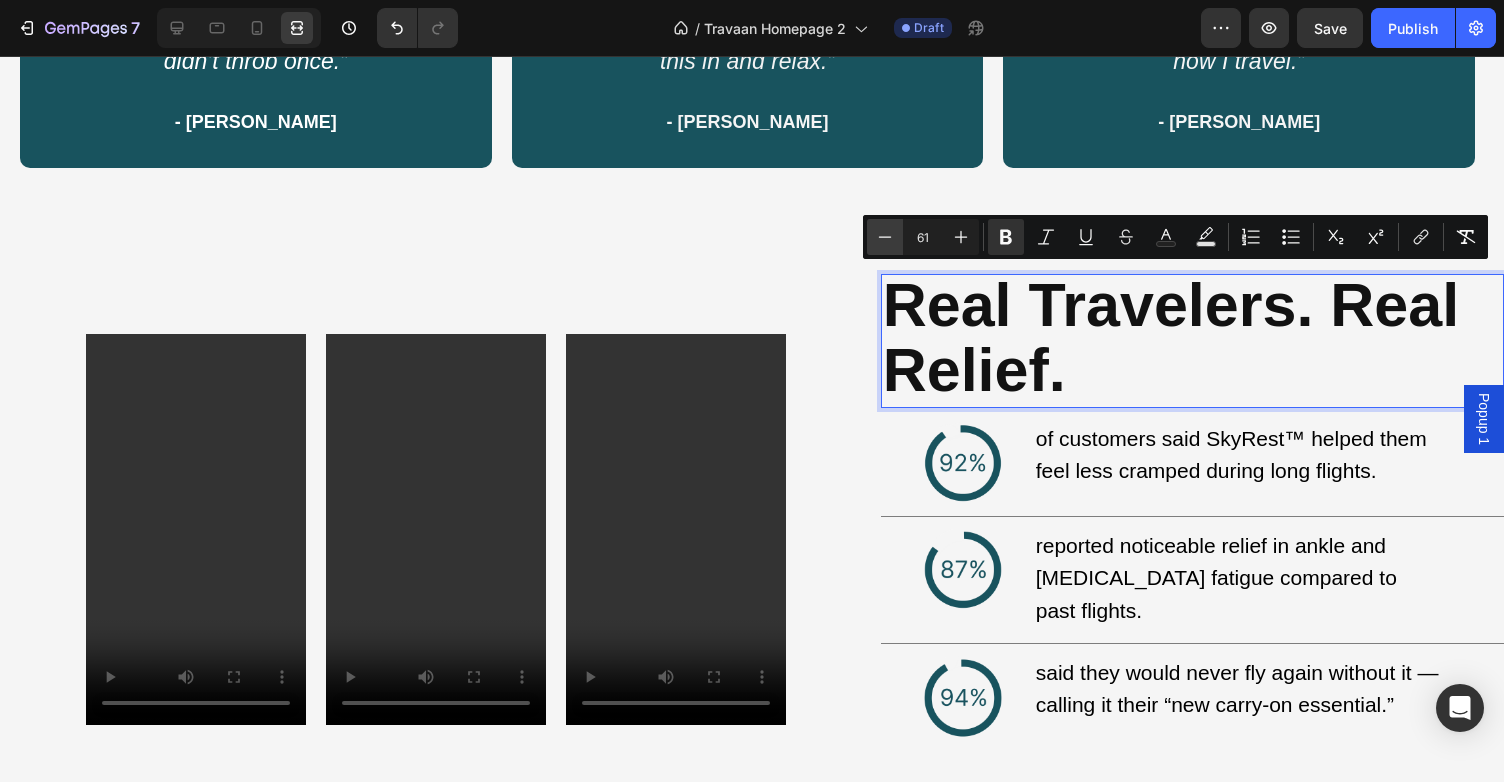 click 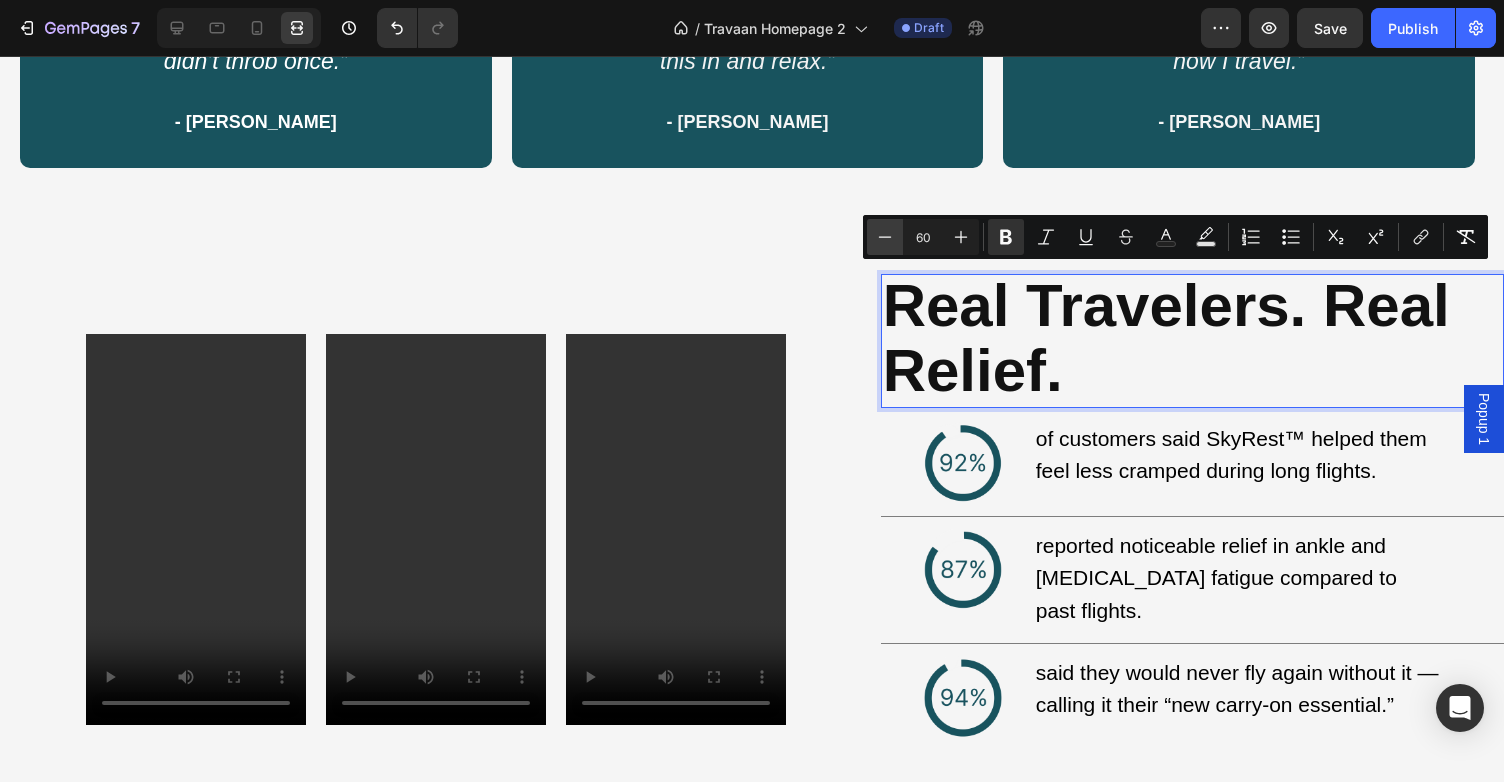 click 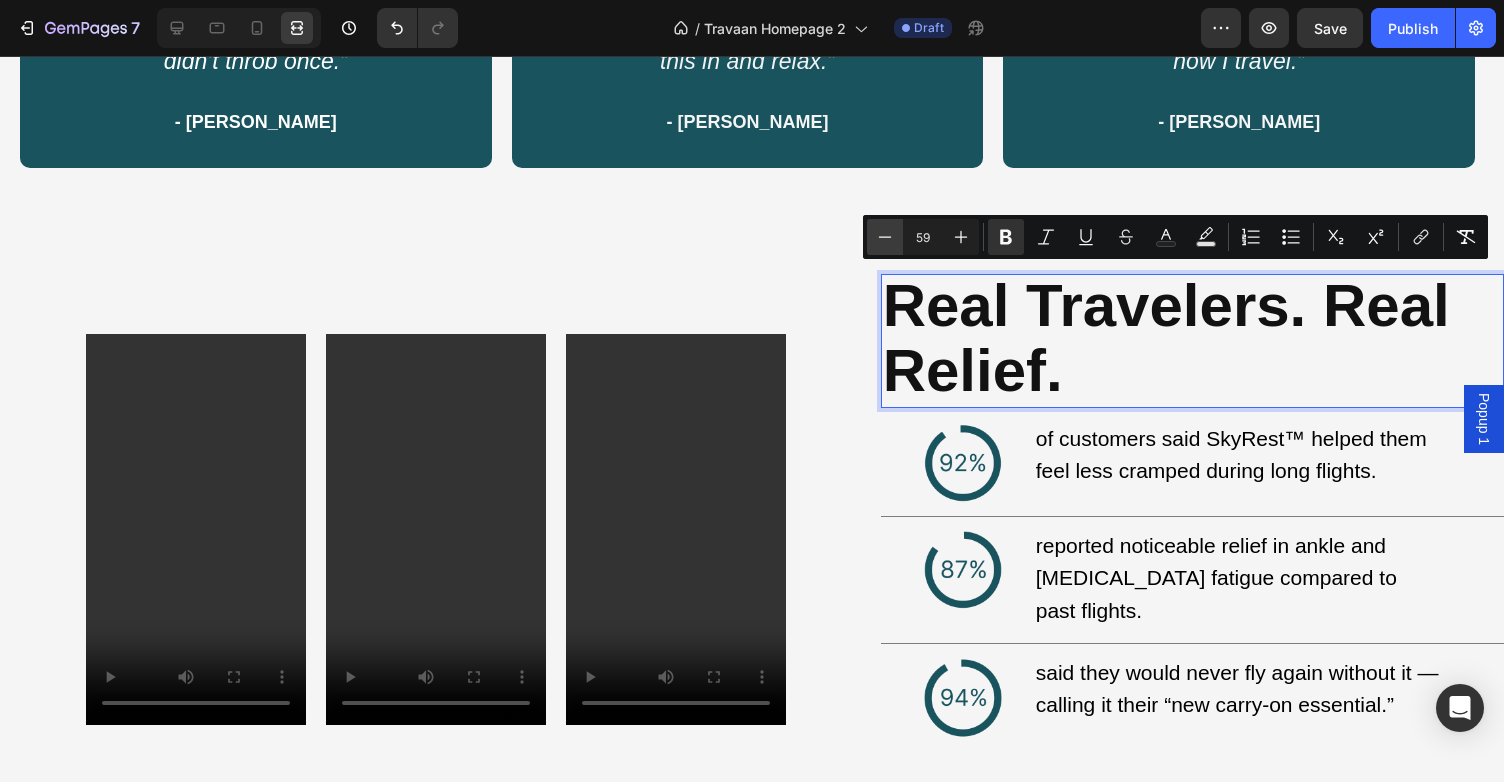 click 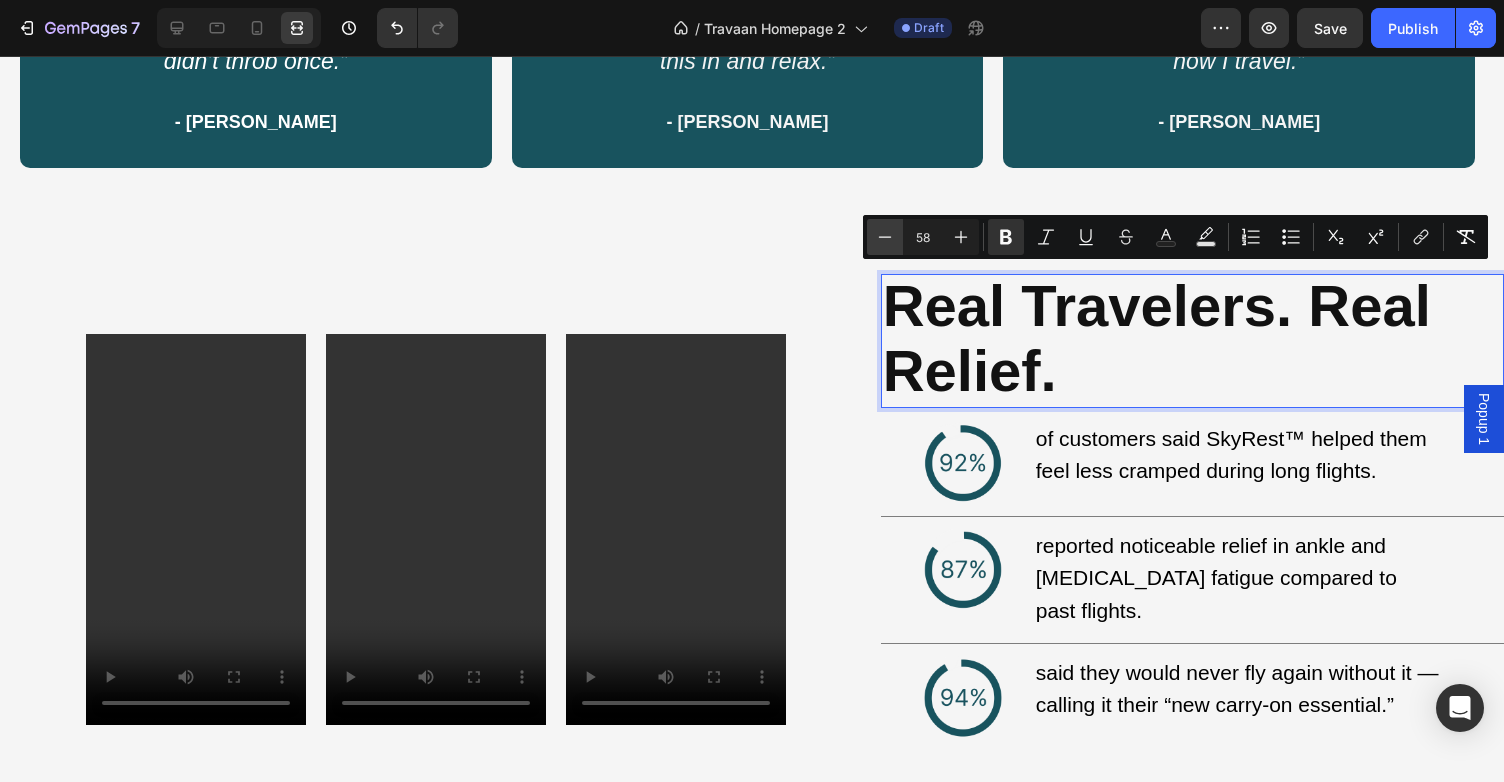 click 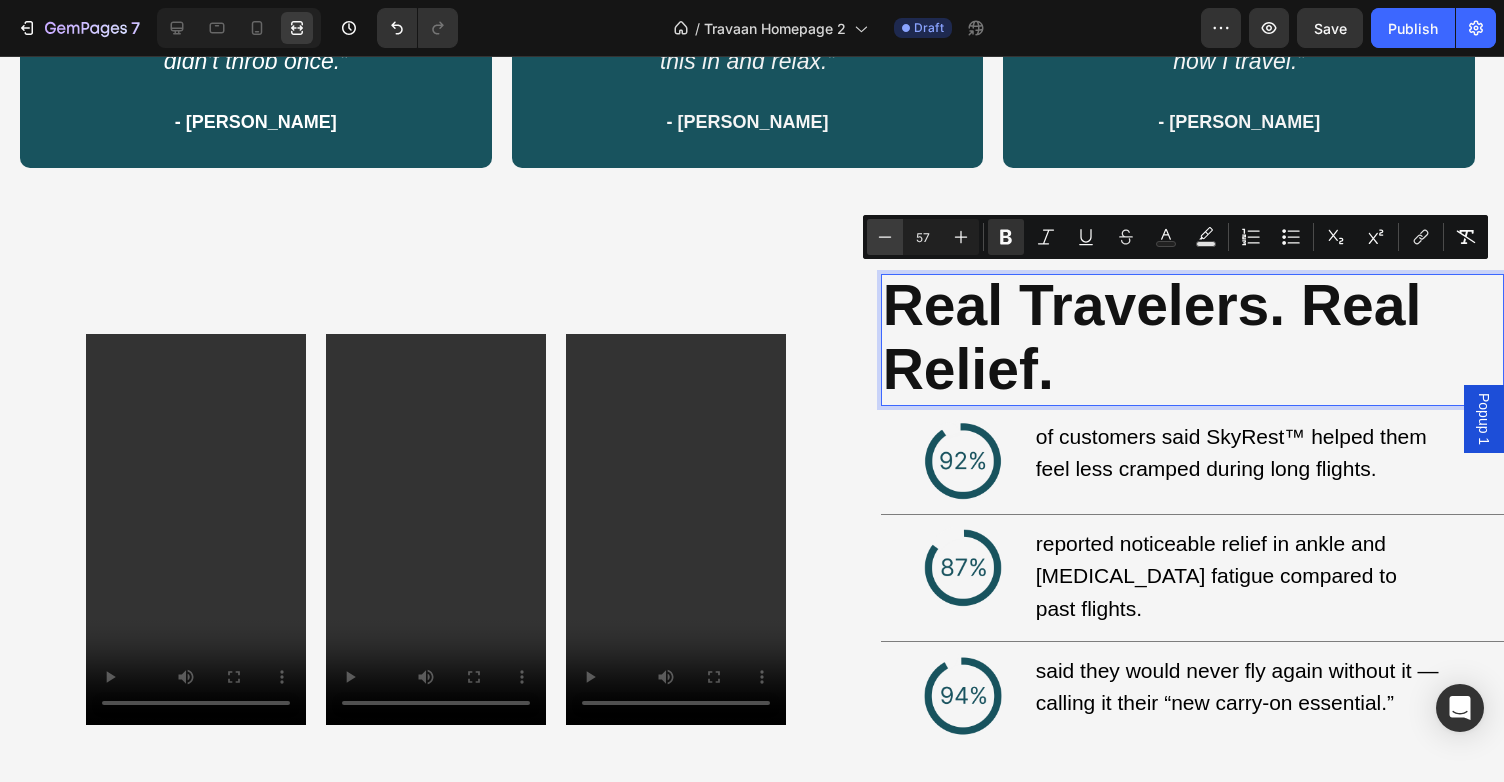 click 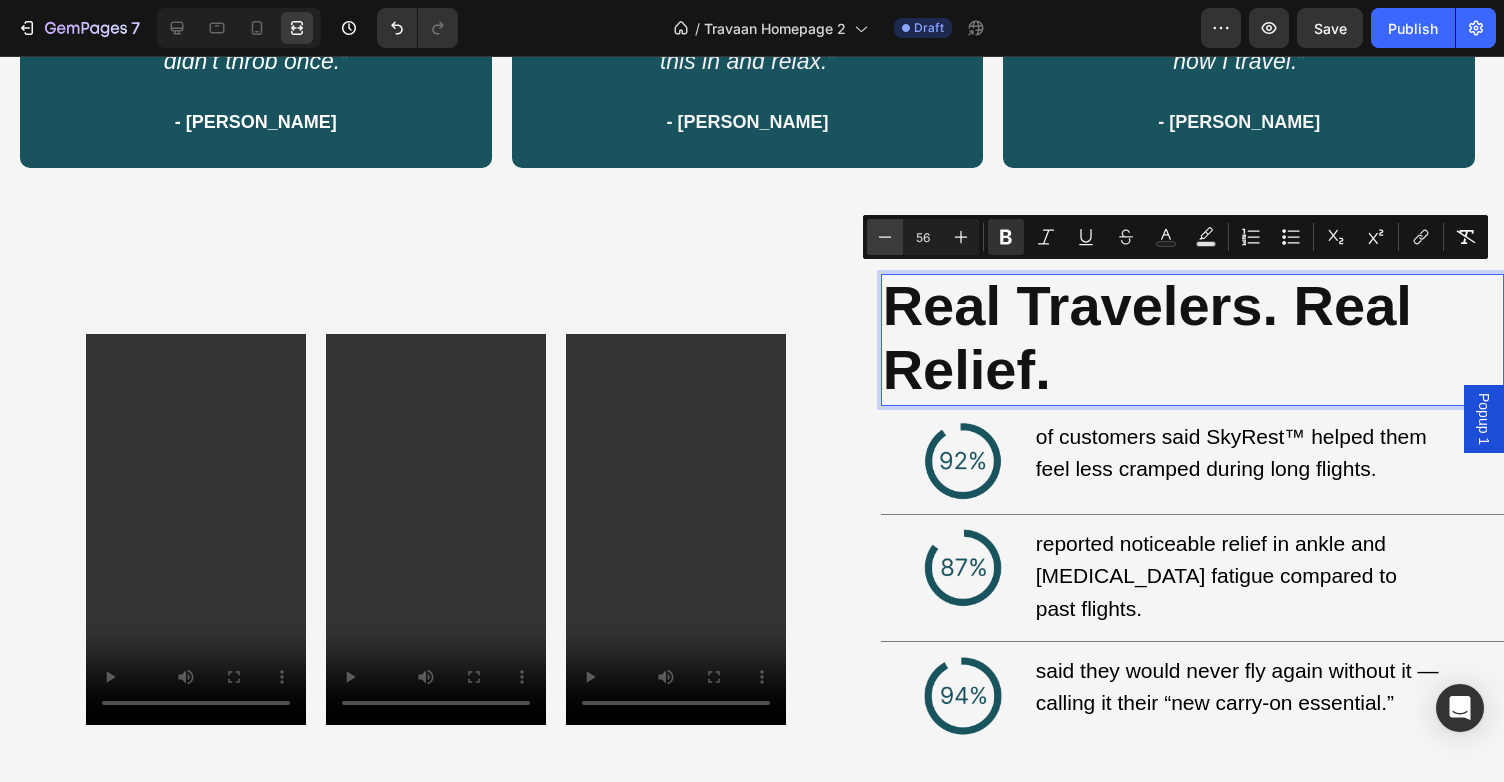 click 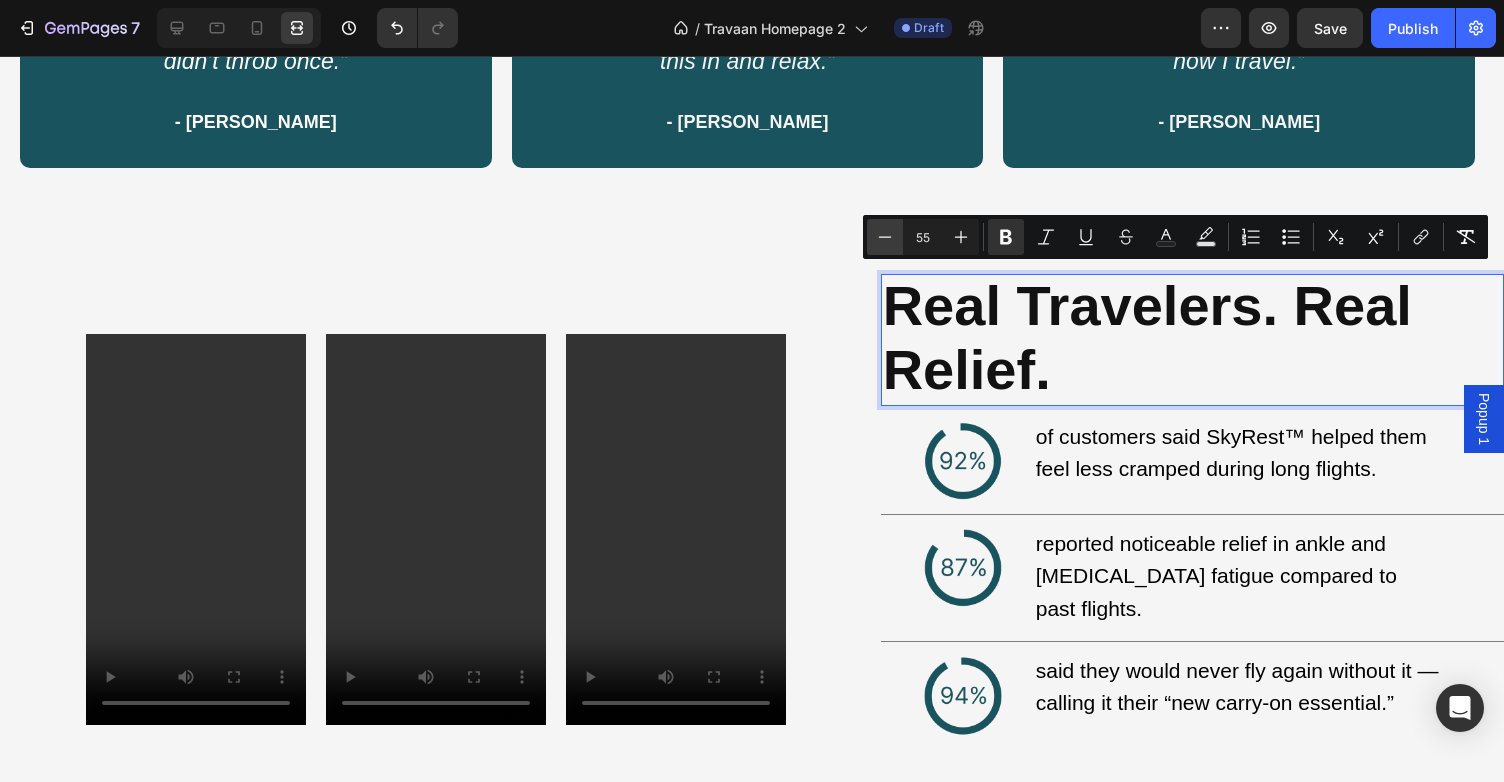 click 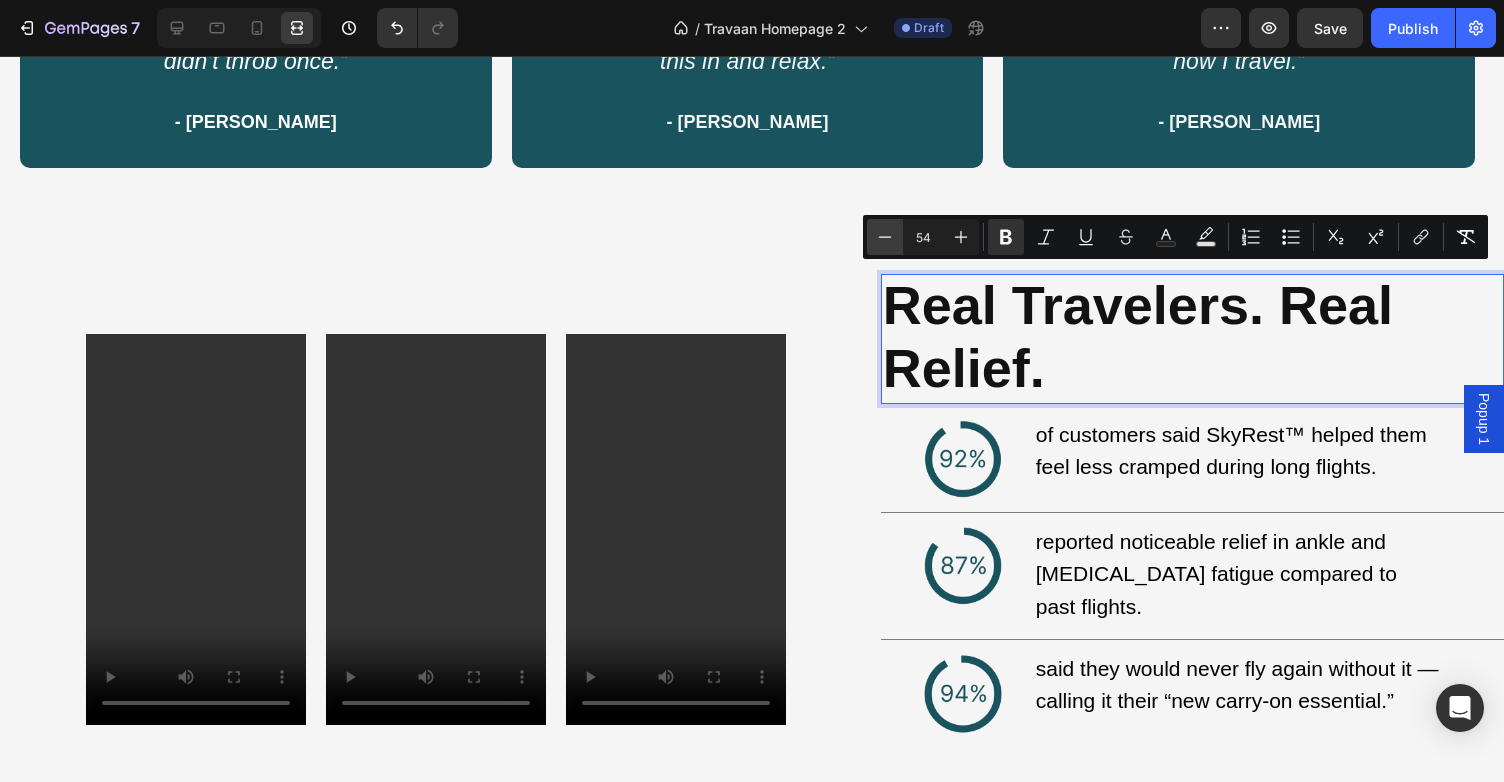 click 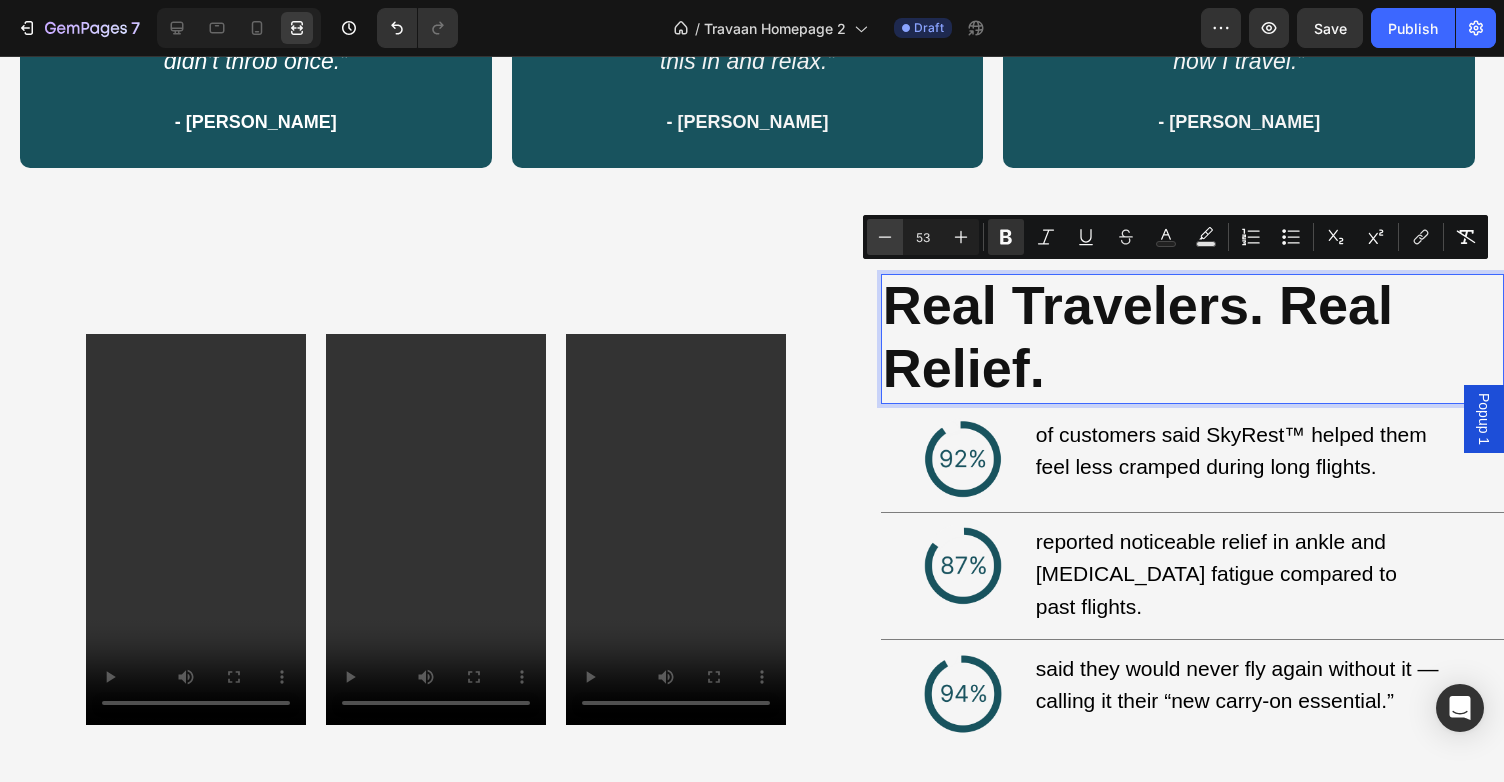 click 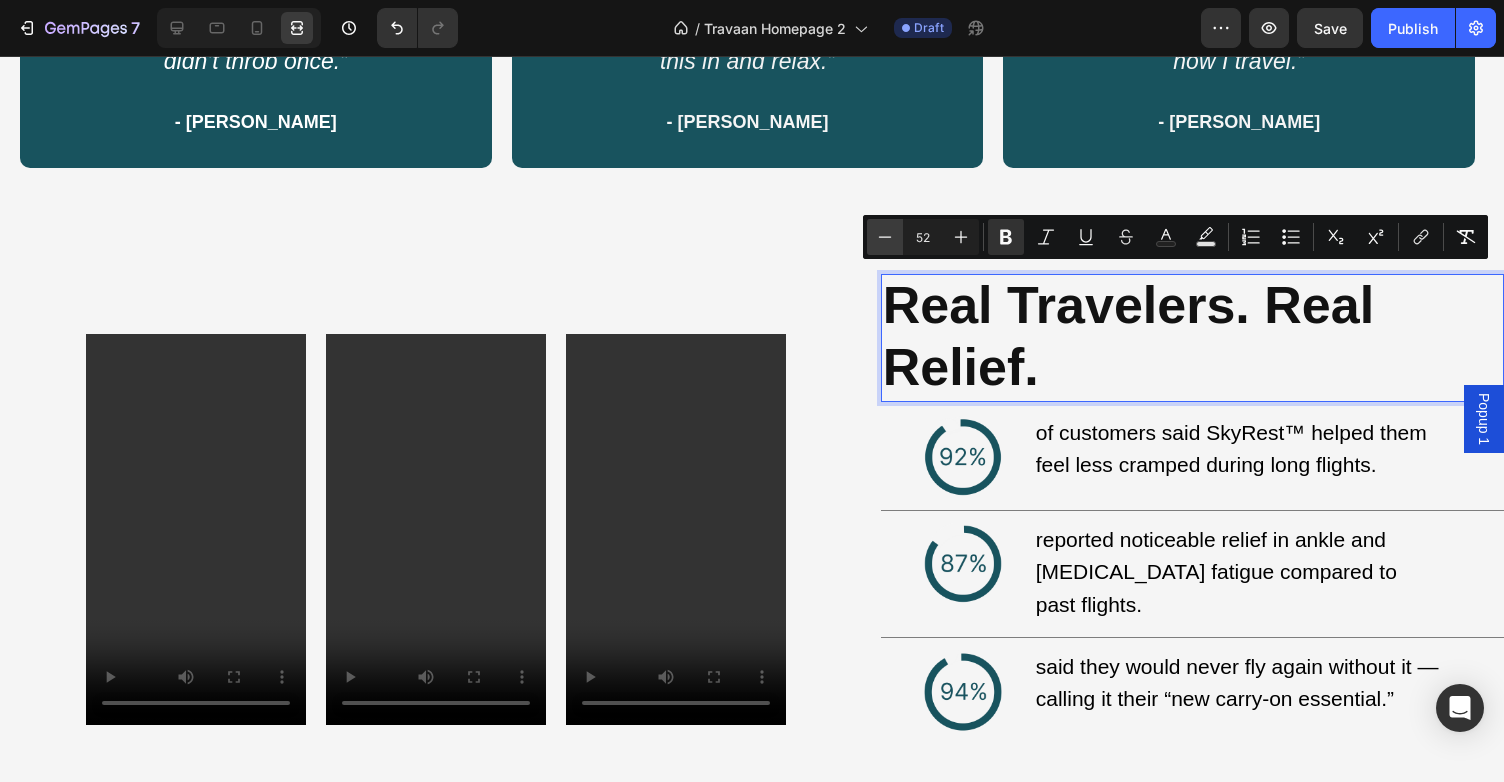 click 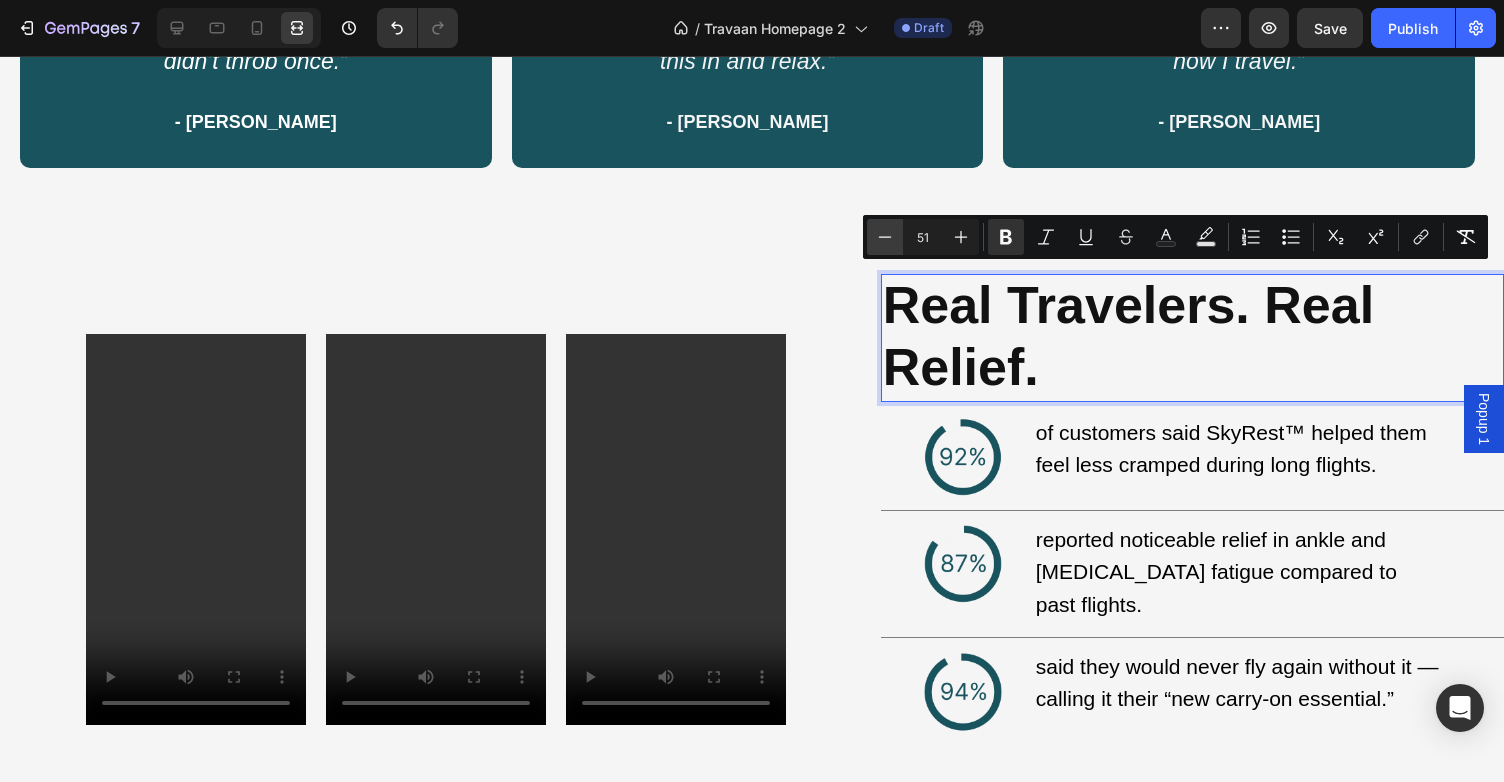 click 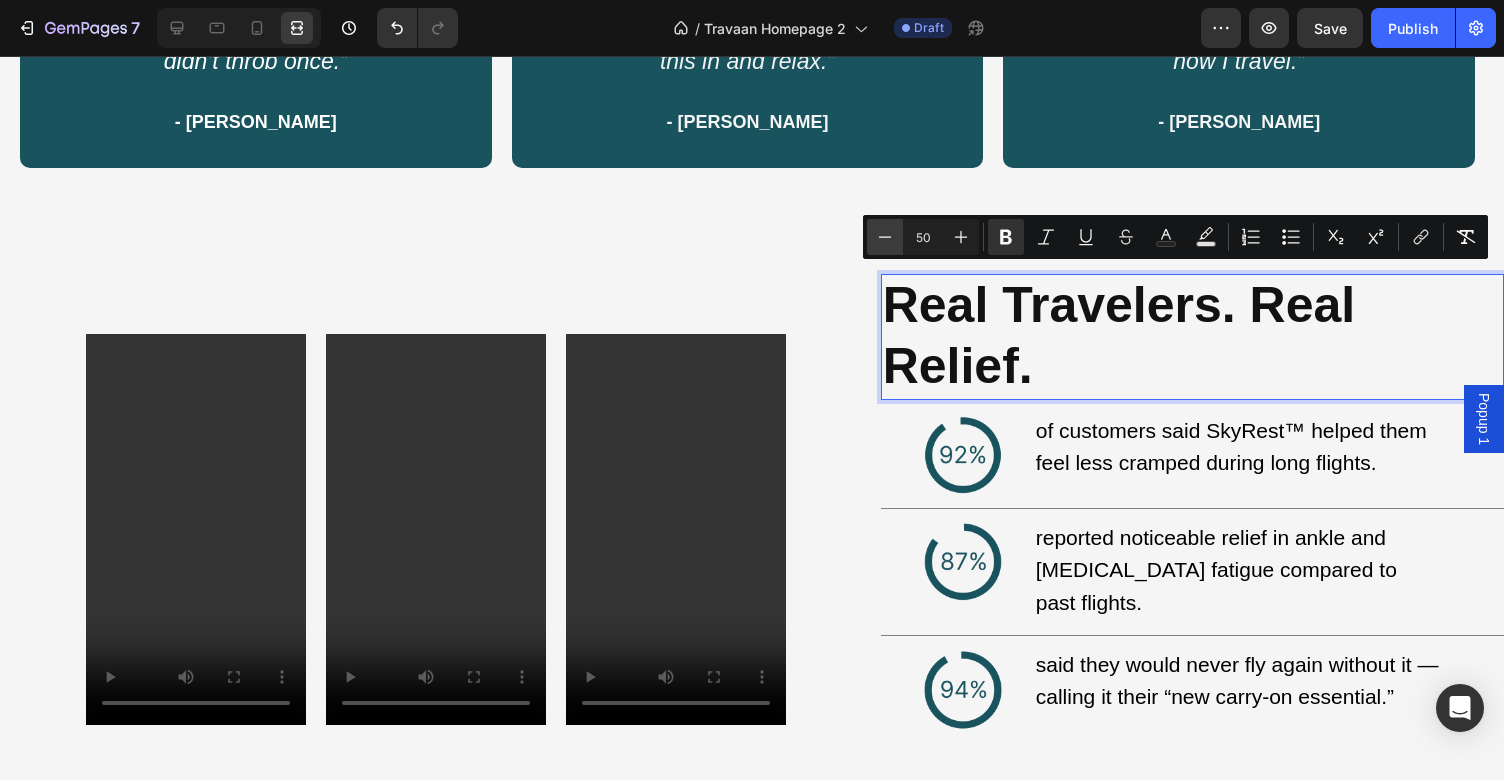 click 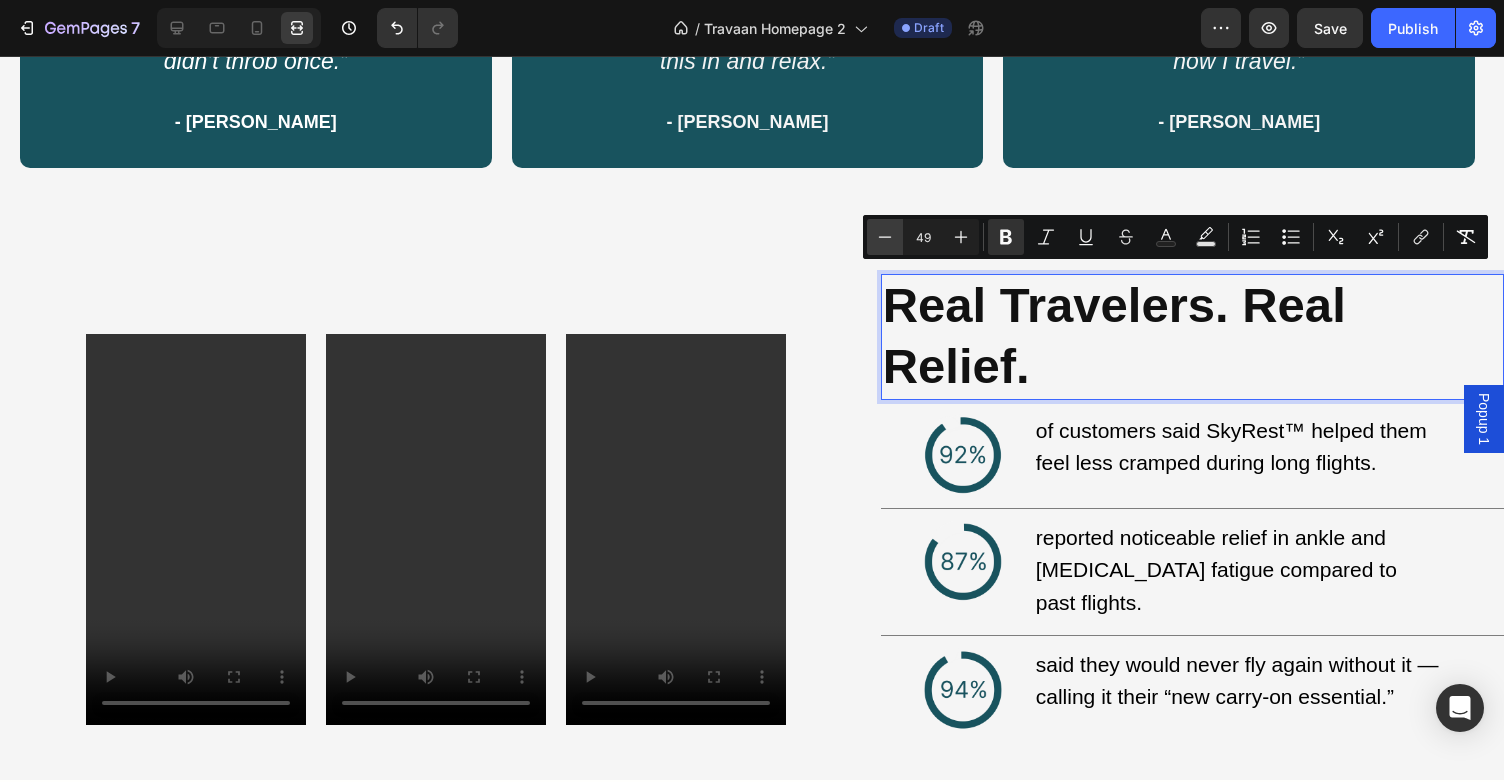 click 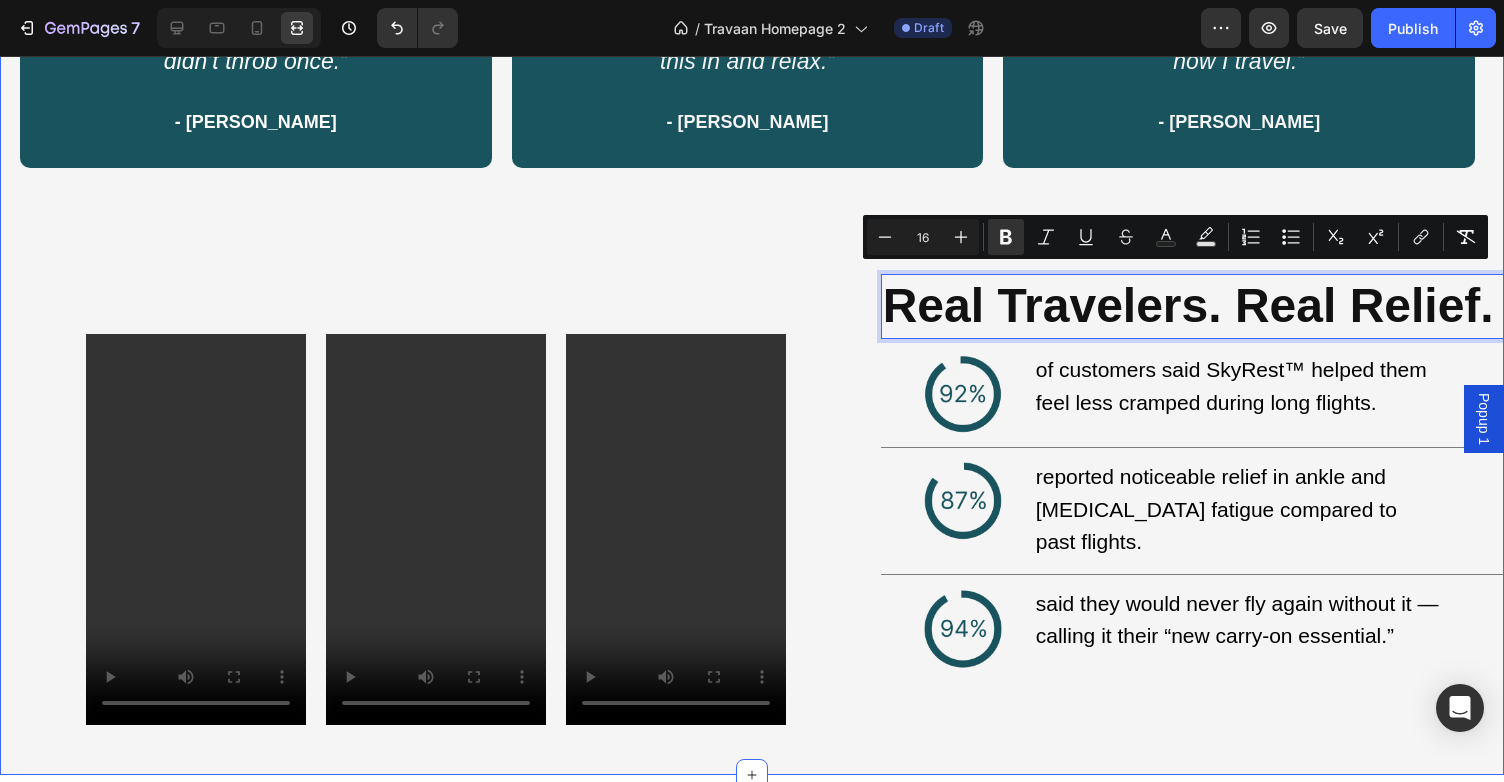 click on "“Honestly forgot I was in economy. My legs didn’t throb once.”   - [PERSON_NAME]   Text Block Row “Used to dread long flights. Now I just clip this in and relax.”   - [PERSON_NAME]   Text Block Row “Takes 5 seconds to set up and changed how I travel.”   - [PERSON_NAME]   Text Block Row Row Video Video Video Row Real Travelers. Real Relief. Heading   14 Image of customers said SkyRest™ helped them feel less cramped during long flights. Text Block Row                Title Line Image reported noticeable relief in ankle and [MEDICAL_DATA] fatigue compared to past flights. Text Block Row                Title Line Image said they would never fly again without it — calling it their “new carry-on essential.” Text Block Row Row" at bounding box center [752, 354] 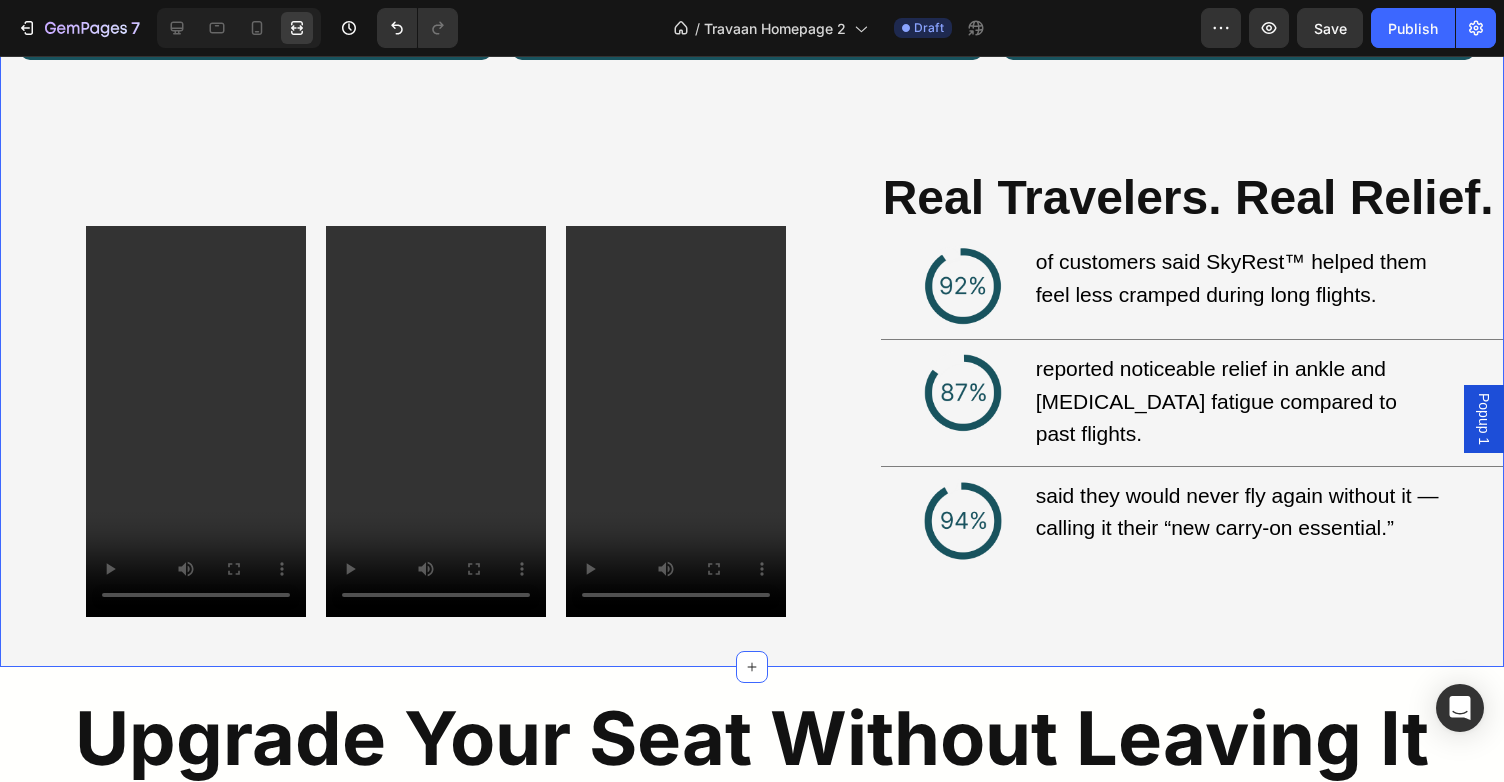 scroll, scrollTop: 2604, scrollLeft: 0, axis: vertical 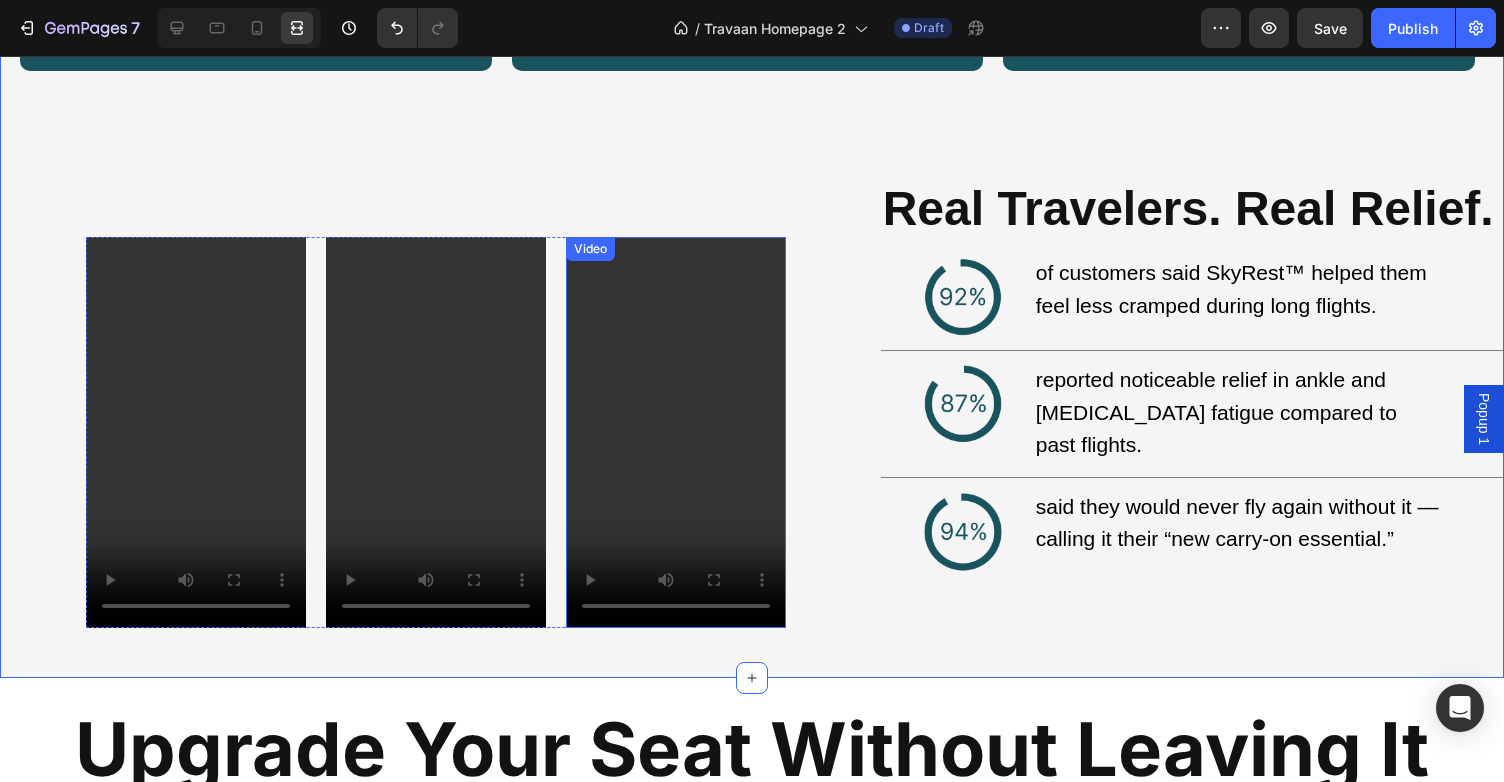 click at bounding box center [676, 432] 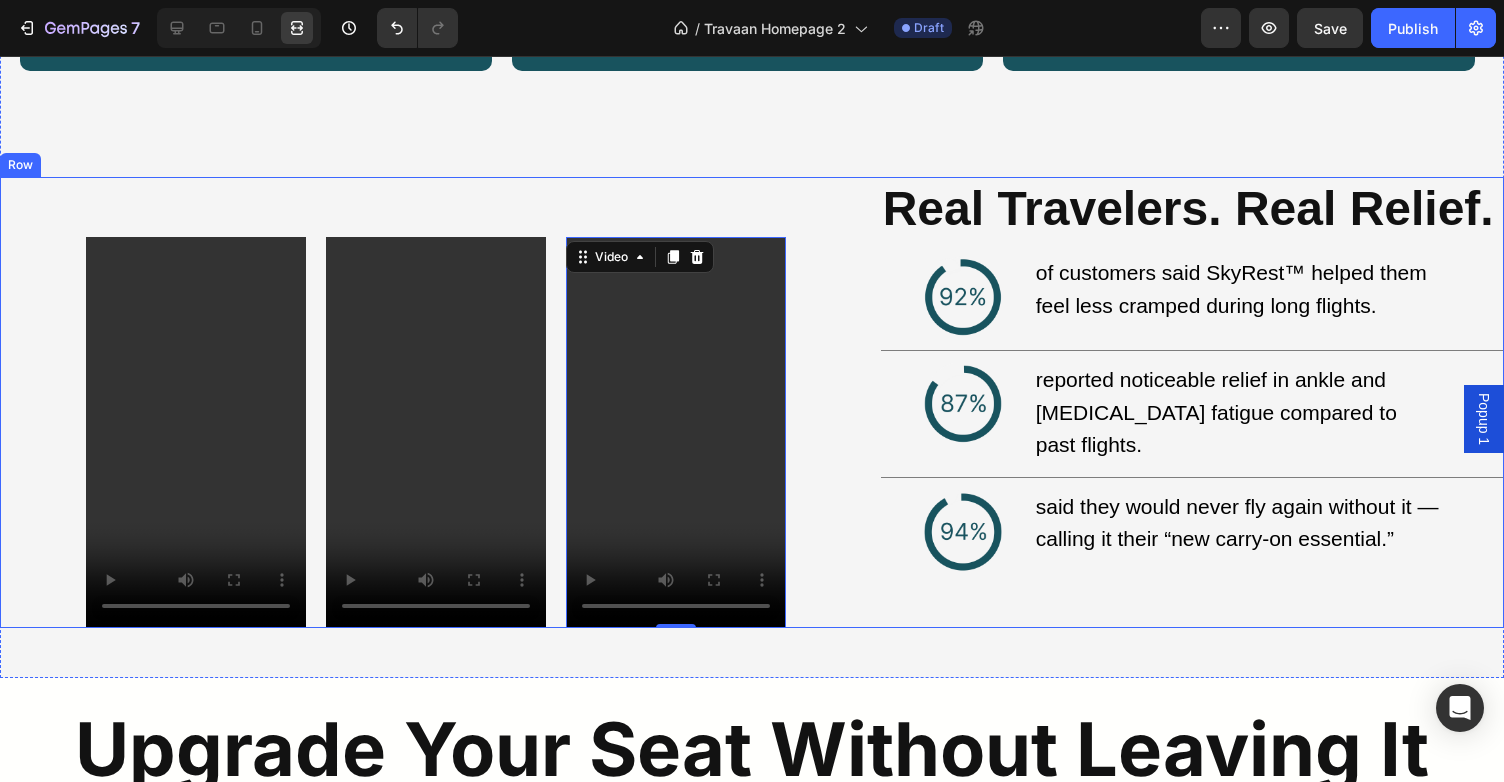 click on "Video Video Video   0 Row" at bounding box center (436, 402) 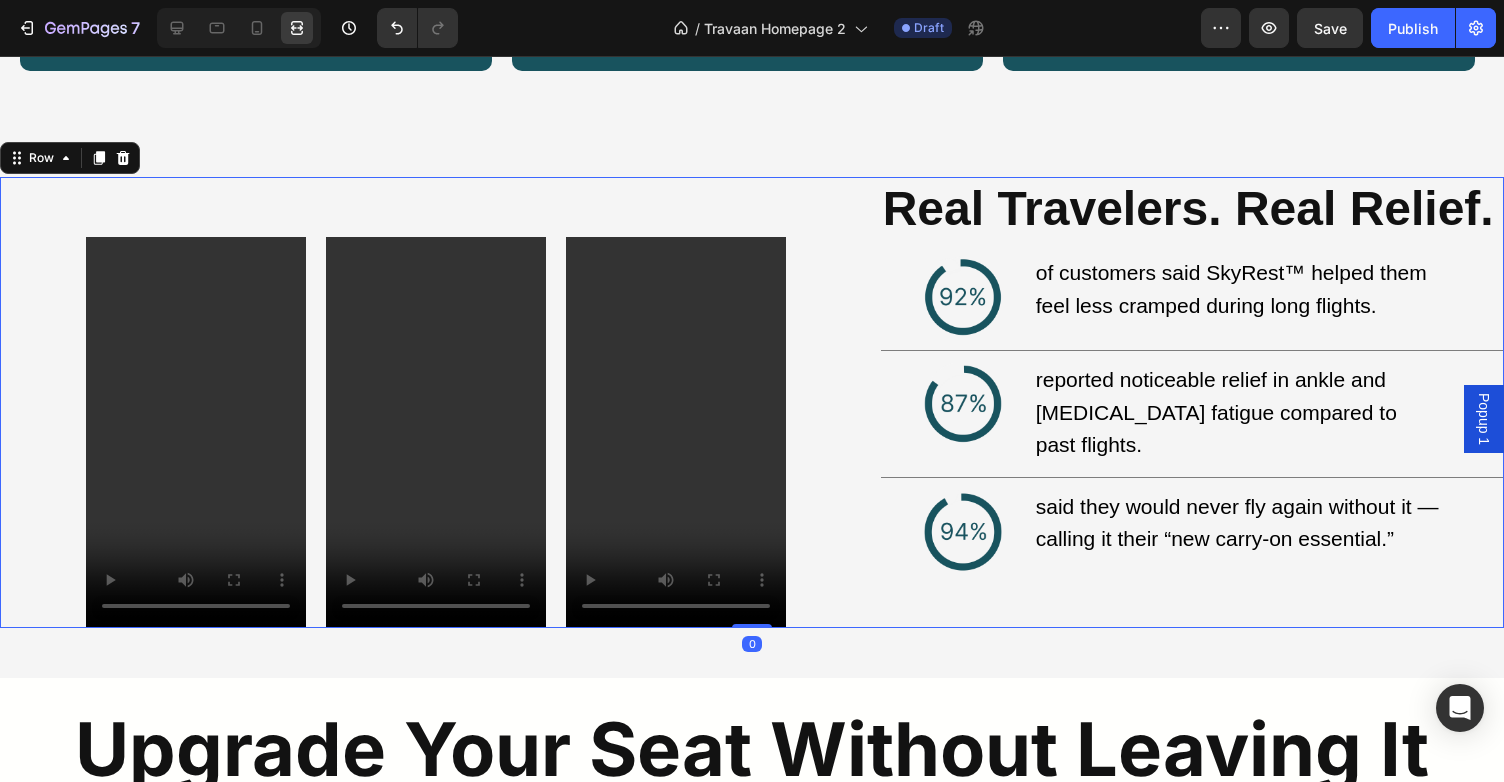 click on "Video" at bounding box center (196, 432) 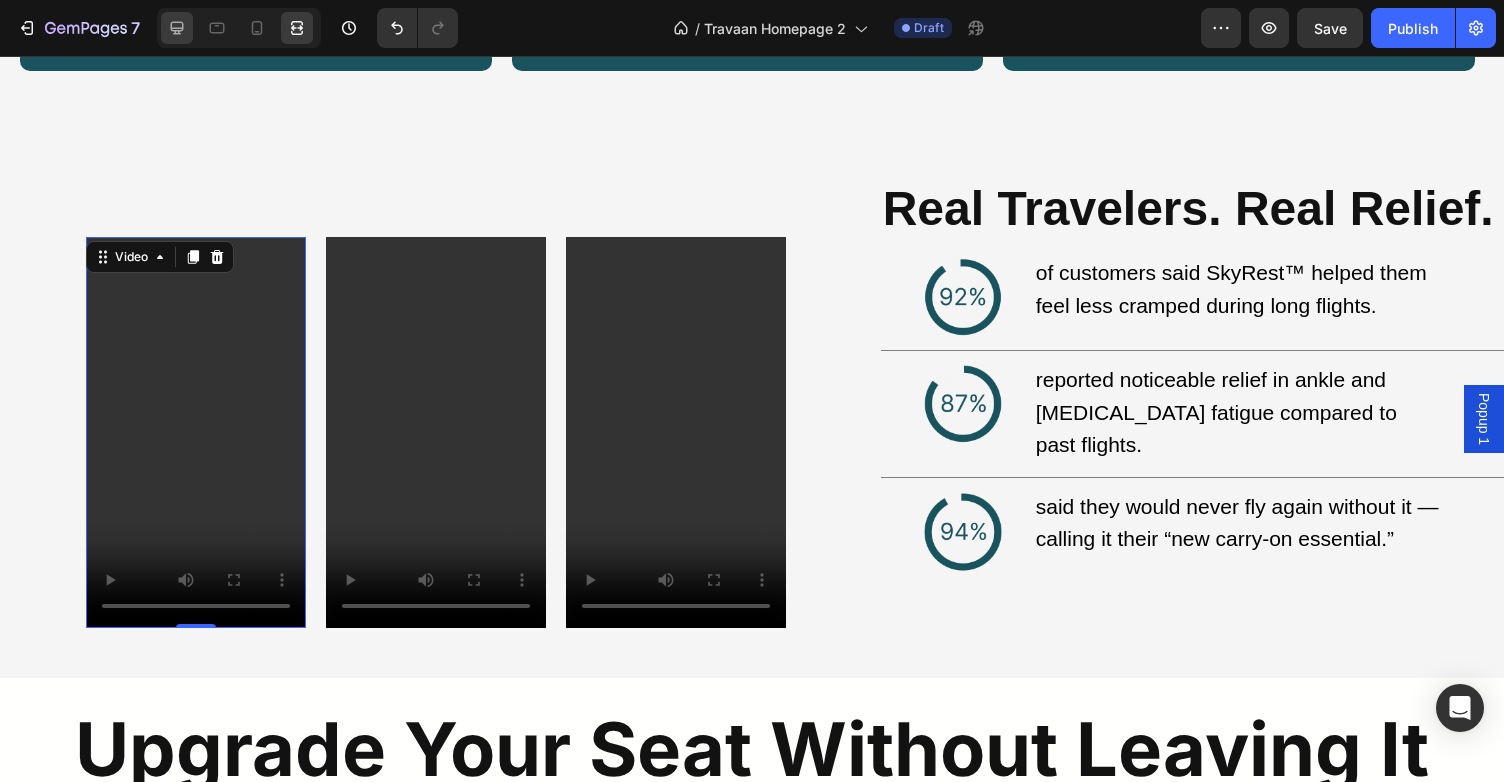 click 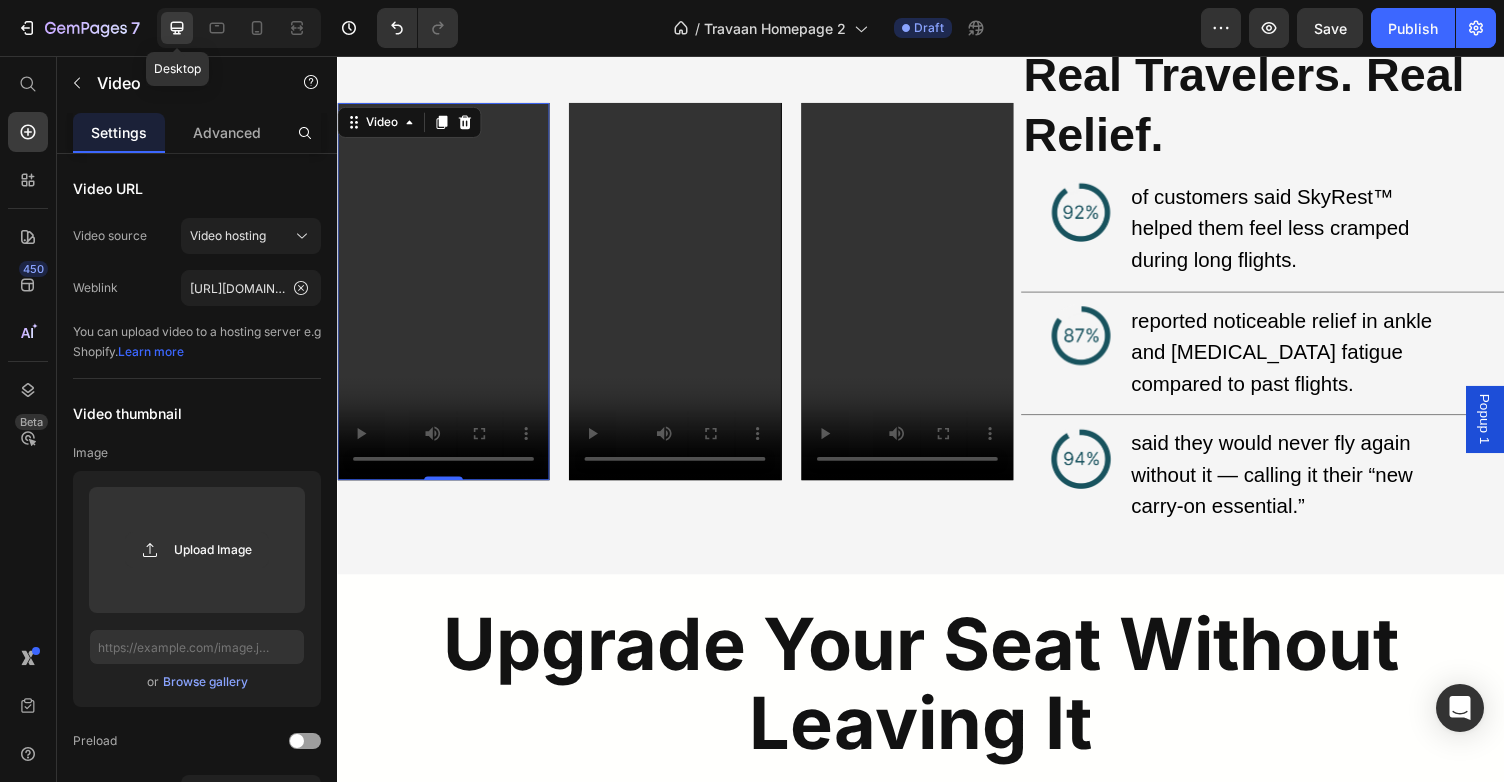 scroll, scrollTop: 2470, scrollLeft: 0, axis: vertical 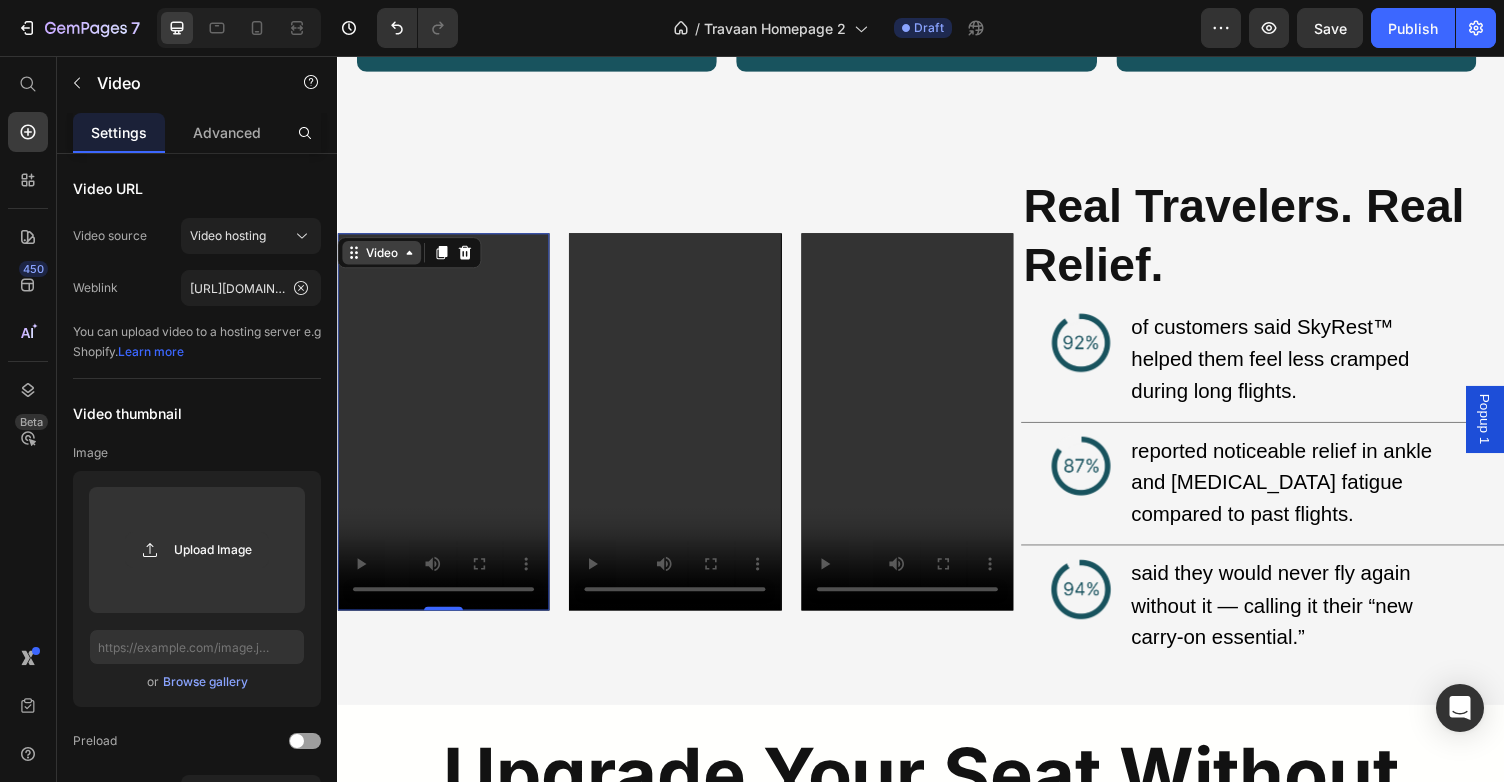 click on "Video" at bounding box center (382, 258) 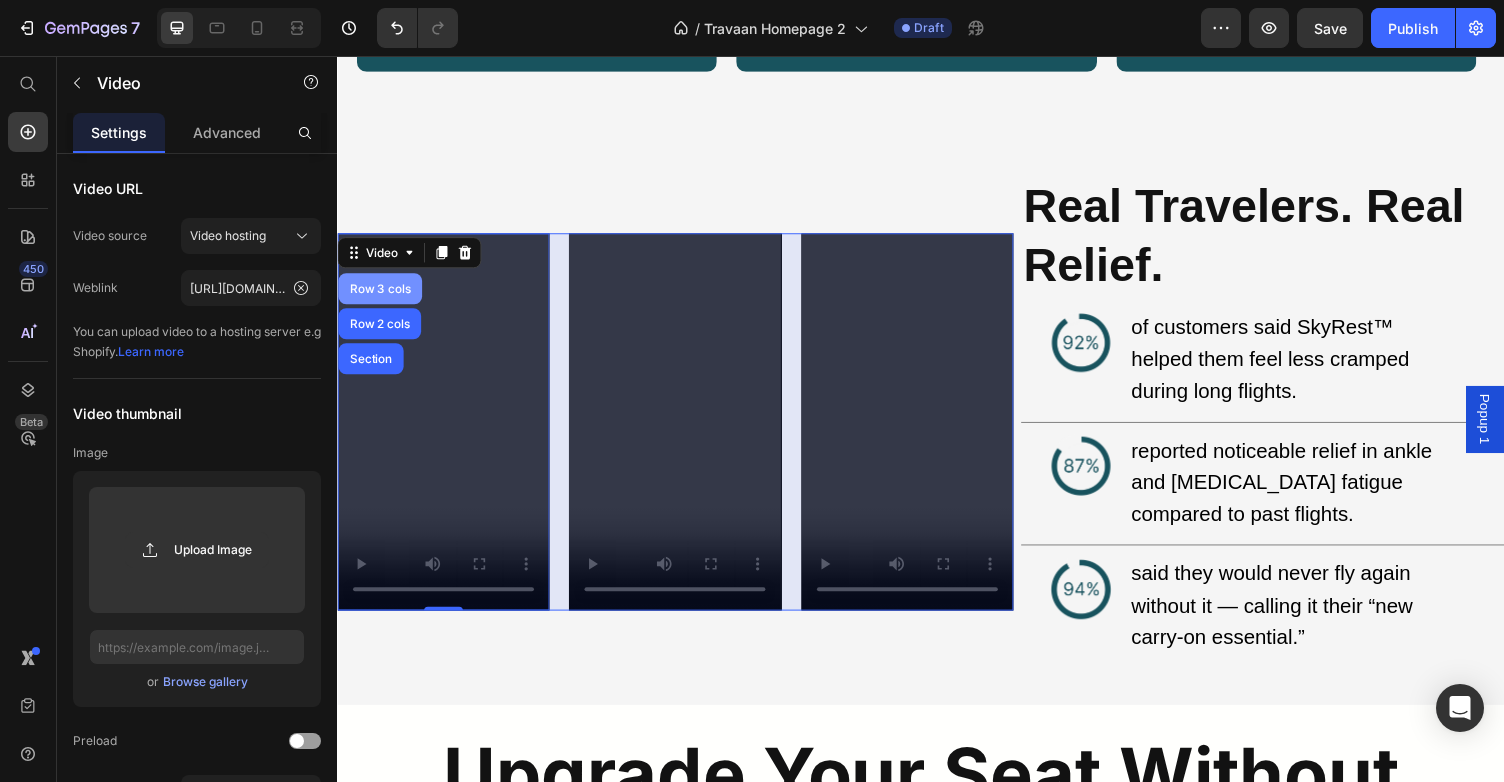 click on "Row 3 cols" at bounding box center [381, 295] 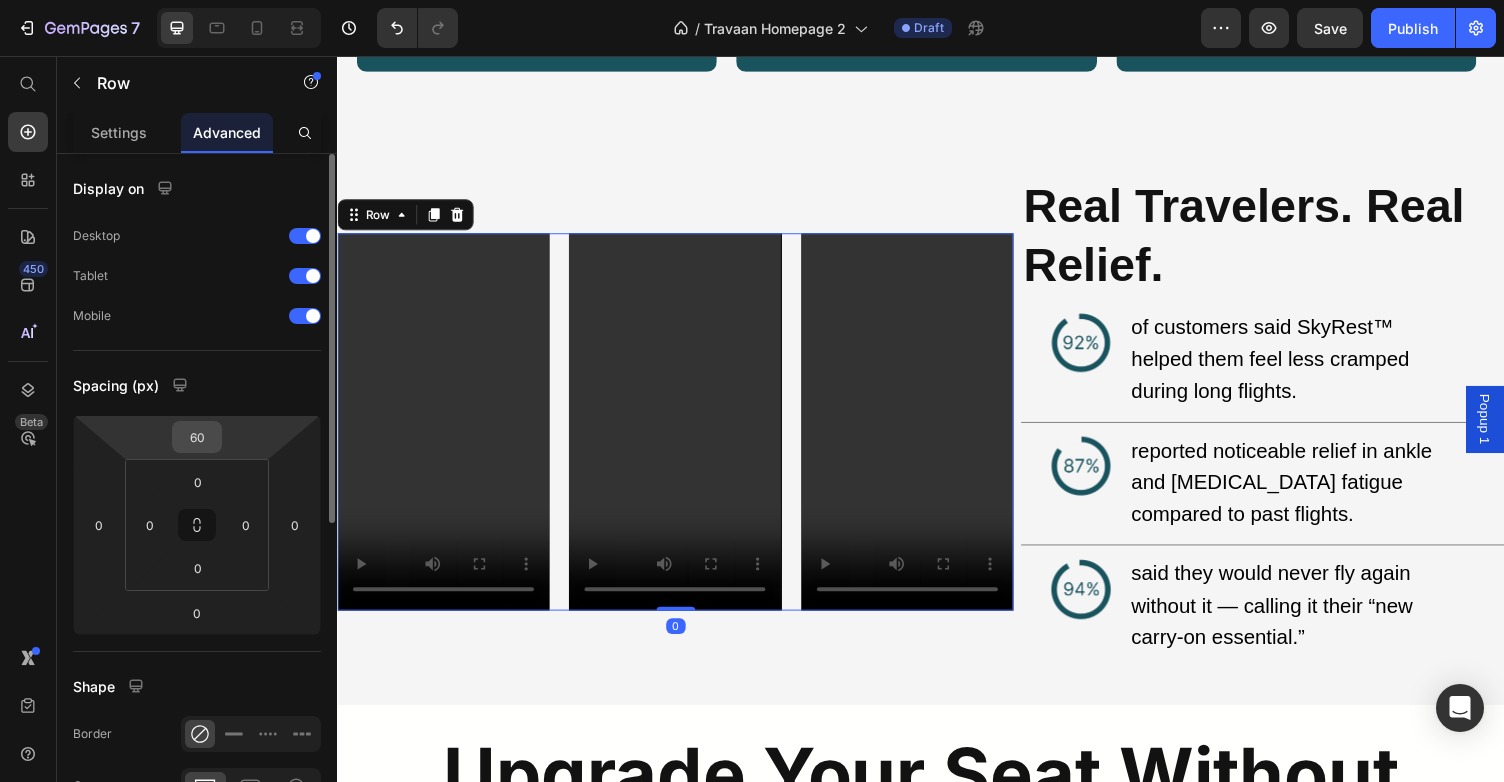 click on "60" at bounding box center (197, 437) 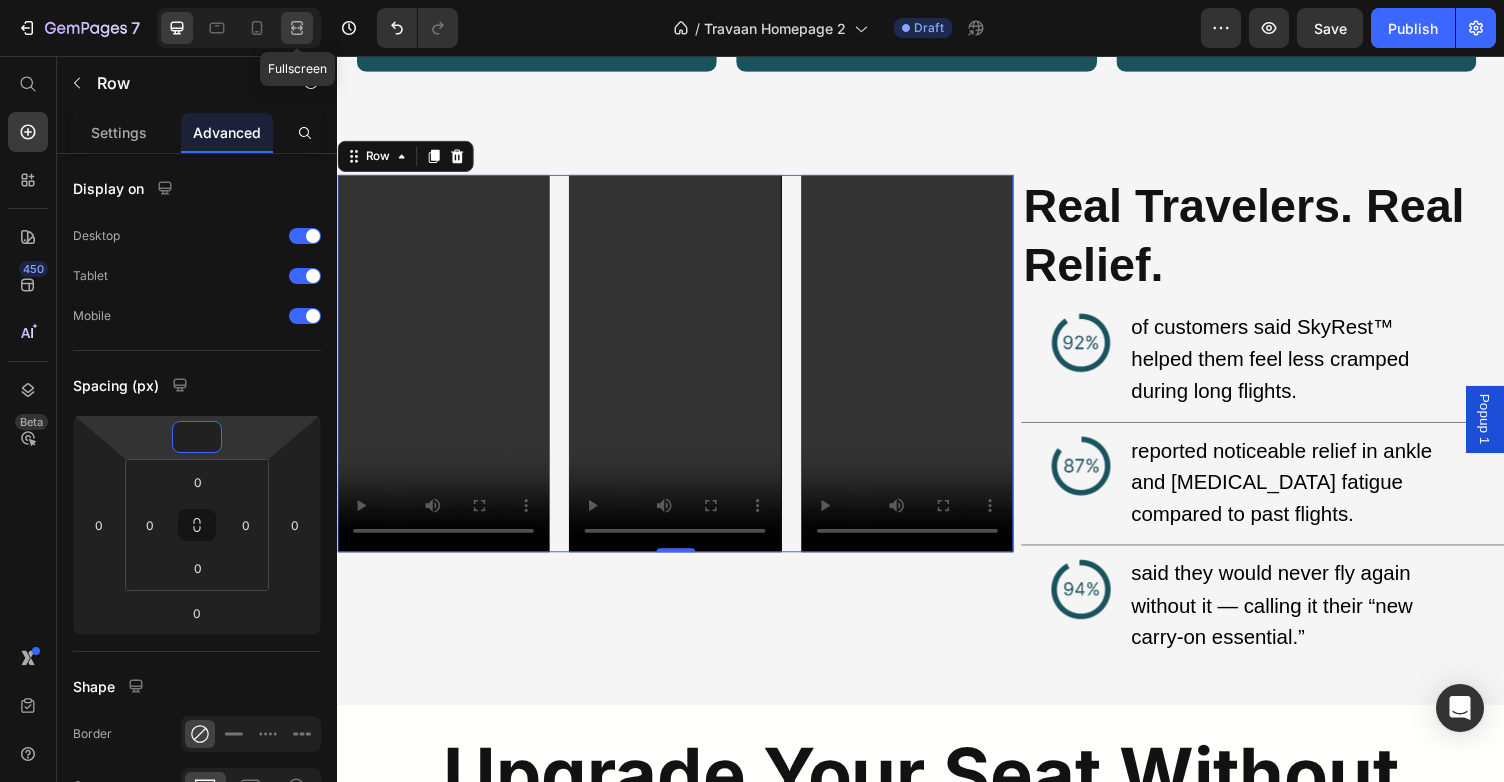 type on "0" 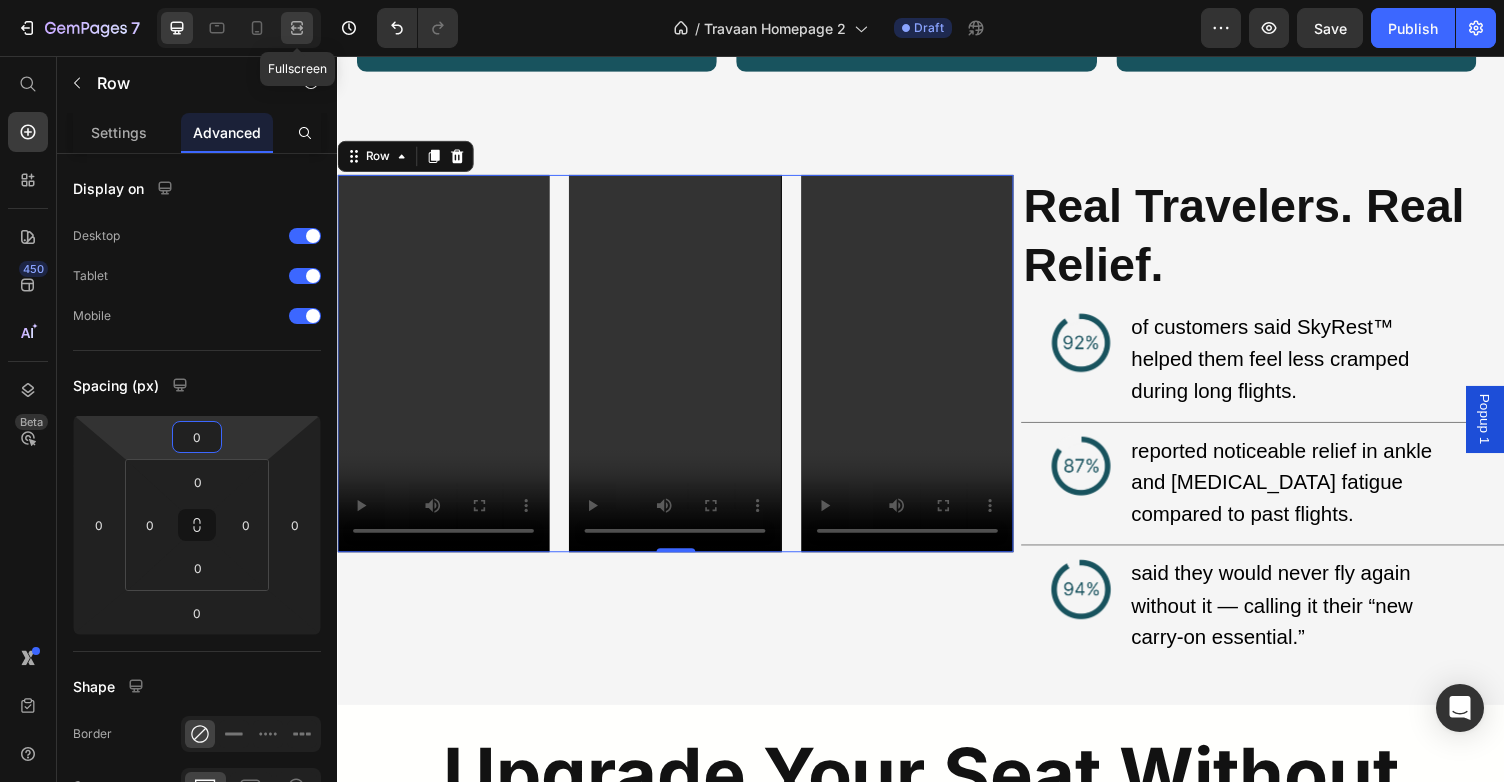 click 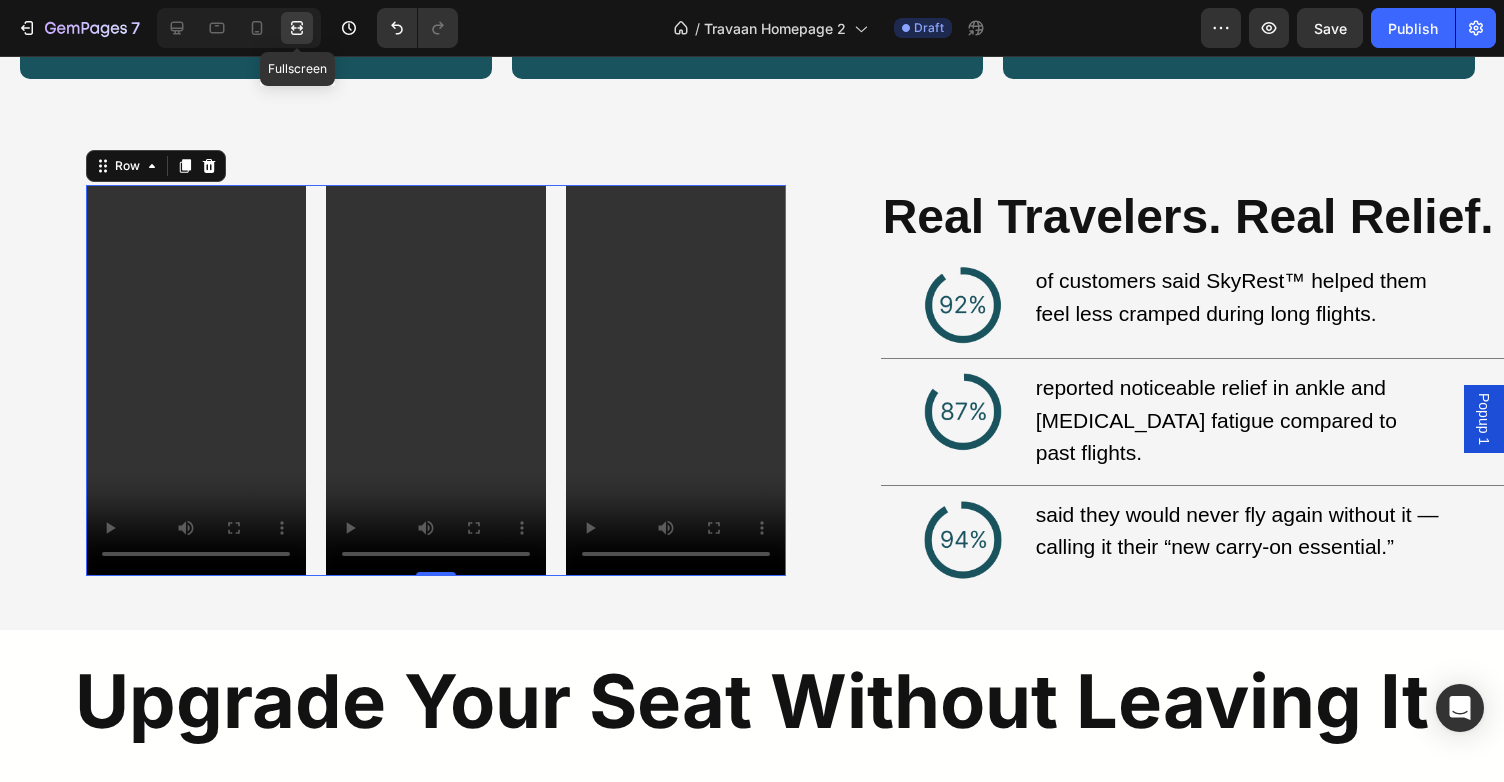 scroll, scrollTop: 2604, scrollLeft: 0, axis: vertical 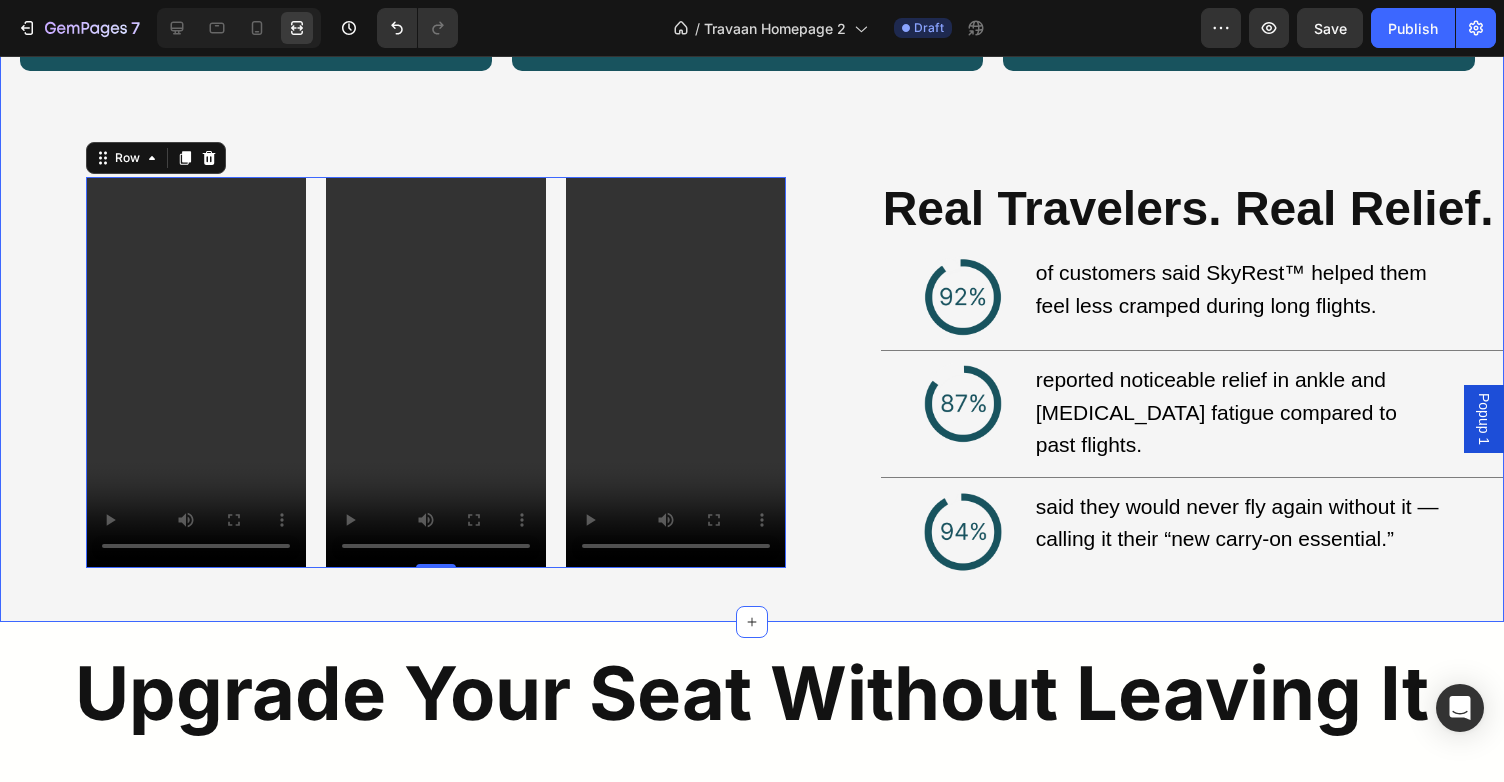 click on "“Honestly forgot I was in economy. My legs didn’t throb once.”   - [PERSON_NAME]   Text Block Row “Used to dread long flights. Now I just clip this in and relax.”   - [PERSON_NAME]   Text Block Row “Takes 5 seconds to set up and changed how I travel.”   - [PERSON_NAME]   Text Block Row Row Video Video Video Row   0 ⁠⁠⁠⁠⁠⁠⁠ Real Travelers. Real Relief. Heading Image of customers said SkyRest™ helped them feel less cramped during long flights. Text Block Row                Title Line Image reported noticeable relief in ankle and [MEDICAL_DATA] fatigue compared to past flights. Text Block Row                Title Line Image said they would never fly again without it — calling it their “new carry-on essential.” Text Block Row Row" at bounding box center (752, 229) 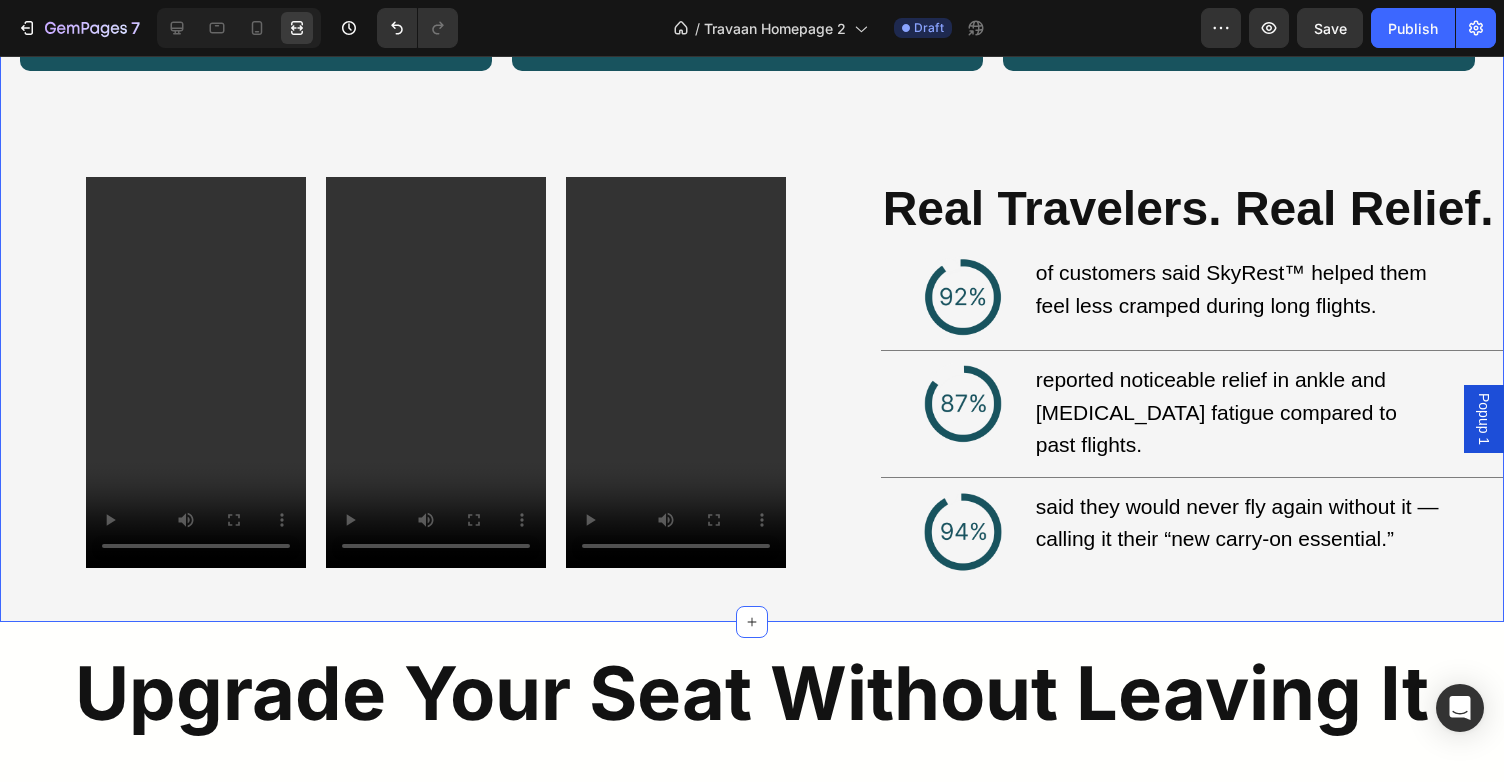 scroll, scrollTop: 2567, scrollLeft: 0, axis: vertical 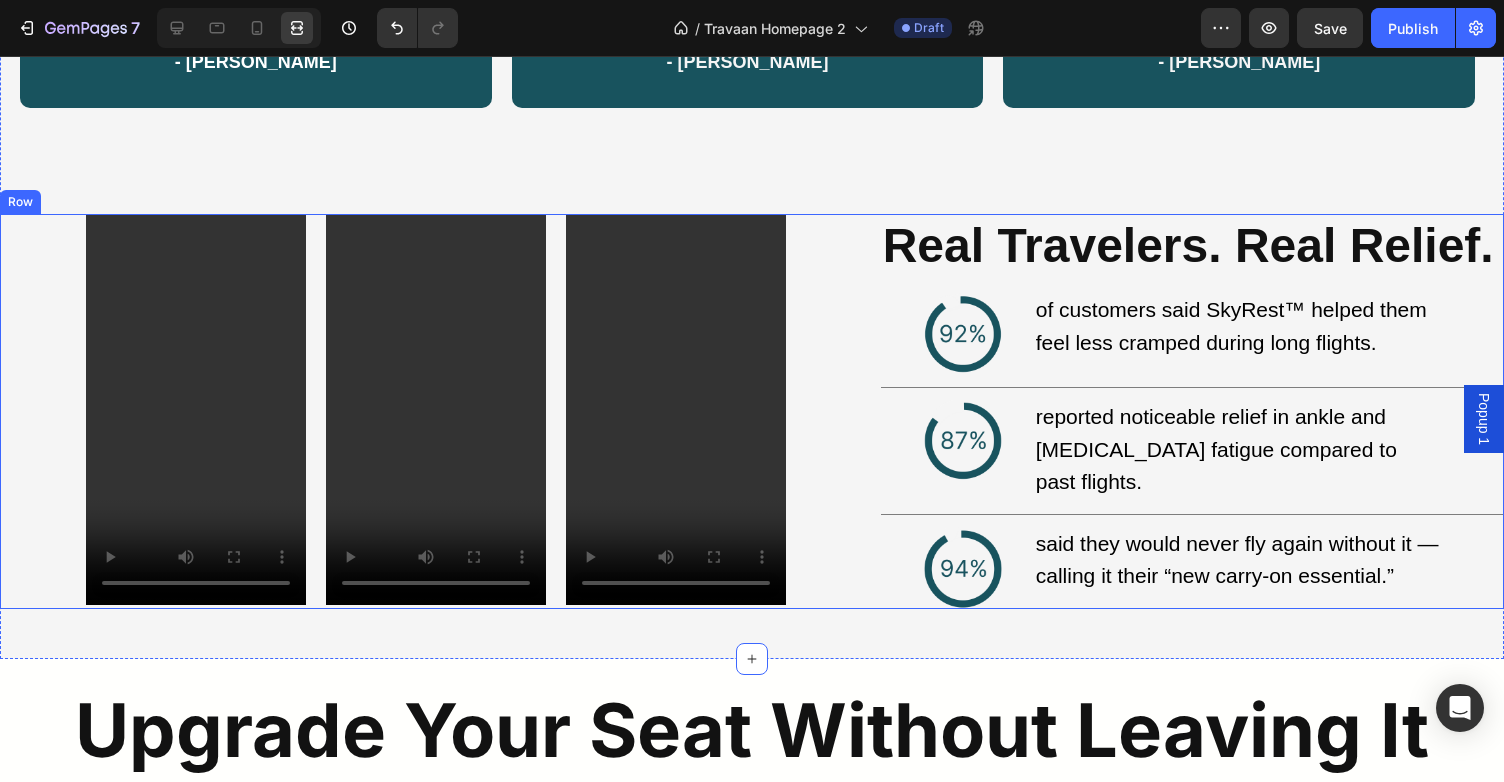 click on "Video Video Video Row ⁠⁠⁠⁠⁠⁠⁠ Real Travelers. Real Relief. Heading Image of customers said SkyRest™ helped them feel less cramped during long flights. Text Block Row                Title Line Image reported noticeable relief in ankle and [MEDICAL_DATA] fatigue compared to past flights. Text Block Row                Title Line Image said they would never fly again without it — calling it their “new carry-on essential.” Text Block Row Row" at bounding box center [752, 411] 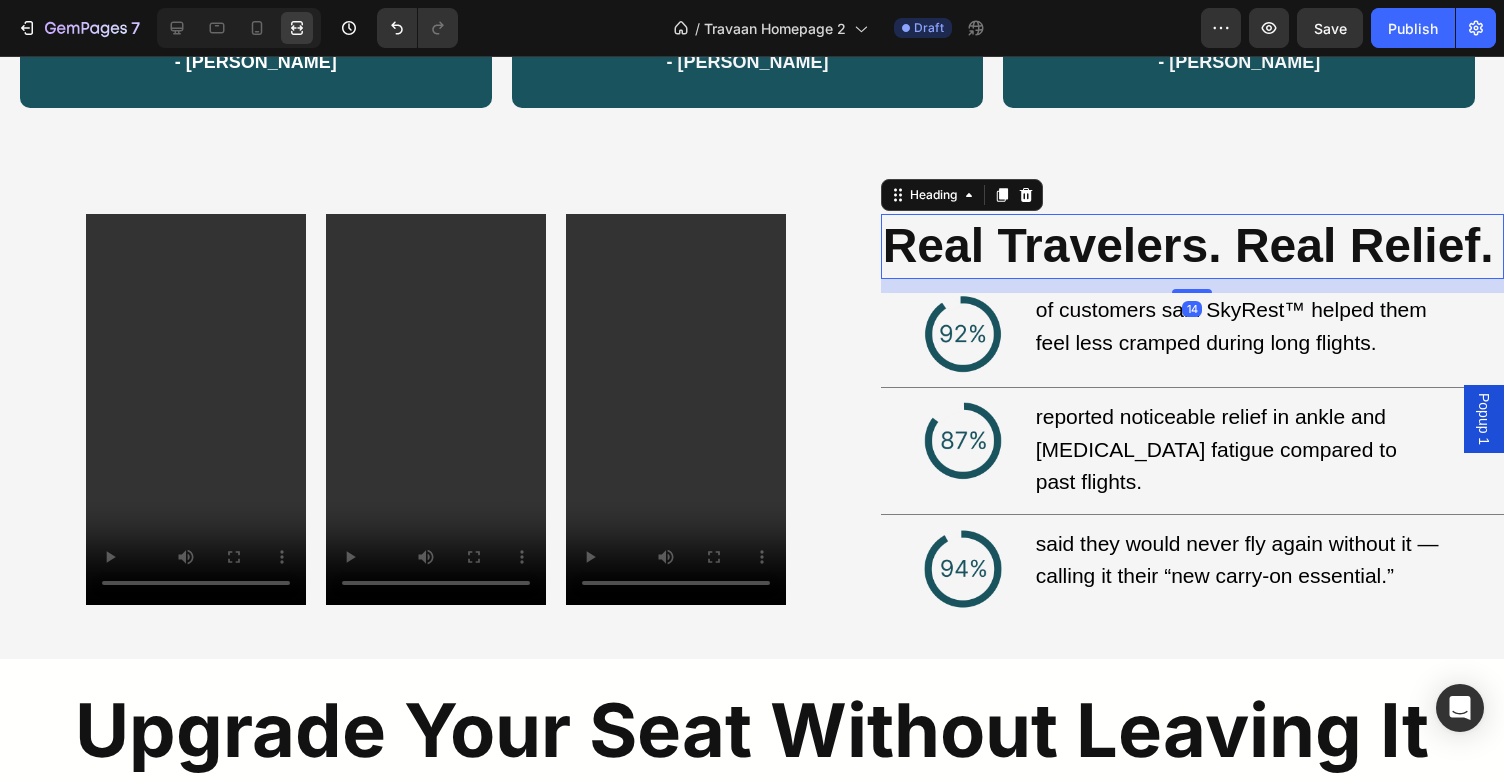 click on "Real Travelers. Real Relief." at bounding box center [1188, 245] 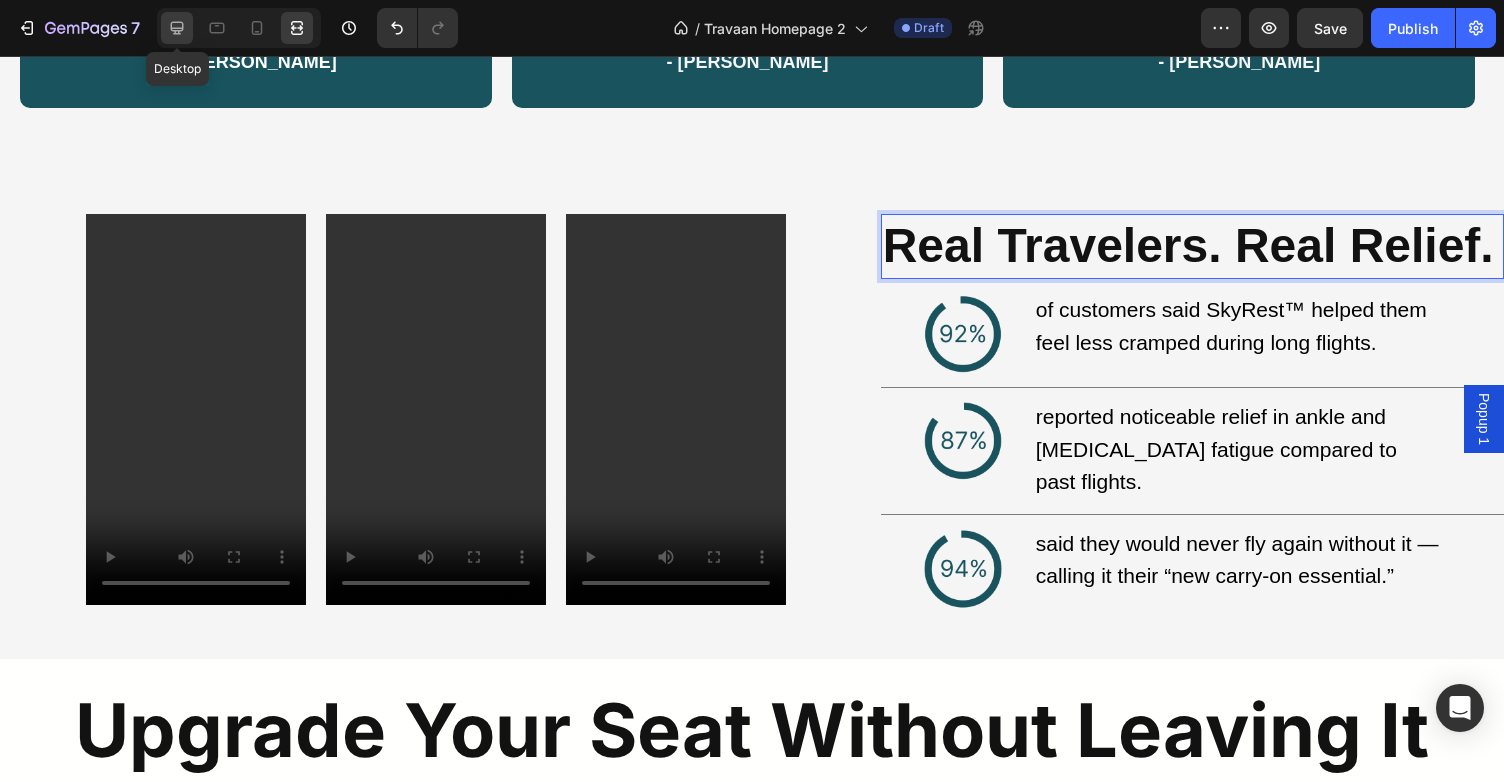 click 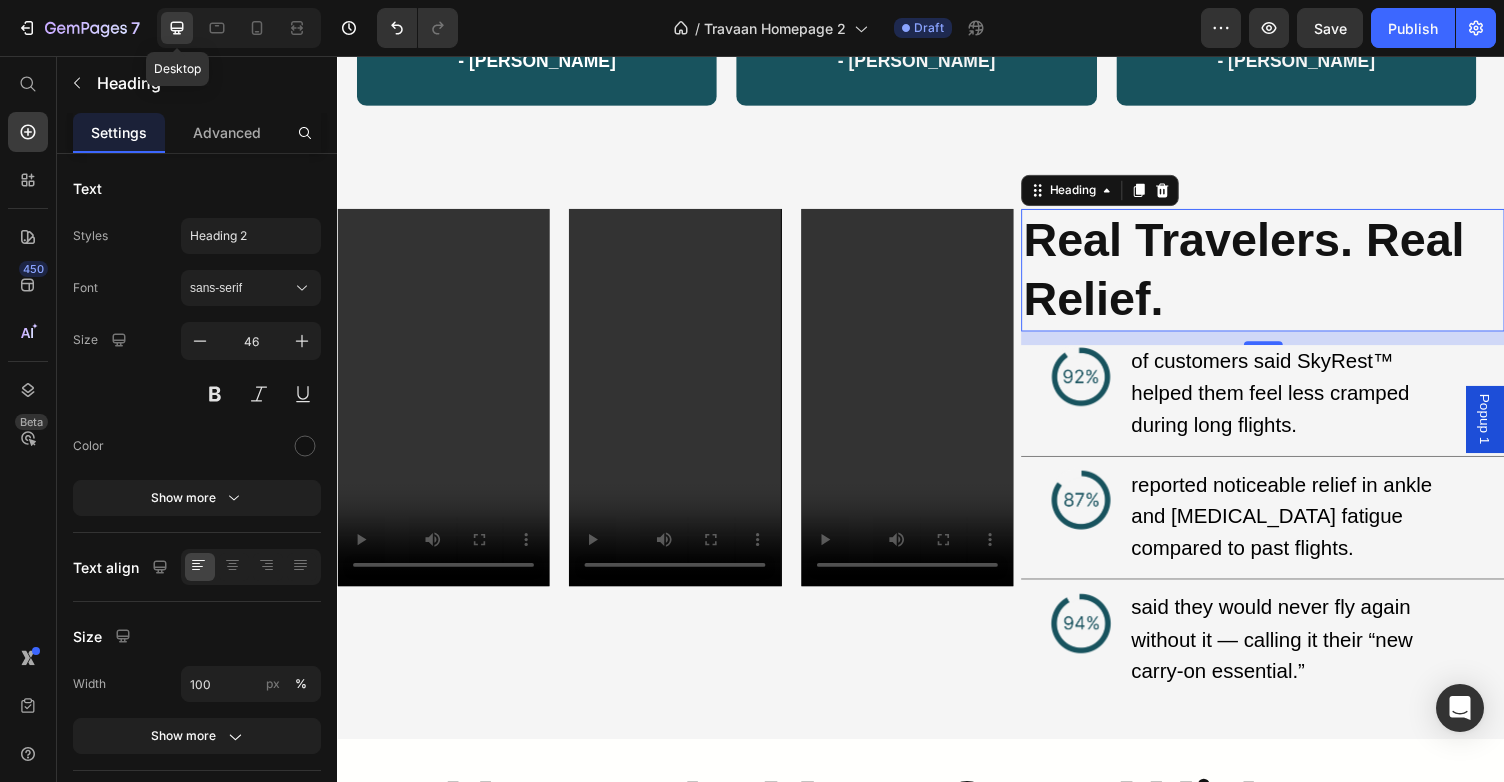 scroll, scrollTop: 2433, scrollLeft: 0, axis: vertical 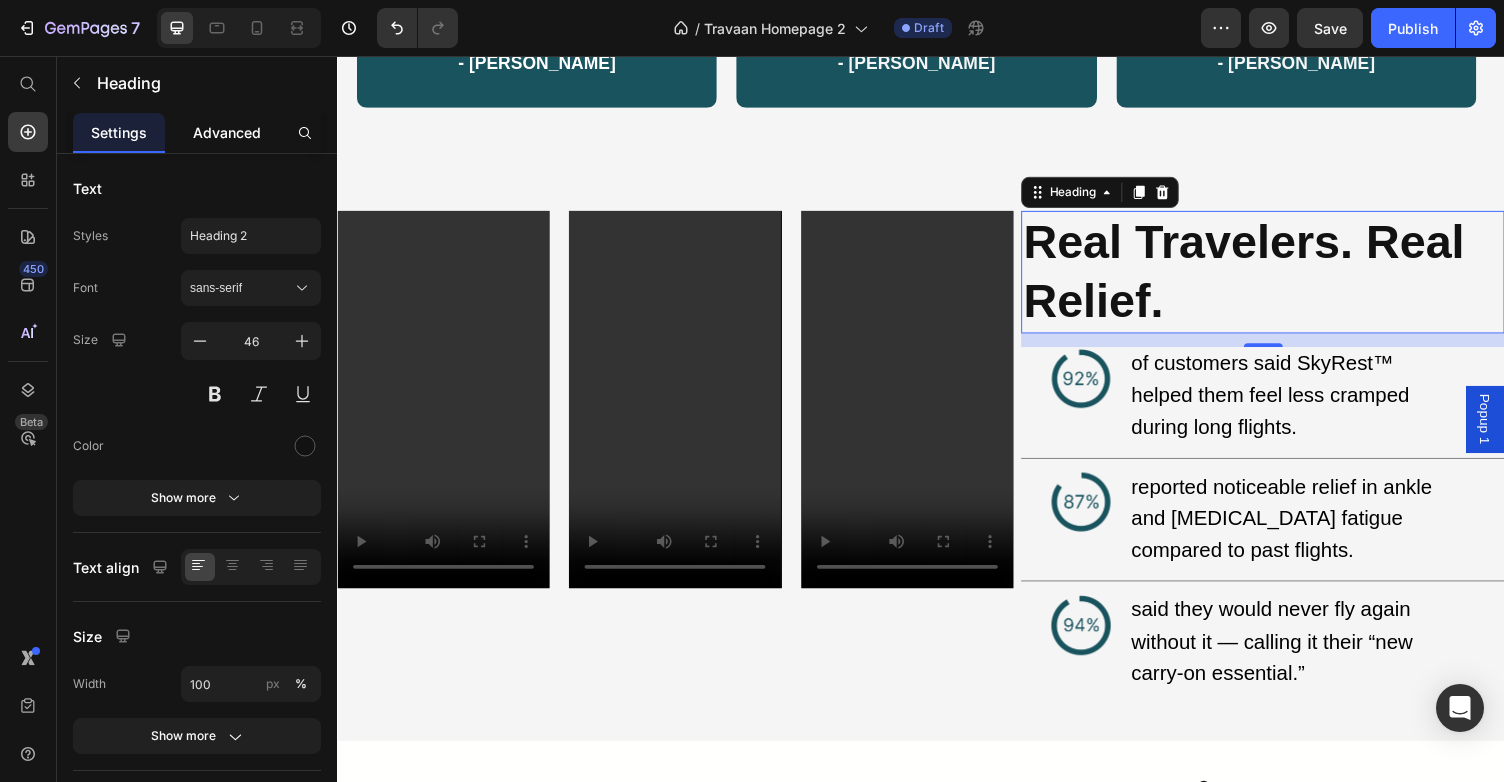 click on "Advanced" at bounding box center (227, 132) 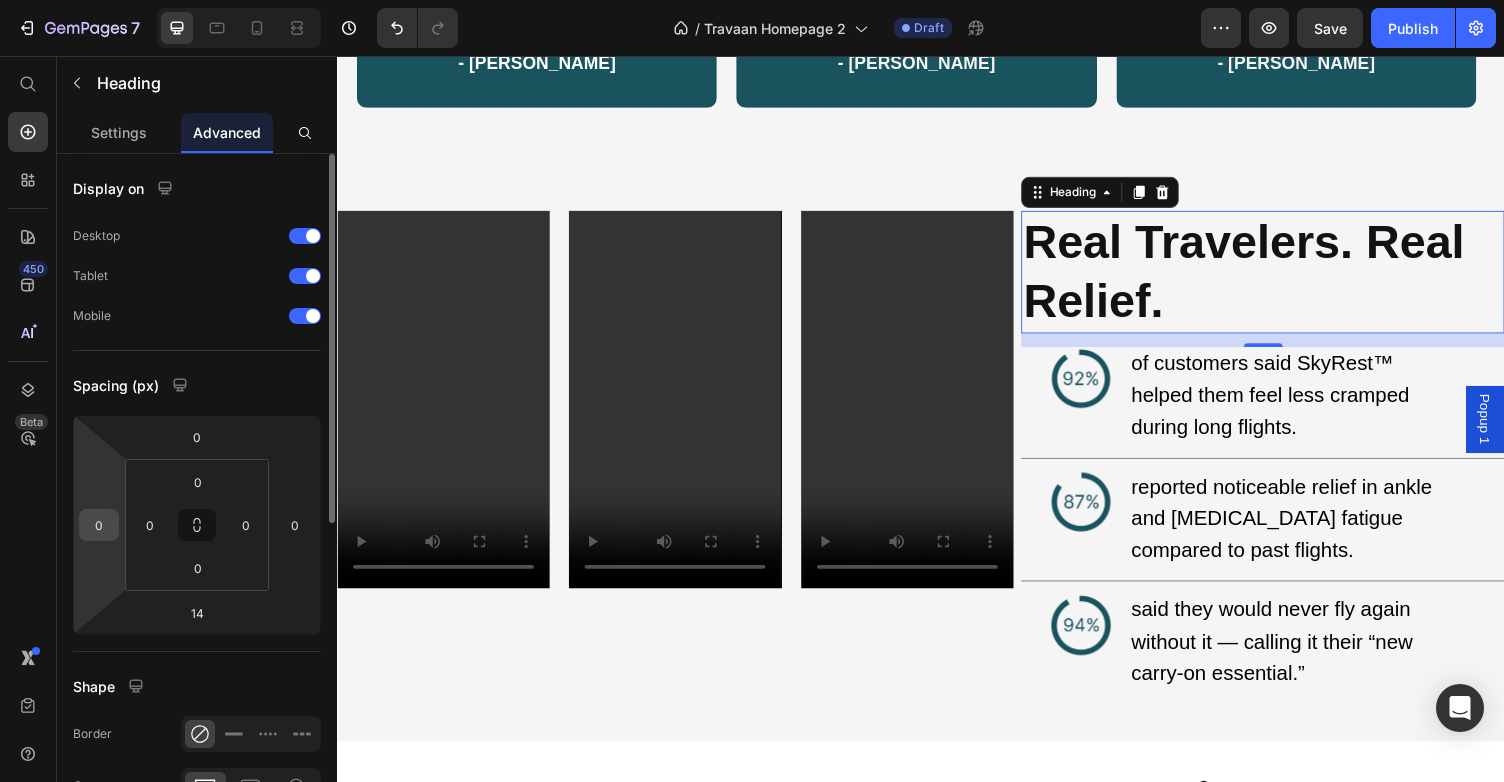 click on "0" at bounding box center [99, 525] 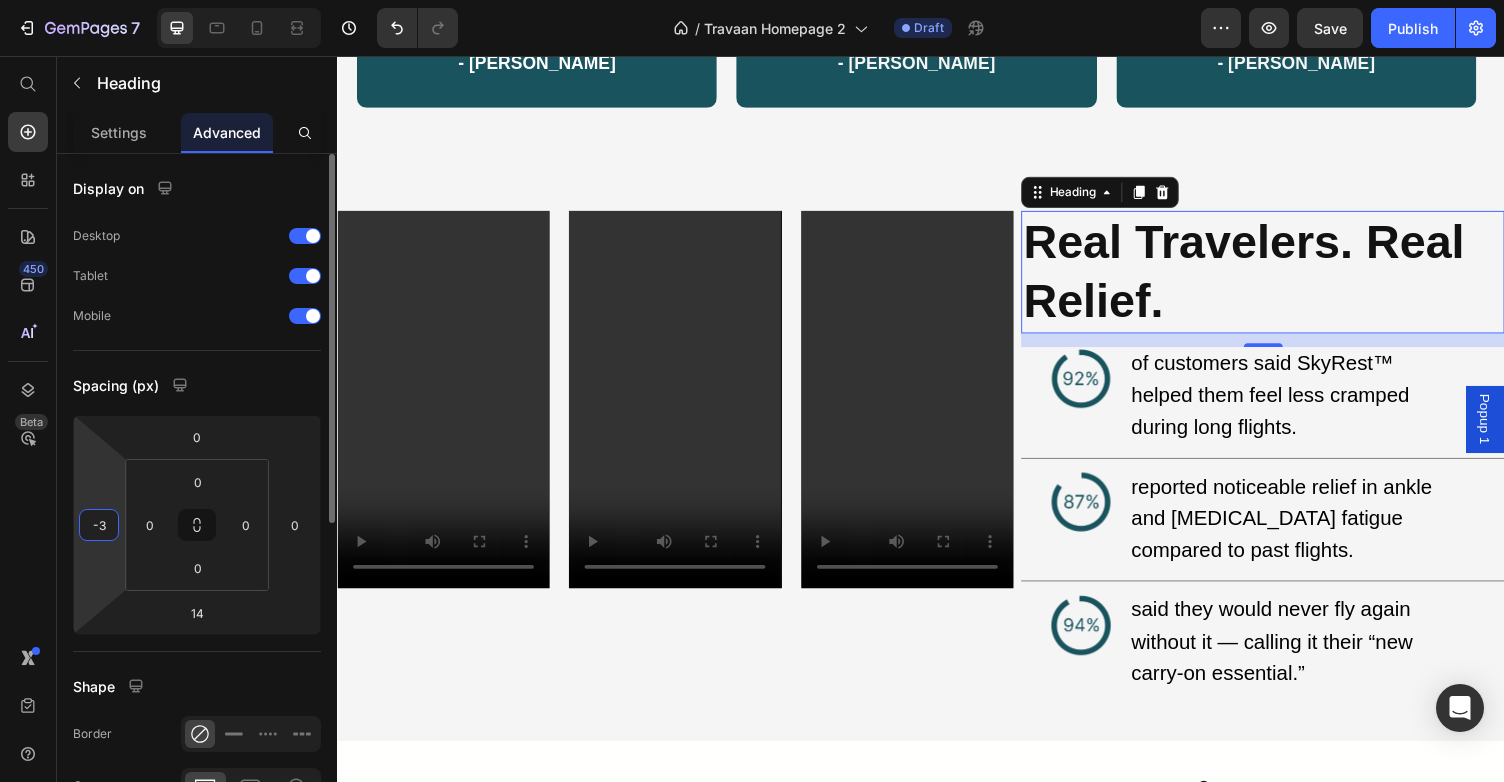 type on "-30" 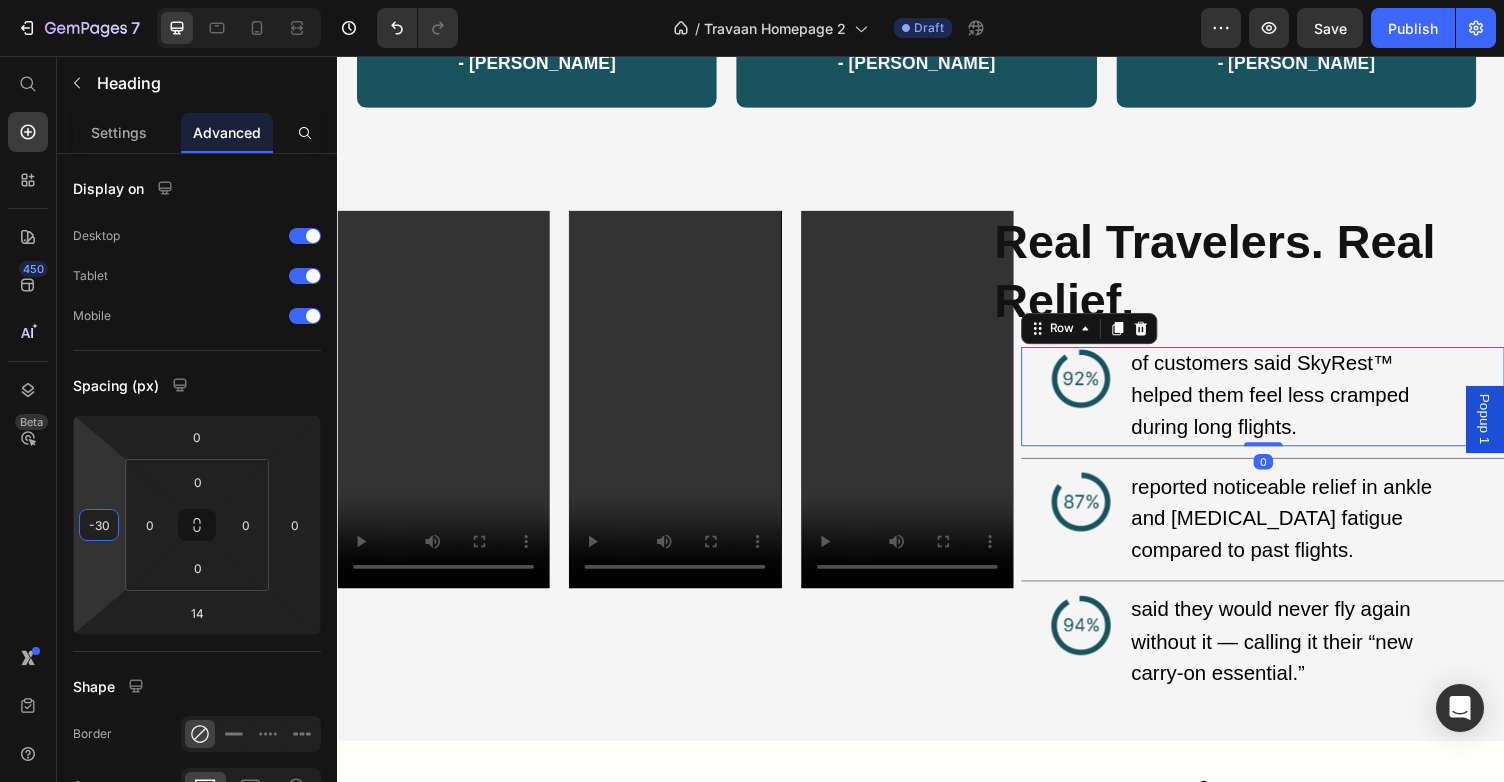 click on "Image" at bounding box center (1121, 406) 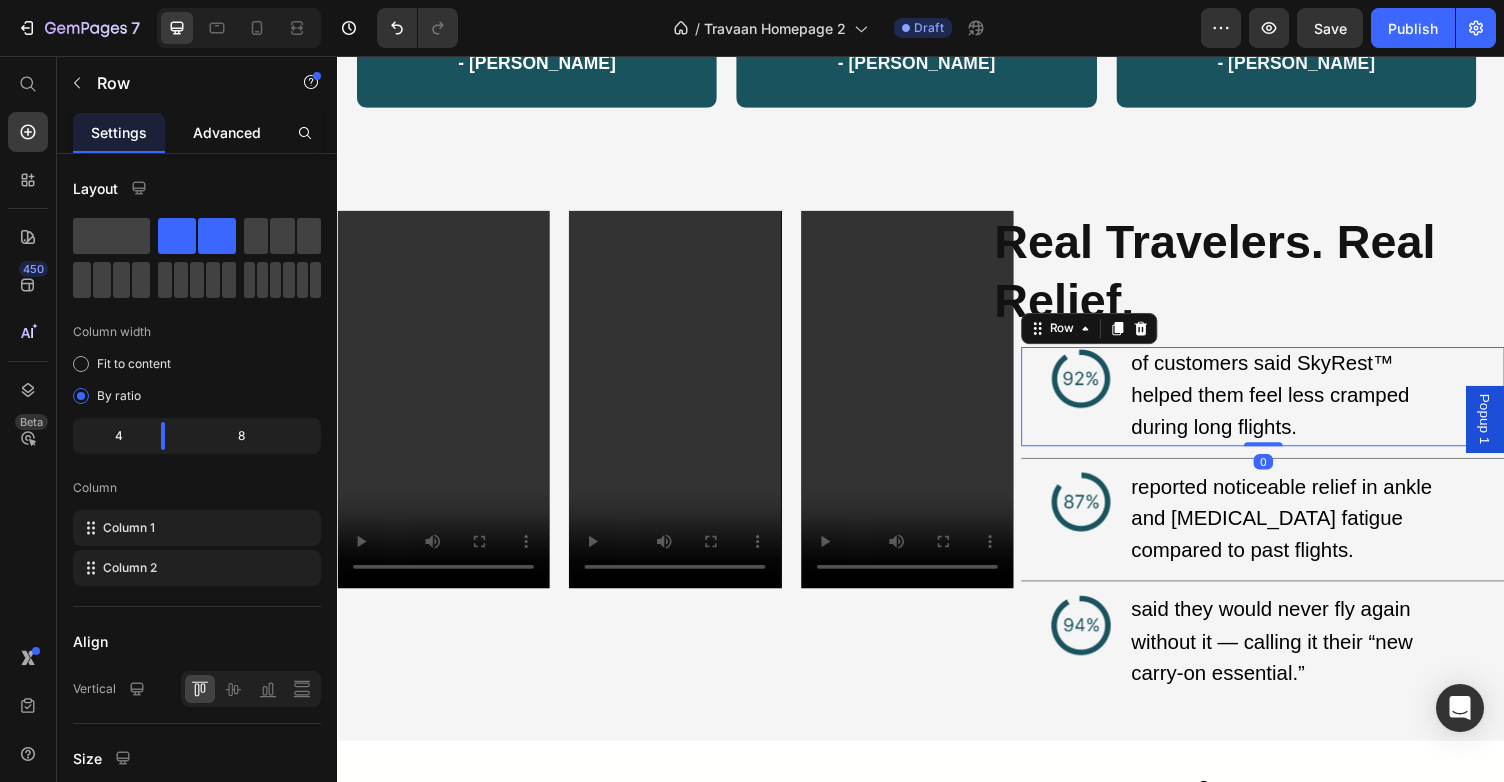 click on "Advanced" at bounding box center [227, 132] 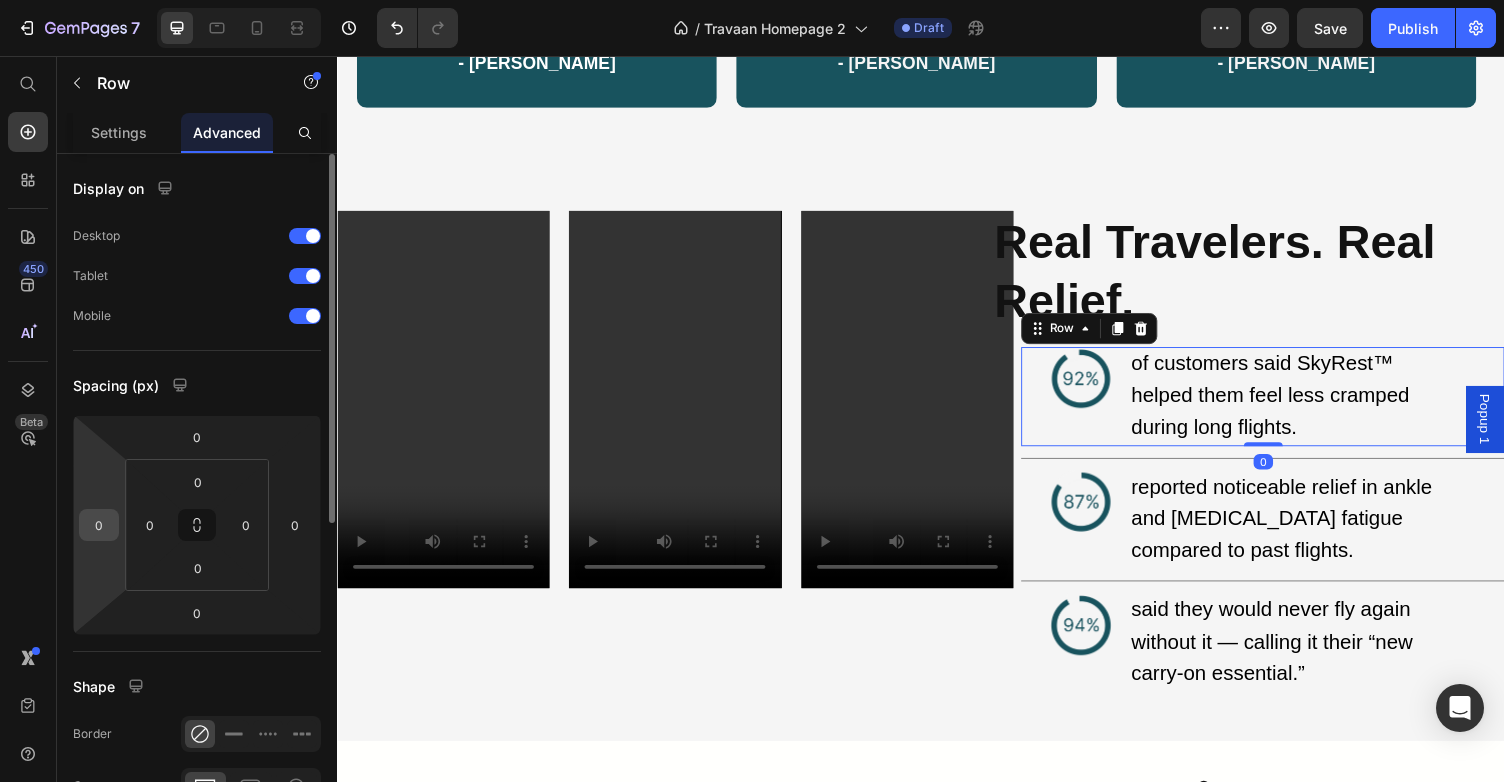 click on "0" at bounding box center [99, 525] 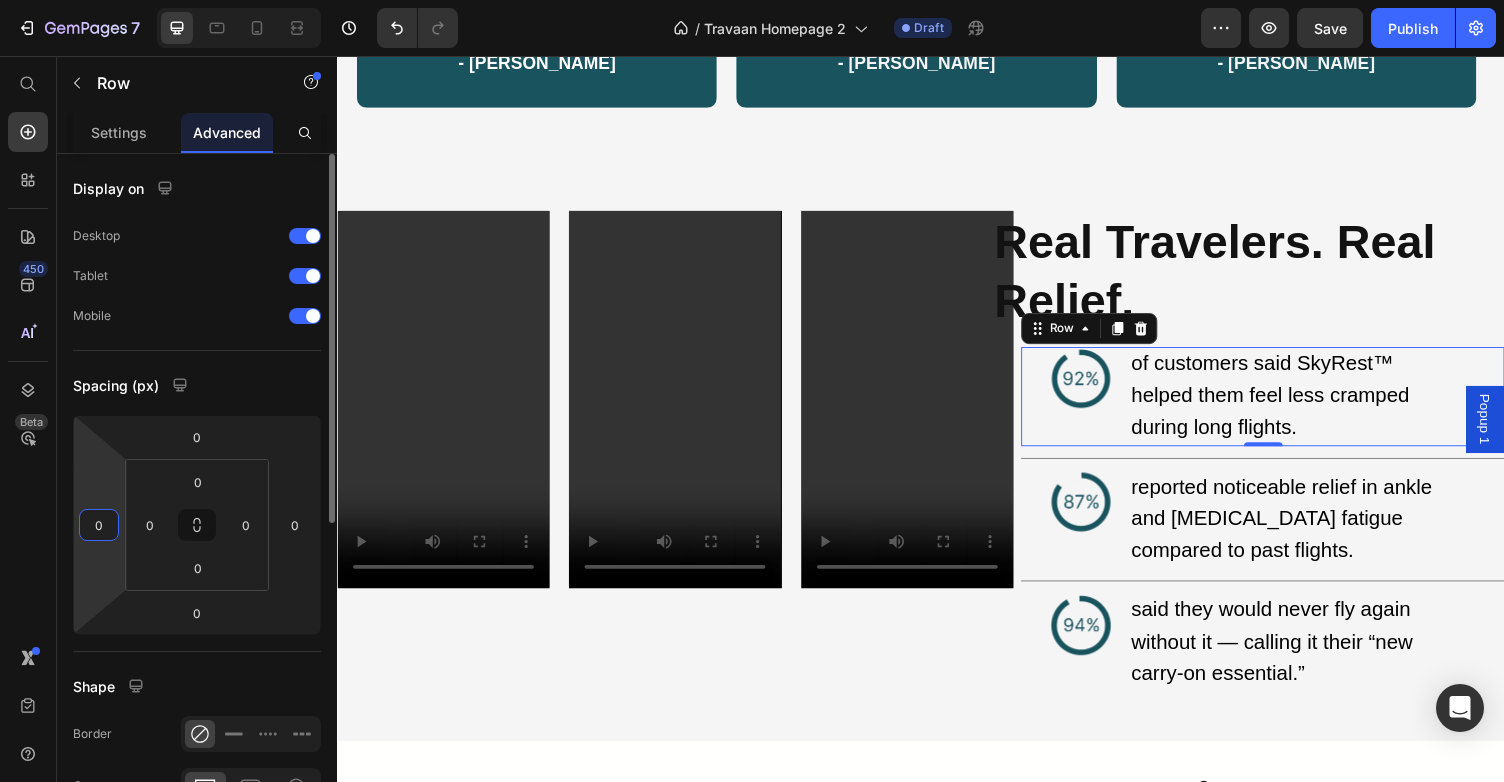 click on "0" at bounding box center [99, 525] 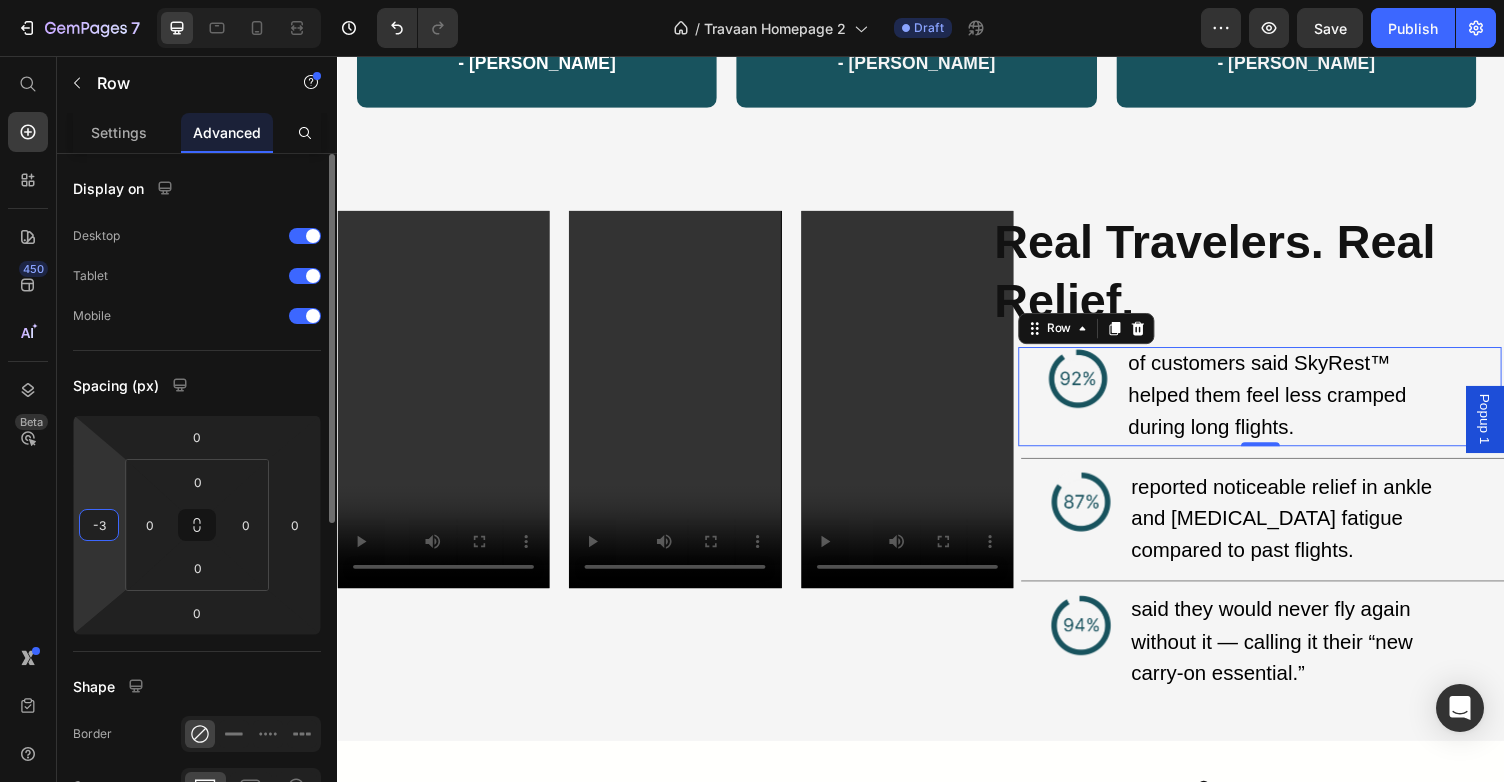 type on "-30" 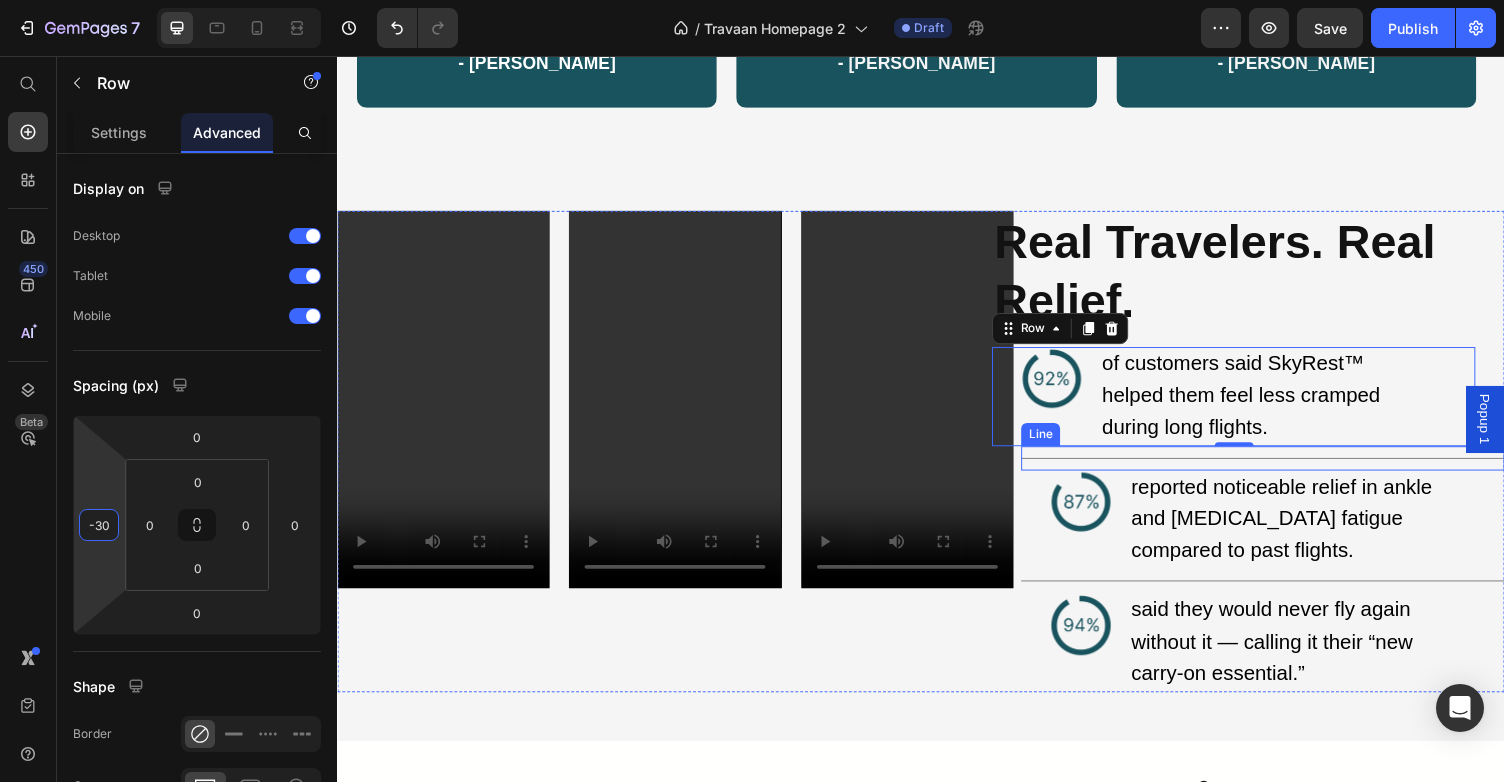 click on "Title Line" at bounding box center [1288, 469] 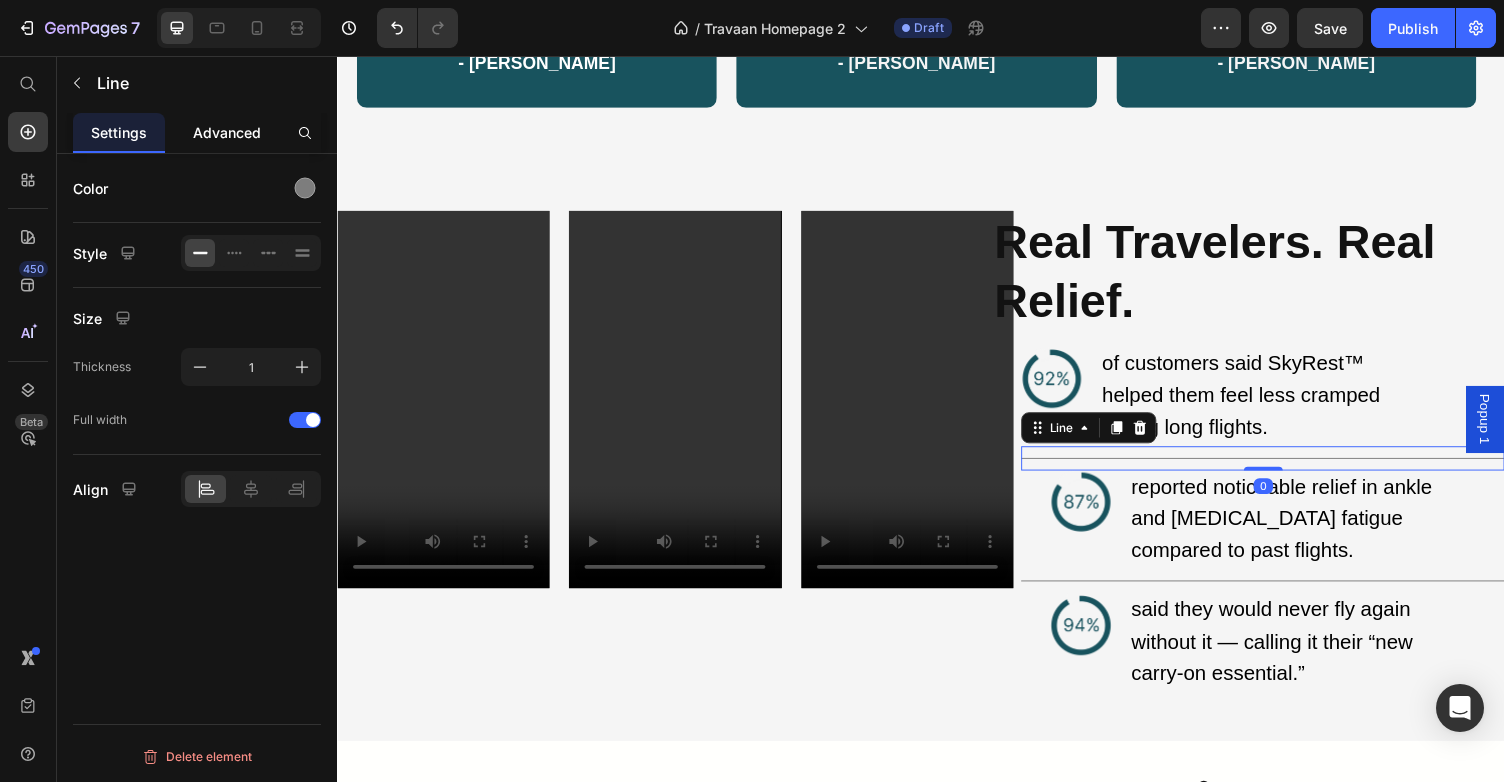 click on "Advanced" at bounding box center (227, 132) 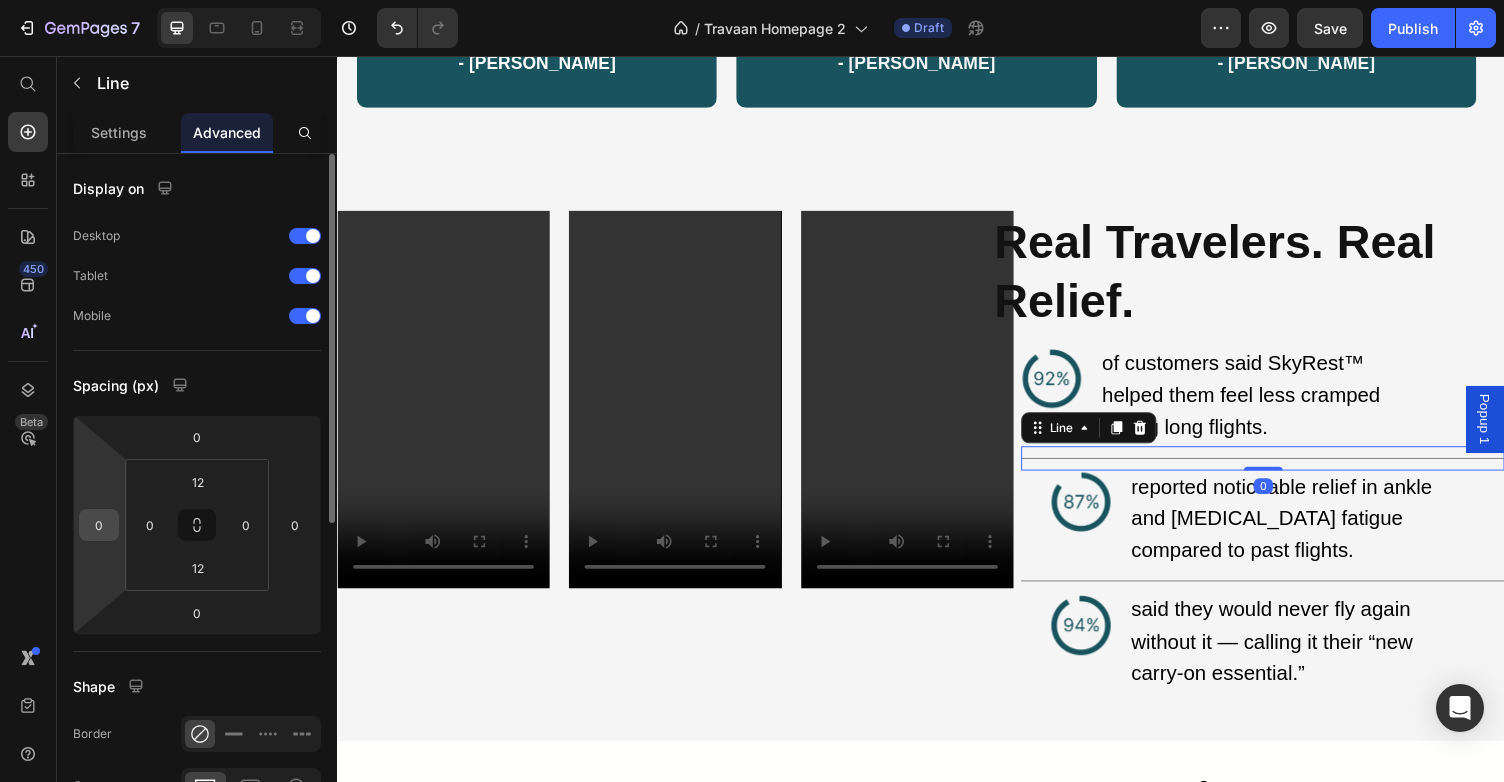 click on "0" at bounding box center (99, 525) 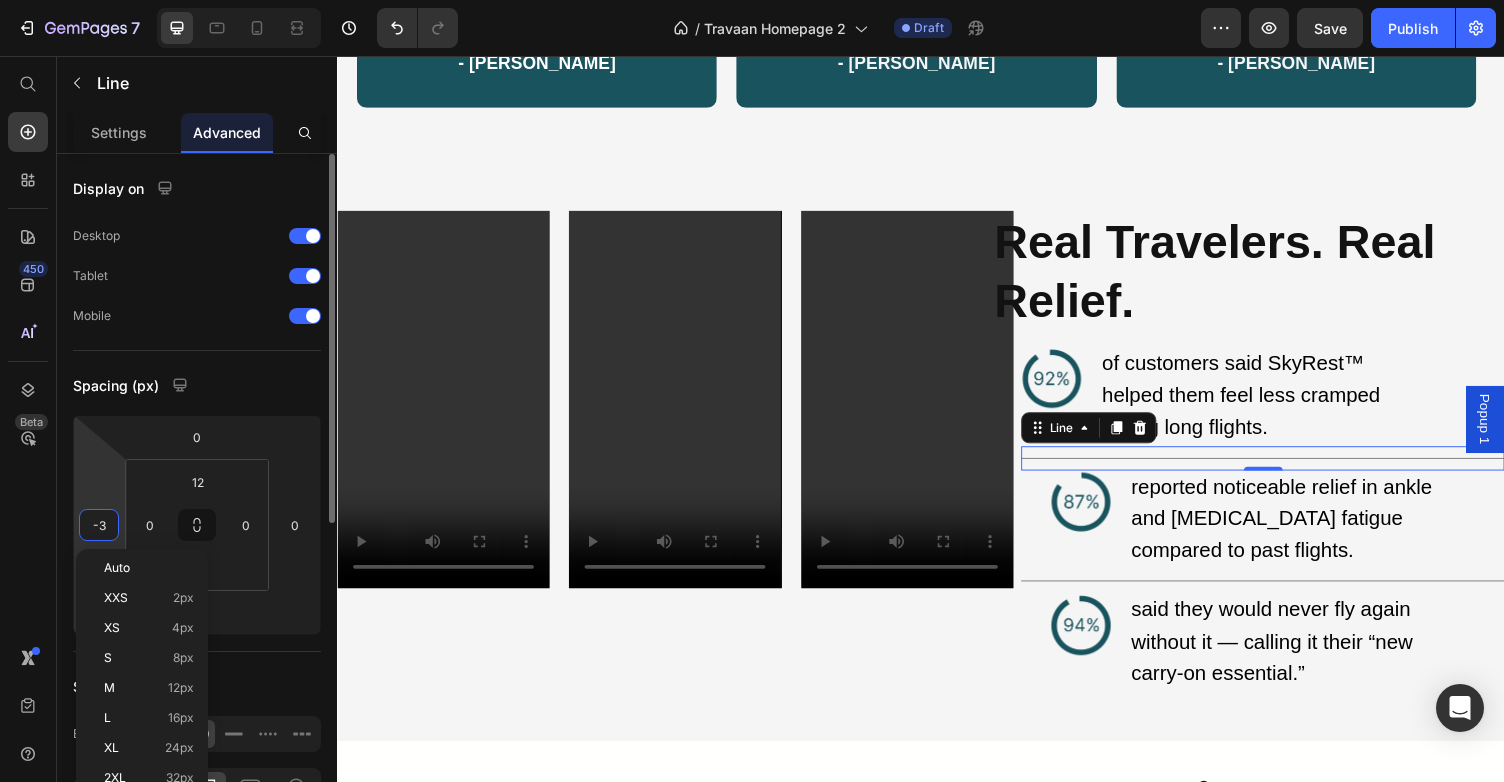 type on "-30" 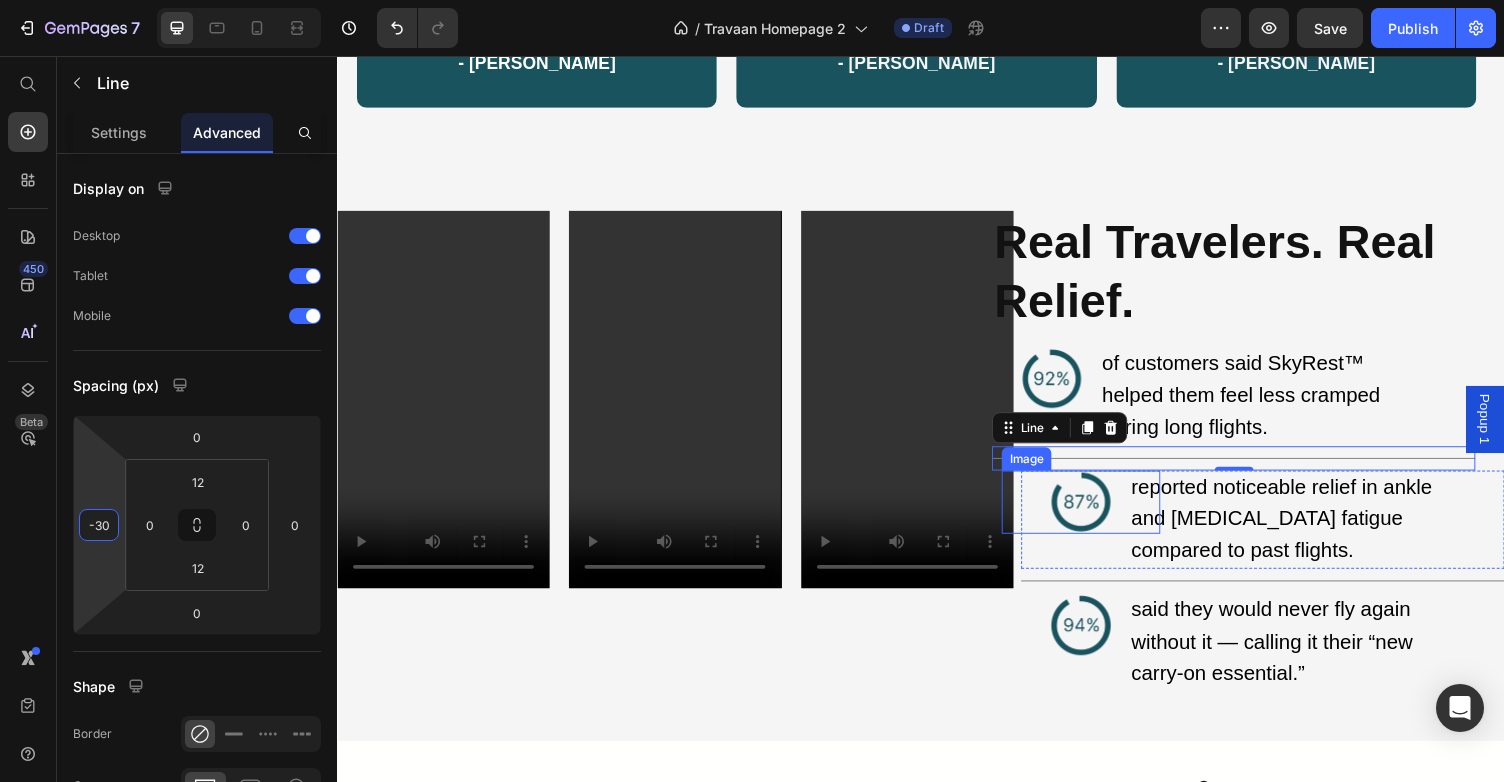 click at bounding box center (1101, 514) 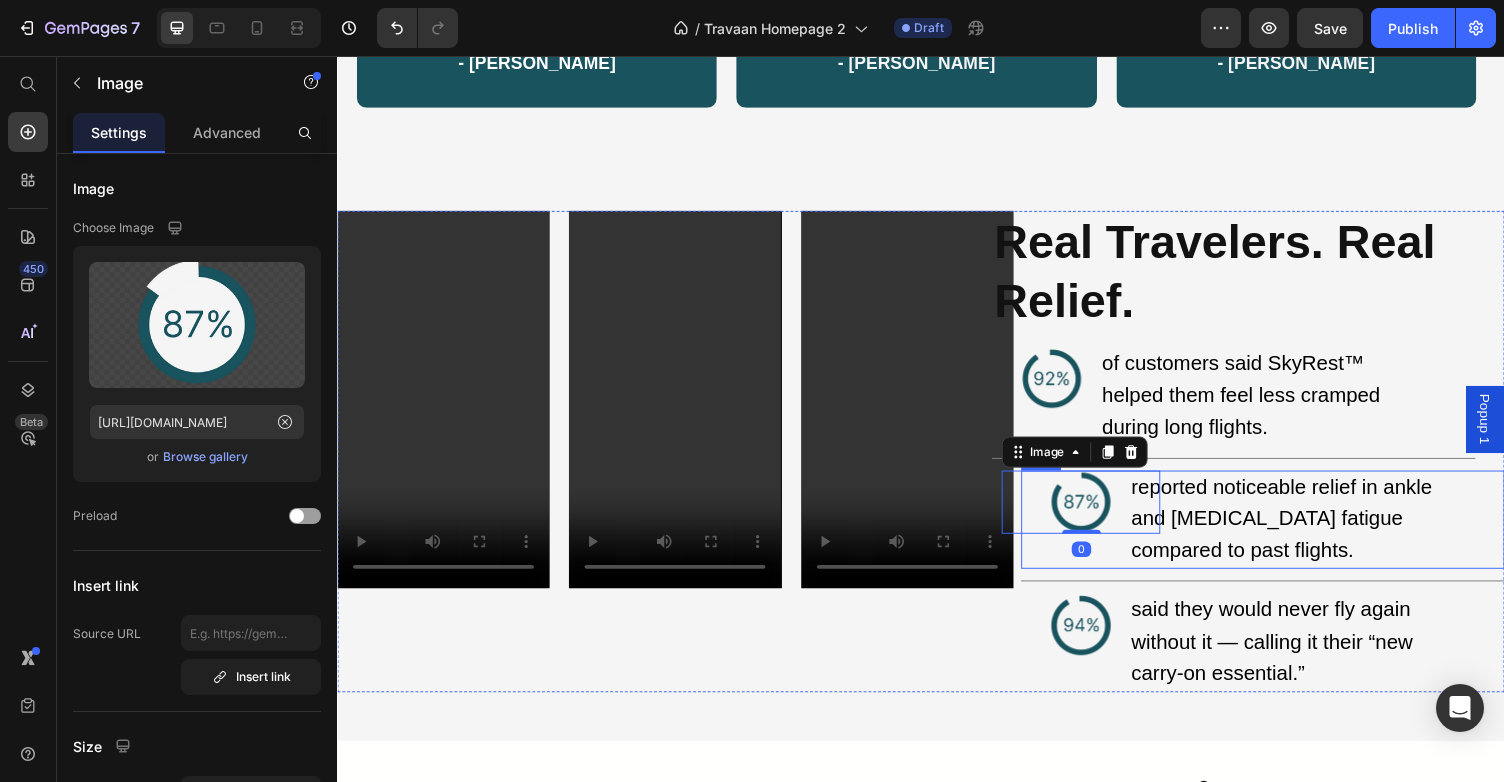 click on "Image   0" at bounding box center (1121, 533) 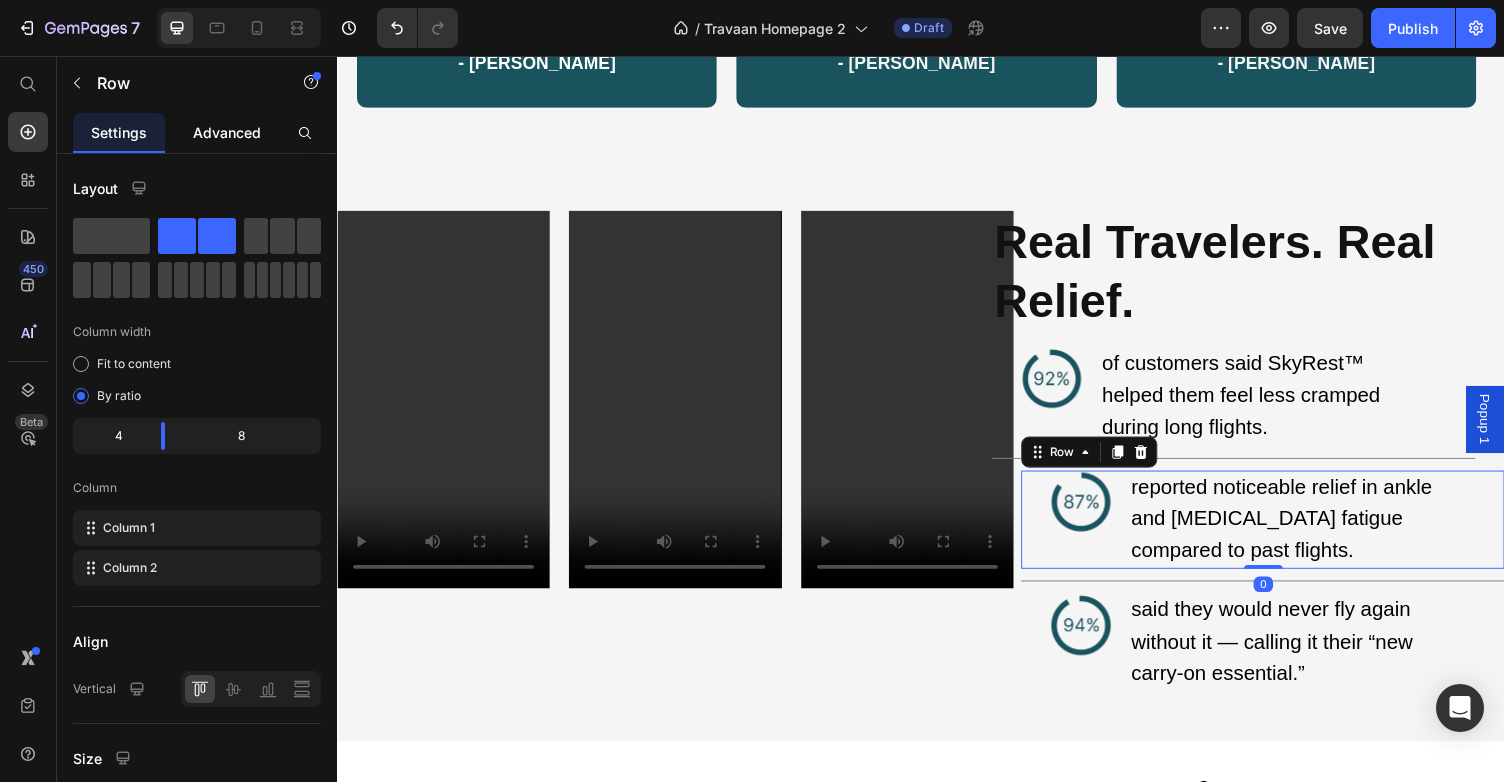 click on "Advanced" at bounding box center (227, 132) 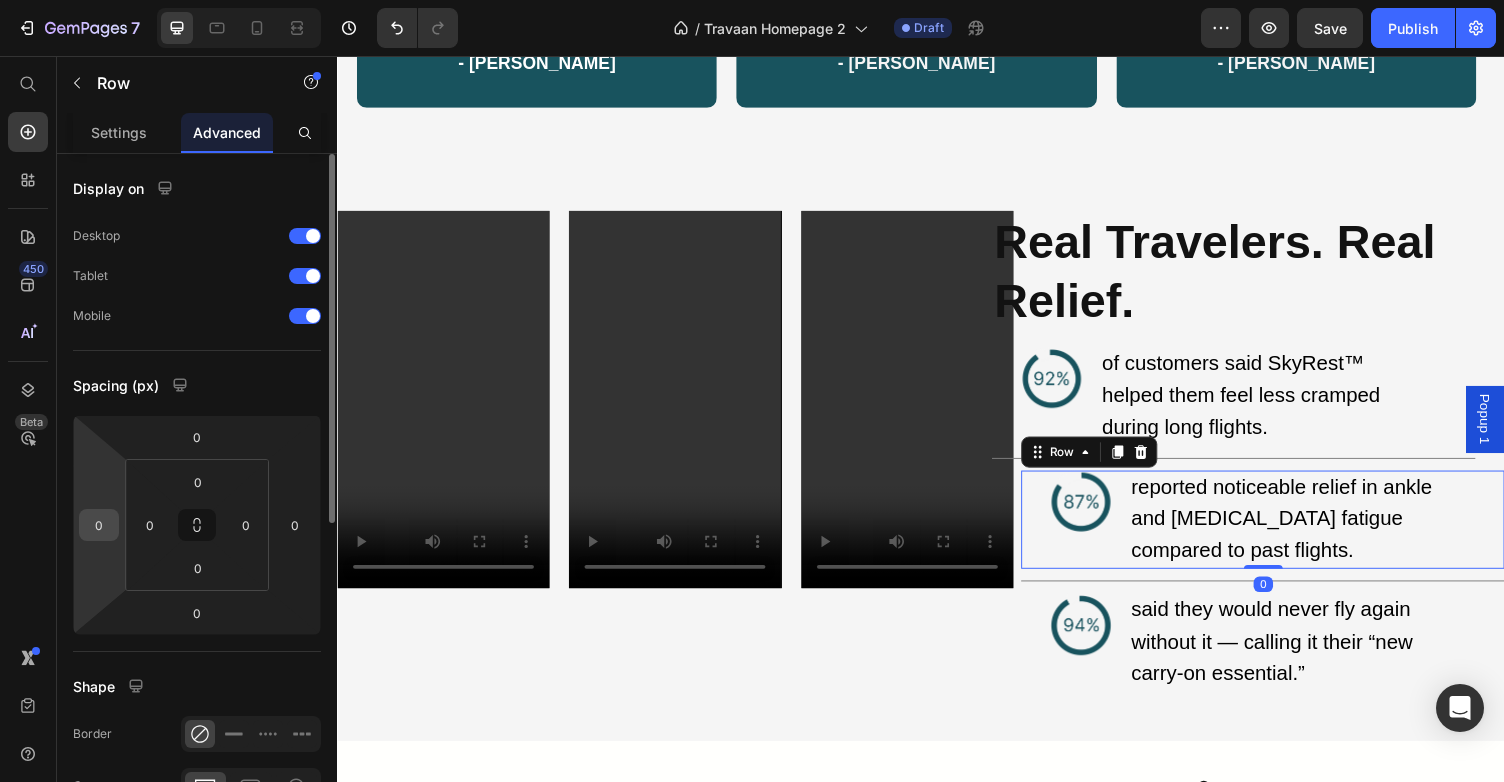 click on "0" at bounding box center [99, 525] 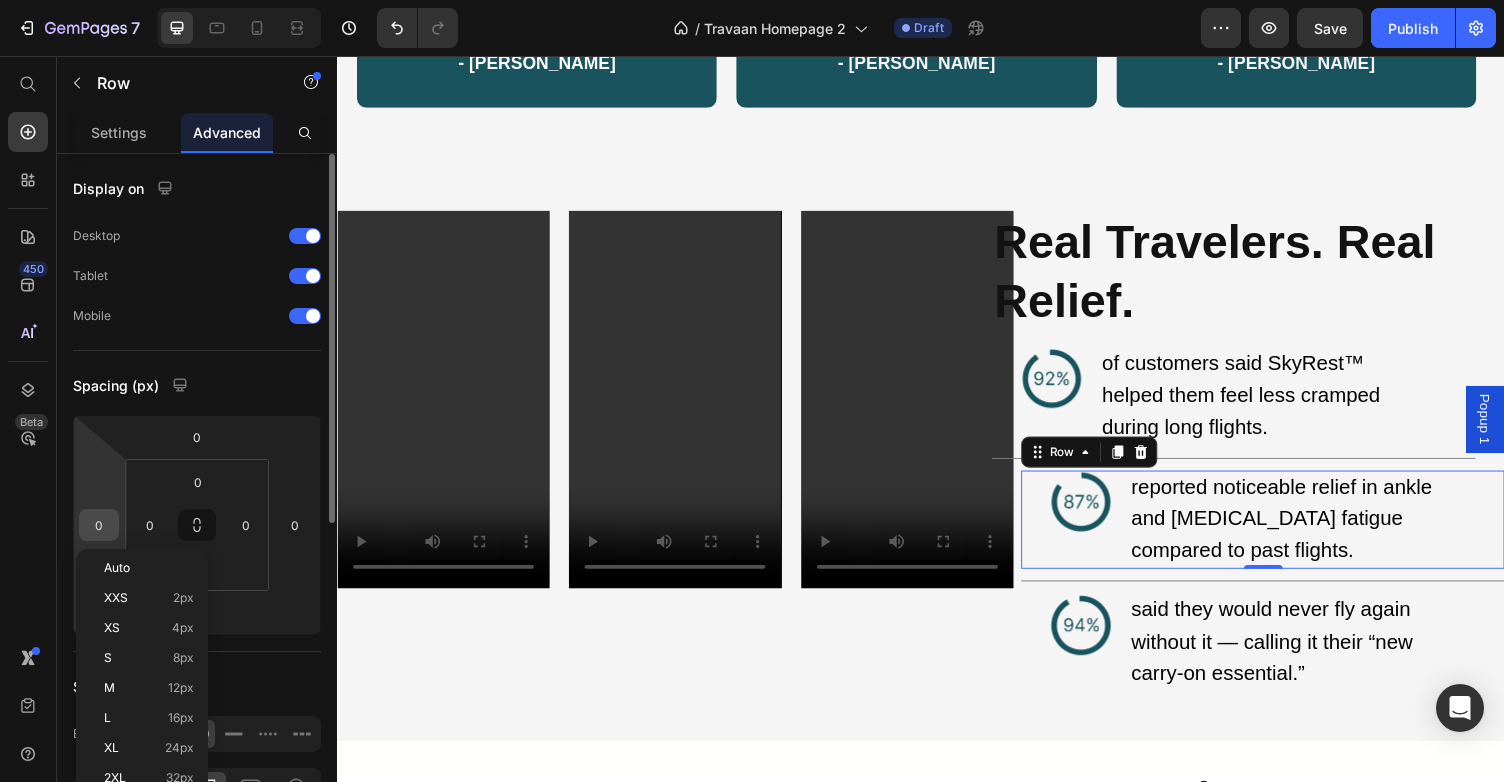 click on "0" at bounding box center [99, 525] 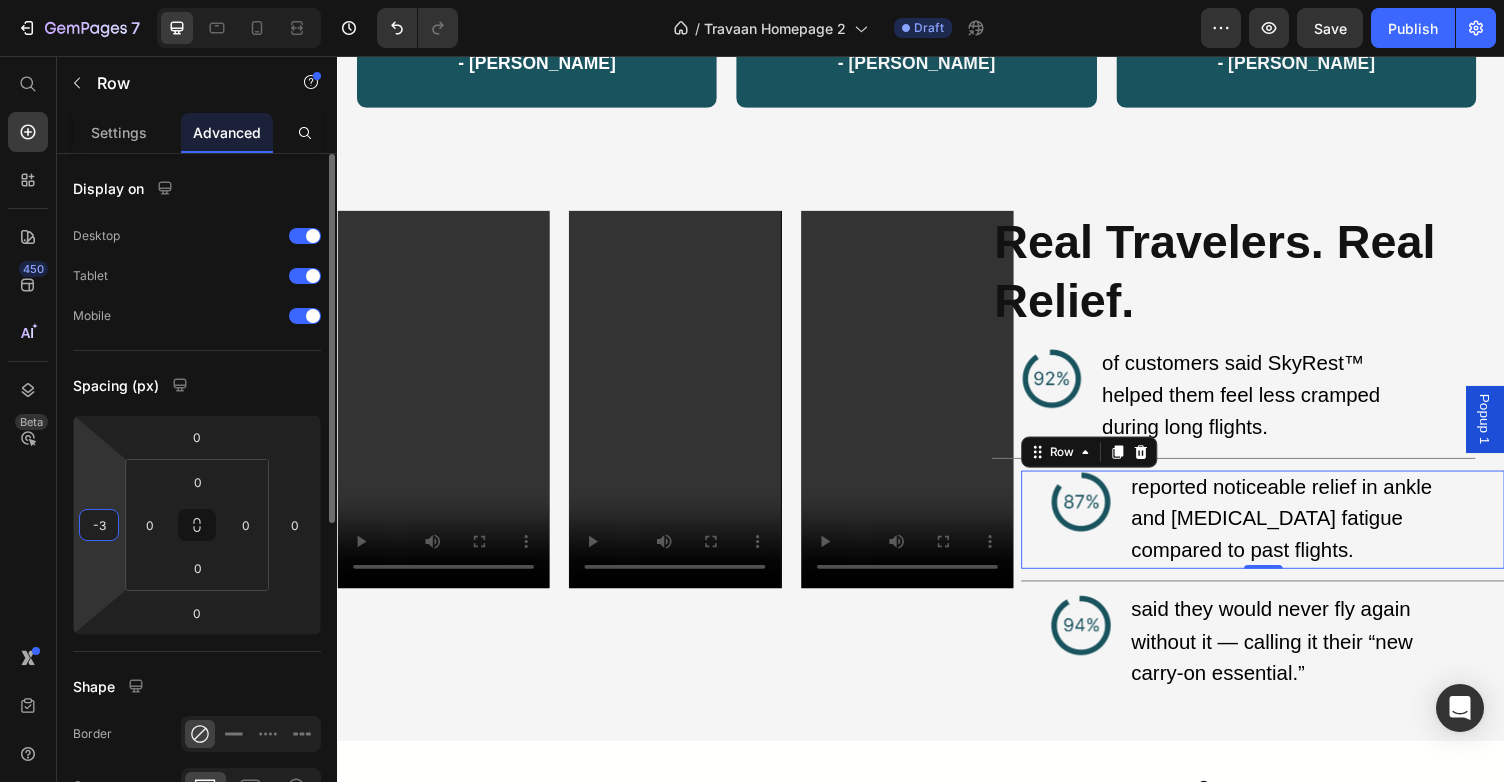 type on "-30" 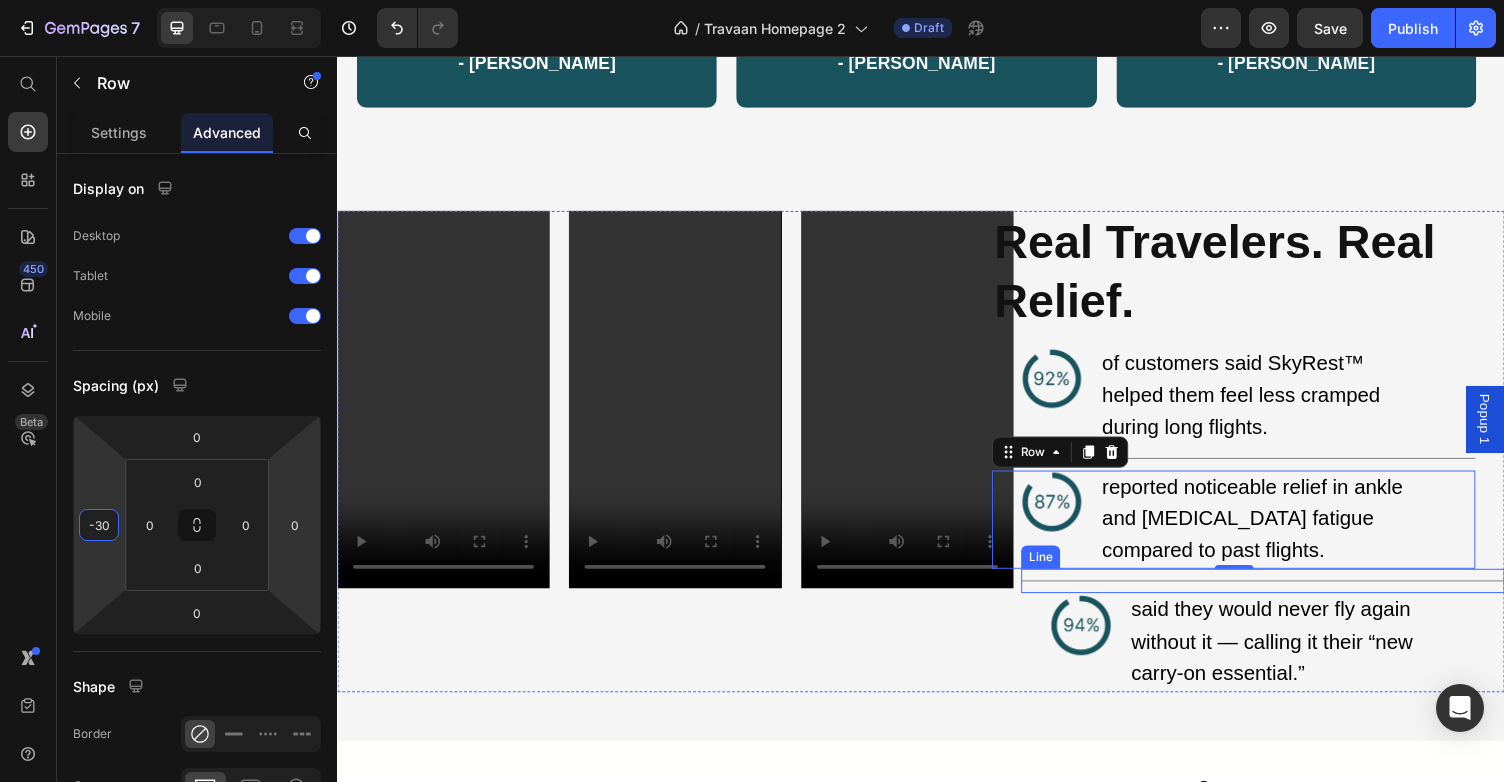 click on "Title Line" at bounding box center (1288, 595) 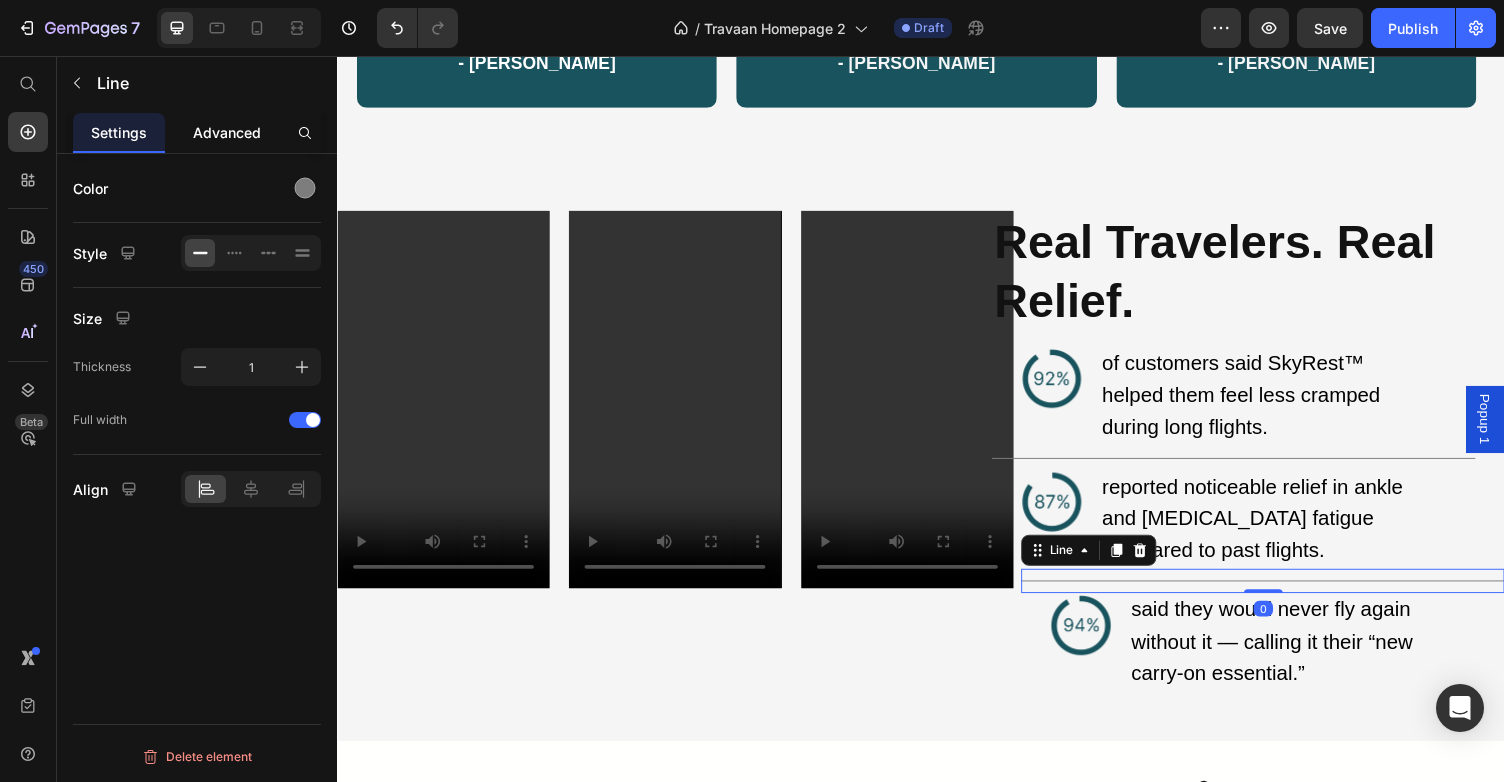 click on "Advanced" at bounding box center (227, 132) 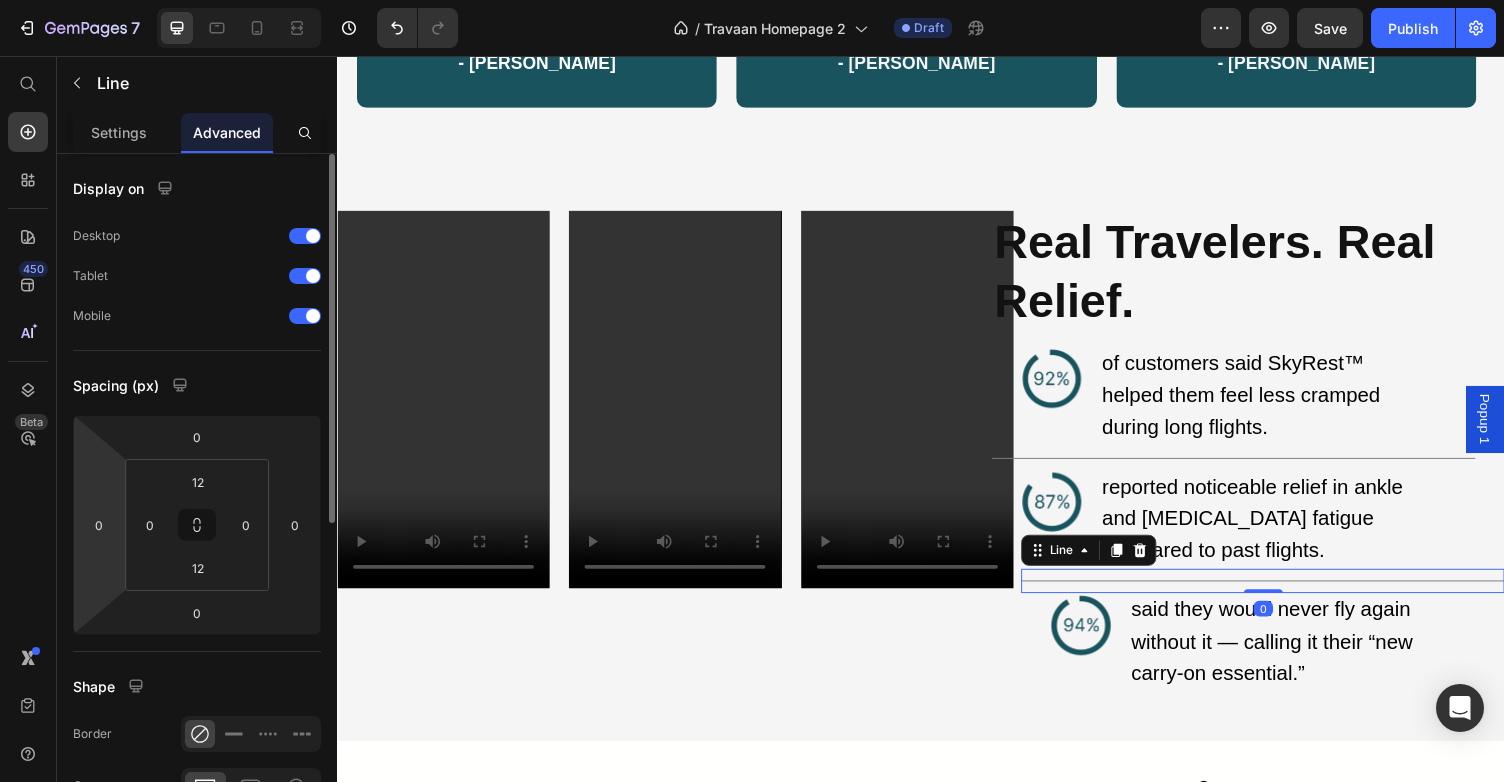 click on "7  Version history  /  Travaan Homepage 2 Draft Preview  Save   Publish  450 Beta Start with Sections Elements Hero Section Product Detail Brands Trusted Badges Guarantee Product Breakdown How to use Testimonials Compare Bundle FAQs Social Proof Brand Story Product List Collection Blog List Contact Sticky Add to Cart Custom Footer Browse Library 450 Layout
Row
Row
Row
Row Text
Heading
Text Block Button
Button
Button
Sticky Back to top Media
Image
Image" at bounding box center [752, 0] 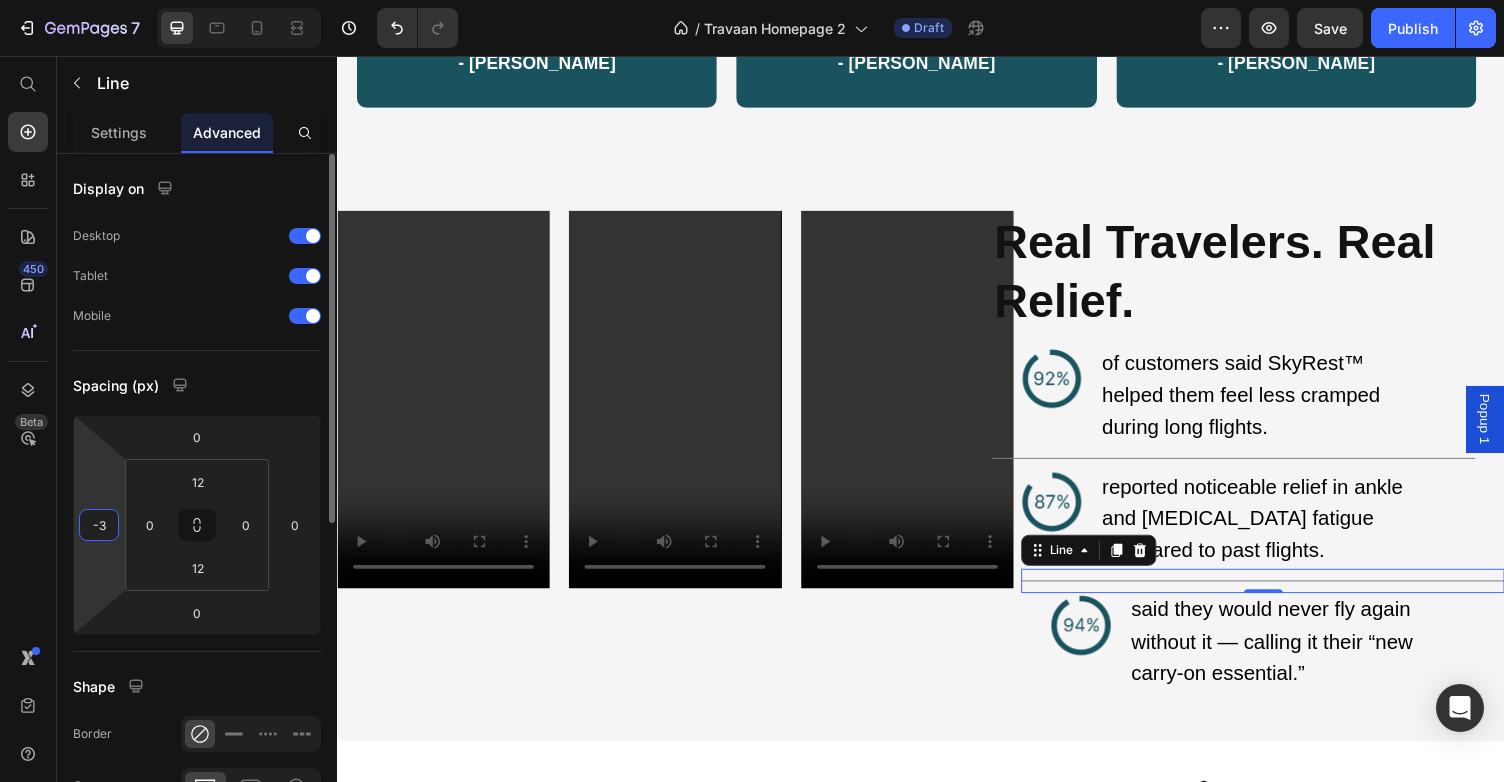 type on "-30" 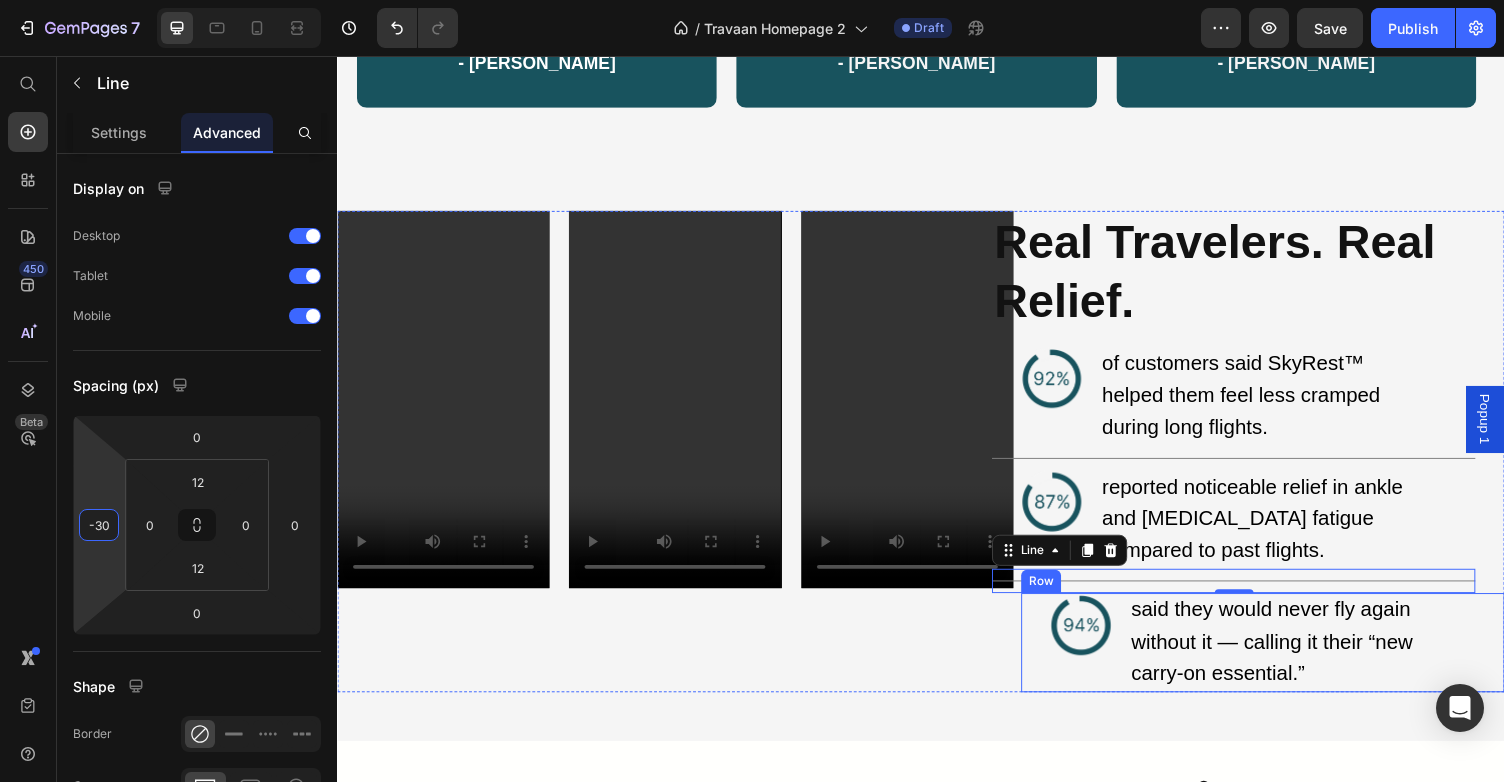 click on "Image" at bounding box center (1121, 659) 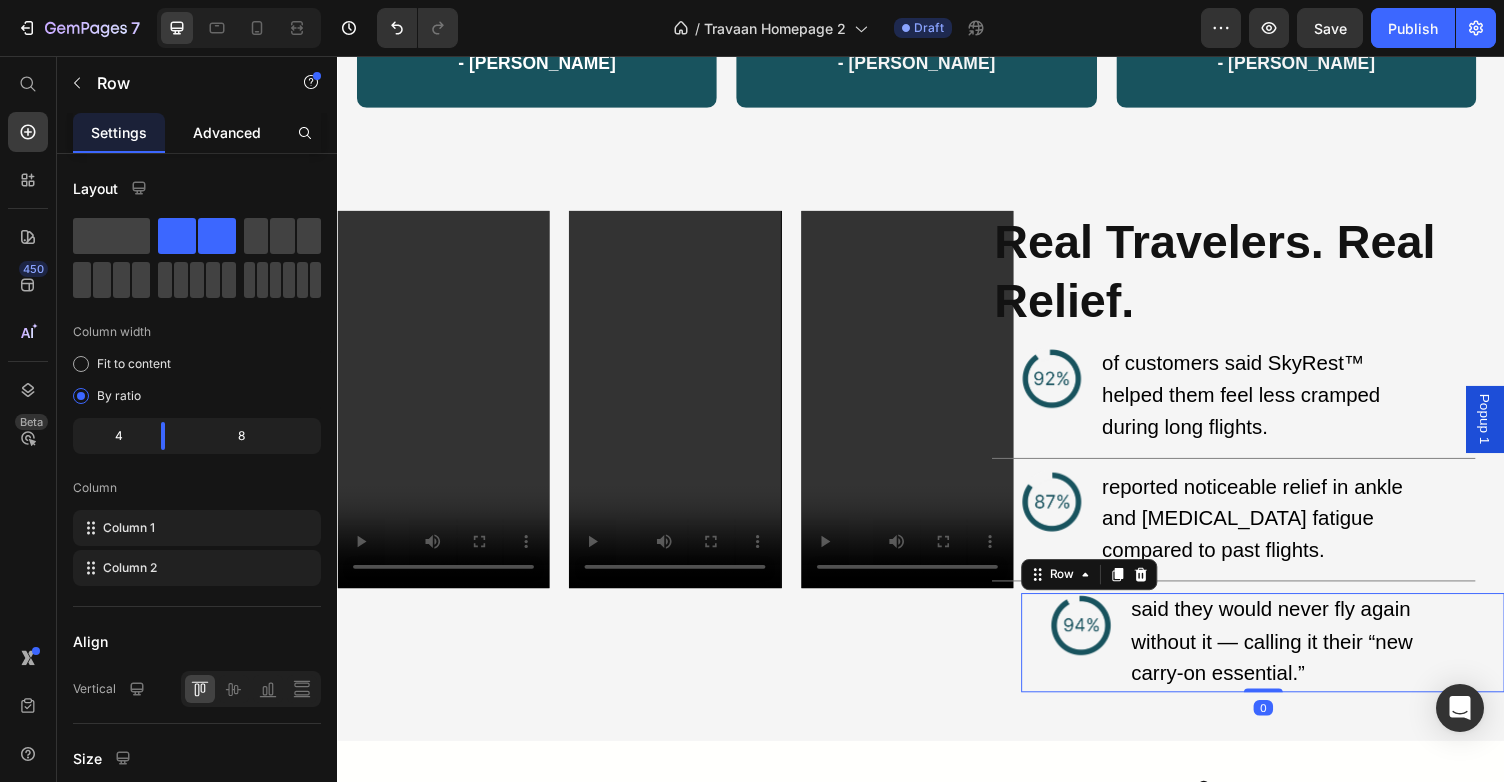 click on "Advanced" at bounding box center (227, 132) 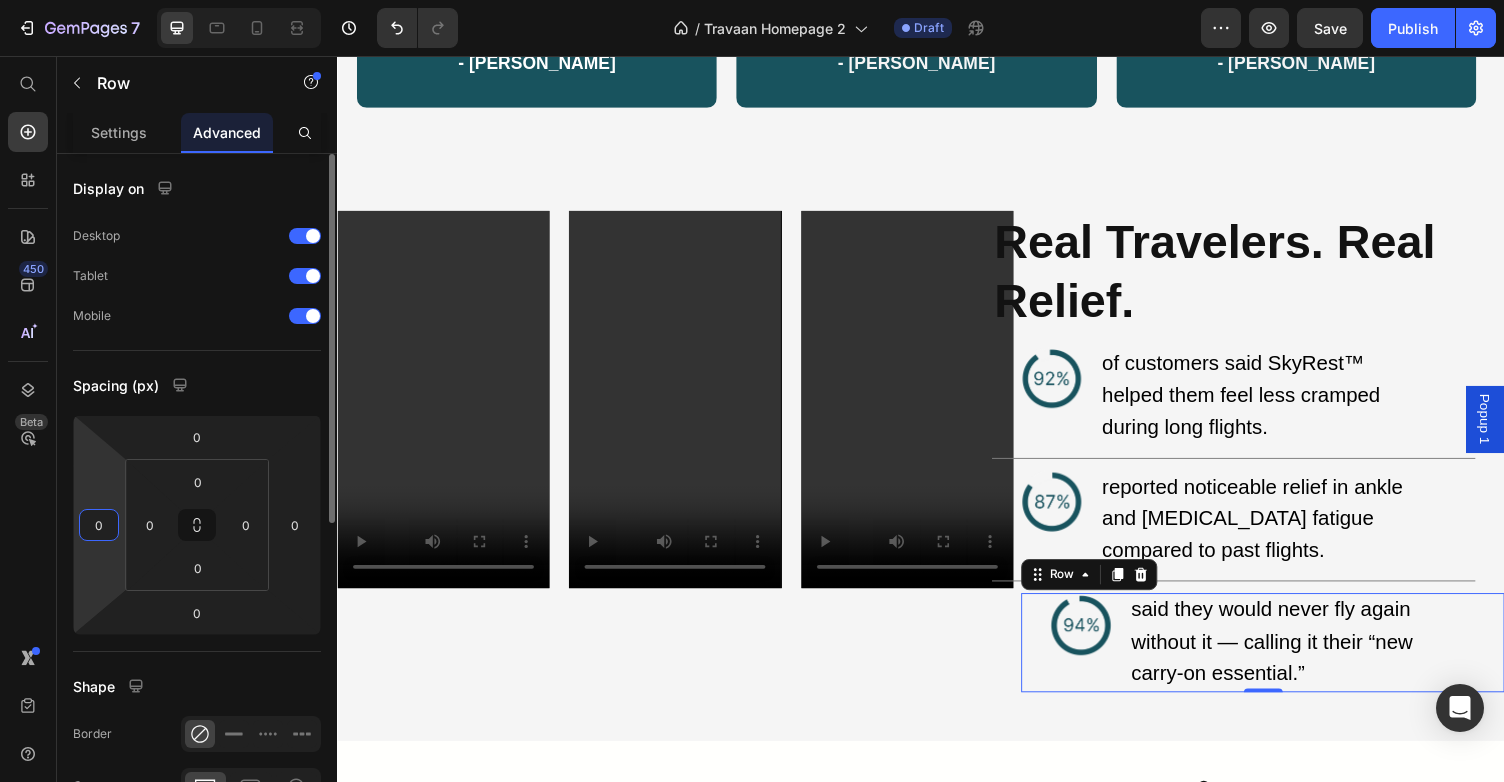 click on "0" at bounding box center [99, 525] 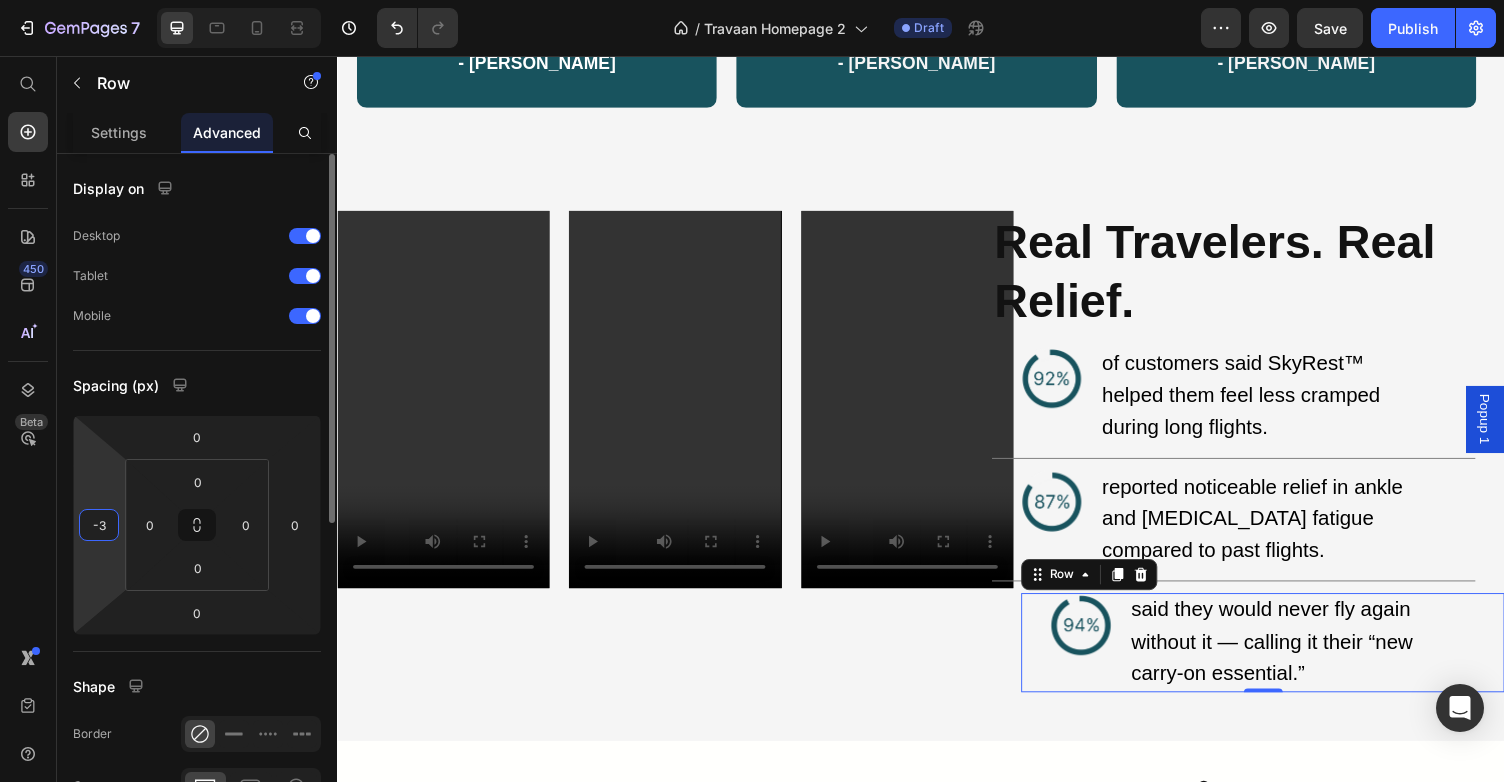 type on "-30" 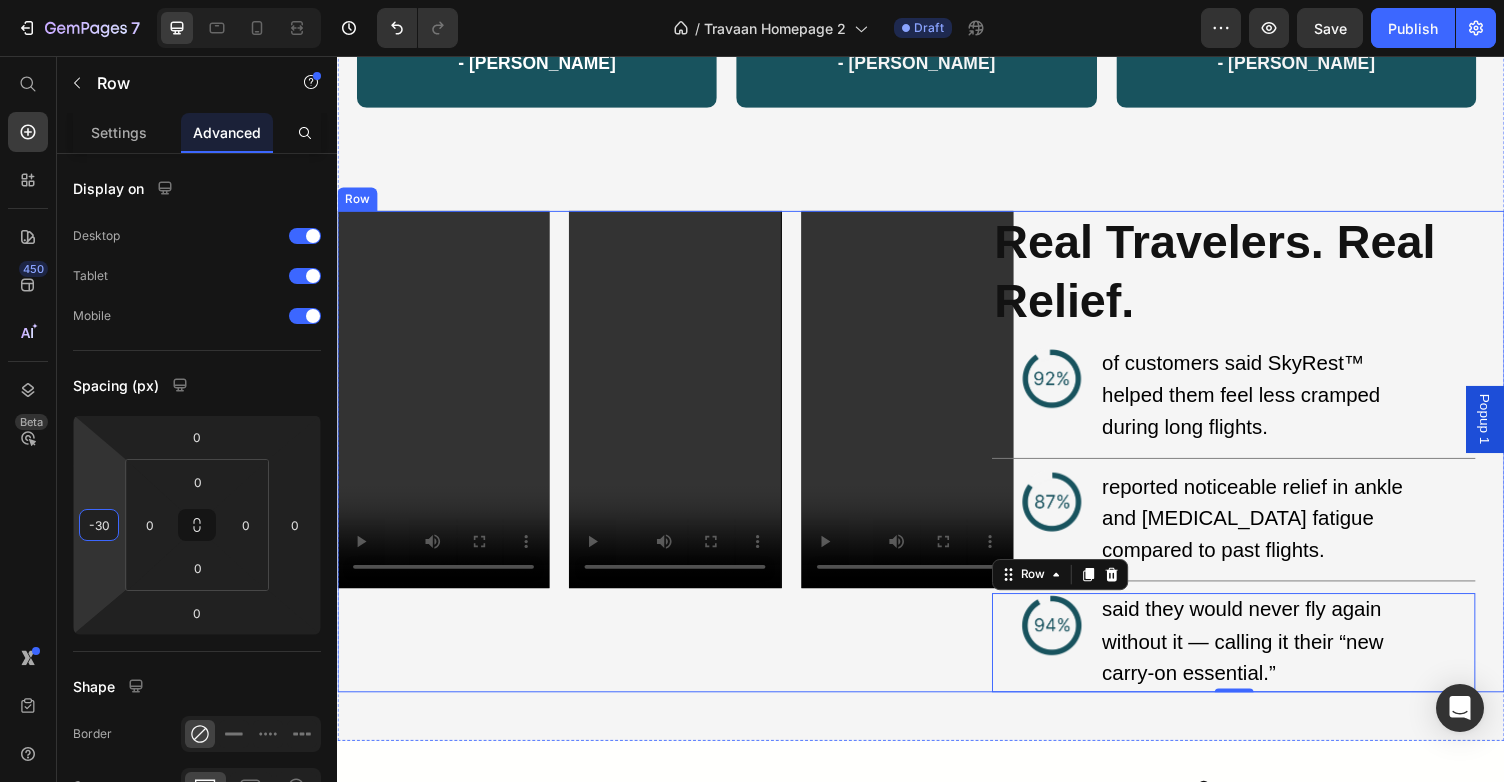 click on "Video Video Video Row" at bounding box center [684, 462] 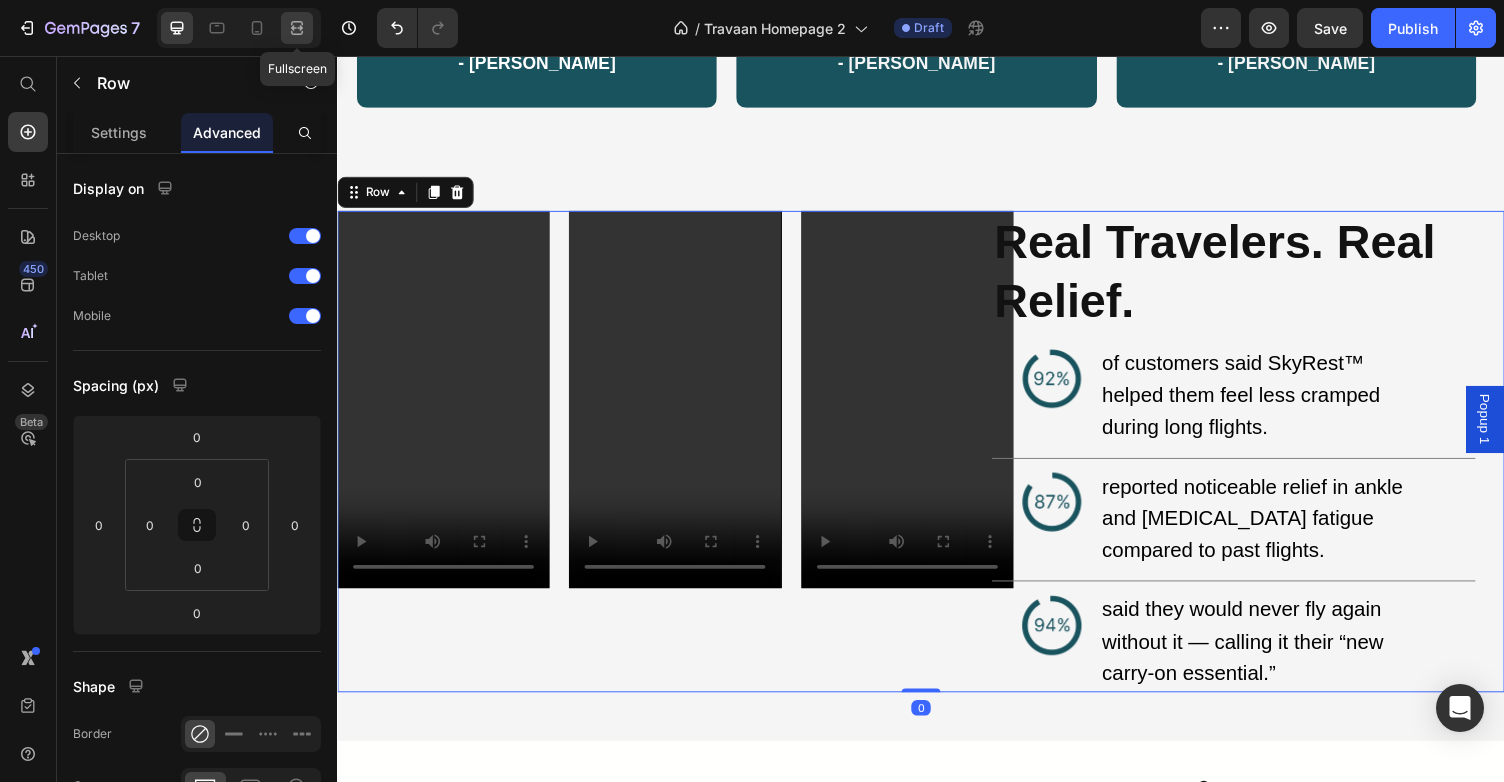 click 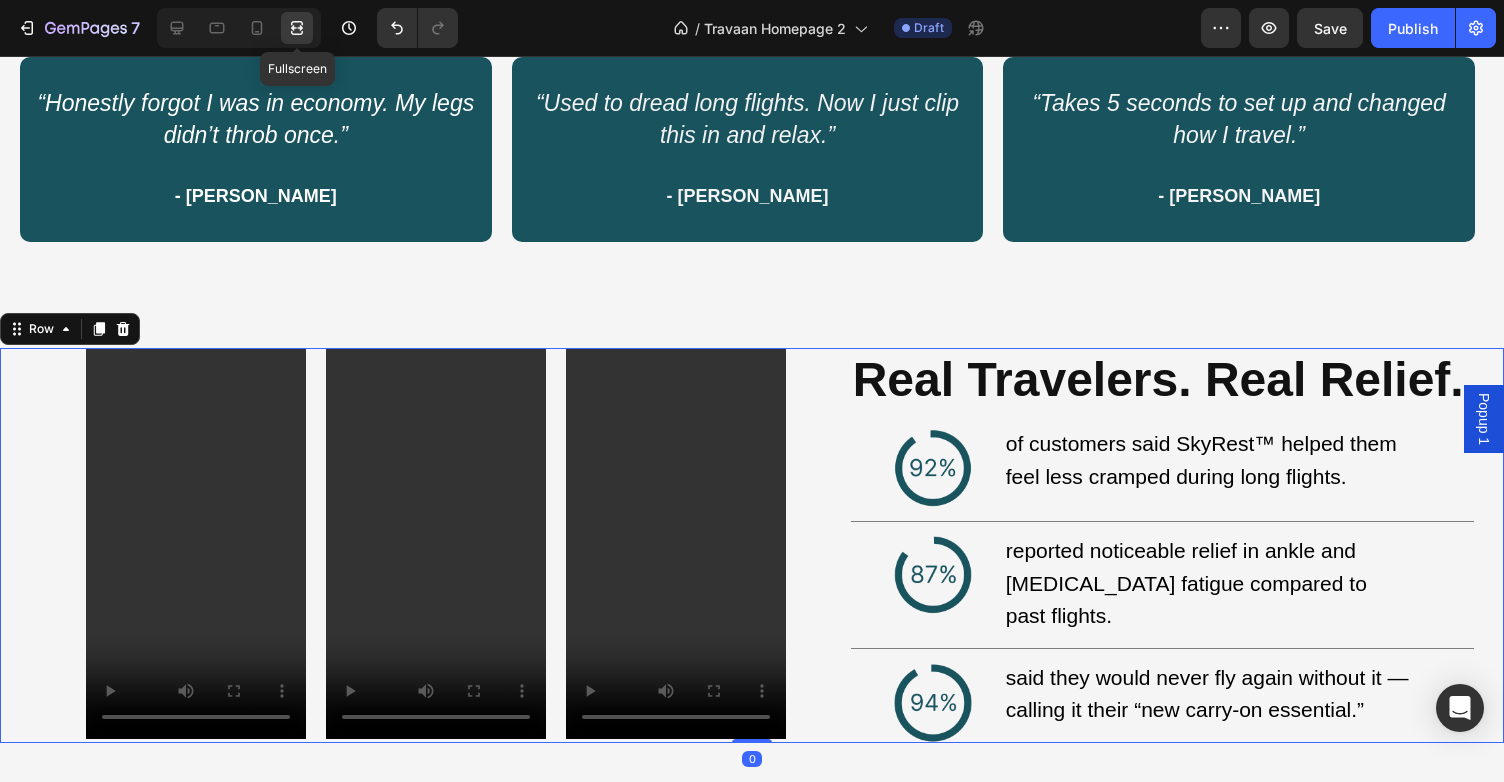 scroll, scrollTop: 2567, scrollLeft: 0, axis: vertical 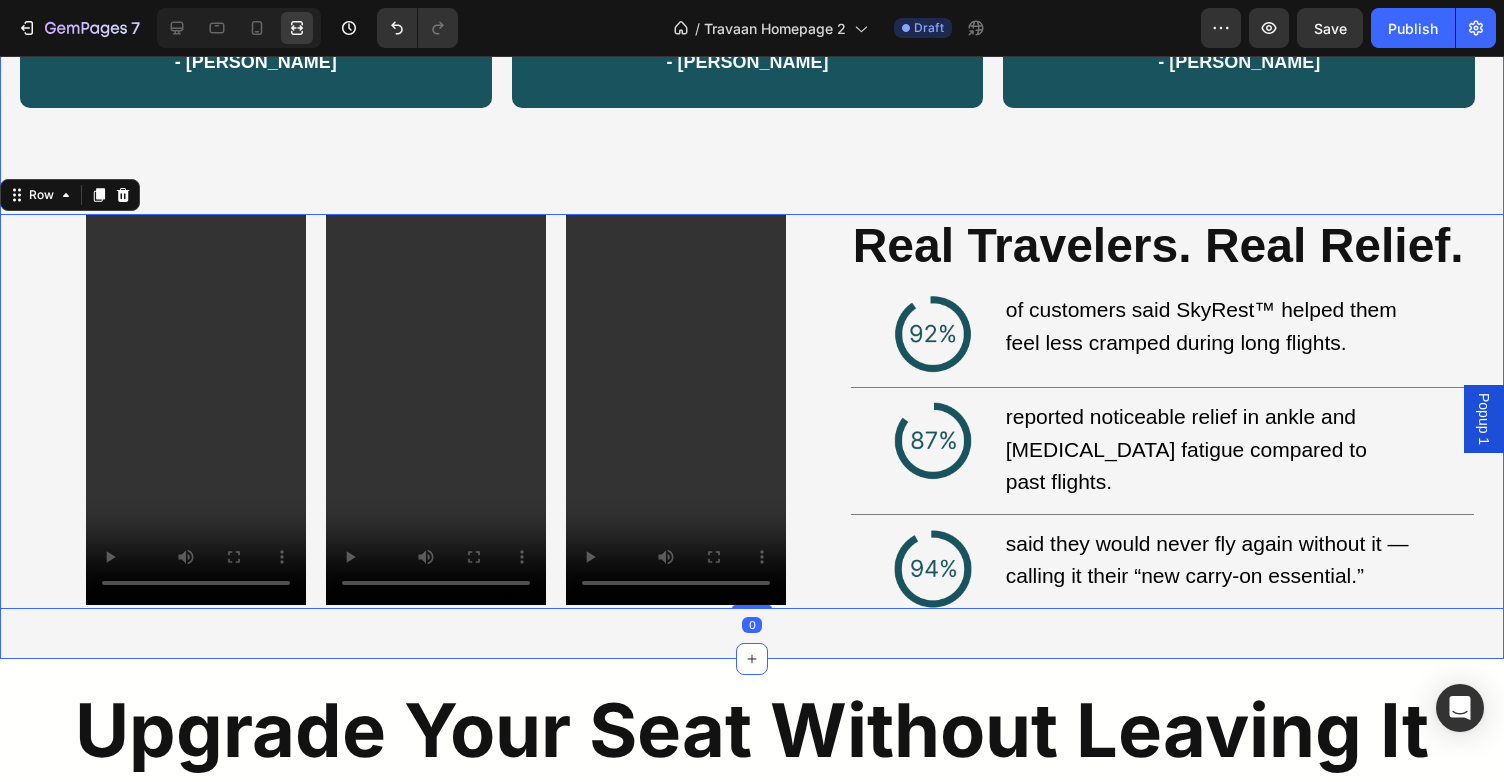 click on "“Honestly forgot I was in economy. My legs didn’t throb once.”   - [PERSON_NAME]   Text Block Row “Used to dread long flights. Now I just clip this in and relax.”   - [PERSON_NAME]   Text Block Row “Takes 5 seconds to set up and changed how I travel.”   - [PERSON_NAME]   Text Block Row Row Video Video Video Row ⁠⁠⁠⁠⁠⁠⁠ Real Travelers. Real Relief. Heading Image of customers said SkyRest™ helped them feel less cramped during long flights. Text Block Row                Title Line Image reported noticeable relief in ankle and [MEDICAL_DATA] fatigue compared to past flights. Text Block Row                Title Line Image said they would never fly again without it — calling it their “new carry-on essential.” Text Block Row Row   0" at bounding box center [752, 266] 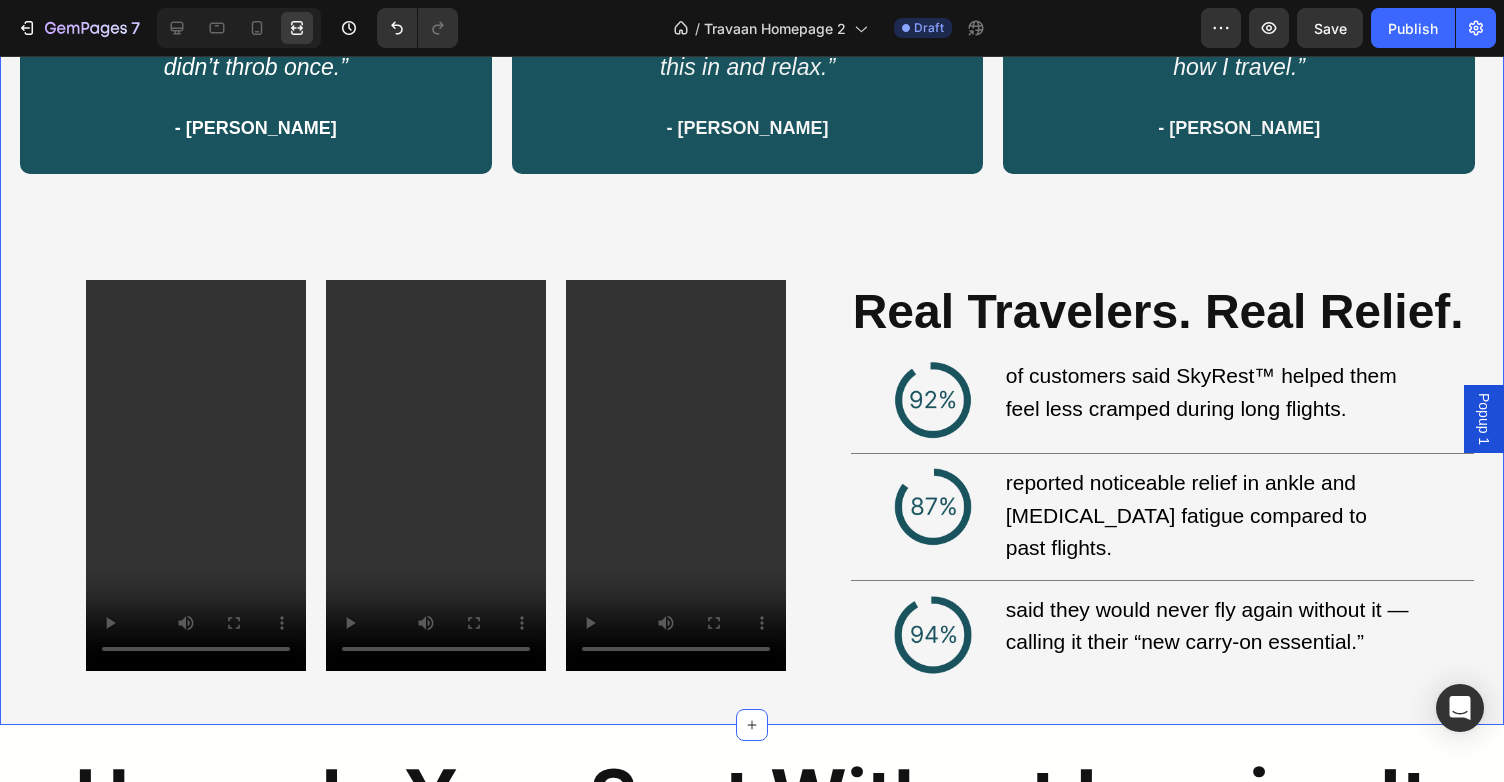 scroll, scrollTop: 2499, scrollLeft: 0, axis: vertical 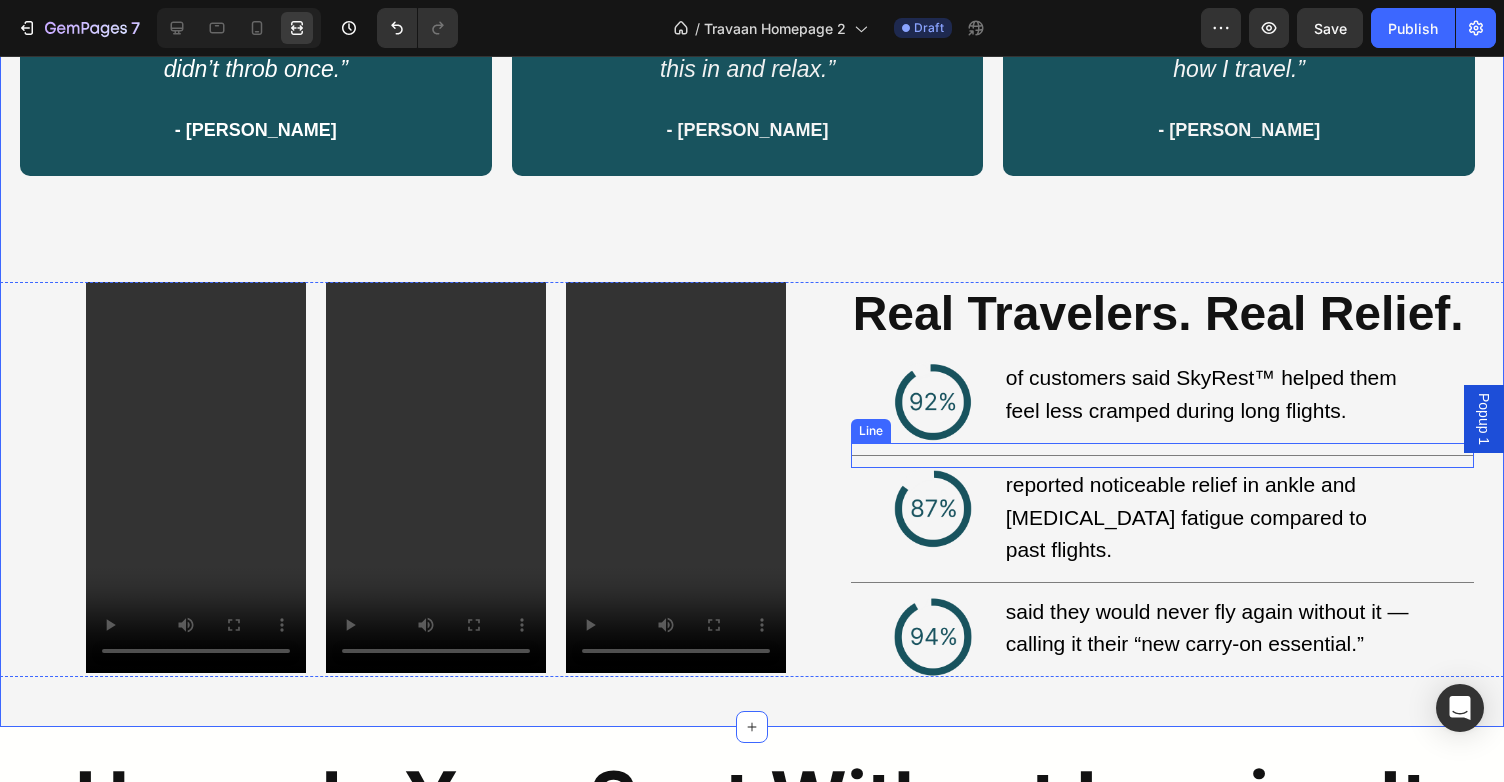 click on "Title Line" at bounding box center (1162, 455) 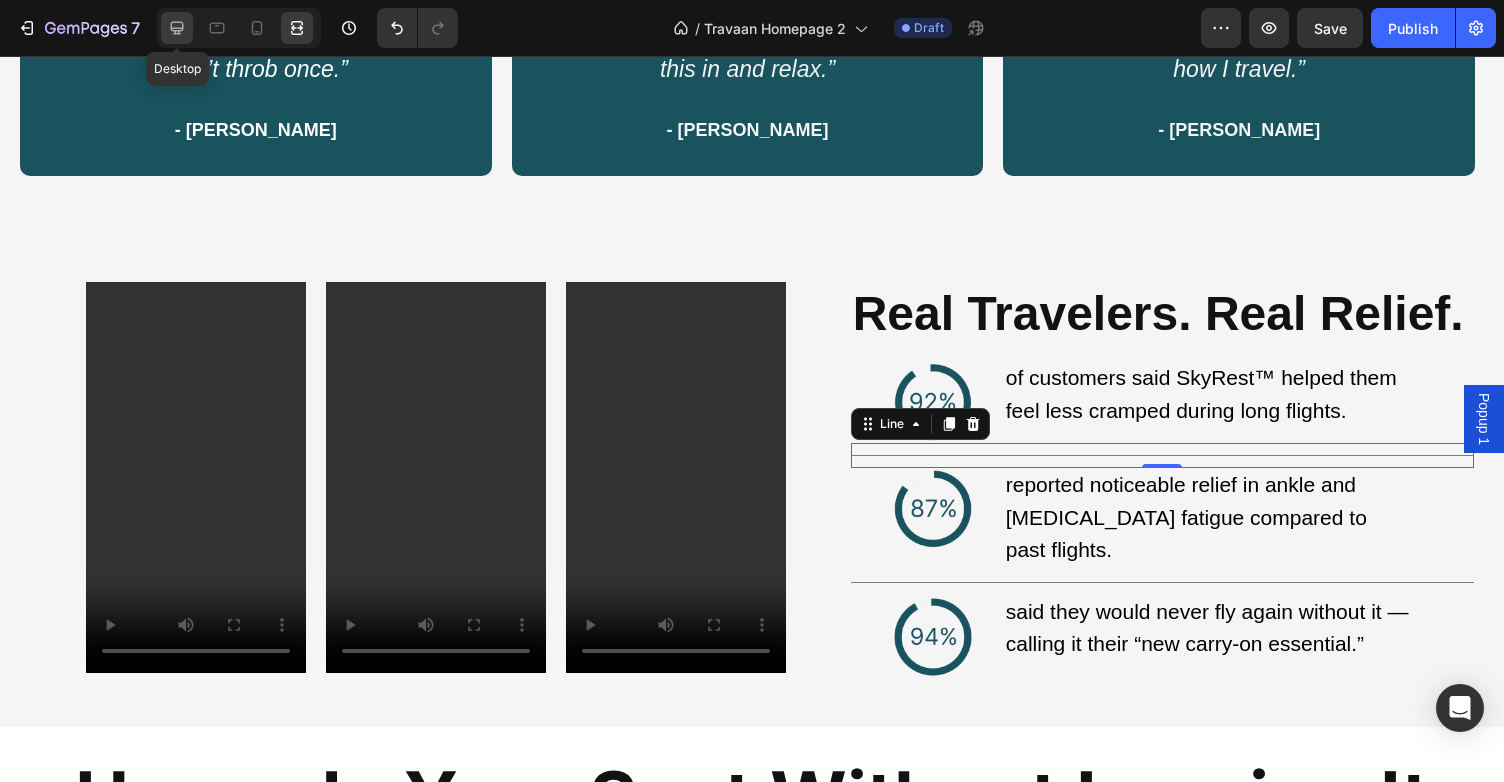 click 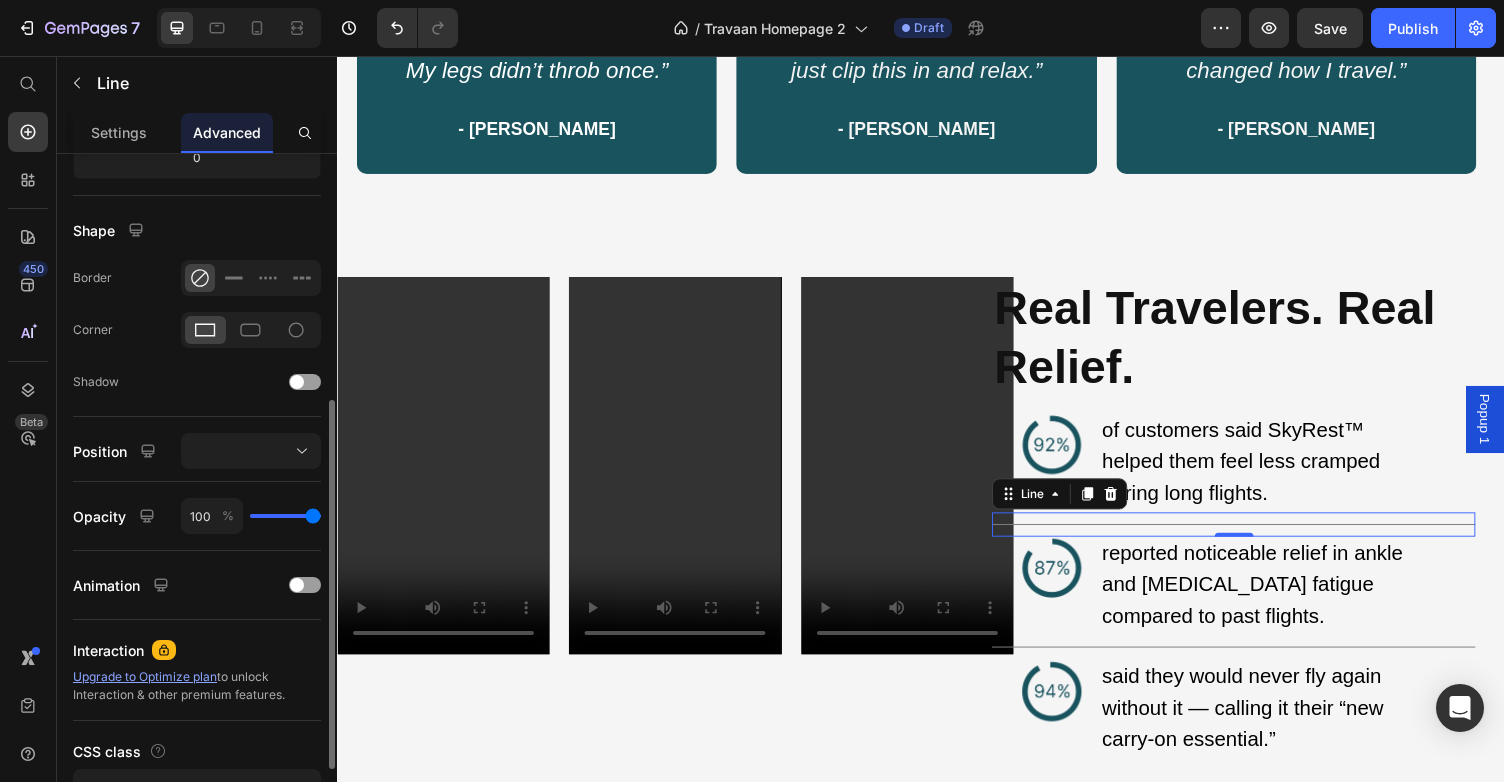 scroll, scrollTop: 458, scrollLeft: 0, axis: vertical 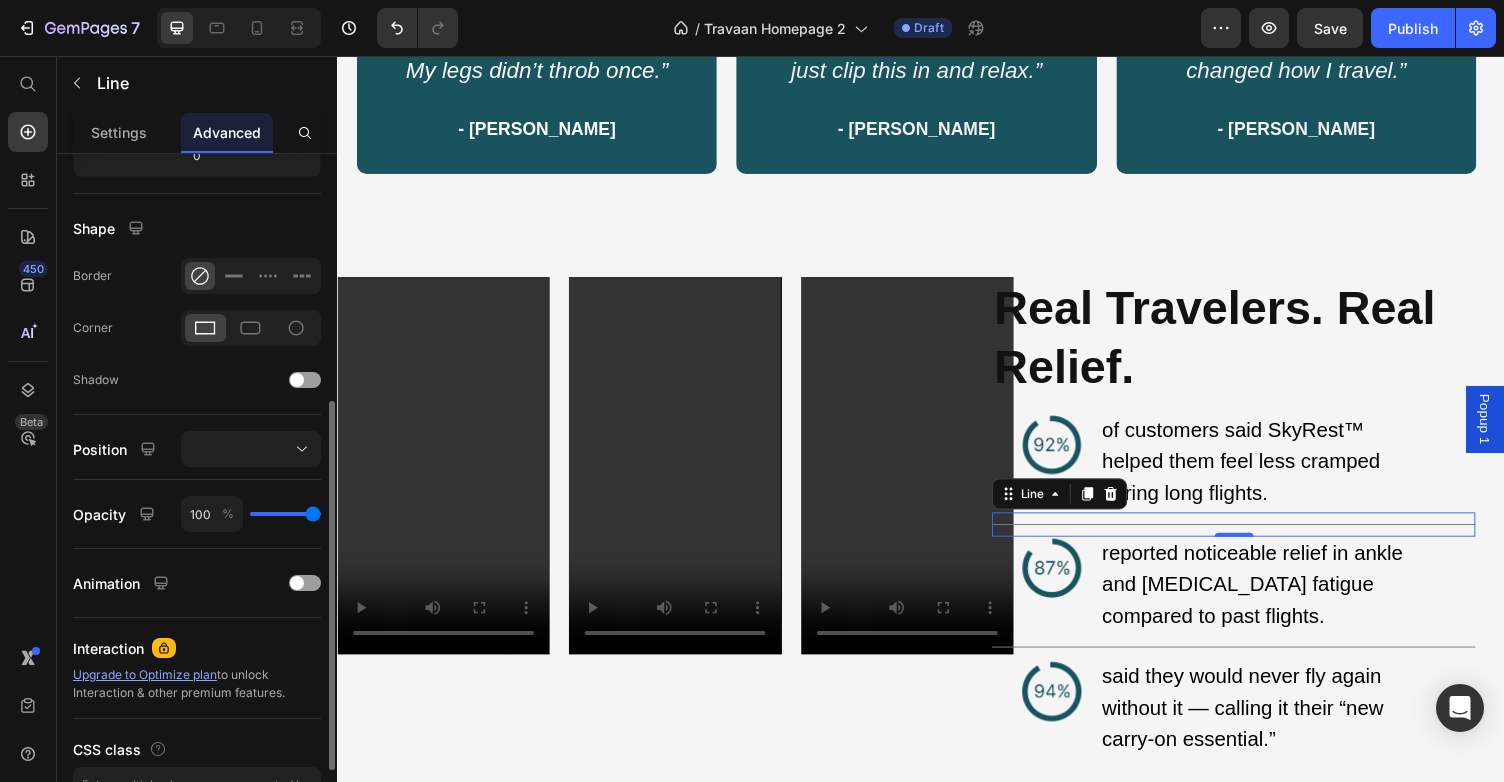 type on "94" 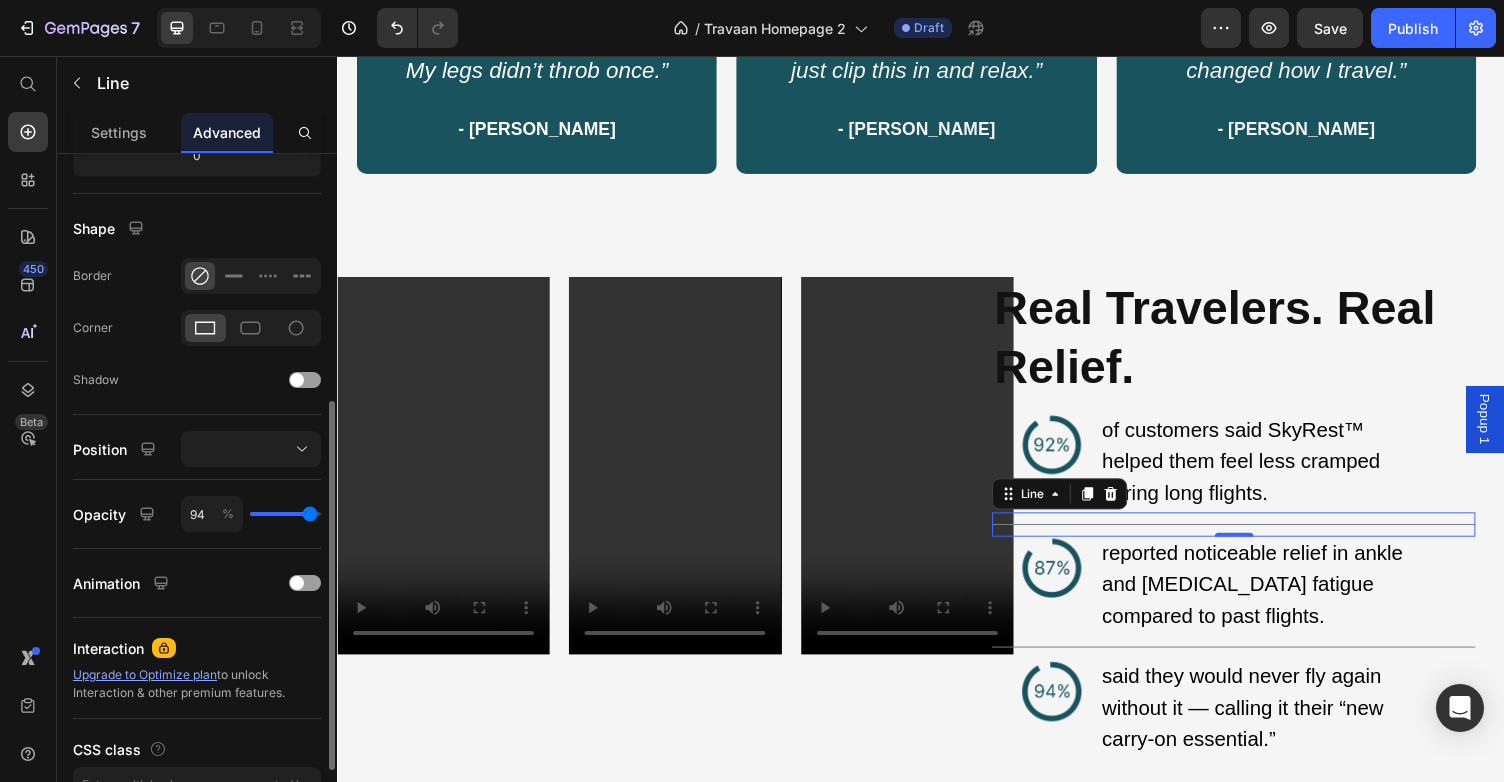 type on "93" 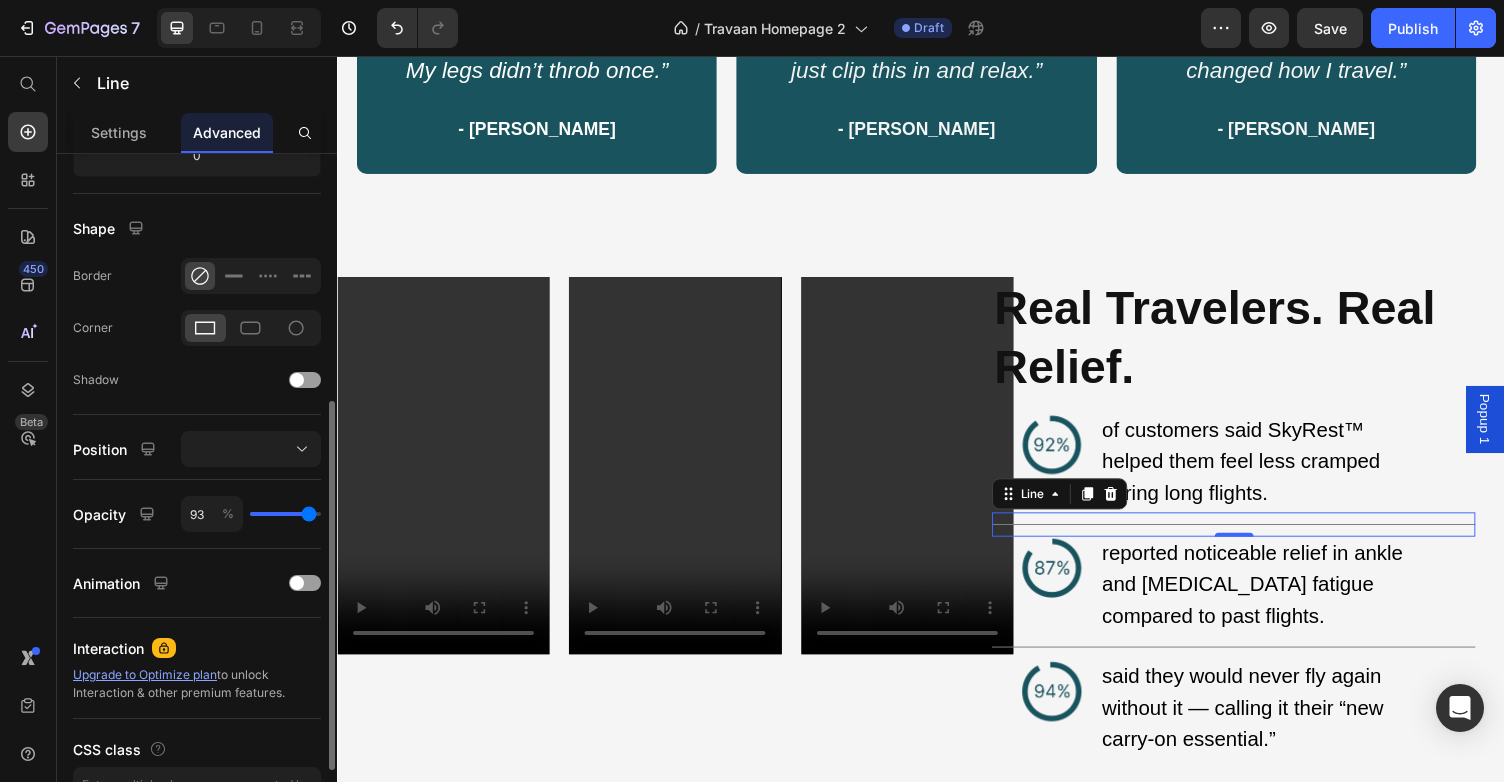 type on "92" 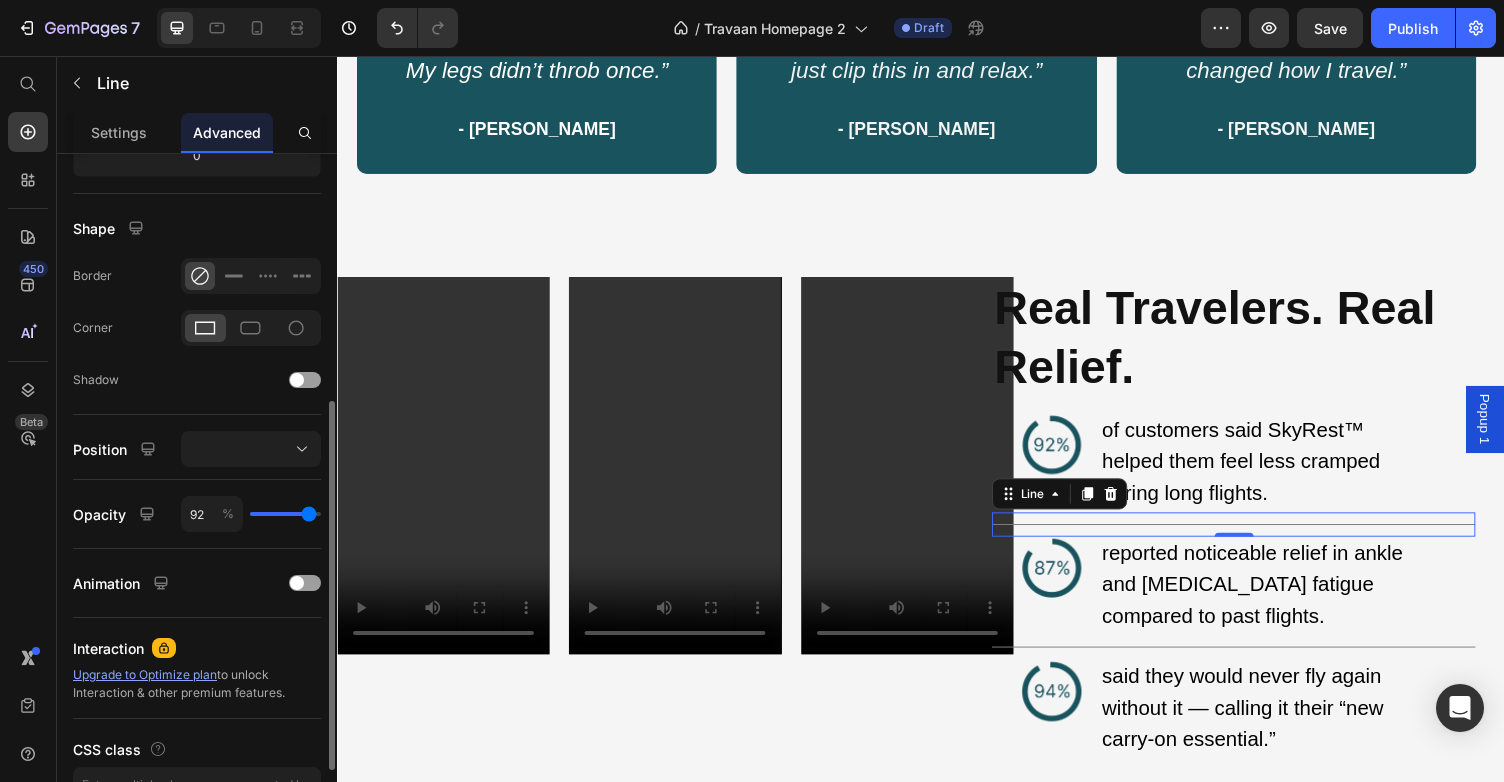 type on "91" 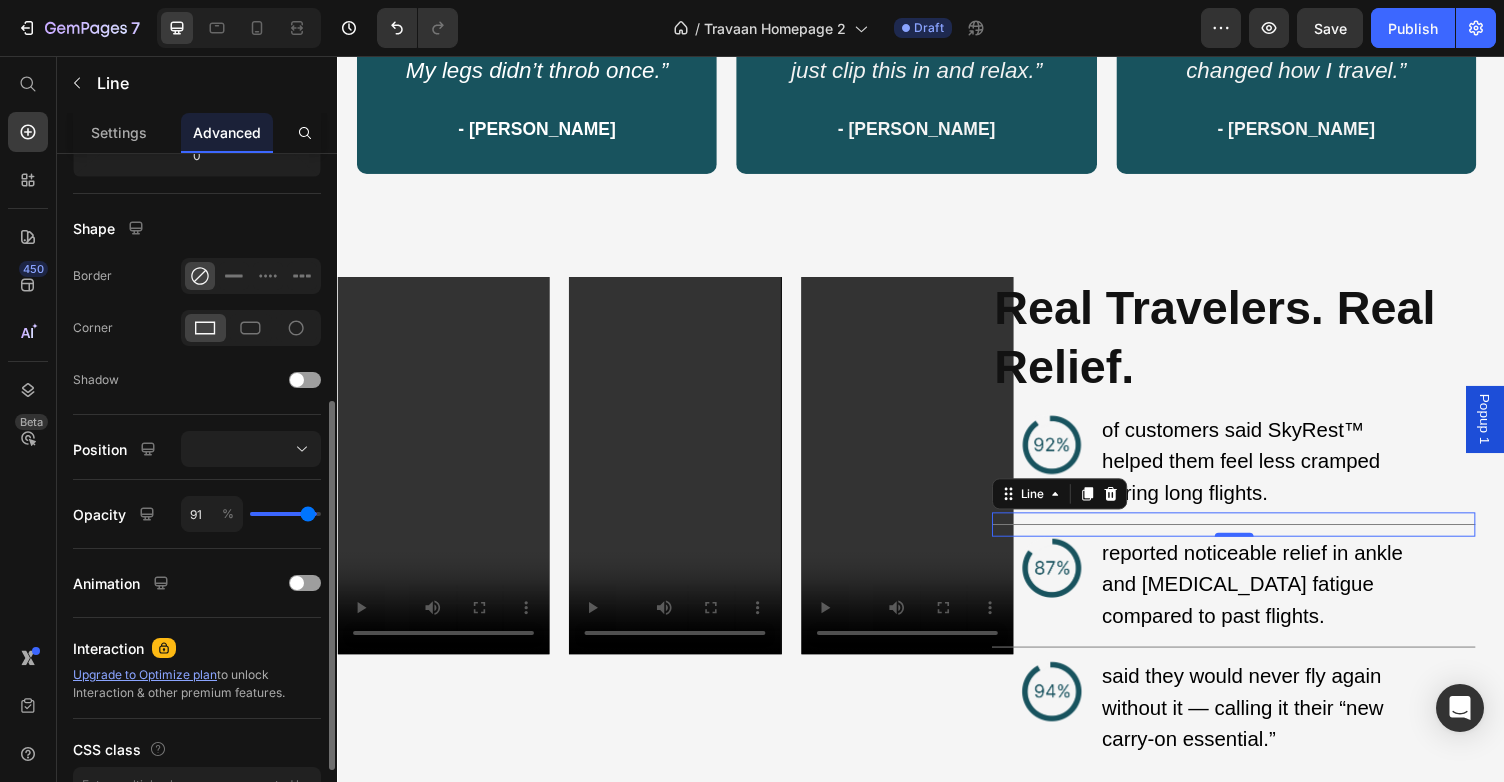 type on "89" 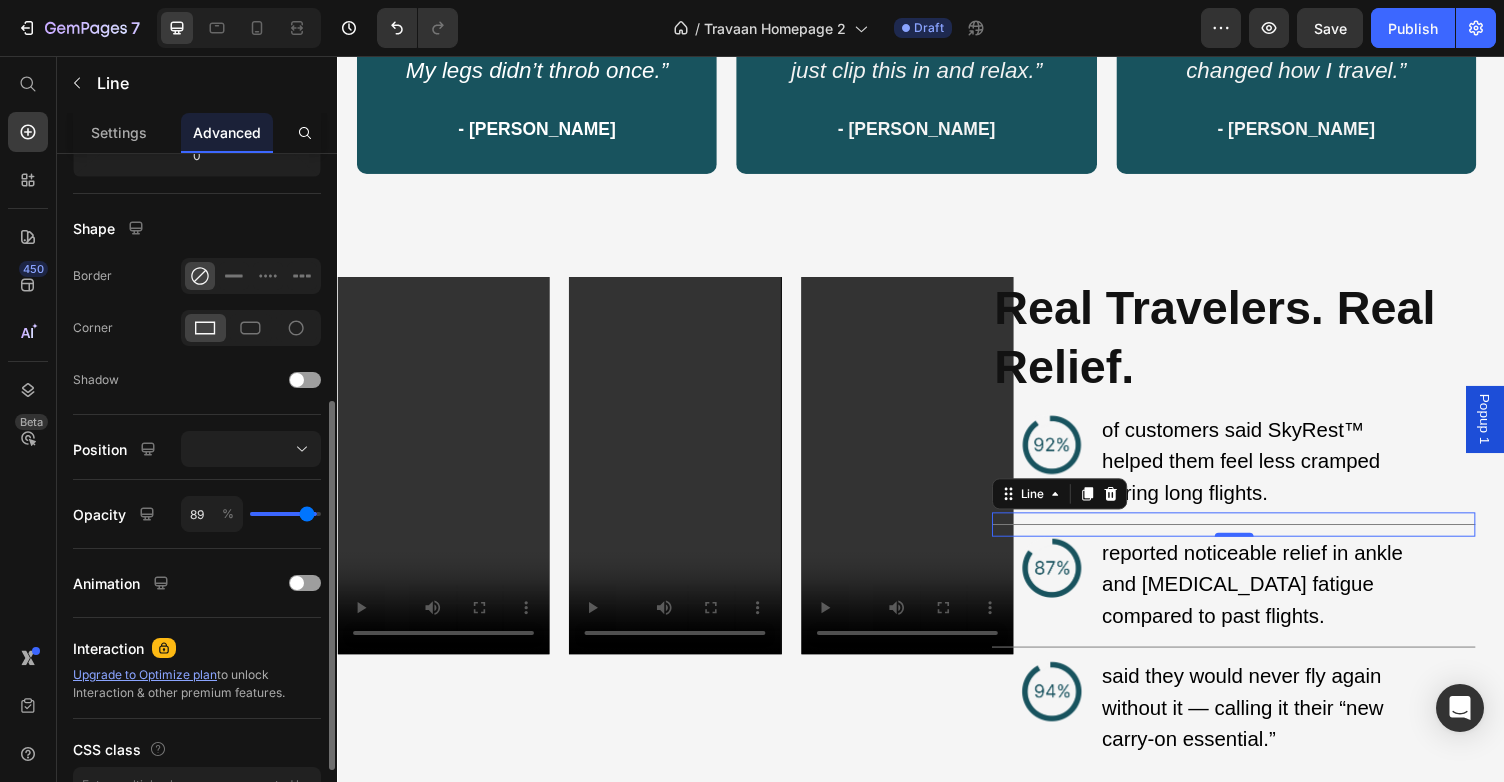 type on "88" 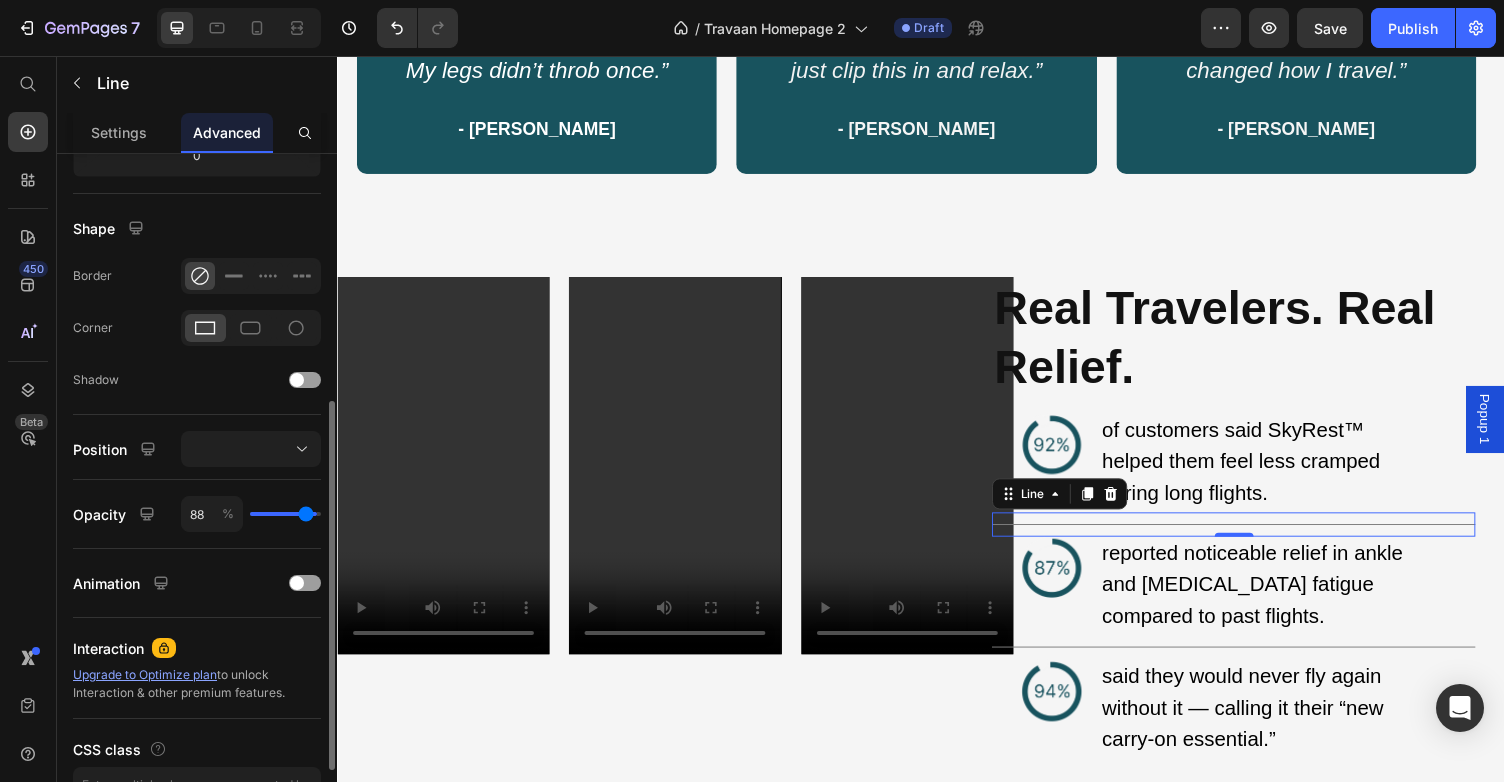 type on "86" 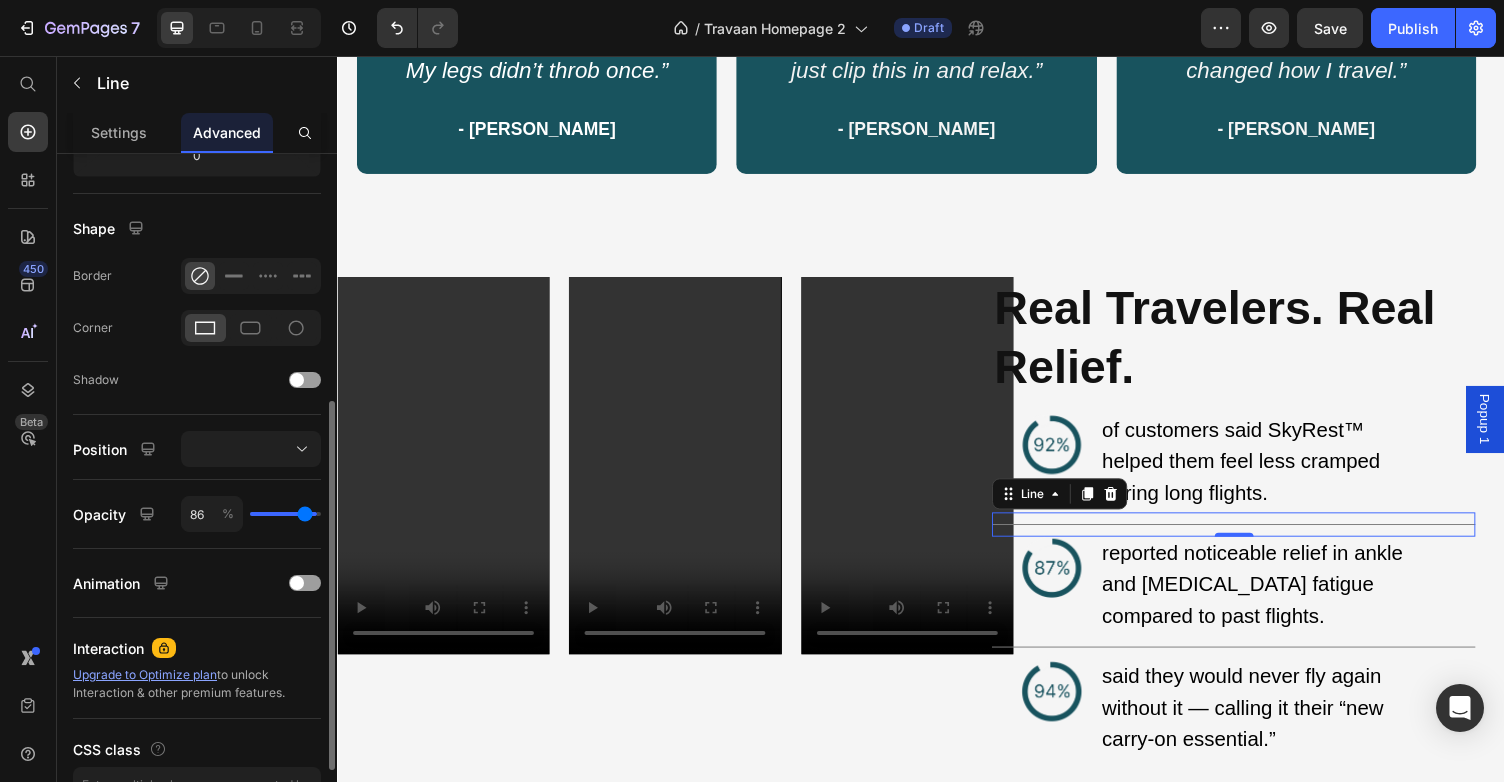 type on "85" 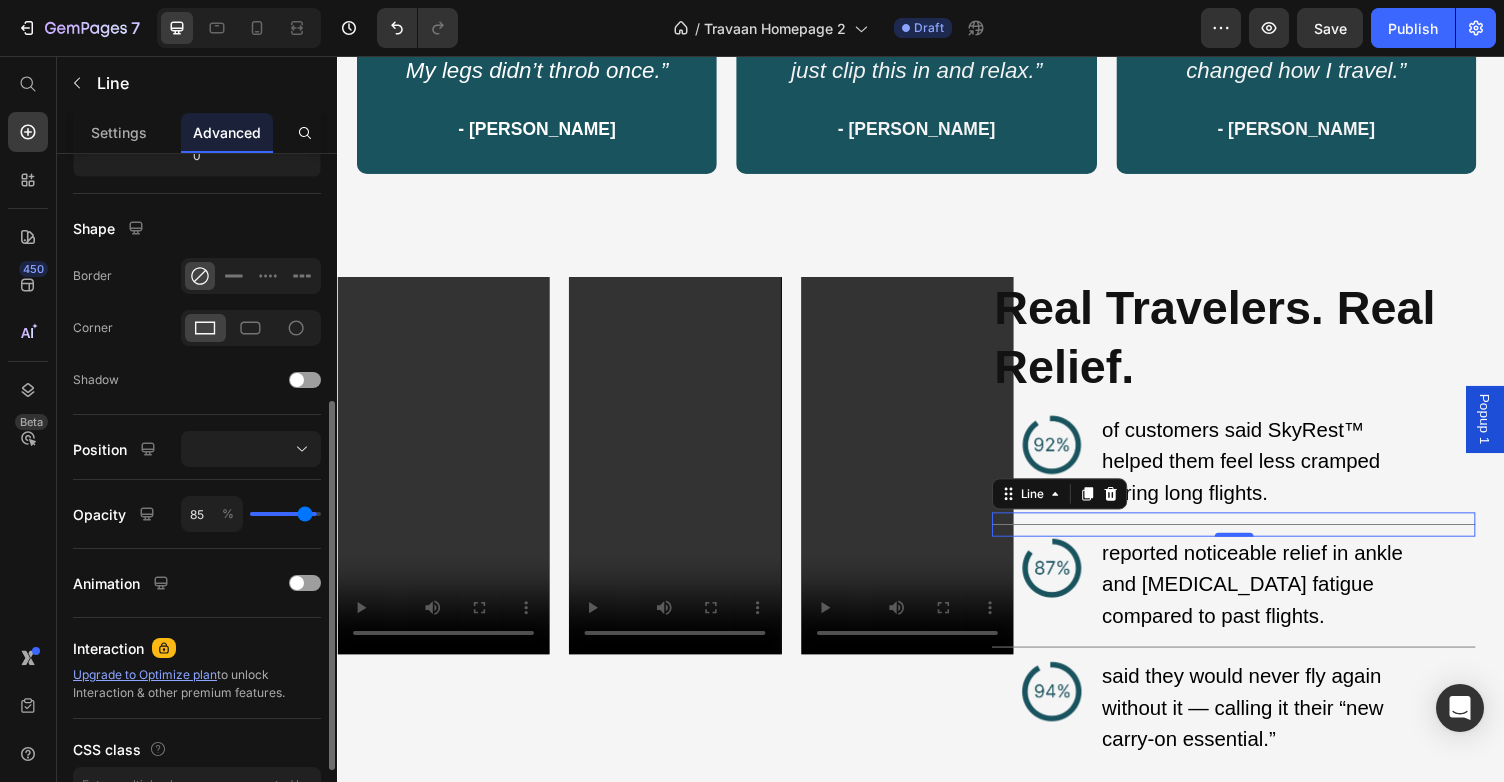 type on "84" 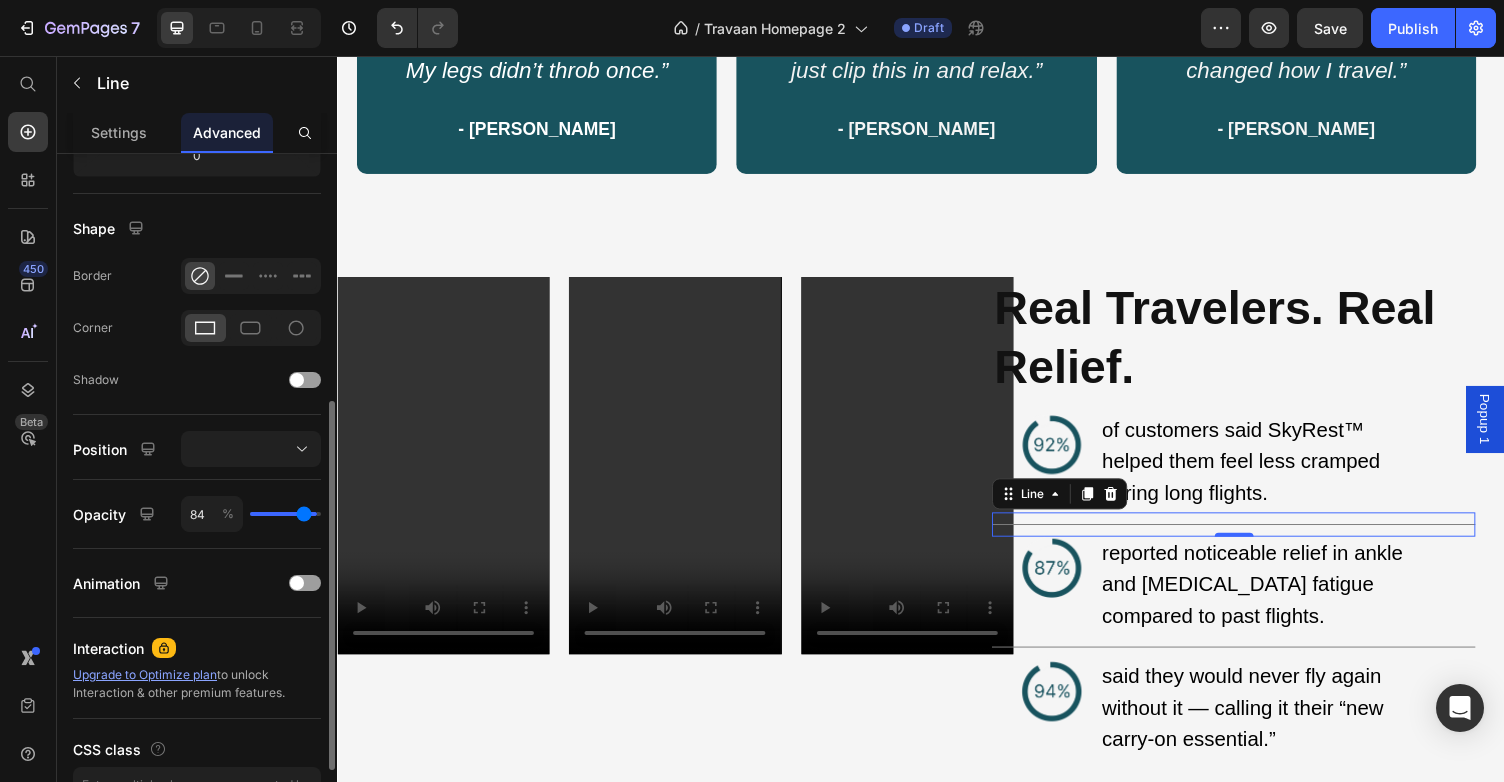 type on "83" 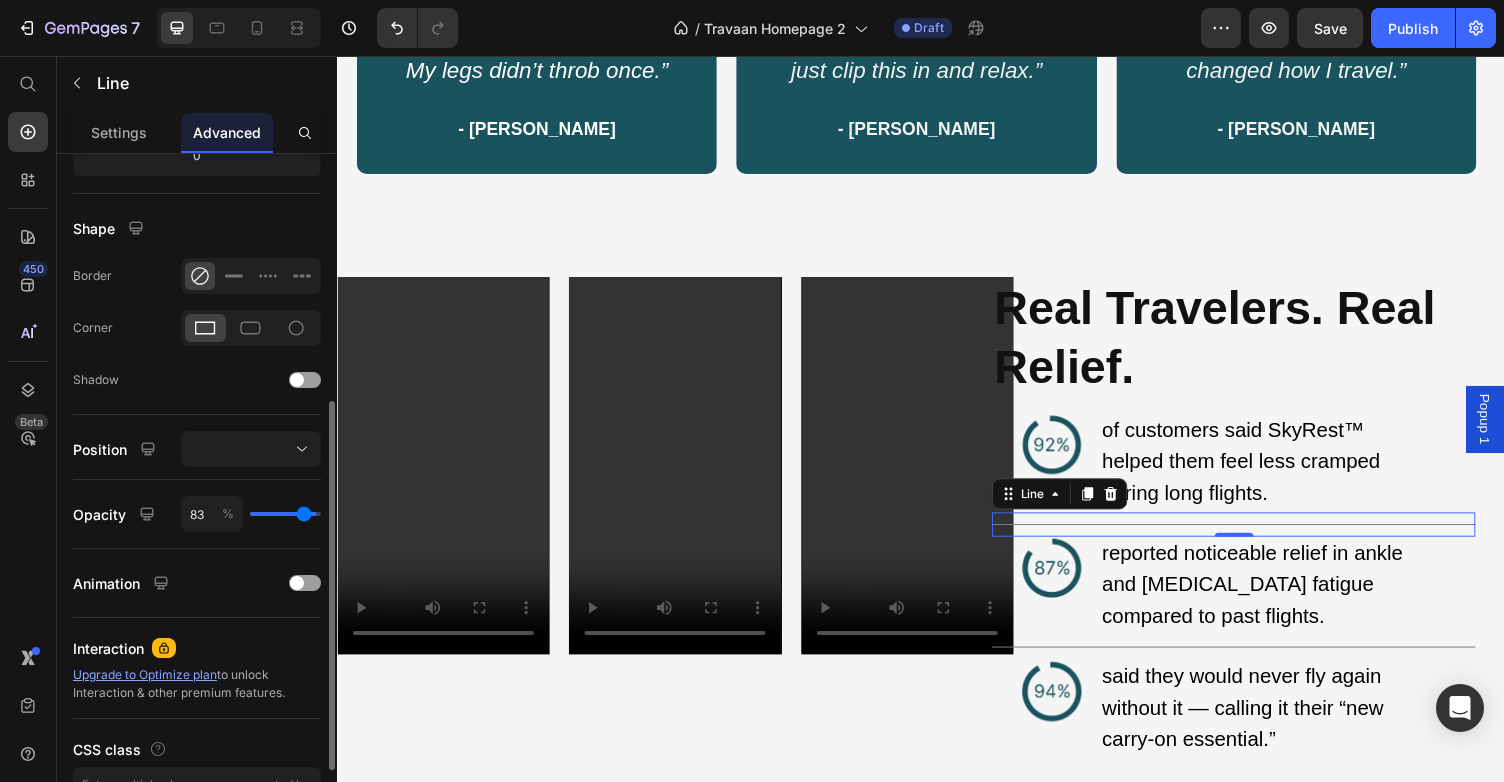type on "82" 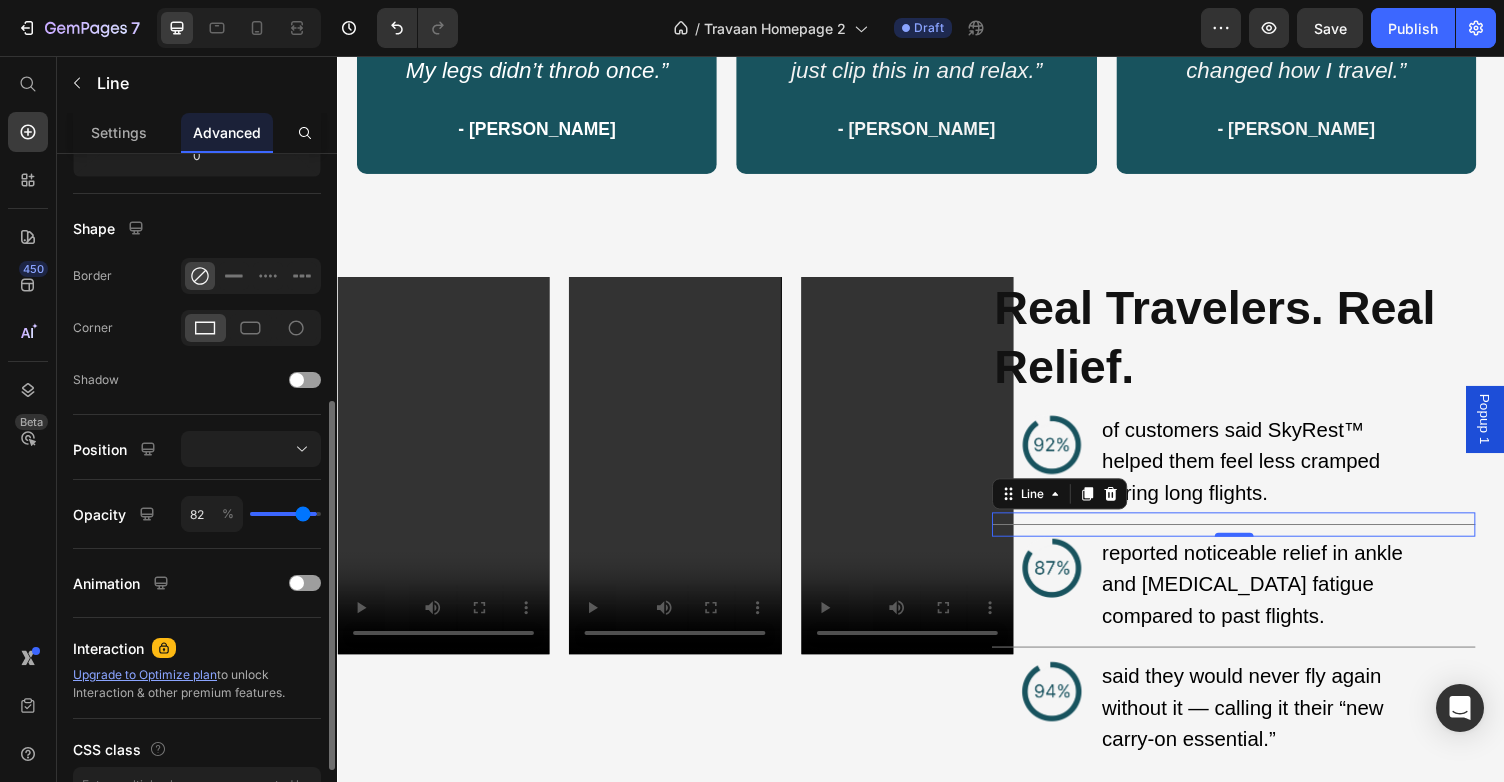 type on "81" 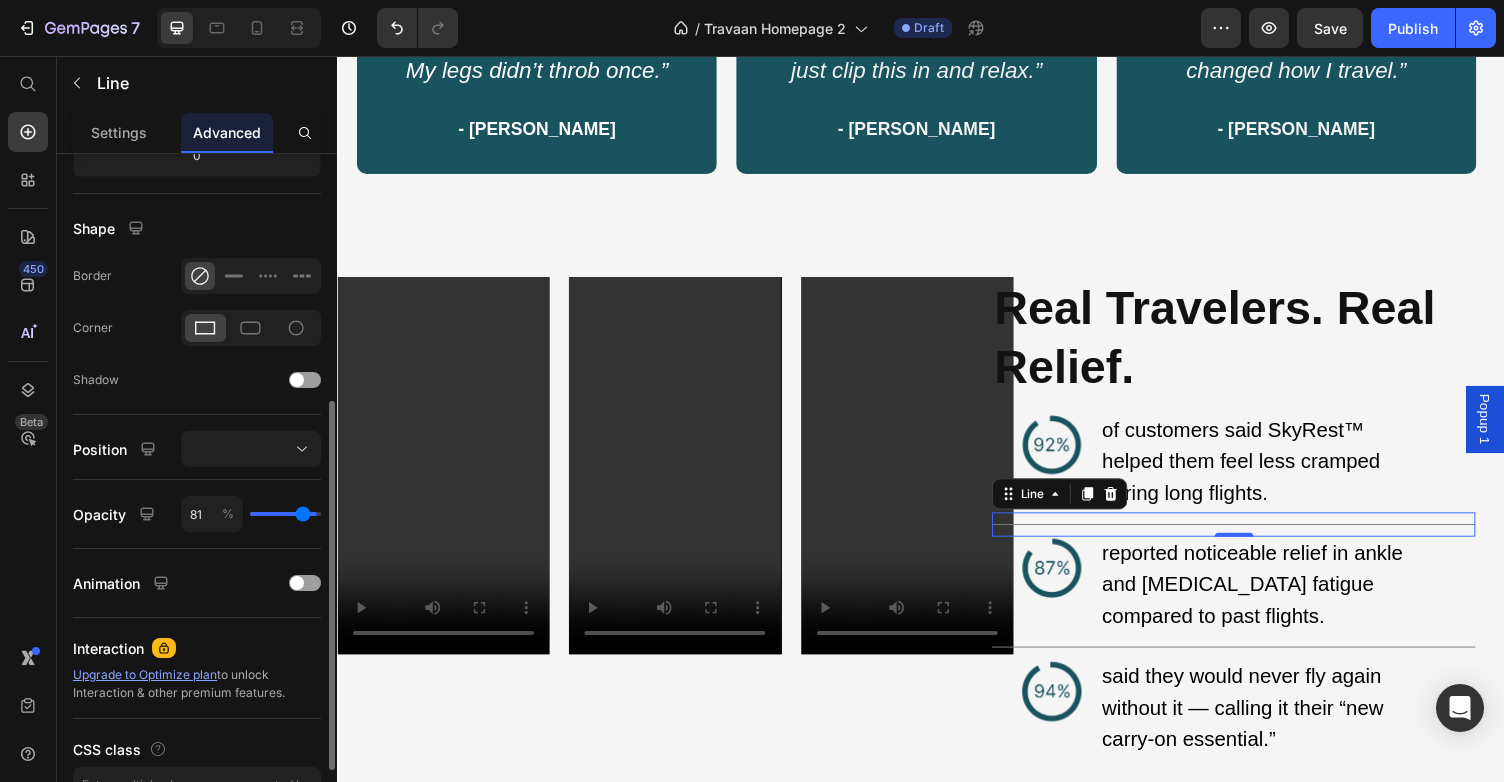 type on "79" 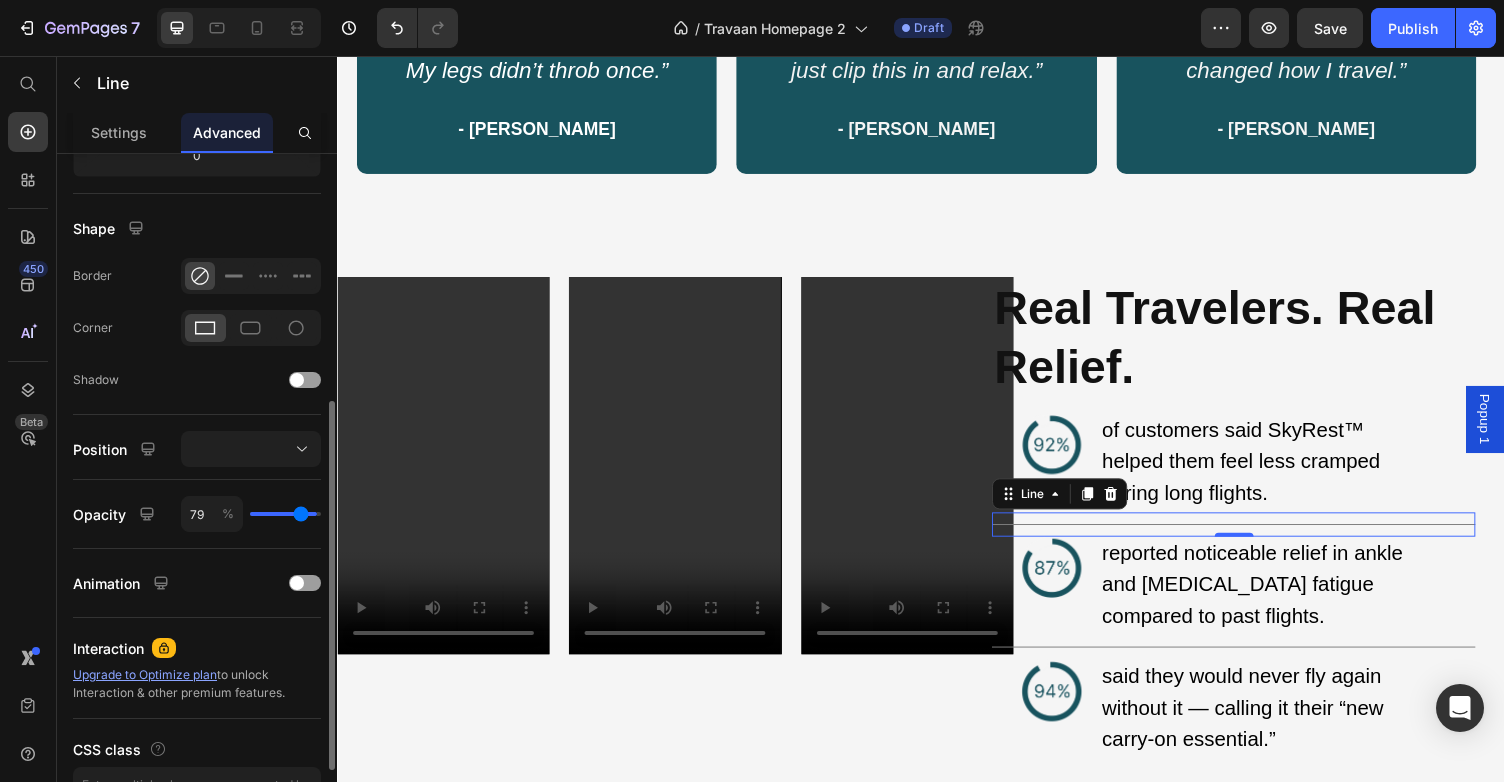 type on "77" 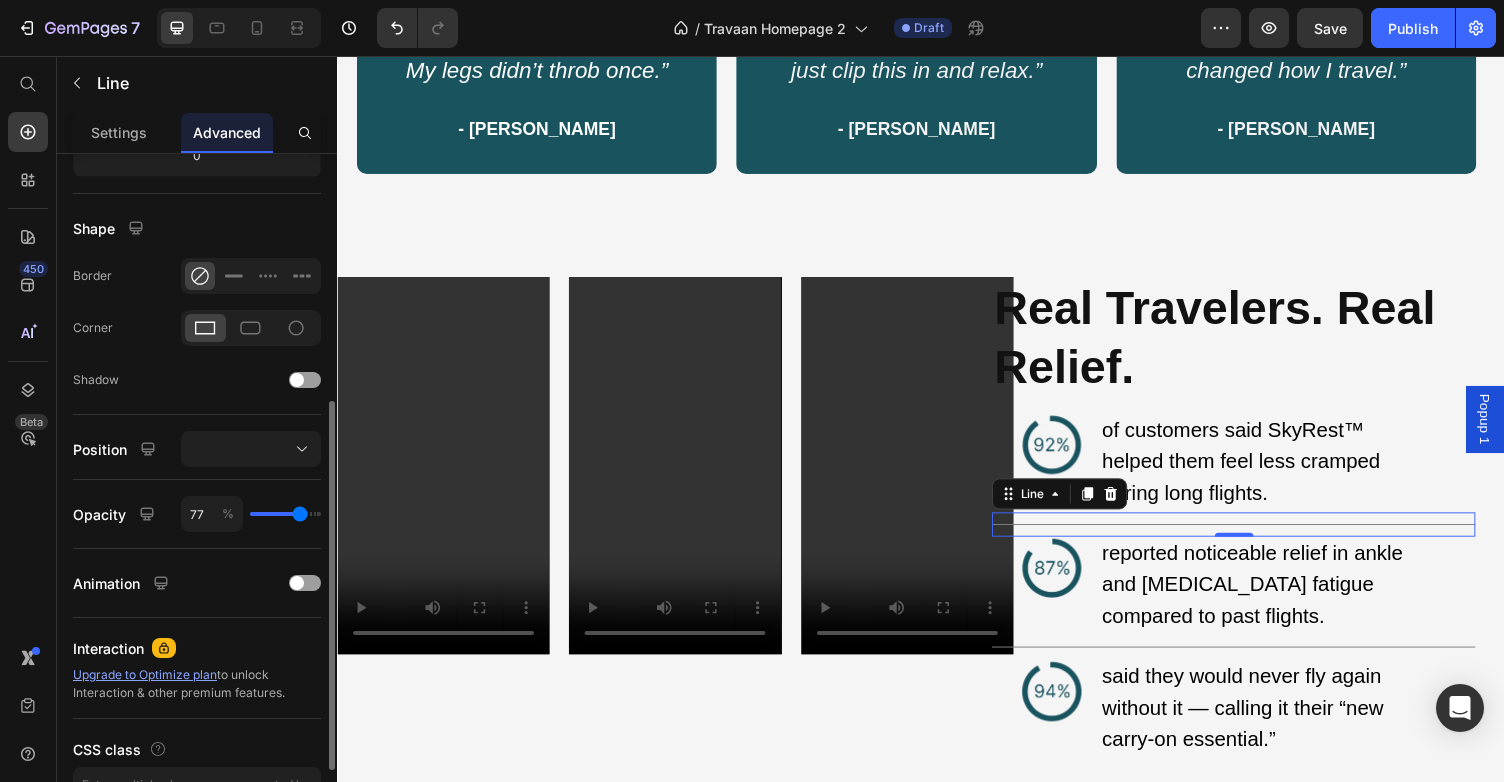 type on "76" 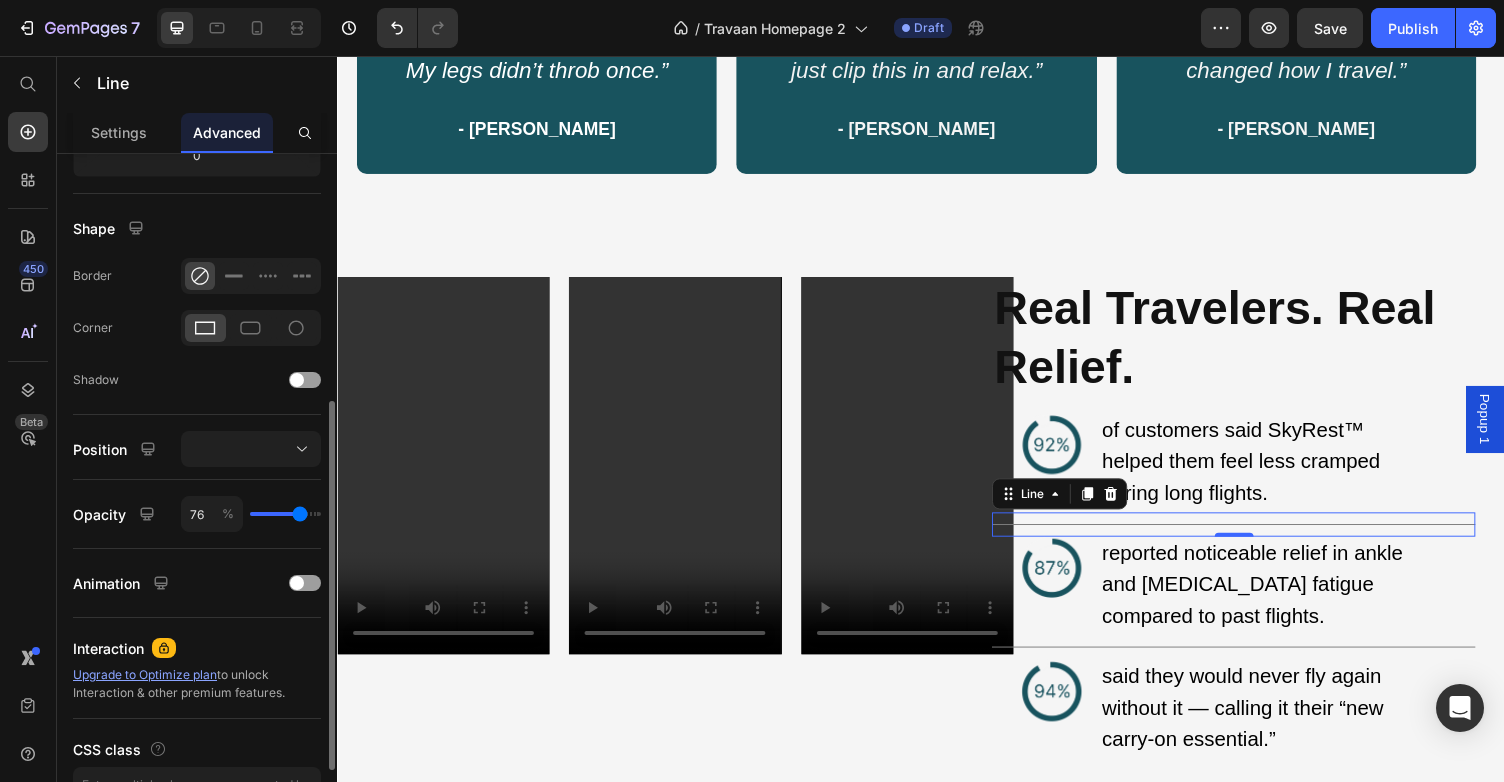 type on "74" 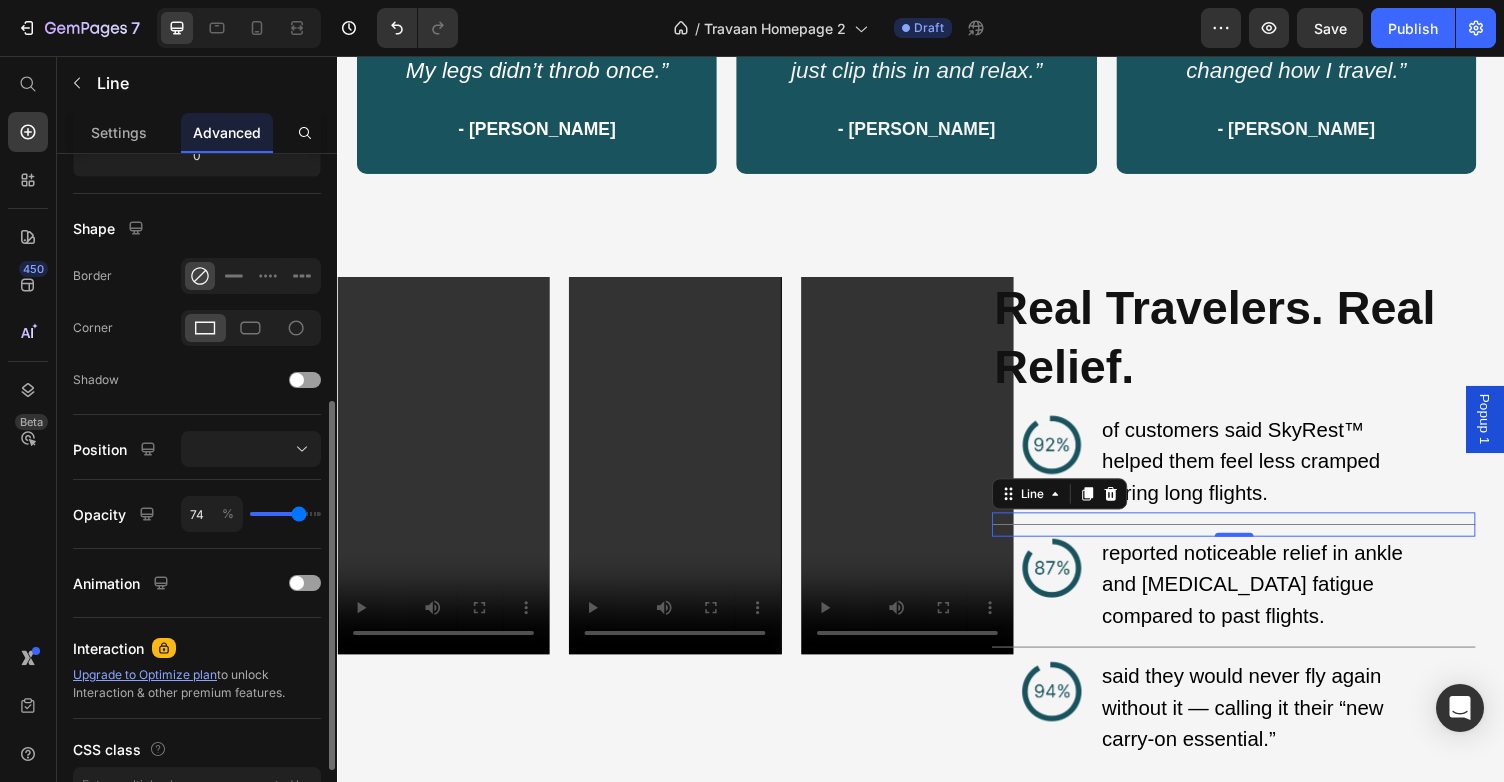type on "72" 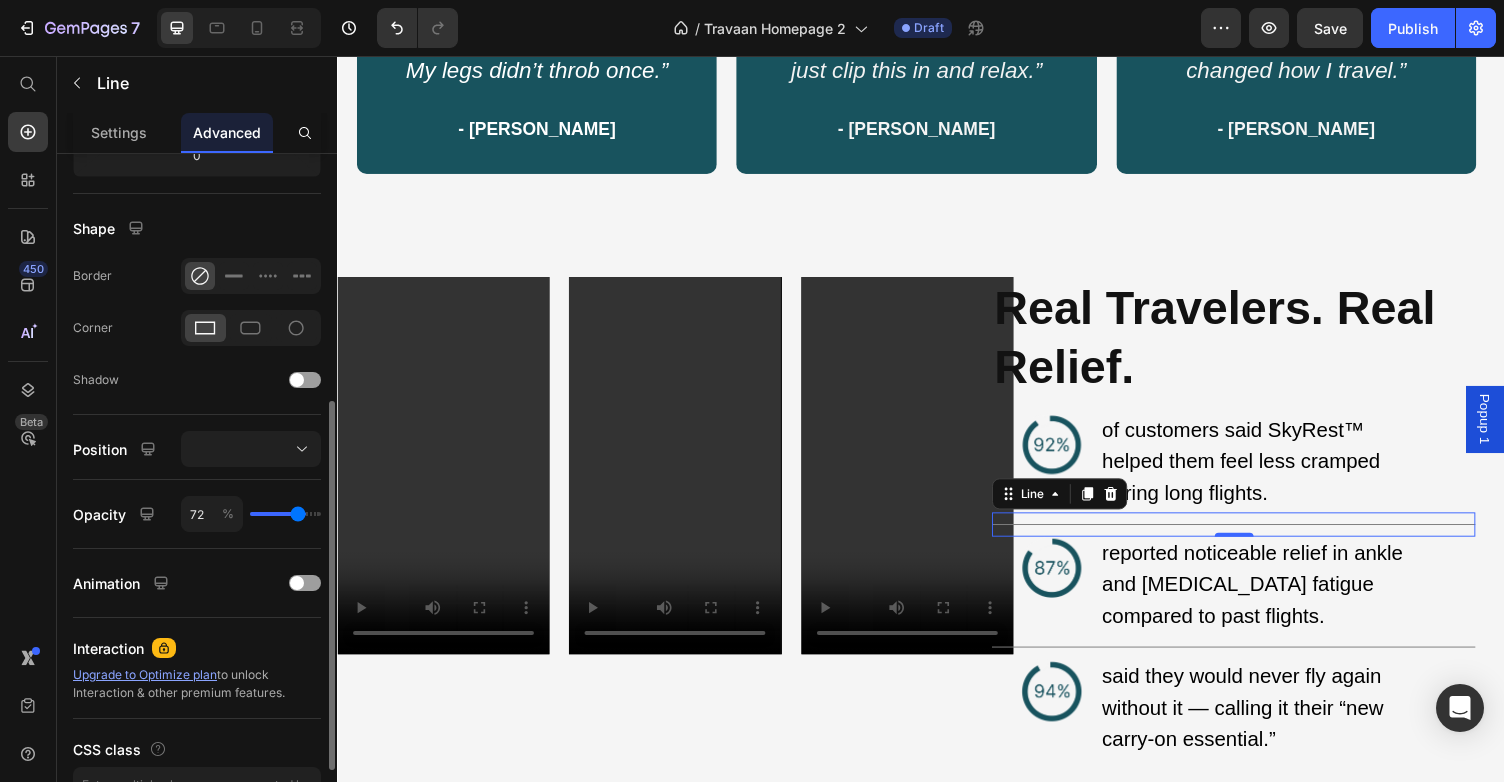 type on "69" 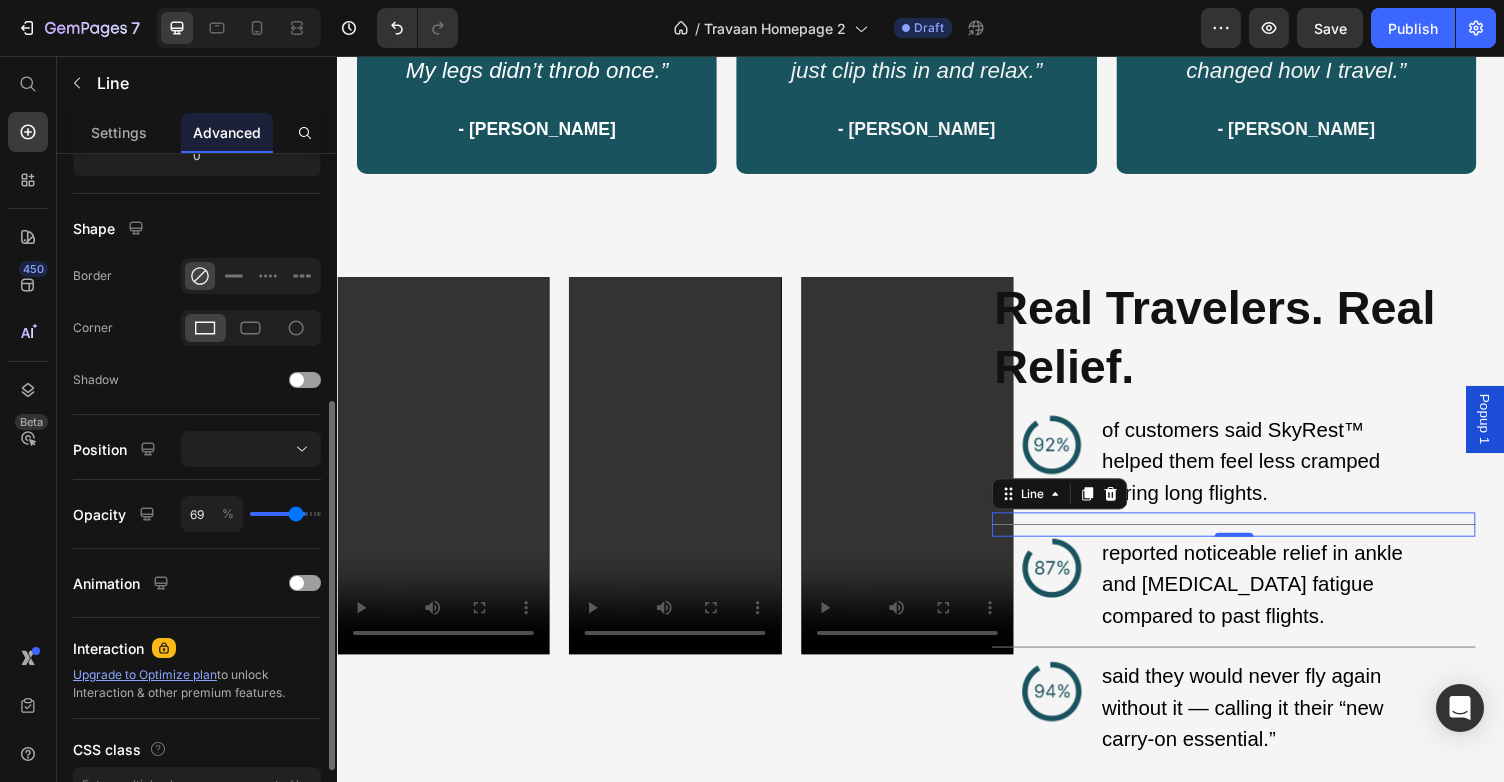 type on "67" 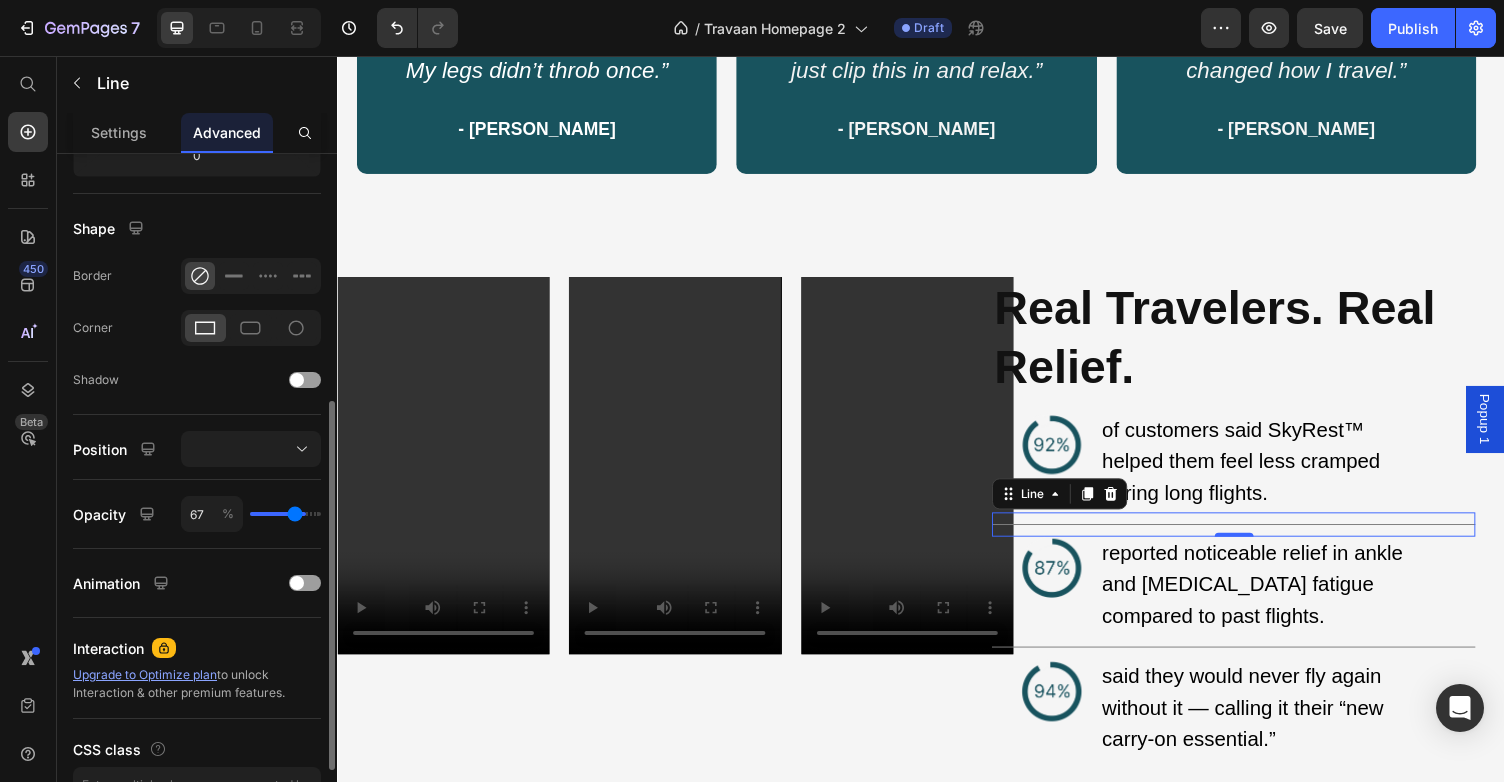 type on "66" 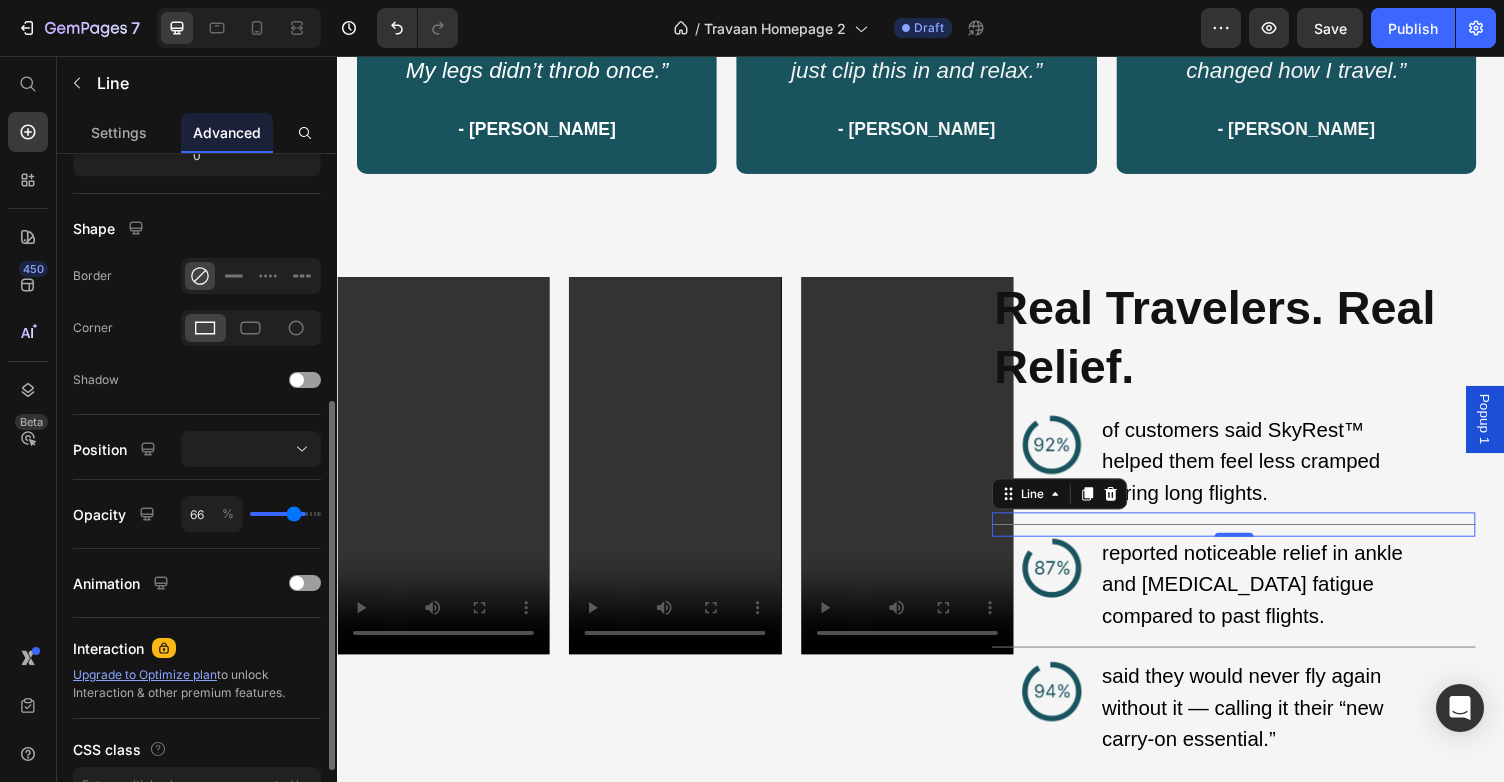 type on "64" 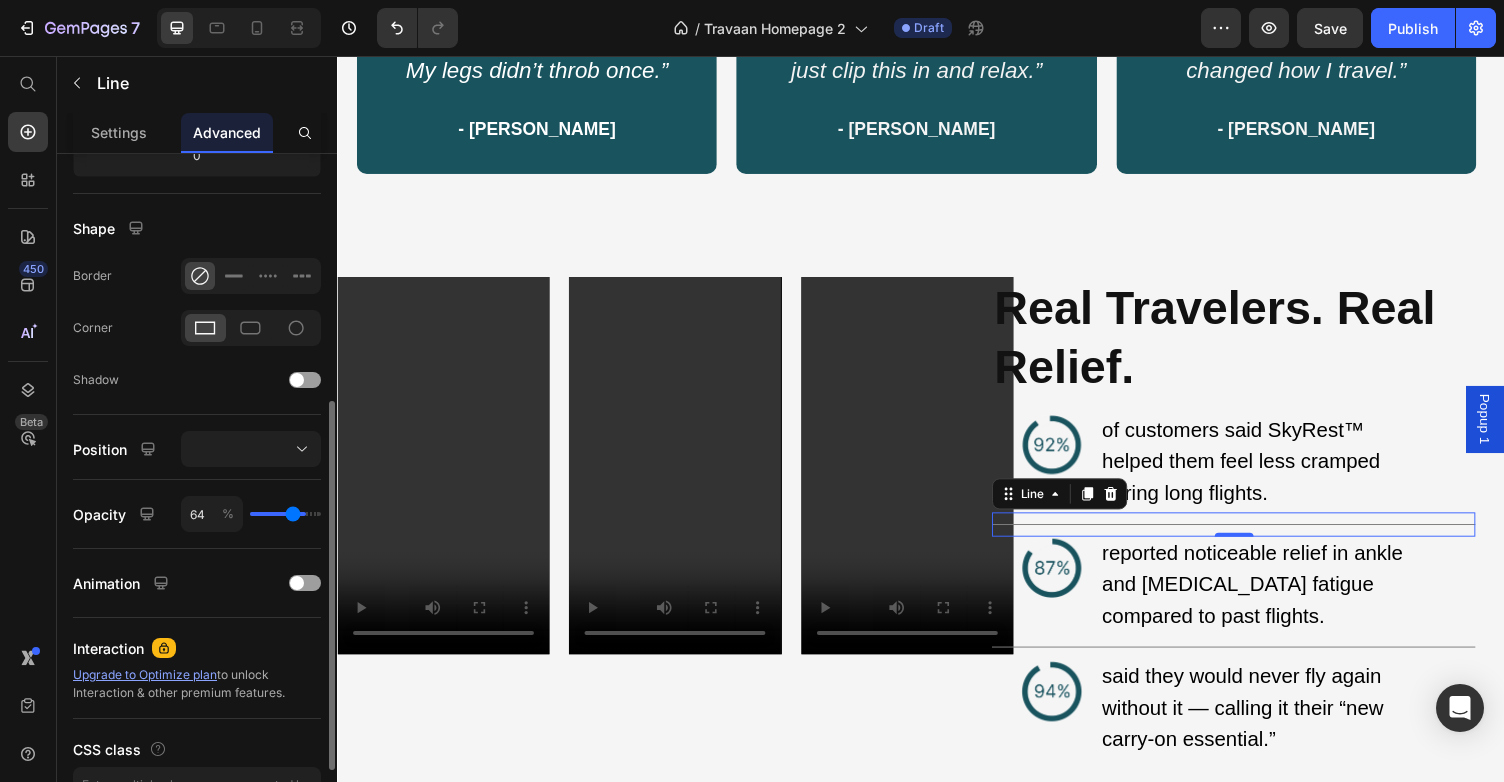 type on "62" 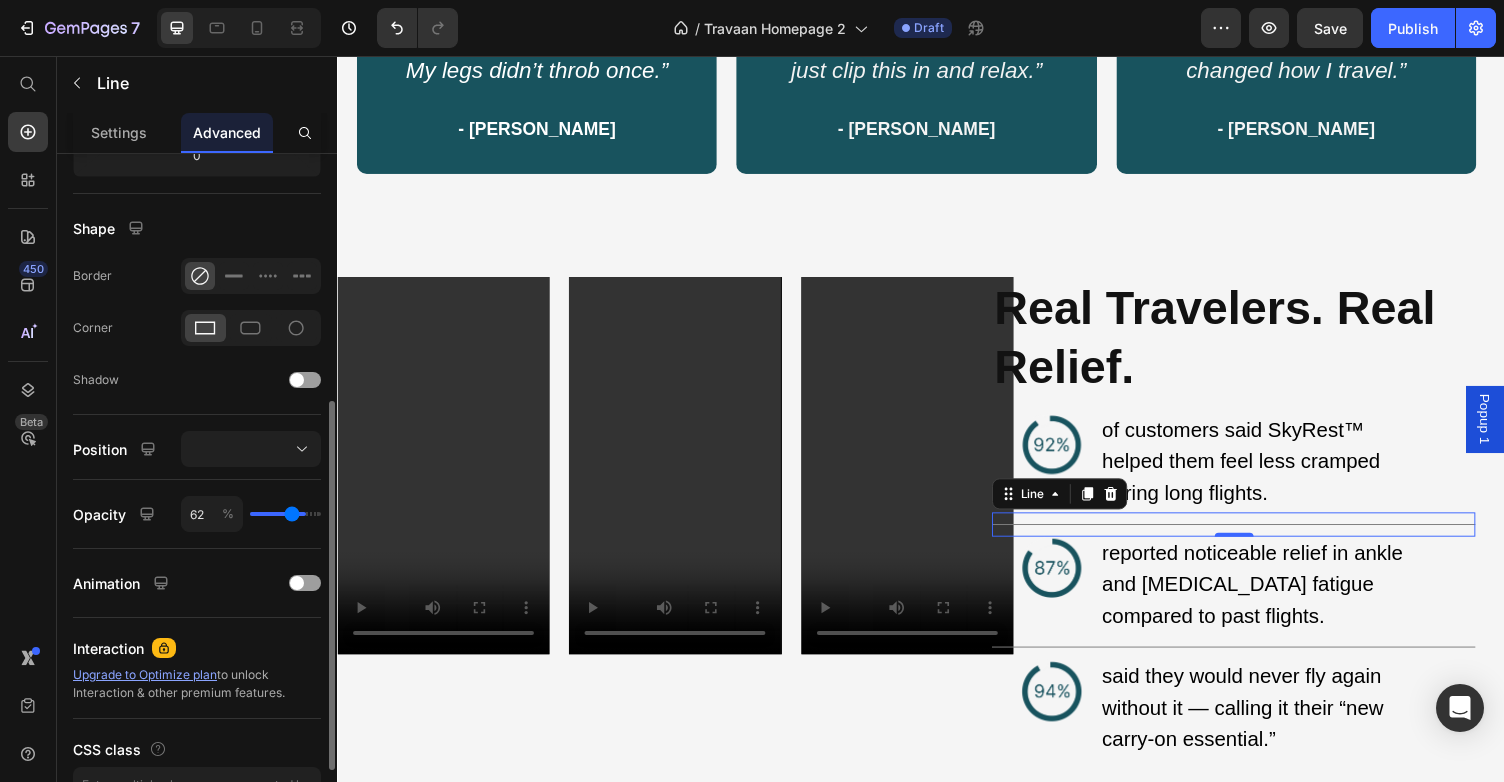 type on "61" 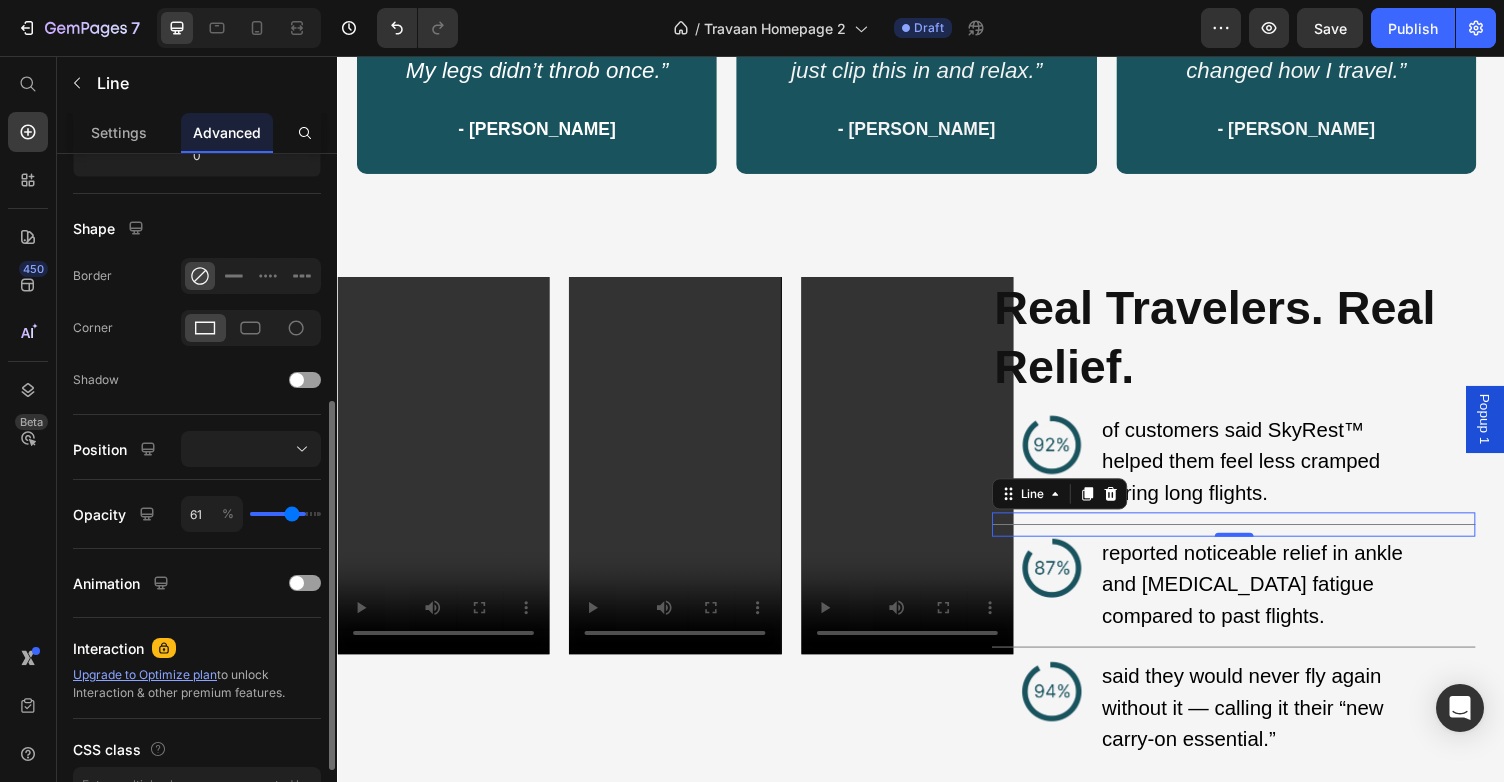 type on "60" 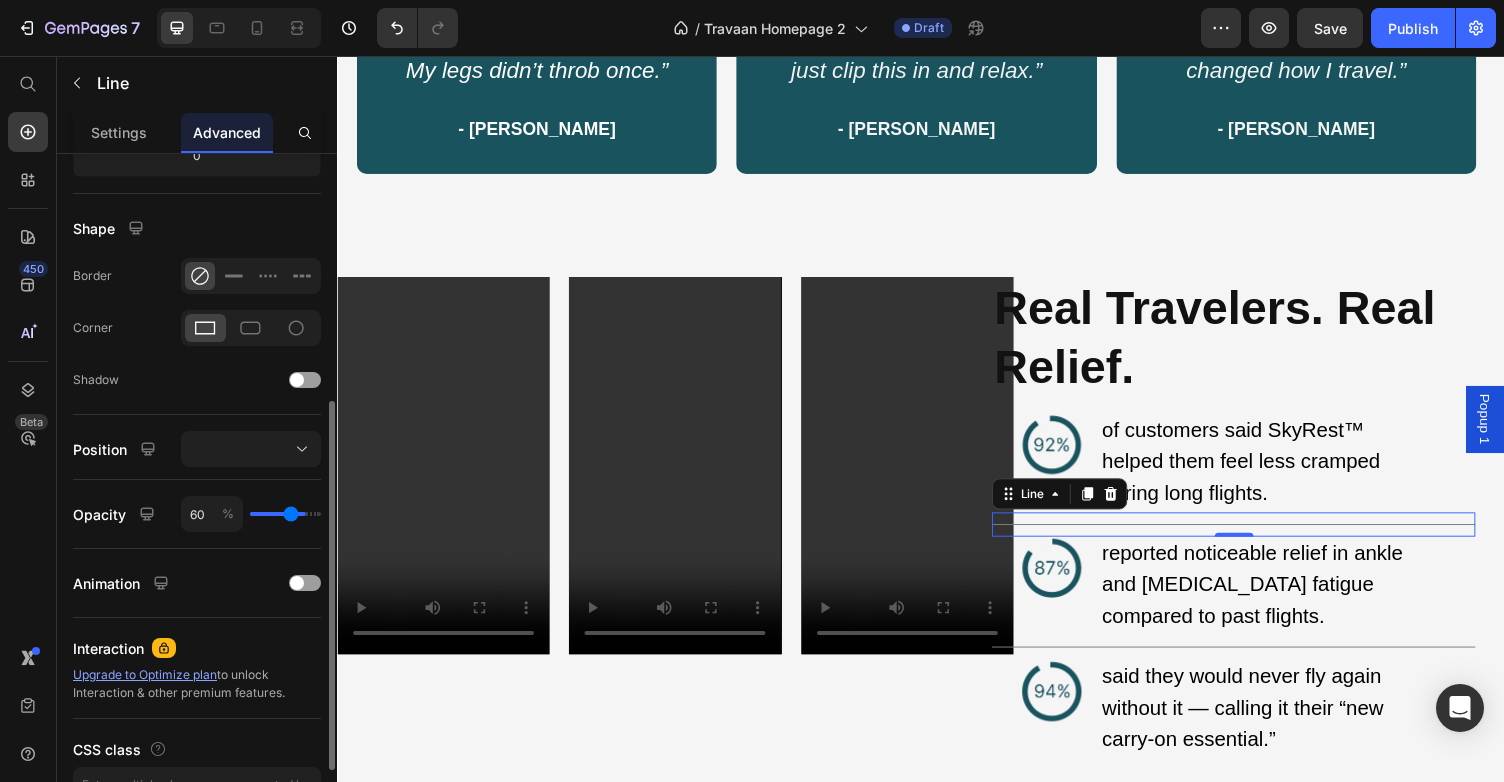 type on "58" 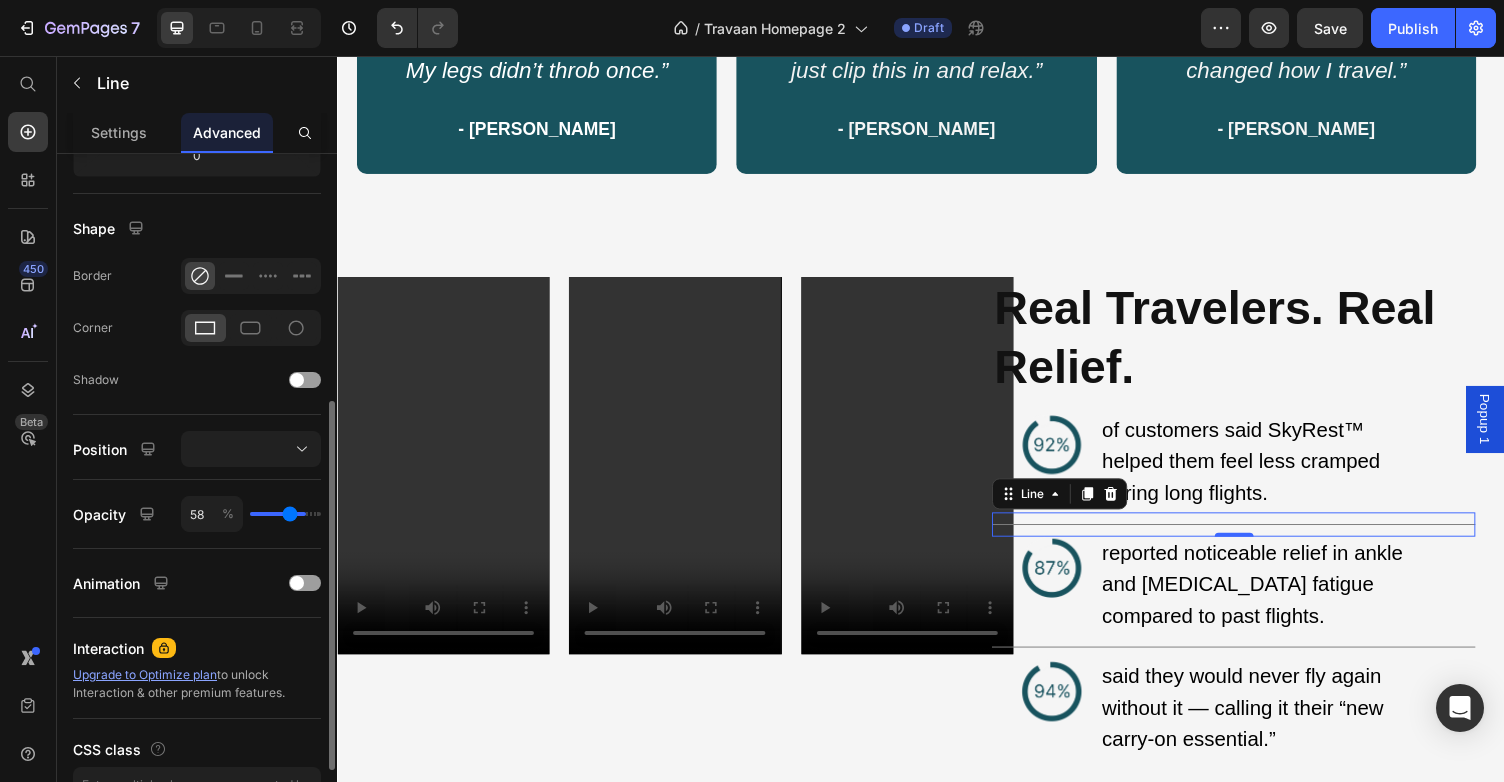 type on "57" 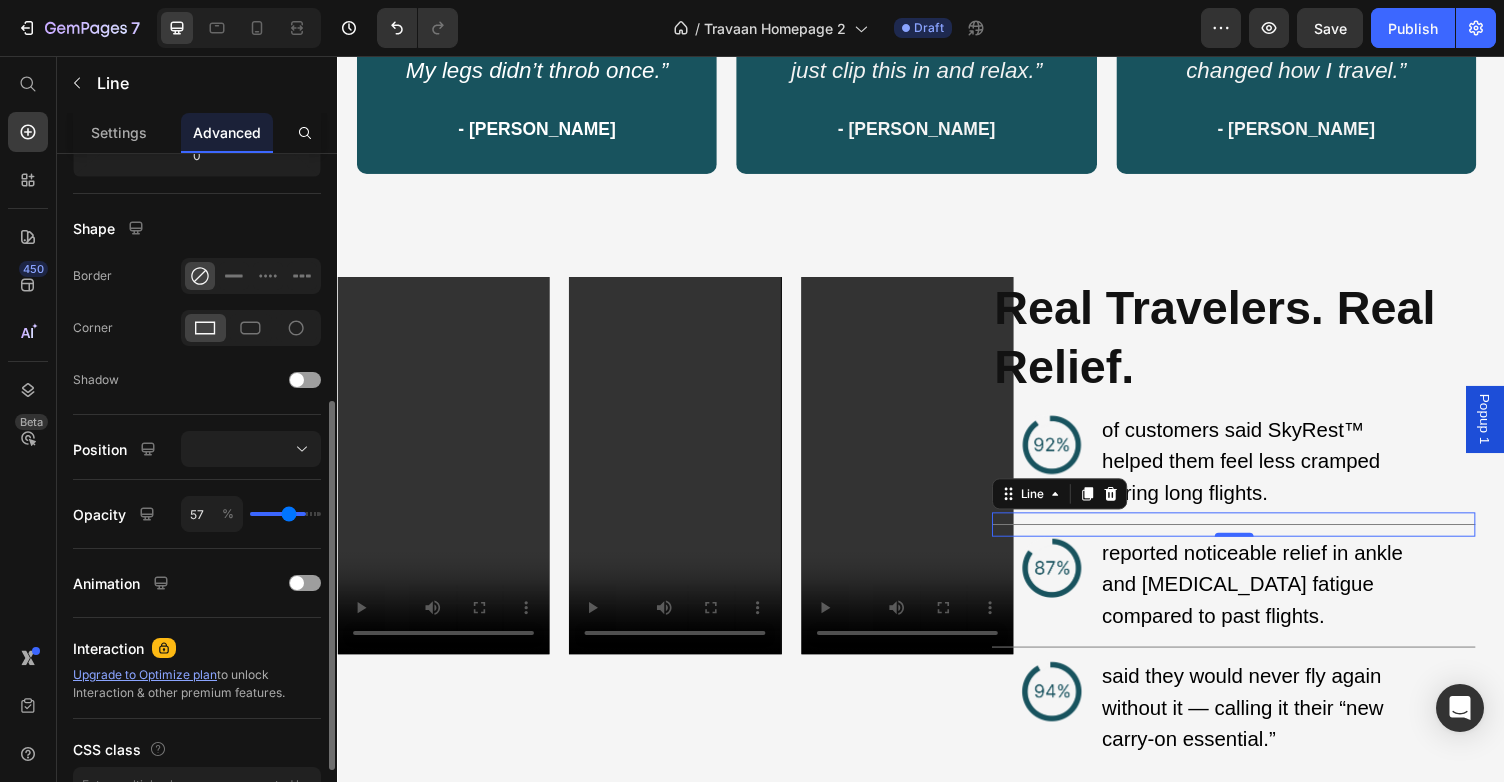type on "56" 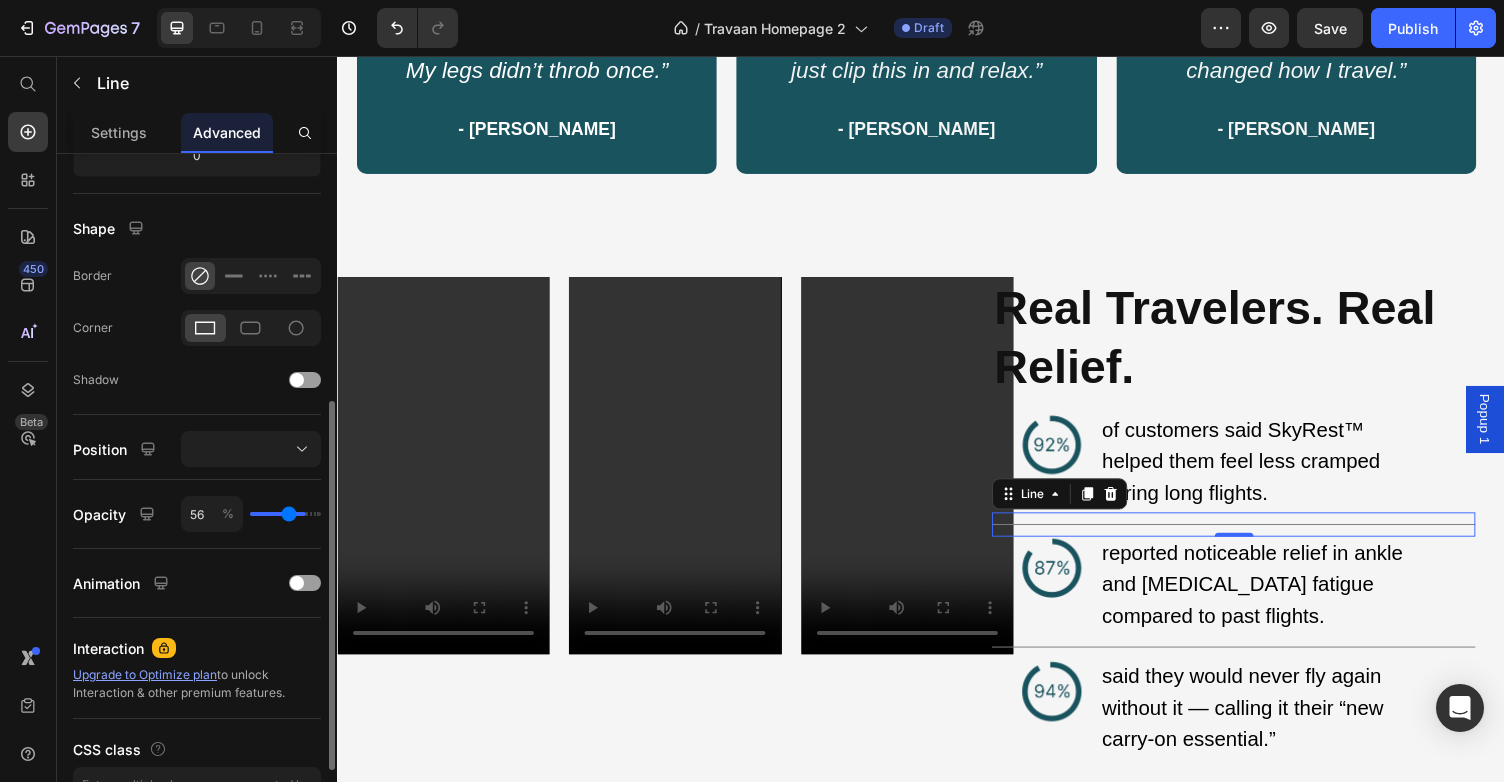 type on "55" 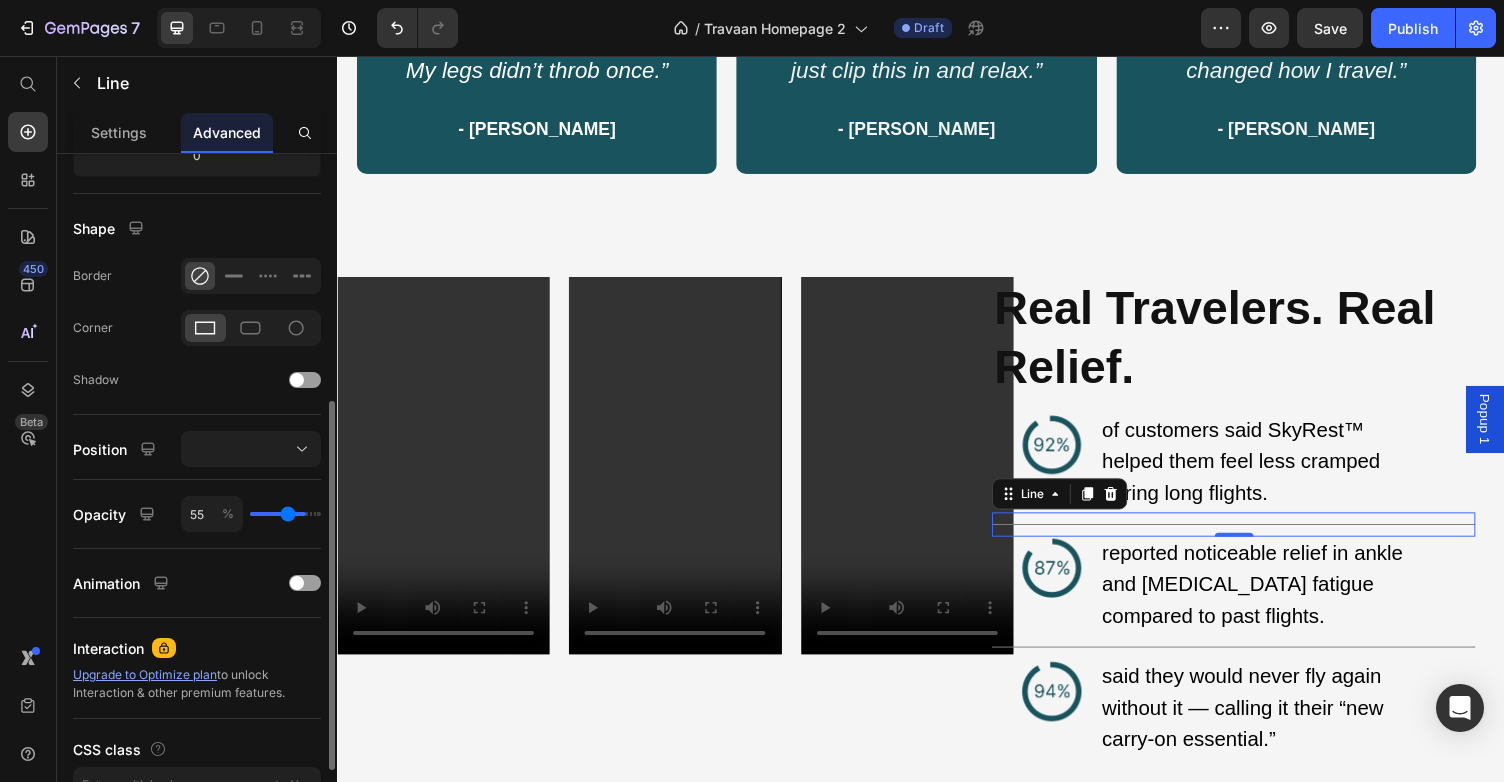 type on "54" 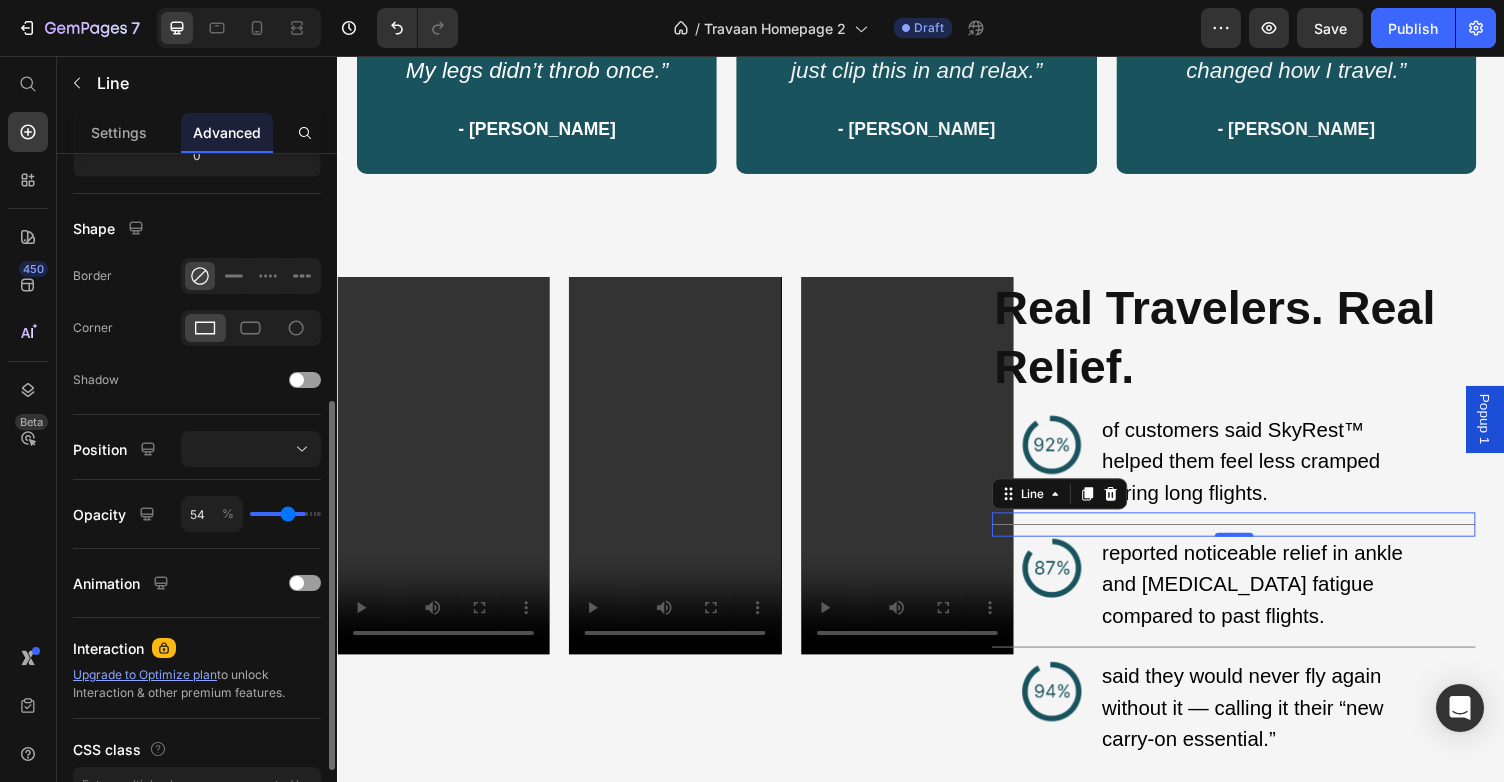 type on "53" 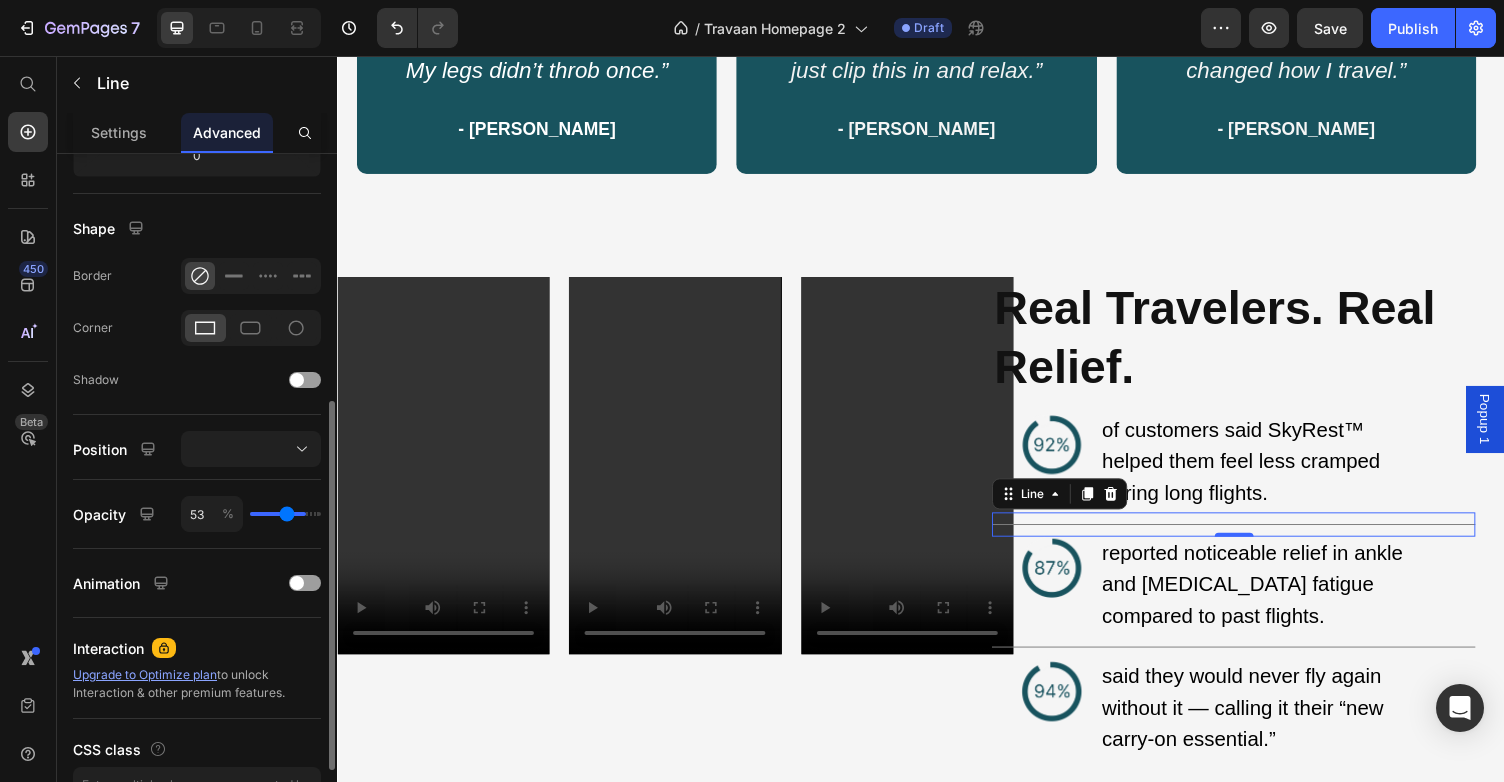 type on "52" 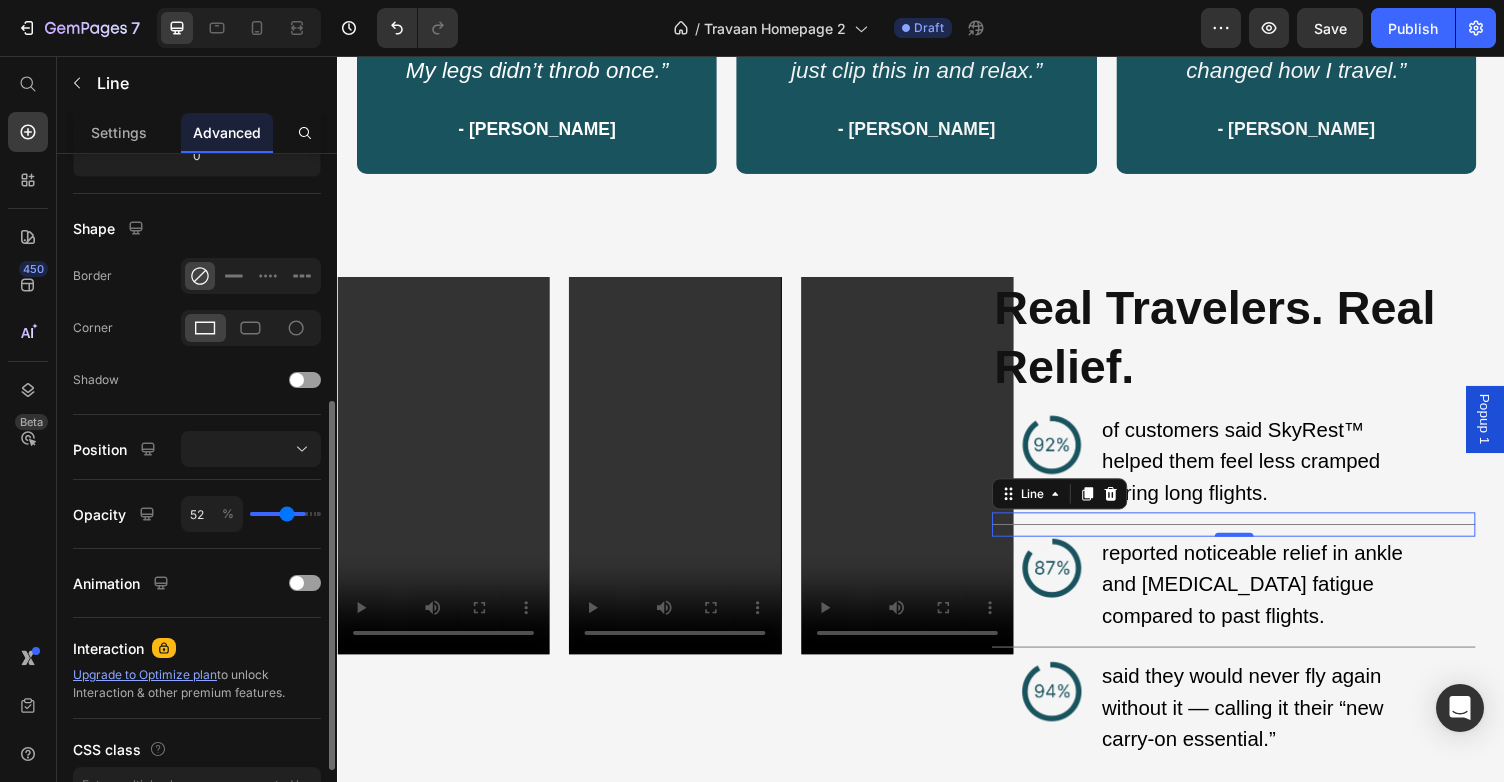 type on "51" 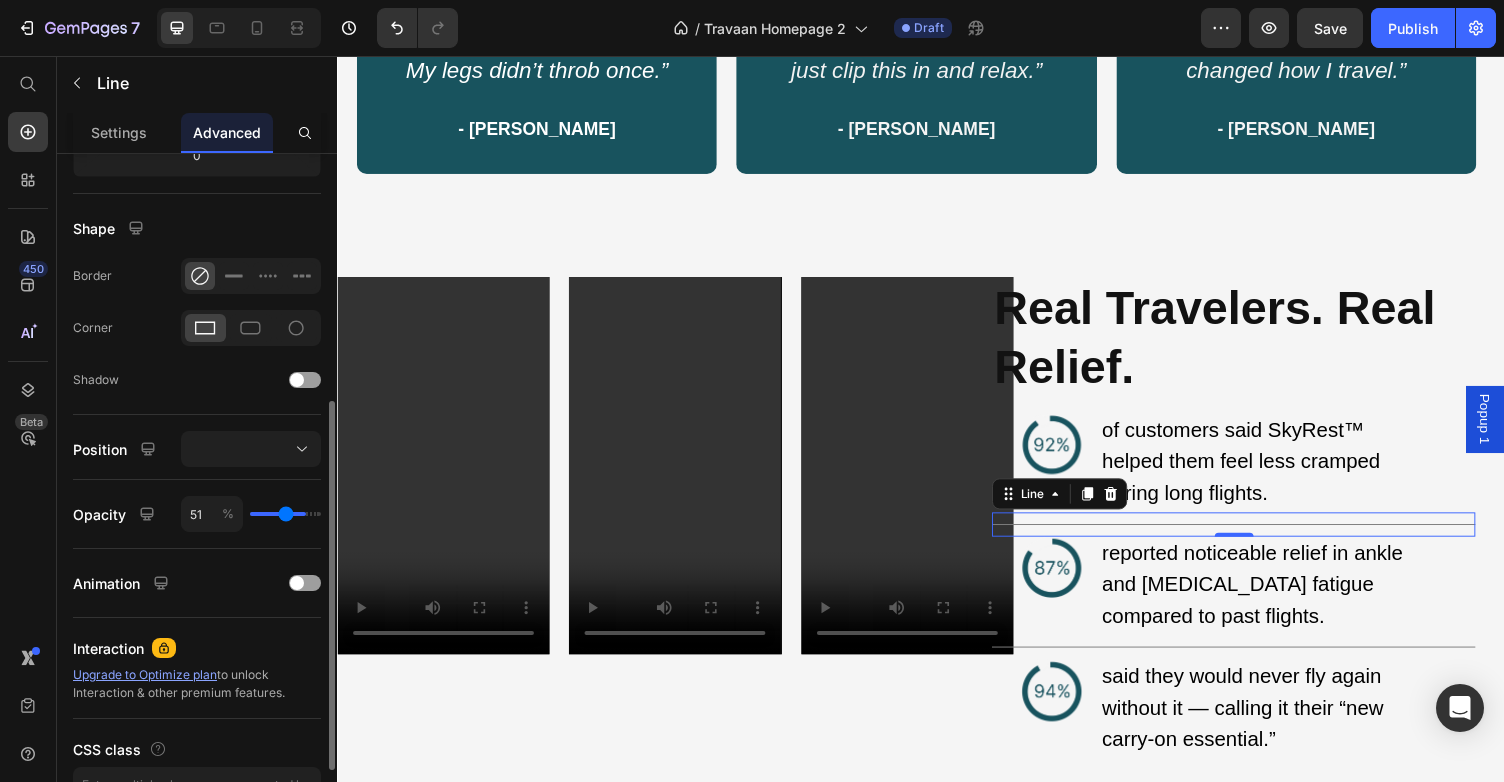 type on "50" 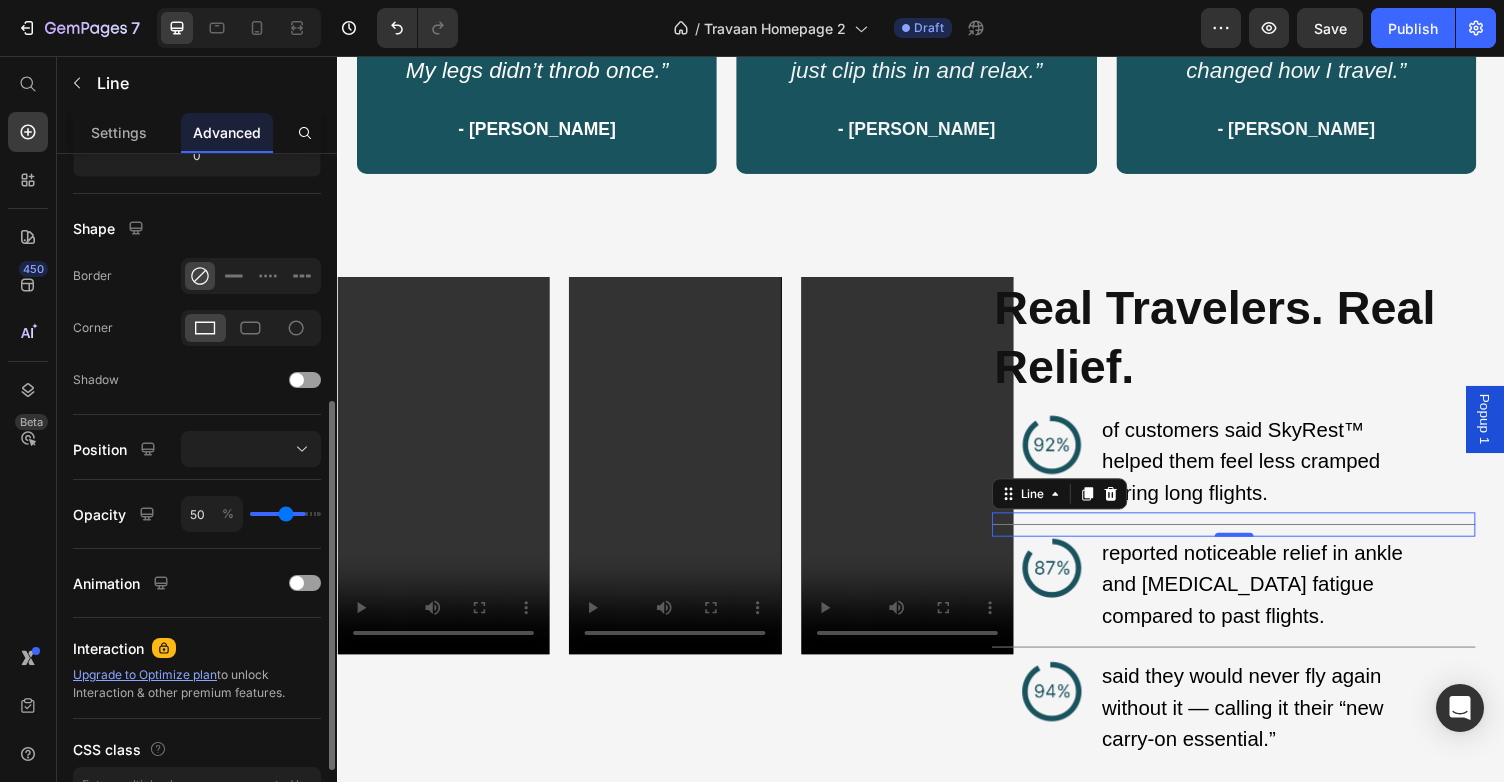 type on "49" 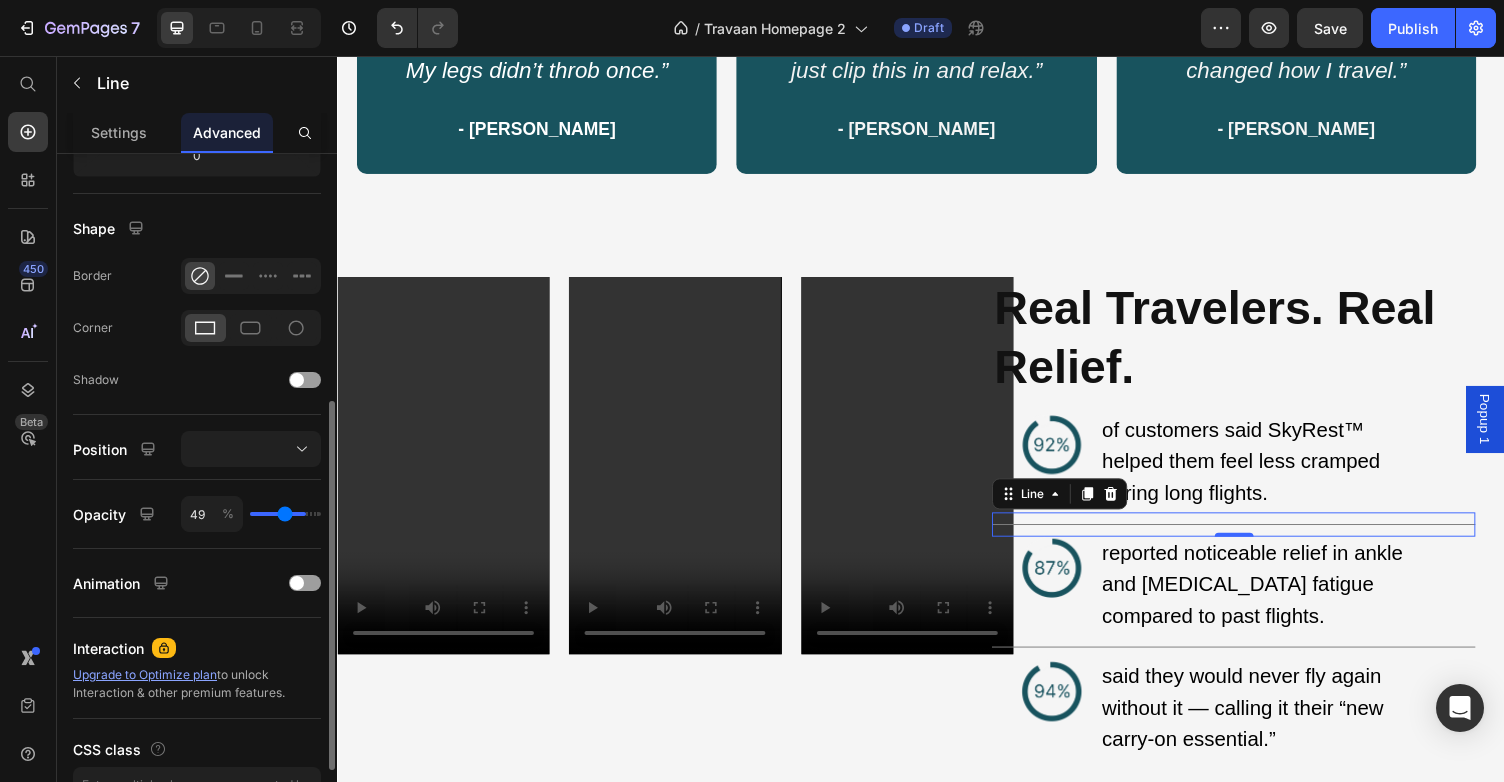 type on "48" 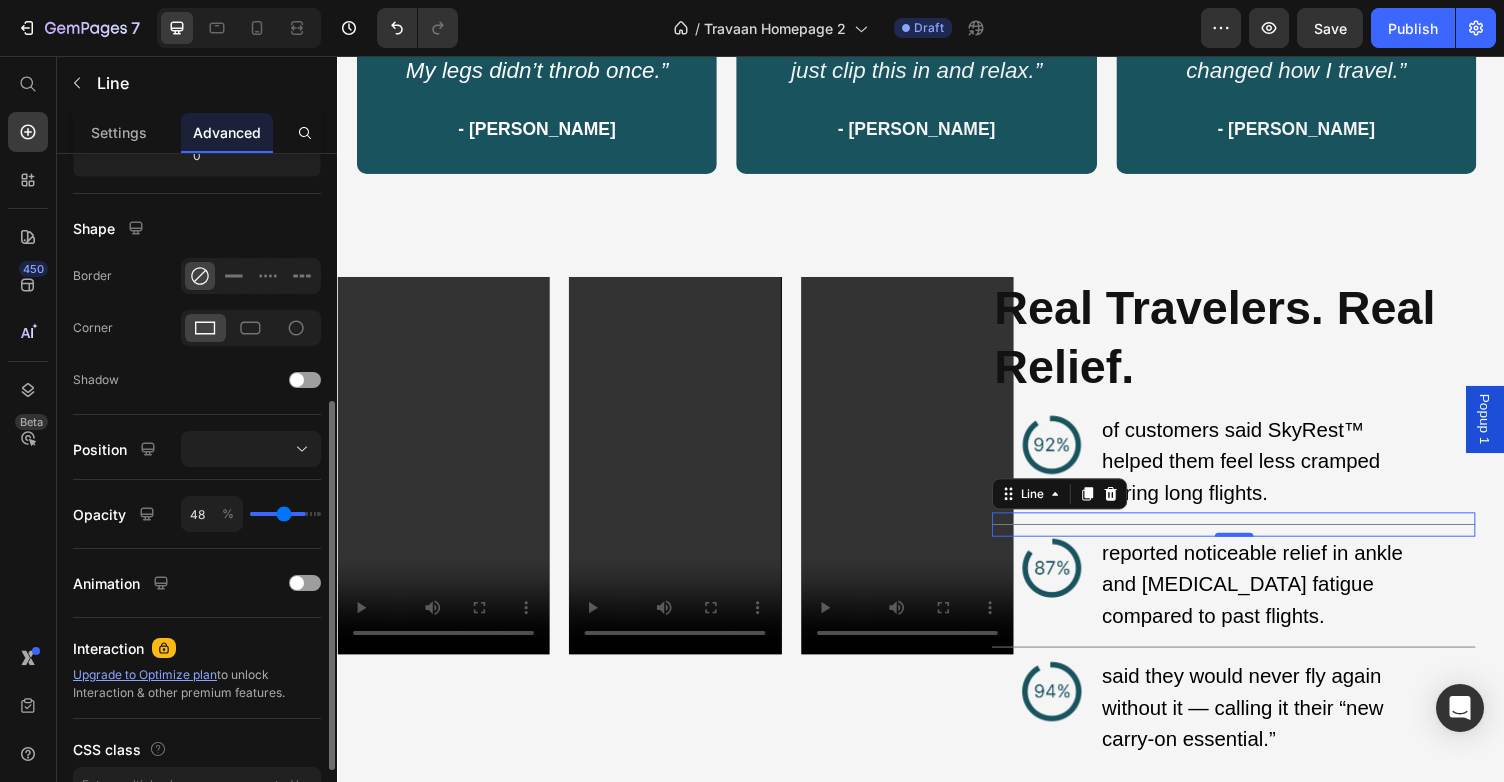type on "46" 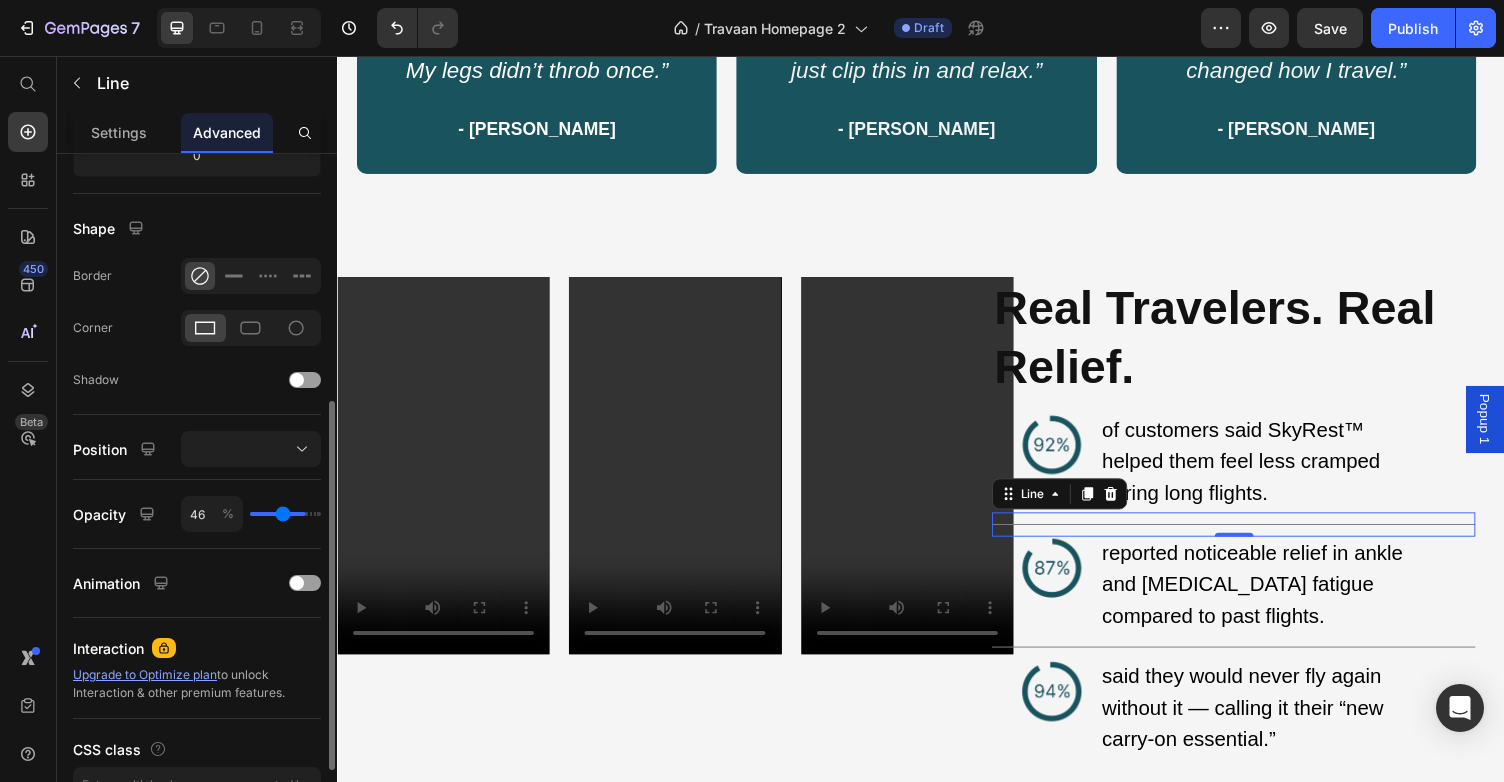 type on "45" 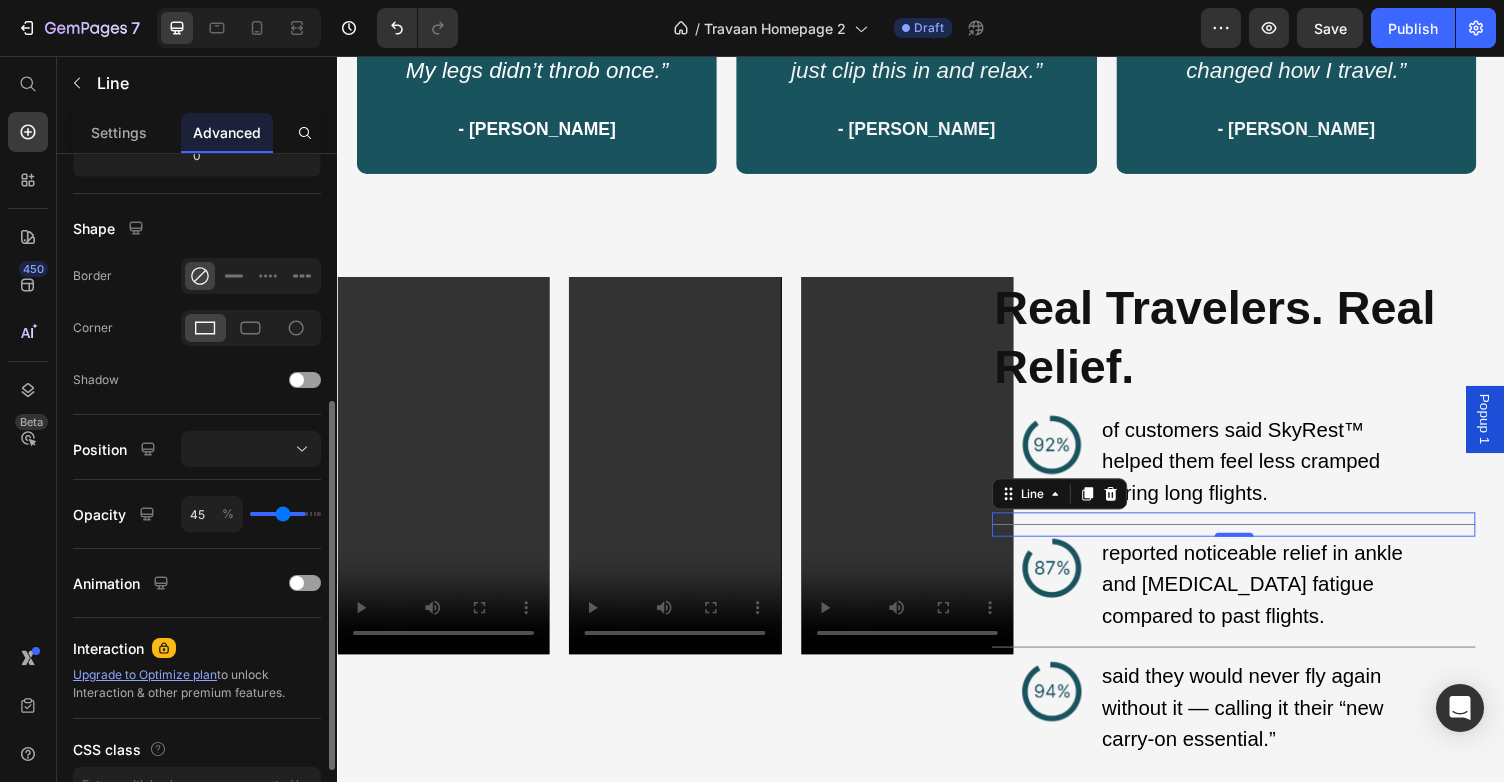 type on "44" 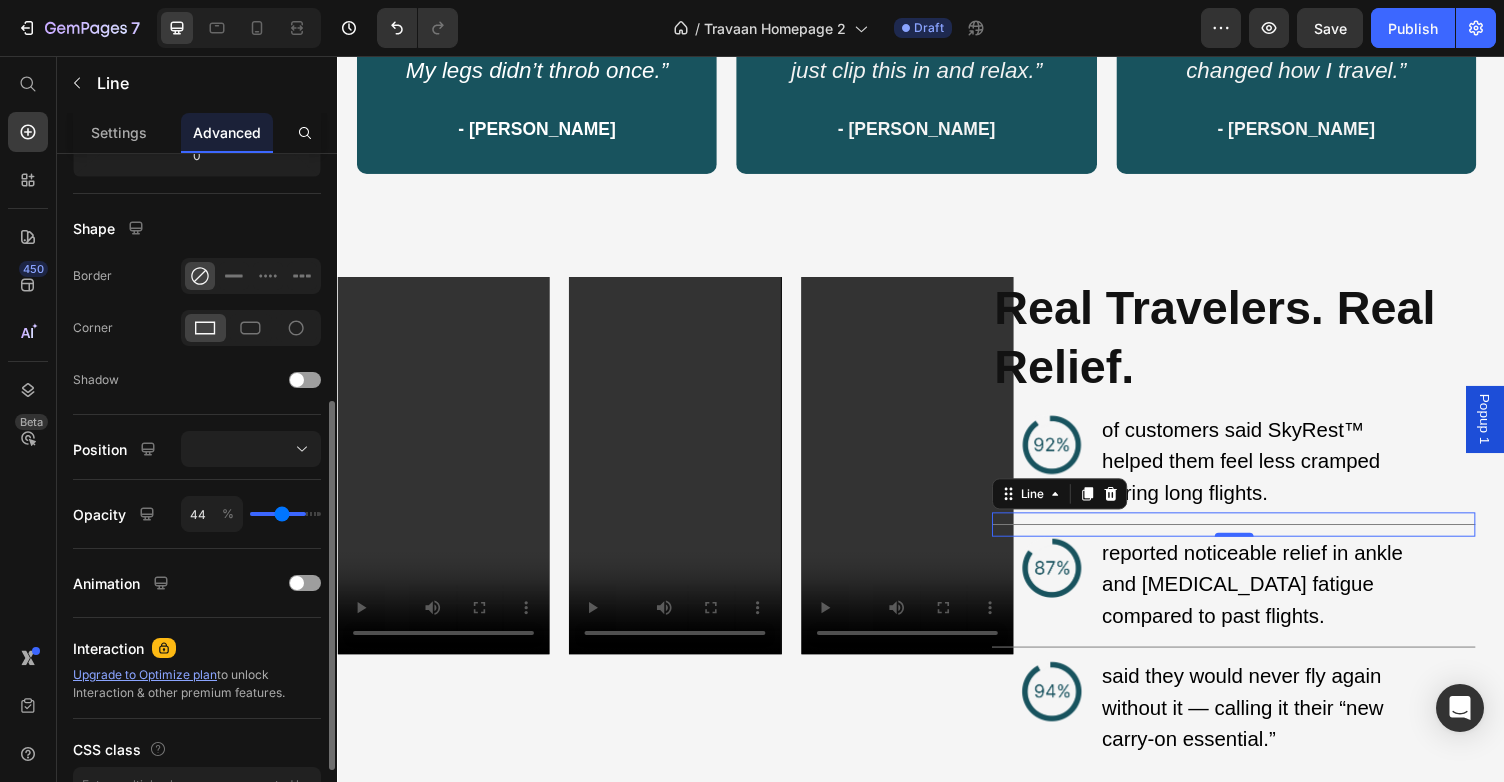 type on "42" 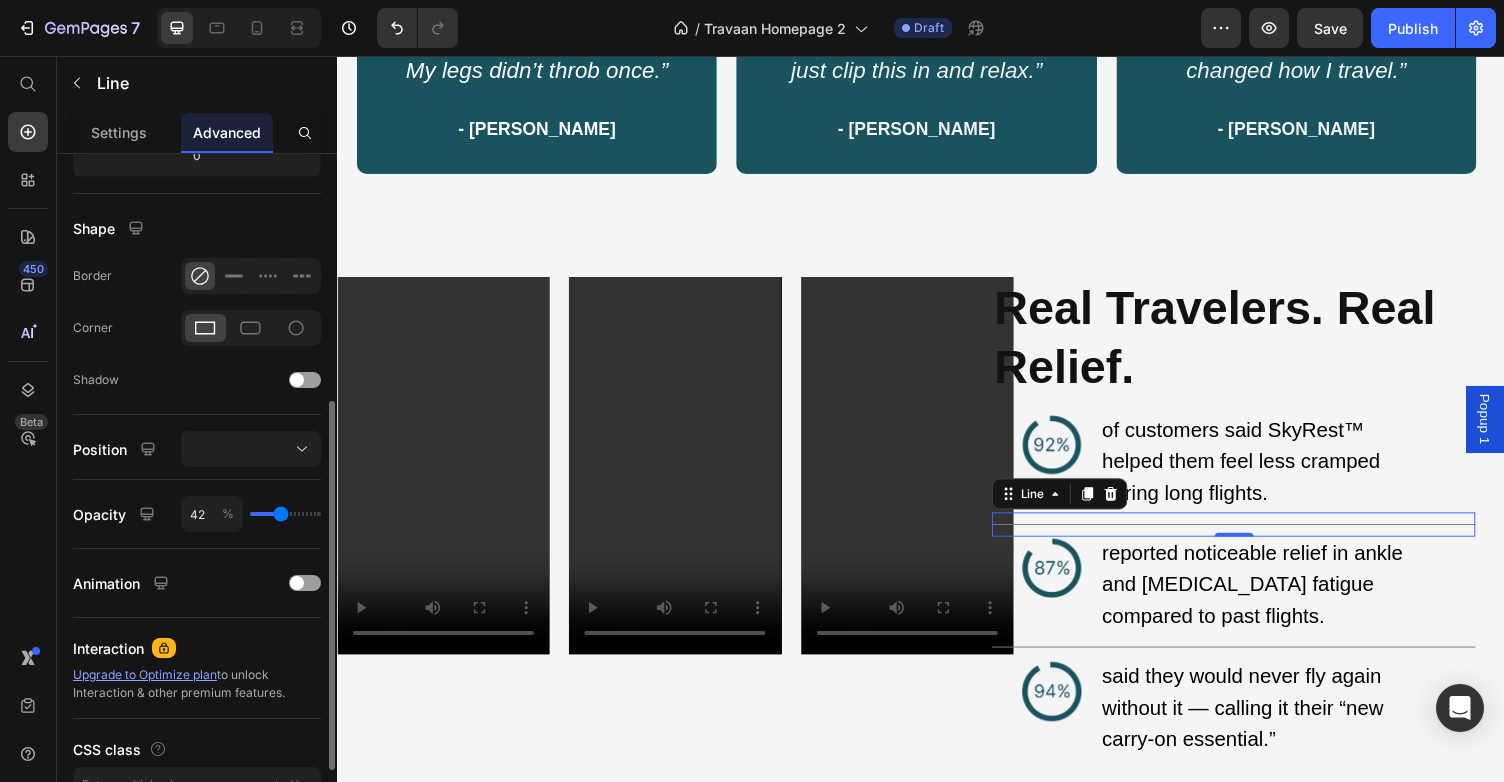 type on "41" 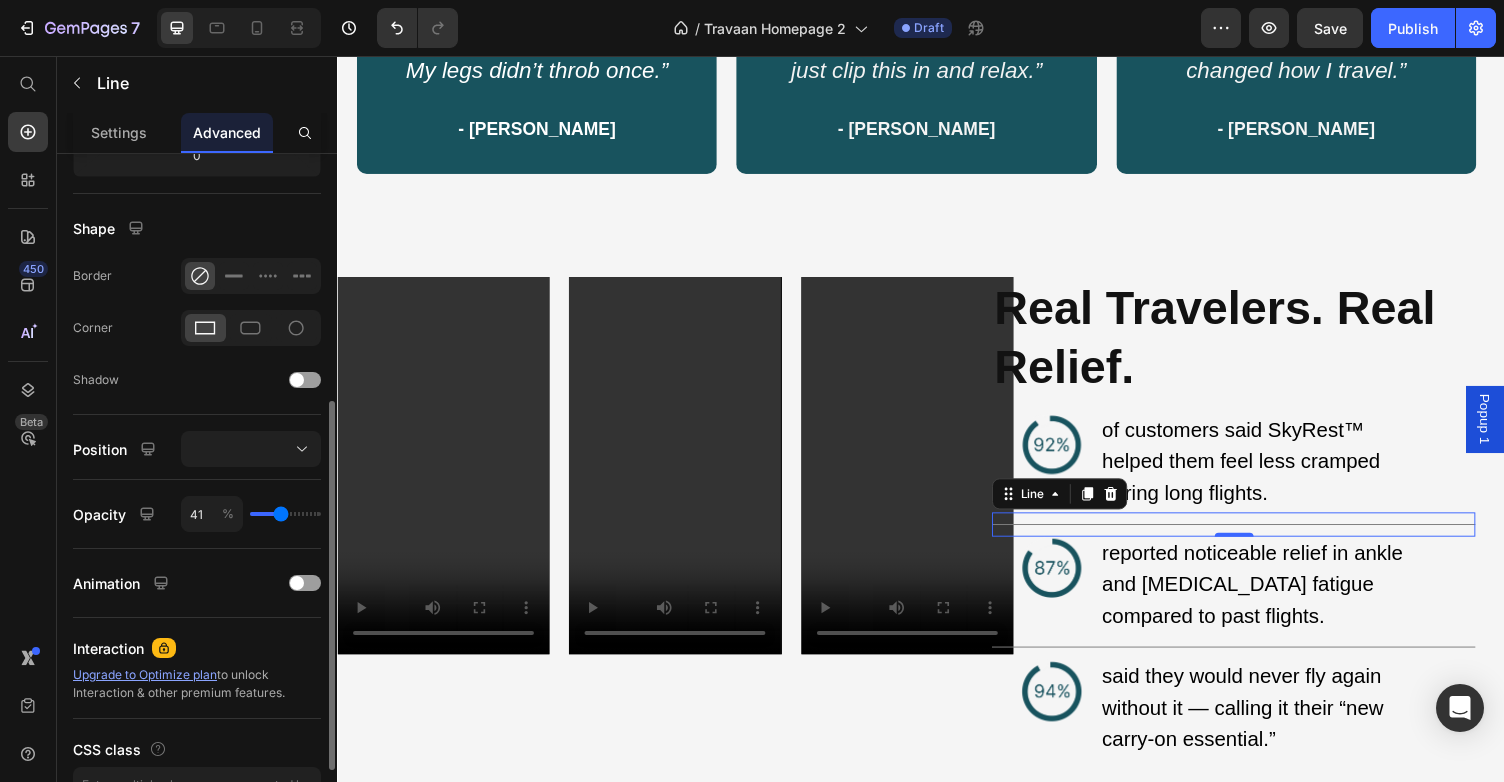 type on "40" 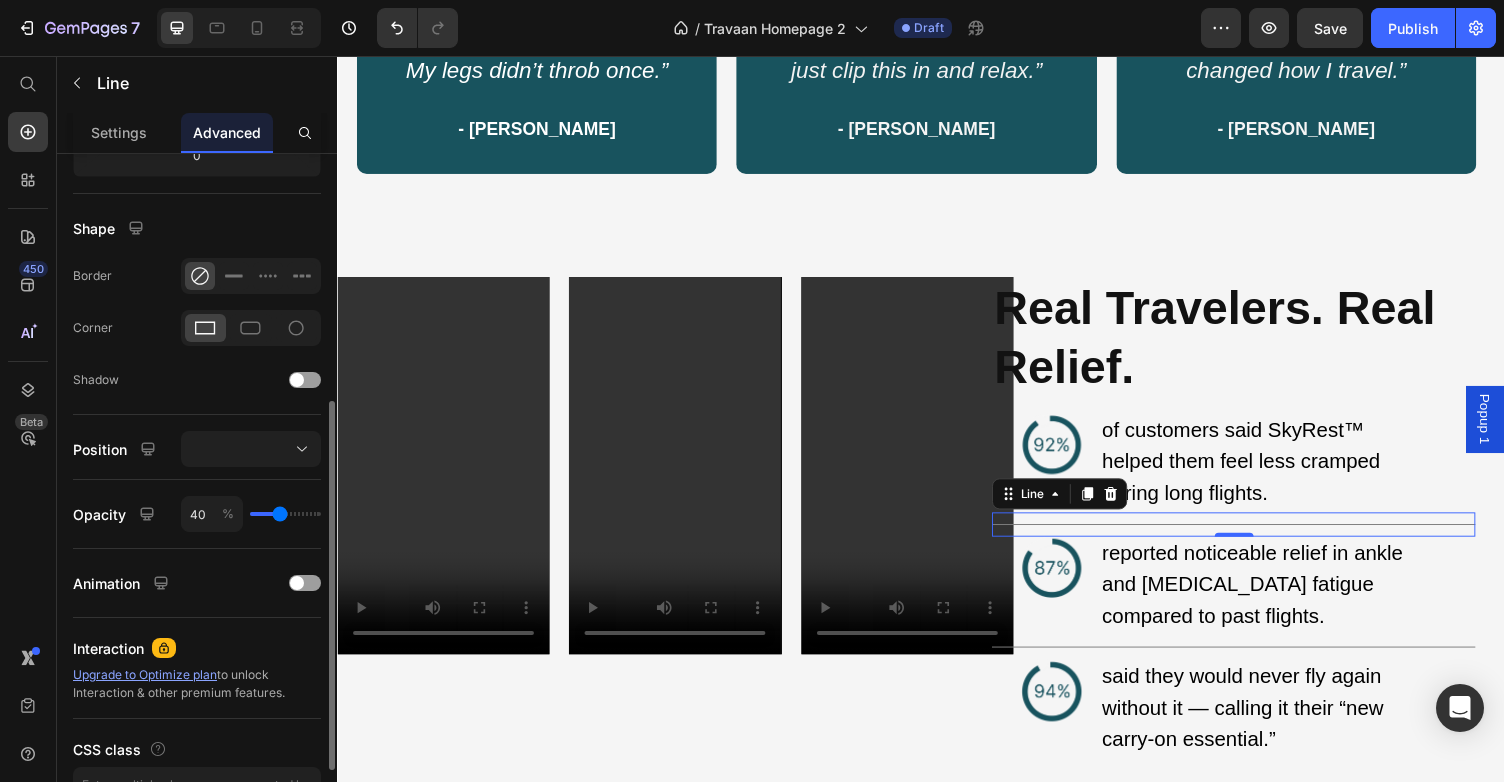 type on "39" 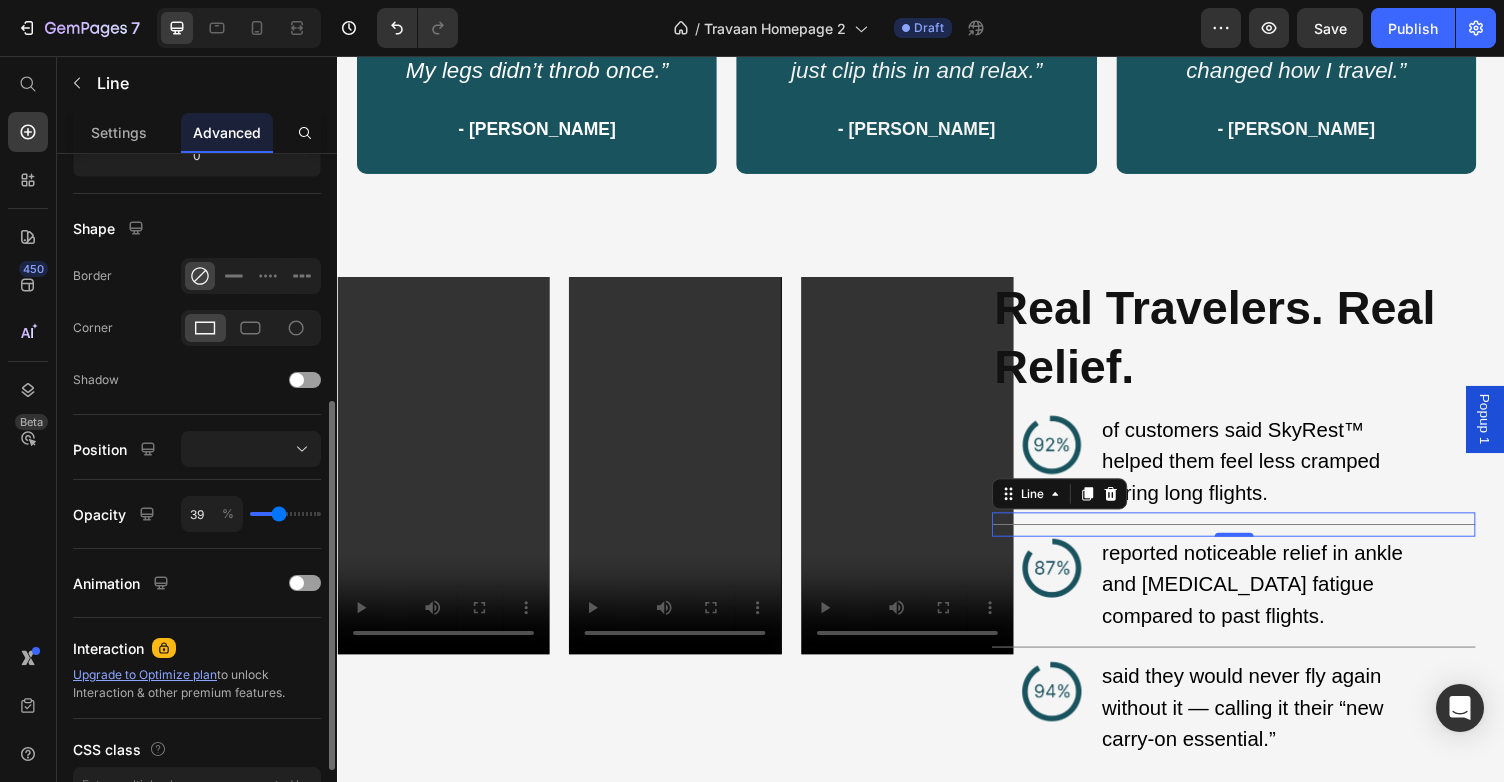 type on "38" 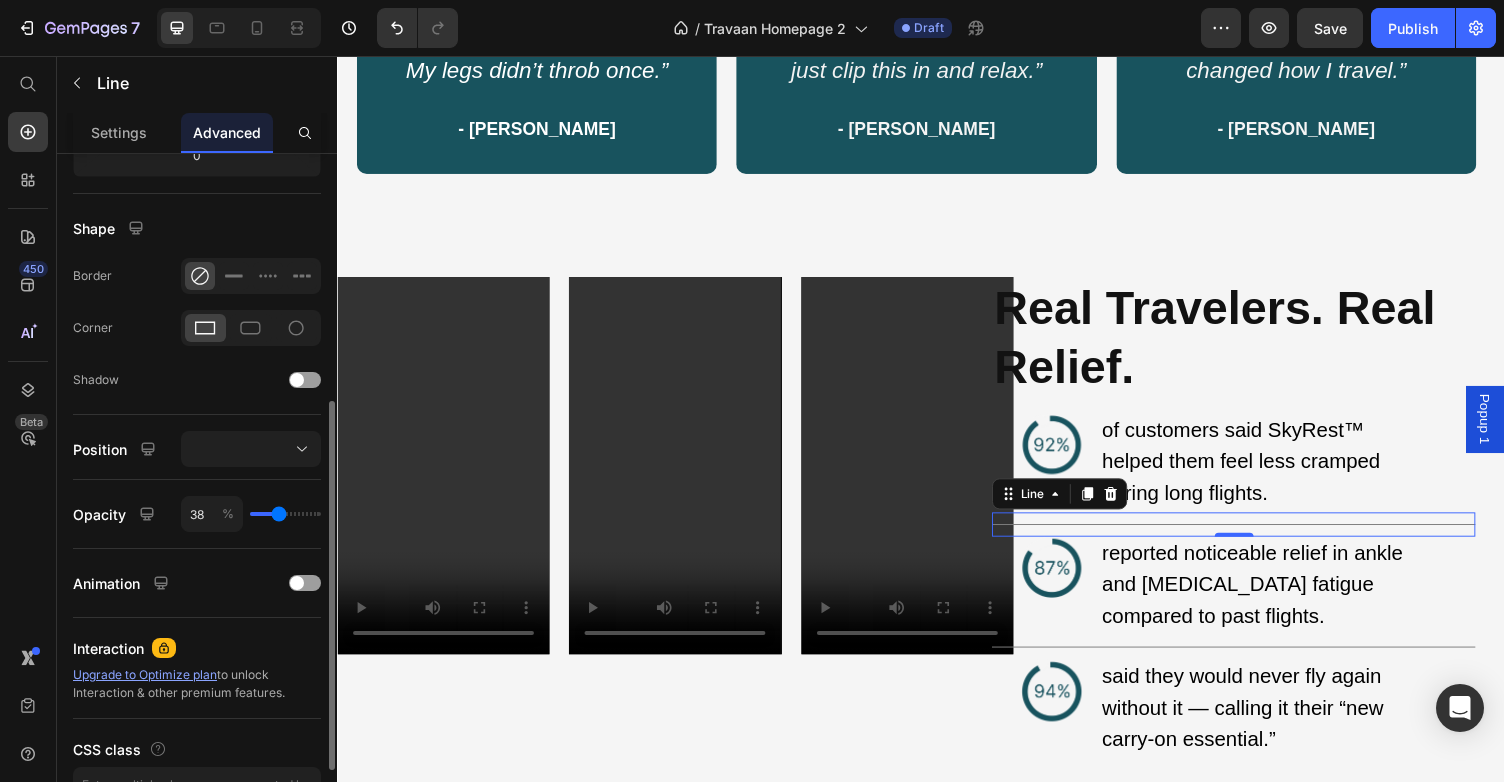 type on "37" 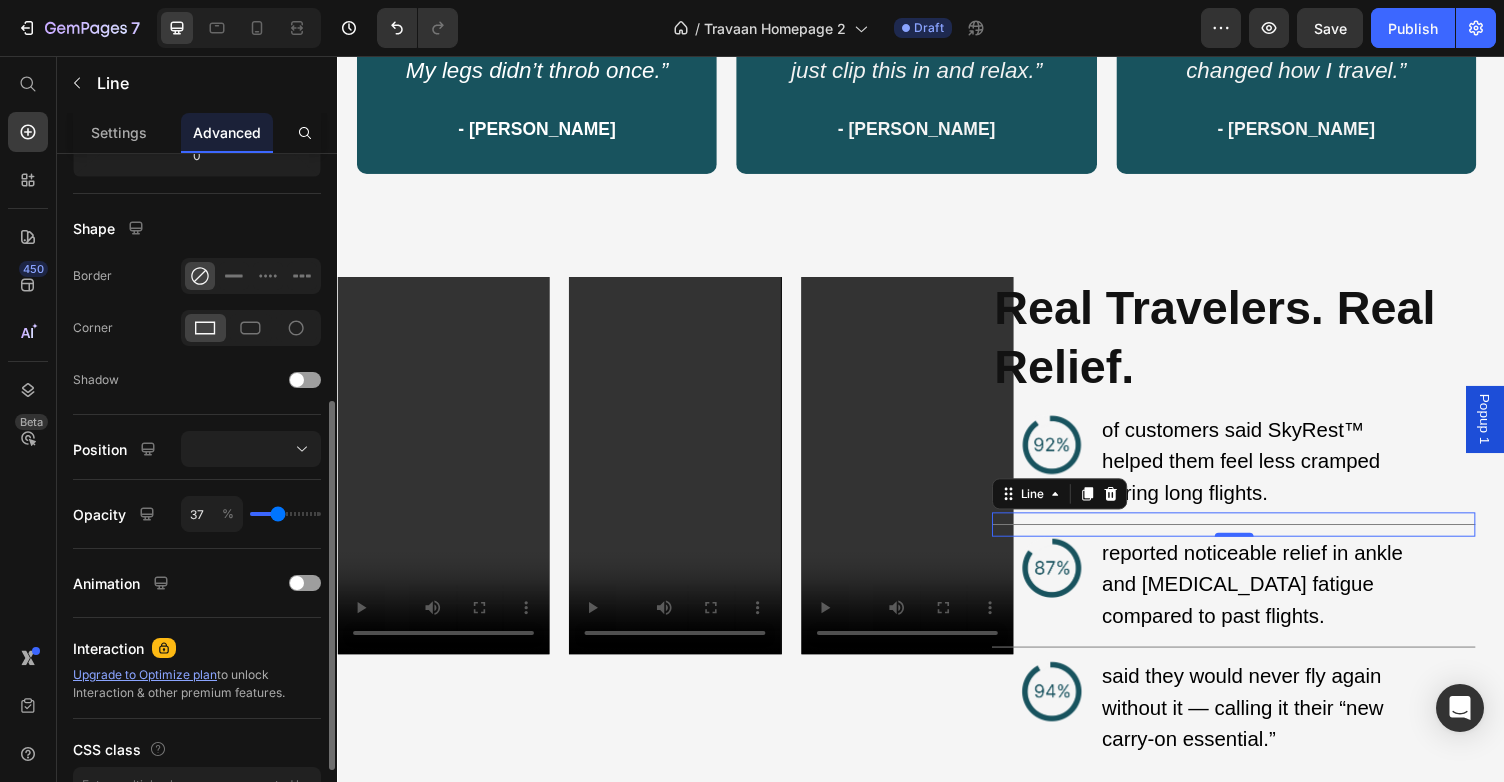 type on "36" 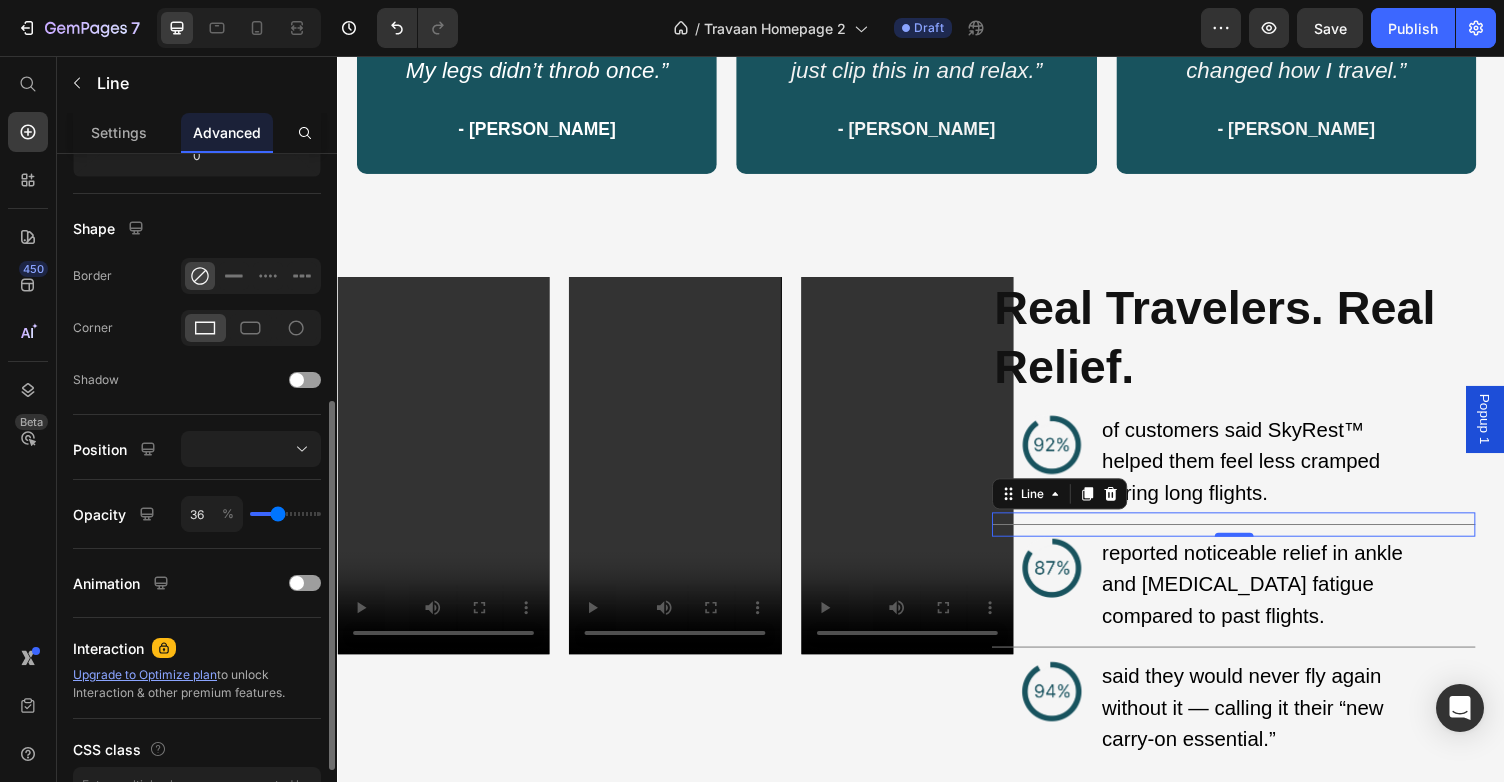 type on "35" 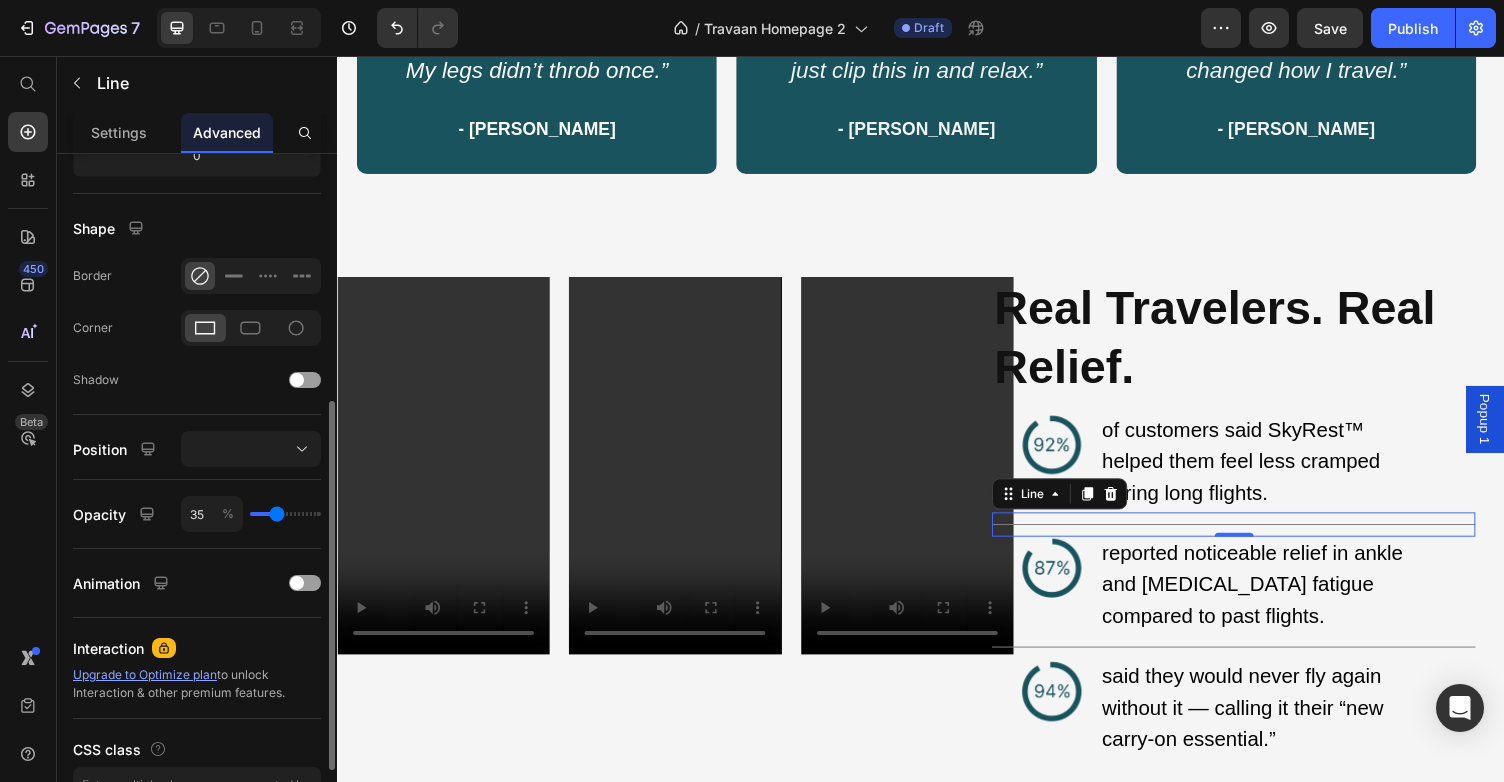 type on "34" 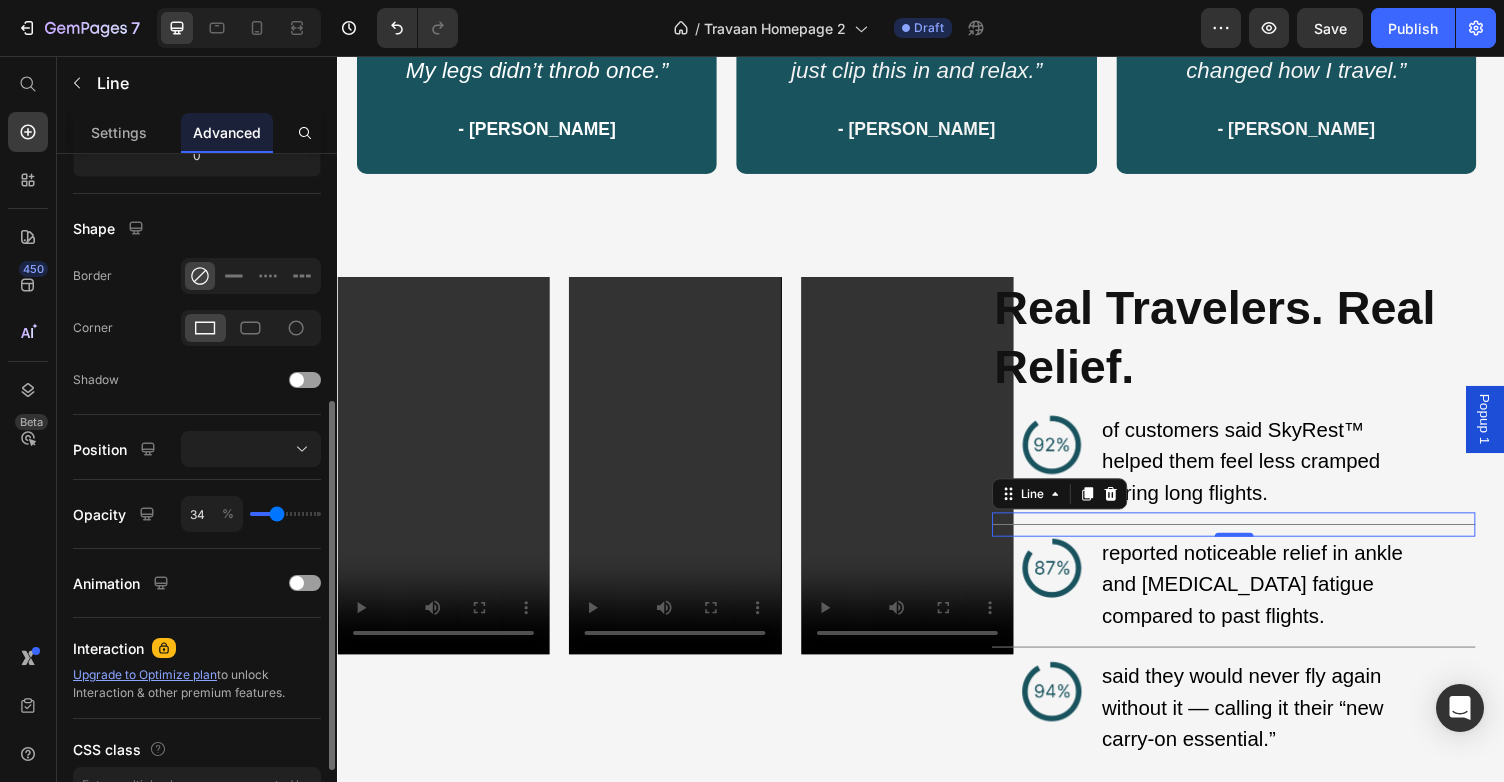 type on "33" 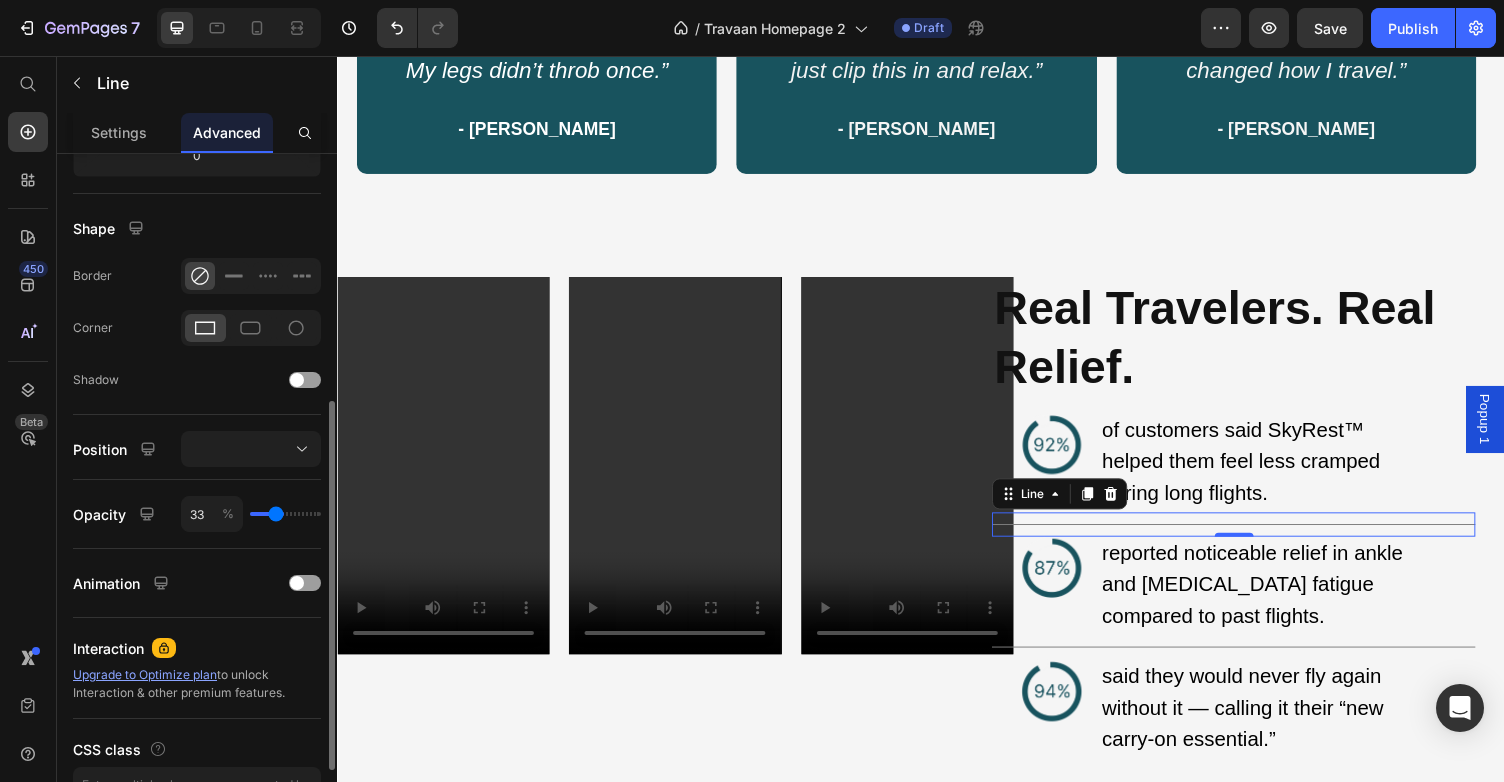 type on "32" 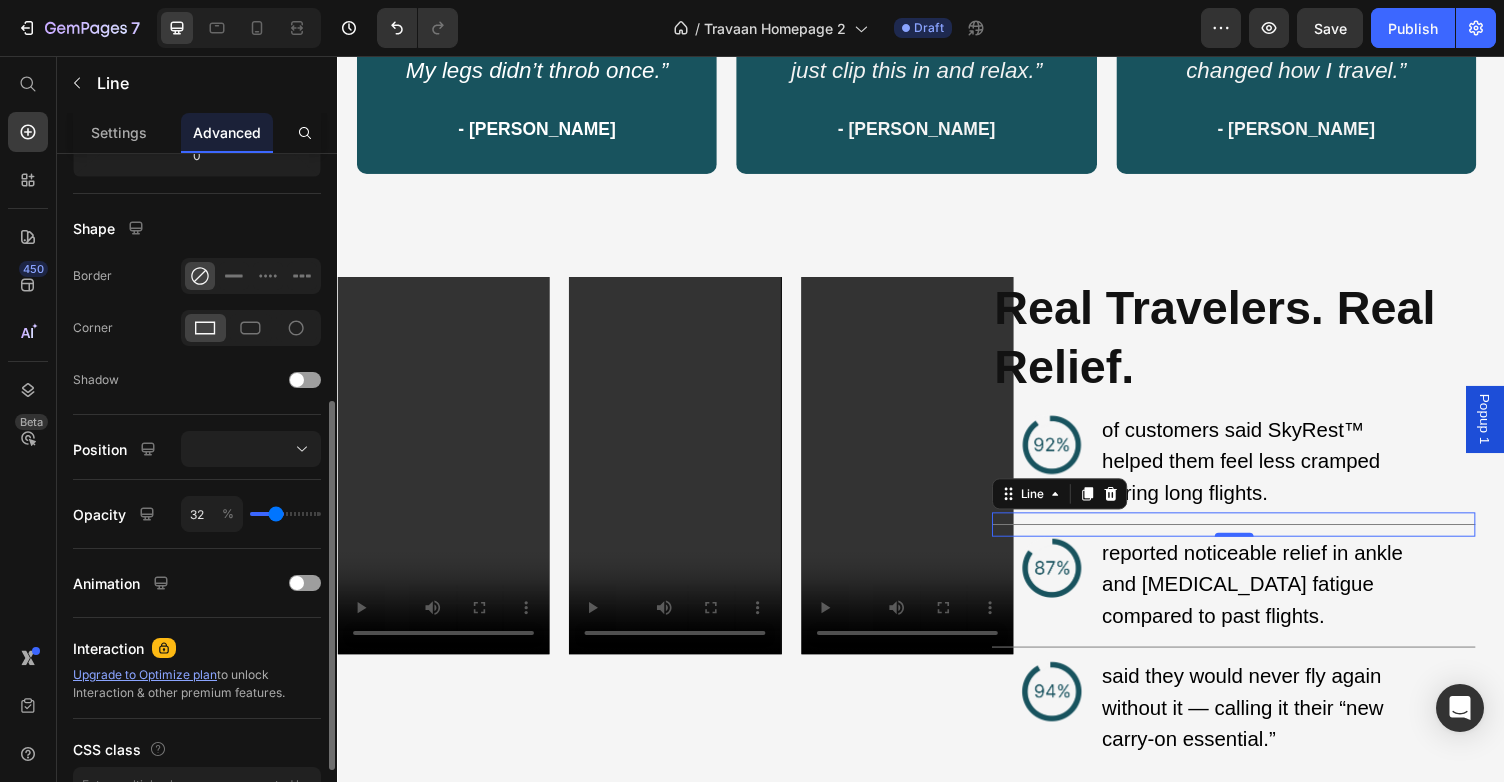 type on "31" 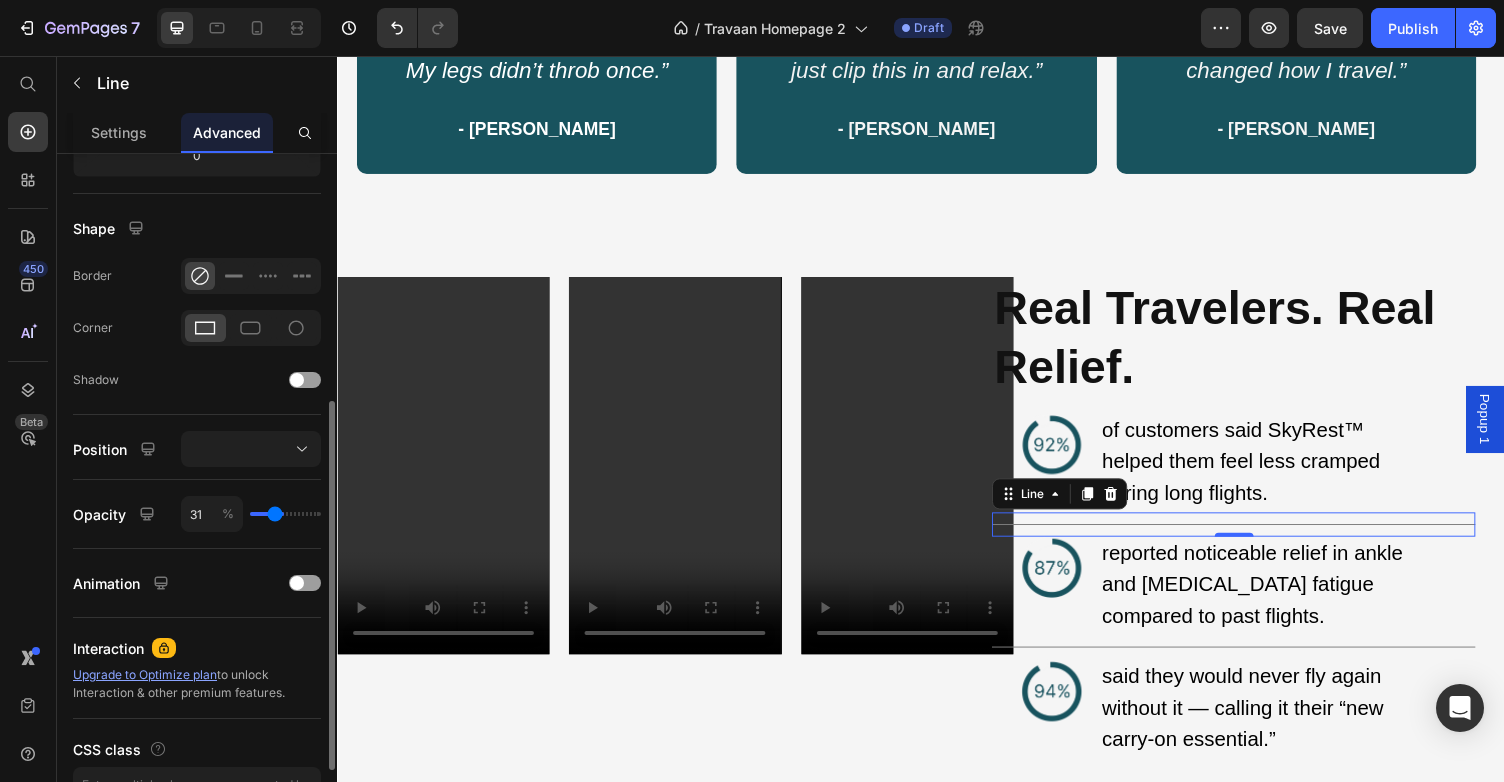 type on "30" 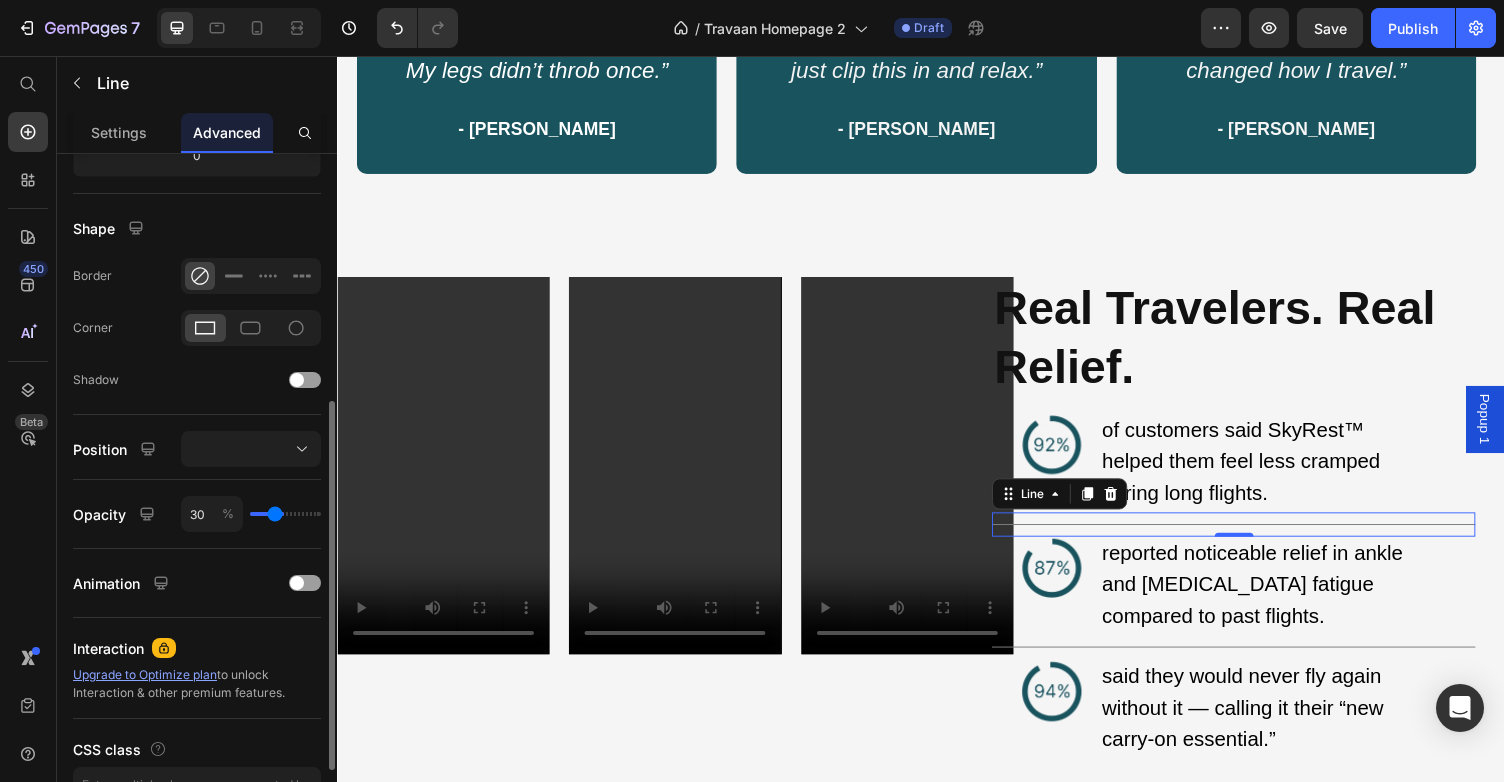 type on "29" 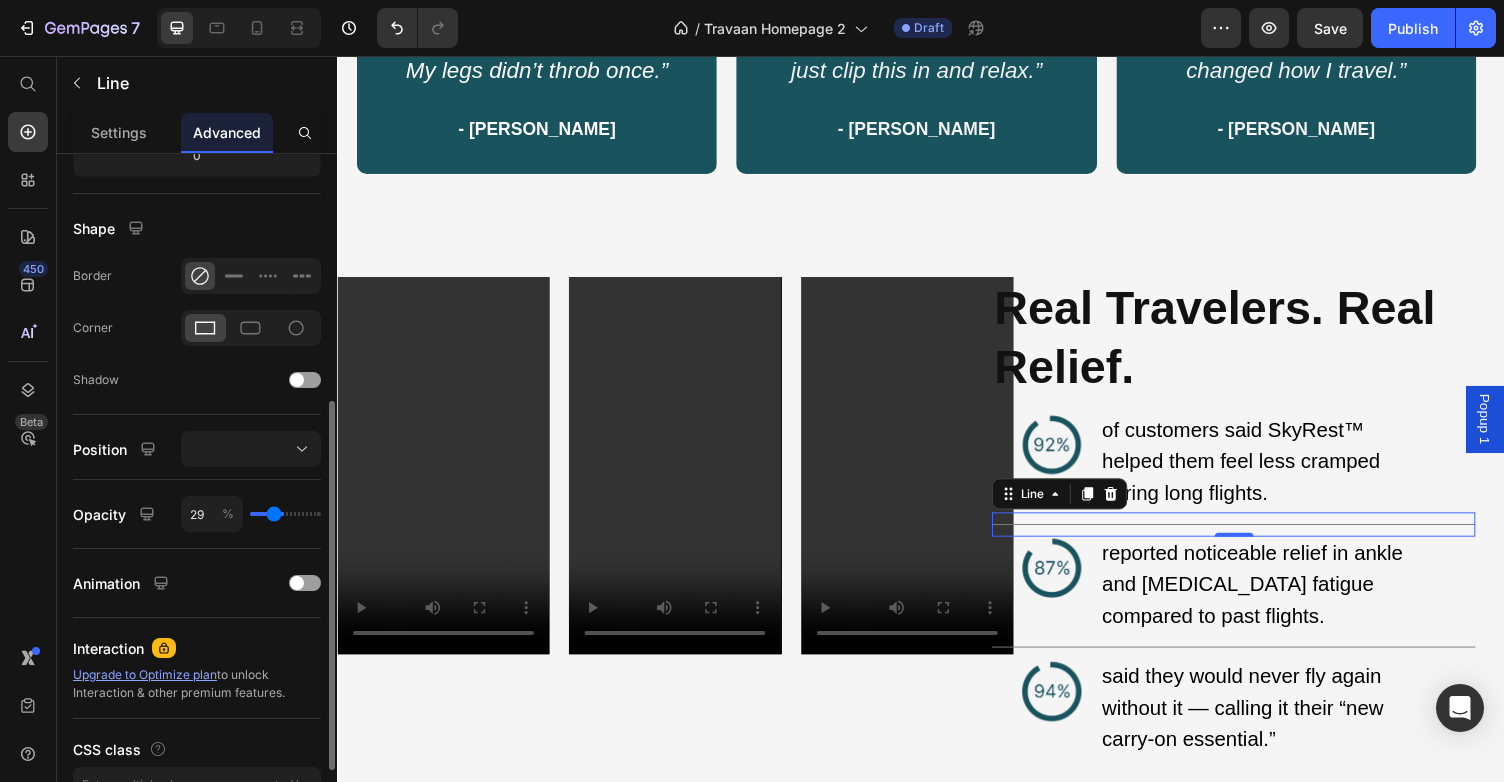 type on "28" 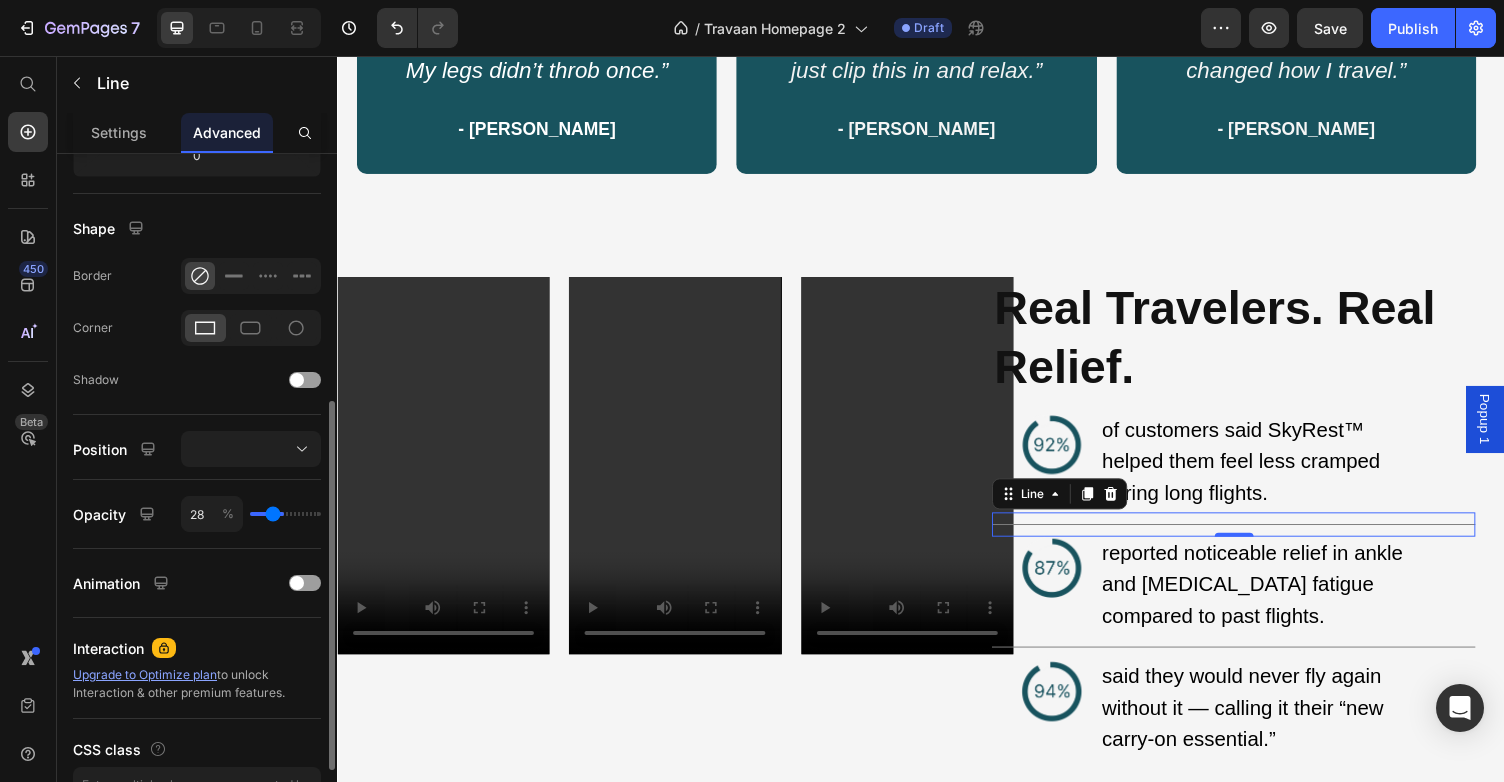 type on "27" 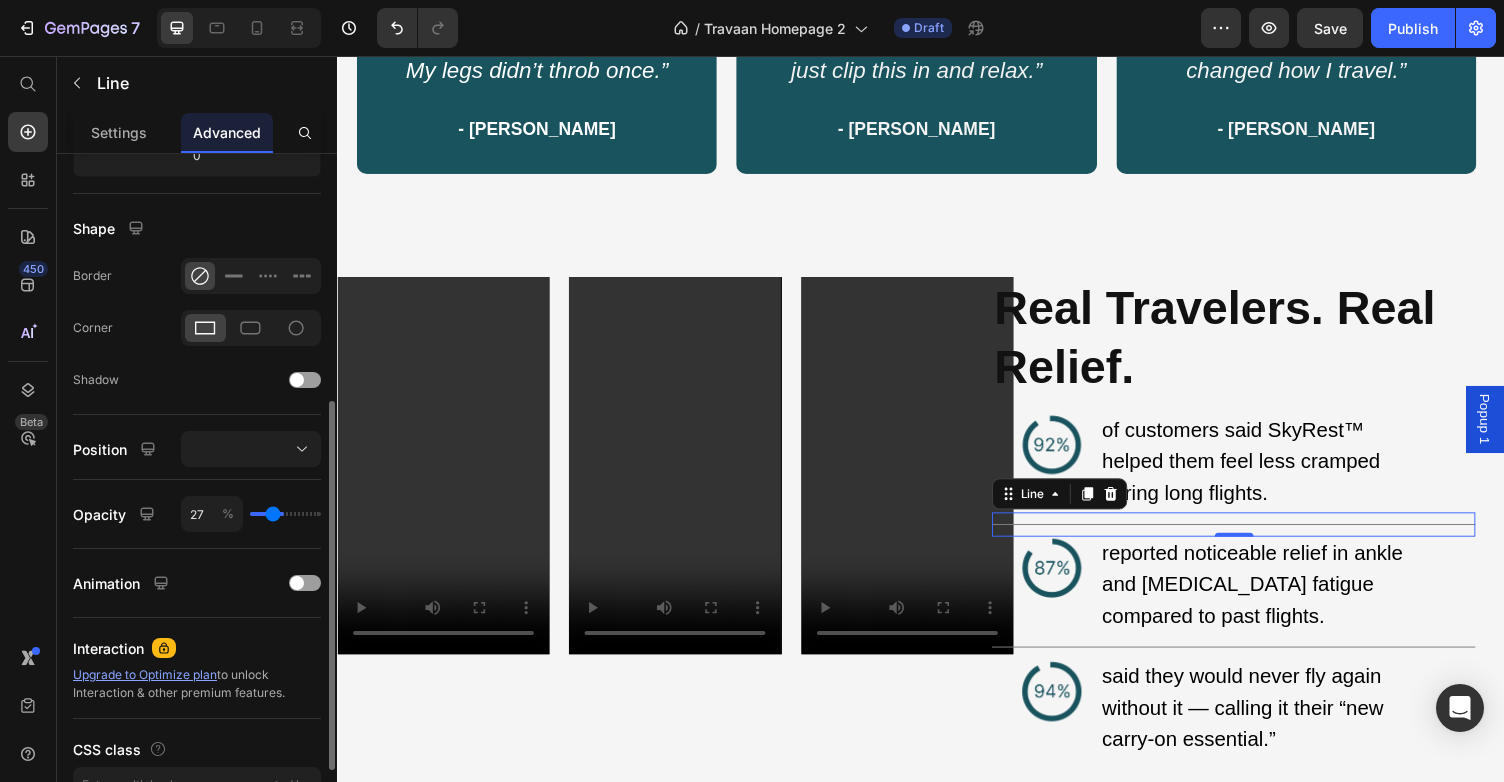 type on "26" 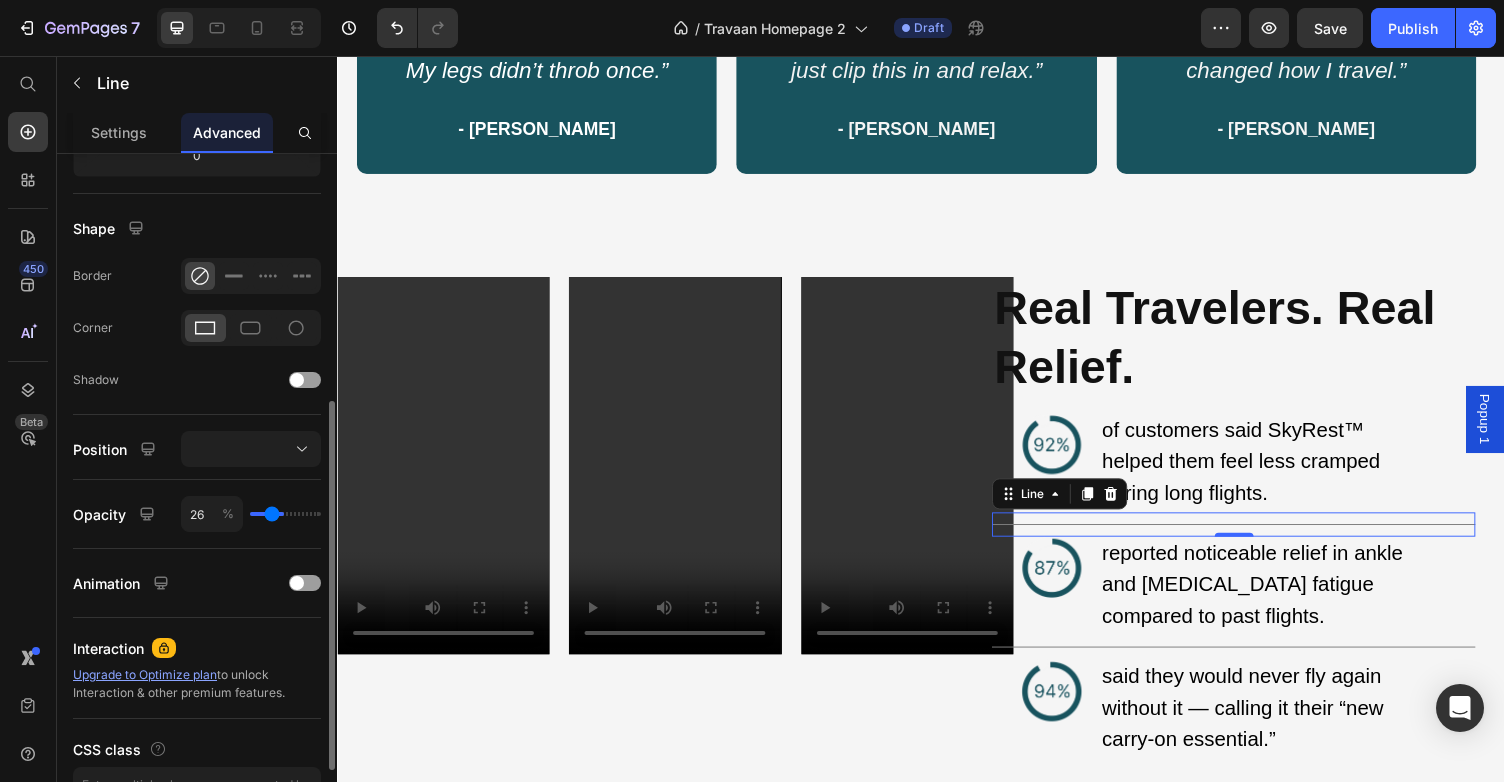 type on "25" 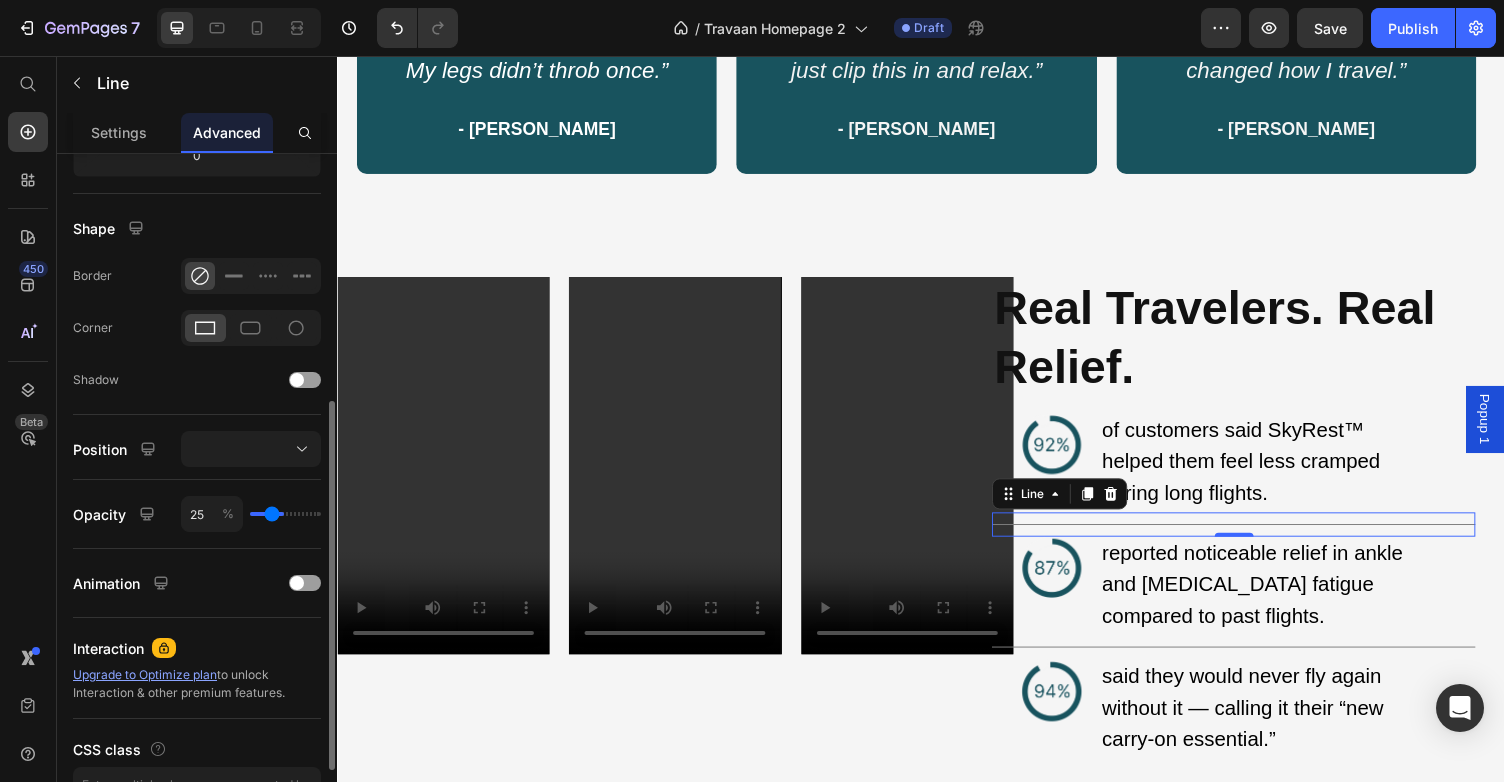 type on "24" 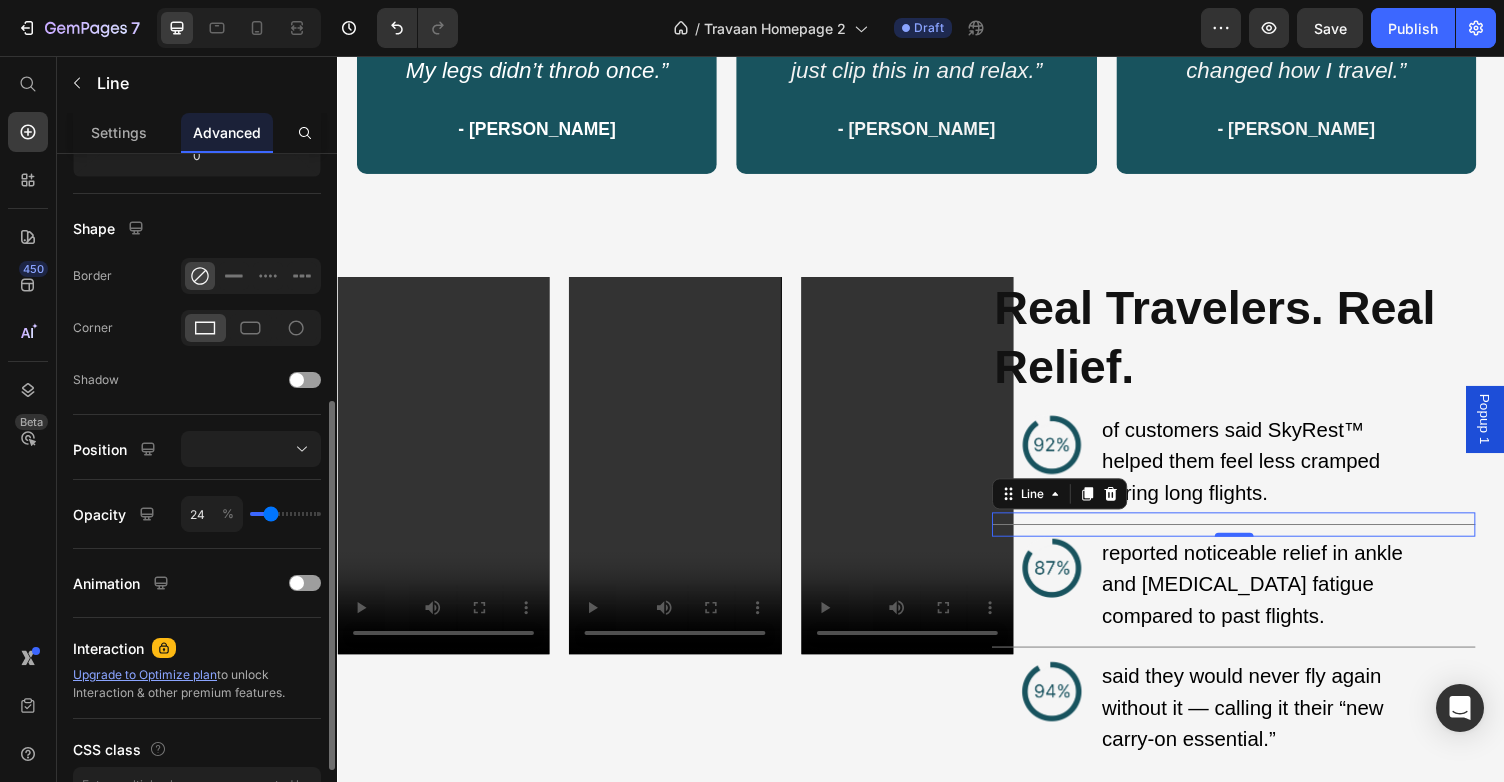 type on "23" 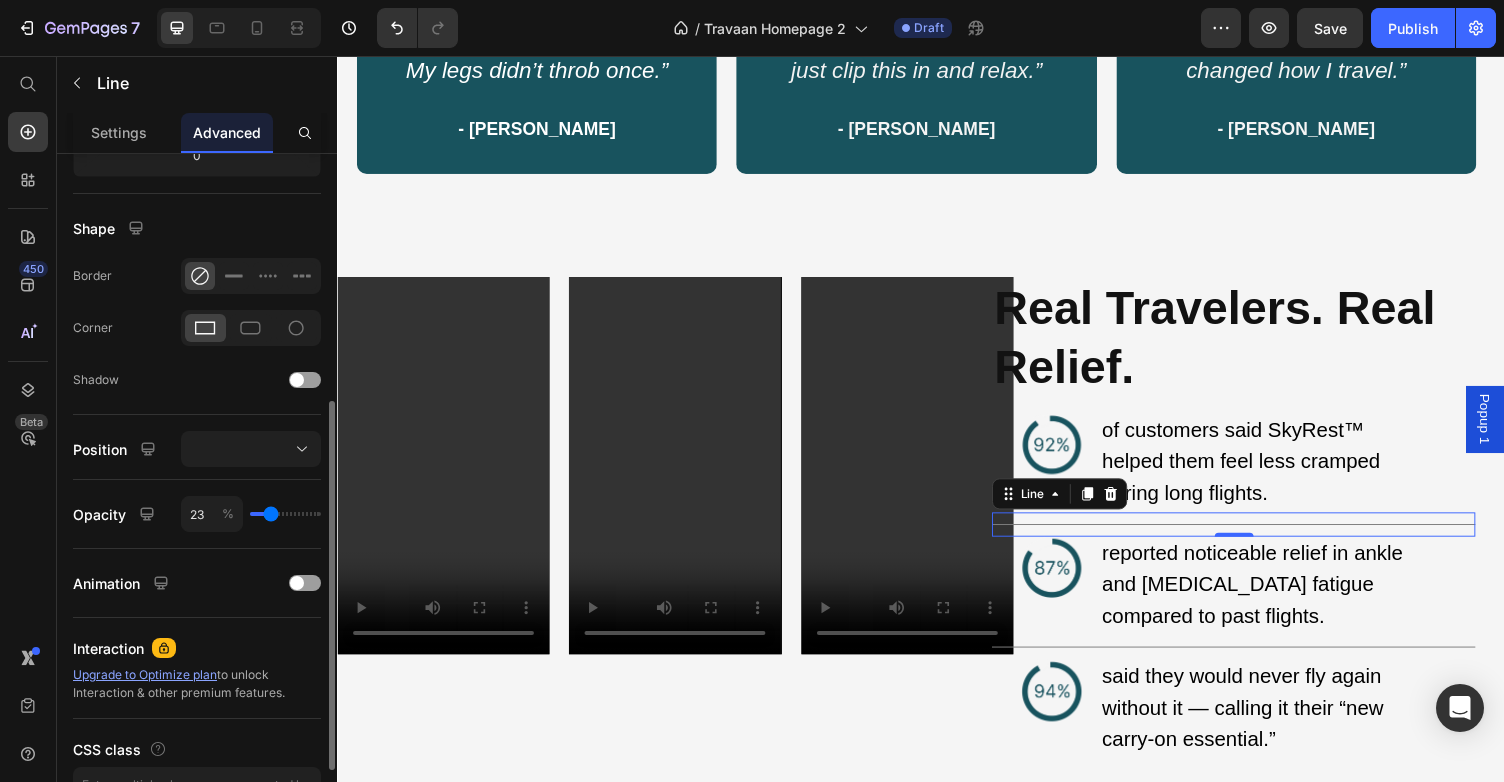 type on "22" 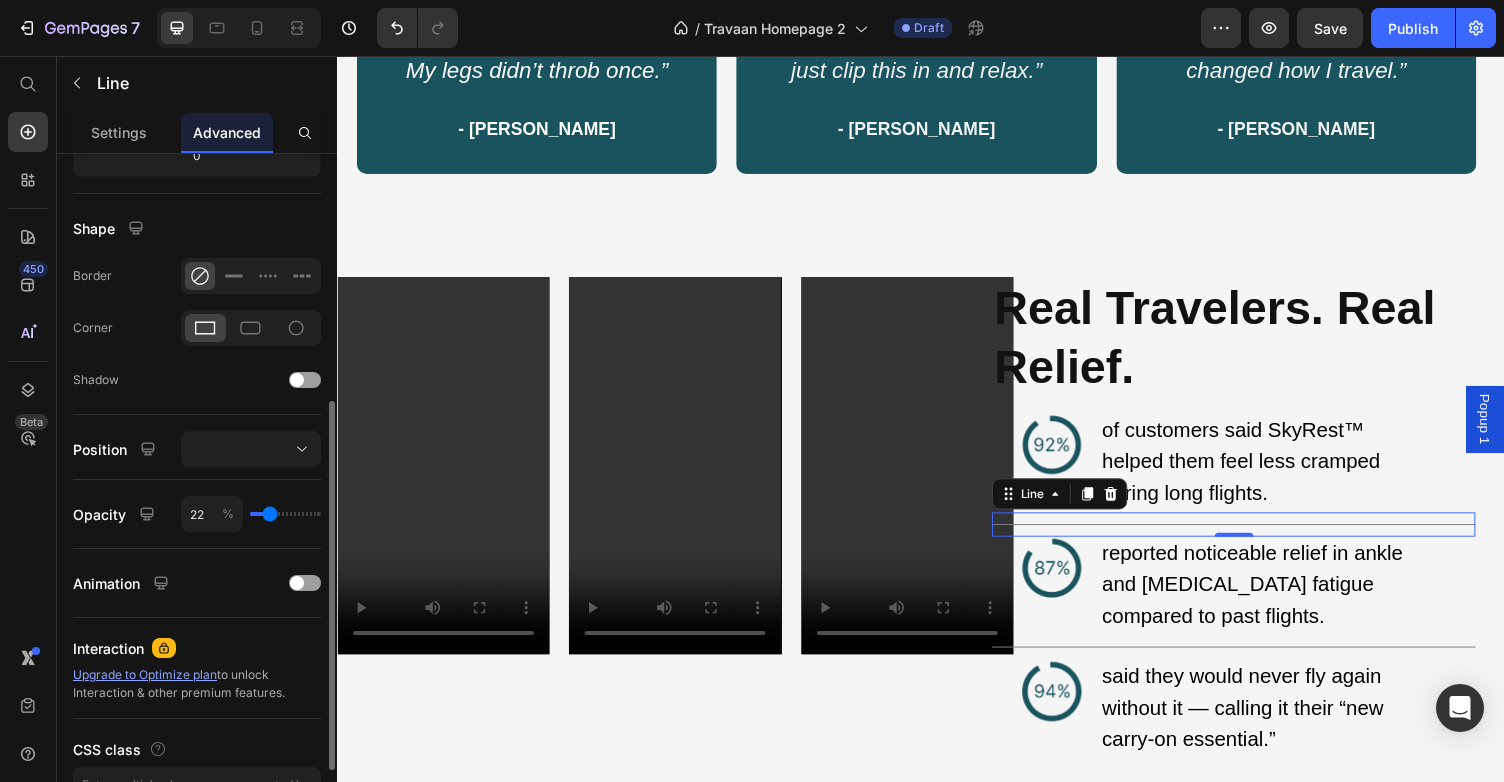 type on "21" 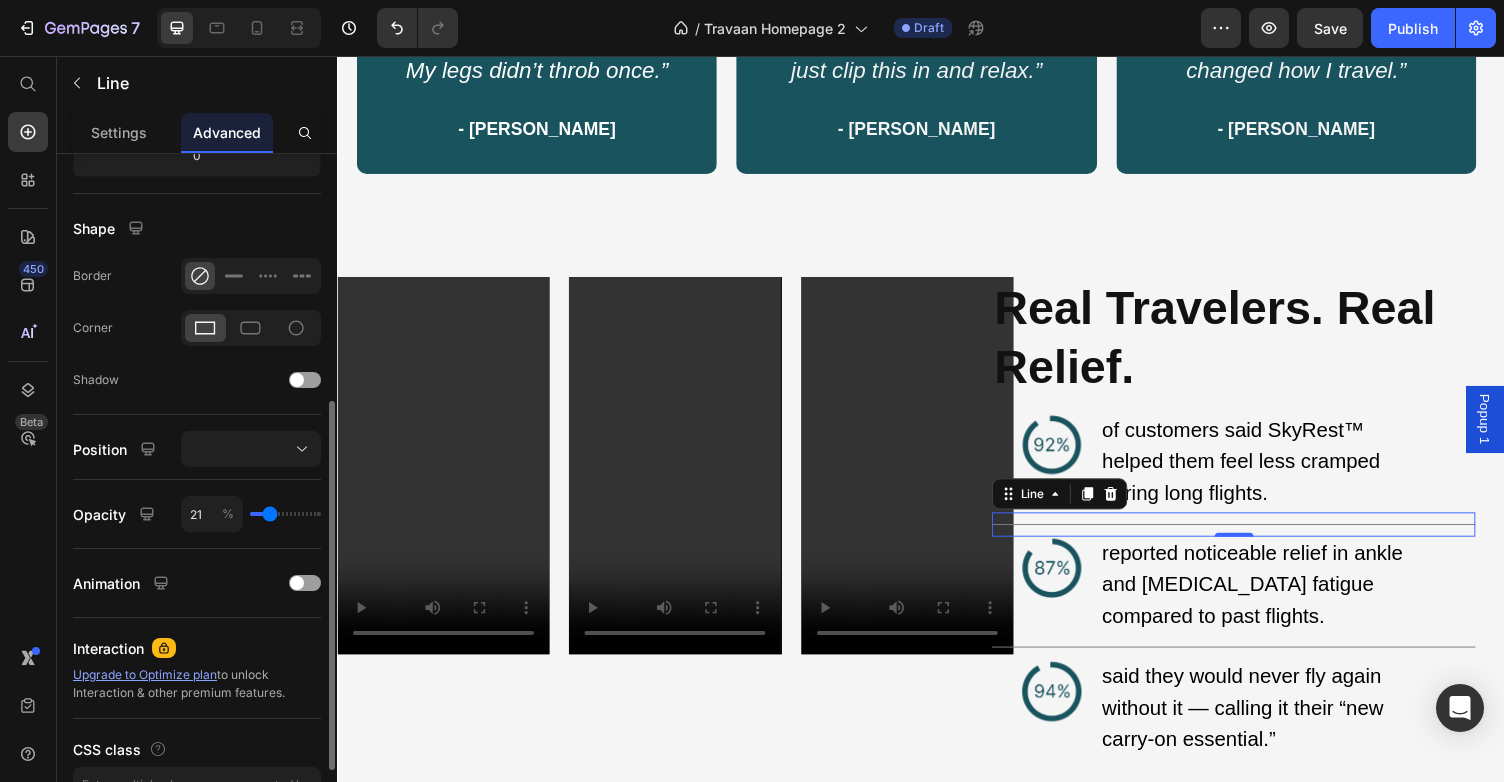 type on "20" 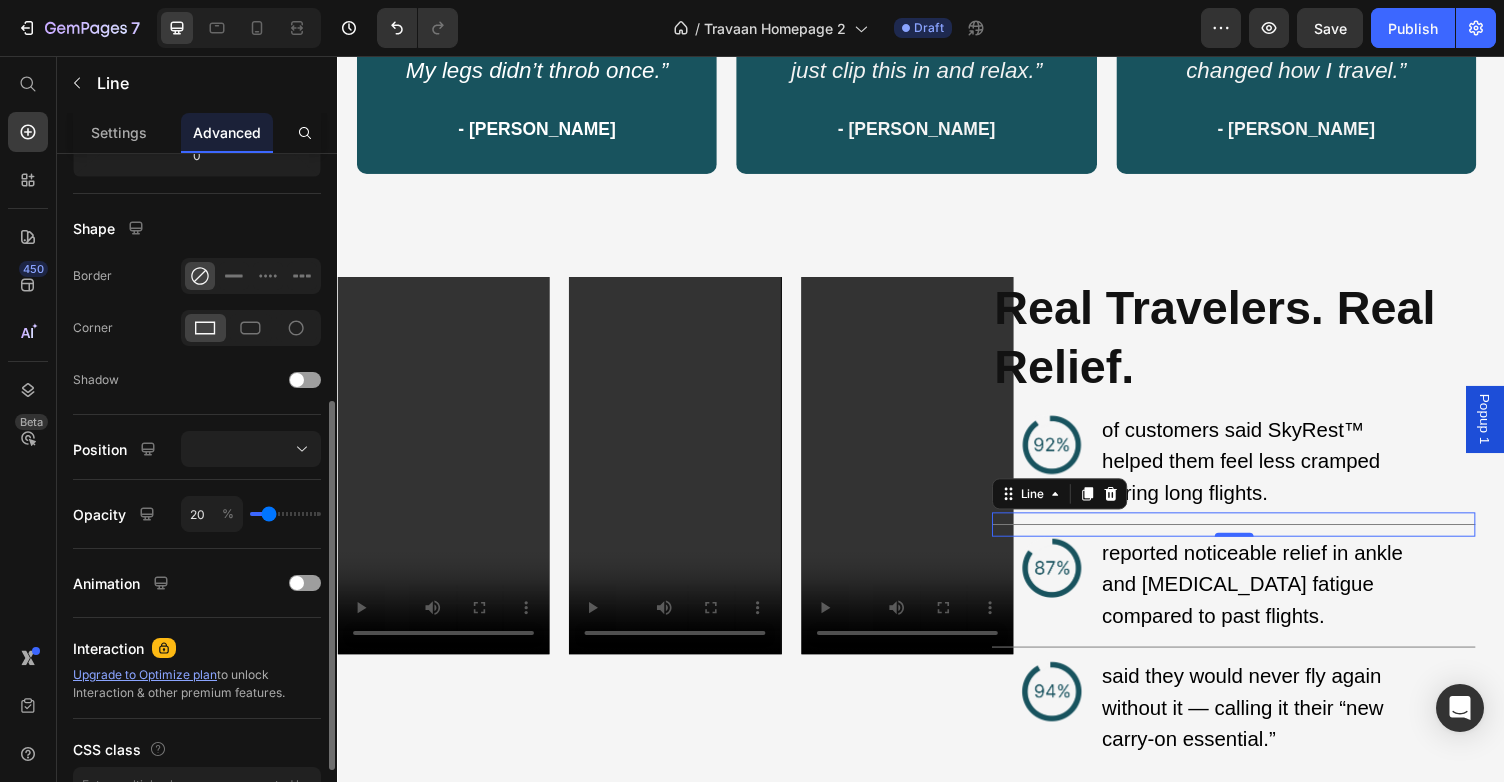 type on "19" 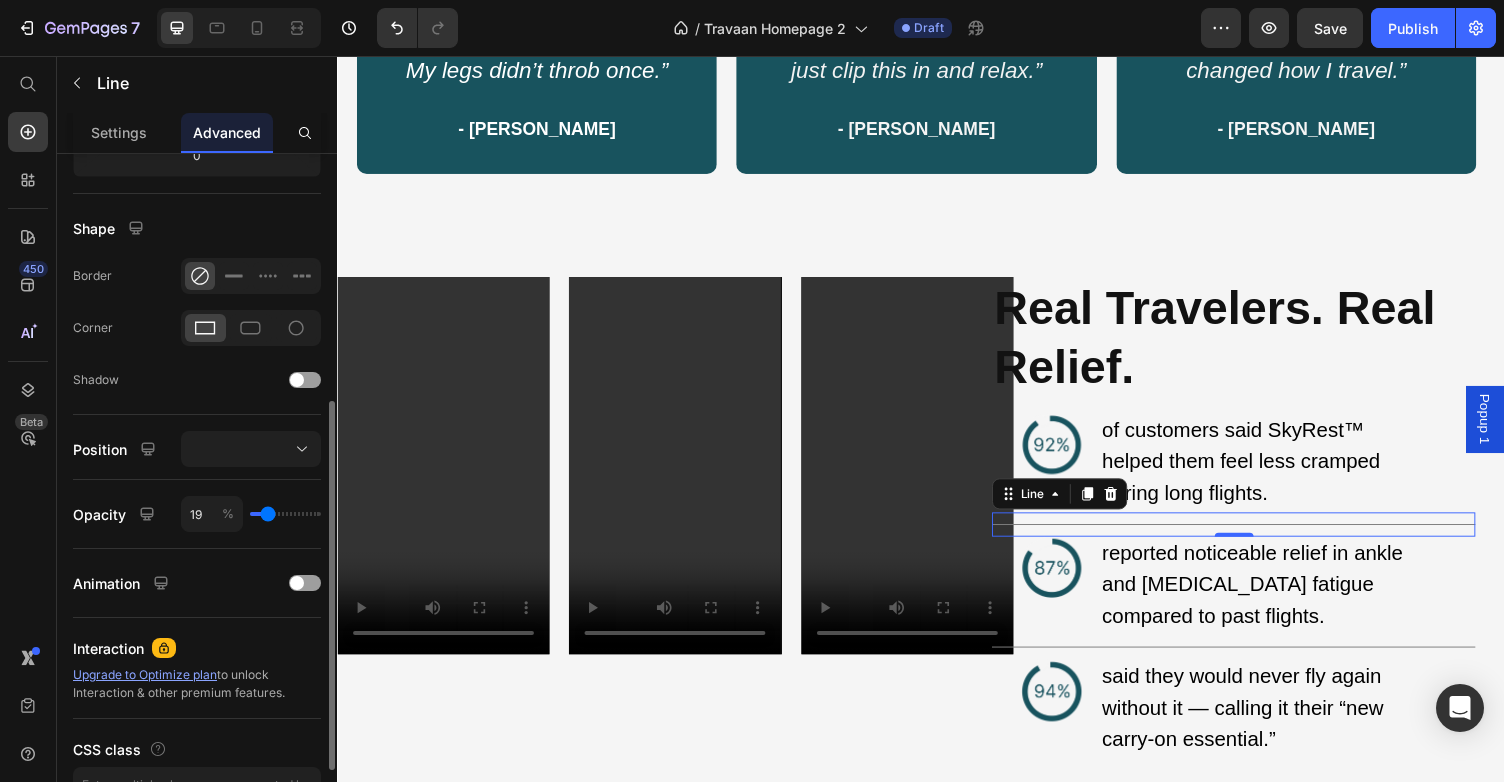 type on "18" 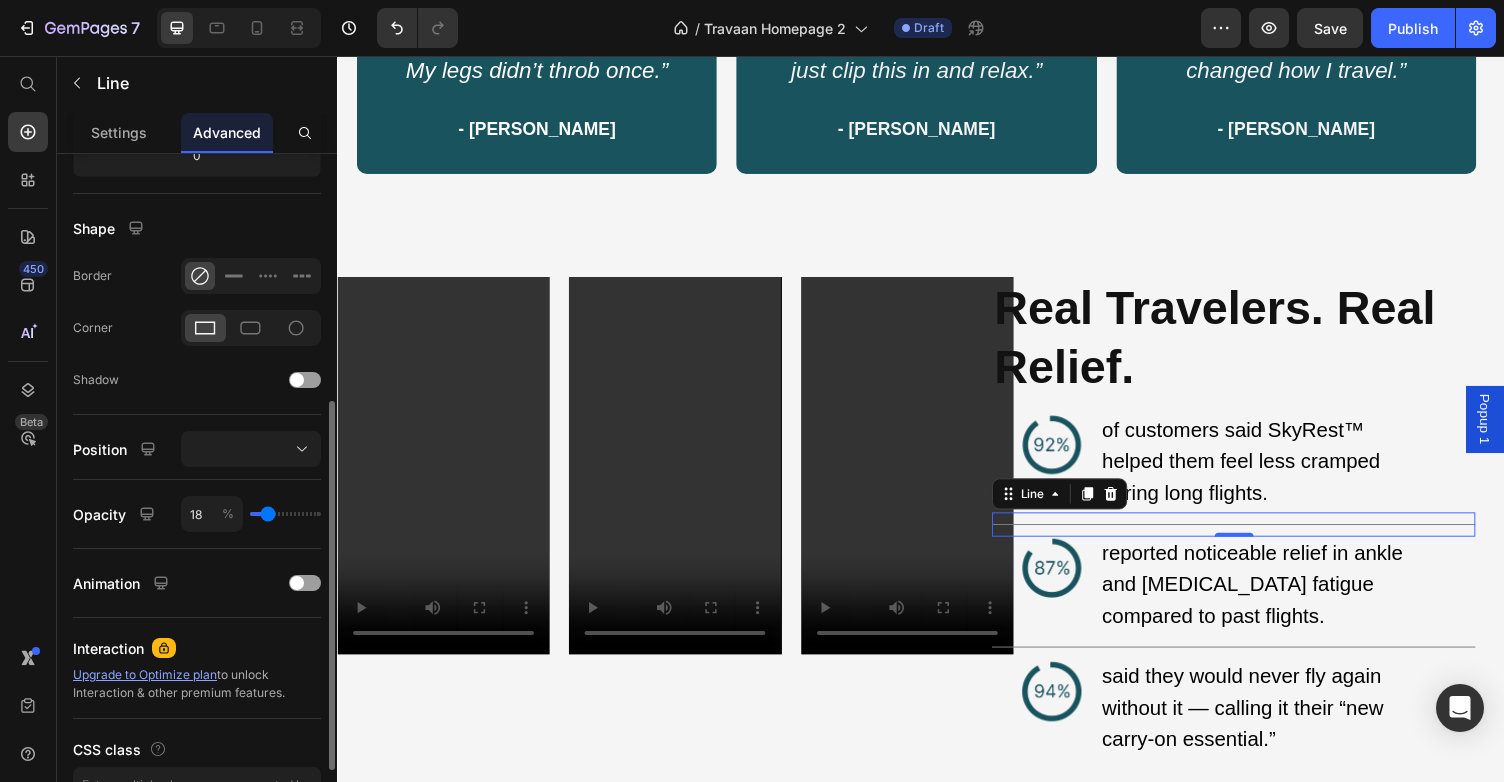 type on "17" 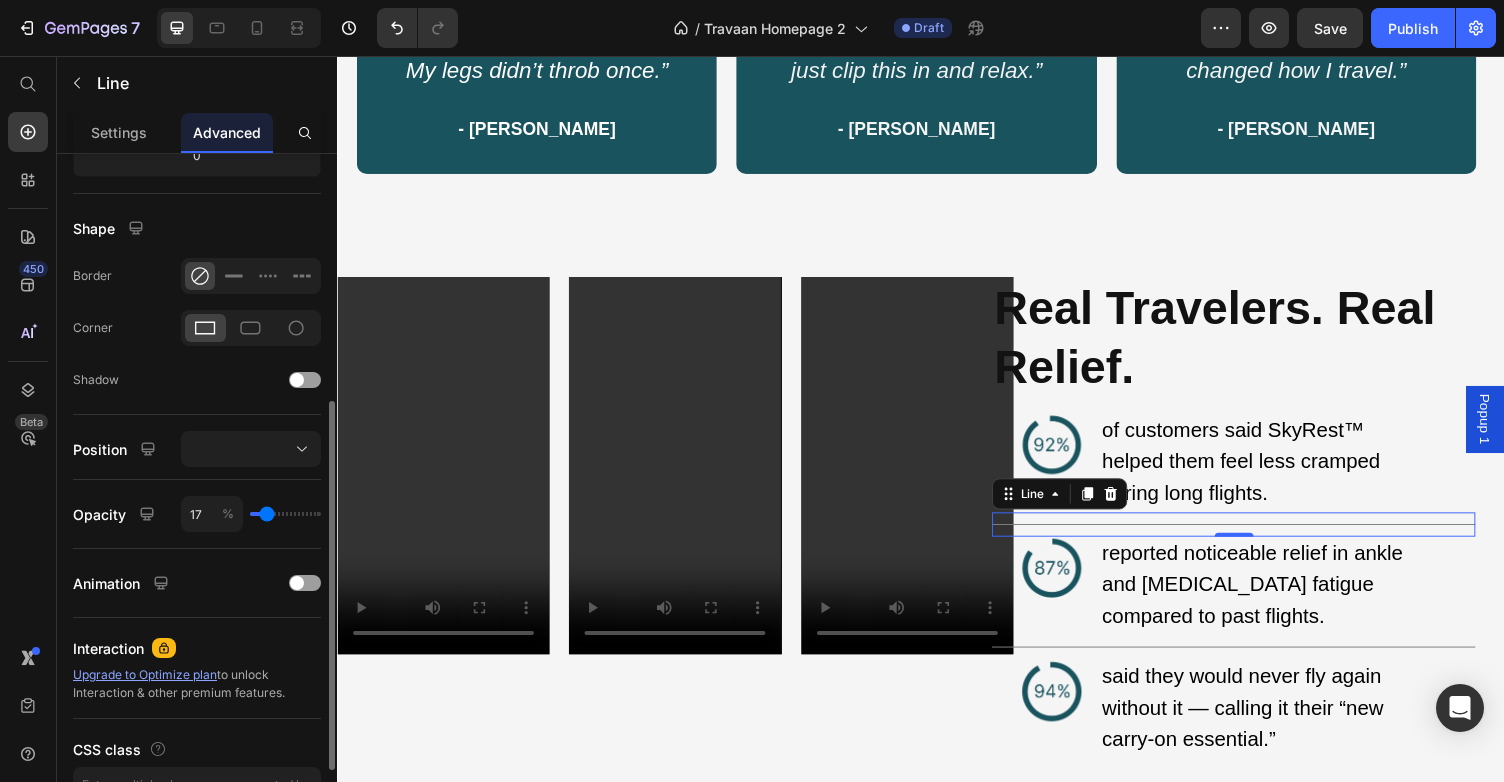 type on "16" 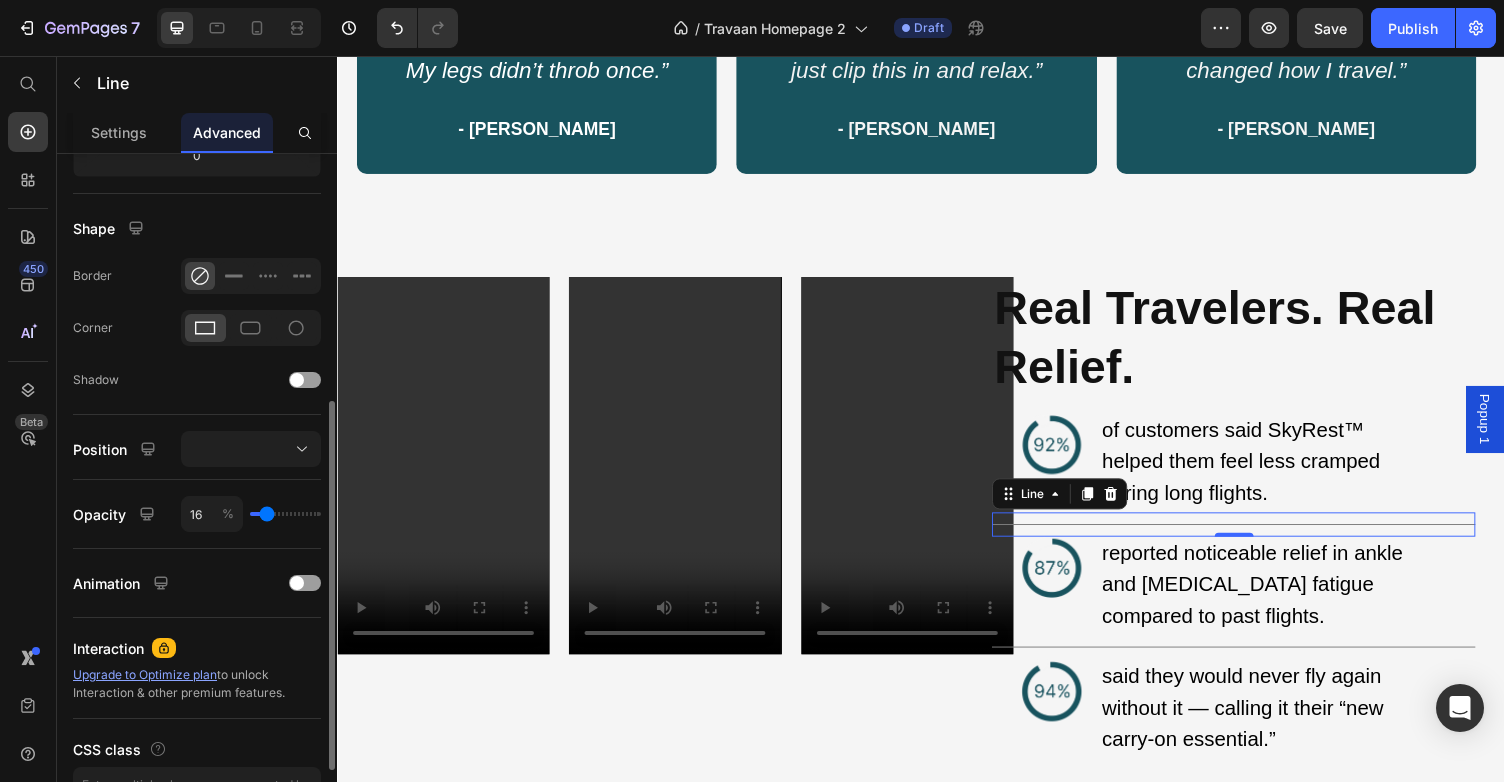 type on "15" 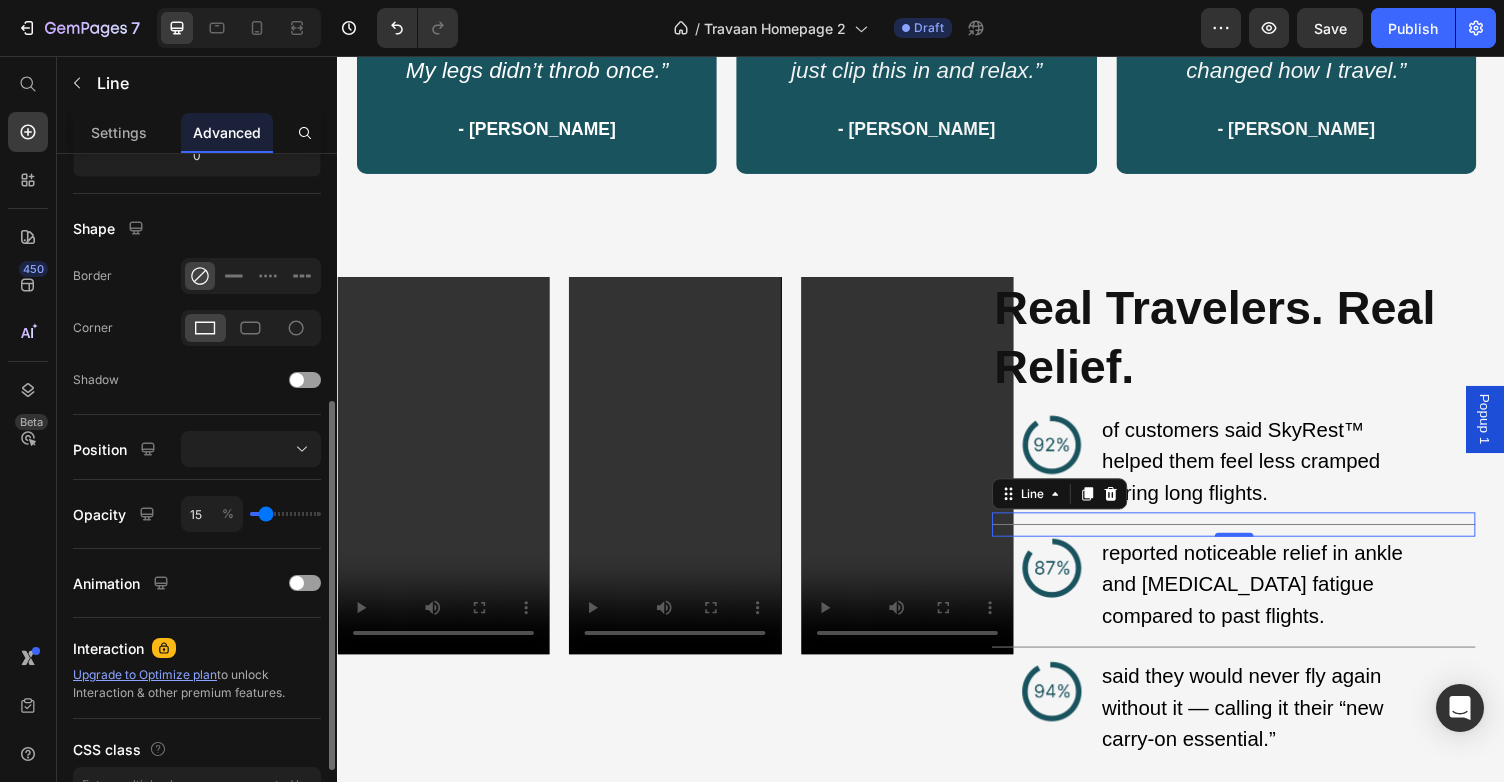 type on "14" 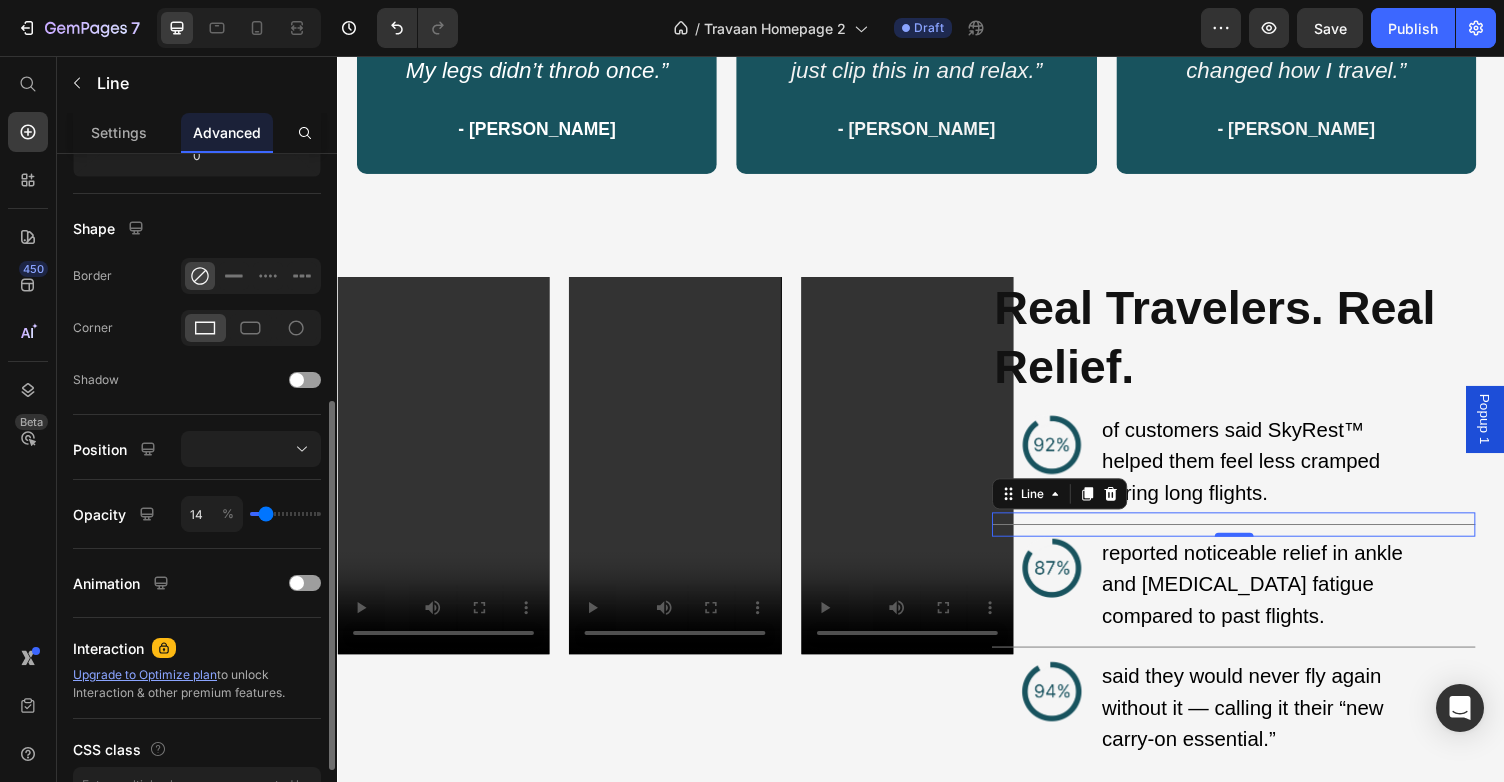 type on "13" 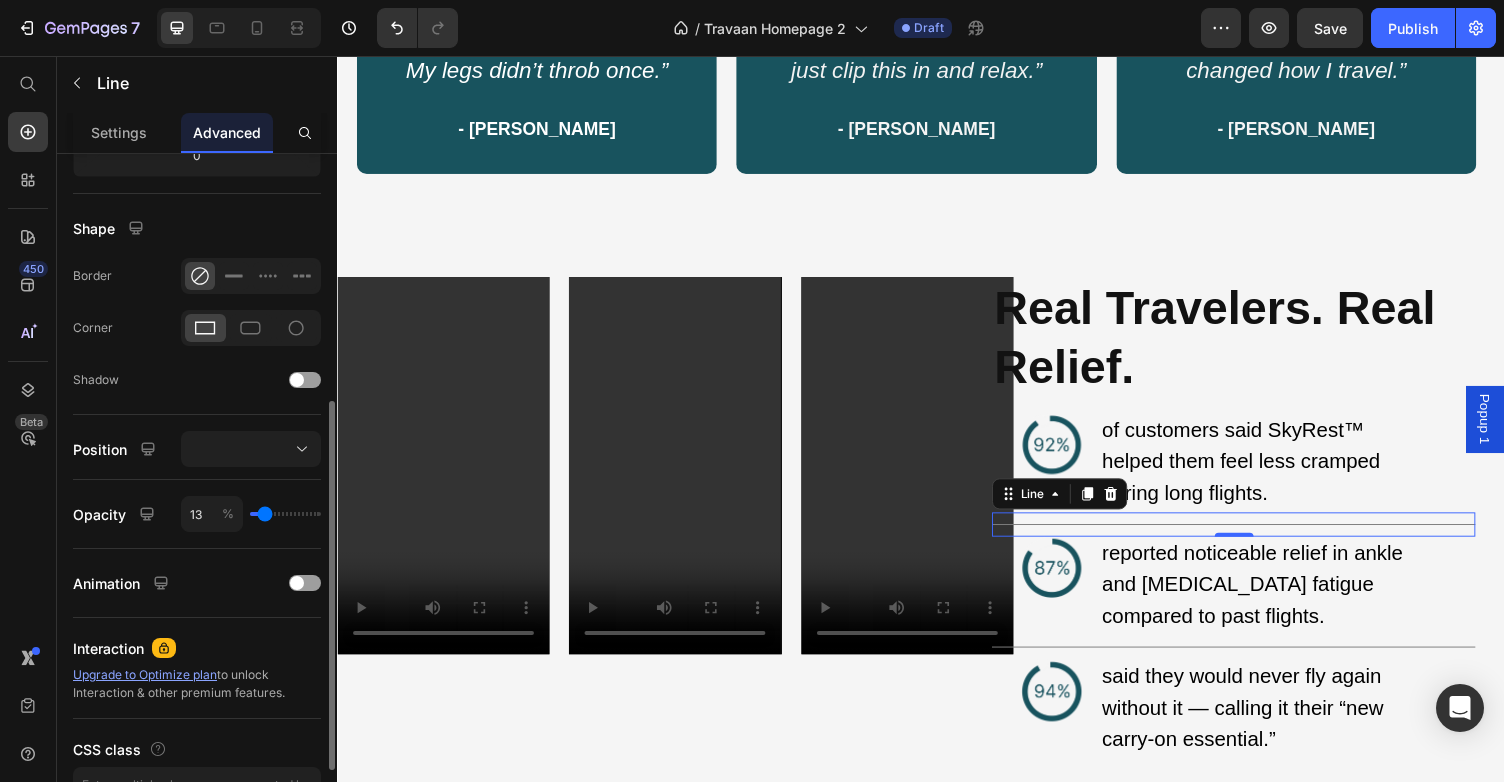 type on "12" 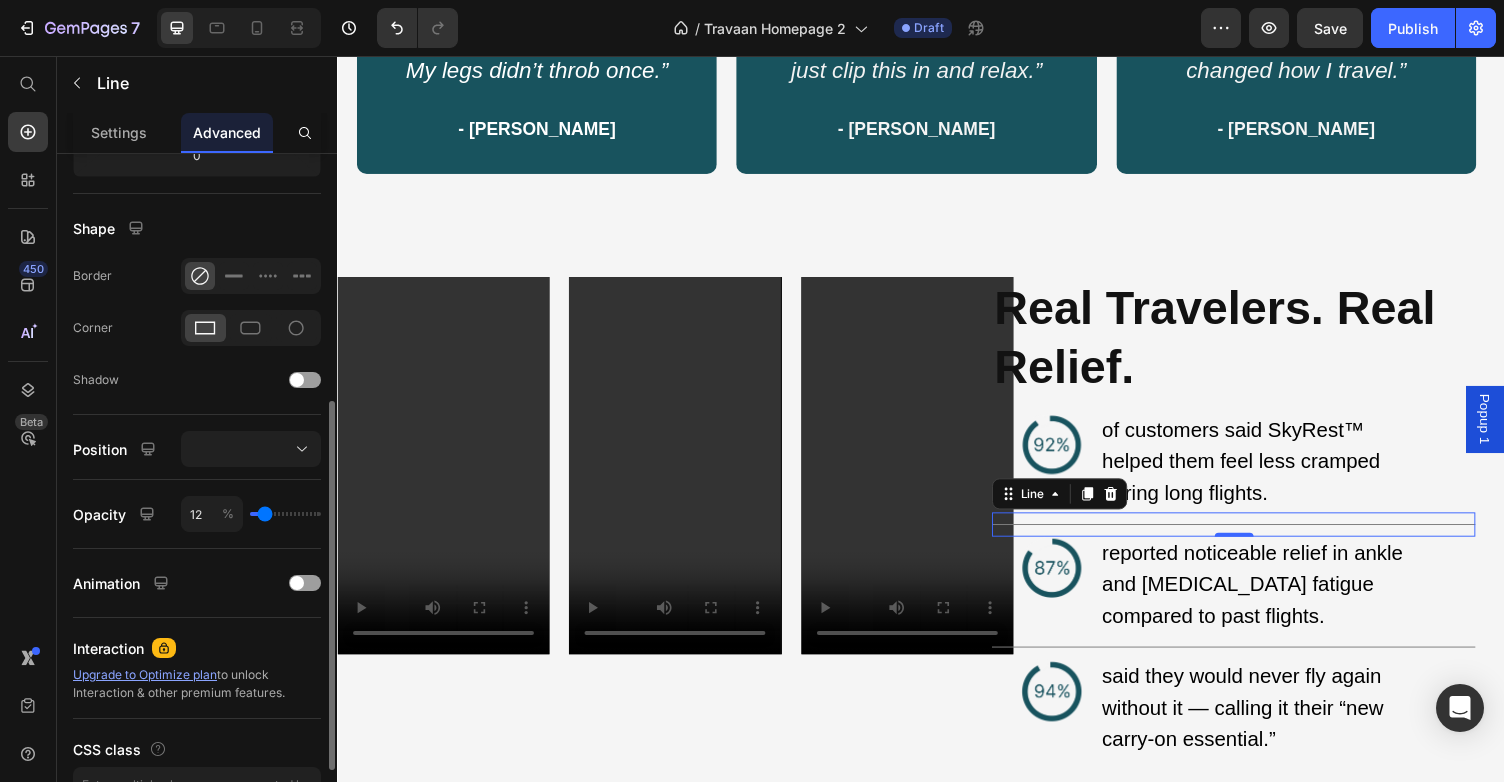 type on "11" 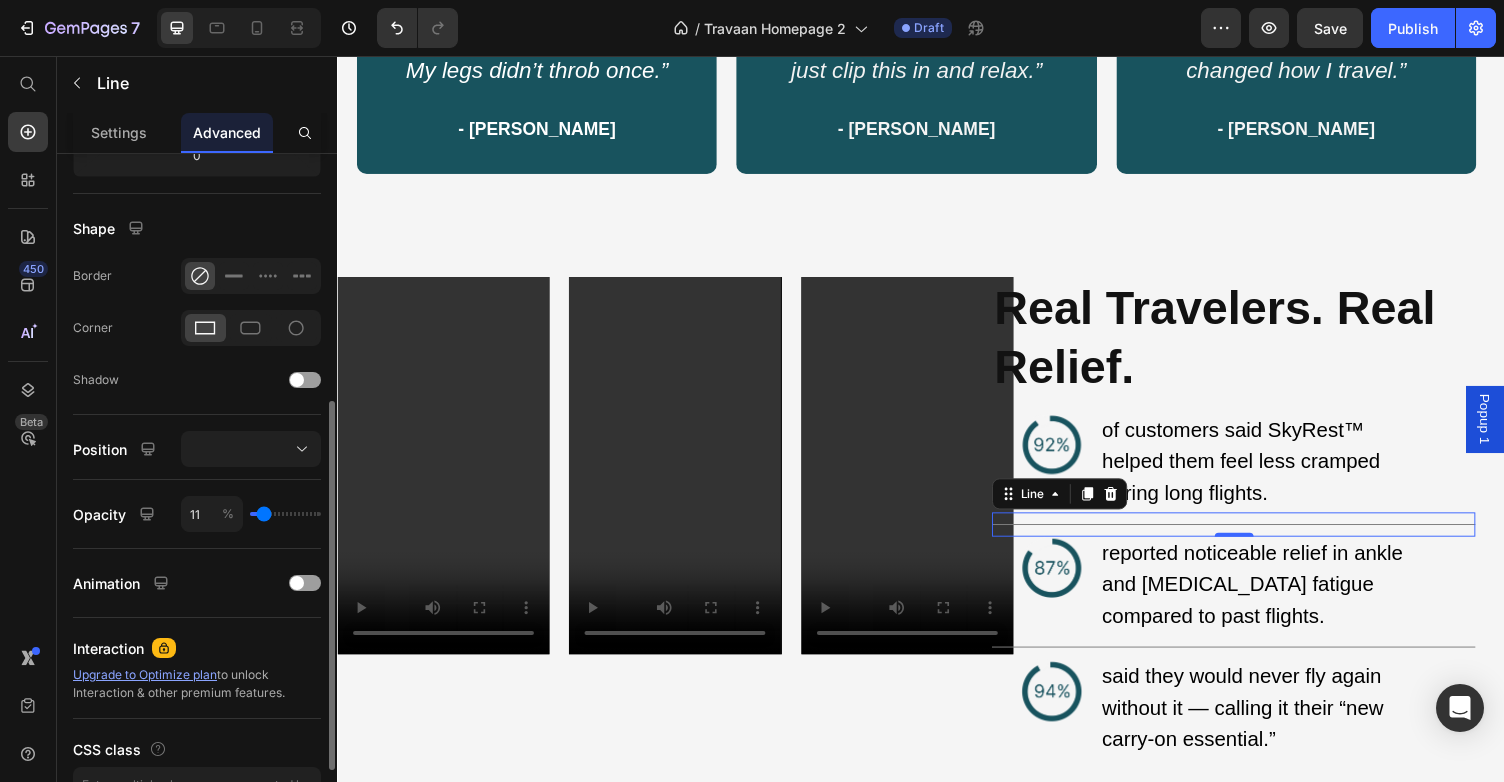 type on "10" 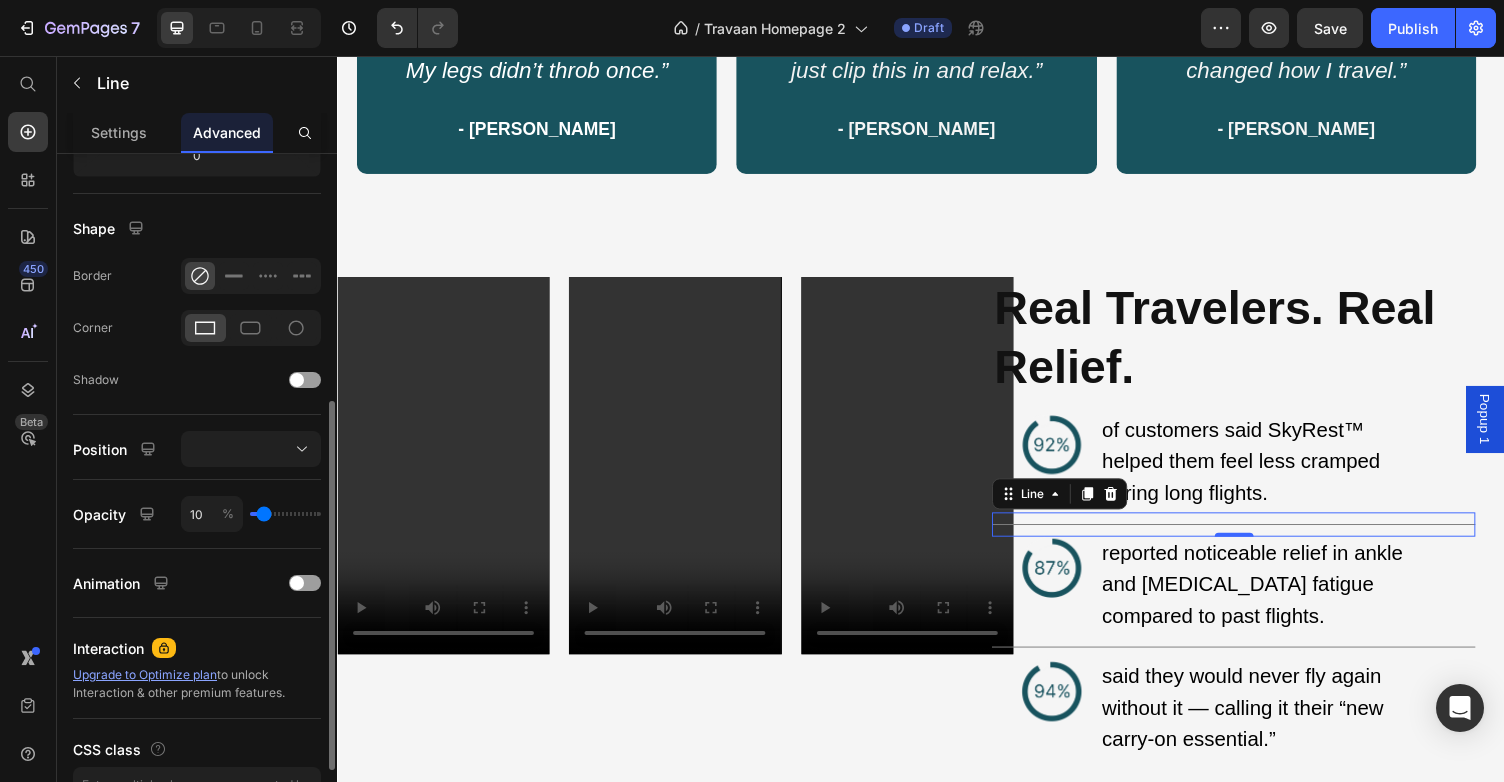type on "9" 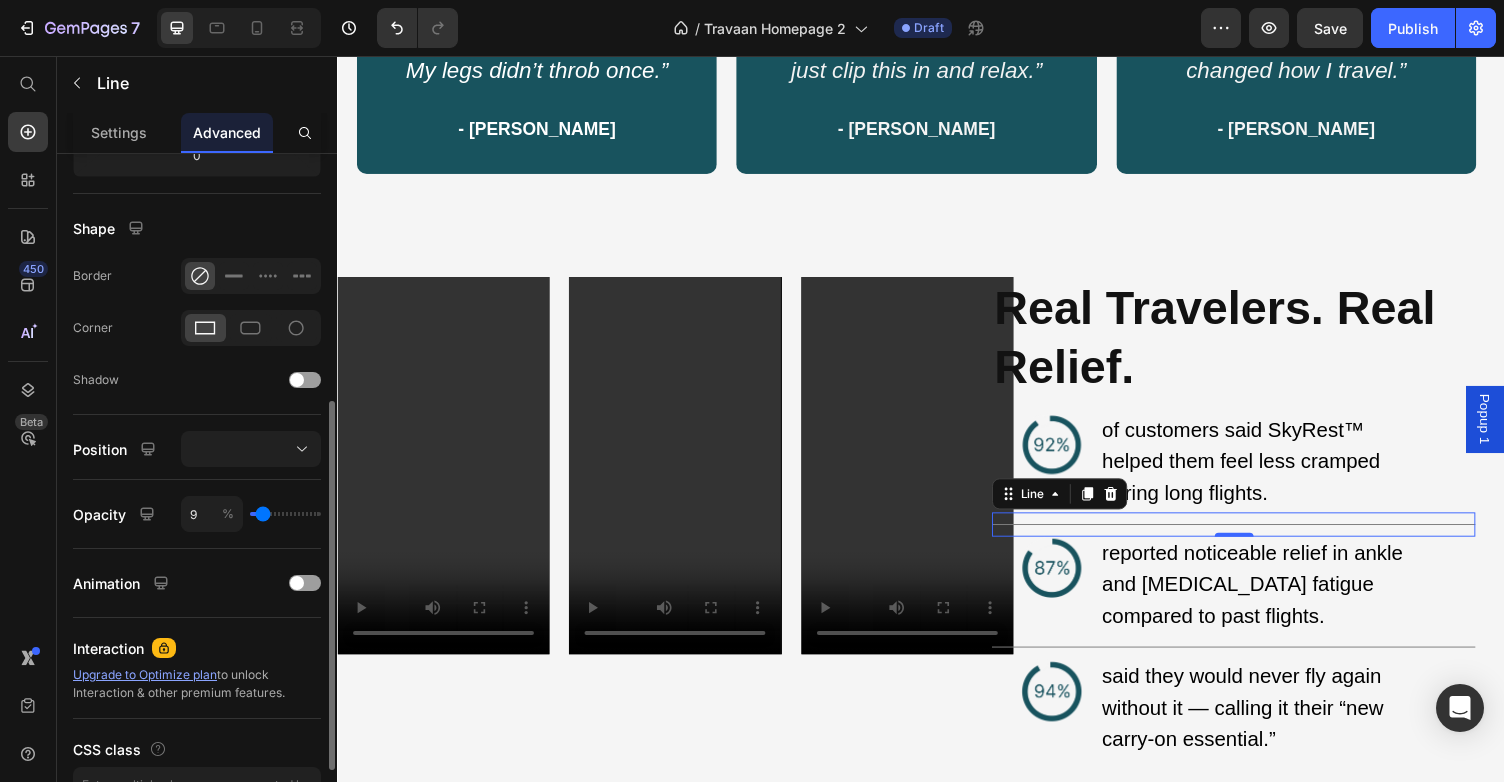 type on "8" 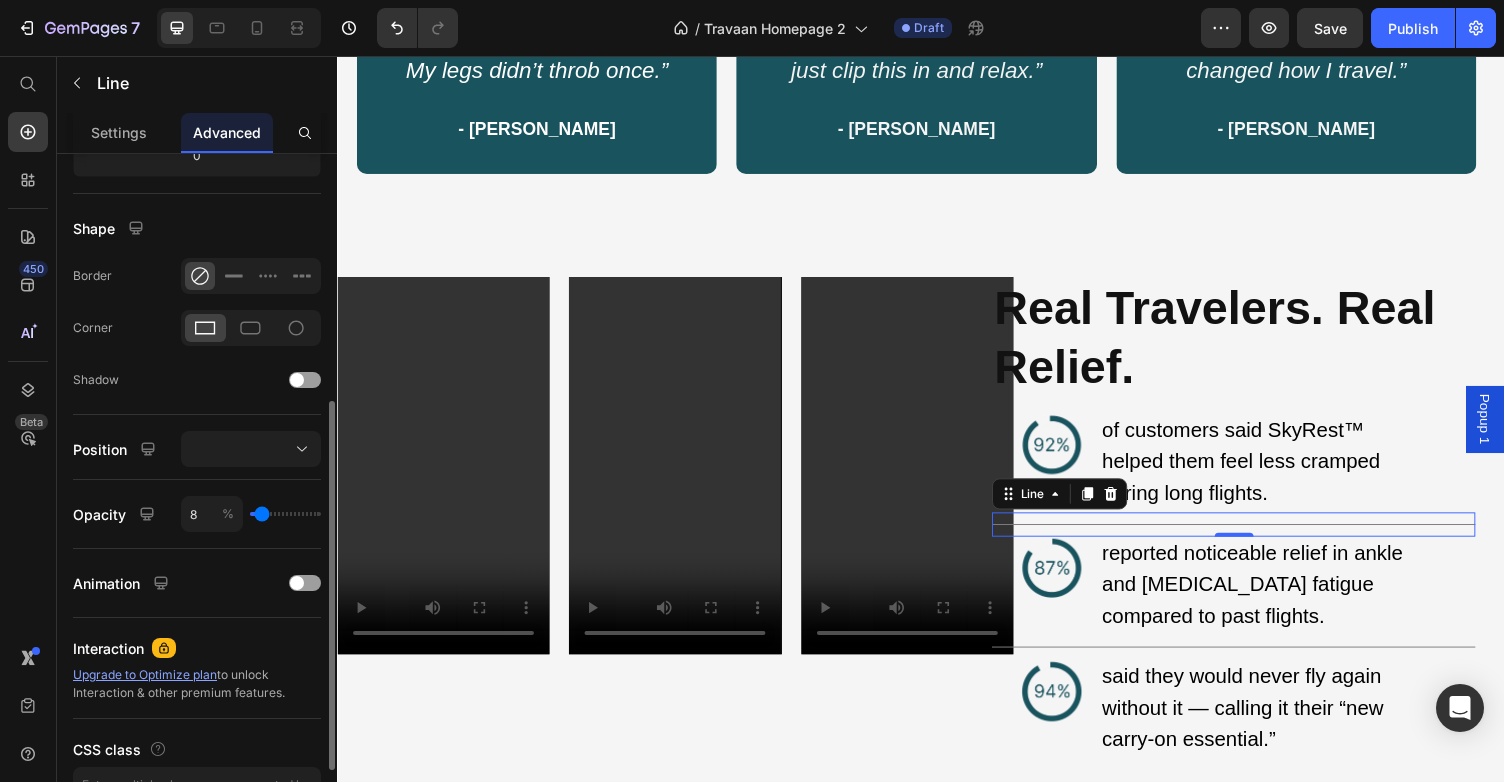 type on "9" 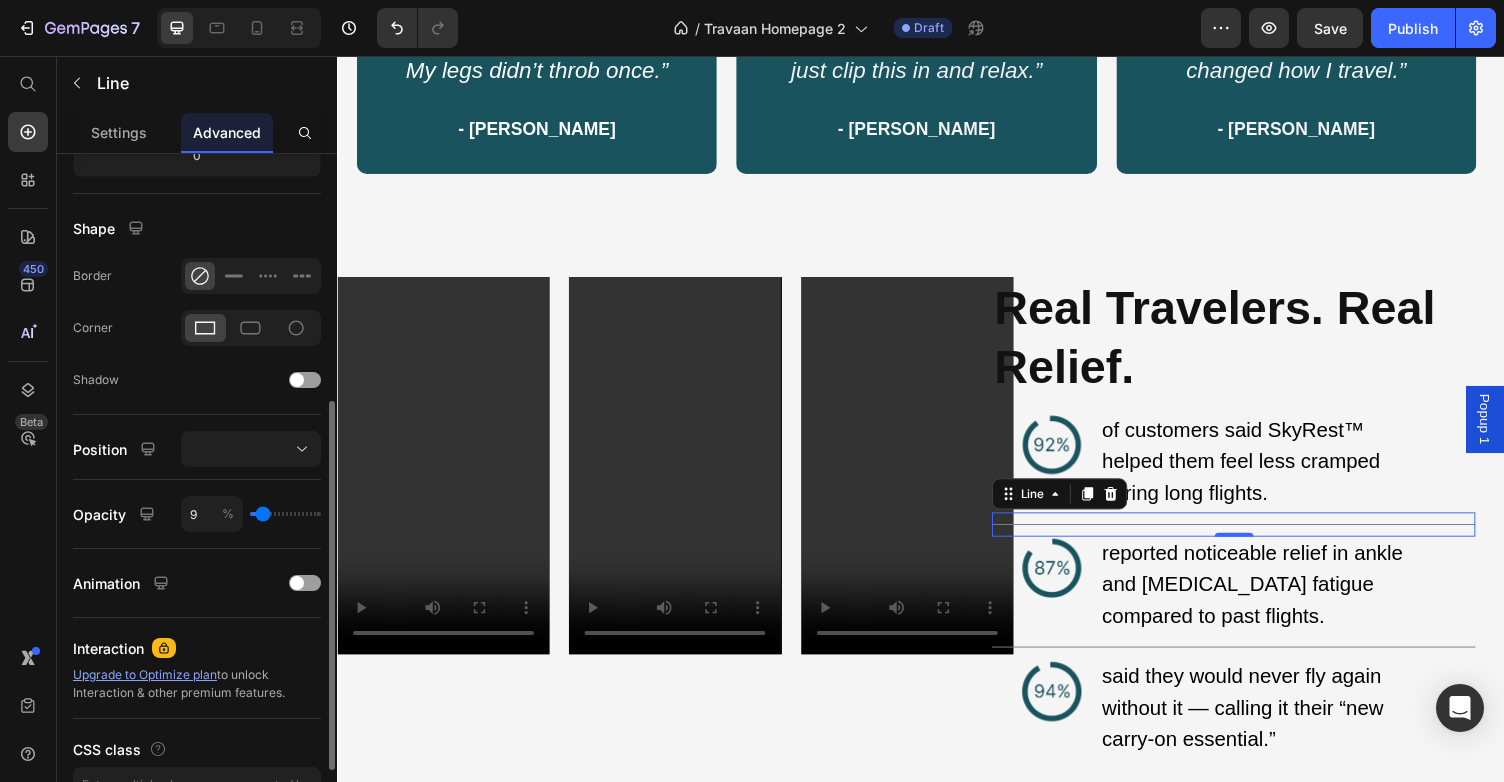 type on "11" 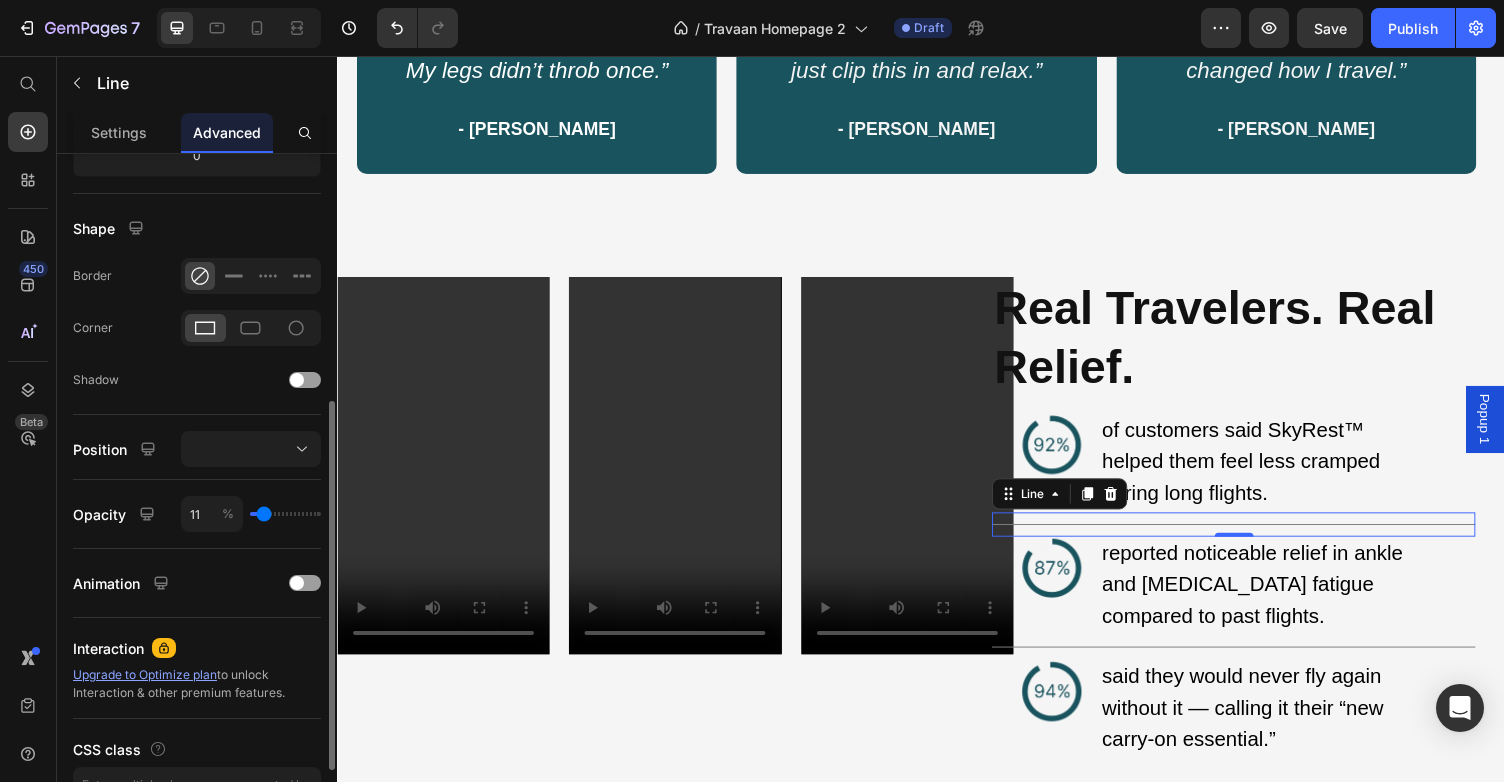 type 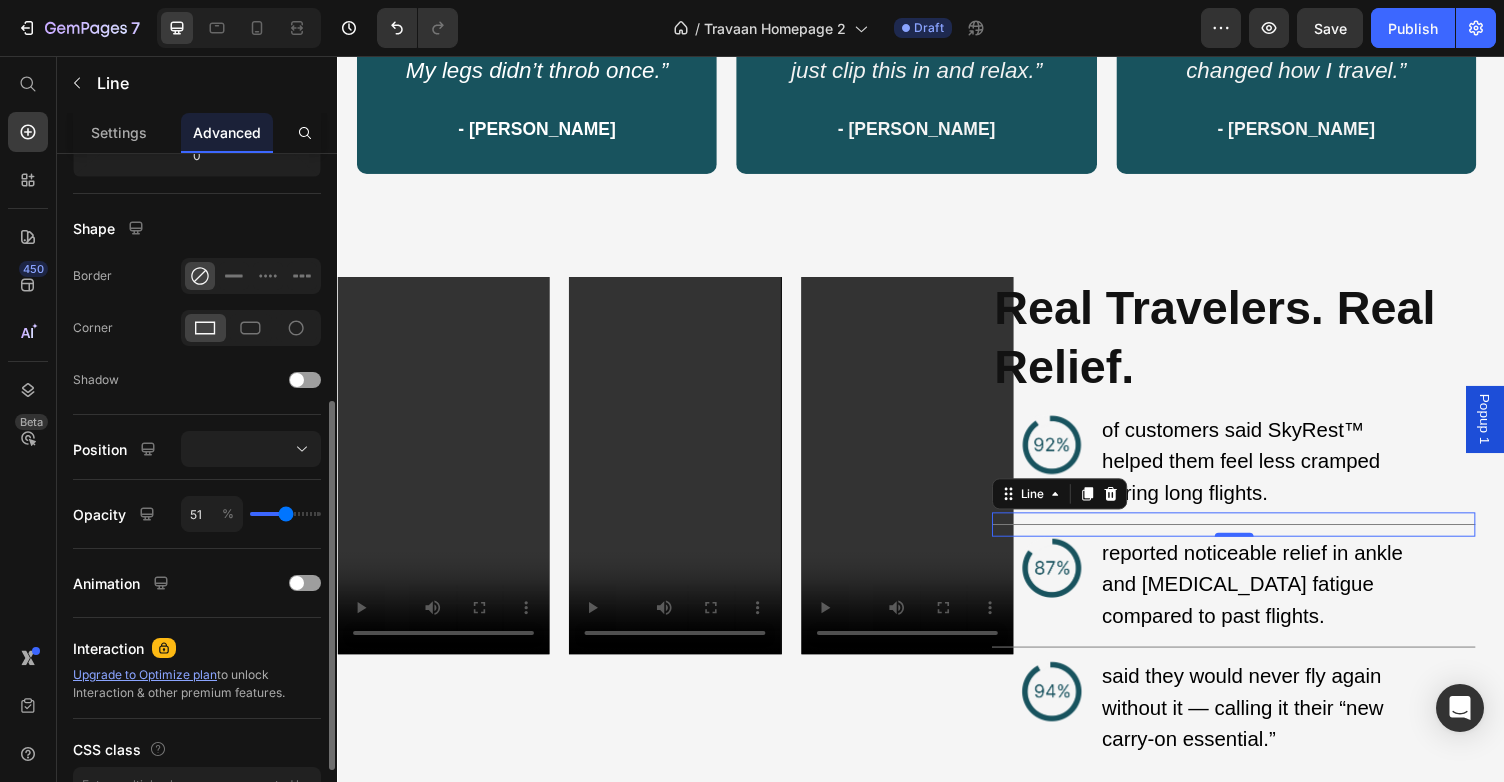 drag, startPoint x: 309, startPoint y: 510, endPoint x: 285, endPoint y: 522, distance: 26.832815 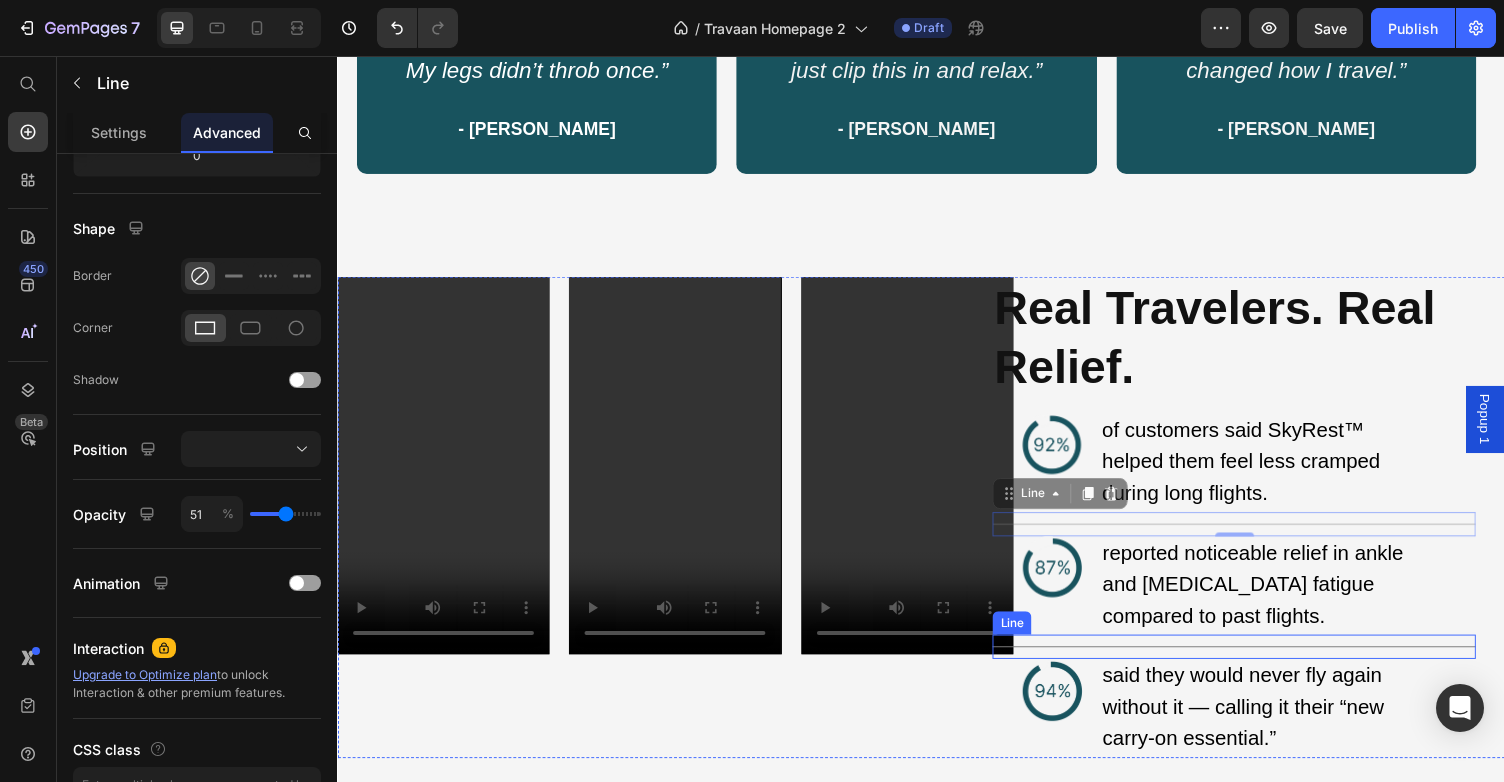 click on "Title Line" at bounding box center (1258, 663) 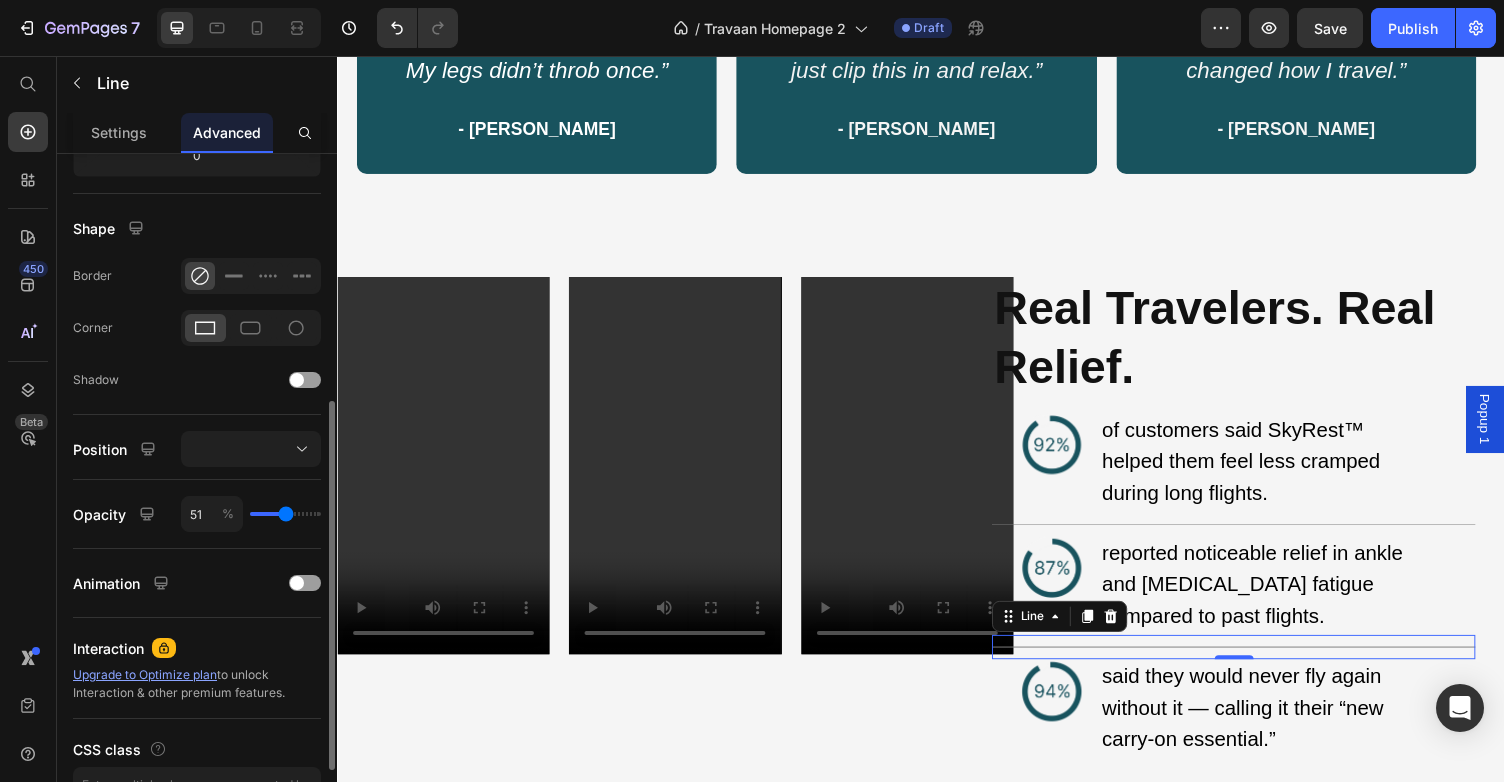 drag, startPoint x: 320, startPoint y: 512, endPoint x: 285, endPoint y: 515, distance: 35.128338 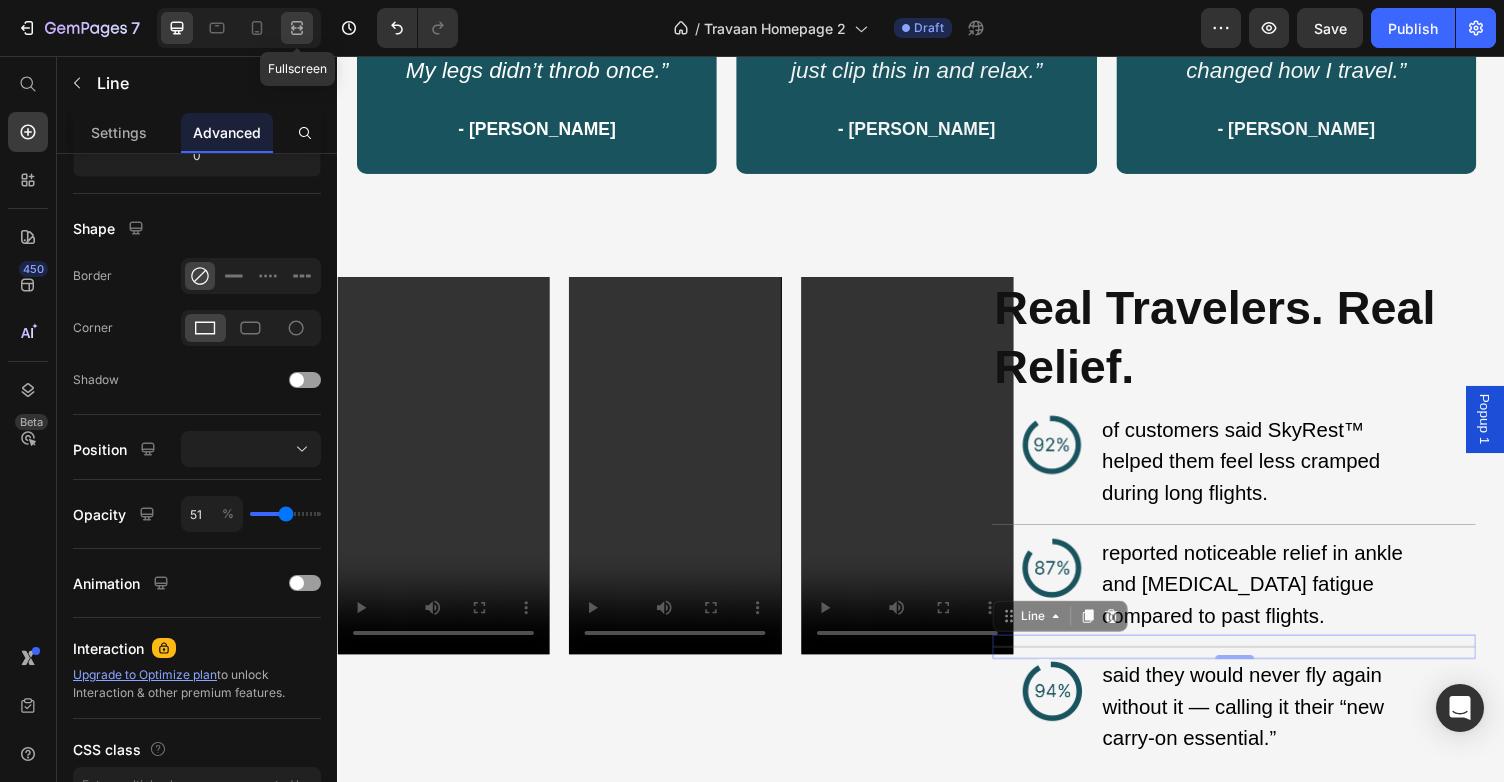 click 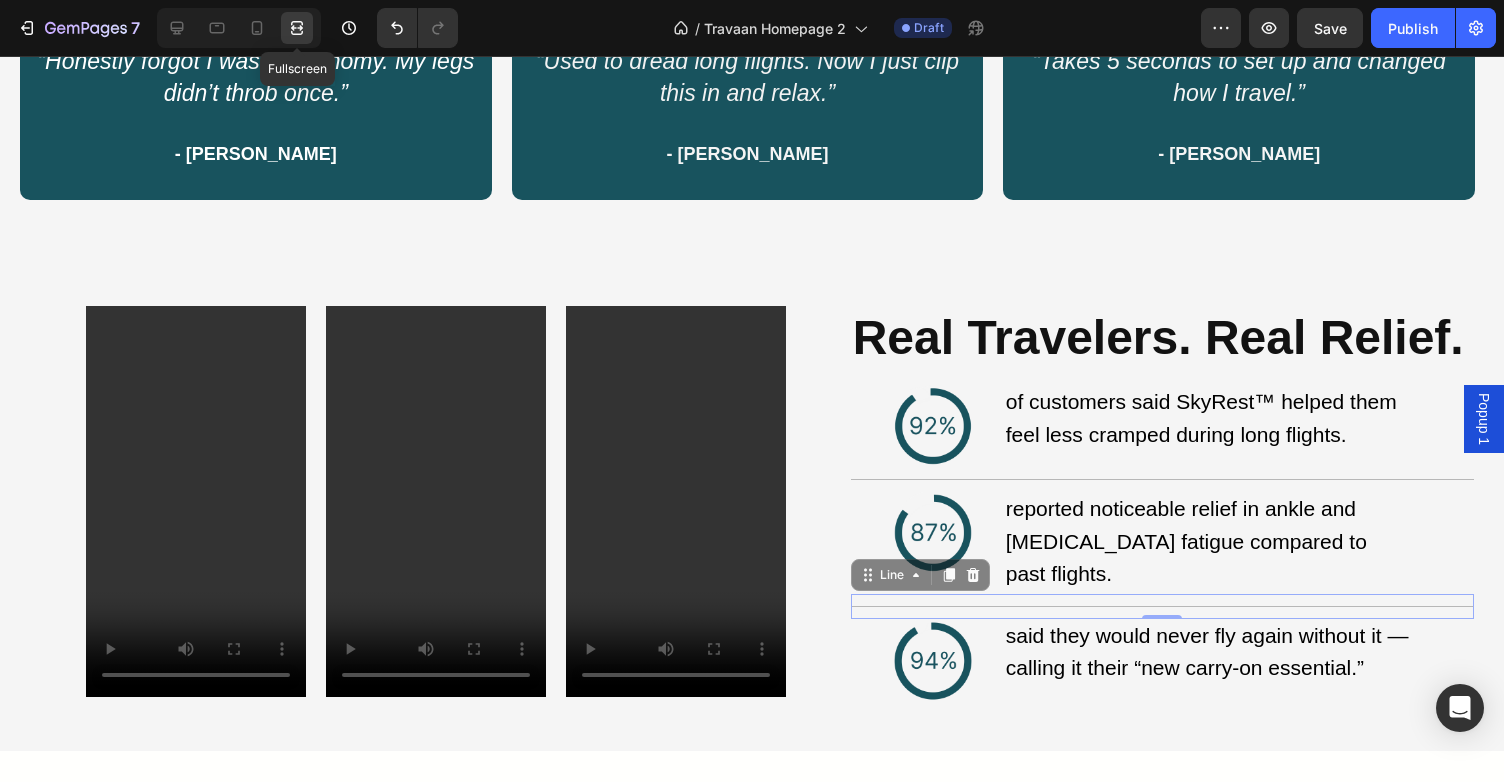 scroll, scrollTop: 2499, scrollLeft: 0, axis: vertical 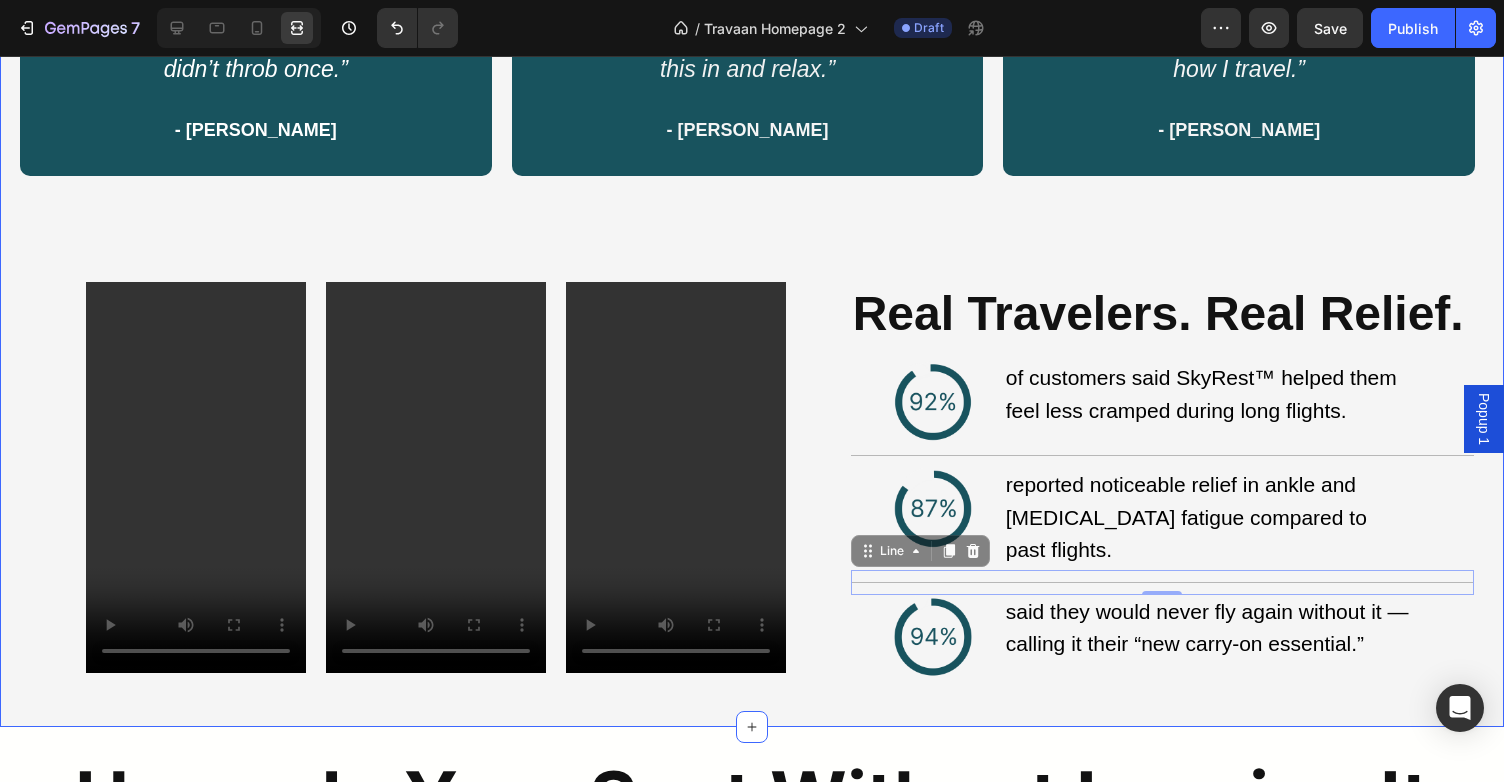 click on "“Honestly forgot I was in economy. My legs didn’t throb once.”   - [PERSON_NAME]   Text Block Row “Used to dread long flights. Now I just clip this in and relax.”   - [PERSON_NAME]   Text Block Row “Takes 5 seconds to set up and changed how I travel.”   - [PERSON_NAME]   Text Block Row Row Video Video Video Row ⁠⁠⁠⁠⁠⁠⁠ Real Travelers. Real Relief. Heading Image of customers said SkyRest™ helped them feel less cramped during long flights. Text Block Row                Title Line Image reported noticeable relief in ankle and [MEDICAL_DATA] fatigue compared to past flights. Text Block Row                Title Line   0 Image said they would never fly again without it — calling it their “new carry-on essential.” Text Block Row Row" at bounding box center (752, 334) 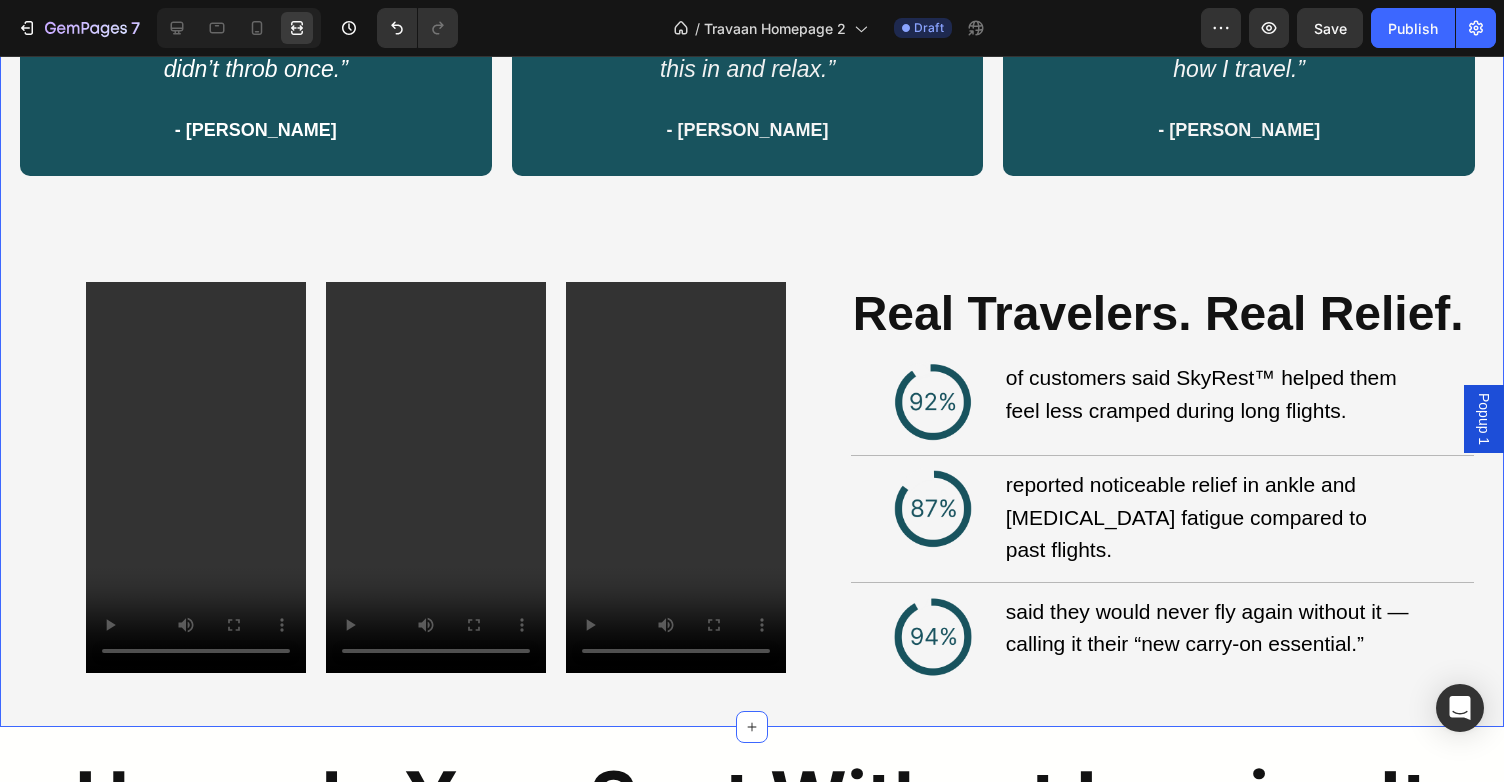 scroll, scrollTop: 0, scrollLeft: 0, axis: both 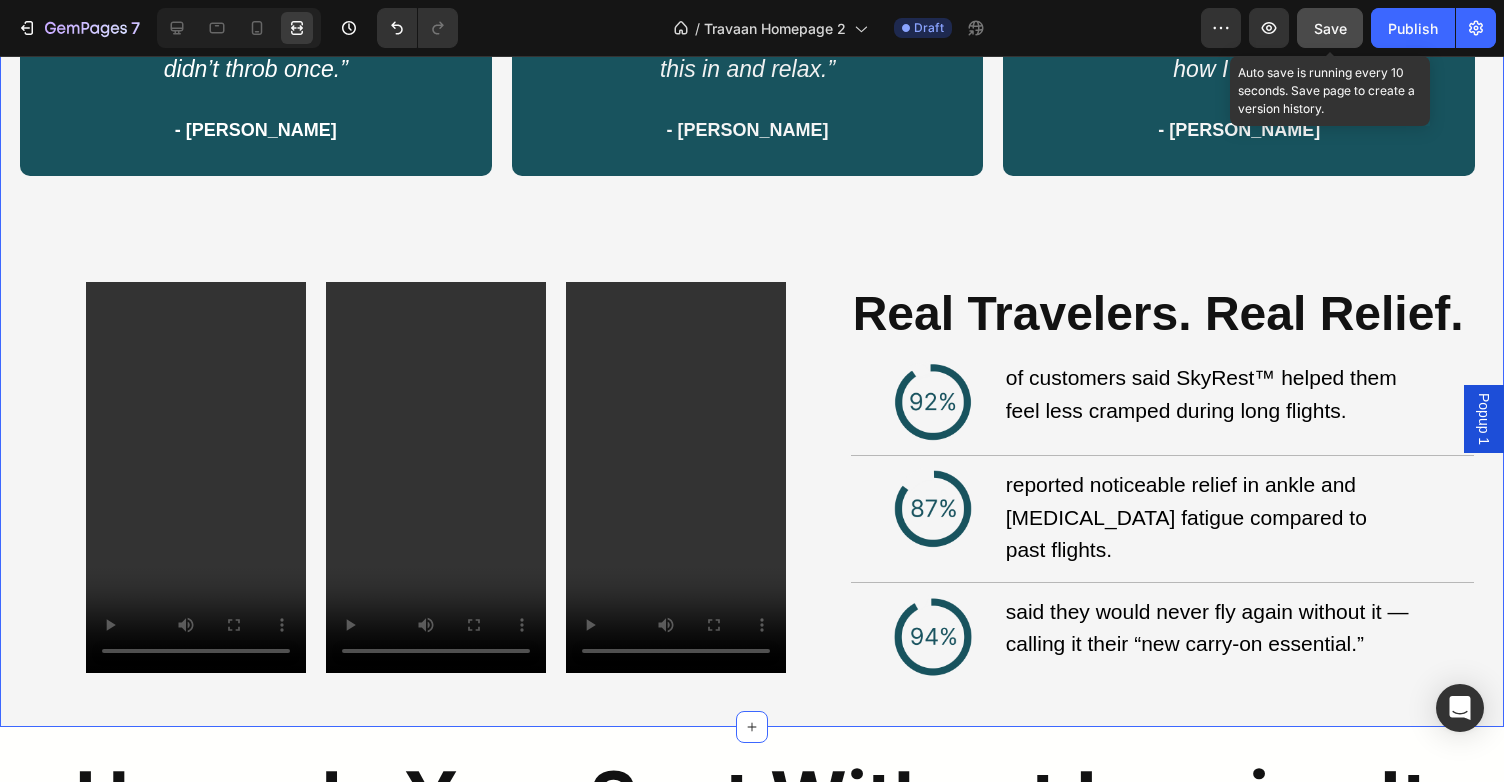 click on "Save" at bounding box center [1330, 28] 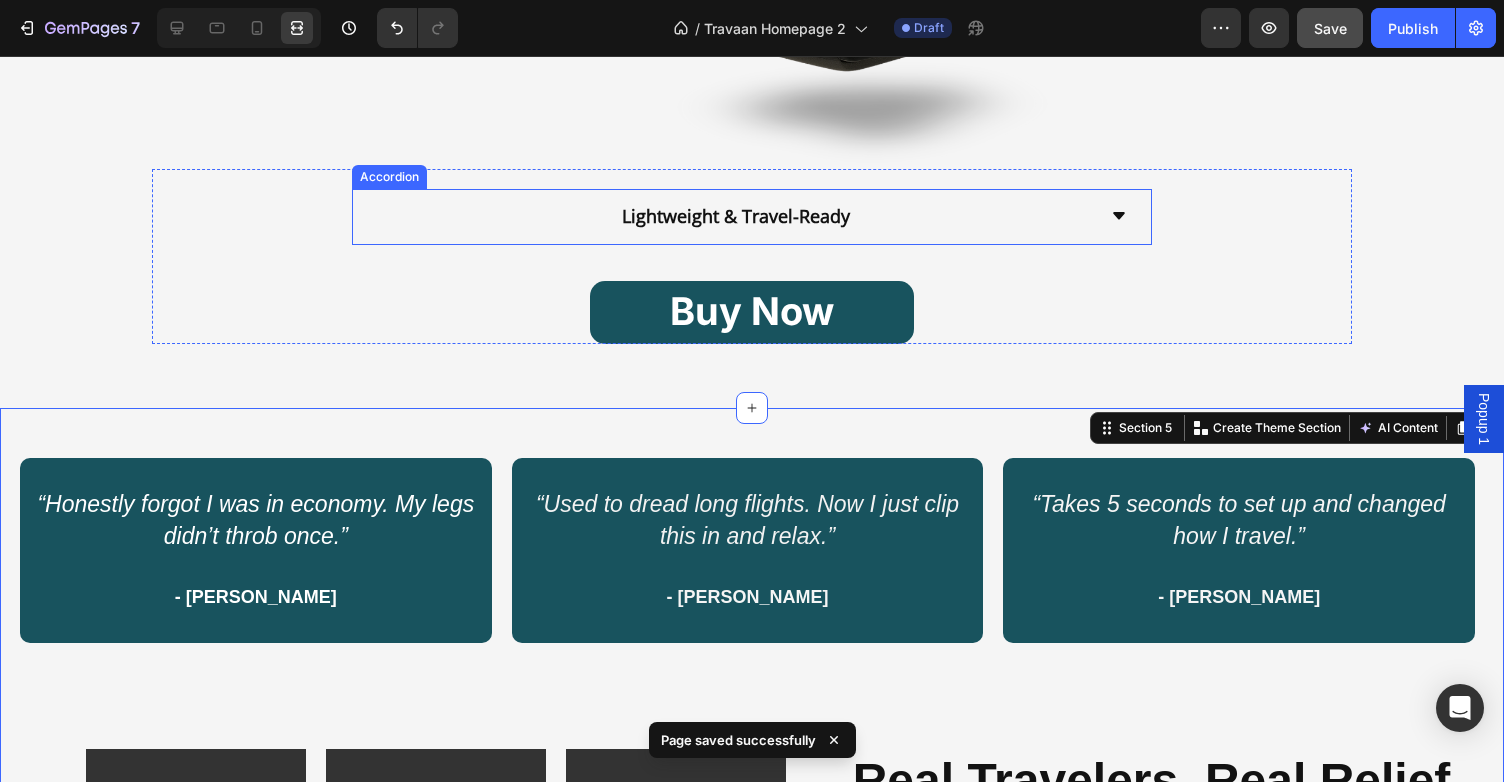 click on "Buy Now Button" at bounding box center (752, 313) 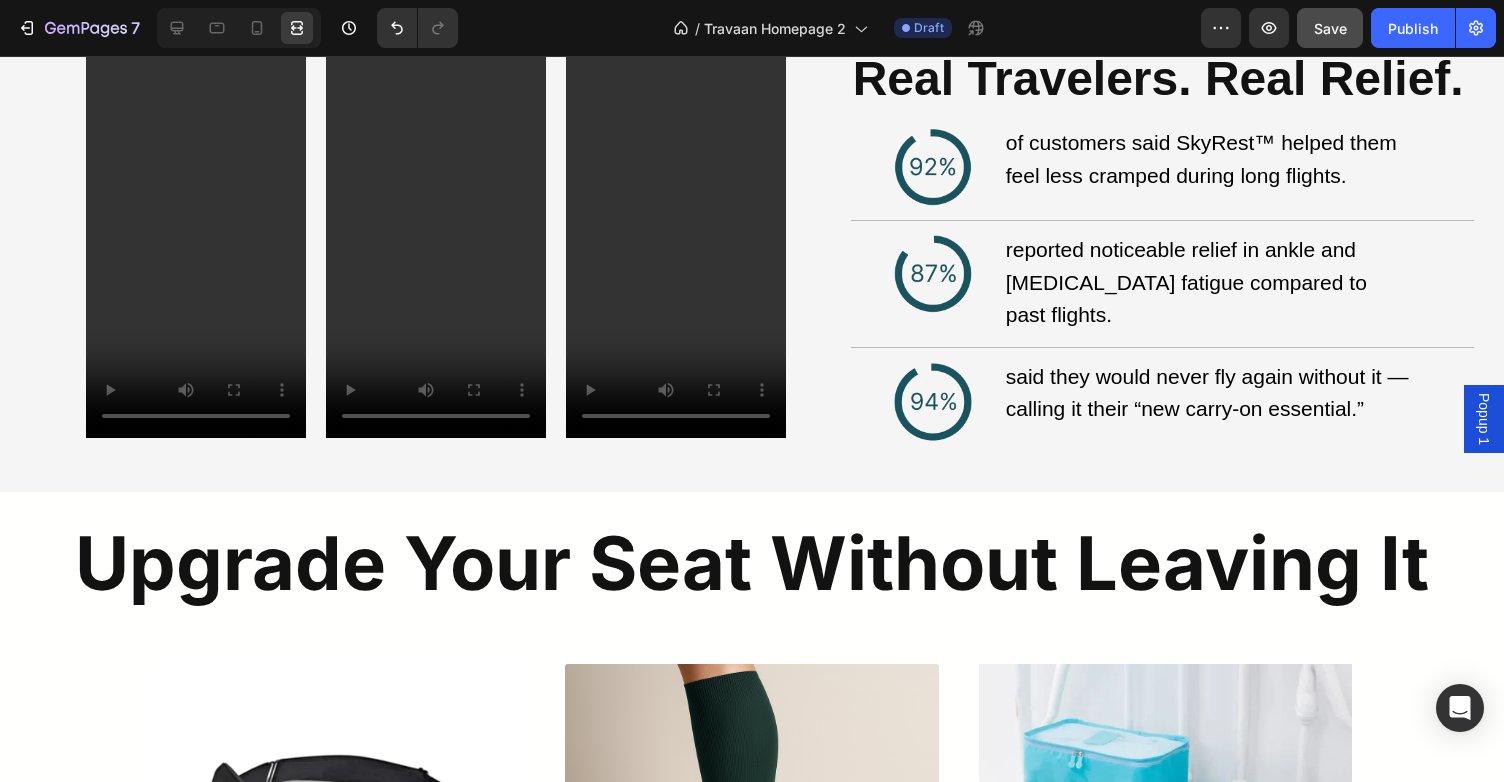 scroll, scrollTop: 2741, scrollLeft: 0, axis: vertical 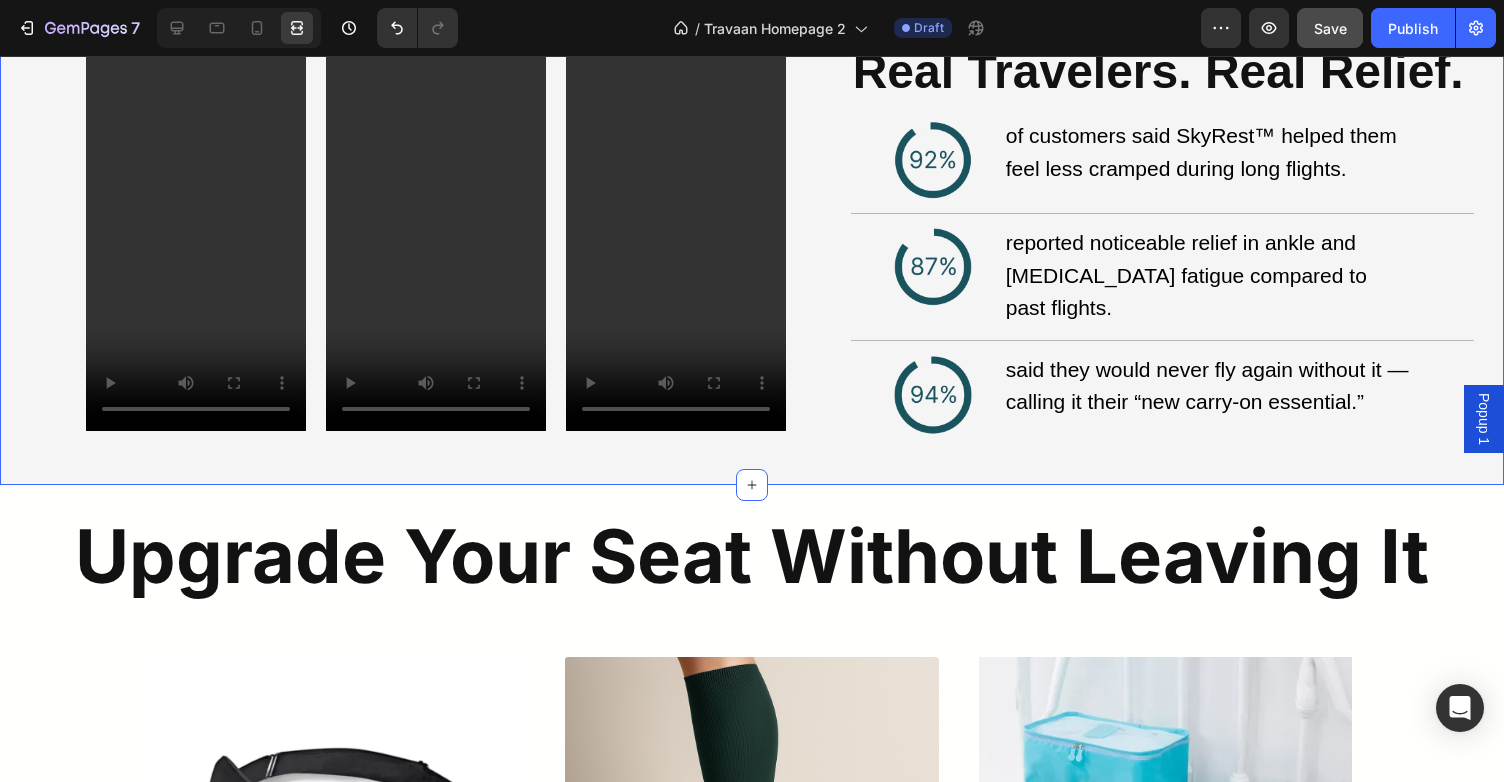 click on "“Honestly forgot I was in economy. My legs didn’t throb once.”   - [PERSON_NAME]   Text Block Row “Used to dread long flights. Now I just clip this in and relax.”   - [PERSON_NAME]   Text Block Row “Takes 5 seconds to set up and changed how I travel.”   - [PERSON_NAME]   Text Block Row Row Video Video Video Row ⁠⁠⁠⁠⁠⁠⁠ Real Travelers. Real Relief. Heading Image of customers said SkyRest™ helped them feel less cramped during long flights. Text Block Row                Title Line Image reported noticeable relief in ankle and [MEDICAL_DATA] fatigue compared to past flights. Text Block Row                Title Line Image said they would never fly again without it — calling it their “new carry-on essential.” Text Block Row Row Section 5" at bounding box center (752, 92) 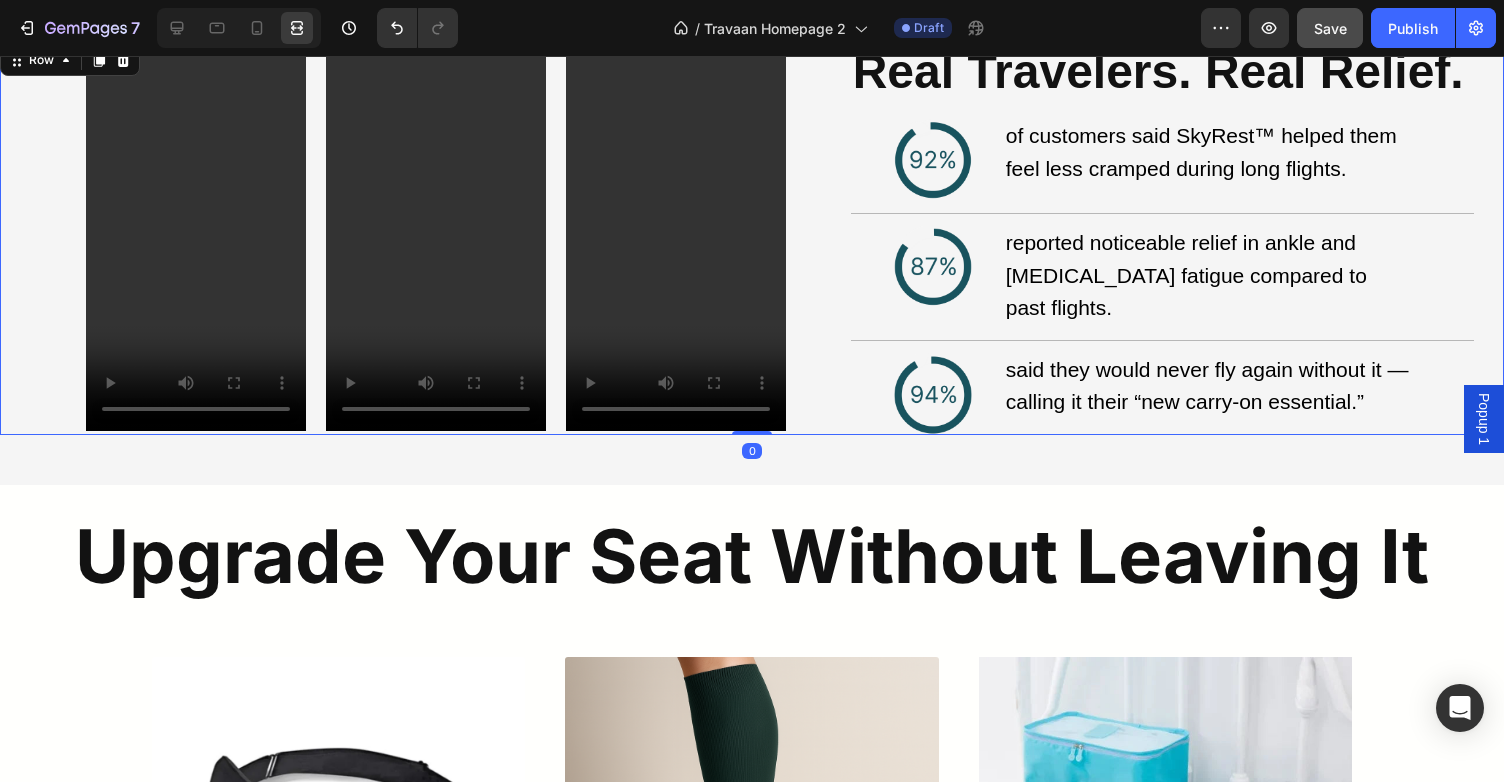 click on "Video Video Video Row" at bounding box center [436, 237] 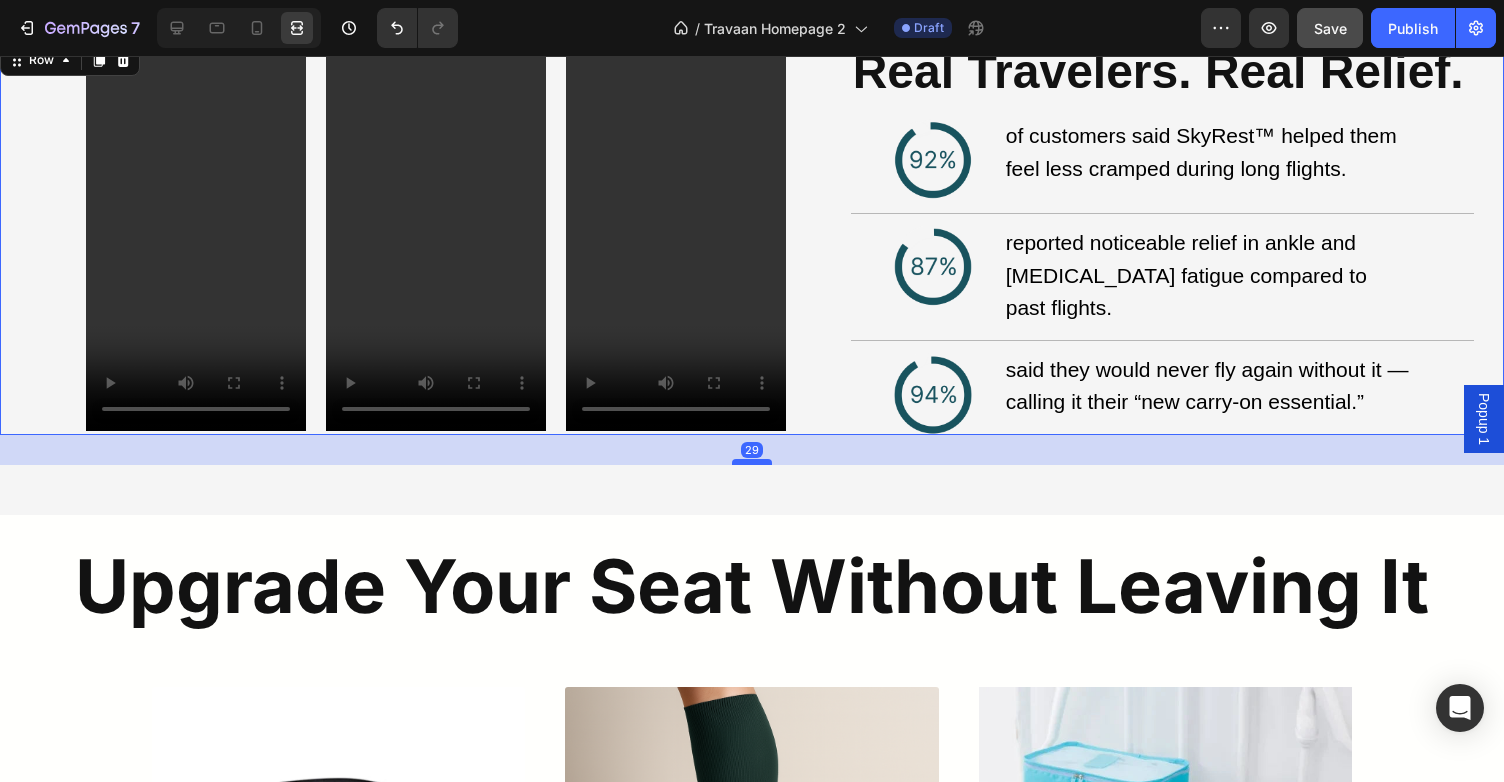drag, startPoint x: 749, startPoint y: 426, endPoint x: 751, endPoint y: 454, distance: 28.071337 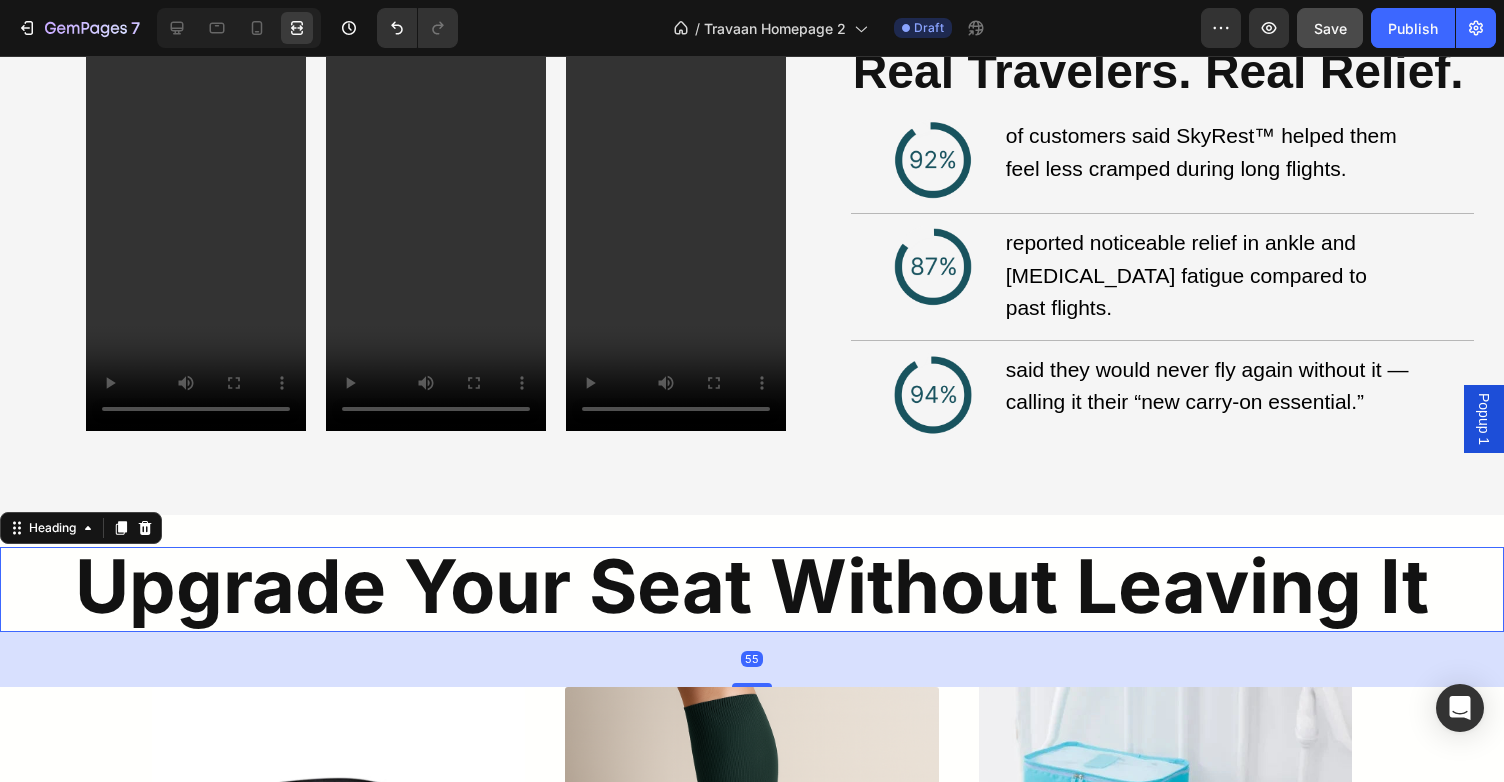 click on "Upgrade Your Seat Without Leaving It" at bounding box center (752, 586) 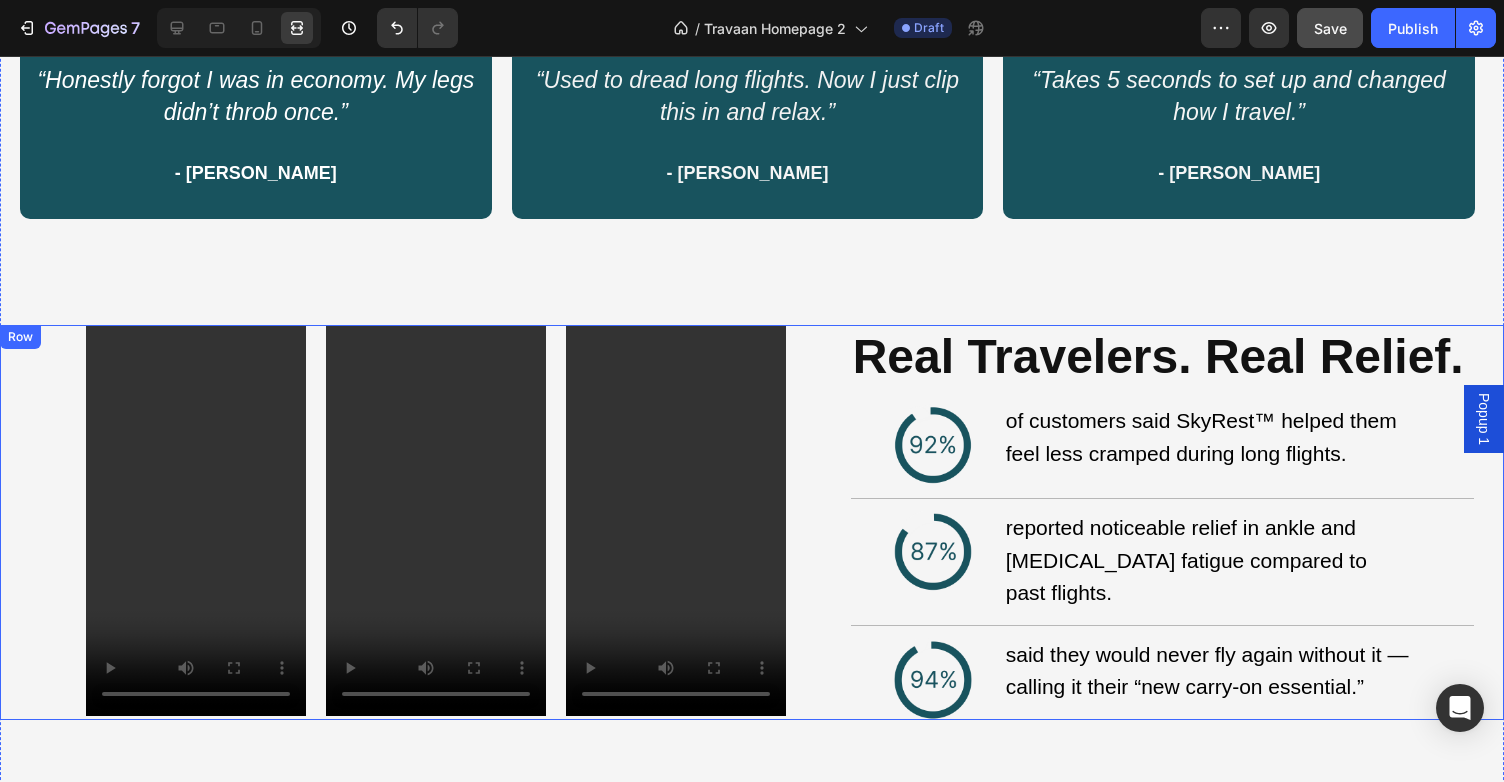 scroll, scrollTop: 2378, scrollLeft: 0, axis: vertical 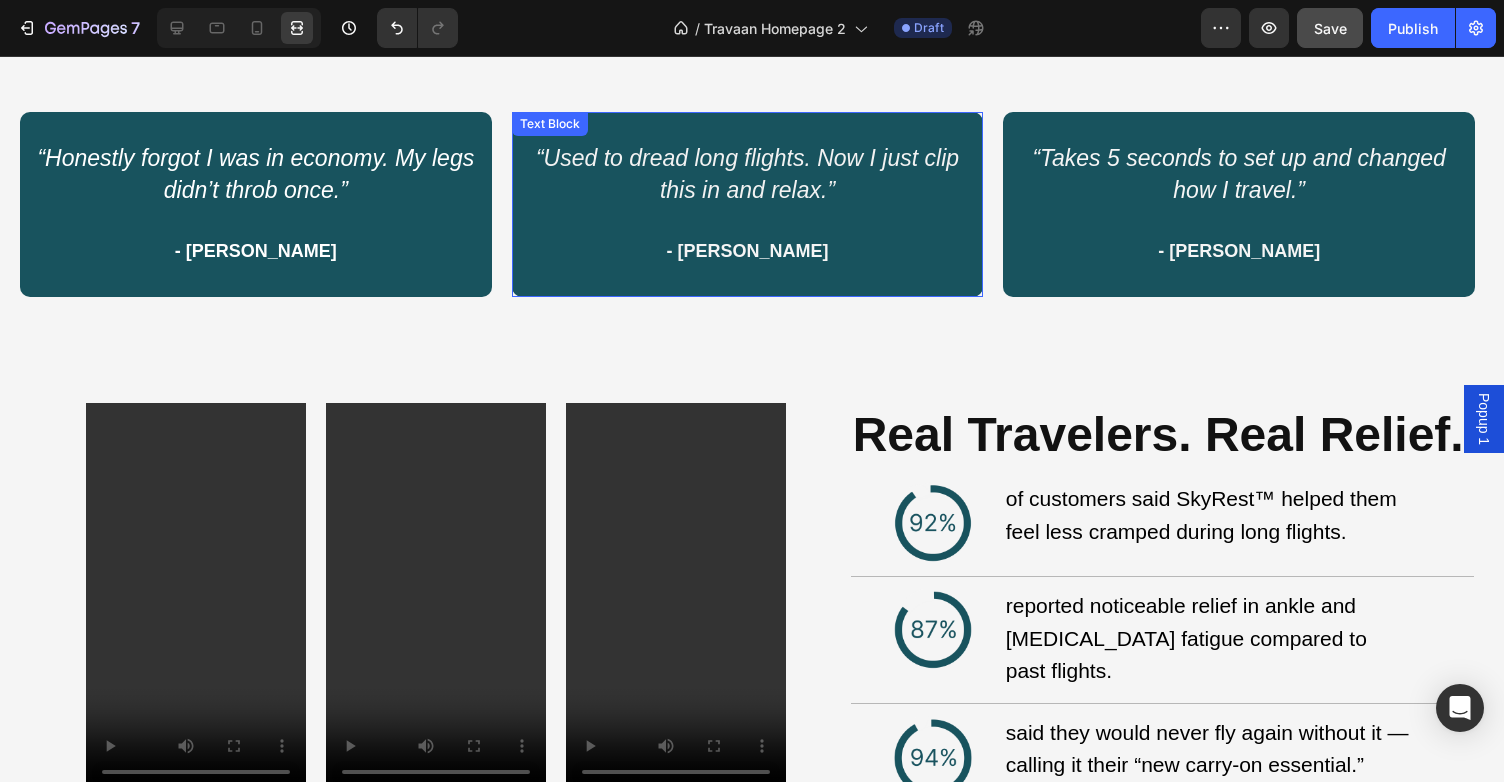 click on "- [PERSON_NAME]" at bounding box center (748, 266) 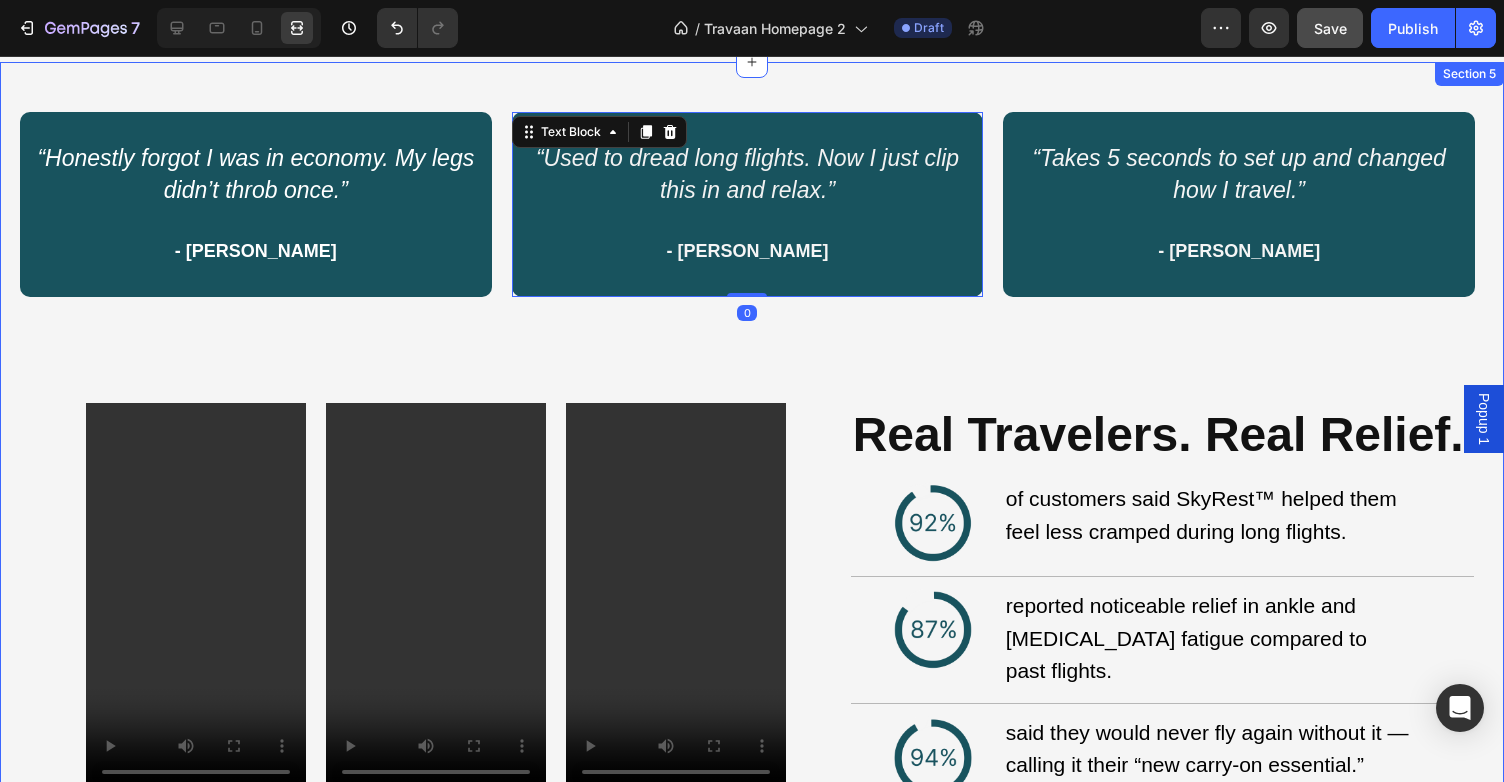 click on "“Honestly forgot I was in economy. My legs didn’t throb once.”   - [PERSON_NAME]   Text Block Row “Used to dread long flights. Now I just clip this in and relax.”   - [PERSON_NAME]   Text Block   0 Row “Takes 5 seconds to set up and changed how I travel.”   - [PERSON_NAME]   Text Block Row Row Video Video Video Row ⁠⁠⁠⁠⁠⁠⁠ Real Travelers. Real Relief. Heading Image of customers said SkyRest™ helped them feel less cramped during long flights. Text Block Row                Title Line Image reported noticeable relief in ankle and [MEDICAL_DATA] fatigue compared to past flights. Text Block Row                Title Line Image said they would never fly again without it — calling it their “new carry-on essential.” Text Block Row Row" at bounding box center (752, 470) 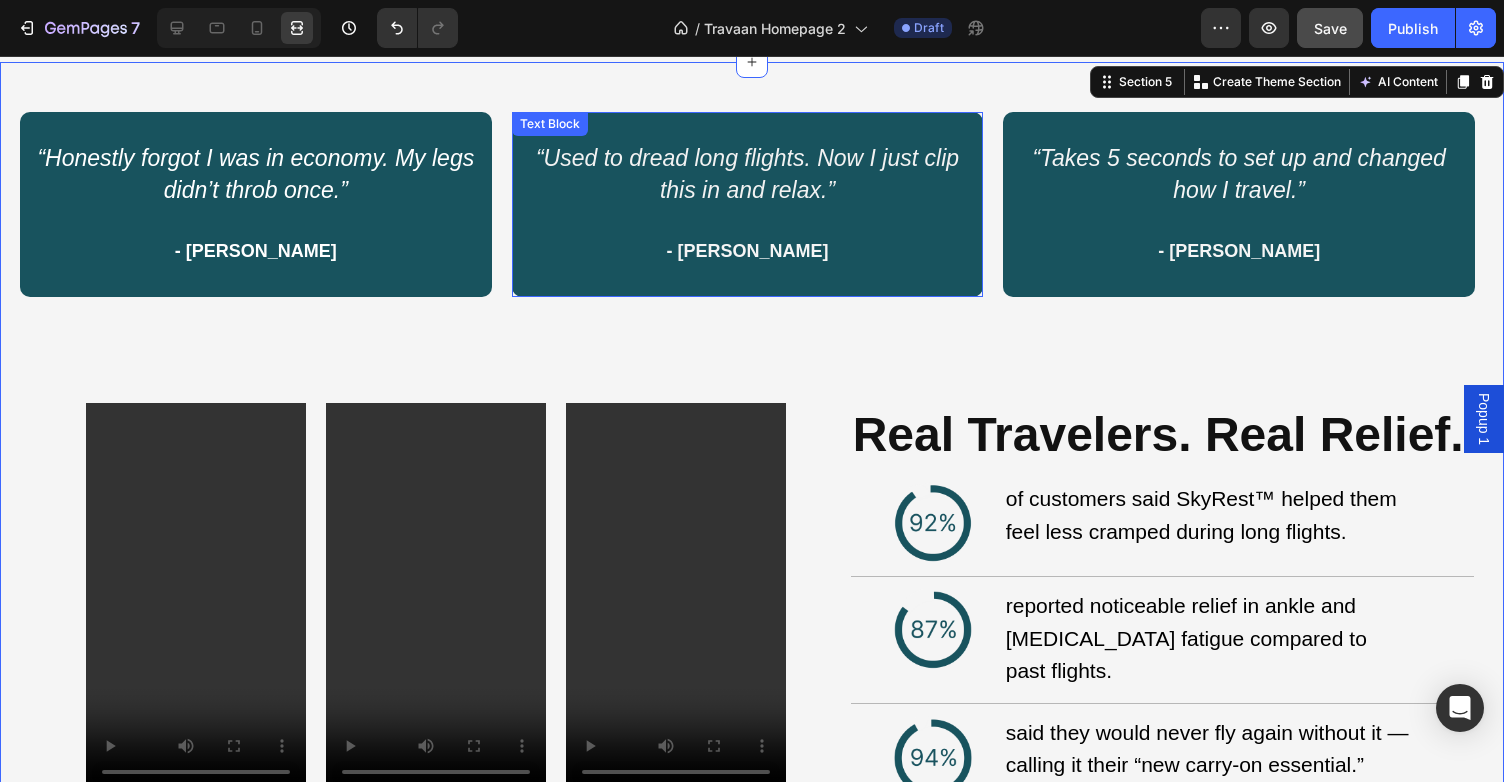 click on "- [PERSON_NAME]" at bounding box center (748, 266) 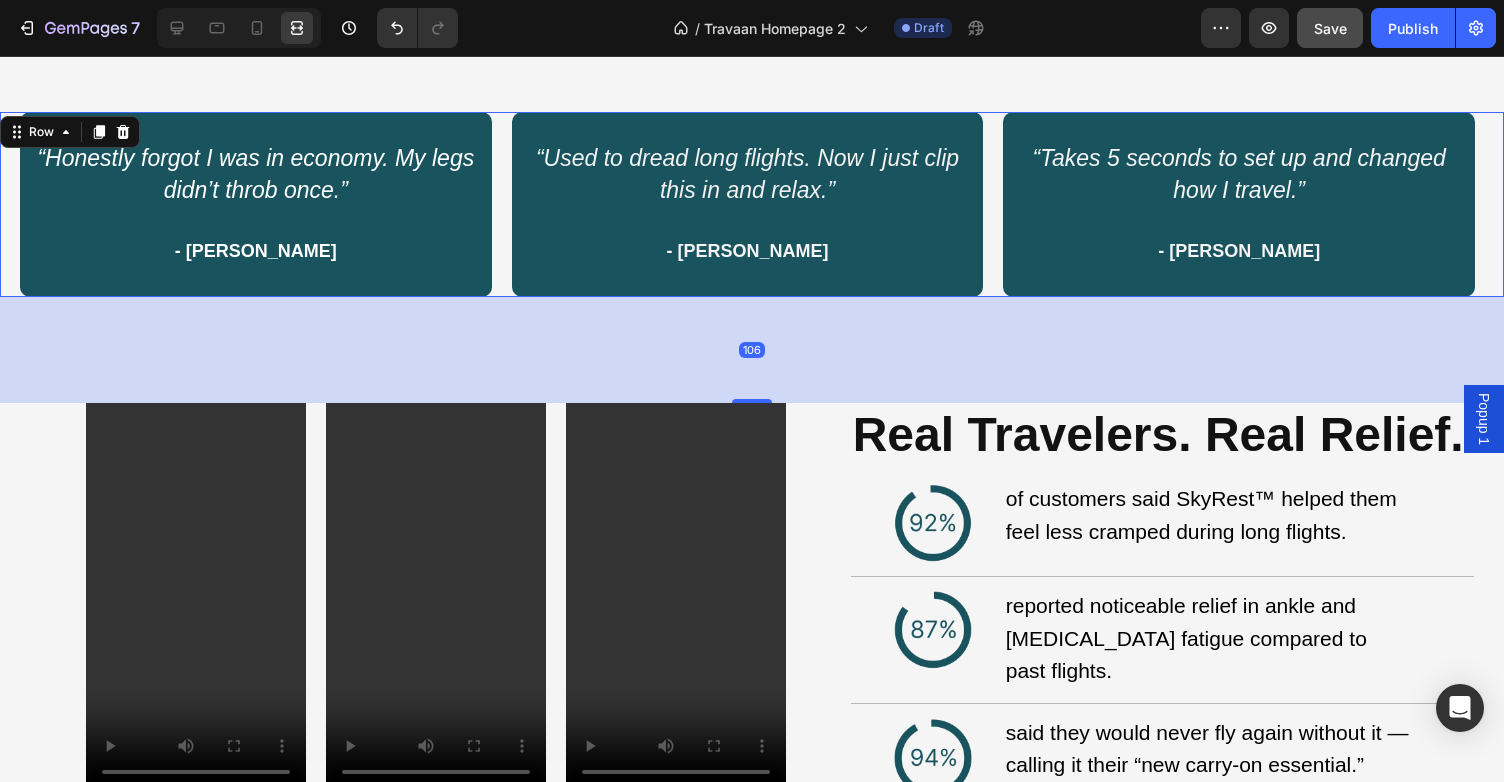 click on "“Honestly forgot I was in economy. My legs didn’t throb once.”   - [PERSON_NAME]   Text Block Row “Used to dread long flights. Now I just clip this in and relax.”   - [PERSON_NAME]   Text Block Row “Takes 5 seconds to set up and changed how I travel.”   - [PERSON_NAME]   Text [STREET_ADDRESS]" at bounding box center [752, 204] 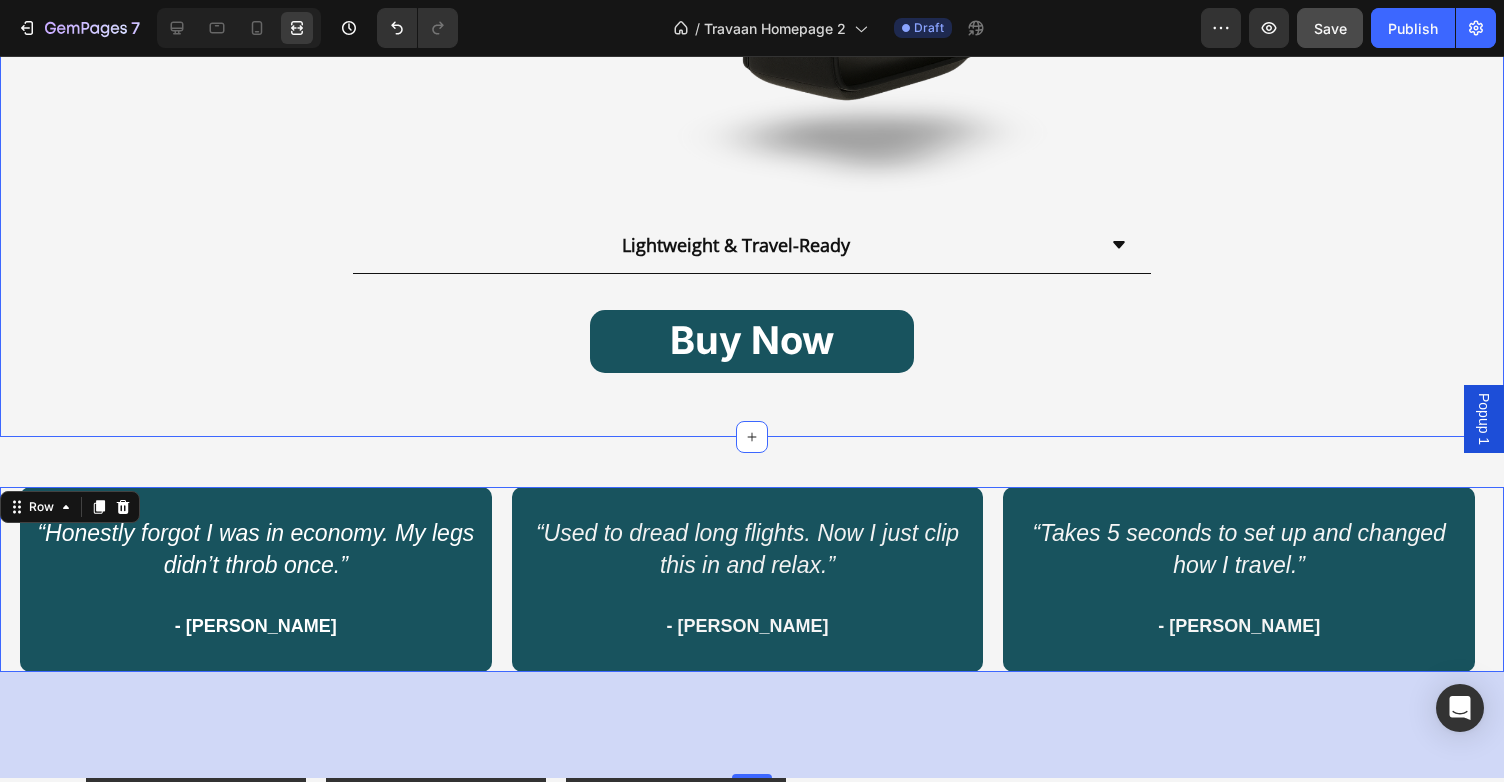 click on "Travaan SkyRest™ Foot Hammock   Heading Row
Ergonomic Bamboo Base Supports your feet with a sturdy, slightly flexible bamboo plate — no sagging or collapse mid-flight. Text Block
Oxford Cloth Exterior
Breathable Mesh Panels
[MEDICAL_DATA] Padding Accordion Image
Adjustable Nylon Straps
Secure Universal Mount
Anti-Slip Interior Walls
Machine Washable Carry Bag Accordion Row
Lightweight & Travel-Ready Accordion Buy Now Button Row Section 4" at bounding box center [752, -59] 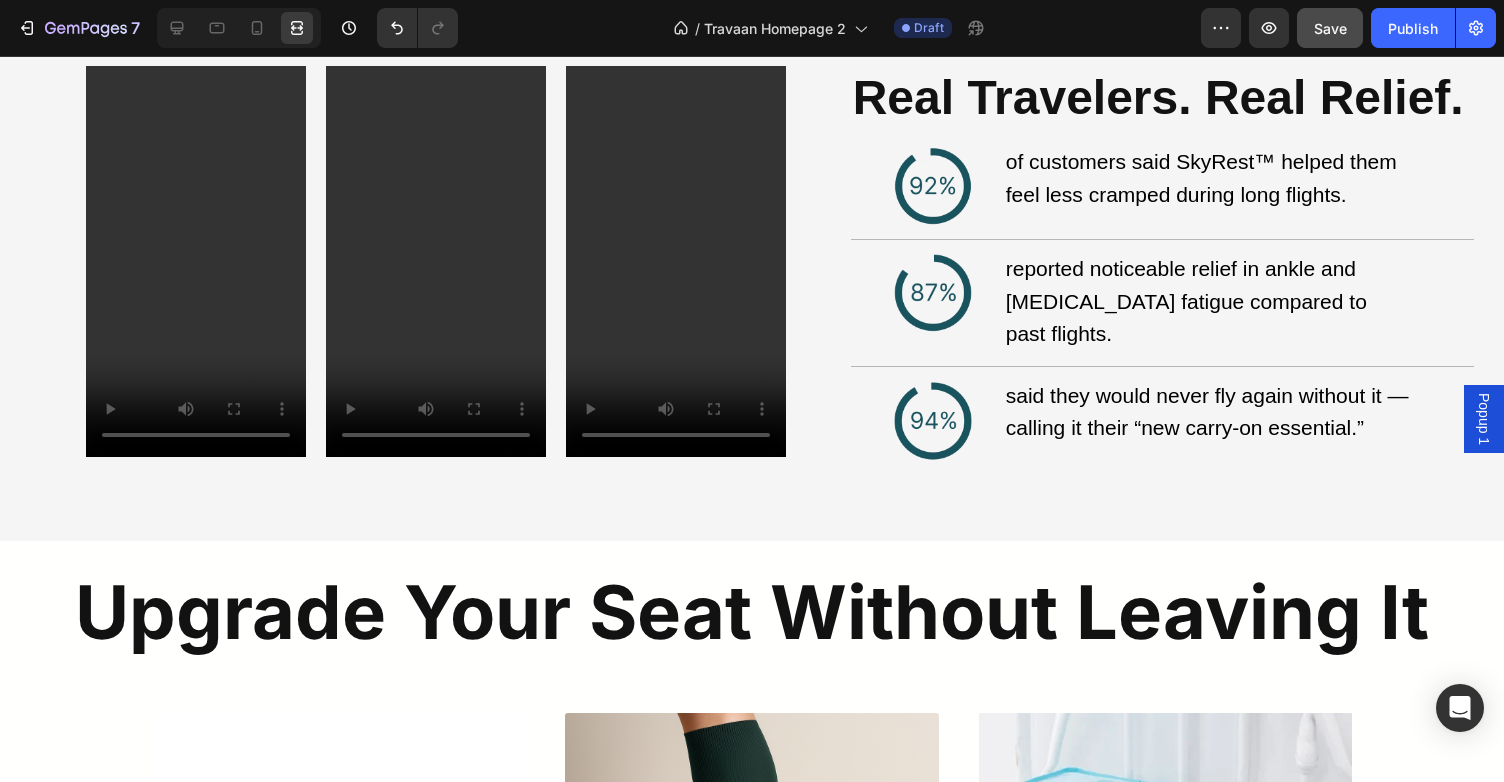 scroll, scrollTop: 2683, scrollLeft: 0, axis: vertical 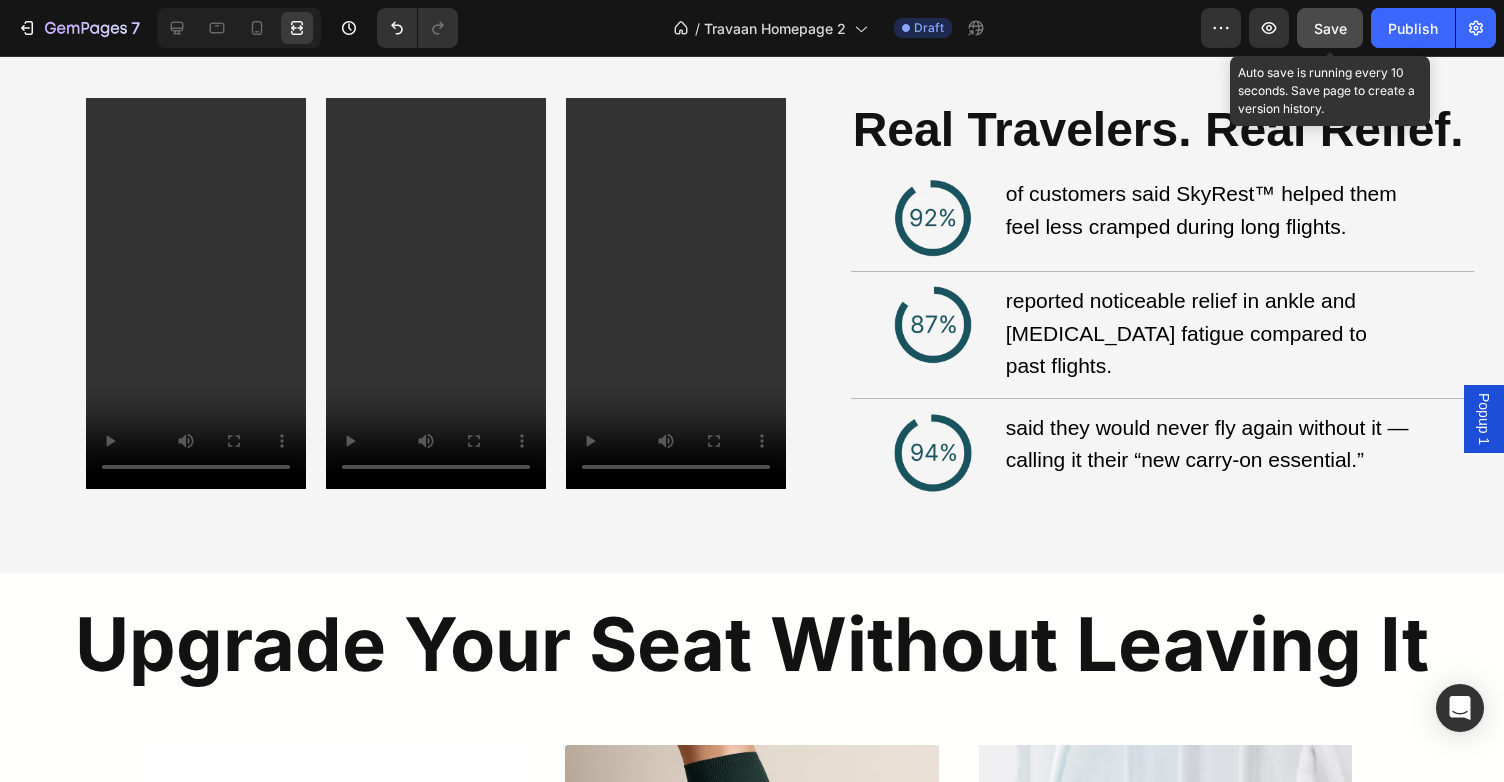 click on "Save" at bounding box center [1330, 28] 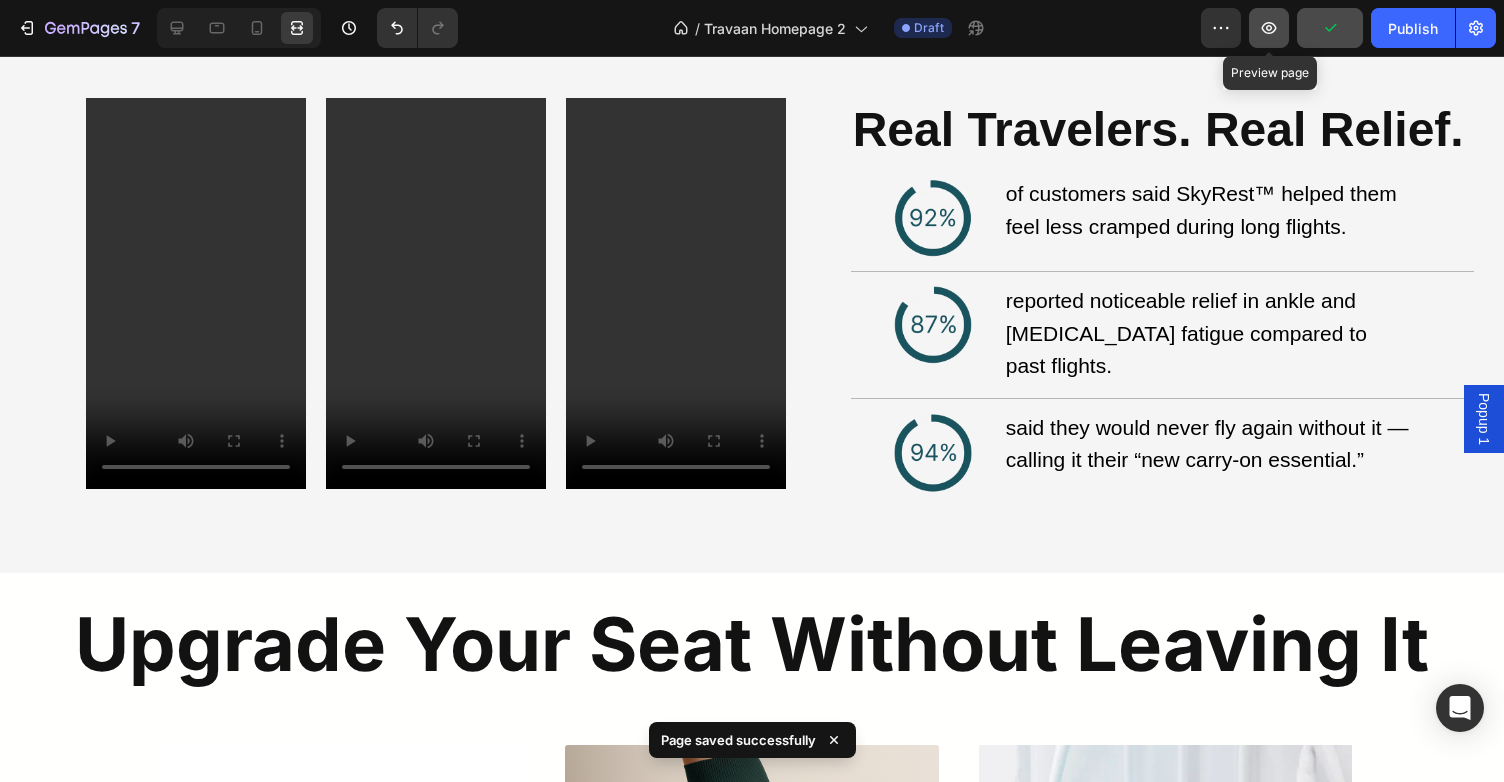 click 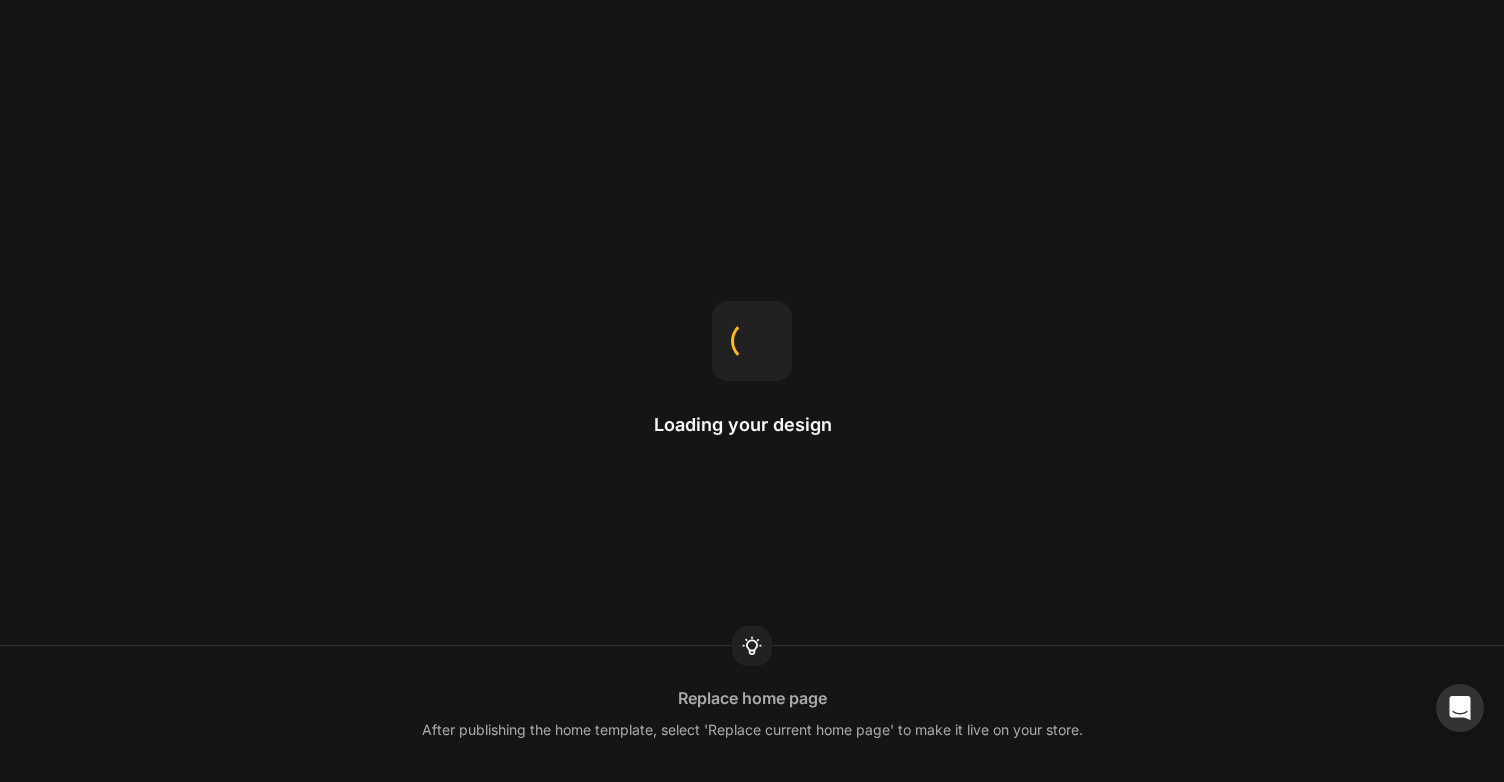 scroll, scrollTop: 0, scrollLeft: 0, axis: both 